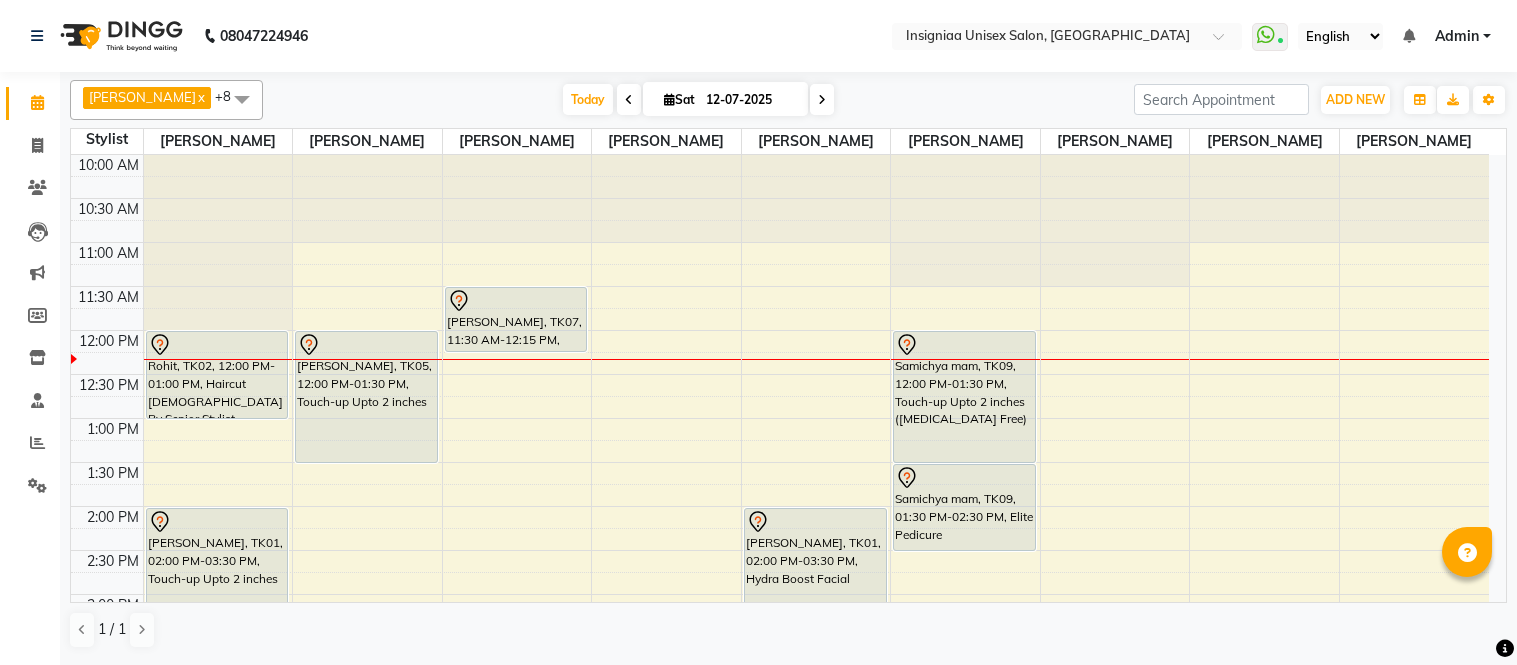 scroll, scrollTop: 0, scrollLeft: 0, axis: both 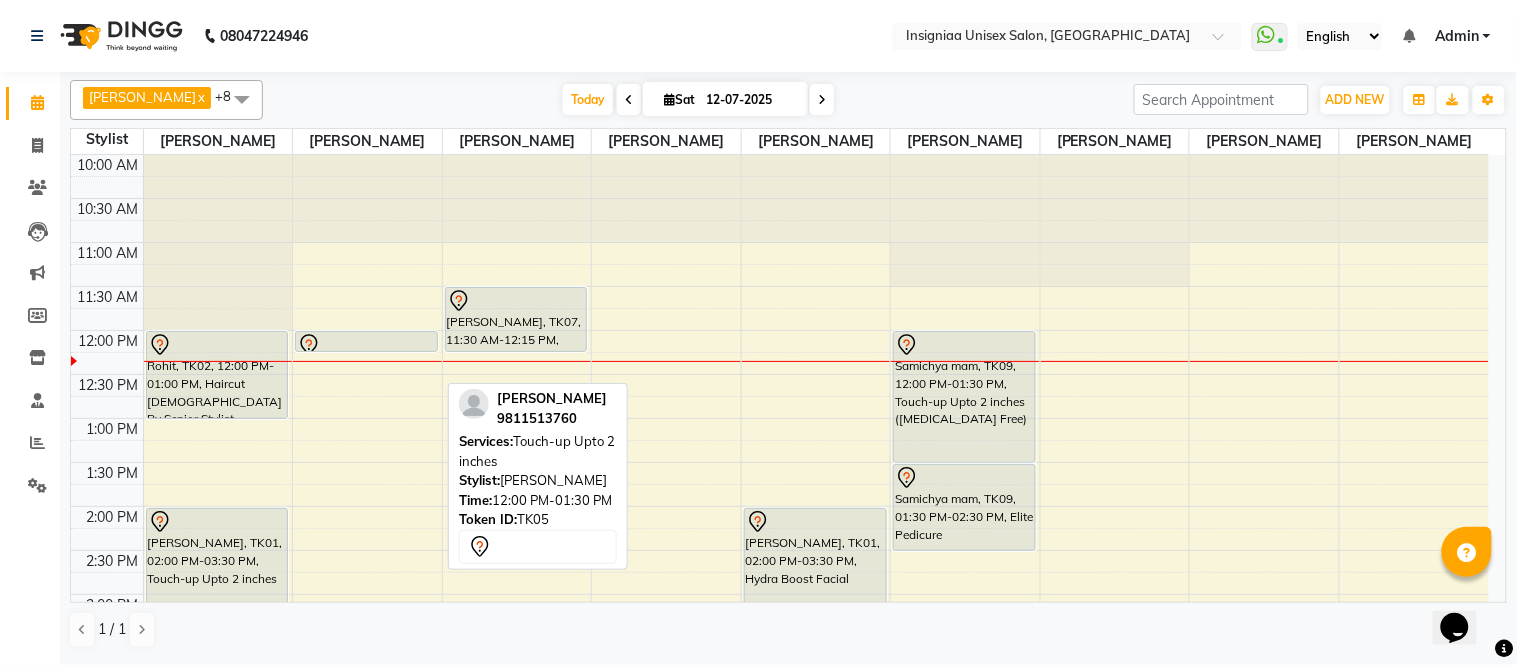 drag, startPoint x: 380, startPoint y: 457, endPoint x: 362, endPoint y: 346, distance: 112.44999 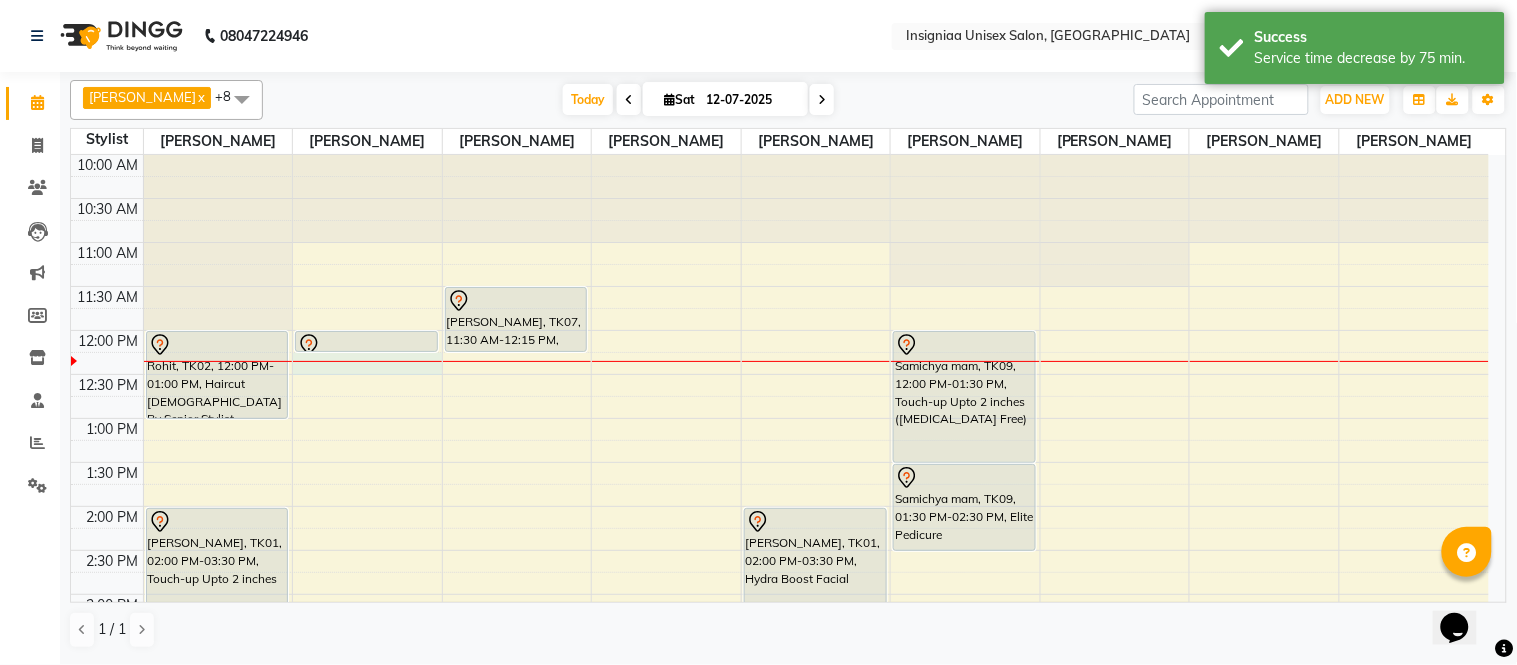 click on "10:00 AM 10:30 AM 11:00 AM 11:30 AM 12:00 PM 12:30 PM 1:00 PM 1:30 PM 2:00 PM 2:30 PM 3:00 PM 3:30 PM 4:00 PM 4:30 PM 5:00 PM 5:30 PM 6:00 PM 6:30 PM 7:00 PM 7:30 PM 8:00 PM 8:30 PM 9:00 PM 9:30 PM             Yasmin Mam, TK10, 04:45 PM-06:15 PM, Touch-up Upto 2 inches              Himanshu Agarwal, TK03, 06:00 PM-07:00 PM, Haircut Male By Senior Stylist             Rohit, TK02, 12:00 PM-01:00 PM, Haircut Male By Senior Stylist             Niki Jat, TK01, 02:00 PM-03:30 PM, Touch-up Upto 2 inches              Niki Jat, TK01, 03:30 PM-04:30 PM, Biotop Below Shoulder             Dattatray, TK04, 07:15 PM-08:15 PM, Female Haircut By Senior Stylist             Mira Sood, TK05, 12:00 PM-12:15 PM, Touch-up Upto 2 inches              Rajat Saha, TK06, 05:00 PM-05:45 PM, Haircut Male             Shweta Dahiya, TK07, 11:30 AM-12:15 PM, Haircut Boys (12 years)             Shankar, TK08, 05:00 PM-05:30 PM, Beard Trim & Crafting             Shankar, TK08, 05:30 PM-06:15 PM, Haircut Male" at bounding box center [780, 682] 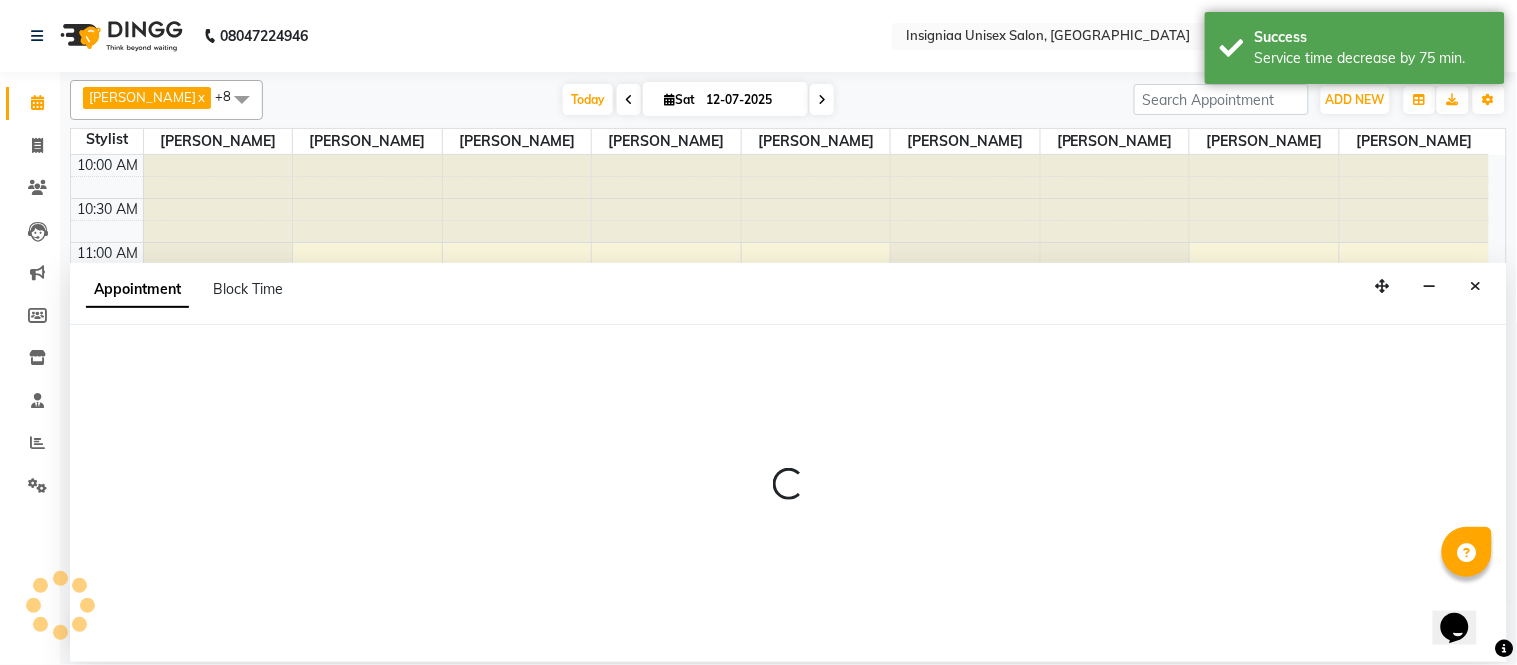 select on "58132" 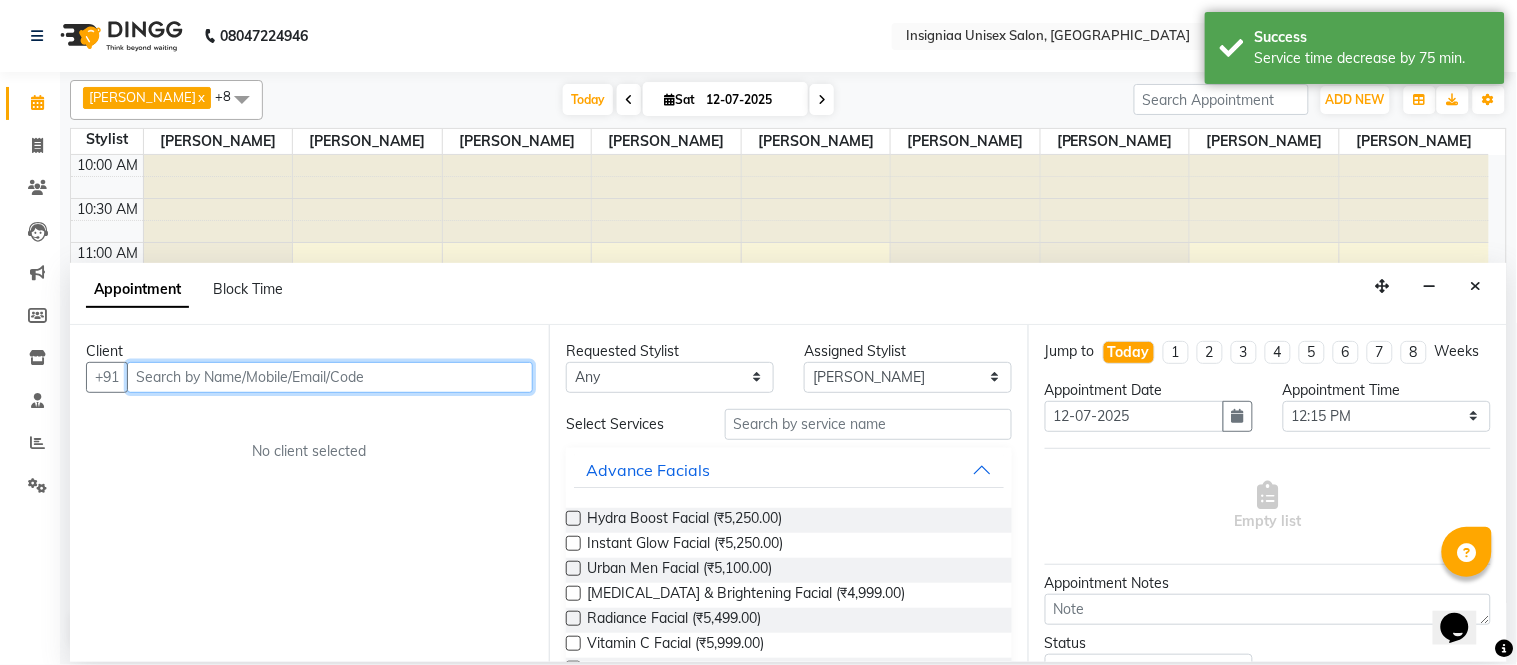 click at bounding box center [330, 377] 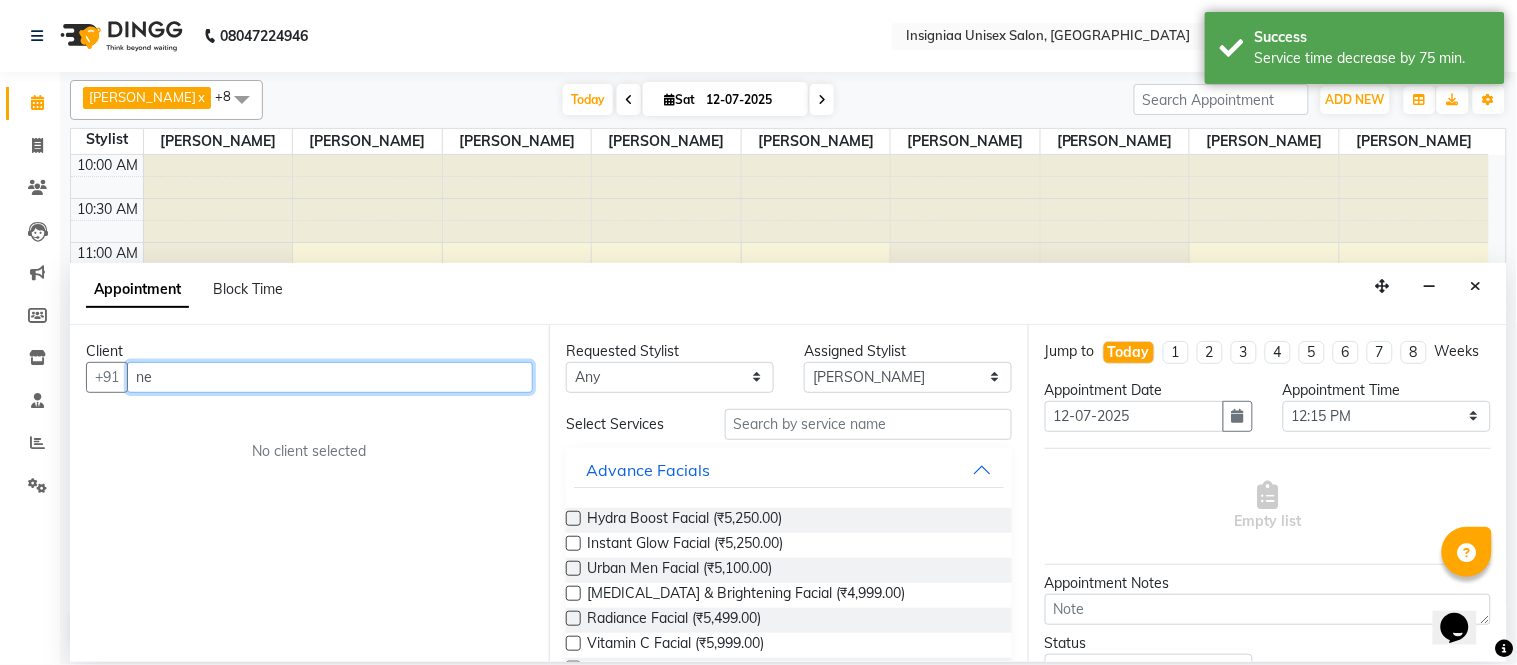 type on "n" 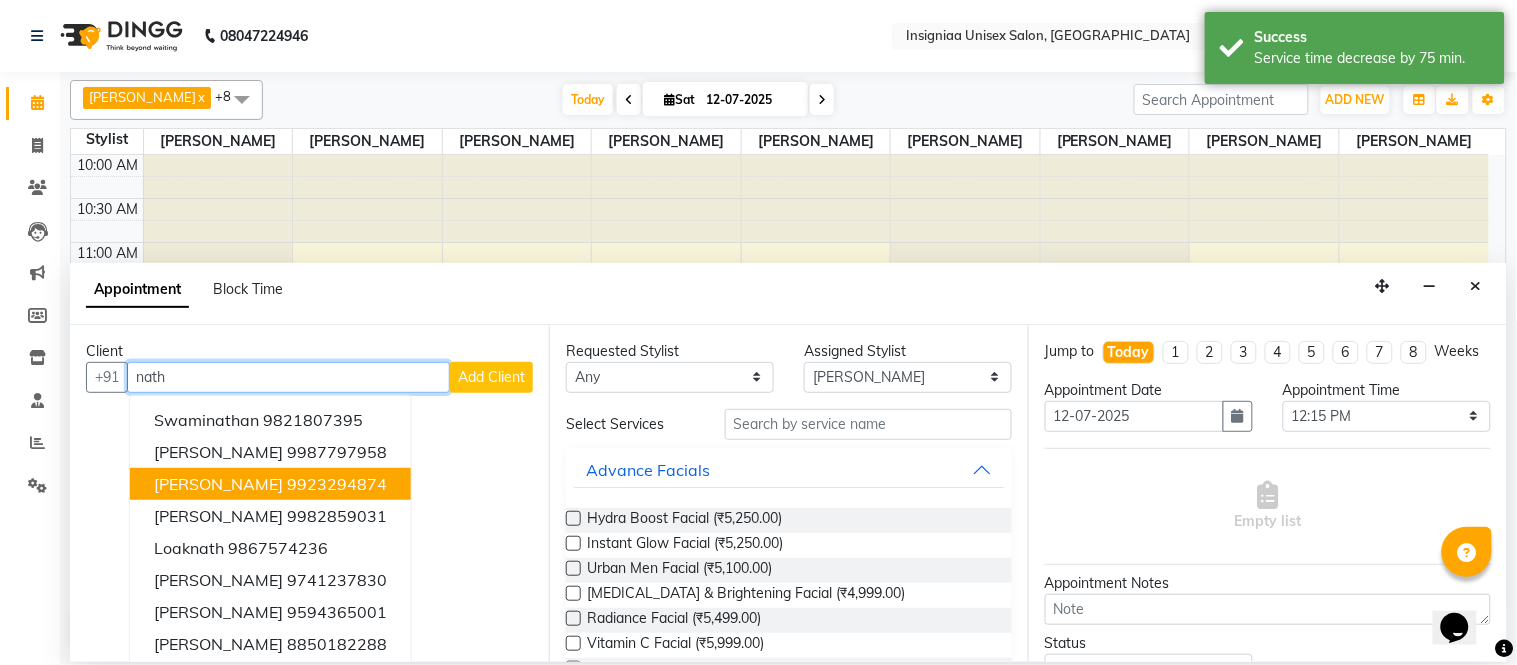 click on "9923294874" at bounding box center (337, 484) 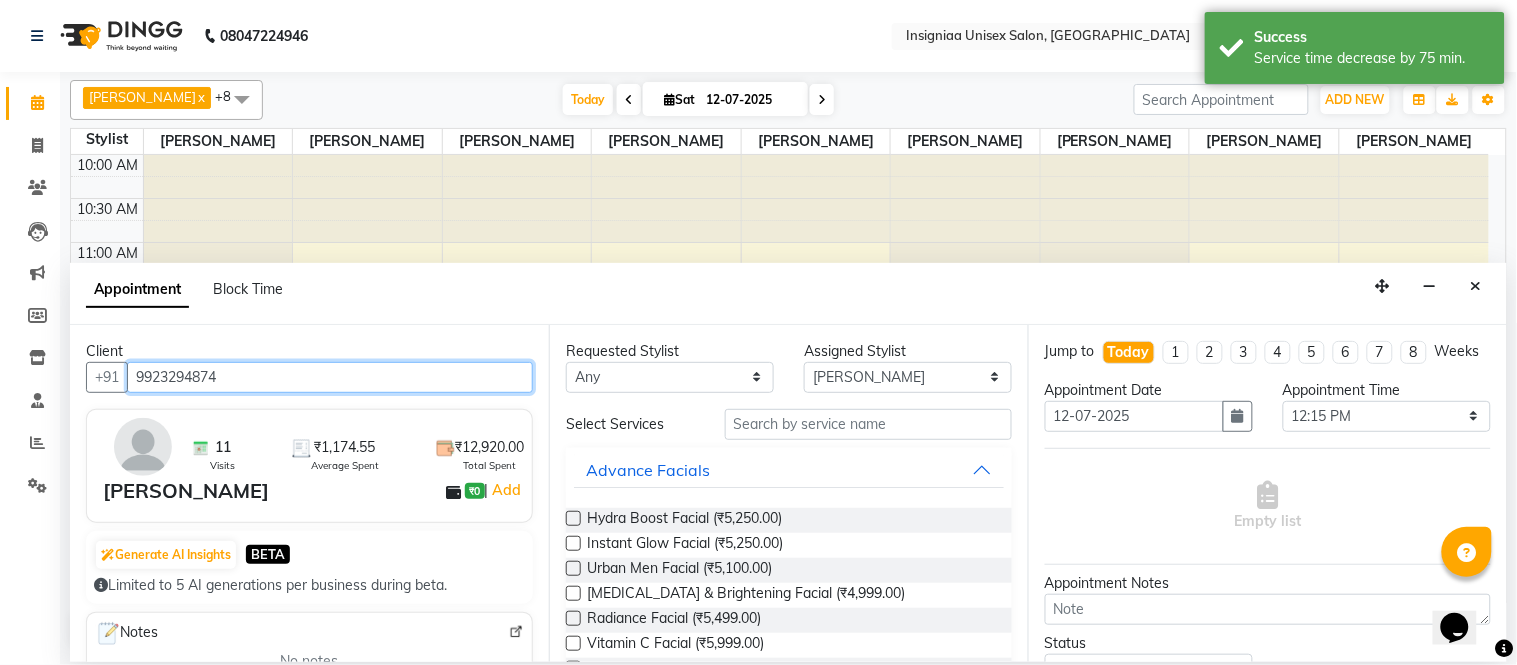 type on "9923294874" 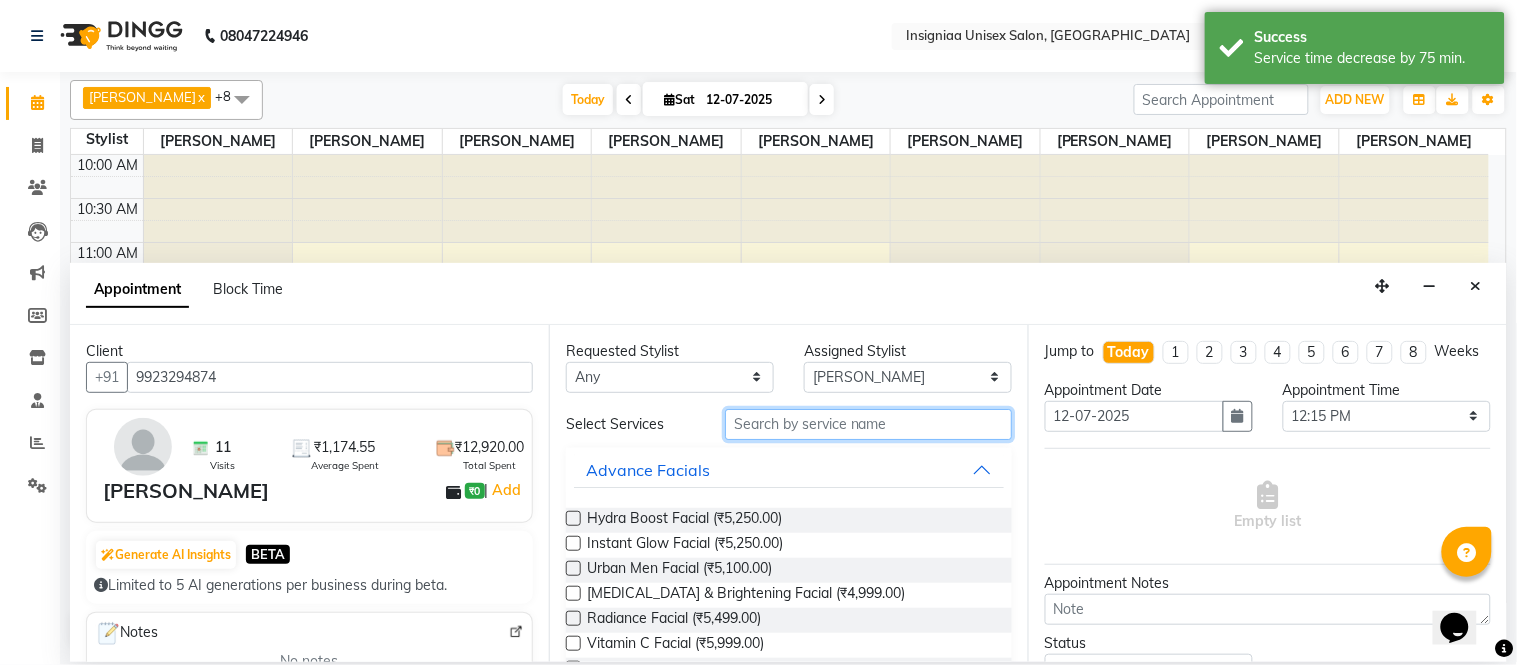 click at bounding box center [868, 424] 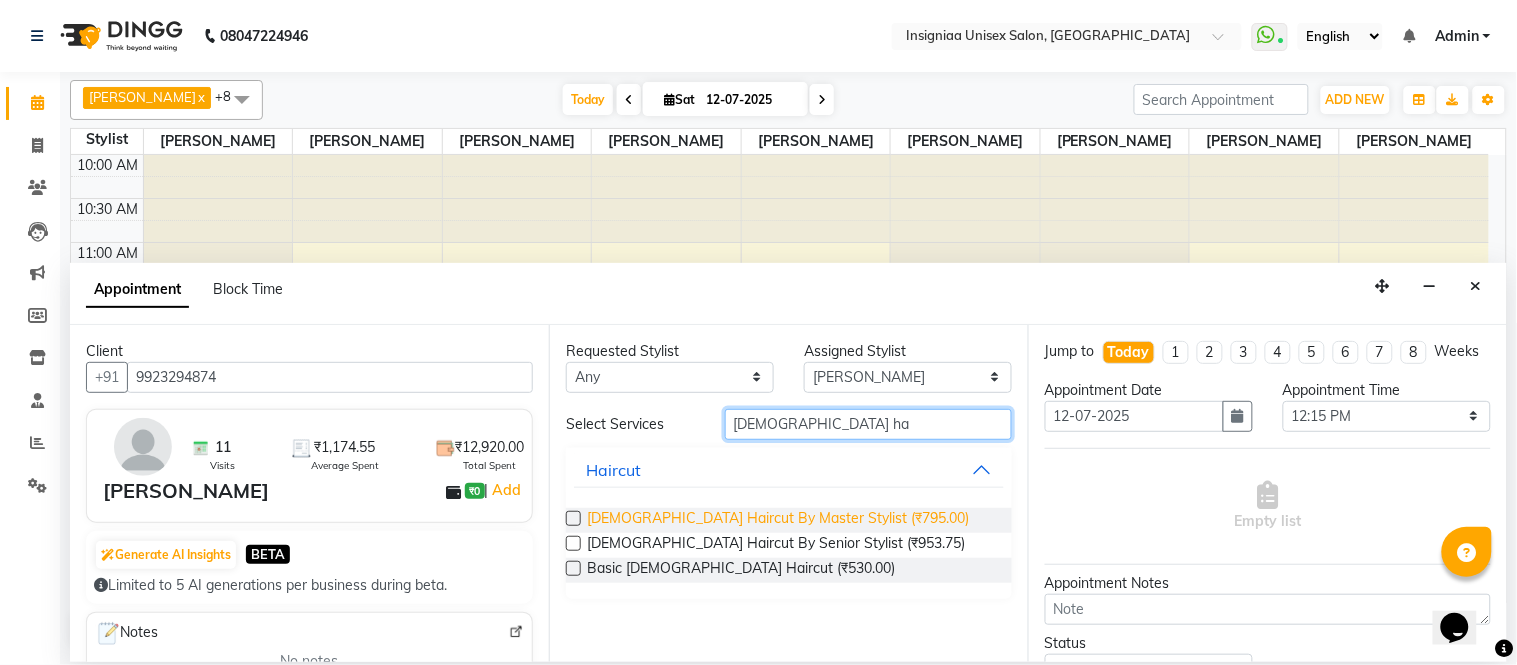 type on "female ha" 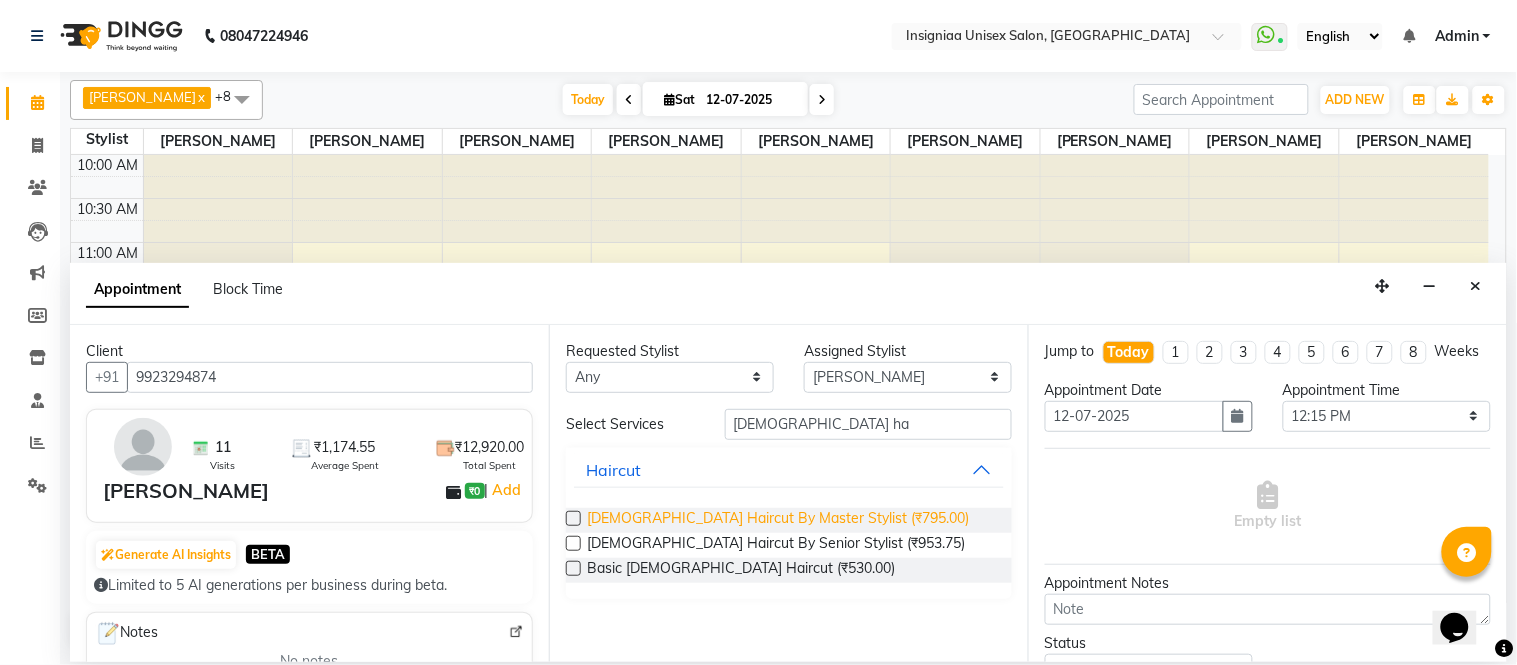 click on "Female Haircut By Master Stylist (₹795.00)" at bounding box center [778, 520] 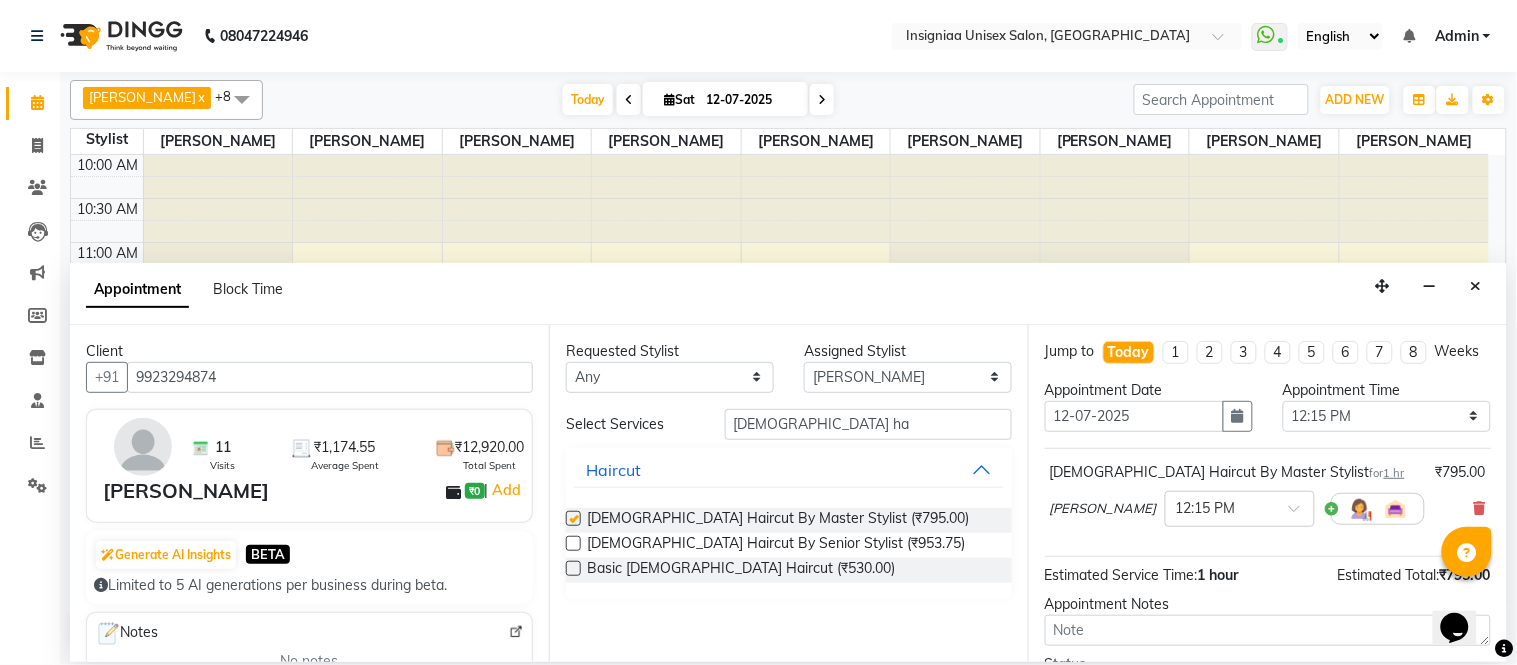 checkbox on "false" 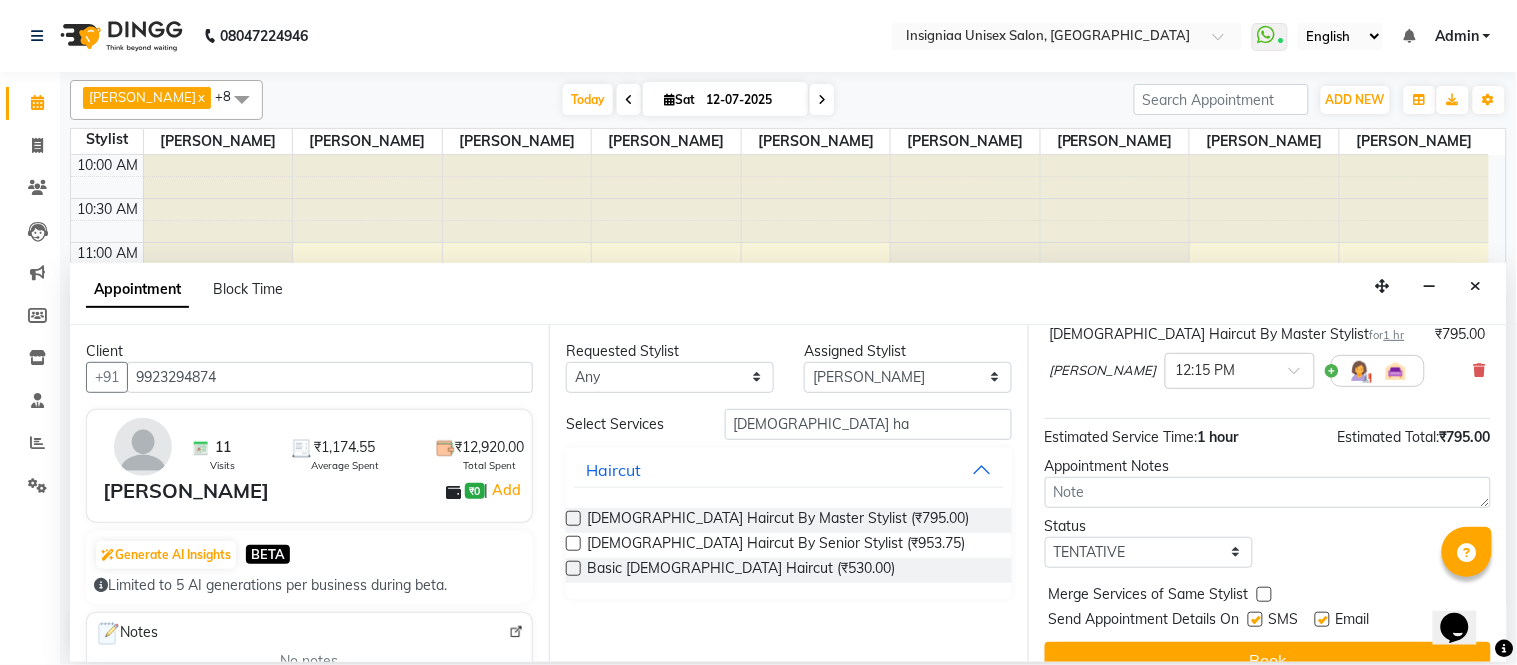 scroll, scrollTop: 188, scrollLeft: 0, axis: vertical 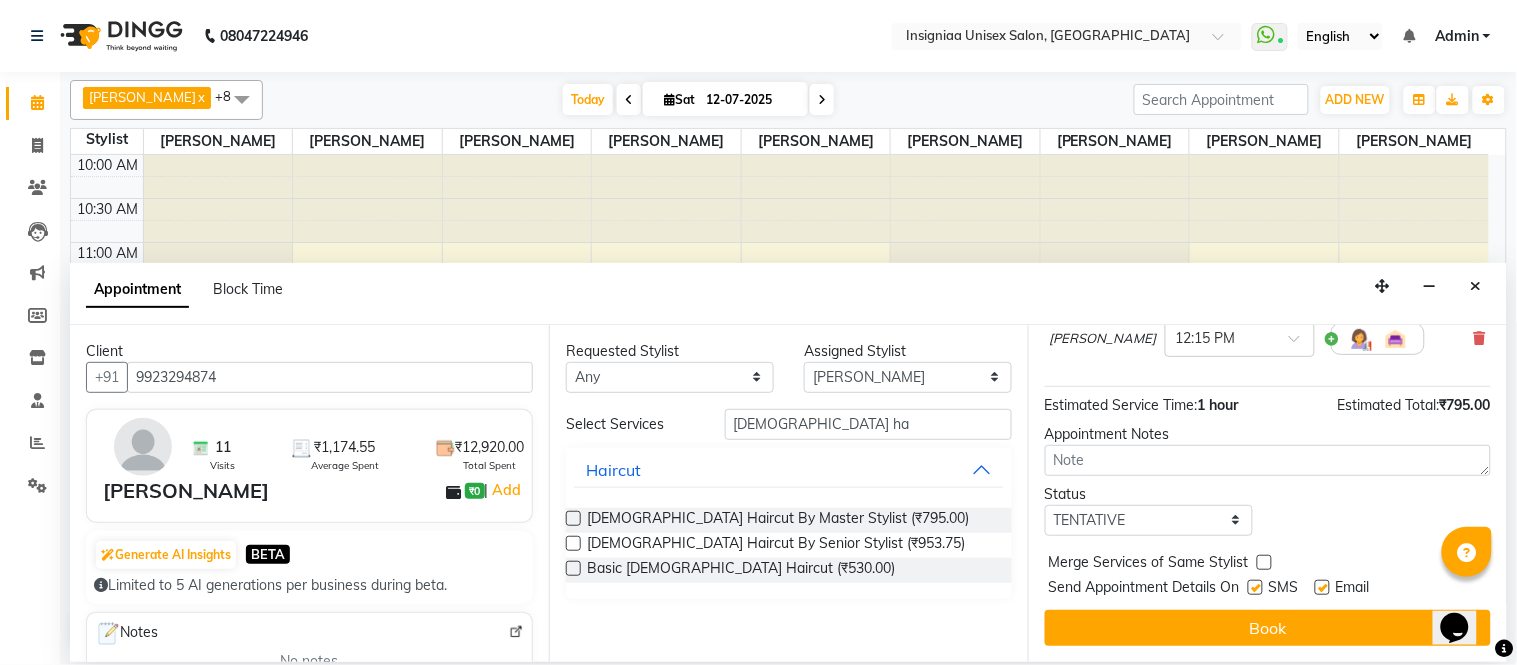 click at bounding box center [1322, 587] 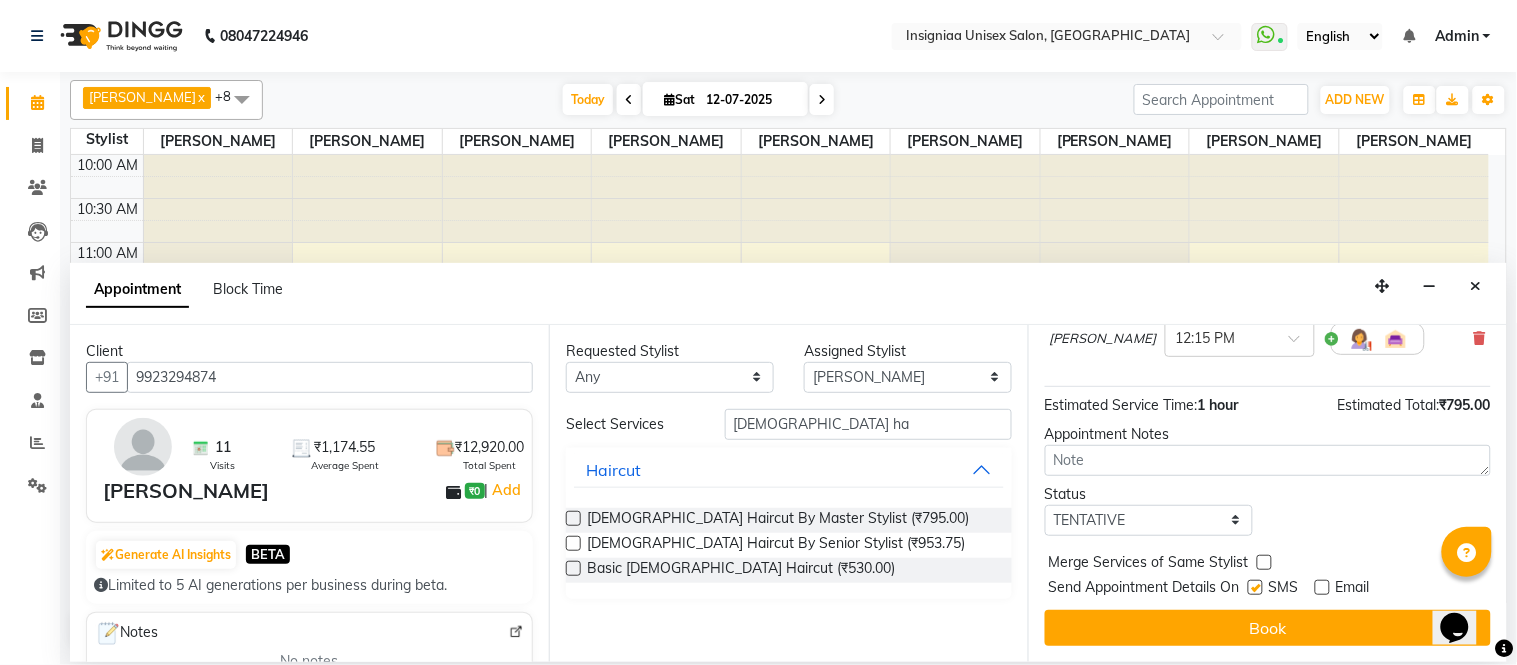 click at bounding box center [1255, 587] 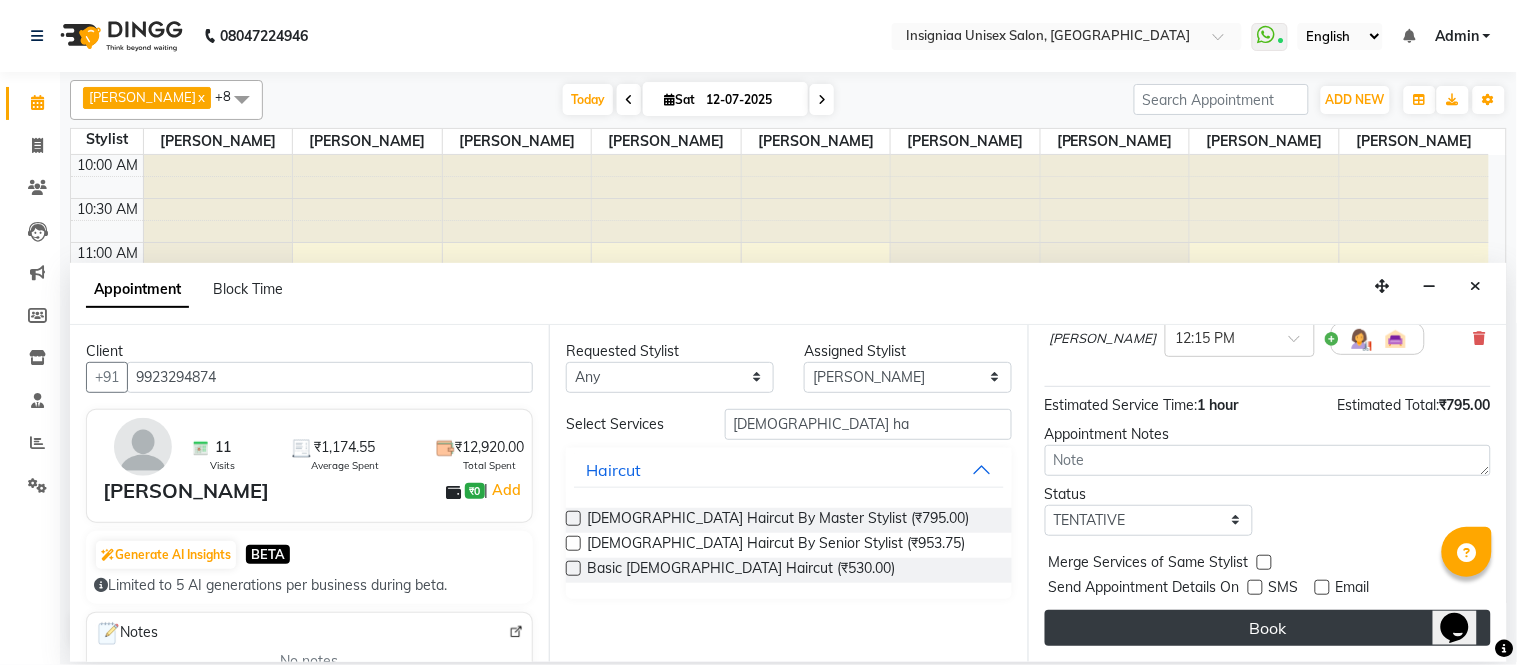 click on "Book" at bounding box center [1268, 628] 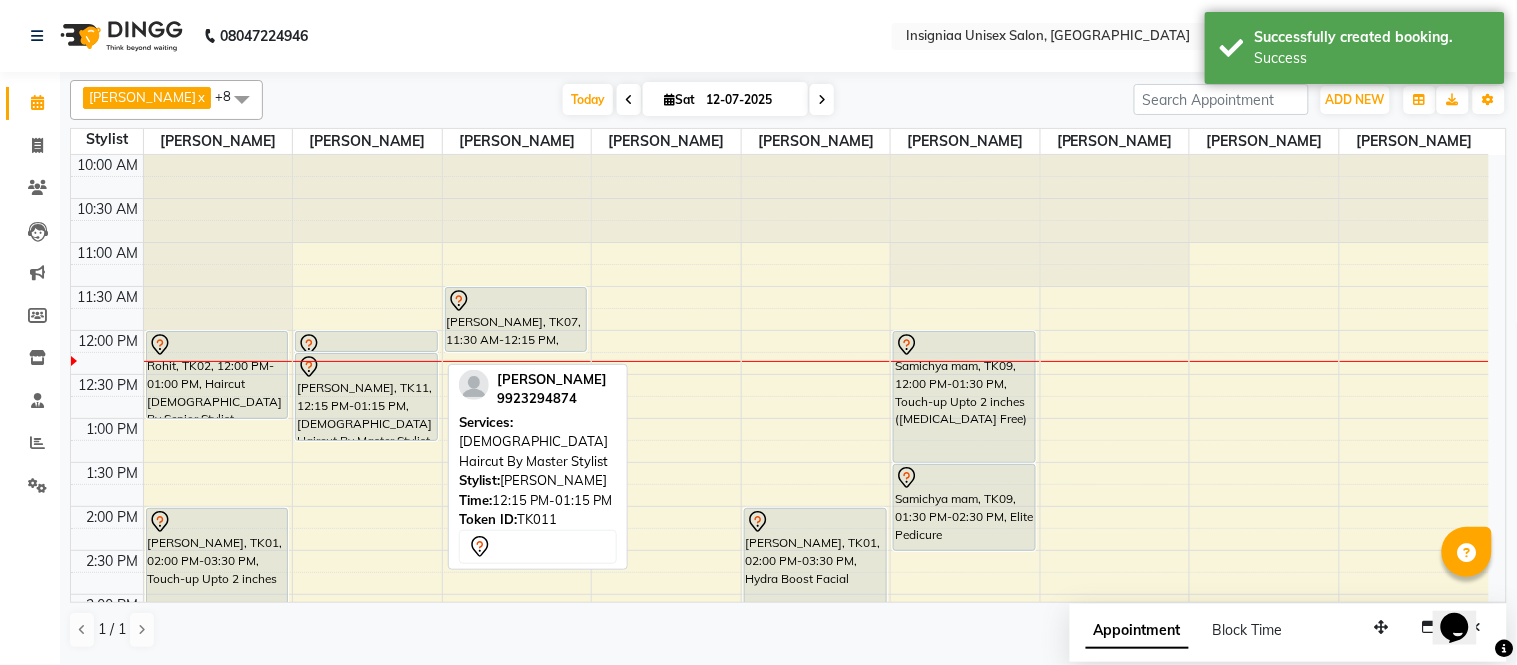 click at bounding box center (366, 367) 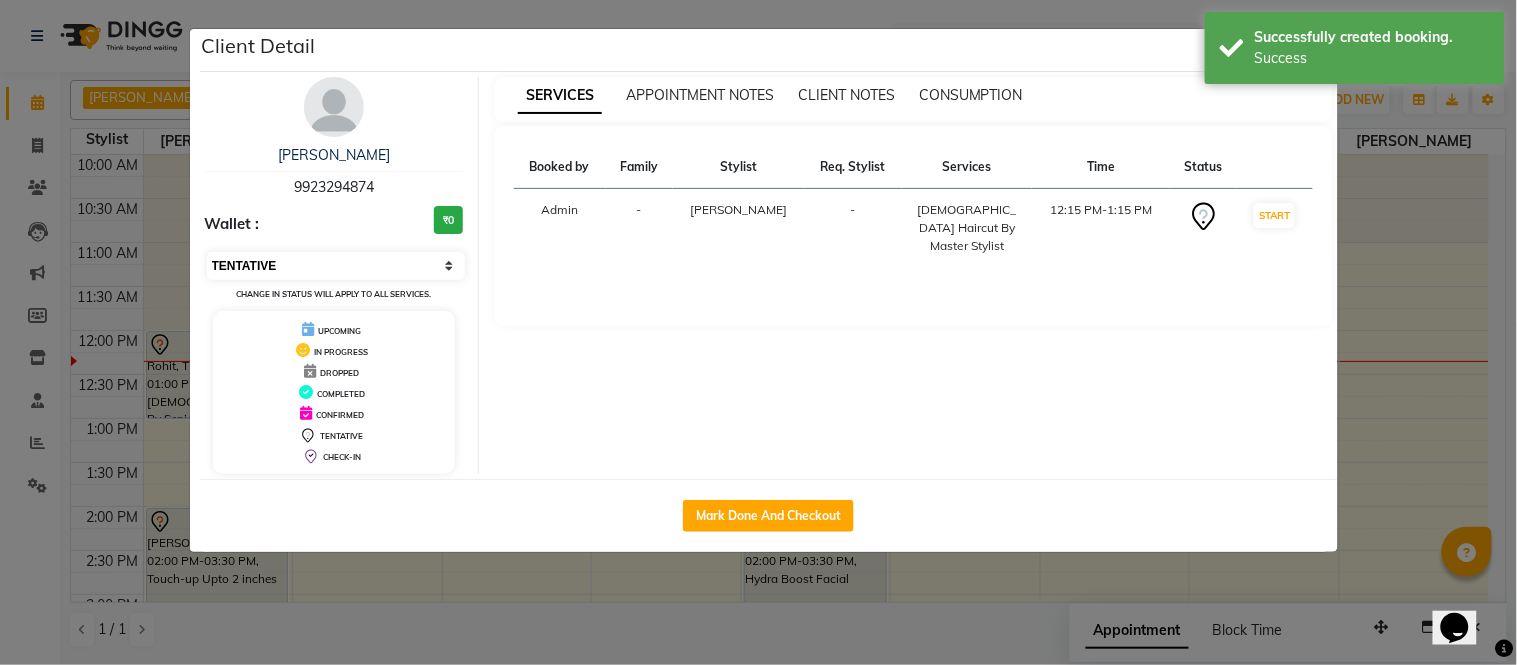 click on "Select IN SERVICE CONFIRMED TENTATIVE CHECK IN MARK DONE DROPPED UPCOMING" at bounding box center (336, 266) 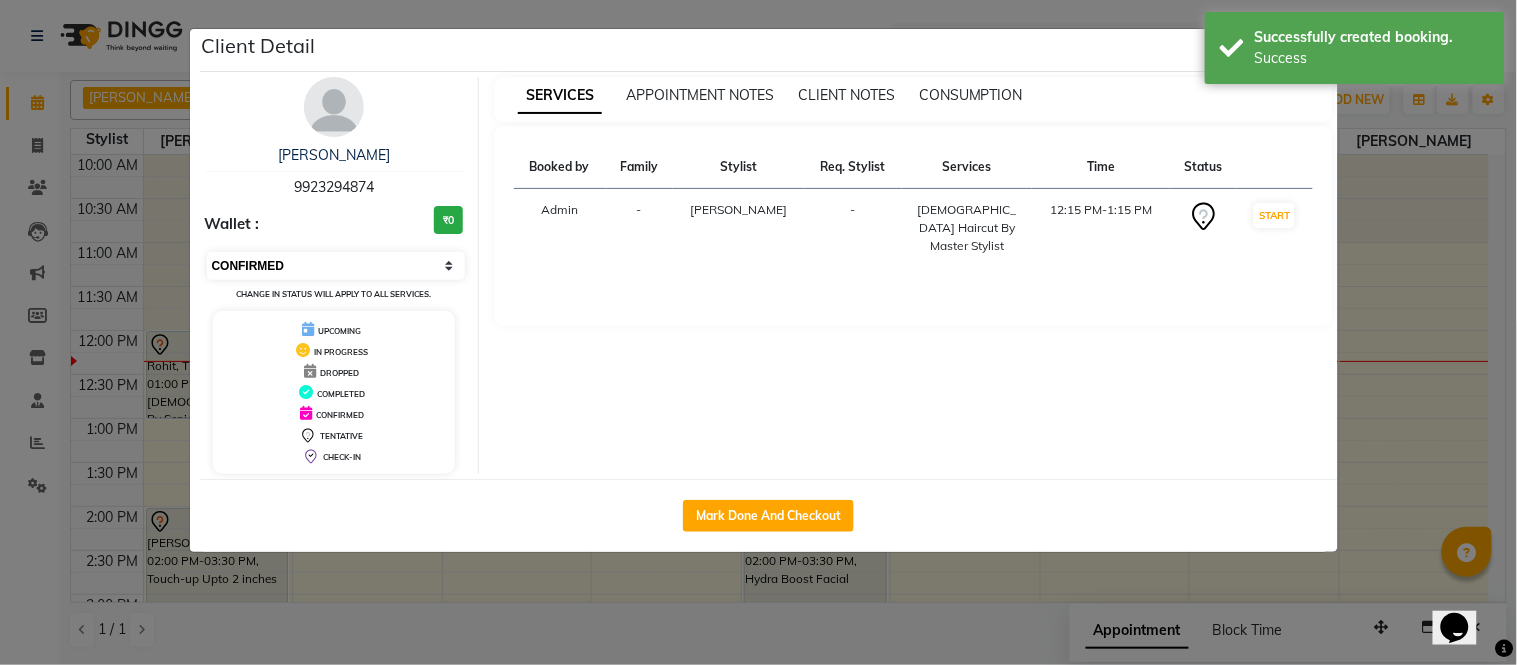 click on "Select IN SERVICE CONFIRMED TENTATIVE CHECK IN MARK DONE DROPPED UPCOMING" at bounding box center [336, 266] 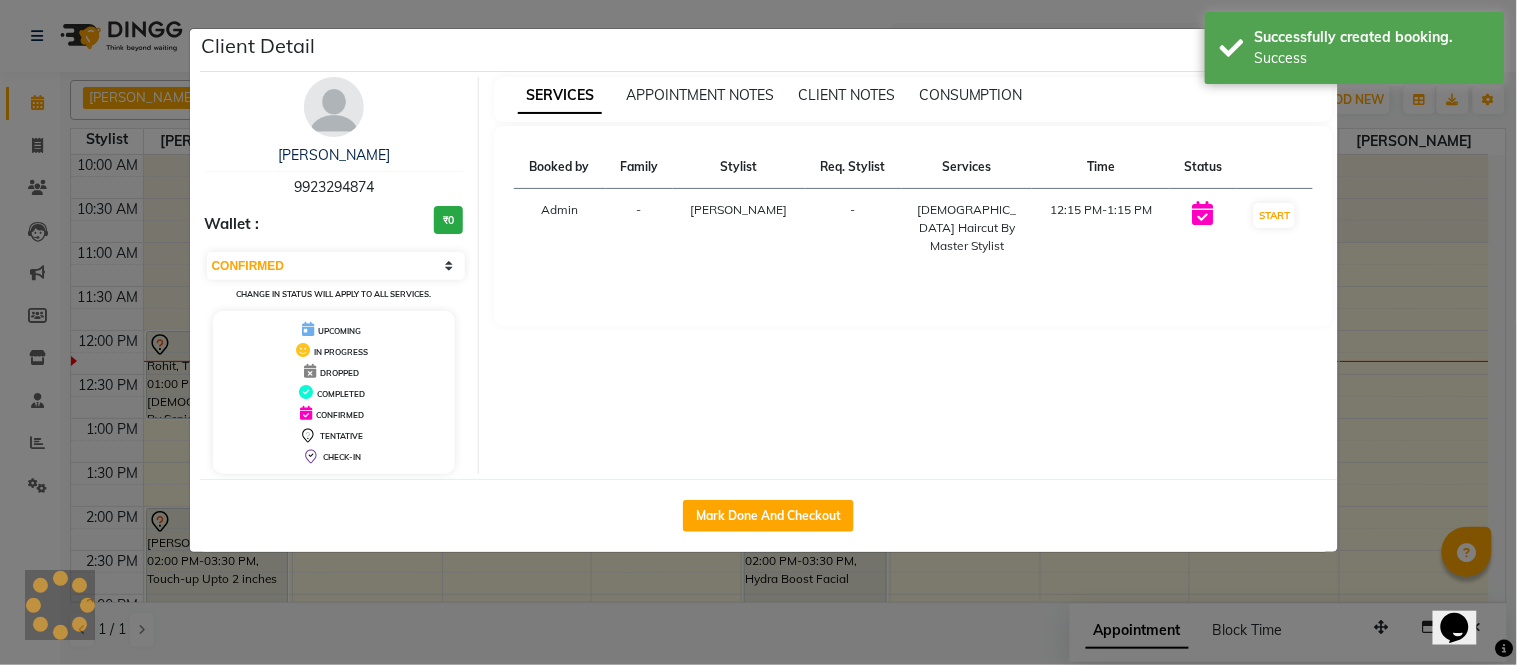 click on "Client Detail  Dr Neha Yadav Nath   9923294874 Wallet : ₹0 Select IN SERVICE CONFIRMED TENTATIVE CHECK IN MARK DONE DROPPED UPCOMING Change in status will apply to all services. UPCOMING IN PROGRESS DROPPED COMPLETED CONFIRMED TENTATIVE CHECK-IN SERVICES APPOINTMENT NOTES CLIENT NOTES CONSUMPTION Booked by Family Stylist Req. Stylist Services Time Status  Admin  - Rahul Srivastav -  Female Haircut By Master Stylist   12:15 PM-1:15 PM   START   Mark Done And Checkout" 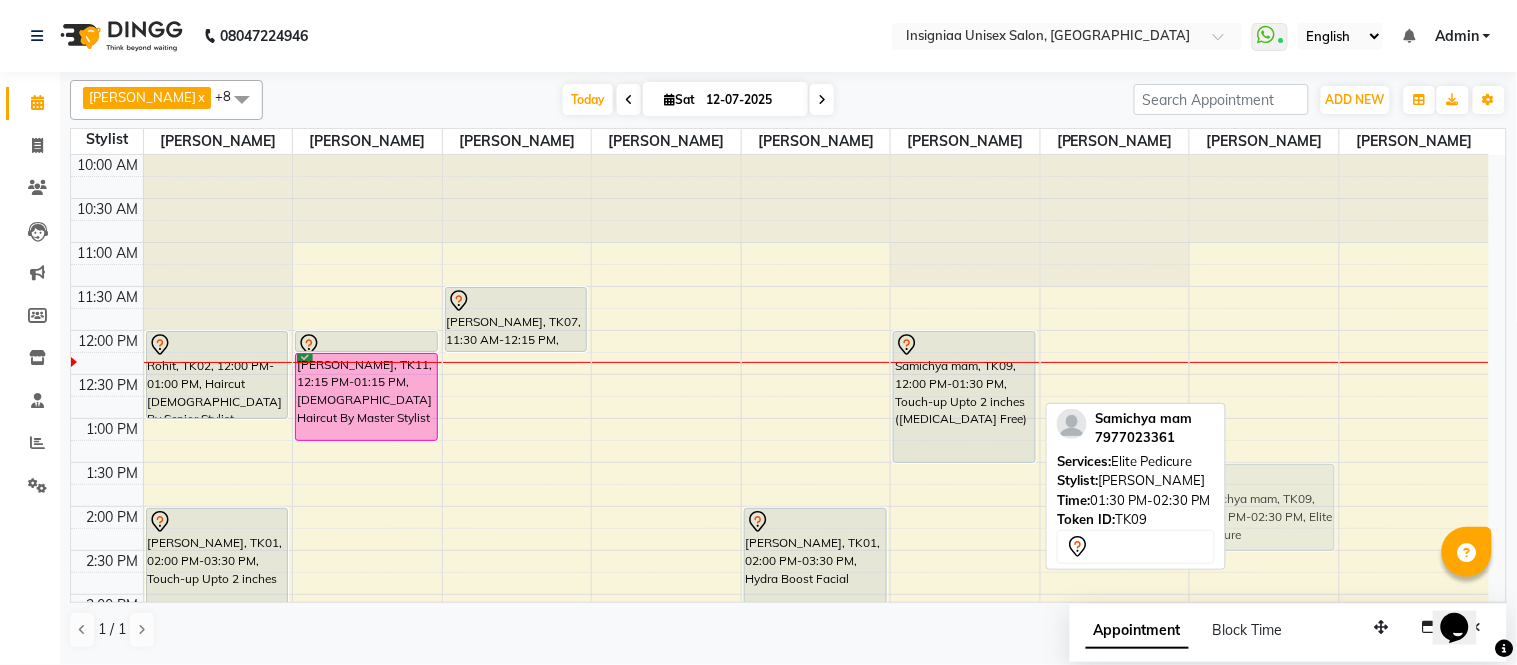 drag, startPoint x: 938, startPoint y: 500, endPoint x: 1227, endPoint y: 495, distance: 289.04324 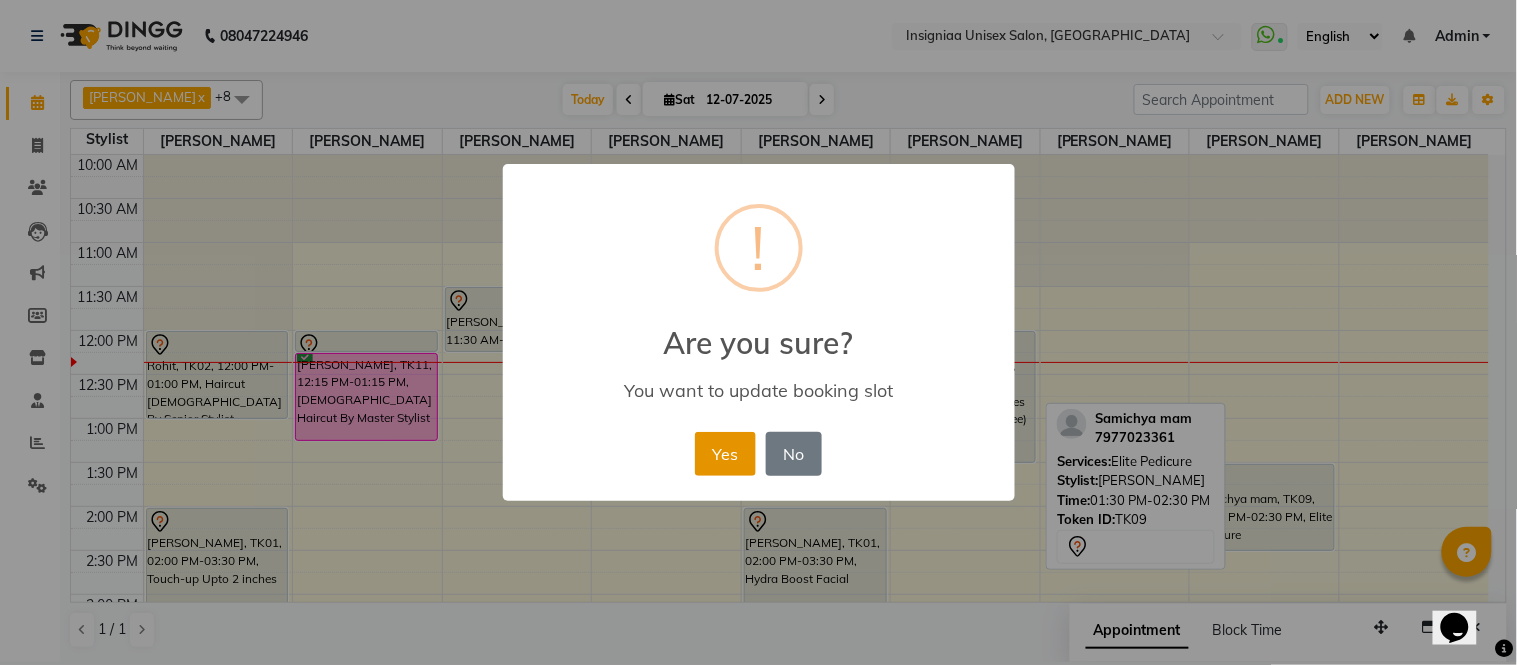 click on "Yes" at bounding box center (725, 454) 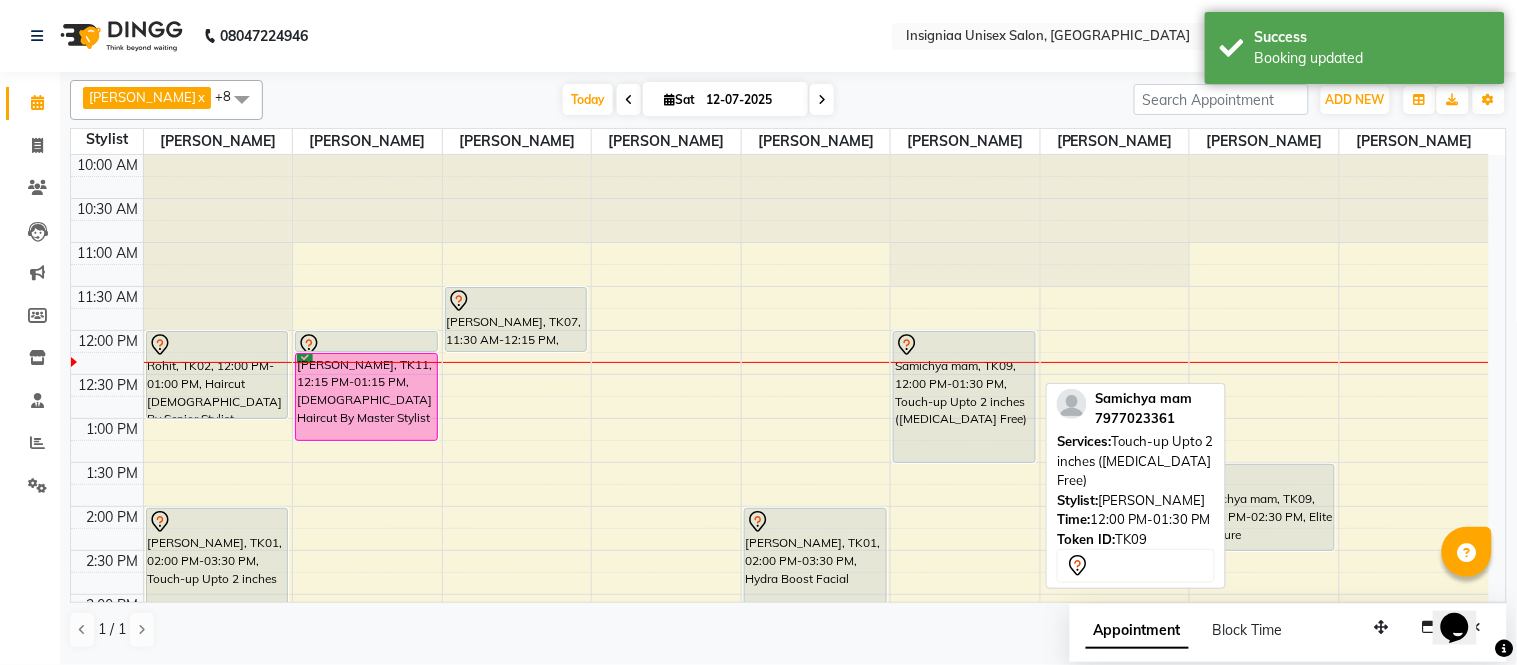 click on "Samichya mam, TK09, 12:00 PM-01:30 PM, Touch-up Upto 2 inches (Ammonia Free)" at bounding box center [964, 397] 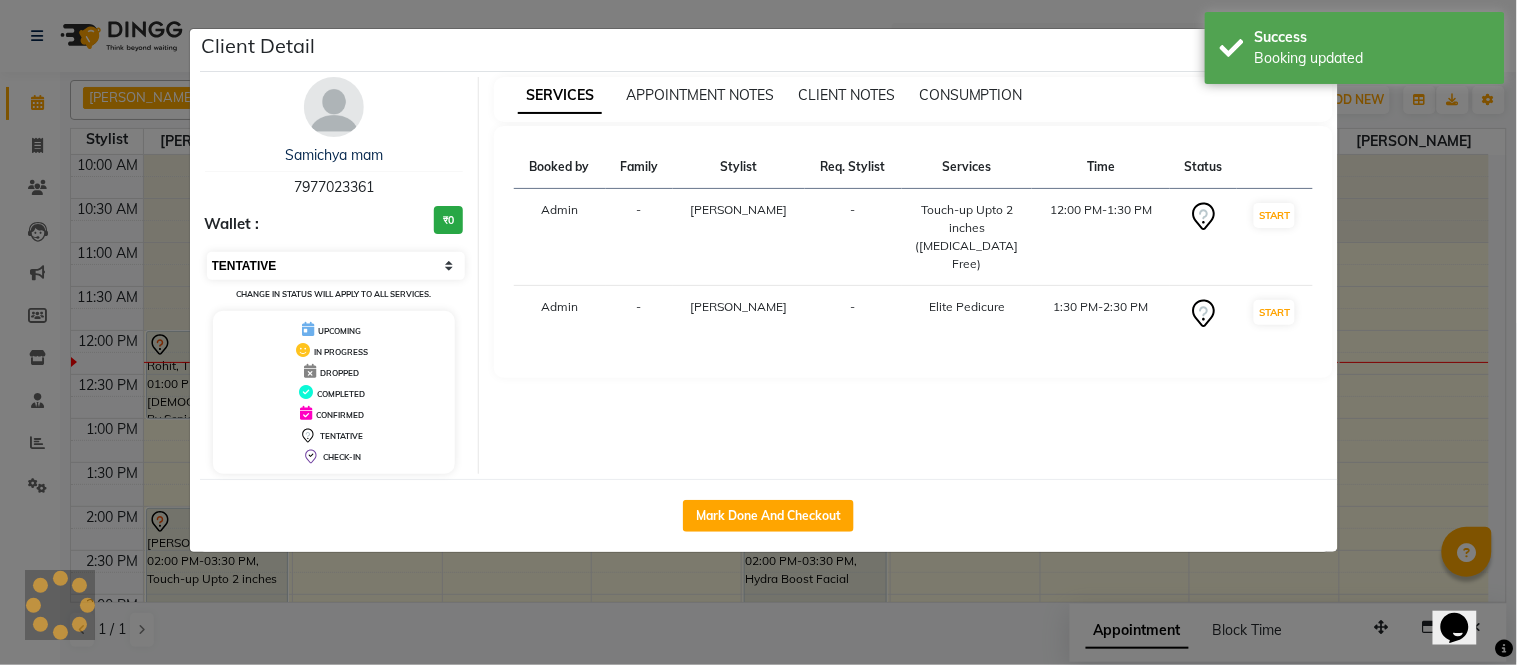 click on "Select IN SERVICE CONFIRMED TENTATIVE CHECK IN MARK DONE DROPPED UPCOMING" at bounding box center (336, 266) 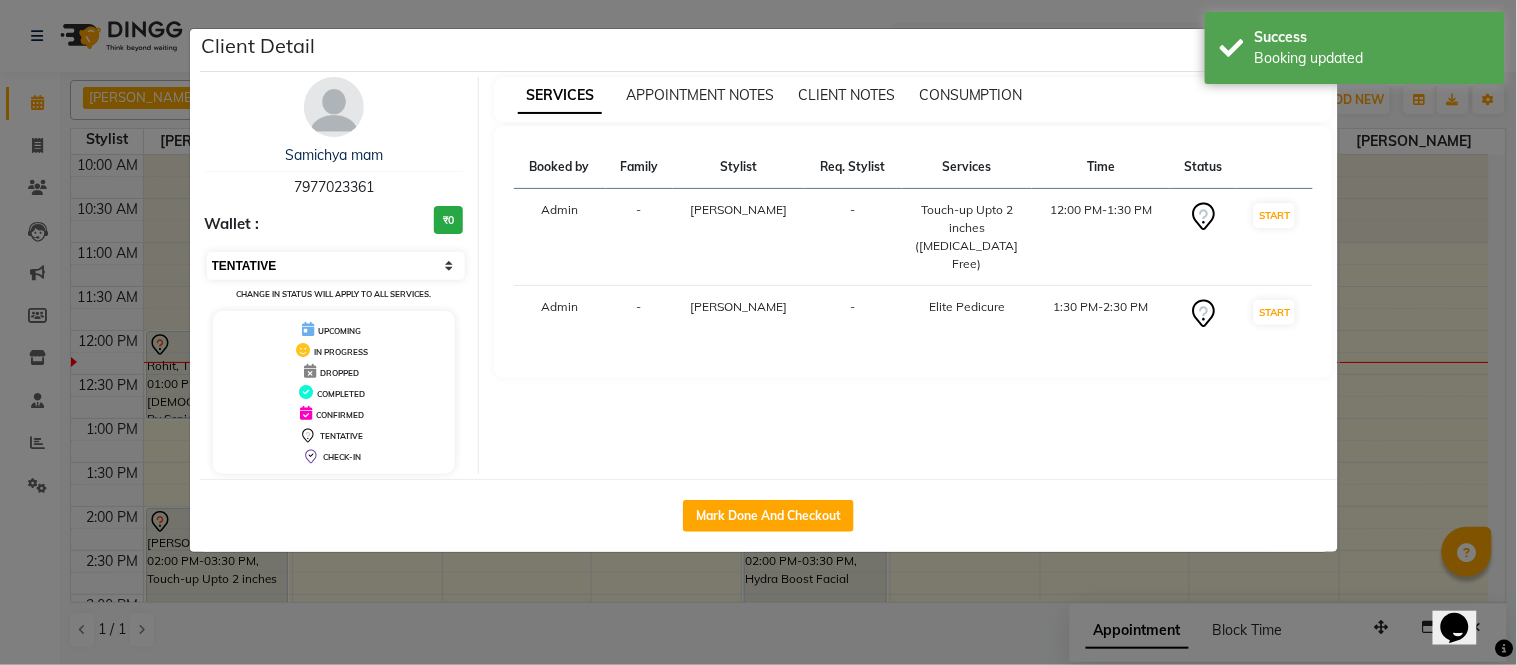 select on "6" 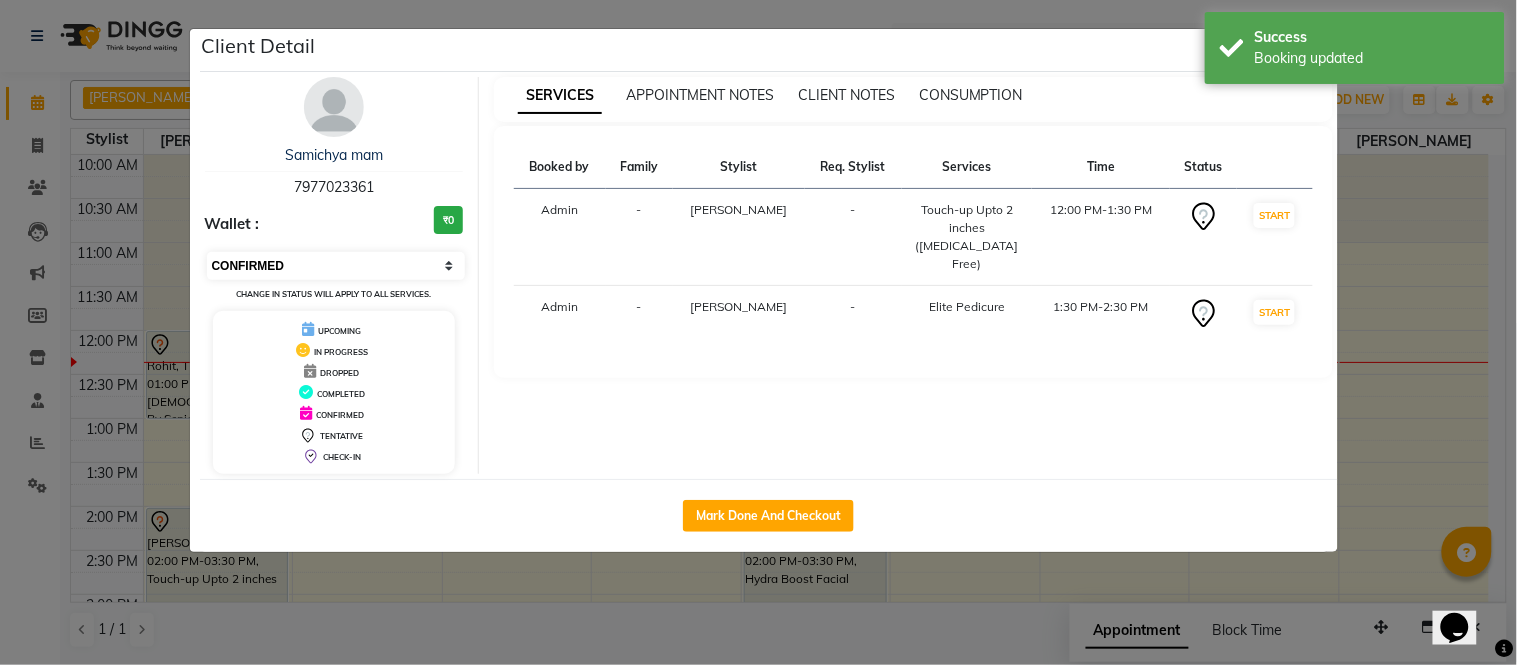 click on "Select IN SERVICE CONFIRMED TENTATIVE CHECK IN MARK DONE DROPPED UPCOMING" at bounding box center (336, 266) 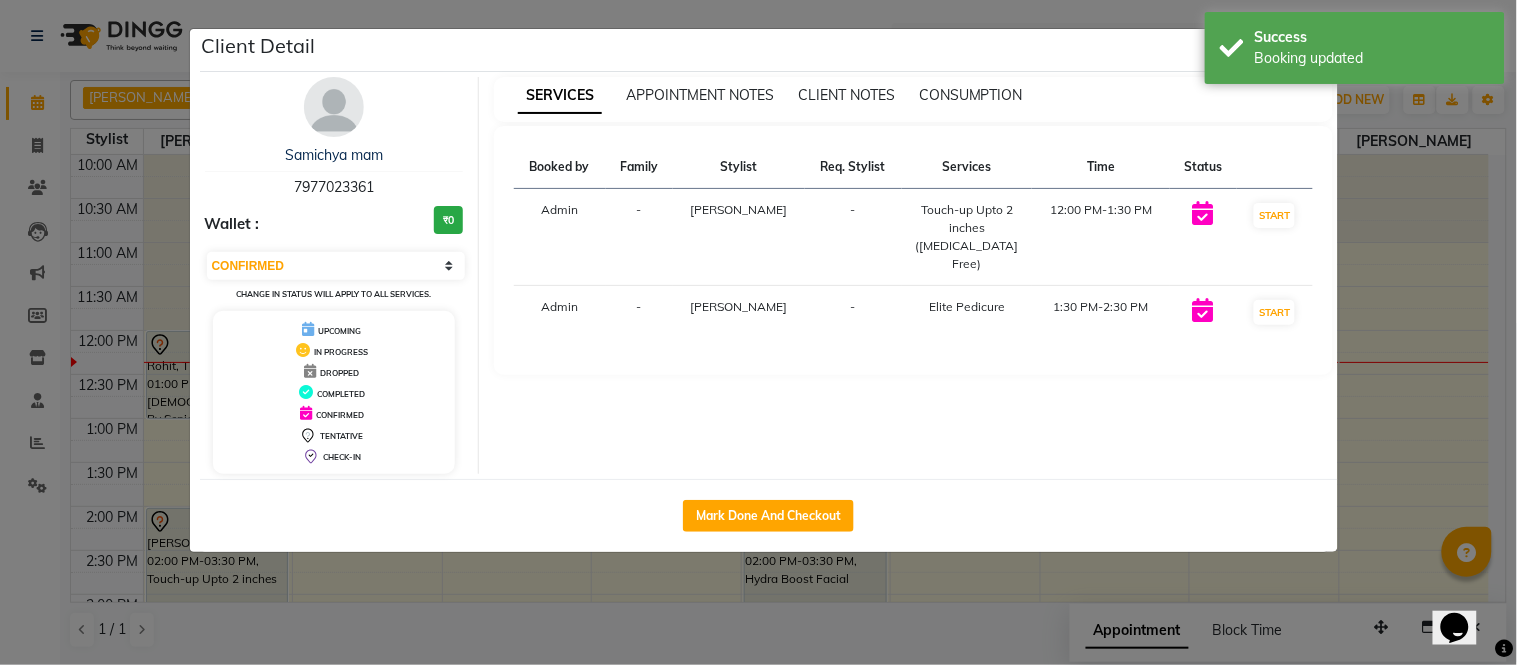 click on "Client Detail  Samichya mam   7977023361 Wallet : ₹0 Select IN SERVICE CONFIRMED TENTATIVE CHECK IN MARK DONE DROPPED UPCOMING Change in status will apply to all services. UPCOMING IN PROGRESS DROPPED COMPLETED CONFIRMED TENTATIVE CHECK-IN SERVICES APPOINTMENT NOTES CLIENT NOTES CONSUMPTION Booked by Family Stylist Req. Stylist Services Time Status  Admin  - Sainath Shinde -  Touch-up Upto 2 inches (Ammonia Free)   12:00 PM-1:30 PM   START   Admin  - Vijay Kharat -  Elite Pedicure   1:30 PM-2:30 PM   START   Mark Done And Checkout" 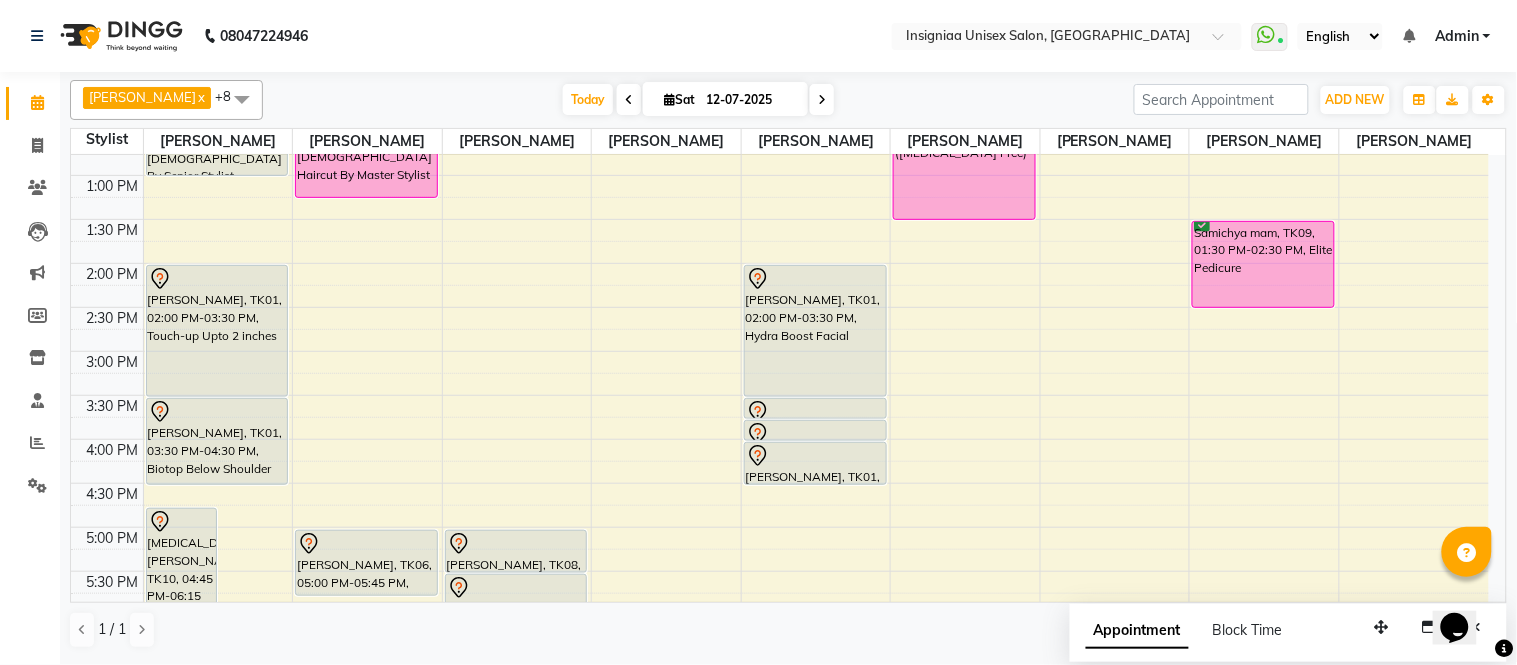 scroll, scrollTop: 222, scrollLeft: 0, axis: vertical 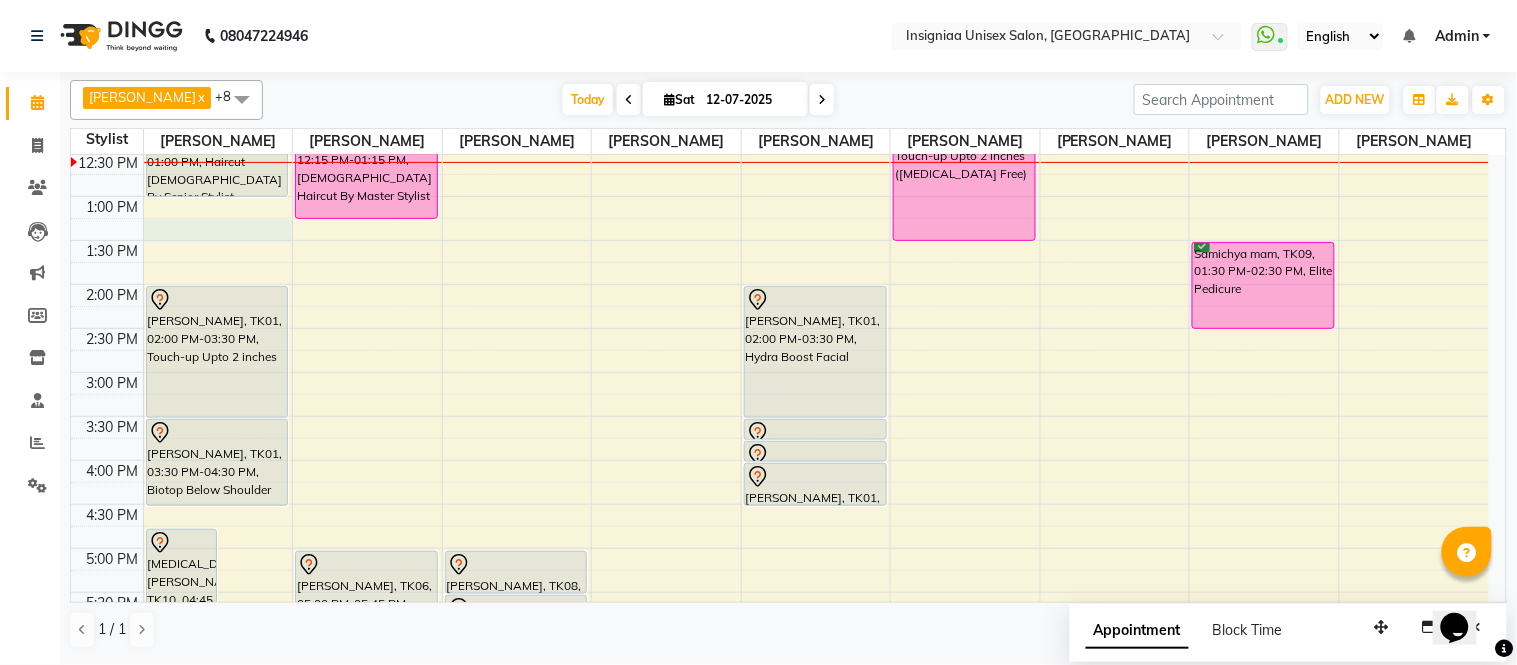 click on "10:00 AM 10:30 AM 11:00 AM 11:30 AM 12:00 PM 12:30 PM 1:00 PM 1:30 PM 2:00 PM 2:30 PM 3:00 PM 3:30 PM 4:00 PM 4:30 PM 5:00 PM 5:30 PM 6:00 PM 6:30 PM 7:00 PM 7:30 PM 8:00 PM 8:30 PM 9:00 PM 9:30 PM             Yasmin Mam, TK10, 04:45 PM-06:15 PM, Touch-up Upto 2 inches              Himanshu Agarwal, TK03, 06:00 PM-07:00 PM, Haircut Male By Senior Stylist             Rohit, TK02, 12:00 PM-01:00 PM, Haircut Male By Senior Stylist             Niki Jat, TK01, 02:00 PM-03:30 PM, Touch-up Upto 2 inches              Niki Jat, TK01, 03:30 PM-04:30 PM, Biotop Below Shoulder             Dattatray, TK04, 07:15 PM-08:15 PM, Female Haircut By Senior Stylist             Mira Sood, TK05, 12:00 PM-12:15 PM, Touch-up Upto 2 inches      Dr Neha Yadav Nath, TK11, 12:15 PM-01:15 PM, Female Haircut By Master Stylist             Rajat Saha, TK06, 05:00 PM-05:45 PM, Haircut Male             Shweta Dahiya, TK07, 11:30 AM-12:15 PM, Haircut Boys (12 years)             Shankar, TK08, 05:00 PM-05:30 PM, Beard Trim & Crafting" at bounding box center (780, 460) 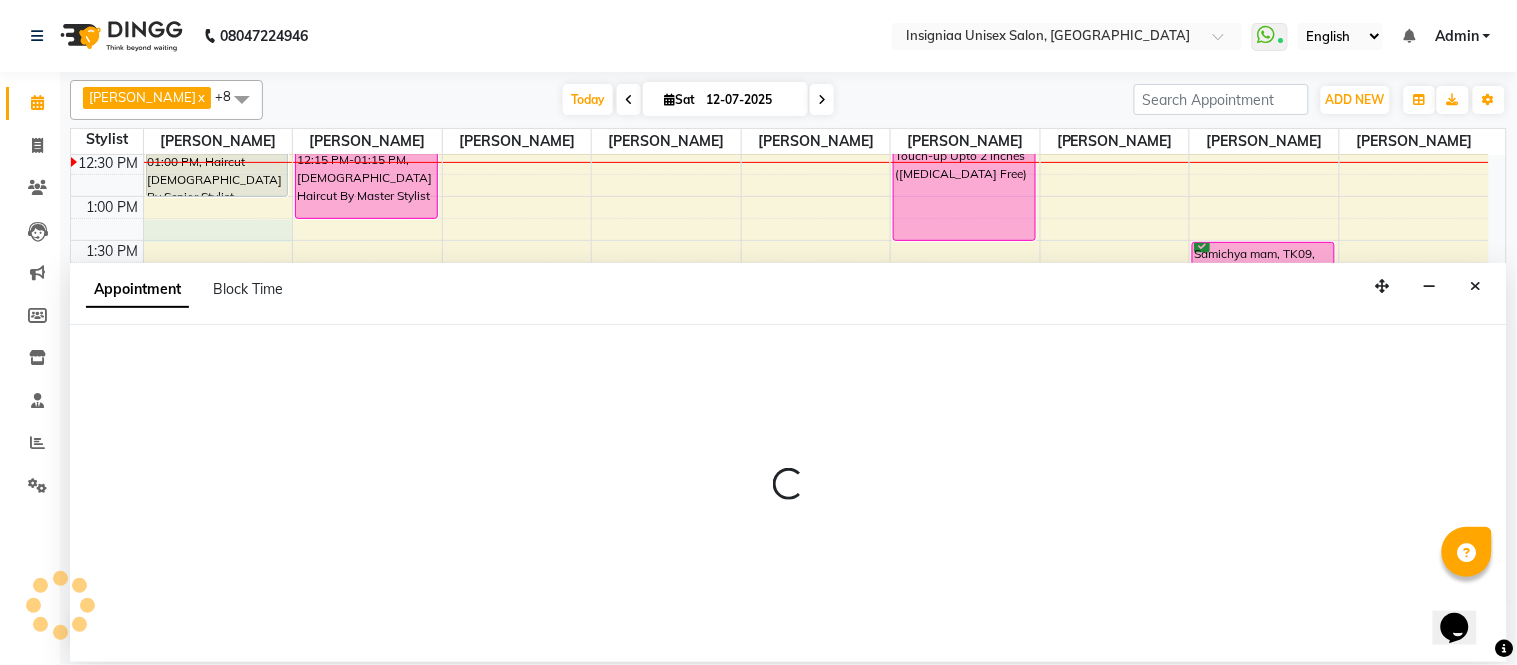 select on "58131" 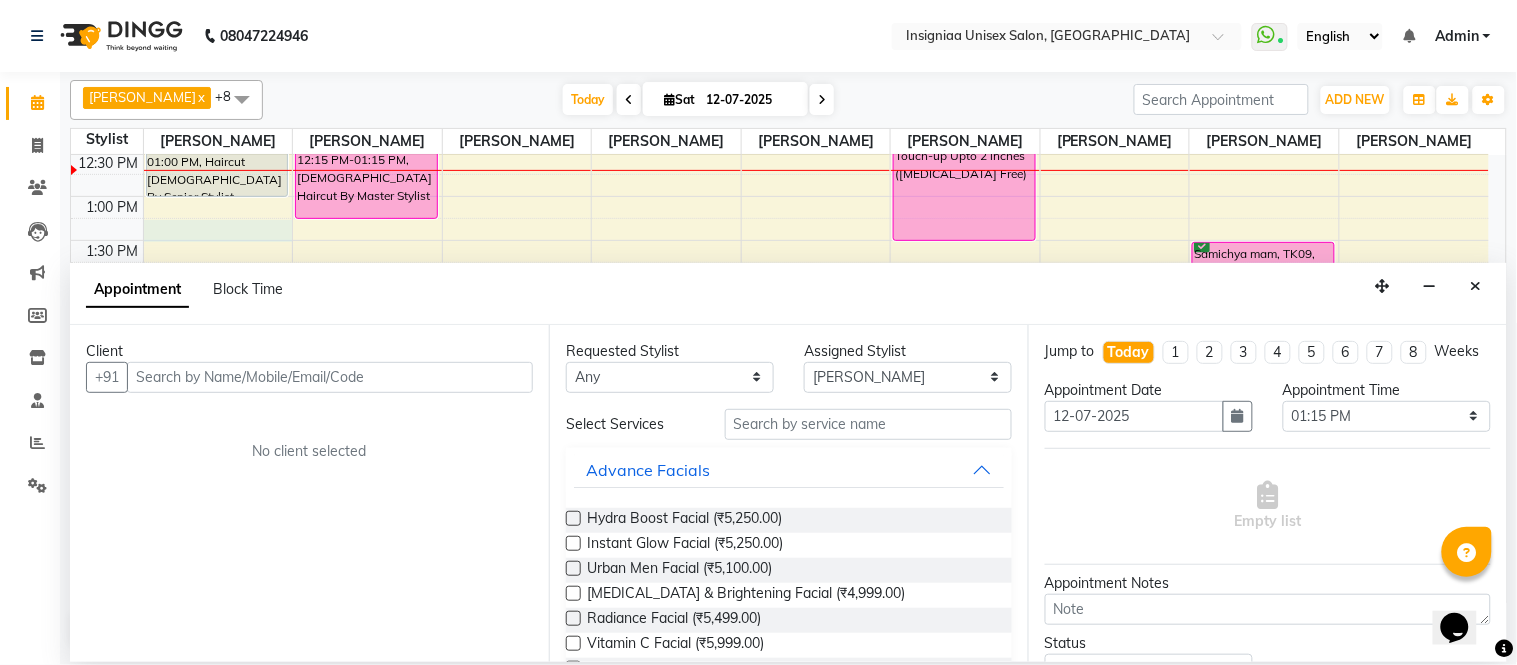 click on "08047224946 Select Location × Insigniaa Unisex Salon, Kharghar  WhatsApp Status  ✕ Status:  Connected Most Recent Message: 12-07-2025     11:04 AM Recent Service Activity: 12-07-2025     12:19 PM English ENGLISH Español العربية मराठी हिंदी ગુજરાતી தமிழ் 中文 Notifications nothing to show Admin Manage Profile Change Password Sign out  Version:3.15.4" 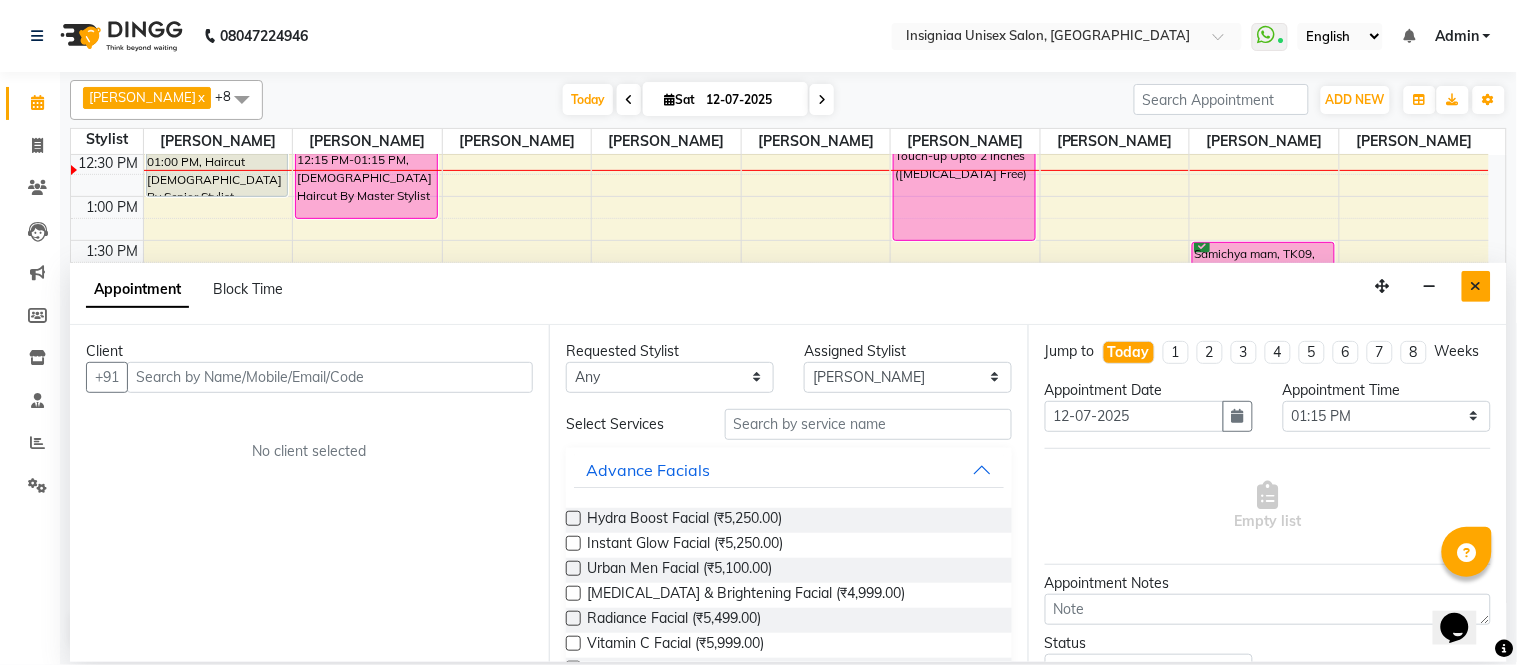 click at bounding box center (1476, 286) 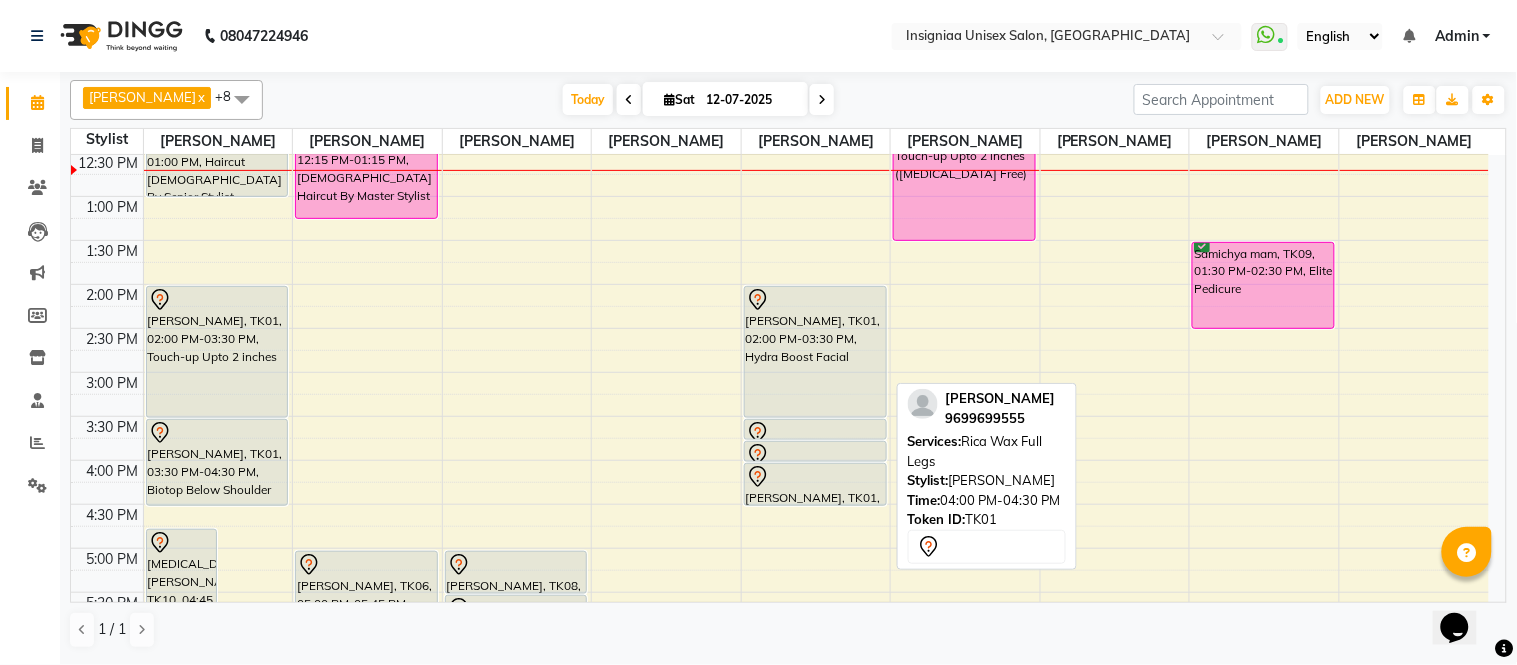 scroll, scrollTop: 111, scrollLeft: 0, axis: vertical 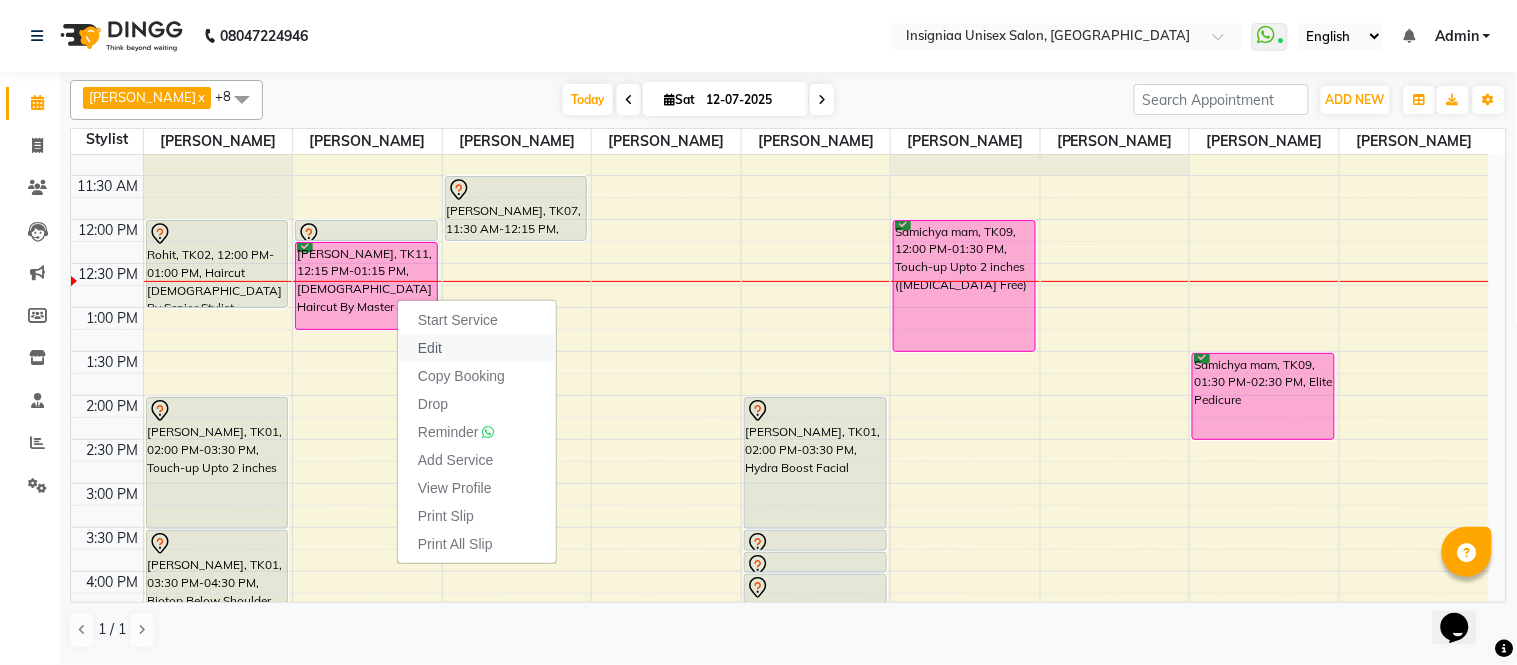 click on "Edit" at bounding box center [430, 348] 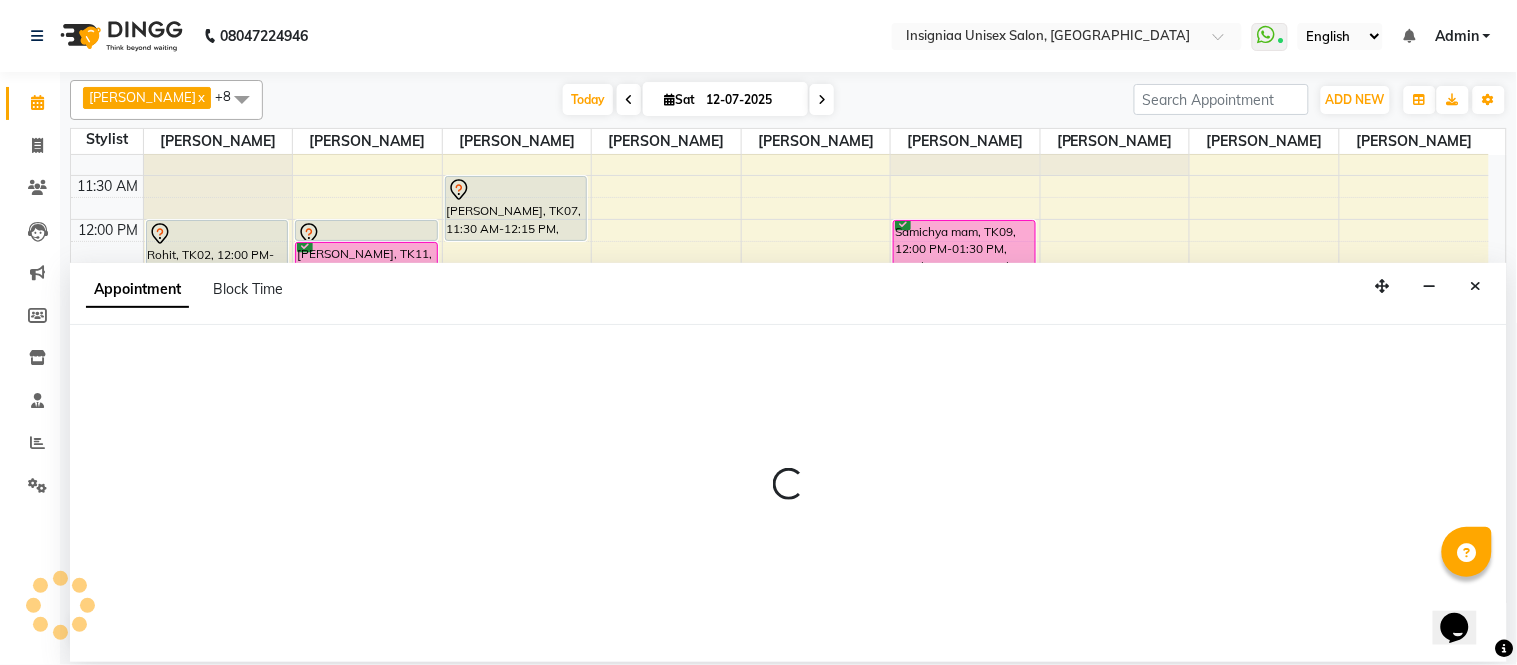 scroll, scrollTop: 177, scrollLeft: 0, axis: vertical 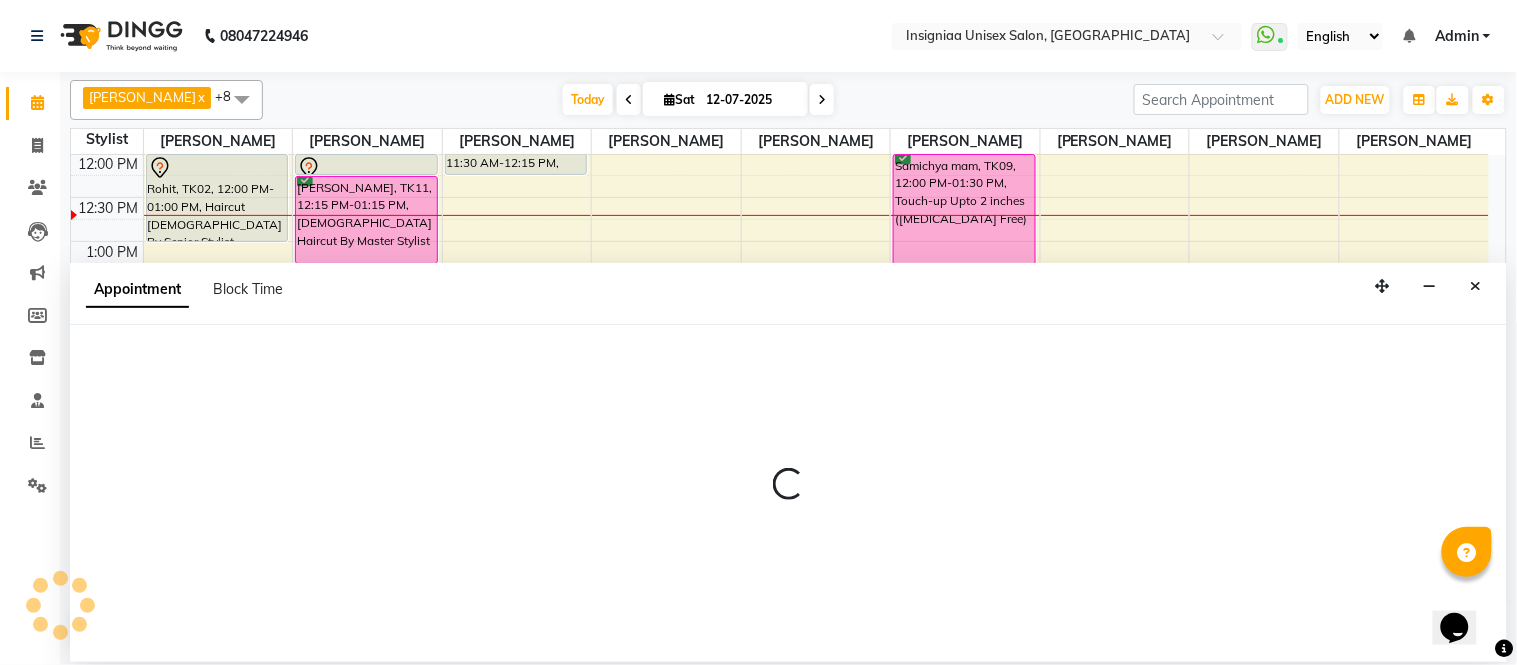 select on "735" 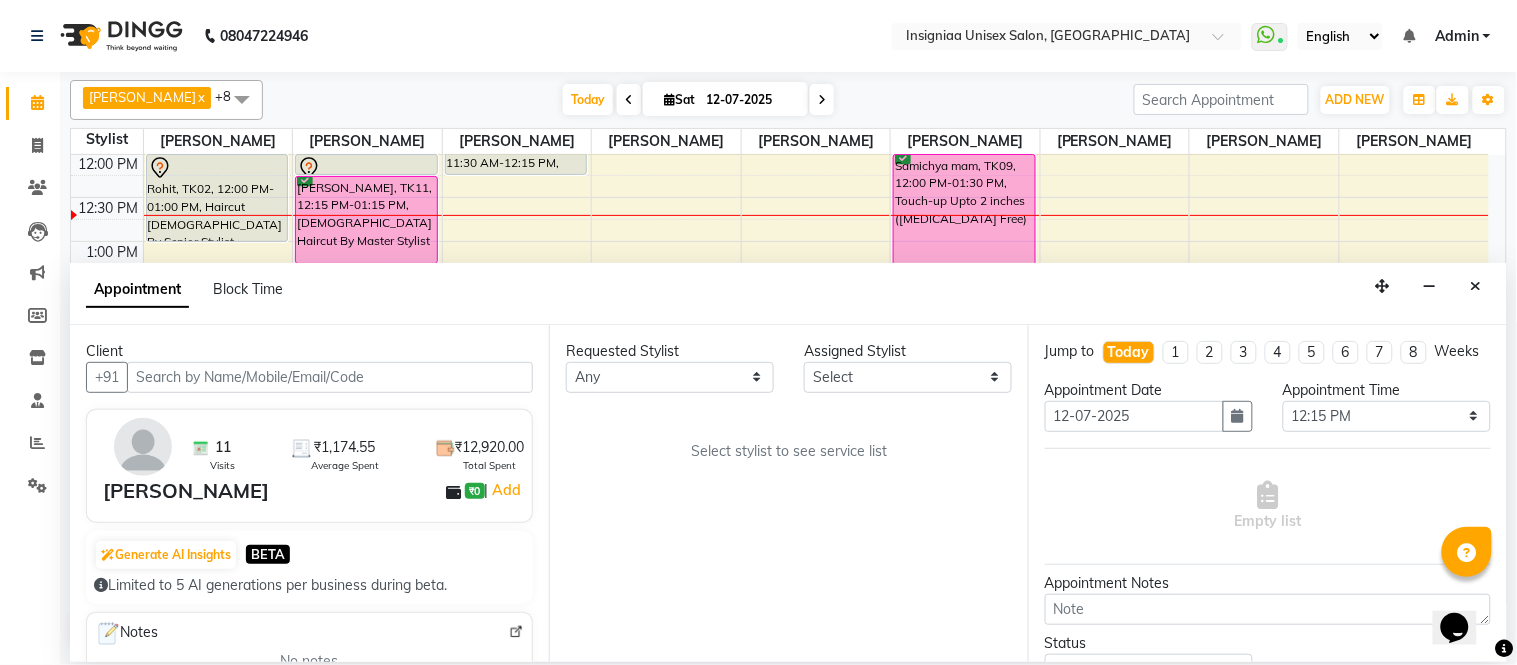 select on "58132" 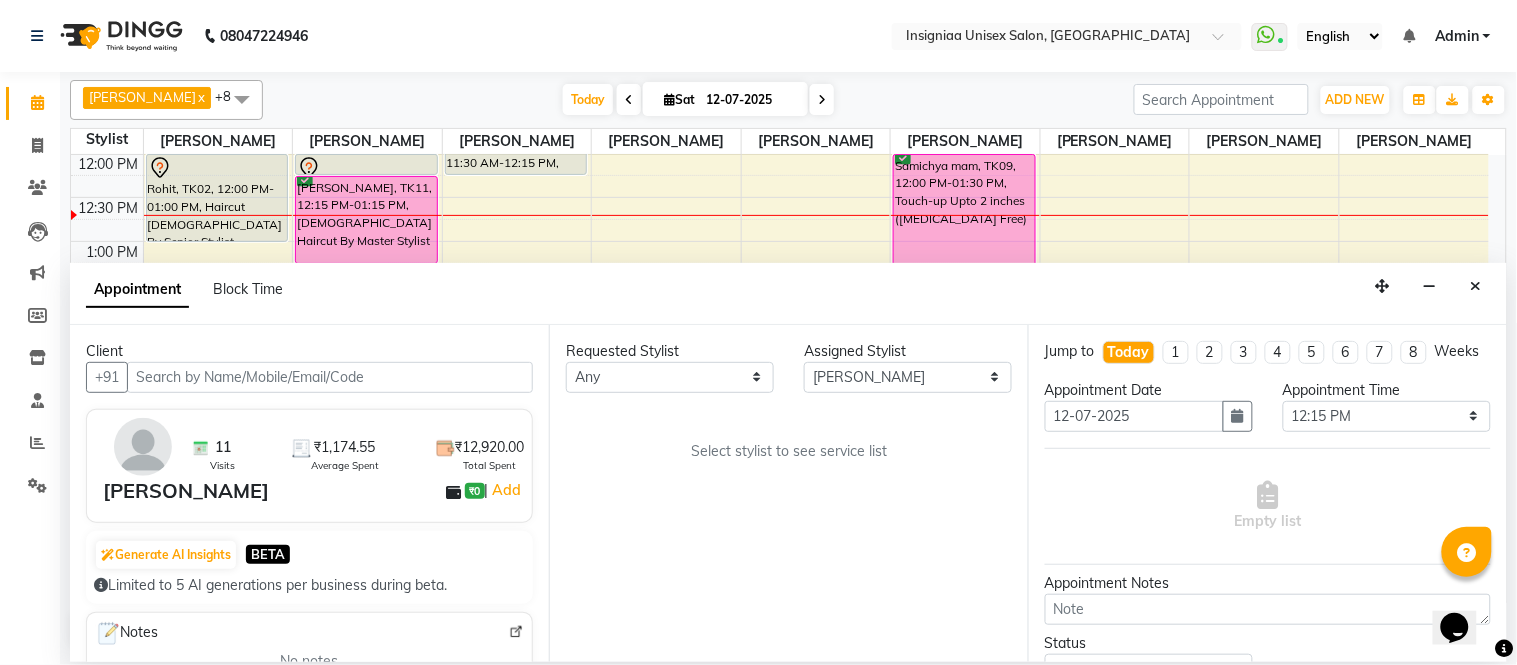 select on "3521" 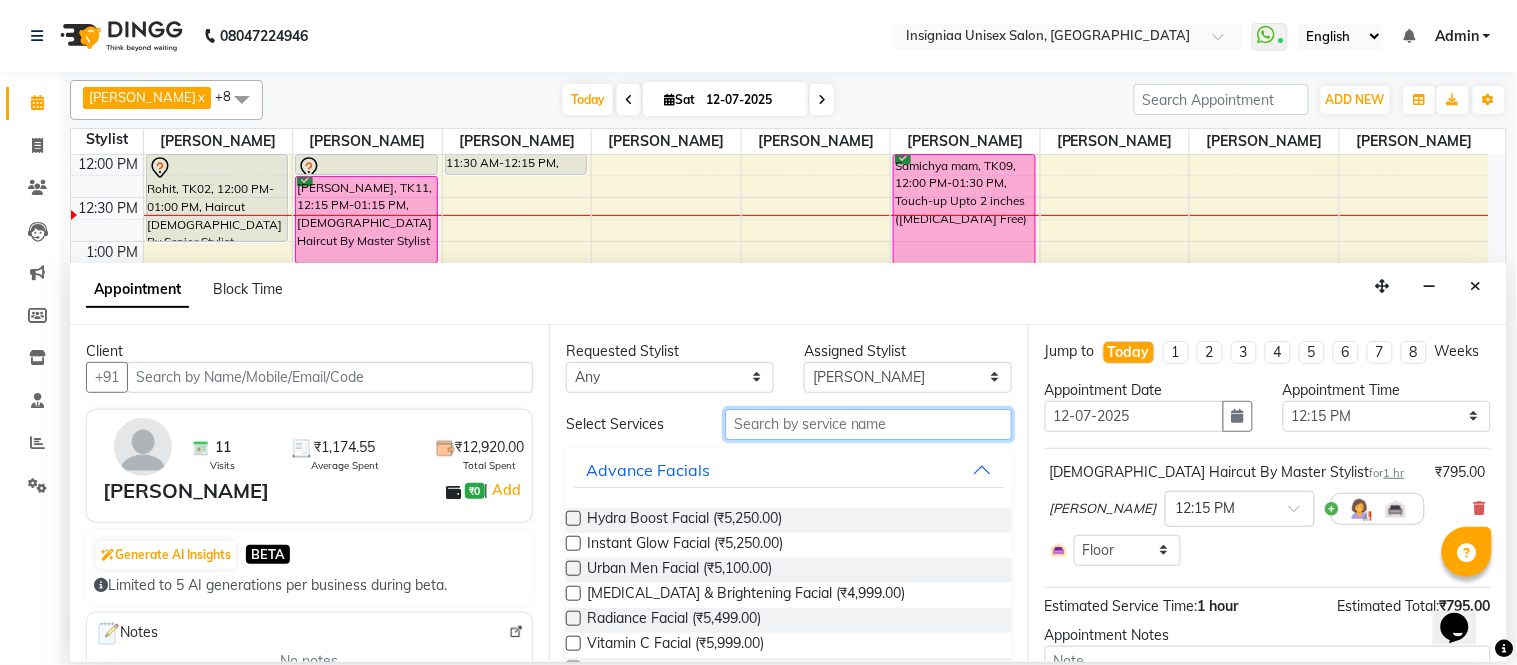 click at bounding box center [868, 424] 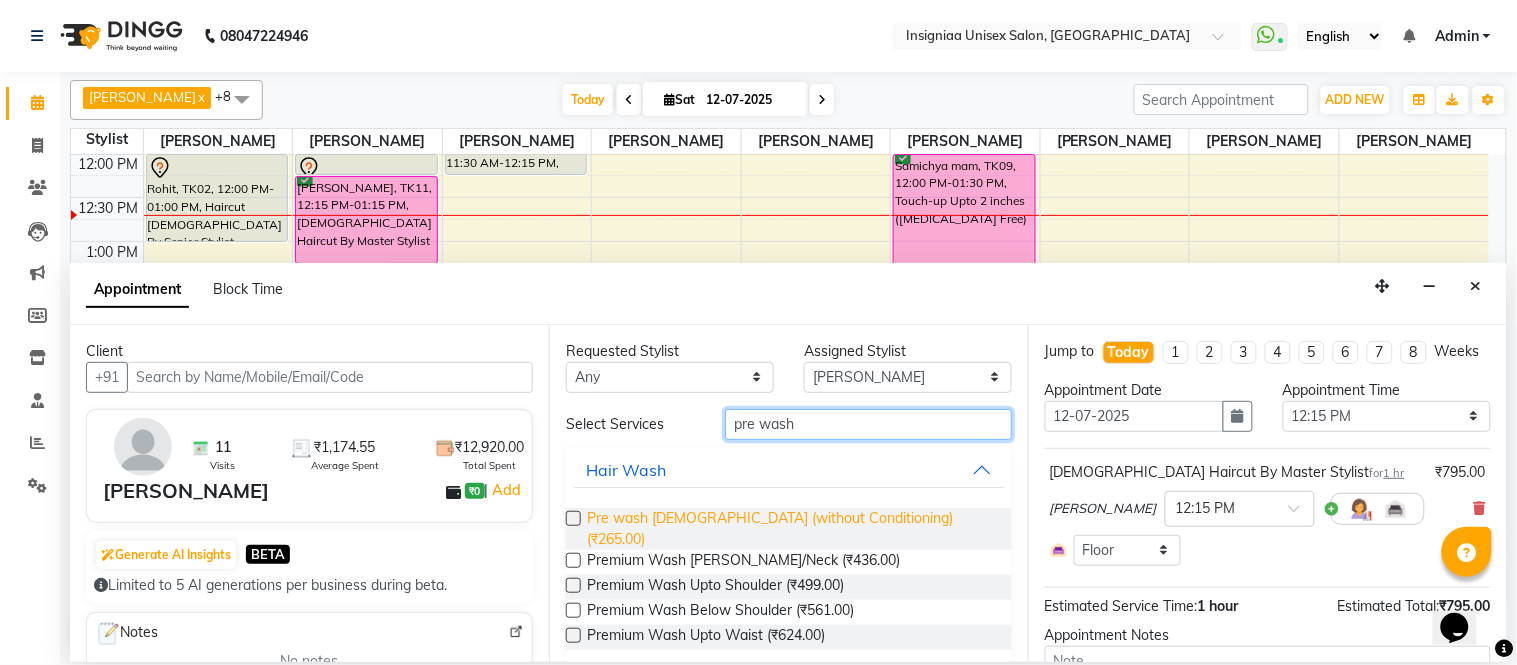 type on "pre wash" 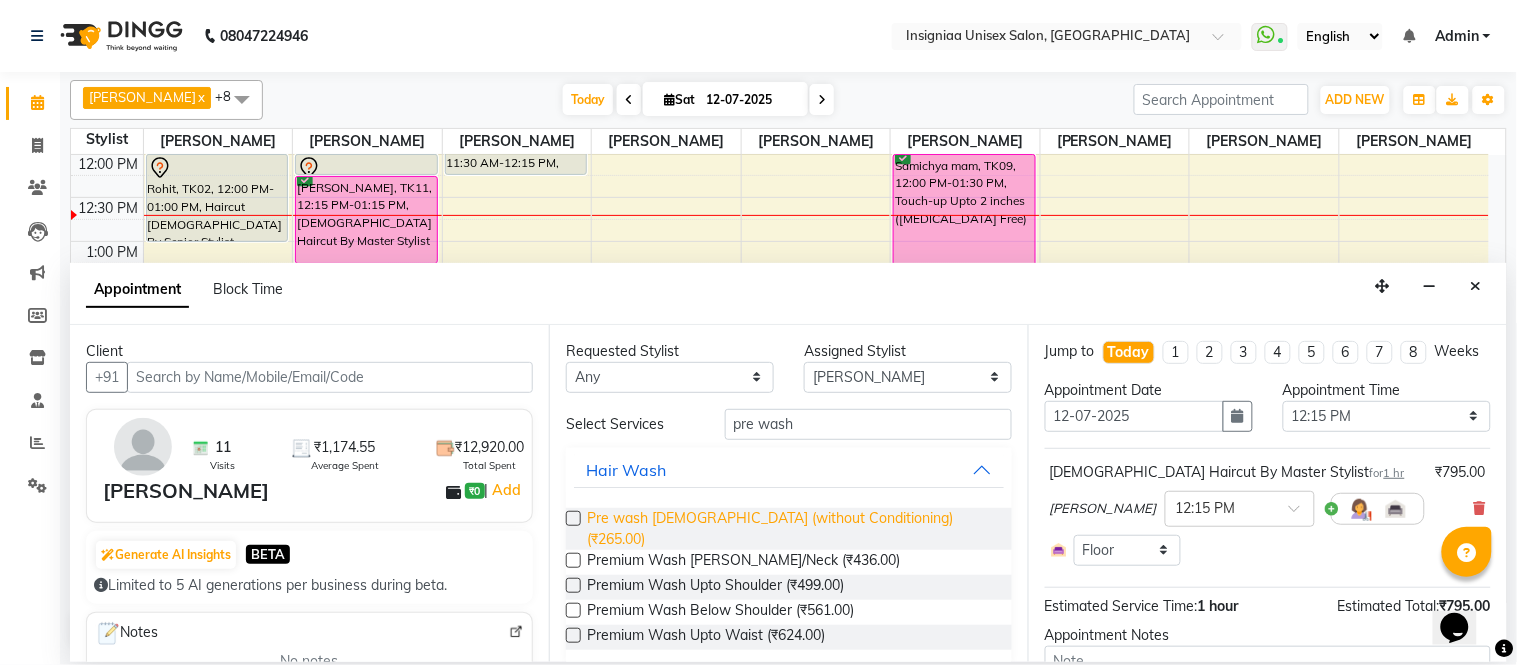 click on "Pre wash Female (without Conditioning) (₹265.00)" at bounding box center (791, 529) 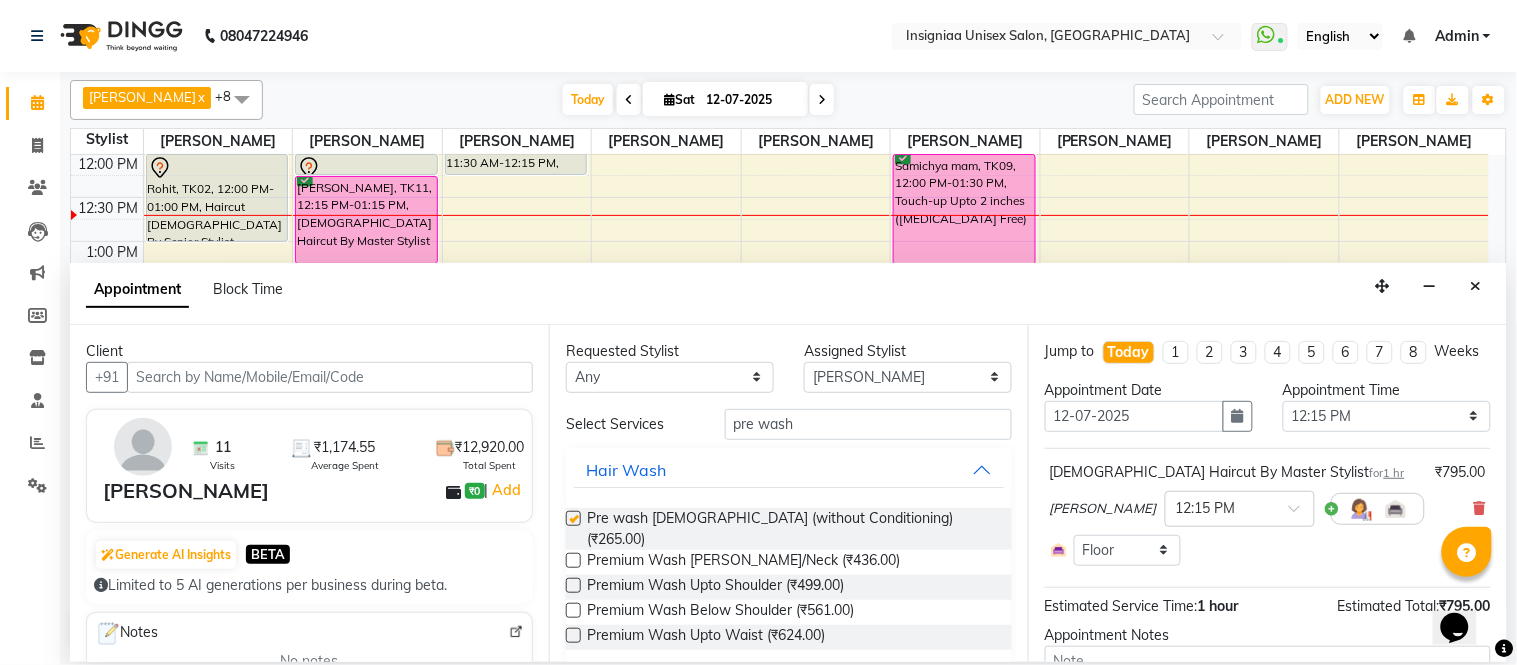 checkbox on "false" 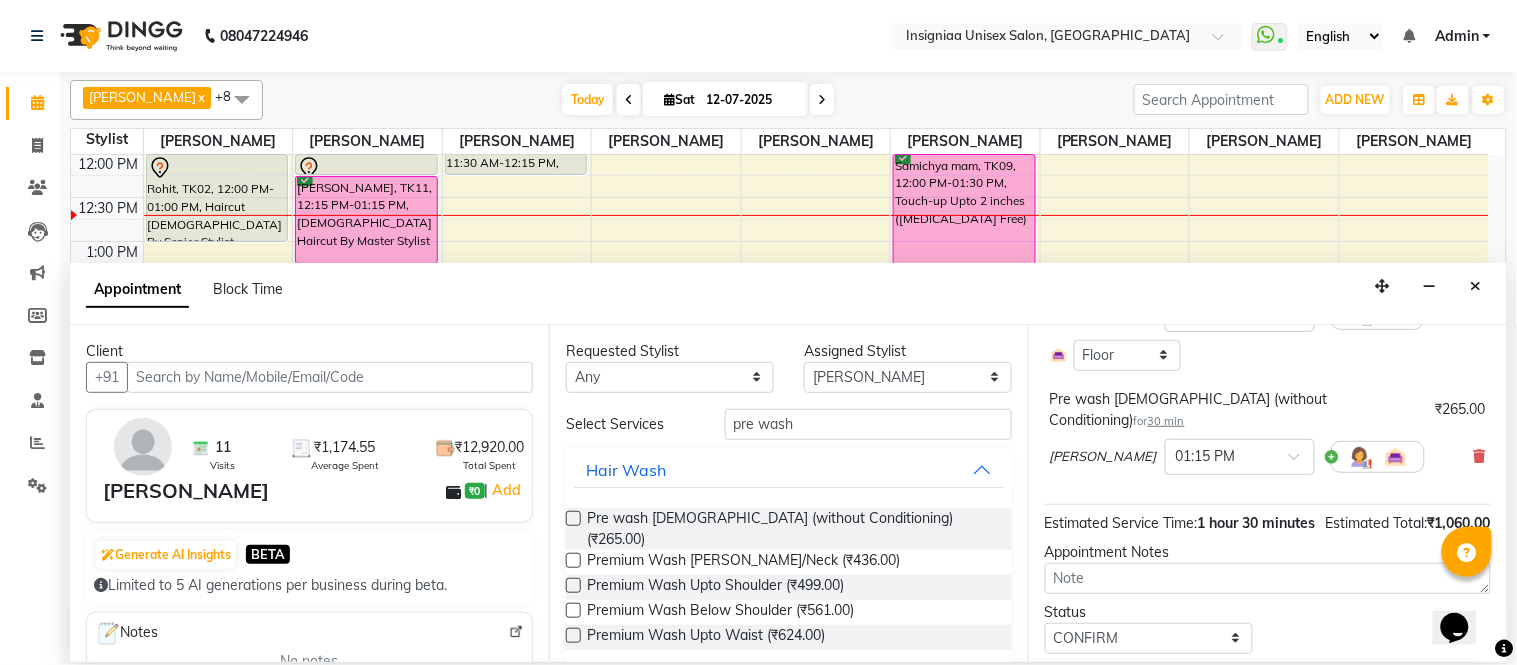 scroll, scrollTop: 273, scrollLeft: 0, axis: vertical 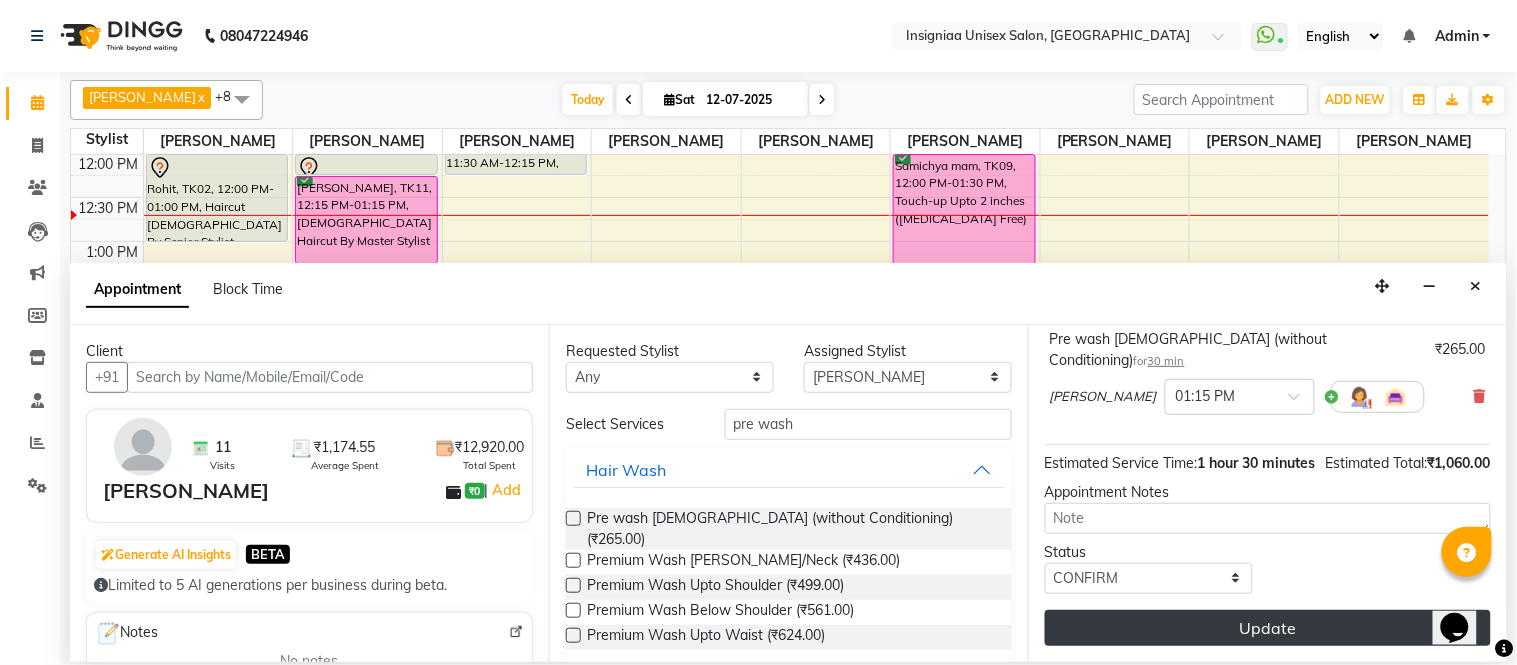 click on "Update" at bounding box center (1268, 628) 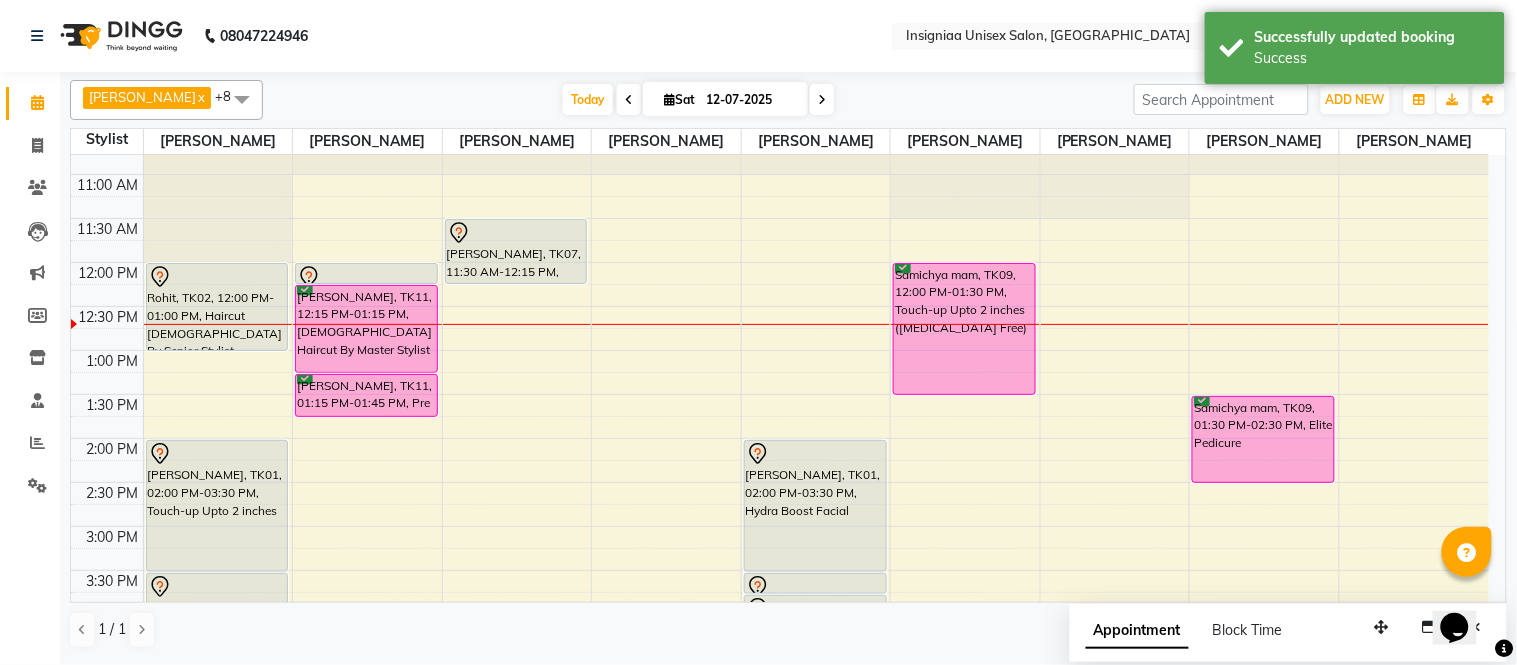 scroll, scrollTop: 66, scrollLeft: 0, axis: vertical 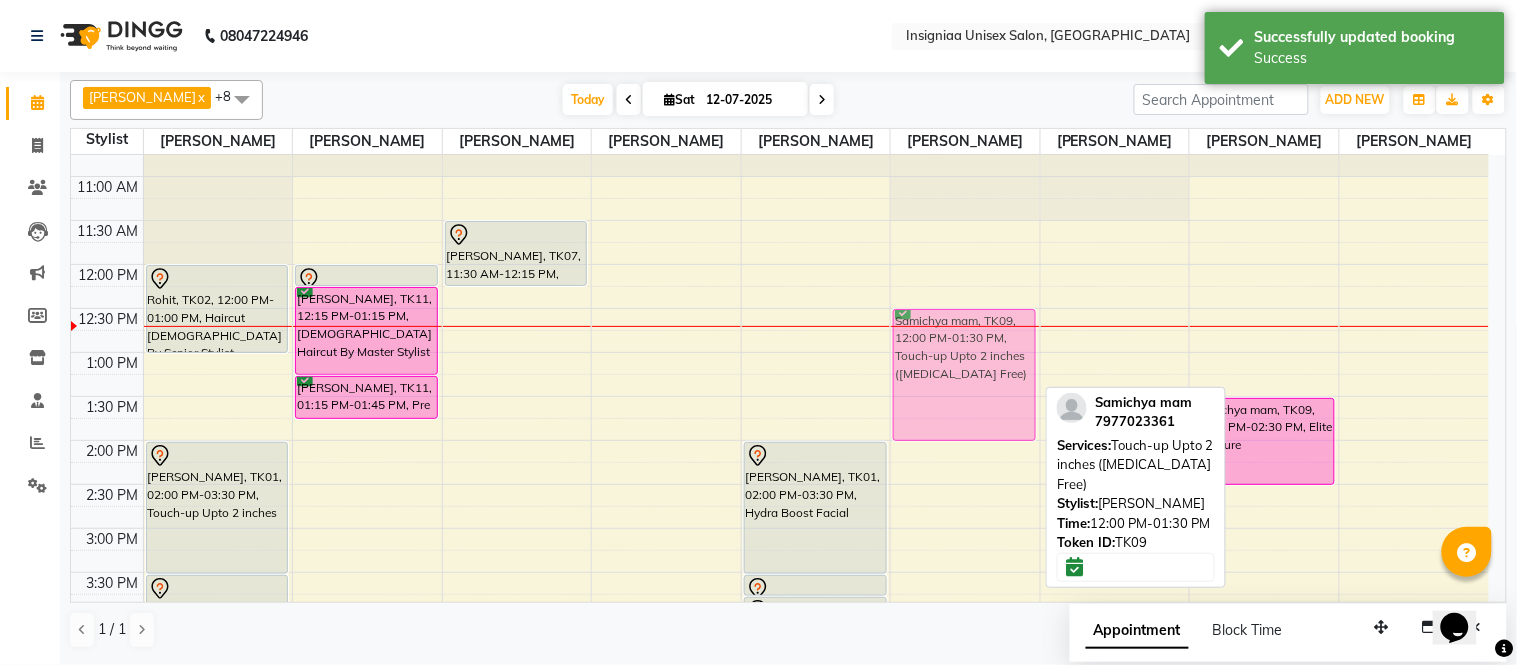 drag, startPoint x: 967, startPoint y: 342, endPoint x: 972, endPoint y: 396, distance: 54.230988 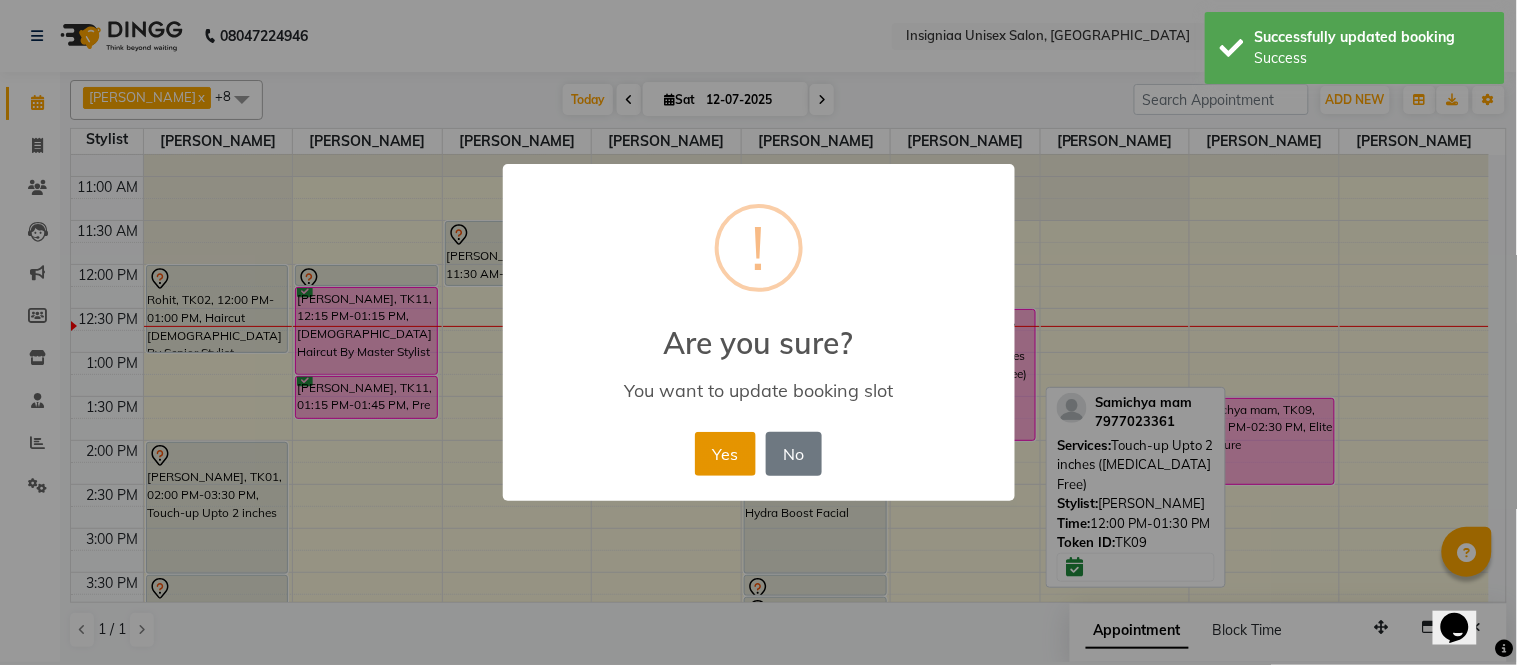 click on "Yes" at bounding box center [725, 454] 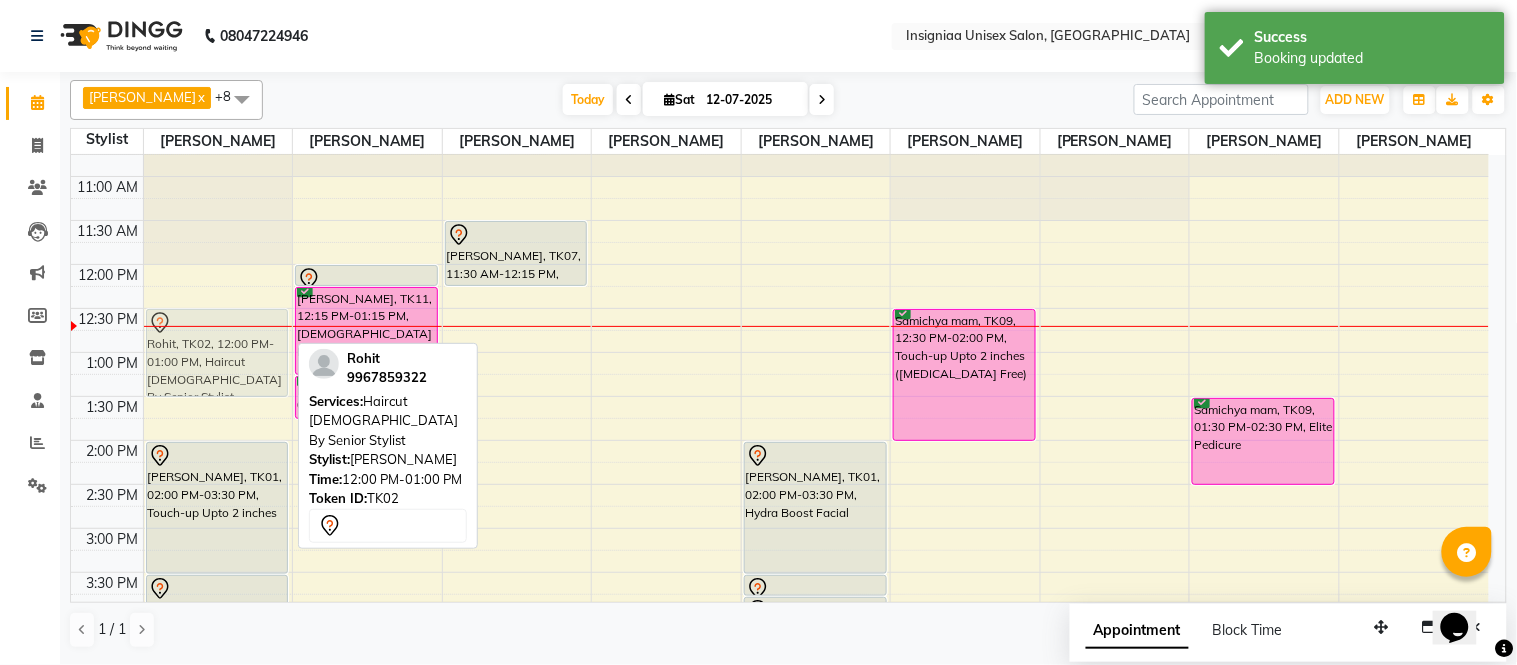drag, startPoint x: 215, startPoint y: 293, endPoint x: 217, endPoint y: 335, distance: 42.047592 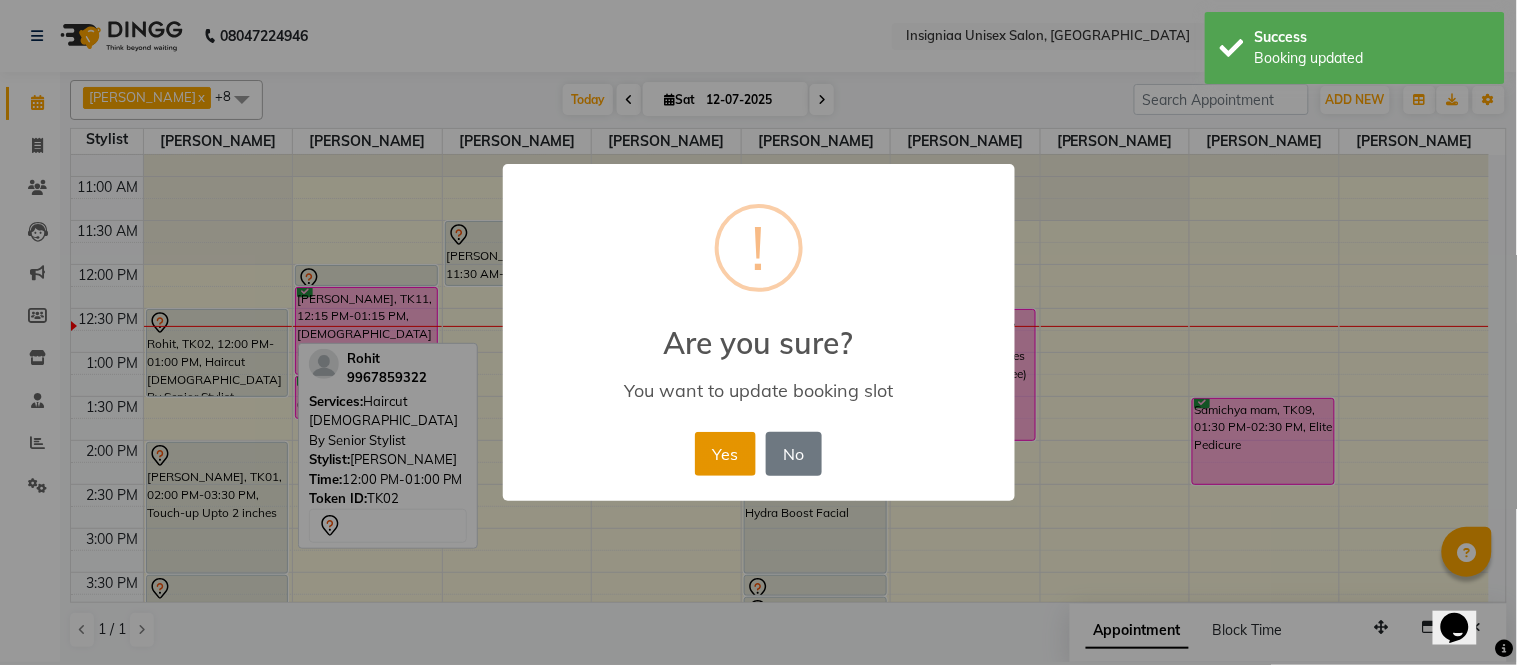 click on "Yes" at bounding box center [725, 454] 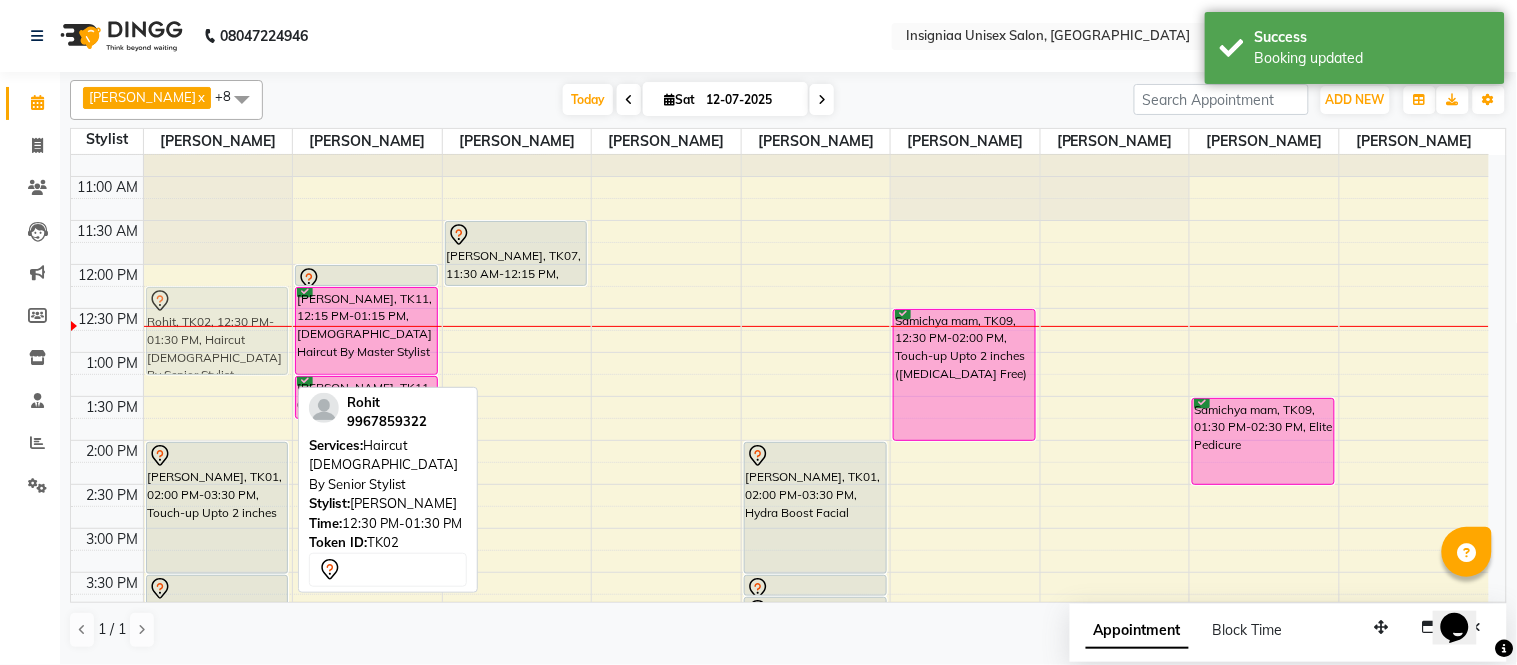 click on "Yasmin Mam, TK10, 04:45 PM-06:15 PM, Touch-up Upto 2 inches              Himanshu Agarwal, TK03, 06:00 PM-07:00 PM, Haircut Male By Senior Stylist             Rohit, TK02, 12:30 PM-01:30 PM, Haircut Male By Senior Stylist             Niki Jat, TK01, 02:00 PM-03:30 PM, Touch-up Upto 2 inches              Niki Jat, TK01, 03:30 PM-04:30 PM, Biotop Below Shoulder             Dattatray, TK04, 07:15 PM-08:15 PM, Female Haircut By Senior Stylist             Rohit, TK02, 12:30 PM-01:30 PM, Haircut Male By Senior Stylist" at bounding box center (218, 616) 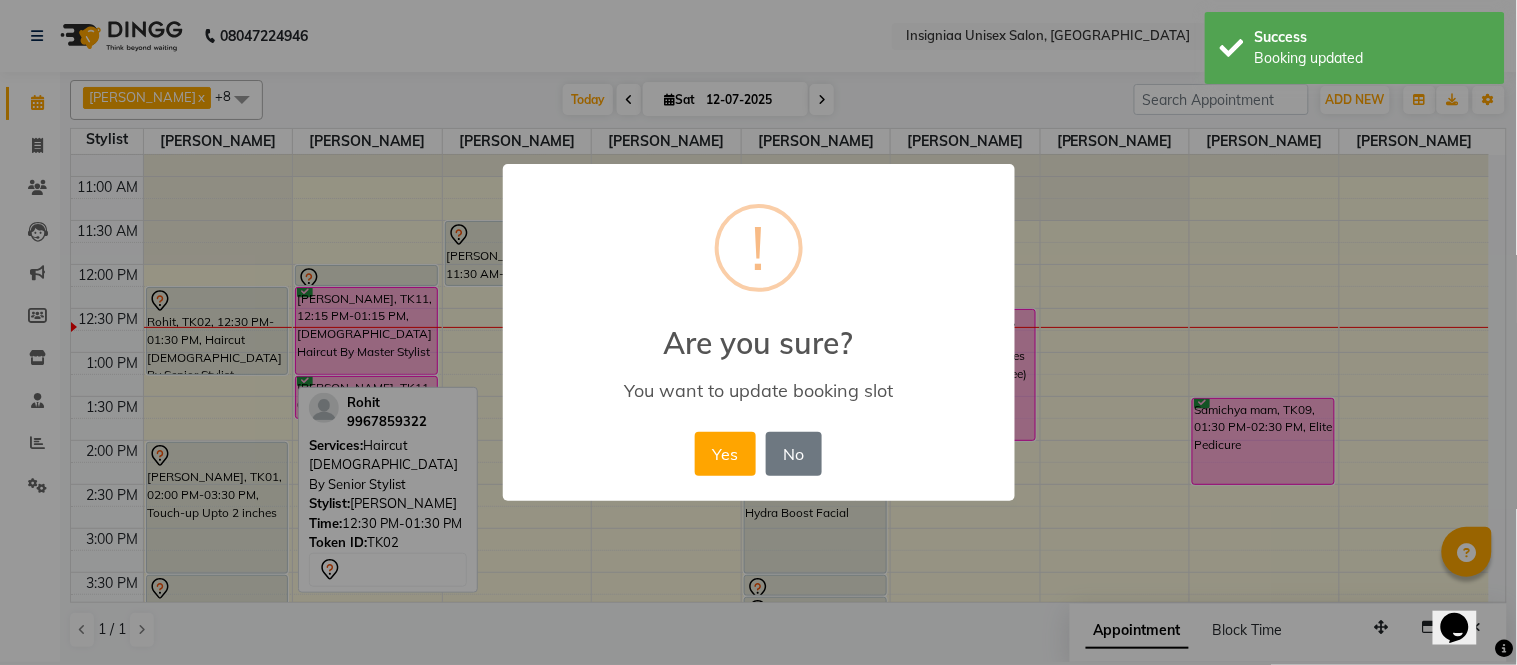 drag, startPoint x: 724, startPoint y: 456, endPoint x: 382, endPoint y: 385, distance: 349.29214 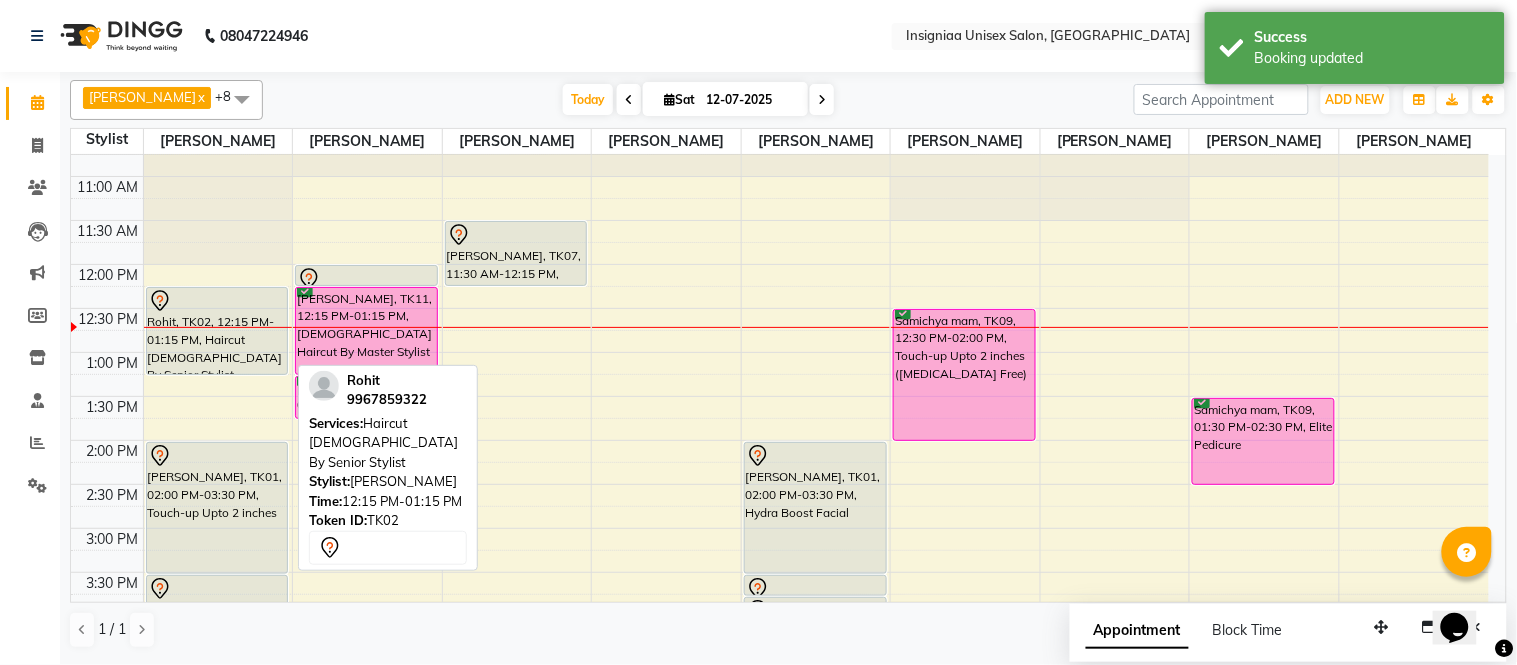 click at bounding box center [217, 301] 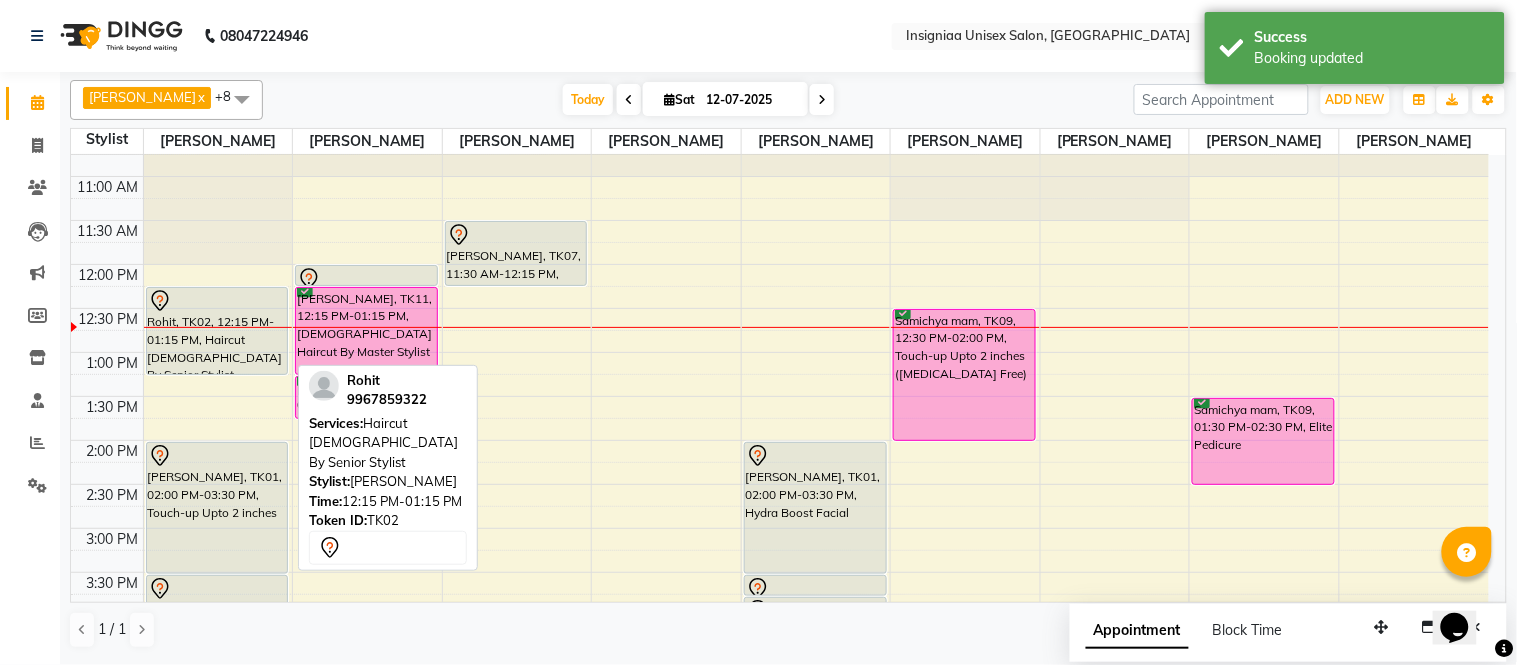 click at bounding box center (217, 301) 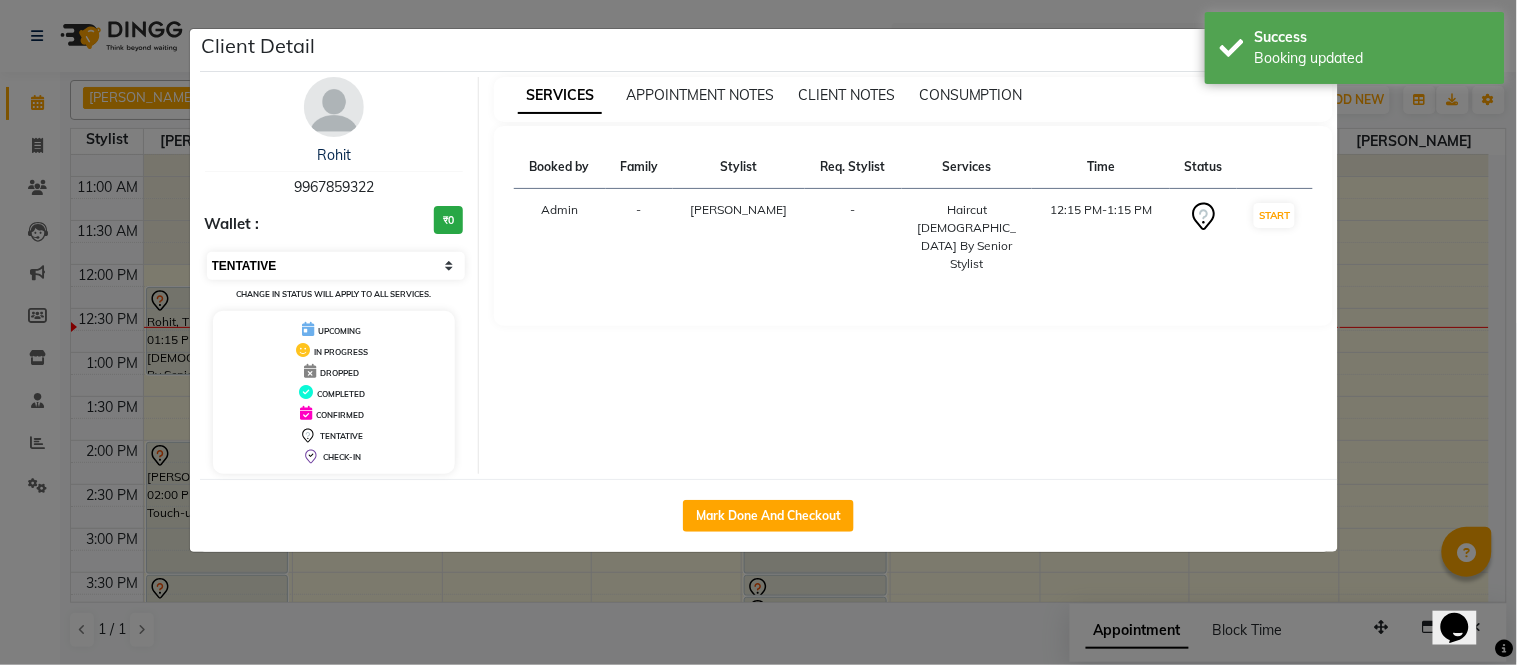 click on "Select IN SERVICE CONFIRMED TENTATIVE CHECK IN MARK DONE DROPPED UPCOMING" at bounding box center (336, 266) 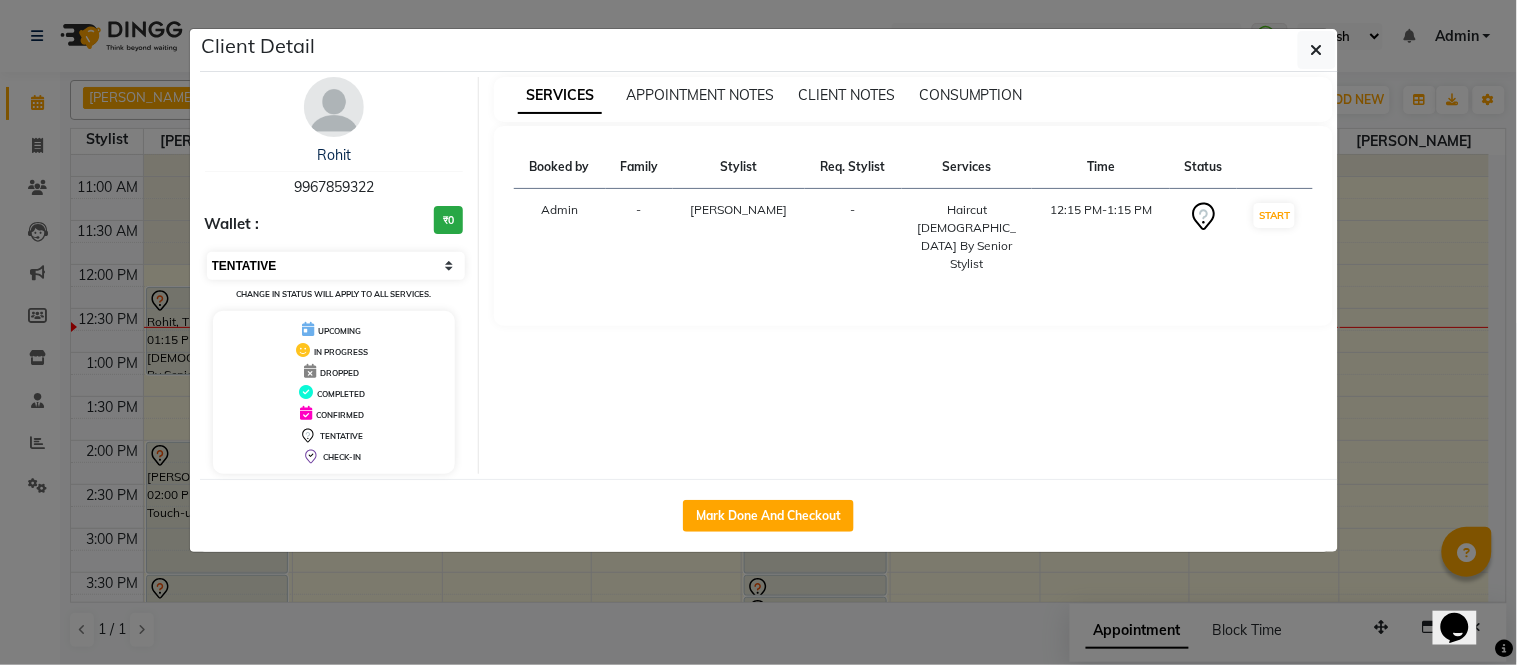 select on "6" 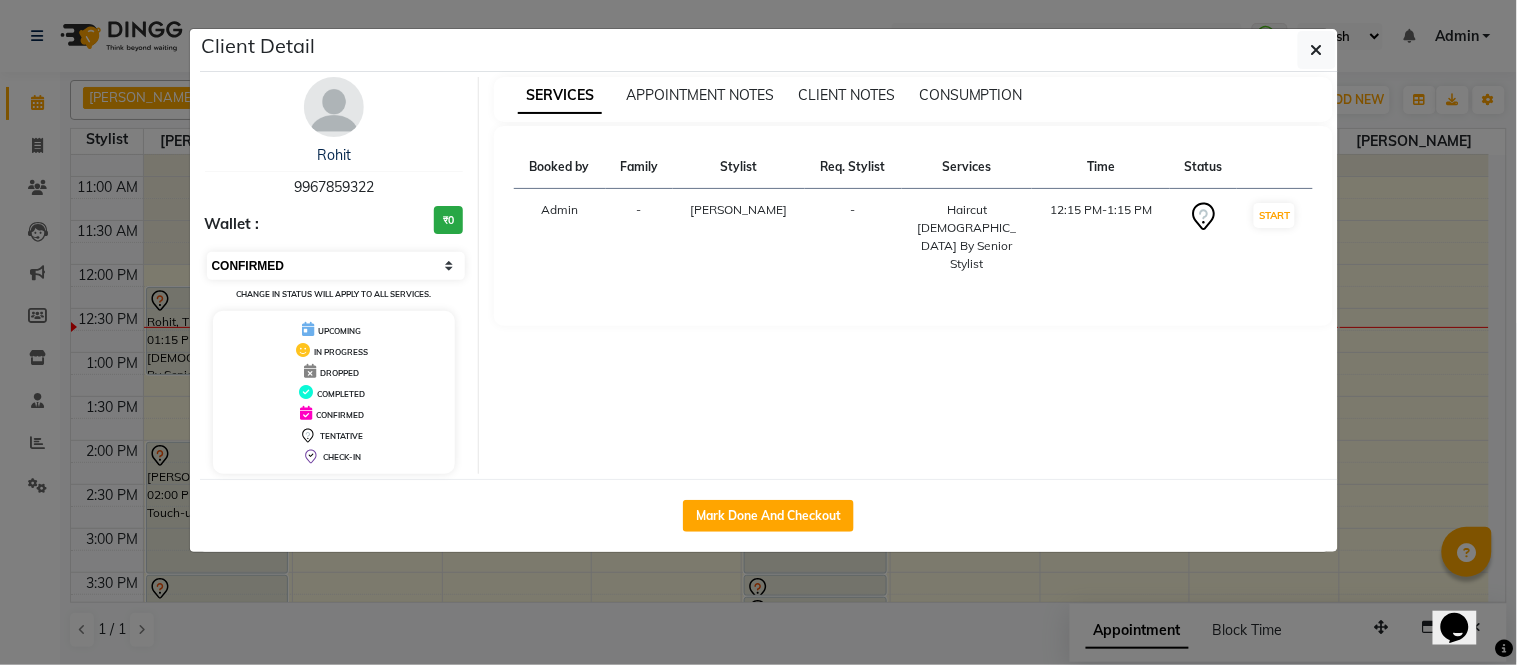 click on "Select IN SERVICE CONFIRMED TENTATIVE CHECK IN MARK DONE DROPPED UPCOMING" at bounding box center [336, 266] 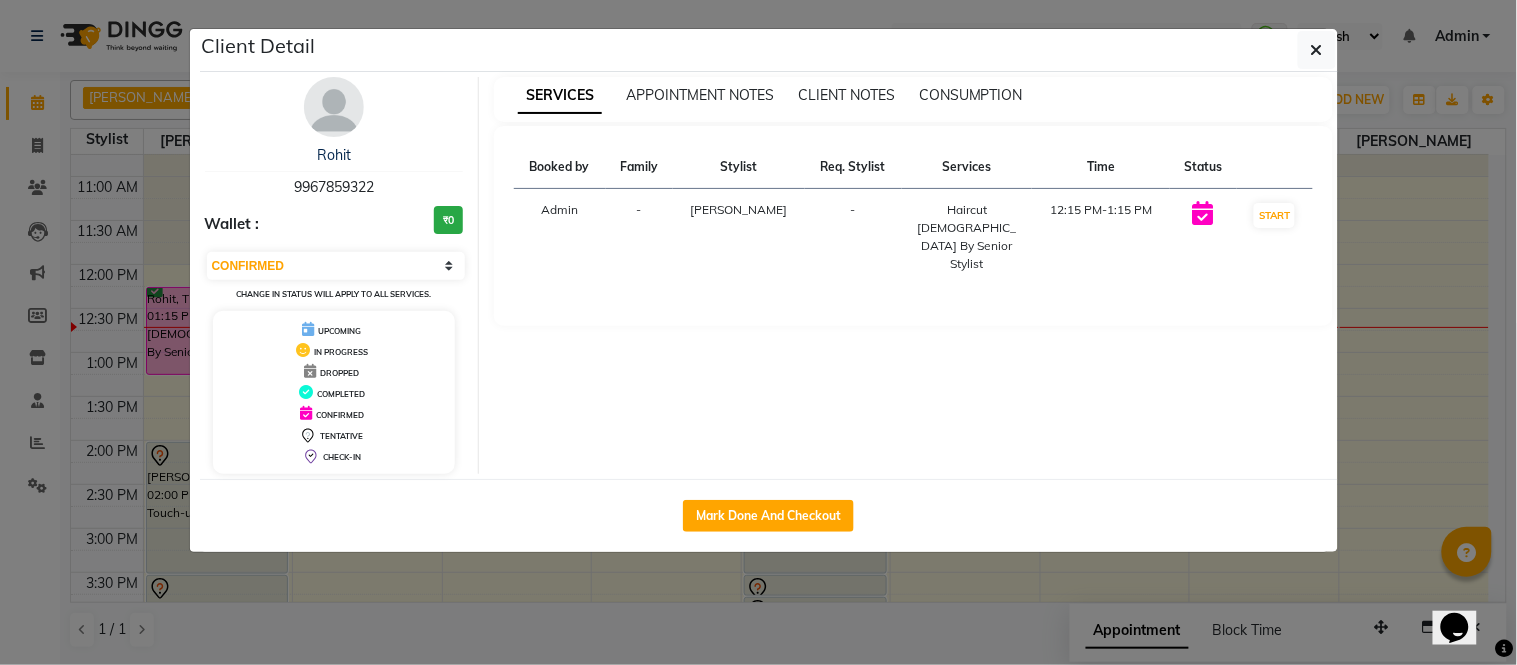 click on "Client Detail  Rohit    9967859322 Wallet : ₹0 Select IN SERVICE CONFIRMED TENTATIVE CHECK IN MARK DONE DROPPED UPCOMING Change in status will apply to all services. UPCOMING IN PROGRESS DROPPED COMPLETED CONFIRMED TENTATIVE CHECK-IN SERVICES APPOINTMENT NOTES CLIENT NOTES CONSUMPTION Booked by Family Stylist Req. Stylist Services Time Status  Admin  - Shankar Kshirsagar -  Haircut Male By Senior Stylist   12:15 PM-1:15 PM   START   Mark Done And Checkout" 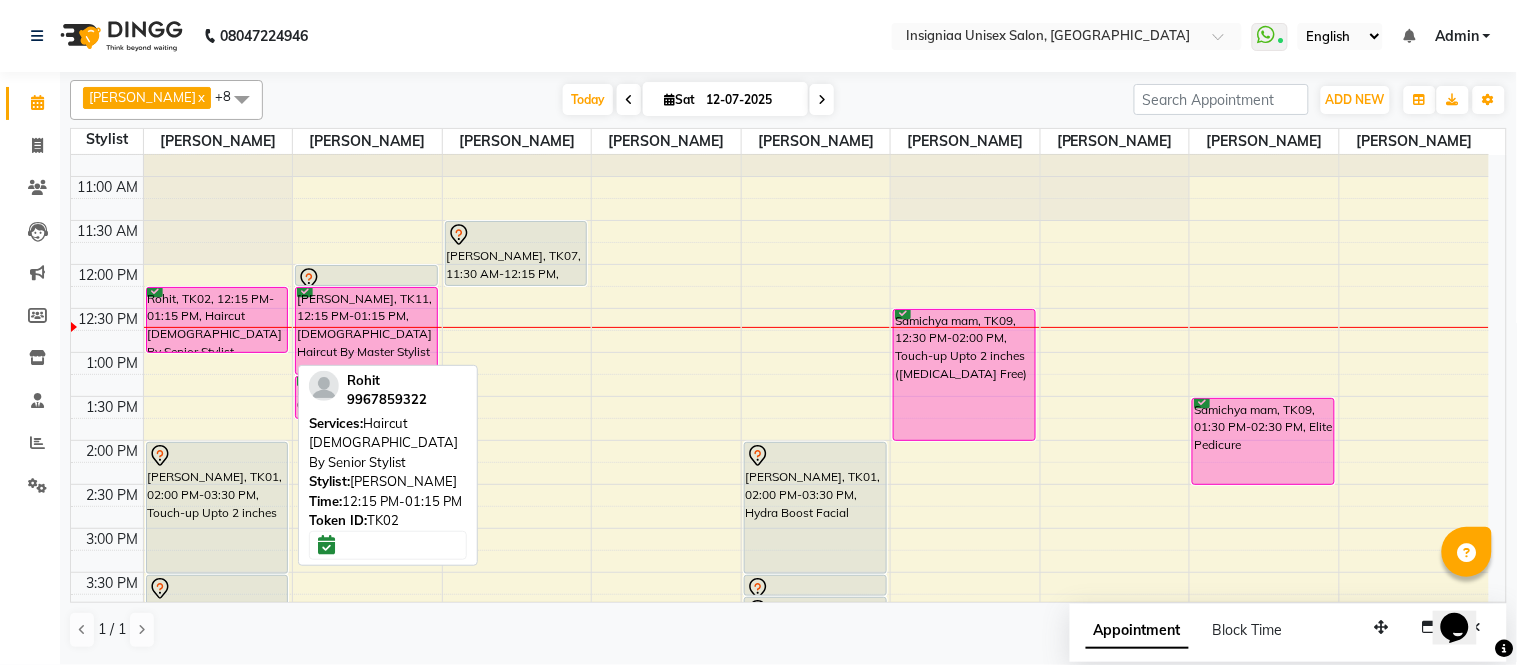 drag, startPoint x: 210, startPoint y: 373, endPoint x: 200, endPoint y: 353, distance: 22.36068 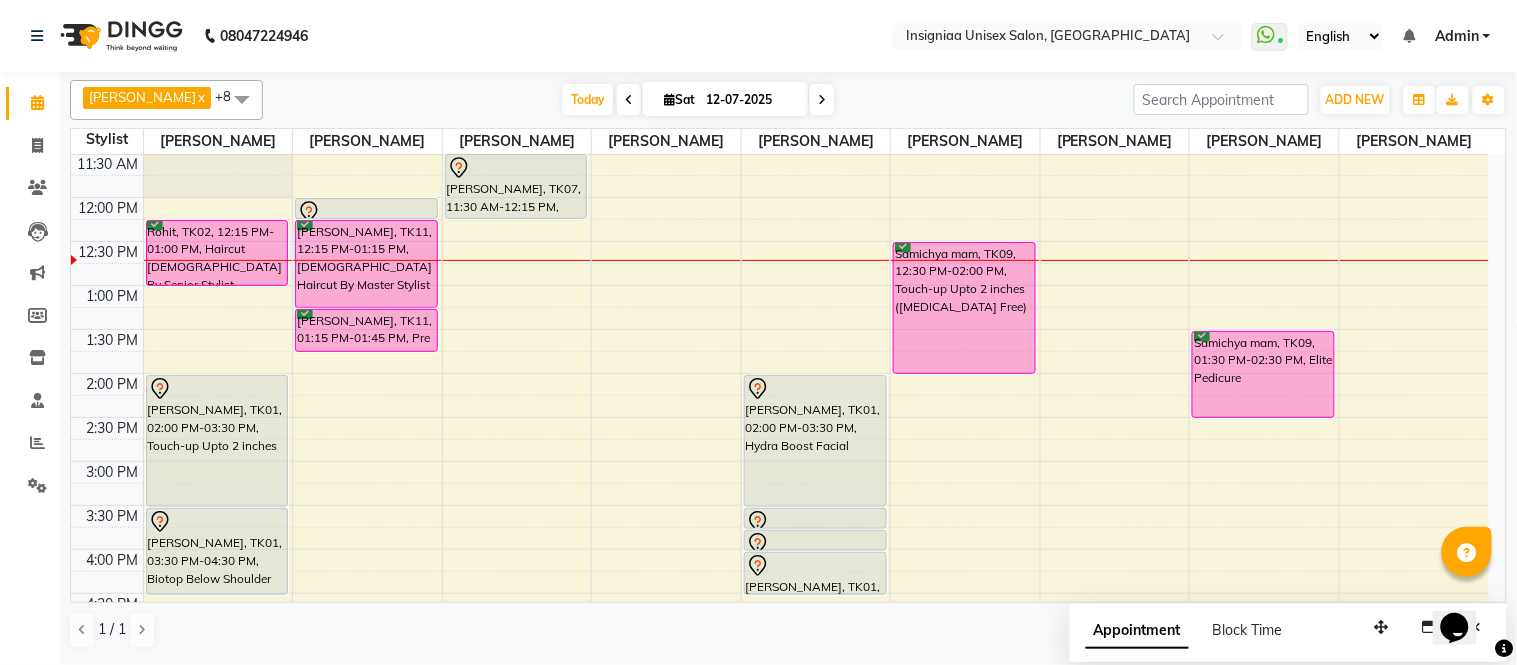 scroll, scrollTop: 222, scrollLeft: 0, axis: vertical 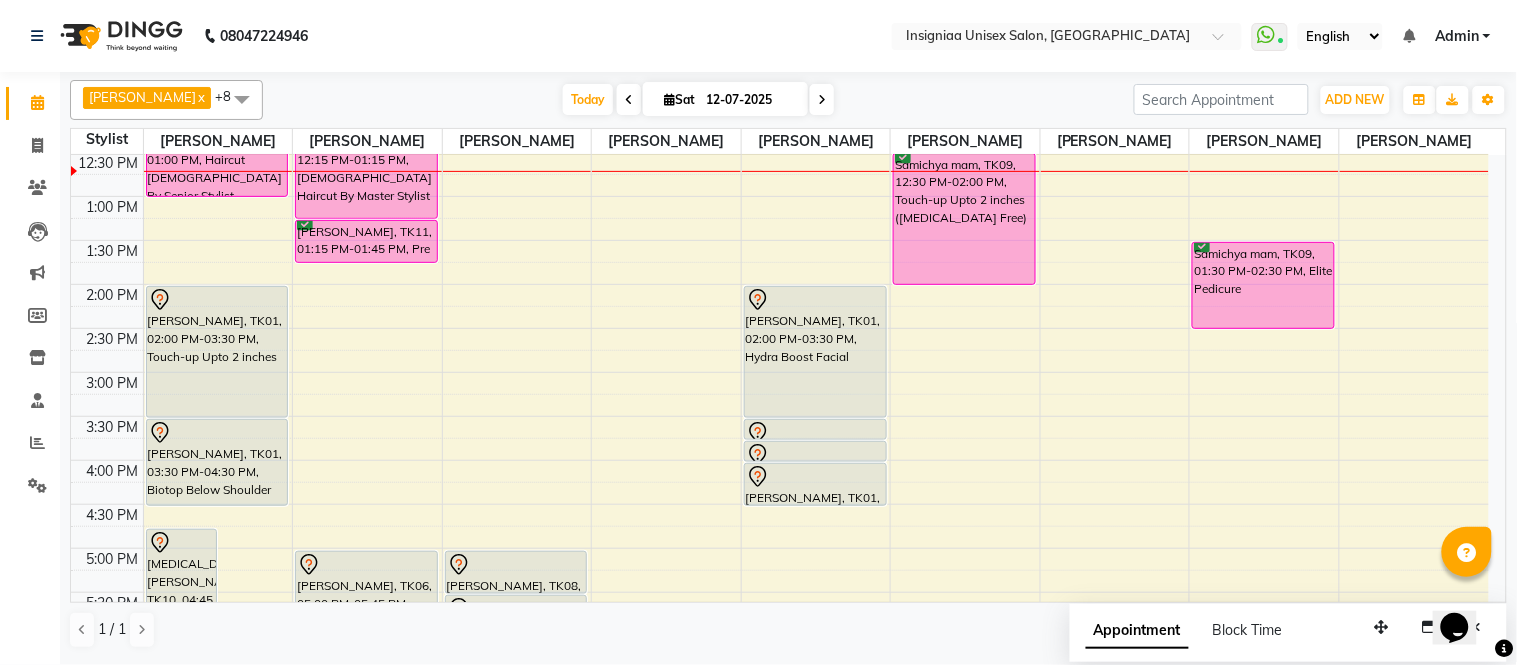click on "Today  Sat 12-07-2025" at bounding box center (698, 100) 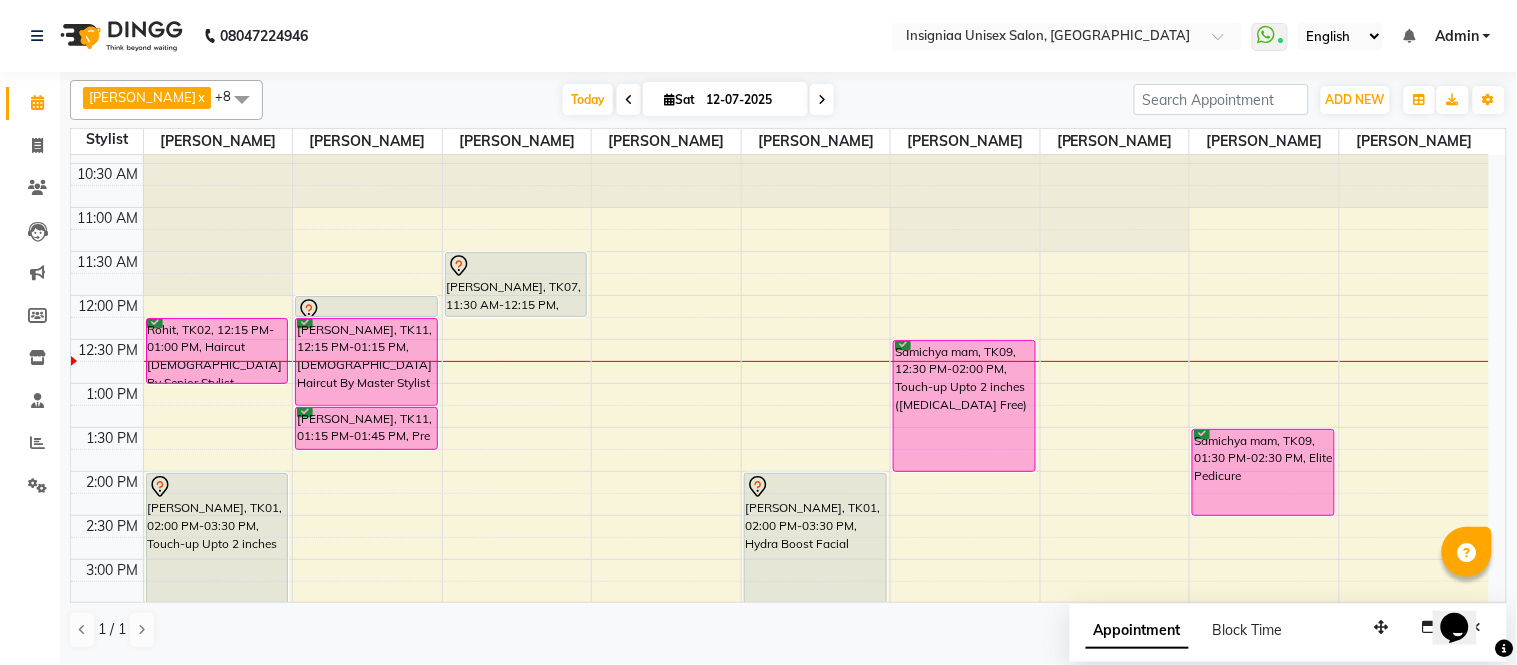 scroll, scrollTop: 0, scrollLeft: 0, axis: both 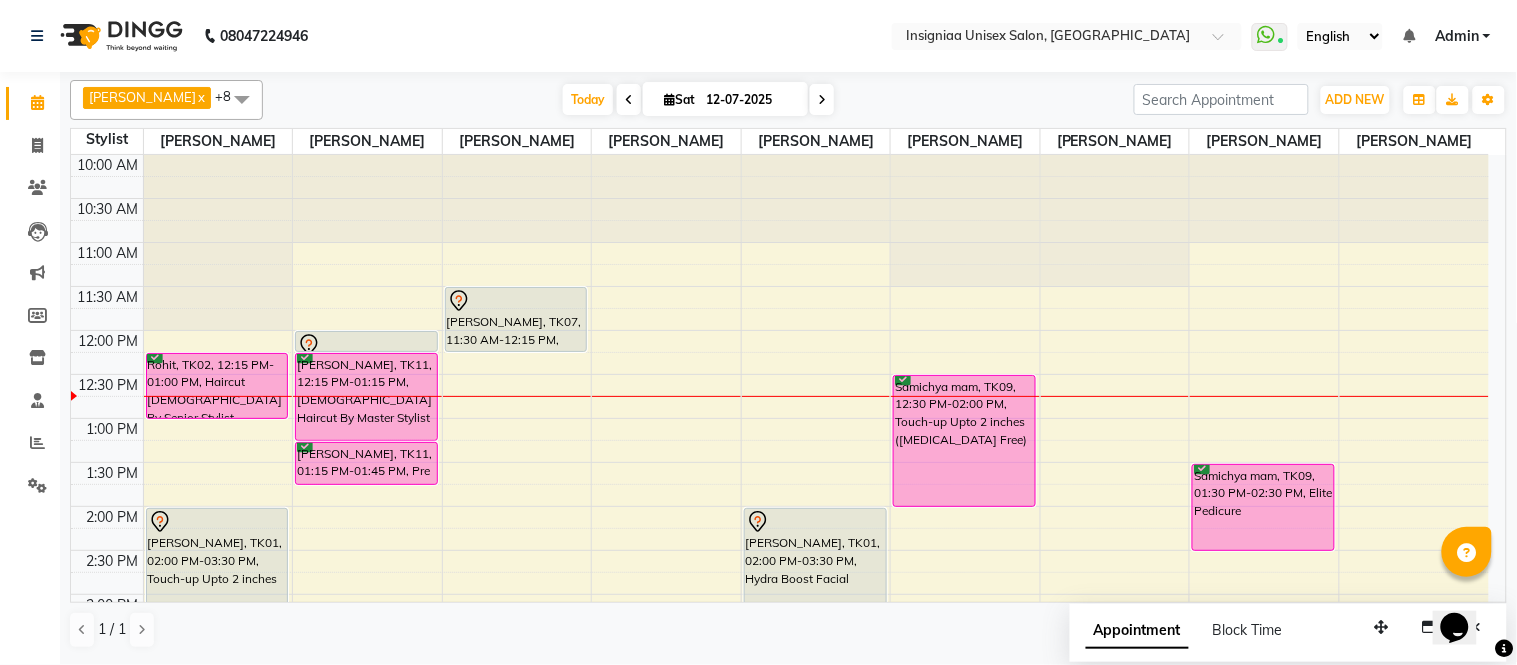 click on "10:00 AM 10:30 AM 11:00 AM 11:30 AM 12:00 PM 12:30 PM 1:00 PM 1:30 PM 2:00 PM 2:30 PM 3:00 PM 3:30 PM 4:00 PM 4:30 PM 5:00 PM 5:30 PM 6:00 PM 6:30 PM 7:00 PM 7:30 PM 8:00 PM 8:30 PM 9:00 PM 9:30 PM             Yasmin Mam, TK10, 04:45 PM-06:15 PM, Touch-up Upto 2 inches              Himanshu Agarwal, TK03, 06:00 PM-07:00 PM, Haircut Male By Senior Stylist     Rohit, TK02, 12:15 PM-01:00 PM, Haircut Male By Senior Stylist             Niki Jat, TK01, 02:00 PM-03:30 PM, Touch-up Upto 2 inches              Niki Jat, TK01, 03:30 PM-04:30 PM, Biotop Below Shoulder             Dattatray, TK04, 07:15 PM-08:15 PM, Female Haircut By Senior Stylist             Mira Sood, TK05, 12:00 PM-12:15 PM, Touch-up Upto 2 inches      Dr Neha Yadav Nath, TK11, 12:15 PM-01:15 PM, Female Haircut By Master Stylist     Dr Neha Yadav Nath, TK11, 01:15 PM-01:45 PM, Pre wash Female (without Conditioning)             Rajat Saha, TK06, 05:00 PM-05:45 PM, Haircut Male             Shweta Dahiya, TK07, 11:30 AM-12:15 PM, Haircut Boys (12 years)" at bounding box center (780, 682) 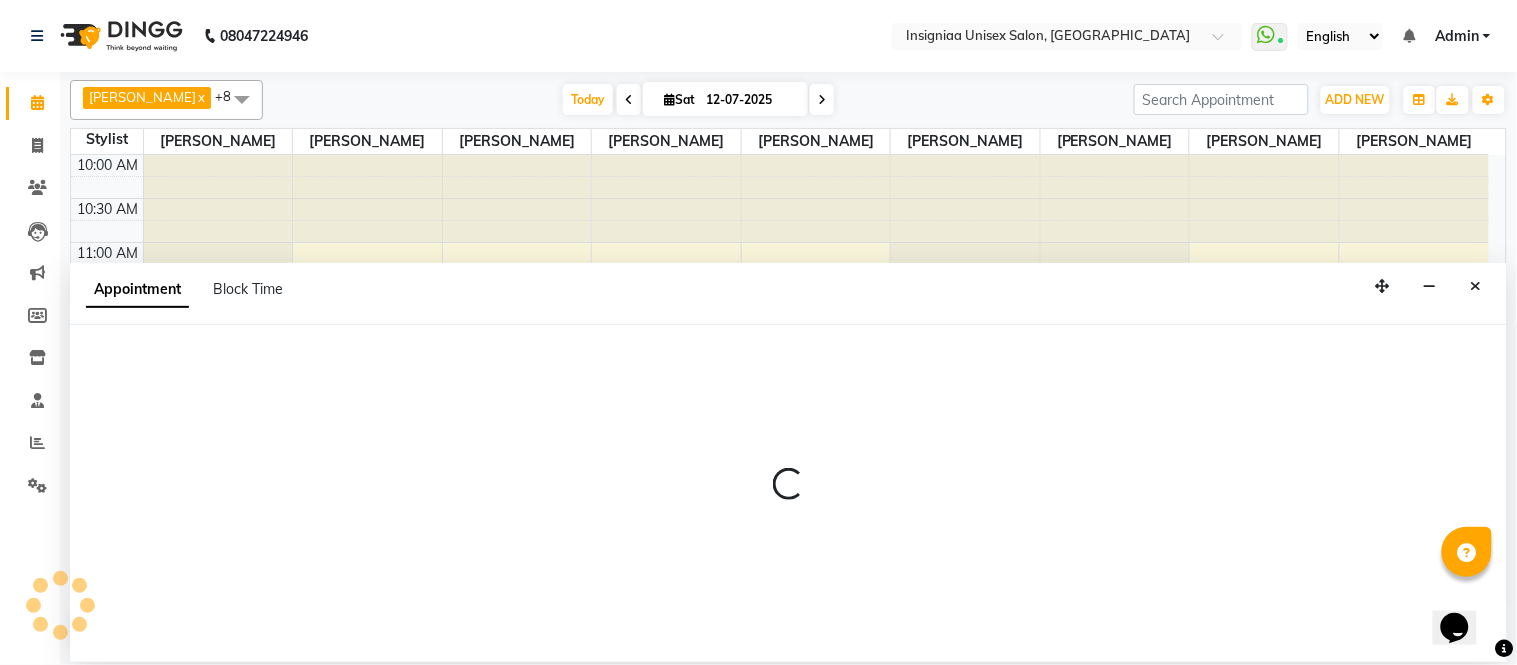 select on "58136" 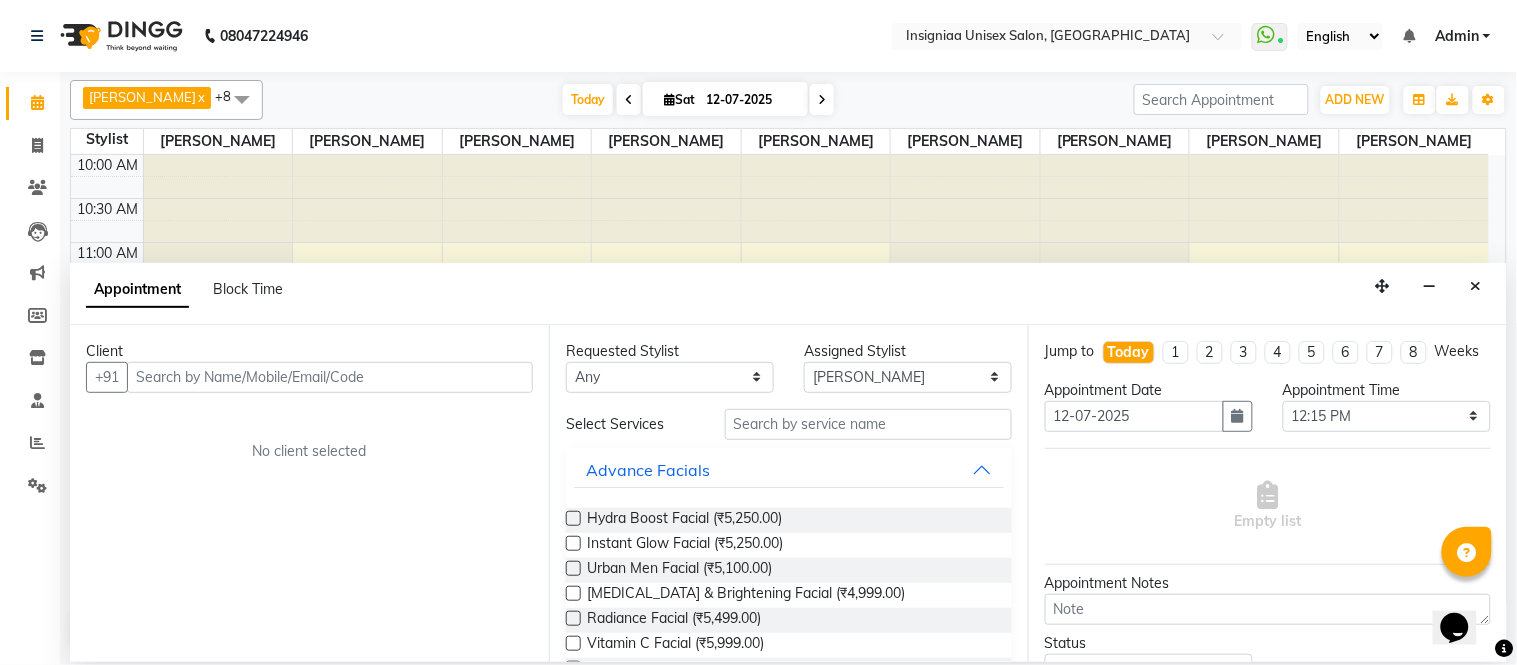 click at bounding box center (330, 377) 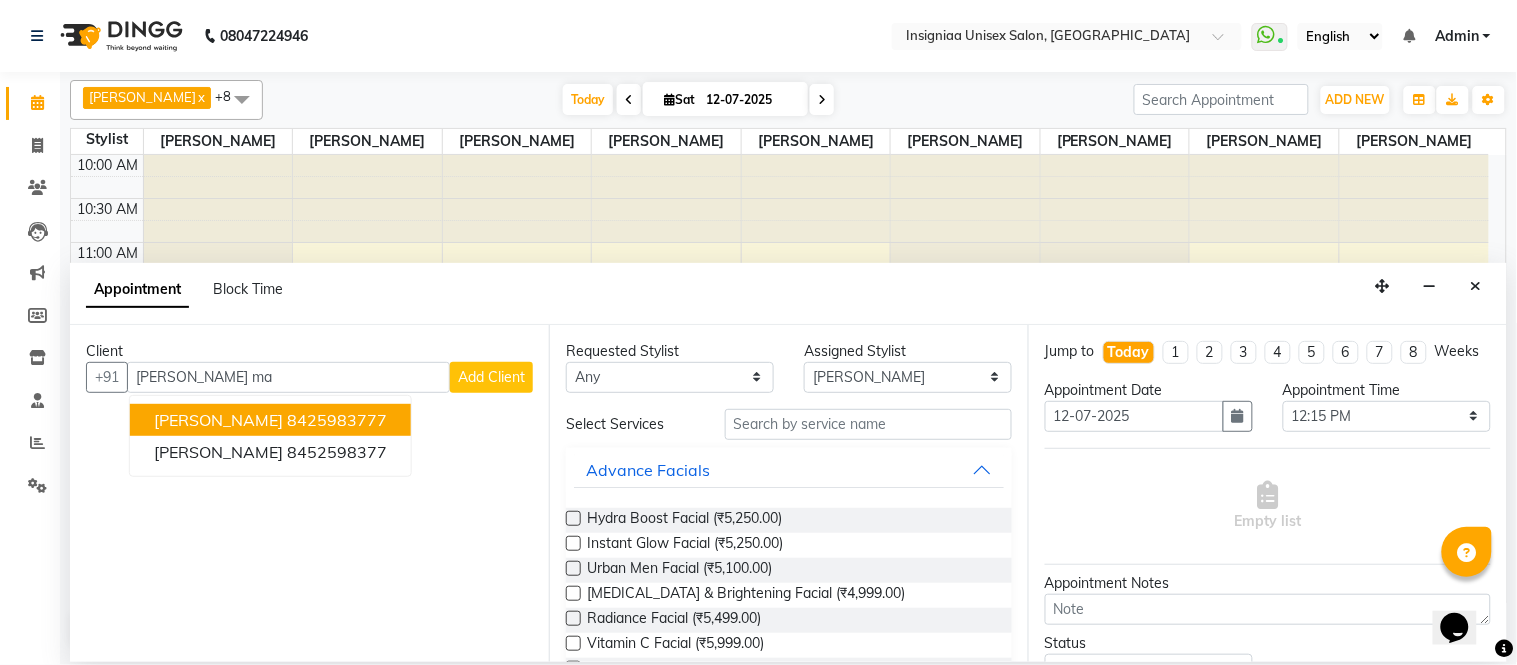 click on "8425983777" at bounding box center [337, 420] 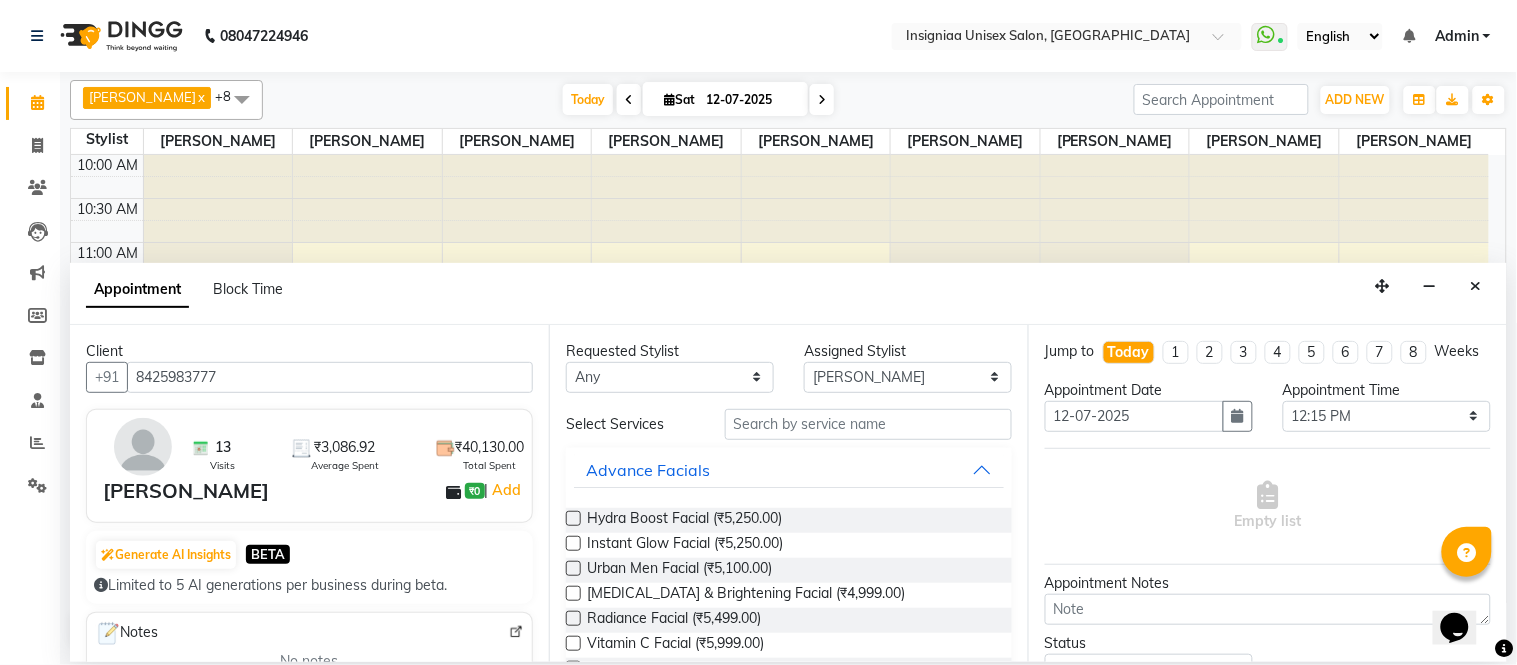 type on "8425983777" 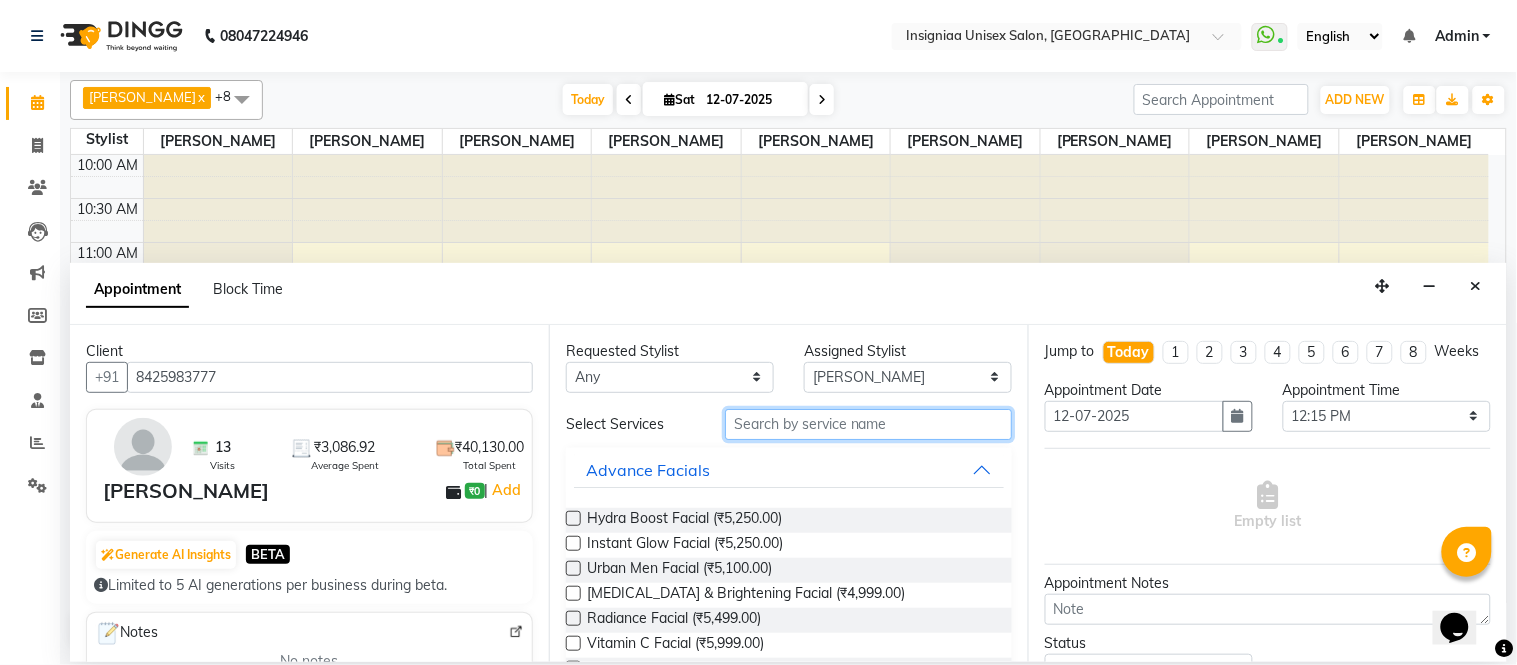 click at bounding box center [868, 424] 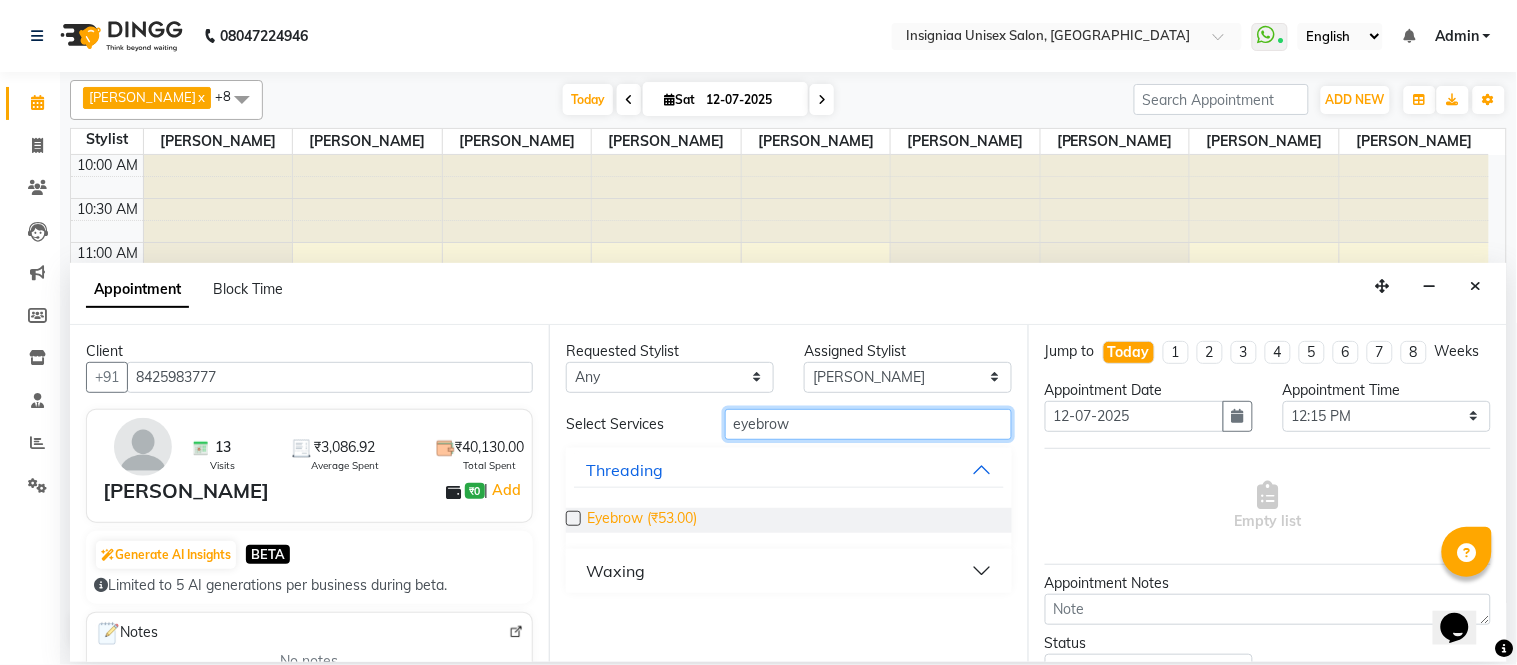 type on "eyebrow" 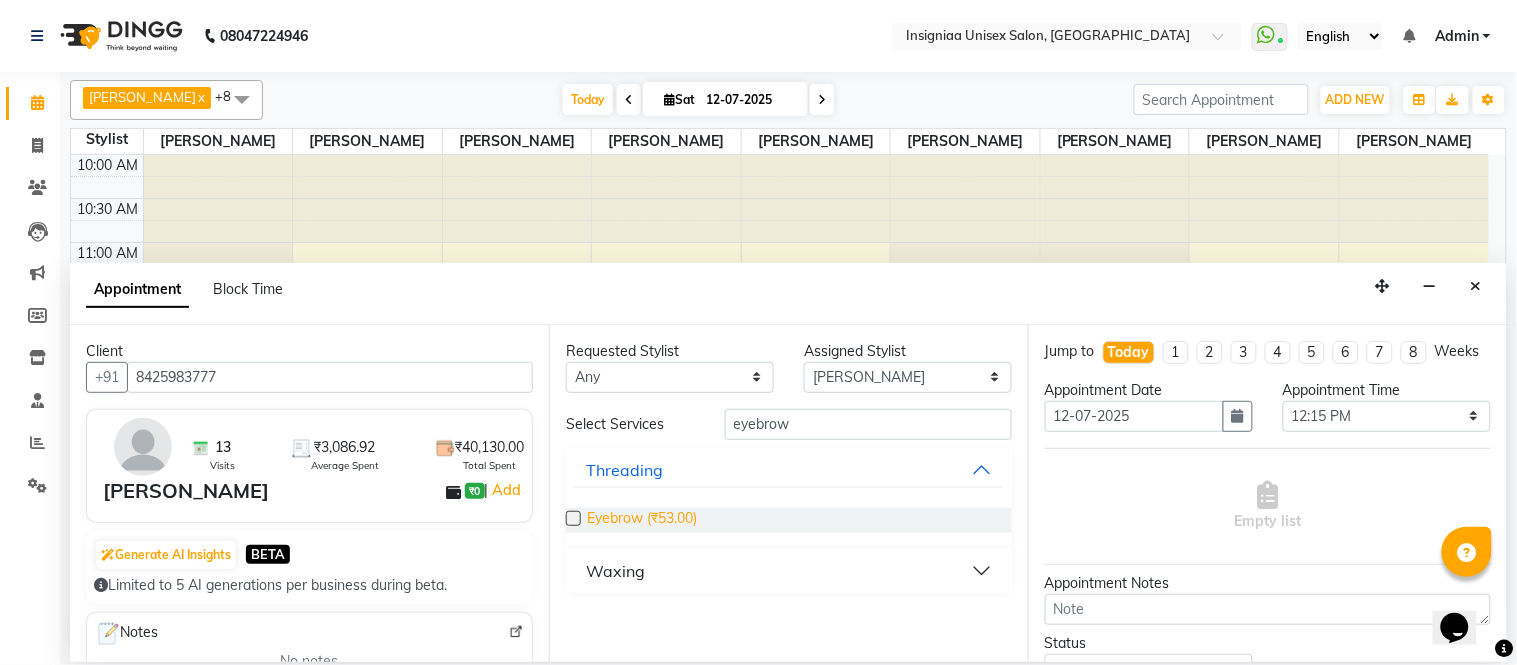 click on "Eyebrow (₹53.00)" at bounding box center (642, 520) 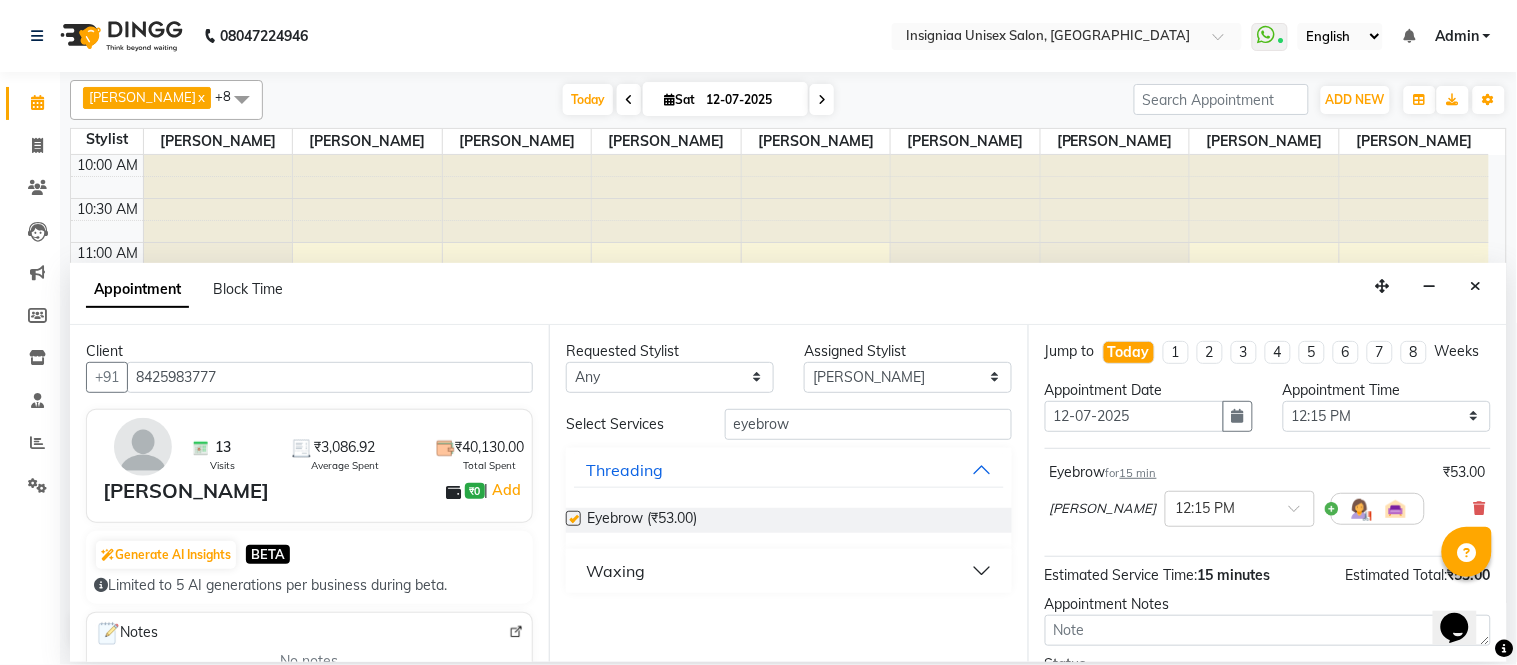 checkbox on "false" 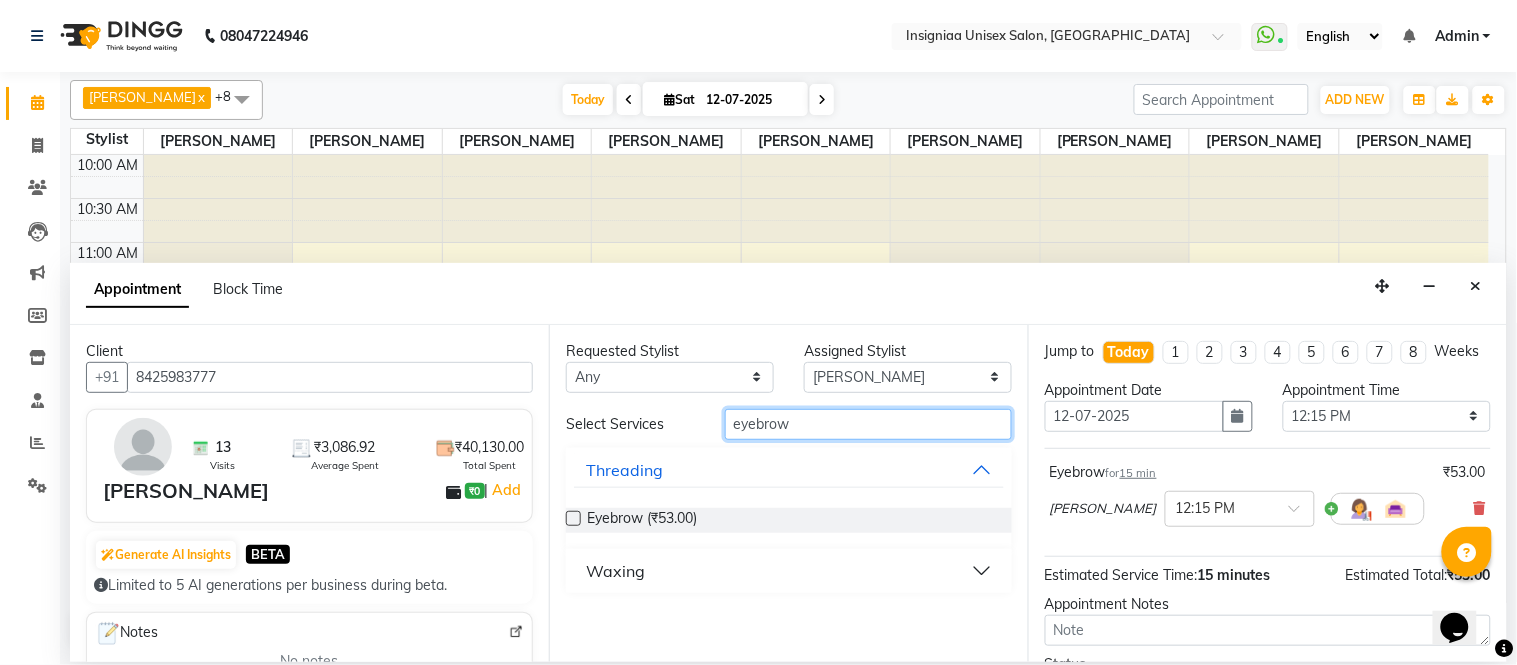 drag, startPoint x: 830, startPoint y: 417, endPoint x: 591, endPoint y: 418, distance: 239.00209 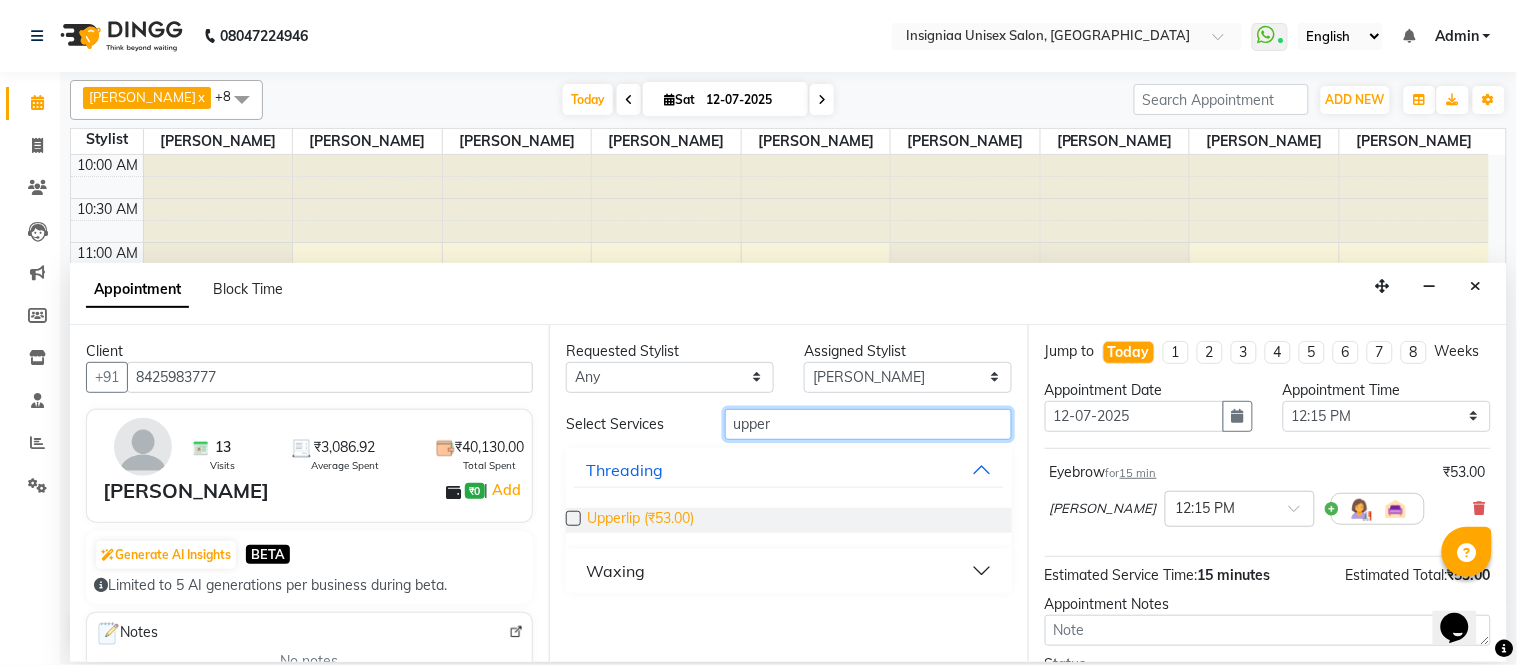 type on "upper" 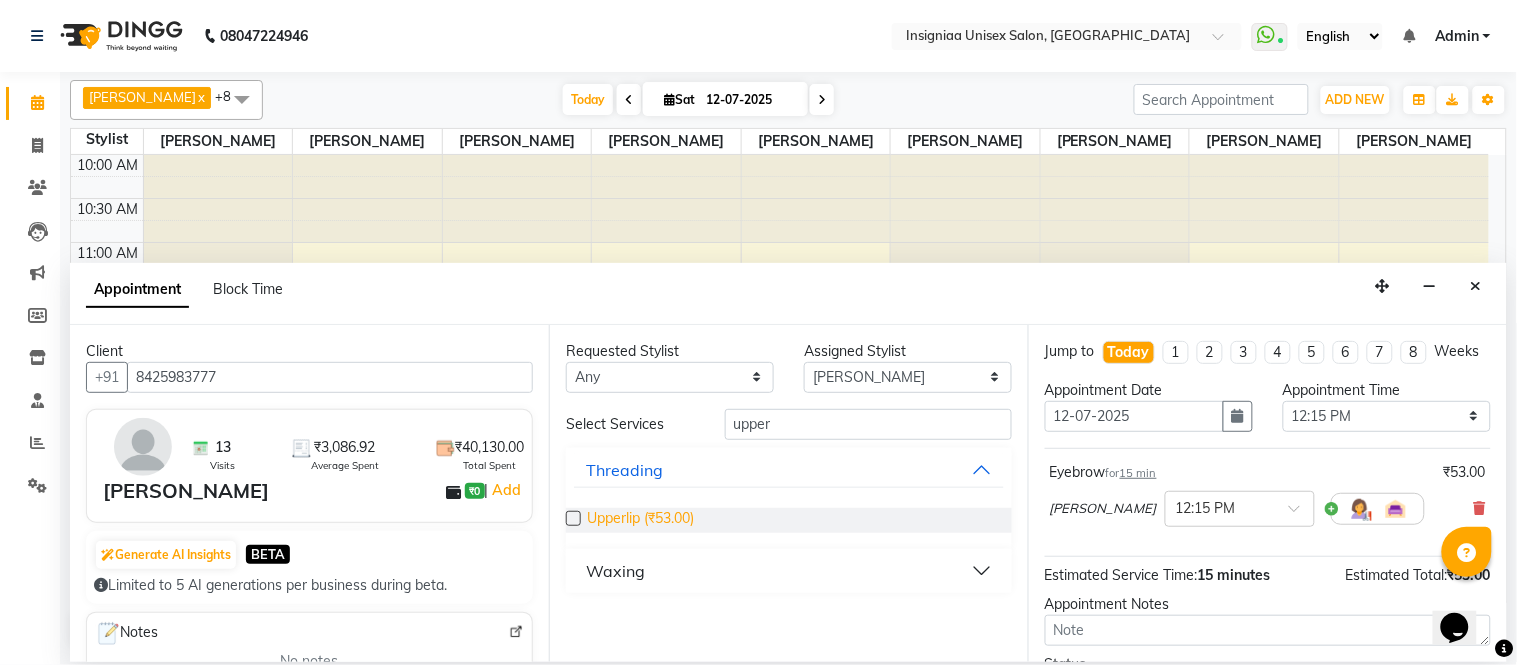 click on "Upperlip (₹53.00)" at bounding box center (640, 520) 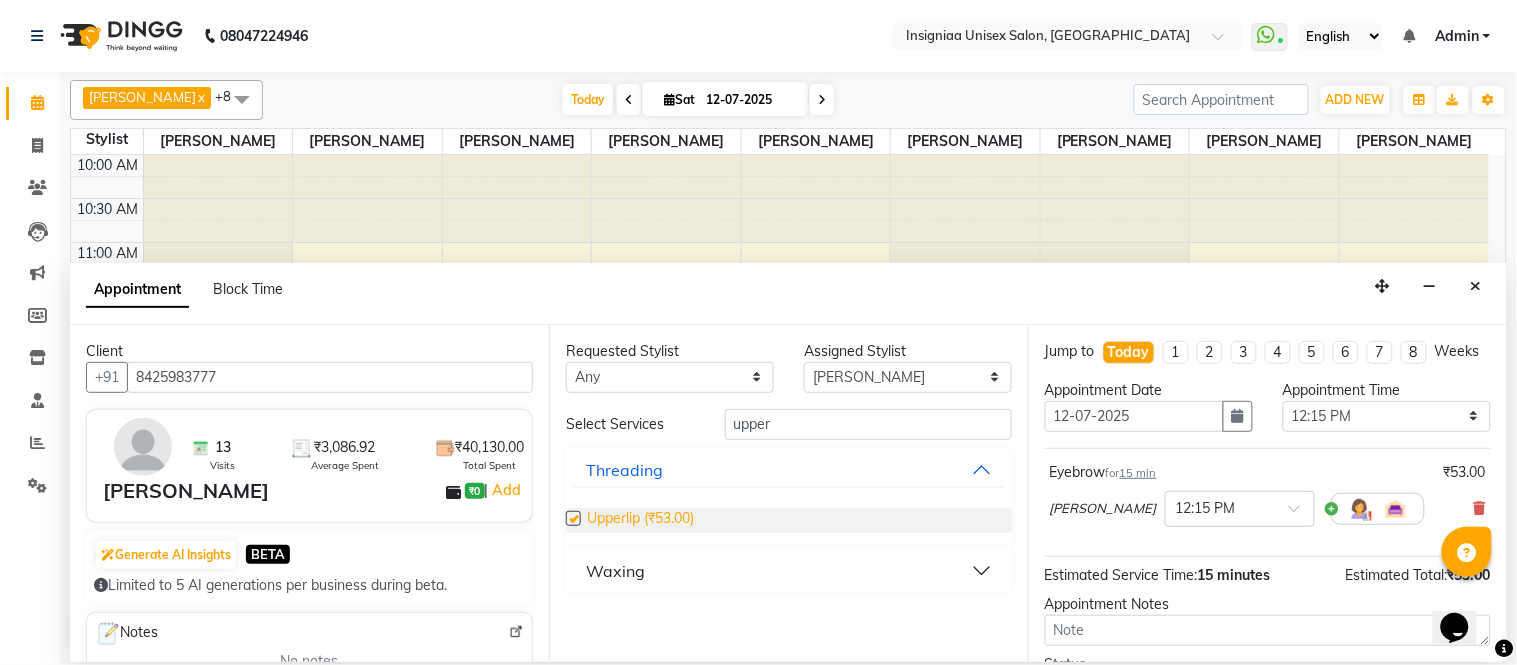 checkbox on "false" 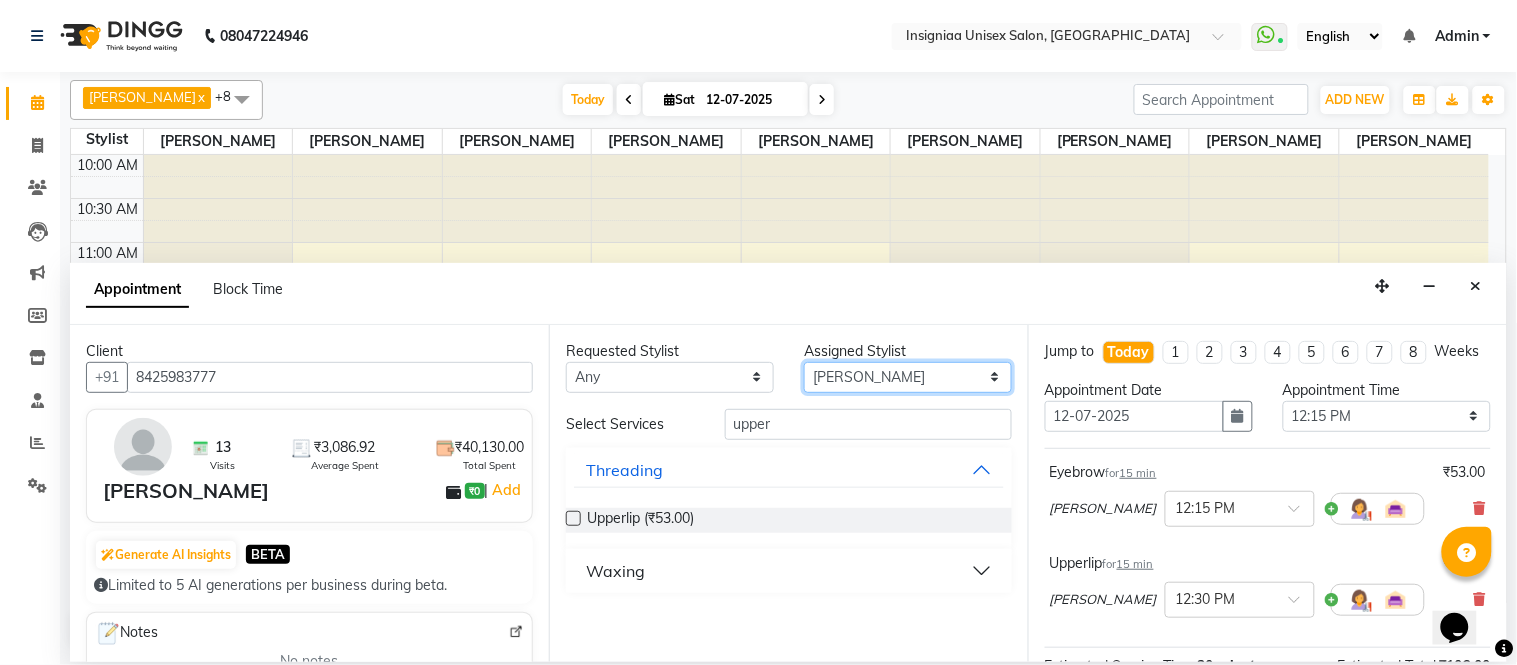 click on "Select Faizan Ansari Nilam Manke Rahul Srivastav Rohini Waghmare Rupali Dhotre Sainath Shinde Shankar Kshirsagar Sohail Khan Sujeet Thakur Vijay Kharat" at bounding box center [908, 377] 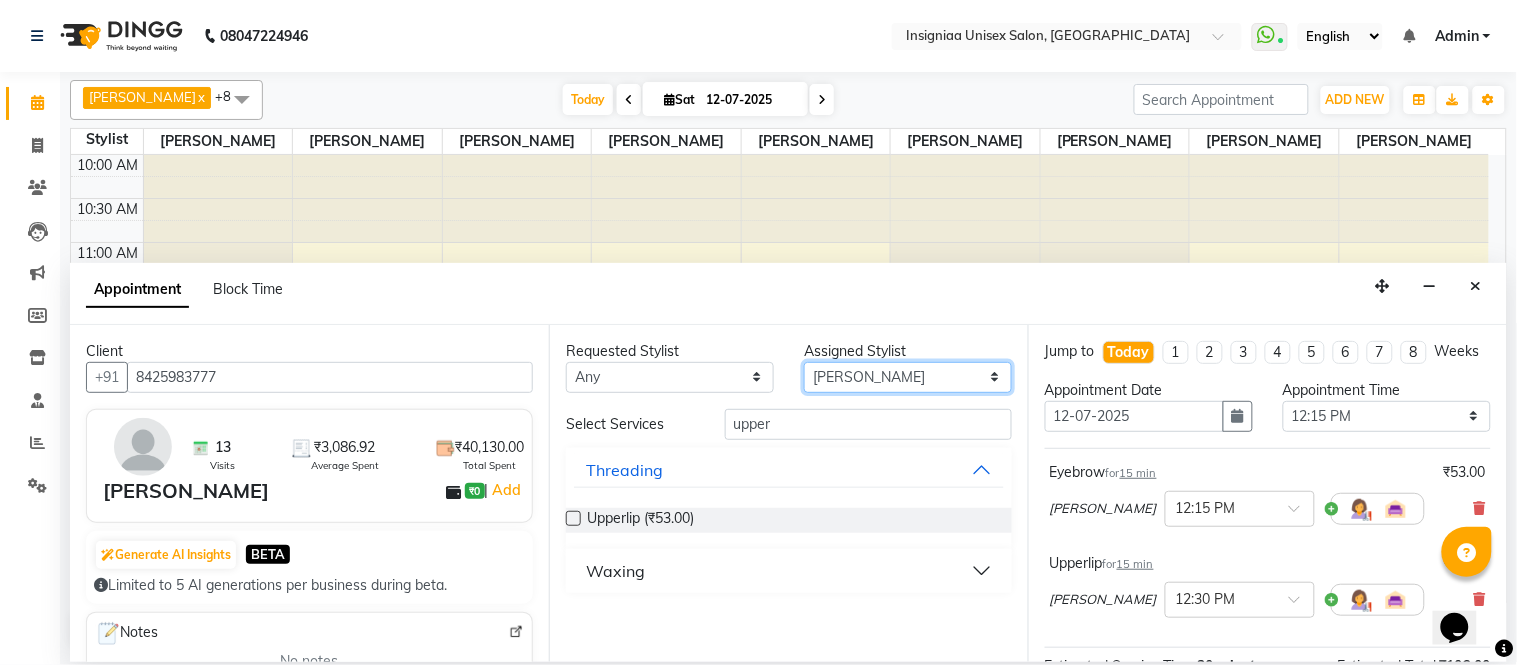 select on "58139" 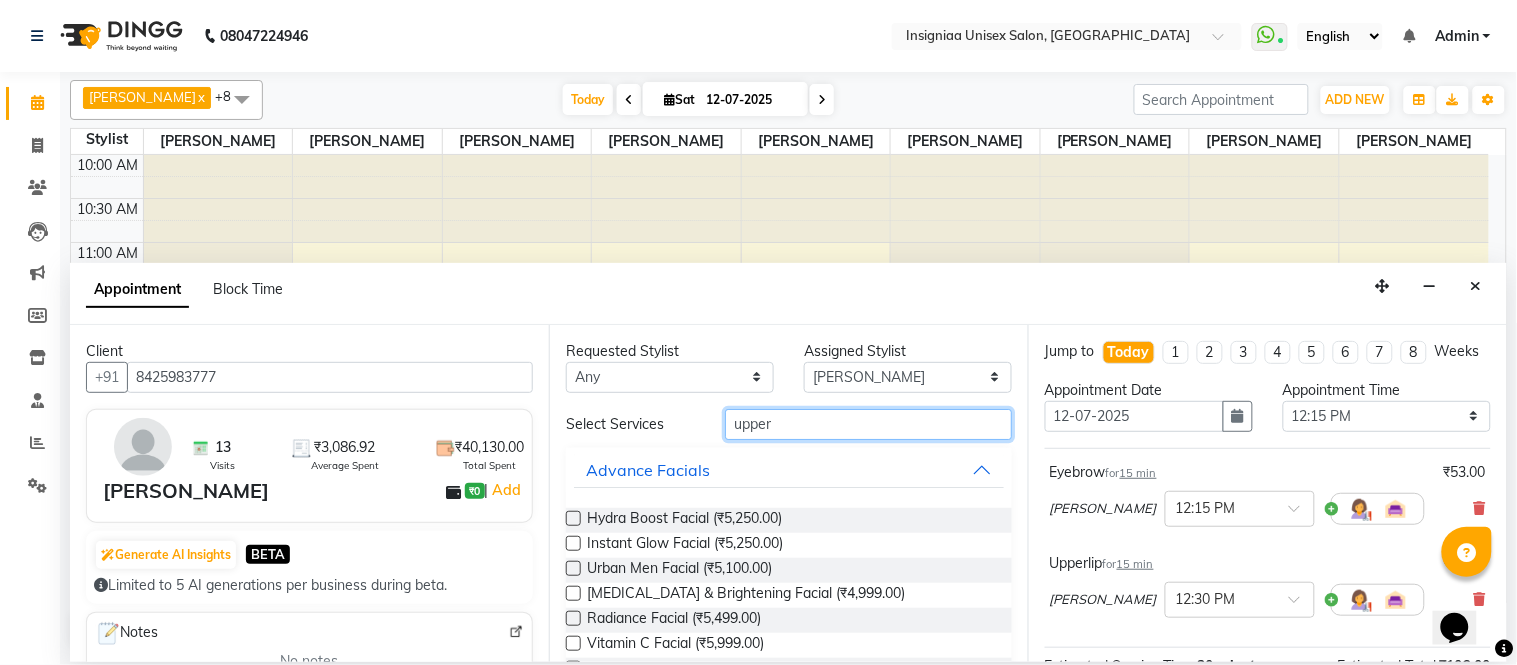drag, startPoint x: 744, startPoint y: 432, endPoint x: 723, endPoint y: 432, distance: 21 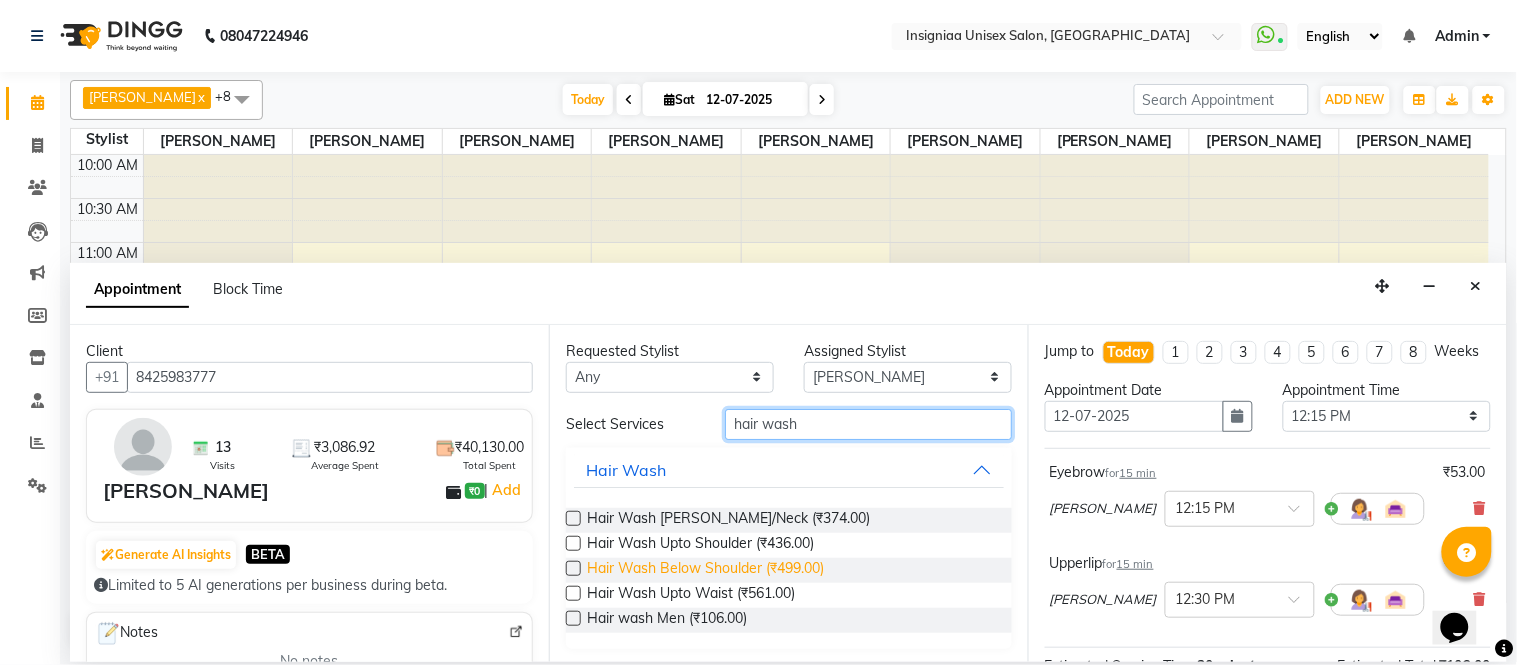 type on "hair wash" 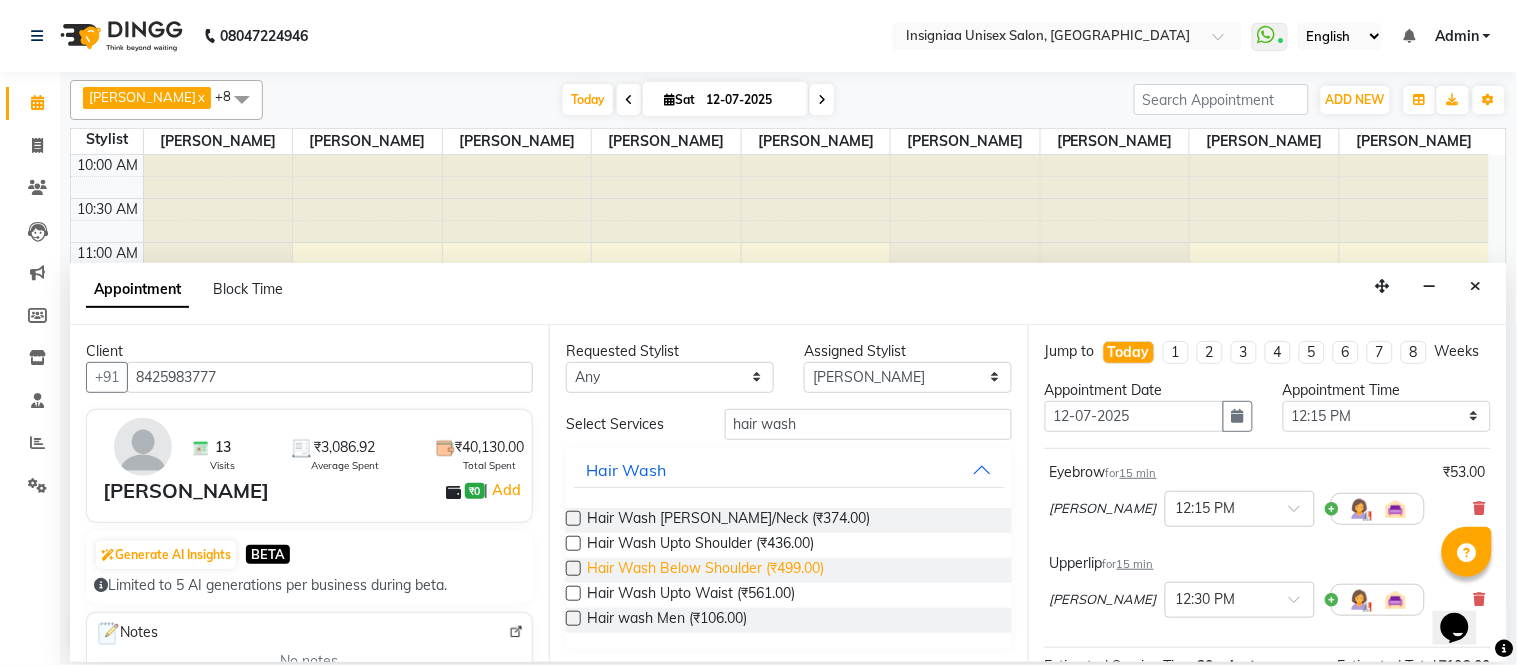 click on "Hair Wash Below Shoulder (₹499.00)" at bounding box center (705, 570) 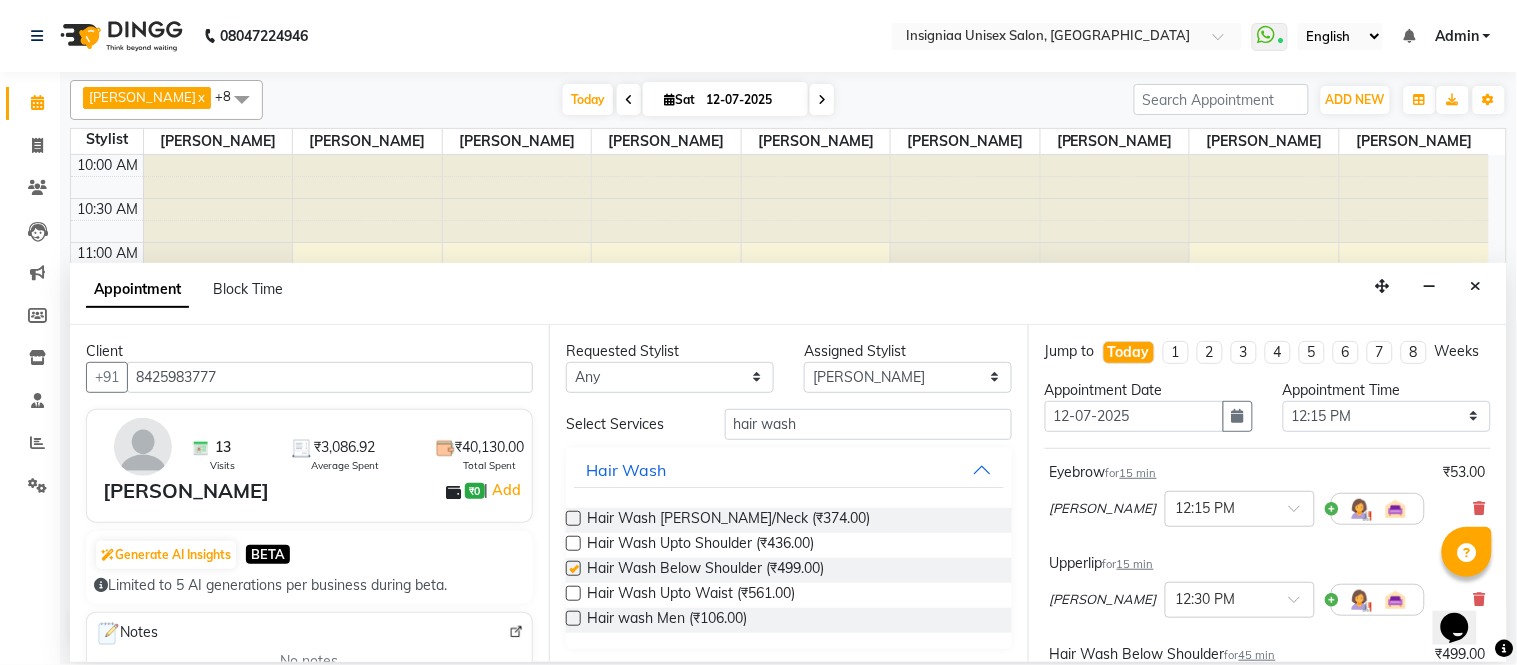 checkbox on "false" 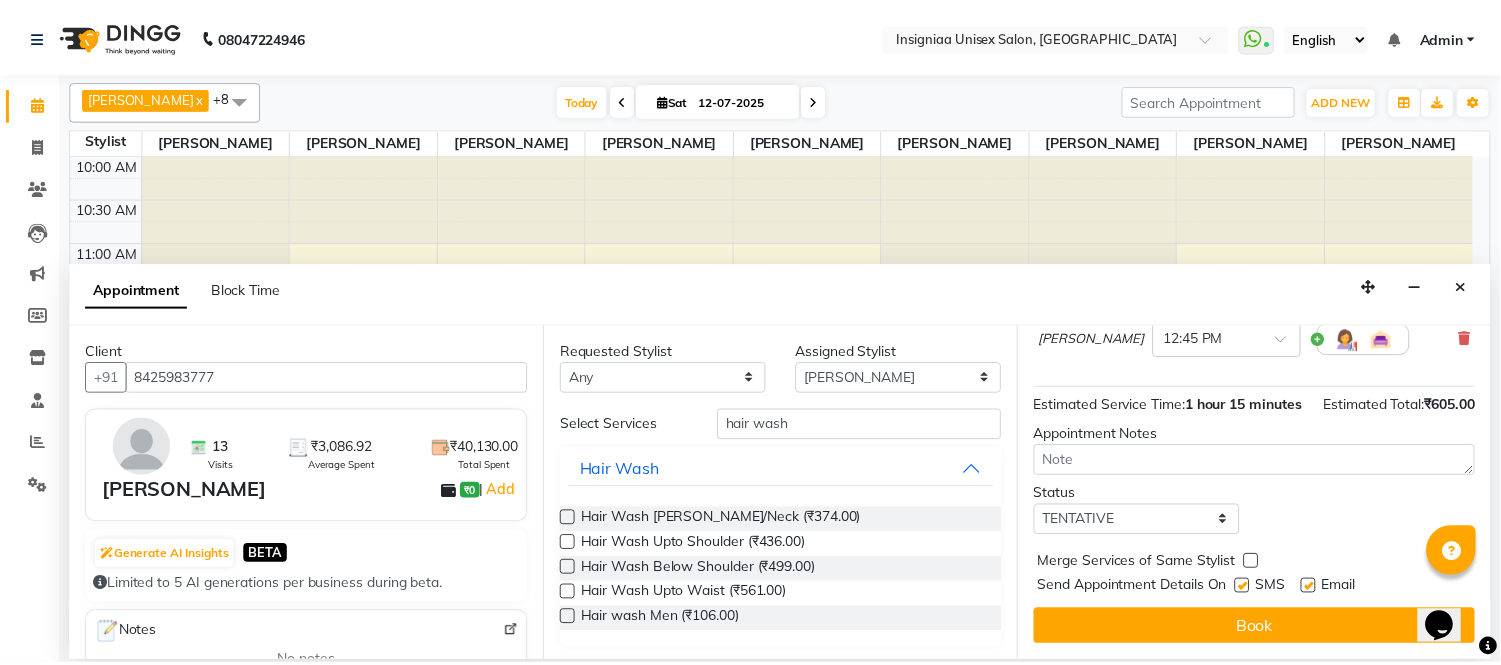 scroll, scrollTop: 391, scrollLeft: 0, axis: vertical 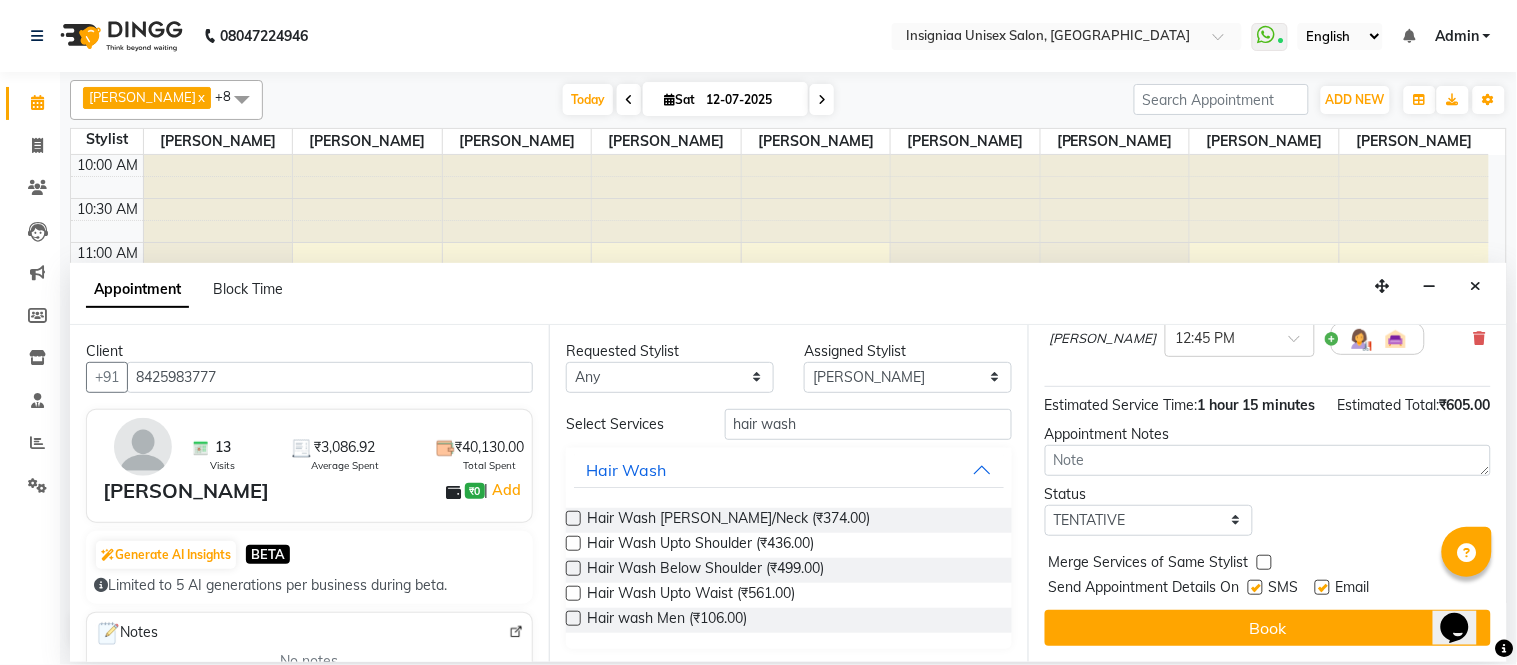 click at bounding box center [1322, 587] 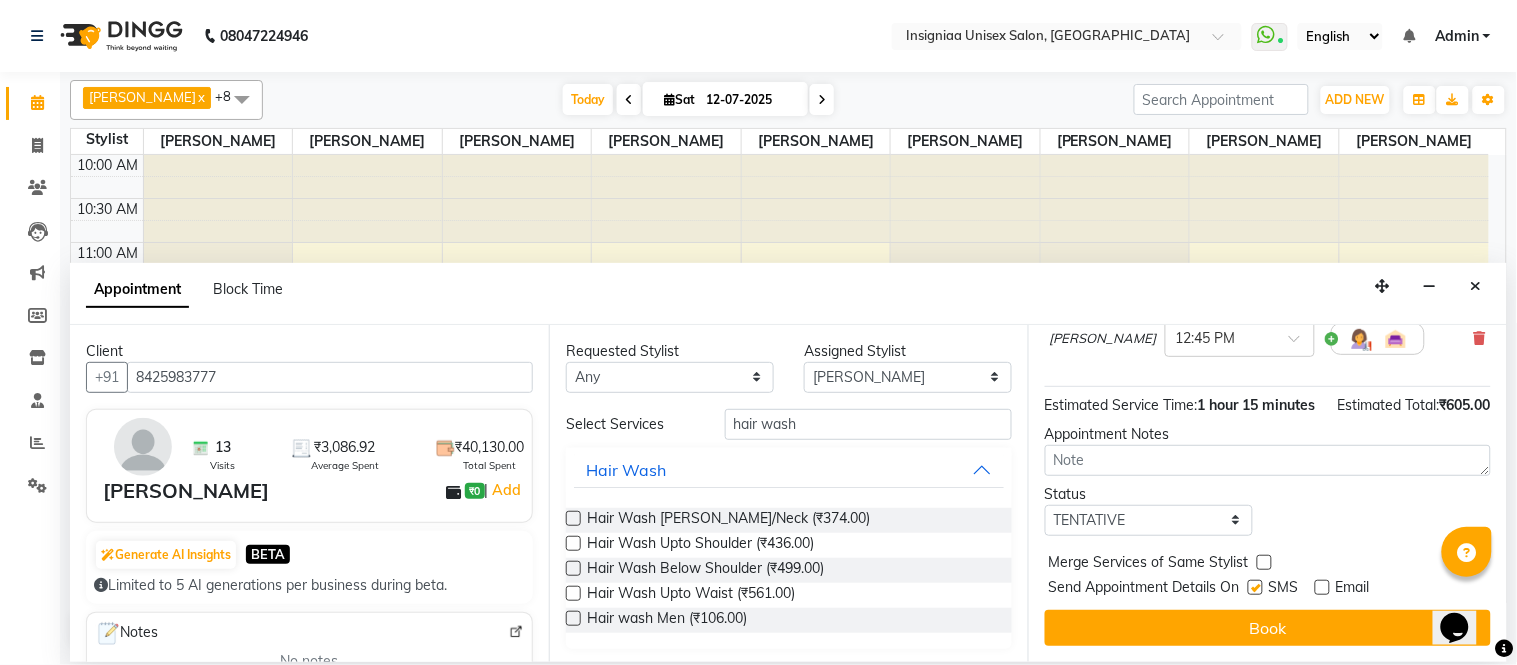 click at bounding box center (1255, 587) 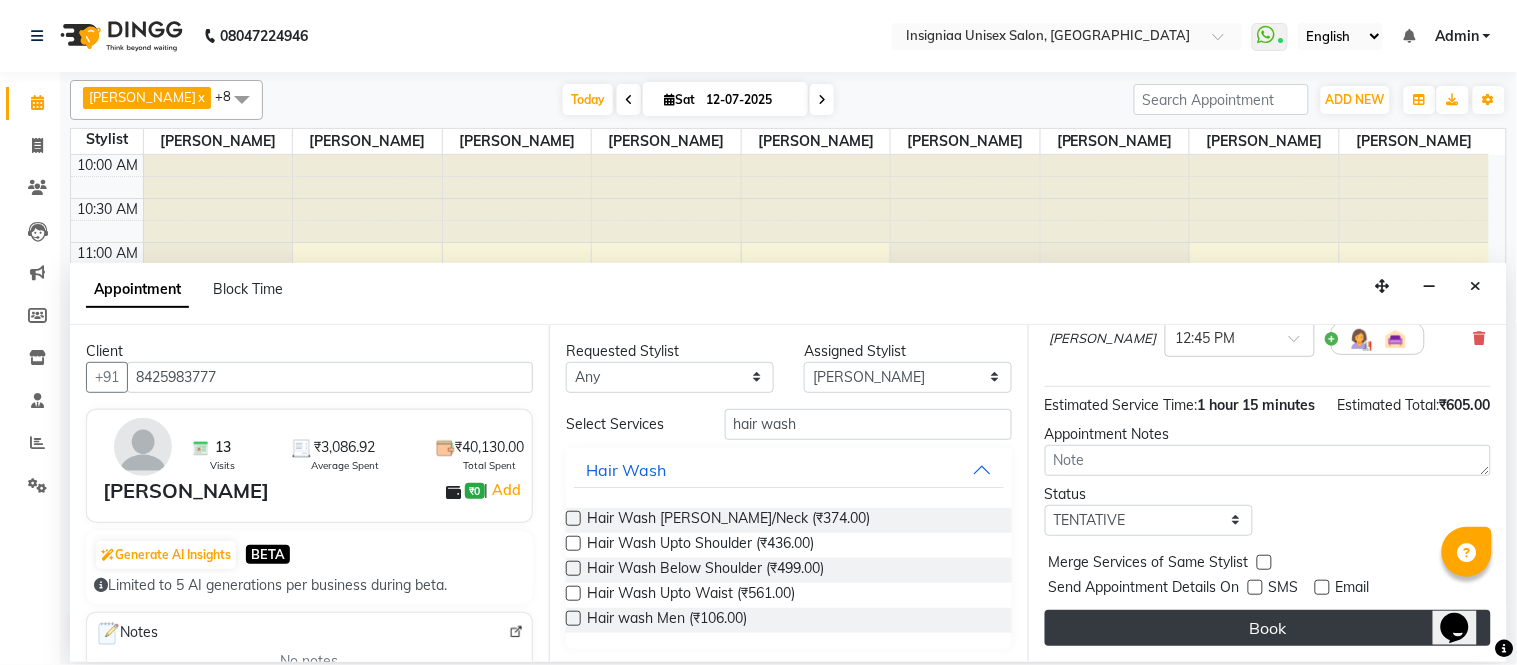 click on "Book" at bounding box center [1268, 628] 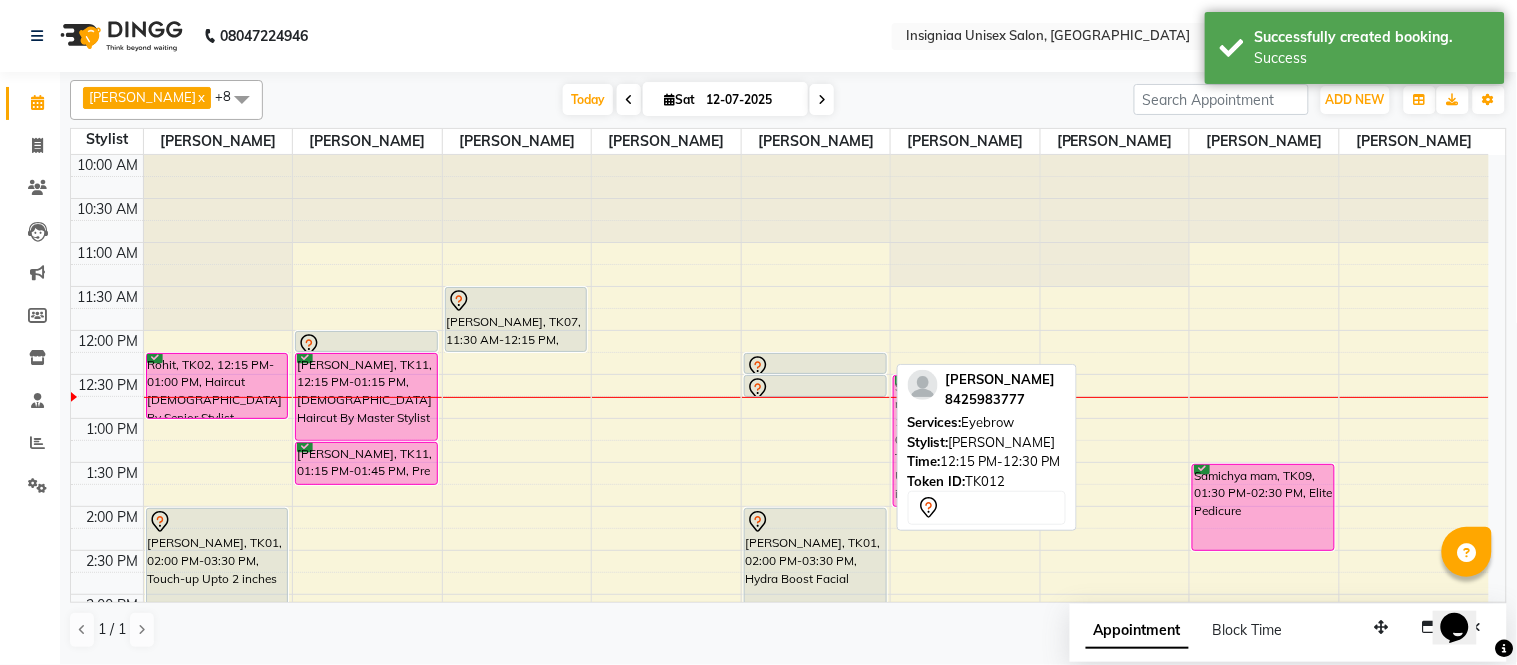 click at bounding box center [815, 367] 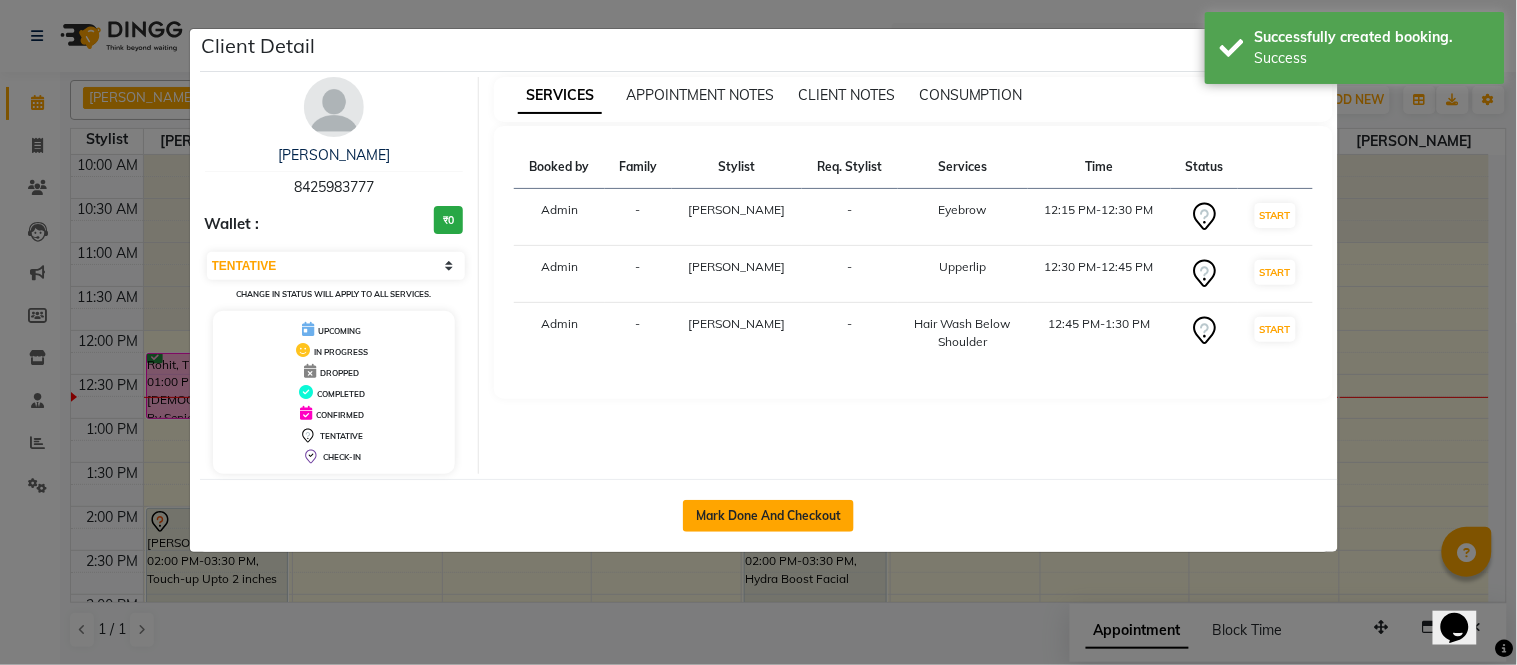 click on "Mark Done And Checkout" 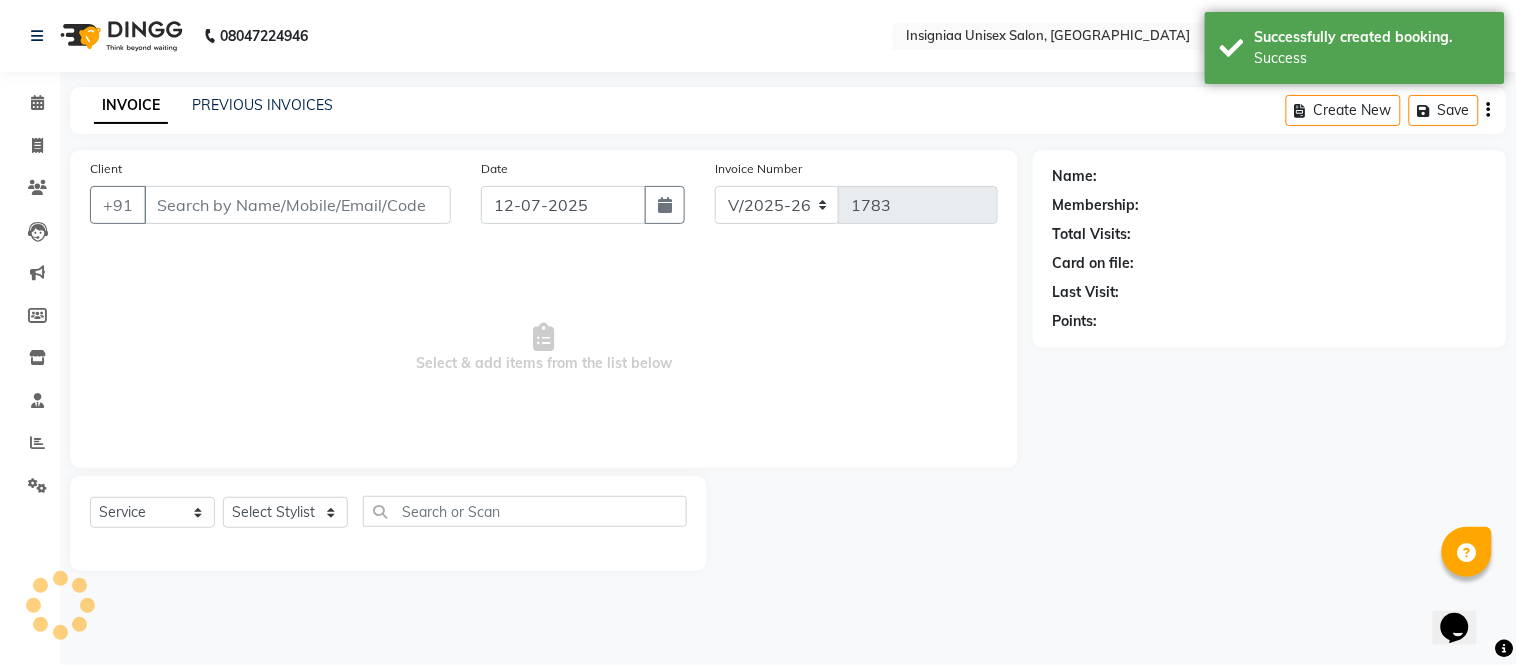 select on "3" 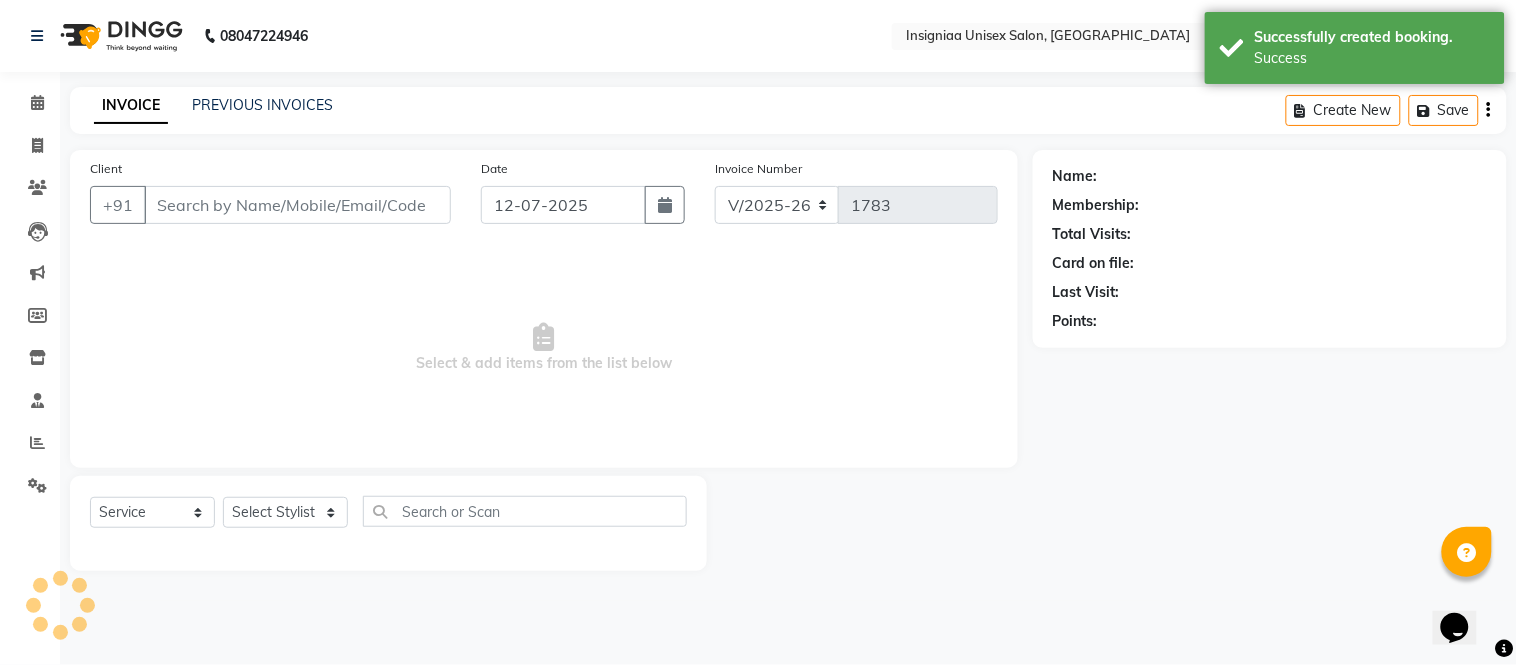 type on "8425983777" 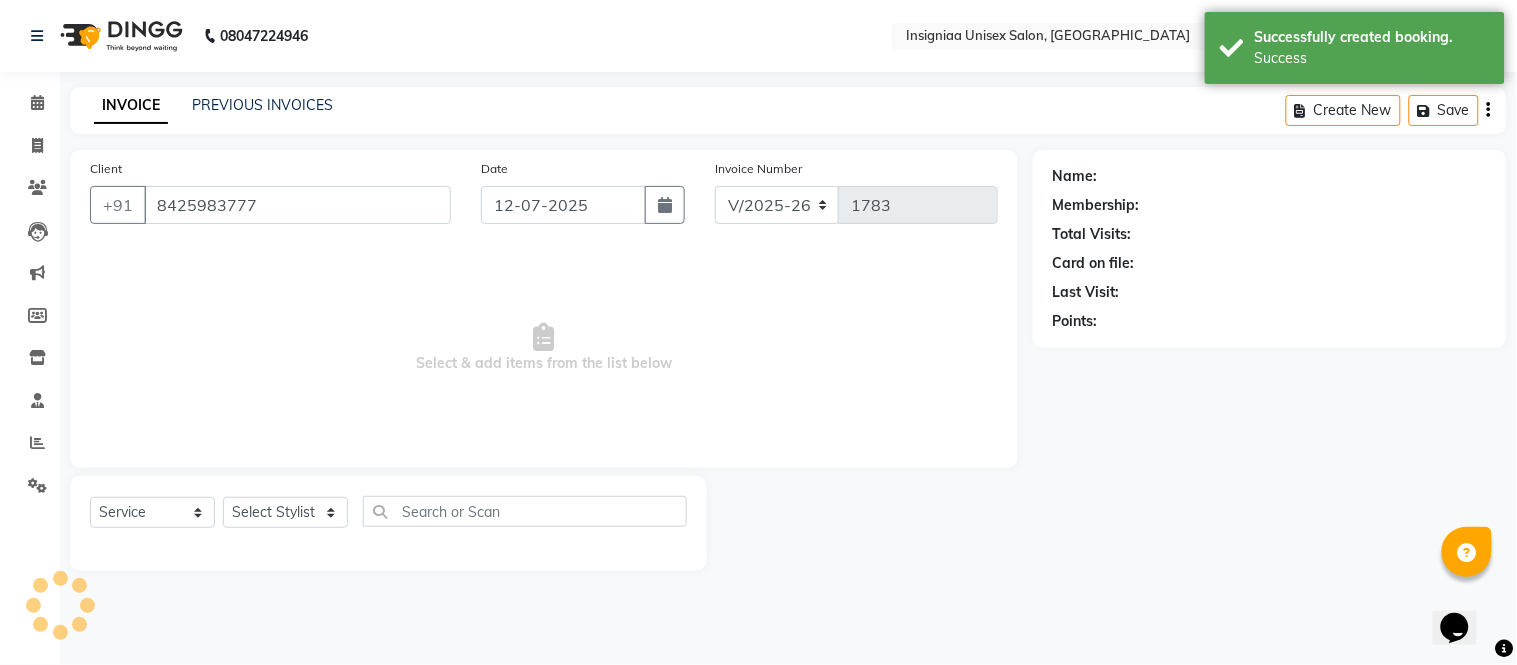 select on "58139" 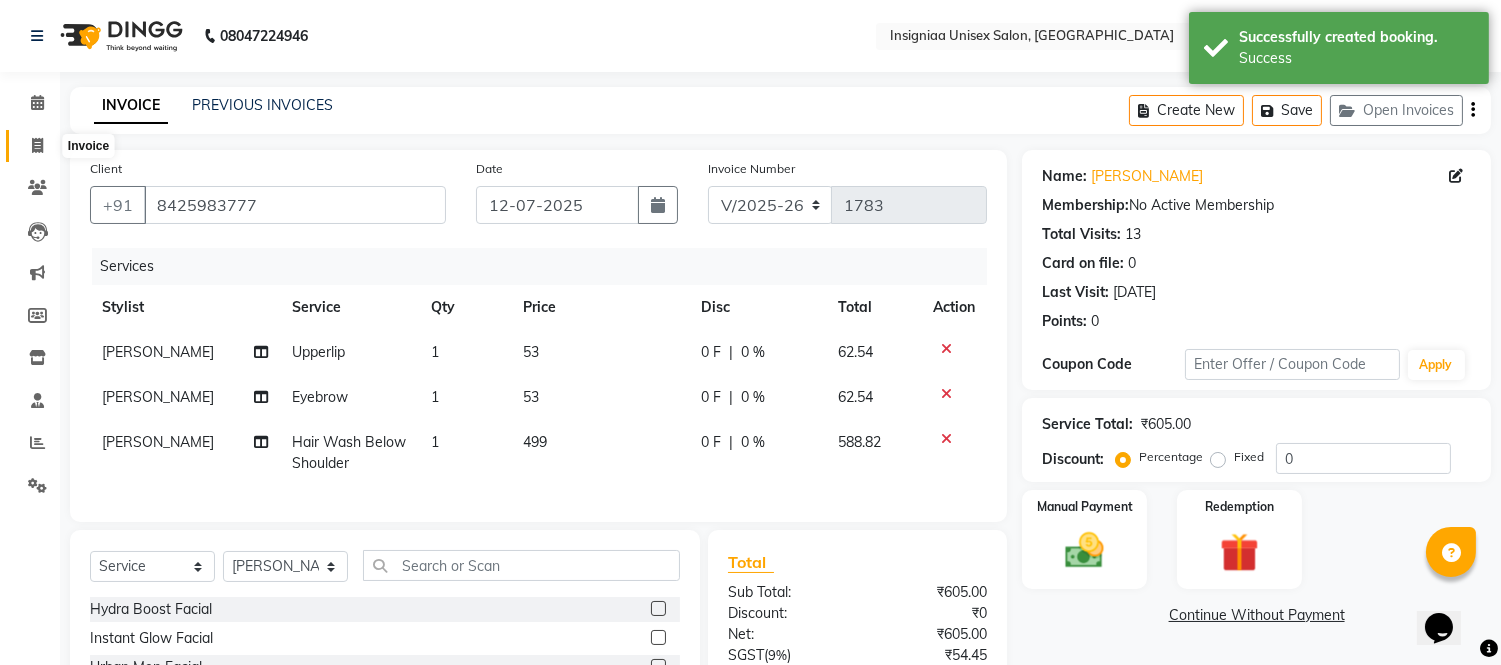 click 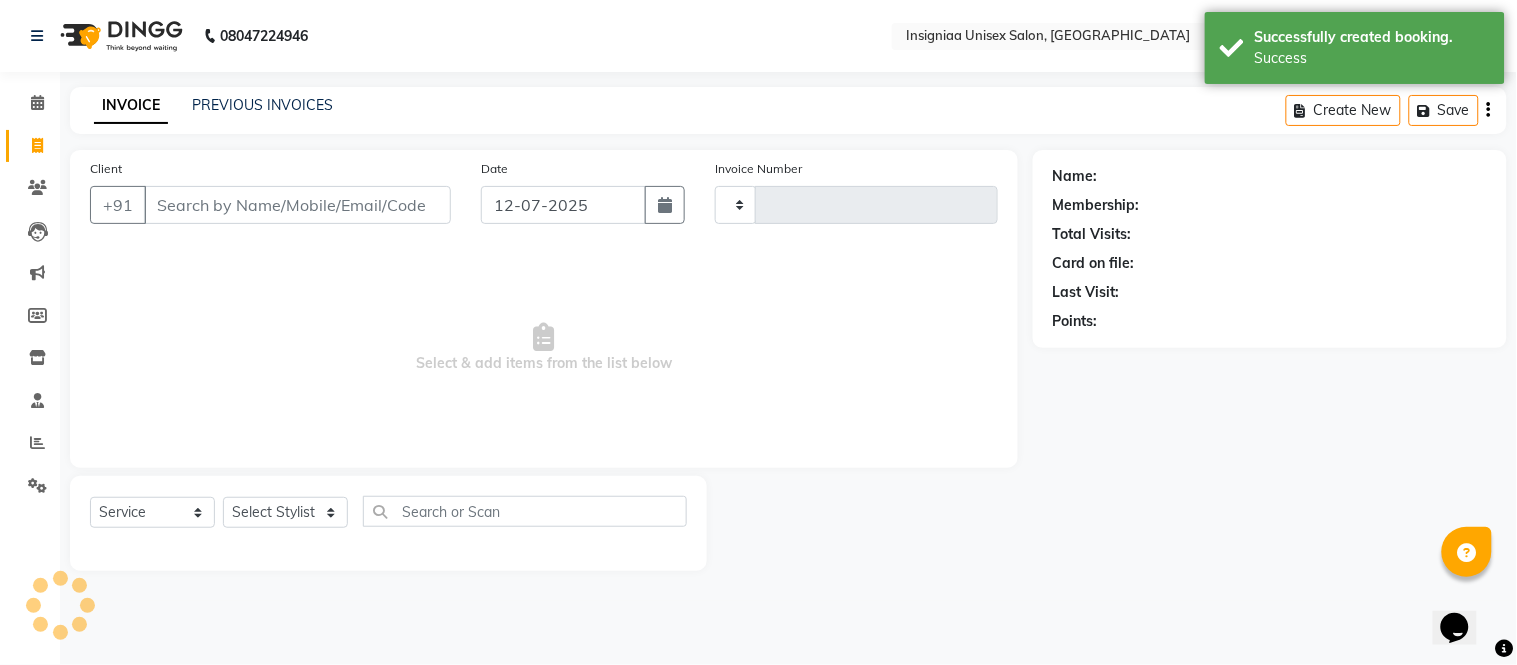 type on "1783" 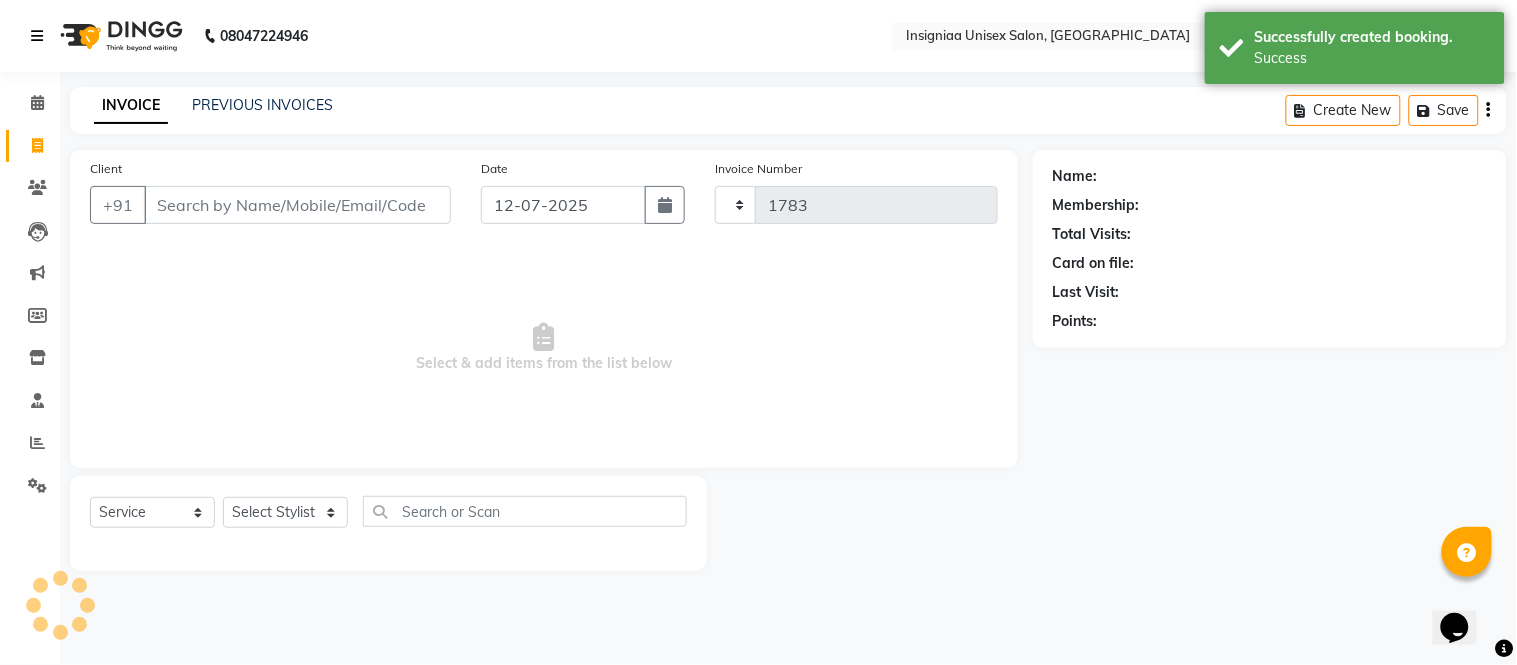 select on "6999" 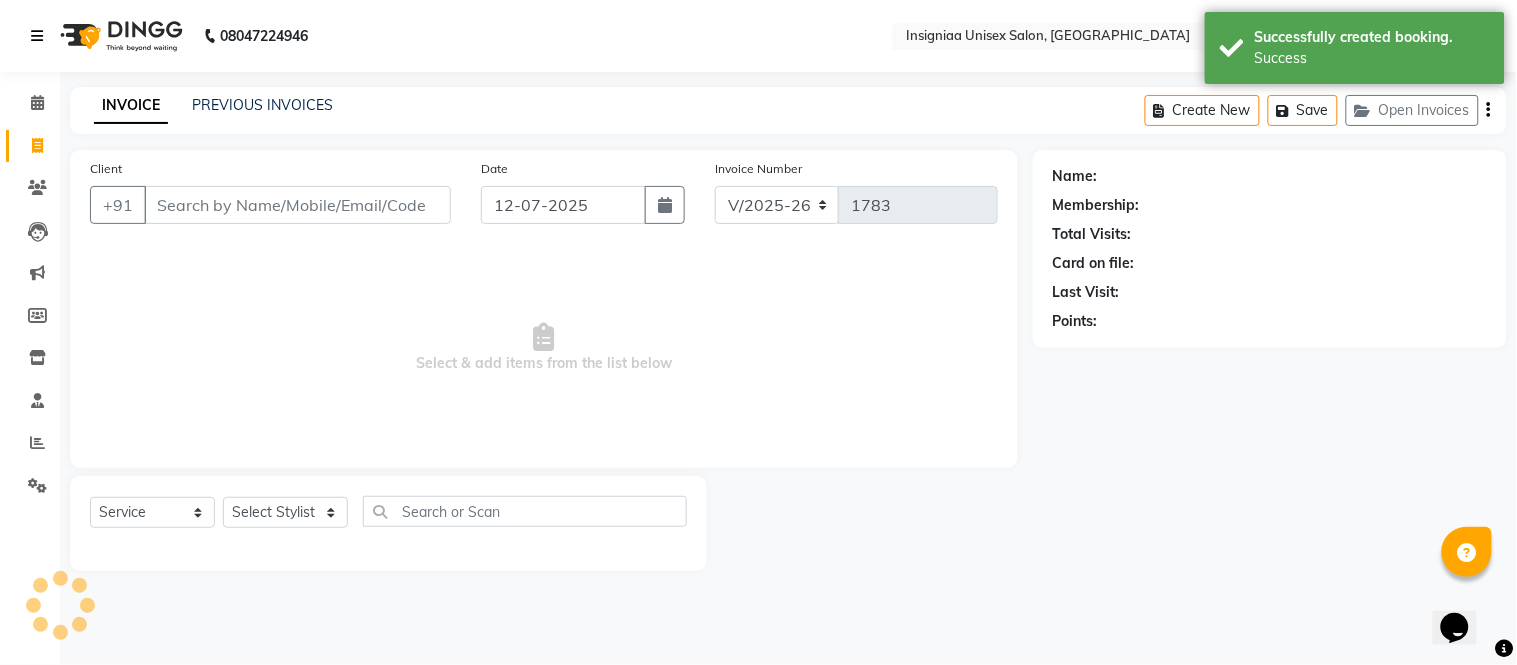 click at bounding box center (37, 36) 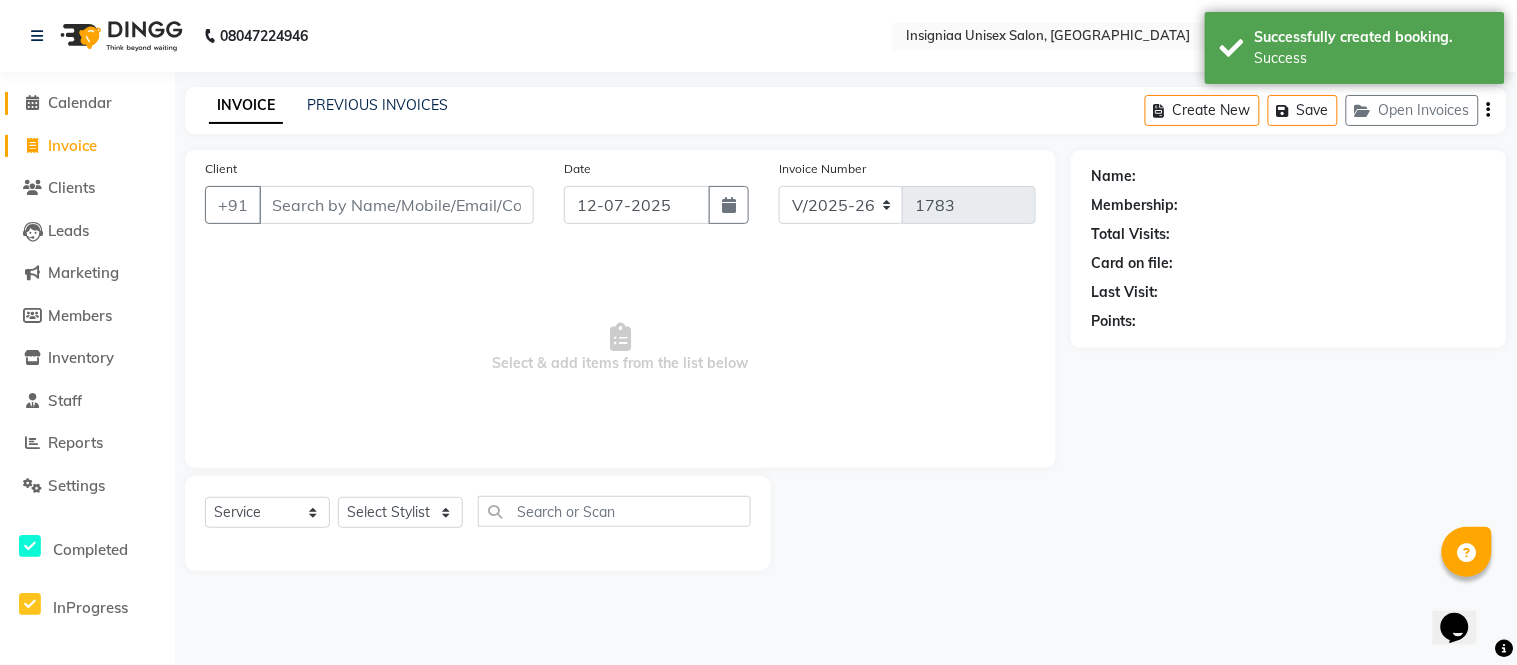 click on "Calendar" 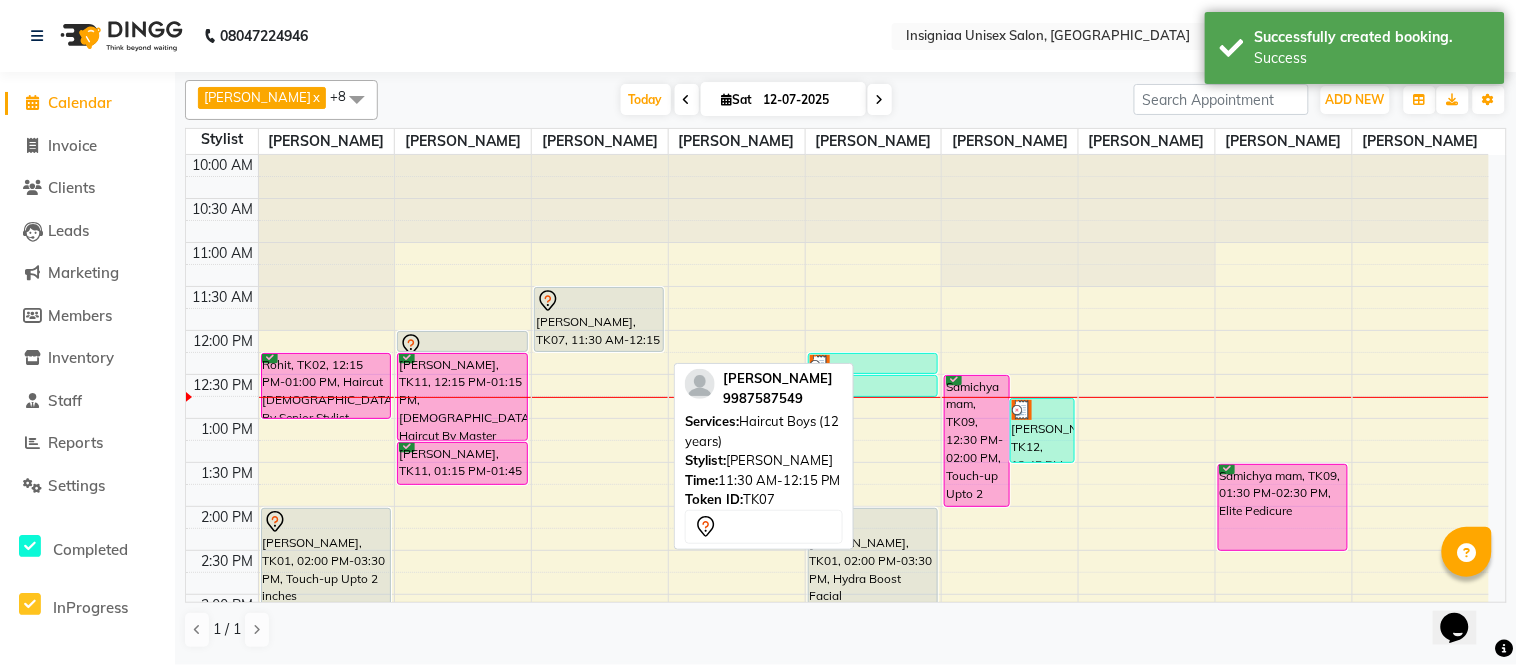 click on "Shweta Dahiya, TK07, 11:30 AM-12:15 PM, Haircut Boys (12 years)" at bounding box center [599, 319] 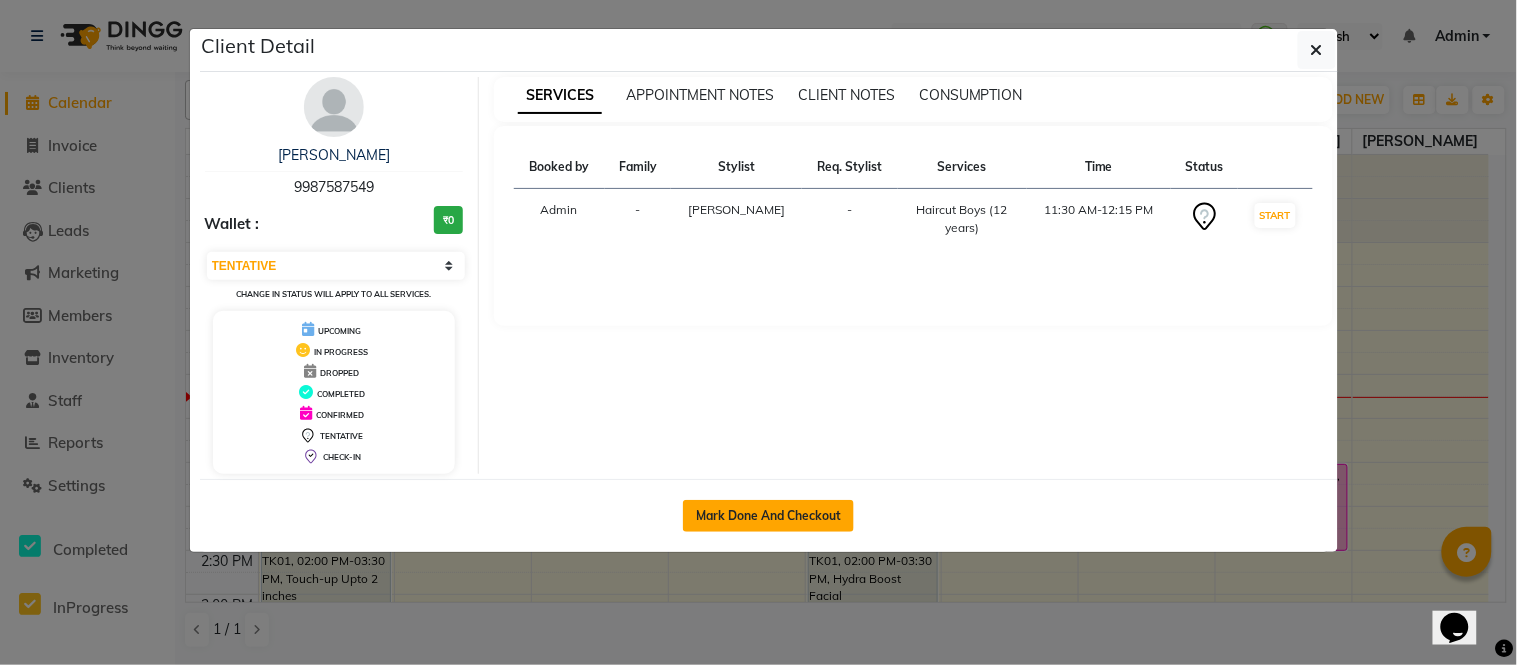 click on "Mark Done And Checkout" 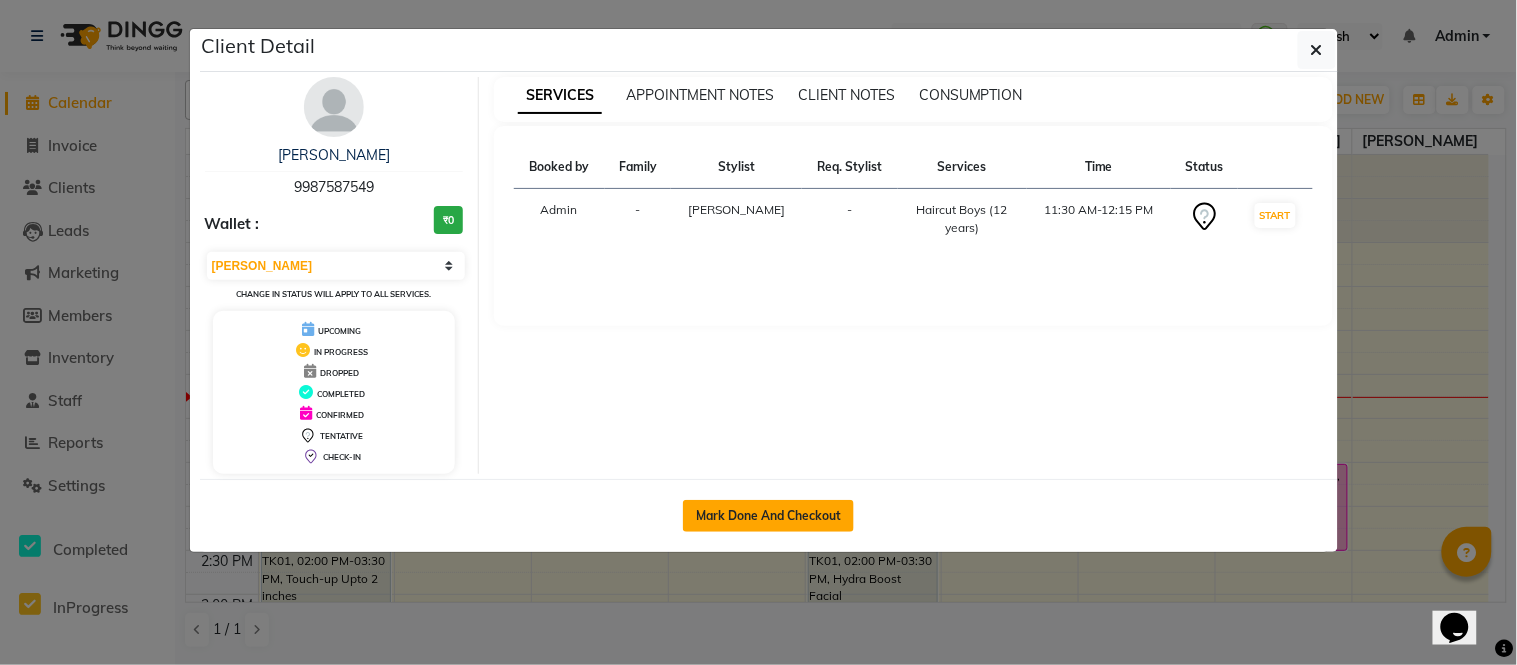 select on "service" 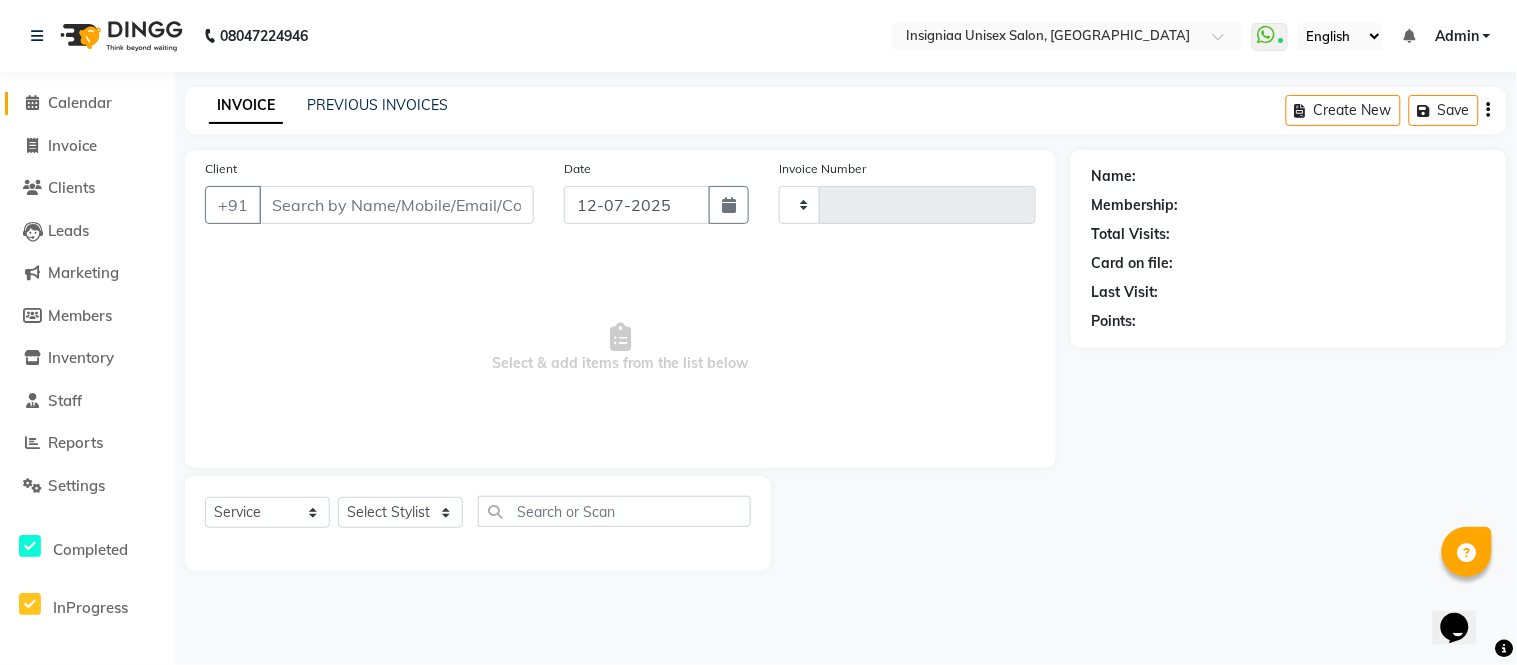 type on "1783" 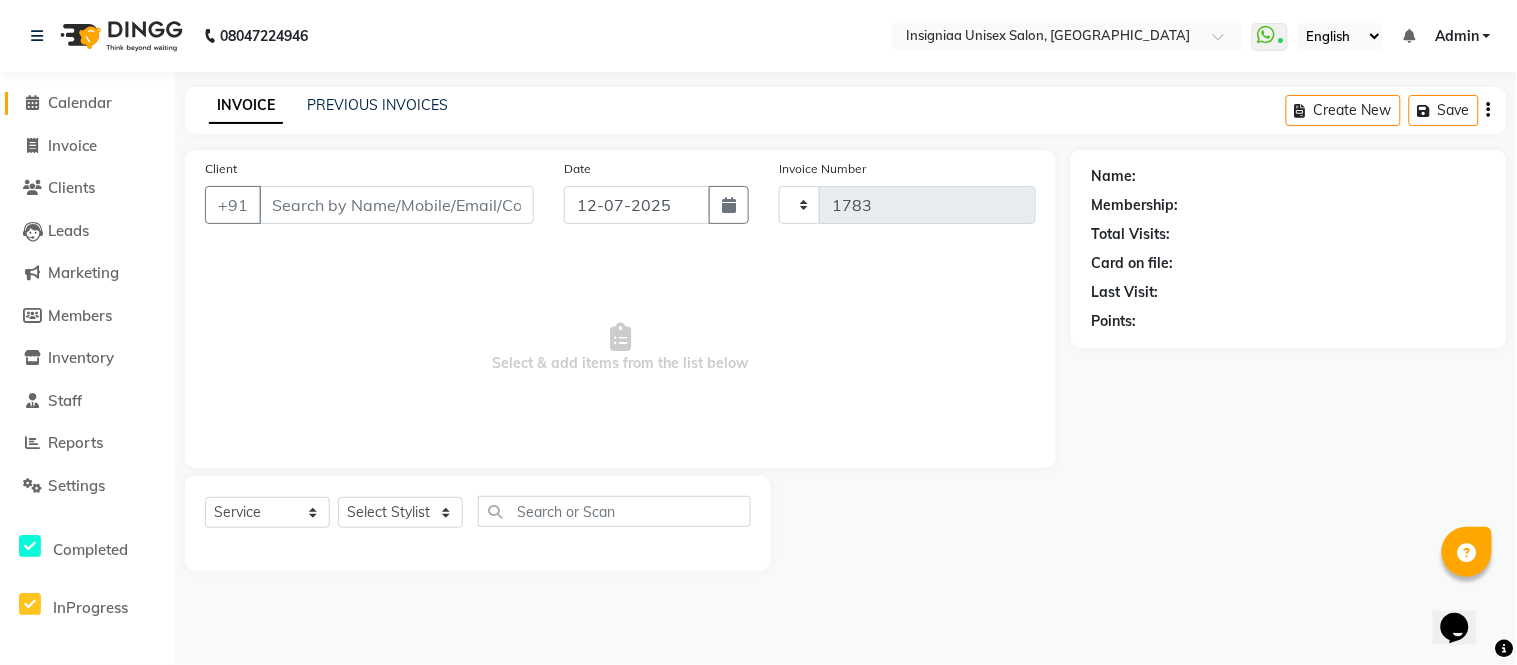 select on "6999" 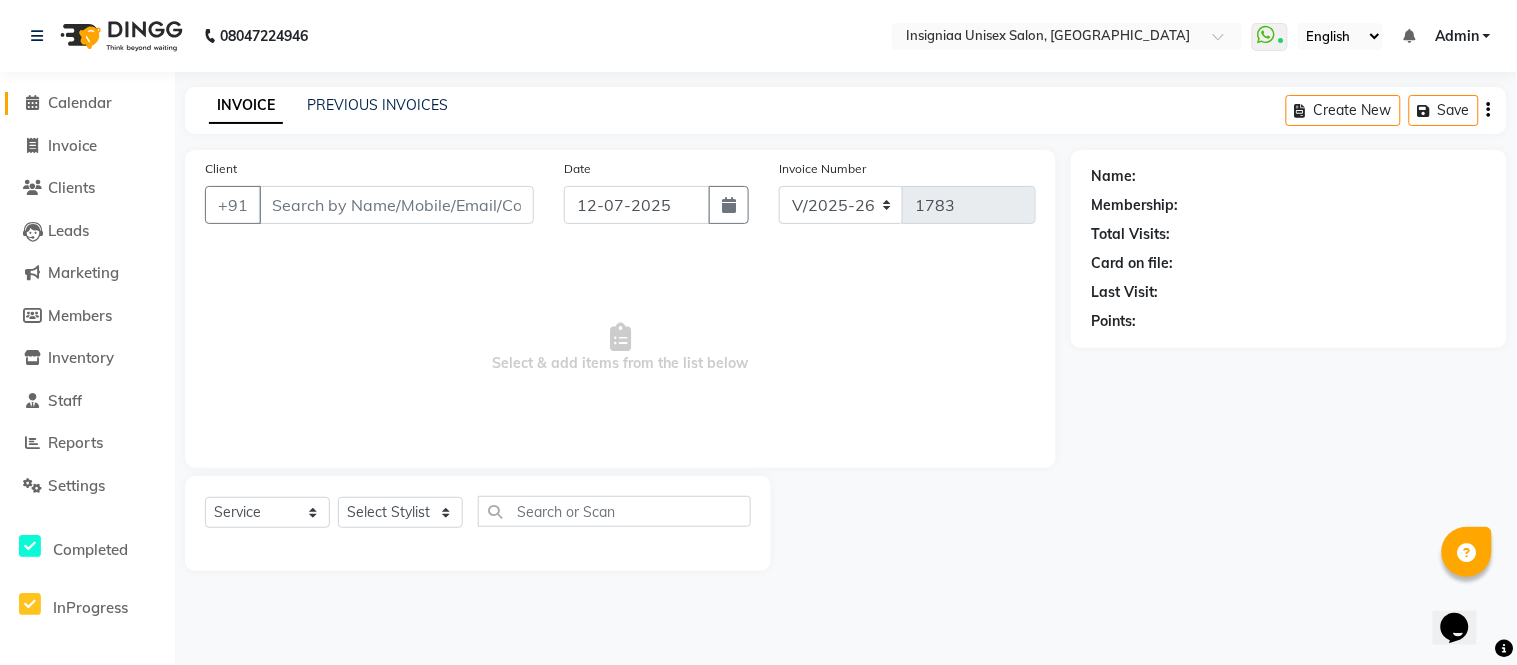 type on "9987587549" 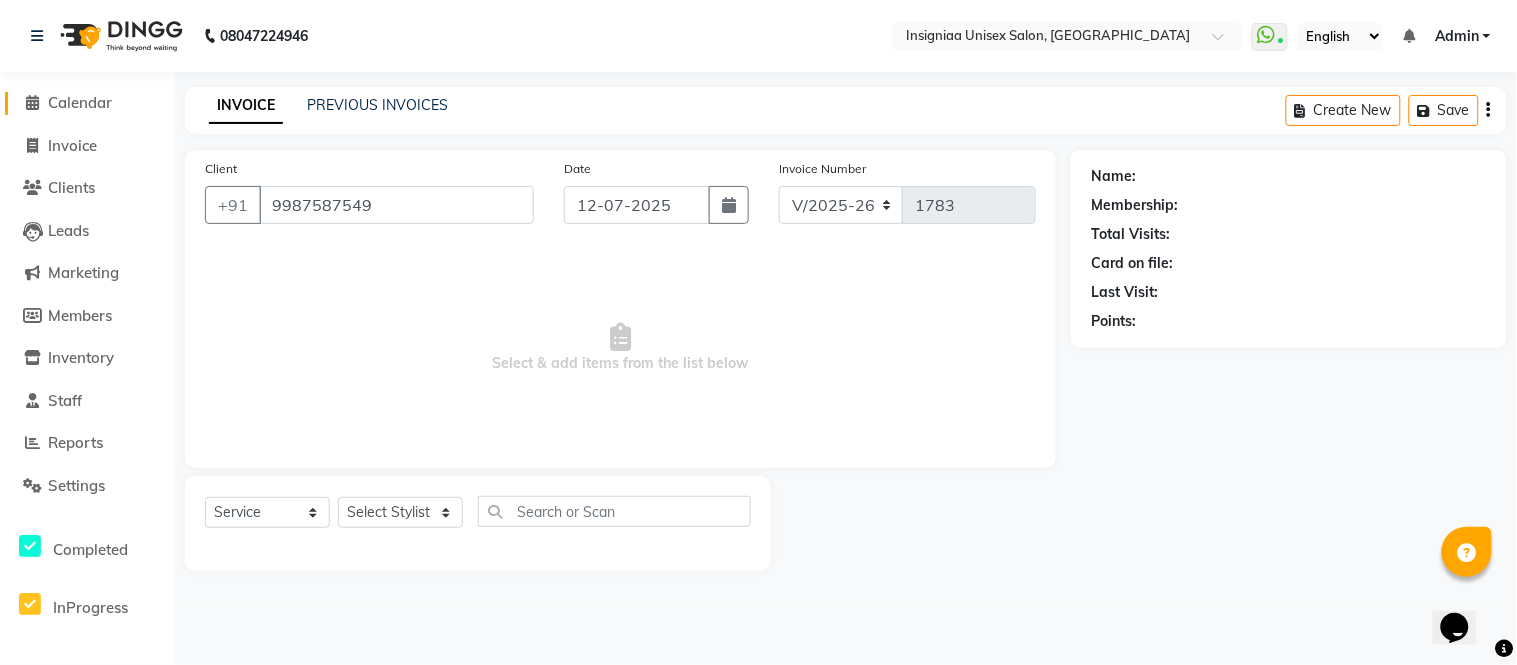 select on "58133" 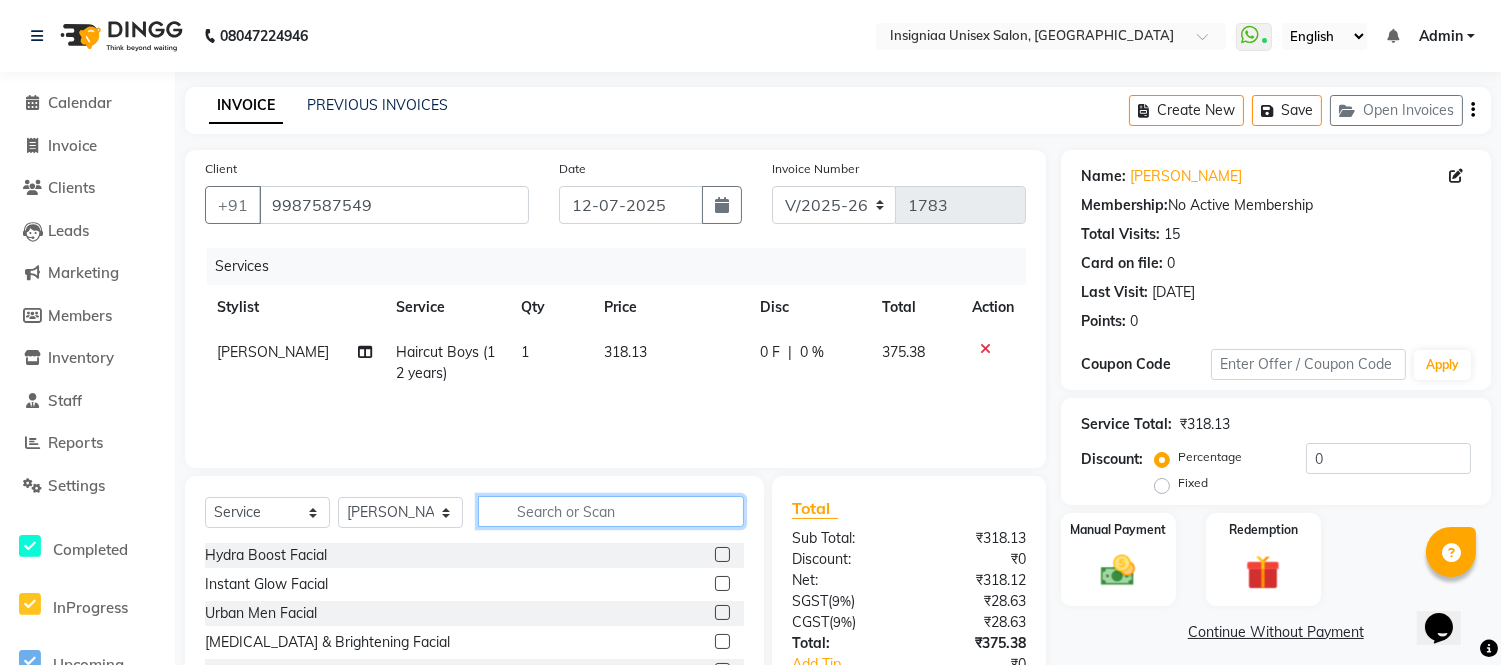 click 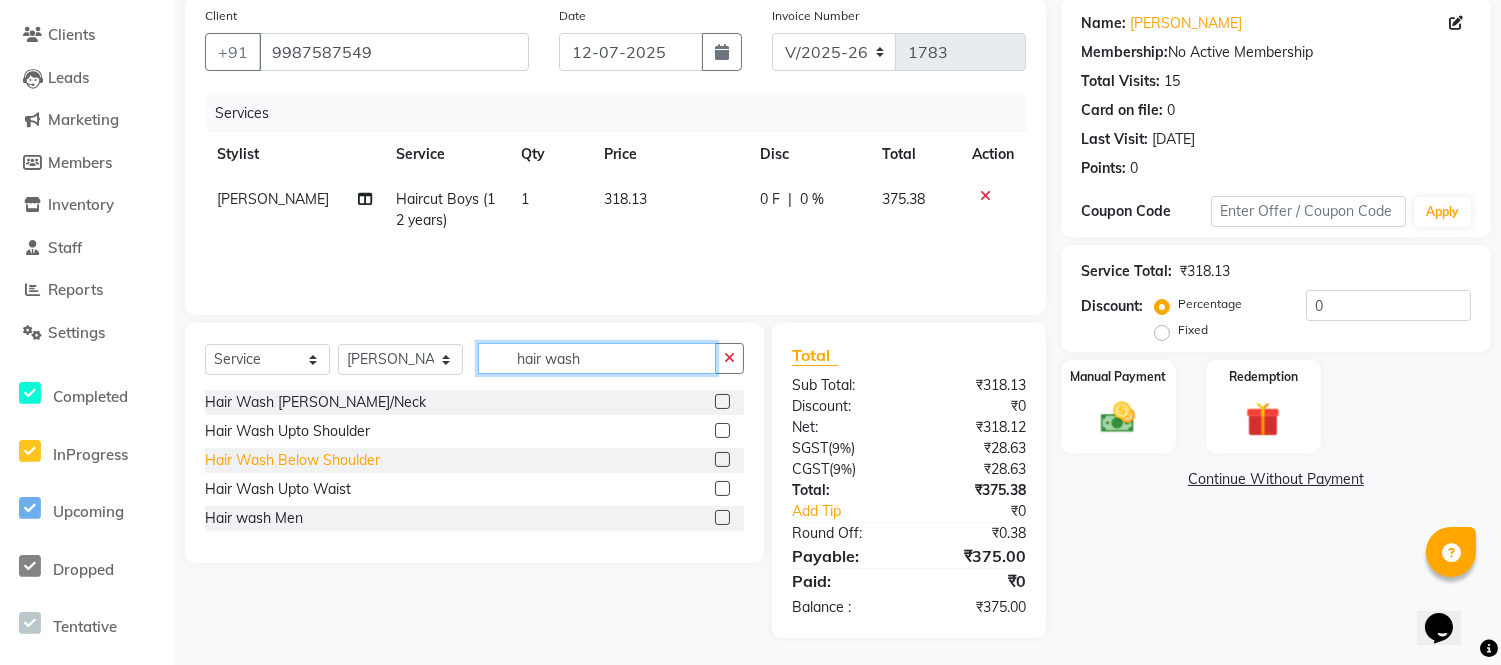 scroll, scrollTop: 155, scrollLeft: 0, axis: vertical 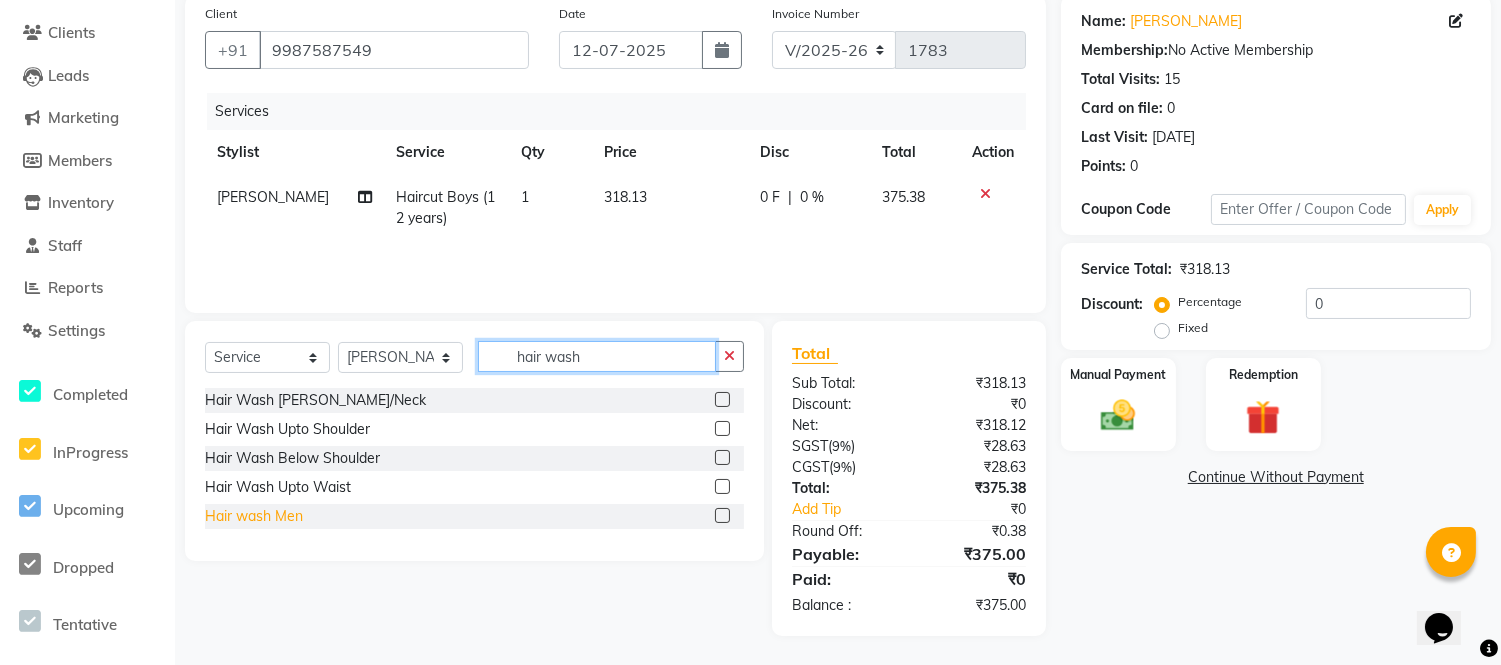 type on "hair wash" 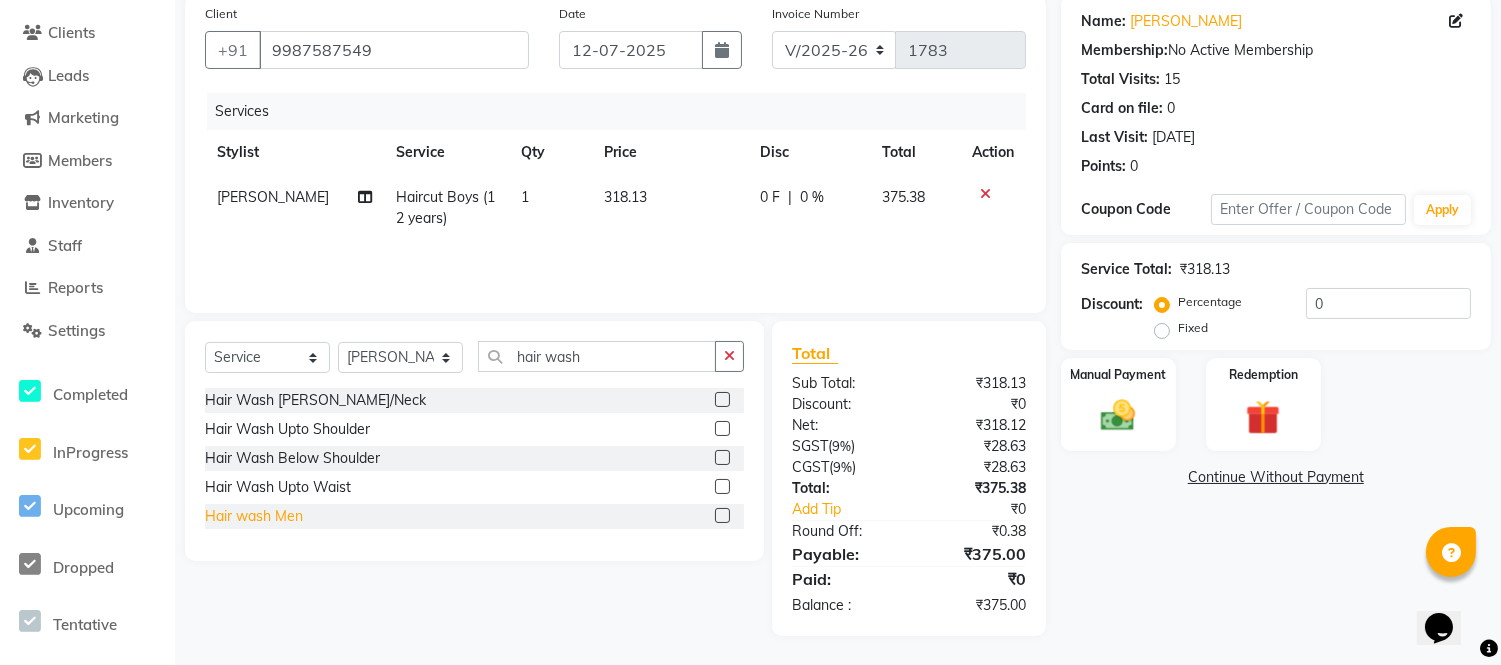 click on "Hair wash Men" 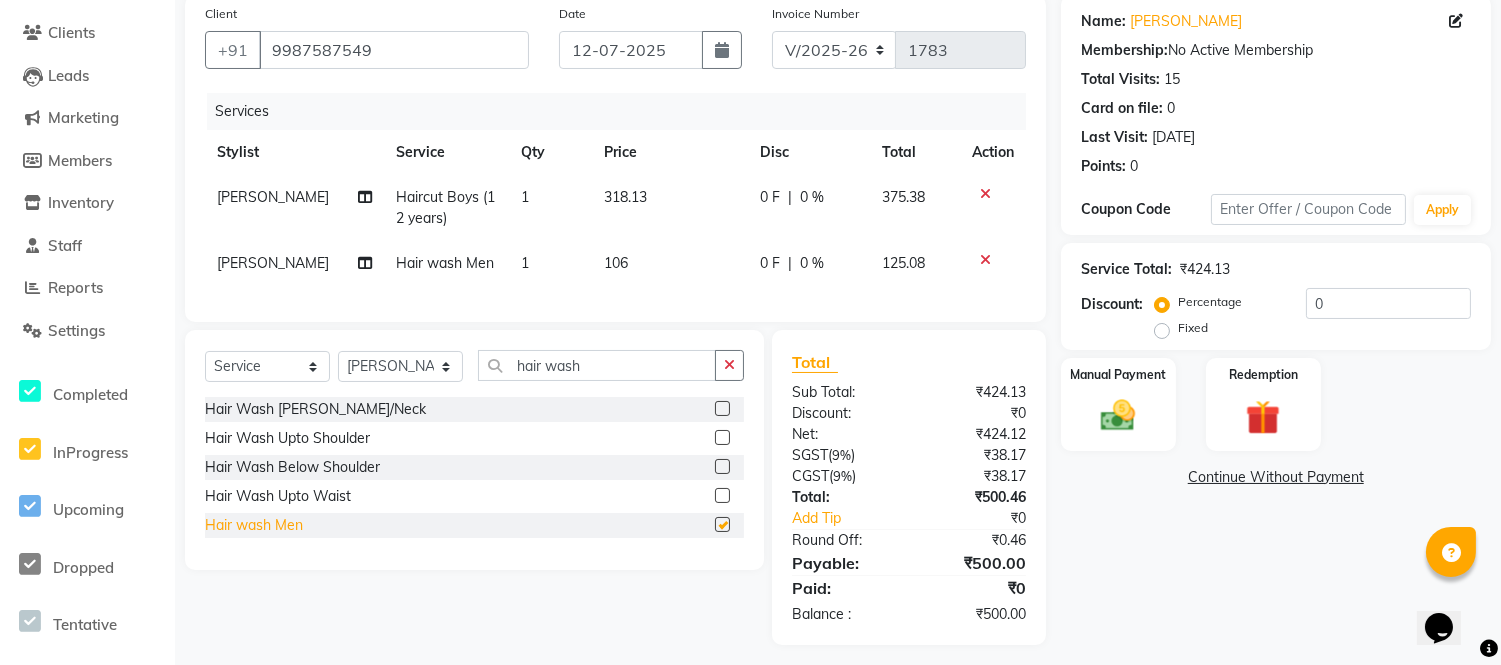checkbox on "false" 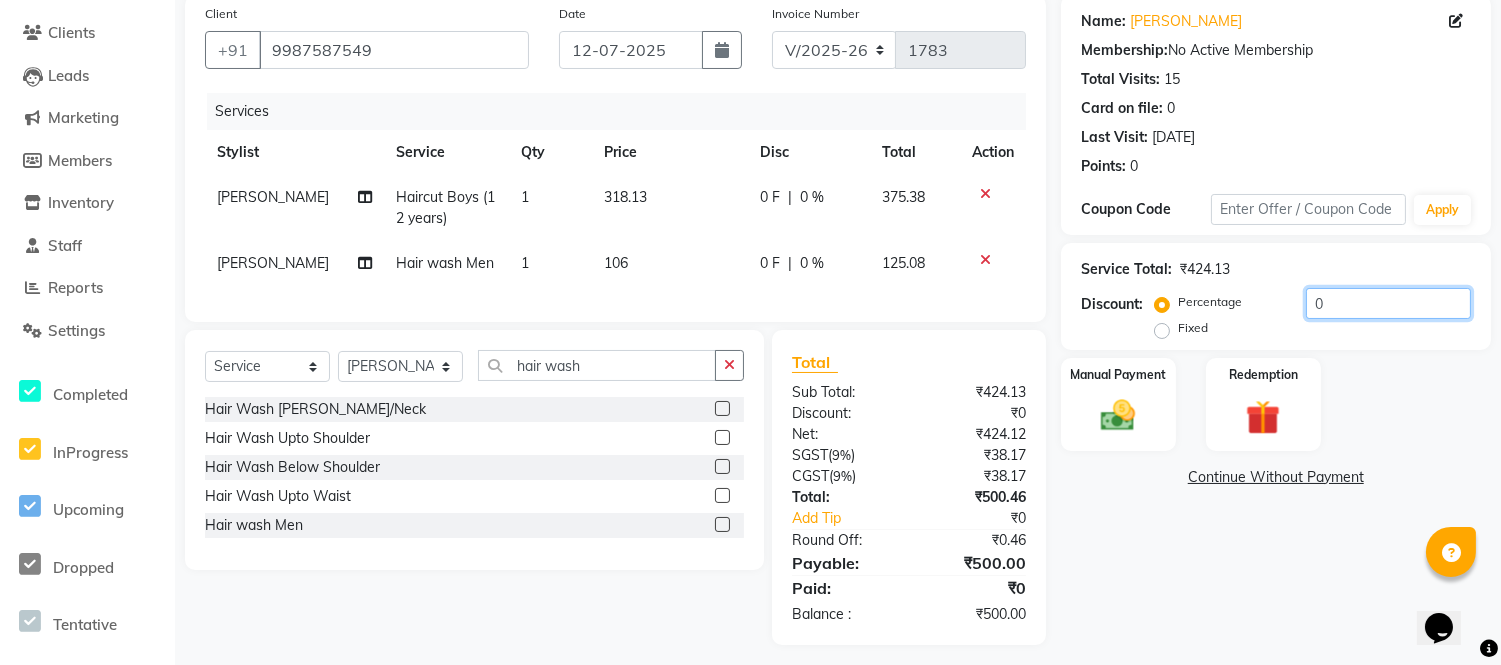 click on "0" 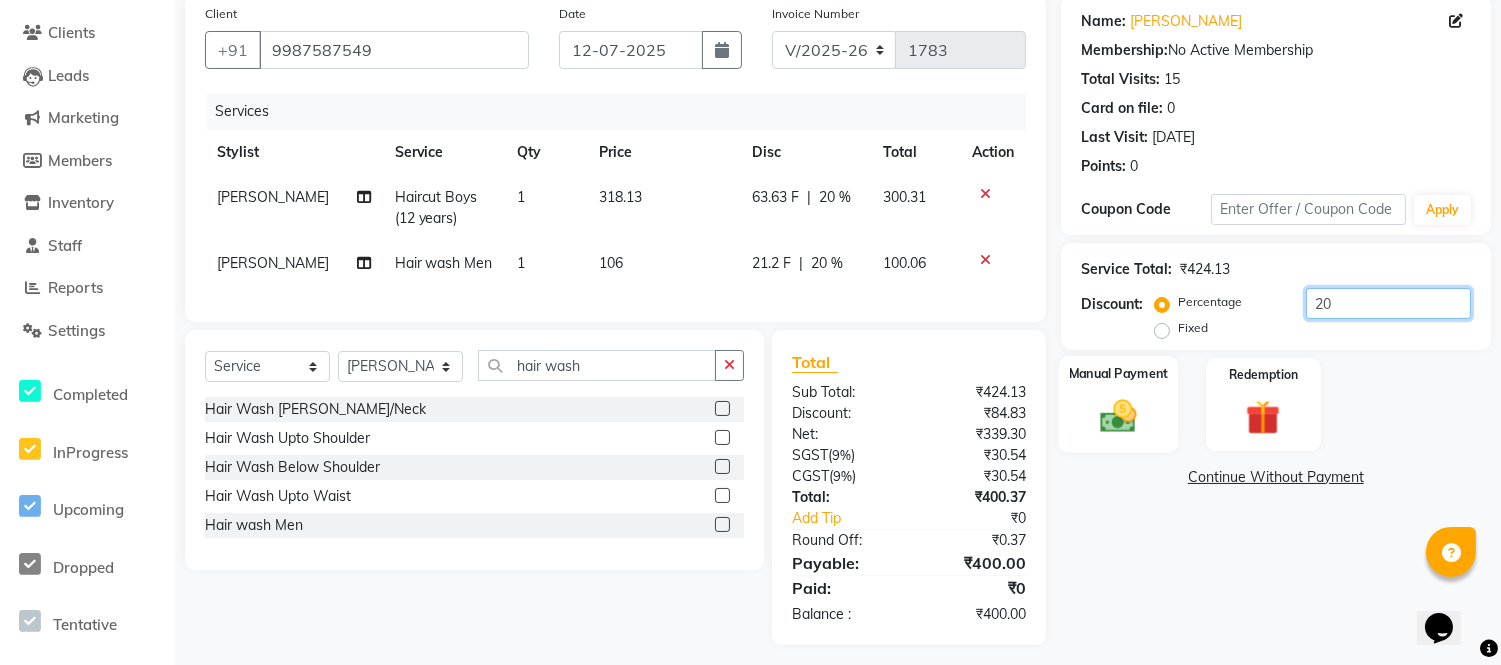 type on "20" 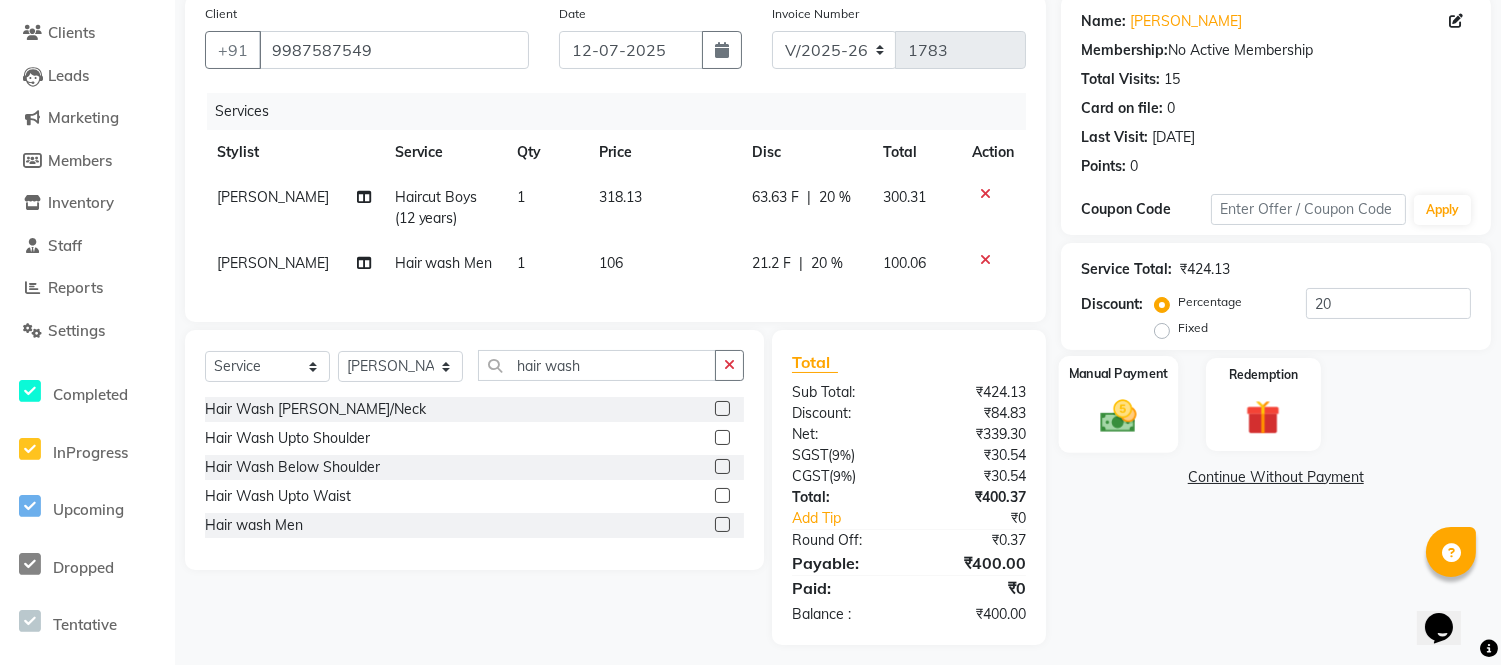 click 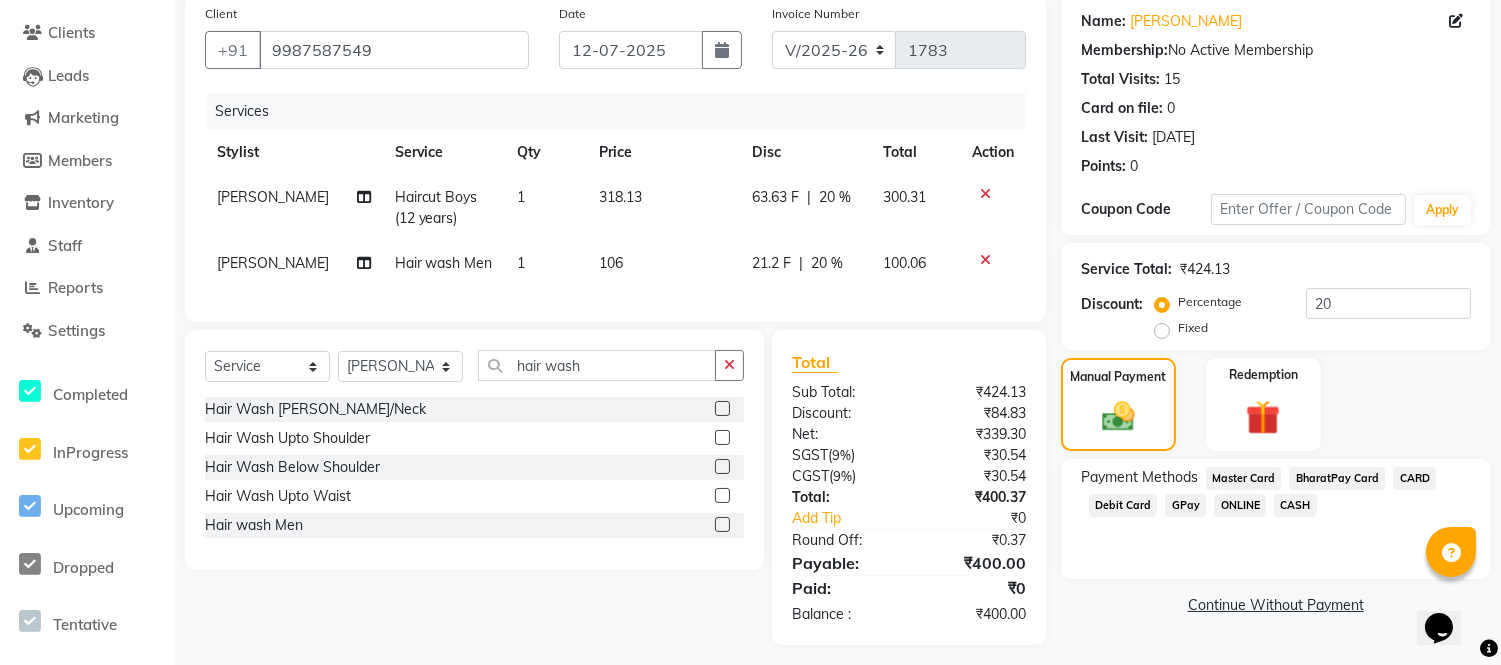 click on "CARD" 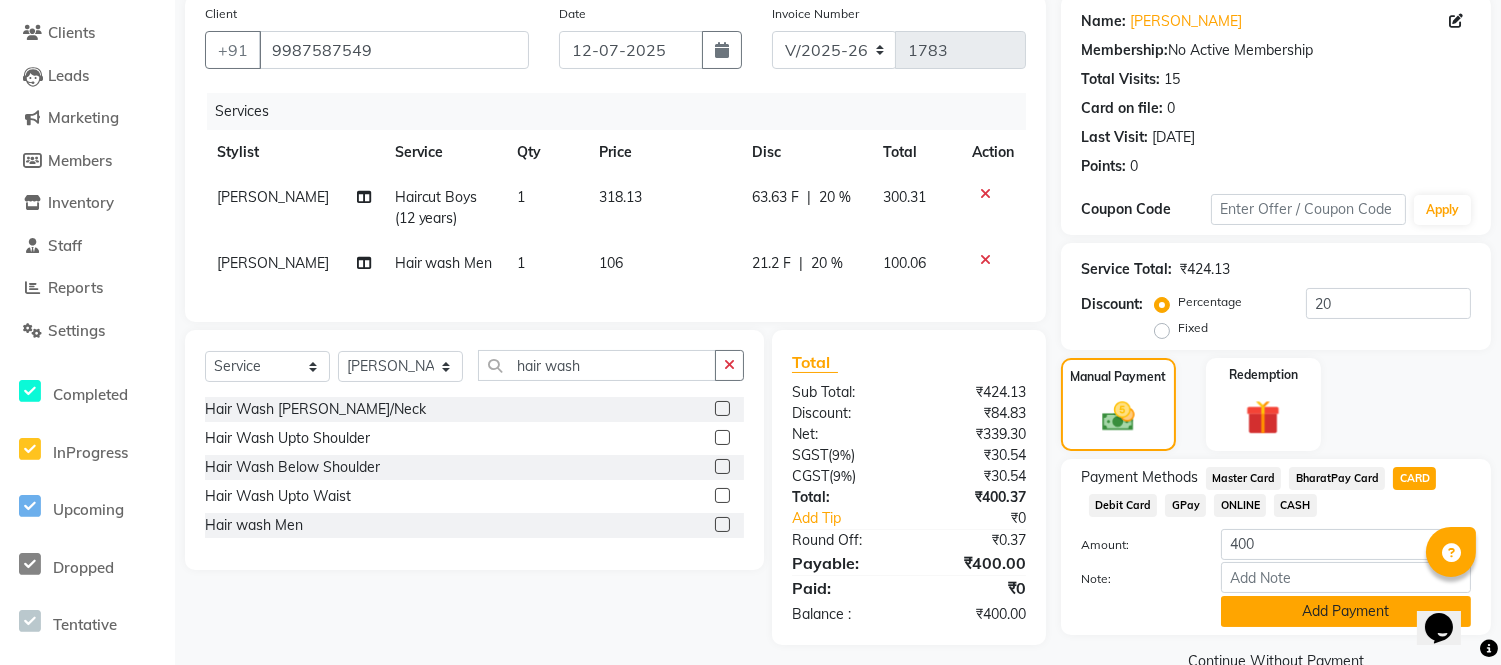 click on "Add Payment" 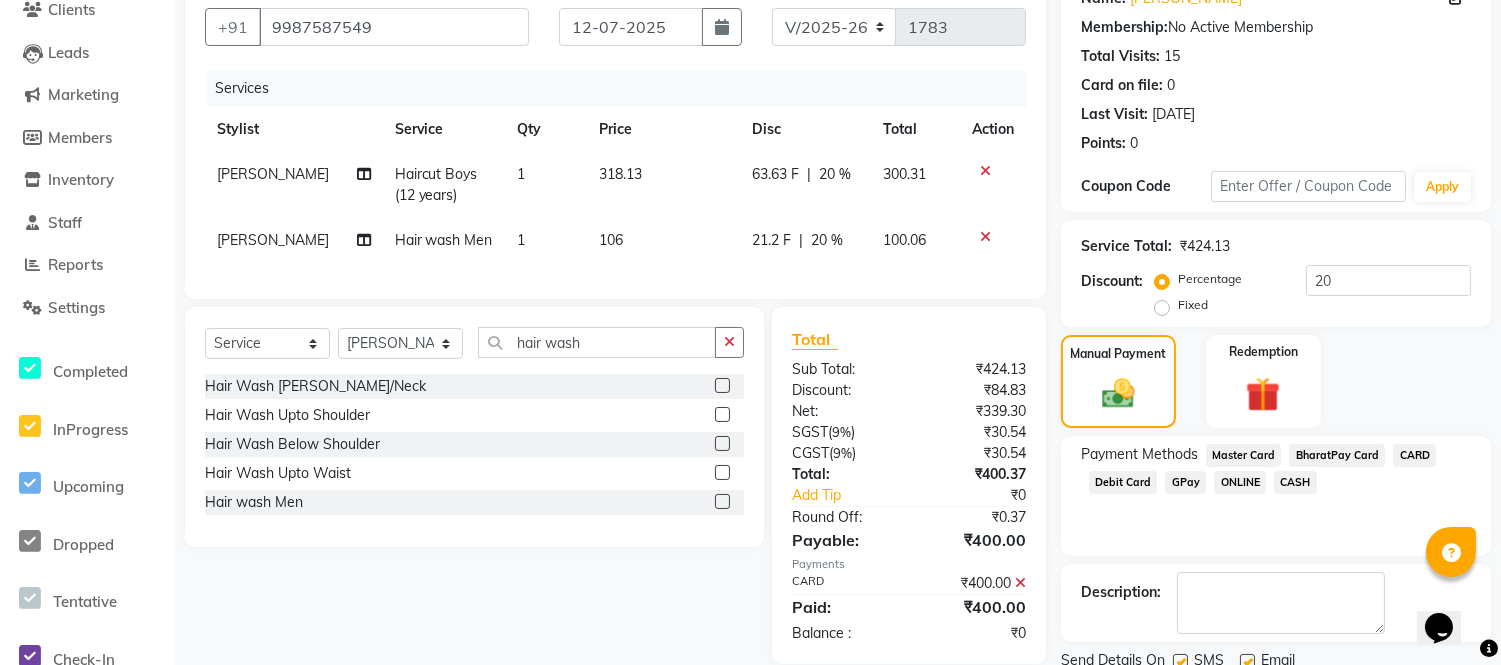 scroll, scrollTop: 252, scrollLeft: 0, axis: vertical 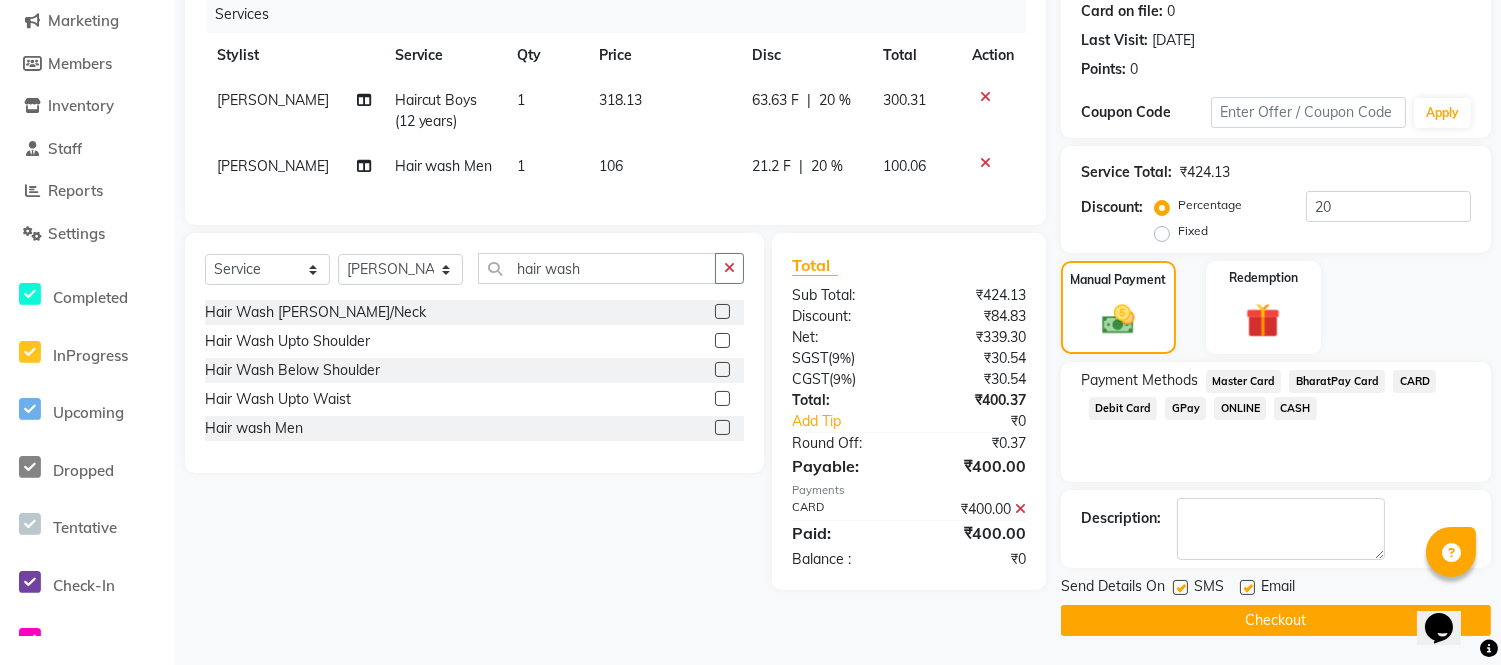 click 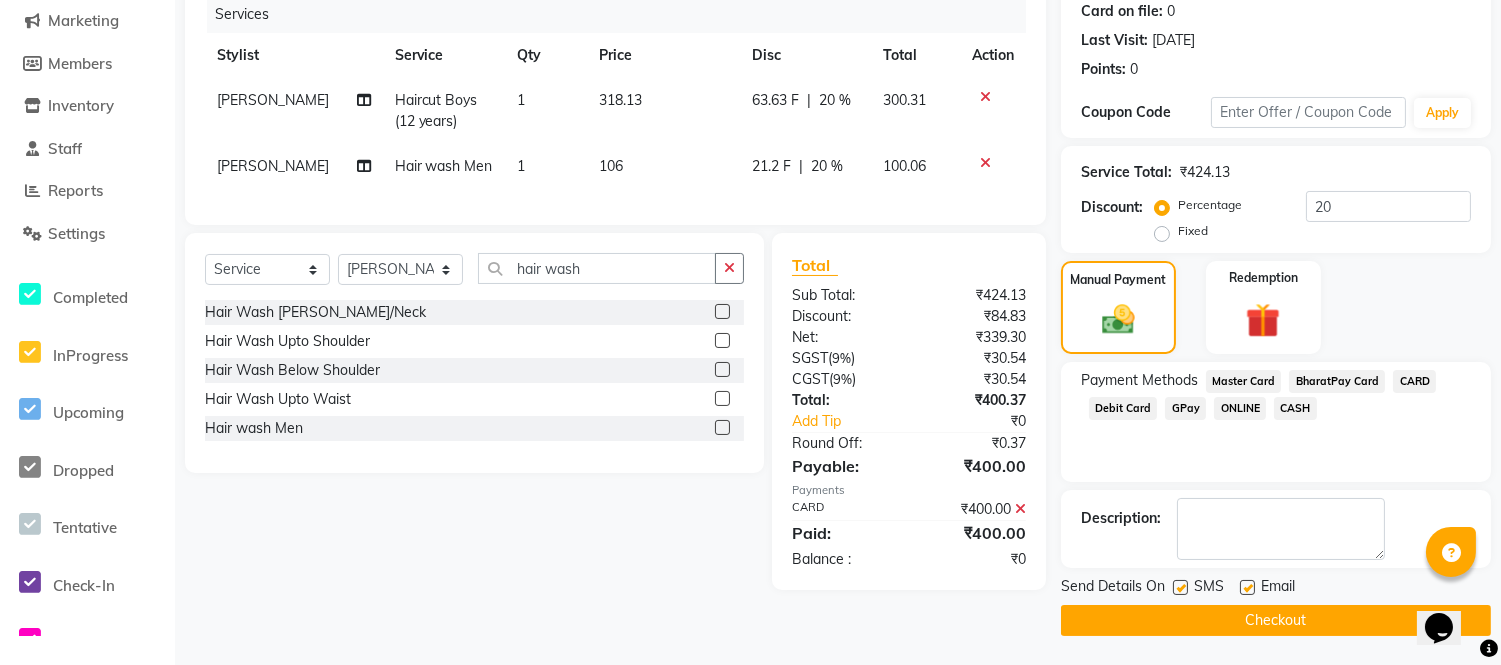 click at bounding box center (1246, 588) 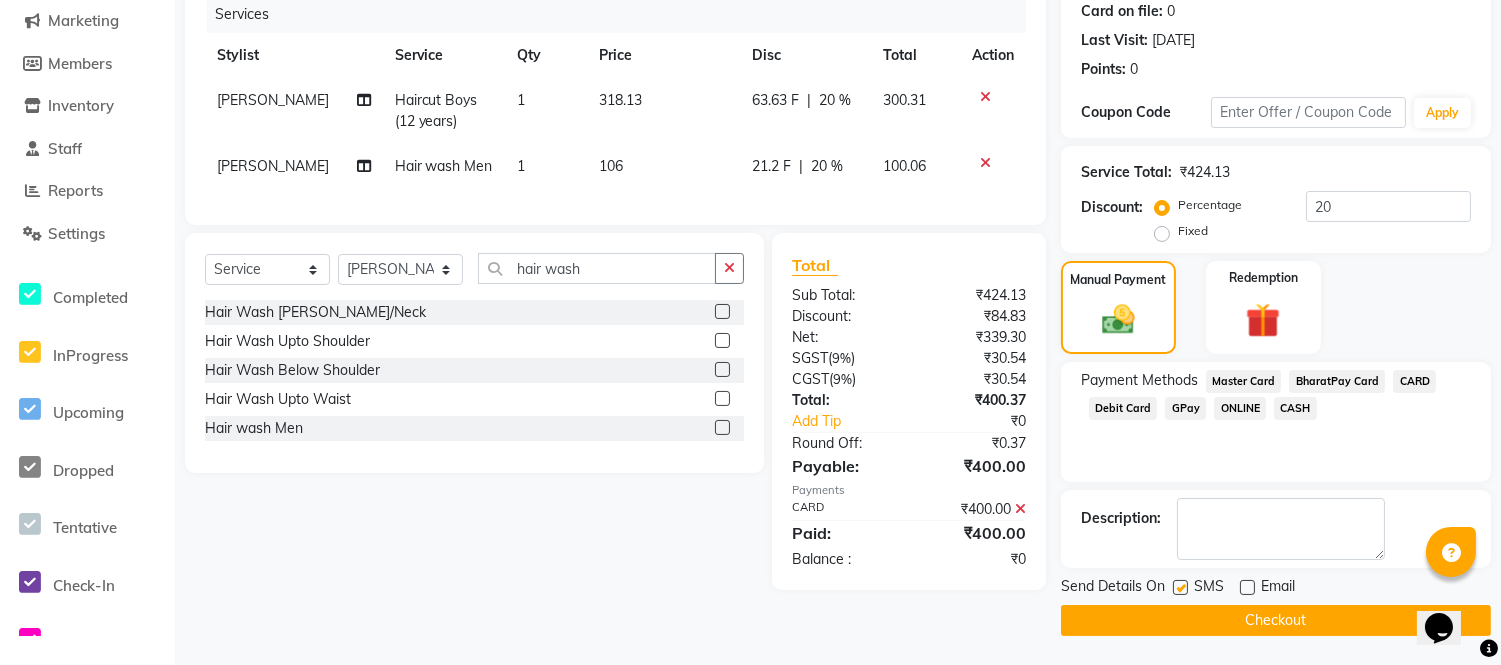 click 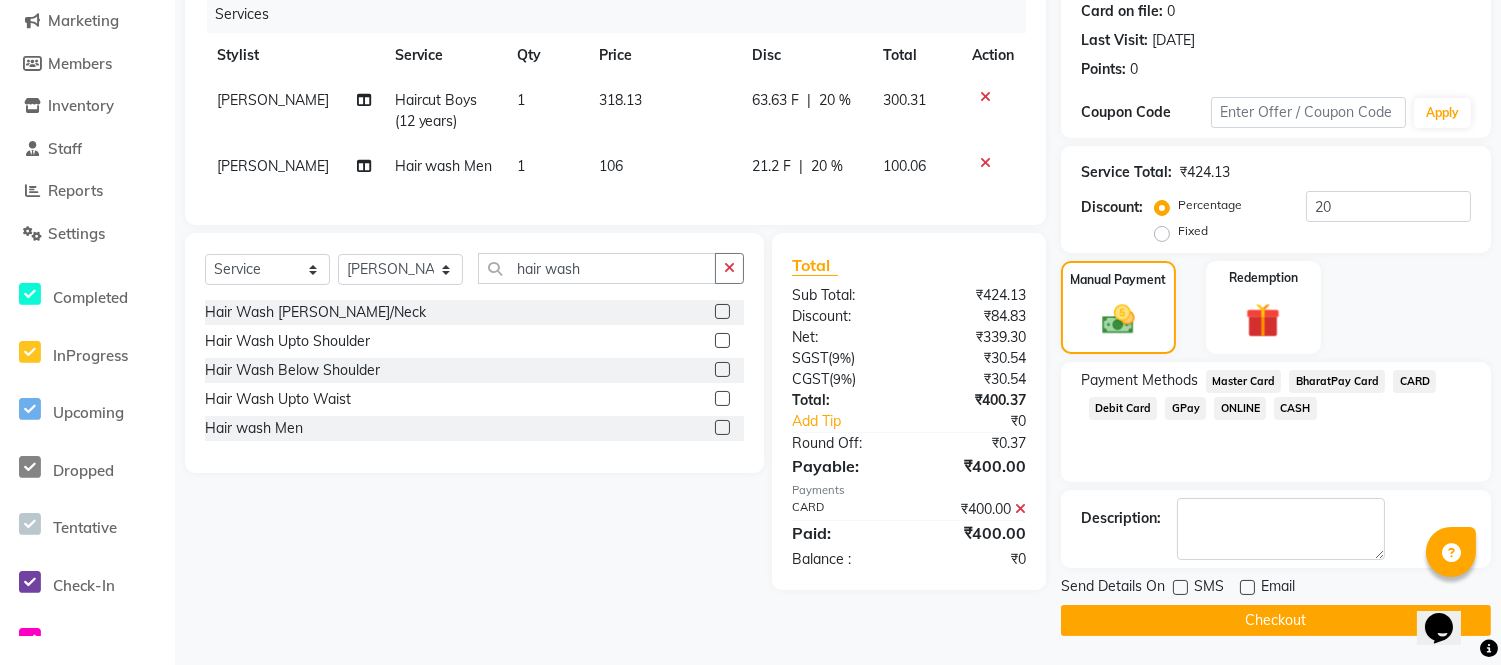 click on "Checkout" 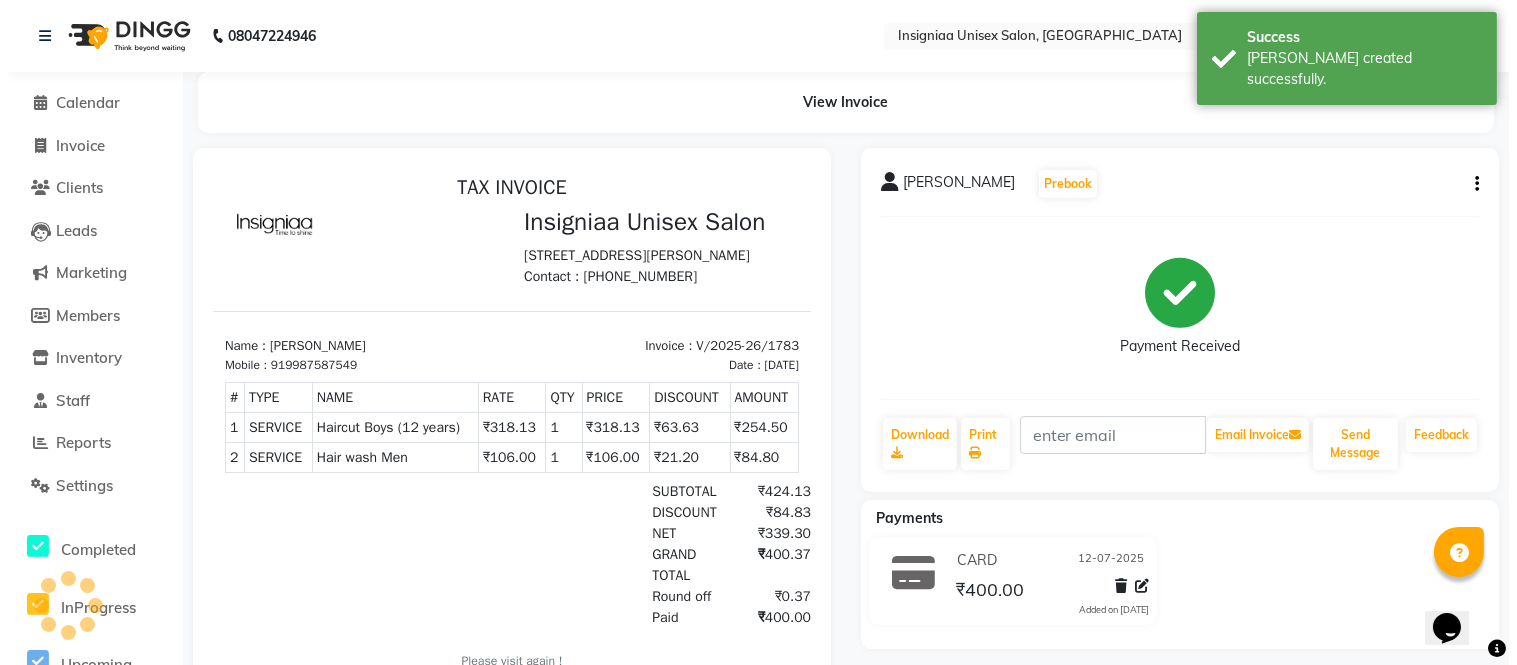 scroll, scrollTop: 0, scrollLeft: 0, axis: both 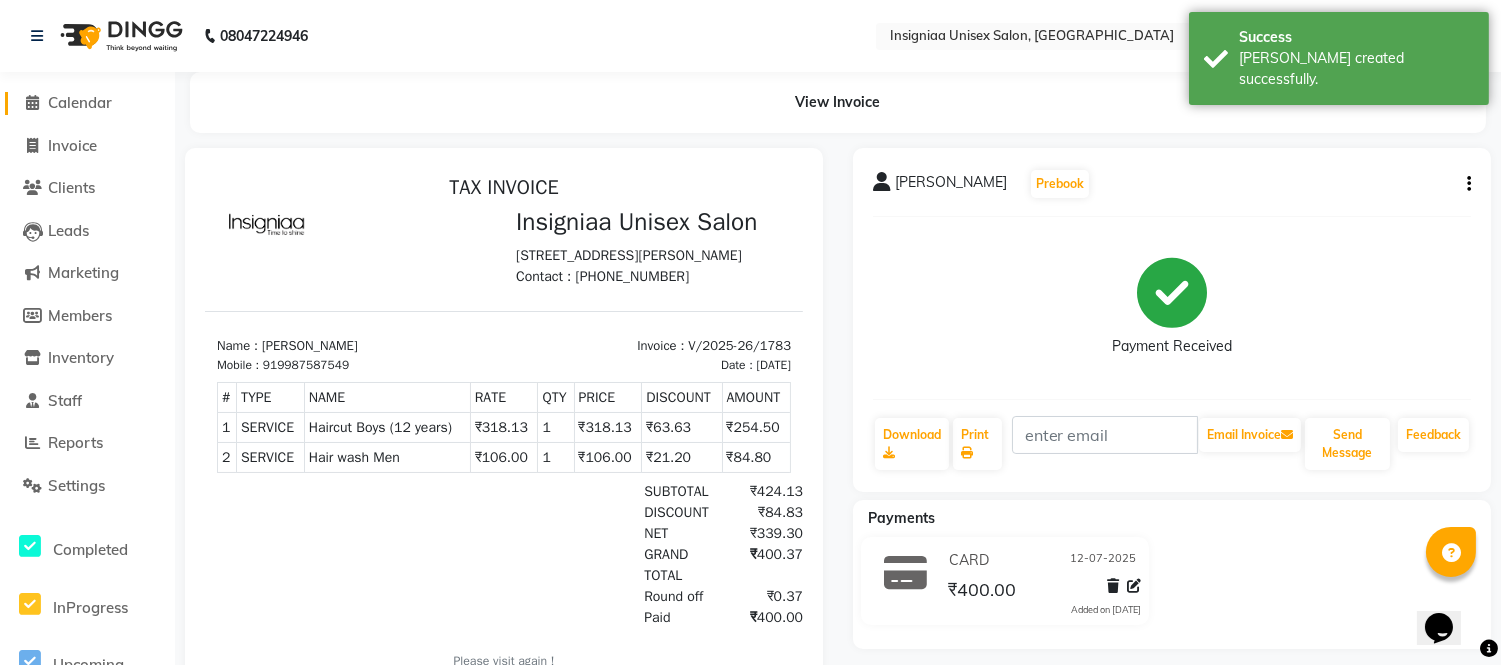 click on "Calendar" 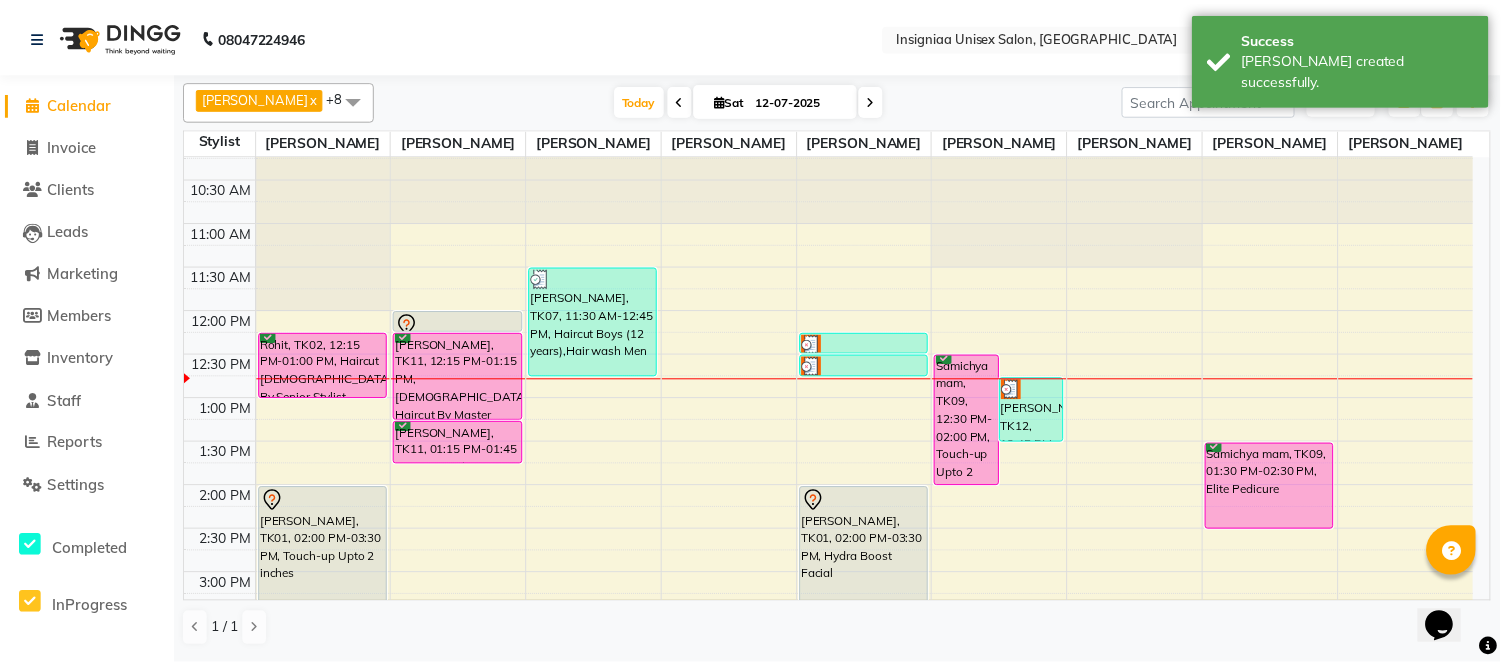 scroll, scrollTop: 0, scrollLeft: 0, axis: both 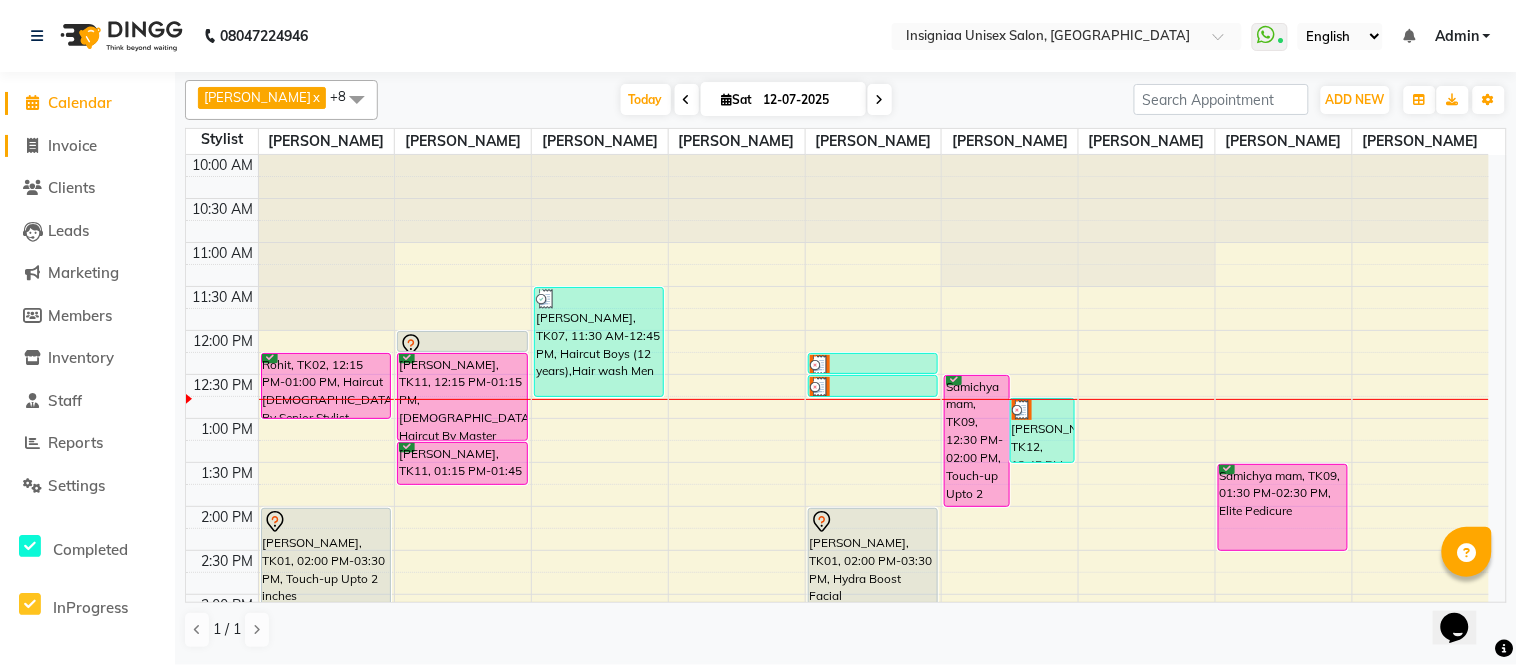 click on "Invoice" 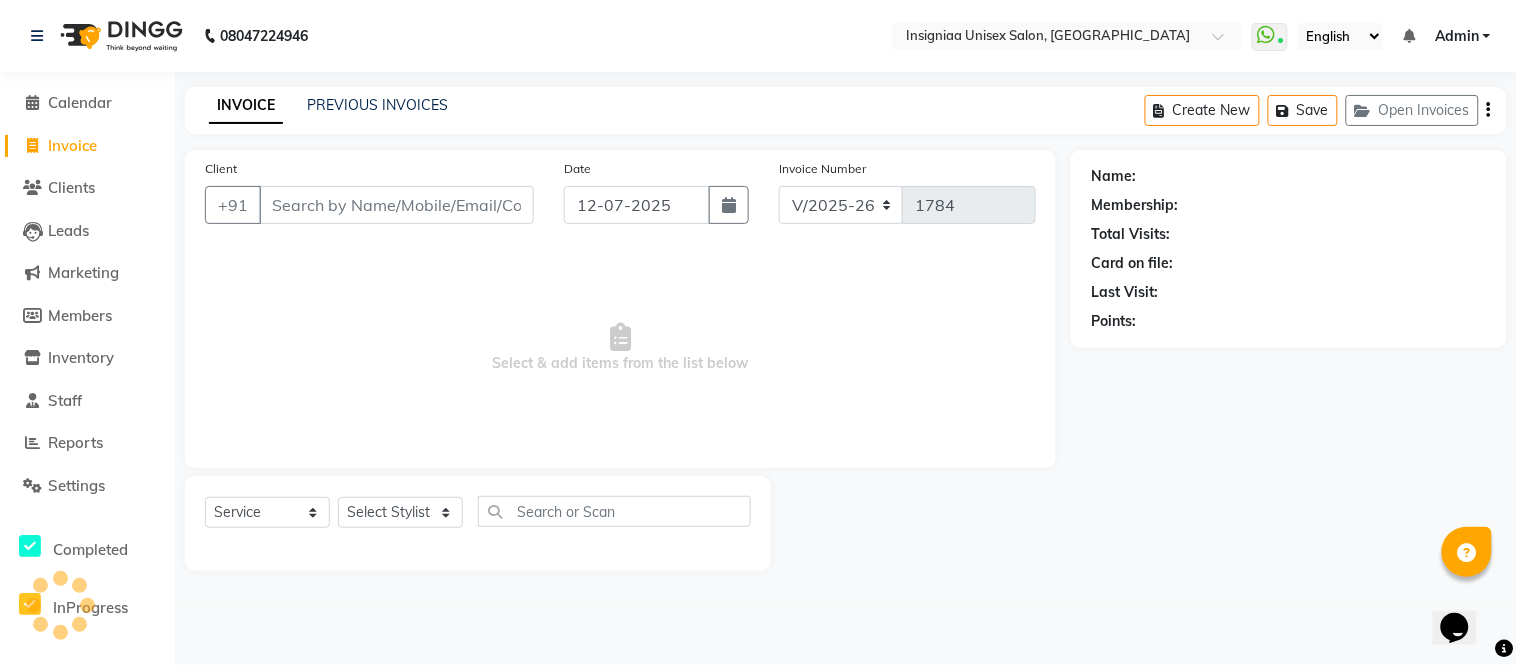 click on "Client" at bounding box center (396, 205) 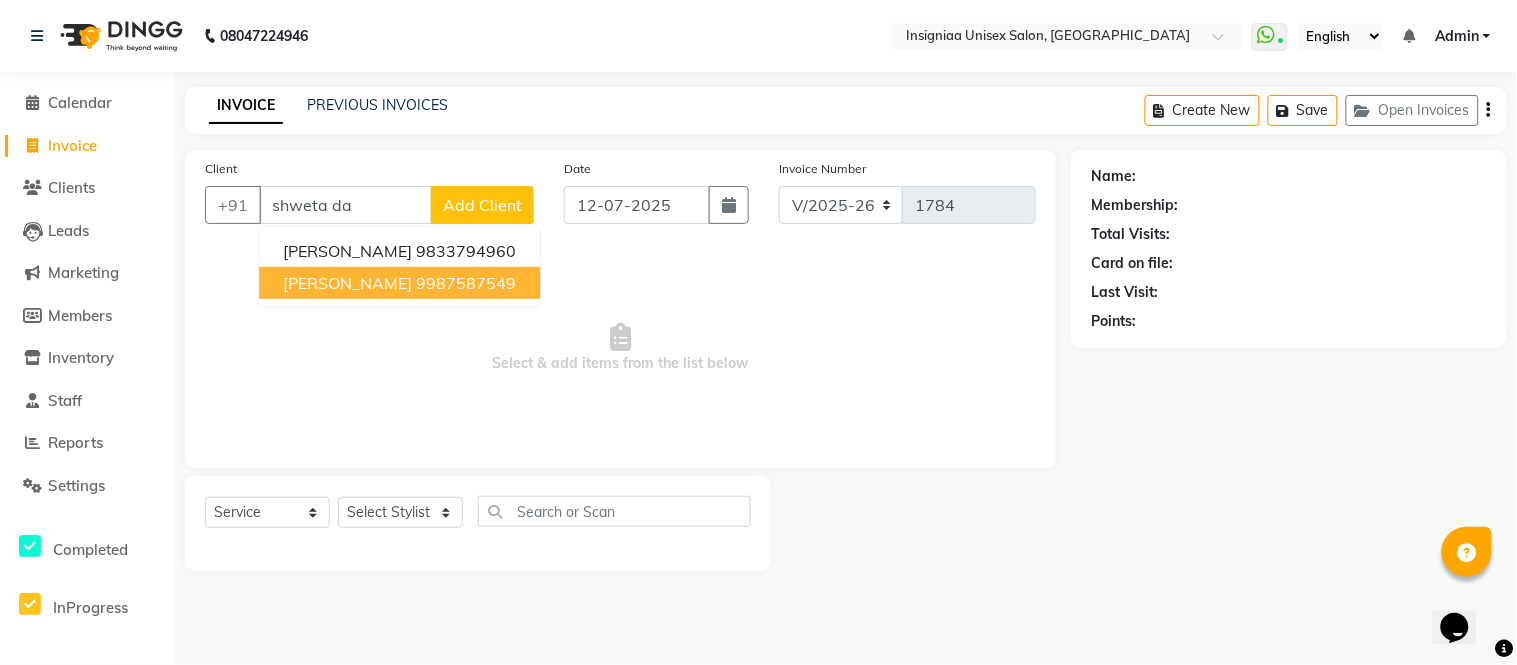 click on "Shweta Dahiya" at bounding box center [347, 283] 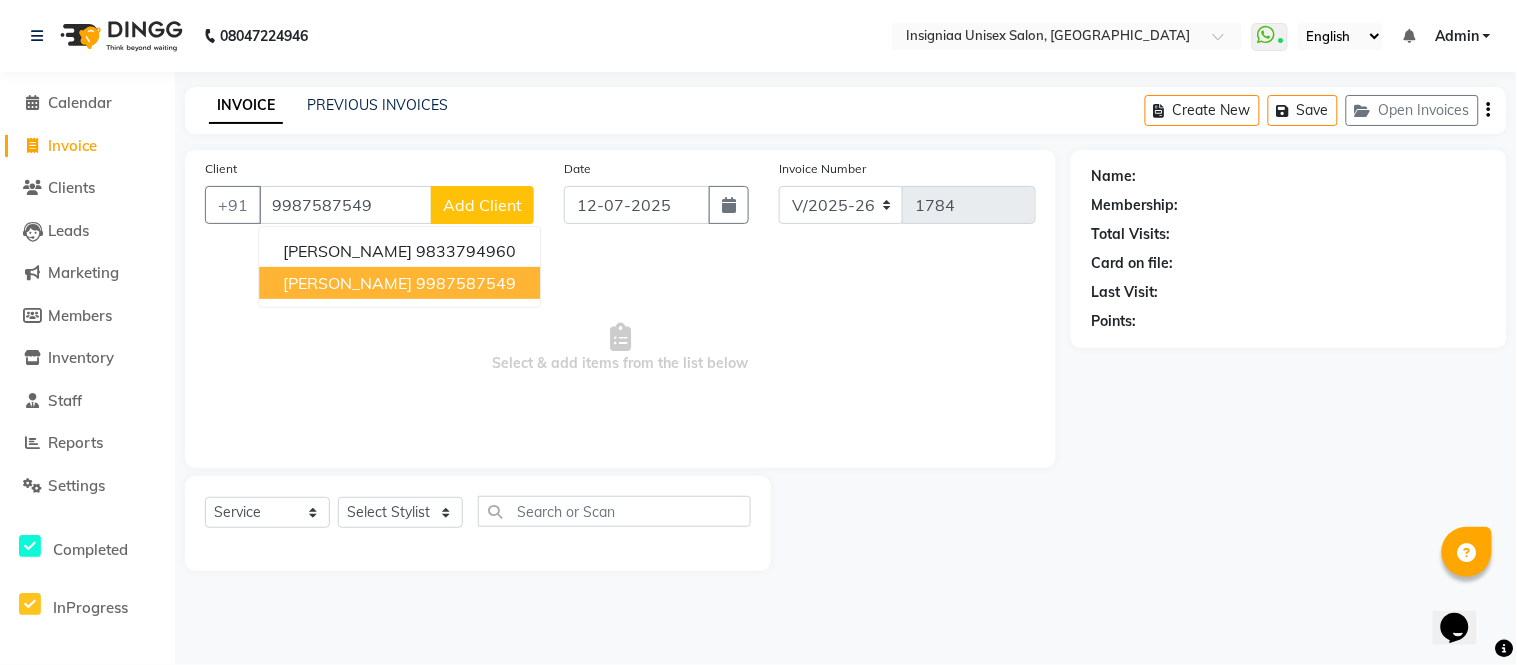 type on "9987587549" 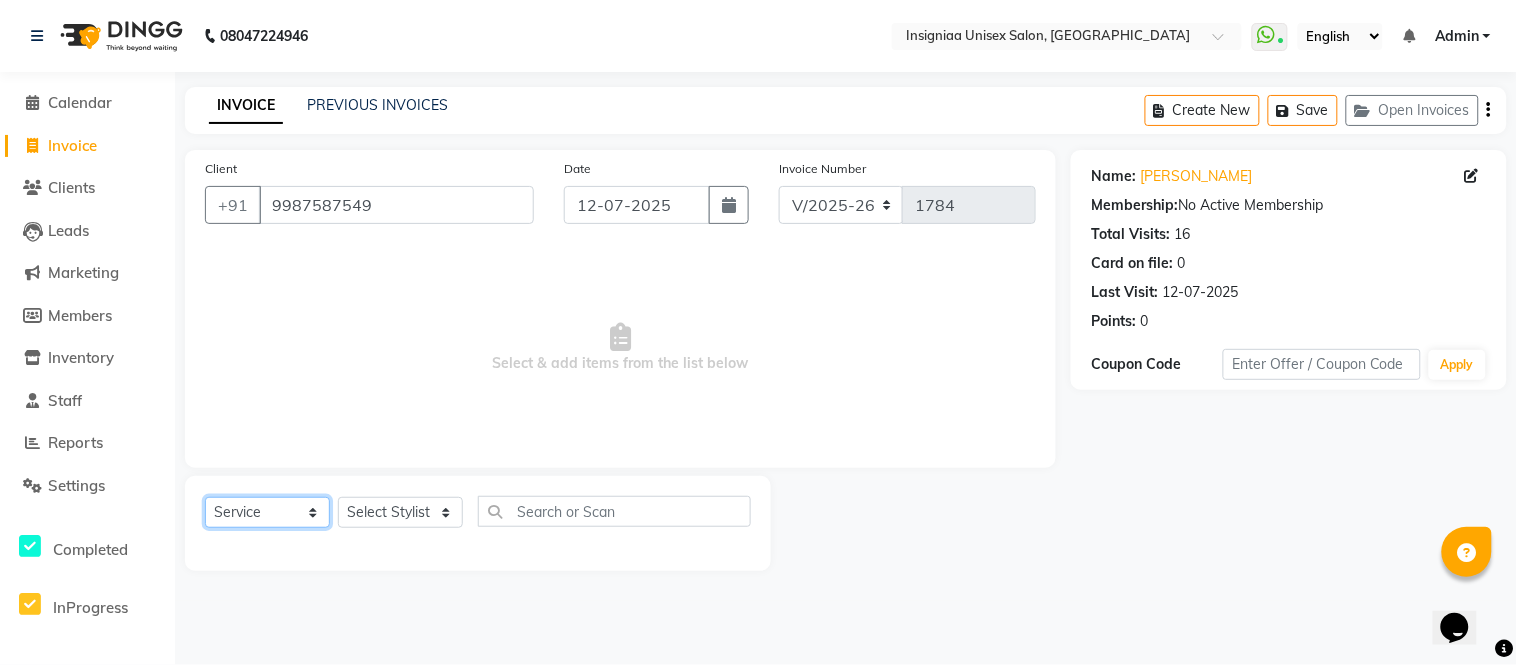 click on "Select  Service  Product  Membership  Package Voucher Prepaid Gift Card" 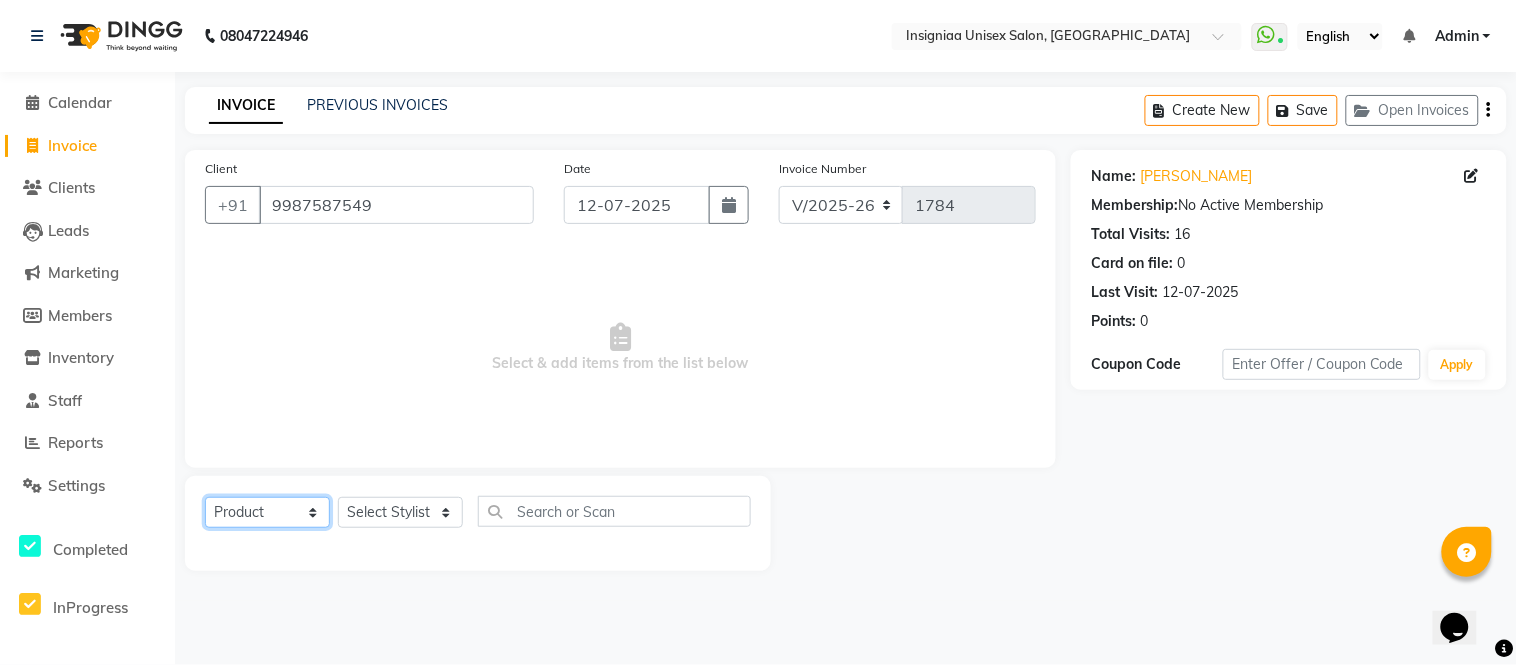 click on "Select  Service  Product  Membership  Package Voucher Prepaid Gift Card" 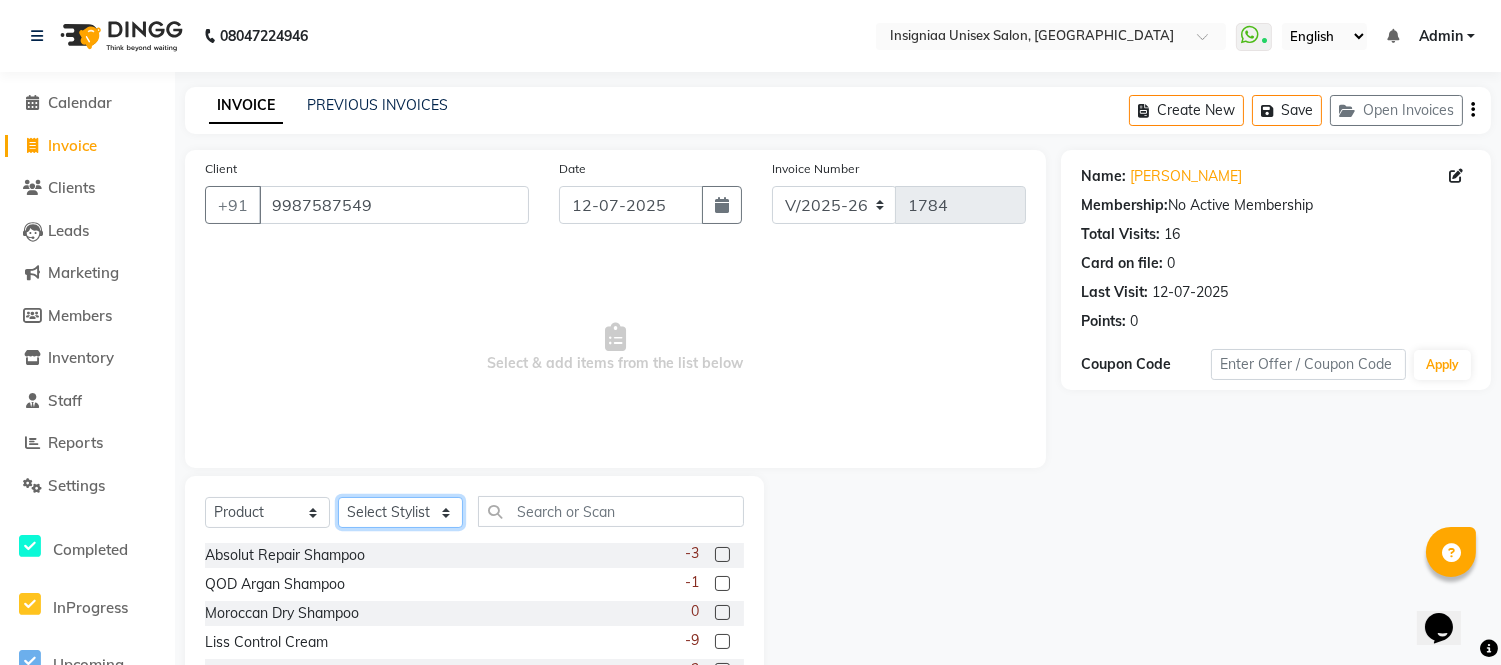 click on "Select Stylist Faizan Ansari Nilam Manke Rahul Srivastav Rohini Waghmare Rupali Dhotre Sainath Shinde Shankar Kshirsagar Sohail Khan Sujeet Thakur Vijay Kharat" 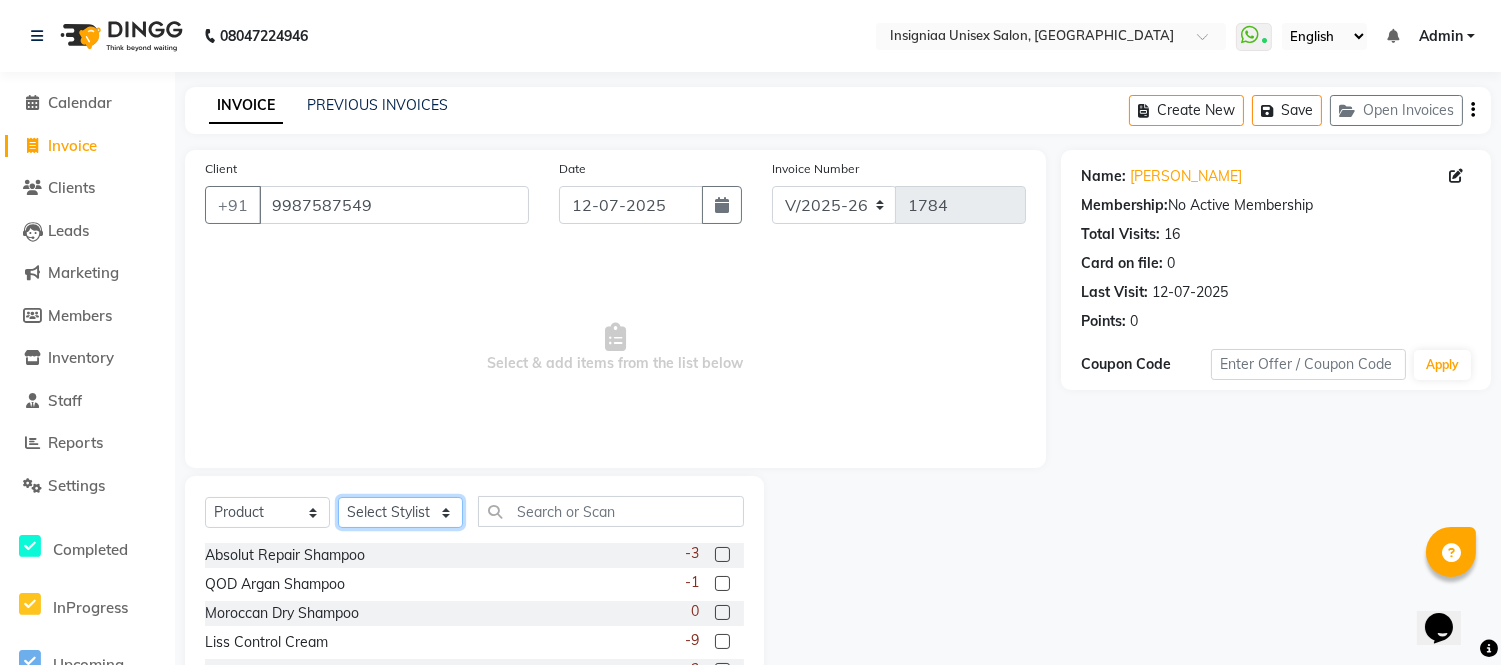 select on "58131" 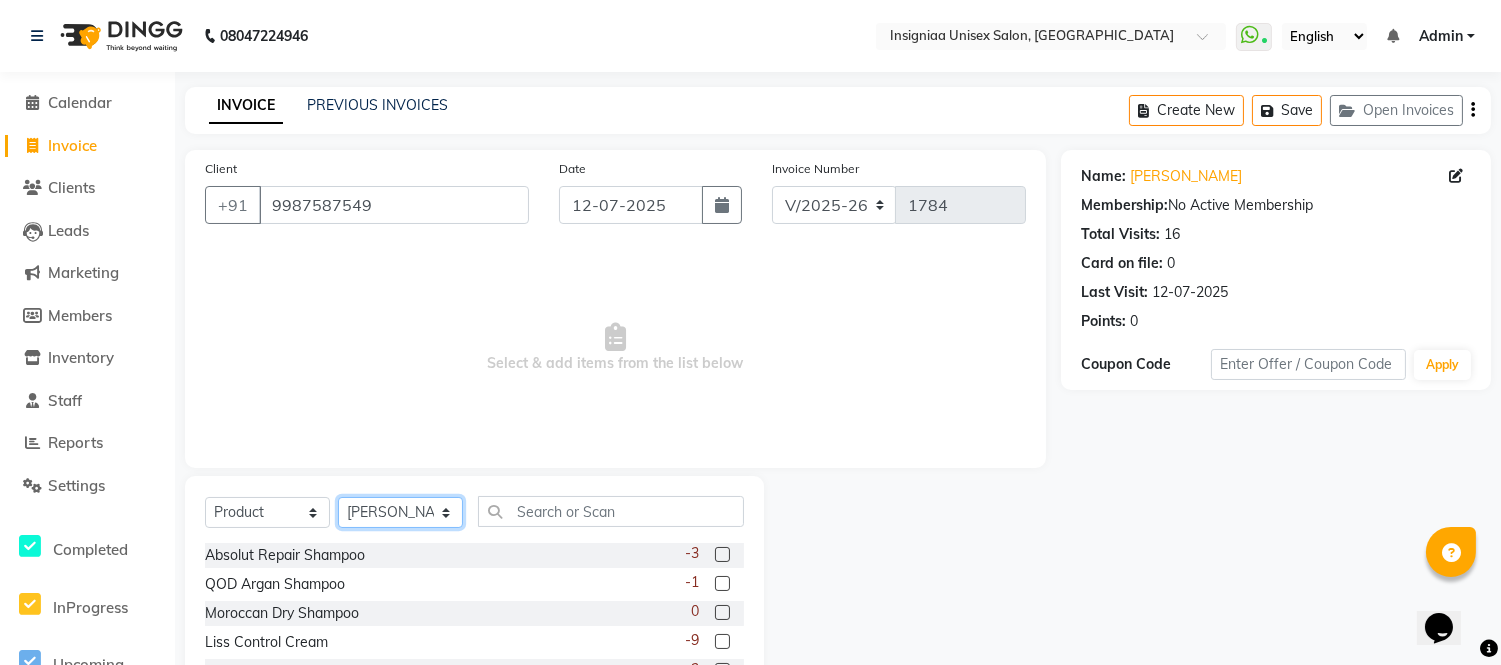 click on "Select Stylist Faizan Ansari Nilam Manke Rahul Srivastav Rohini Waghmare Rupali Dhotre Sainath Shinde Shankar Kshirsagar Sohail Khan Sujeet Thakur Vijay Kharat" 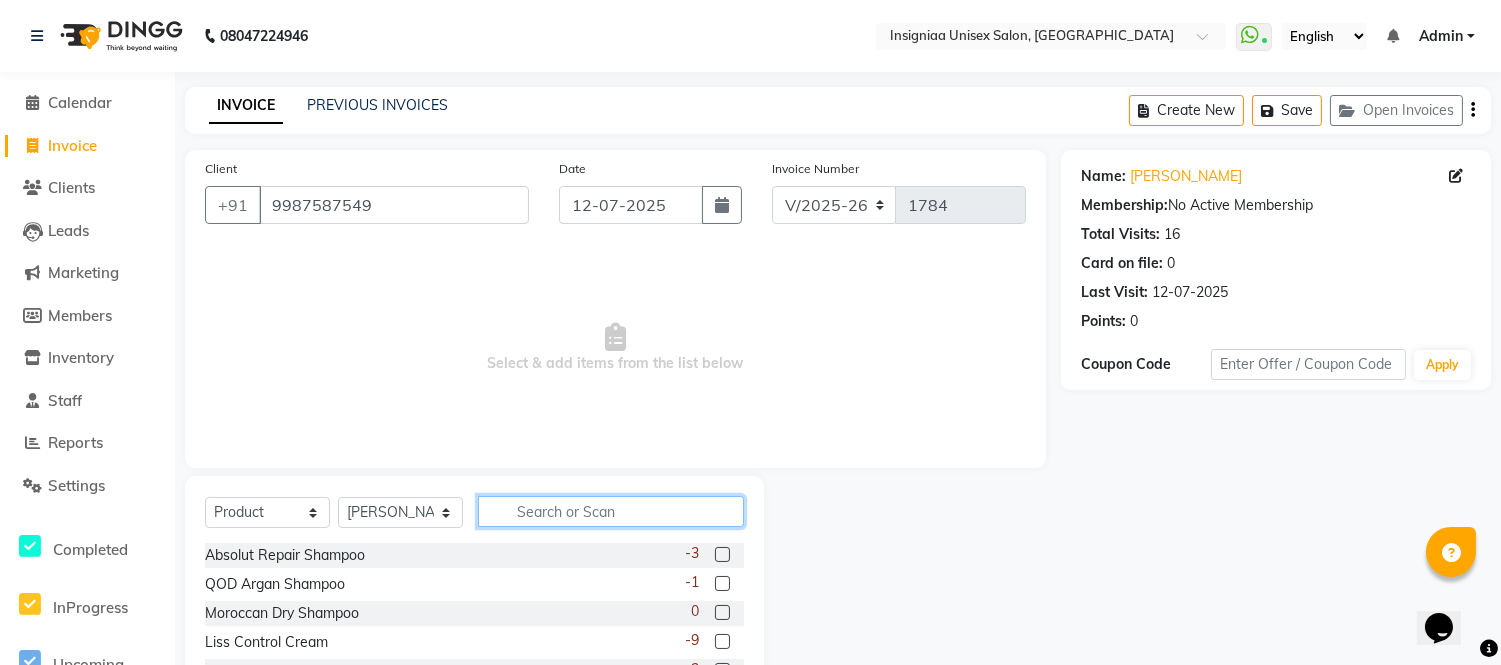 click 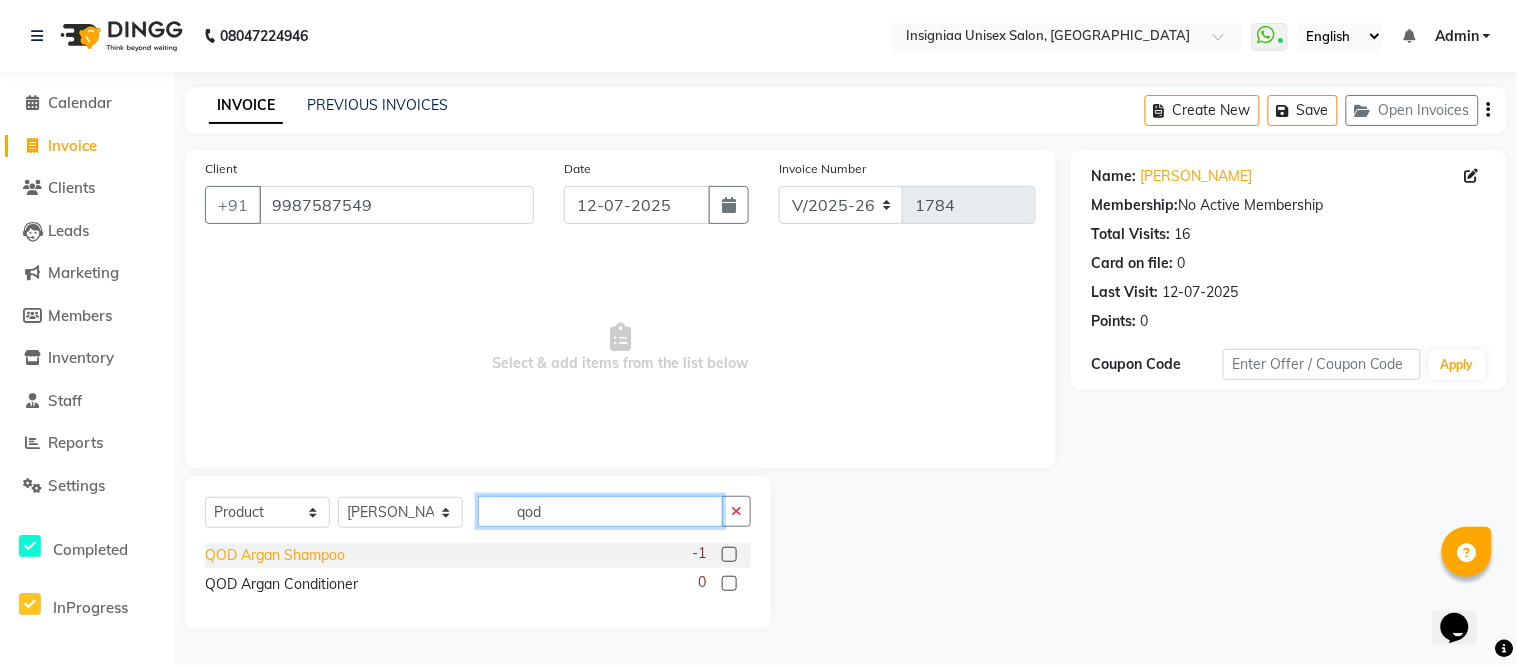 type on "qod" 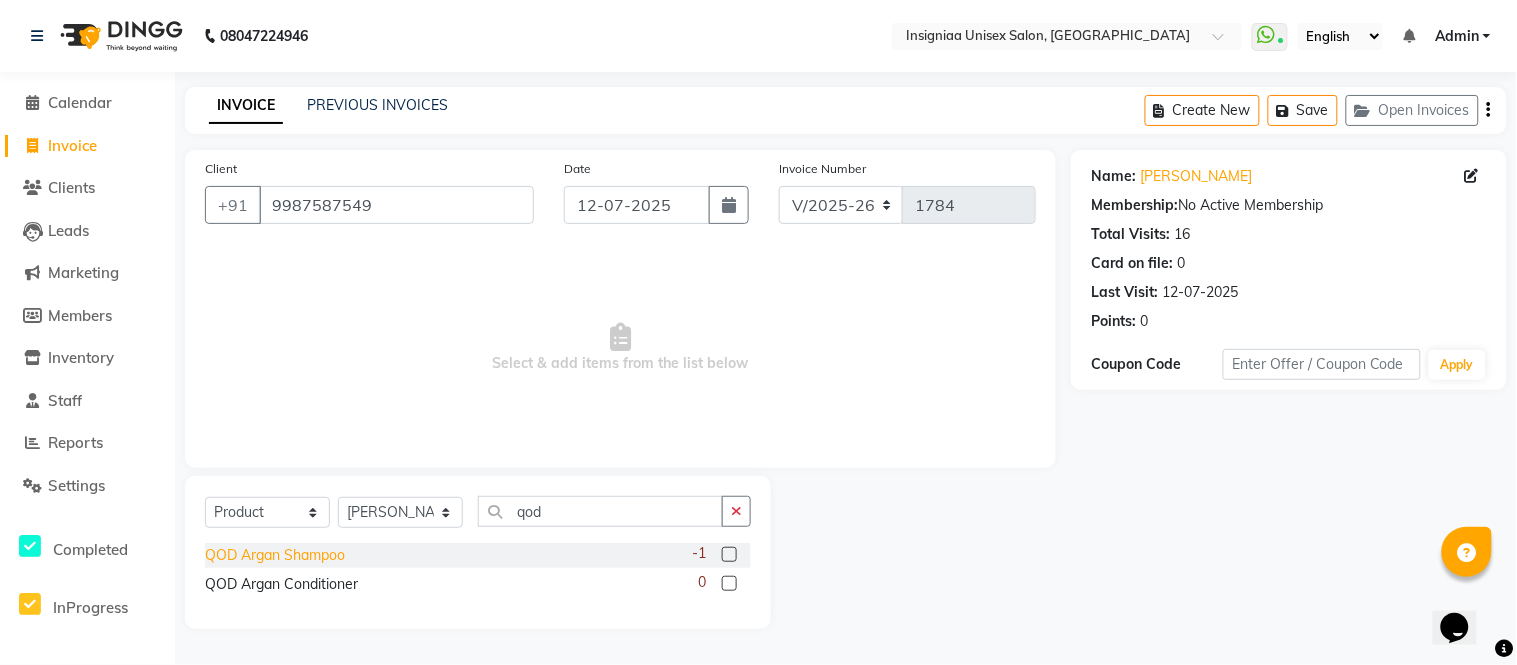click on "QOD Argan Shampoo" 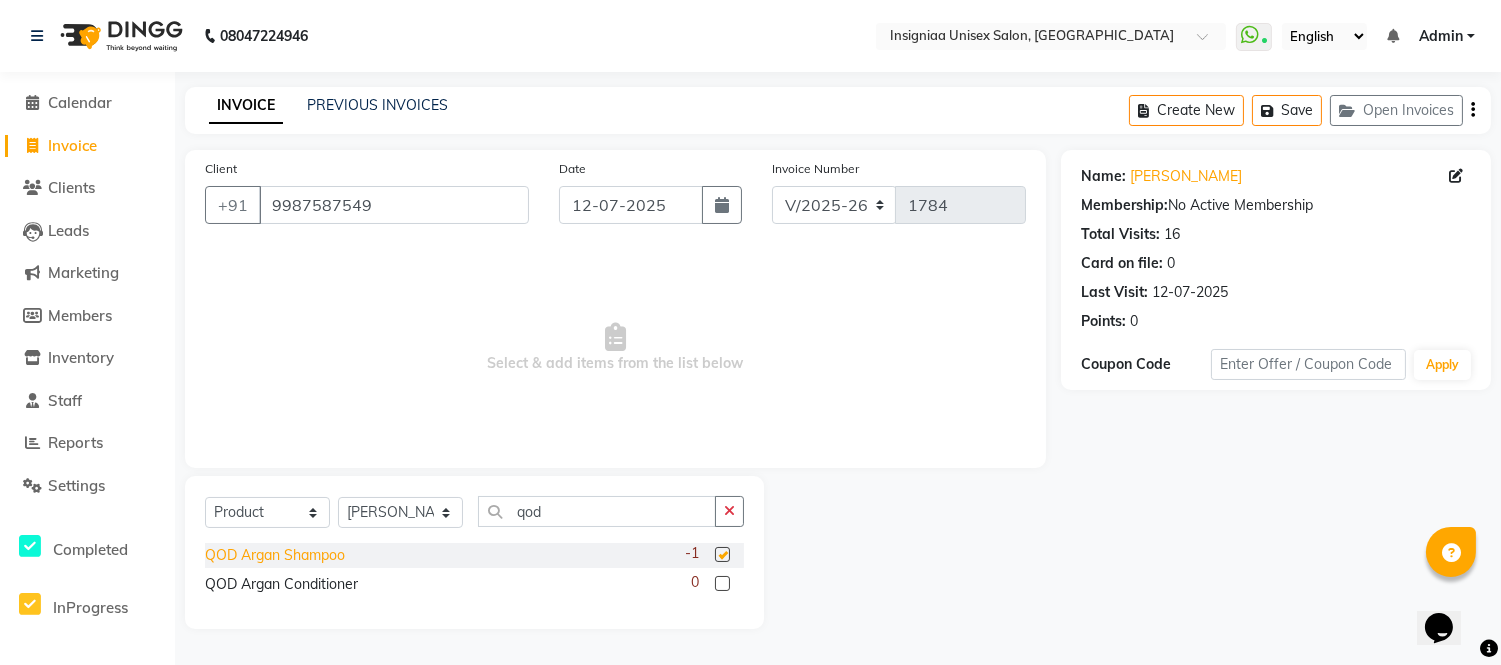 checkbox on "false" 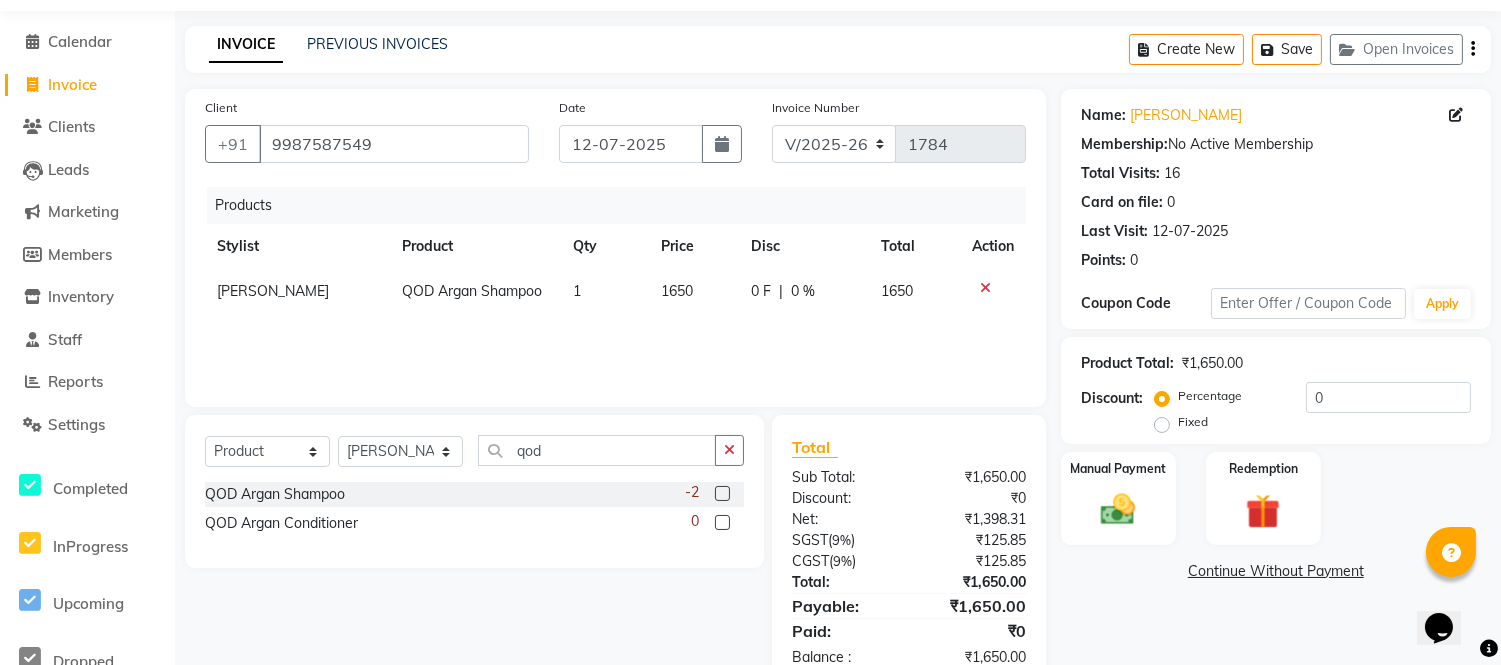 scroll, scrollTop: 113, scrollLeft: 0, axis: vertical 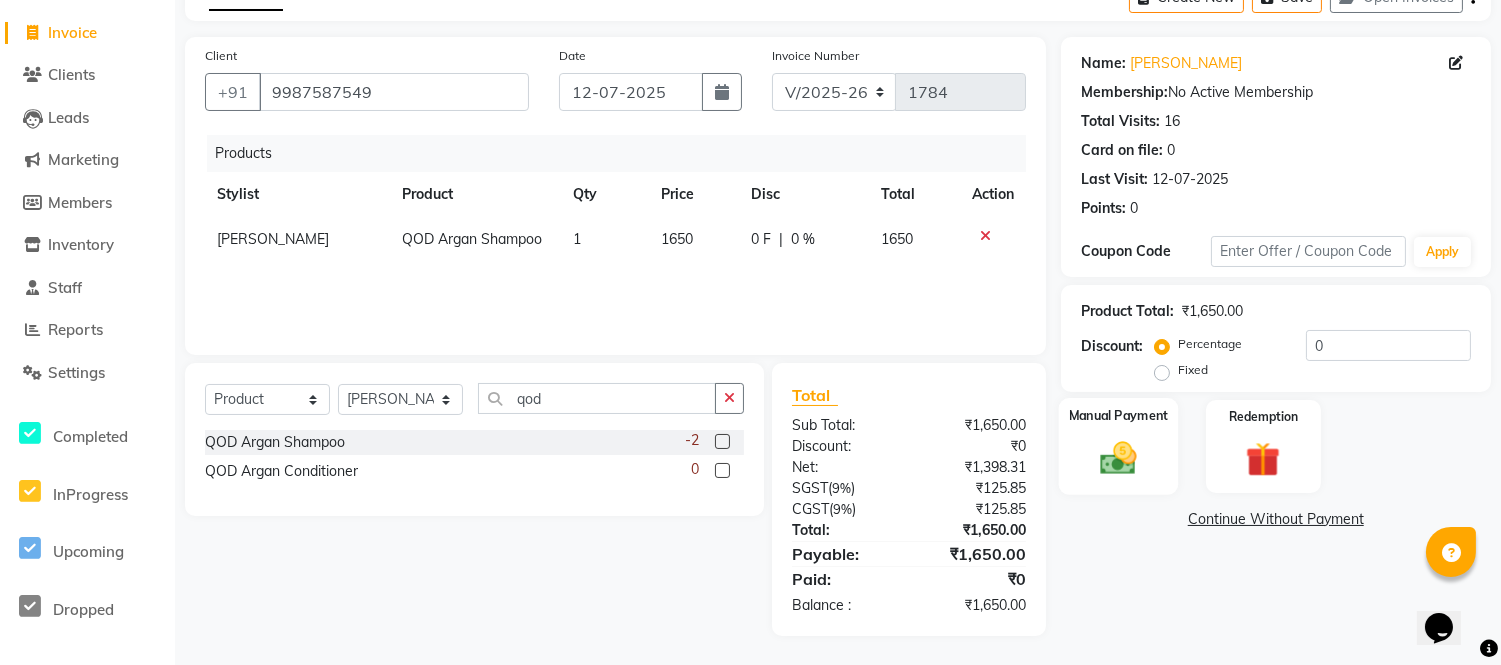 click on "Manual Payment" 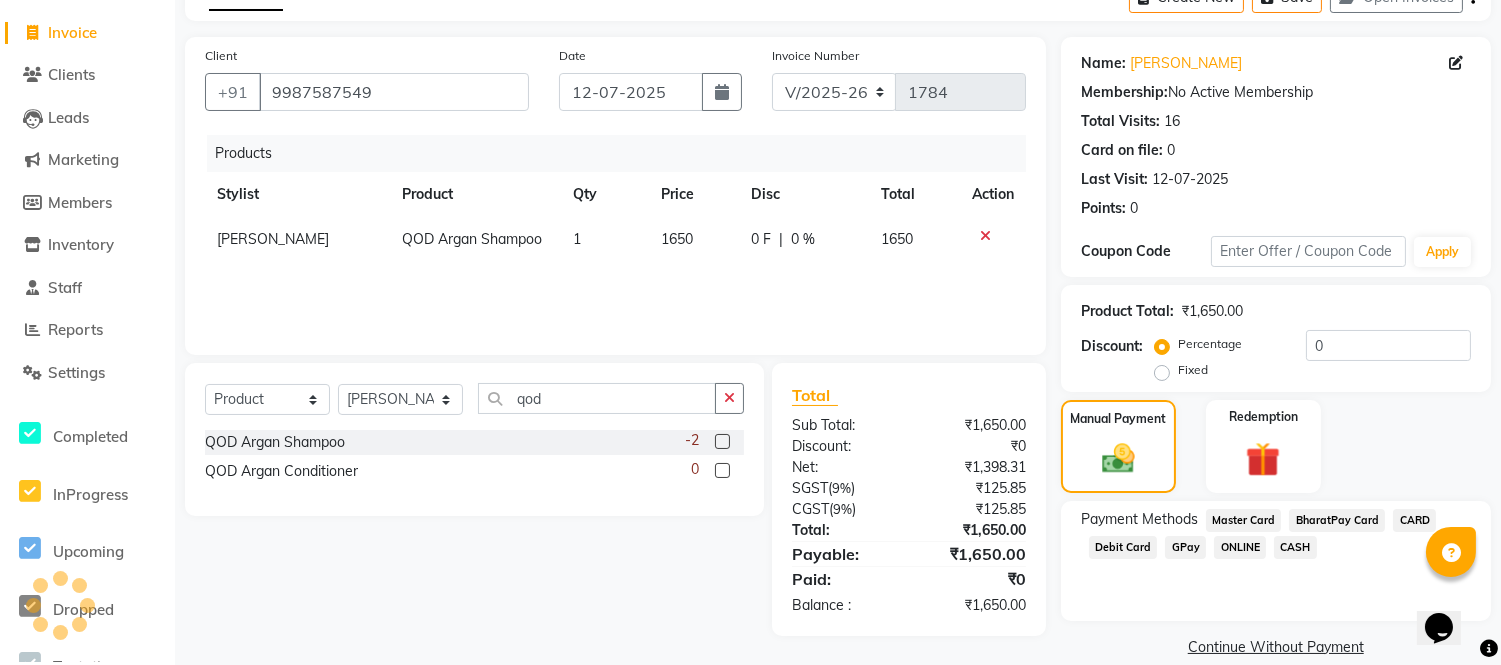 click on "CARD" 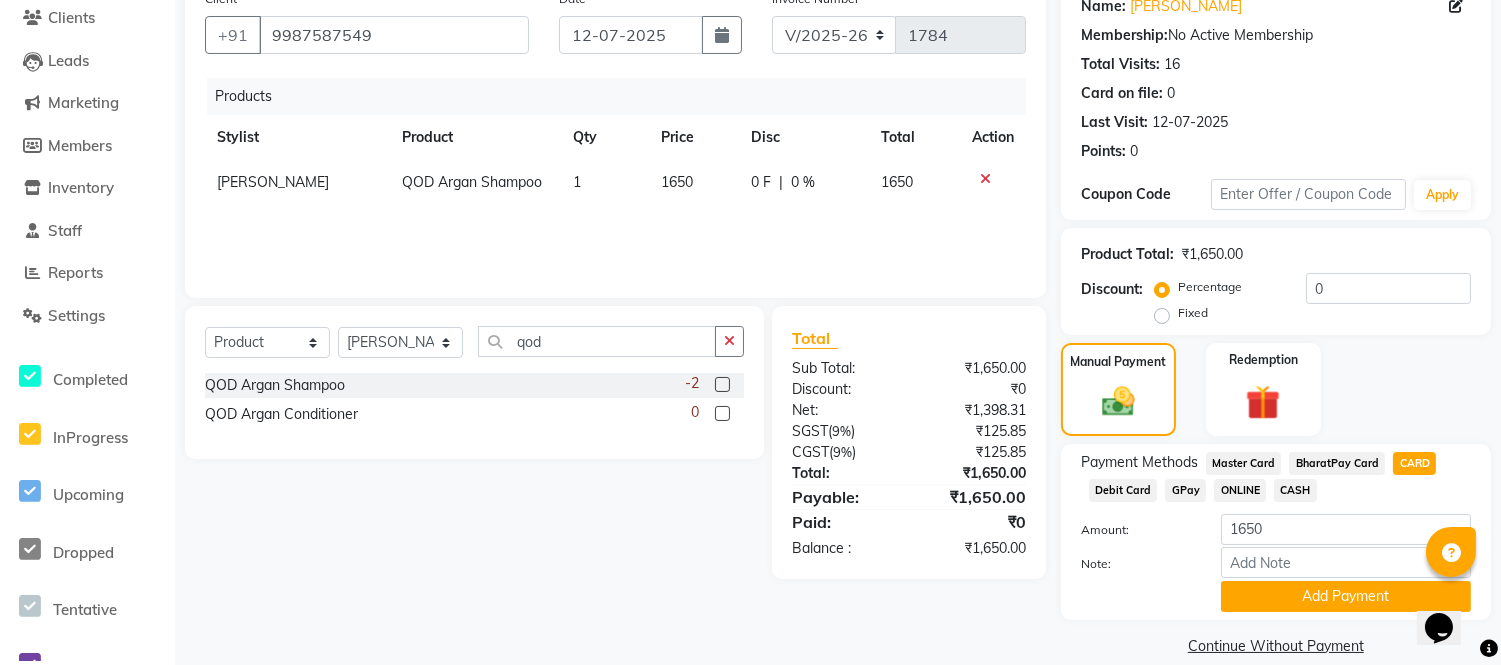 scroll, scrollTop: 196, scrollLeft: 0, axis: vertical 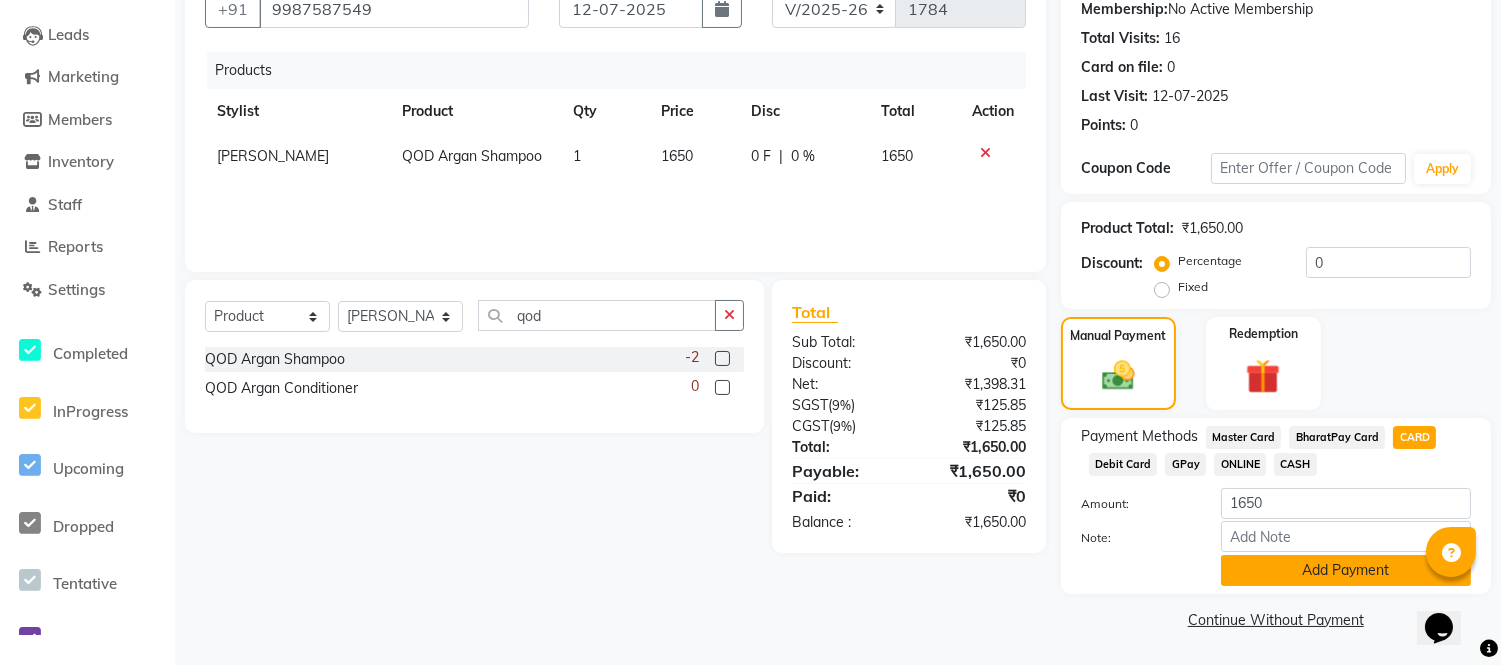 click on "Add Payment" 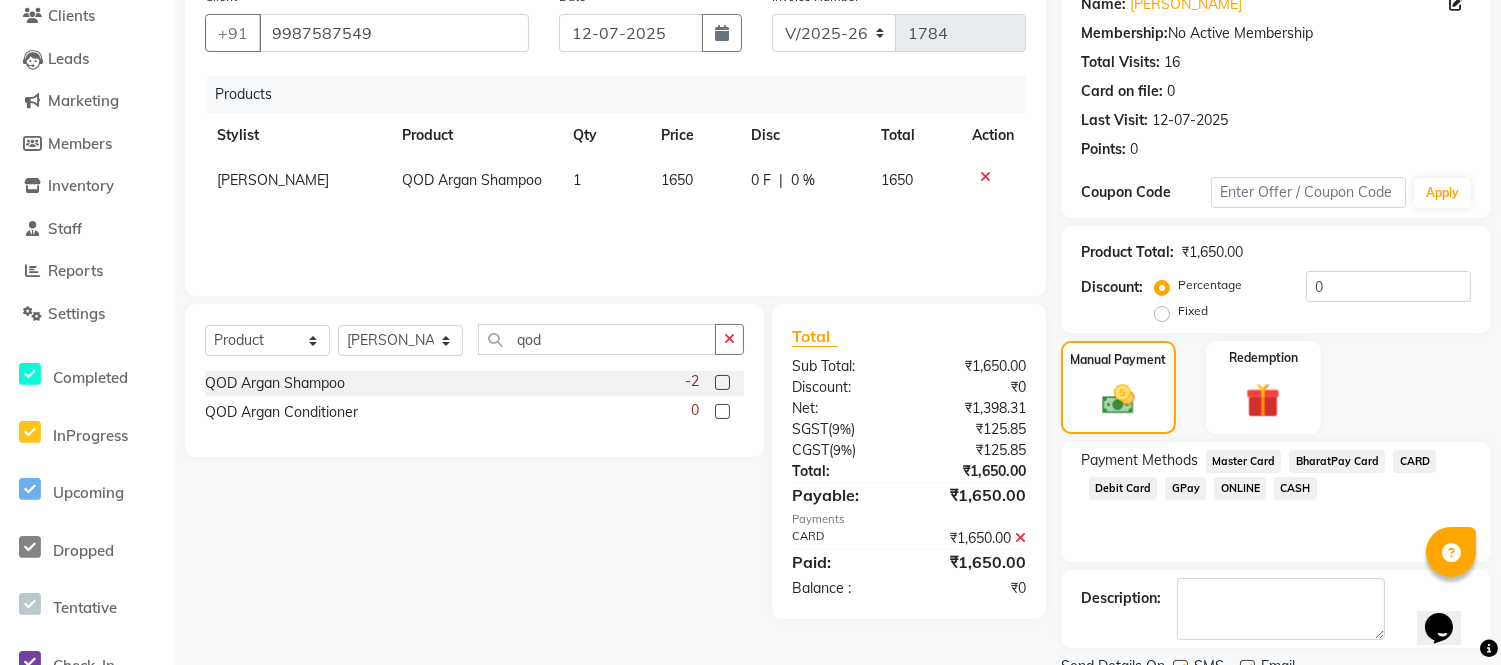 scroll, scrollTop: 252, scrollLeft: 0, axis: vertical 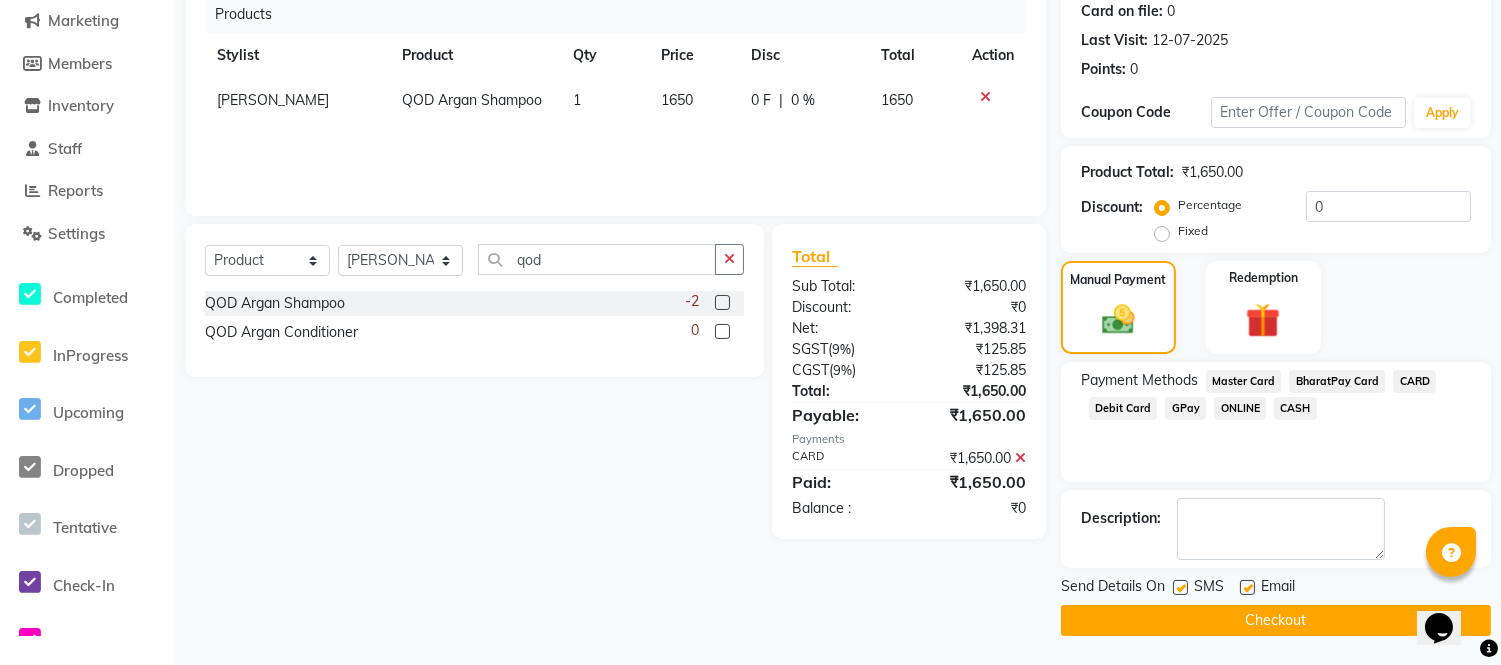 click 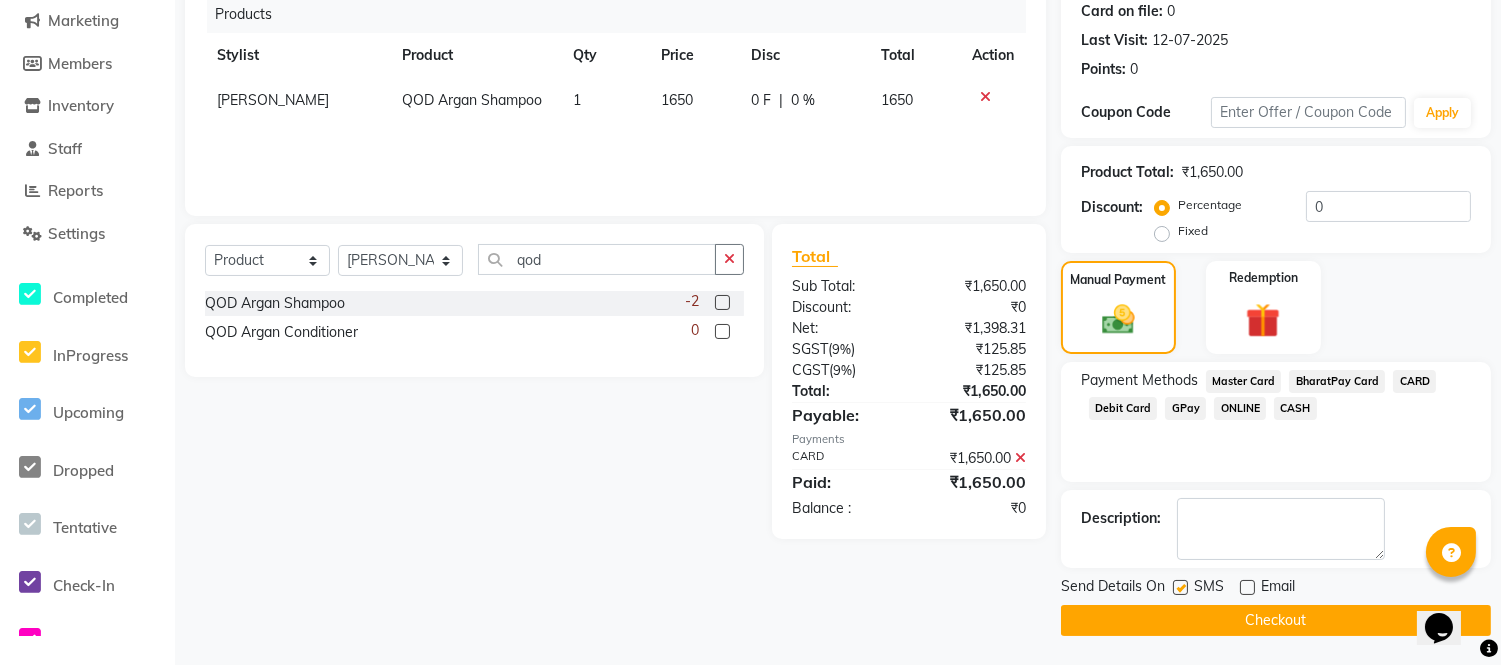 click 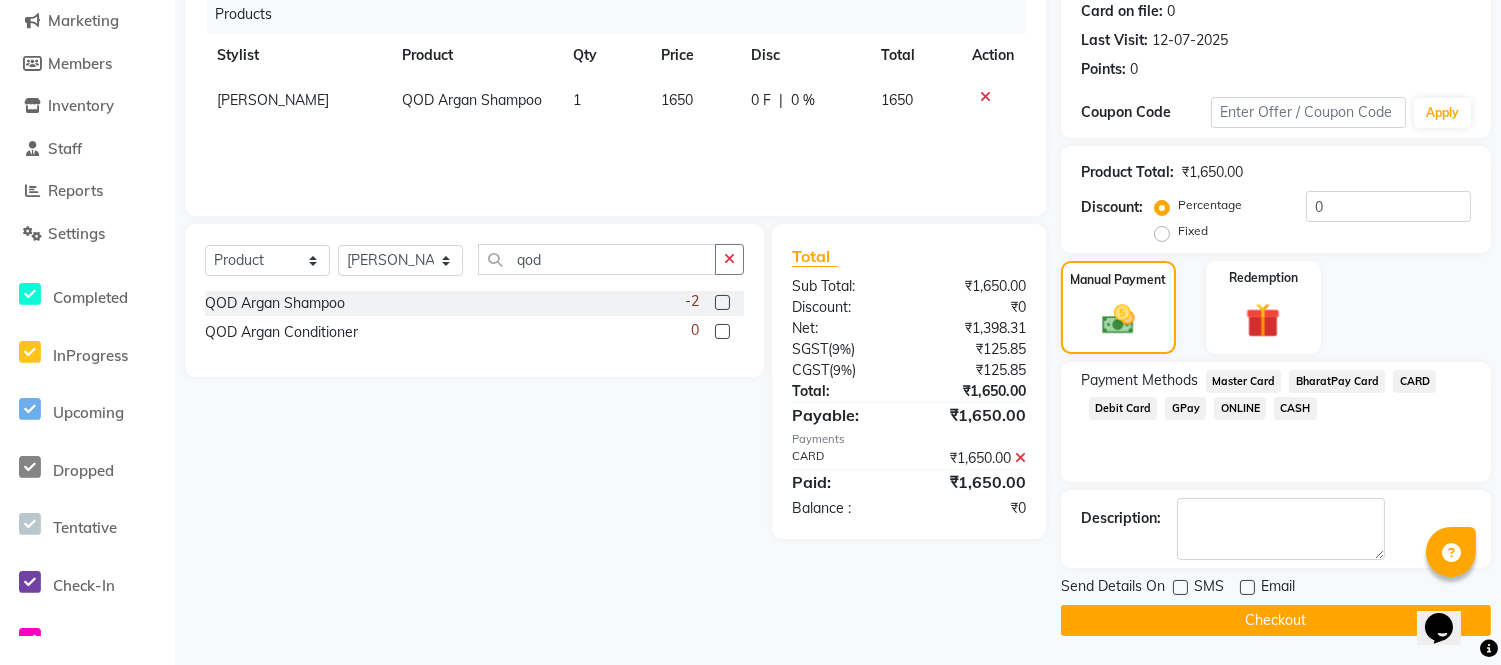 click on "Checkout" 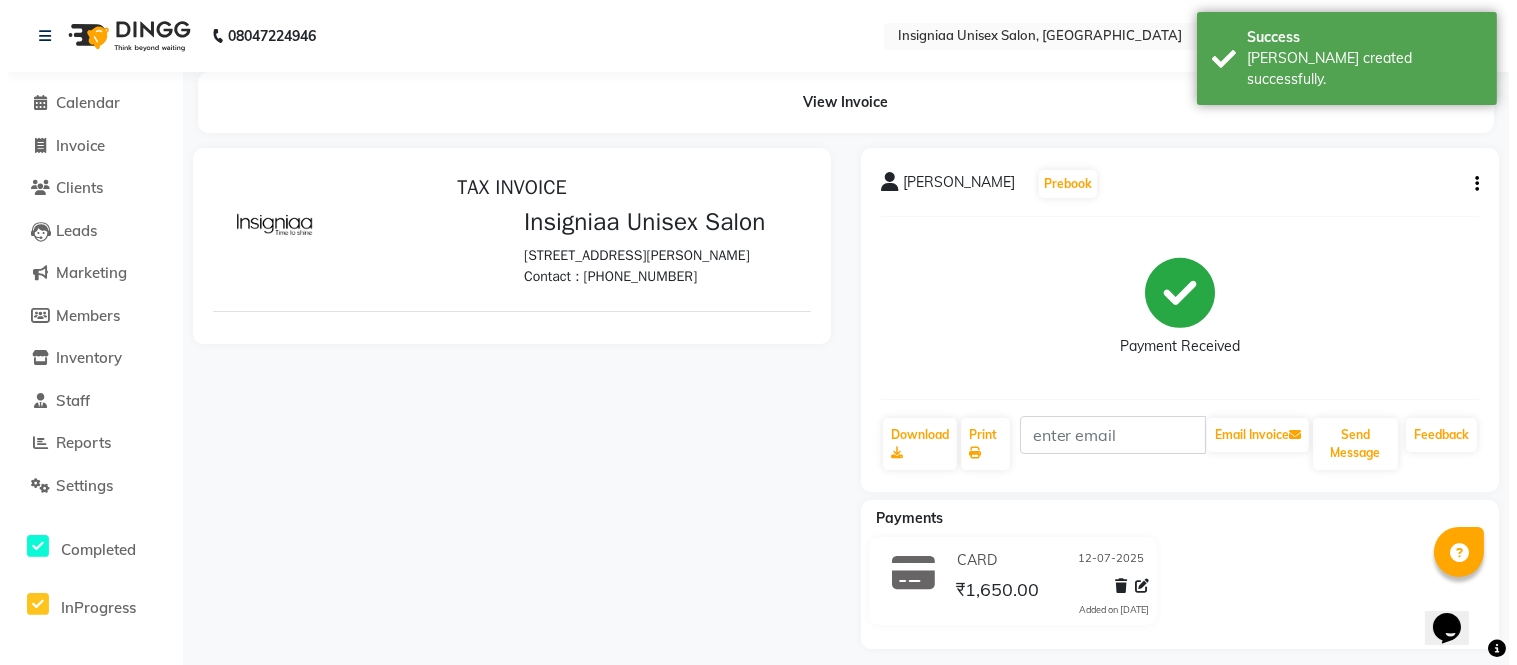 scroll, scrollTop: 0, scrollLeft: 0, axis: both 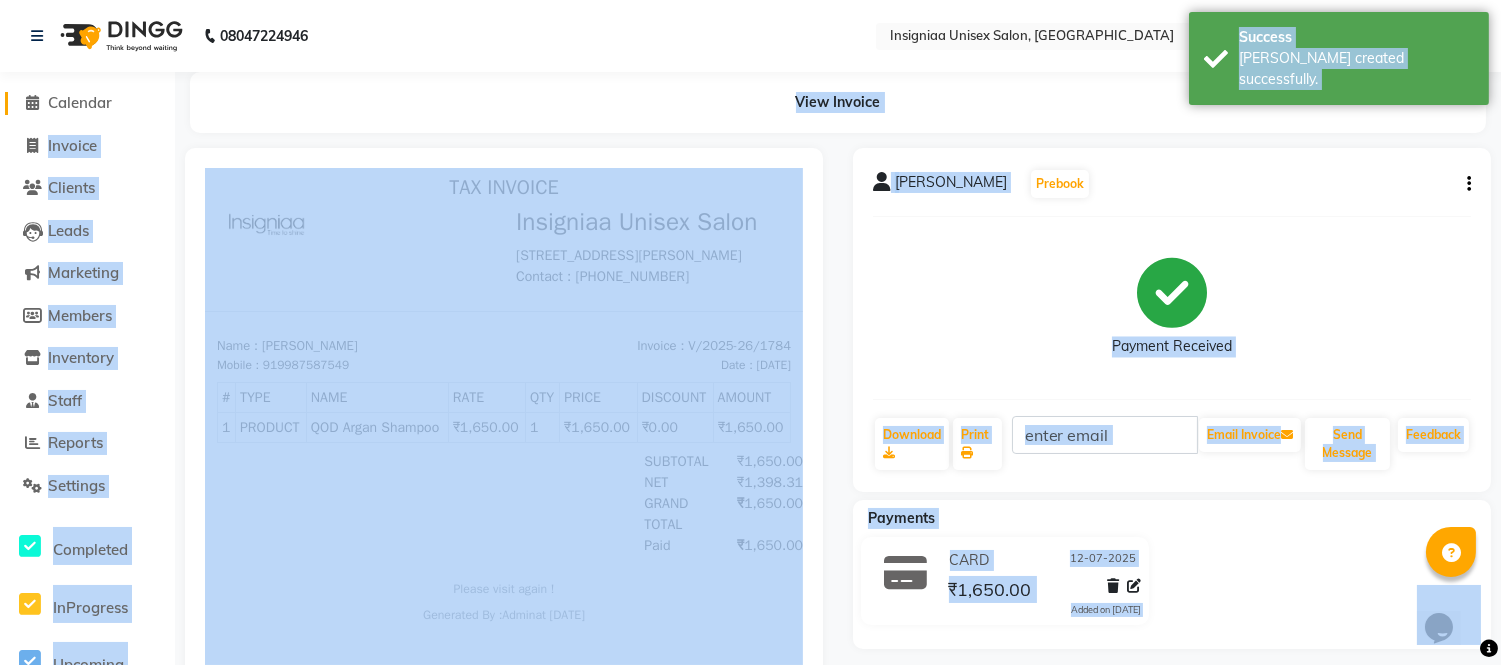 click on "Calendar" 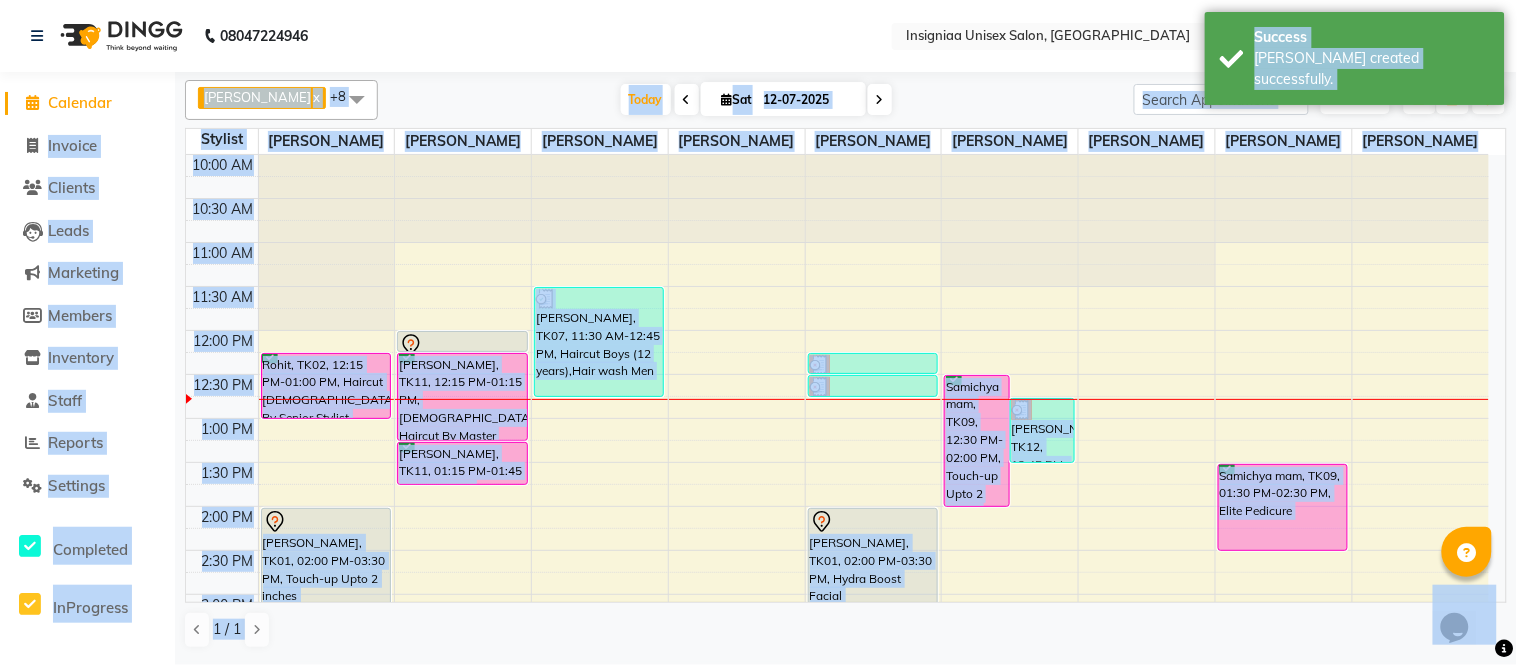 click on "Calendar" 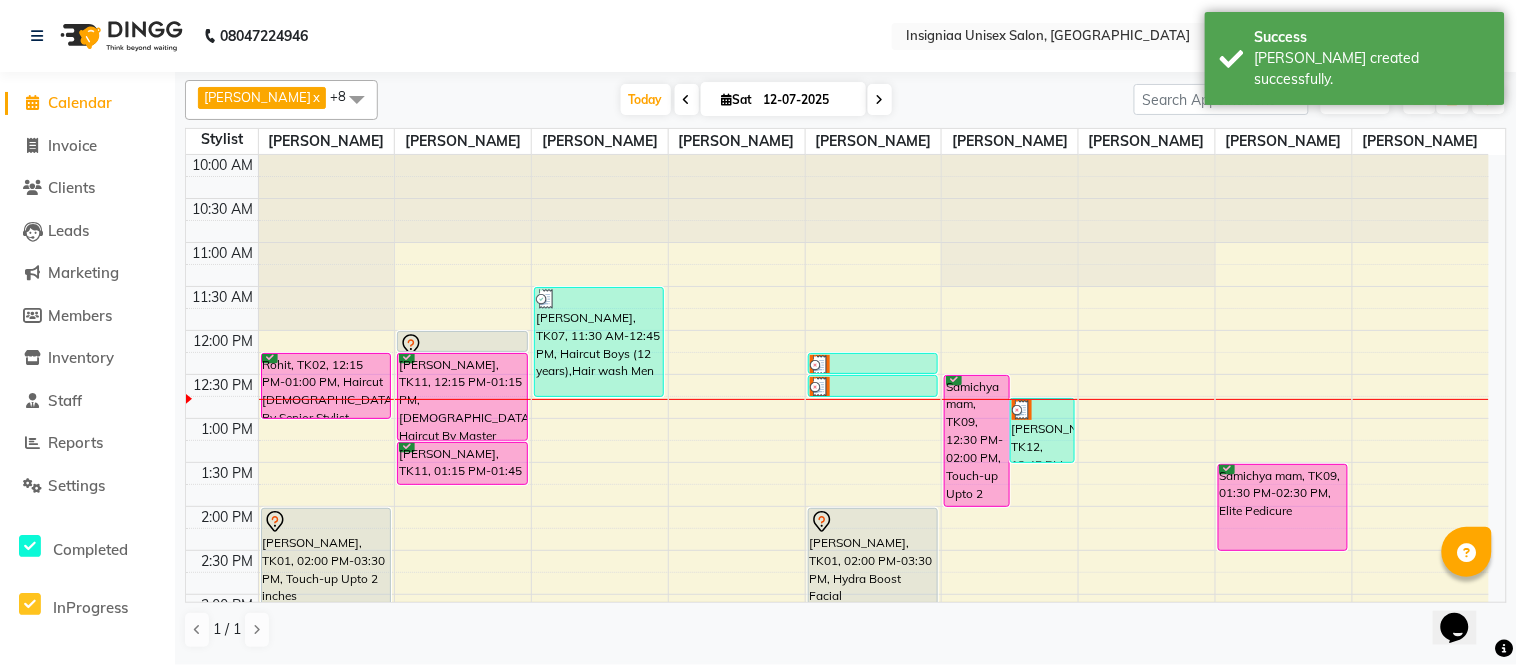 click on "08047224946" 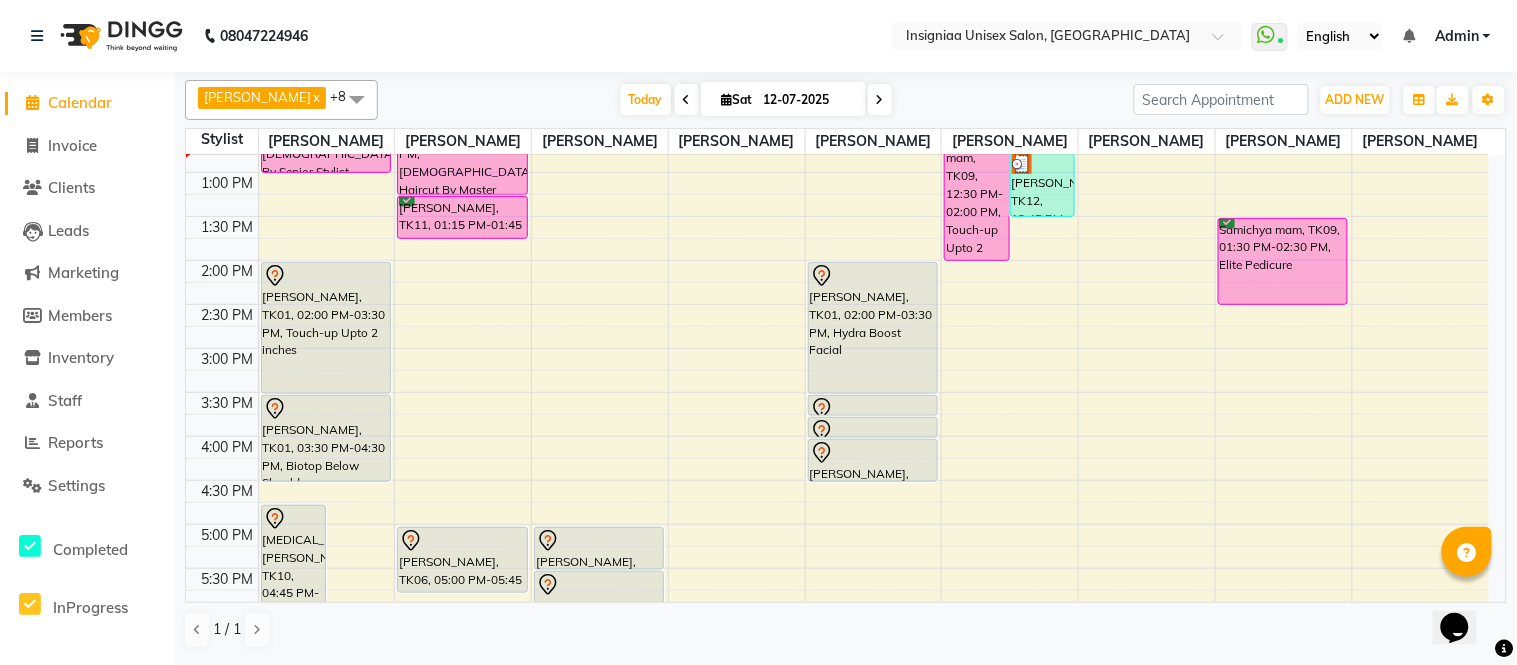 scroll, scrollTop: 111, scrollLeft: 0, axis: vertical 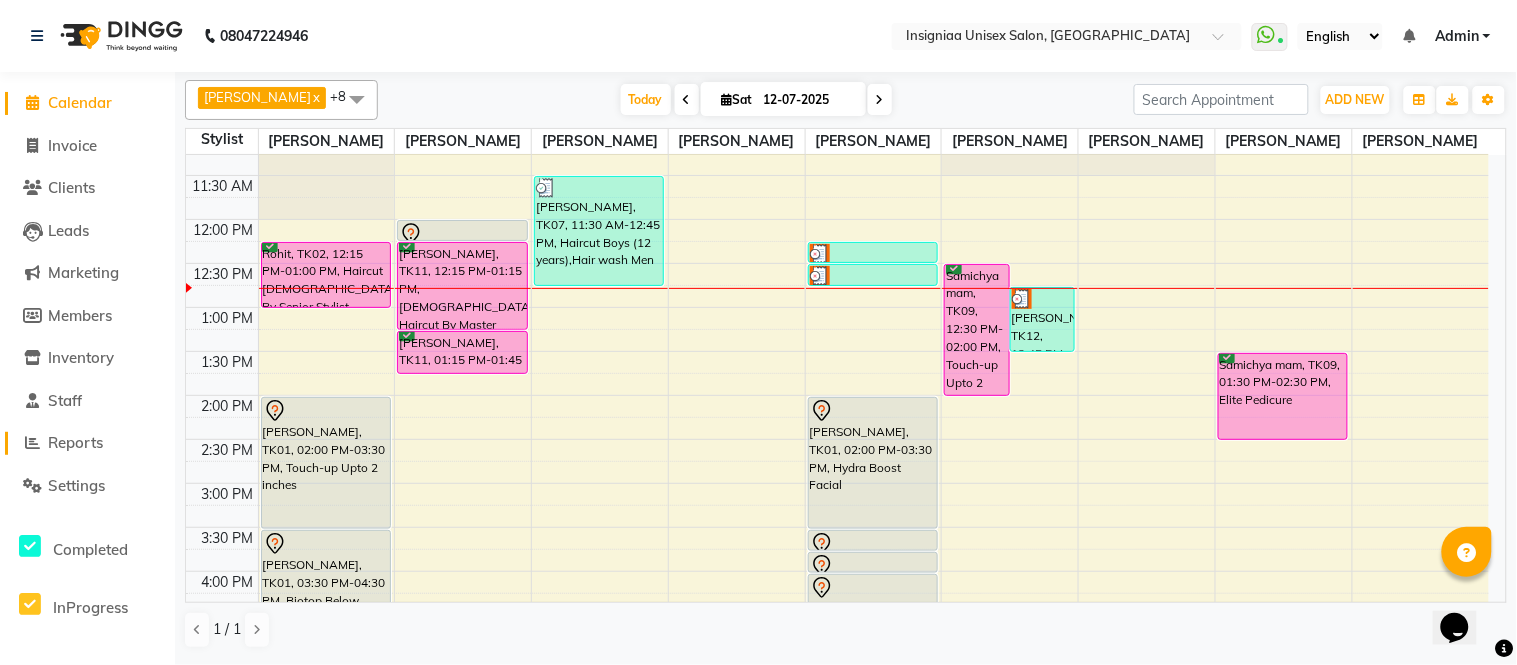 click on "Reports" 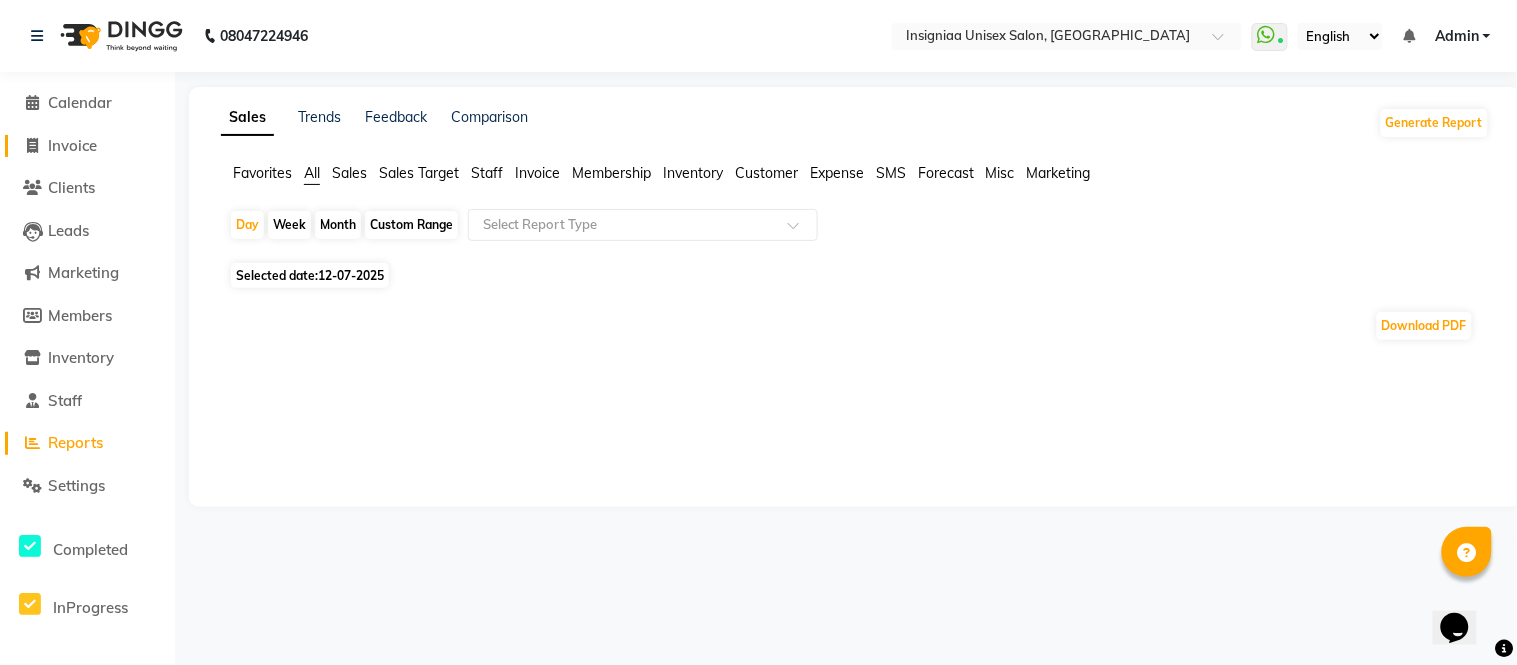 click on "Invoice" 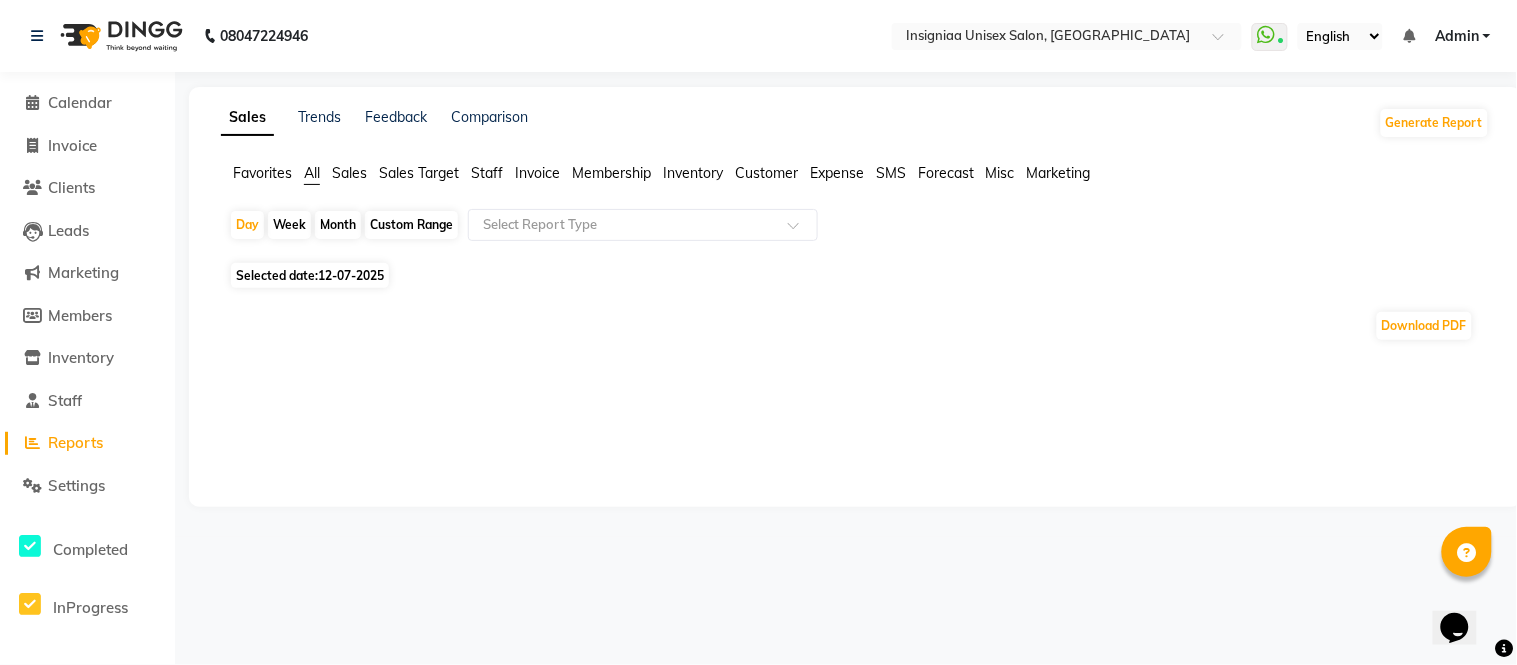 select on "6999" 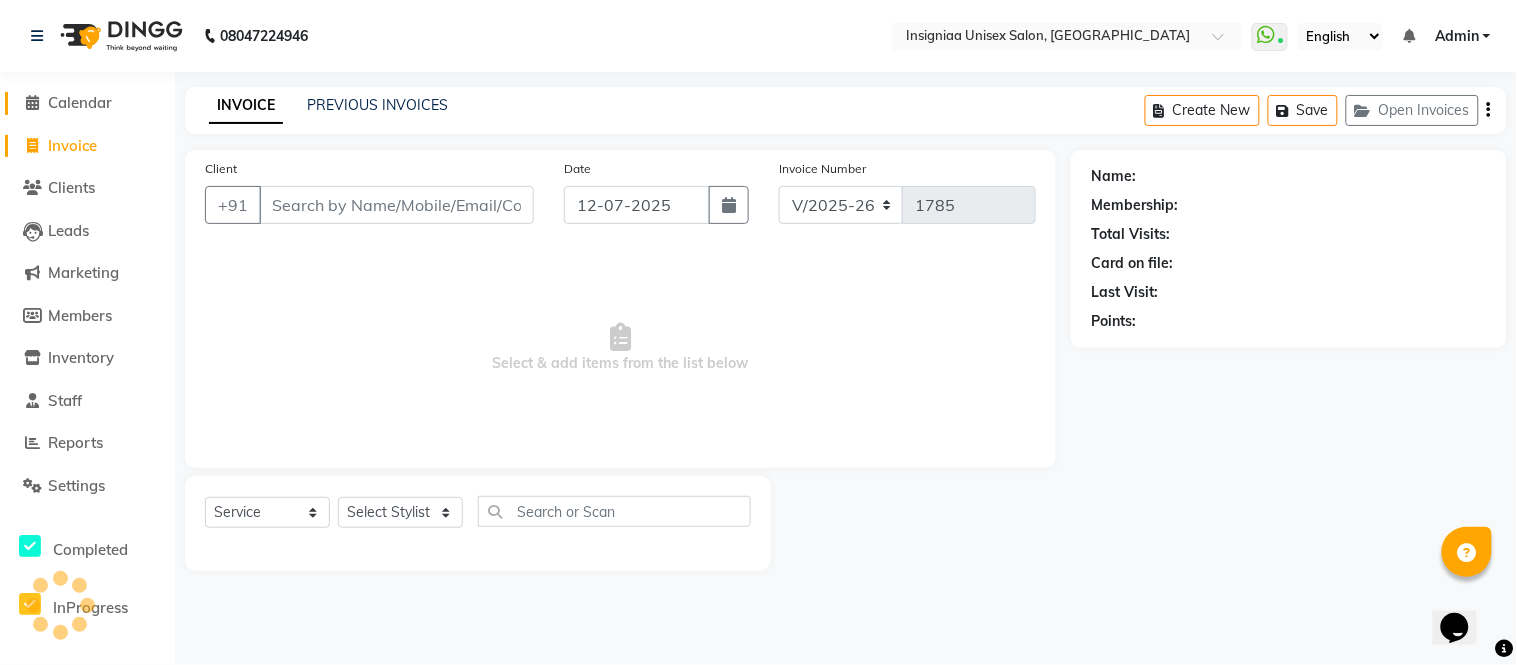 click on "Calendar" 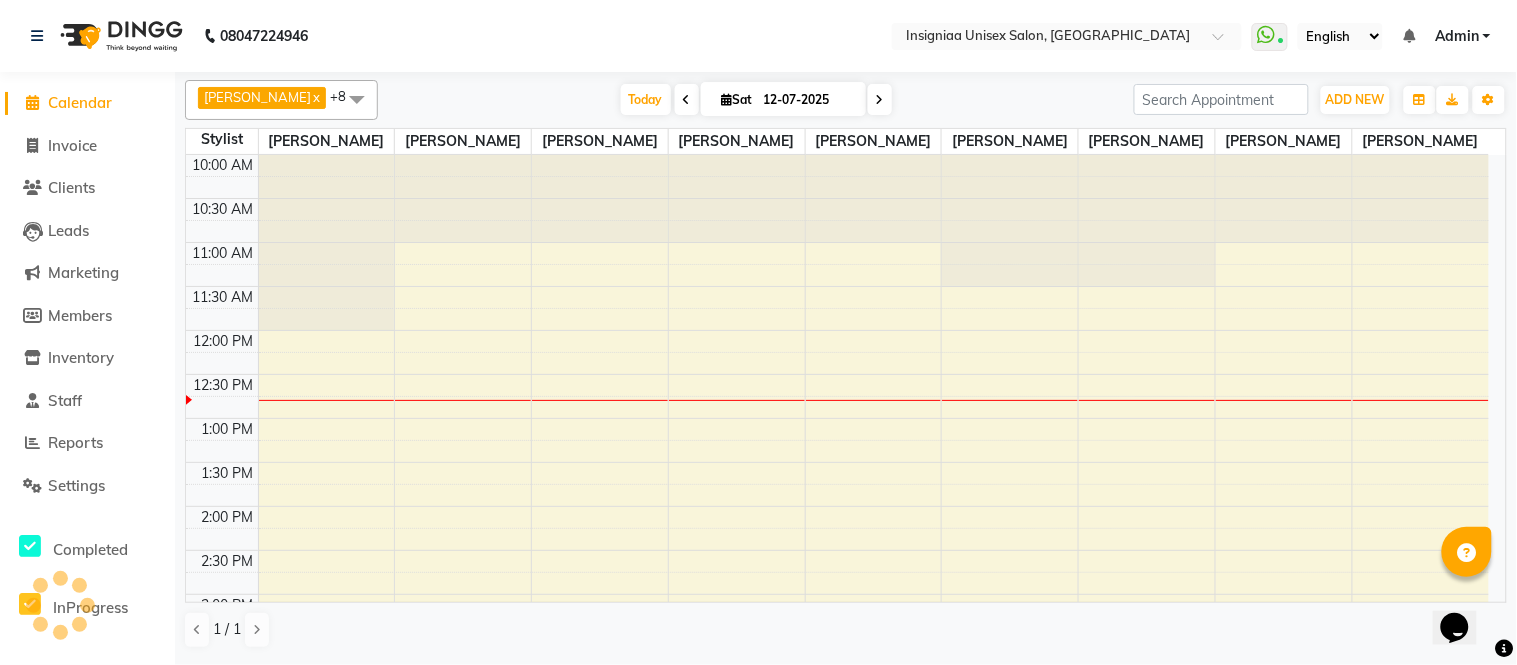 scroll, scrollTop: 177, scrollLeft: 0, axis: vertical 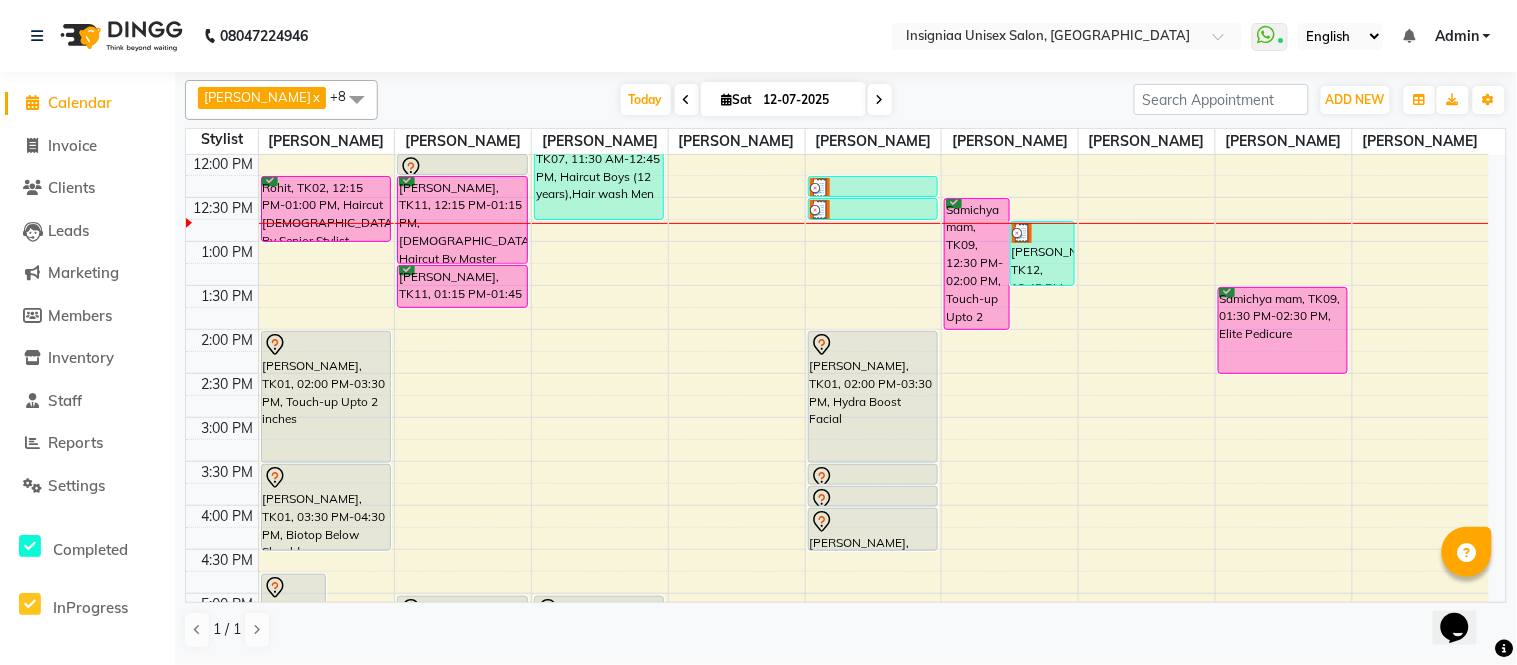 click on "10:00 AM 10:30 AM 11:00 AM 11:30 AM 12:00 PM 12:30 PM 1:00 PM 1:30 PM 2:00 PM 2:30 PM 3:00 PM 3:30 PM 4:00 PM 4:30 PM 5:00 PM 5:30 PM 6:00 PM 6:30 PM 7:00 PM 7:30 PM 8:00 PM 8:30 PM 9:00 PM 9:30 PM             Yasmin Mam, TK10, 04:45 PM-06:15 PM, Touch-up Upto 2 inches              Himanshu Agarwal, TK03, 06:00 PM-07:00 PM, Haircut Male By Senior Stylist     Rohit, TK02, 12:15 PM-01:00 PM, Haircut Male By Senior Stylist             Niki Jat, TK01, 02:00 PM-03:30 PM, Touch-up Upto 2 inches              Niki Jat, TK01, 03:30 PM-04:30 PM, Biotop Below Shoulder             Dattatray, TK04, 07:15 PM-08:15 PM, Female Haircut By Senior Stylist             Mira Sood, TK05, 12:00 PM-12:15 PM, Touch-up Upto 2 inches      Dr Neha Yadav Nath, TK11, 12:15 PM-01:15 PM, Female Haircut By Master Stylist     Dr Neha Yadav Nath, TK11, 01:15 PM-01:45 PM, Pre wash Female (without Conditioning)             Rajat Saha, TK06, 05:00 PM-05:45 PM, Haircut Male                 Shankar, TK08, 05:00 PM-05:30 PM, Beard Trim & Crafting" at bounding box center [837, 505] 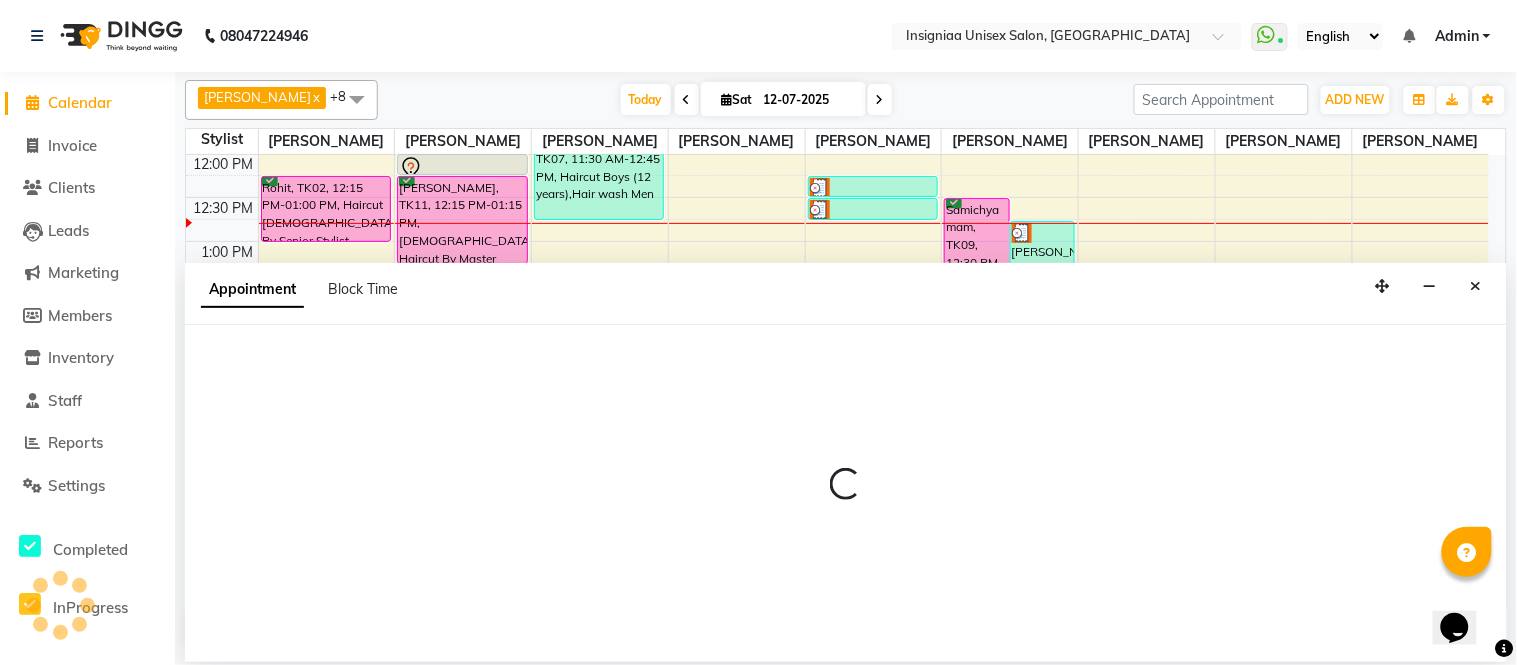 select on "58131" 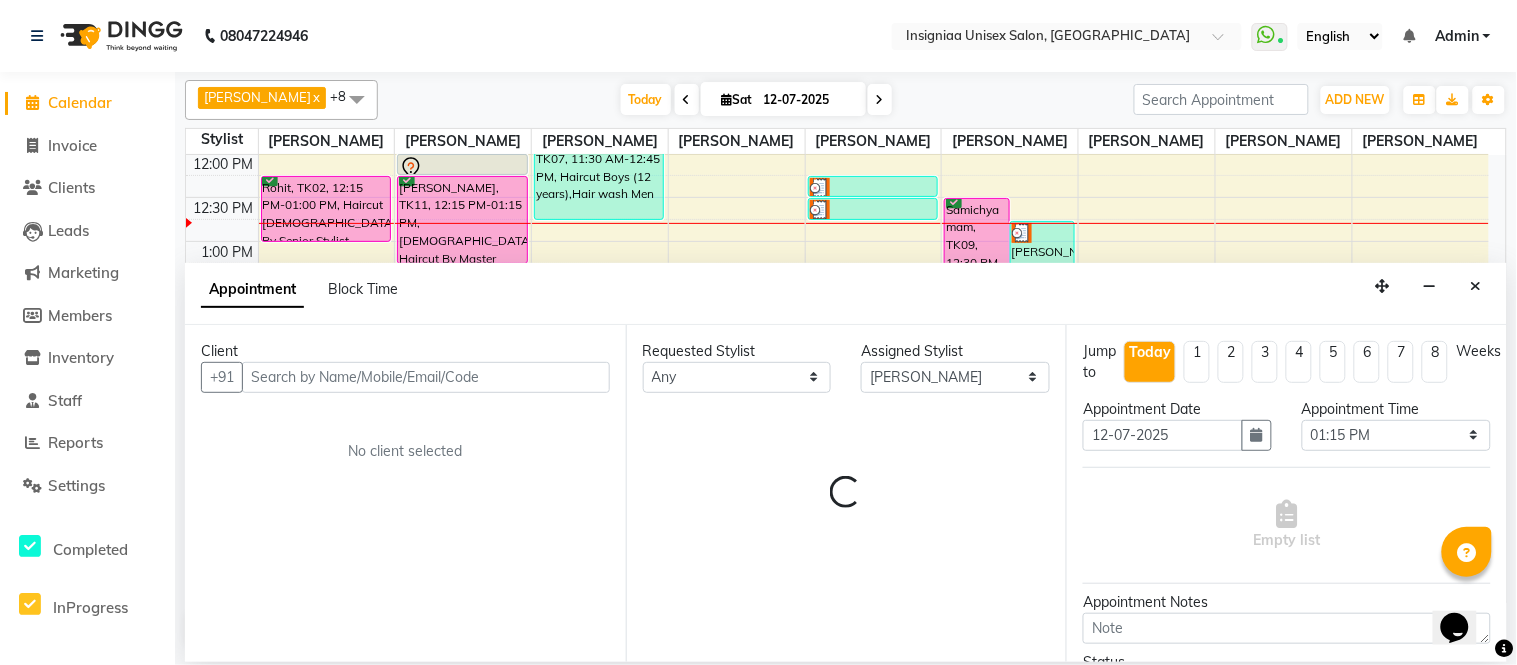 click on "Client" at bounding box center [405, 351] 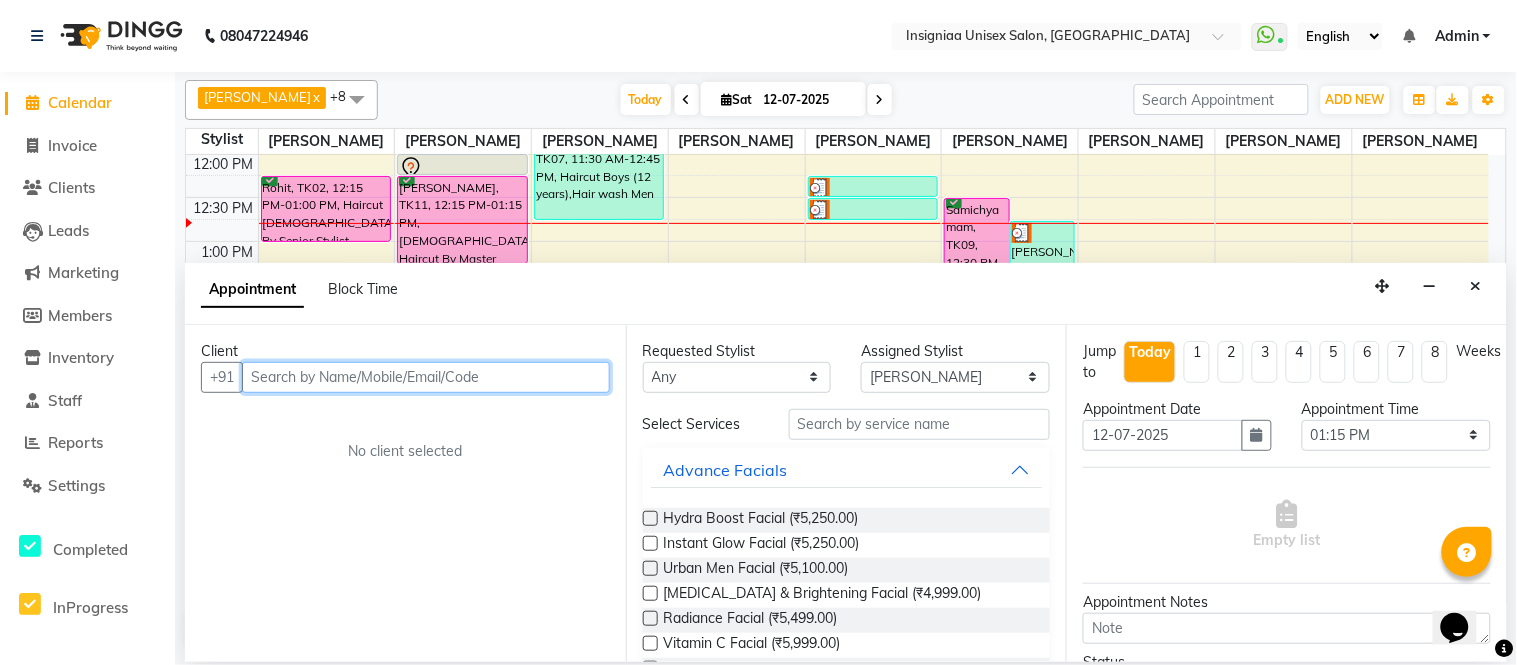click at bounding box center (426, 377) 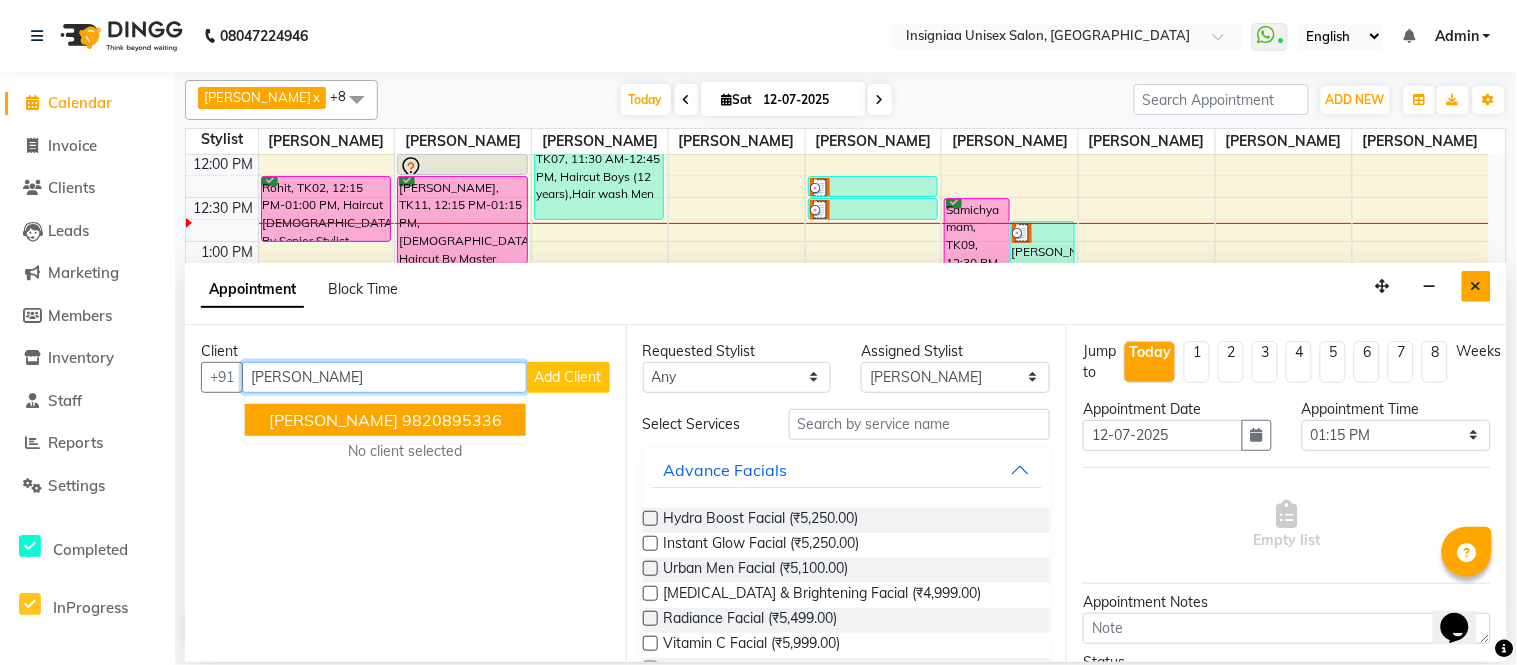 type on "ramya po" 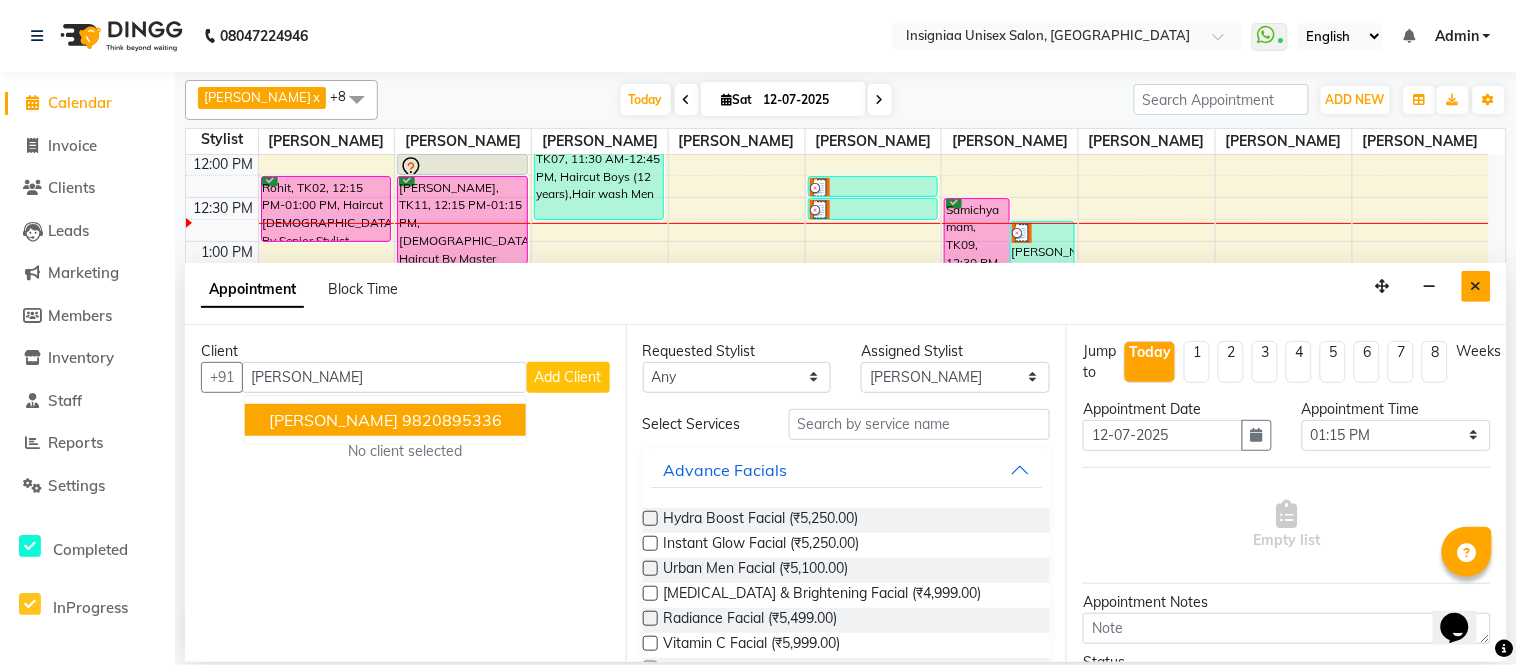 click at bounding box center (1476, 286) 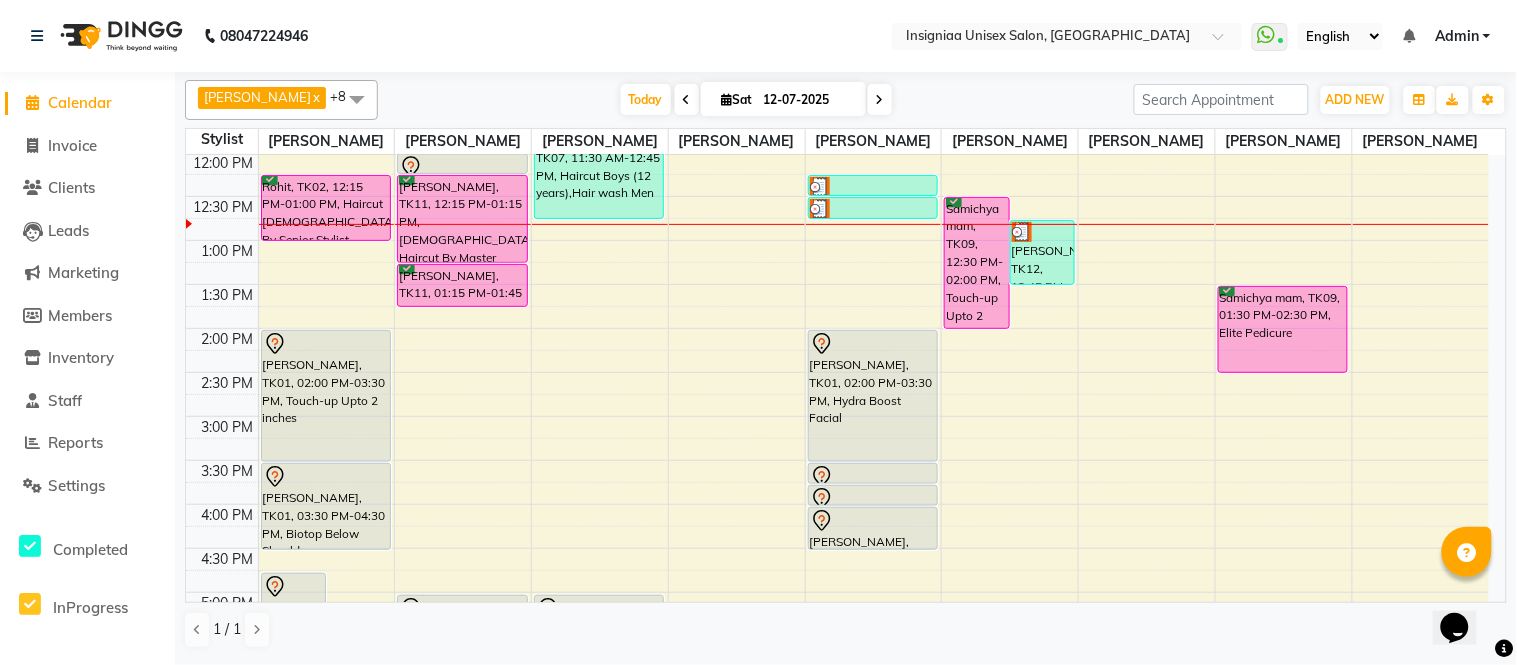 scroll, scrollTop: 177, scrollLeft: 0, axis: vertical 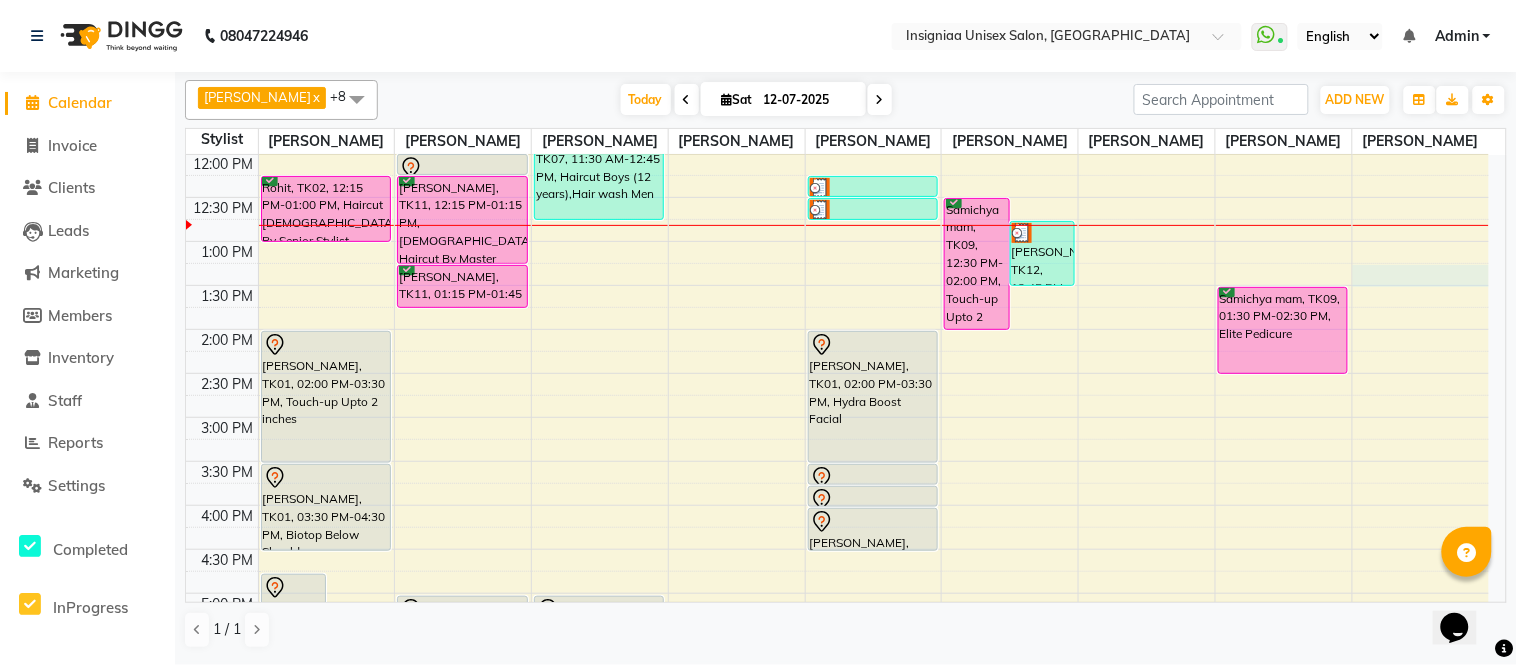 click on "10:00 AM 10:30 AM 11:00 AM 11:30 AM 12:00 PM 12:30 PM 1:00 PM 1:30 PM 2:00 PM 2:30 PM 3:00 PM 3:30 PM 4:00 PM 4:30 PM 5:00 PM 5:30 PM 6:00 PM 6:30 PM 7:00 PM 7:30 PM 8:00 PM 8:30 PM 9:00 PM 9:30 PM             Yasmin Mam, TK10, 04:45 PM-06:15 PM, Touch-up Upto 2 inches              Himanshu Agarwal, TK03, 06:00 PM-07:00 PM, Haircut Male By Senior Stylist     Rohit, TK02, 12:15 PM-01:00 PM, Haircut Male By Senior Stylist             Niki Jat, TK01, 02:00 PM-03:30 PM, Touch-up Upto 2 inches              Niki Jat, TK01, 03:30 PM-04:30 PM, Biotop Below Shoulder             Dattatray, TK04, 07:15 PM-08:15 PM, Female Haircut By Senior Stylist             Mira Sood, TK05, 12:00 PM-12:15 PM, Touch-up Upto 2 inches      Dr Neha Yadav Nath, TK11, 12:15 PM-01:15 PM, Female Haircut By Master Stylist     Dr Neha Yadav Nath, TK11, 01:15 PM-01:45 PM, Pre wash Female (without Conditioning)             Rajat Saha, TK06, 05:00 PM-05:45 PM, Haircut Male                 Shankar, TK08, 05:00 PM-05:30 PM, Beard Trim & Crafting" at bounding box center (837, 505) 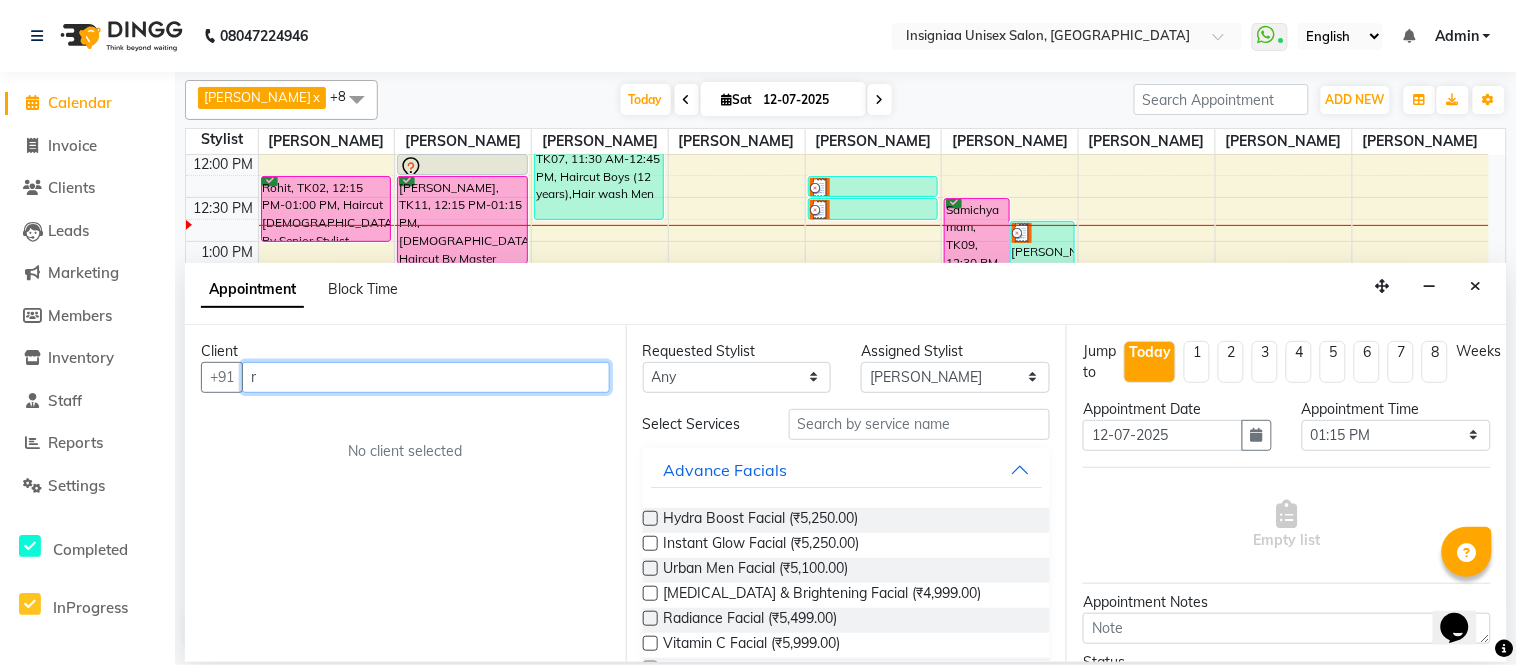 click on "r" at bounding box center (426, 377) 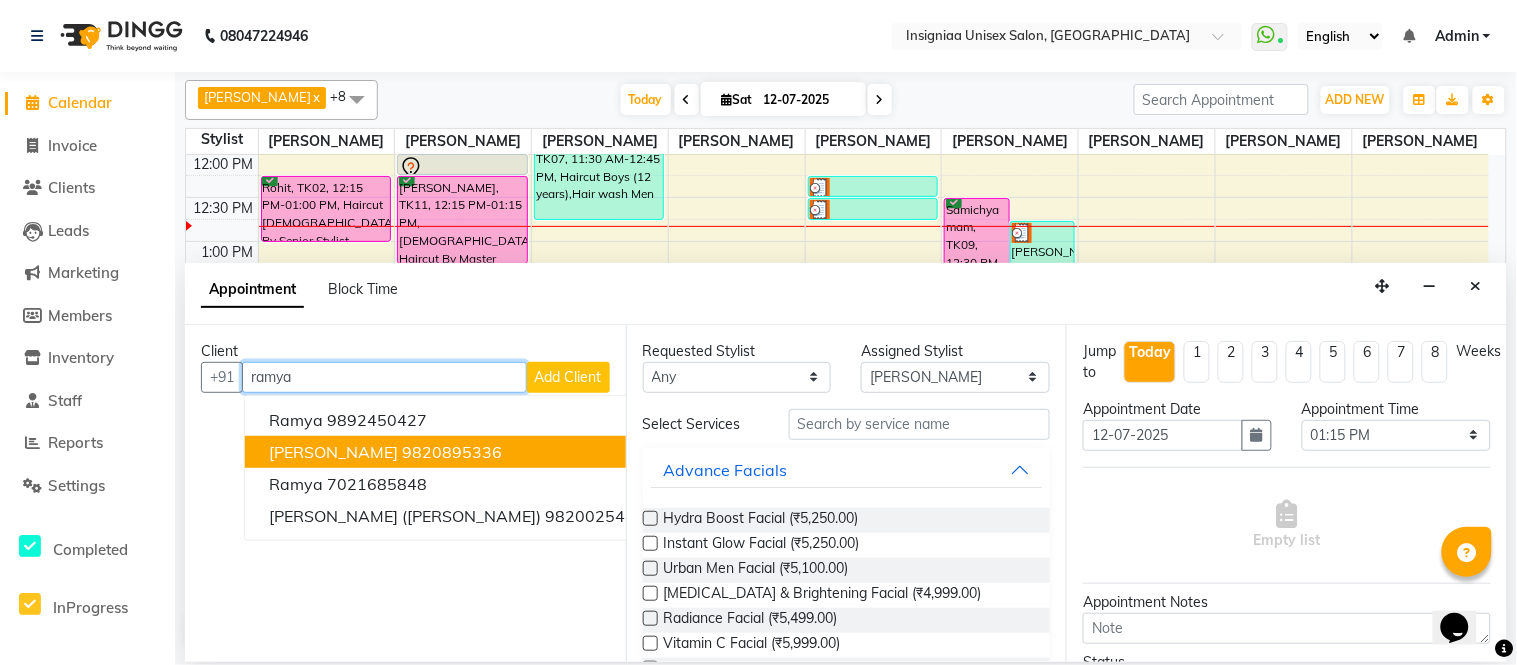 click on "9820895336" at bounding box center (452, 452) 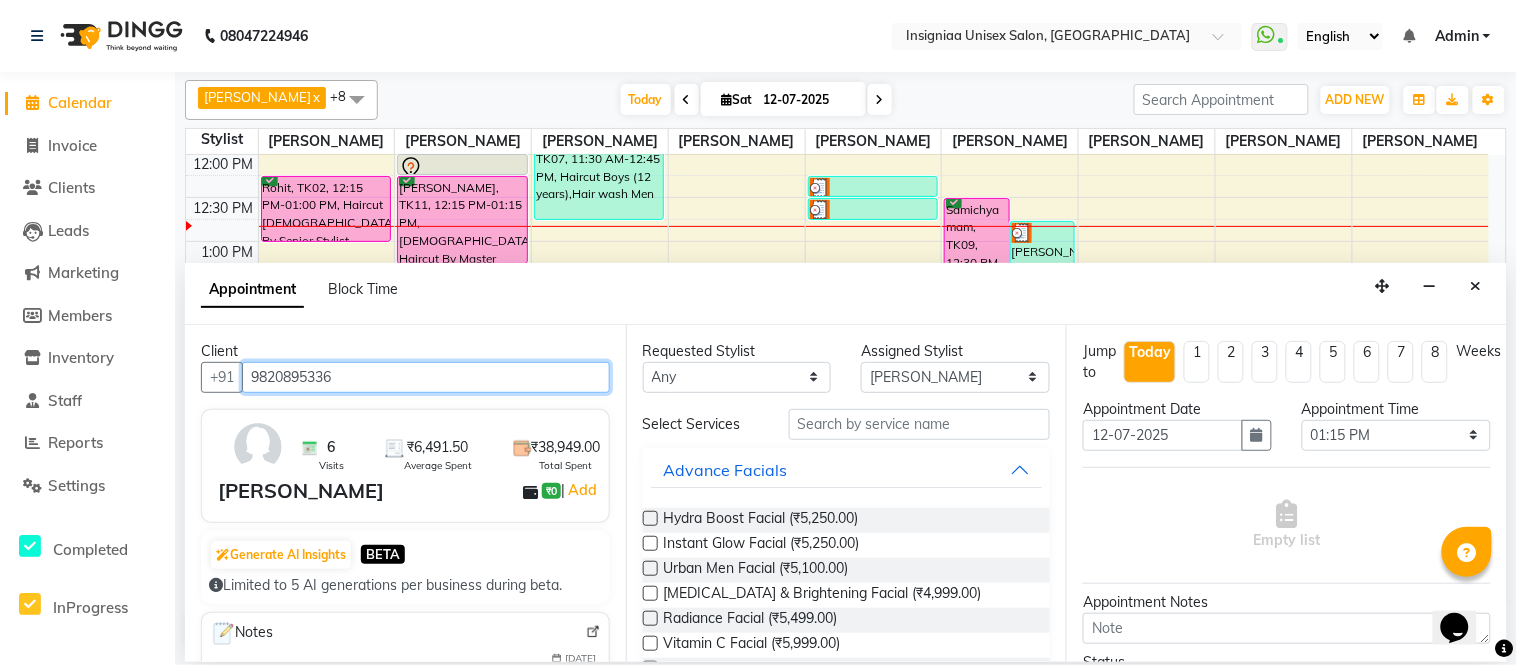 type on "9820895336" 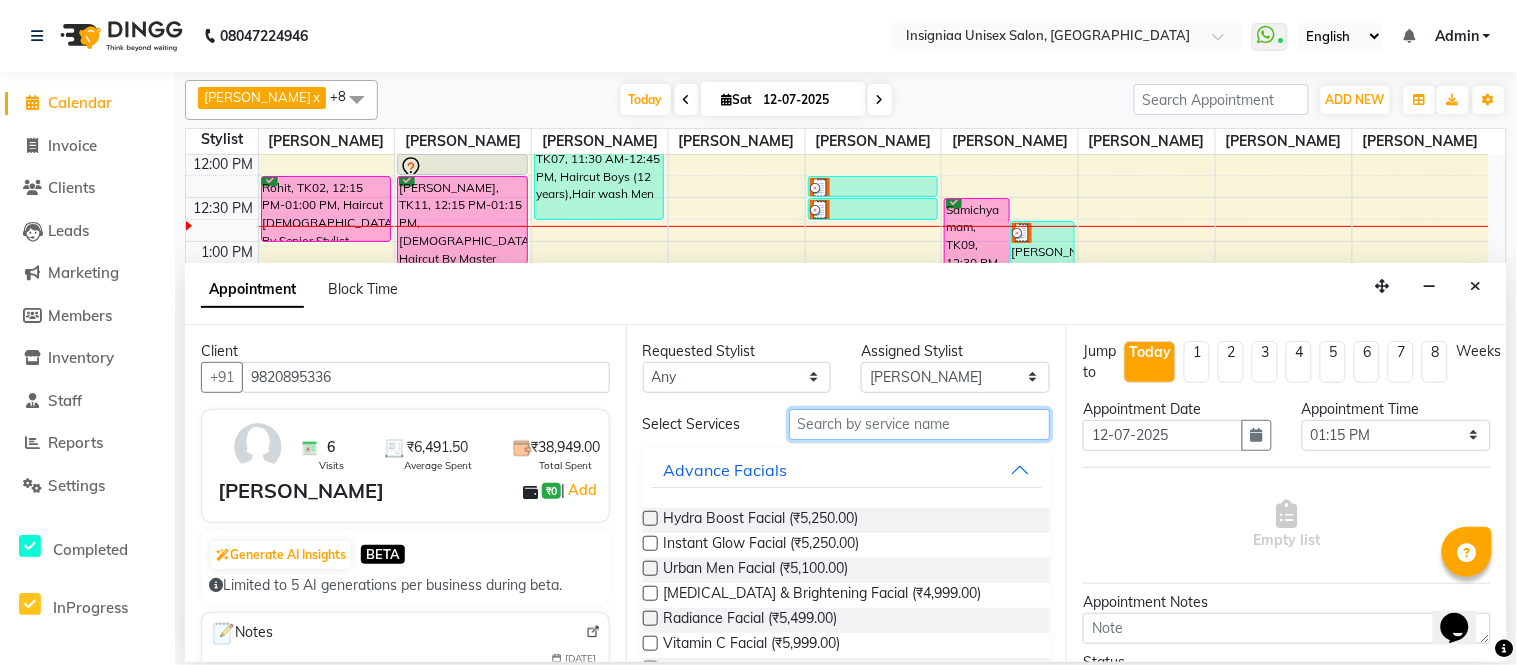 click at bounding box center (920, 424) 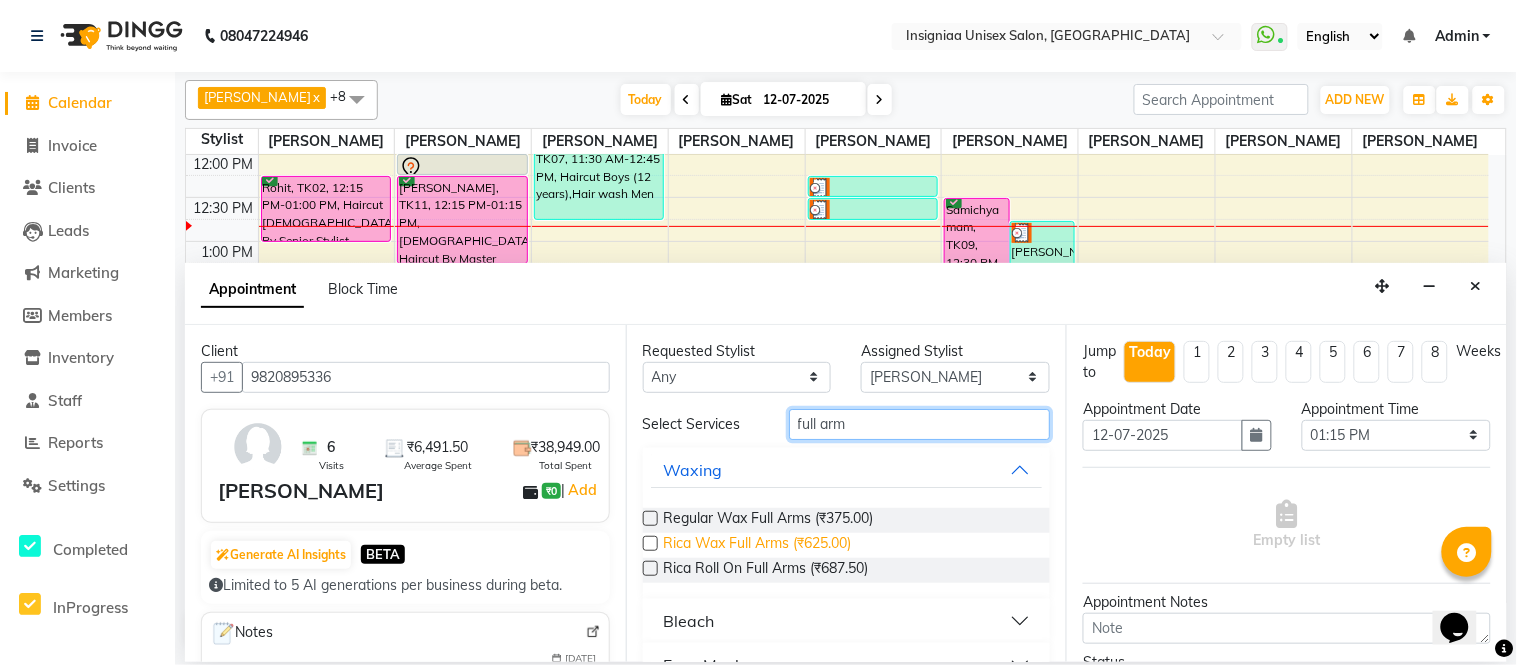 type on "full arm" 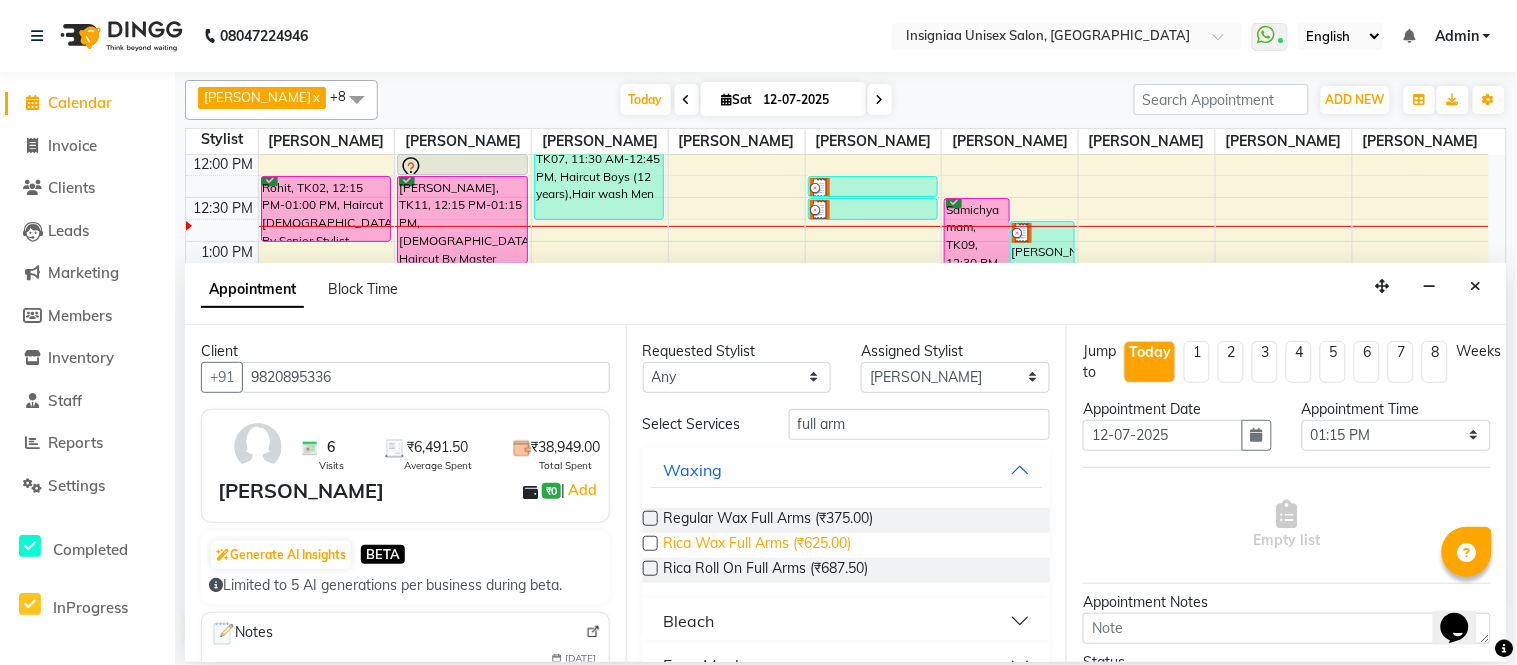 click on "Rica Wax Full Arms (₹625.00)" at bounding box center [758, 545] 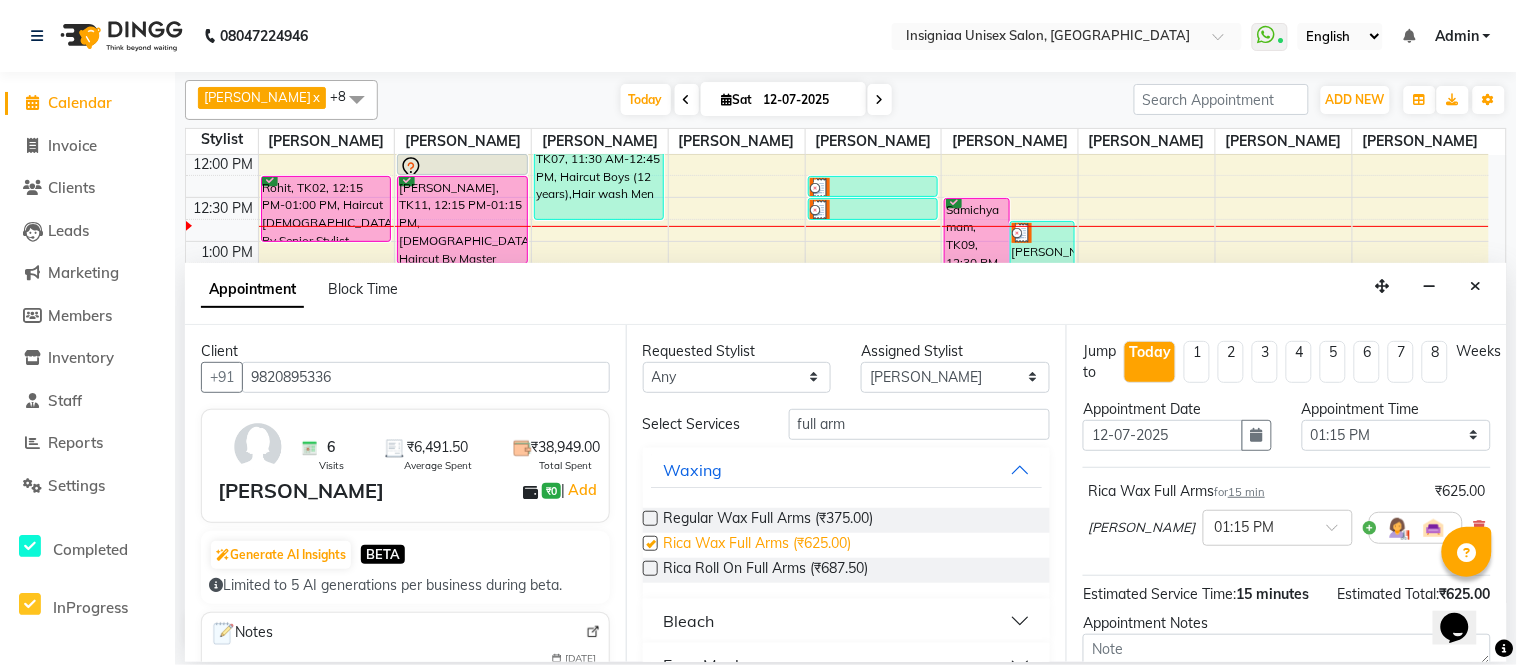checkbox on "false" 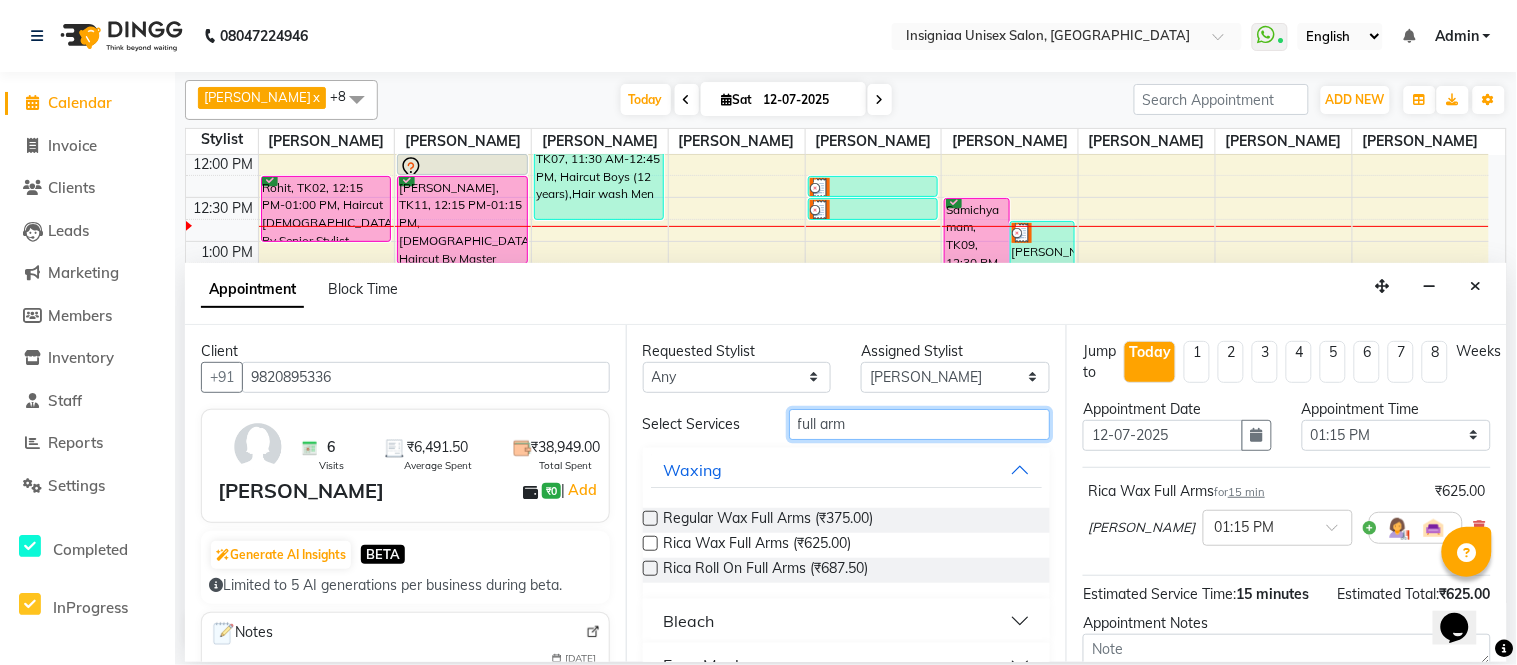 click on "full arm" at bounding box center (920, 424) 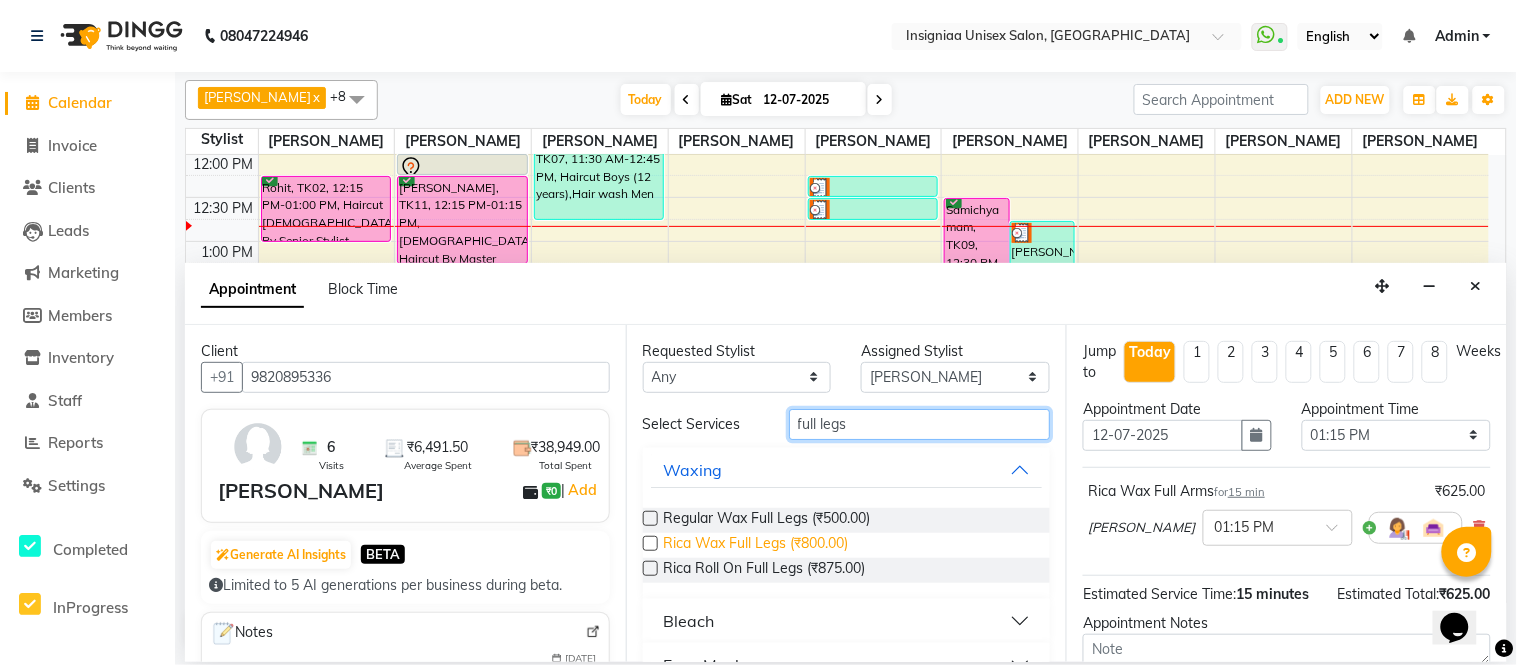 type on "full legs" 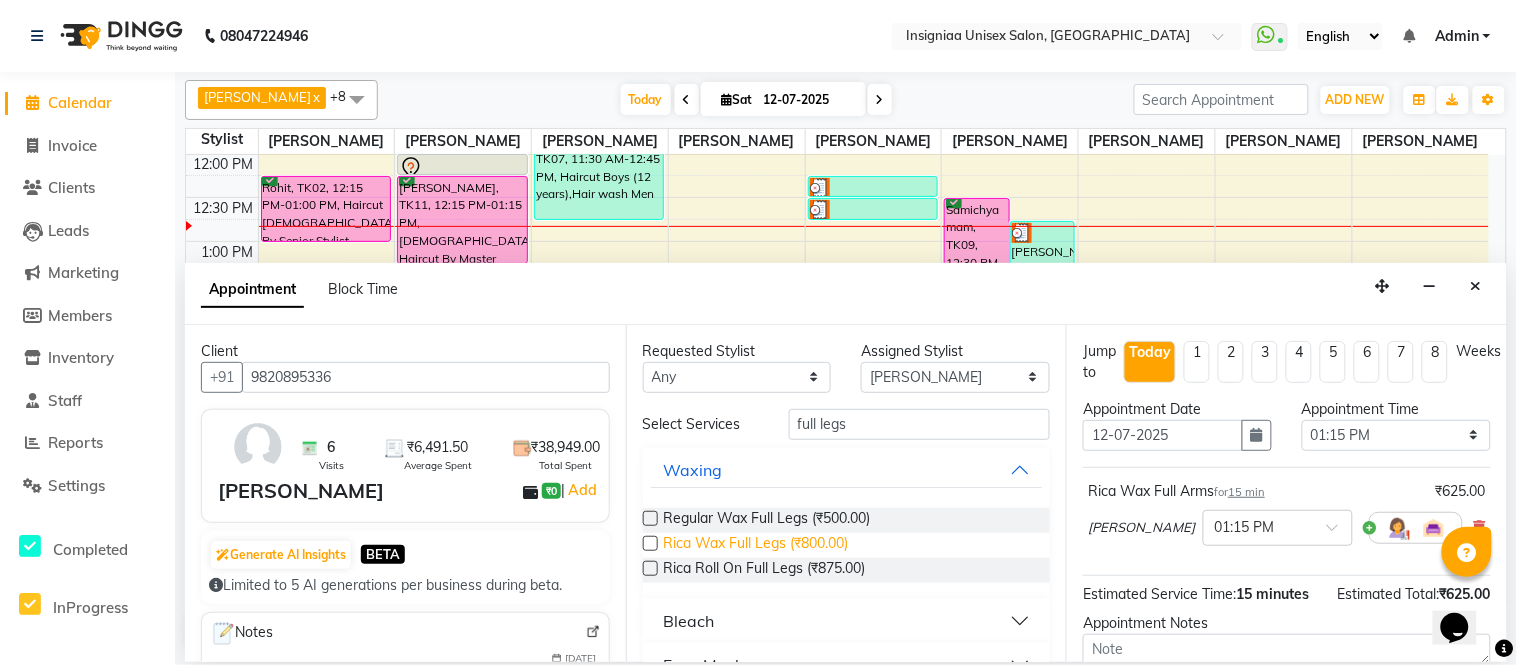 click on "Rica Wax Full Legs (₹800.00)" at bounding box center [756, 545] 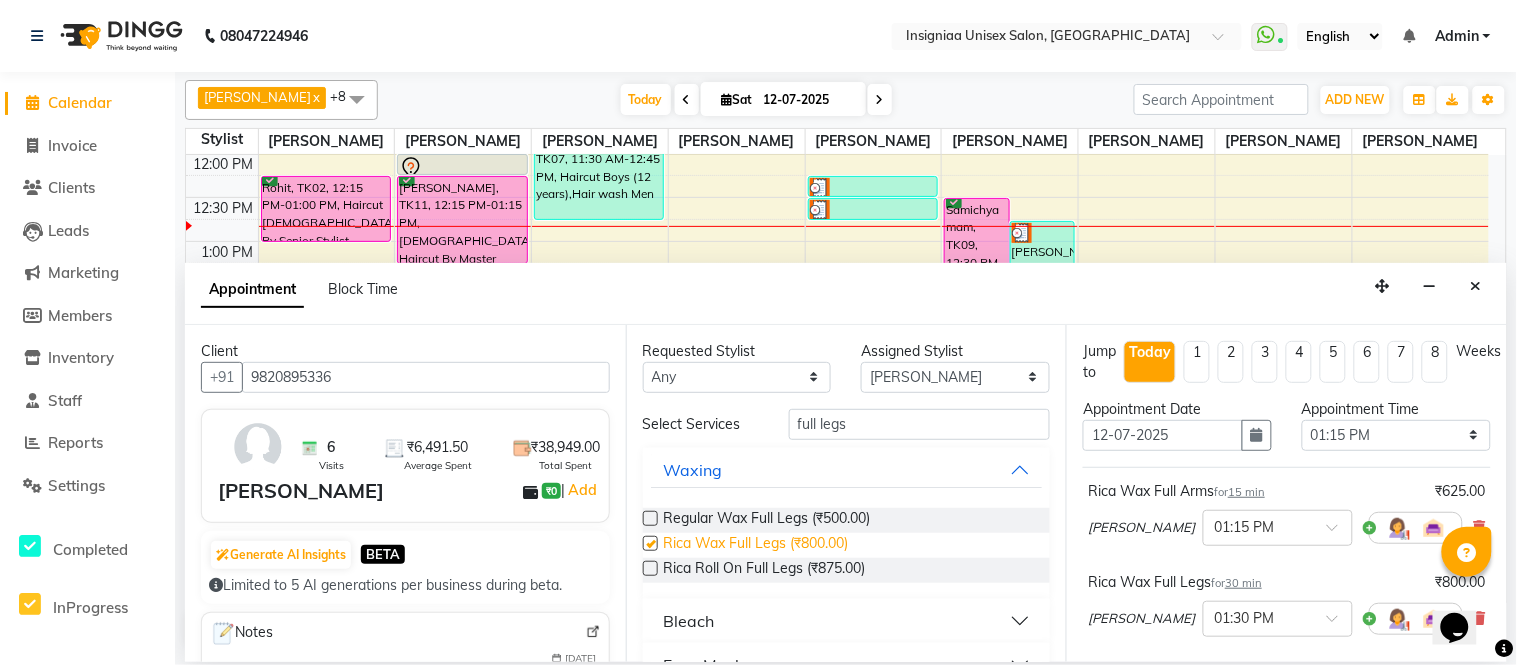 checkbox on "false" 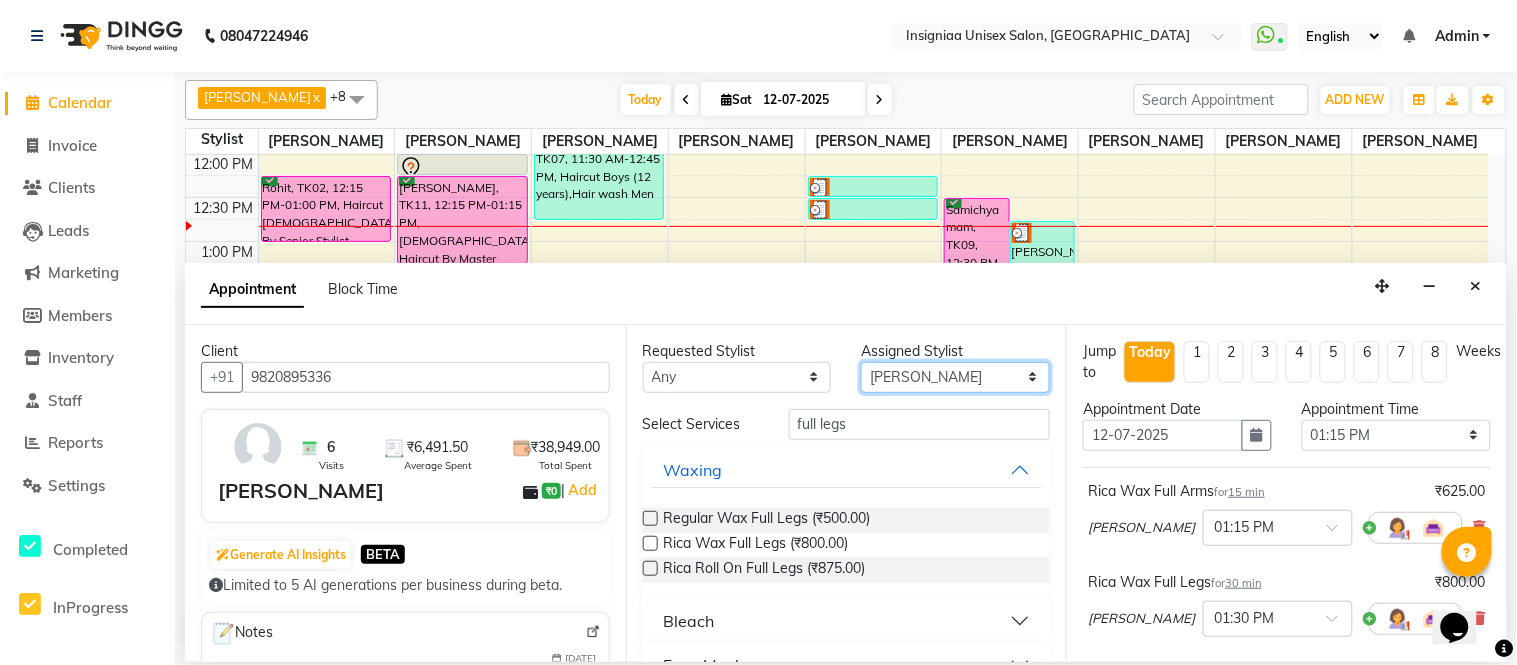 click on "Select Faizan Ansari Nilam Manke Rahul Srivastav Rohini Waghmare Rupali Dhotre Sainath Shinde Shankar Kshirsagar Sohail Khan Sujeet Thakur Vijay Kharat" at bounding box center (955, 377) 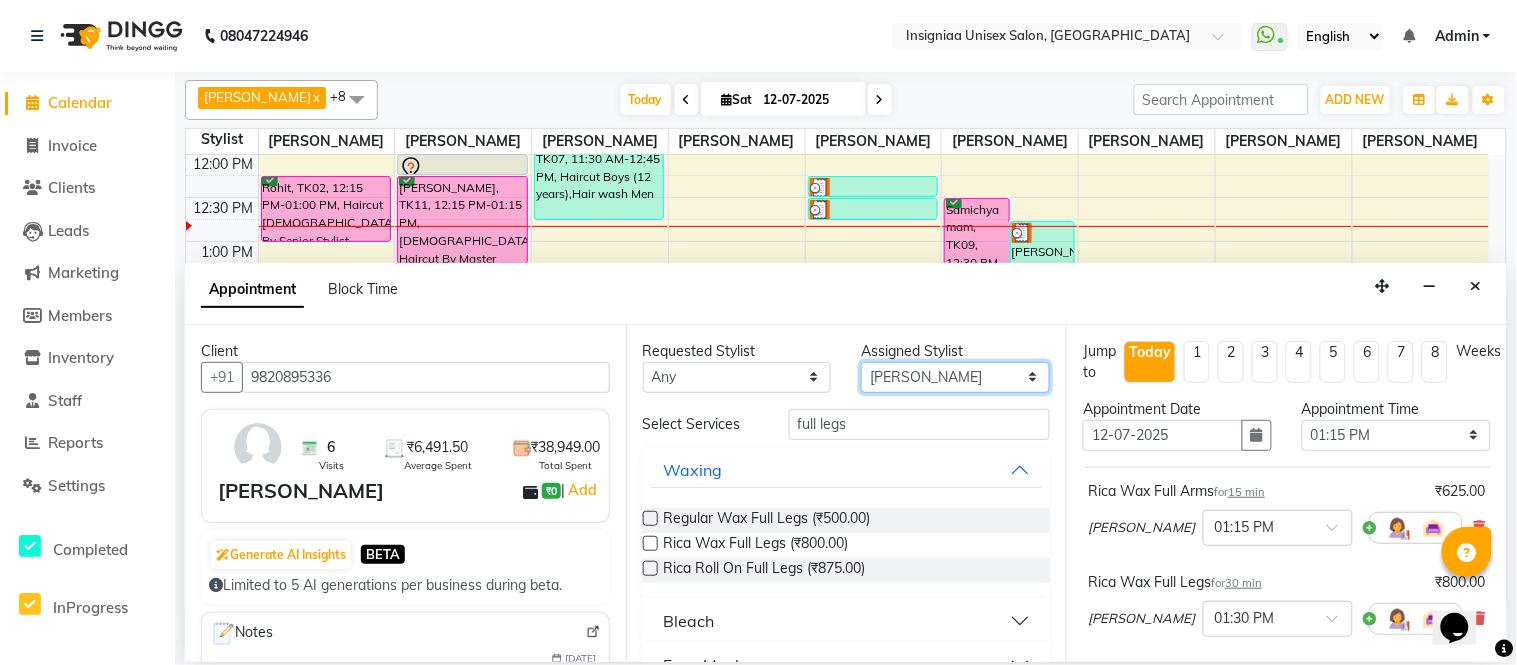 select on "58131" 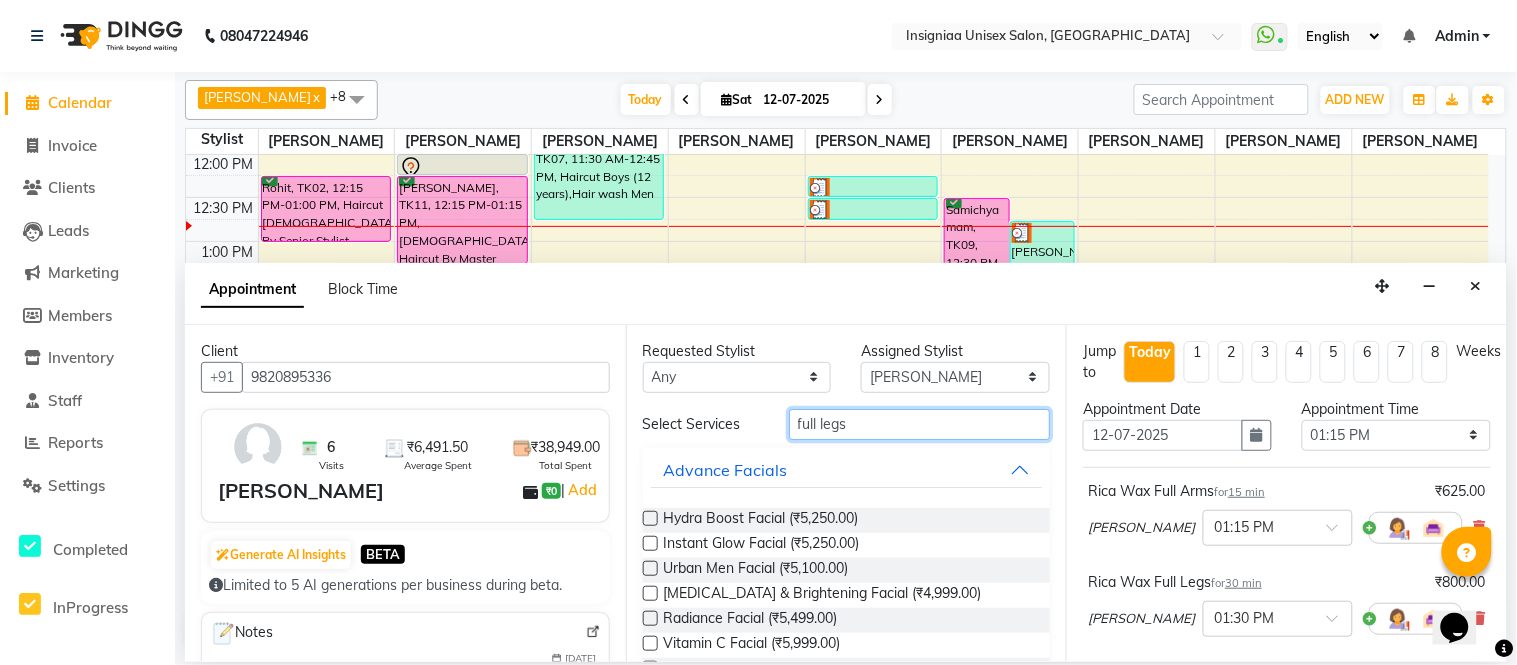 drag, startPoint x: 853, startPoint y: 427, endPoint x: 635, endPoint y: 444, distance: 218.66183 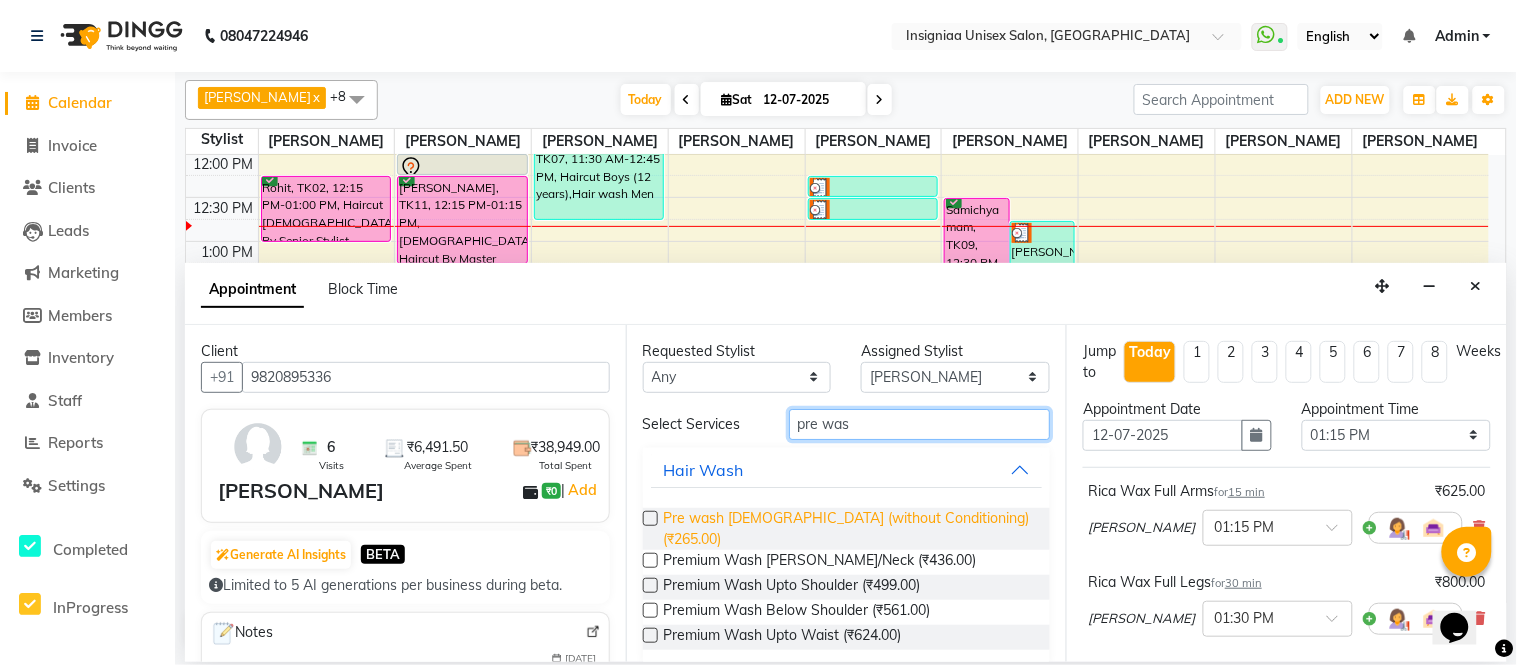 type on "pre was" 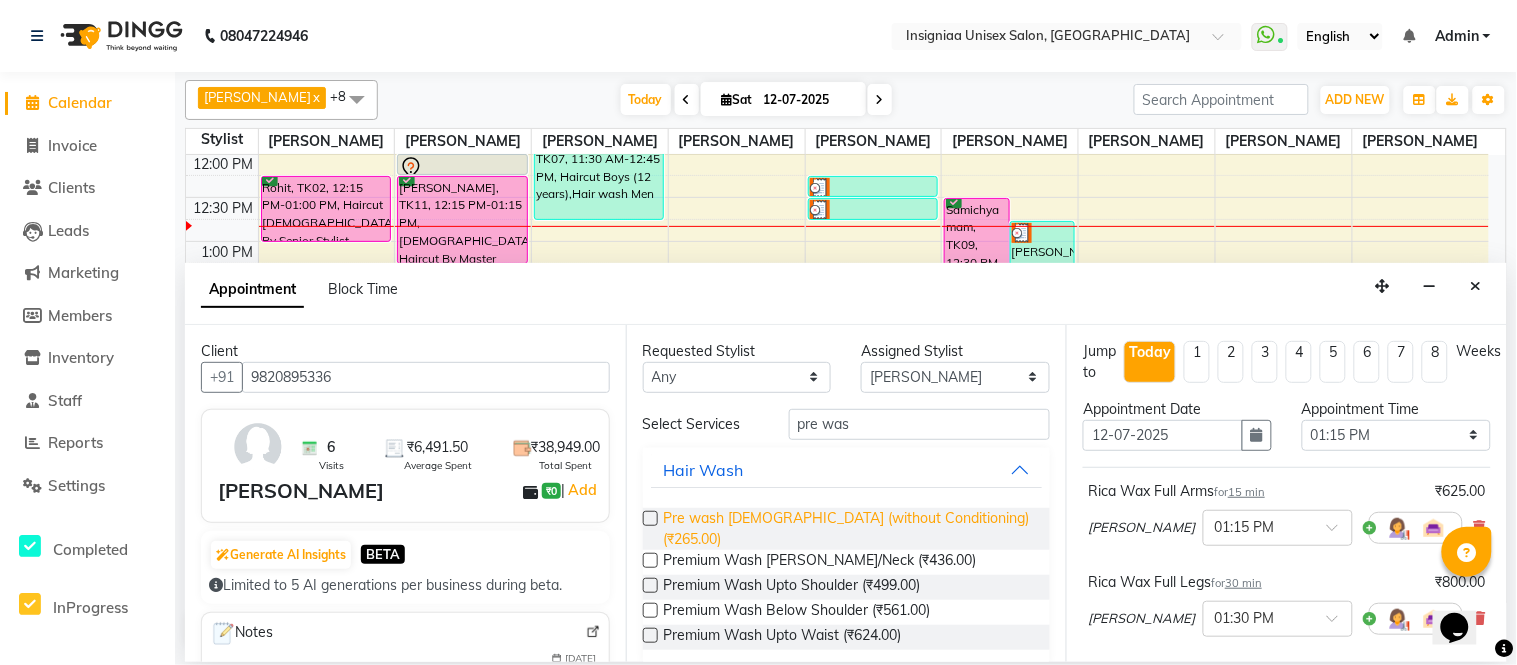 click on "Pre wash Female (without Conditioning) (₹265.00)" at bounding box center (849, 529) 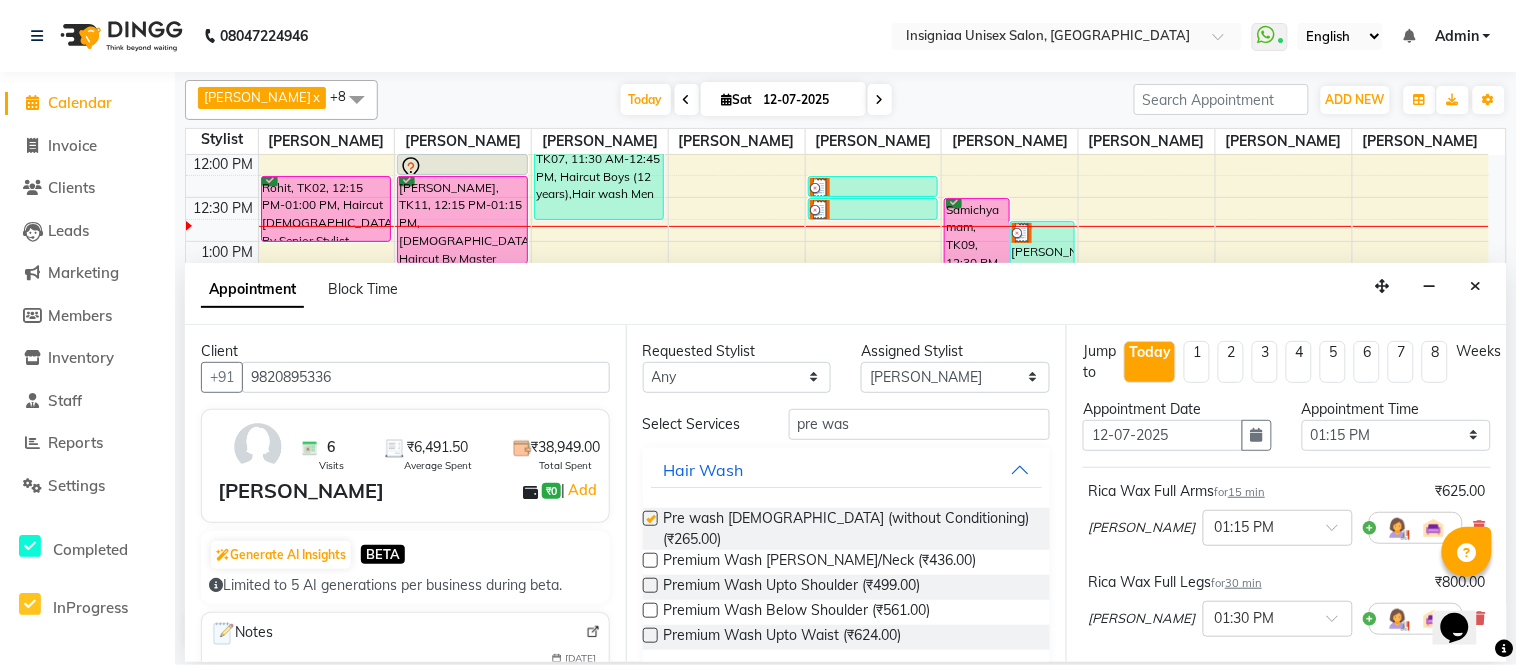 checkbox on "false" 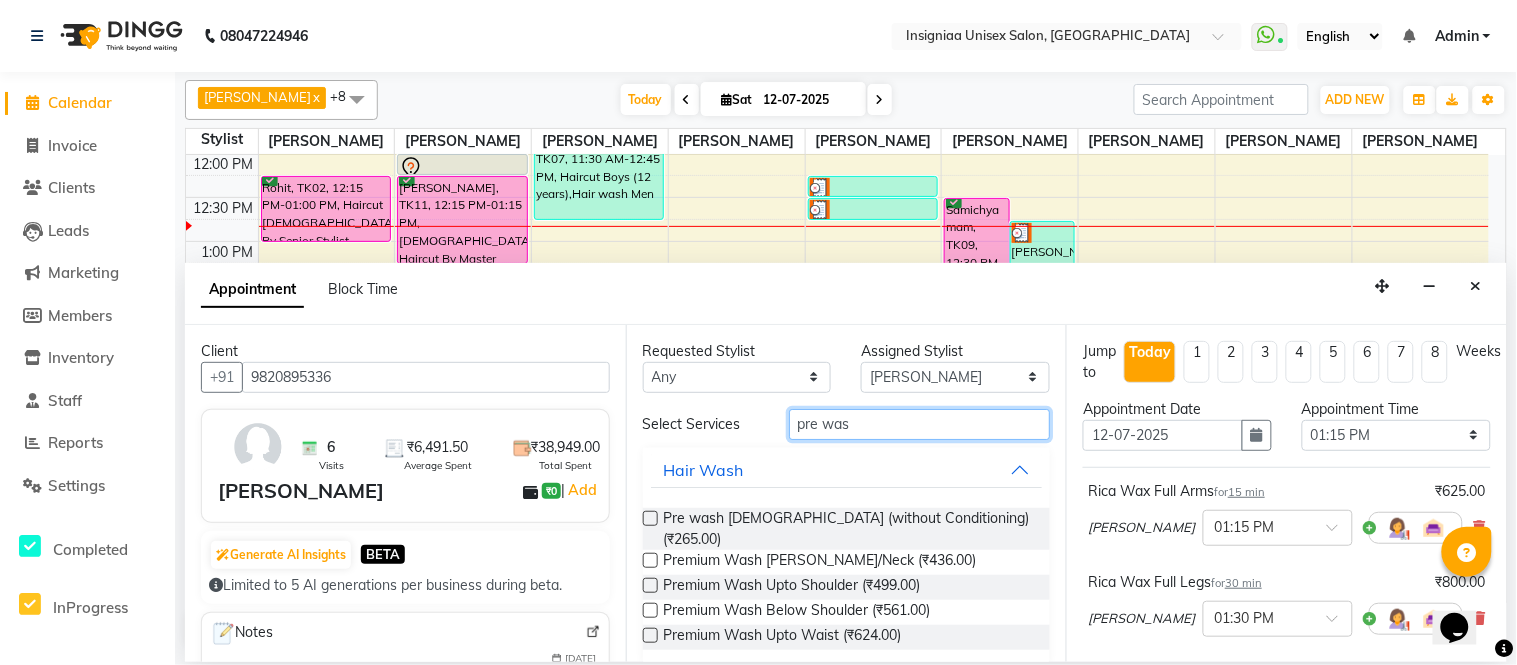 drag, startPoint x: 867, startPoint y: 426, endPoint x: 600, endPoint y: 431, distance: 267.0468 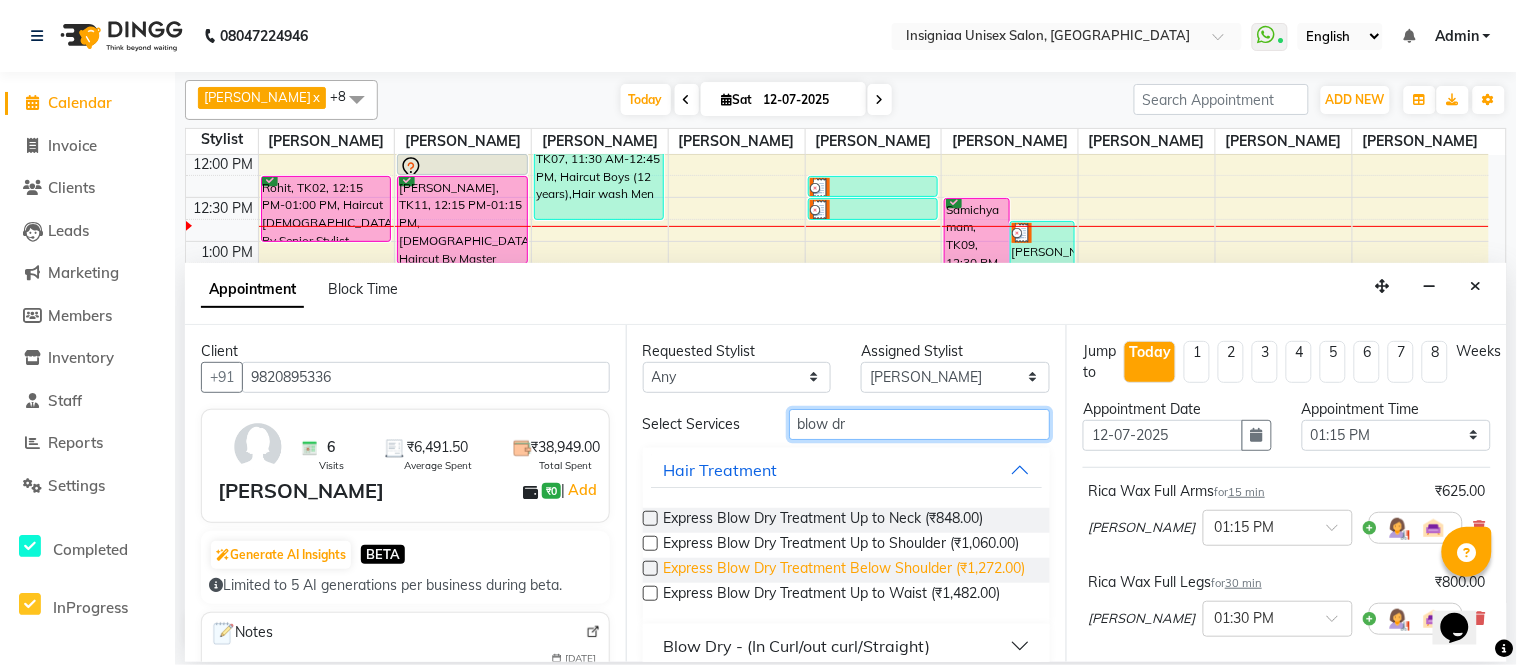 scroll, scrollTop: 55, scrollLeft: 0, axis: vertical 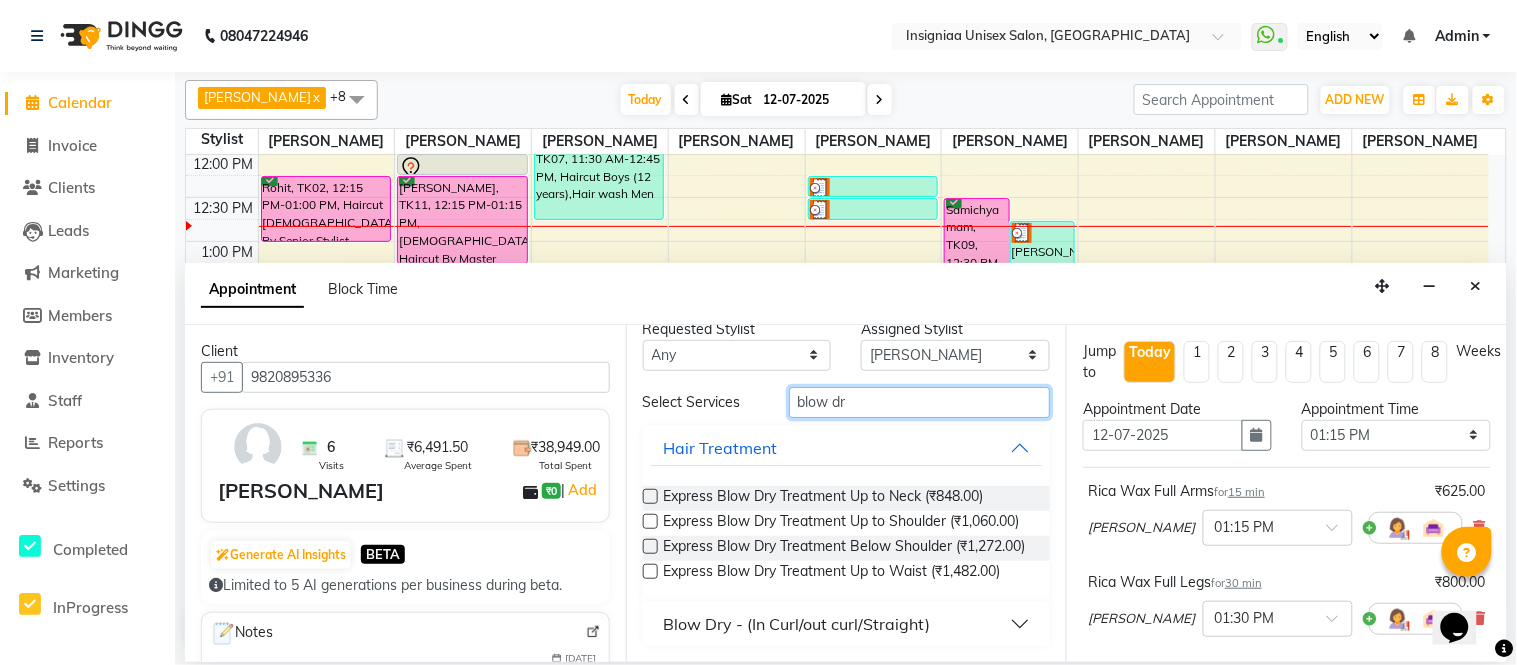 type on "blow dr" 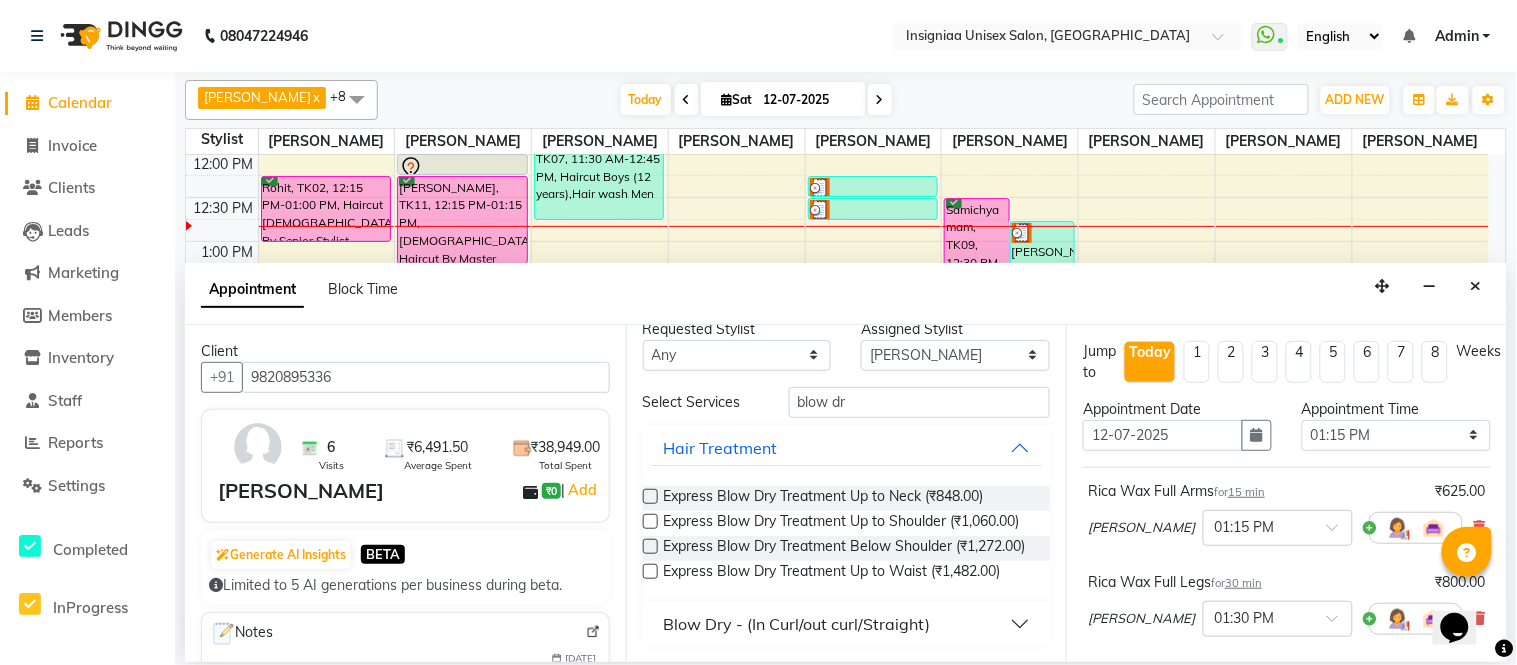 click on "Blow Dry - (In Curl/out curl/Straight)" at bounding box center (796, 624) 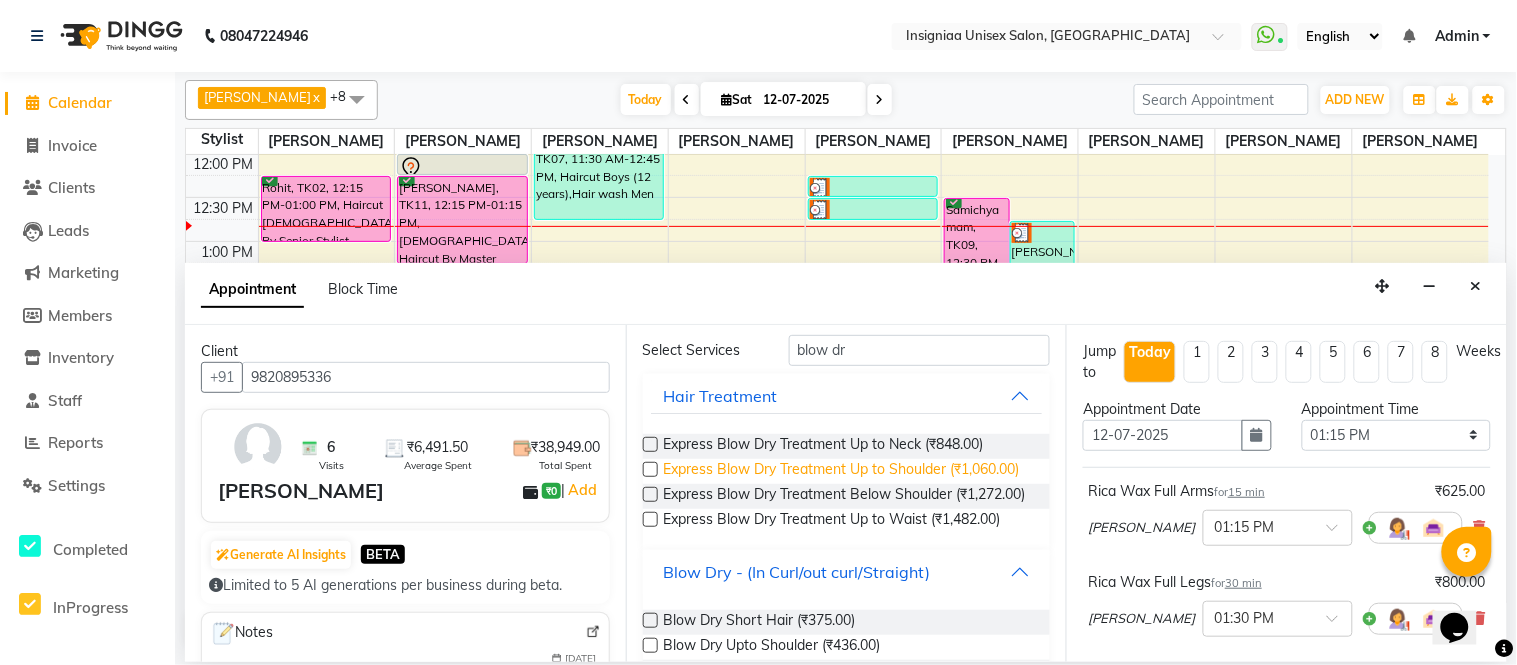 scroll, scrollTop: 185, scrollLeft: 0, axis: vertical 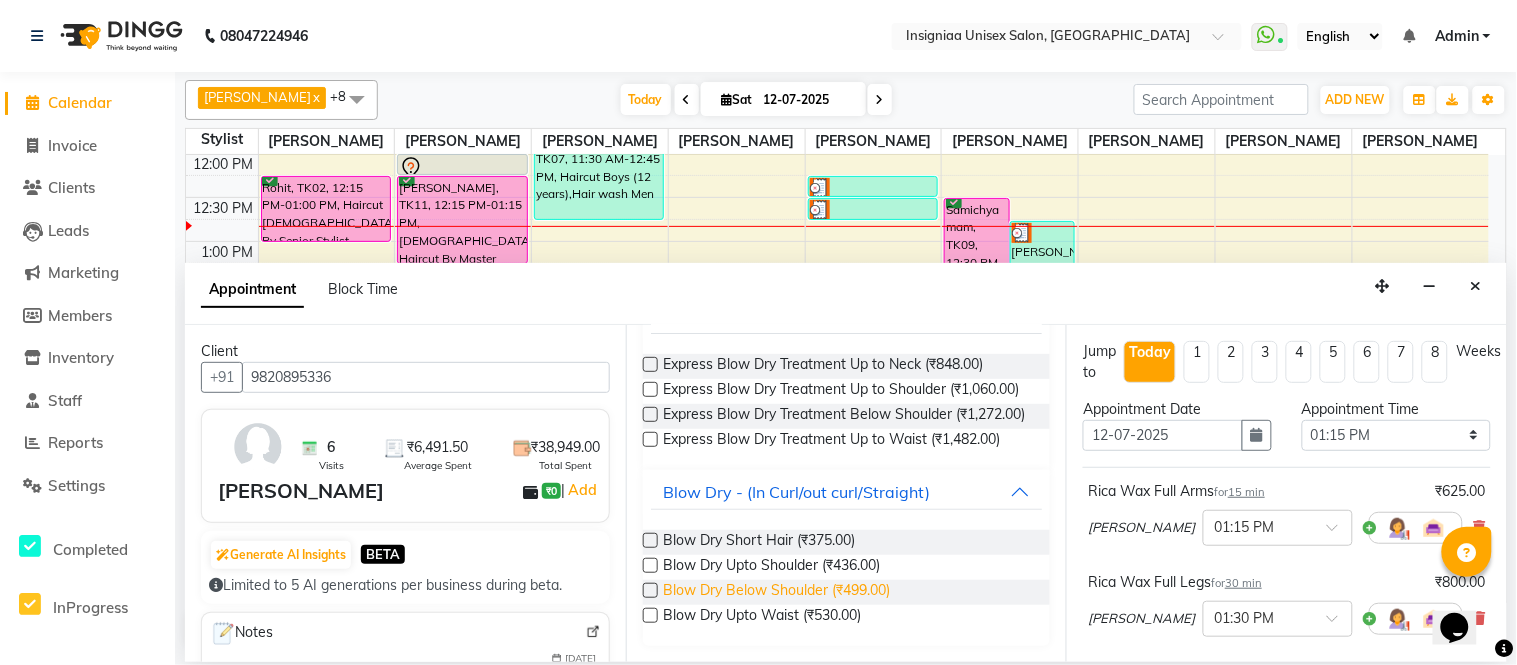 click on "Blow Dry Below Shoulder (₹499.00)" at bounding box center (777, 592) 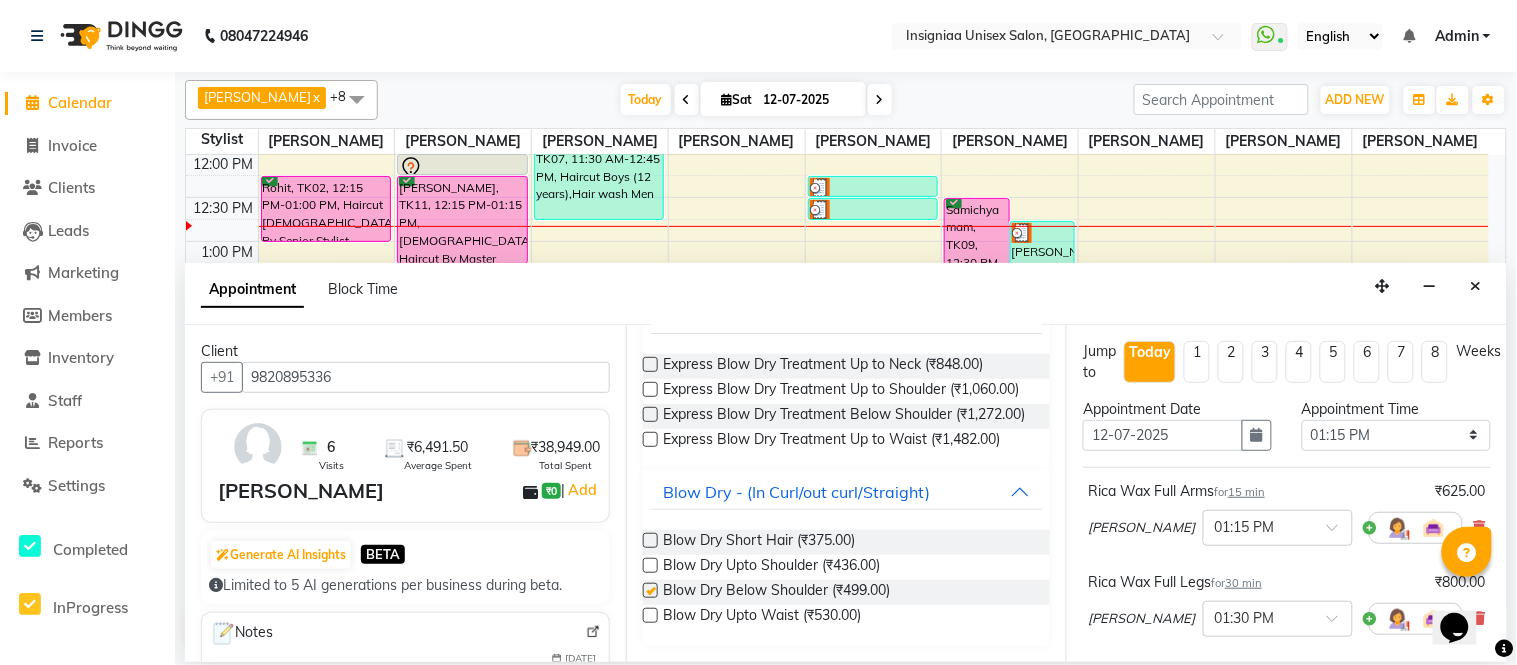 checkbox on "false" 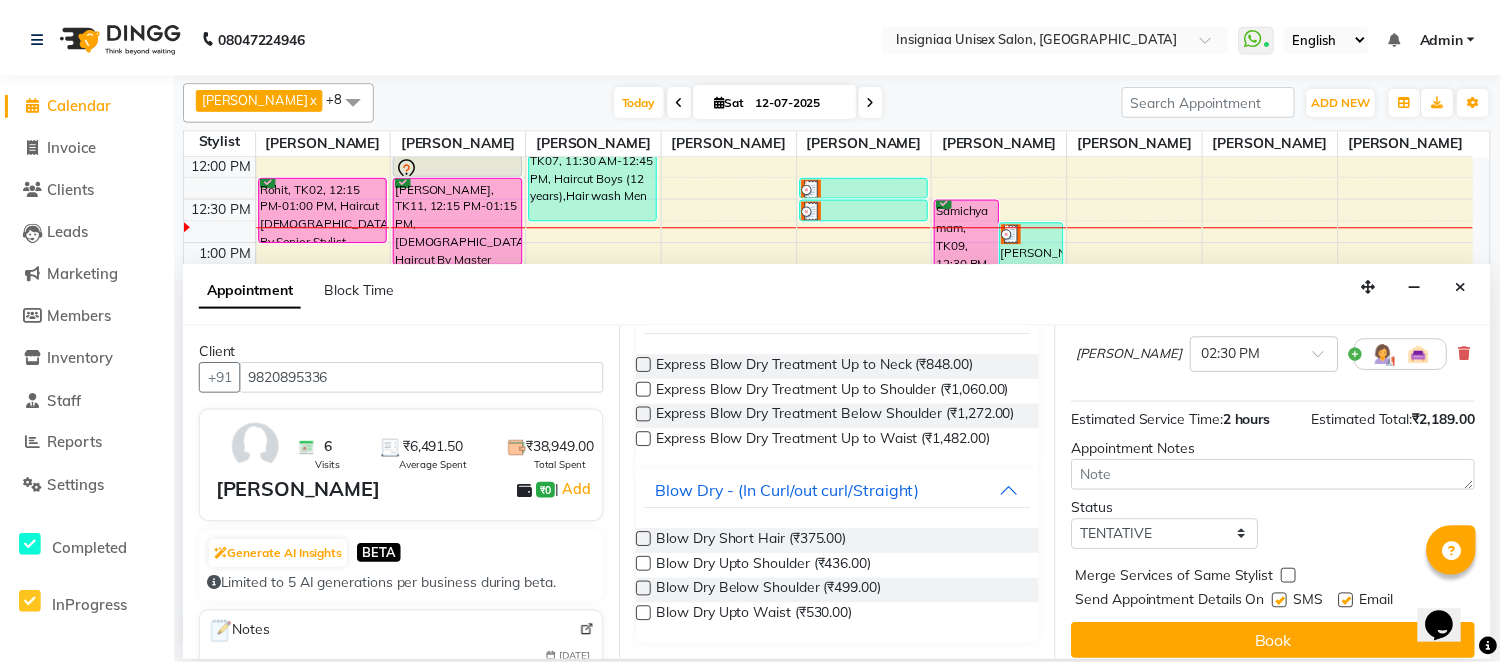 scroll, scrollTop: 473, scrollLeft: 0, axis: vertical 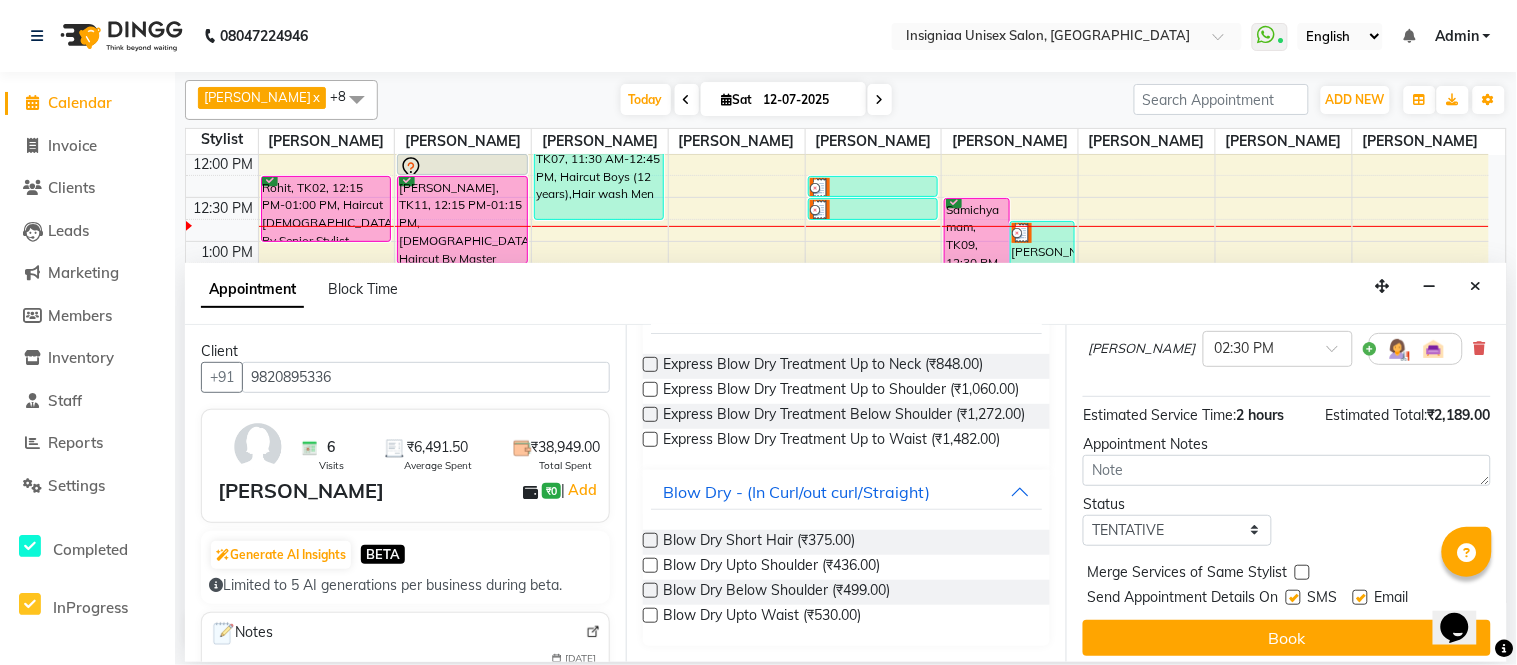 click at bounding box center [1360, 597] 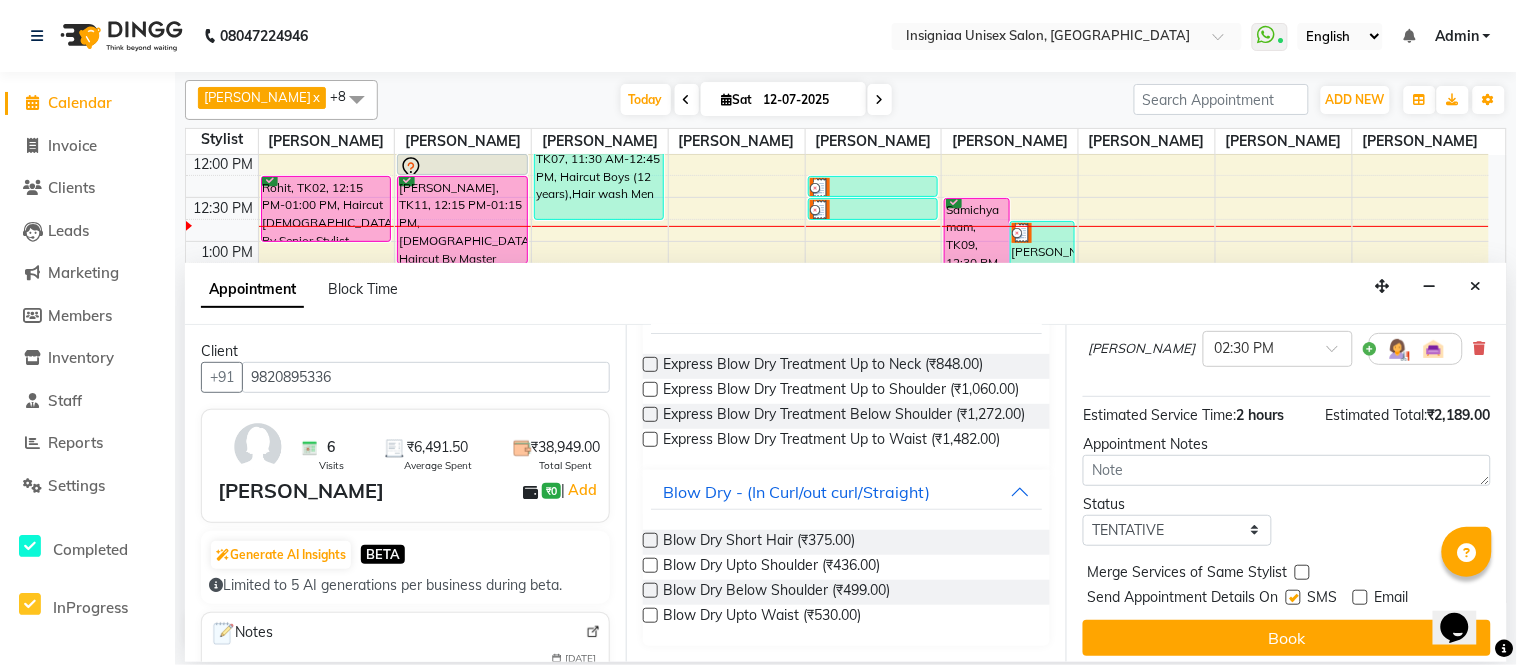 click at bounding box center (1293, 597) 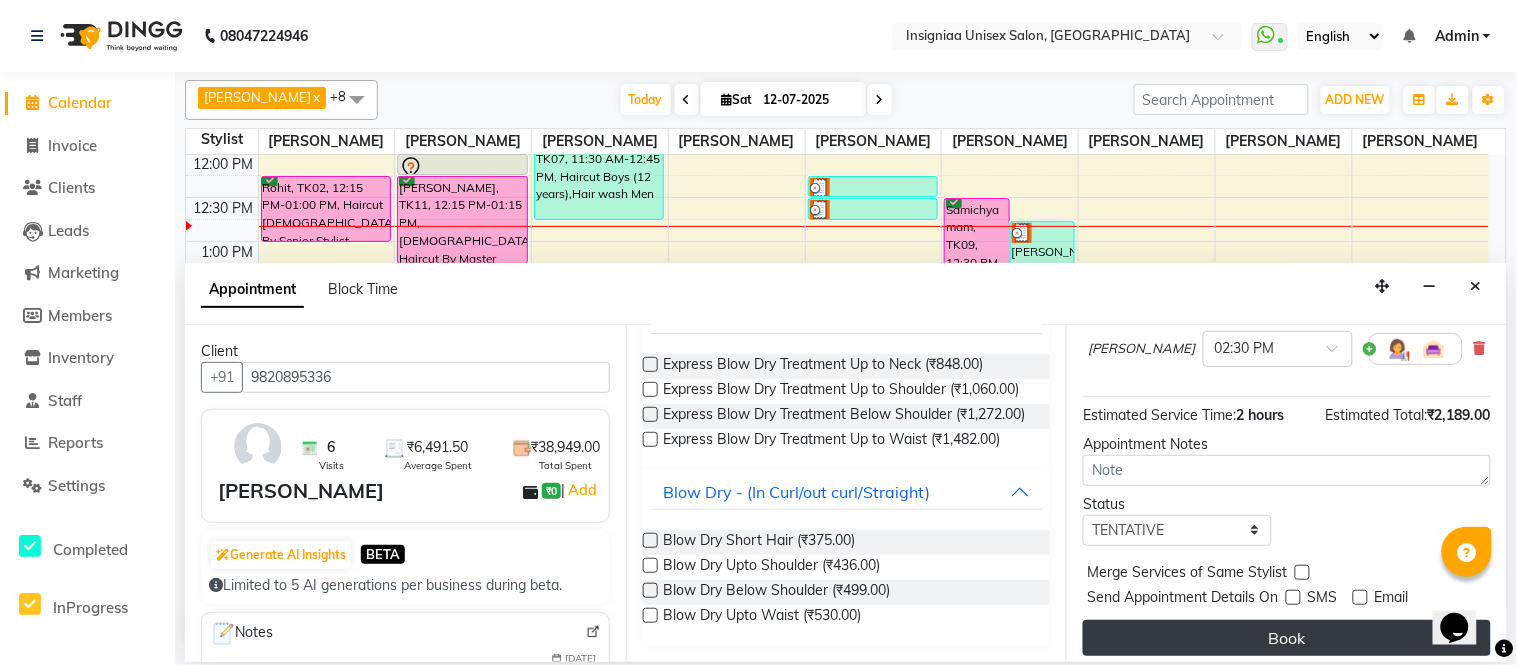 click on "Book" at bounding box center (1287, 638) 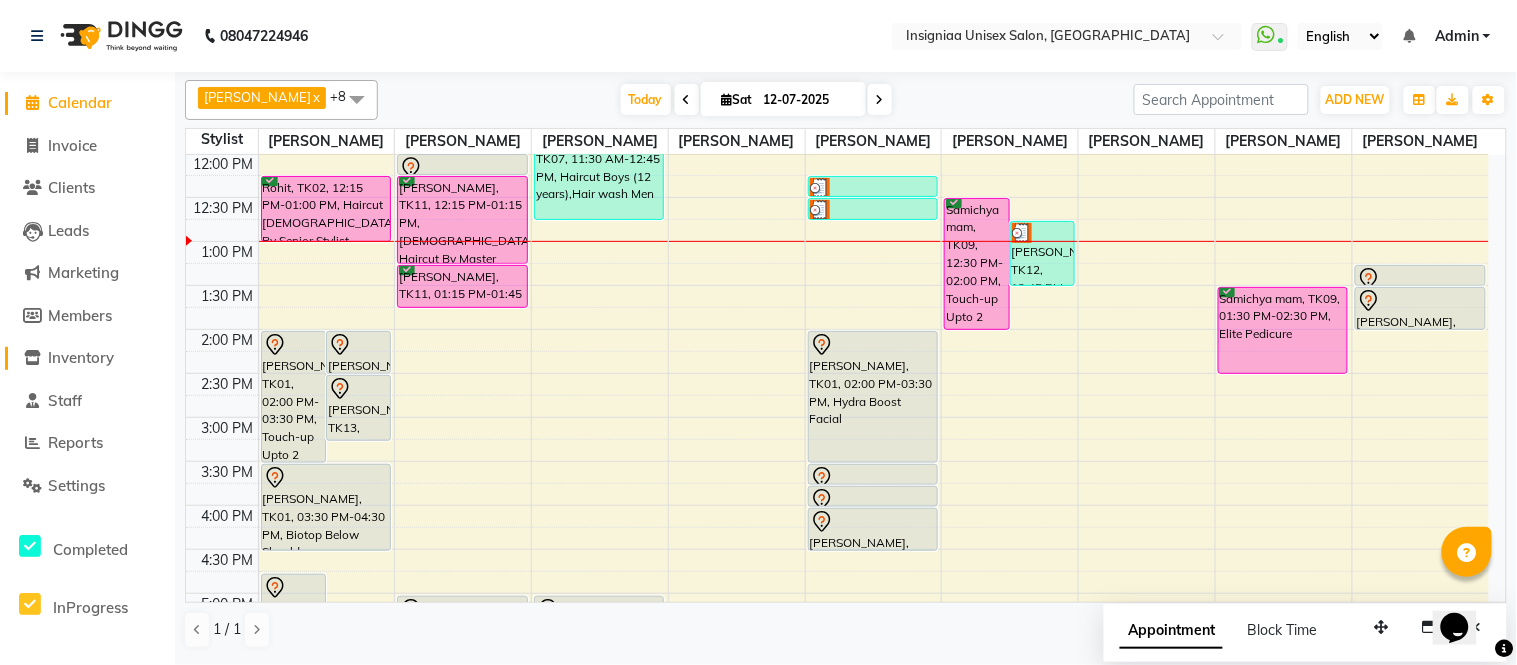 click on "Inventory" 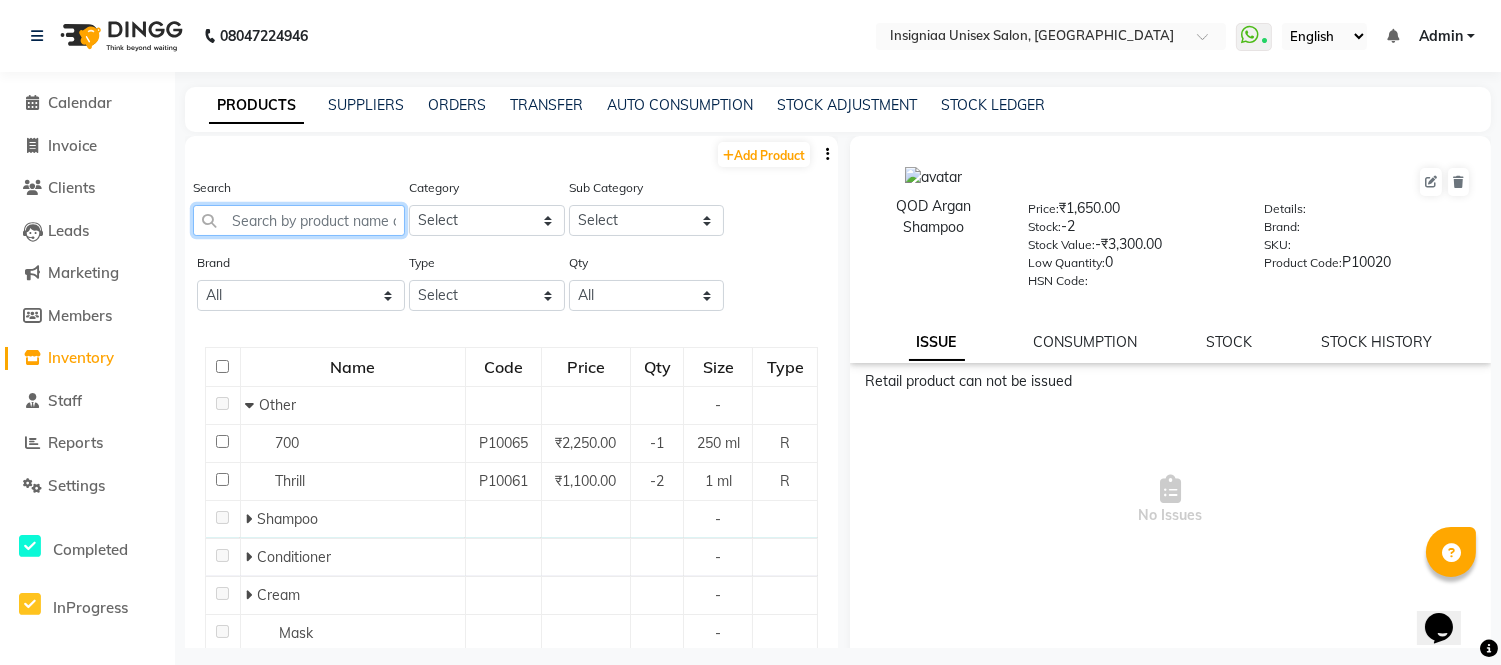 click 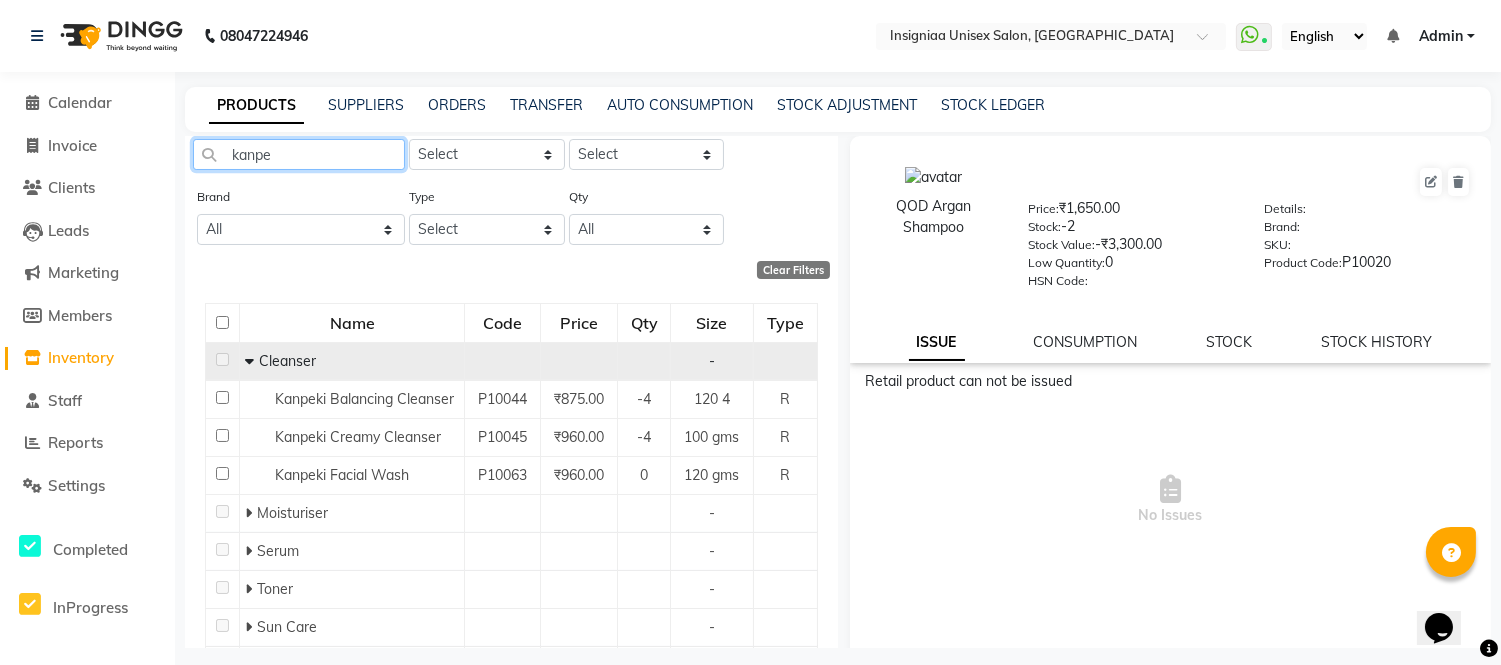 scroll, scrollTop: 163, scrollLeft: 0, axis: vertical 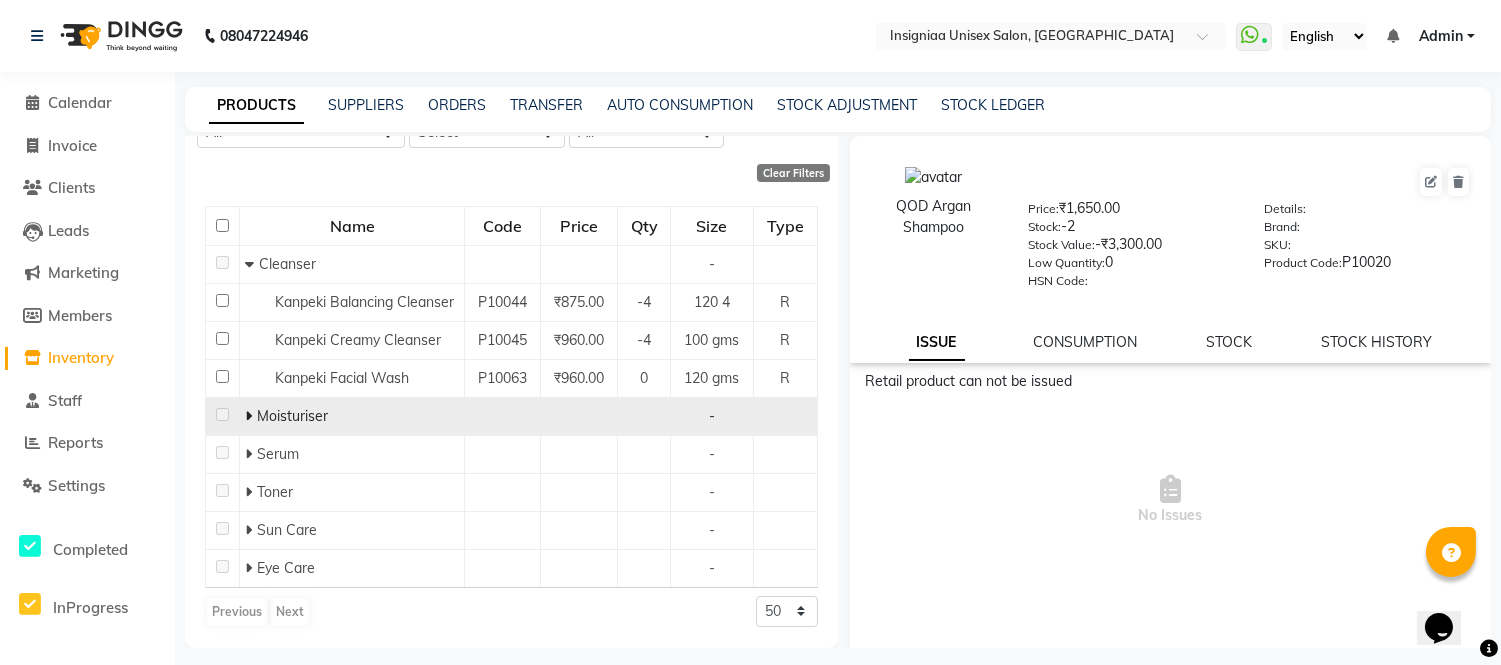 type on "kanpe" 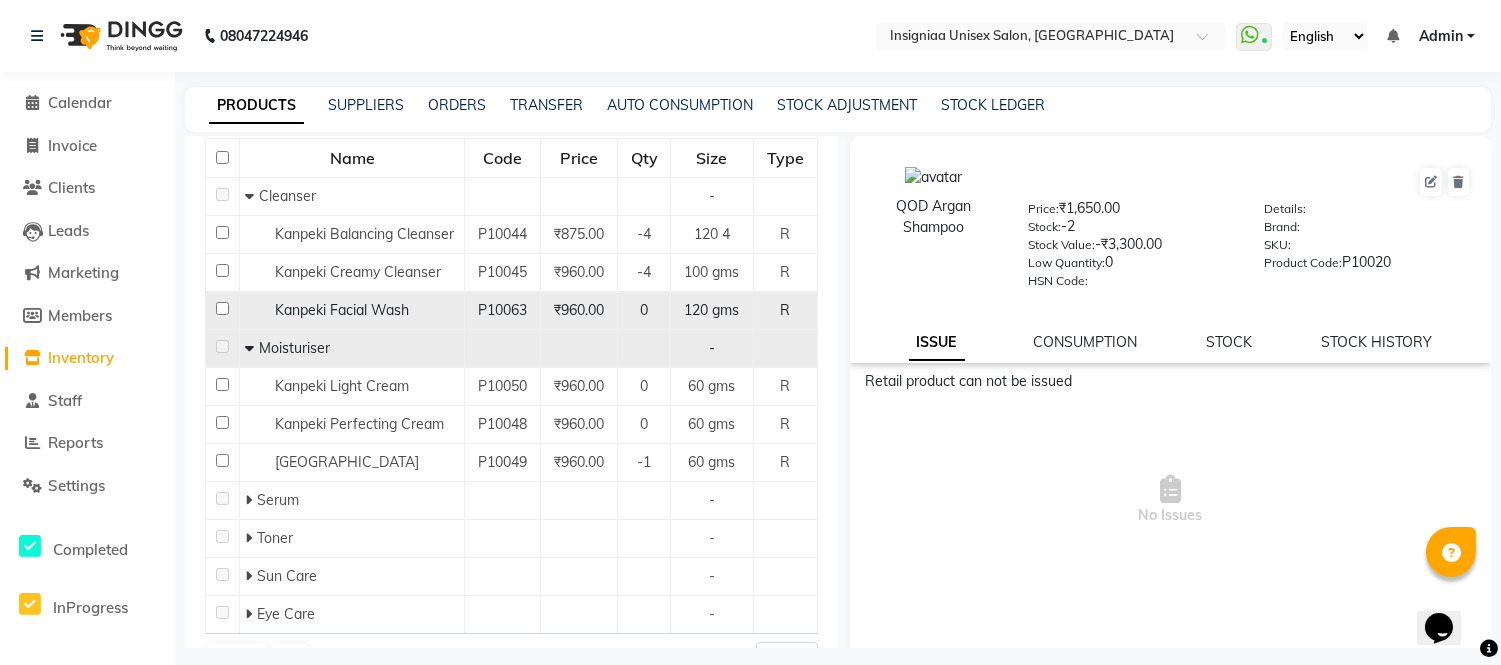 scroll, scrollTop: 292, scrollLeft: 0, axis: vertical 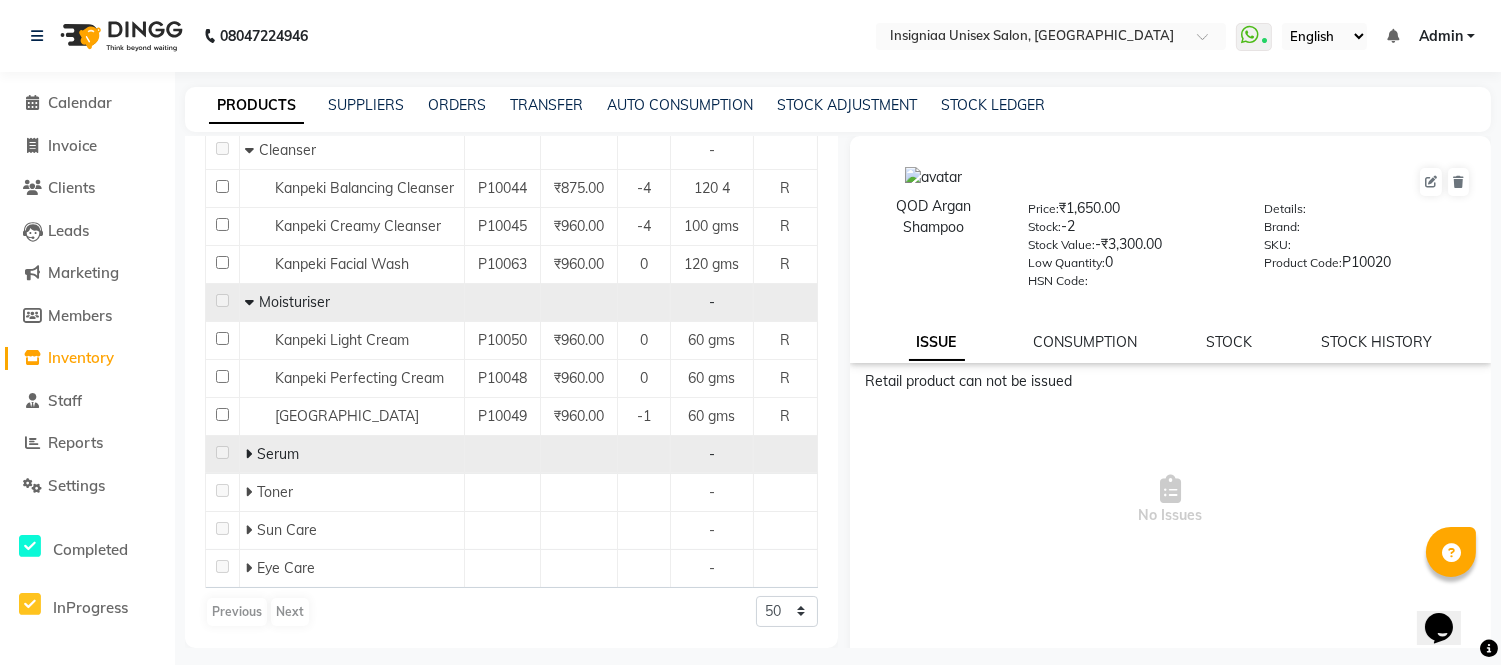click 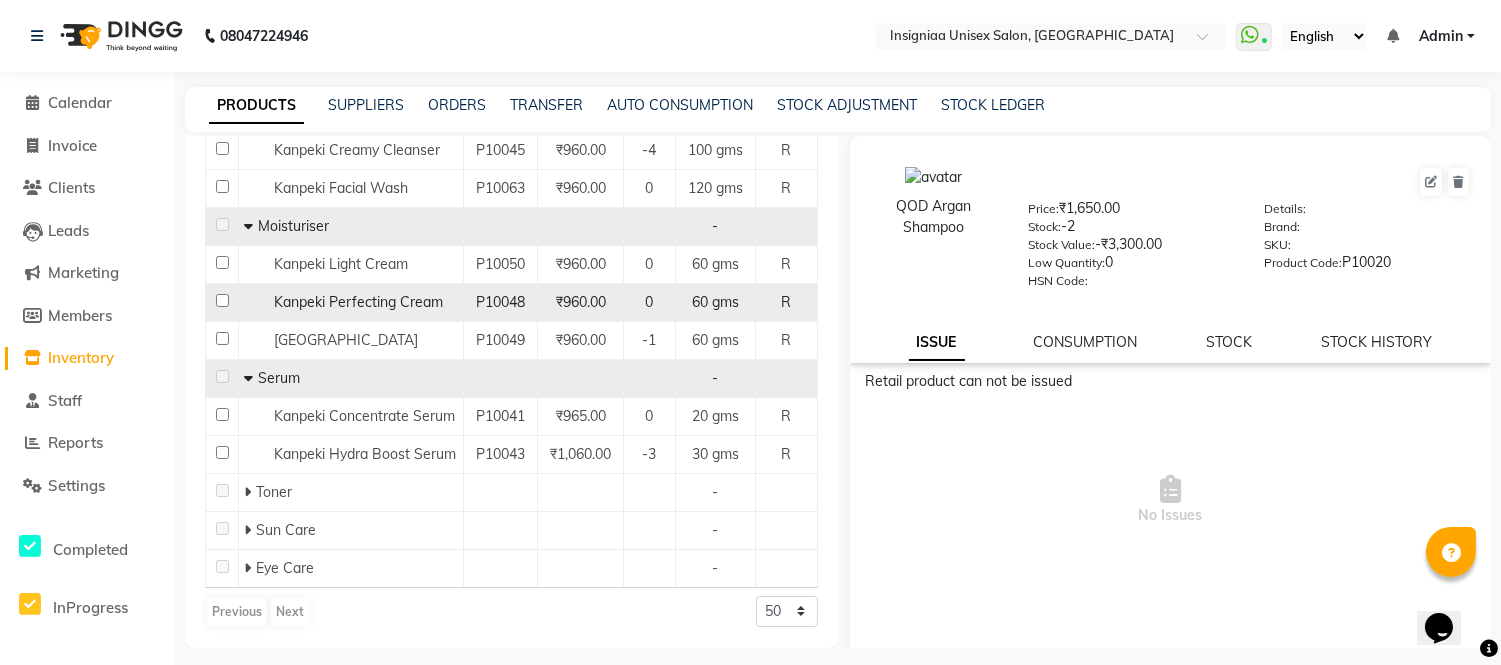 scroll, scrollTop: 368, scrollLeft: 0, axis: vertical 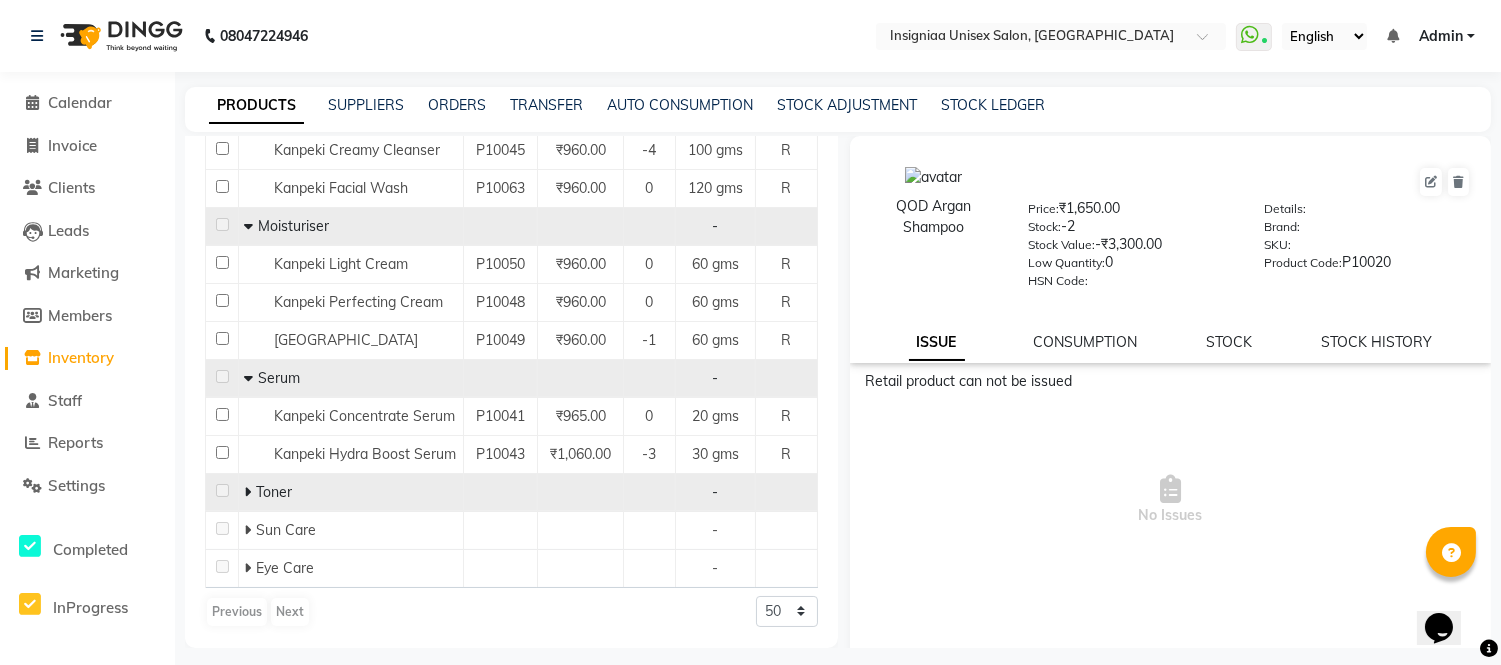 click on "Toner" 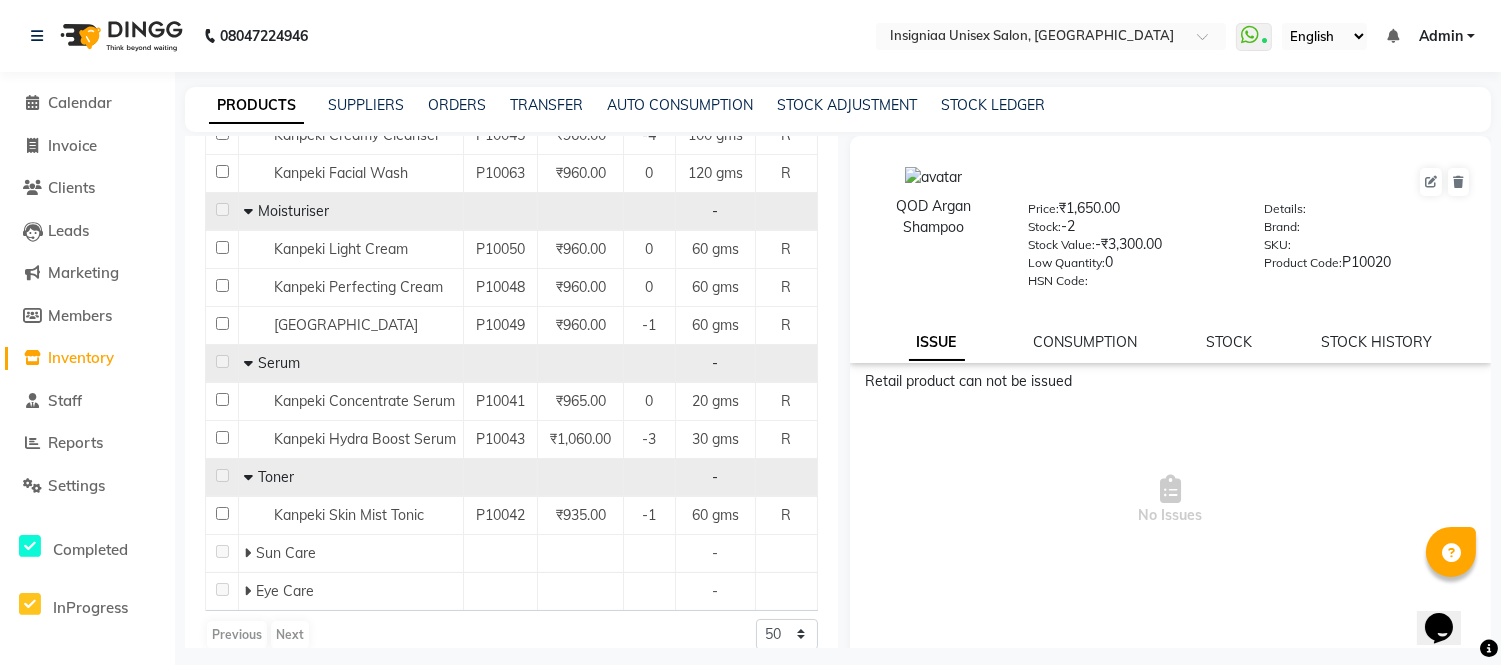 scroll, scrollTop: 406, scrollLeft: 0, axis: vertical 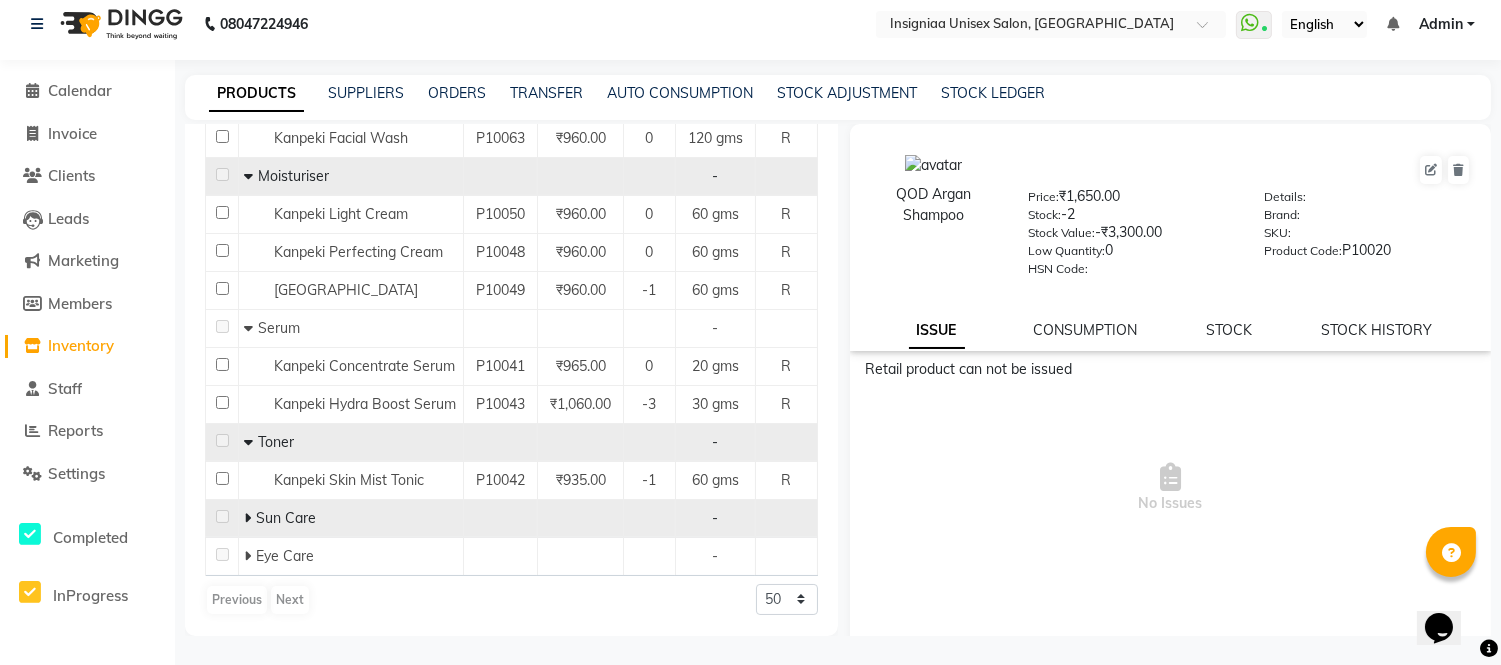 click 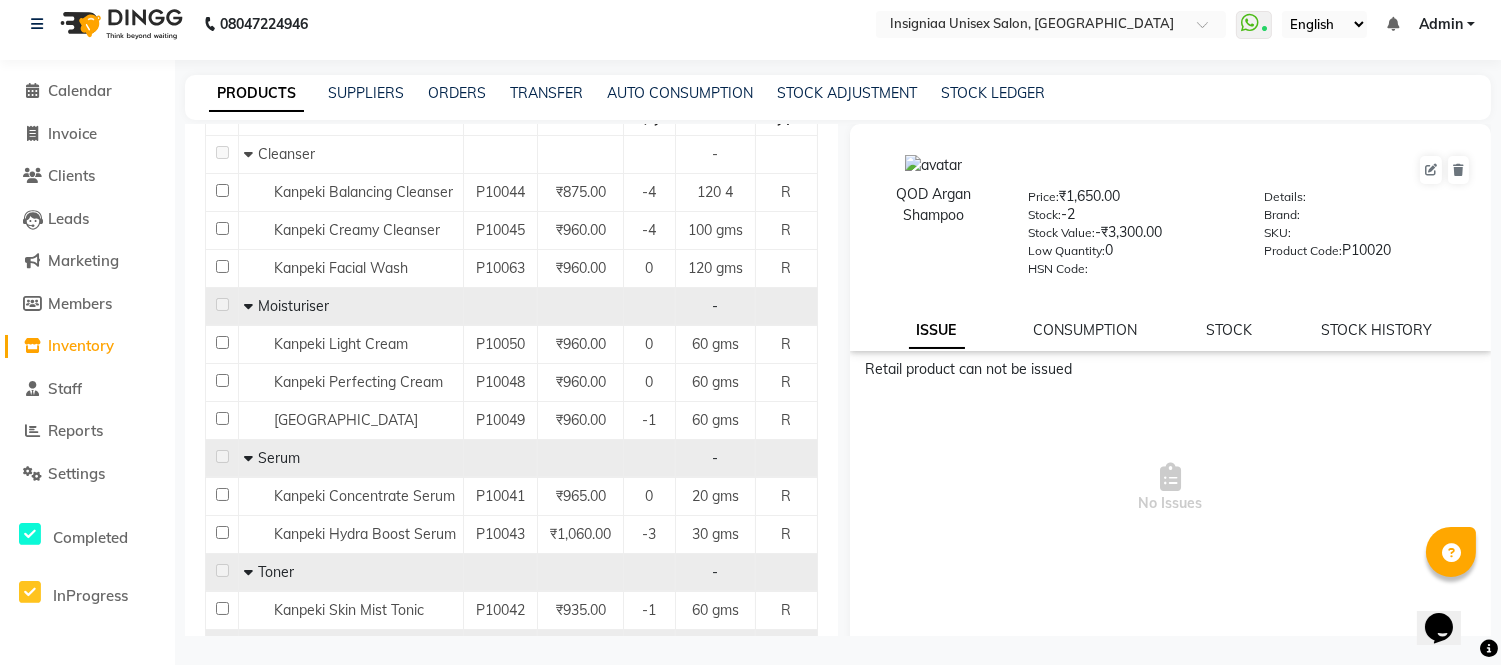 scroll, scrollTop: 483, scrollLeft: 0, axis: vertical 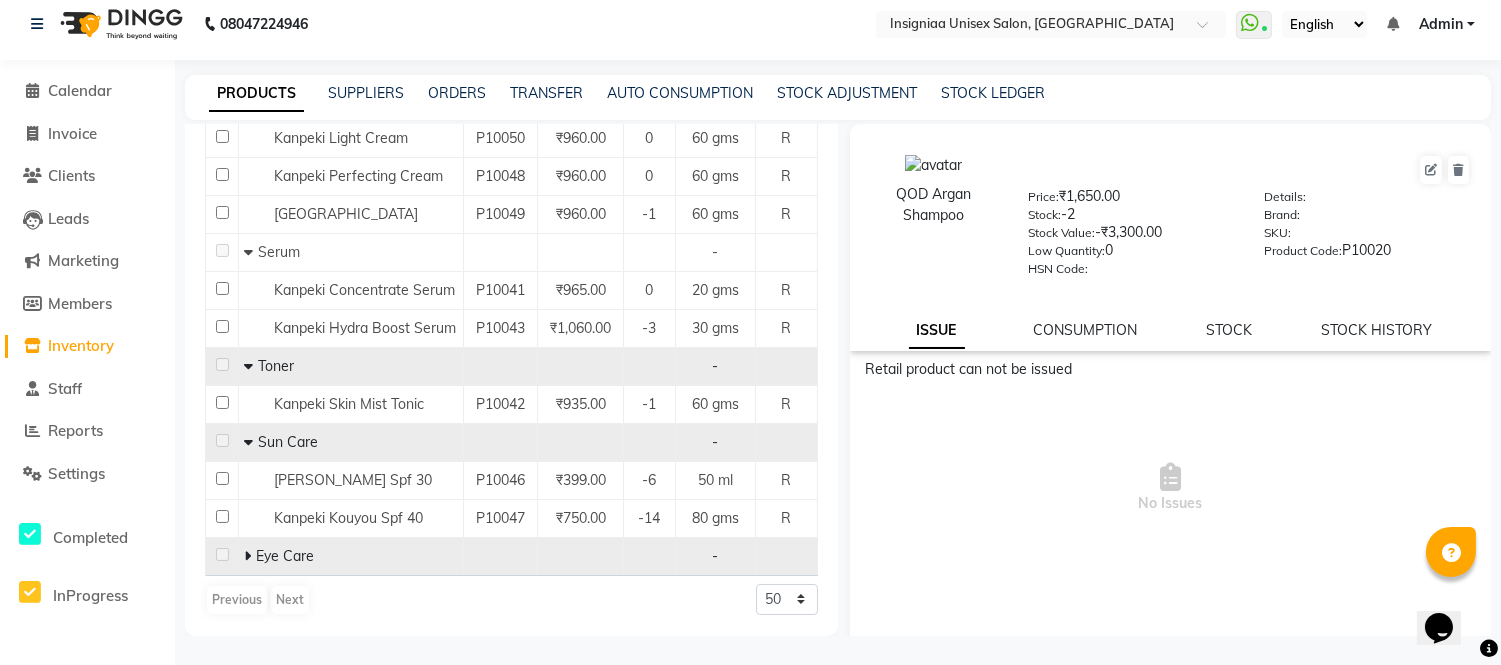 click on "Eye Care" 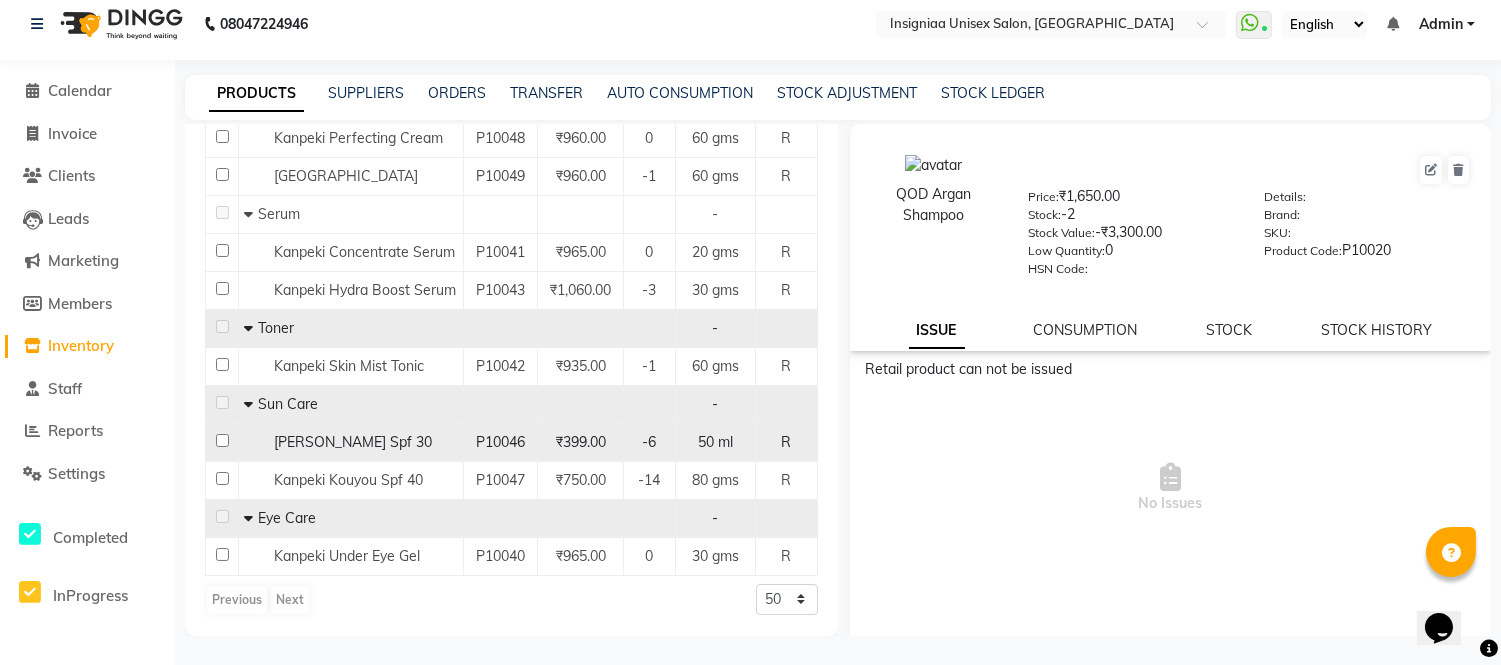 scroll, scrollTop: 521, scrollLeft: 0, axis: vertical 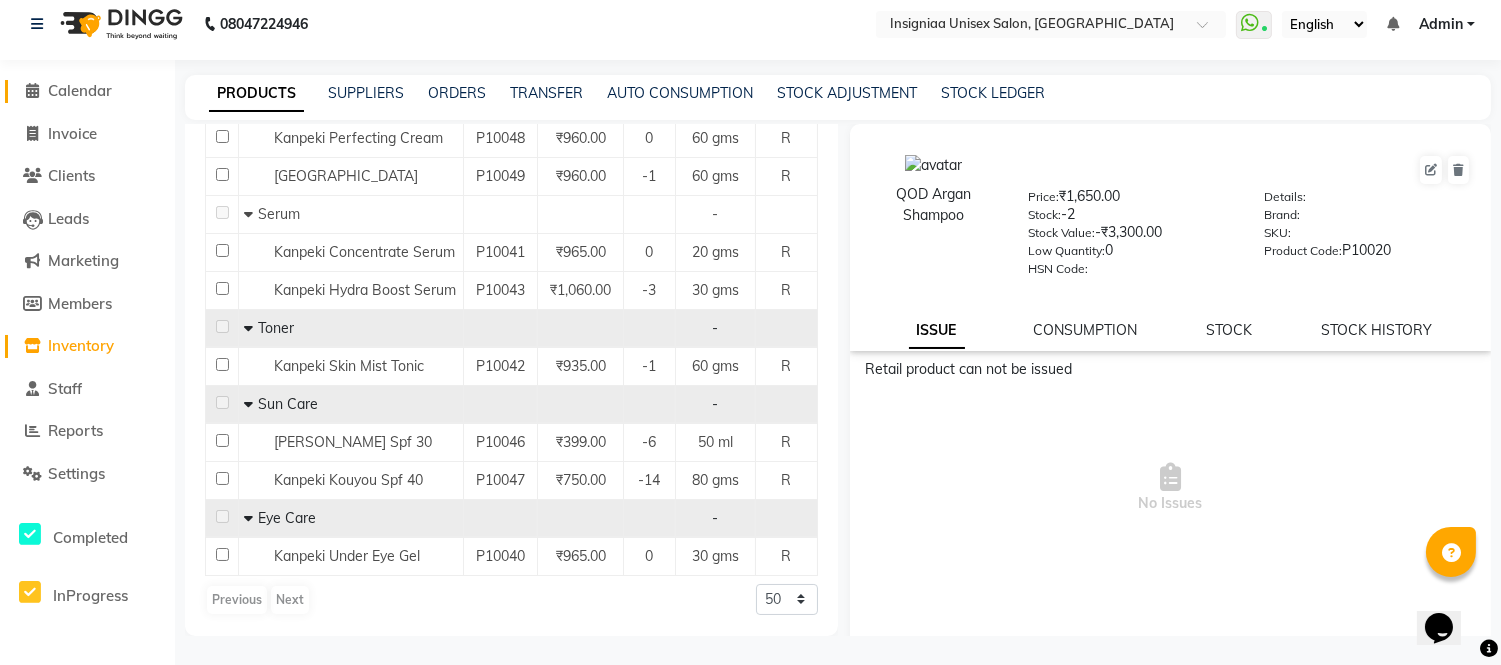 click on "Calendar" 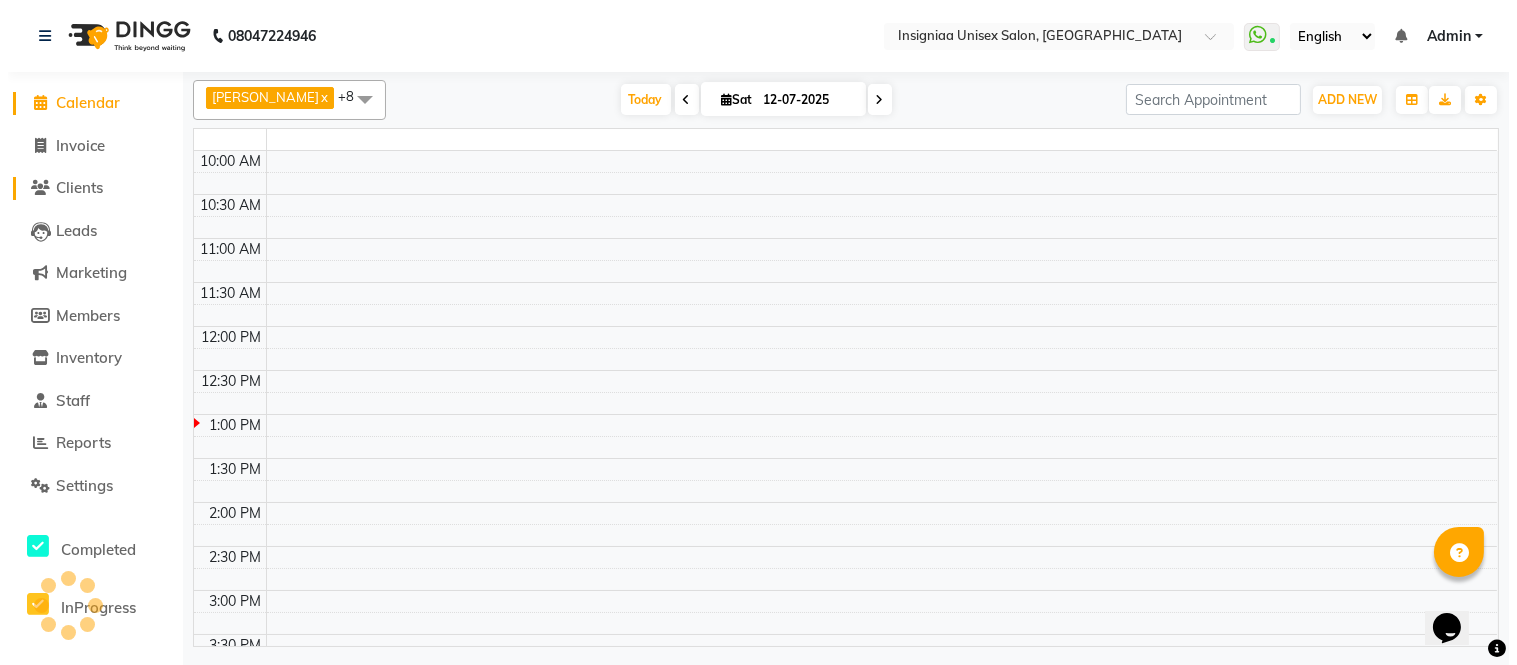 scroll, scrollTop: 0, scrollLeft: 0, axis: both 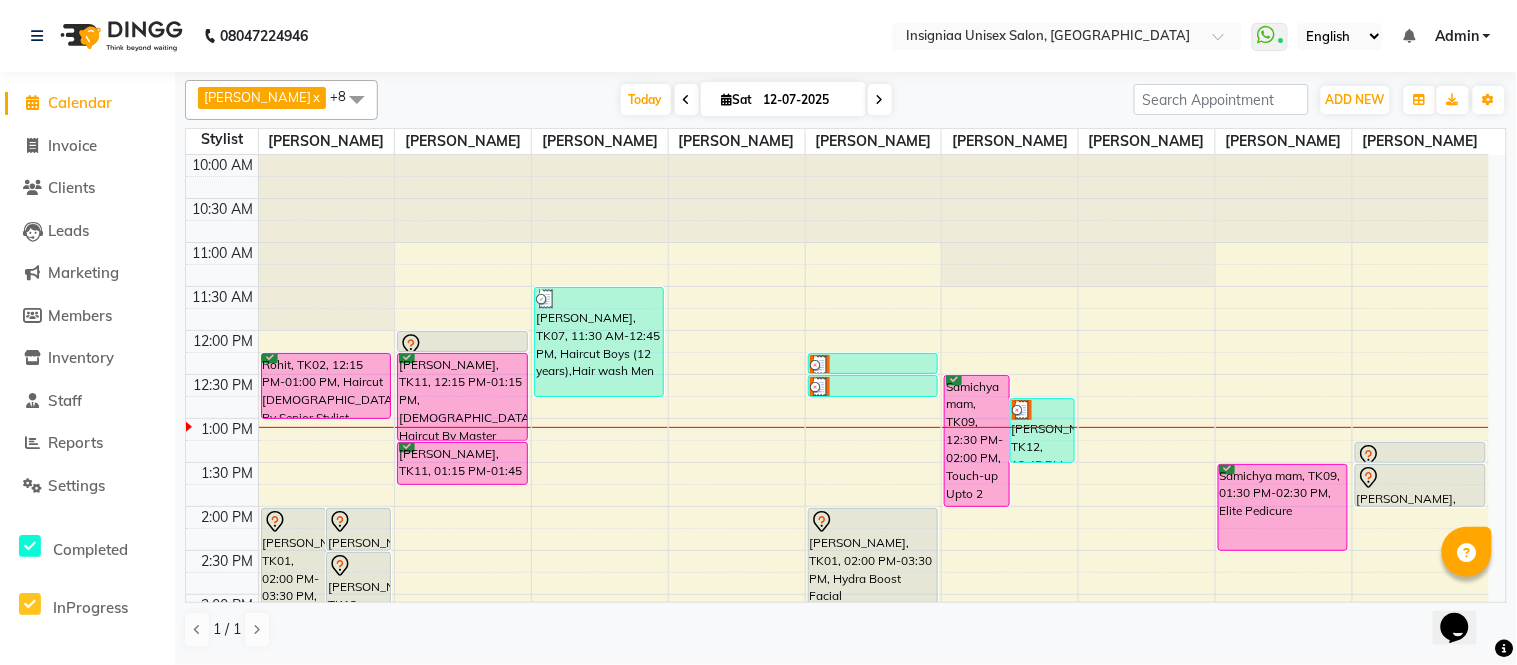 click on "Today  Sat 12-07-2025" at bounding box center (756, 100) 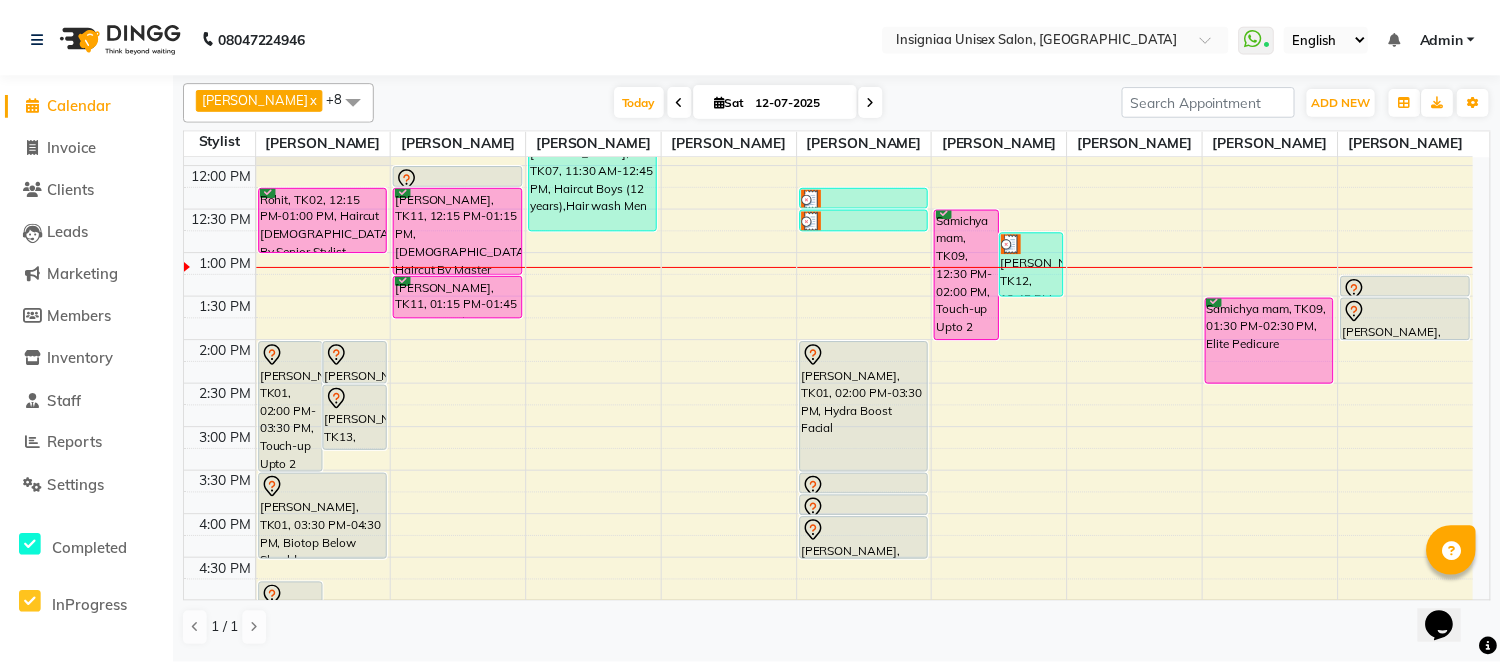scroll, scrollTop: 222, scrollLeft: 0, axis: vertical 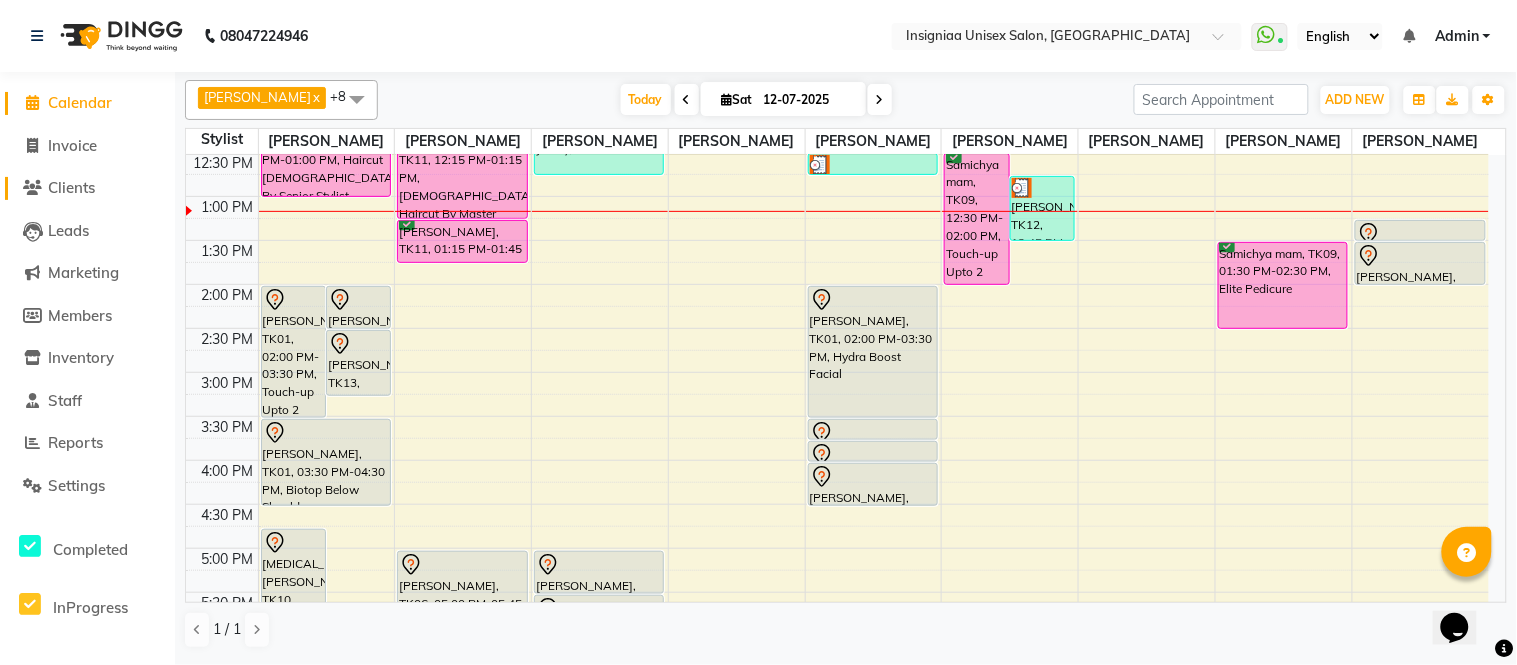 click on "Clients" 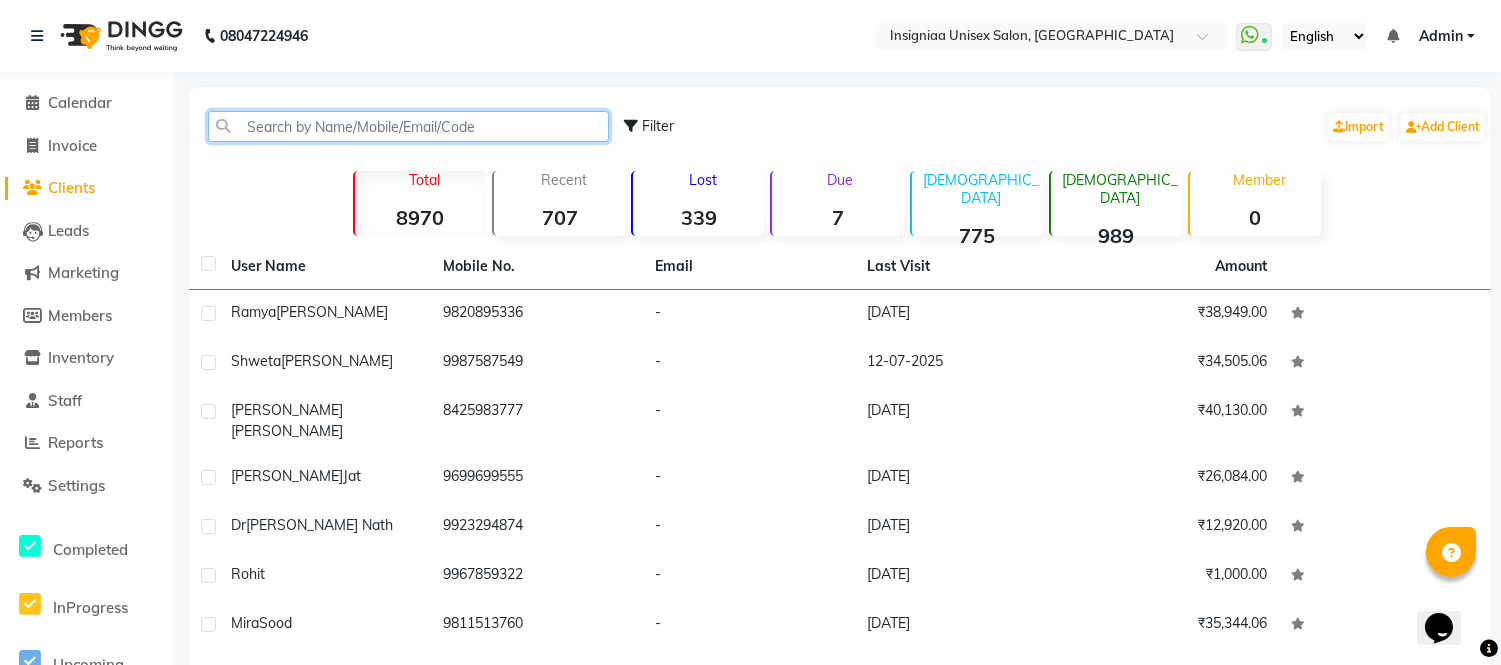 click 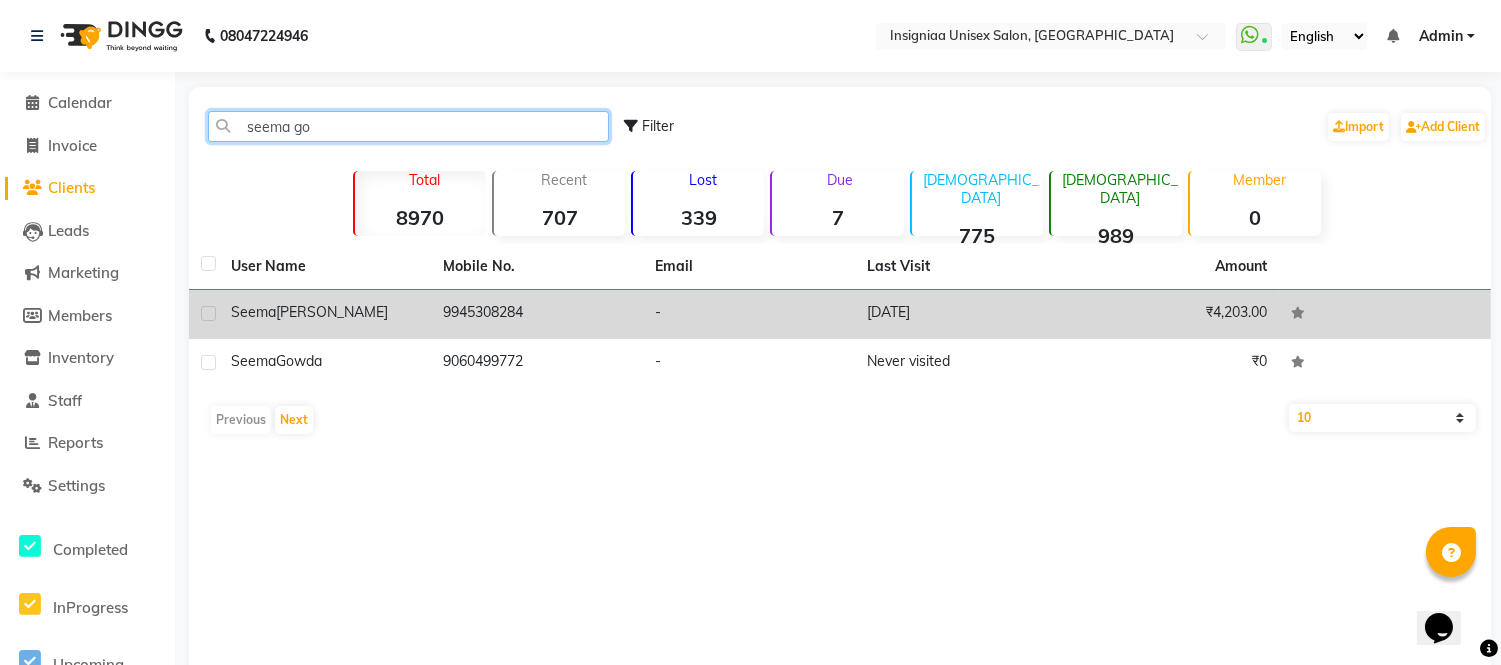 type on "seema go" 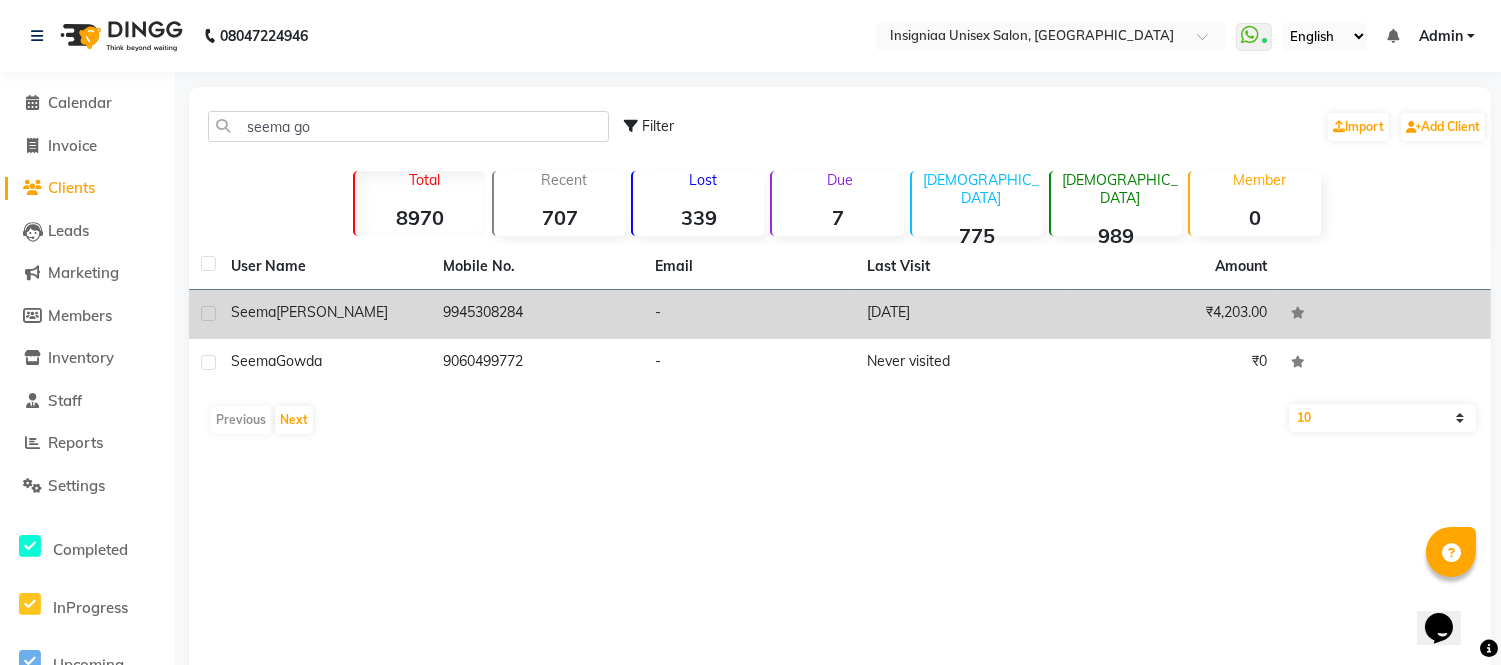 click on "Gopakumar" 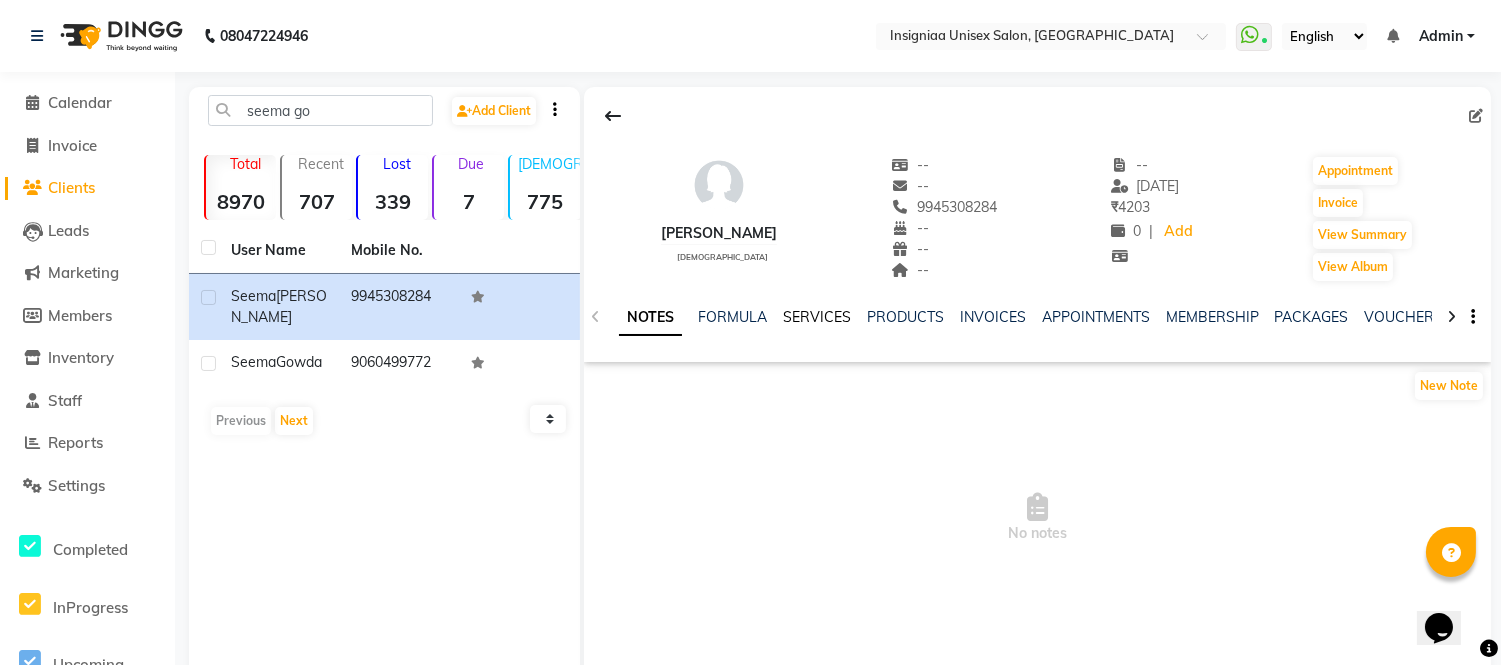 click on "SERVICES" 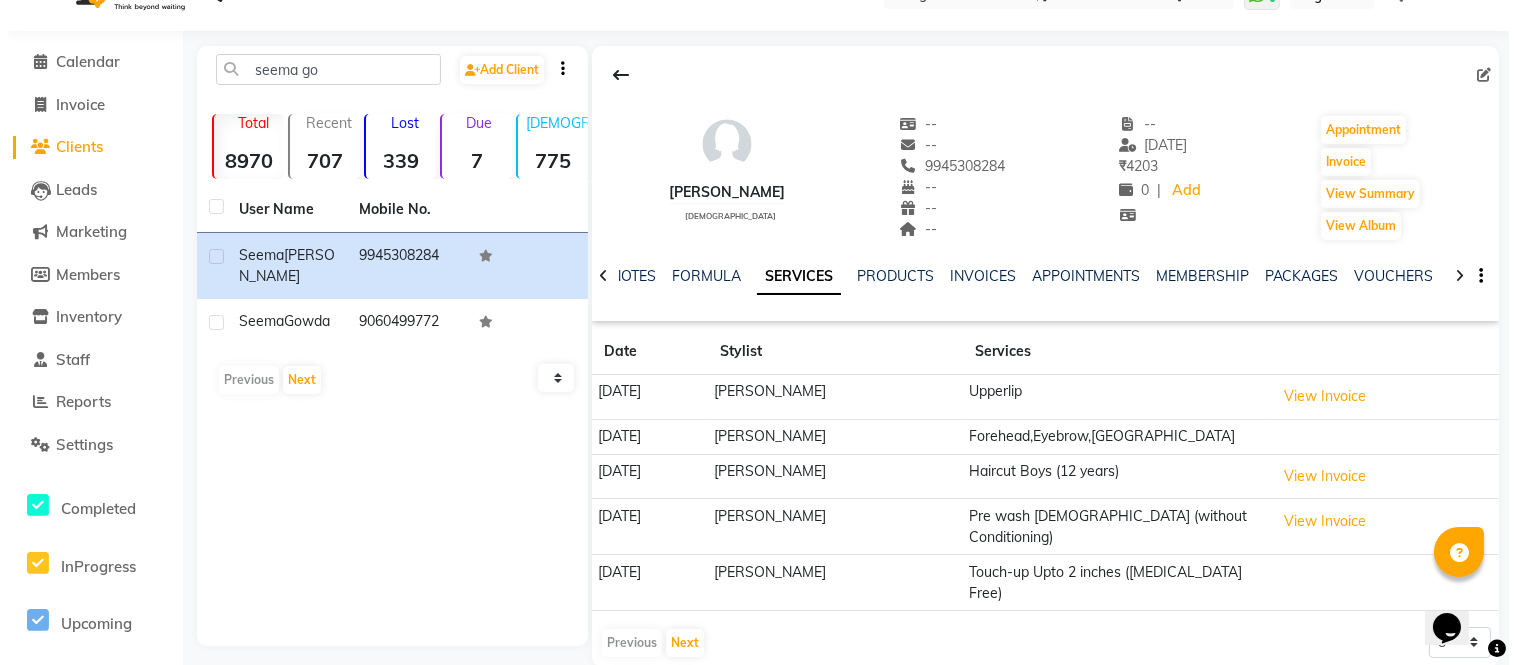 scroll, scrollTop: 51, scrollLeft: 0, axis: vertical 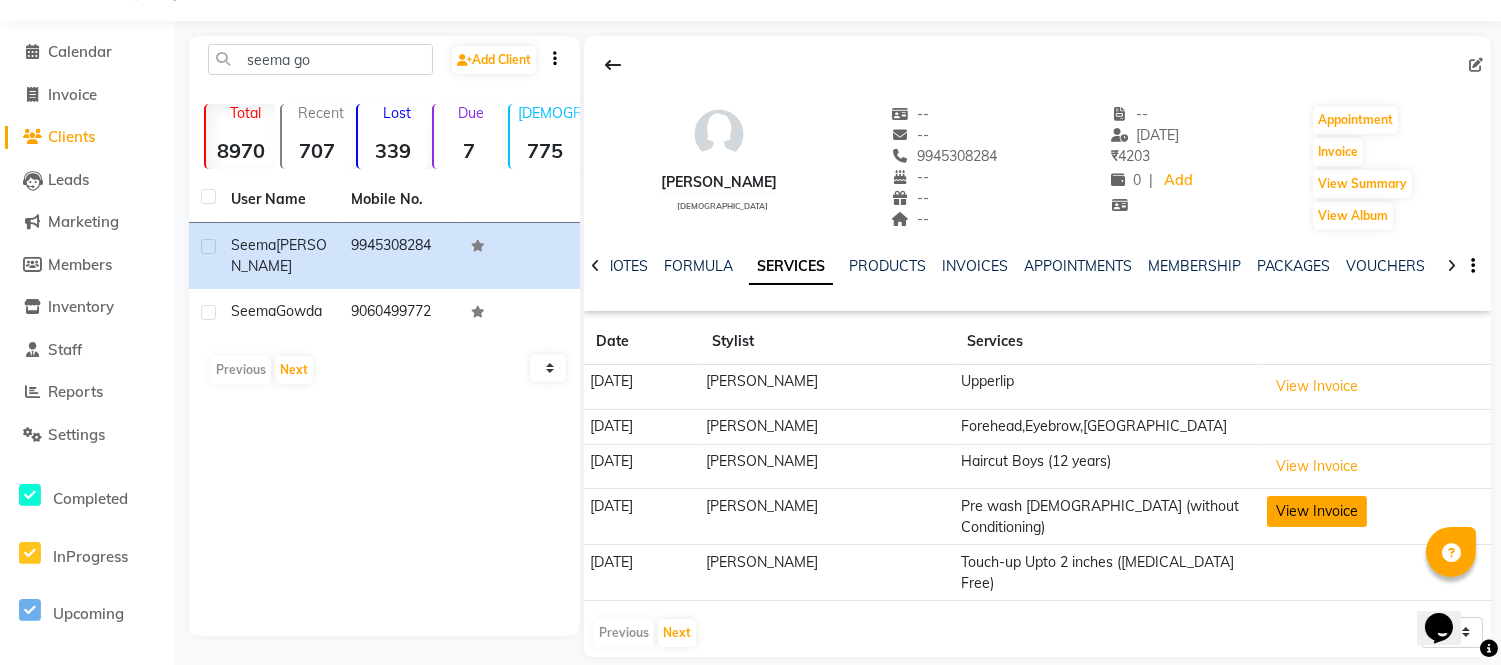 click on "View Invoice" 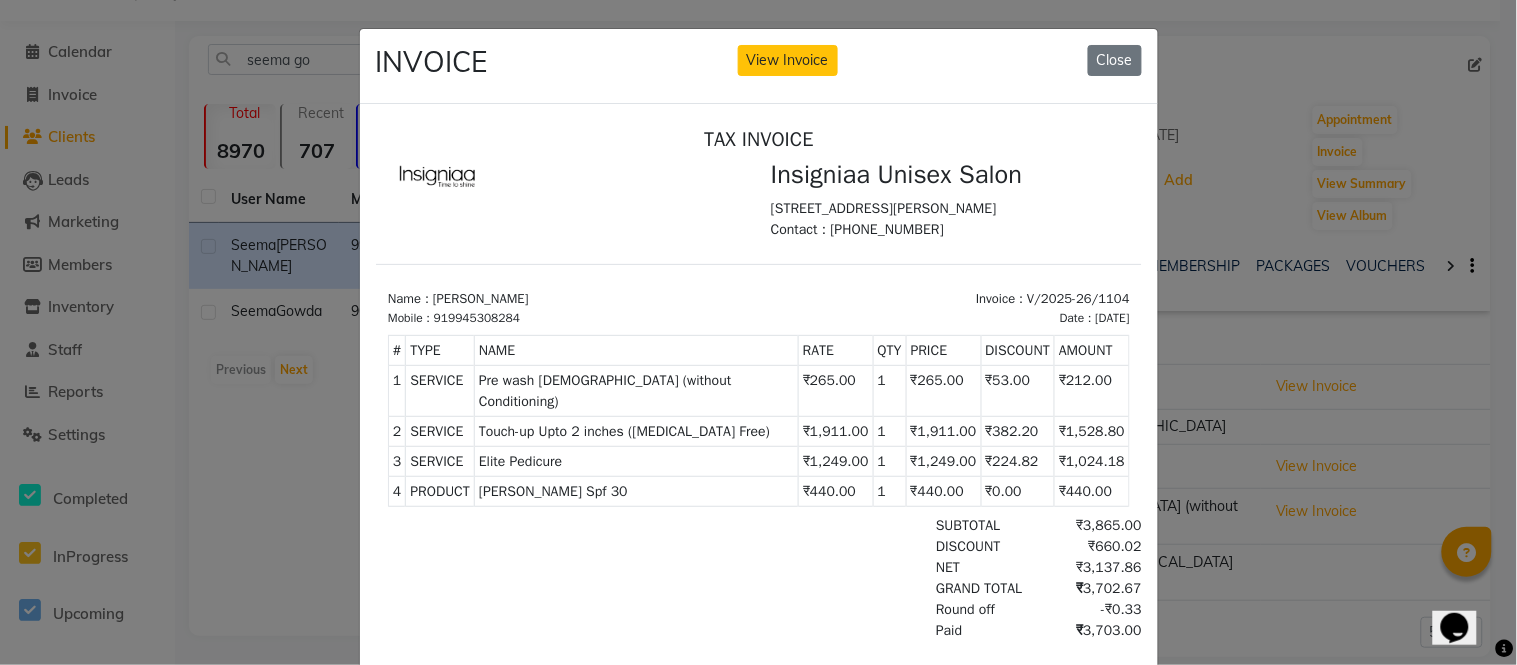 scroll, scrollTop: 15, scrollLeft: 0, axis: vertical 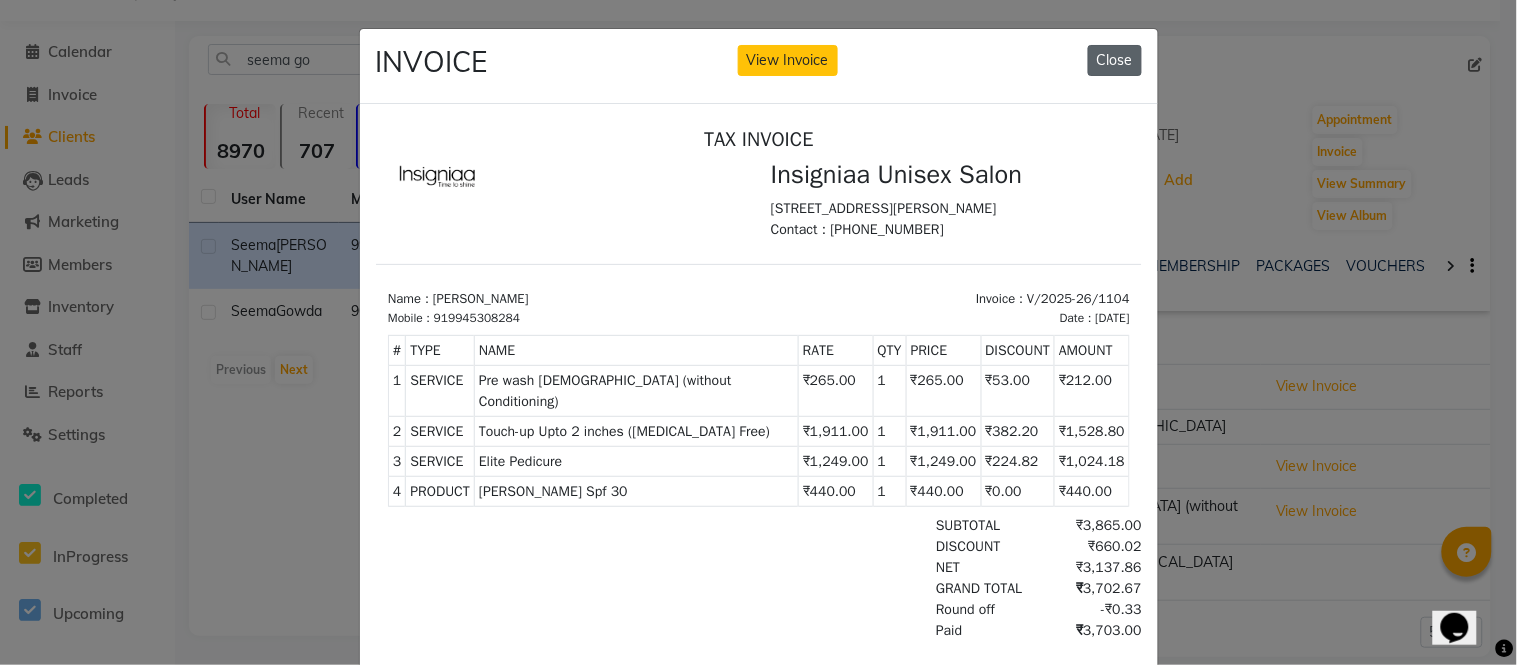 click on "Close" 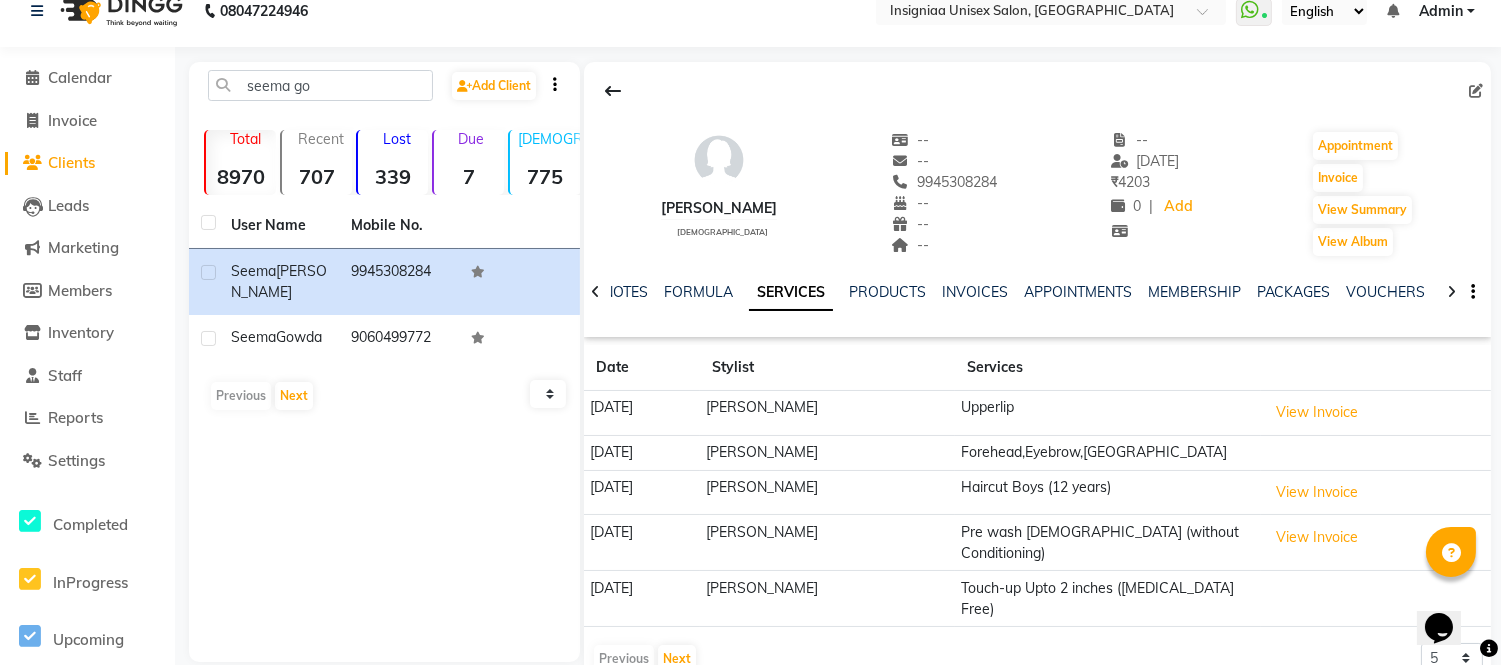 scroll, scrollTop: 0, scrollLeft: 0, axis: both 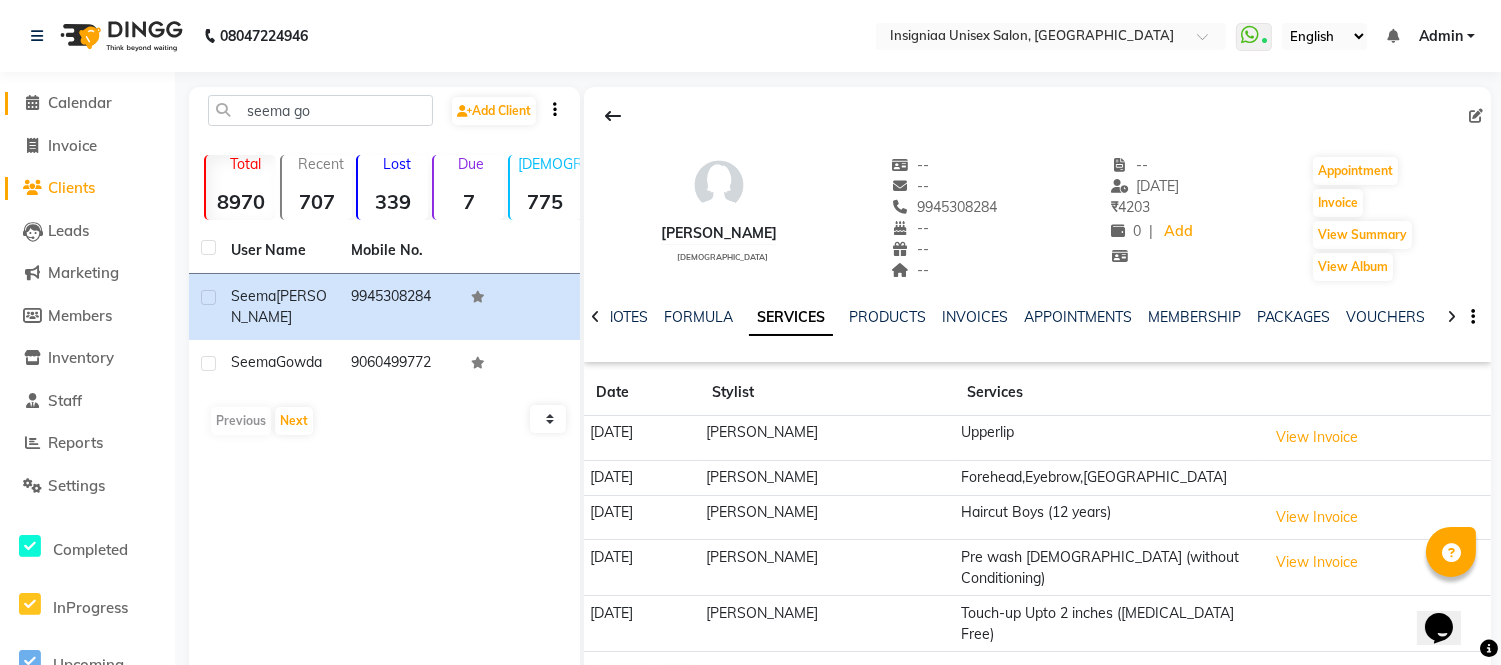 click on "Calendar" 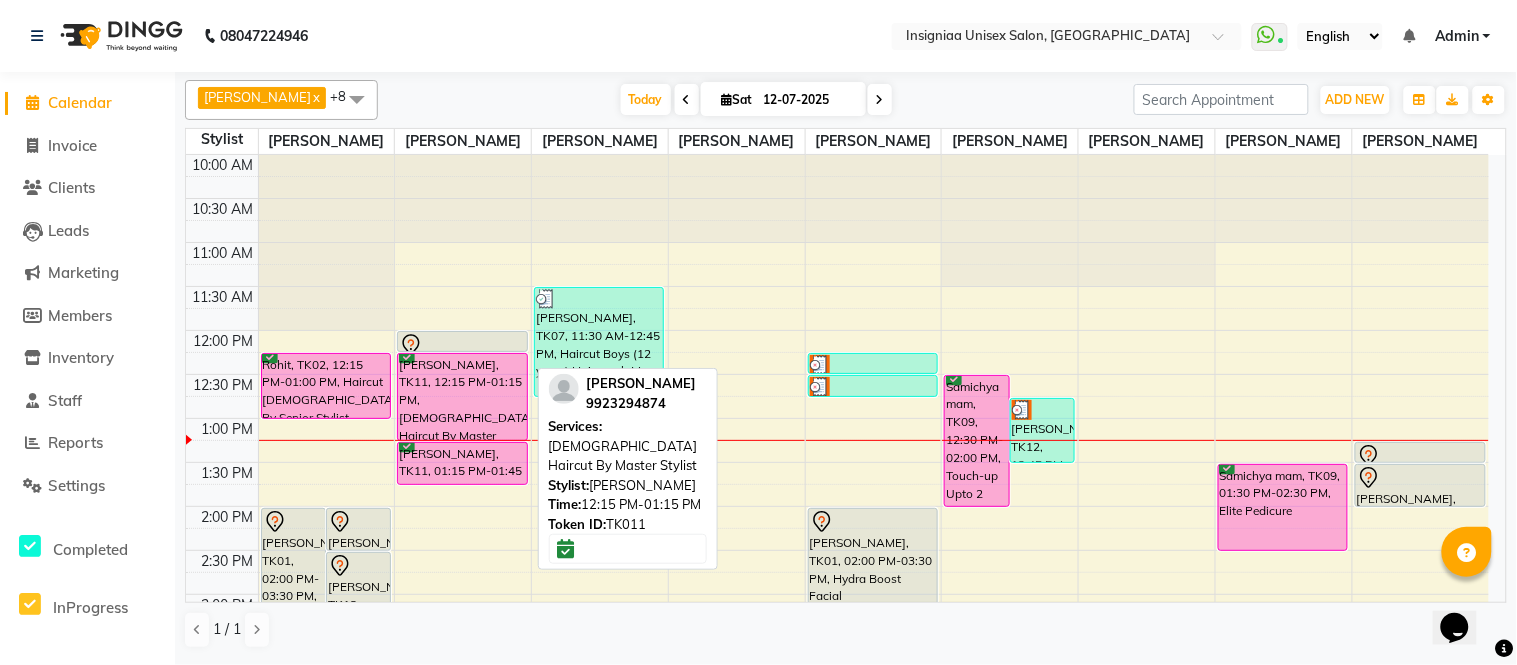 click on "[PERSON_NAME], TK11, 12:15 PM-01:15 PM, [DEMOGRAPHIC_DATA] Haircut By Master Stylist" at bounding box center (462, 397) 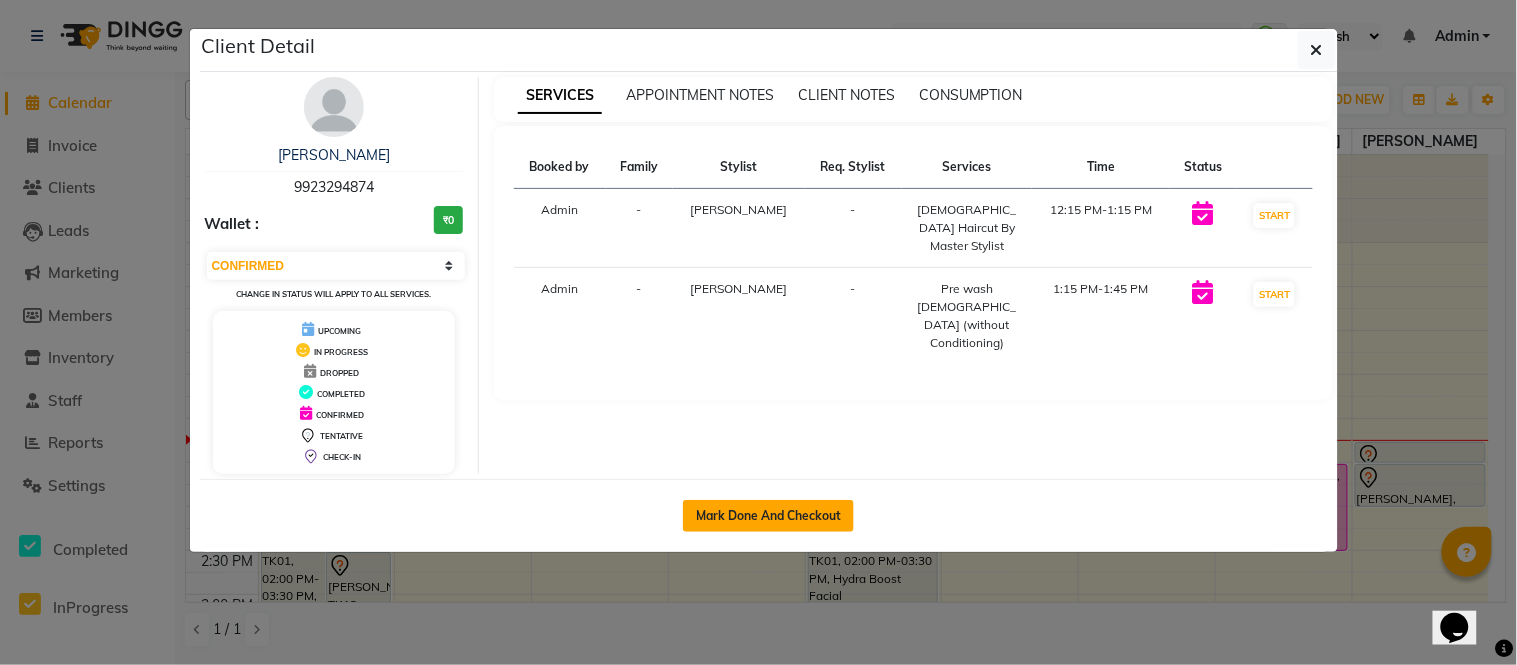 click on "Mark Done And Checkout" 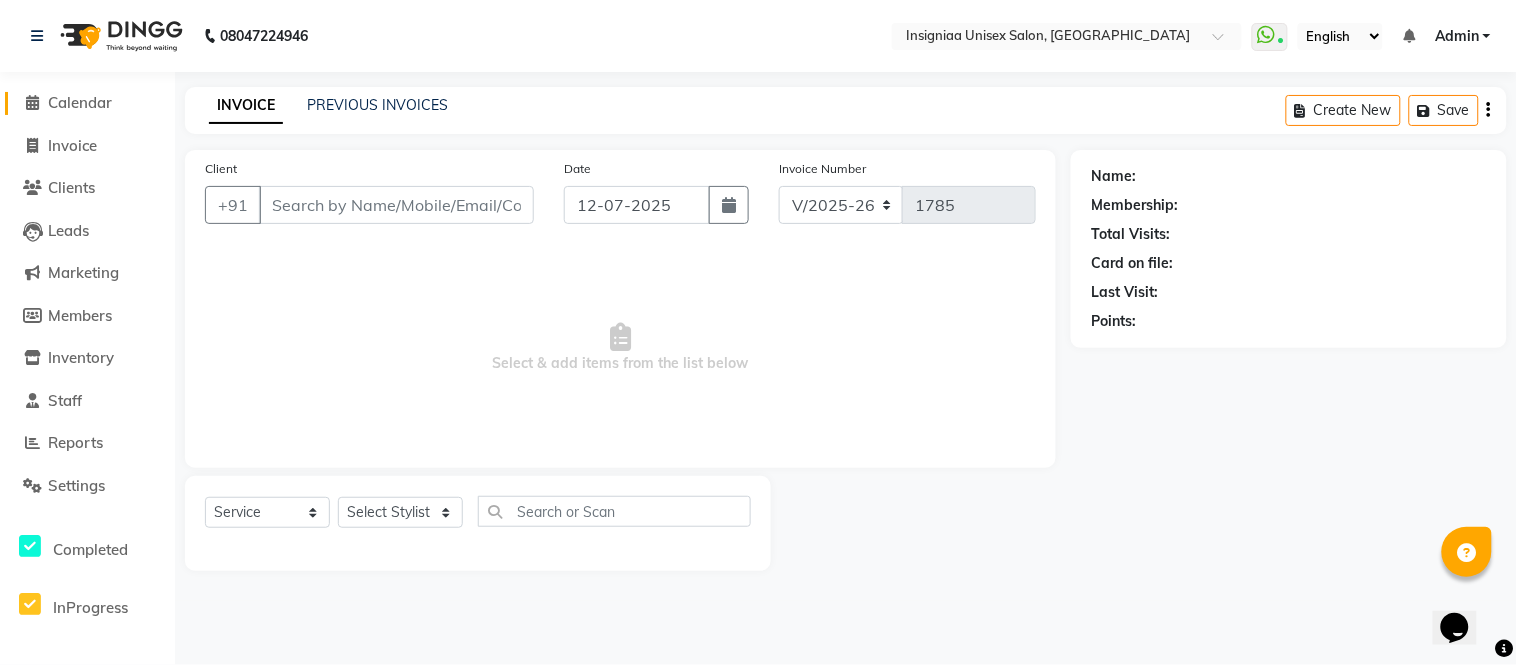 select on "3" 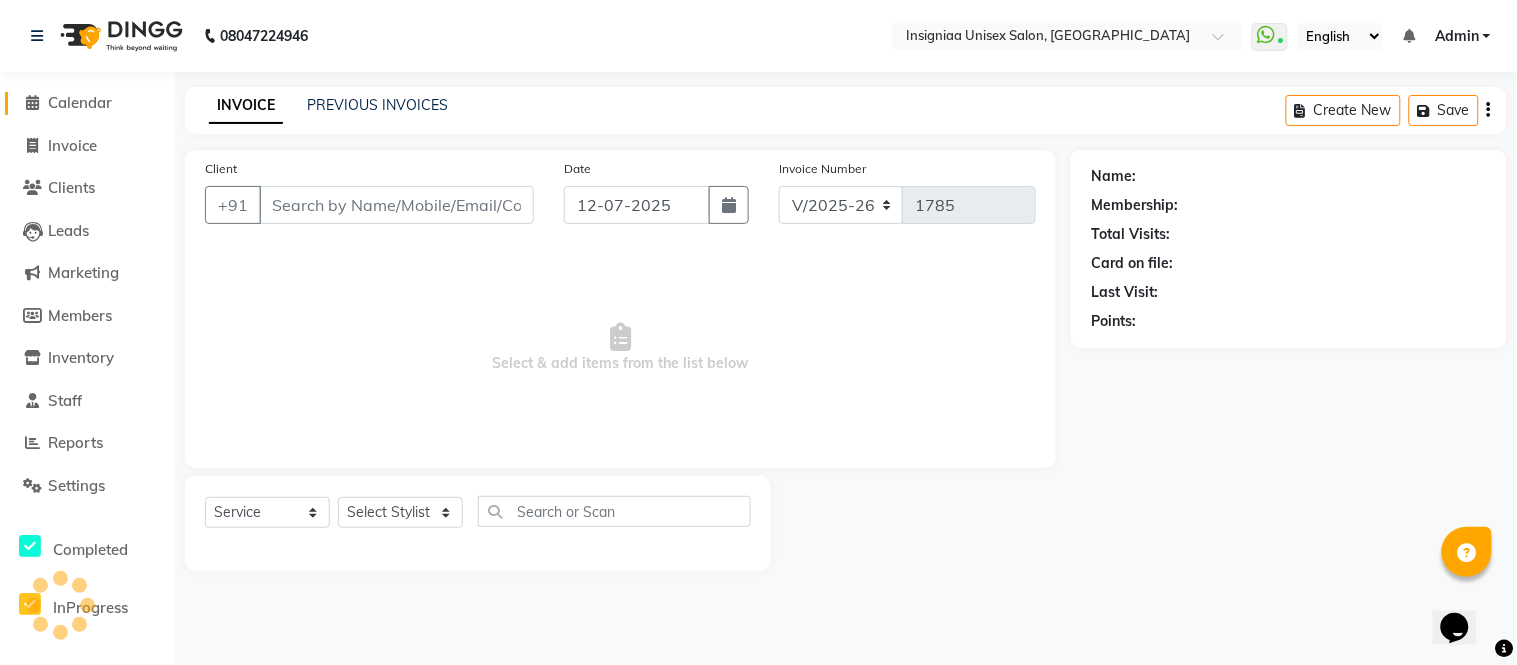 type on "9923294874" 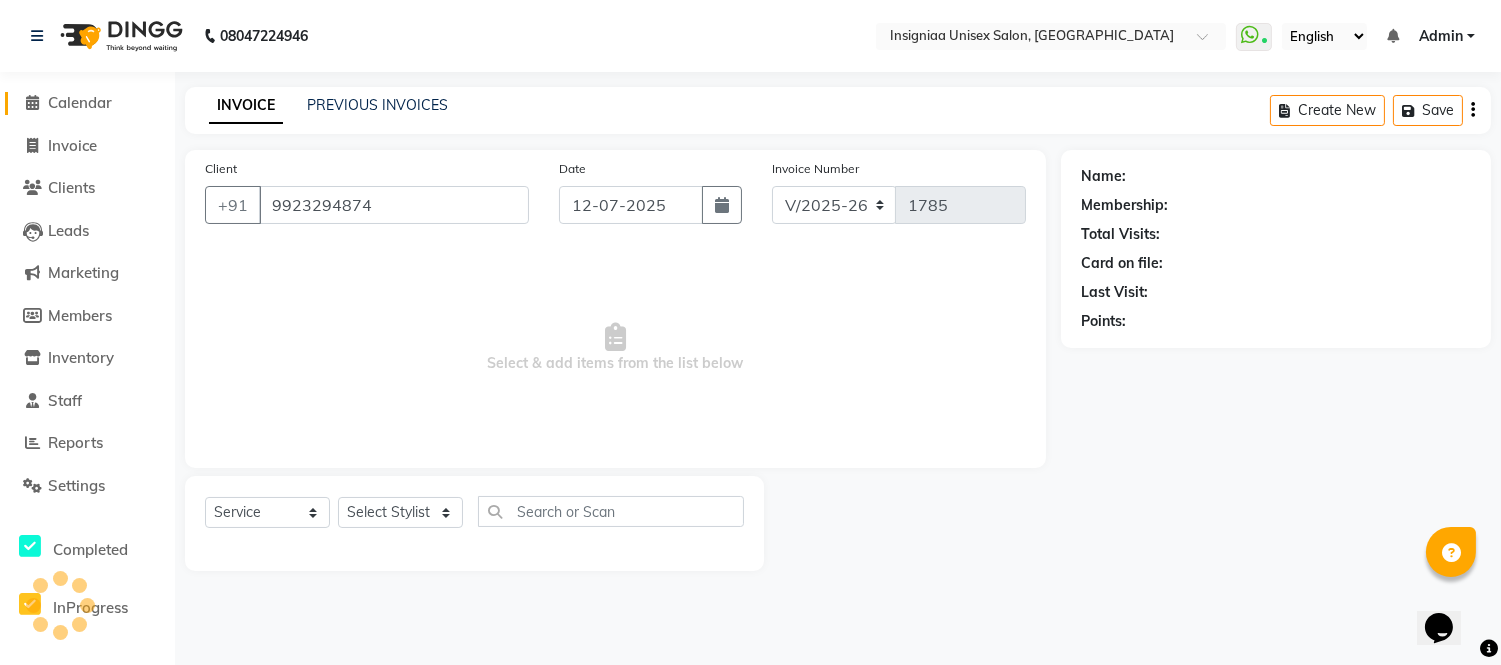 select on "58132" 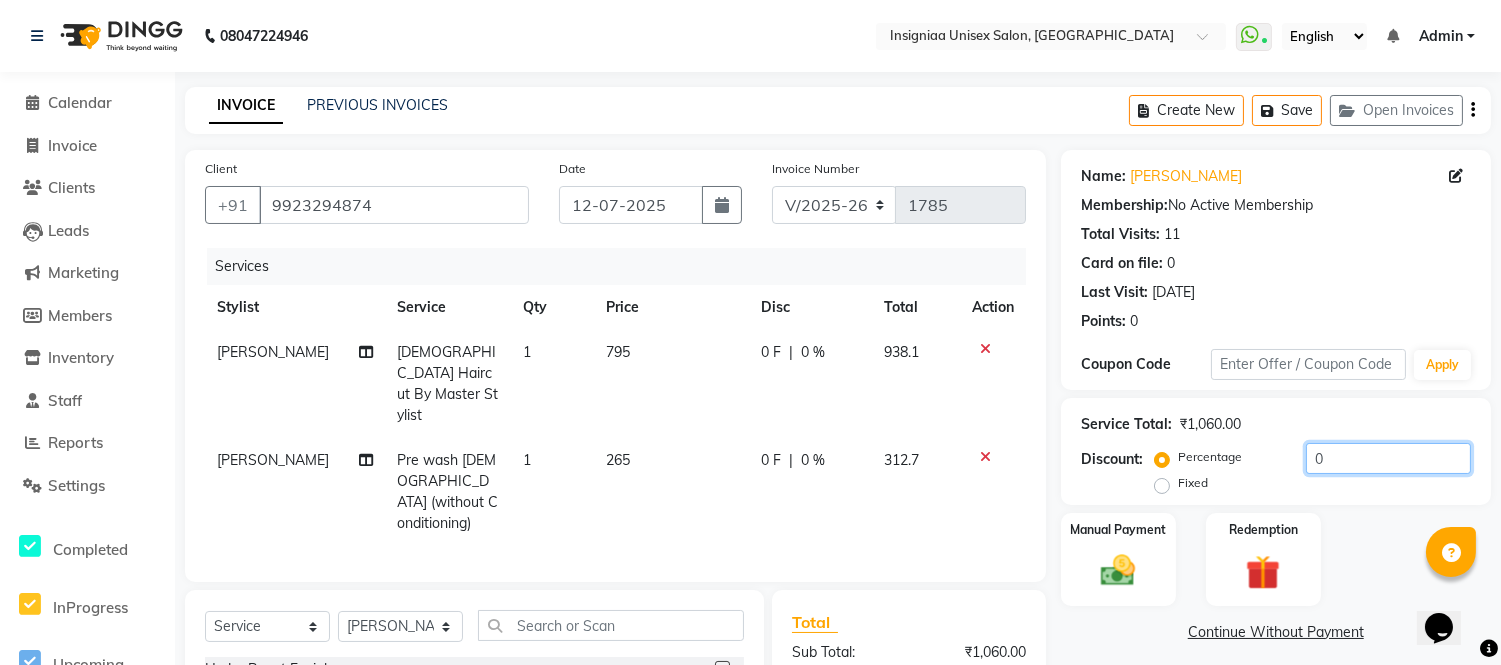 click on "0" 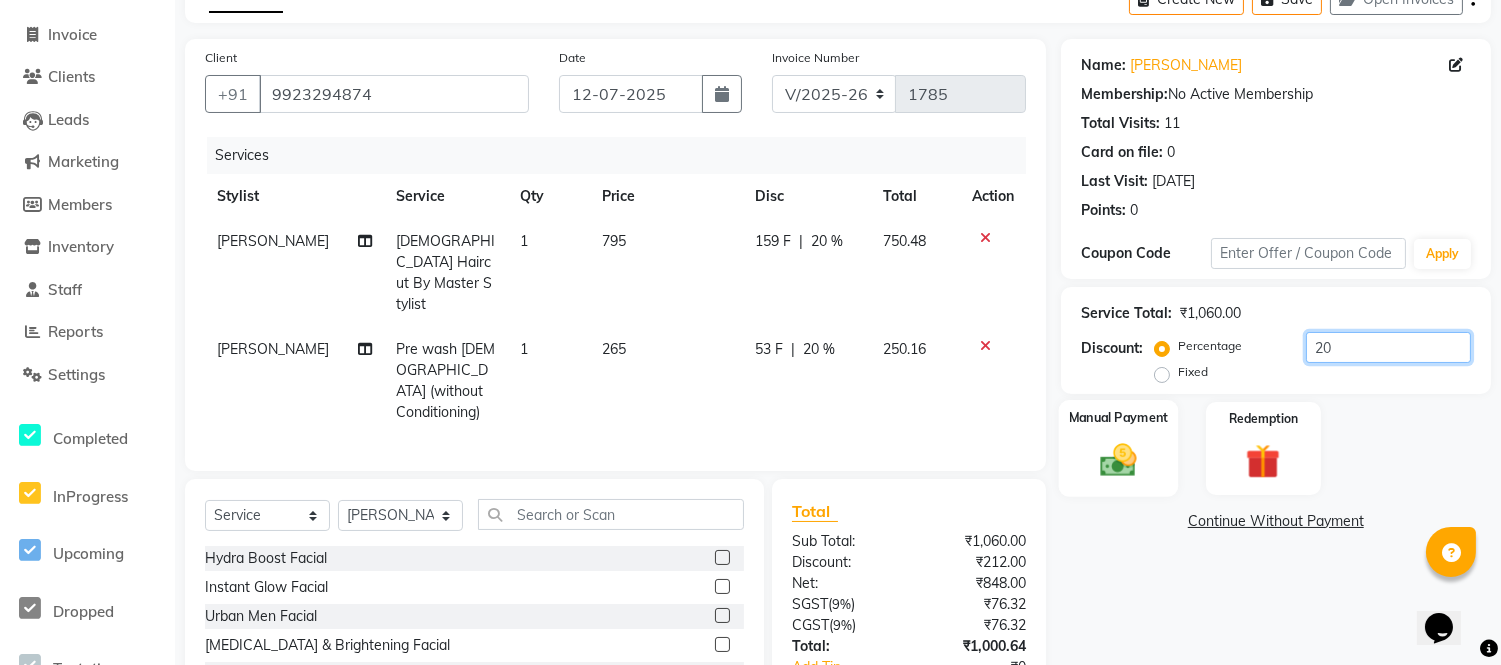 scroll, scrollTop: 244, scrollLeft: 0, axis: vertical 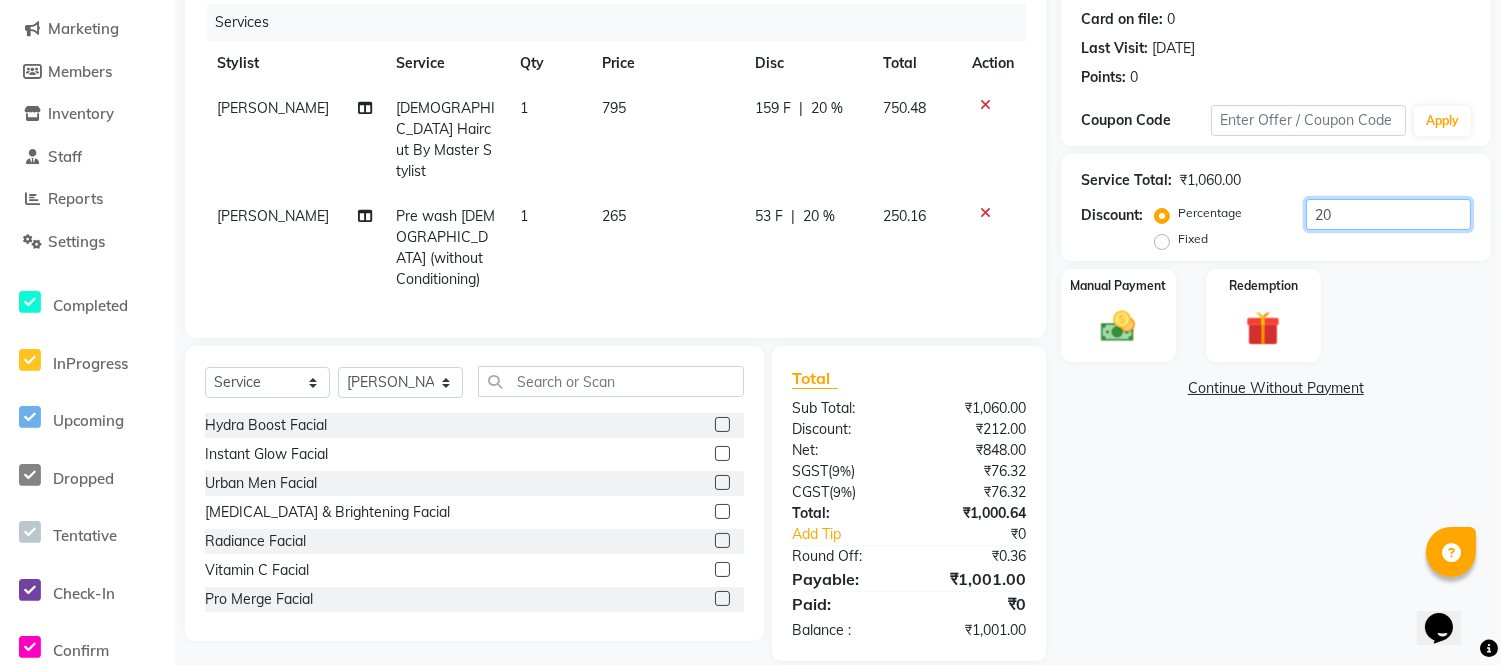 click on "20" 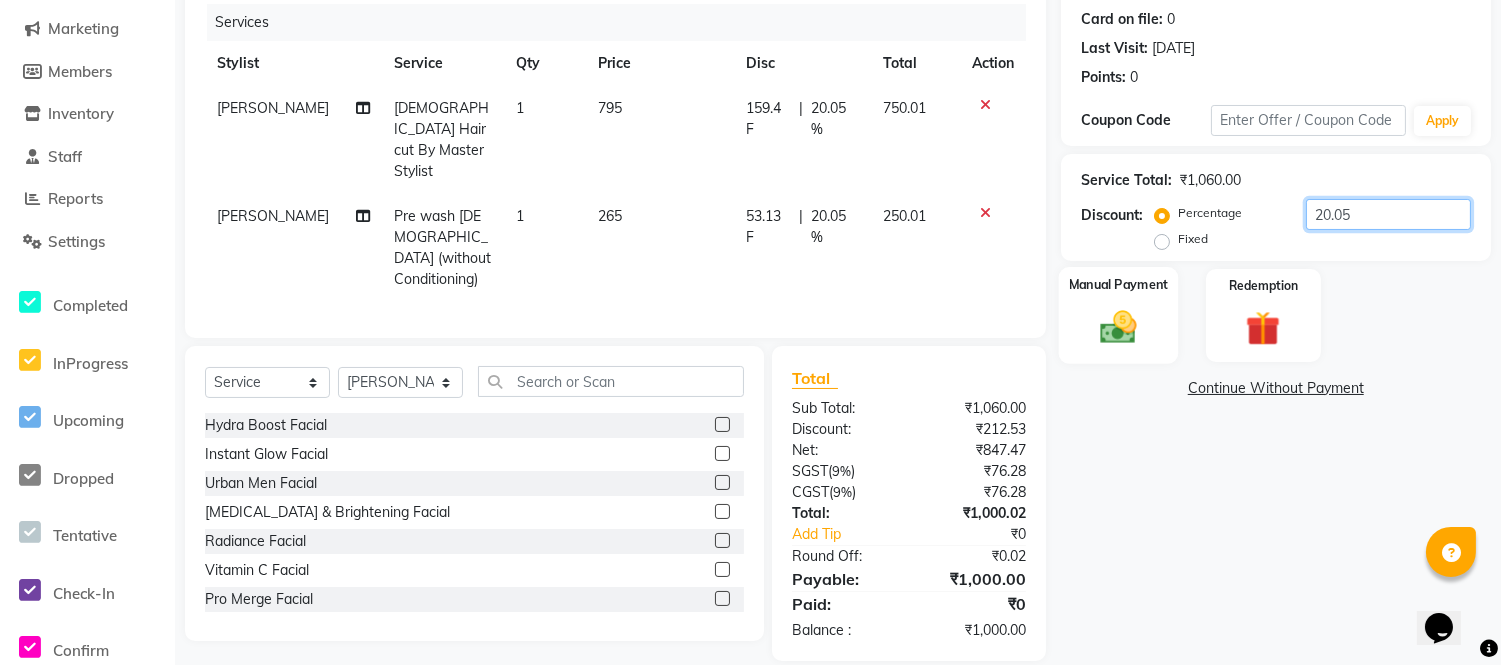 type on "20.05" 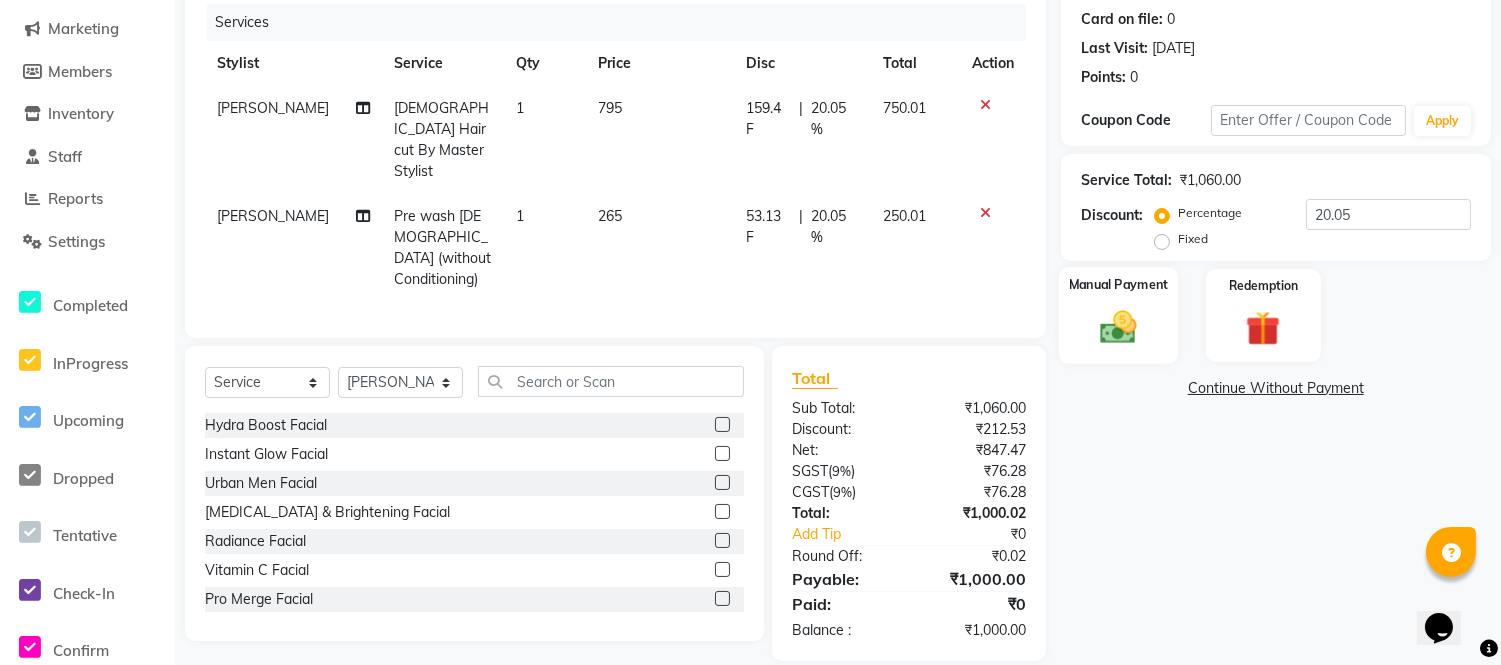 click 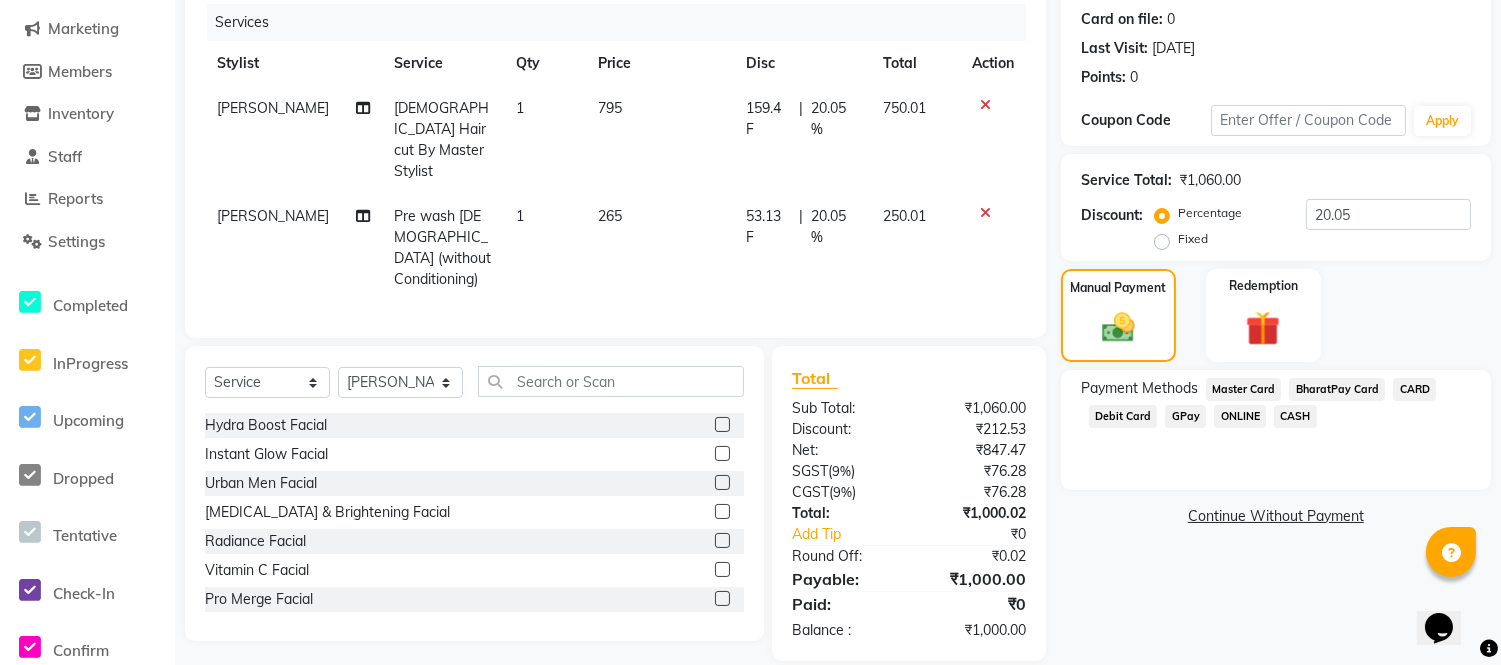 click on "GPay" 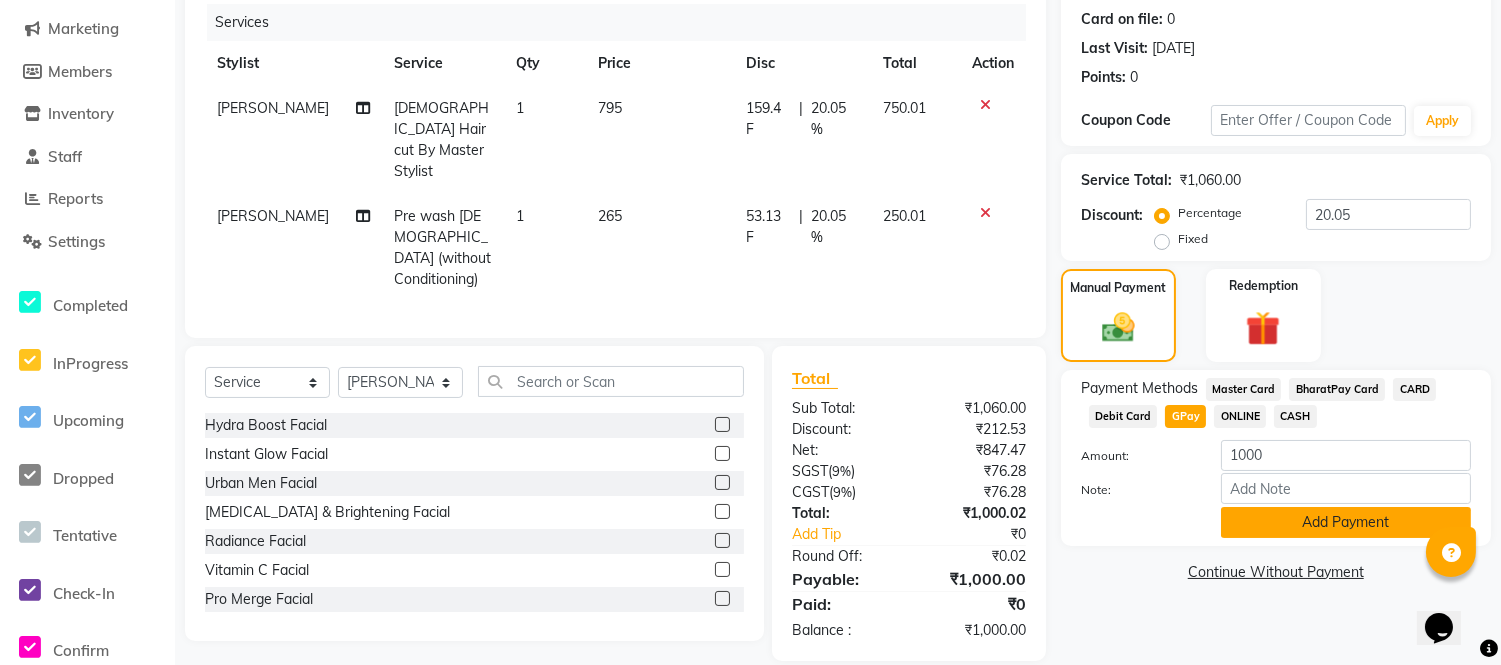 click on "Add Payment" 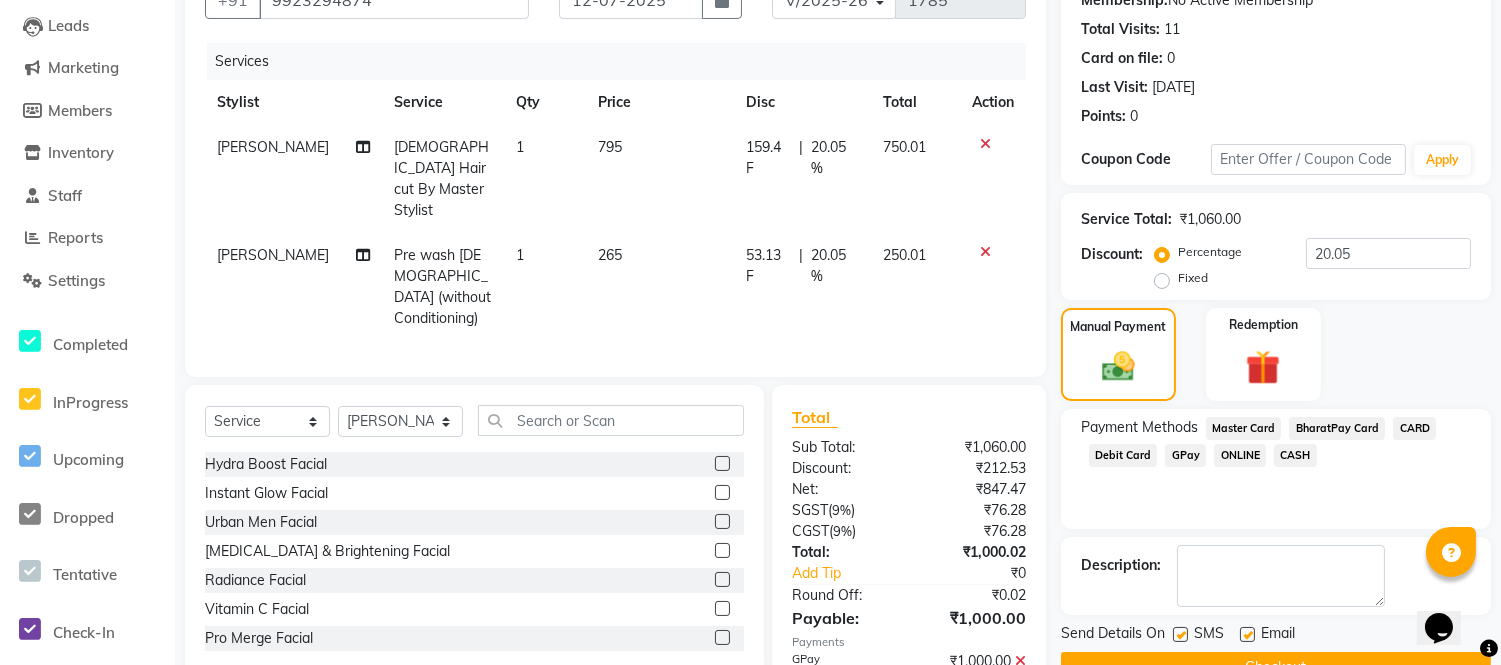 scroll, scrollTop: 286, scrollLeft: 0, axis: vertical 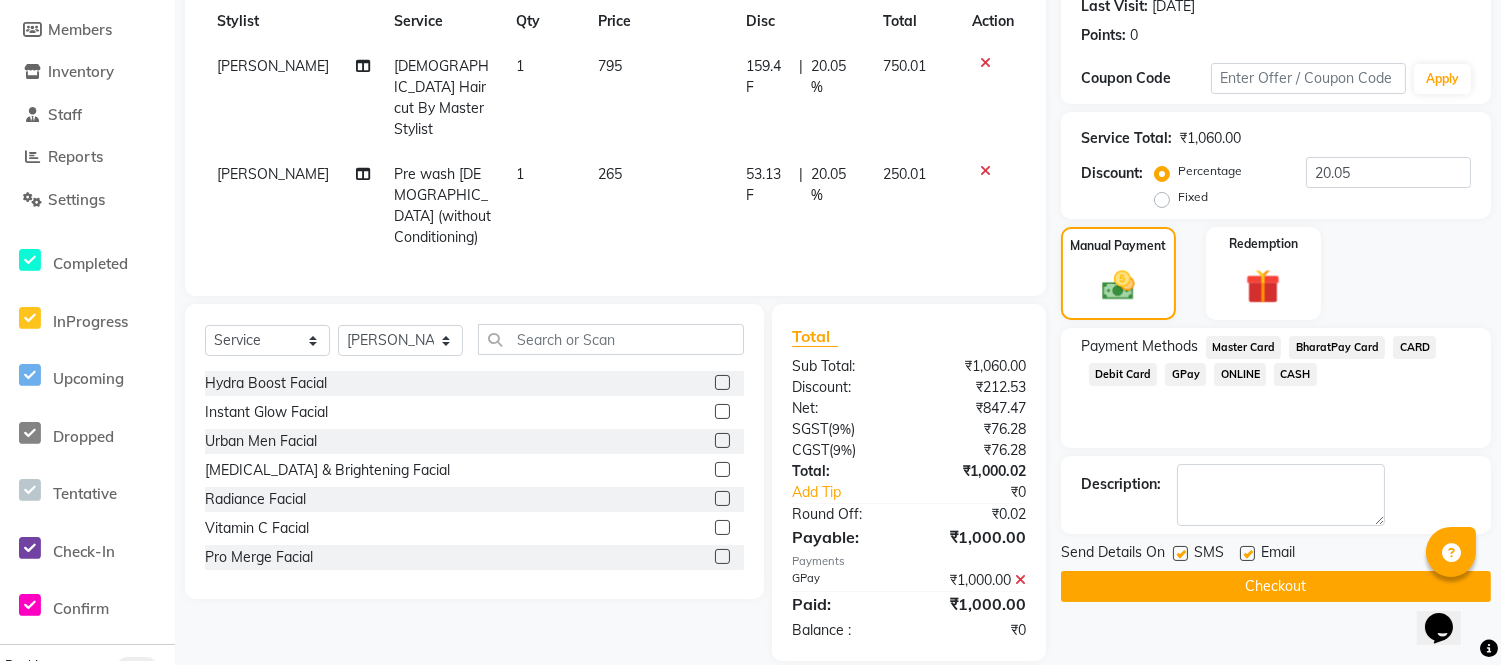 click 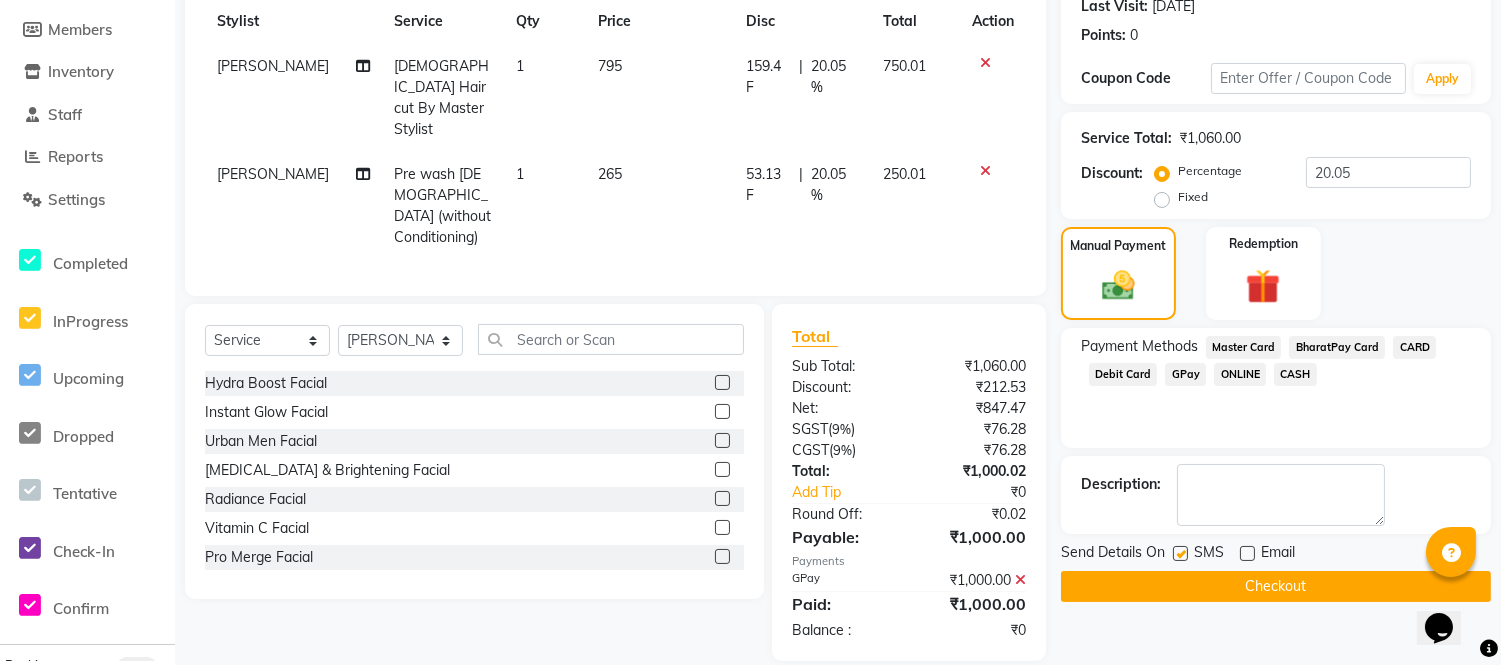 click 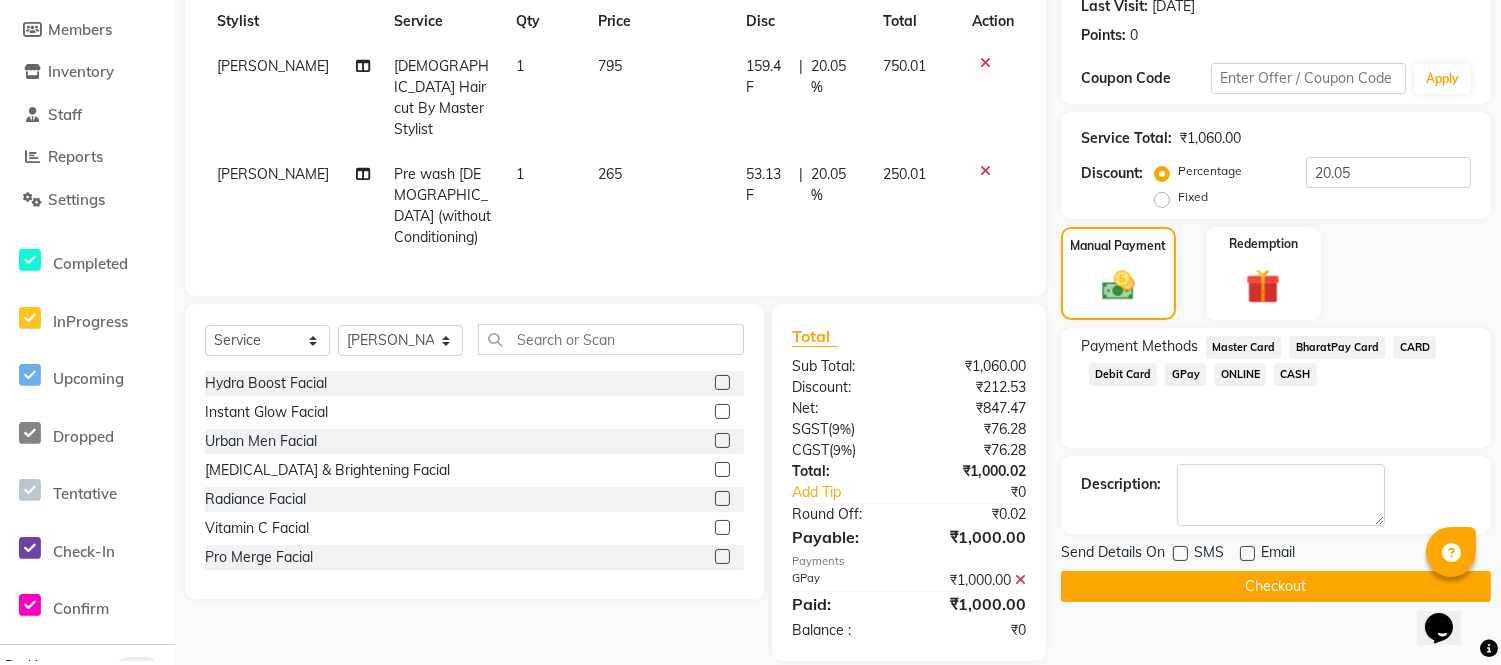 click on "Checkout" 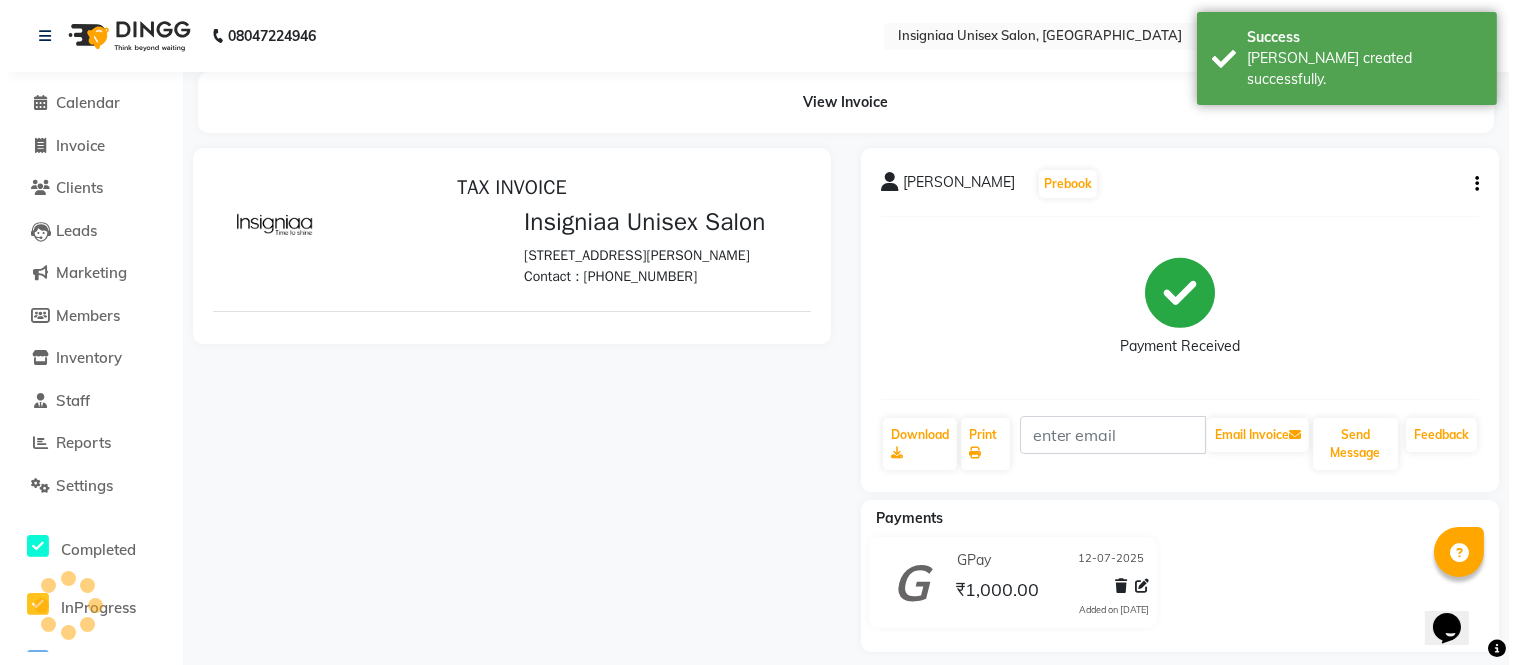 scroll, scrollTop: 0, scrollLeft: 0, axis: both 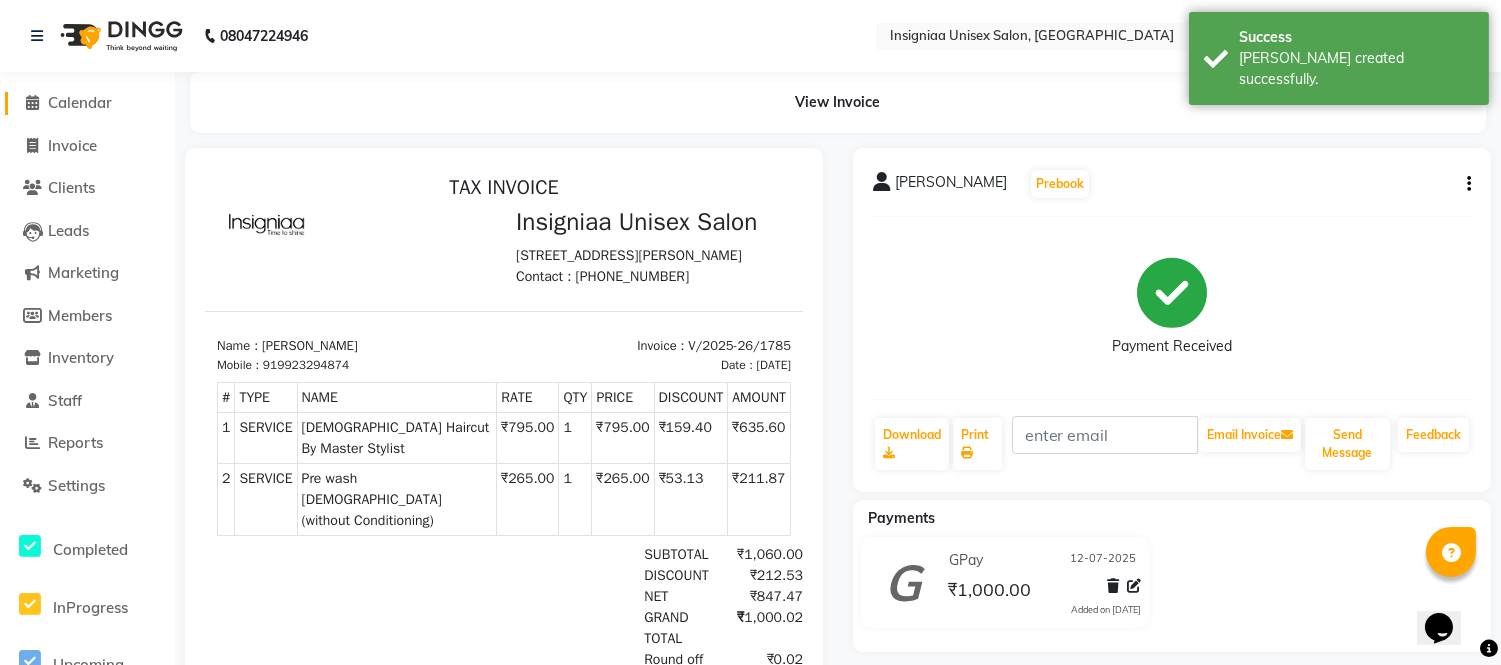 click on "Calendar" 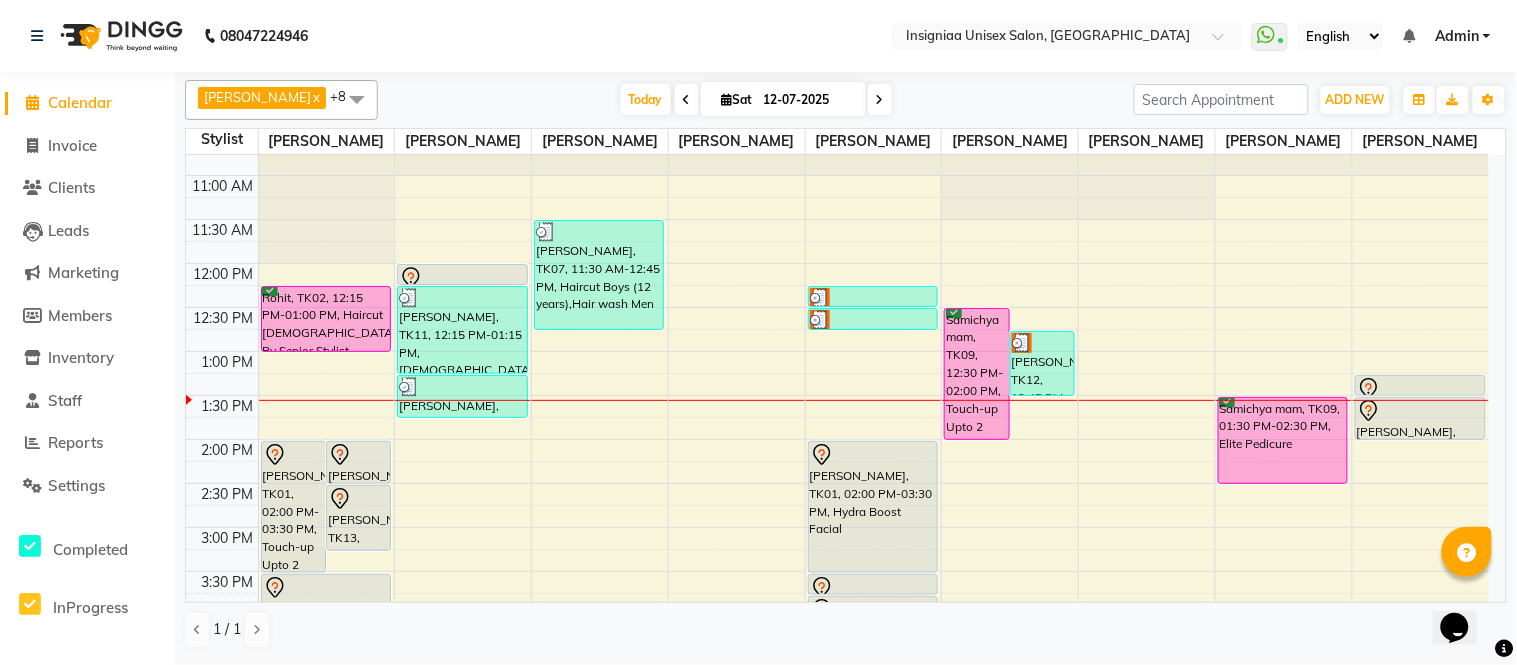 scroll, scrollTop: 0, scrollLeft: 0, axis: both 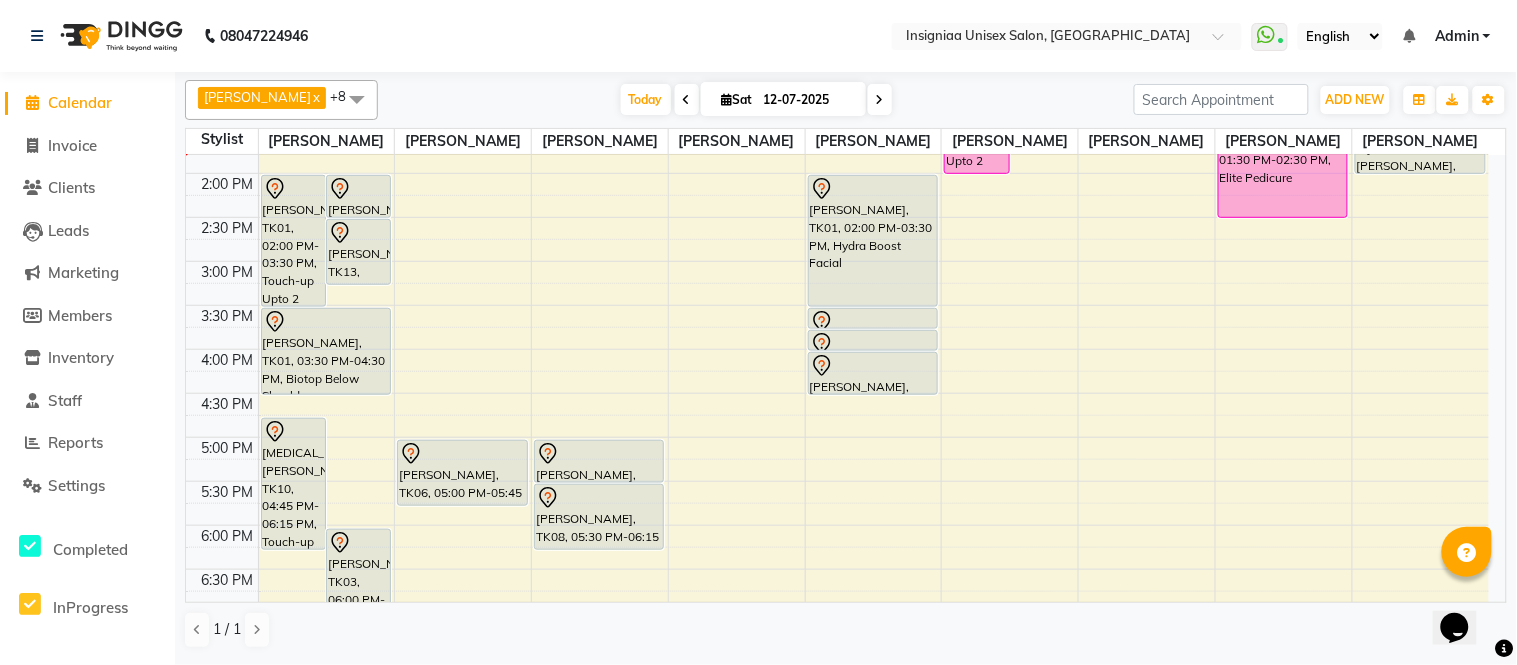 click at bounding box center (880, 99) 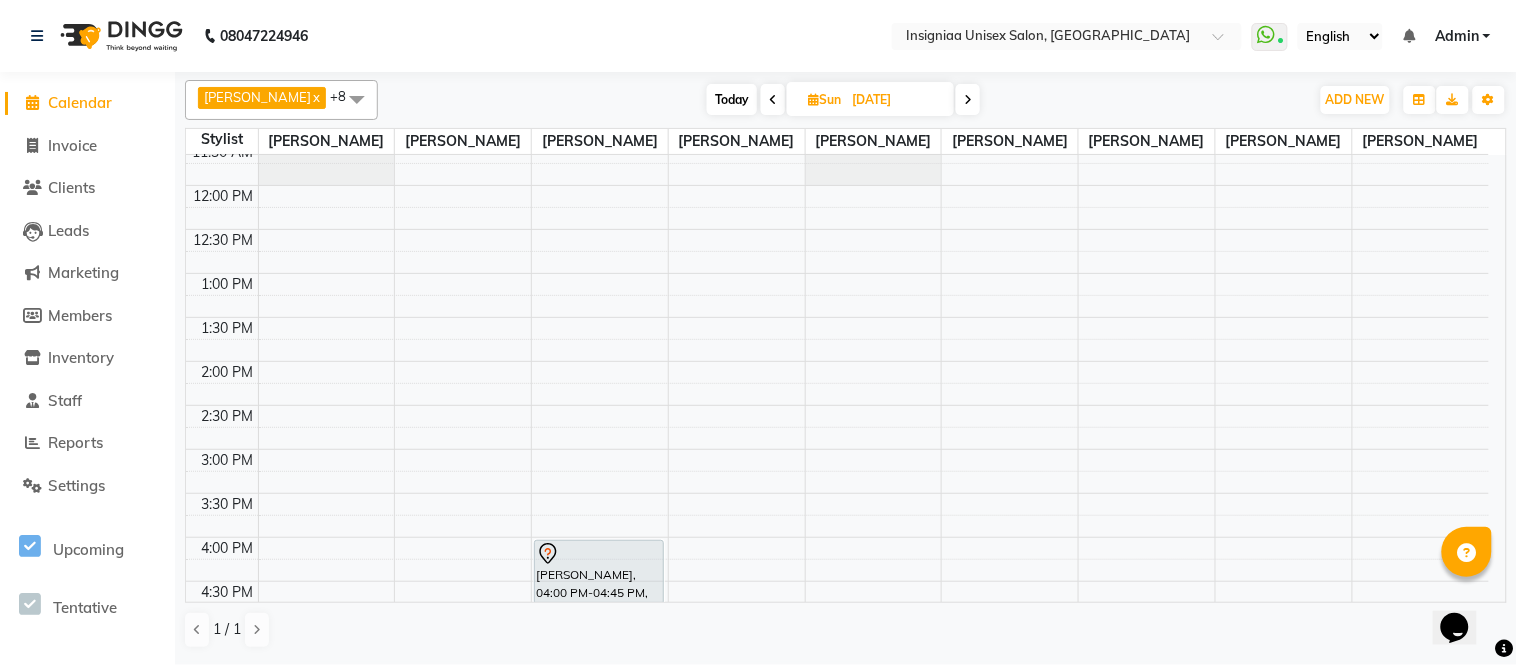 scroll, scrollTop: 222, scrollLeft: 0, axis: vertical 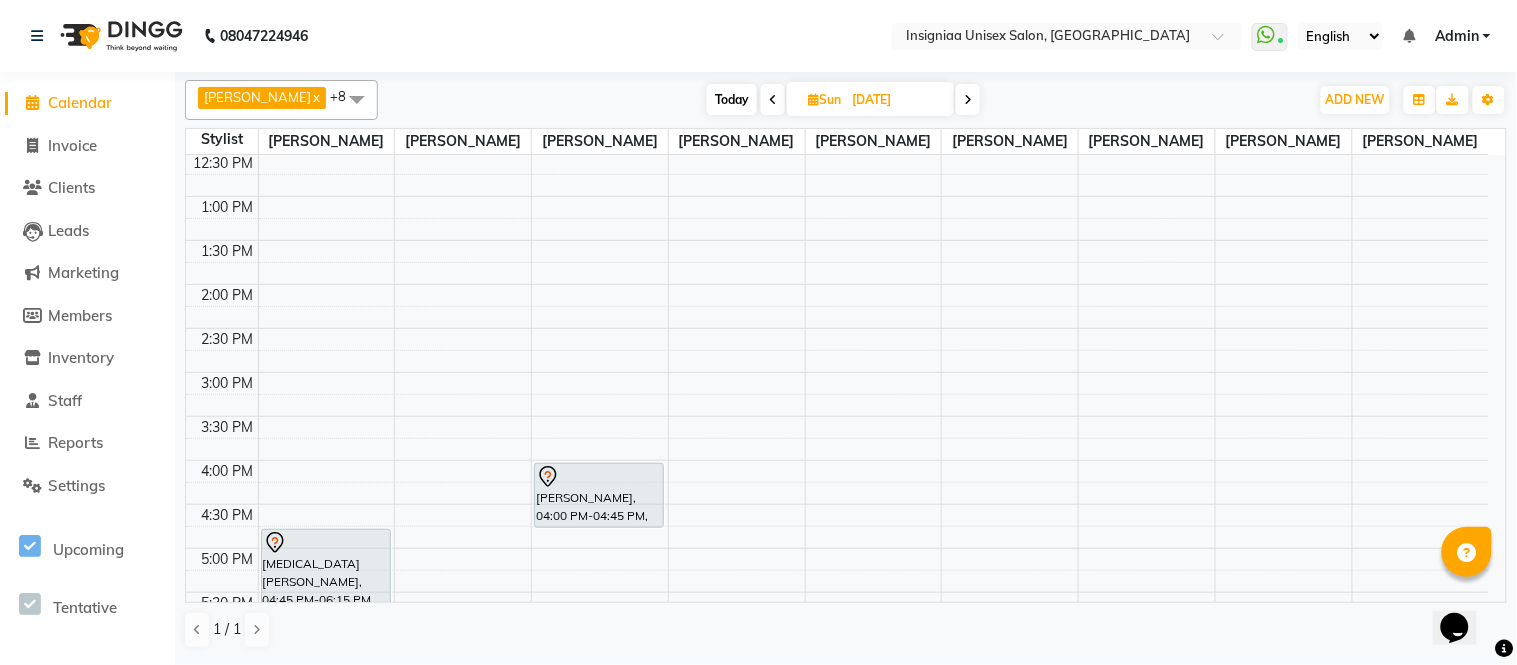 click on "Today" at bounding box center (732, 99) 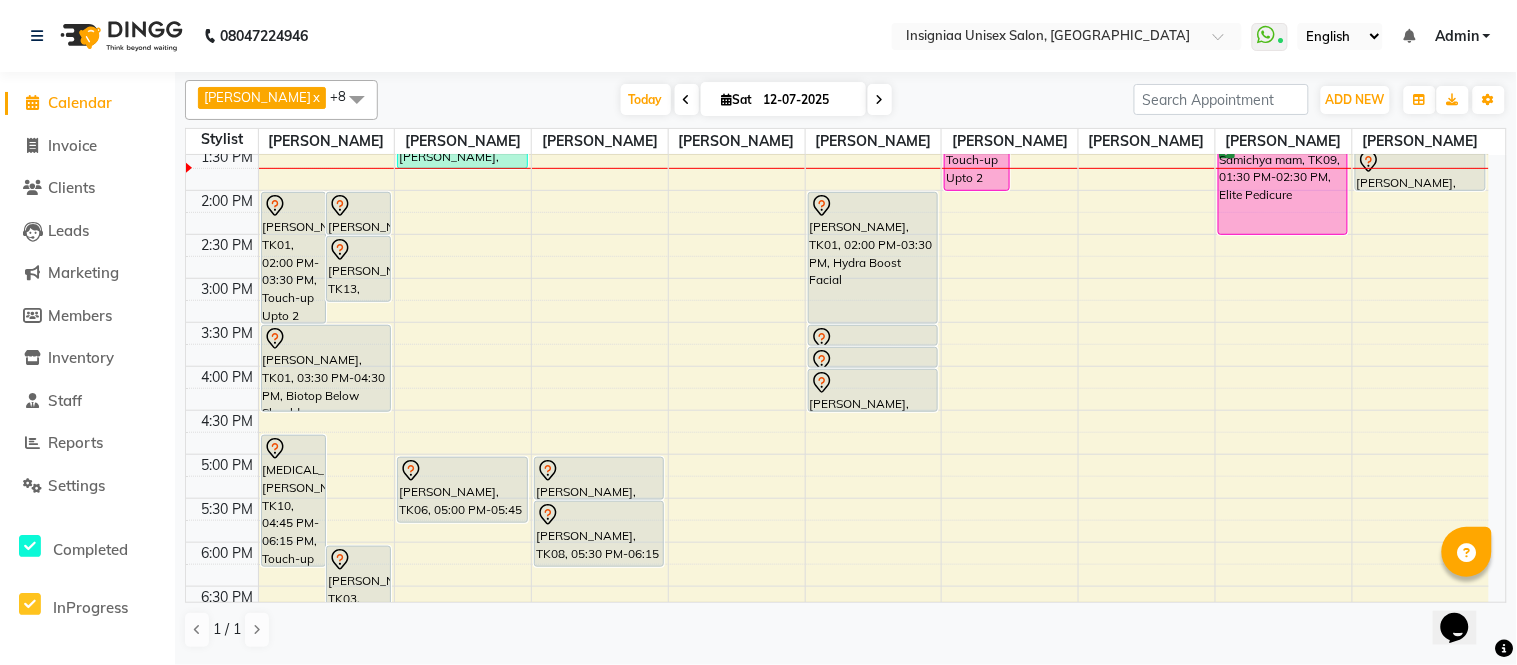 scroll, scrollTop: 265, scrollLeft: 0, axis: vertical 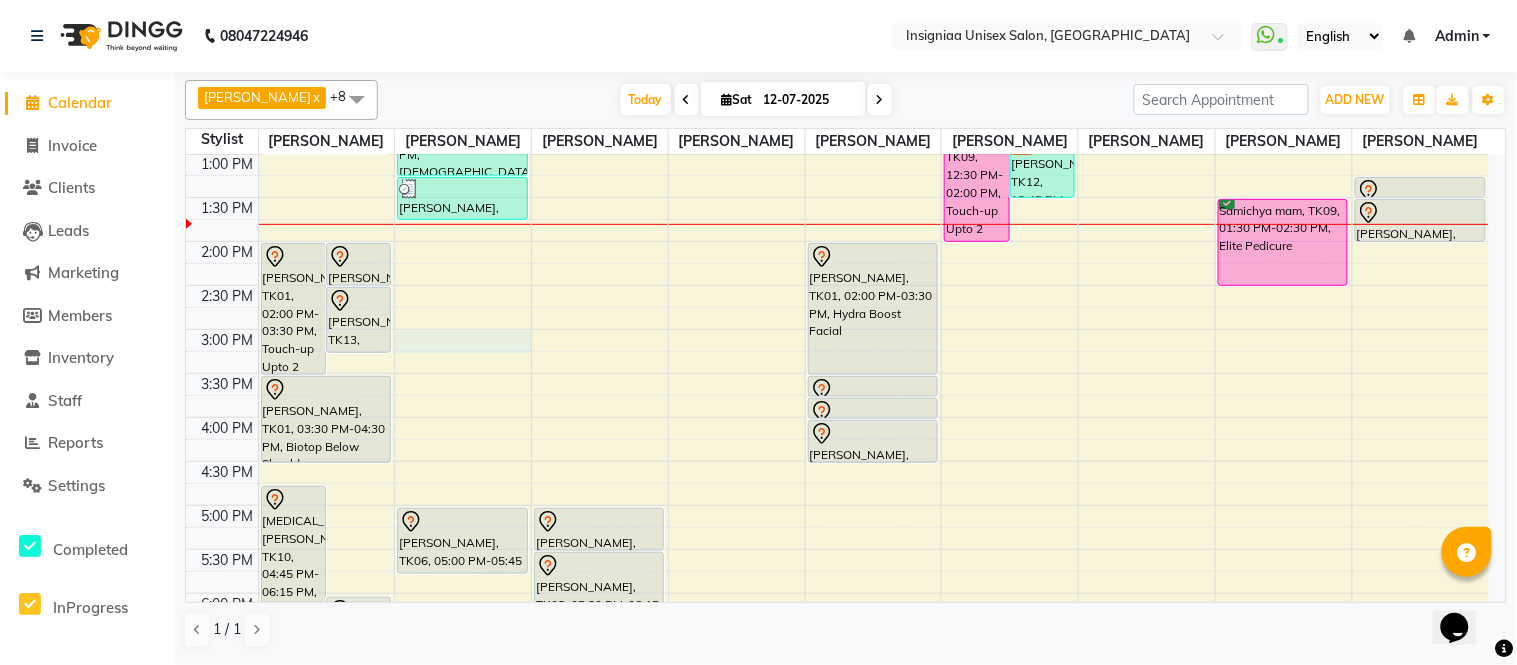 click on "10:00 AM 10:30 AM 11:00 AM 11:30 AM 12:00 PM 12:30 PM 1:00 PM 1:30 PM 2:00 PM 2:30 PM 3:00 PM 3:30 PM 4:00 PM 4:30 PM 5:00 PM 5:30 PM 6:00 PM 6:30 PM 7:00 PM 7:30 PM 8:00 PM 8:30 PM 9:00 PM 9:30 PM             Niki Jat, TK01, 02:00 PM-03:30 PM, Touch-up Upto 2 inches              Ramya Poddar, TK13, 02:00 PM-02:30 PM, Pre wash Female (without Conditioning)             Ramya Poddar, TK13, 02:30 PM-03:15 PM, Blow Dry Below Shoulder             Yasmin Mam, TK10, 04:45 PM-06:15 PM, Touch-up Upto 2 inches              Himanshu Agarwal, TK03, 06:00 PM-07:00 PM, Haircut Male By Senior Stylist     Rohit, TK02, 12:15 PM-01:00 PM, Haircut Male By Senior Stylist             Niki Jat, TK01, 03:30 PM-04:30 PM, Biotop Below Shoulder             Dattatray, TK04, 07:15 PM-08:15 PM, Female Haircut By Senior Stylist             Mira Sood, TK05, 12:00 PM-12:15 PM, Touch-up Upto 2 inches      Dr Neha Yadav Nath, TK11, 12:15 PM-01:15 PM, Female Haircut By Master Stylist" at bounding box center [837, 417] 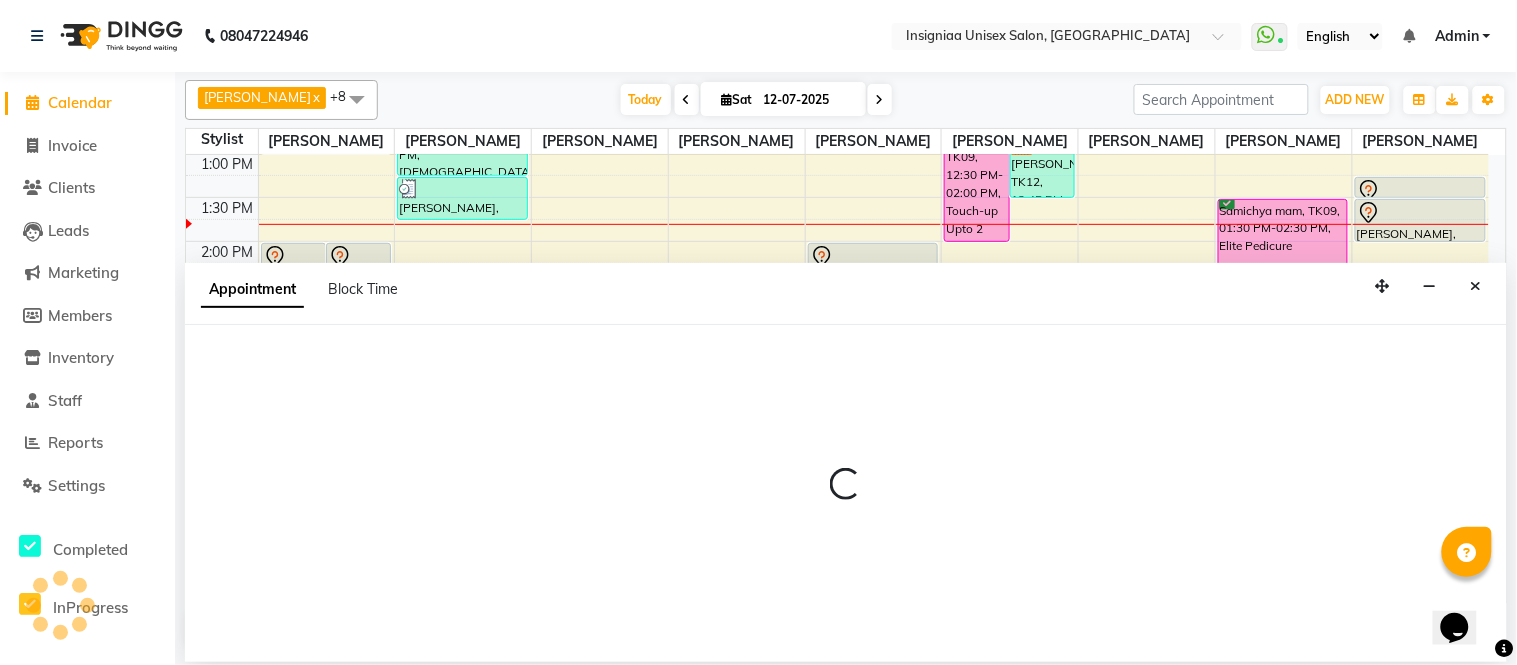 select on "58132" 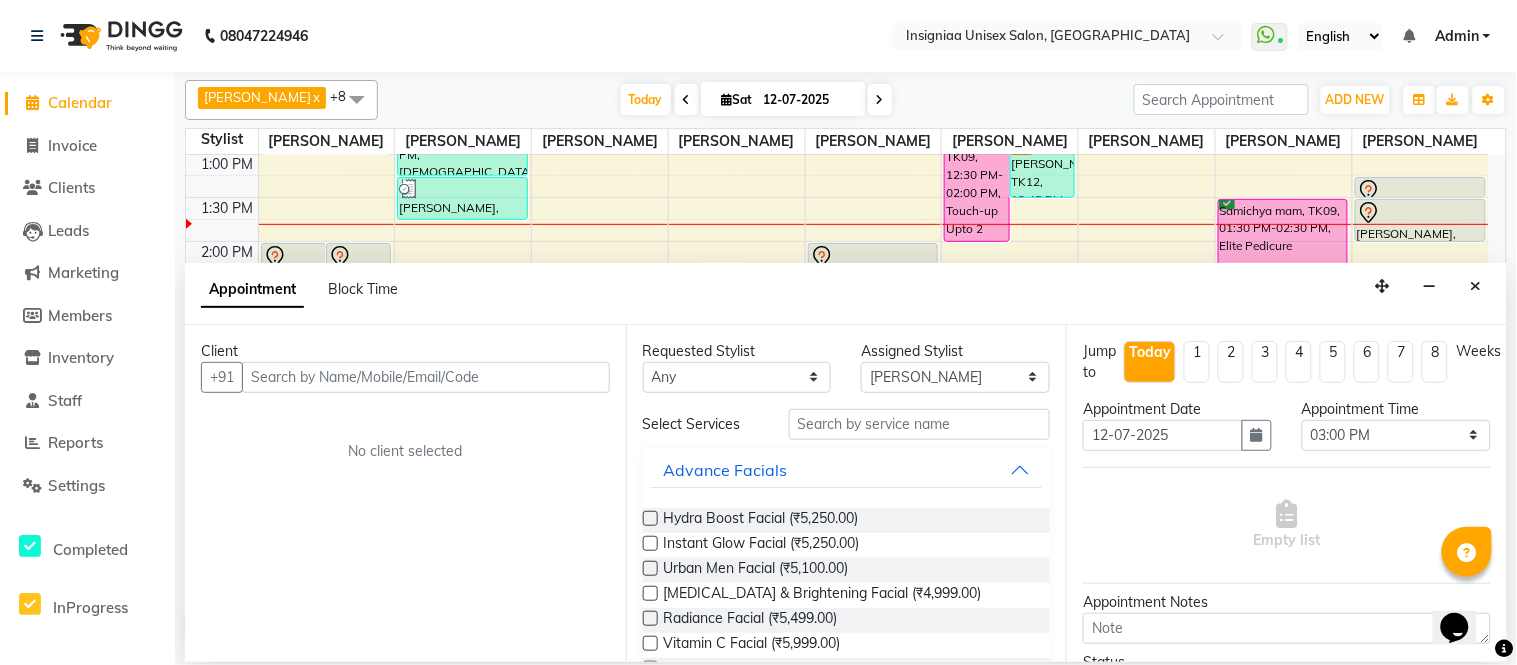 click at bounding box center (426, 377) 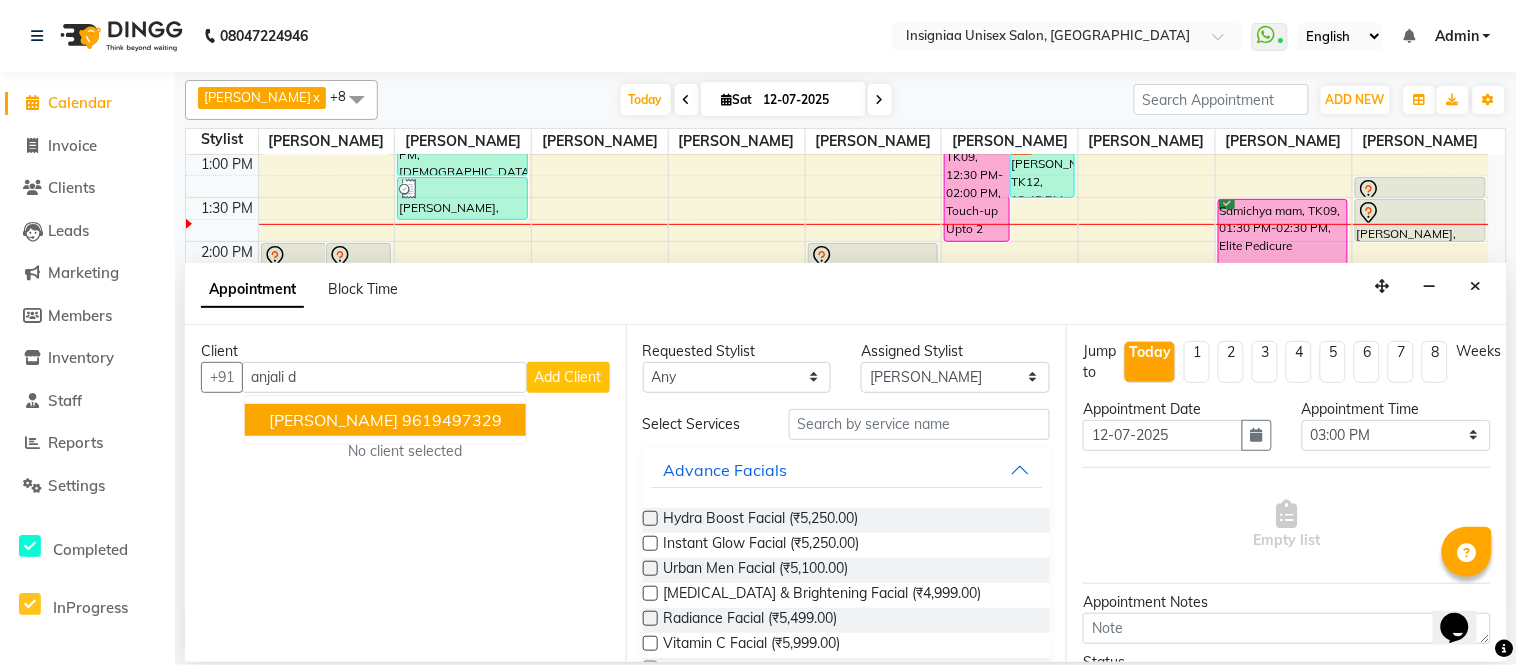 click on "Anjali Dhandwate  9619497329" at bounding box center [385, 420] 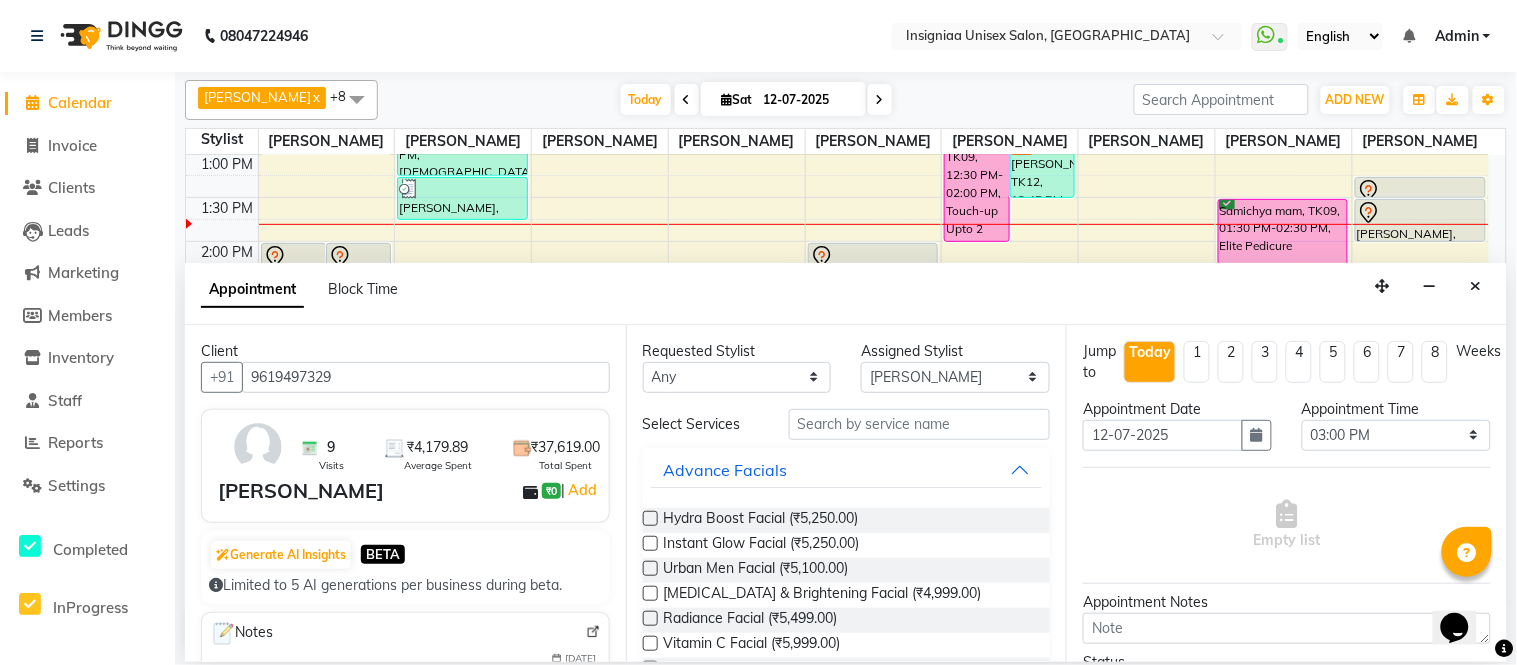 type on "9619497329" 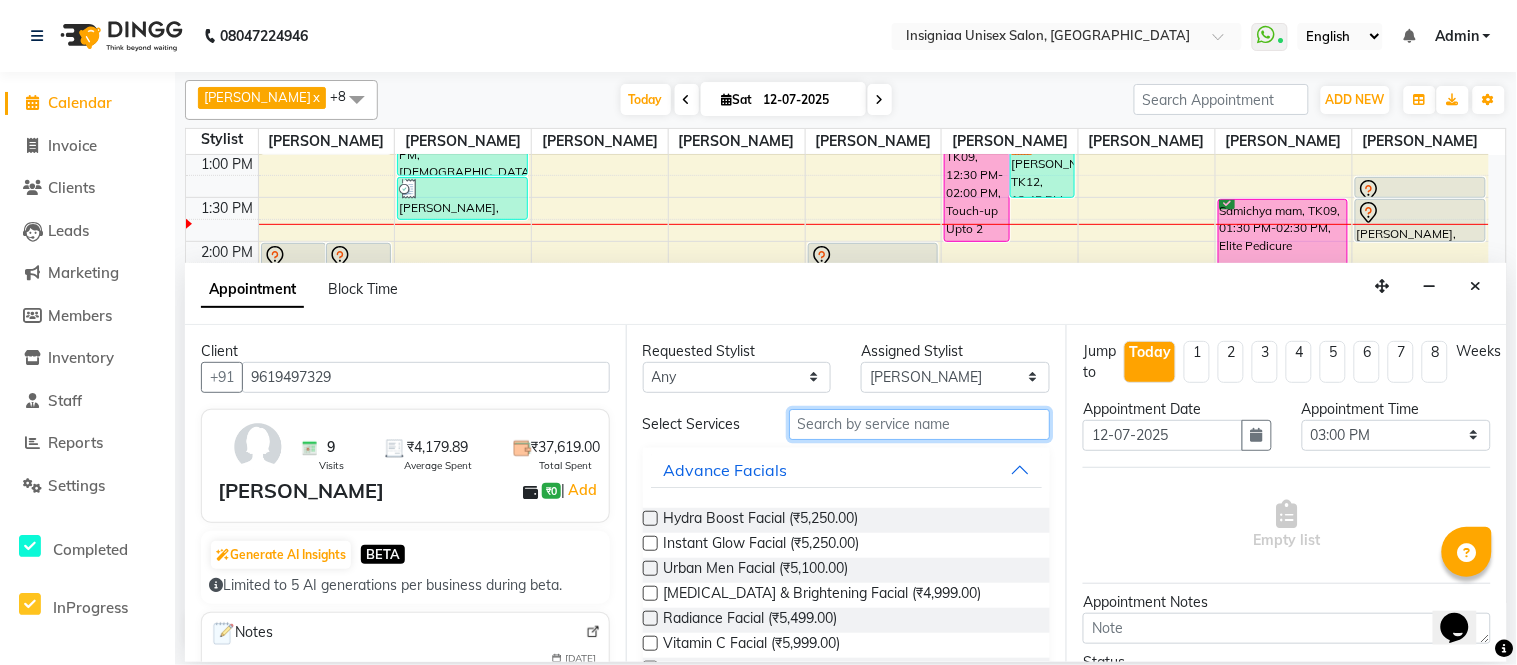 click at bounding box center (920, 424) 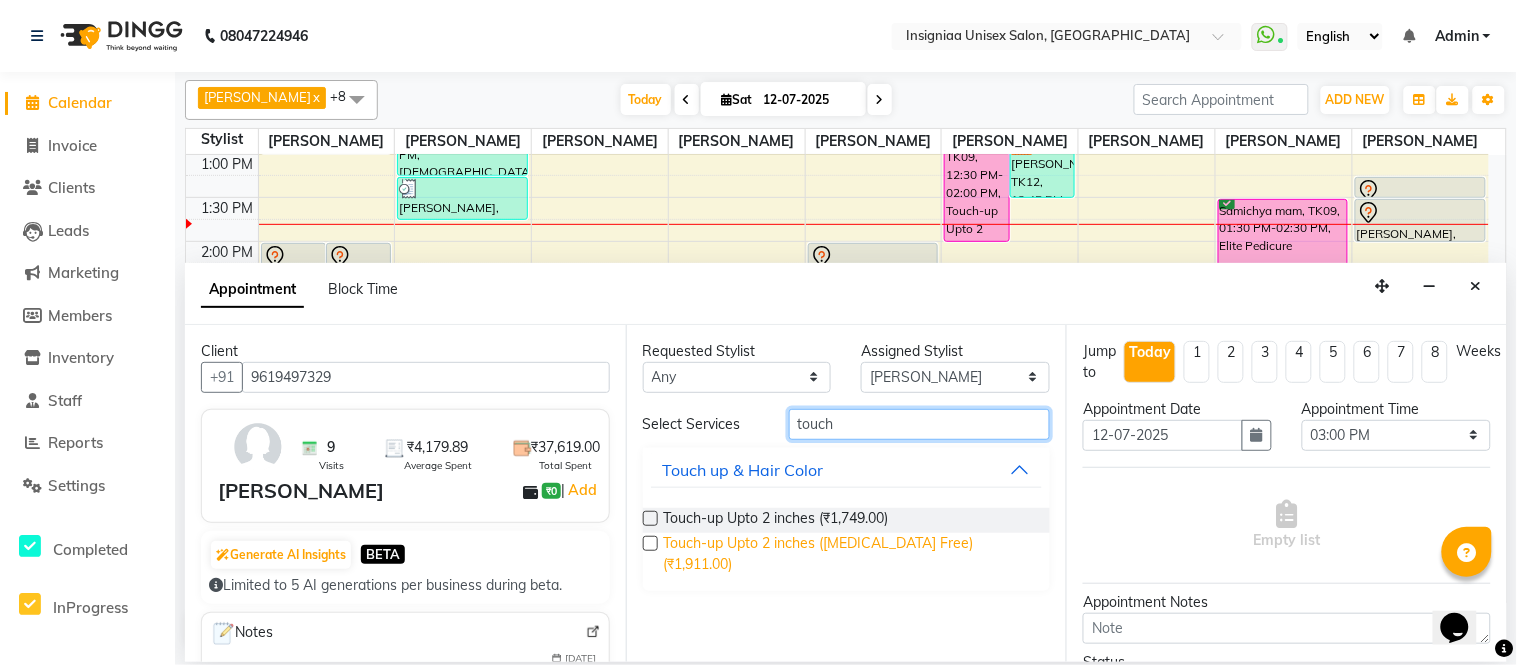 type on "touch" 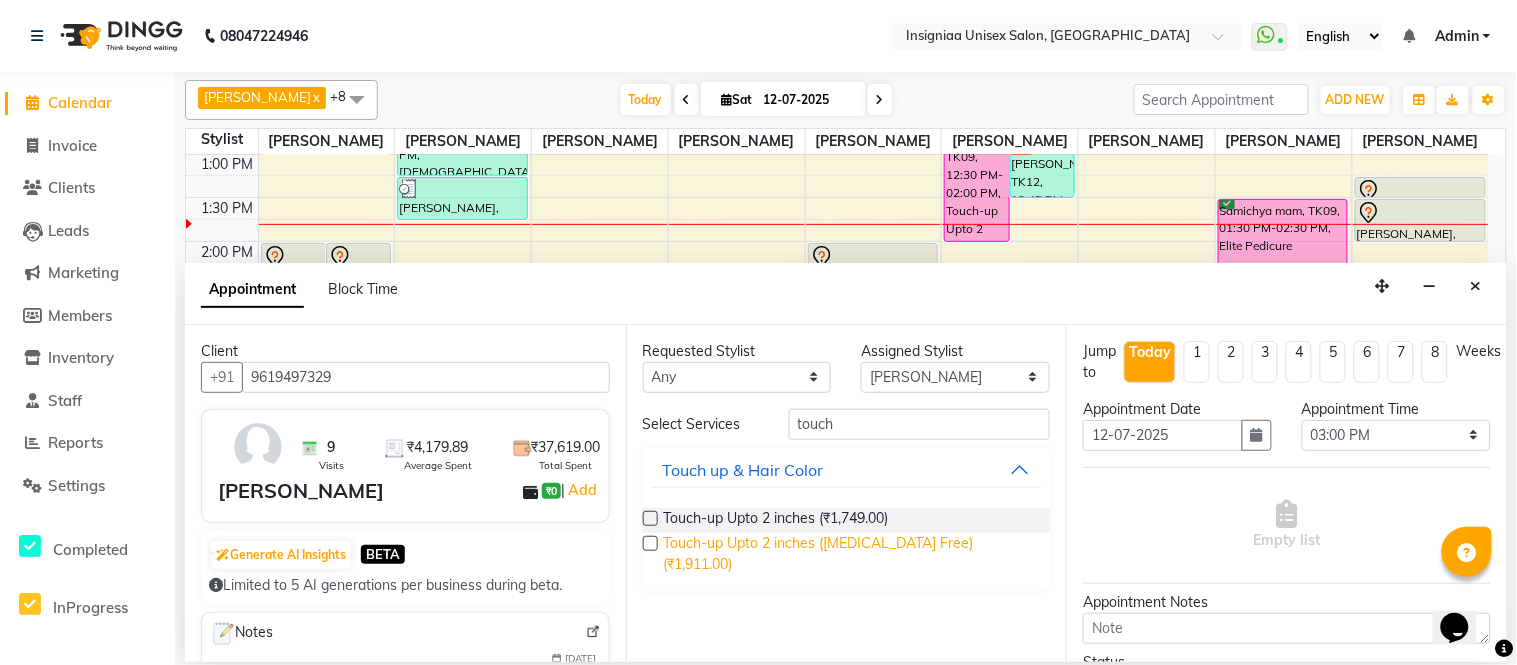 click on "Touch-up Upto 2 inches (Ammonia Free) (₹1,911.00)" at bounding box center (849, 554) 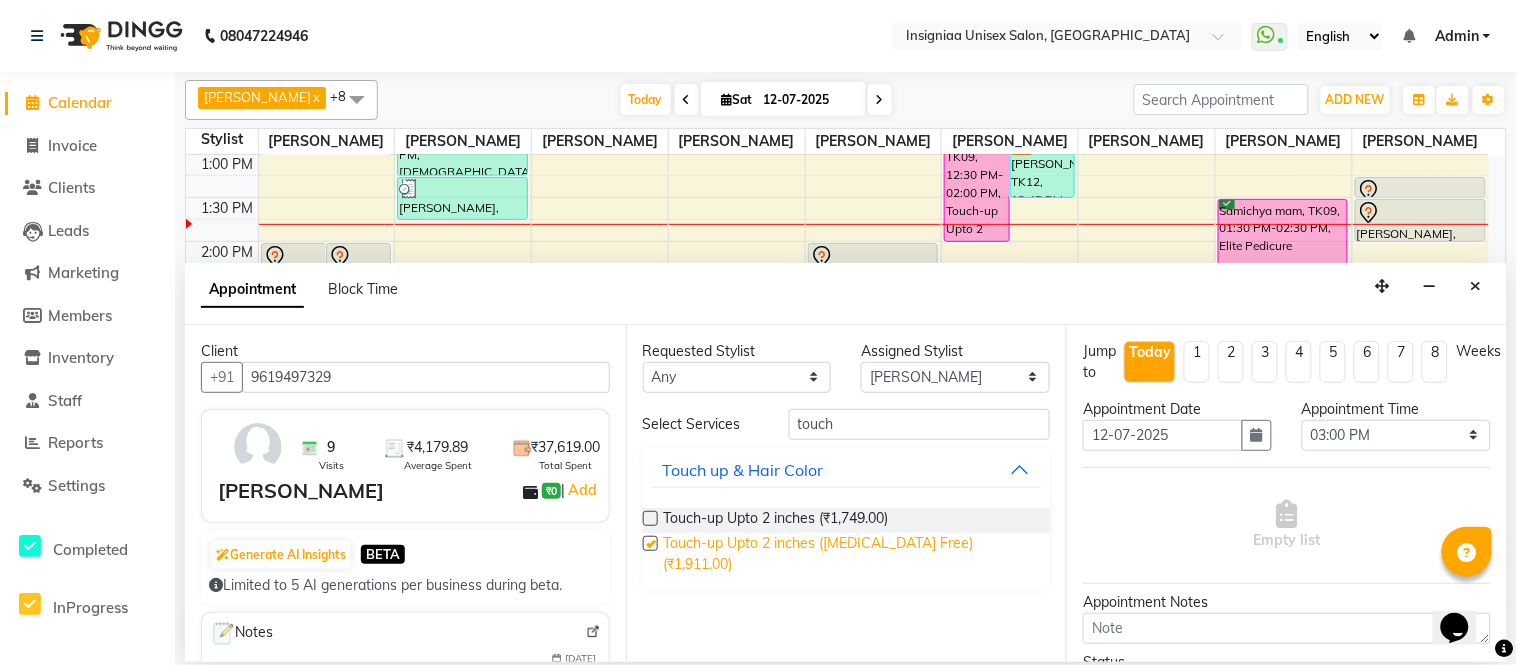 checkbox on "false" 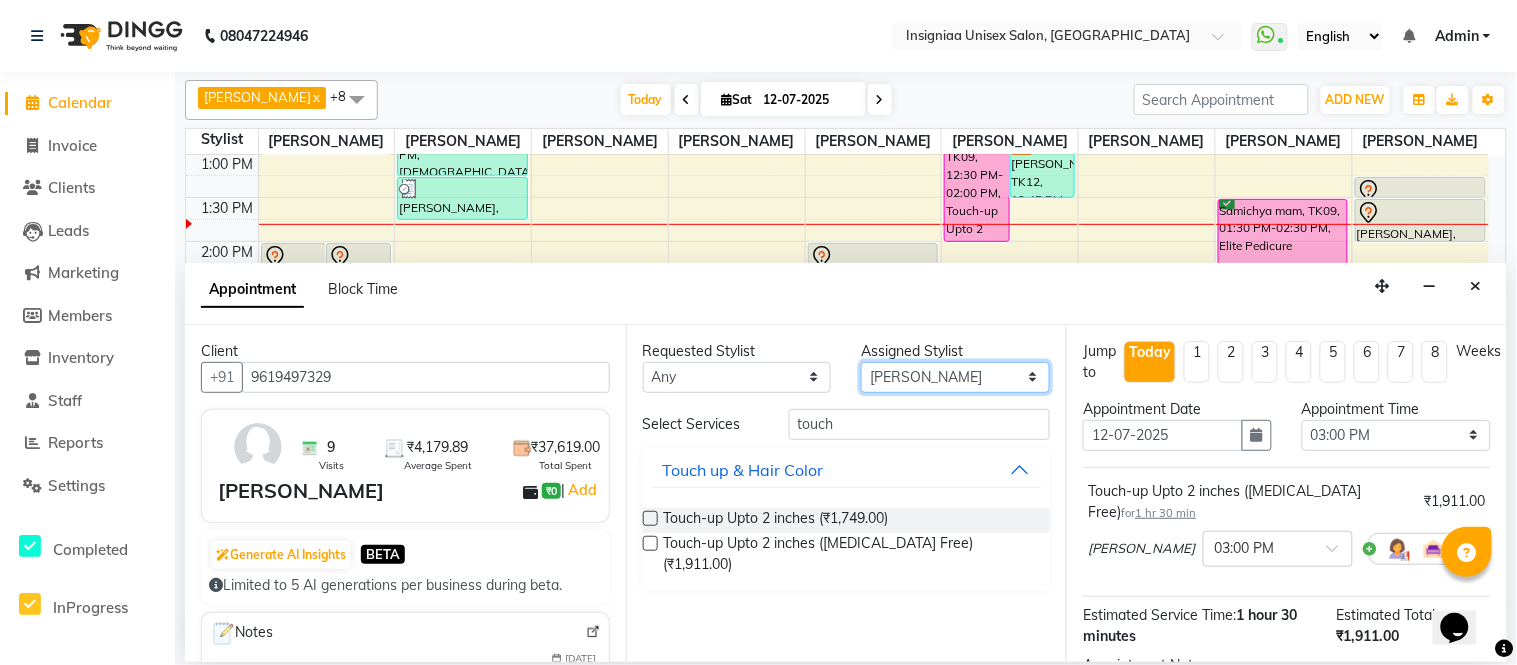 click on "Select Faizan Ansari Nilam Manke Rahul Srivastav Rohini Waghmare Rupali Dhotre Sainath Shinde Shankar Kshirsagar Sohail Khan Sujeet Thakur Vijay Kharat" at bounding box center (955, 377) 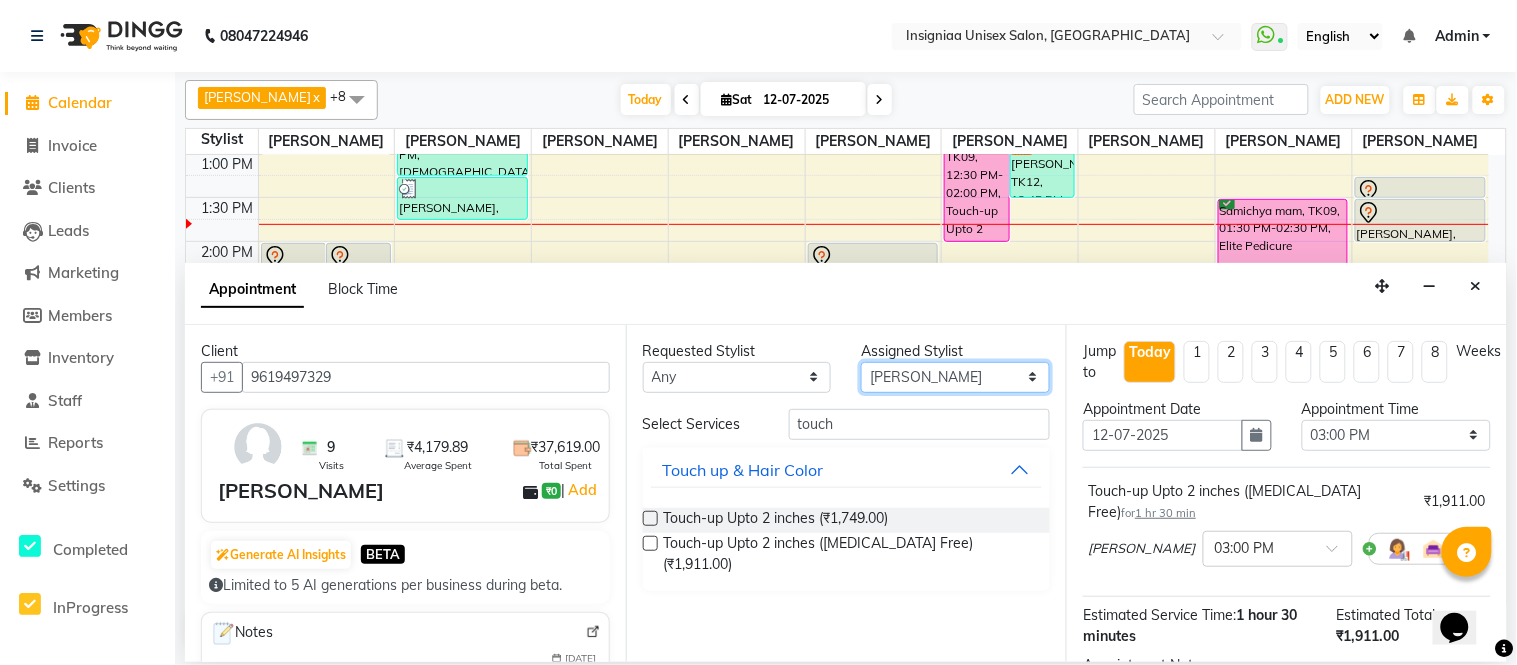 select on "75510" 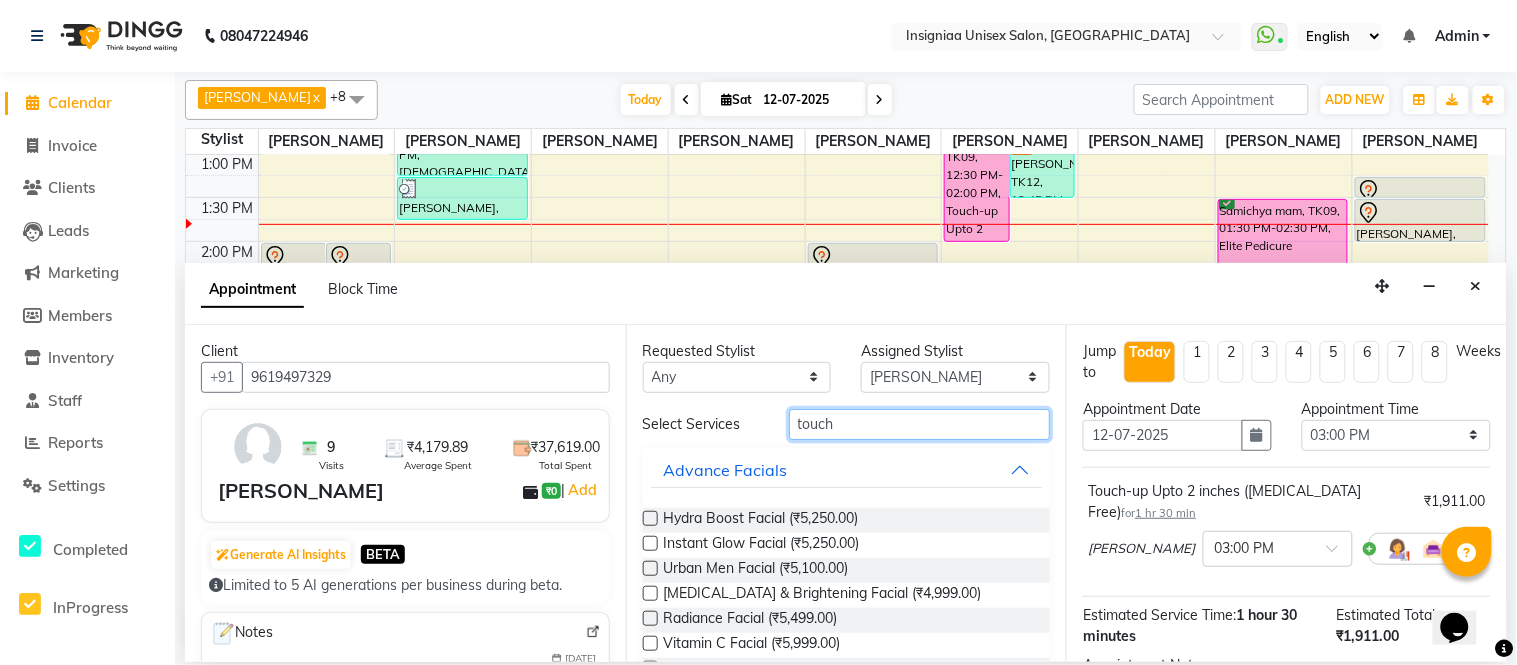 drag, startPoint x: 886, startPoint y: 434, endPoint x: 711, endPoint y: 434, distance: 175 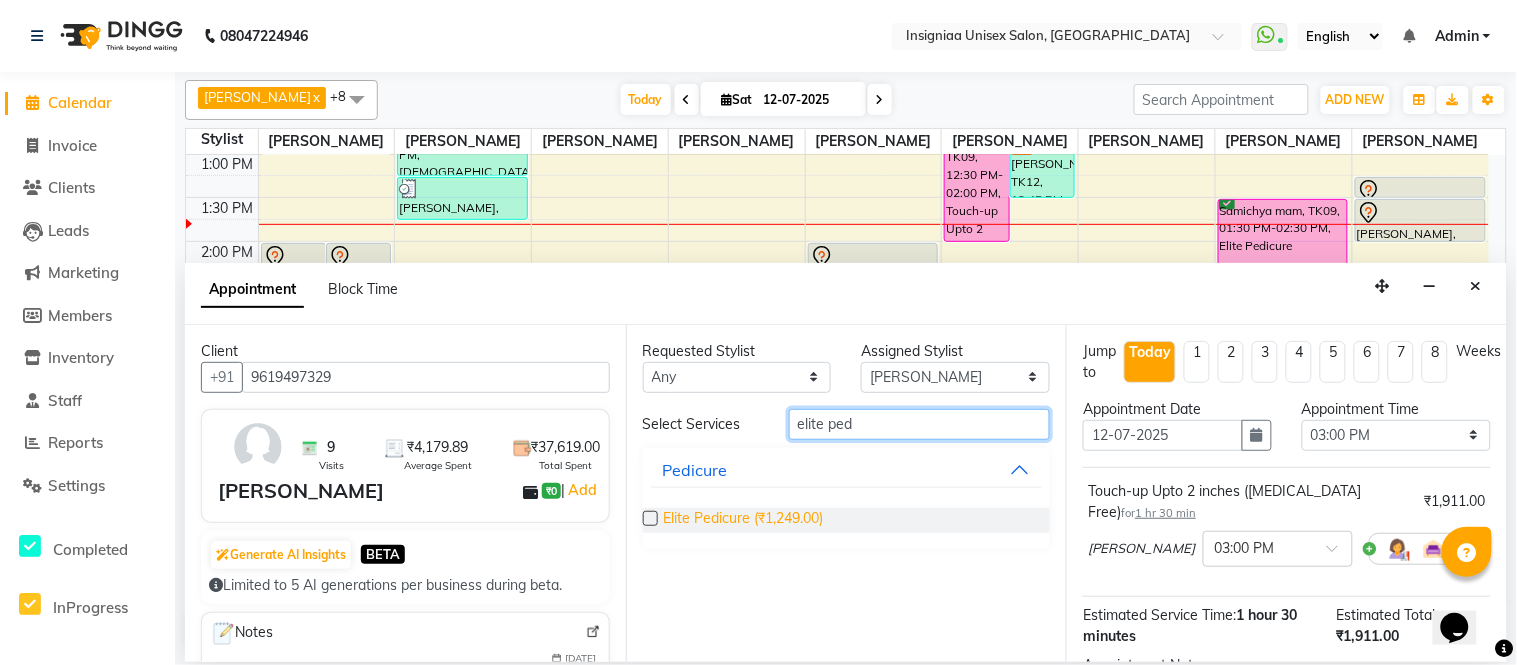 type on "elite ped" 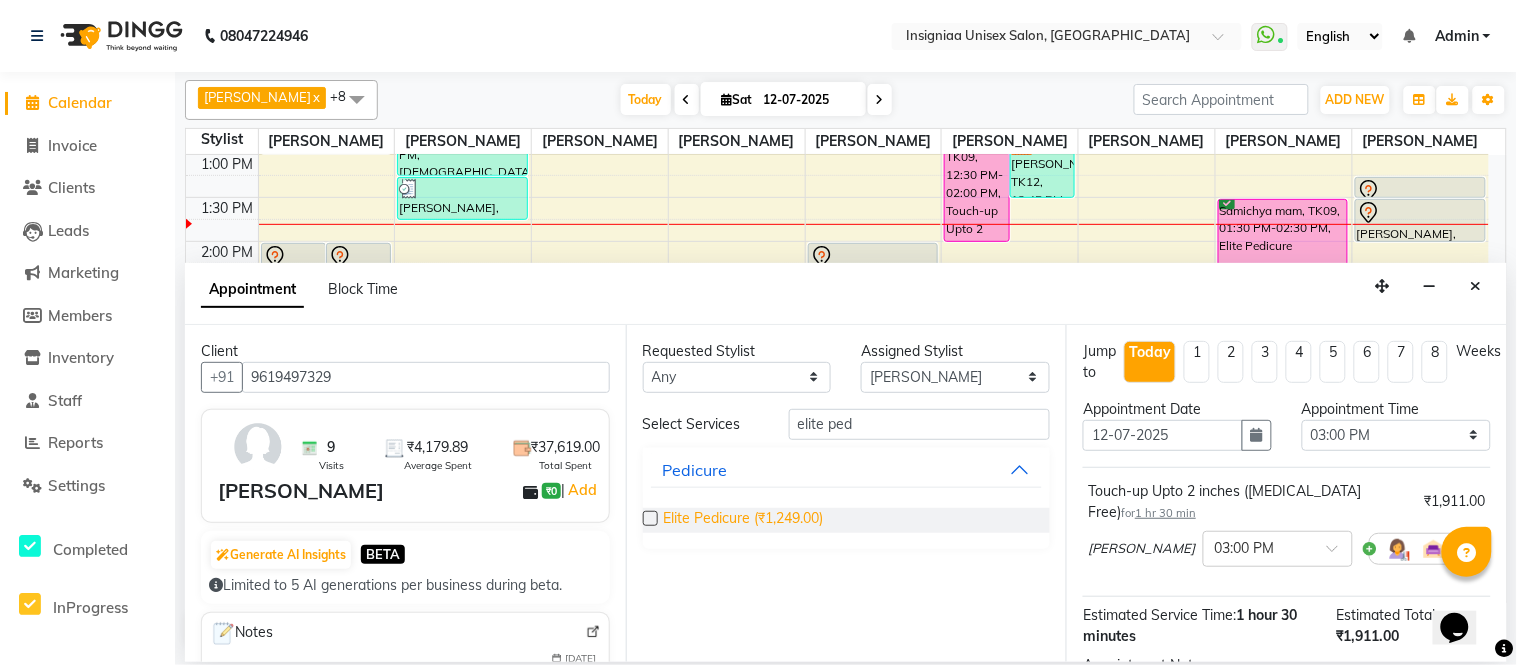 click on "Elite Pedicure (₹1,249.00)" at bounding box center (744, 520) 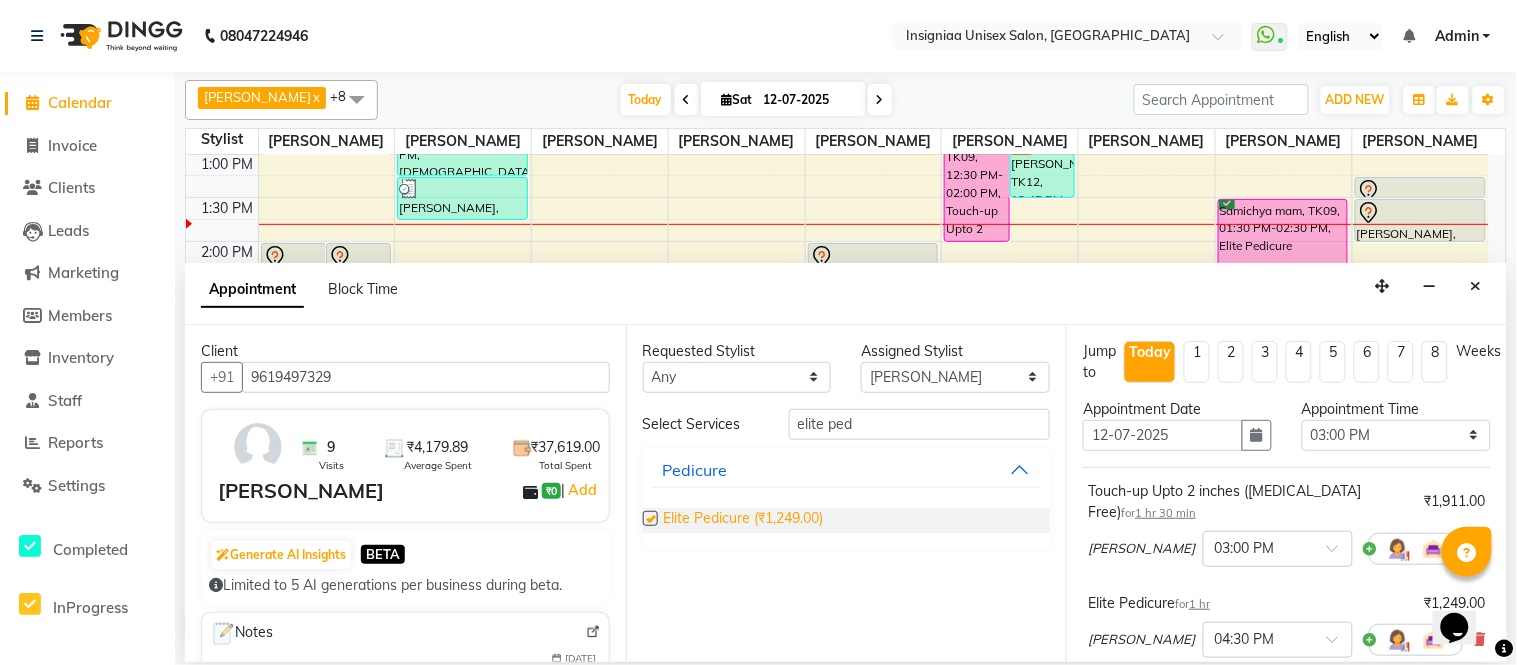 checkbox on "false" 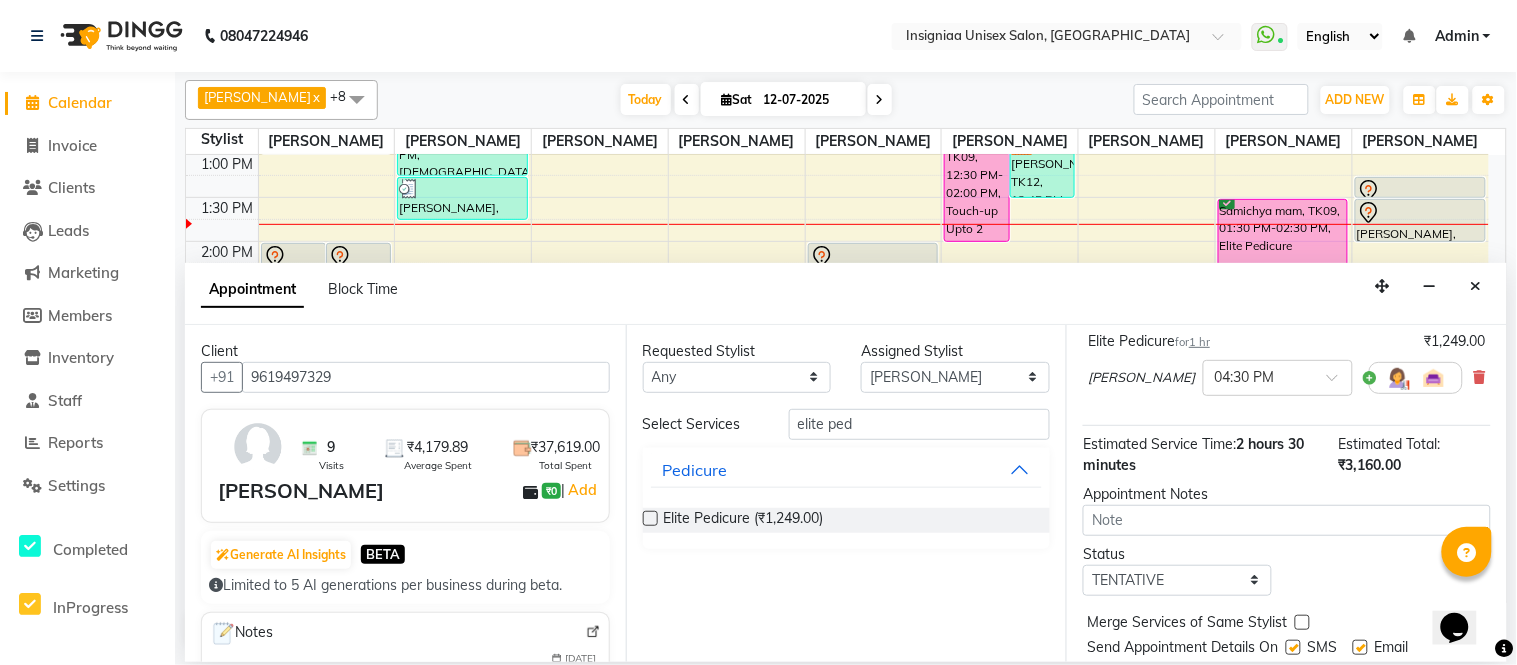 scroll, scrollTop: 324, scrollLeft: 0, axis: vertical 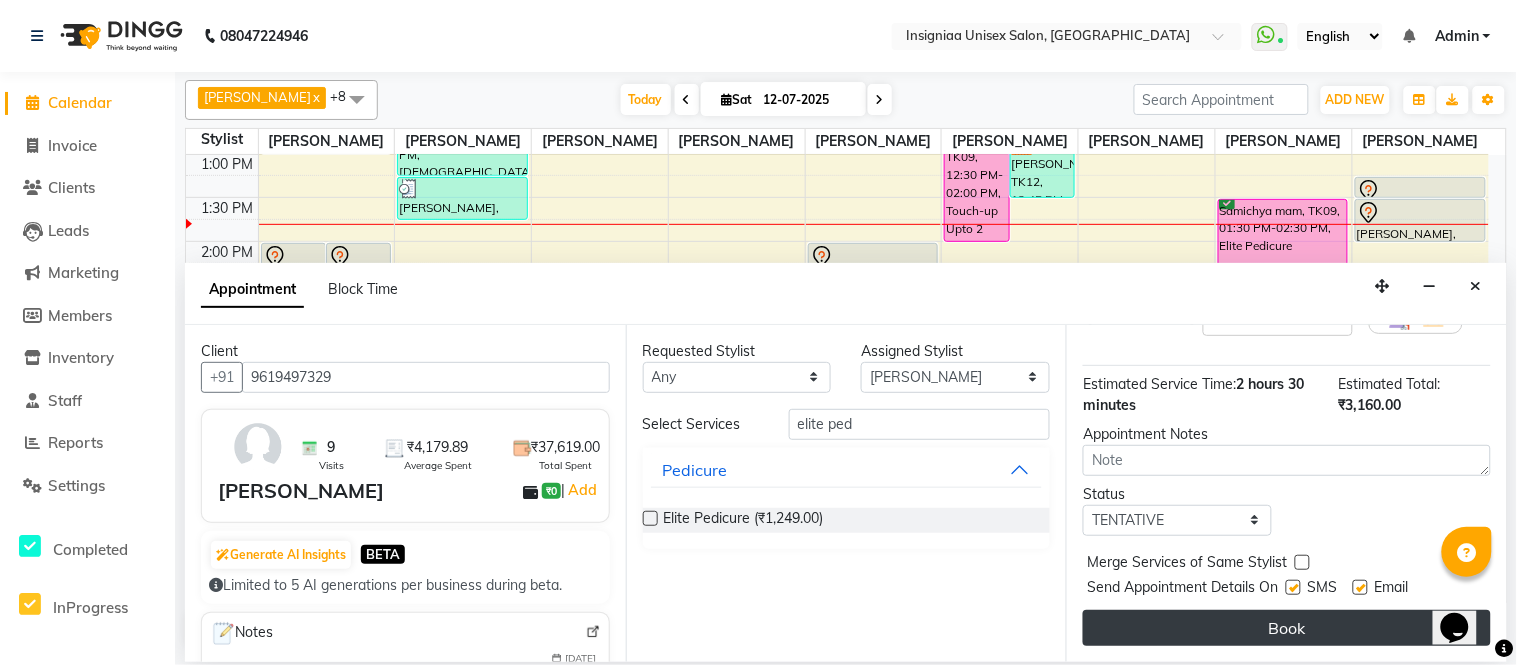 drag, startPoint x: 1362, startPoint y: 590, endPoint x: 1334, endPoint y: 637, distance: 54.708317 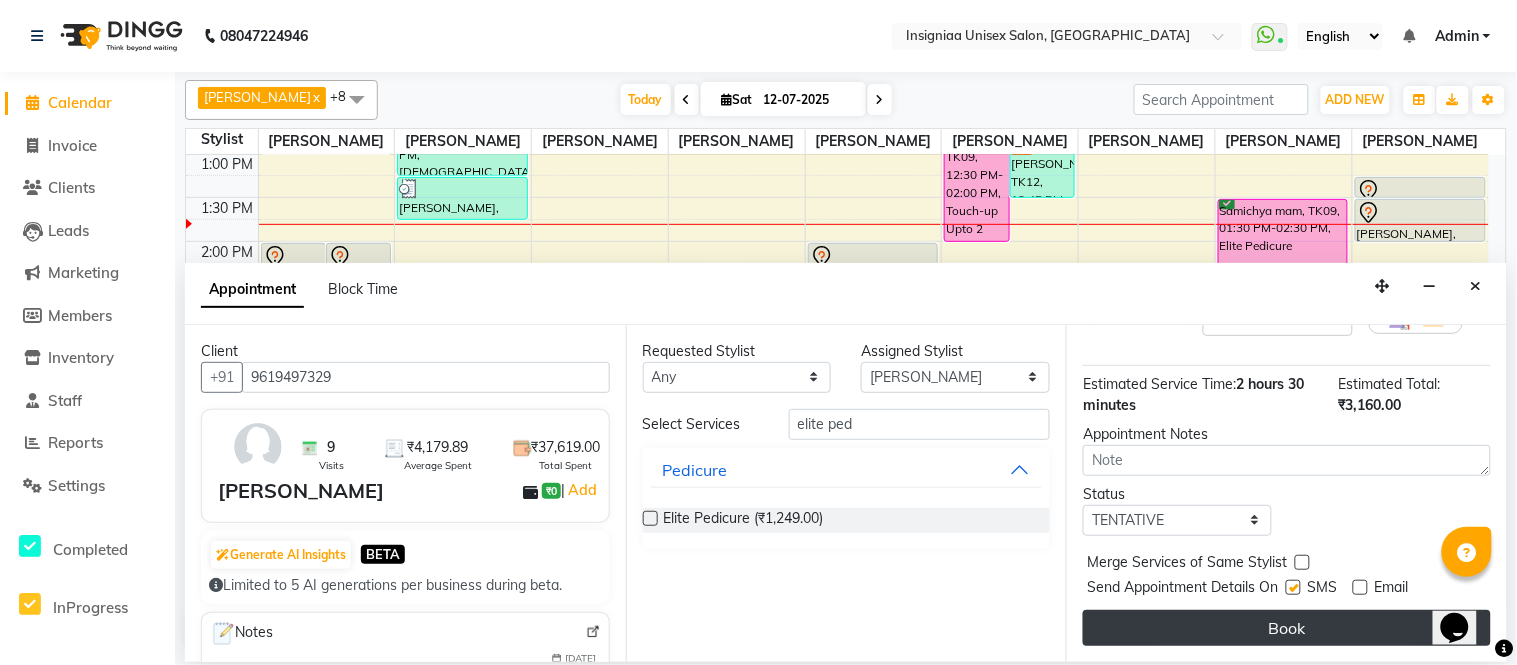 click on "Book" at bounding box center [1287, 628] 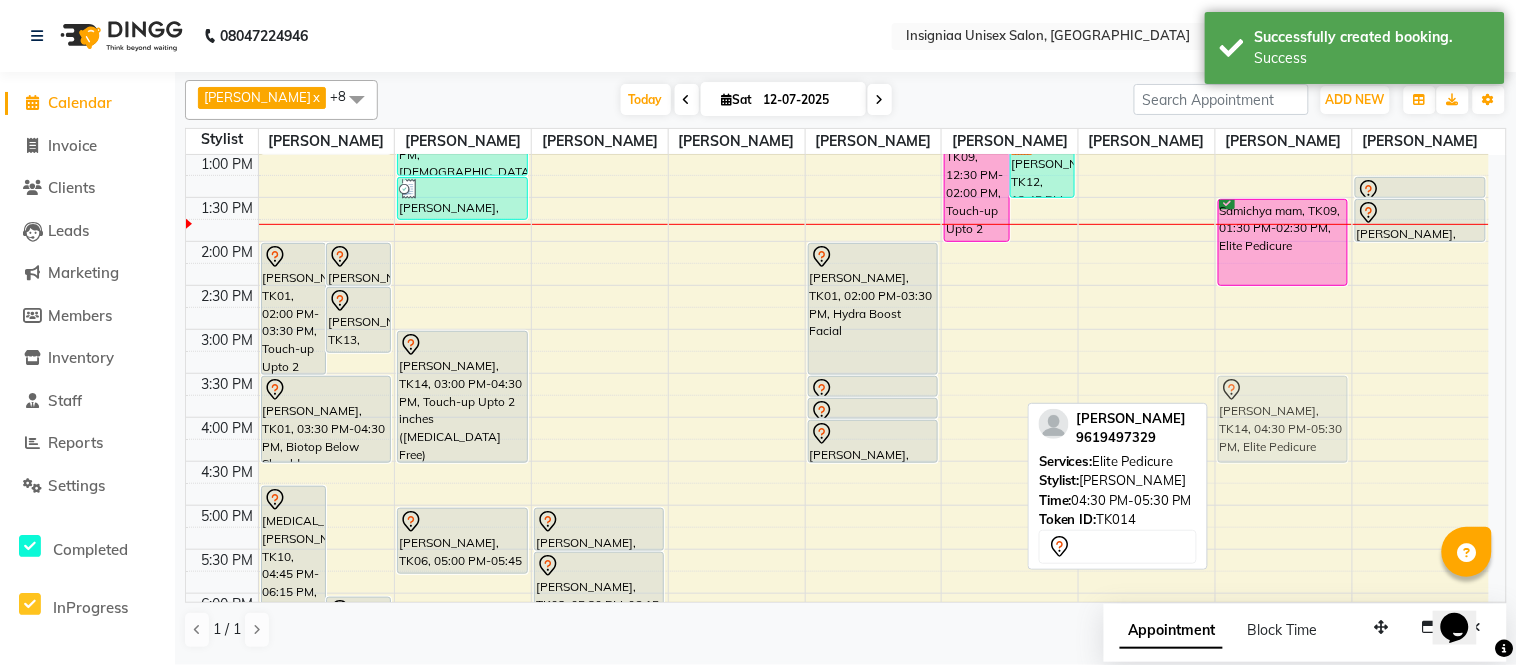 drag, startPoint x: 1268, startPoint y: 514, endPoint x: 1267, endPoint y: 432, distance: 82.006096 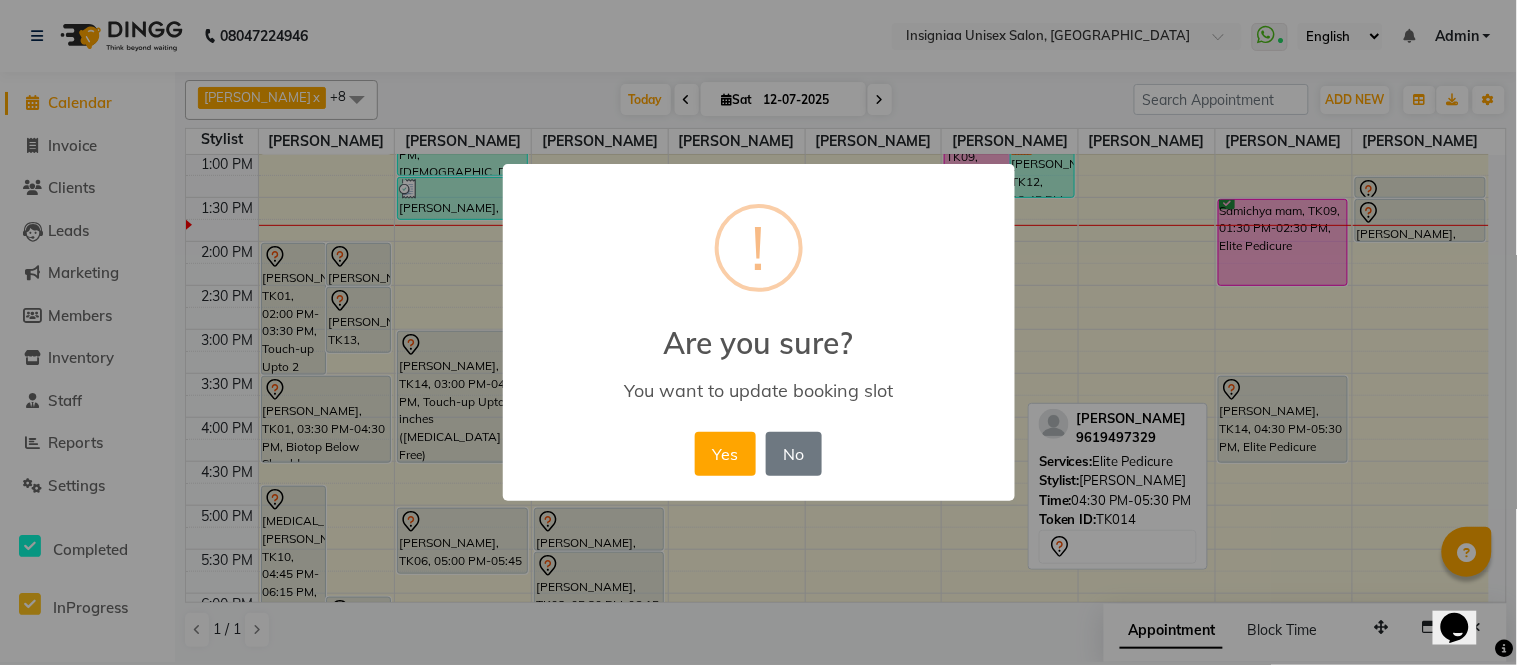 click on "Yes No No" at bounding box center (758, 454) 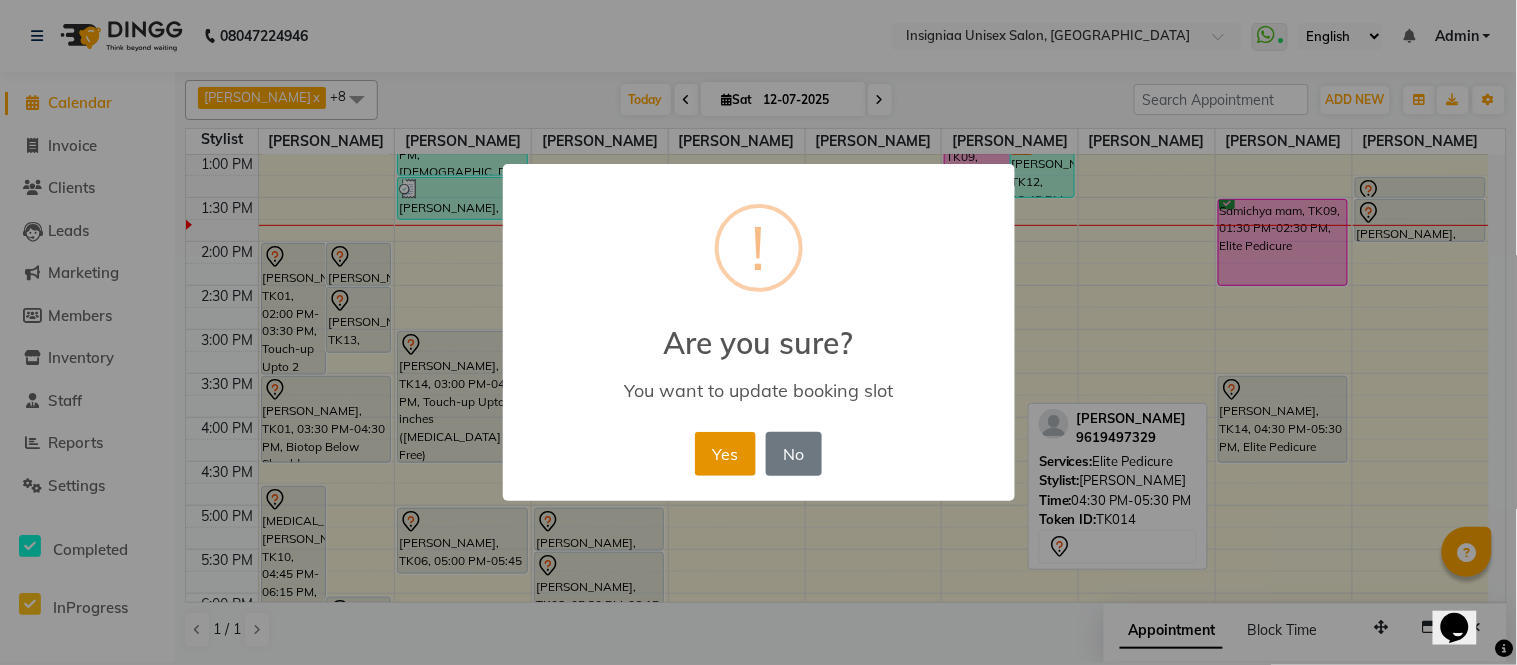 click on "Yes" at bounding box center [725, 454] 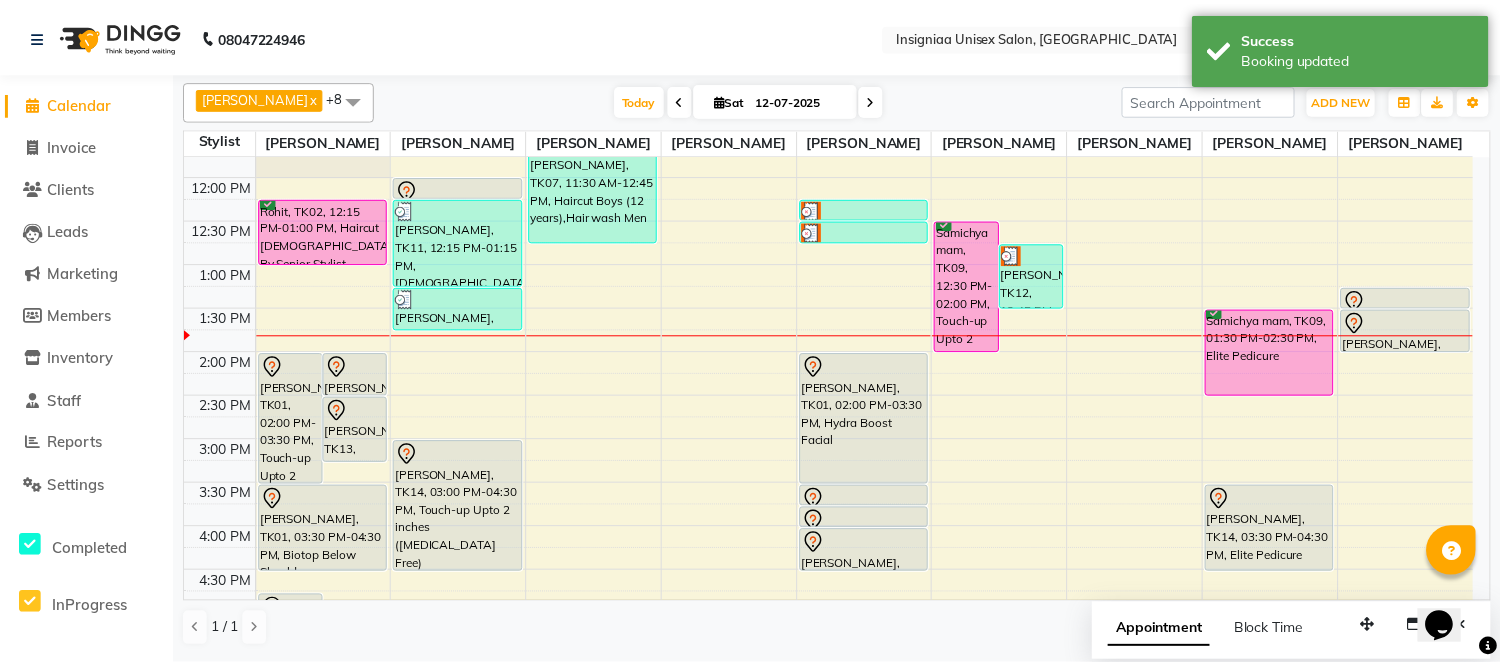 scroll, scrollTop: 154, scrollLeft: 0, axis: vertical 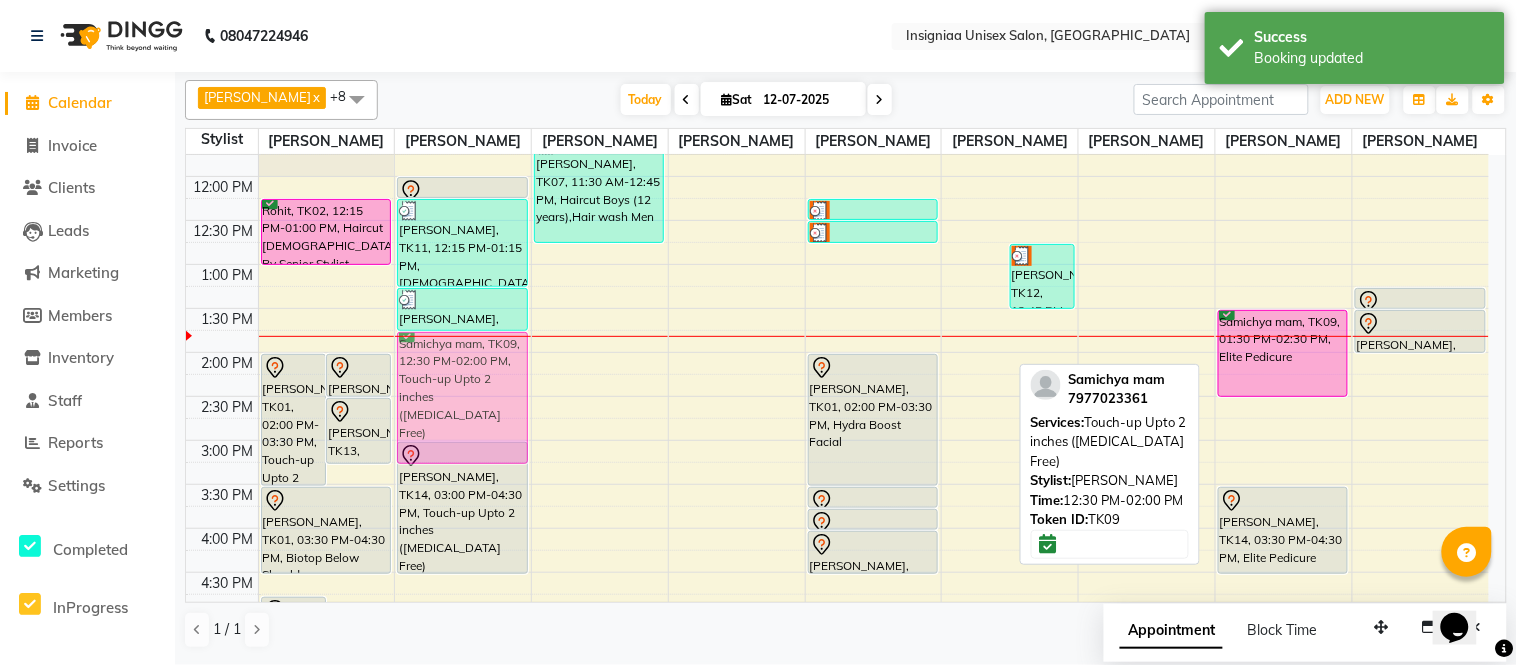 drag, startPoint x: 955, startPoint y: 272, endPoint x: 456, endPoint y: 393, distance: 513.4608 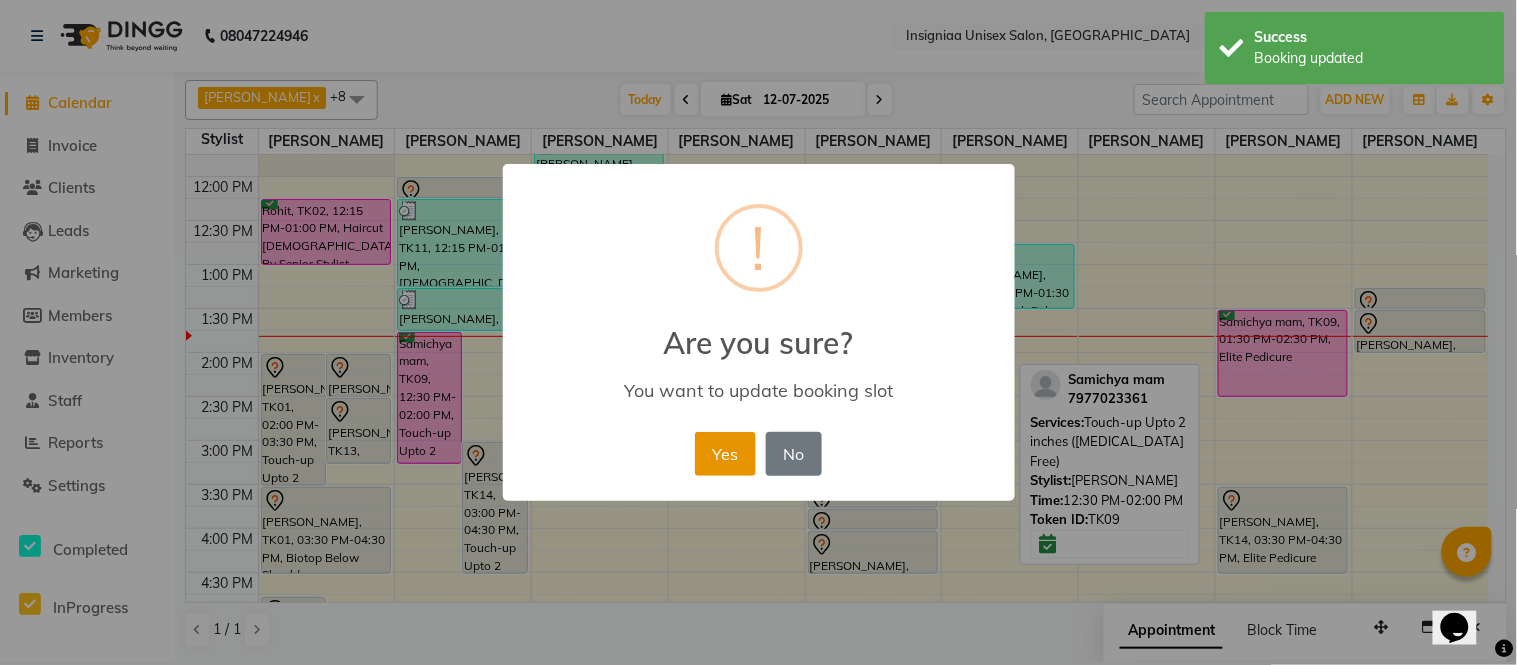 click on "Yes" at bounding box center [725, 454] 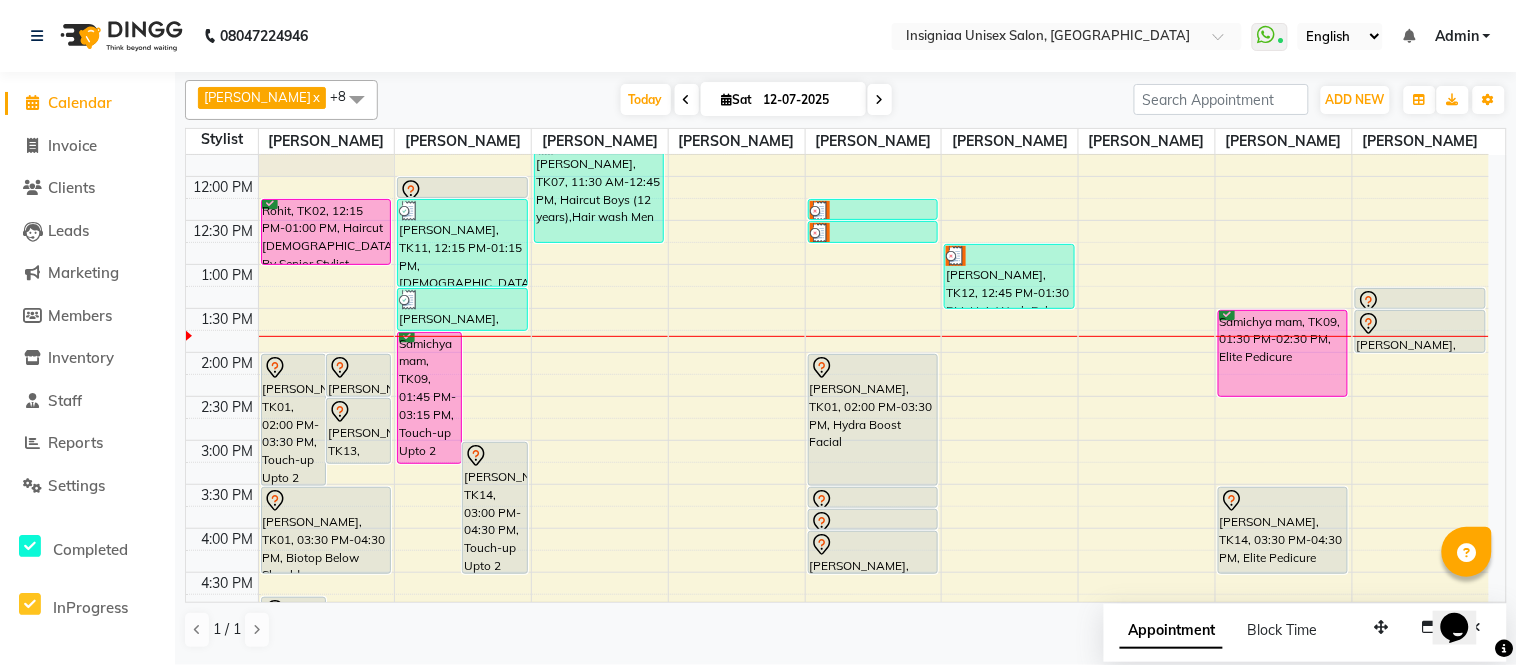 click on "08047224946 Select Location × Insigniaa Unisex Salon, Kharghar  WhatsApp Status  ✕ Status:  Connected Most Recent Message: 12-07-2025     11:04 AM Recent Service Activity: 12-07-2025     12:19 PM English ENGLISH Español العربية मराठी हिंदी ગુજરાતી தமிழ் 中文 Notifications nothing to show Admin Manage Profile Change Password Sign out  Version:3.15.4" 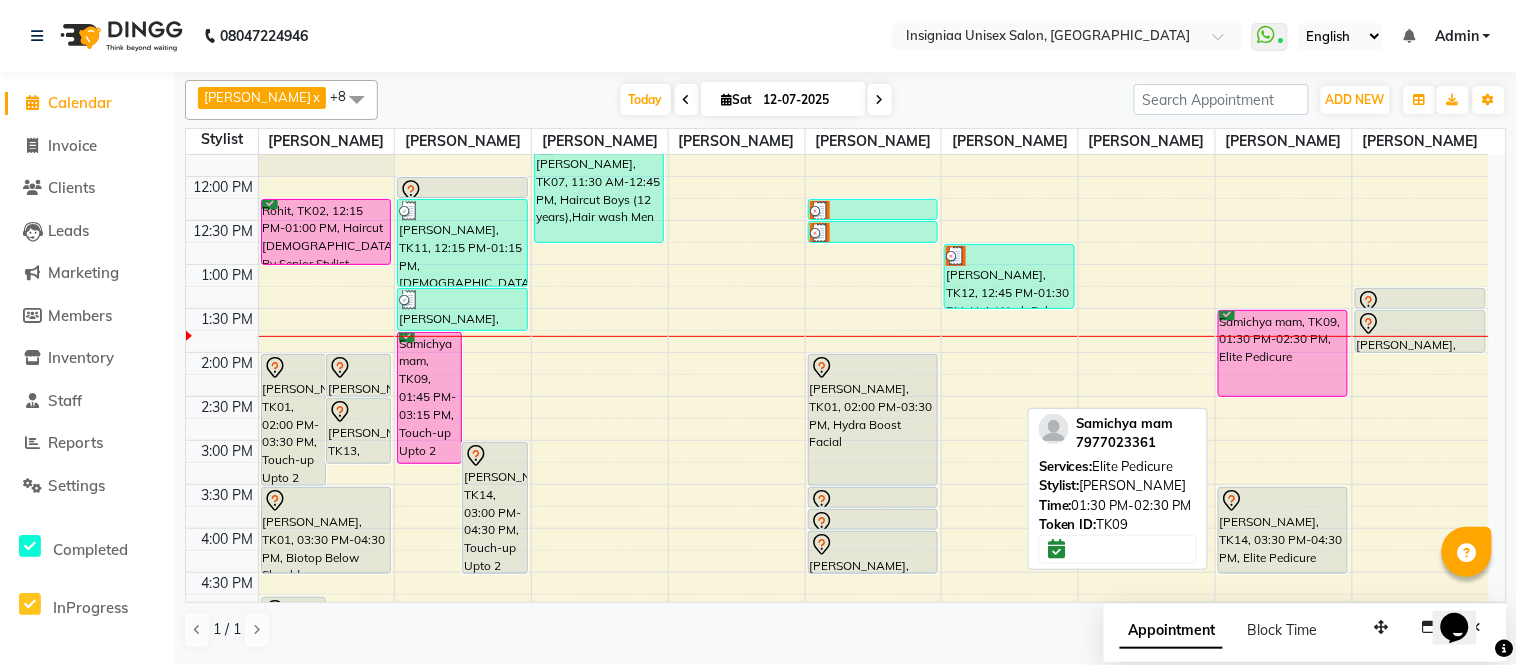 click on "Samichya mam, TK09, 01:30 PM-02:30 PM, Elite Pedicure" at bounding box center [1283, 353] 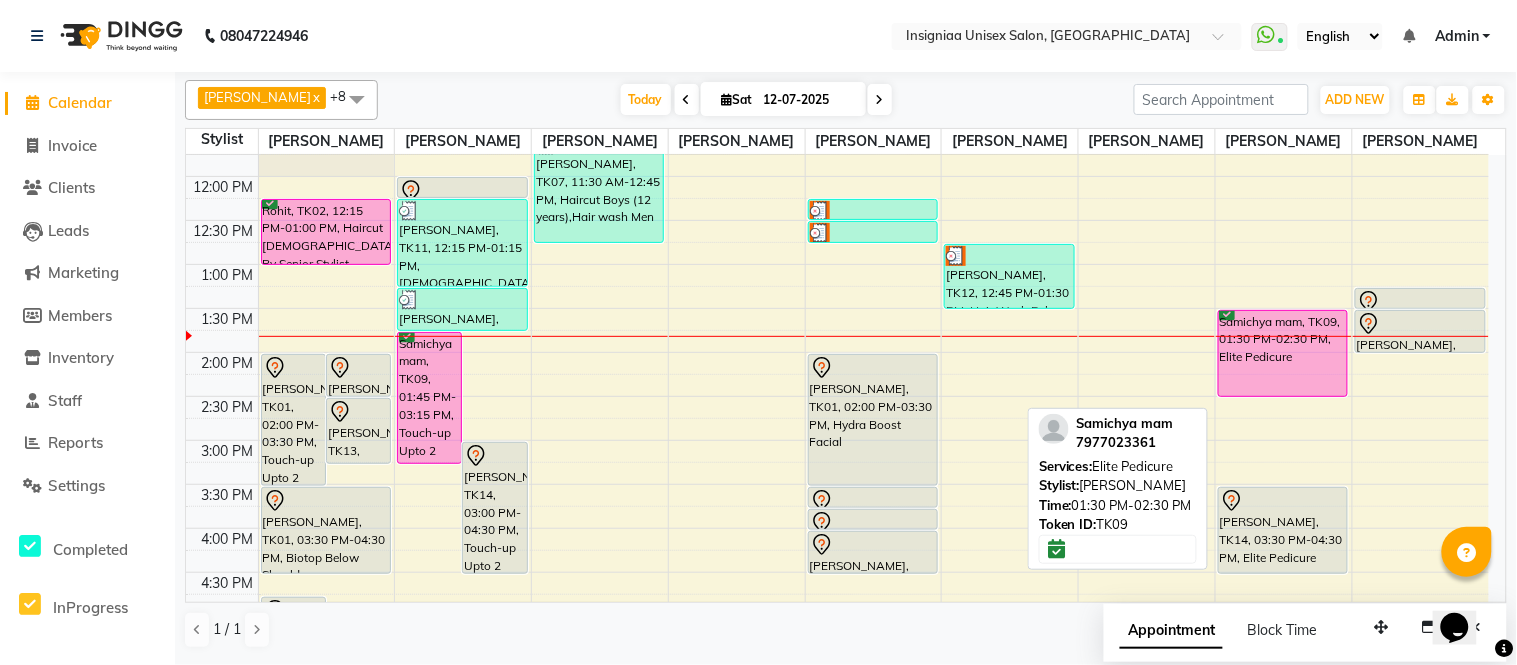 click on "Samichya mam, TK09, 01:30 PM-02:30 PM, Elite Pedicure" at bounding box center [1283, 353] 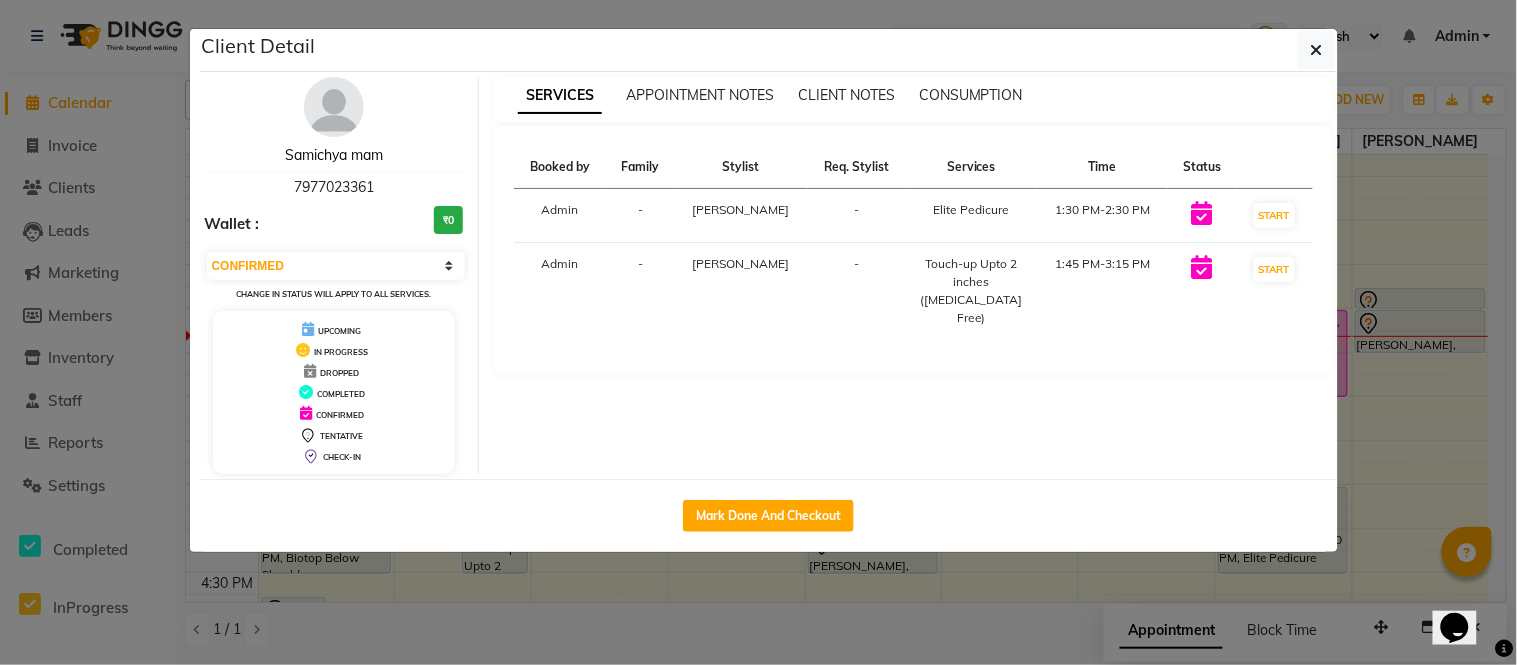 click on "Samichya mam" at bounding box center (334, 155) 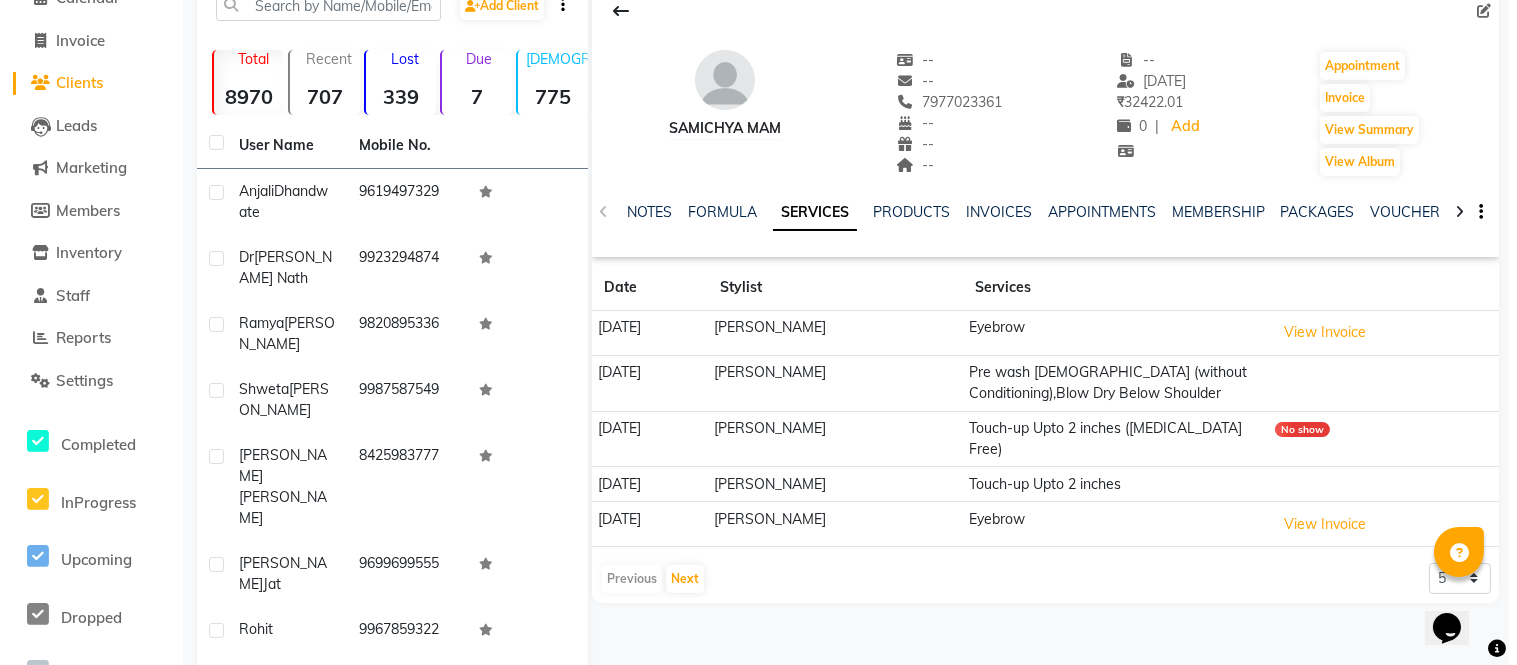 scroll, scrollTop: 111, scrollLeft: 0, axis: vertical 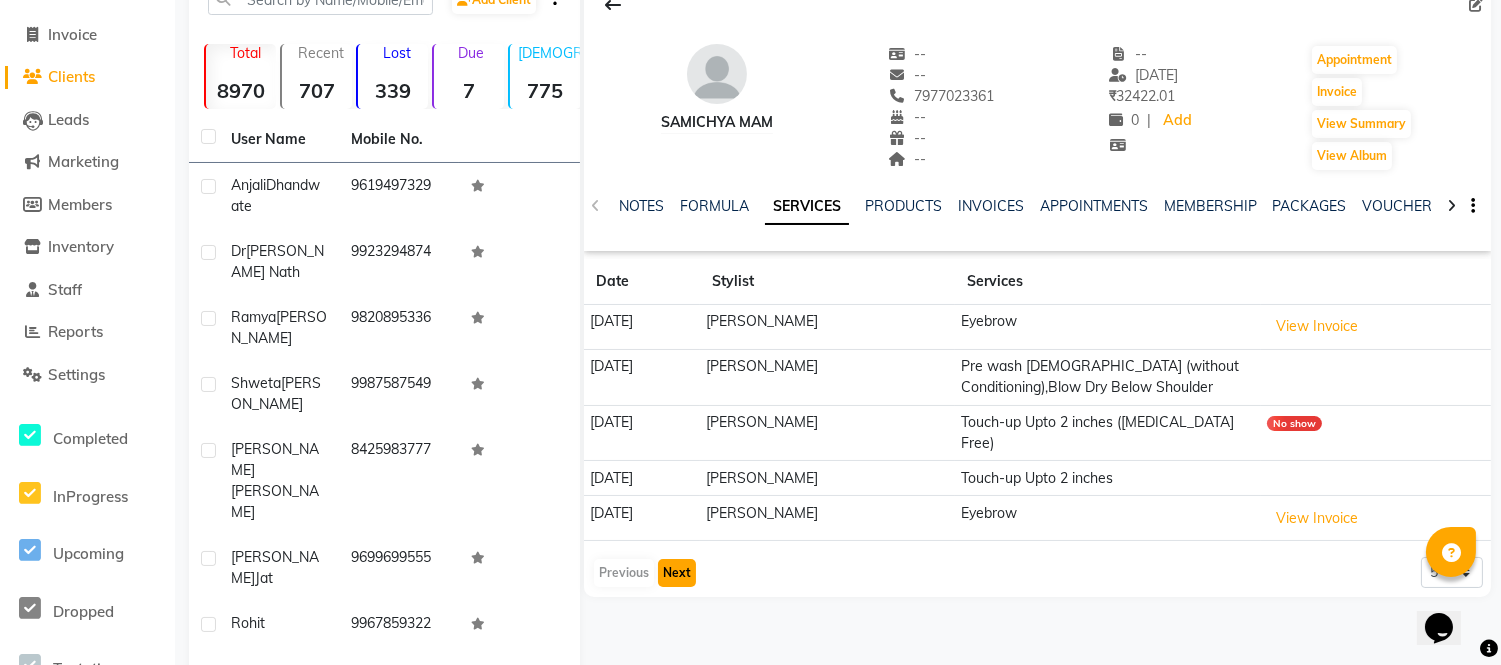 click on "Next" 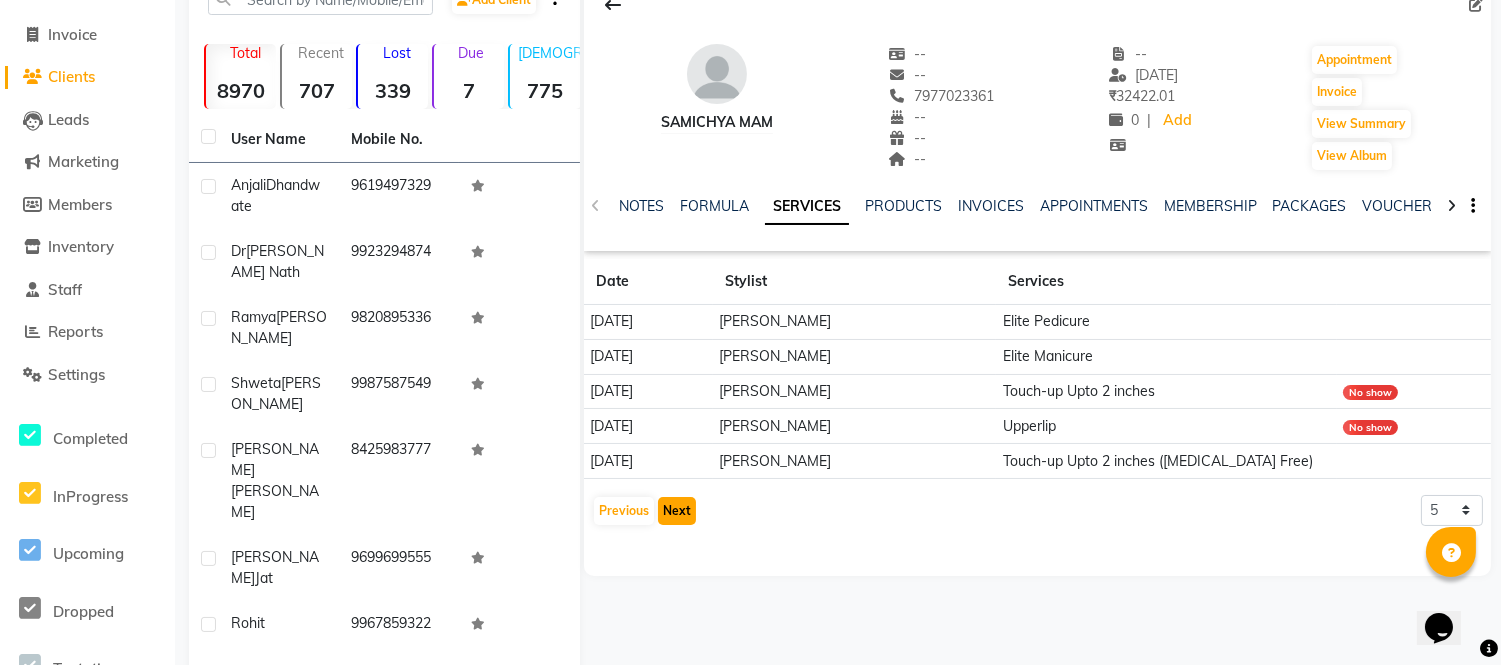 click on "Next" 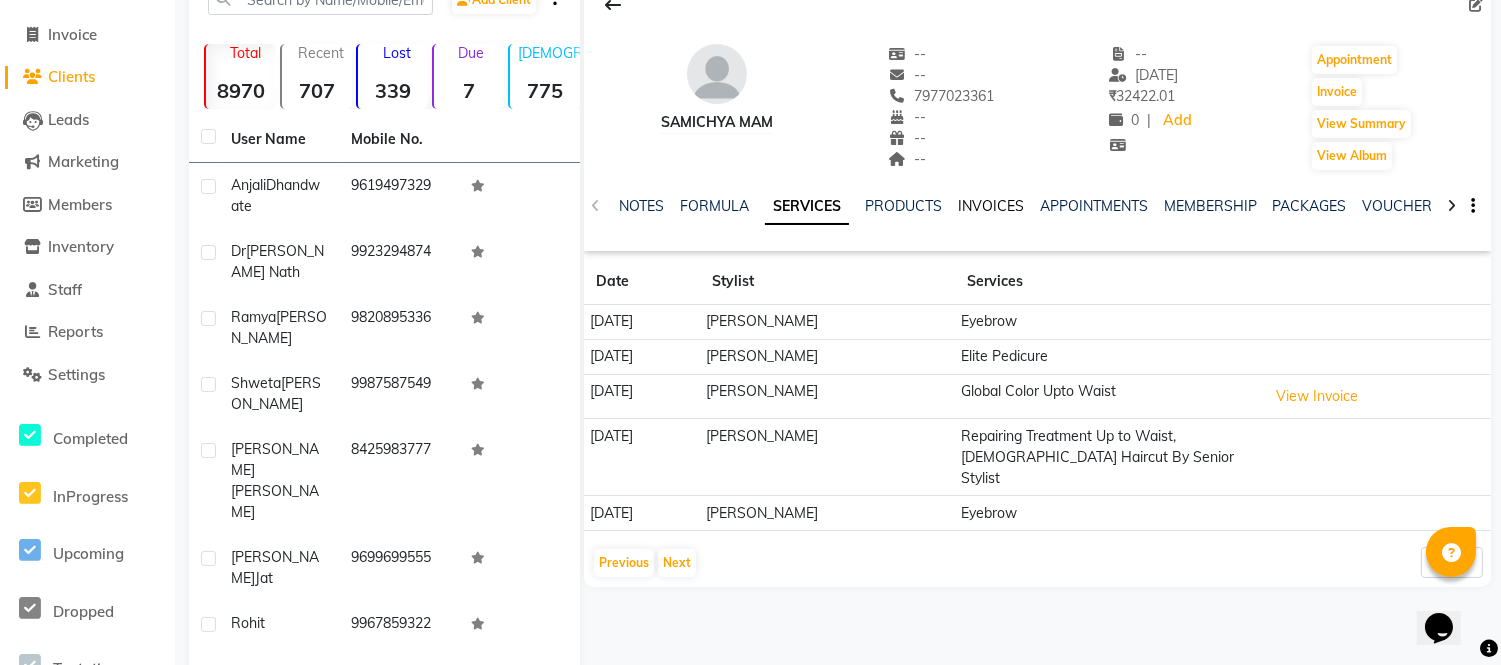 click on "INVOICES" 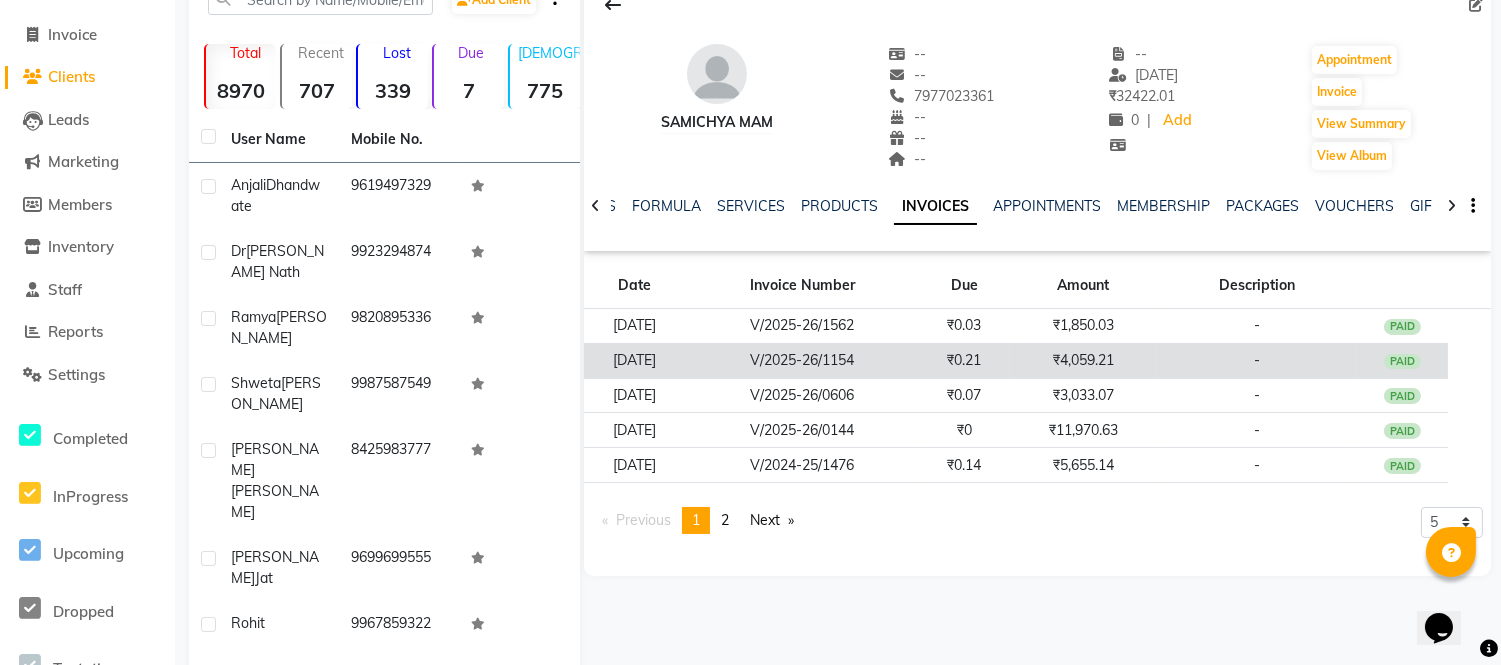click on "V/2025-26/1154" 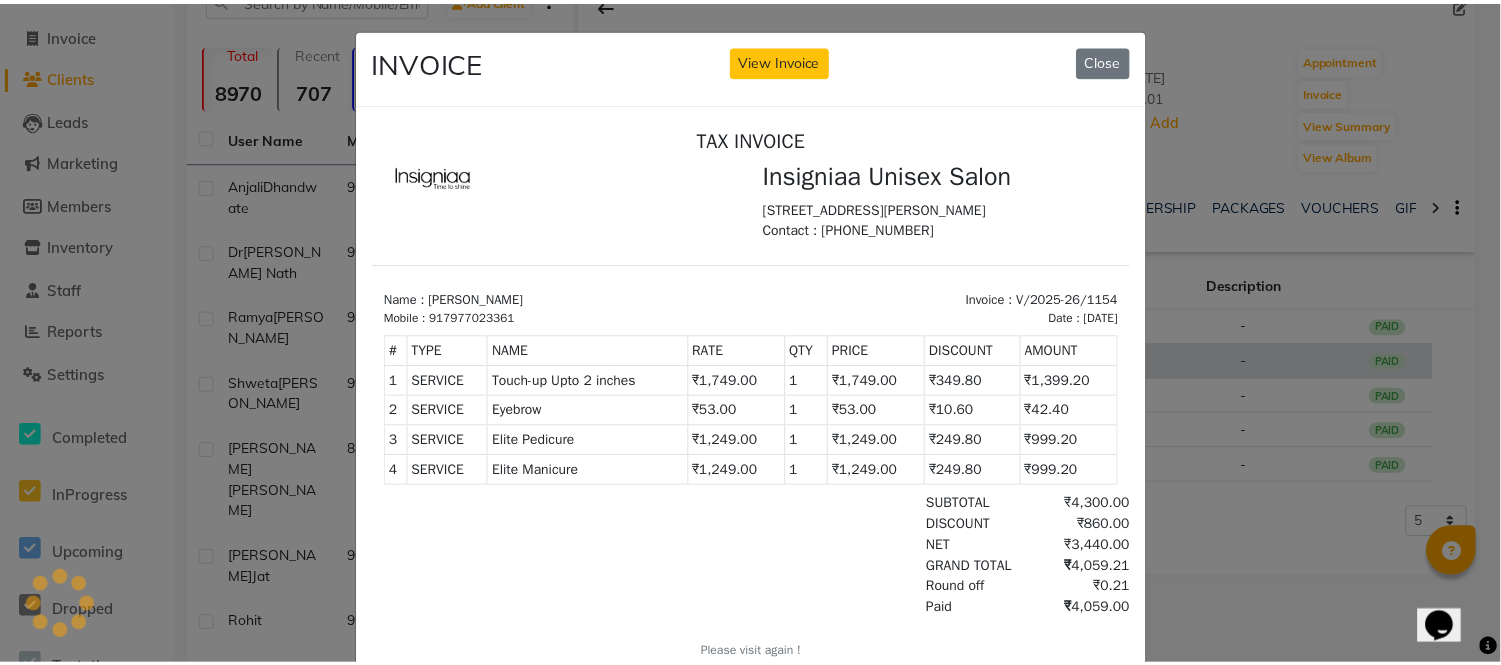 scroll, scrollTop: 0, scrollLeft: 0, axis: both 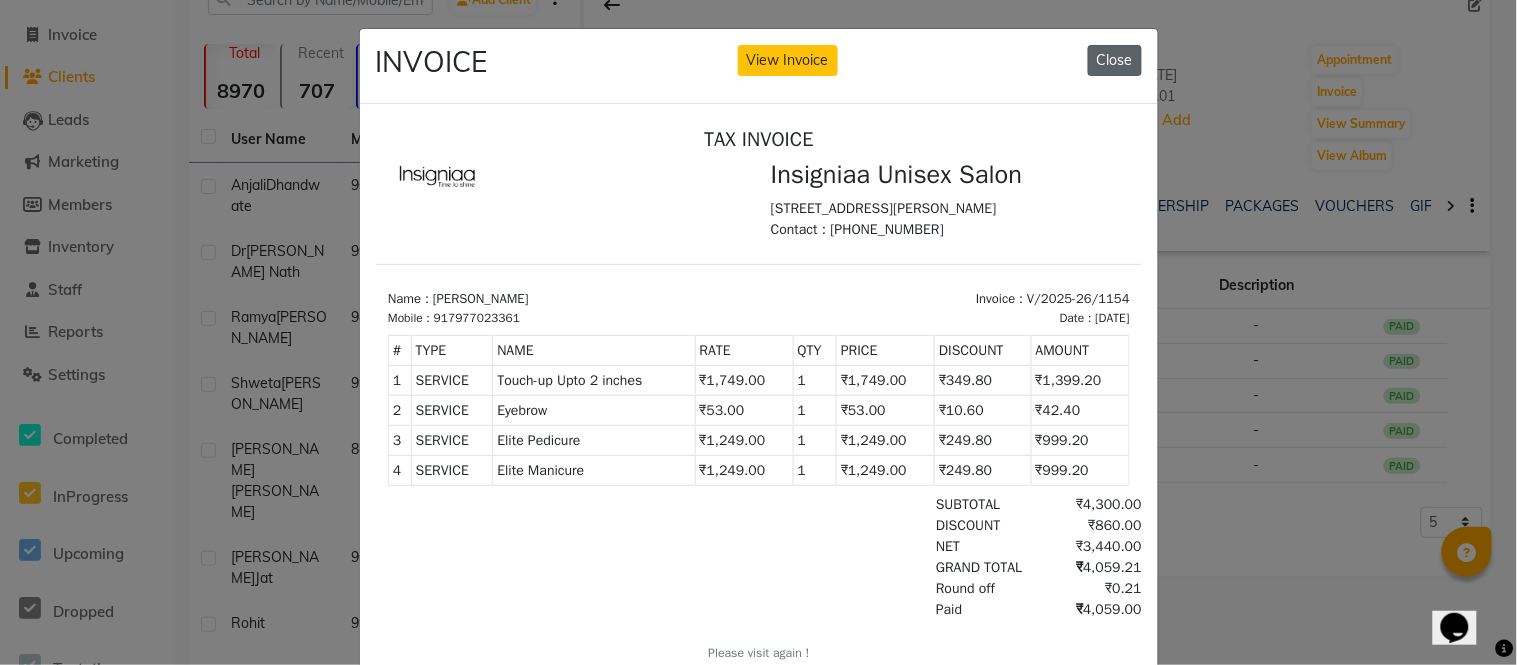 click on "Close" 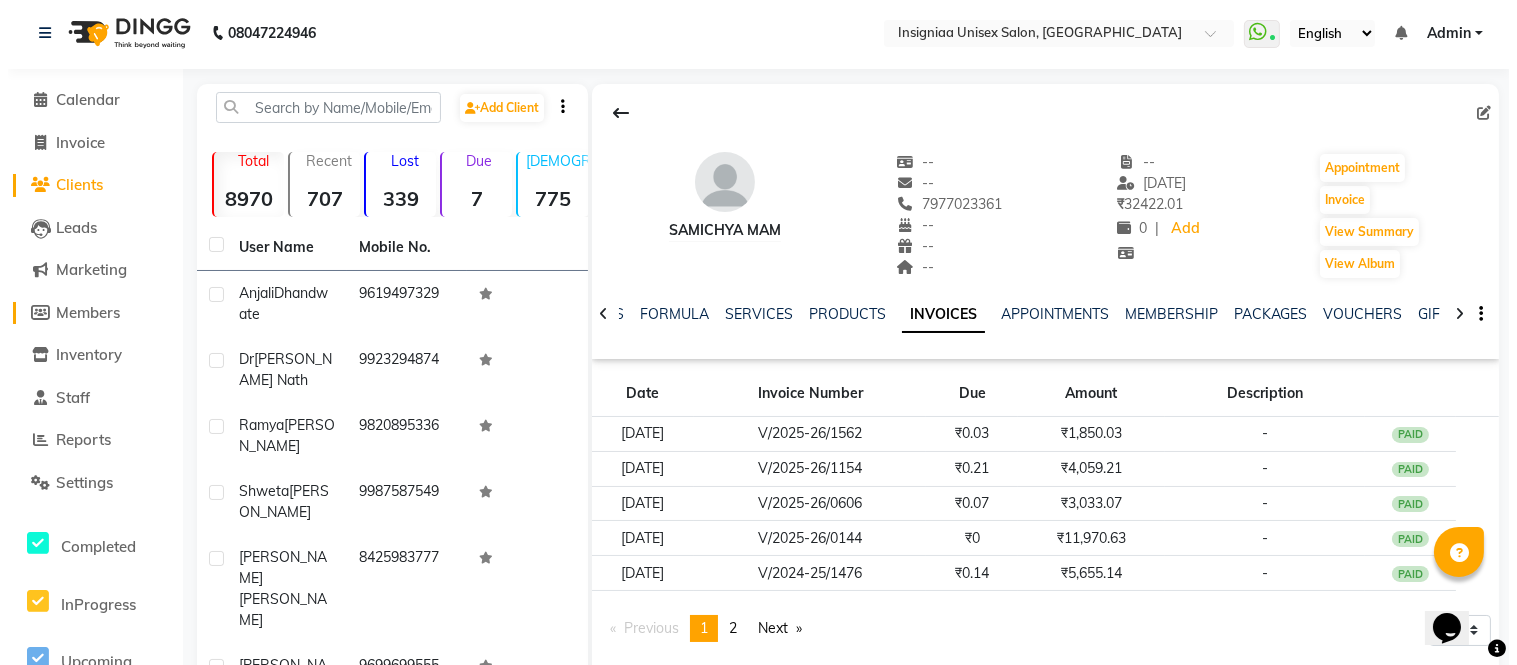 scroll, scrollTop: 0, scrollLeft: 0, axis: both 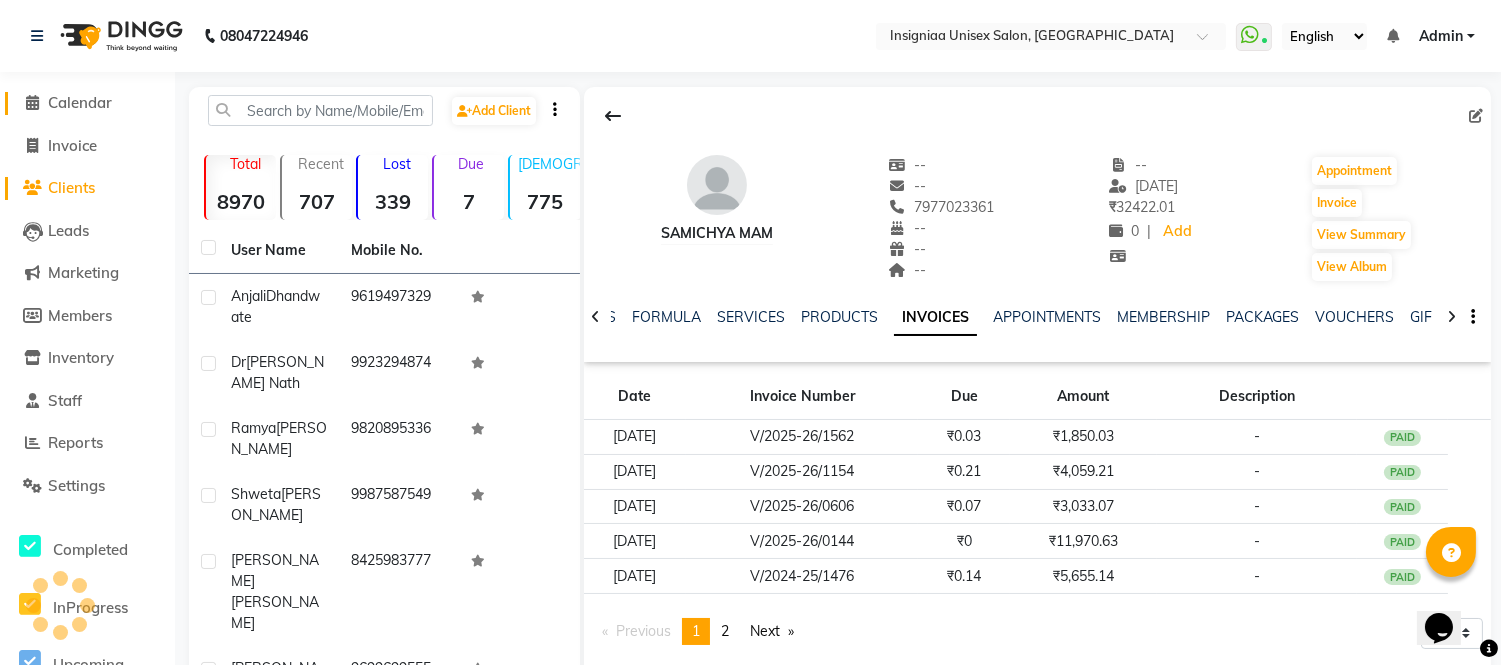 click on "Calendar" 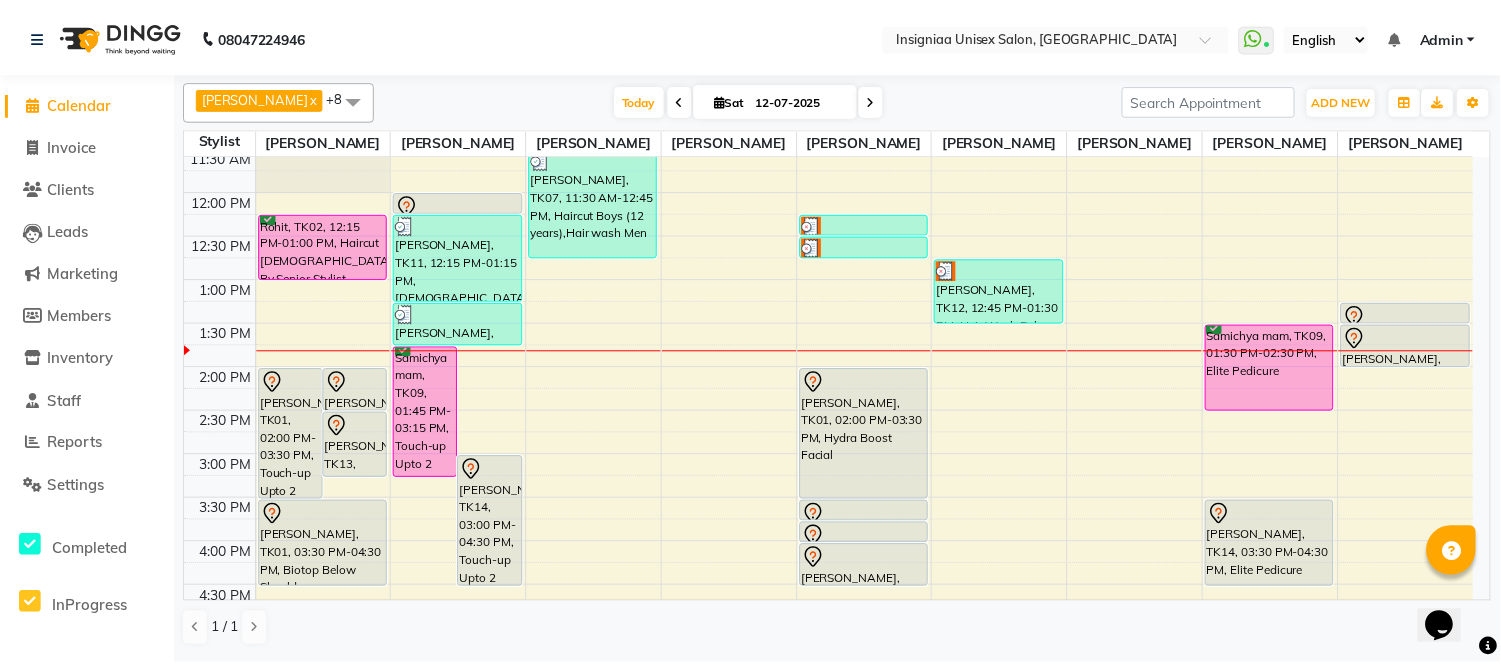 scroll, scrollTop: 0, scrollLeft: 0, axis: both 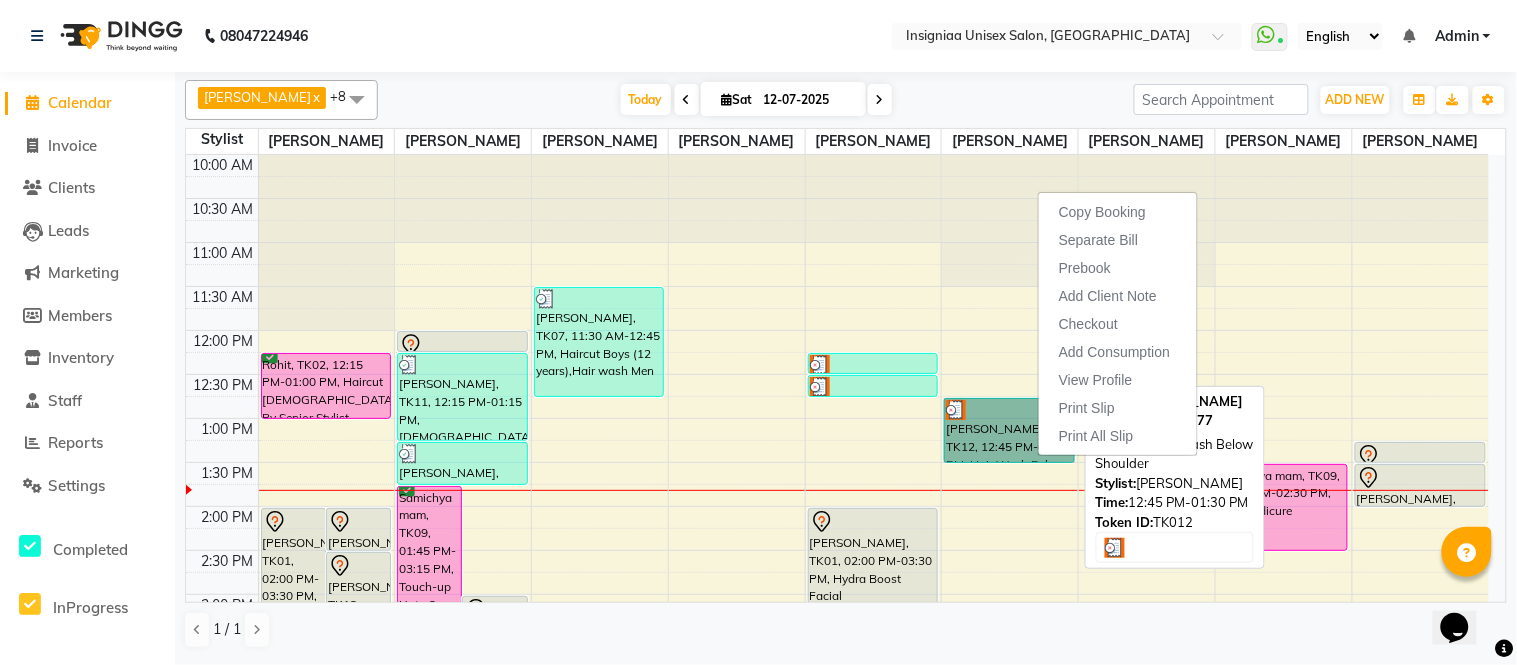 click on "[PERSON_NAME], TK12, 12:45 PM-01:30 PM, Hair Wash Below Shoulder" at bounding box center [1009, 430] 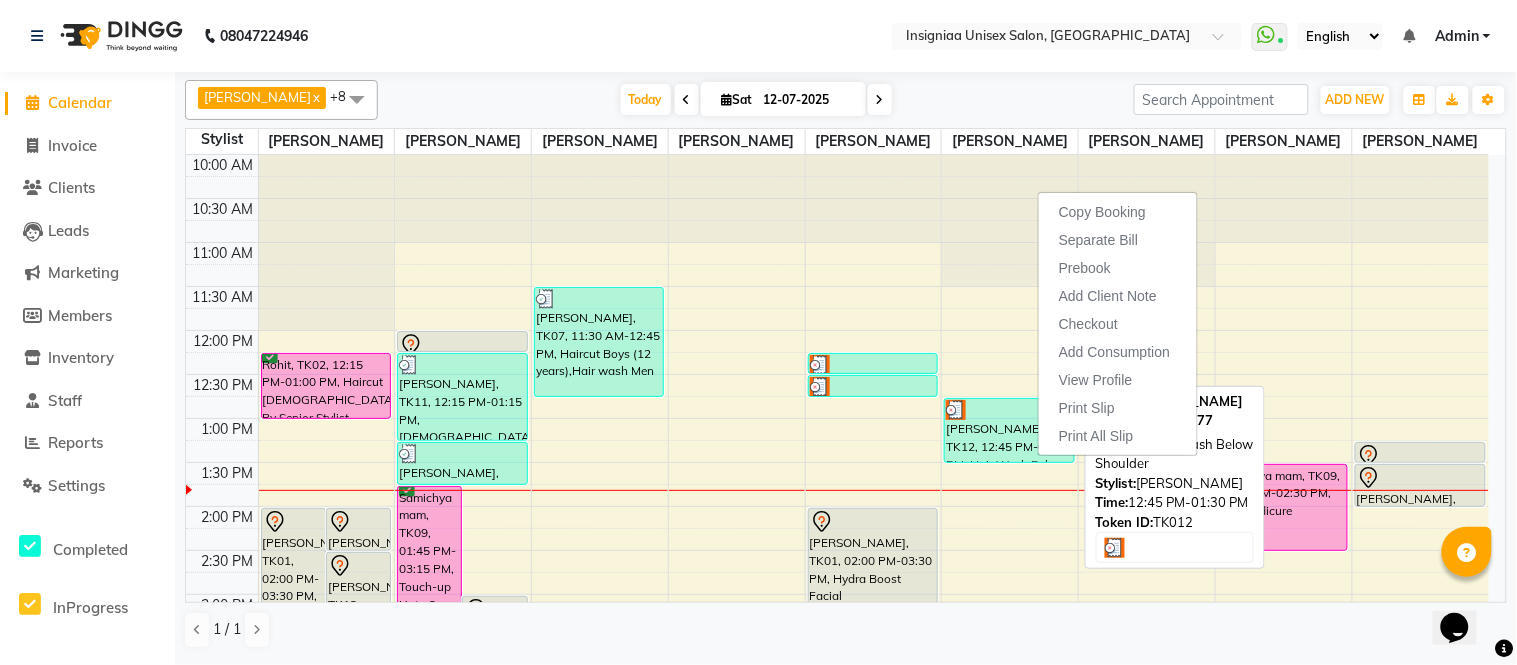 select on "3" 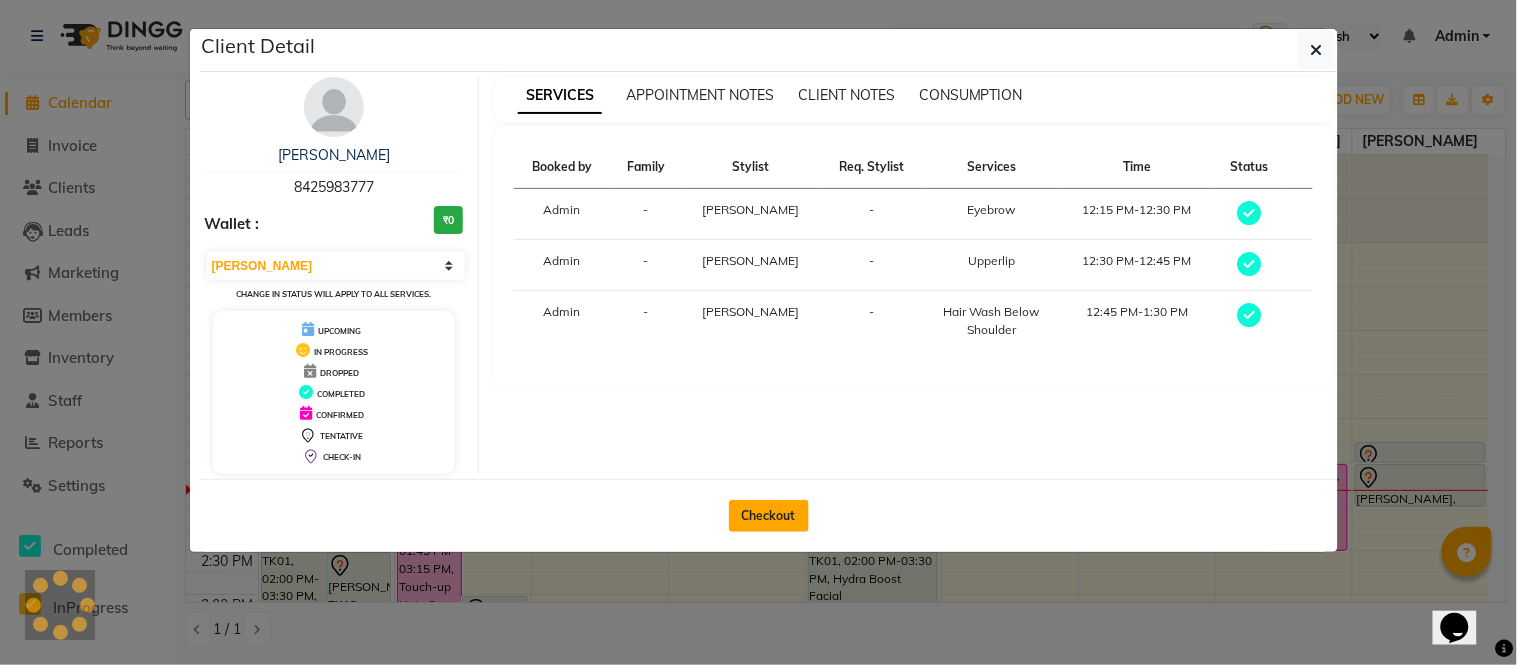 click on "Checkout" 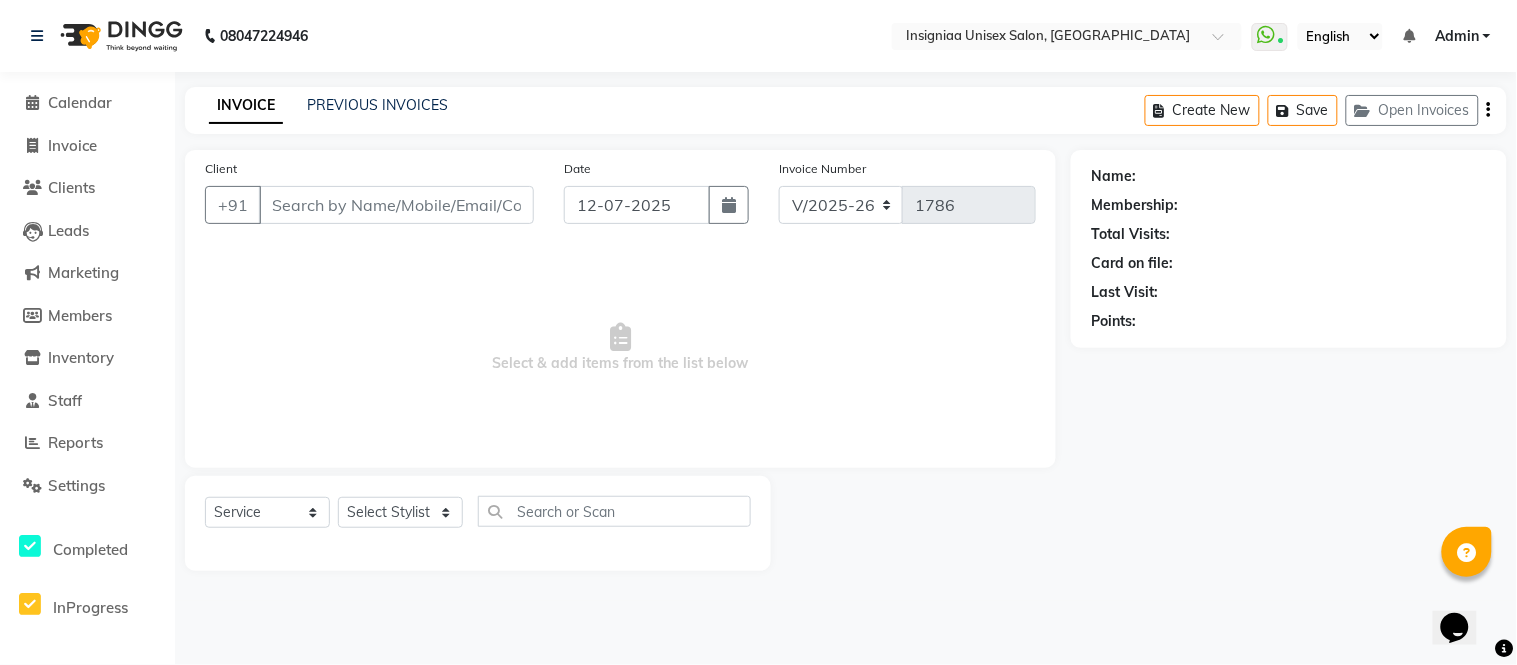 type on "8425983777" 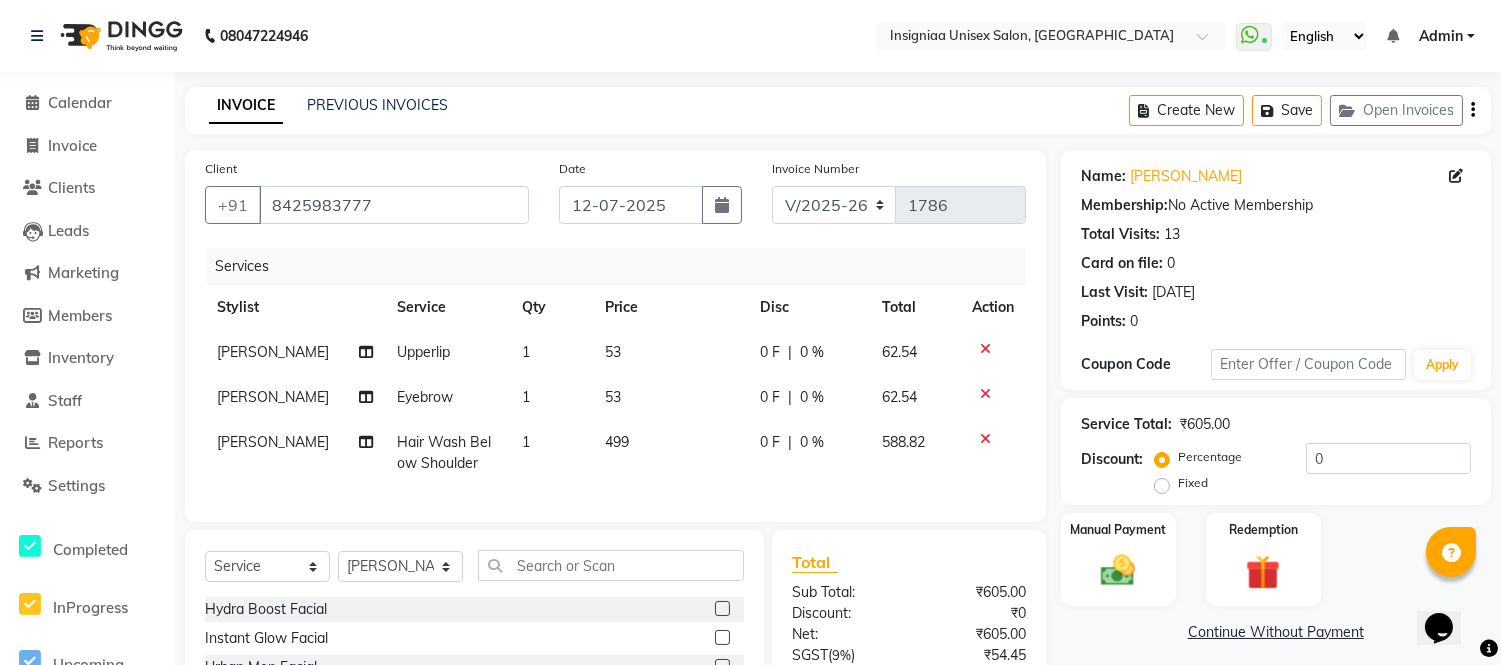 click 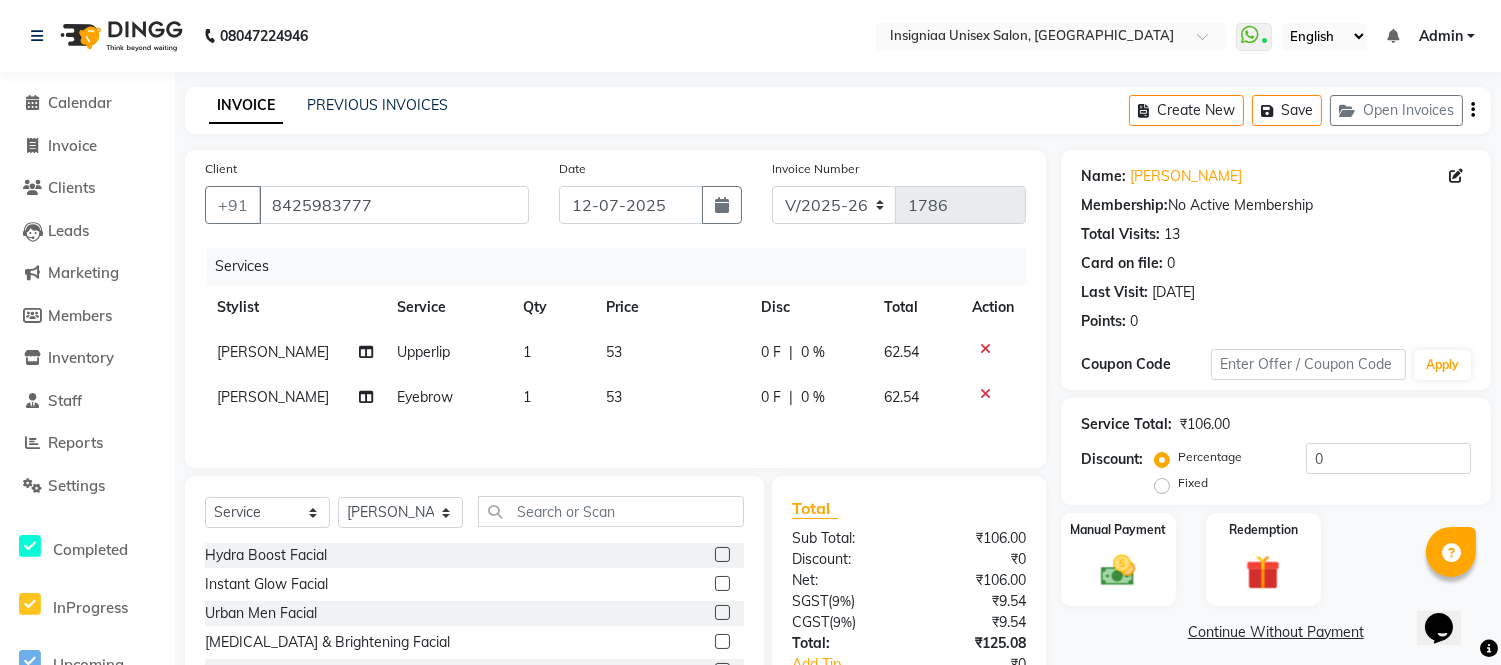 scroll, scrollTop: 160, scrollLeft: 0, axis: vertical 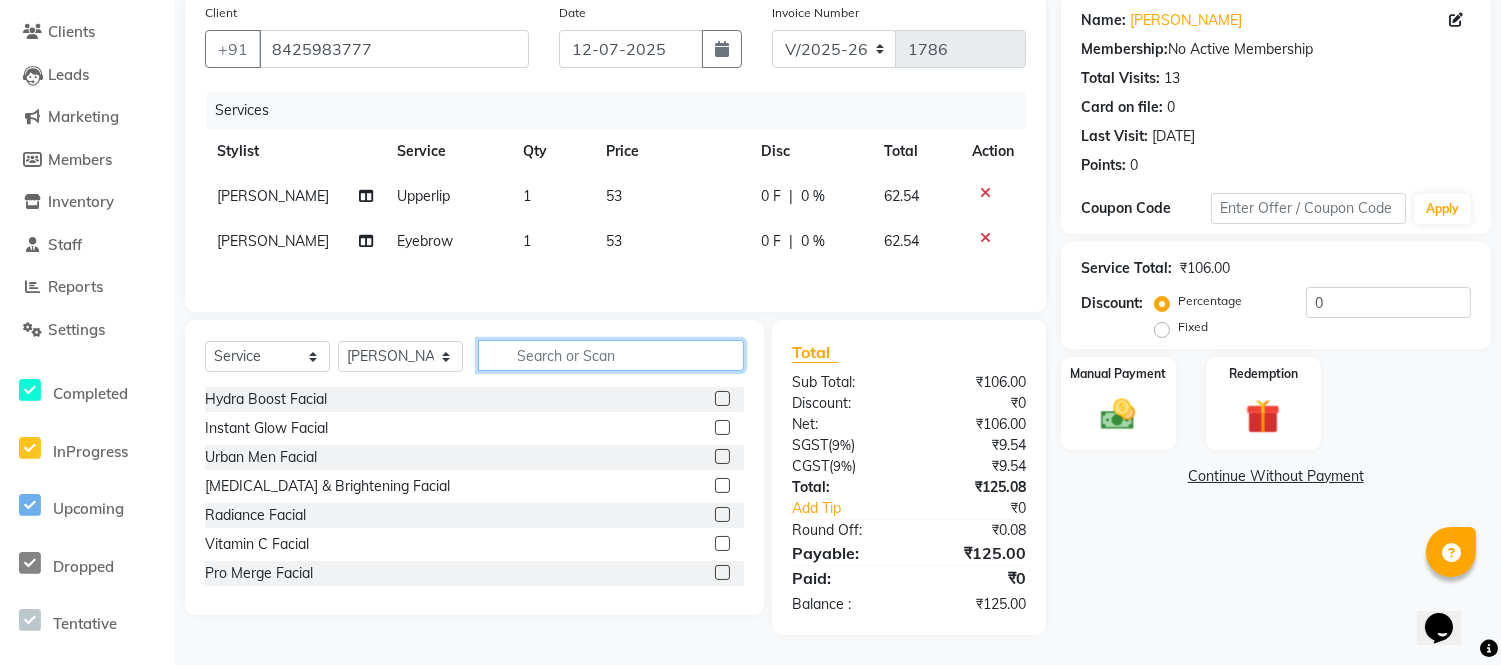 click 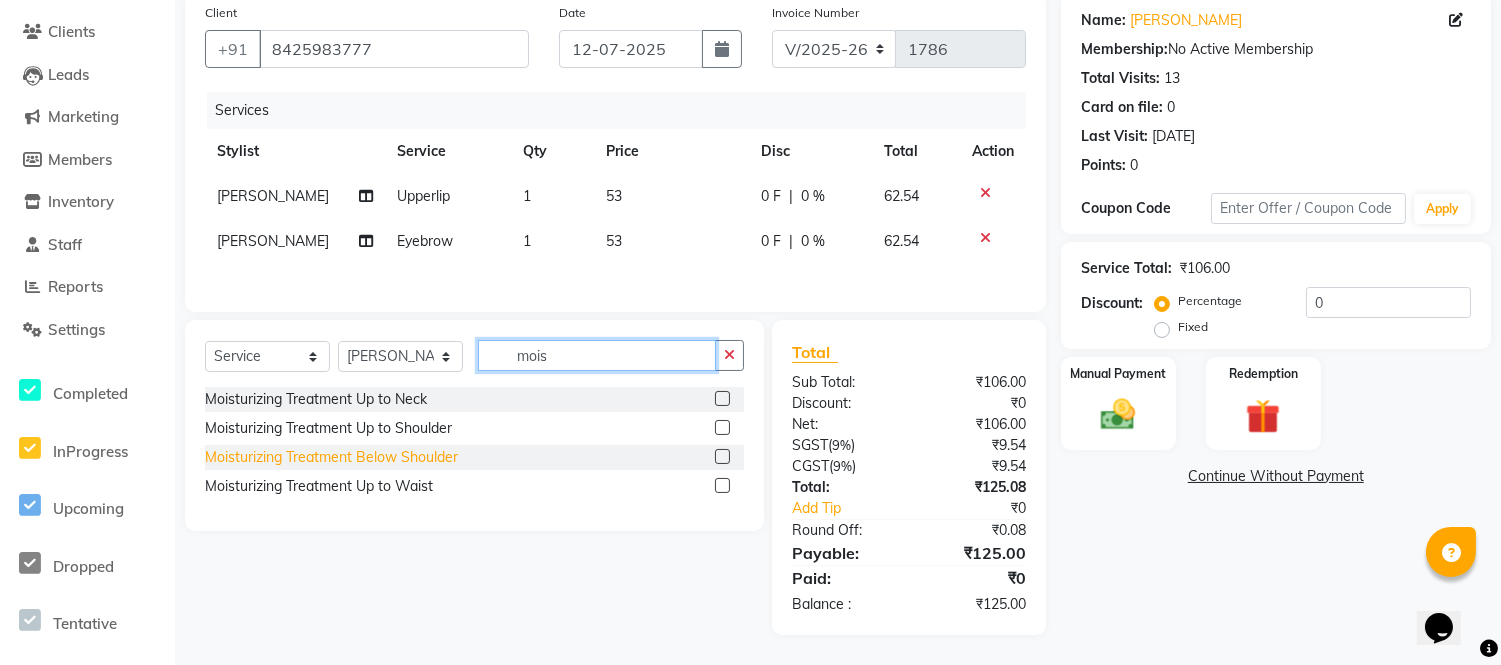 type on "mois" 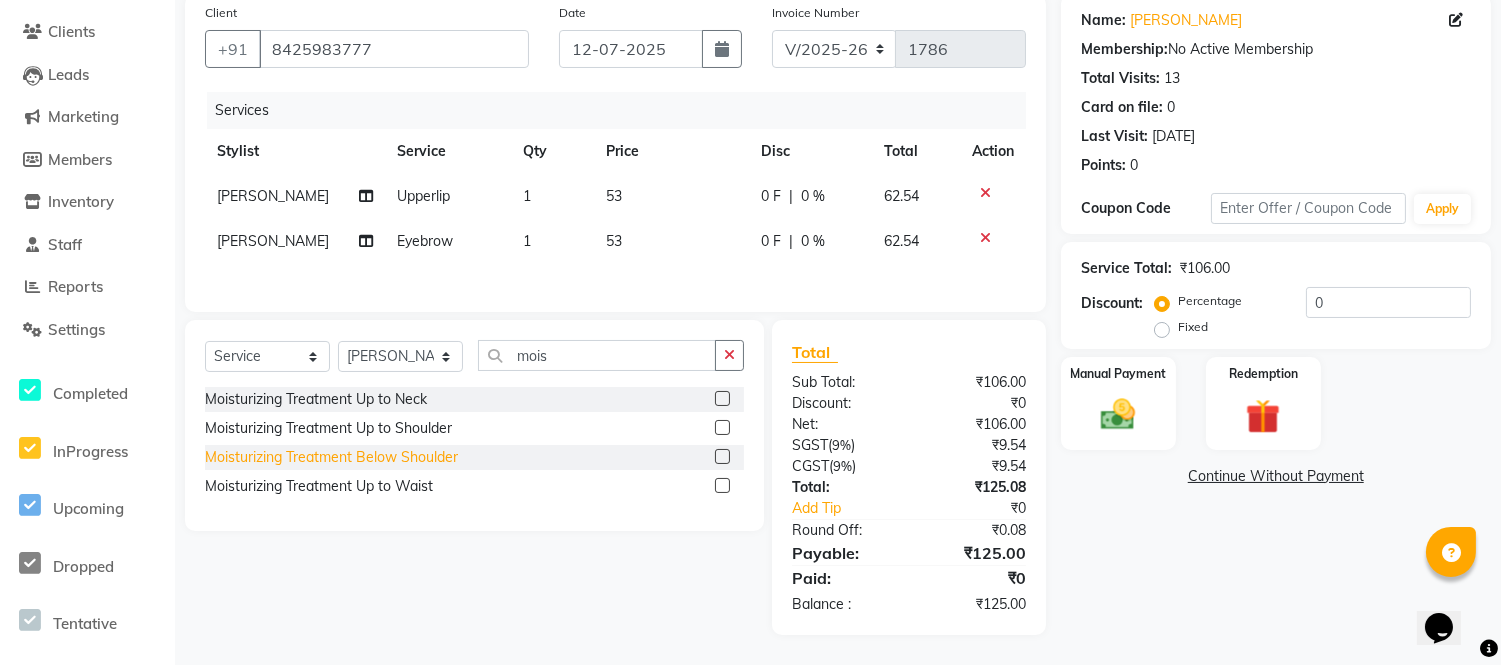 click on "Moisturizing Treatment Below Shoulder" 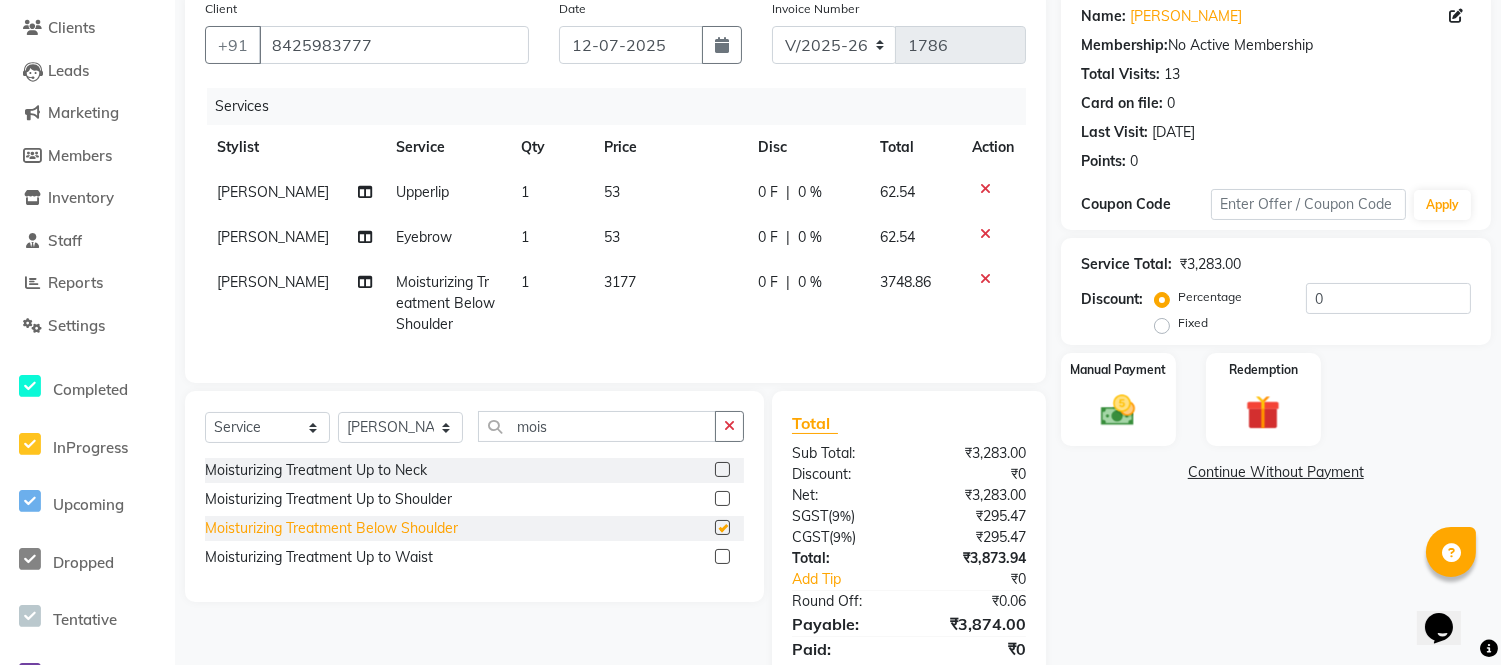 checkbox on "false" 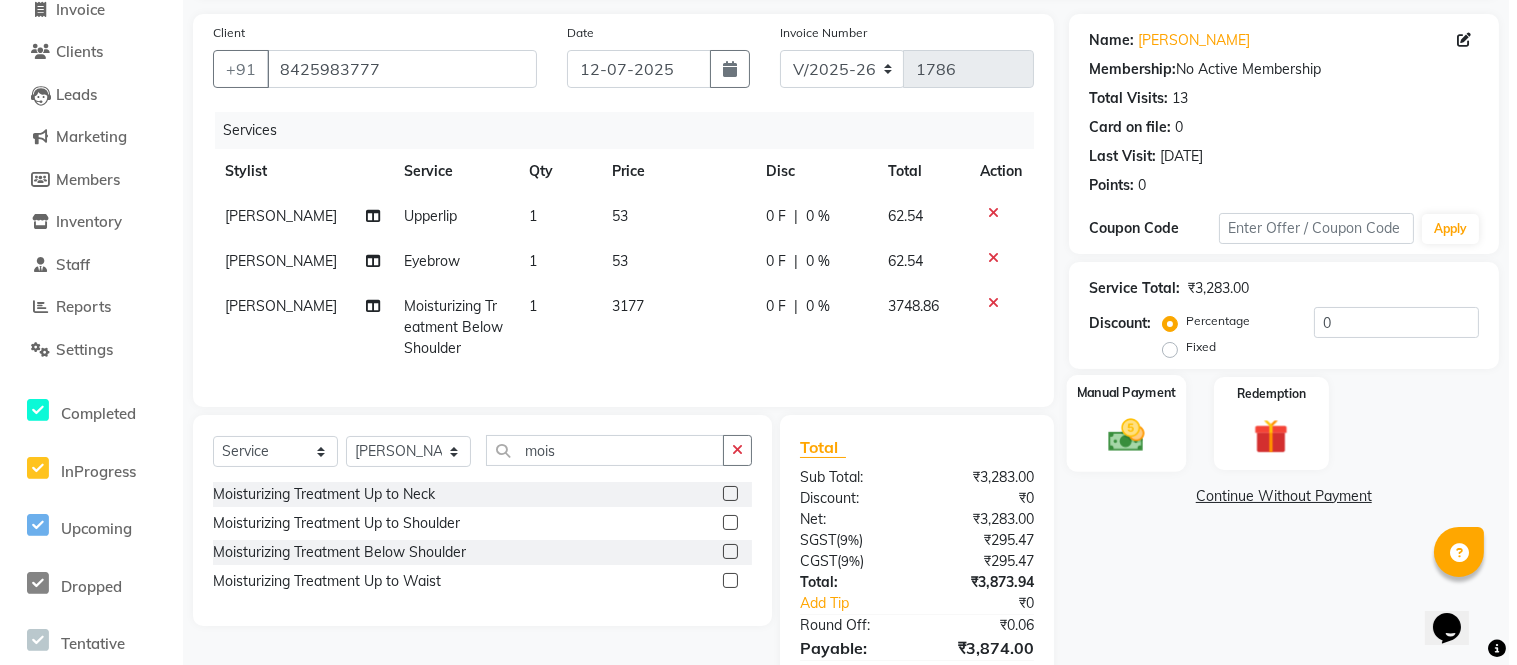scroll, scrollTop: 0, scrollLeft: 0, axis: both 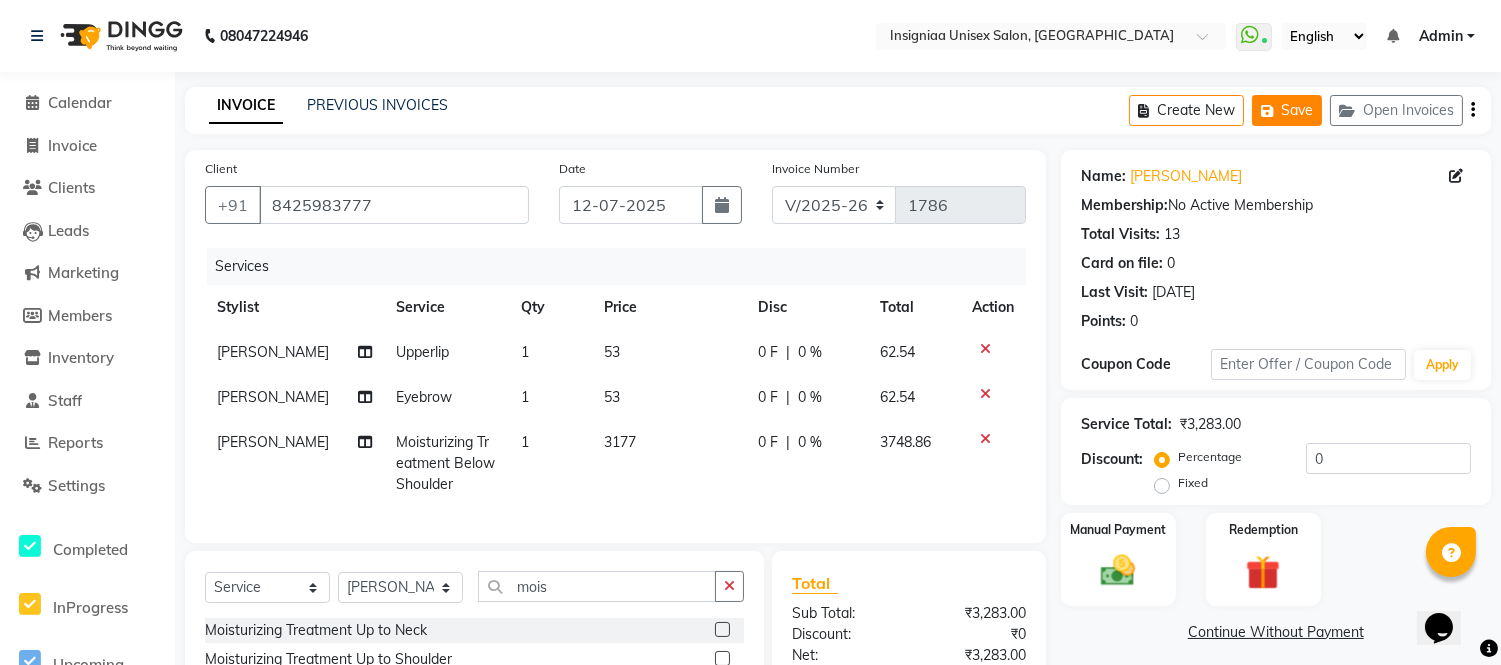 click on "Save" 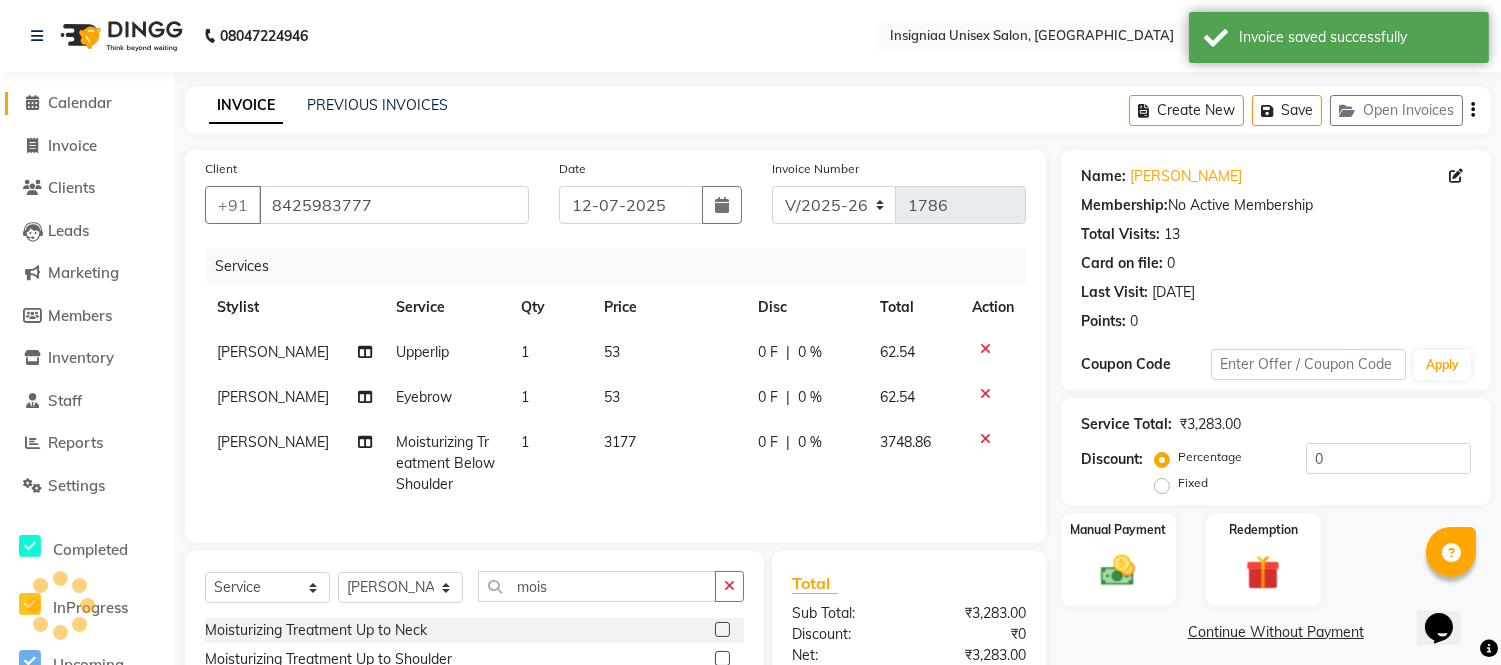 click on "Calendar" 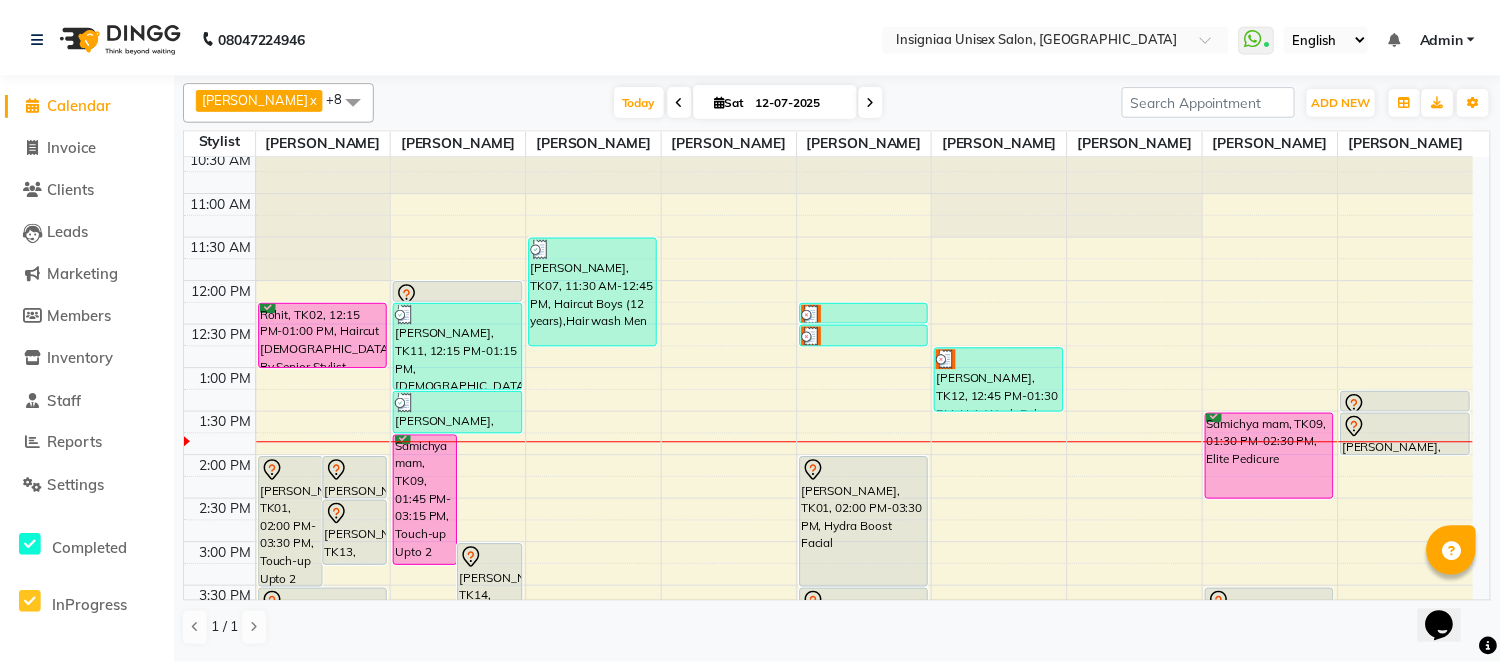 scroll, scrollTop: 0, scrollLeft: 0, axis: both 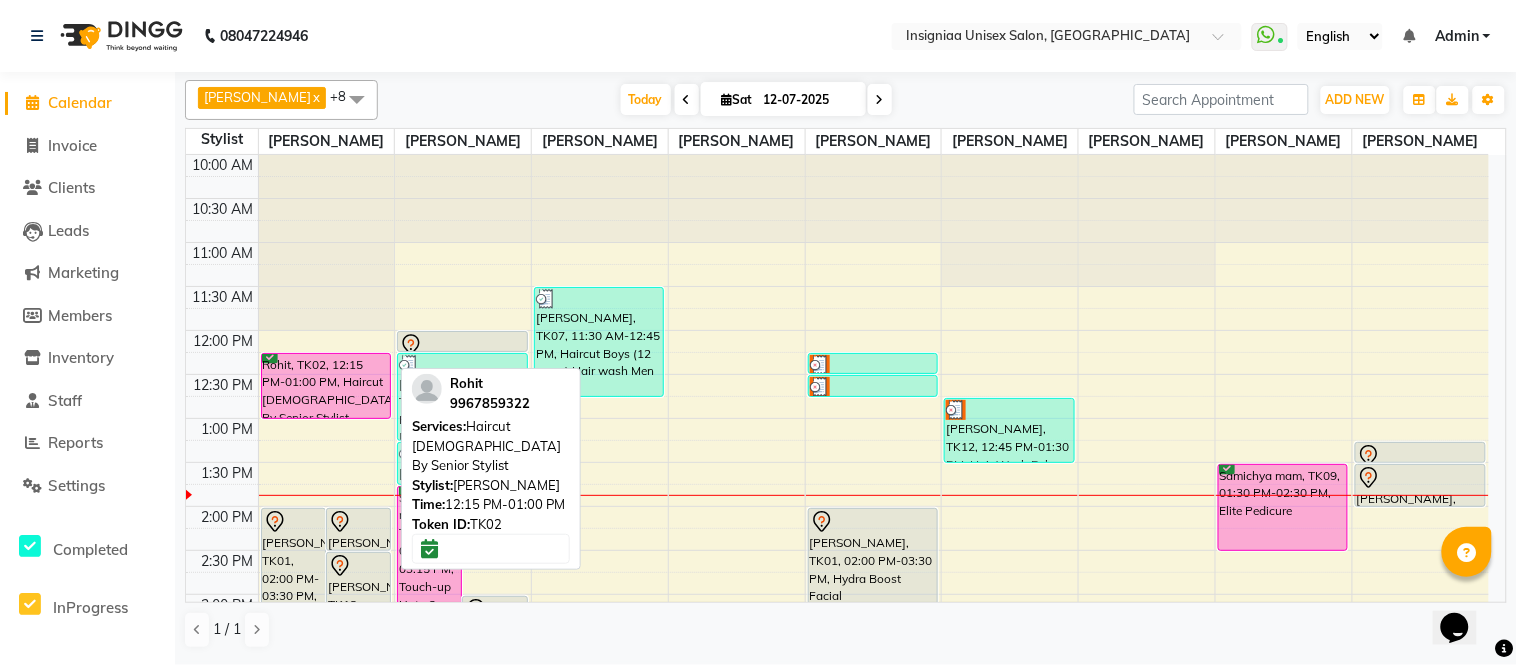 click on "Rohit, TK02, 12:15 PM-01:00 PM, Haircut [DEMOGRAPHIC_DATA] By Senior Stylist" at bounding box center (326, 386) 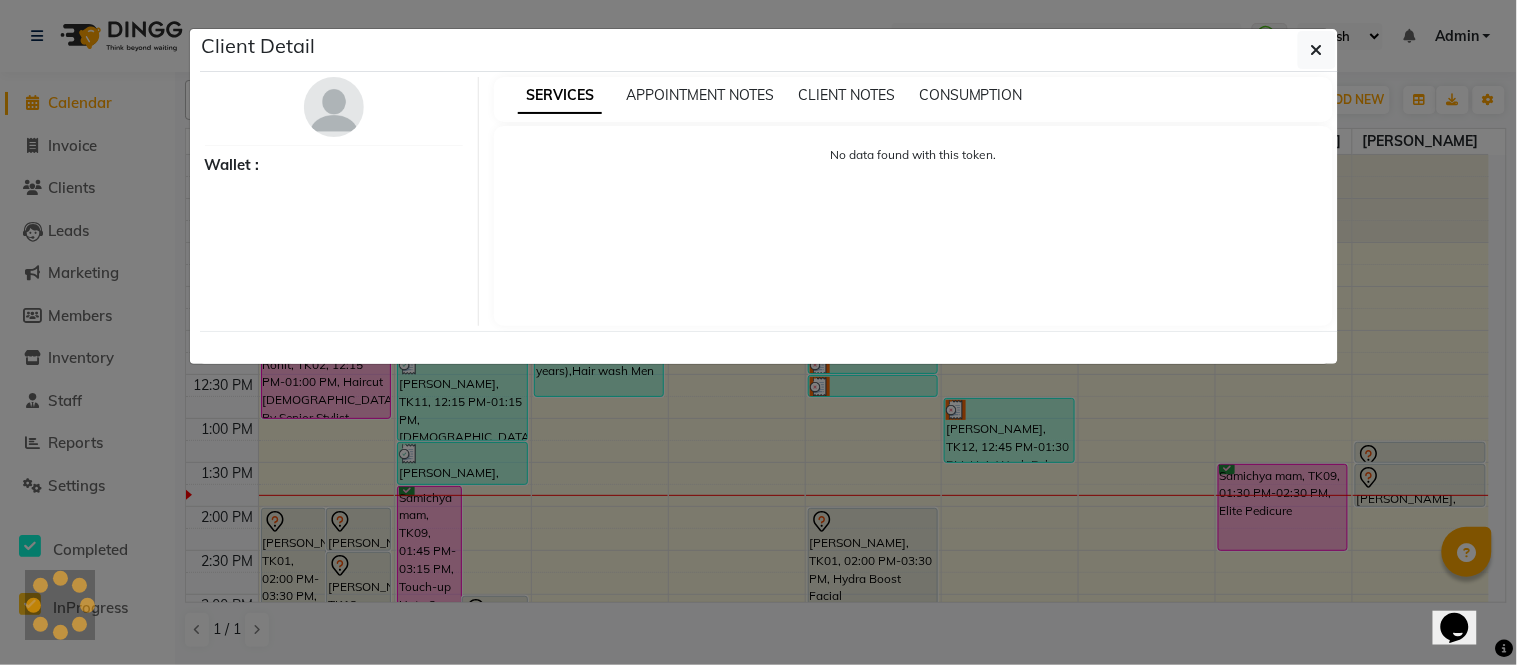 select on "6" 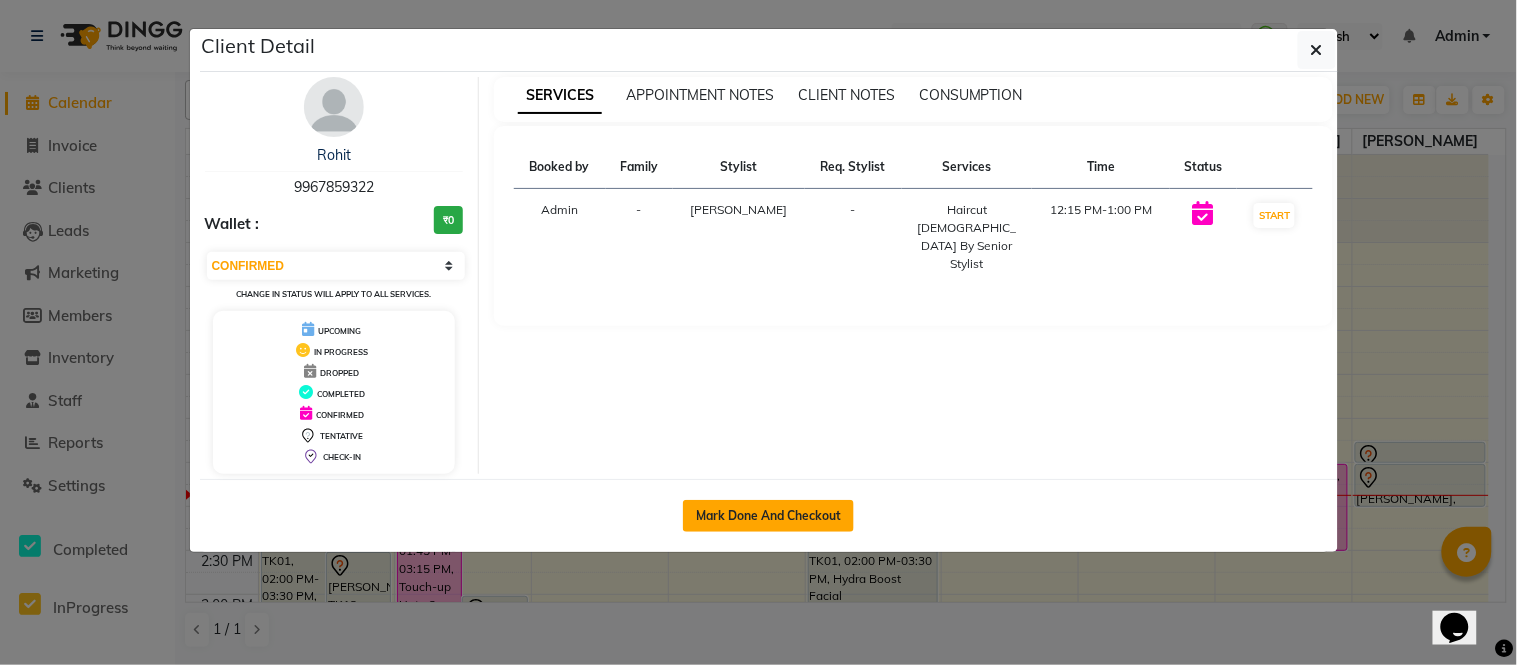 click on "Mark Done And Checkout" 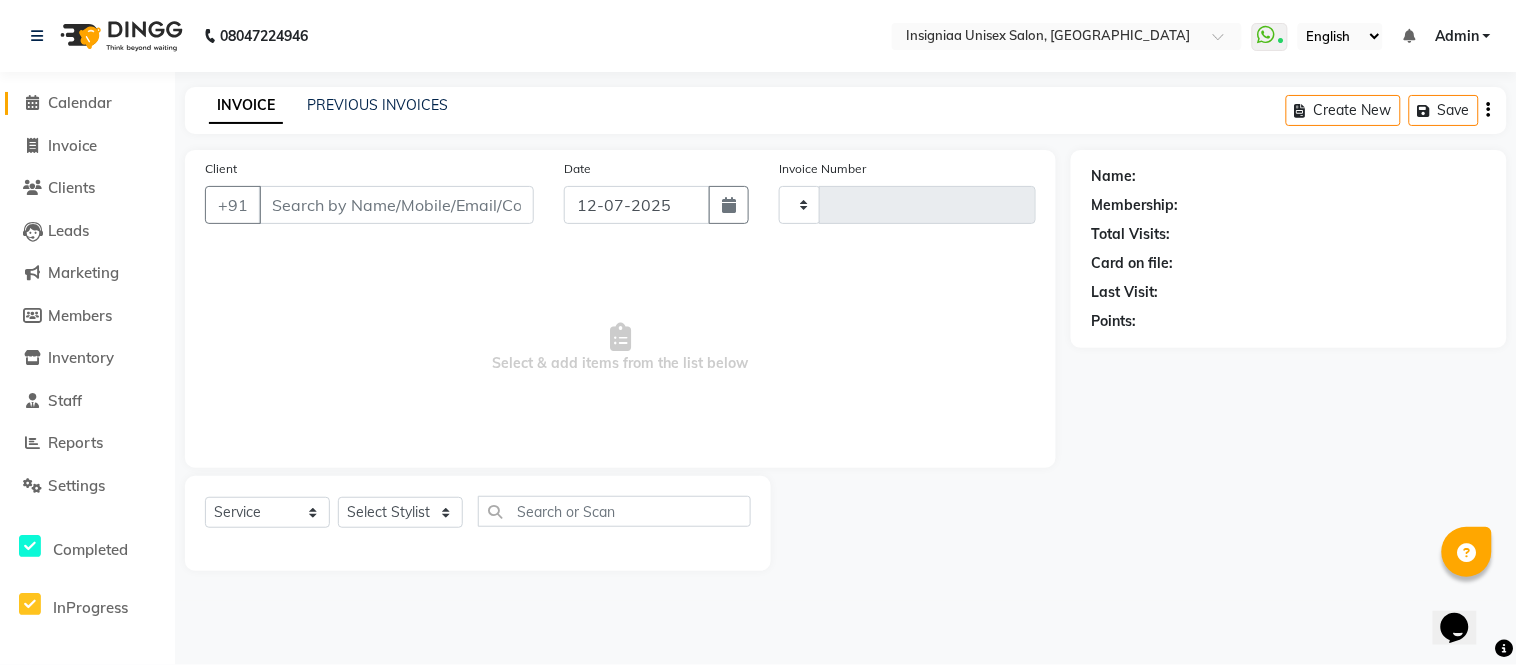 type on "1786" 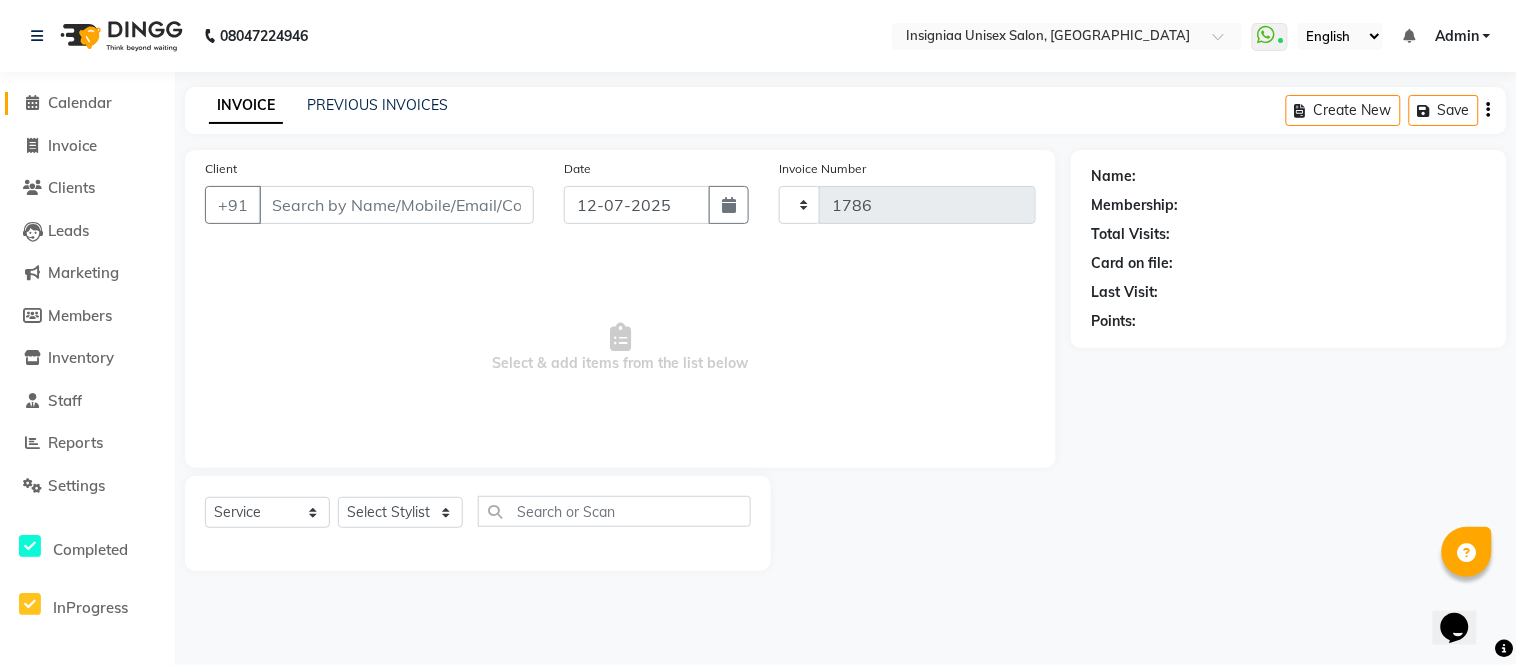 select on "3" 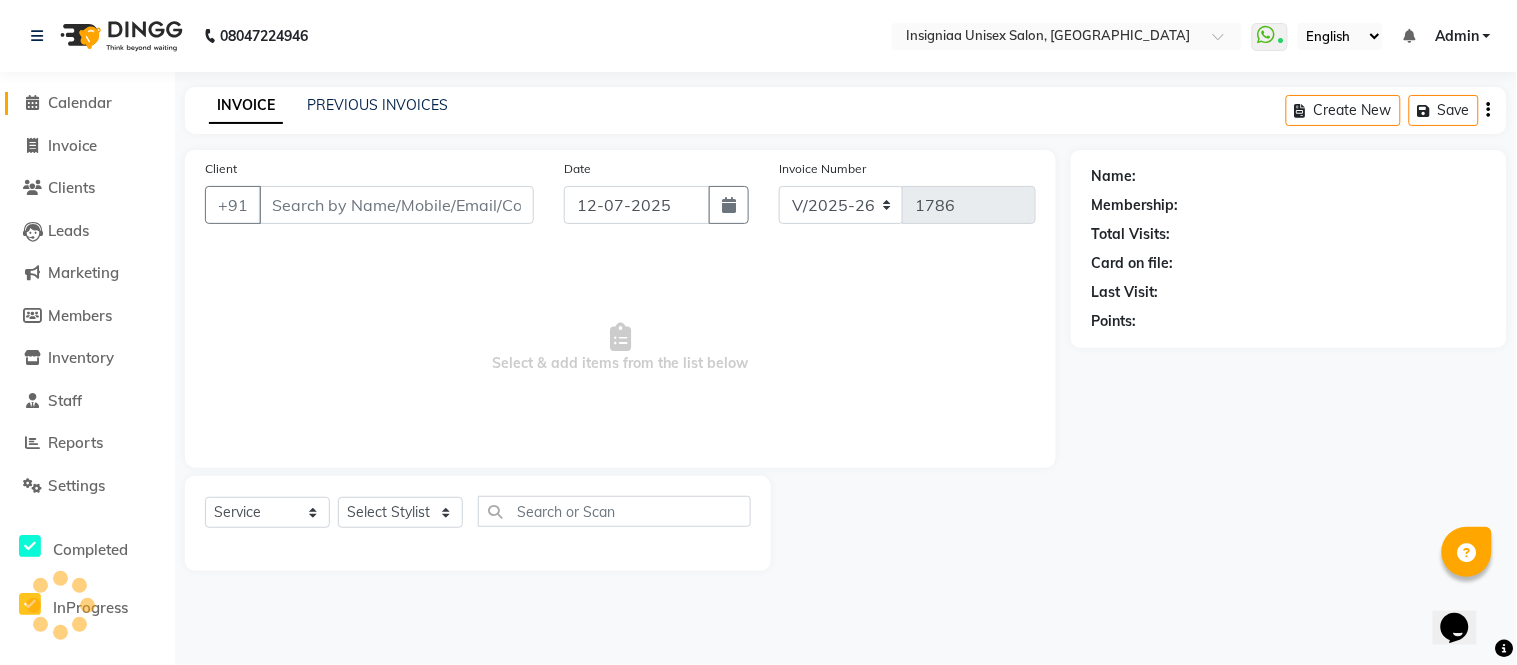 type on "9967859322" 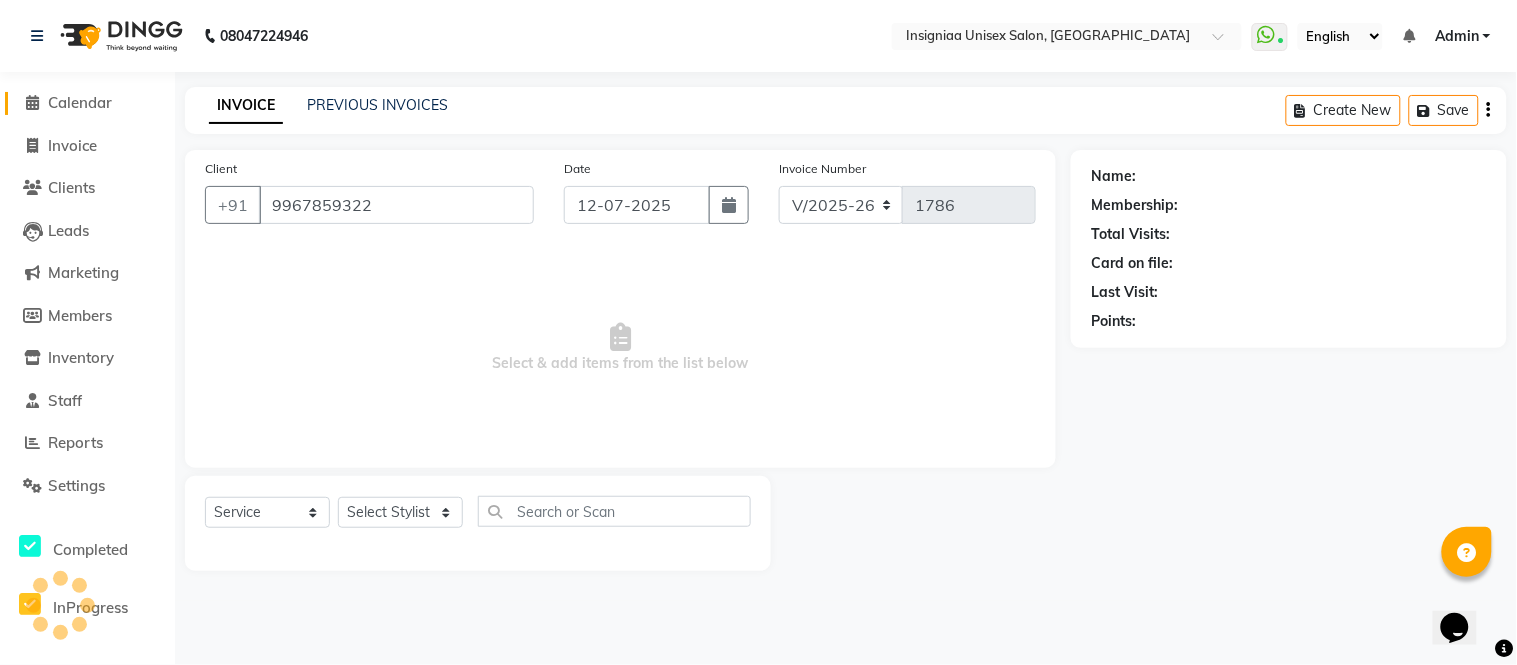 select on "58131" 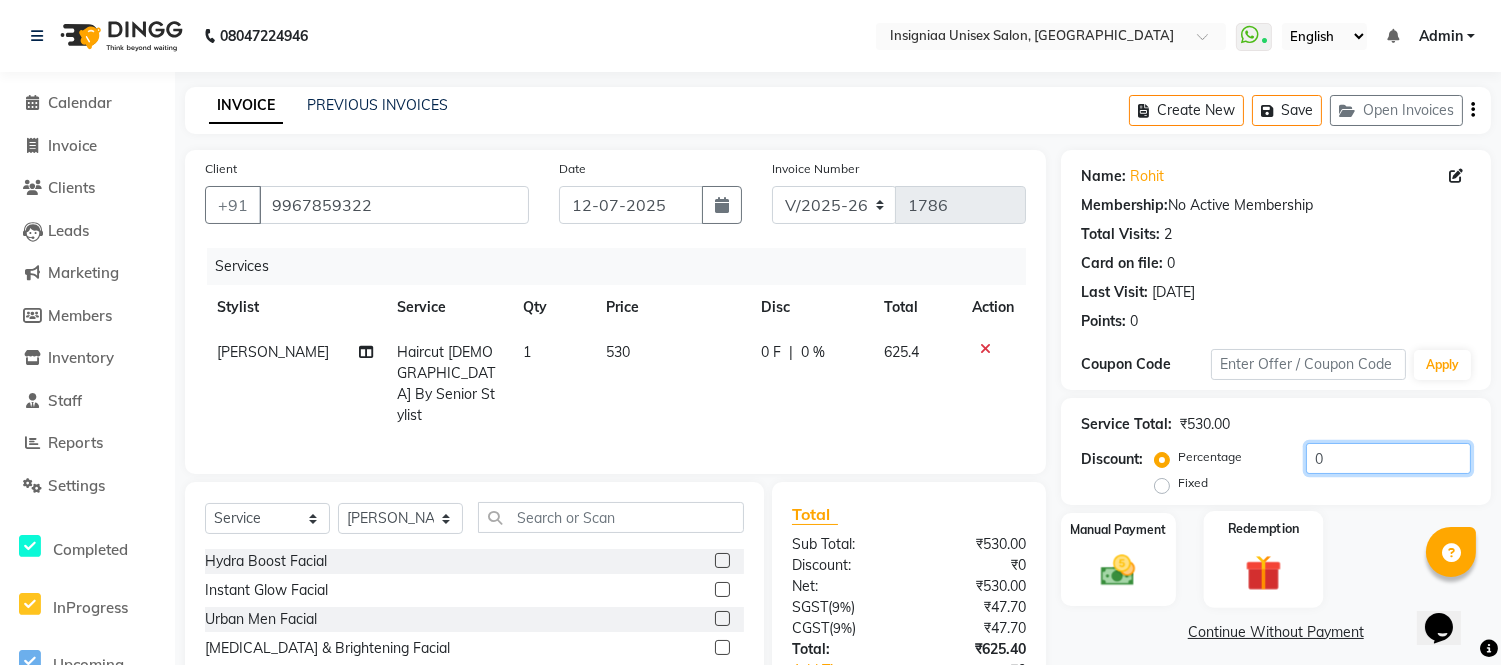 drag, startPoint x: 1311, startPoint y: 455, endPoint x: 1258, endPoint y: 528, distance: 90.21086 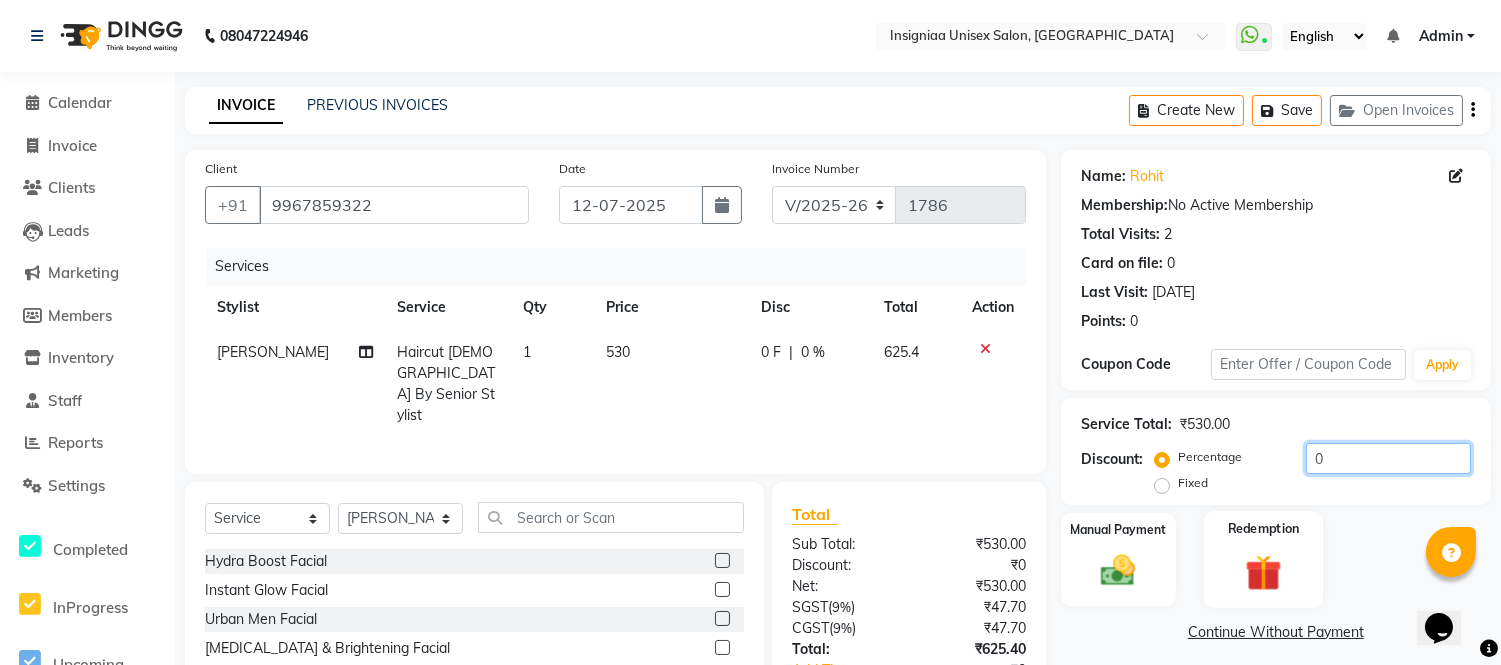 click on "0" 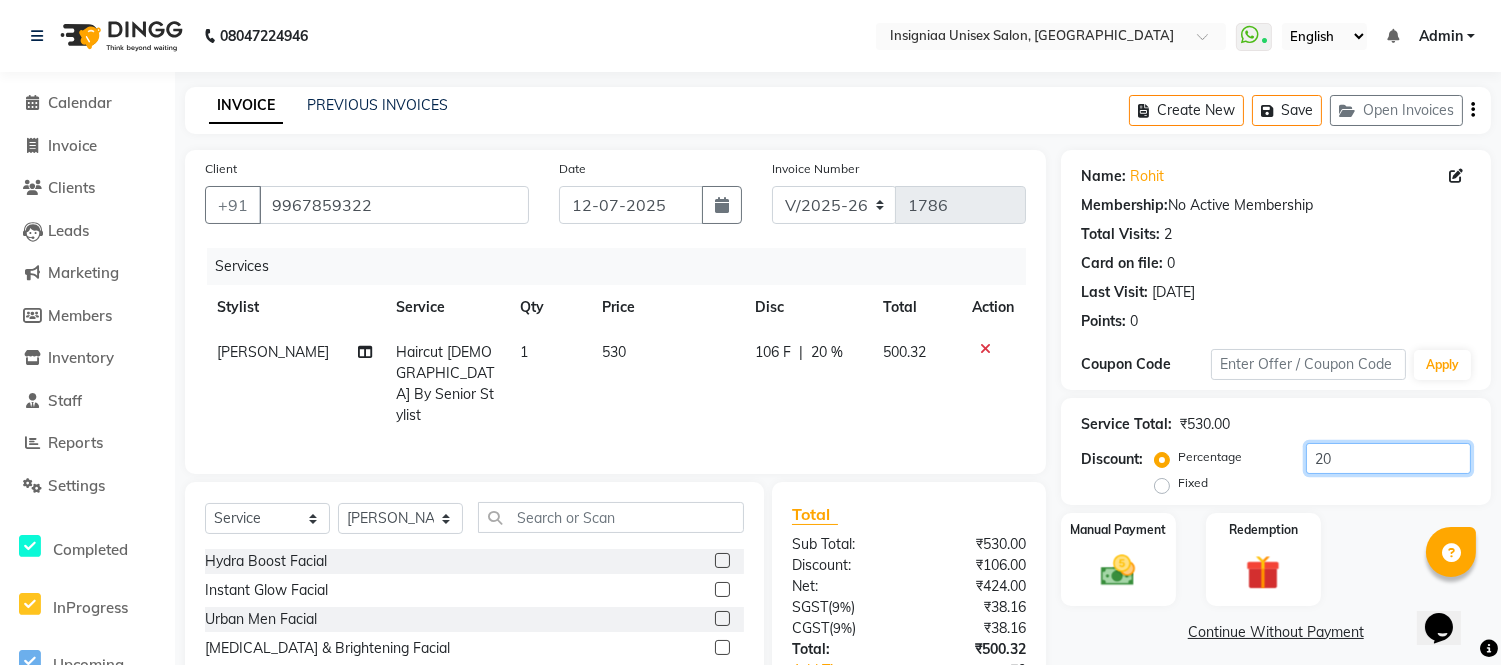 scroll, scrollTop: 155, scrollLeft: 0, axis: vertical 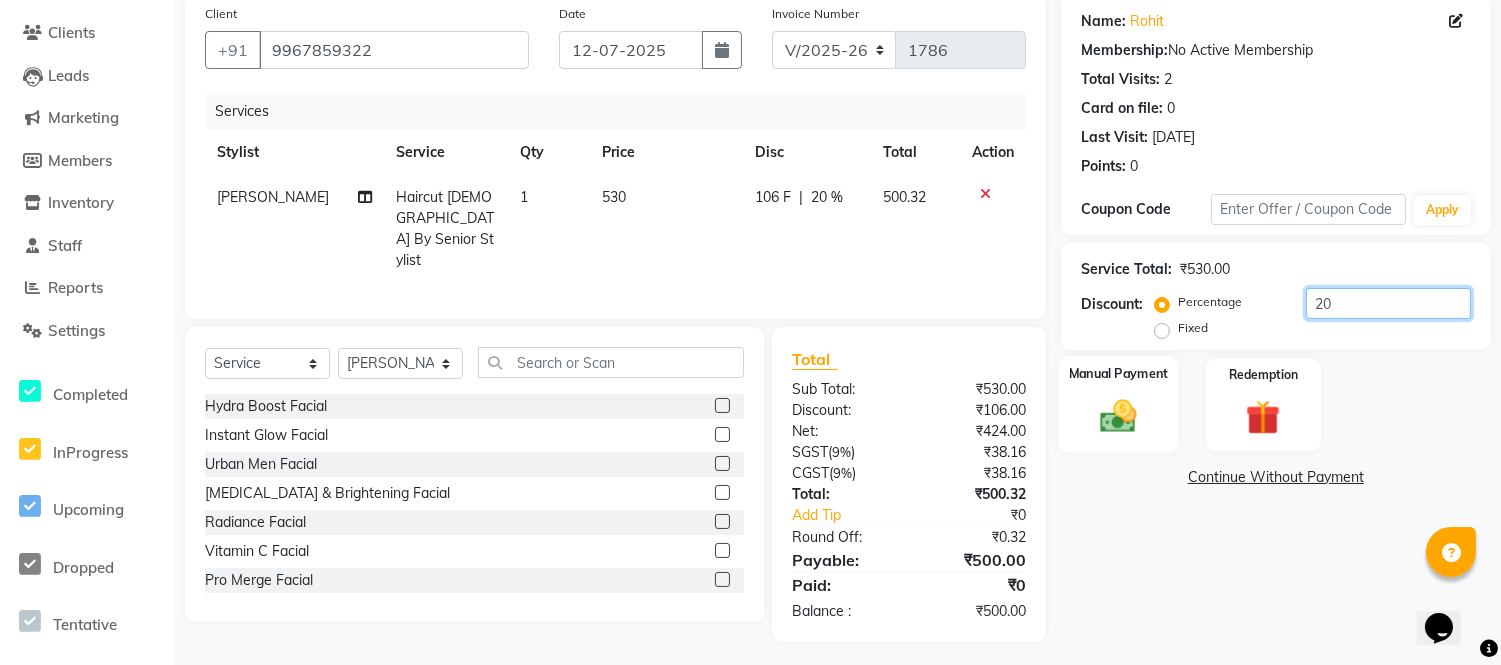 type on "20" 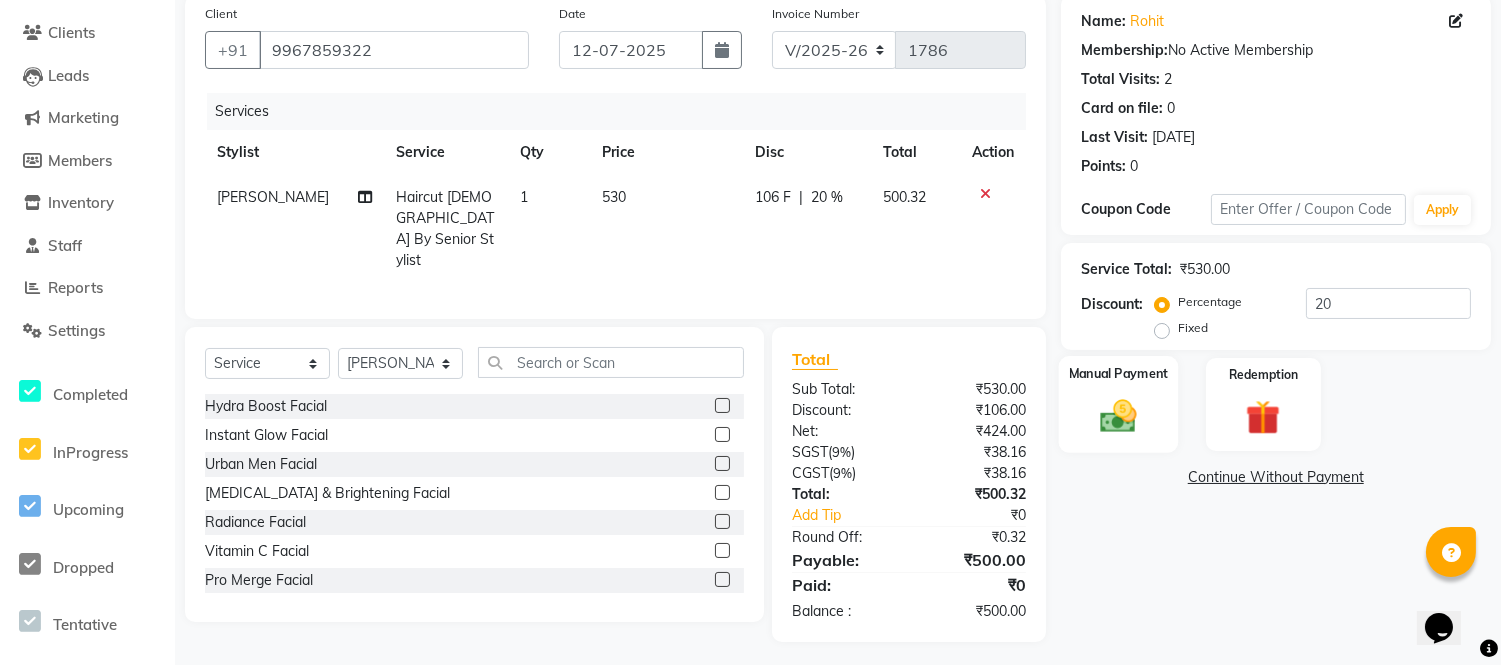 click 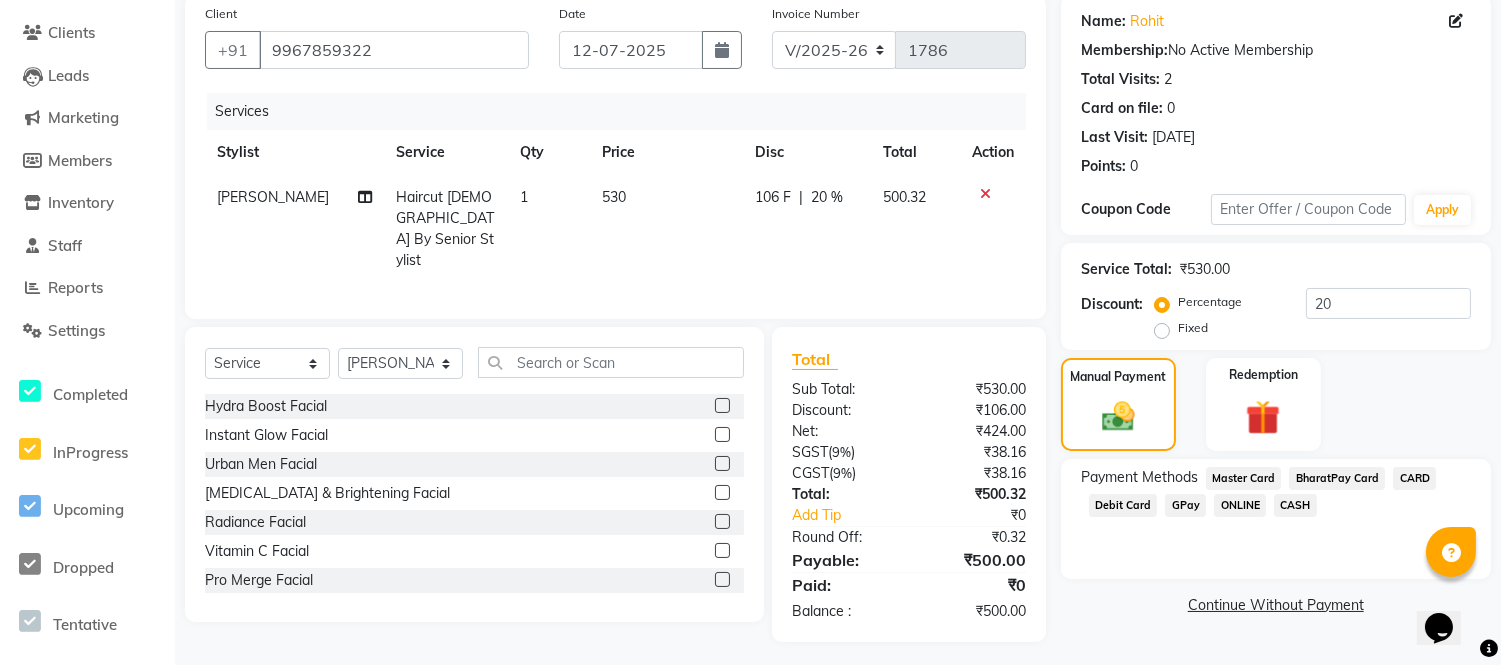 click on "GPay" 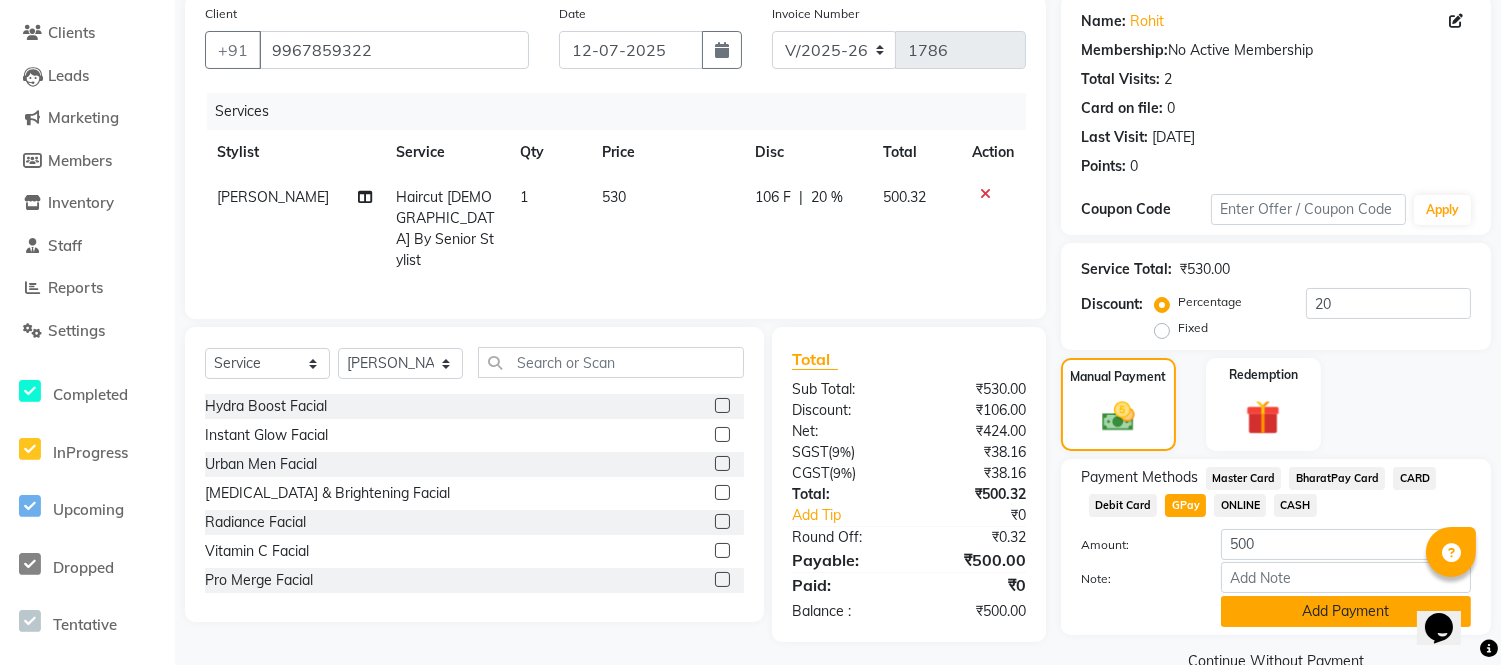 click on "Add Payment" 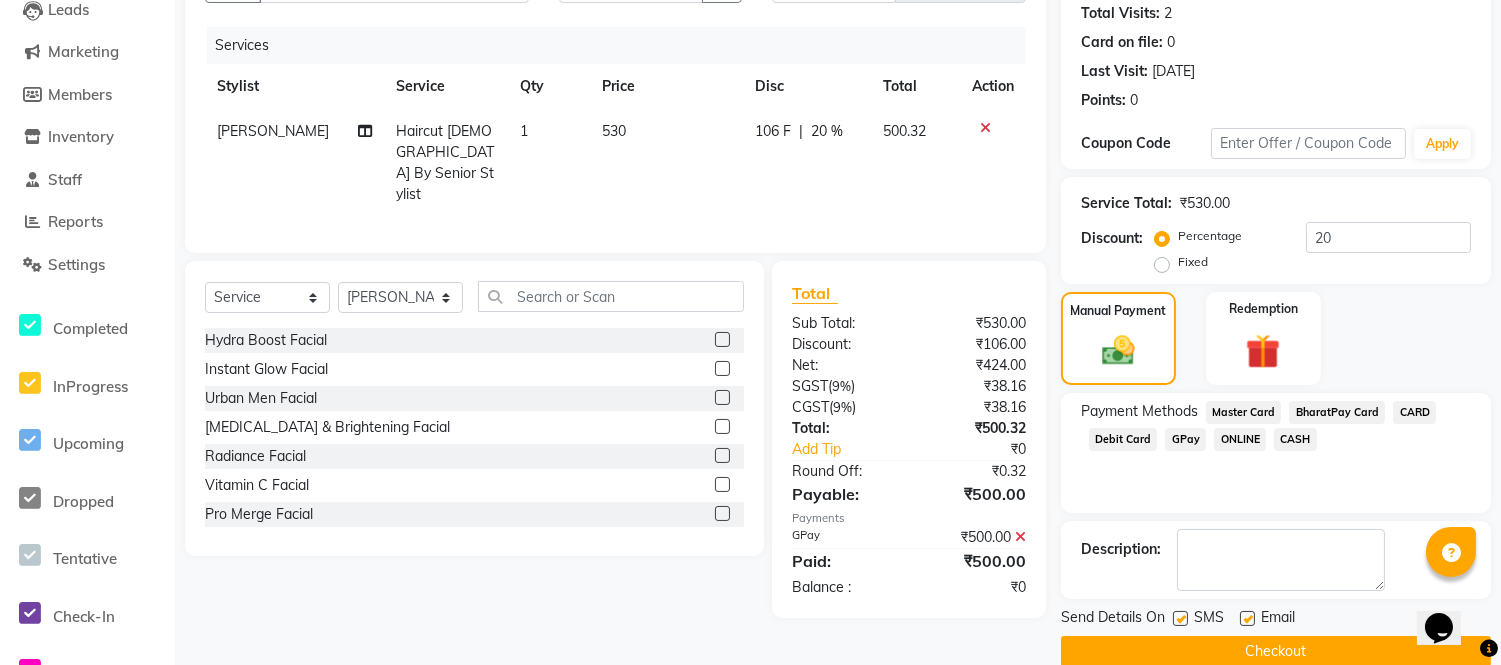scroll, scrollTop: 252, scrollLeft: 0, axis: vertical 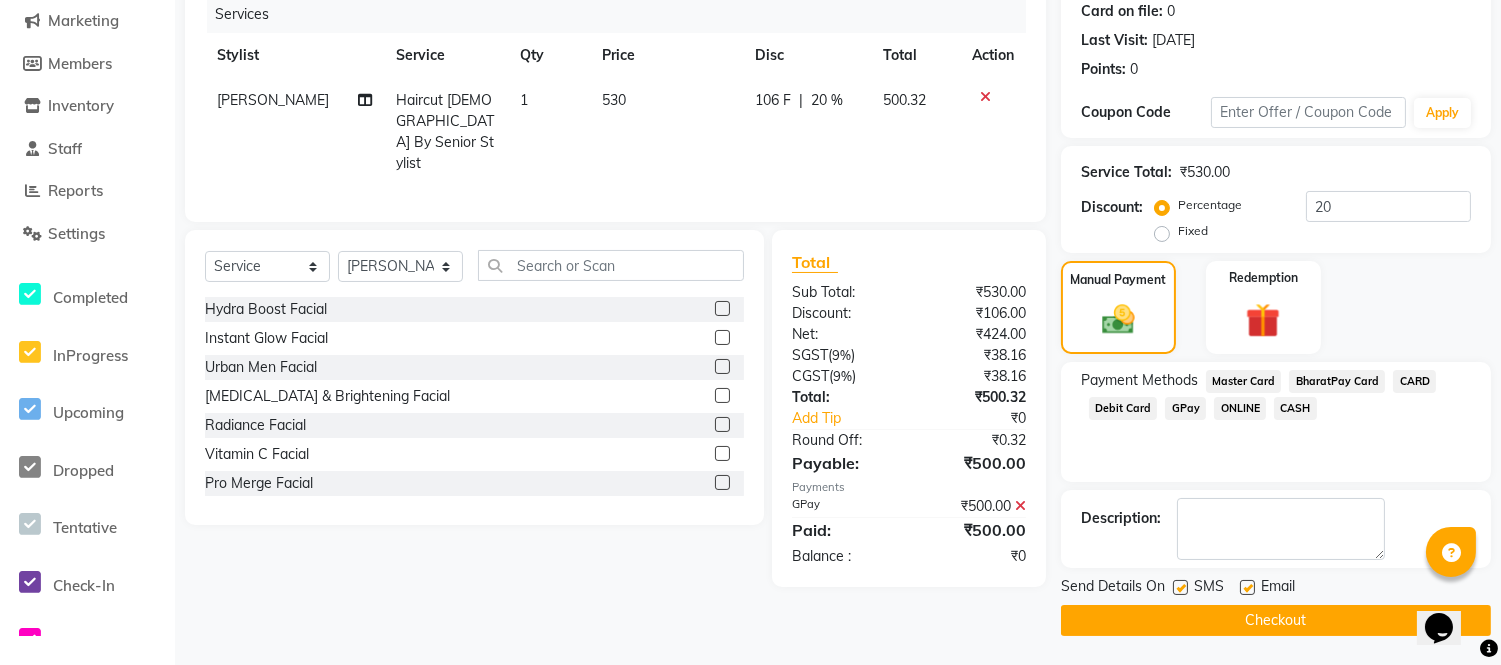 click 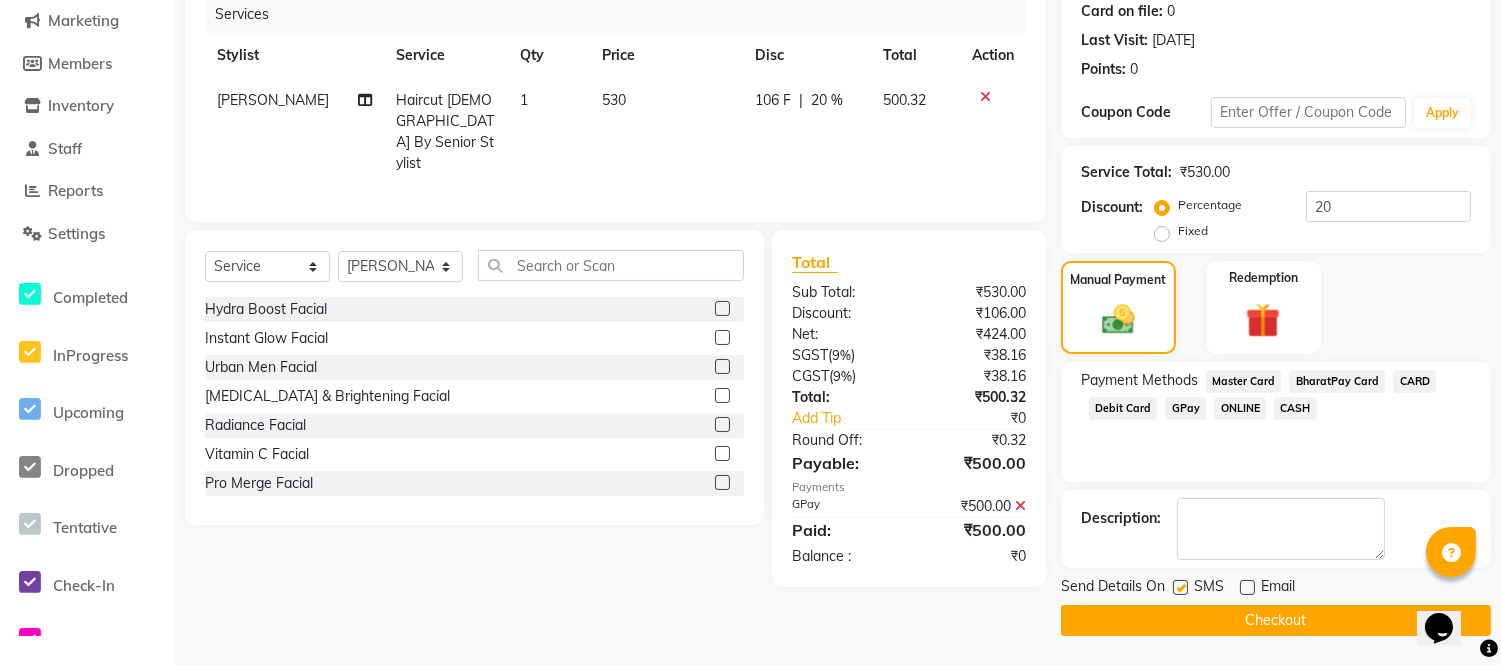 click 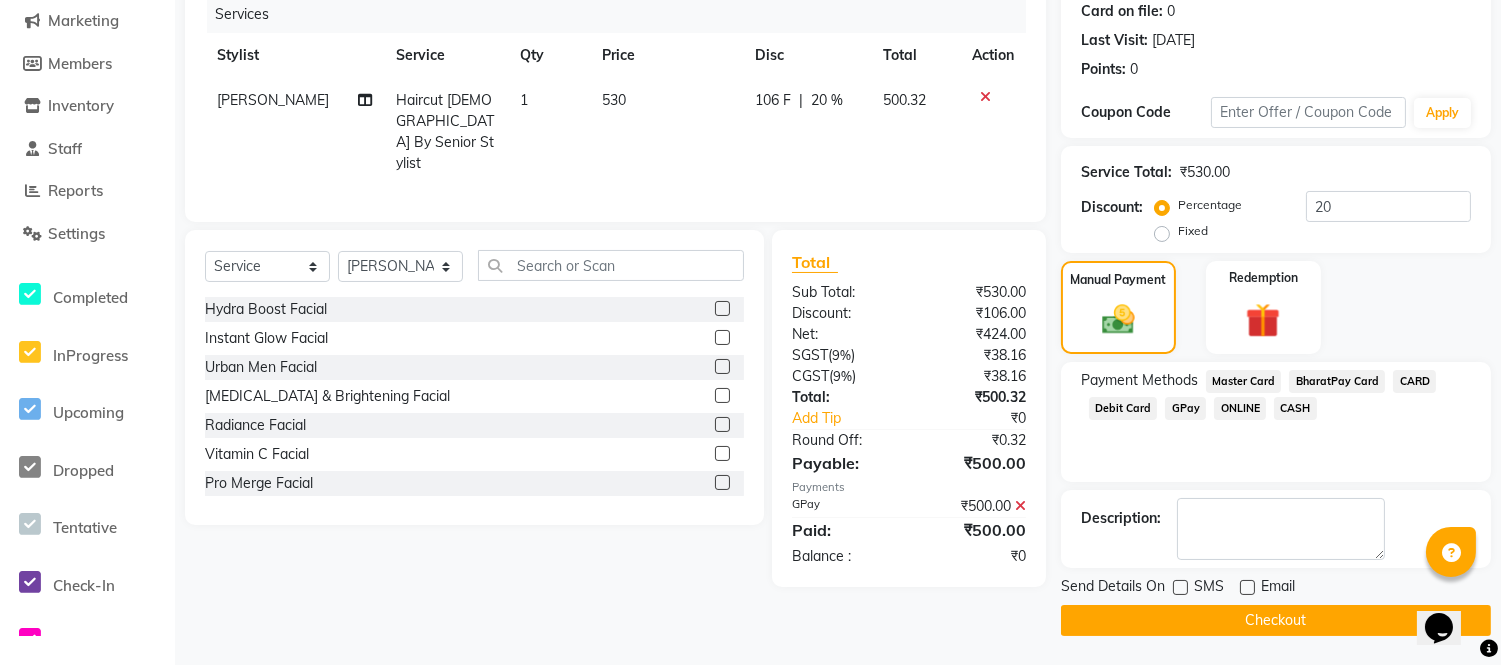 click on "Checkout" 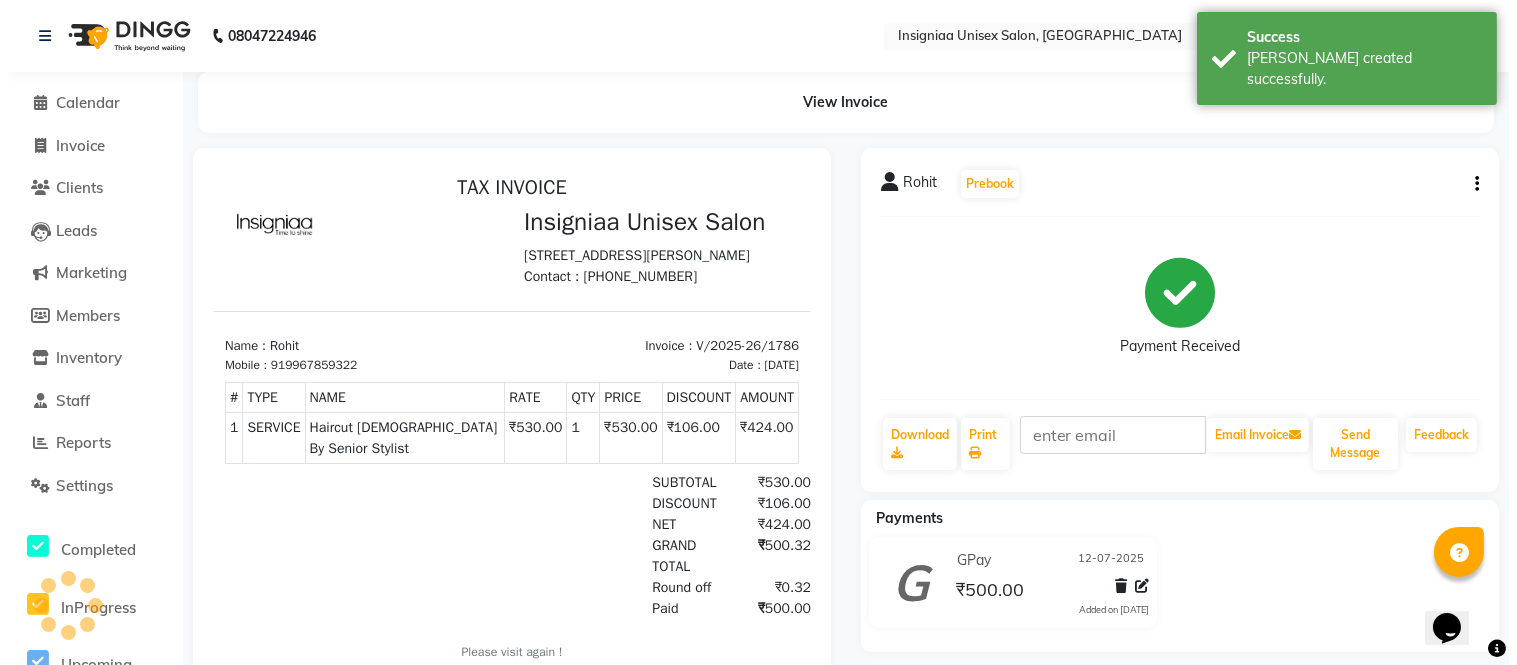 scroll, scrollTop: 0, scrollLeft: 0, axis: both 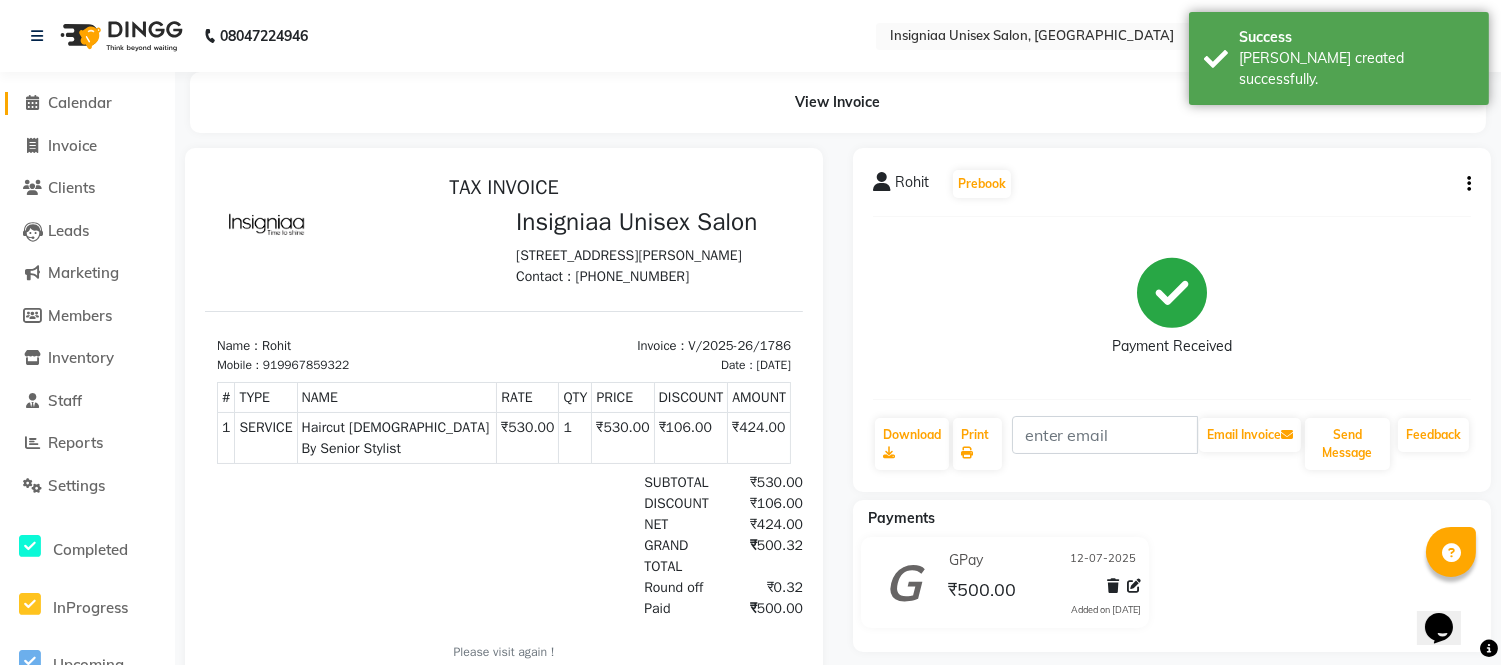click on "Calendar" 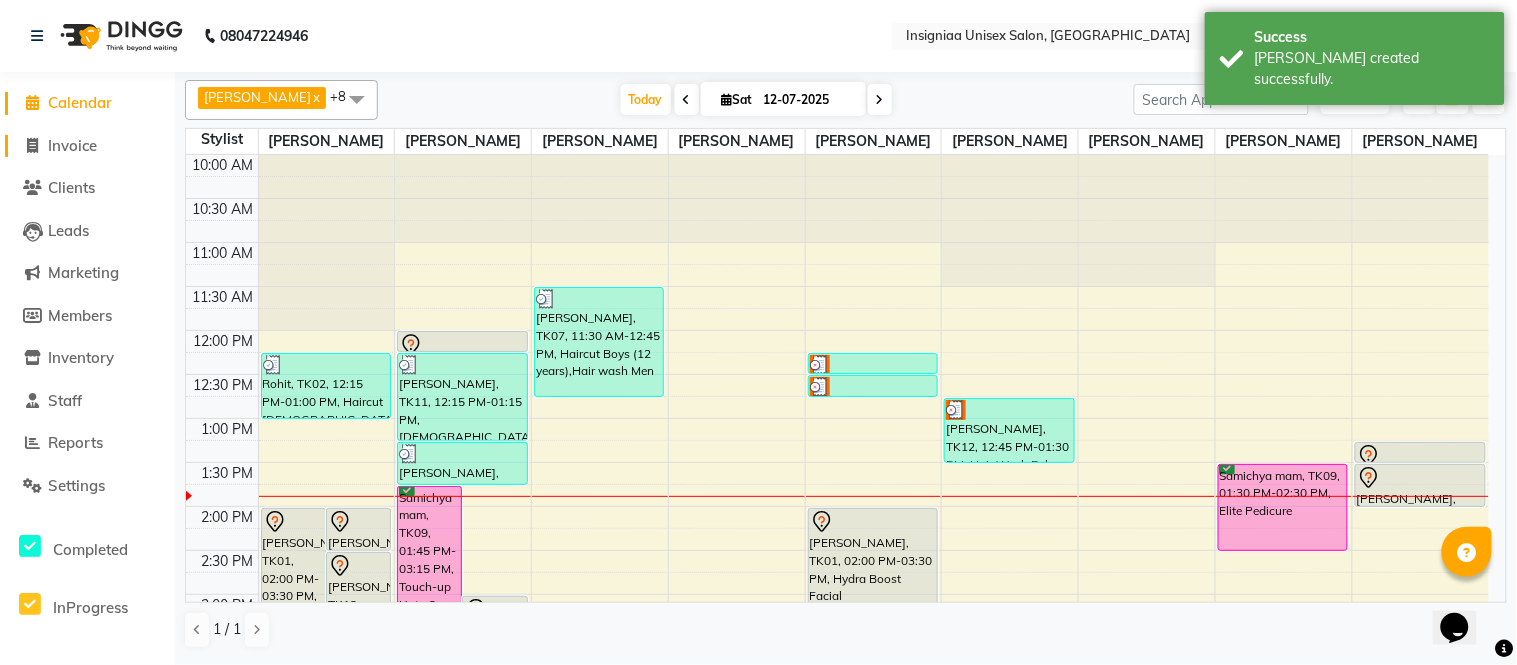click on "Invoice" 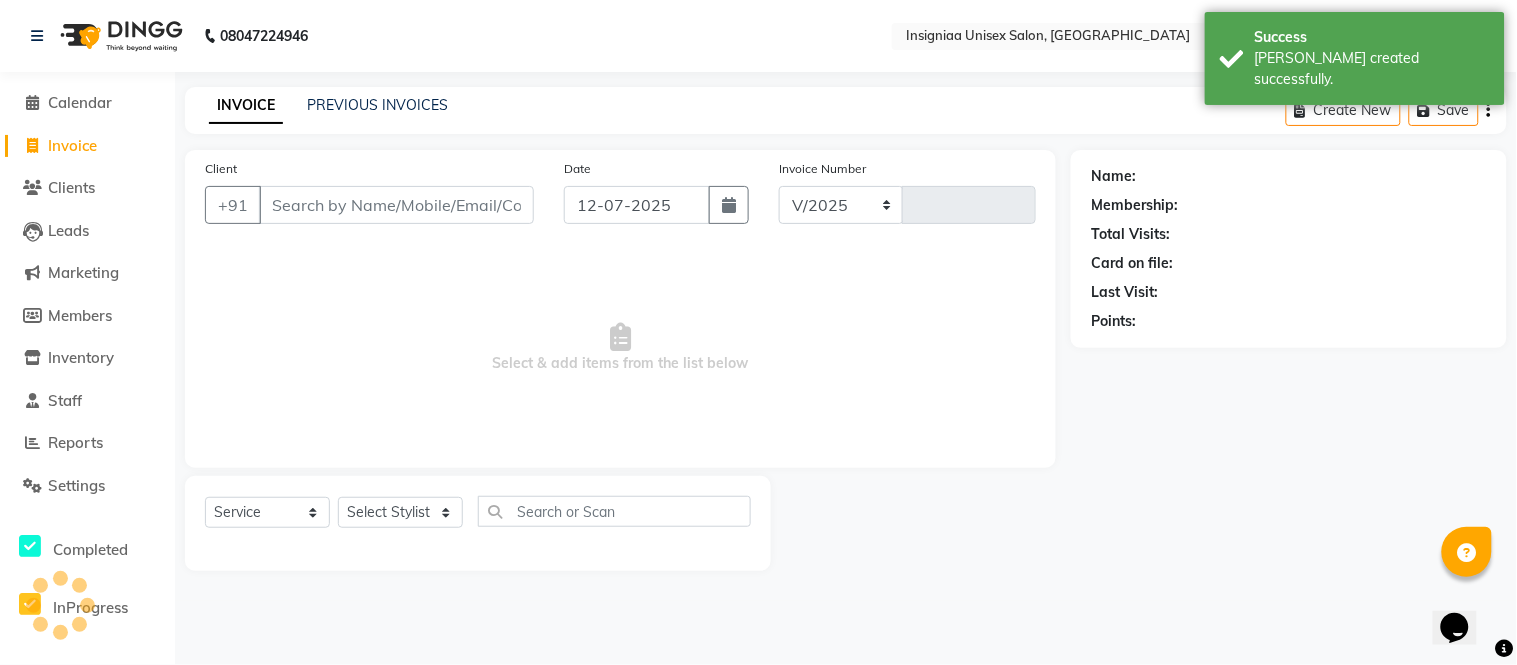 select on "6999" 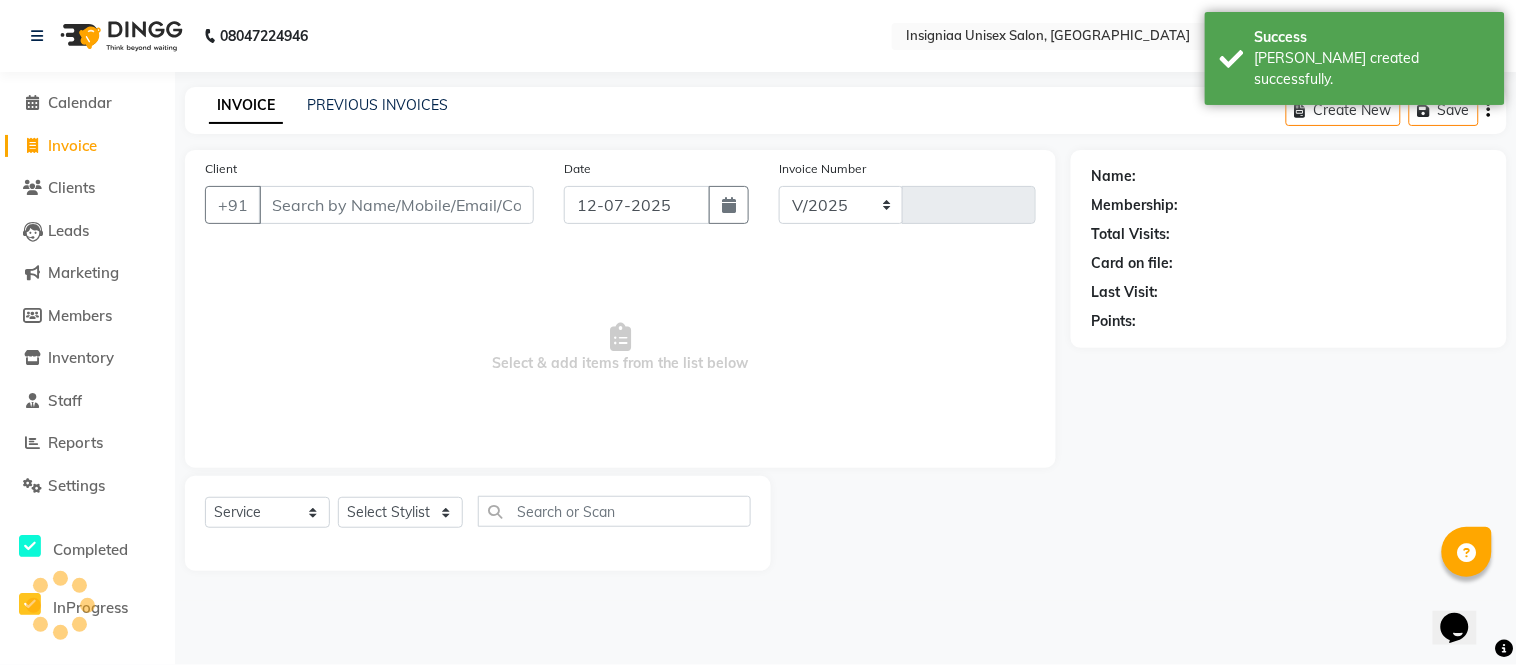 type on "1787" 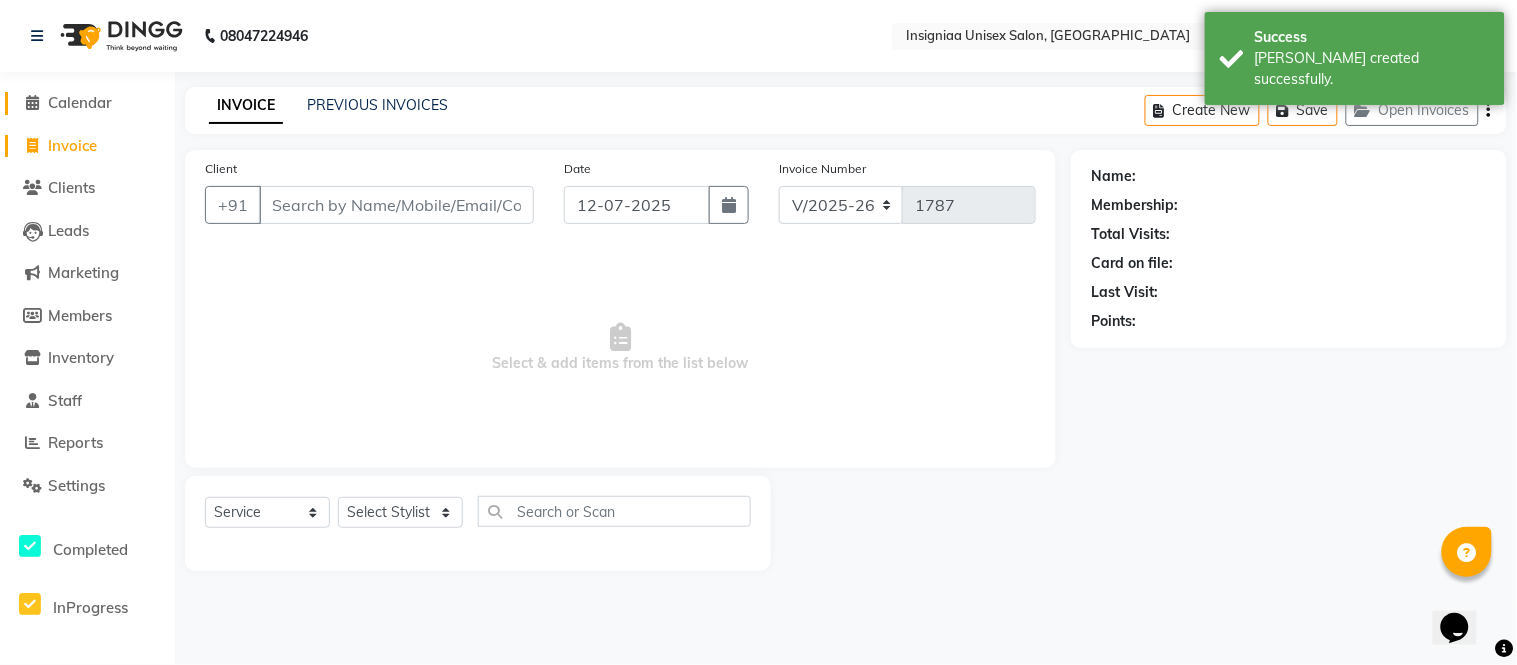 click on "Calendar" 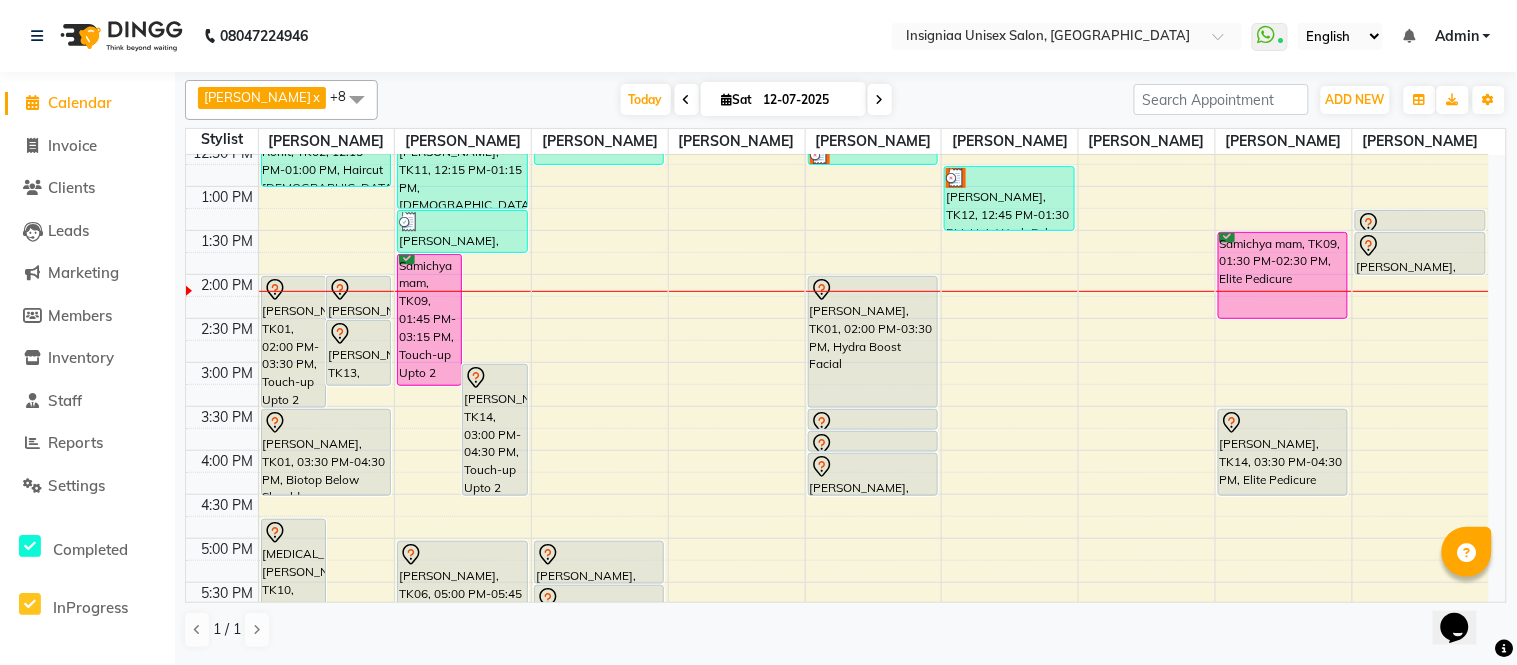 scroll, scrollTop: 444, scrollLeft: 0, axis: vertical 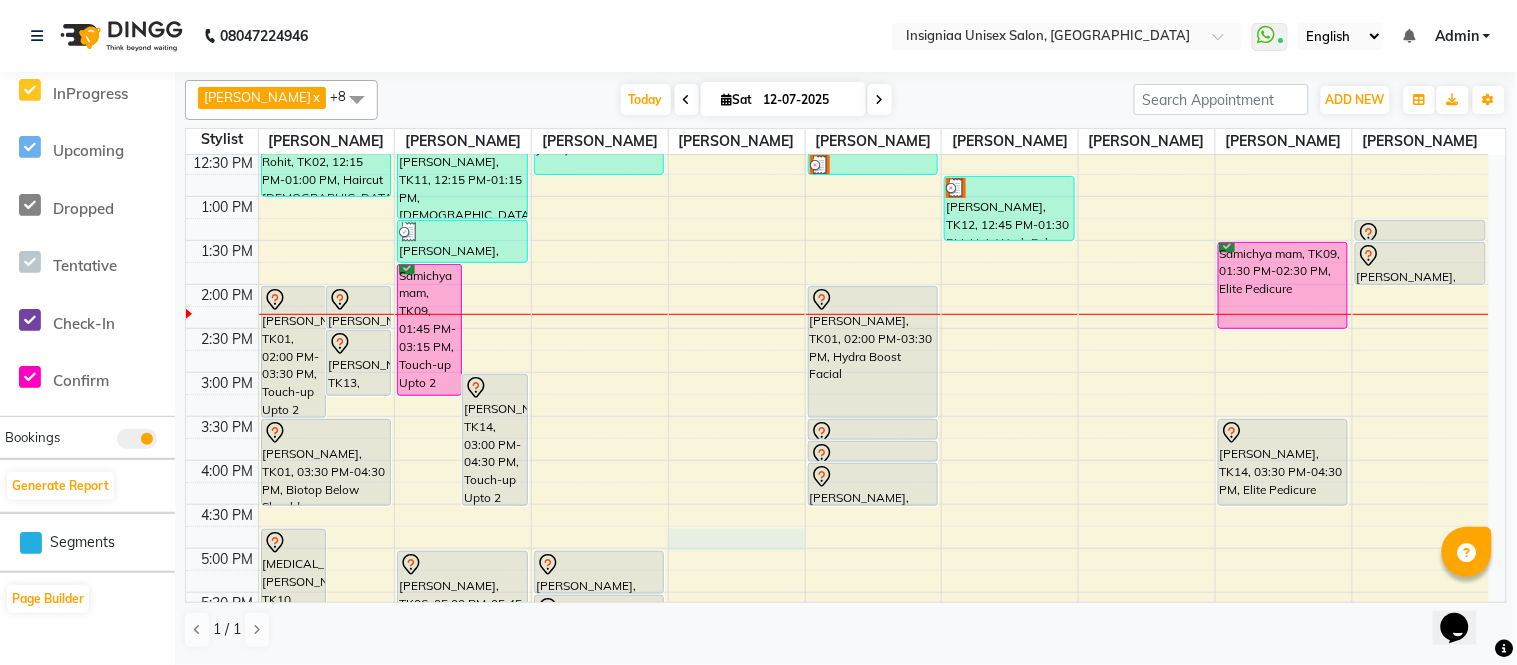 click on "10:00 AM 10:30 AM 11:00 AM 11:30 AM 12:00 PM 12:30 PM 1:00 PM 1:30 PM 2:00 PM 2:30 PM 3:00 PM 3:30 PM 4:00 PM 4:30 PM 5:00 PM 5:30 PM 6:00 PM 6:30 PM 7:00 PM 7:30 PM 8:00 PM 8:30 PM 9:00 PM 9:30 PM             Niki Jat, TK01, 02:00 PM-03:30 PM, Touch-up Upto 2 inches              Ramya Poddar, TK13, 02:00 PM-02:30 PM, Pre wash Female (without Conditioning)             Ramya Poddar, TK13, 02:30 PM-03:15 PM, Blow Dry Below Shoulder             Yasmin Mam, TK10, 04:45 PM-06:15 PM, Touch-up Upto 2 inches              Himanshu Agarwal, TK03, 06:00 PM-07:00 PM, Haircut Male By Senior Stylist     Rohit, TK02, 12:15 PM-01:00 PM, Haircut Male By Senior Stylist             Niki Jat, TK01, 03:30 PM-04:30 PM, Biotop Below Shoulder             Dattatray, TK04, 07:15 PM-08:15 PM, Female Haircut By Senior Stylist     Samichya mam, TK09, 01:45 PM-03:15 PM, Touch-up Upto 2 inches (Ammonia Free)             Anjali Dhandwate, TK14, 03:00 PM-04:30 PM, Touch-up Upto 2 inches (Ammonia Free)" at bounding box center [837, 460] 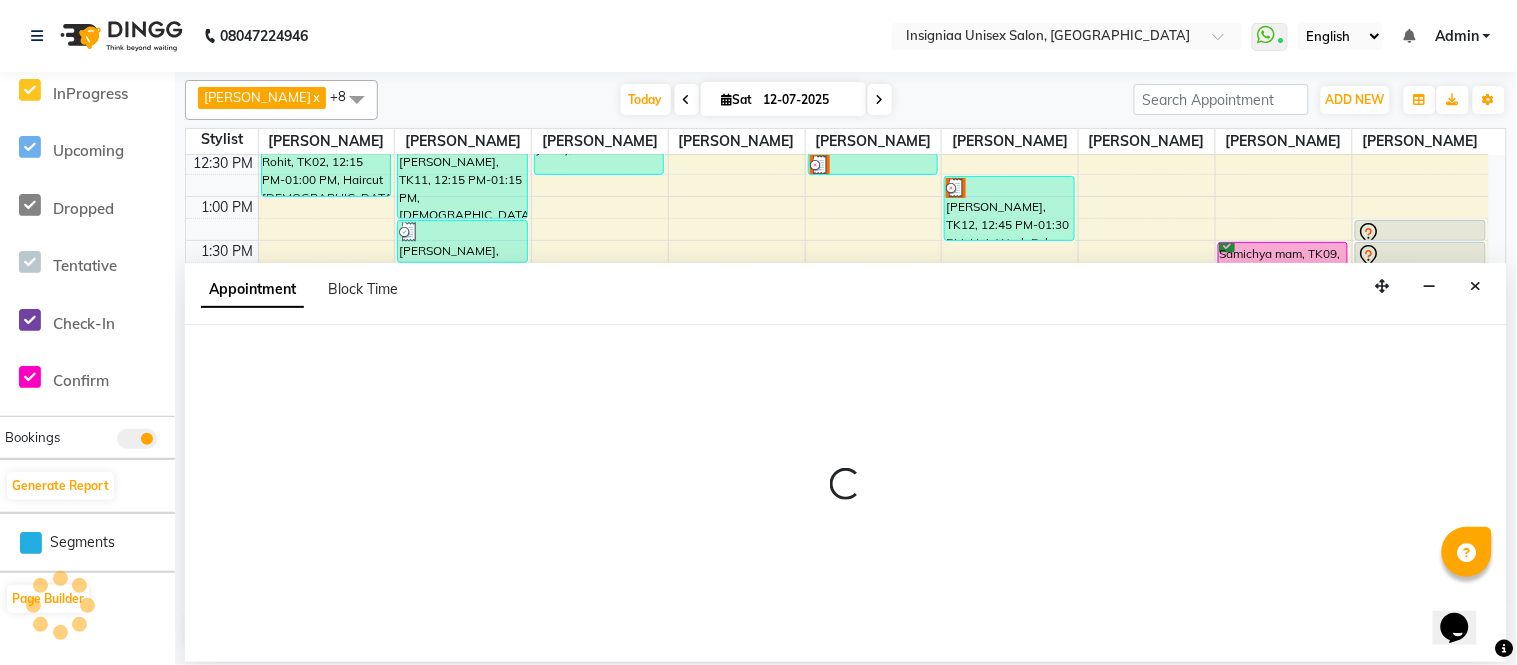 select on "58134" 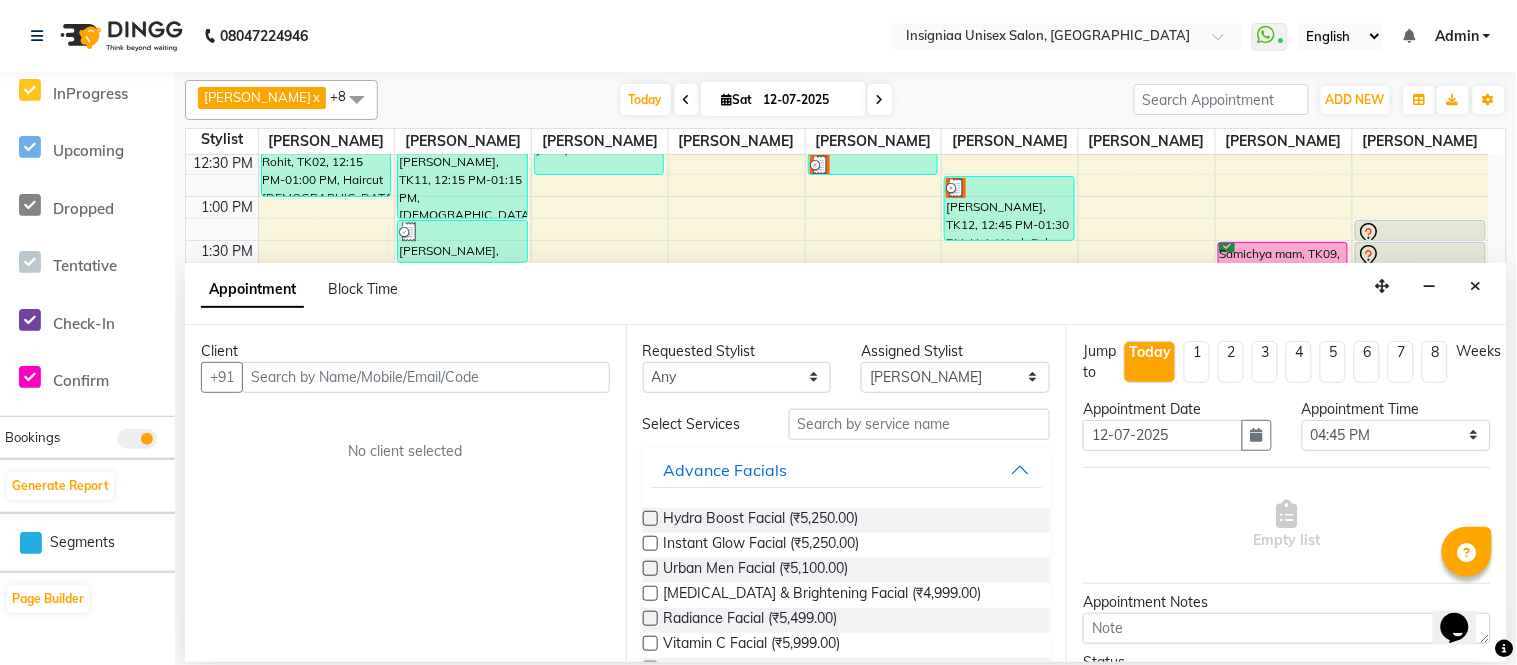 click at bounding box center (426, 377) 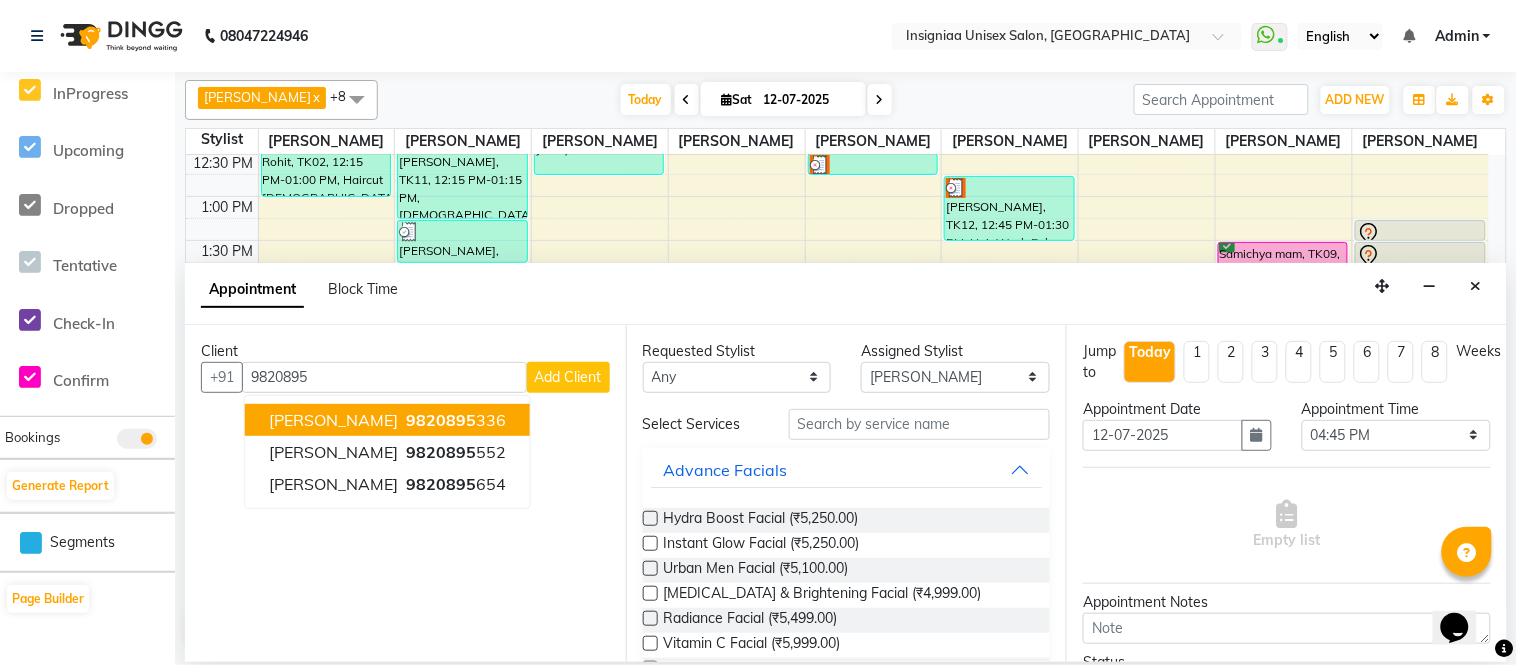 click on "[PERSON_NAME]" at bounding box center [333, 420] 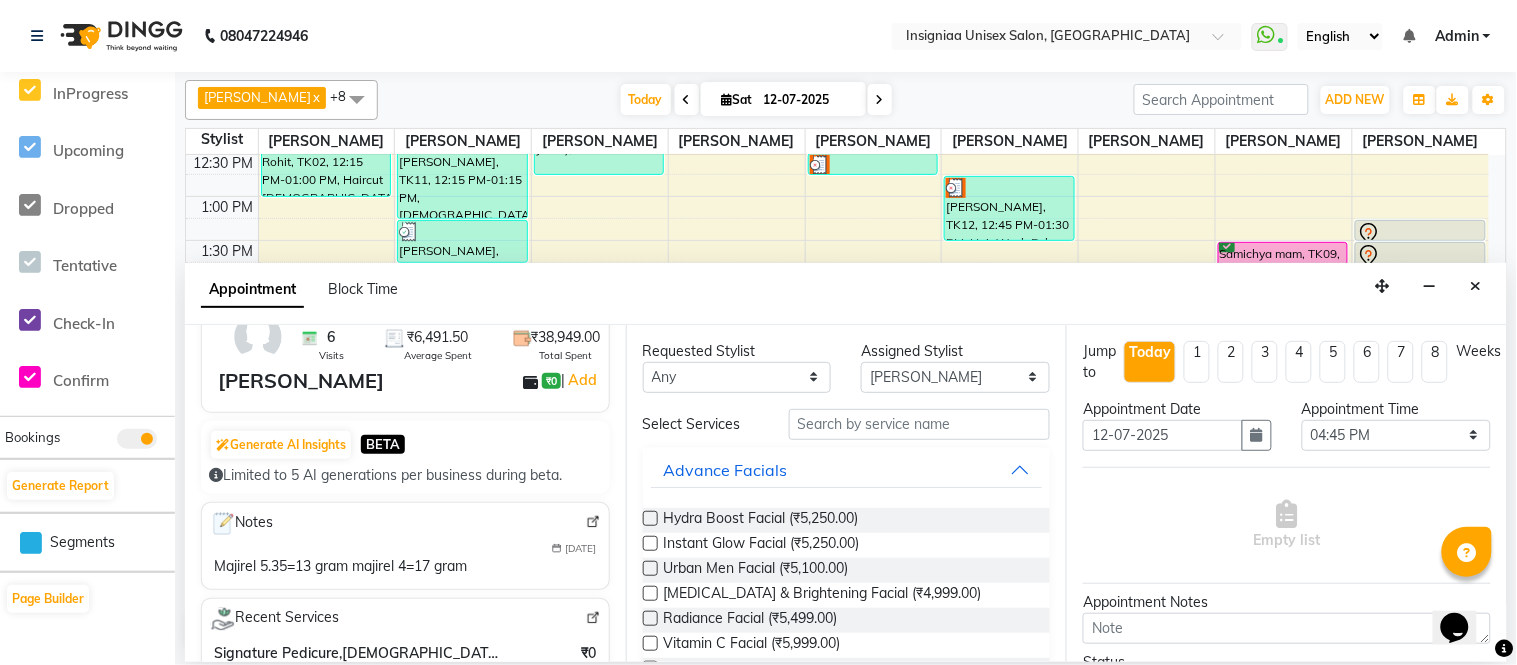 scroll, scrollTop: 111, scrollLeft: 0, axis: vertical 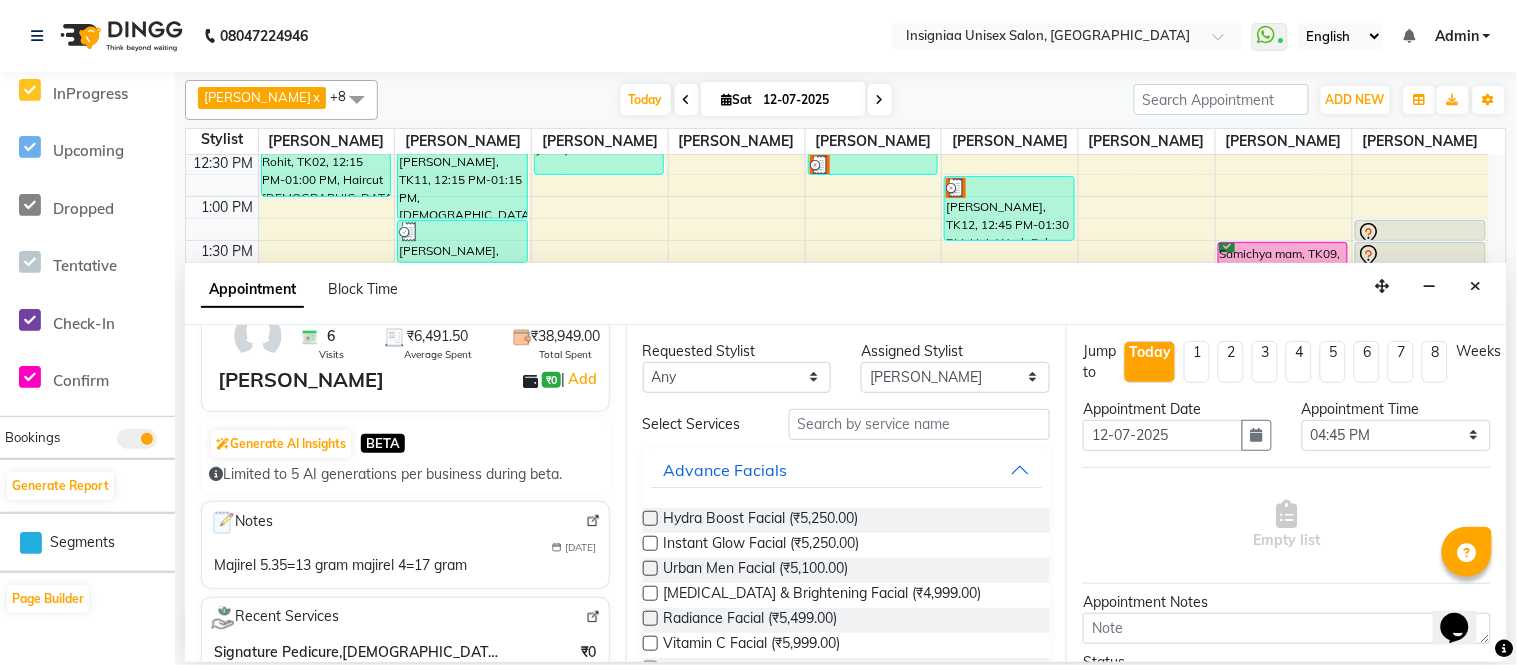 type on "9820895336" 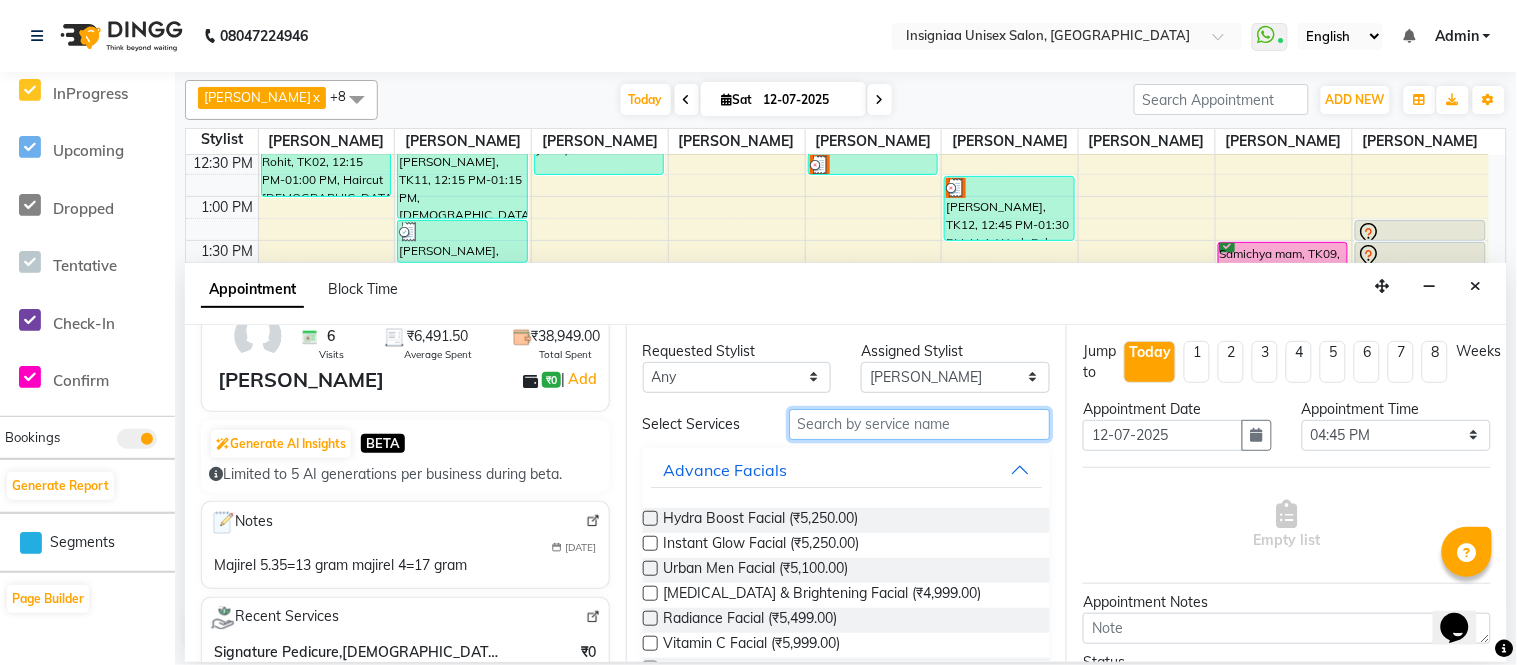 click at bounding box center [920, 424] 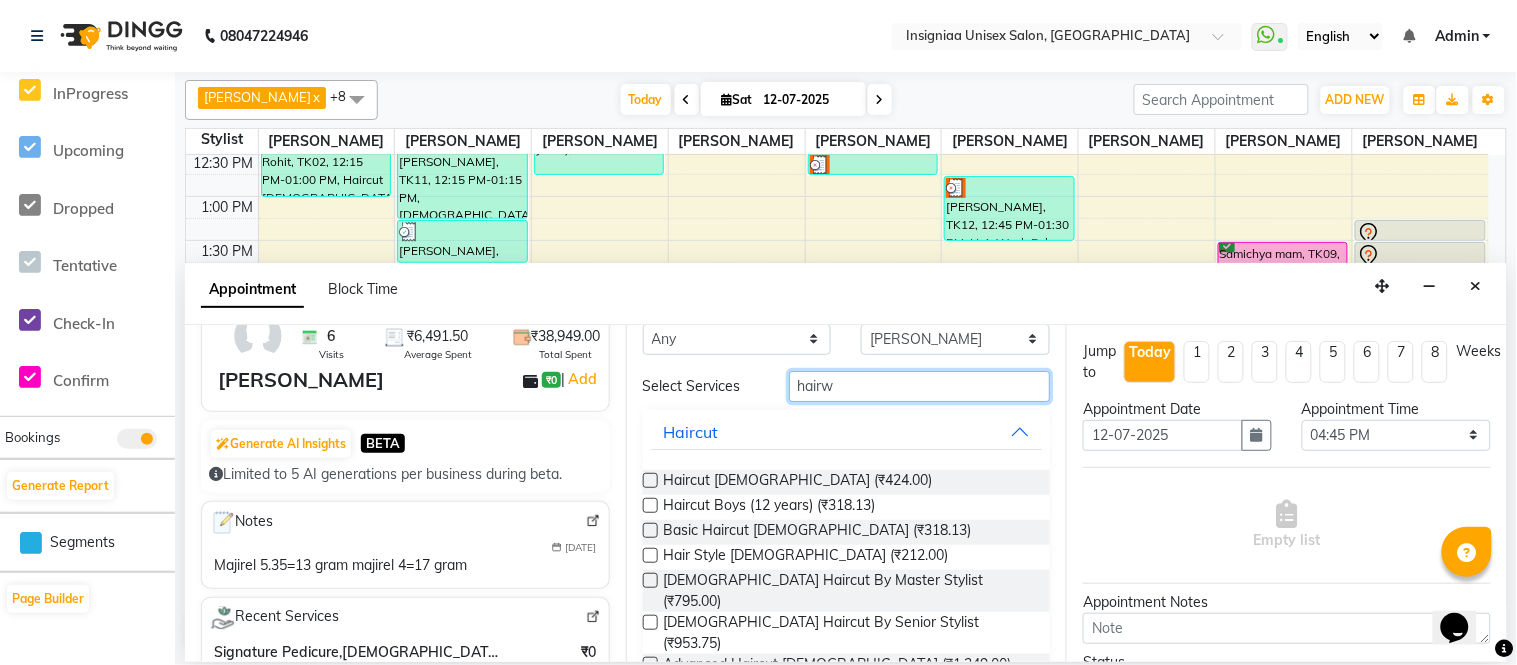 scroll, scrollTop: 0, scrollLeft: 0, axis: both 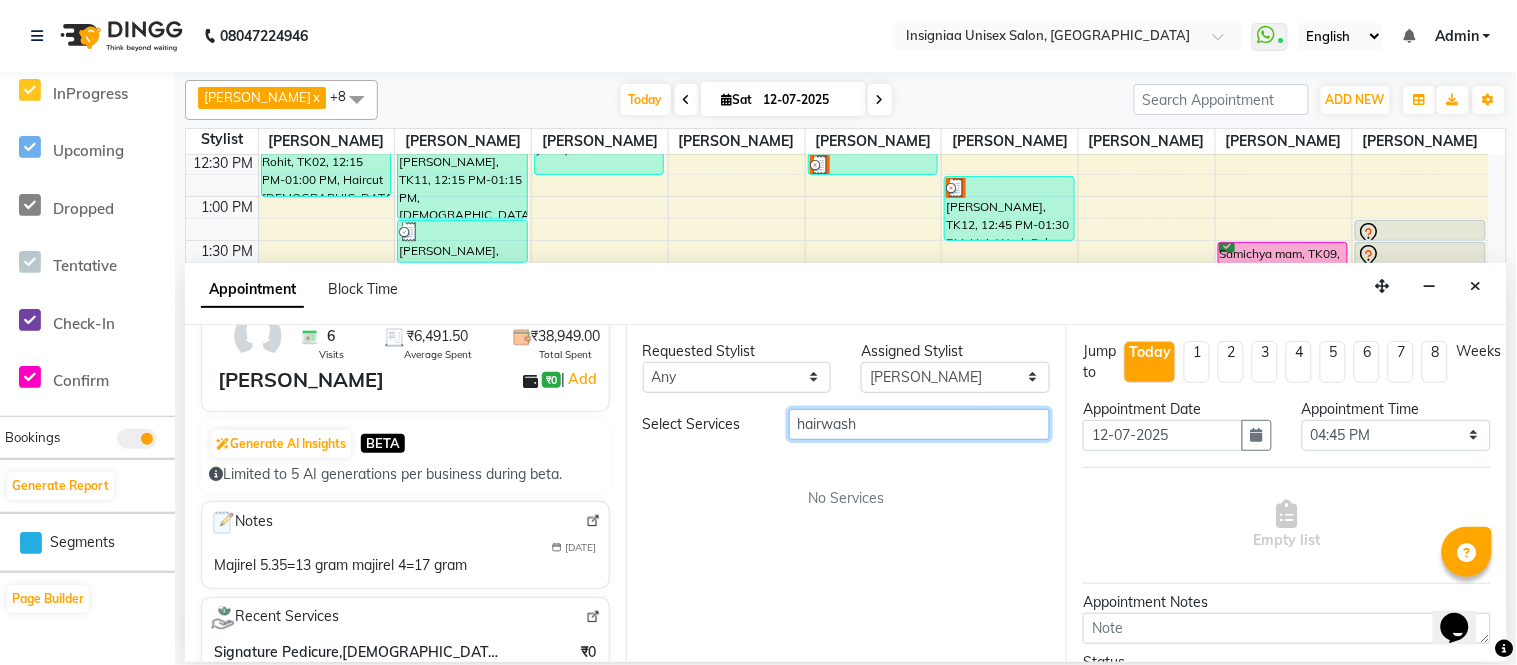 click on "hairwash" at bounding box center (920, 424) 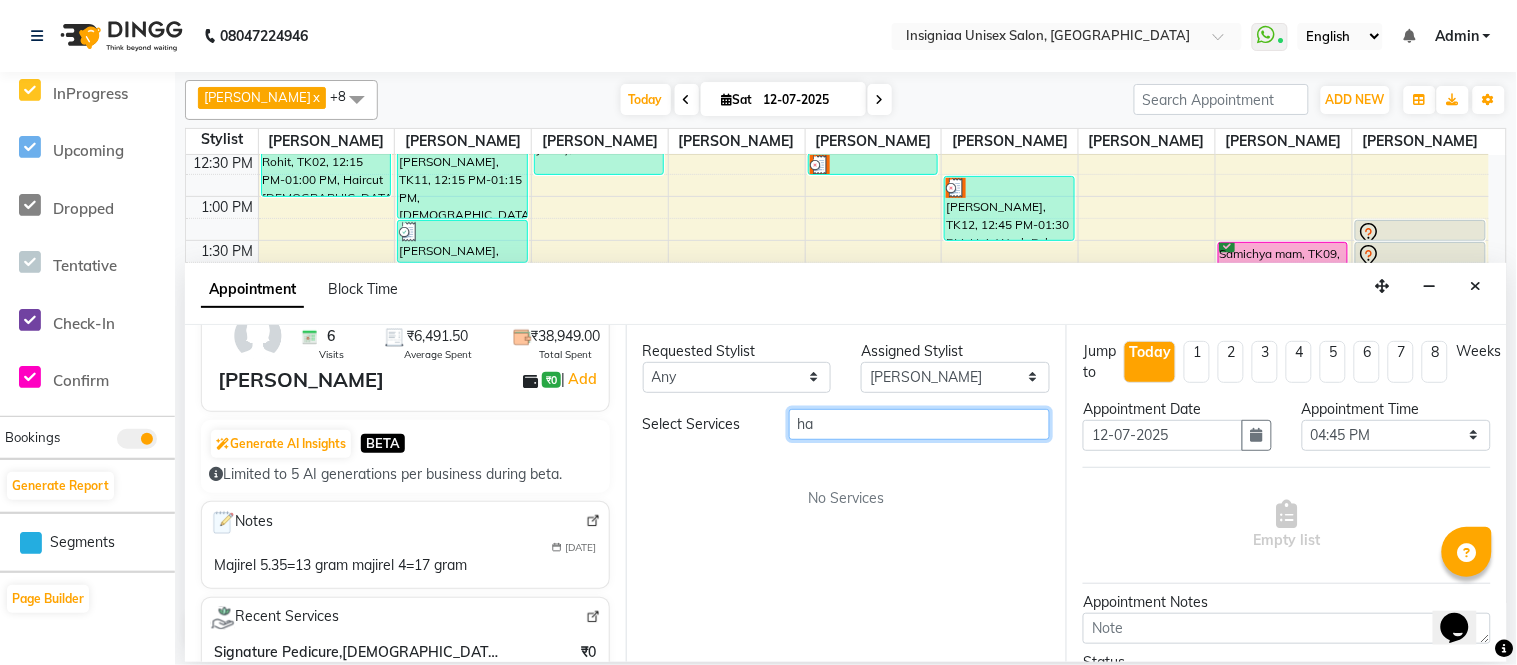 type on "h" 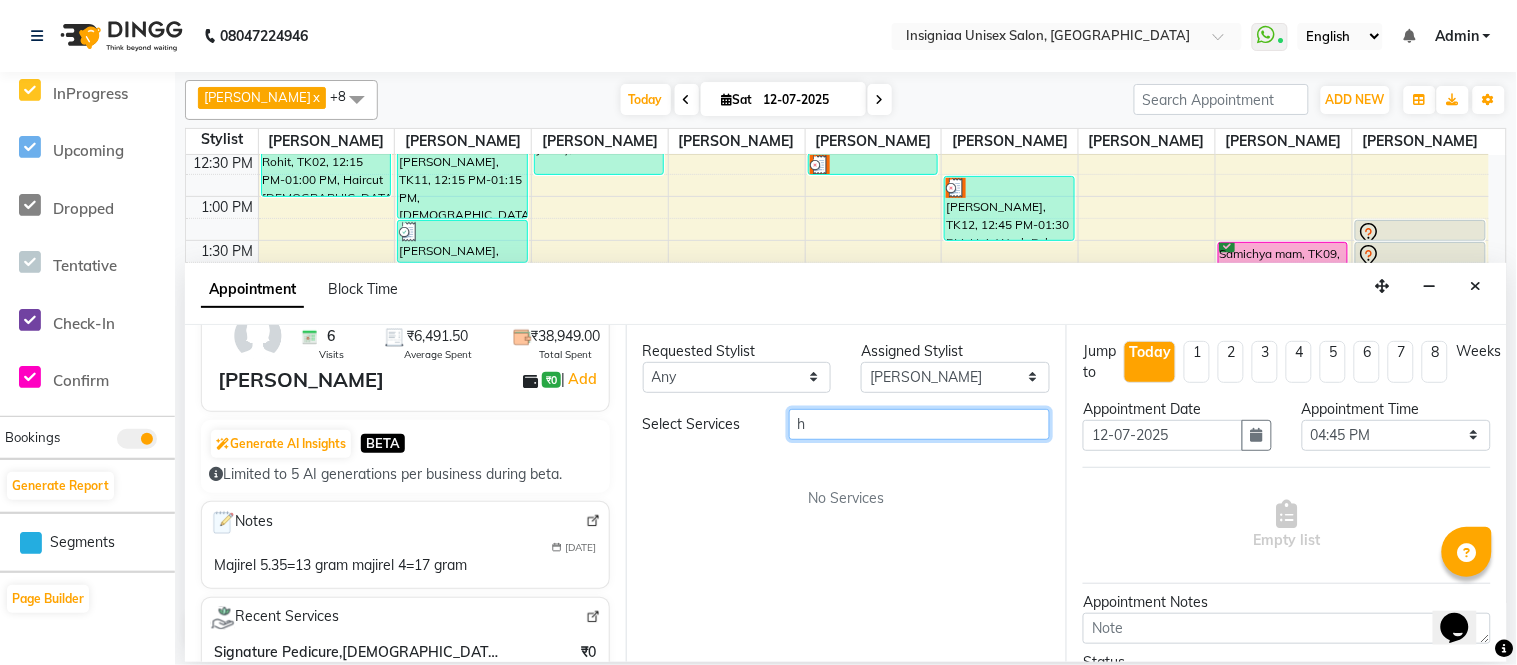 type 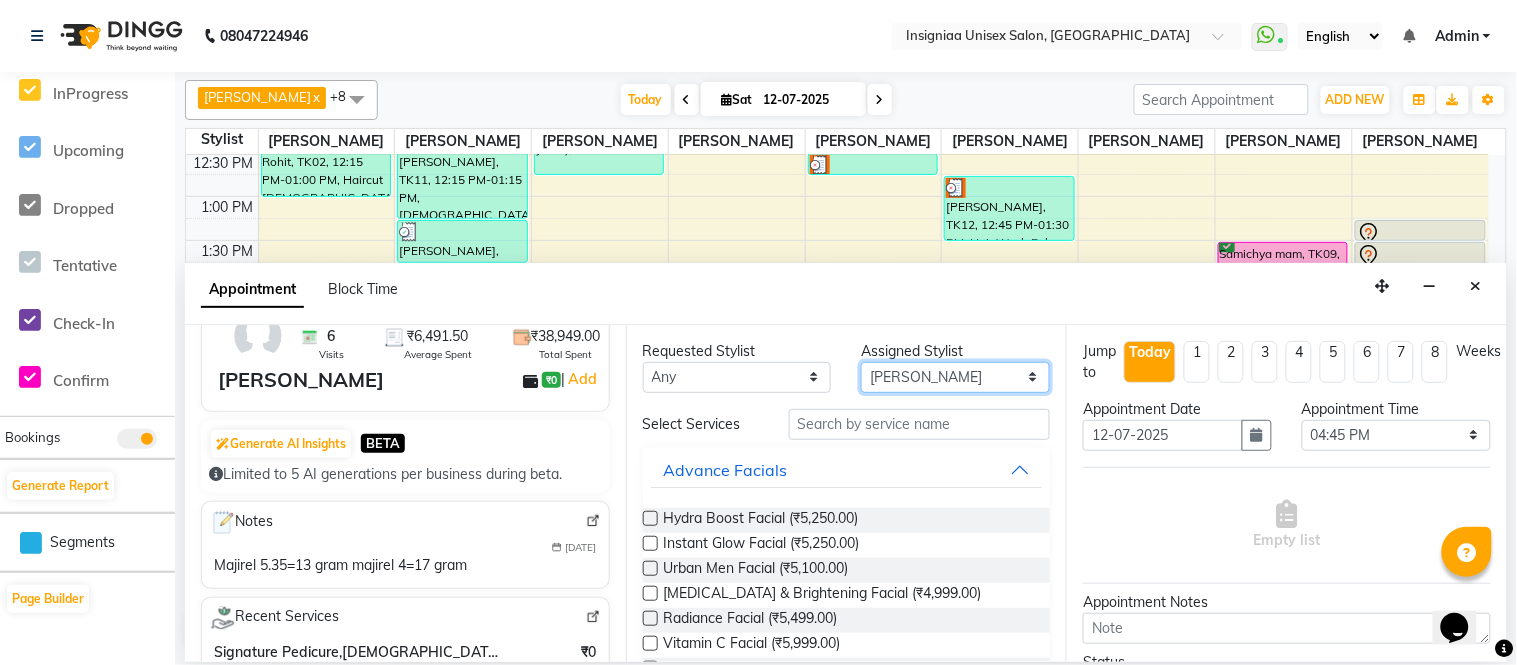 click on "Select Faizan Ansari Nilam Manke Rahul Srivastav Rohini Waghmare Rupali Dhotre Sainath Shinde Shankar Kshirsagar Sohail Khan Sujeet Thakur Vijay Kharat" at bounding box center (955, 377) 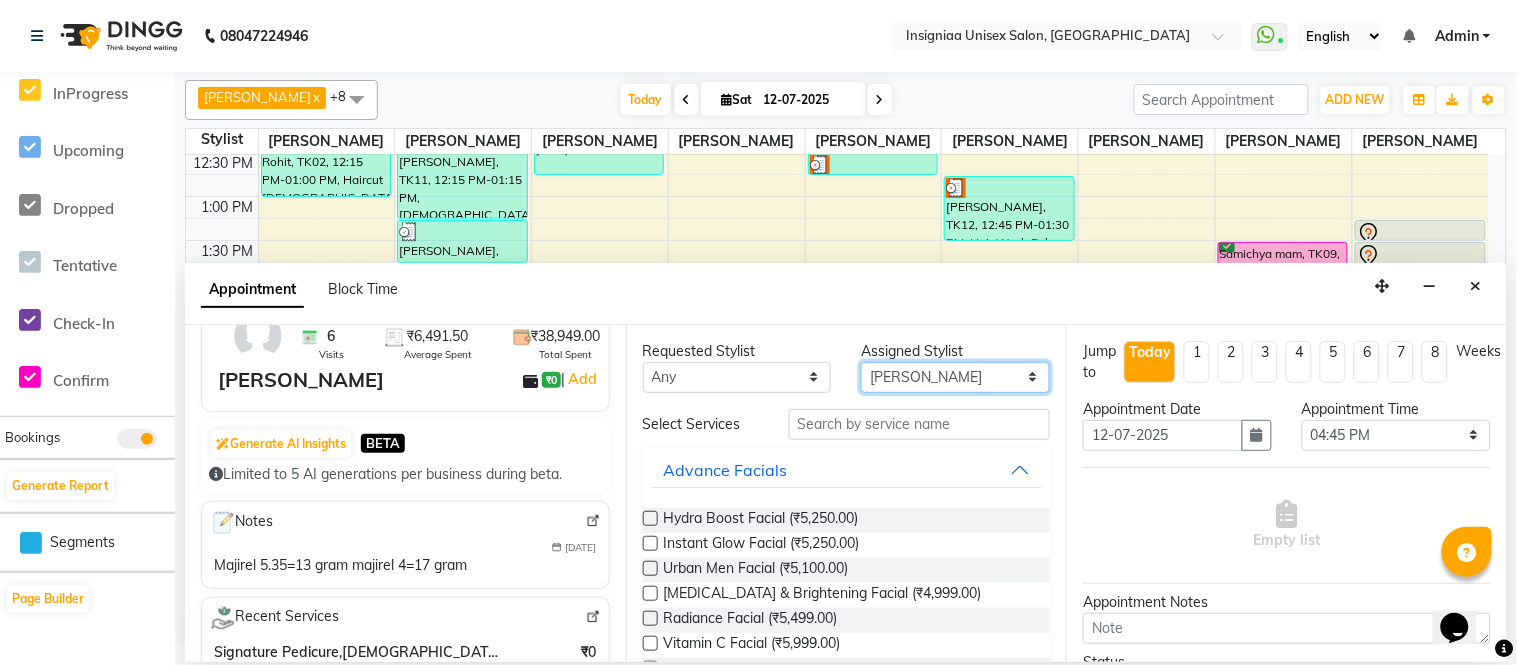 select on "80714" 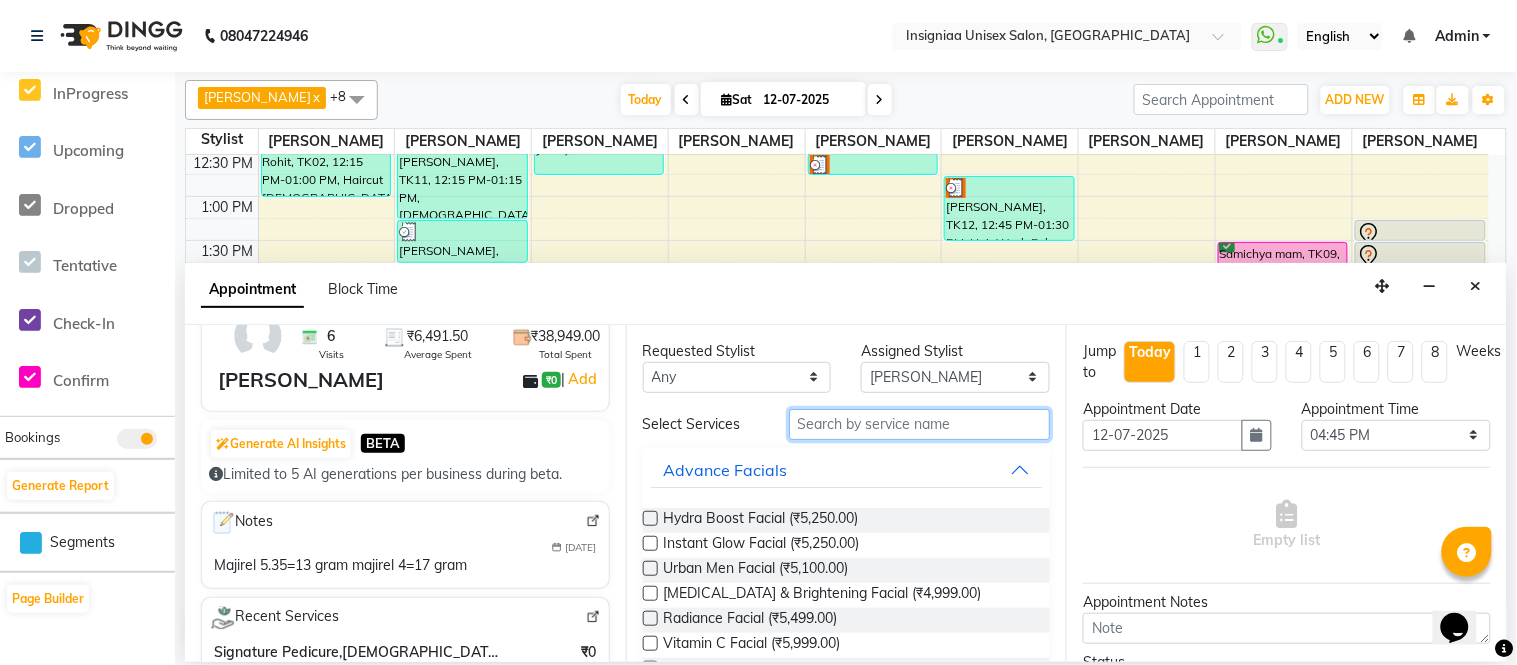 click at bounding box center [920, 424] 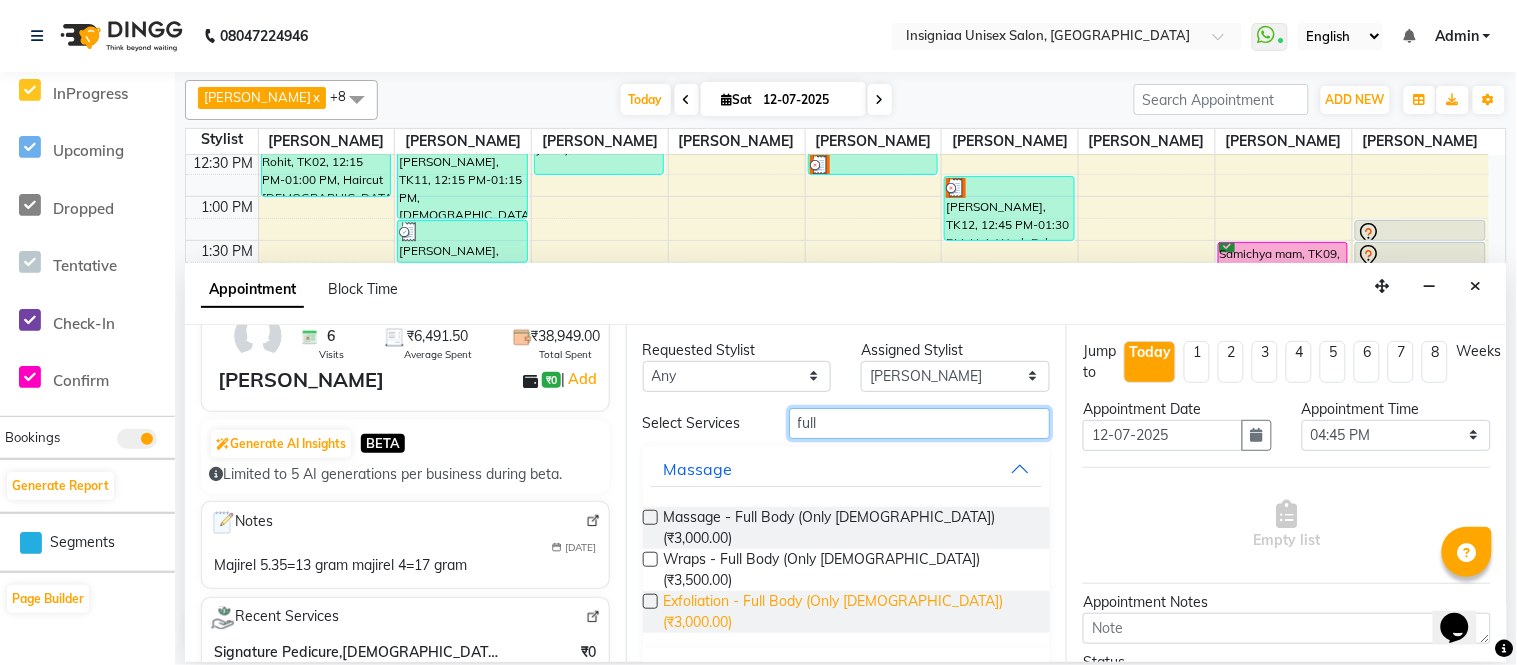 scroll, scrollTop: 0, scrollLeft: 0, axis: both 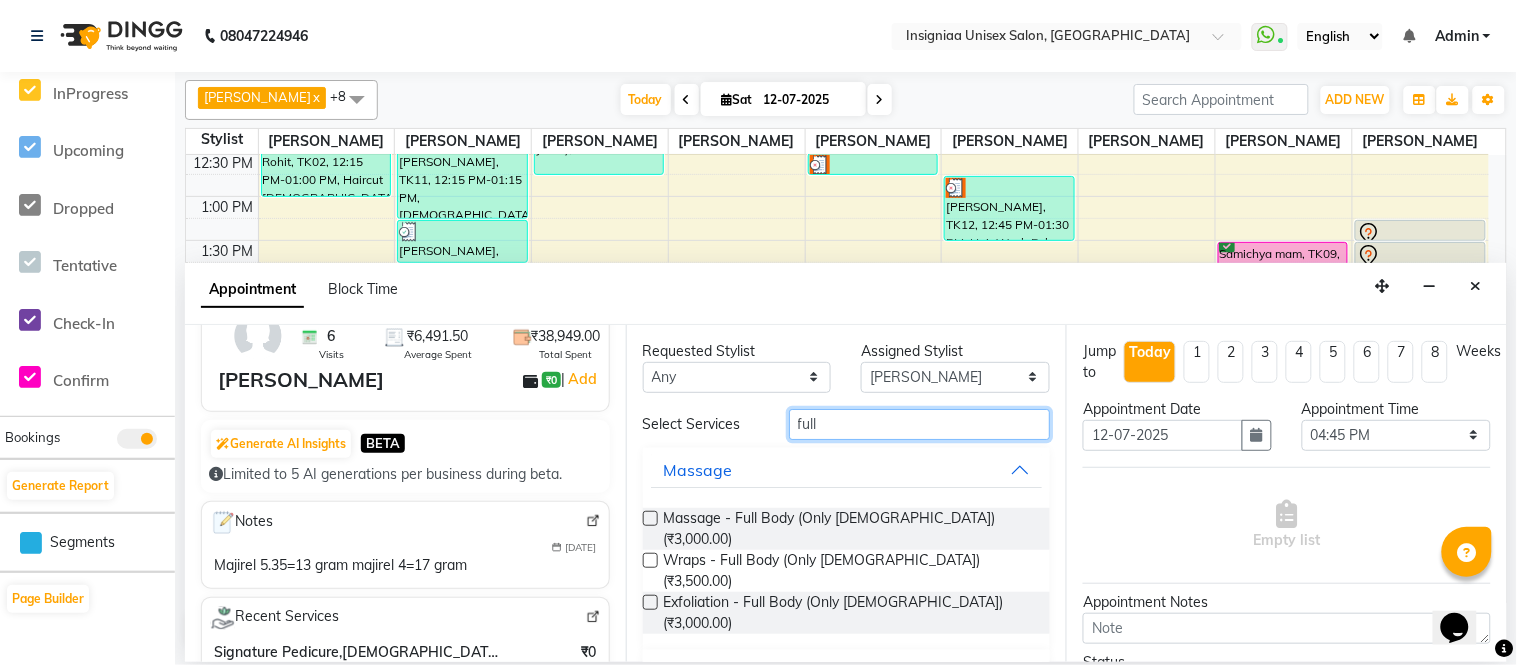 type on "full" 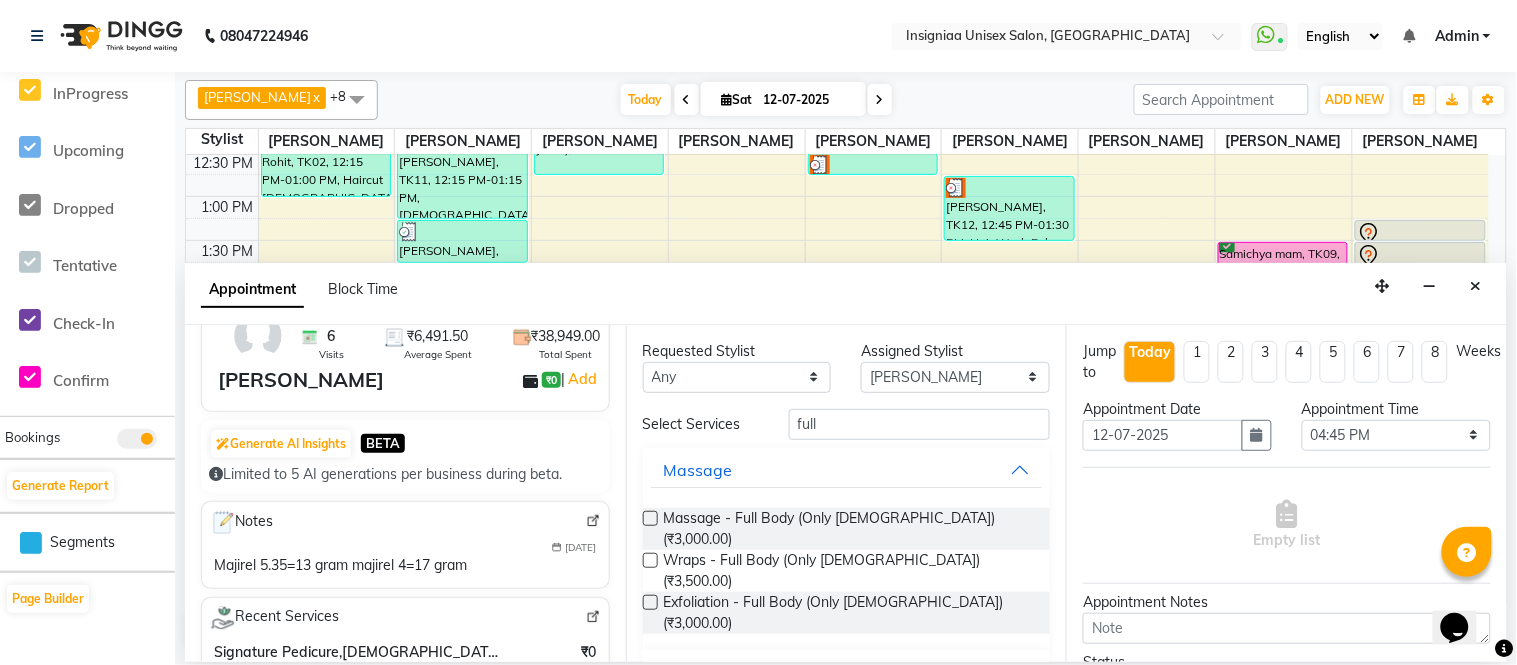 click on "Waxing" at bounding box center [847, 672] 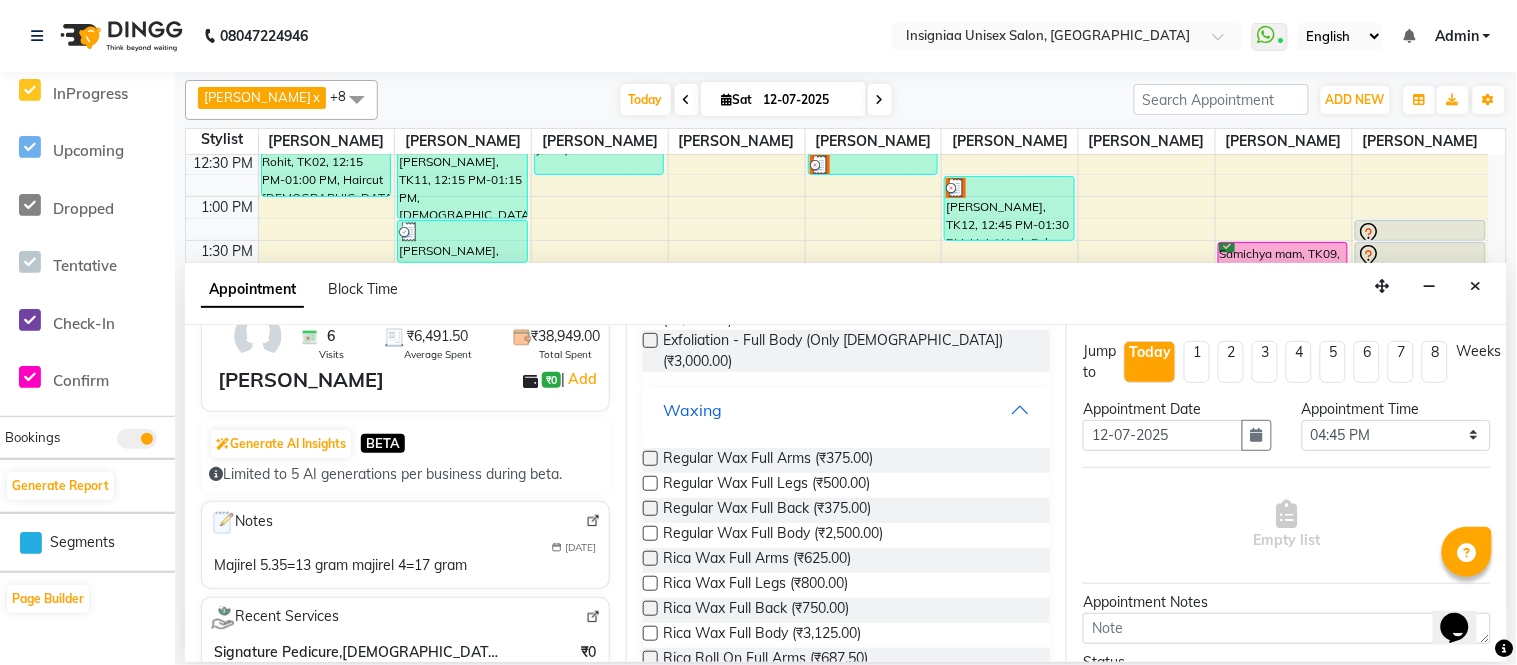 scroll, scrollTop: 333, scrollLeft: 0, axis: vertical 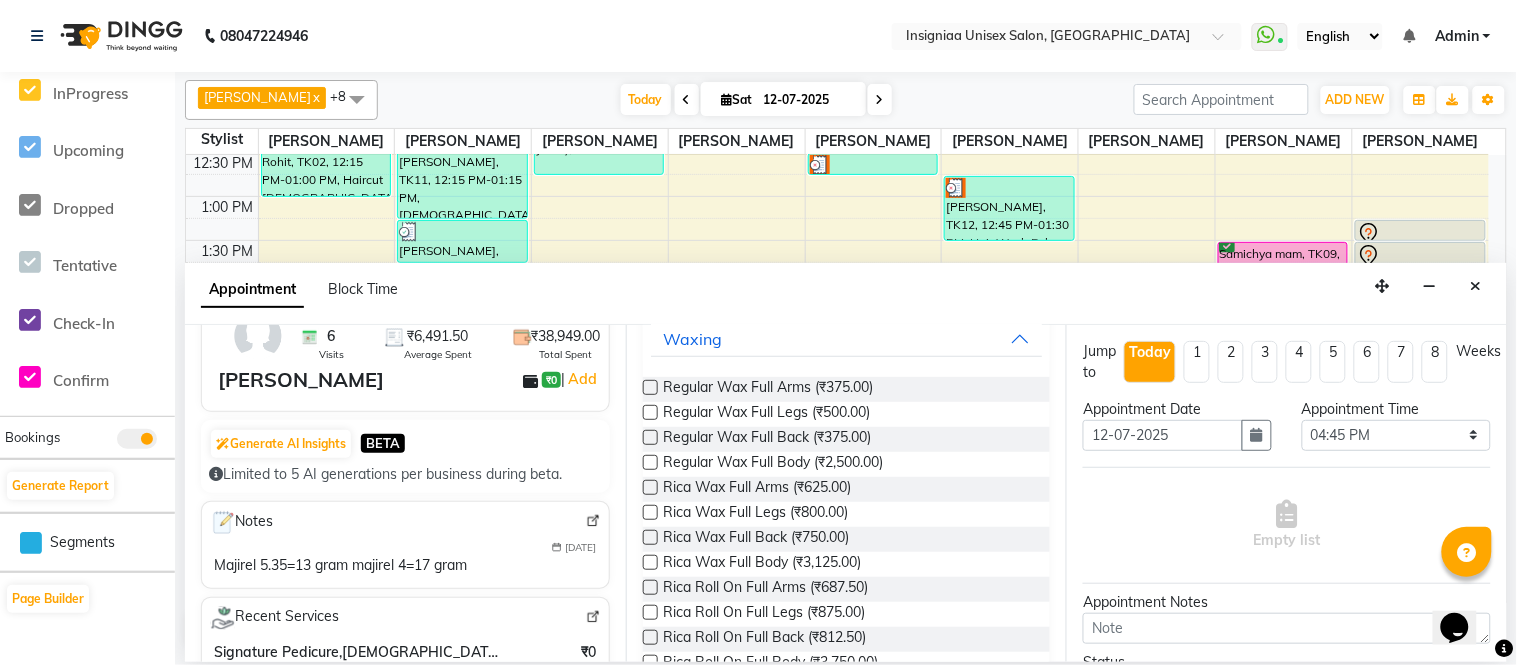 click at bounding box center [650, 487] 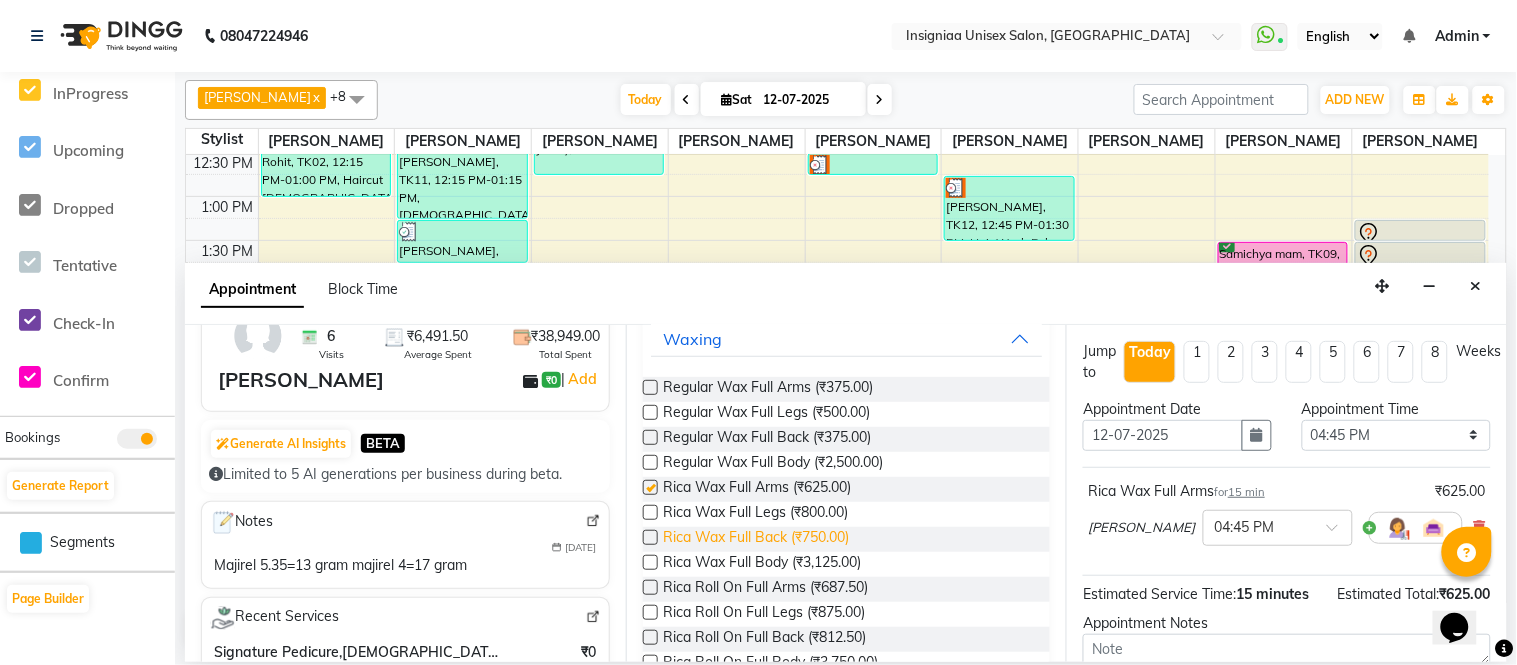 checkbox on "false" 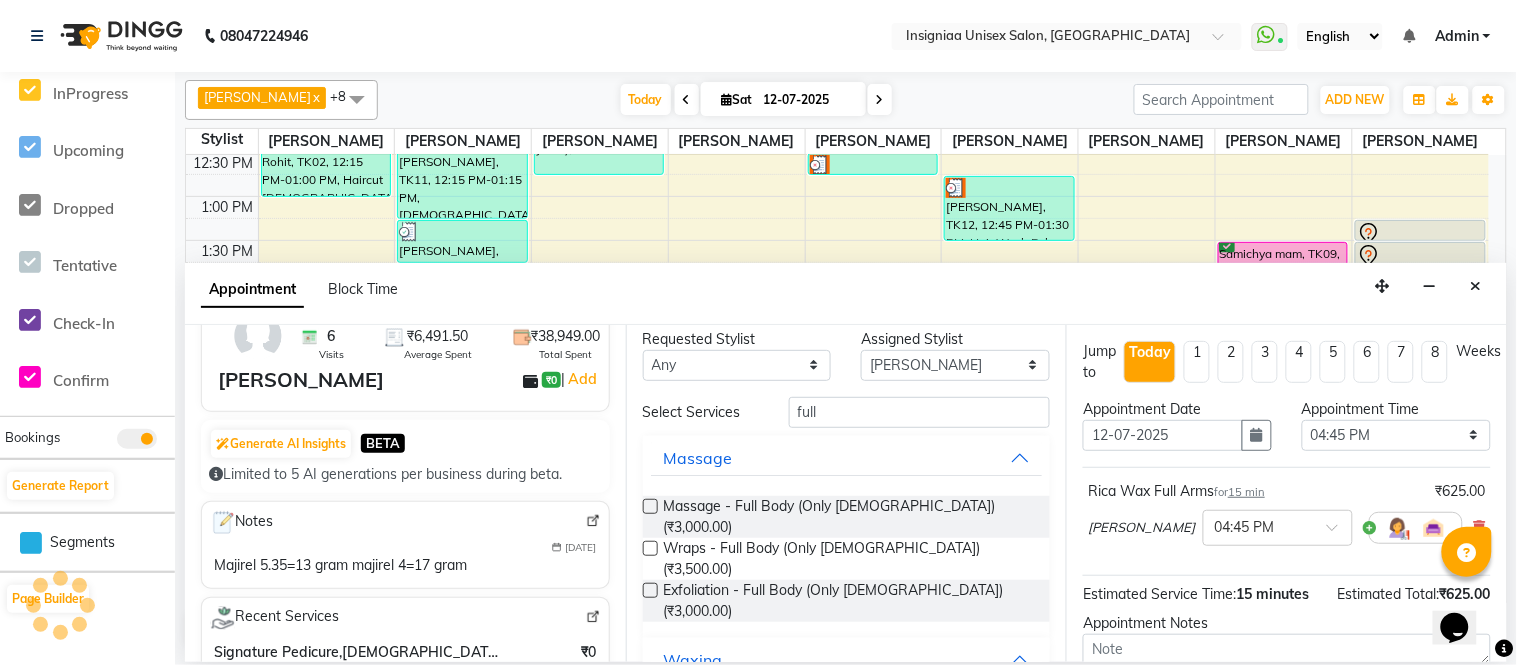scroll, scrollTop: 0, scrollLeft: 0, axis: both 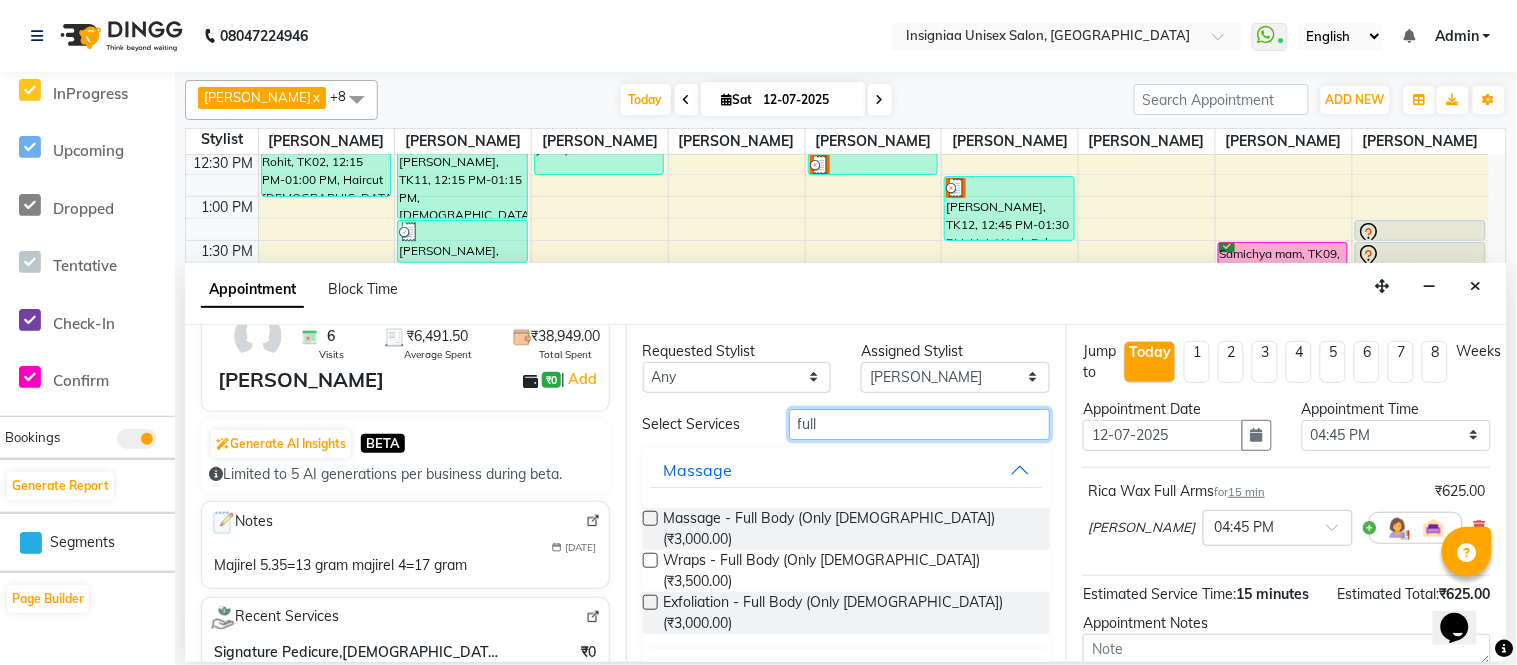 click on "full" at bounding box center [920, 424] 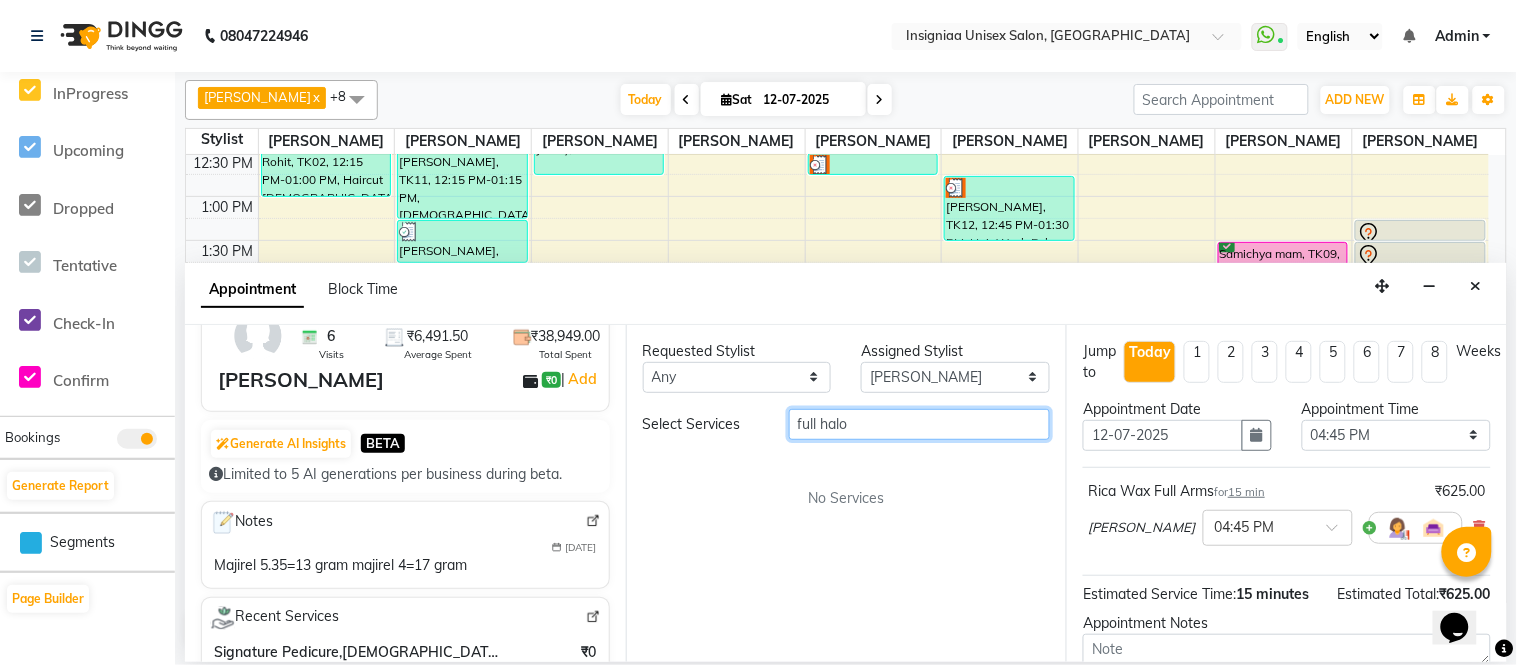 drag, startPoint x: 956, startPoint y: 413, endPoint x: 944, endPoint y: 424, distance: 16.27882 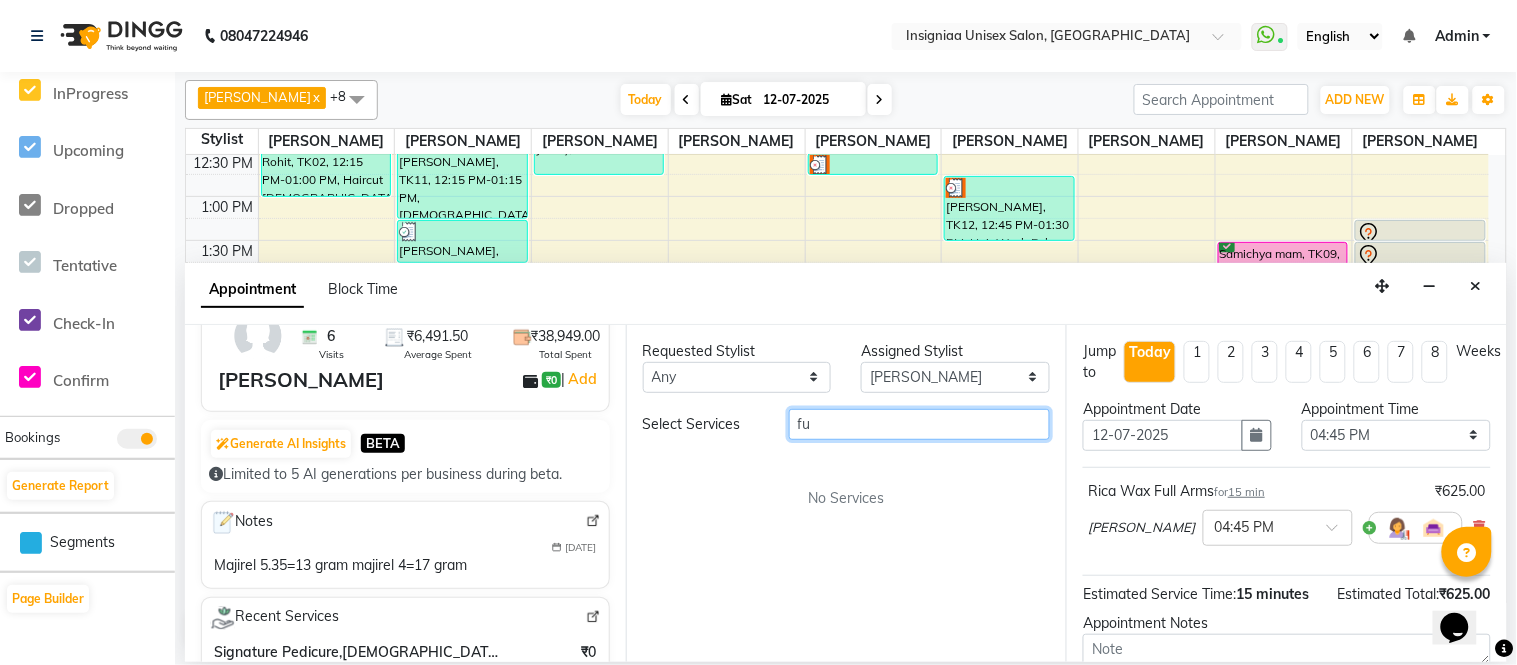 type on "f" 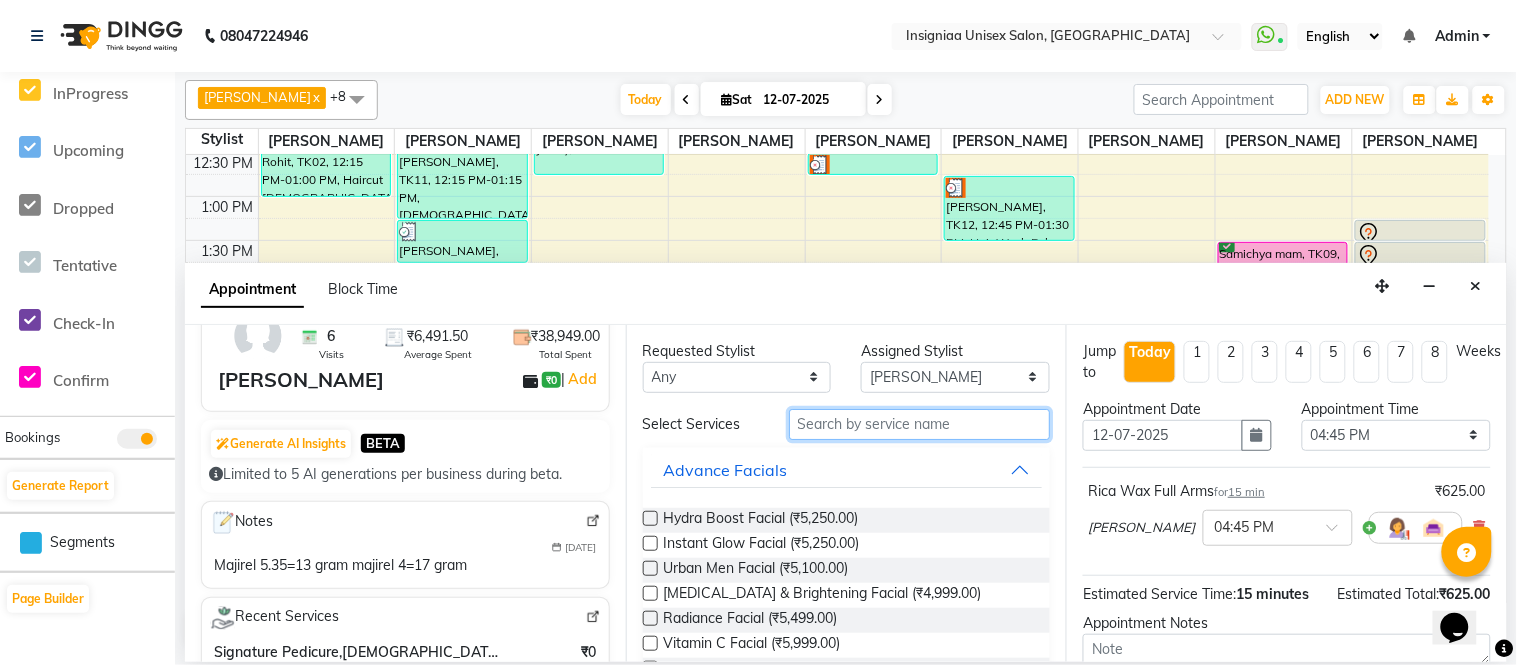 click at bounding box center [920, 424] 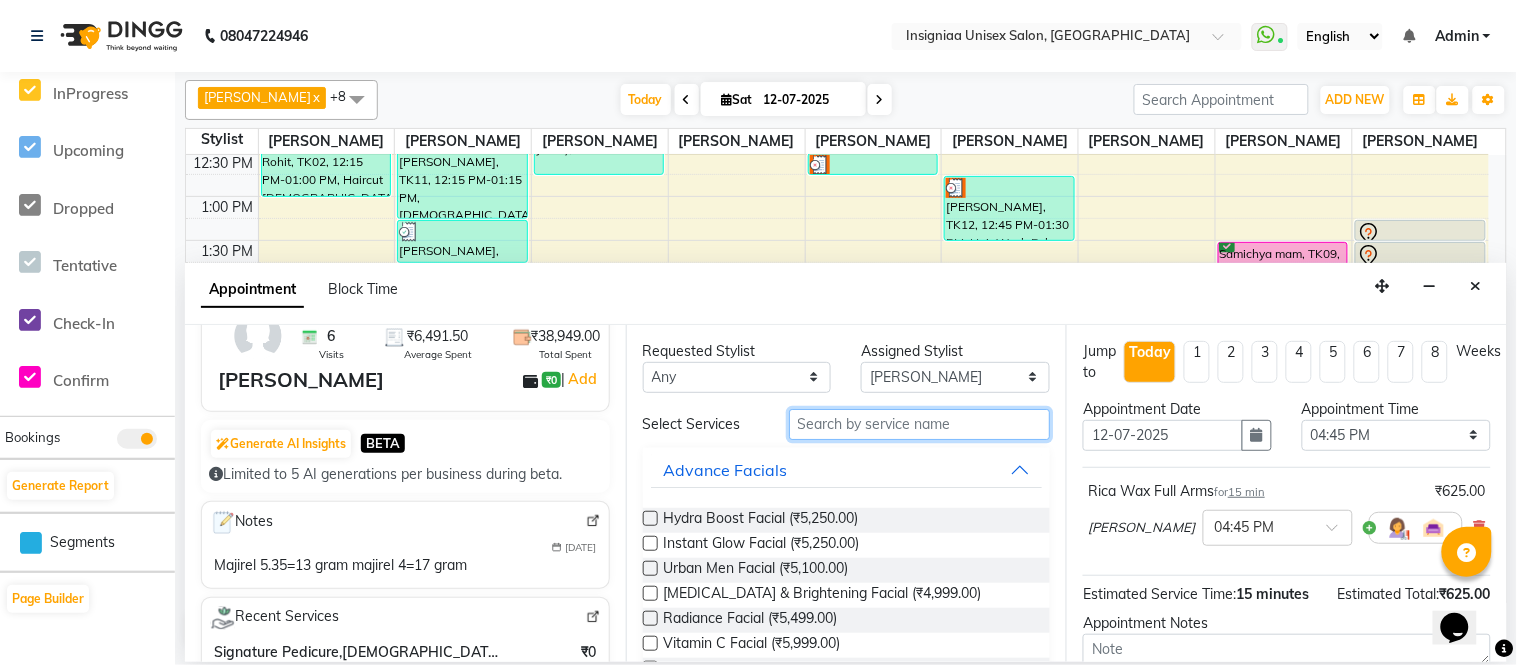click at bounding box center (920, 424) 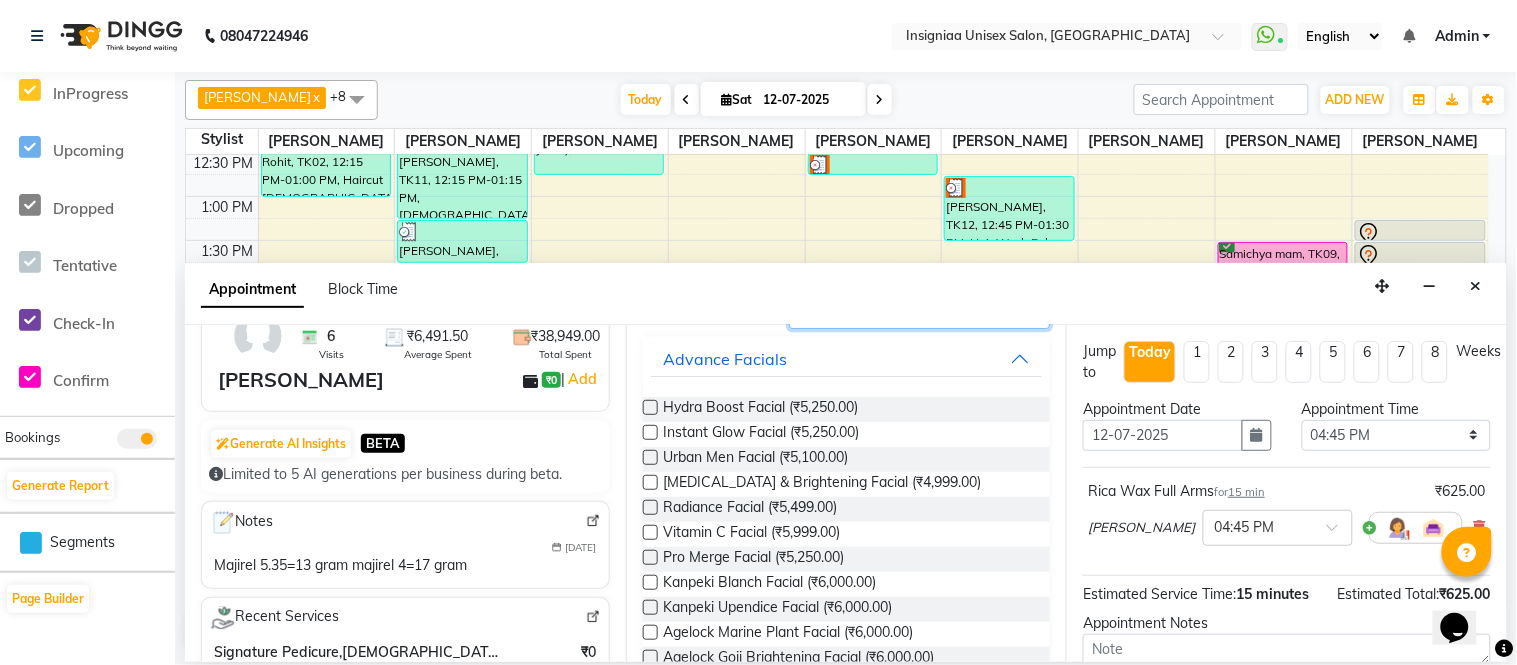 scroll, scrollTop: 0, scrollLeft: 0, axis: both 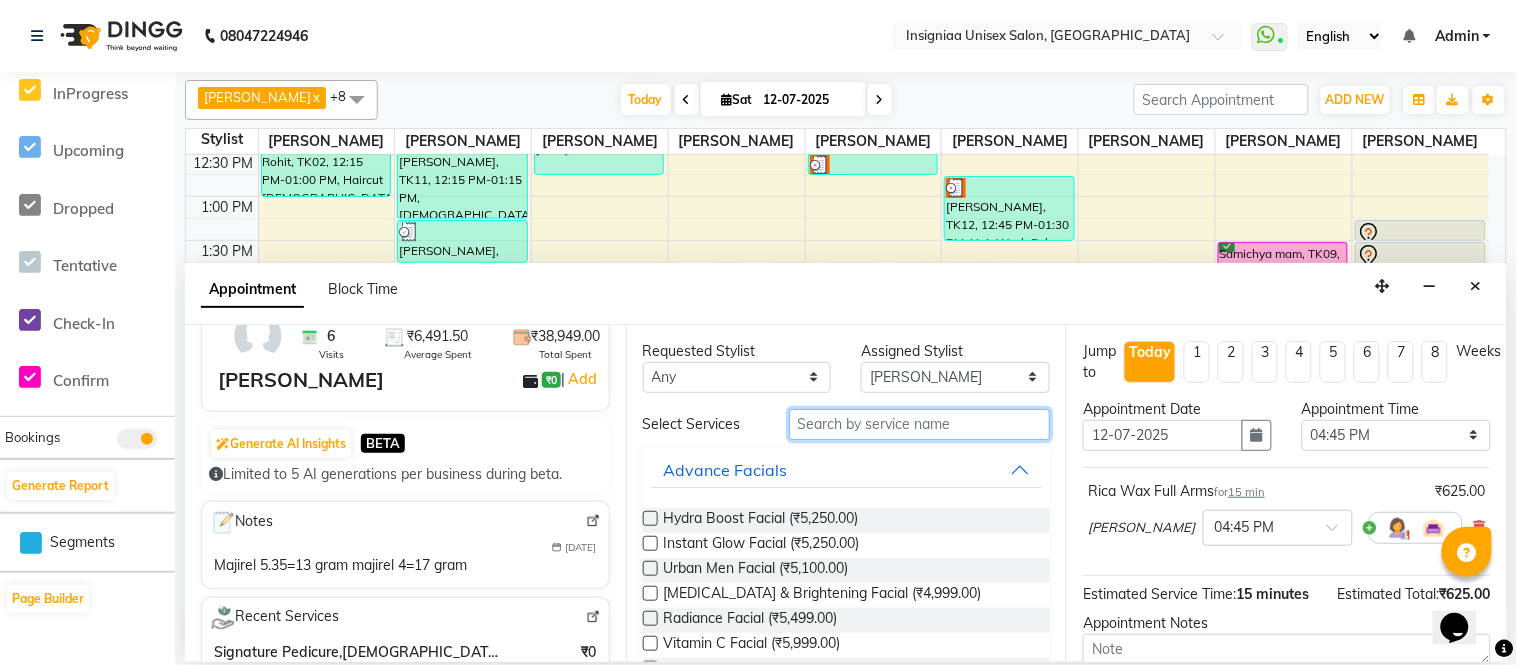 click at bounding box center (920, 424) 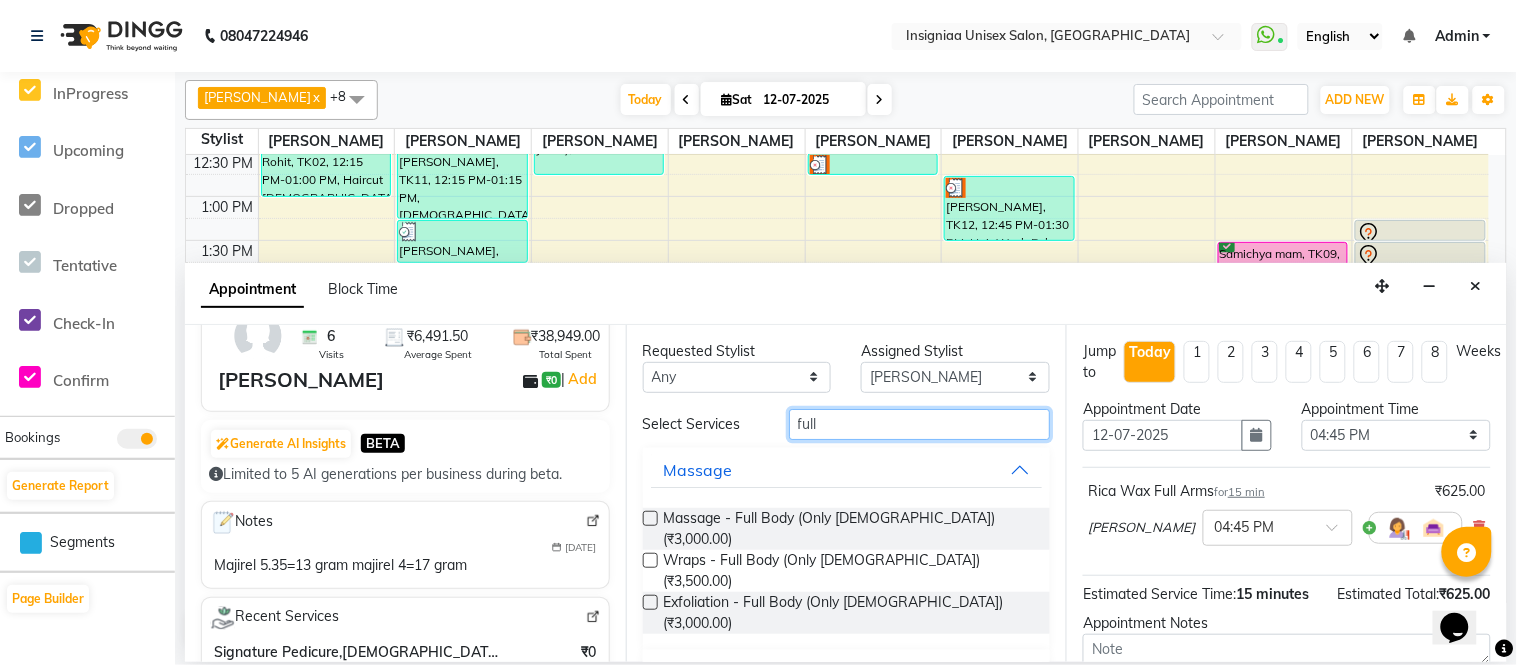 click on "full" at bounding box center [920, 424] 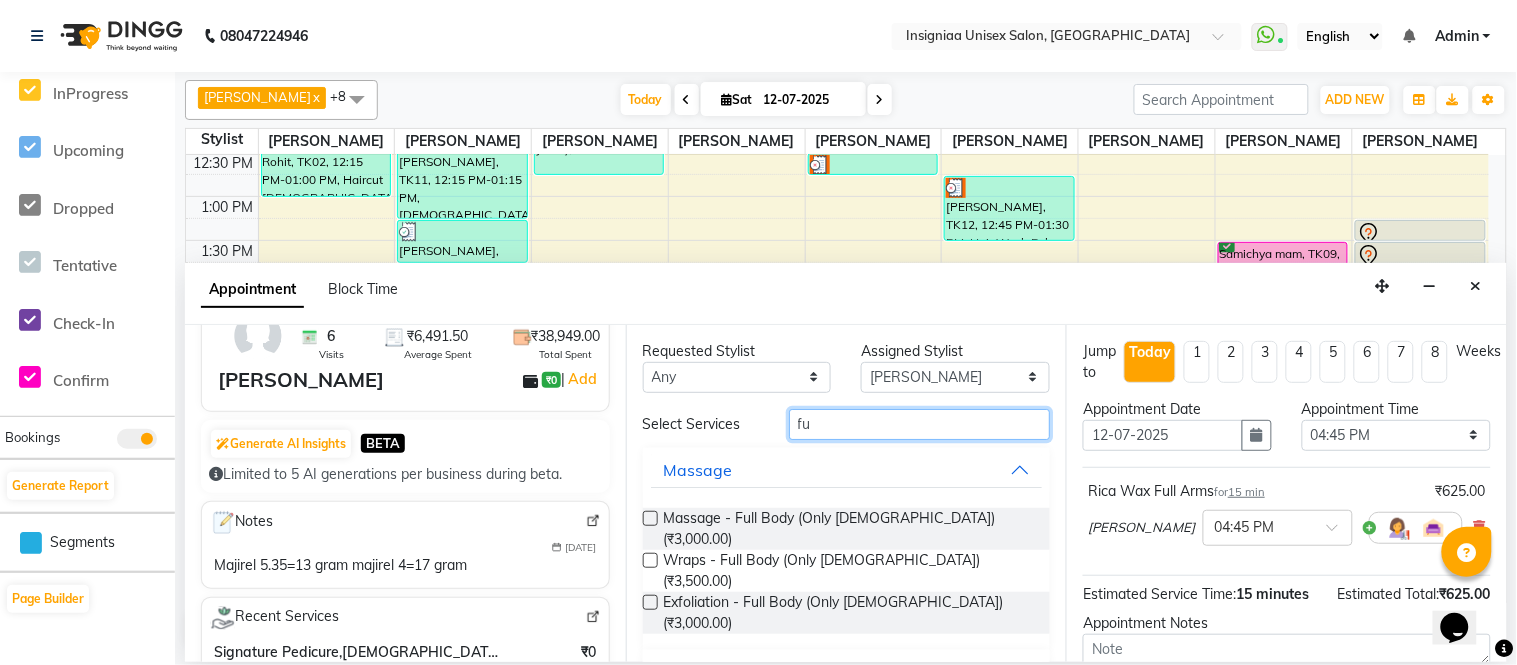 type on "f" 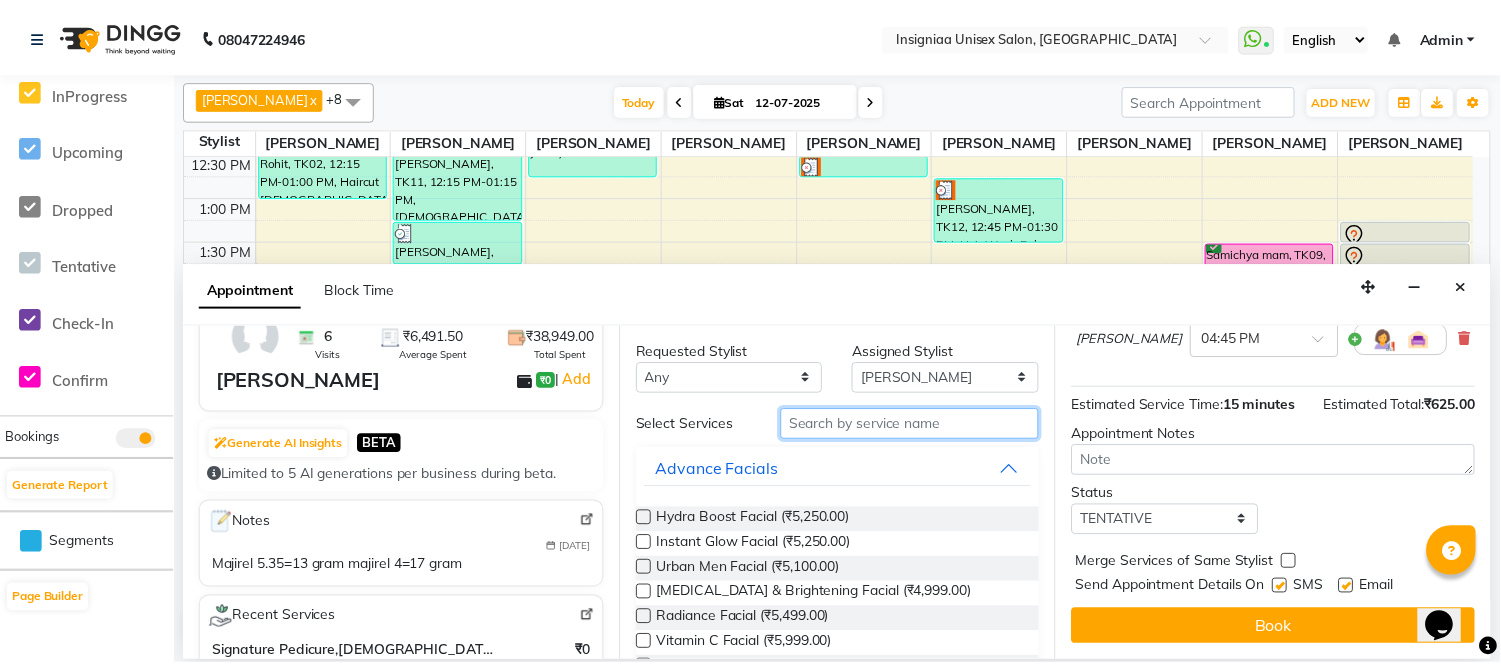 scroll, scrollTop: 212, scrollLeft: 0, axis: vertical 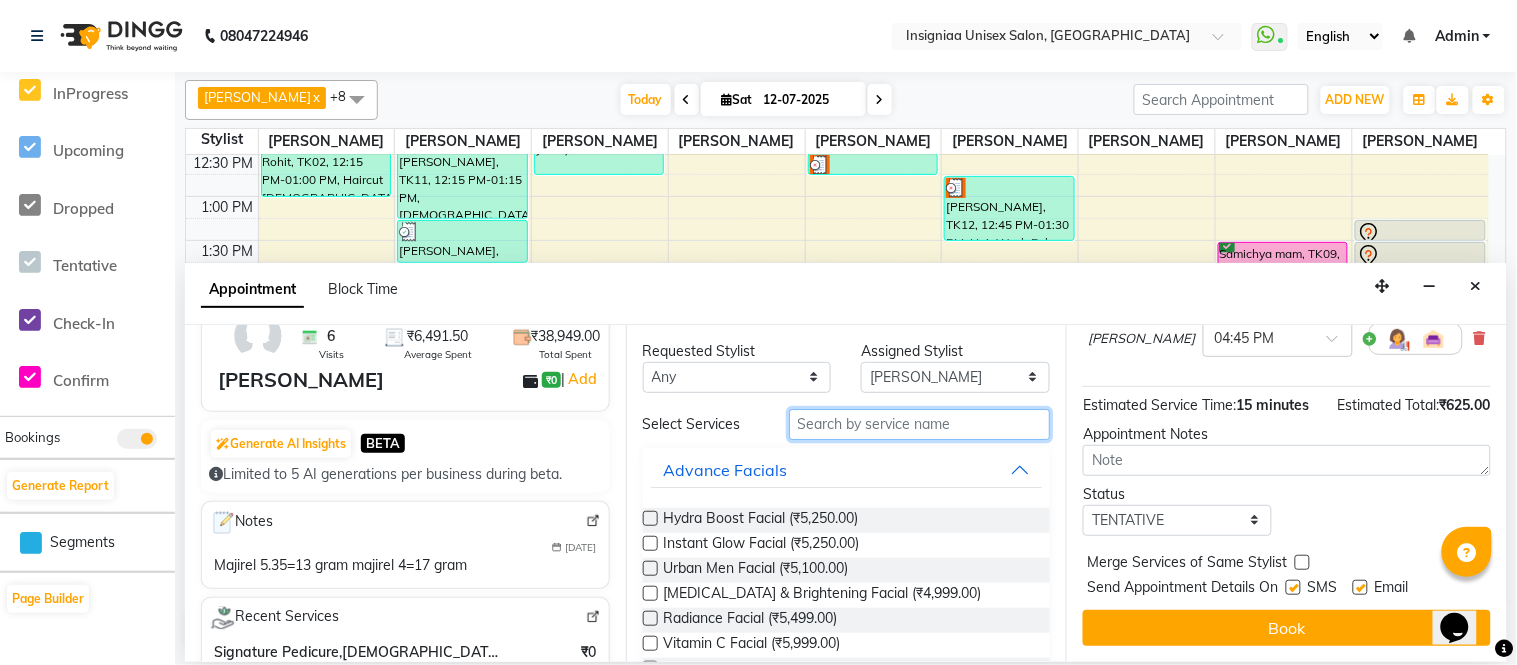 type 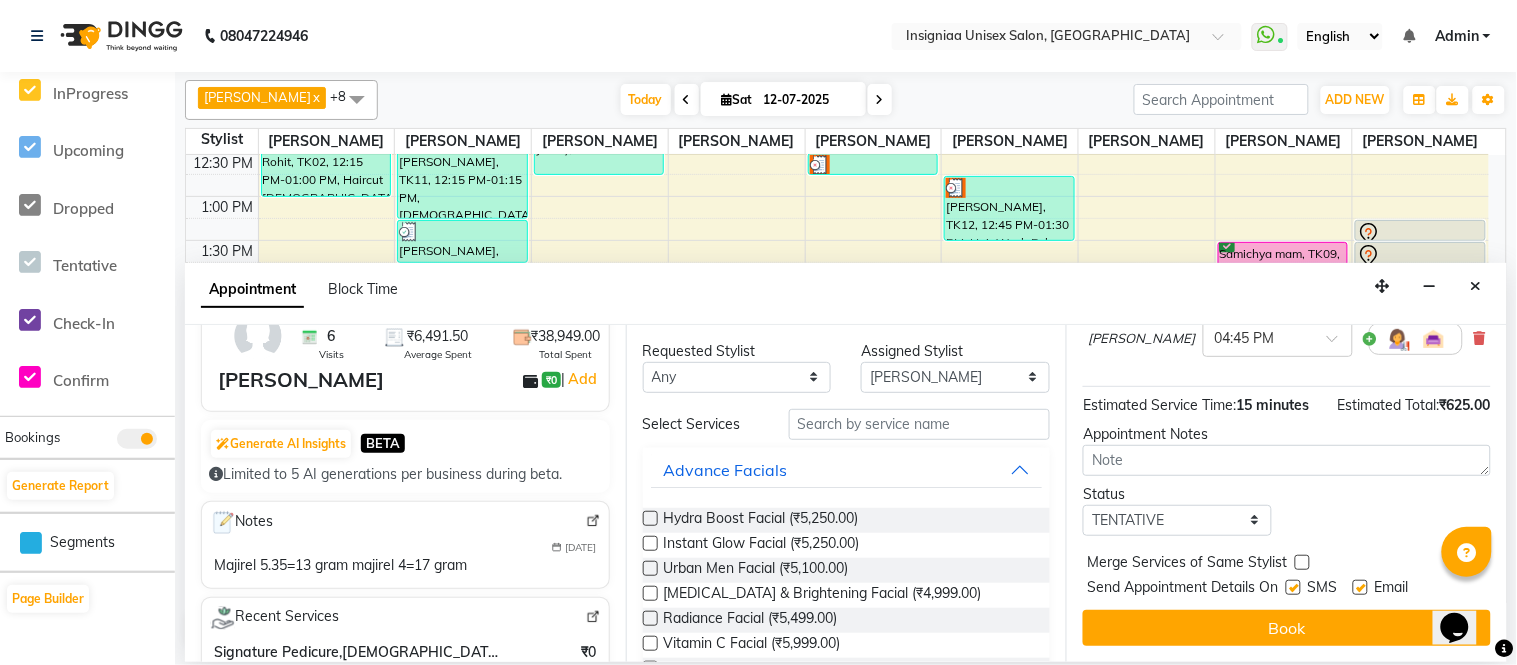 click at bounding box center [1360, 587] 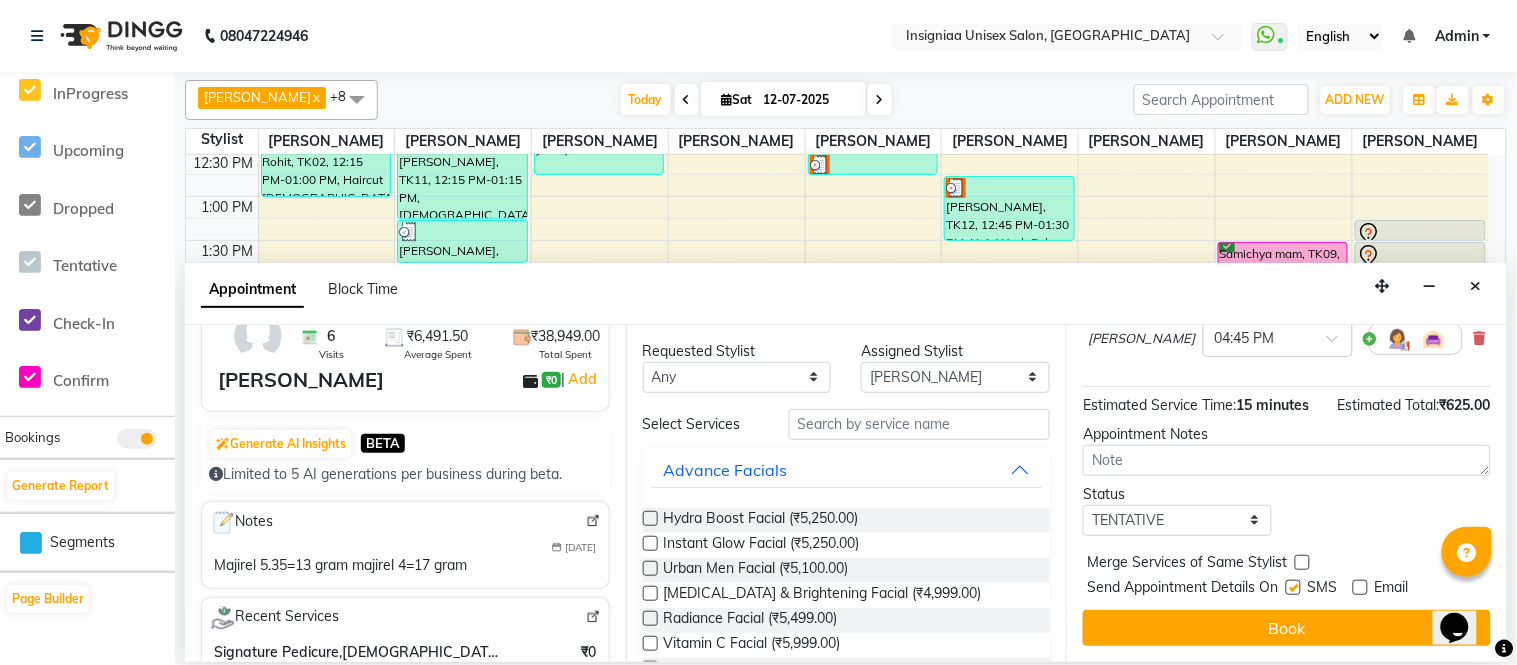click at bounding box center (1293, 587) 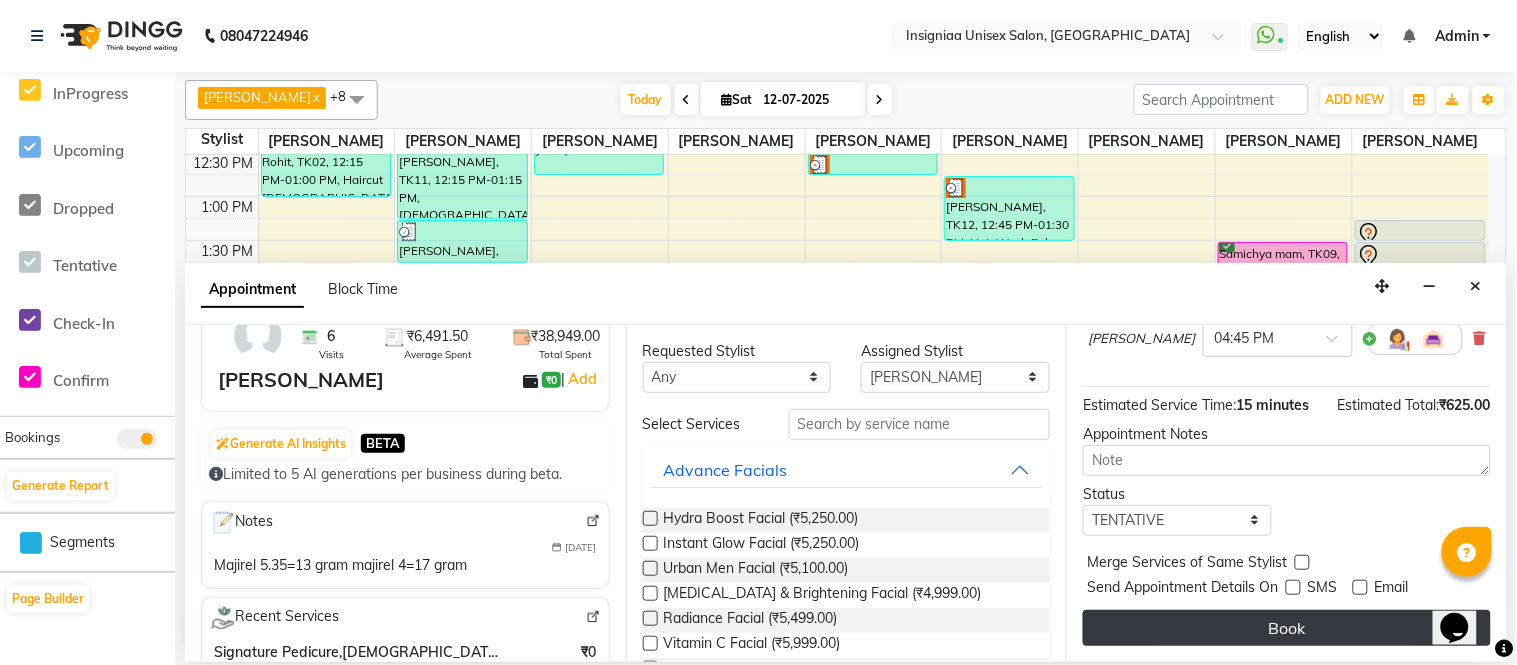 click on "Book" at bounding box center (1287, 628) 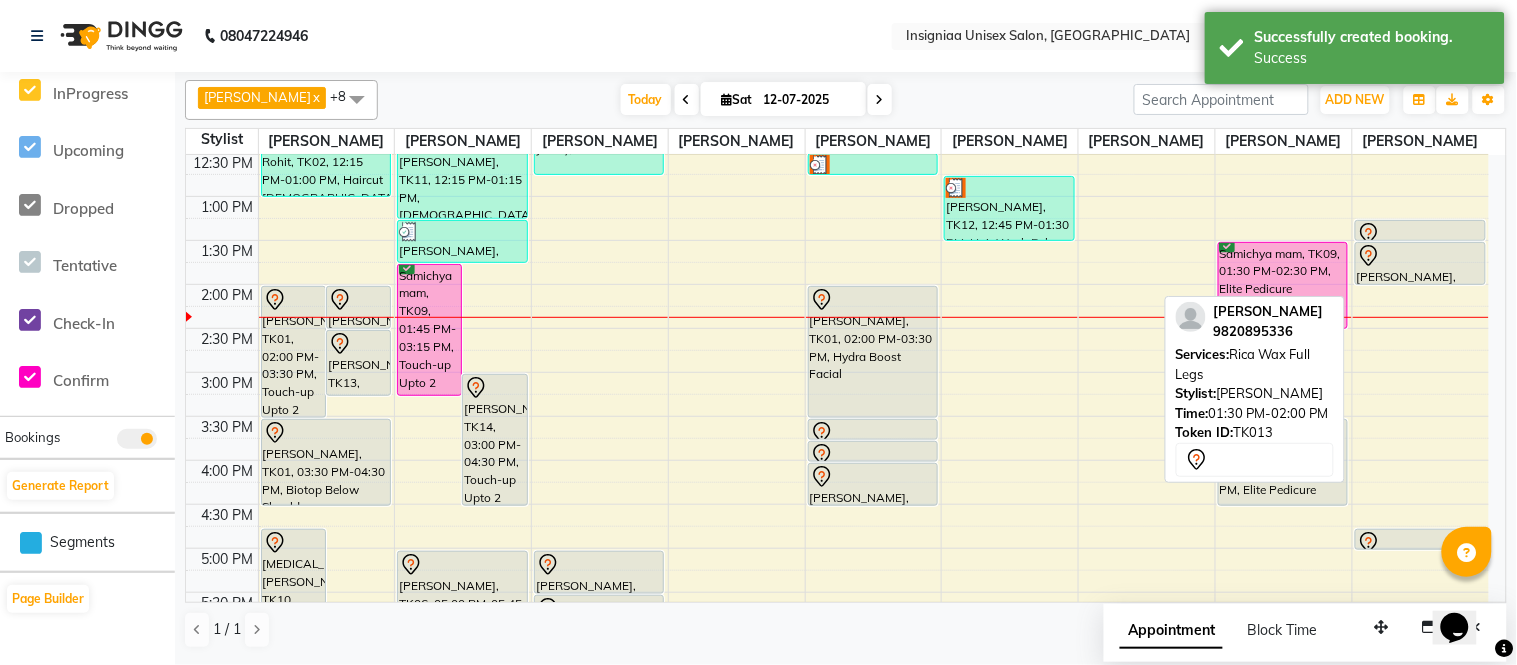 click at bounding box center [1420, 256] 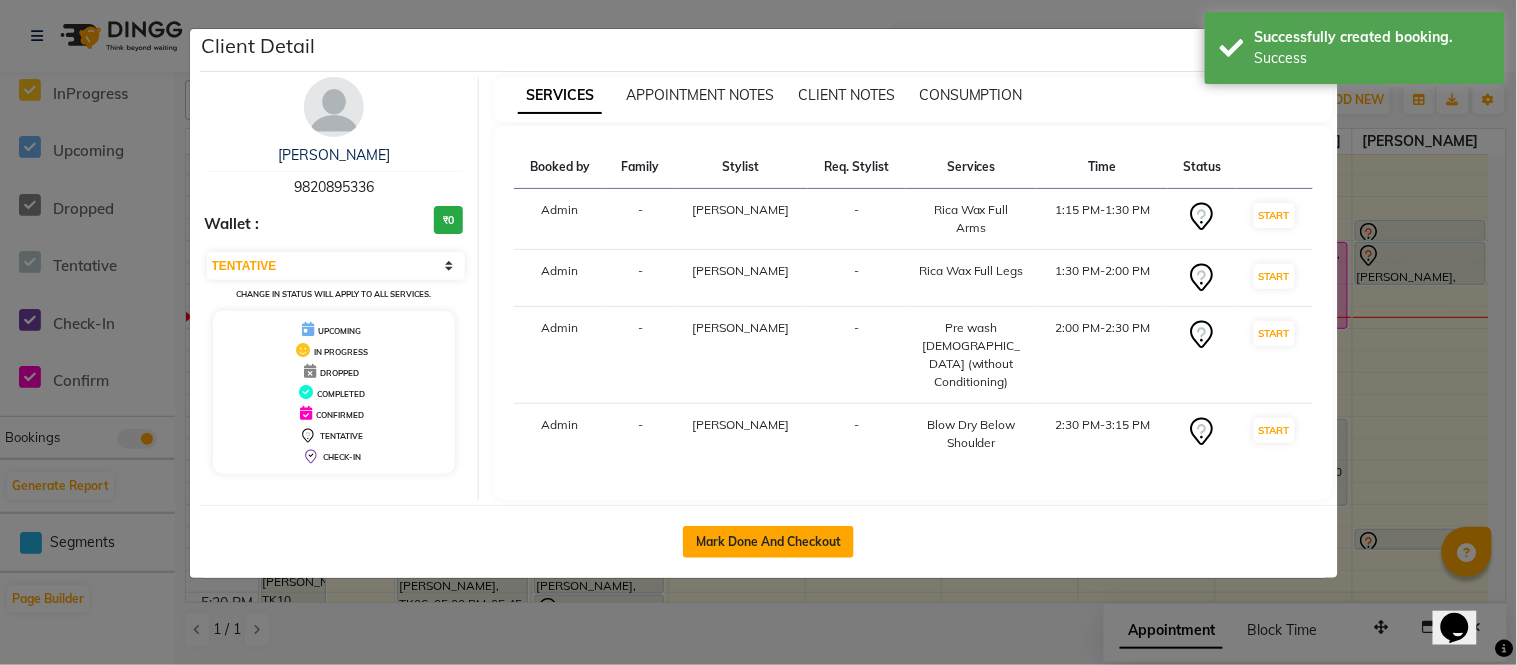 click on "Mark Done And Checkout" 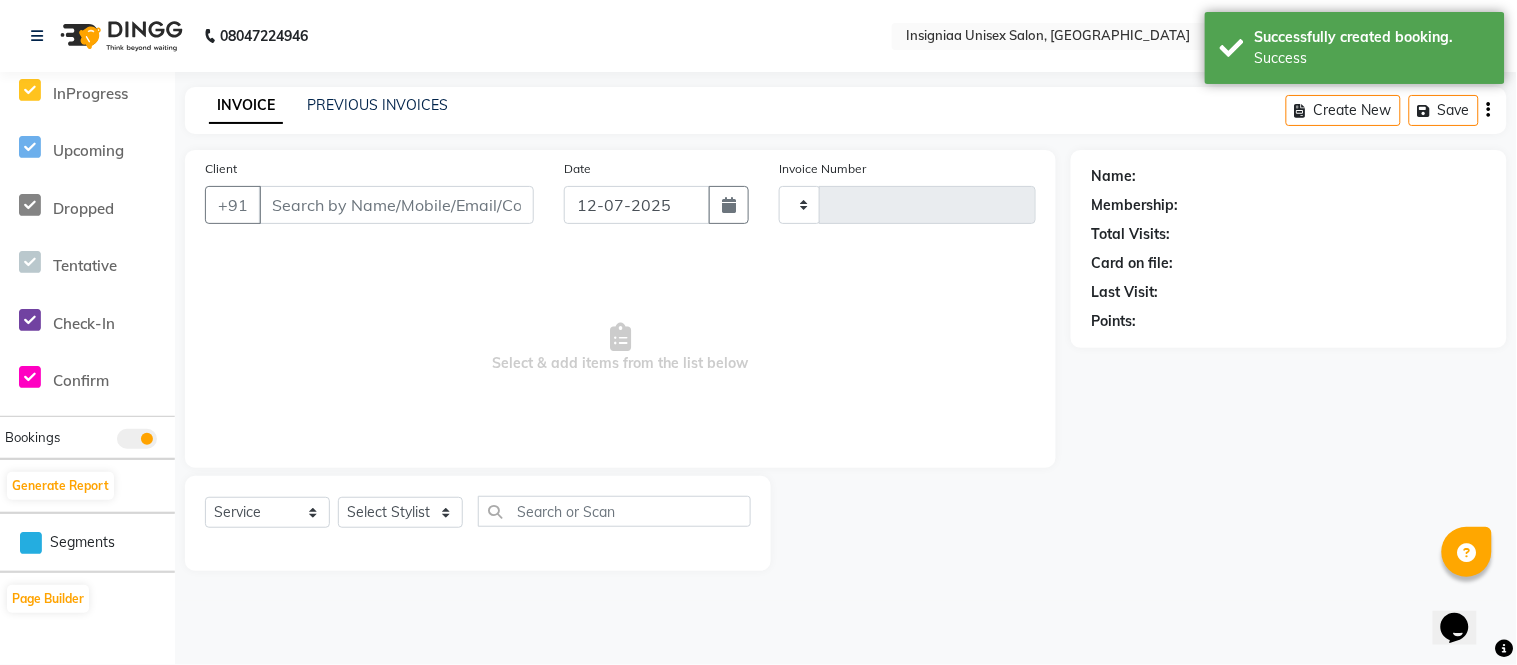 type on "1787" 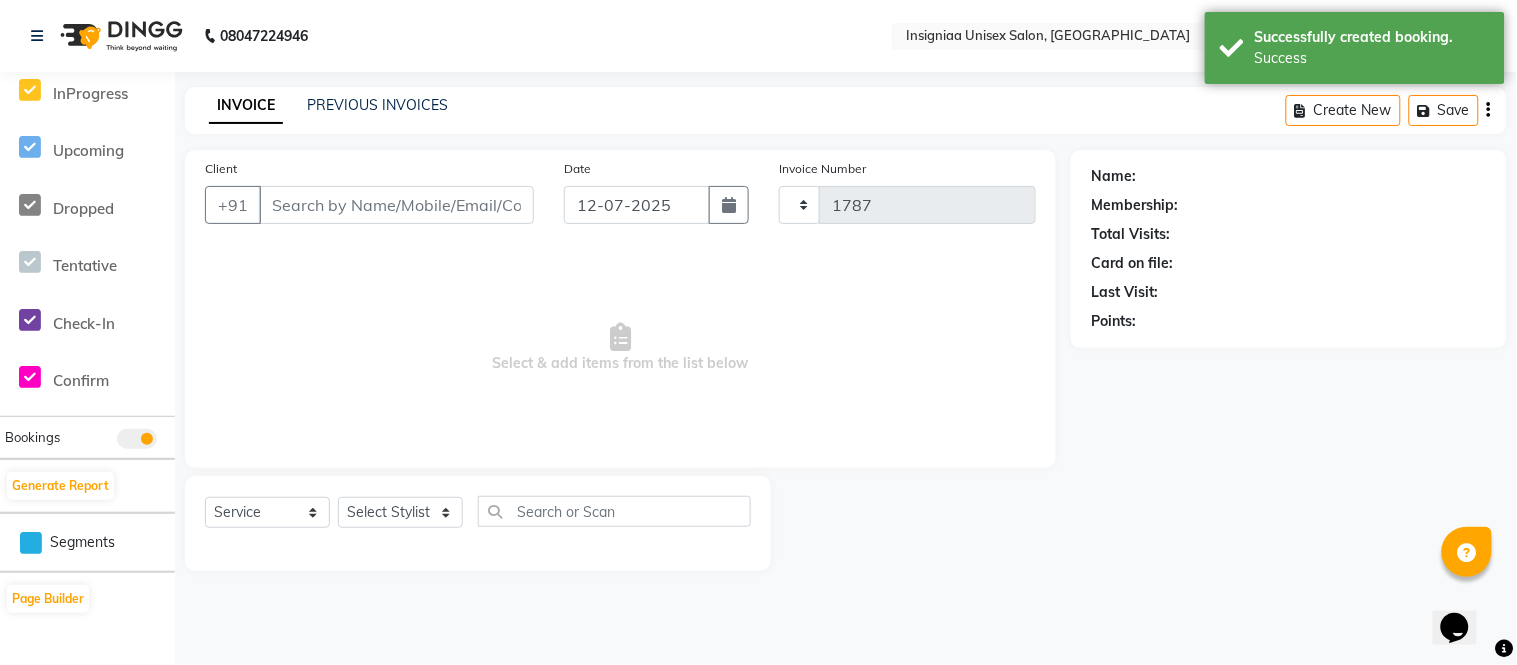 select on "3" 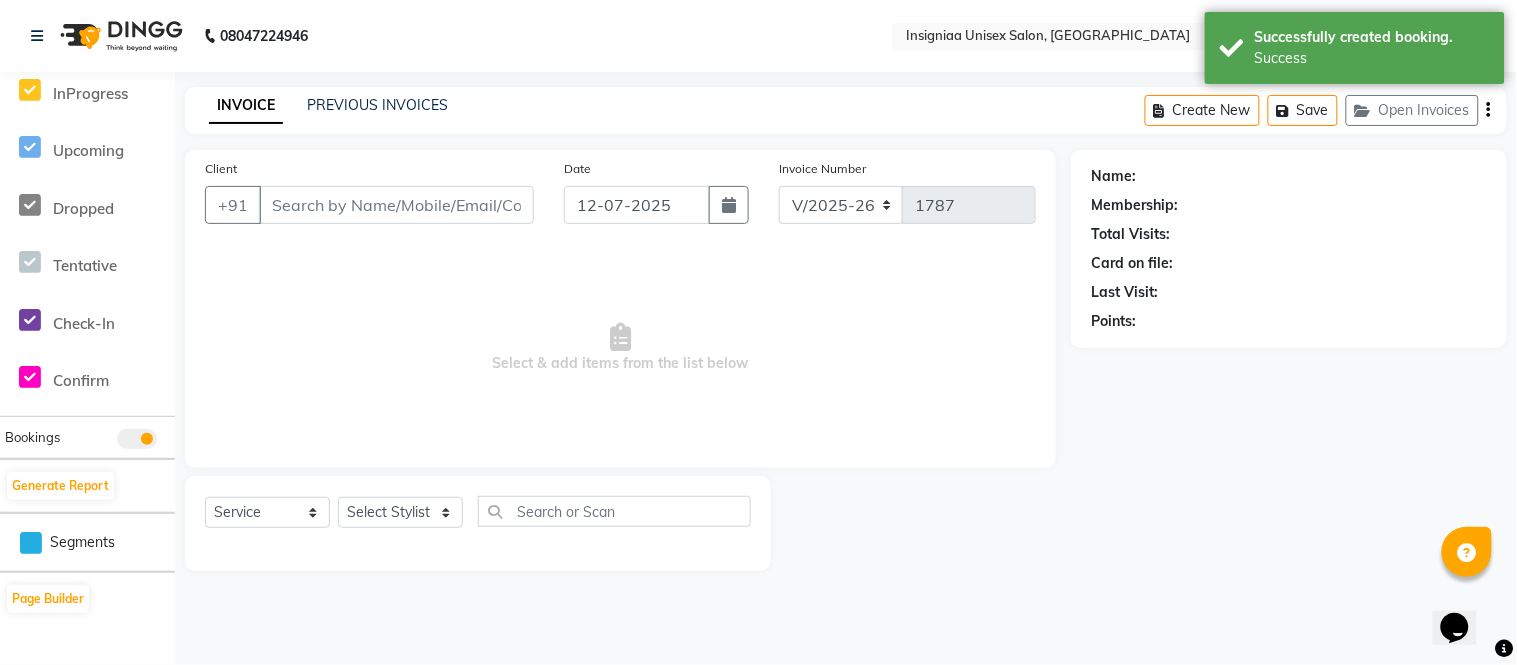 type on "9820895336" 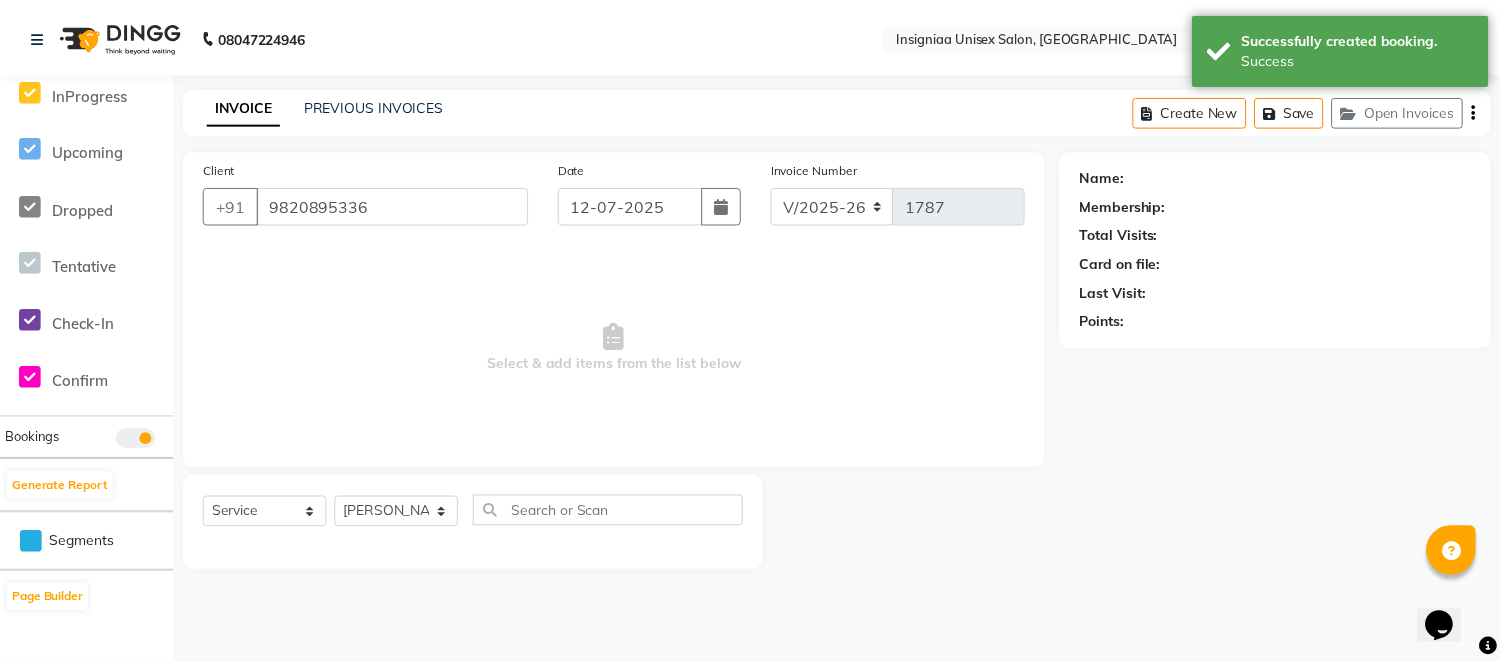 scroll, scrollTop: 160, scrollLeft: 0, axis: vertical 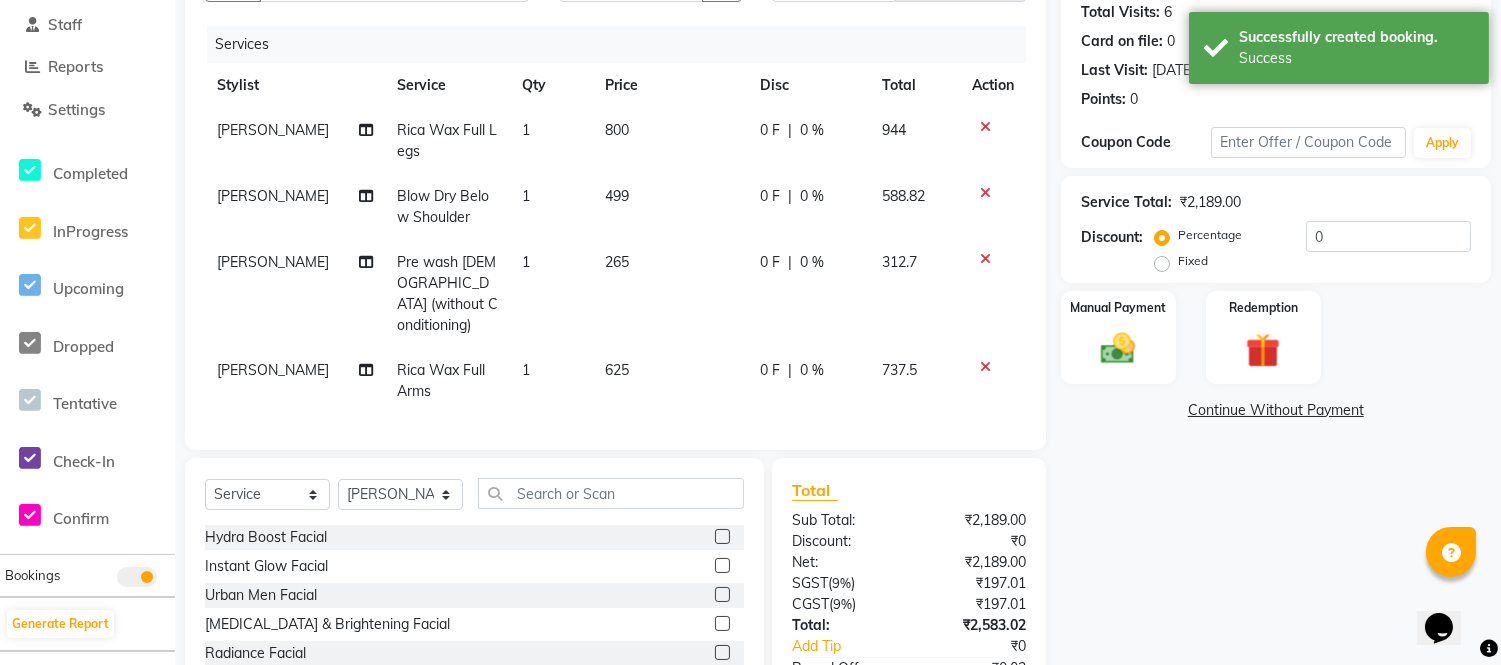 click 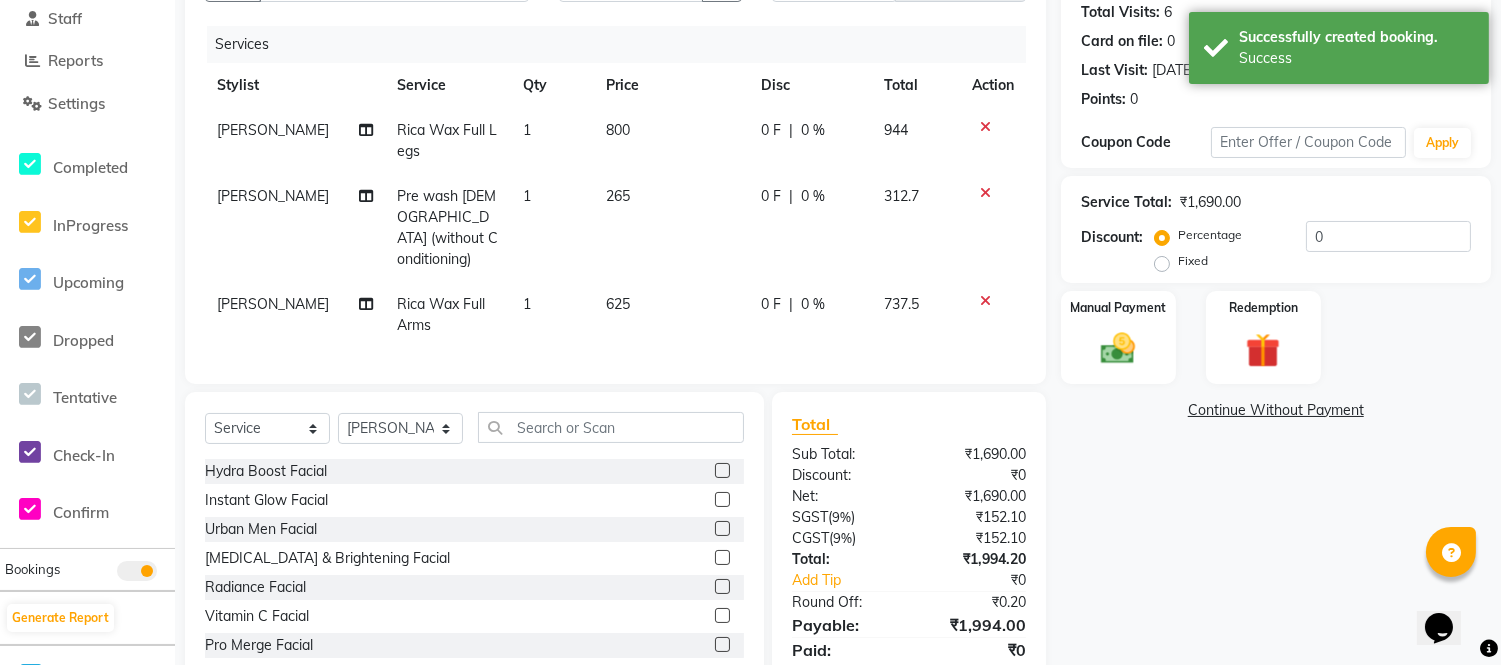 click 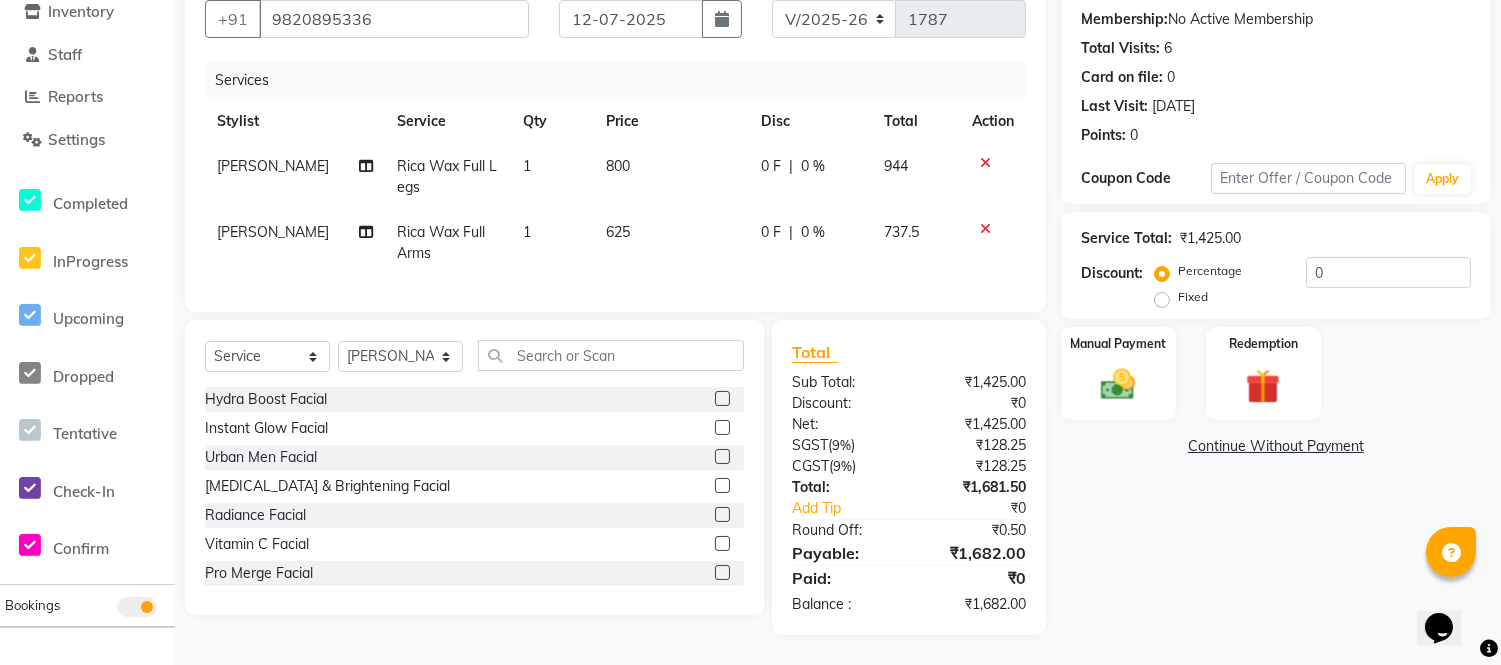 click 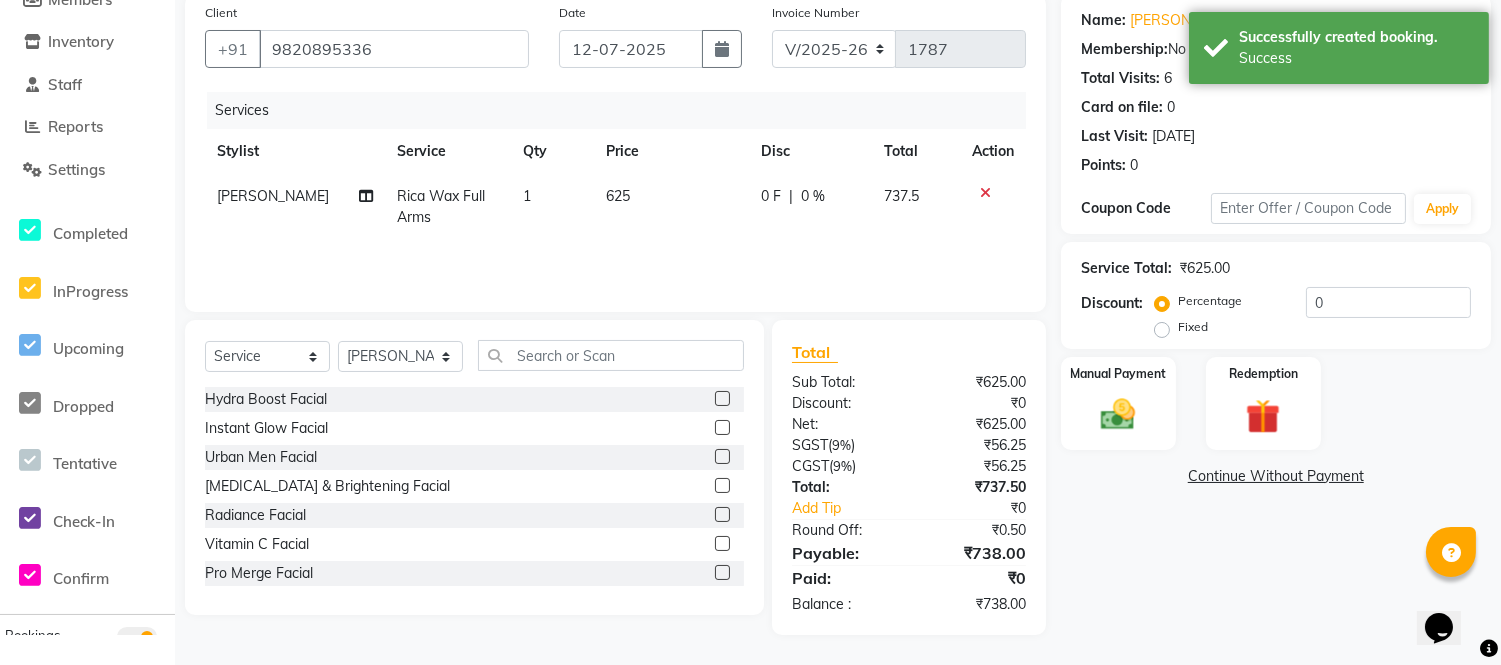 scroll, scrollTop: 155, scrollLeft: 0, axis: vertical 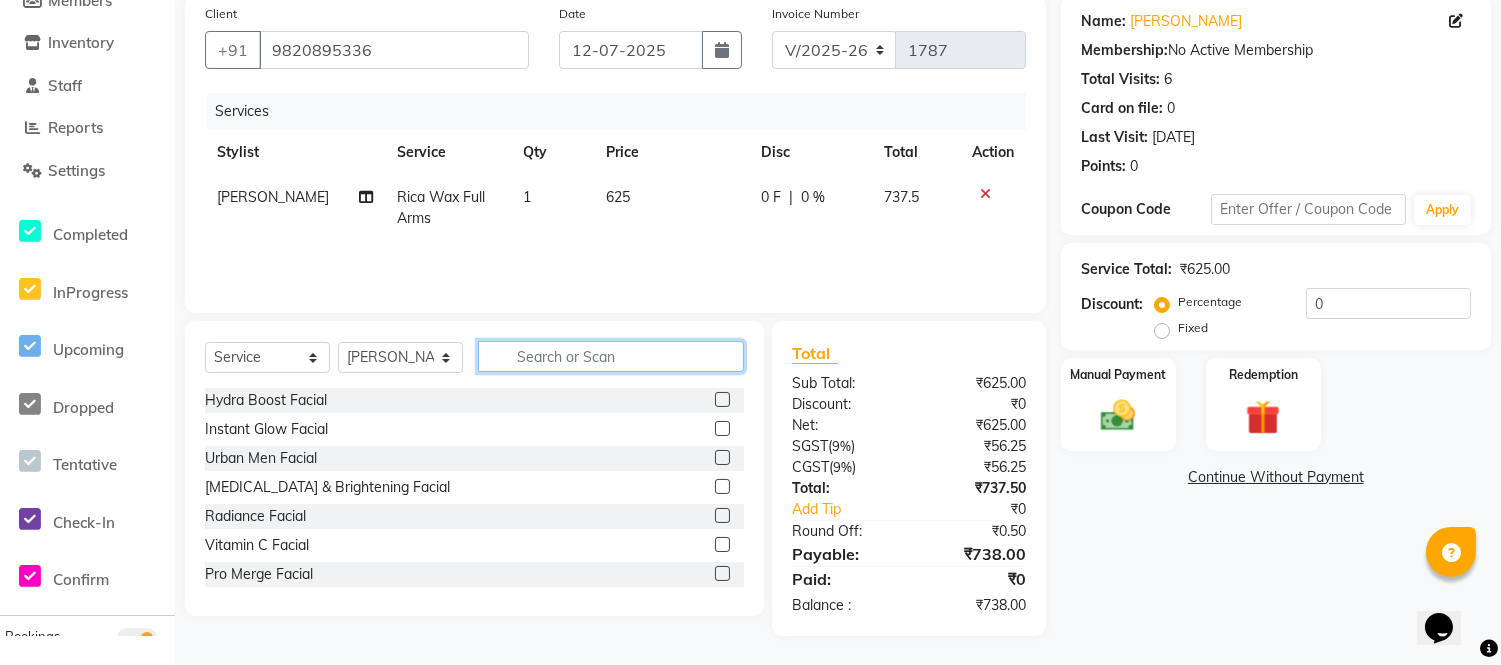 click 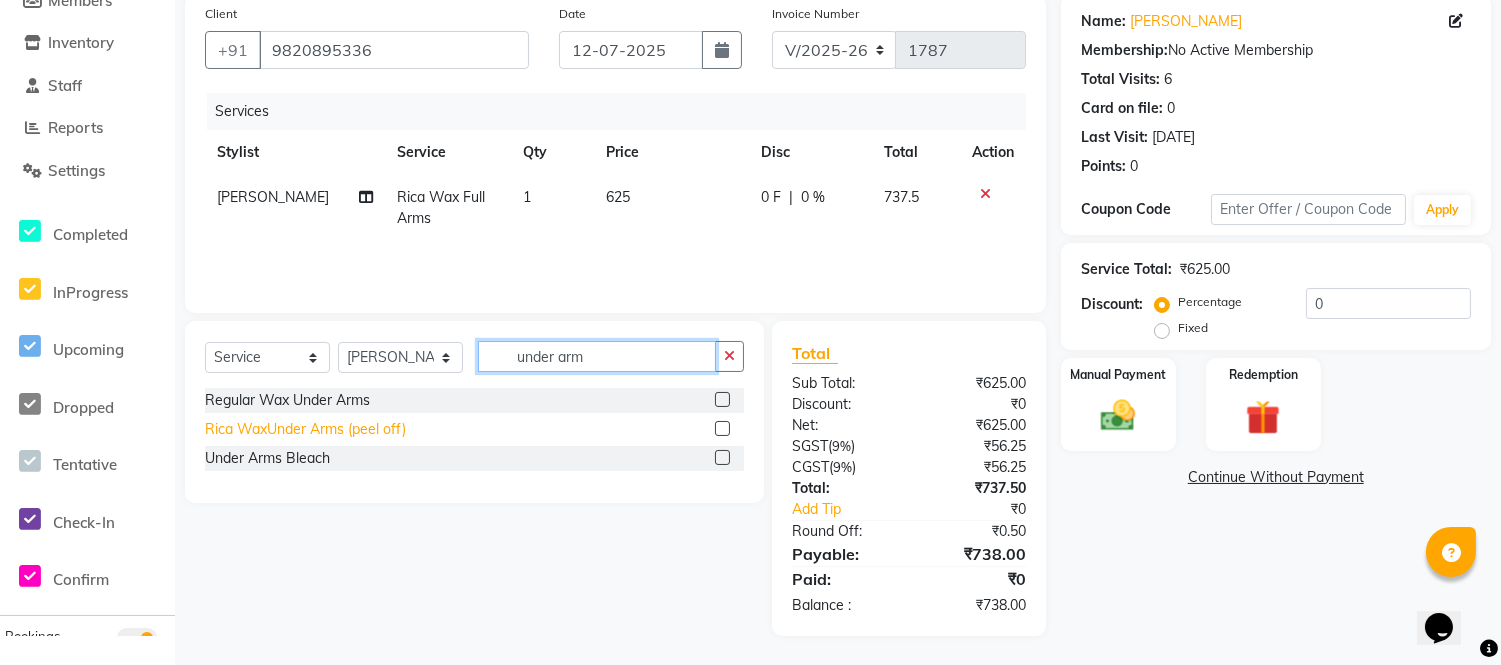 type on "under arm" 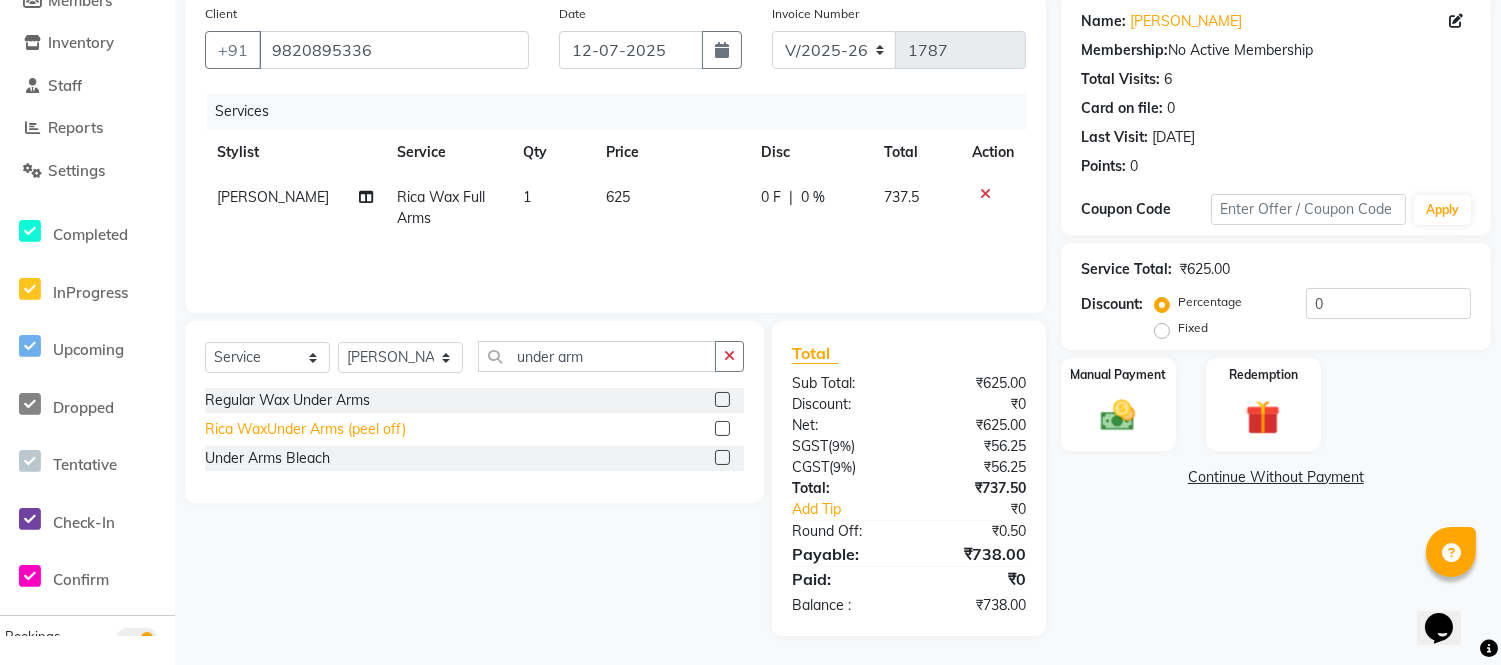click on "Rica WaxUnder Arms (peel off)" 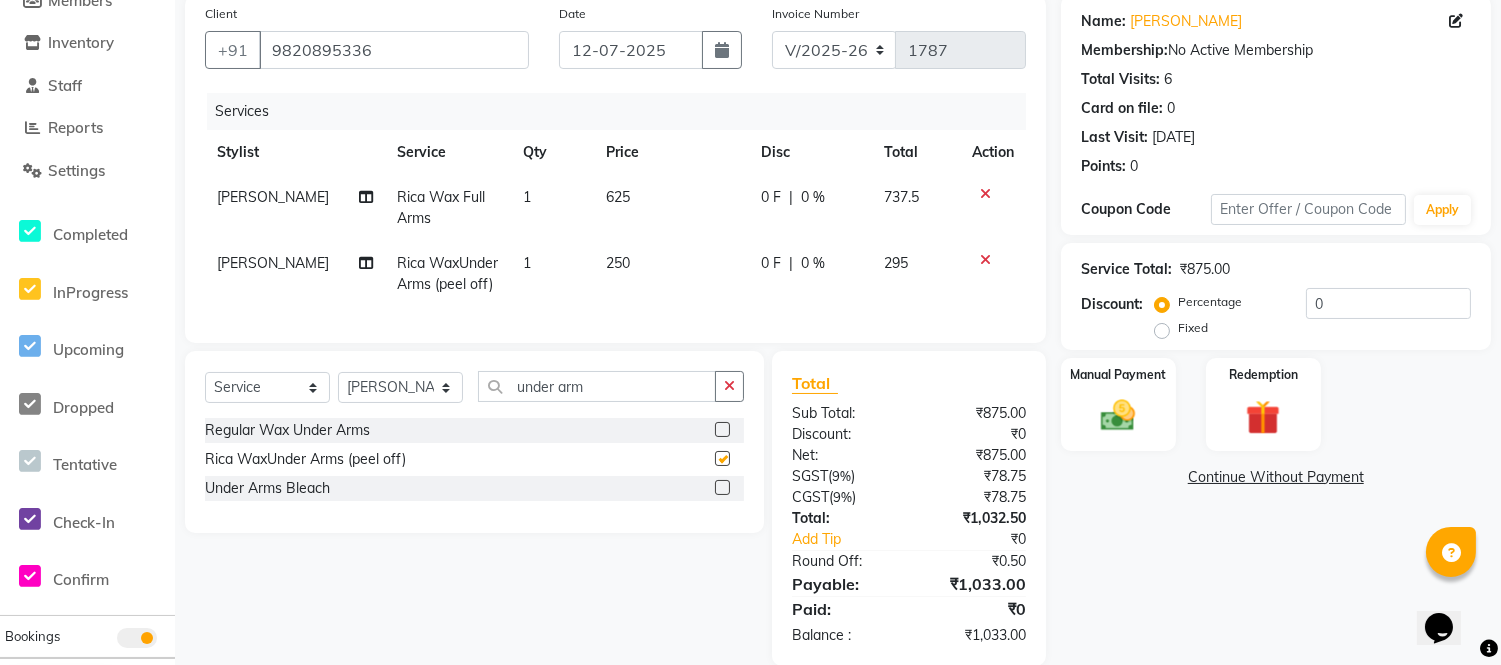 checkbox on "false" 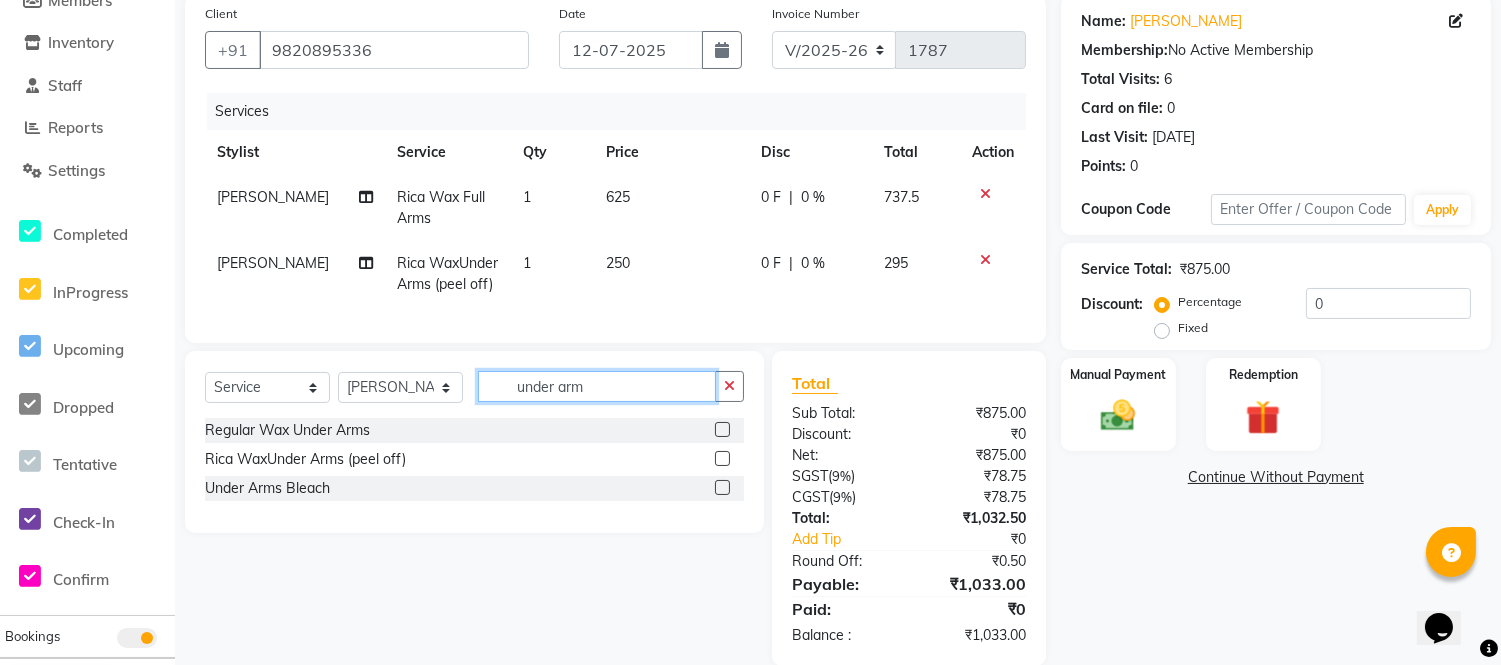 drag, startPoint x: 465, startPoint y: 407, endPoint x: 394, endPoint y: 410, distance: 71.063354 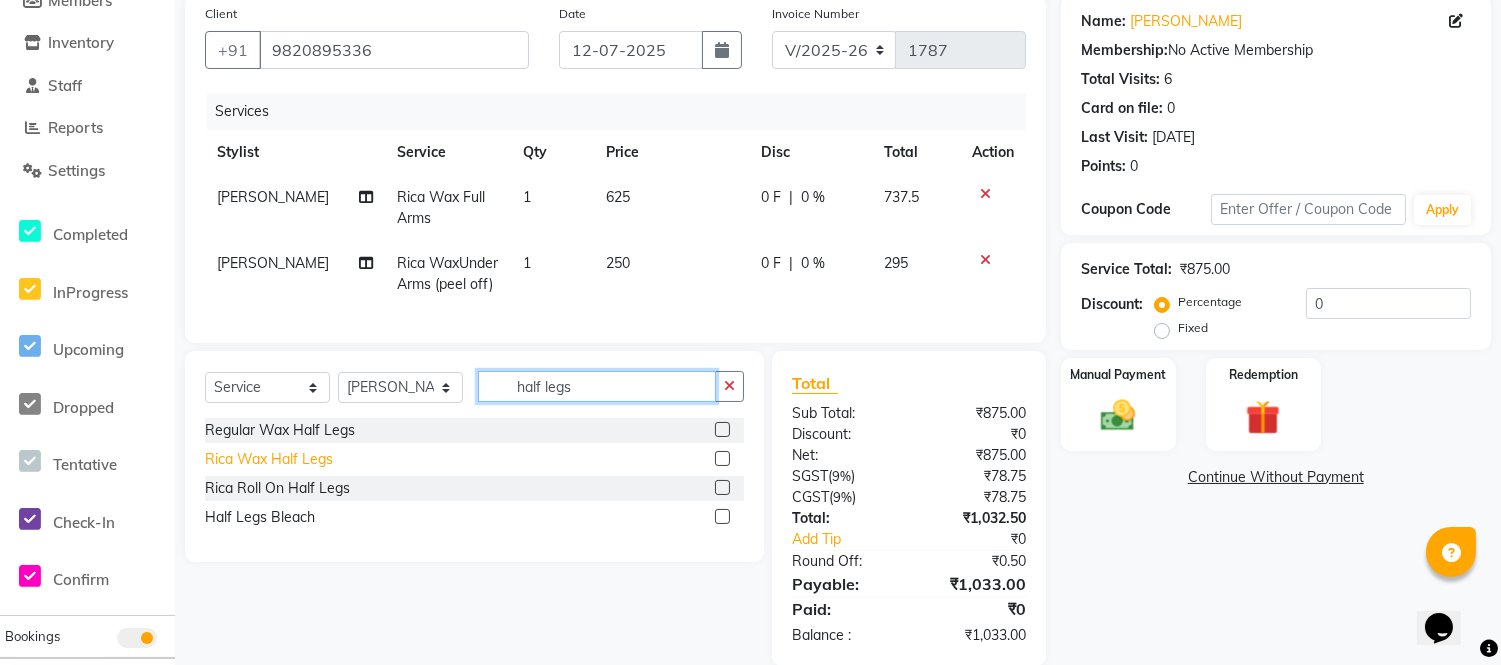 type on "half legs" 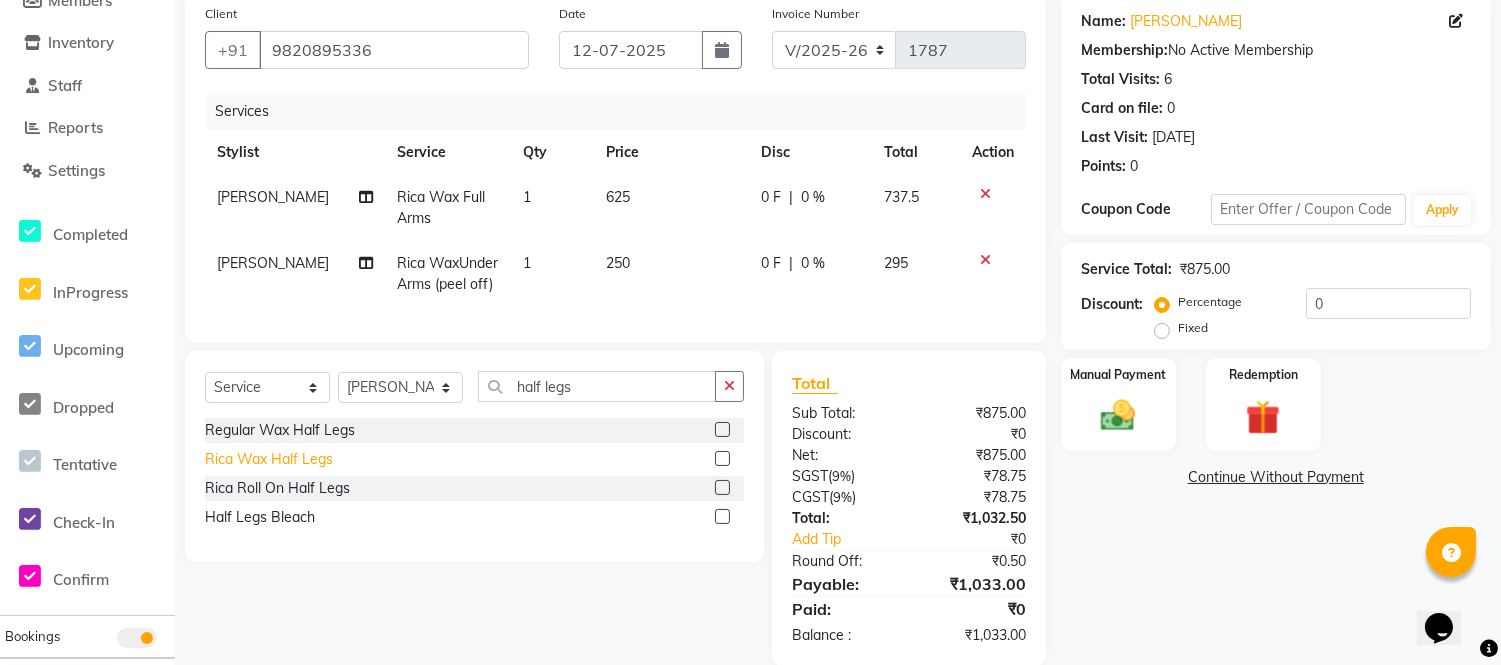 click on "Rica Wax Half Legs" 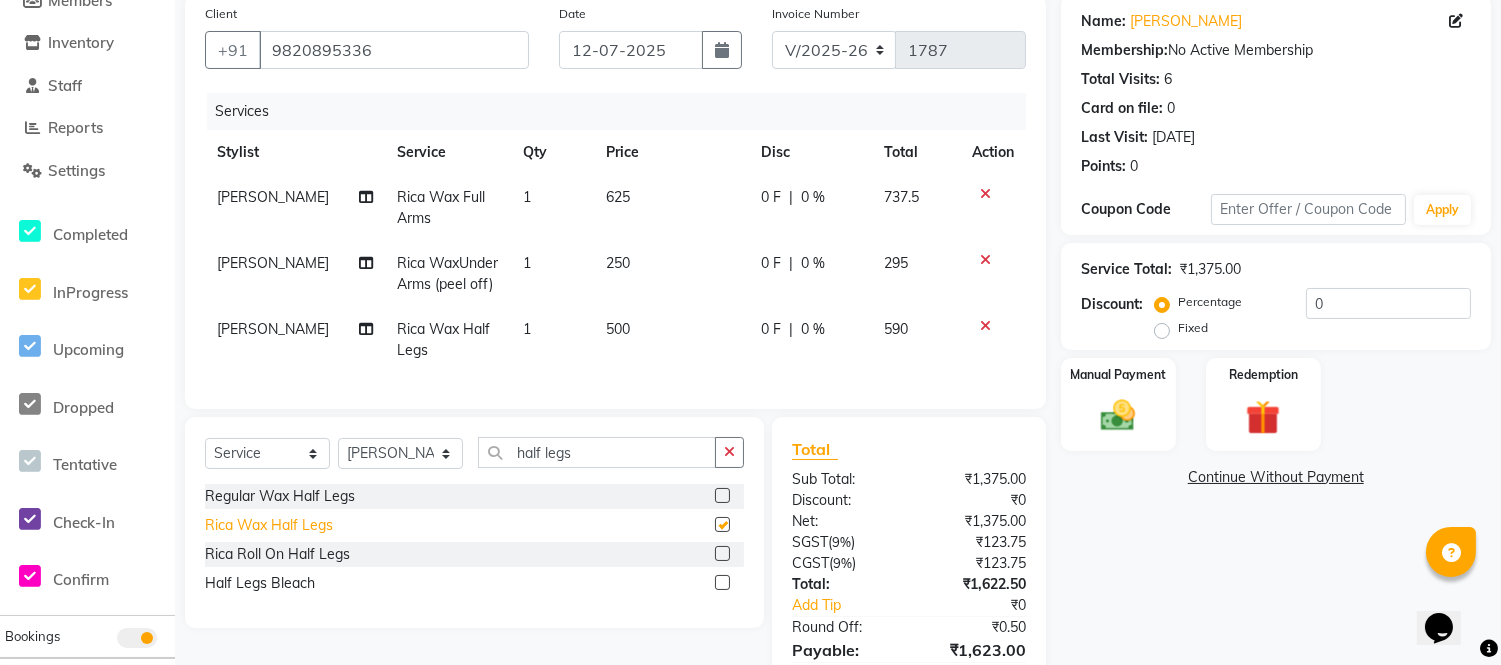 checkbox on "false" 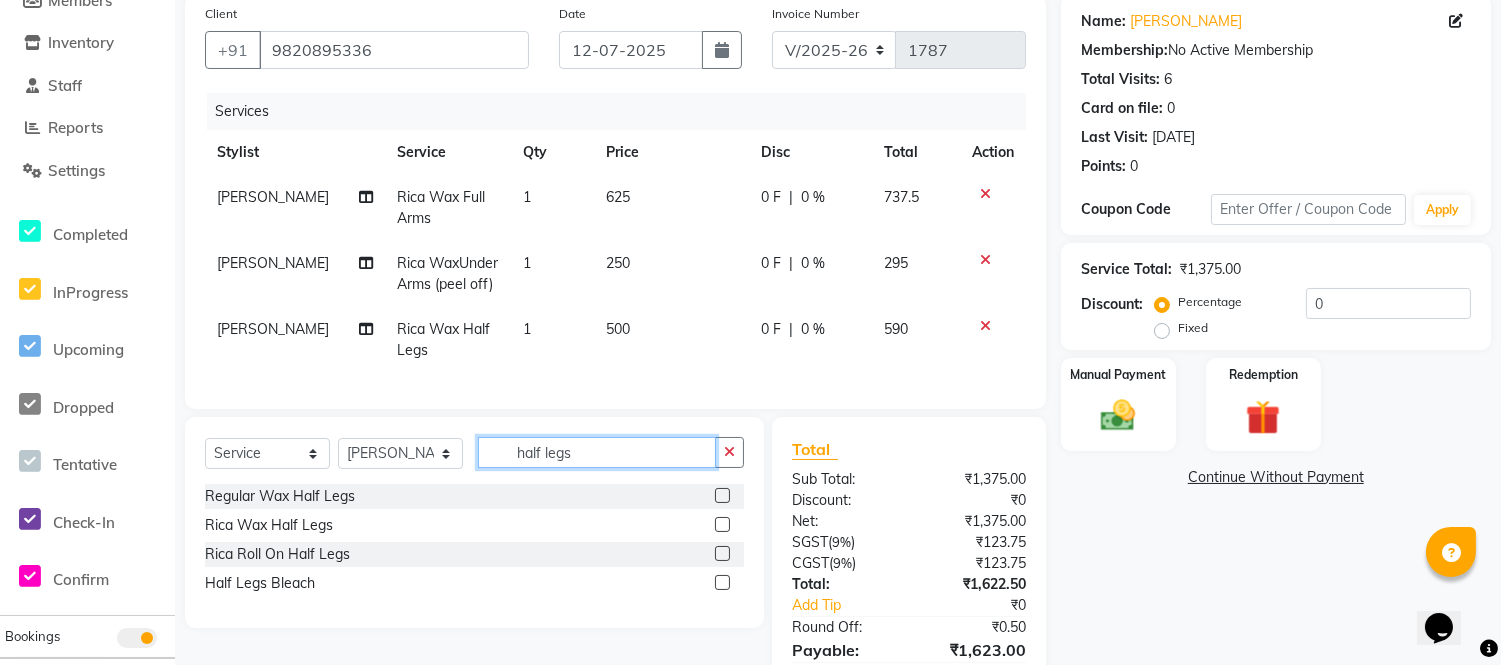 drag, startPoint x: 645, startPoint y: 477, endPoint x: 361, endPoint y: 520, distance: 287.23685 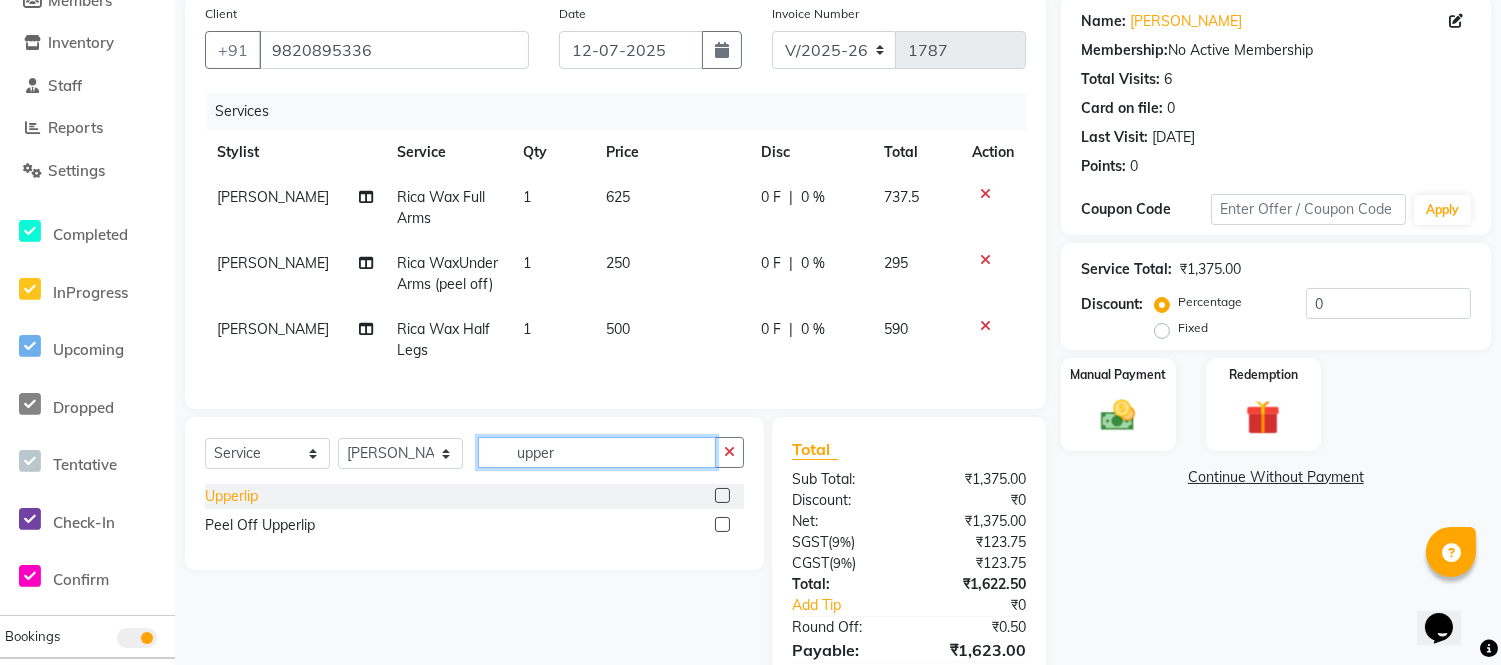 type on "upper" 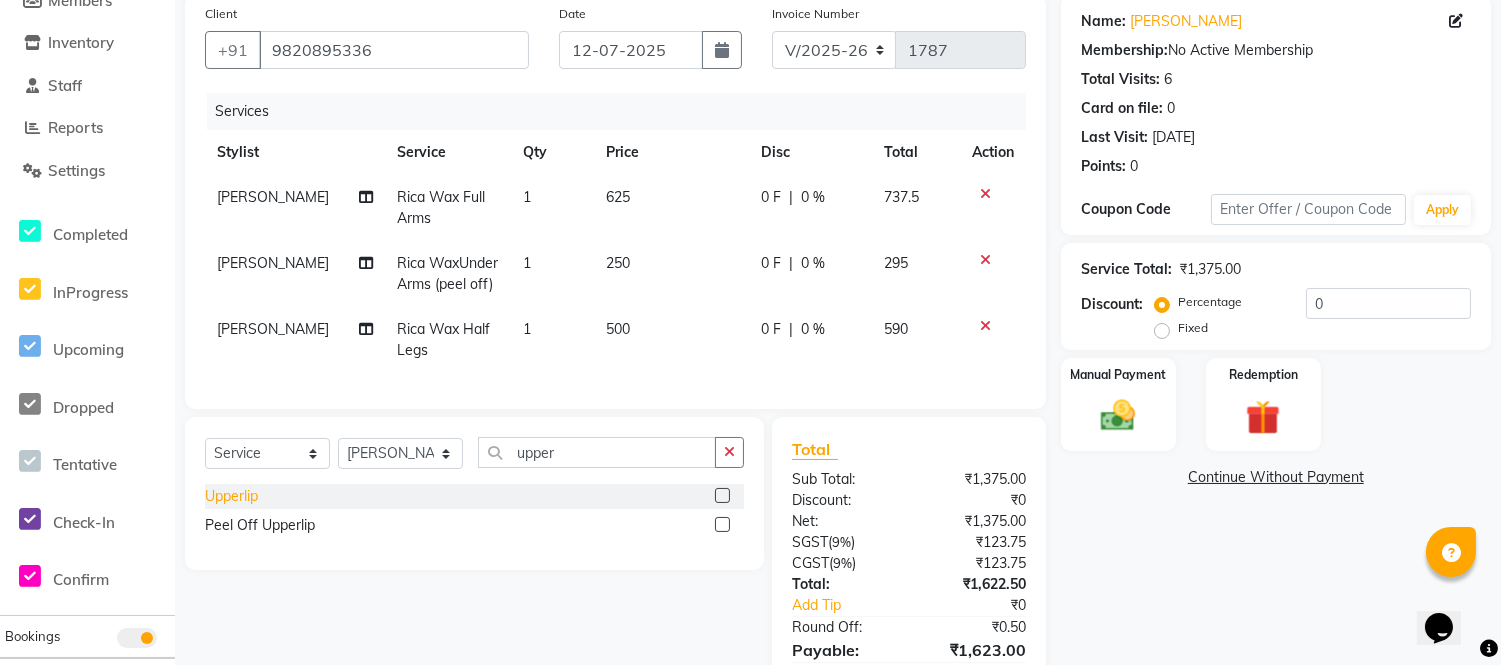 click on "Upperlip" 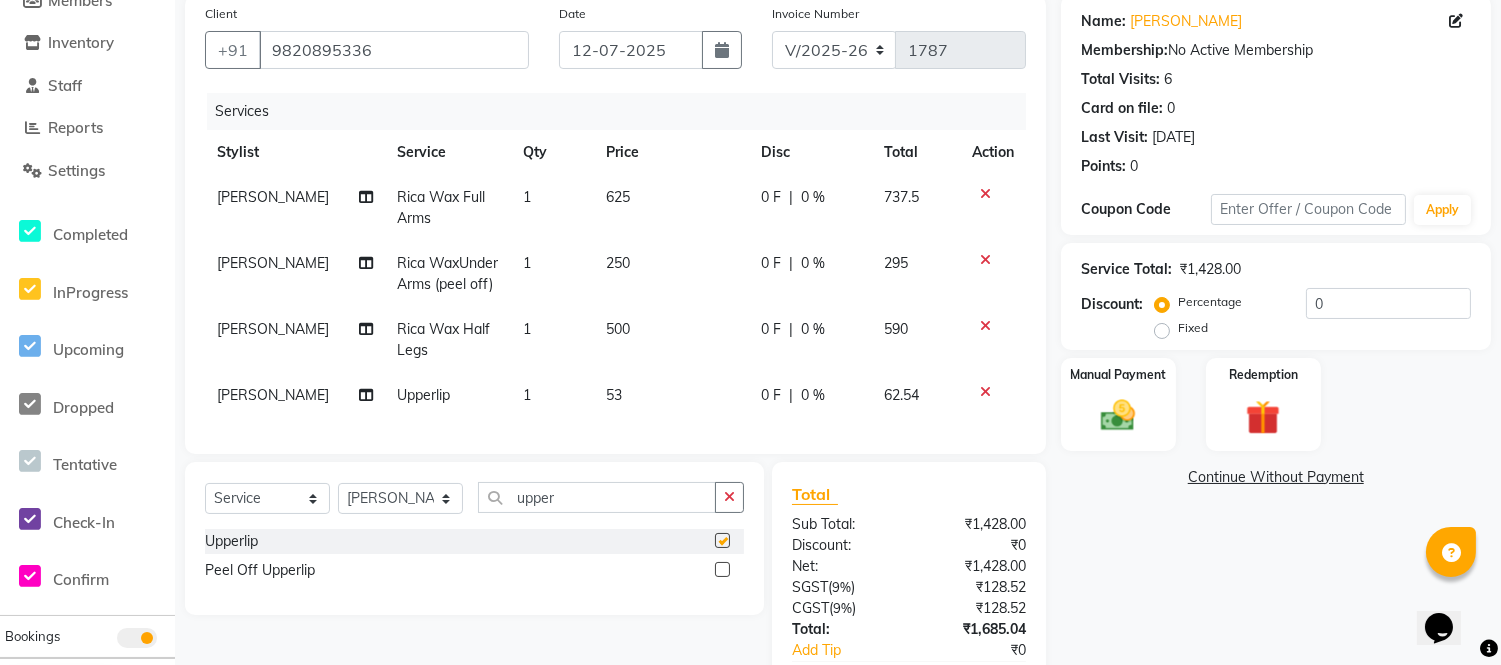 checkbox on "false" 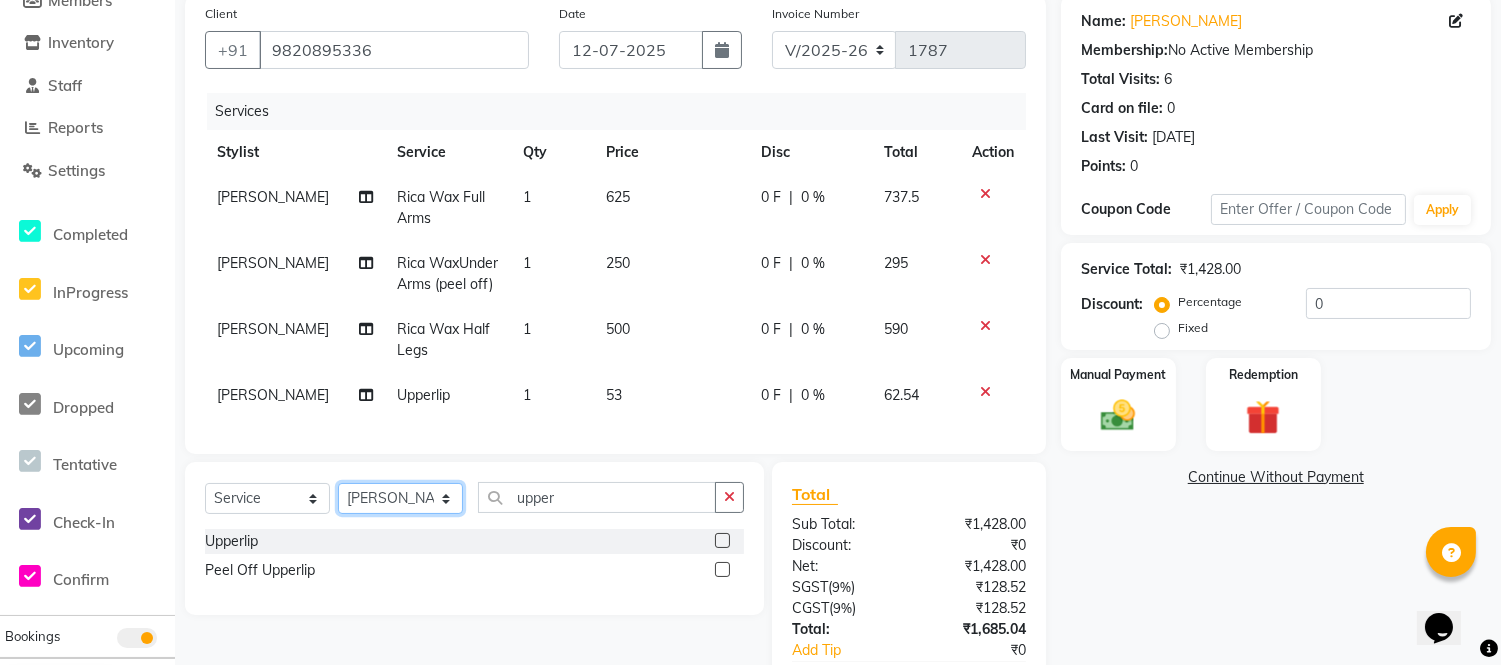 click on "Select Stylist Faizan Ansari Nilam Manke Rahul Srivastav Rohini Waghmare Rupali Dhotre Sainath Shinde Shankar Kshirsagar Sohail Khan Sujeet Thakur Vijay Kharat" 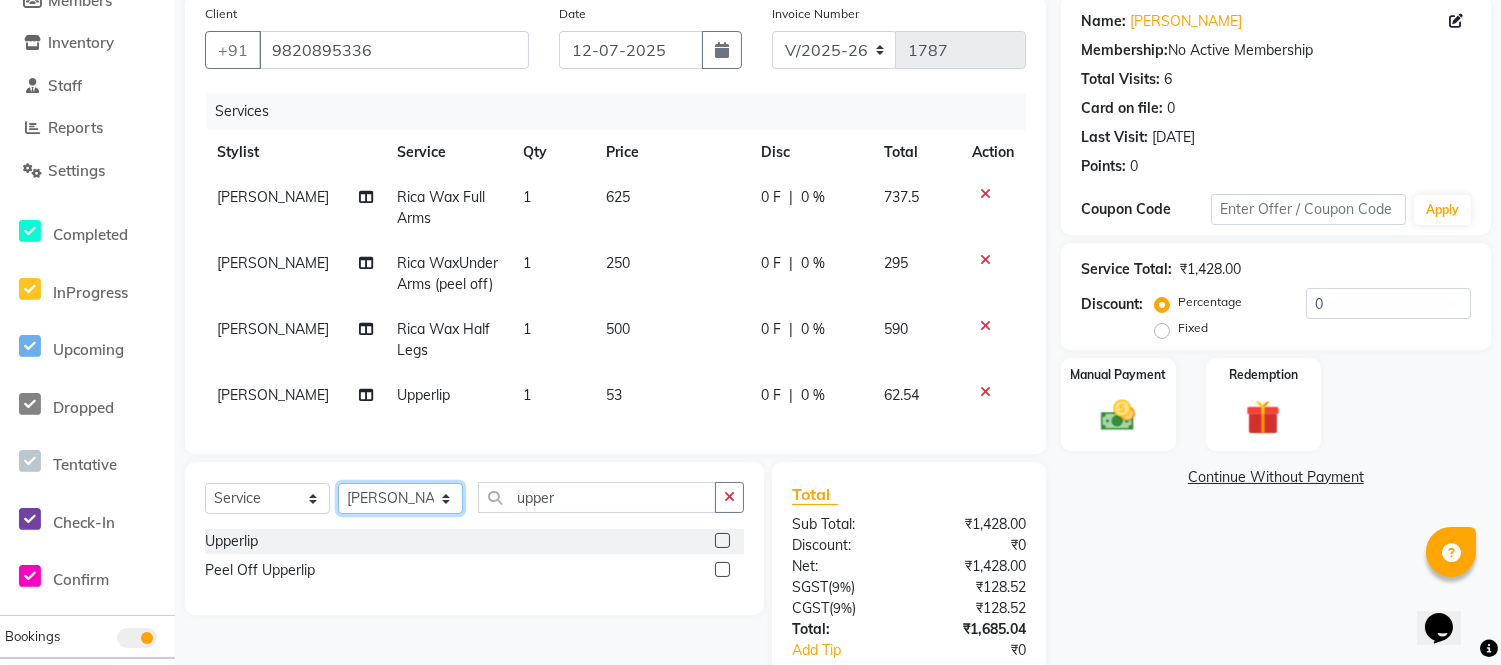 select on "58134" 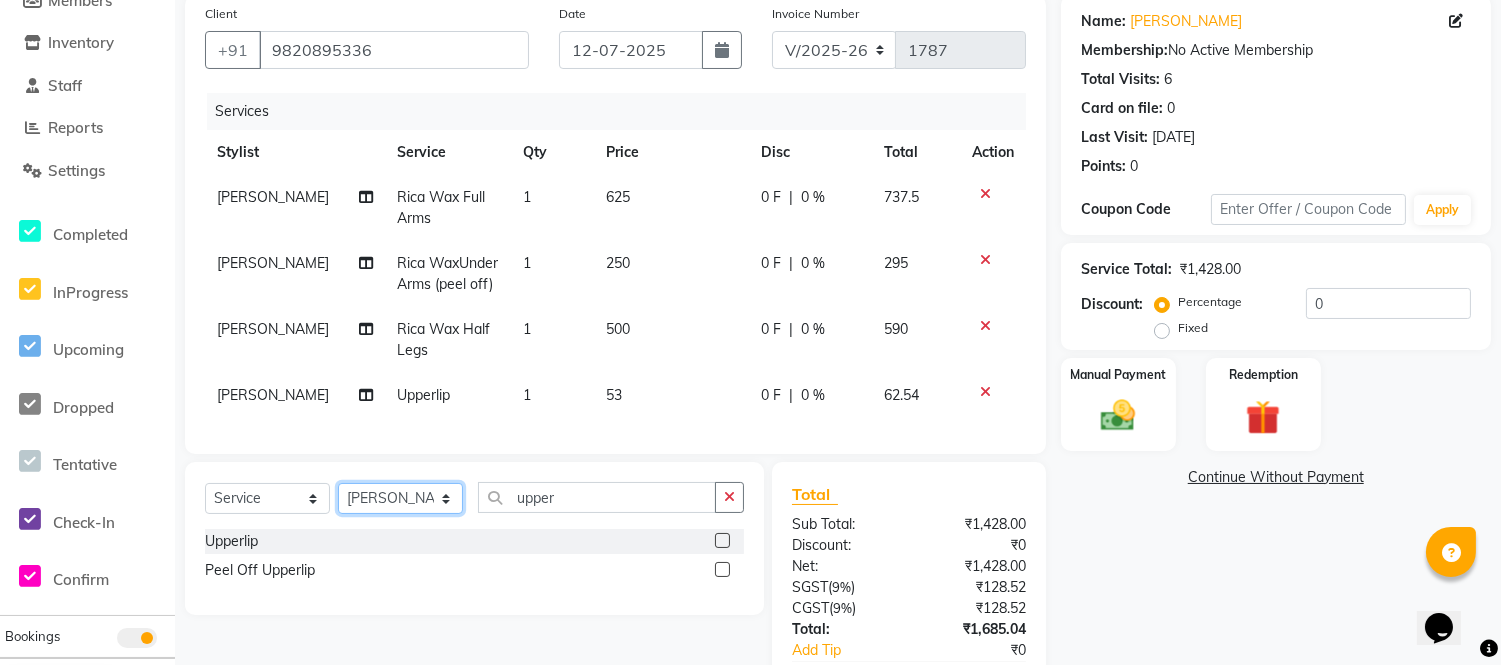 click on "Select Stylist Faizan Ansari Nilam Manke Rahul Srivastav Rohini Waghmare Rupali Dhotre Sainath Shinde Shankar Kshirsagar Sohail Khan Sujeet Thakur Vijay Kharat" 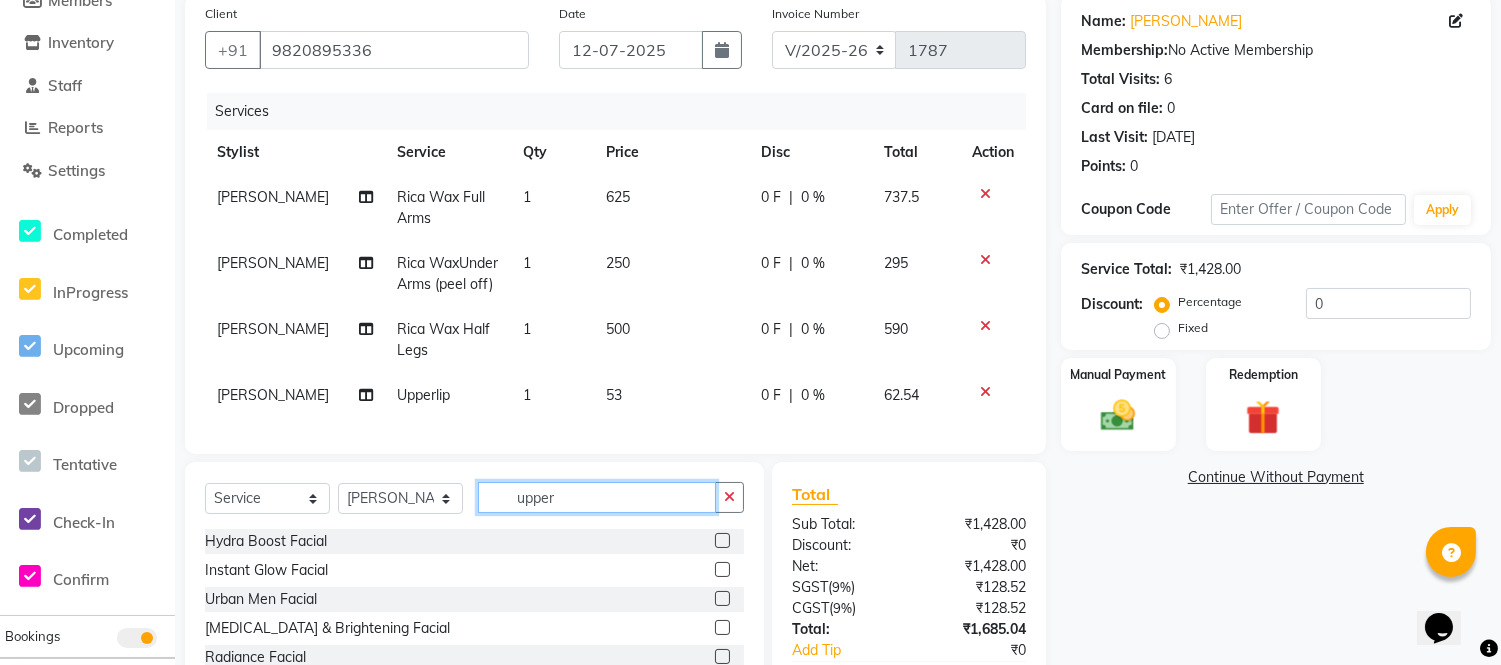 drag, startPoint x: 573, startPoint y: 505, endPoint x: 188, endPoint y: 535, distance: 386.16705 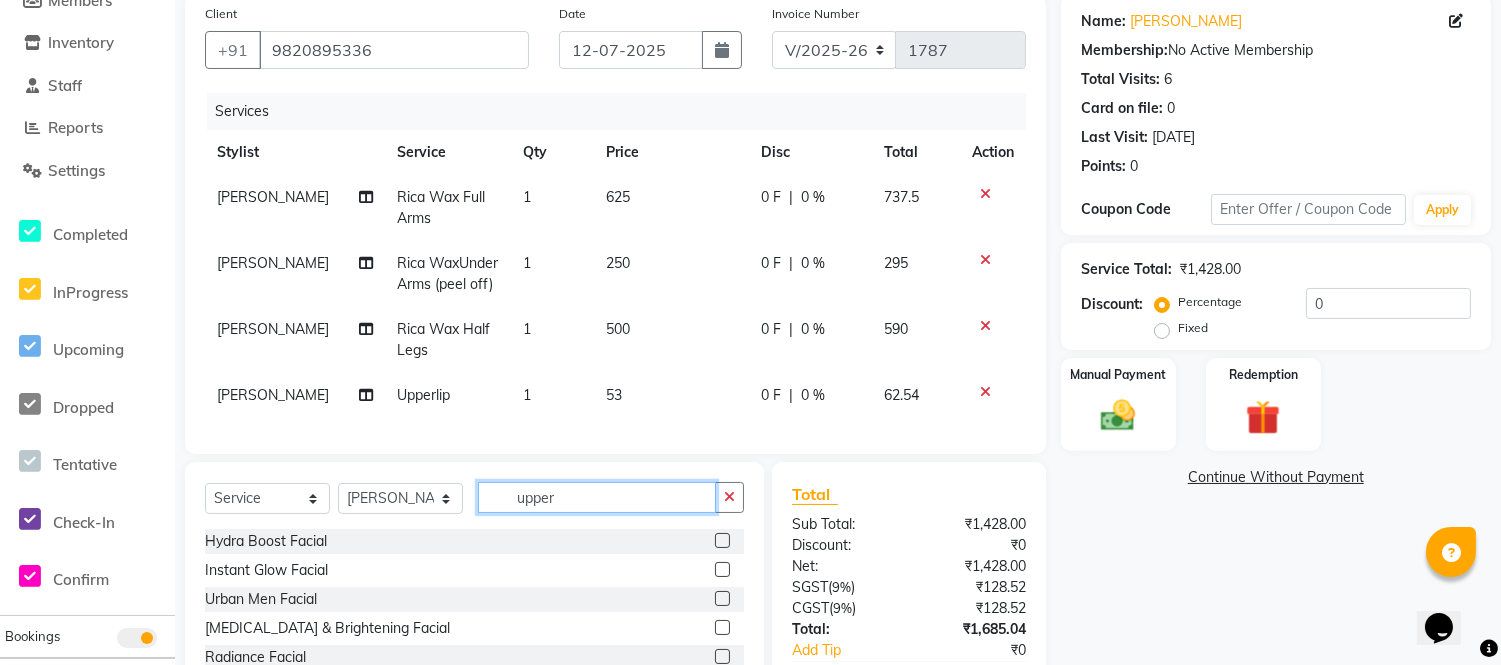 click on "Select  Service  Product  Membership  Package Voucher Prepaid Gift Card  Select Stylist Faizan Ansari Nilam Manke Rahul Srivastav Rohini Waghmare Rupali Dhotre Sainath Shinde Shankar Kshirsagar Sohail Khan Sujeet Thakur Vijay Kharat upper Hydra Boost Facial  Instant Glow Facial  Urban Men Facial  Whitening & Brightening Facial  Radiance Facial   Vitamin C Facial  Pro Merge Facial  Kanpeki Blanch Facial  Kanpeki Upendice Facial  Agelock Marine Plant Facial  Agelock Goji Brightening Facial  Agelock Lightening Seboxy Facial  Cut & Filing  Cut & Filing With Polish  Cut & Filing With French Polish  Glitter nail art (per tip)  Chrome nail art (per tip)  Cat eye nail art (per tip)  Foil nail art (per tip)  Ombre nail art (per tip)  Gel polish (10 tips)  Gel Polish (5 tips)  French Gel Polish (10 tips)  French Gel Polish (5 tips)  Gel Polish Removal (10 tips)  Gel Polish Removal (5 tips)  Gel Nail Extensions (10 tips)  French Extensions (10 tips)  Regular Overlay (10 tips)  French Overlay (10 tips)  Regular Manicure" 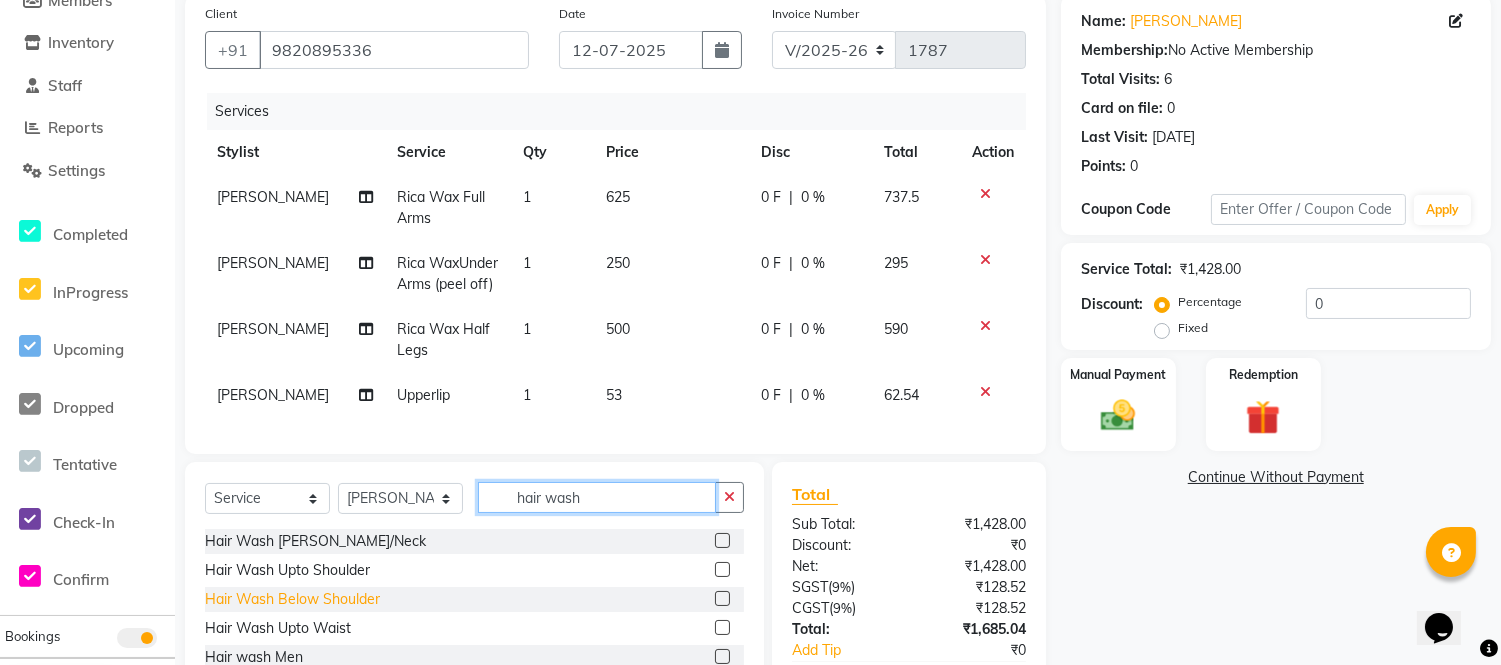 type on "hair wash" 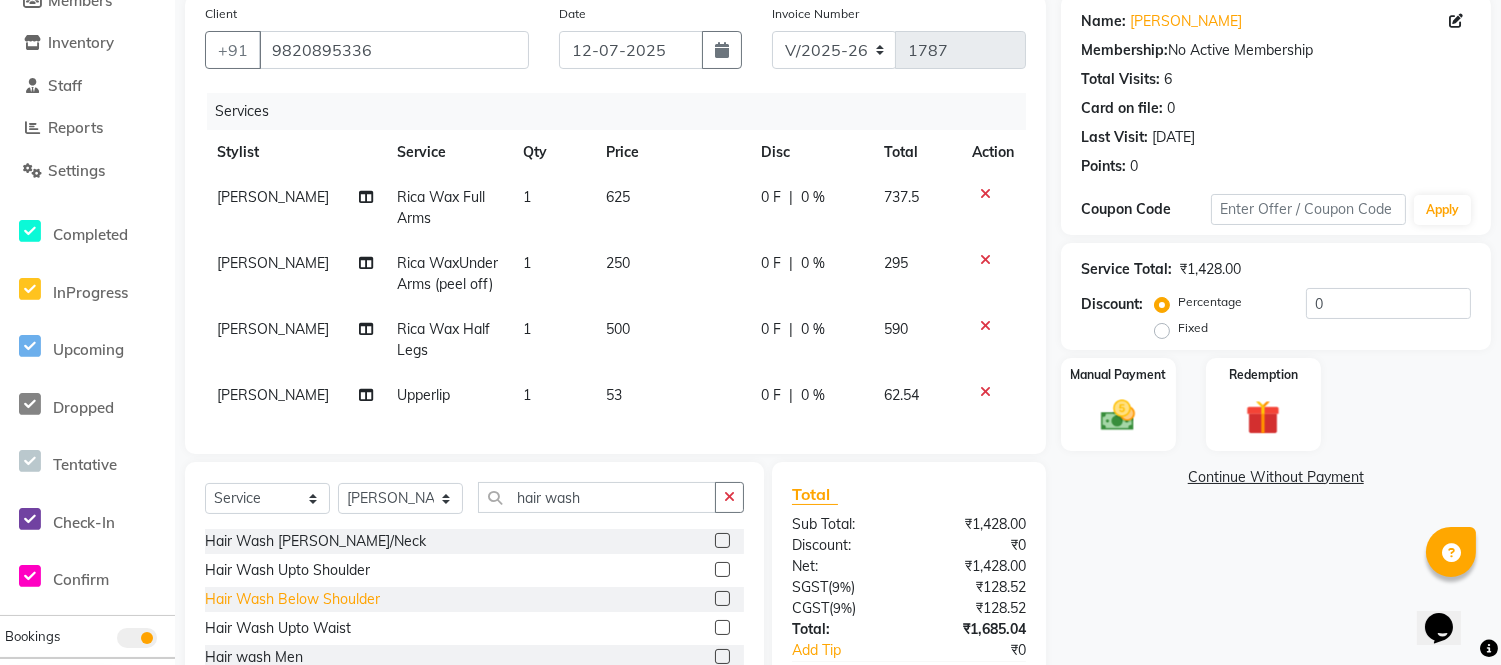 click on "Hair Wash Below Shoulder" 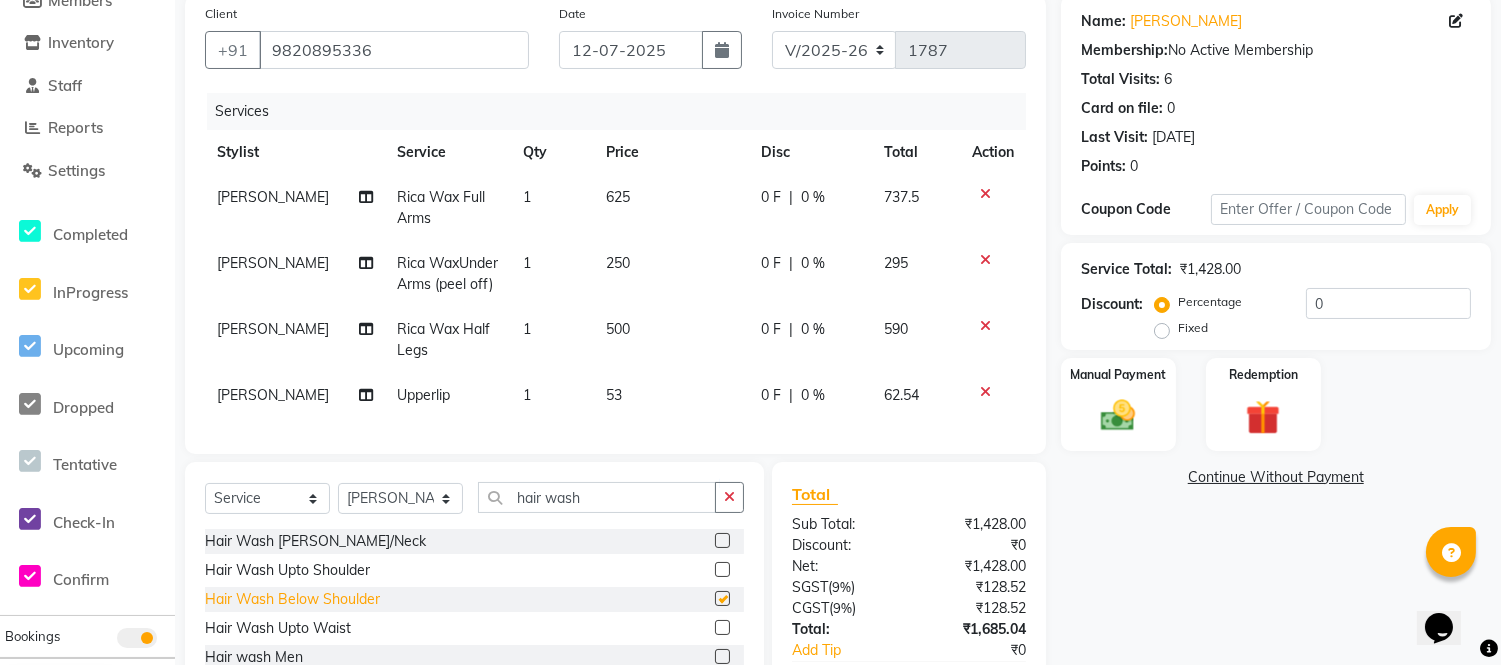 scroll, scrollTop: 180, scrollLeft: 0, axis: vertical 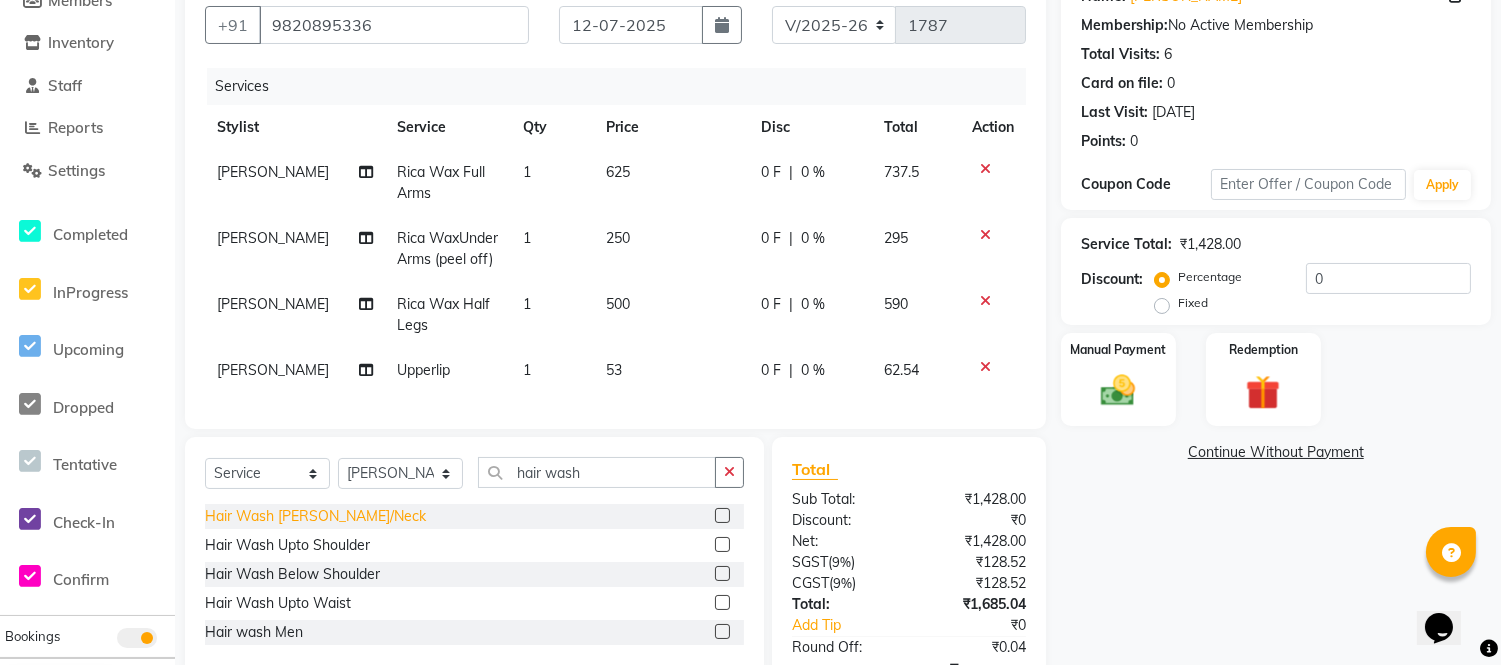 checkbox on "false" 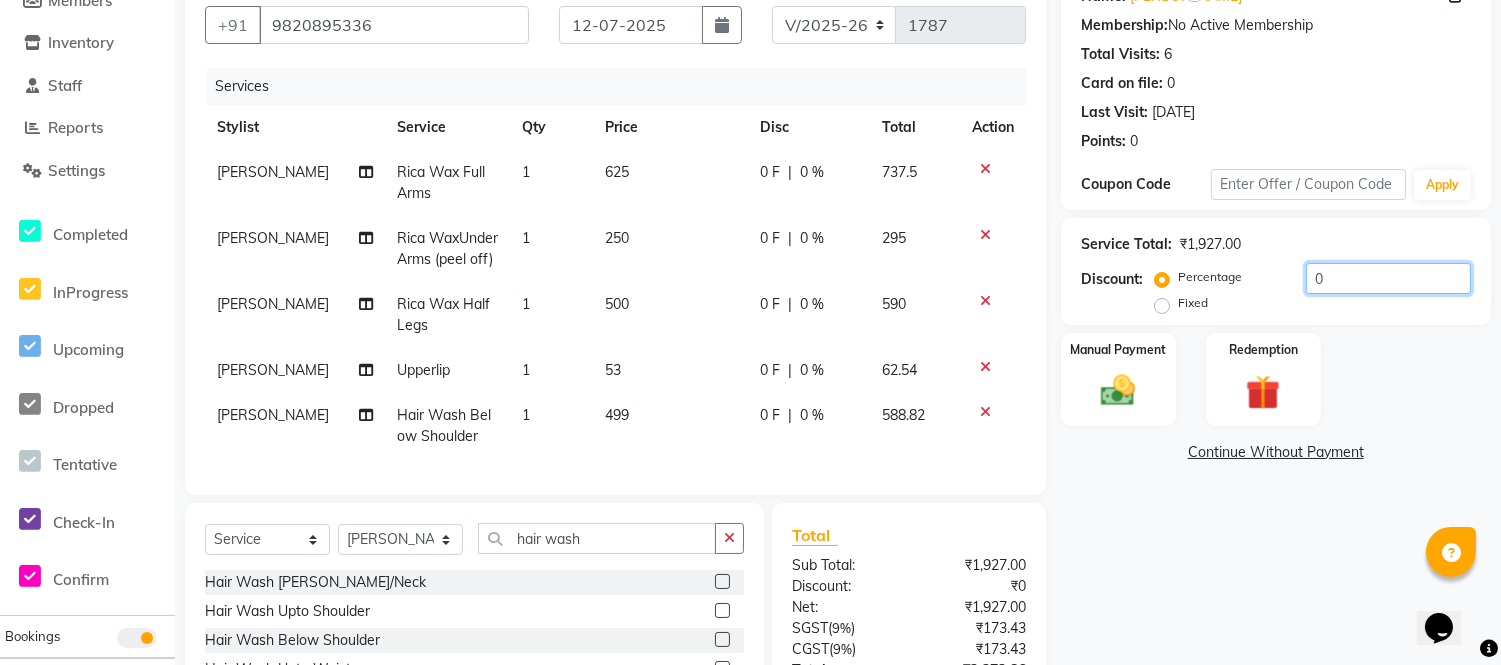 click on "0" 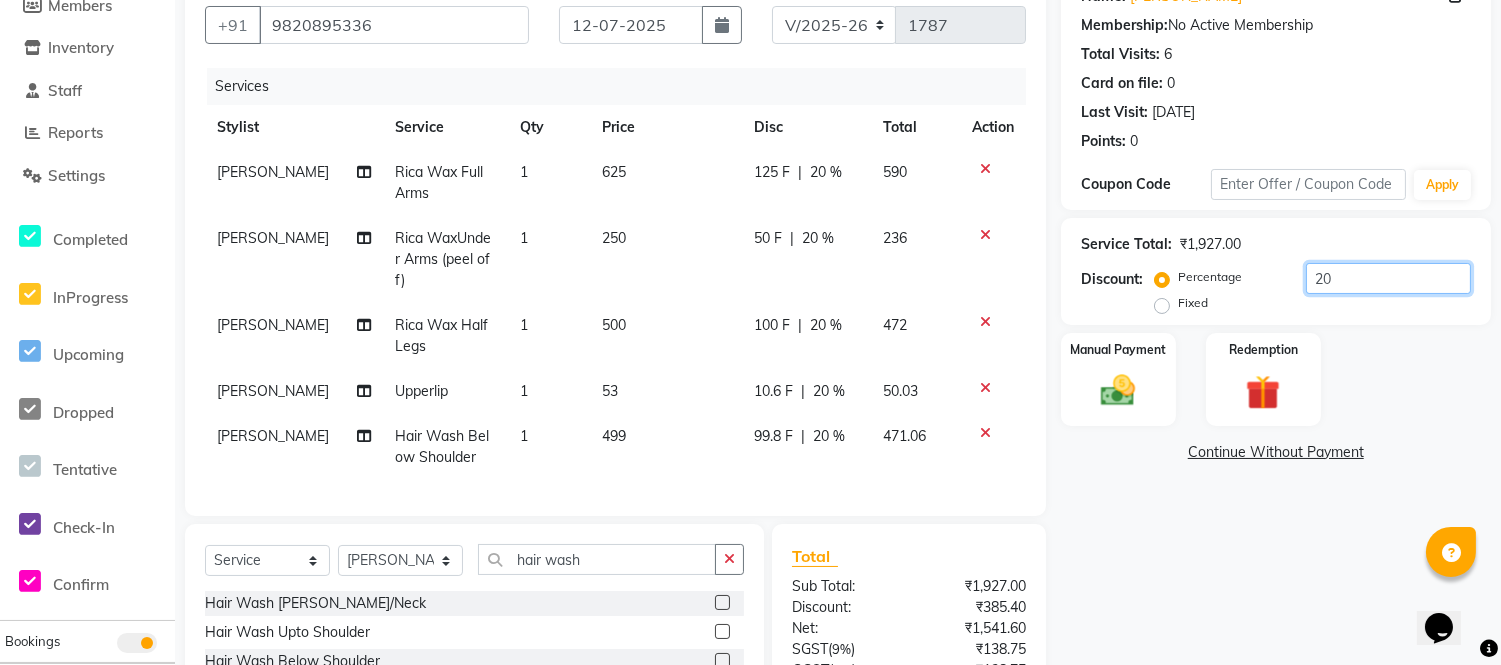 scroll, scrollTop: 201, scrollLeft: 0, axis: vertical 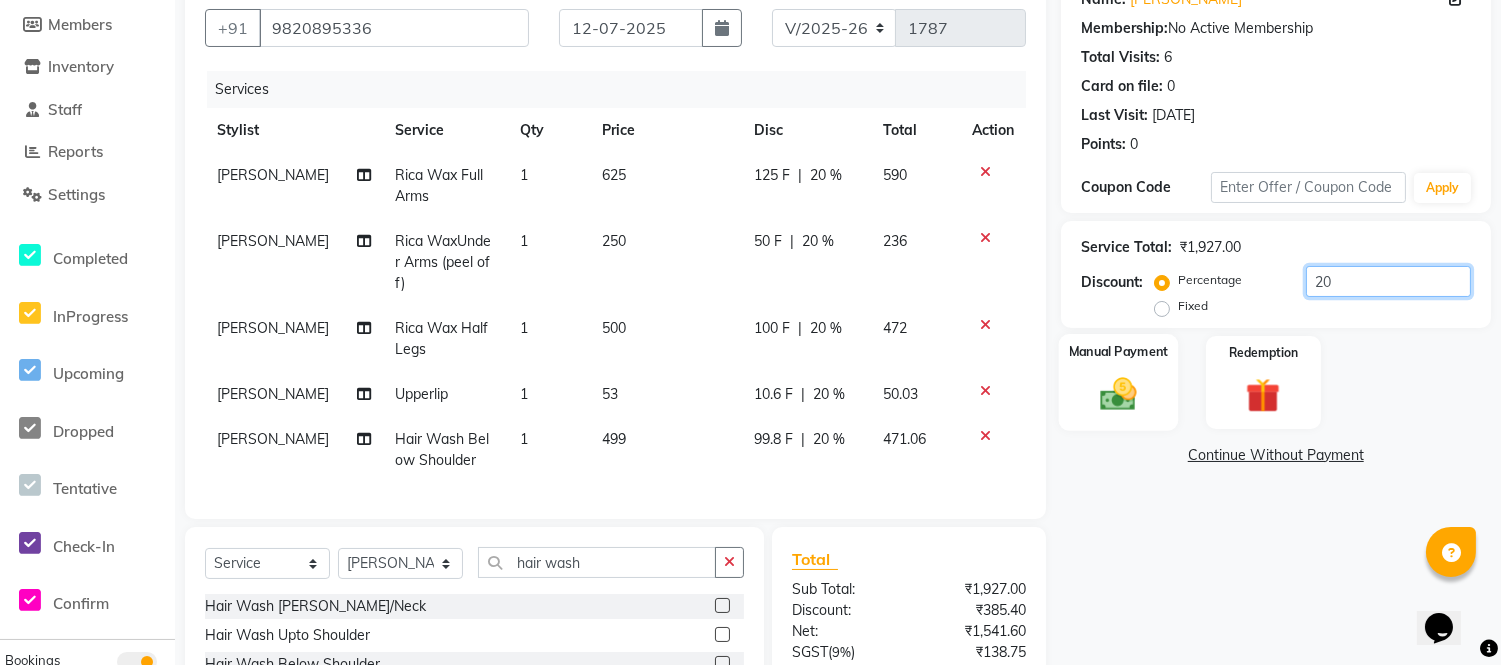 type on "20" 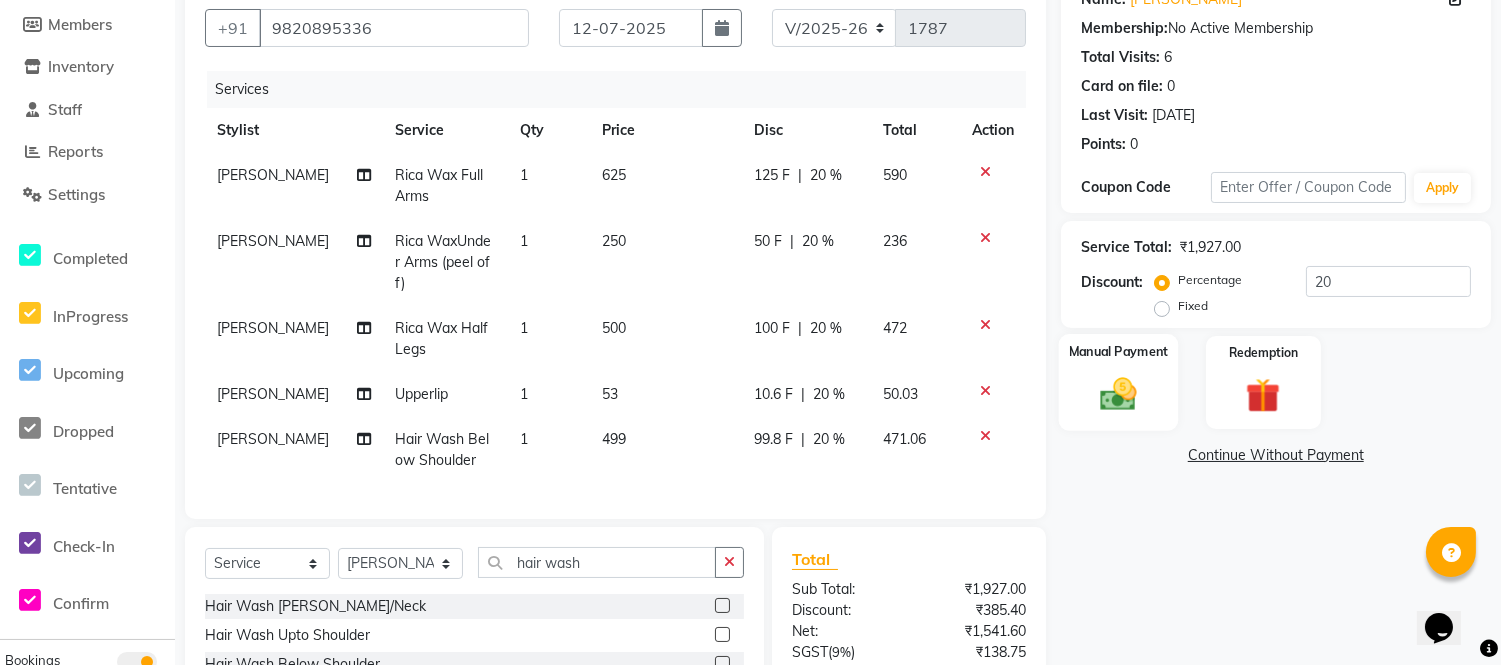 click 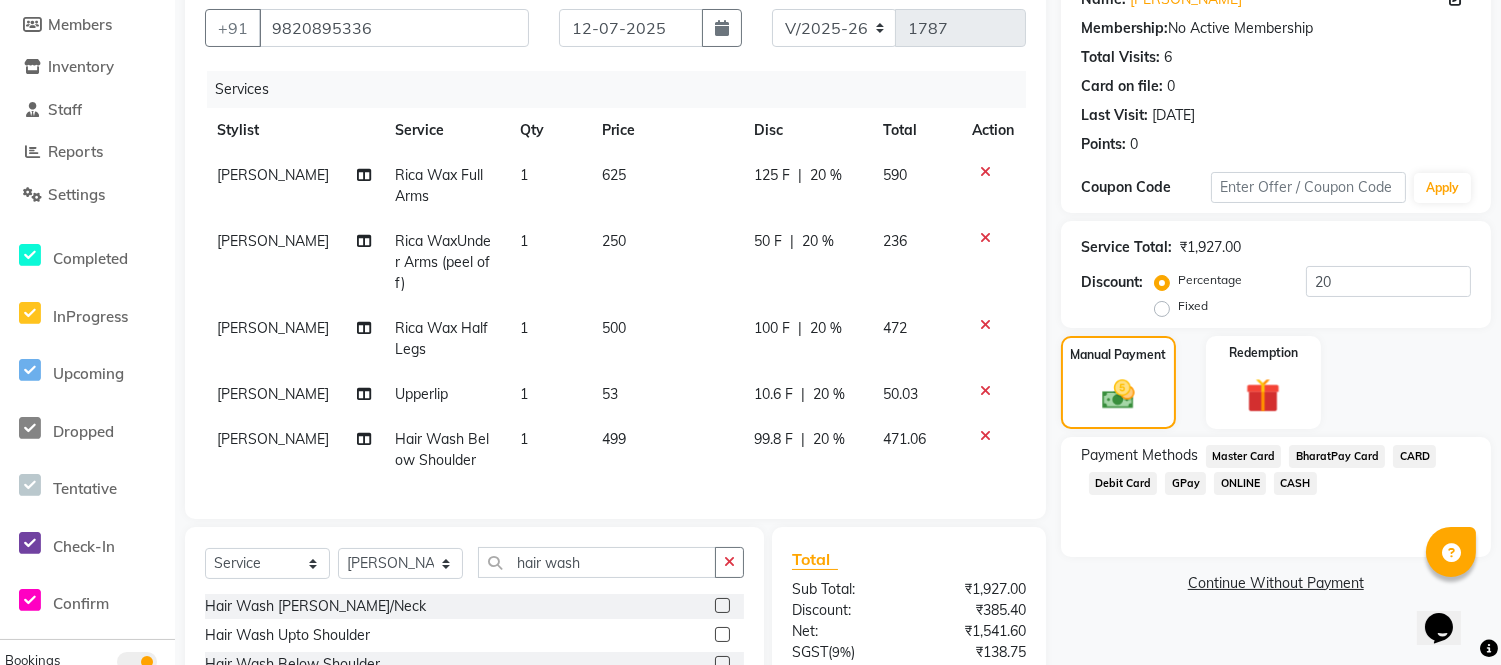 click on "GPay" 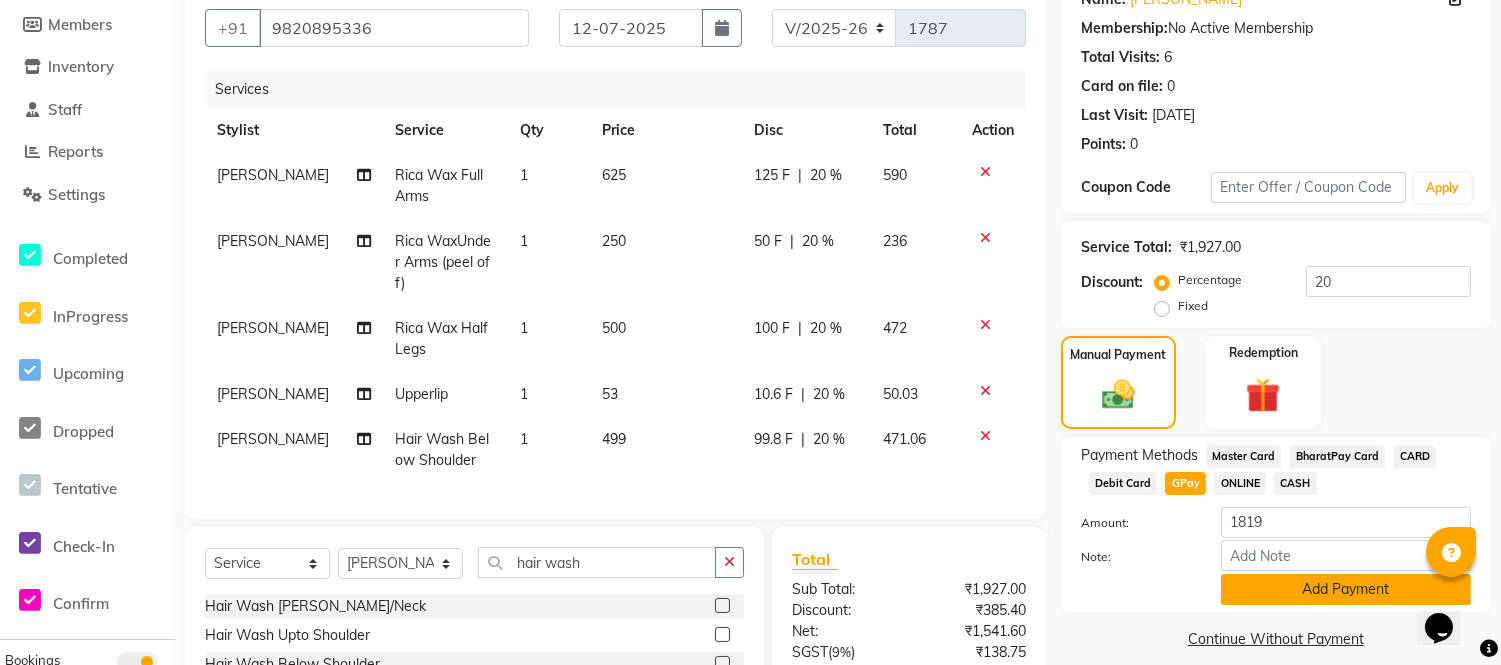 click on "Add Payment" 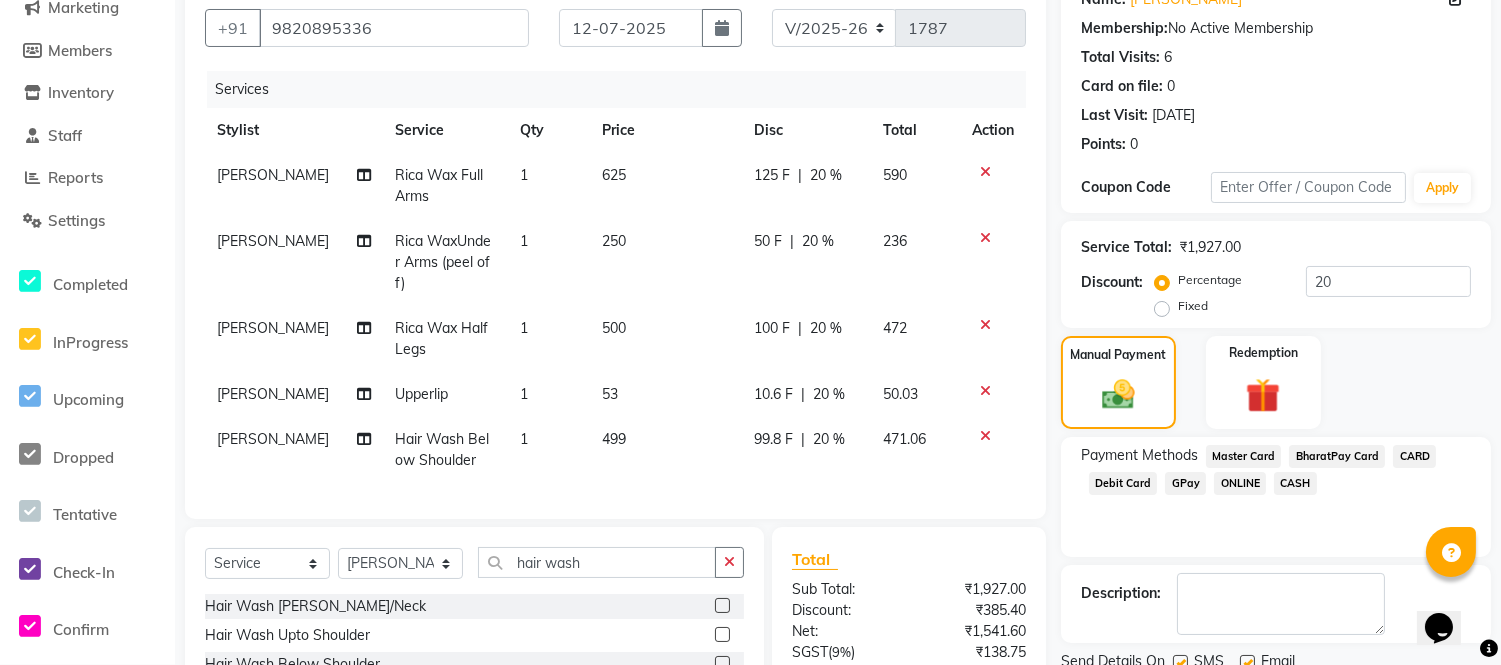 scroll, scrollTop: 220, scrollLeft: 0, axis: vertical 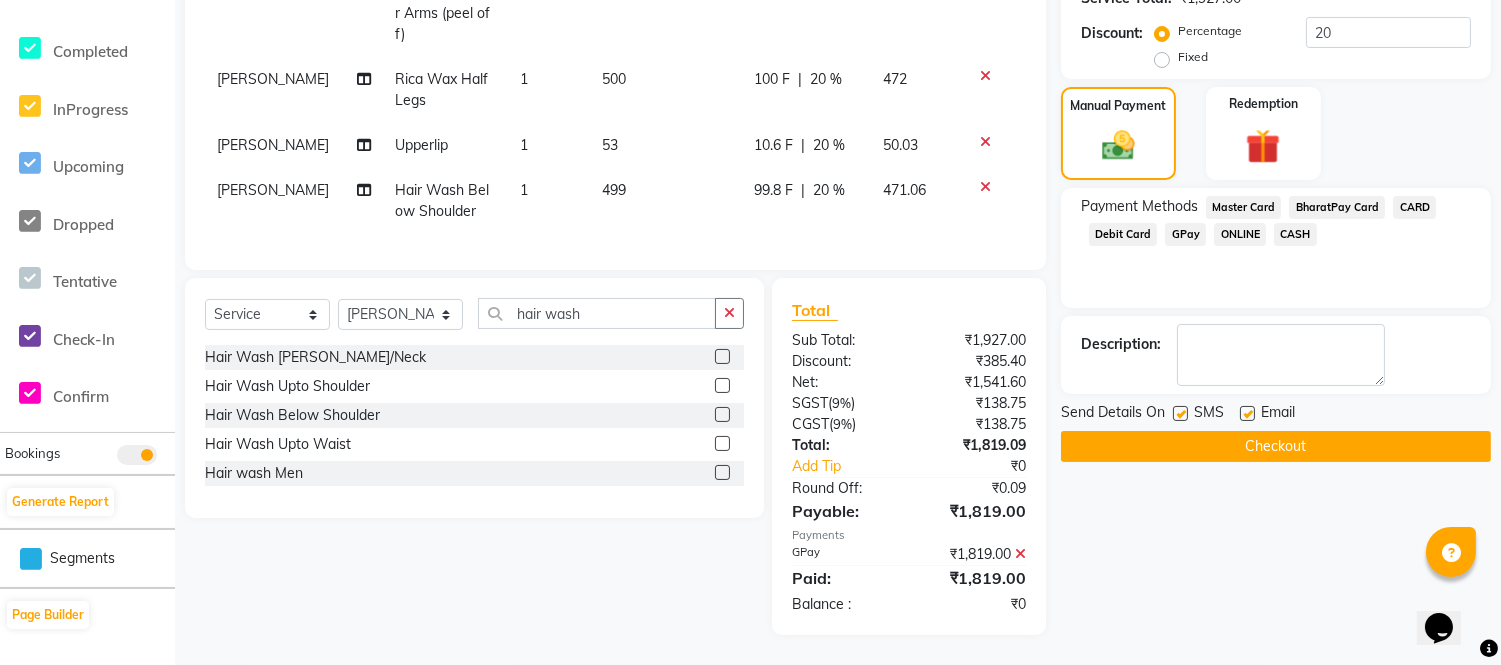 click 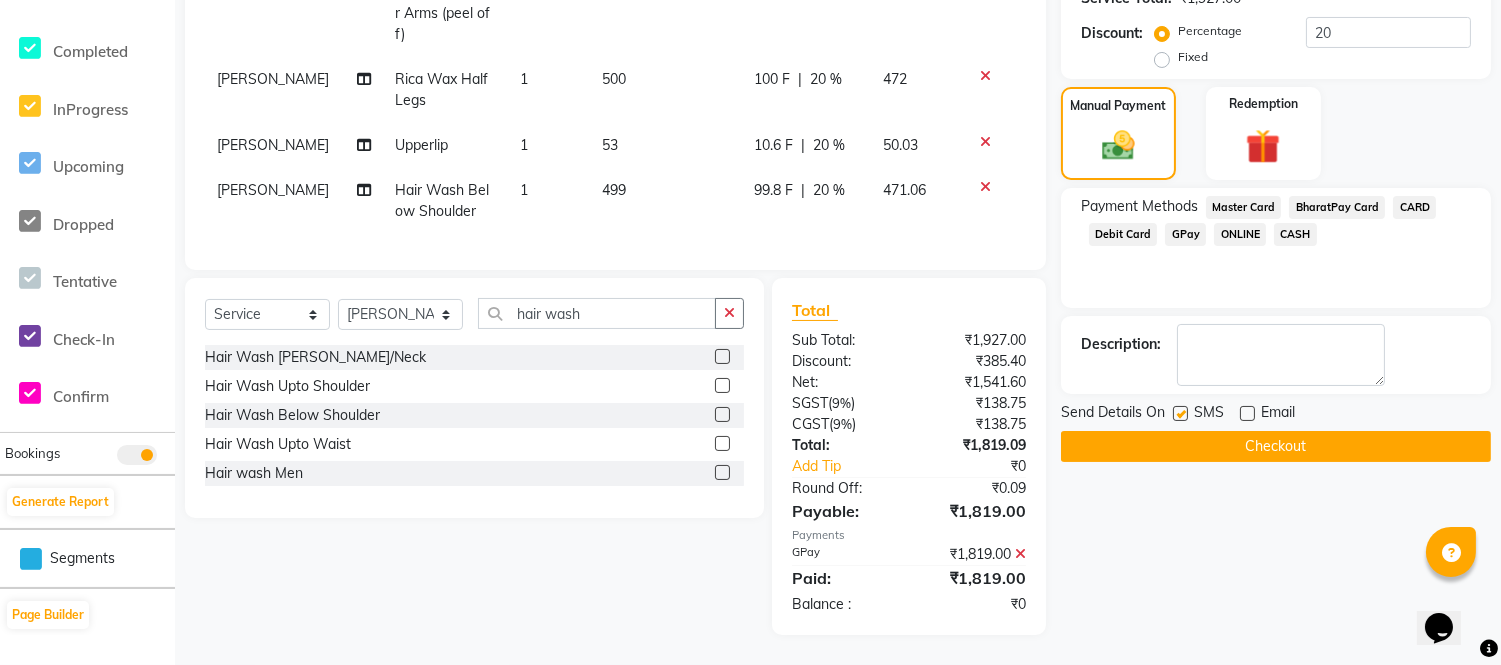 click 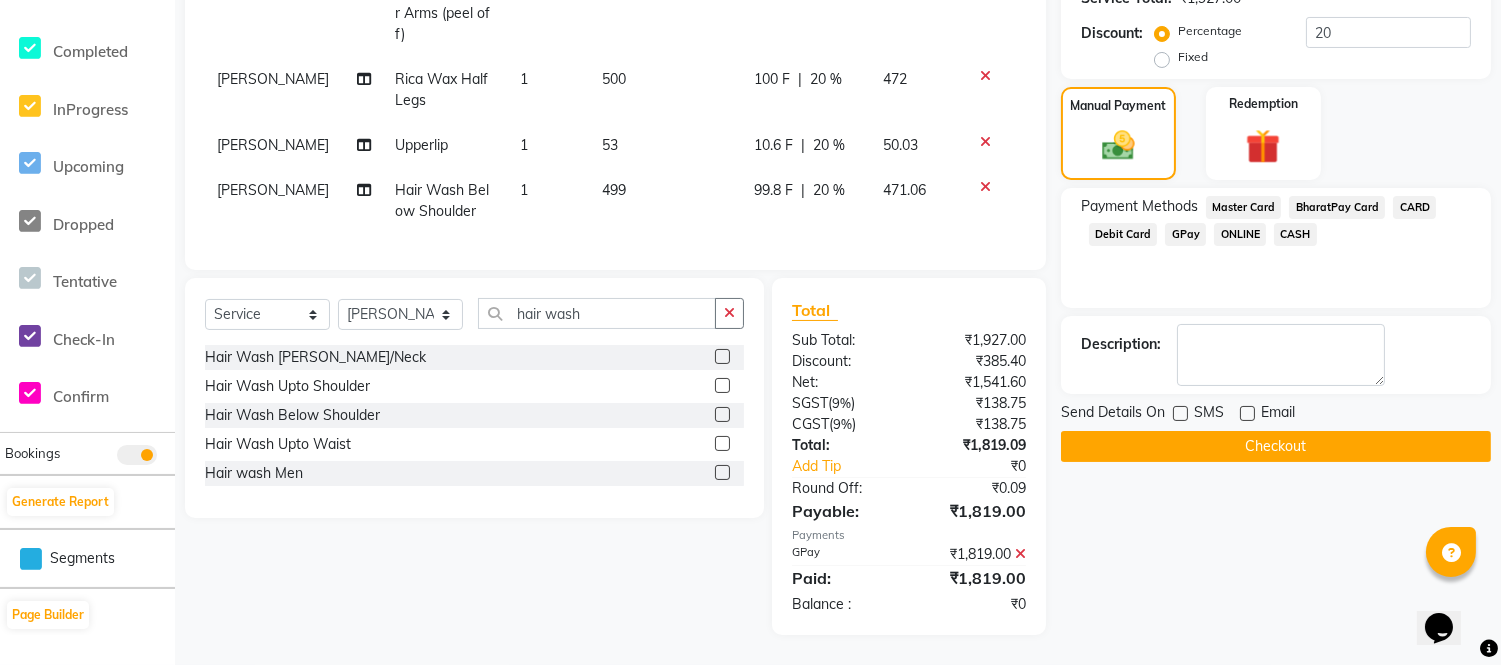 click on "Checkout" 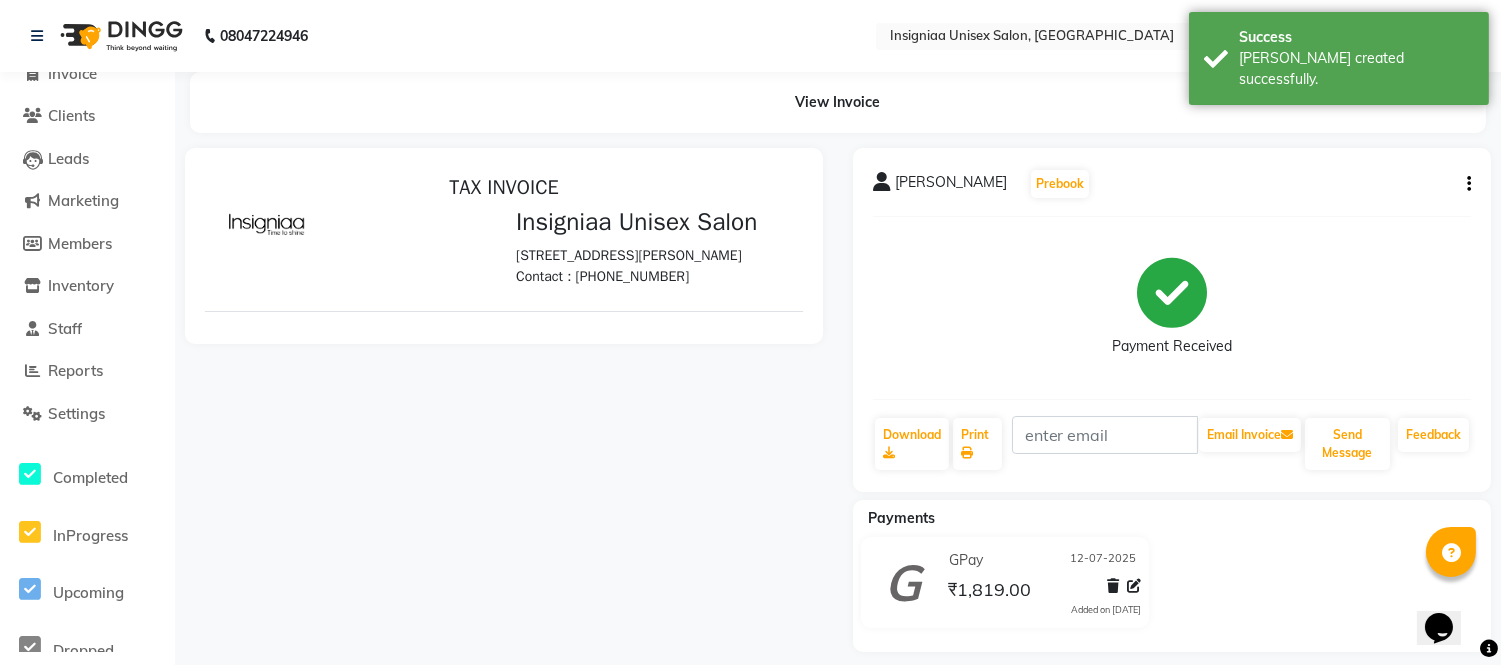 scroll, scrollTop: 0, scrollLeft: 0, axis: both 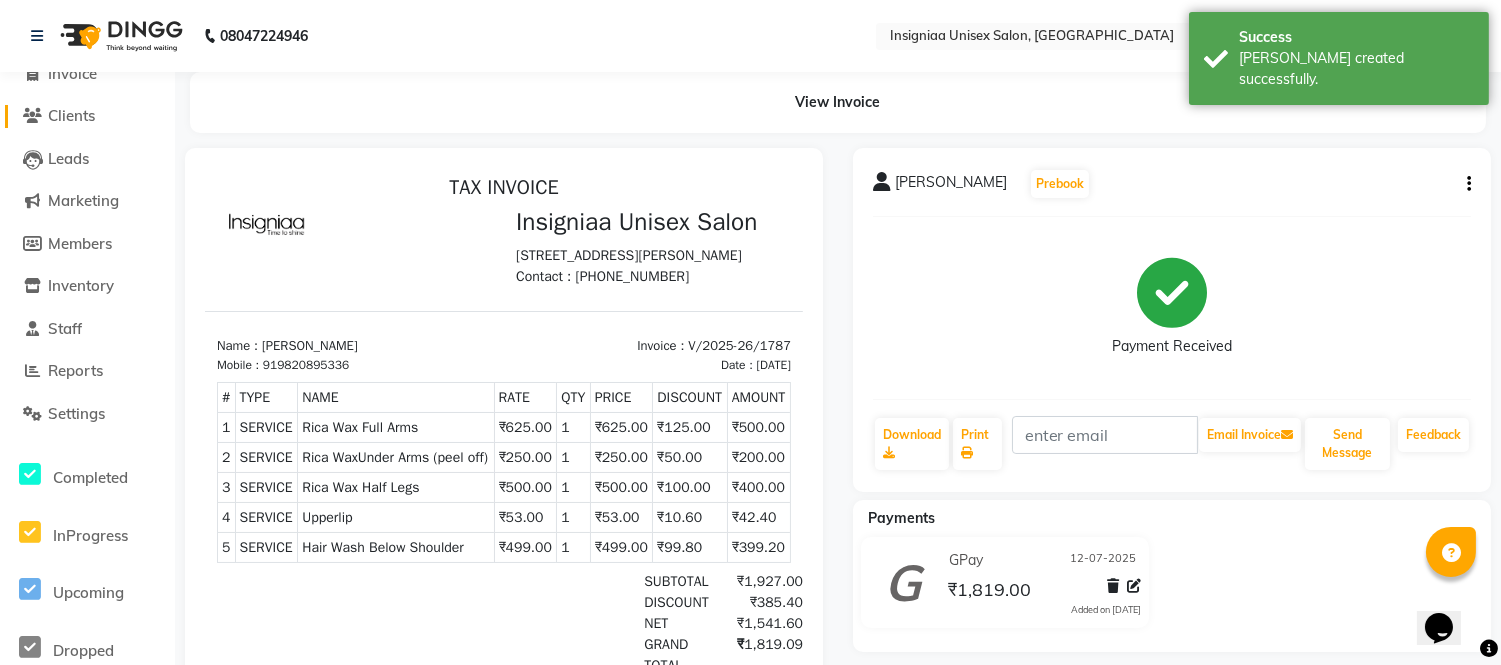 click on "Clients" 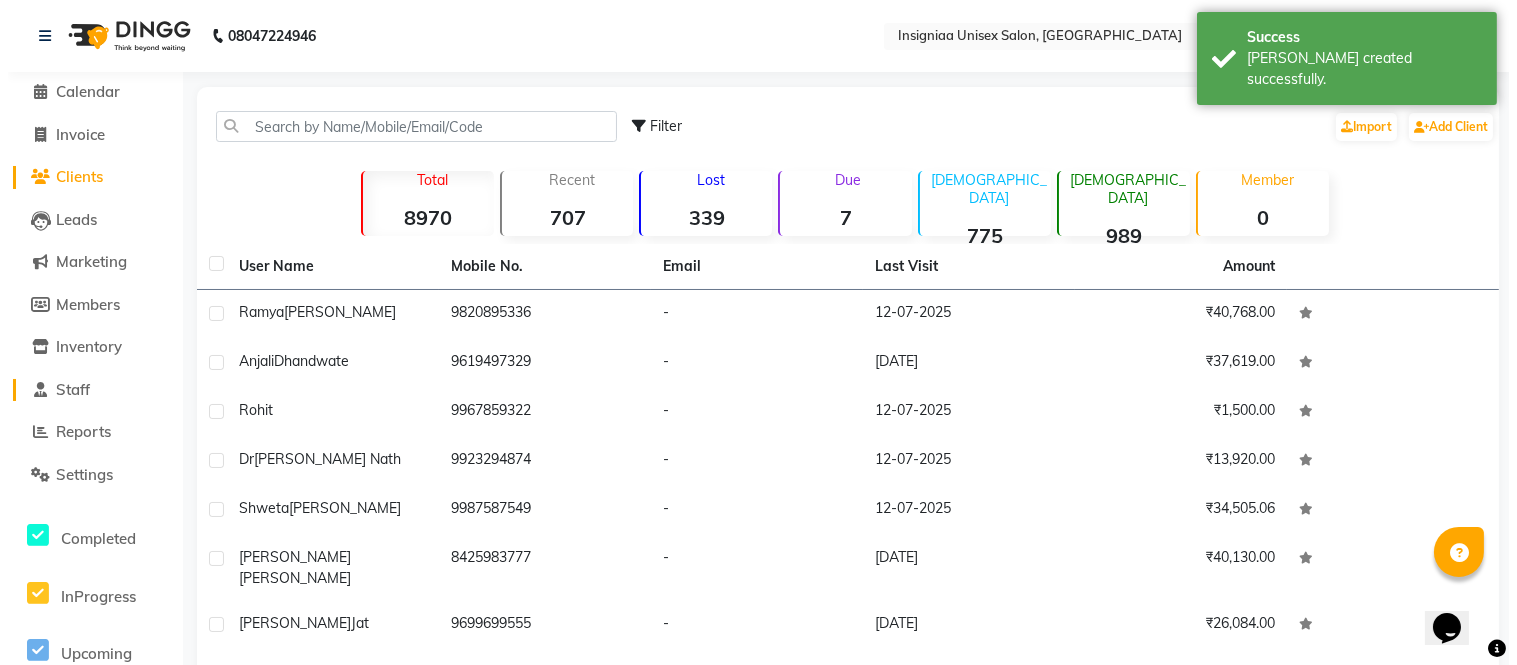 scroll, scrollTop: 0, scrollLeft: 0, axis: both 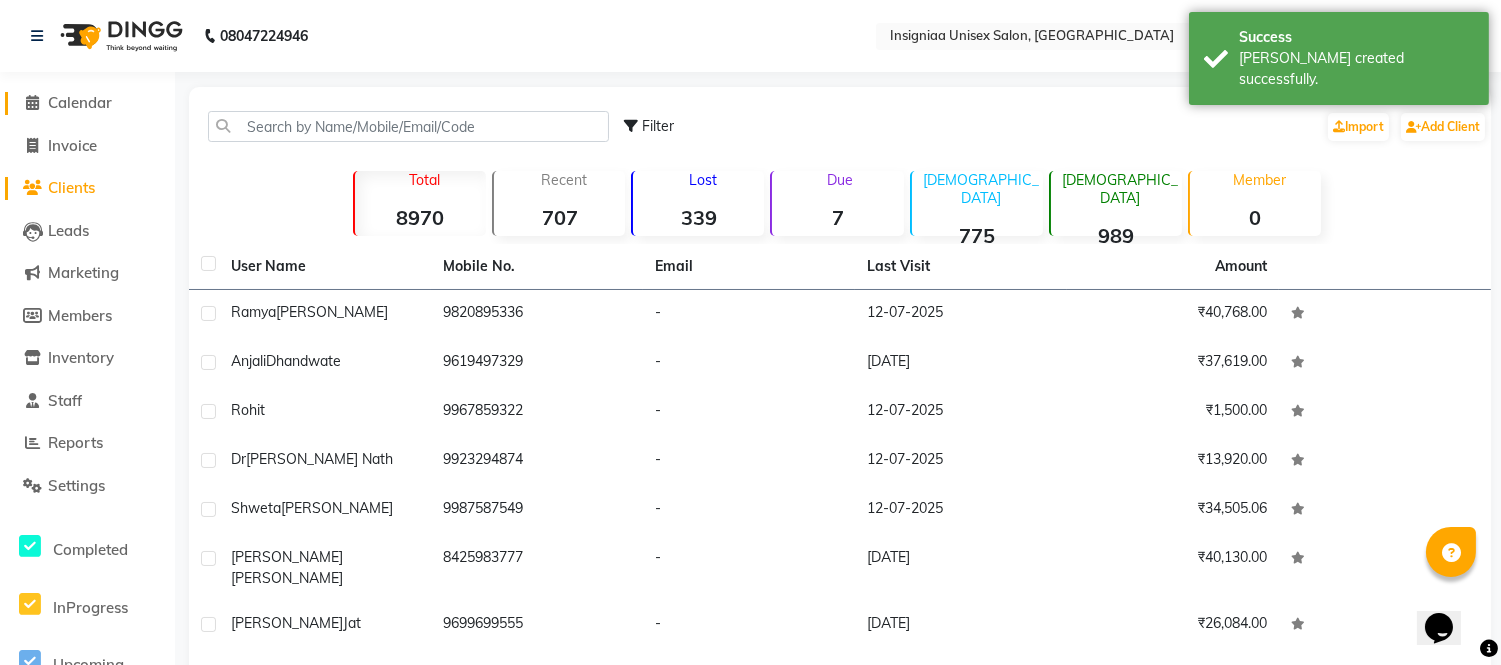 click on "Calendar" 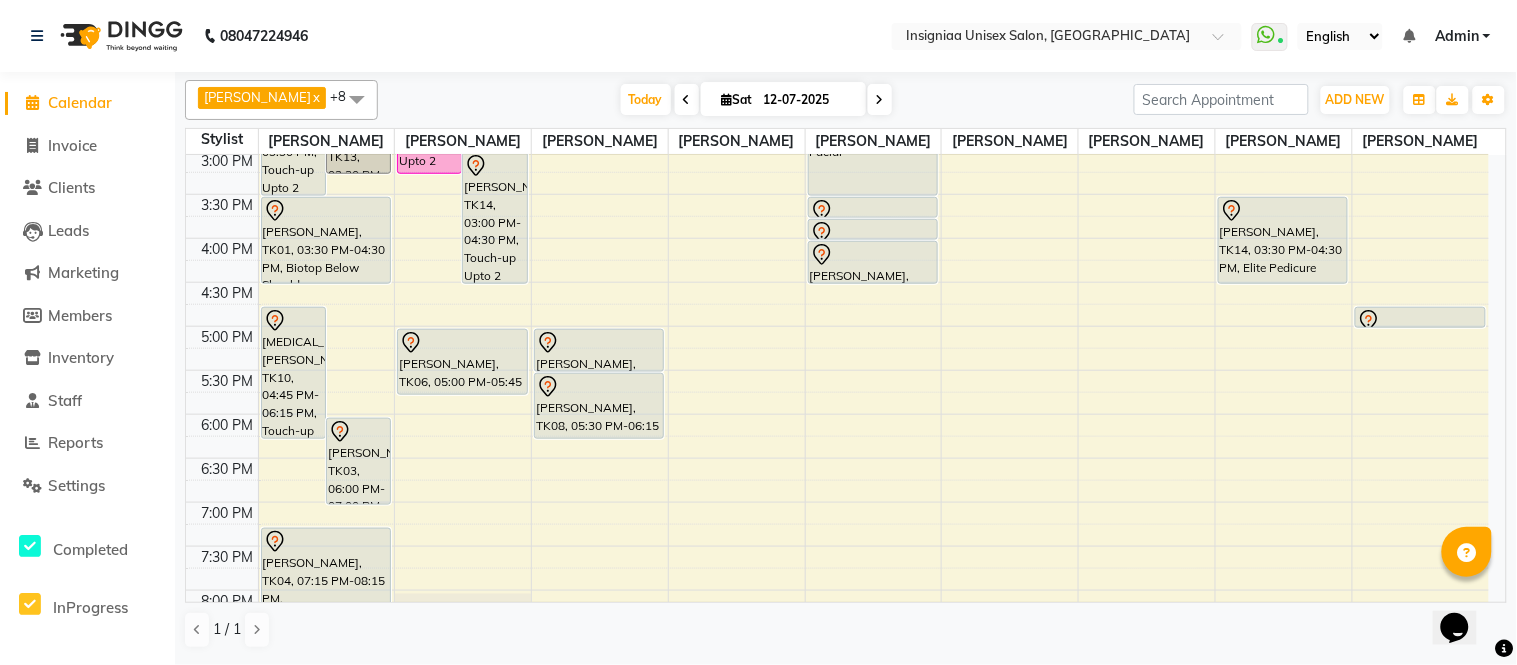 scroll, scrollTop: 222, scrollLeft: 0, axis: vertical 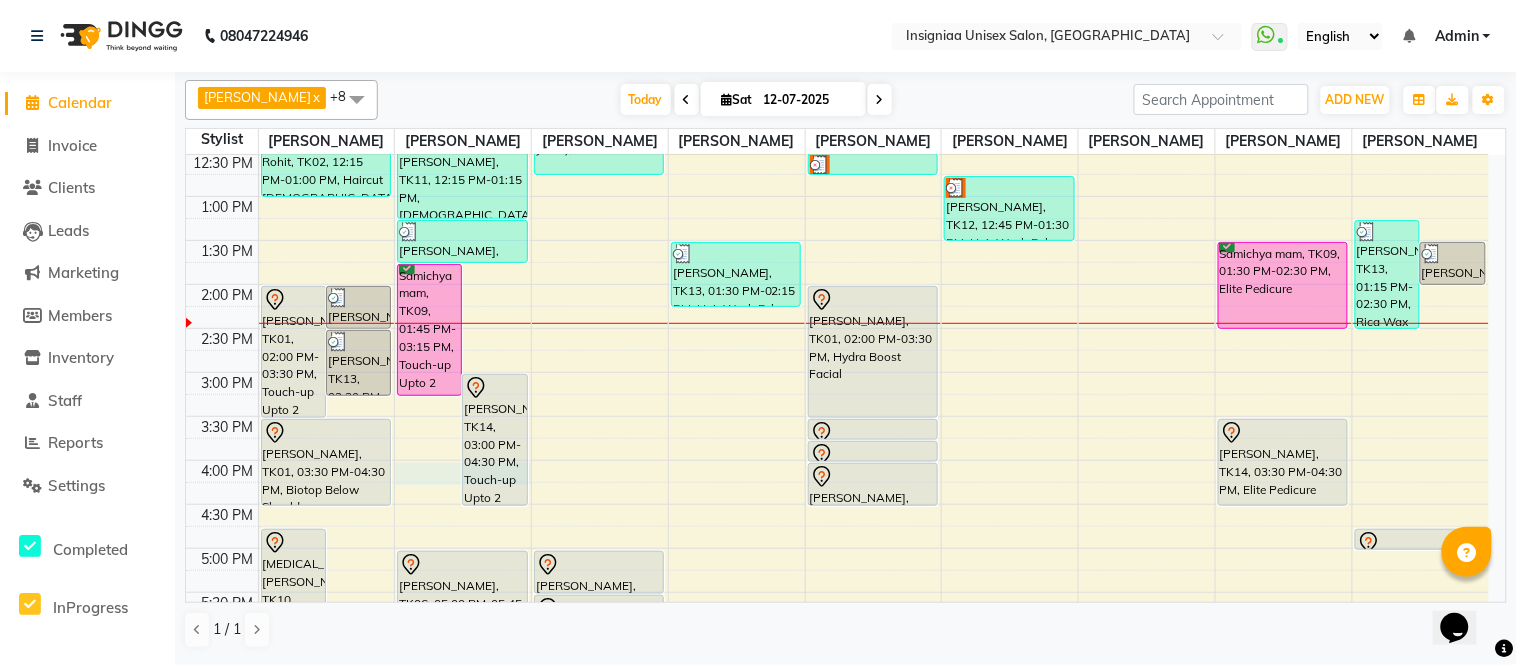 click on "10:00 AM 10:30 AM 11:00 AM 11:30 AM 12:00 PM 12:30 PM 1:00 PM 1:30 PM 2:00 PM 2:30 PM 3:00 PM 3:30 PM 4:00 PM 4:30 PM 5:00 PM 5:30 PM 6:00 PM 6:30 PM 7:00 PM 7:30 PM 8:00 PM 8:30 PM 9:00 PM 9:30 PM             Niki Jat, TK01, 02:00 PM-03:30 PM, Touch-up Upto 2 inches      Ramya Poddar, TK13, 02:00 PM-02:30 PM, Pre wash Female (without Conditioning)     Ramya Poddar, TK13, 02:30 PM-03:15 PM, Blow Dry Below Shoulder             Yasmin Mam, TK10, 04:45 PM-06:15 PM, Touch-up Upto 2 inches              Himanshu Agarwal, TK03, 06:00 PM-07:00 PM, Haircut Male By Senior Stylist     Rohit, TK02, 12:15 PM-01:00 PM, Haircut Male By Senior Stylist             Niki Jat, TK01, 03:30 PM-04:30 PM, Biotop Below Shoulder             Dattatray, TK04, 07:15 PM-08:15 PM, Female Haircut By Senior Stylist     Samichya mam, TK09, 01:45 PM-03:15 PM, Touch-up Upto 2 inches (Ammonia Free)             Anjali Dhandwate, TK14, 03:00 PM-04:30 PM, Touch-up Upto 2 inches (Ammonia Free)" at bounding box center [837, 460] 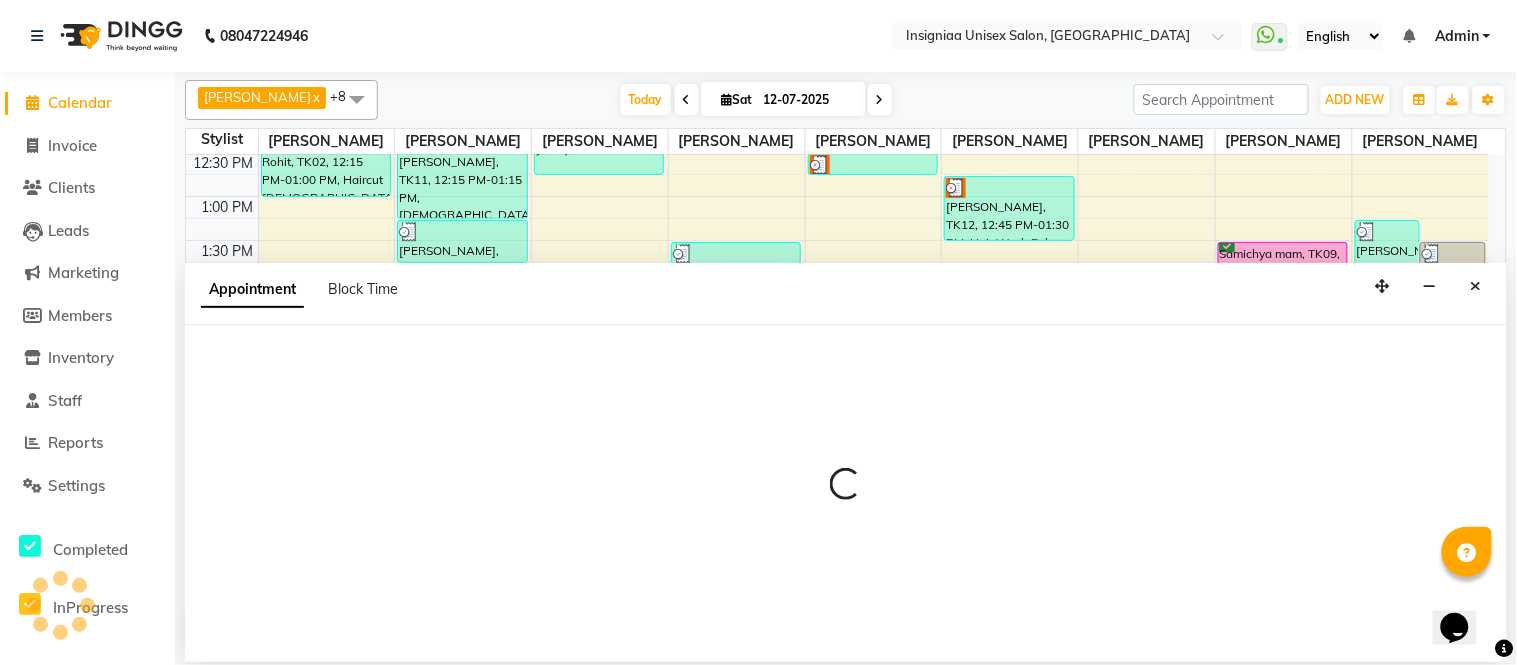 select on "58132" 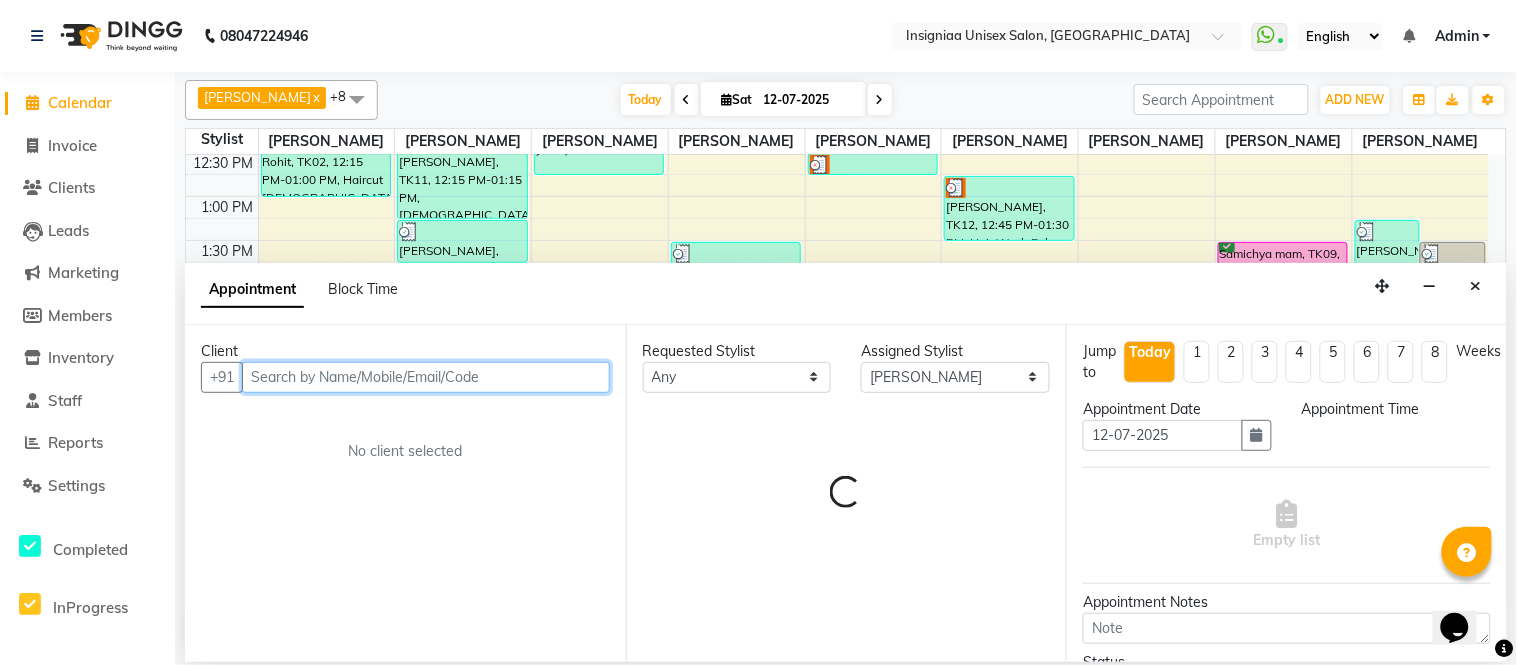 select on "960" 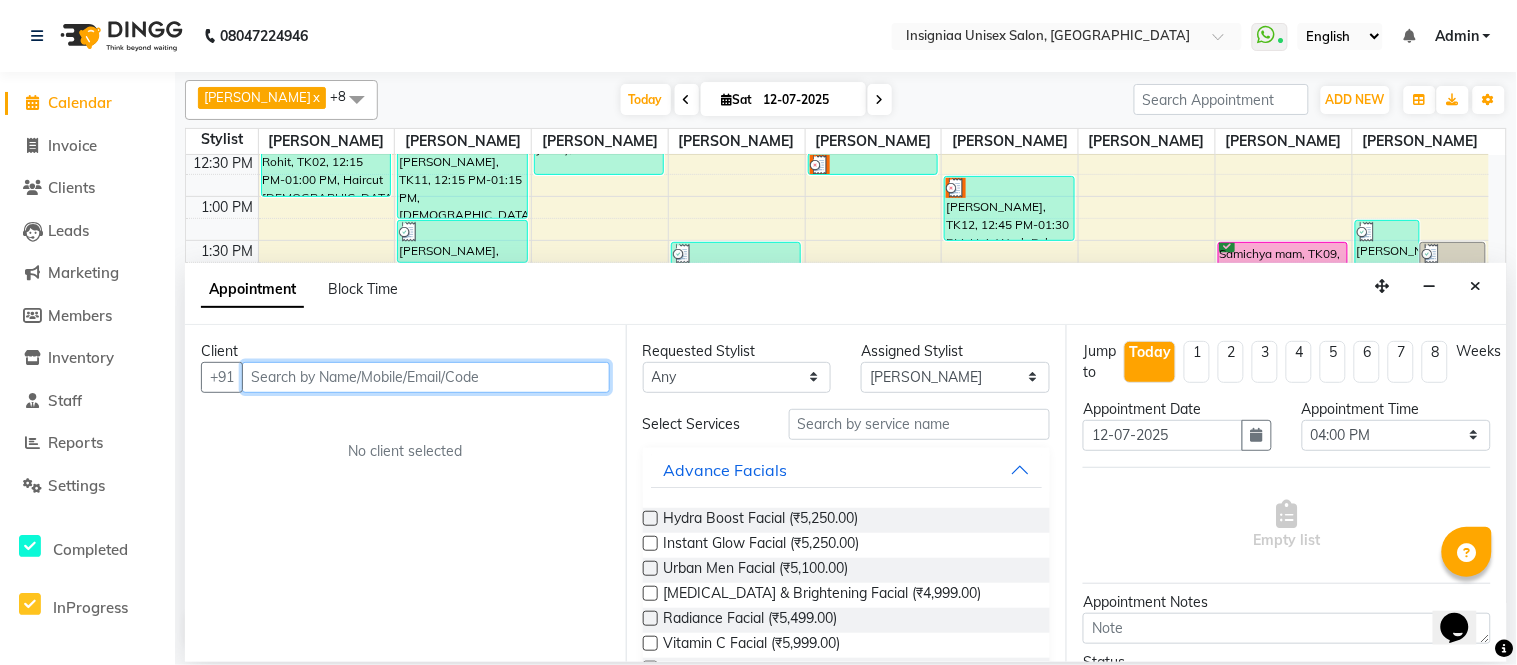 click at bounding box center [426, 377] 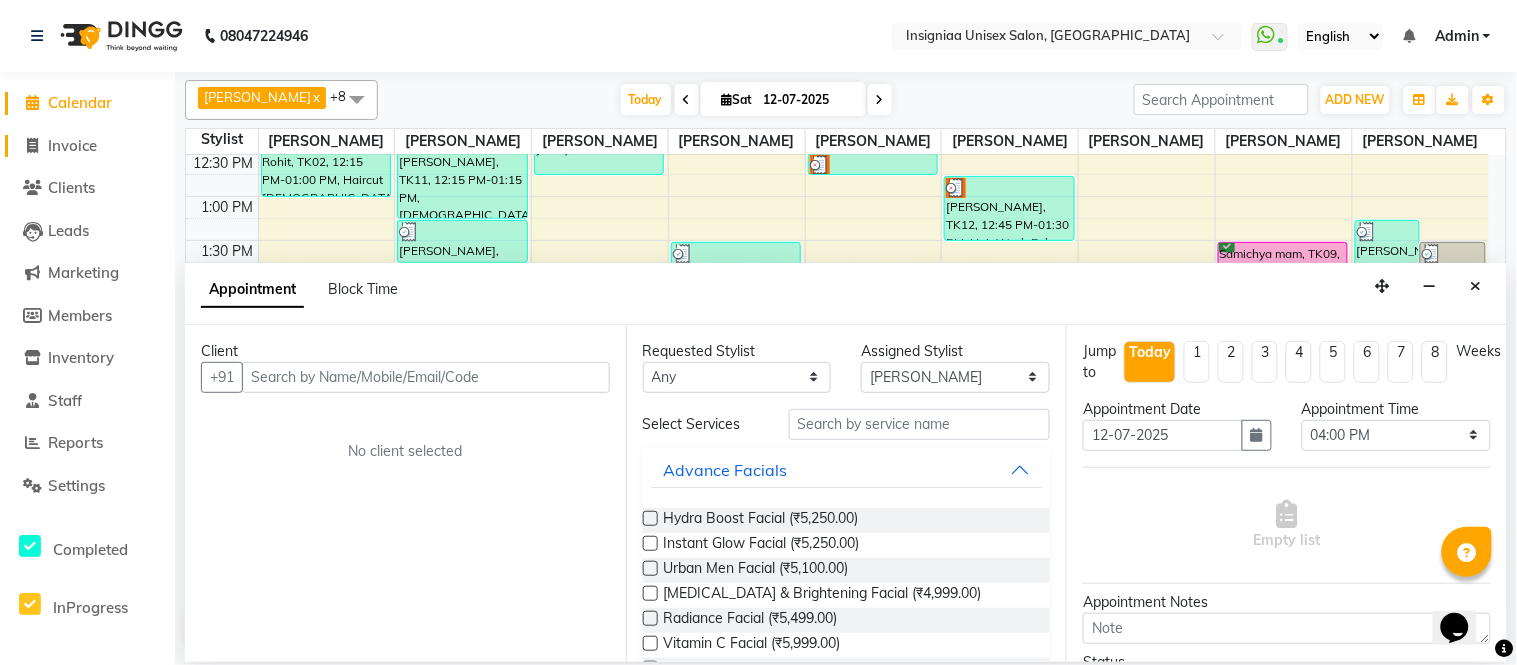 click on "Invoice" 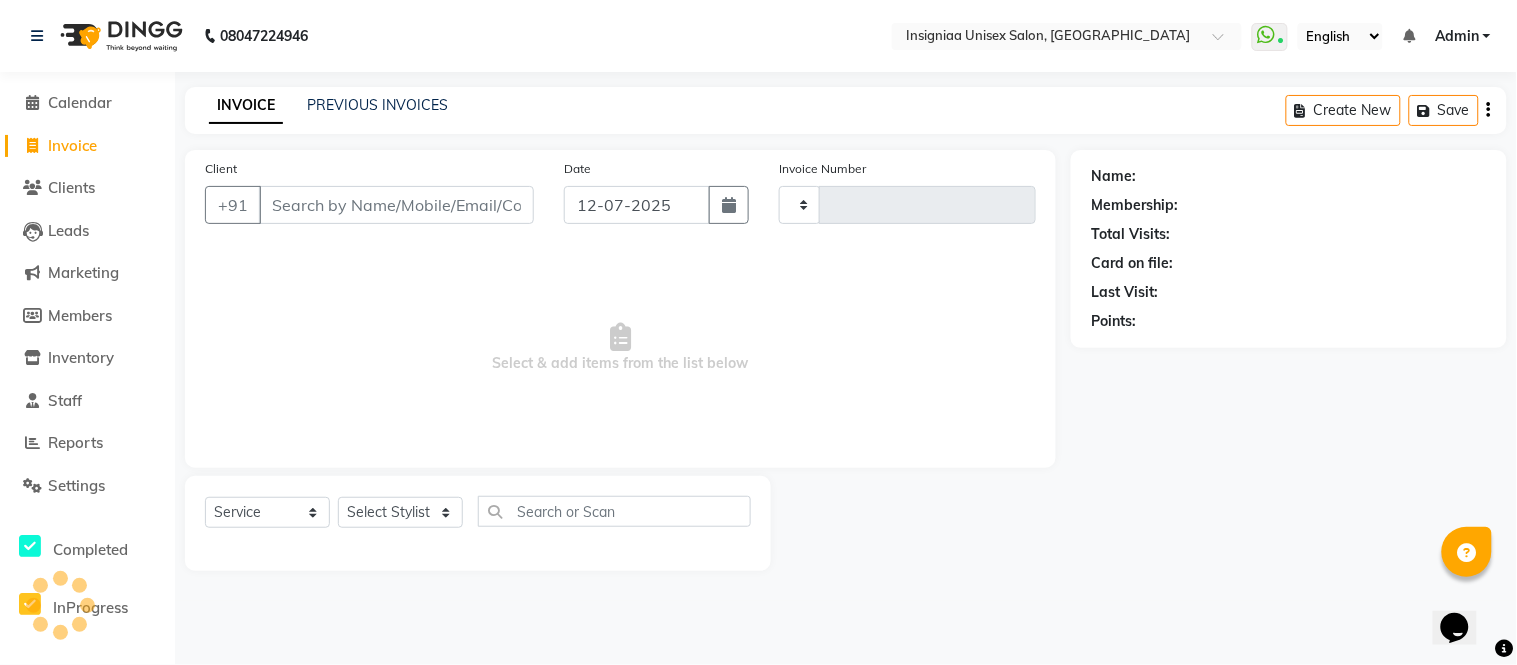 type on "1788" 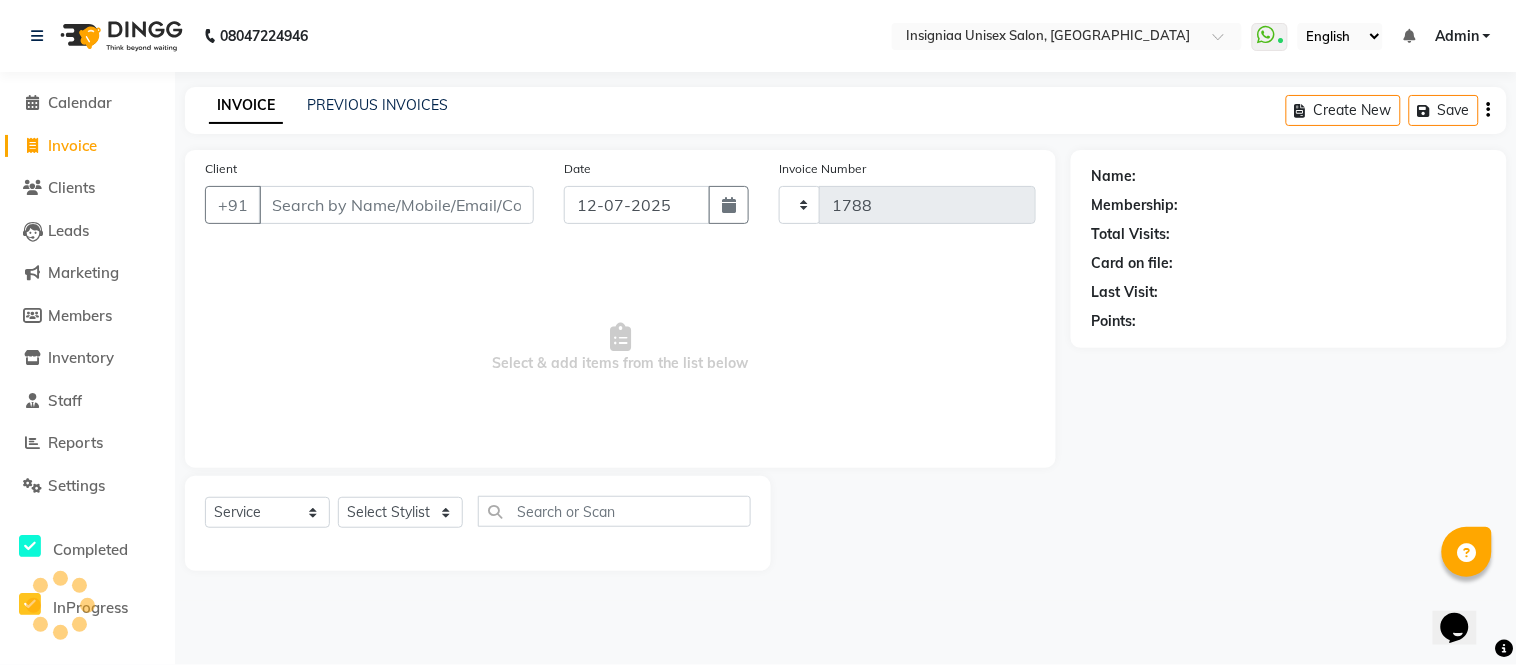 select on "6999" 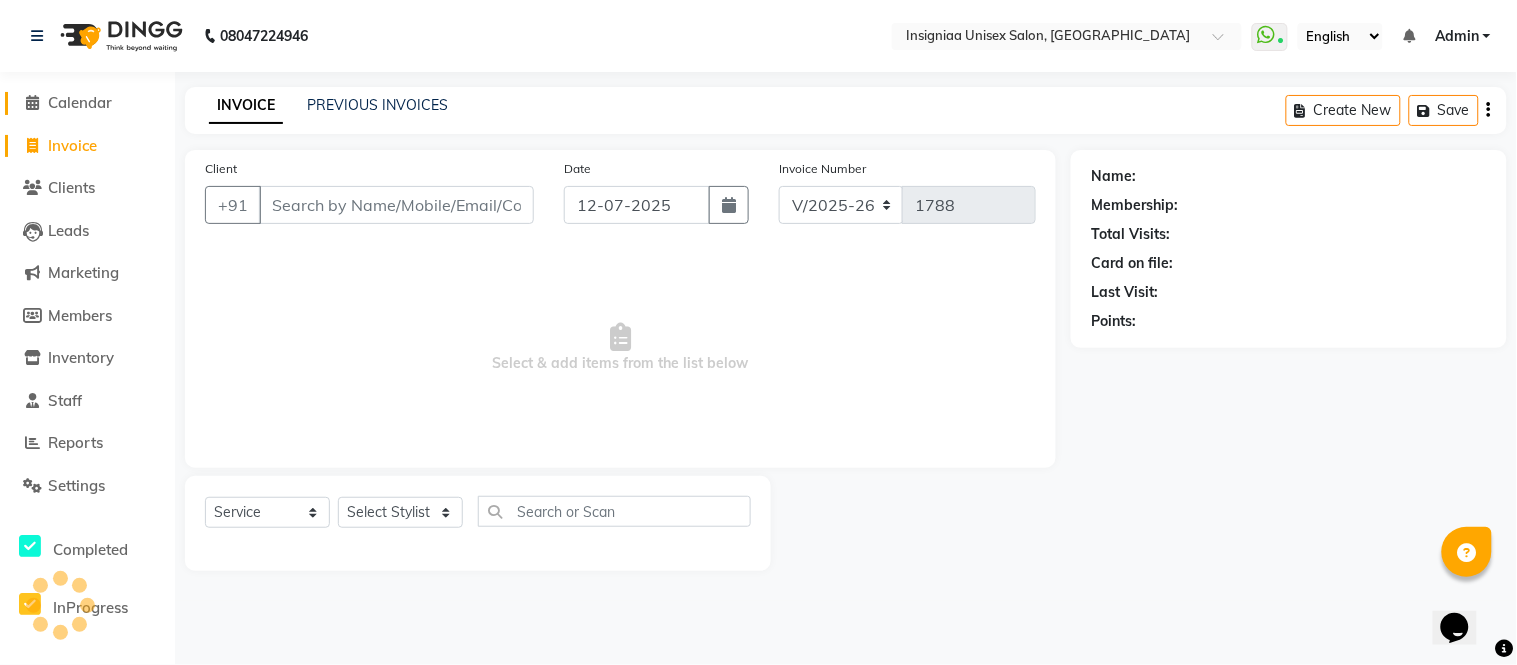 click on "Calendar" 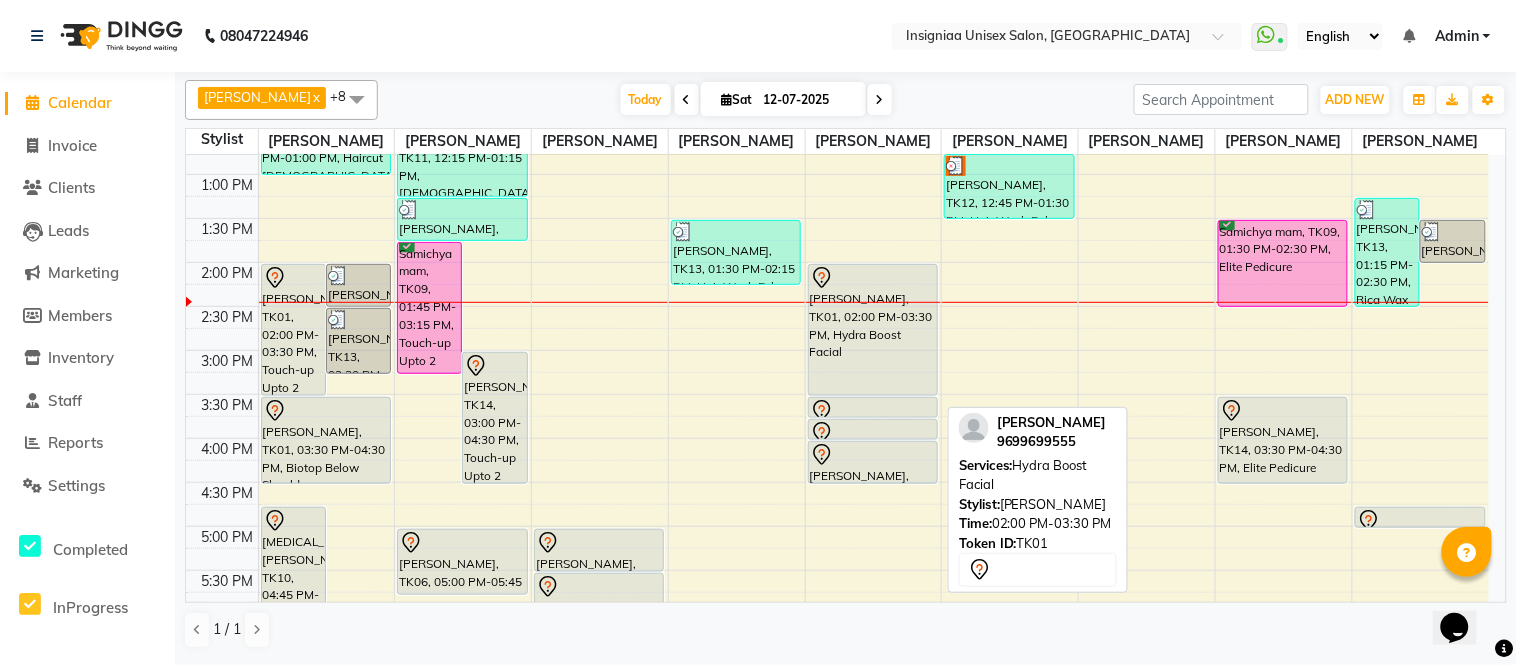 scroll, scrollTop: 466, scrollLeft: 0, axis: vertical 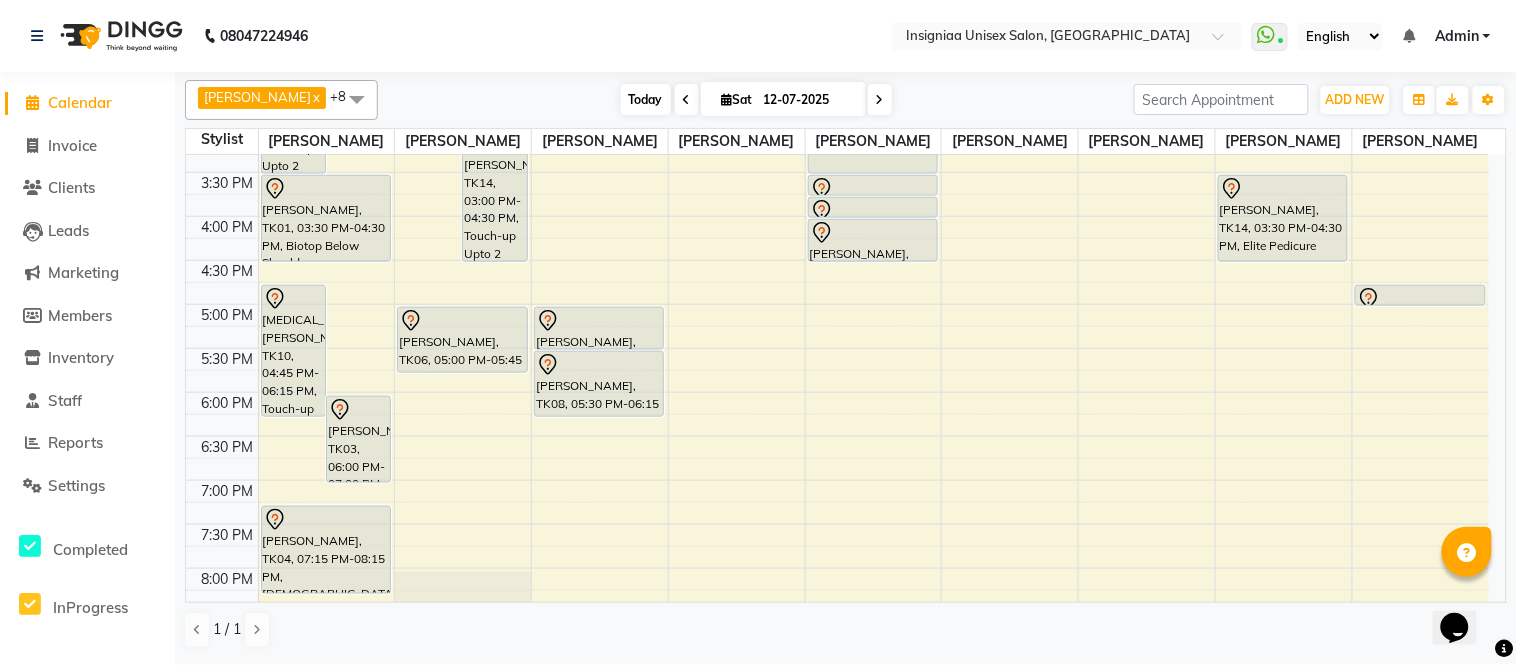 click on "Today" at bounding box center [646, 99] 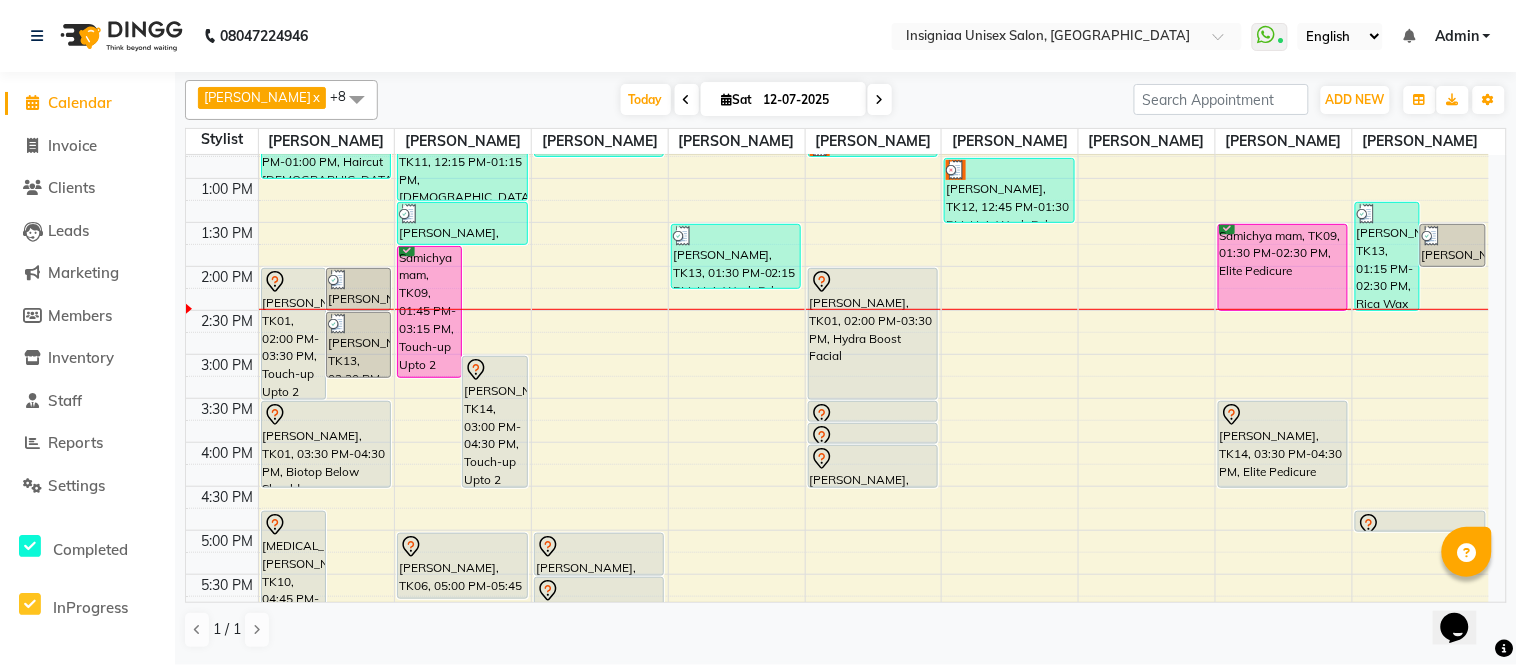 scroll, scrollTop: 190, scrollLeft: 0, axis: vertical 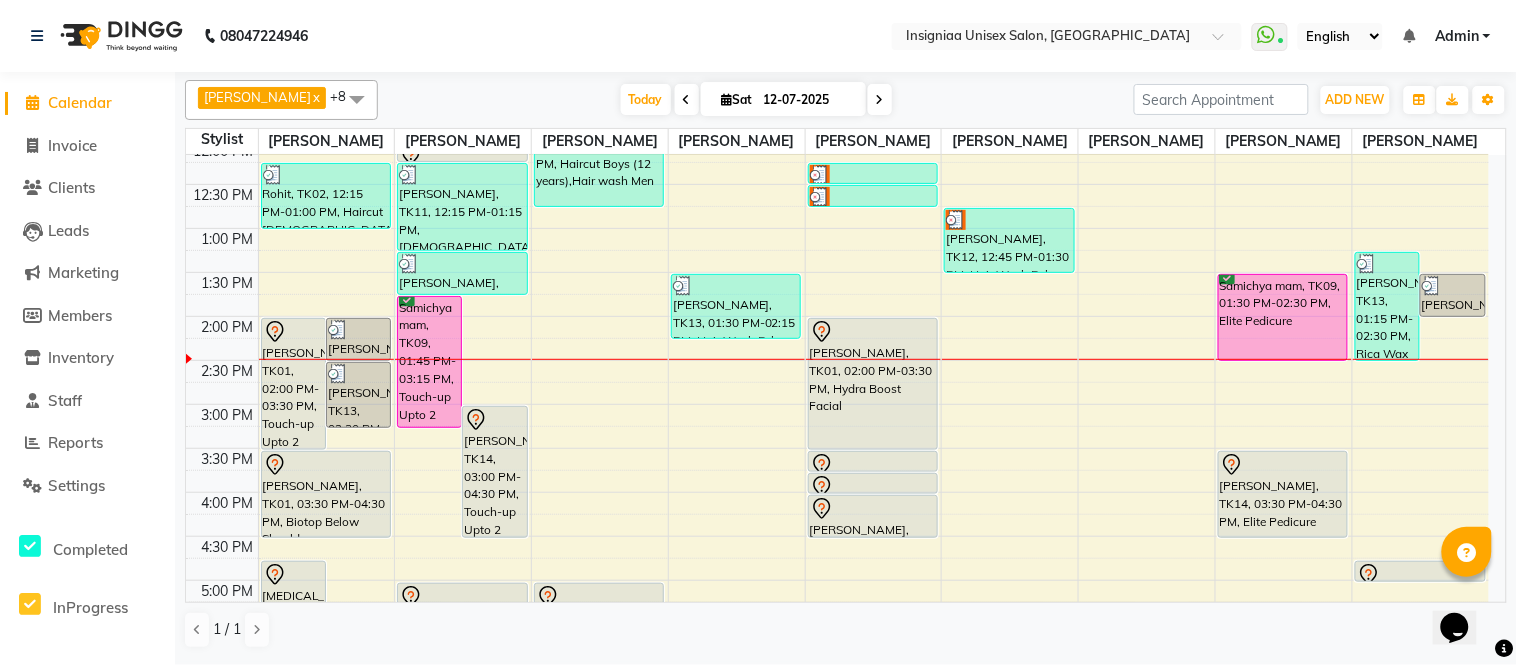 click on "Today  Sat 12-07-2025" at bounding box center (756, 100) 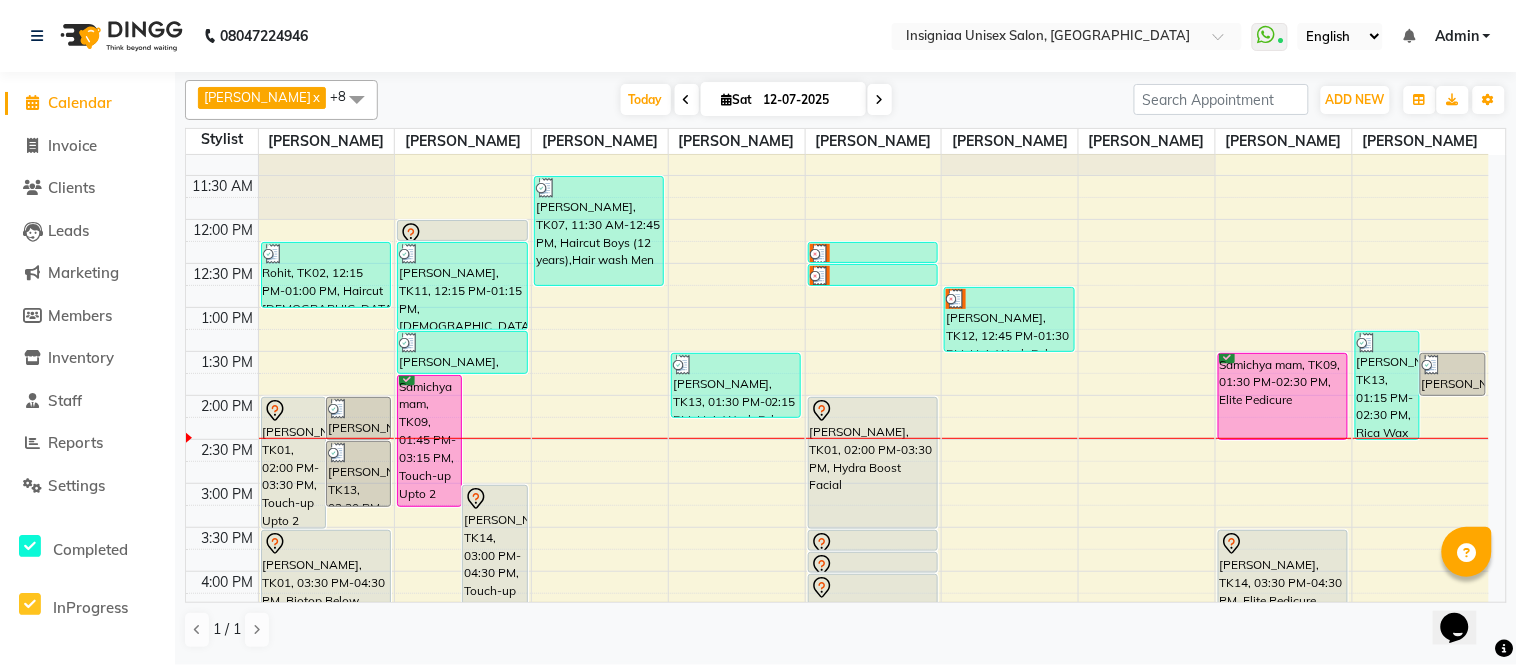 scroll, scrollTop: 333, scrollLeft: 0, axis: vertical 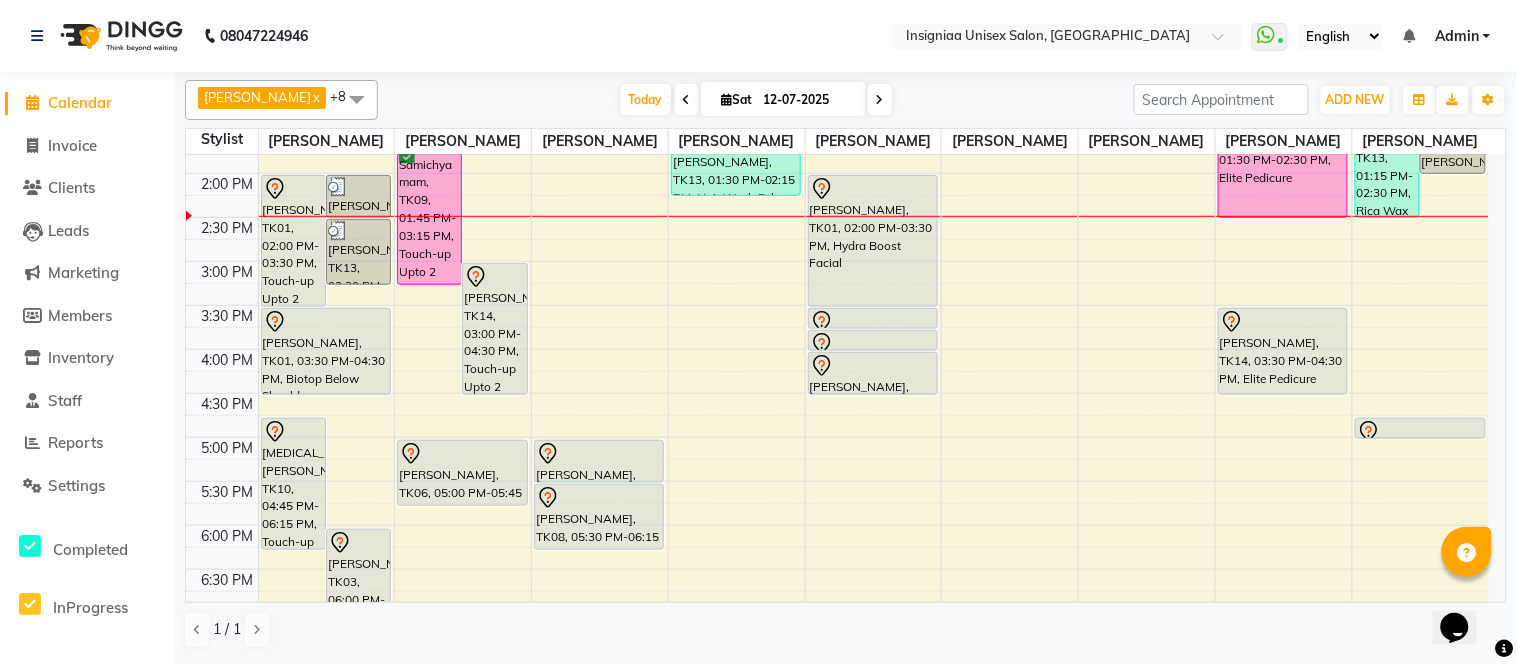 click on "10:00 AM 10:30 AM 11:00 AM 11:30 AM 12:00 PM 12:30 PM 1:00 PM 1:30 PM 2:00 PM 2:30 PM 3:00 PM 3:30 PM 4:00 PM 4:30 PM 5:00 PM 5:30 PM 6:00 PM 6:30 PM 7:00 PM 7:30 PM 8:00 PM 8:30 PM 9:00 PM 9:30 PM             Niki Jat, TK01, 02:00 PM-03:30 PM, Touch-up Upto 2 inches      Ramya Poddar, TK13, 02:00 PM-02:30 PM, Pre wash Female (without Conditioning)     Ramya Poddar, TK13, 02:30 PM-03:15 PM, Blow Dry Below Shoulder             Yasmin Mam, TK10, 04:45 PM-06:15 PM, Touch-up Upto 2 inches              Himanshu Agarwal, TK03, 06:00 PM-07:00 PM, Haircut Male By Senior Stylist     Rohit, TK02, 12:15 PM-01:00 PM, Haircut Male By Senior Stylist             Niki Jat, TK01, 03:30 PM-04:30 PM, Biotop Below Shoulder             Dattatray, TK04, 07:15 PM-08:15 PM, Female Haircut By Senior Stylist     Samichya mam, TK09, 01:45 PM-03:15 PM, Touch-up Upto 2 inches (Ammonia Free)             Anjali Dhandwate, TK14, 03:00 PM-04:30 PM, Touch-up Upto 2 inches (Ammonia Free)" at bounding box center (837, 349) 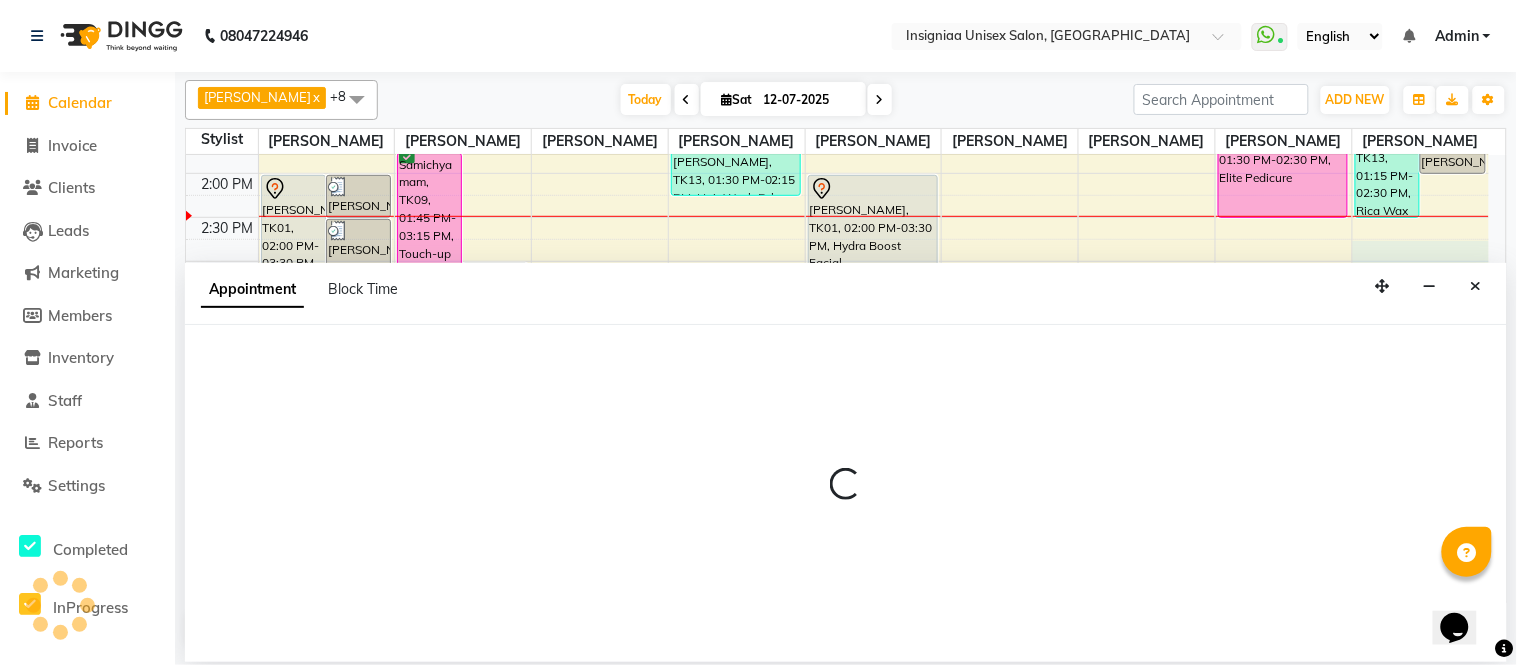select on "80714" 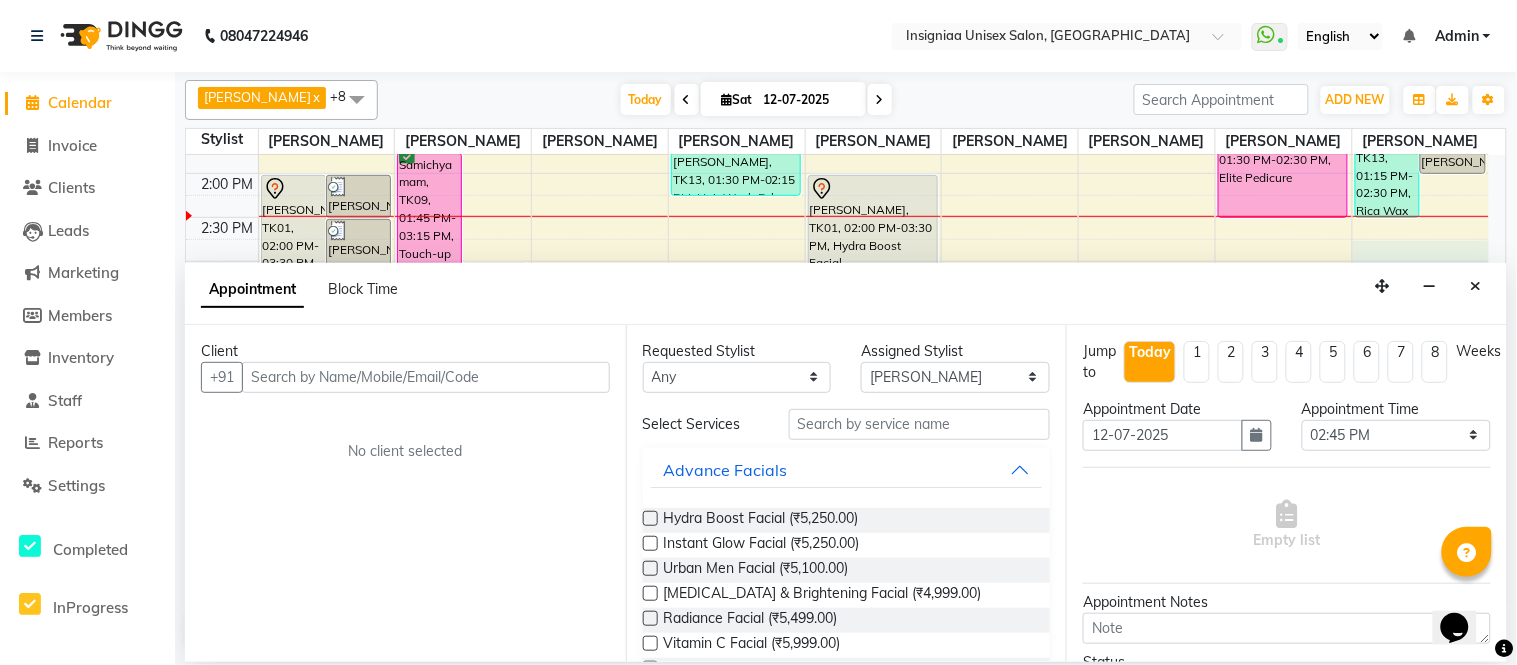 click at bounding box center (426, 377) 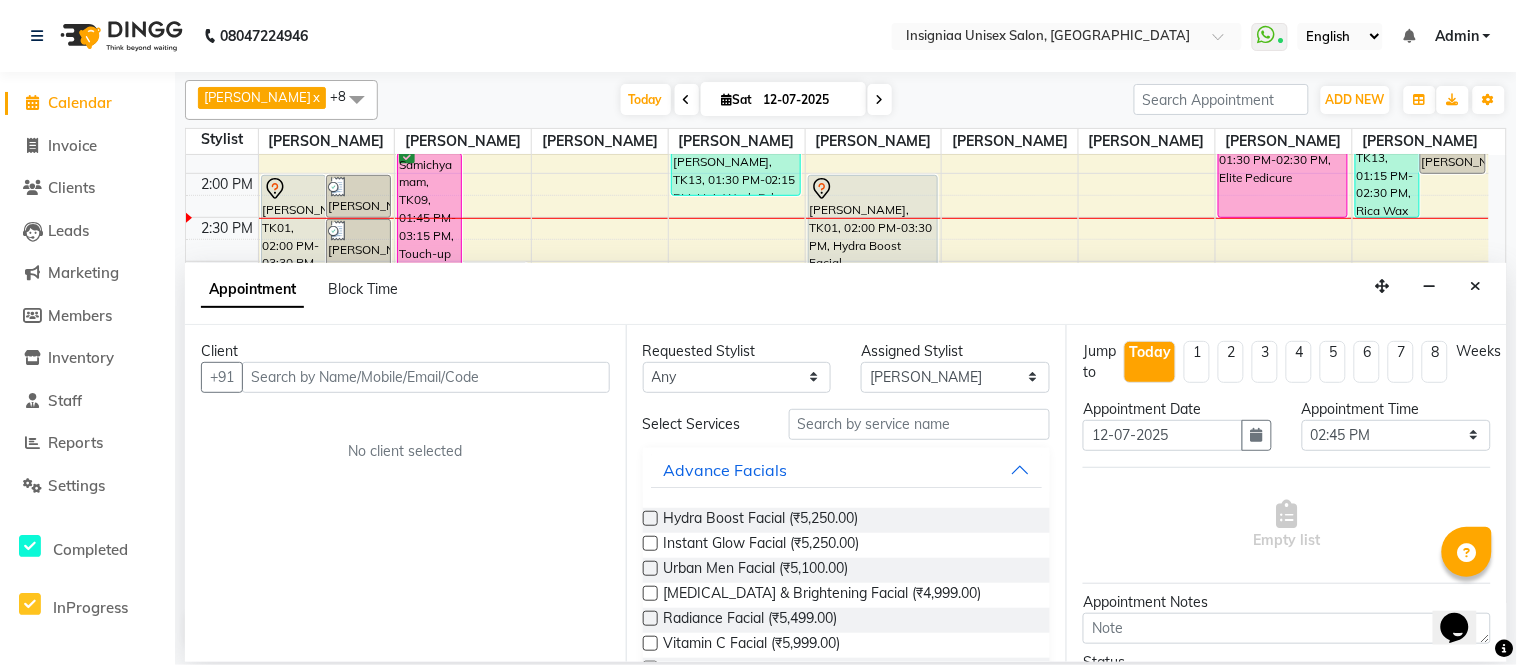 click at bounding box center [426, 377] 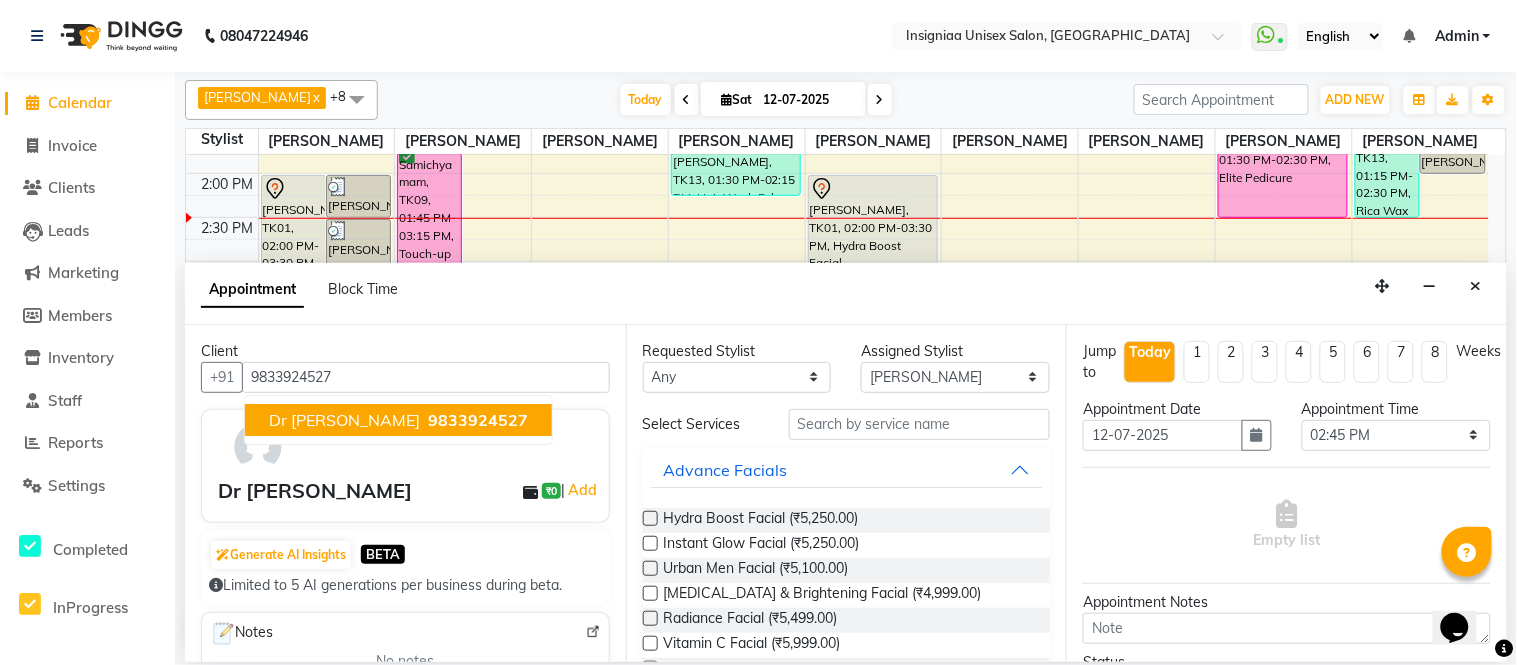 click on "Dr Zenia" at bounding box center [344, 420] 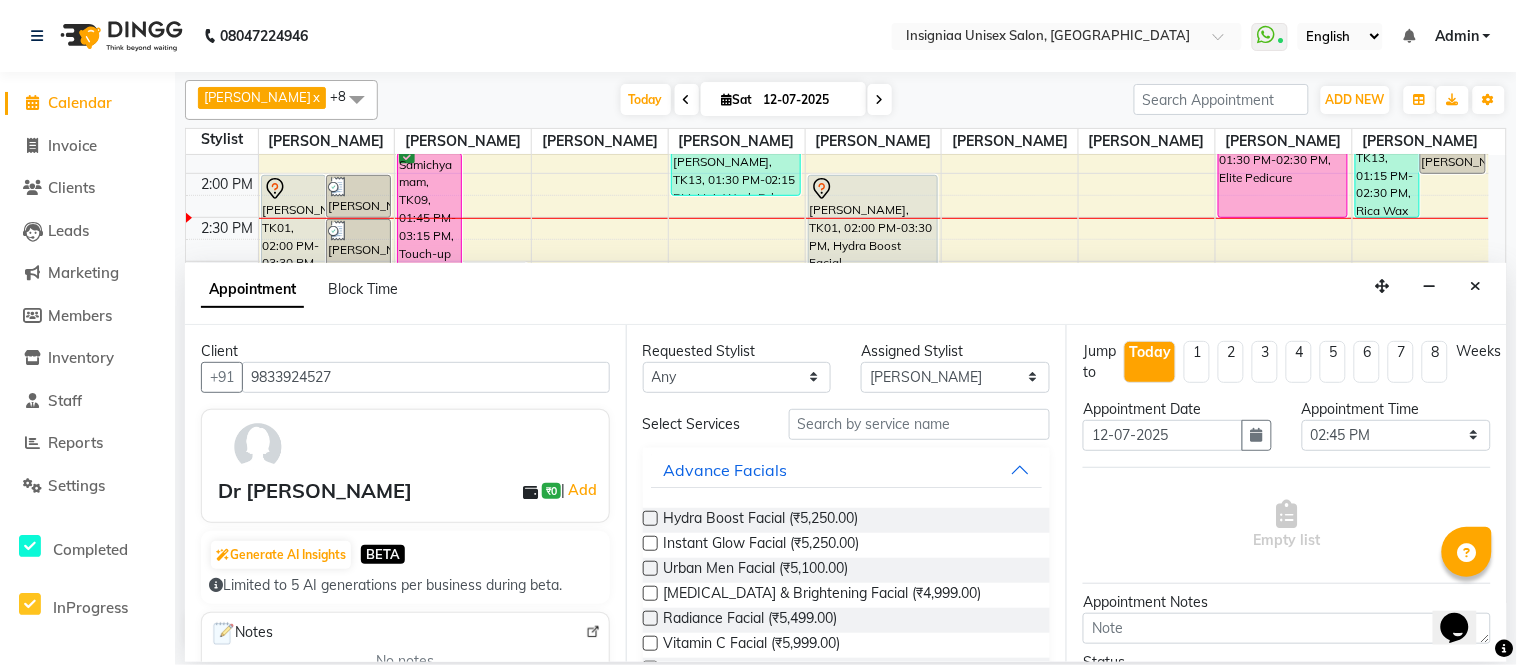 type on "9833924527" 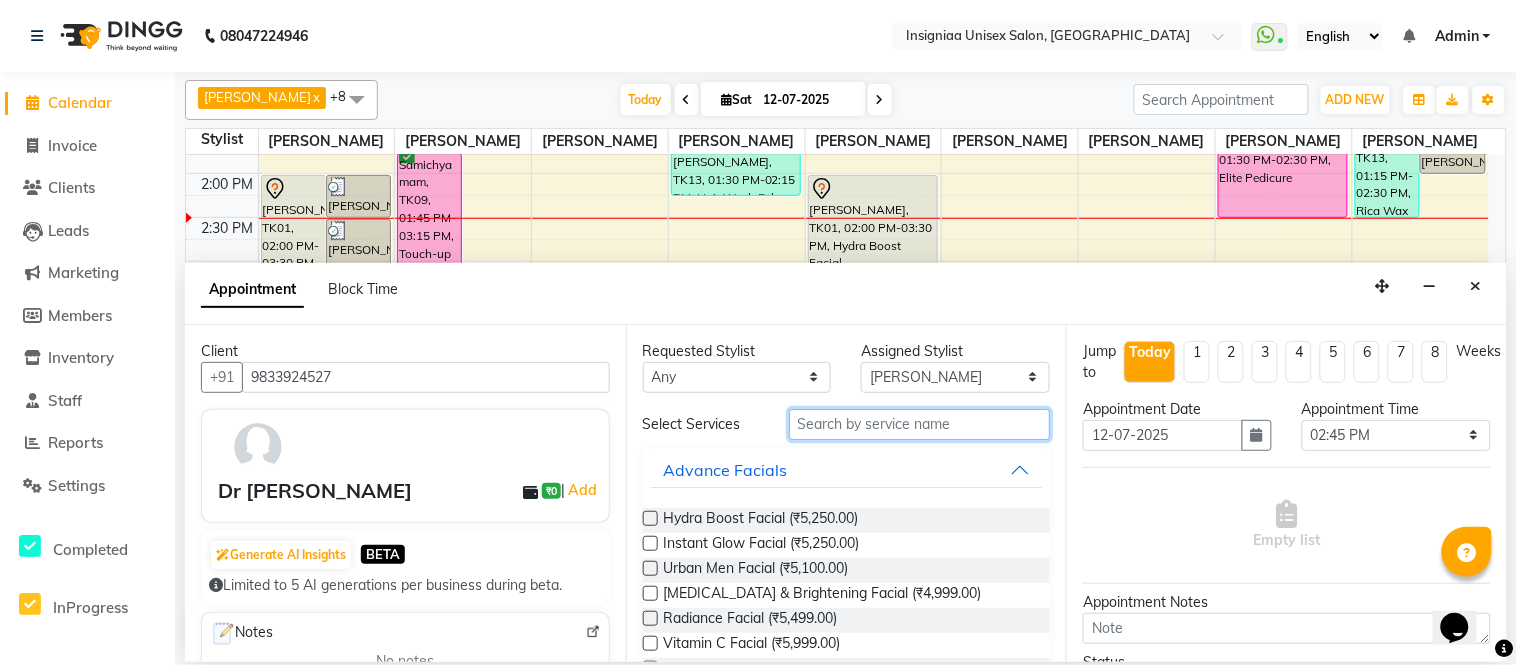 click at bounding box center (920, 424) 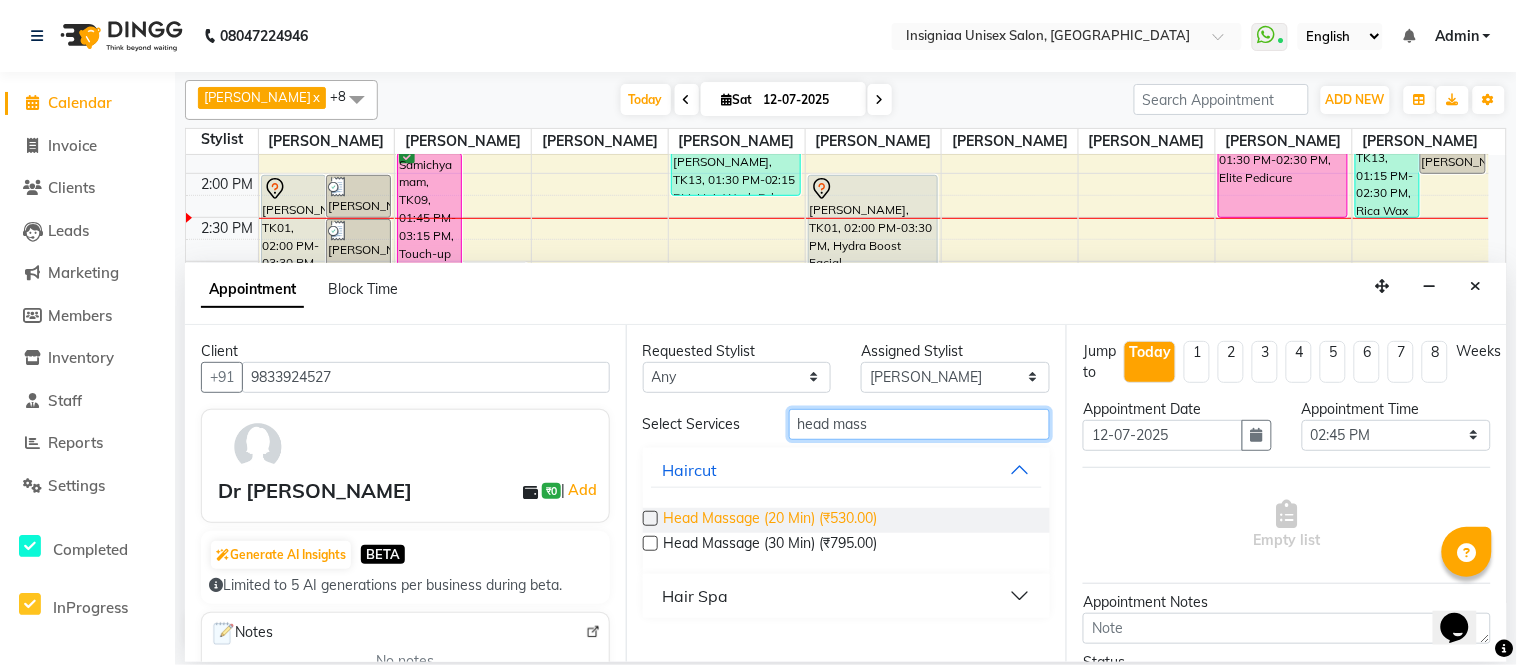type on "head mass" 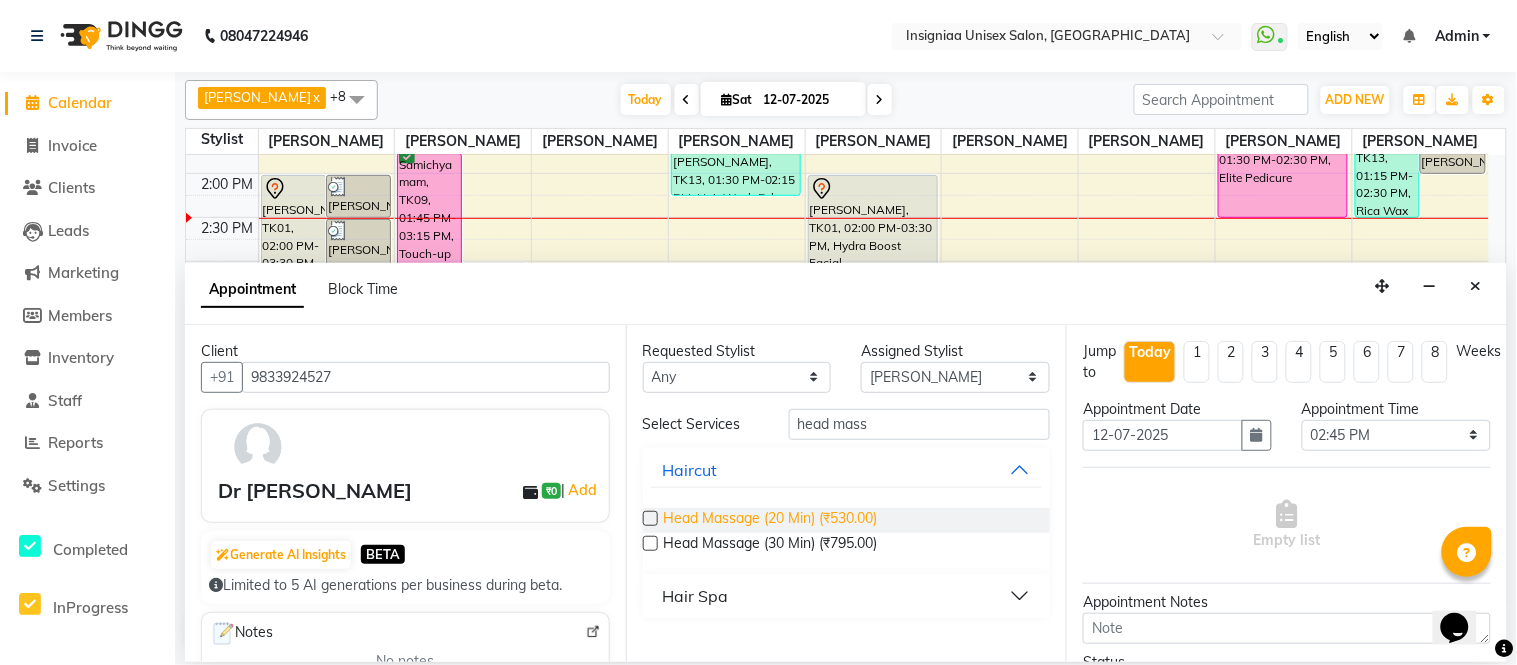 click on "Head Massage (20 Min) (₹530.00)" at bounding box center [771, 520] 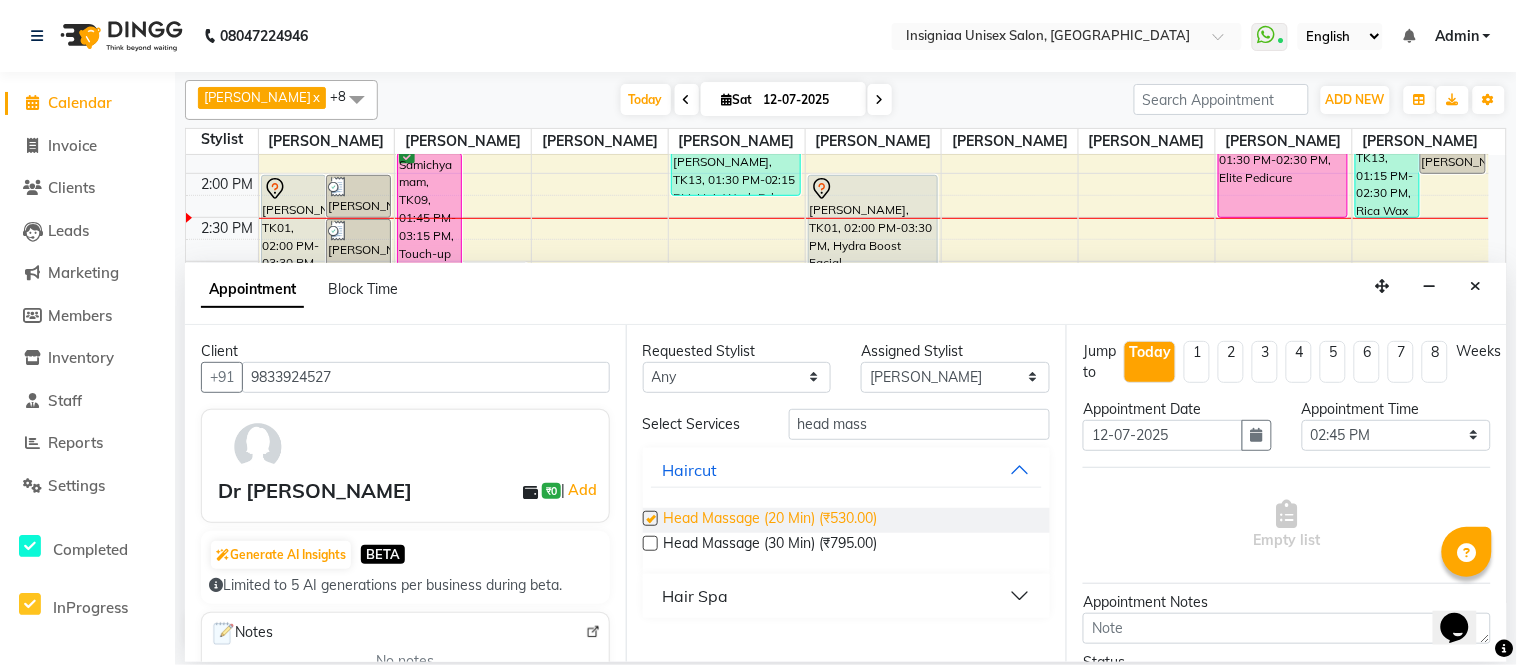 checkbox on "false" 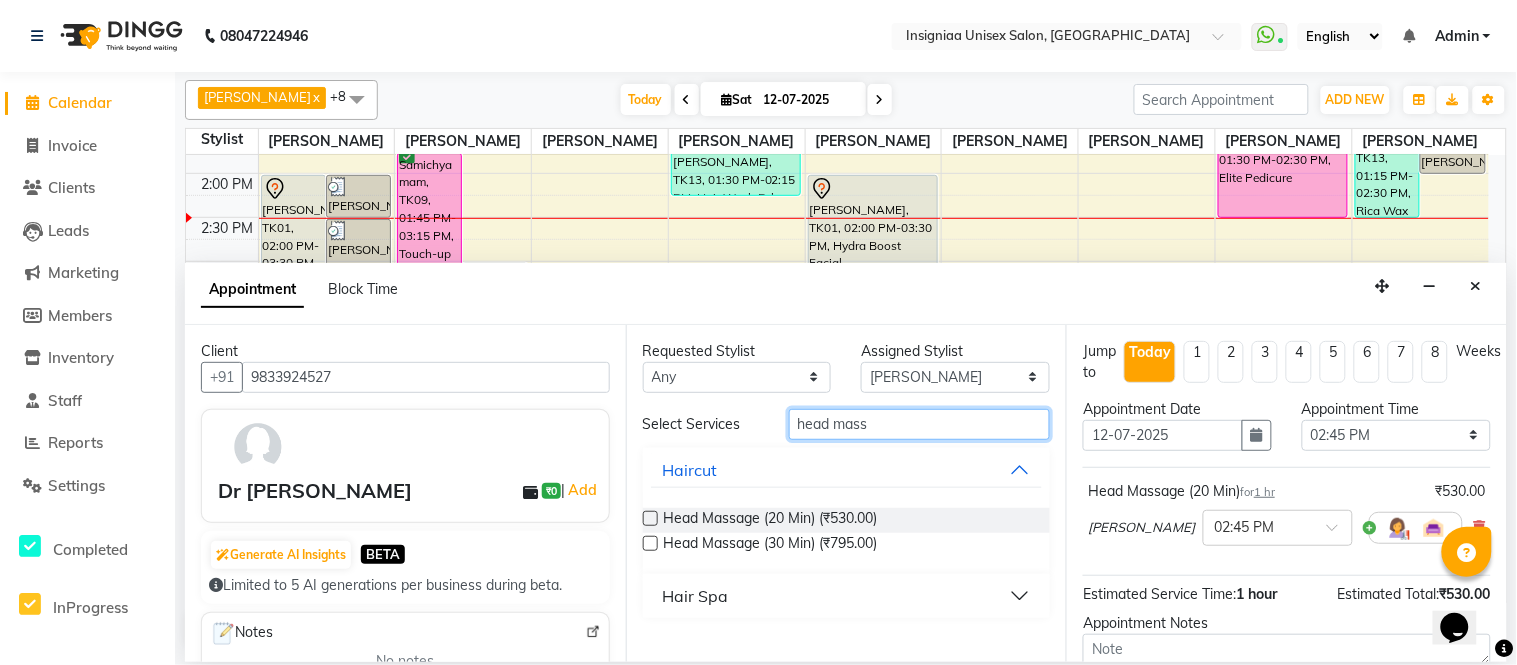 drag, startPoint x: 893, startPoint y: 423, endPoint x: 734, endPoint y: 423, distance: 159 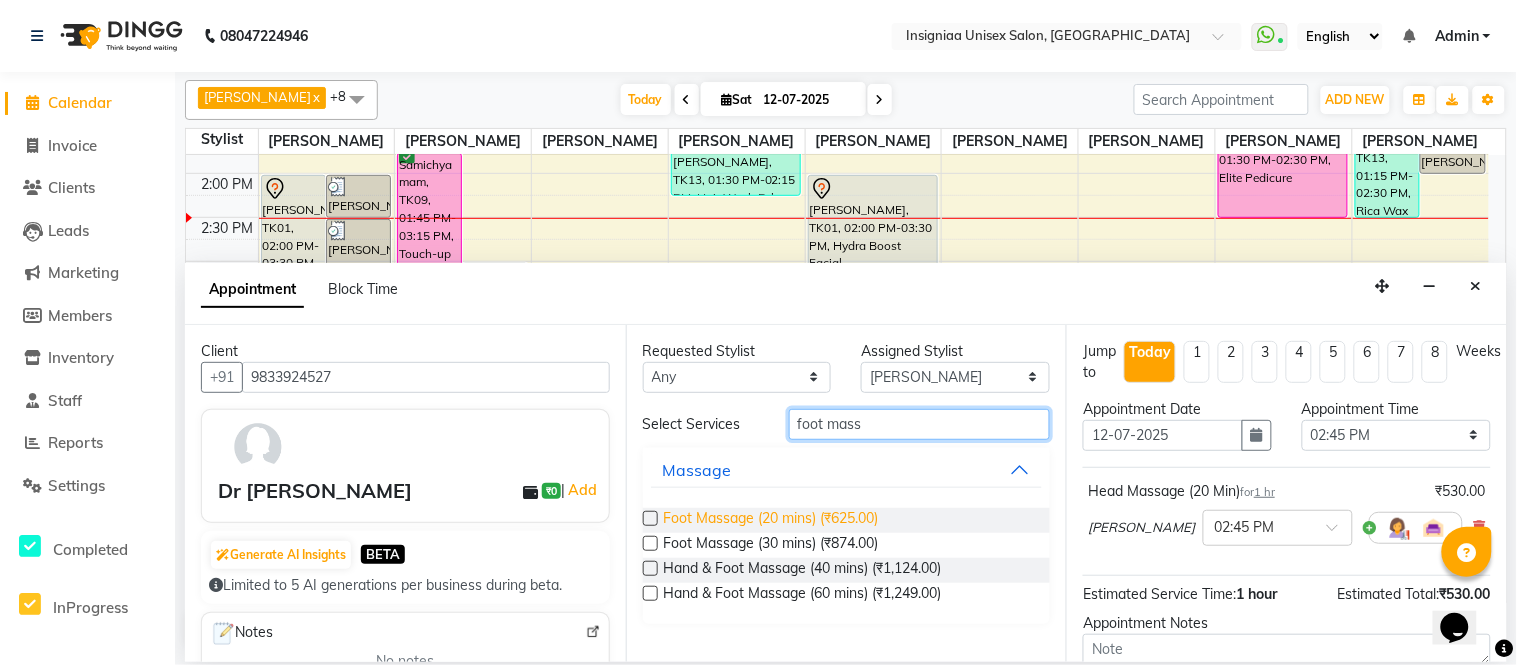type on "foot mass" 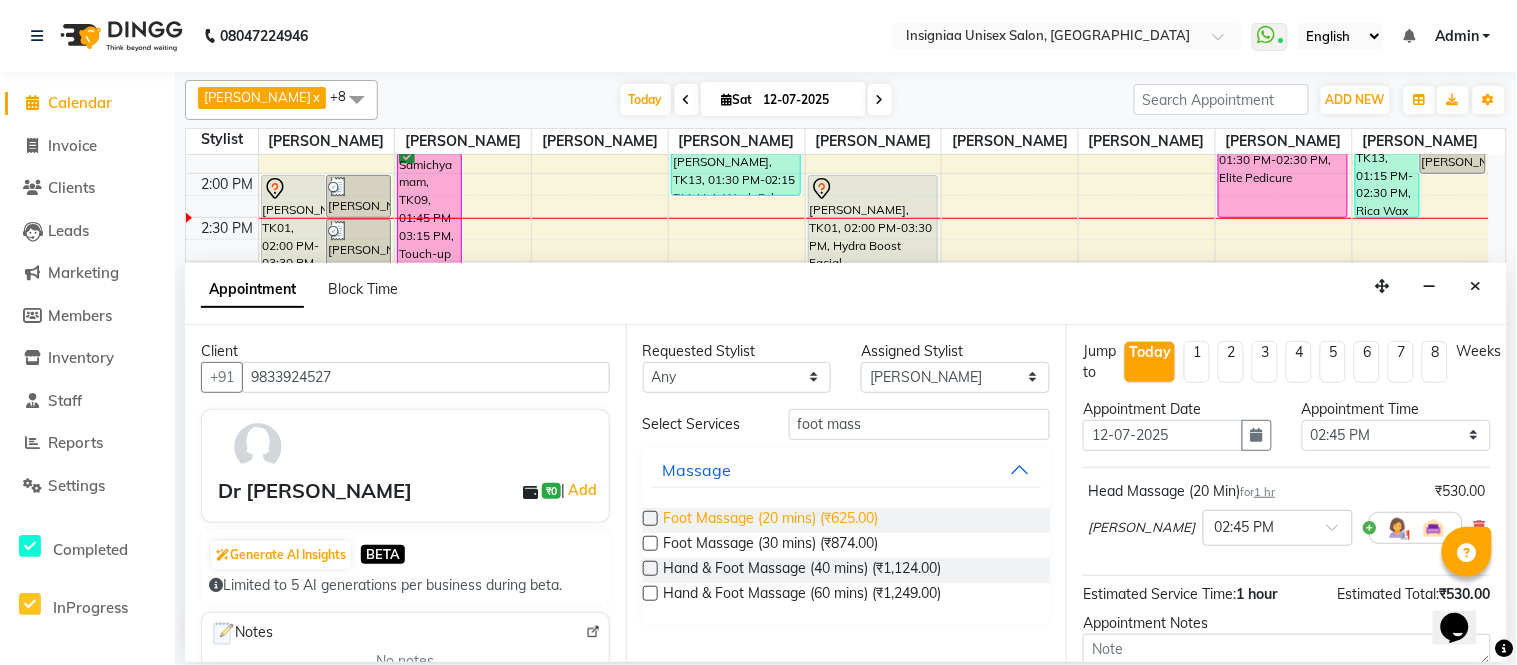 click on "Foot Massage (20 mins) (₹625.00)" at bounding box center (771, 520) 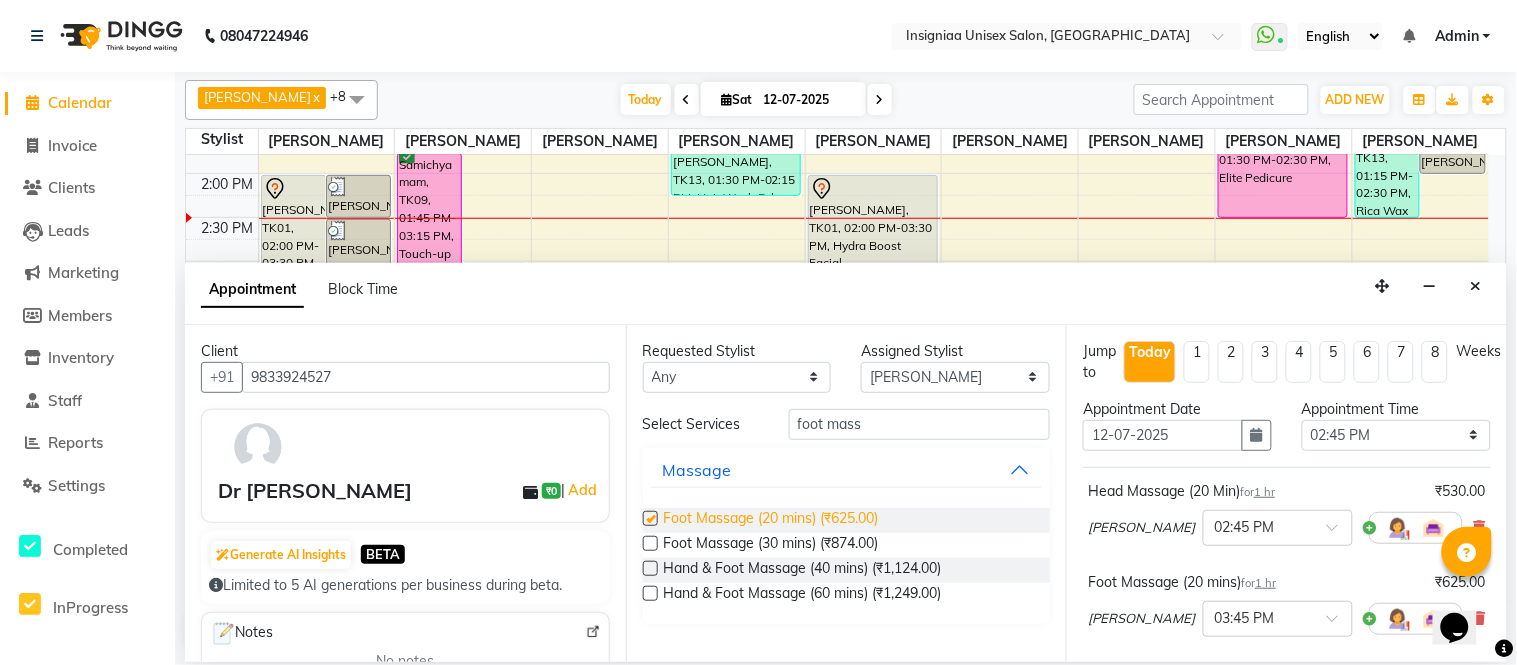 checkbox on "false" 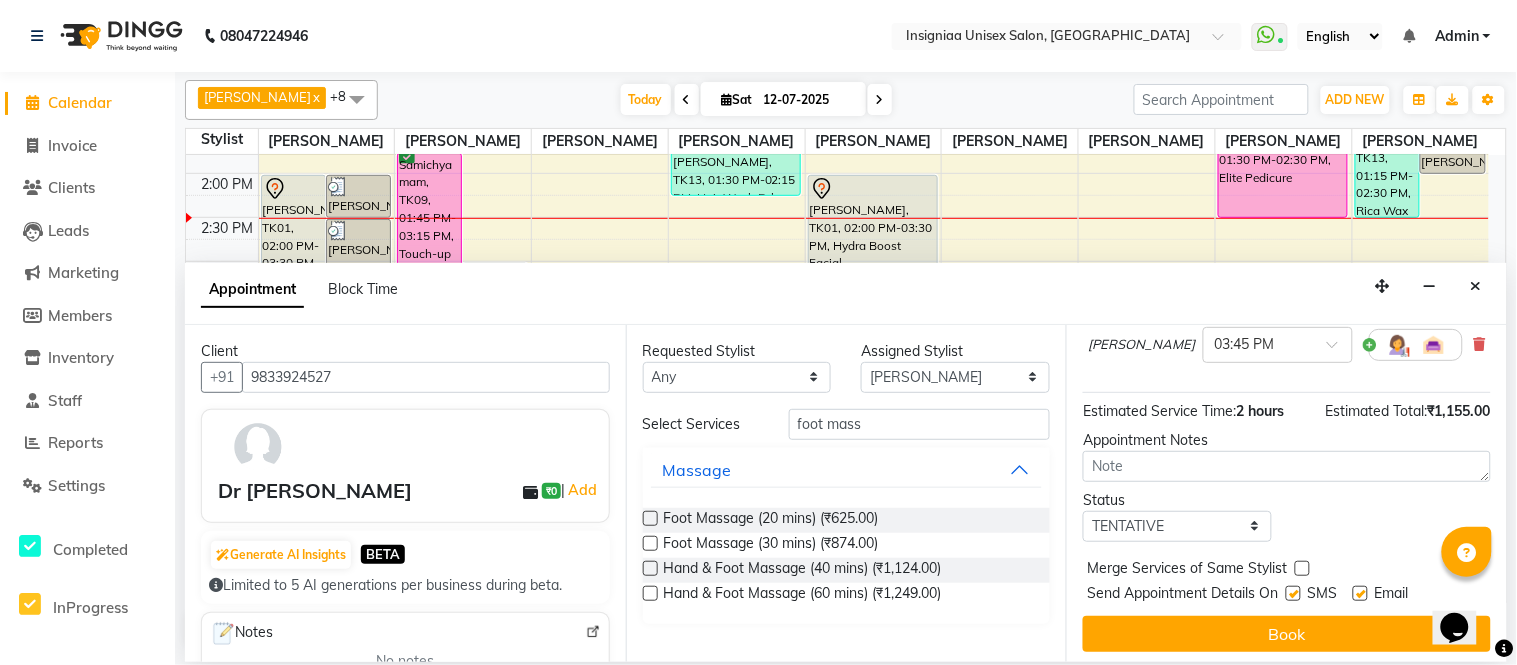 scroll, scrollTop: 285, scrollLeft: 0, axis: vertical 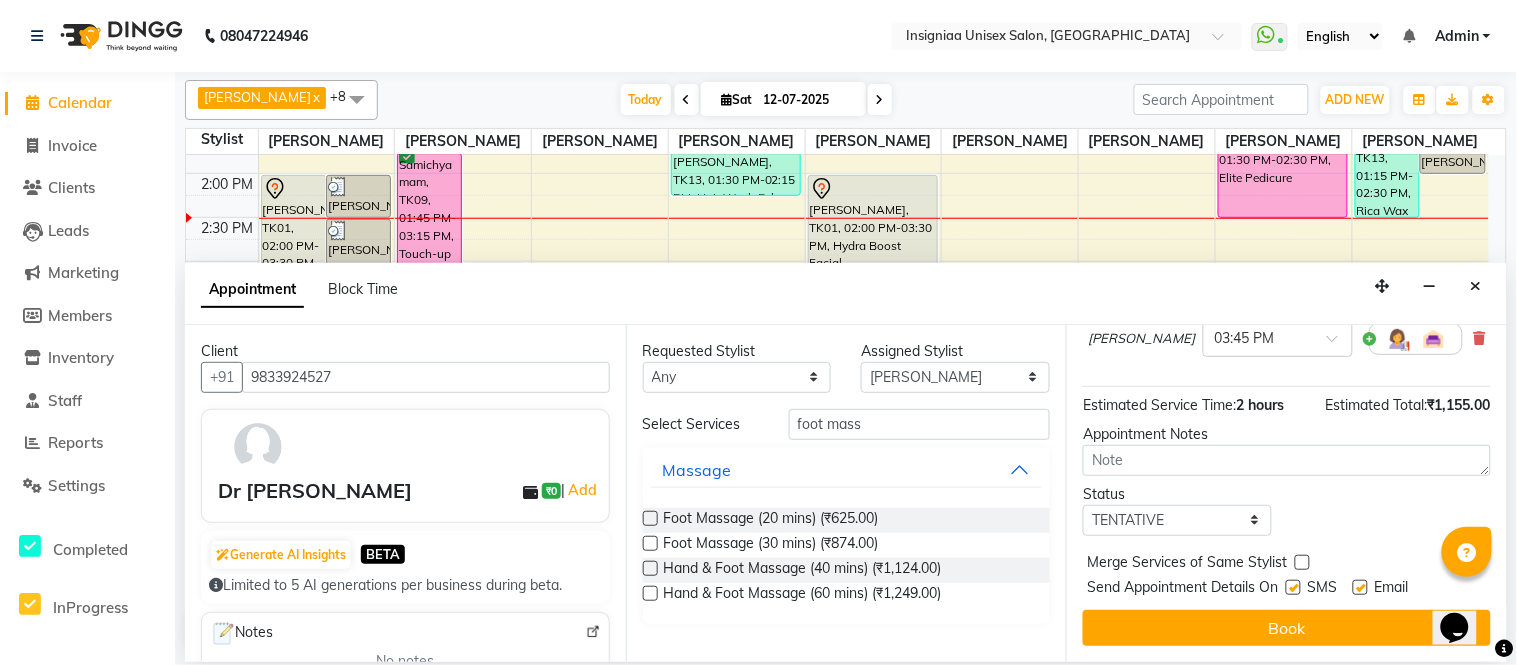 click at bounding box center (1360, 587) 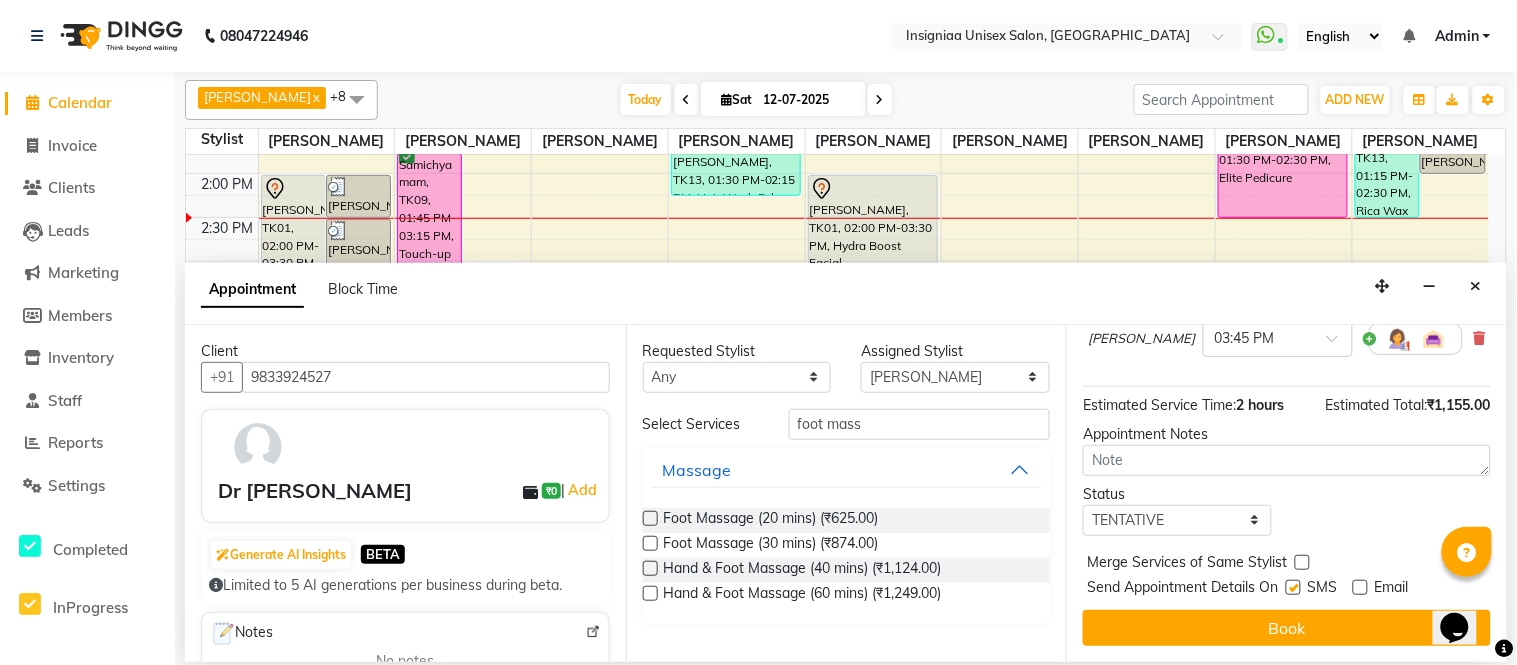 click at bounding box center (1293, 587) 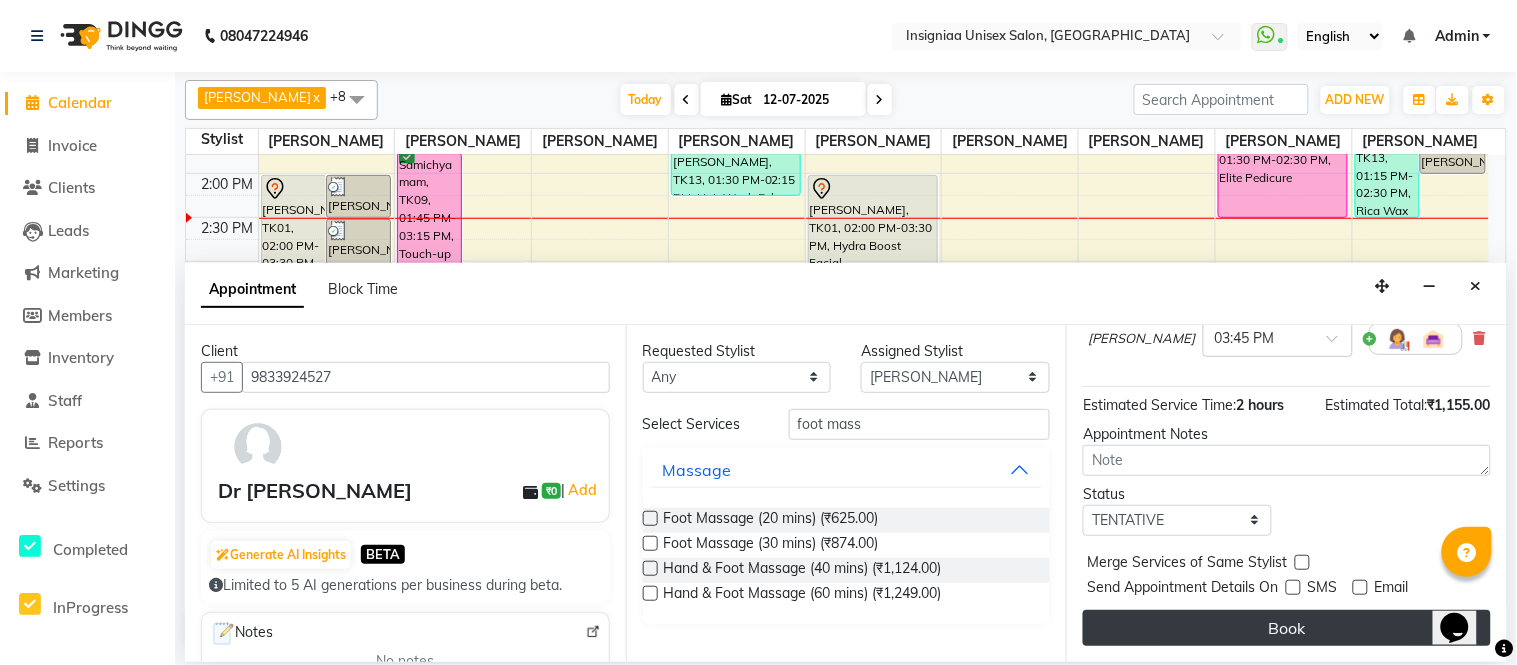 click on "Book" at bounding box center (1287, 628) 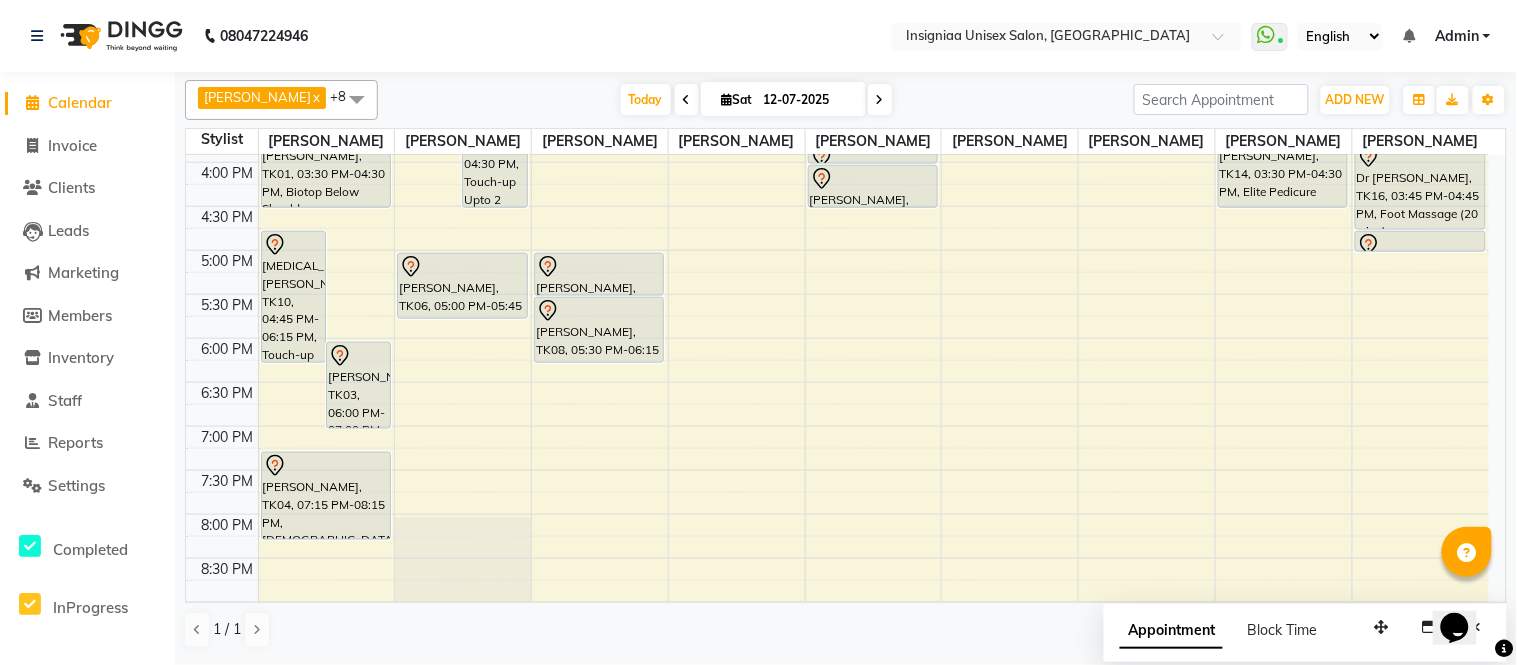 scroll, scrollTop: 523, scrollLeft: 0, axis: vertical 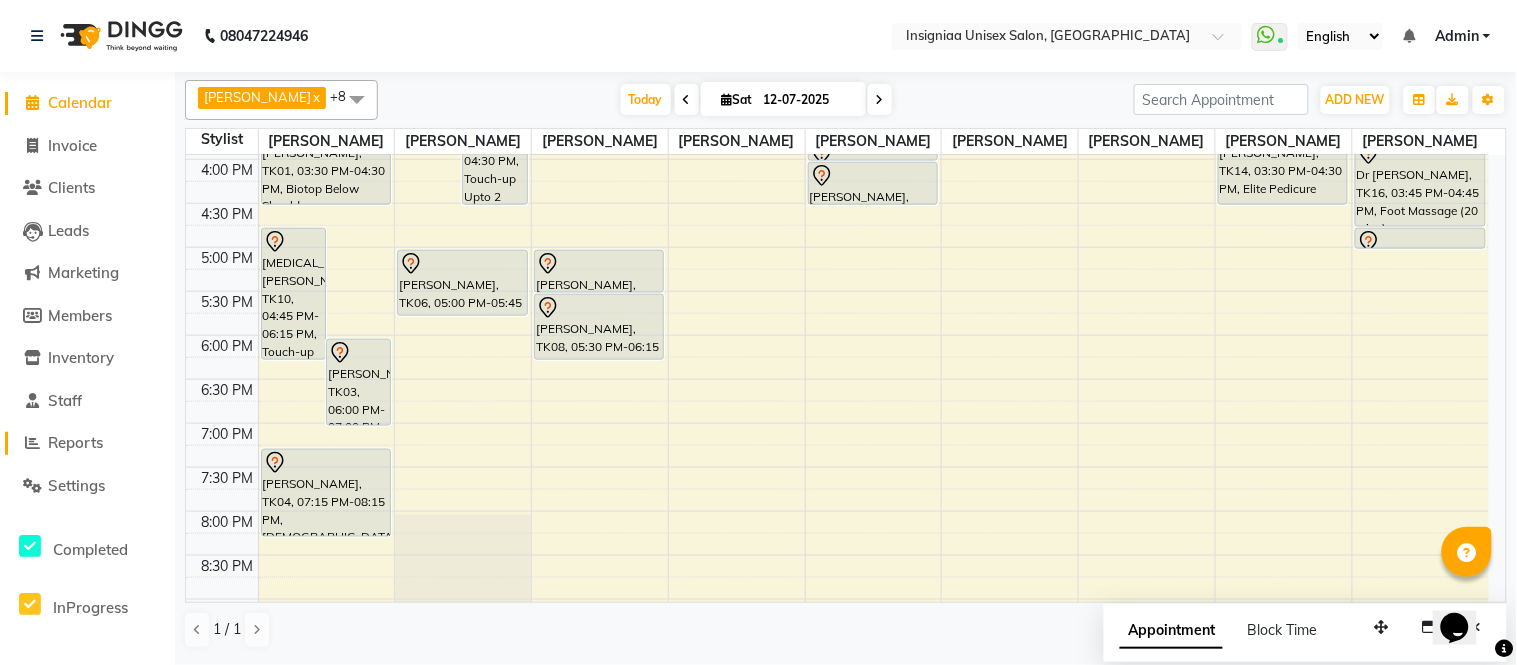 click on "Reports" 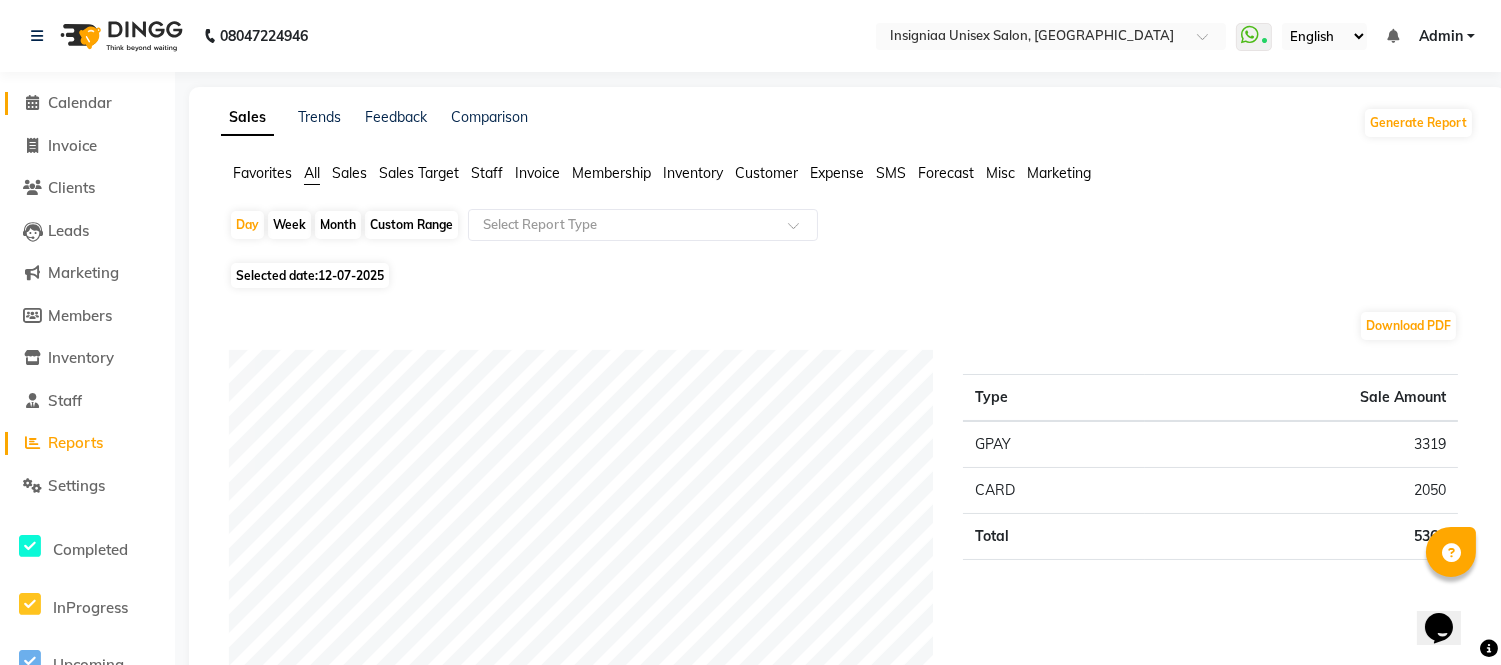 click on "Calendar" 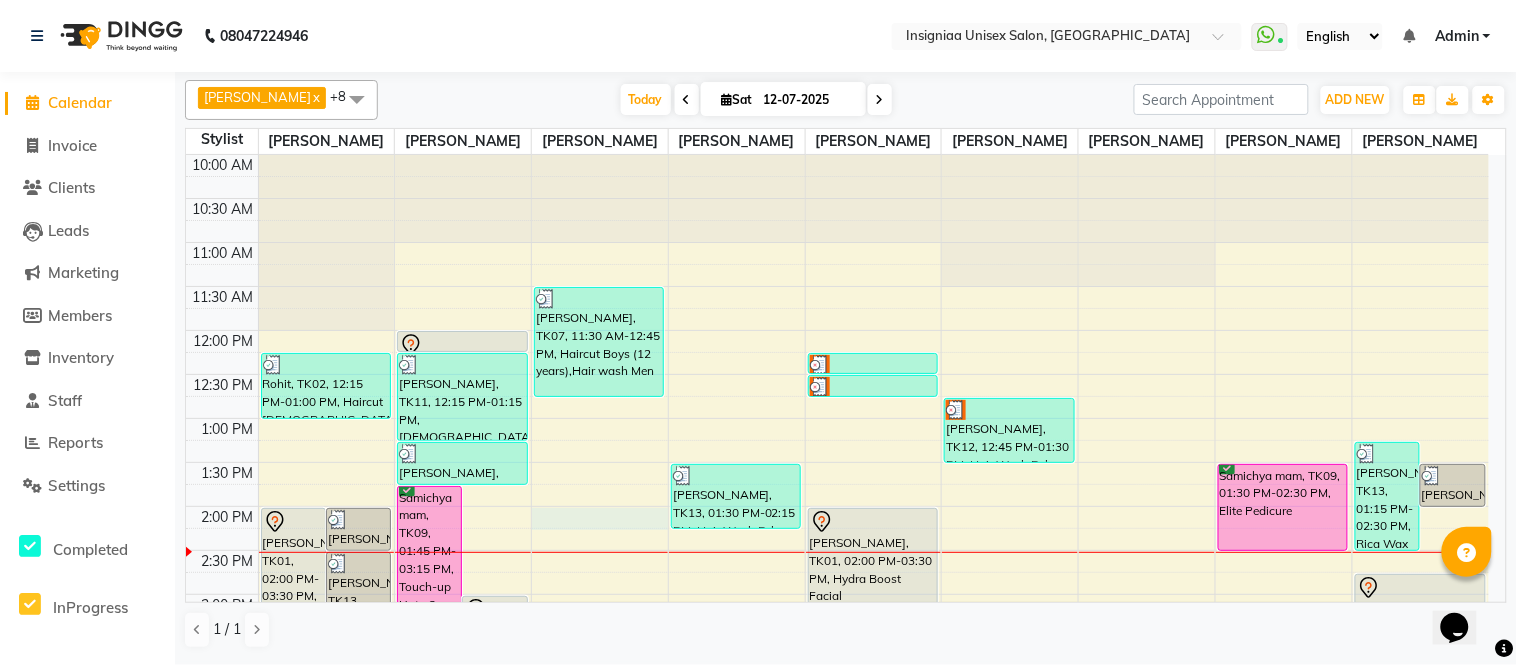 click on "10:00 AM 10:30 AM 11:00 AM 11:30 AM 12:00 PM 12:30 PM 1:00 PM 1:30 PM 2:00 PM 2:30 PM 3:00 PM 3:30 PM 4:00 PM 4:30 PM 5:00 PM 5:30 PM 6:00 PM 6:30 PM 7:00 PM 7:30 PM 8:00 PM 8:30 PM 9:00 PM 9:30 PM             Niki Jat, TK01, 02:00 PM-03:30 PM, Touch-up Upto 2 inches      Ramya Poddar, TK13, 02:00 PM-02:30 PM, Pre wash Female (without Conditioning)     Ramya Poddar, TK13, 02:30 PM-03:15 PM, Blow Dry Below Shoulder             Yasmin Mam, TK10, 04:45 PM-06:15 PM, Touch-up Upto 2 inches              Himanshu Agarwal, TK03, 06:00 PM-07:00 PM, Haircut Male By Senior Stylist     Rohit, TK02, 12:15 PM-01:00 PM, Haircut Male By Senior Stylist             Niki Jat, TK01, 03:30 PM-04:30 PM, Biotop Below Shoulder             Dattatray, TK04, 07:15 PM-08:15 PM, Female Haircut By Senior Stylist     Samichya mam, TK09, 01:45 PM-03:15 PM, Touch-up Upto 2 inches (Ammonia Free)             Anjali Dhandwate, TK14, 03:00 PM-04:30 PM, Touch-up Upto 2 inches (Ammonia Free)" at bounding box center (837, 682) 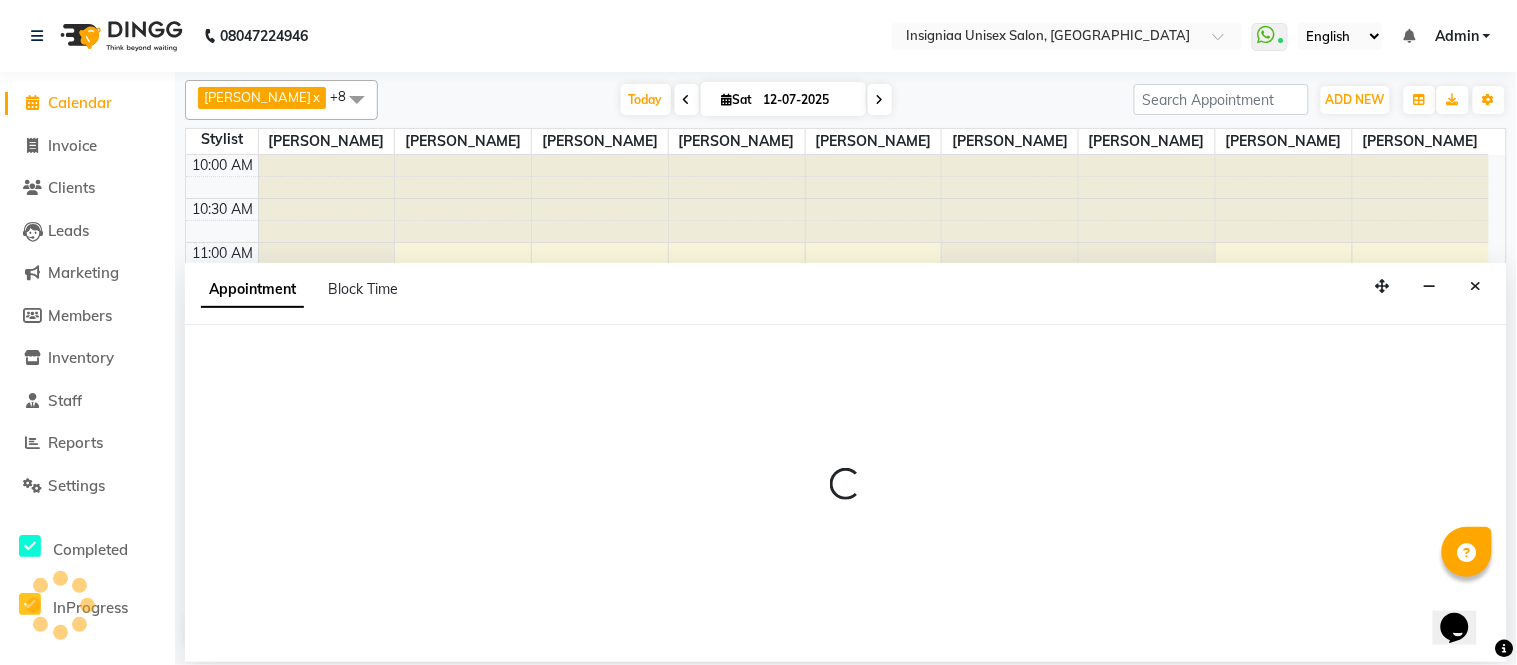select on "58133" 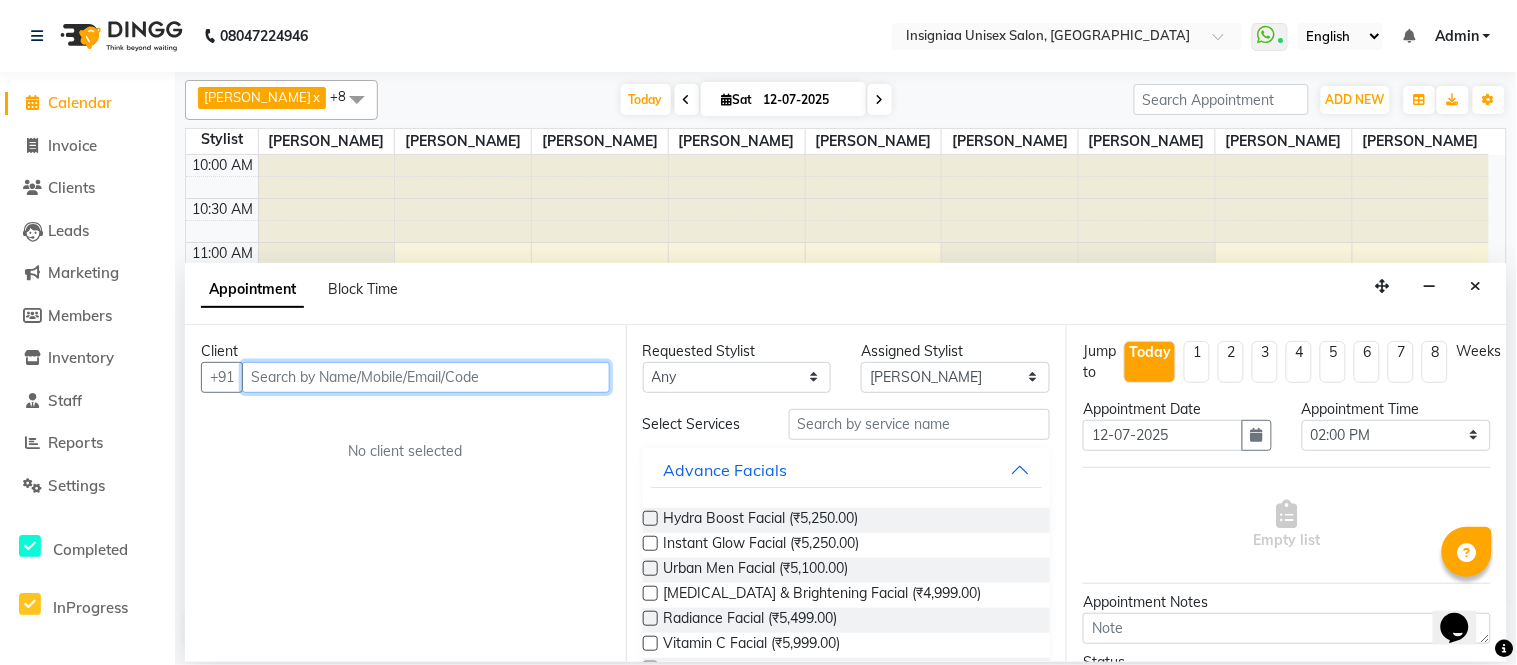 click at bounding box center [426, 377] 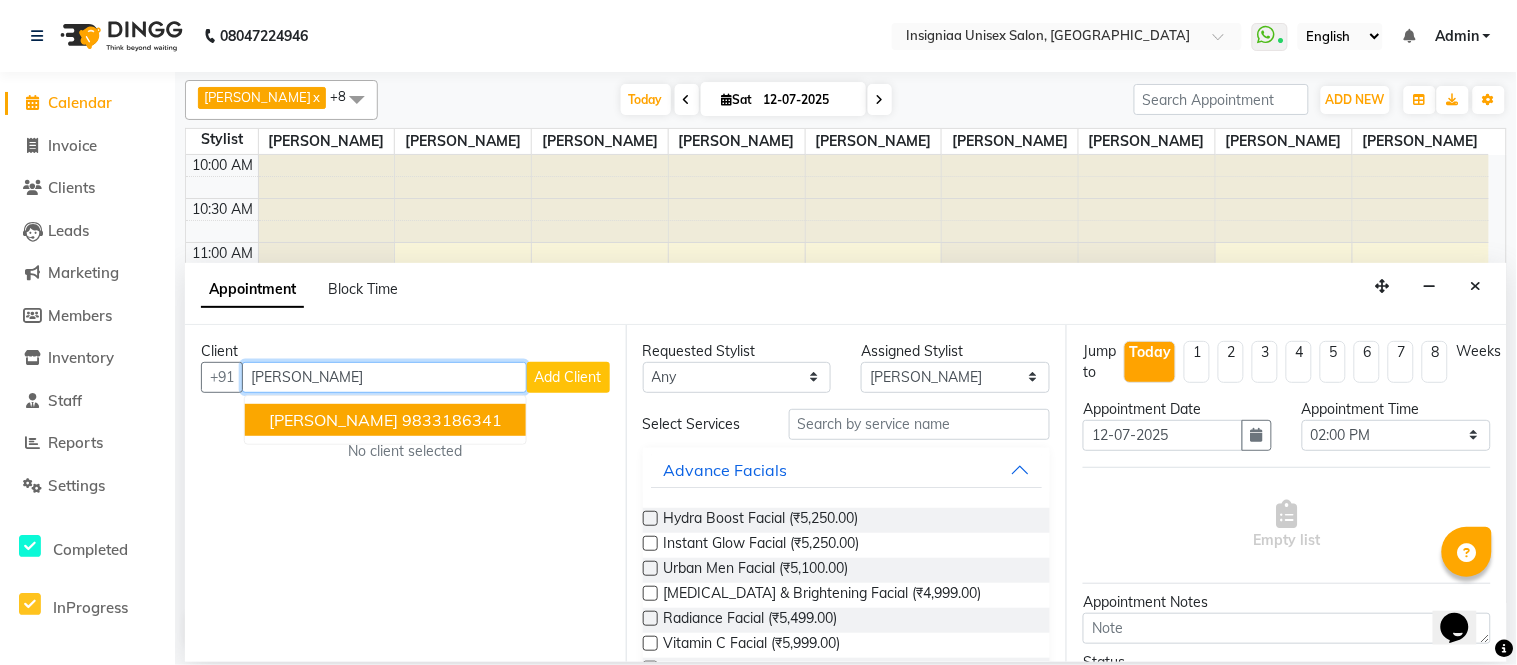 click on "9833186341" at bounding box center (452, 420) 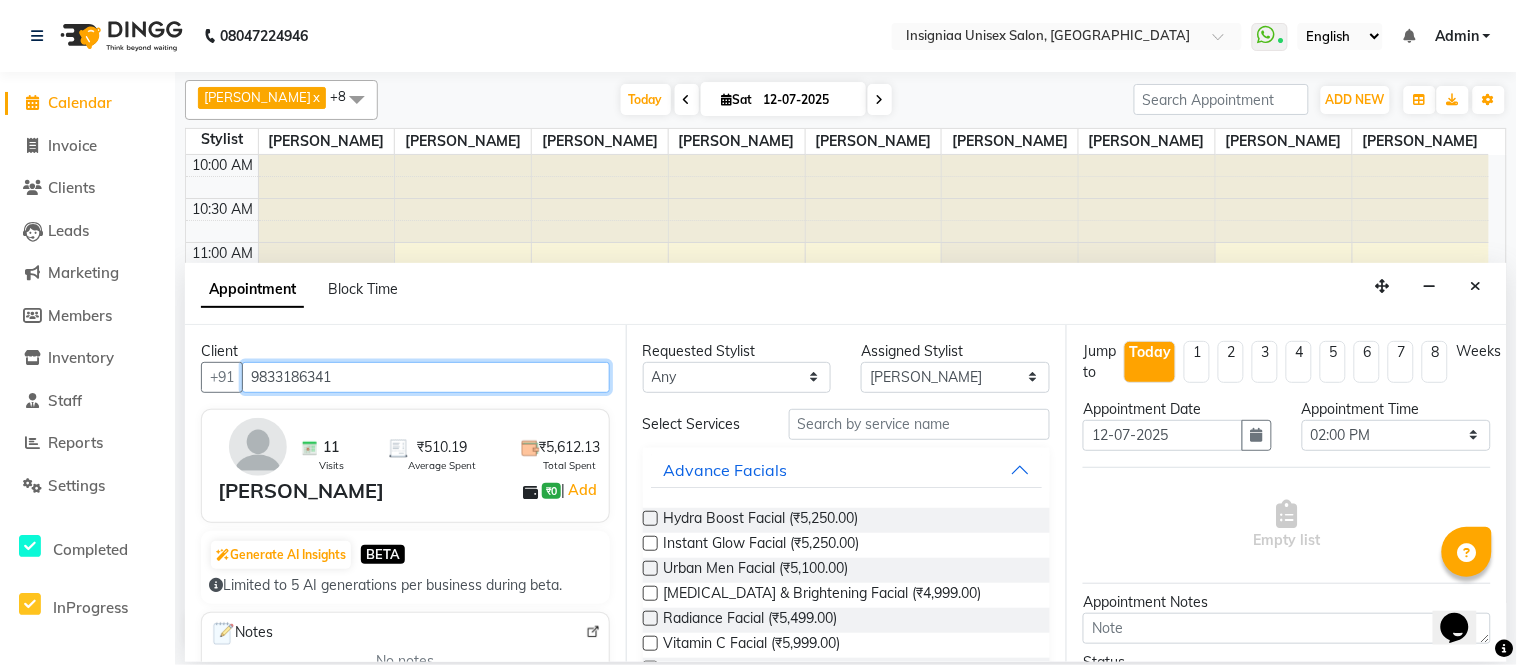 type on "9833186341" 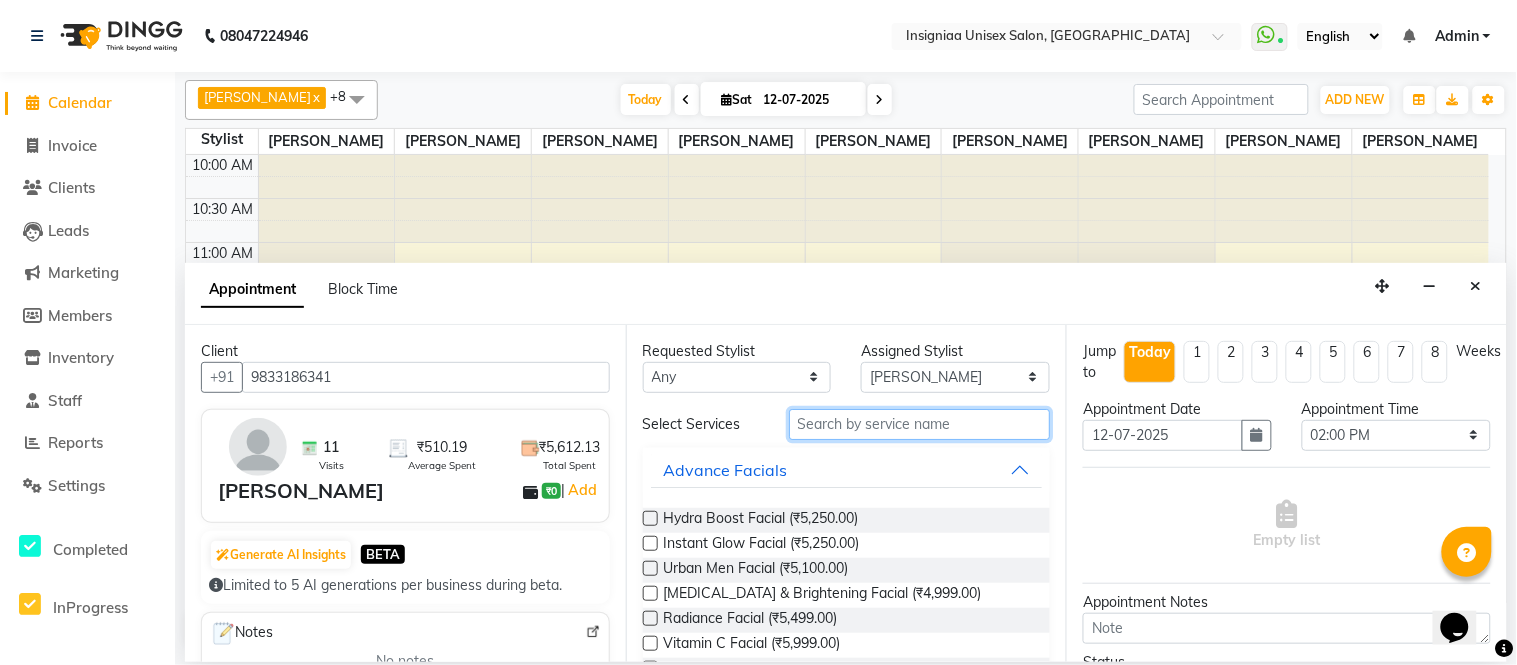 click at bounding box center (920, 424) 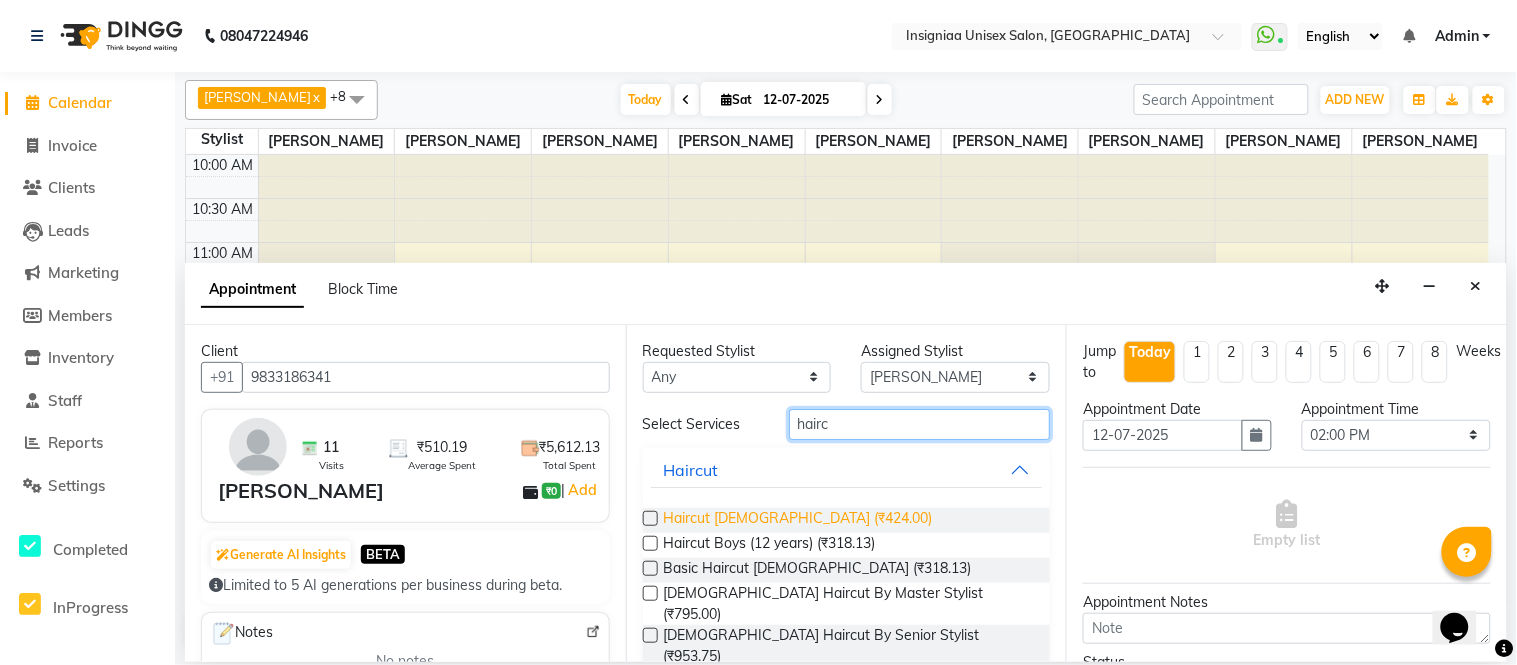 type on "hairc" 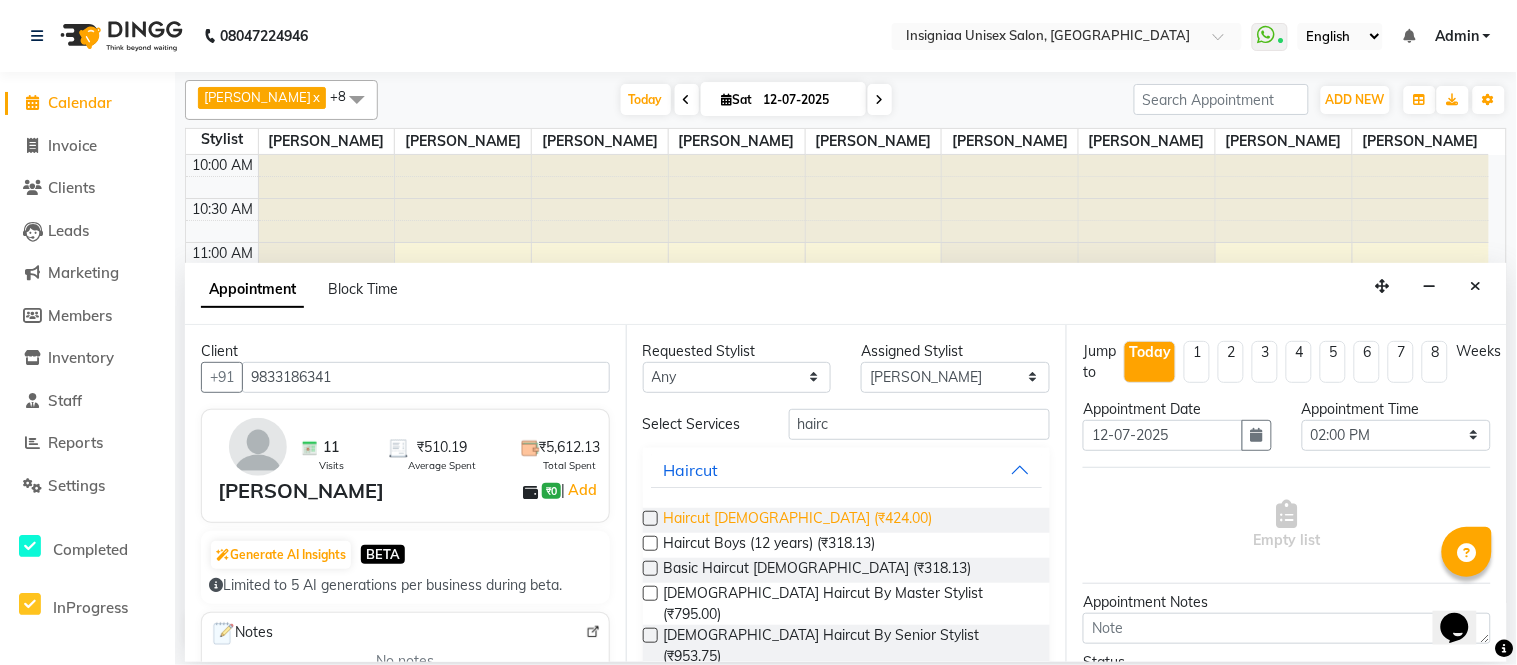 click on "Haircut Male (₹424.00)" at bounding box center (798, 520) 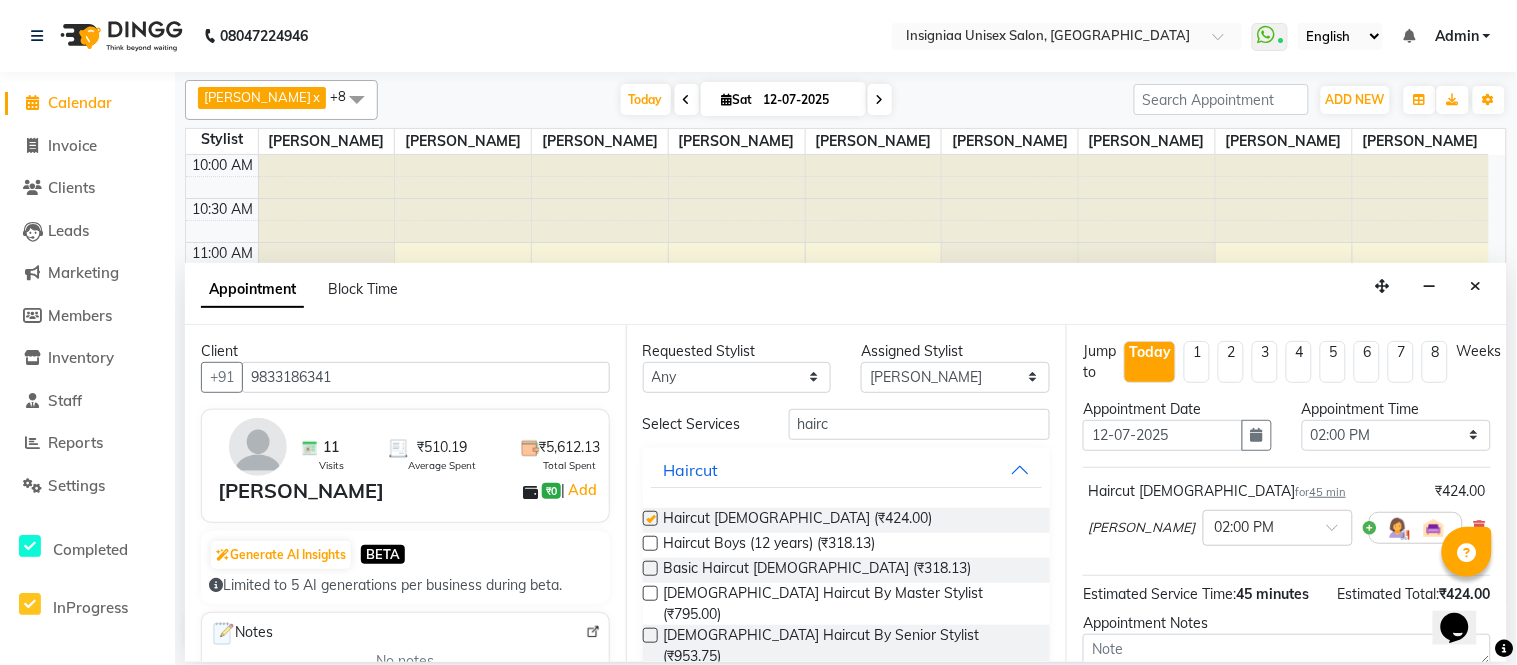 checkbox on "false" 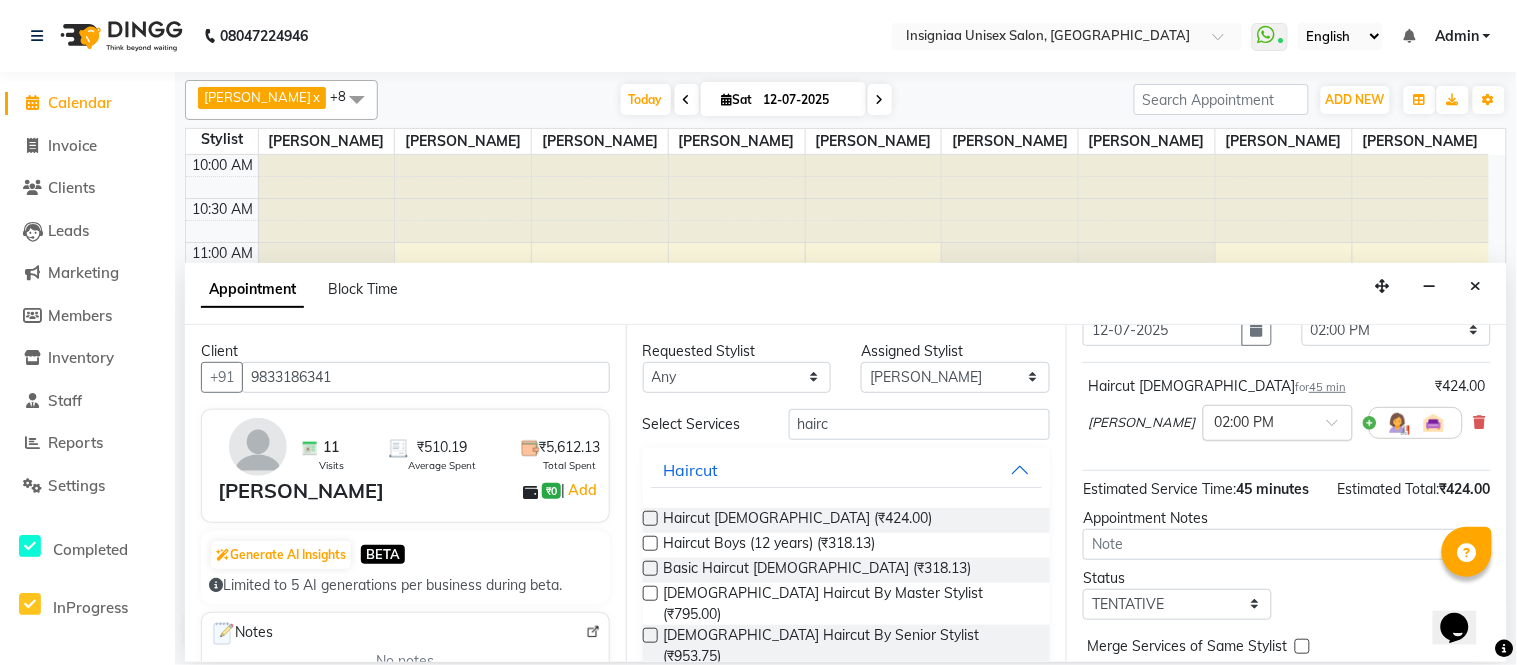 scroll, scrollTop: 210, scrollLeft: 0, axis: vertical 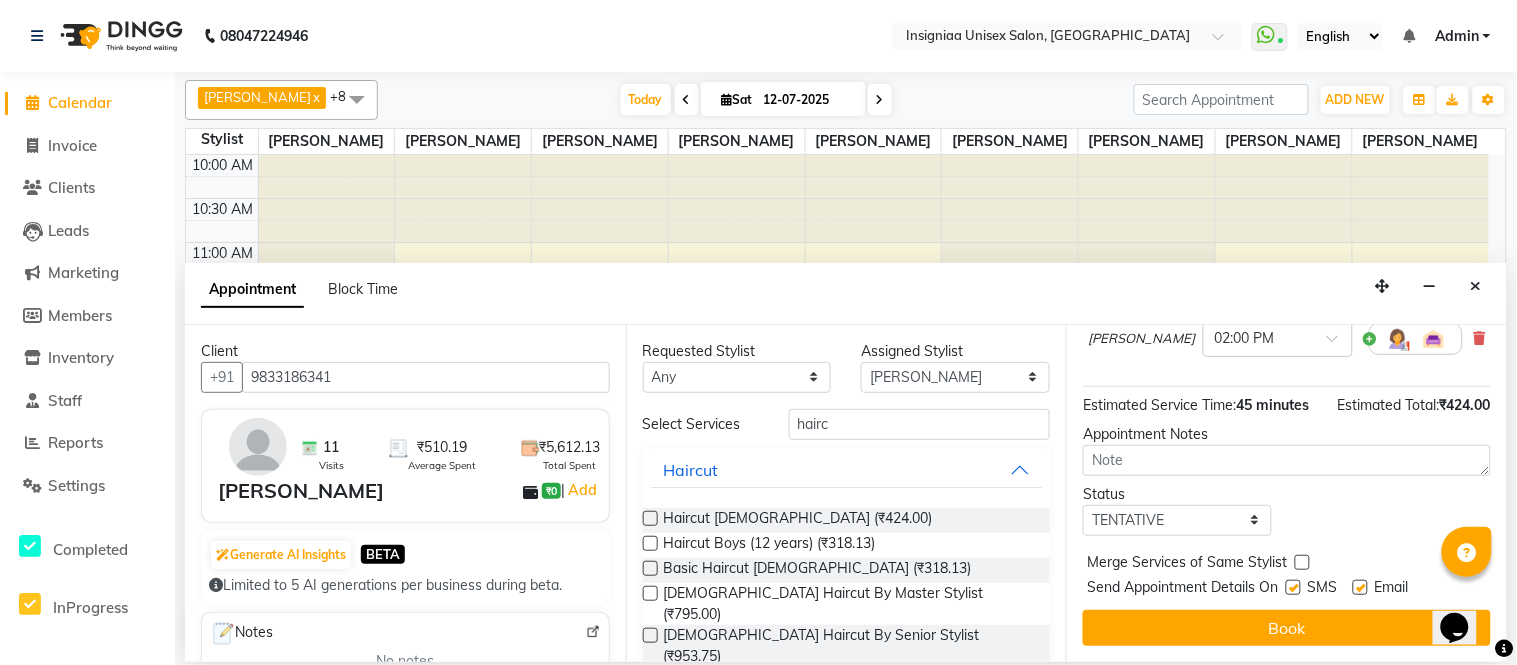 click at bounding box center [1360, 587] 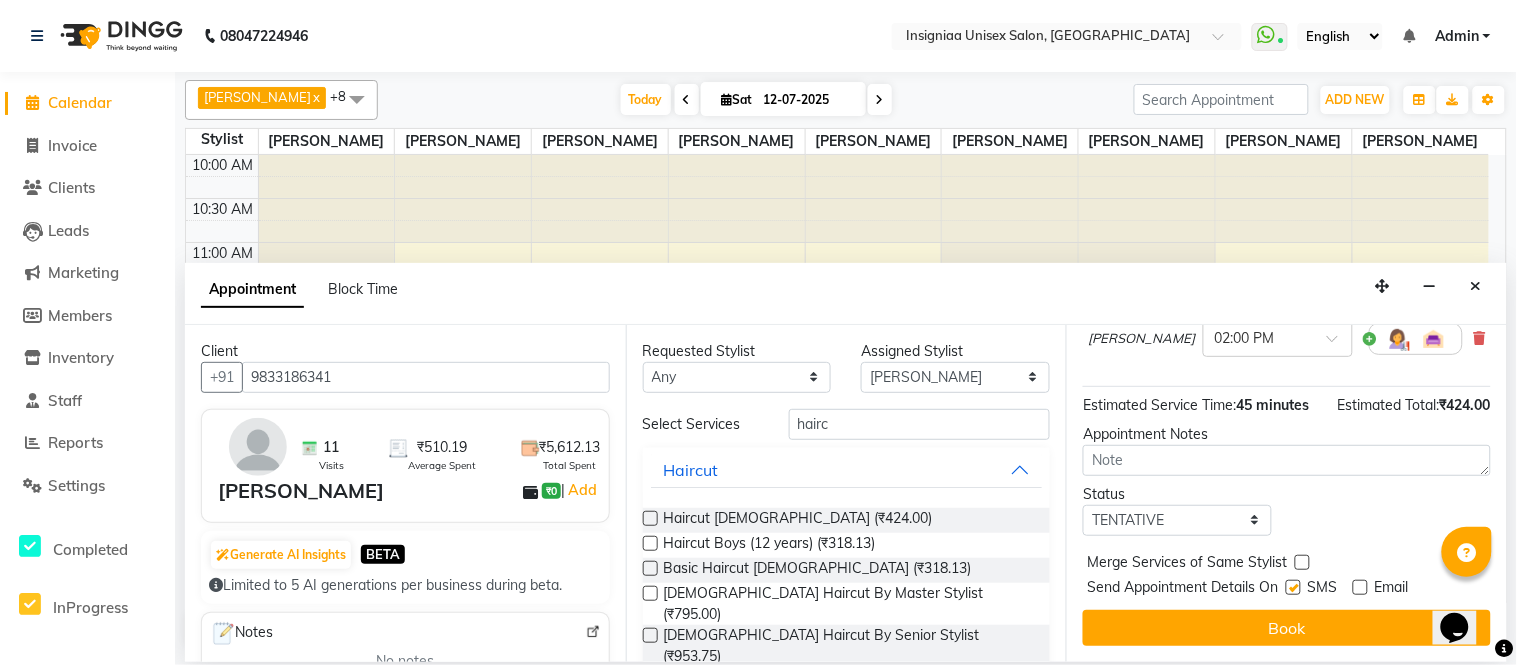 drag, startPoint x: 1302, startPoint y: 592, endPoint x: 1295, endPoint y: 606, distance: 15.652476 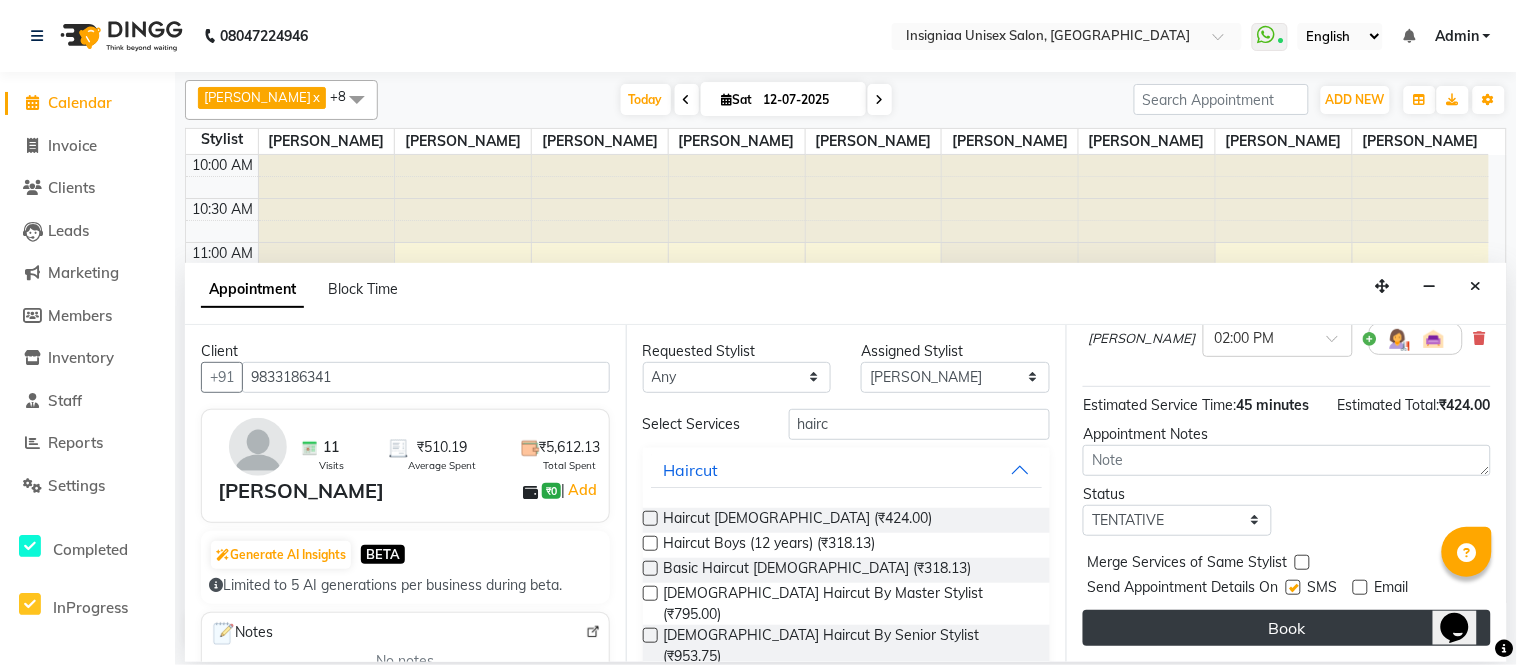 click on "Book" at bounding box center (1287, 628) 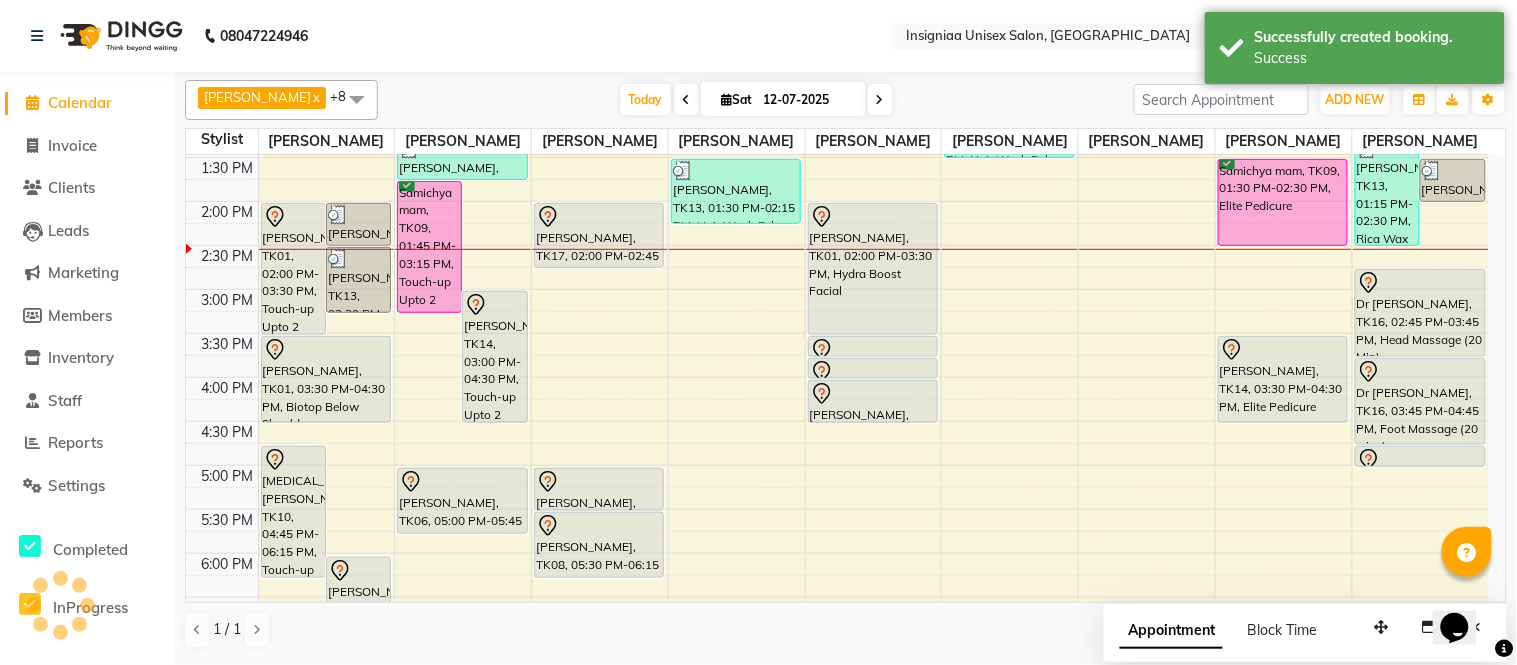 scroll, scrollTop: 333, scrollLeft: 0, axis: vertical 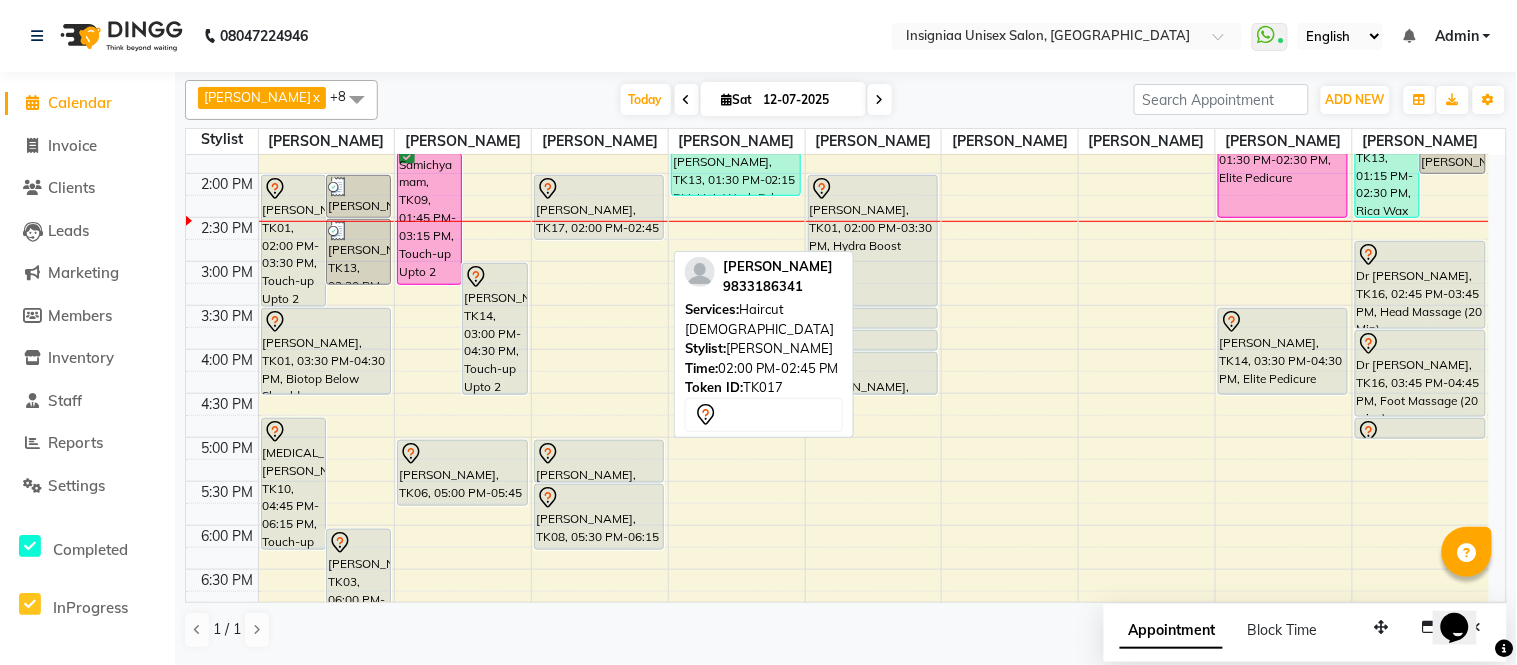 click on "[PERSON_NAME], TK17, 02:00 PM-02:45 PM, Haircut [DEMOGRAPHIC_DATA]" at bounding box center (599, 207) 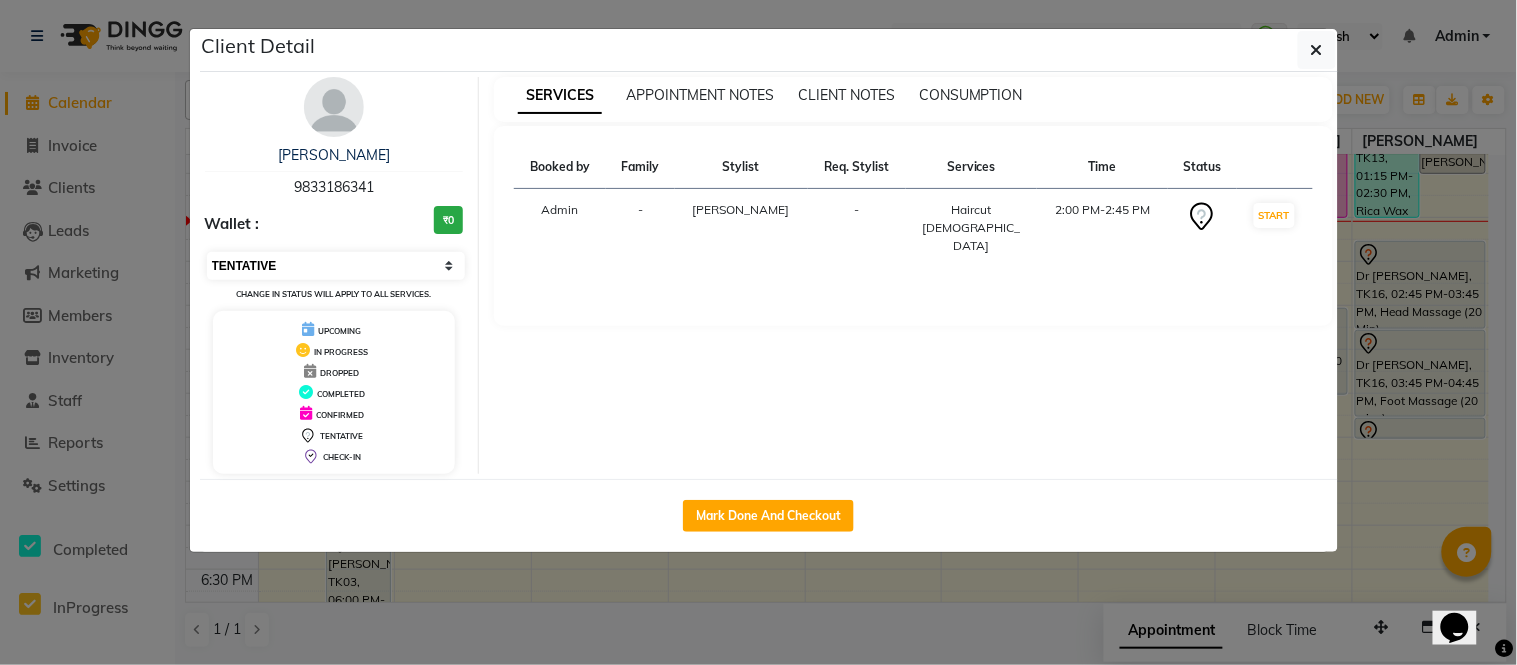 click on "Select IN SERVICE CONFIRMED TENTATIVE CHECK IN MARK DONE DROPPED UPCOMING" at bounding box center [336, 266] 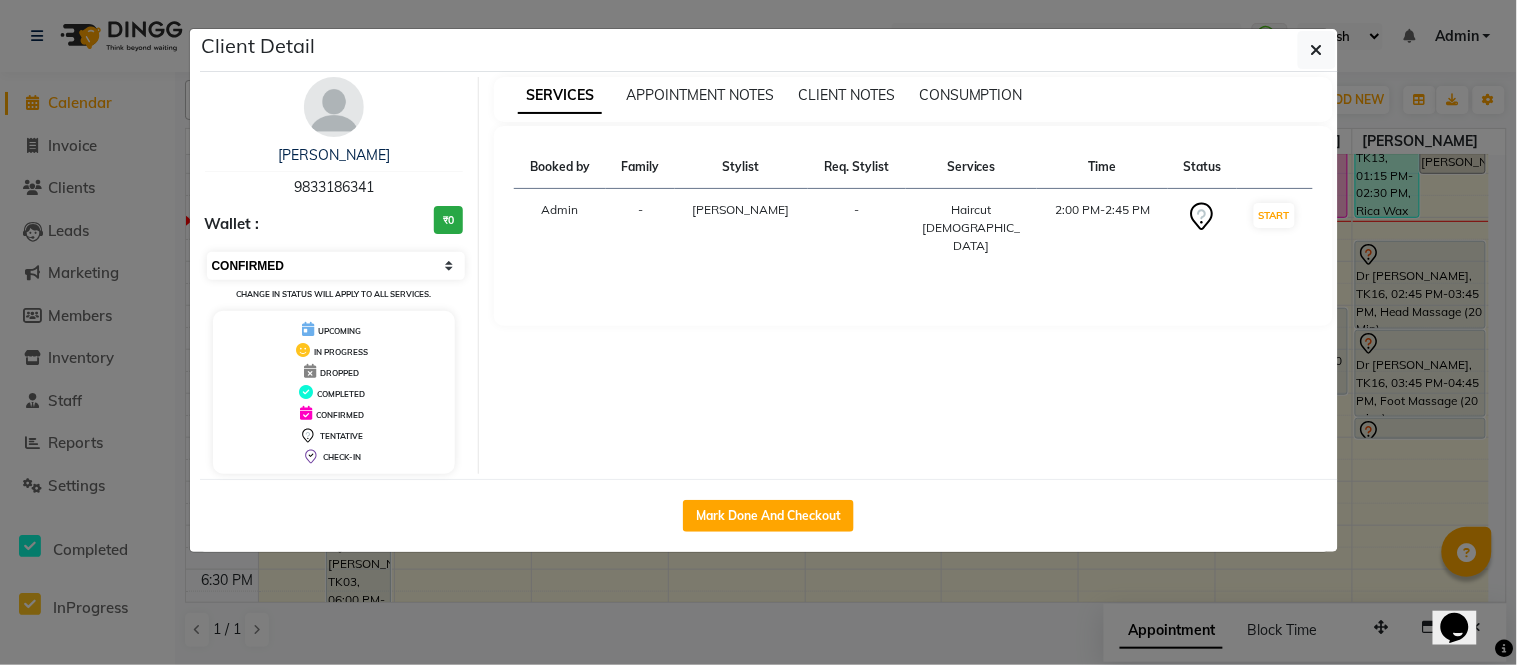 click on "Select IN SERVICE CONFIRMED TENTATIVE CHECK IN MARK DONE DROPPED UPCOMING" at bounding box center (336, 266) 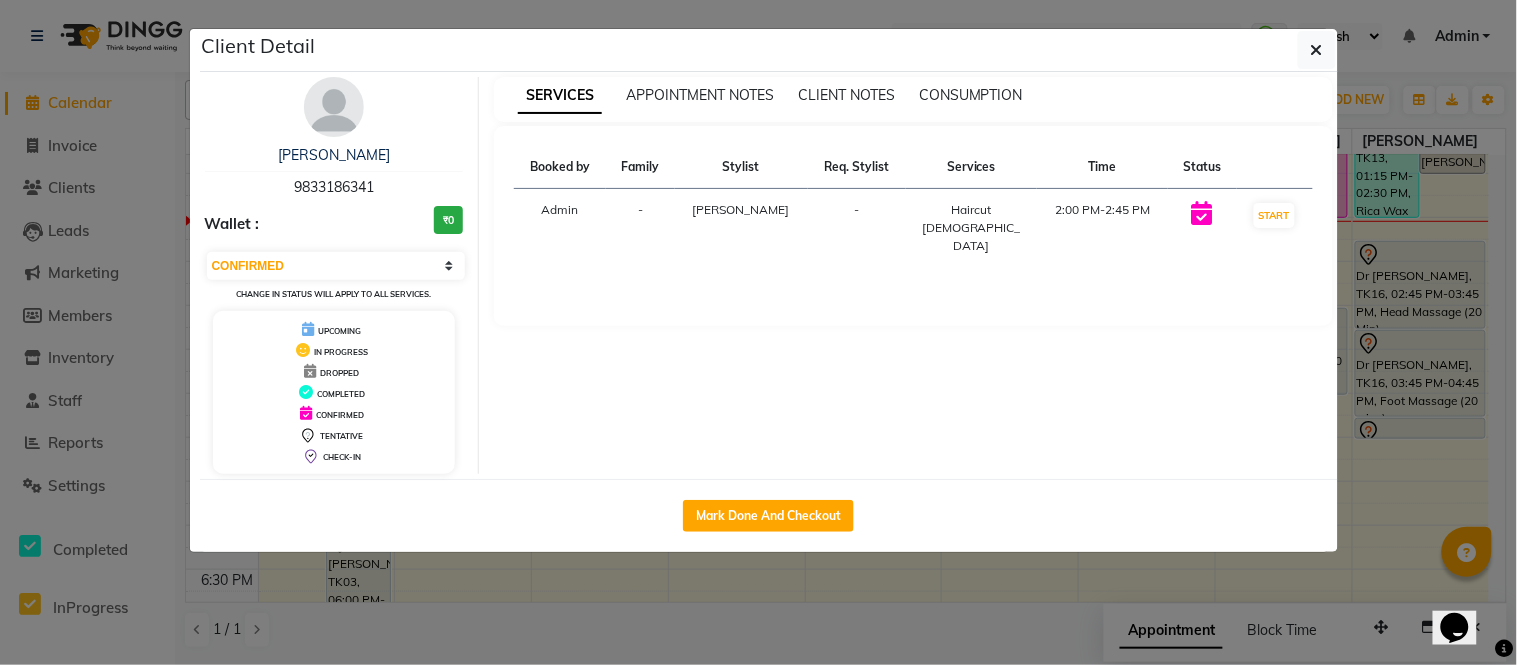 click on "Client Detail  Ram Prasad   9833186341 Wallet : ₹0 Select IN SERVICE CONFIRMED TENTATIVE CHECK IN MARK DONE DROPPED UPCOMING Change in status will apply to all services. UPCOMING IN PROGRESS DROPPED COMPLETED CONFIRMED TENTATIVE CHECK-IN SERVICES APPOINTMENT NOTES CLIENT NOTES CONSUMPTION Booked by Family Stylist Req. Stylist Services Time Status  Admin  - Sohail Khan -  Haircut Male   2:00 PM-2:45 PM   START   Mark Done And Checkout" 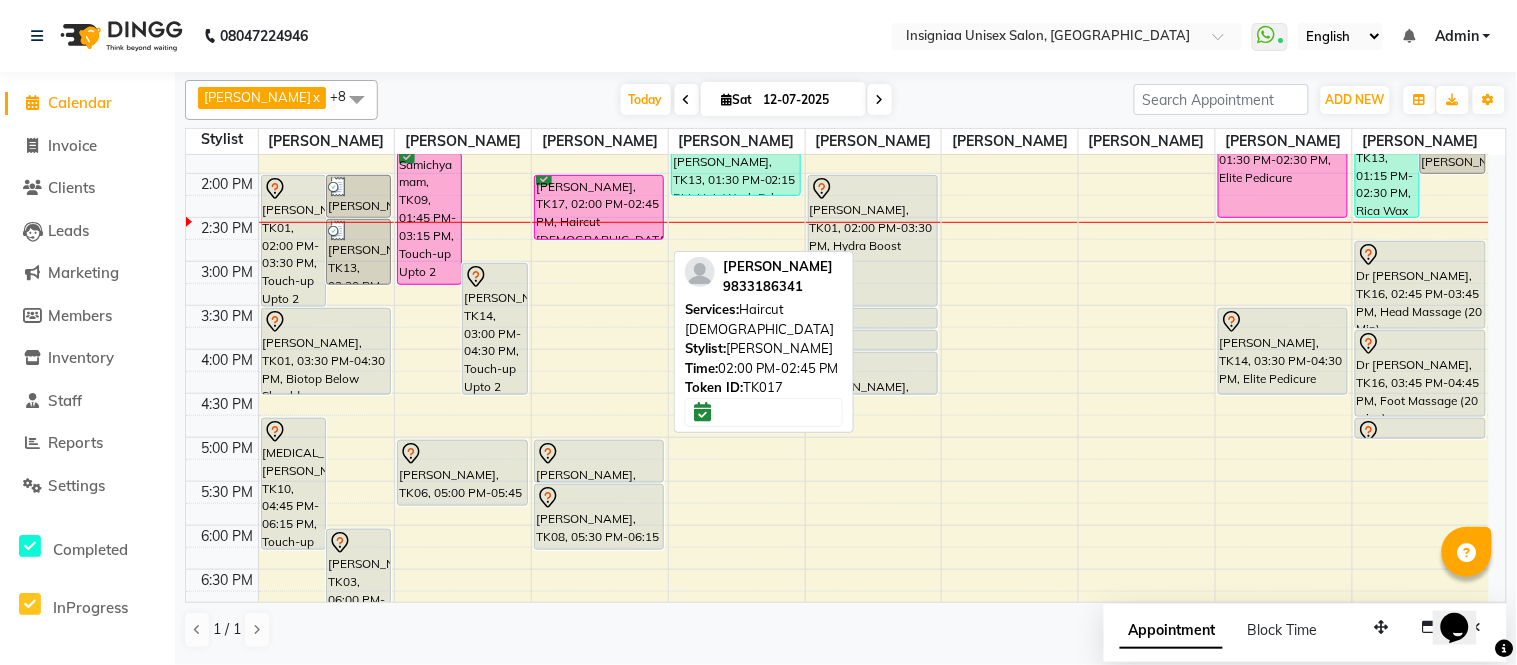 click on "[PERSON_NAME], TK17, 02:00 PM-02:45 PM, Haircut [DEMOGRAPHIC_DATA]" at bounding box center [599, 207] 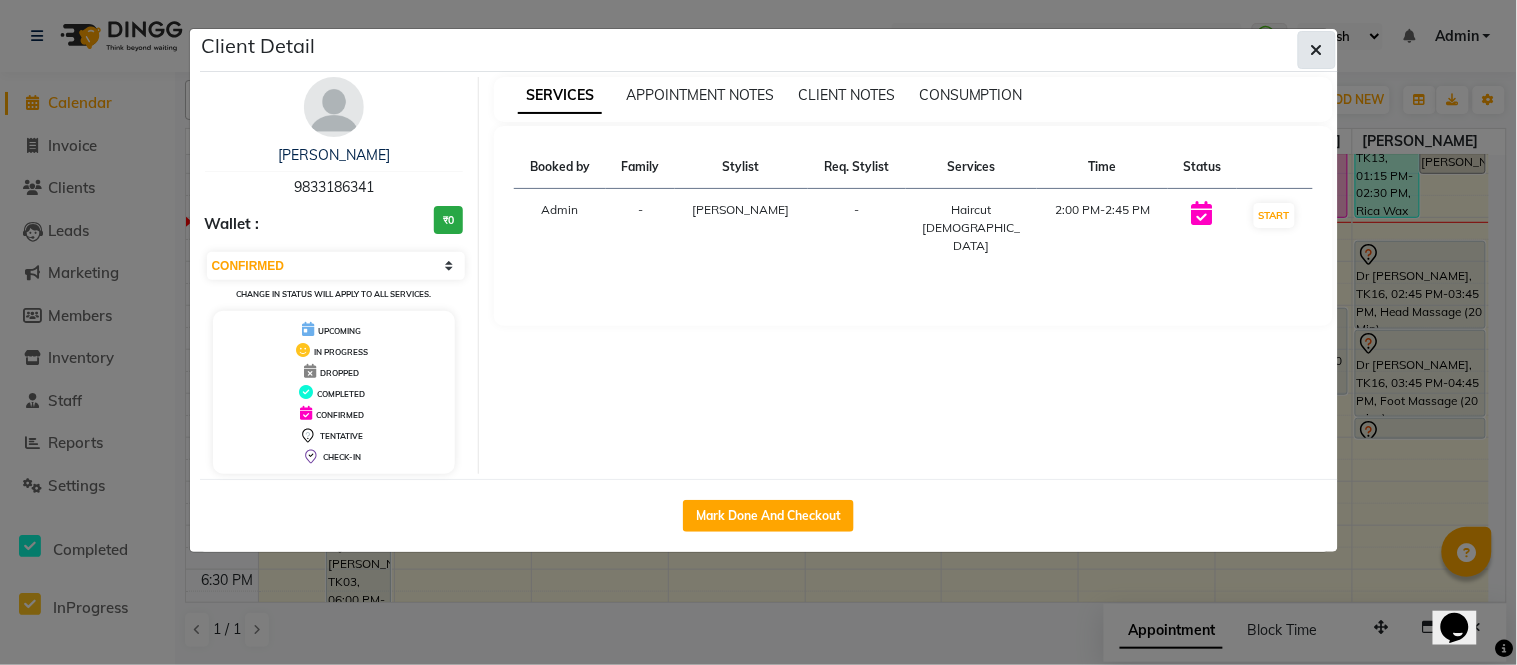 click 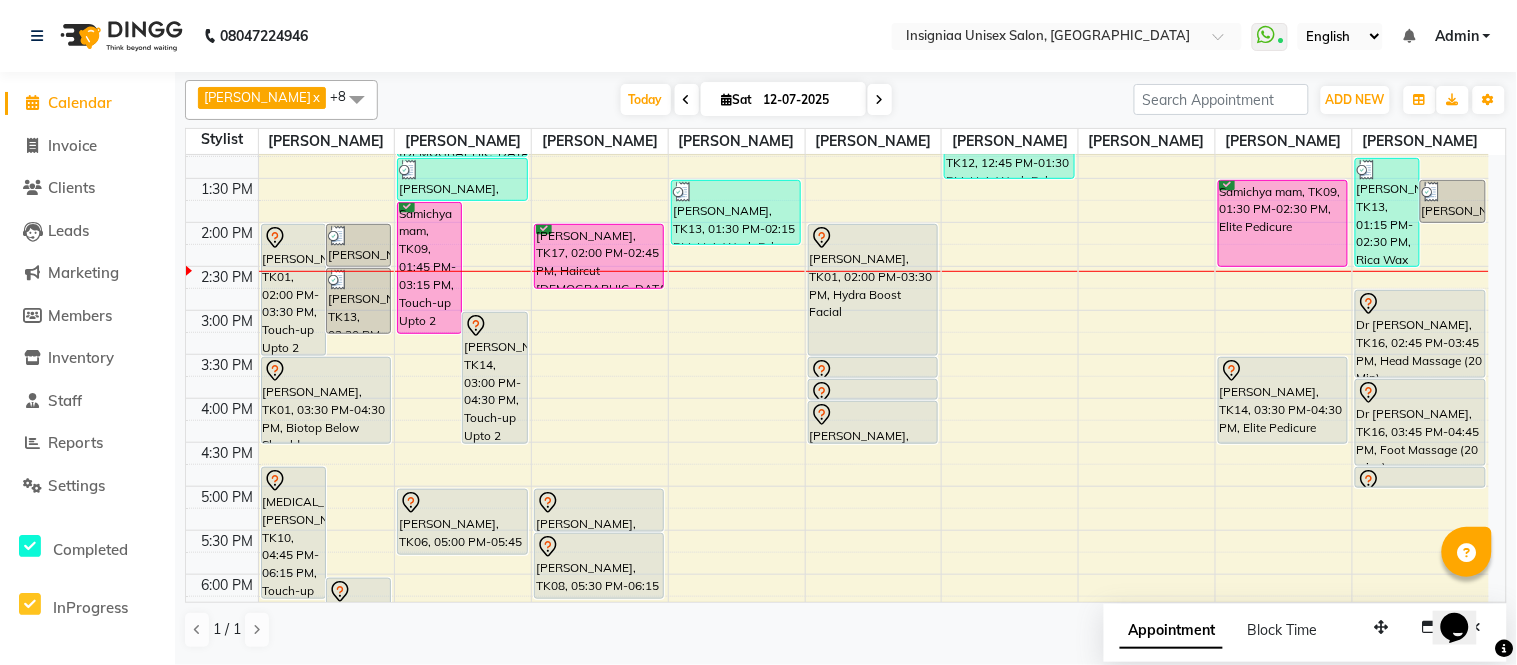 scroll, scrollTop: 333, scrollLeft: 0, axis: vertical 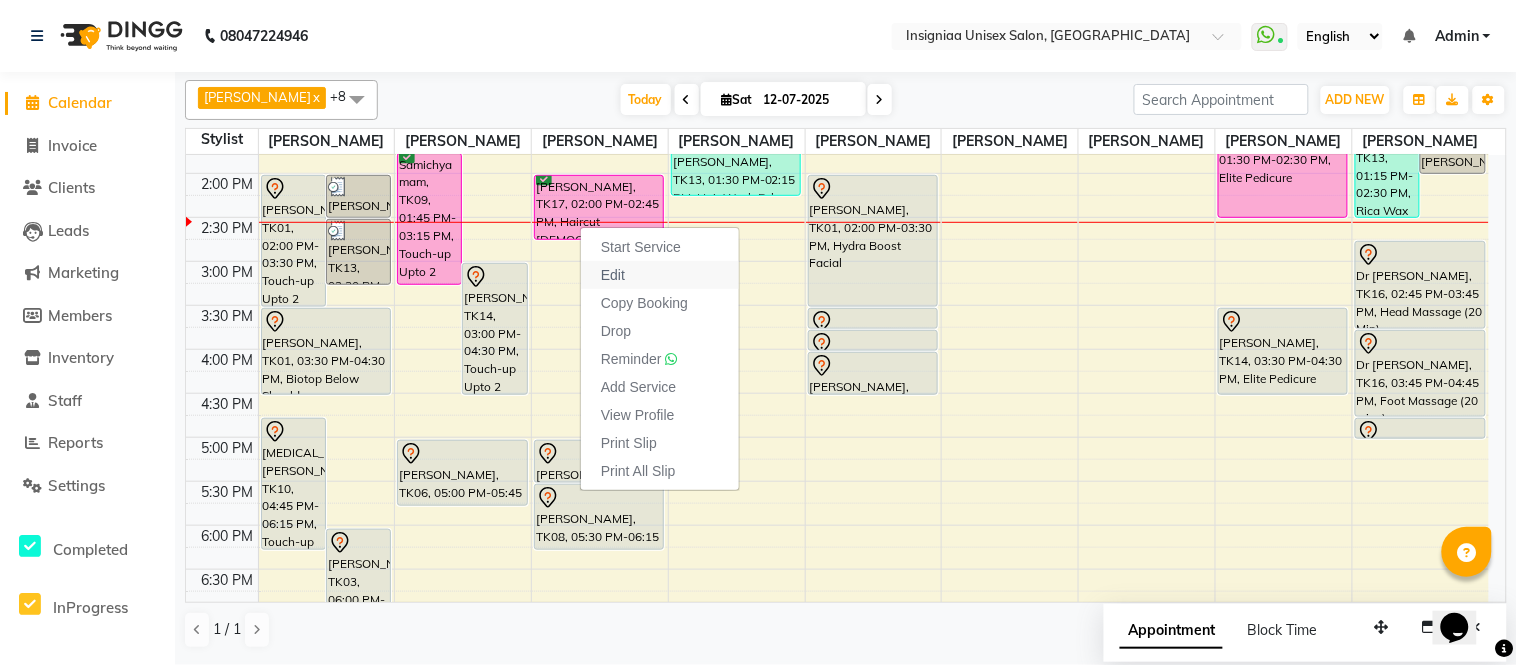 click on "Edit" at bounding box center [660, 275] 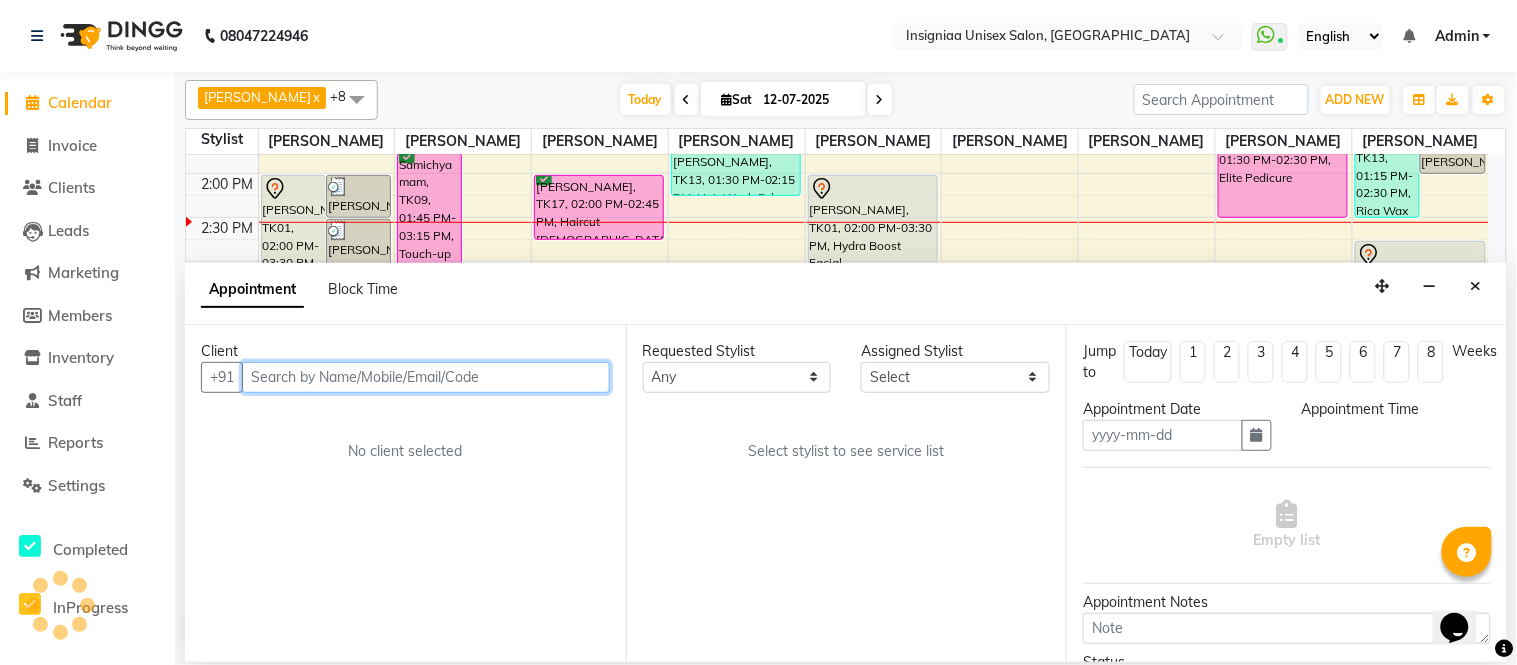 type on "12-07-2025" 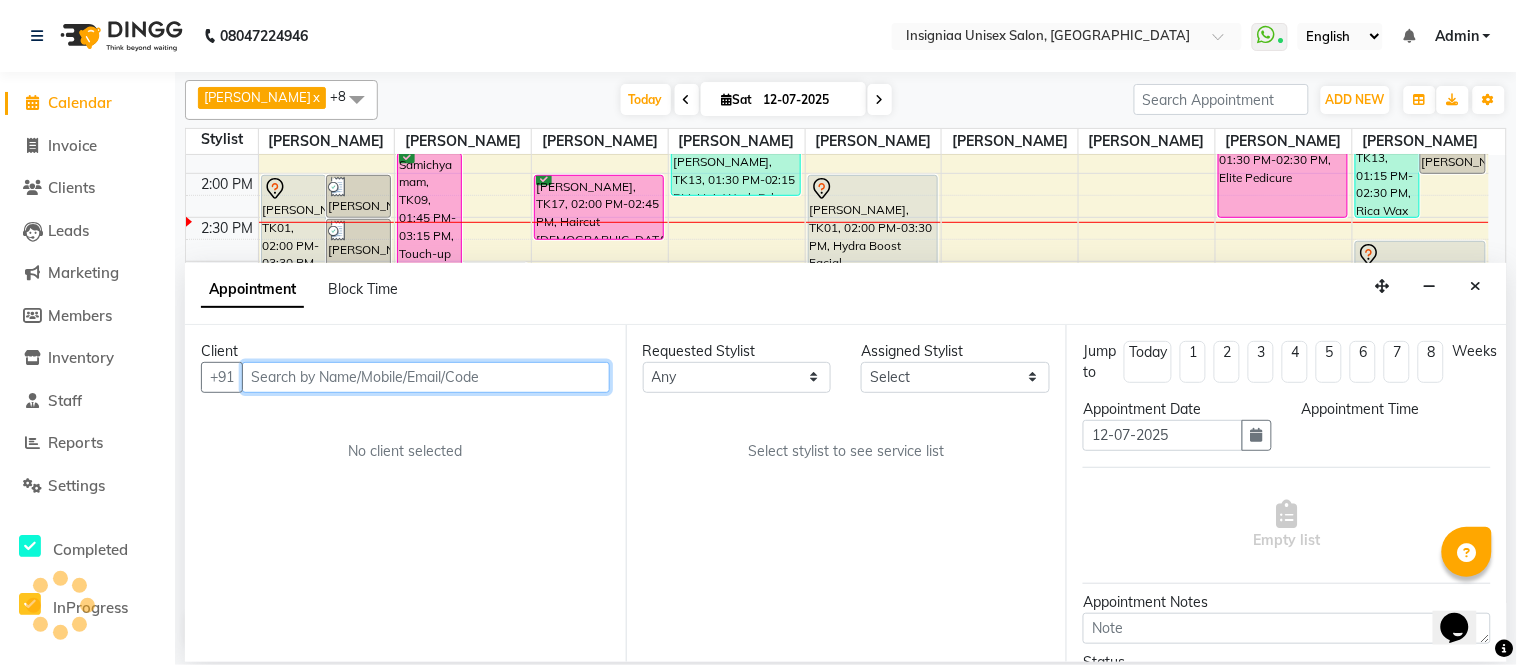 select on "confirm booking" 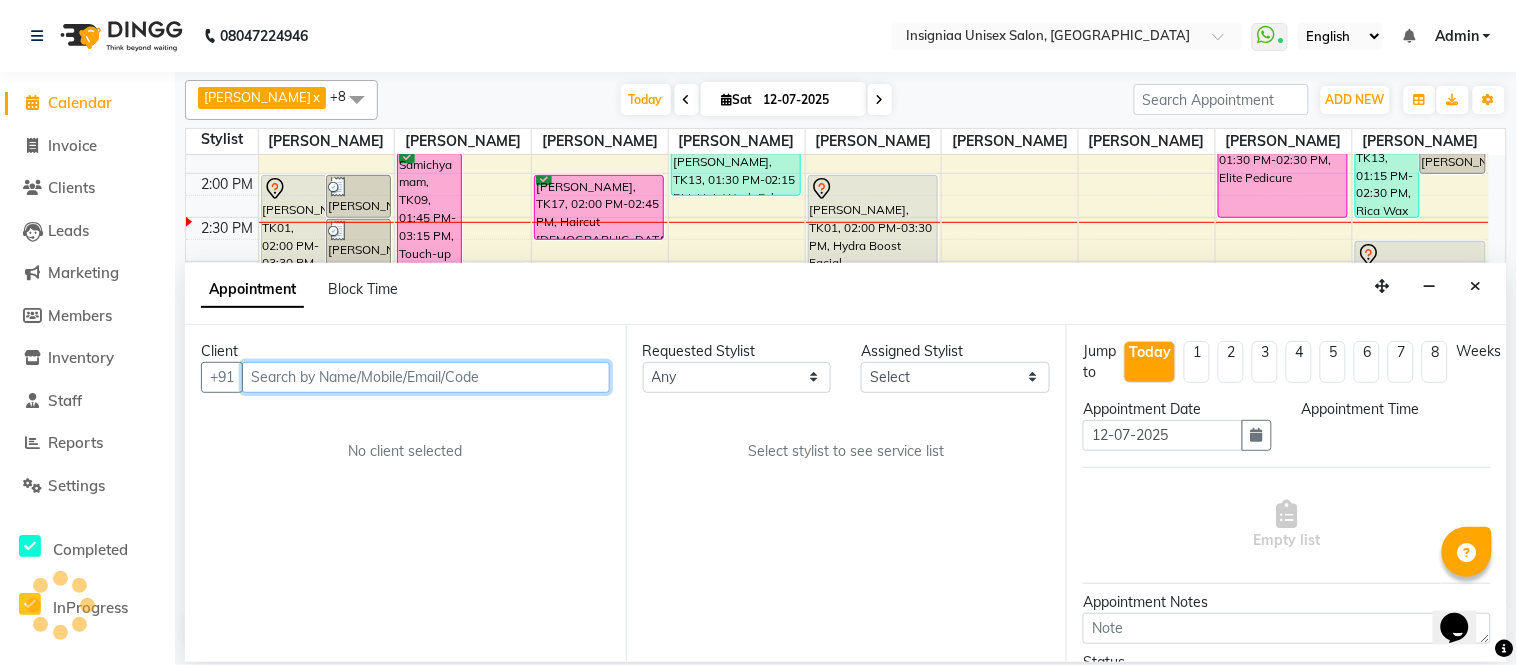 scroll, scrollTop: 355, scrollLeft: 0, axis: vertical 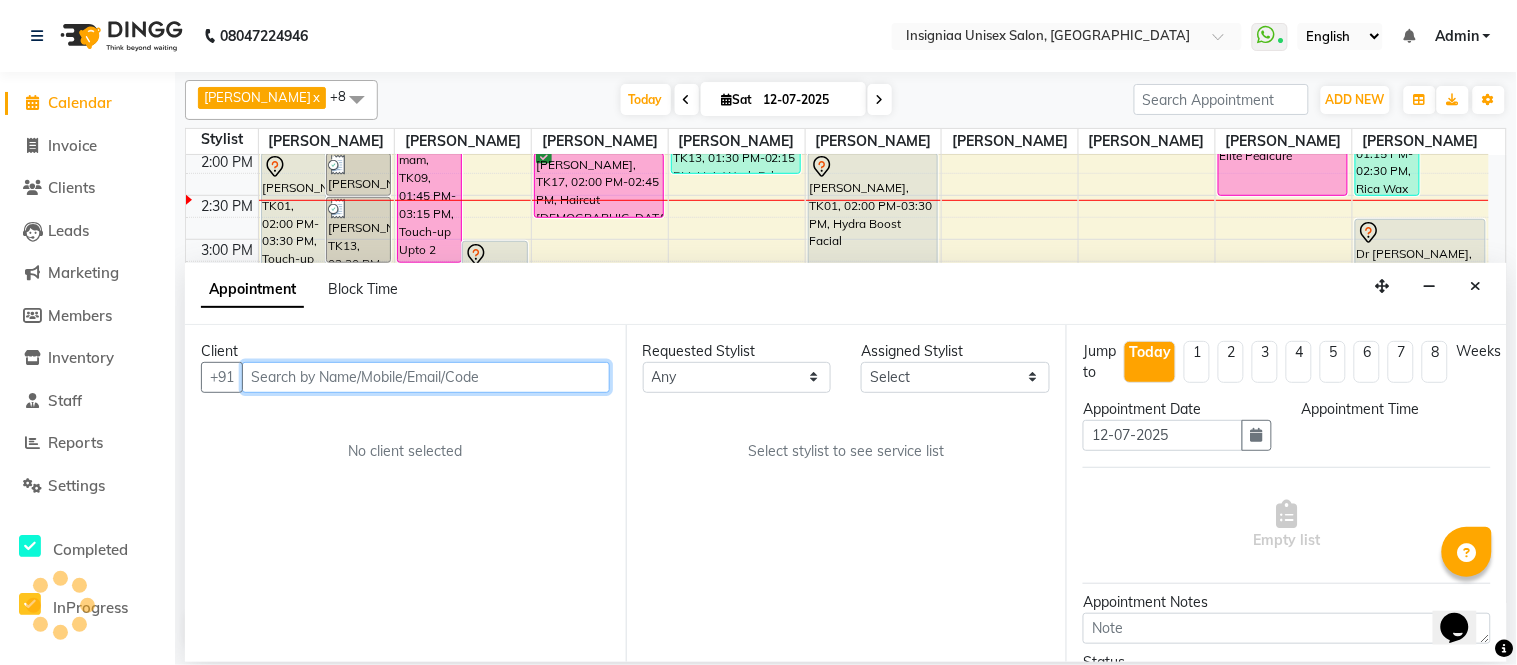 select on "58133" 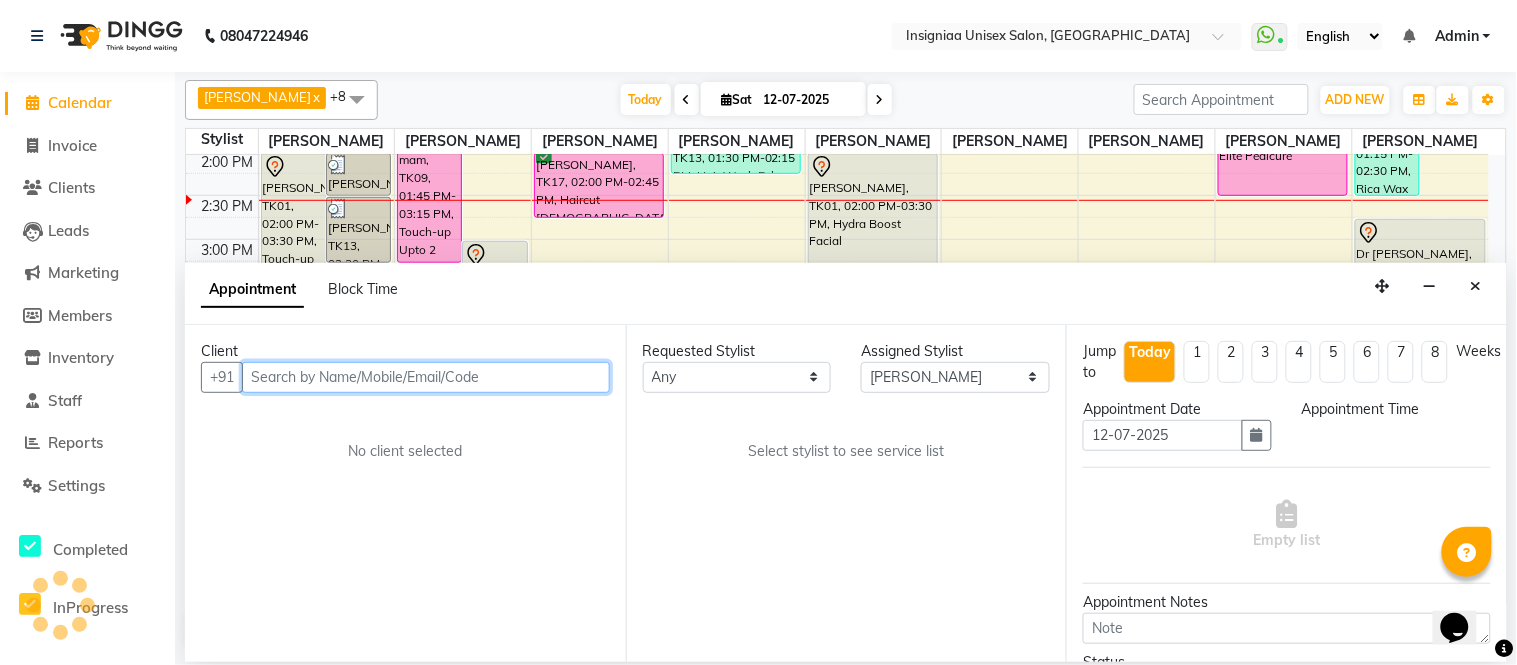 select on "840" 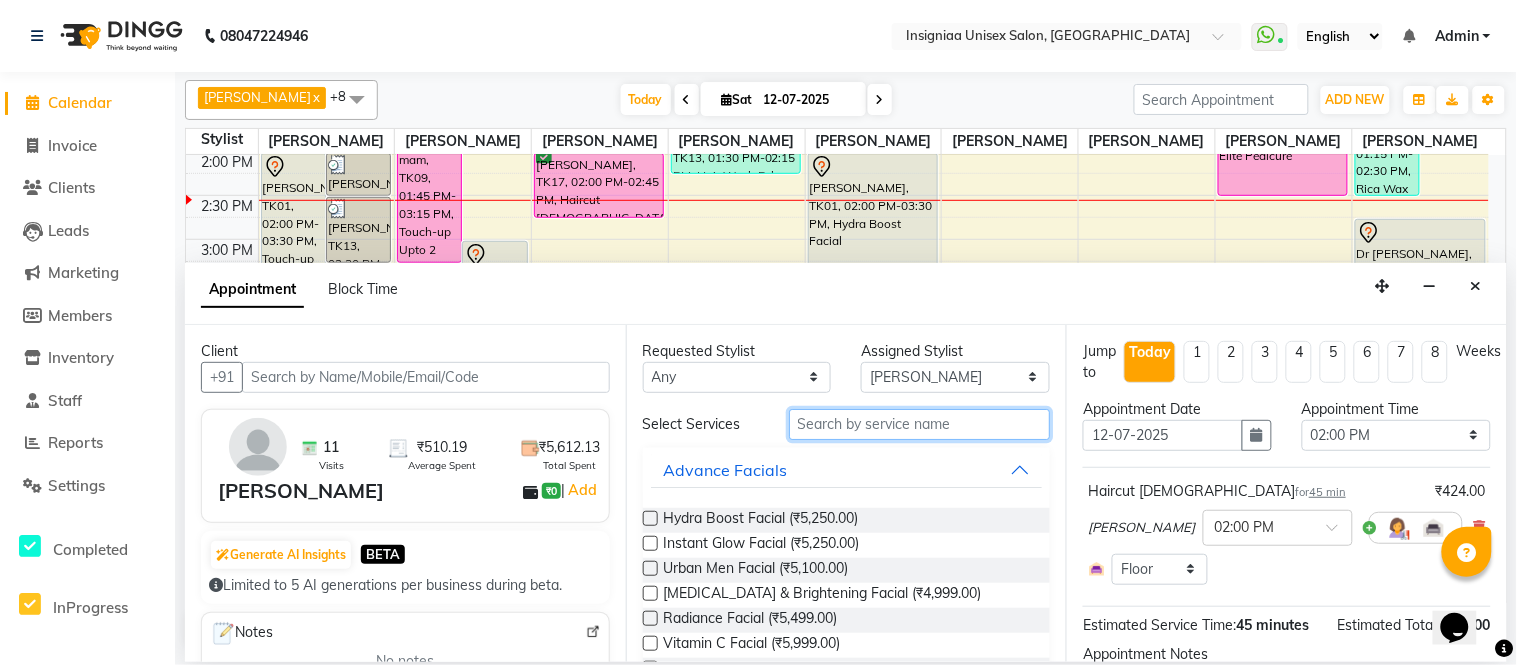 click at bounding box center [920, 424] 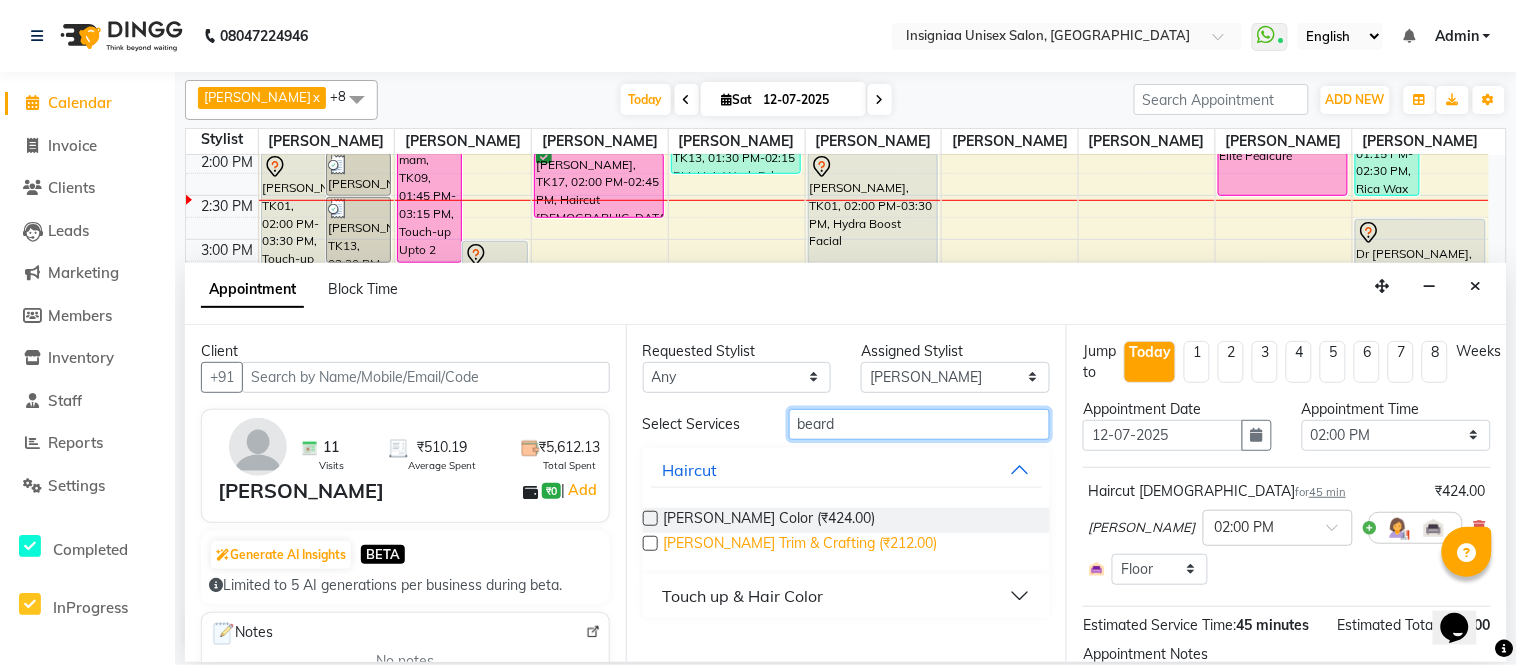 type on "beard" 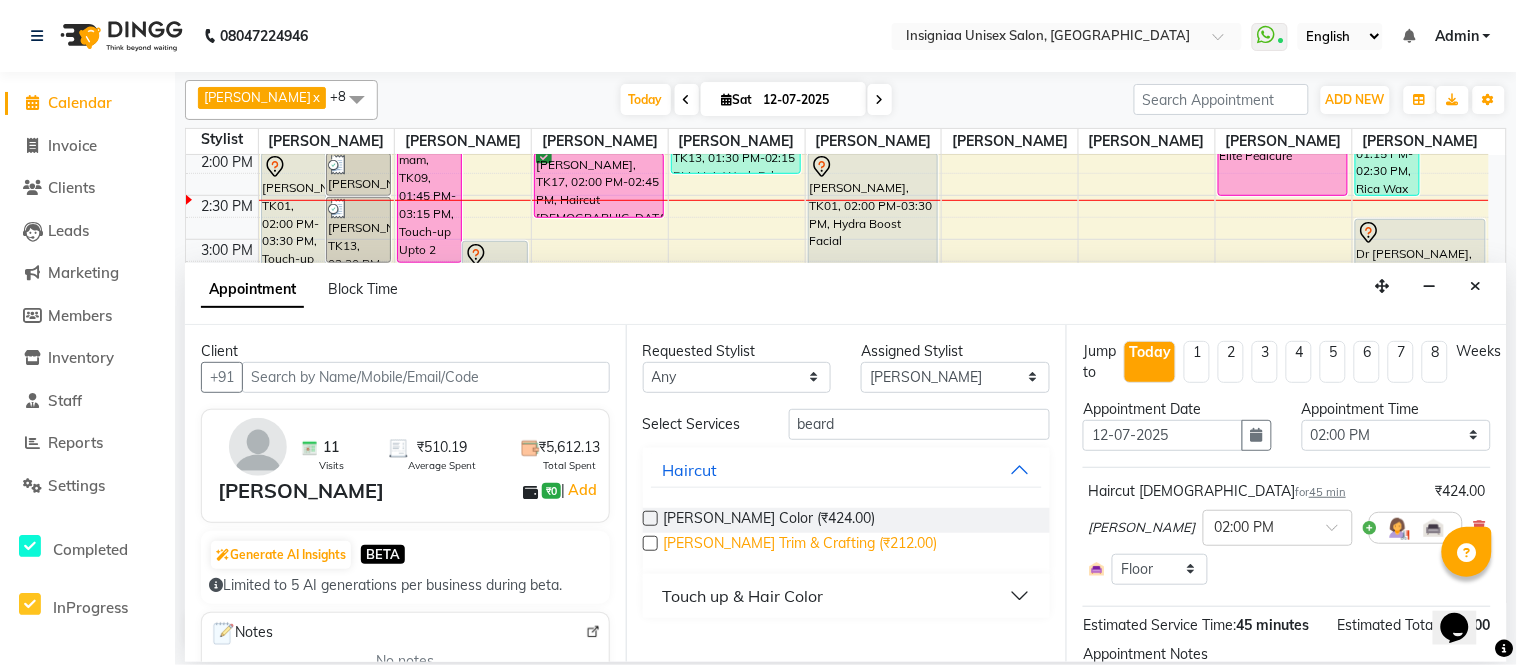 click on "Beard Trim & Crafting (₹212.00)" at bounding box center [801, 545] 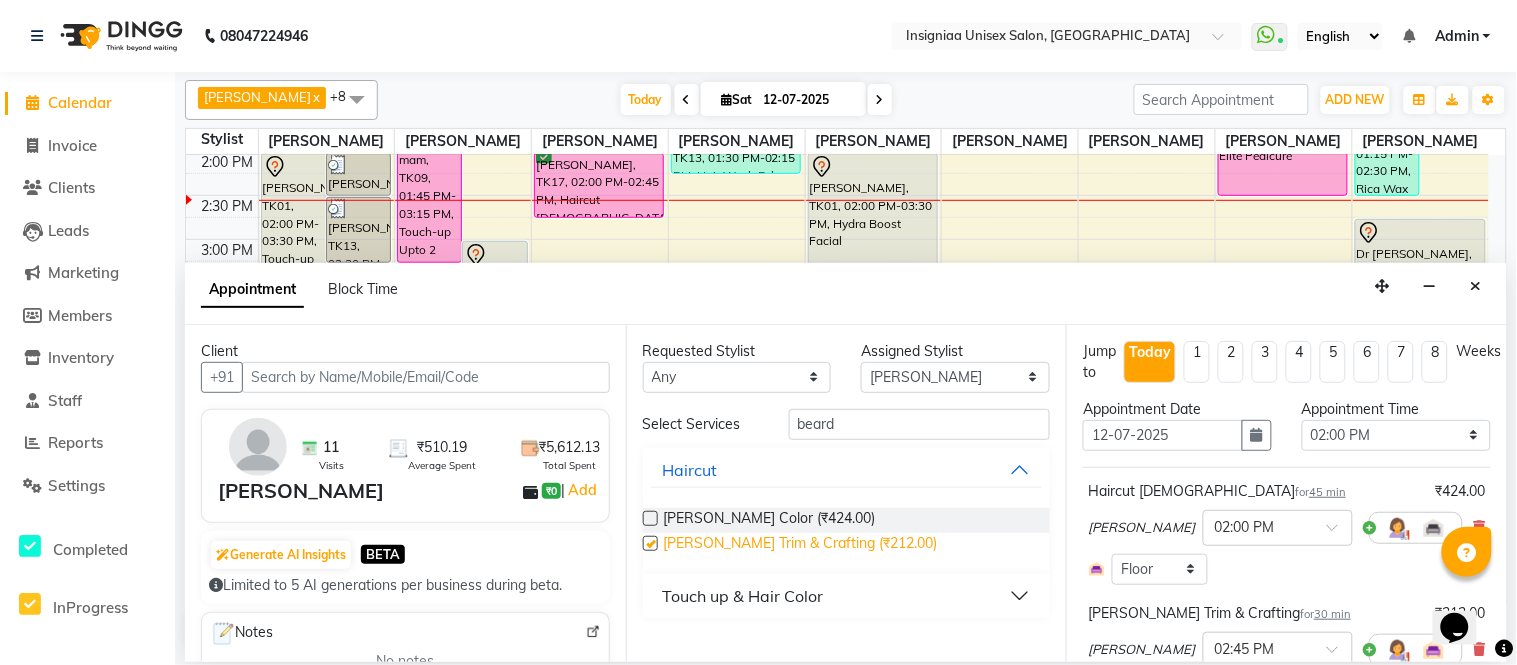 checkbox on "false" 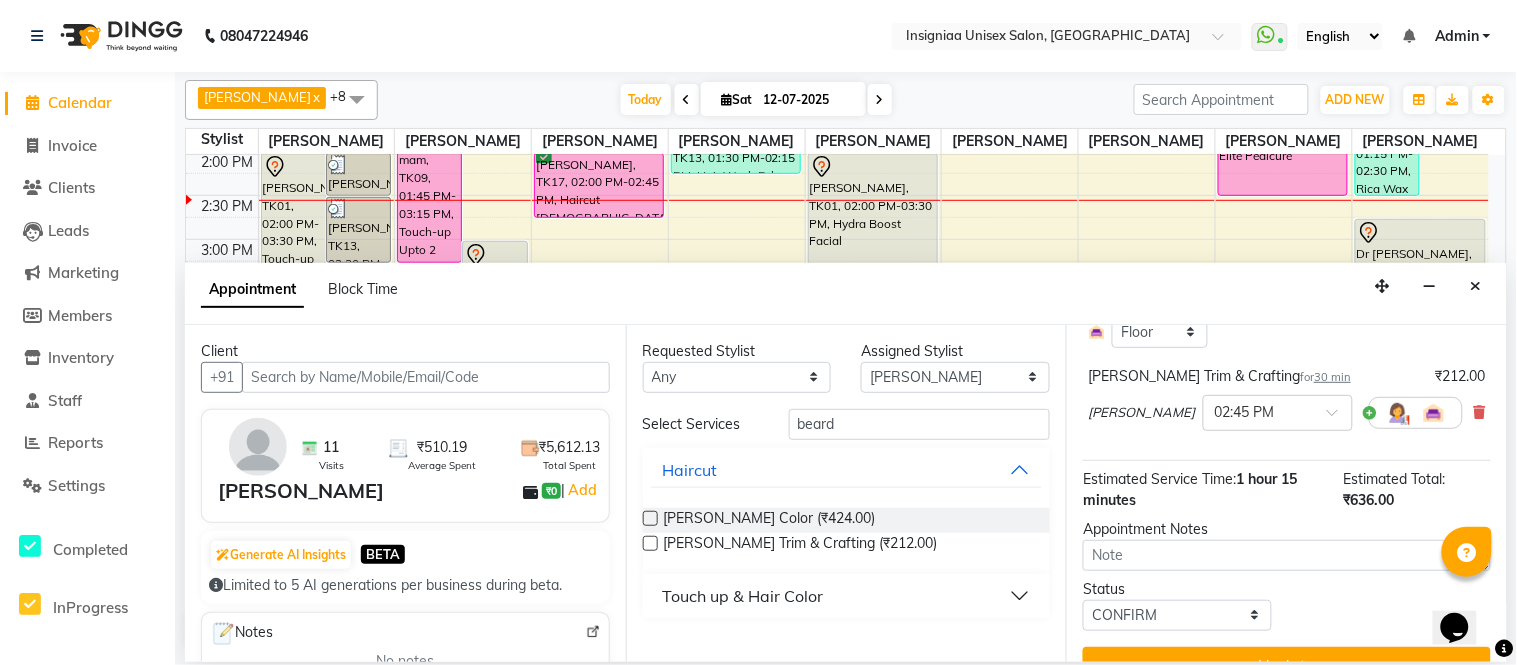 scroll, scrollTop: 273, scrollLeft: 0, axis: vertical 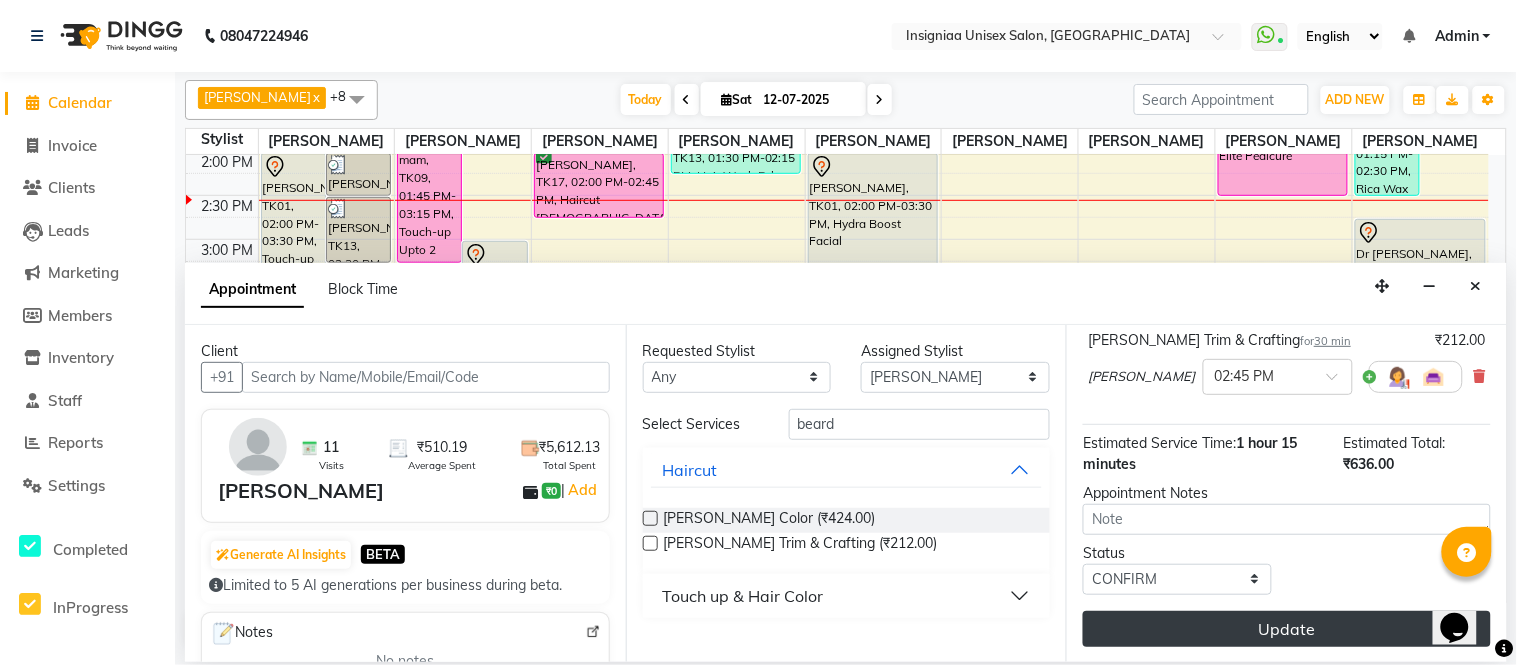 click on "Update" at bounding box center [1287, 629] 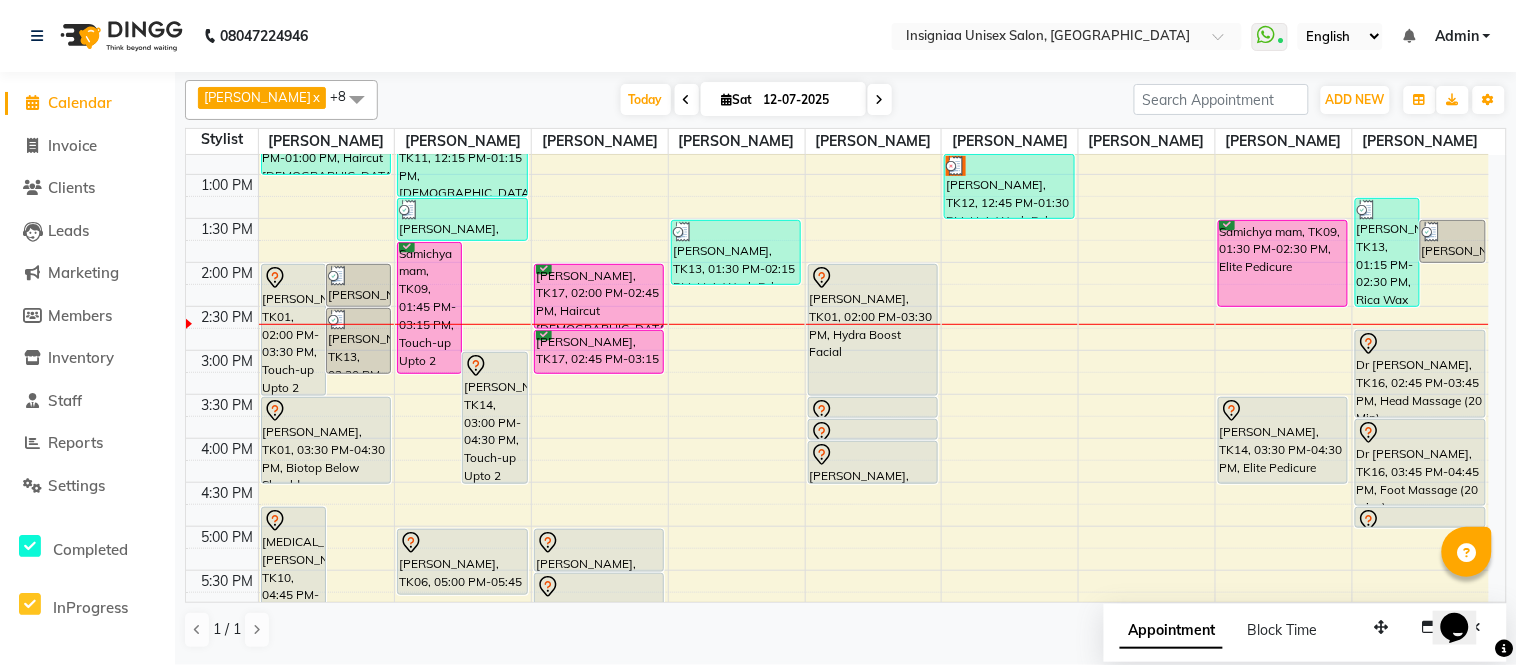scroll, scrollTop: 355, scrollLeft: 0, axis: vertical 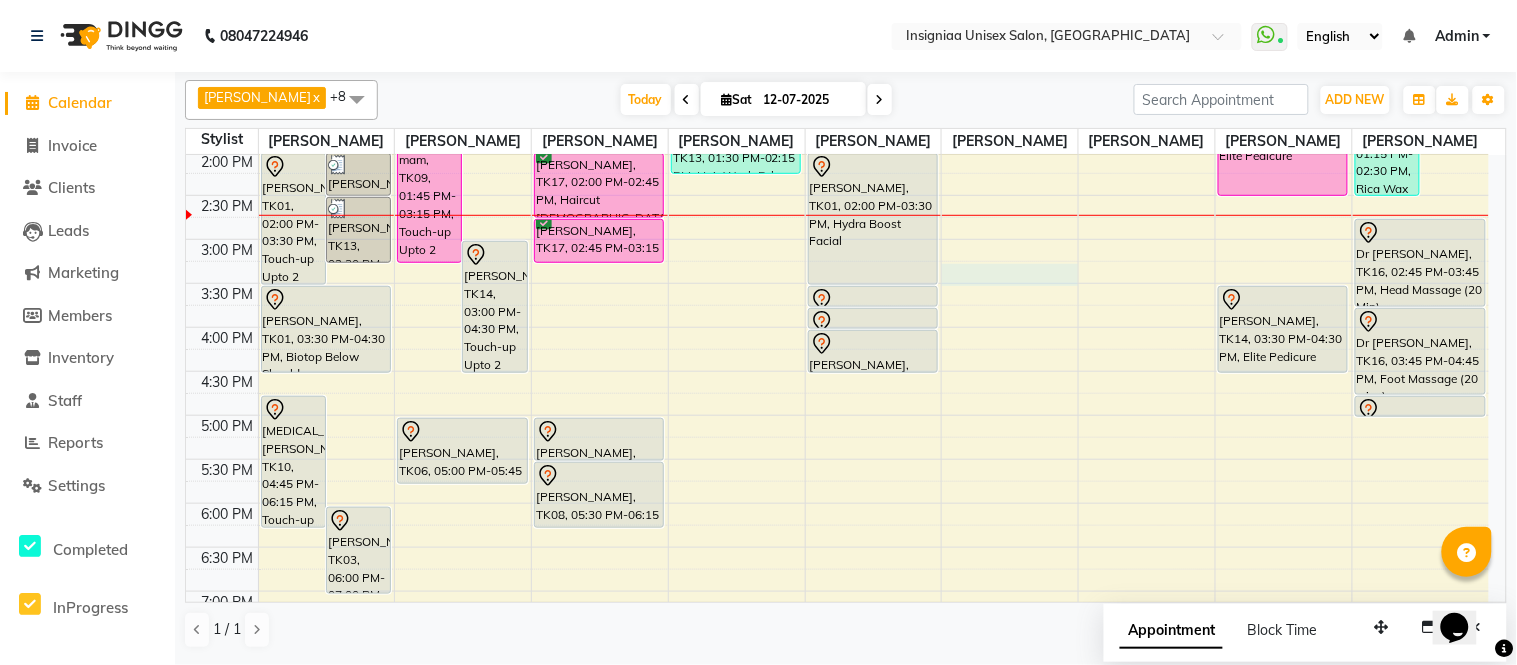 click on "10:00 AM 10:30 AM 11:00 AM 11:30 AM 12:00 PM 12:30 PM 1:00 PM 1:30 PM 2:00 PM 2:30 PM 3:00 PM 3:30 PM 4:00 PM 4:30 PM 5:00 PM 5:30 PM 6:00 PM 6:30 PM 7:00 PM 7:30 PM 8:00 PM 8:30 PM 9:00 PM 9:30 PM             Niki Jat, TK01, 02:00 PM-03:30 PM, Touch-up Upto 2 inches      Ramya Poddar, TK13, 02:00 PM-02:30 PM, Pre wash Female (without Conditioning)     Ramya Poddar, TK13, 02:30 PM-03:15 PM, Blow Dry Below Shoulder             Yasmin Mam, TK10, 04:45 PM-06:15 PM, Touch-up Upto 2 inches              Himanshu Agarwal, TK03, 06:00 PM-07:00 PM, Haircut Male By Senior Stylist     Rohit, TK02, 12:15 PM-01:00 PM, Haircut Male By Senior Stylist             Niki Jat, TK01, 03:30 PM-04:30 PM, Biotop Below Shoulder             Dattatray, TK04, 07:15 PM-08:15 PM, Female Haircut By Senior Stylist     Samichya mam, TK09, 01:45 PM-03:15 PM, Touch-up Upto 2 inches (Ammonia Free)             Anjali Dhandwate, TK14, 03:00 PM-04:30 PM, Touch-up Upto 2 inches (Ammonia Free)" at bounding box center (837, 327) 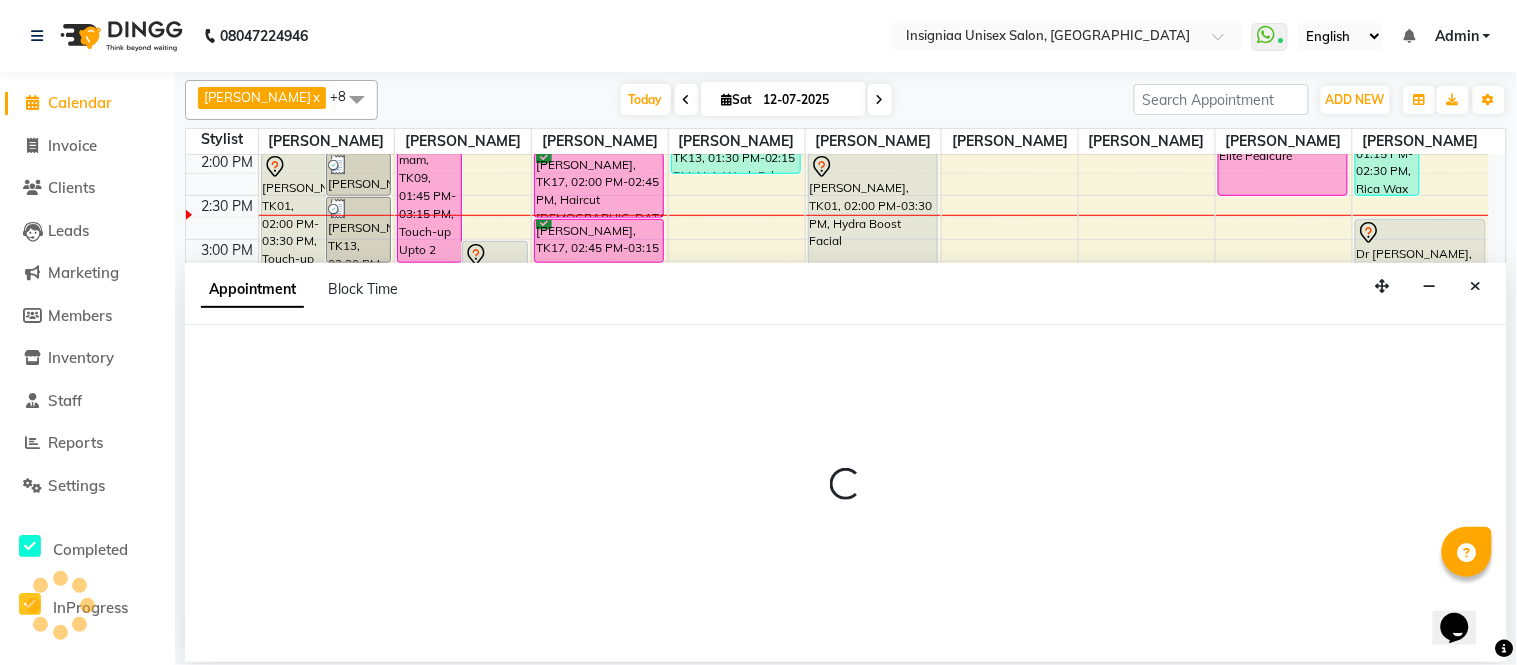 select on "58139" 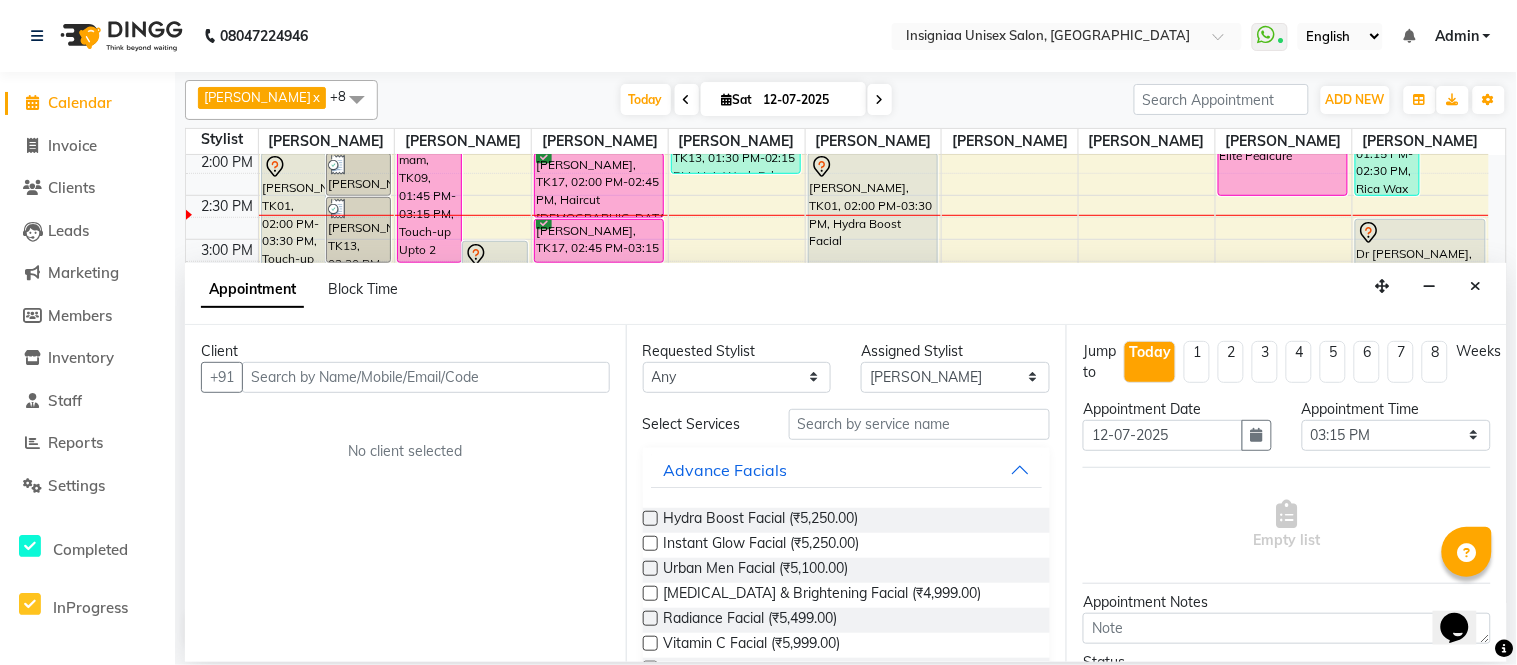 click at bounding box center (426, 377) 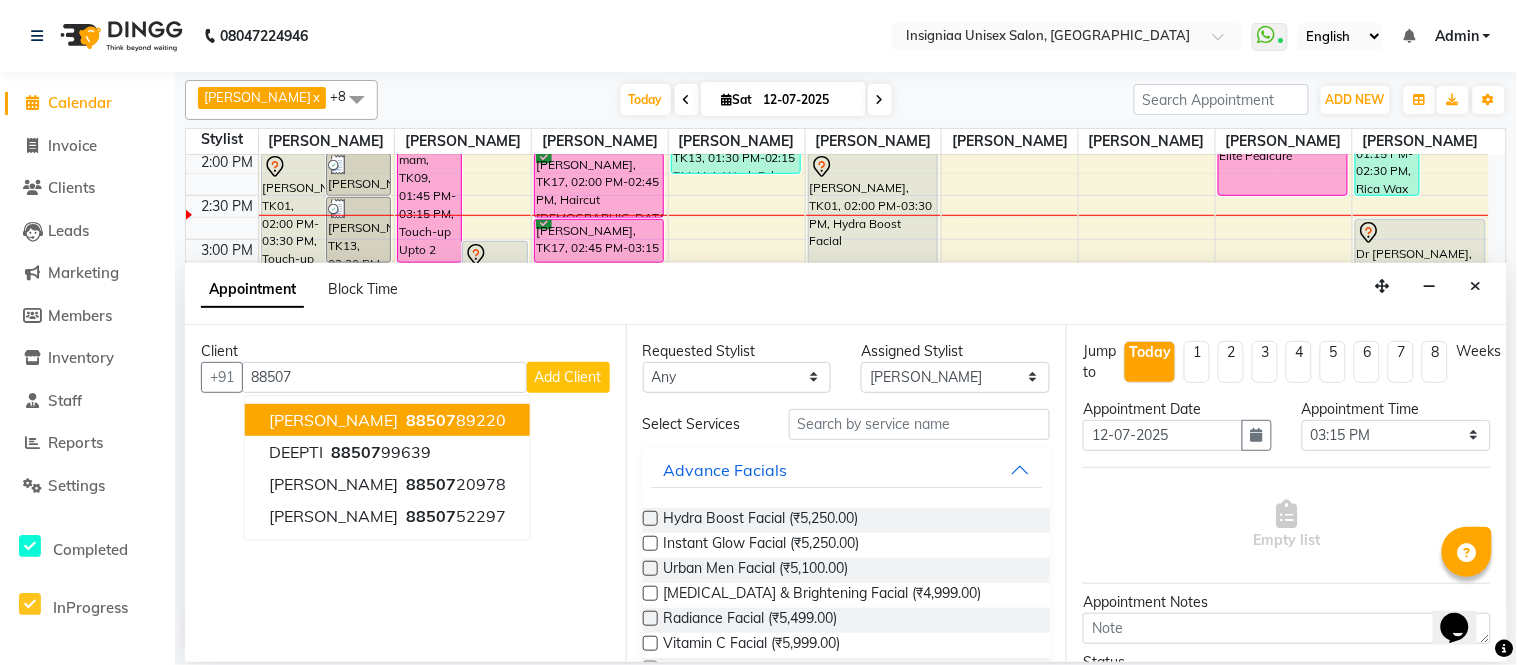 click on "88507" at bounding box center (431, 420) 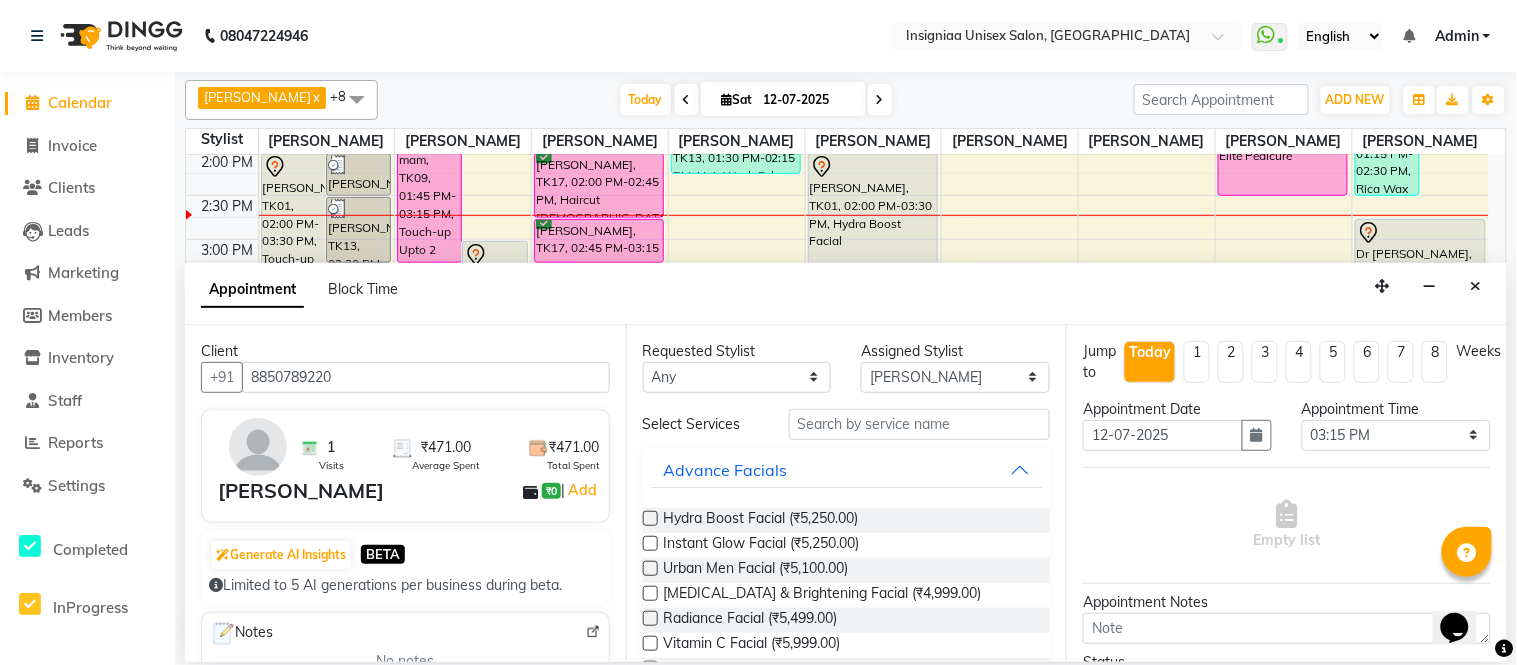 type on "8850789220" 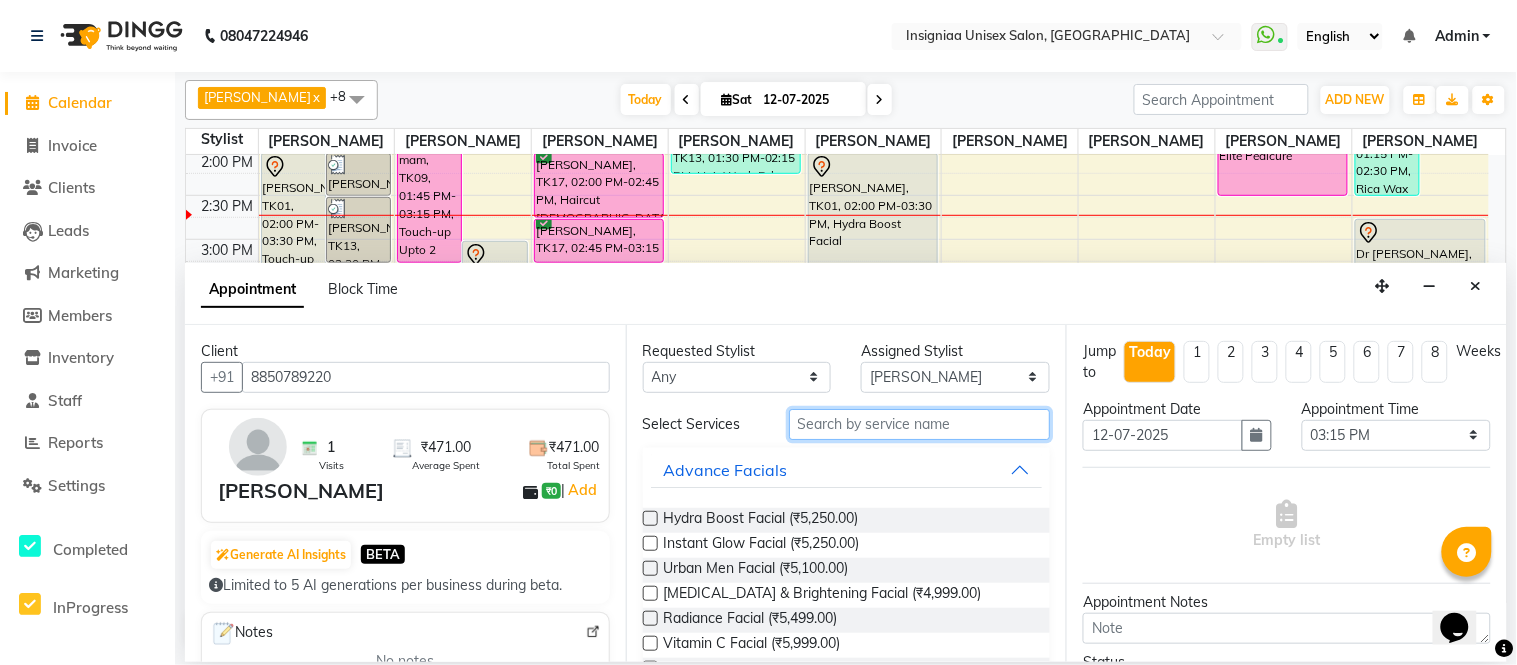 click at bounding box center [920, 424] 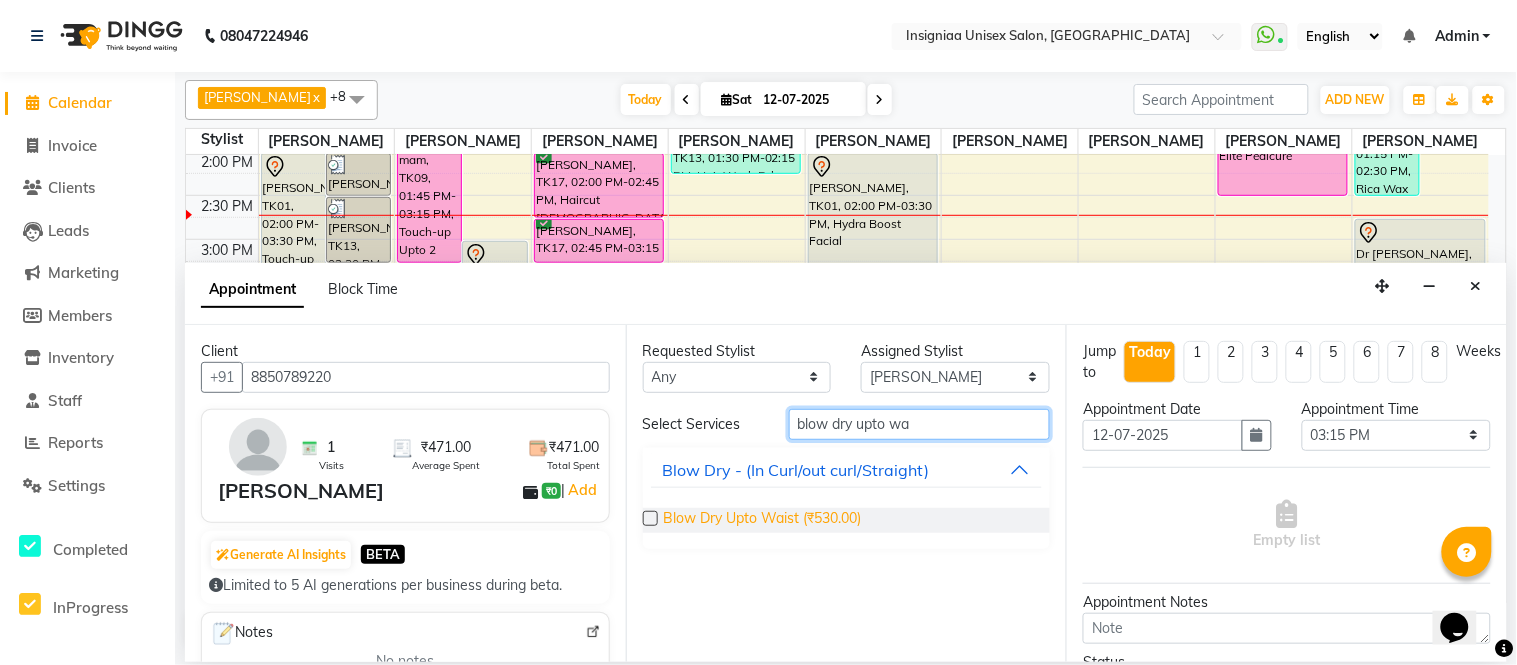 type on "blow dry upto wa" 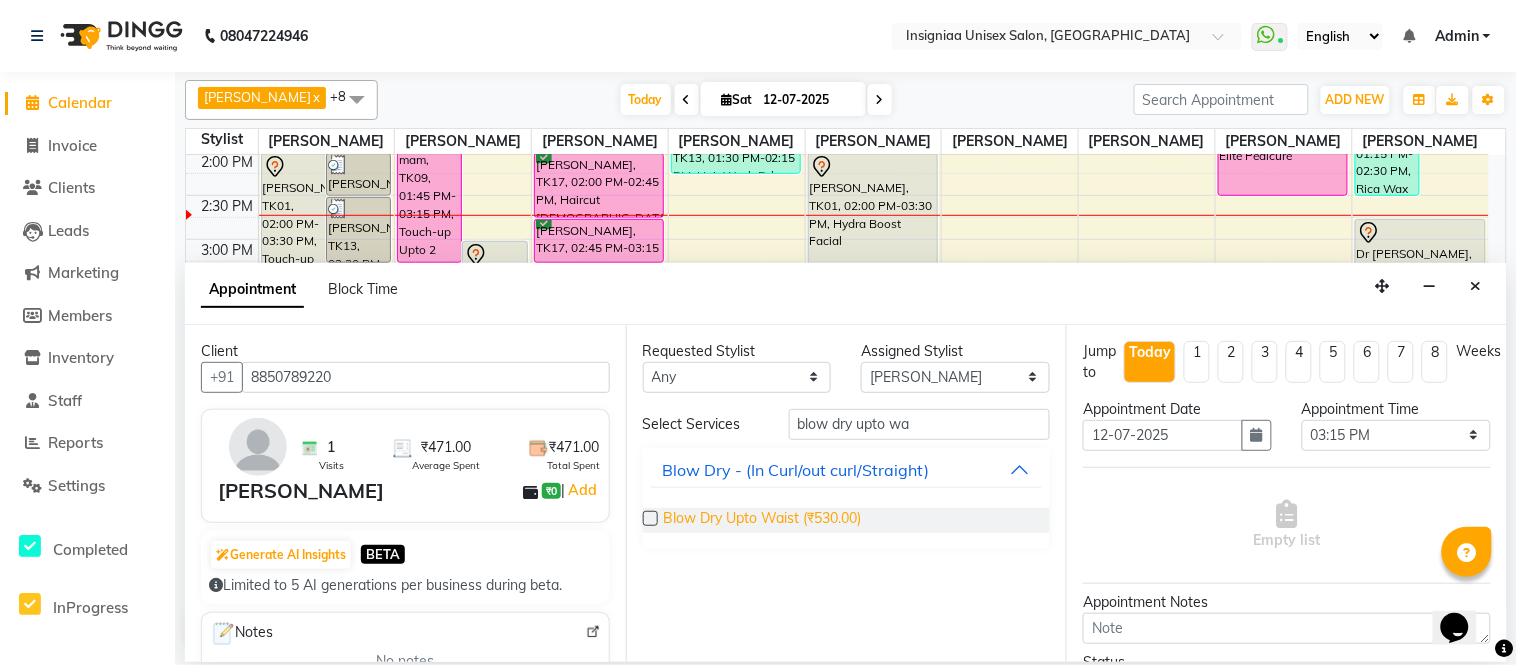 click on "Blow Dry Upto Waist  (₹530.00)" at bounding box center (763, 520) 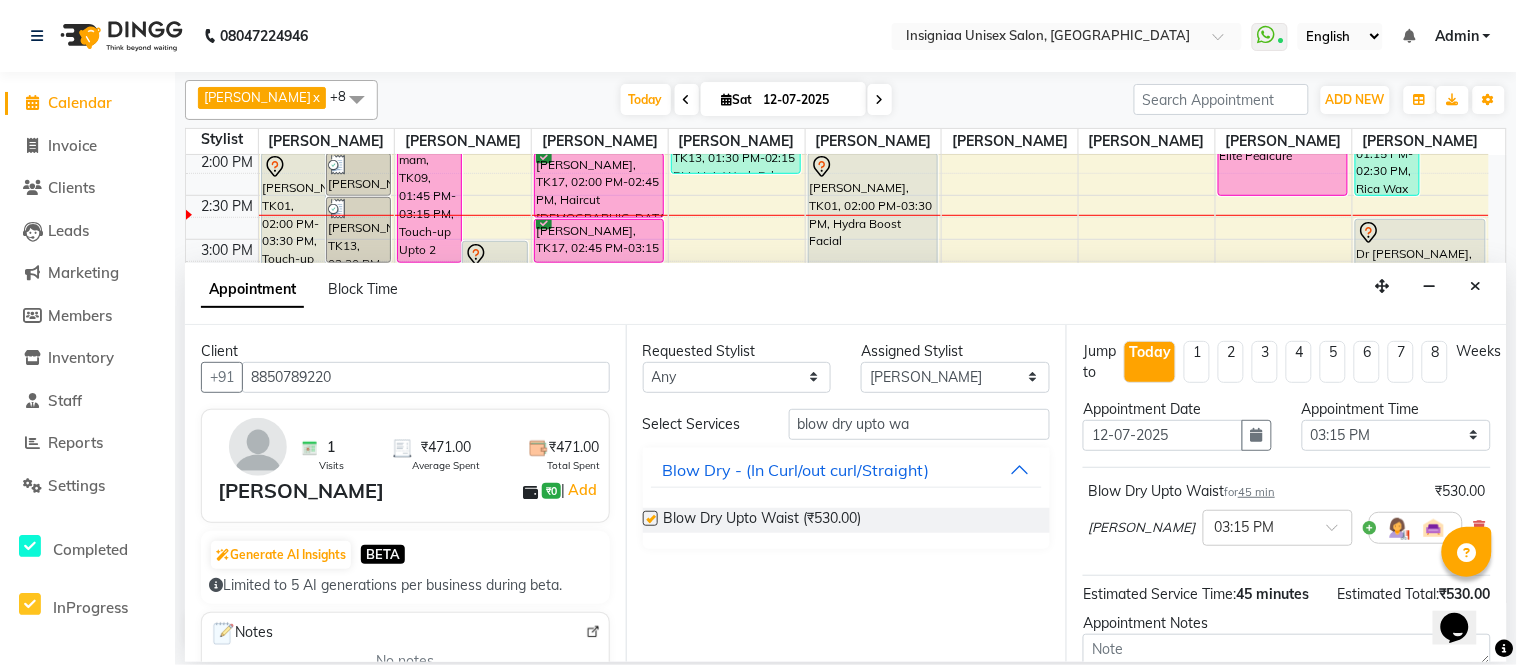 checkbox on "false" 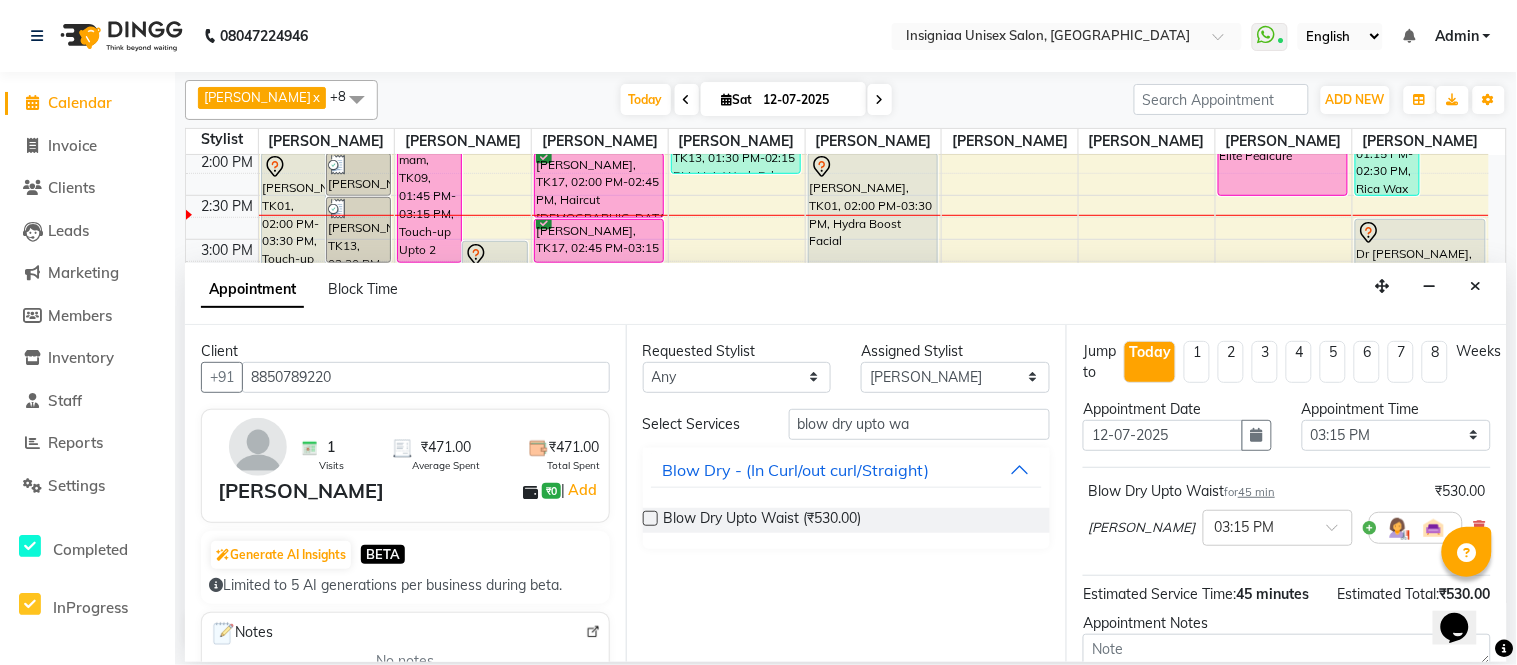 scroll, scrollTop: 210, scrollLeft: 0, axis: vertical 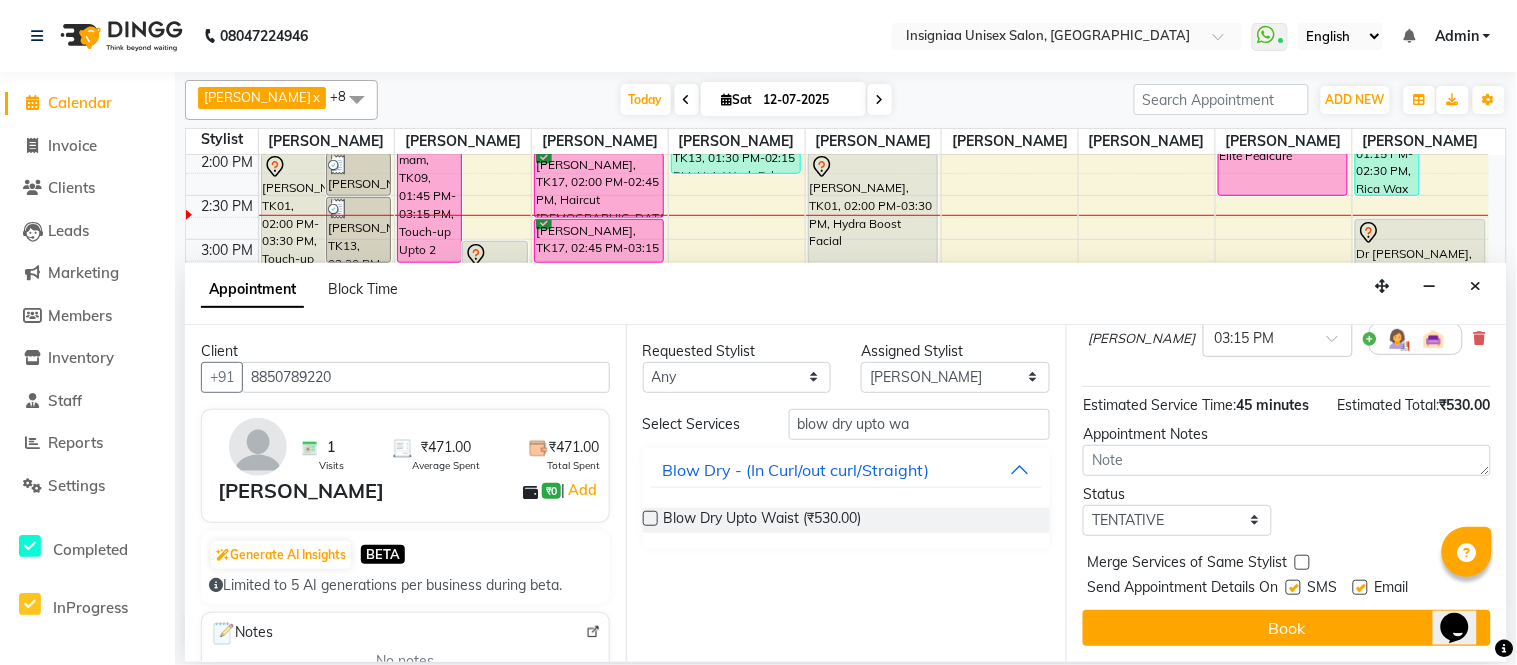 click at bounding box center [1360, 587] 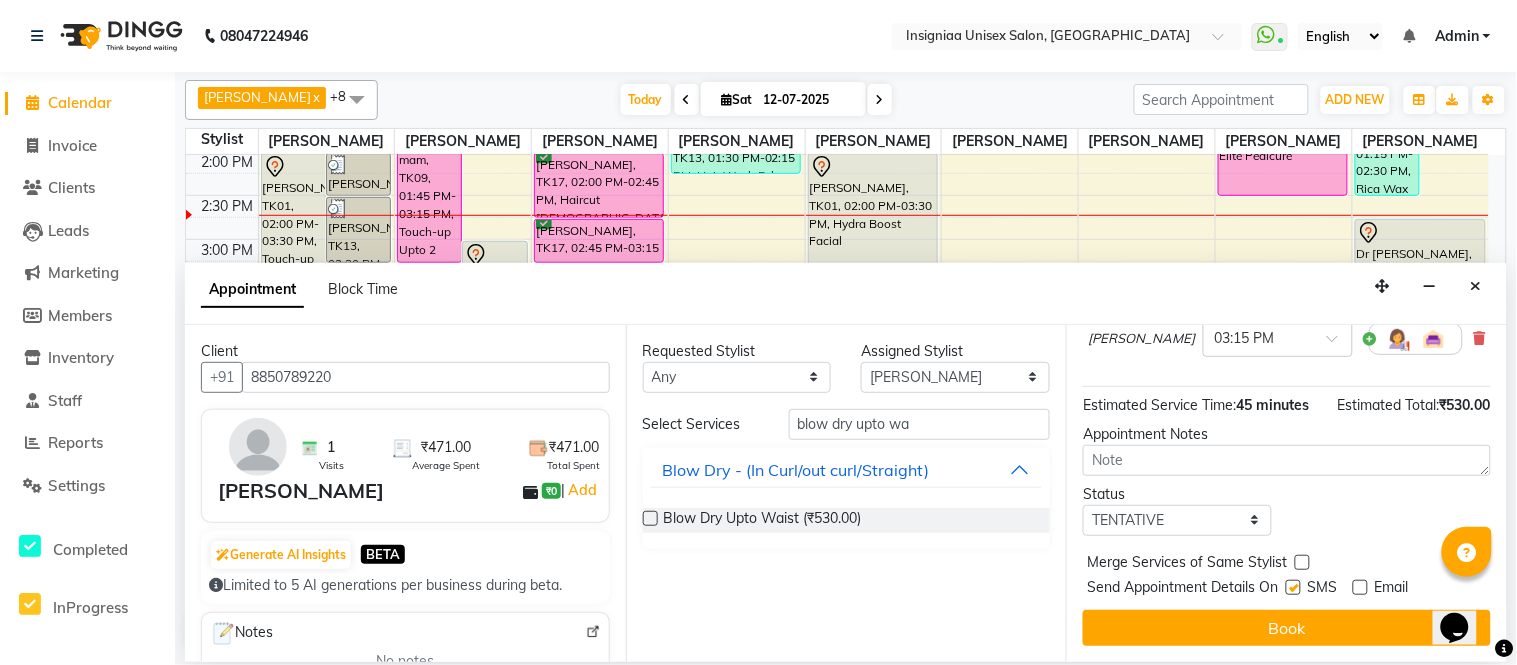 click at bounding box center (1293, 587) 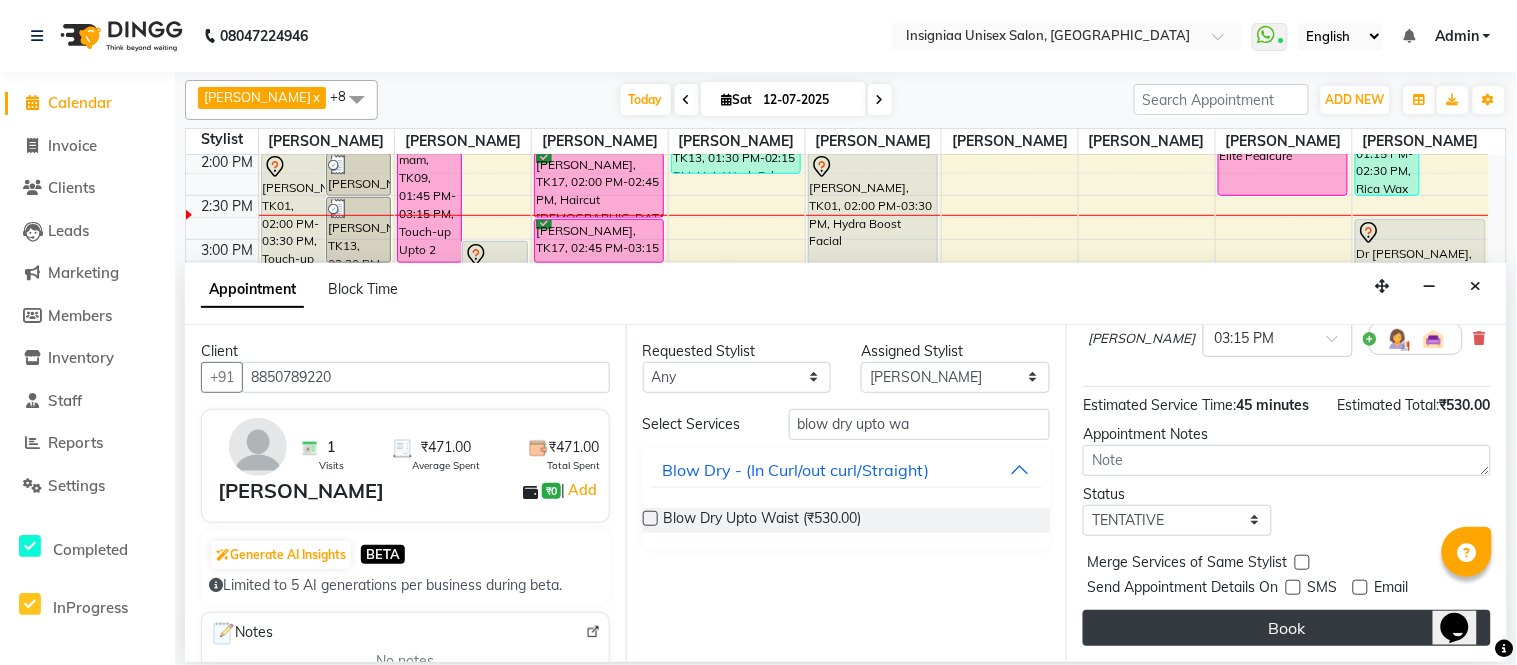 click on "Book" at bounding box center [1287, 628] 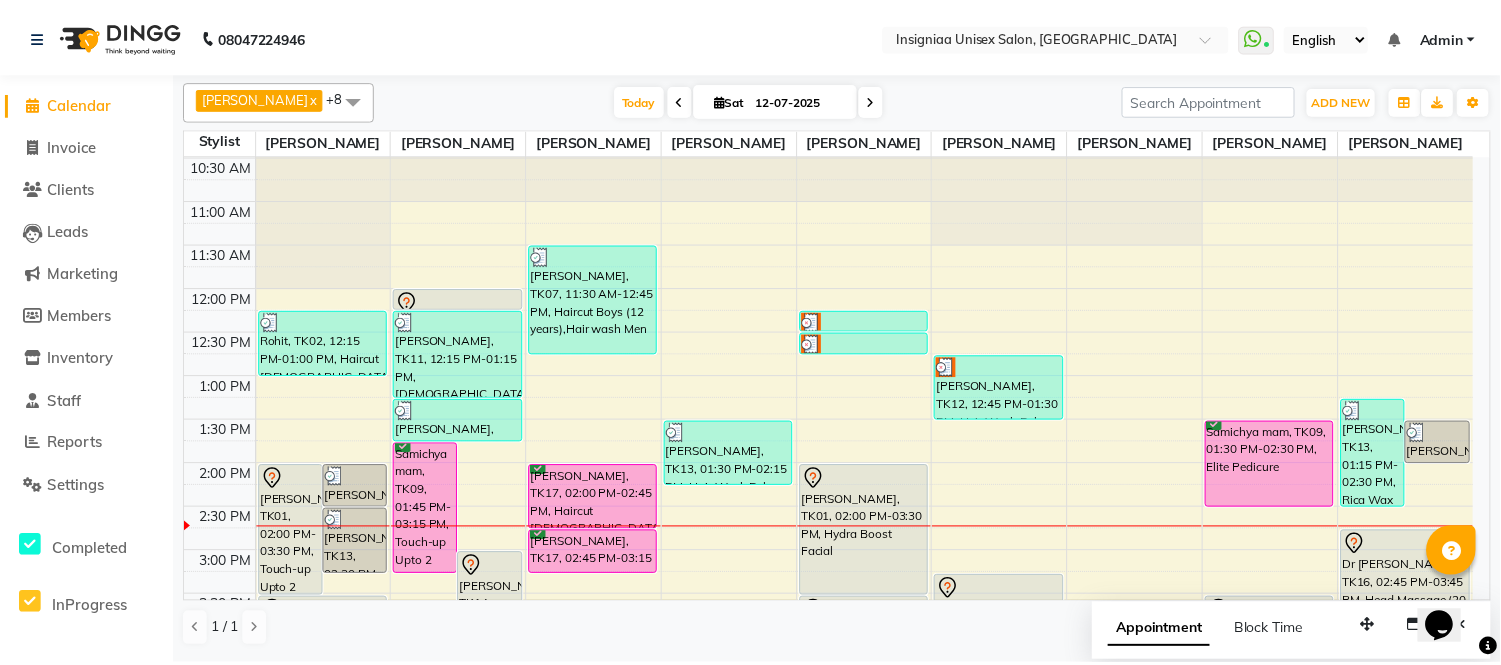 scroll, scrollTop: 22, scrollLeft: 0, axis: vertical 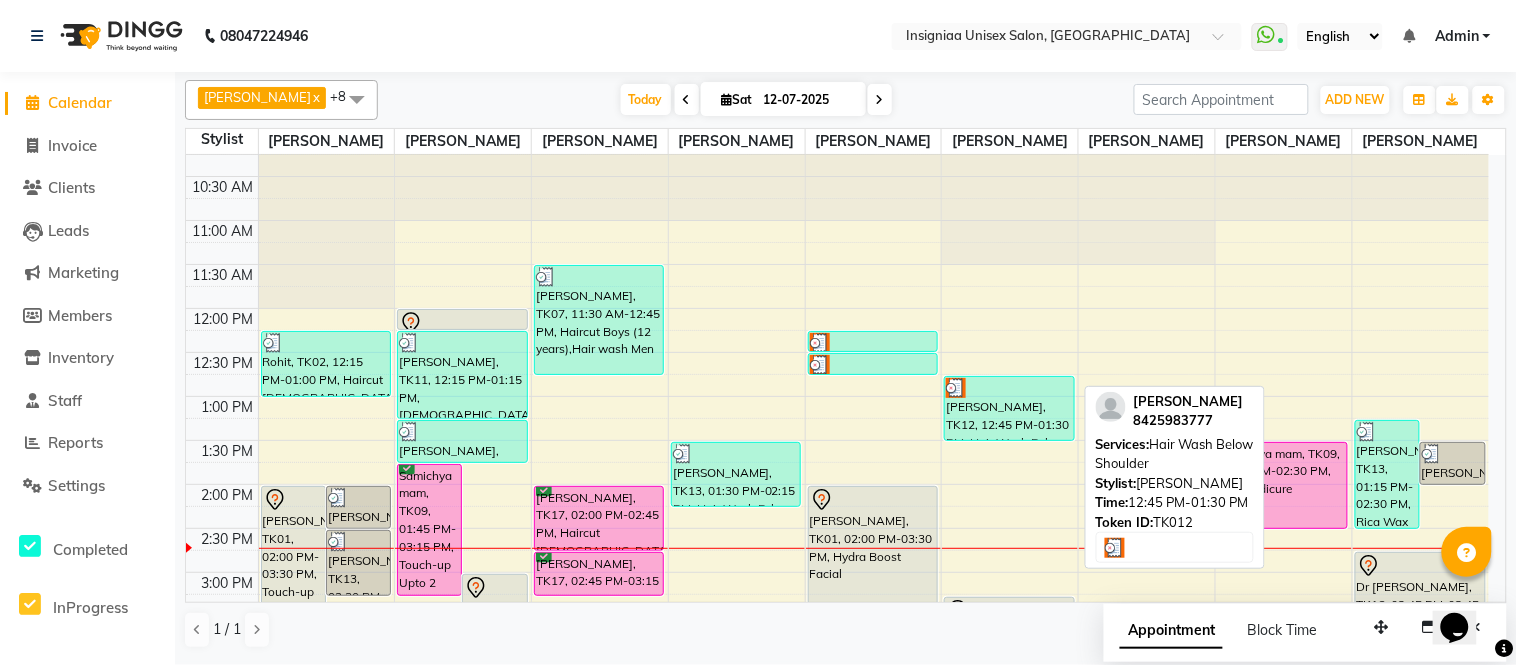 click at bounding box center (1009, 388) 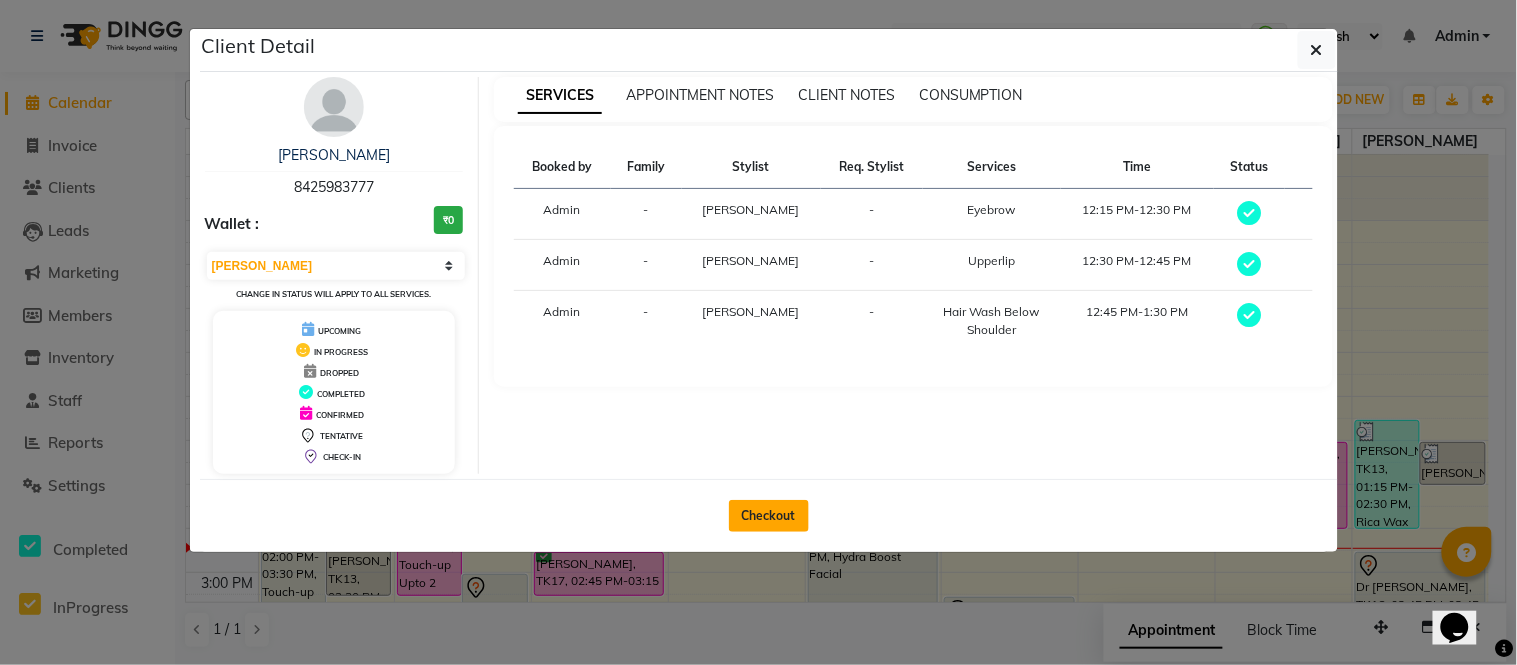 click on "Checkout" 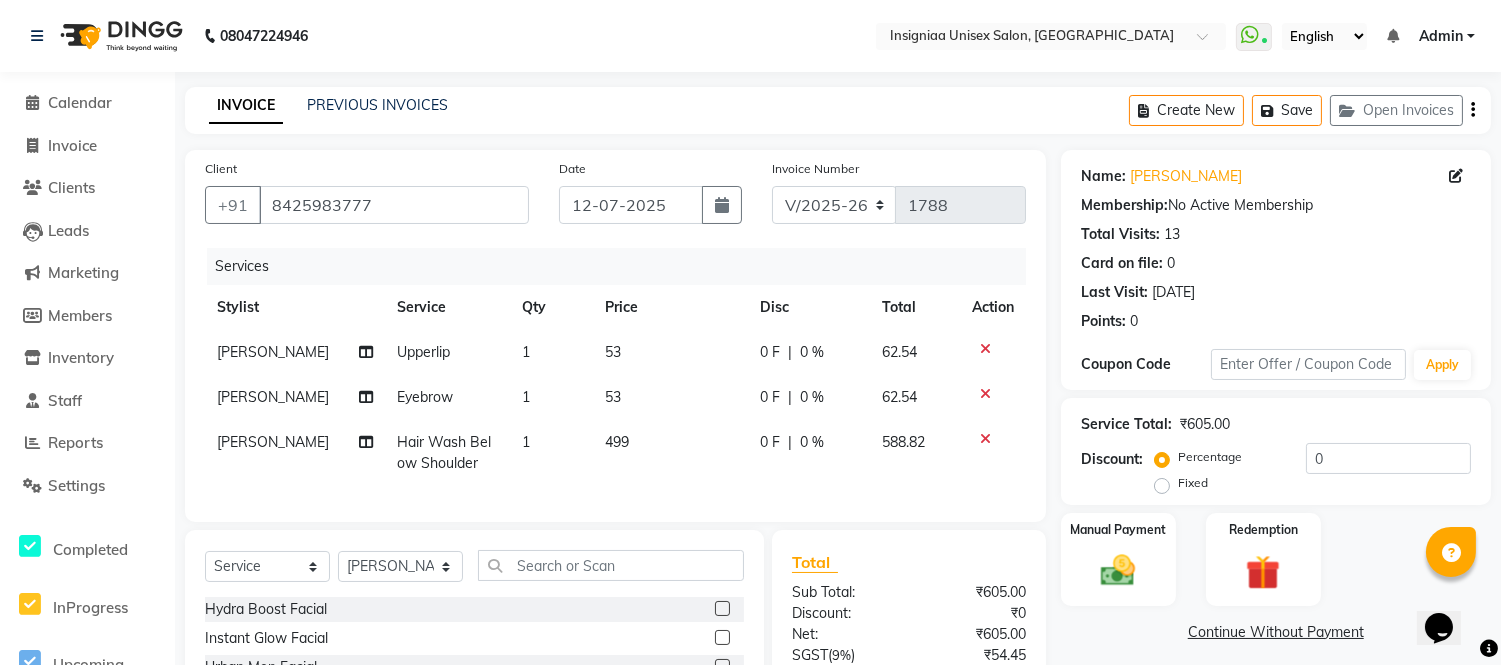 click 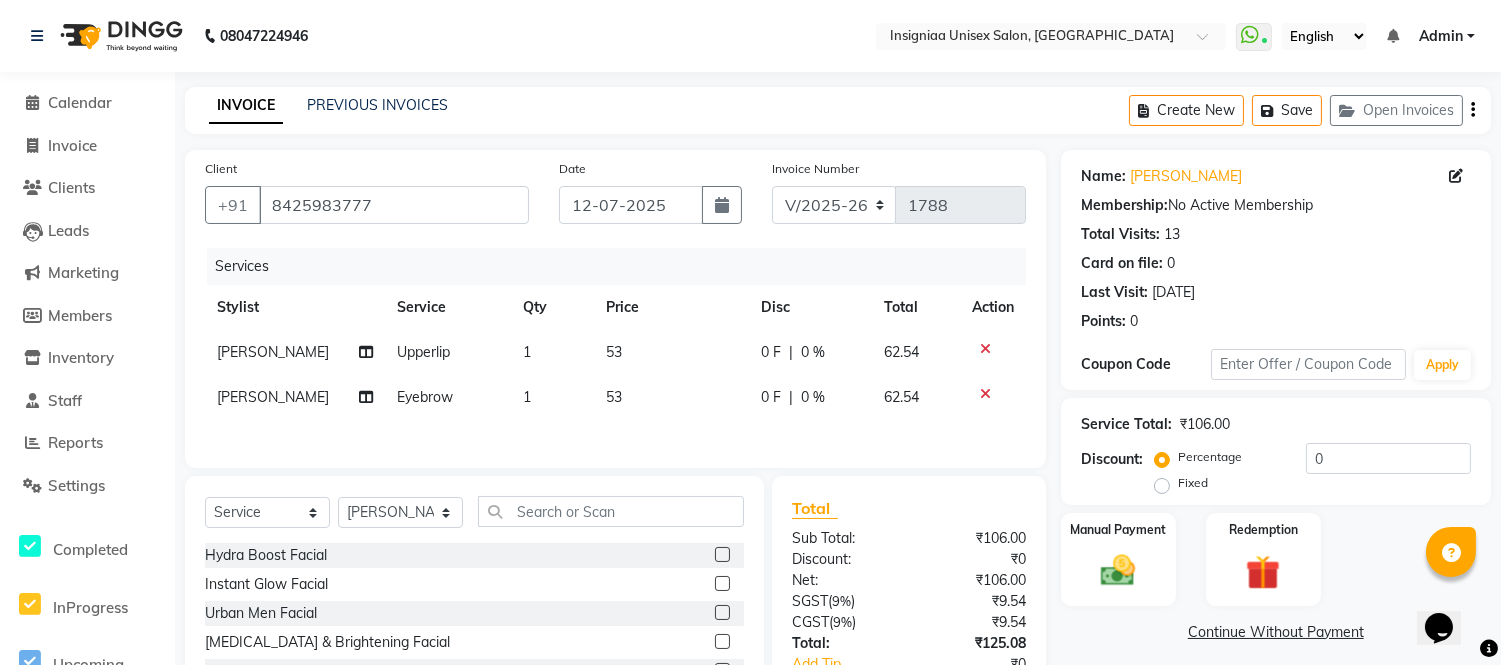 scroll, scrollTop: 160, scrollLeft: 0, axis: vertical 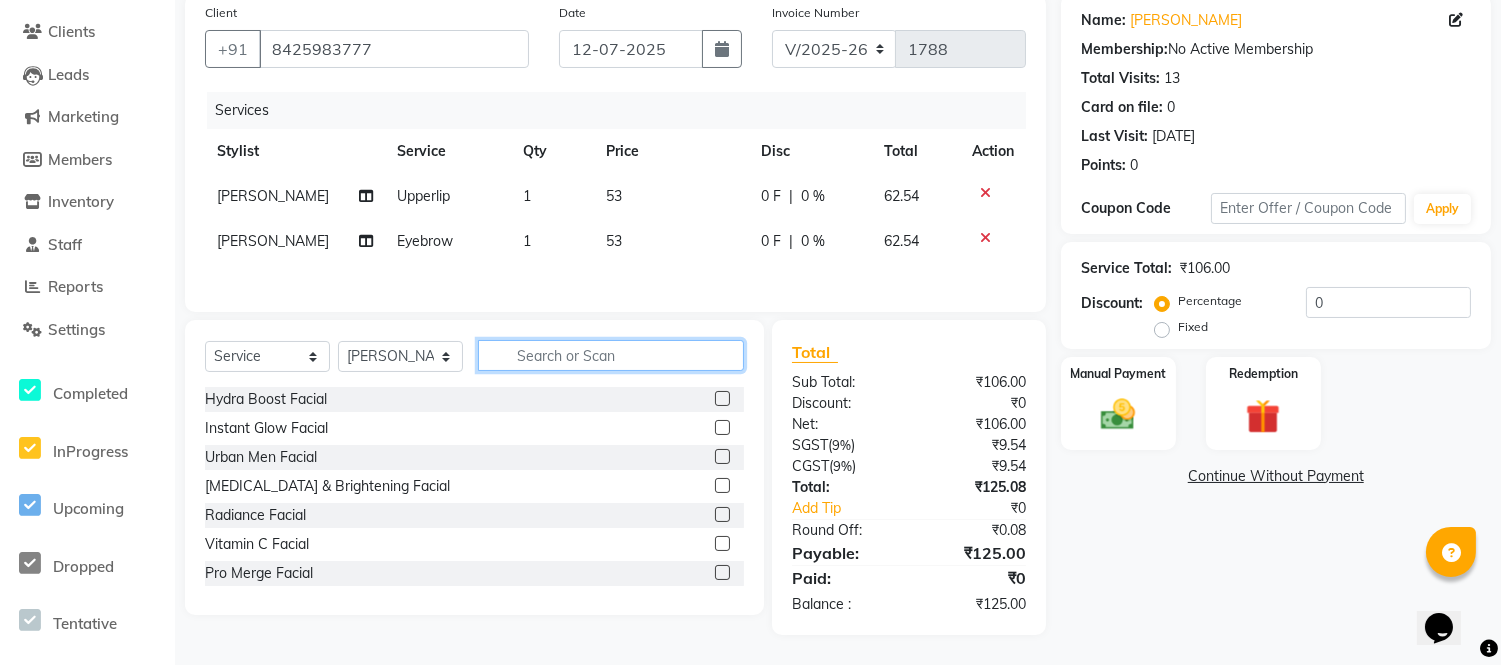 click 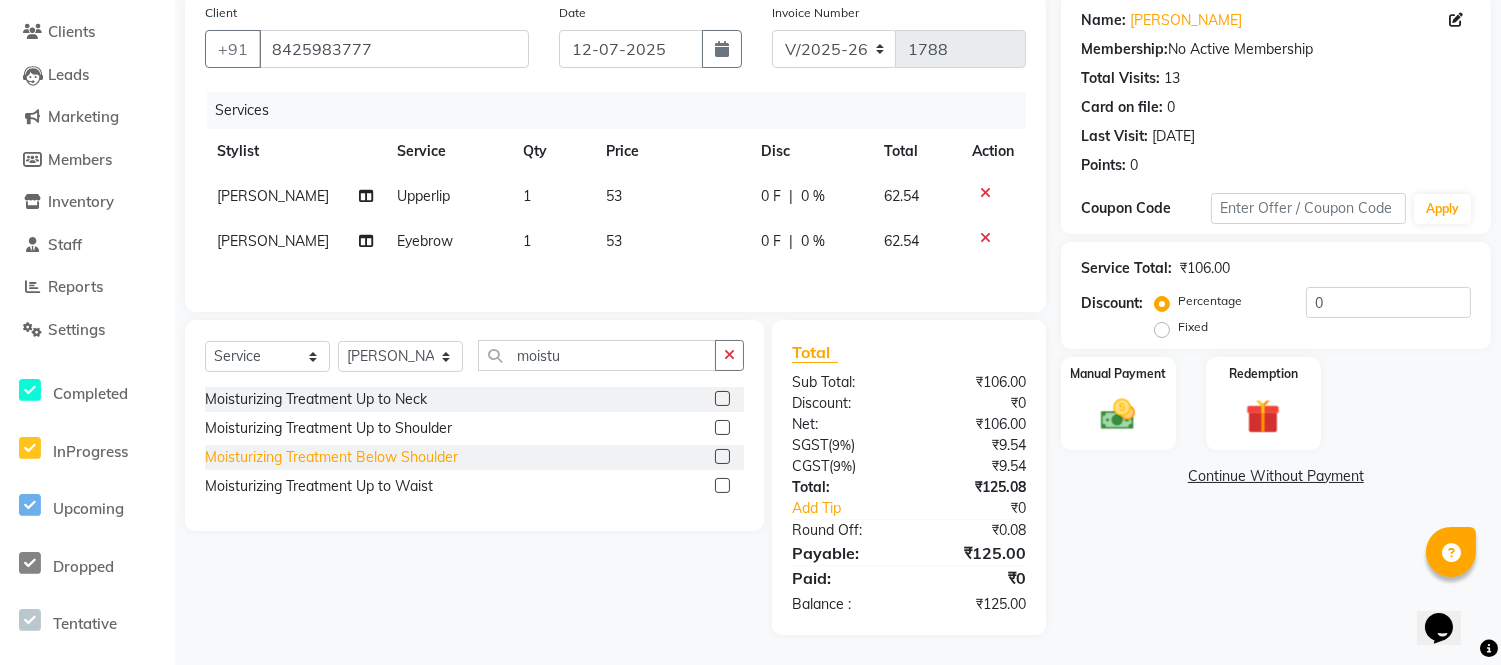 click on "Moisturizing Treatment Below Shoulder" 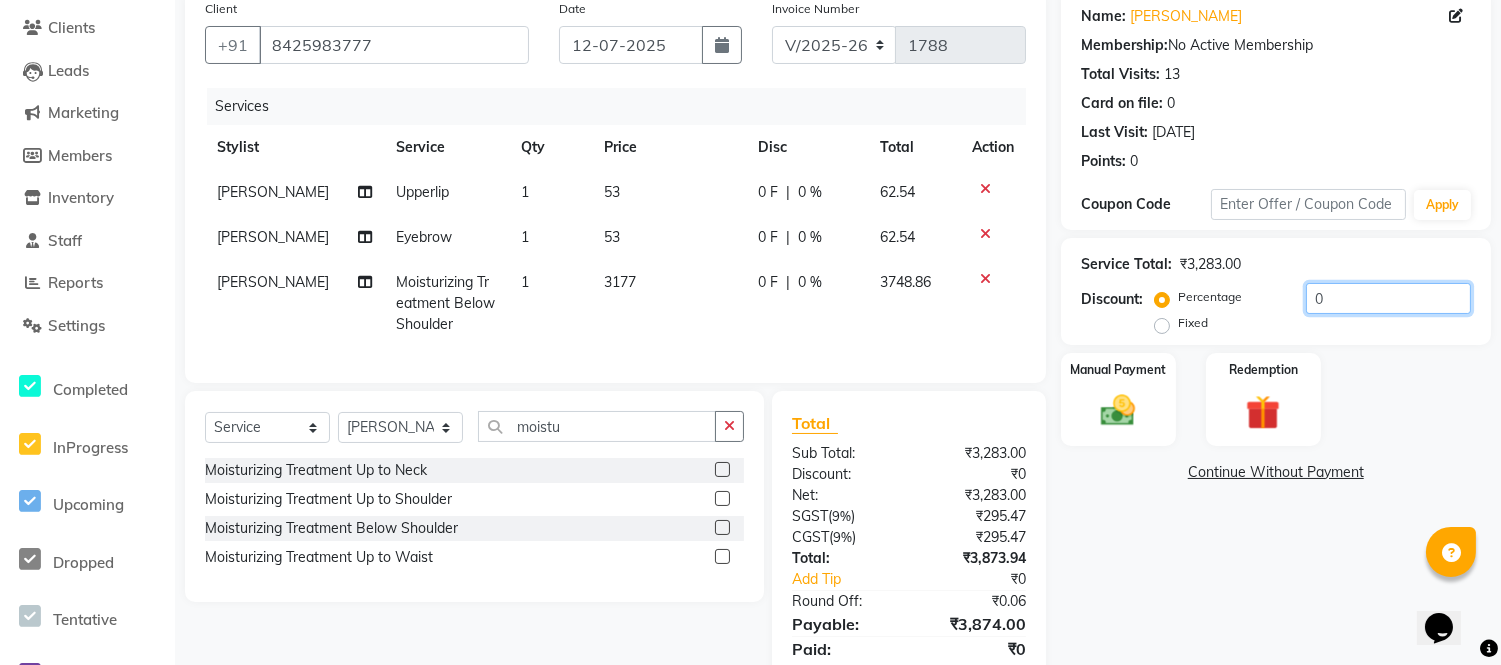 click on "0" 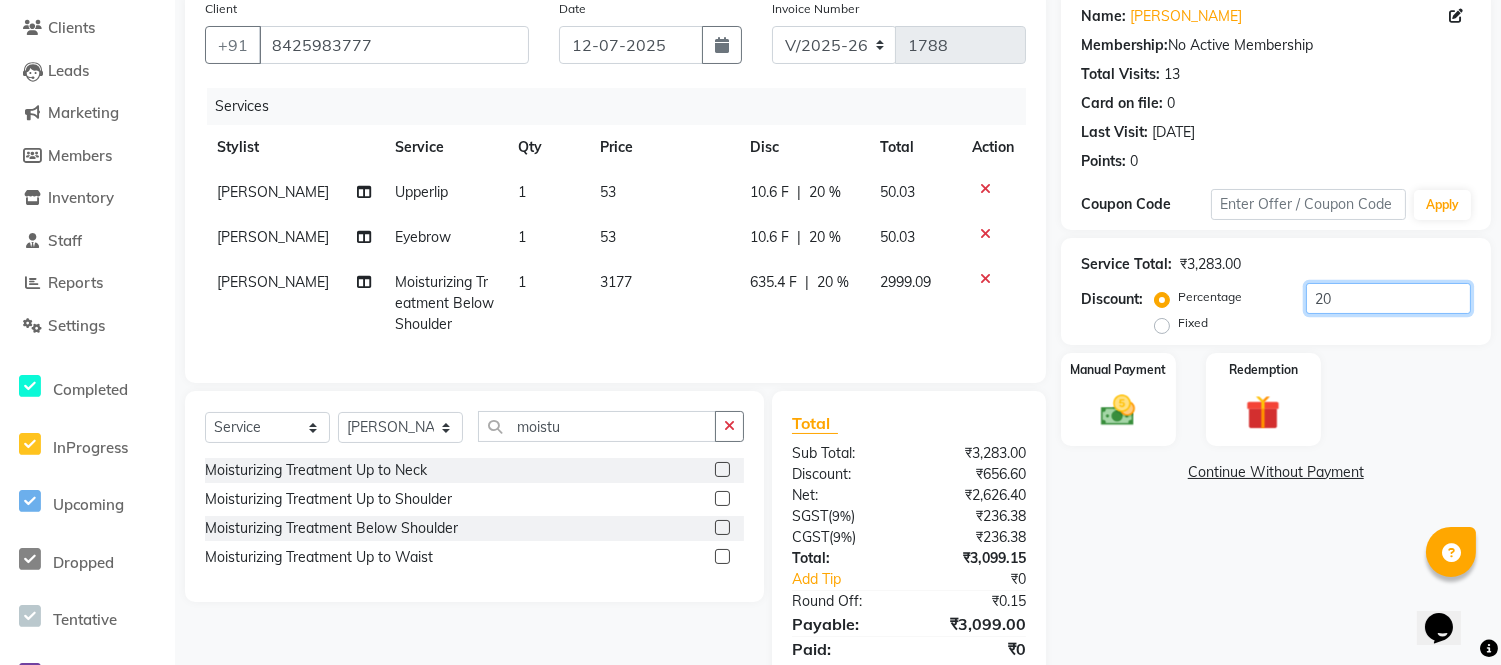 scroll, scrollTop: 247, scrollLeft: 0, axis: vertical 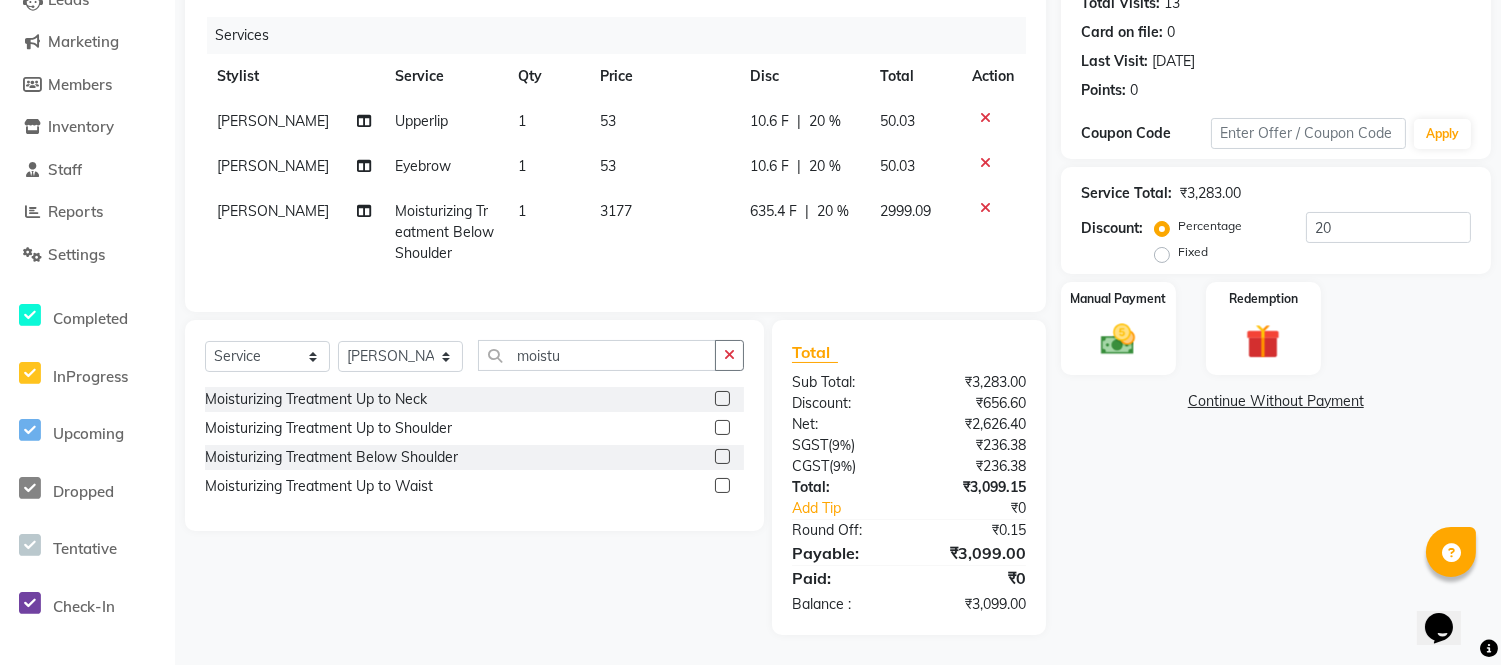 click 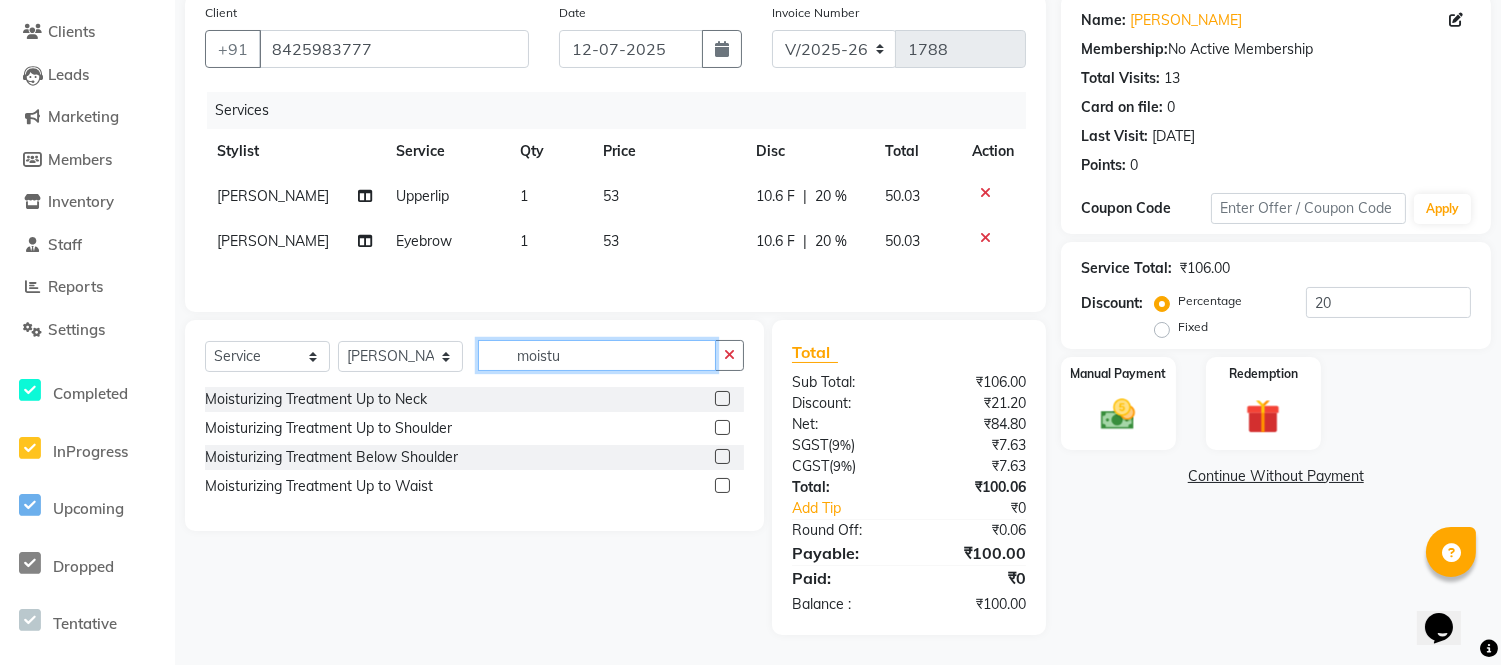 drag, startPoint x: 618, startPoint y: 348, endPoint x: 385, endPoint y: 348, distance: 233 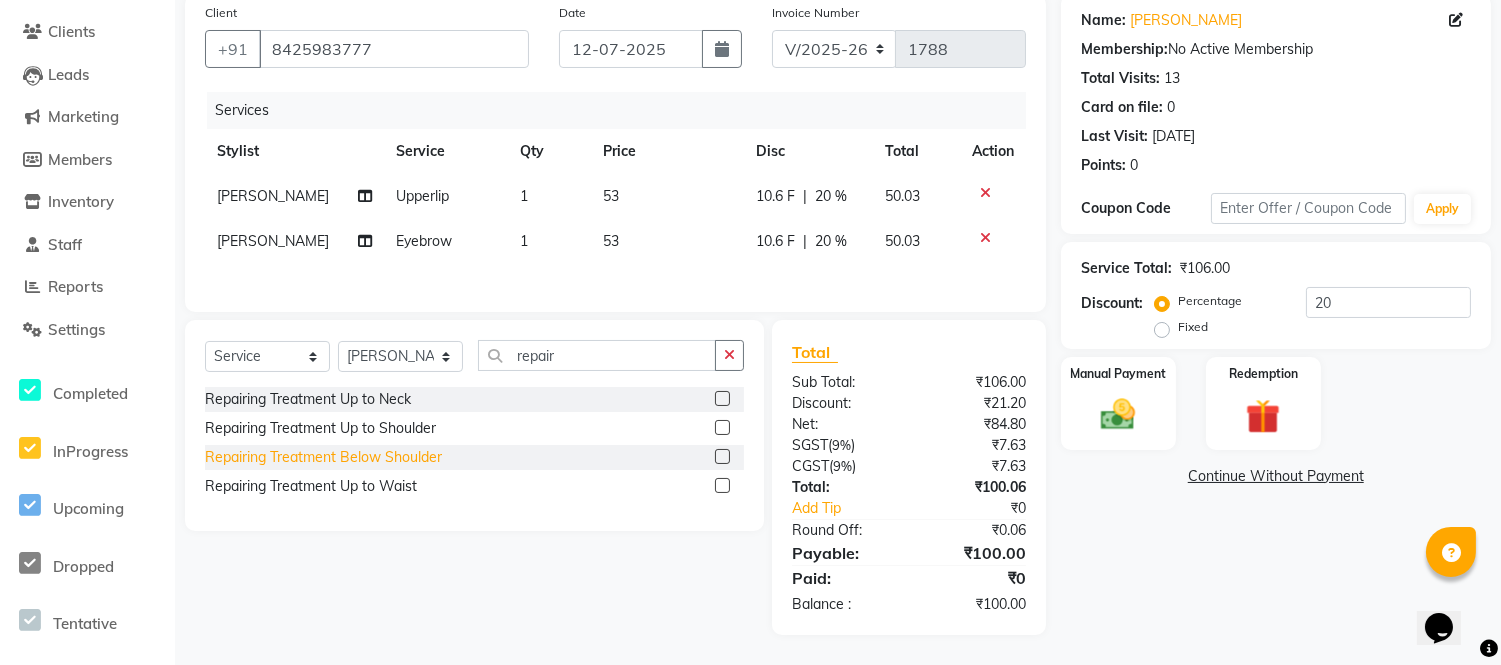 click on "Repairing Treatment Below Shoulder" 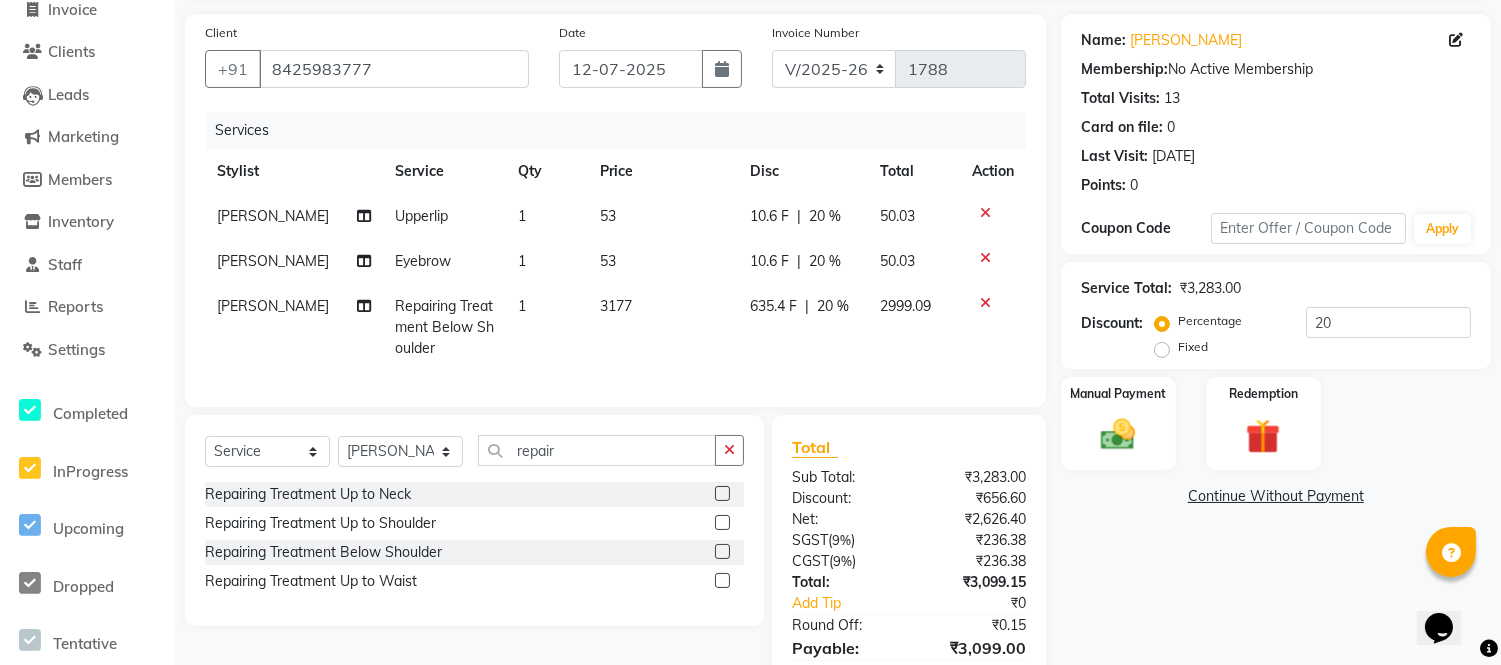 scroll, scrollTop: 247, scrollLeft: 0, axis: vertical 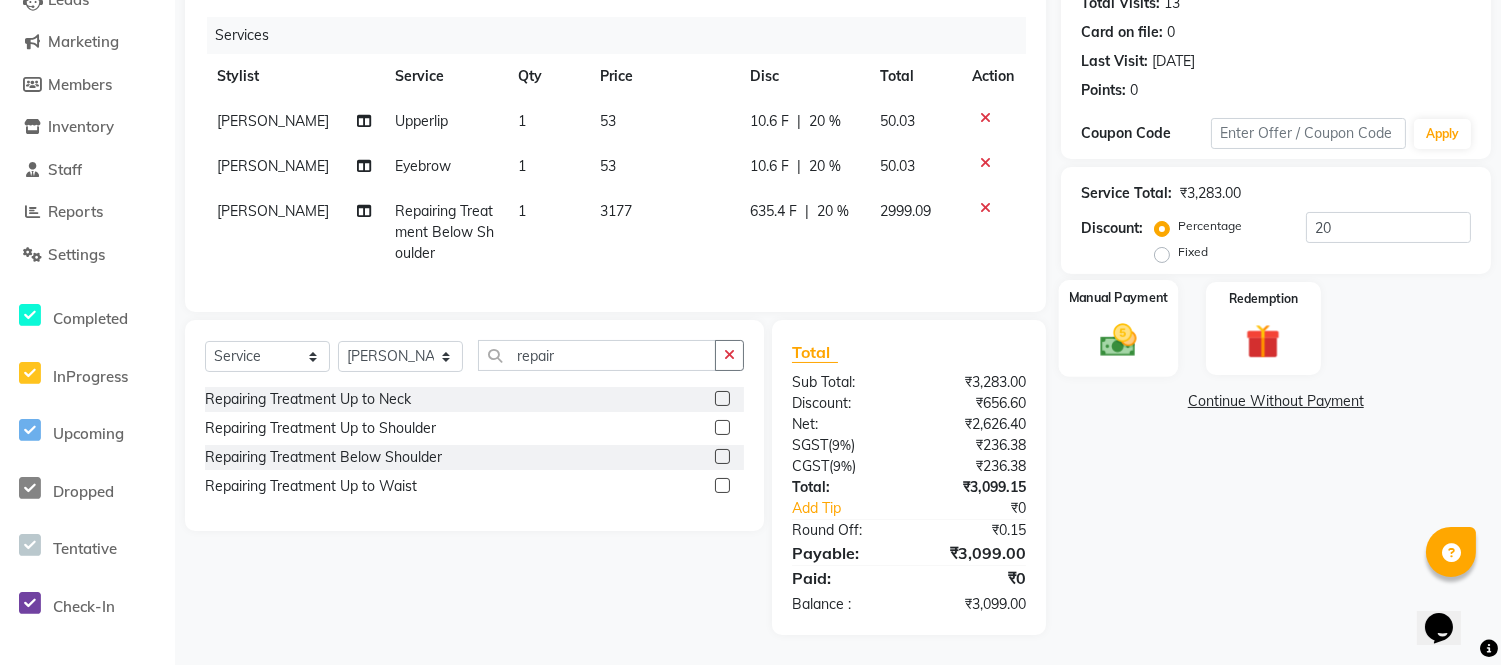 click 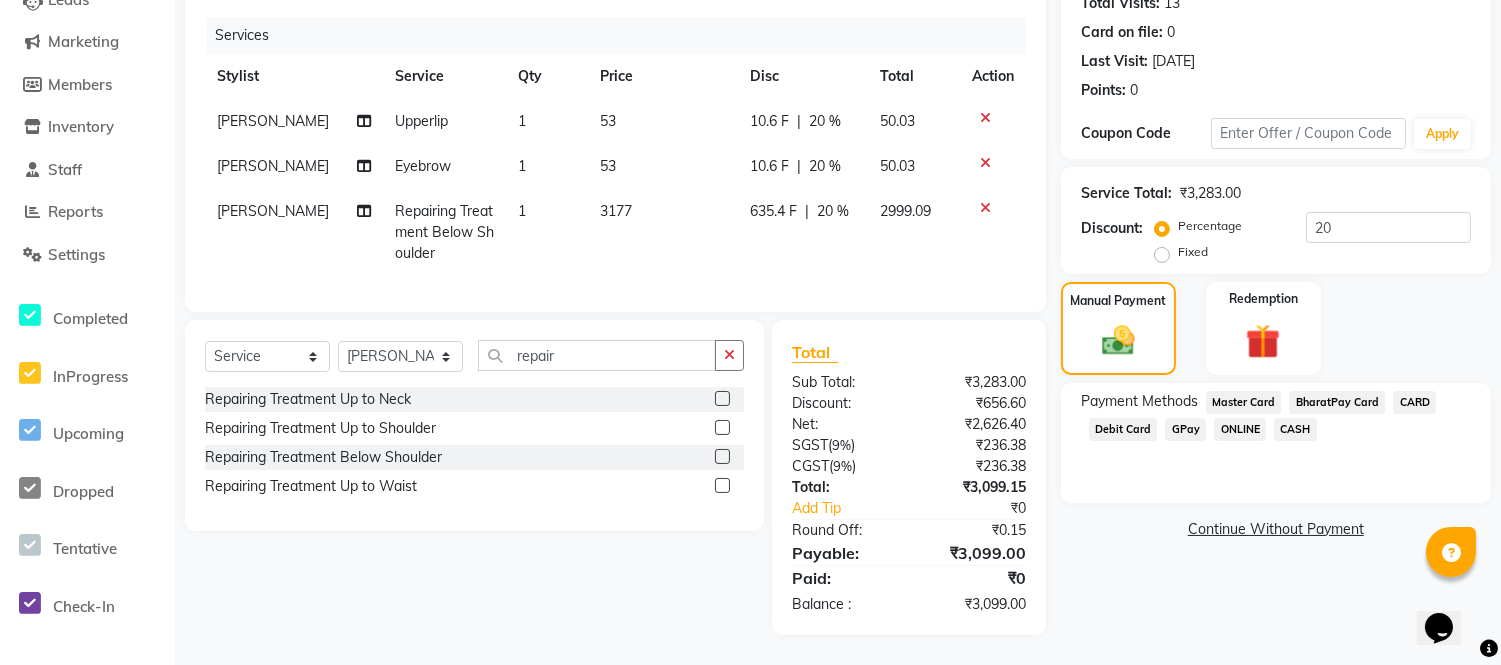 click on "GPay" 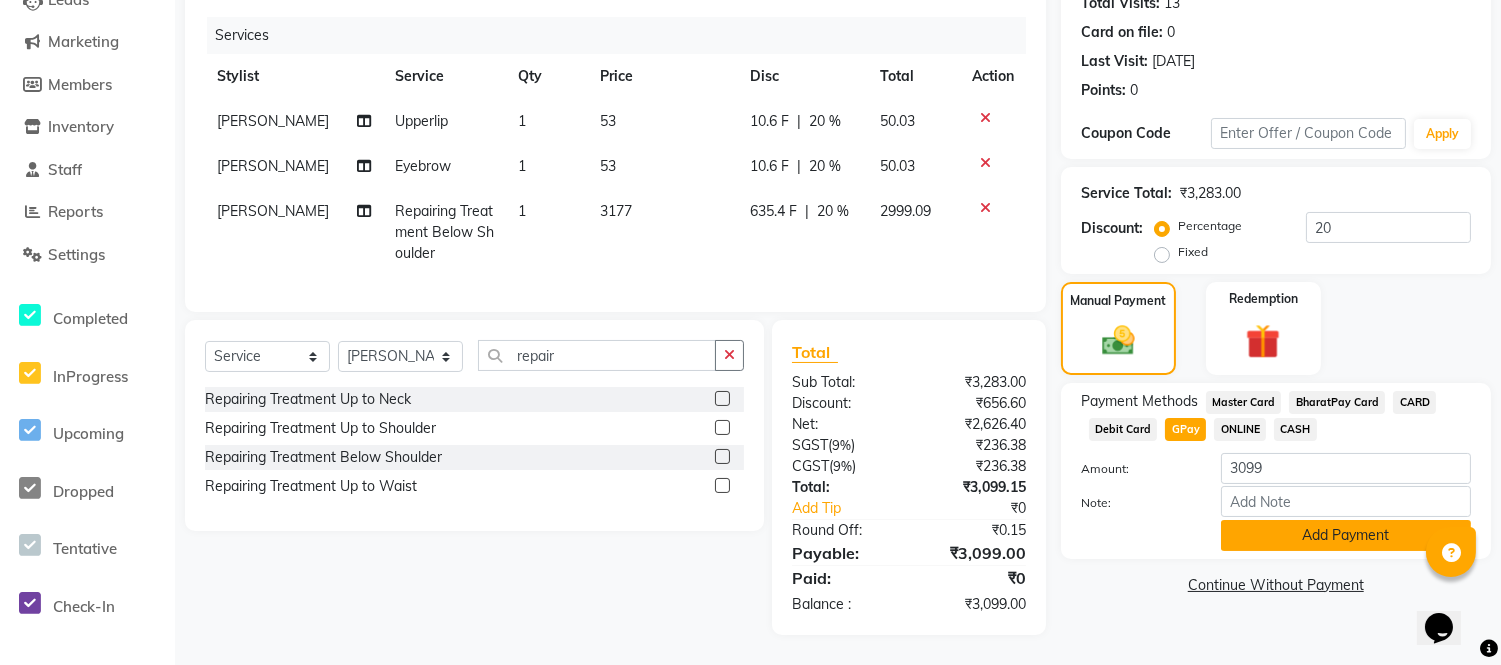 click on "Add Payment" 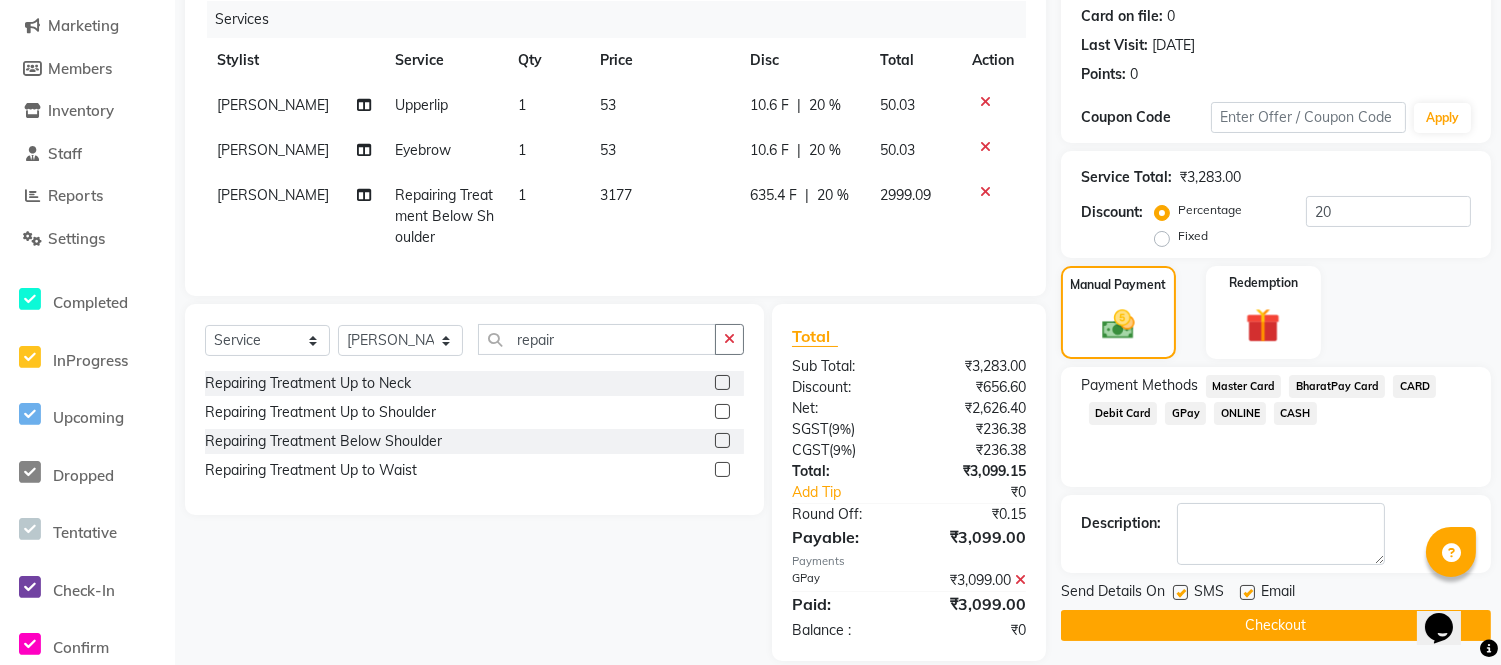 scroll, scrollTop: 288, scrollLeft: 0, axis: vertical 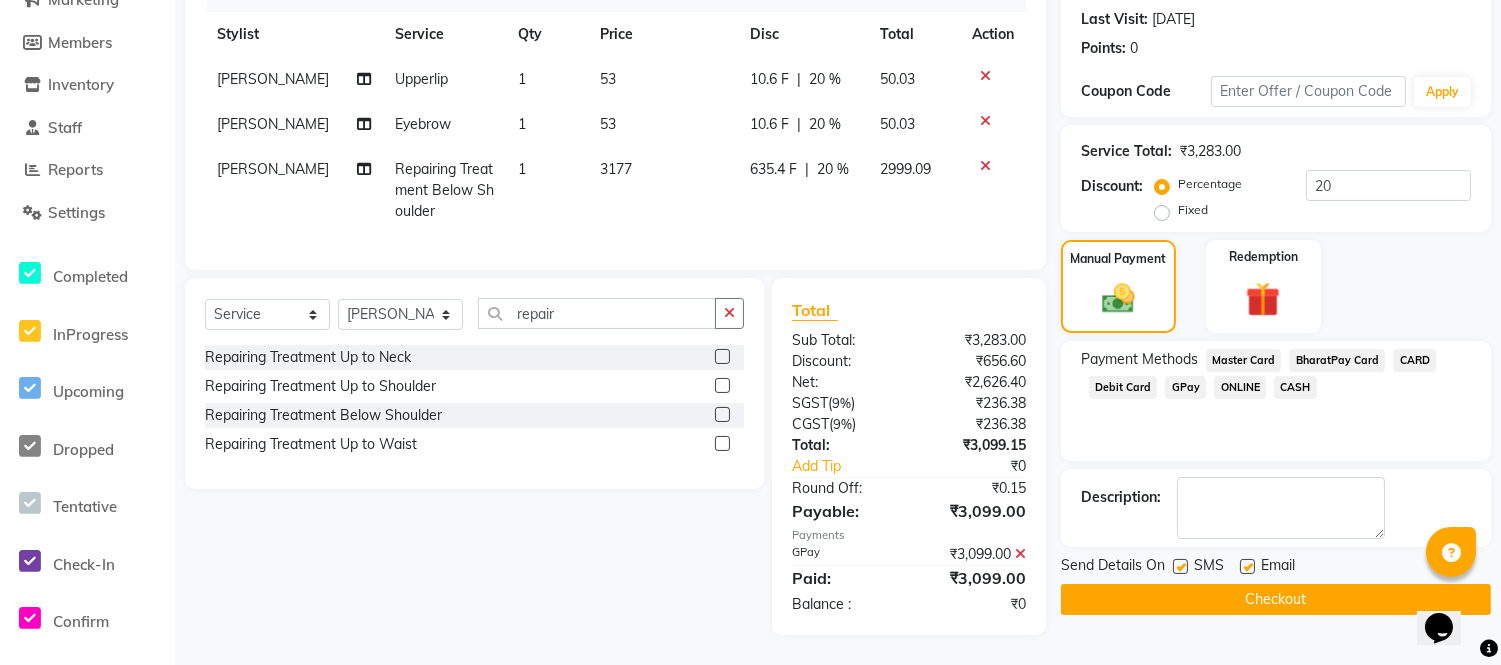click 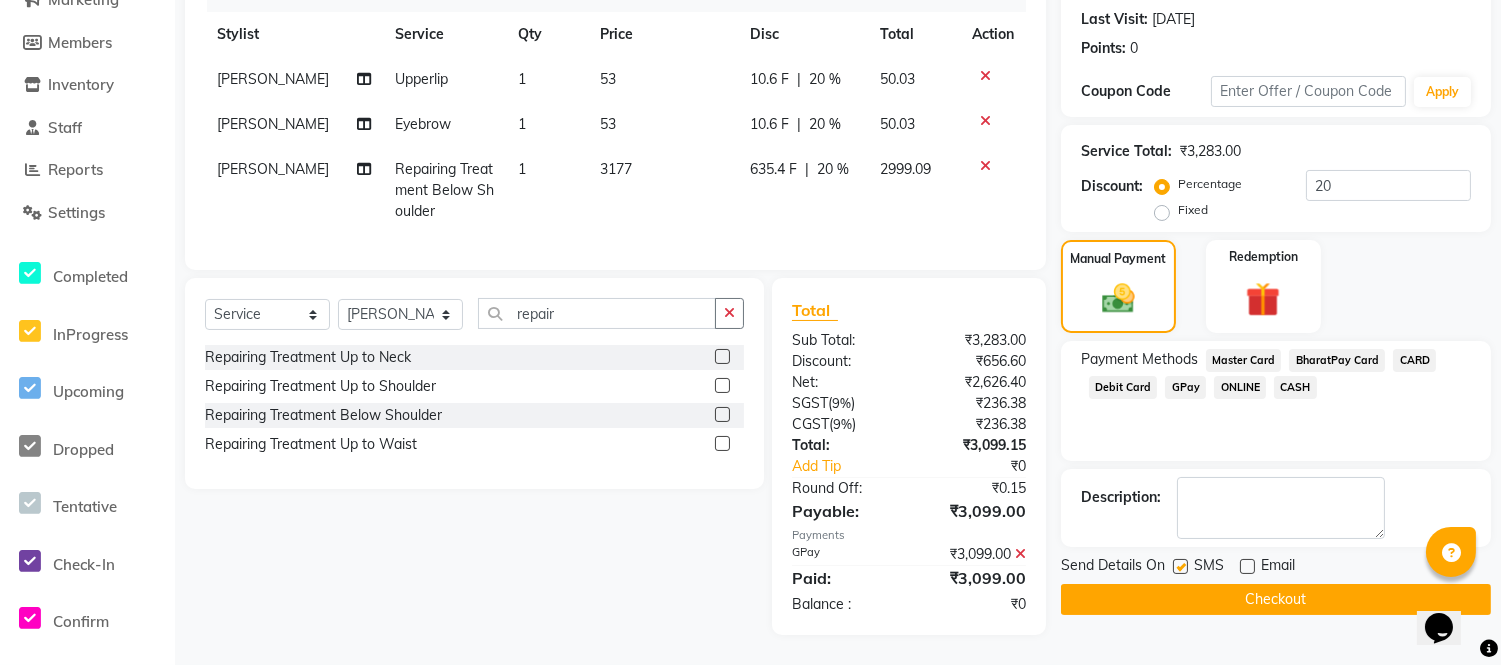 click 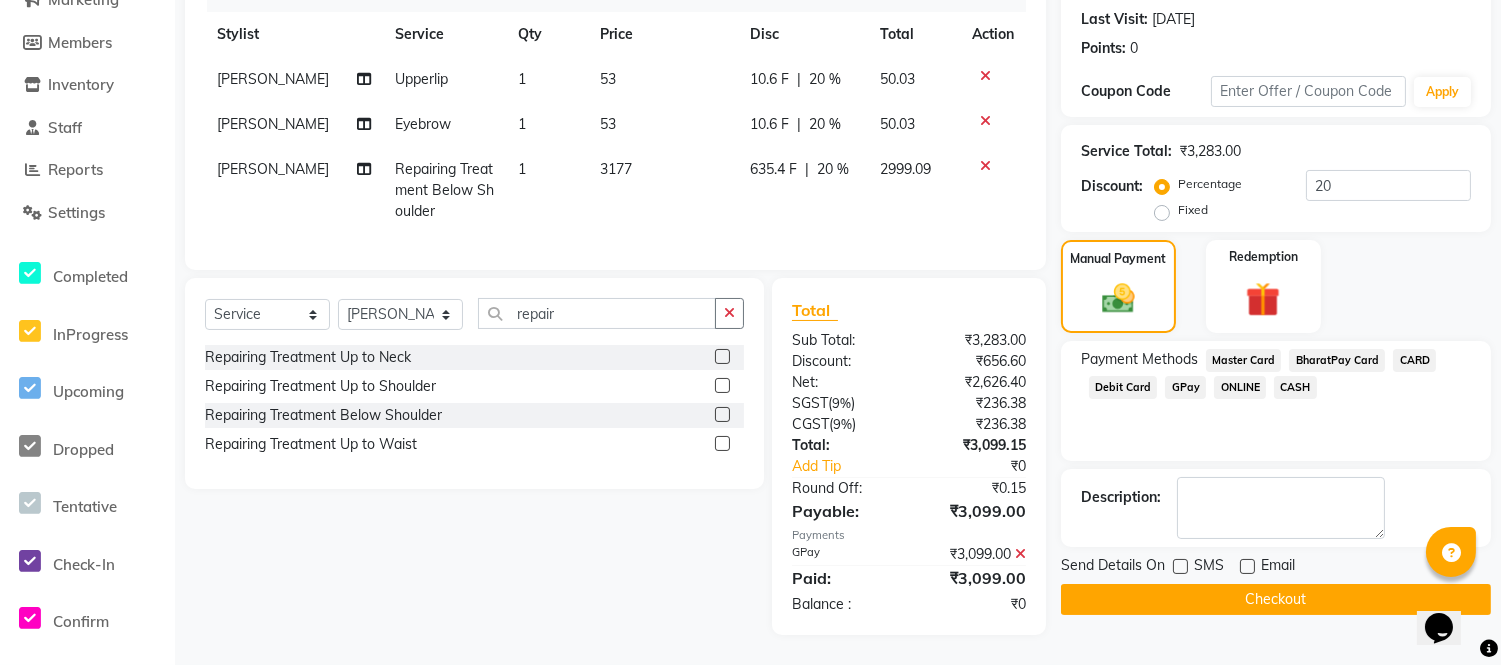 click on "Checkout" 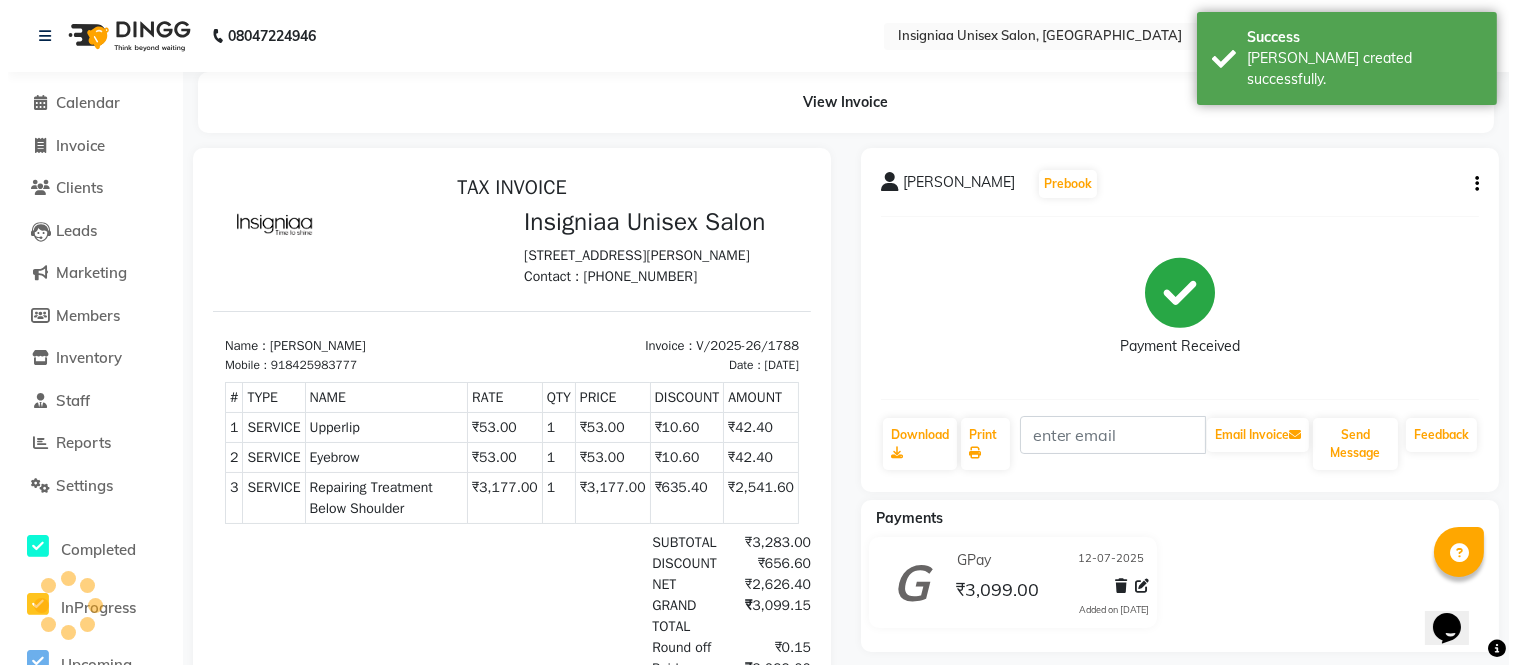 scroll, scrollTop: 0, scrollLeft: 0, axis: both 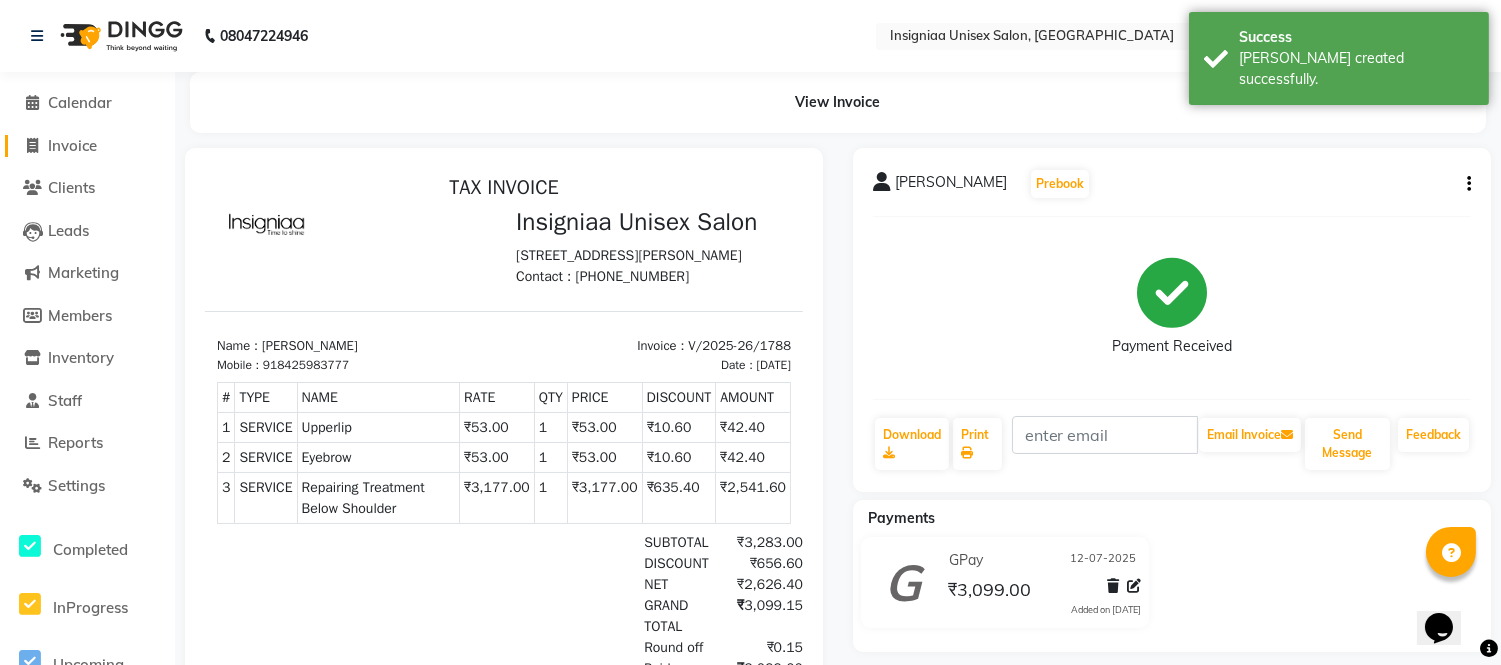click on "Invoice" 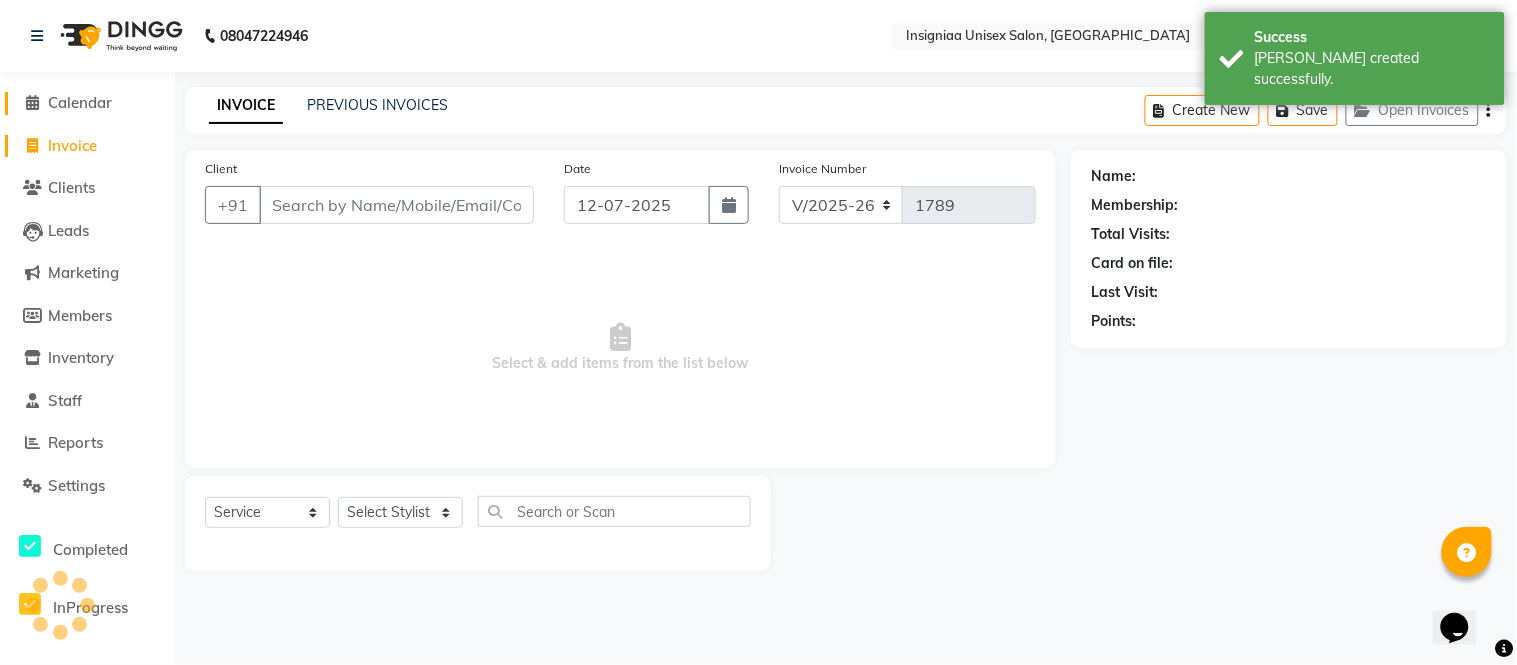 click on "Calendar" 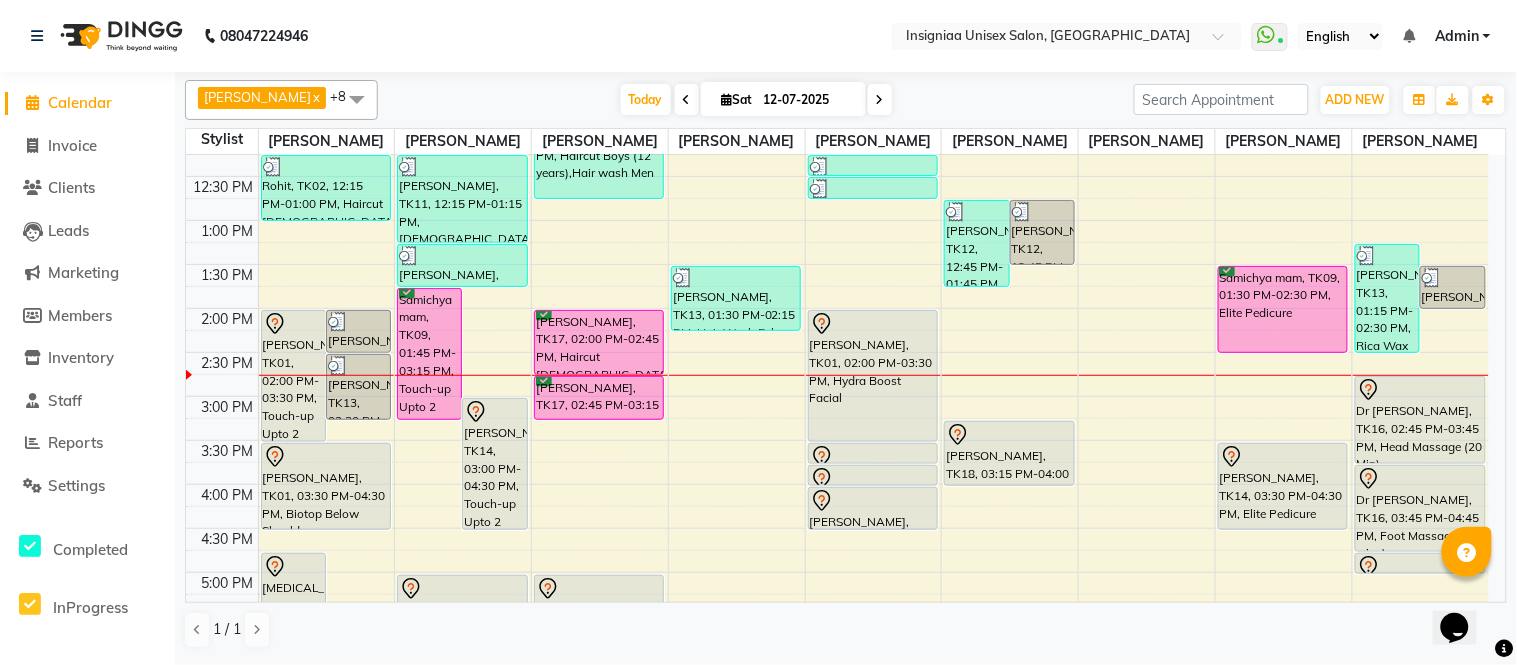 scroll, scrollTop: 190, scrollLeft: 0, axis: vertical 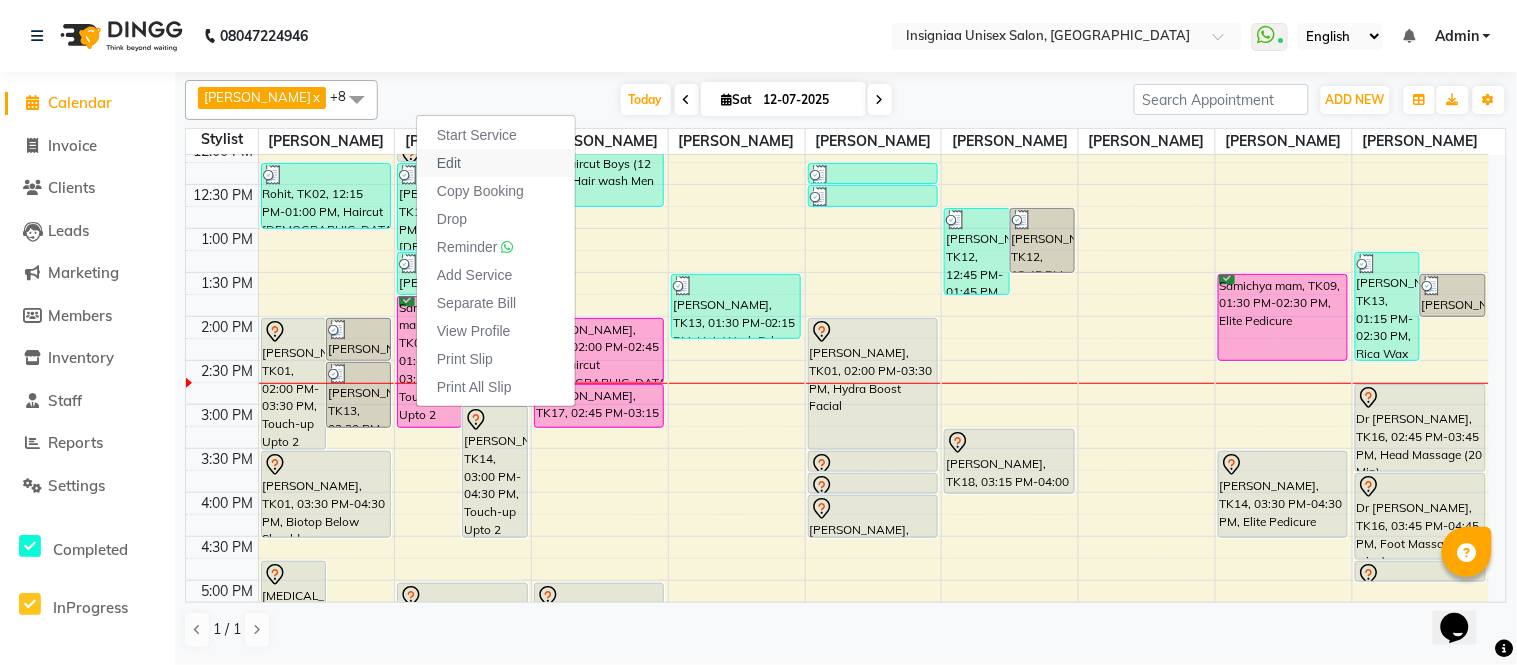 click on "Edit" at bounding box center [449, 163] 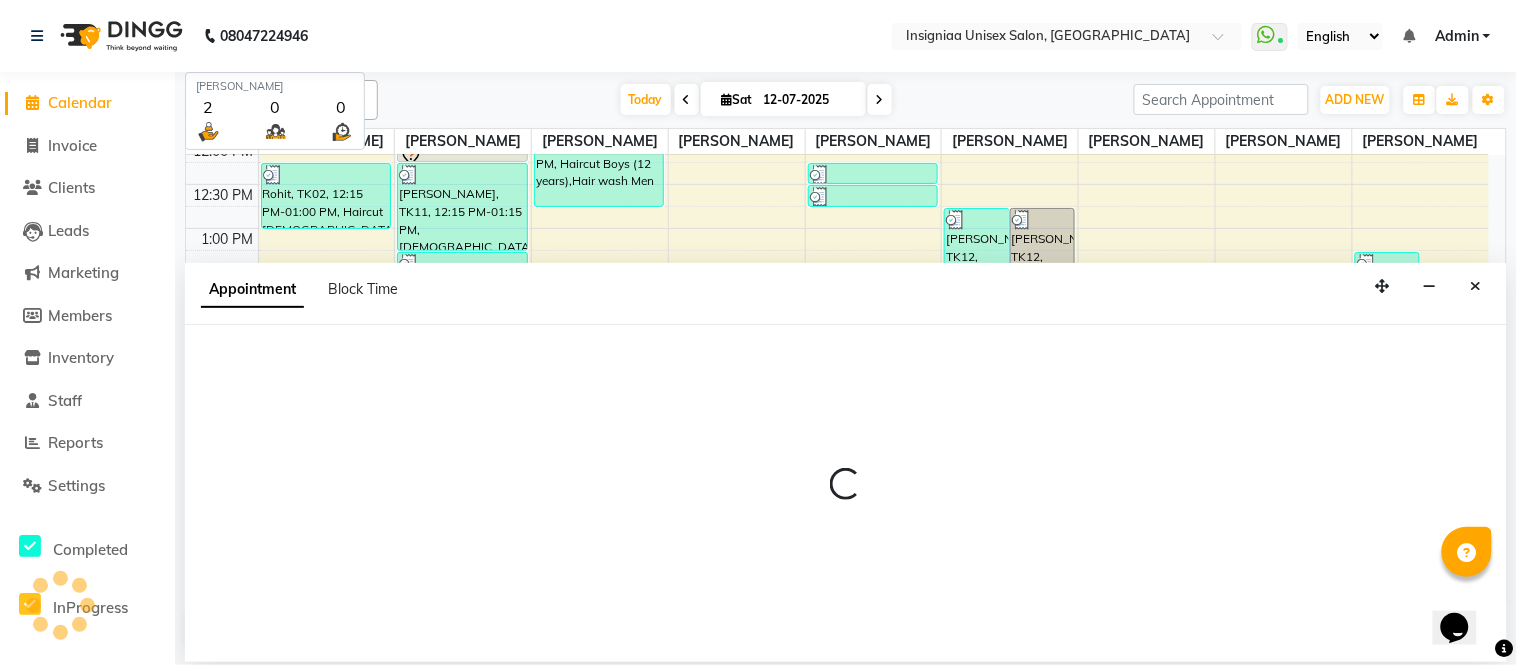 scroll, scrollTop: 355, scrollLeft: 0, axis: vertical 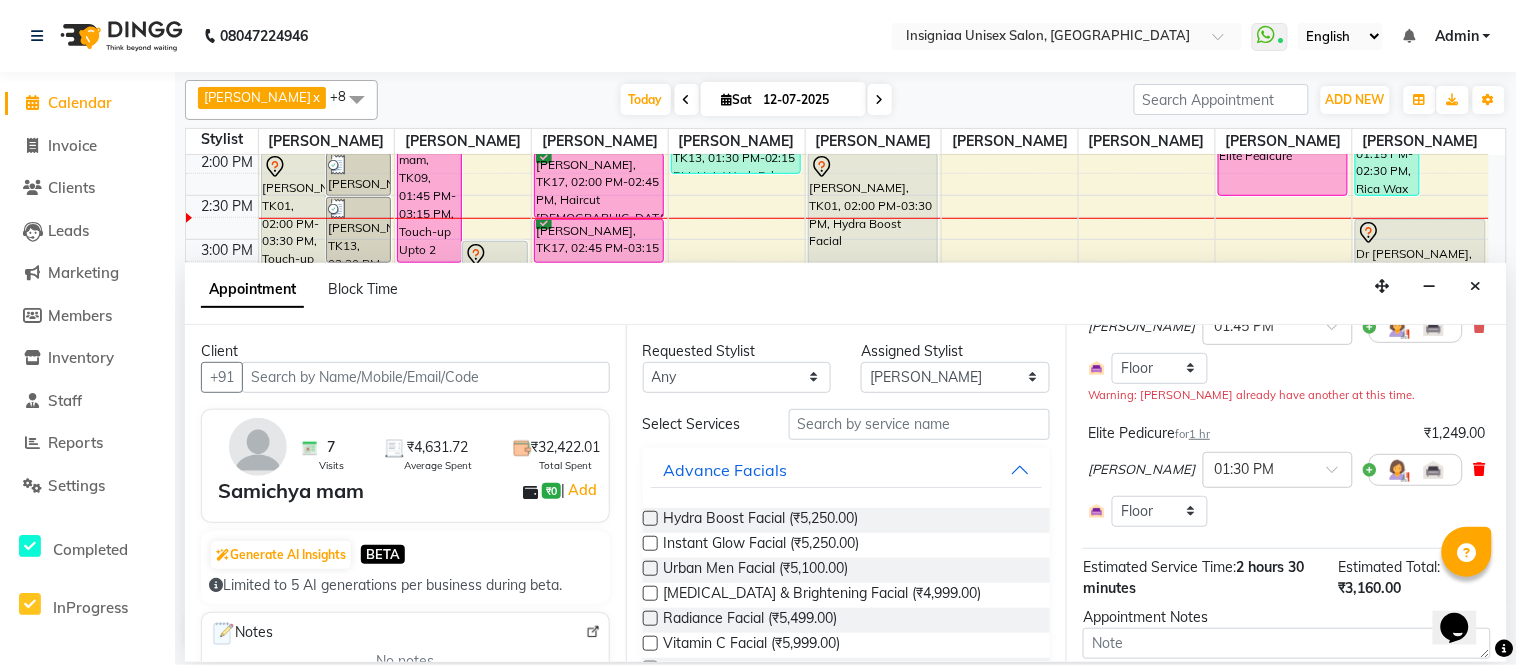 click at bounding box center (1480, 469) 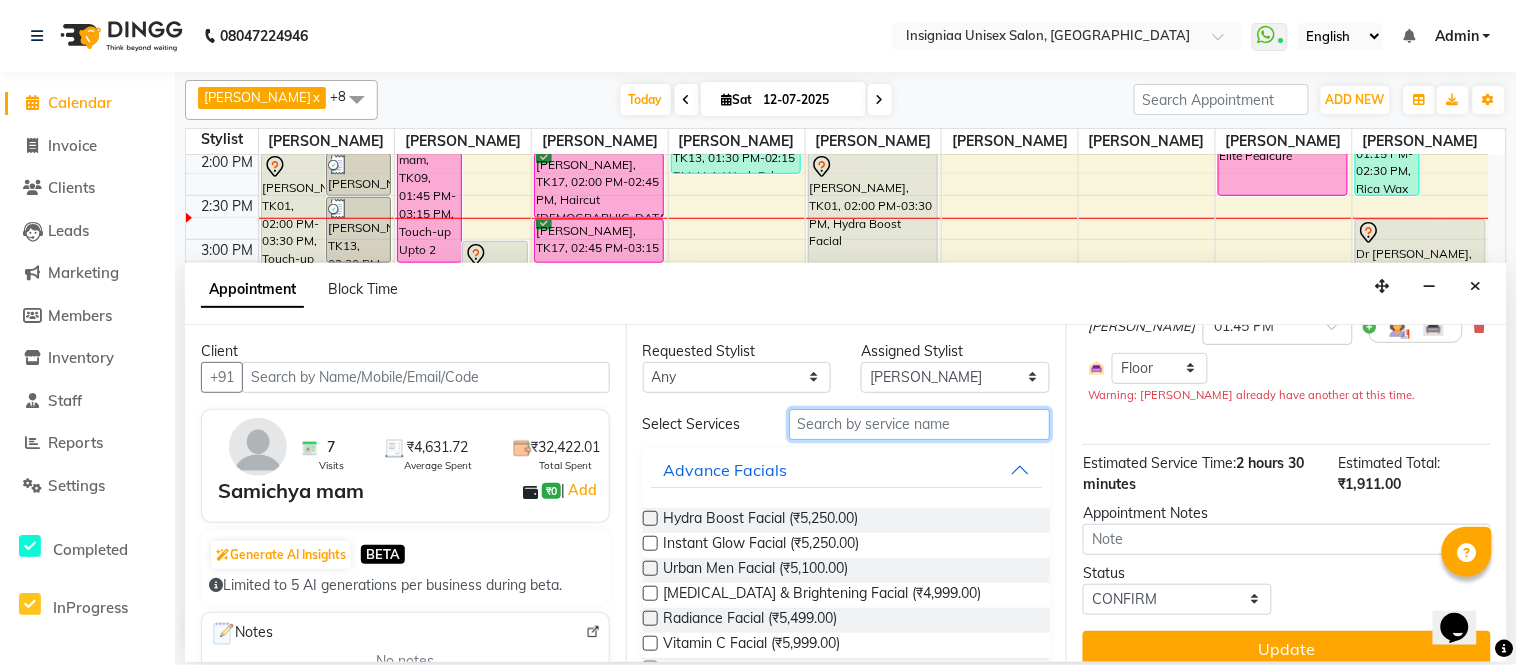 click at bounding box center (920, 424) 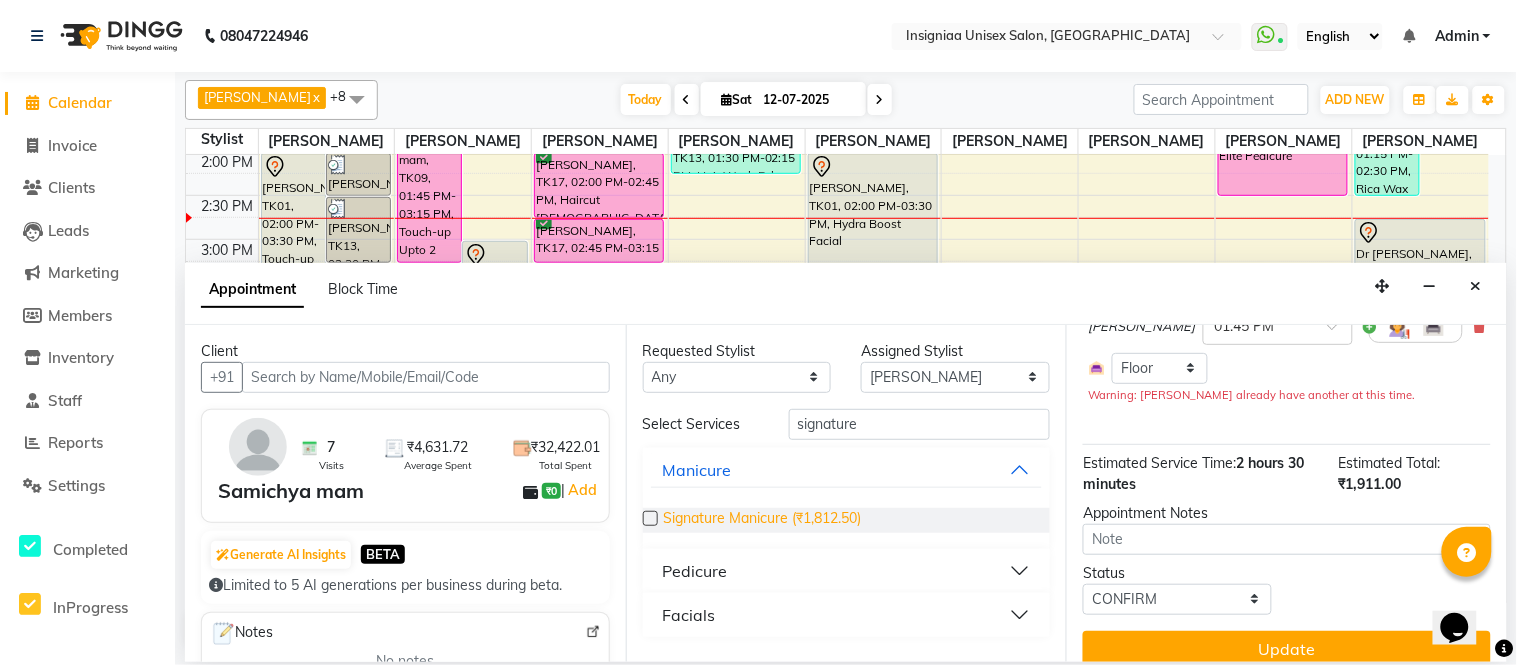 click on "Signature Manicure (₹1,812.50)" at bounding box center (763, 520) 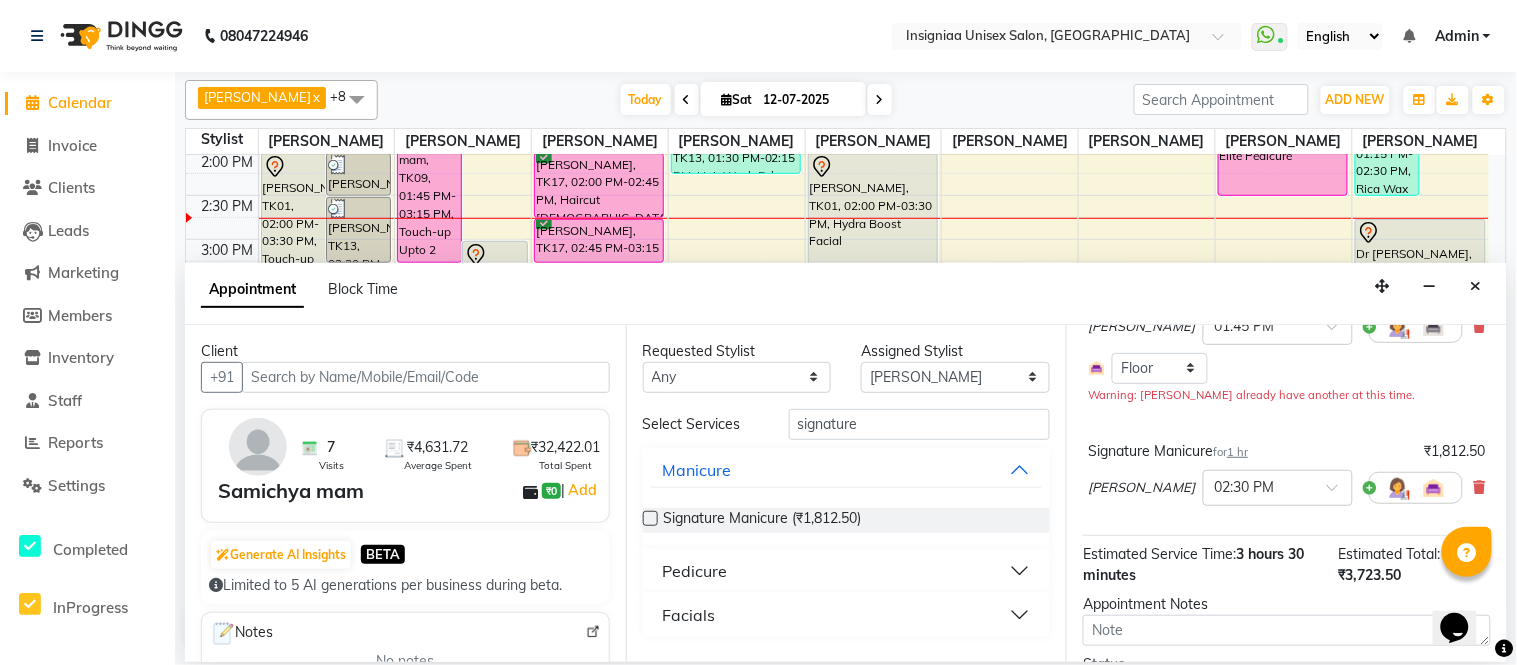 click on "Pedicure" at bounding box center (695, 571) 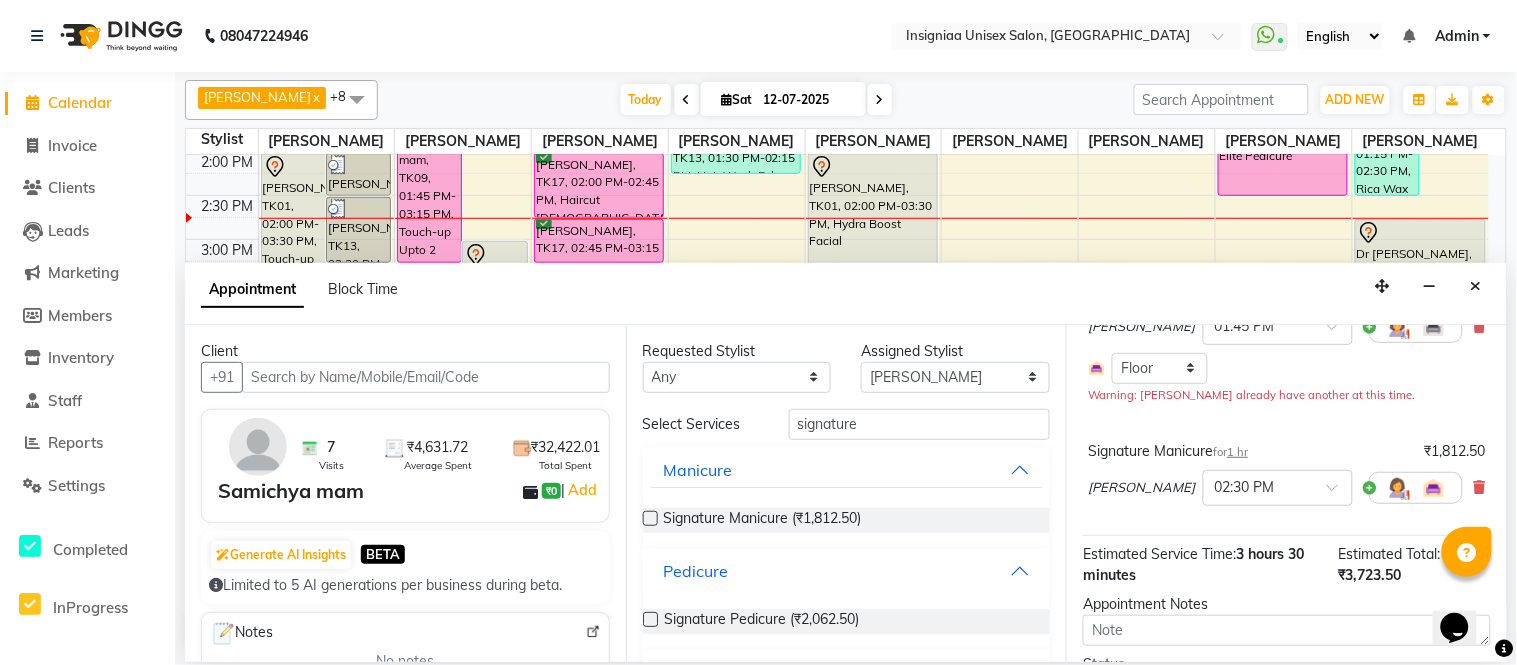 scroll, scrollTop: 45, scrollLeft: 0, axis: vertical 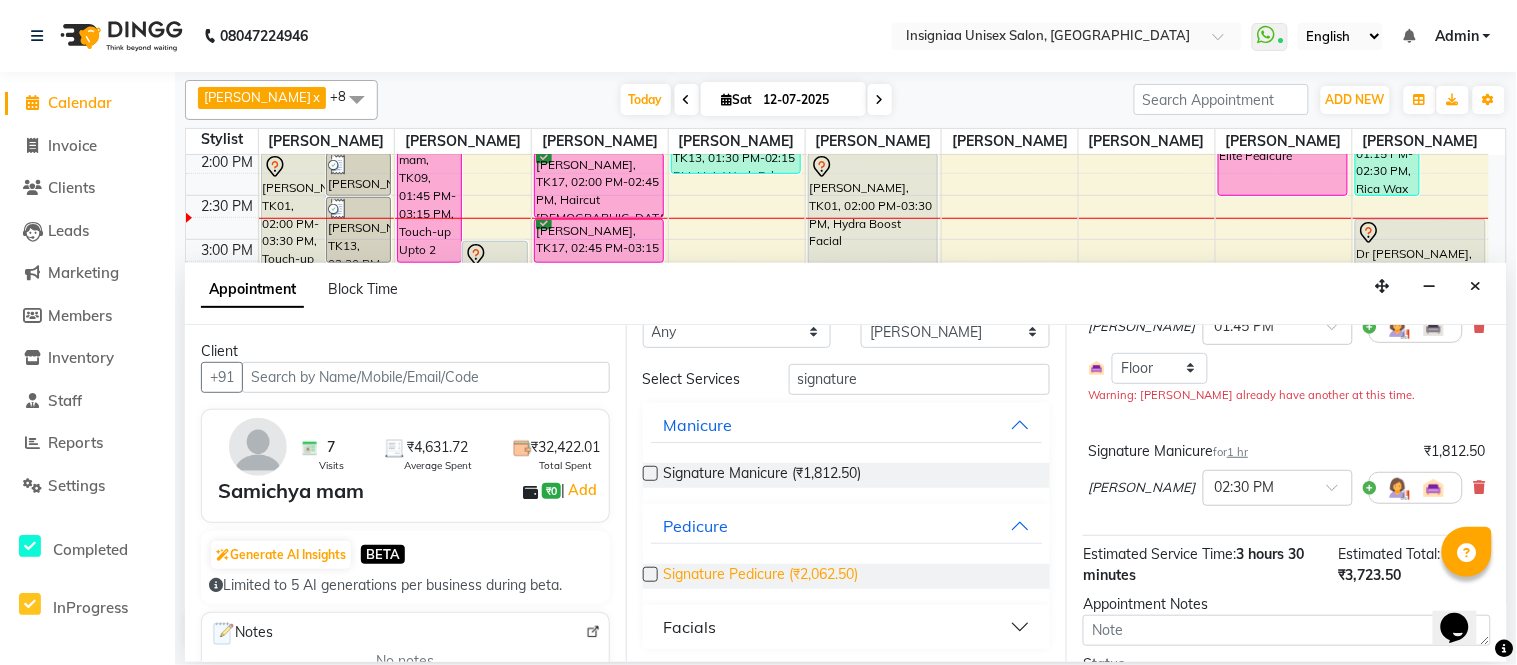 click on "Signature Pedicure (₹2,062.50)" at bounding box center [761, 576] 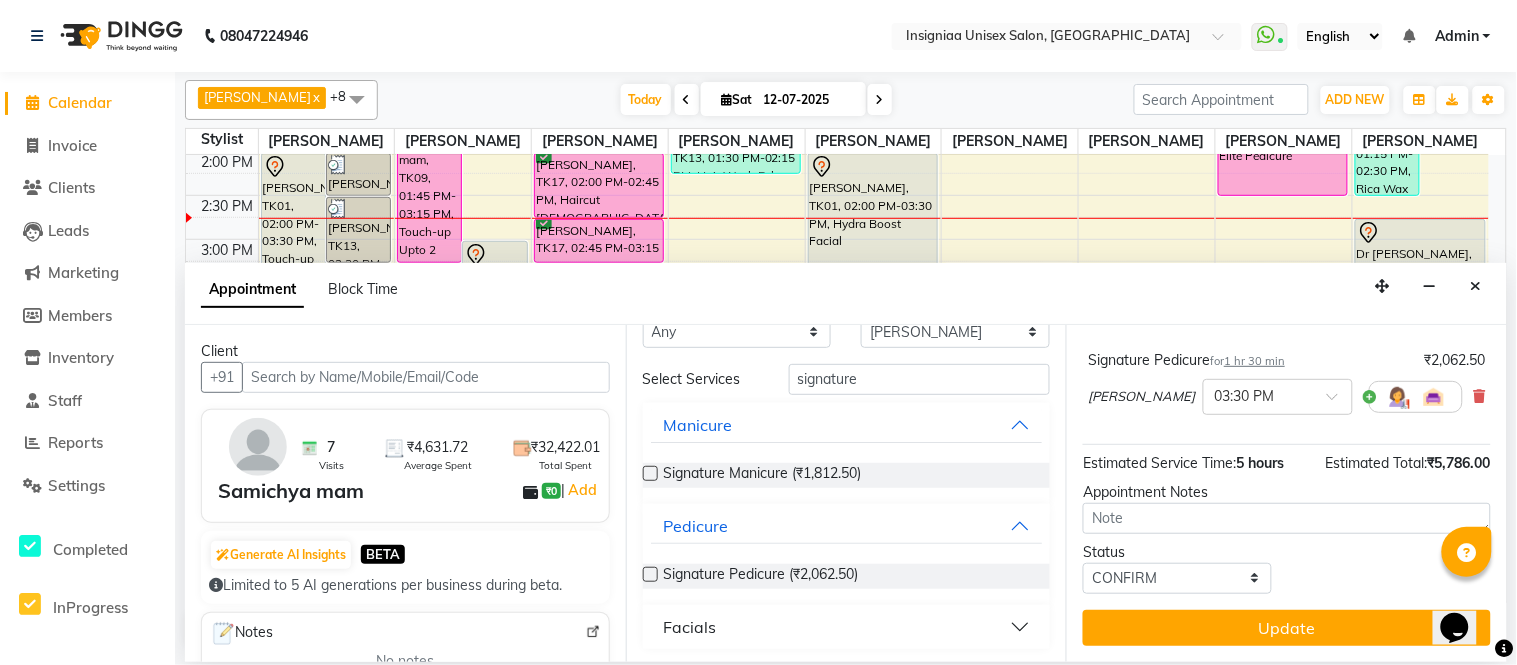 scroll, scrollTop: 412, scrollLeft: 0, axis: vertical 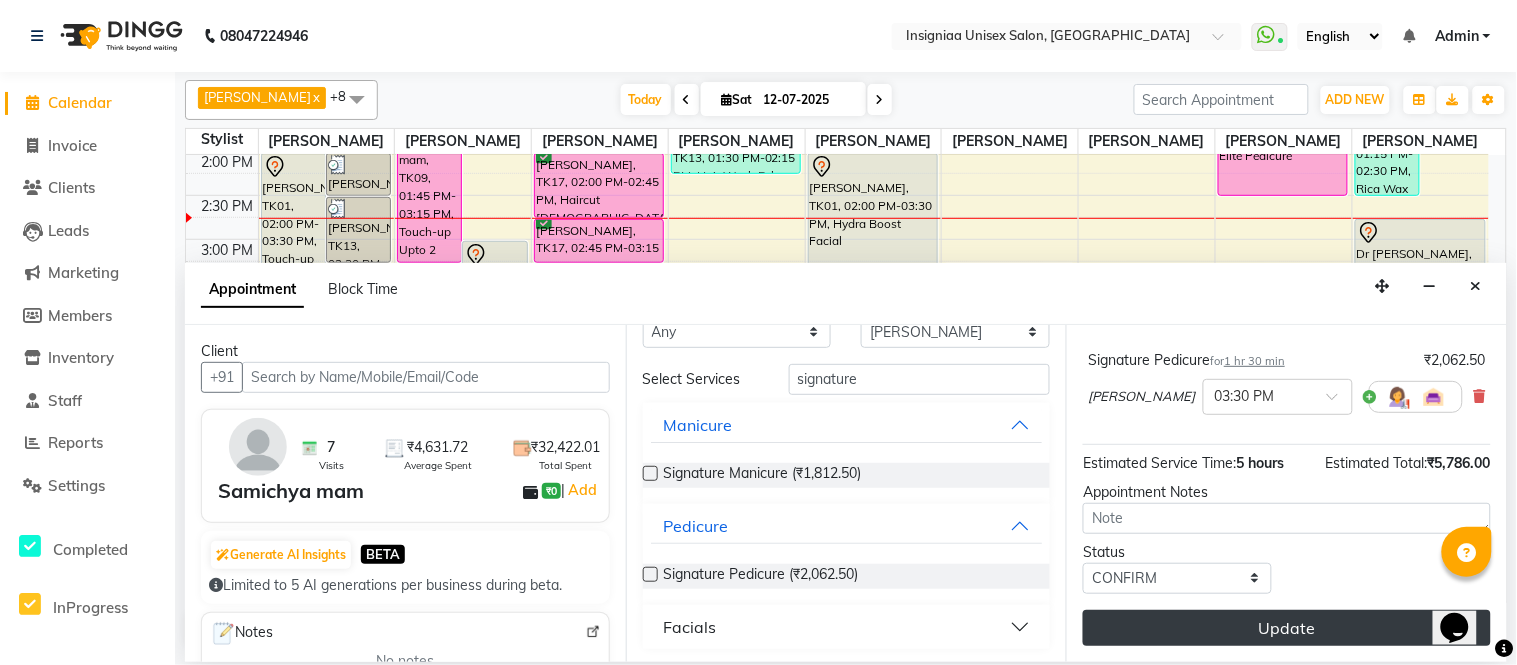 click on "Update" at bounding box center (1287, 628) 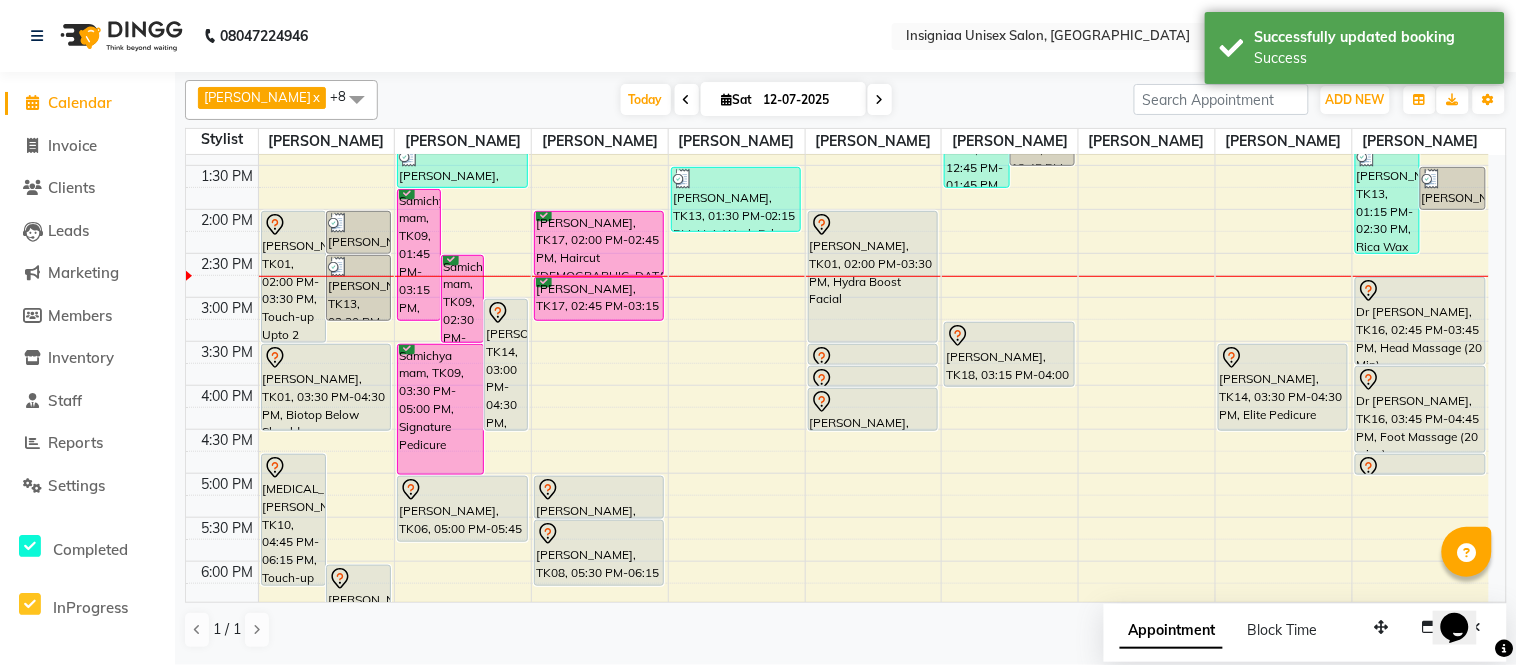 scroll, scrollTop: 244, scrollLeft: 0, axis: vertical 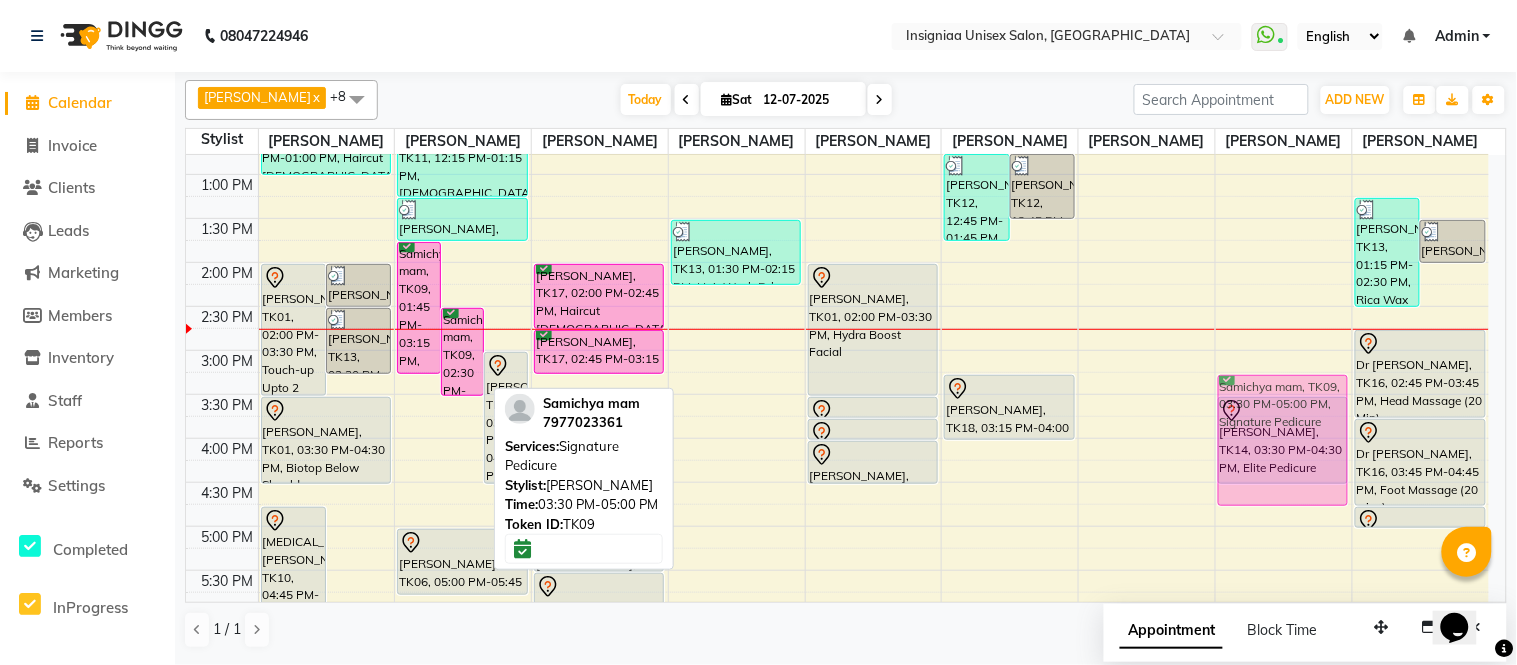 drag, startPoint x: 425, startPoint y: 474, endPoint x: 1204, endPoint y: 473, distance: 779.0007 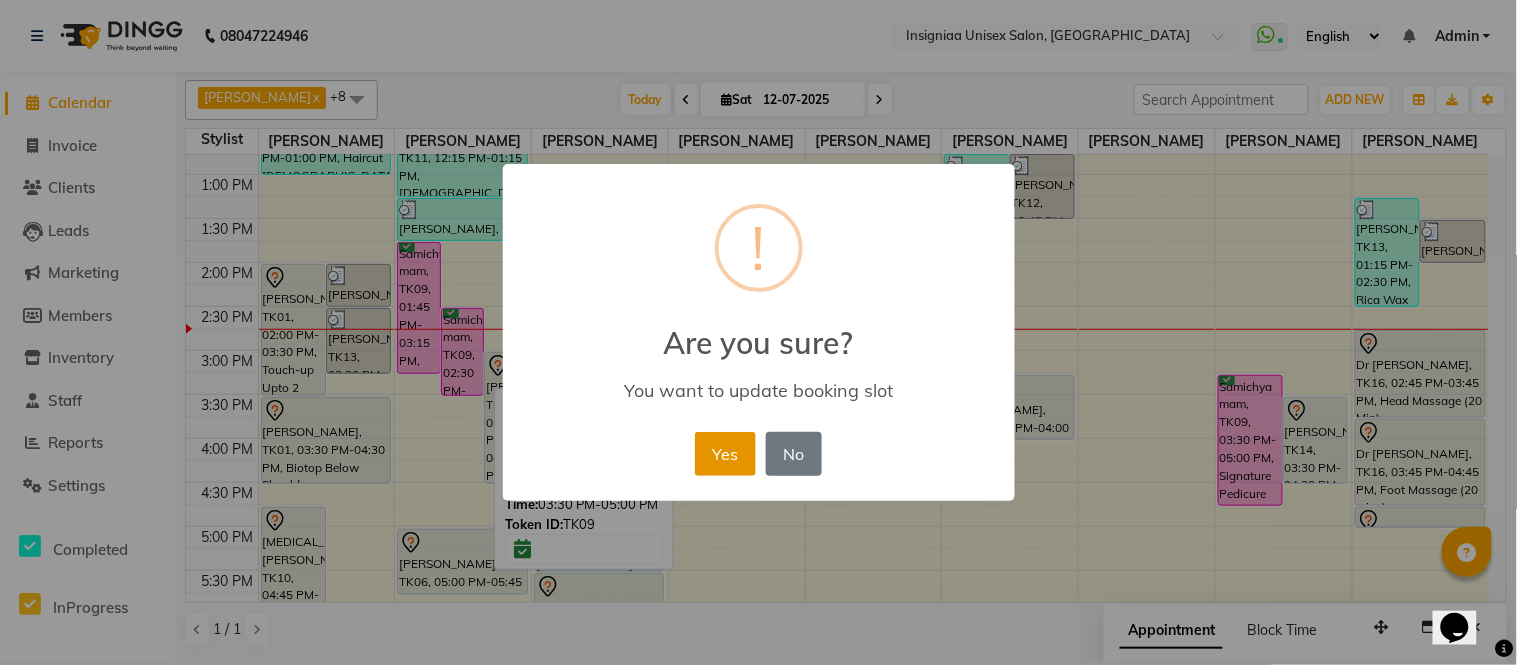 click on "Yes" at bounding box center (725, 454) 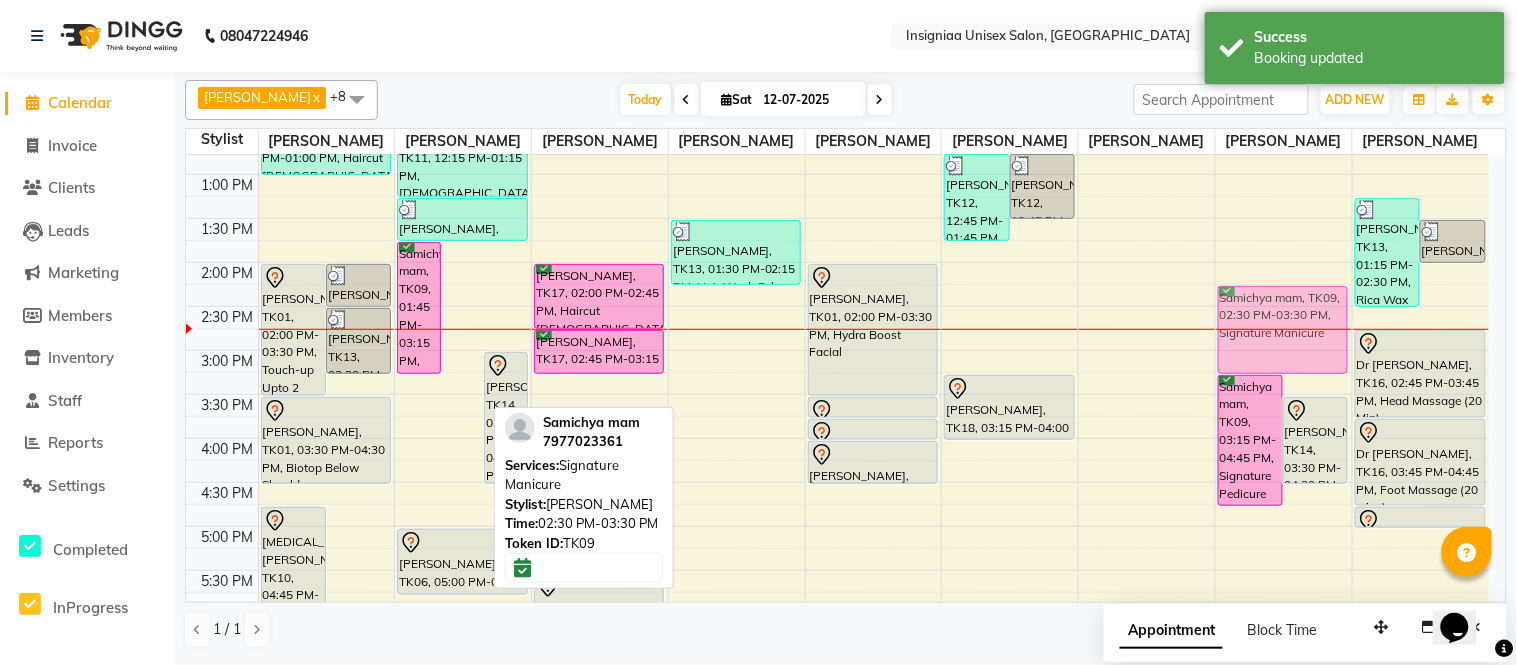 drag, startPoint x: 451, startPoint y: 356, endPoint x: 1233, endPoint y: 342, distance: 782.1253 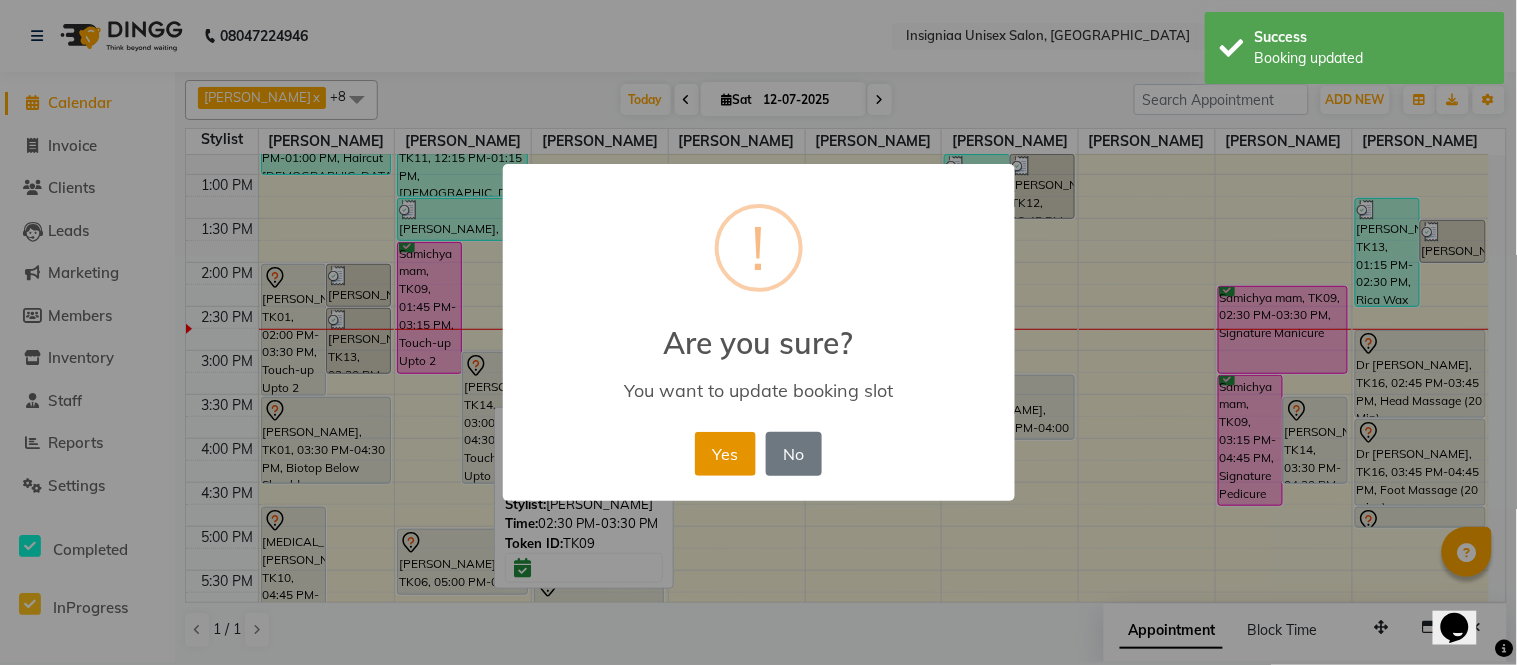 click on "Yes" at bounding box center [725, 454] 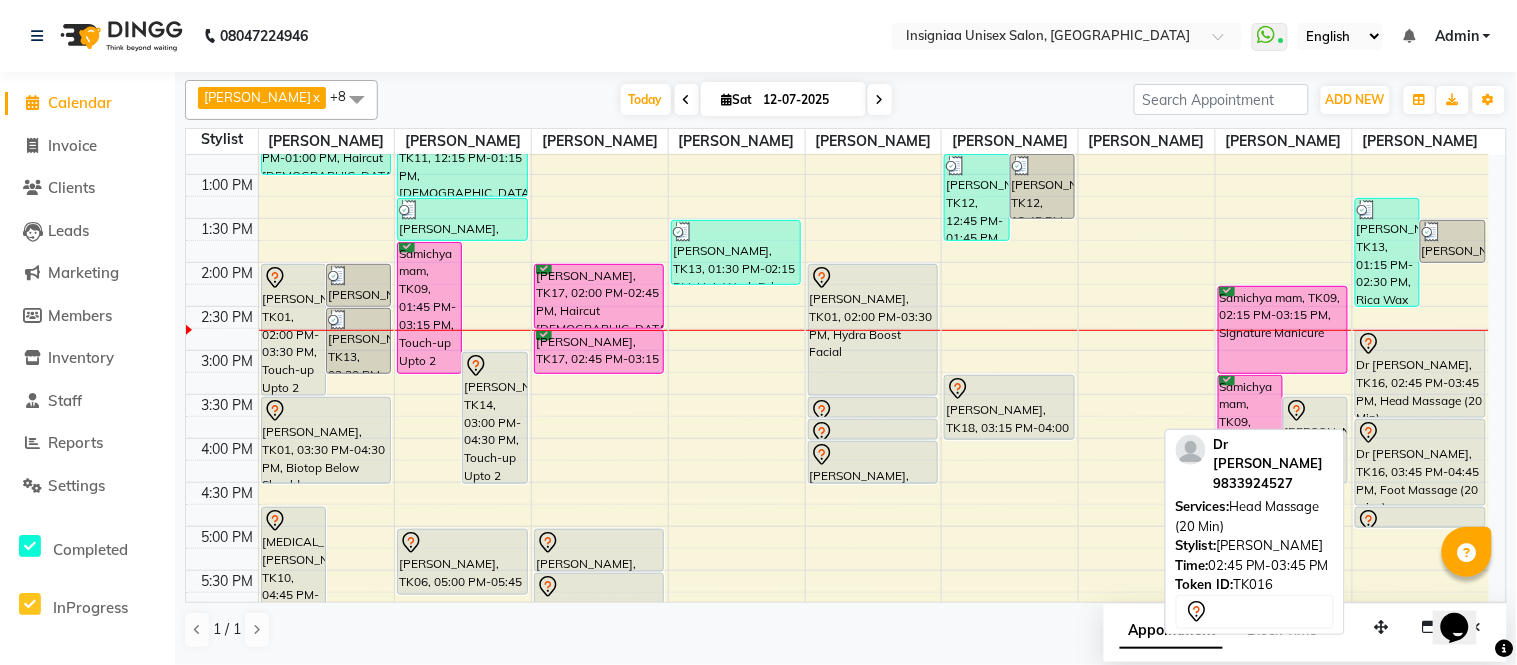 click on "Dr Zenia, TK16, 02:45 PM-03:45 PM, Head Massage (20 Min)" at bounding box center (1420, 374) 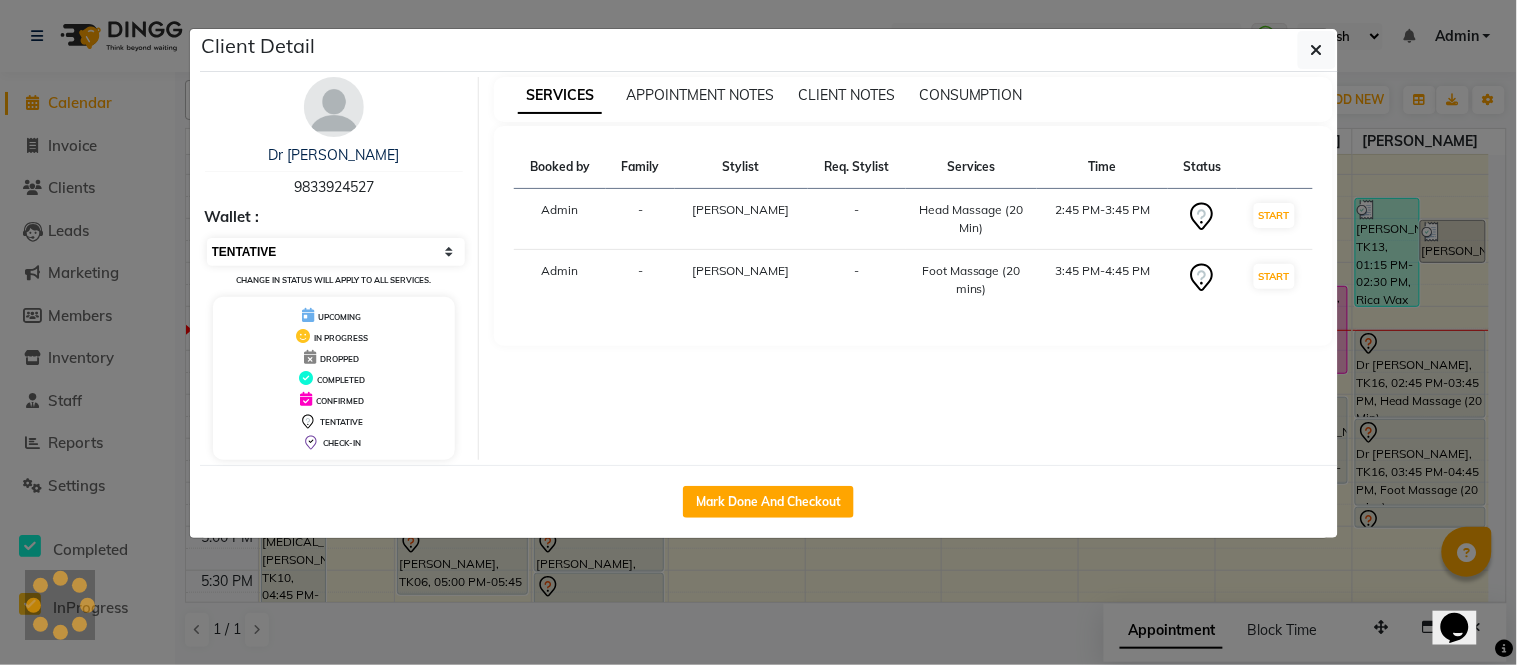drag, startPoint x: 248, startPoint y: 246, endPoint x: 250, endPoint y: 256, distance: 10.198039 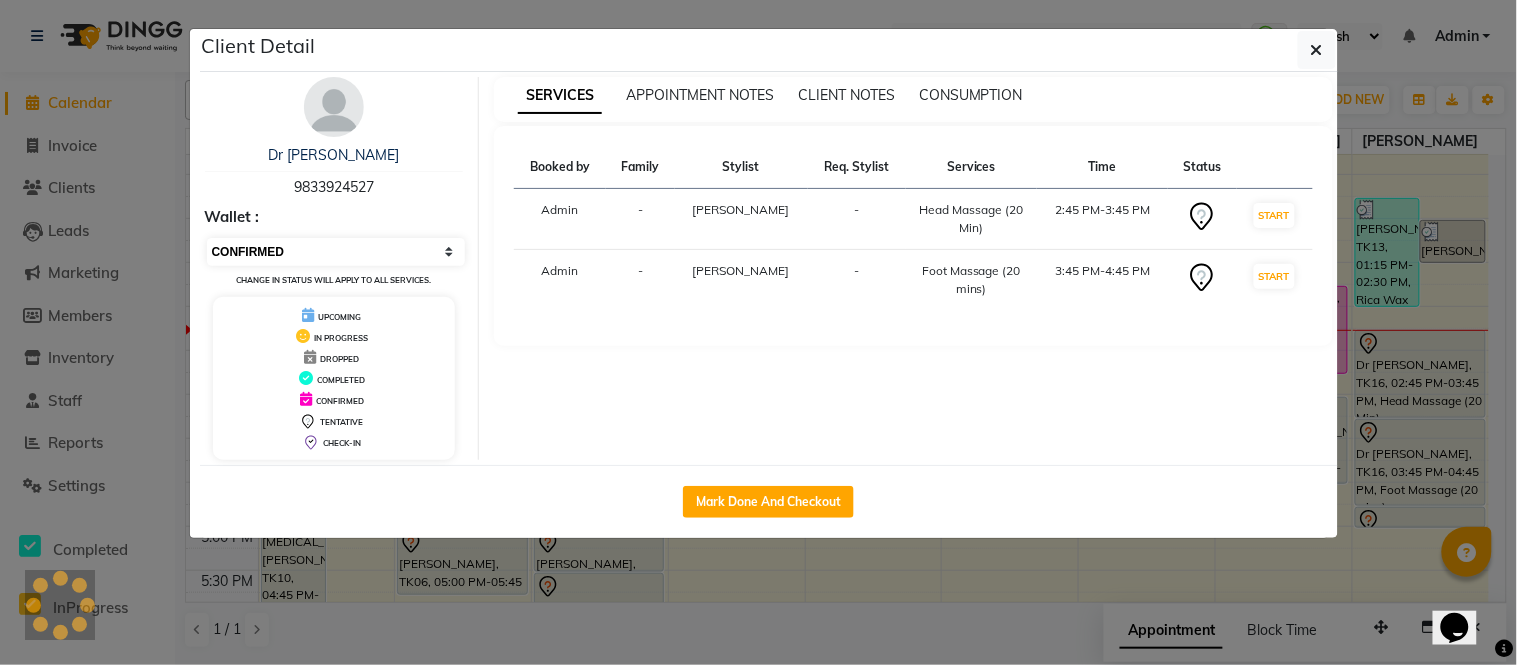 click on "Select IN SERVICE CONFIRMED TENTATIVE CHECK IN MARK DONE DROPPED UPCOMING" at bounding box center (336, 252) 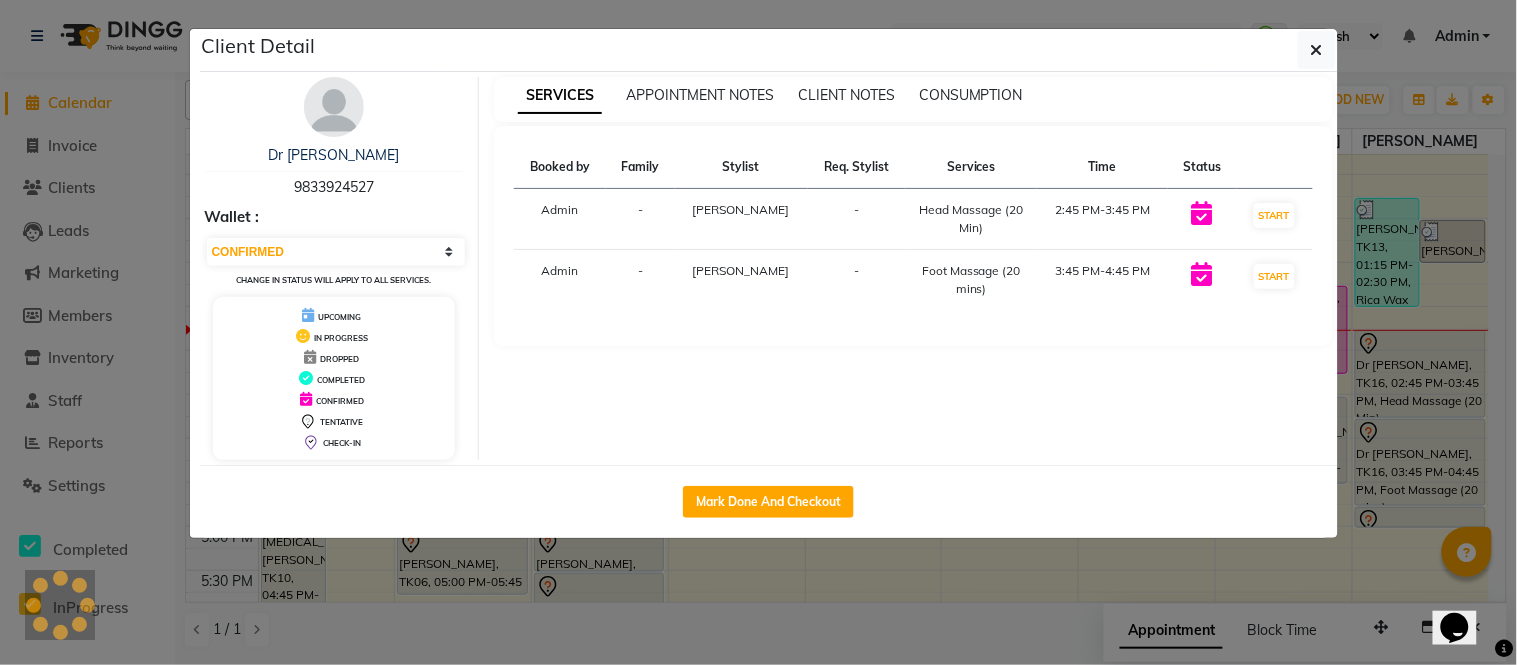 click on "Client Detail  Dr Zenia   9833924527 Wallet : Select IN SERVICE CONFIRMED TENTATIVE CHECK IN MARK DONE DROPPED UPCOMING Change in status will apply to all services. UPCOMING IN PROGRESS DROPPED COMPLETED CONFIRMED TENTATIVE CHECK-IN SERVICES APPOINTMENT NOTES CLIENT NOTES CONSUMPTION Booked by Family Stylist Req. Stylist Services Time Status  Admin  - Rohini Waghmare -  Head Massage (20 Min)   2:45 PM-3:45 PM   START   Admin  - Rohini Waghmare -  Foot Massage (20 mins)   3:45 PM-4:45 PM   START   Mark Done And Checkout" 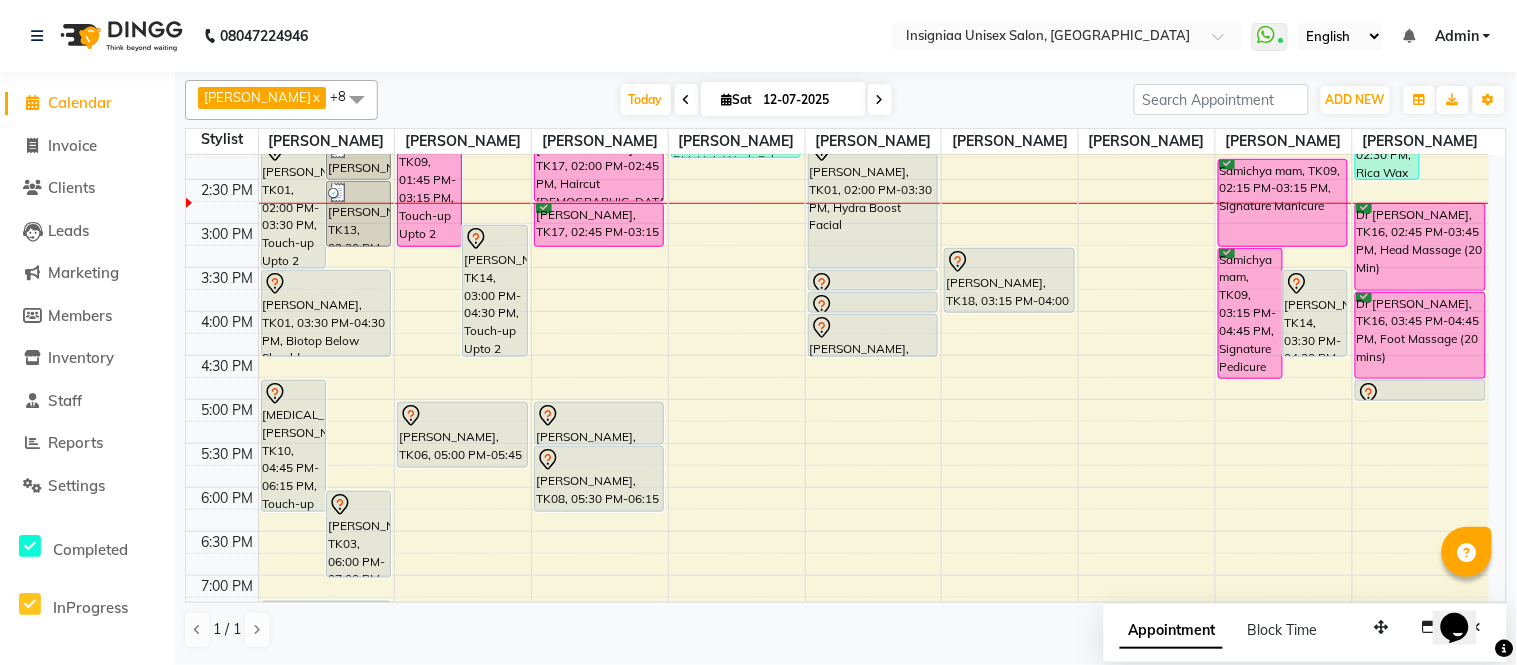 scroll, scrollTop: 466, scrollLeft: 0, axis: vertical 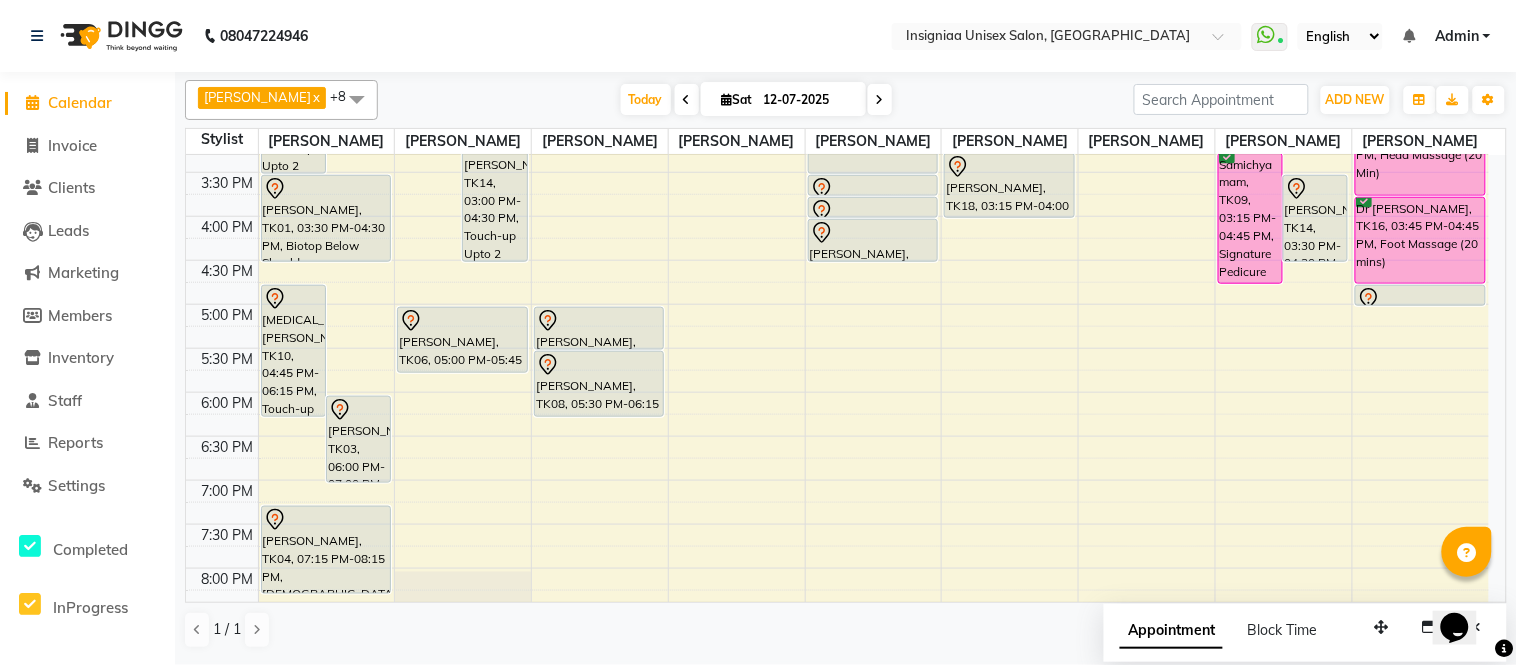 click on "08047224946 Select Location × Insigniaa Unisex Salon, Kharghar  WhatsApp Status  ✕ Status:  Connected Most Recent Message: 12-07-2025     11:04 AM Recent Service Activity: 12-07-2025     12:19 PM English ENGLISH Español العربية मराठी हिंदी ગુજરાતી தமிழ் 中文 Notifications nothing to show Admin Manage Profile Change Password Sign out  Version:3.15.4" 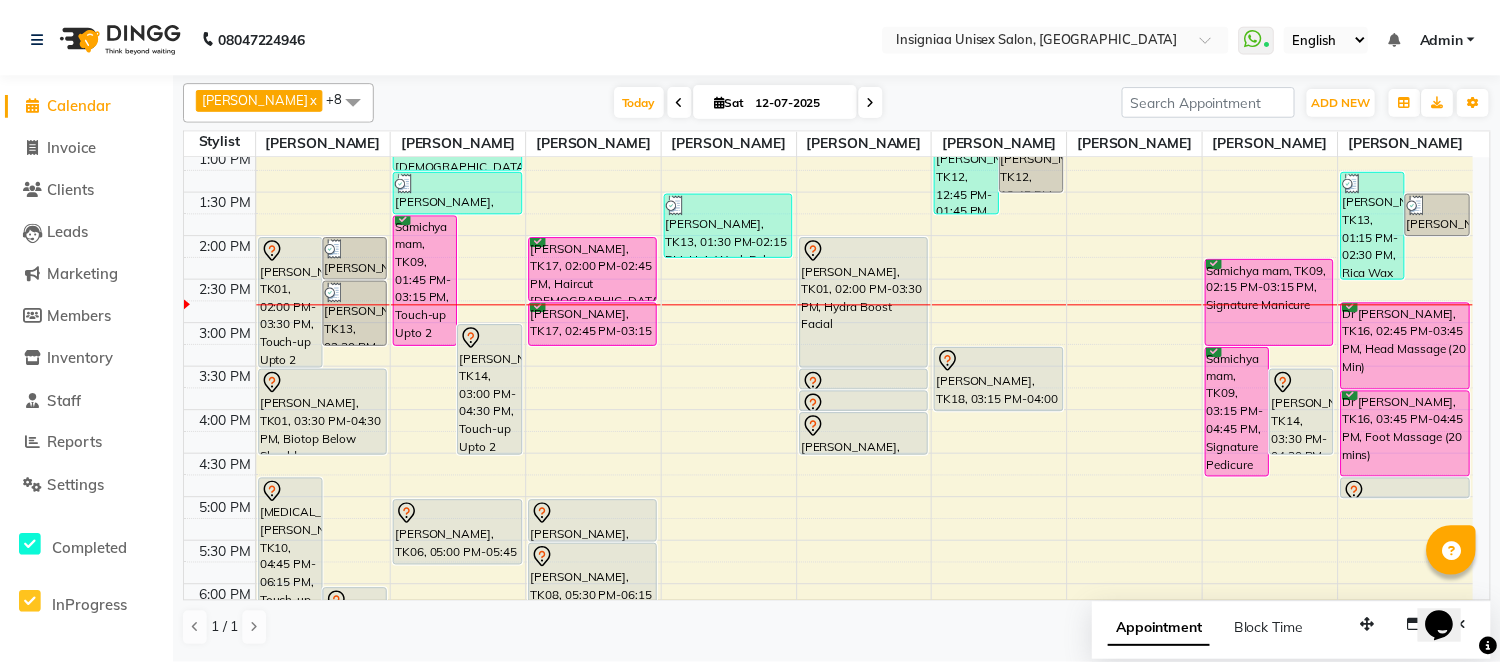 scroll, scrollTop: 190, scrollLeft: 0, axis: vertical 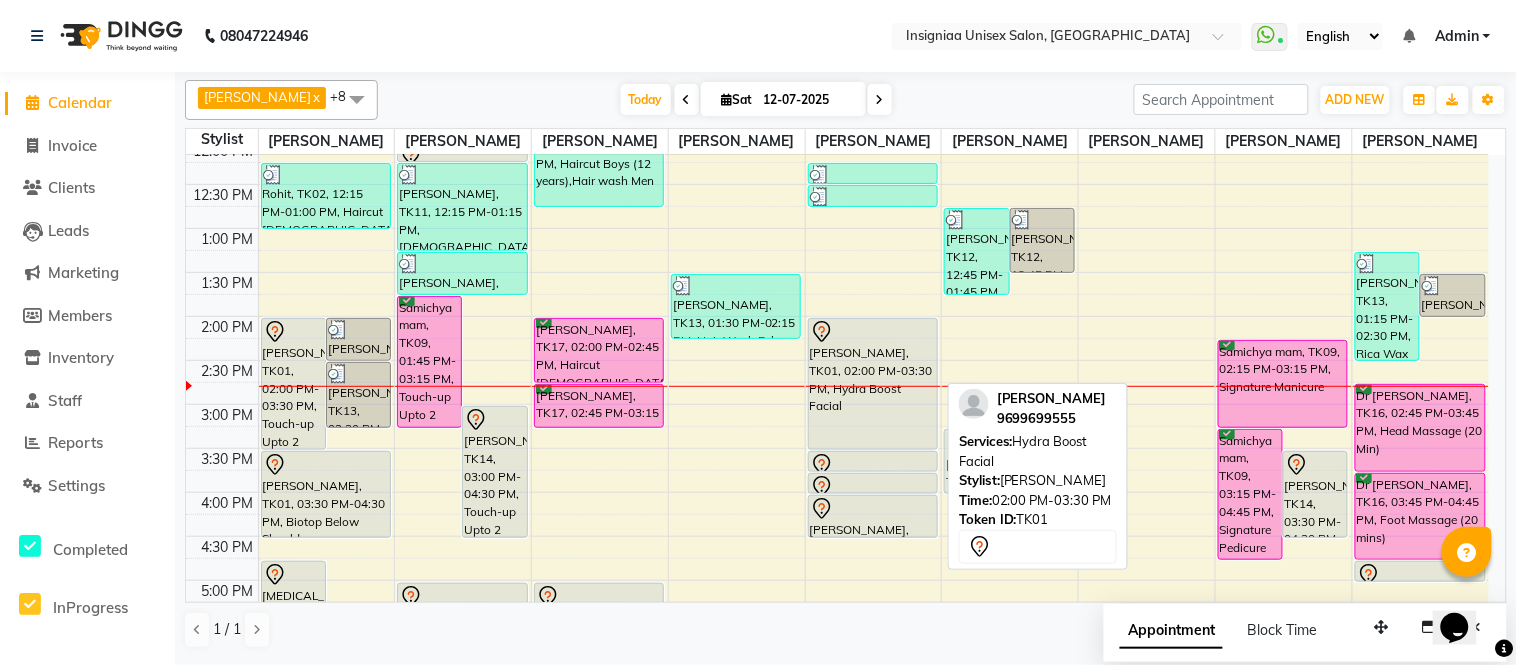 click on "[PERSON_NAME], TK01, 02:00 PM-03:30 PM, Hydra Boost Facial" at bounding box center (873, 384) 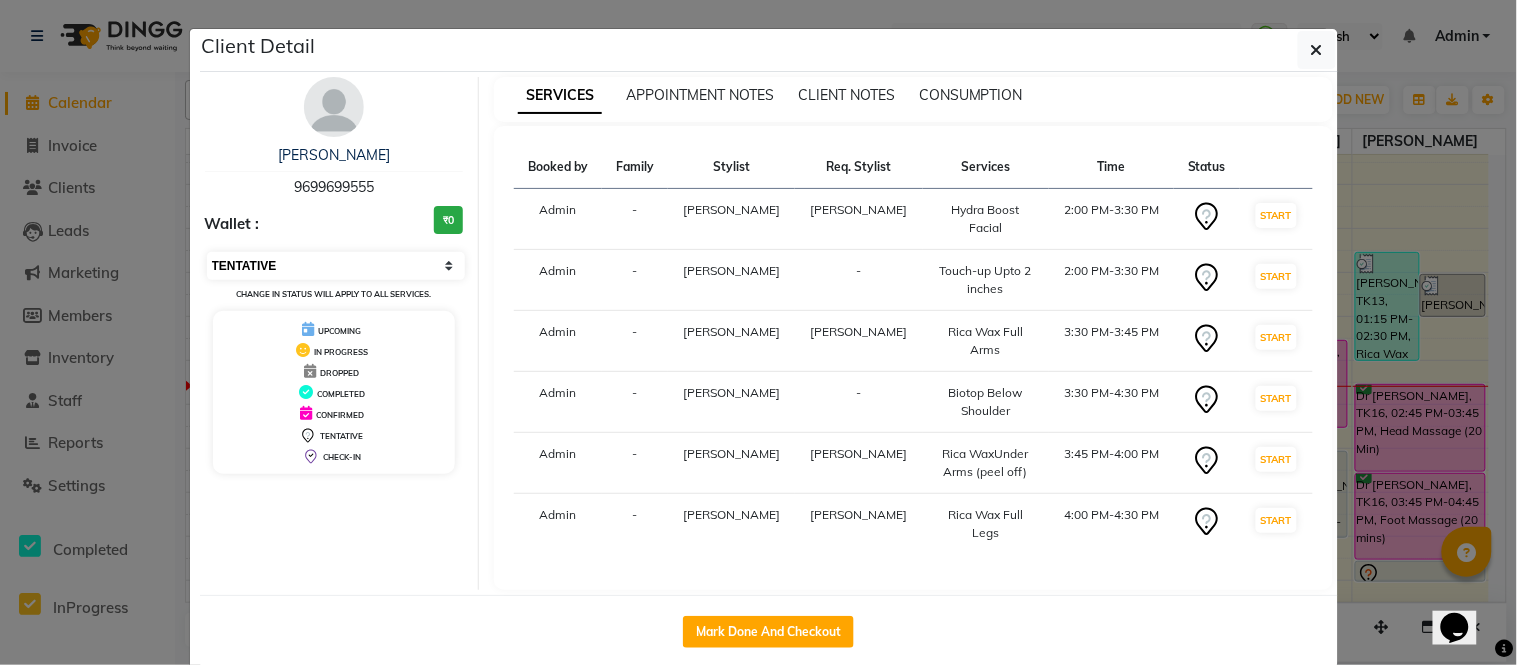 click on "Select IN SERVICE CONFIRMED TENTATIVE CHECK IN MARK DONE DROPPED UPCOMING" at bounding box center [336, 266] 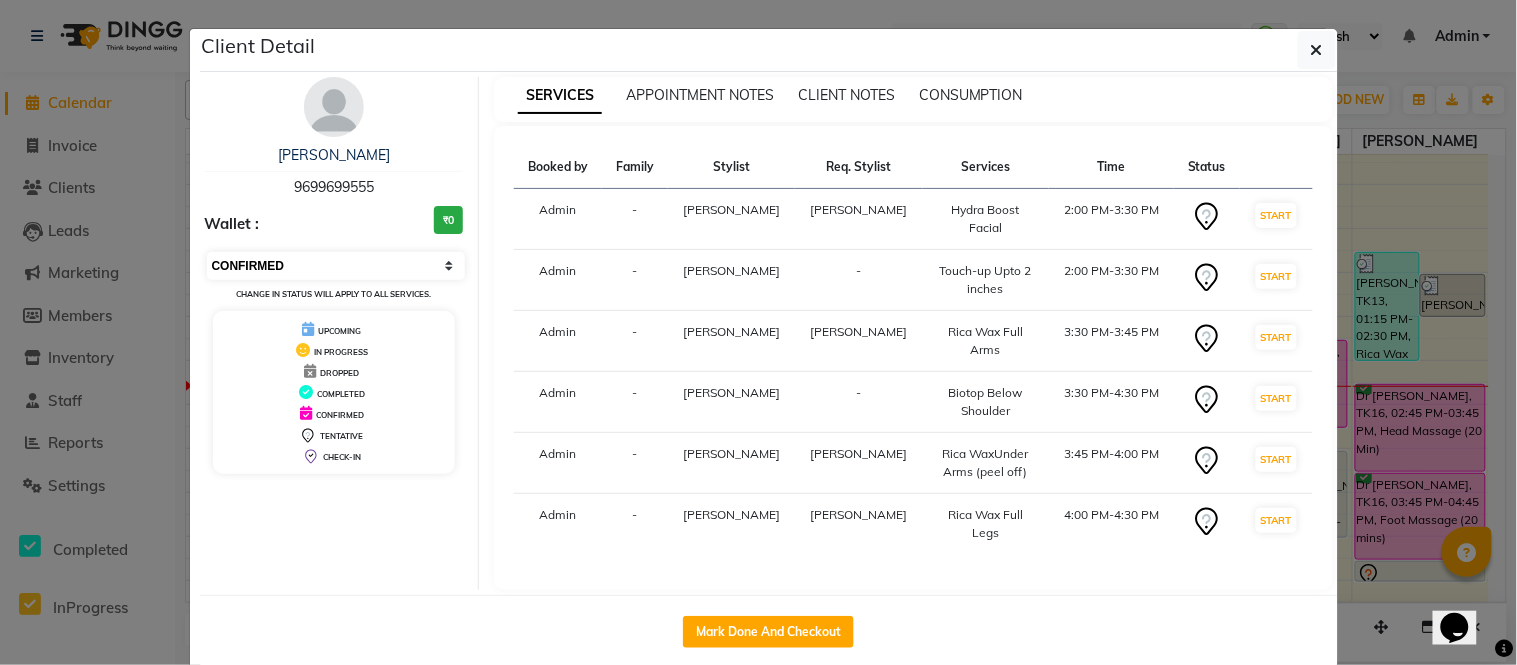 click on "Select IN SERVICE CONFIRMED TENTATIVE CHECK IN MARK DONE DROPPED UPCOMING" at bounding box center (336, 266) 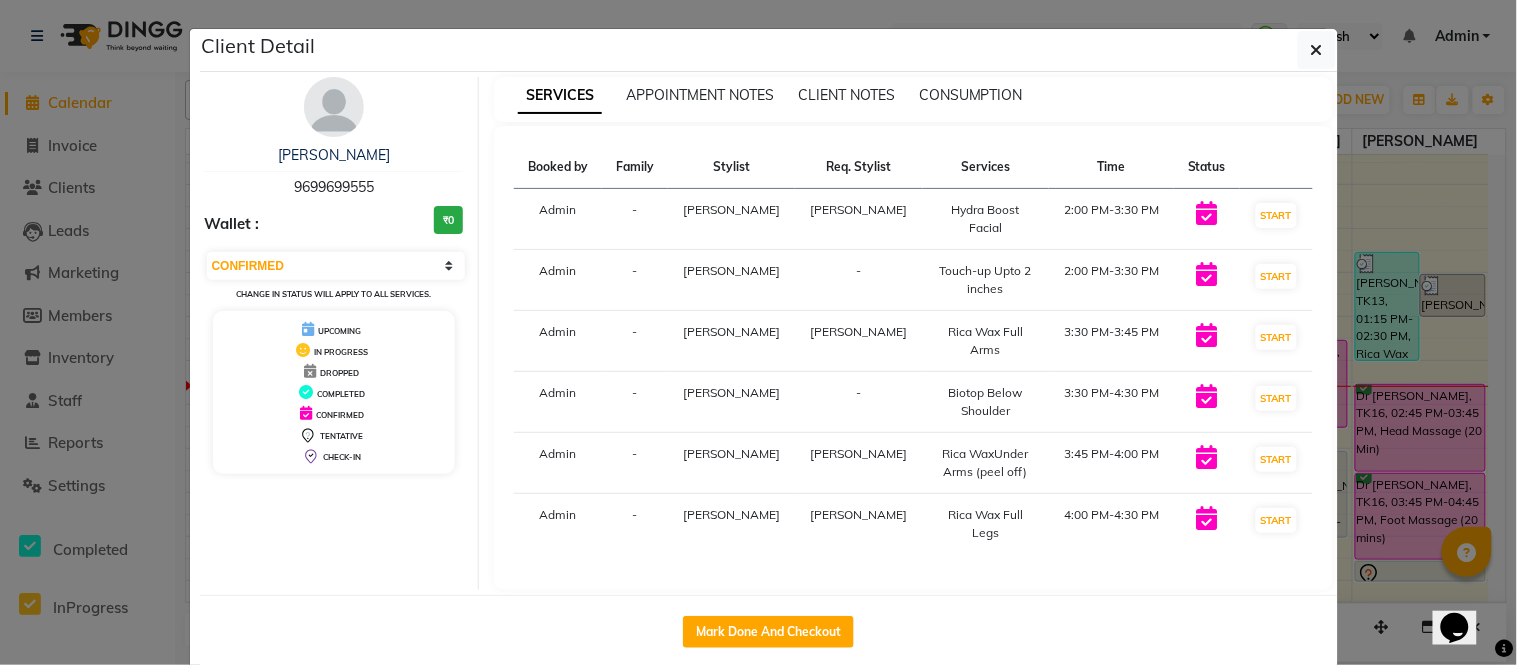 click on "Client Detail  Niki Jat   9699699555 Wallet : ₹0 Select IN SERVICE CONFIRMED TENTATIVE CHECK IN MARK DONE DROPPED UPCOMING Change in status will apply to all services. UPCOMING IN PROGRESS DROPPED COMPLETED CONFIRMED TENTATIVE CHECK-IN SERVICES APPOINTMENT NOTES CLIENT NOTES CONSUMPTION Booked by Family Stylist Req. Stylist Services Time Status  Admin  - Rupali Dhotre Rupali Dhotre  Hydra Boost Facial   2:00 PM-3:30 PM   START   Admin  - Shankar Kshirsagar -  Touch-up Upto 2 inches    2:00 PM-3:30 PM   START   Admin  - Rupali Dhotre Rupali Dhotre  Rica Wax Full Arms   3:30 PM-3:45 PM   START   Admin  - Shankar Kshirsagar -  Biotop Below Shoulder   3:30 PM-4:30 PM   START   Admin  - Rupali Dhotre Rupali Dhotre  Rica WaxUnder Arms (peel off)   3:45 PM-4:00 PM   START   Admin  - Rupali Dhotre Rupali Dhotre  Rica Wax Full Legs   4:00 PM-4:30 PM   START   Mark Done And Checkout" 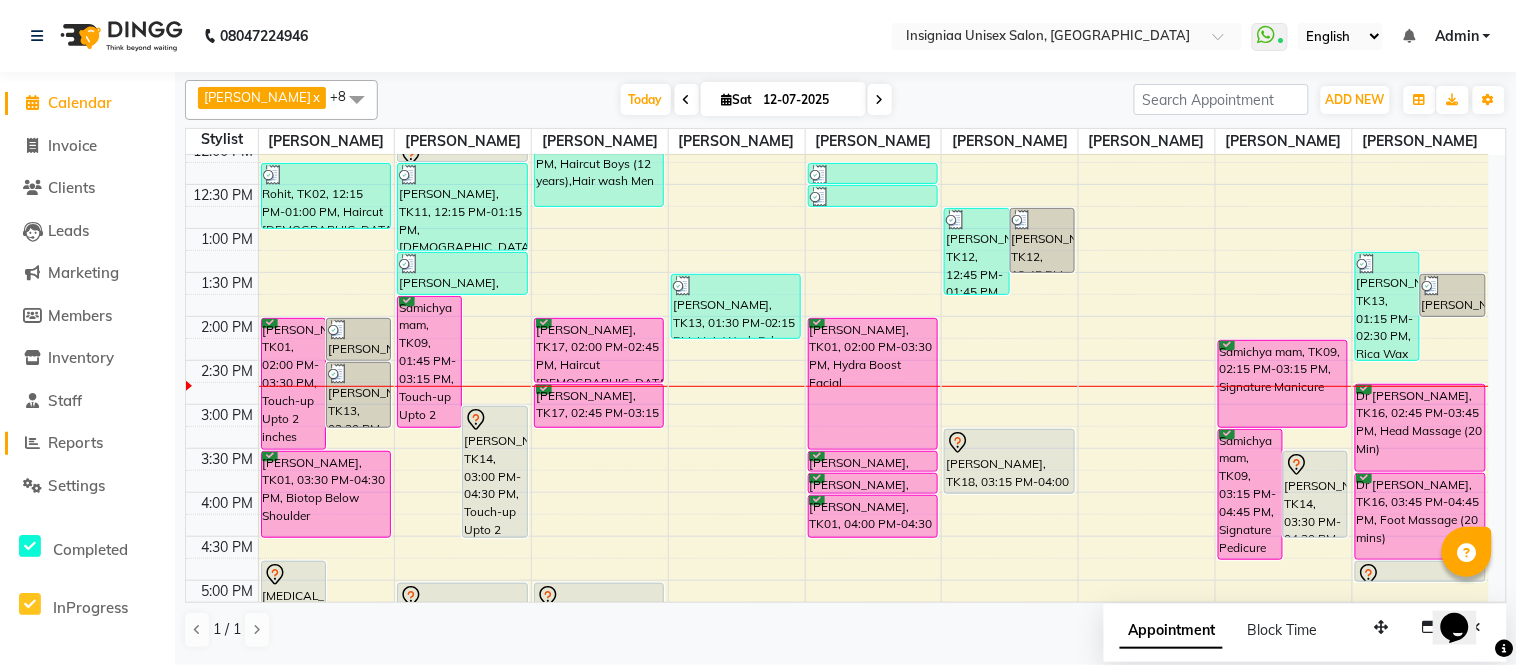 click on "Reports" 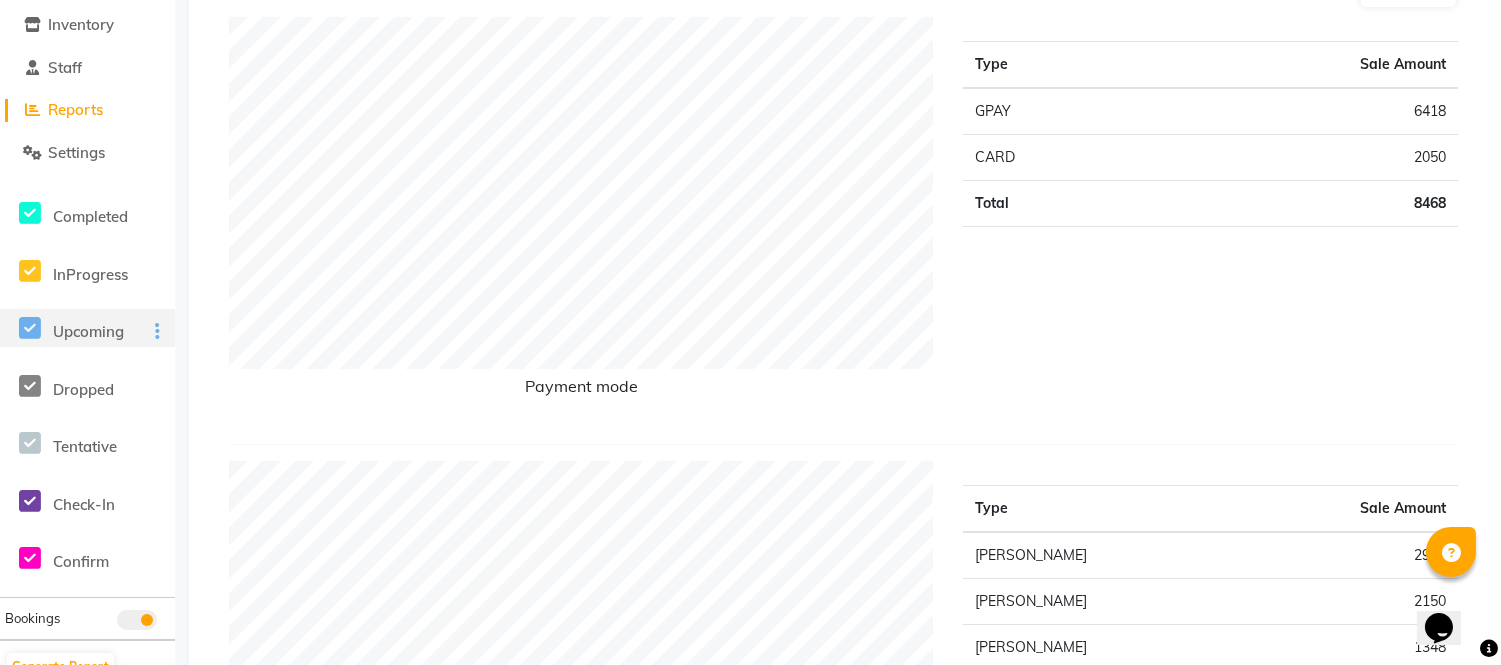 scroll, scrollTop: 0, scrollLeft: 0, axis: both 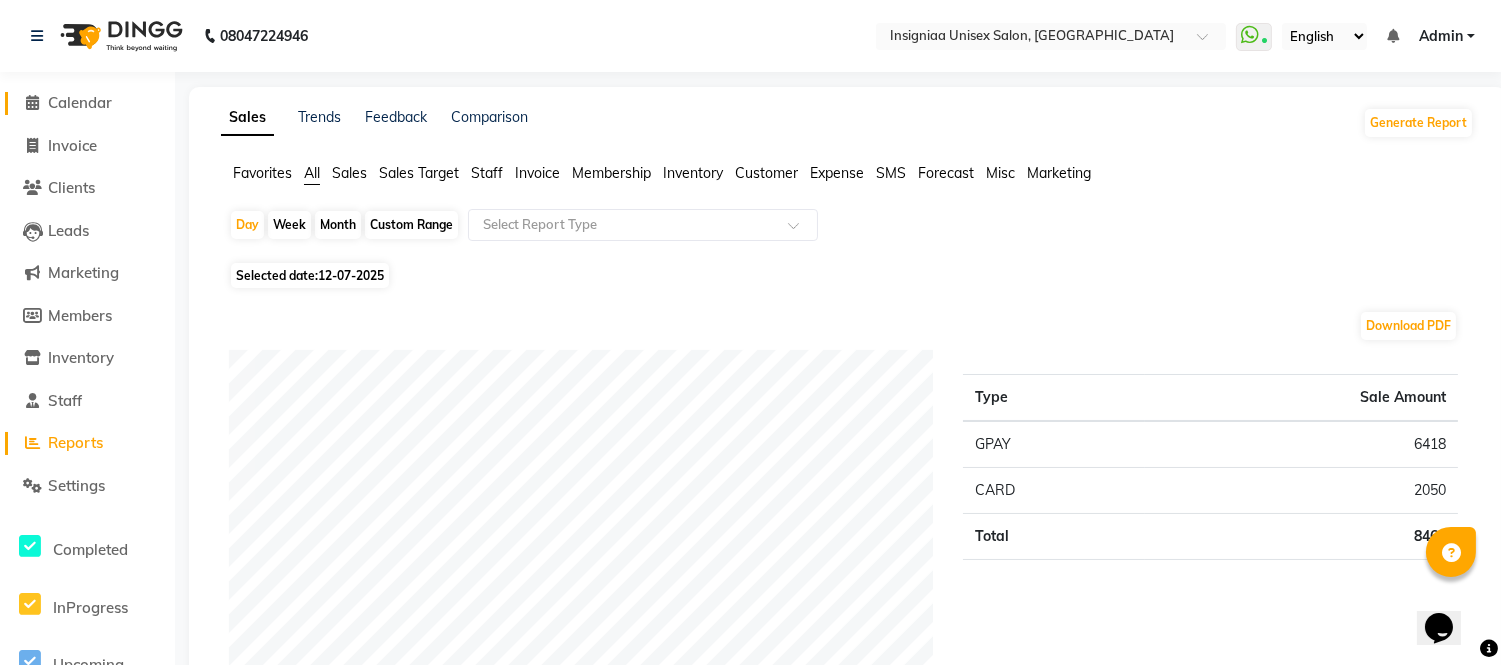 click on "Calendar" 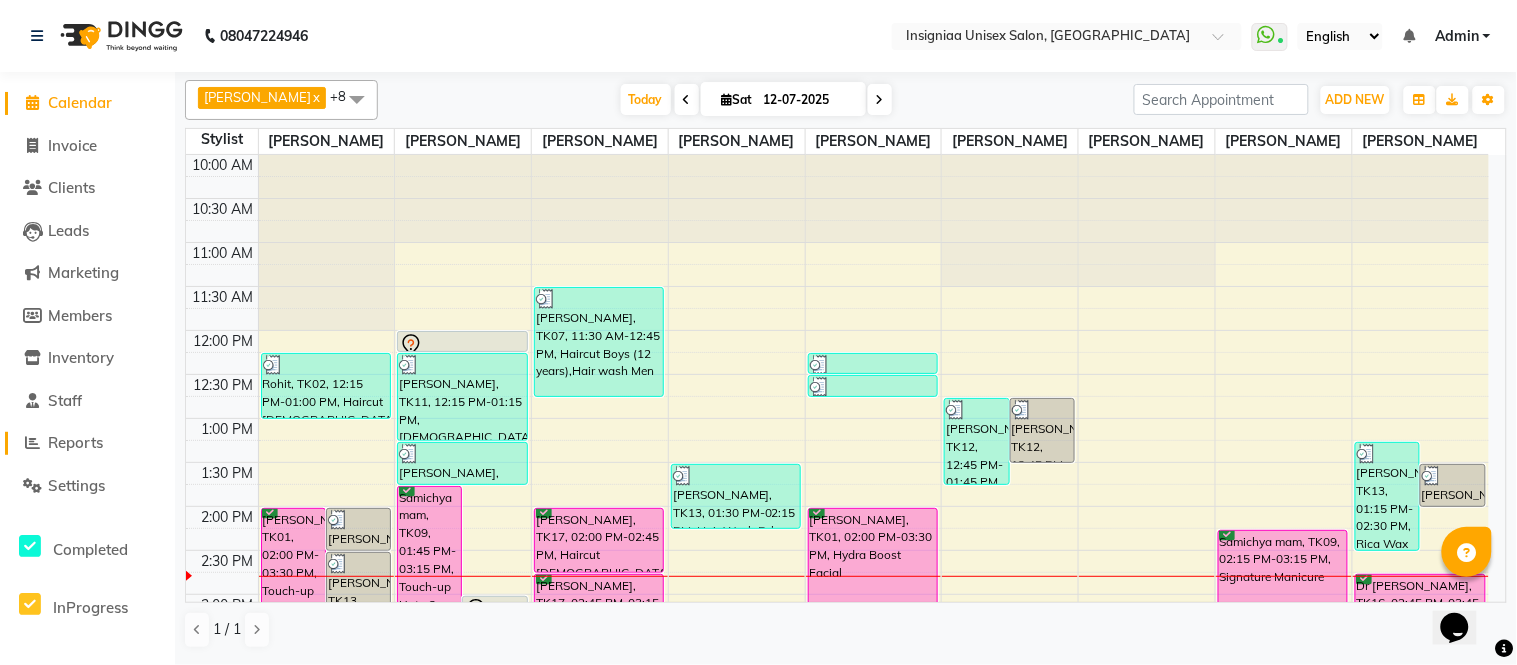 click 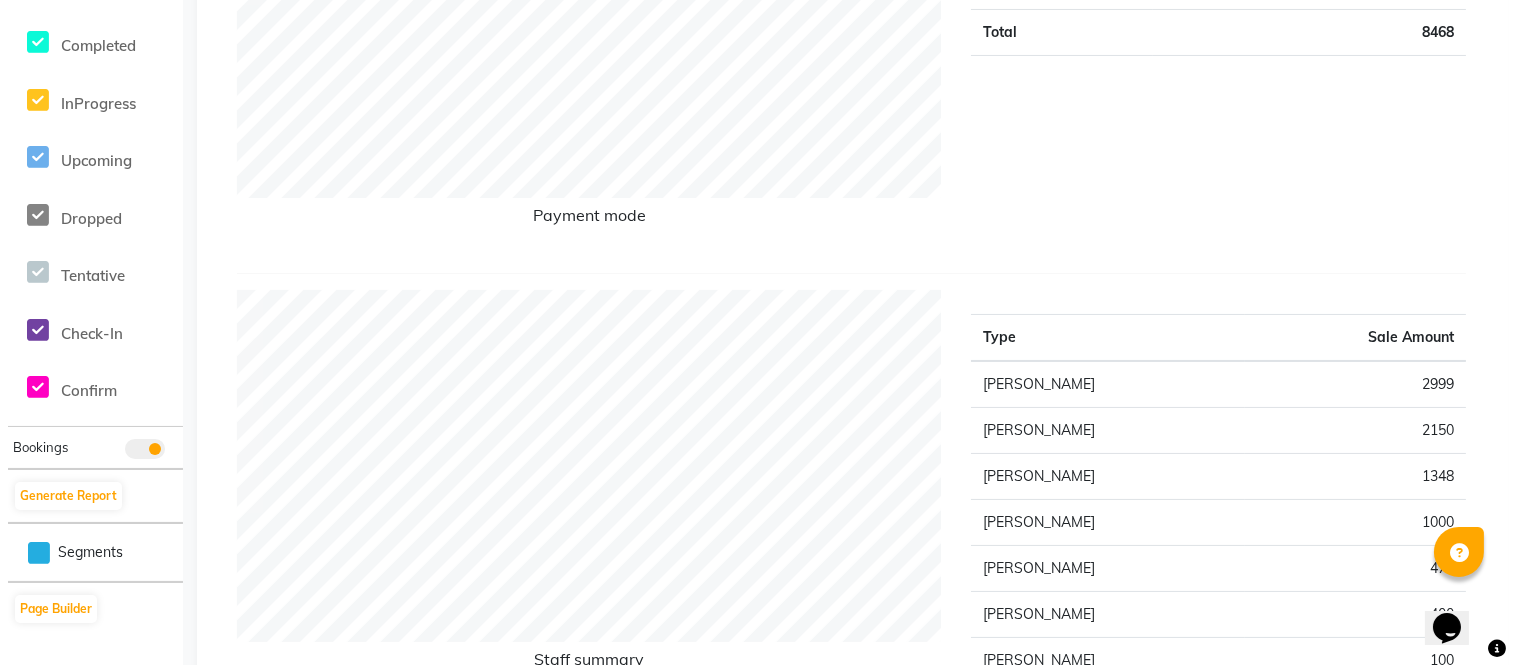 scroll, scrollTop: 0, scrollLeft: 0, axis: both 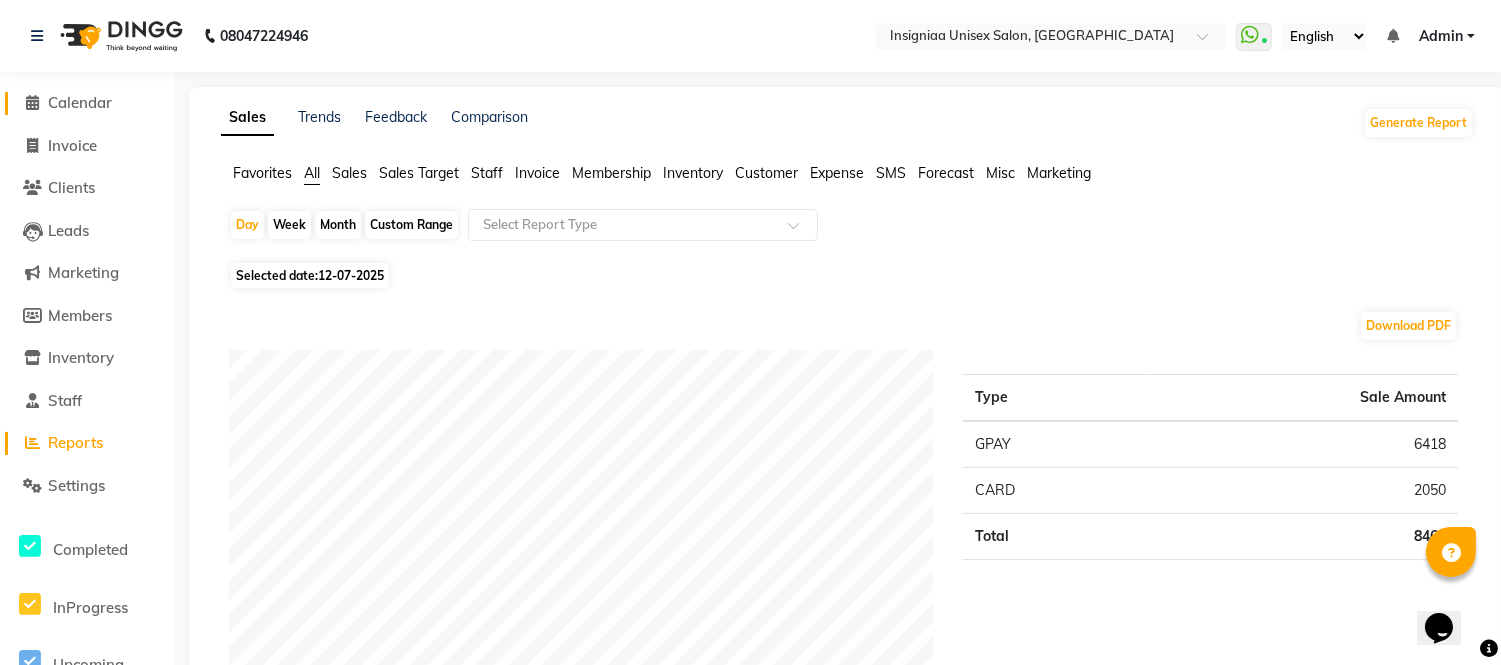 click on "Calendar" 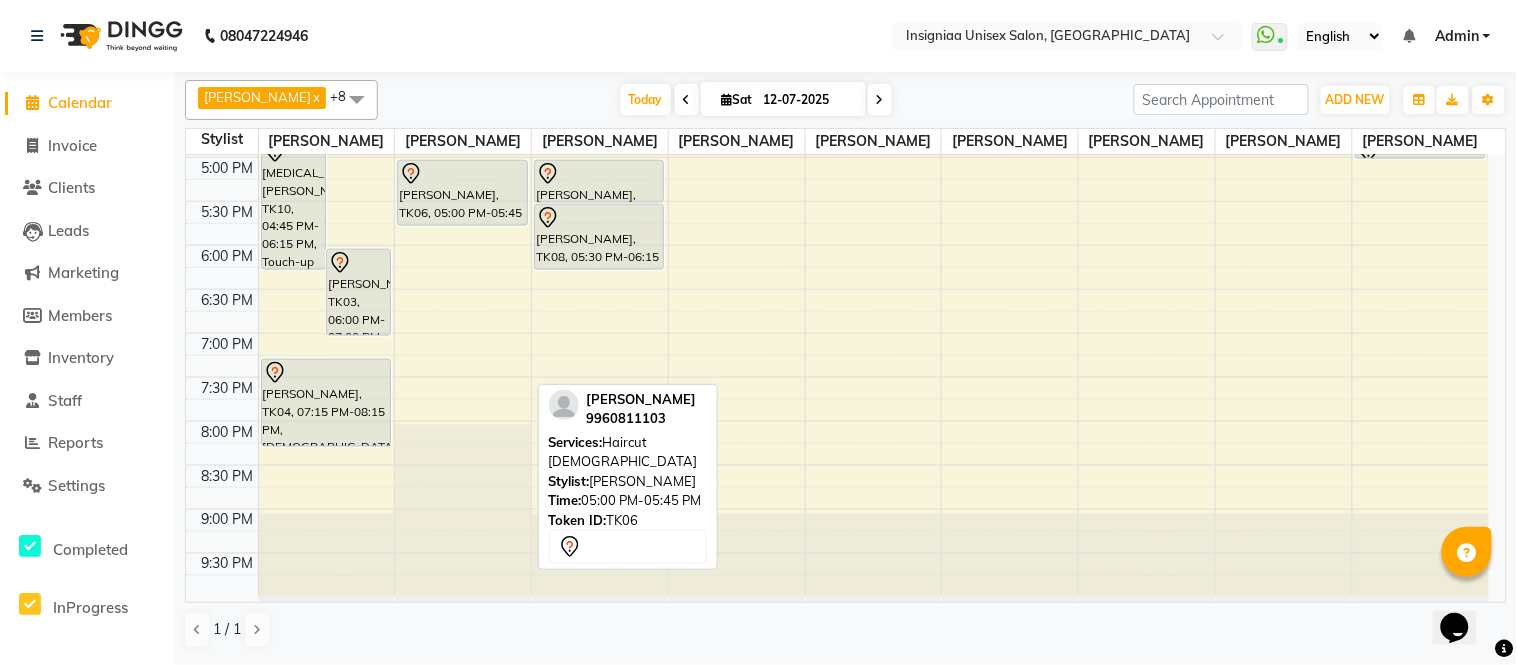 scroll, scrollTop: 634, scrollLeft: 0, axis: vertical 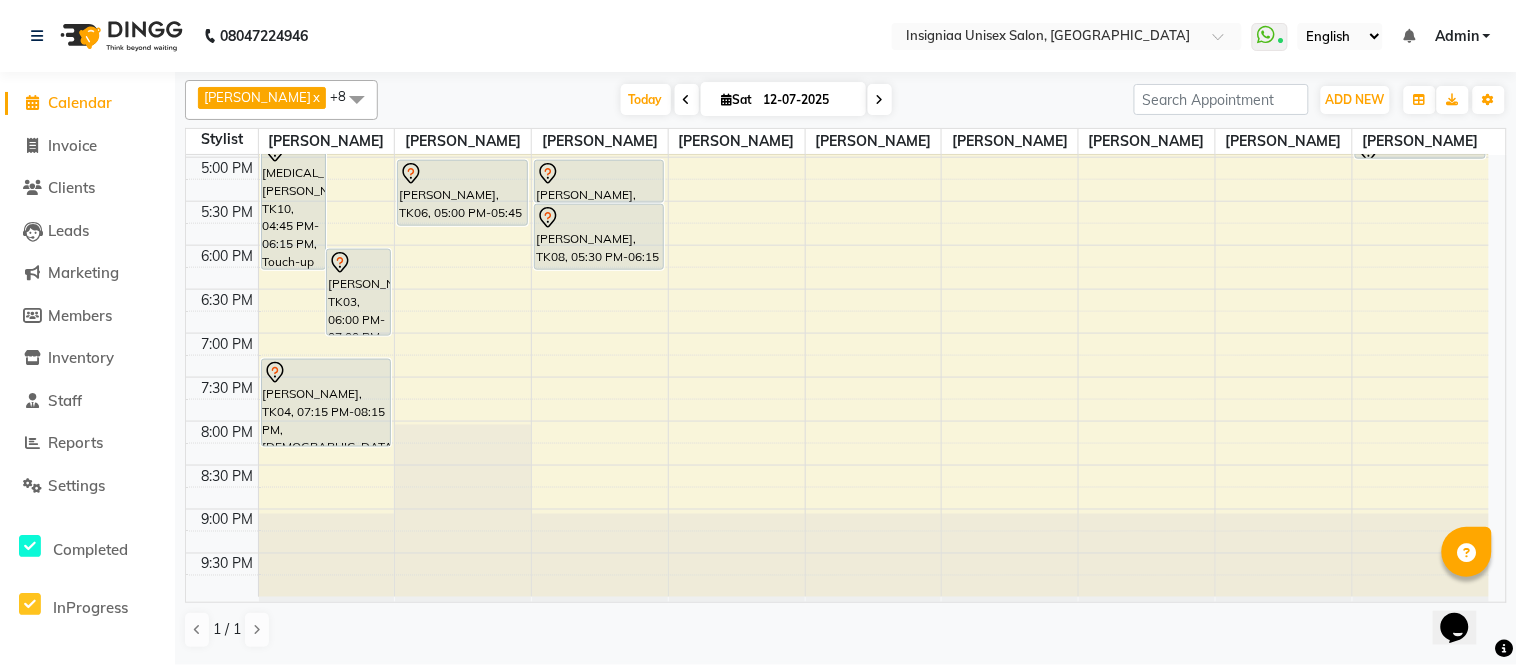 click at bounding box center (880, 100) 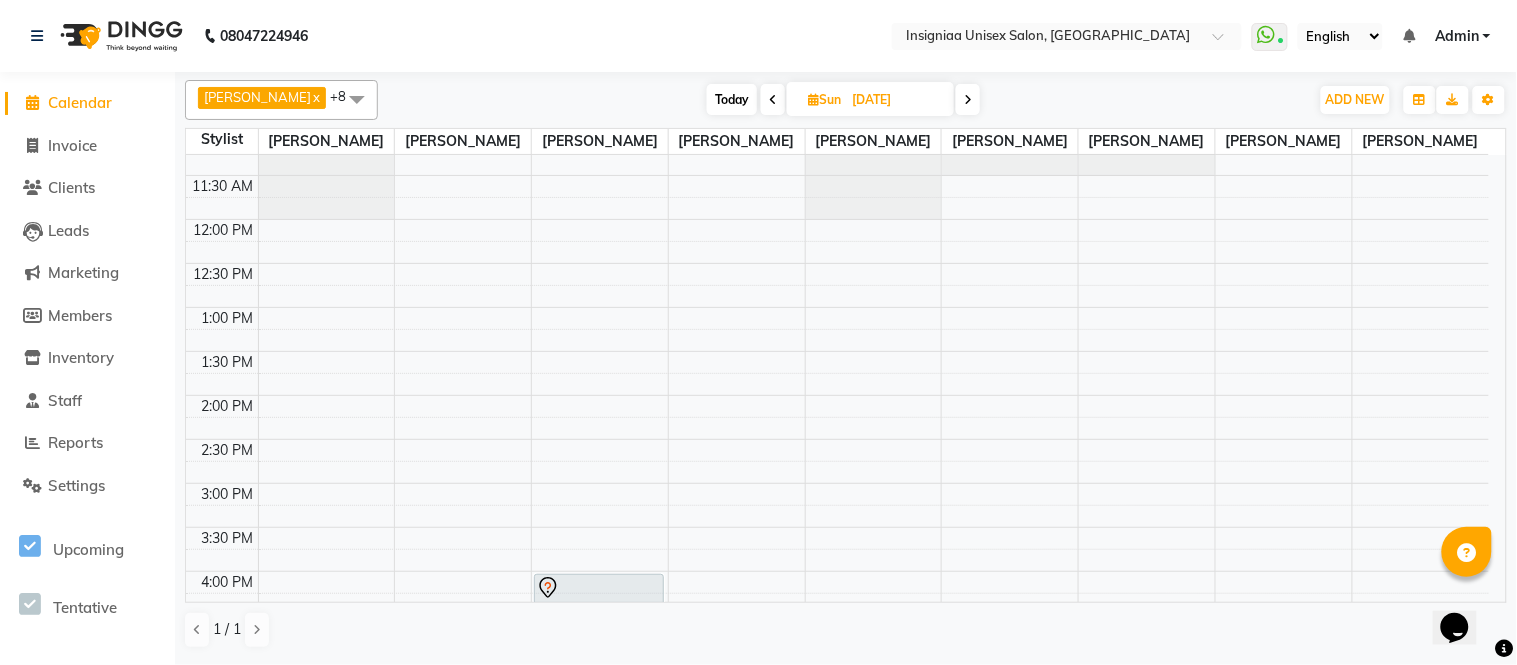 scroll, scrollTop: 0, scrollLeft: 0, axis: both 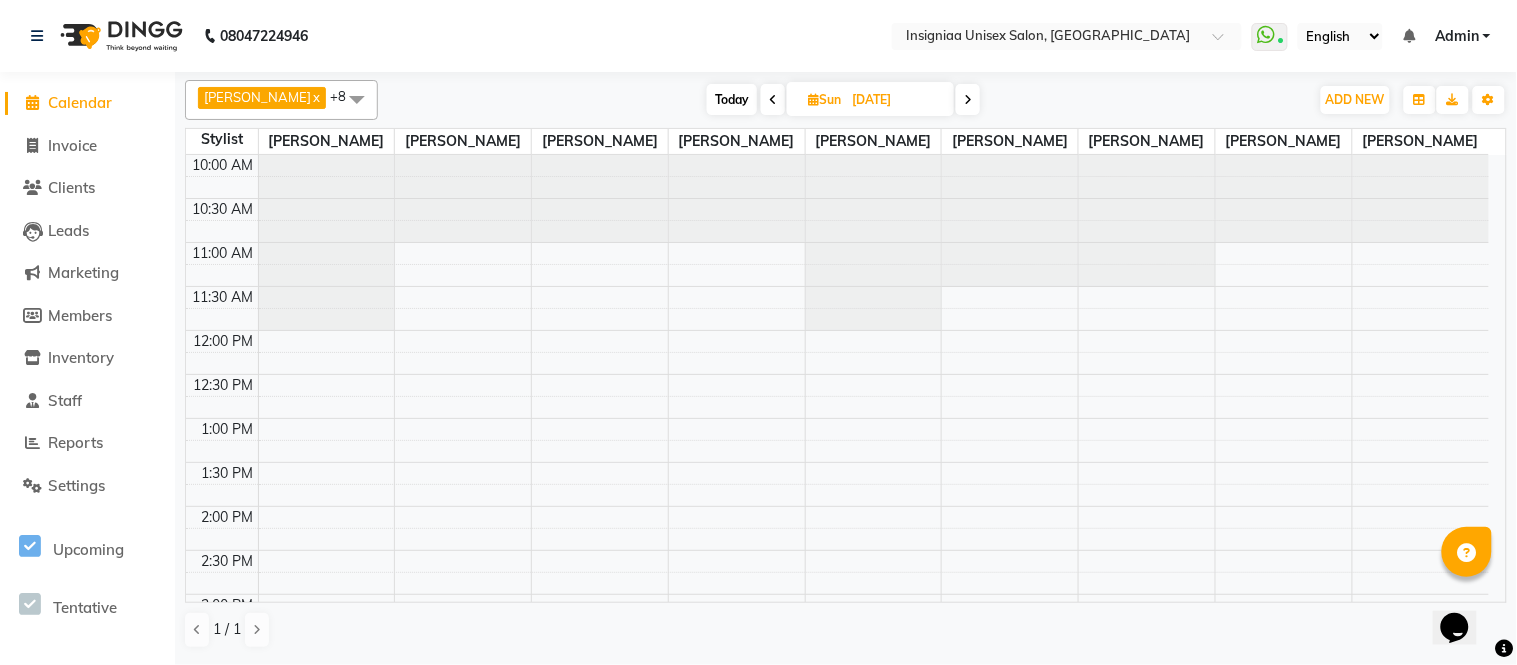 click on "10:00 AM 10:30 AM 11:00 AM 11:30 AM 12:00 PM 12:30 PM 1:00 PM 1:30 PM 2:00 PM 2:30 PM 3:00 PM 3:30 PM 4:00 PM 4:30 PM 5:00 PM 5:30 PM 6:00 PM 6:30 PM 7:00 PM 7:30 PM 8:00 PM 8:30 PM 9:00 PM 9:30 PM             Yasmin Mam, 04:45 PM-06:15 PM, Touch-up Upto 2 inches              Pawan Borade, 04:00 PM-04:45 PM, Haircut Male" at bounding box center (837, 682) 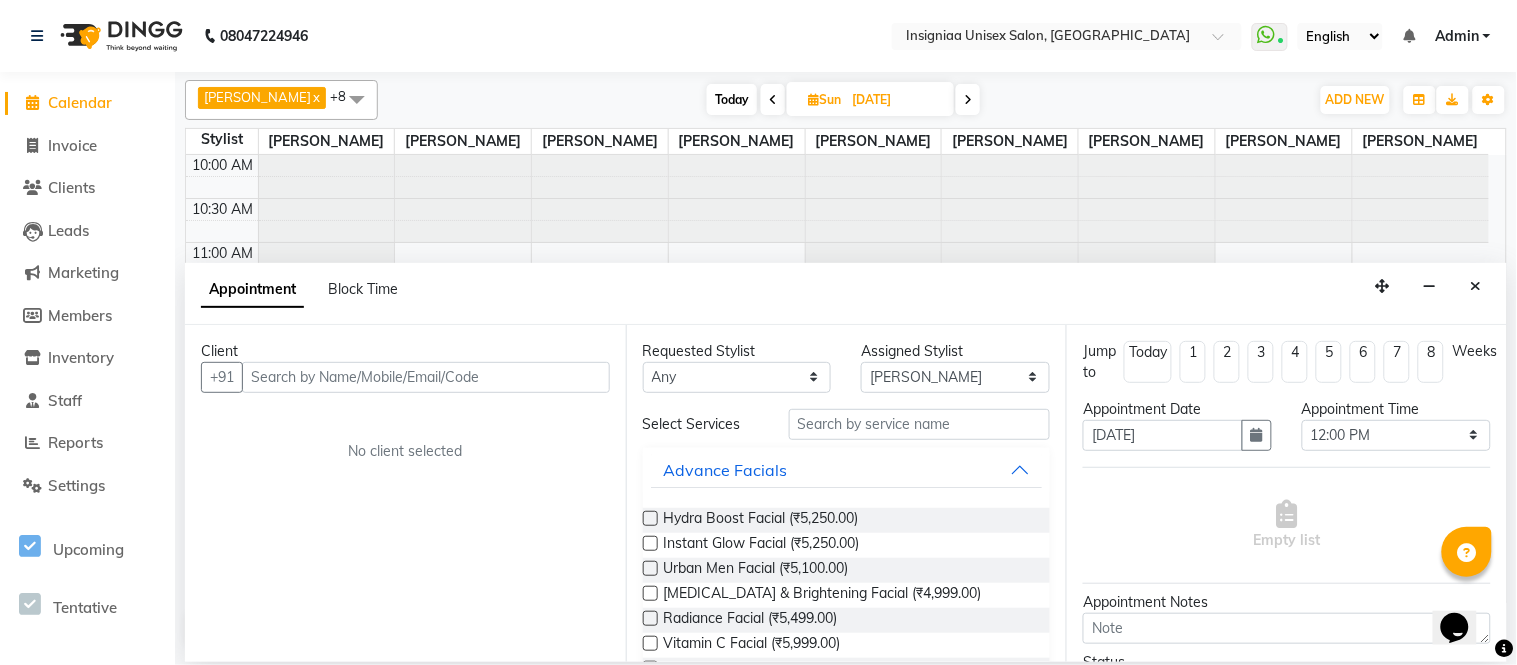 click at bounding box center [426, 377] 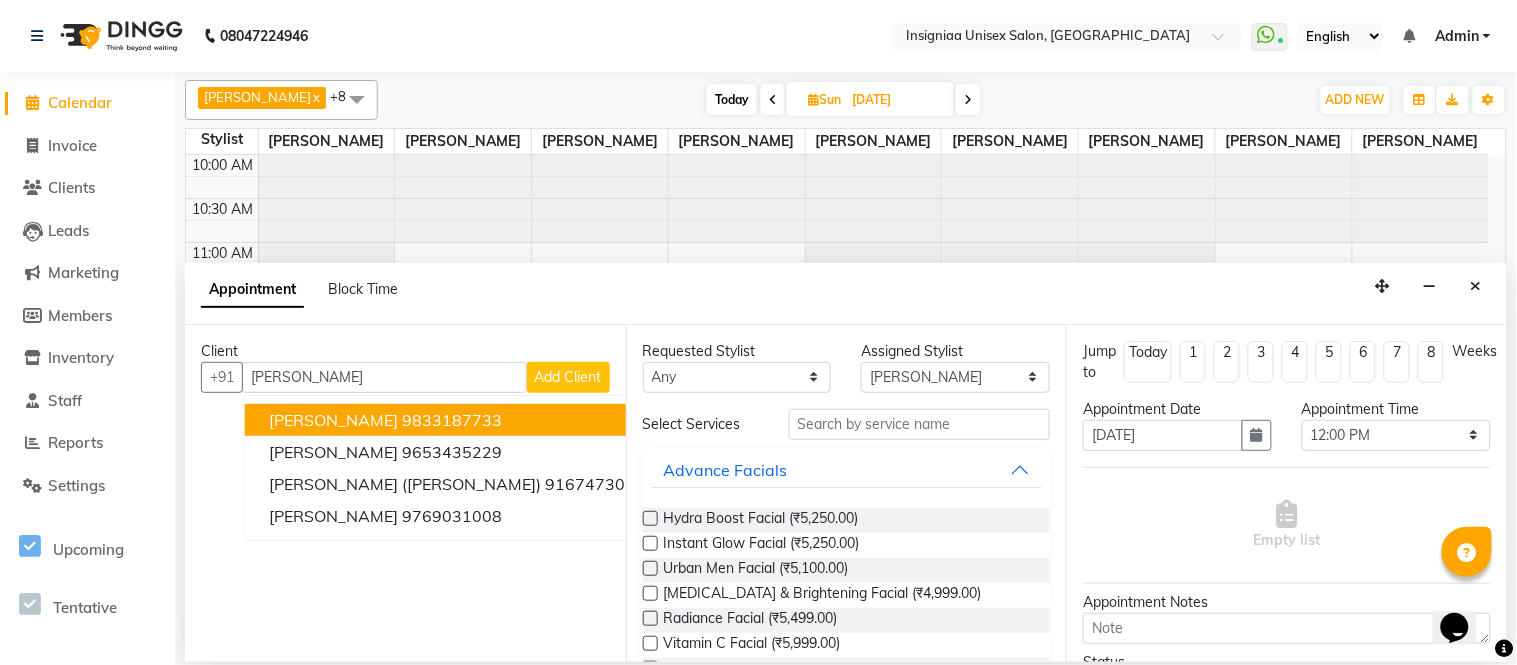 click on "9833187733" at bounding box center (452, 420) 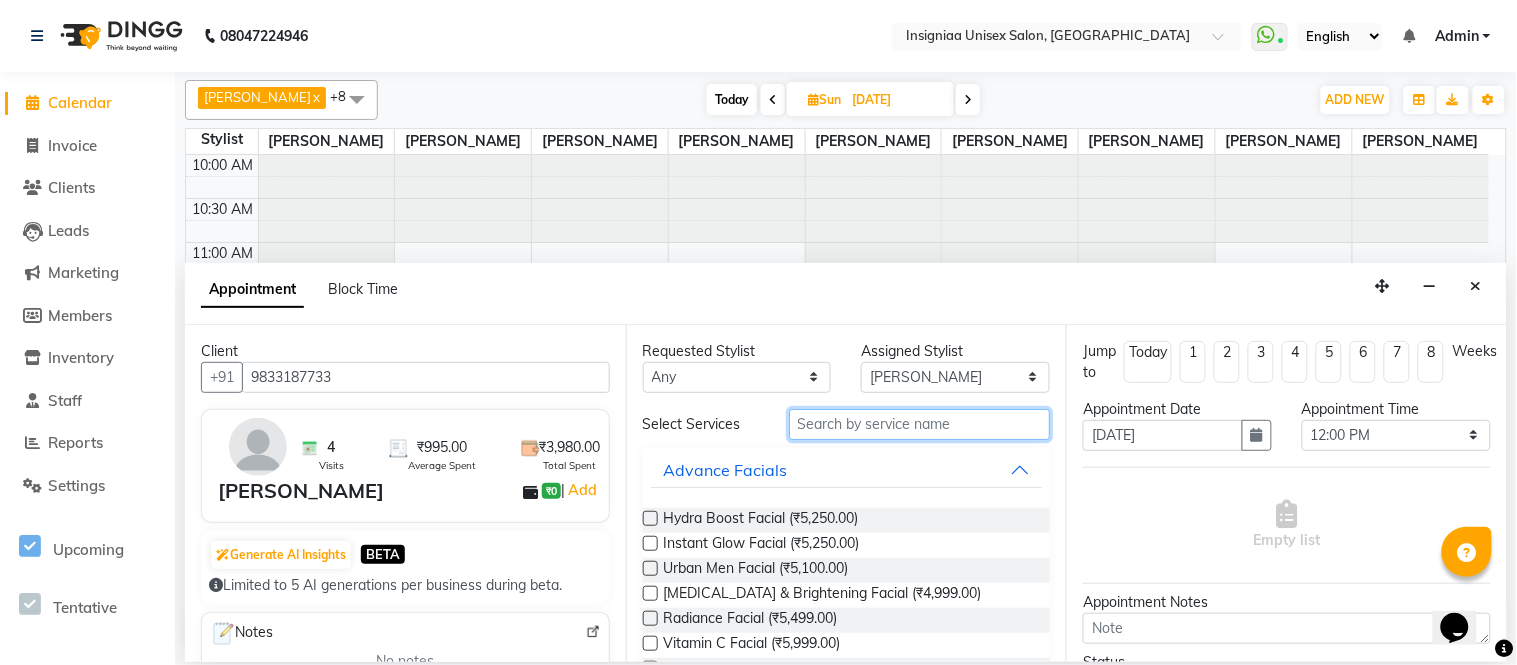 click at bounding box center [920, 424] 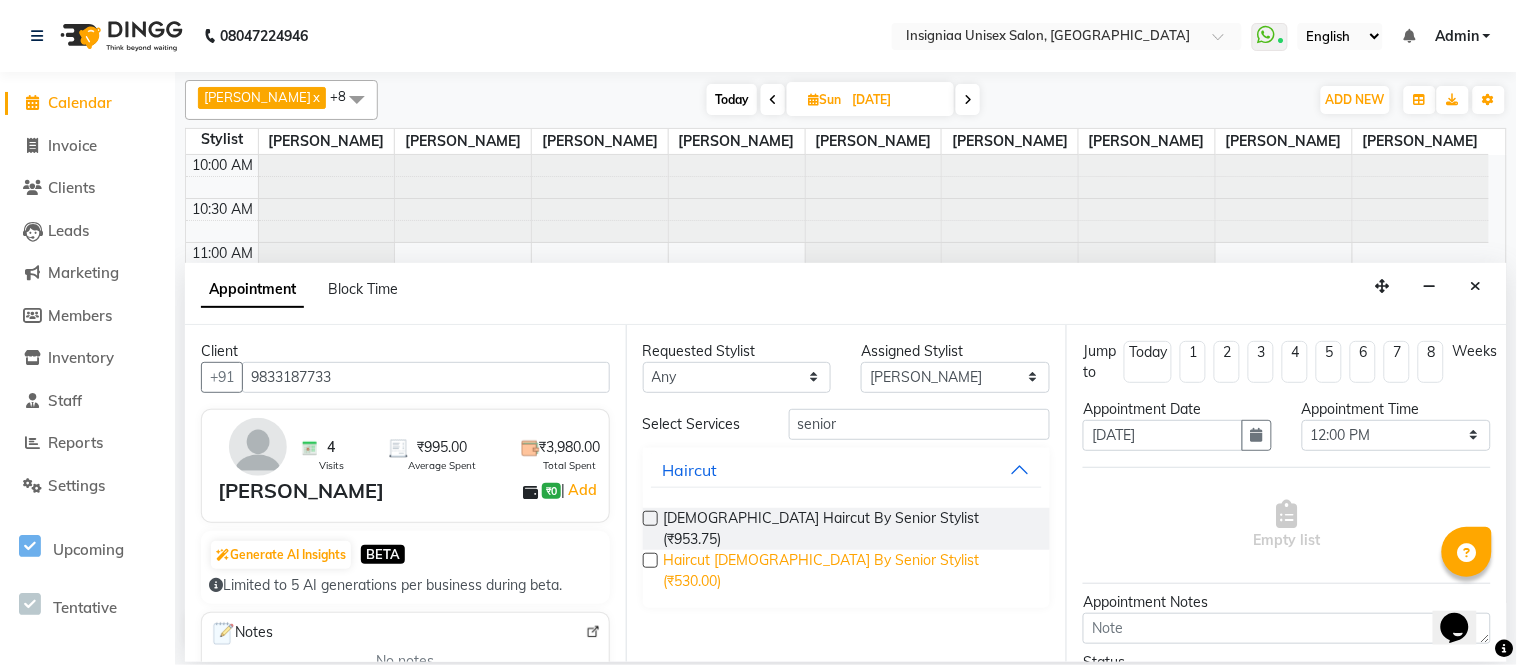 click on "Haircut Male By Senior Stylist (₹530.00)" at bounding box center (849, 571) 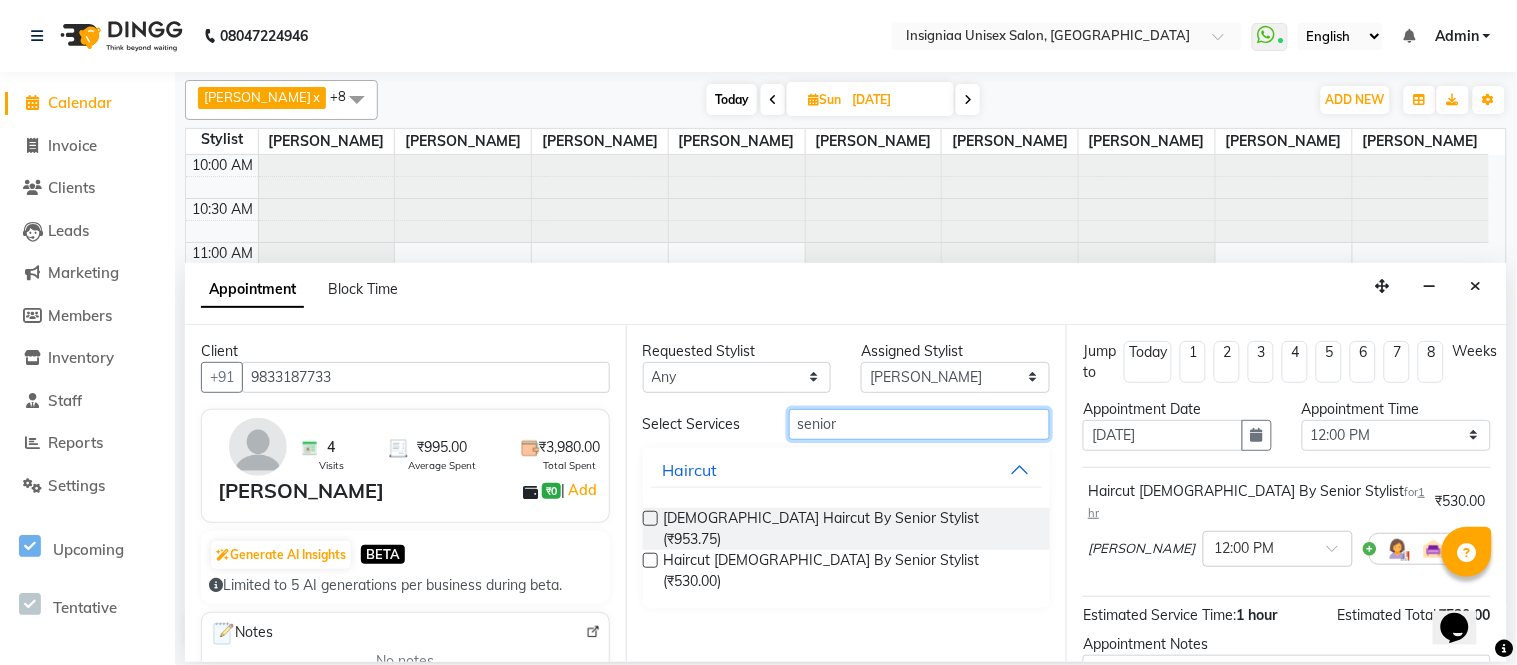 drag, startPoint x: 853, startPoint y: 421, endPoint x: 628, endPoint y: 425, distance: 225.03555 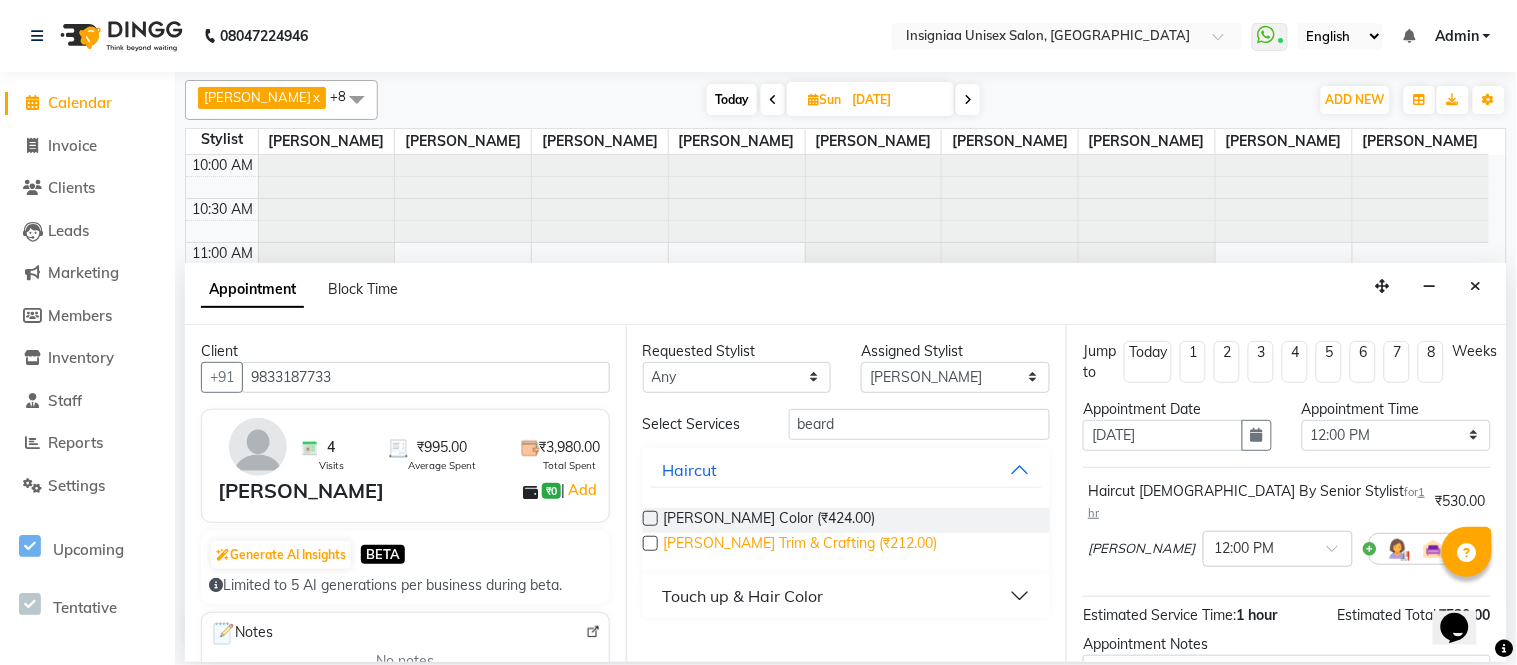 click on "Beard Trim & Crafting (₹212.00)" at bounding box center [801, 545] 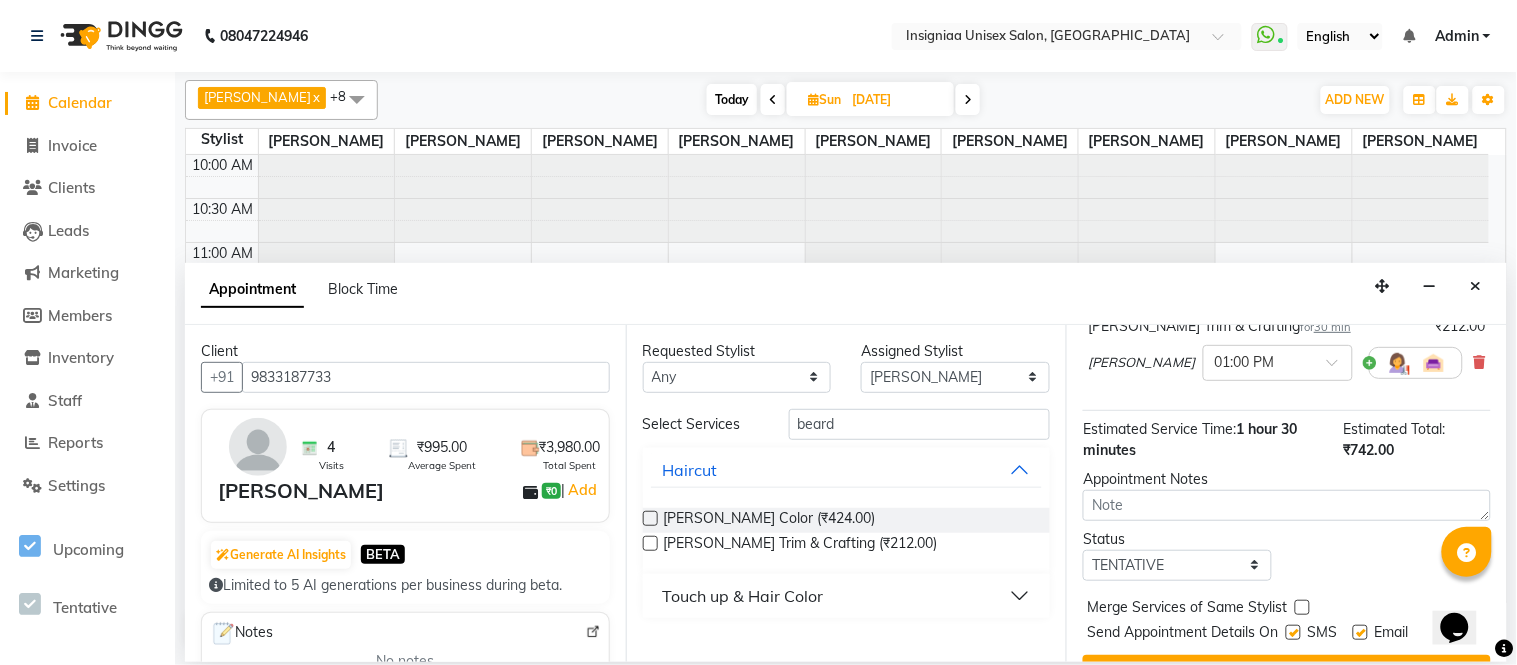 scroll, scrollTop: 306, scrollLeft: 0, axis: vertical 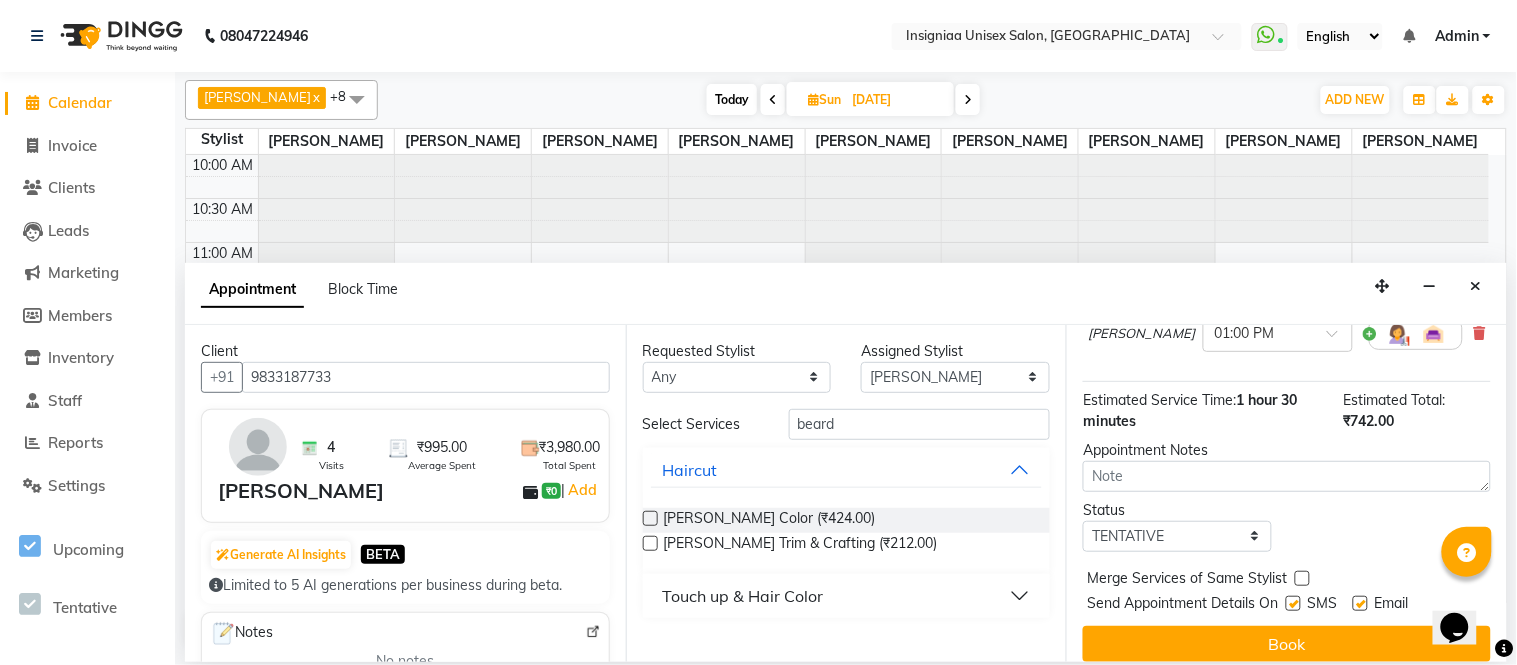 click at bounding box center [1360, 603] 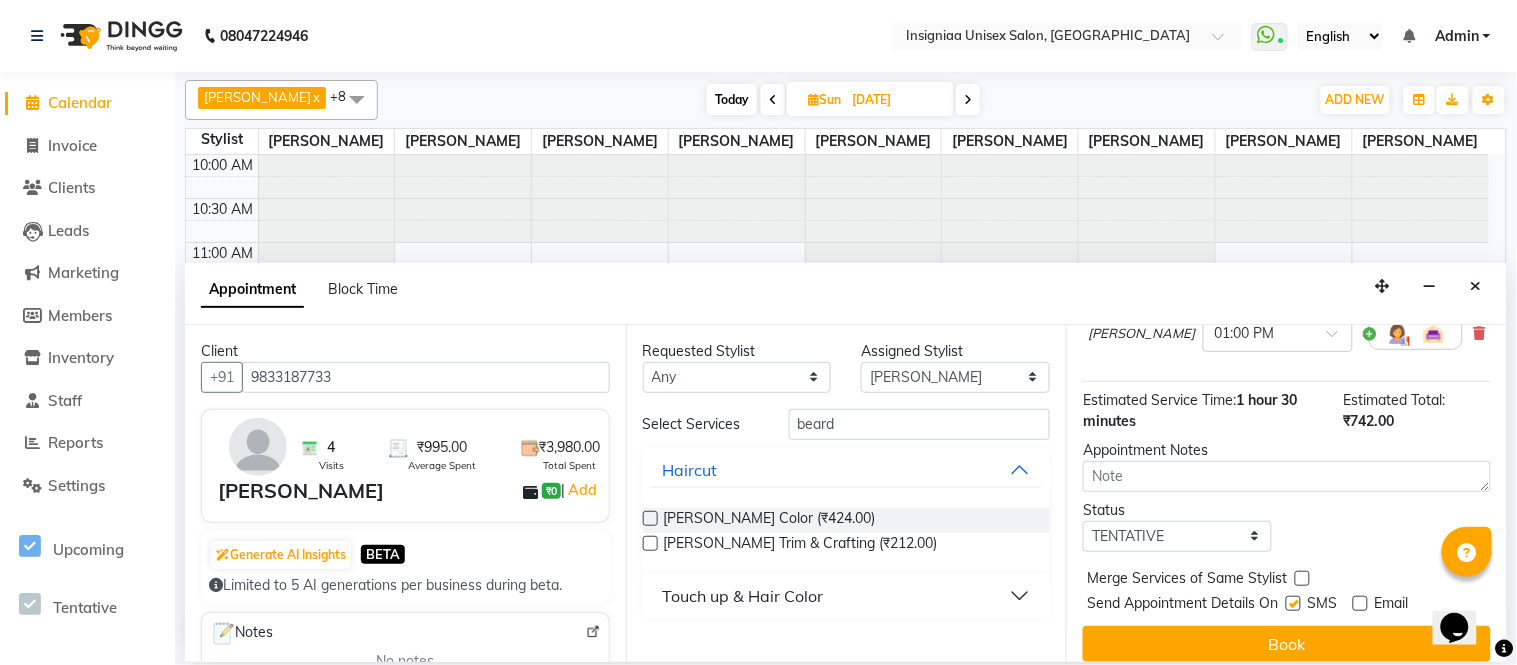 click at bounding box center (1293, 603) 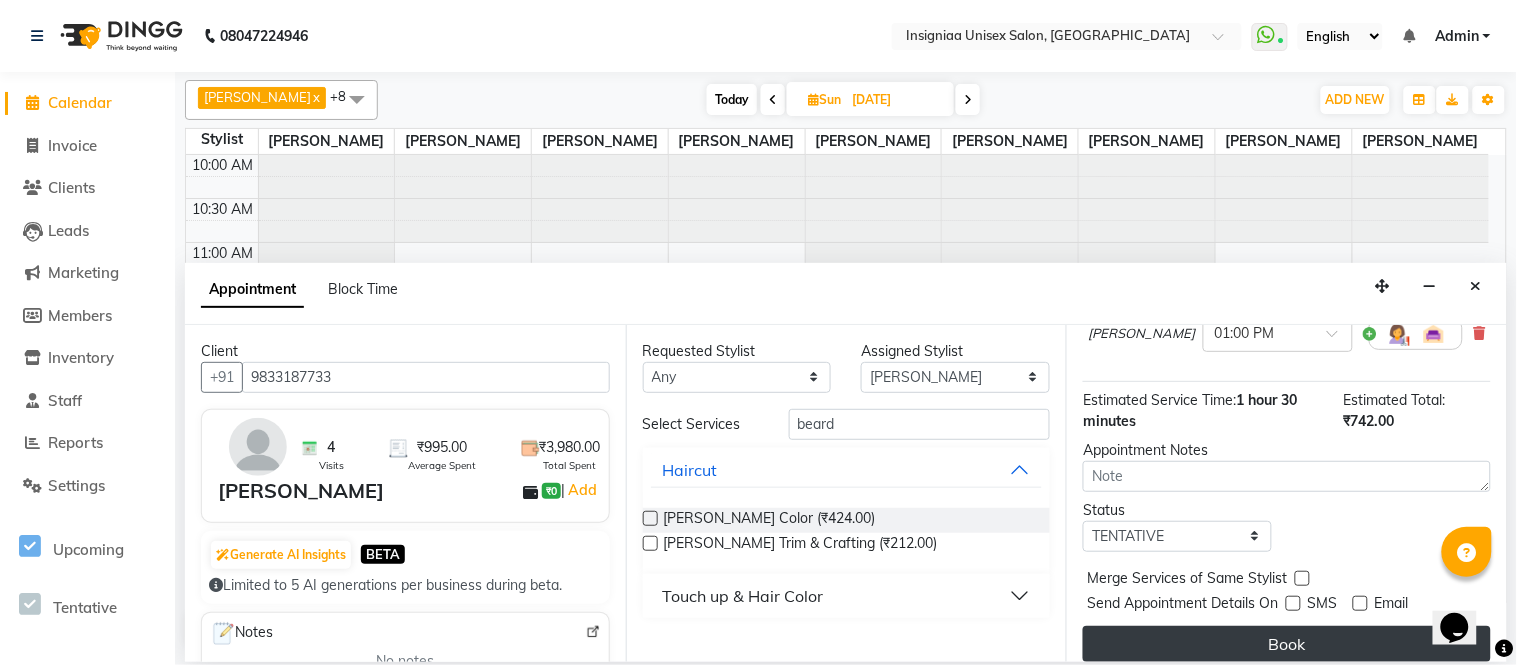click on "Book" at bounding box center [1287, 644] 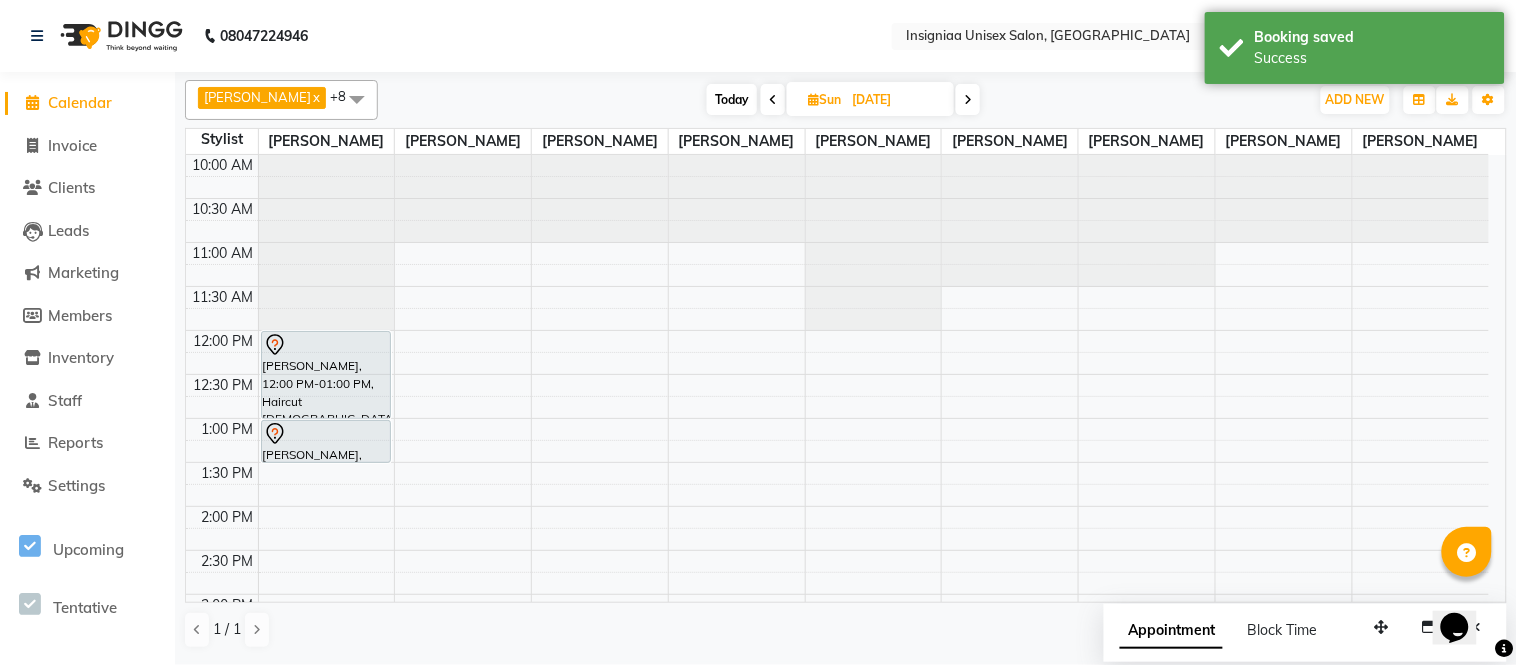 drag, startPoint x: 716, startPoint y: 98, endPoint x: 645, endPoint y: 232, distance: 151.64761 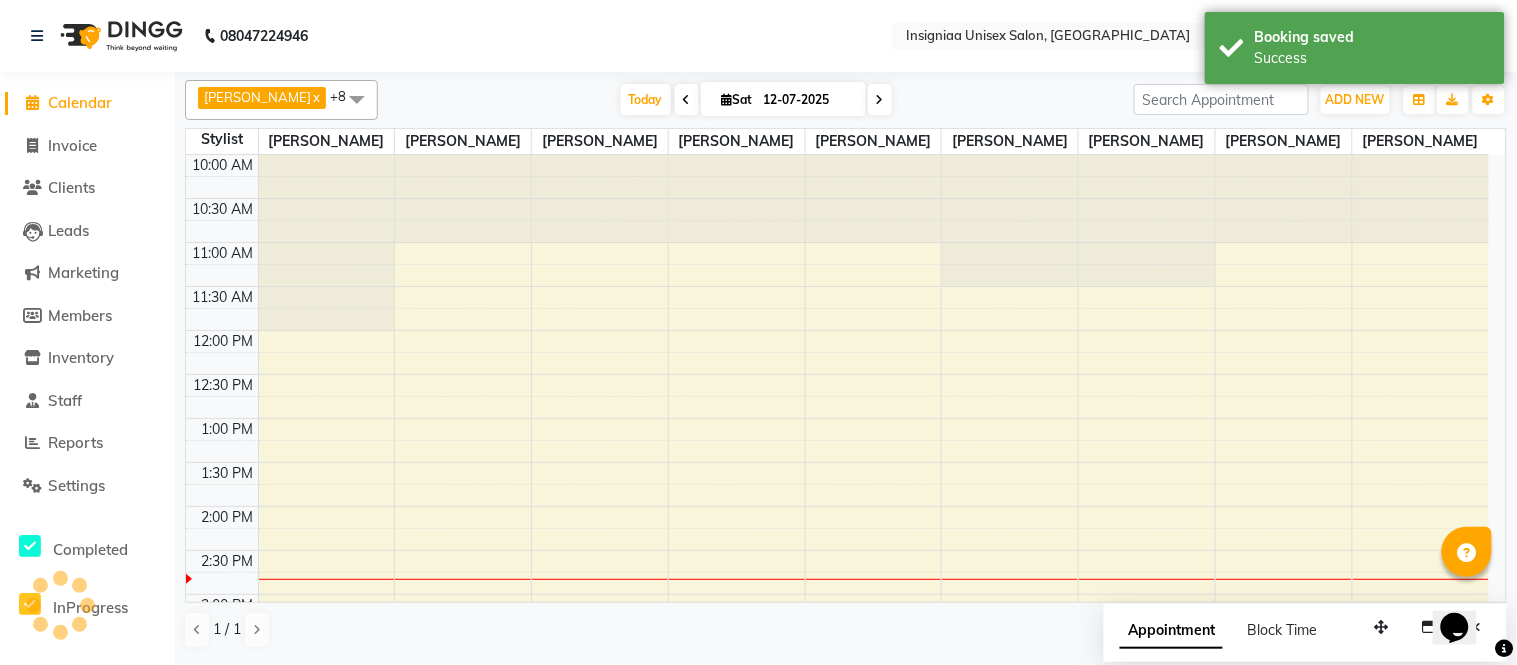 scroll, scrollTop: 355, scrollLeft: 0, axis: vertical 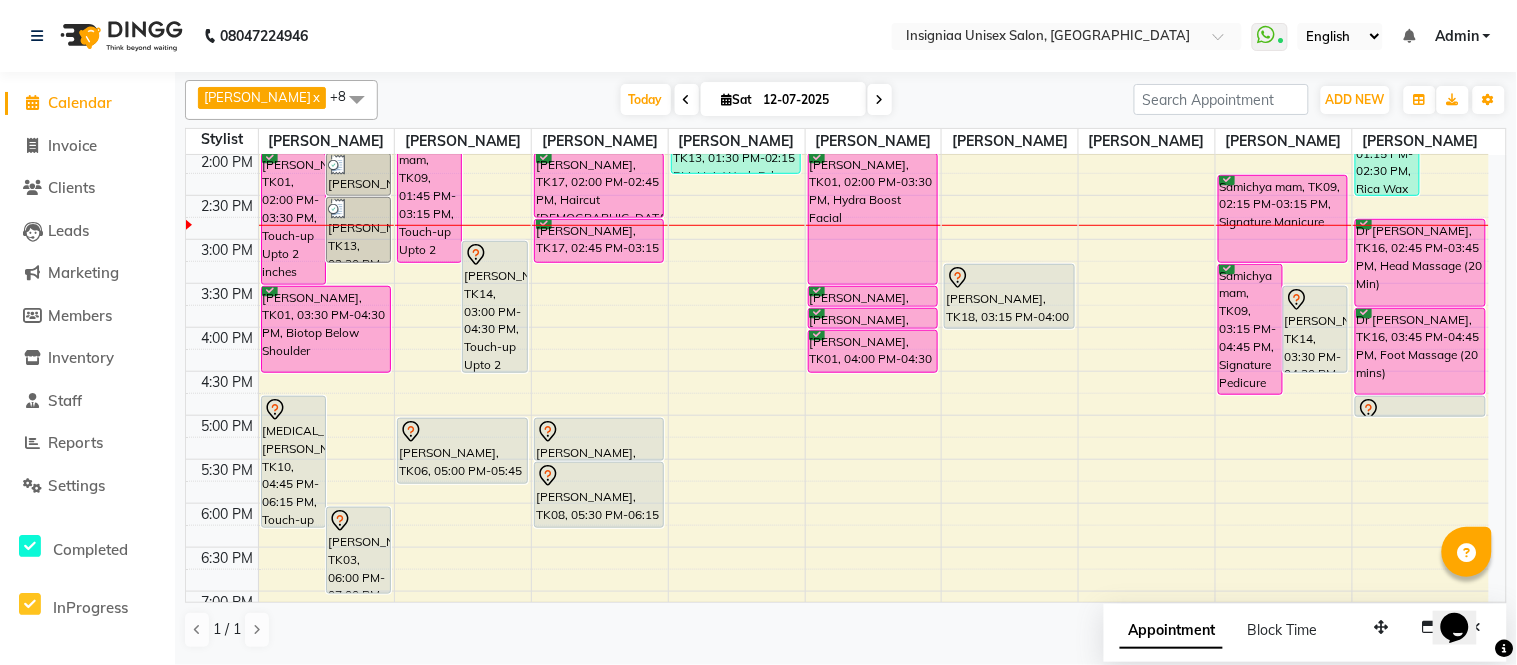 click on "10:00 AM 10:30 AM 11:00 AM 11:30 AM 12:00 PM 12:30 PM 1:00 PM 1:30 PM 2:00 PM 2:30 PM 3:00 PM 3:30 PM 4:00 PM 4:30 PM 5:00 PM 5:30 PM 6:00 PM 6:30 PM 7:00 PM 7:30 PM 8:00 PM 8:30 PM 9:00 PM 9:30 PM     Niki Jat, TK01, 02:00 PM-03:30 PM, Touch-up Upto 2 inches      Ramya Poddar, TK13, 02:00 PM-02:30 PM, Pre wash Female (without Conditioning)     Ramya Poddar, TK13, 02:30 PM-03:15 PM, Blow Dry Below Shoulder             Yasmin Mam, TK10, 04:45 PM-06:15 PM, Touch-up Upto 2 inches              Himanshu Agarwal, TK03, 06:00 PM-07:00 PM, Haircut Male By Senior Stylist     Rohit, TK02, 12:15 PM-01:00 PM, Haircut Male By Senior Stylist     Niki Jat, TK01, 03:30 PM-04:30 PM, Biotop Below Shoulder             Dattatray, TK04, 07:15 PM-08:15 PM, Female Haircut By Senior Stylist     Samichya mam, TK09, 01:45 PM-03:15 PM, Touch-up Upto 2 inches (Ammonia Free)             Anjali Dhandwate, TK14, 03:00 PM-04:30 PM, Touch-up Upto 2 inches (Ammonia Free)             Mira Sood, TK05, 12:00 PM-12:15 PM, Touch-up Upto 2 inches" at bounding box center (837, 327) 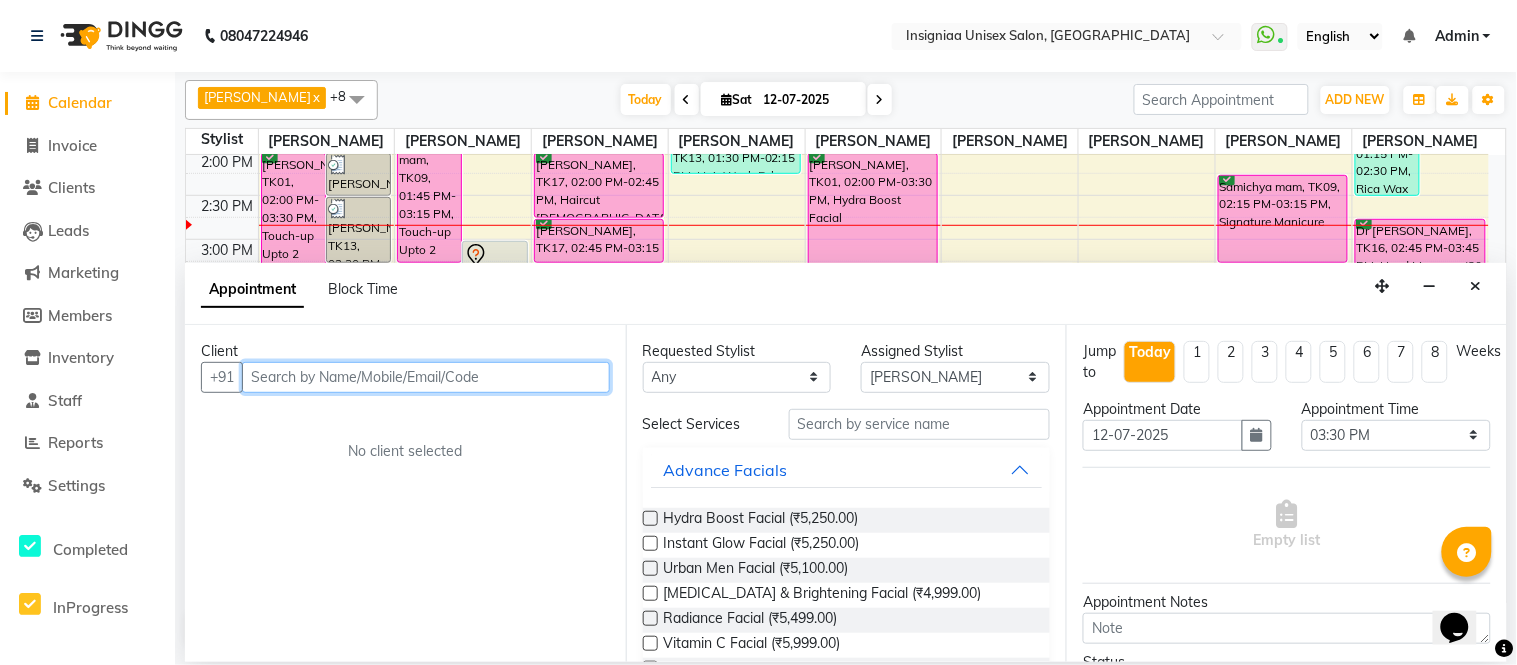 click at bounding box center (426, 377) 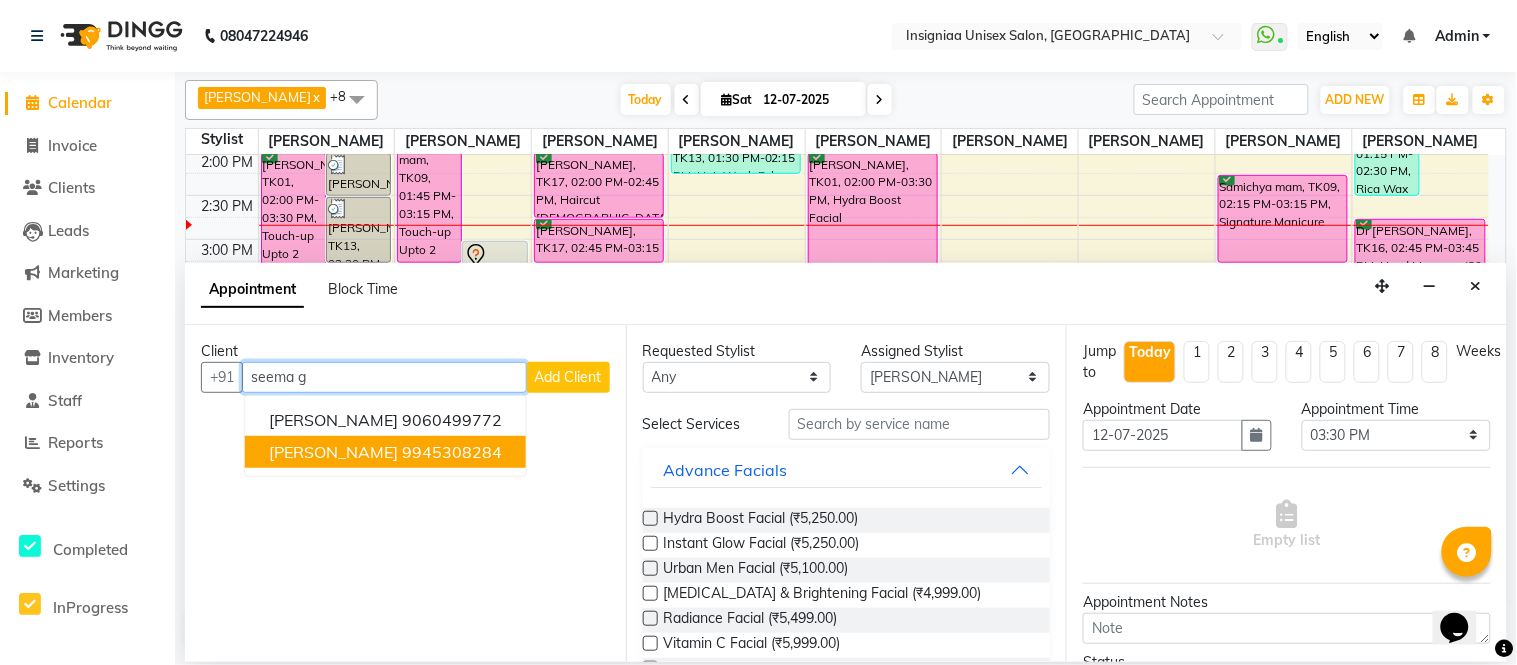 click on "Seema Gopakumar" at bounding box center [333, 452] 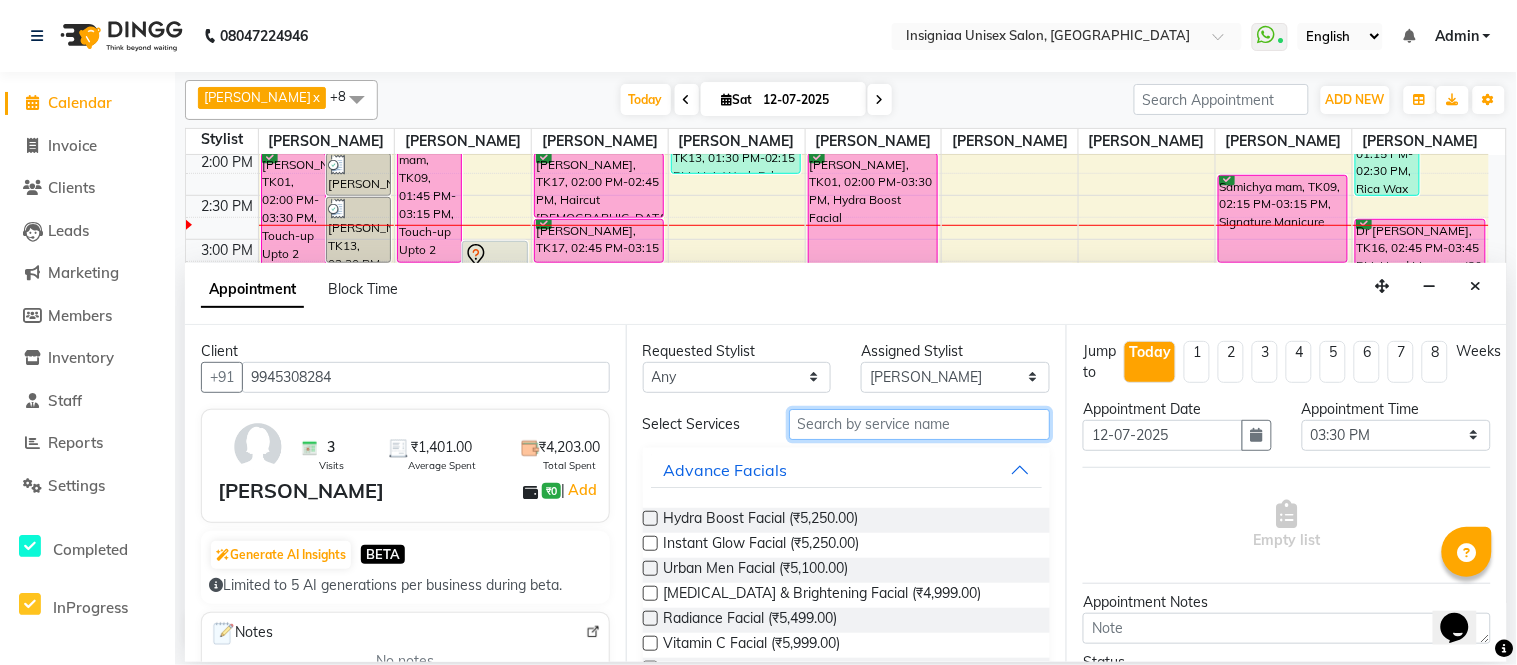 click at bounding box center [920, 424] 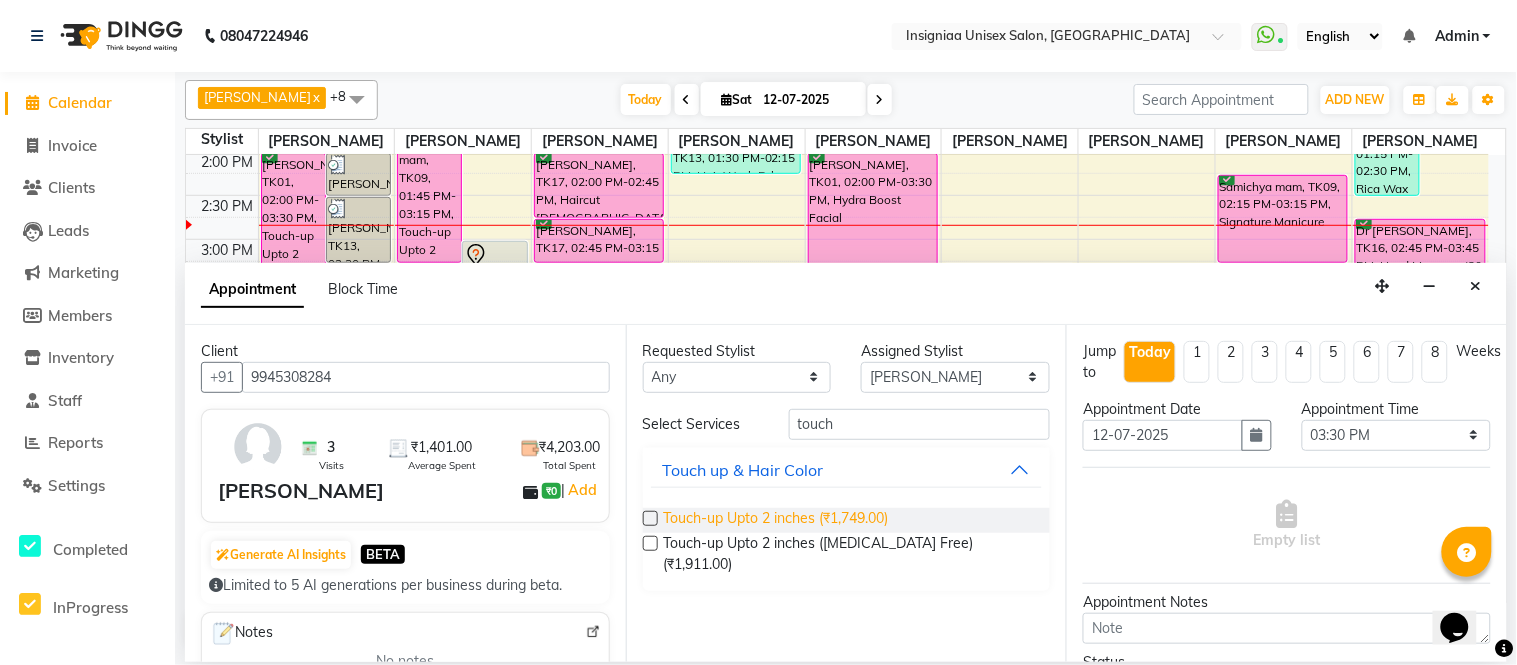 click on "Touch-up Upto 2 inches  (₹1,749.00)" at bounding box center (776, 520) 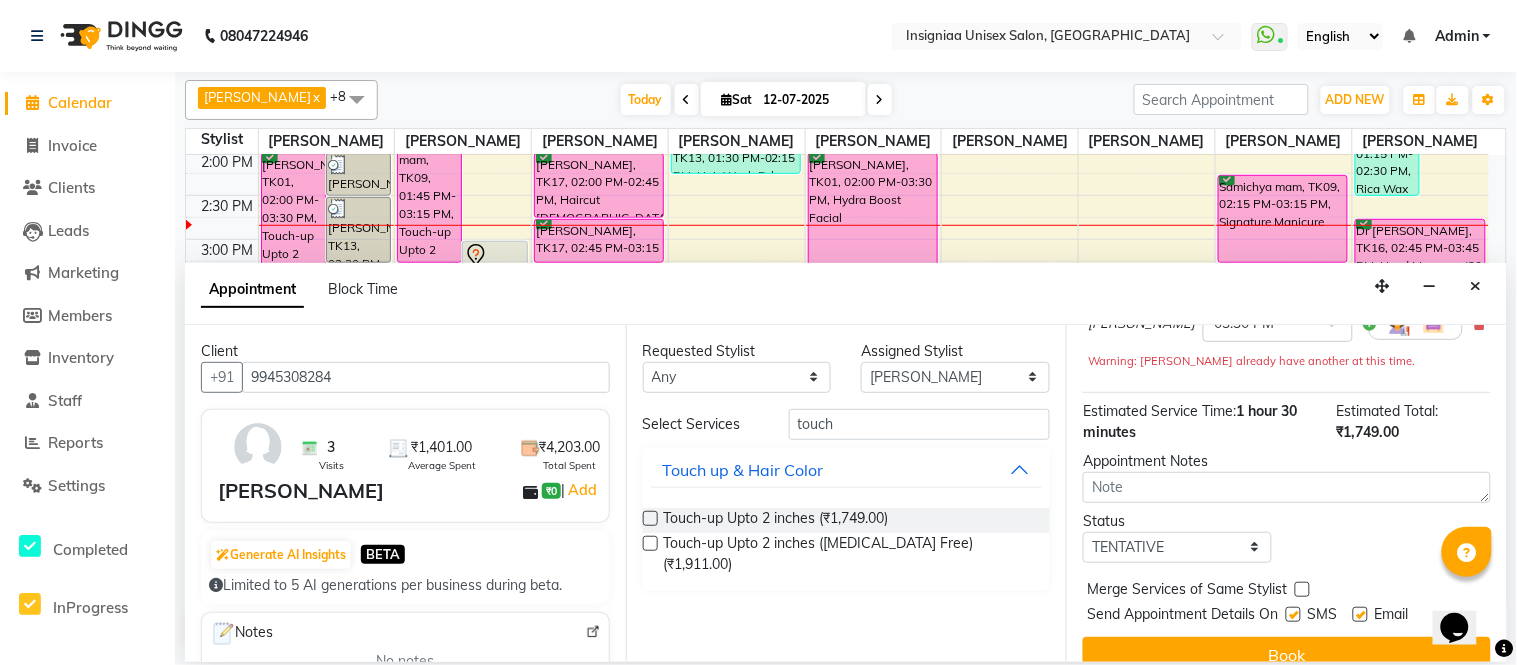 scroll, scrollTop: 233, scrollLeft: 0, axis: vertical 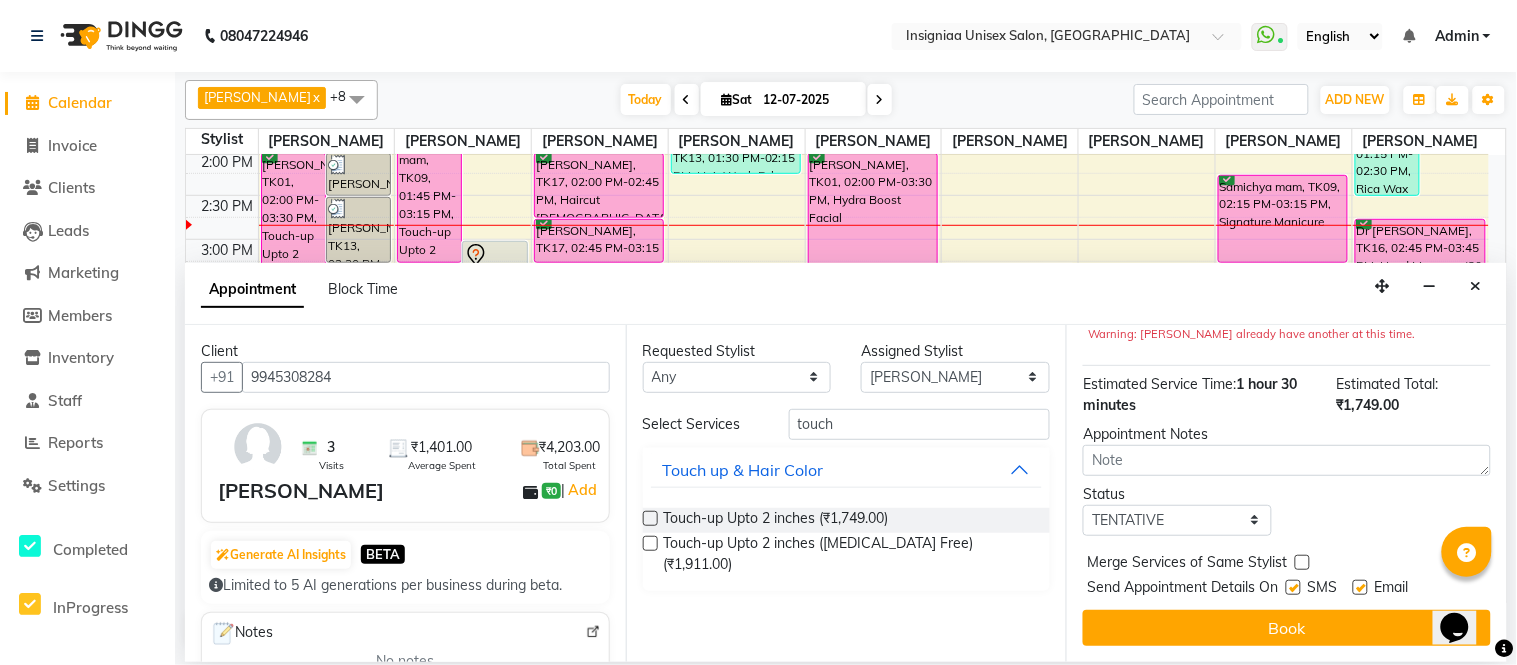 drag, startPoint x: 1361, startPoint y: 586, endPoint x: 1317, endPoint y: 587, distance: 44.011364 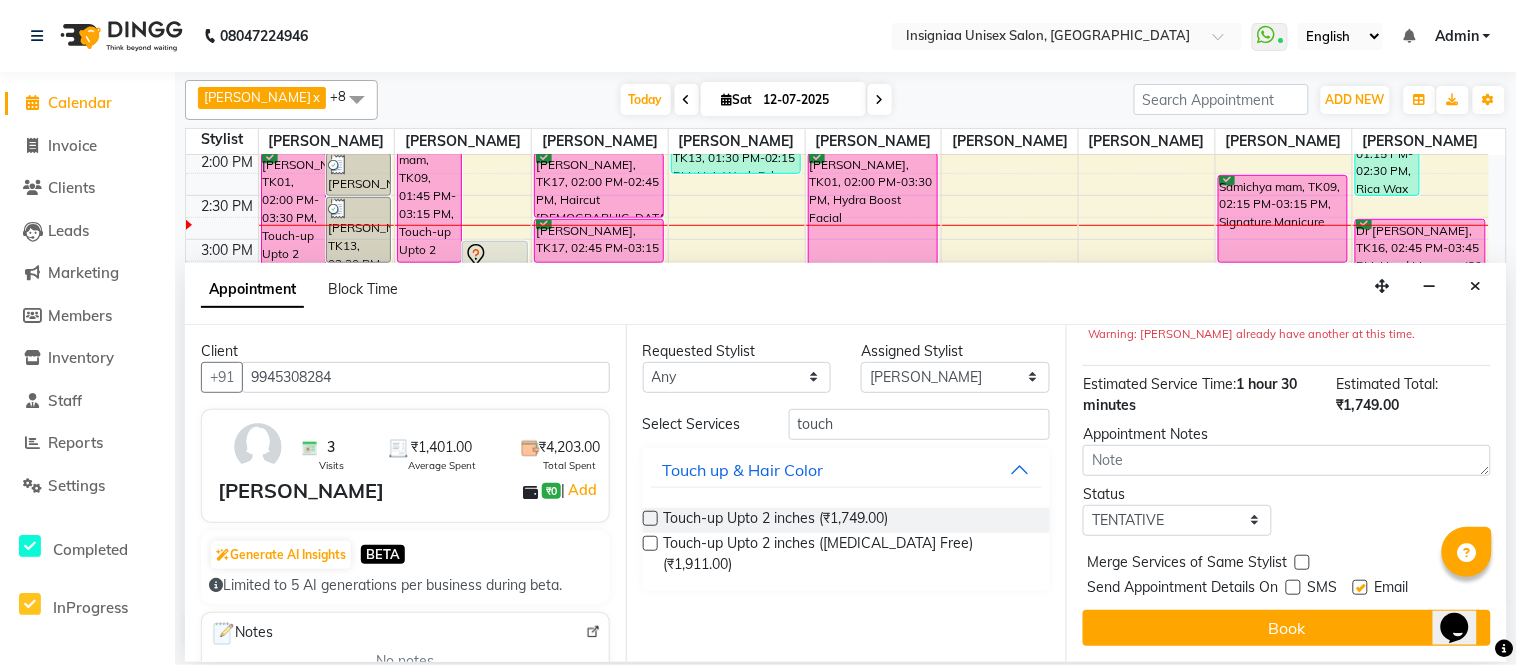 click at bounding box center [1360, 587] 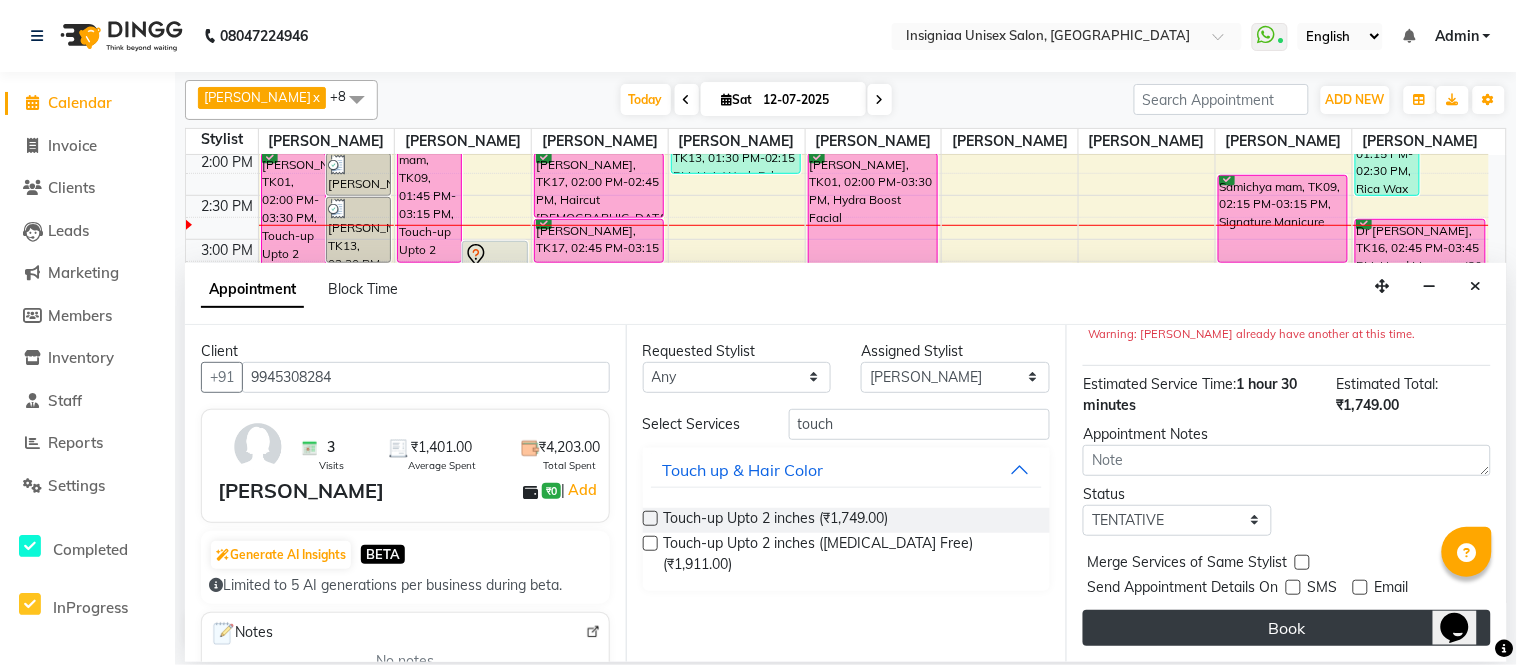click on "Book" at bounding box center (1287, 628) 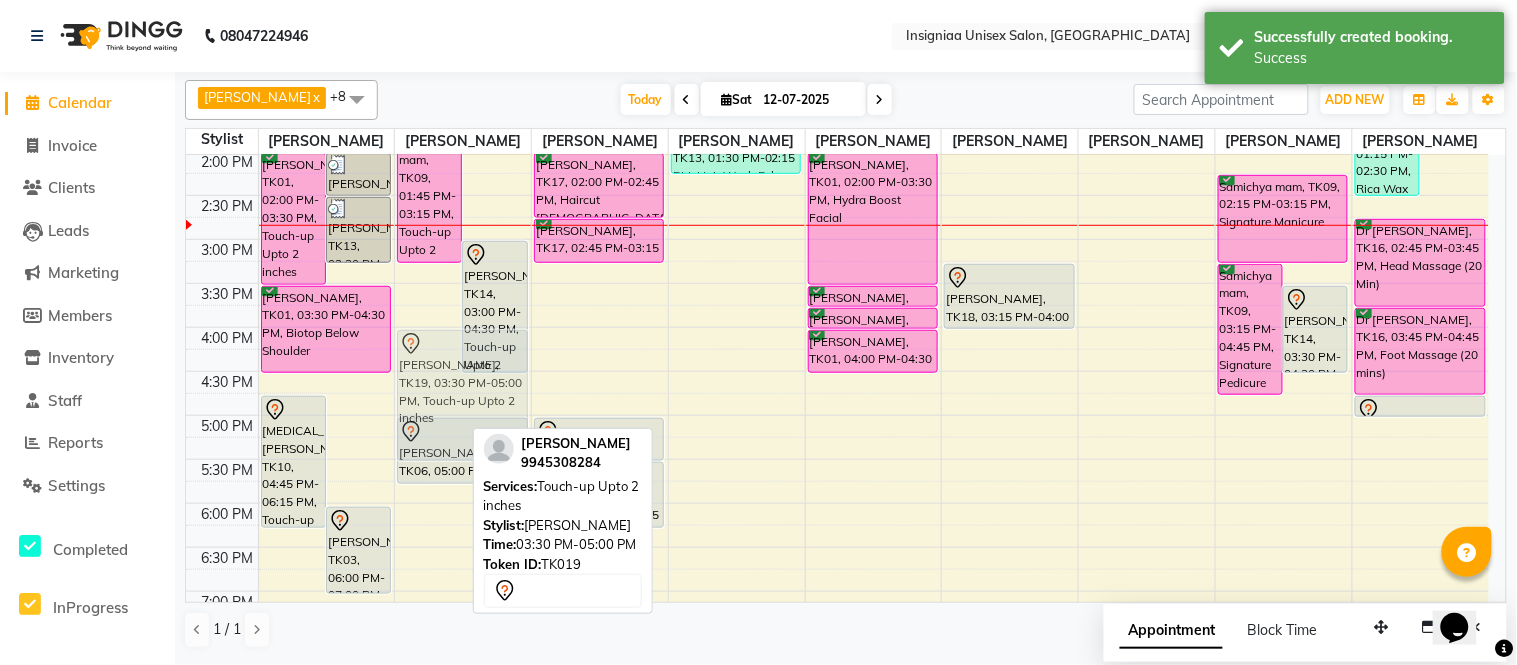 drag, startPoint x: 423, startPoint y: 370, endPoint x: 434, endPoint y: 408, distance: 39.56008 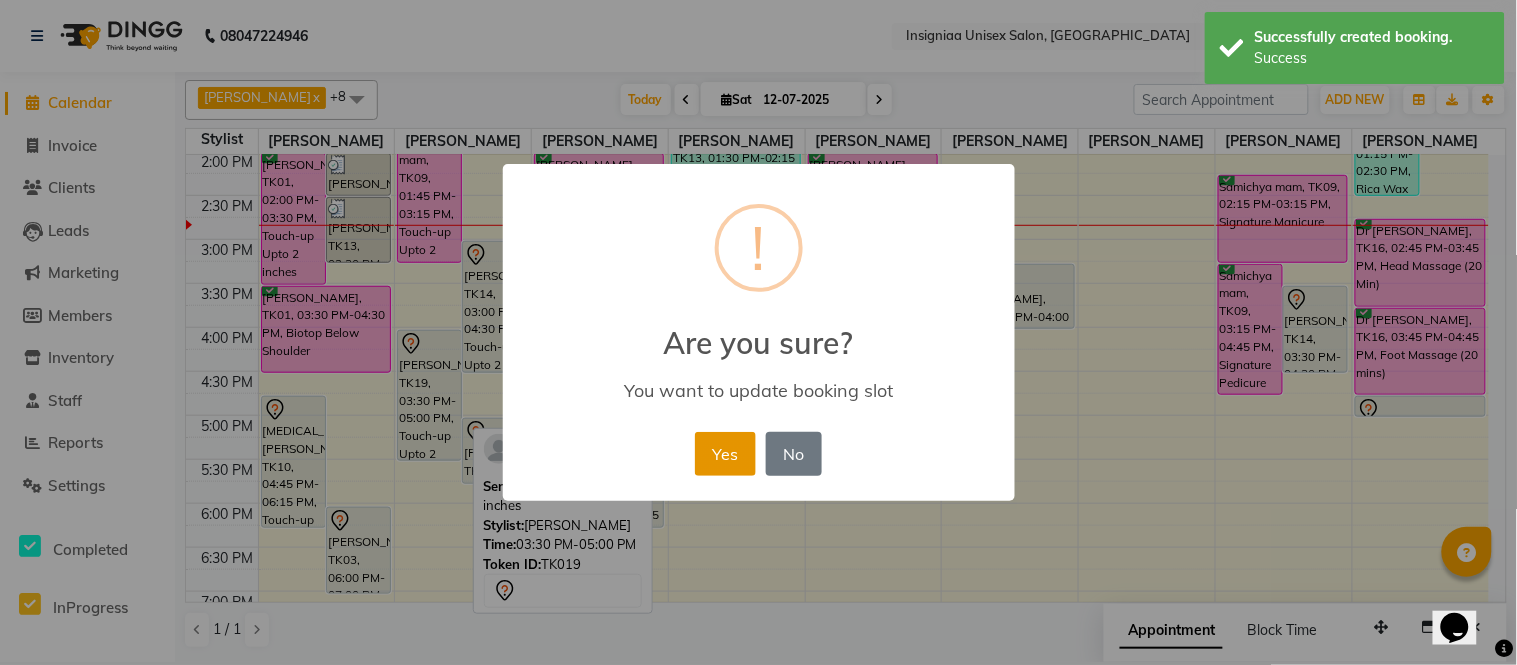 click on "Yes" at bounding box center (725, 454) 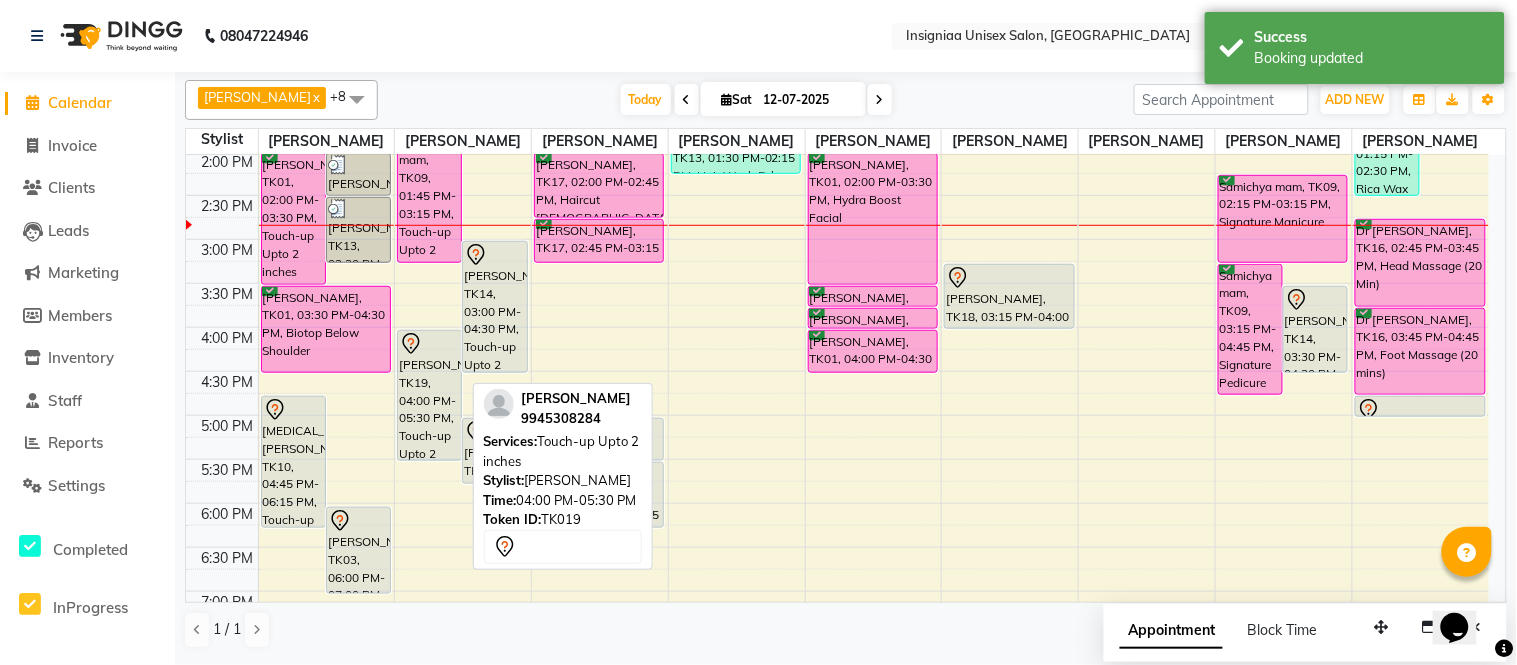 click on "[PERSON_NAME], TK19, 04:00 PM-05:30 PM, Touch-up Upto 2 inches" at bounding box center (429, 395) 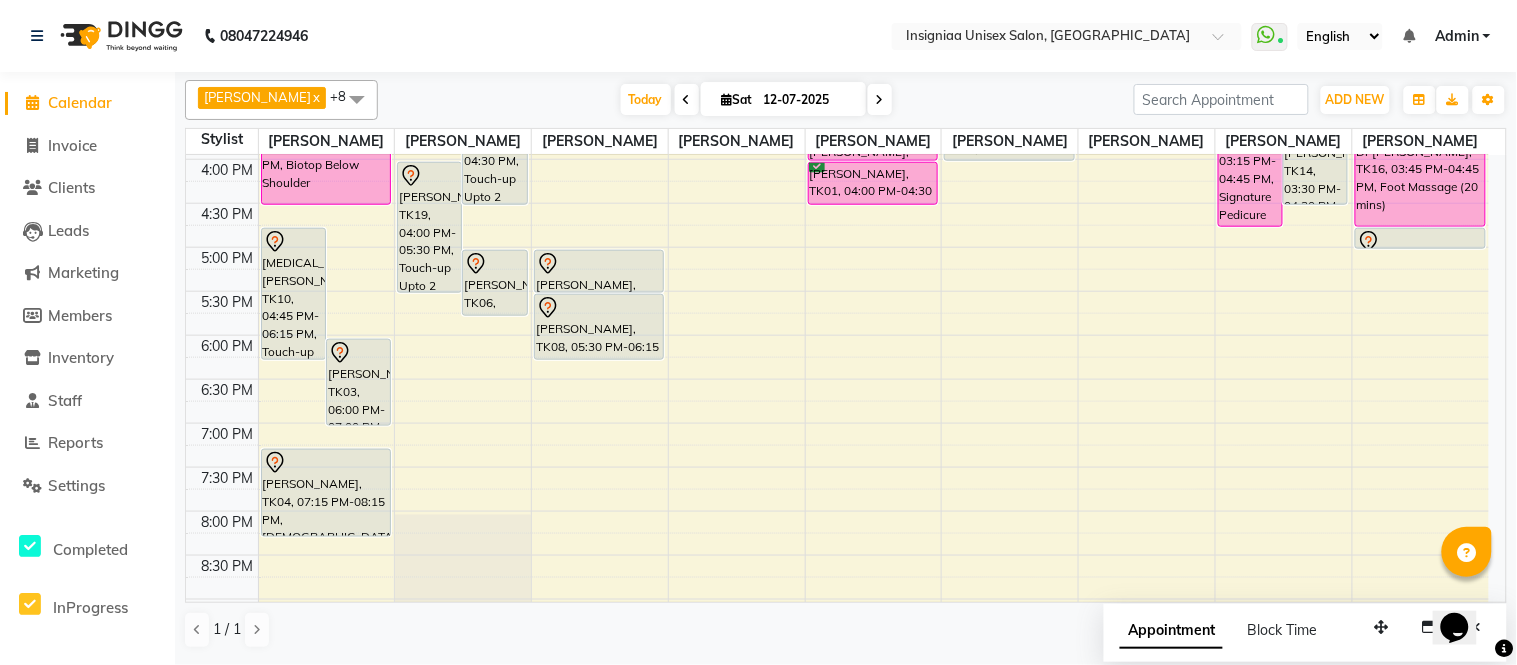 scroll, scrollTop: 412, scrollLeft: 0, axis: vertical 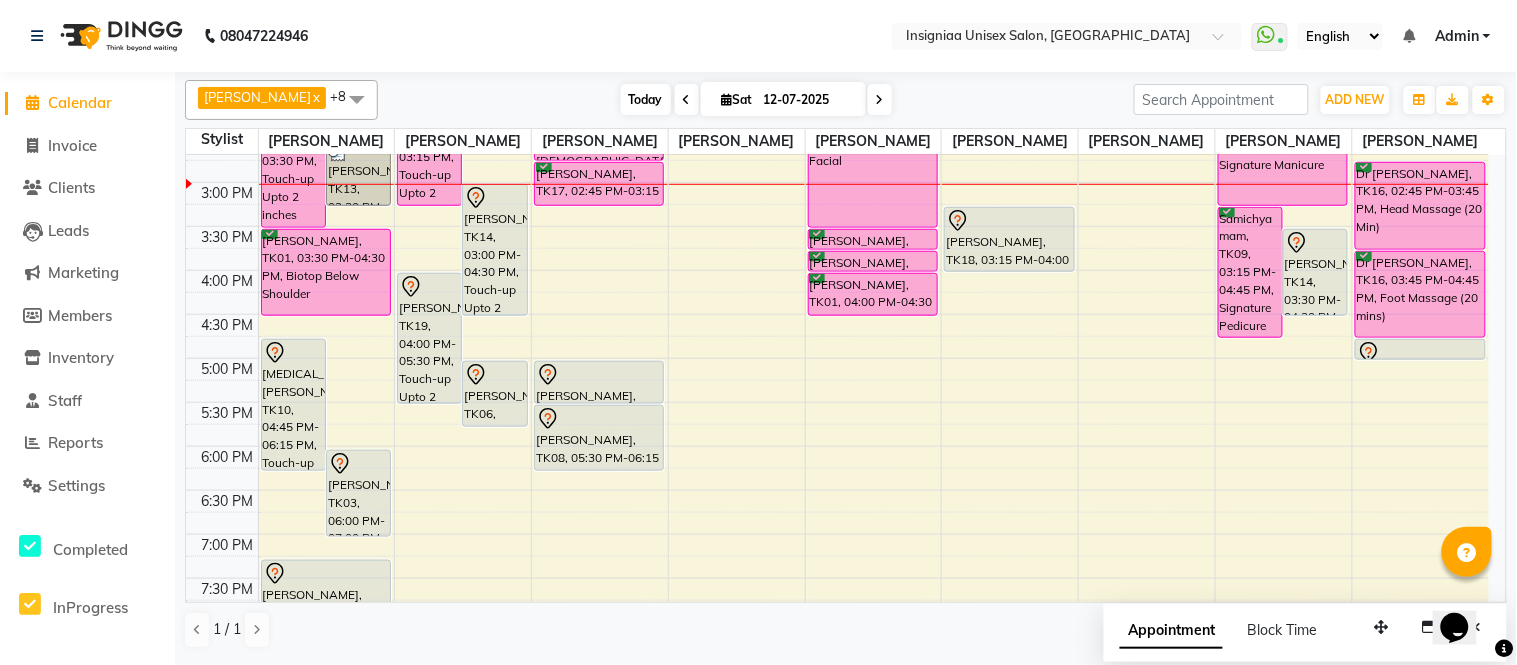 click on "Today" at bounding box center (646, 99) 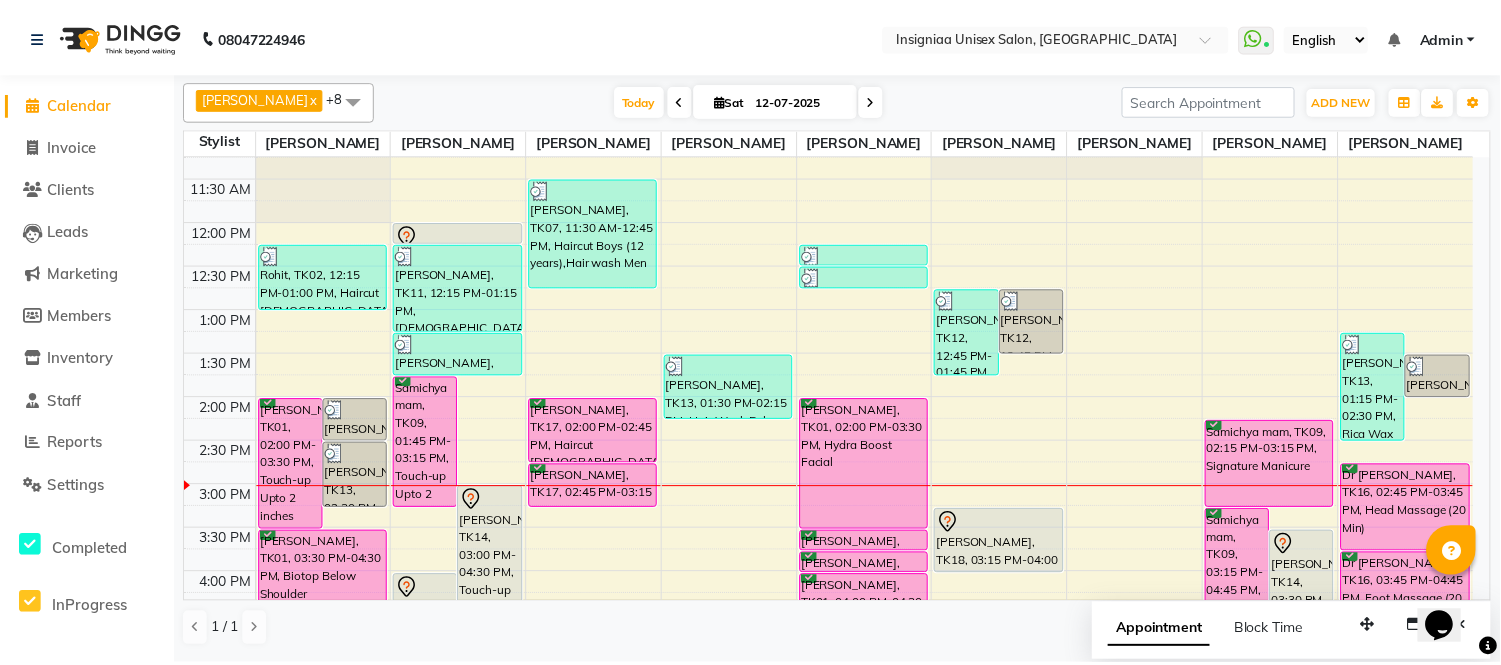 scroll, scrollTop: 111, scrollLeft: 0, axis: vertical 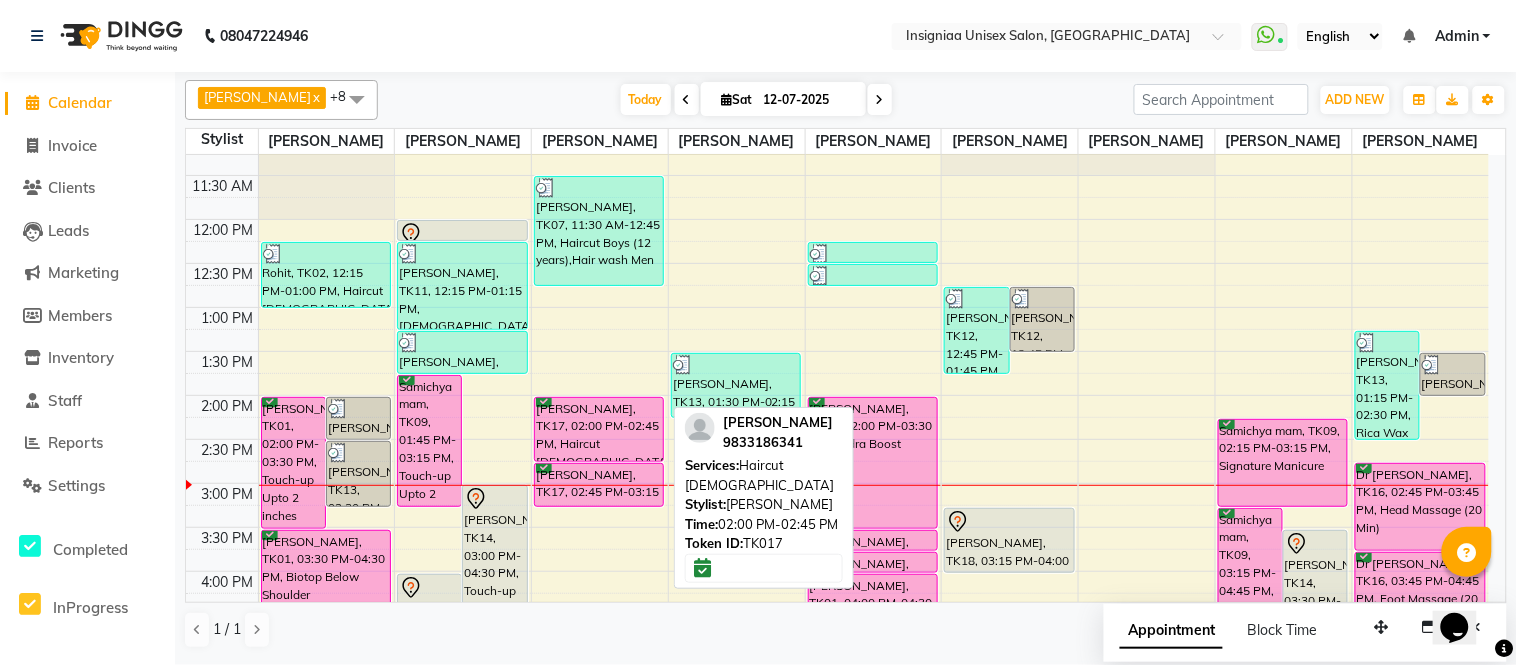 click on "[PERSON_NAME], TK17, 02:00 PM-02:45 PM, Haircut [DEMOGRAPHIC_DATA]" at bounding box center [599, 429] 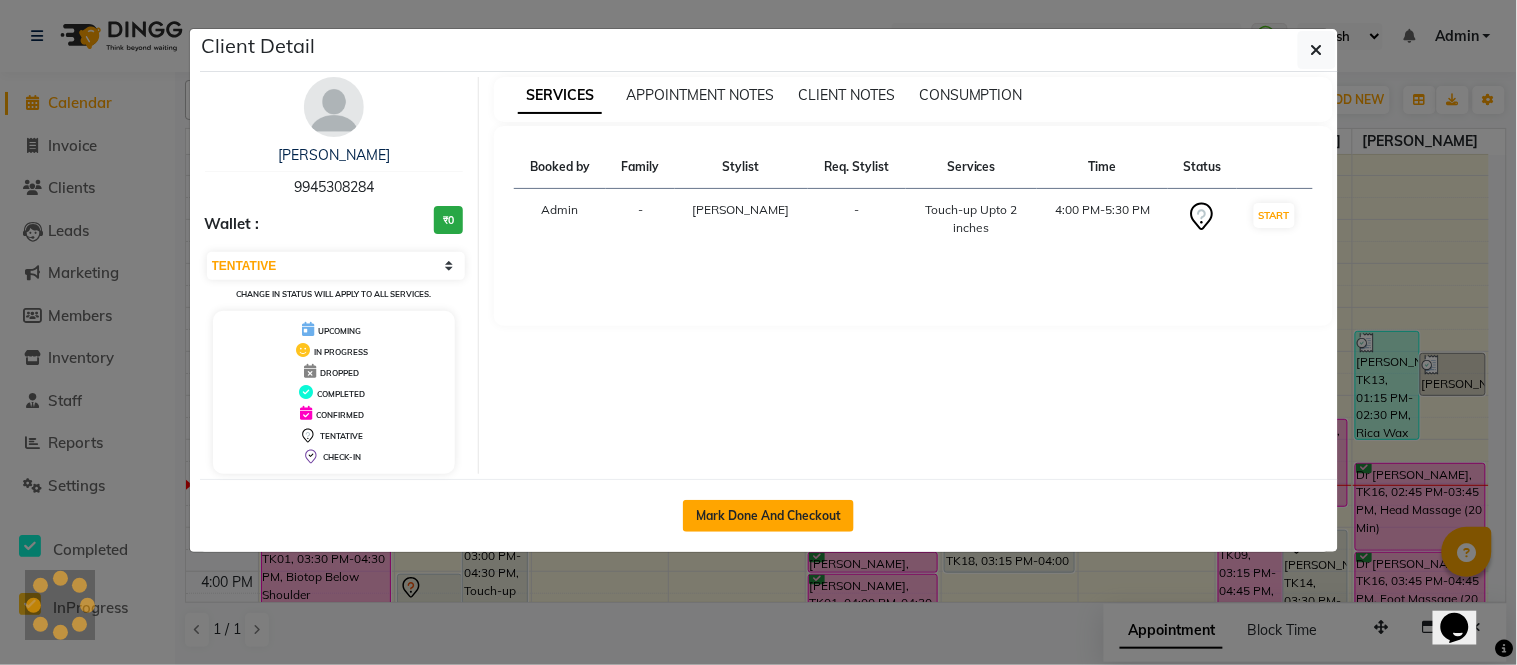 click on "Mark Done And Checkout" 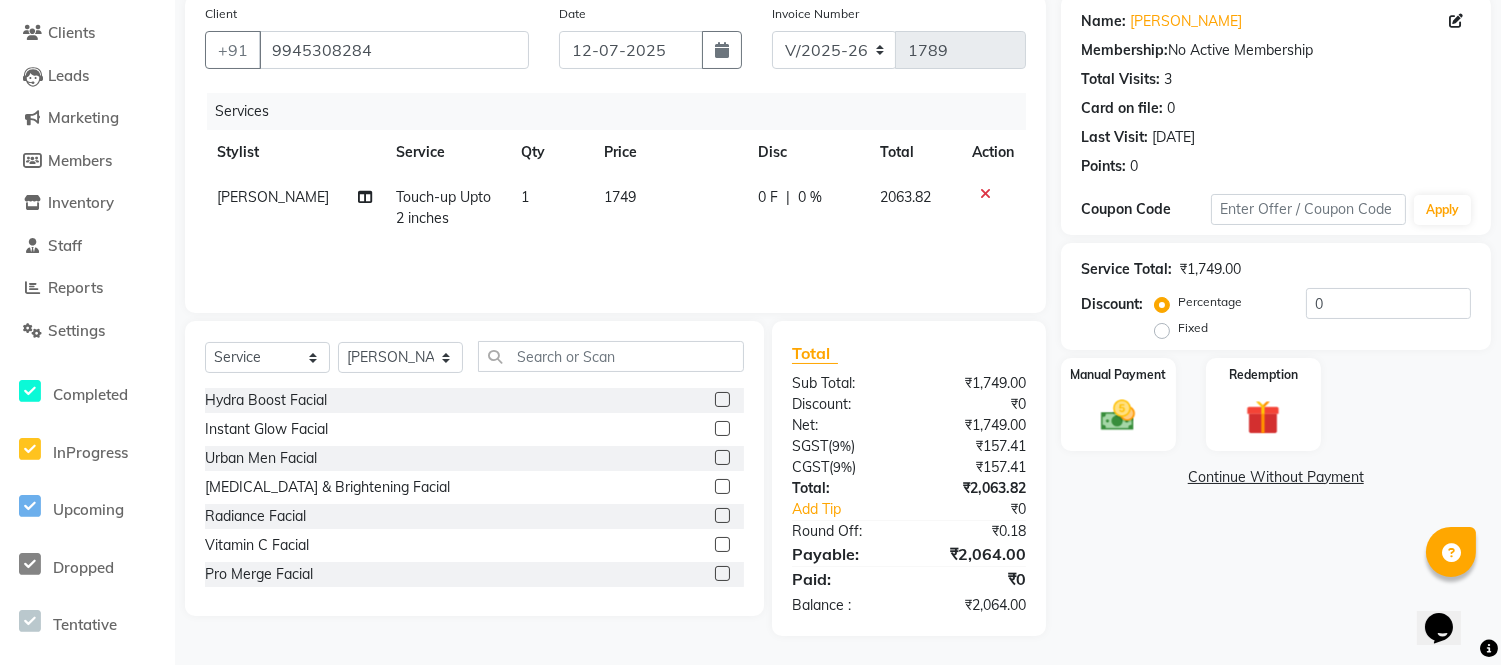 scroll, scrollTop: 44, scrollLeft: 0, axis: vertical 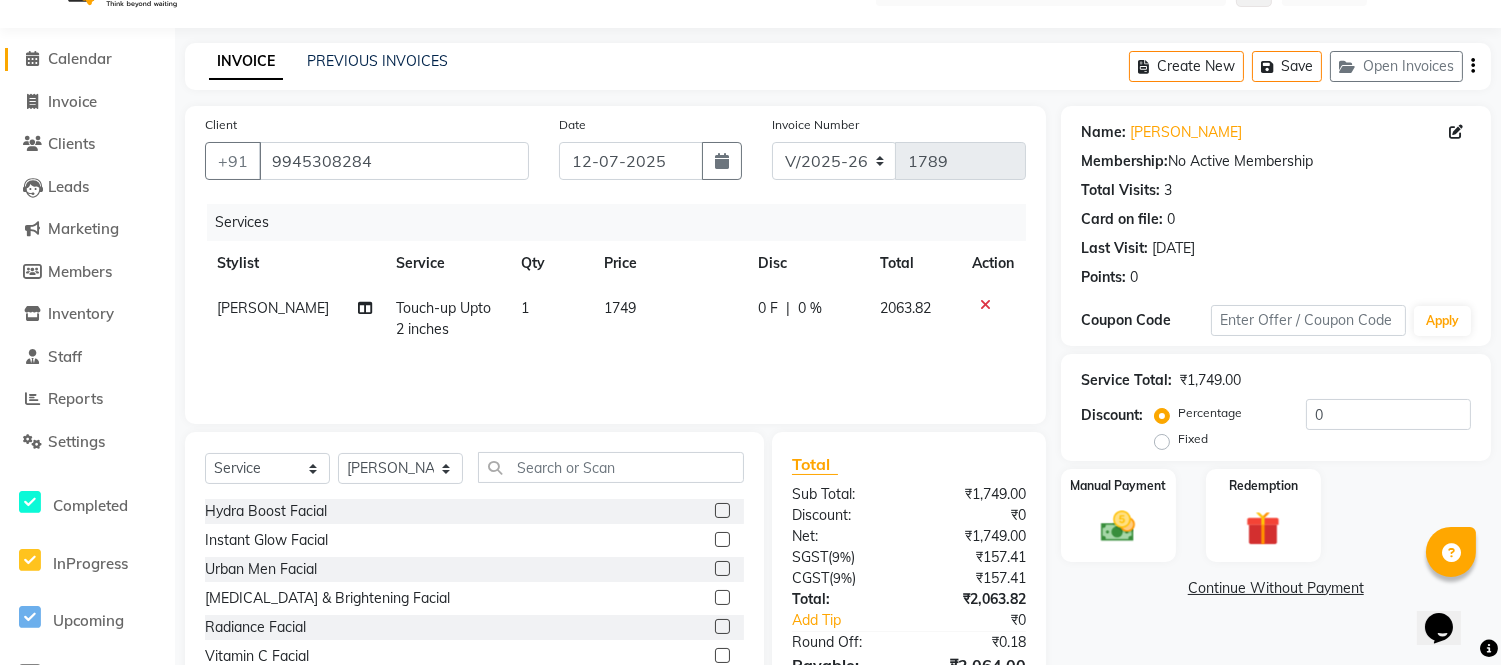 click on "Calendar" 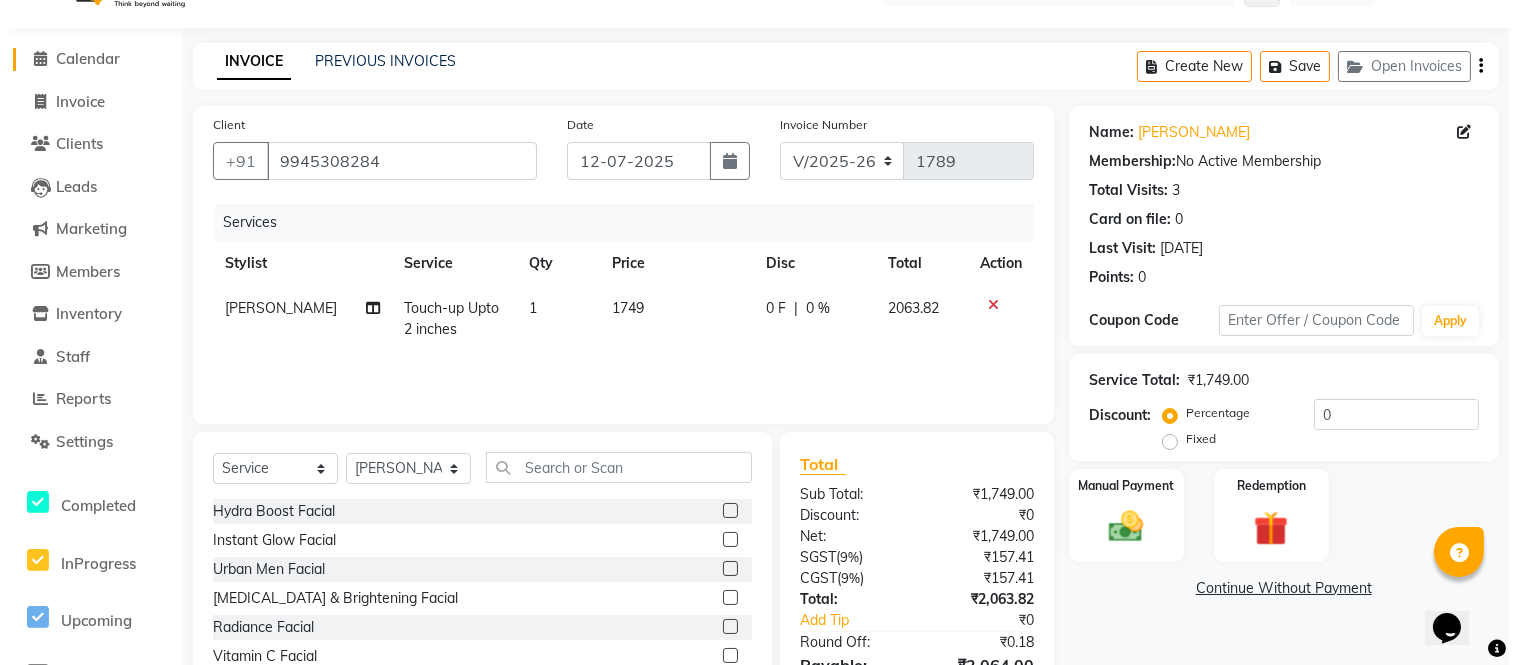 scroll, scrollTop: 0, scrollLeft: 0, axis: both 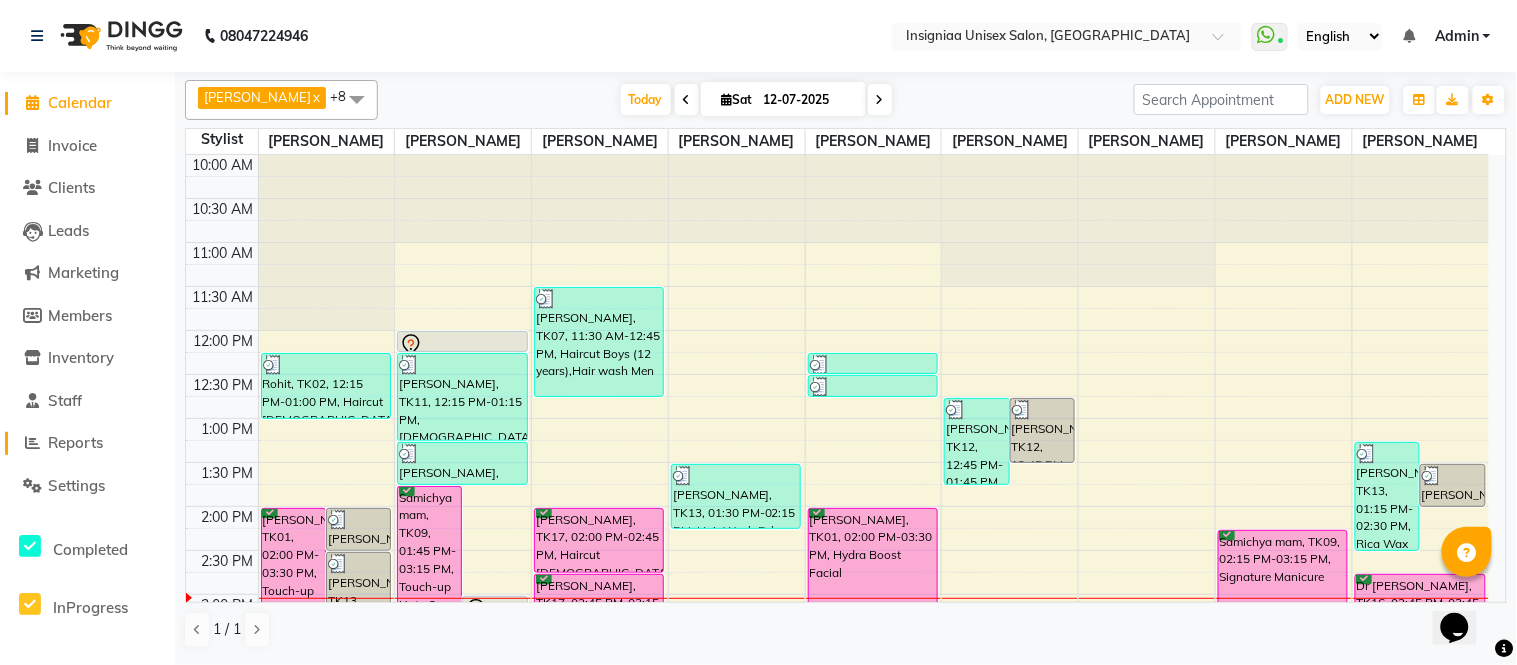 click on "Reports" 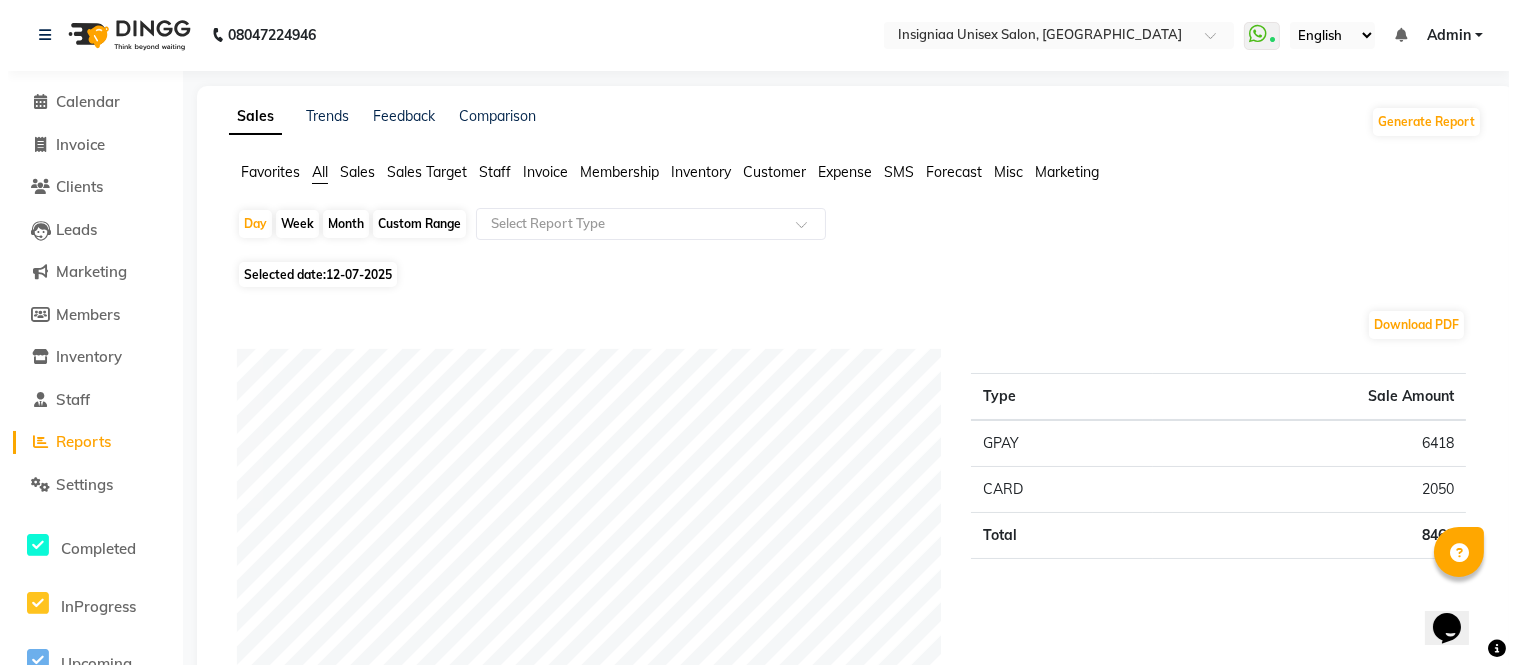 scroll, scrollTop: 0, scrollLeft: 0, axis: both 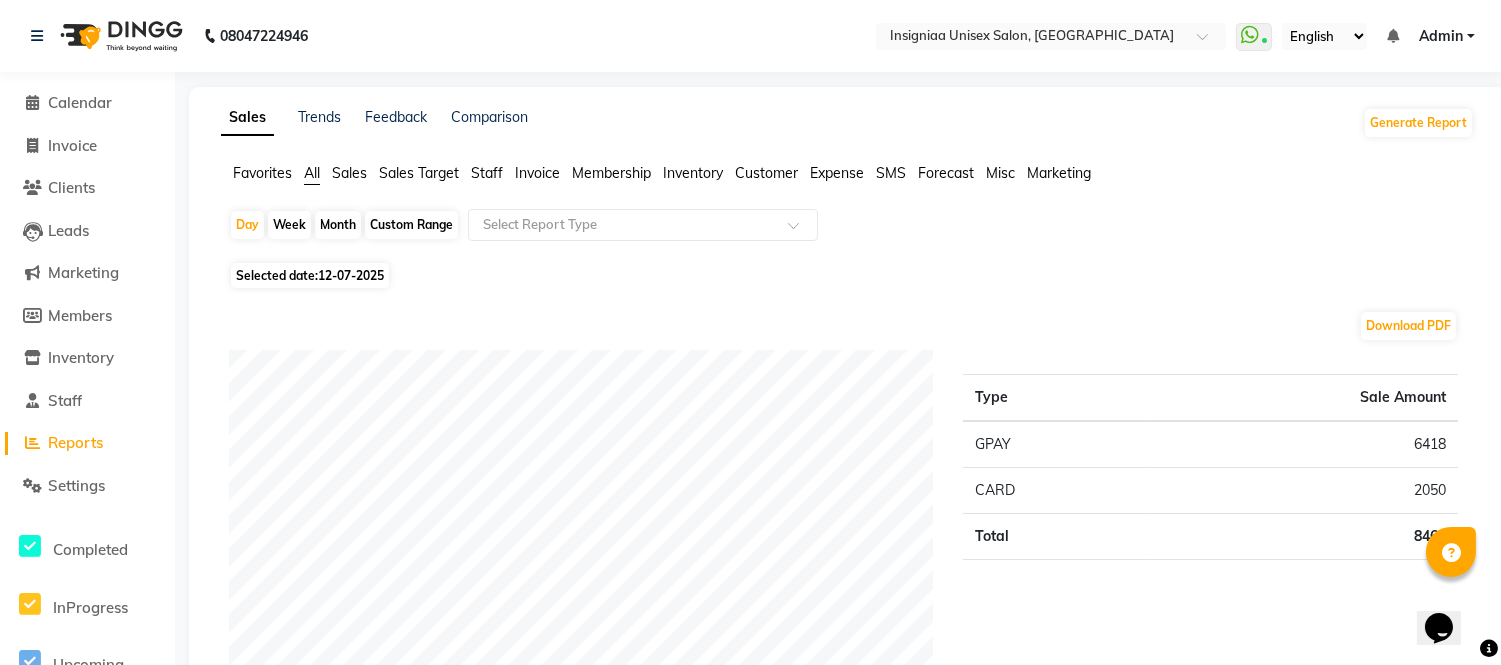 click on "Calendar" 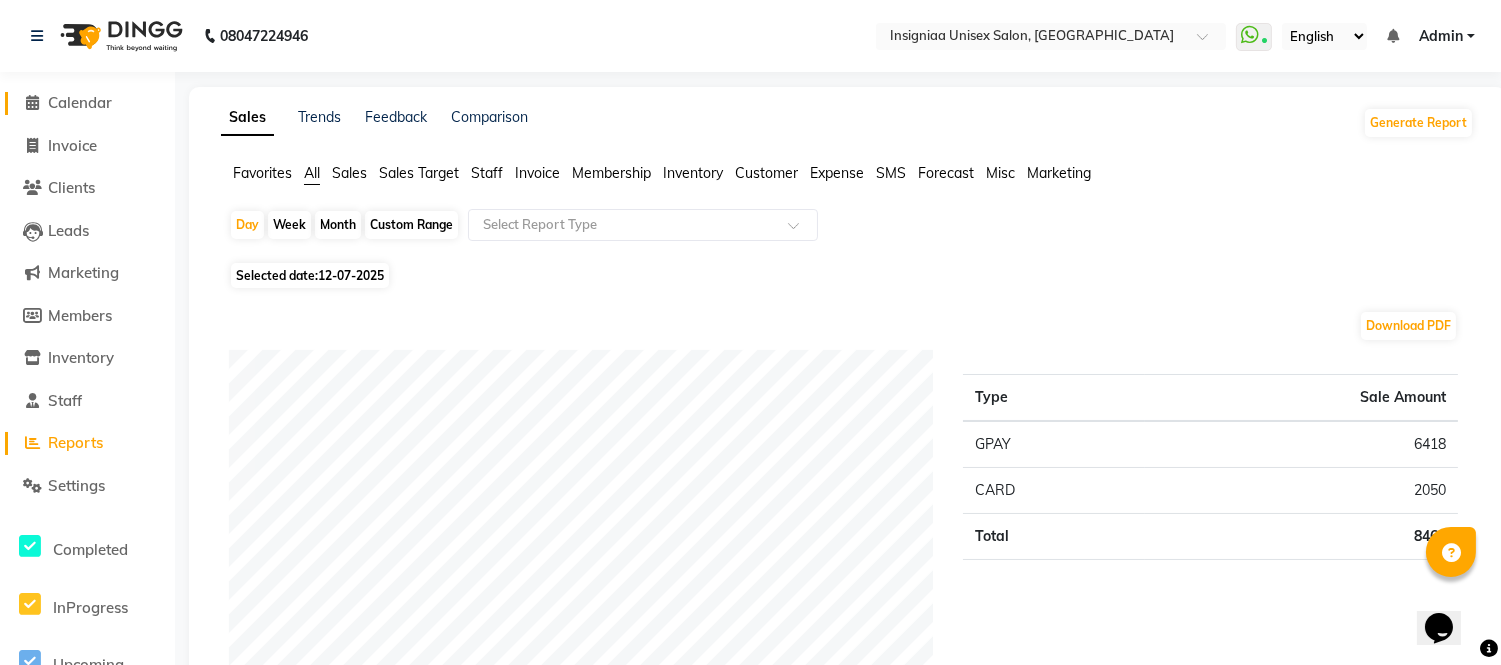 click on "Calendar" 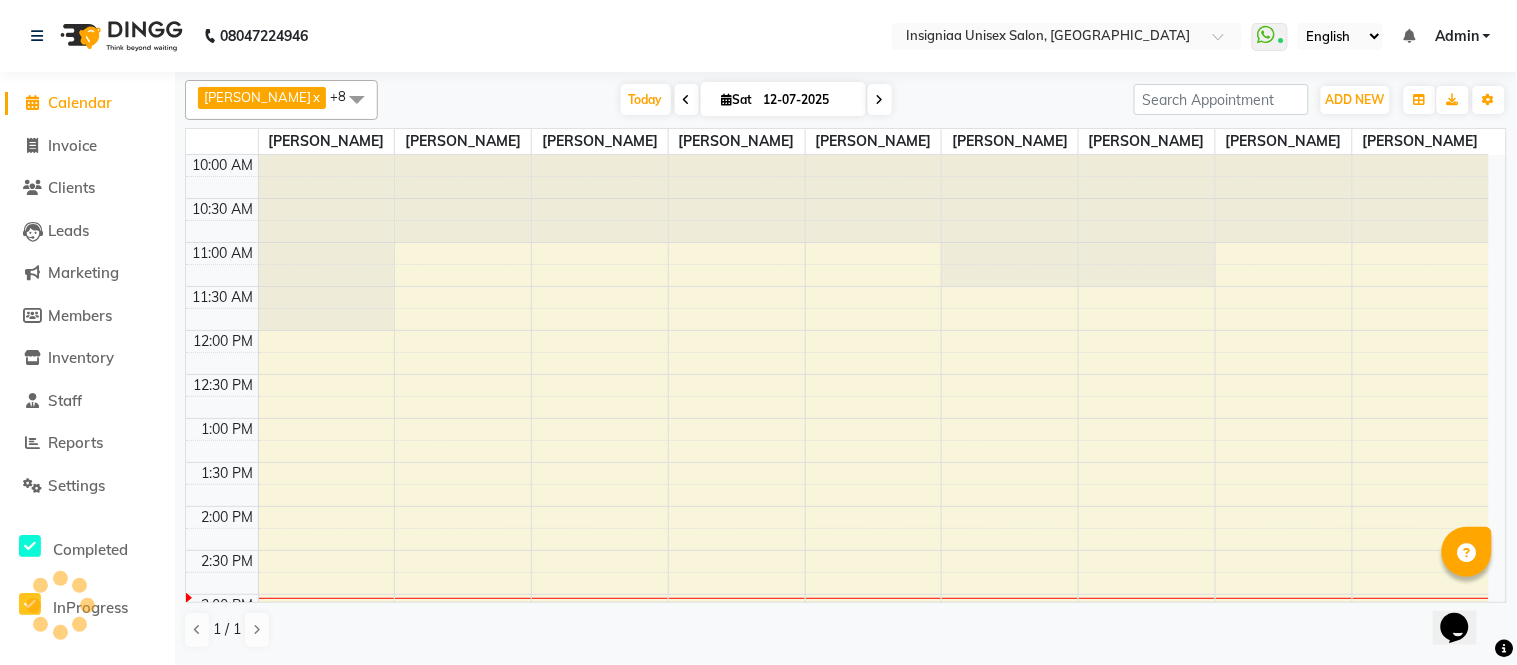 scroll, scrollTop: 0, scrollLeft: 0, axis: both 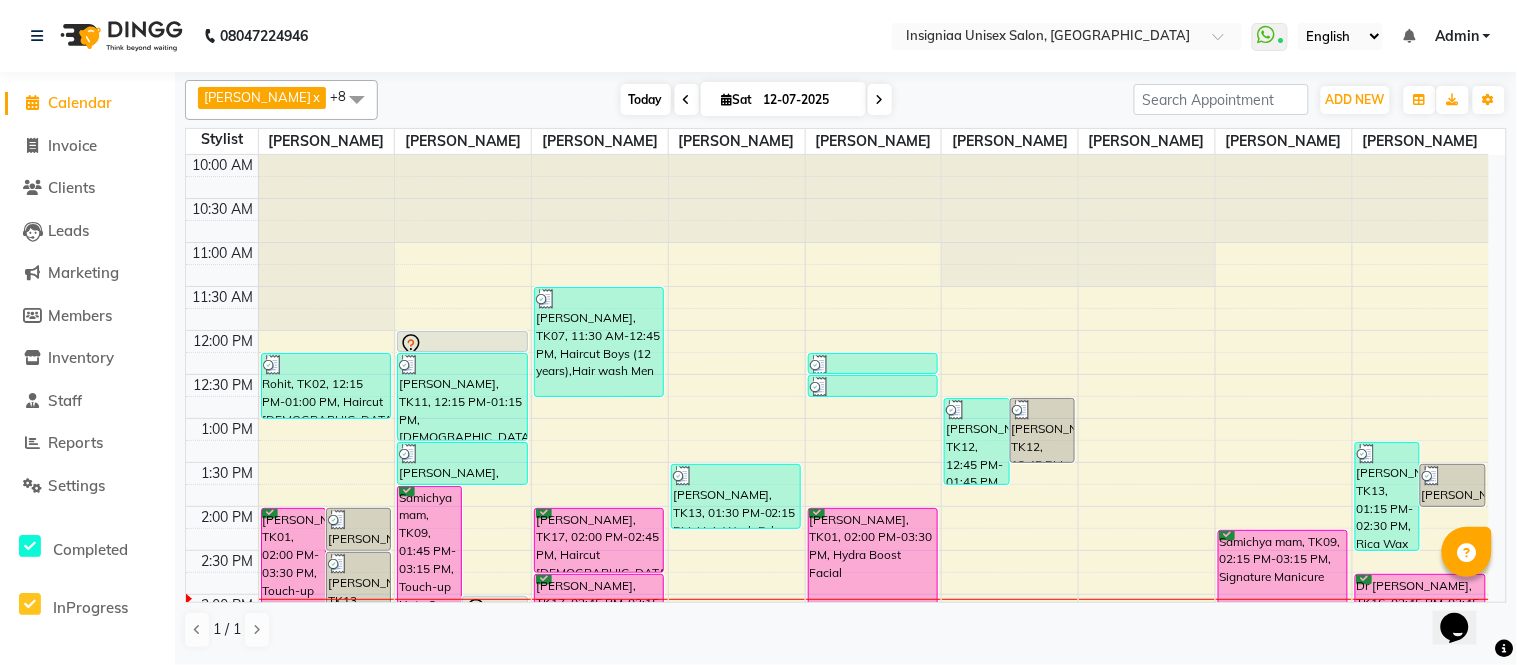 click on "Today" at bounding box center [646, 99] 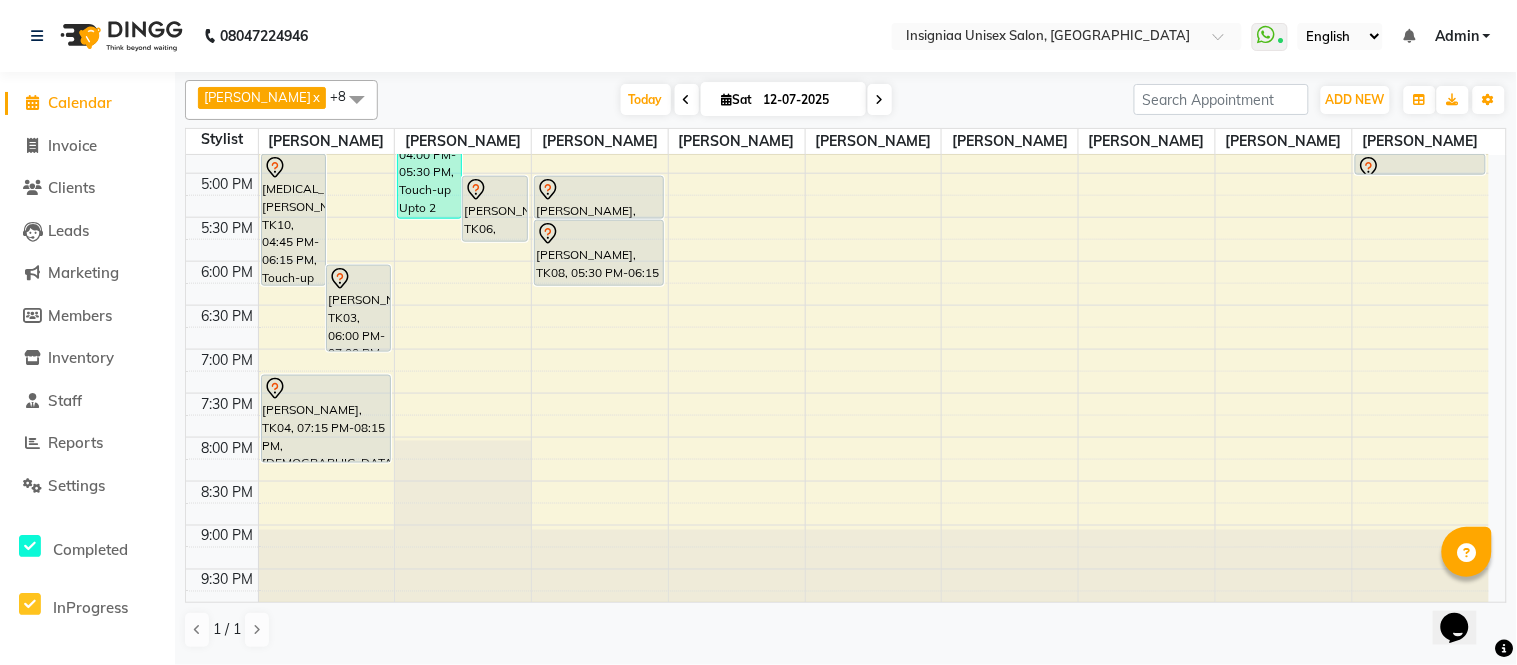 scroll, scrollTop: 634, scrollLeft: 0, axis: vertical 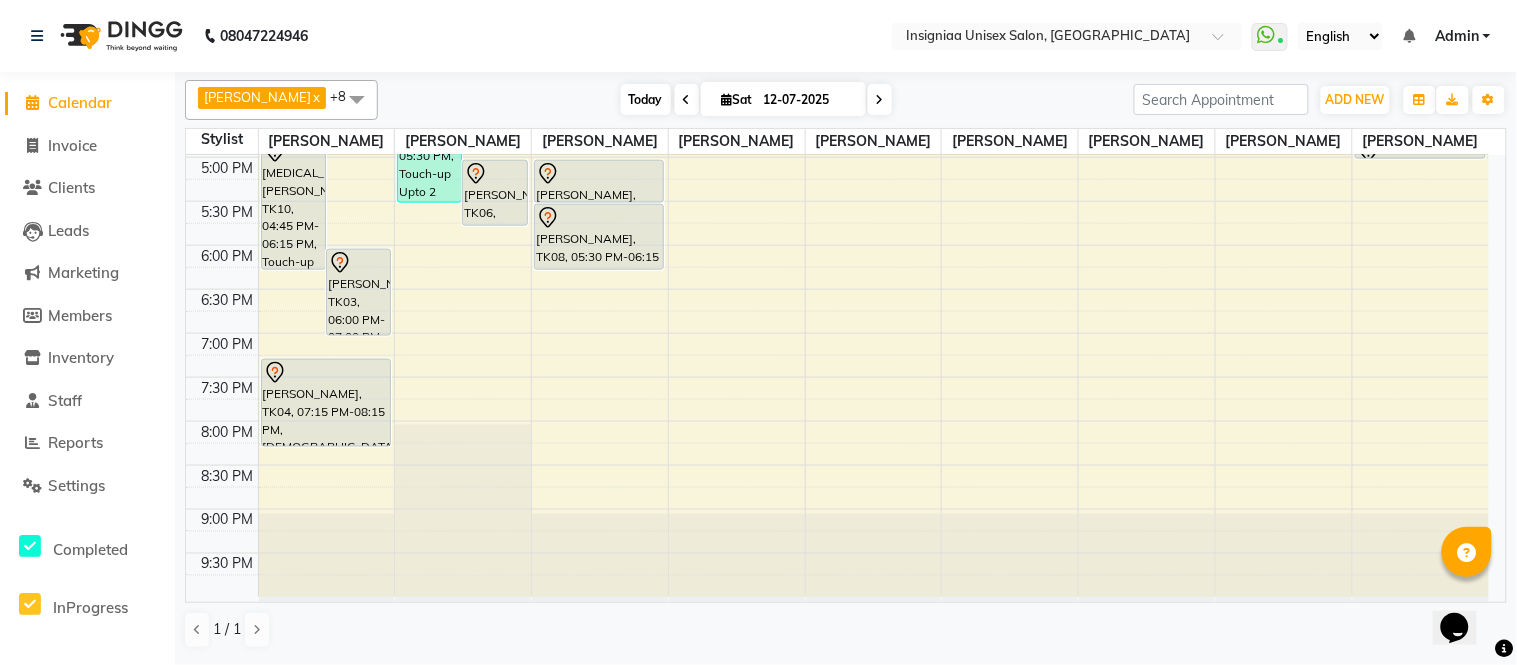 click on "Today" at bounding box center (646, 99) 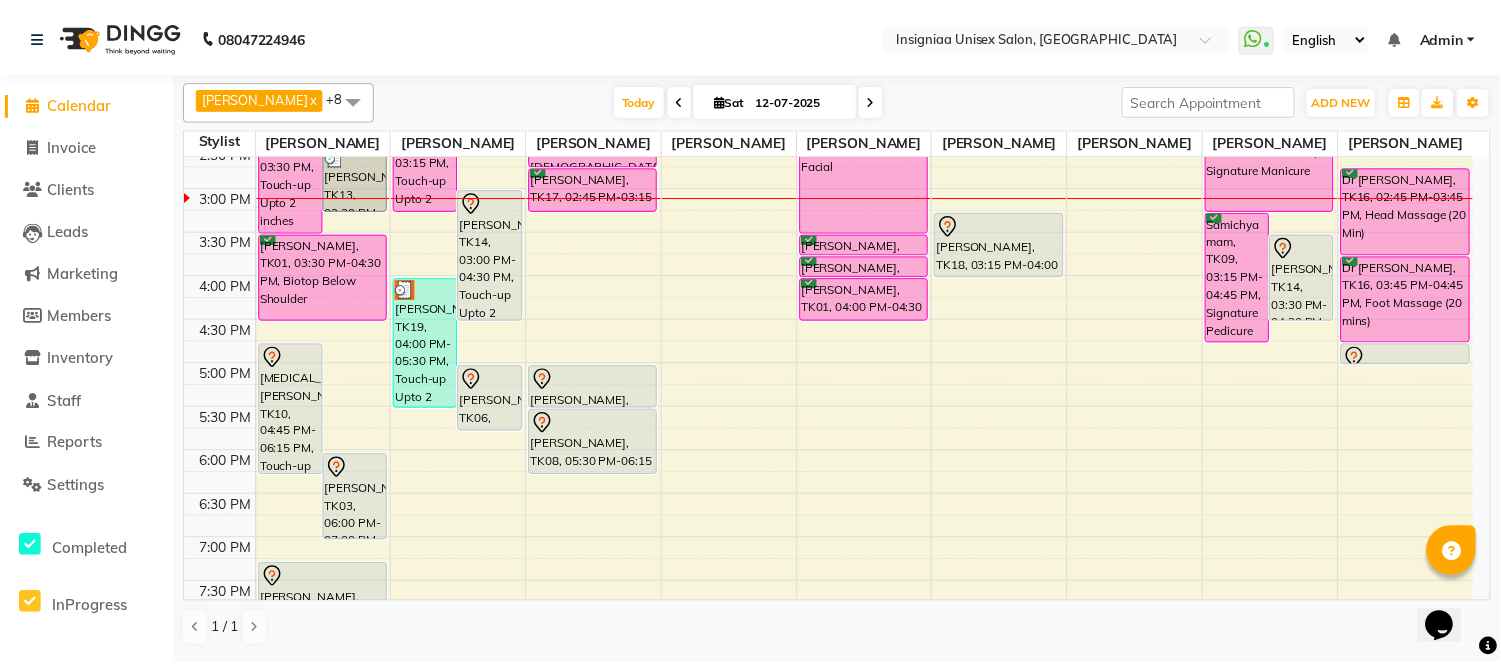scroll, scrollTop: 301, scrollLeft: 0, axis: vertical 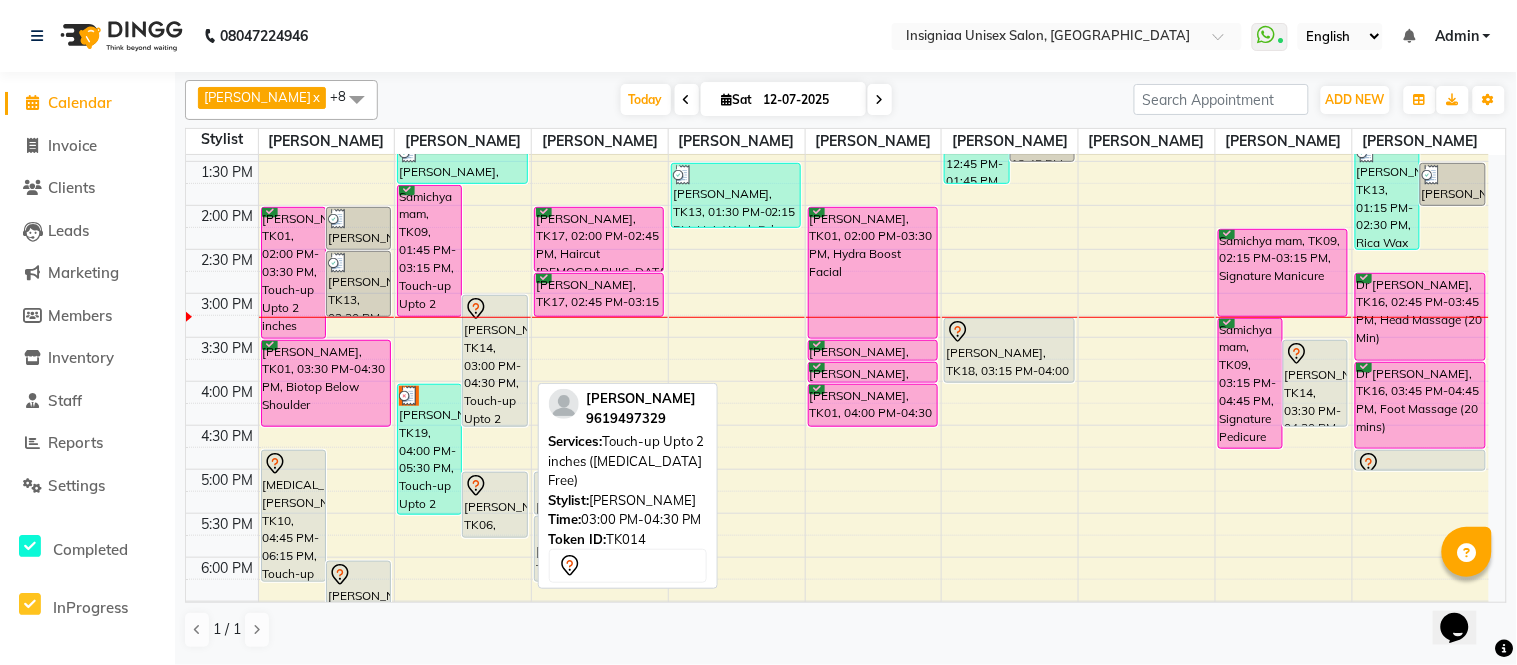 click on "Anjali Dhandwate, TK14, 03:00 PM-04:30 PM, Touch-up Upto 2 inches (Ammonia Free)" at bounding box center (494, 361) 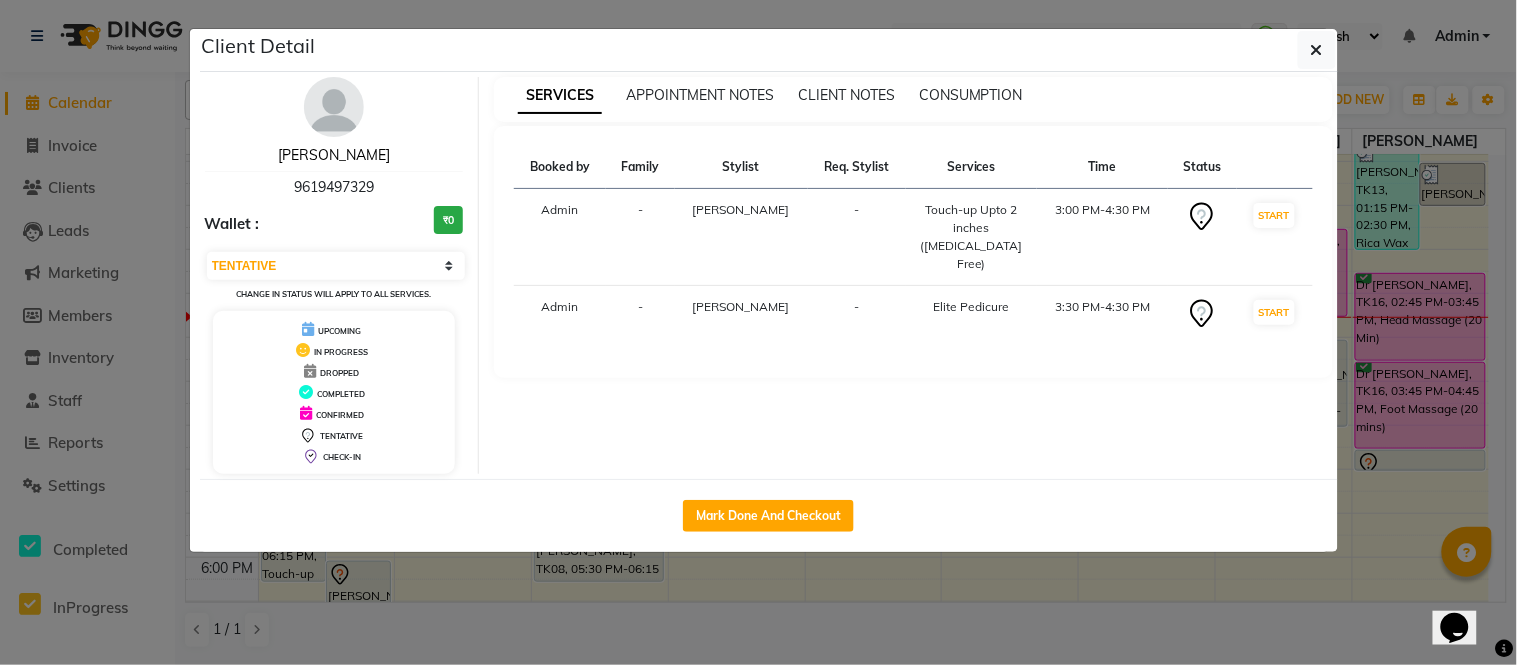 click on "Anjali Dhandwate" at bounding box center (334, 155) 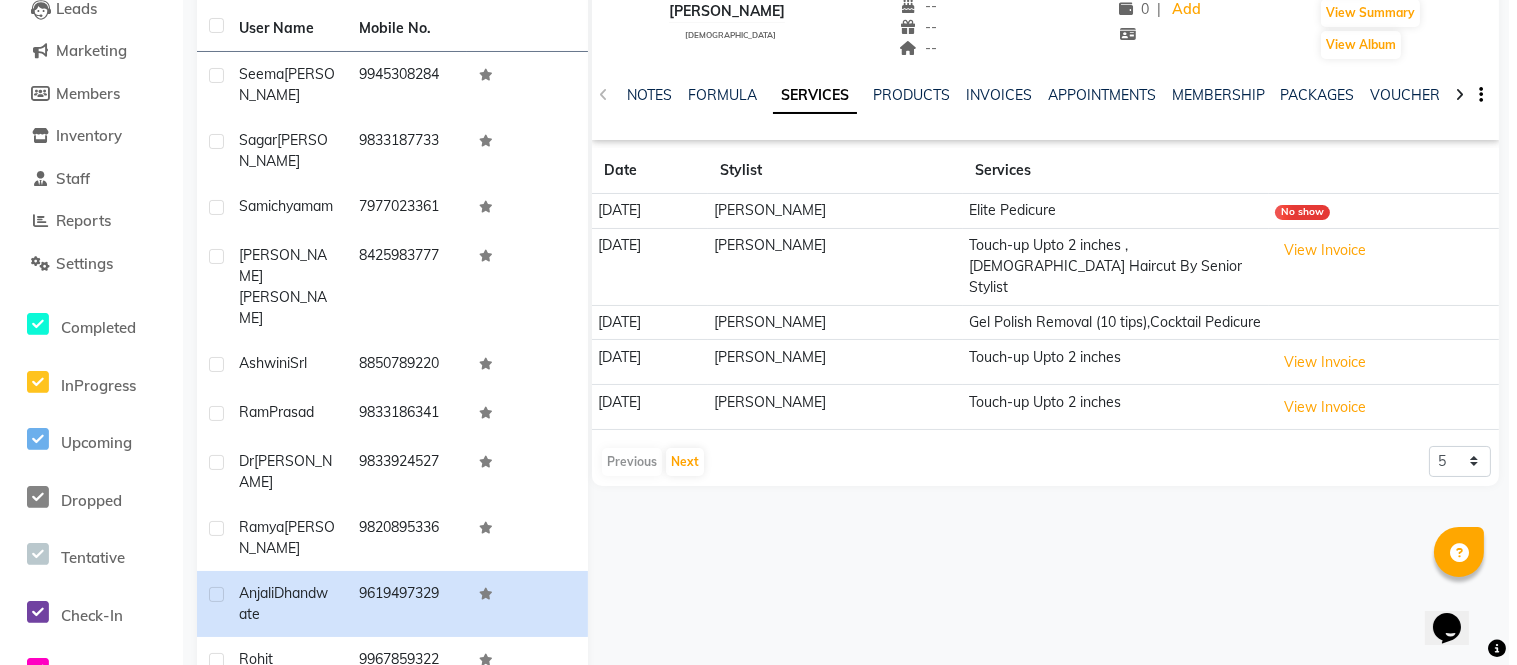 scroll, scrollTop: 157, scrollLeft: 0, axis: vertical 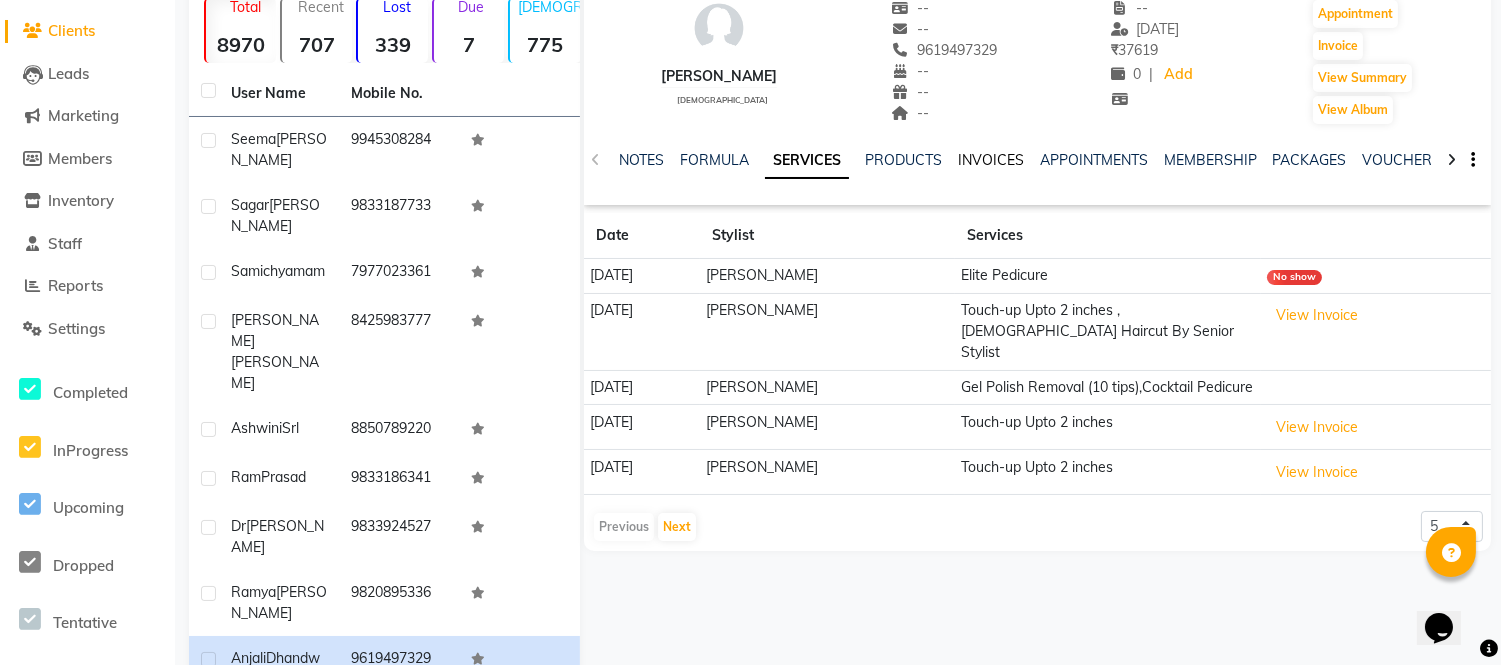 click on "INVOICES" 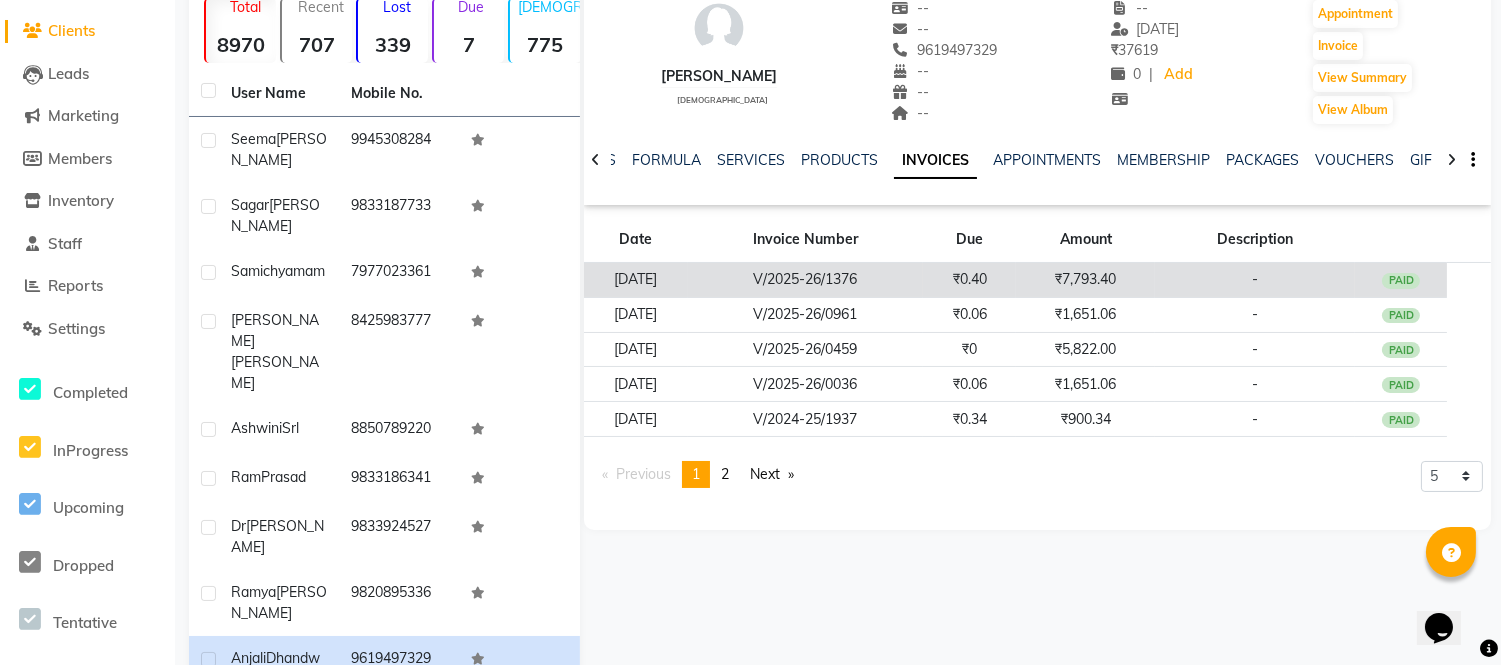 click on "V/2025-26/1376" 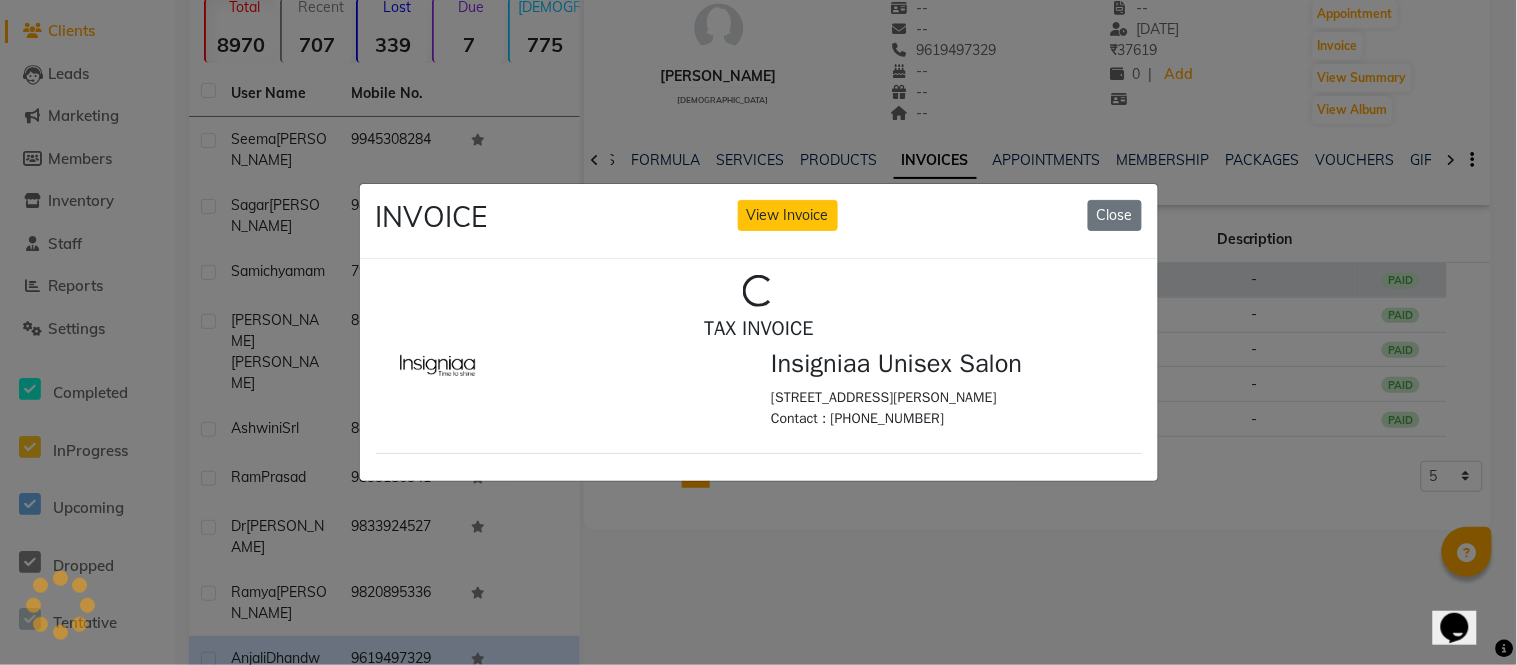 scroll, scrollTop: 0, scrollLeft: 0, axis: both 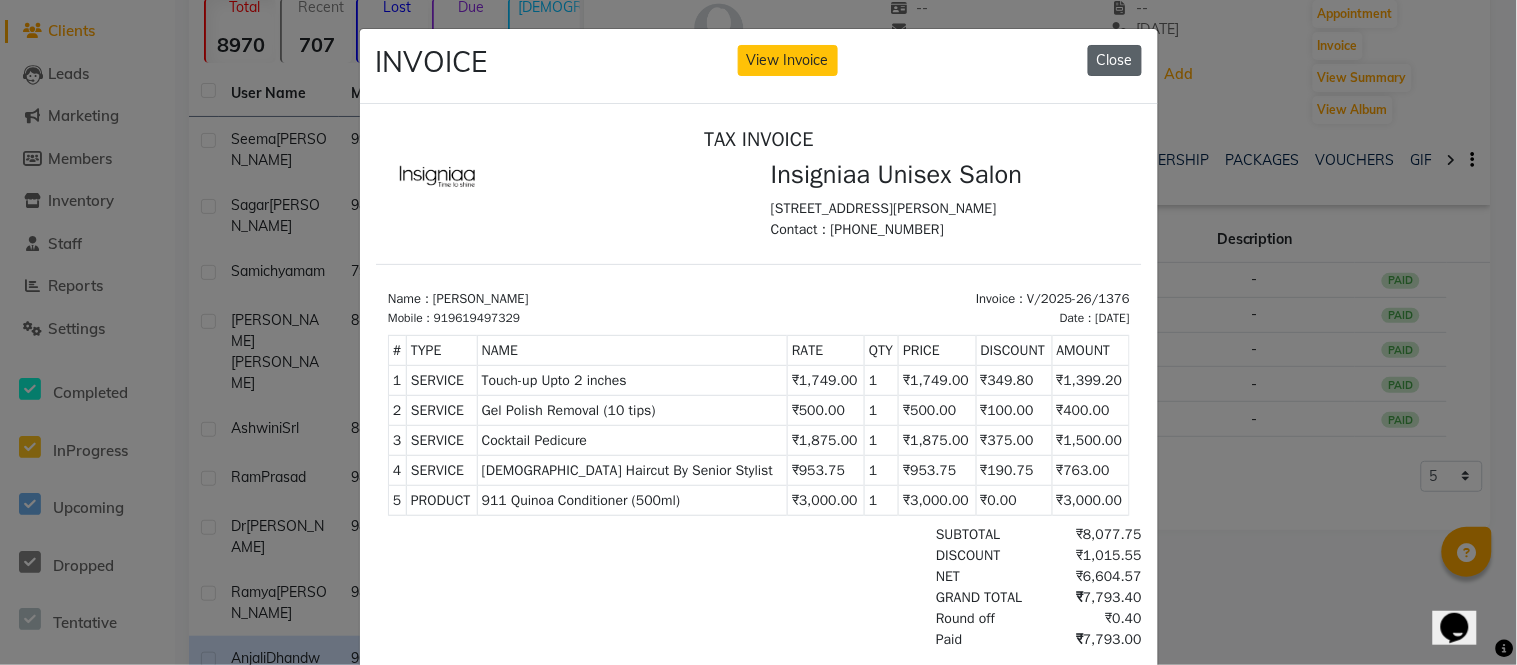 click on "Close" 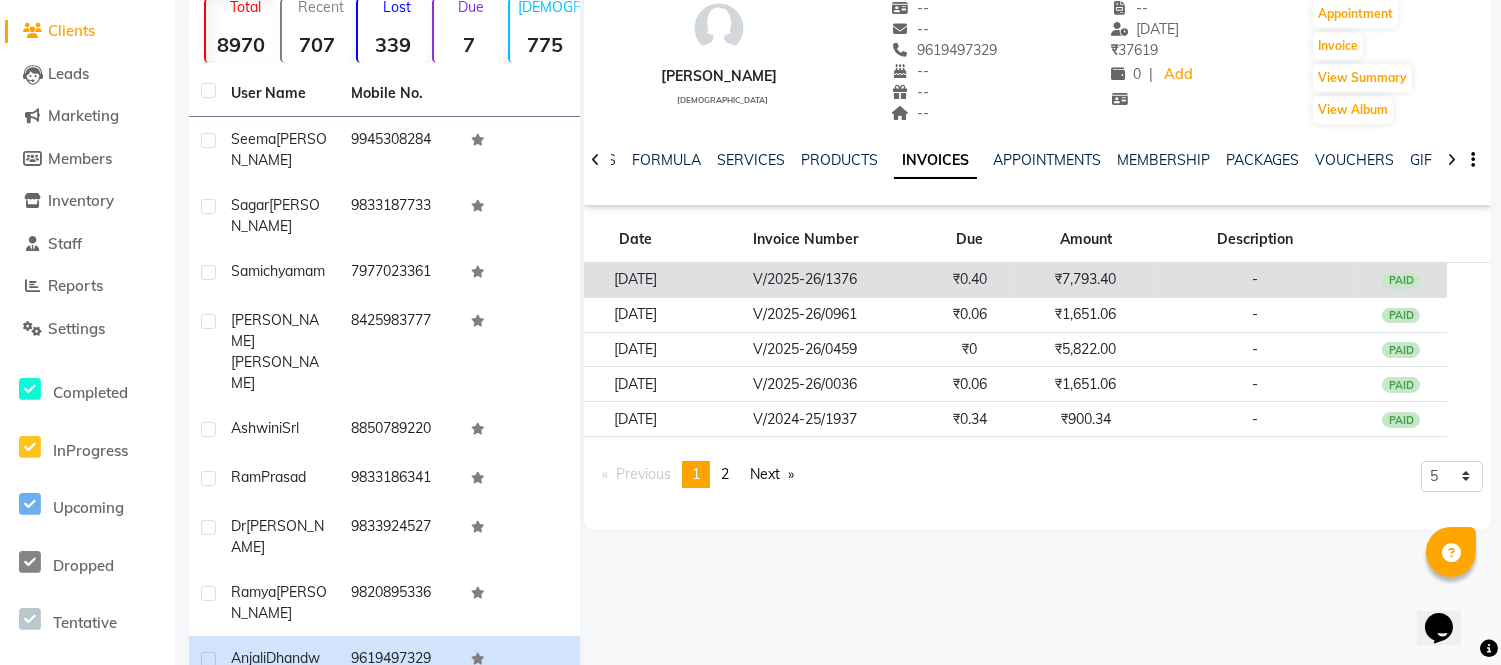 click on "V/2025-26/1376" 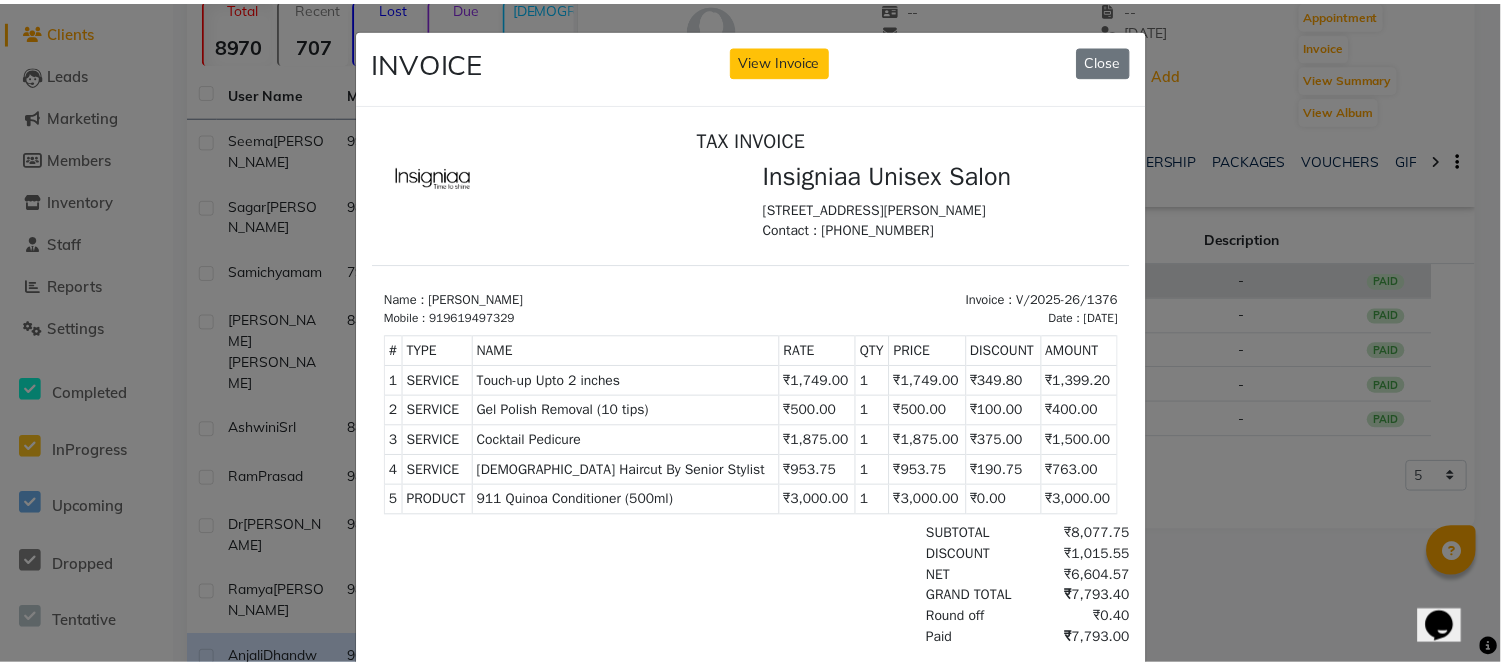 scroll, scrollTop: 0, scrollLeft: 0, axis: both 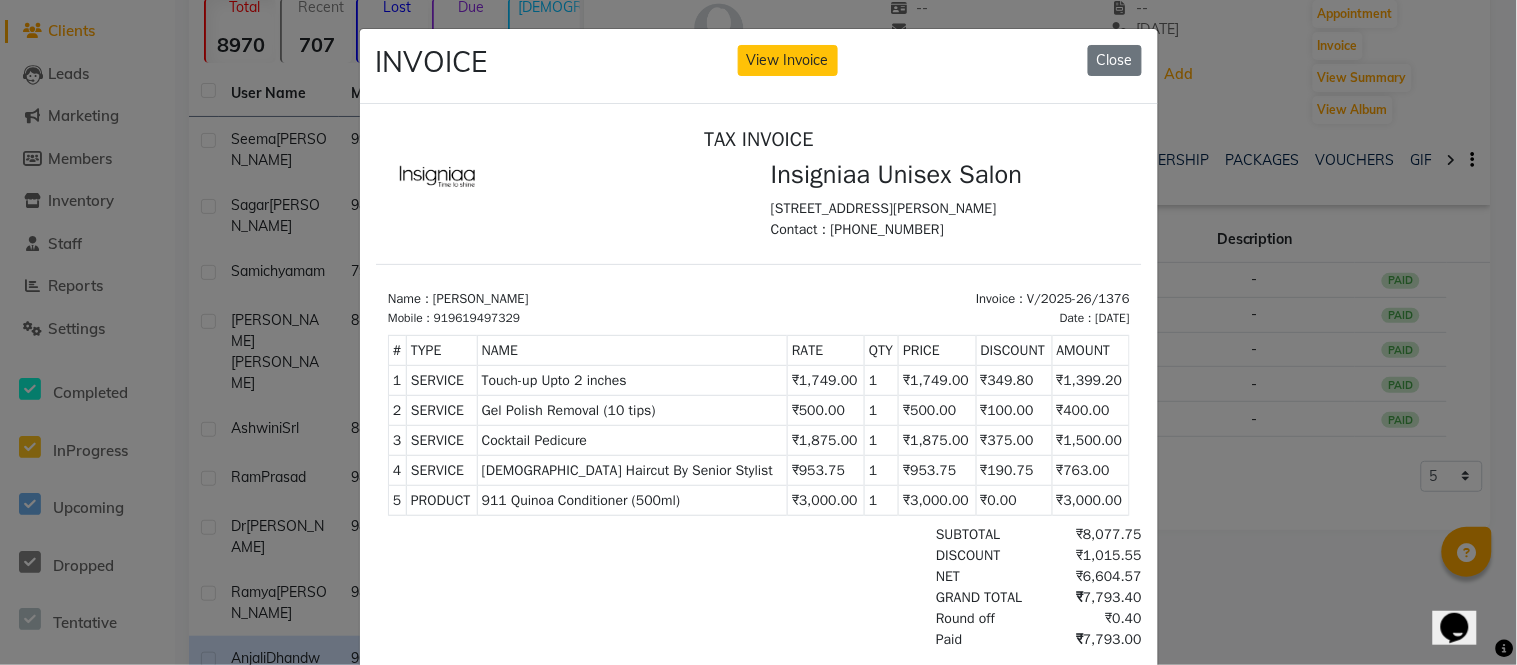 click on "INVOICE View Invoice Close" 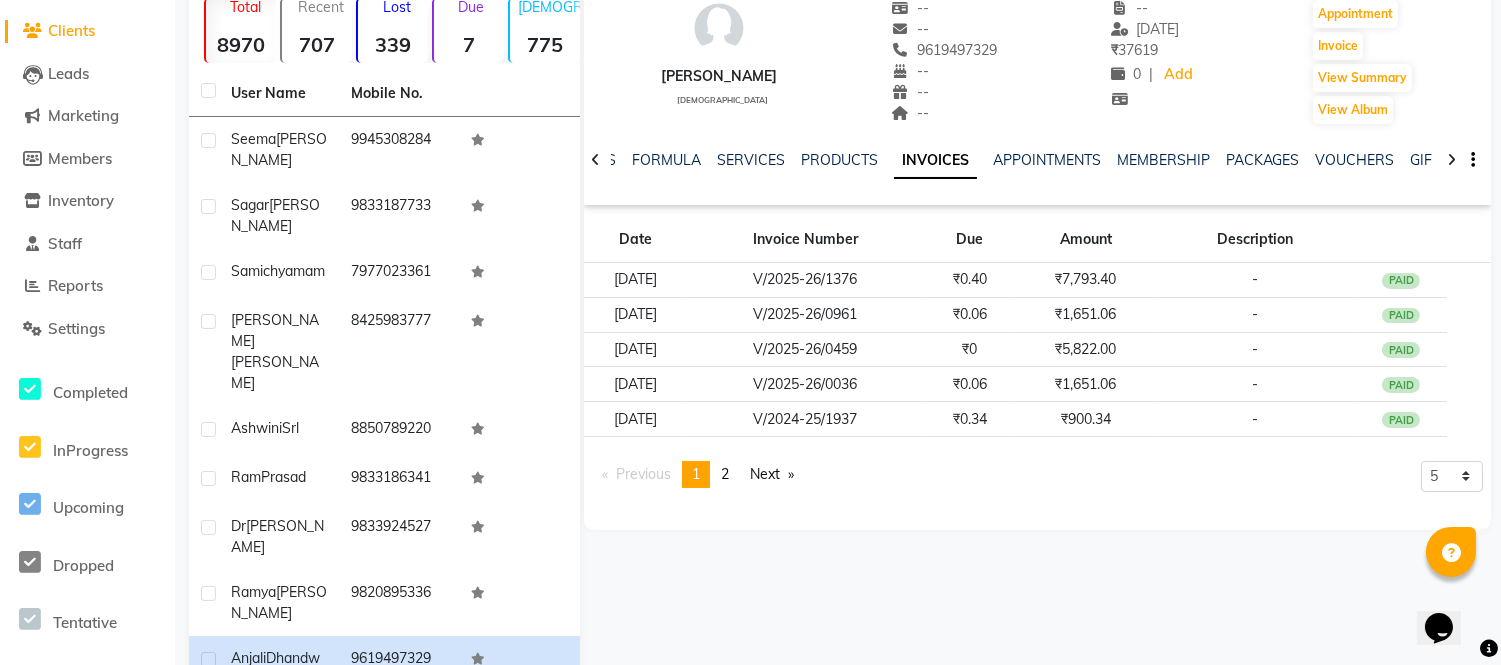 scroll, scrollTop: 268, scrollLeft: 0, axis: vertical 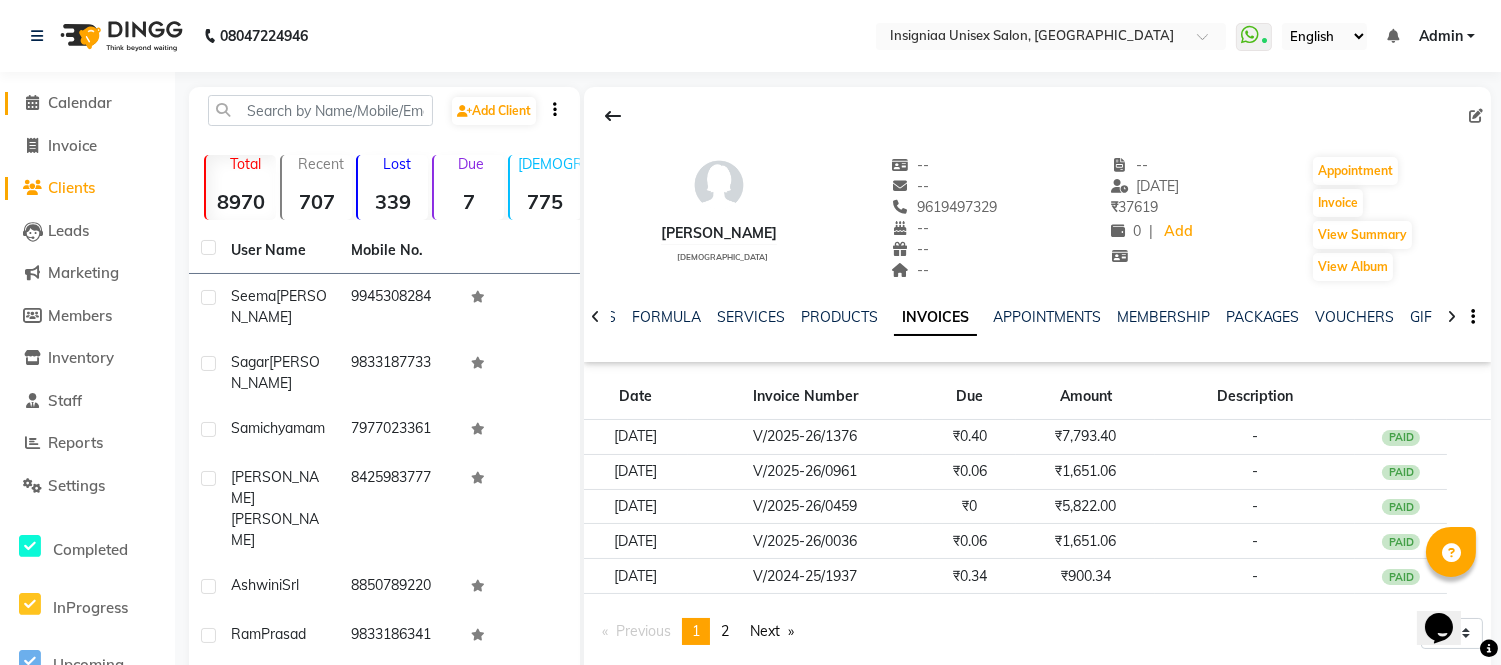 click on "Calendar" 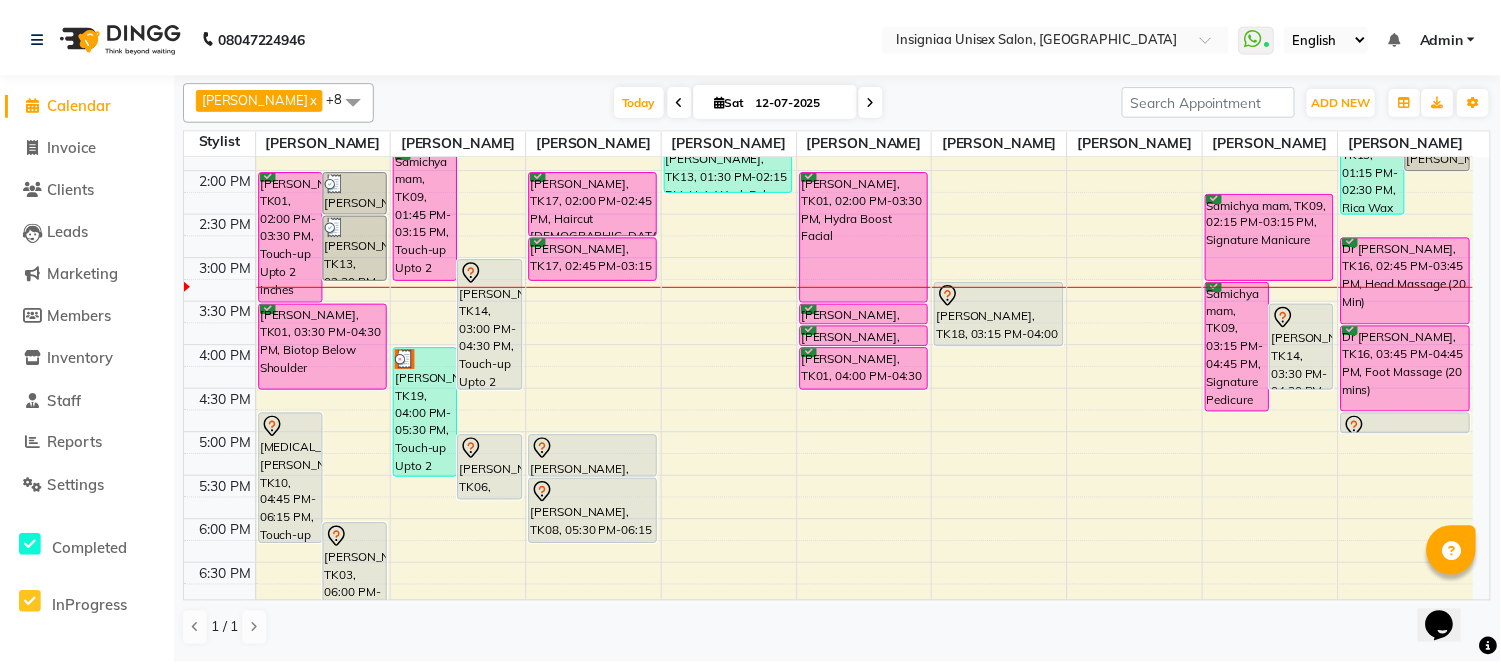 scroll, scrollTop: 301, scrollLeft: 0, axis: vertical 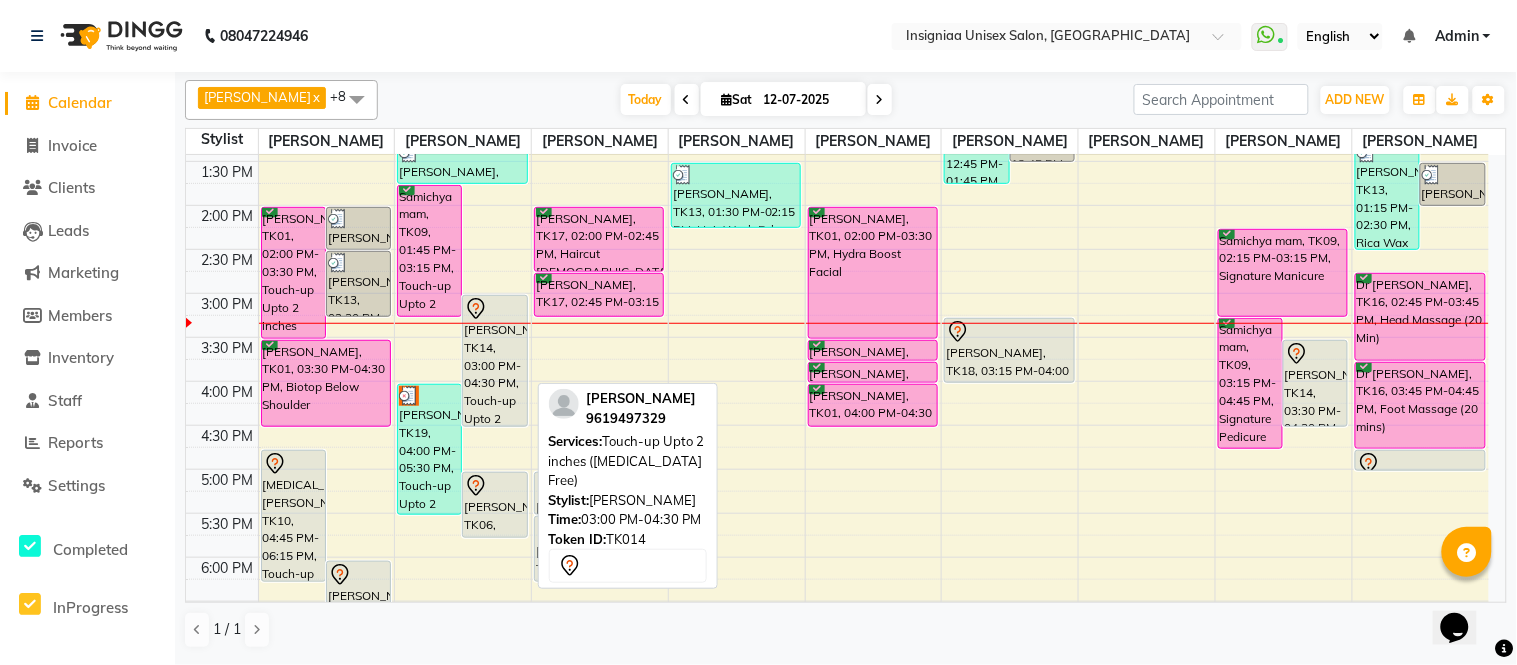 click on "Anjali Dhandwate, TK14, 03:00 PM-04:30 PM, Touch-up Upto 2 inches (Ammonia Free)" at bounding box center (494, 361) 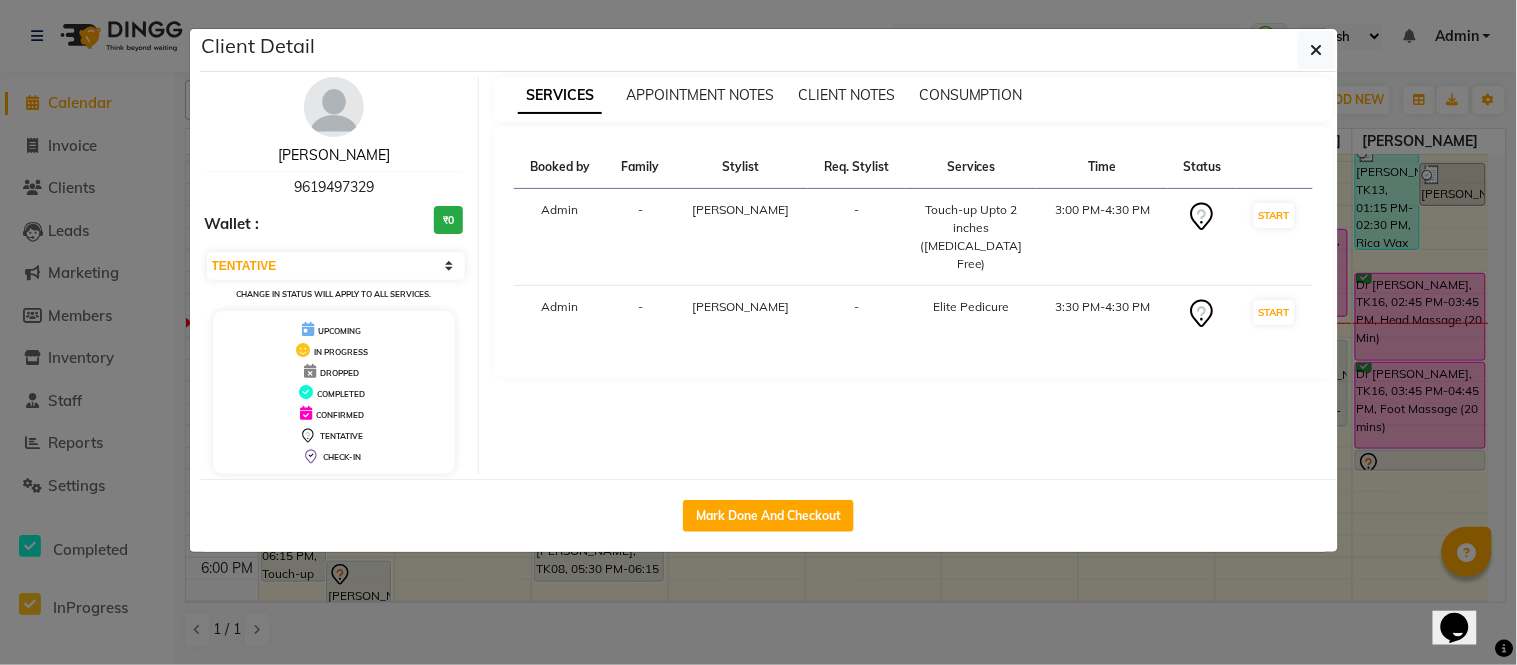 click on "Anjali Dhandwate" at bounding box center (334, 155) 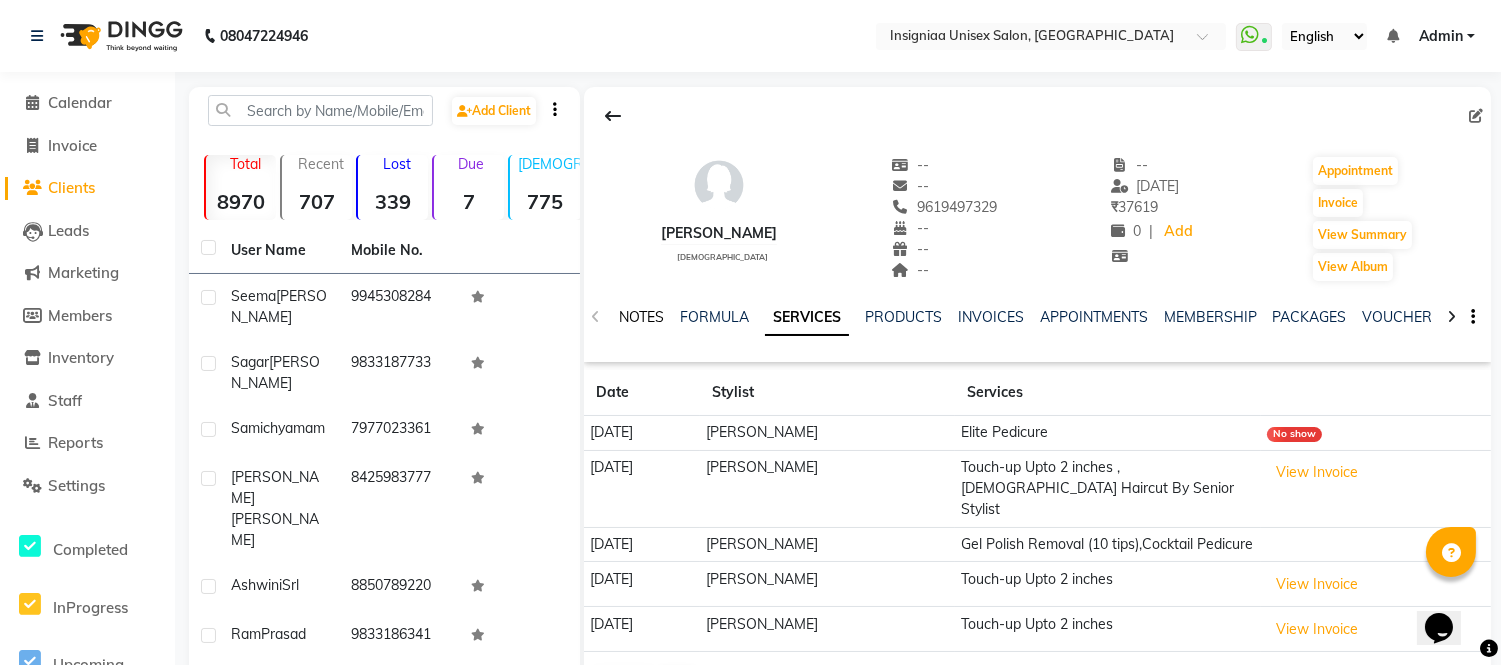 drag, startPoint x: 662, startPoint y: 311, endPoint x: 675, endPoint y: 310, distance: 13.038404 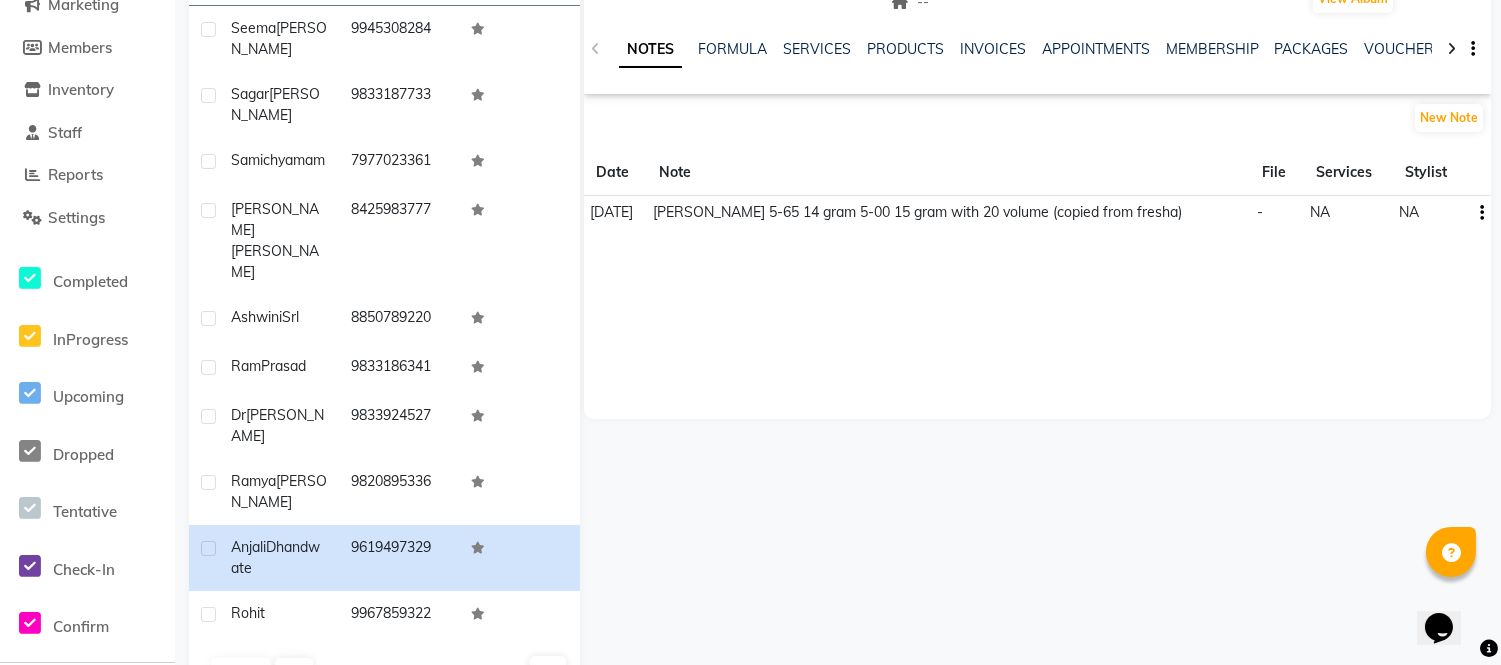 scroll, scrollTop: 157, scrollLeft: 0, axis: vertical 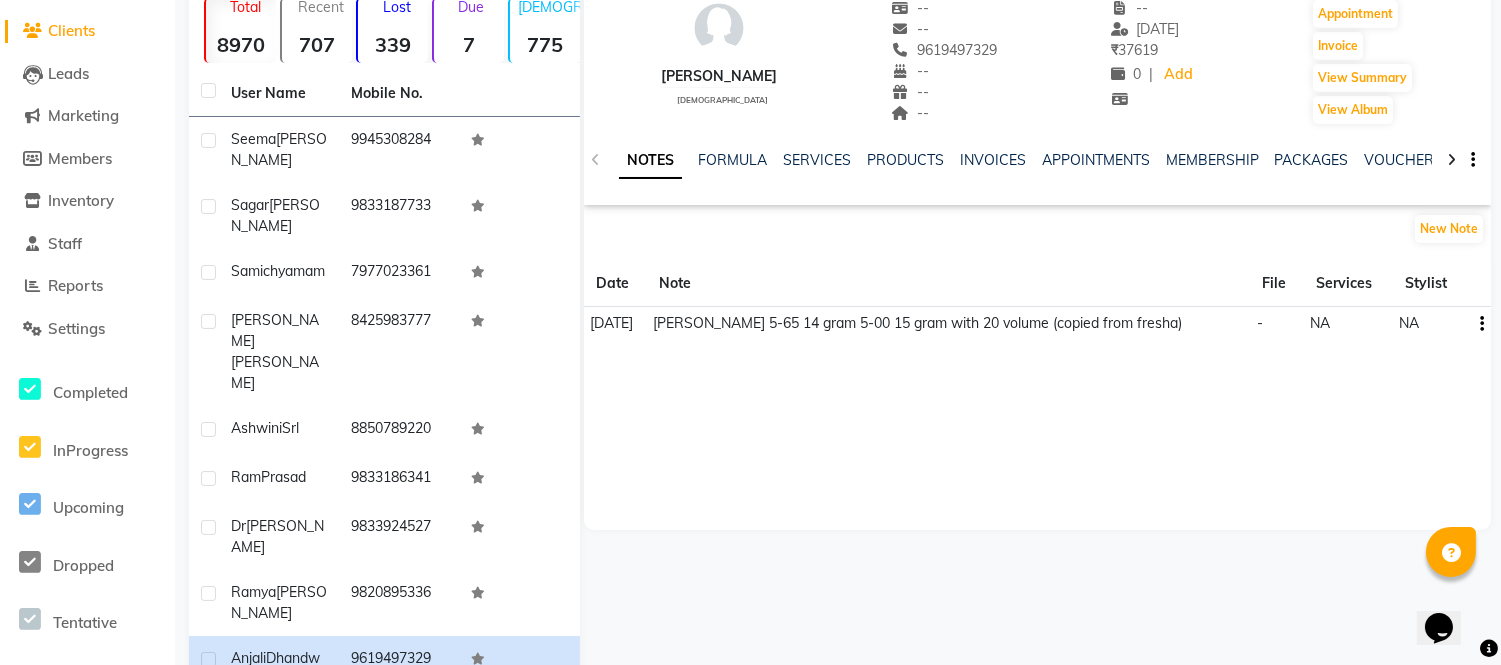 click on "igora 5-65 14 gram  5-00 15 gram
with 20 volume (copied from fresha)" 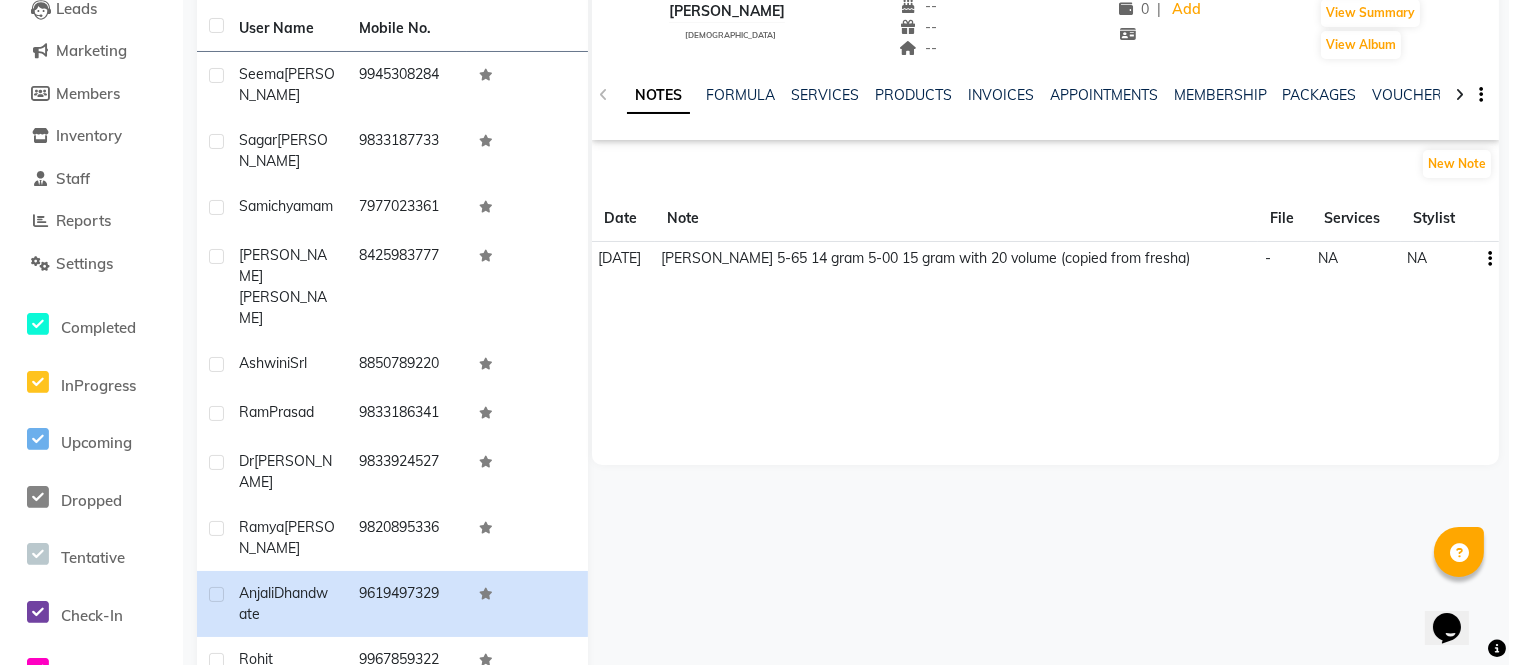 scroll, scrollTop: 0, scrollLeft: 0, axis: both 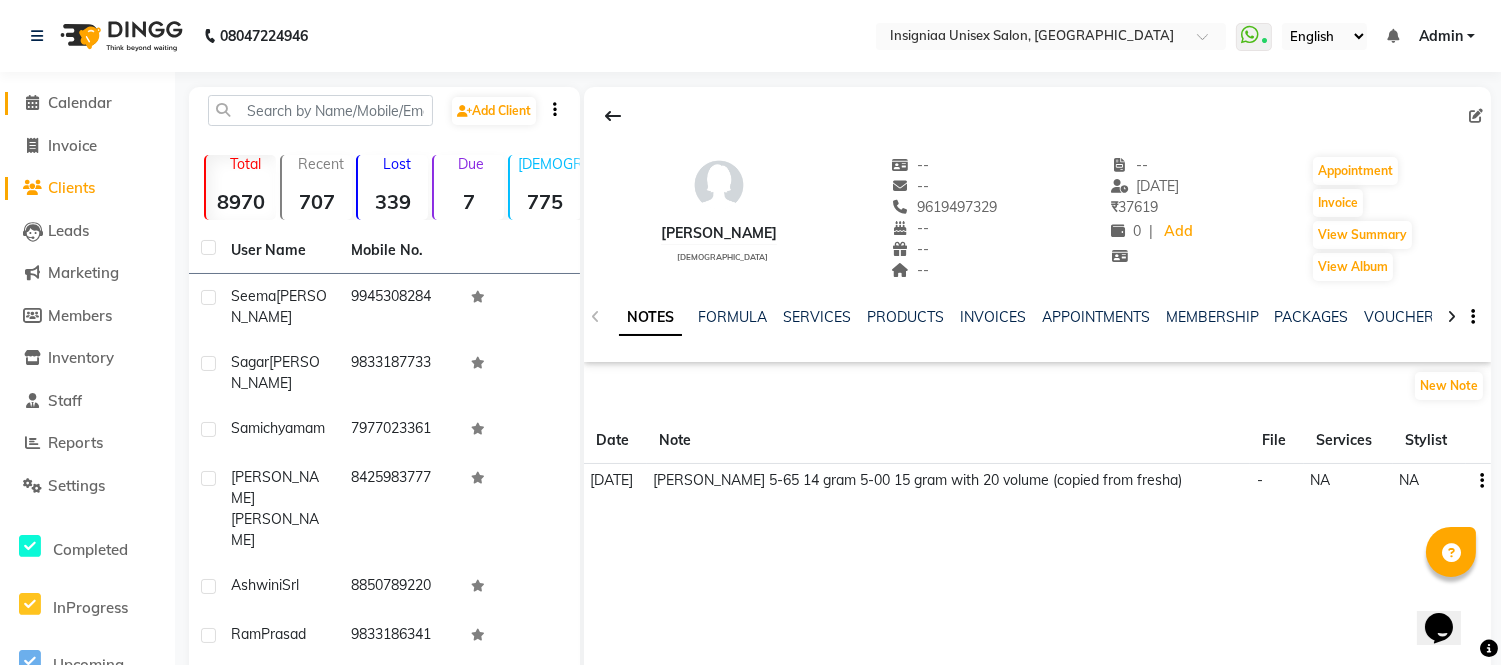 click on "Calendar" 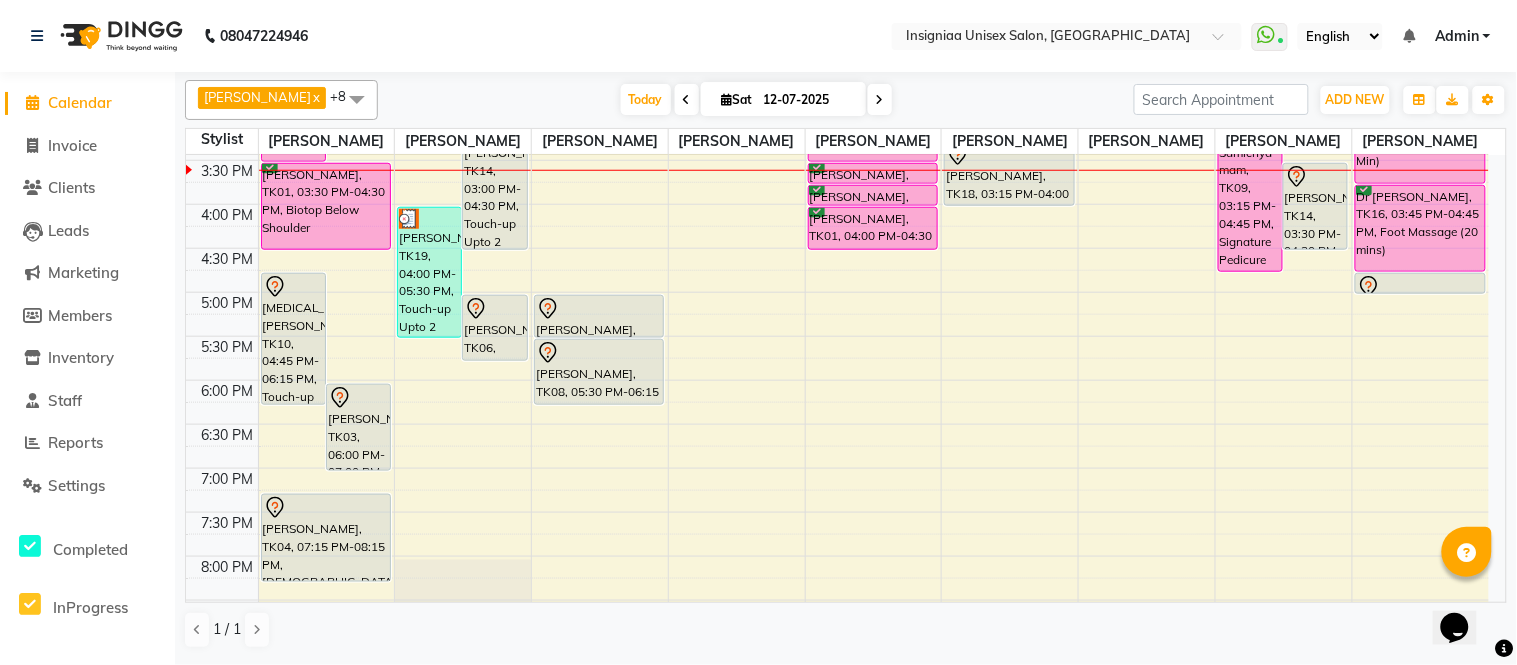 scroll, scrollTop: 412, scrollLeft: 0, axis: vertical 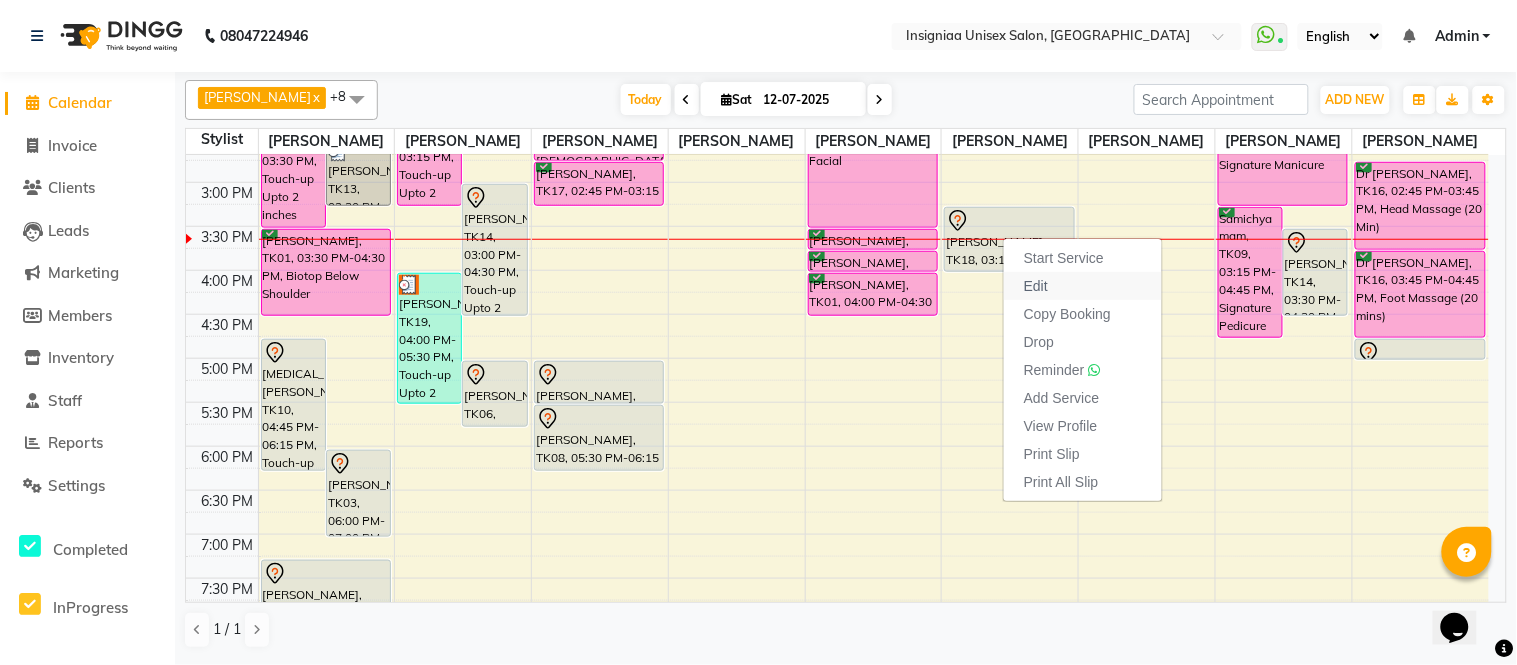 click on "Edit" at bounding box center [1083, 286] 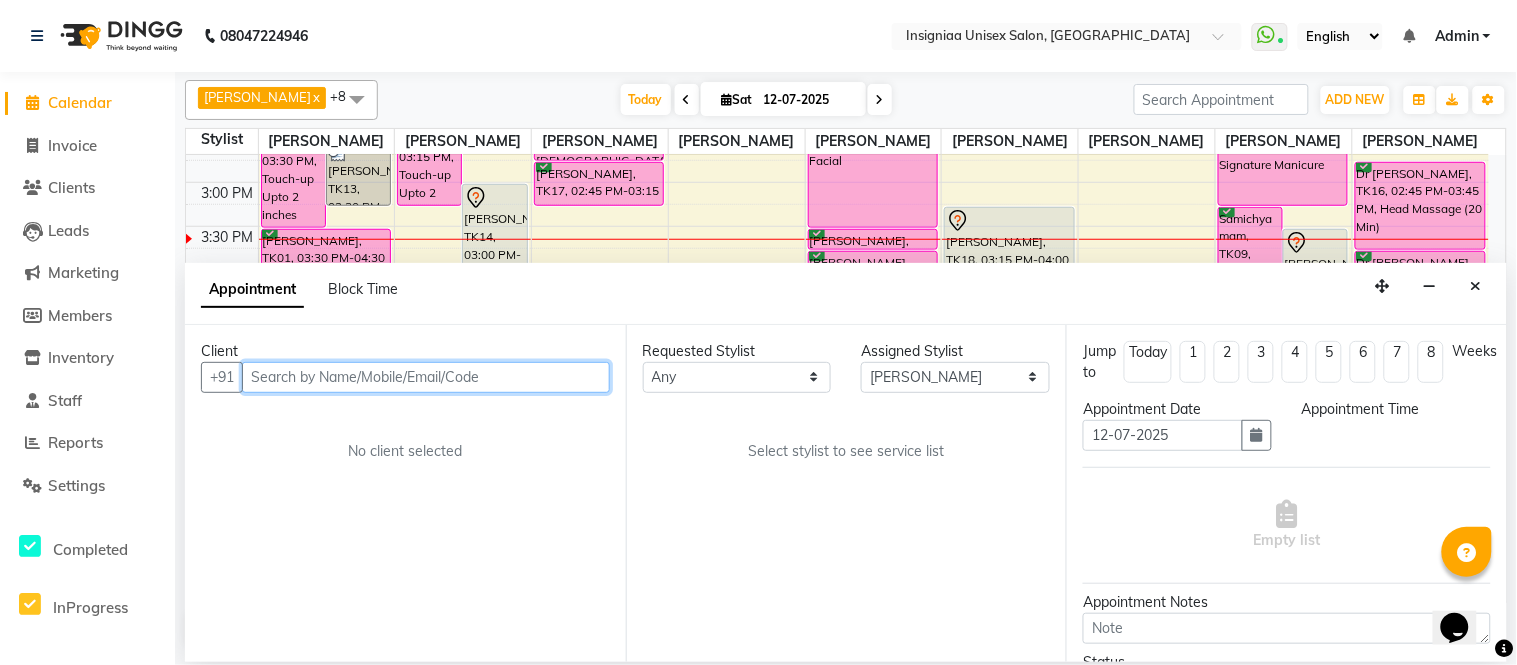 scroll, scrollTop: 443, scrollLeft: 0, axis: vertical 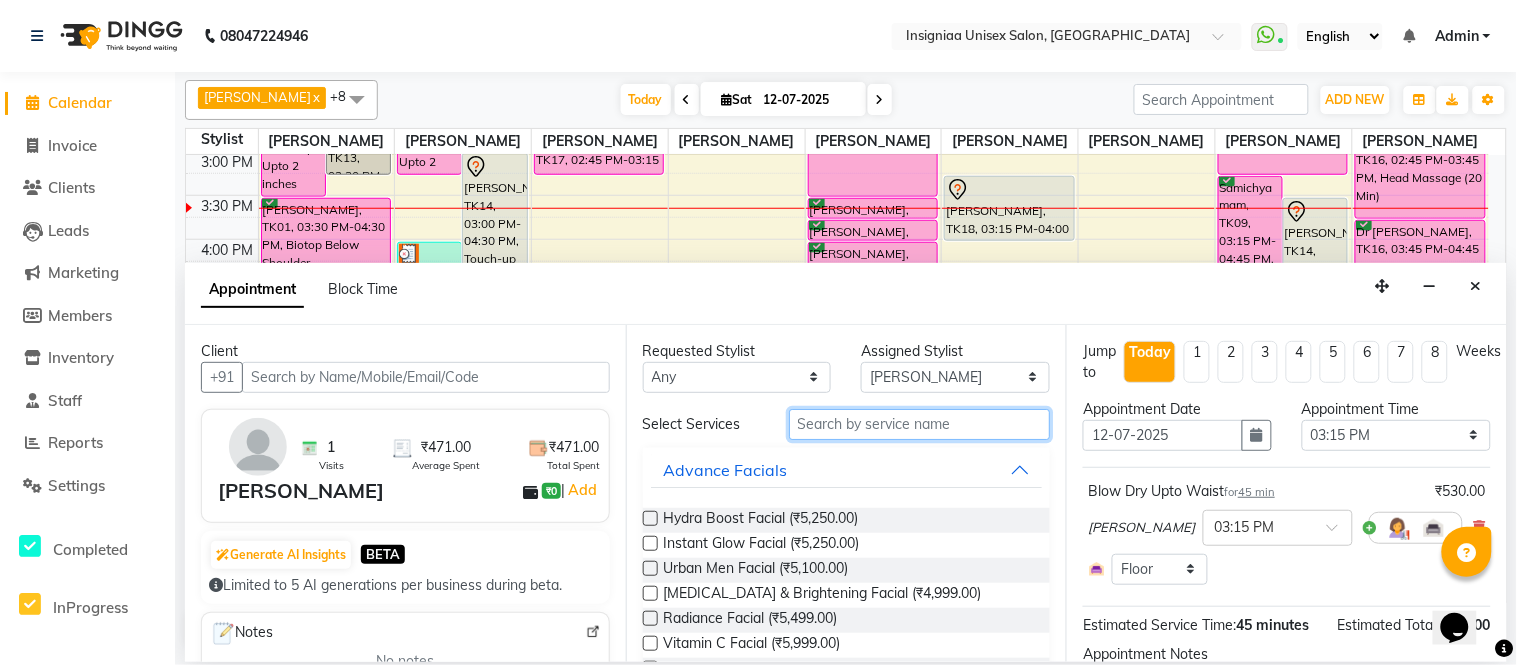 click at bounding box center (920, 424) 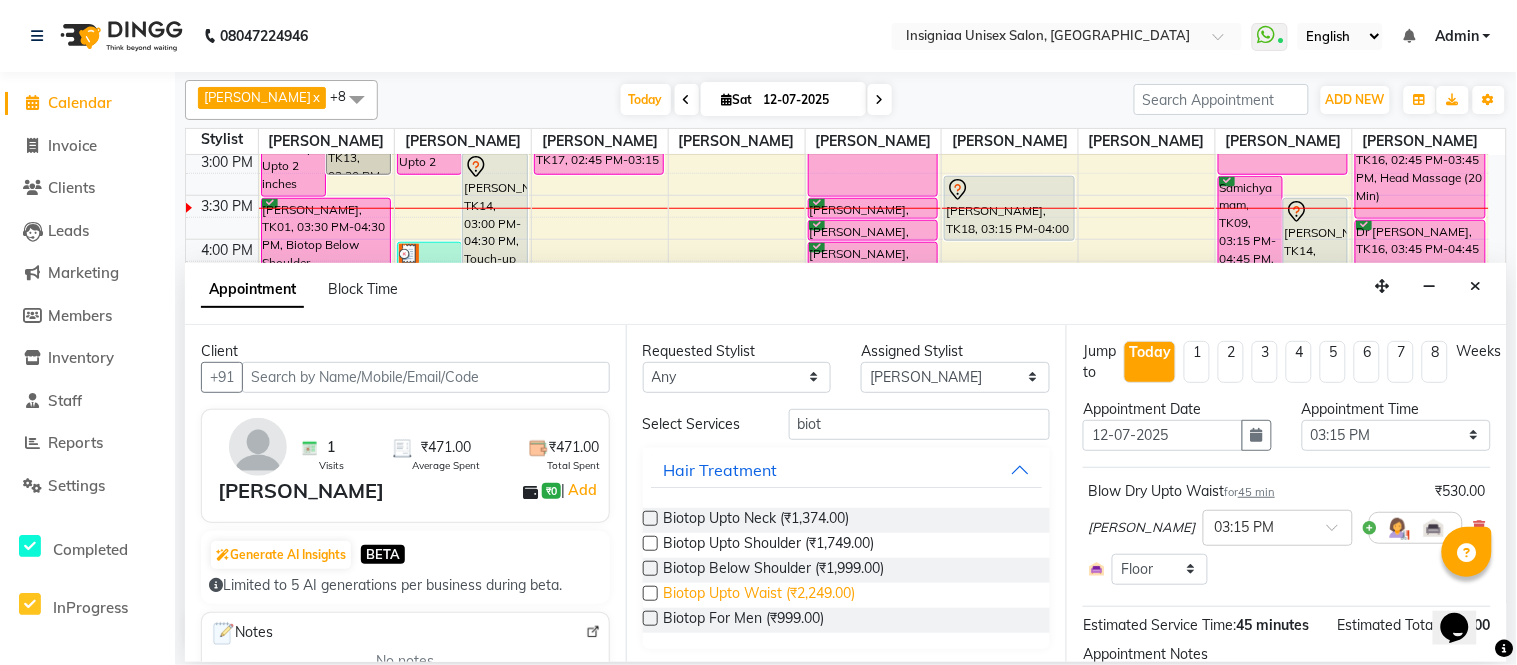 click on "Biotop Upto Waist (₹2,249.00)" at bounding box center [760, 595] 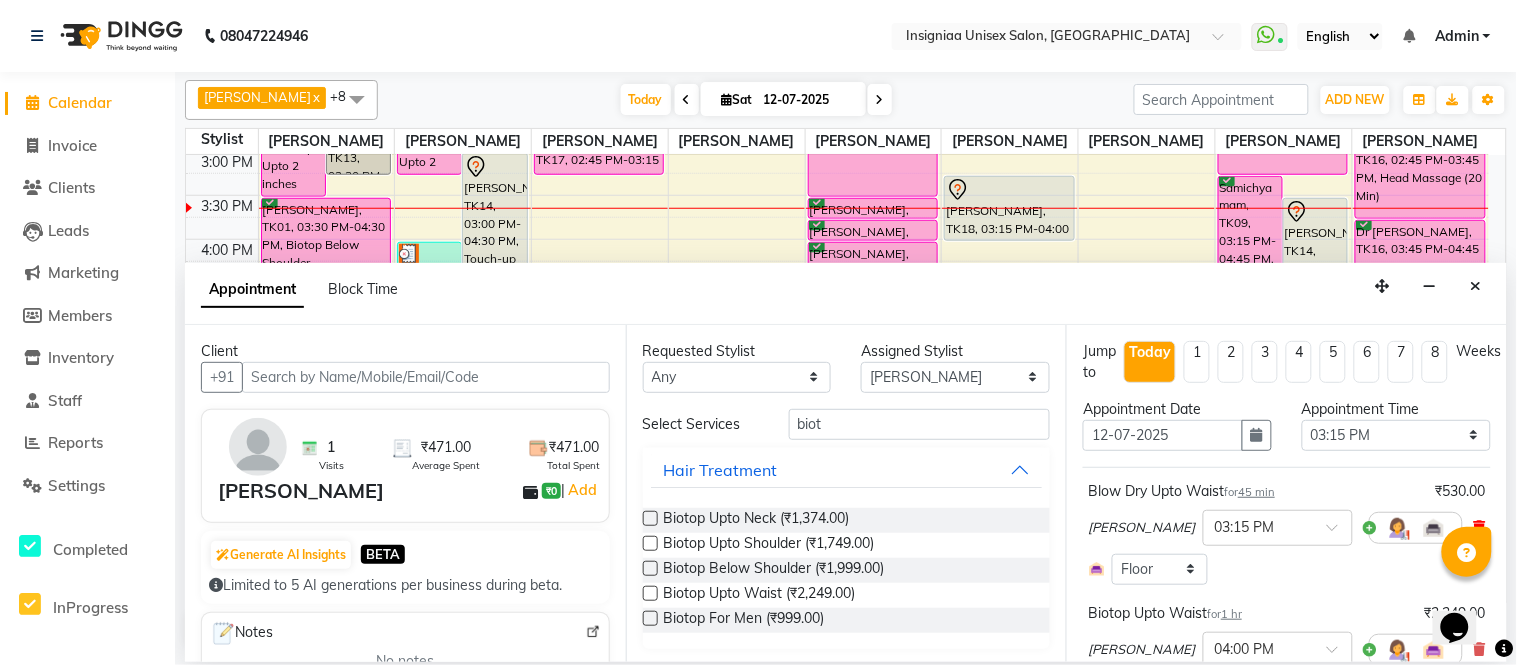 click at bounding box center [1480, 527] 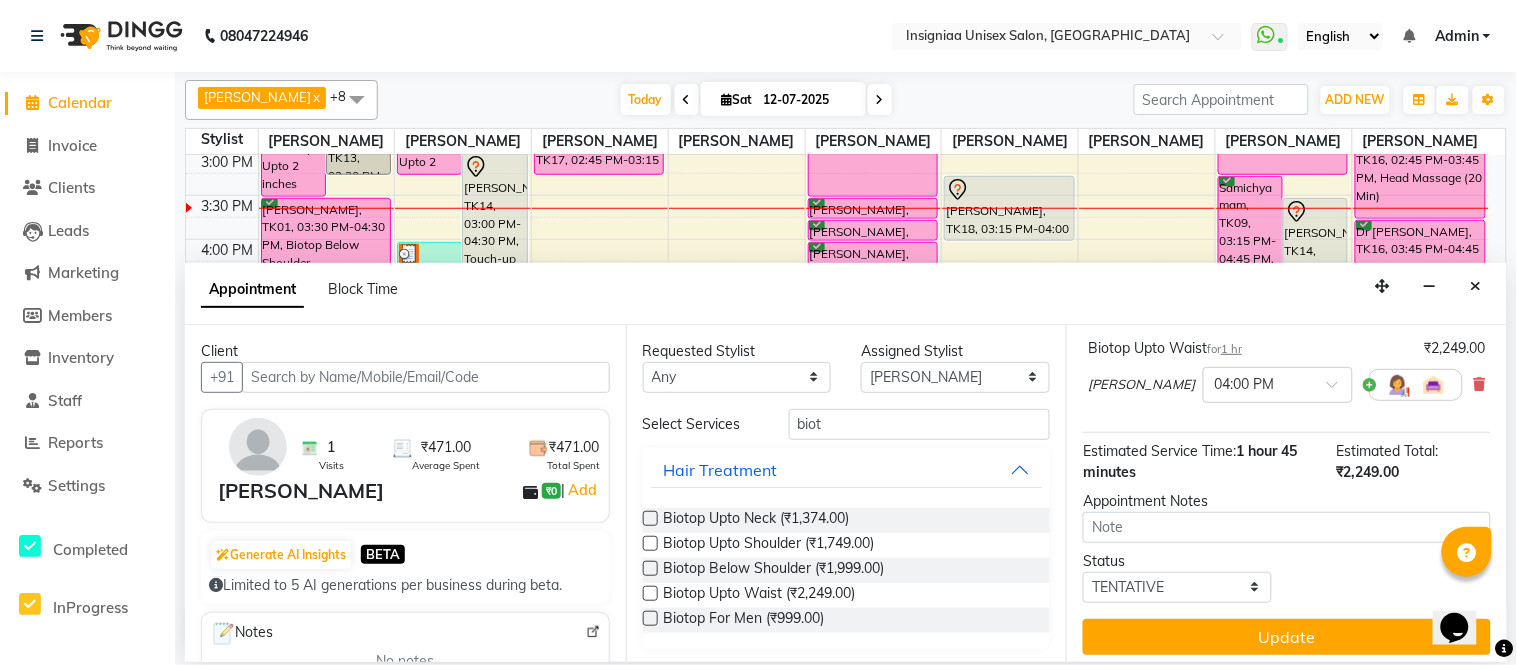 scroll, scrollTop: 170, scrollLeft: 0, axis: vertical 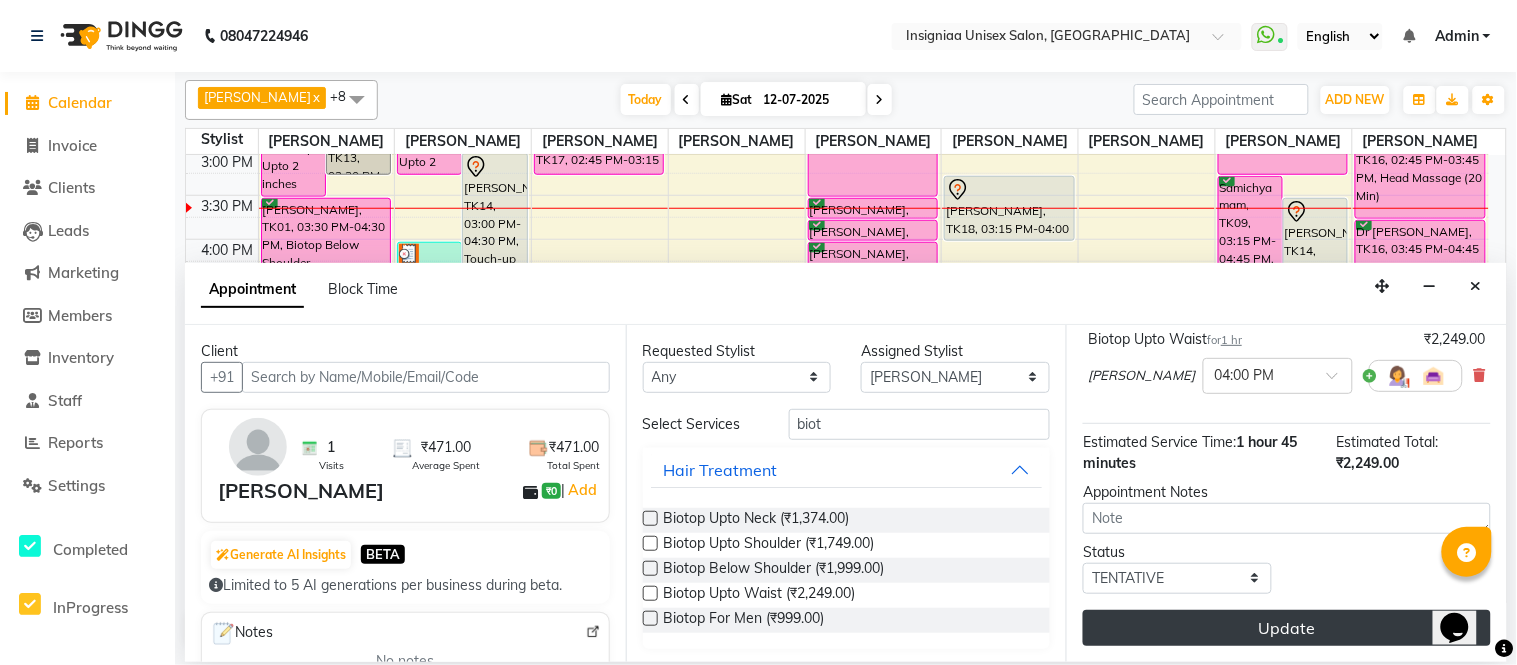 click on "Update" at bounding box center (1287, 628) 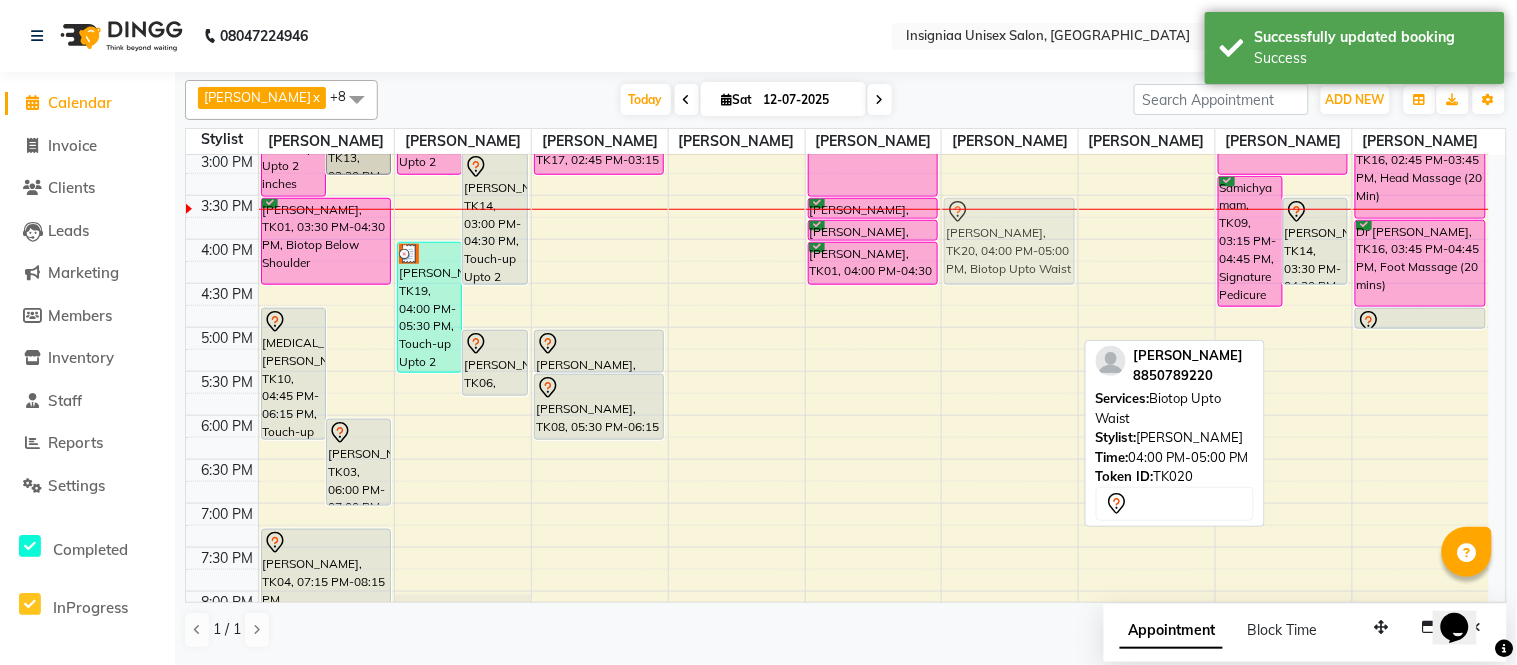 drag, startPoint x: 1003, startPoint y: 294, endPoint x: 1002, endPoint y: 258, distance: 36.013885 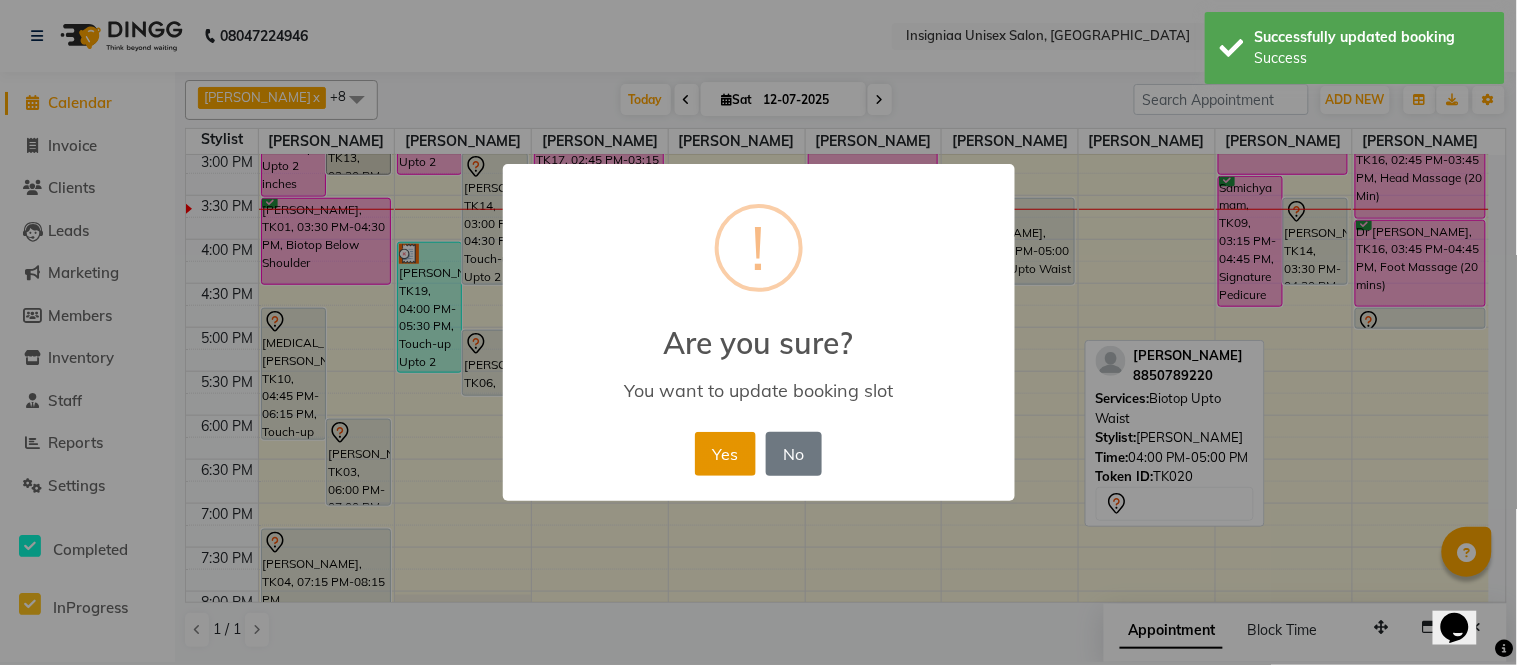 click on "Yes" at bounding box center [725, 454] 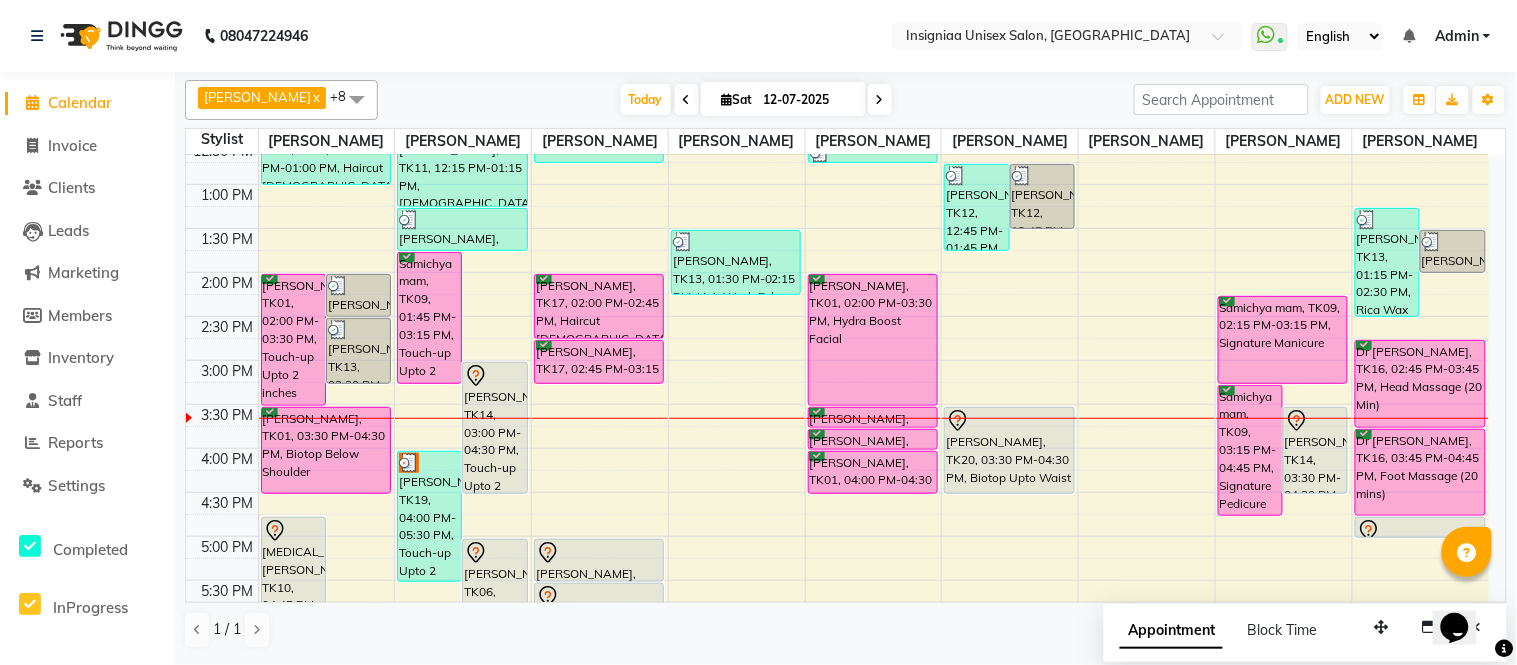 scroll, scrollTop: 221, scrollLeft: 0, axis: vertical 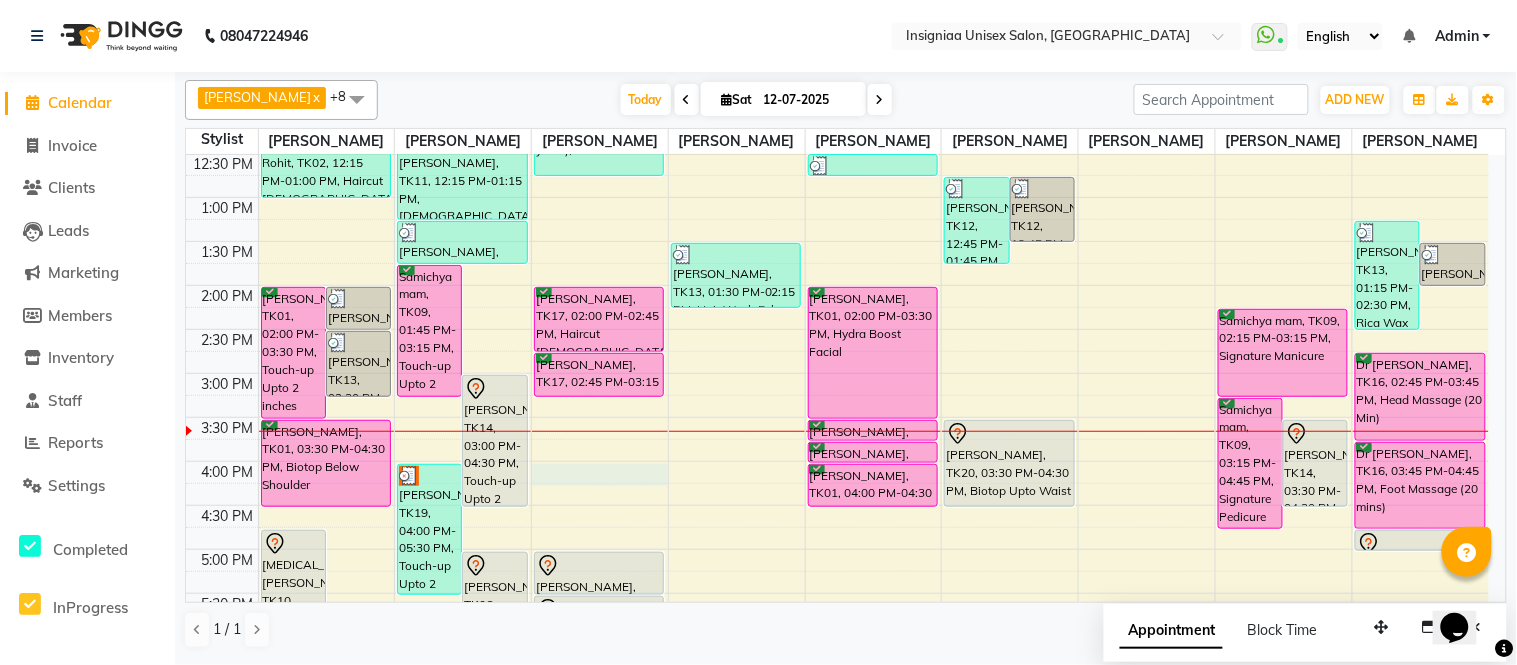 click on "10:00 AM 10:30 AM 11:00 AM 11:30 AM 12:00 PM 12:30 PM 1:00 PM 1:30 PM 2:00 PM 2:30 PM 3:00 PM 3:30 PM 4:00 PM 4:30 PM 5:00 PM 5:30 PM 6:00 PM 6:30 PM 7:00 PM 7:30 PM 8:00 PM 8:30 PM 9:00 PM 9:30 PM     Niki Jat, TK01, 02:00 PM-03:30 PM, Touch-up Upto 2 inches      Ramya Poddar, TK13, 02:00 PM-02:30 PM, Pre wash Female (without Conditioning)     Ramya Poddar, TK13, 02:30 PM-03:15 PM, Blow Dry Below Shoulder             Yasmin Mam, TK10, 04:45 PM-06:15 PM, Touch-up Upto 2 inches              Himanshu Agarwal, TK03, 06:00 PM-07:00 PM, Haircut Male By Senior Stylist     Rohit, TK02, 12:15 PM-01:00 PM, Haircut Male By Senior Stylist     Niki Jat, TK01, 03:30 PM-04:30 PM, Biotop Below Shoulder             Dattatray, TK04, 07:15 PM-08:15 PM, Female Haircut By Senior Stylist     Samichya mam, TK09, 01:45 PM-03:15 PM, Touch-up Upto 2 inches (Ammonia Free)             Anjali Dhandwate, TK14, 03:00 PM-04:30 PM, Touch-up Upto 2 inches (Ammonia Free)     Seema Gopakumar, TK19, 04:00 PM-05:30 PM, Touch-up Upto 2 inches" at bounding box center [837, 461] 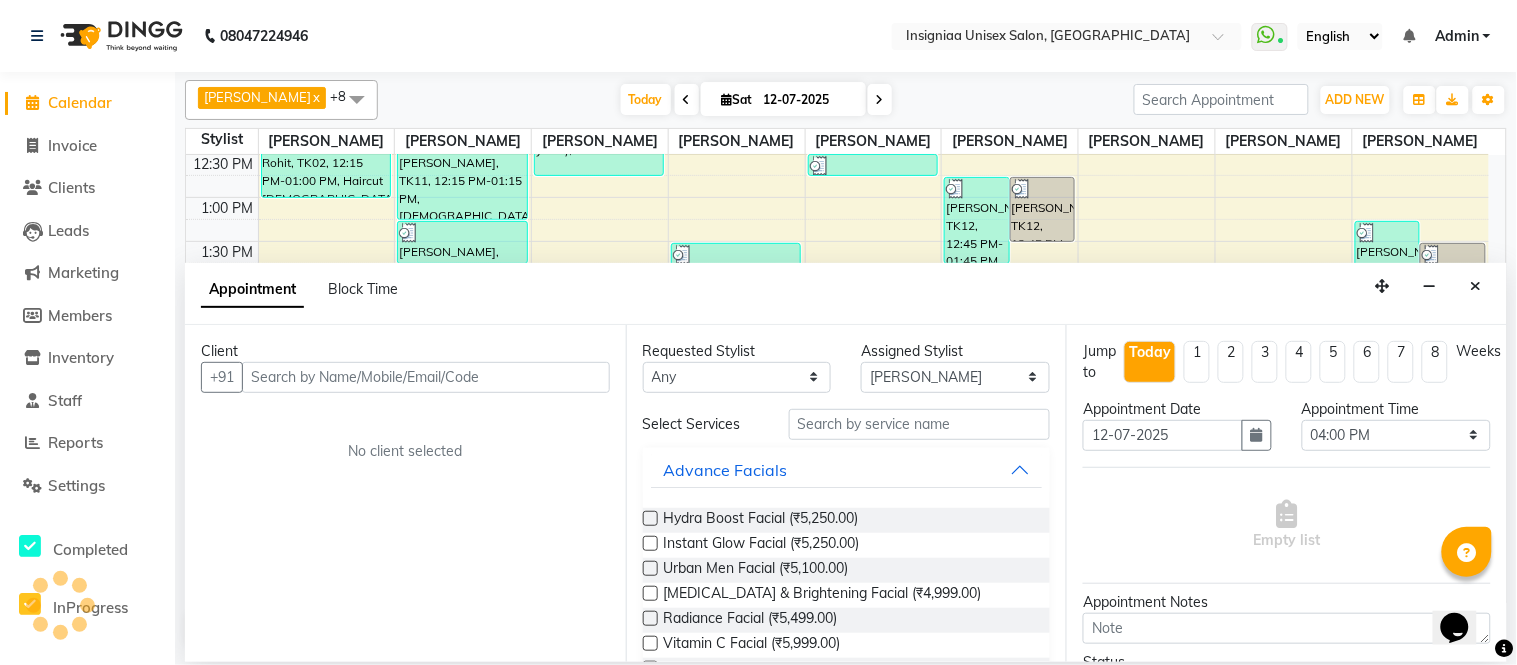 click at bounding box center (426, 377) 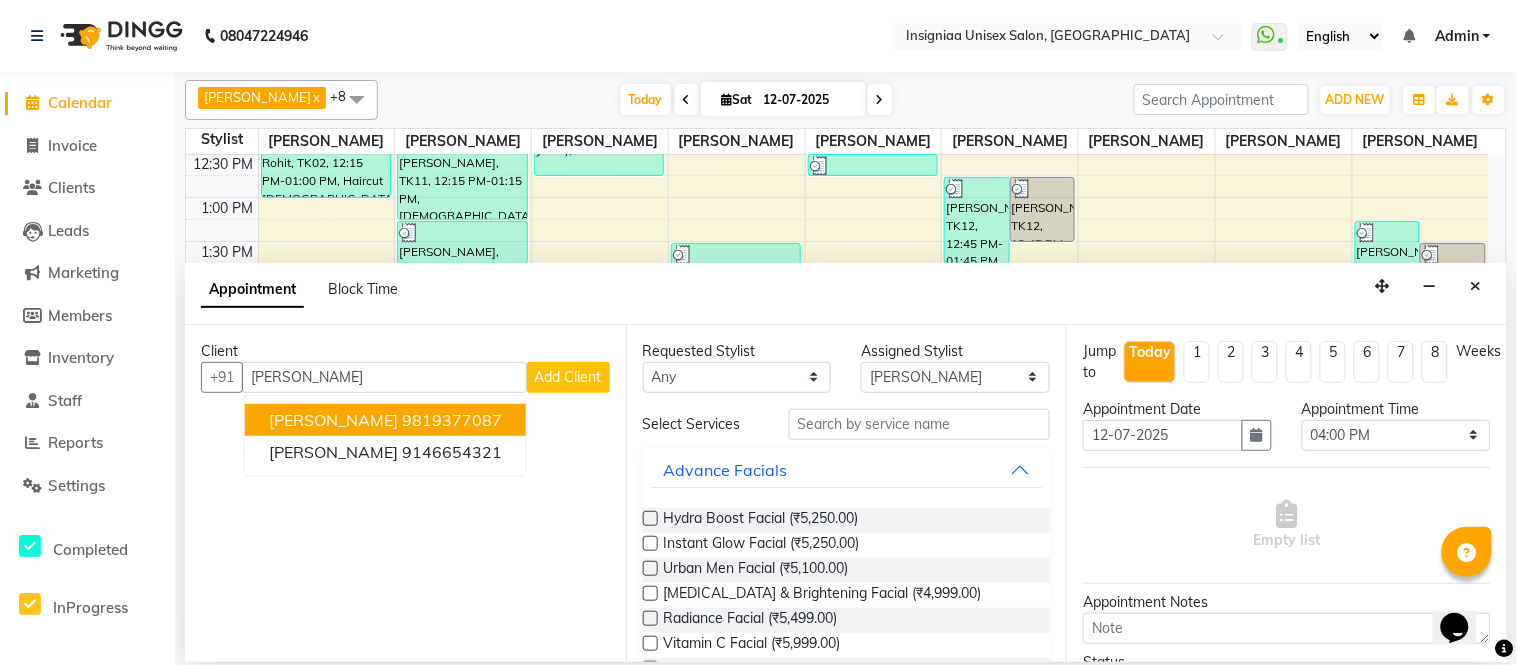 click on "9819377087" at bounding box center [452, 420] 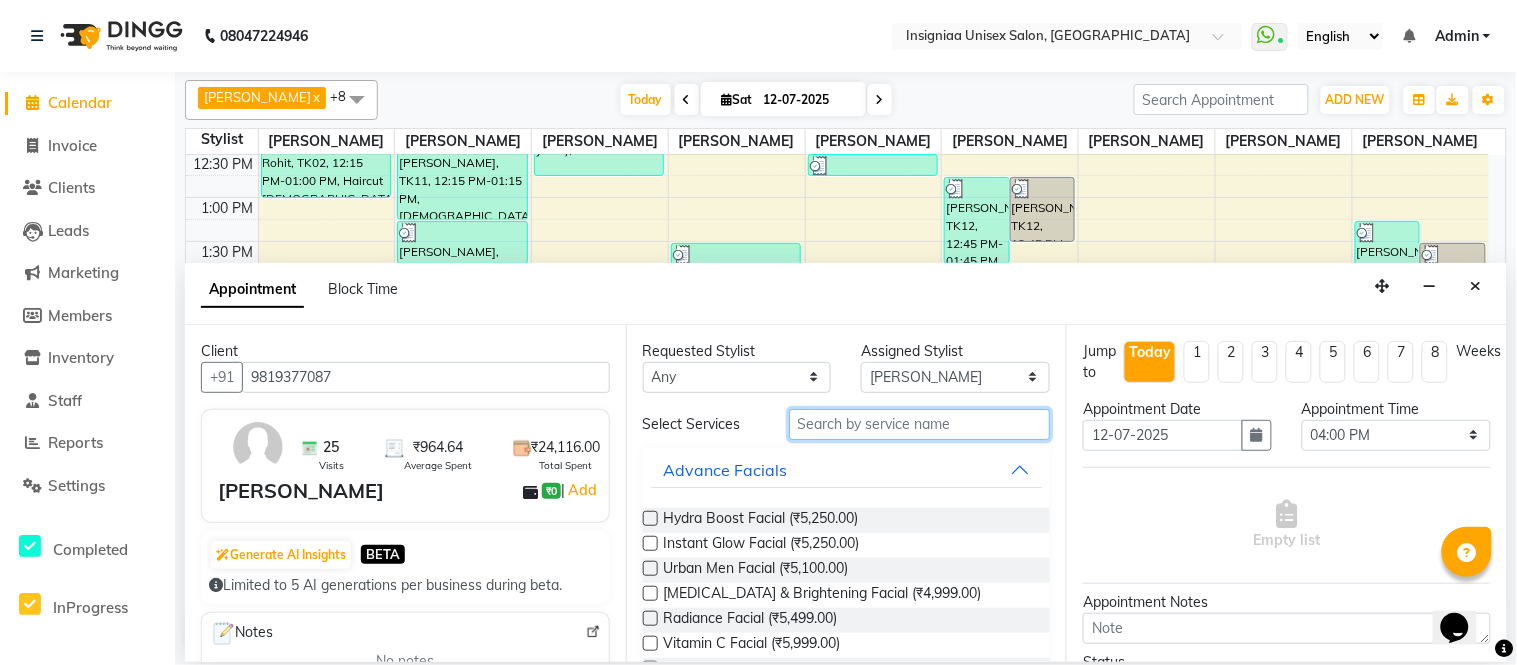 click at bounding box center (920, 424) 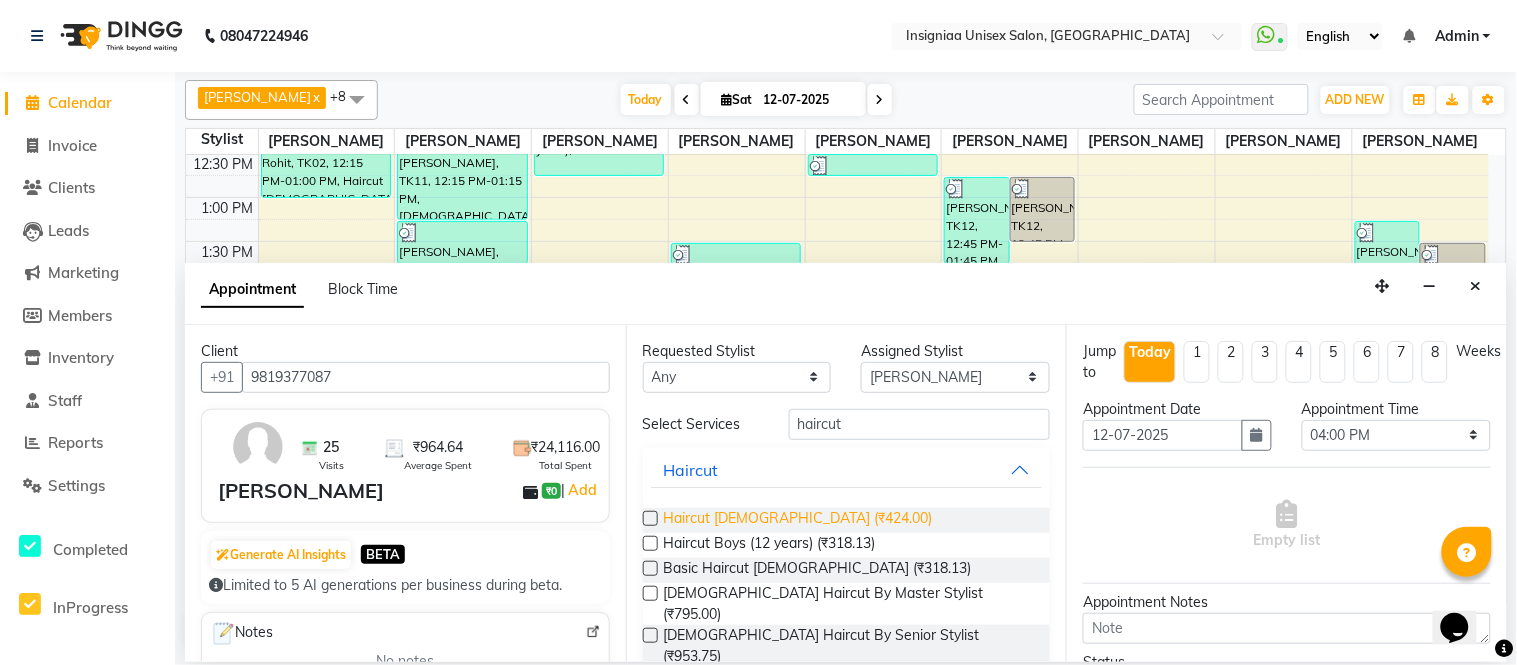 click on "Haircut Male (₹424.00)" at bounding box center [798, 520] 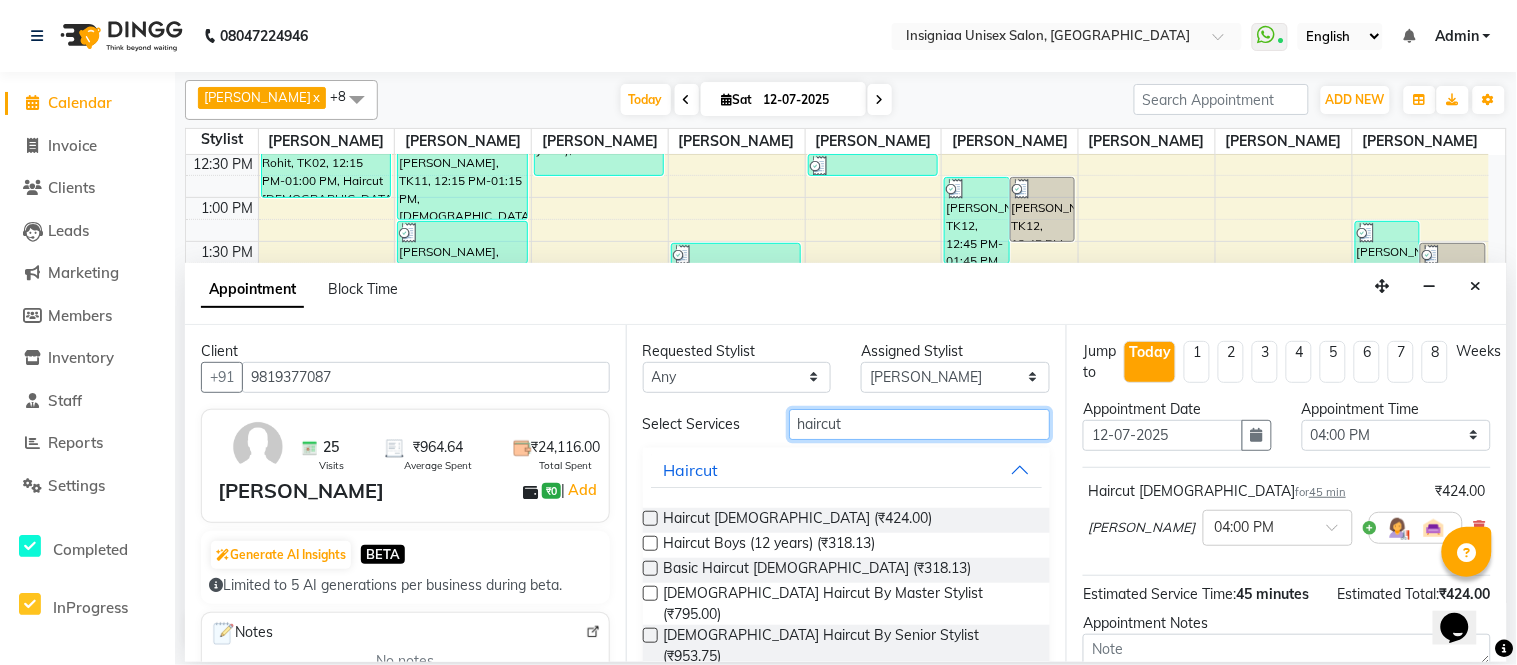 drag, startPoint x: 880, startPoint y: 418, endPoint x: 681, endPoint y: 418, distance: 199 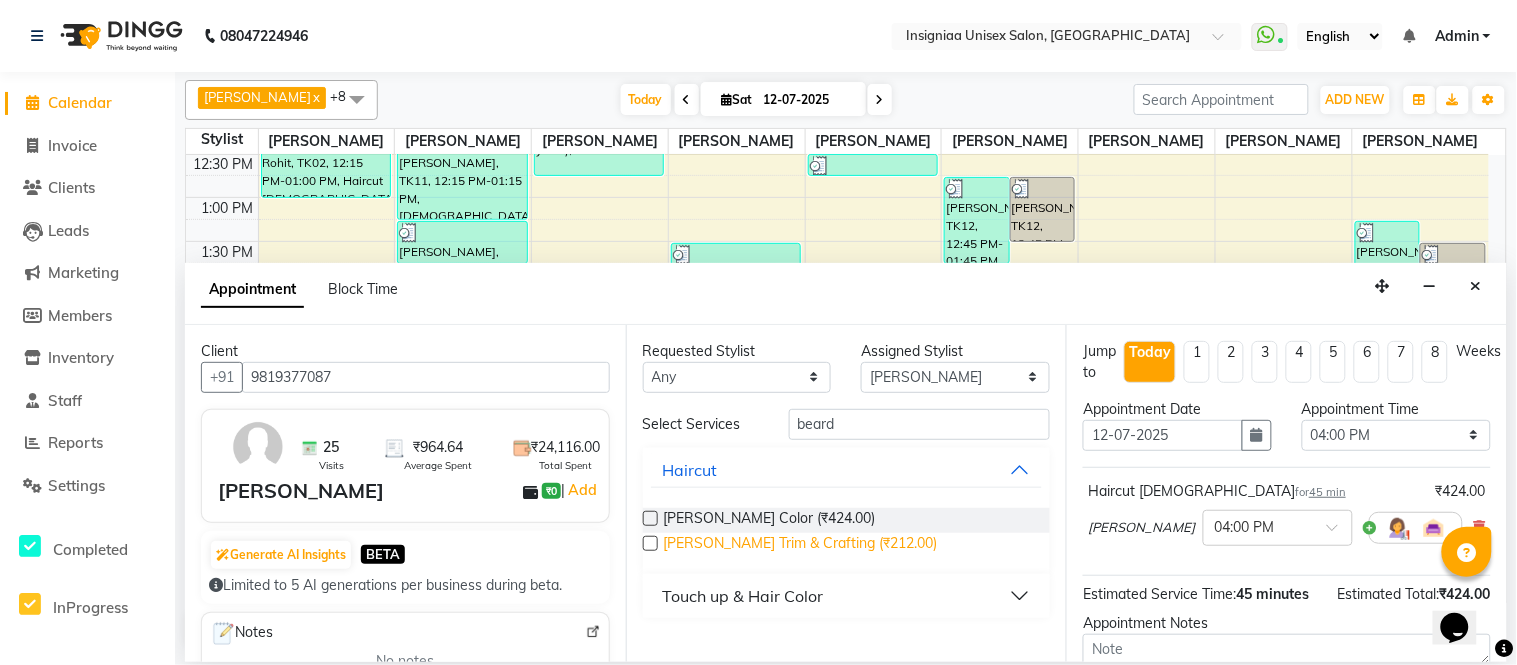 click on "Beard Trim & Crafting (₹212.00)" at bounding box center (801, 545) 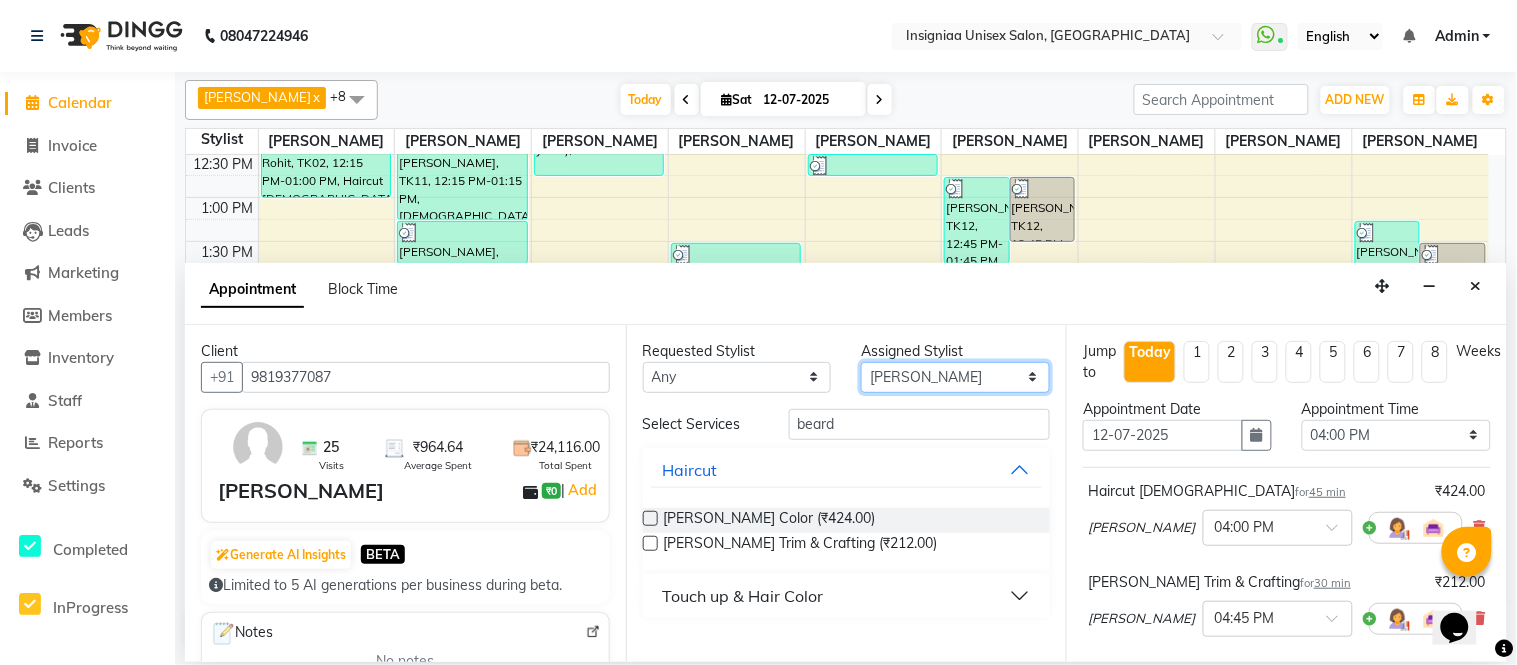 click on "Select Faizan Ansari Nilam Manke Rahul Srivastav Rohini Waghmare Rupali Dhotre Sainath Shinde Shankar Kshirsagar Sohail Khan Sujeet Thakur Vijay Kharat" at bounding box center (955, 377) 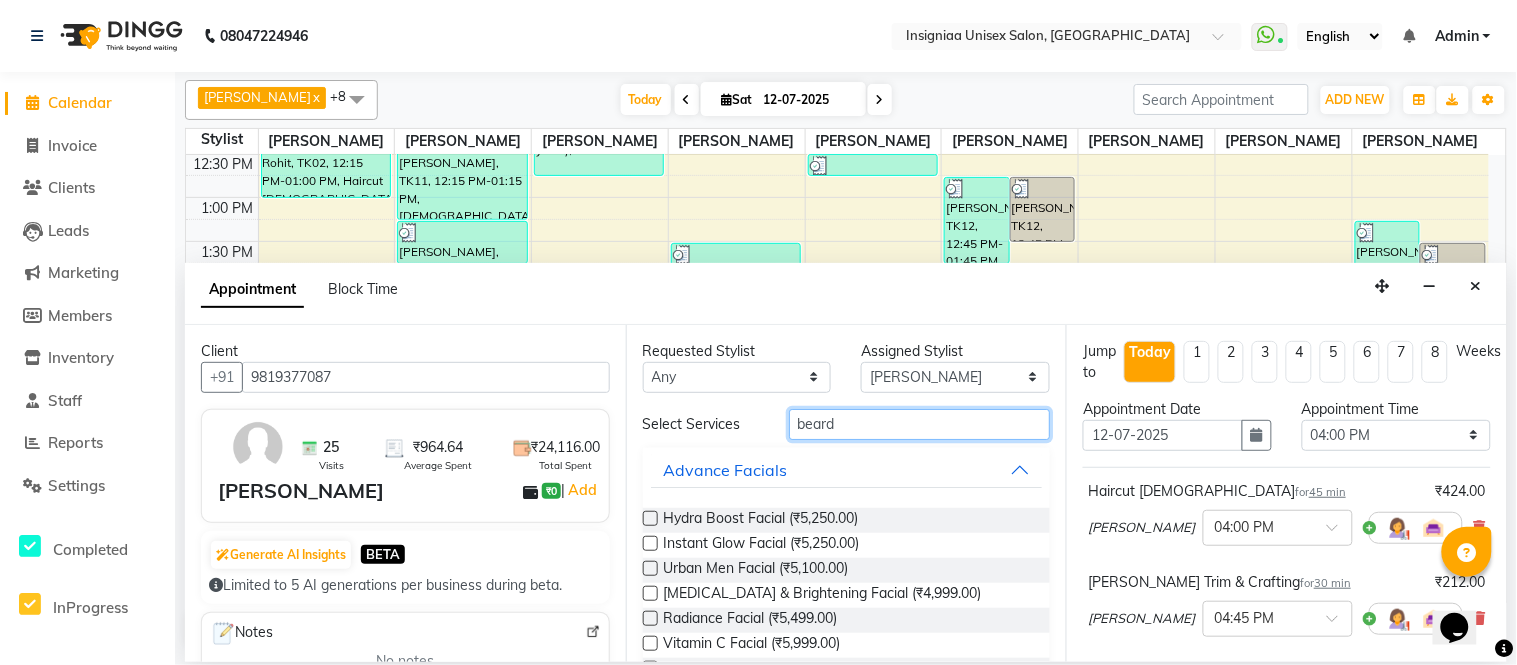 drag, startPoint x: 874, startPoint y: 425, endPoint x: 660, endPoint y: 423, distance: 214.00934 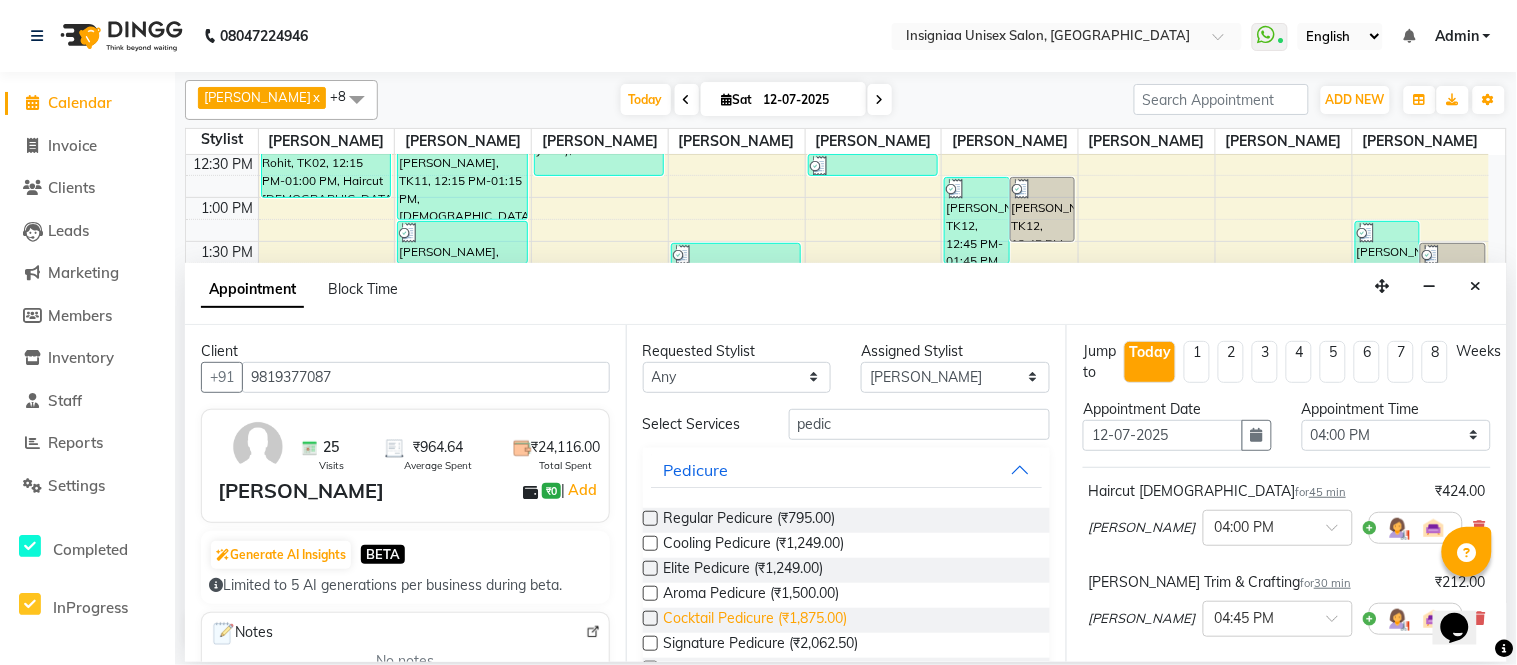 click on "Cocktail Pedicure (₹1,875.00)" at bounding box center [756, 620] 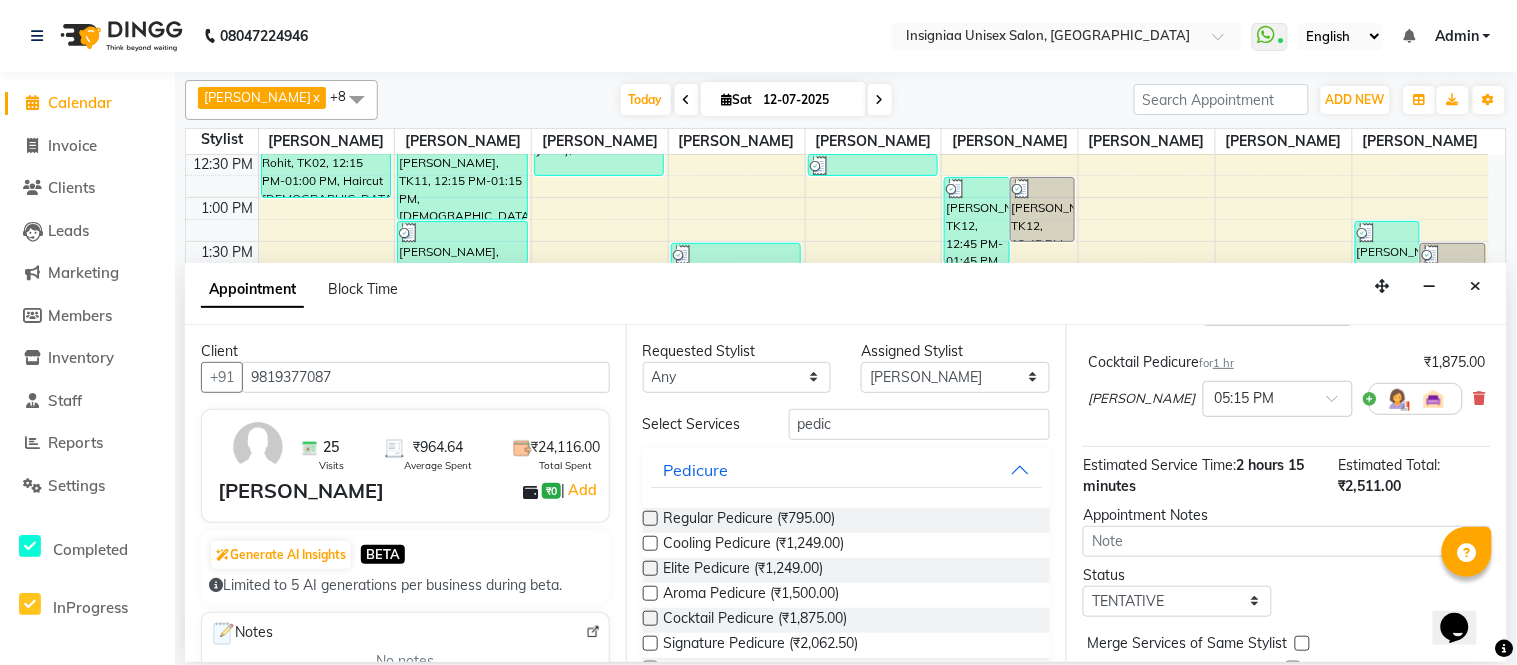 scroll, scrollTop: 391, scrollLeft: 0, axis: vertical 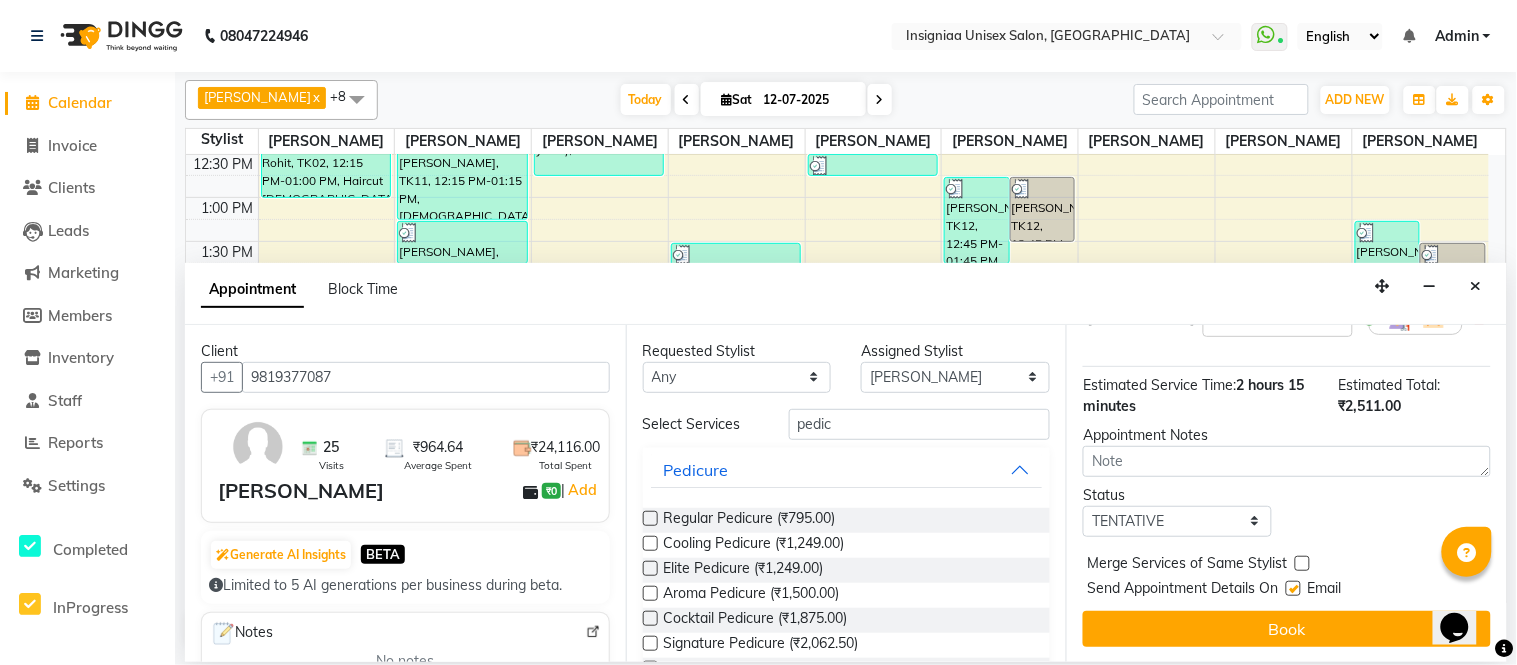 click on "Email" at bounding box center (1321, 590) 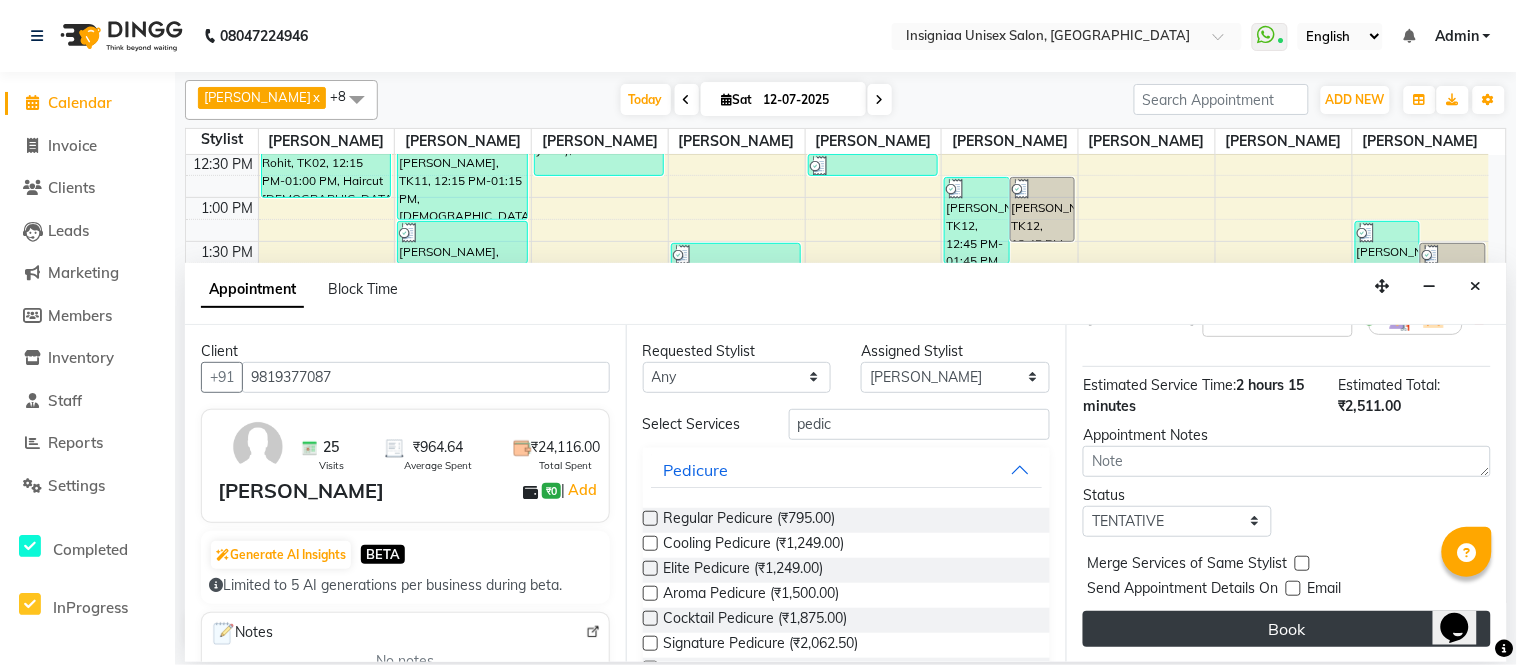 click on "Book" at bounding box center [1287, 629] 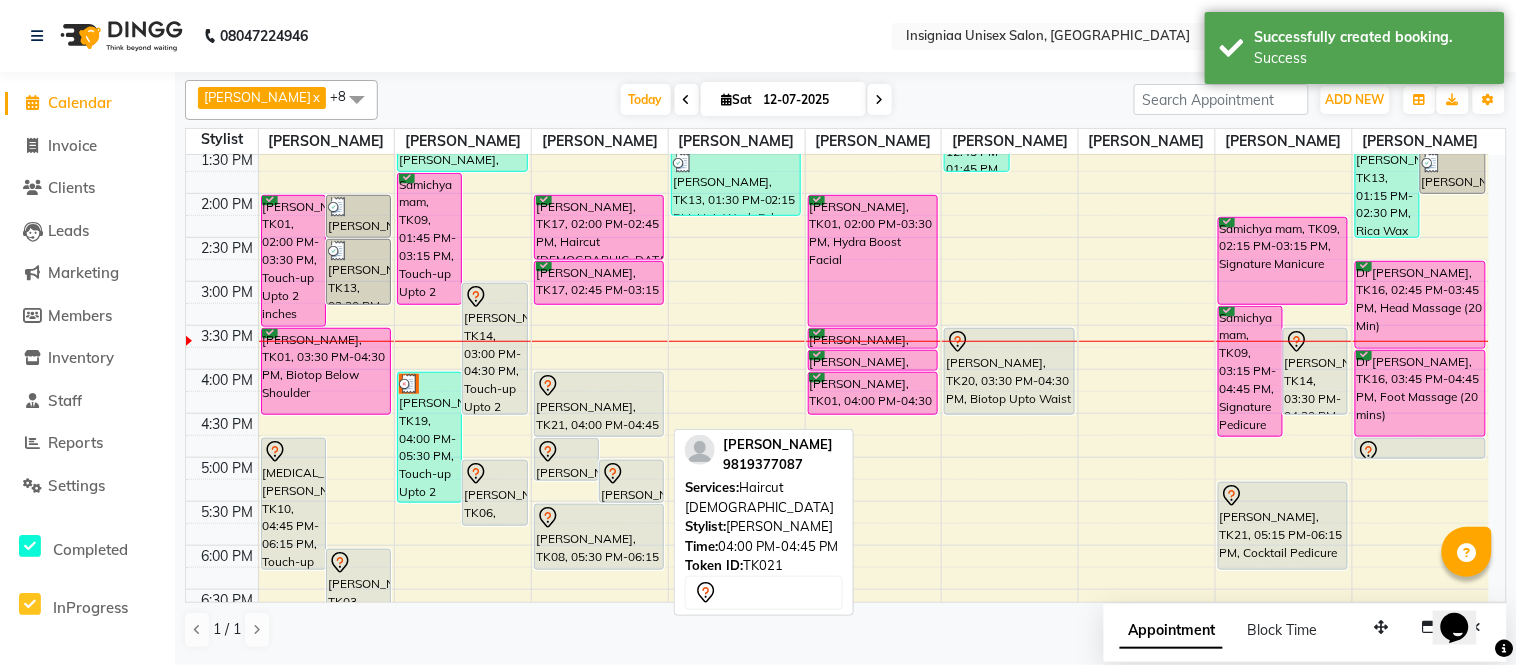 scroll, scrollTop: 333, scrollLeft: 0, axis: vertical 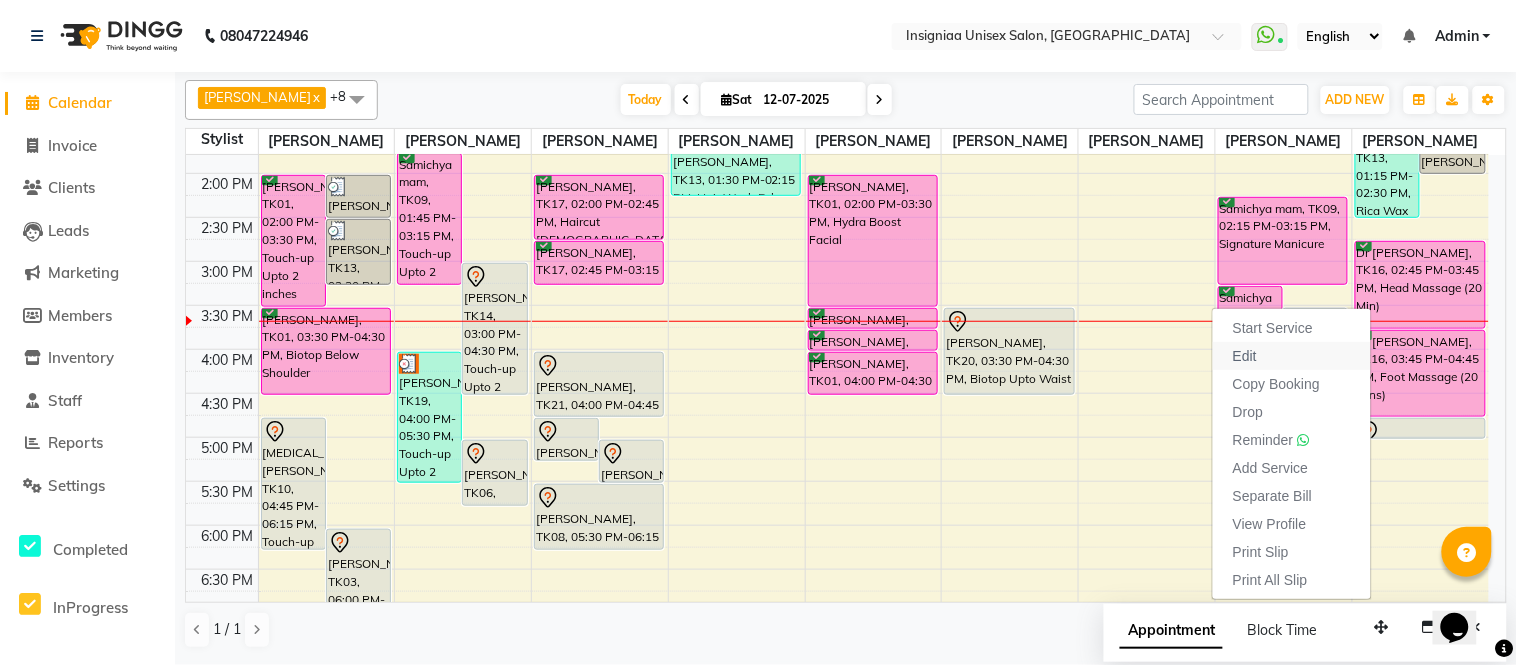 click on "Edit" at bounding box center (1292, 356) 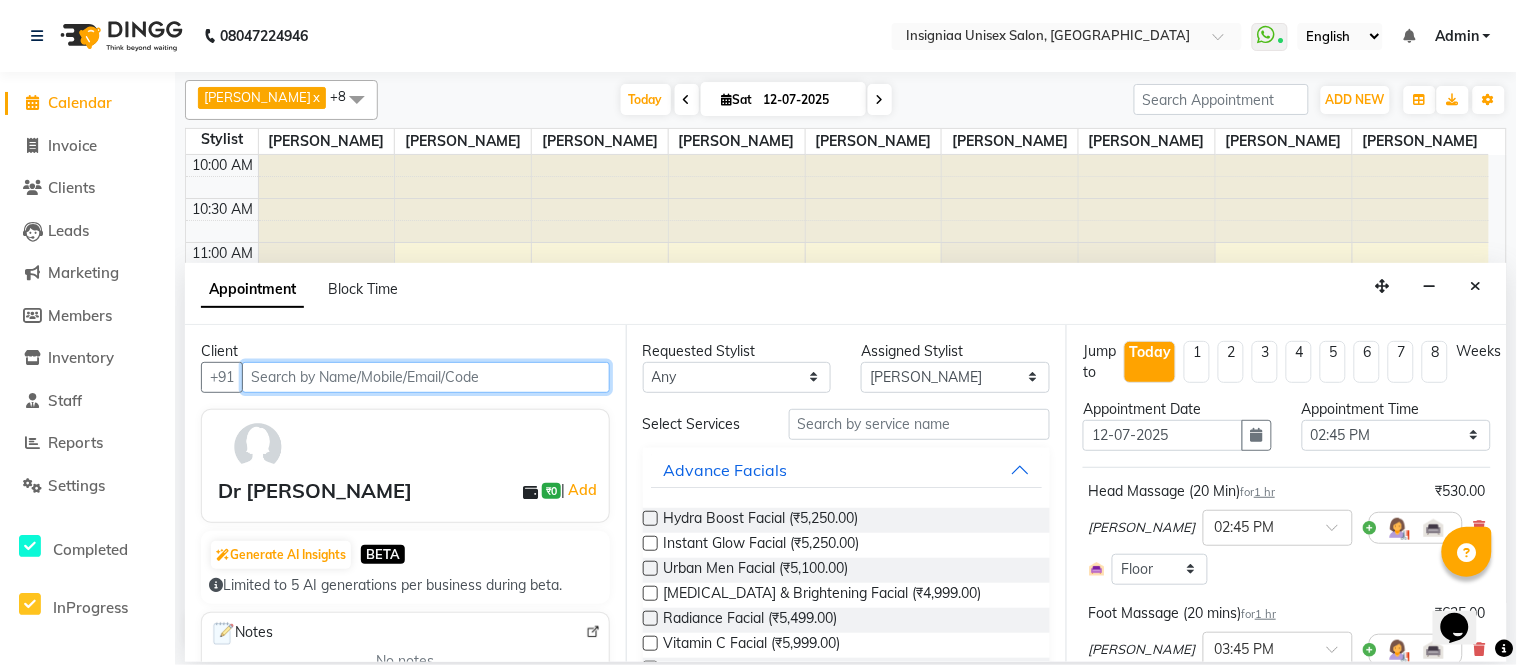 scroll, scrollTop: 443, scrollLeft: 0, axis: vertical 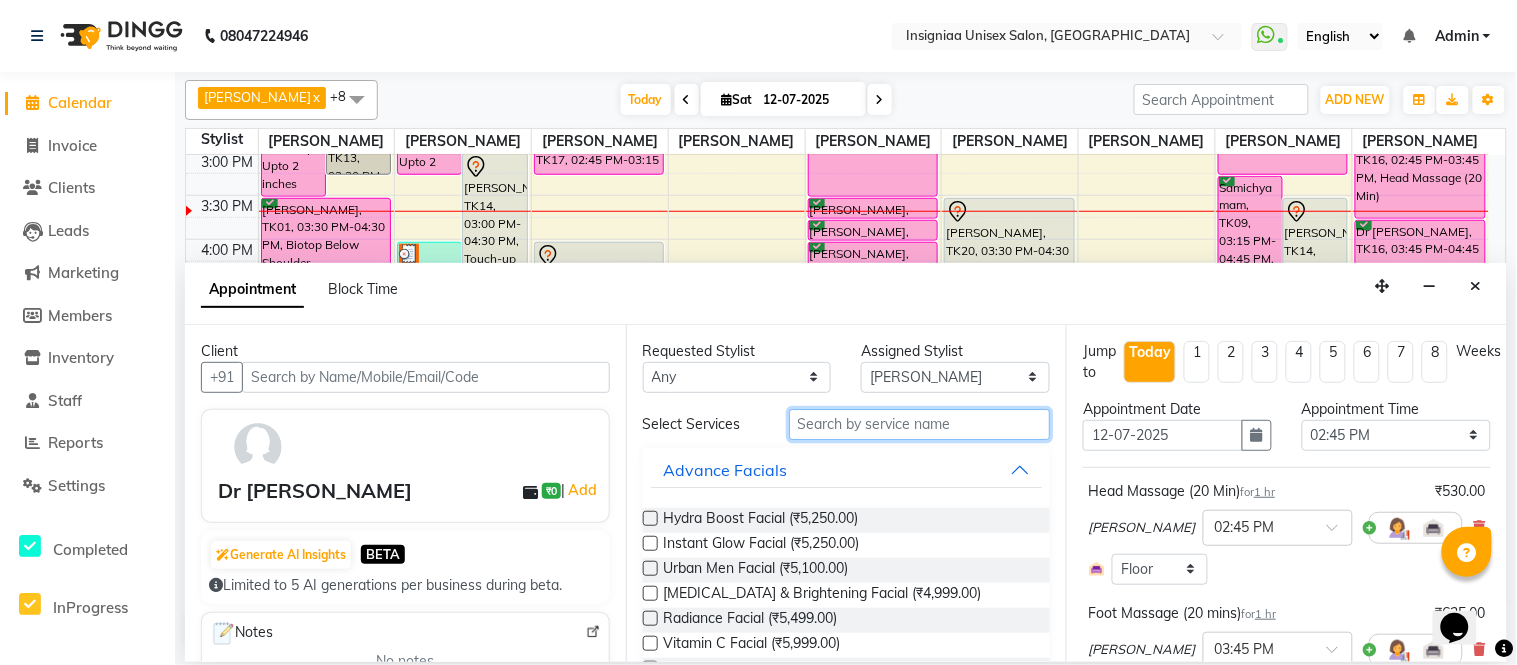click at bounding box center (920, 424) 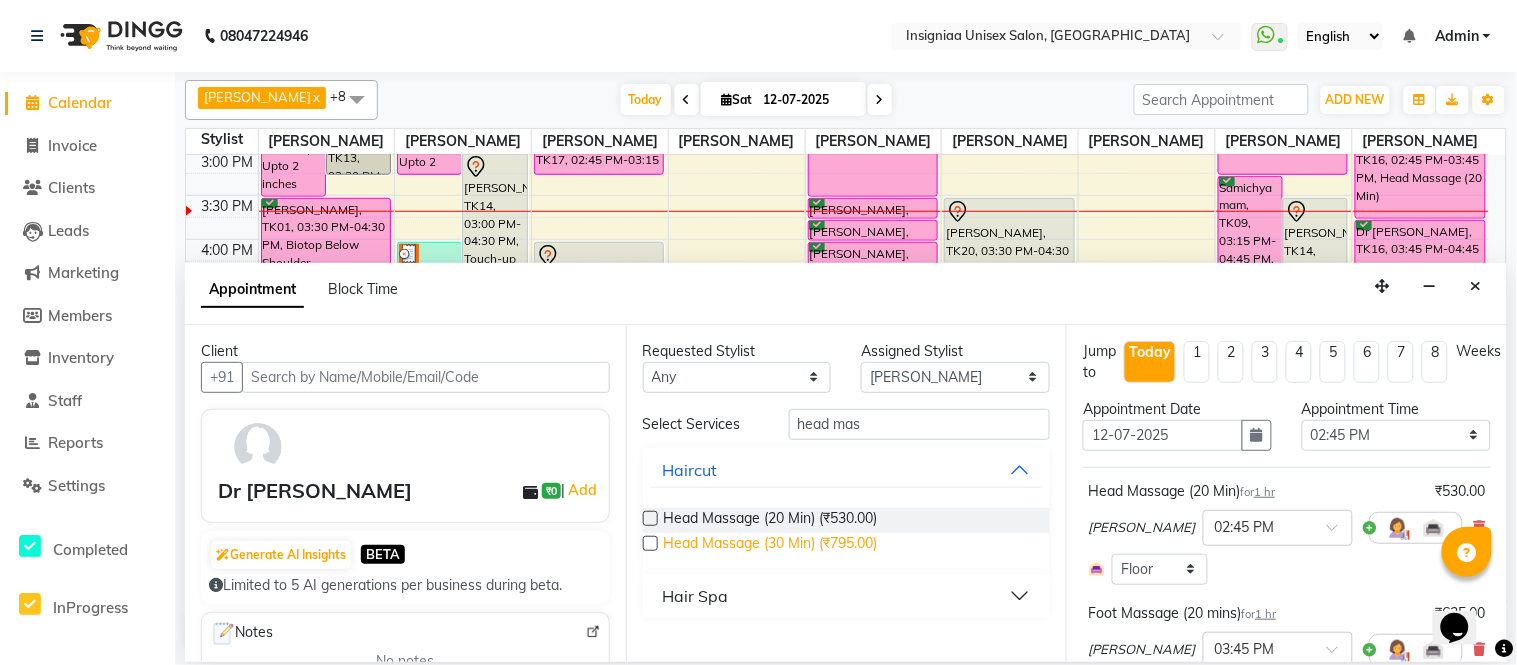 click on "Head Massage (30 Min) (₹795.00)" at bounding box center (771, 545) 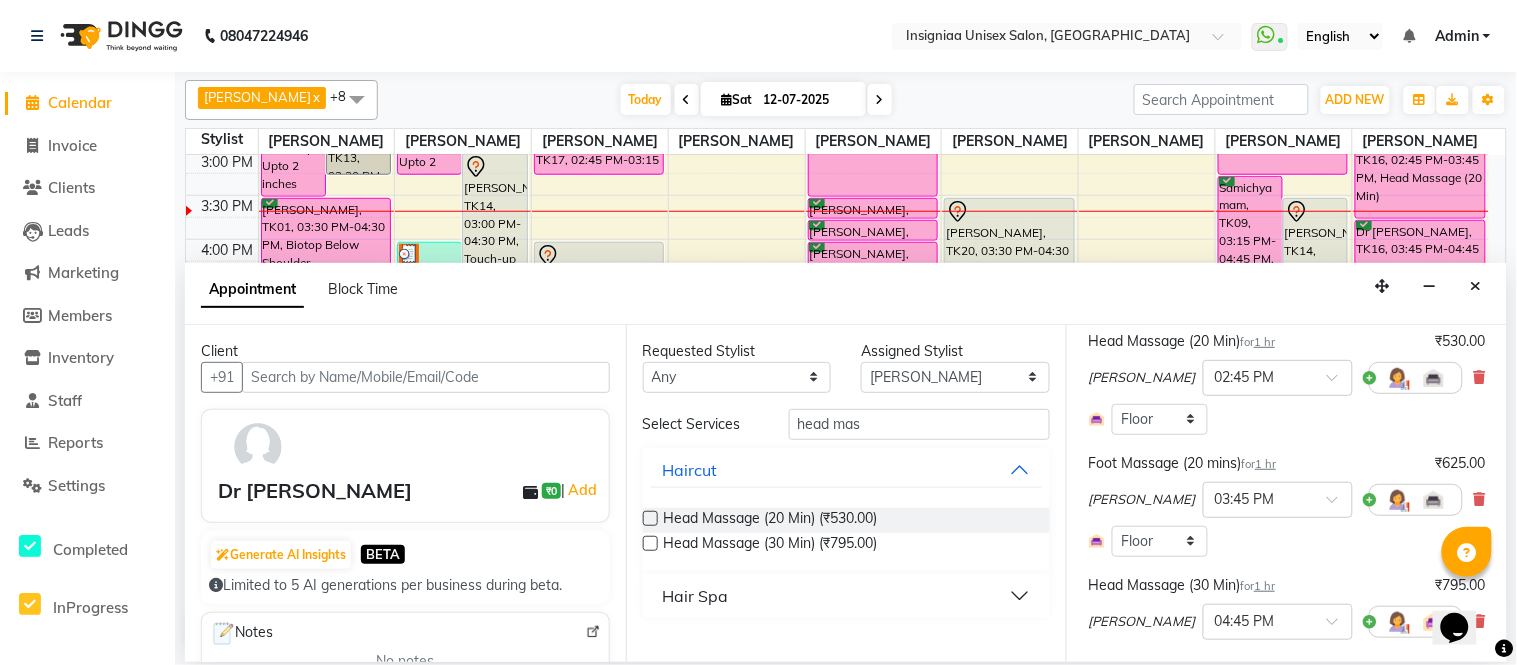 scroll, scrollTop: 111, scrollLeft: 0, axis: vertical 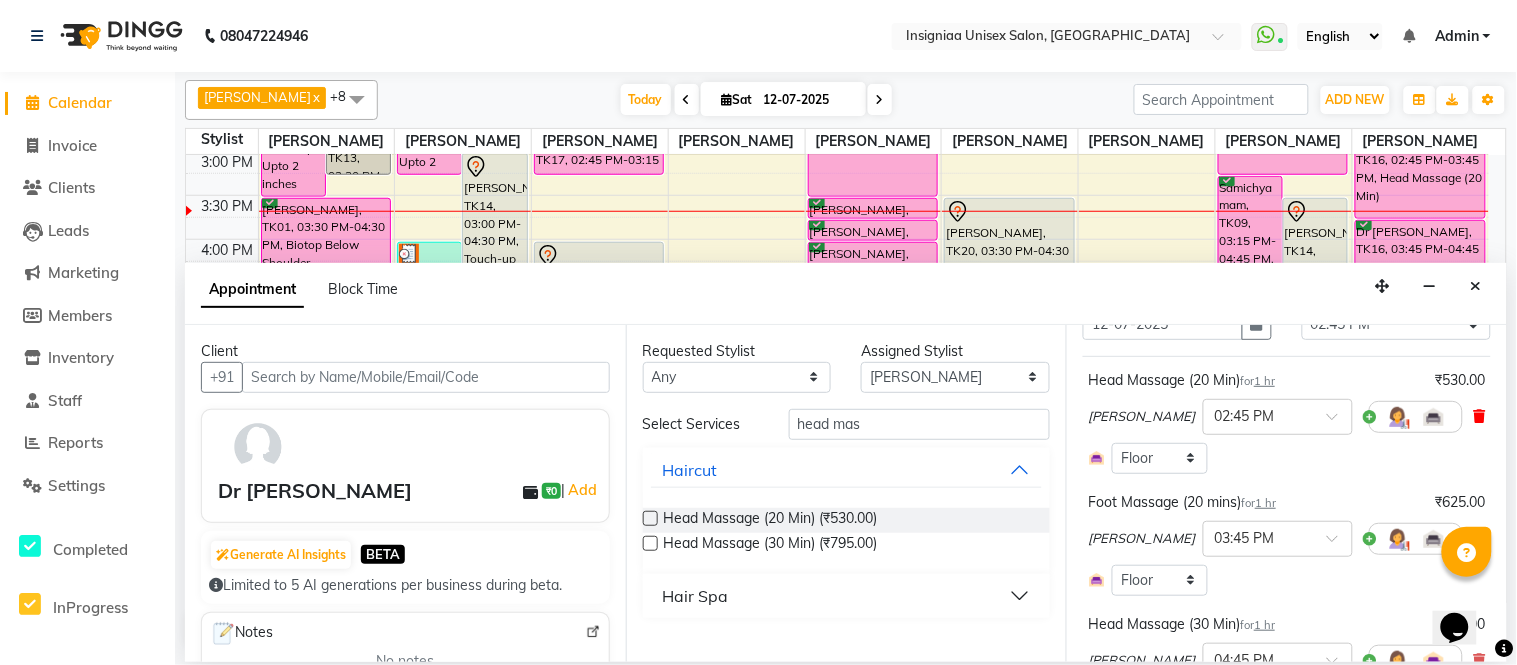 click at bounding box center (1480, 416) 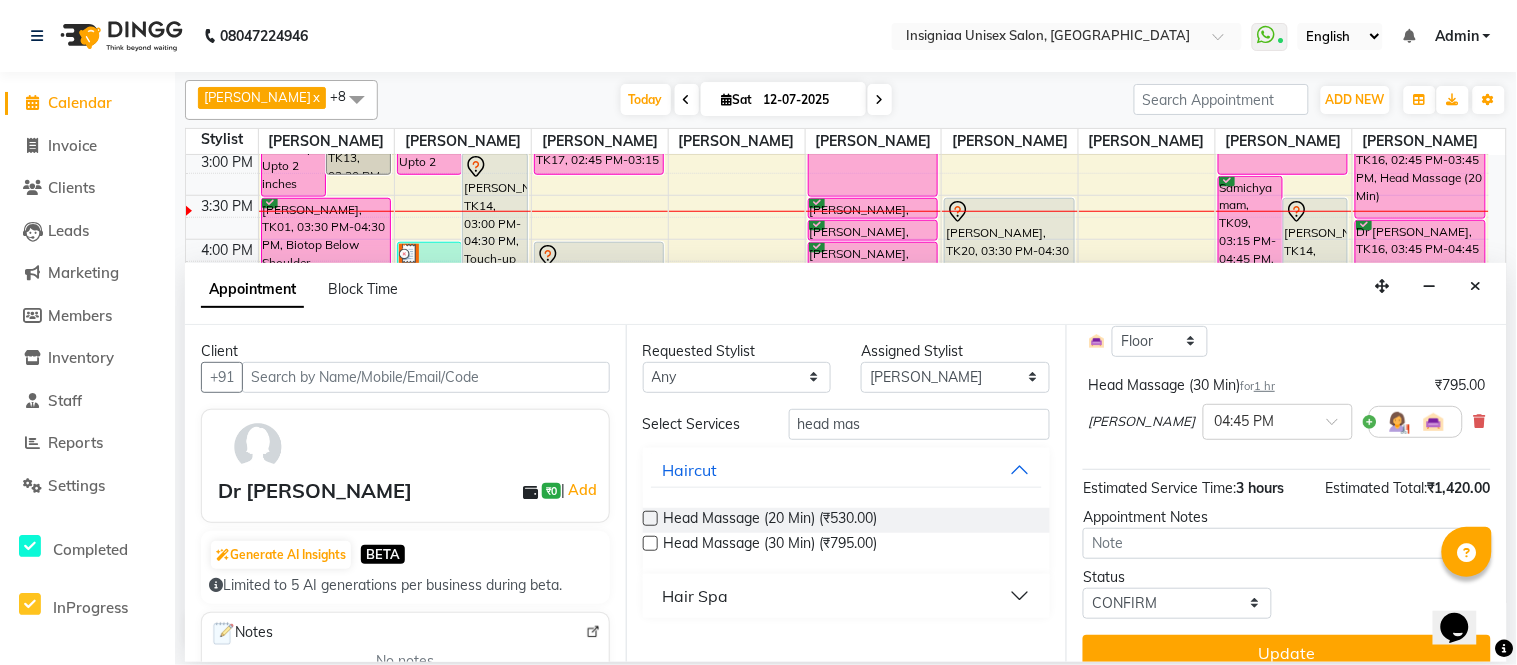 scroll, scrollTop: 276, scrollLeft: 0, axis: vertical 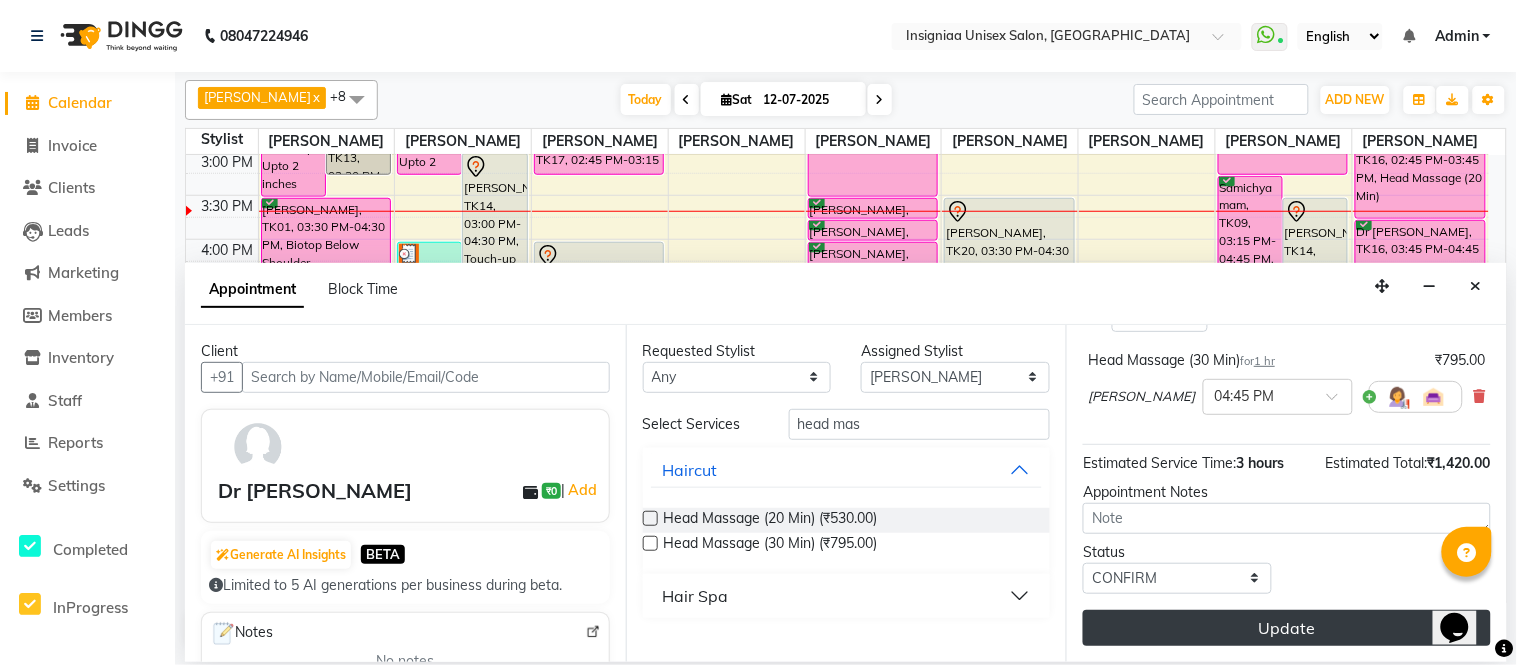 click on "Update" at bounding box center (1287, 628) 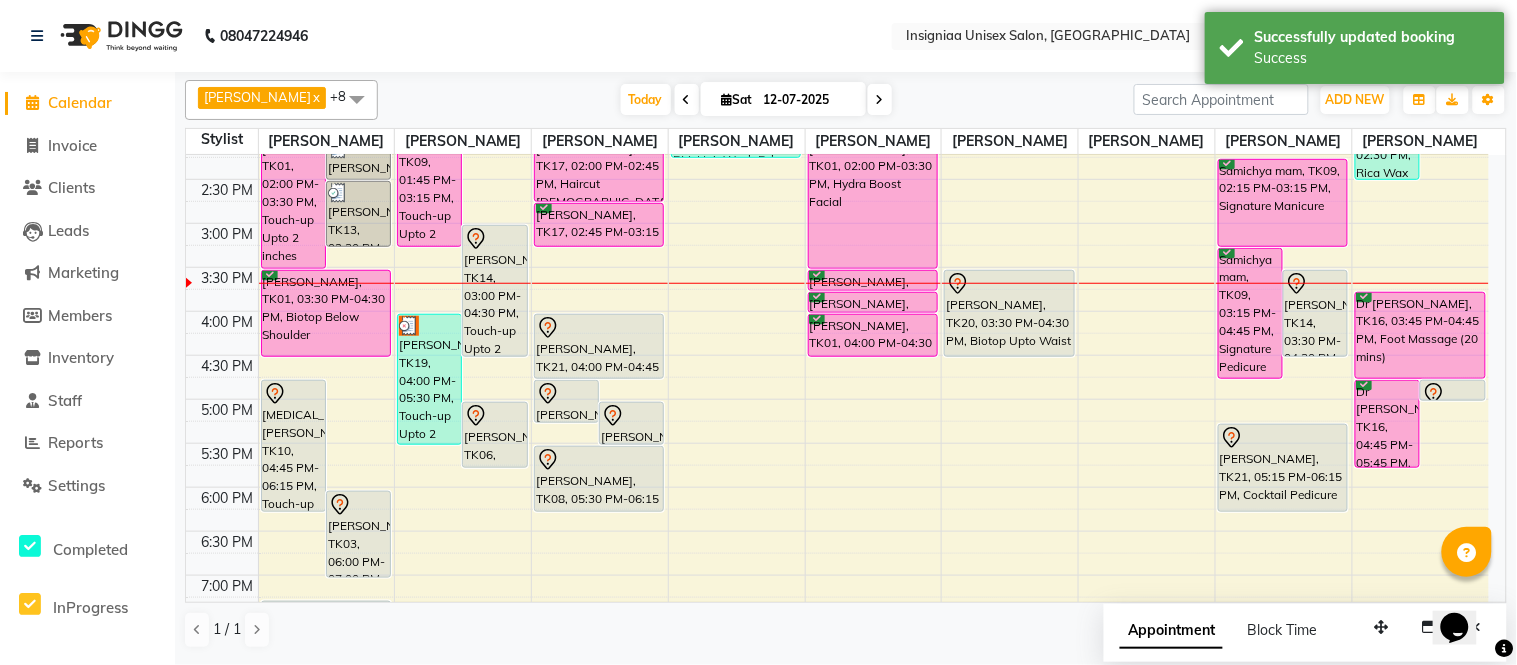 scroll, scrollTop: 332, scrollLeft: 0, axis: vertical 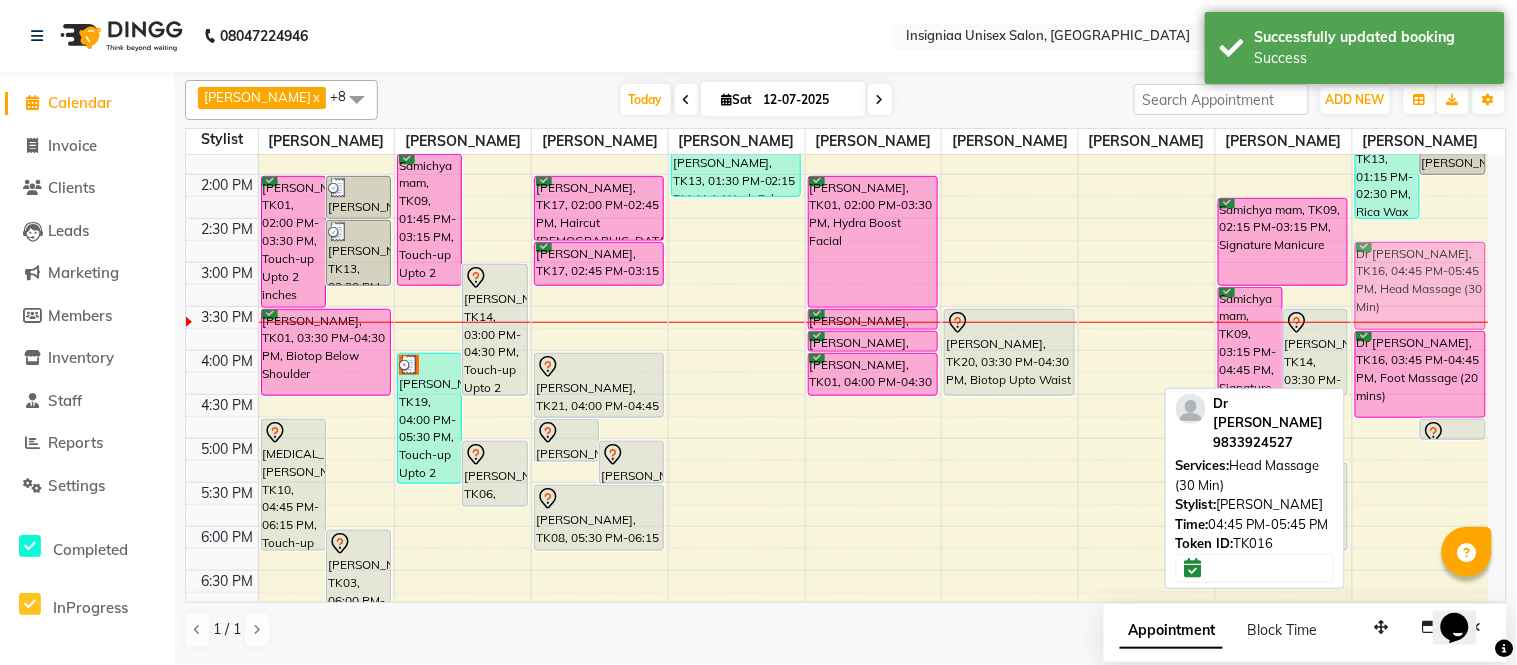 drag, startPoint x: 1367, startPoint y: 492, endPoint x: 1392, endPoint y: 320, distance: 173.80736 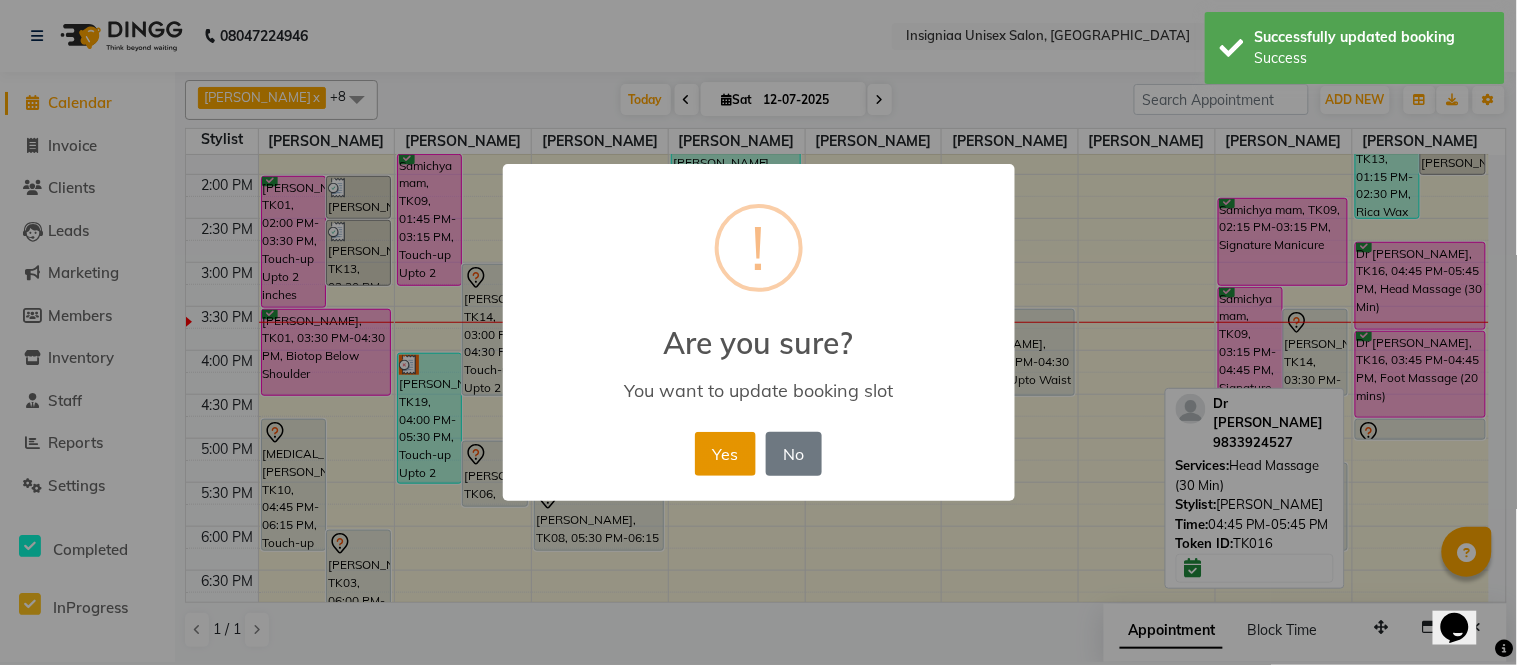 click on "Yes" at bounding box center [725, 454] 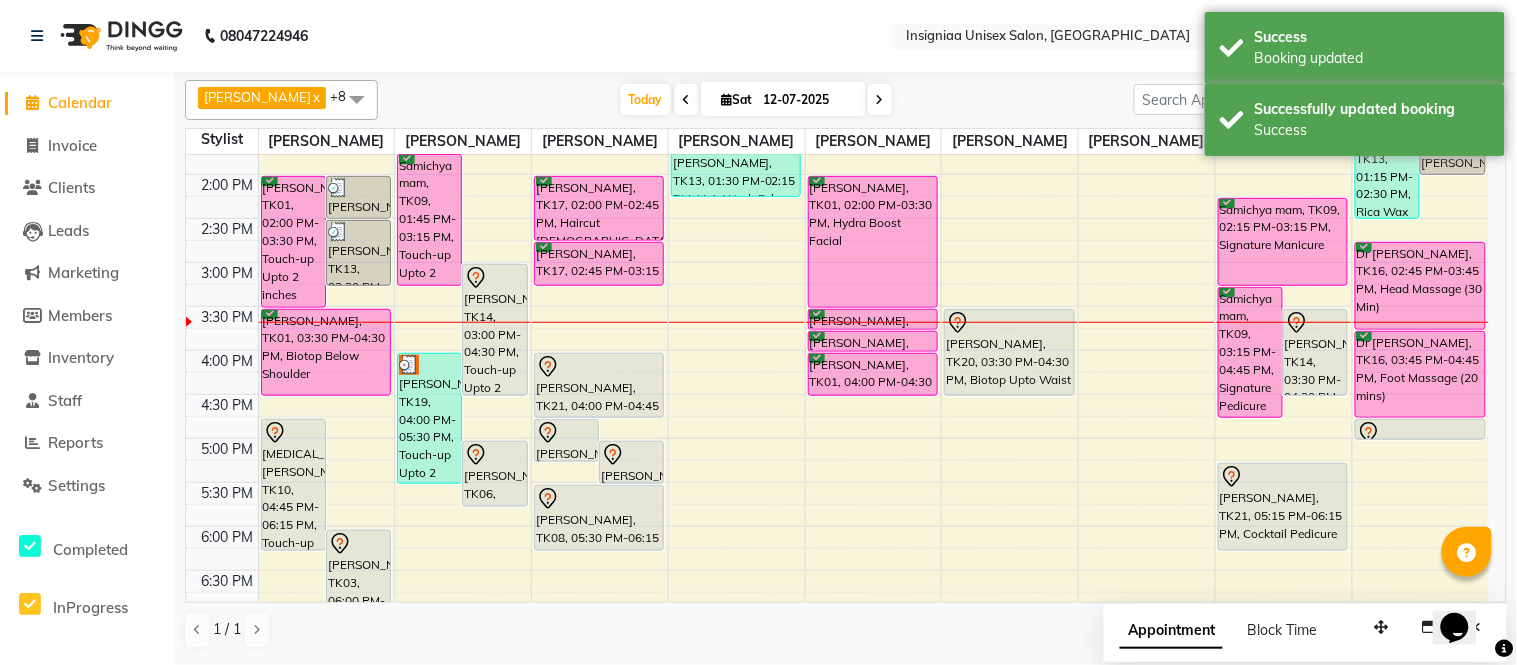 click on "08047224946 Select Location × Insigniaa Unisex Salon, Kharghar  WhatsApp Status  ✕ Status:  Connected Most Recent Message: 12-07-2025     11:04 AM Recent Service Activity: 12-07-2025     12:19 PM English ENGLISH Español العربية मराठी हिंदी ગુજરાતી தமிழ் 中文 Notifications nothing to show Admin Manage Profile Change Password Sign out  Version:3.15.4" 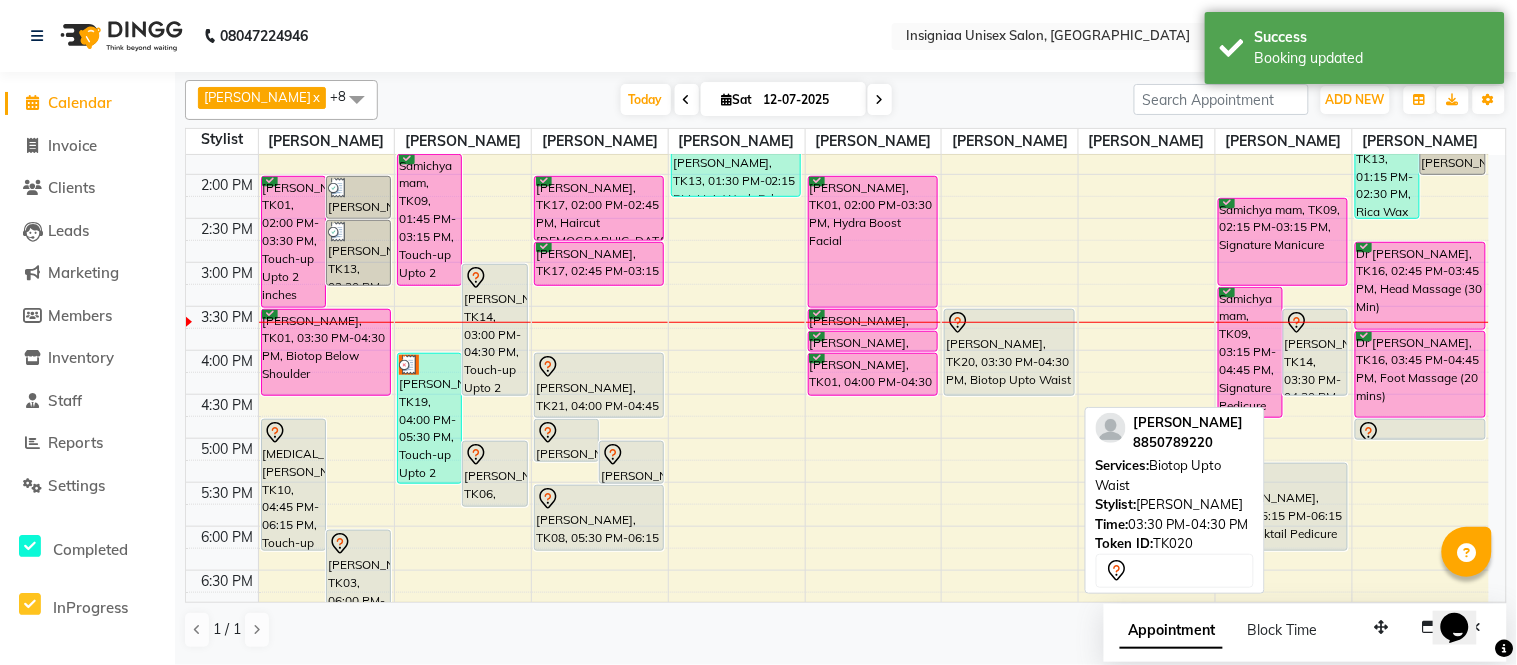 click on "[PERSON_NAME], TK20, 03:30 PM-04:30 PM, Biotop Upto Waist" at bounding box center (1009, 352) 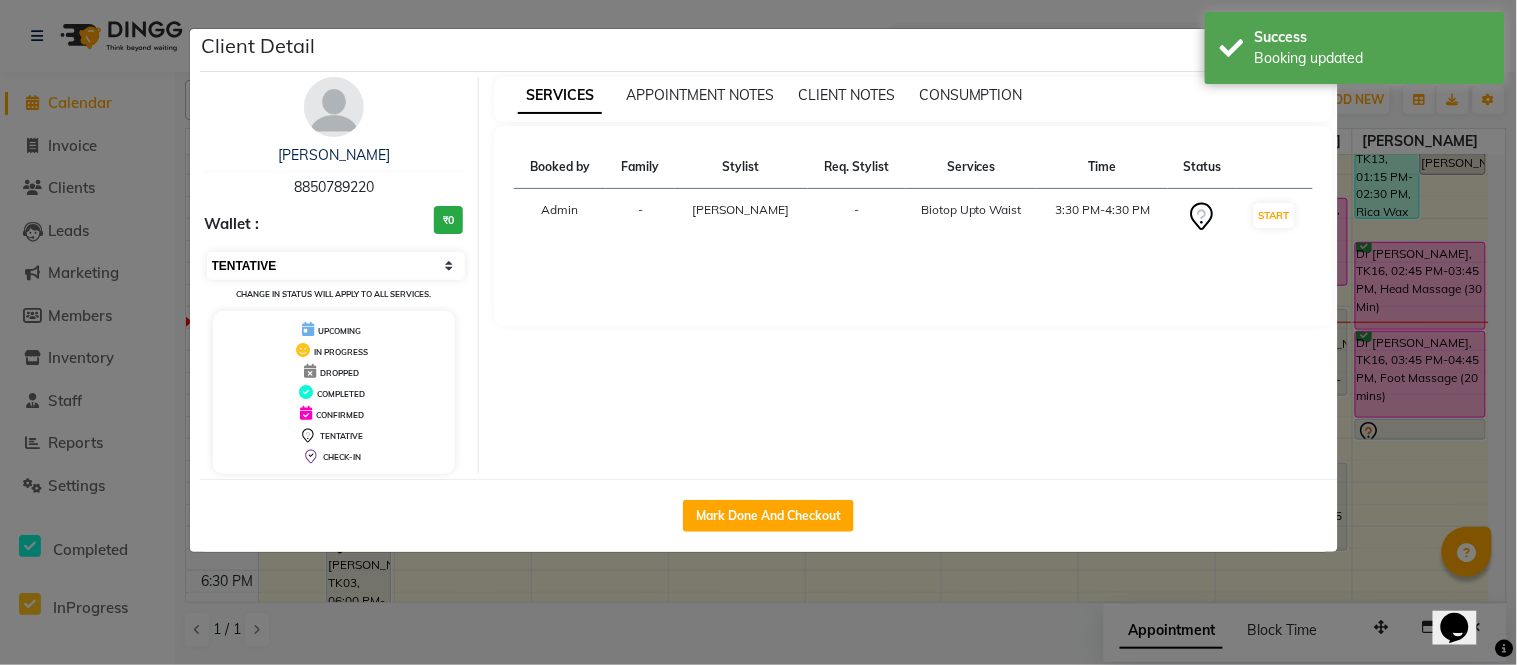click on "Select IN SERVICE CONFIRMED TENTATIVE CHECK IN MARK DONE DROPPED UPCOMING" at bounding box center [336, 266] 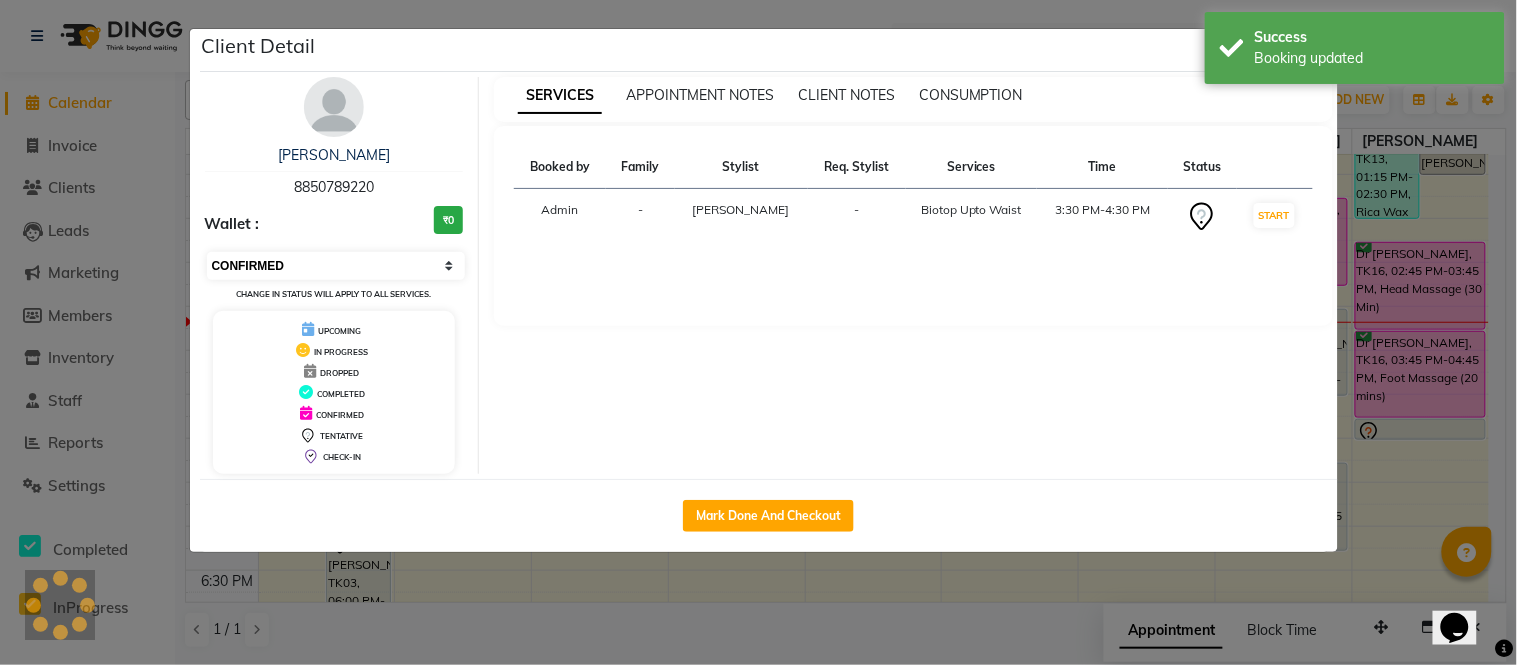 click on "Select IN SERVICE CONFIRMED TENTATIVE CHECK IN MARK DONE DROPPED UPCOMING" at bounding box center [336, 266] 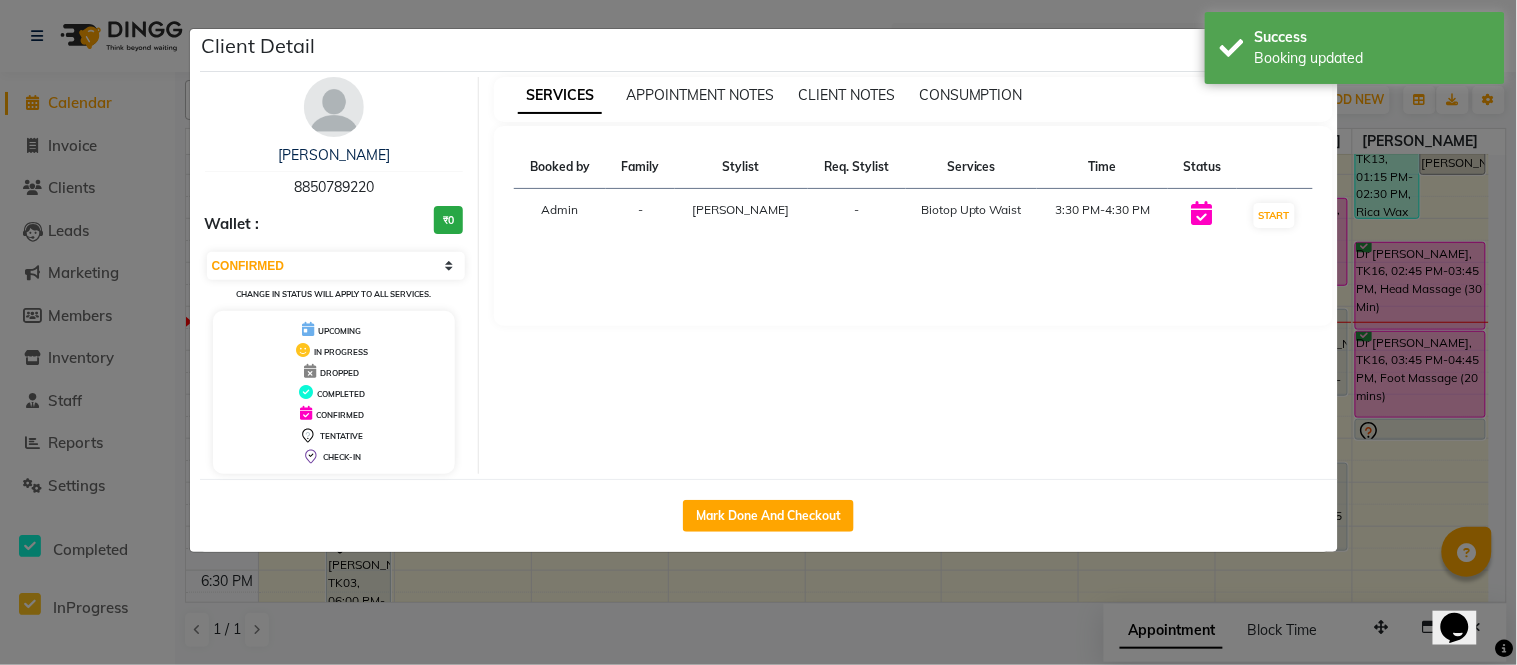 click on "Client Detail  Ashwini Srl   8850789220 Wallet : ₹0 Select IN SERVICE CONFIRMED TENTATIVE CHECK IN MARK DONE DROPPED UPCOMING Change in status will apply to all services. UPCOMING IN PROGRESS DROPPED COMPLETED CONFIRMED TENTATIVE CHECK-IN SERVICES APPOINTMENT NOTES CLIENT NOTES CONSUMPTION Booked by Family Stylist Req. Stylist Services Time Status  Admin  - Sainath Shinde -  Biotop Upto Waist   3:30 PM-4:30 PM   START   Mark Done And Checkout" 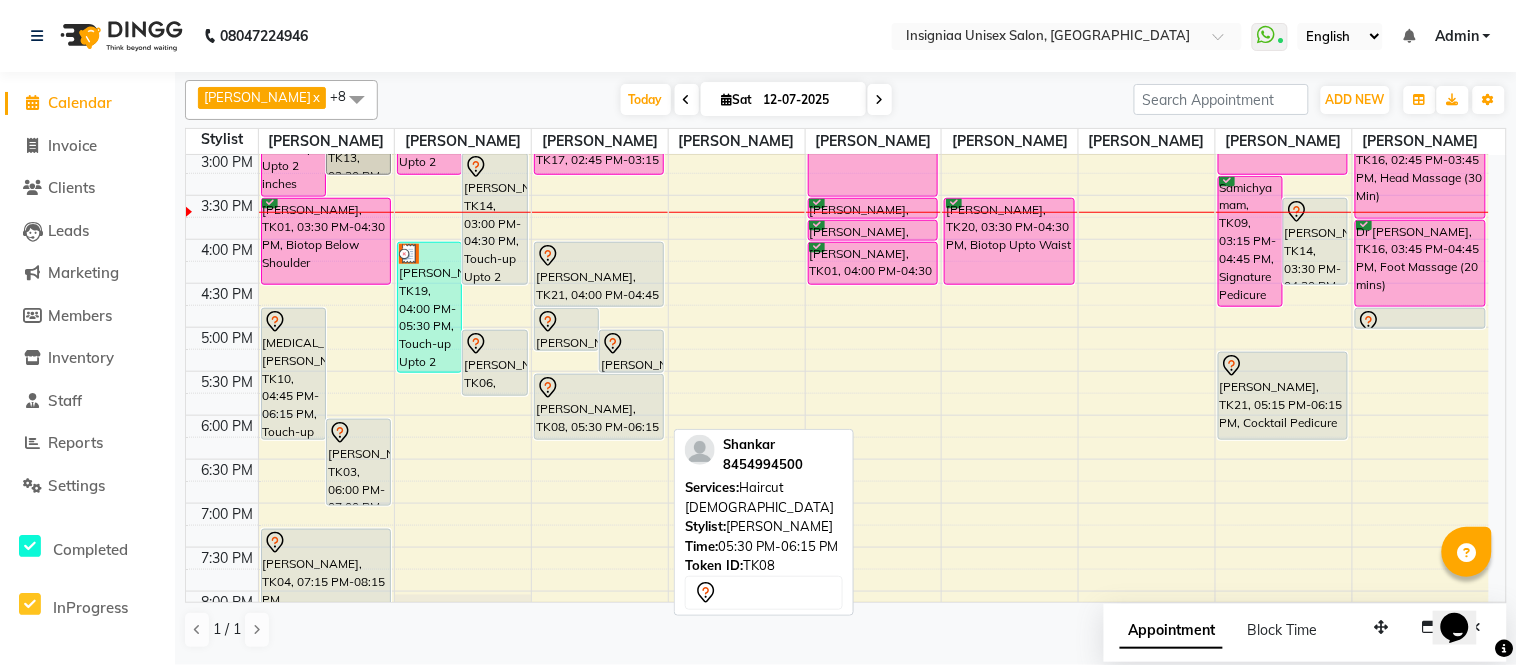 scroll, scrollTop: 554, scrollLeft: 0, axis: vertical 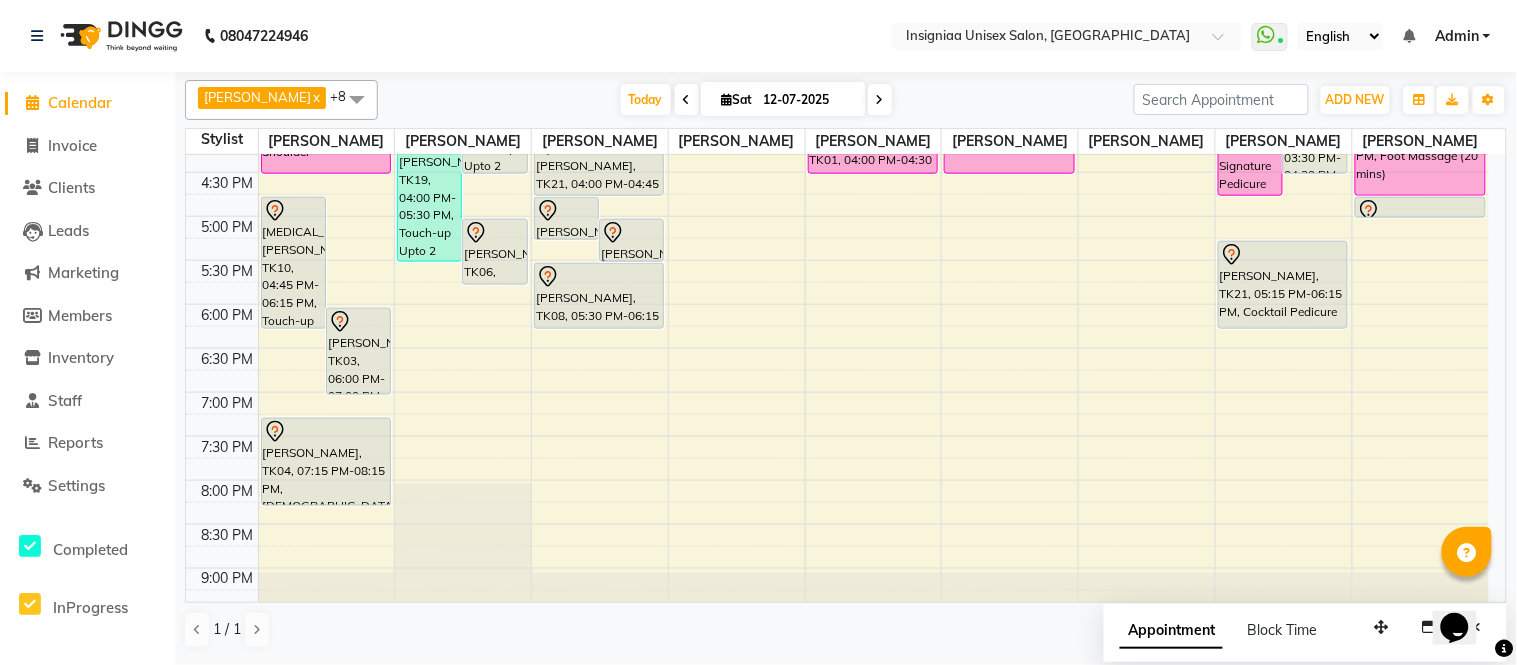 click at bounding box center (880, 100) 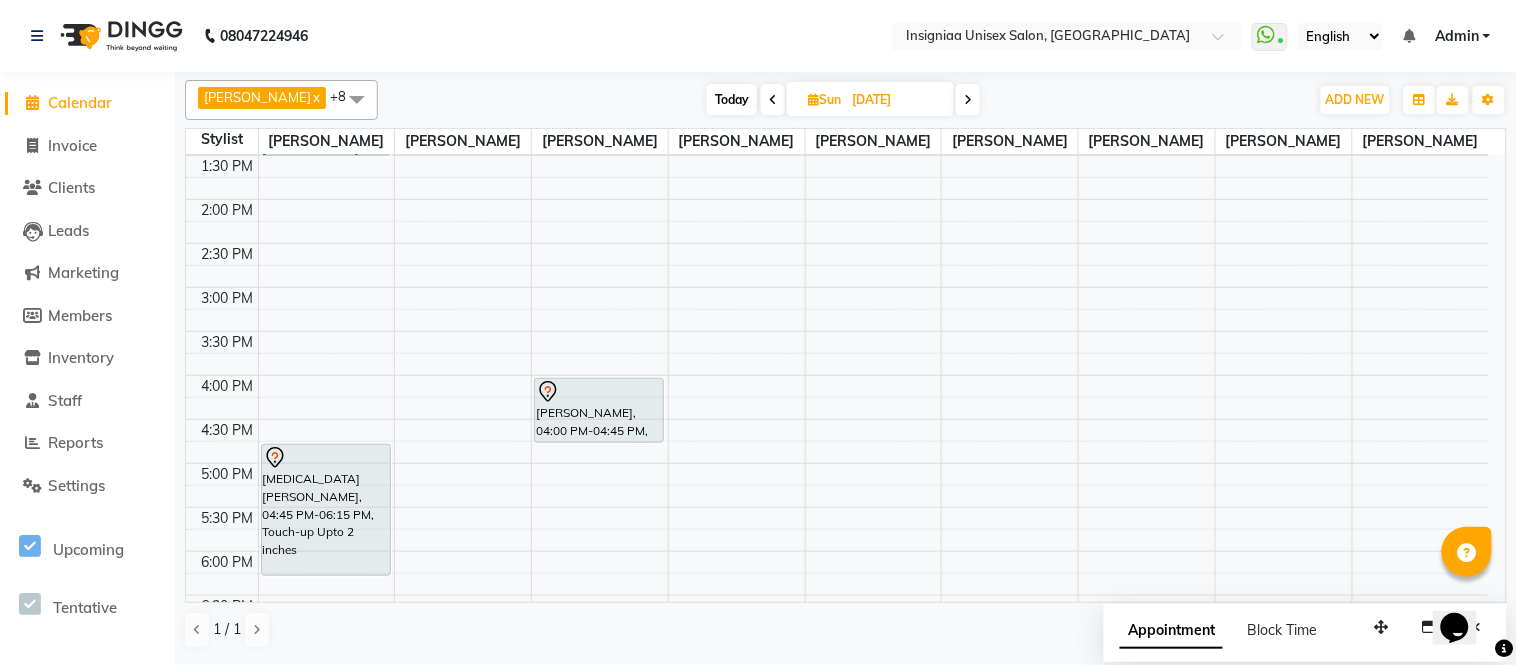 scroll, scrollTop: 332, scrollLeft: 0, axis: vertical 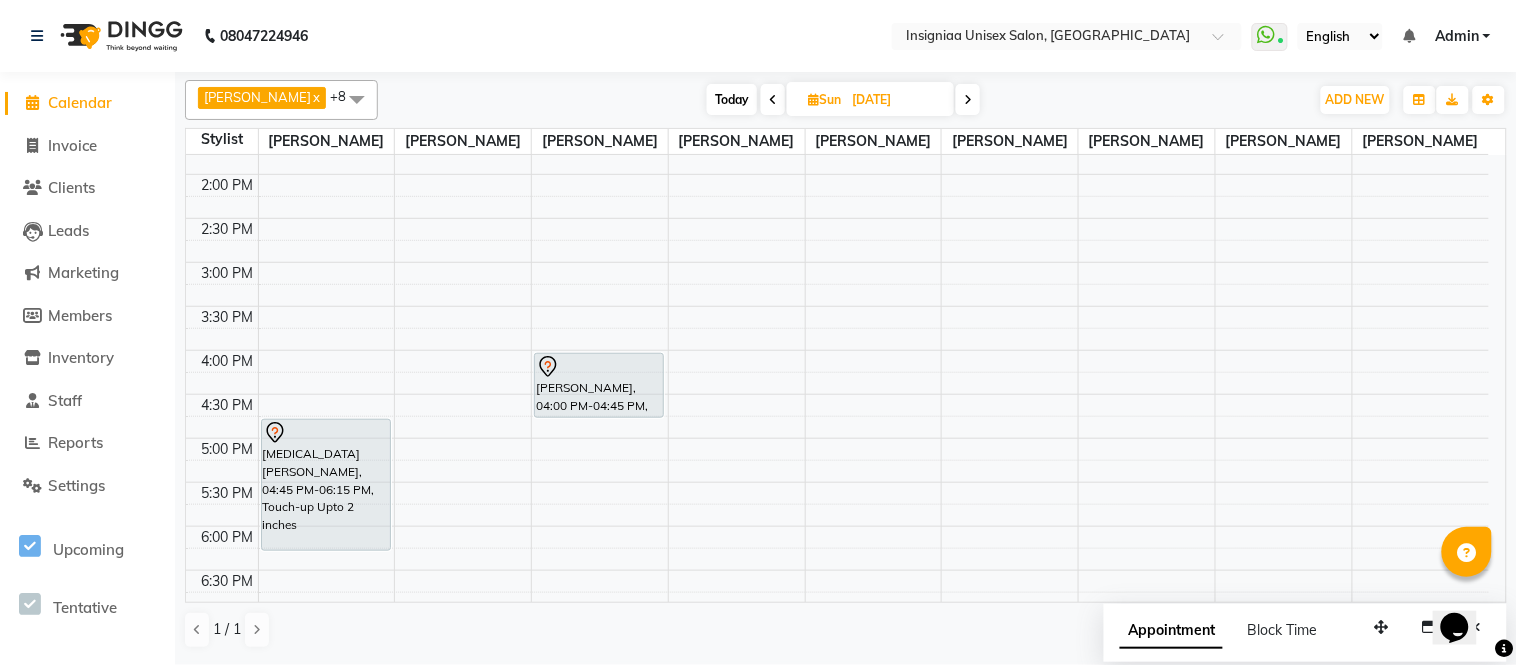 click on "Today" at bounding box center (732, 99) 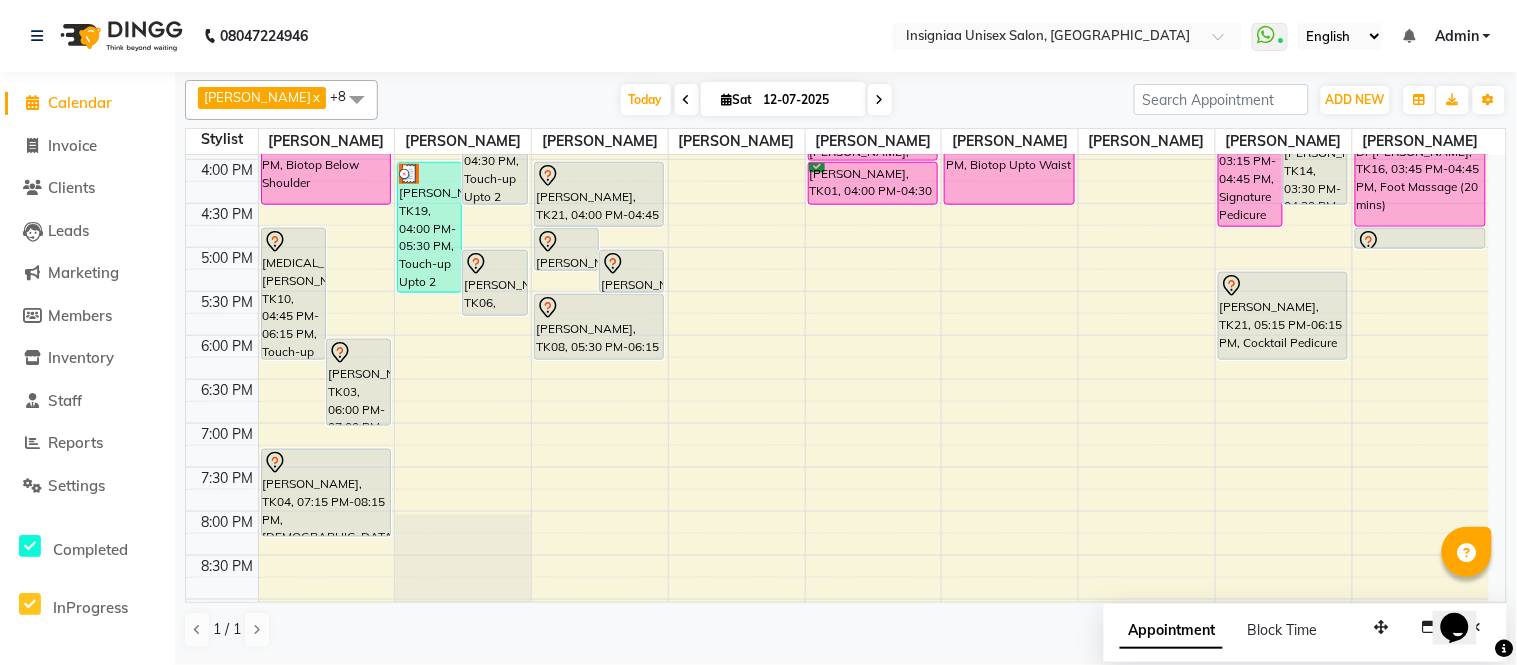 scroll, scrollTop: 412, scrollLeft: 0, axis: vertical 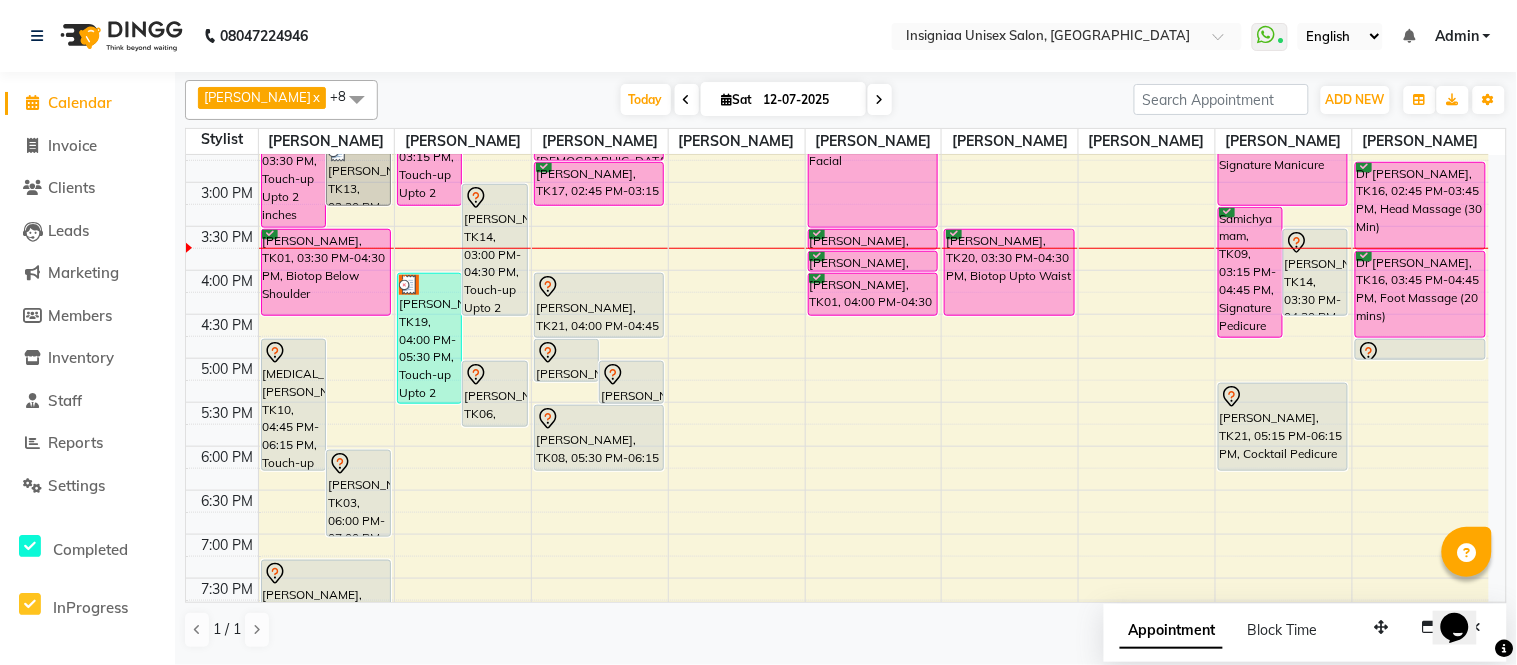 click at bounding box center [687, 99] 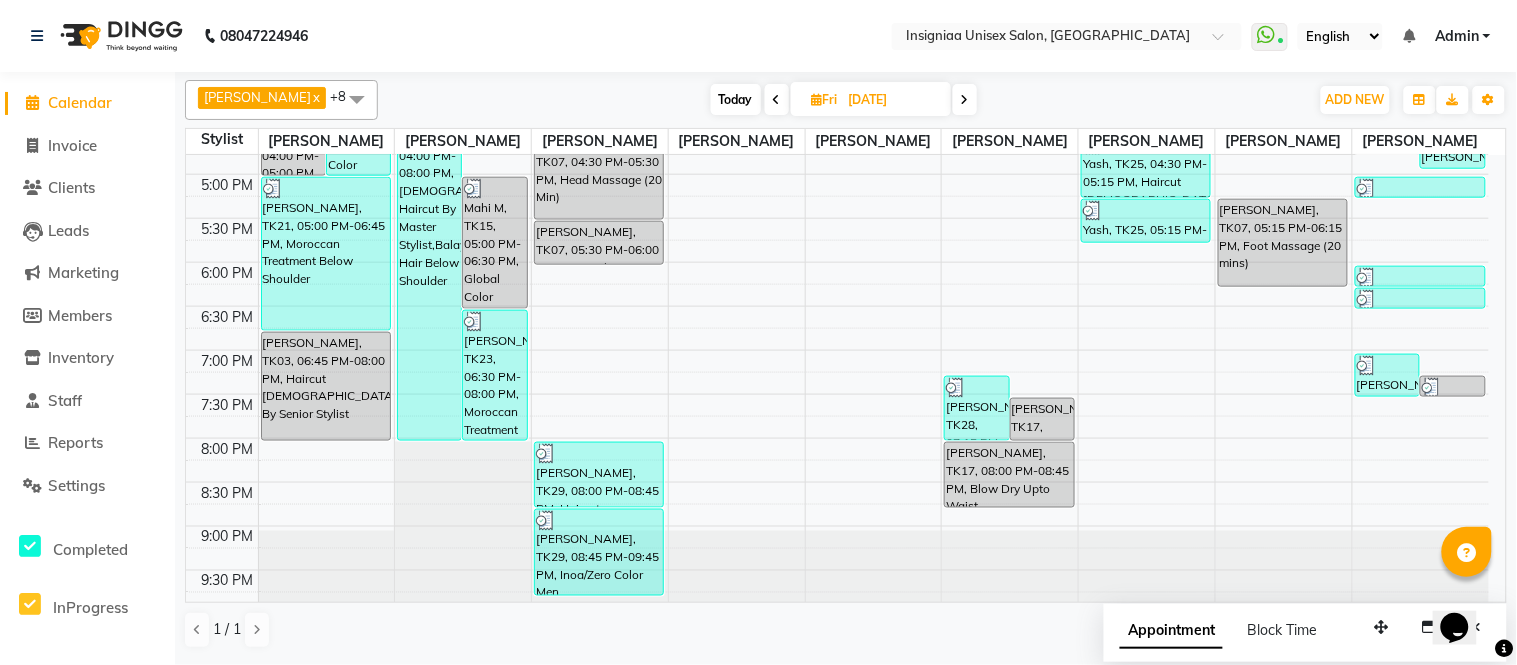 scroll, scrollTop: 634, scrollLeft: 0, axis: vertical 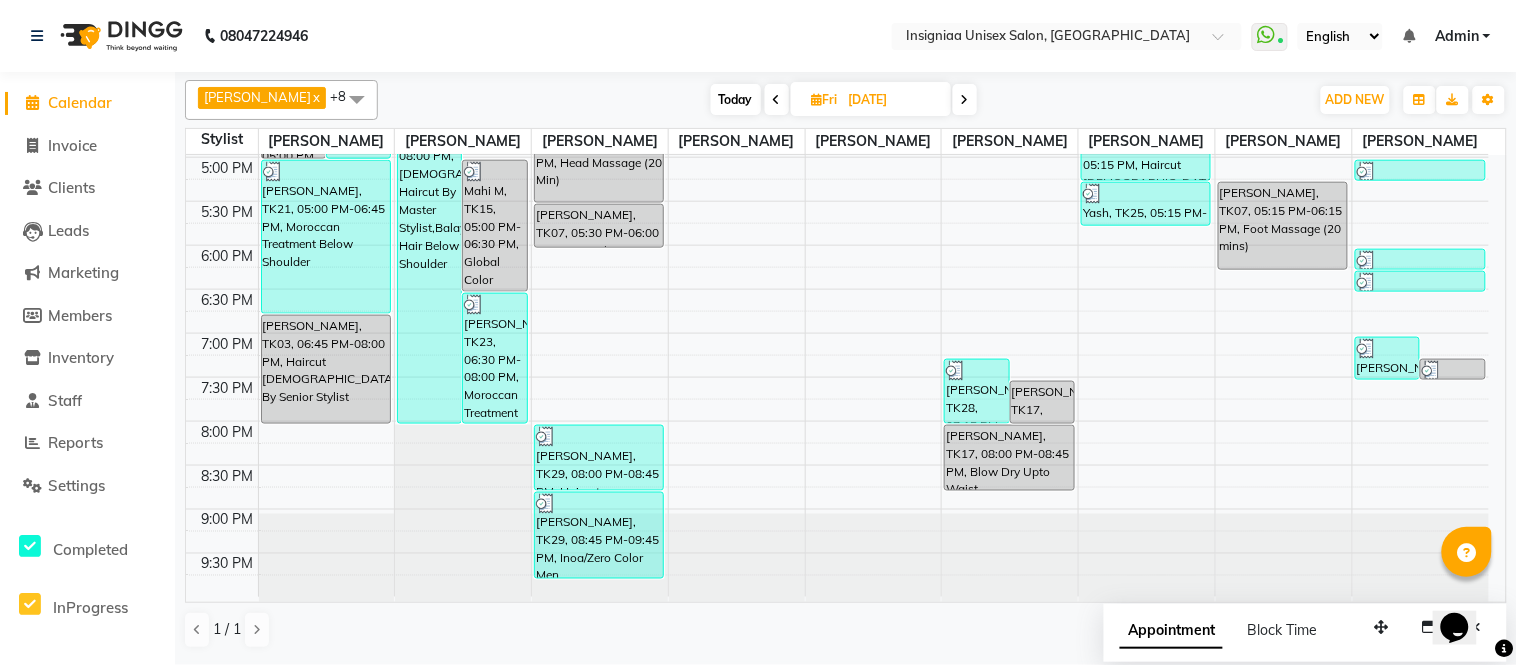 click on "Faizan Ansari  x Sainath Shinde  x Shankar Kshirsagar  x Sujeet Thakur  x Vijay Kharat  x Rupali Dhotre  x Sohail Khan  x Rahul Srivastav  x Rohini Waghmare  x +8 Select All Faizan Ansari Nilam Manke Rahul Srivastav Rohini Waghmare Rupali Dhotre Sainath Shinde Shankar Kshirsagar Sohail Khan Sujeet Thakur Vijay Kharat Today  Fri 11-07-2025 Toggle Dropdown Add Appointment Add Invoice Add Expense Add Attendance Add Client Add Transaction Toggle Dropdown Add Appointment Add Invoice Add Expense Add Attendance Add Client ADD NEW Toggle Dropdown Add Appointment Add Invoice Add Expense Add Attendance Add Client Add Transaction Faizan Ansari  x Sainath Shinde  x Shankar Kshirsagar  x Sujeet Thakur  x Vijay Kharat  x Rupali Dhotre  x Sohail Khan  x Rahul Srivastav  x Rohini Waghmare  x +8 Select All Faizan Ansari Nilam Manke Rahul Srivastav Rohini Waghmare Rupali Dhotre Sainath Shinde Shankar Kshirsagar Sohail Khan Sujeet Thakur Vijay Kharat Group By  Staff View   Room View  View as Vertical  List  9" at bounding box center [846, 100] 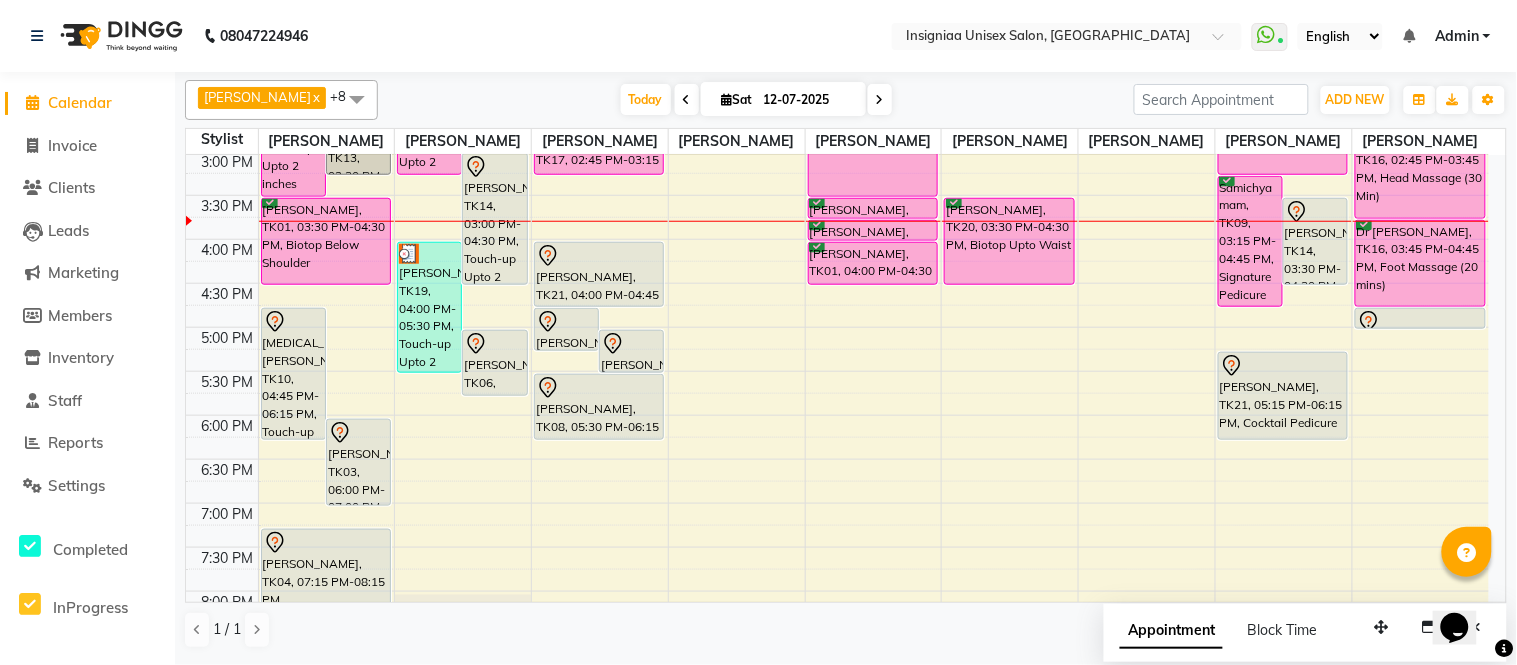 scroll, scrollTop: 221, scrollLeft: 0, axis: vertical 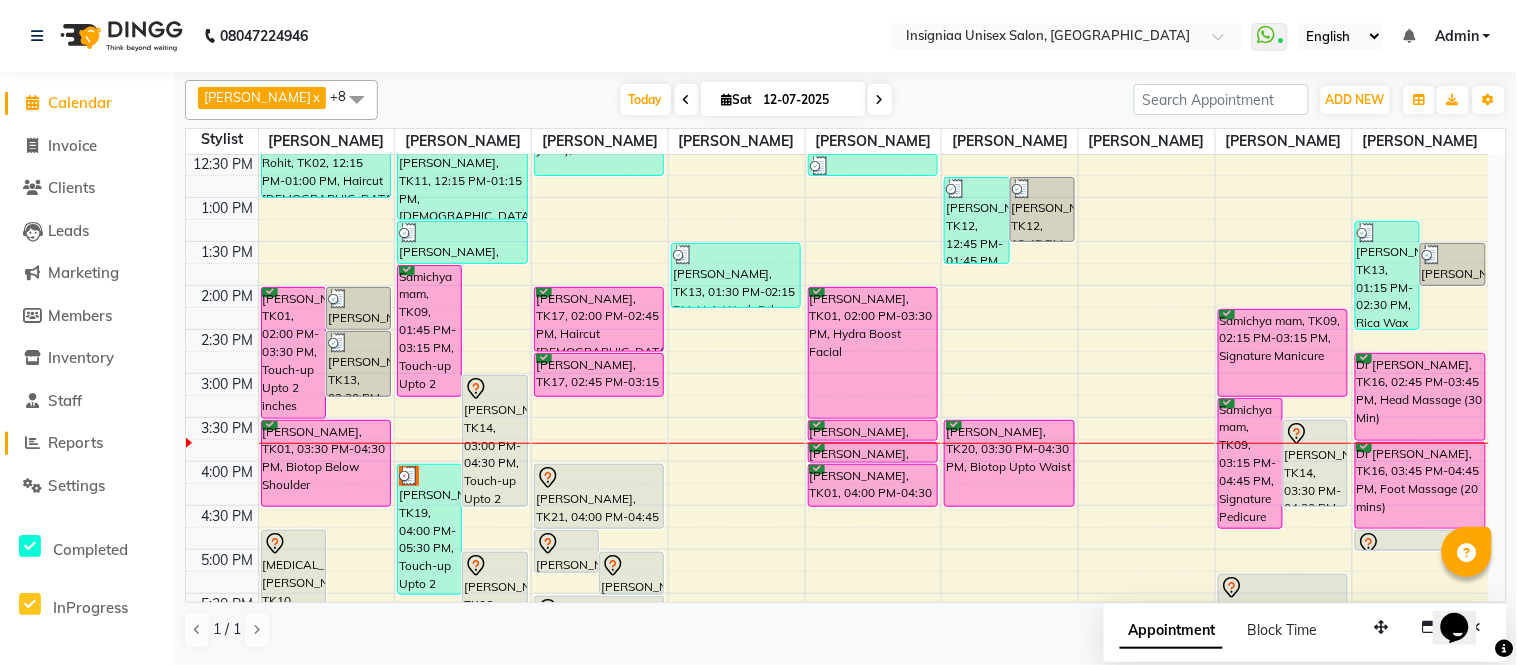 click on "Reports" 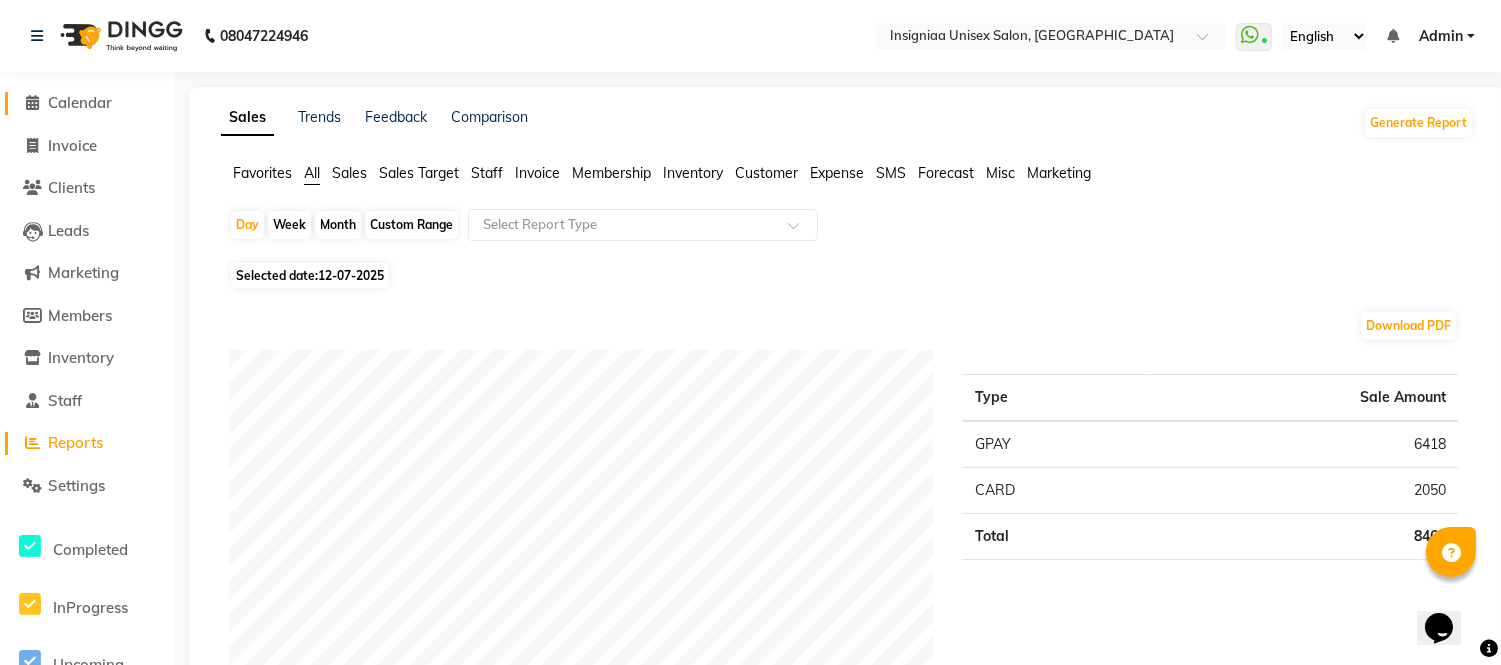 click on "Calendar" 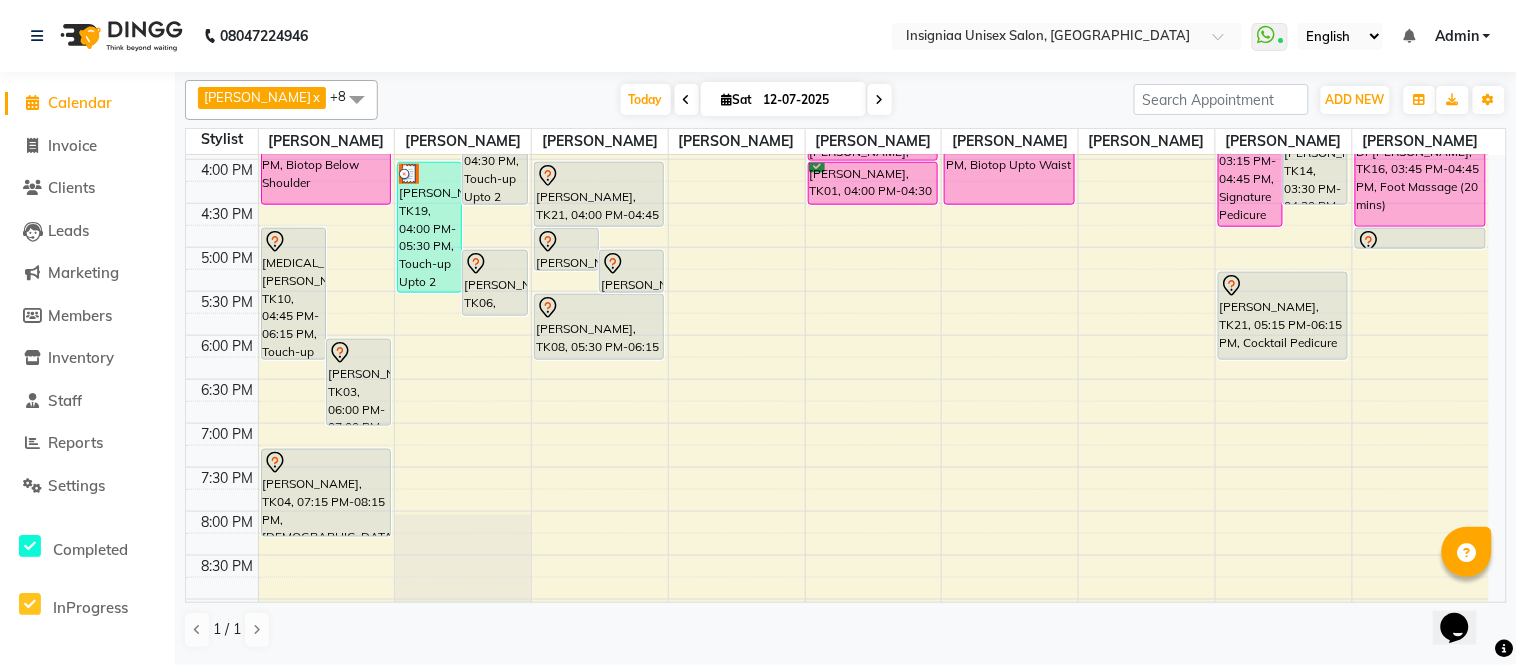 scroll, scrollTop: 412, scrollLeft: 0, axis: vertical 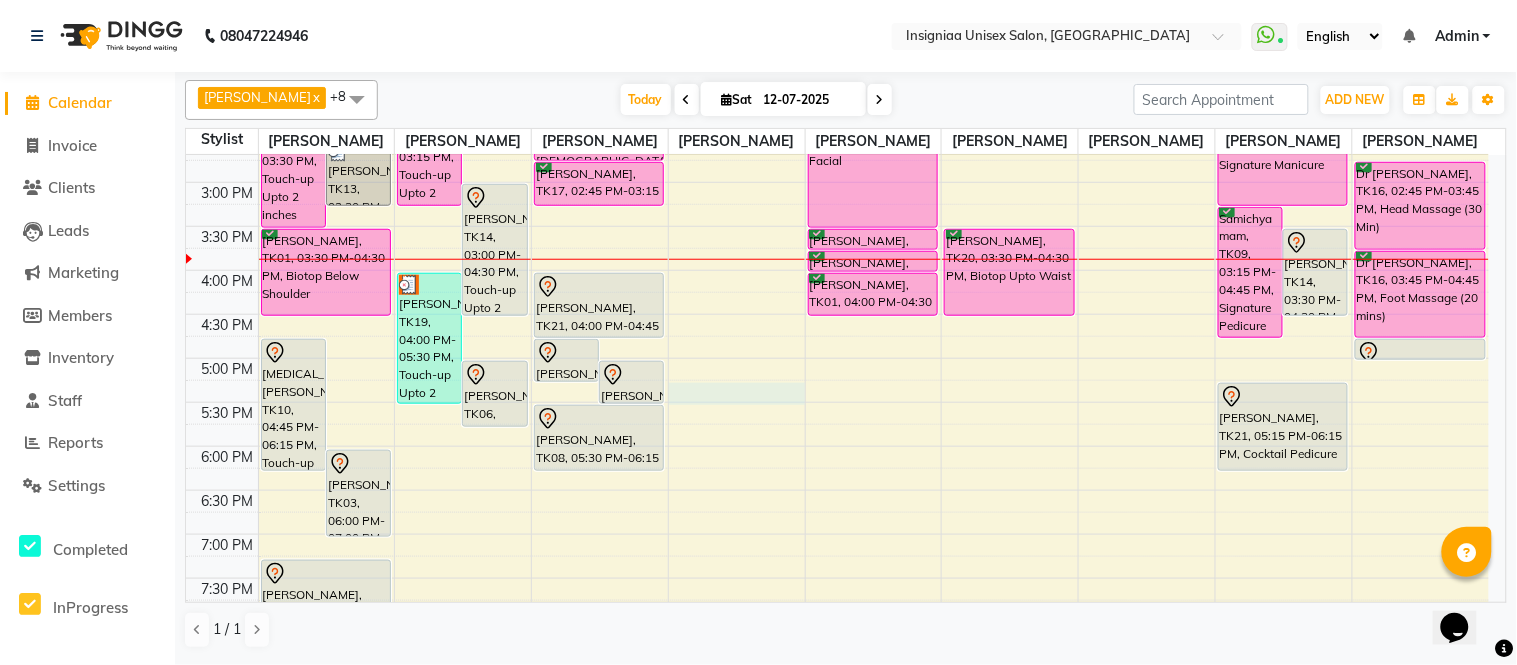 click on "10:00 AM 10:30 AM 11:00 AM 11:30 AM 12:00 PM 12:30 PM 1:00 PM 1:30 PM 2:00 PM 2:30 PM 3:00 PM 3:30 PM 4:00 PM 4:30 PM 5:00 PM 5:30 PM 6:00 PM 6:30 PM 7:00 PM 7:30 PM 8:00 PM 8:30 PM 9:00 PM 9:30 PM     Niki Jat, TK01, 02:00 PM-03:30 PM, Touch-up Upto 2 inches      Ramya Poddar, TK13, 02:00 PM-02:30 PM, Pre wash Female (without Conditioning)     Ramya Poddar, TK13, 02:30 PM-03:15 PM, Blow Dry Below Shoulder             Yasmin Mam, TK10, 04:45 PM-06:15 PM, Touch-up Upto 2 inches              Himanshu Agarwal, TK03, 06:00 PM-07:00 PM, Haircut Male By Senior Stylist     Rohit, TK02, 12:15 PM-01:00 PM, Haircut Male By Senior Stylist     Niki Jat, TK01, 03:30 PM-04:30 PM, Biotop Below Shoulder             Dattatray, TK04, 07:15 PM-08:15 PM, Female Haircut By Senior Stylist     Samichya mam, TK09, 01:45 PM-03:15 PM, Touch-up Upto 2 inches (Ammonia Free)             Anjali Dhandwate, TK14, 03:00 PM-04:30 PM, Touch-up Upto 2 inches (Ammonia Free)     Seema Gopakumar, TK19, 04:00 PM-05:30 PM, Touch-up Upto 2 inches" at bounding box center [837, 270] 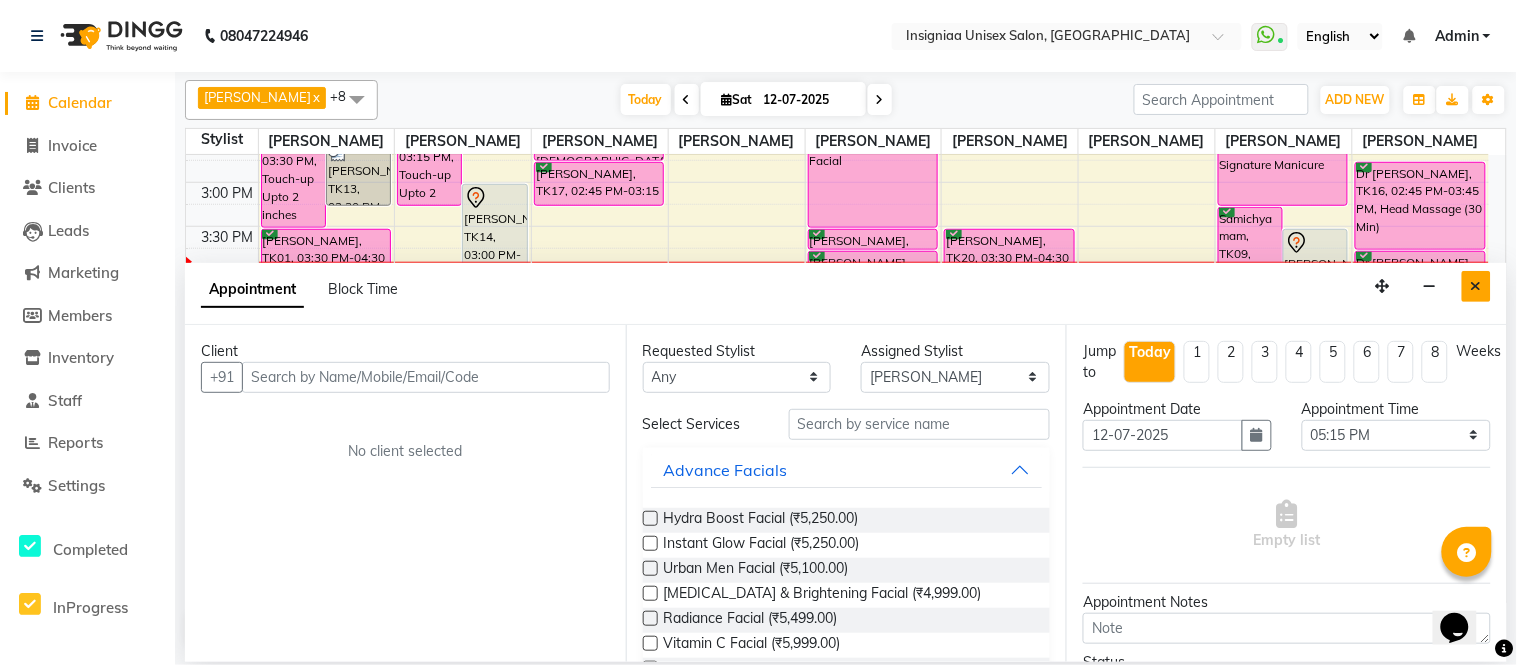 click at bounding box center (1476, 286) 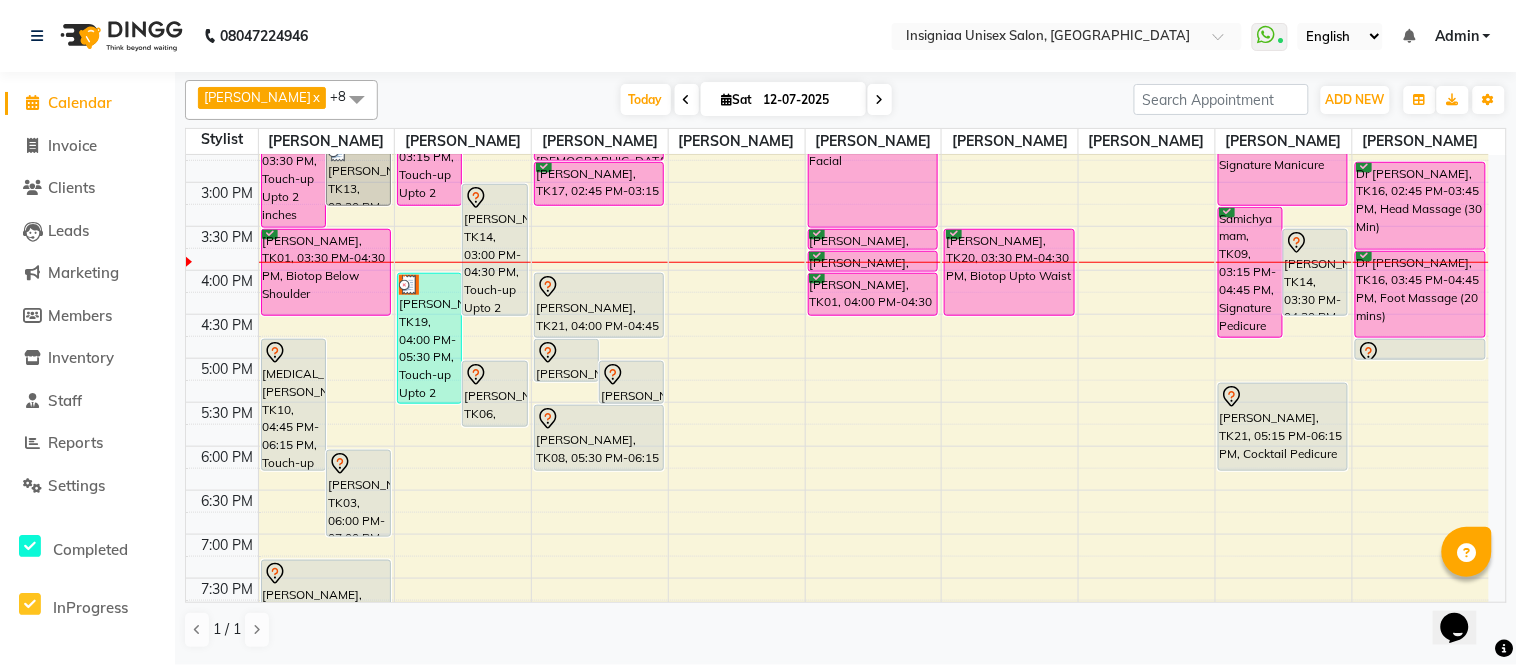 click at bounding box center [880, 100] 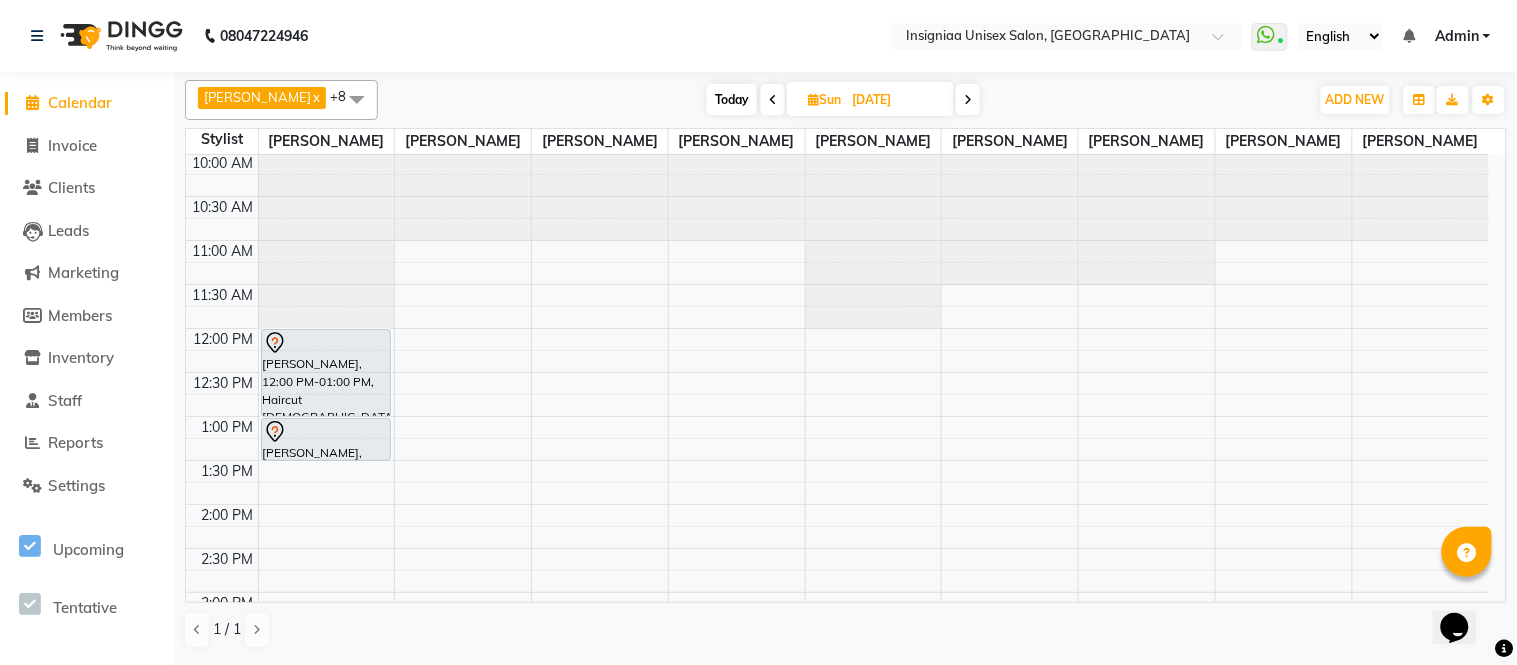 scroll, scrollTop: 0, scrollLeft: 0, axis: both 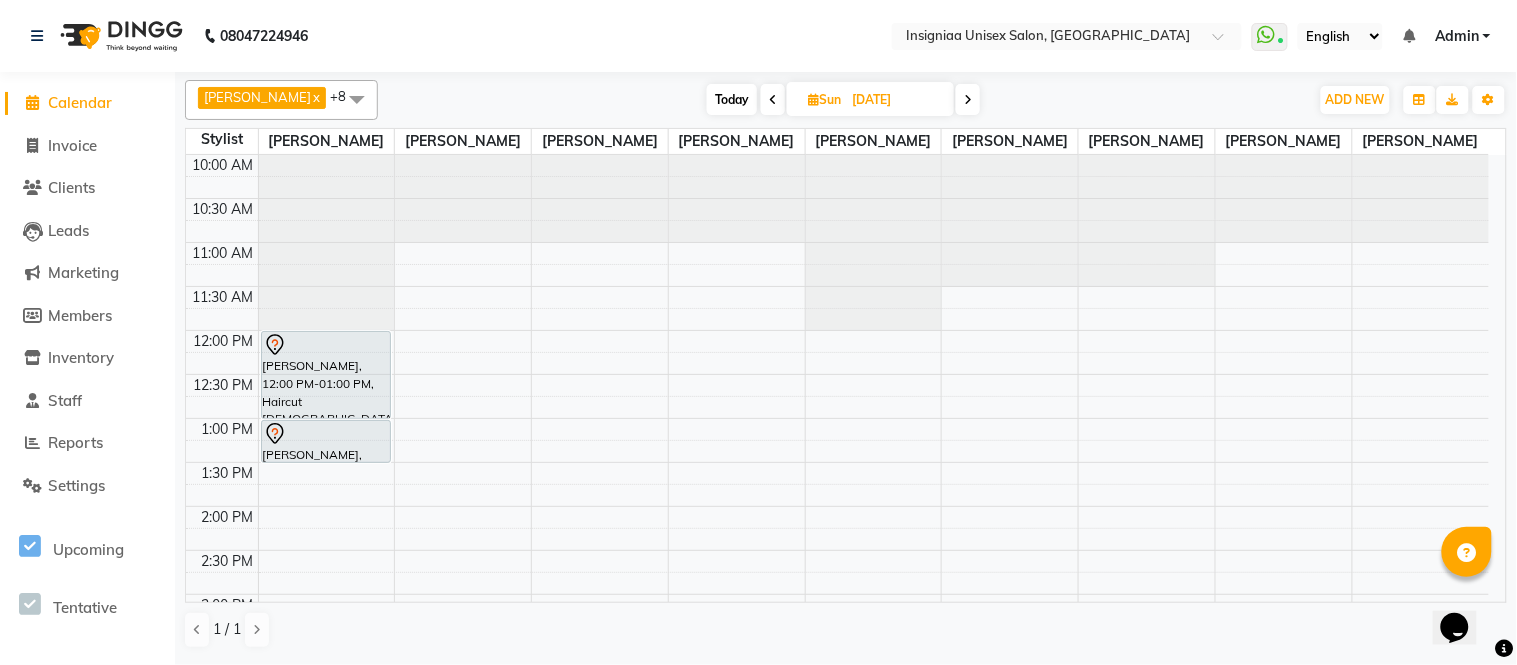 click at bounding box center (874, 155) 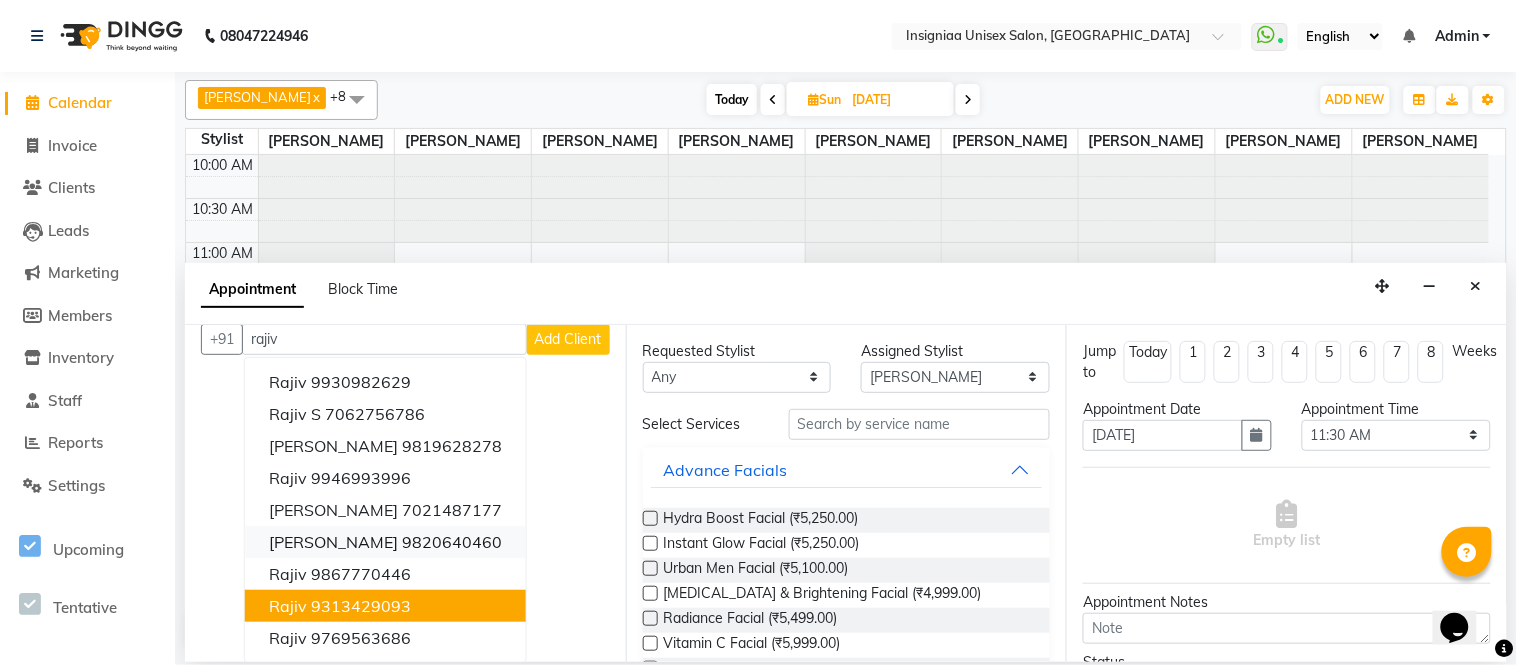 scroll, scrollTop: 38, scrollLeft: 0, axis: vertical 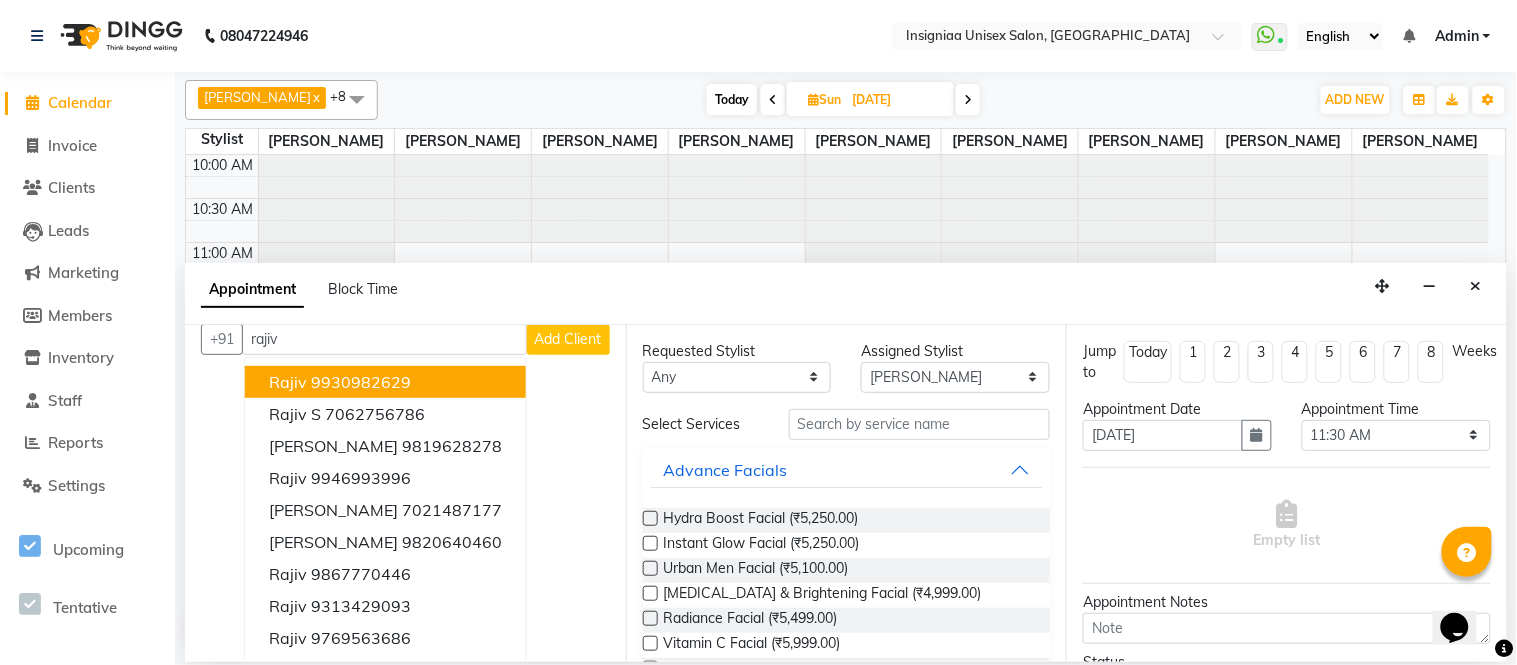 click on "9930982629" at bounding box center [361, 382] 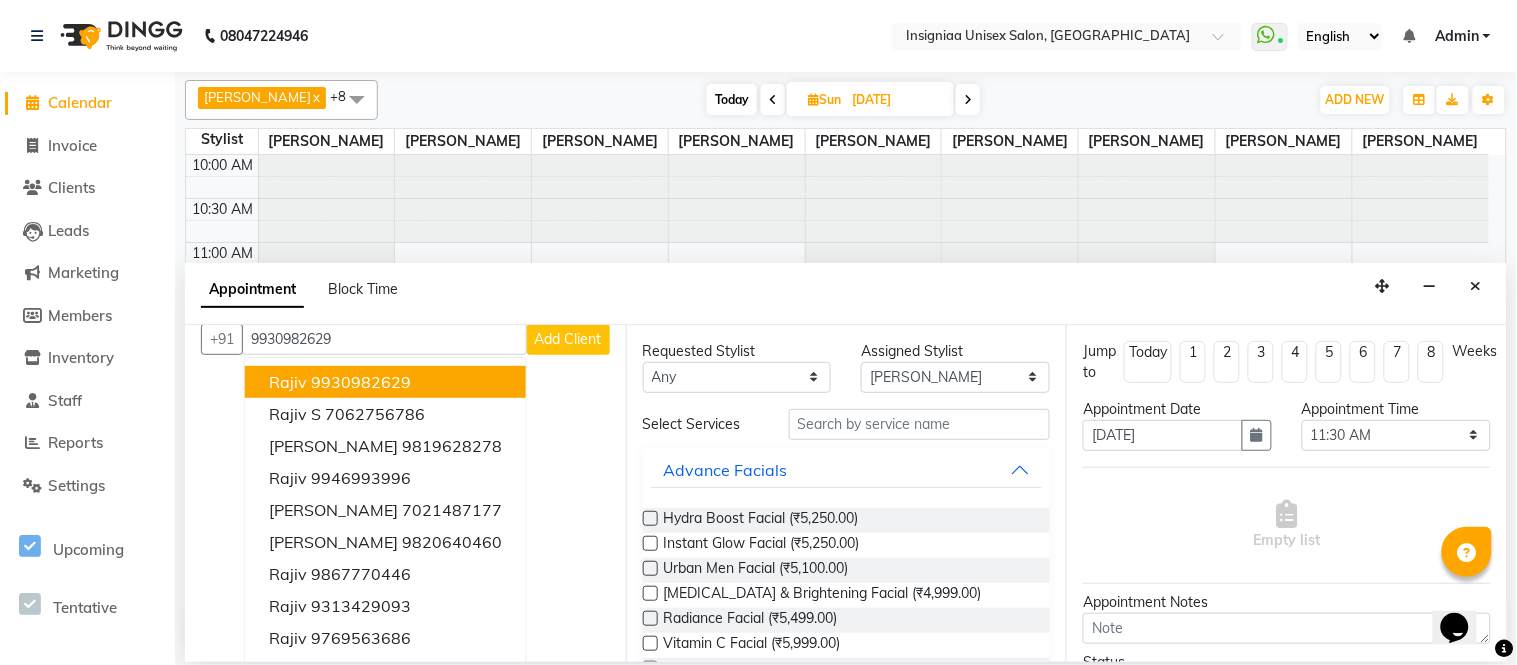 scroll, scrollTop: 0, scrollLeft: 0, axis: both 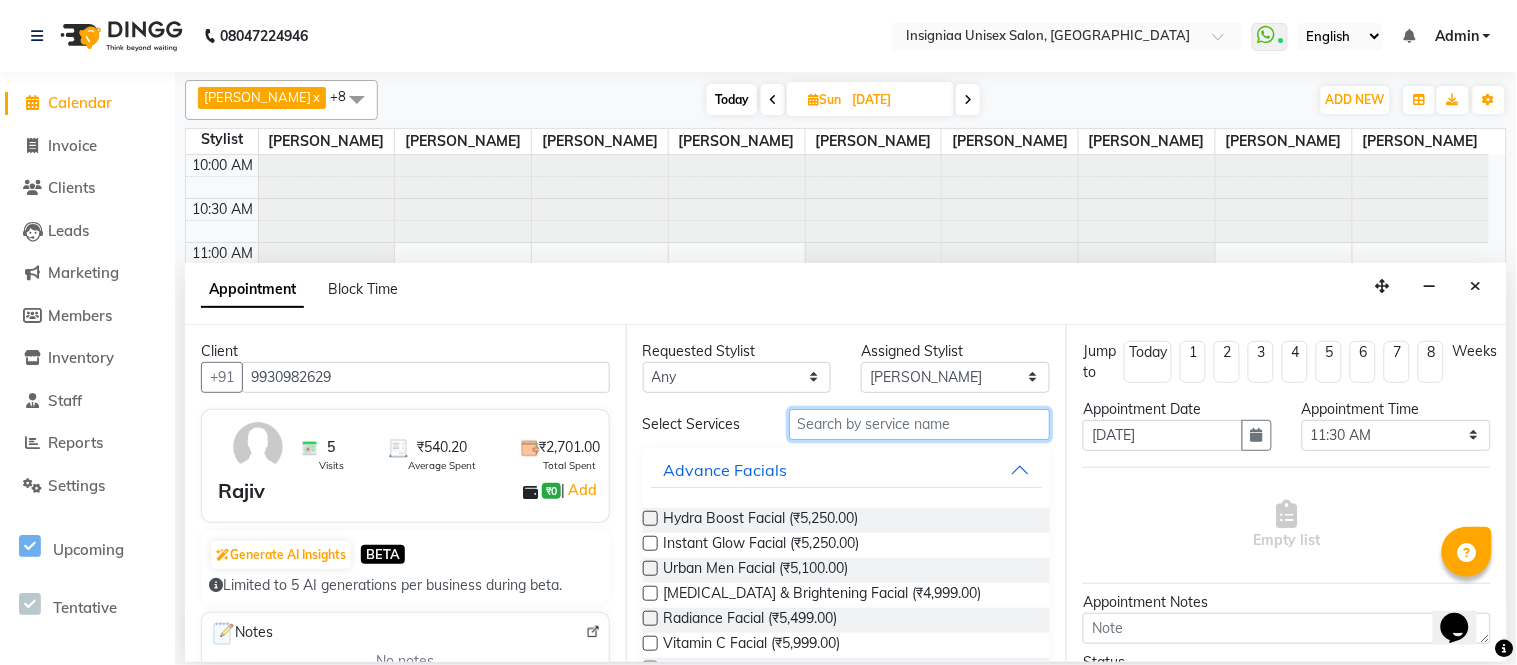 click at bounding box center (920, 424) 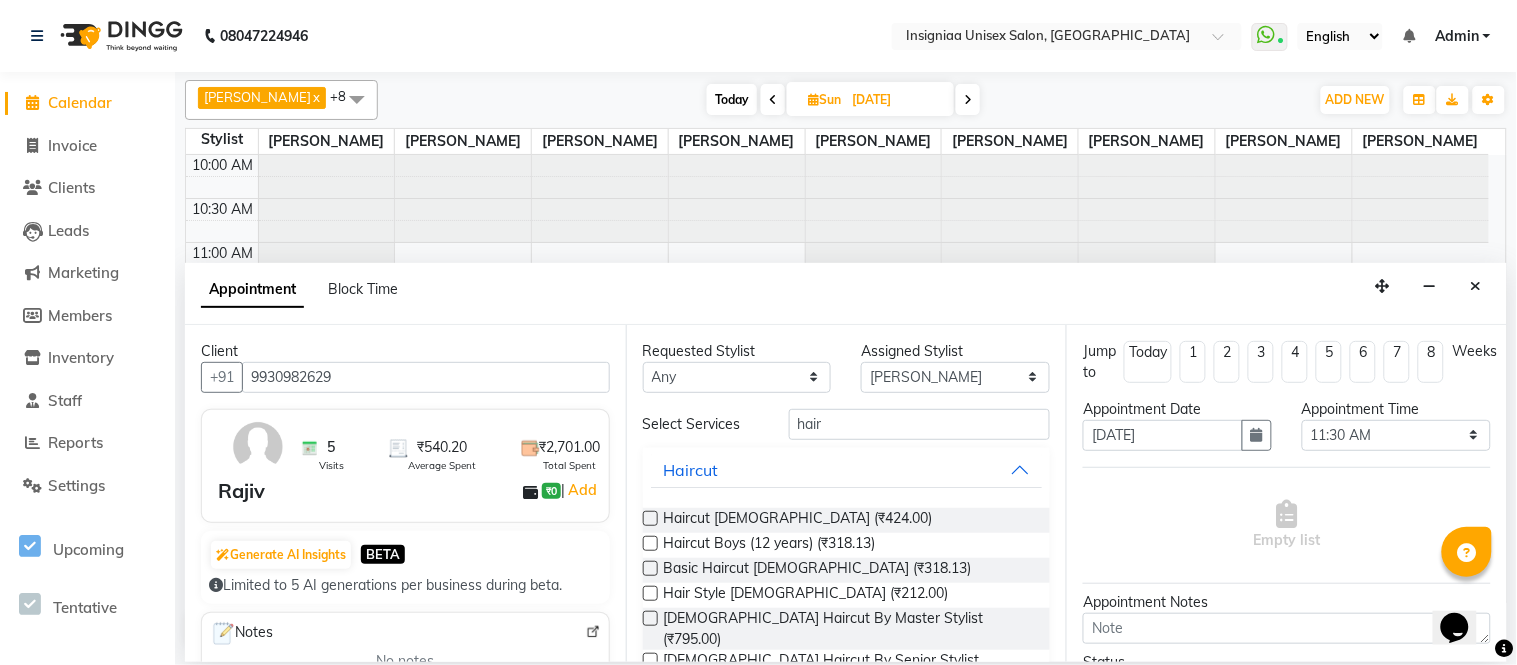 click at bounding box center (650, 518) 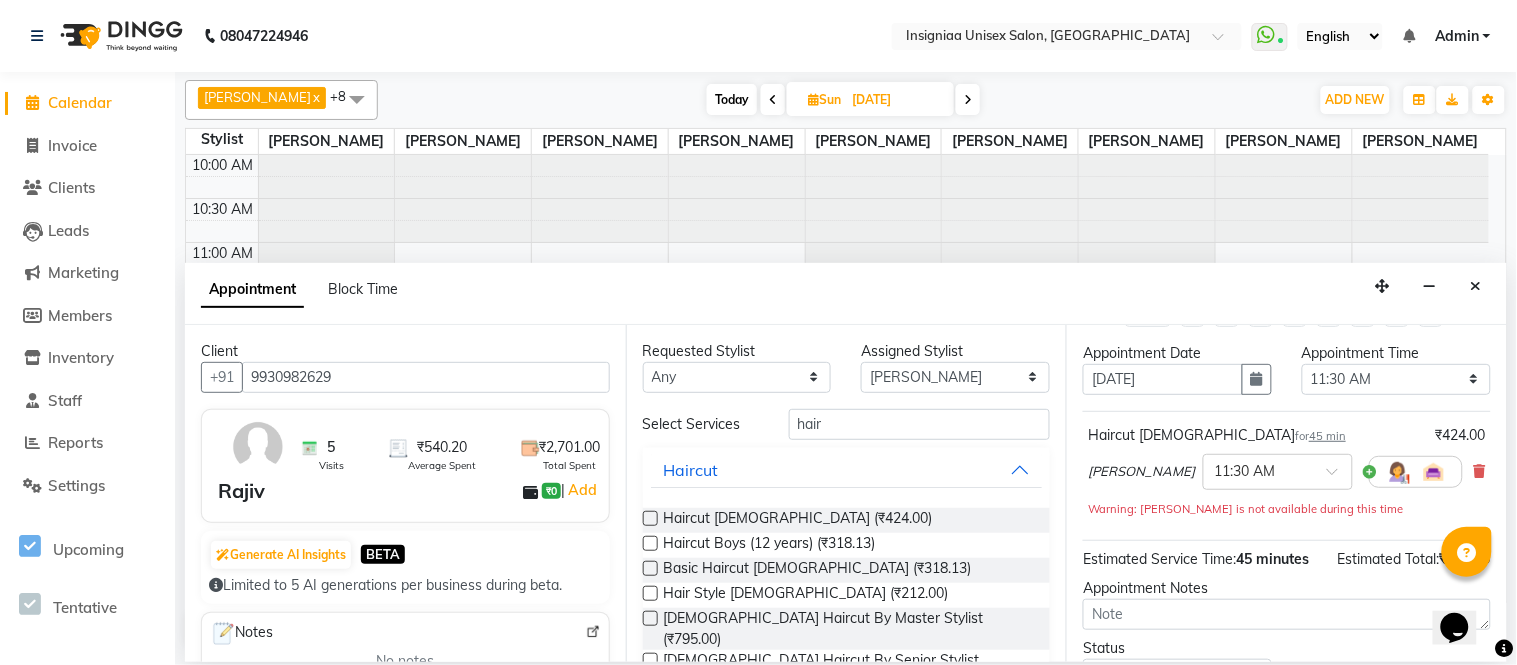 scroll, scrollTop: 230, scrollLeft: 0, axis: vertical 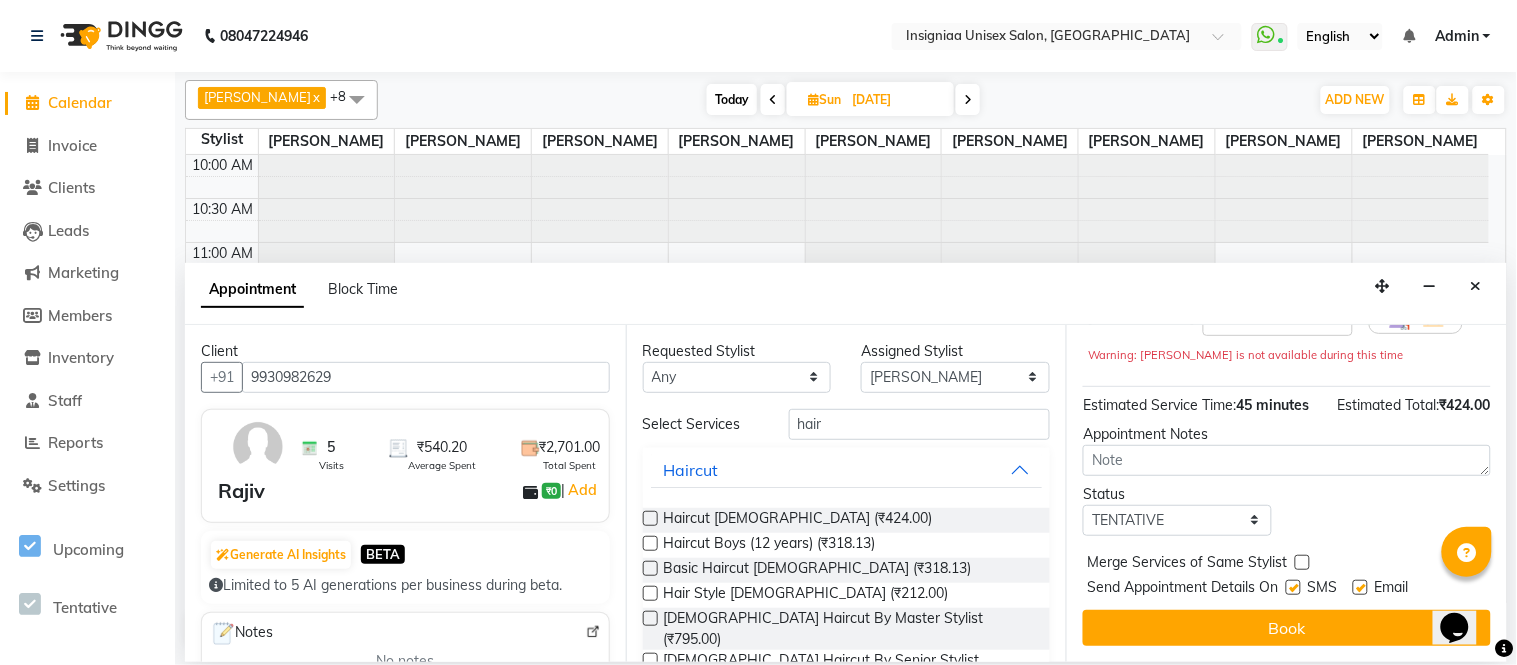 click at bounding box center (1360, 587) 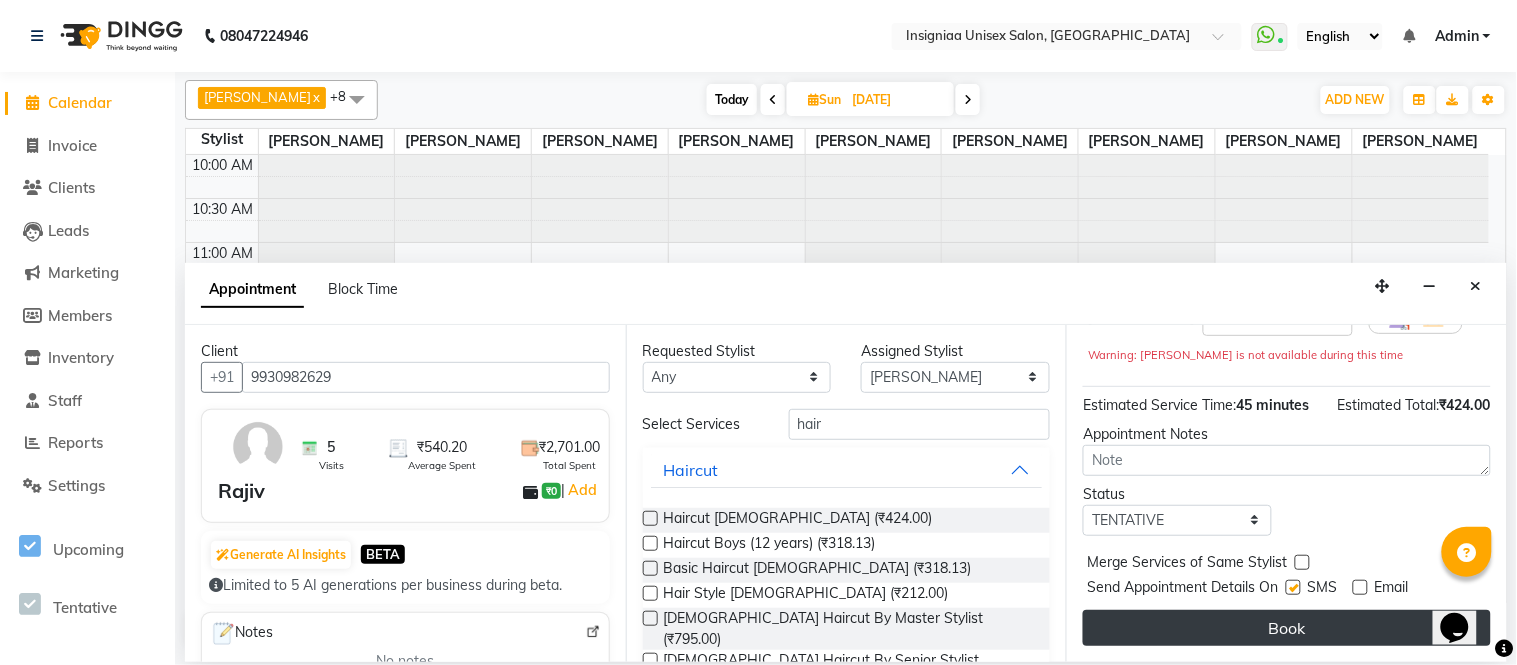 click on "Book" at bounding box center [1287, 628] 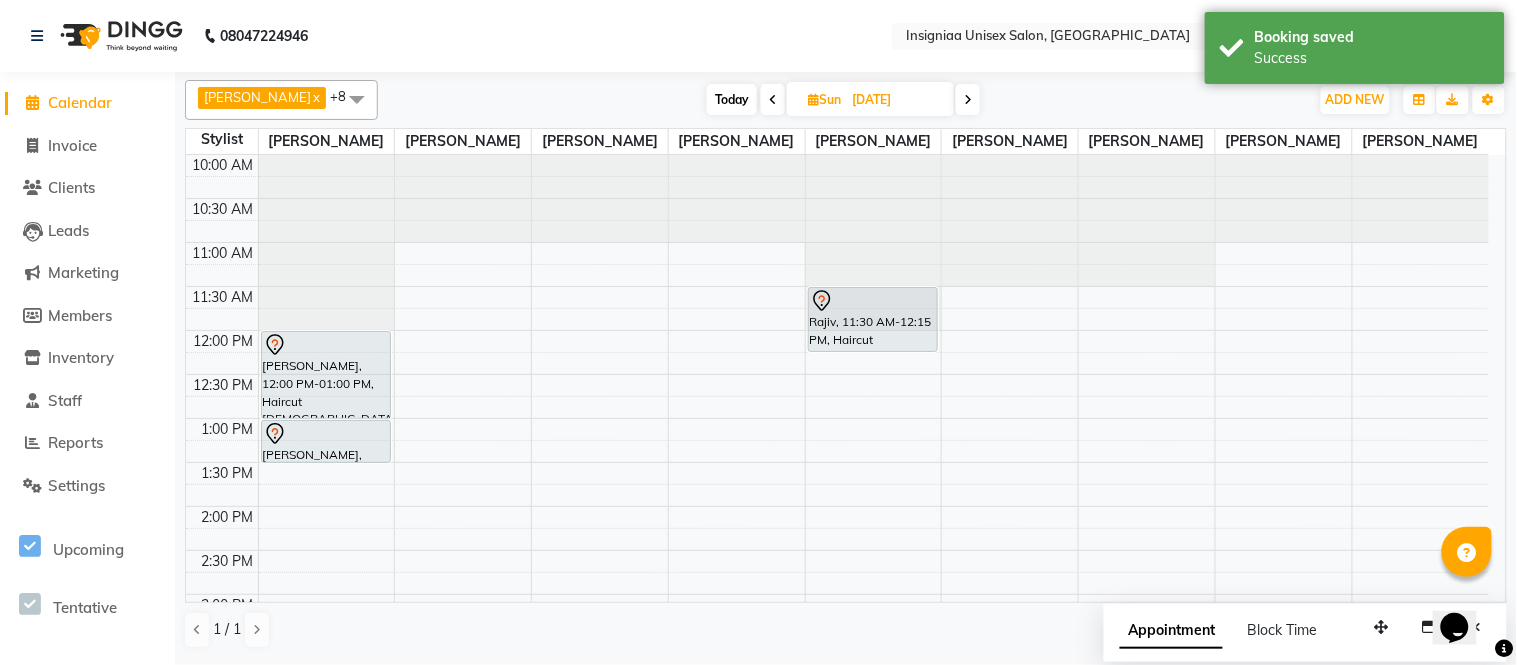 click on "Today" at bounding box center (732, 99) 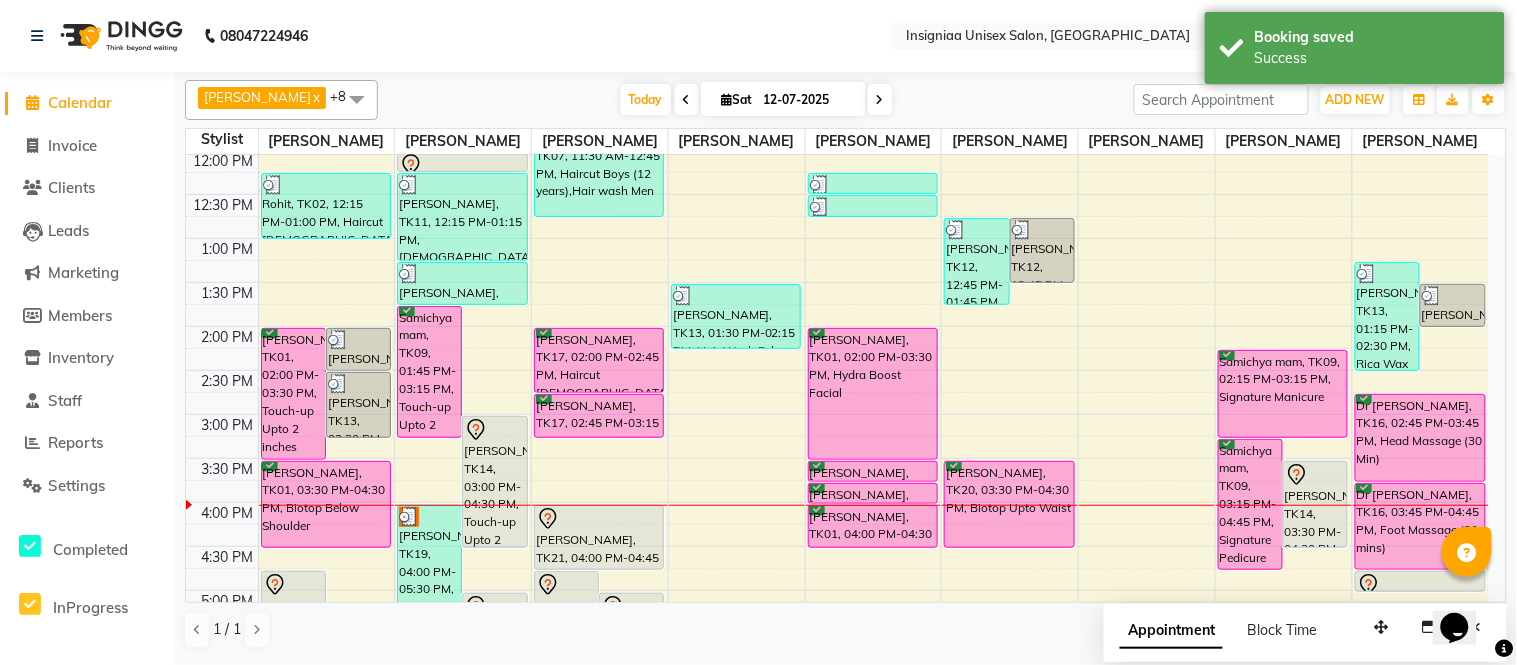scroll, scrollTop: 0, scrollLeft: 0, axis: both 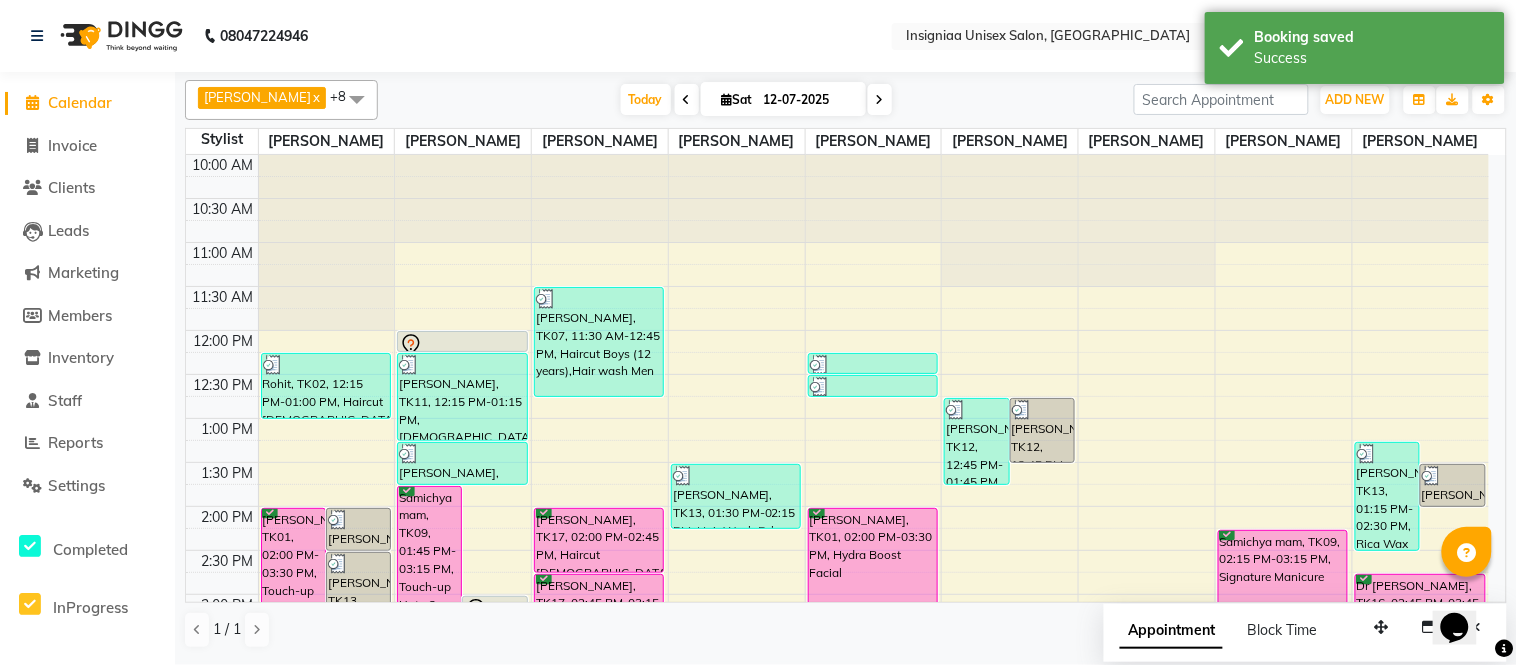 click on "12-07-2025" at bounding box center (808, 100) 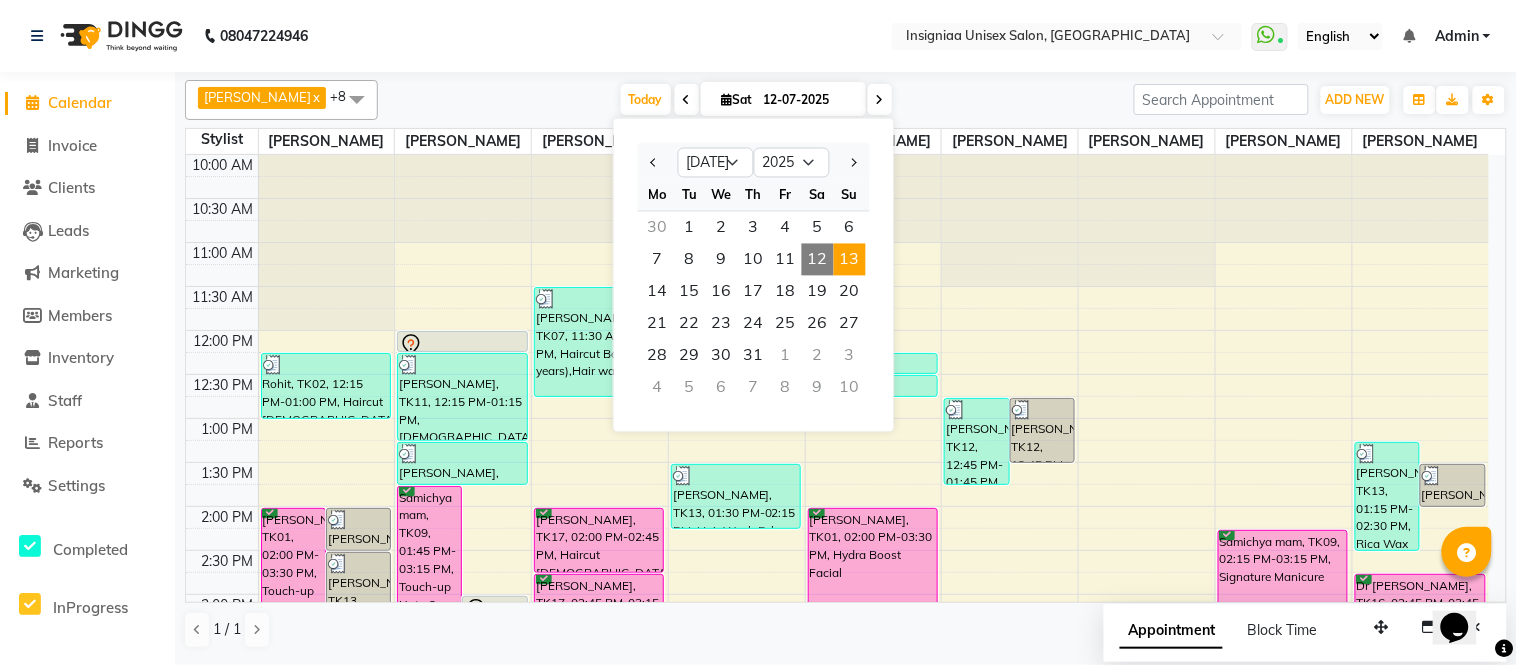 click on "13" at bounding box center [850, 260] 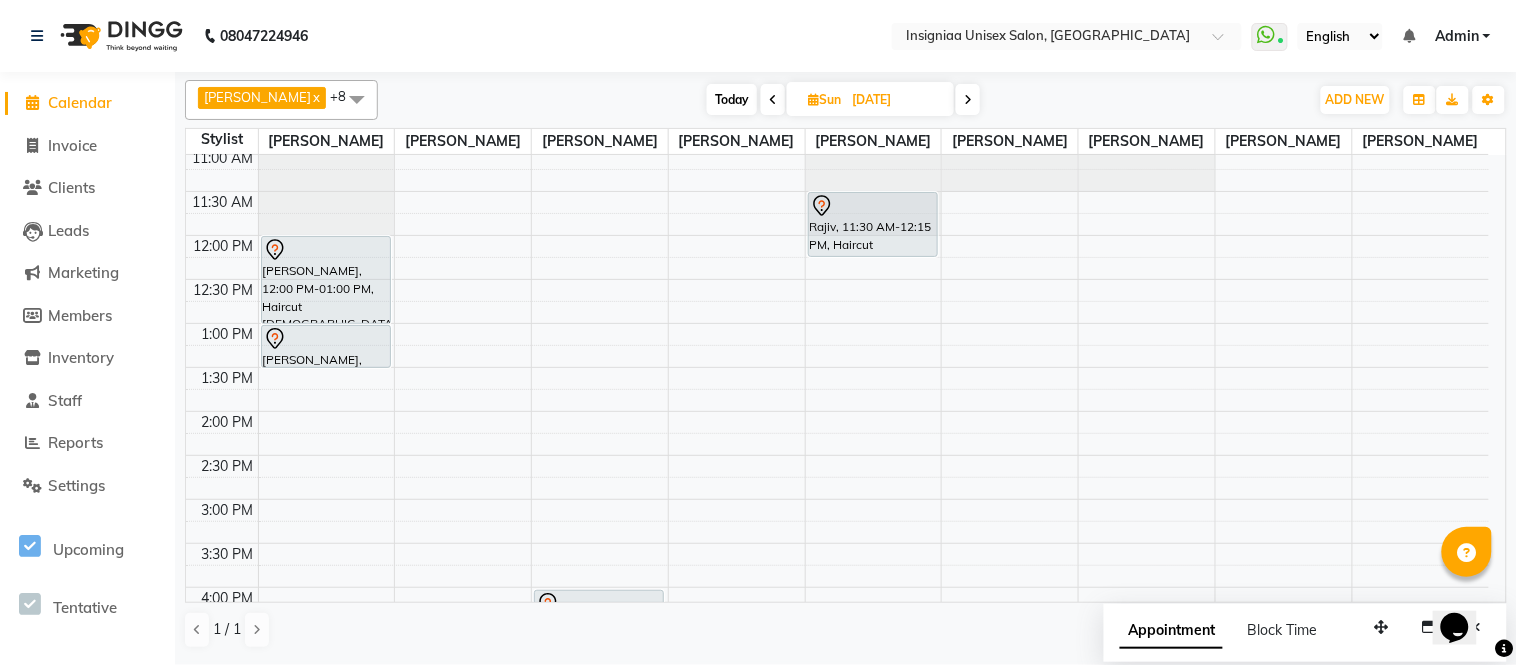 scroll, scrollTop: 78, scrollLeft: 0, axis: vertical 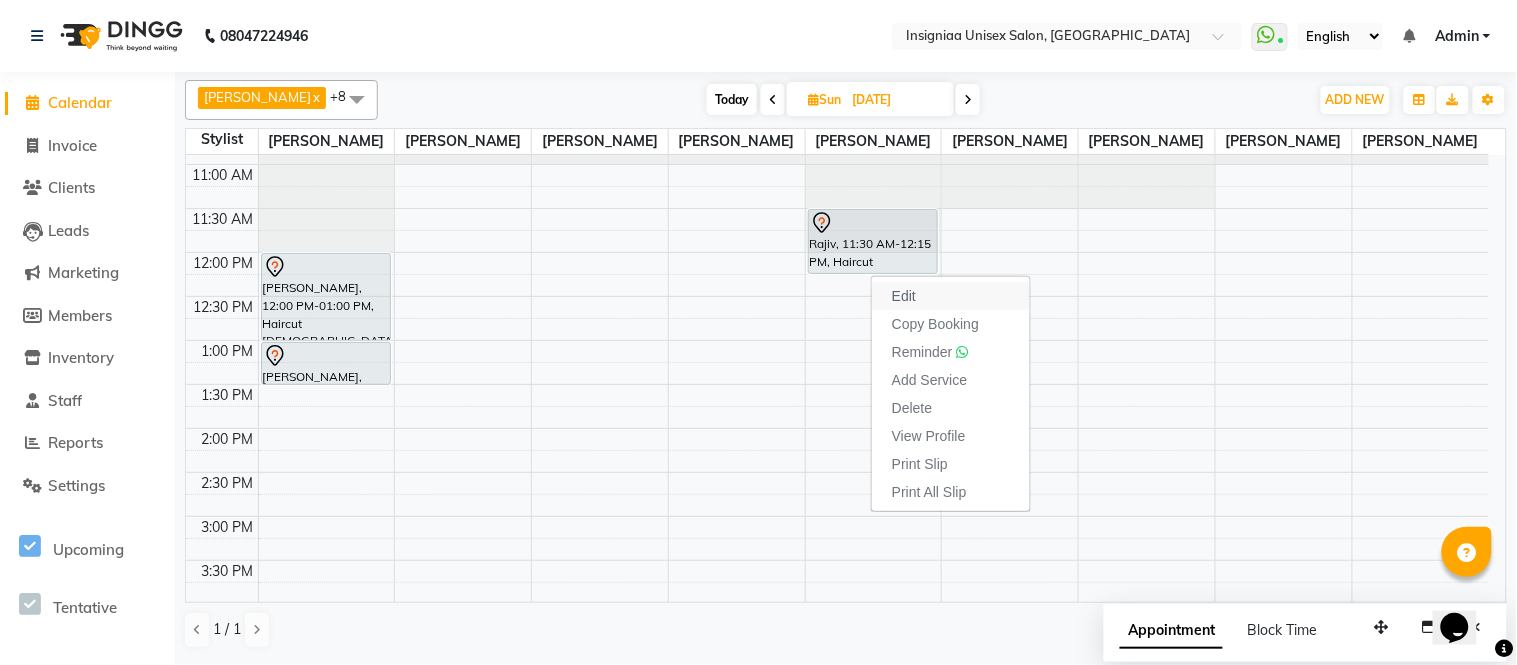 click on "Edit" at bounding box center (904, 296) 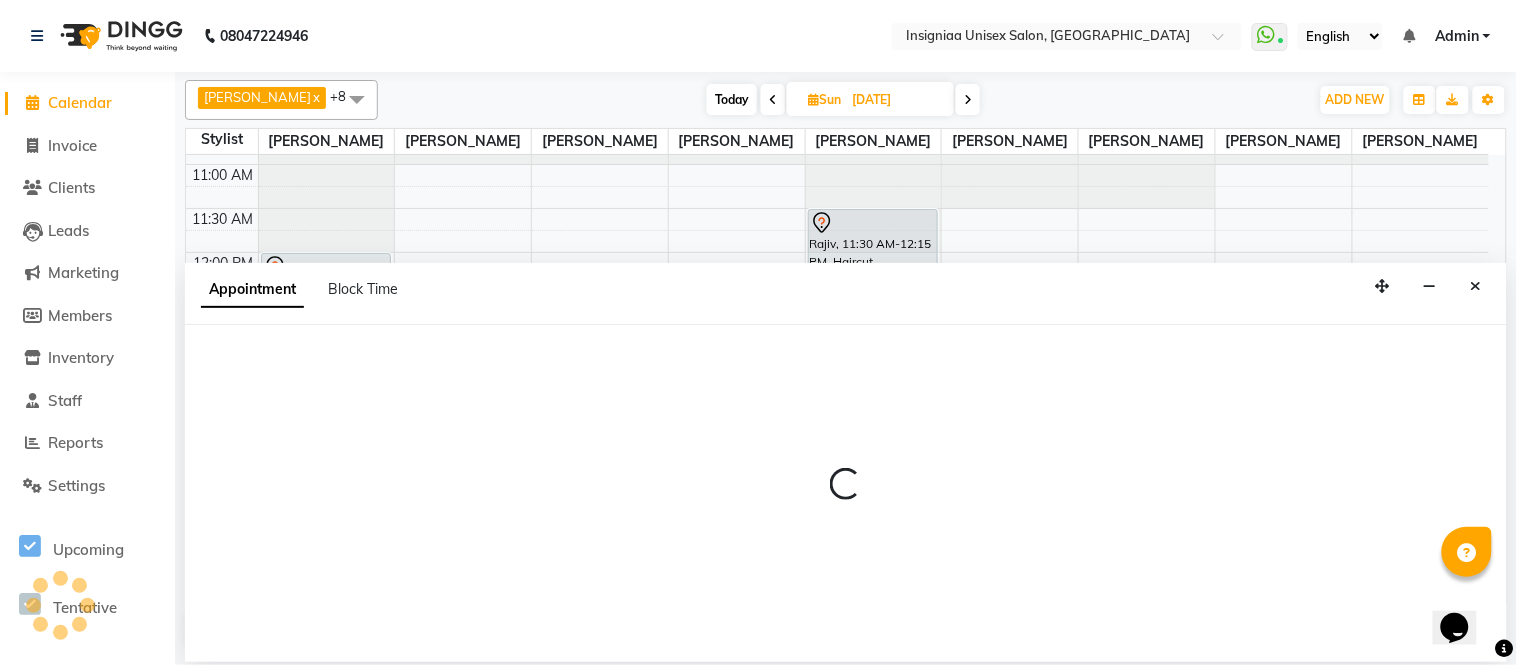 scroll, scrollTop: 531, scrollLeft: 0, axis: vertical 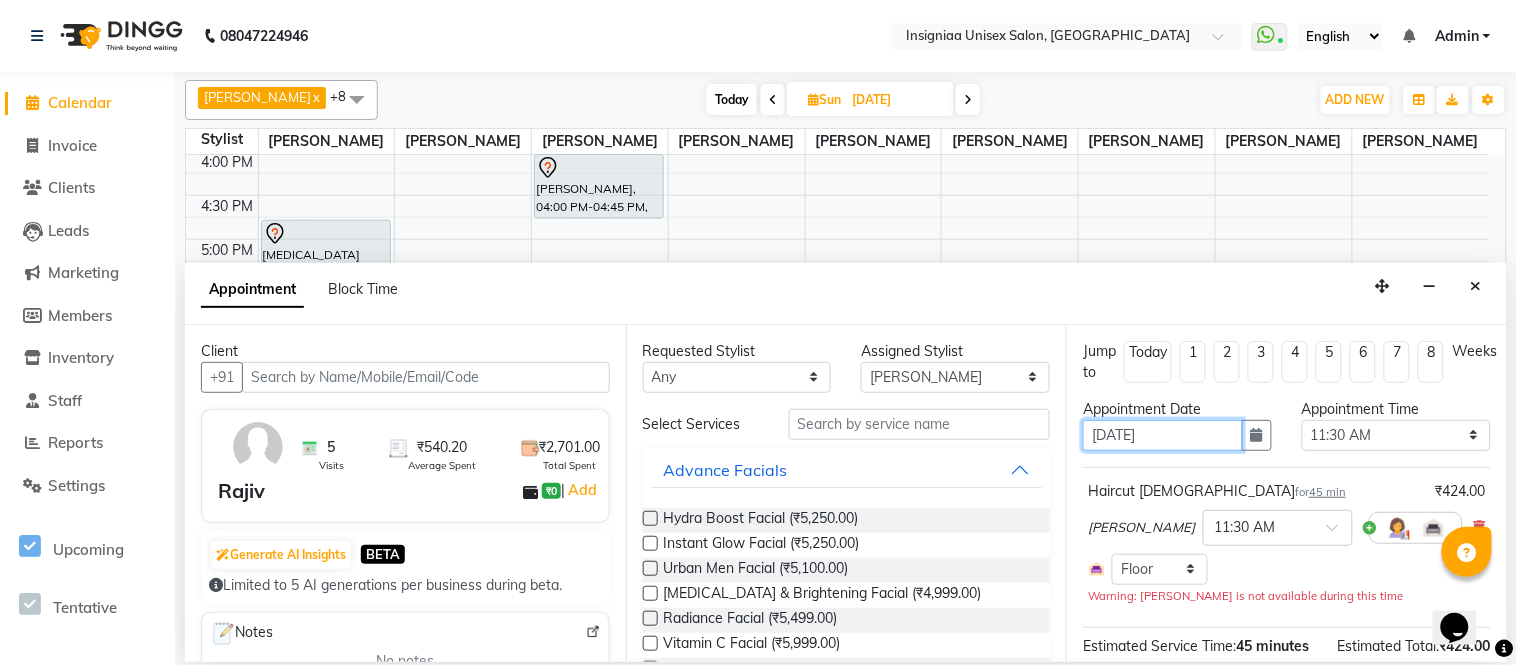 click on "[DATE]" at bounding box center (1163, 435) 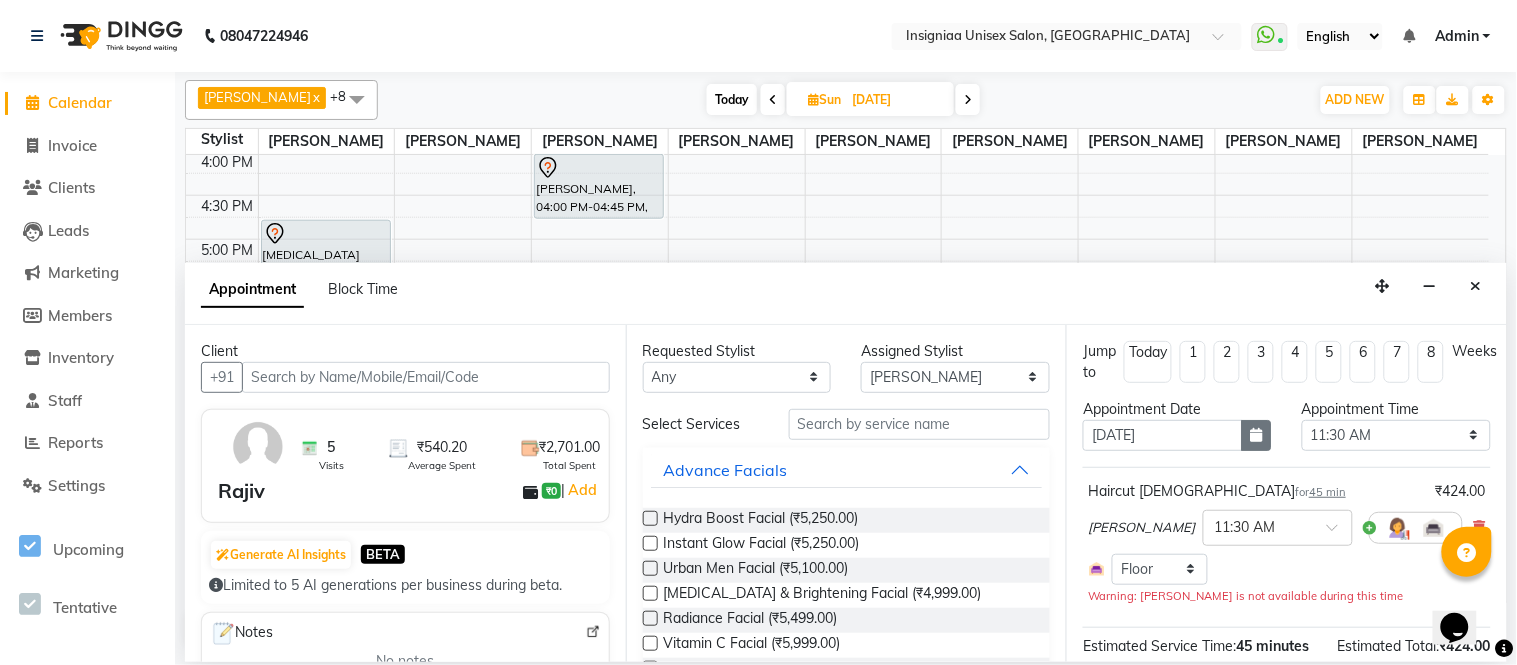 click at bounding box center (1257, 435) 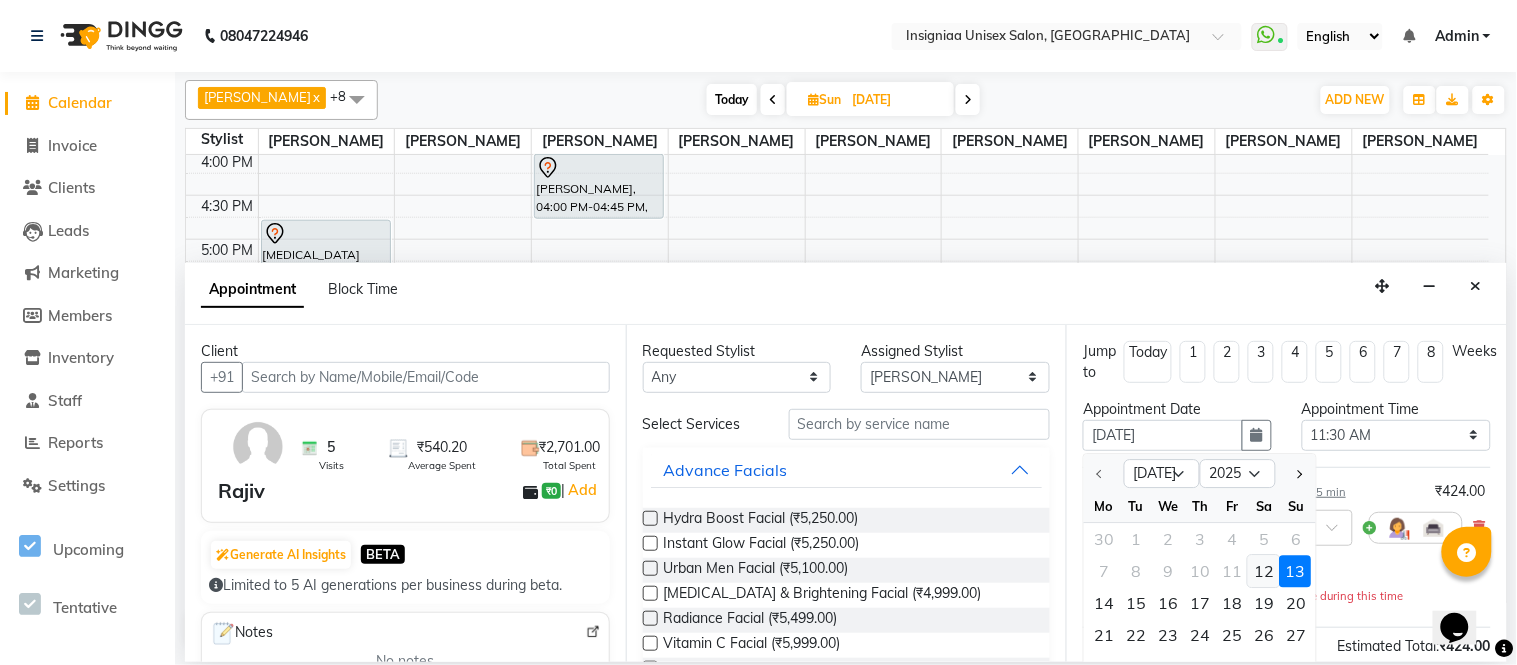 click on "12" at bounding box center [1264, 571] 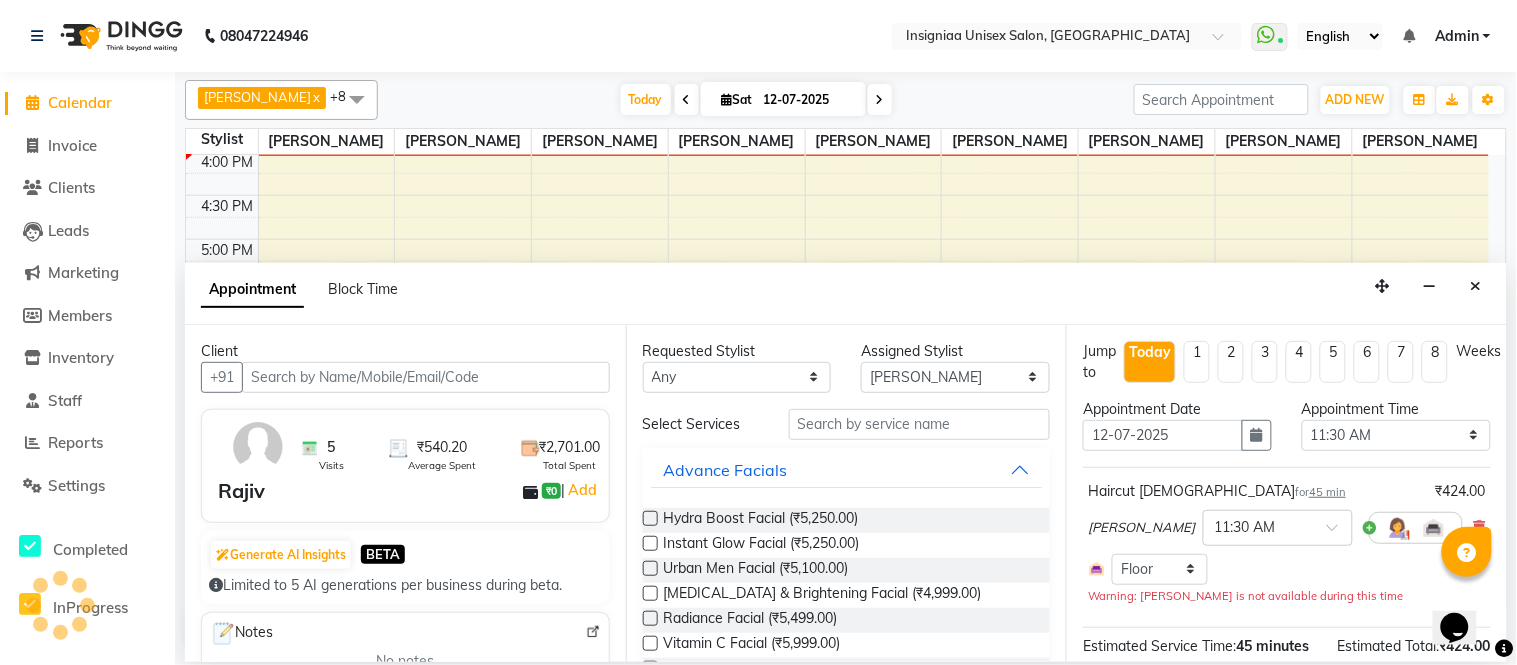 scroll, scrollTop: 531, scrollLeft: 0, axis: vertical 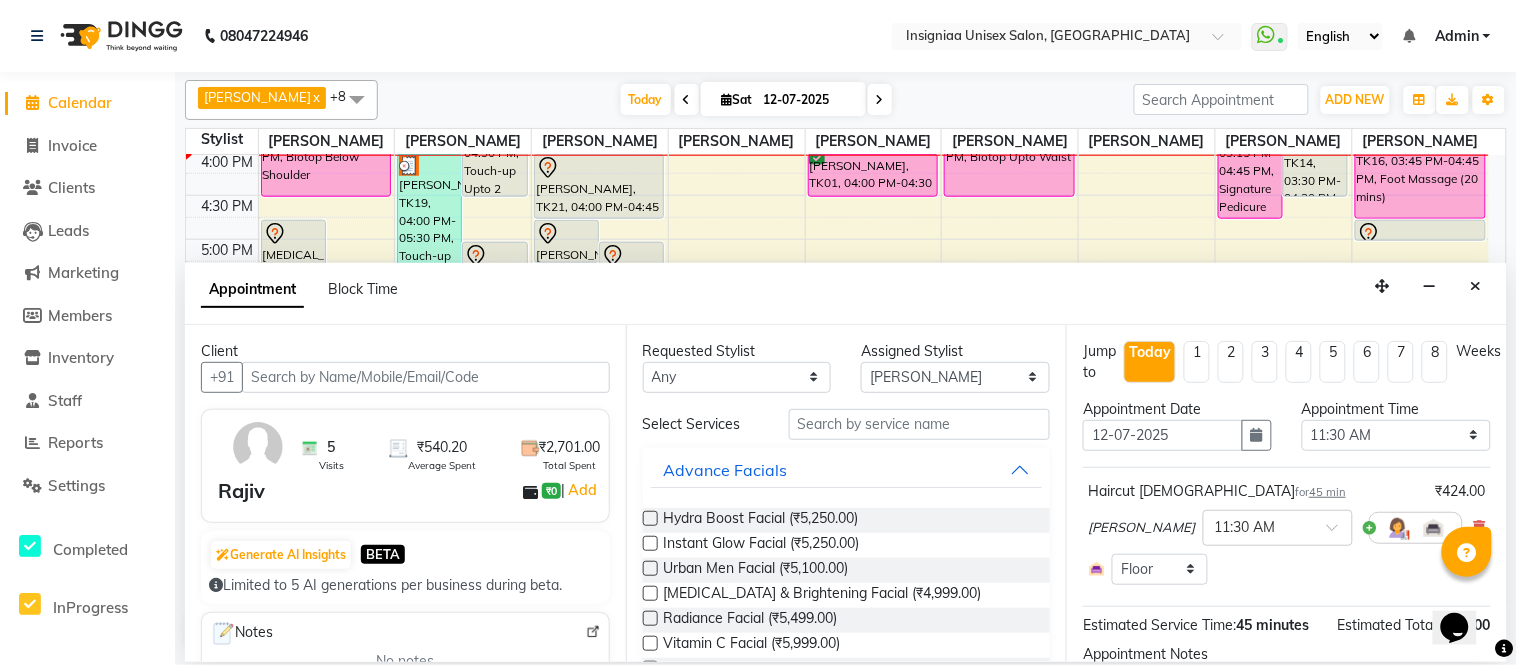 click on "[PERSON_NAME]" at bounding box center (1141, 528) 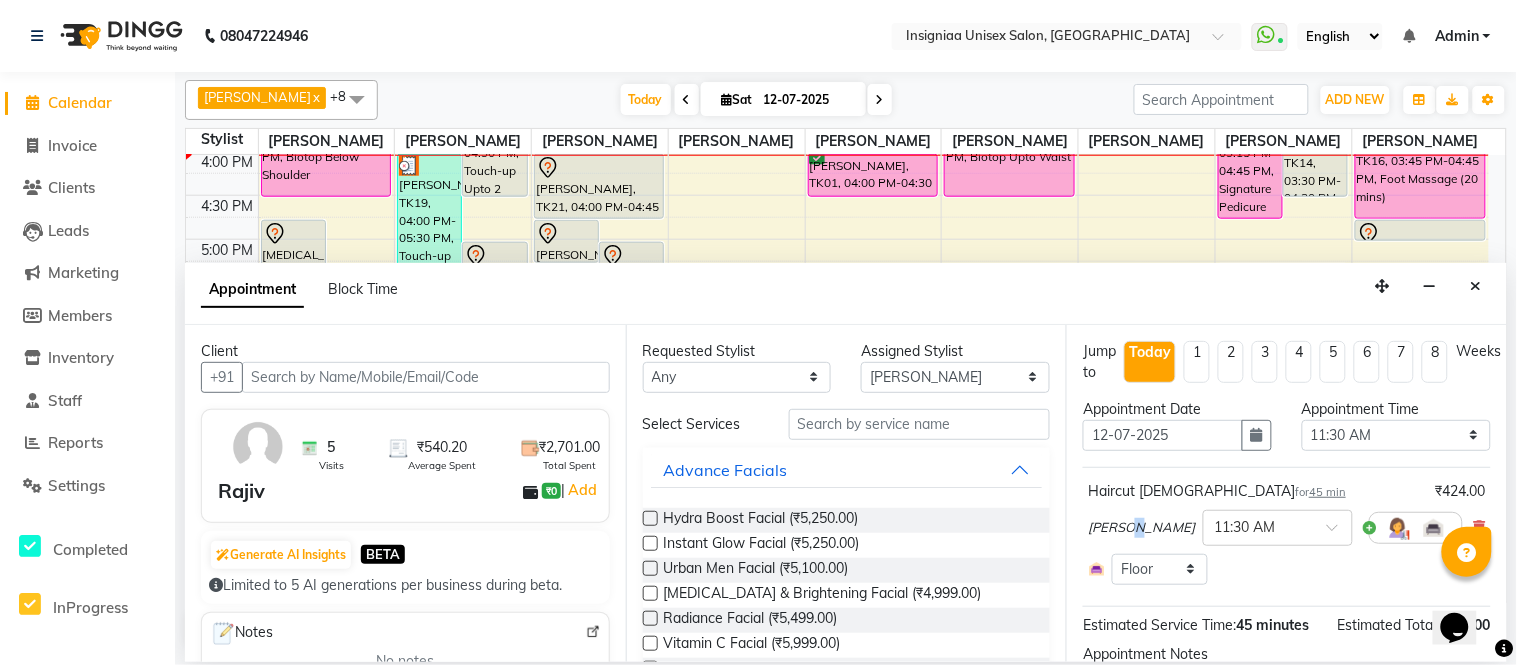 click on "[PERSON_NAME]" at bounding box center (1141, 528) 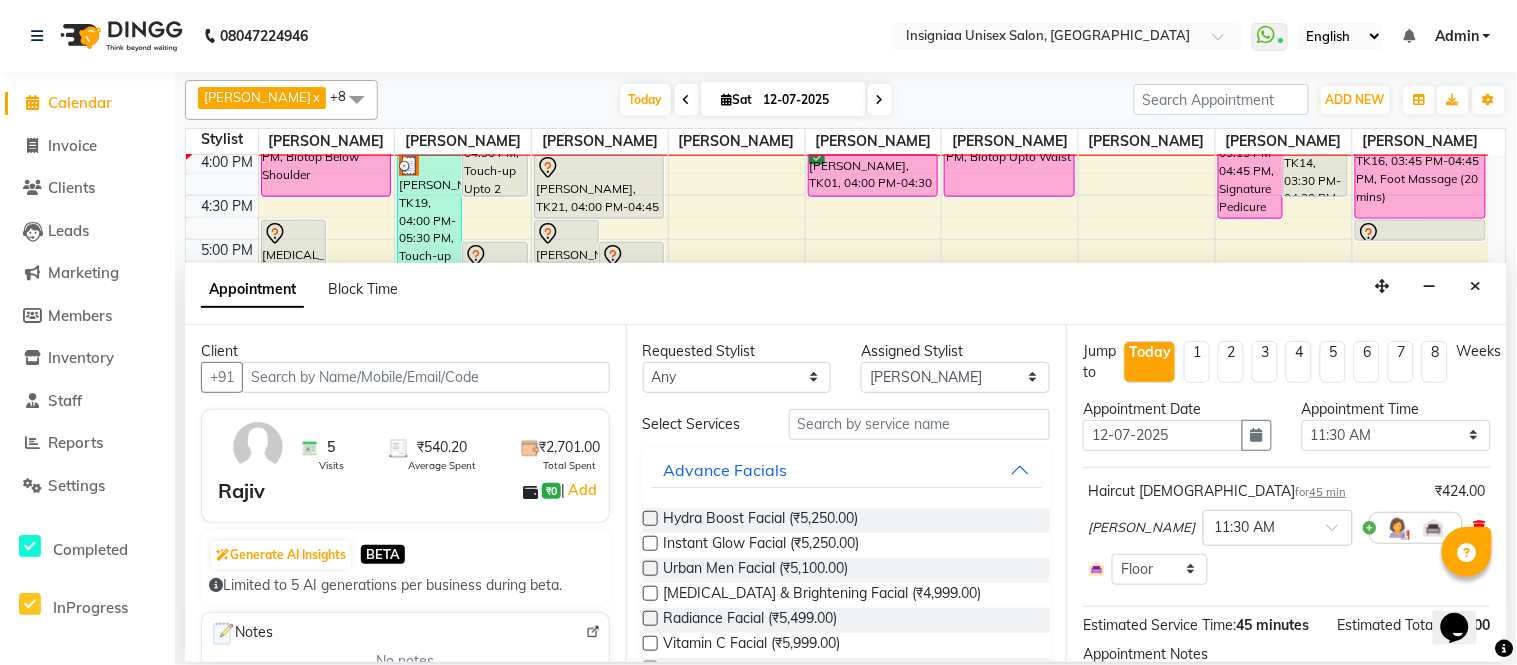click at bounding box center [1480, 527] 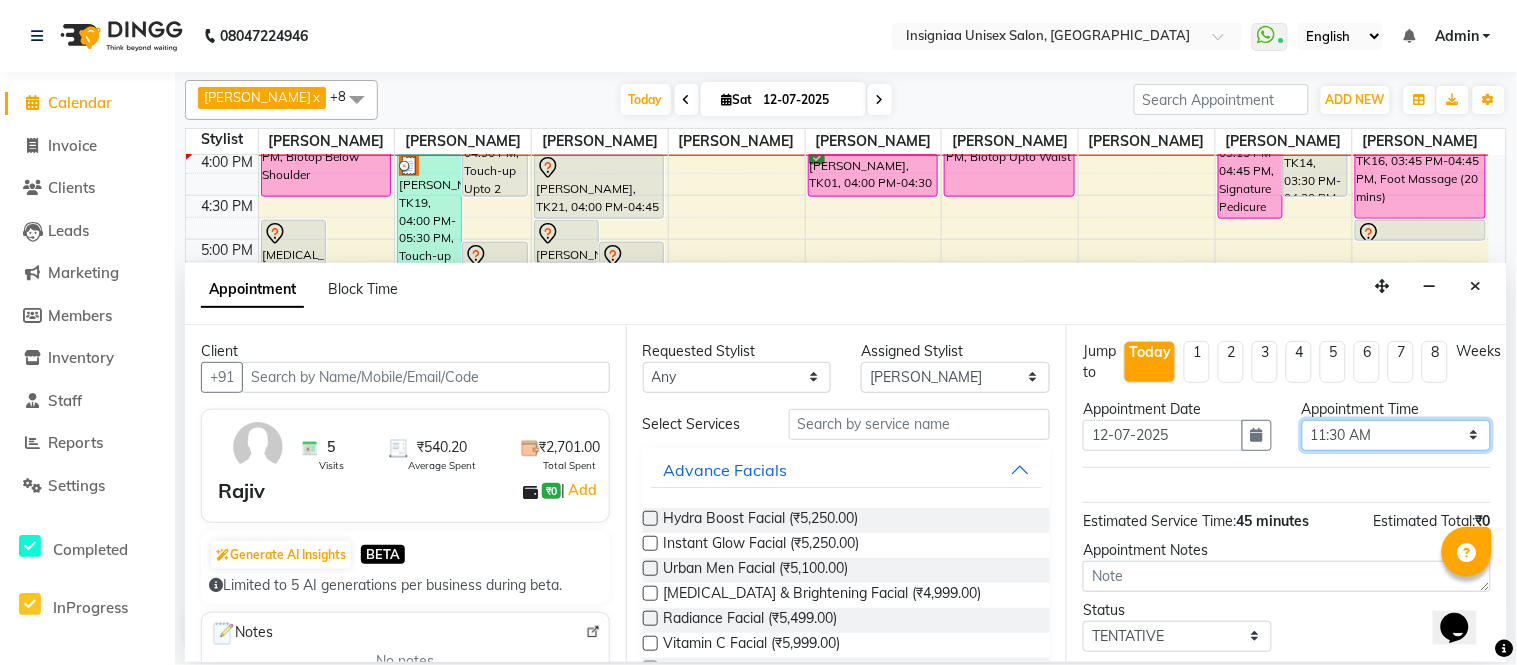 click on "Select 11:00 AM 11:15 AM 11:30 AM 11:45 AM 12:00 PM 12:15 PM 12:30 PM 12:45 PM 01:00 PM 01:15 PM 01:30 PM 01:45 PM 02:00 PM 02:15 PM 02:30 PM 02:45 PM 03:00 PM 03:15 PM 03:30 PM 03:45 PM 04:00 PM 04:15 PM 04:30 PM 04:45 PM 05:00 PM 05:15 PM 05:30 PM 05:45 PM 06:00 PM 06:15 PM 06:30 PM 06:45 PM 07:00 PM 07:15 PM 07:30 PM 07:45 PM 08:00 PM 08:15 PM 08:30 PM 08:45 PM 09:00 PM" at bounding box center (1396, 435) 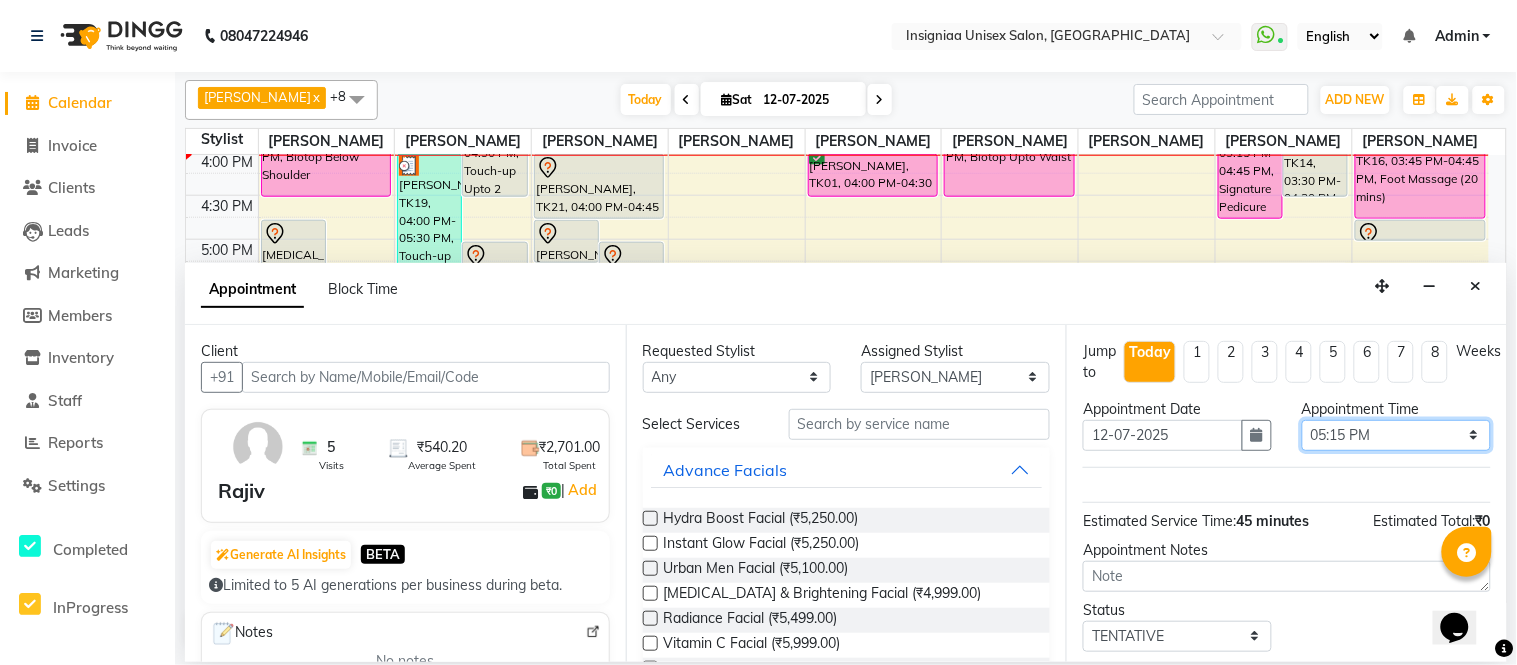 click on "Select 11:00 AM 11:15 AM 11:30 AM 11:45 AM 12:00 PM 12:15 PM 12:30 PM 12:45 PM 01:00 PM 01:15 PM 01:30 PM 01:45 PM 02:00 PM 02:15 PM 02:30 PM 02:45 PM 03:00 PM 03:15 PM 03:30 PM 03:45 PM 04:00 PM 04:15 PM 04:30 PM 04:45 PM 05:00 PM 05:15 PM 05:30 PM 05:45 PM 06:00 PM 06:15 PM 06:30 PM 06:45 PM 07:00 PM 07:15 PM 07:30 PM 07:45 PM 08:00 PM 08:15 PM 08:30 PM 08:45 PM 09:00 PM" at bounding box center [1396, 435] 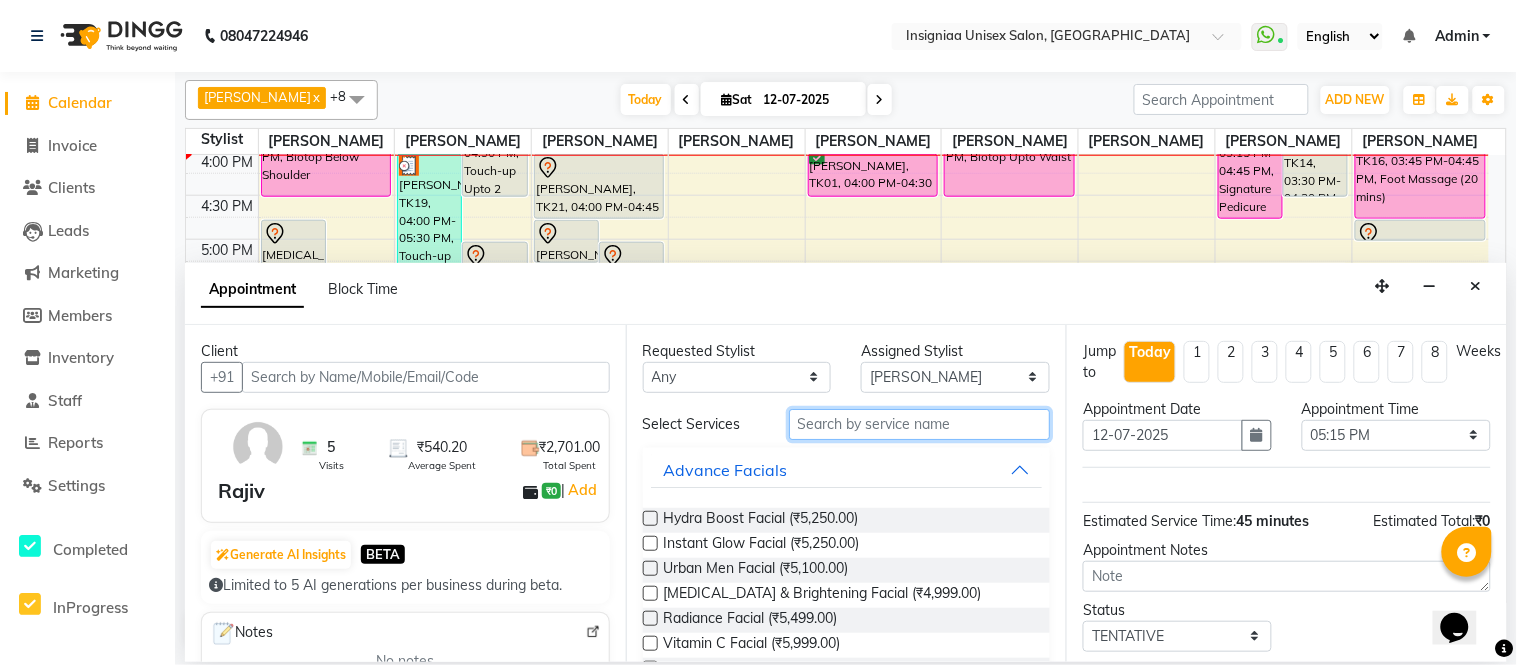 click at bounding box center [920, 424] 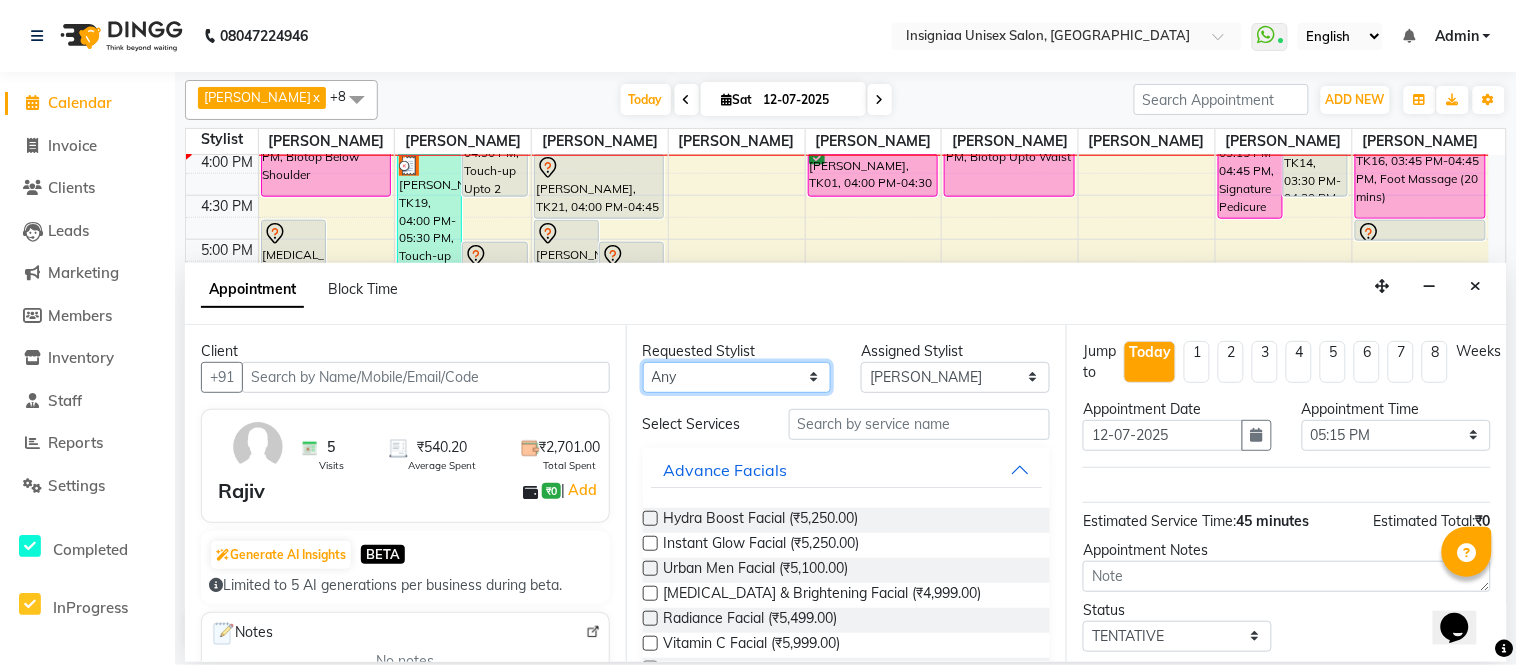 click on "Any Faizan Ansari Nilam Manke Rahul Srivastav Rohini Waghmare Rupali Dhotre Sainath Shinde Shankar Kshirsagar Sohail Khan Sujeet Thakur Vijay Kharat" at bounding box center [737, 377] 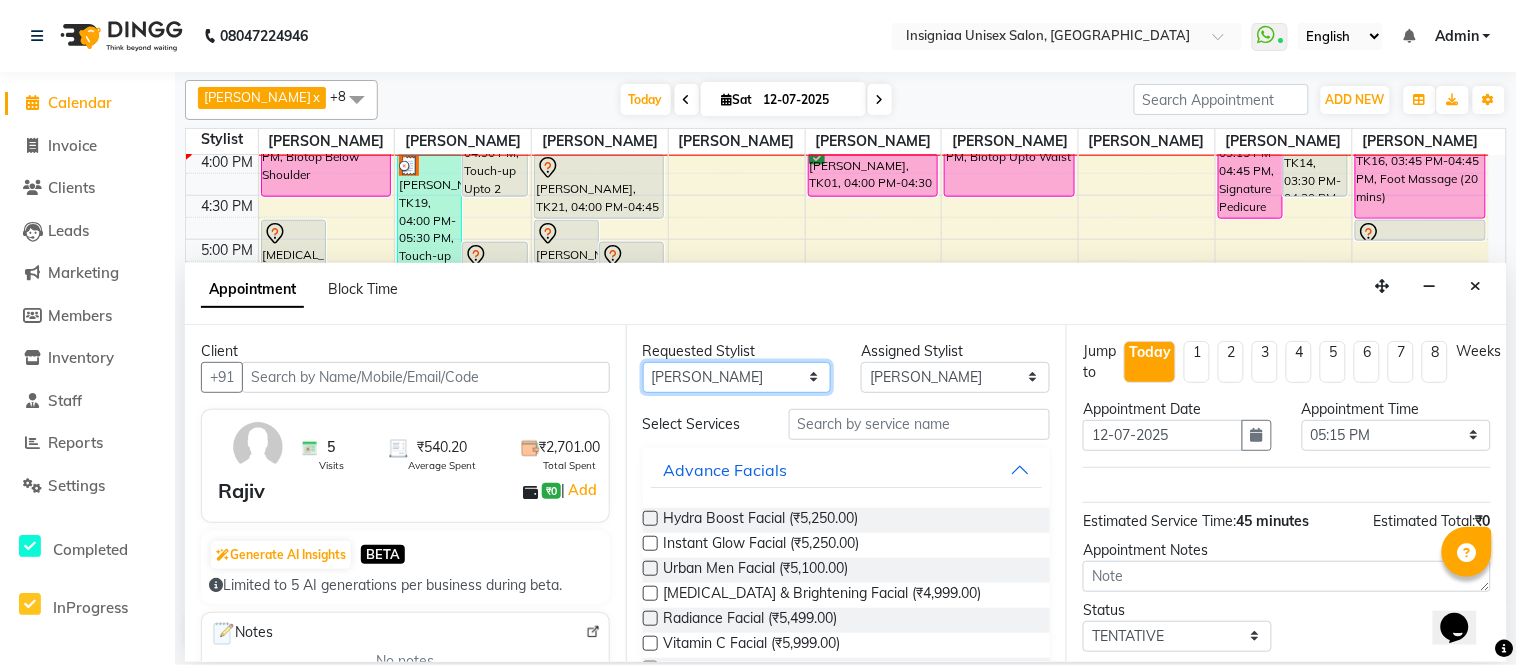 click on "Any Faizan Ansari Nilam Manke Rahul Srivastav Rohini Waghmare Rupali Dhotre Sainath Shinde Shankar Kshirsagar Sohail Khan Sujeet Thakur Vijay Kharat" at bounding box center (737, 377) 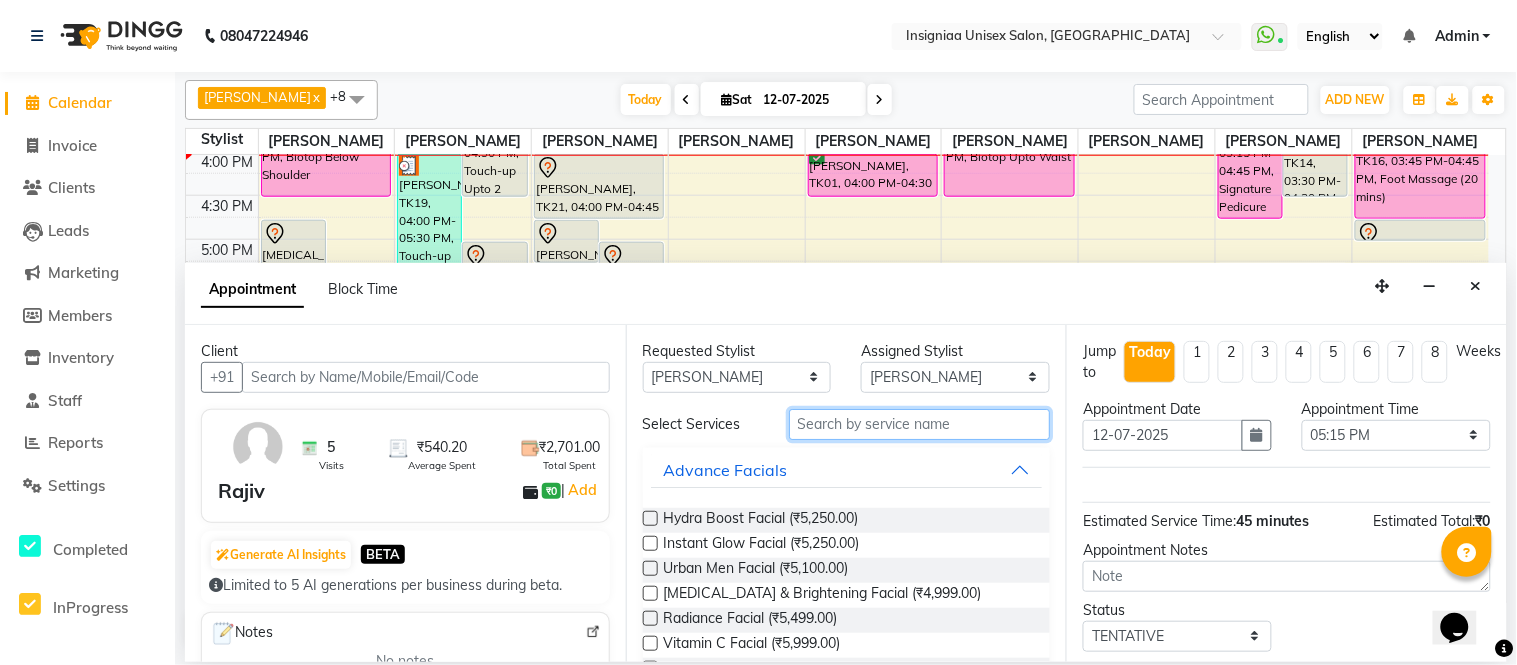 click at bounding box center [920, 424] 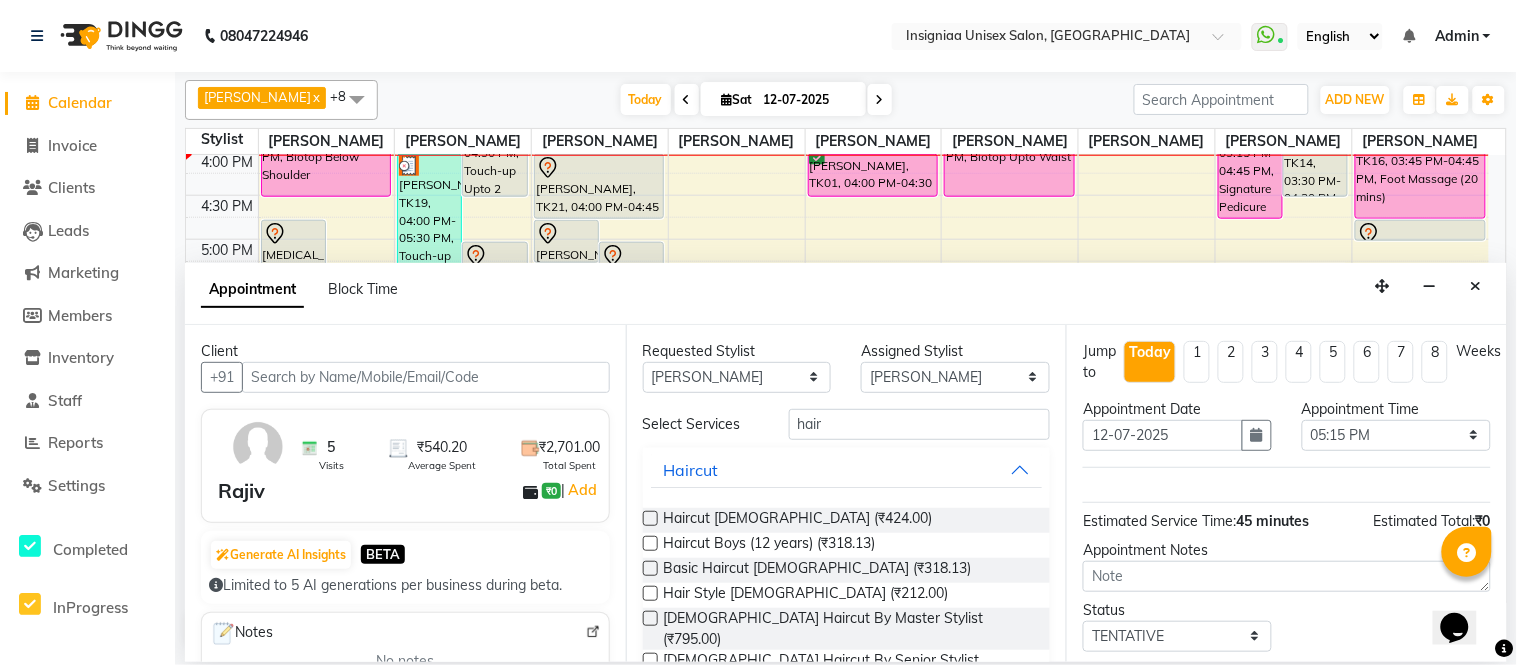 click at bounding box center [650, 518] 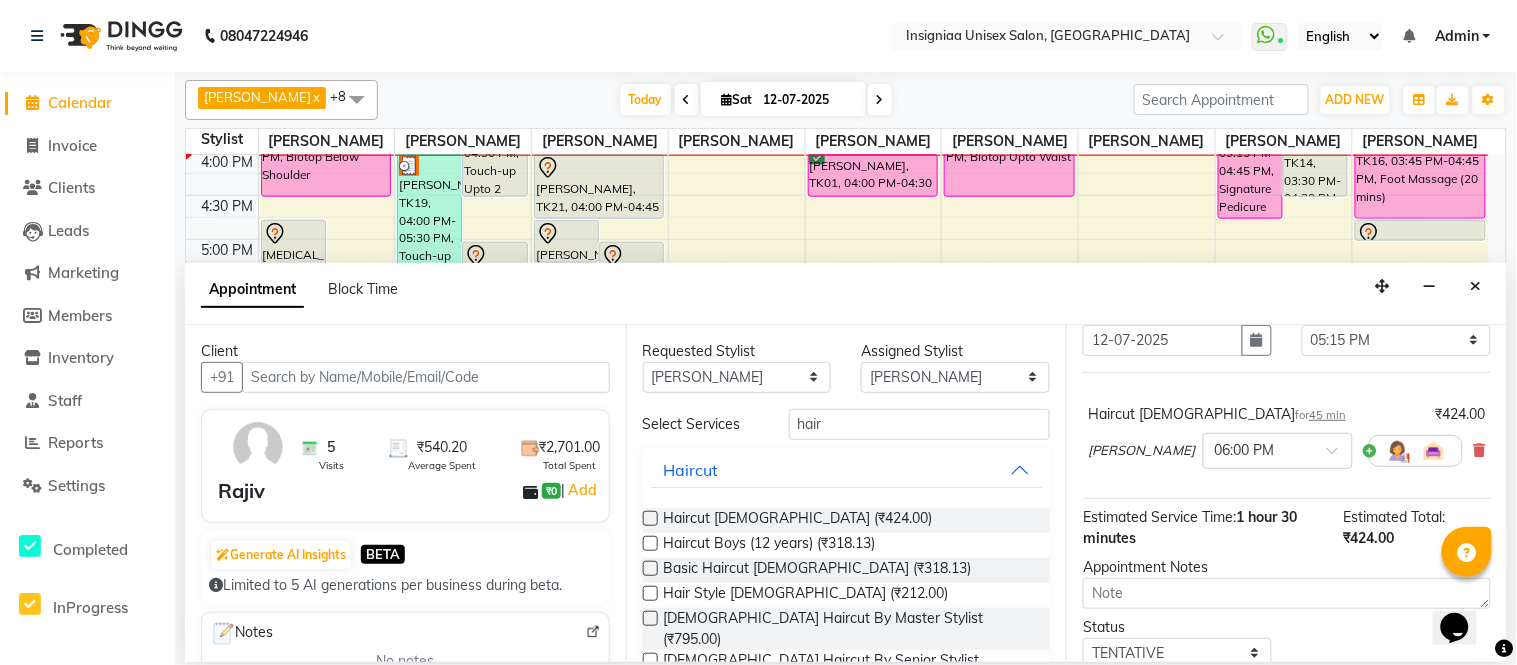 scroll, scrollTop: 170, scrollLeft: 0, axis: vertical 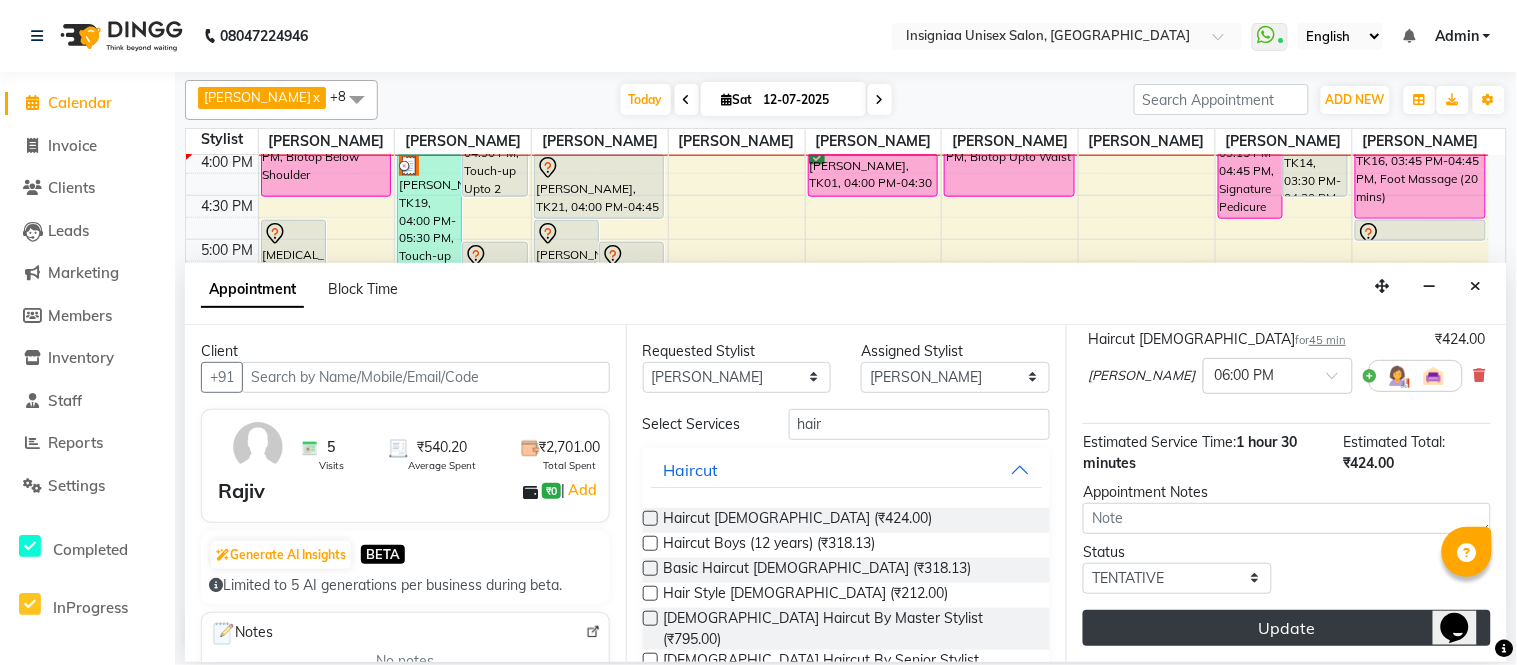 click on "Update" at bounding box center (1287, 628) 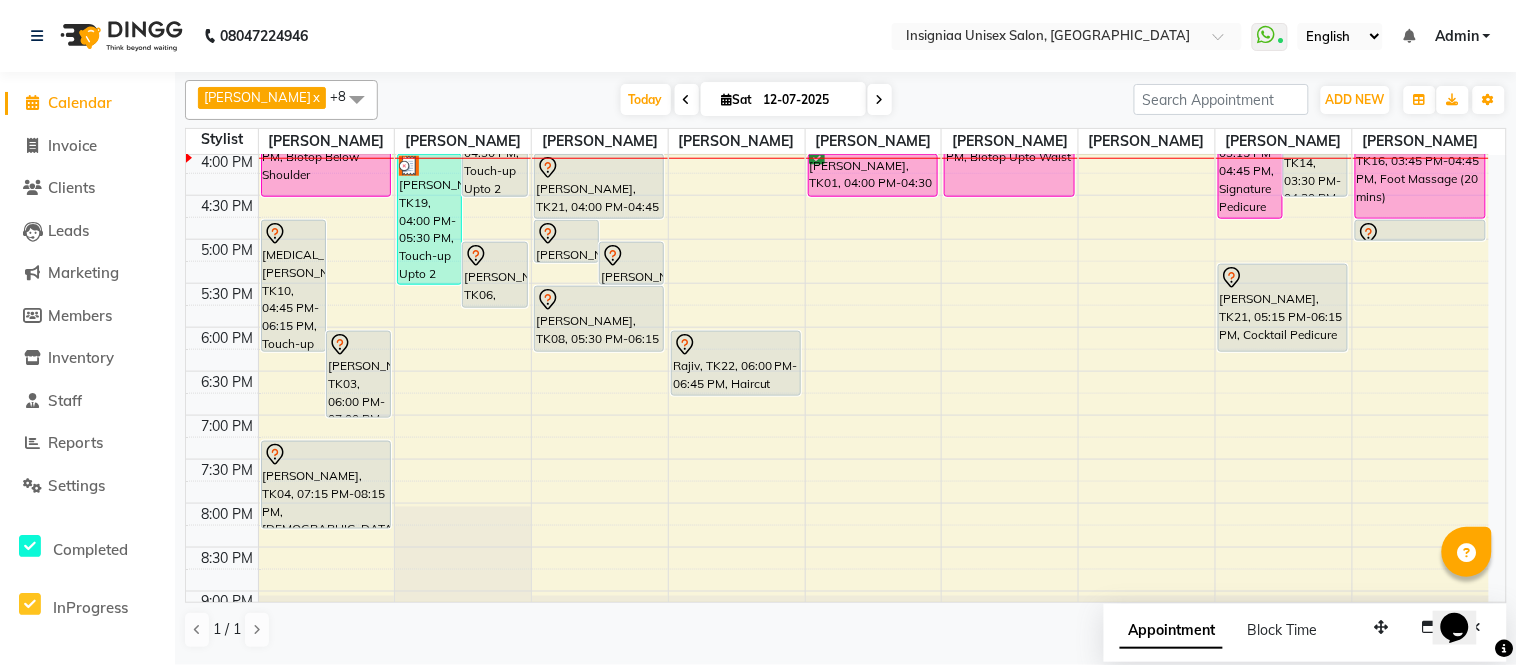 click on "12-07-2025" at bounding box center [808, 100] 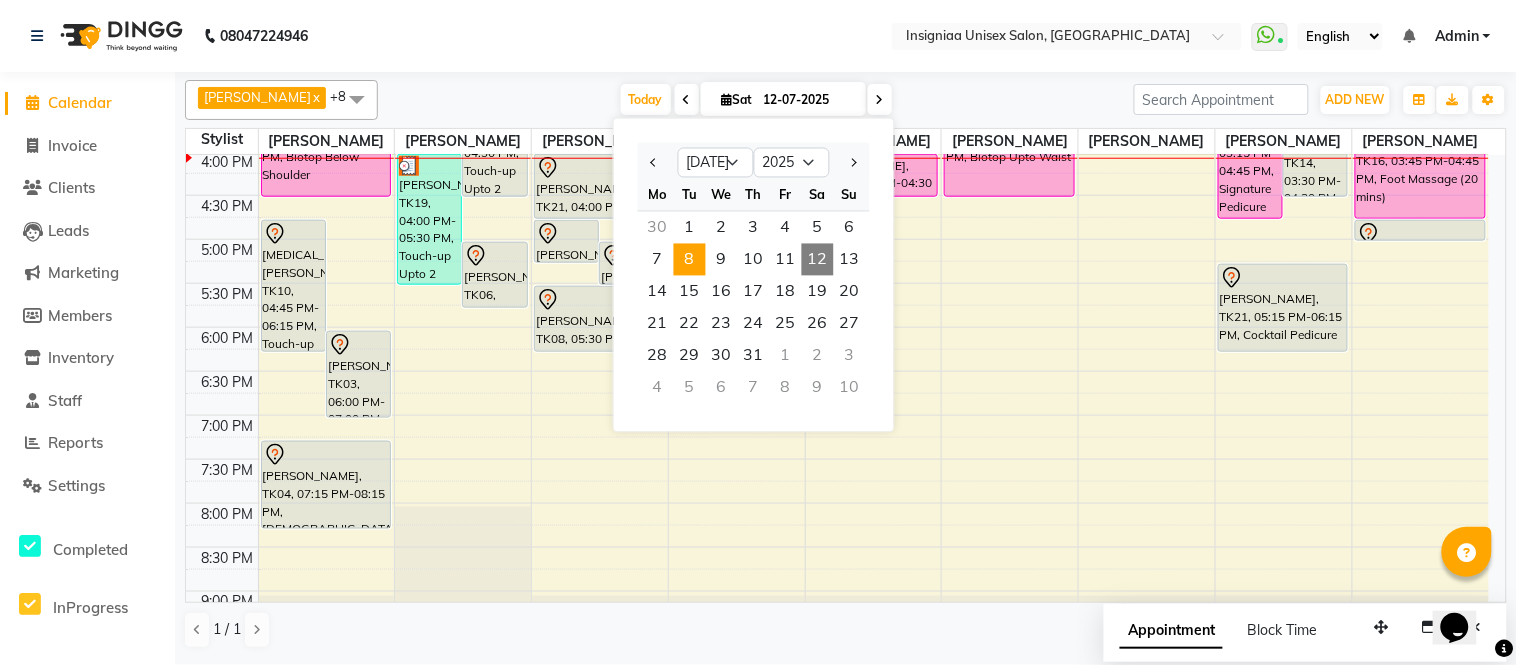 click on "8" at bounding box center (690, 260) 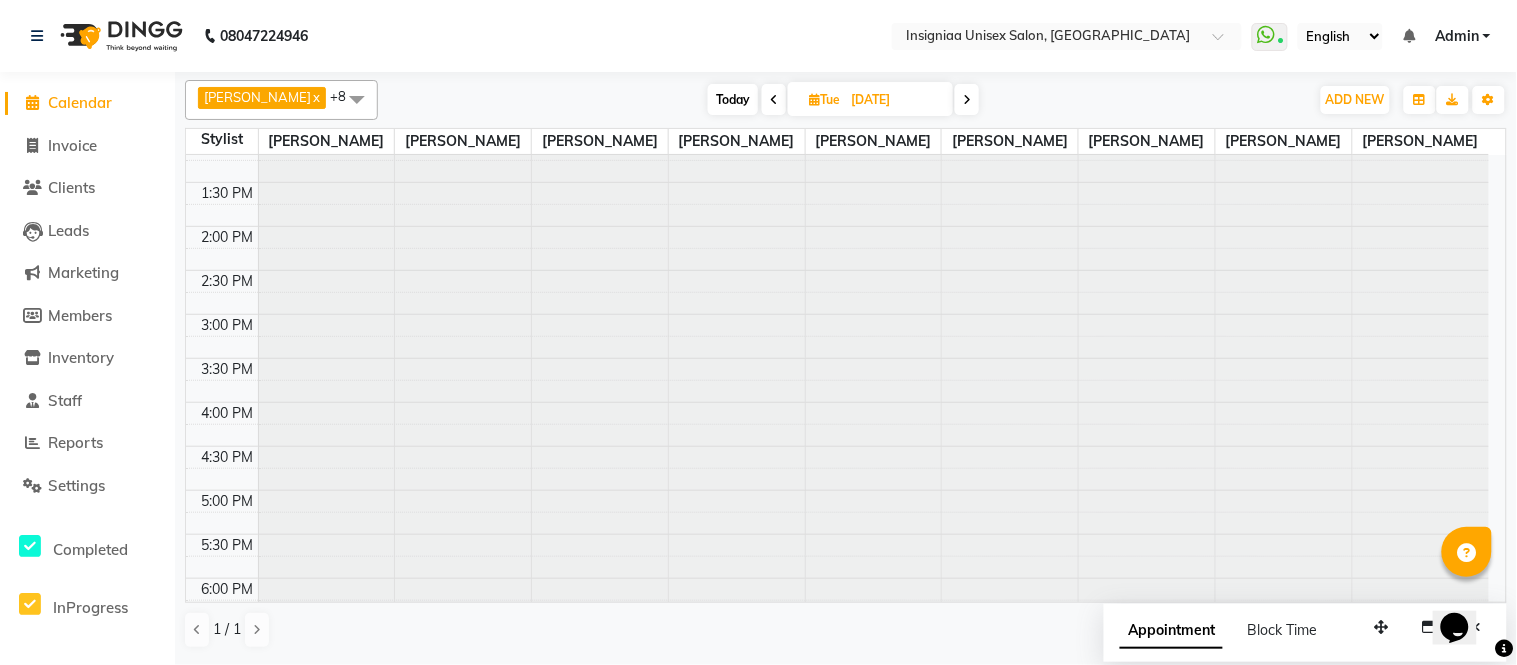 scroll, scrollTop: 190, scrollLeft: 0, axis: vertical 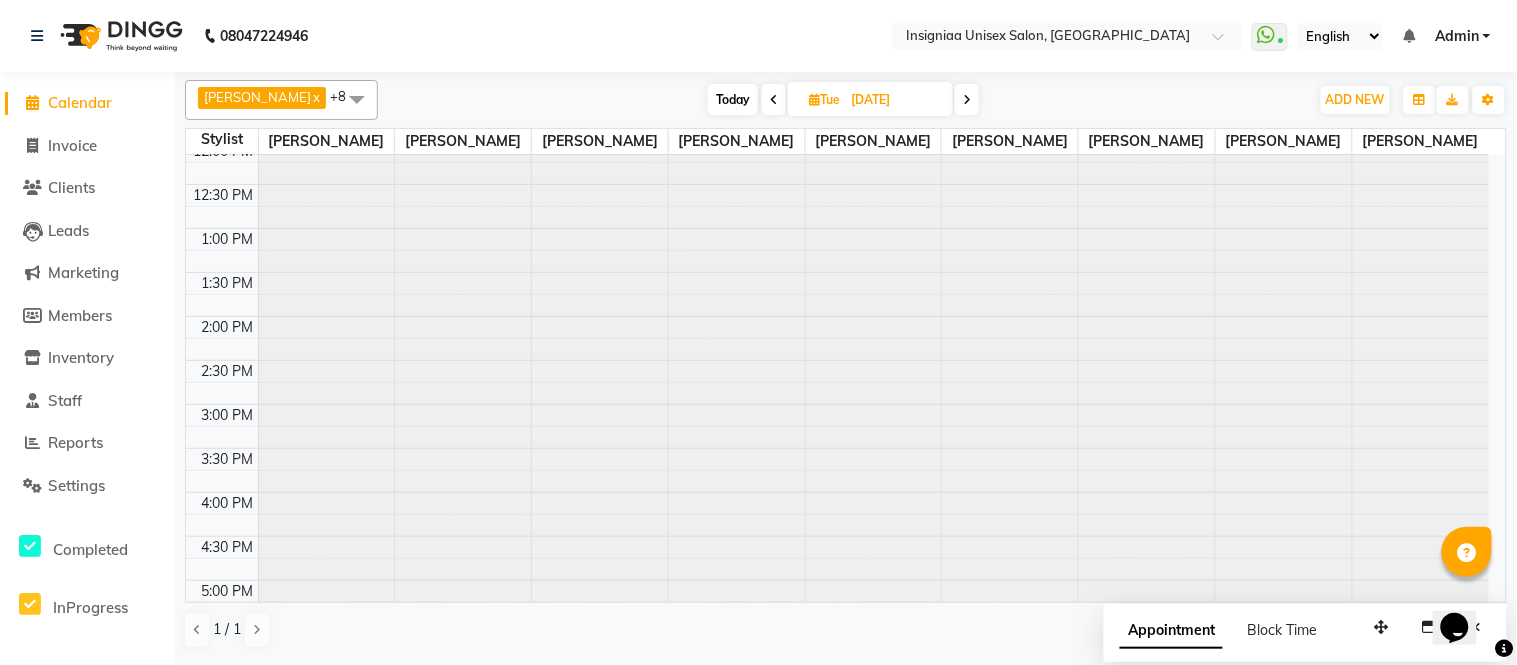 click at bounding box center (774, 100) 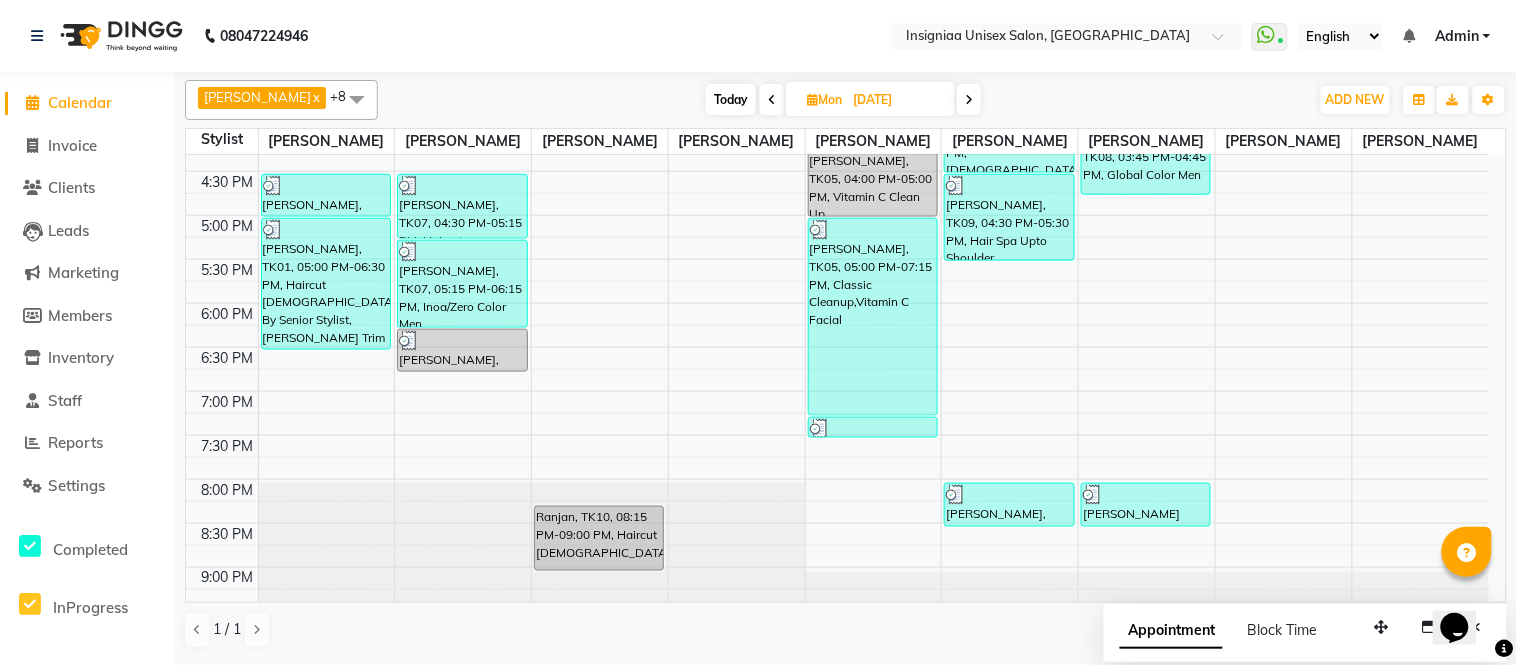 scroll, scrollTop: 634, scrollLeft: 0, axis: vertical 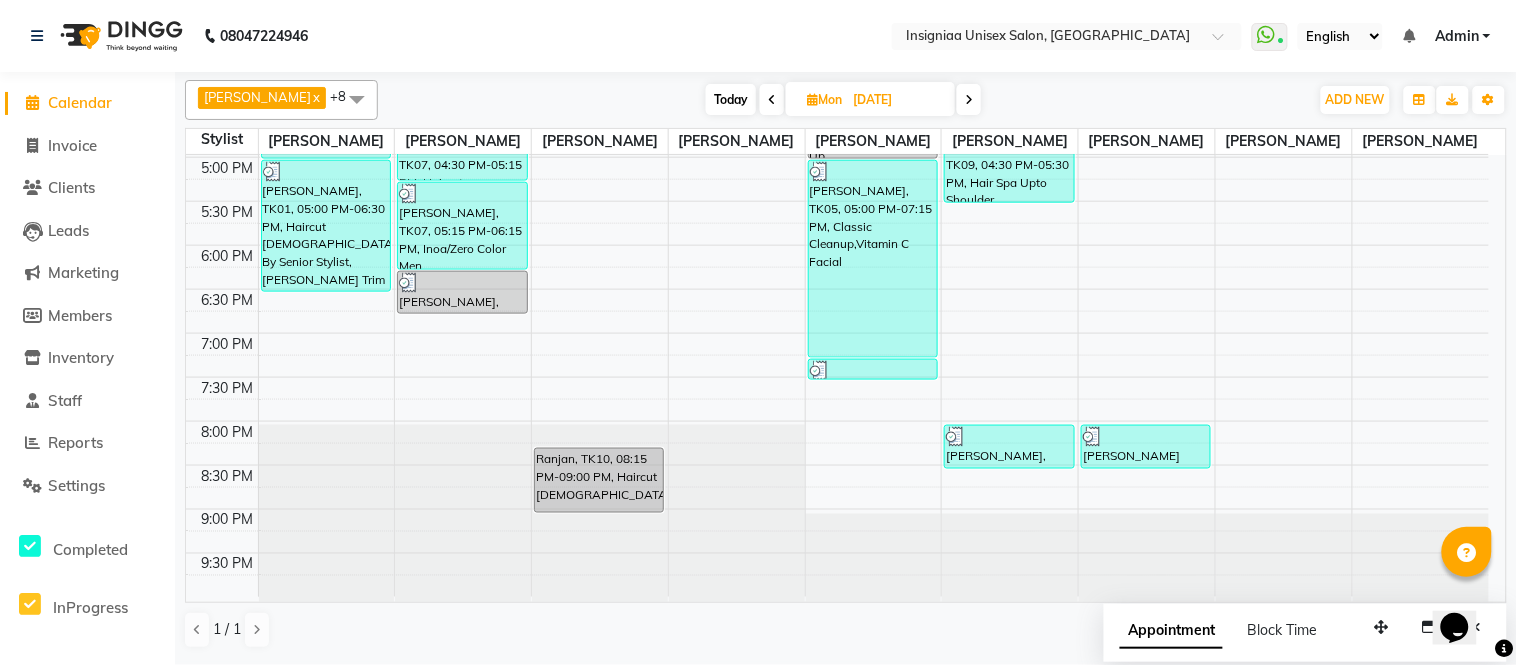 click at bounding box center (969, 99) 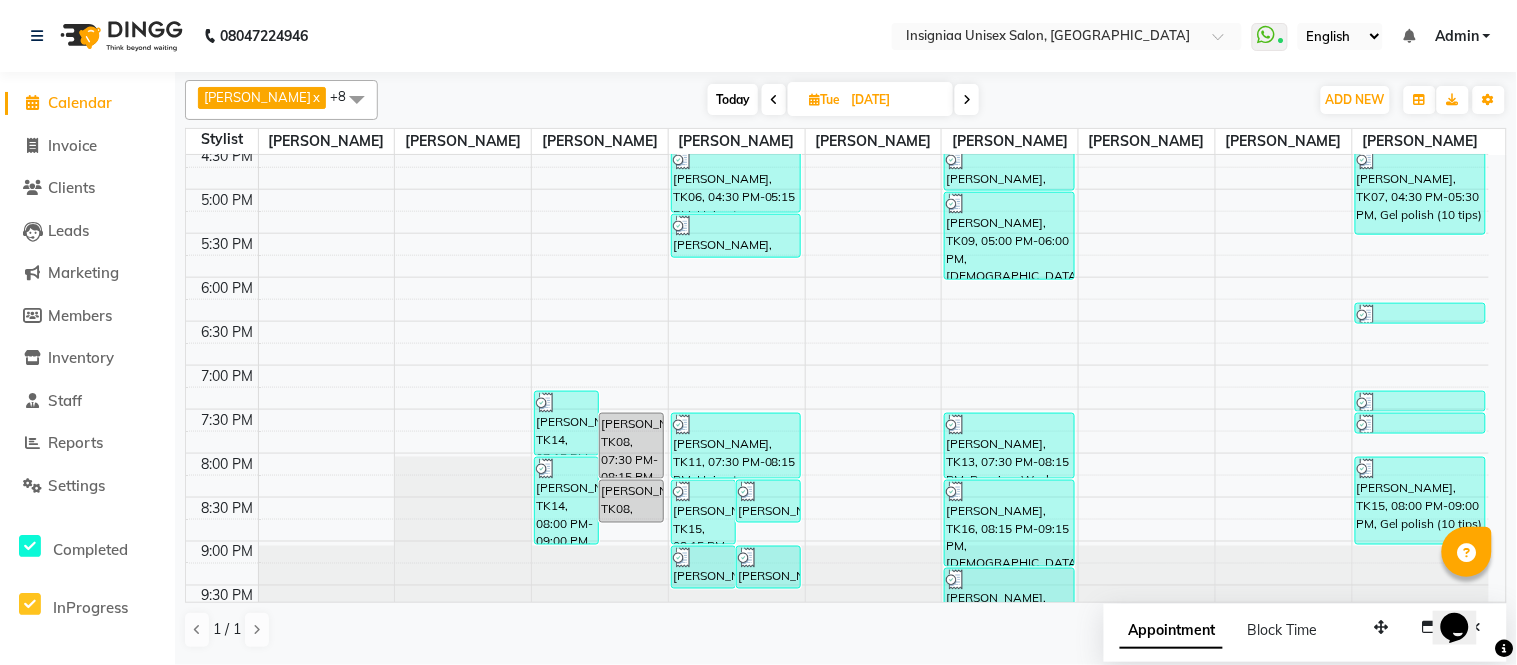scroll, scrollTop: 634, scrollLeft: 0, axis: vertical 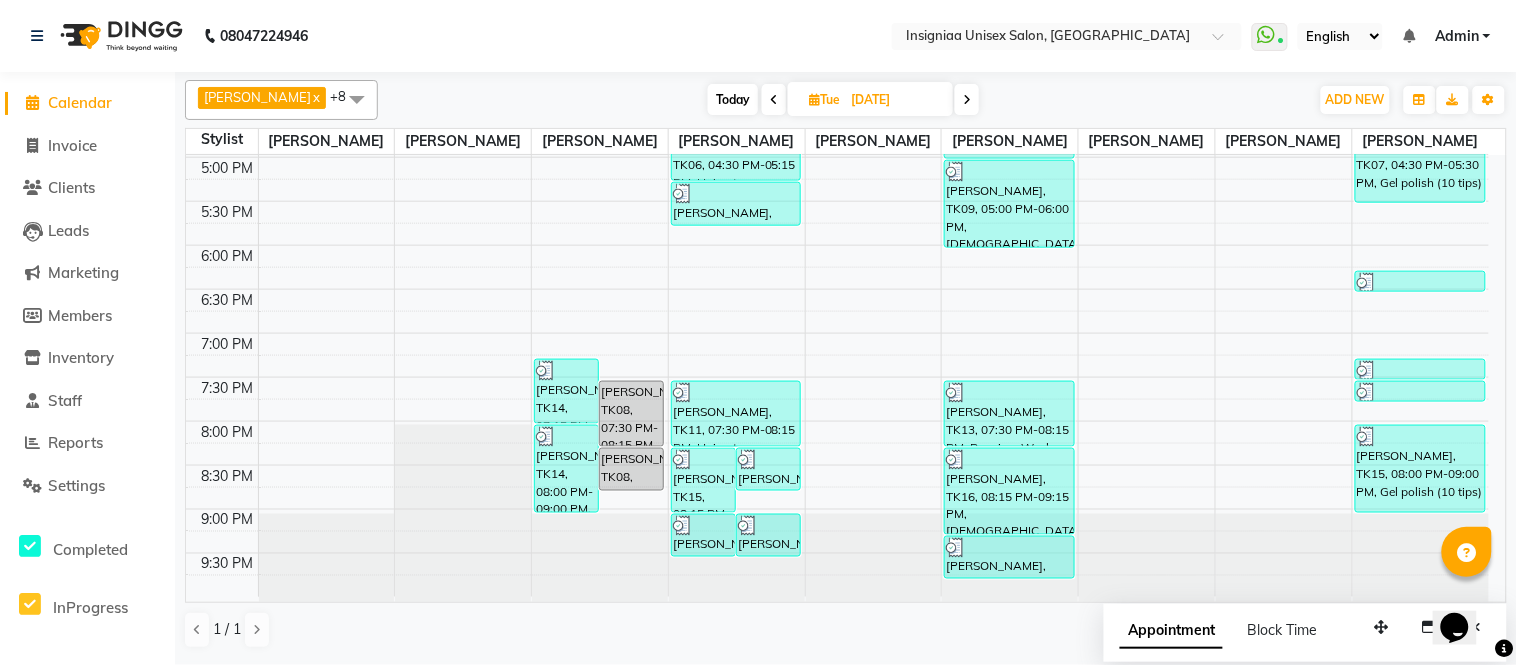 click on "08-07-2025" at bounding box center (895, 100) 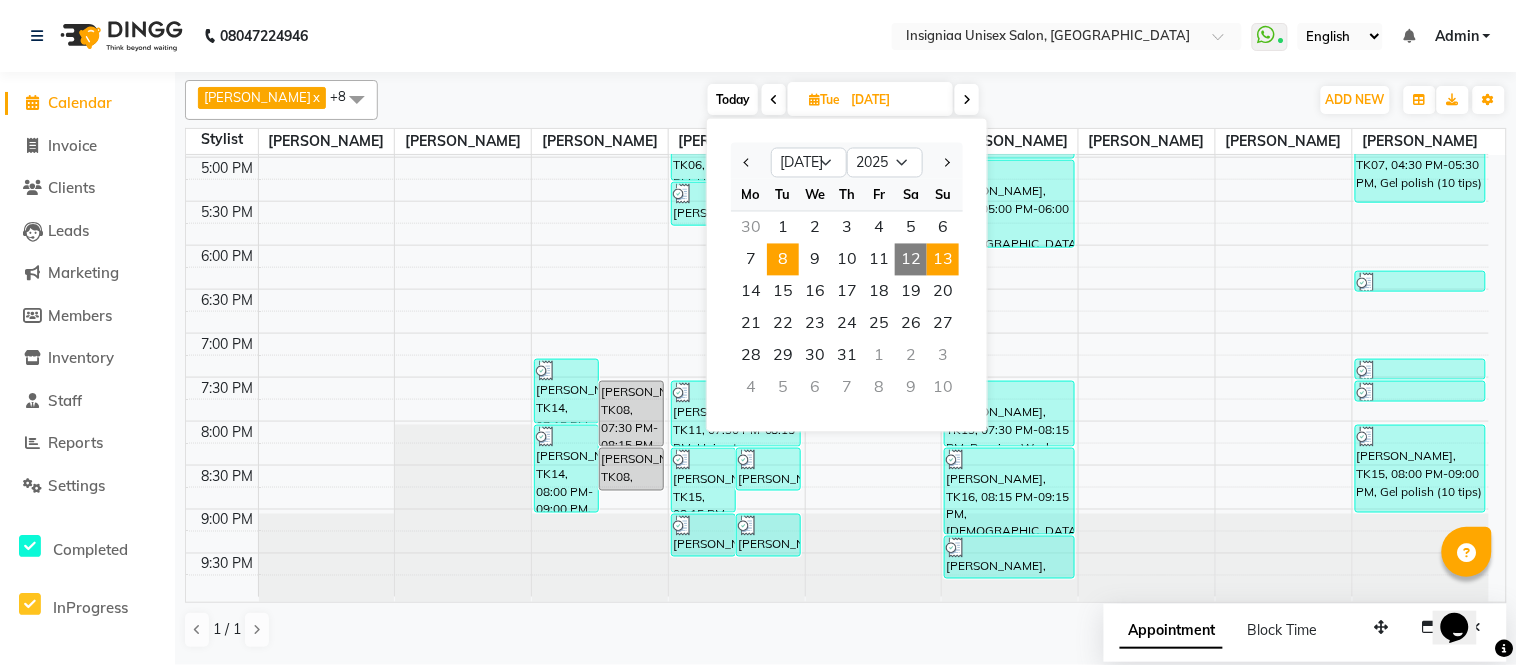 click on "13" at bounding box center (943, 260) 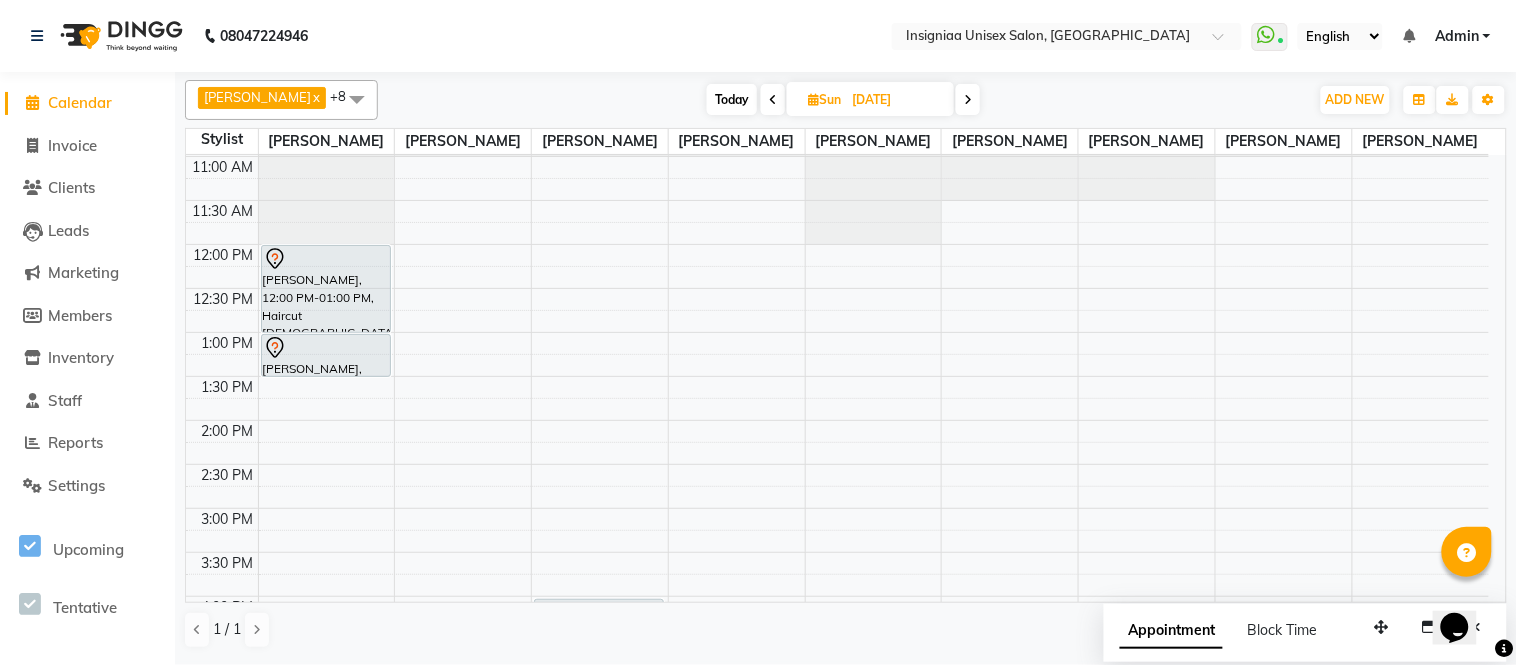 scroll, scrollTop: 0, scrollLeft: 0, axis: both 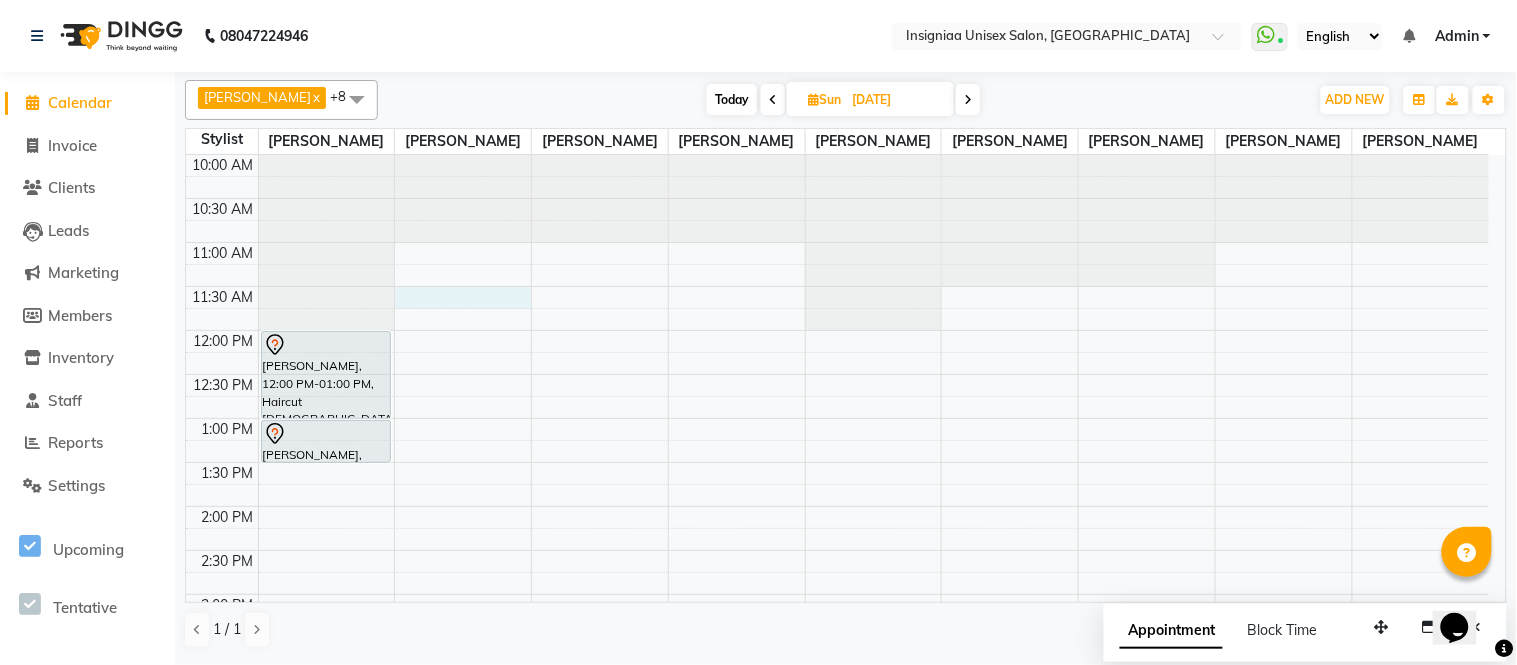 click on "10:00 AM 10:30 AM 11:00 AM 11:30 AM 12:00 PM 12:30 PM 1:00 PM 1:30 PM 2:00 PM 2:30 PM 3:00 PM 3:30 PM 4:00 PM 4:30 PM 5:00 PM 5:30 PM 6:00 PM 6:30 PM 7:00 PM 7:30 PM 8:00 PM 8:30 PM 9:00 PM 9:30 PM             Sagar Patel, 12:00 PM-01:00 PM, Haircut Male By Senior Stylist             Sagar Patel, 01:00 PM-01:30 PM, Beard Trim & Crafting             Yasmin Mam, 04:45 PM-06:15 PM, Touch-up Upto 2 inches              Pawan Borade, 04:00 PM-04:45 PM, Haircut Male" at bounding box center [837, 682] 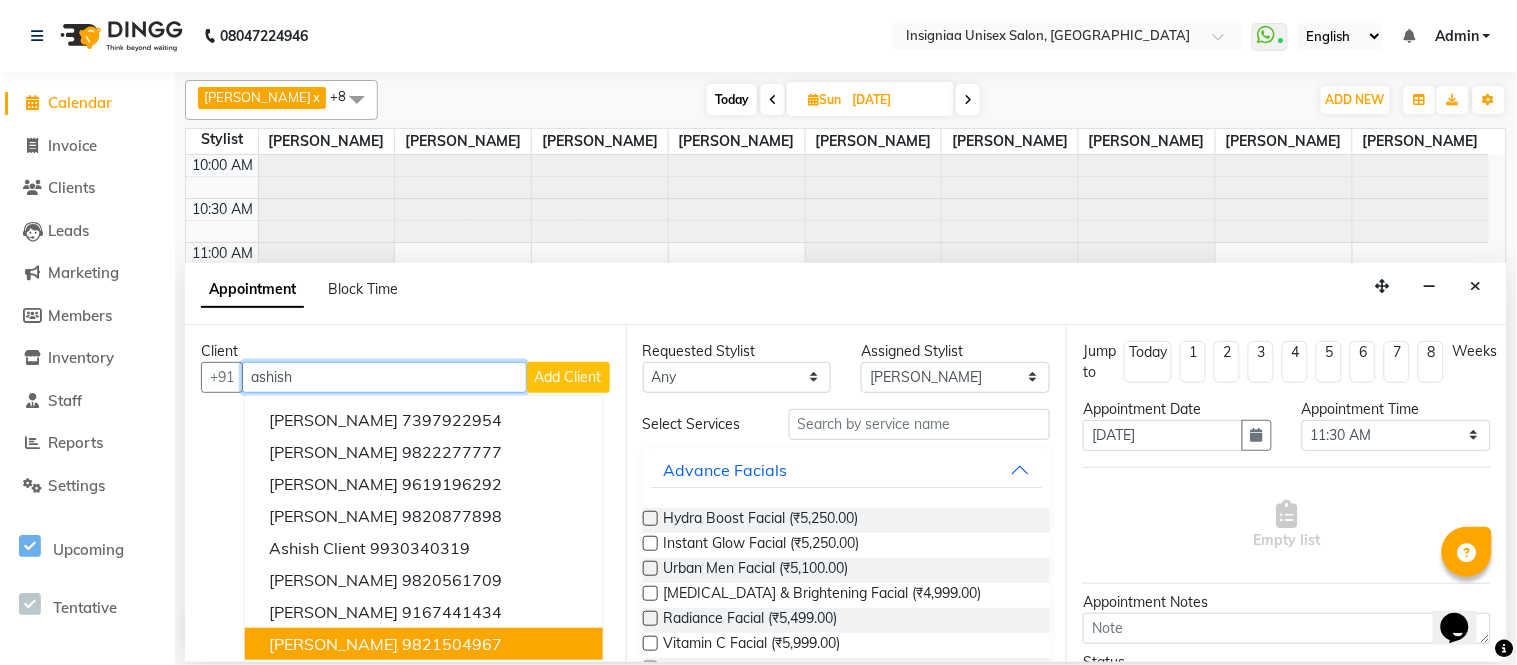 click on "Ashish varun" at bounding box center (333, 644) 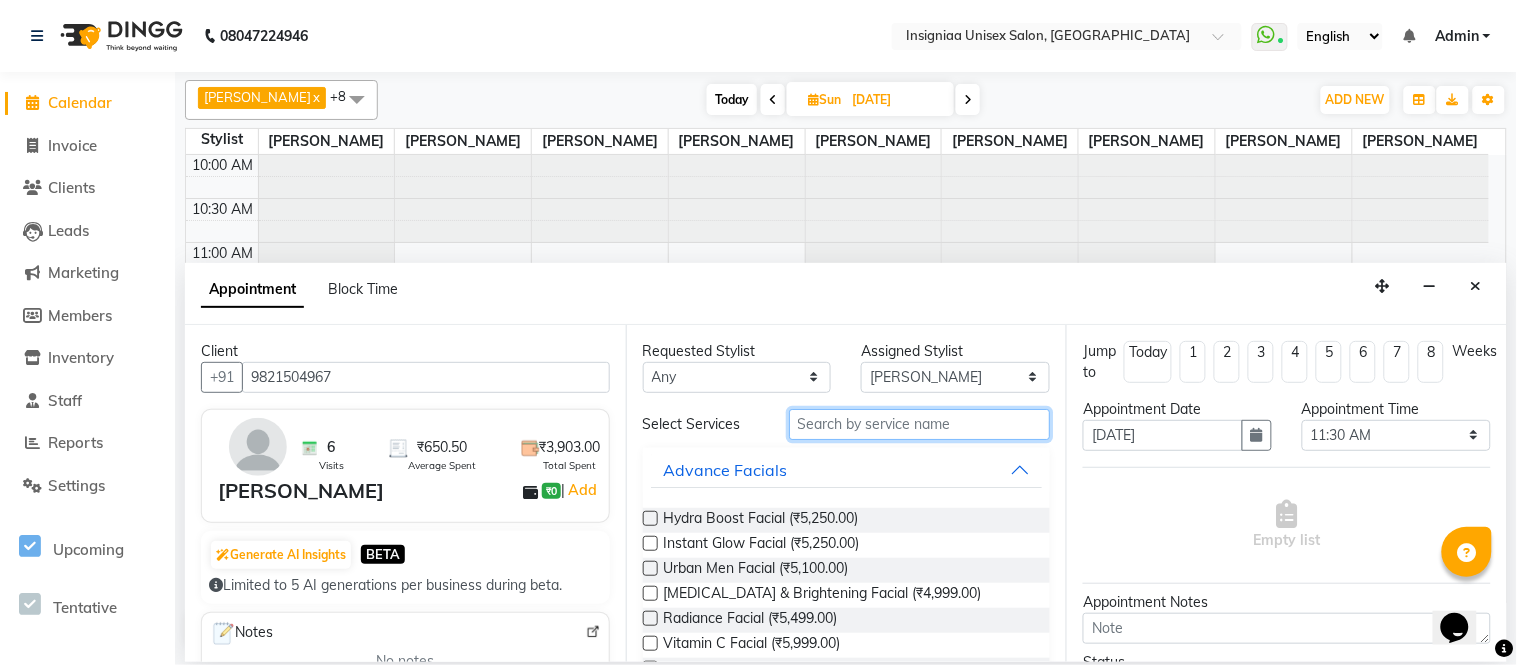 click at bounding box center (920, 424) 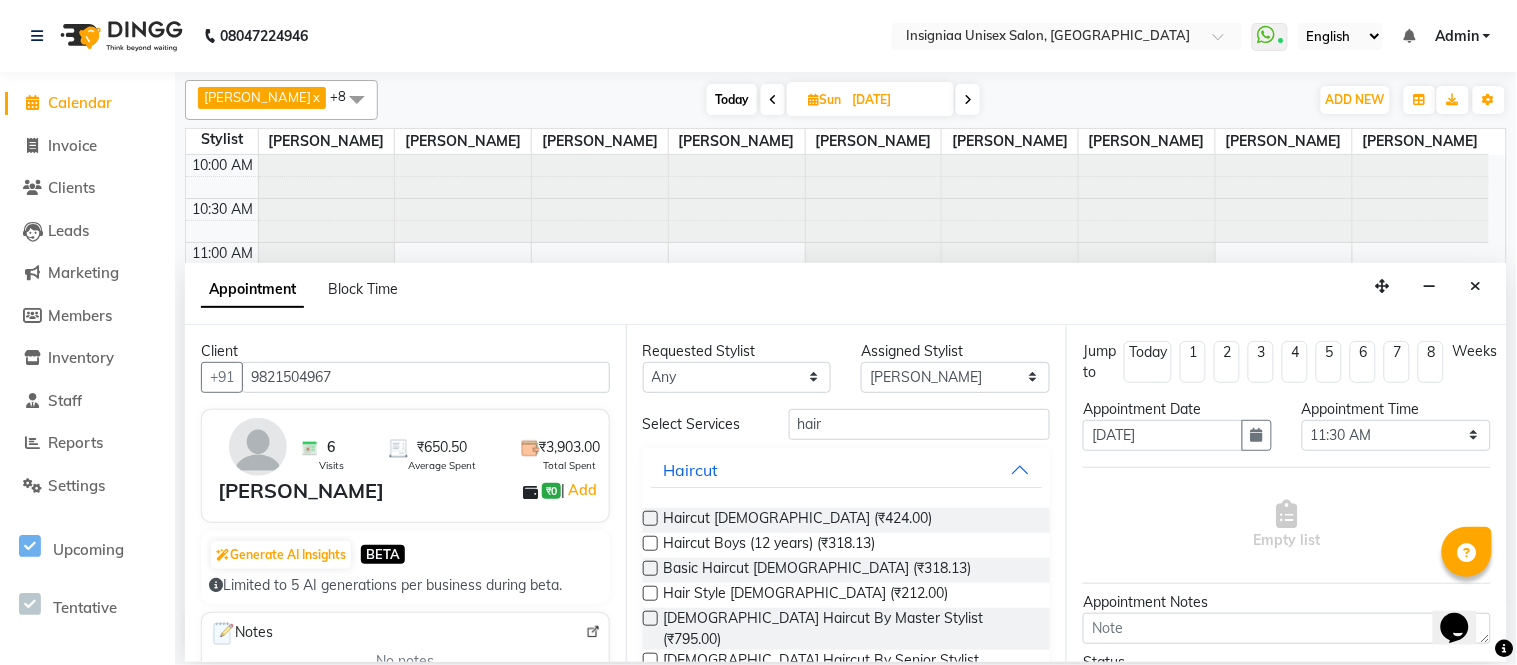 click at bounding box center [650, 518] 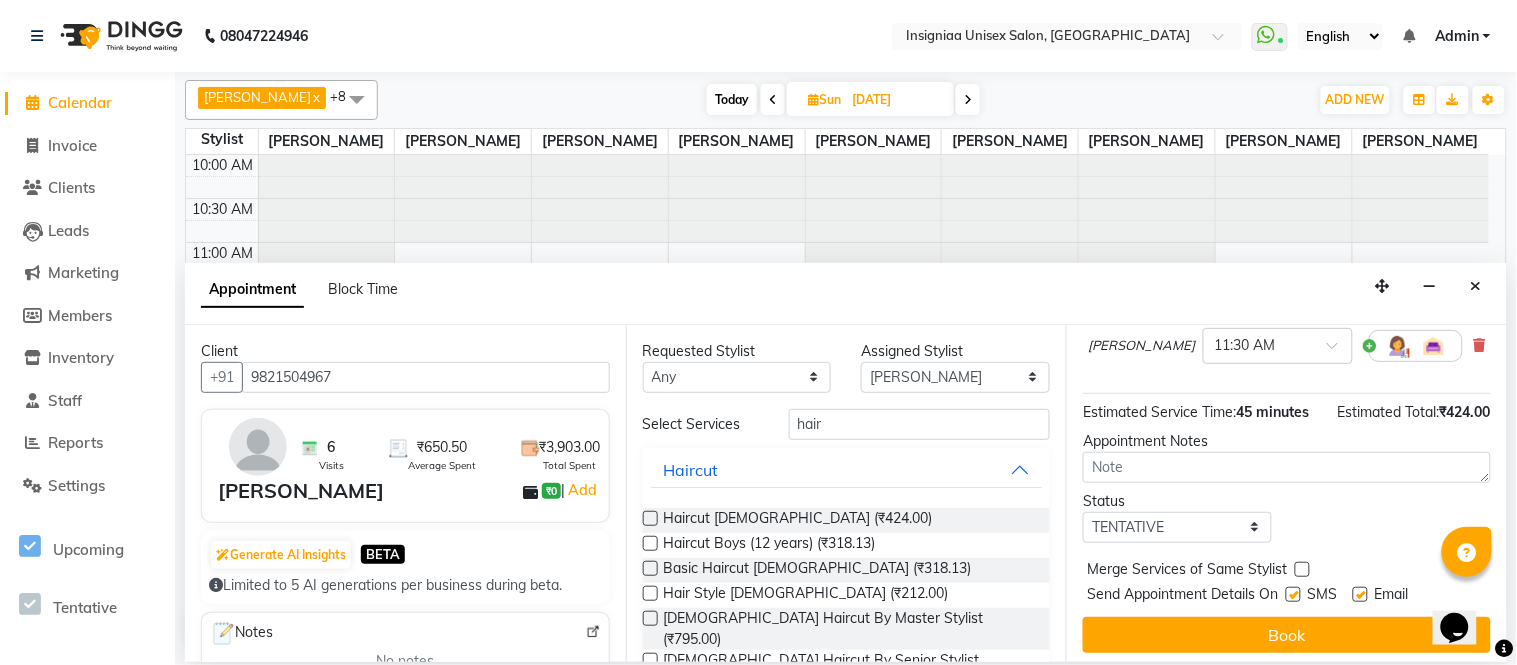 scroll, scrollTop: 212, scrollLeft: 0, axis: vertical 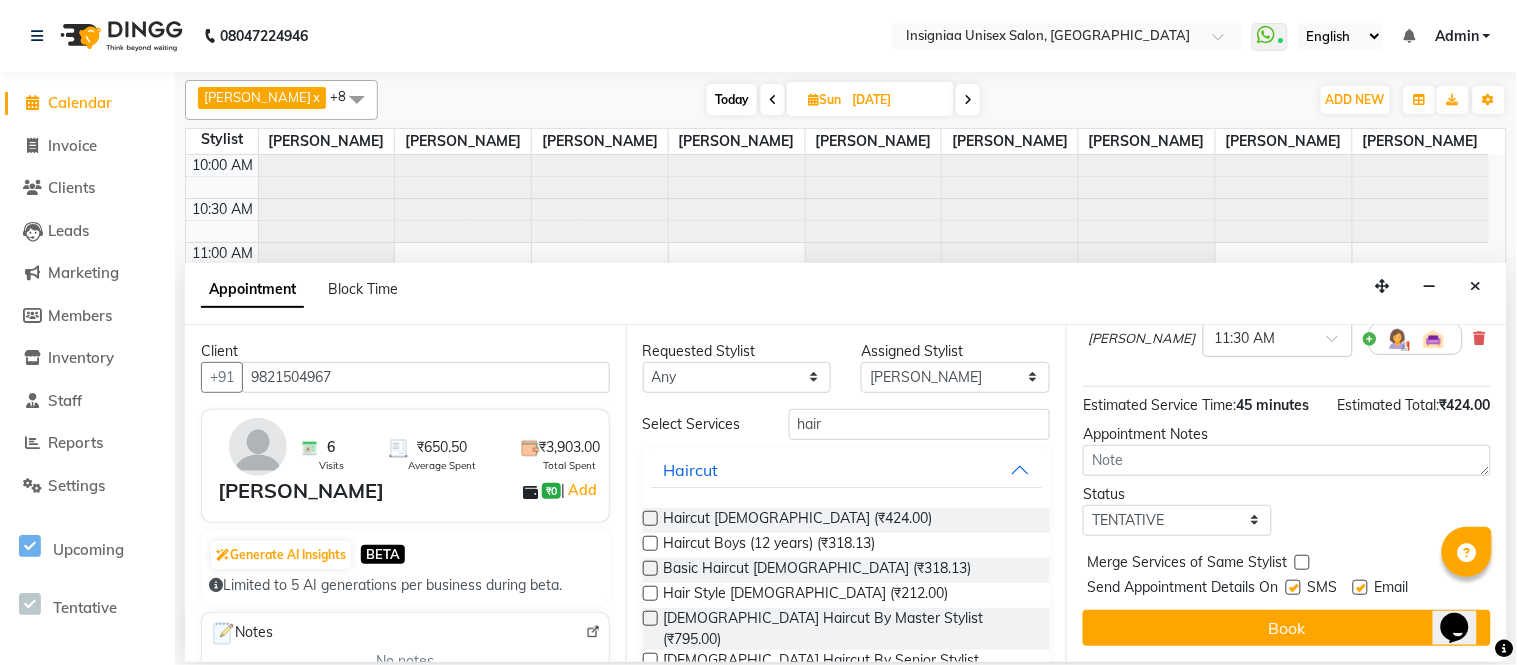 click at bounding box center (1360, 587) 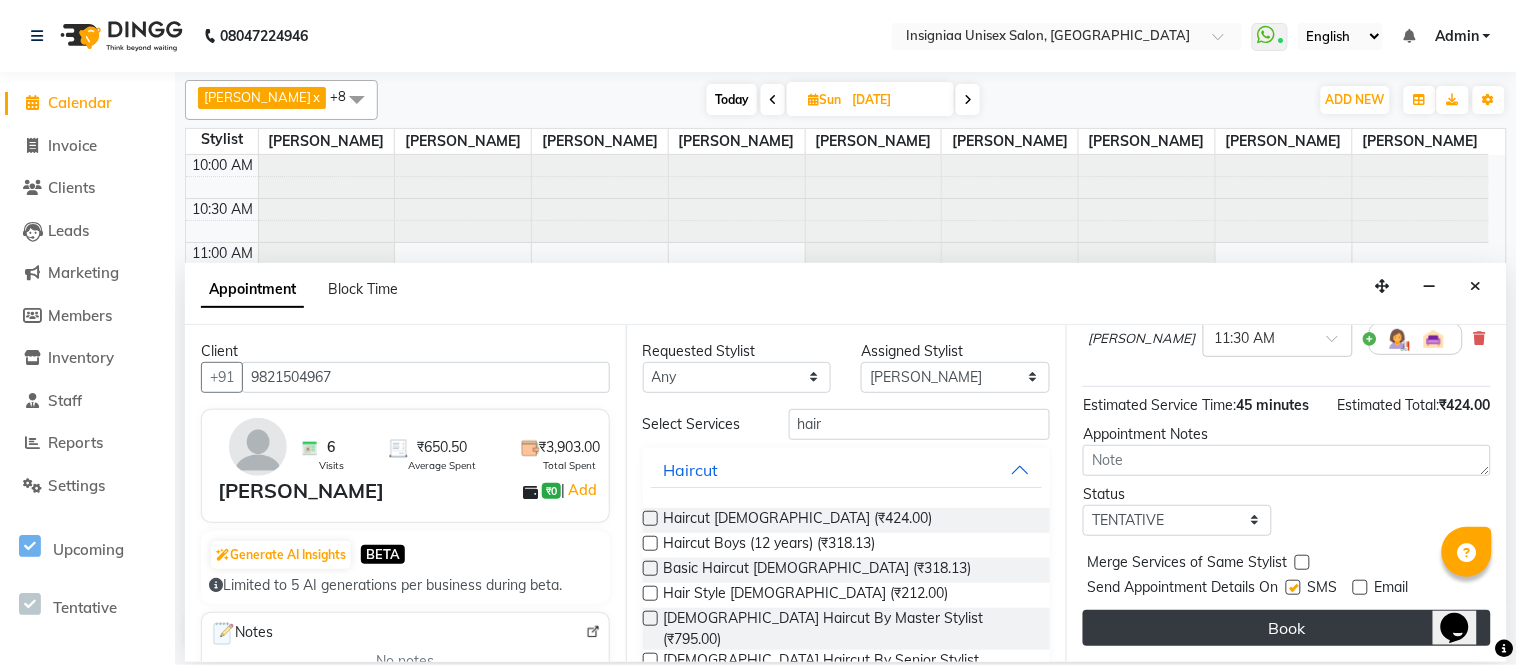 click on "Book" at bounding box center (1287, 628) 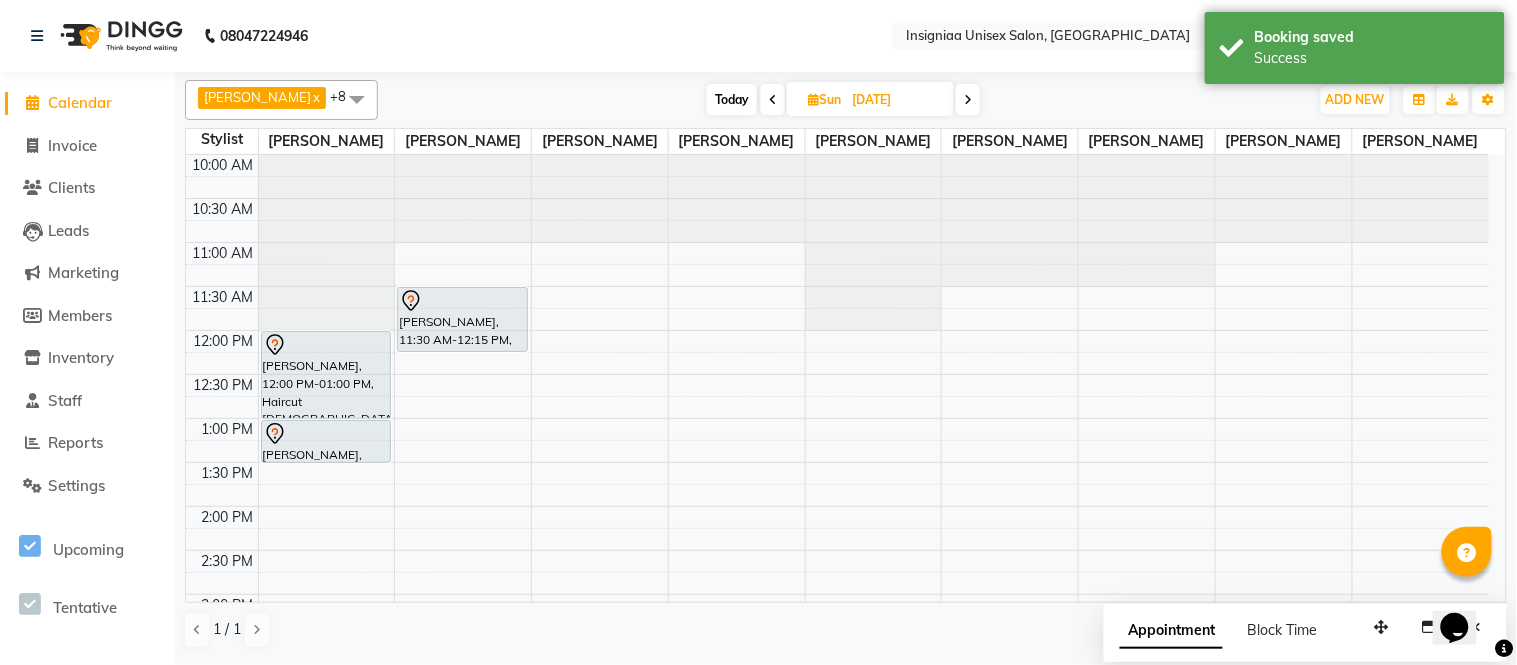click on "Today" at bounding box center (732, 99) 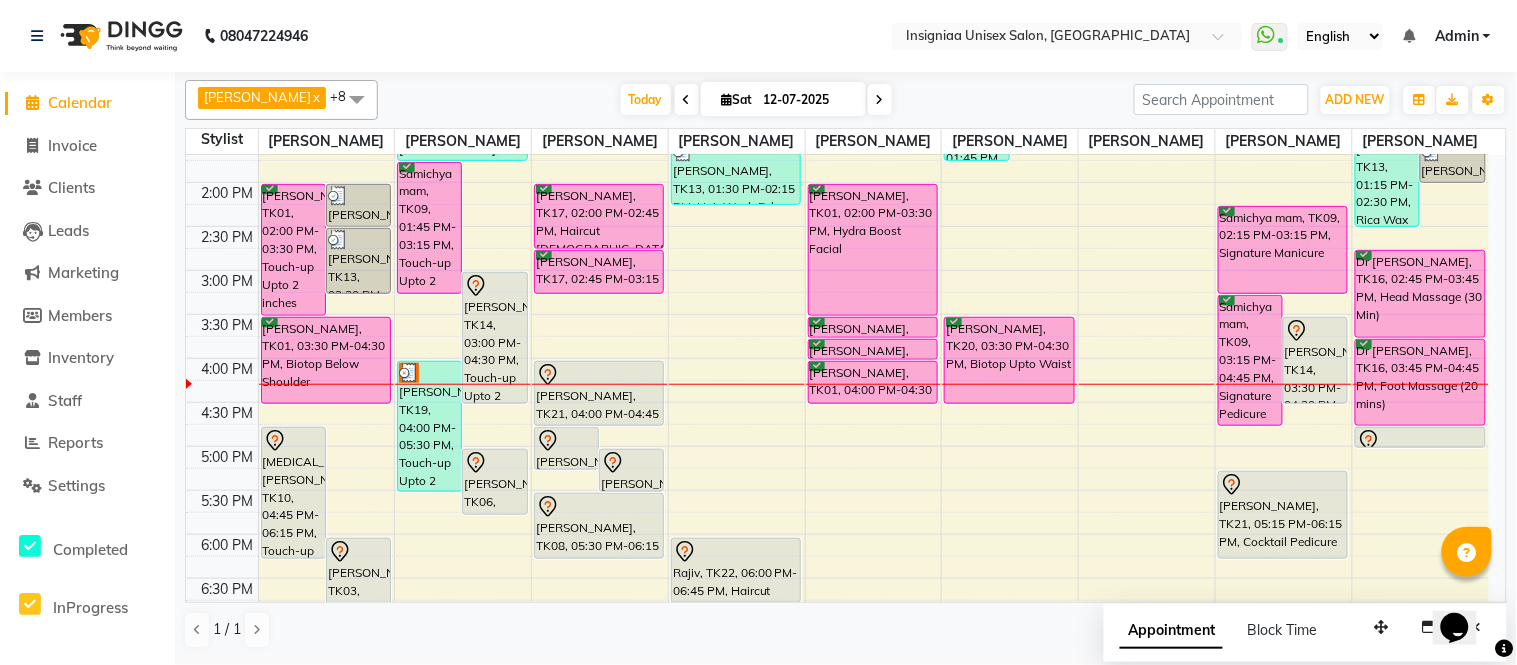 scroll, scrollTop: 301, scrollLeft: 0, axis: vertical 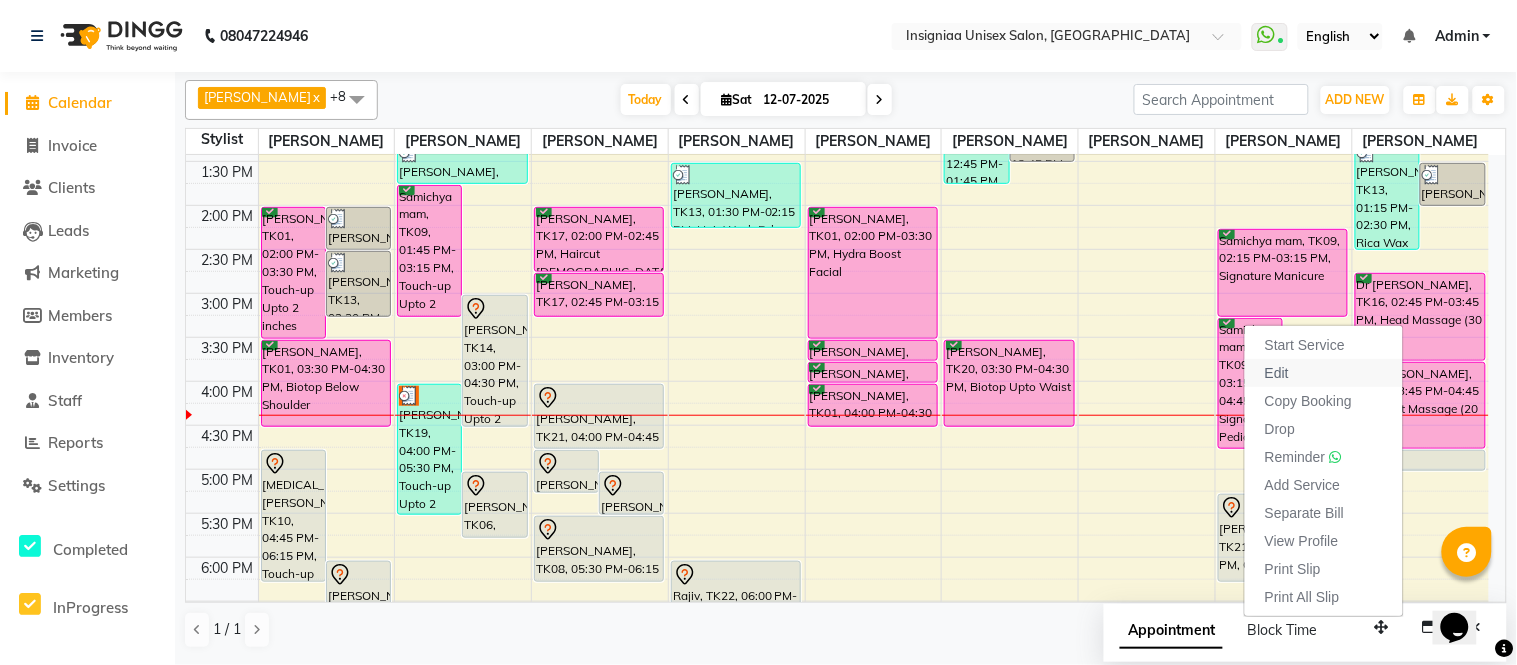 click on "Edit" at bounding box center [1277, 373] 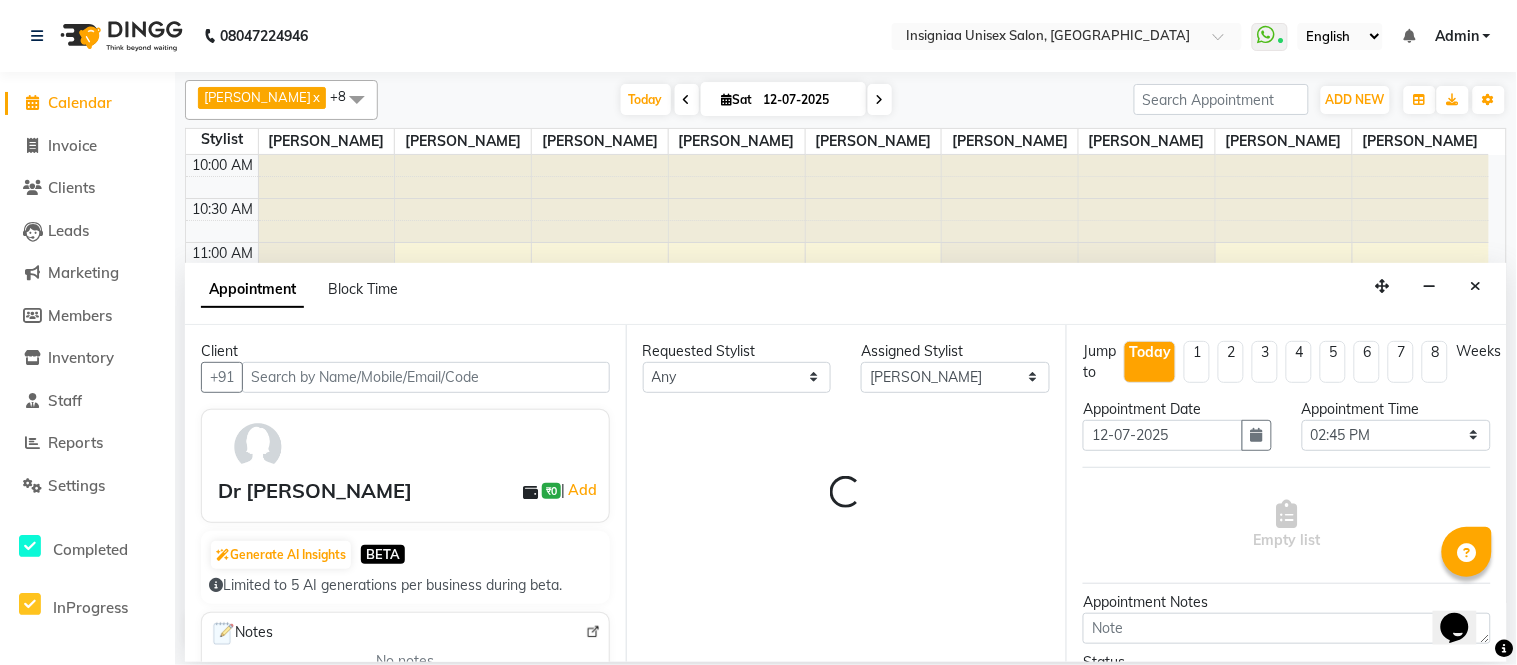 scroll, scrollTop: 531, scrollLeft: 0, axis: vertical 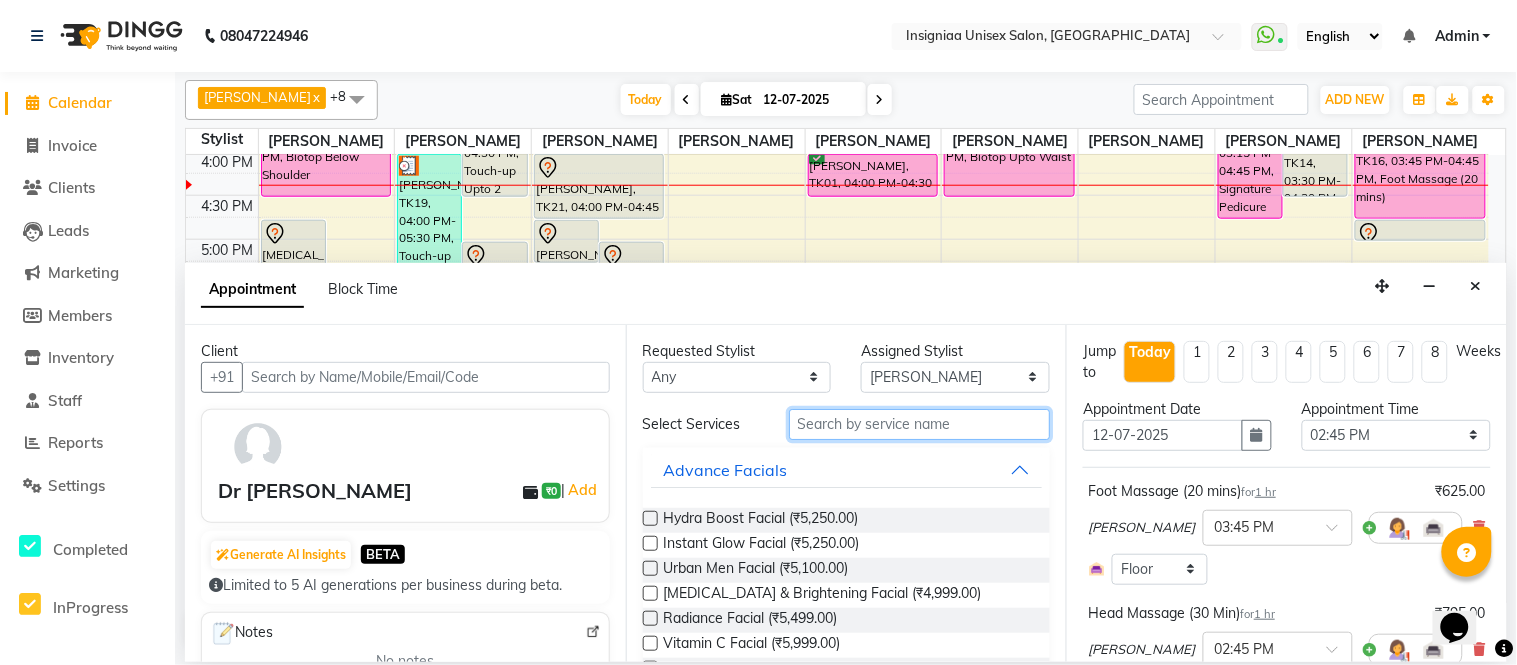 click at bounding box center (920, 424) 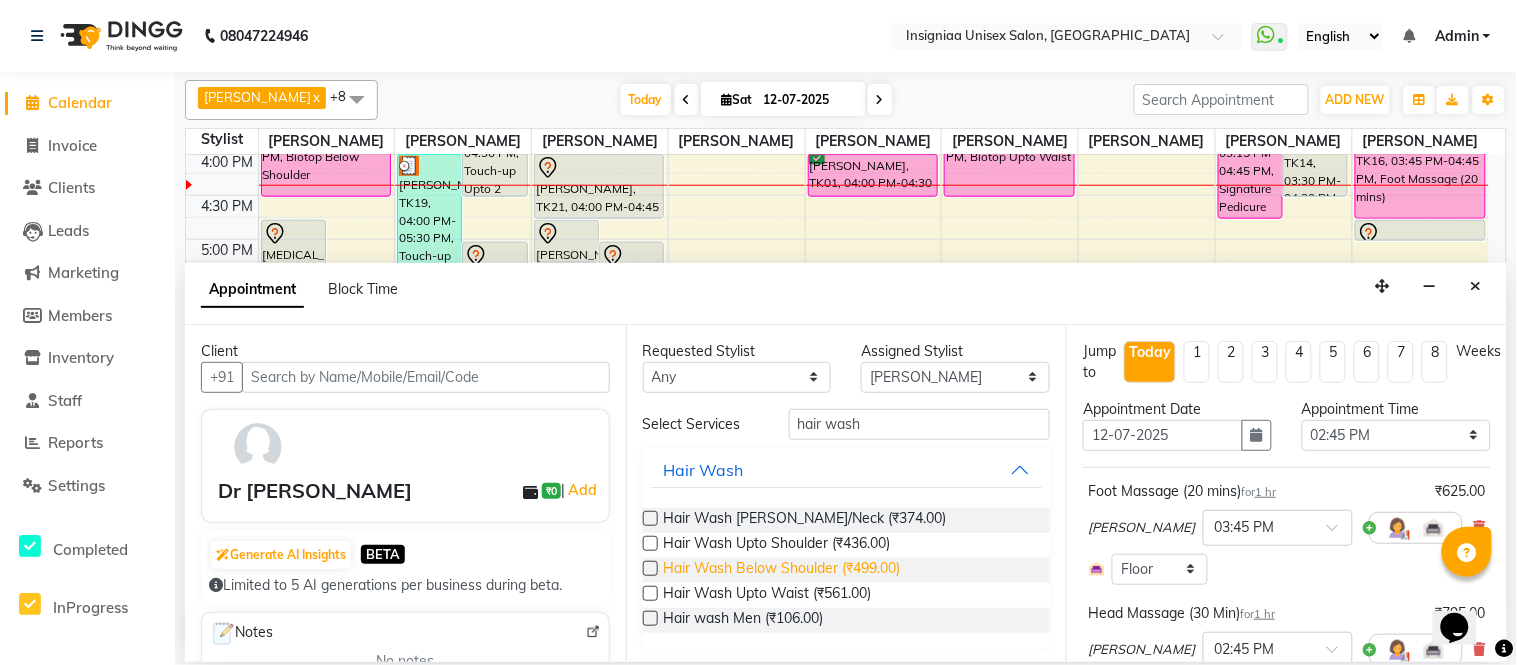 click on "Hair Wash Below Shoulder (₹499.00)" at bounding box center (782, 570) 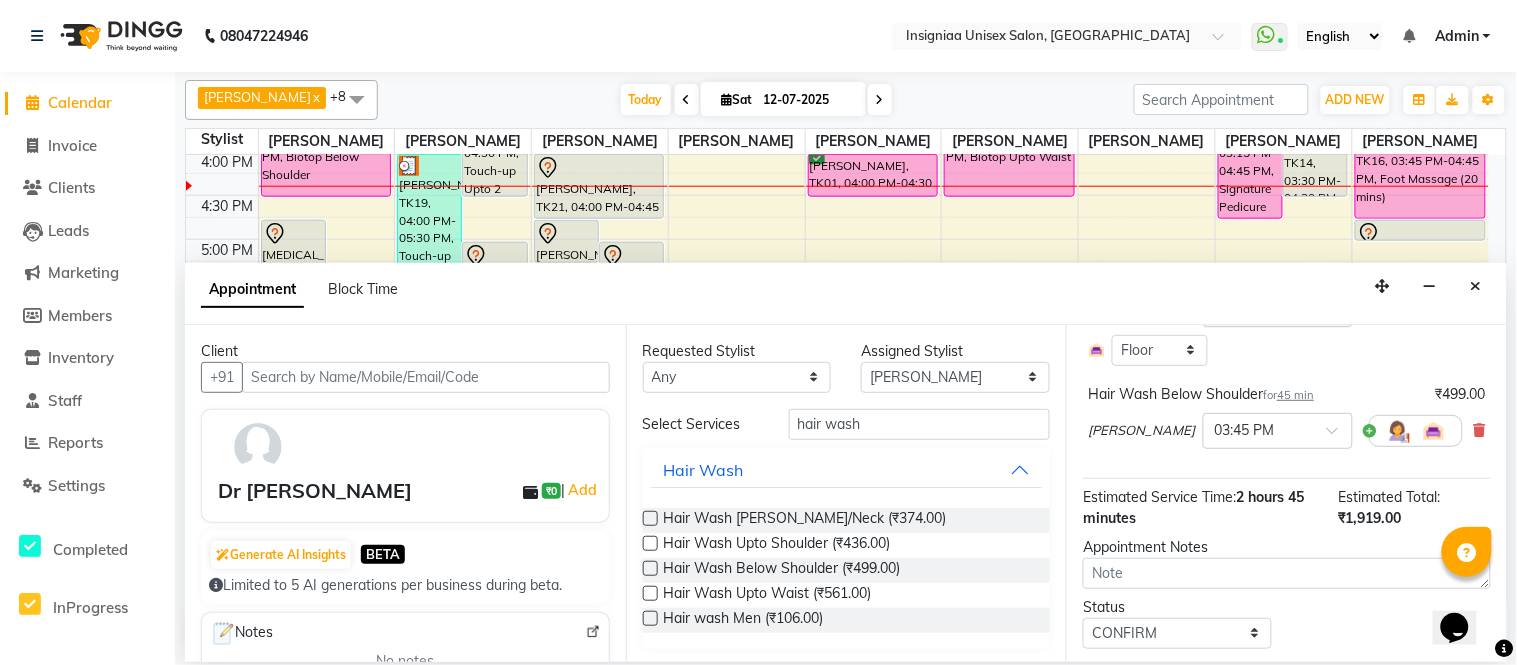 scroll, scrollTop: 425, scrollLeft: 0, axis: vertical 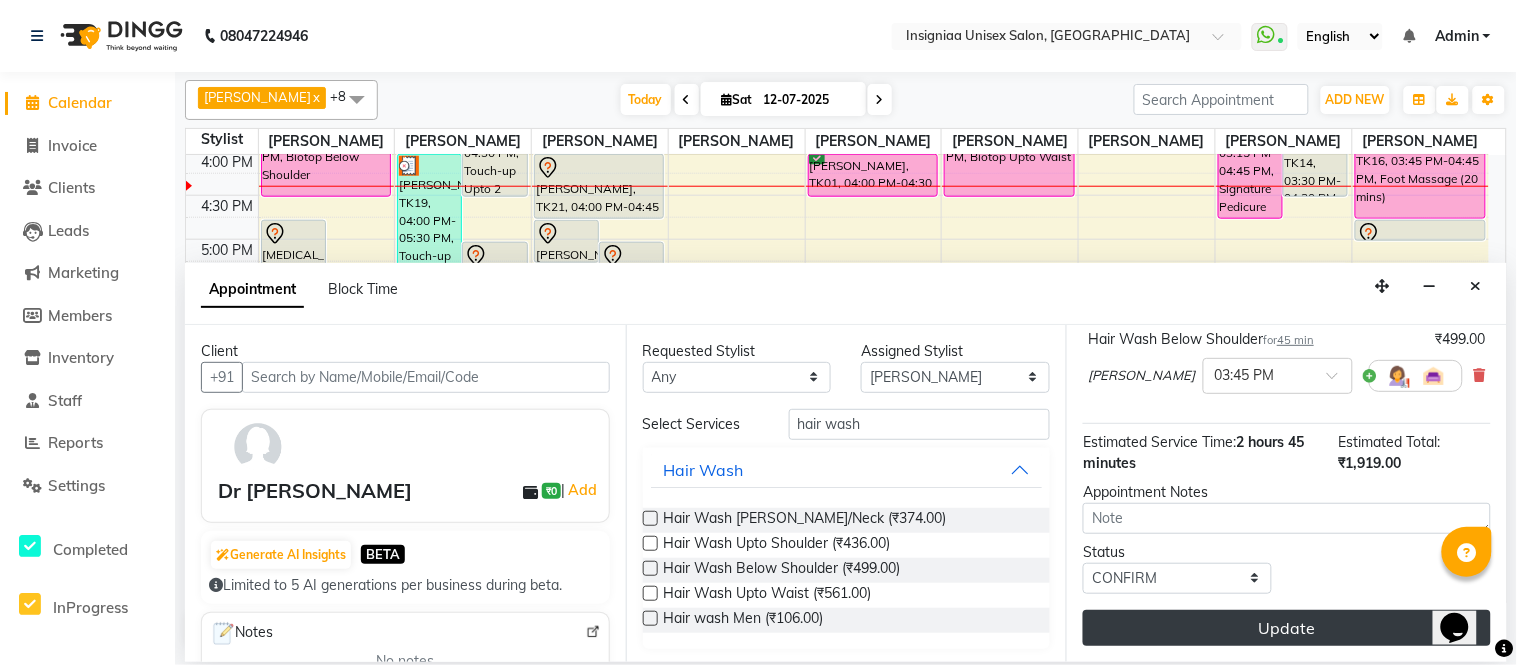 click on "Update" at bounding box center [1287, 628] 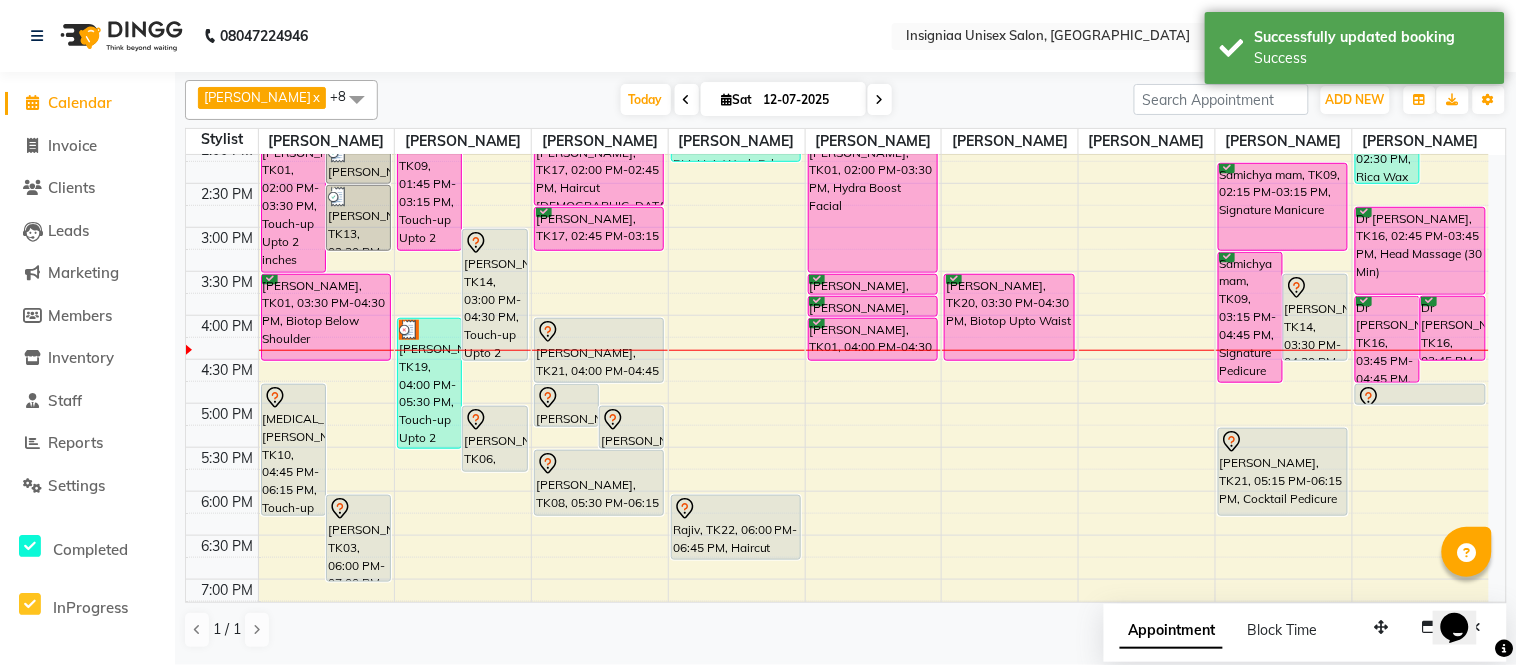 scroll, scrollTop: 420, scrollLeft: 0, axis: vertical 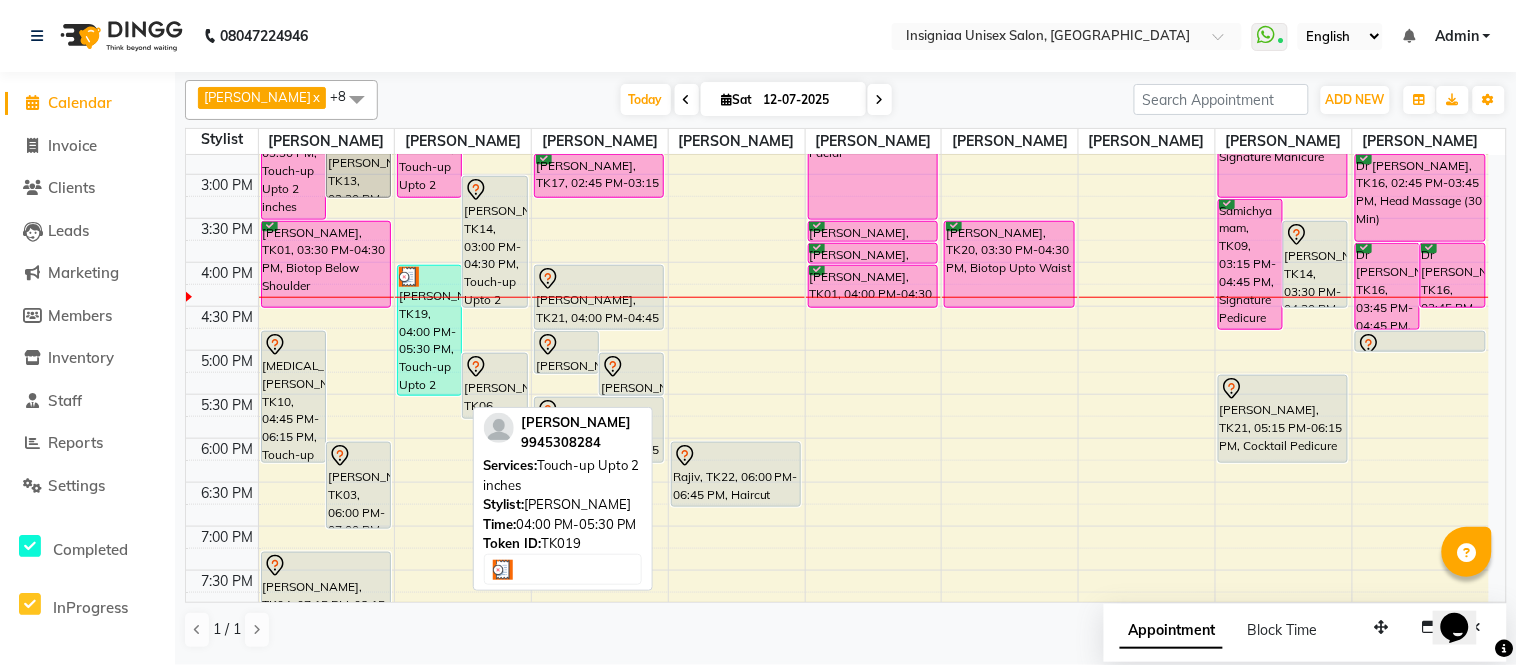 click on "[PERSON_NAME], TK19, 04:00 PM-05:30 PM, Touch-up Upto 2 inches" at bounding box center (429, 330) 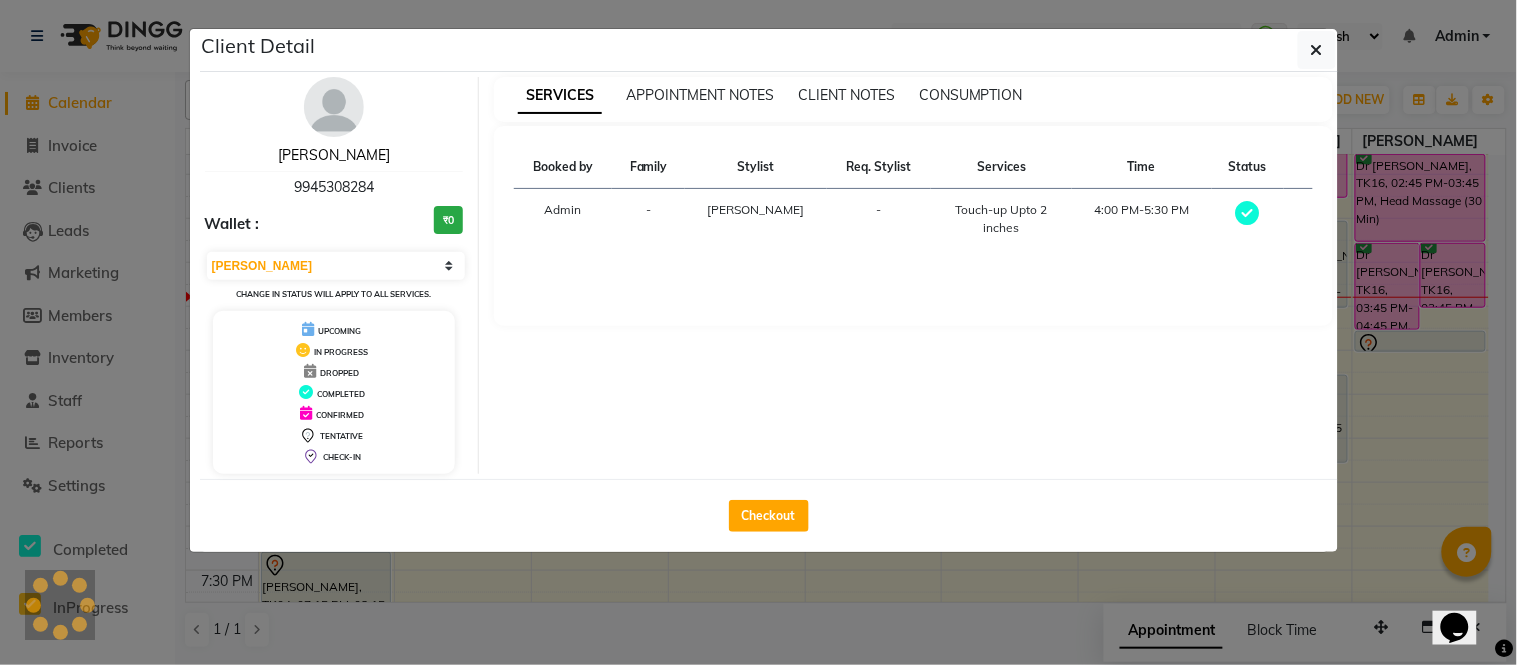 click on "Seema Gopakumar" at bounding box center (334, 155) 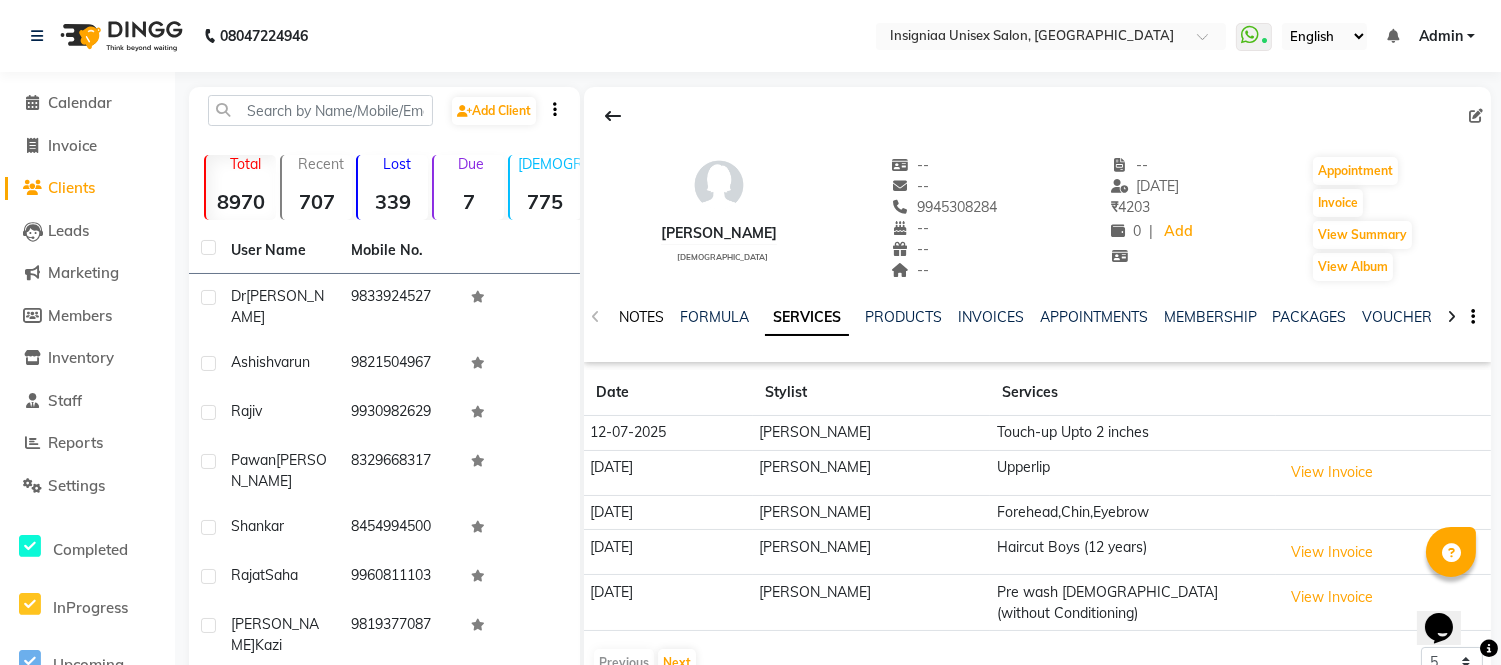 click on "NOTES" 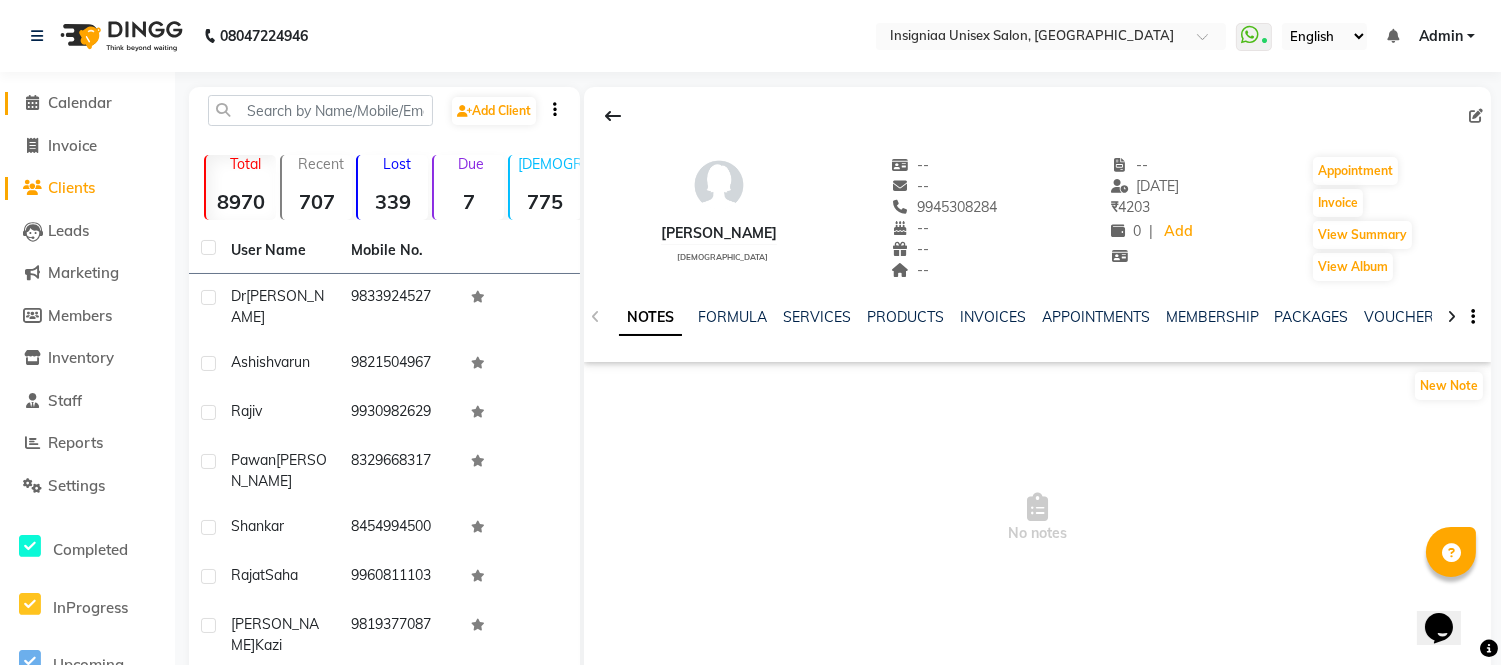 click on "Calendar" 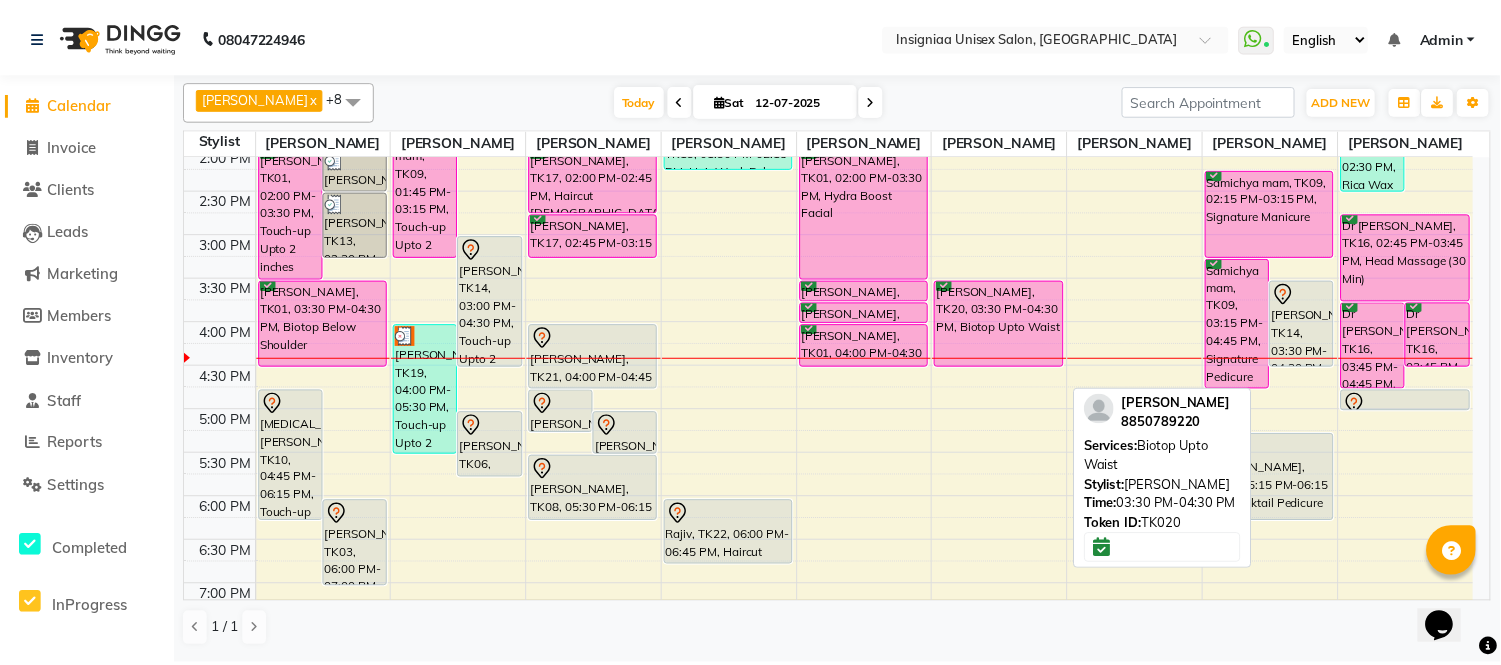 scroll, scrollTop: 412, scrollLeft: 0, axis: vertical 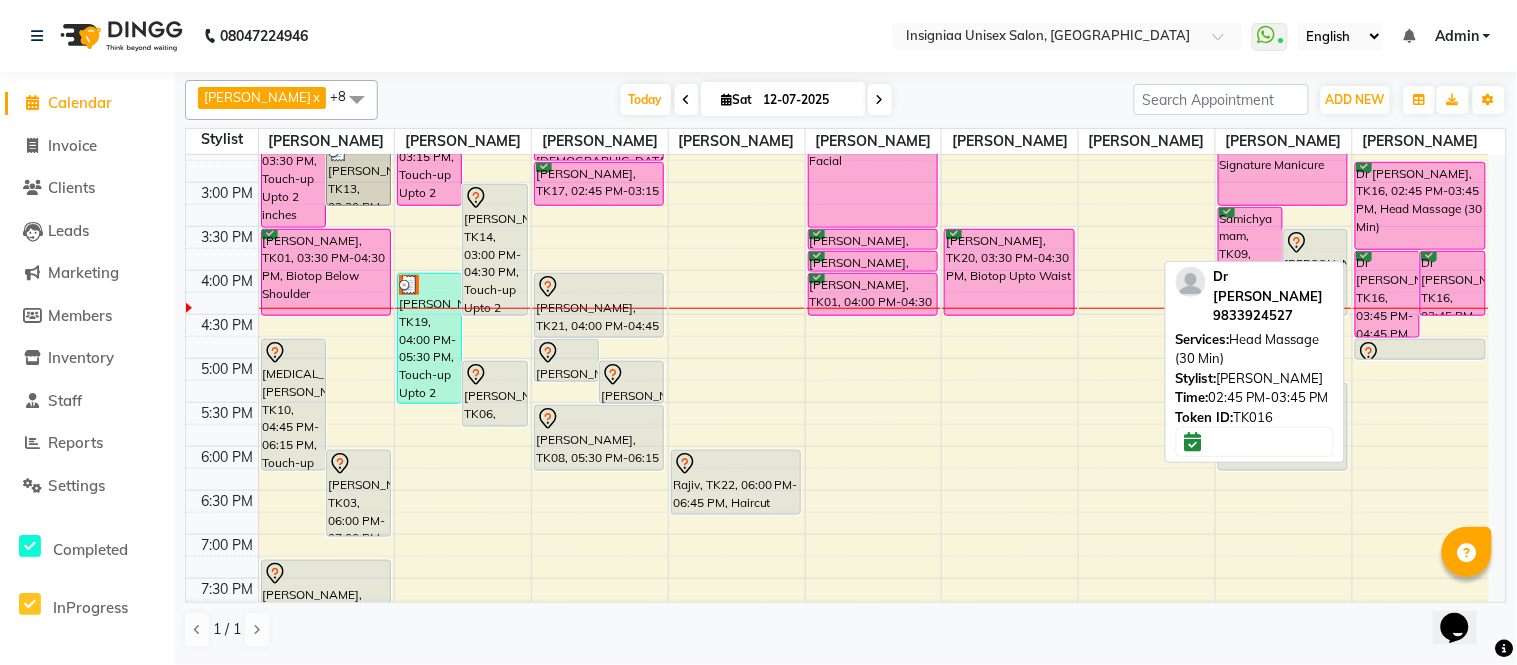 click on "Dr [PERSON_NAME], TK16, 02:45 PM-03:45 PM, Head Massage (30 Min)" at bounding box center [1420, 206] 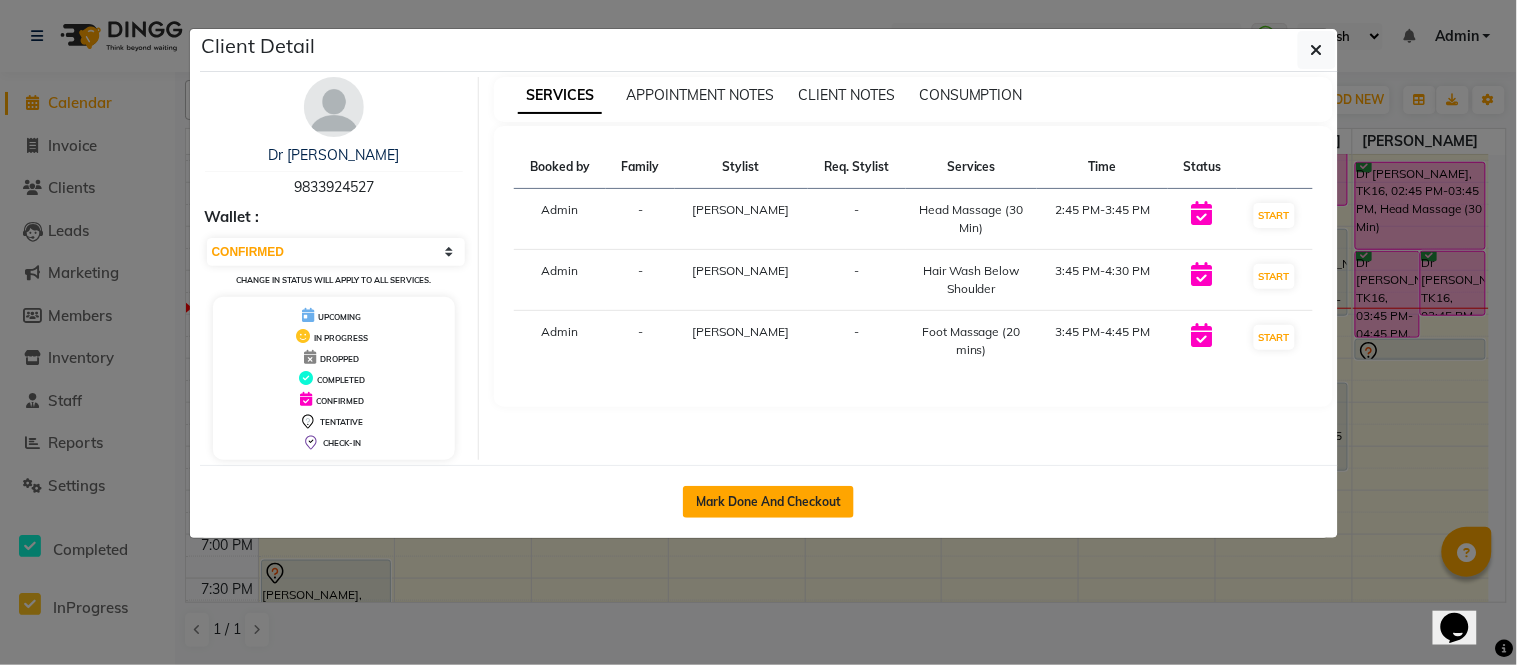 click on "Mark Done And Checkout" 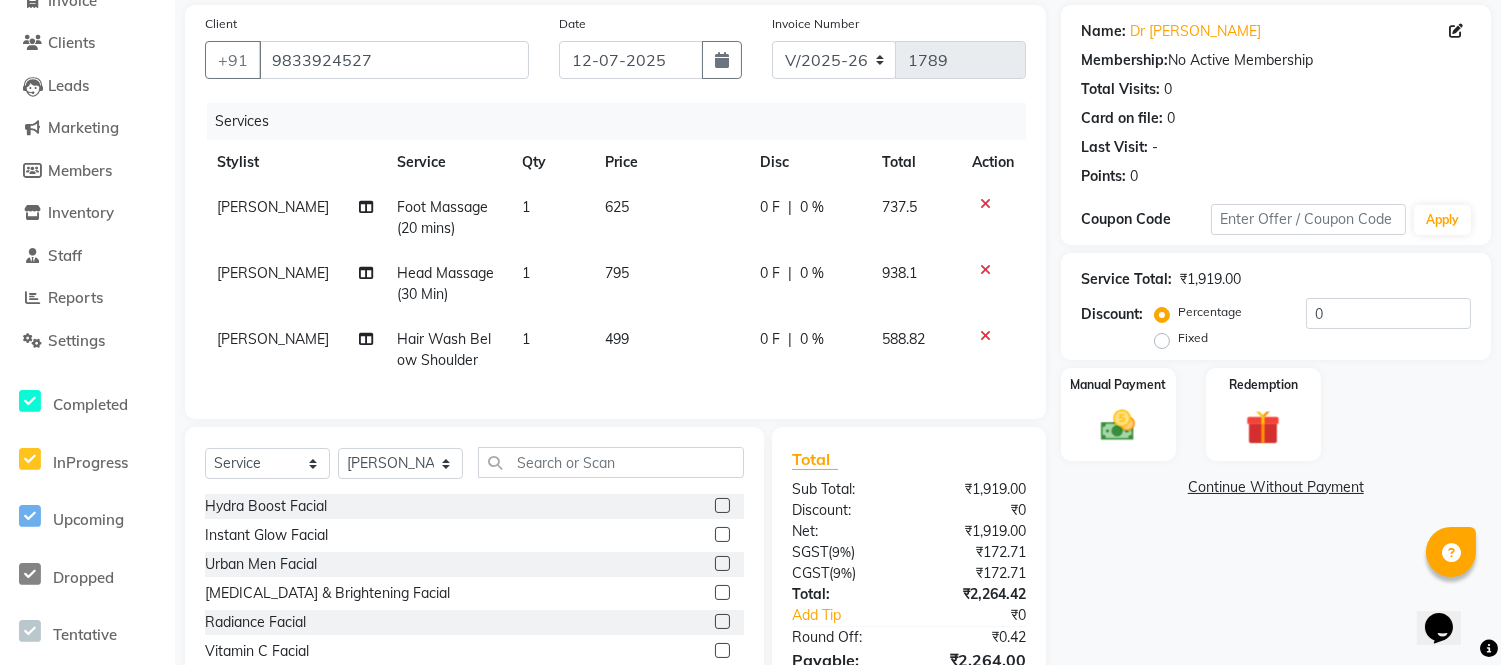 scroll, scrollTop: 157, scrollLeft: 0, axis: vertical 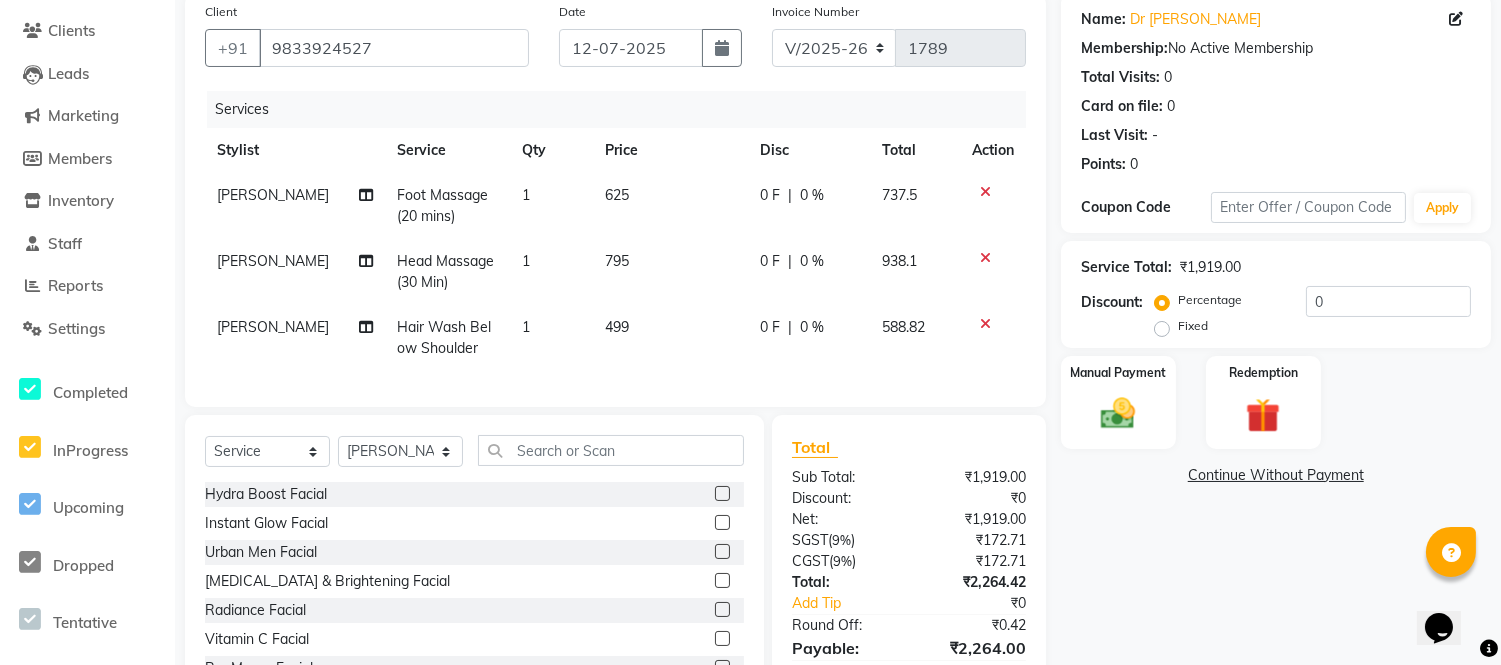 click on "Head Massage (30 Min)" 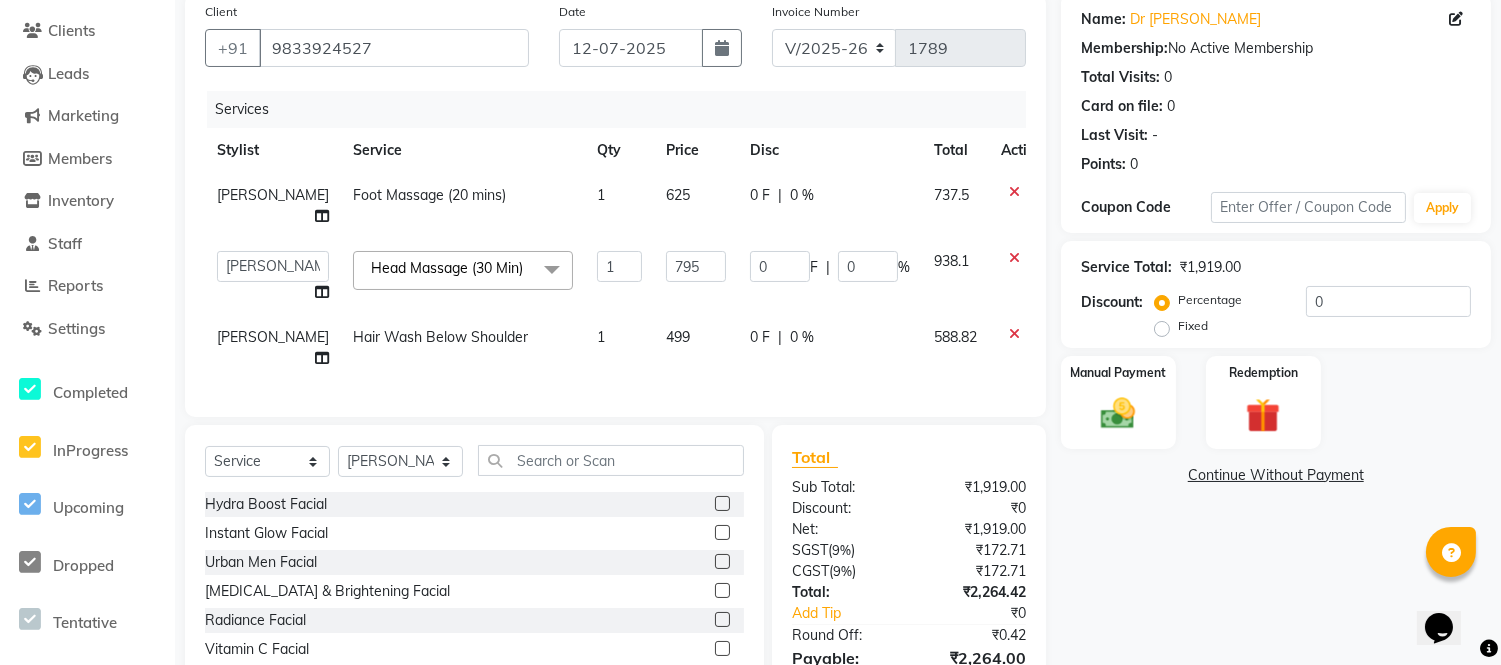 click on "Head Massage (30 Min)  x" 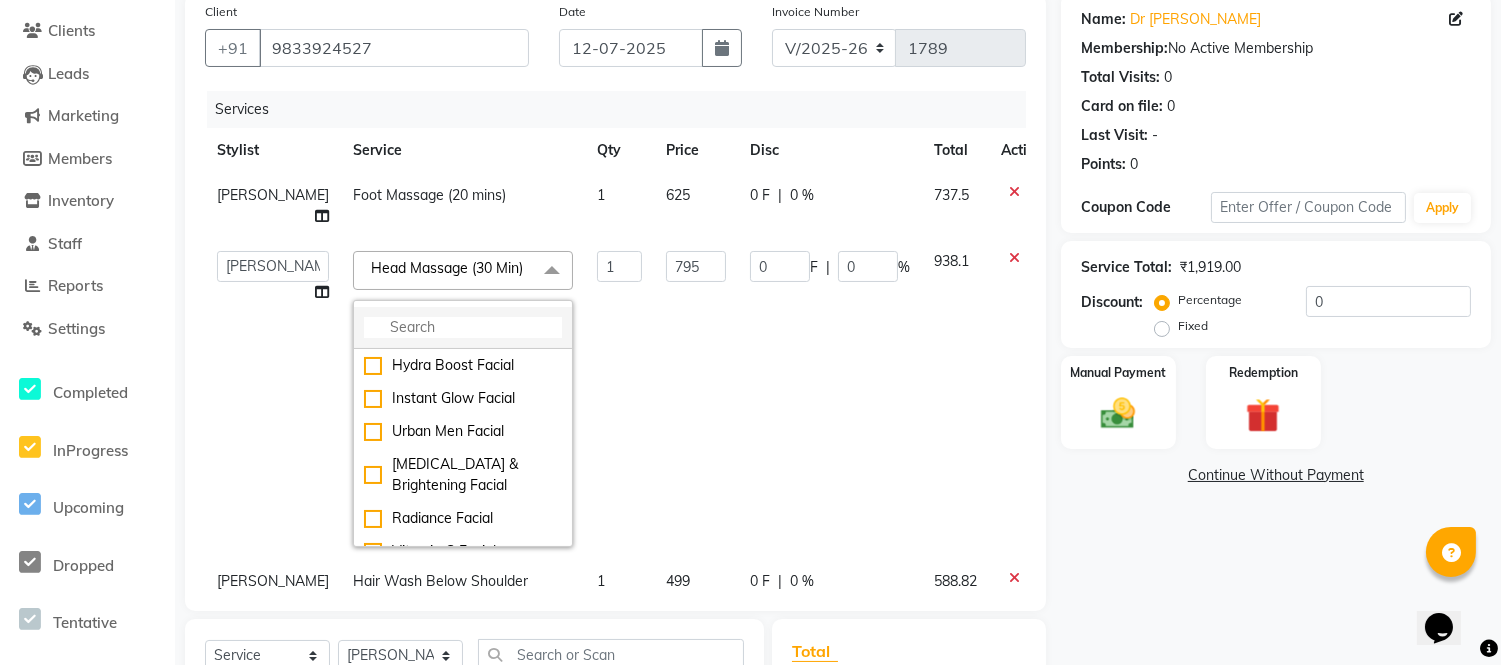 click 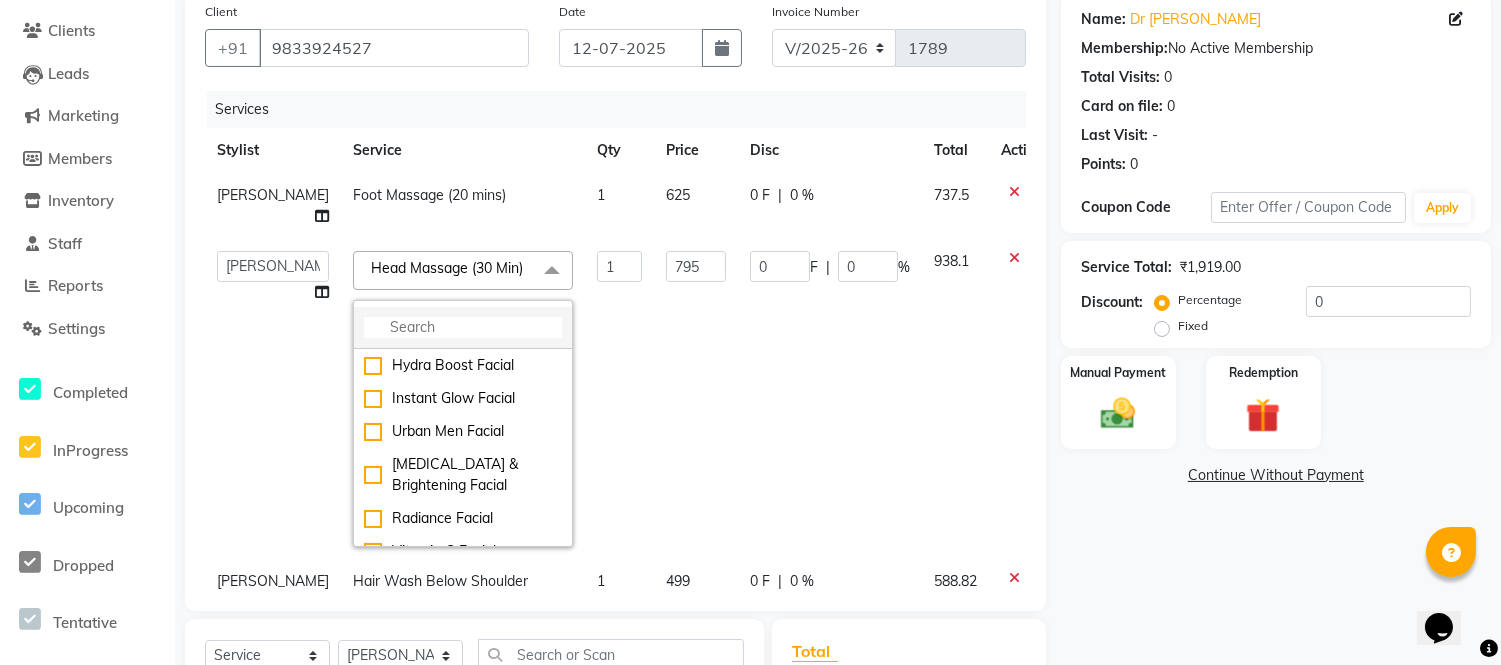 click 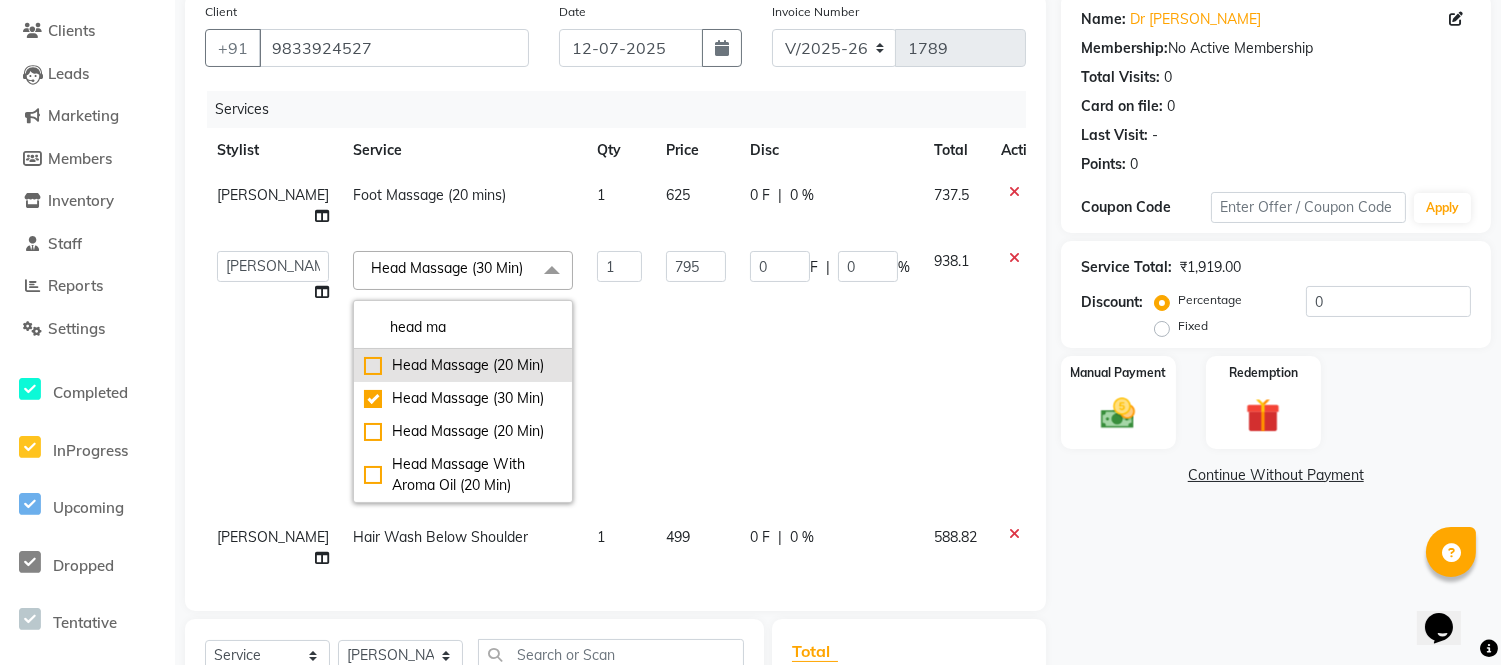 drag, startPoint x: 392, startPoint y: 407, endPoint x: 381, endPoint y: 398, distance: 14.21267 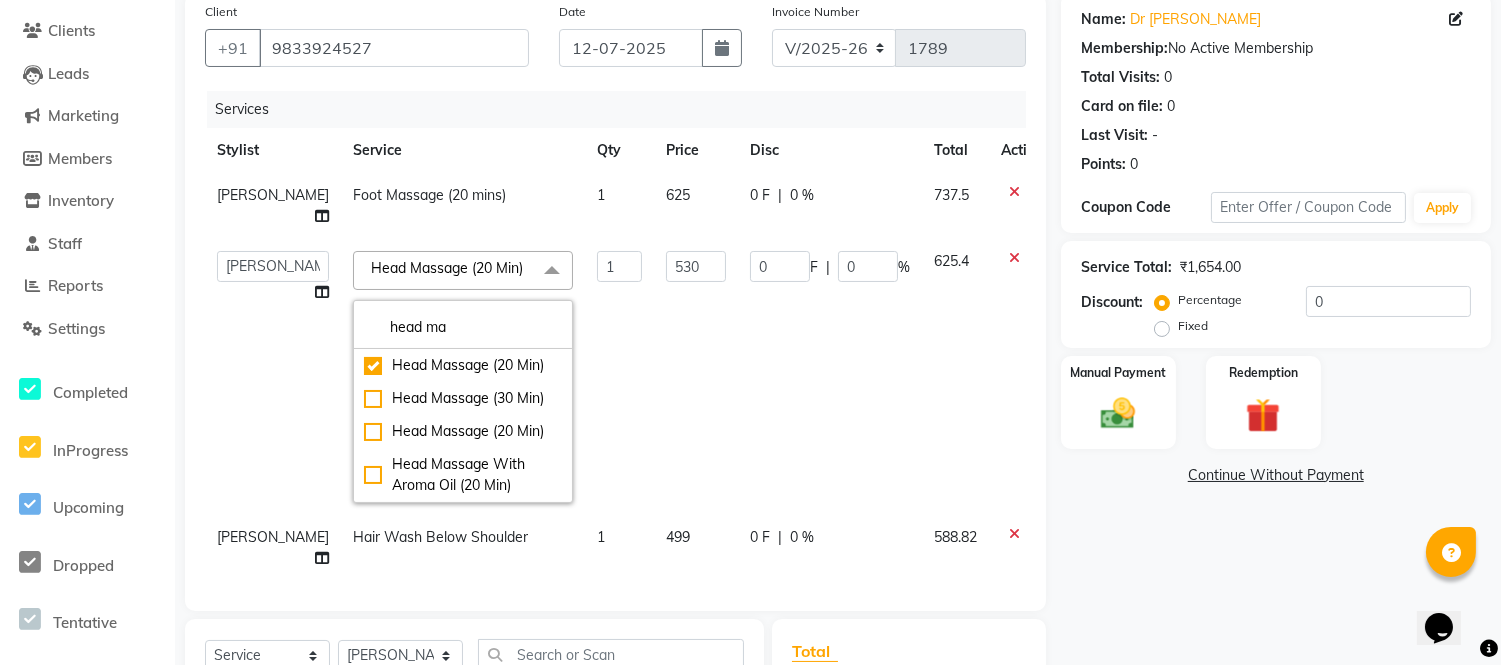 click on "Foot Massage (20 mins)" 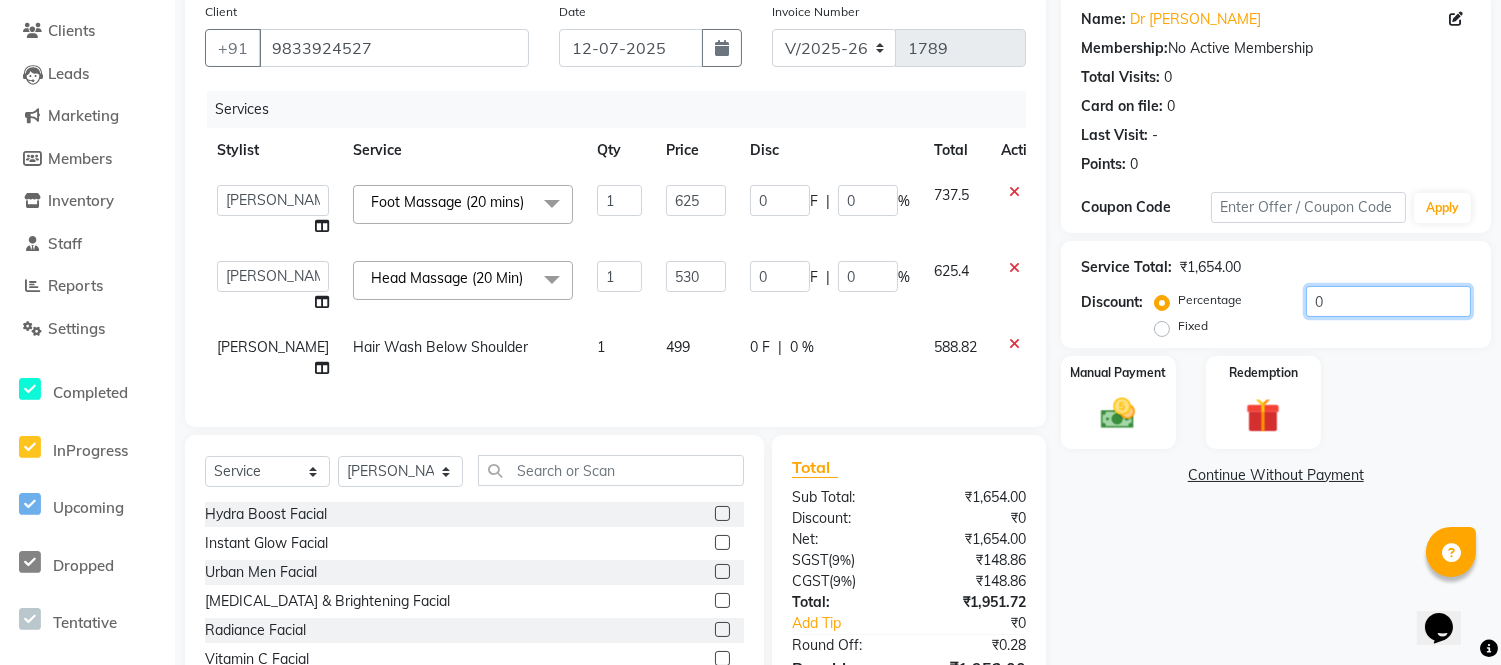 click on "0" 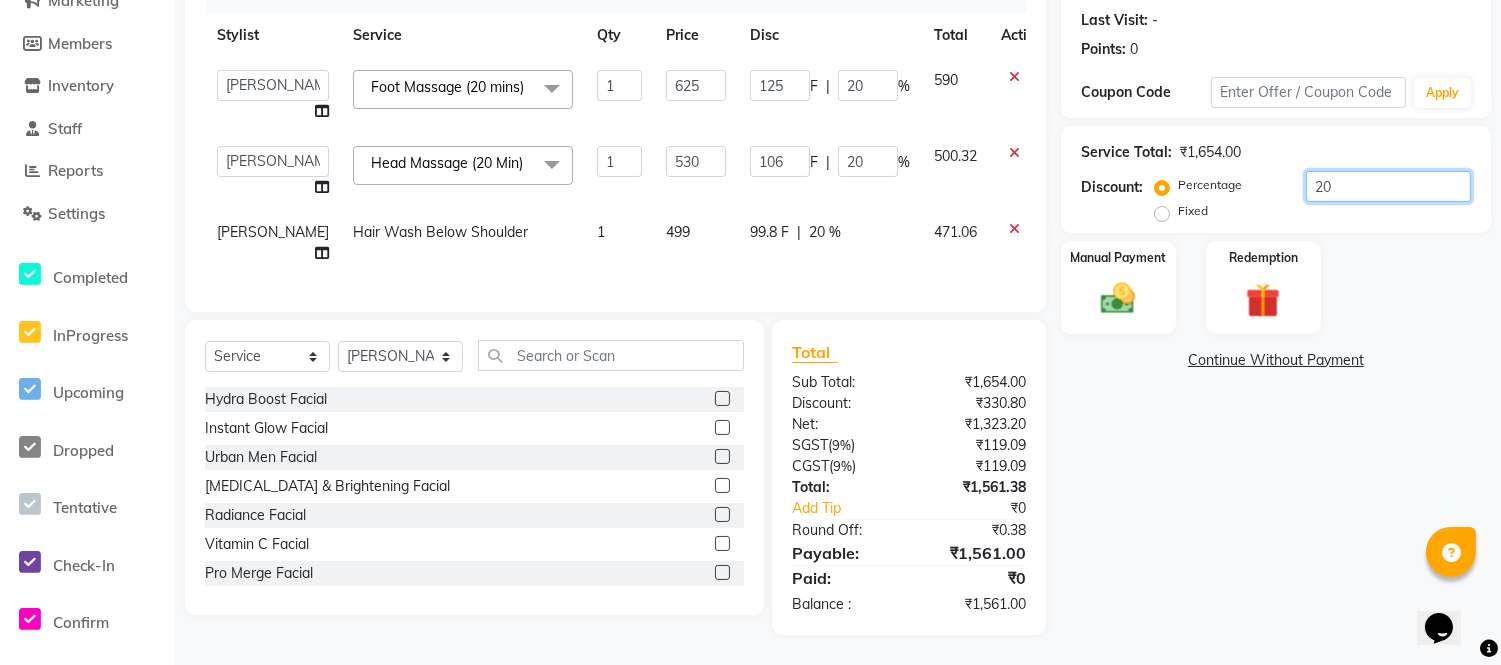 scroll, scrollTop: 216, scrollLeft: 0, axis: vertical 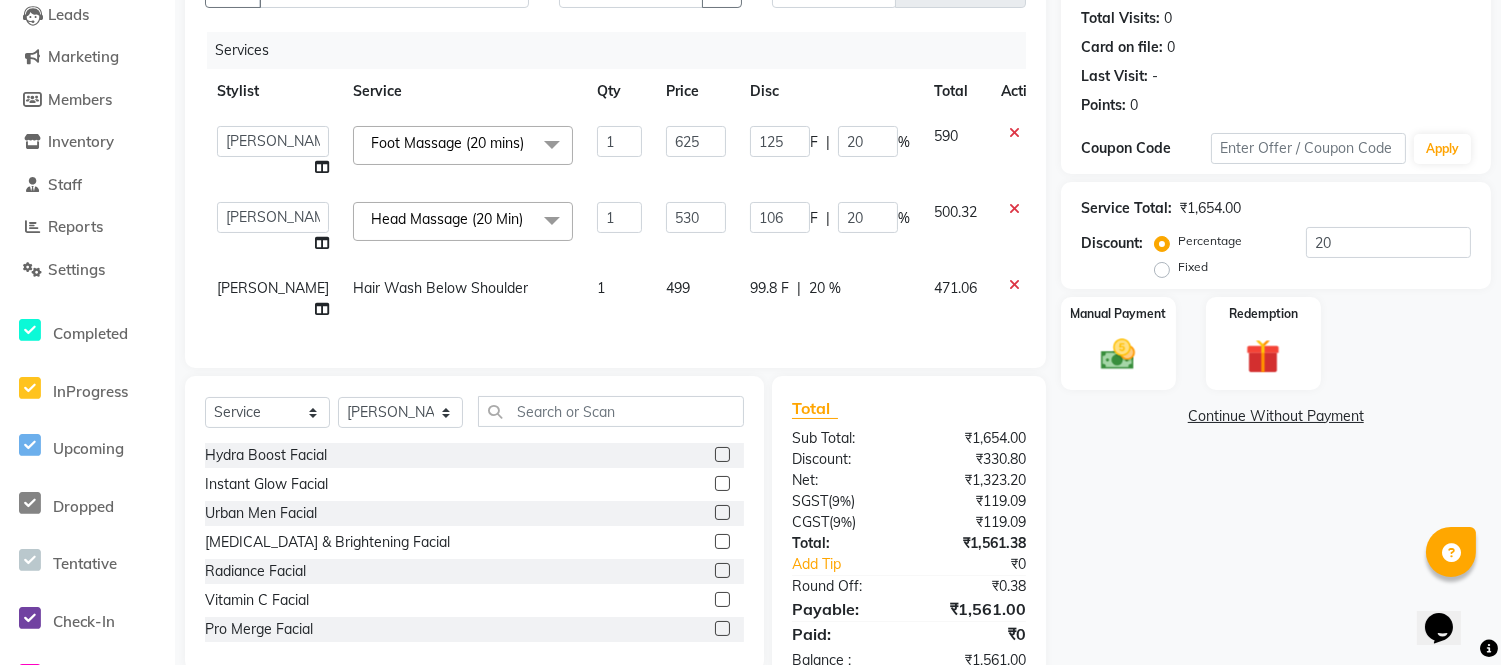 click on "Head Massage (20 Min)  x" 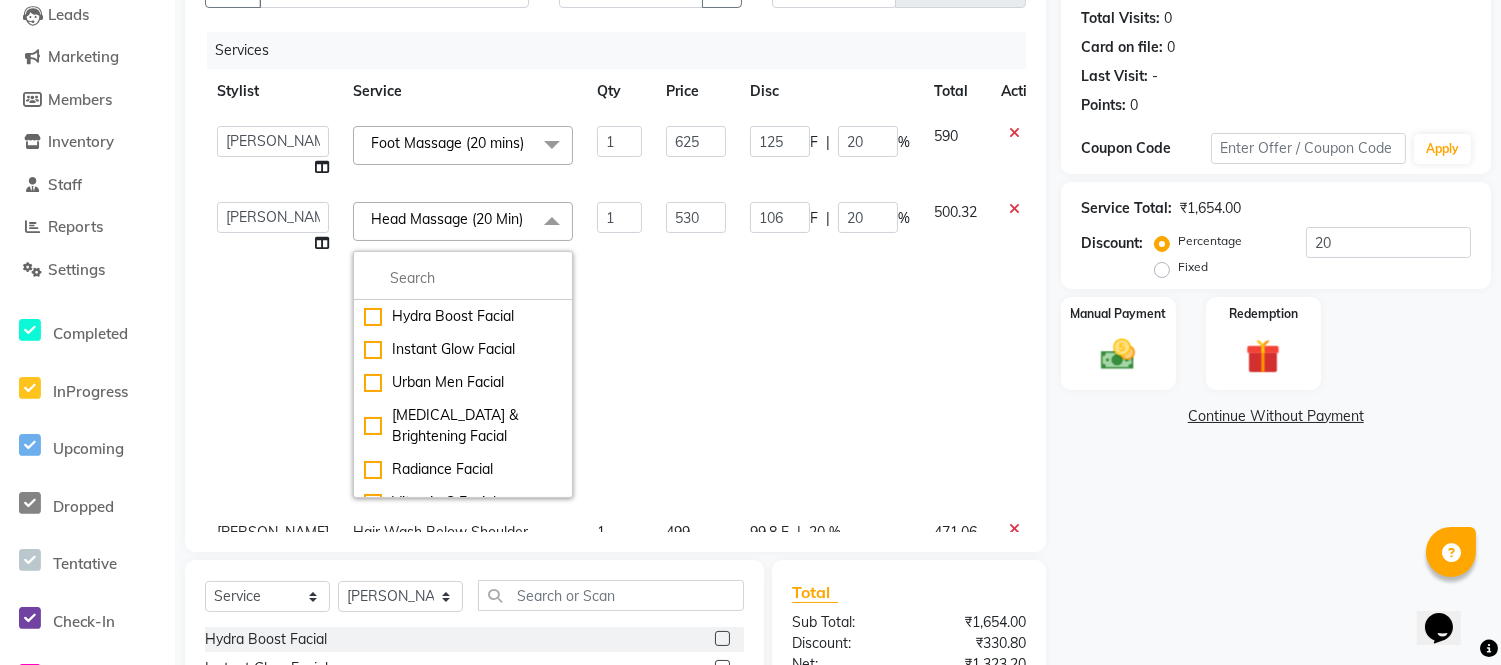 click on "Name: Dr Zenia Membership:  No Active Membership  Total Visits:  0 Card on file:  0 Last Visit:   - Points:   0  Coupon Code Apply Service Total:  ₹1,654.00  Discount:  Percentage   Fixed  20 Manual Payment Redemption  Continue Without Payment" 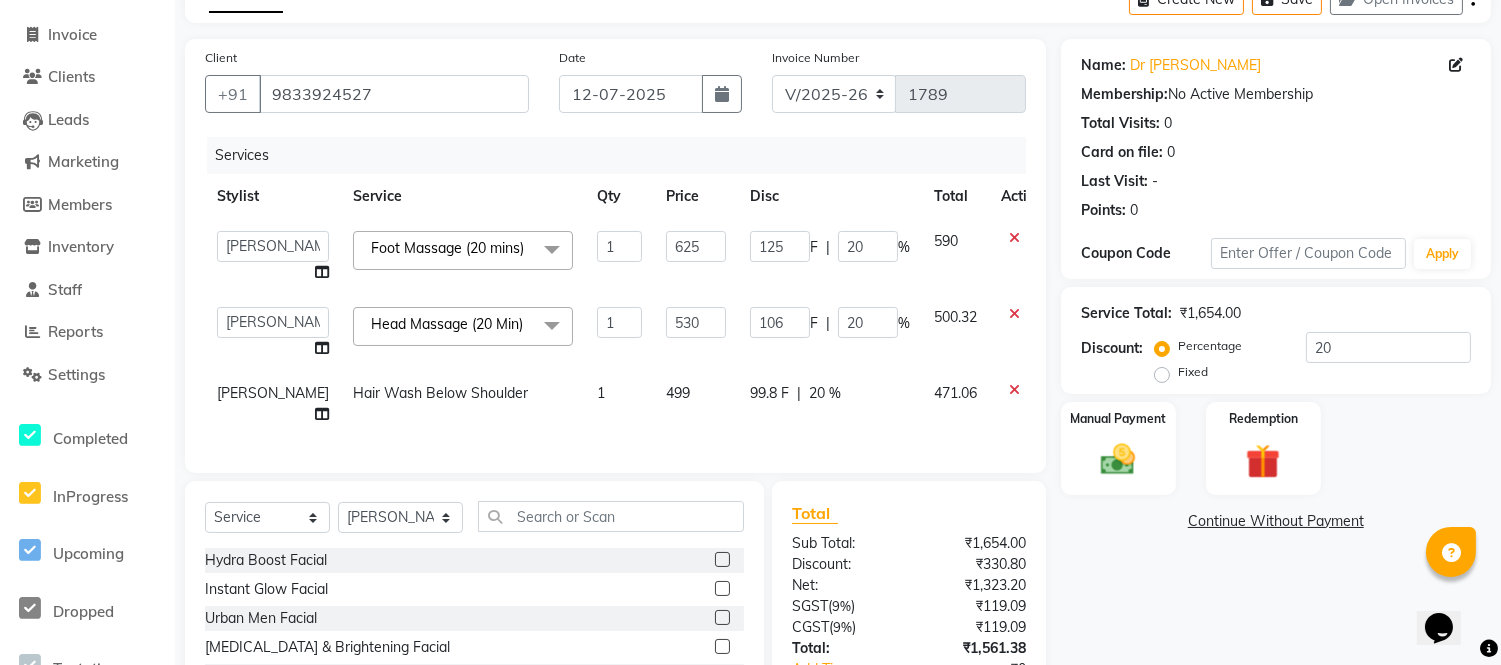 scroll, scrollTop: 327, scrollLeft: 0, axis: vertical 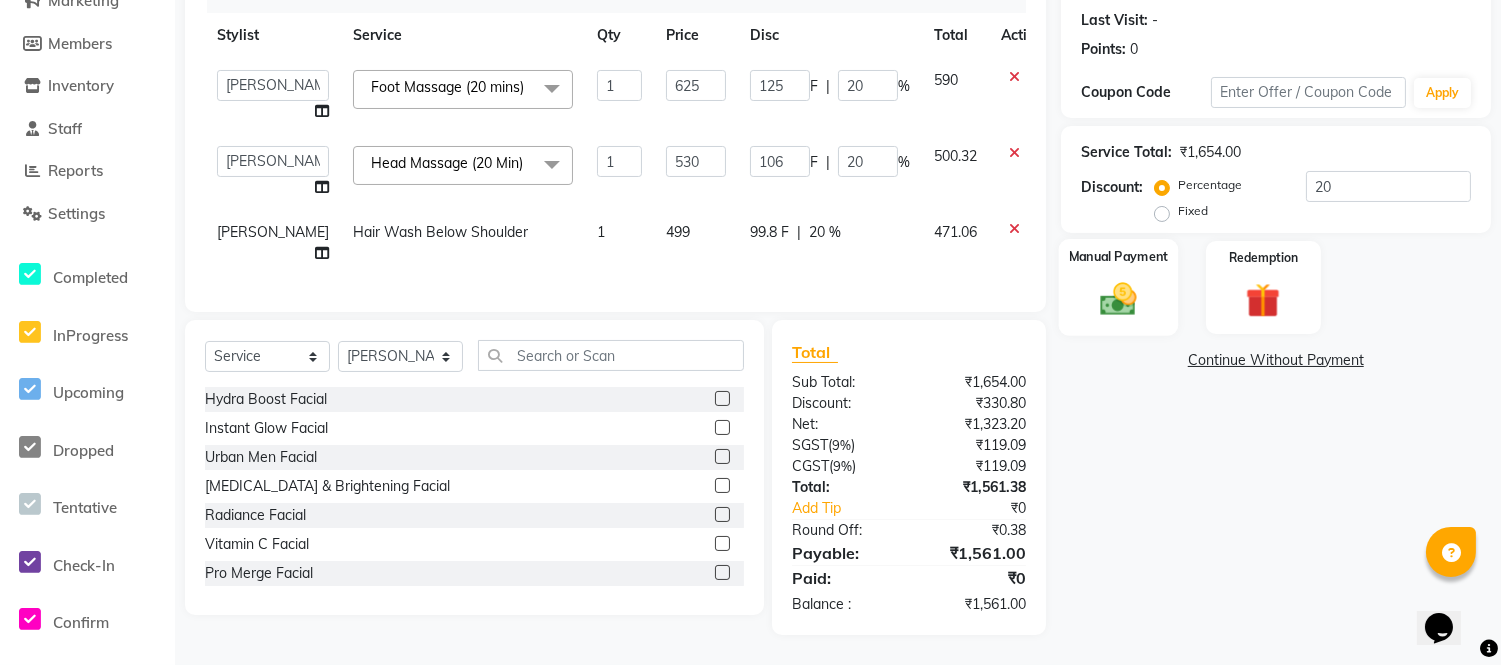 click 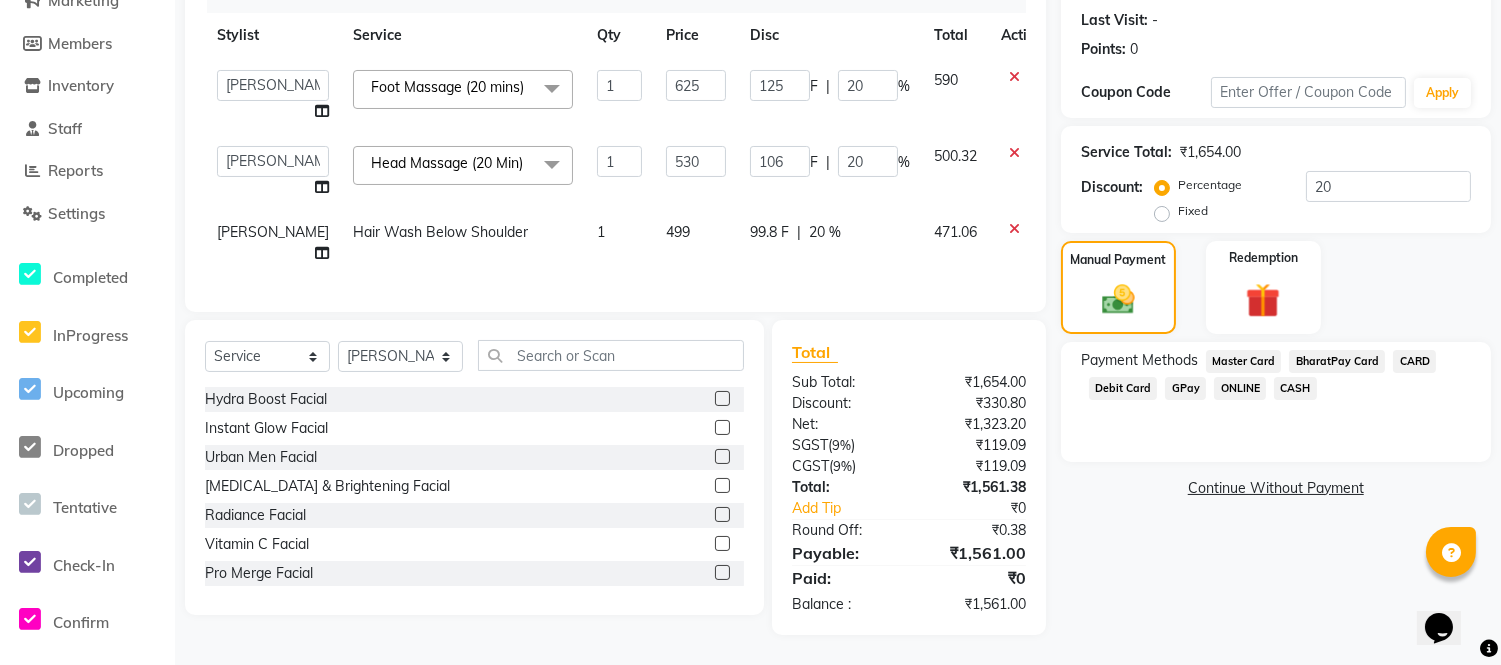 click on "GPay" 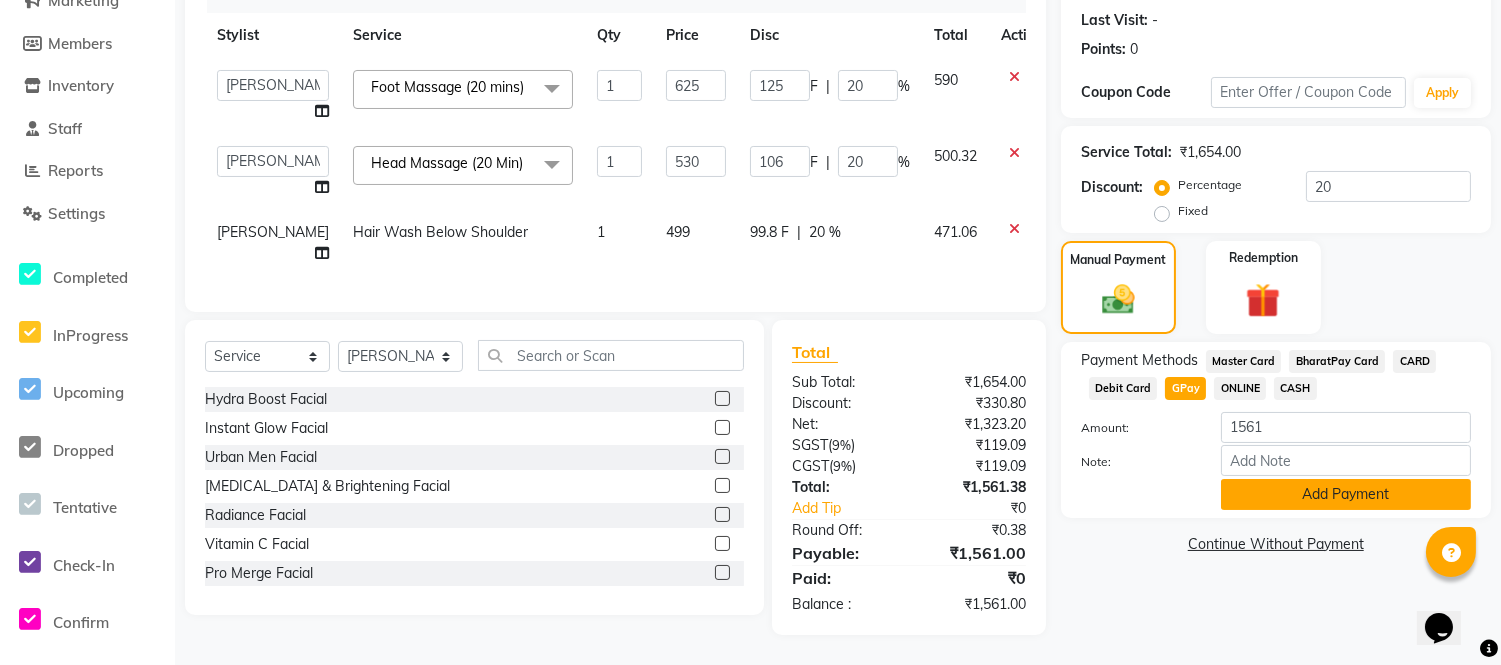 click on "Add Payment" 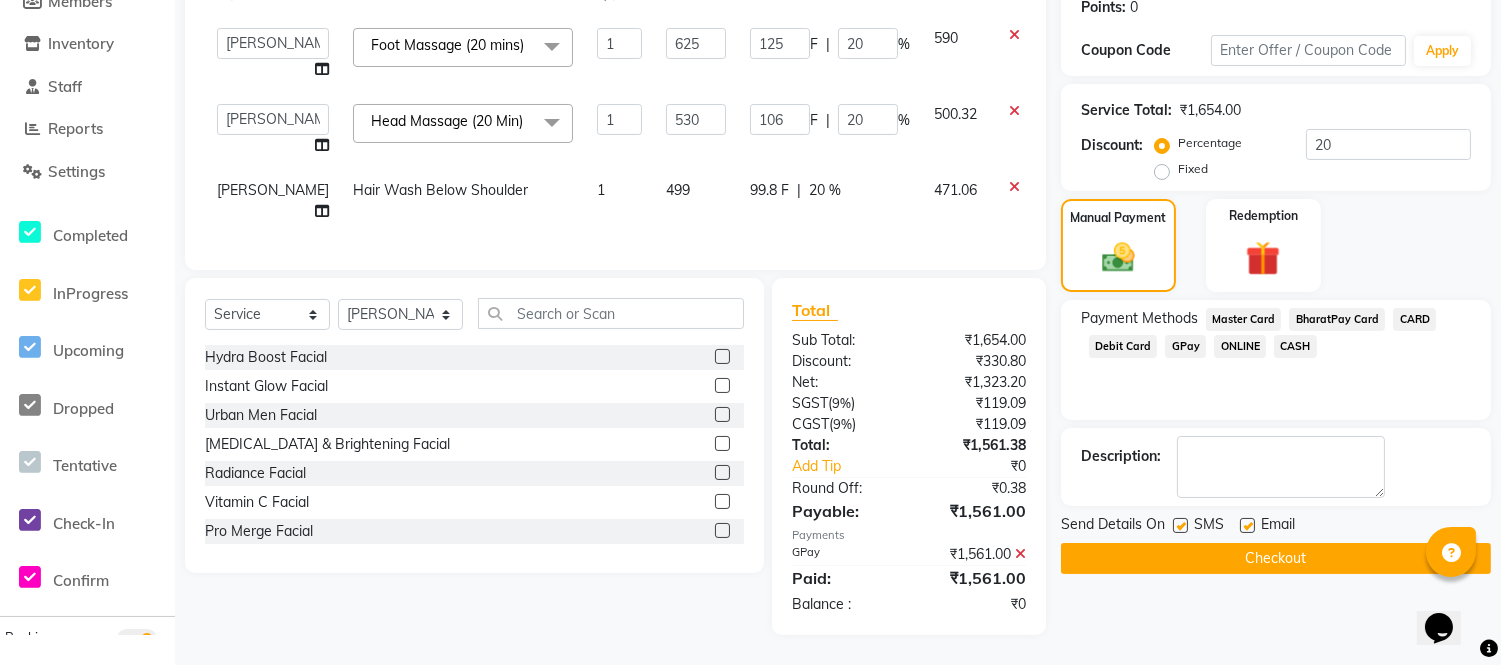 scroll, scrollTop: 368, scrollLeft: 0, axis: vertical 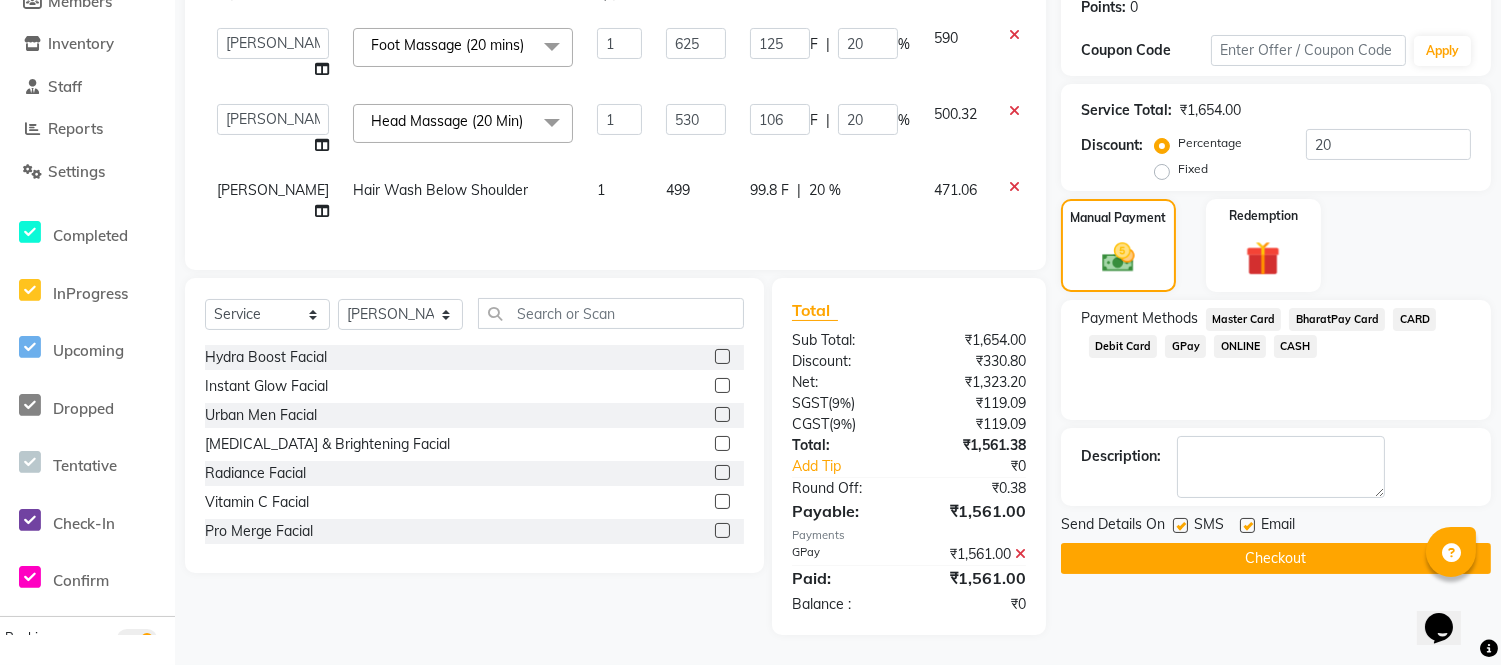 click 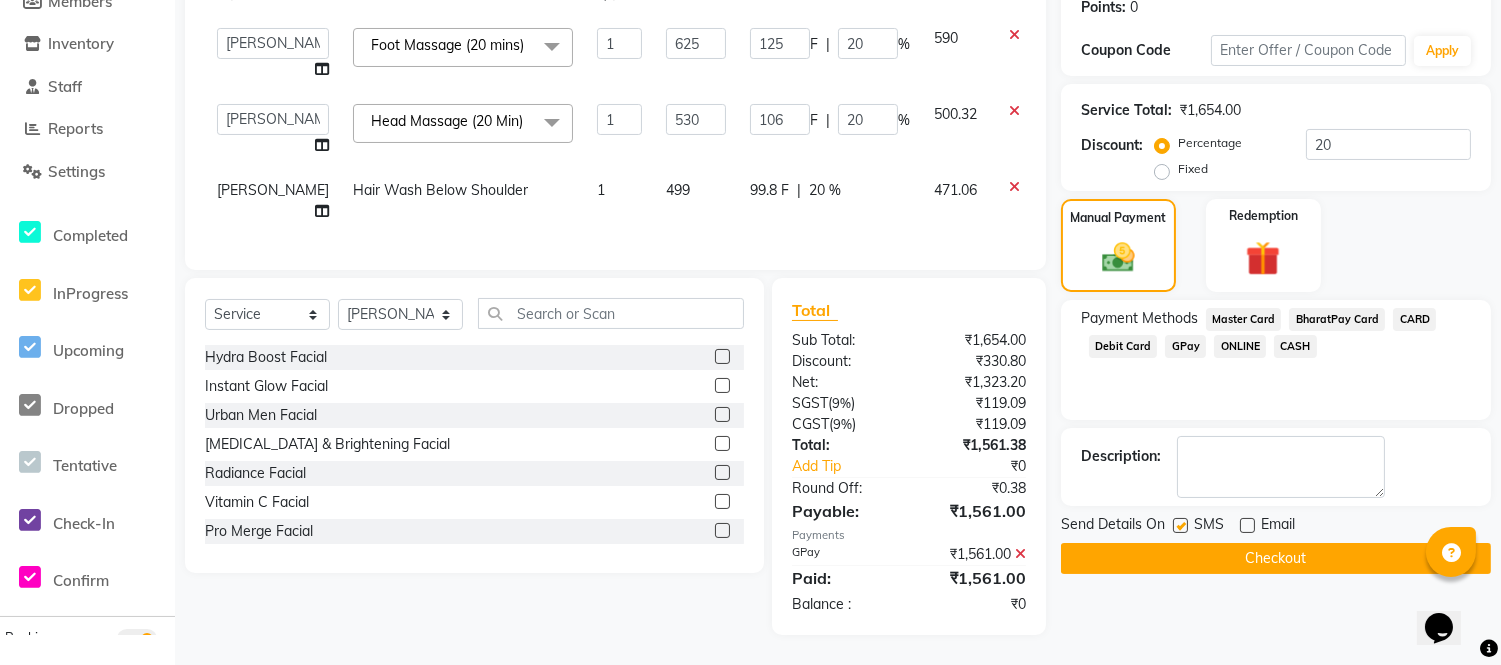click 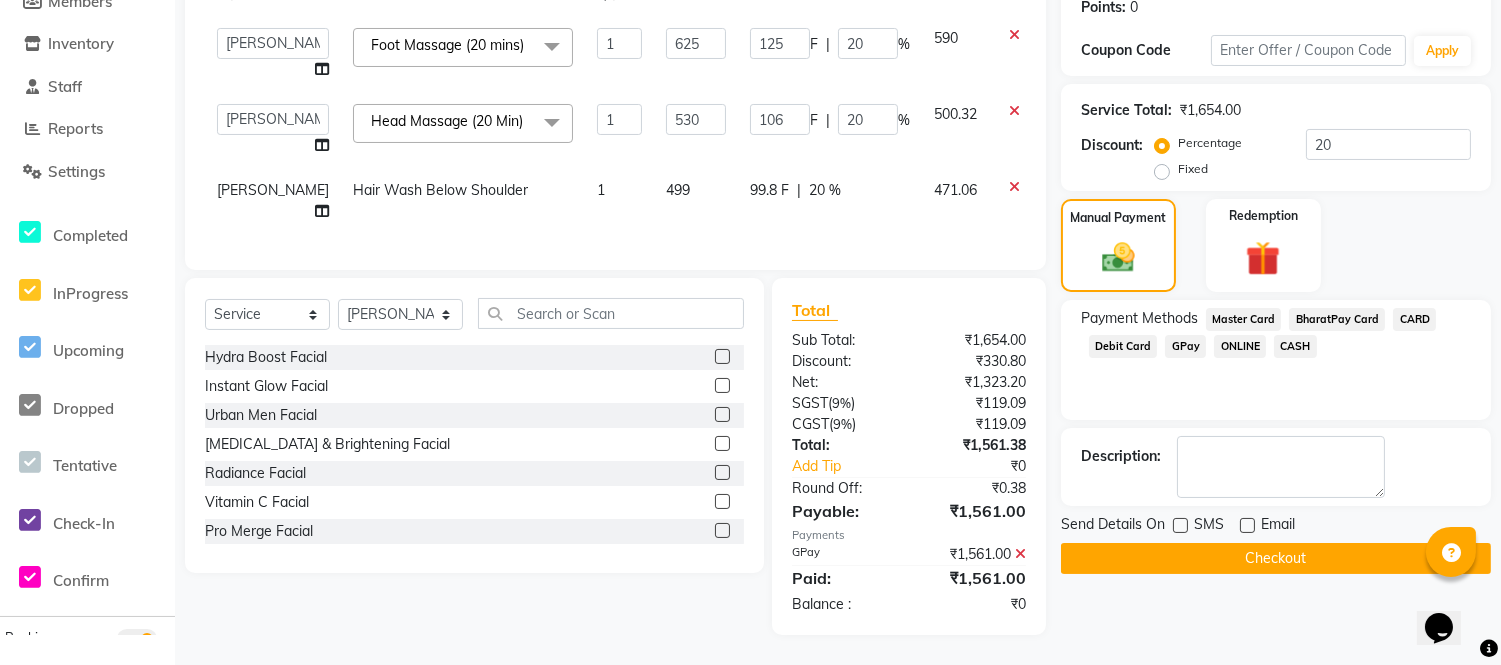 click on "Checkout" 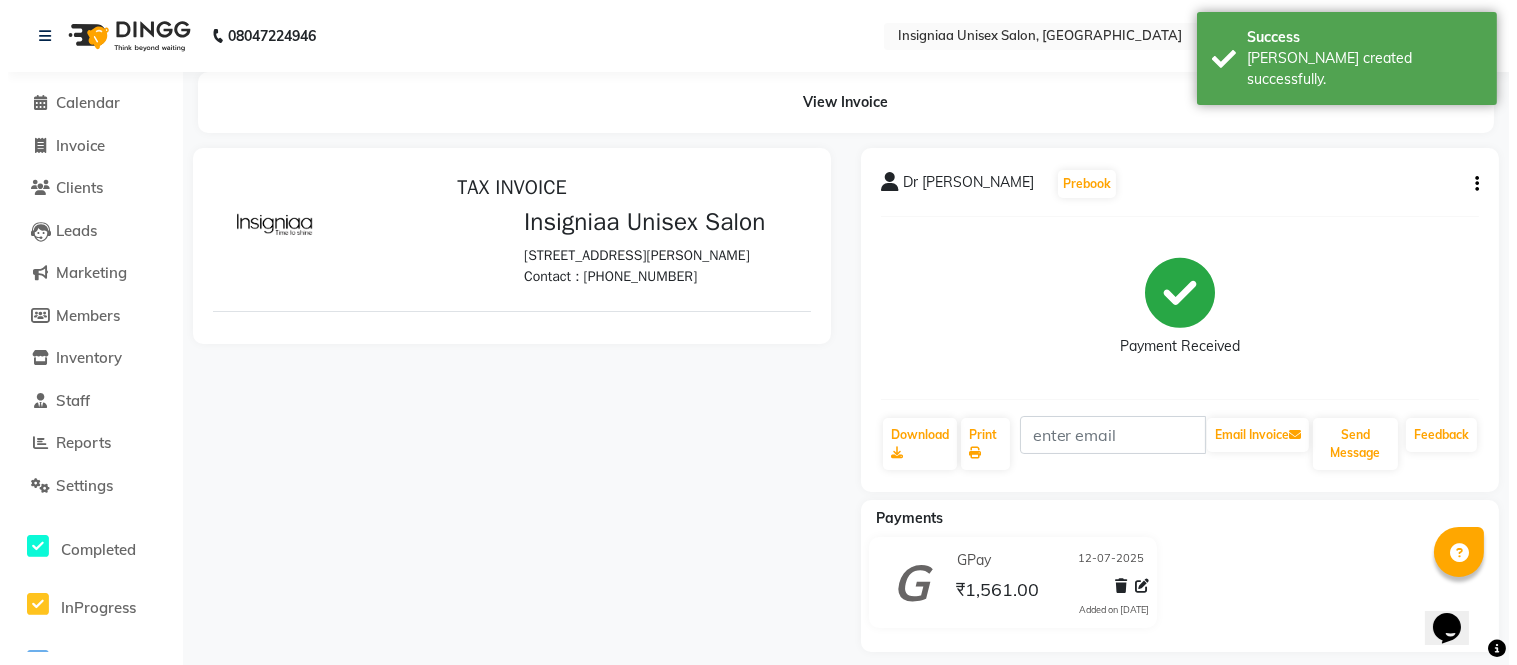 scroll, scrollTop: 0, scrollLeft: 0, axis: both 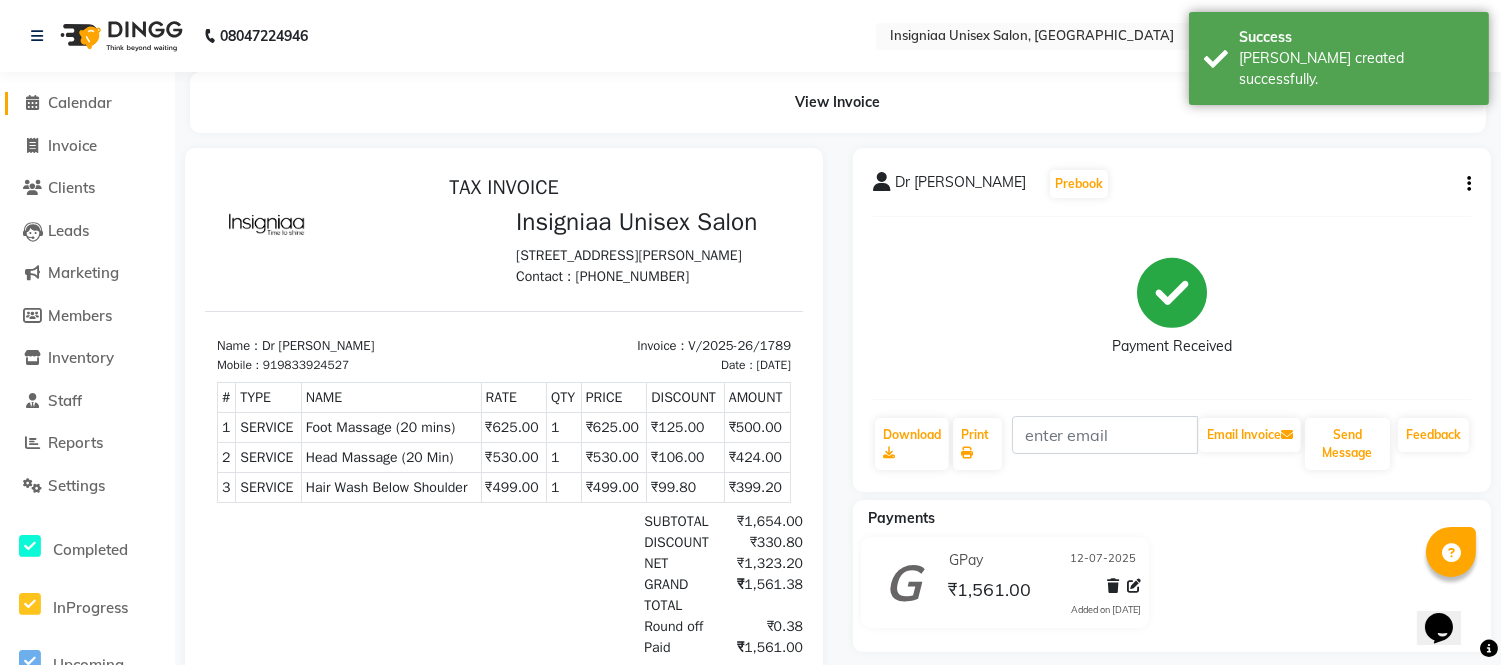 click on "Calendar" 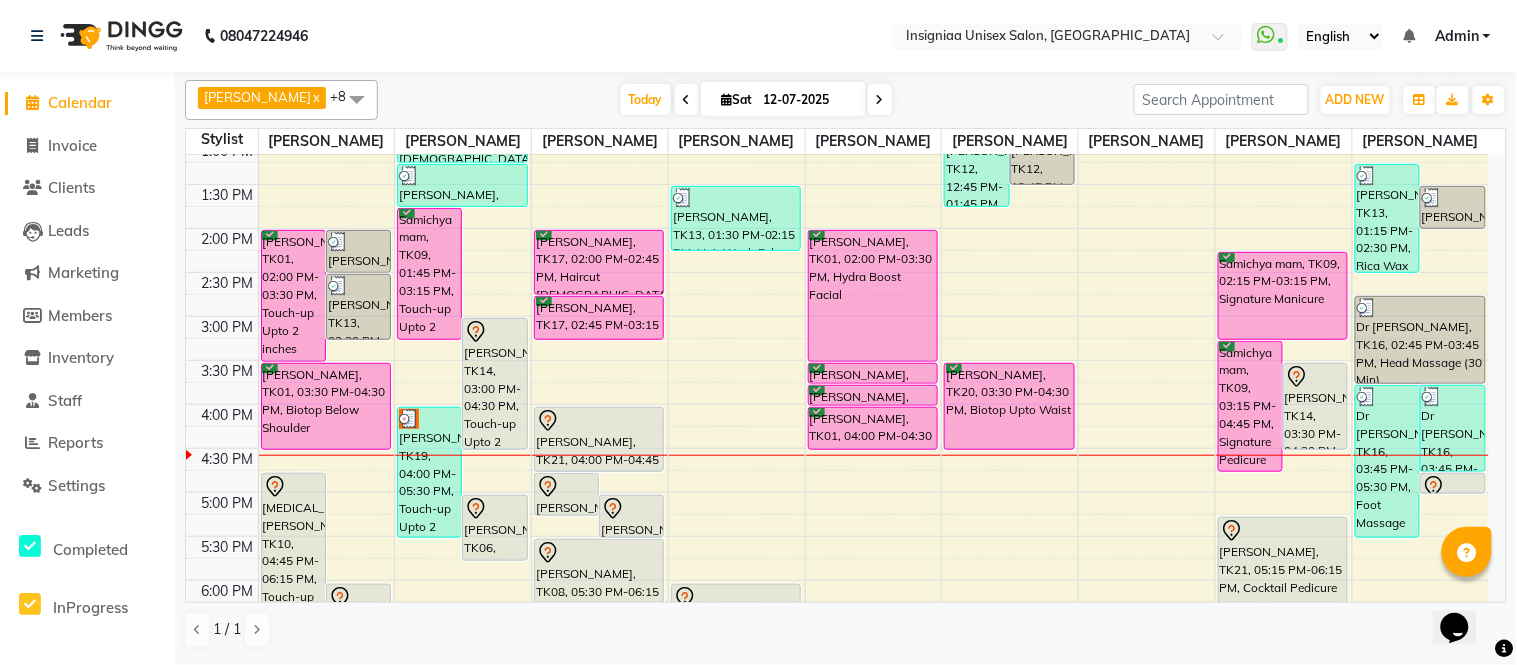 scroll, scrollTop: 333, scrollLeft: 0, axis: vertical 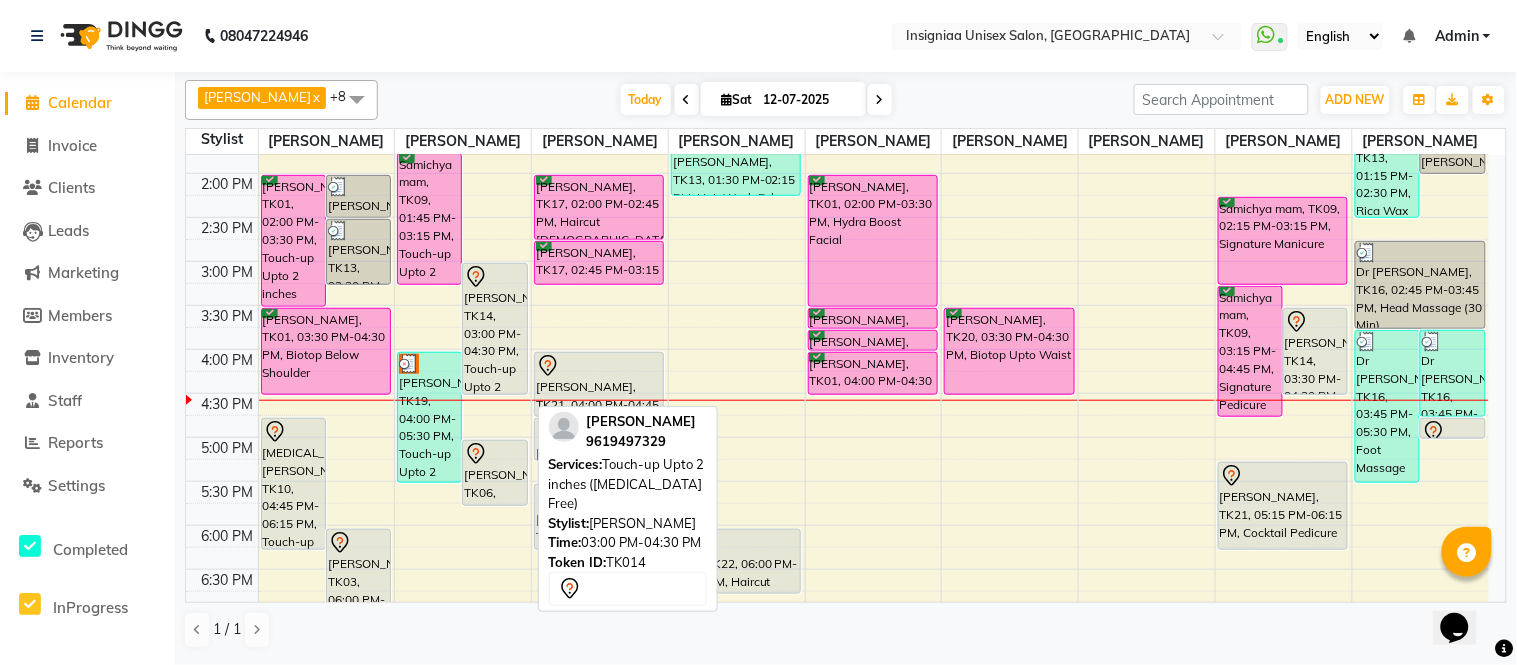 click on "Anjali Dhandwate, TK14, 03:00 PM-04:30 PM, Touch-up Upto 2 inches (Ammonia Free)" at bounding box center (494, 329) 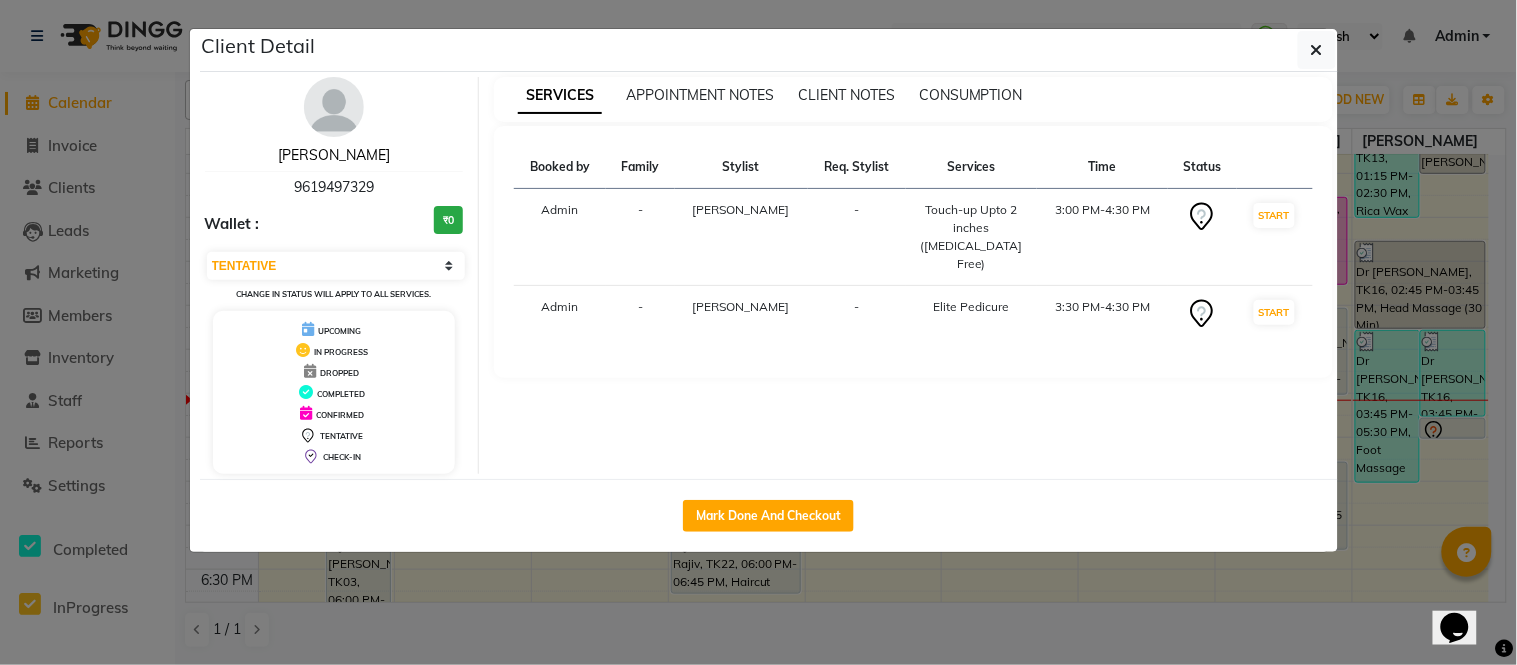click on "Anjali Dhandwate" at bounding box center (334, 155) 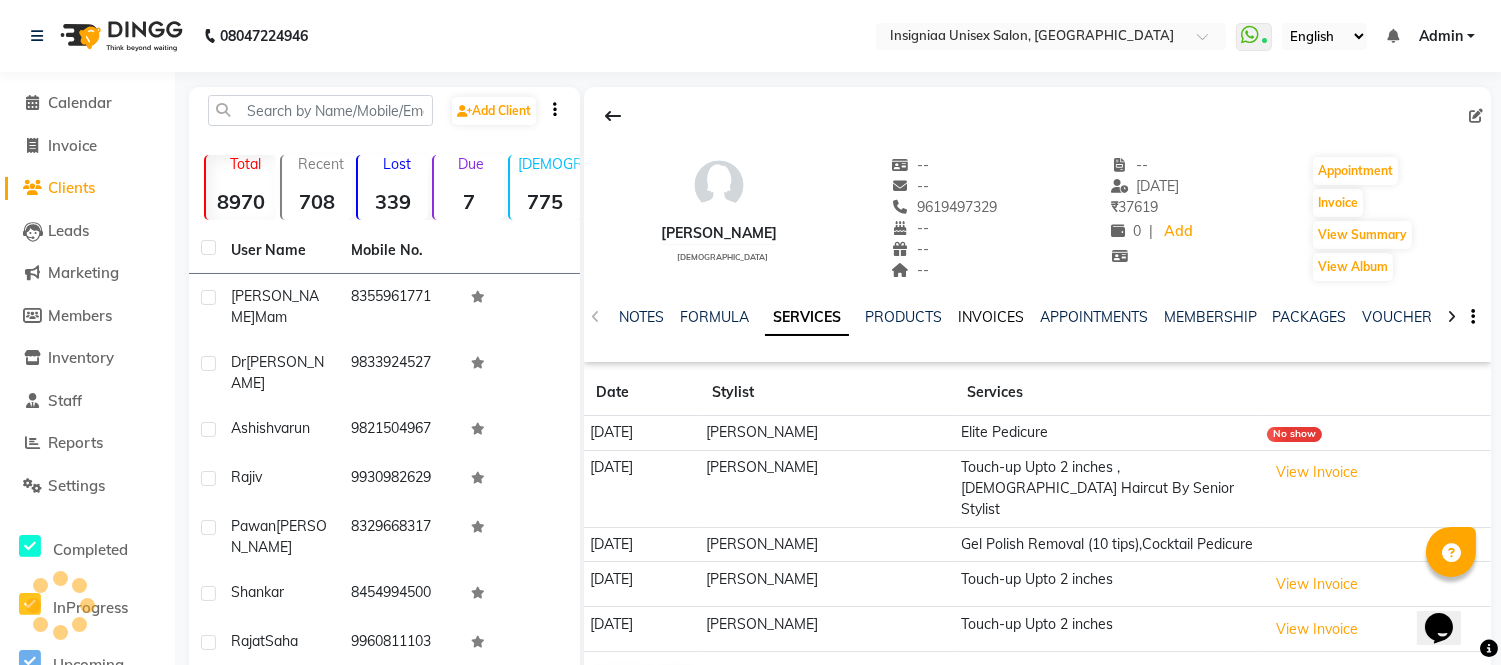 click on "INVOICES" 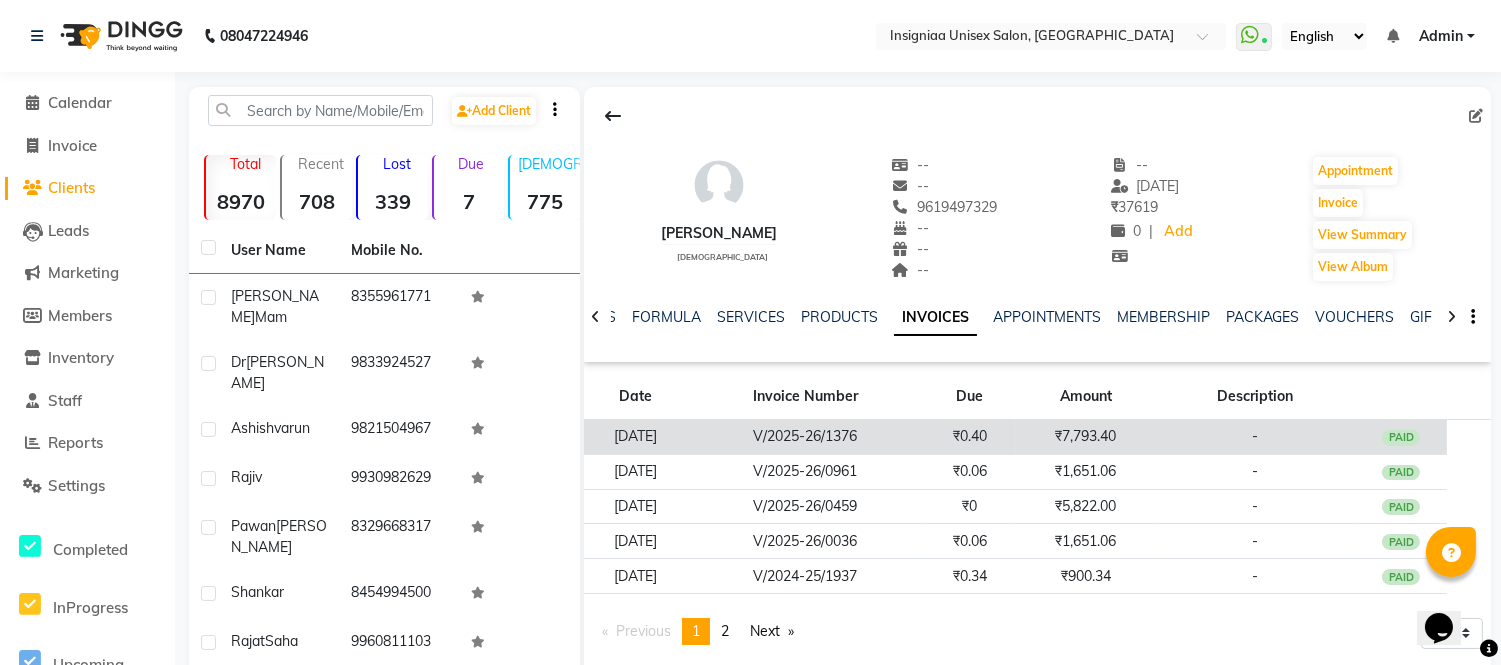 click on "V/2025-26/1376" 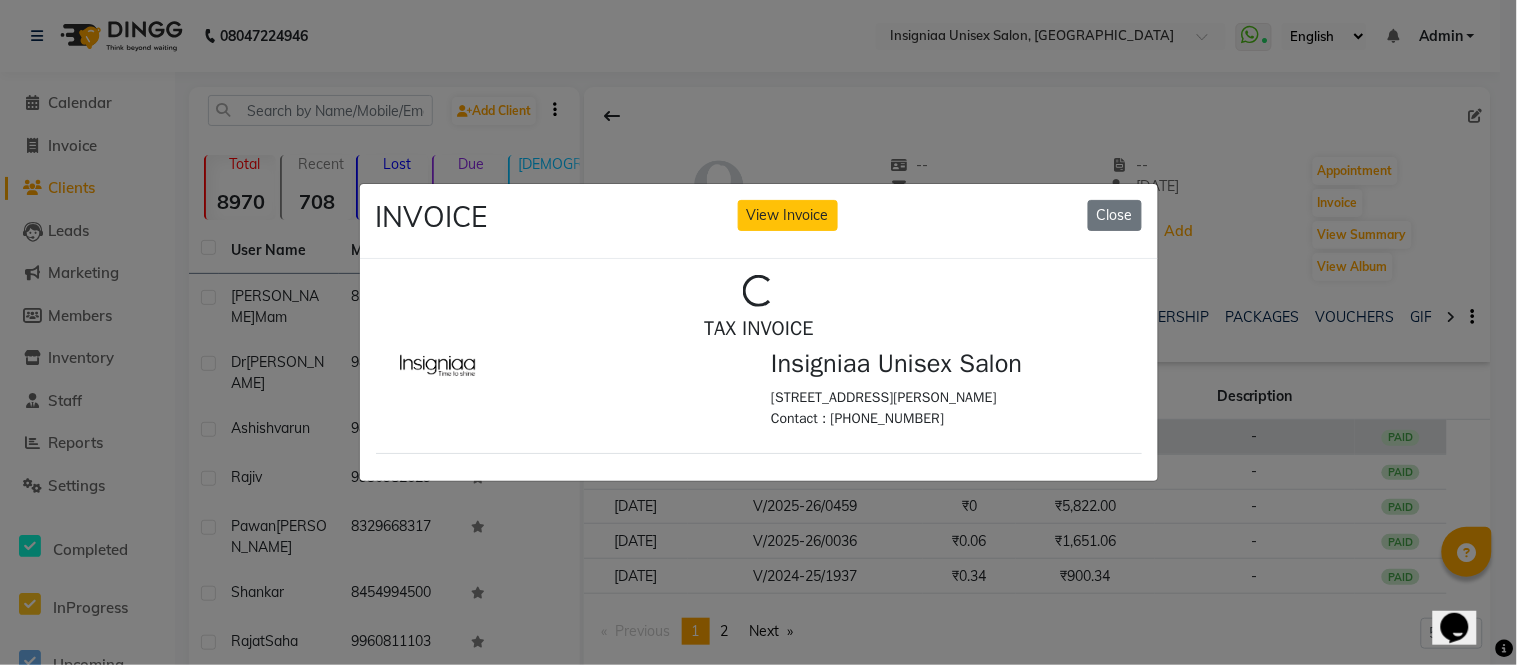 scroll, scrollTop: 0, scrollLeft: 0, axis: both 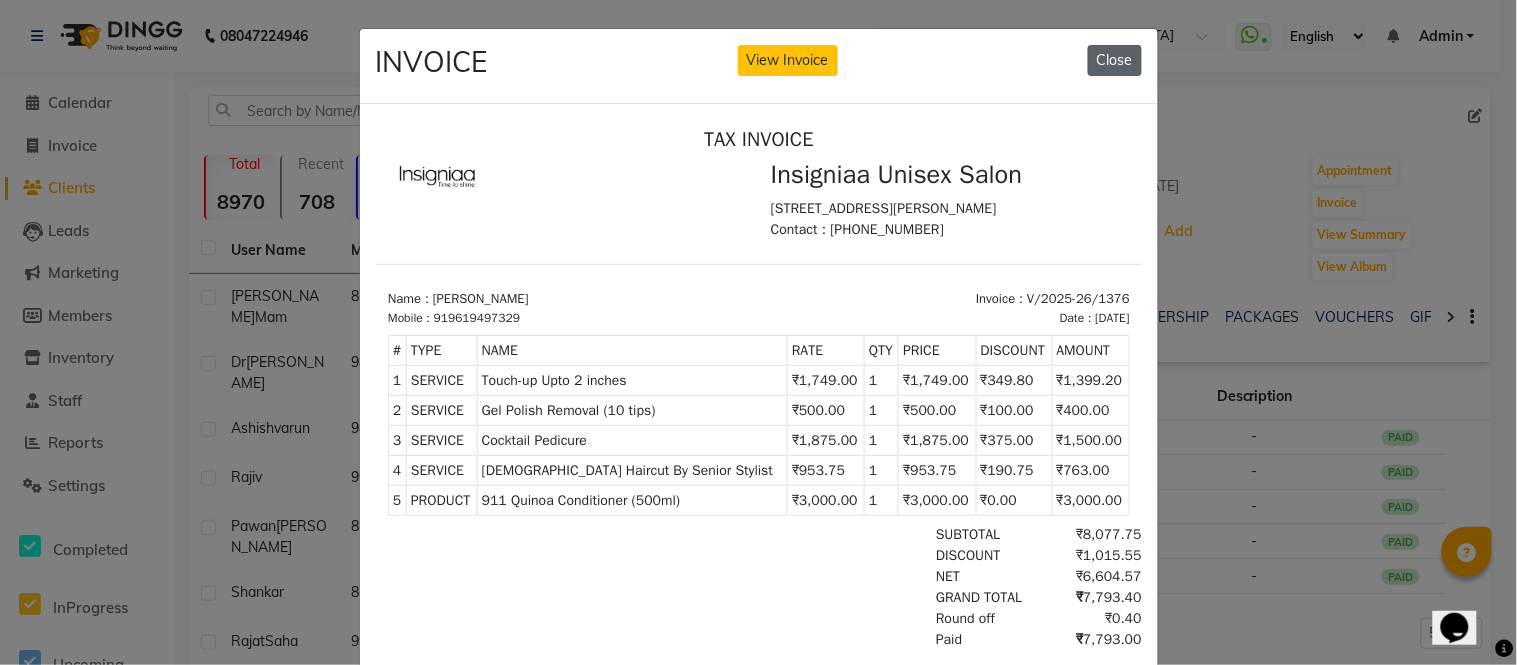 click on "Close" 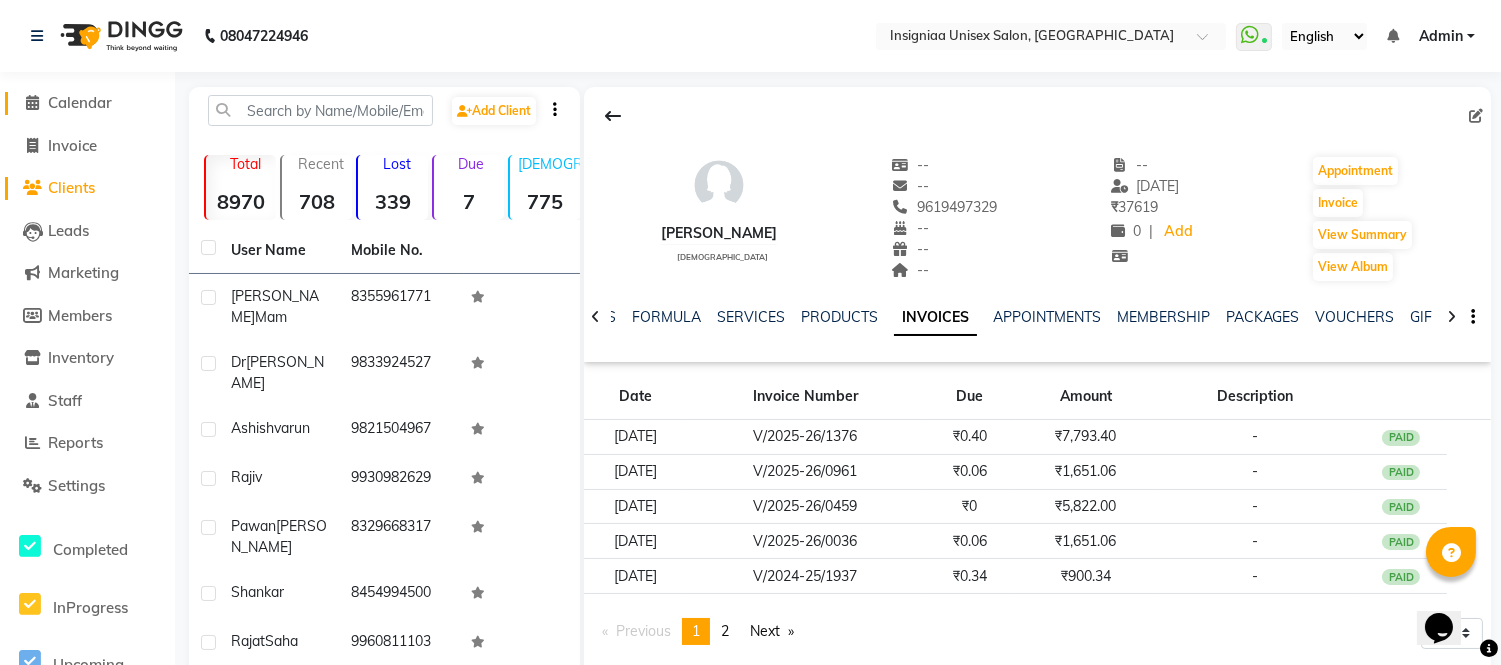 click on "Calendar" 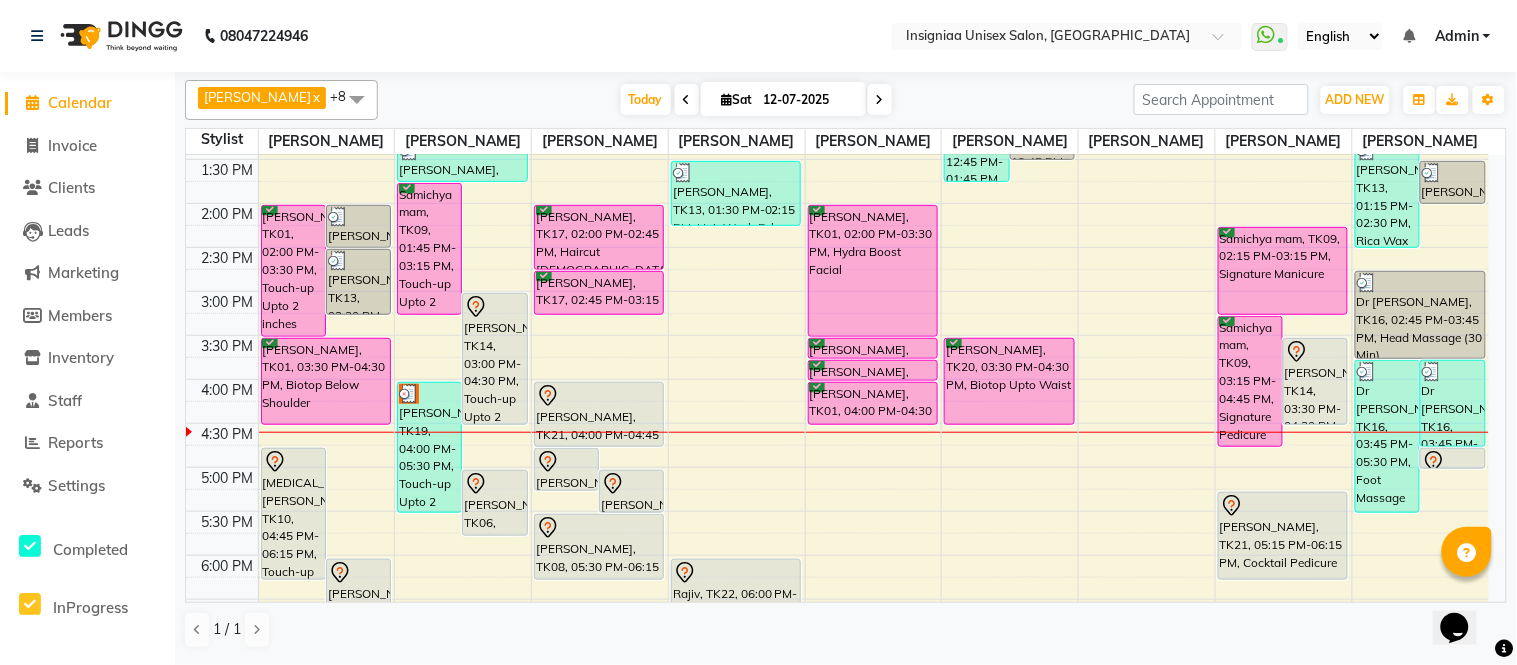 scroll, scrollTop: 301, scrollLeft: 0, axis: vertical 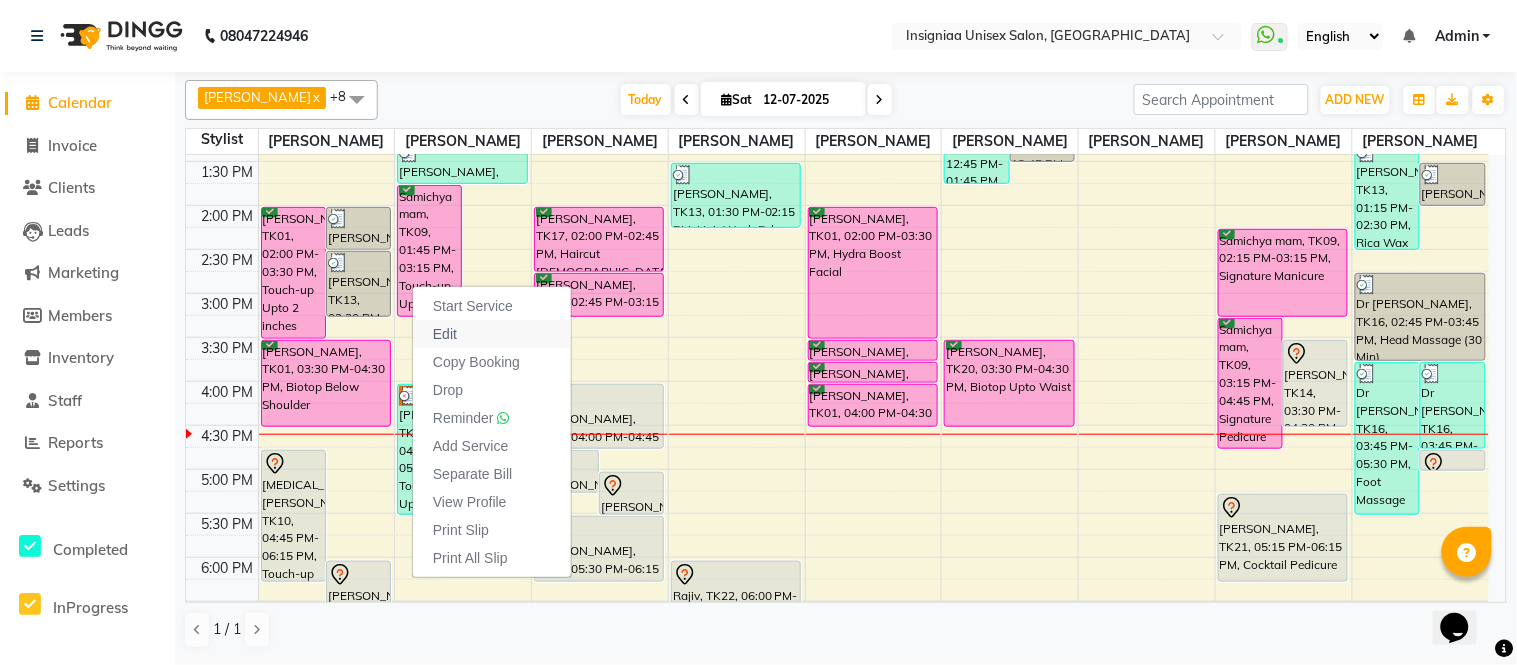 click on "Edit" at bounding box center [445, 334] 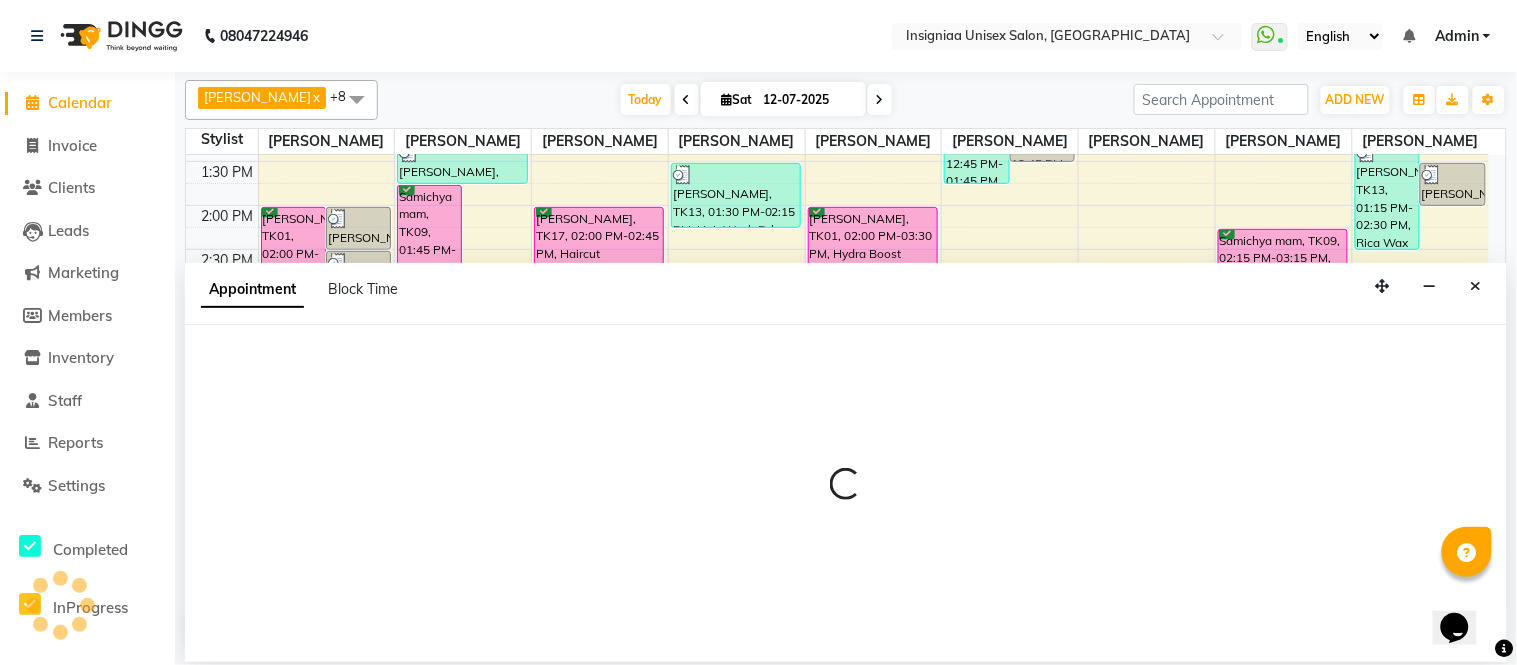 scroll, scrollTop: 531, scrollLeft: 0, axis: vertical 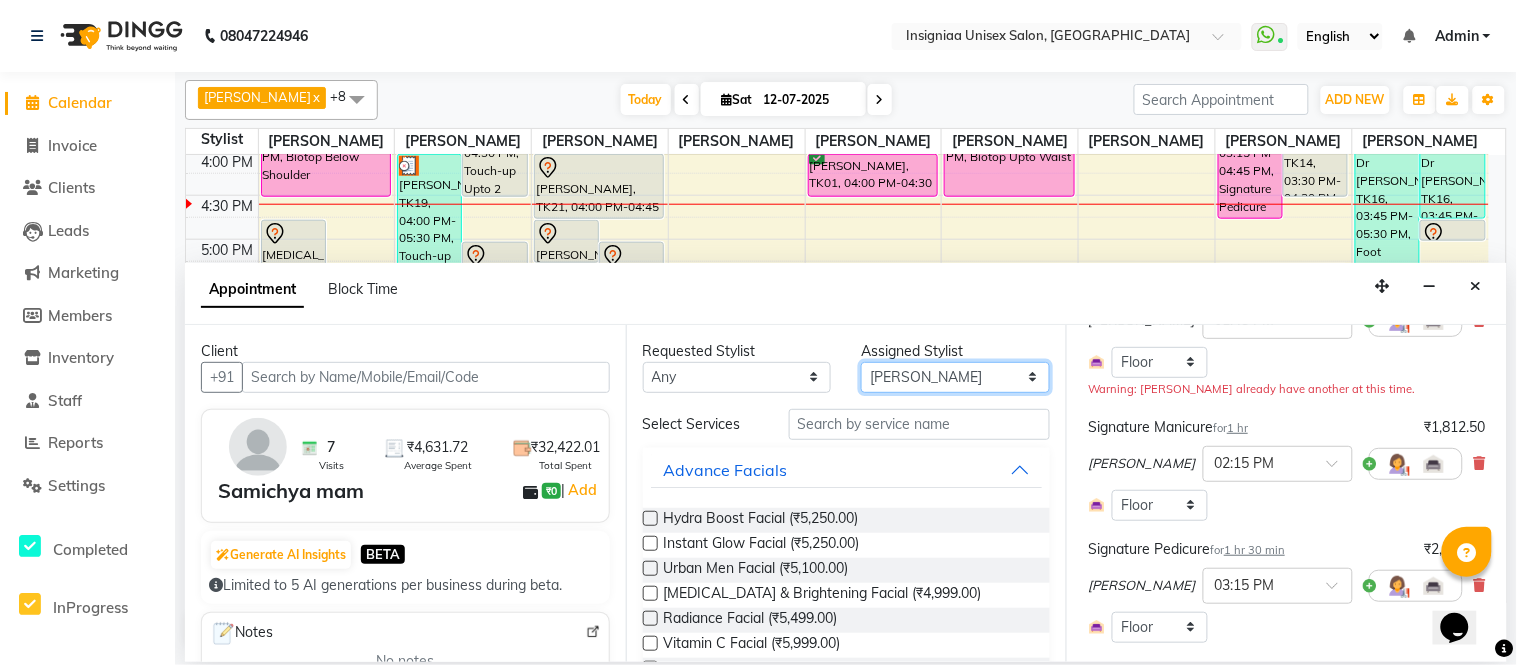 click on "Select Faizan Ansari Nilam Manke Rahul Srivastav Rohini Waghmare Rupali Dhotre Sainath Shinde Shankar Kshirsagar Sohail Khan Sujeet Thakur Vijay Kharat" at bounding box center (955, 377) 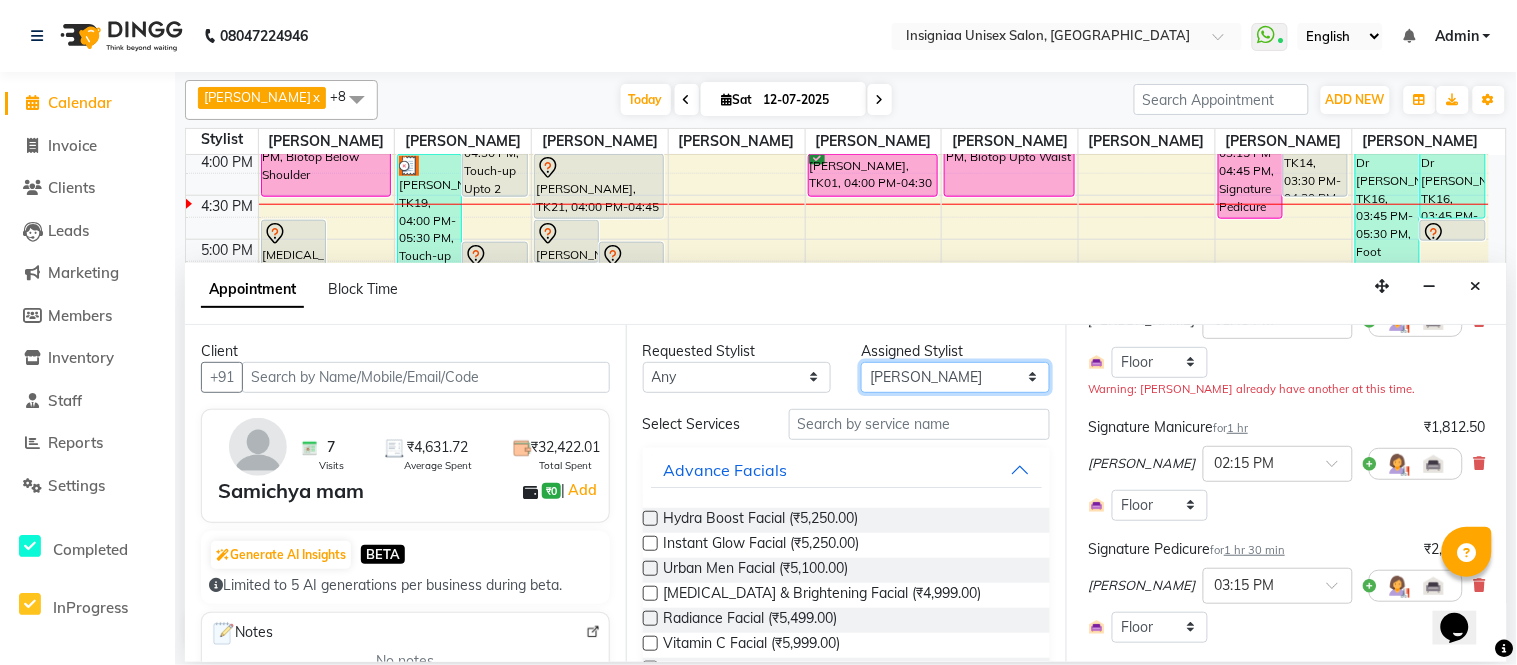 click on "Select Faizan Ansari Nilam Manke Rahul Srivastav Rohini Waghmare Rupali Dhotre Sainath Shinde Shankar Kshirsagar Sohail Khan Sujeet Thakur Vijay Kharat" at bounding box center (955, 377) 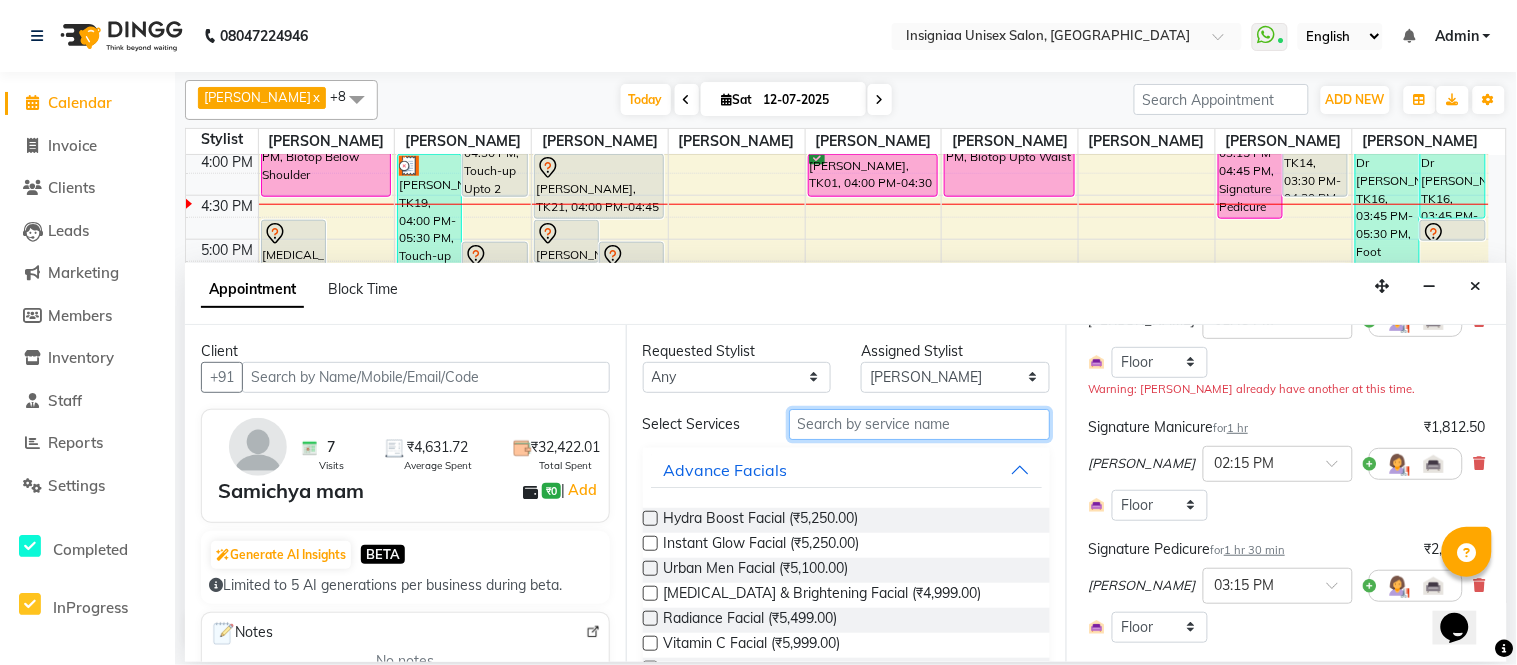 click at bounding box center [920, 424] 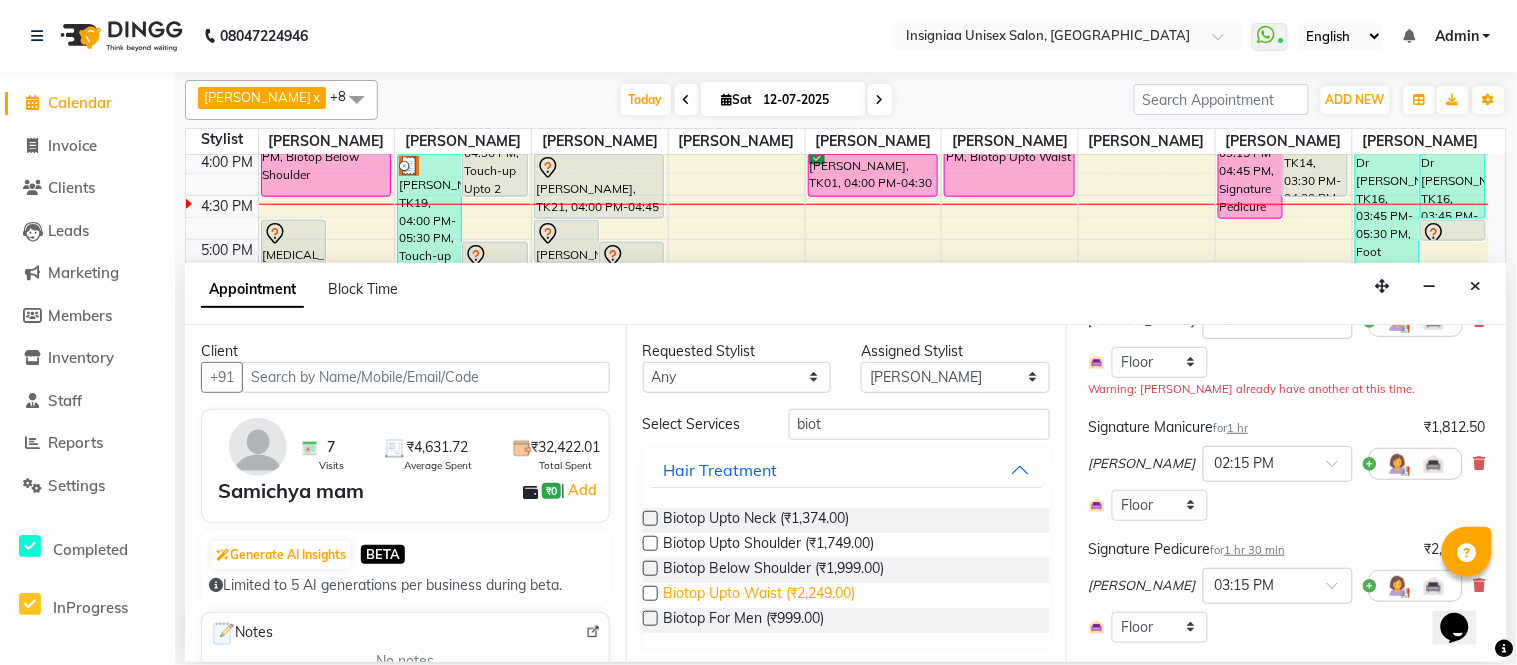 click on "Biotop Upto Waist (₹2,249.00)" at bounding box center (760, 595) 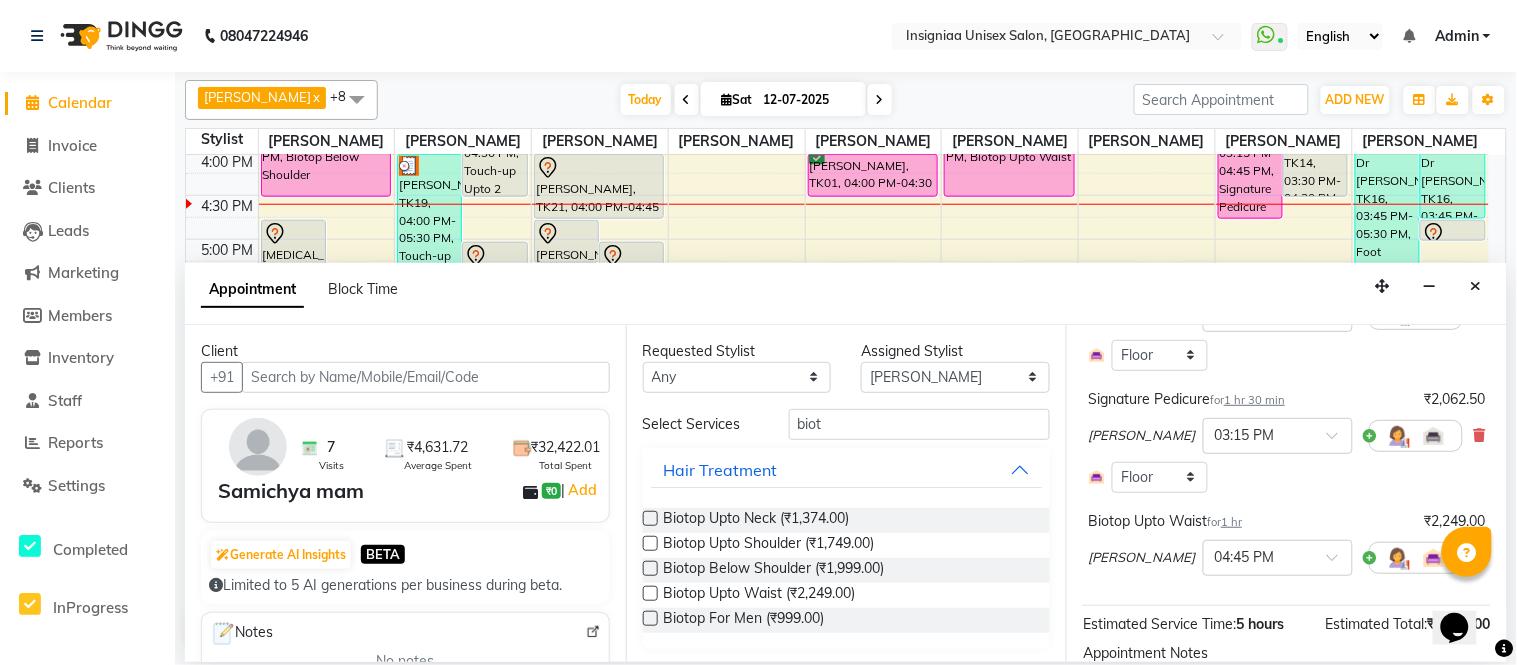 scroll, scrollTop: 222, scrollLeft: 0, axis: vertical 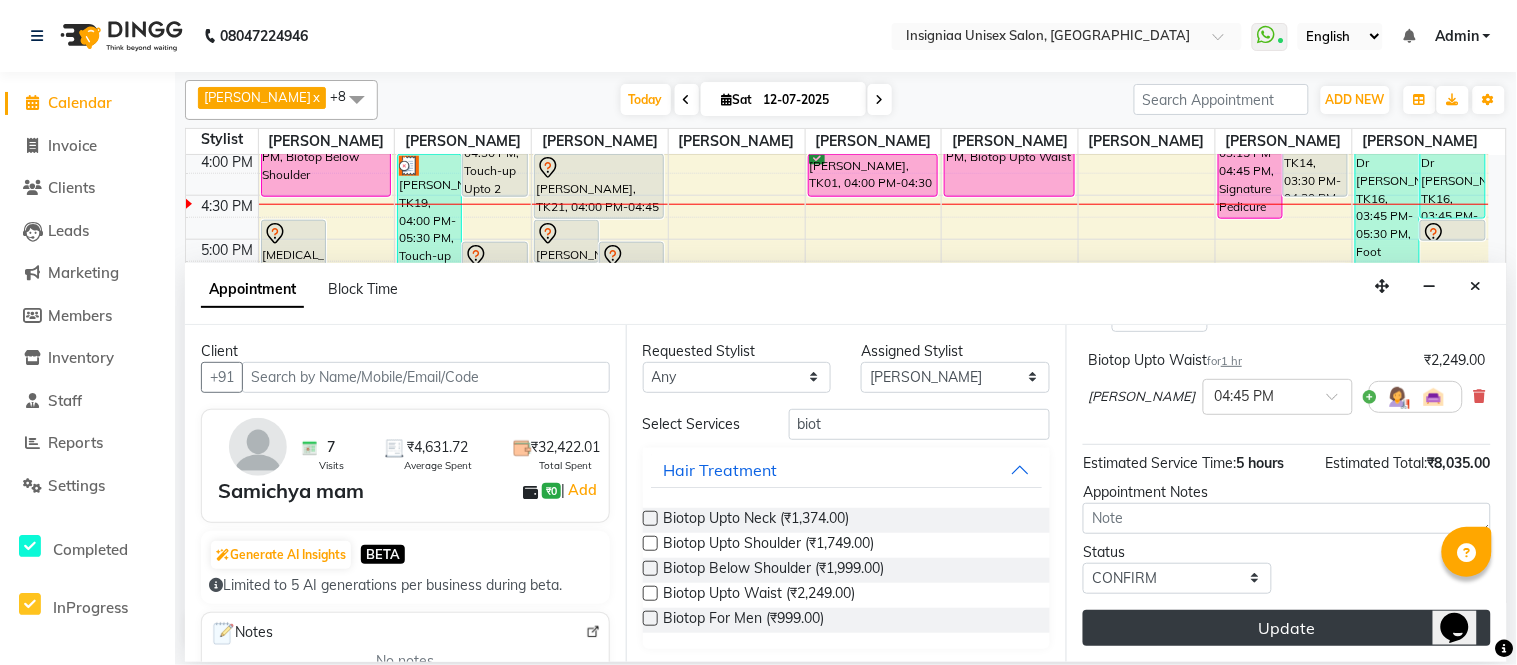 click on "Update" at bounding box center (1287, 628) 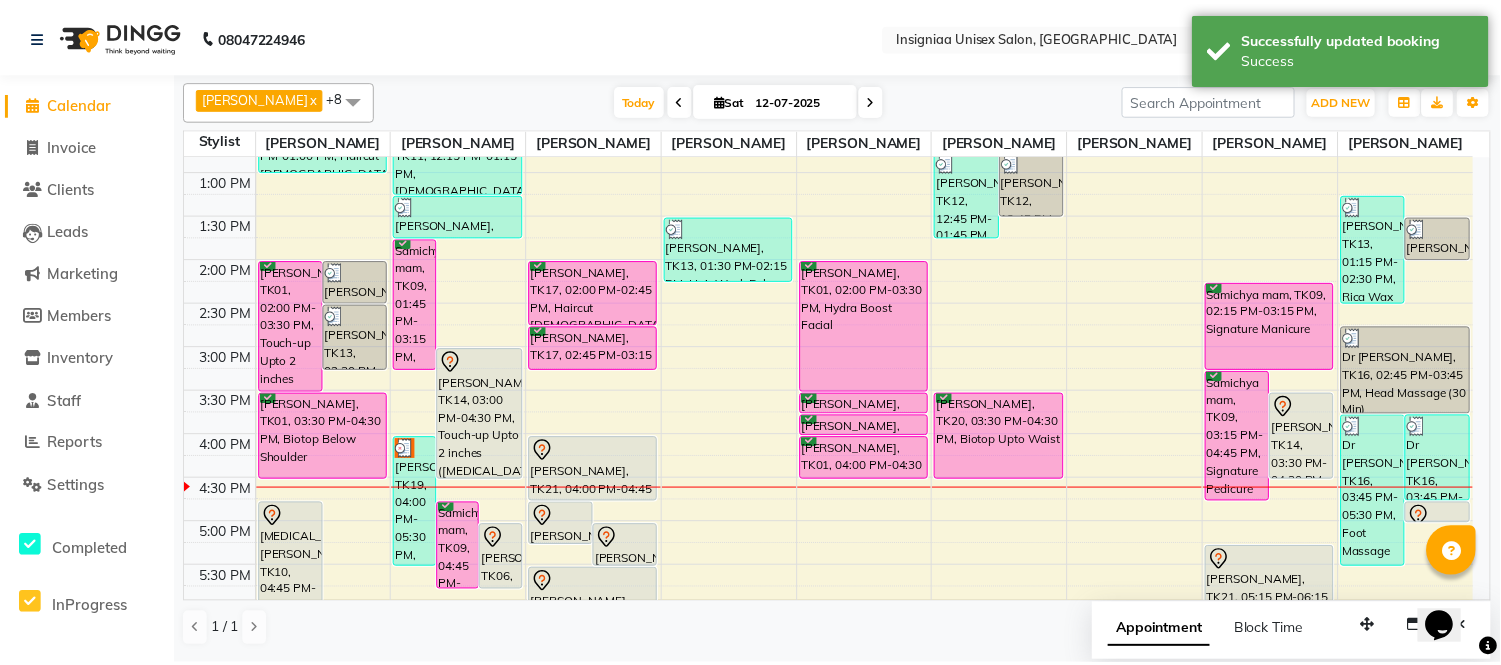scroll, scrollTop: 190, scrollLeft: 0, axis: vertical 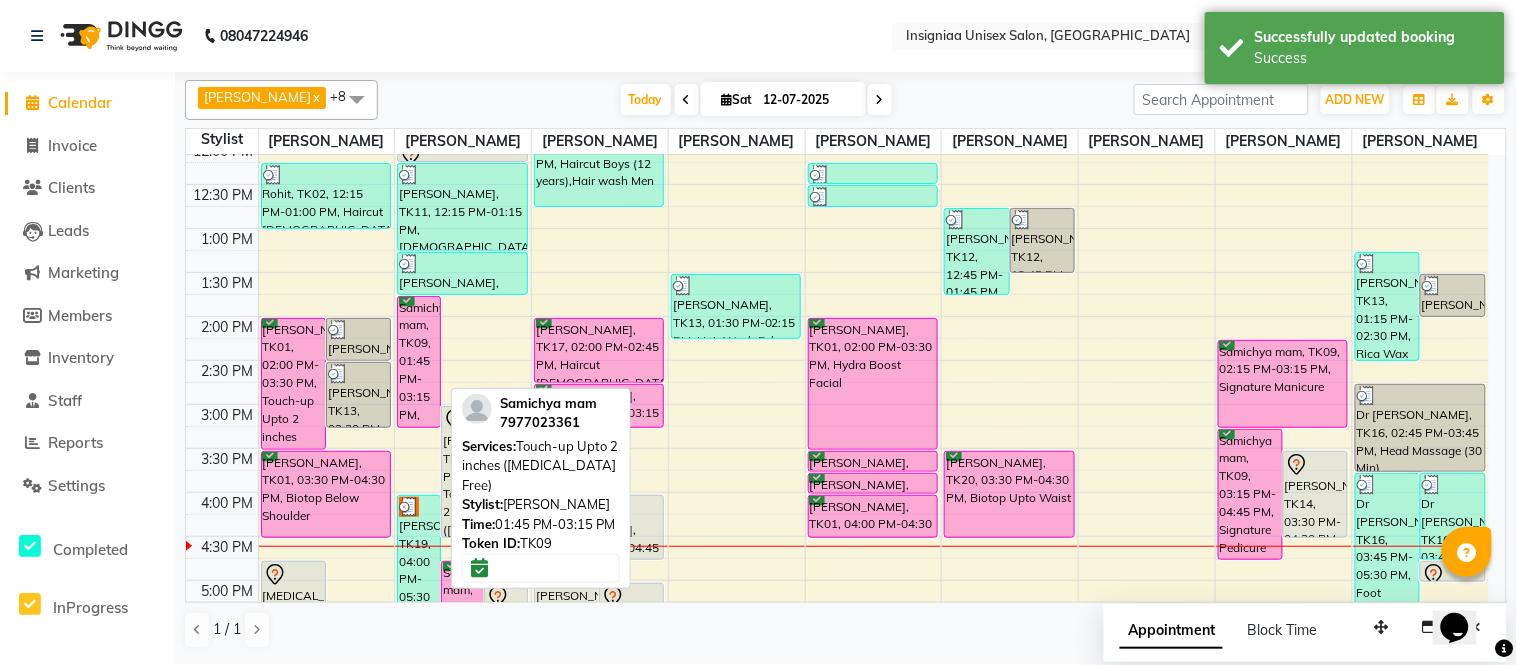 click on "Samichya mam, TK09, 01:45 PM-03:15 PM, Touch-up Upto 2 inches ([MEDICAL_DATA] Free)" at bounding box center (418, 362) 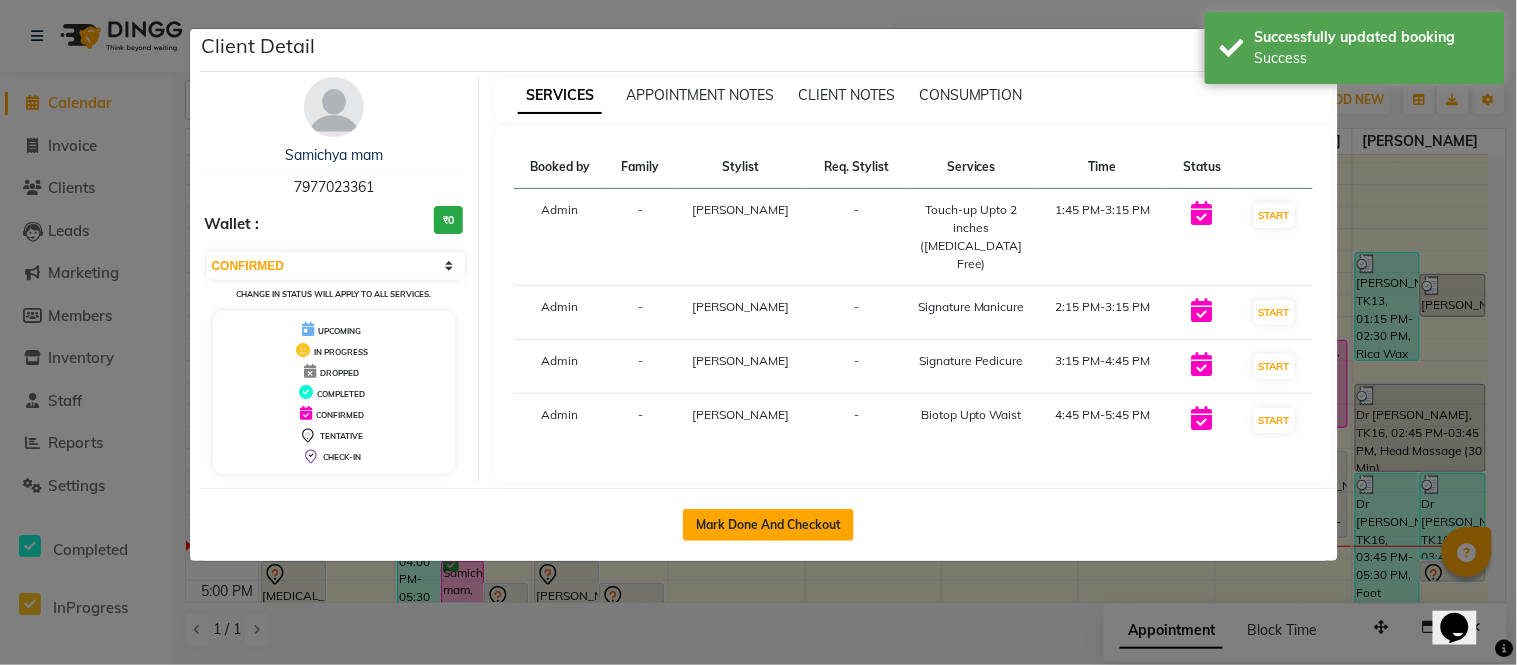 click on "Mark Done And Checkout" 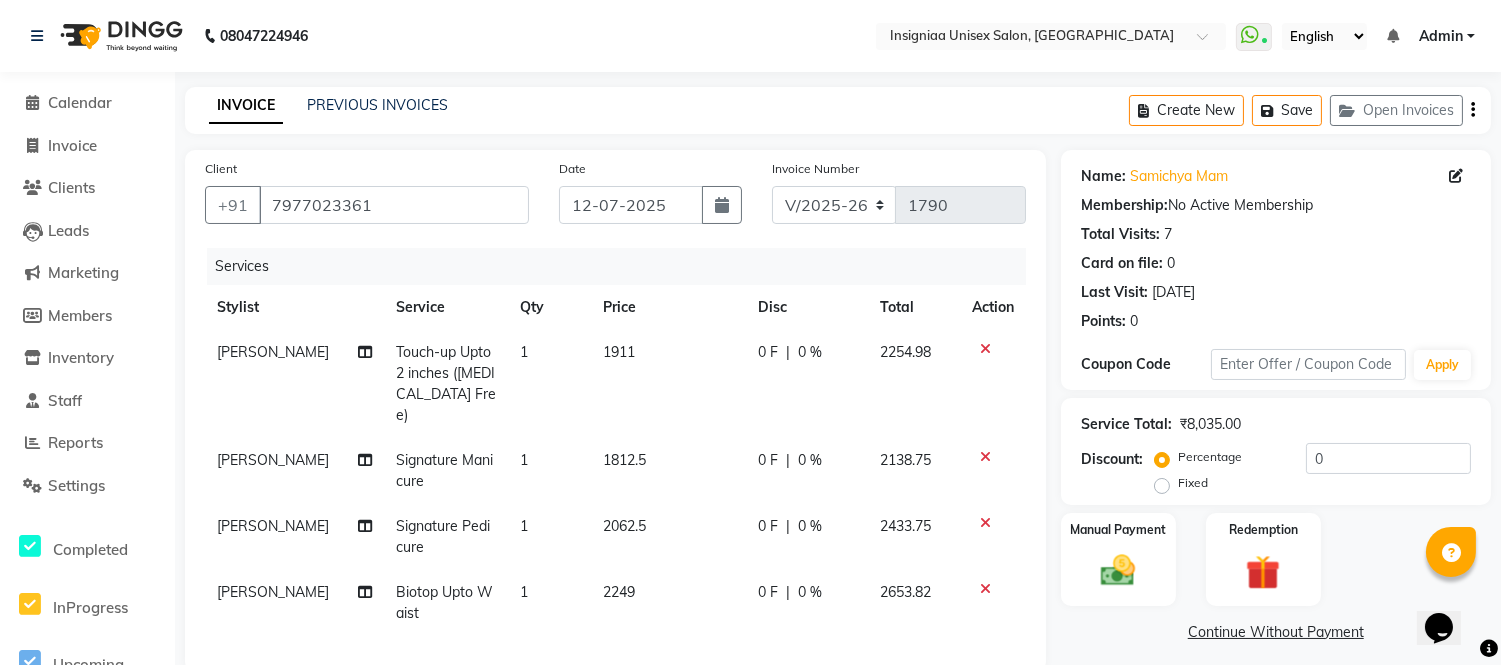 scroll, scrollTop: 222, scrollLeft: 0, axis: vertical 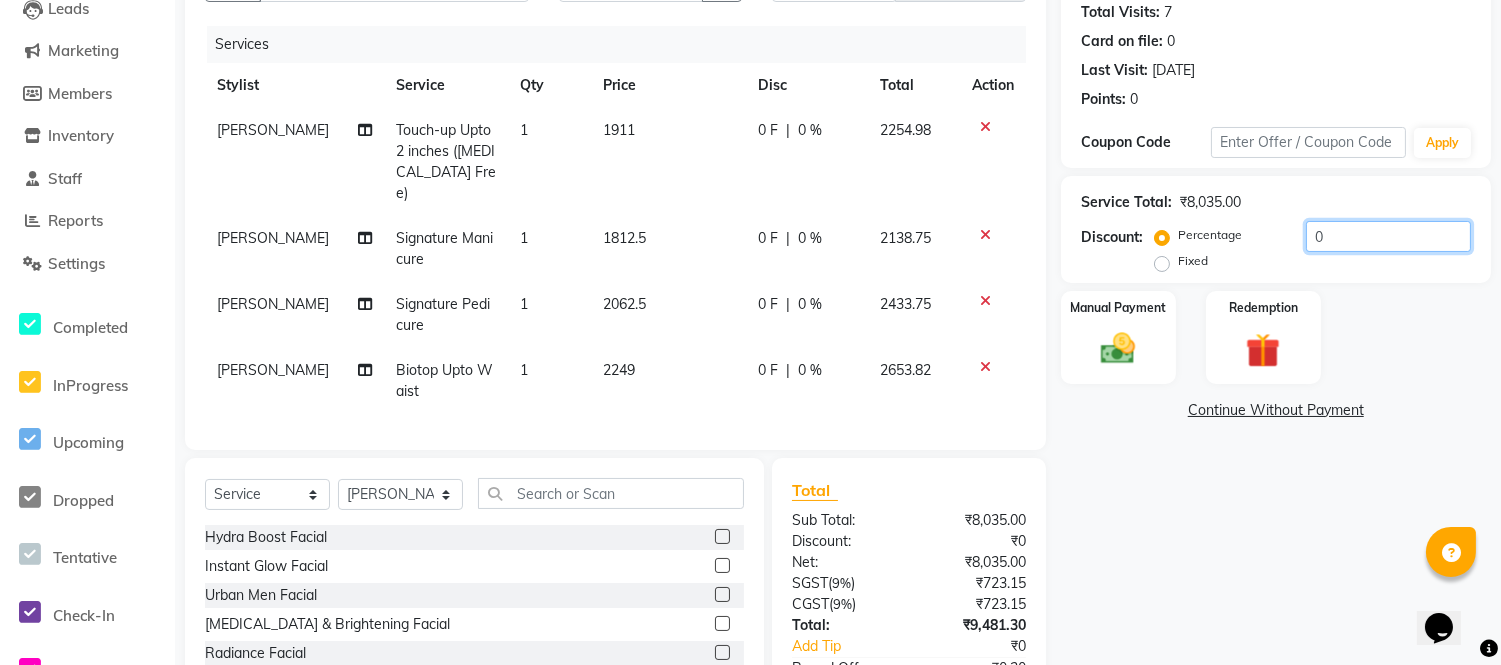 click on "0" 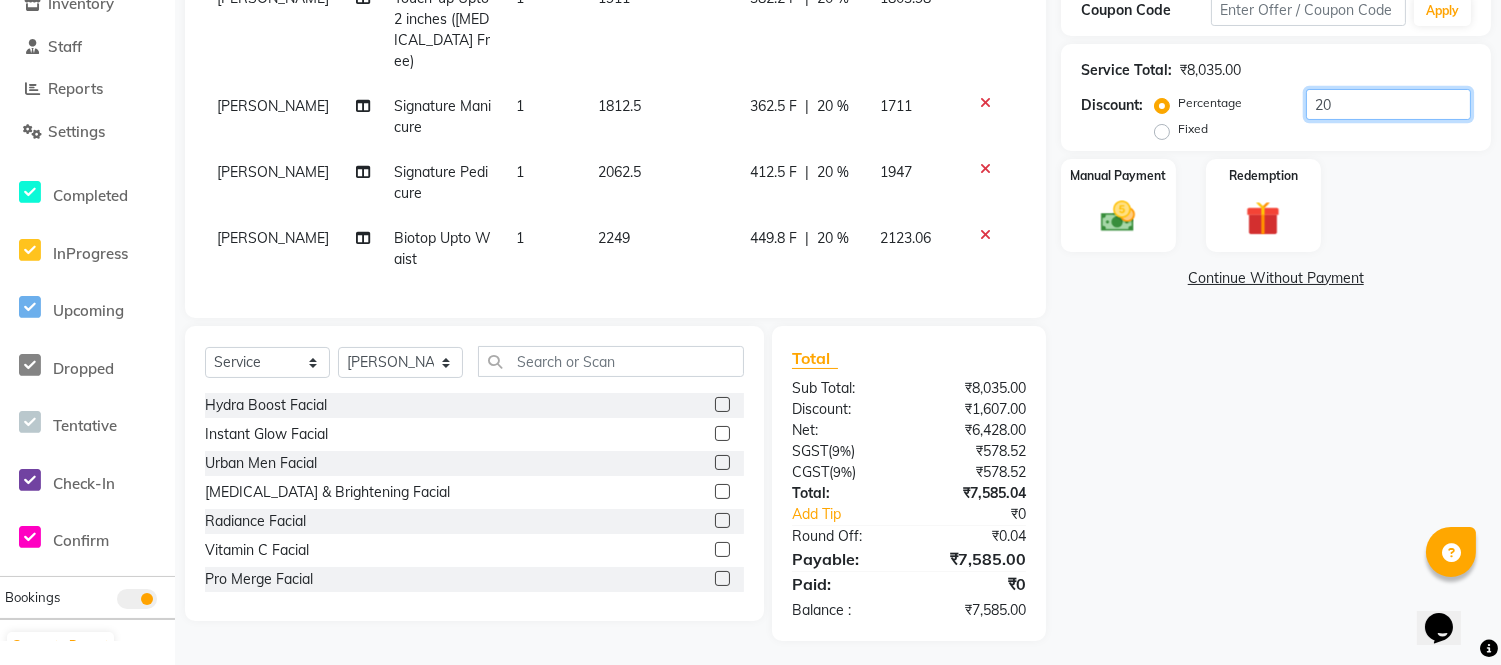 scroll, scrollTop: 244, scrollLeft: 0, axis: vertical 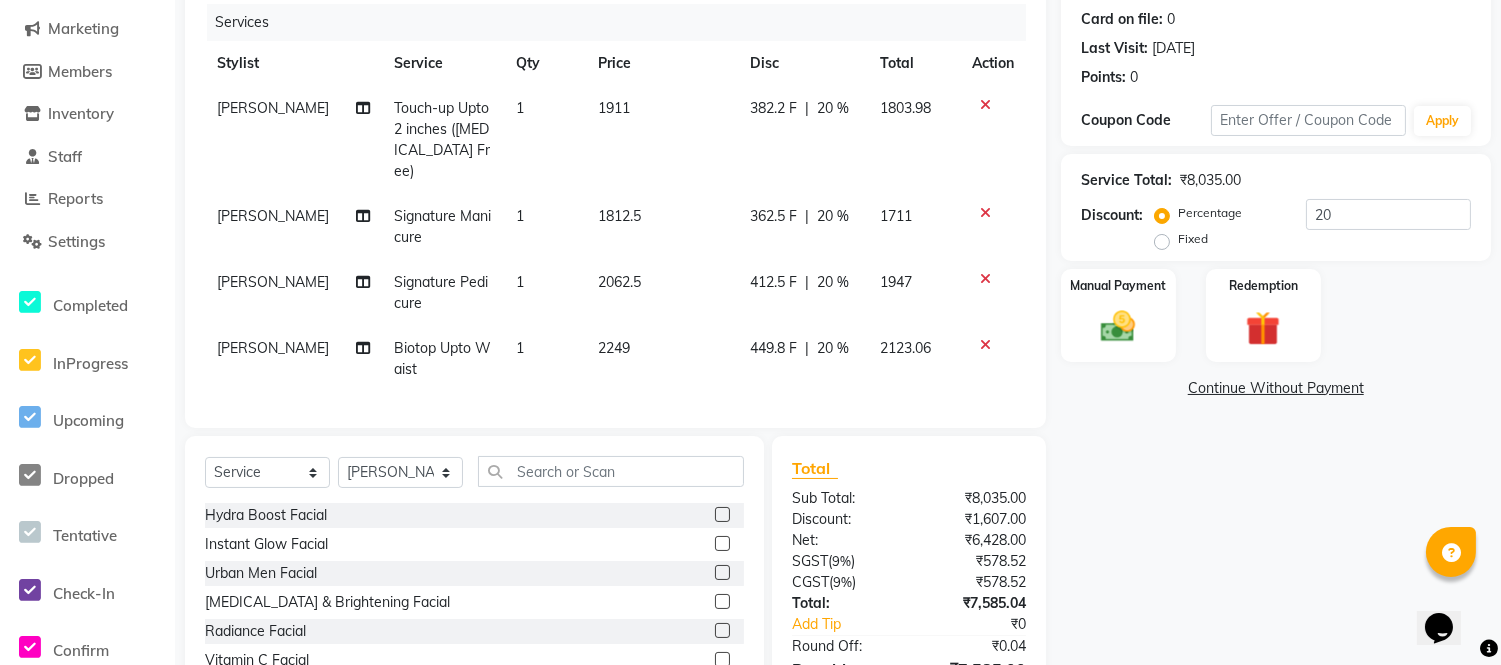 click on "20 %" 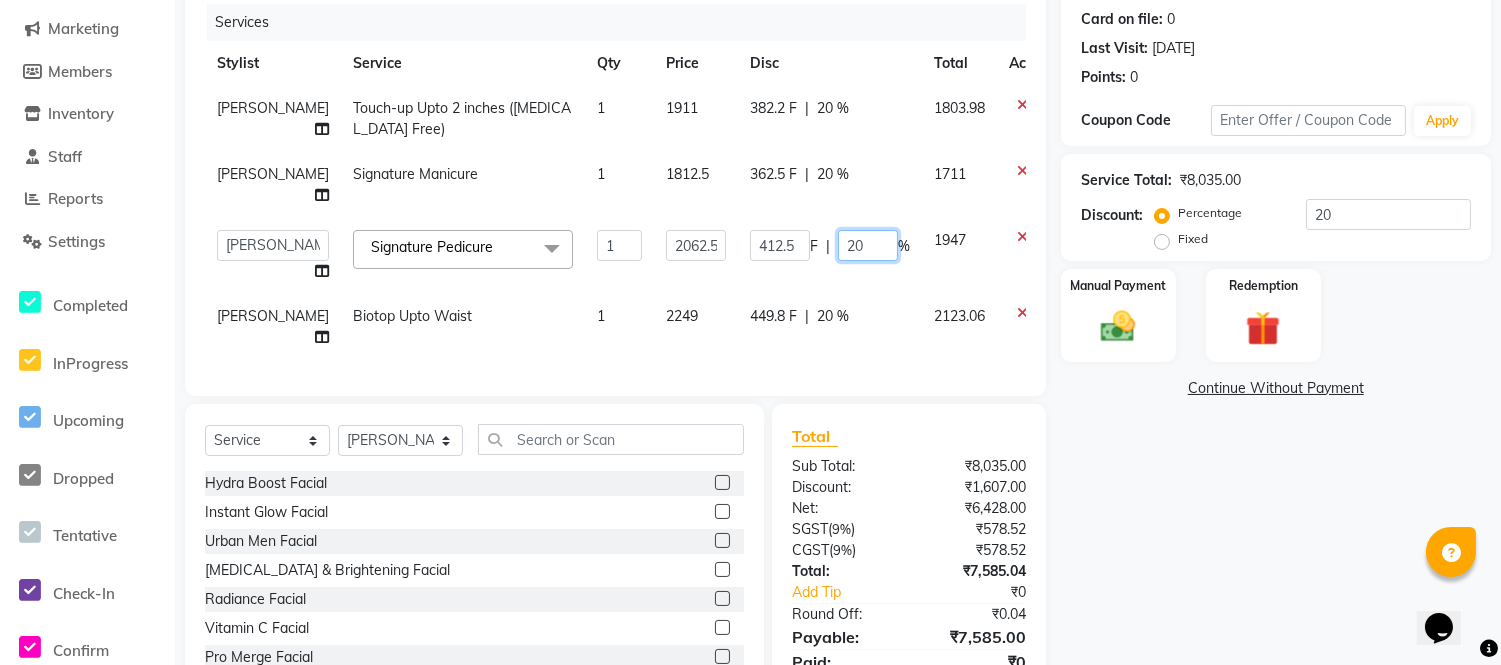 click on "20" 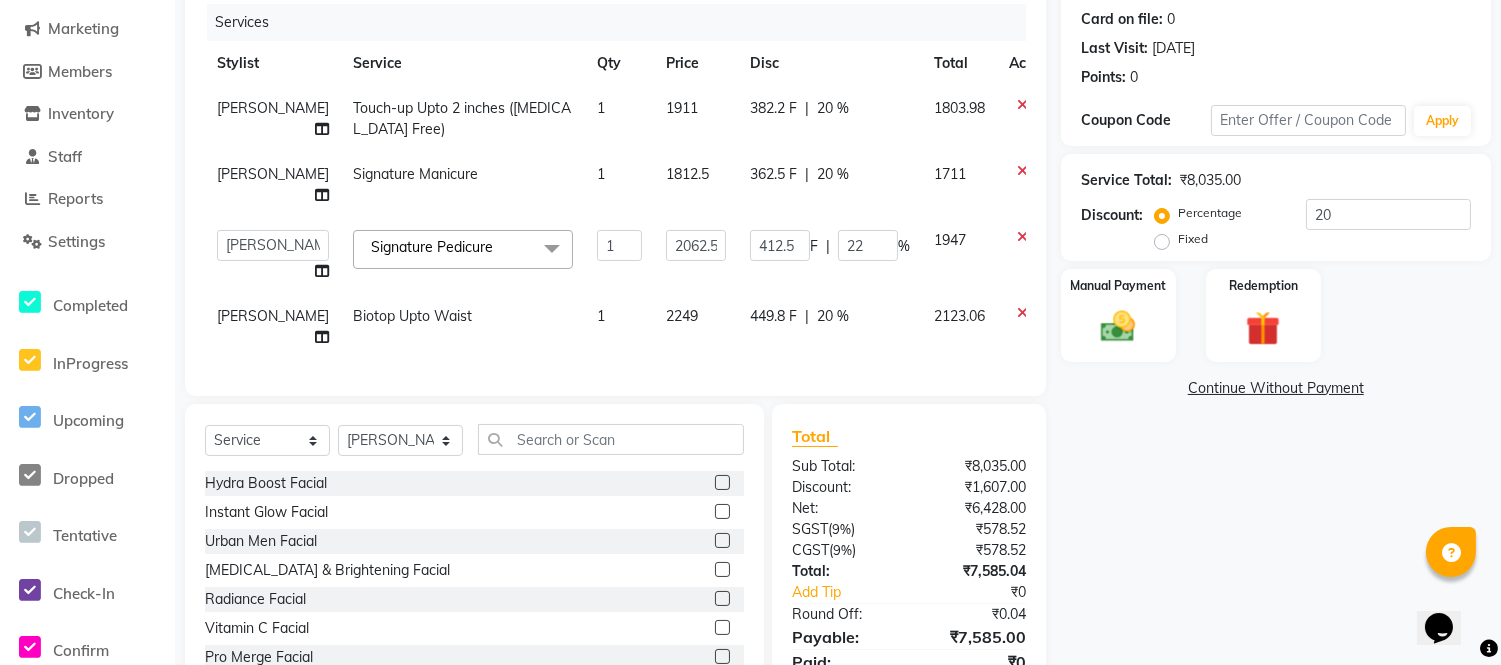 click on "362.5 F | 20 %" 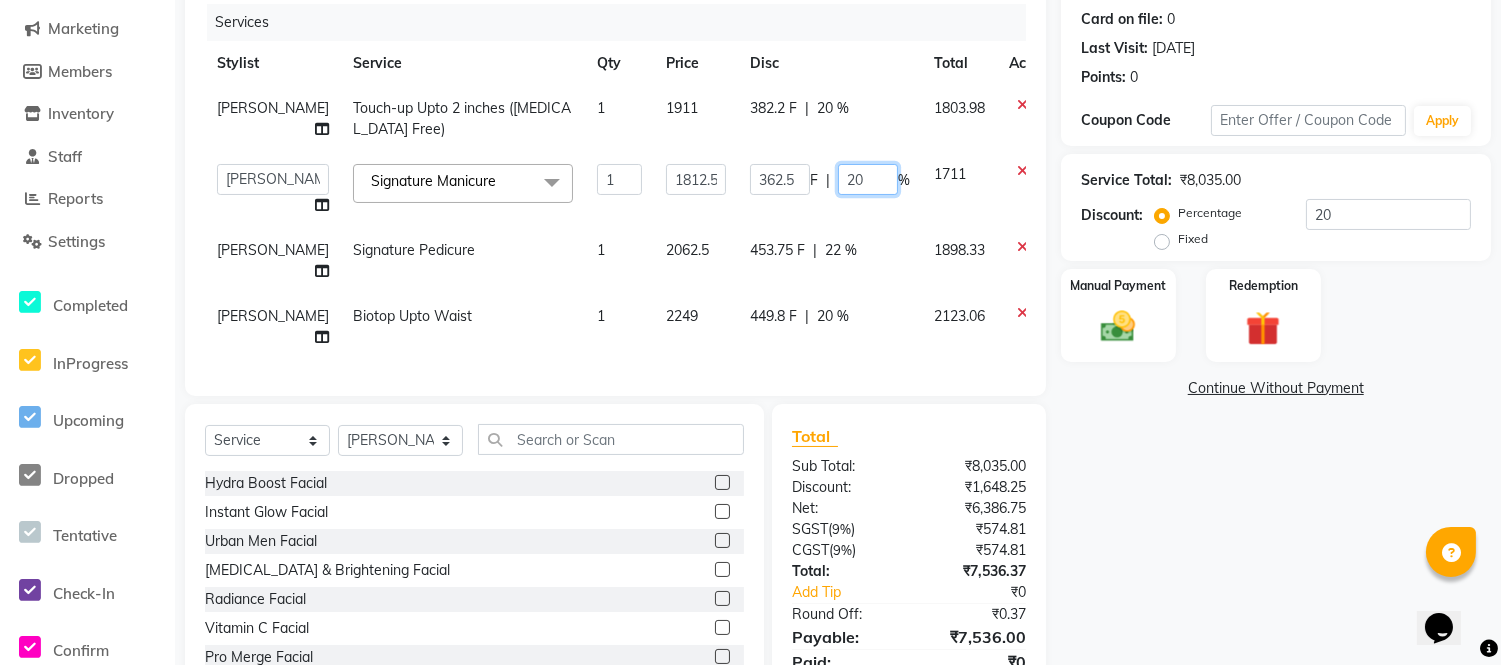 click on "20" 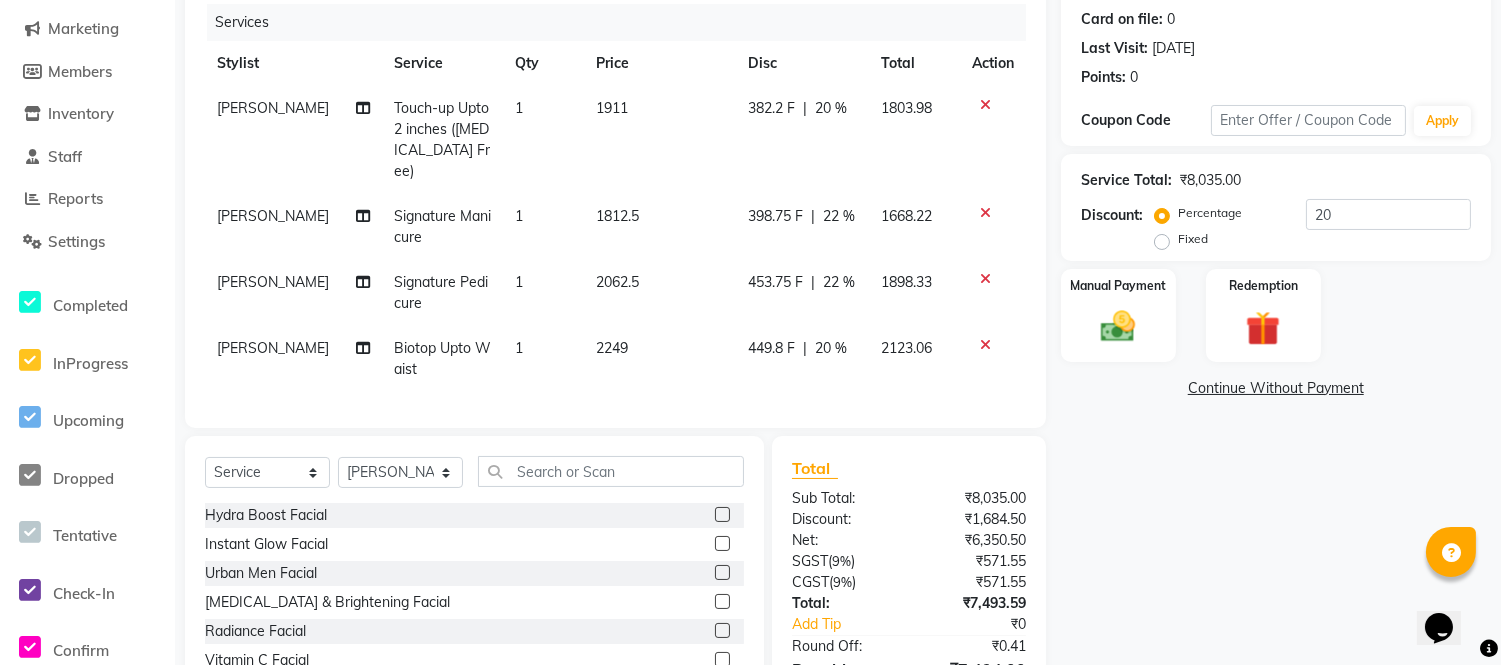 click on "382.2 F | 20 %" 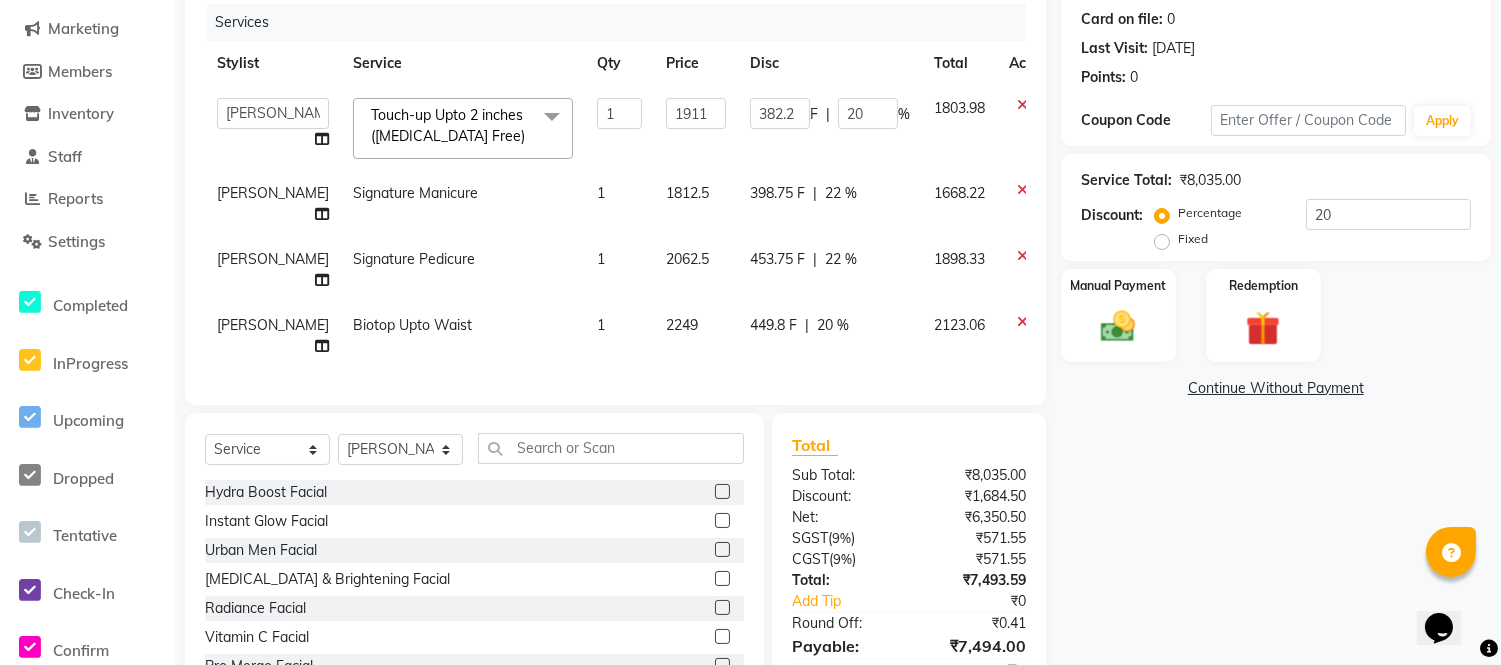 click on "22 %" 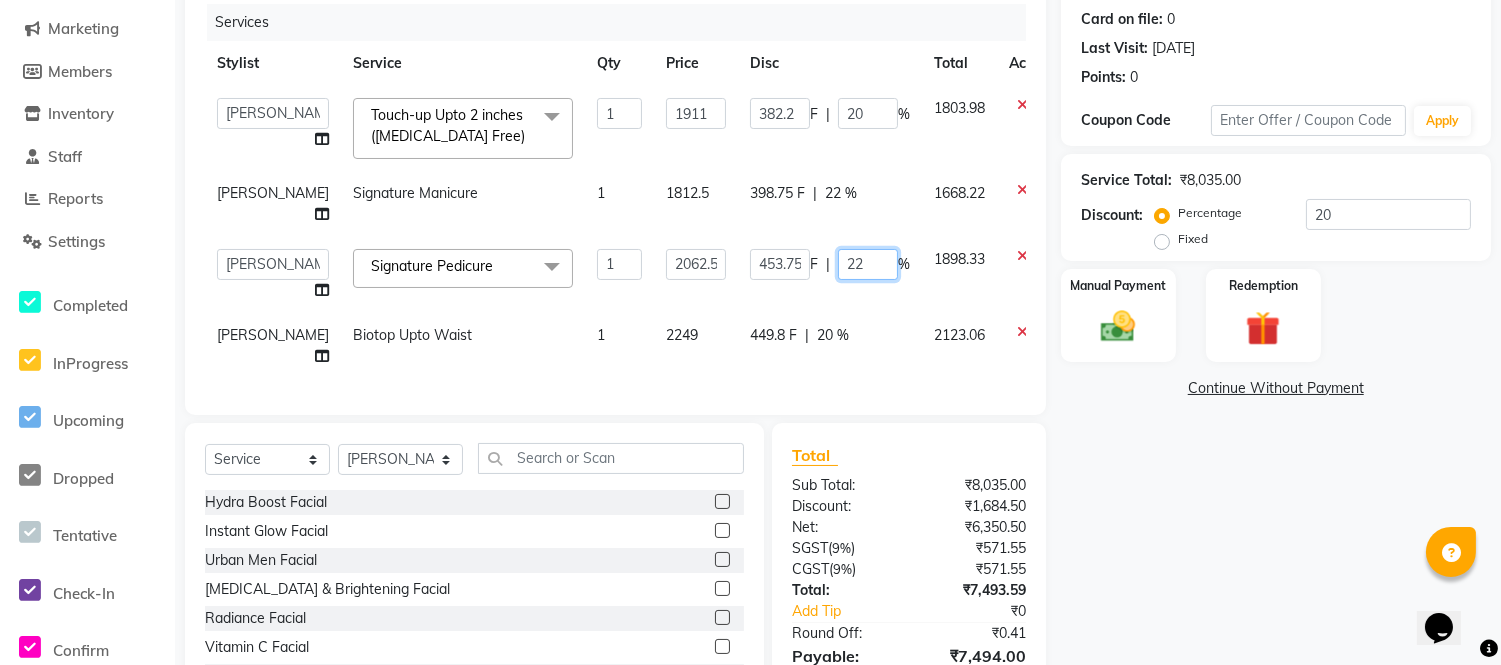 click on "22" 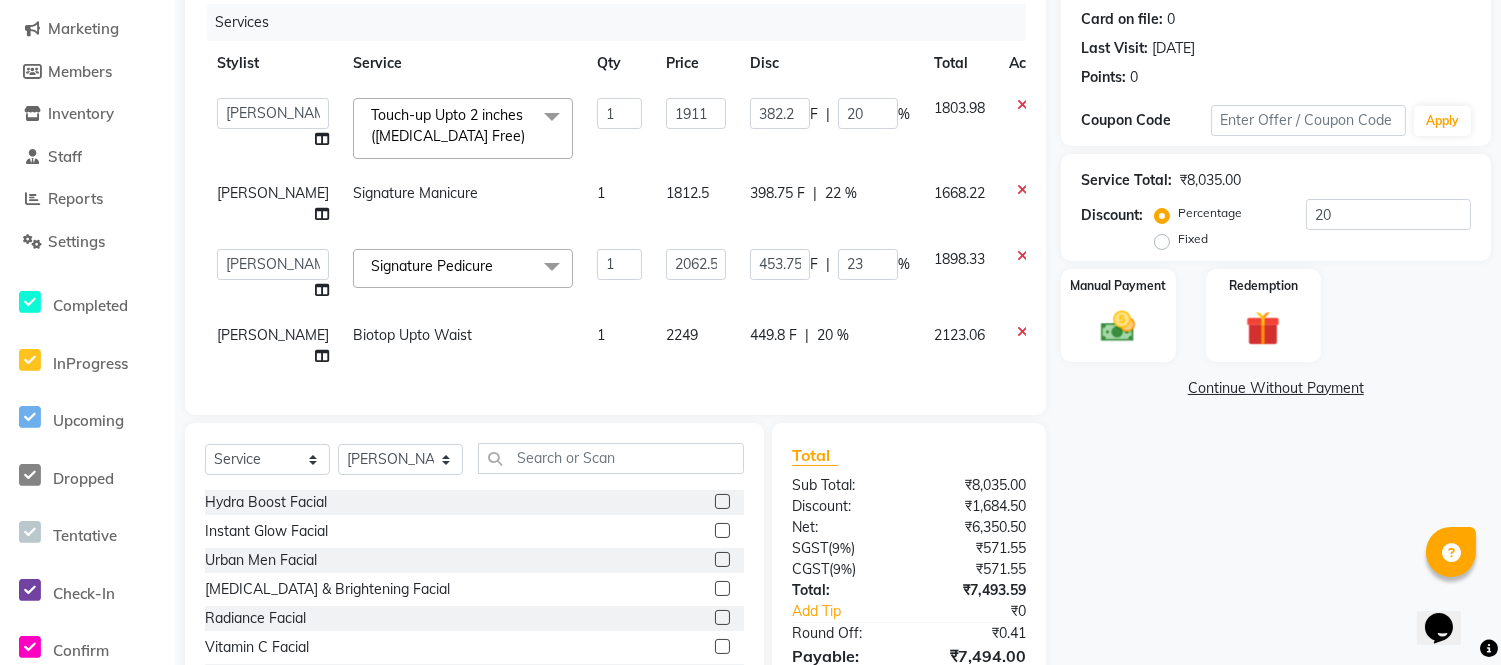 click on "453.75 F | 23 %" 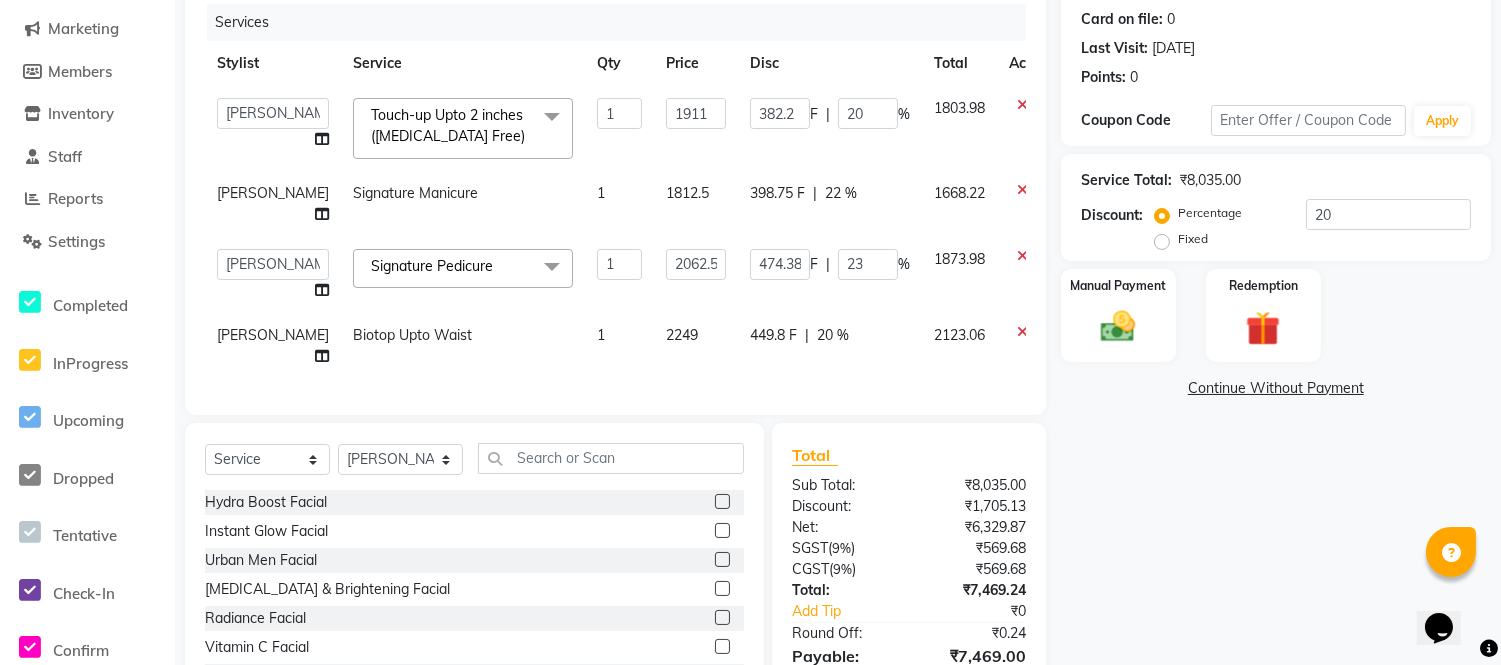 click on "22 %" 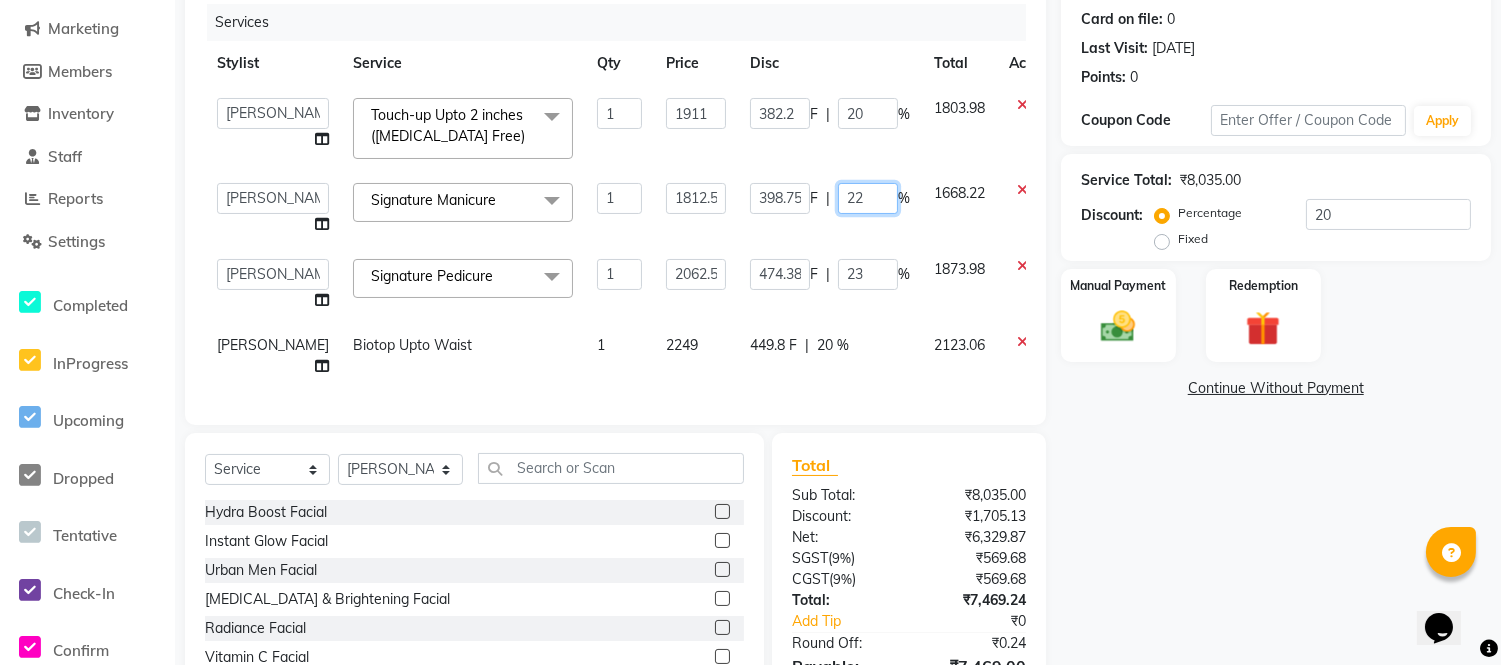 click on "22" 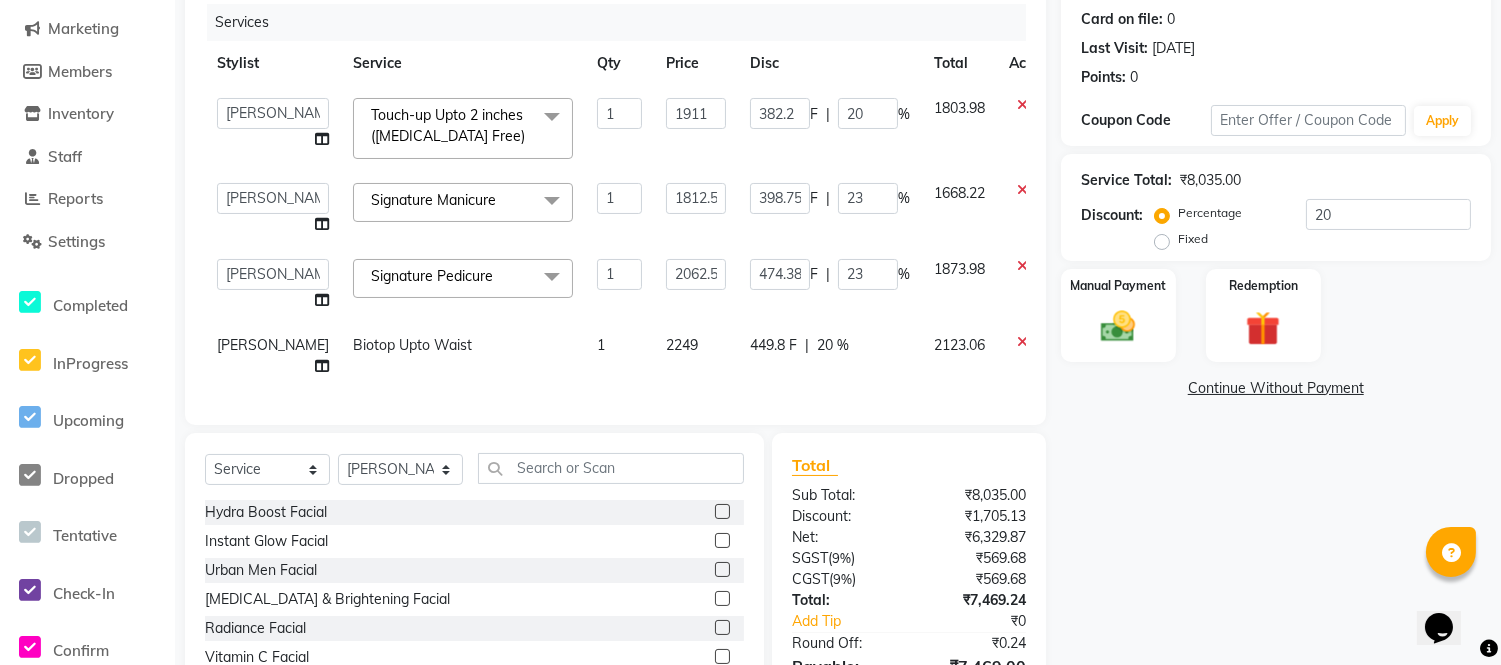 click on "382.2 F | 20 %" 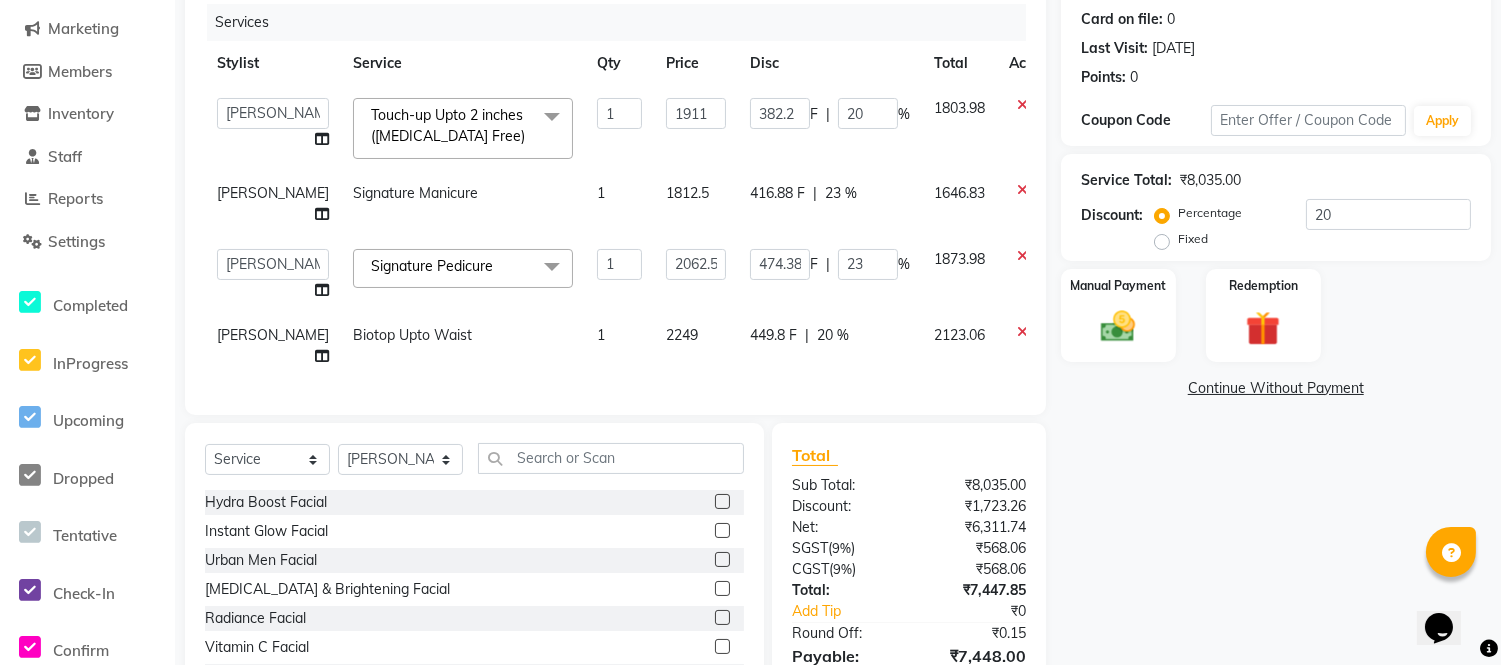 click on "382.2 F | 20 %" 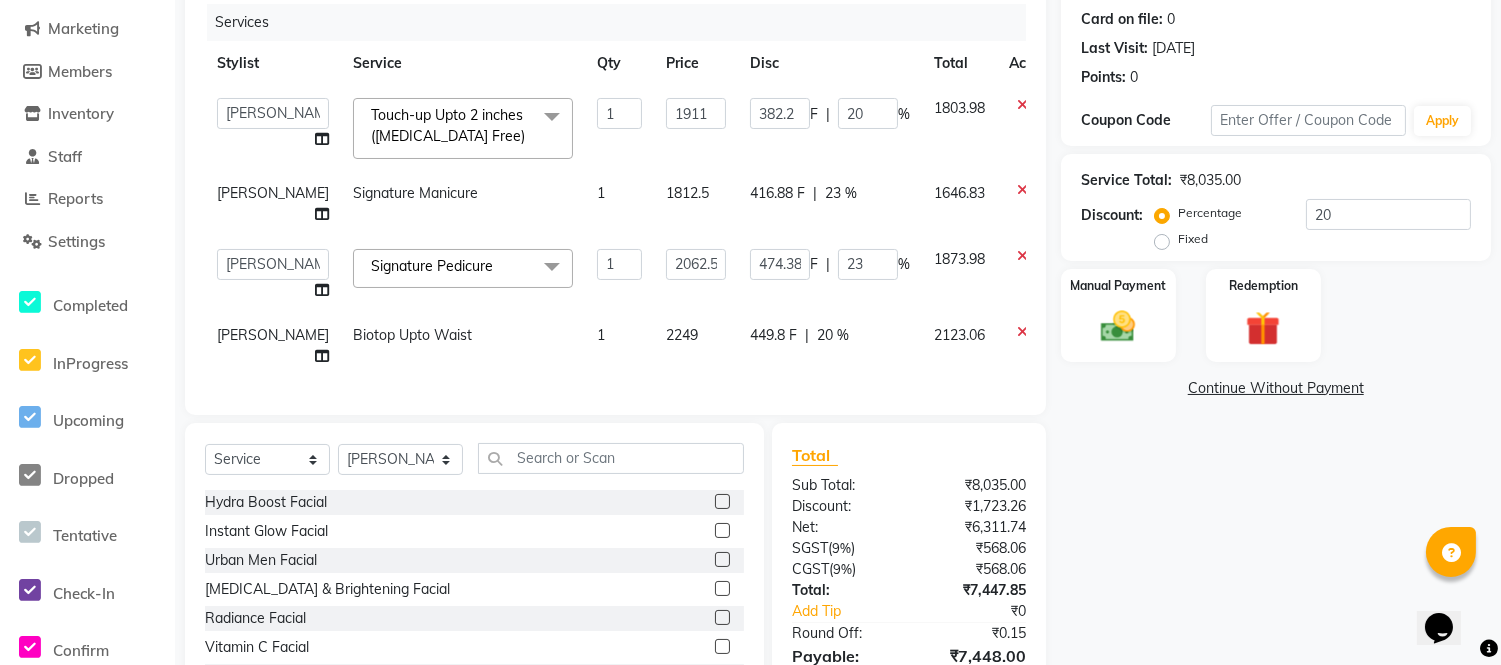 scroll, scrollTop: 384, scrollLeft: 0, axis: vertical 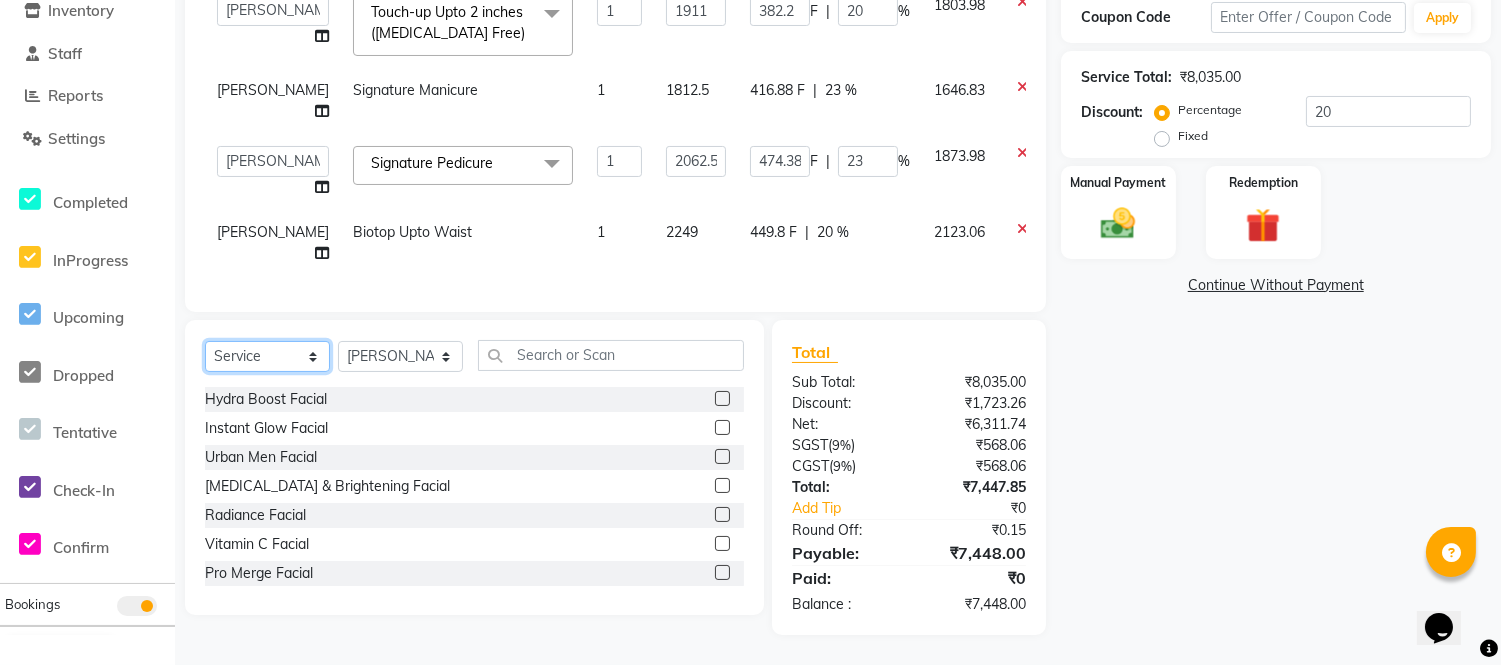 click on "Select  Service  Product  Membership  Package Voucher Prepaid Gift Card" 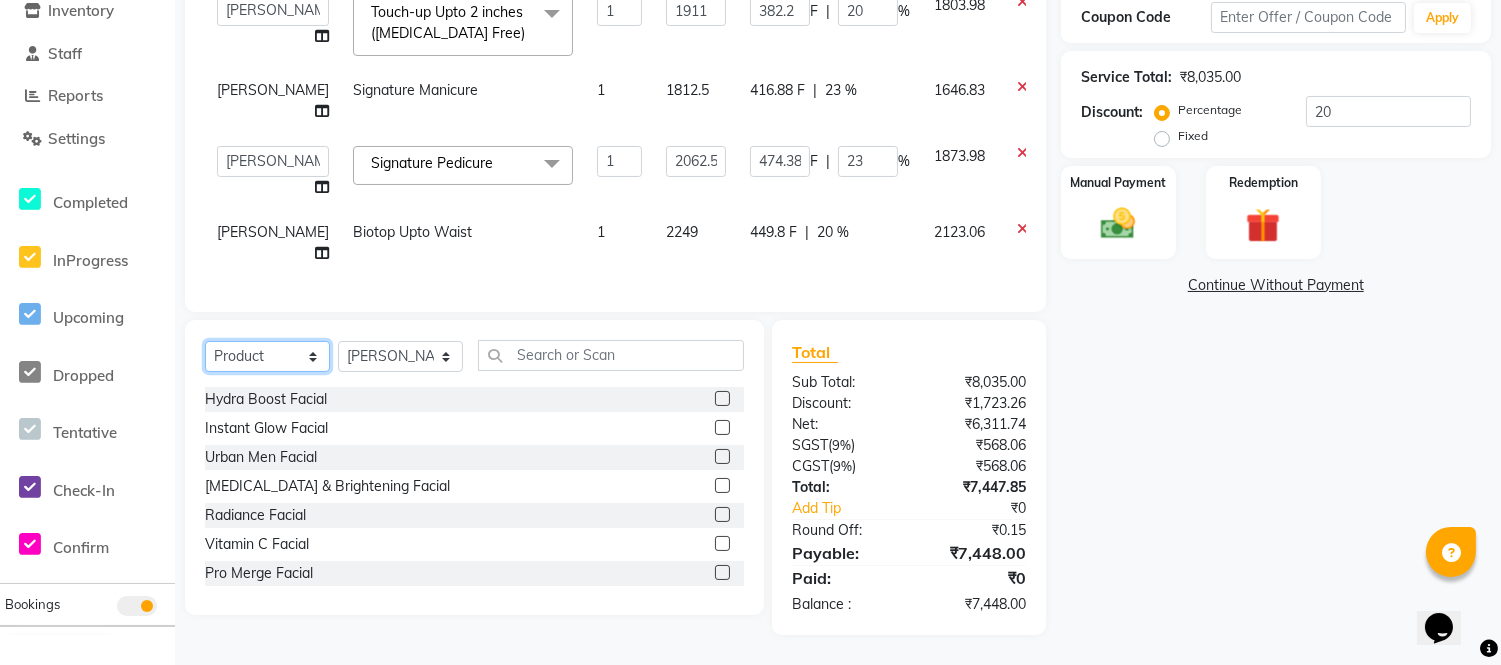 click on "Select  Service  Product  Membership  Package Voucher Prepaid Gift Card" 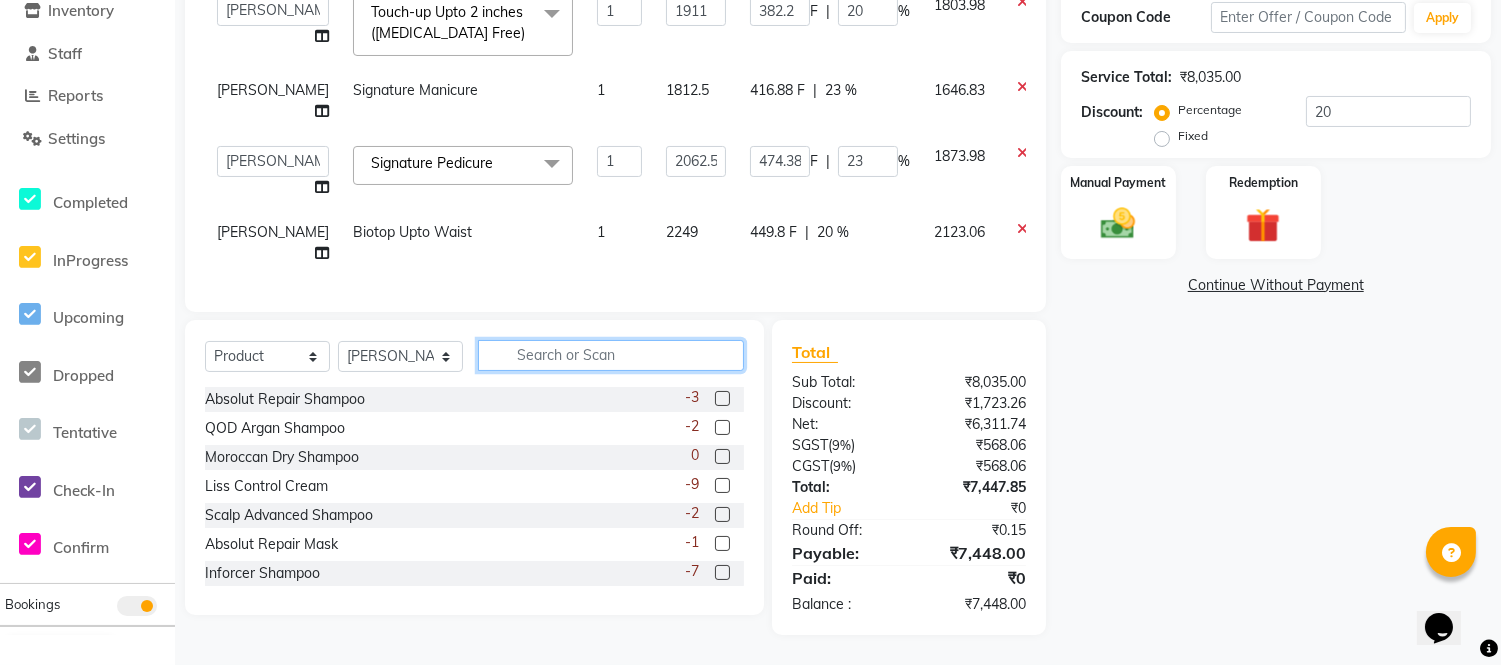 click 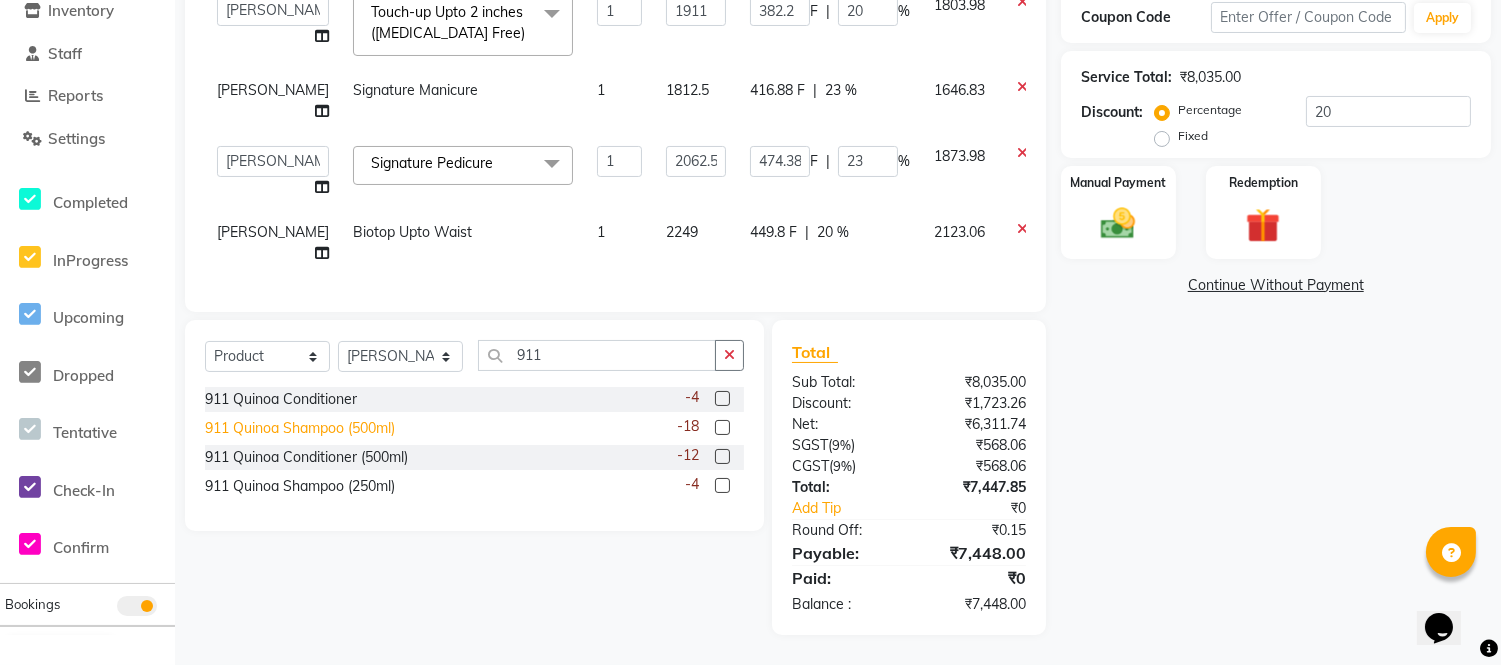 click on "911 Quinoa Shampoo (500ml)" 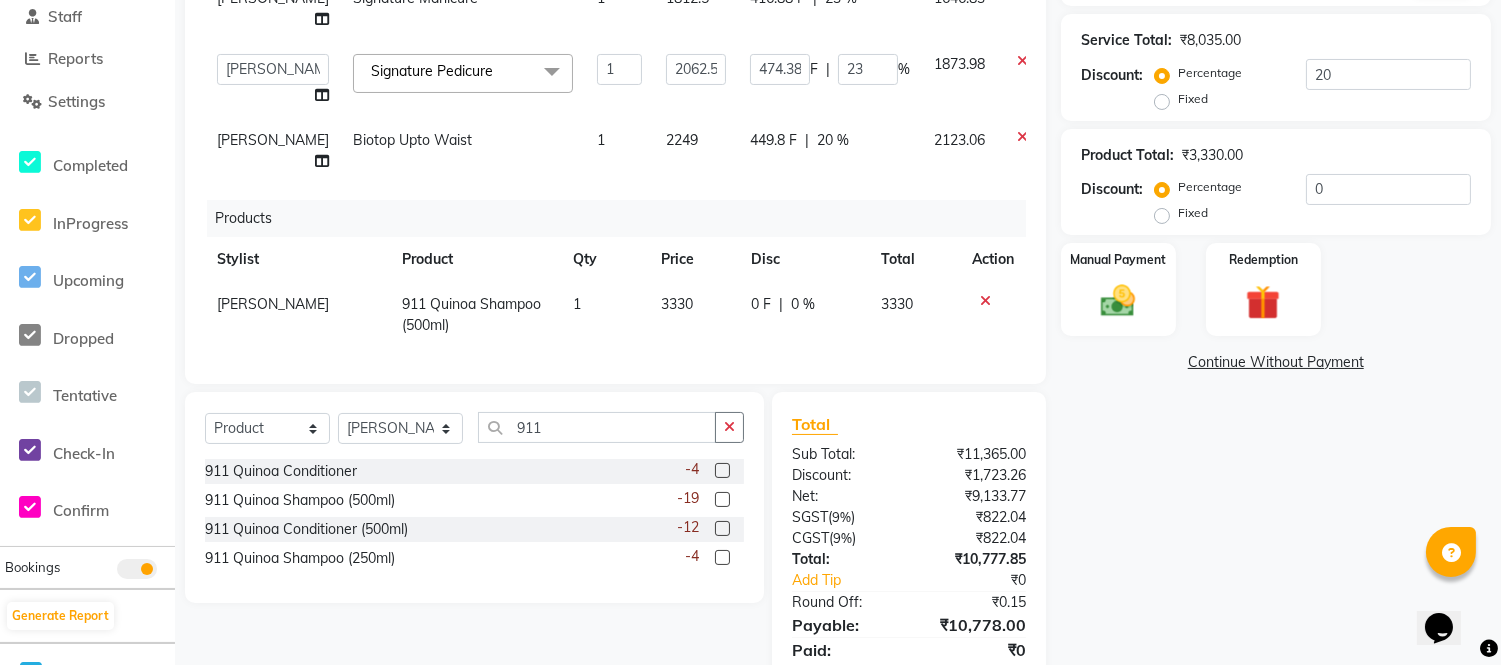 scroll, scrollTop: 92, scrollLeft: 0, axis: vertical 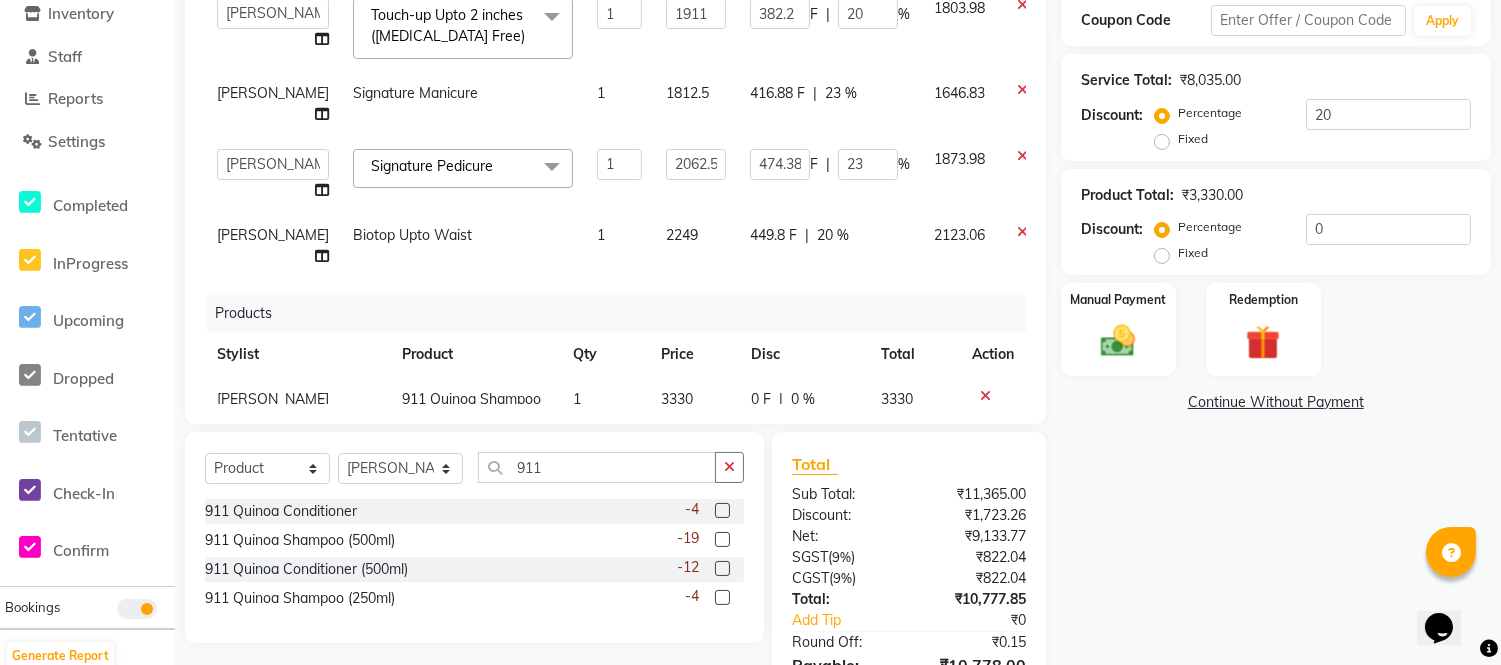 click on "20 %" 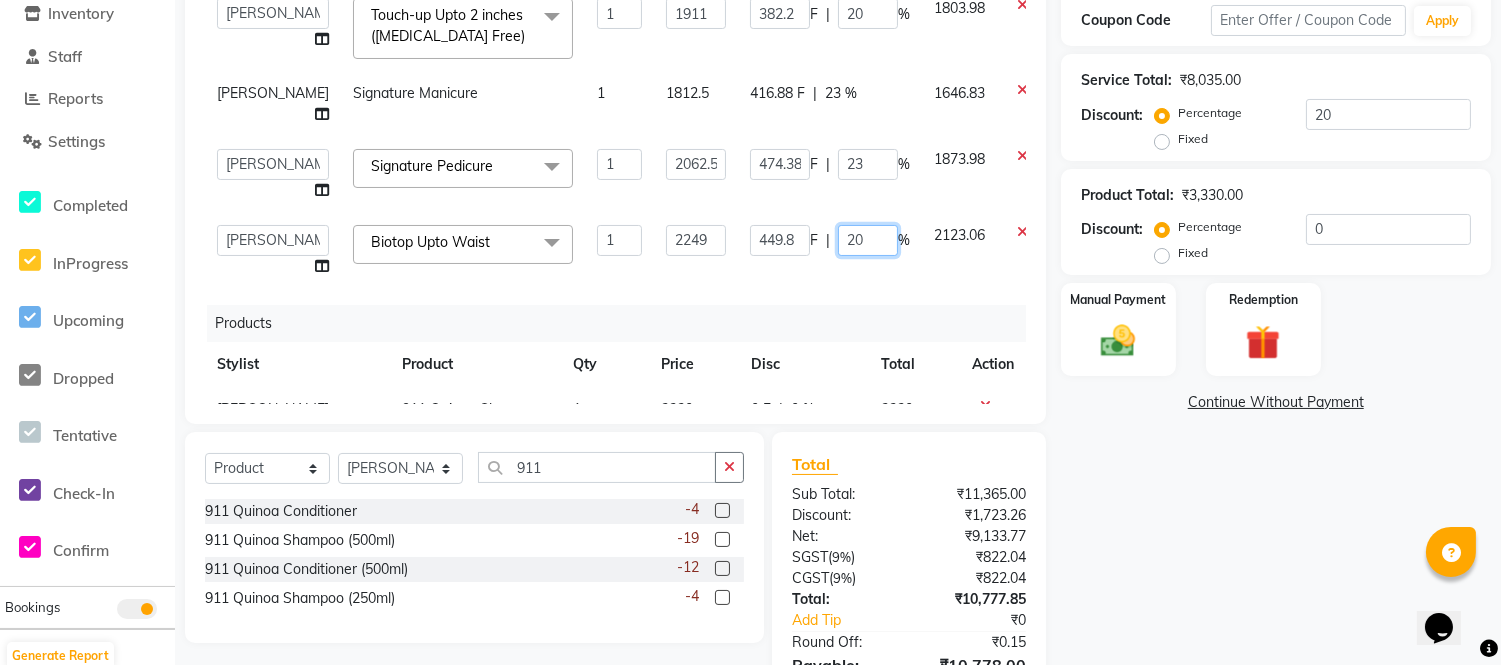drag, startPoint x: 813, startPoint y: 253, endPoint x: 750, endPoint y: 241, distance: 64.132675 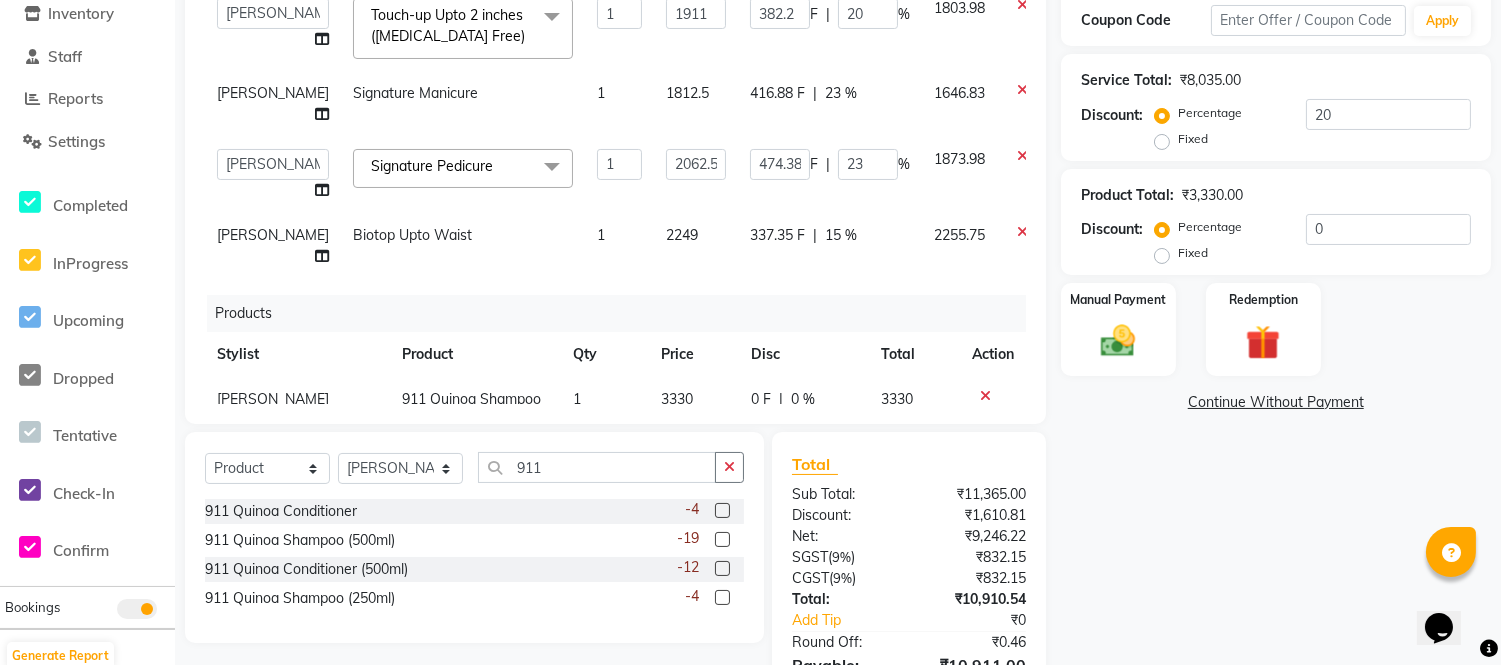 click on "Faizan Ansari   Nilam Manke   Rahul Srivastav   Rohini Waghmare   Rupali Dhotre   Sainath Shinde   Shankar Kshirsagar   Sohail Khan   Sujeet Thakur   Vijay Kharat  Touch-up Upto 2 inches (Ammonia Free)  x Hydra Boost Facial Instant Glow Facial Urban Men Facial Whitening & Brightening Facial Radiance Facial  Vitamin C Facial Pro Merge Facial Kanpeki Blanch Facial Kanpeki Upendice Facial Agelock Marine Plant Facial Agelock Goji Brightening Facial Agelock Lightening Seboxy Facial Cut & Filing Cut & Filing With Polish Cut & Filing With French Polish Glitter nail art (per tip) Chrome nail art (per tip) Cat eye nail art (per tip) Foil nail art (per tip) Ombre nail art (per tip) Gel polish (10 tips) Gel Polish (5 tips) French Gel Polish (10 tips) French Gel Polish (5 tips) Gel Polish Removal (10 tips) Gel Polish Removal (5 tips) Gel Nail Extensions (10 tips) French Extensions (10 tips) Regular Overlay (10 tips) French Overlay (10 tips) Removal (10 tips) Regular Refills (10 tips) French Refills (10 tips) Eyebrow 1" 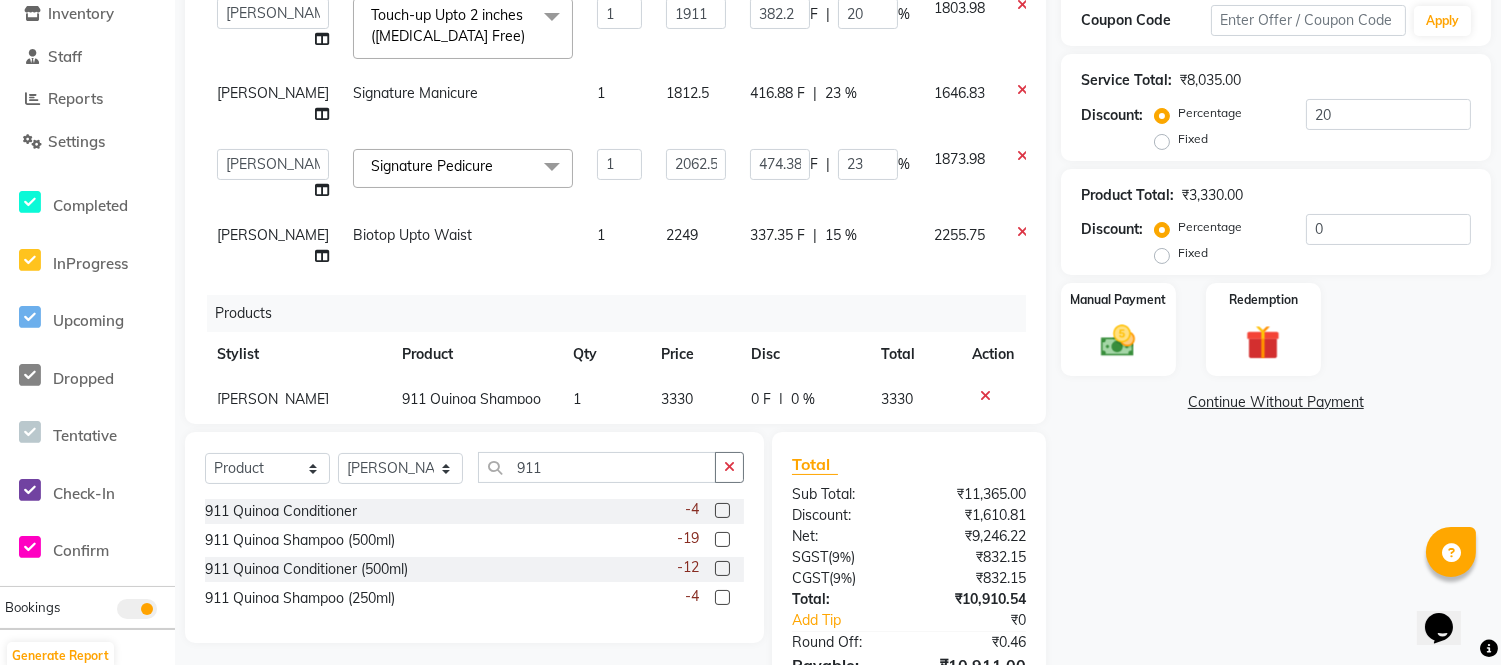 click on "15 %" 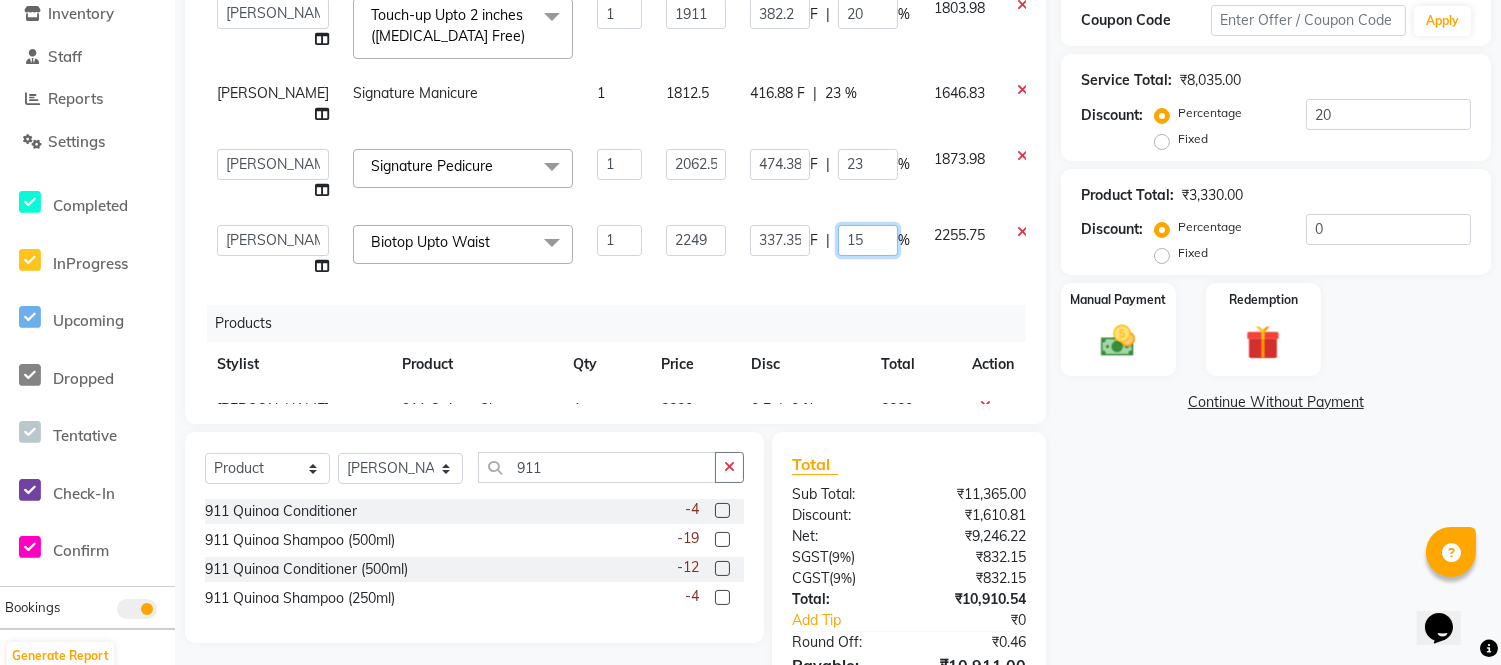 click on "15" 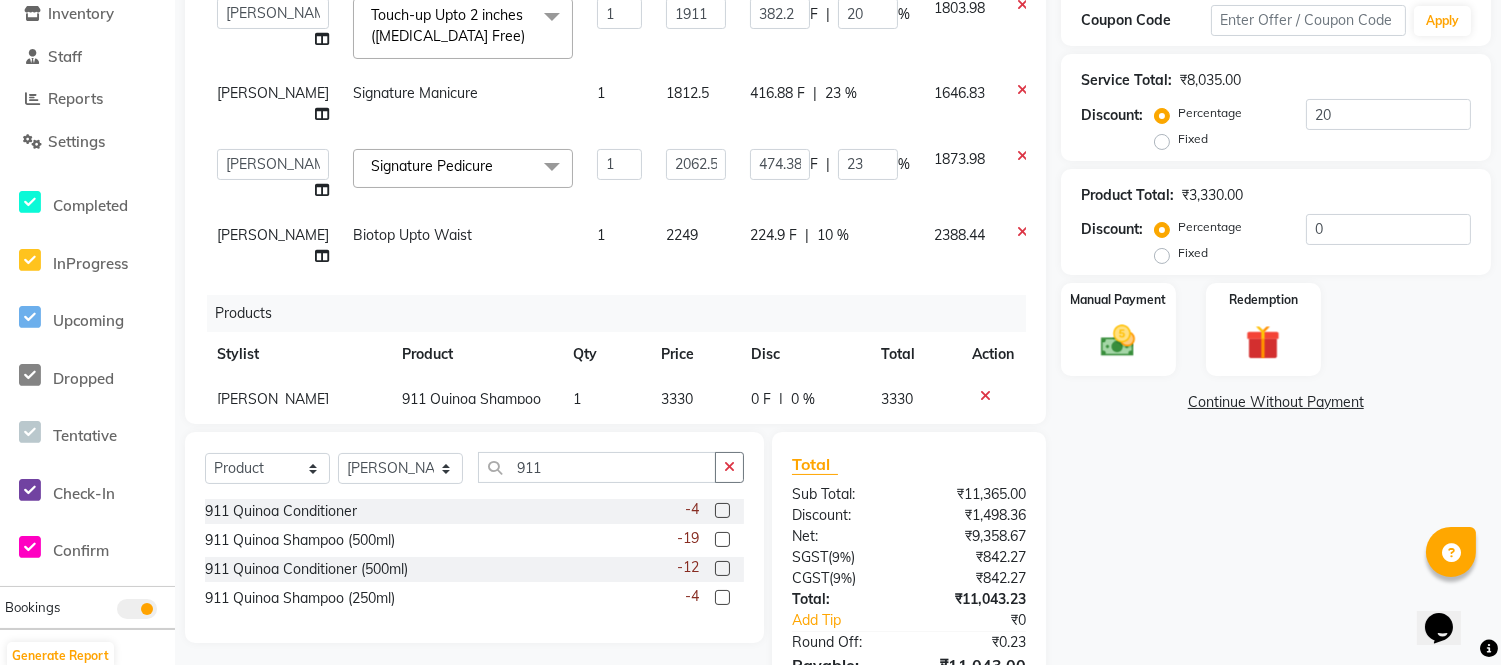 click on "Faizan Ansari   Nilam Manke   Rahul Srivastav   Rohini Waghmare   Rupali Dhotre   Sainath Shinde   Shankar Kshirsagar   Sohail Khan   Sujeet Thakur   Vijay Kharat  Touch-up Upto 2 inches (Ammonia Free)  x Hydra Boost Facial Instant Glow Facial Urban Men Facial Whitening & Brightening Facial Radiance Facial  Vitamin C Facial Pro Merge Facial Kanpeki Blanch Facial Kanpeki Upendice Facial Agelock Marine Plant Facial Agelock Goji Brightening Facial Agelock Lightening Seboxy Facial Cut & Filing Cut & Filing With Polish Cut & Filing With French Polish Glitter nail art (per tip) Chrome nail art (per tip) Cat eye nail art (per tip) Foil nail art (per tip) Ombre nail art (per tip) Gel polish (10 tips) Gel Polish (5 tips) French Gel Polish (10 tips) French Gel Polish (5 tips) Gel Polish Removal (10 tips) Gel Polish Removal (5 tips) Gel Nail Extensions (10 tips) French Extensions (10 tips) Regular Overlay (10 tips) French Overlay (10 tips) Removal (10 tips) Regular Refills (10 tips) French Refills (10 tips) Eyebrow 1" 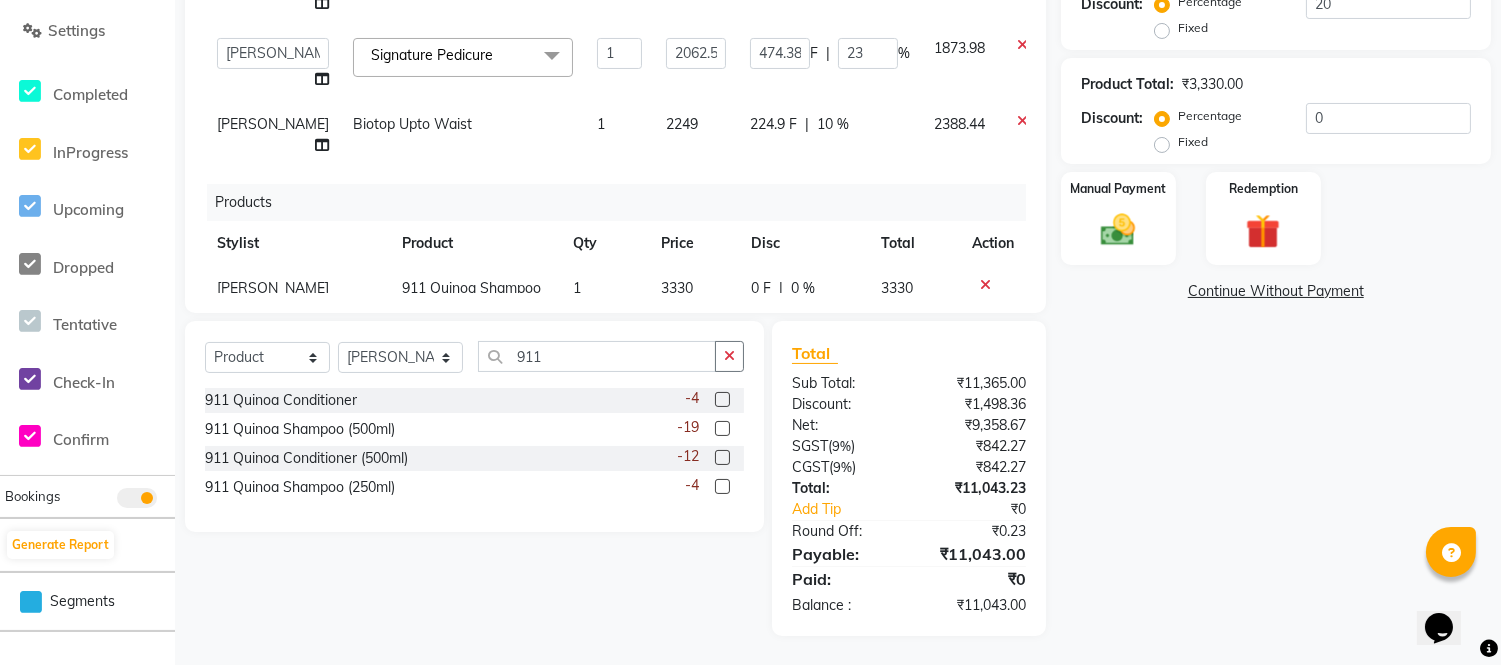 scroll, scrollTop: 11, scrollLeft: 0, axis: vertical 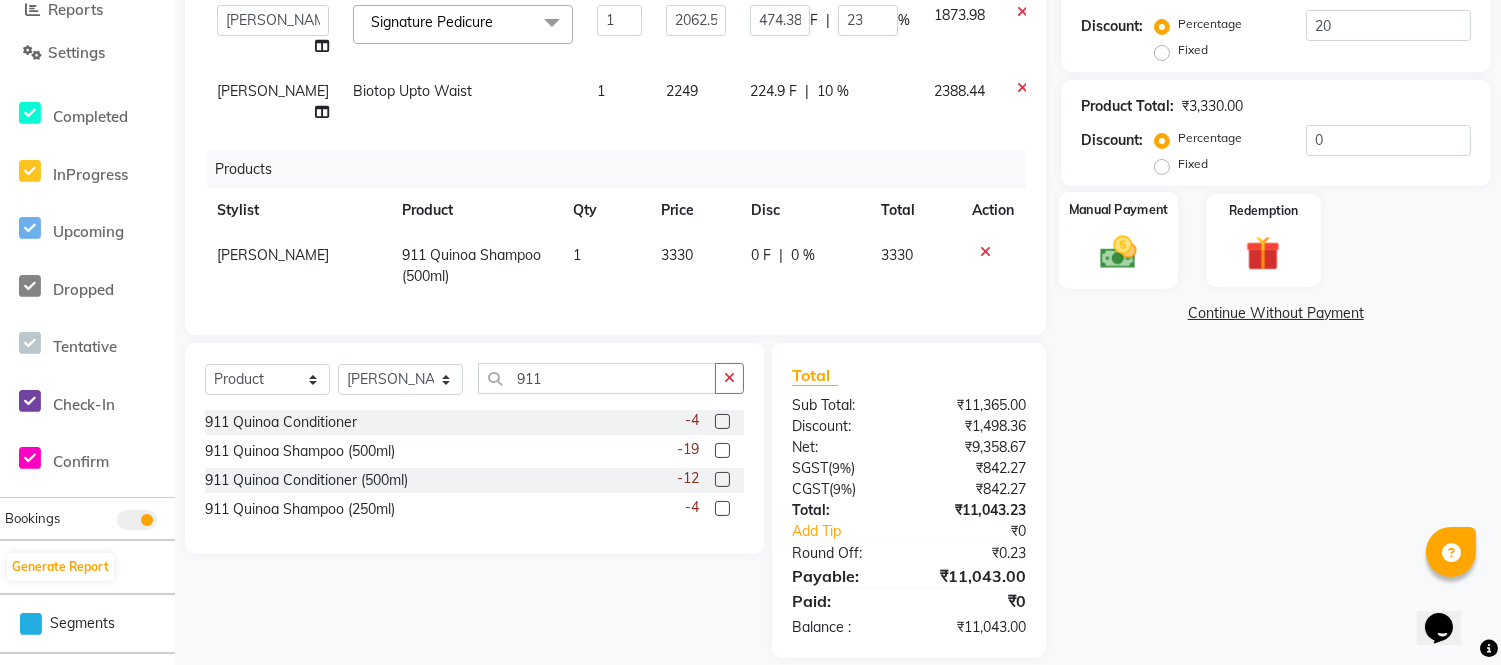 click 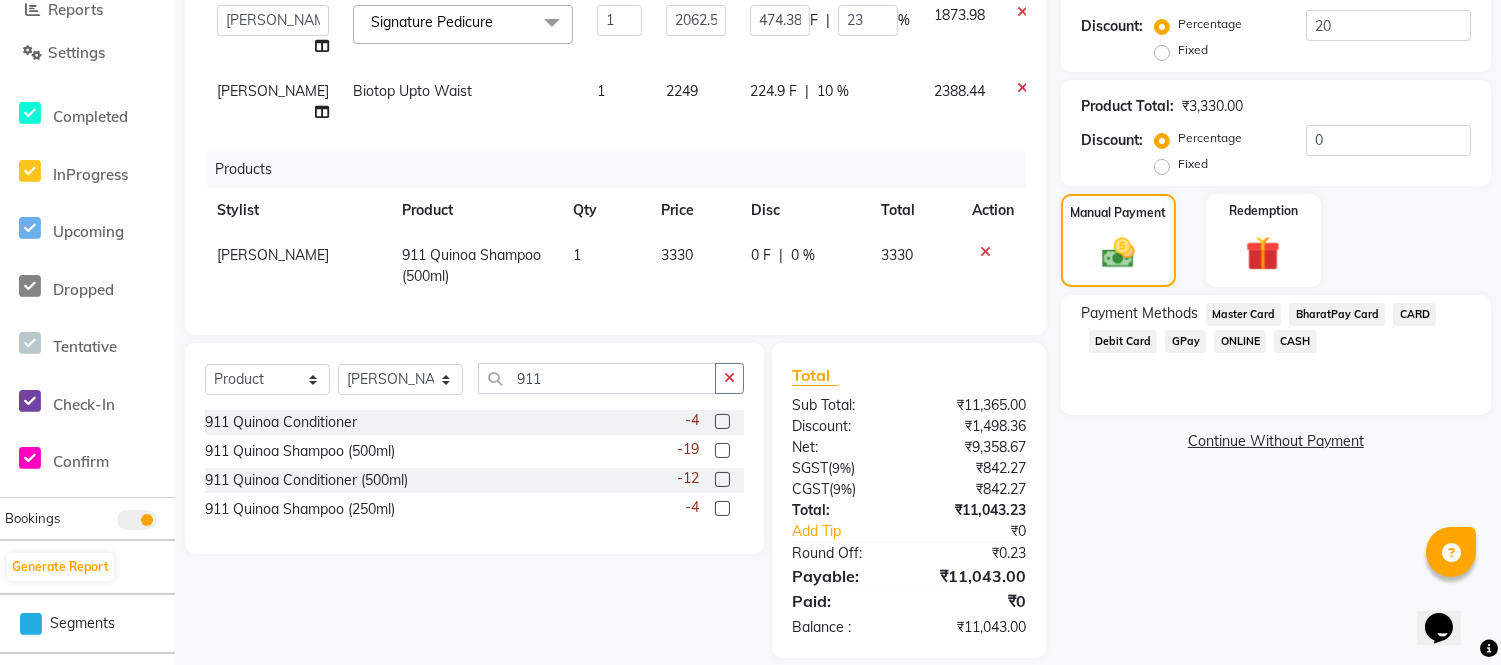 scroll, scrollTop: 211, scrollLeft: 0, axis: vertical 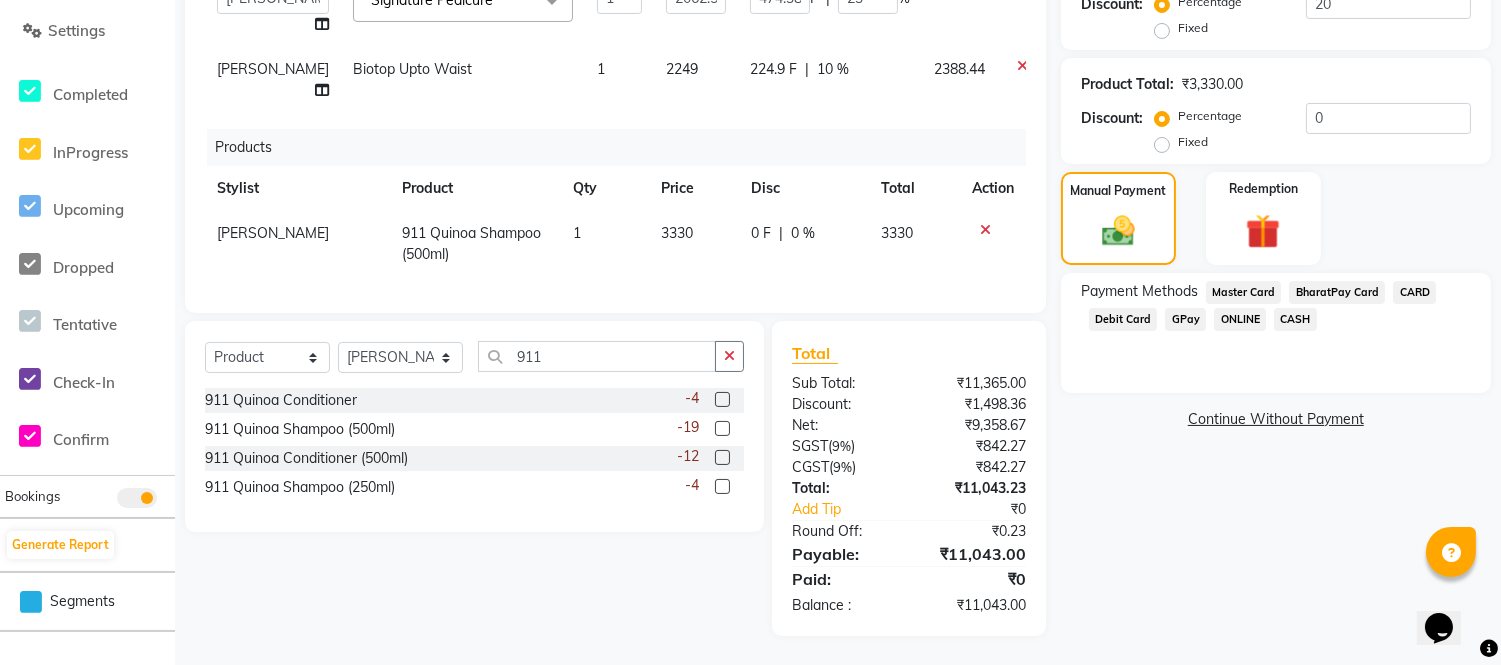 click on "GPay" 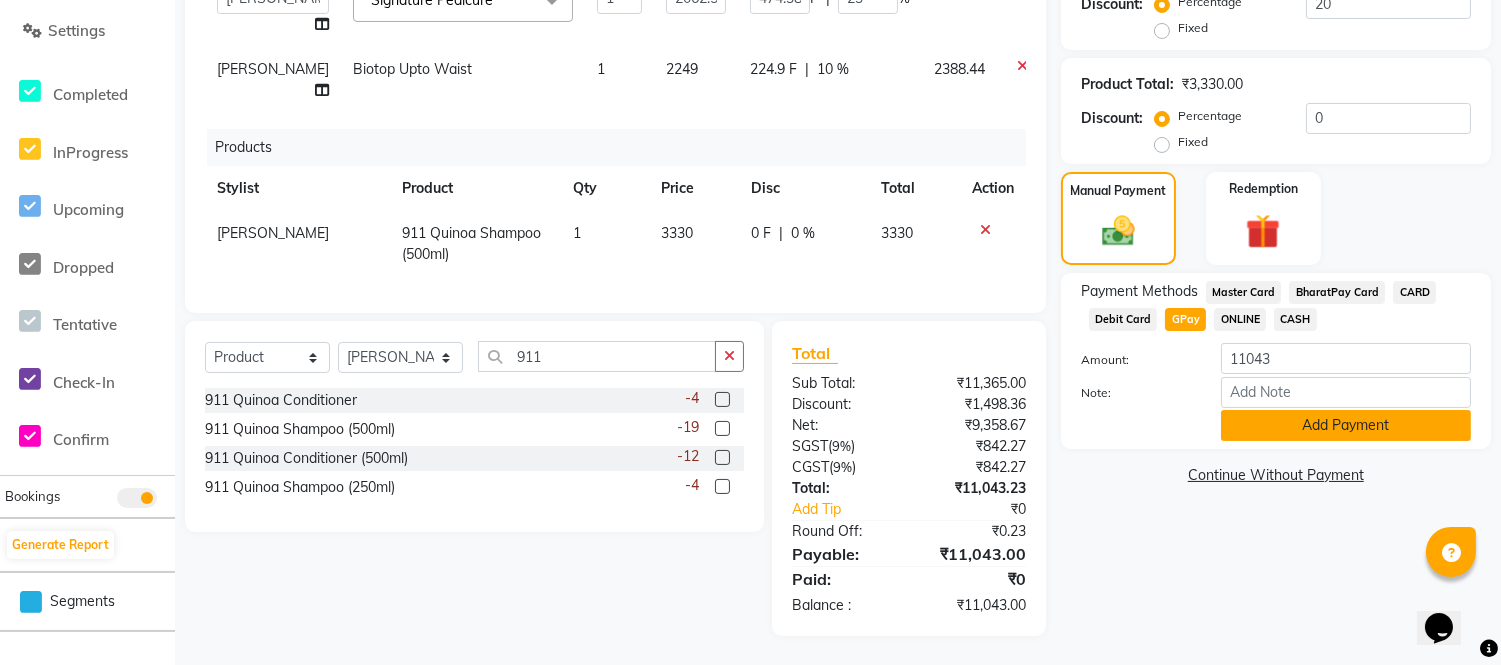 click on "Add Payment" 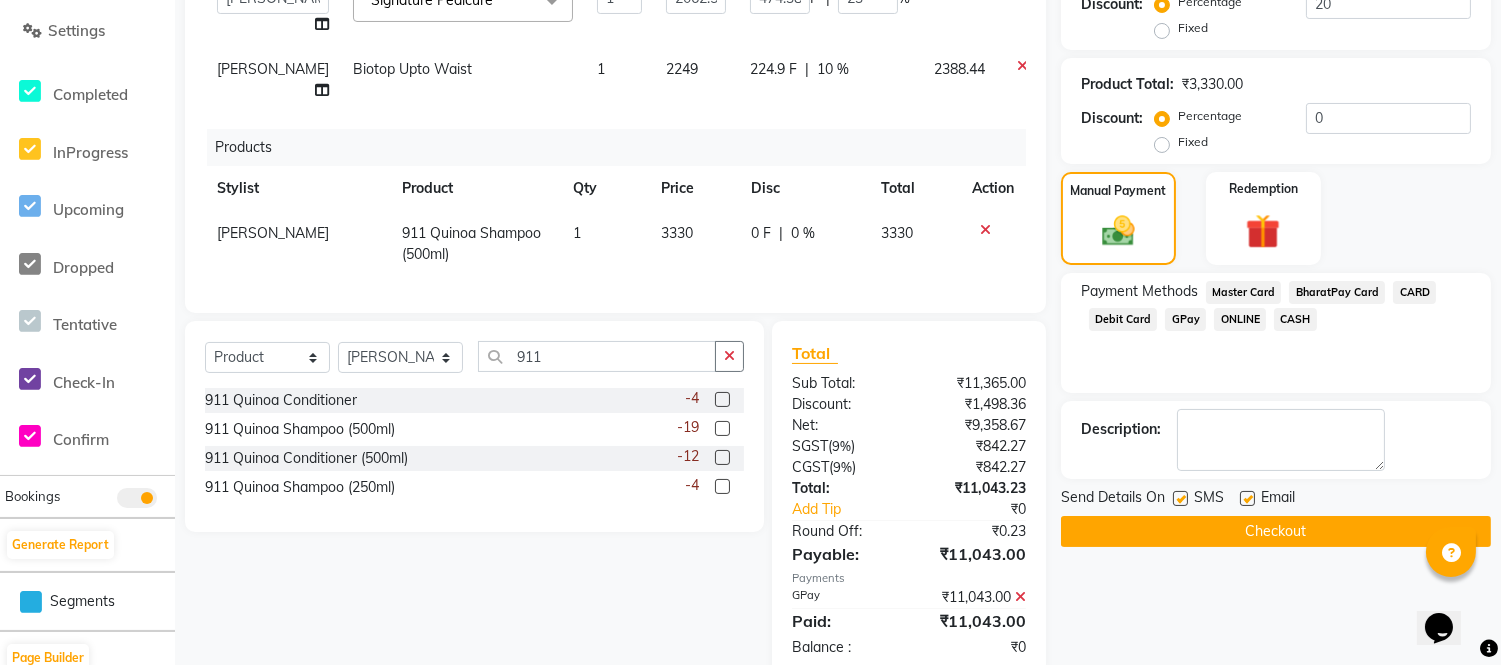 scroll, scrollTop: 497, scrollLeft: 0, axis: vertical 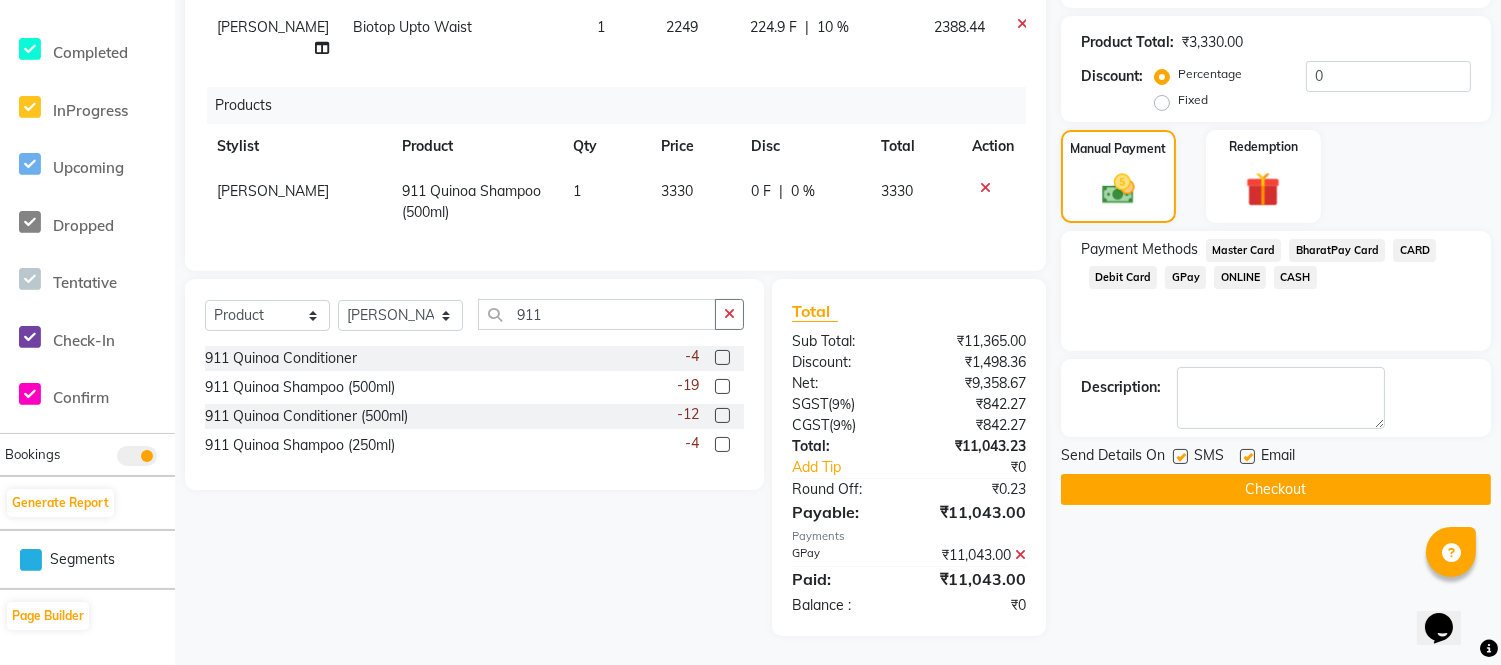 drag, startPoint x: 1248, startPoint y: 455, endPoint x: 1193, endPoint y: 456, distance: 55.00909 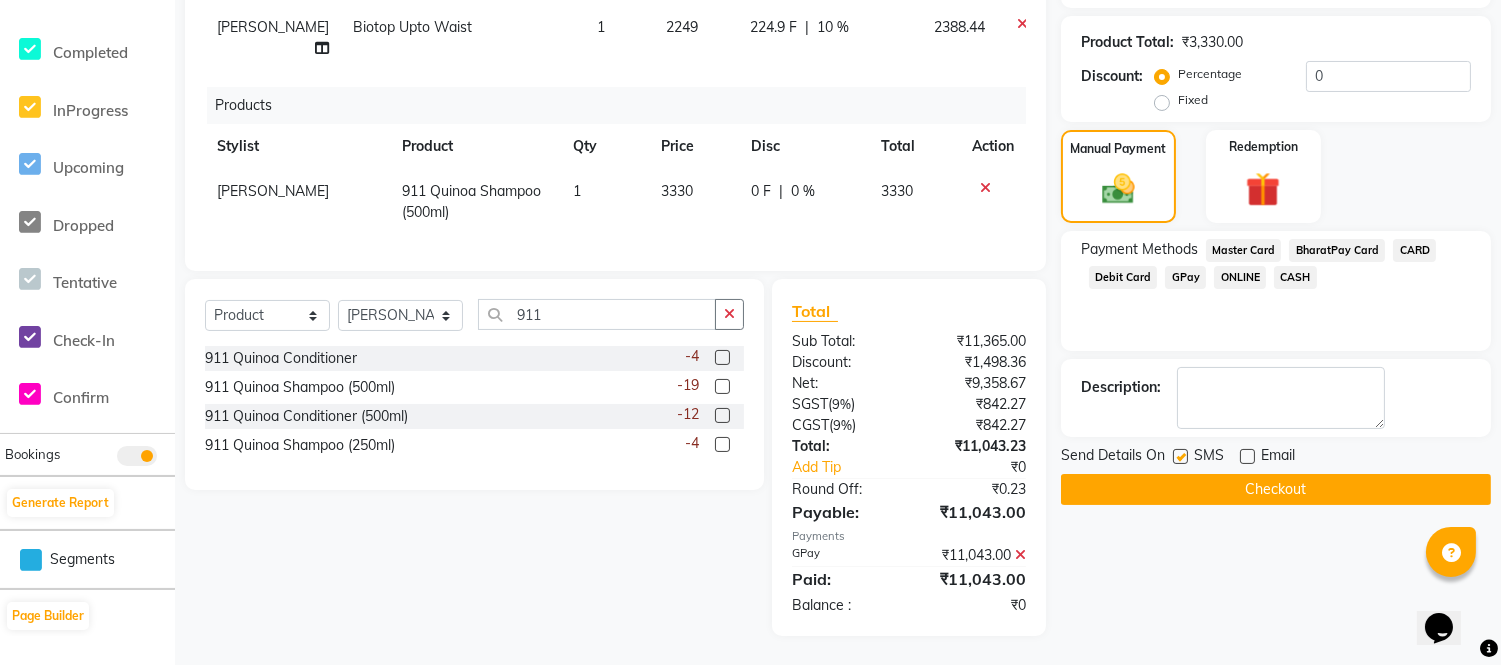 click 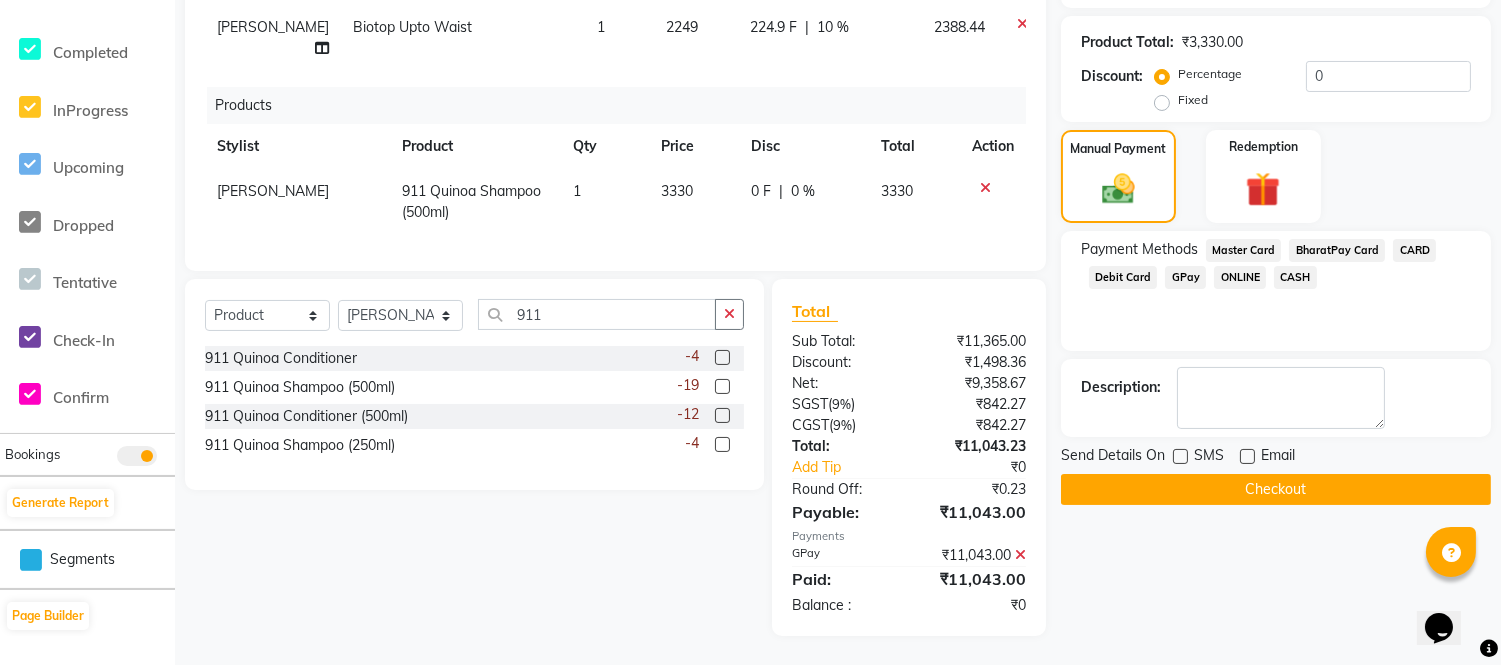 click on "Checkout" 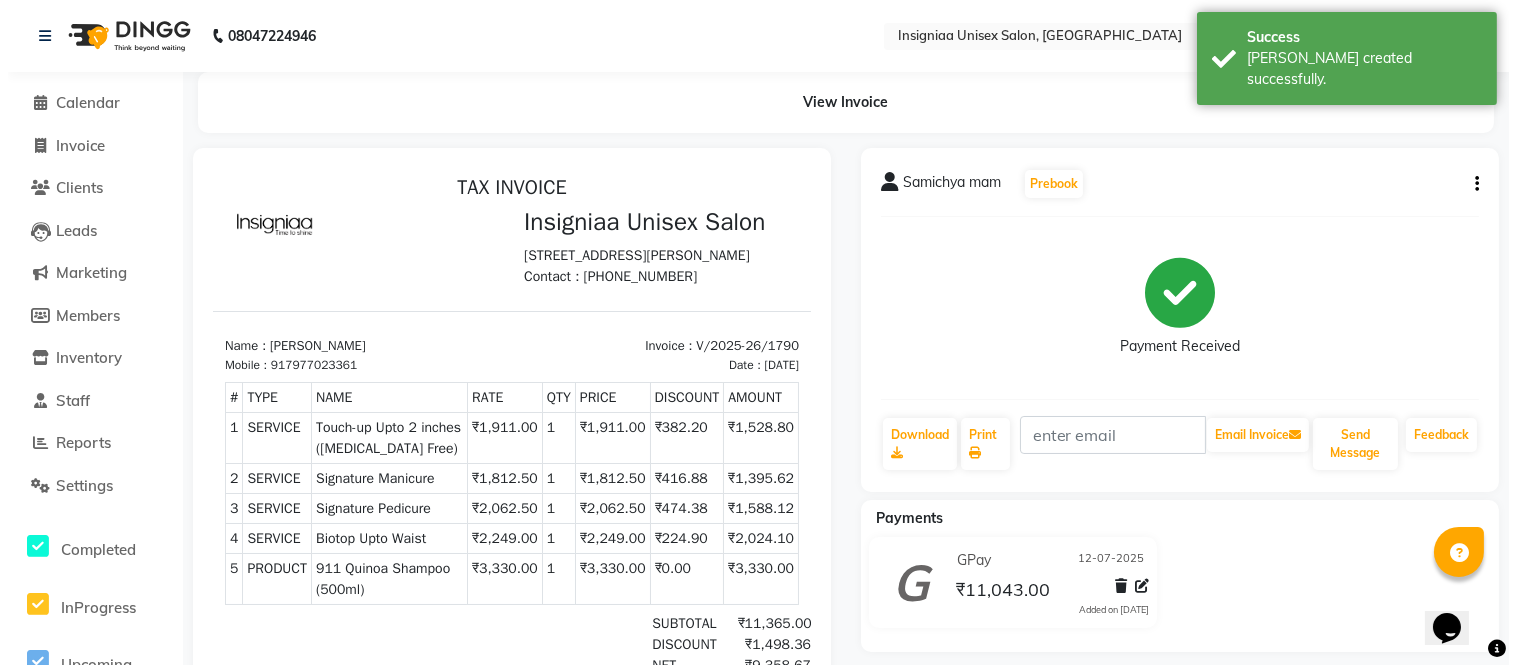 scroll, scrollTop: 0, scrollLeft: 0, axis: both 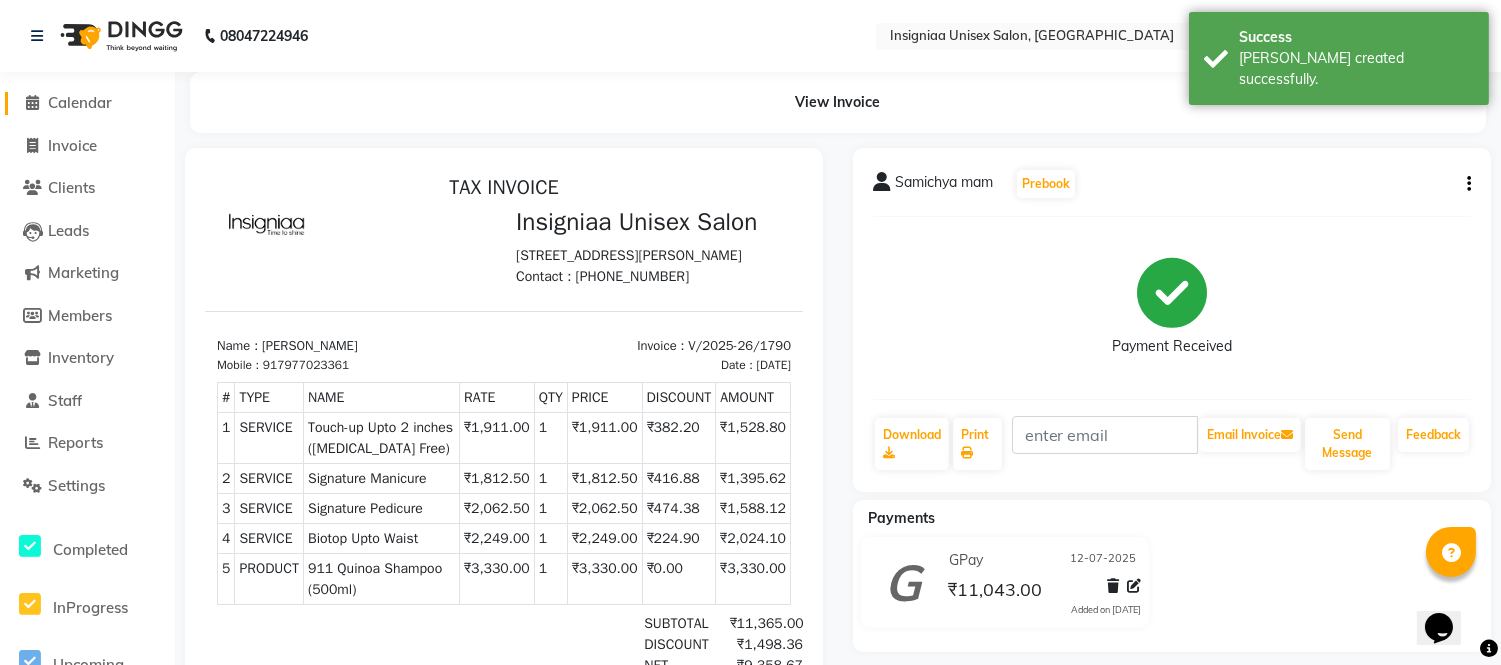 click on "Calendar" 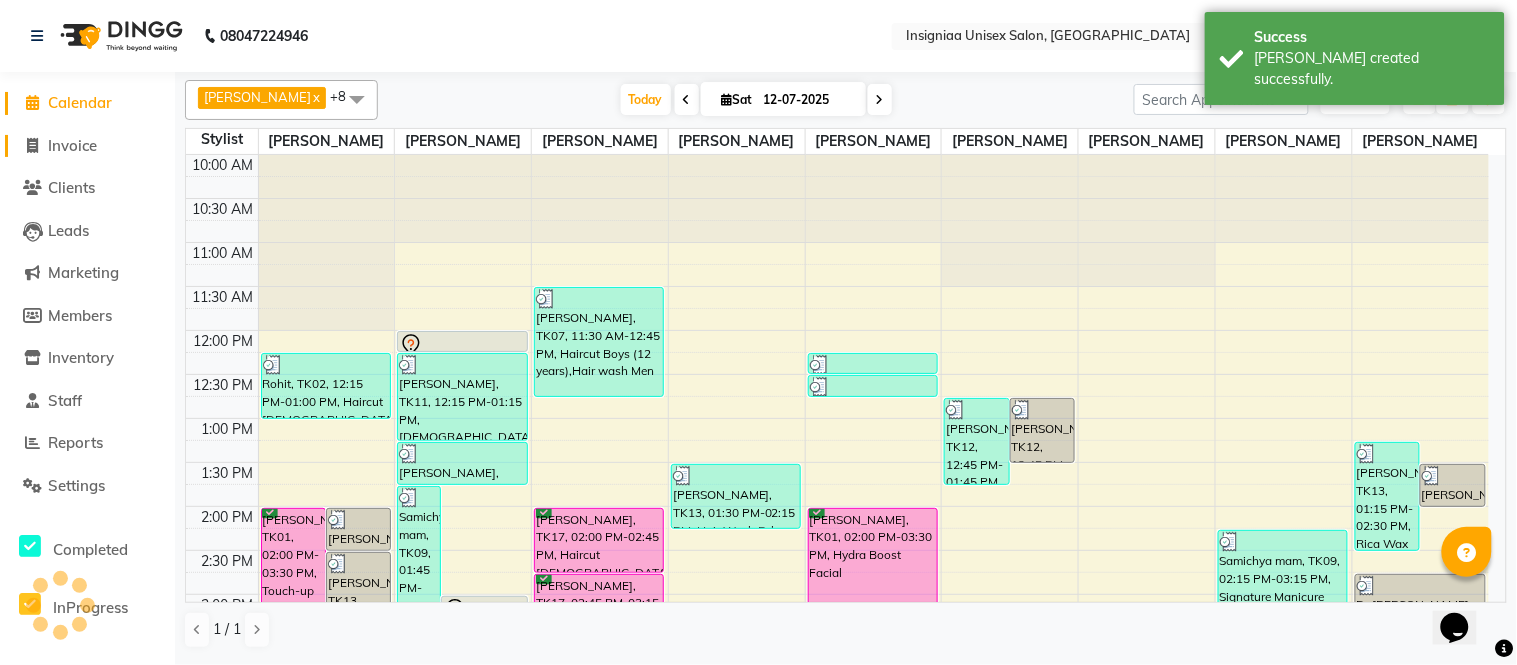 scroll, scrollTop: 531, scrollLeft: 0, axis: vertical 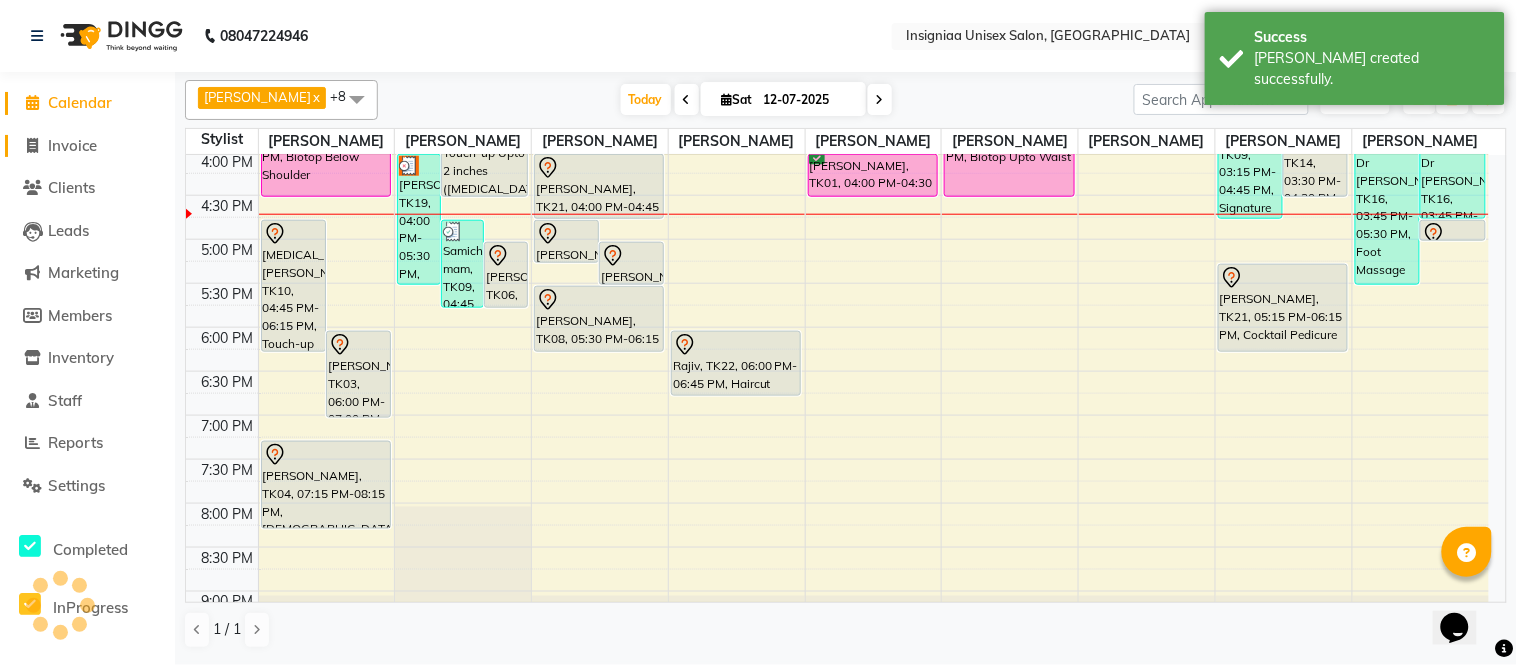 click on "Invoice" 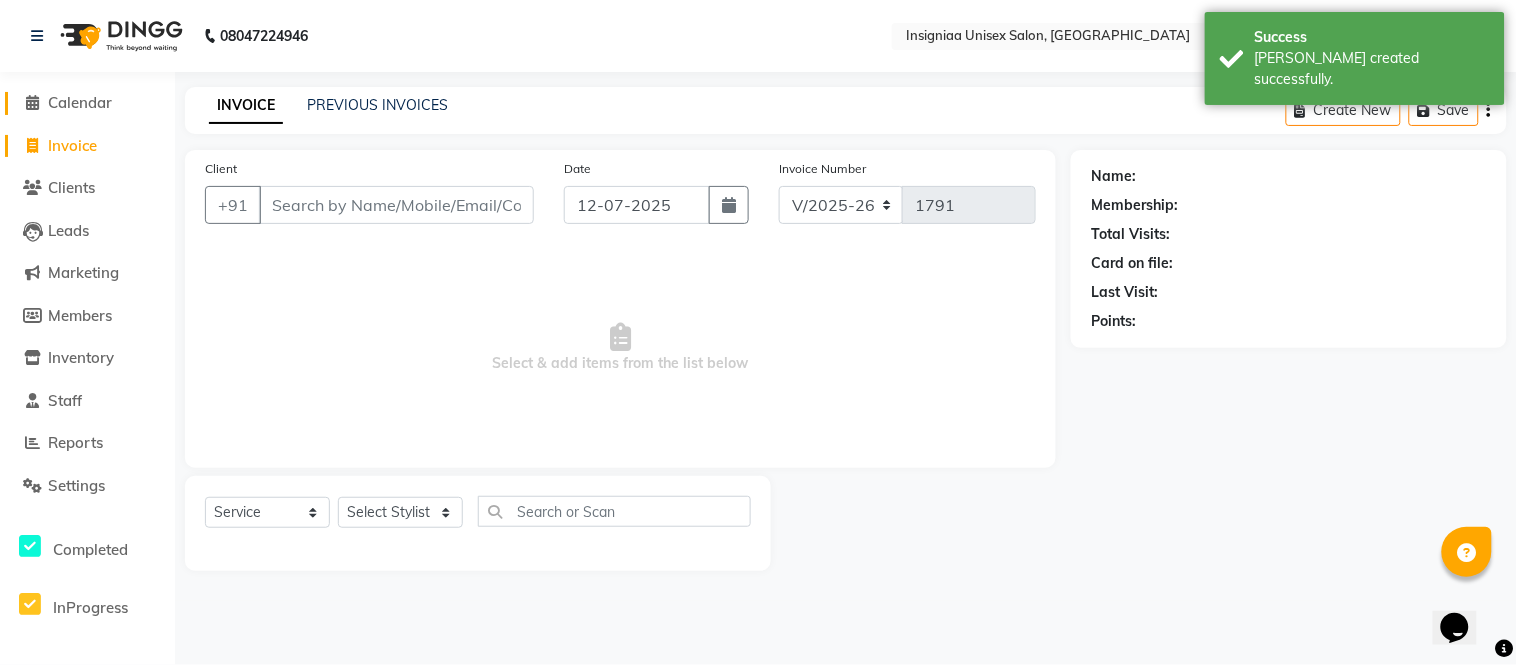 click on "Calendar" 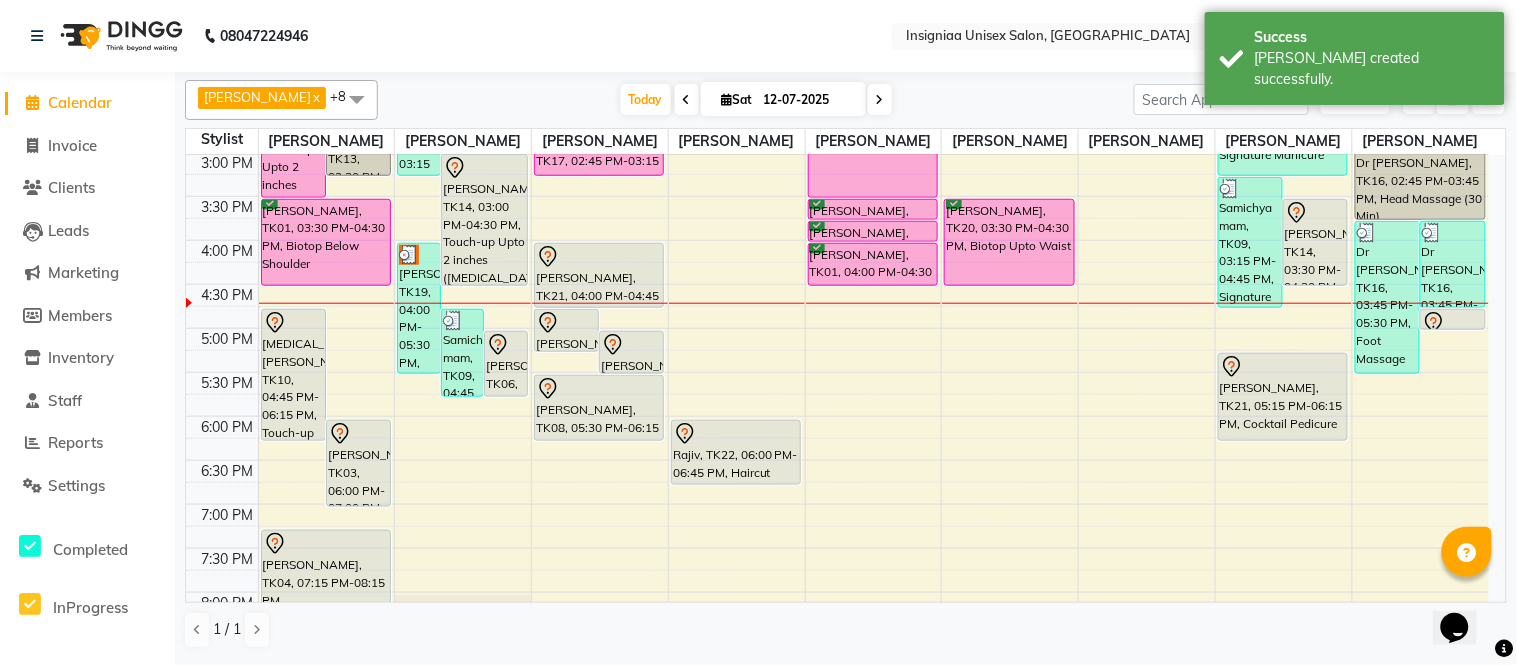 scroll, scrollTop: 444, scrollLeft: 0, axis: vertical 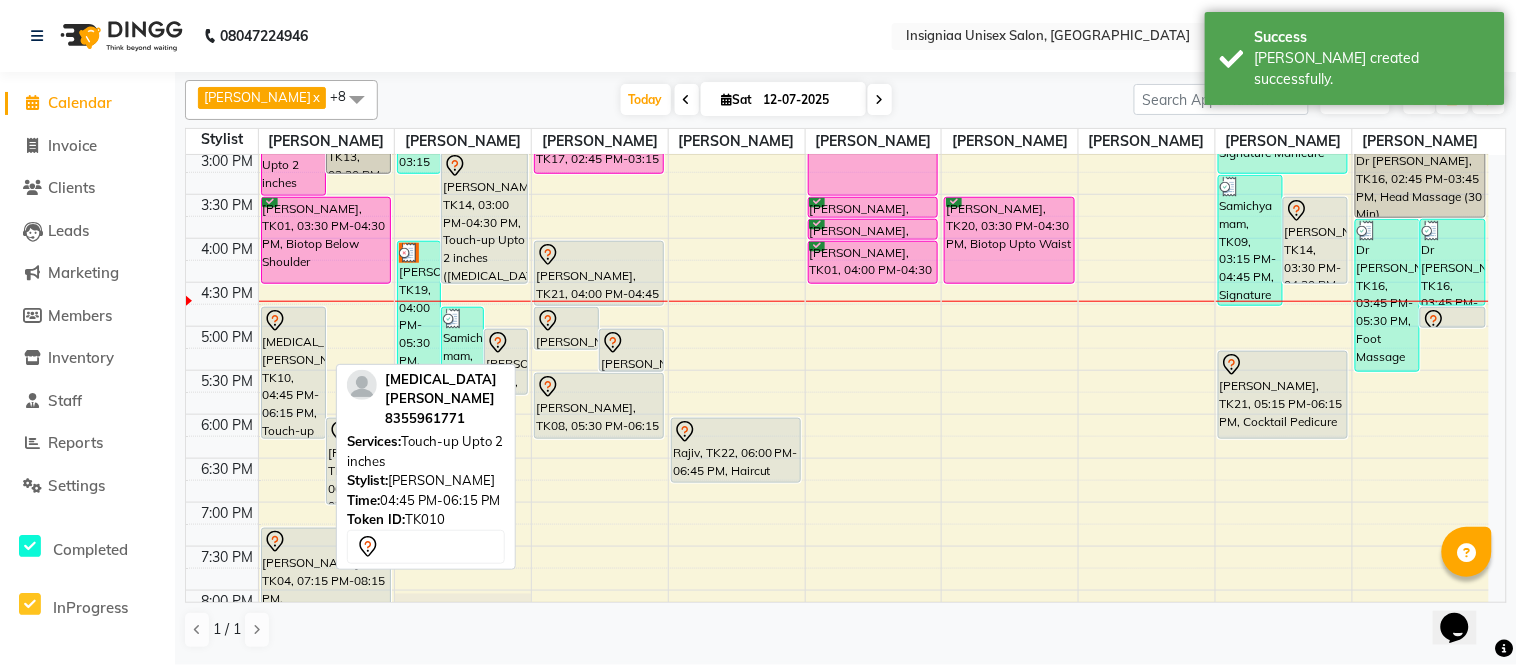 click on "[MEDICAL_DATA][PERSON_NAME], TK10, 04:45 PM-06:15 PM, Touch-up Upto 2 inches" at bounding box center [293, 373] 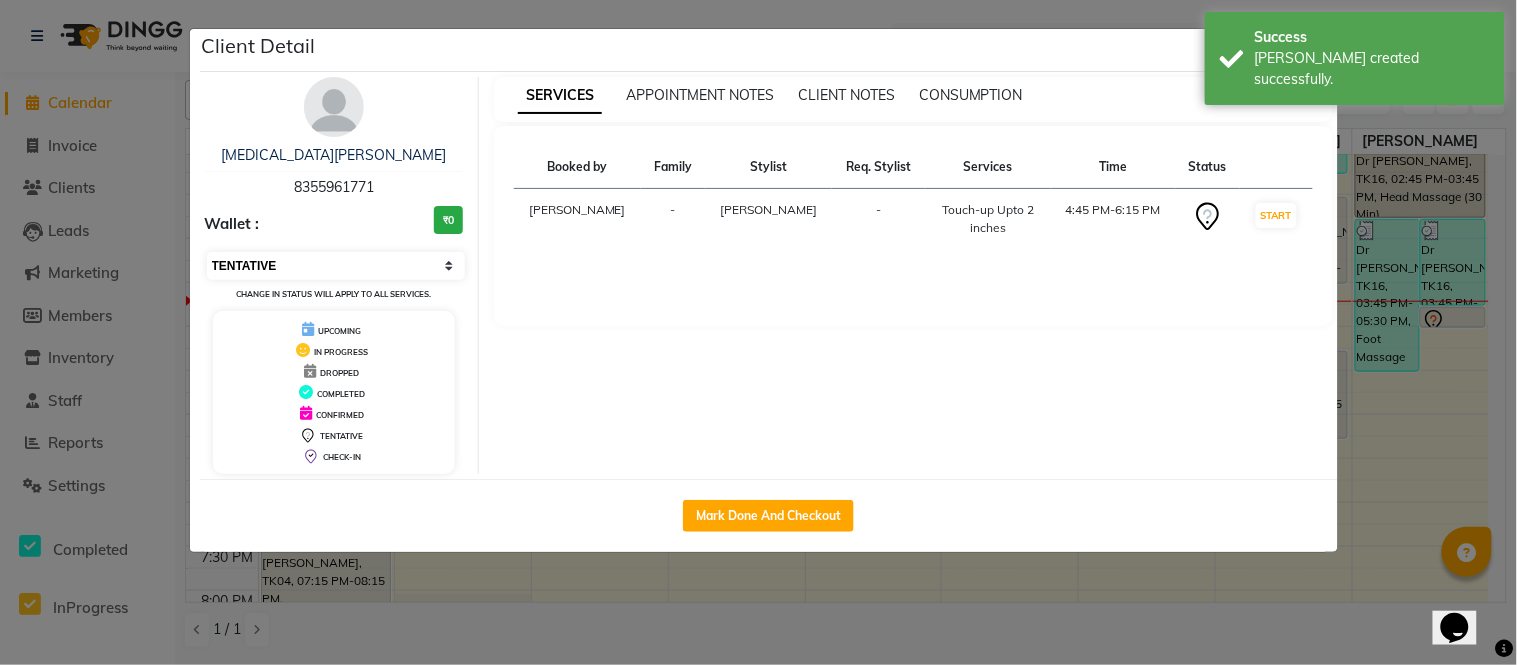 click on "Select IN SERVICE CONFIRMED TENTATIVE CHECK IN MARK DONE DROPPED UPCOMING" at bounding box center (336, 266) 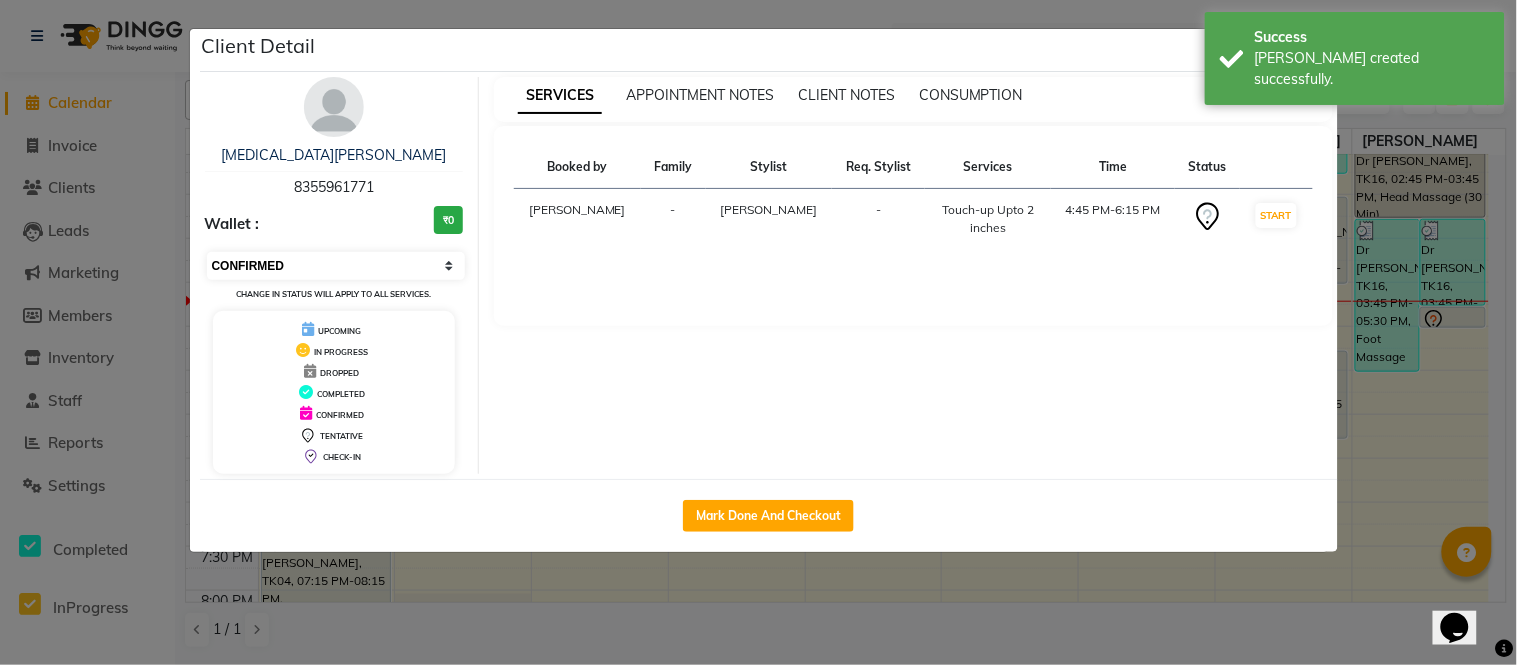 click on "Select IN SERVICE CONFIRMED TENTATIVE CHECK IN MARK DONE DROPPED UPCOMING" at bounding box center [336, 266] 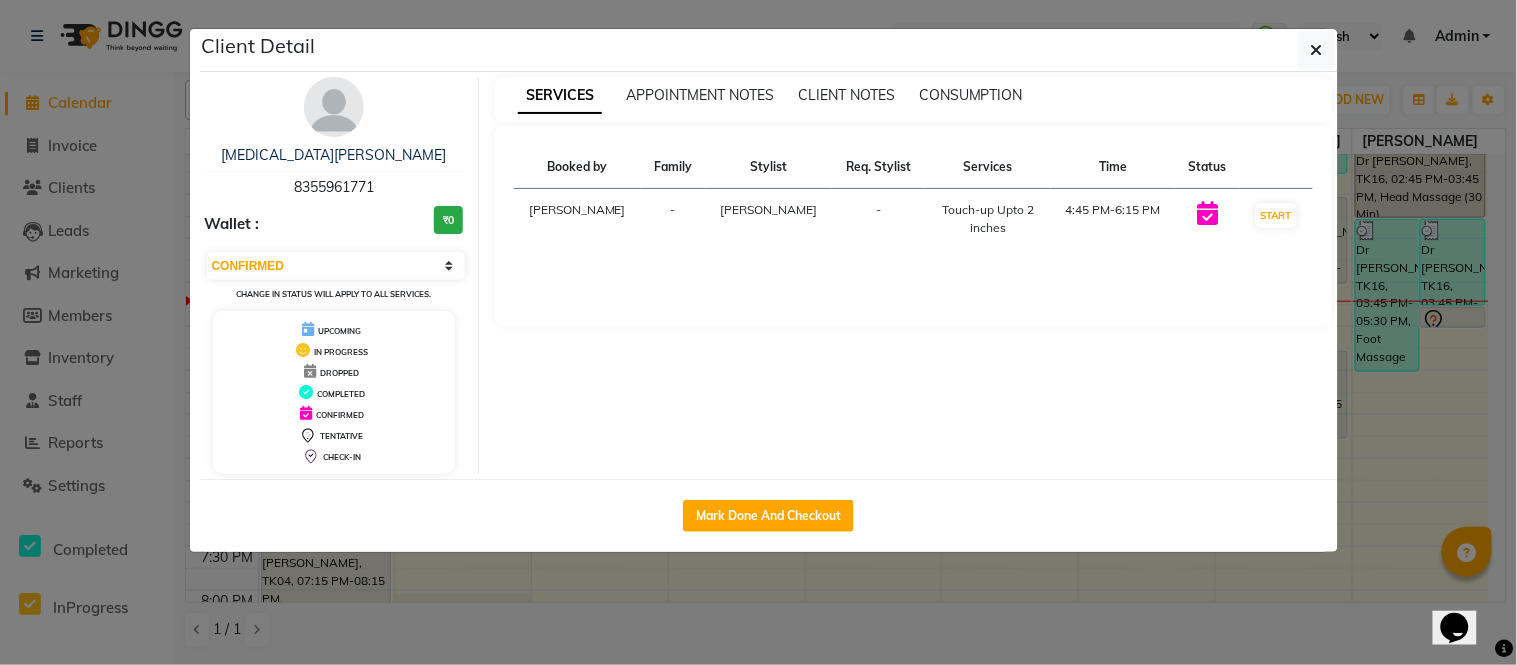 click on "Client Detail  Yasmin Mam   8355961771 Wallet : ₹0 Select IN SERVICE CONFIRMED TENTATIVE CHECK IN MARK DONE DROPPED UPCOMING Change in status will apply to all services. UPCOMING IN PROGRESS DROPPED COMPLETED CONFIRMED TENTATIVE CHECK-IN SERVICES APPOINTMENT NOTES CLIENT NOTES CONSUMPTION Booked by Family Stylist Req. Stylist Services Time Status  Shankar Kshirsagar  - Shankar Kshirsagar -  Touch-up Upto 2 inches    4:45 PM-6:15 PM   START   Mark Done And Checkout" 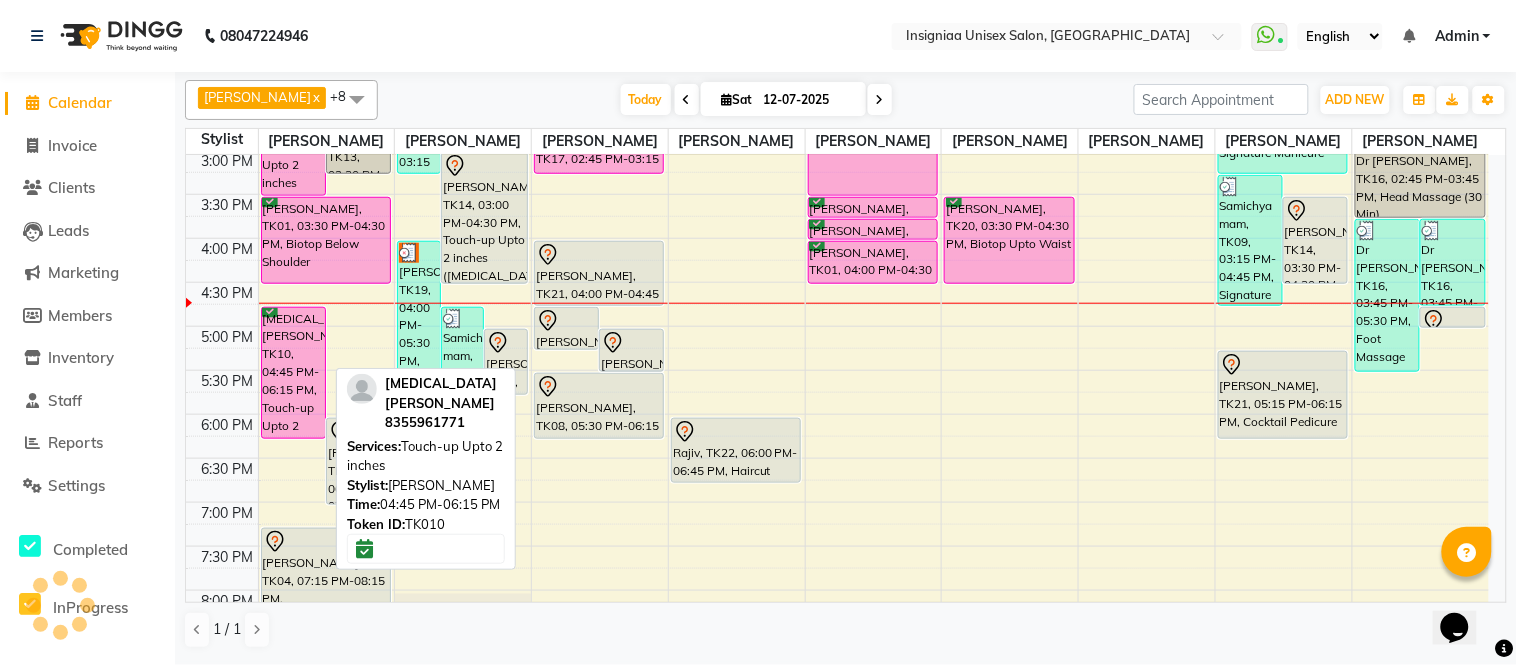 click on "[MEDICAL_DATA][PERSON_NAME], TK10, 04:45 PM-06:15 PM, Touch-up Upto 2 inches" at bounding box center [293, 373] 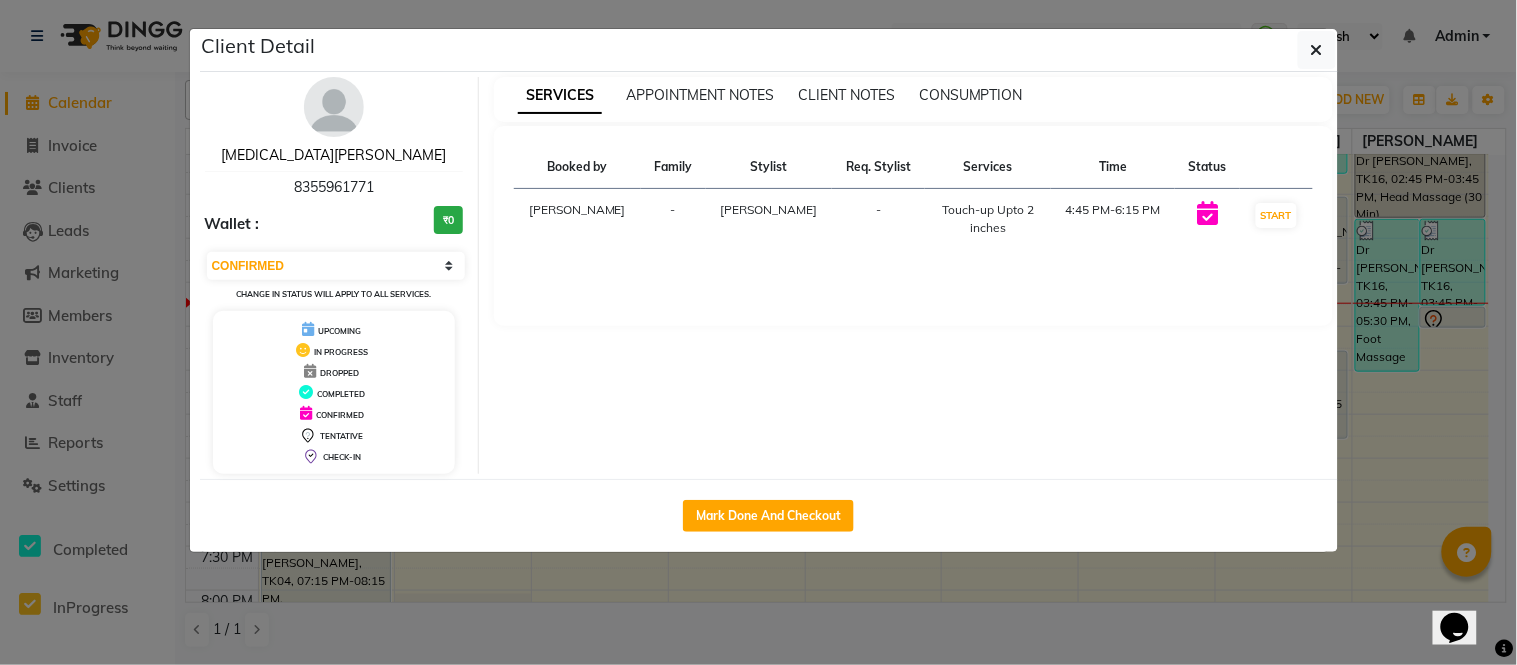 click on "Yasmin Mam" at bounding box center (333, 155) 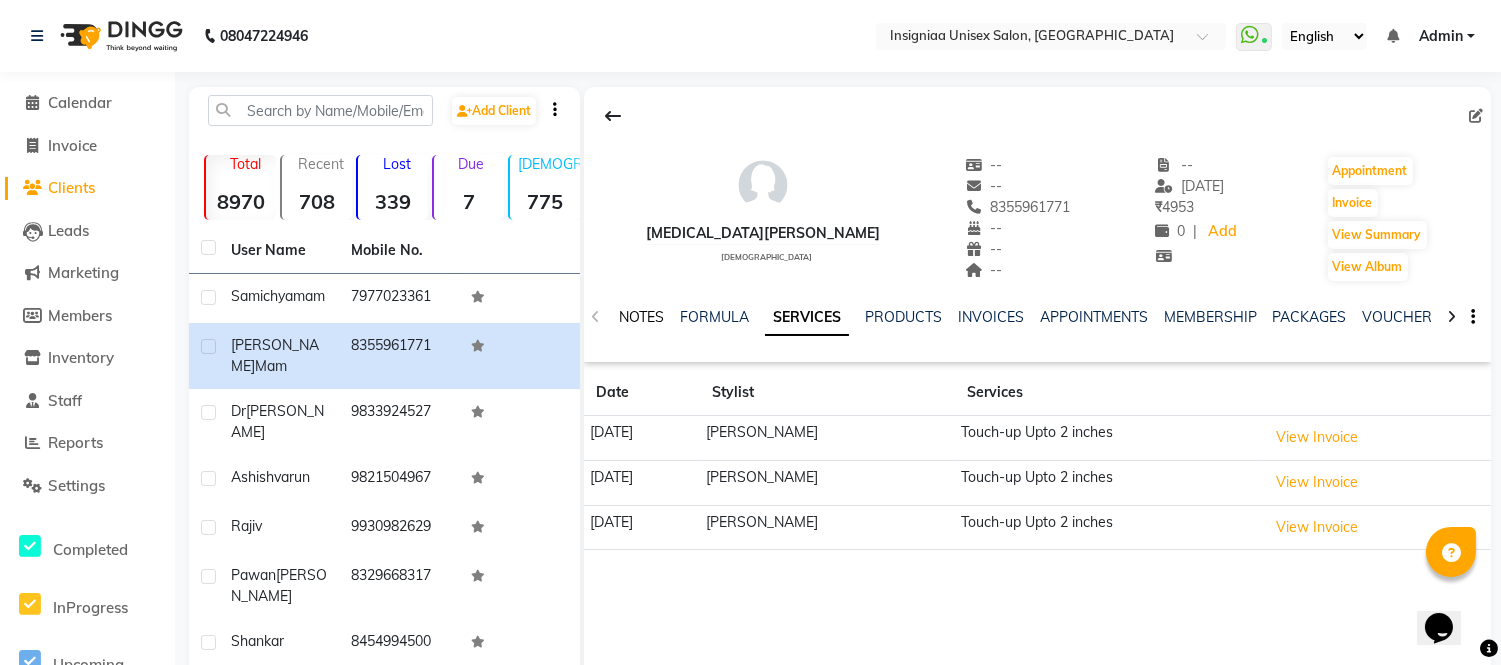 click on "NOTES" 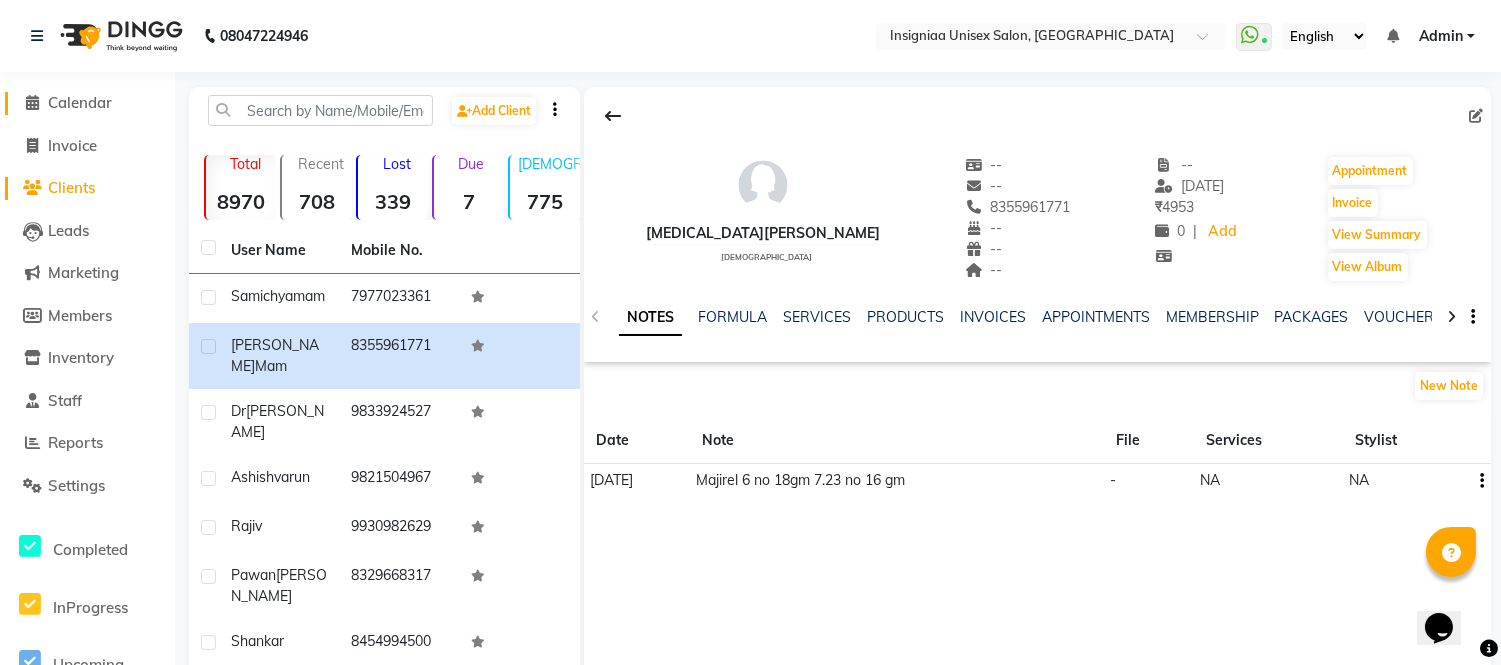 click on "Calendar" 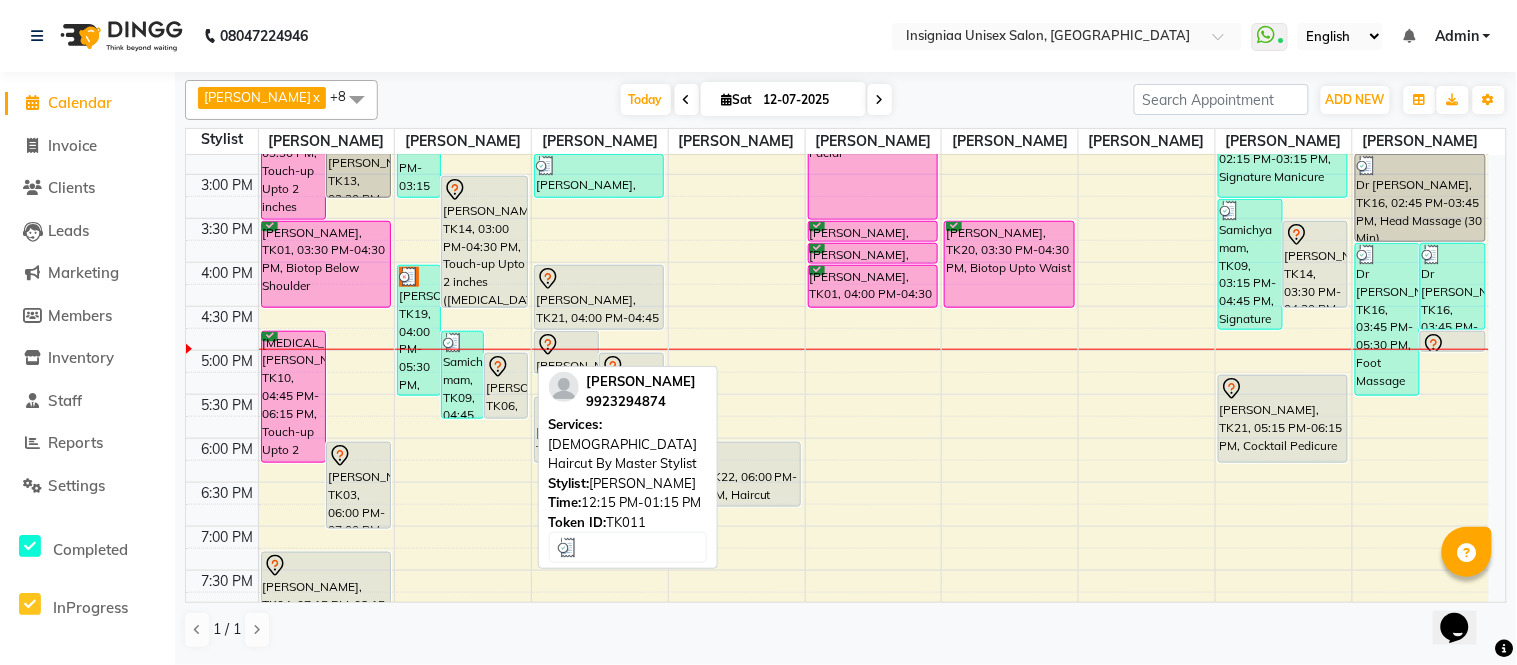 scroll, scrollTop: 444, scrollLeft: 0, axis: vertical 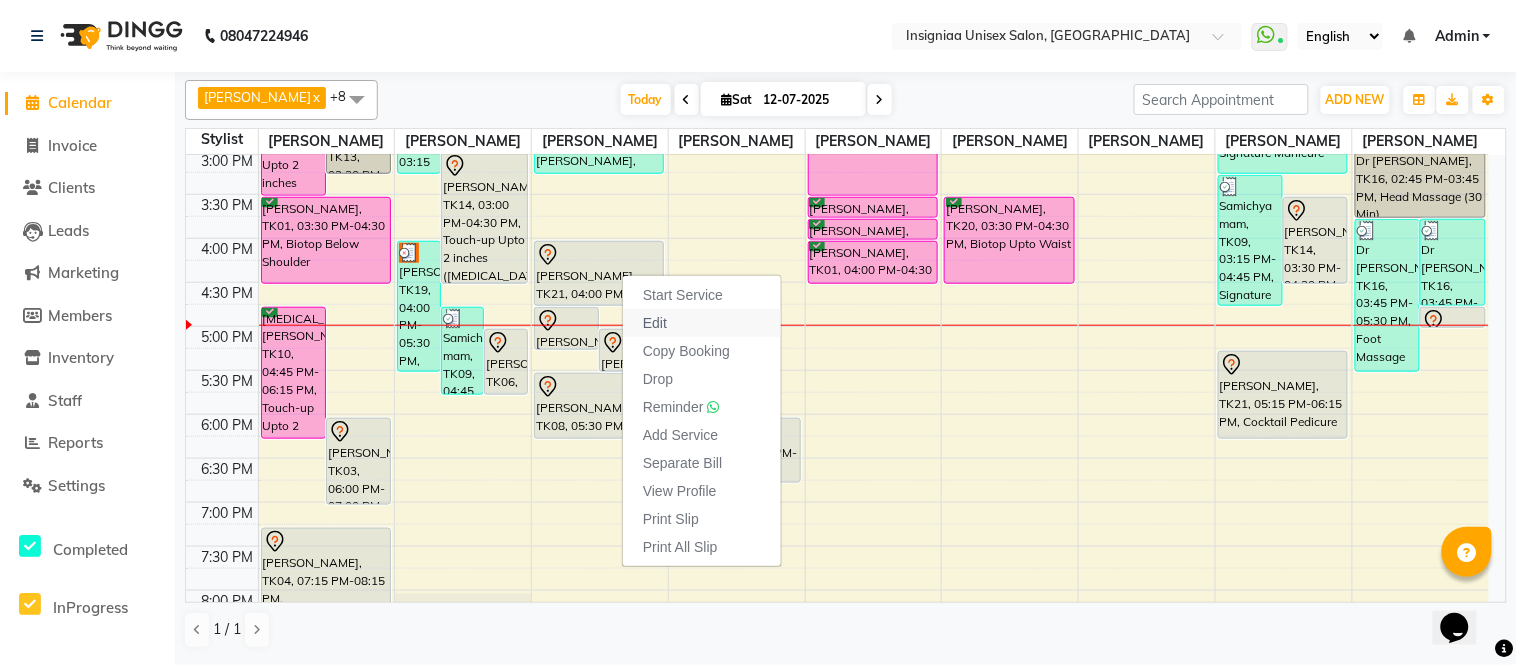 click on "Edit" at bounding box center (655, 323) 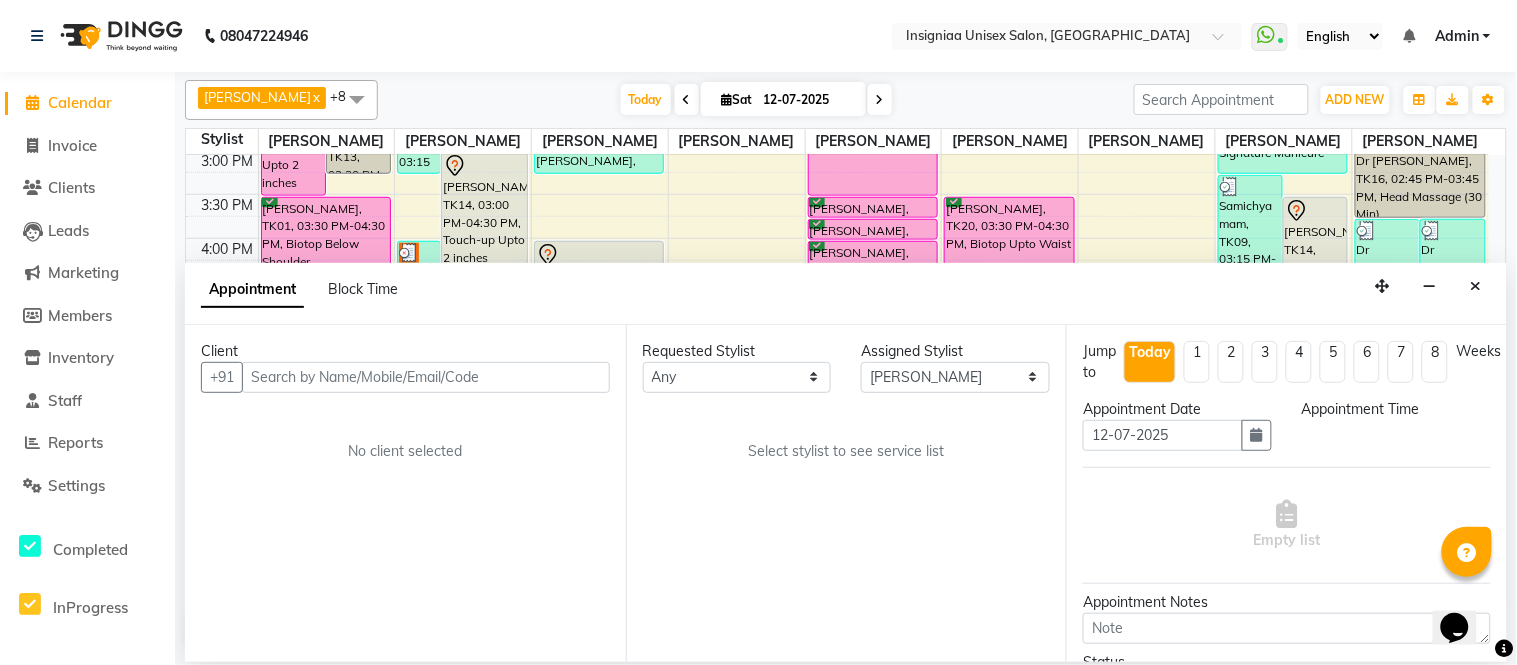 scroll, scrollTop: 531, scrollLeft: 0, axis: vertical 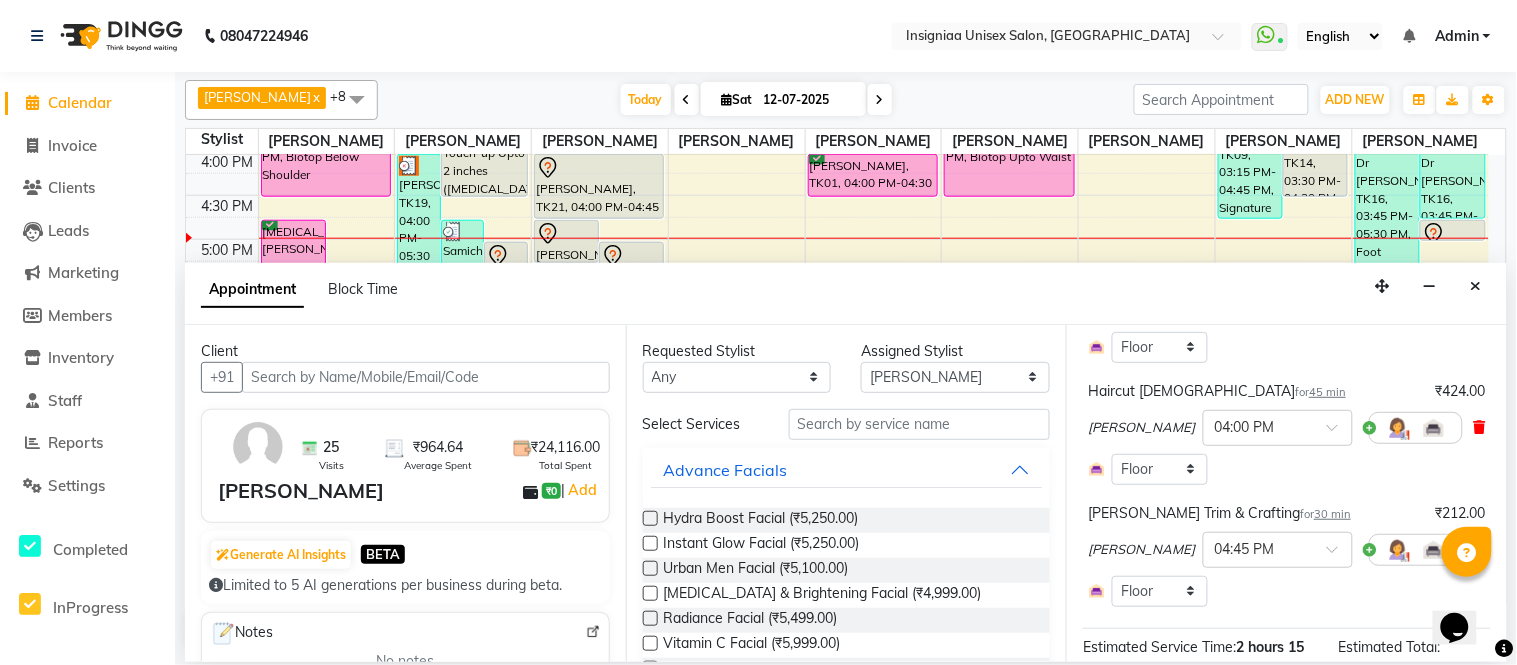 click at bounding box center (1480, 427) 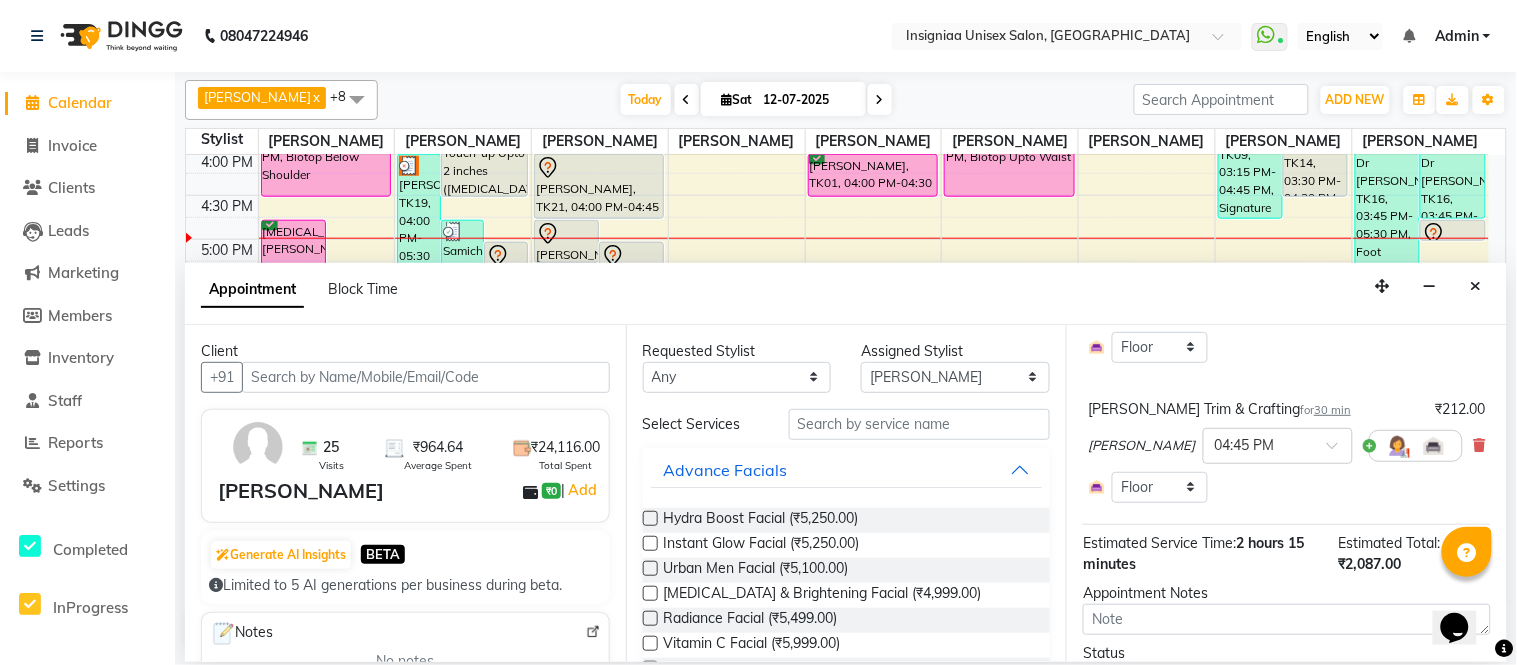 click on "Requested Stylist Any Faizan Ansari Nilam Manke Rahul Srivastav Rohini Waghmare Rupali Dhotre Sainath Shinde Shankar Kshirsagar Sohail Khan Sujeet Thakur Vijay Kharat Assigned Stylist Select Faizan Ansari Nilam Manke Rahul Srivastav Rohini Waghmare Rupali Dhotre Sainath Shinde Shankar Kshirsagar Sohail Khan Sujeet Thakur Vijay Kharat Select Services    Advance Facials Hydra Boost Facial (₹5,250.00) Instant Glow Facial (₹5,250.00) Urban Men Facial (₹5,100.00) Whitening & Brightening Facial (₹4,999.00) Radiance Facial  (₹5,499.00) Vitamin C Facial (₹5,999.00) Pro Merge Facial (₹5,250.00) Kanpeki Blanch Facial (₹6,000.00) Kanpeki Upendice Facial (₹6,000.00) Agelock Marine Plant Facial (₹6,000.00) Agelock Goji Brightening Facial (₹6,000.00) Agelock Lightening Seboxy Facial (₹6,000.00)    Nail Care    Nail Art    Gel Polish    Gel Nail Extensions New    Manicure    Pedicure    Massage    Threading    Waxing    Bleach    Clean Up    Facials    Face Mask    Haircut    Hair Treatment" at bounding box center [846, 493] 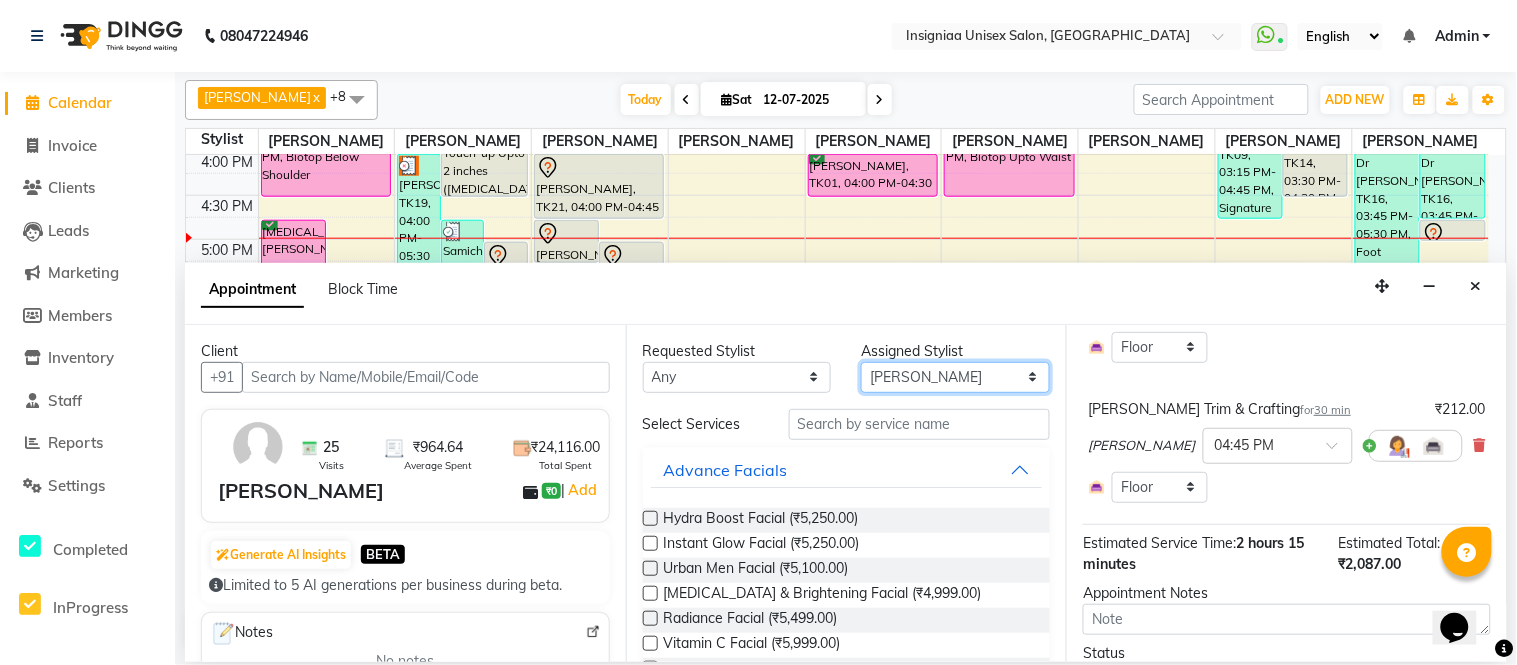 click on "Select Faizan Ansari Nilam Manke Rahul Srivastav Rohini Waghmare Rupali Dhotre Sainath Shinde Shankar Kshirsagar Sohail Khan Sujeet Thakur Vijay Kharat" at bounding box center (955, 377) 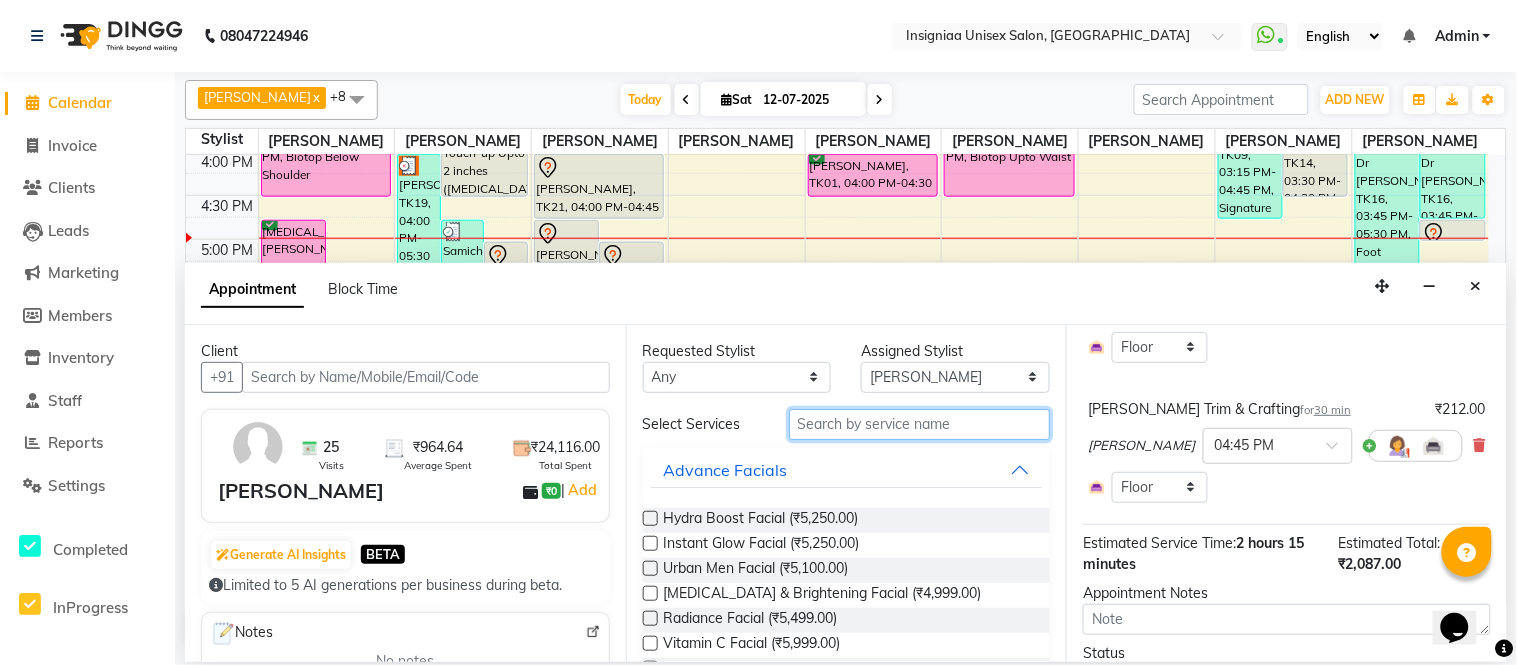 click at bounding box center [920, 424] 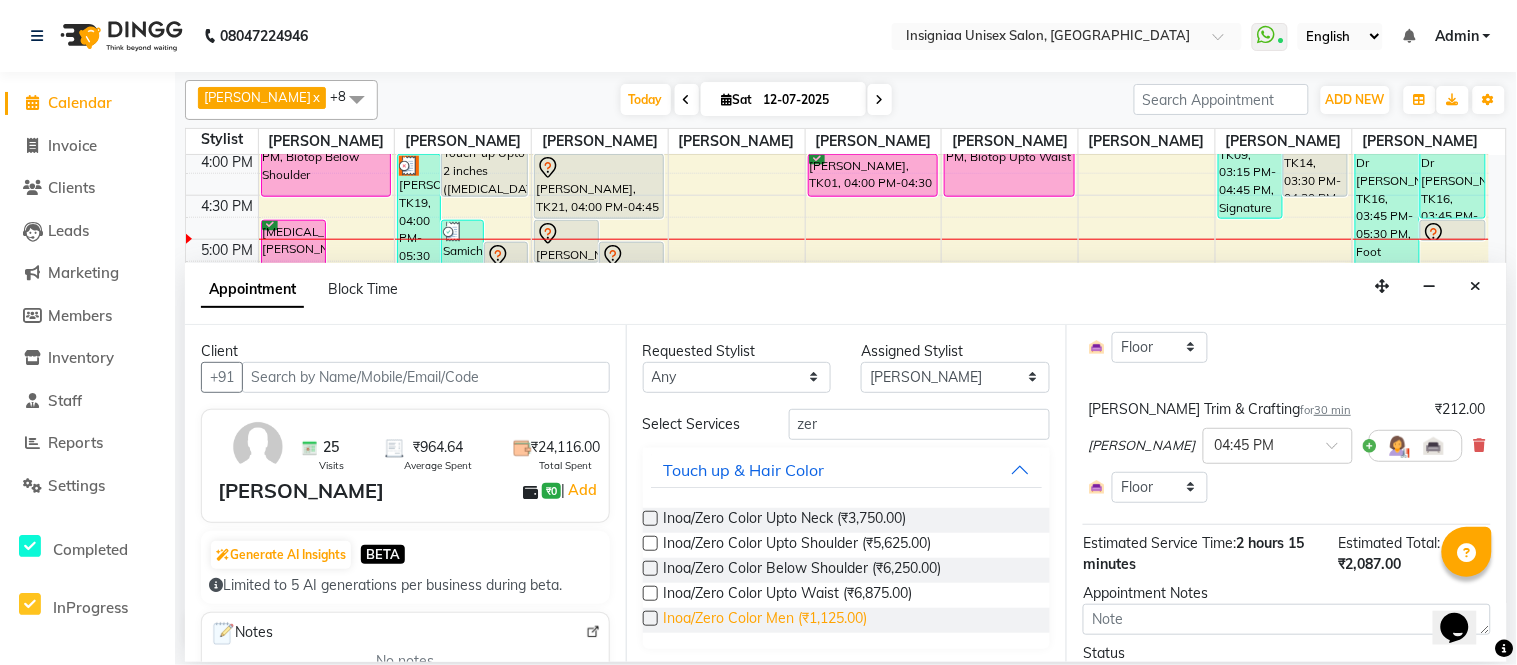 click on "Inoa/Zero Color Men (₹1,125.00)" at bounding box center (766, 620) 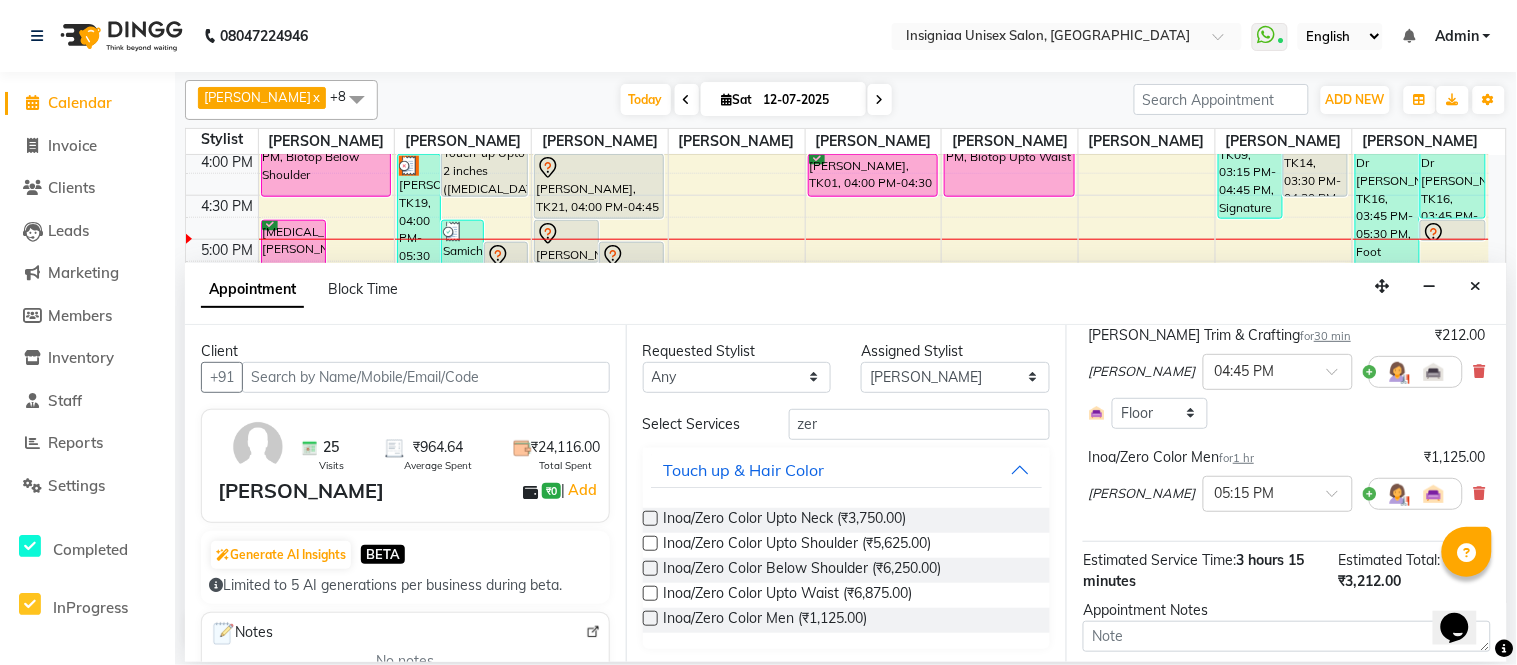 scroll, scrollTop: 323, scrollLeft: 0, axis: vertical 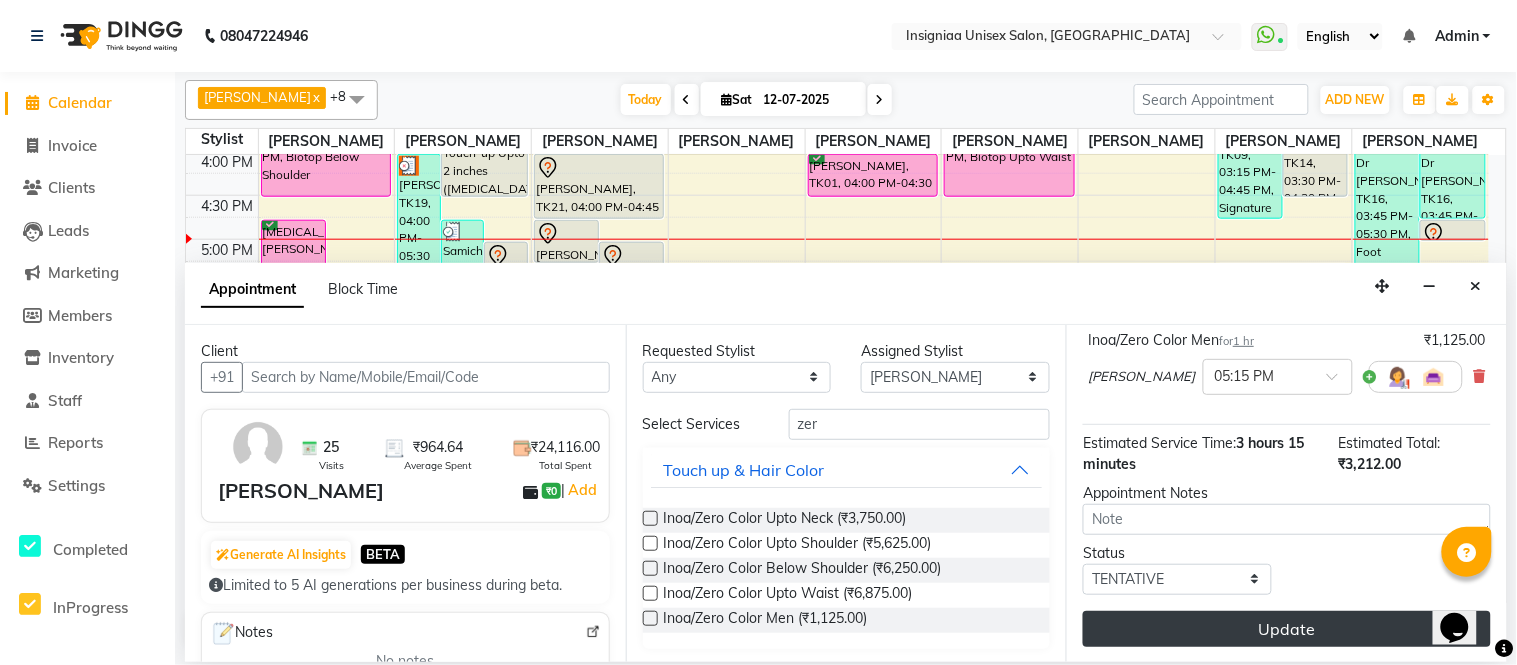 click on "Update" at bounding box center (1287, 629) 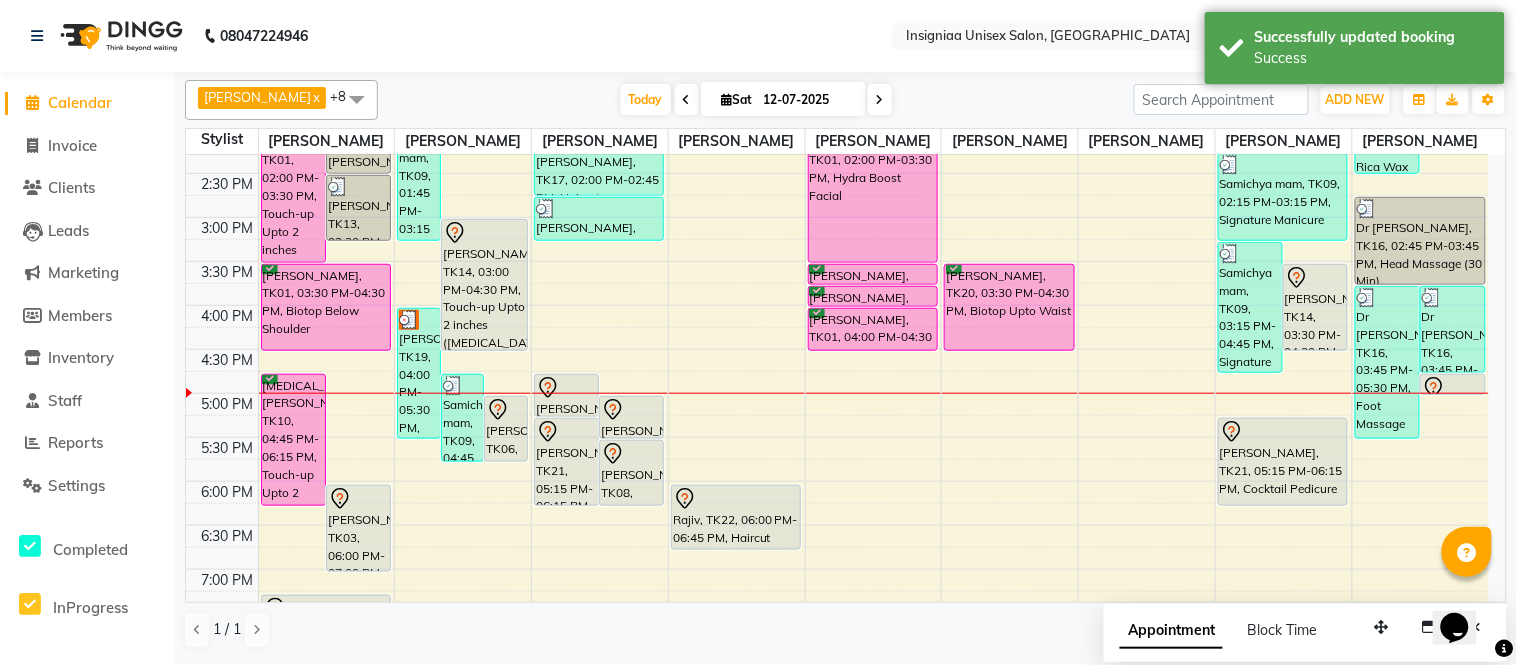 scroll, scrollTop: 308, scrollLeft: 0, axis: vertical 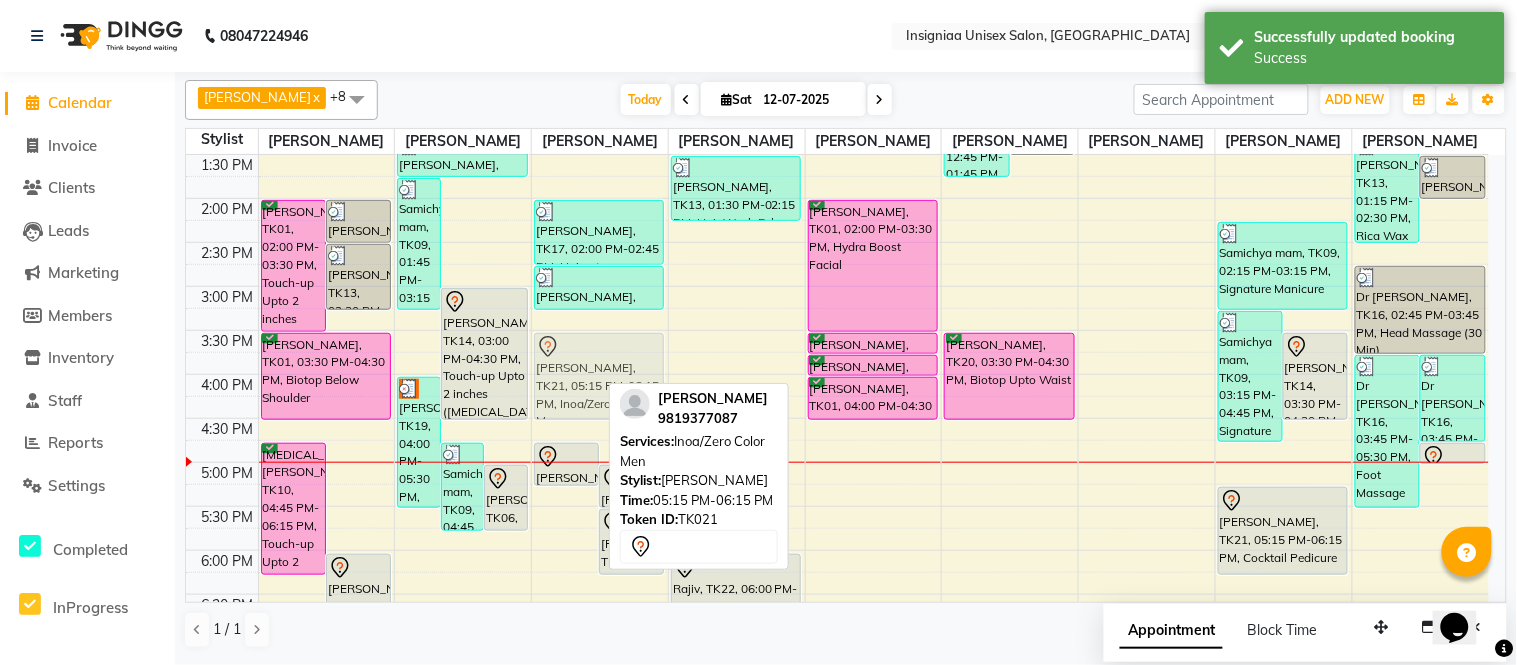 drag, startPoint x: 558, startPoint y: 546, endPoint x: 566, endPoint y: 386, distance: 160.19987 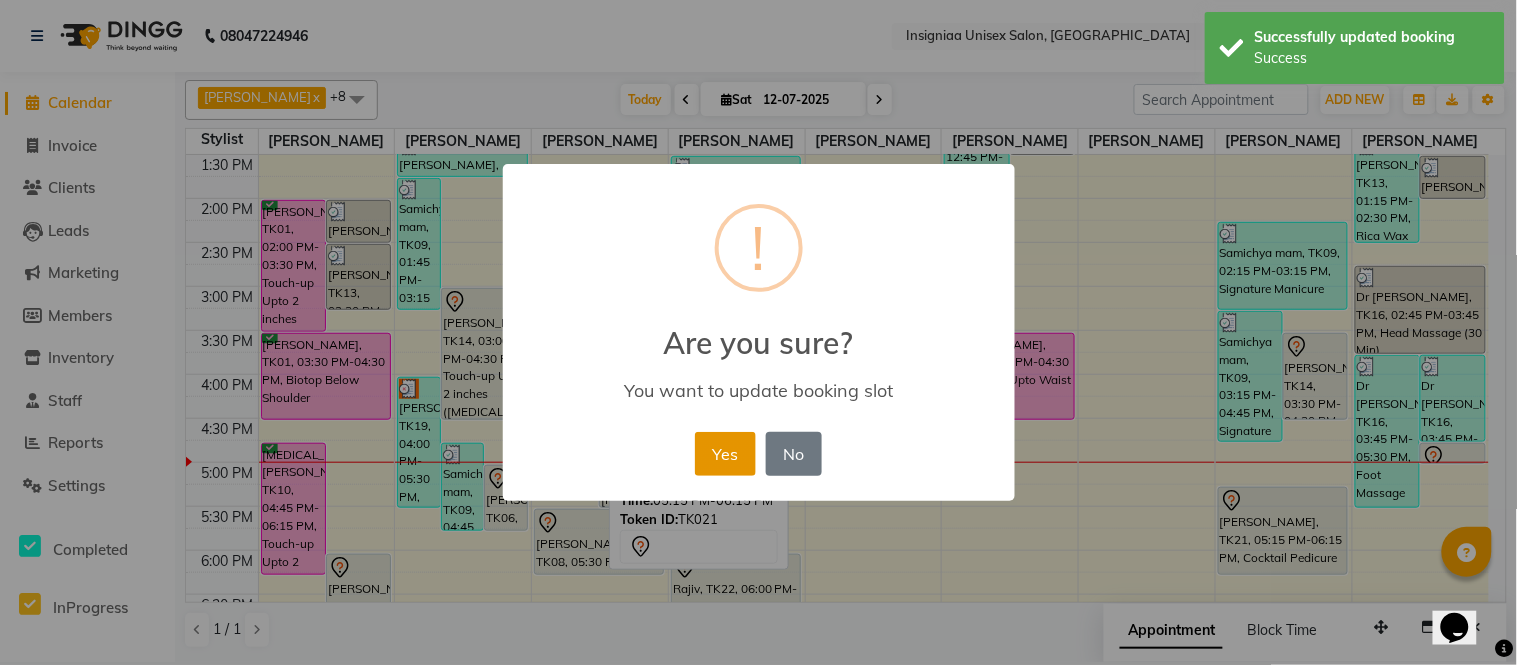 click on "Yes" at bounding box center [725, 454] 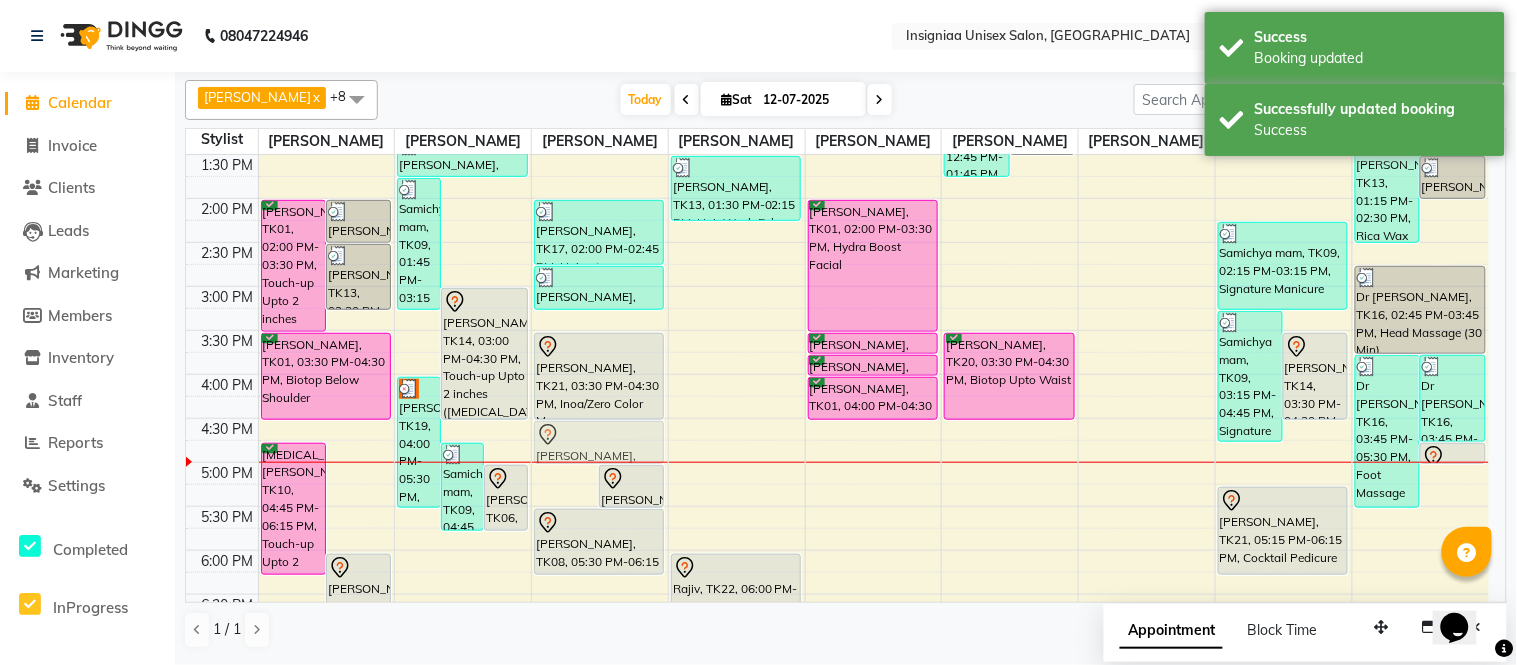 drag, startPoint x: 574, startPoint y: 466, endPoint x: 568, endPoint y: 450, distance: 17.088007 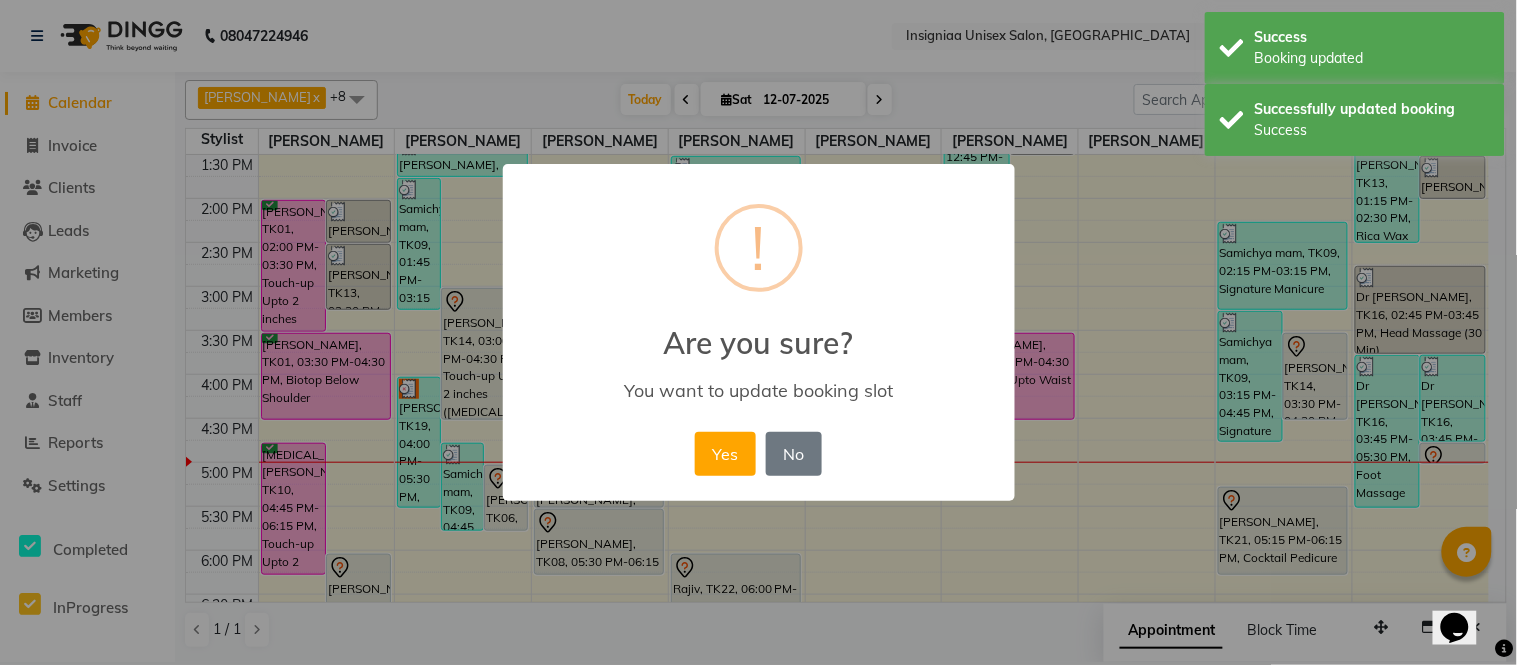 click on "× ! Are you sure? You want to update booking slot Yes No No" at bounding box center [759, 333] 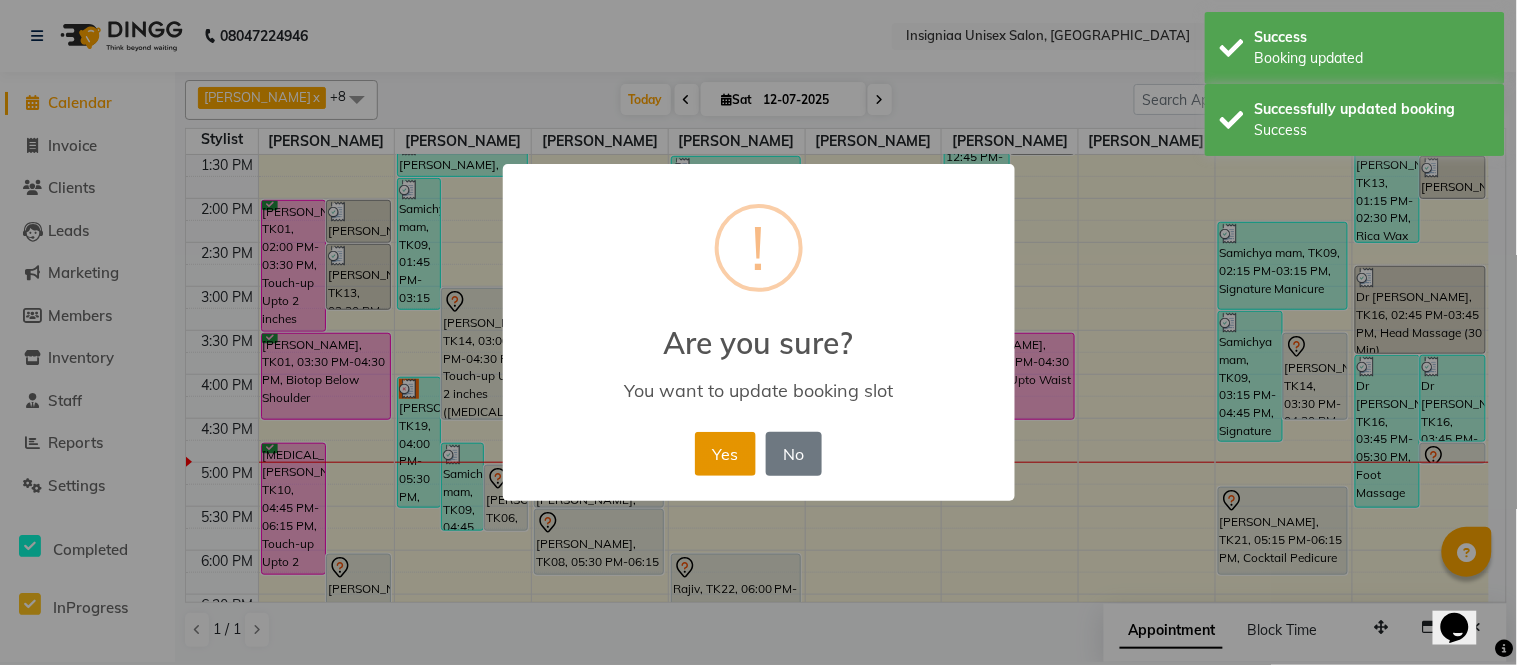 click on "Yes" at bounding box center [725, 454] 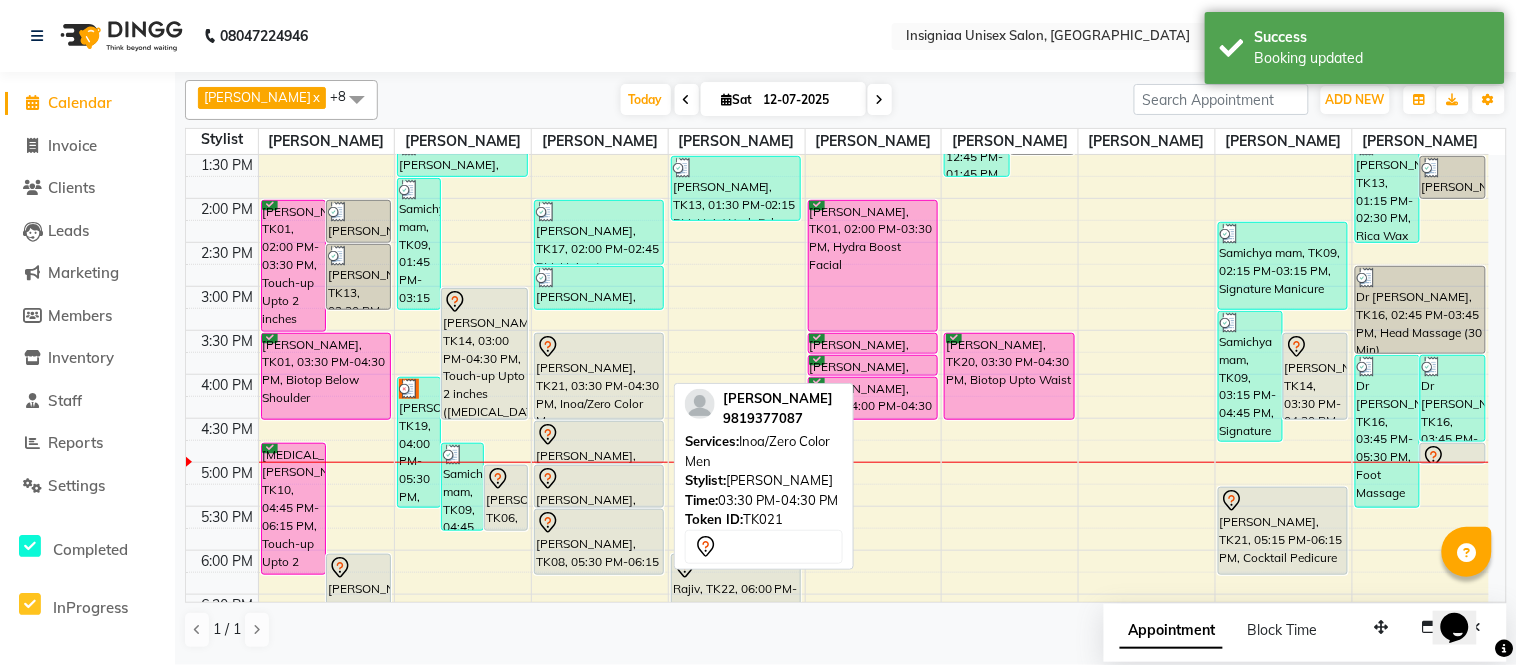 click on "[PERSON_NAME], TK21, 03:30 PM-04:30 PM, Inoa/Zero Color Men" at bounding box center (599, 376) 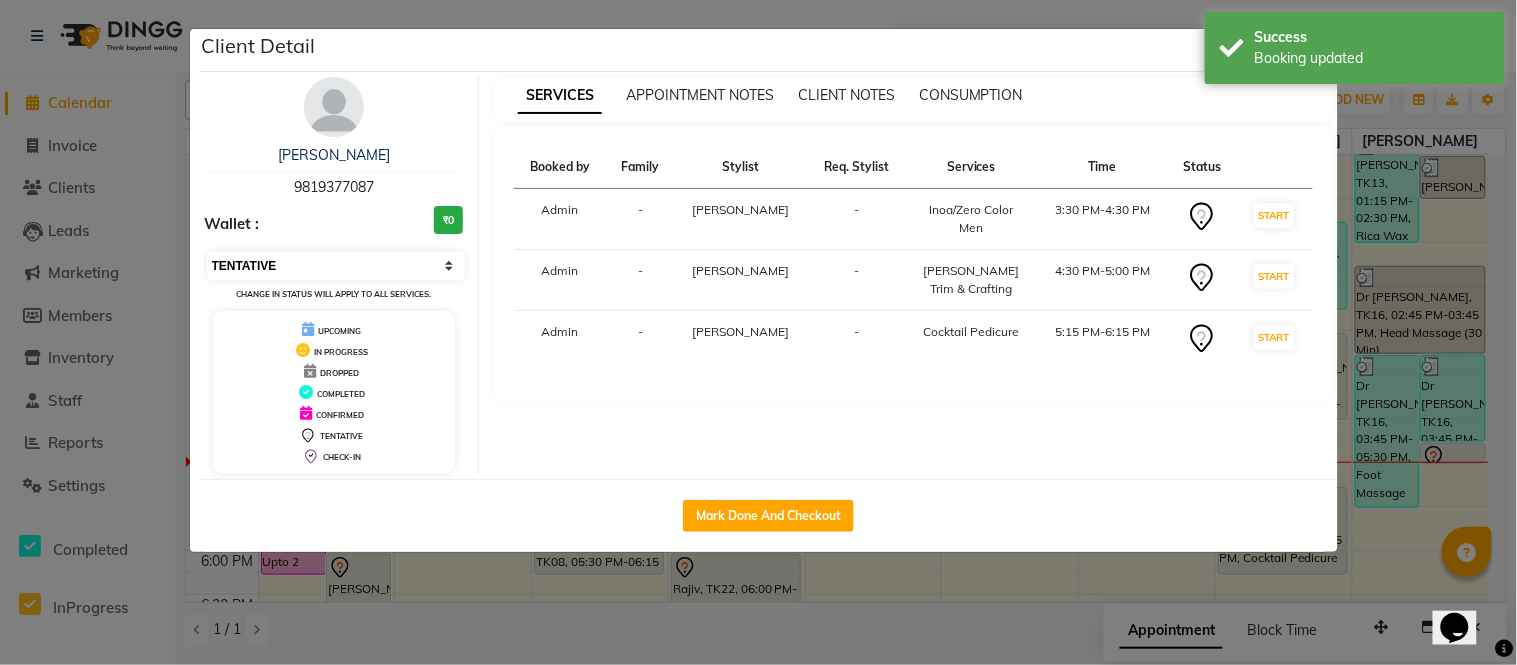 click on "Select IN SERVICE CONFIRMED TENTATIVE CHECK IN MARK DONE DROPPED UPCOMING" at bounding box center (336, 266) 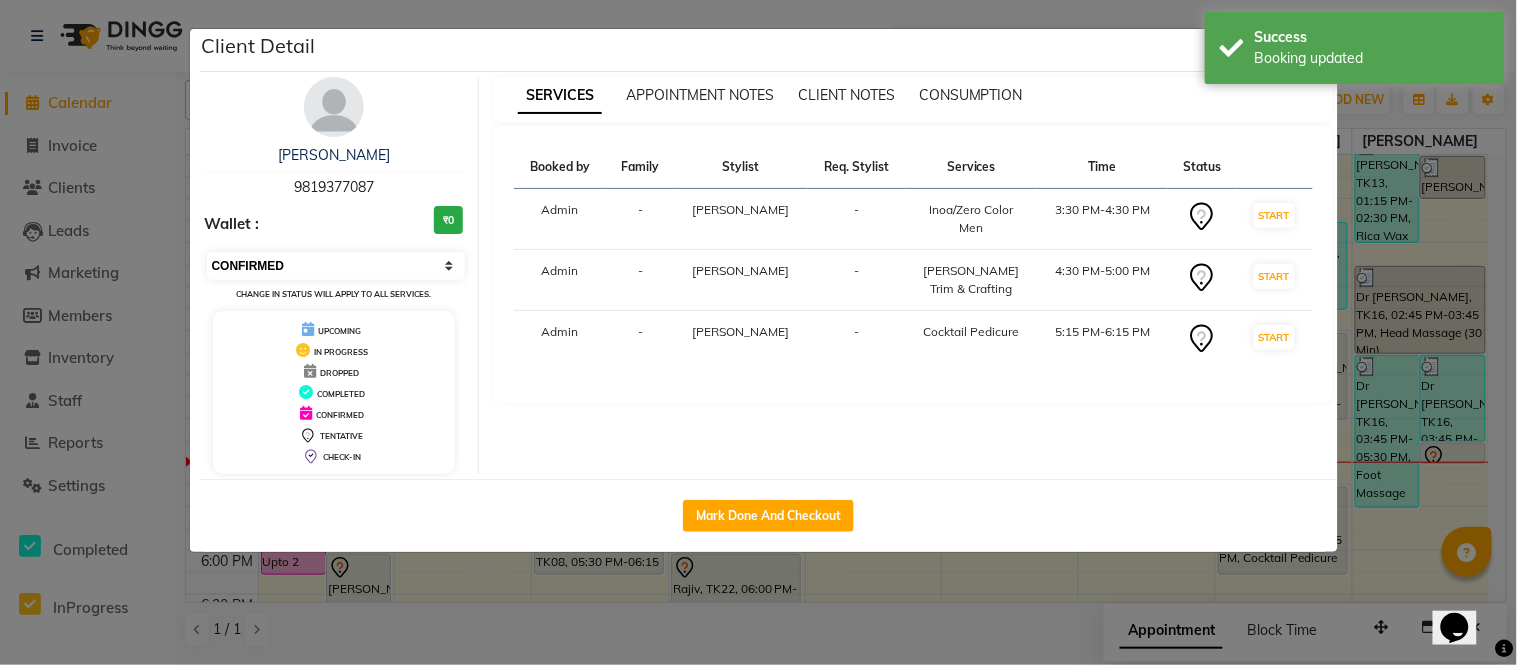click on "Select IN SERVICE CONFIRMED TENTATIVE CHECK IN MARK DONE DROPPED UPCOMING" at bounding box center (336, 266) 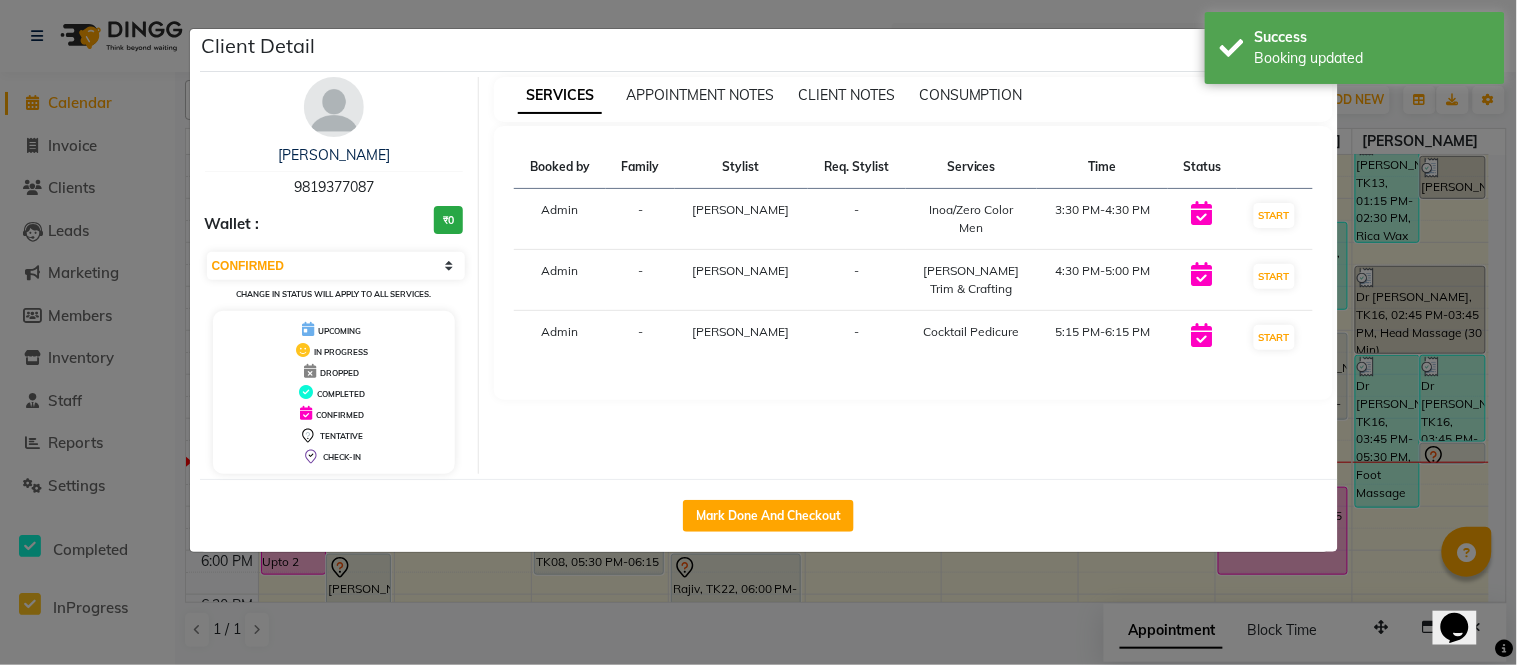 click on "Client Detail  Salim Kazi   9819377087 Wallet : ₹0 Select IN SERVICE CONFIRMED TENTATIVE CHECK IN MARK DONE DROPPED UPCOMING Change in status will apply to all services. UPCOMING IN PROGRESS DROPPED COMPLETED CONFIRMED TENTATIVE CHECK-IN SERVICES APPOINTMENT NOTES CLIENT NOTES CONSUMPTION Booked by Family Stylist Req. Stylist Services Time Status  Admin  - Sohail Khan -  Inoa/Zero Color Men   3:30 PM-4:30 PM   START   Admin  - Sohail Khan -  Beard Trim & Crafting   4:30 PM-5:00 PM   START   Admin  - Vijay Kharat -  Cocktail Pedicure   5:15 PM-6:15 PM   START   Mark Done And Checkout" 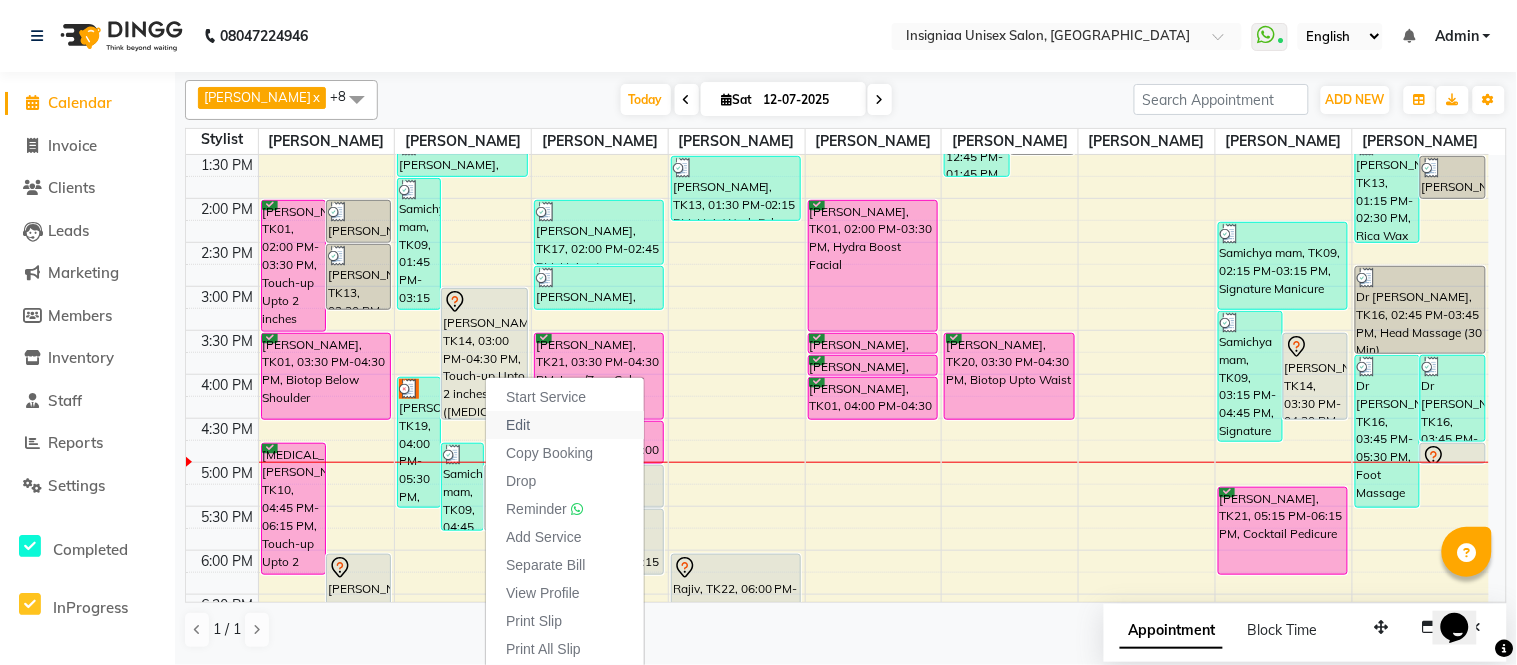 click on "Edit" at bounding box center [518, 425] 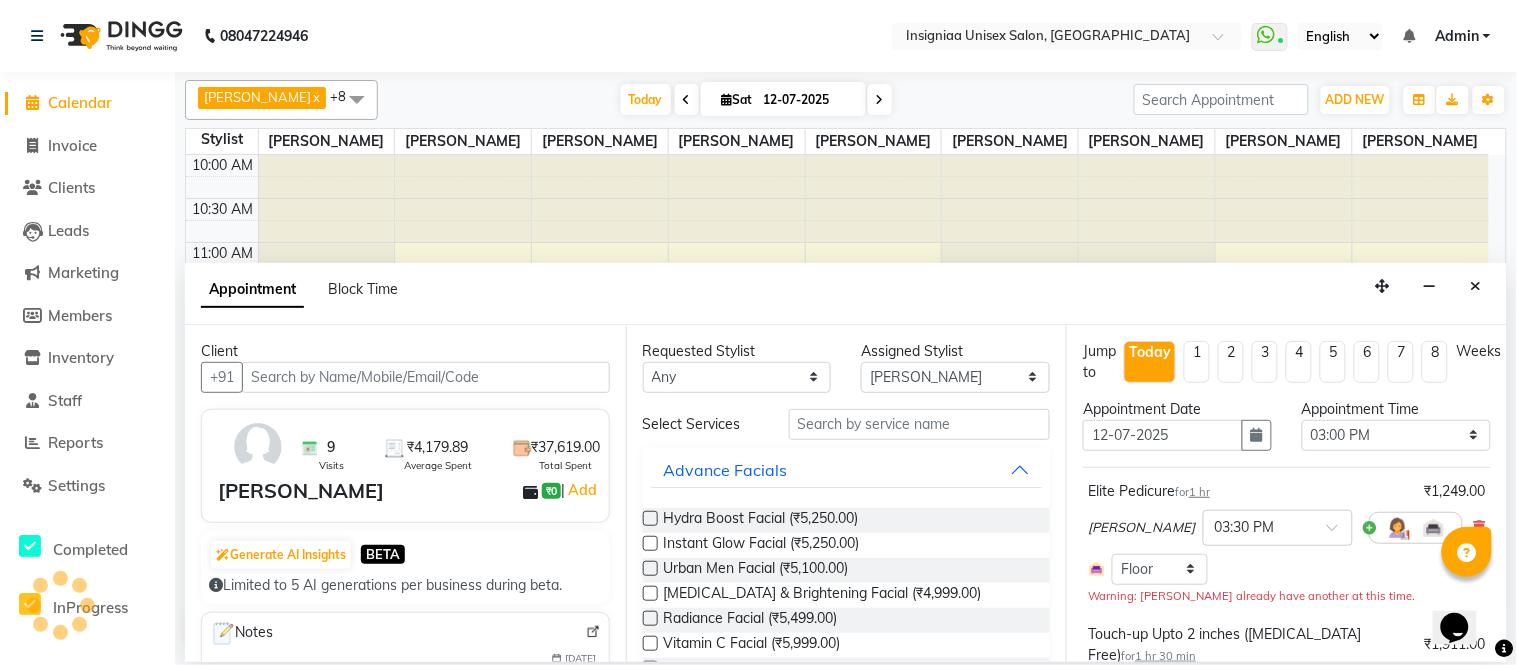 scroll, scrollTop: 531, scrollLeft: 0, axis: vertical 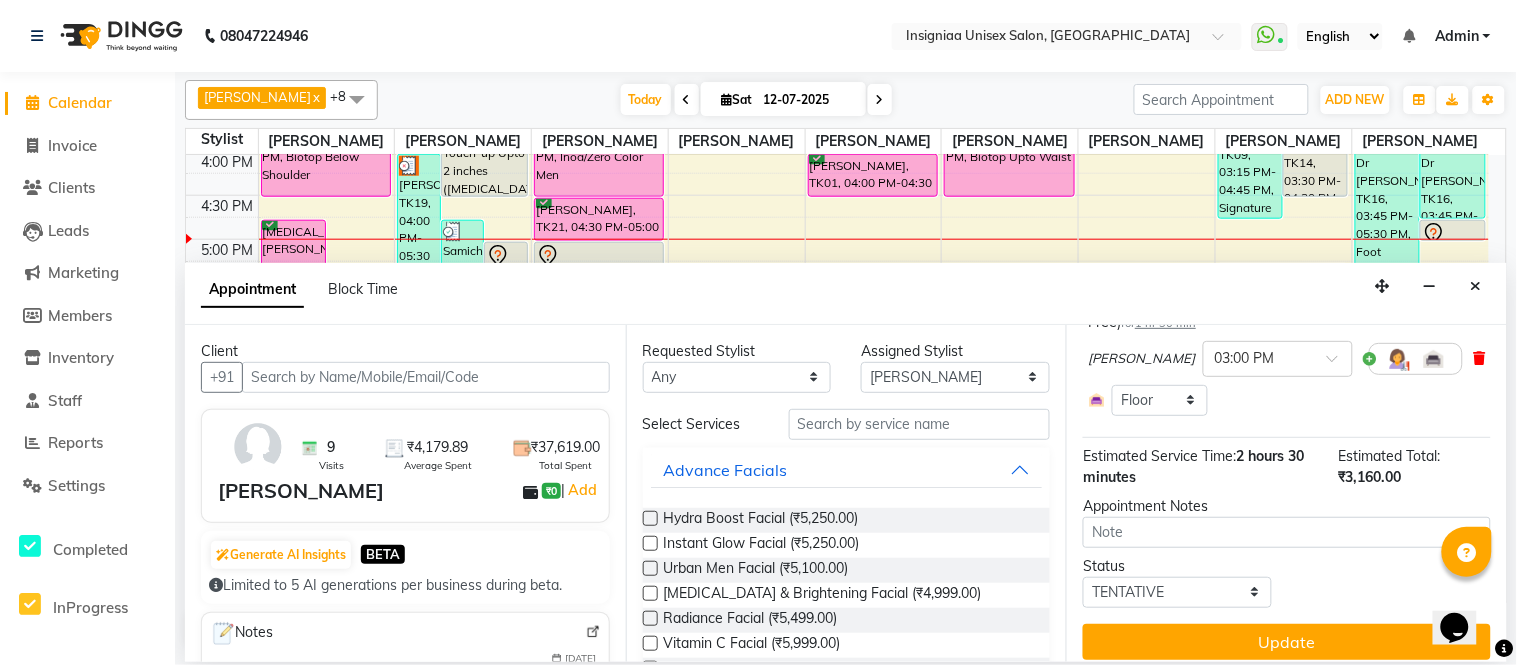 click at bounding box center (1480, 358) 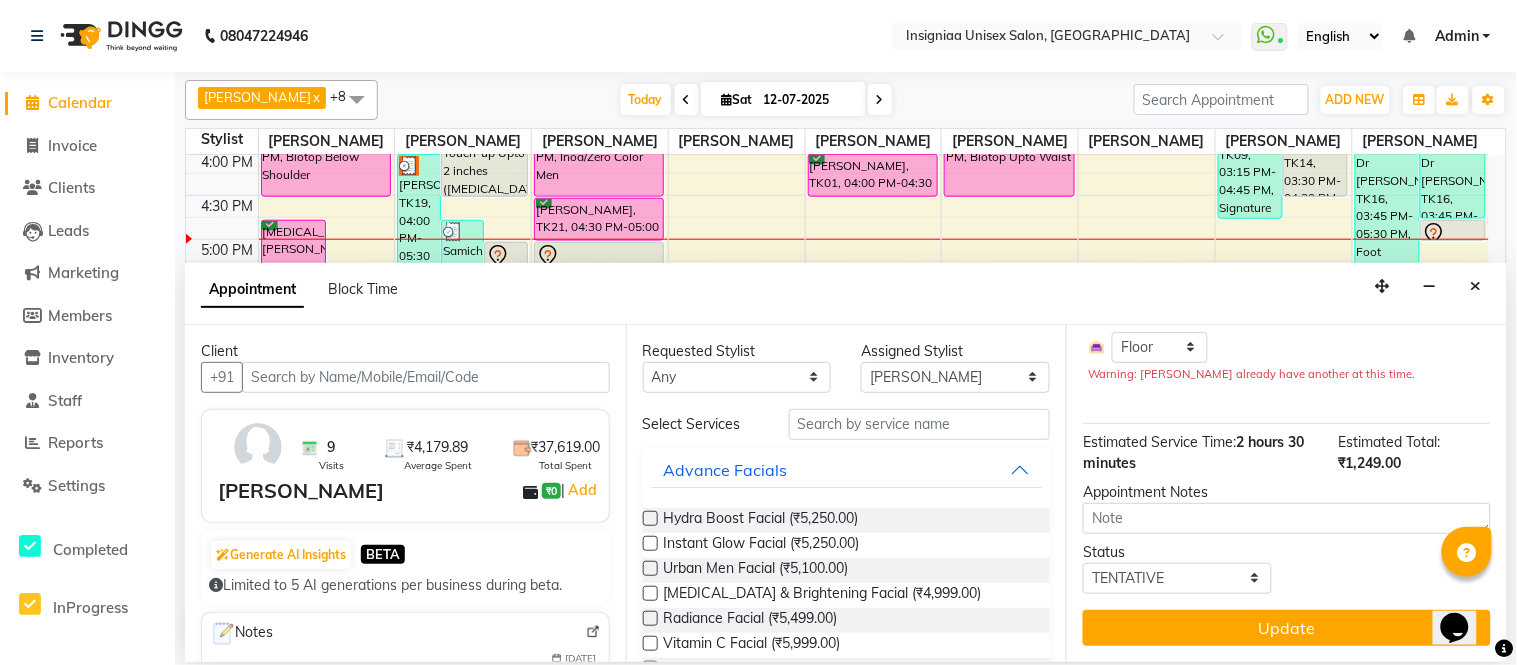 scroll, scrollTop: 221, scrollLeft: 0, axis: vertical 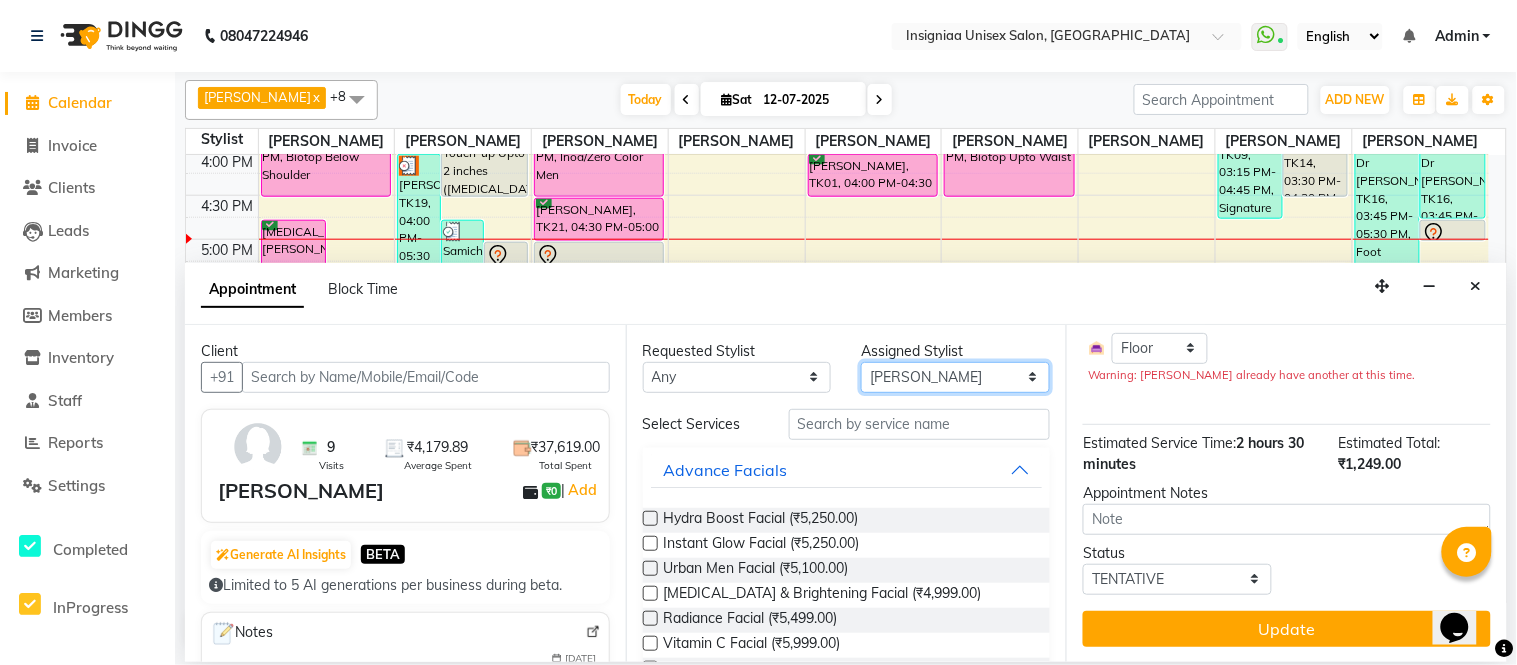 click on "Select Faizan Ansari Nilam Manke Rahul Srivastav Rohini Waghmare Rupali Dhotre Sainath Shinde Shankar Kshirsagar Sohail Khan Sujeet Thakur Vijay Kharat" at bounding box center [955, 377] 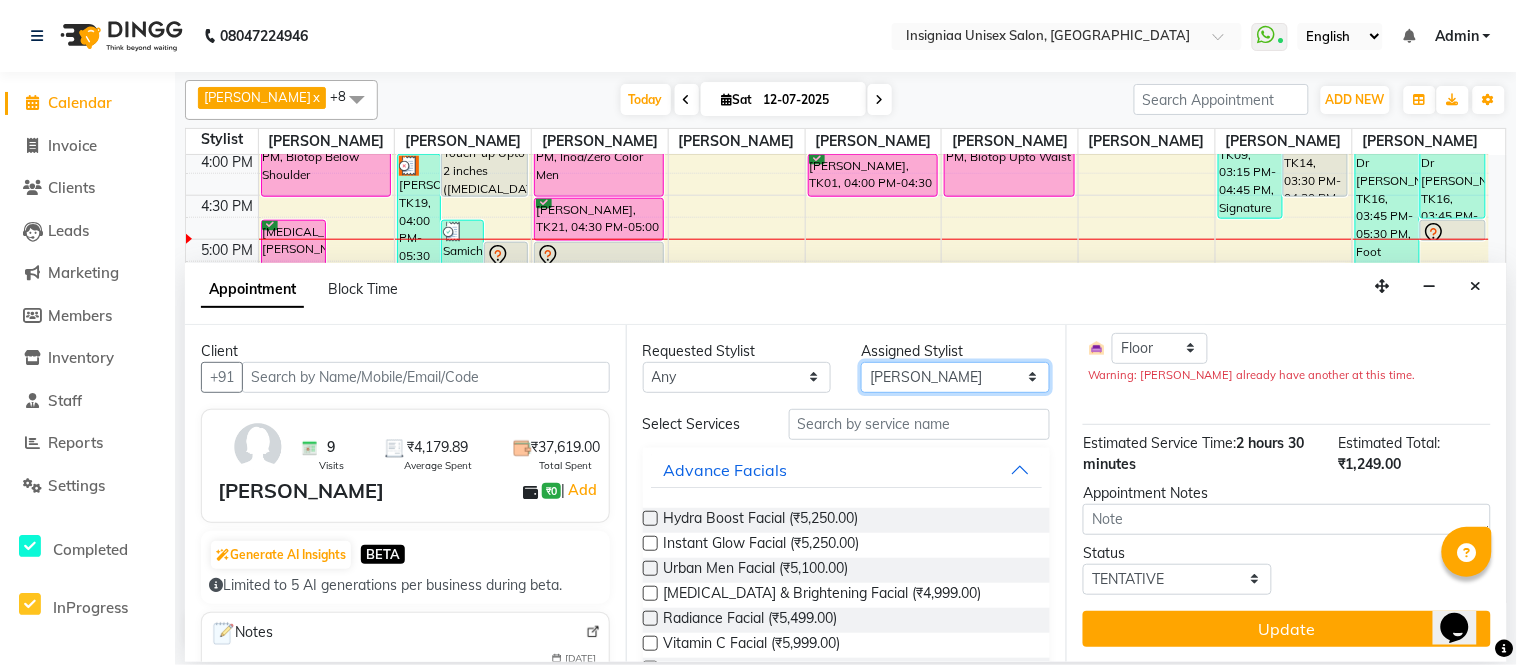 click on "Select Faizan Ansari Nilam Manke Rahul Srivastav Rohini Waghmare Rupali Dhotre Sainath Shinde Shankar Kshirsagar Sohail Khan Sujeet Thakur Vijay Kharat" at bounding box center [955, 377] 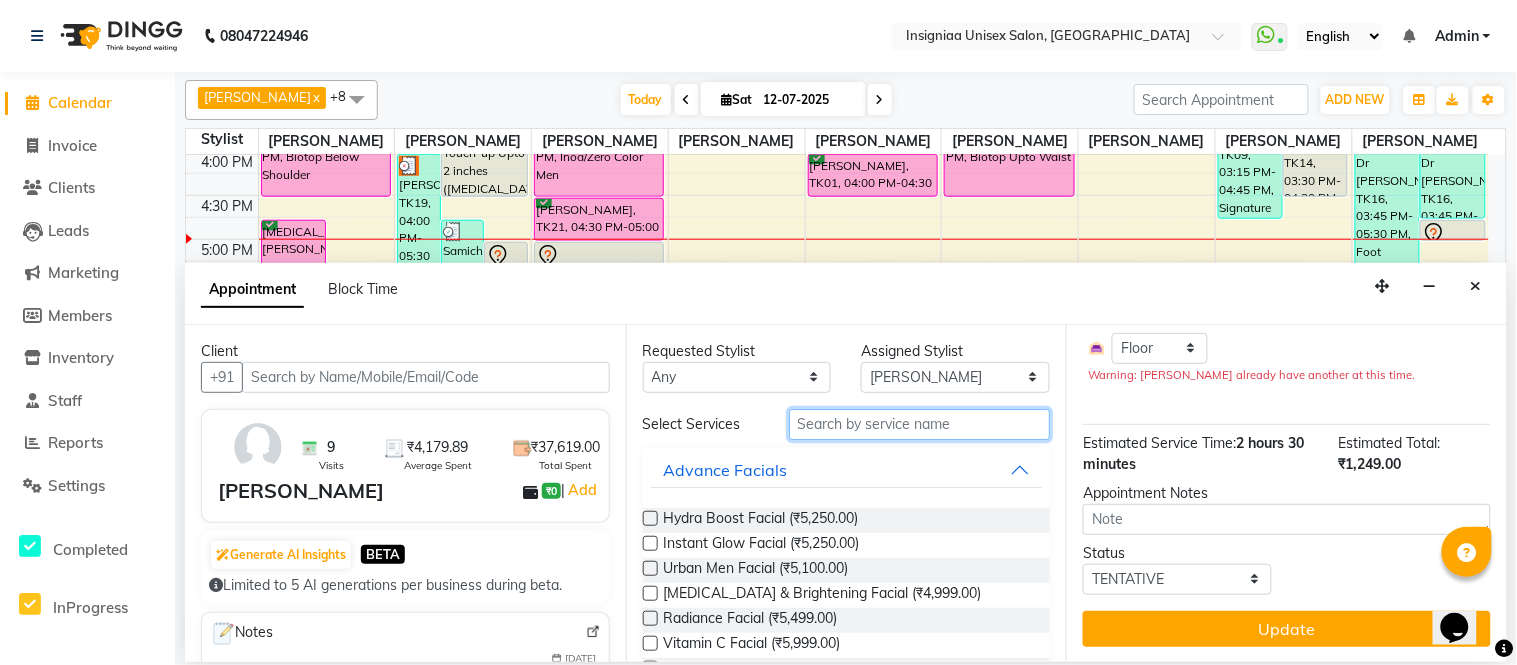 click at bounding box center [920, 424] 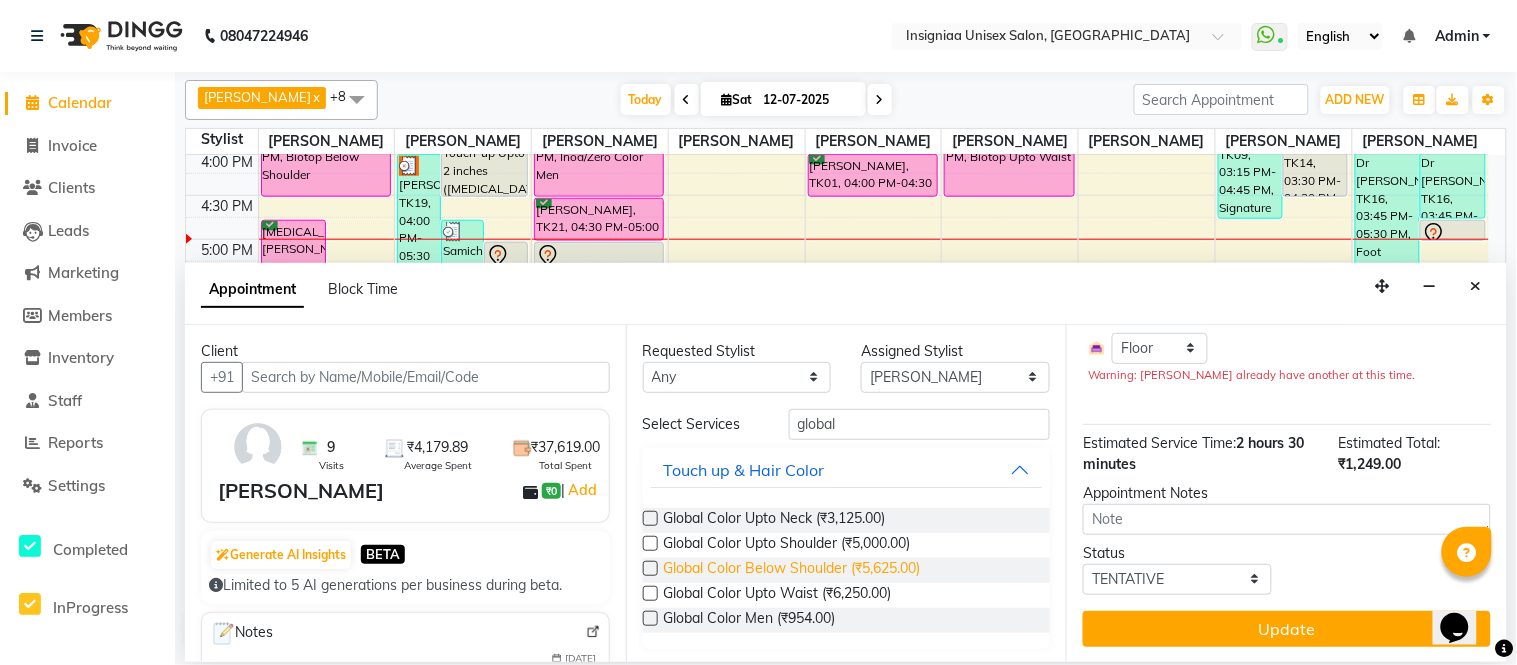 click on "Global Color Below Shoulder (₹5,625.00)" at bounding box center [792, 570] 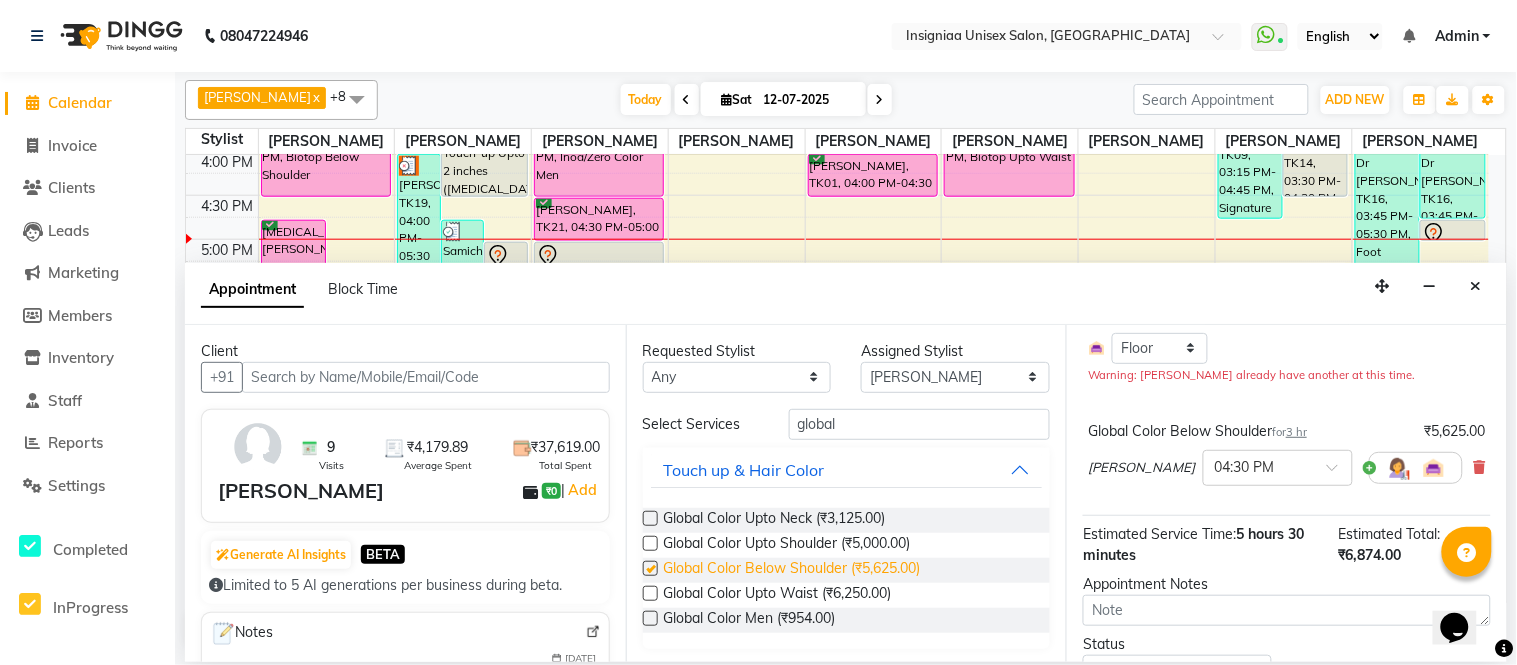 scroll, scrollTop: 315, scrollLeft: 0, axis: vertical 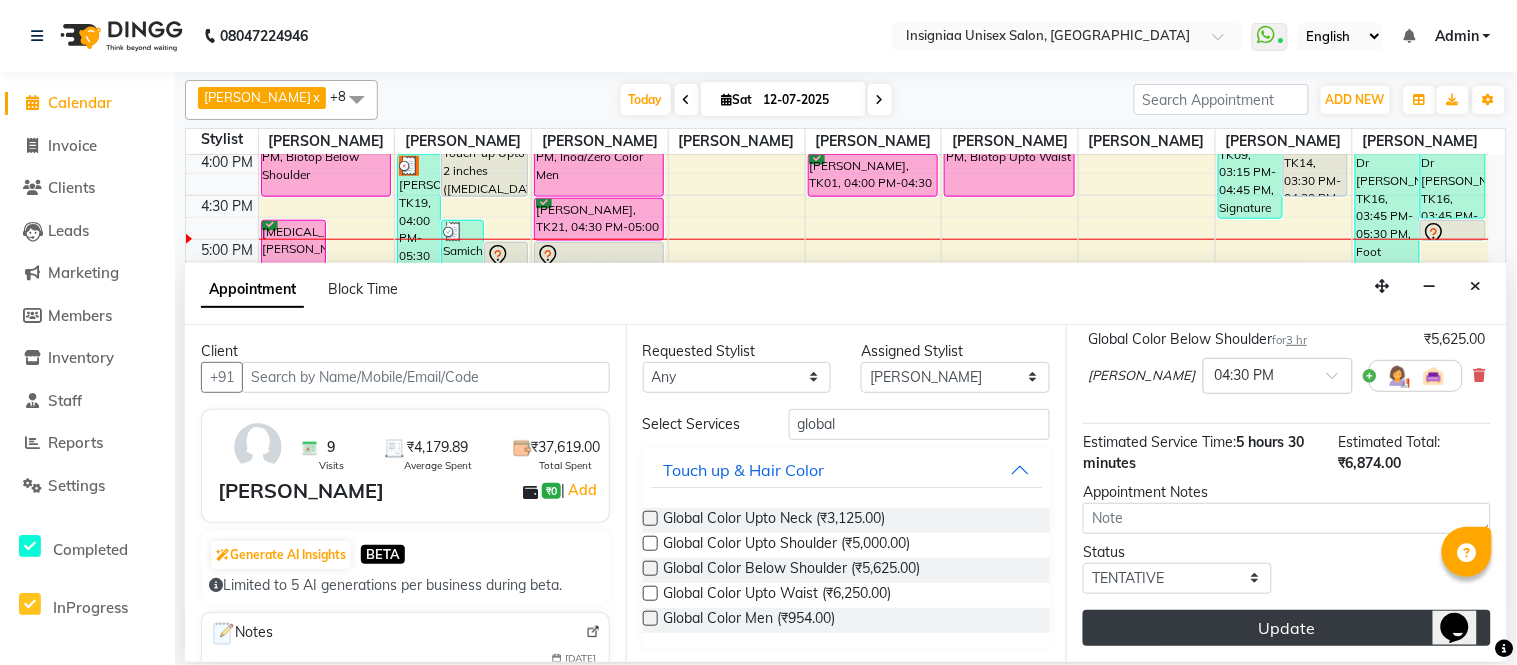 click on "Update" at bounding box center (1287, 628) 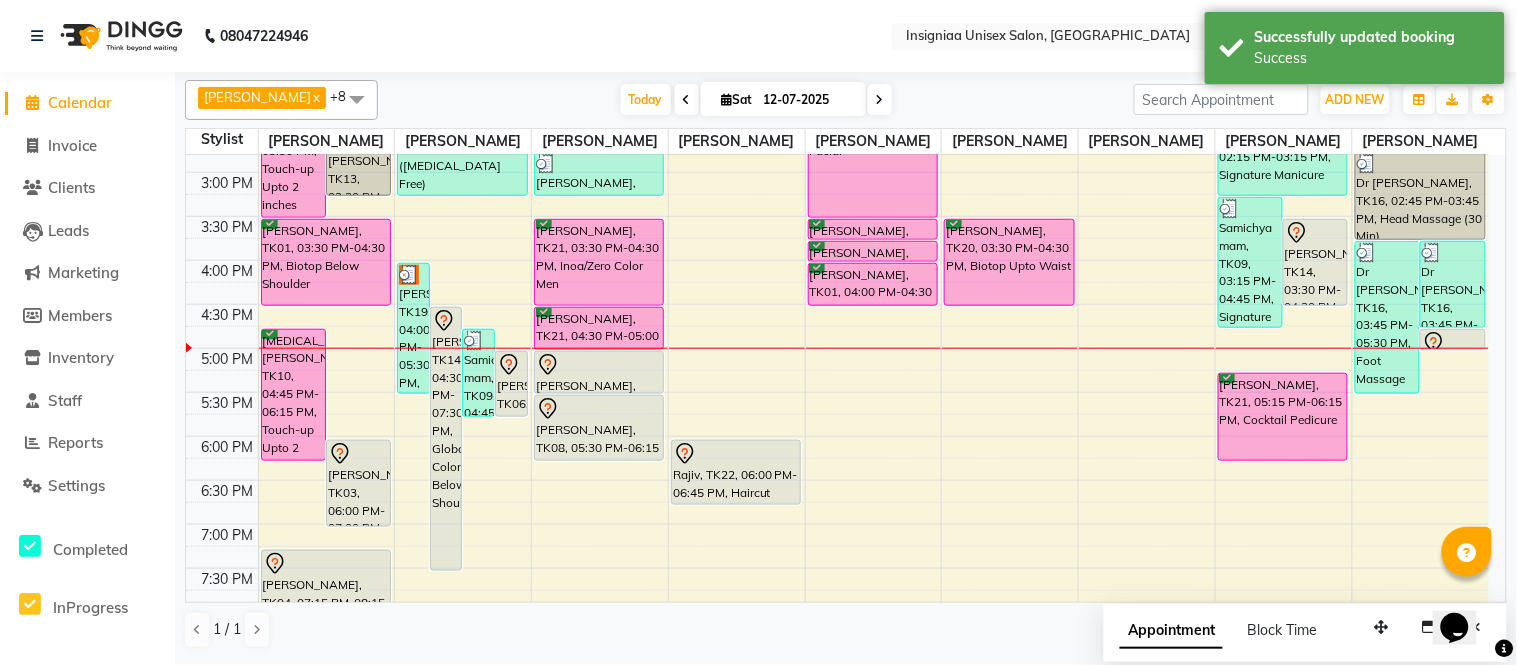 scroll, scrollTop: 420, scrollLeft: 0, axis: vertical 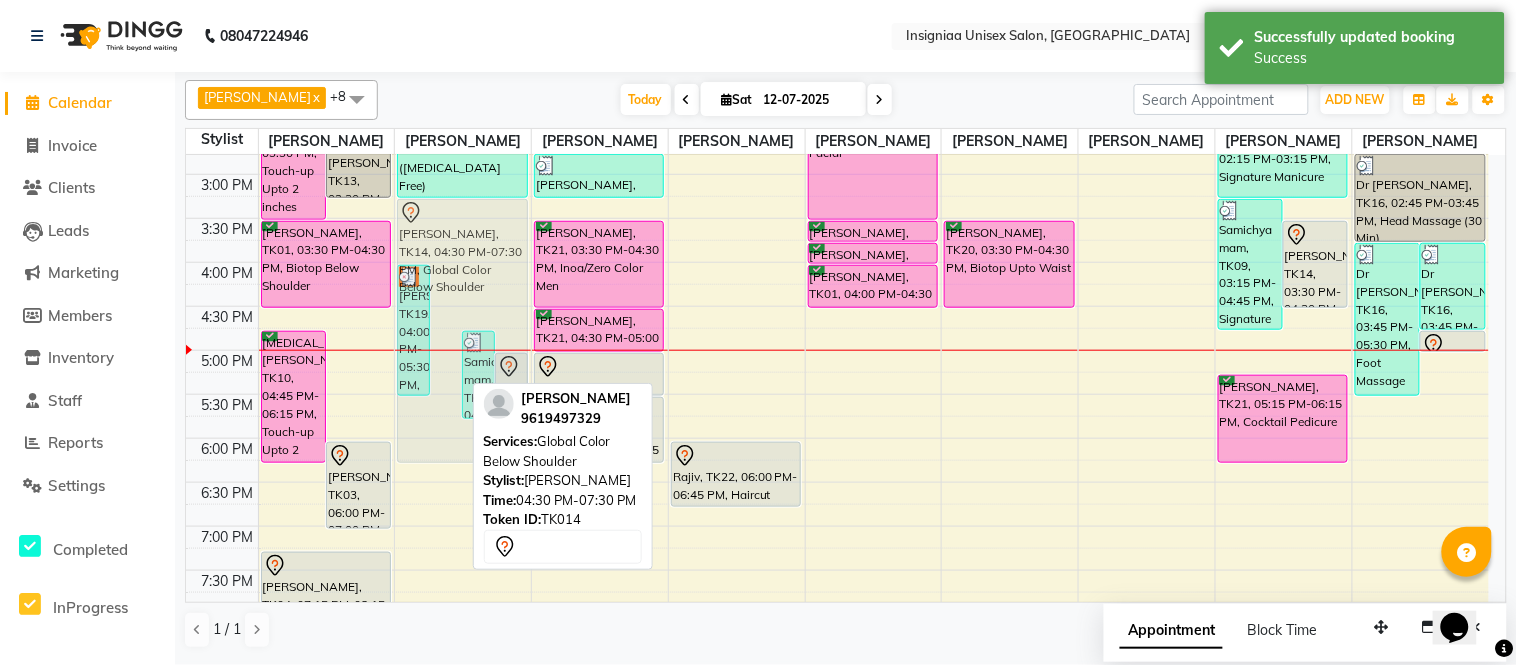 drag, startPoint x: 442, startPoint y: 466, endPoint x: 443, endPoint y: 357, distance: 109.004585 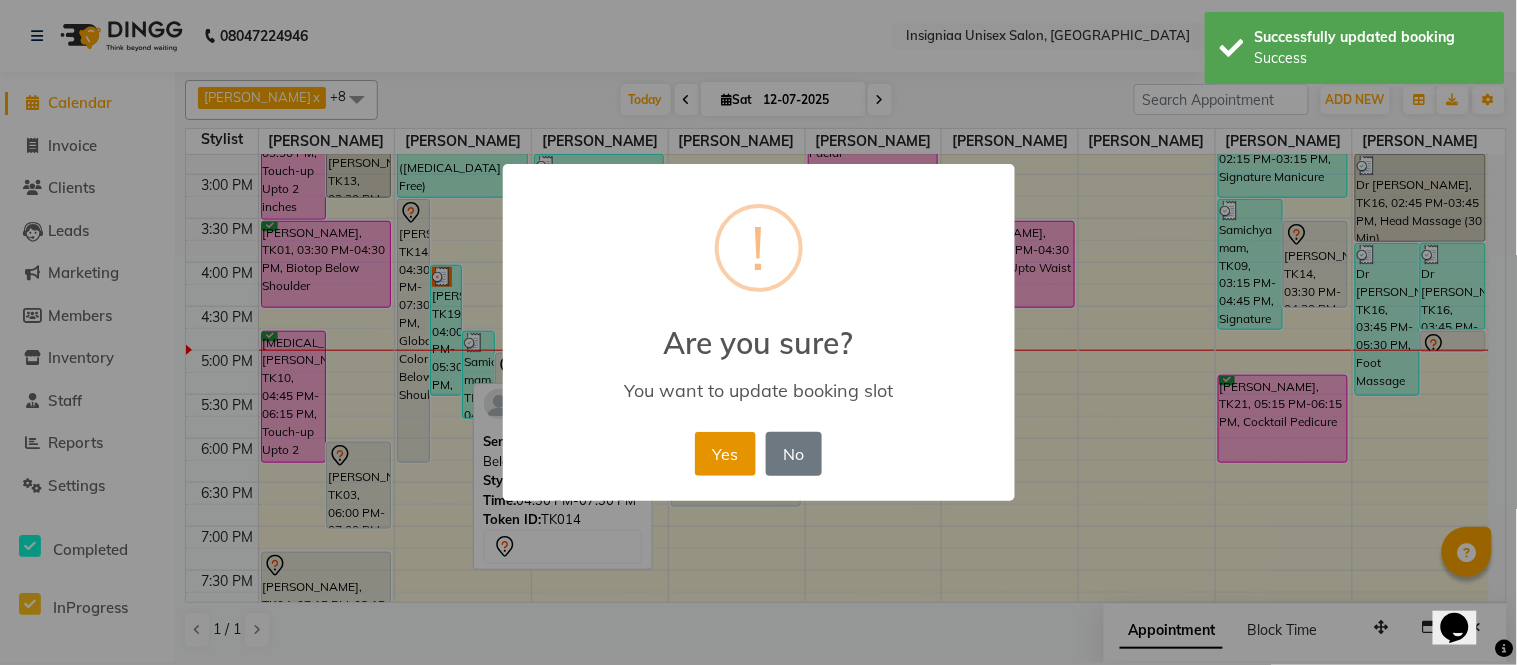 click on "Yes" at bounding box center [725, 454] 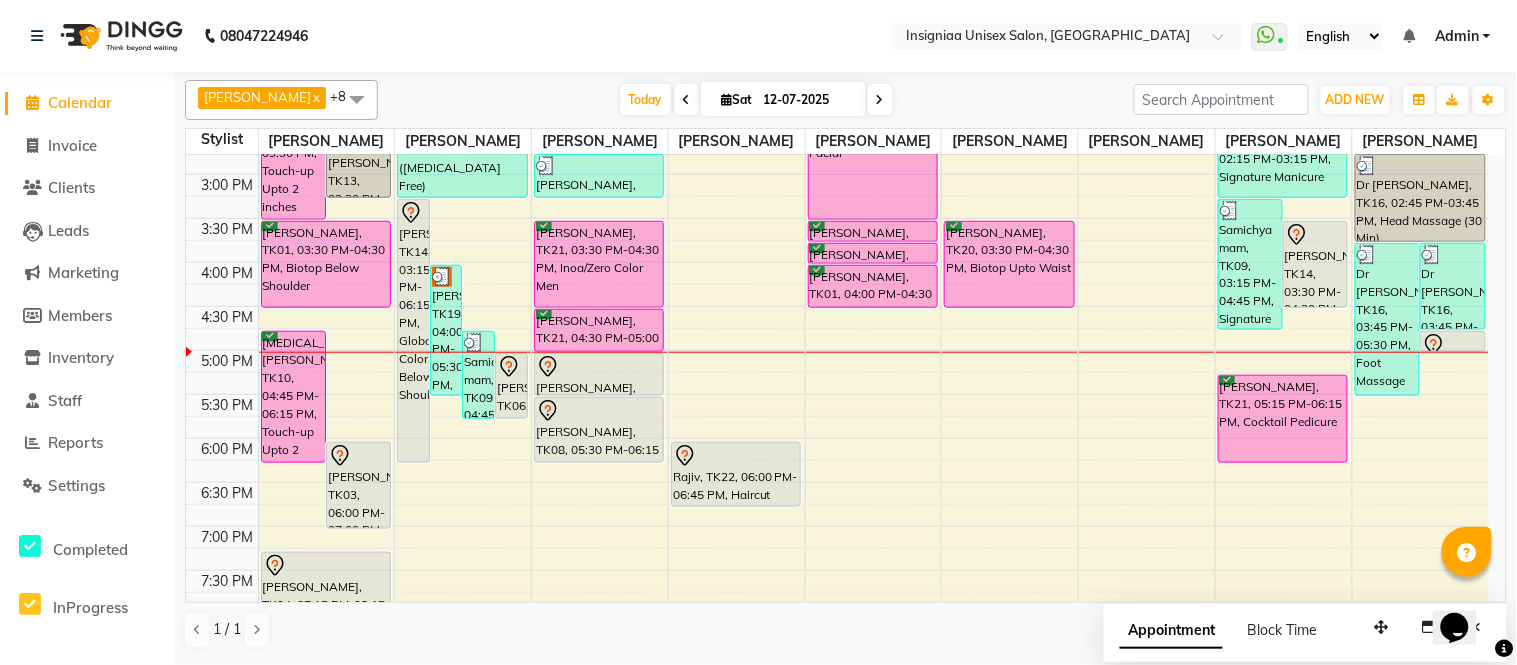 click on "10:00 AM 10:30 AM 11:00 AM 11:30 AM 12:00 PM 12:30 PM 1:00 PM 1:30 PM 2:00 PM 2:30 PM 3:00 PM 3:30 PM 4:00 PM 4:30 PM 5:00 PM 5:30 PM 6:00 PM 6:30 PM 7:00 PM 7:30 PM 8:00 PM 8:30 PM 9:00 PM 9:30 PM     Niki Jat, TK01, 02:00 PM-03:30 PM, Touch-up Upto 2 inches      Ramya Poddar, TK13, 02:00 PM-02:30 PM, Pre wash Female (without Conditioning)     Ramya Poddar, TK13, 02:30 PM-03:15 PM, Blow Dry Below Shoulder     Yasmin Mam, TK10, 04:45 PM-06:15 PM, Touch-up Upto 2 inches              Himanshu Agarwal, TK03, 06:00 PM-07:00 PM, Haircut Male By Senior Stylist     Rohit, TK02, 12:15 PM-01:00 PM, Haircut Male By Senior Stylist     Niki Jat, TK01, 03:30 PM-04:30 PM, Biotop Below Shoulder             Dattatray, TK04, 07:15 PM-08:15 PM, Female Haircut By Senior Stylist             Anjali Dhandwate, TK14, 03:15 PM-06:15 PM, Global Color Below Shoulder     Seema Gopakumar, TK19, 04:00 PM-05:30 PM, Touch-up Upto 2 inches      Samichya mam, TK09, 04:45 PM-05:45 PM, Biotop Upto Waist" at bounding box center (837, 262) 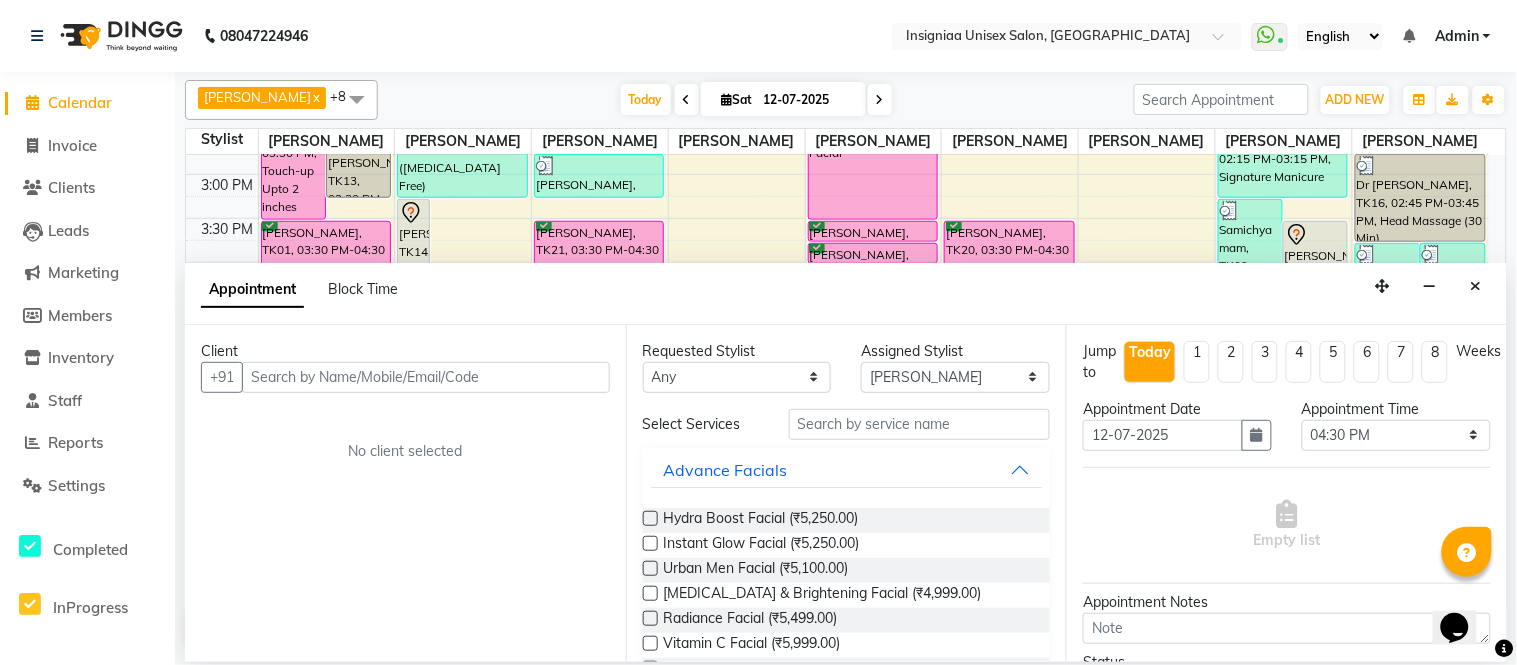 click at bounding box center (426, 377) 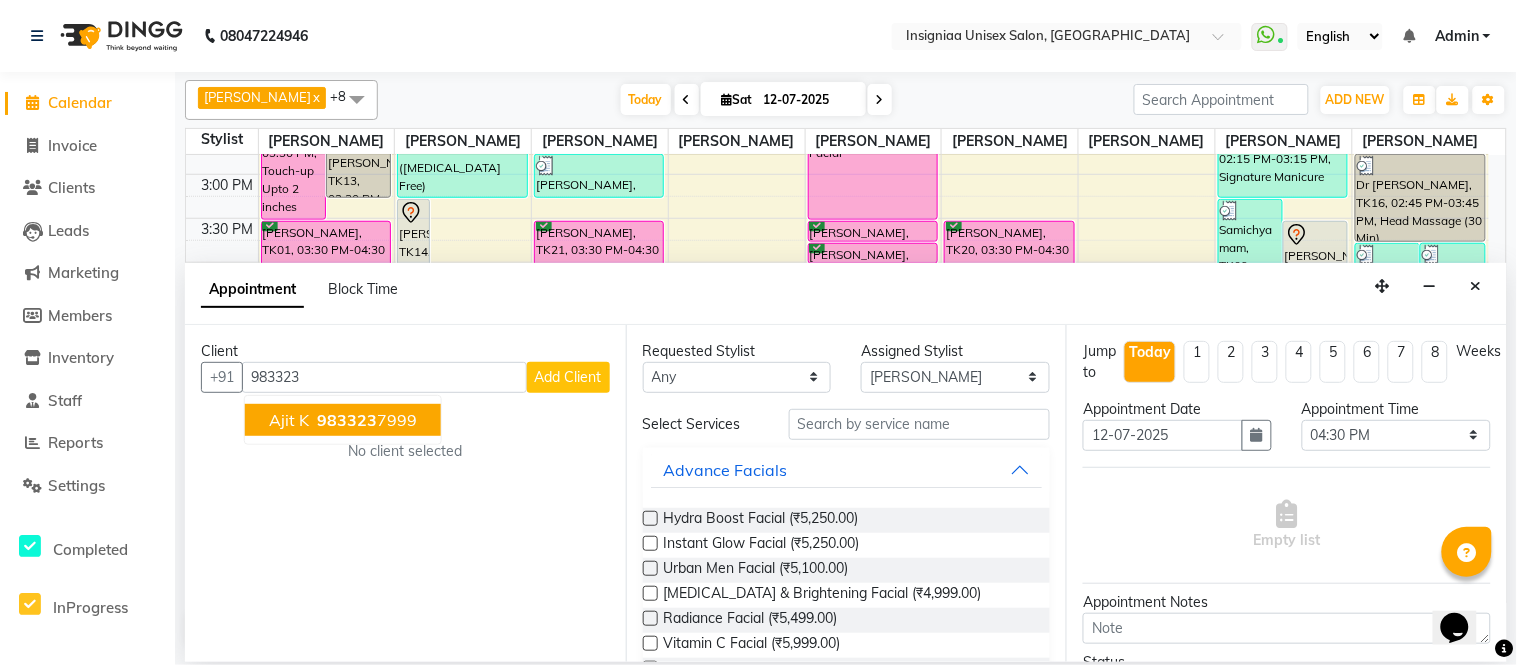 click on "983323" at bounding box center (347, 420) 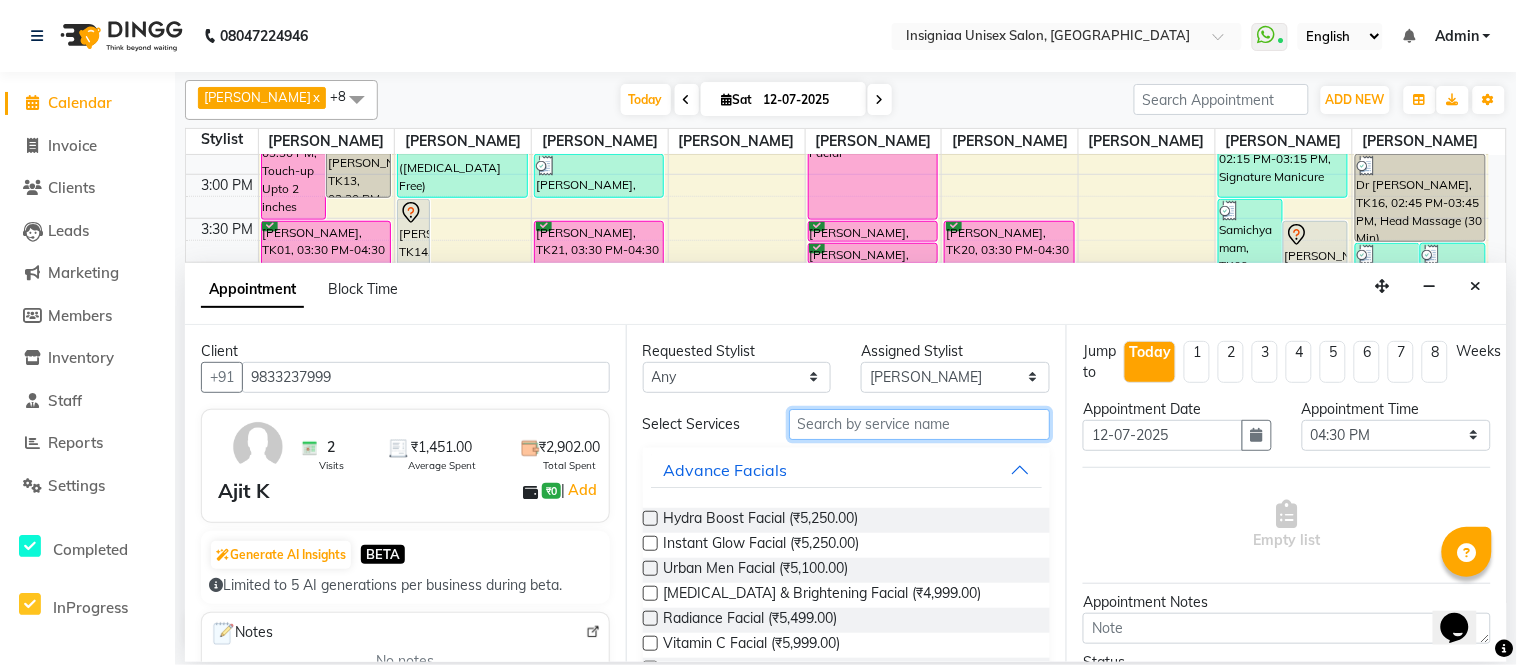 click at bounding box center (920, 424) 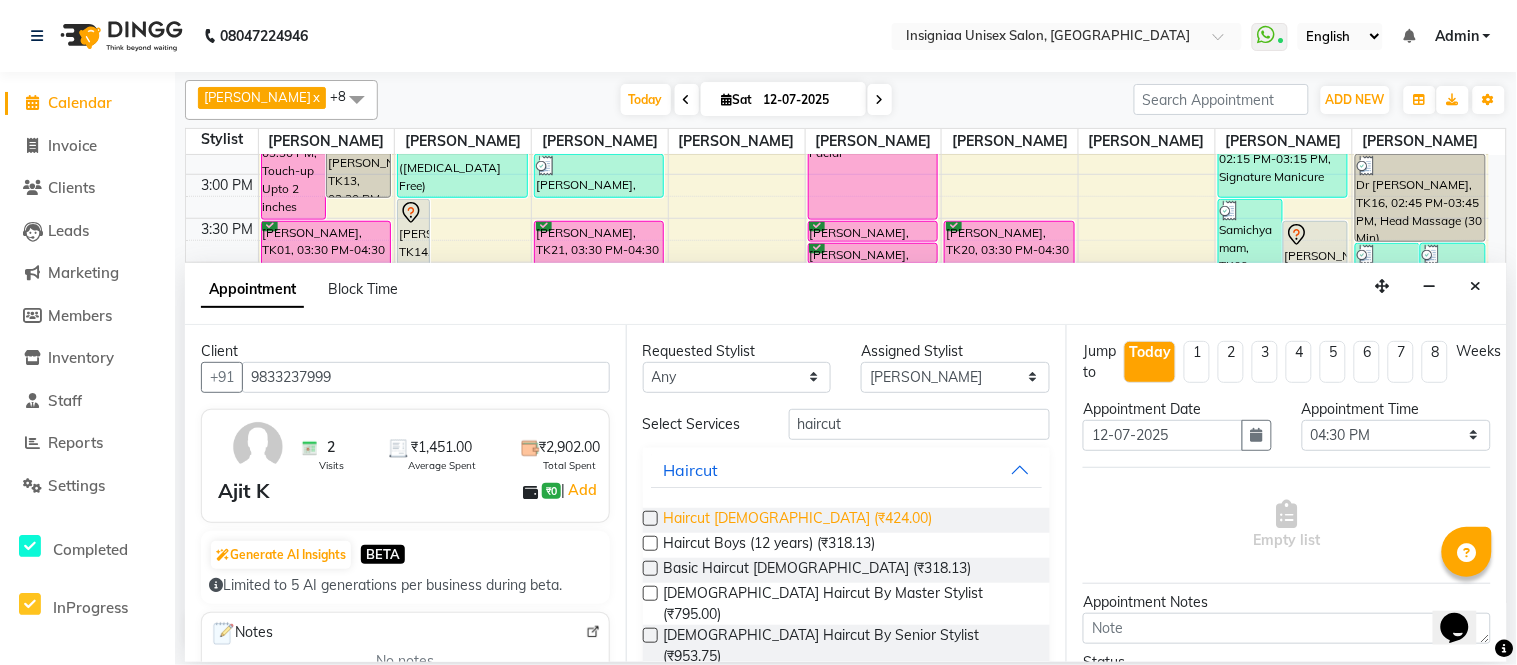 click on "Haircut Male (₹424.00)" at bounding box center [798, 520] 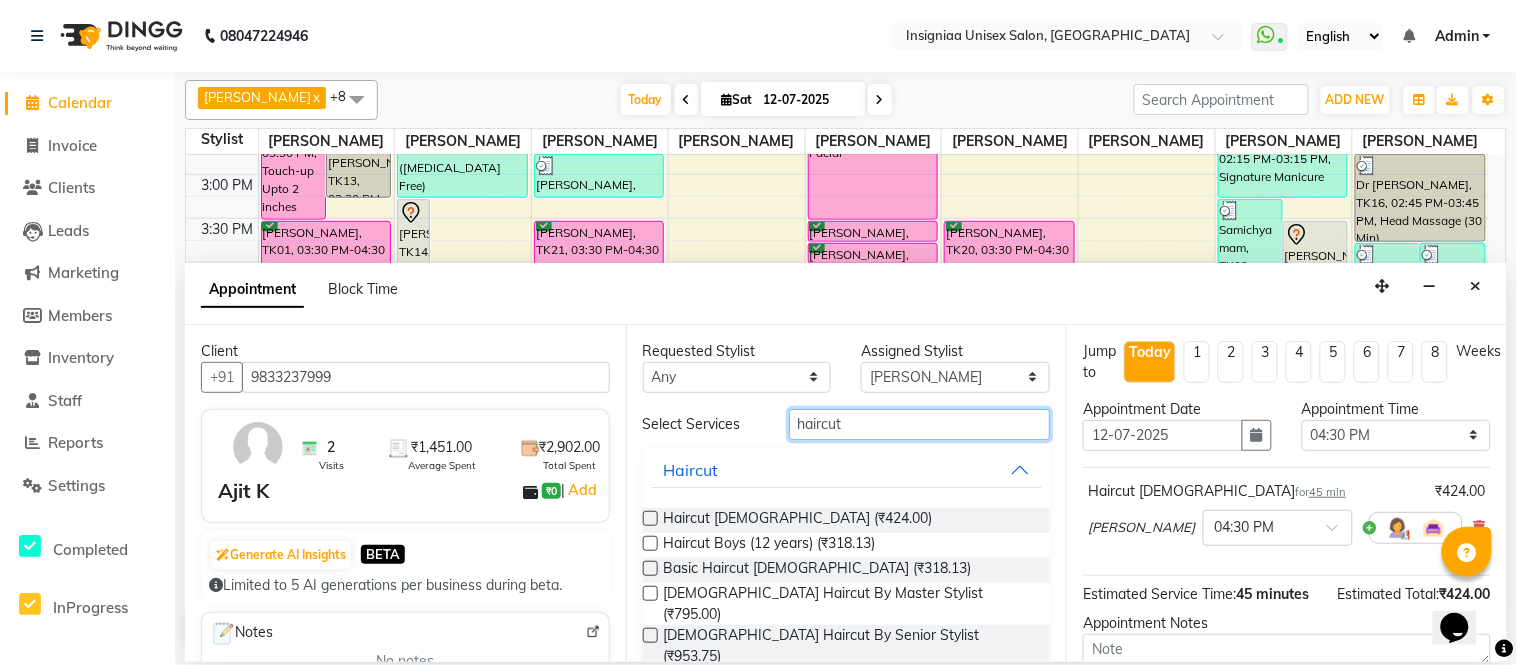 drag, startPoint x: 864, startPoint y: 423, endPoint x: 667, endPoint y: 415, distance: 197.16237 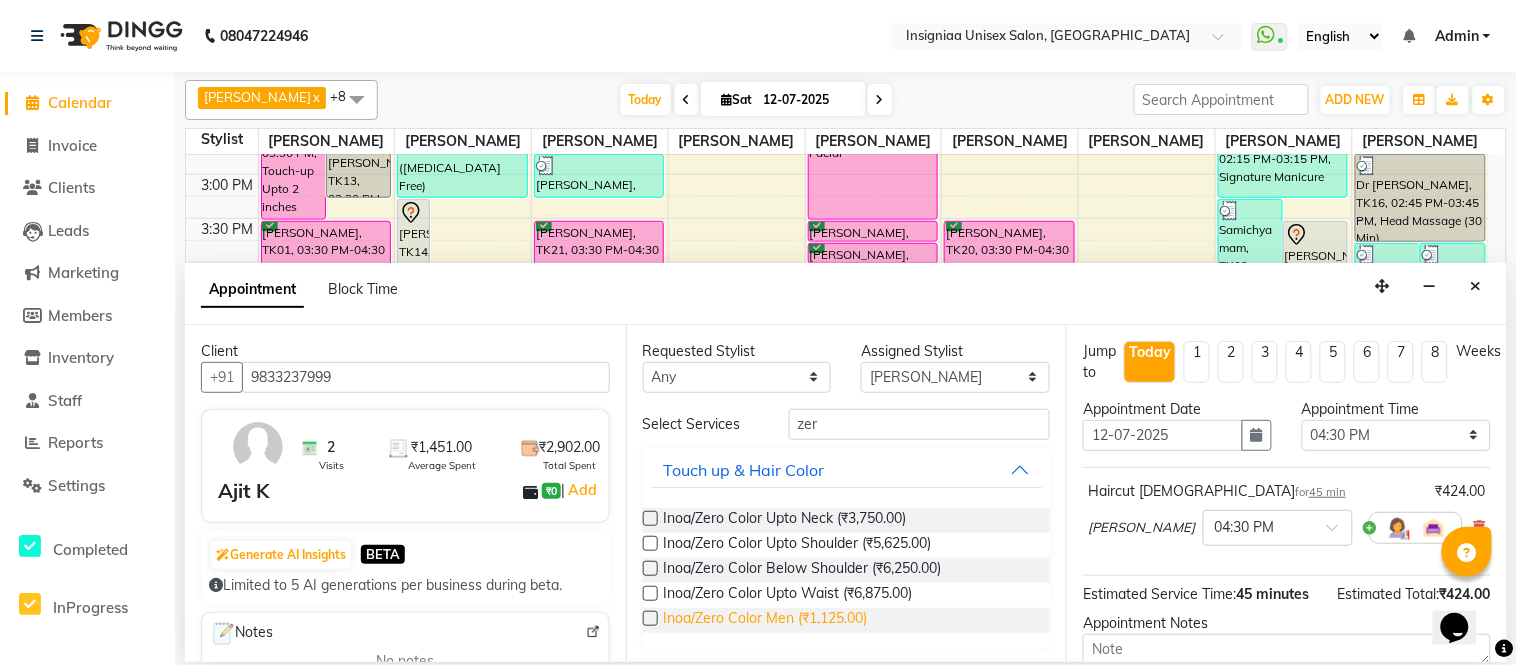 click on "Inoa/Zero Color Men (₹1,125.00)" at bounding box center [766, 620] 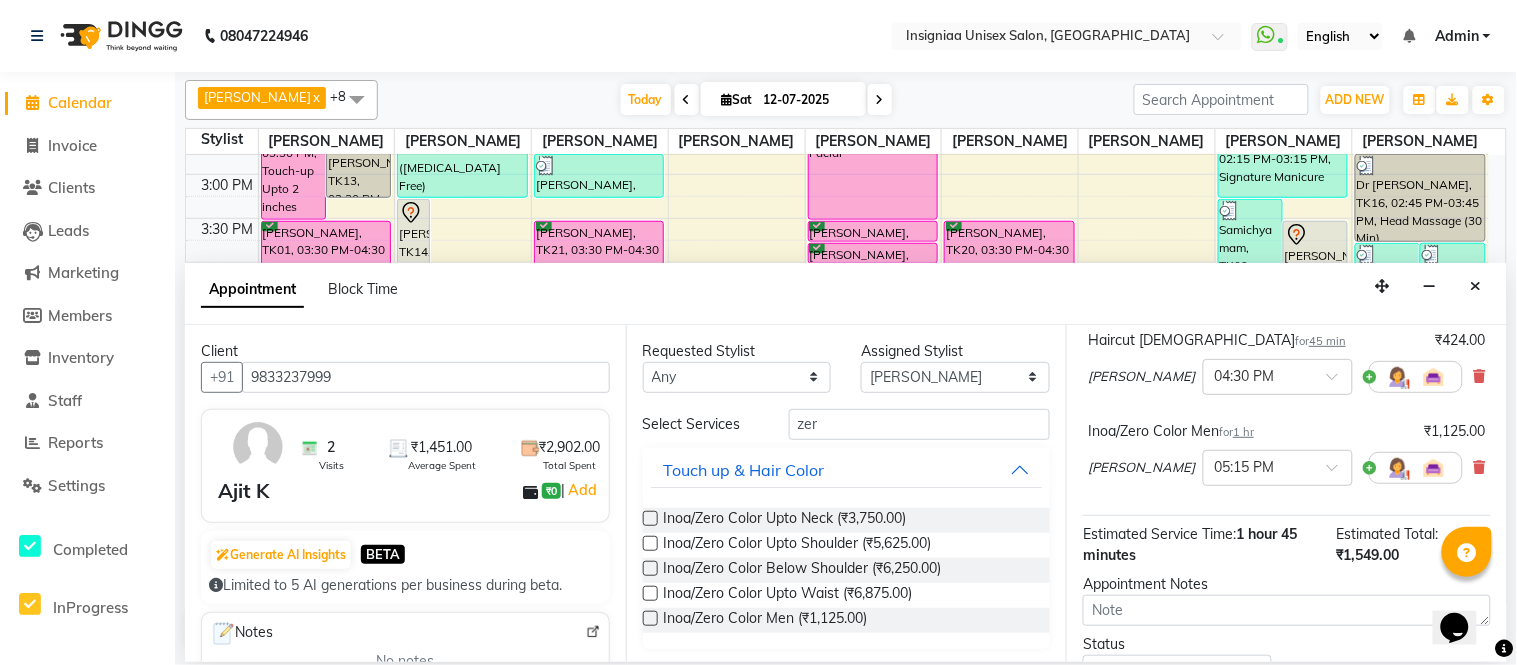 scroll, scrollTop: 222, scrollLeft: 0, axis: vertical 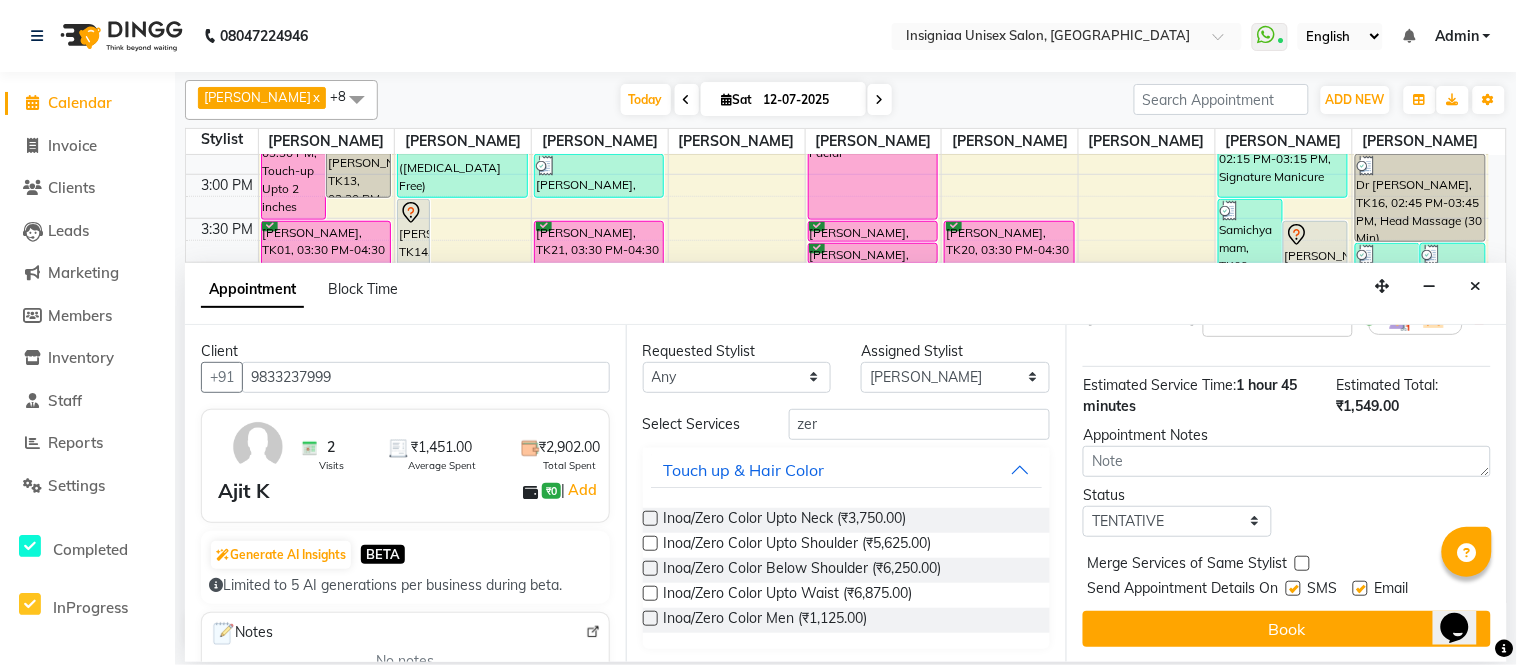 click at bounding box center [1360, 588] 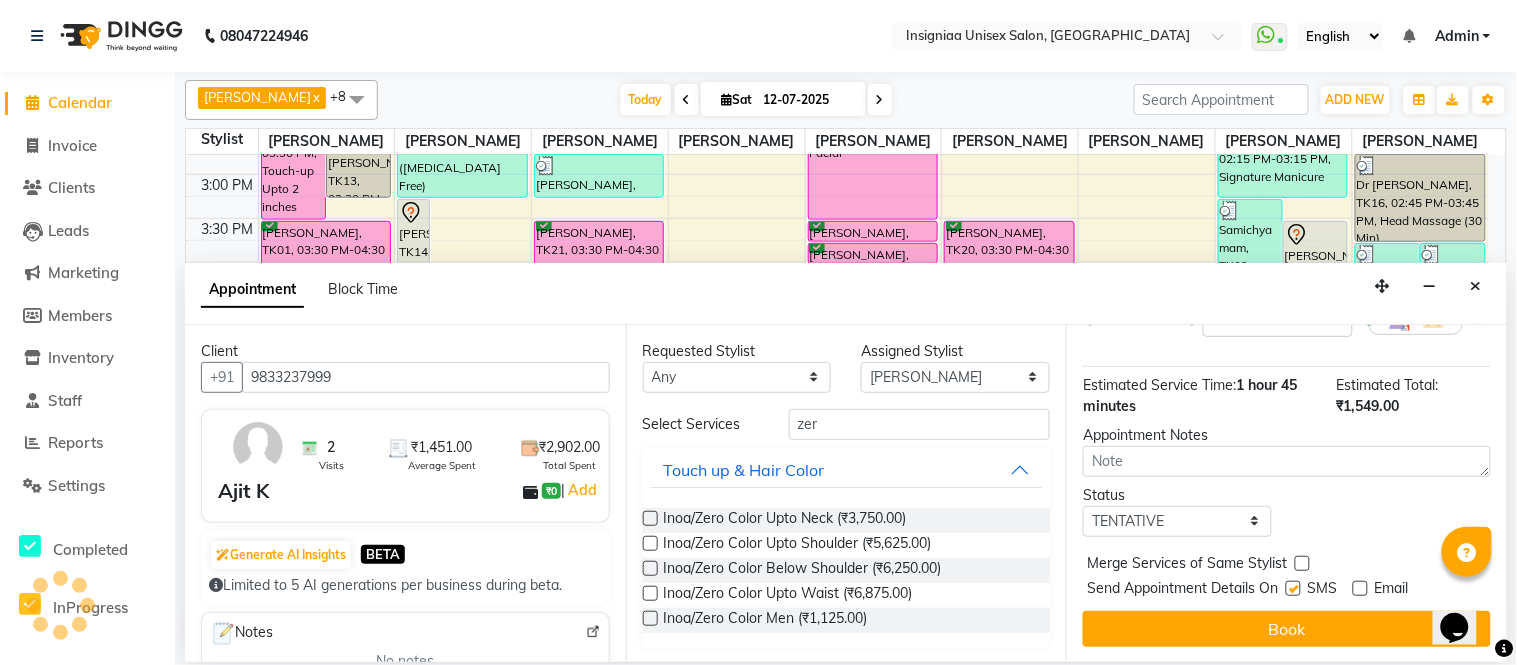 click at bounding box center [1293, 588] 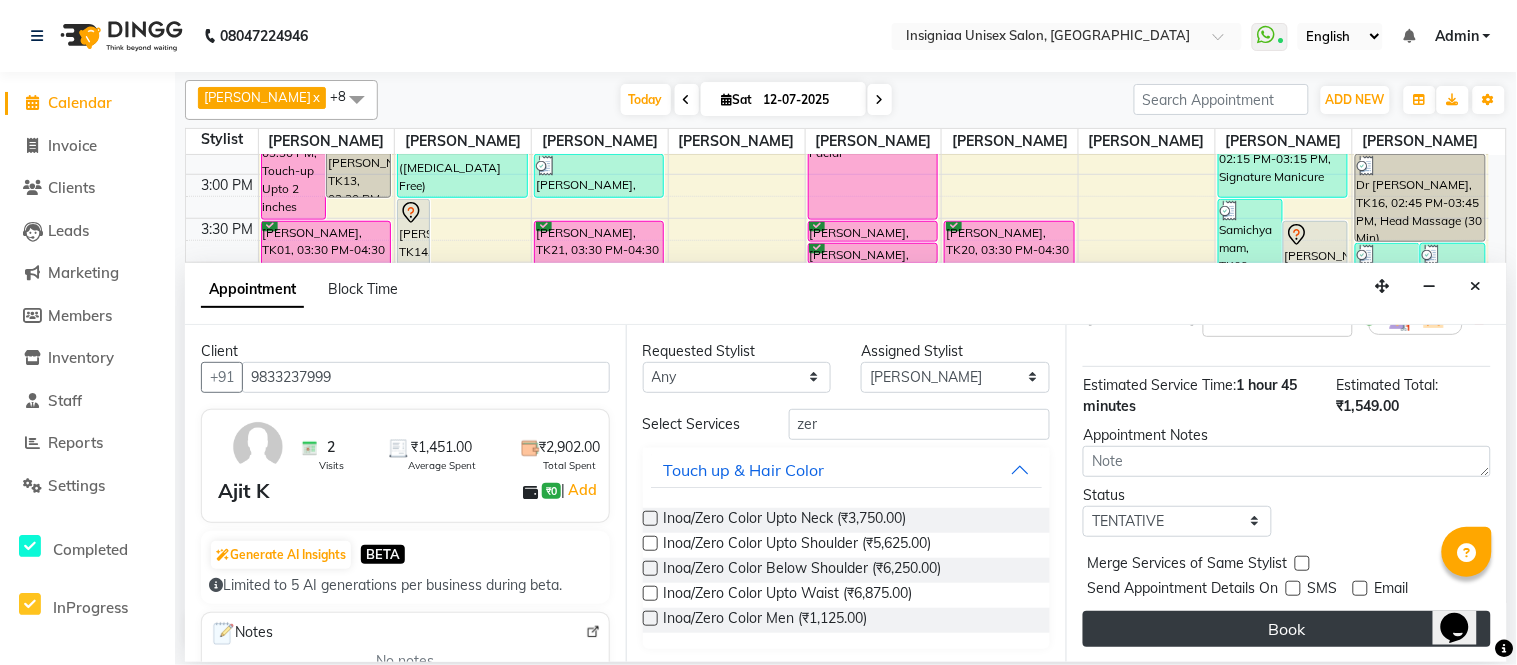 click on "Book" at bounding box center (1287, 629) 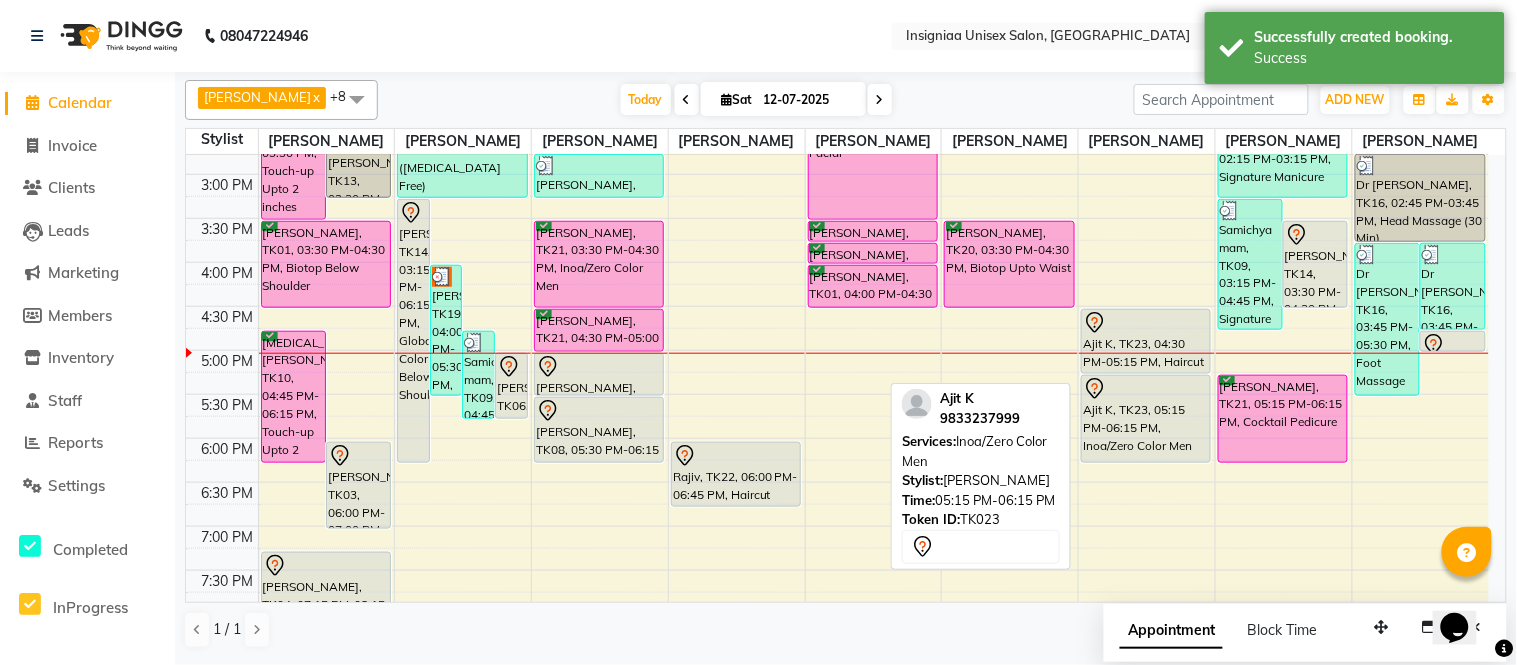 click on "Ajit K, TK23, 05:15 PM-06:15 PM, Inoa/Zero Color Men" at bounding box center (1146, 419) 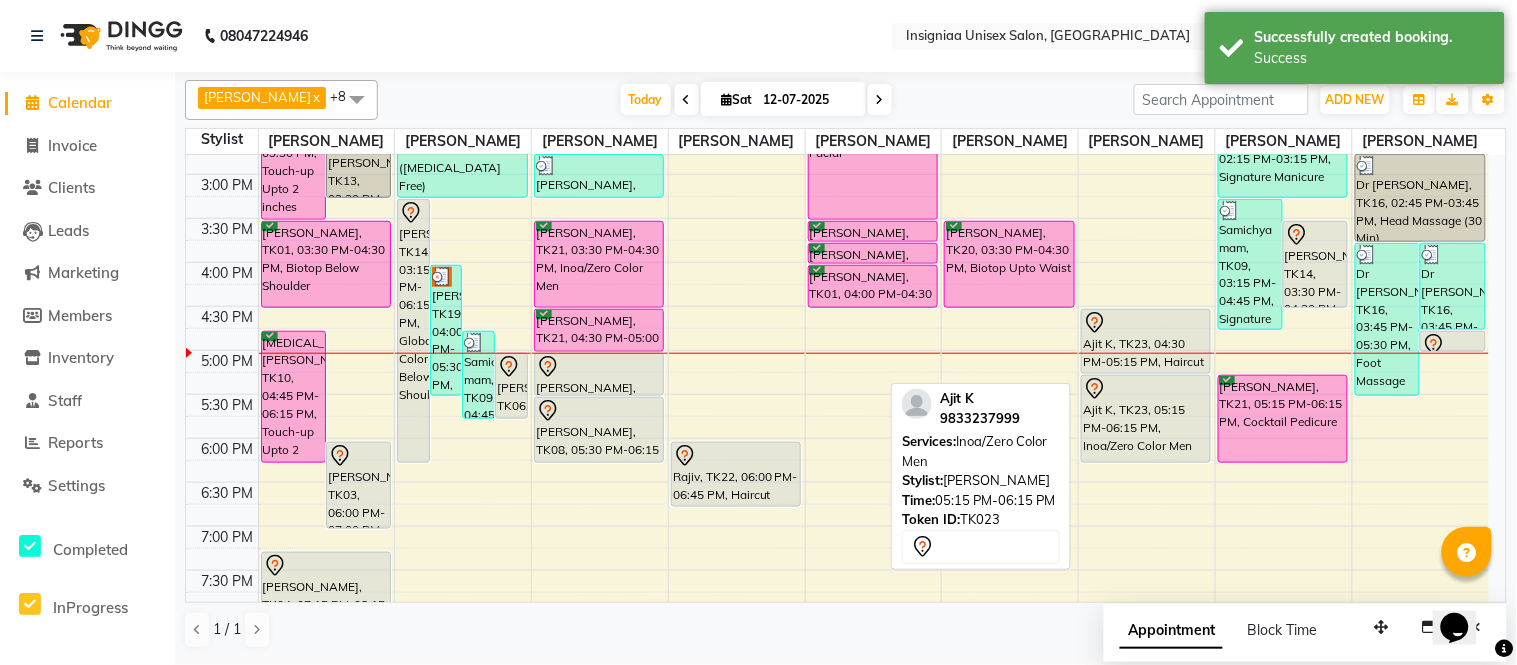 click on "Ajit K, TK23, 05:15 PM-06:15 PM, Inoa/Zero Color Men" at bounding box center [1146, 419] 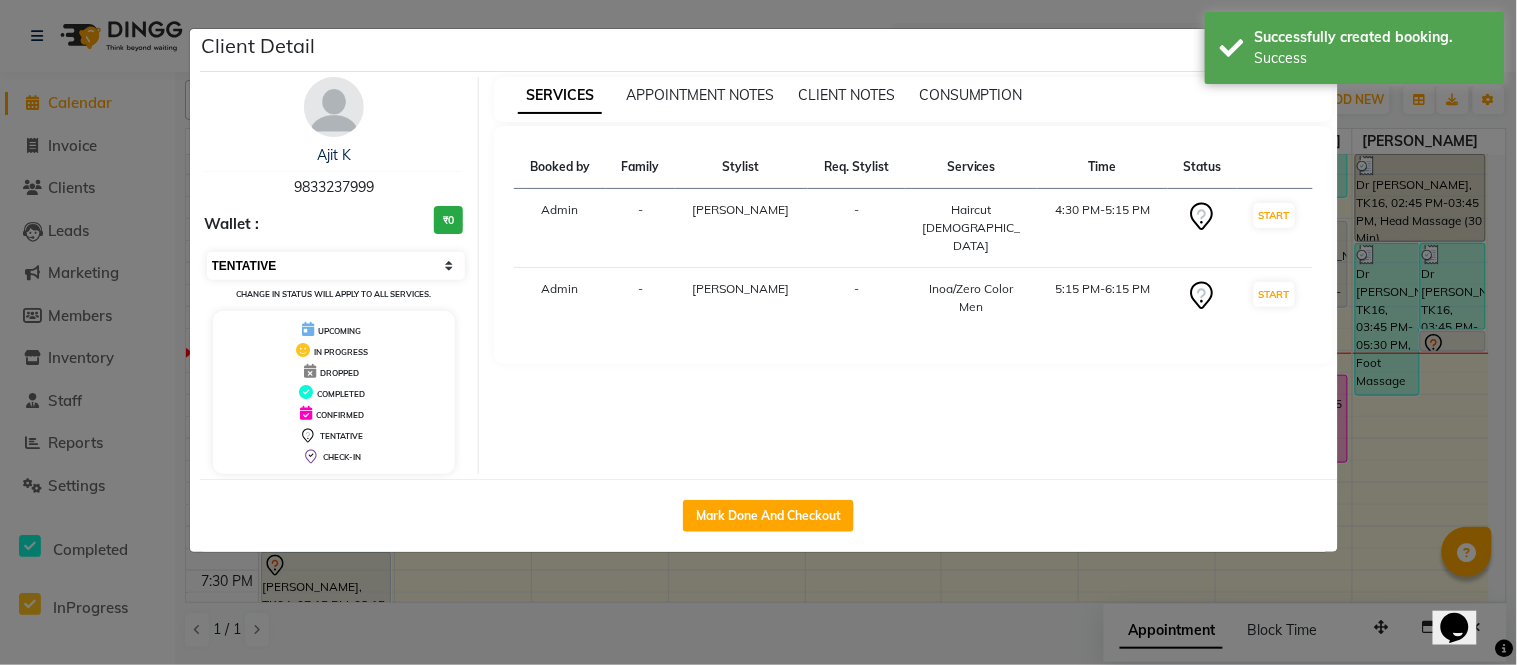 click on "Select IN SERVICE CONFIRMED TENTATIVE CHECK IN MARK DONE DROPPED UPCOMING" at bounding box center [336, 266] 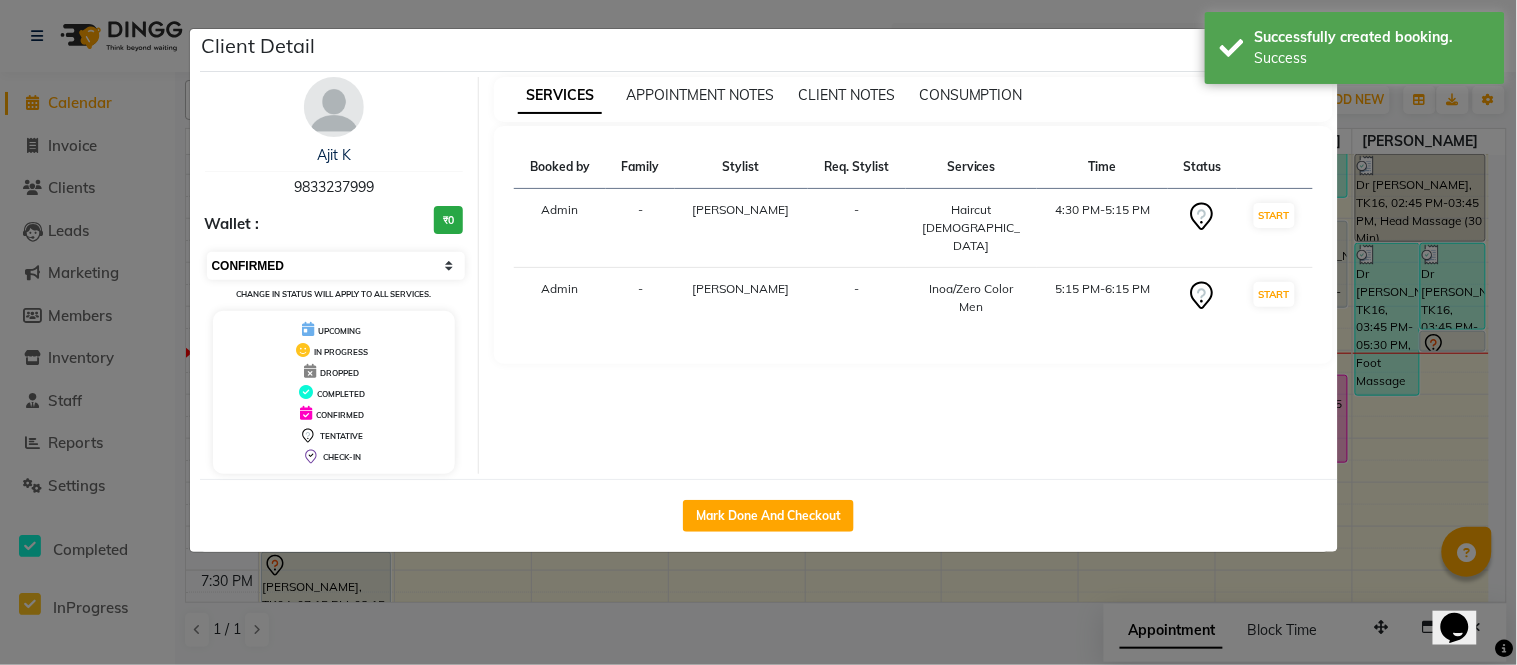 click on "Select IN SERVICE CONFIRMED TENTATIVE CHECK IN MARK DONE DROPPED UPCOMING" at bounding box center (336, 266) 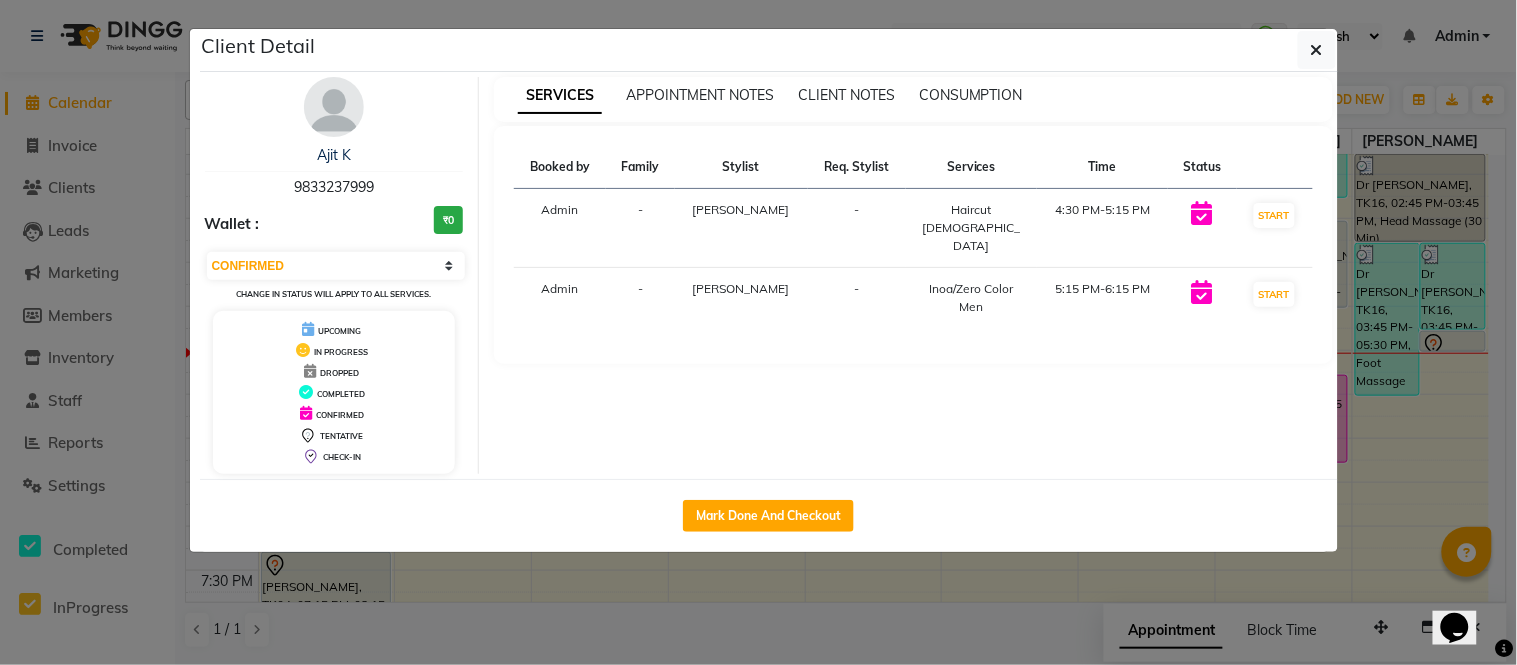 click on "Client Detail  Ajit K   9833237999 Wallet : ₹0 Select IN SERVICE CONFIRMED TENTATIVE CHECK IN MARK DONE DROPPED UPCOMING Change in status will apply to all services. UPCOMING IN PROGRESS DROPPED COMPLETED CONFIRMED TENTATIVE CHECK-IN SERVICES APPOINTMENT NOTES CLIENT NOTES CONSUMPTION Booked by Family Stylist Req. Stylist Services Time Status  Admin  - Faizan Ansari -  Haircut Male   4:30 PM-5:15 PM   START   Admin  - Faizan Ansari -  Inoa/Zero Color Men   5:15 PM-6:15 PM   START   Mark Done And Checkout" 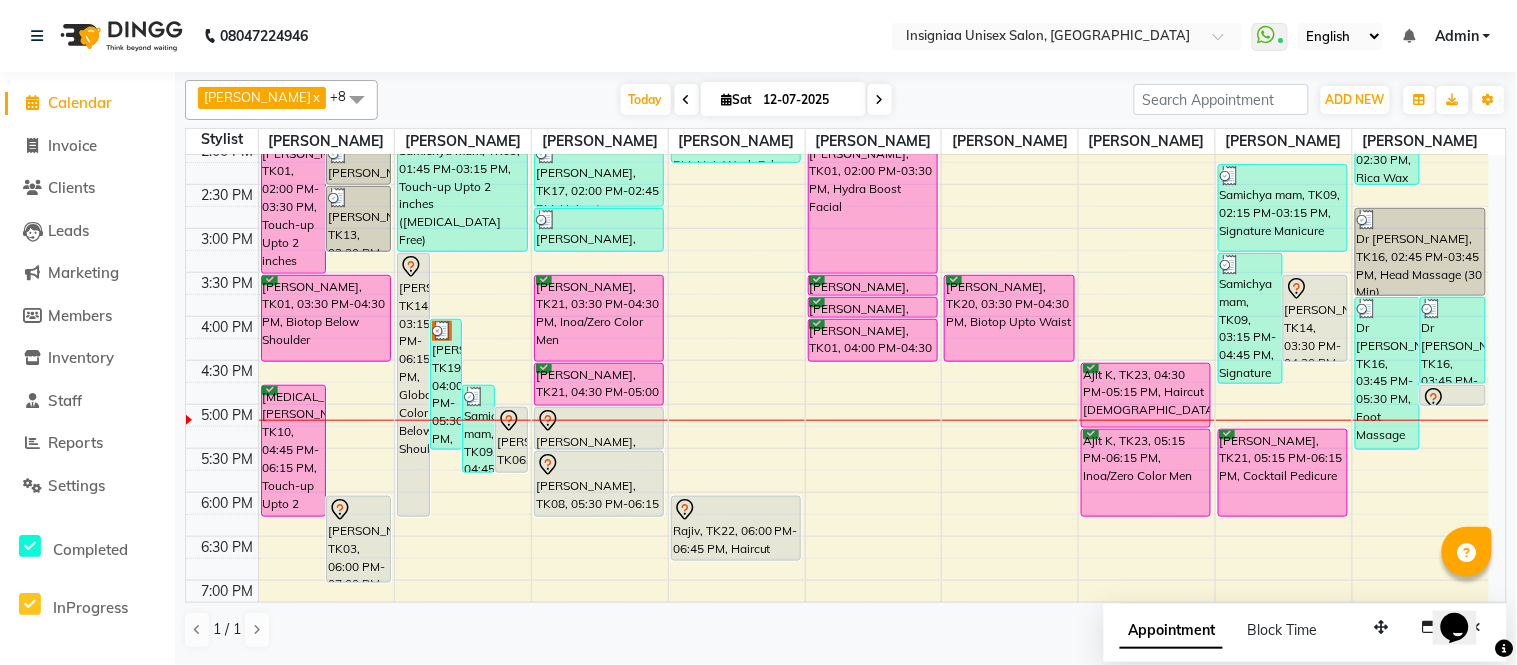 scroll, scrollTop: 420, scrollLeft: 0, axis: vertical 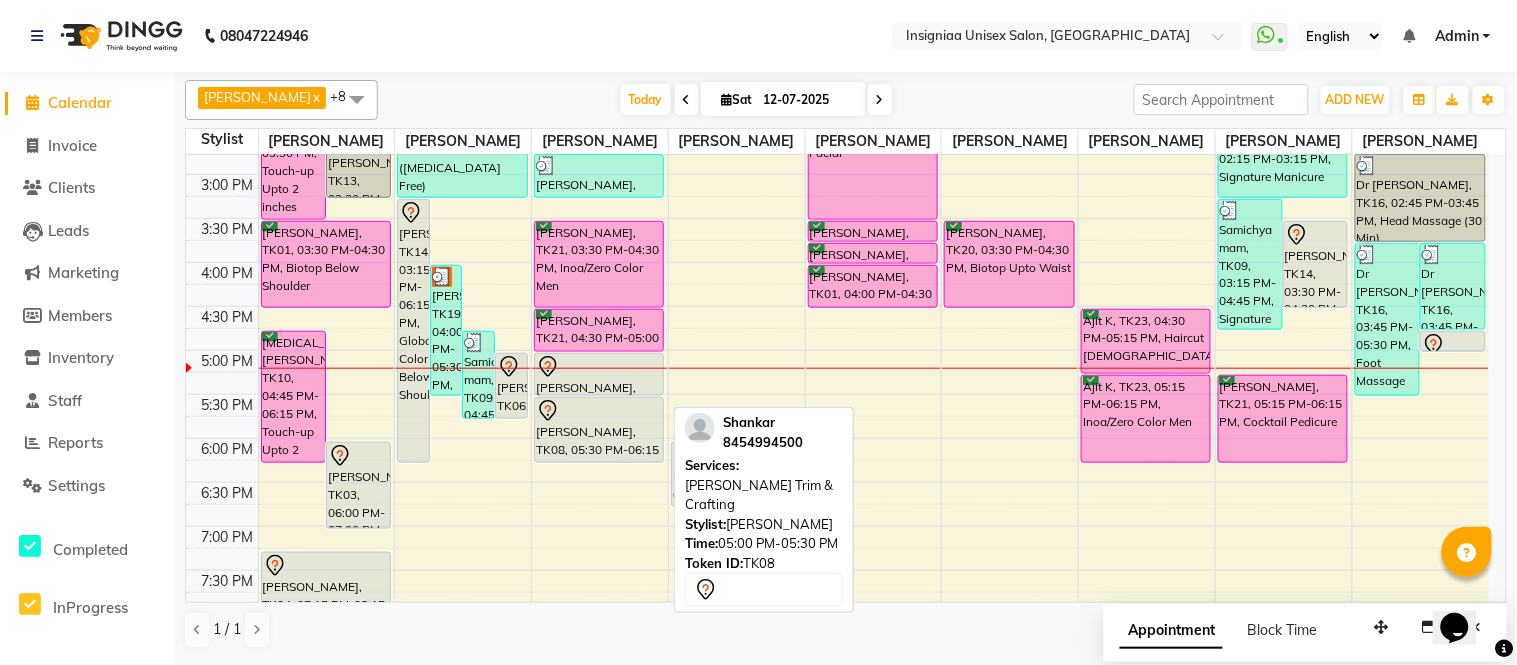click at bounding box center [599, 367] 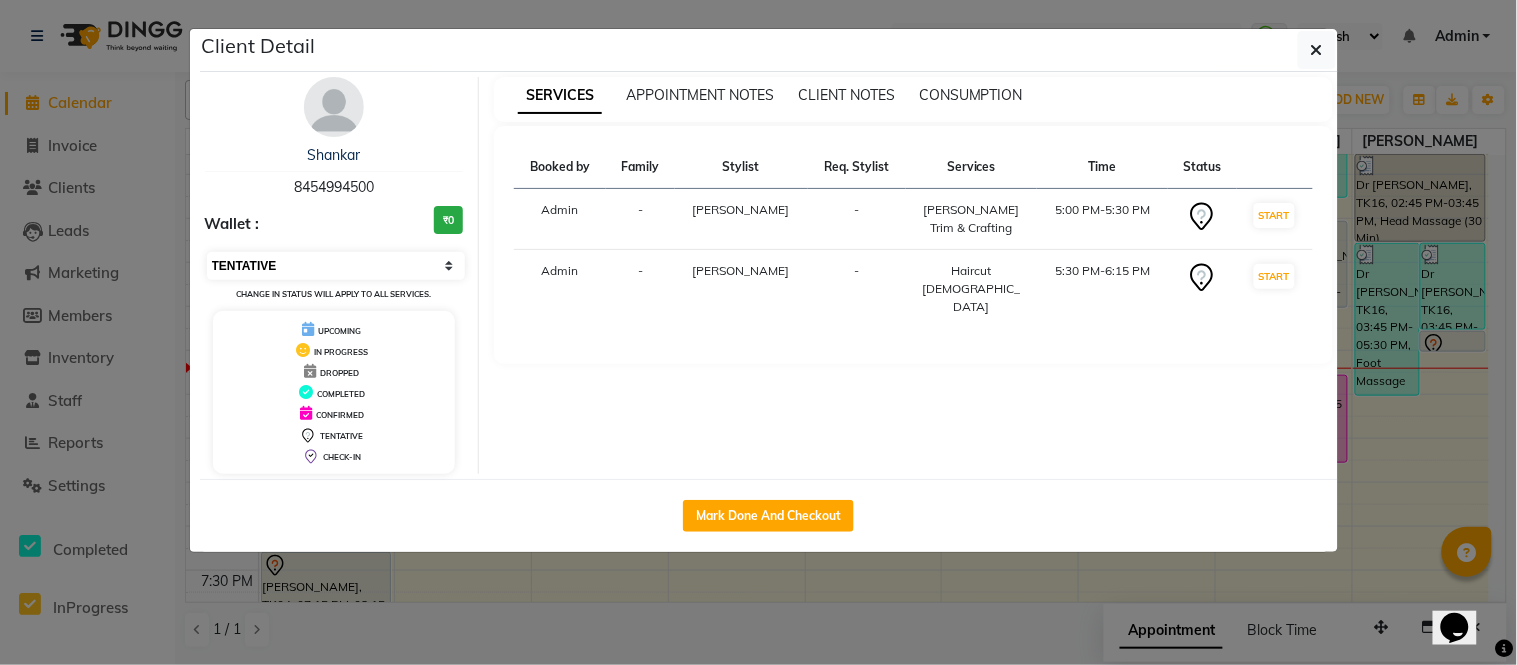 click on "Select IN SERVICE CONFIRMED TENTATIVE CHECK IN MARK DONE DROPPED UPCOMING" at bounding box center [336, 266] 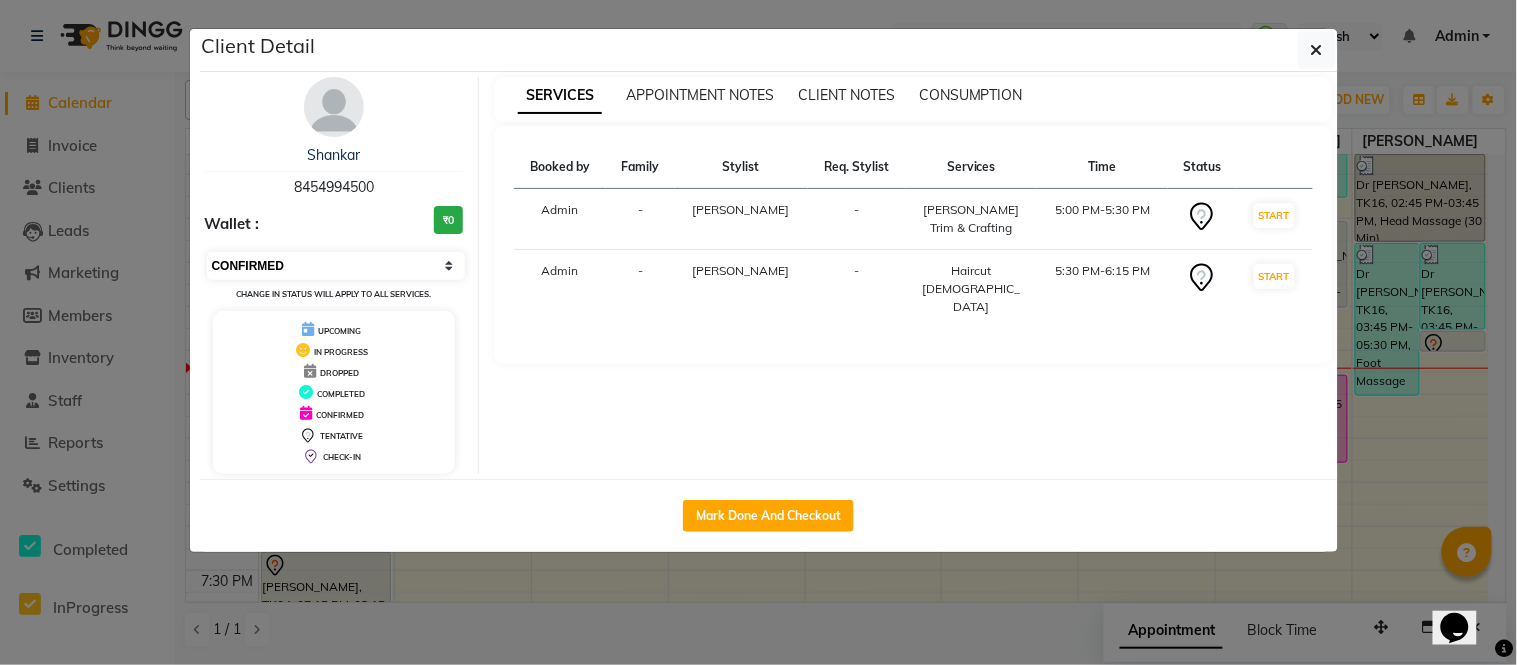 click on "Select IN SERVICE CONFIRMED TENTATIVE CHECK IN MARK DONE DROPPED UPCOMING" at bounding box center (336, 266) 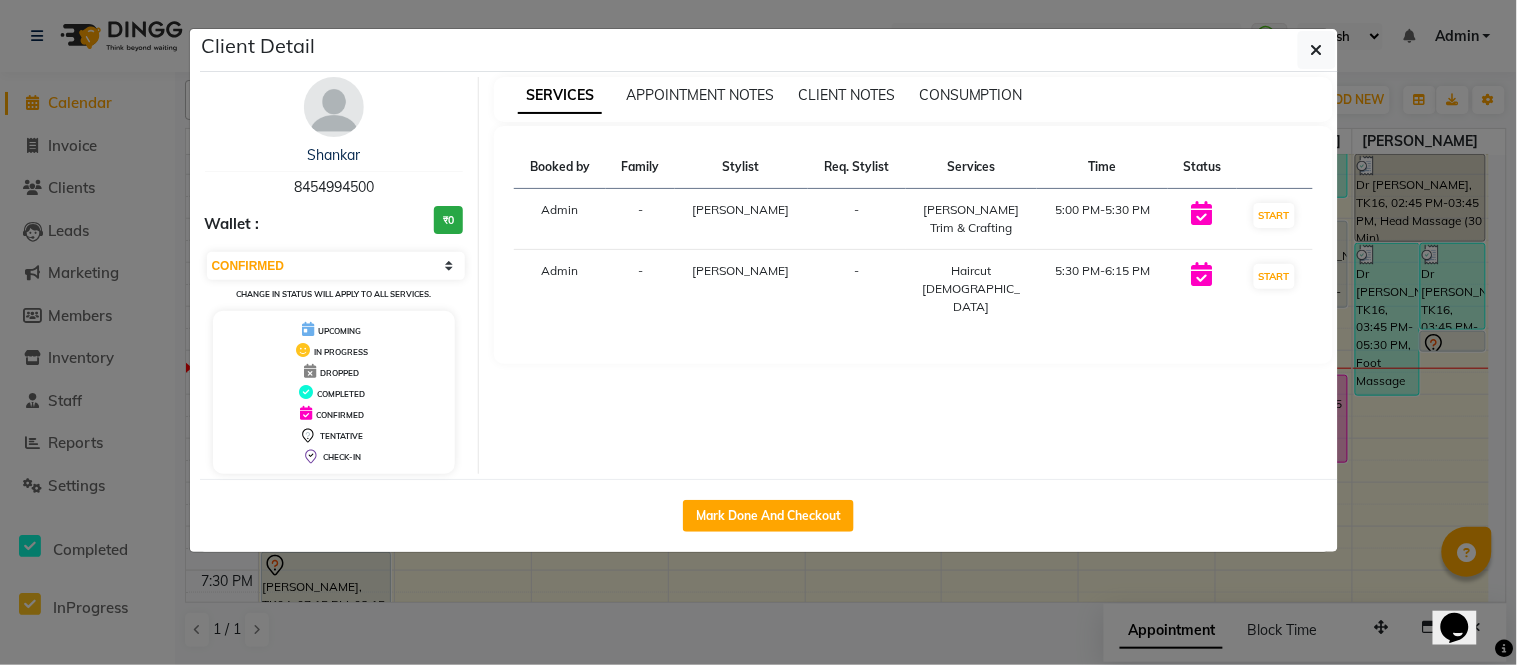 drag, startPoint x: 17, startPoint y: 42, endPoint x: 33, endPoint y: 166, distance: 125.028 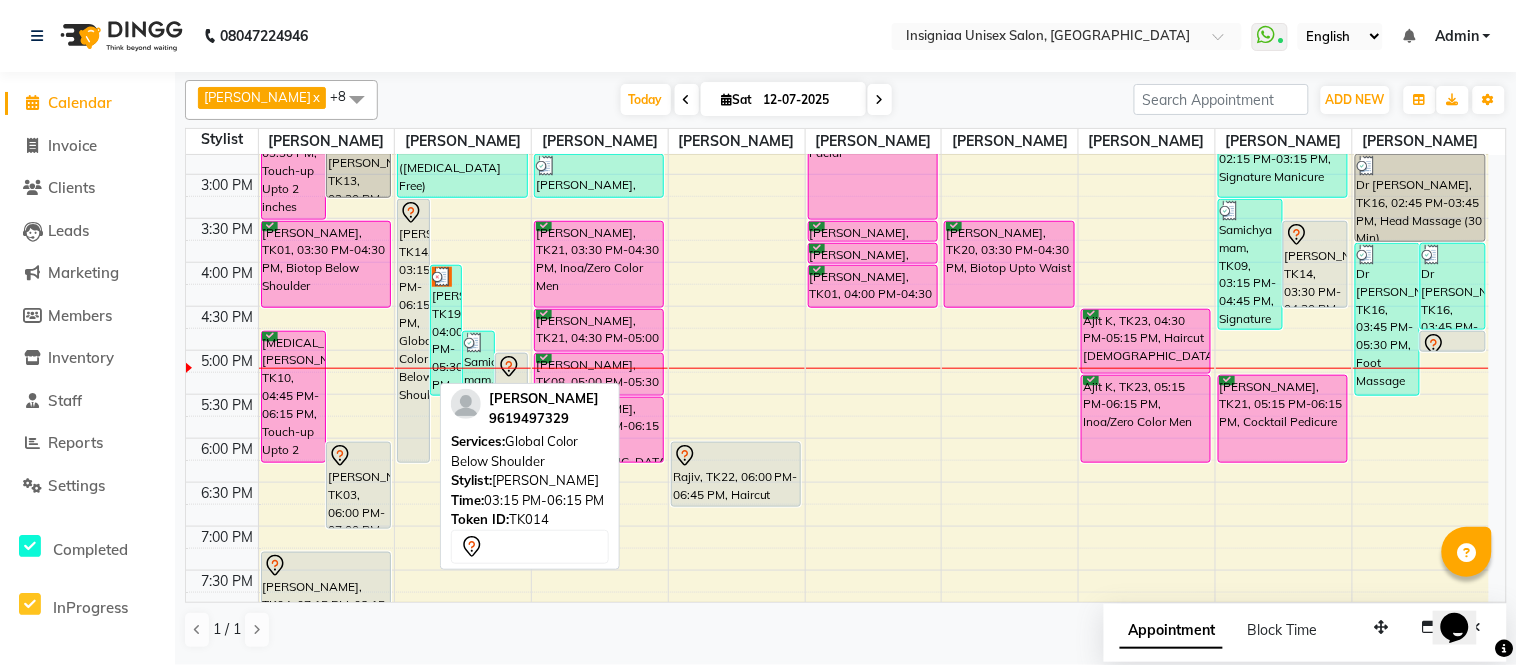 click on "Anjali Dhandwate, TK14, 03:15 PM-06:15 PM, Global Color Below Shoulder" at bounding box center [413, 331] 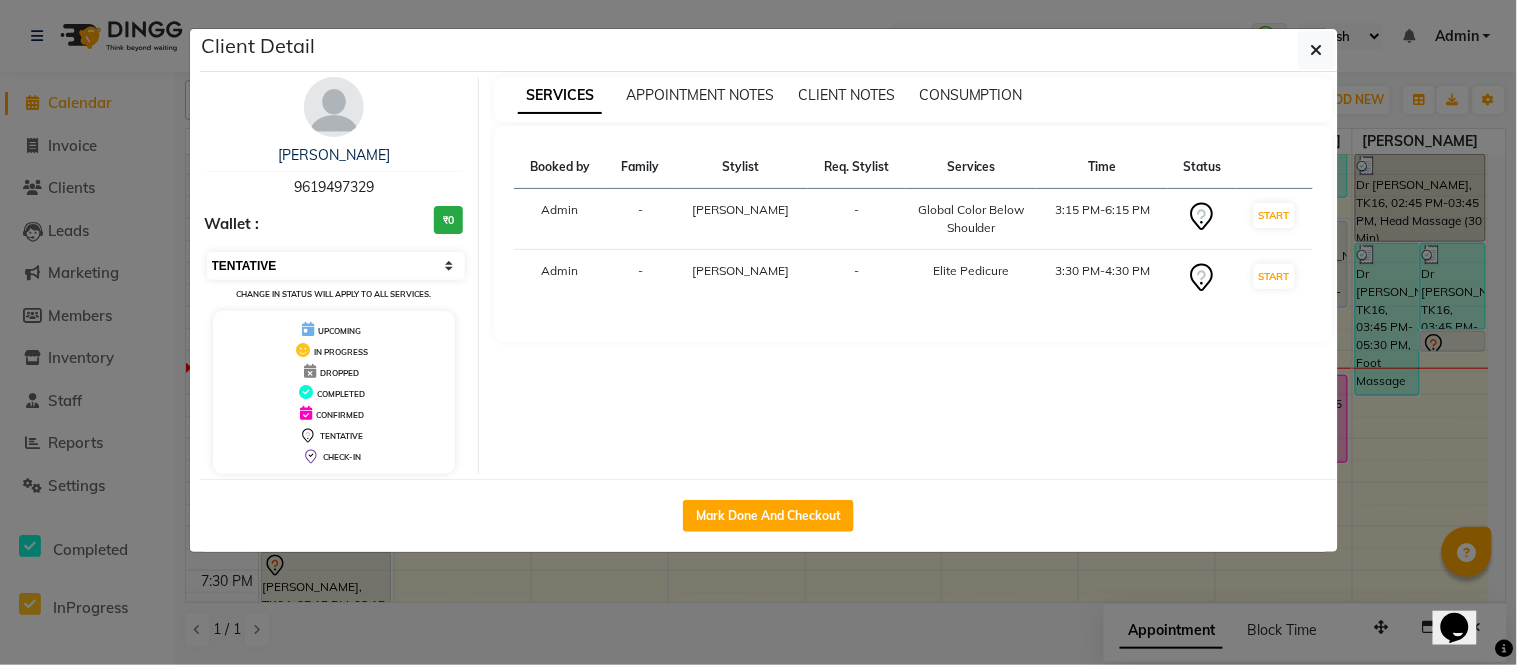 click on "Select IN SERVICE CONFIRMED TENTATIVE CHECK IN MARK DONE DROPPED UPCOMING" at bounding box center [336, 266] 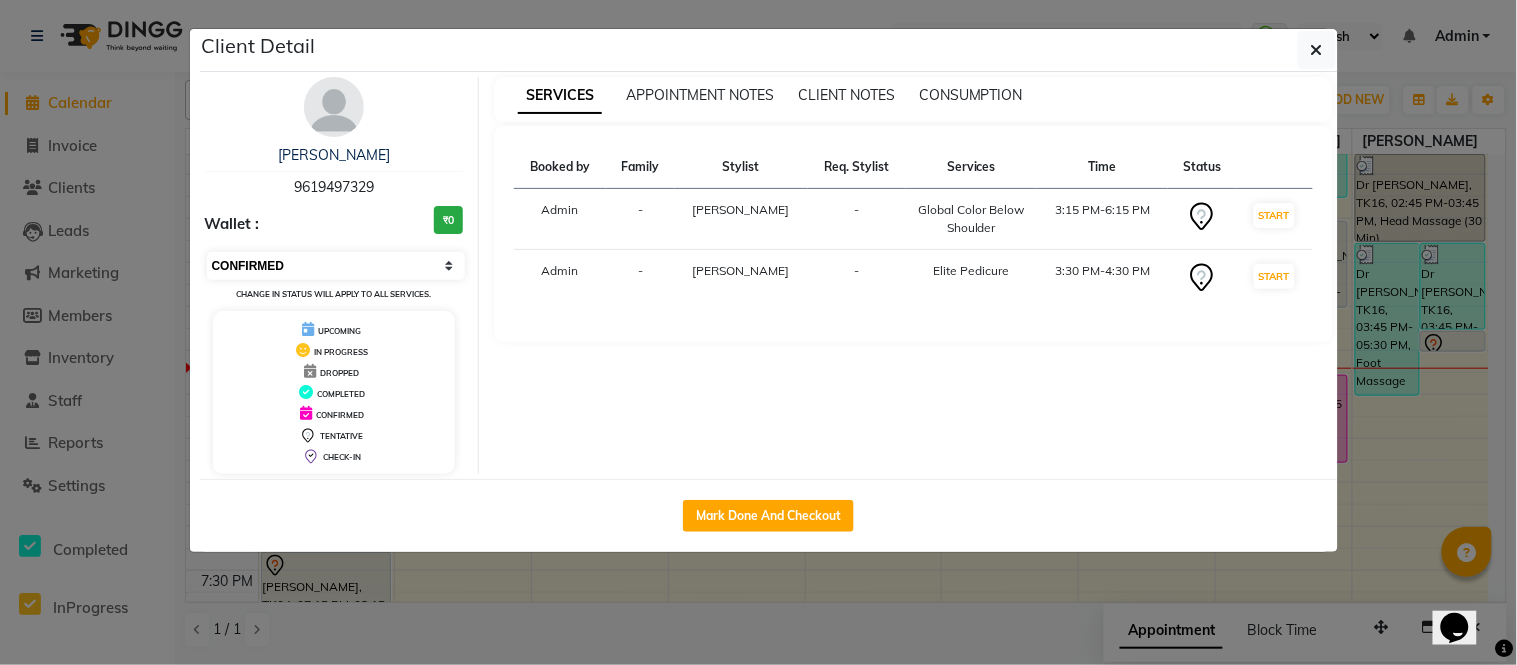 click on "Select IN SERVICE CONFIRMED TENTATIVE CHECK IN MARK DONE DROPPED UPCOMING" at bounding box center [336, 266] 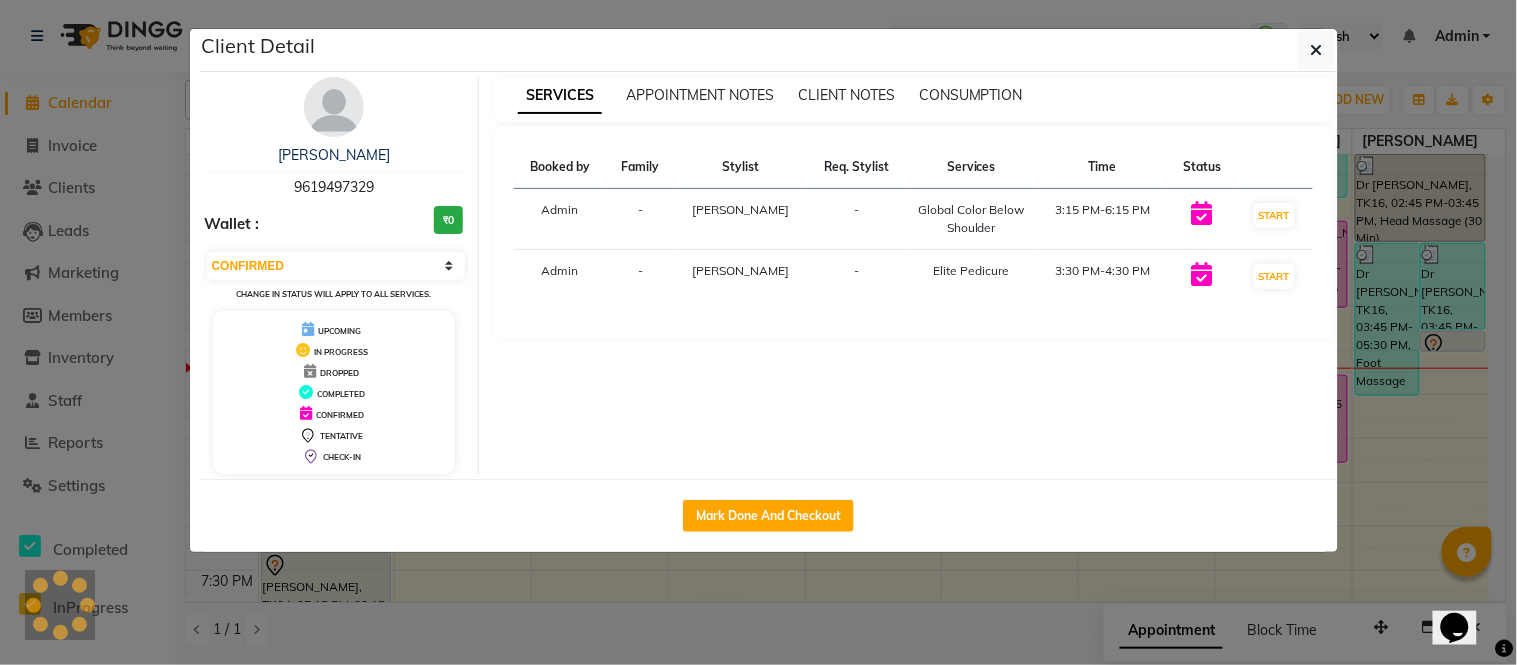 click on "Client Detail  Anjali Dhandwate   9619497329 Wallet : ₹0 Select IN SERVICE CONFIRMED TENTATIVE CHECK IN MARK DONE DROPPED UPCOMING Change in status will apply to all services. UPCOMING IN PROGRESS DROPPED COMPLETED CONFIRMED TENTATIVE CHECK-IN SERVICES APPOINTMENT NOTES CLIENT NOTES CONSUMPTION Booked by Family Stylist Req. Stylist Services Time Status  Admin  - Rahul Srivastav -  Global Color Below Shoulder   3:15 PM-6:15 PM   START   Admin  - Vijay Kharat -  Elite Pedicure   3:30 PM-4:30 PM   START   Mark Done And Checkout" 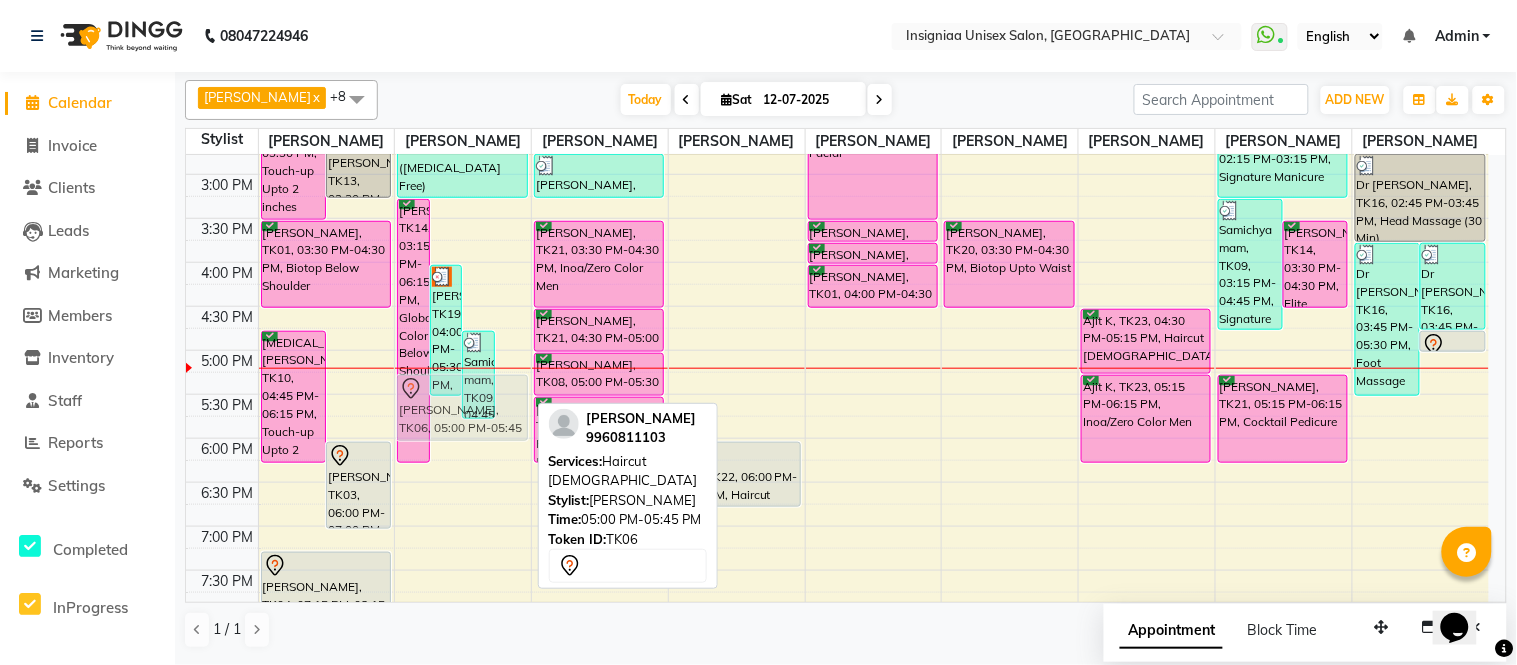 drag, startPoint x: 505, startPoint y: 395, endPoint x: 501, endPoint y: 410, distance: 15.524175 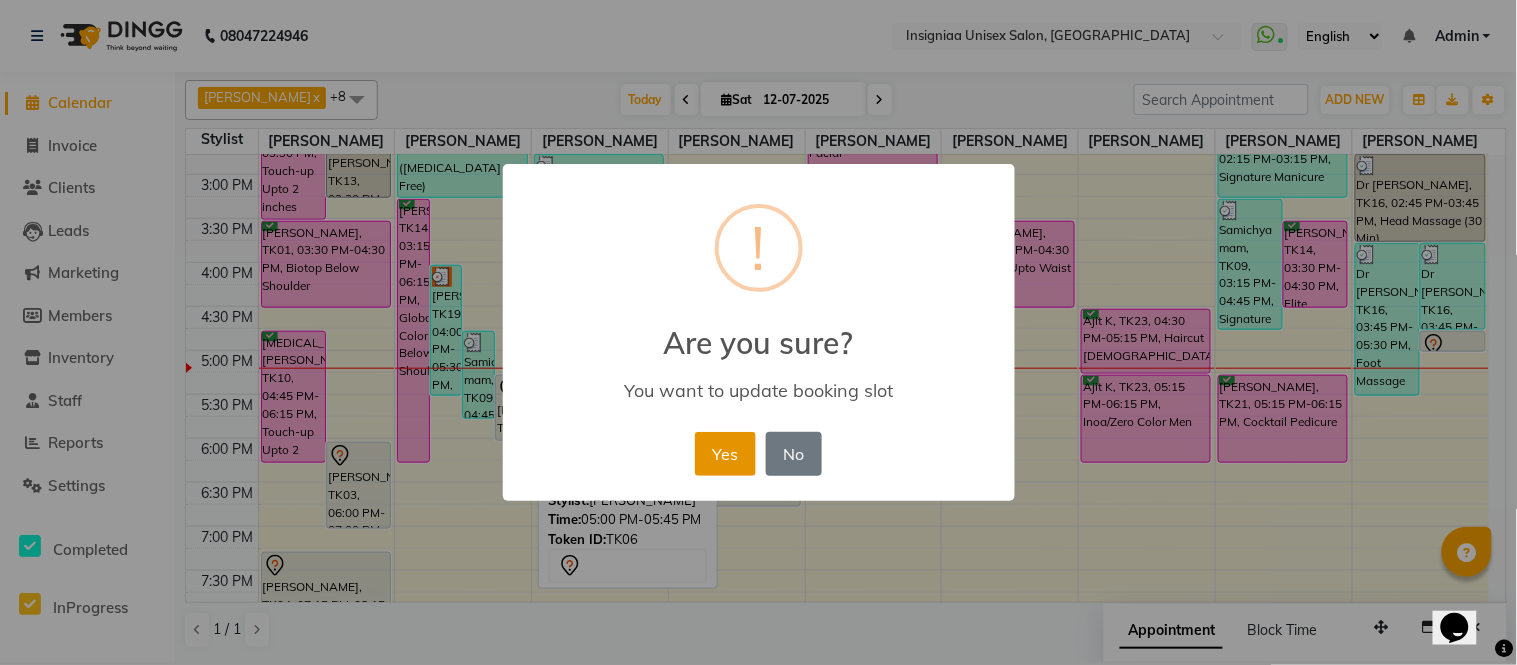 click on "Yes" at bounding box center [725, 454] 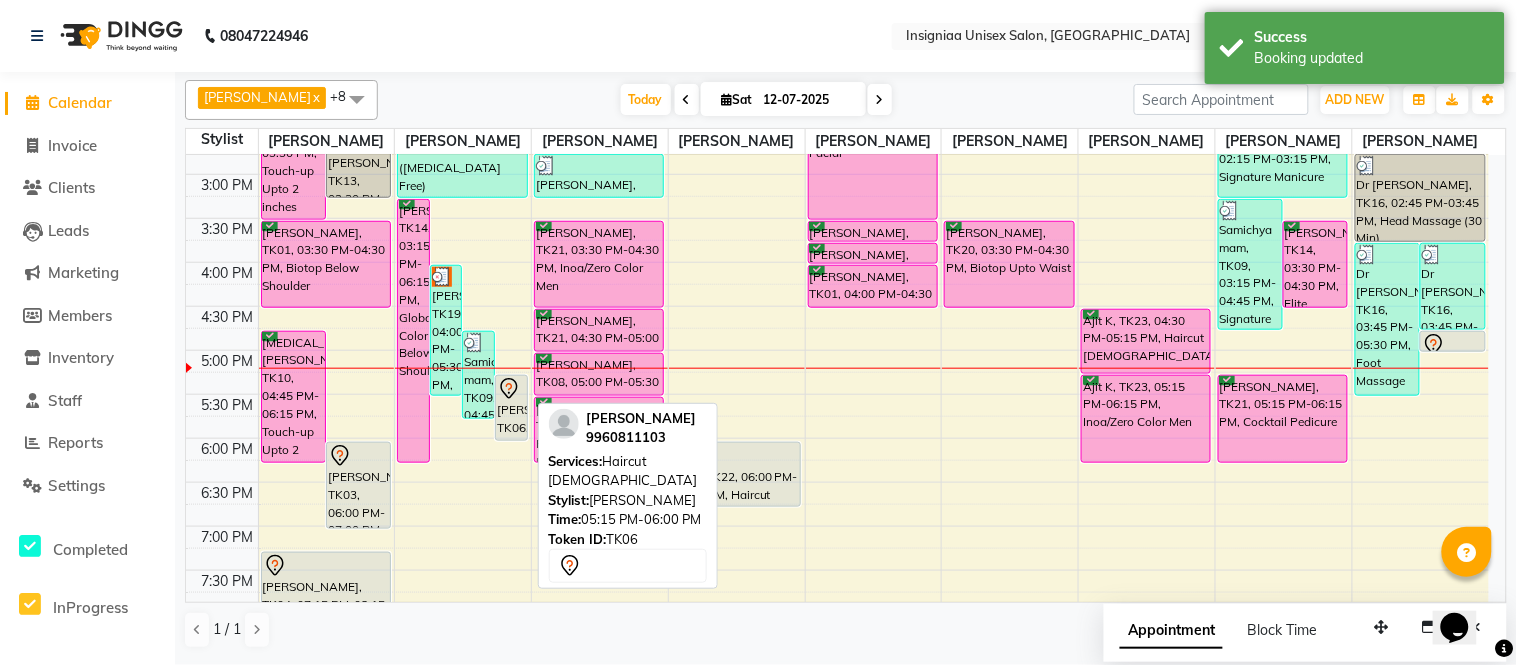 click 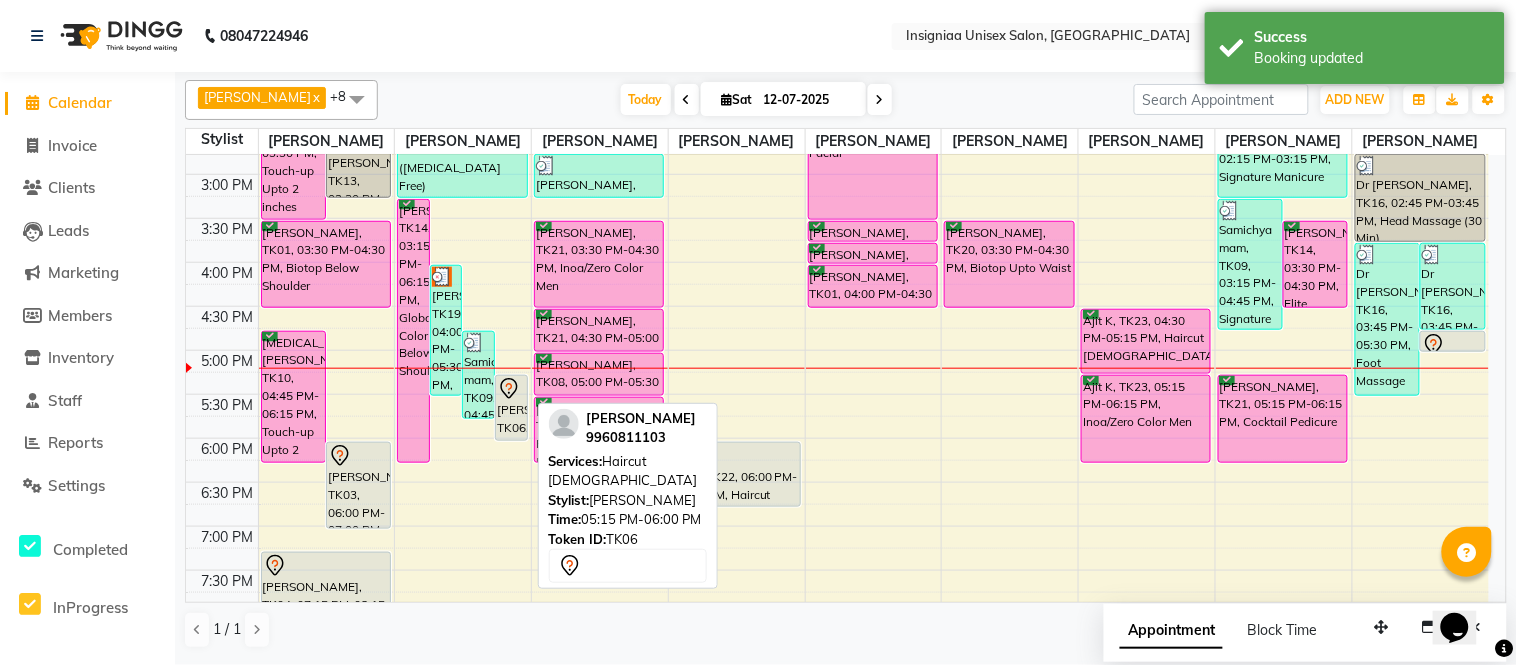 click on "Rajat Saha, TK06, 05:15 PM-06:00 PM, Haircut Male" at bounding box center (511, 408) 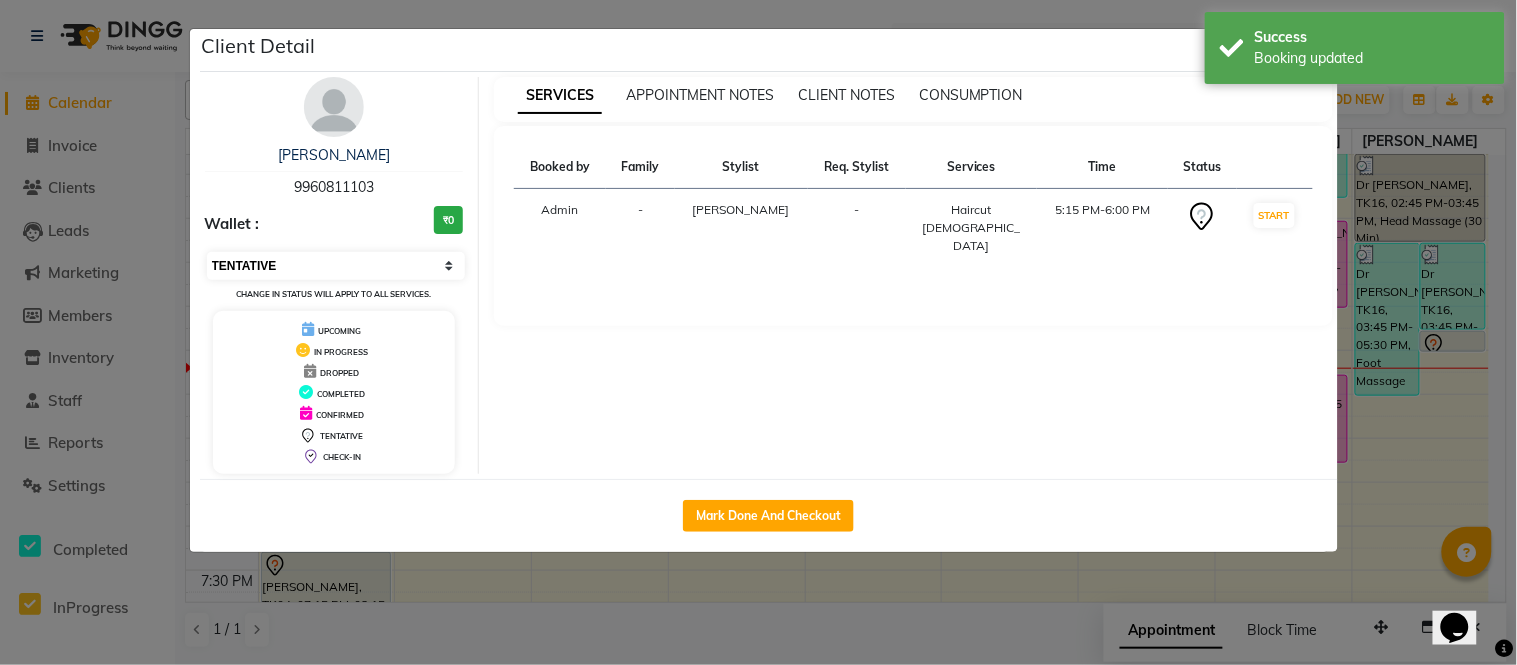 click on "Select IN SERVICE CONFIRMED TENTATIVE CHECK IN MARK DONE DROPPED UPCOMING" at bounding box center [336, 266] 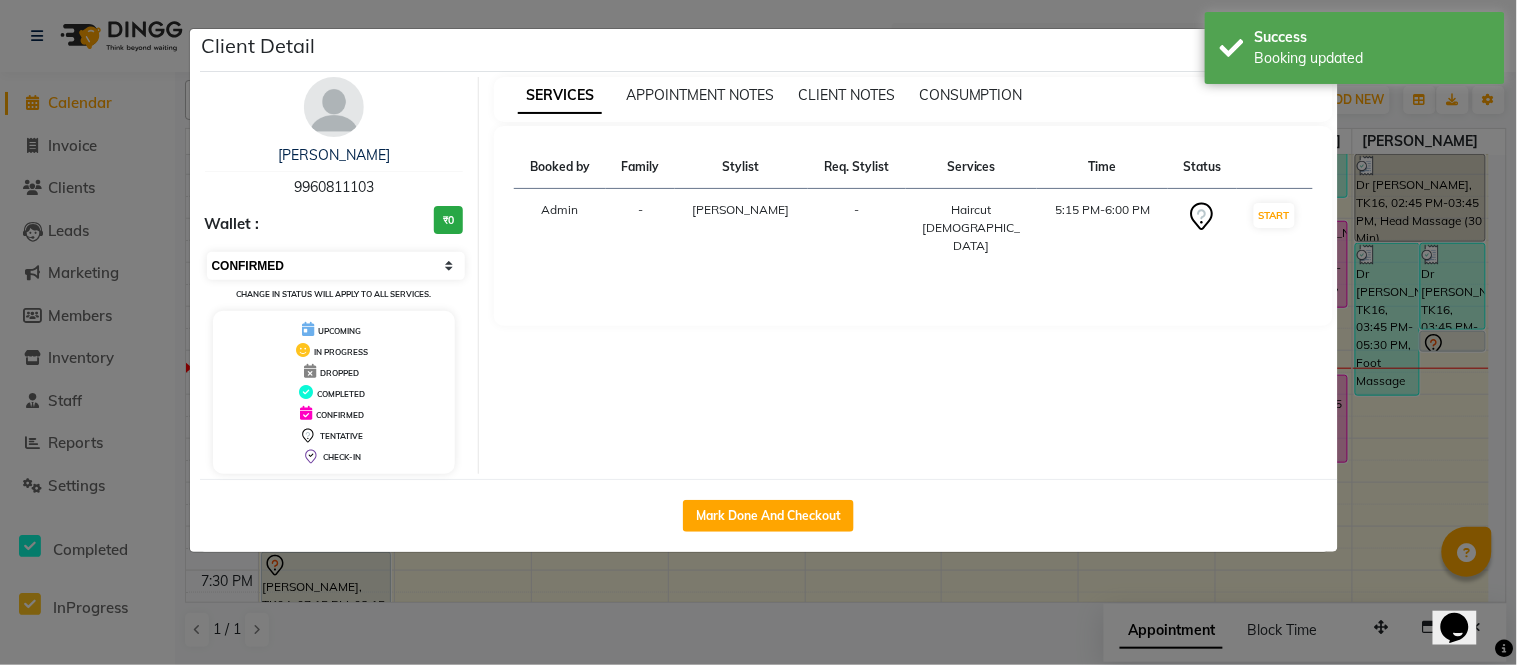 click on "Select IN SERVICE CONFIRMED TENTATIVE CHECK IN MARK DONE DROPPED UPCOMING" at bounding box center [336, 266] 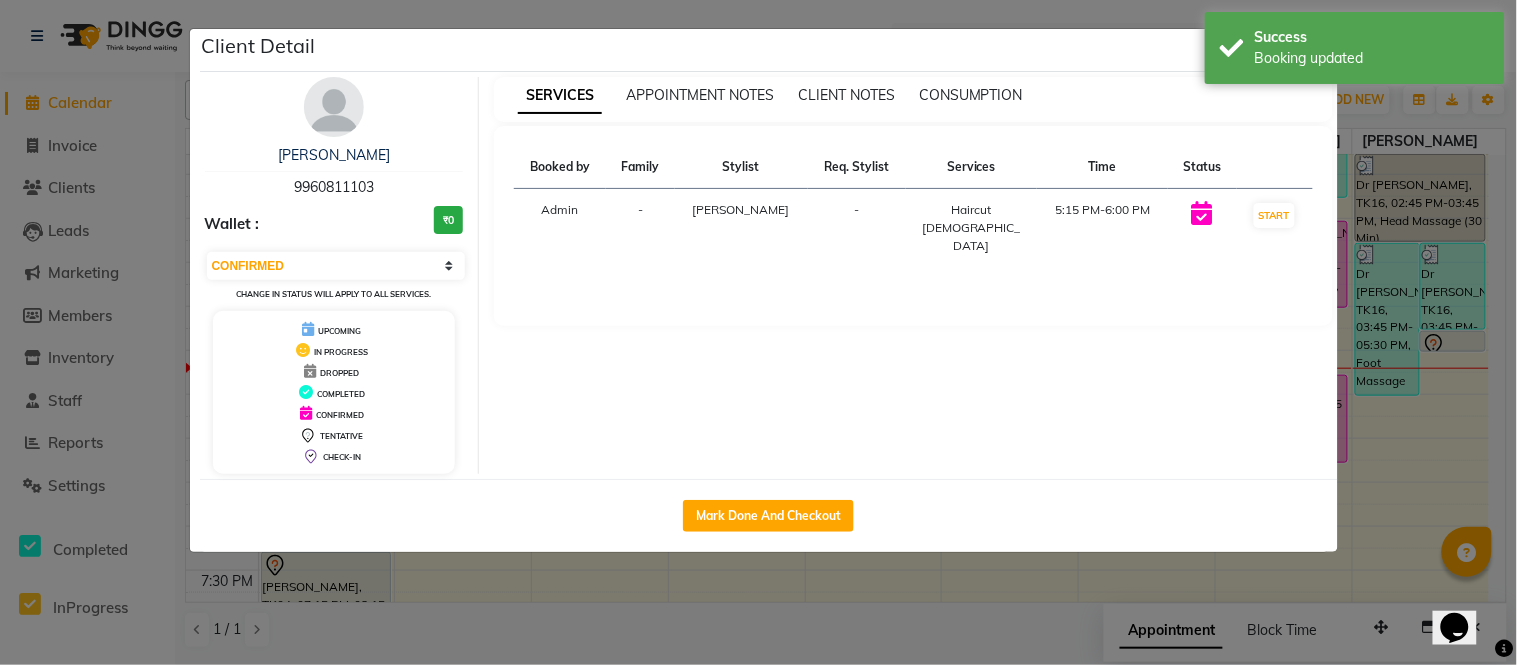 click on "Client Detail  Rajat Saha   9960811103 Wallet : ₹0 Select IN SERVICE CONFIRMED TENTATIVE CHECK IN MARK DONE DROPPED UPCOMING Change in status will apply to all services. UPCOMING IN PROGRESS DROPPED COMPLETED CONFIRMED TENTATIVE CHECK-IN SERVICES APPOINTMENT NOTES CLIENT NOTES CONSUMPTION Booked by Family Stylist Req. Stylist Services Time Status  Admin  - Rahul Srivastav -  Haircut Male   5:15 PM-6:00 PM   START   Mark Done And Checkout" 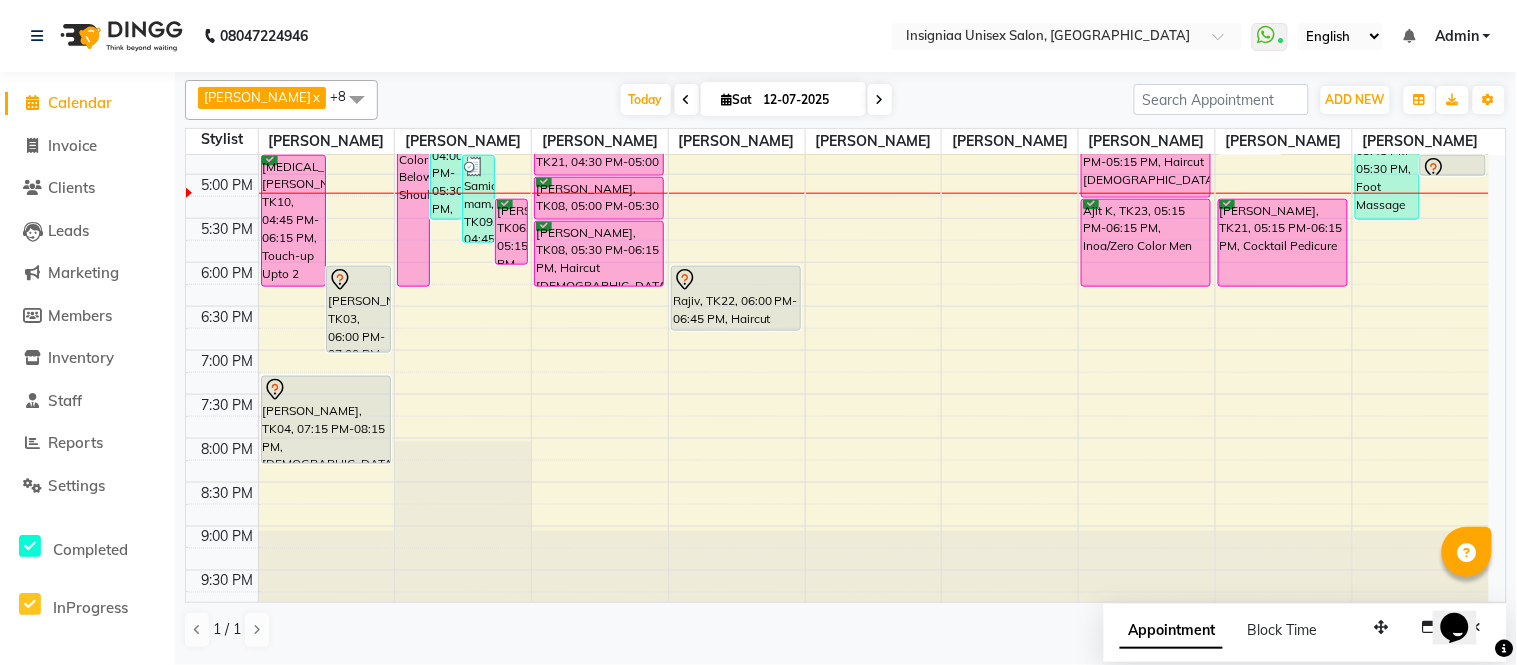 scroll, scrollTop: 634, scrollLeft: 0, axis: vertical 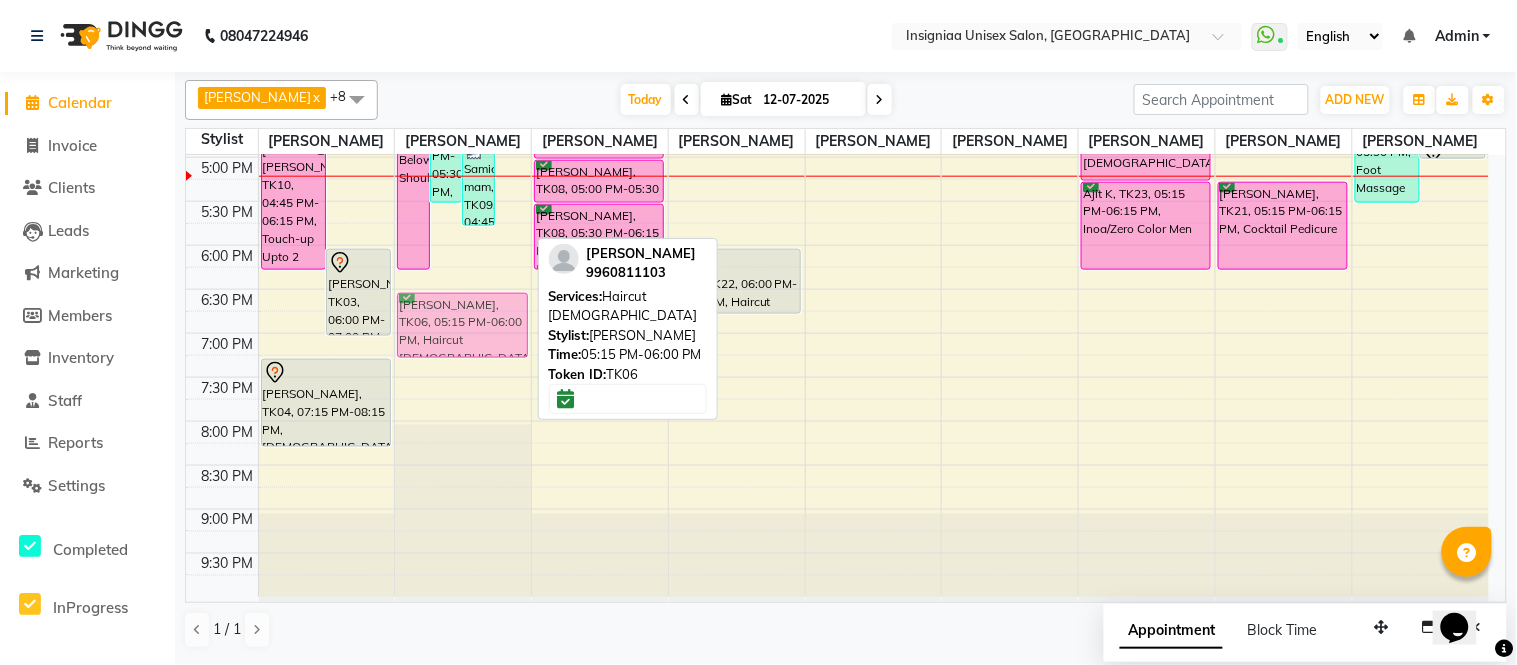 drag, startPoint x: 503, startPoint y: 211, endPoint x: 501, endPoint y: 320, distance: 109.01835 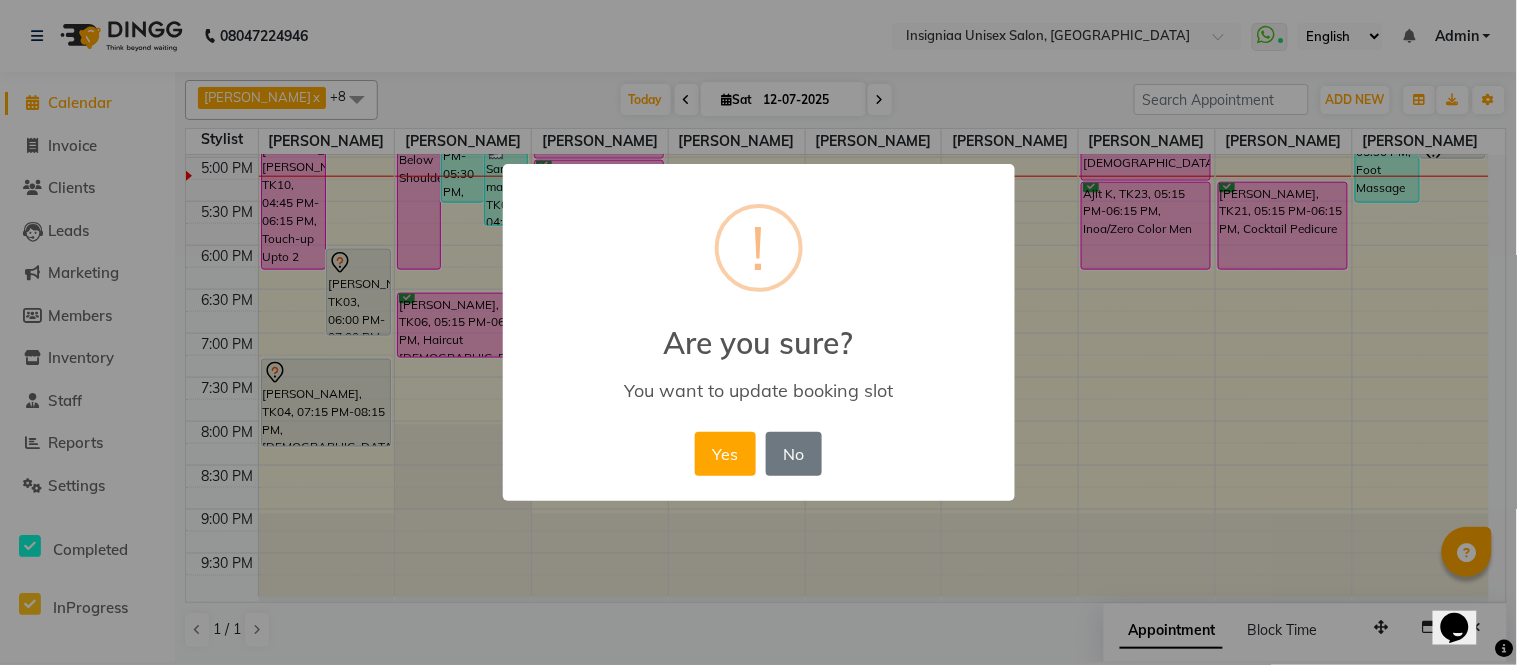 drag, startPoint x: 722, startPoint y: 458, endPoint x: 385, endPoint y: 484, distance: 338.00146 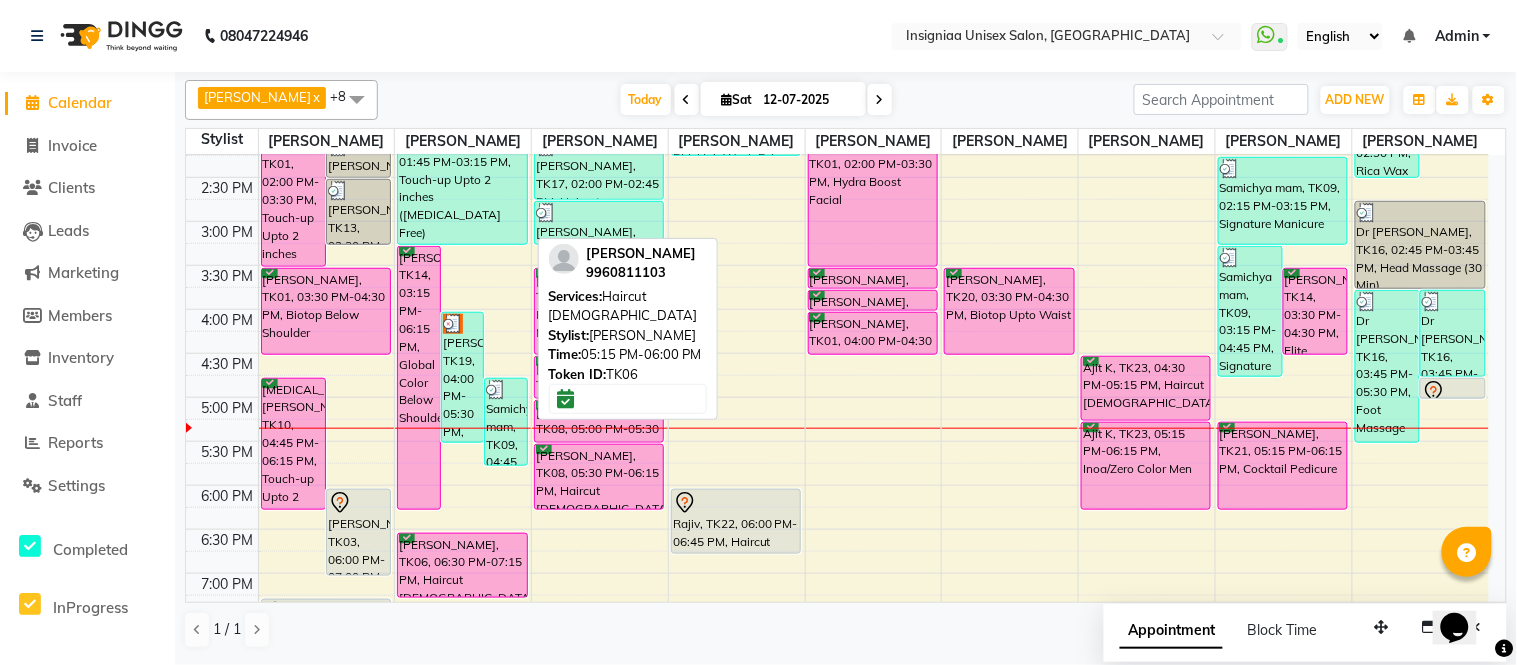 scroll, scrollTop: 412, scrollLeft: 0, axis: vertical 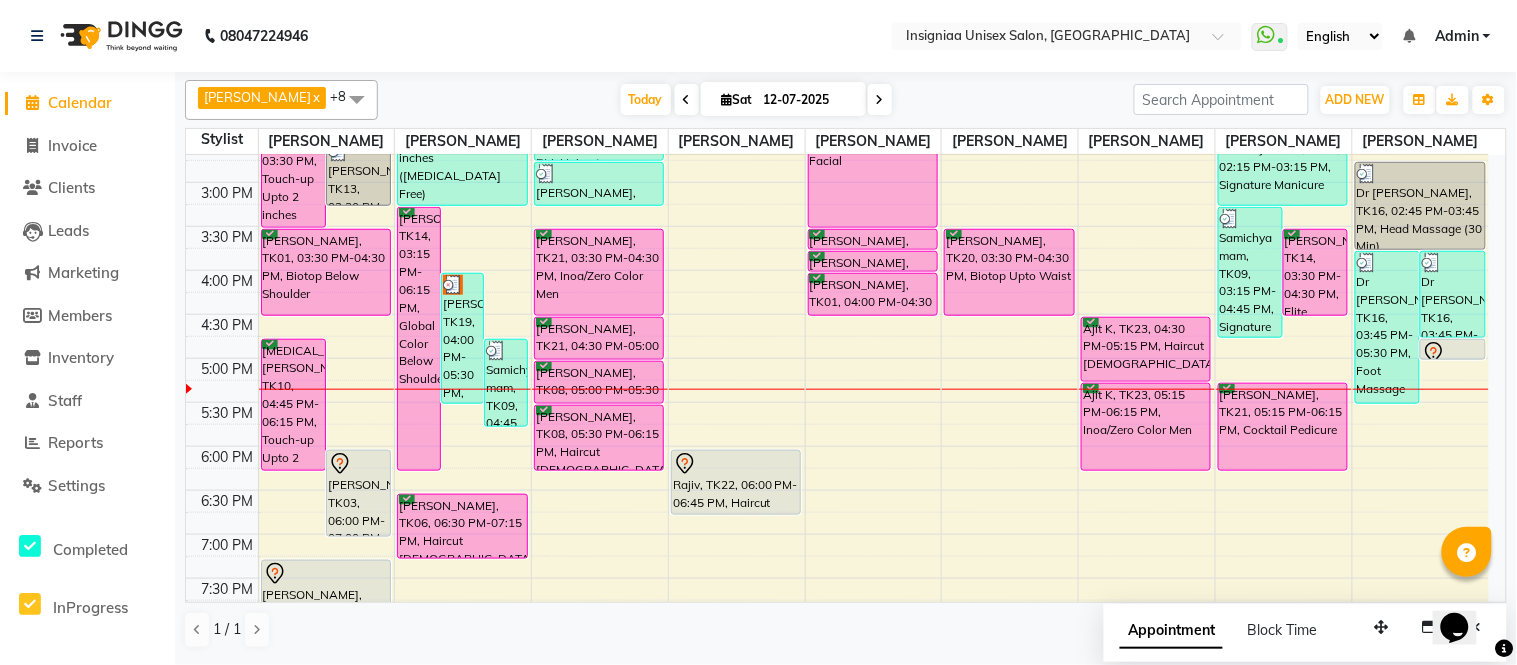 click on "10:00 AM 10:30 AM 11:00 AM 11:30 AM 12:00 PM 12:30 PM 1:00 PM 1:30 PM 2:00 PM 2:30 PM 3:00 PM 3:30 PM 4:00 PM 4:30 PM 5:00 PM 5:30 PM 6:00 PM 6:30 PM 7:00 PM 7:30 PM 8:00 PM 8:30 PM 9:00 PM 9:30 PM     Niki Jat, TK01, 02:00 PM-03:30 PM, Touch-up Upto 2 inches      Ramya Poddar, TK13, 02:00 PM-02:30 PM, Pre wash Female (without Conditioning)     Ramya Poddar, TK13, 02:30 PM-03:15 PM, Blow Dry Below Shoulder     Yasmin Mam, TK10, 04:45 PM-06:15 PM, Touch-up Upto 2 inches              Himanshu Agarwal, TK03, 06:00 PM-07:00 PM, Haircut Male By Senior Stylist     Rohit, TK02, 12:15 PM-01:00 PM, Haircut Male By Senior Stylist     Niki Jat, TK01, 03:30 PM-04:30 PM, Biotop Below Shoulder             Dattatray, TK04, 07:15 PM-08:15 PM, Female Haircut By Senior Stylist     Anjali Dhandwate, TK14, 03:15 PM-06:15 PM, Global Color Below Shoulder     Seema Gopakumar, TK19, 04:00 PM-05:30 PM, Touch-up Upto 2 inches      Samichya mam, TK09, 04:45 PM-05:45 PM, Biotop Upto Waist" at bounding box center [837, 270] 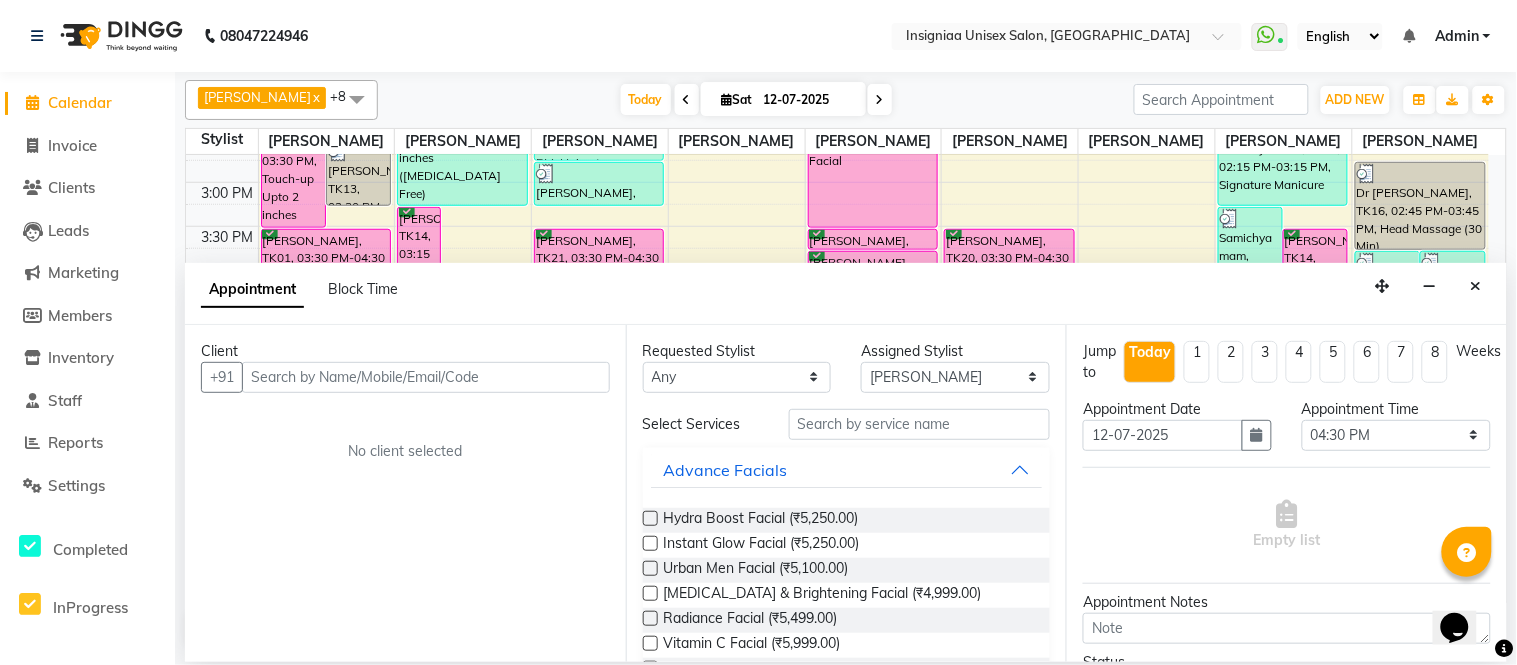 click at bounding box center [426, 377] 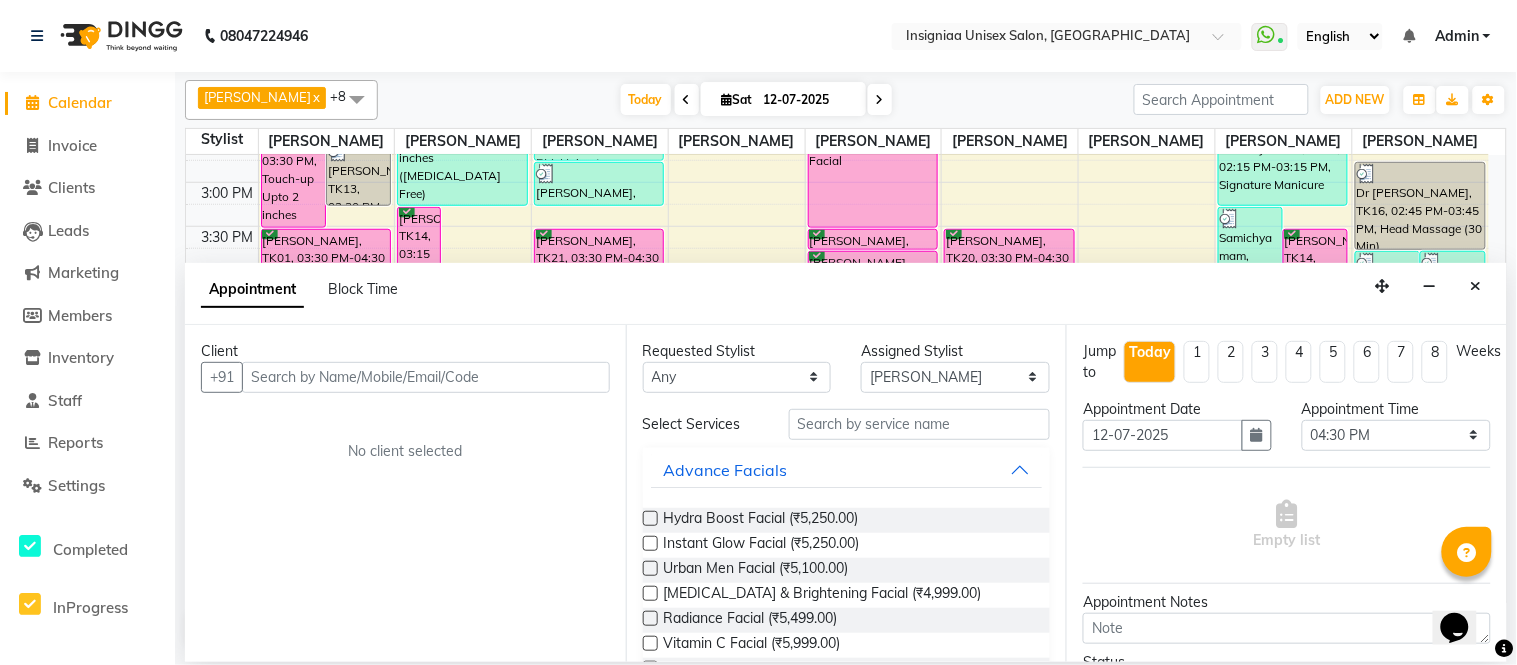 click at bounding box center [426, 377] 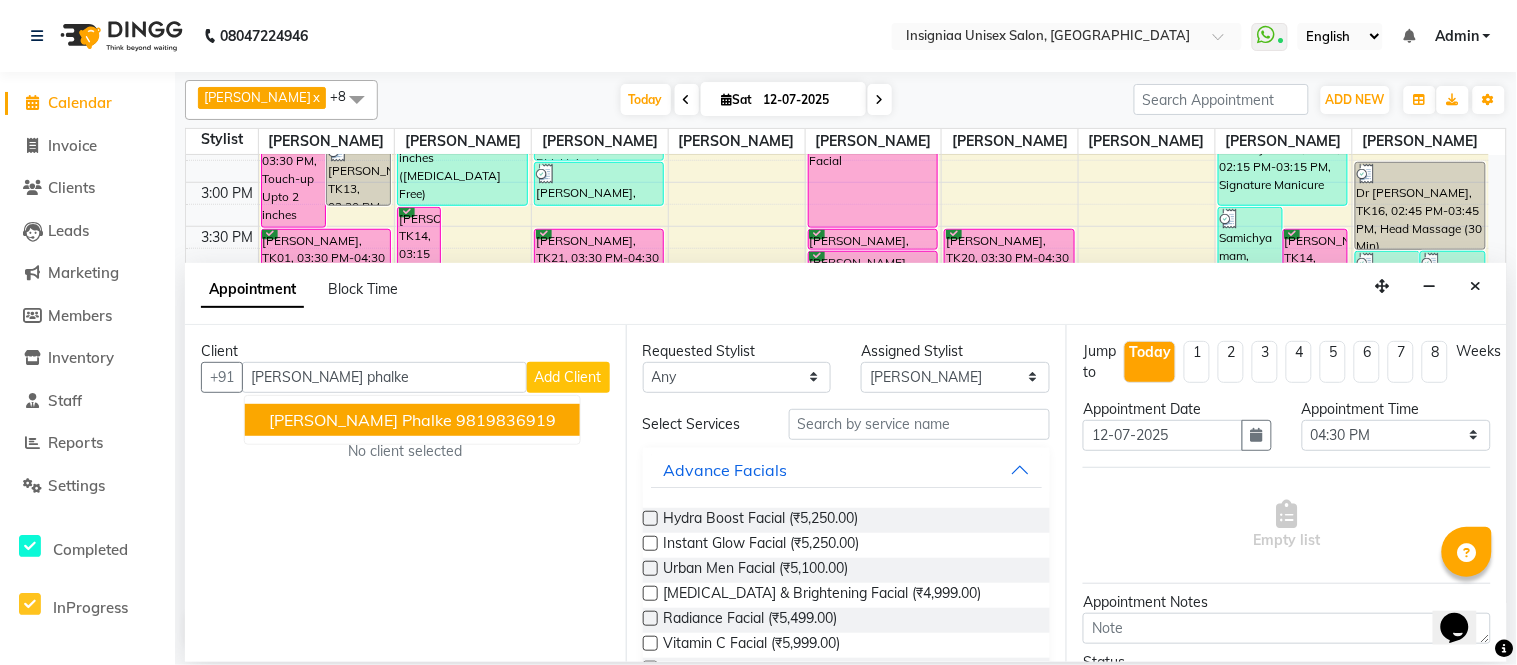 click on "Swapnil Phalke" at bounding box center (360, 420) 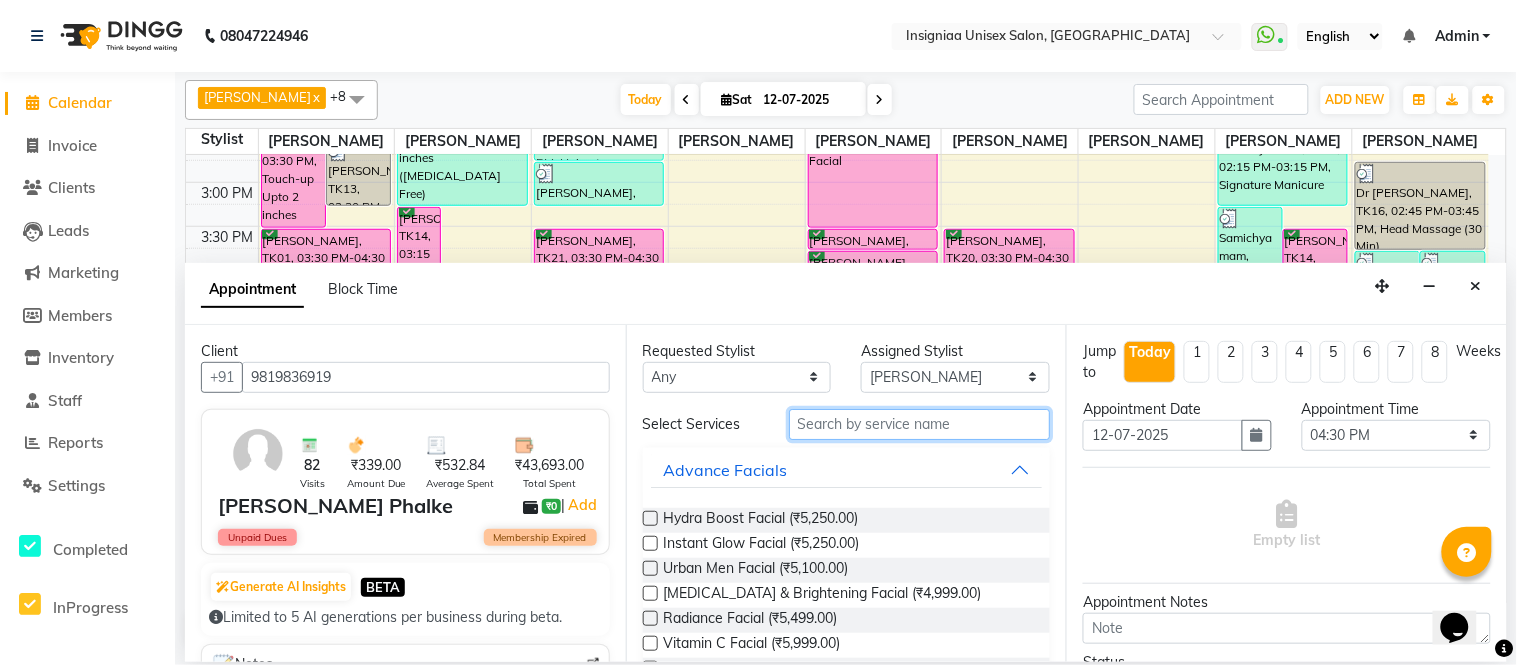 click at bounding box center (920, 424) 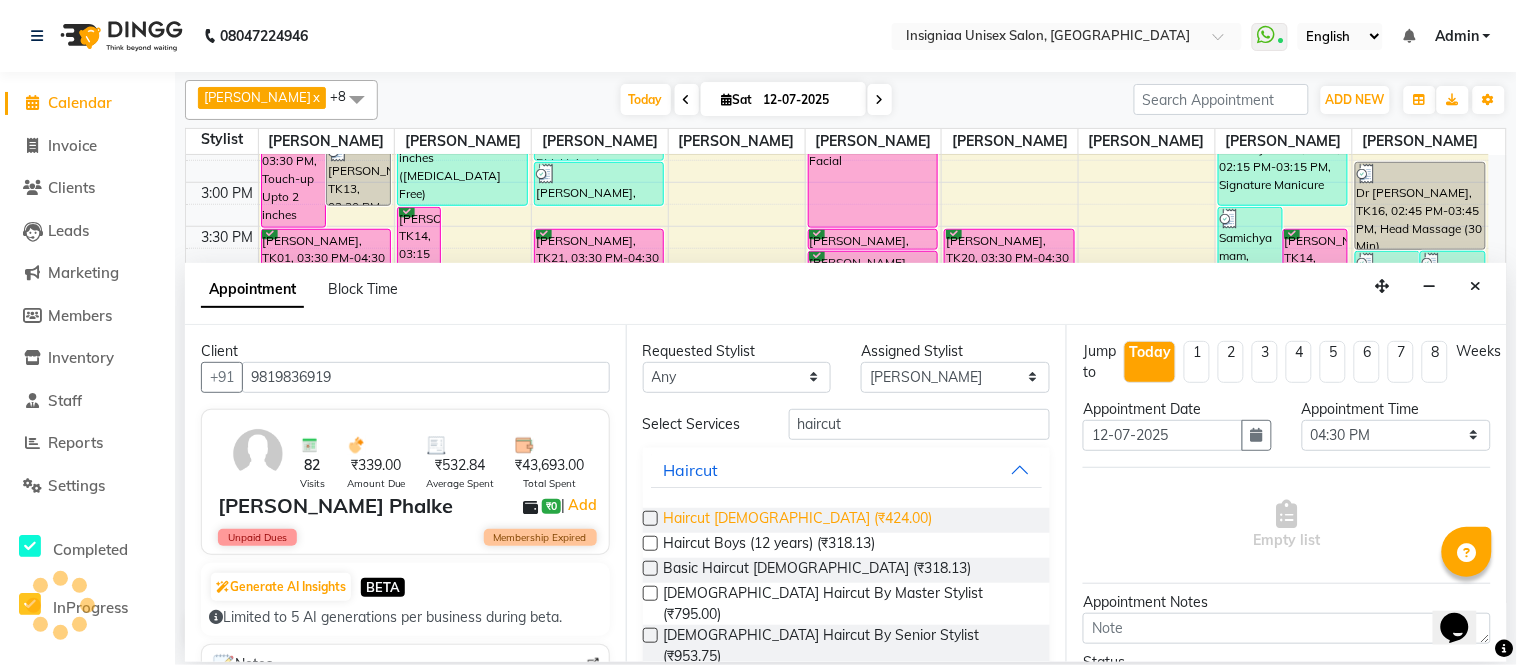 click on "Haircut Male (₹424.00)" at bounding box center [798, 520] 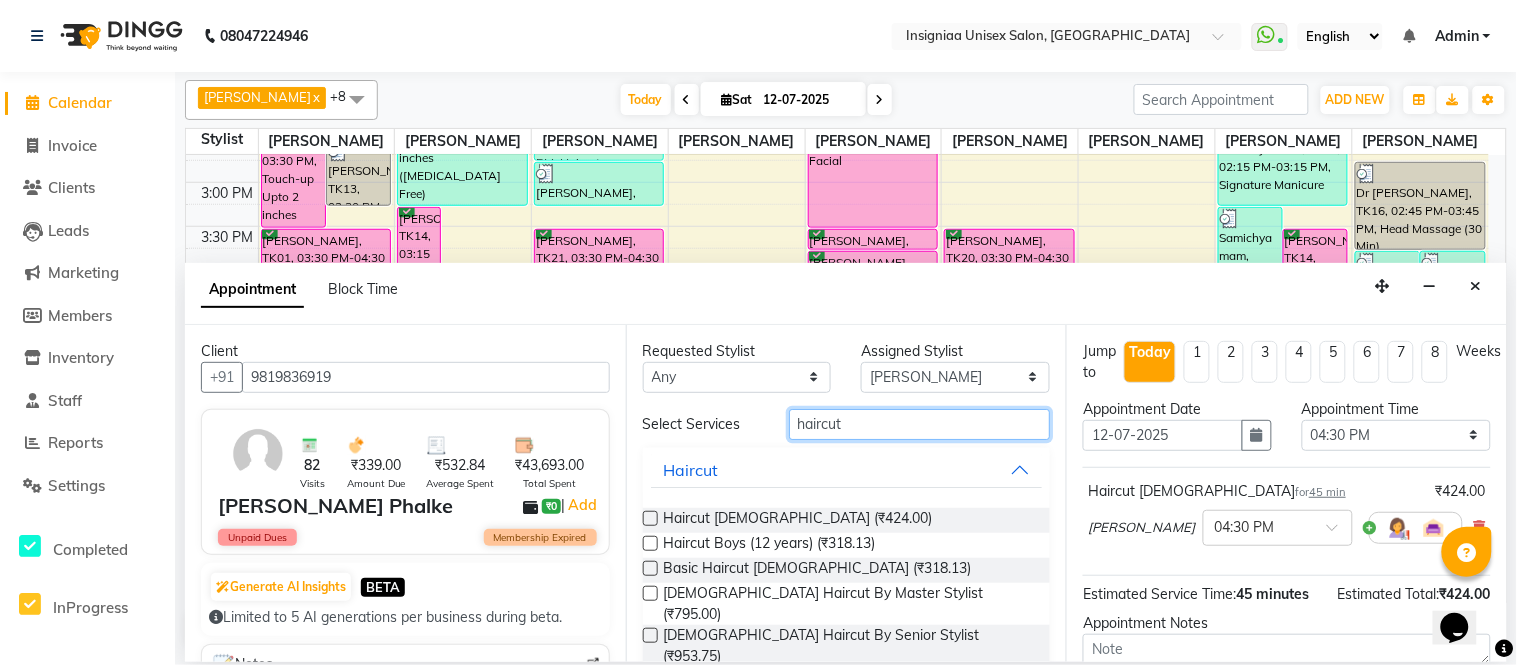 drag, startPoint x: 860, startPoint y: 426, endPoint x: 702, endPoint y: 437, distance: 158.38245 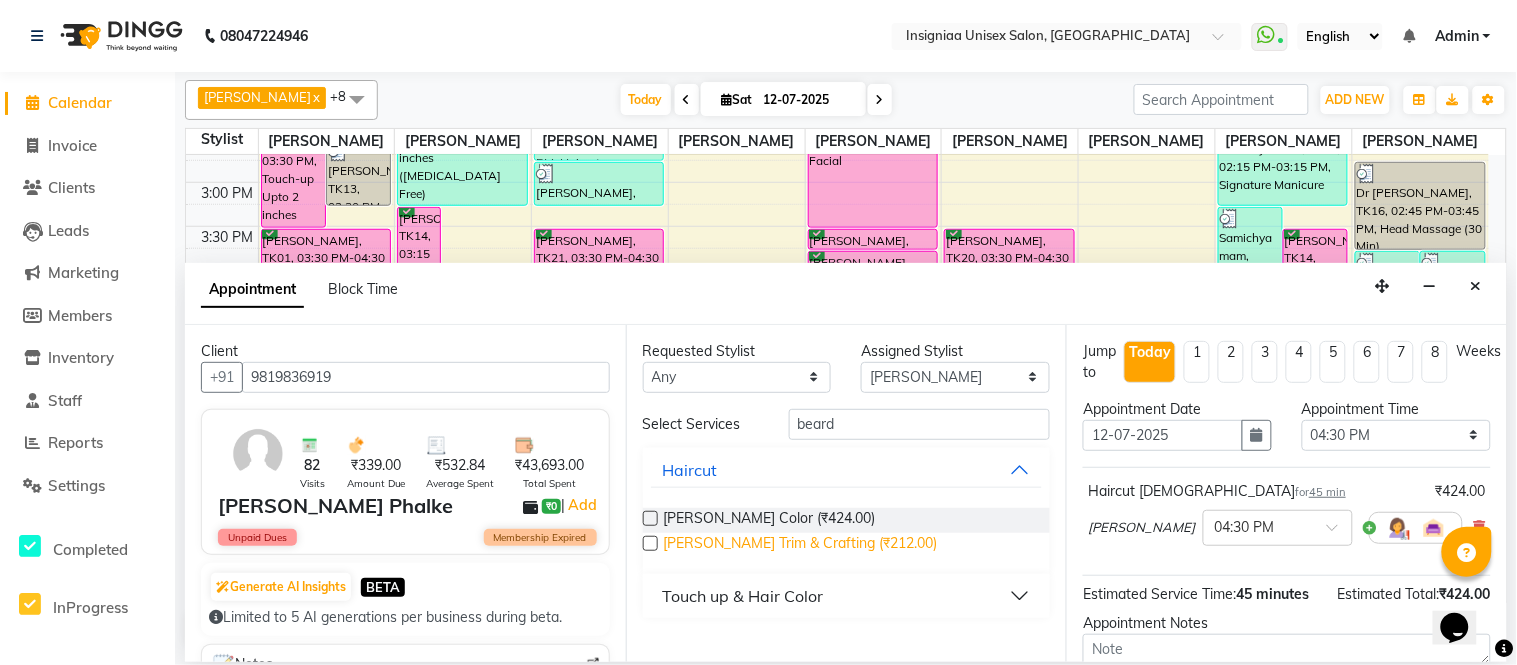click on "Beard Trim & Crafting (₹212.00)" at bounding box center (801, 545) 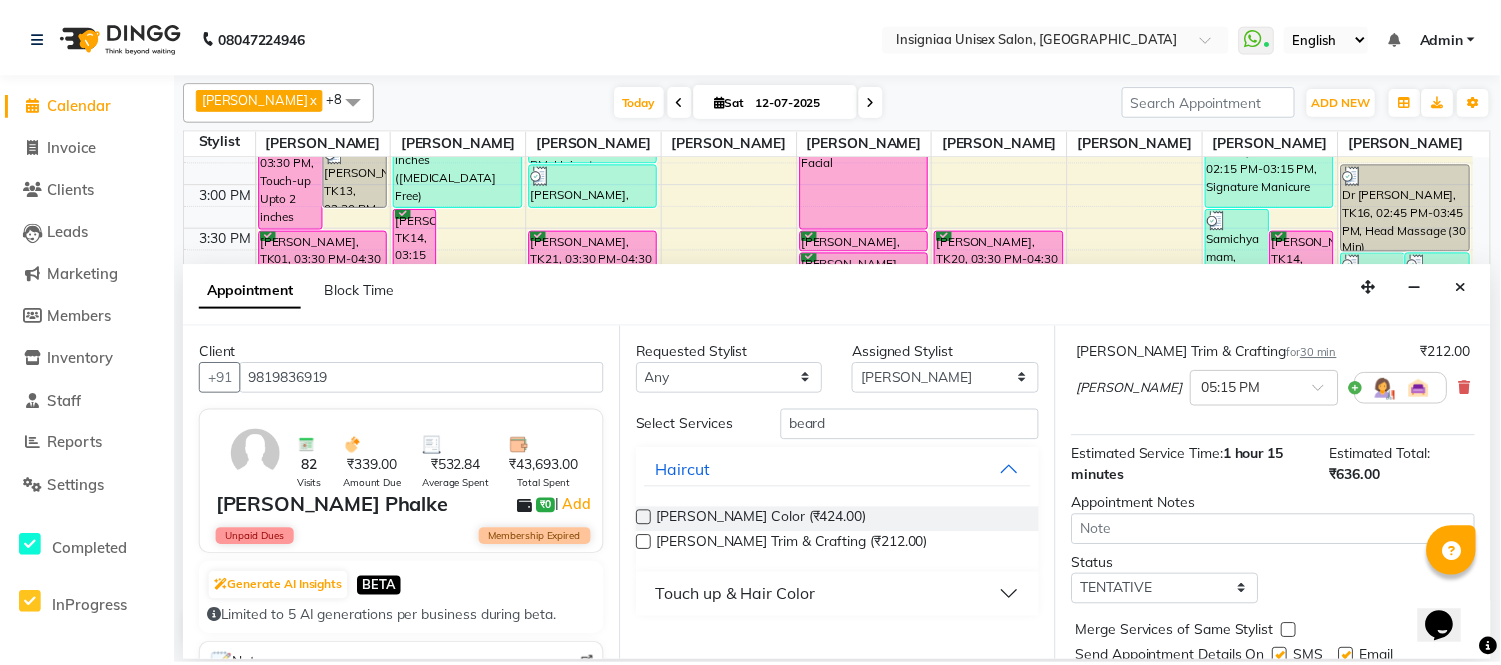 scroll, scrollTop: 300, scrollLeft: 0, axis: vertical 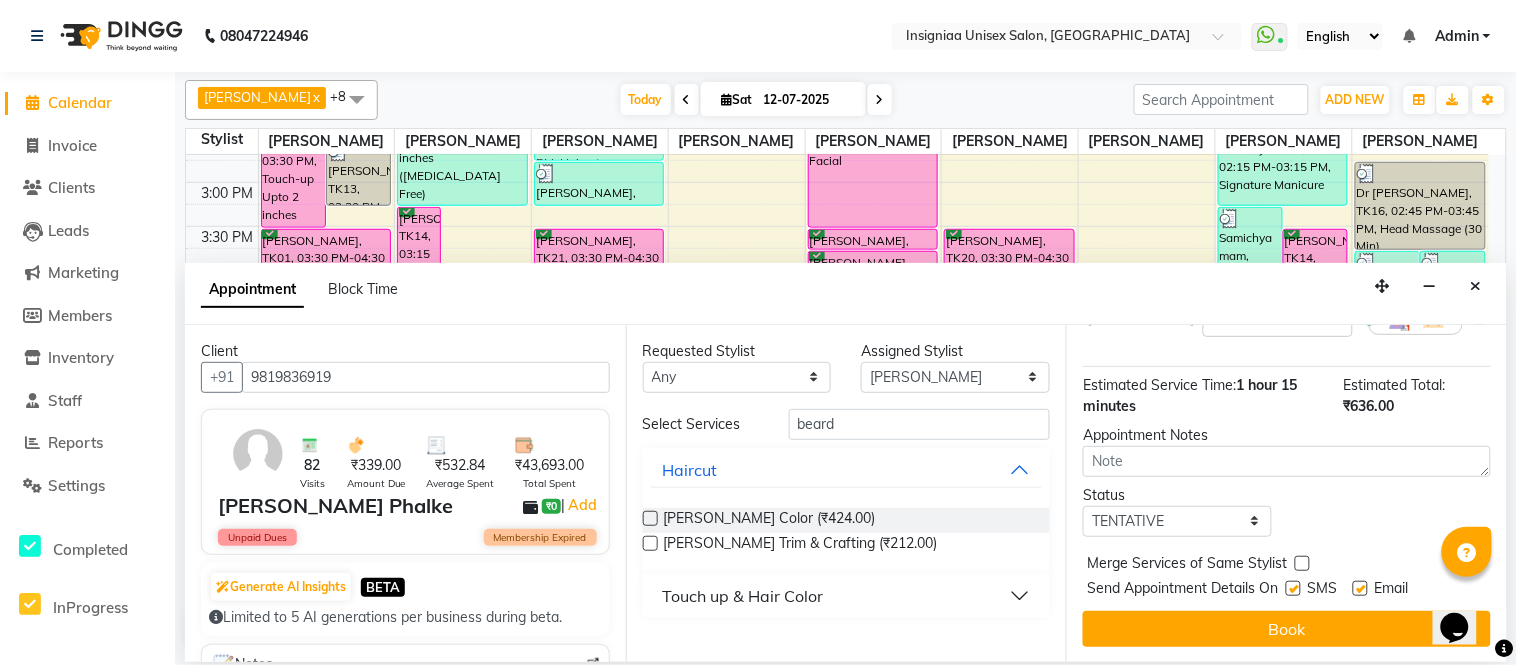 click at bounding box center (1360, 588) 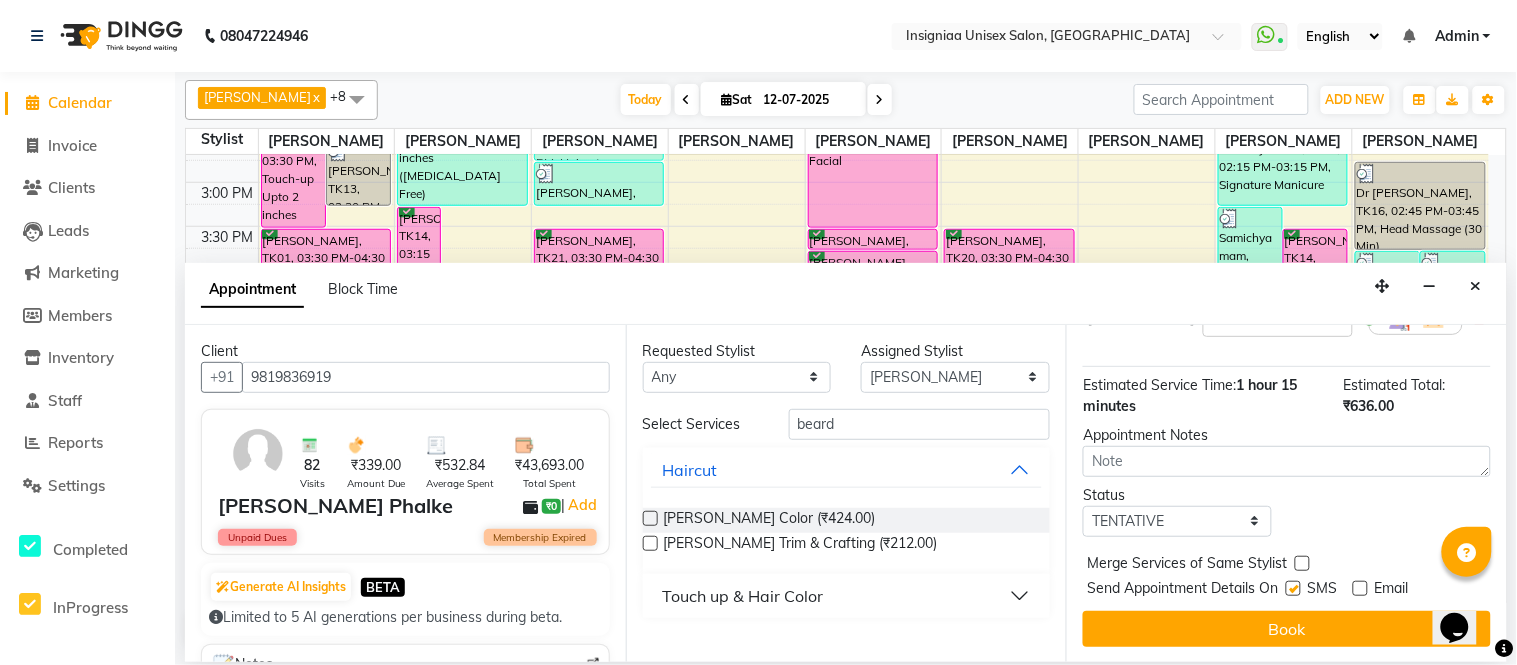 click at bounding box center (1293, 588) 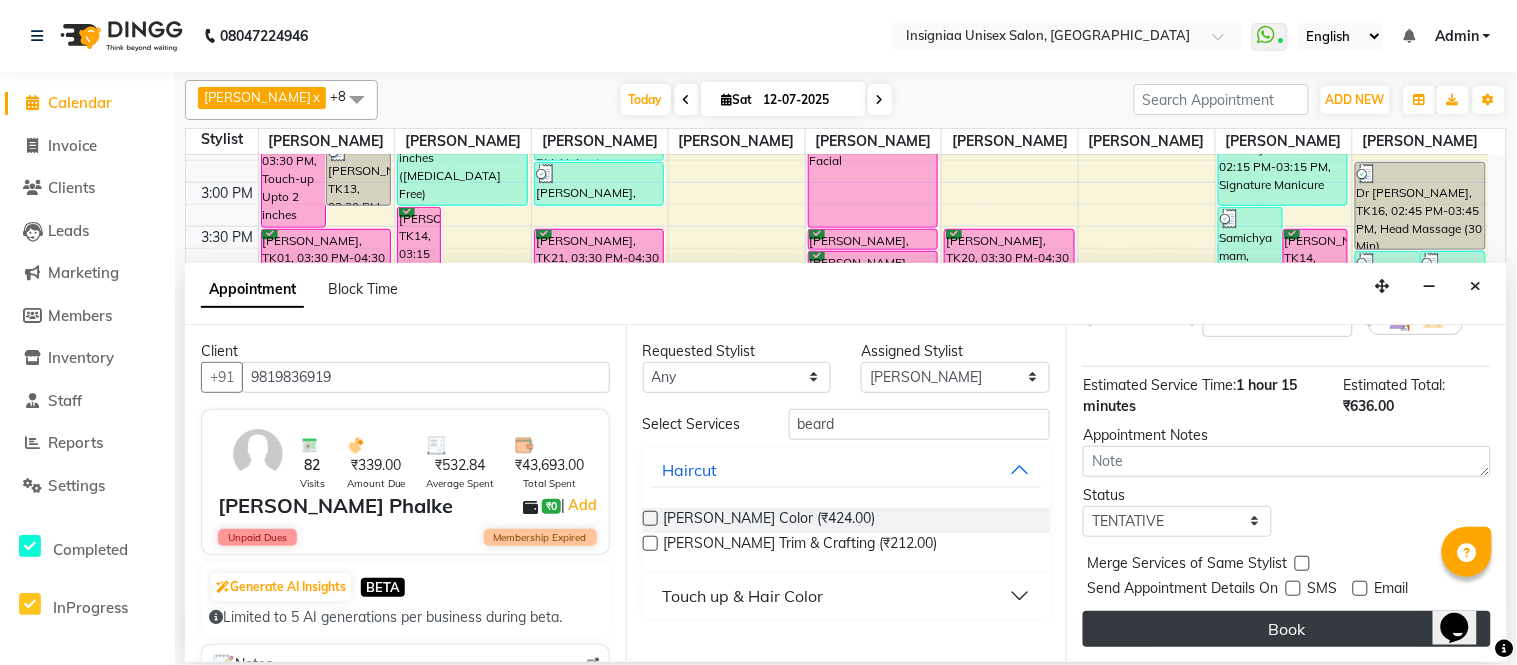 click on "Book" at bounding box center (1287, 629) 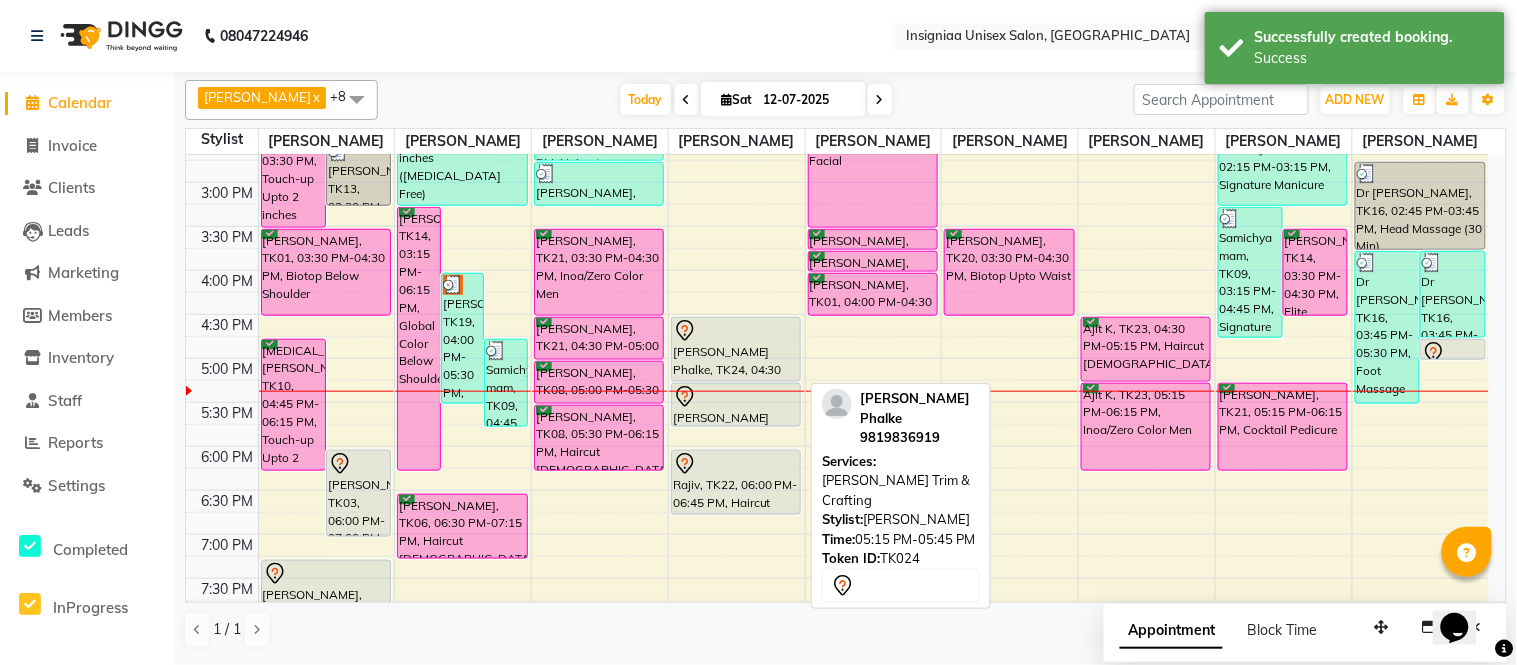 click on "[PERSON_NAME] Phalke, TK24, 05:15 PM-05:45 PM, [PERSON_NAME] Trim & Crafting" at bounding box center [736, 405] 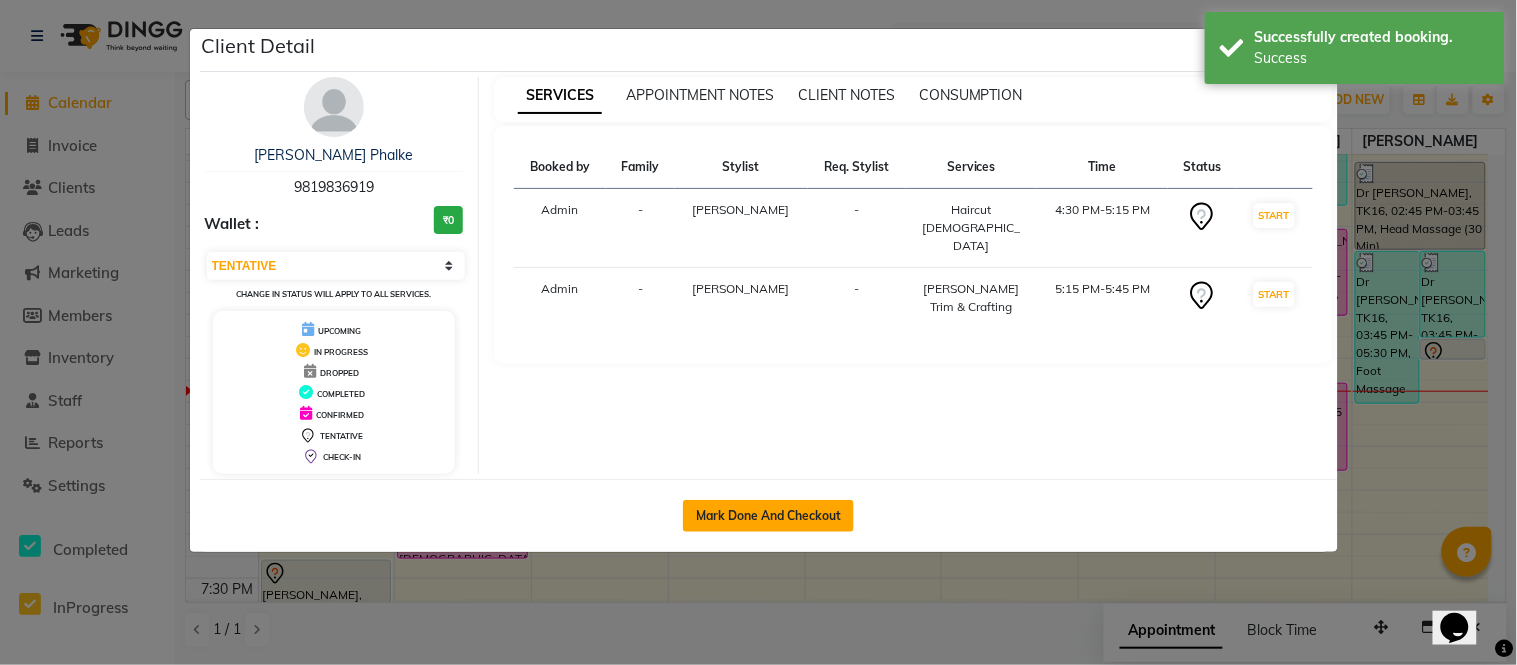 click on "Mark Done And Checkout" 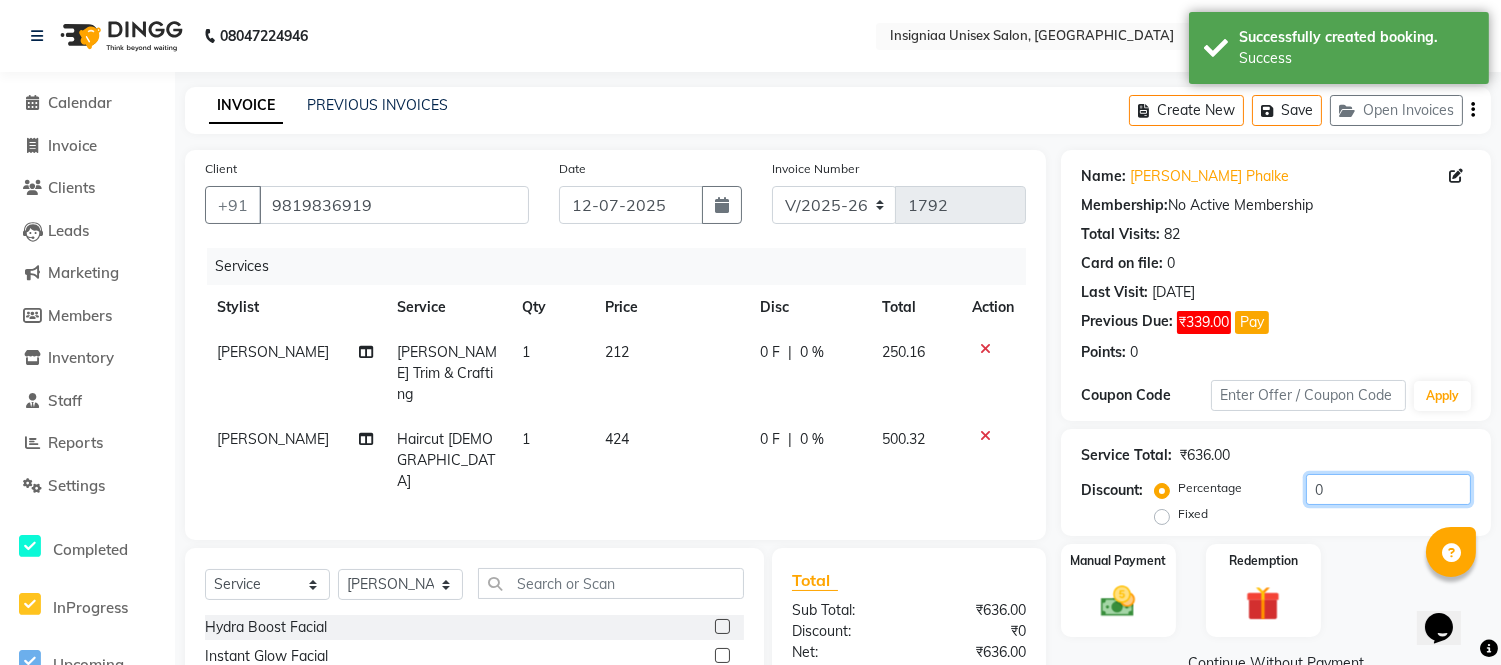 click on "0" 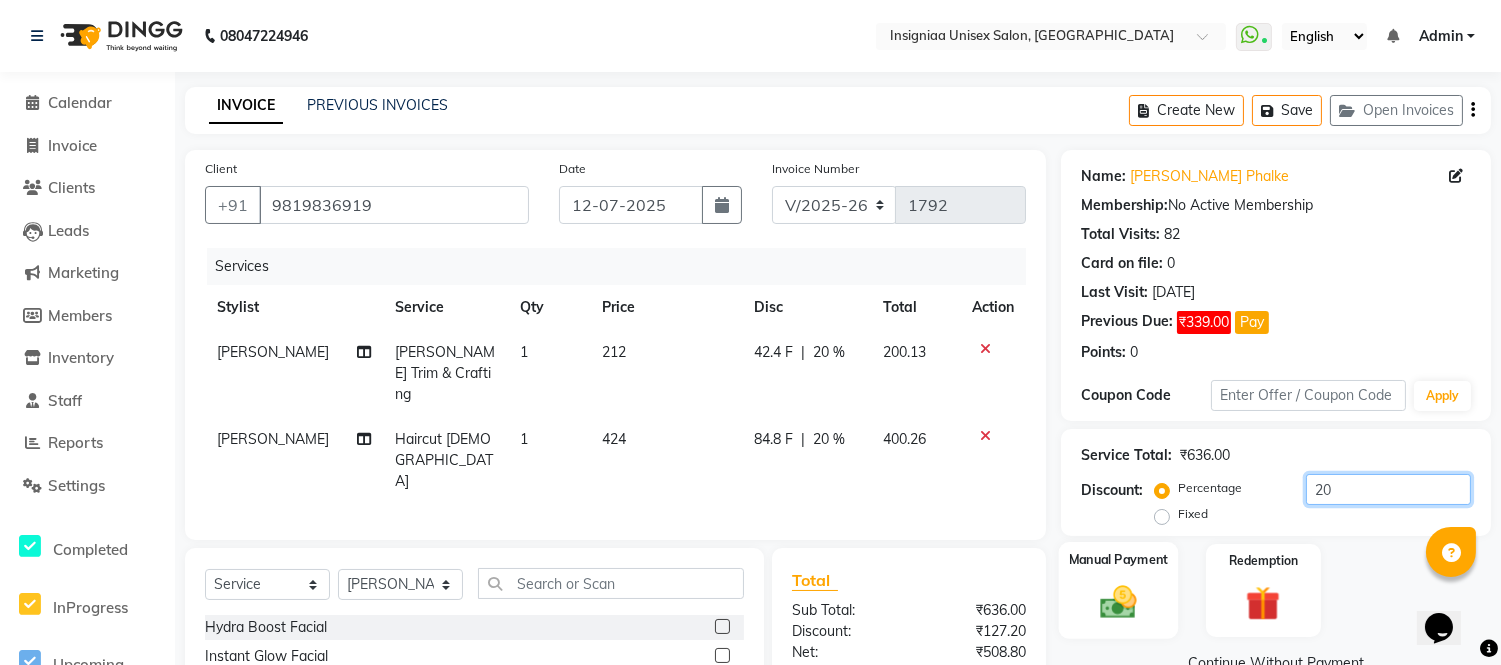 scroll, scrollTop: 111, scrollLeft: 0, axis: vertical 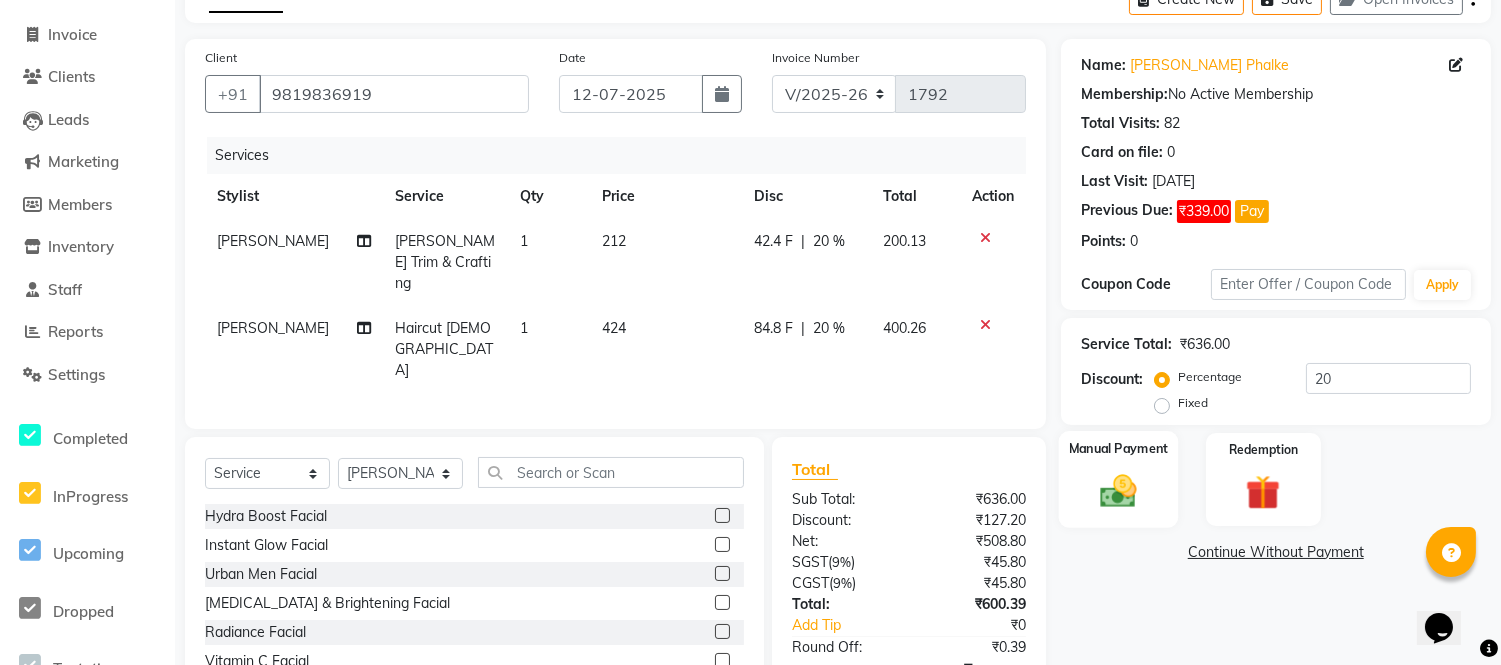click 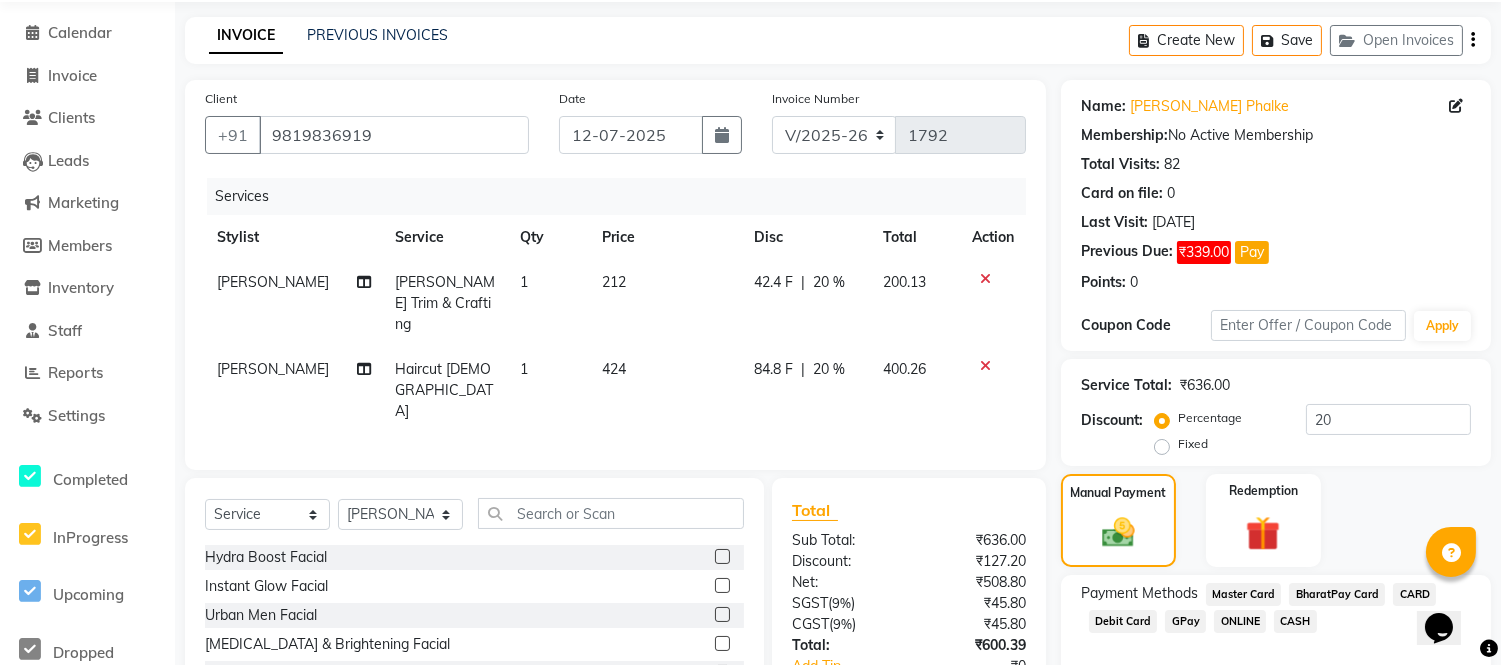 scroll, scrollTop: 181, scrollLeft: 0, axis: vertical 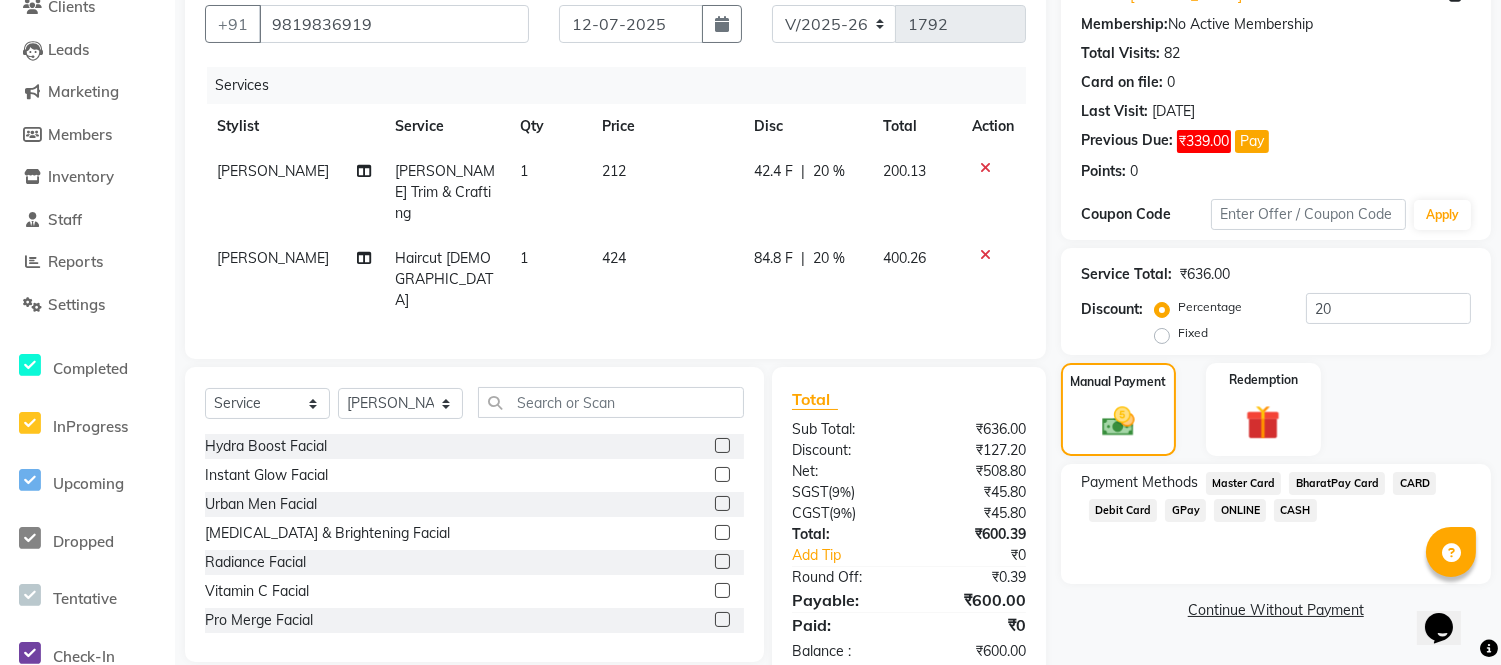 click on "CARD" 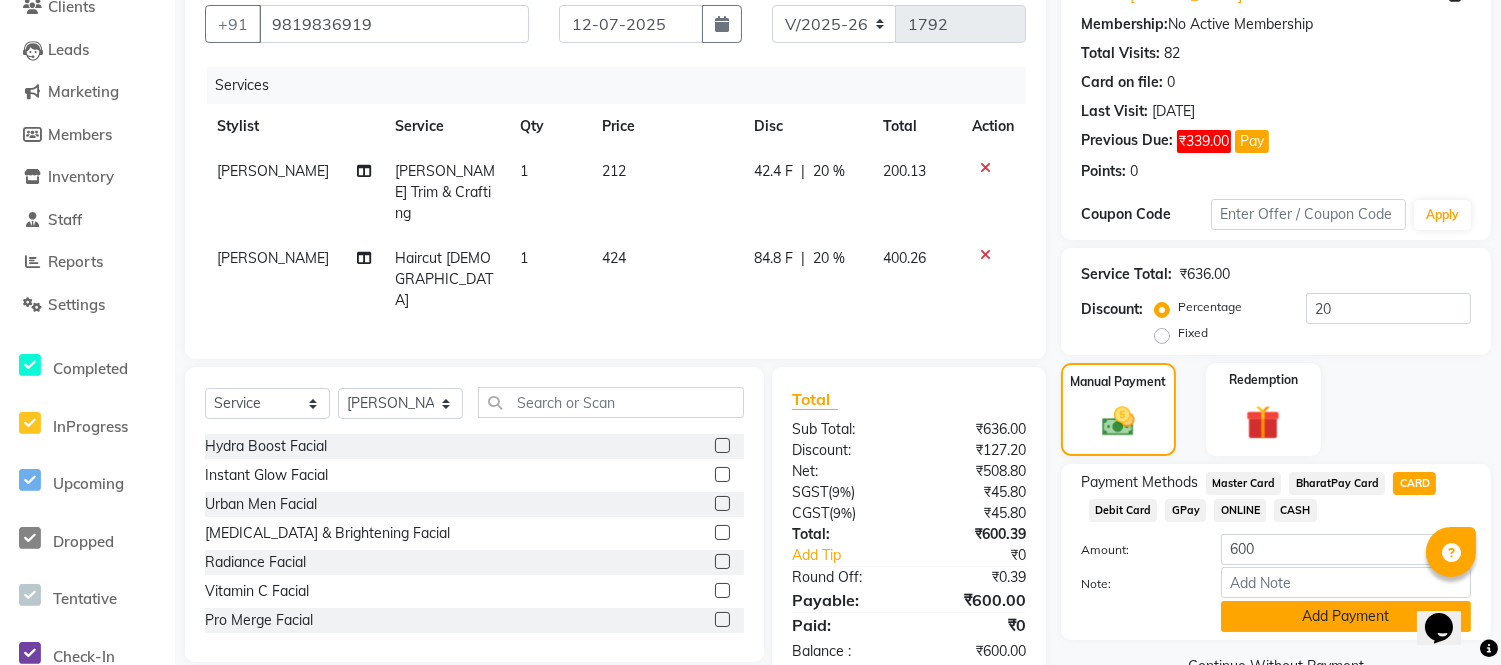 click on "Add Payment" 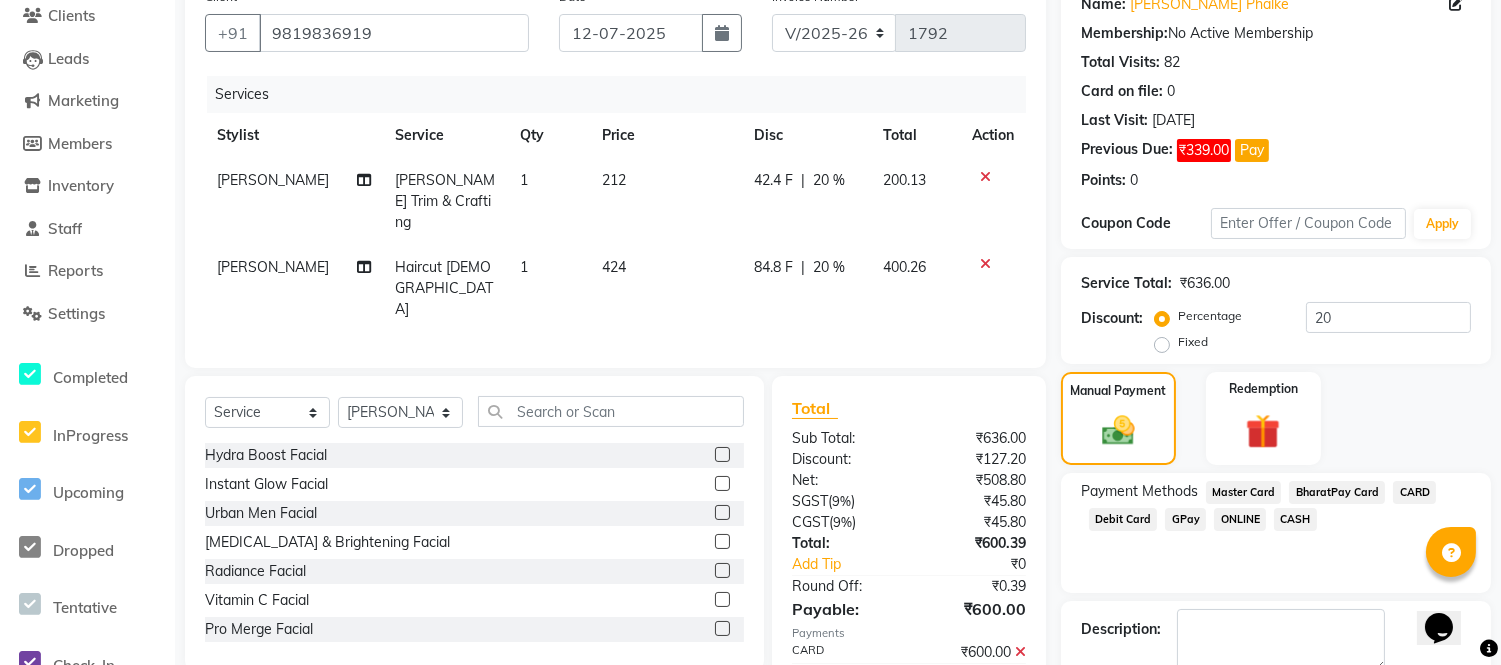 scroll, scrollTop: 283, scrollLeft: 0, axis: vertical 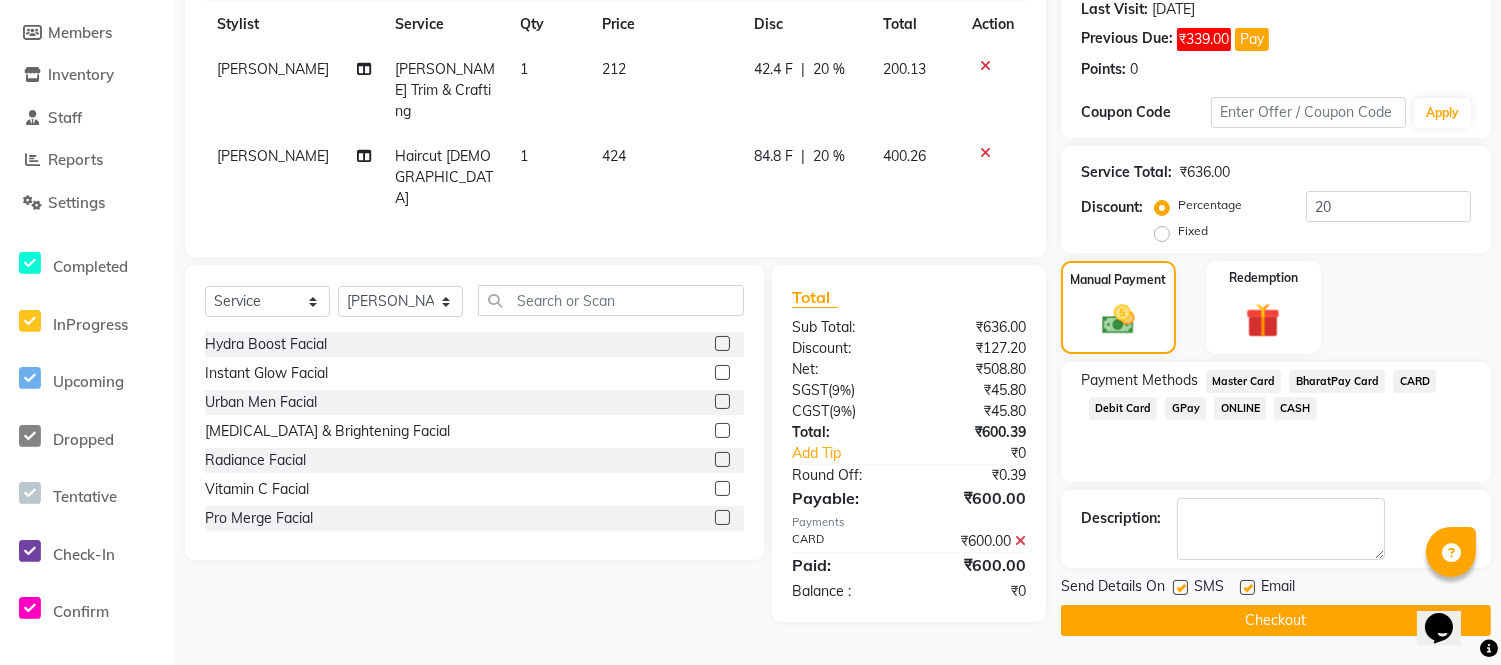 click 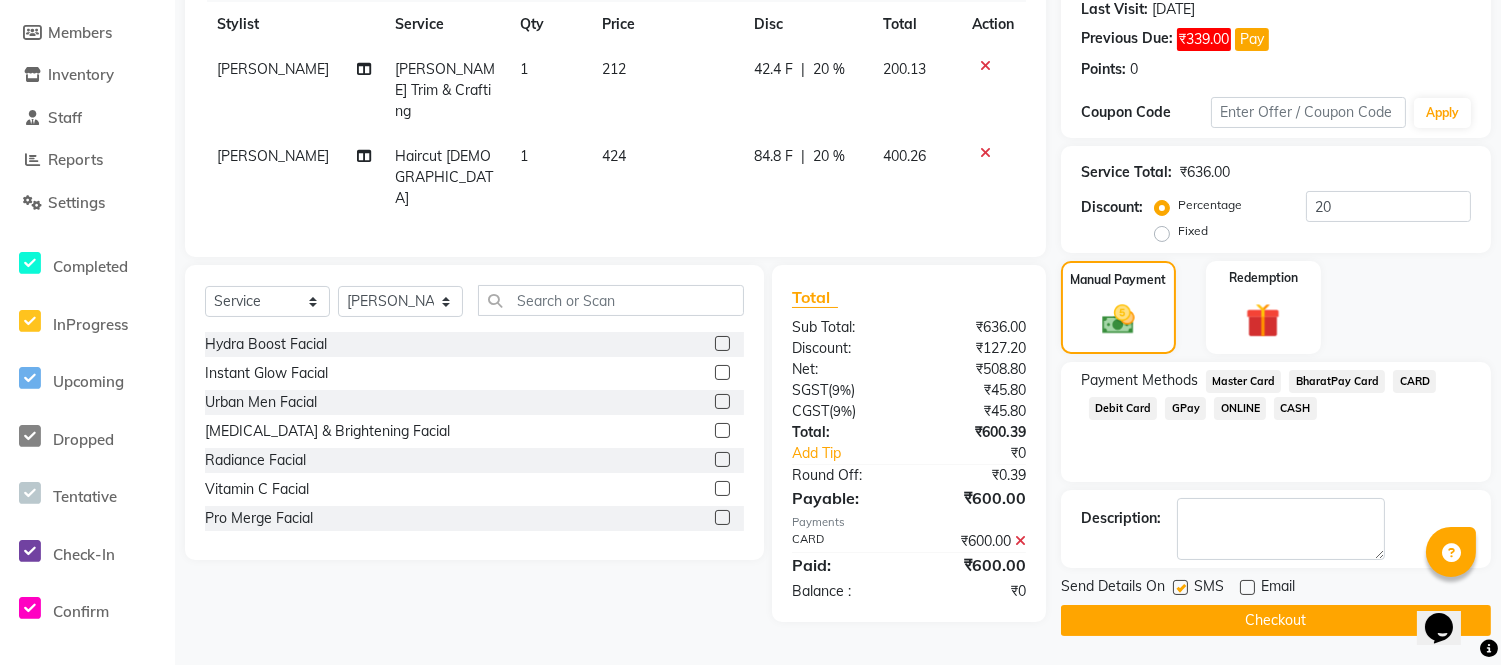 drag, startPoint x: 1181, startPoint y: 587, endPoint x: 1174, endPoint y: 615, distance: 28.86174 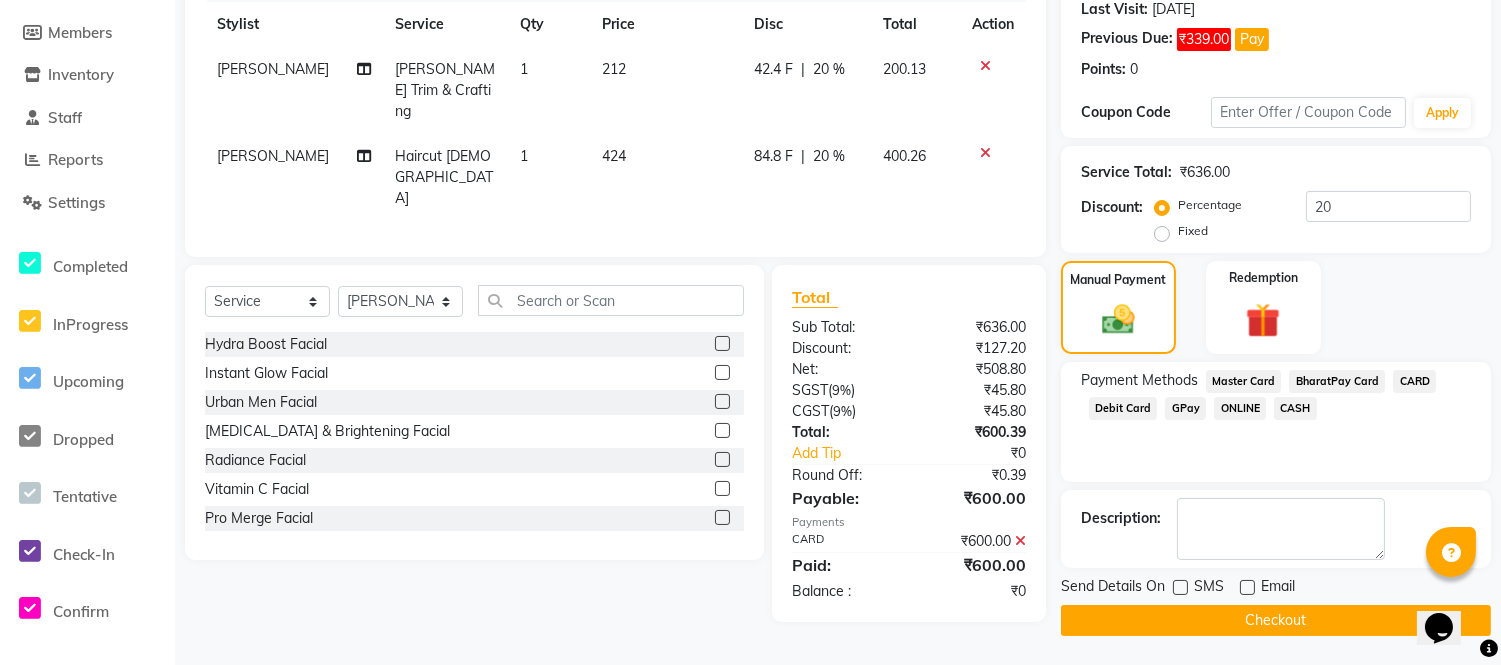 click on "Checkout" 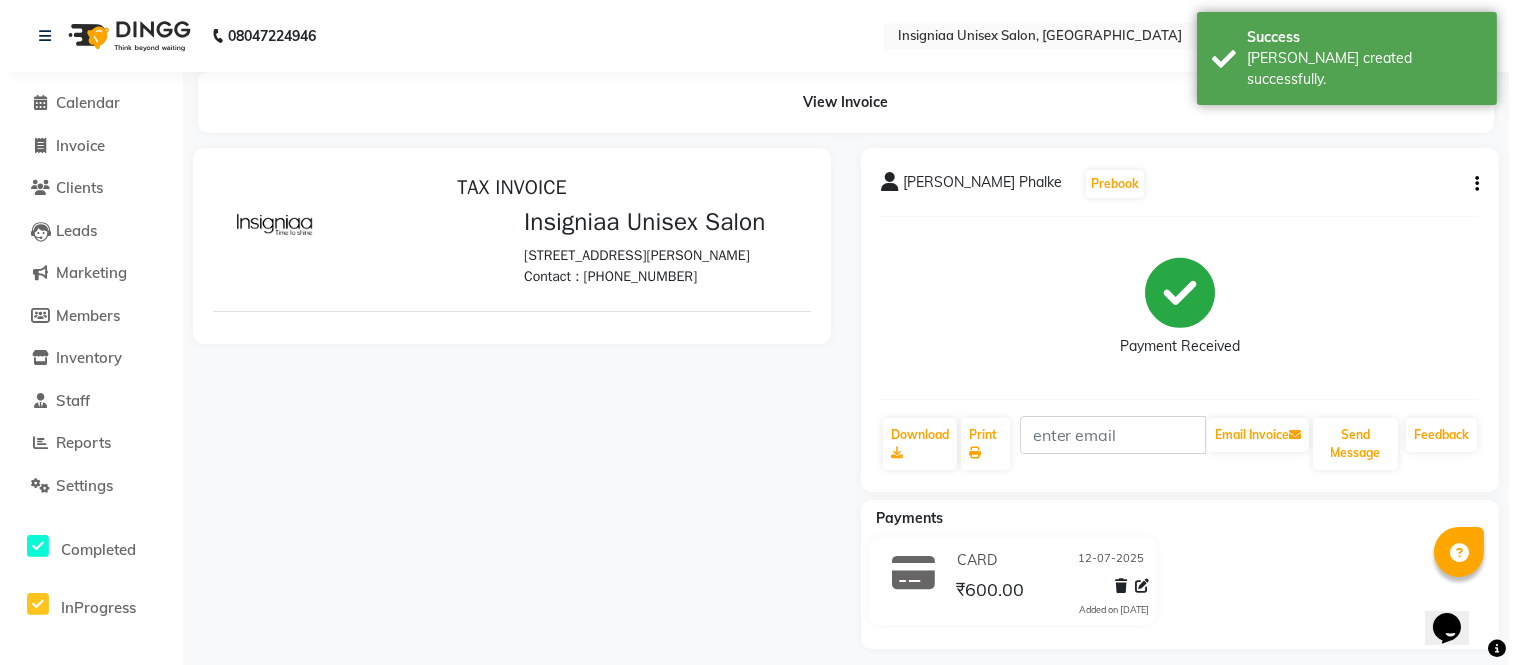scroll, scrollTop: 0, scrollLeft: 0, axis: both 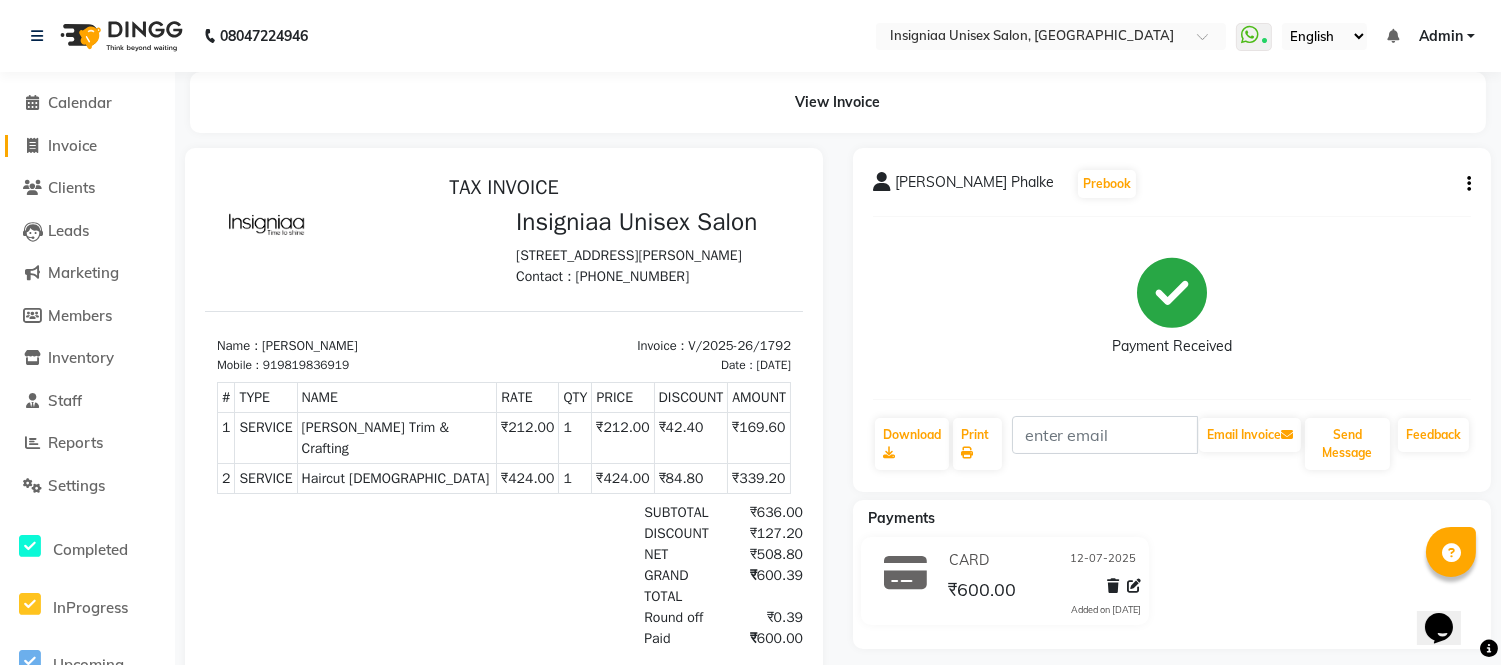 click on "Invoice" 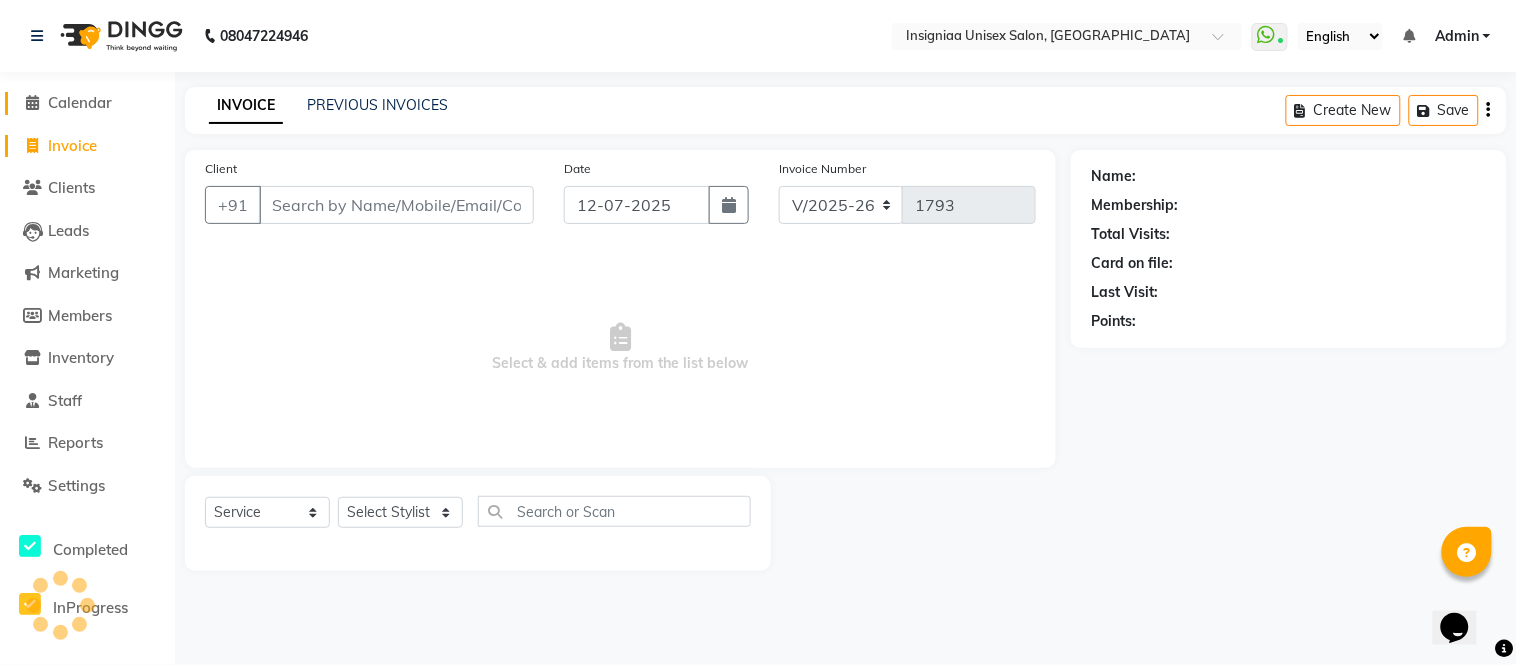 drag, startPoint x: 91, startPoint y: 98, endPoint x: 77, endPoint y: 134, distance: 38.626415 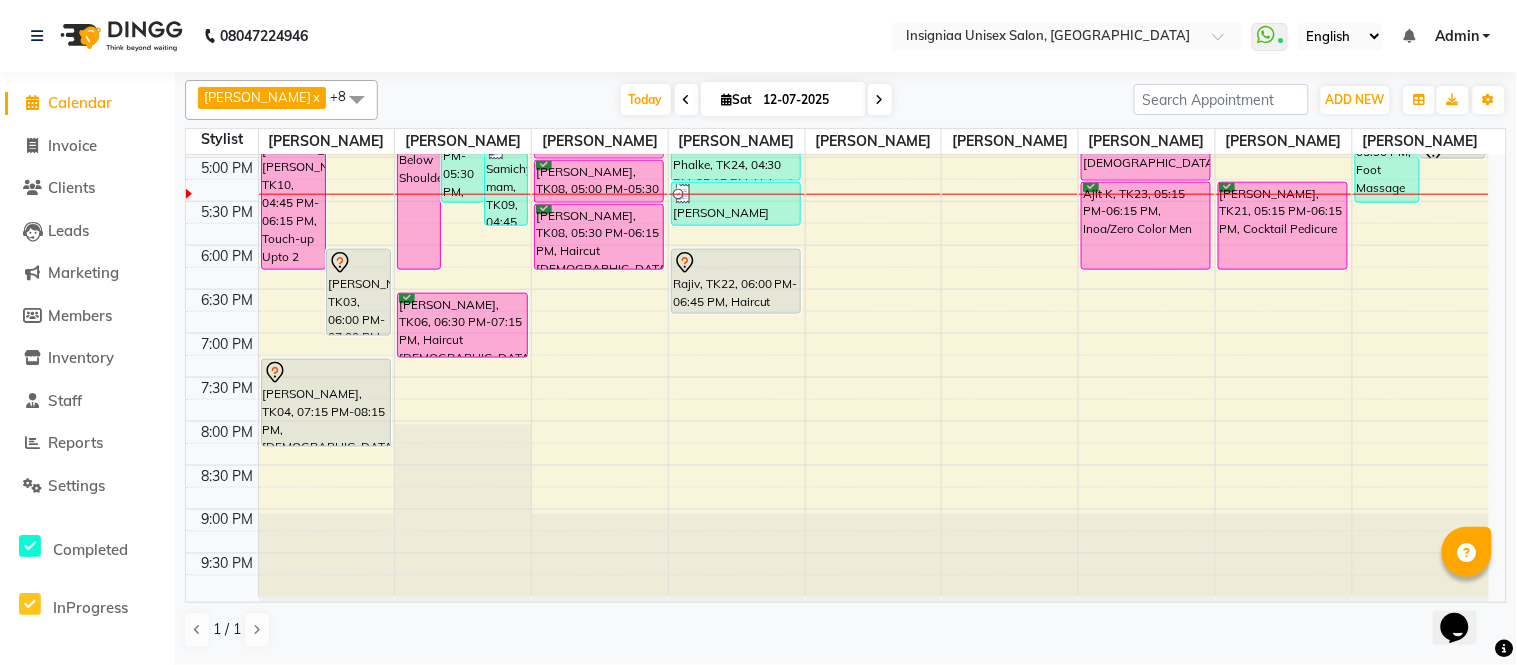scroll, scrollTop: 523, scrollLeft: 0, axis: vertical 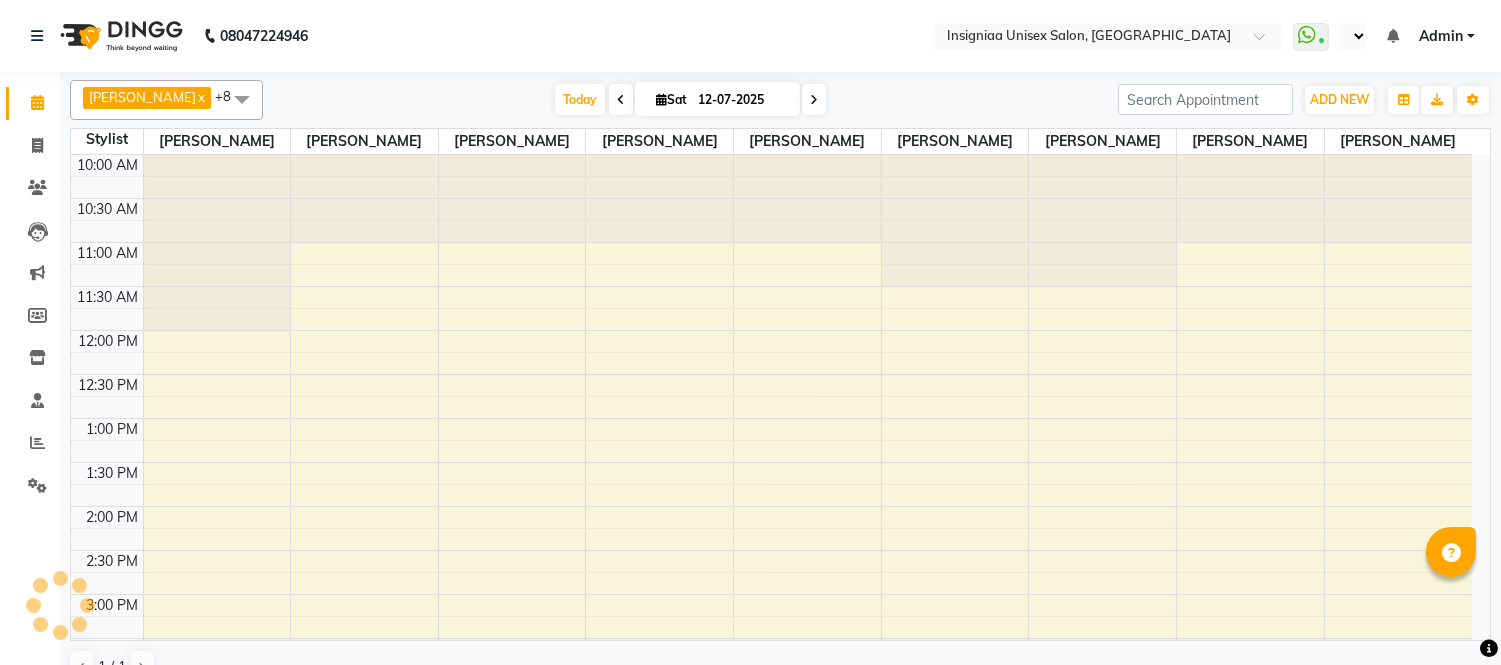 select on "en" 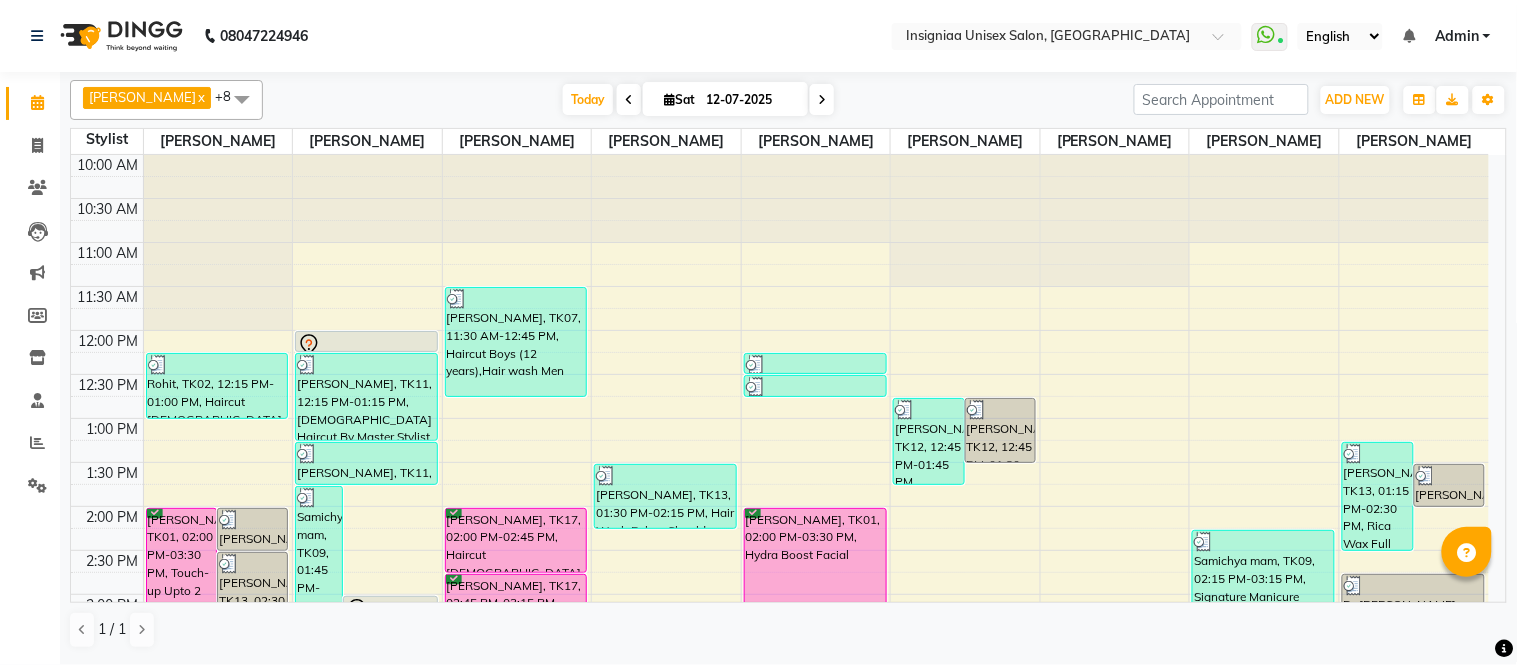 scroll, scrollTop: 613, scrollLeft: 0, axis: vertical 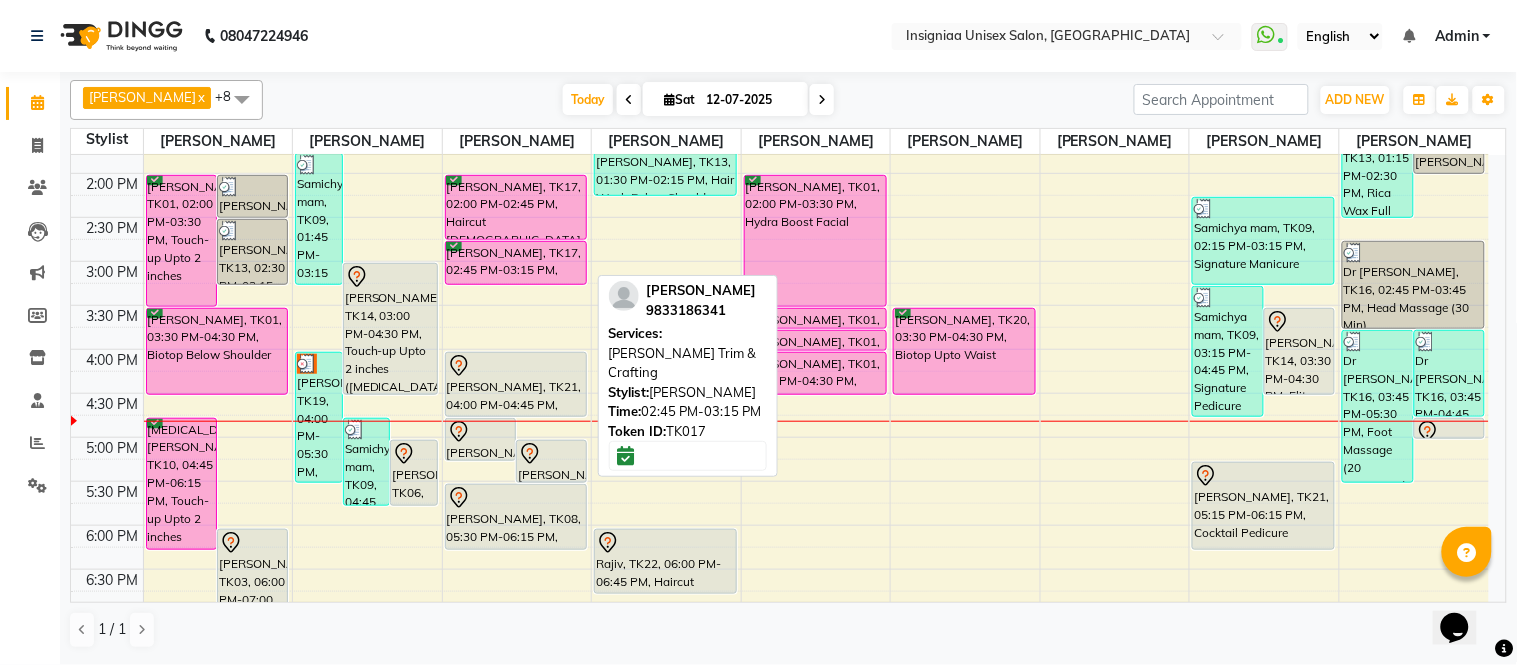 click on "[PERSON_NAME], TK17, 02:45 PM-03:15 PM, [PERSON_NAME] Trim & Crafting" at bounding box center (516, 263) 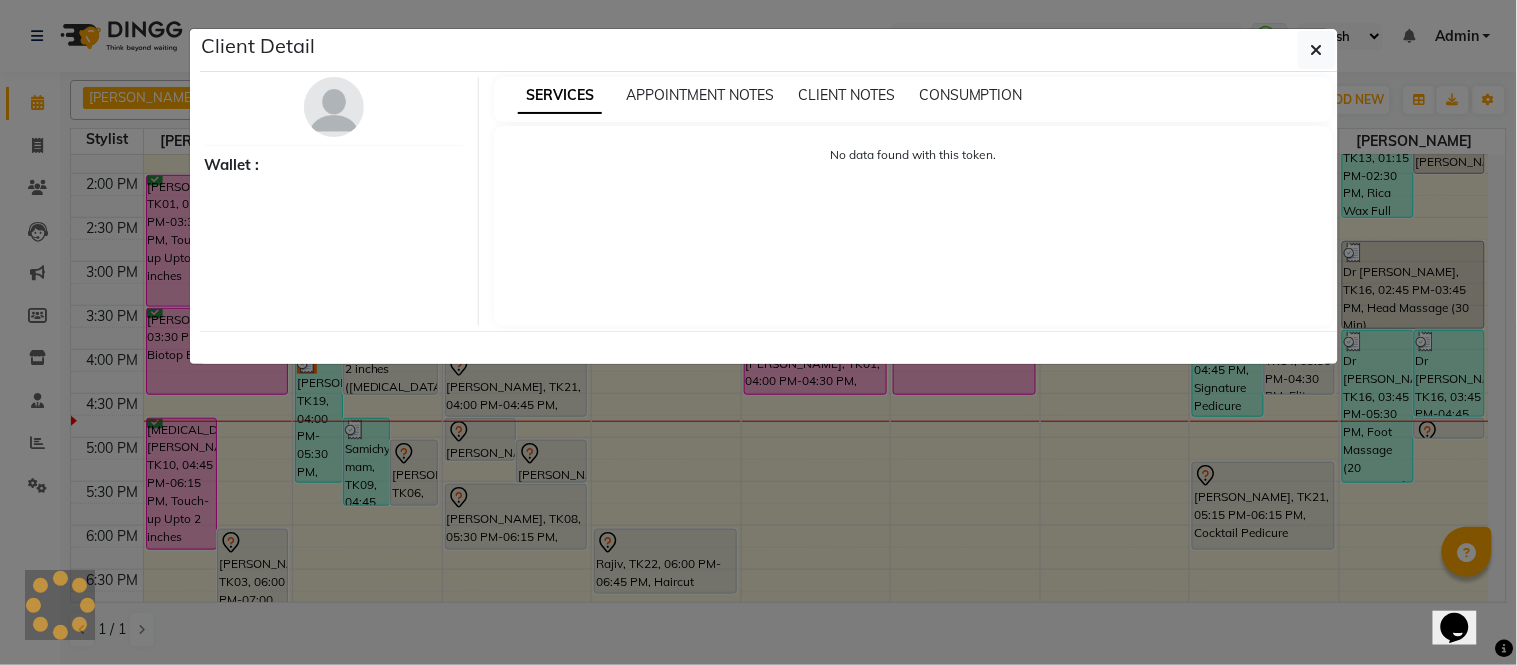 select on "6" 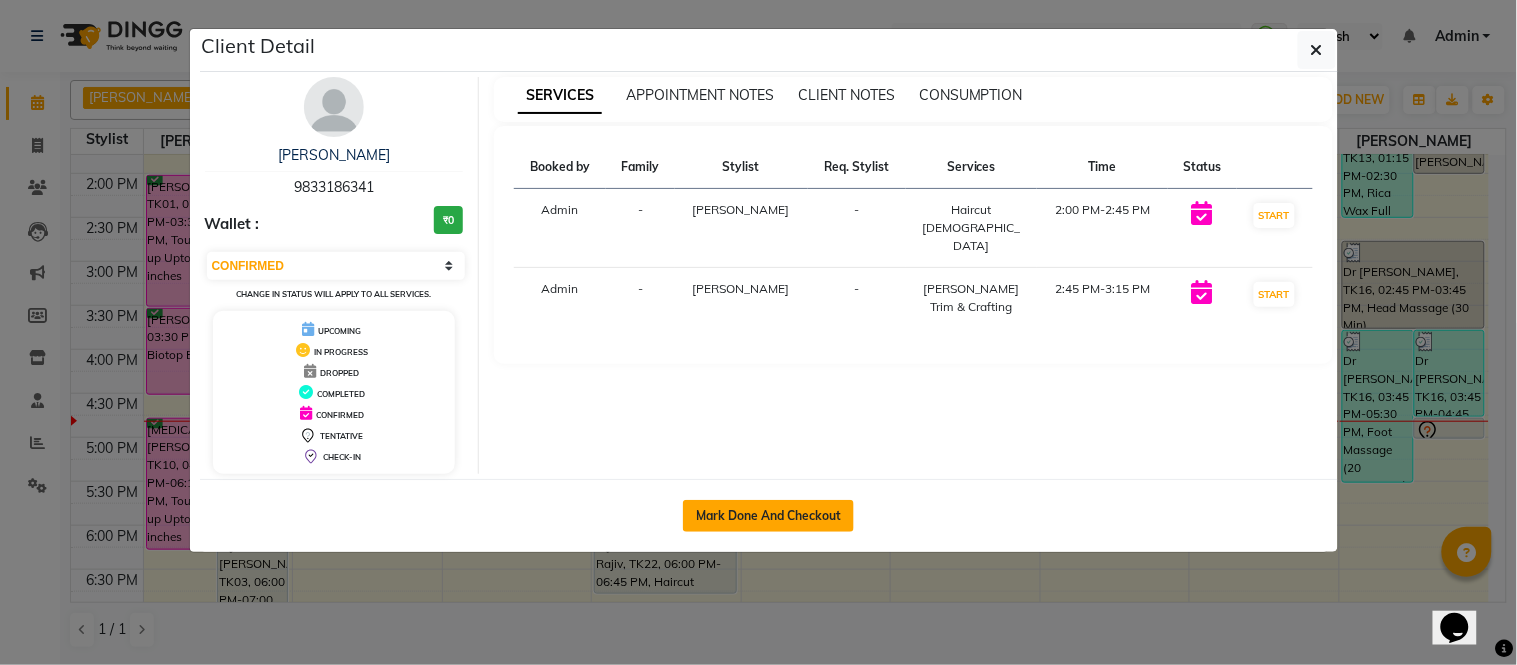 click on "Mark Done And Checkout" 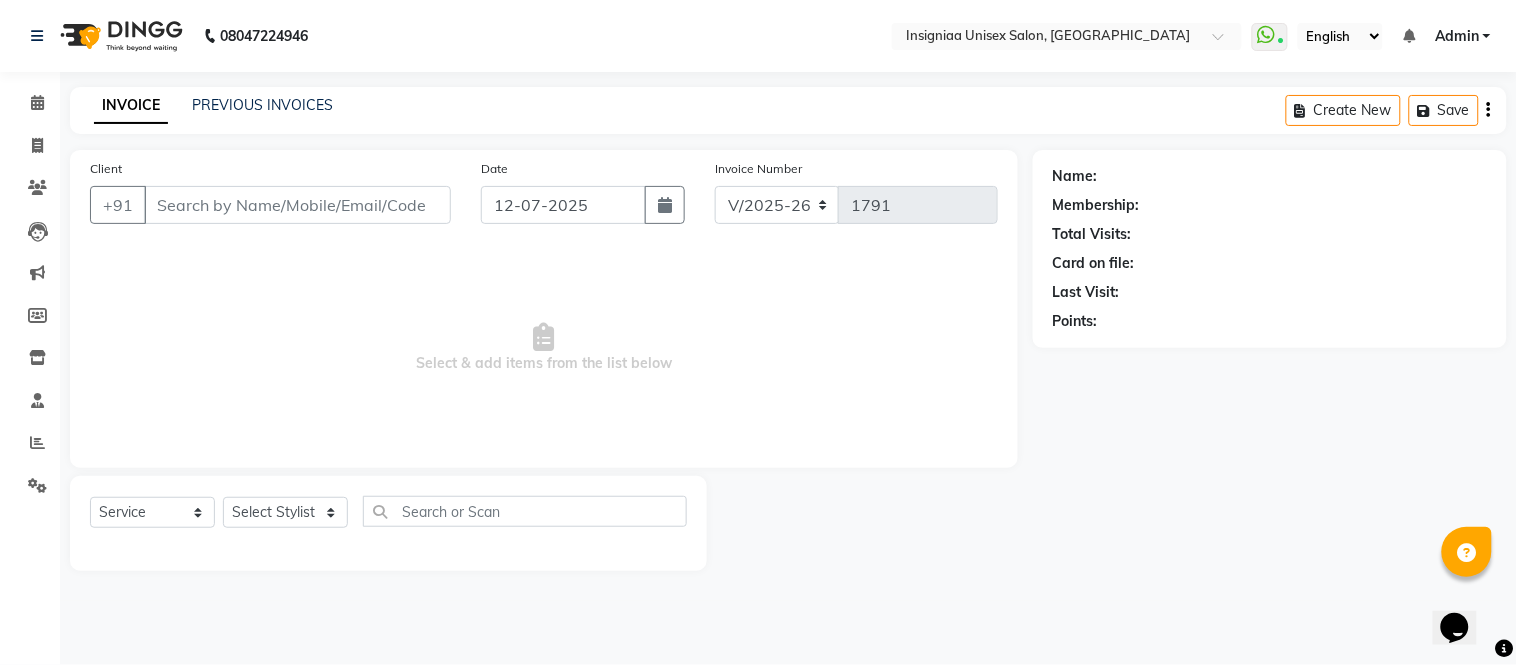 select on "3" 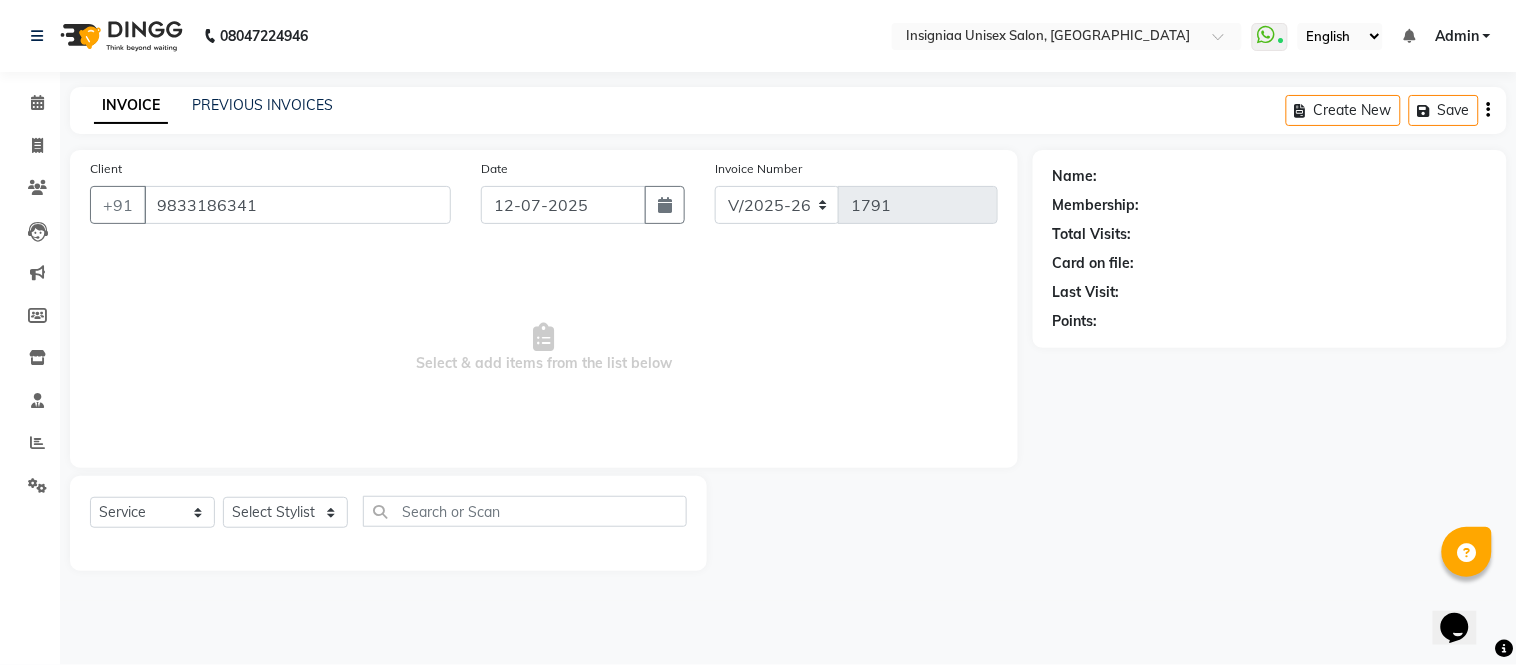 select on "58133" 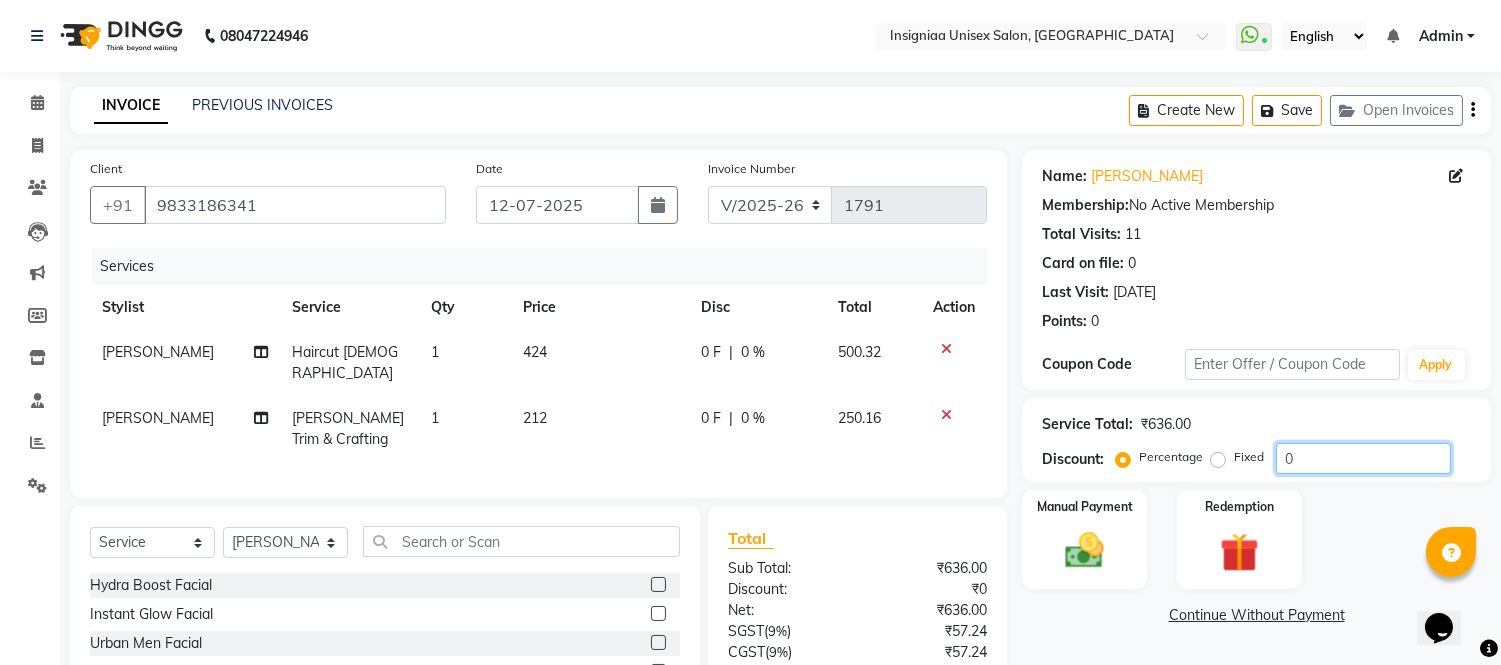 click on "0" 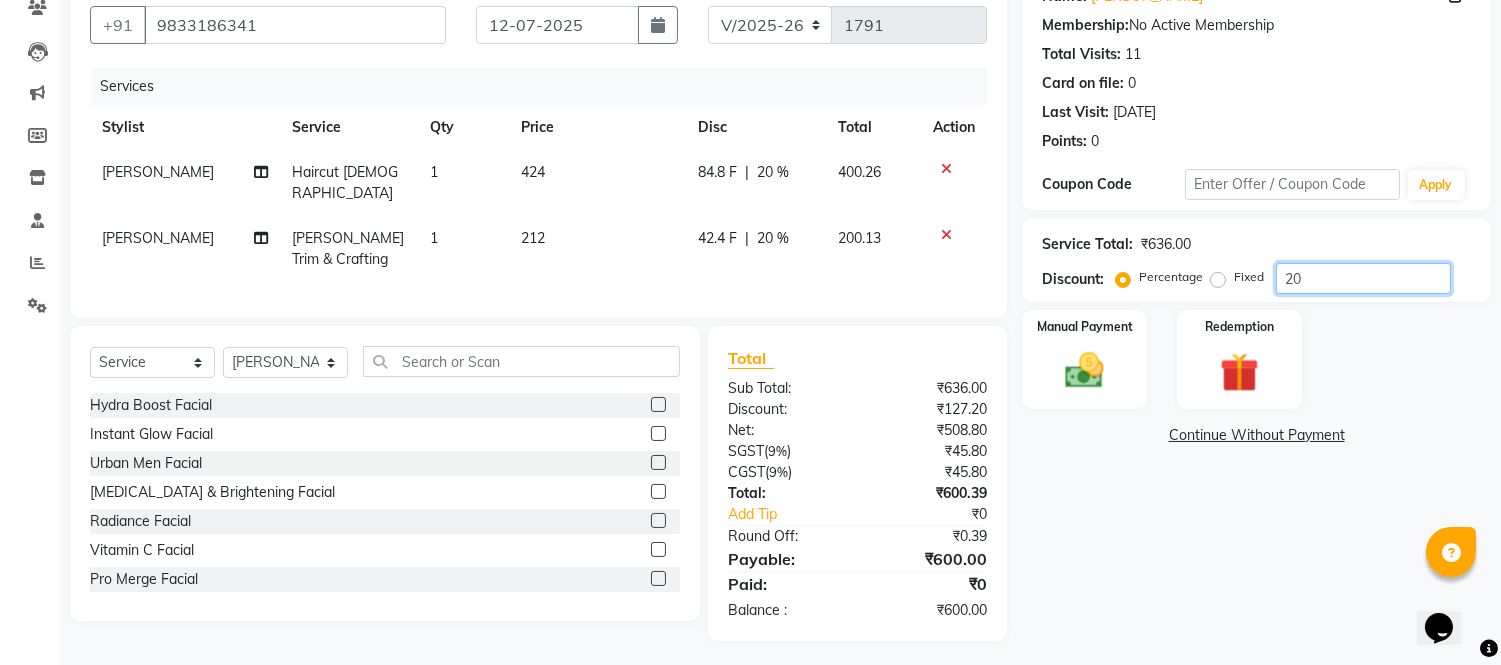 scroll, scrollTop: 181, scrollLeft: 0, axis: vertical 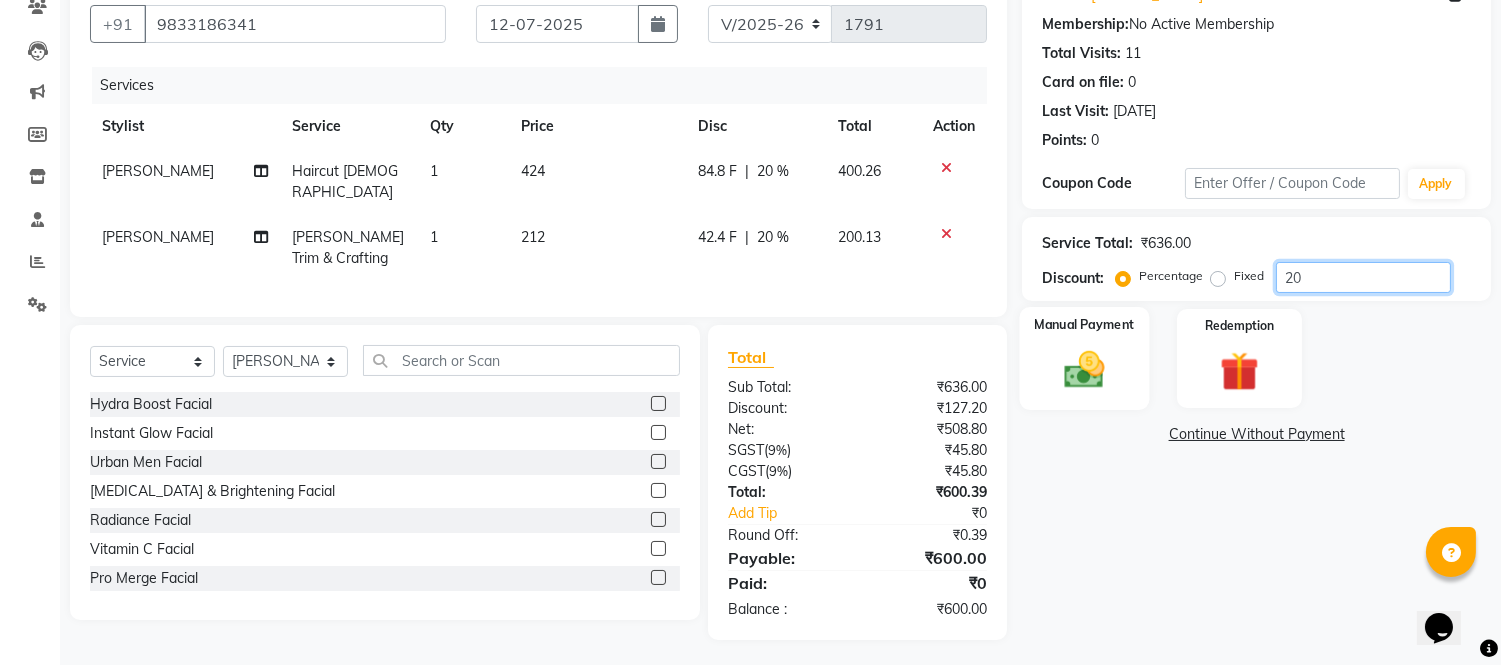 type on "20" 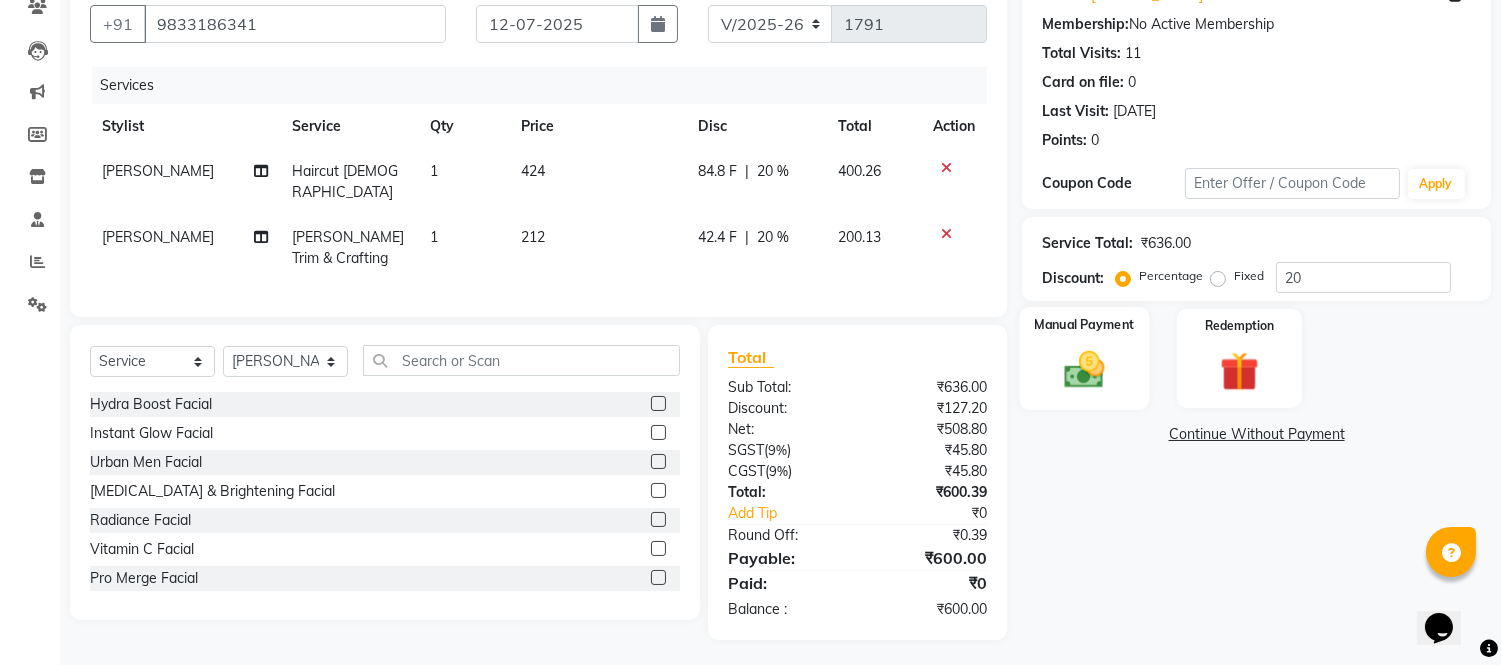 click 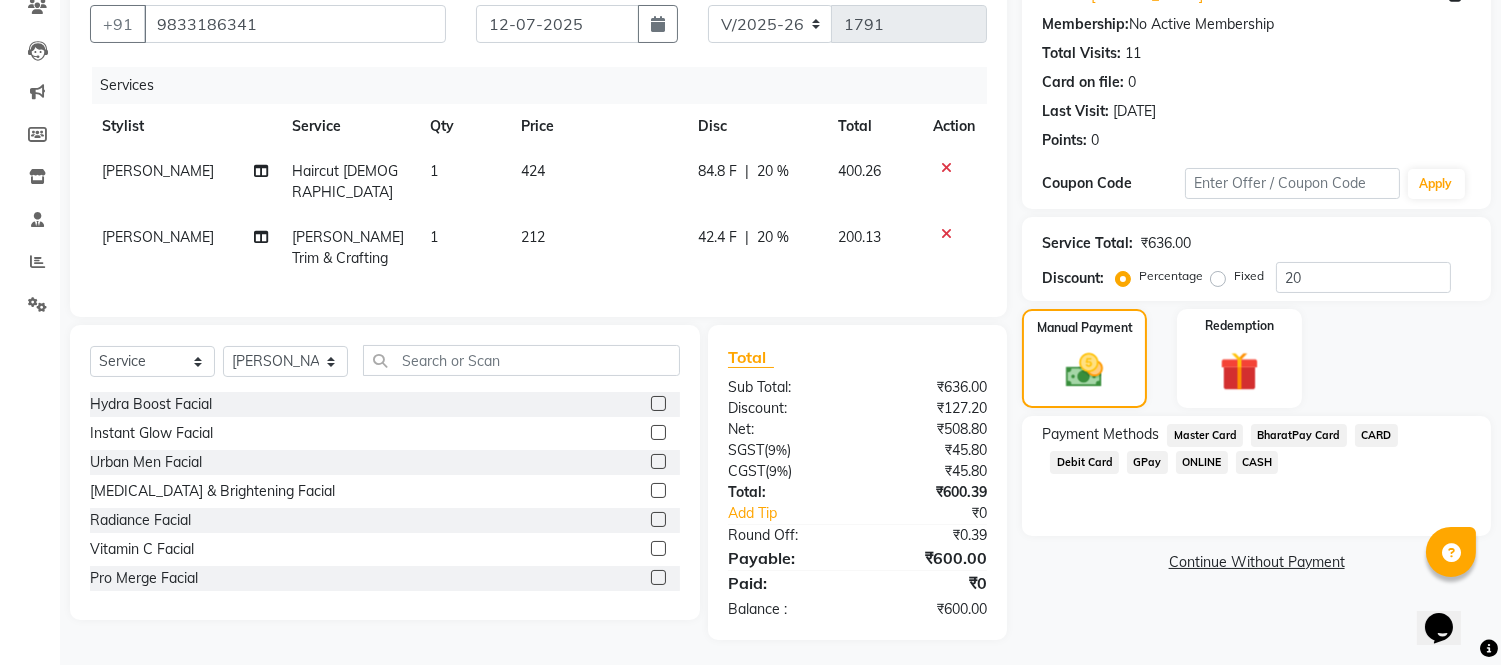 click on "CASH" 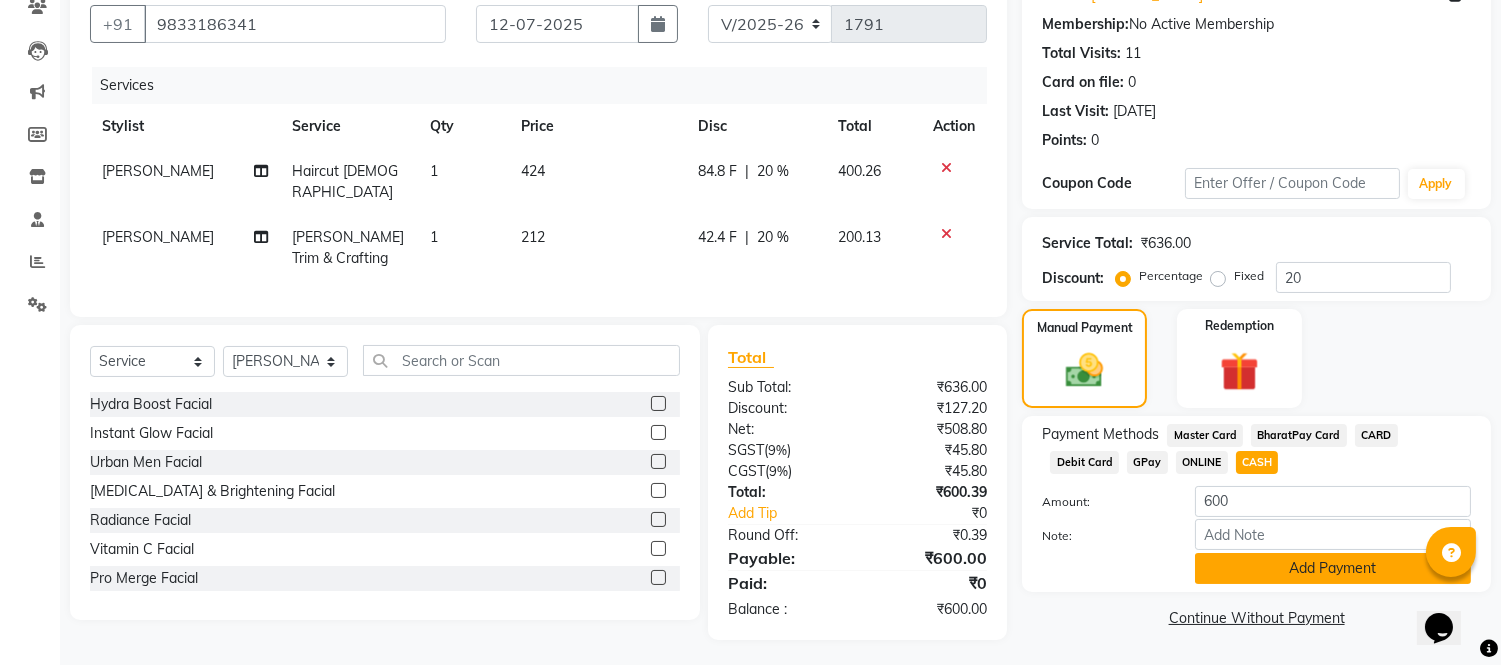 click on "Add Payment" 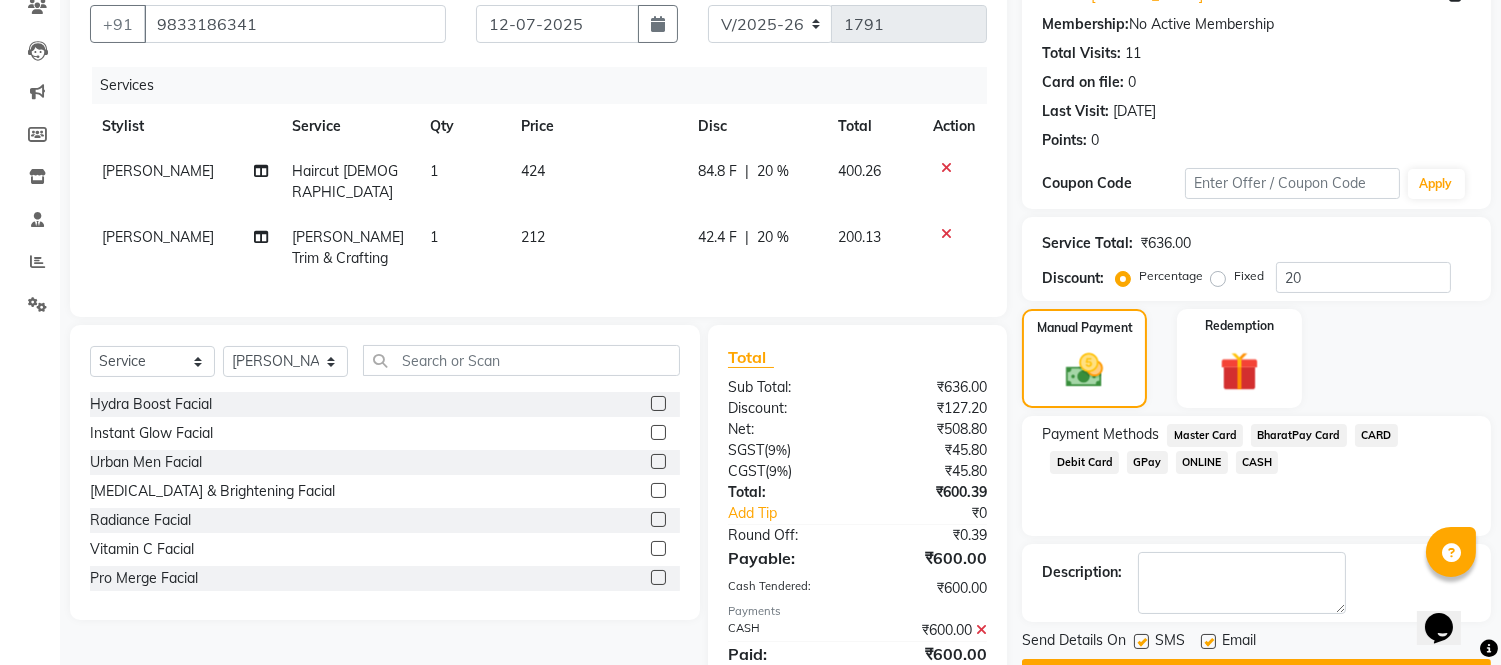scroll, scrollTop: 252, scrollLeft: 0, axis: vertical 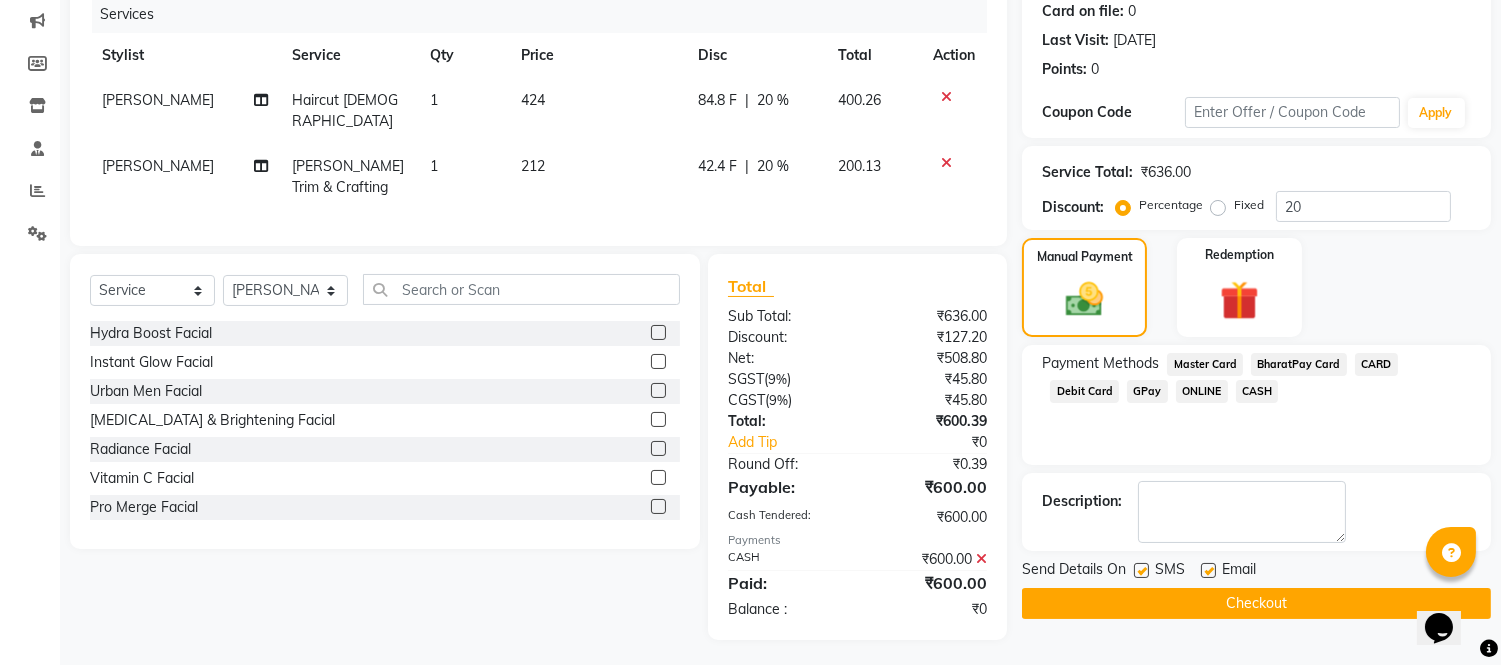 drag, startPoint x: 1211, startPoint y: 571, endPoint x: 1102, endPoint y: 573, distance: 109.01835 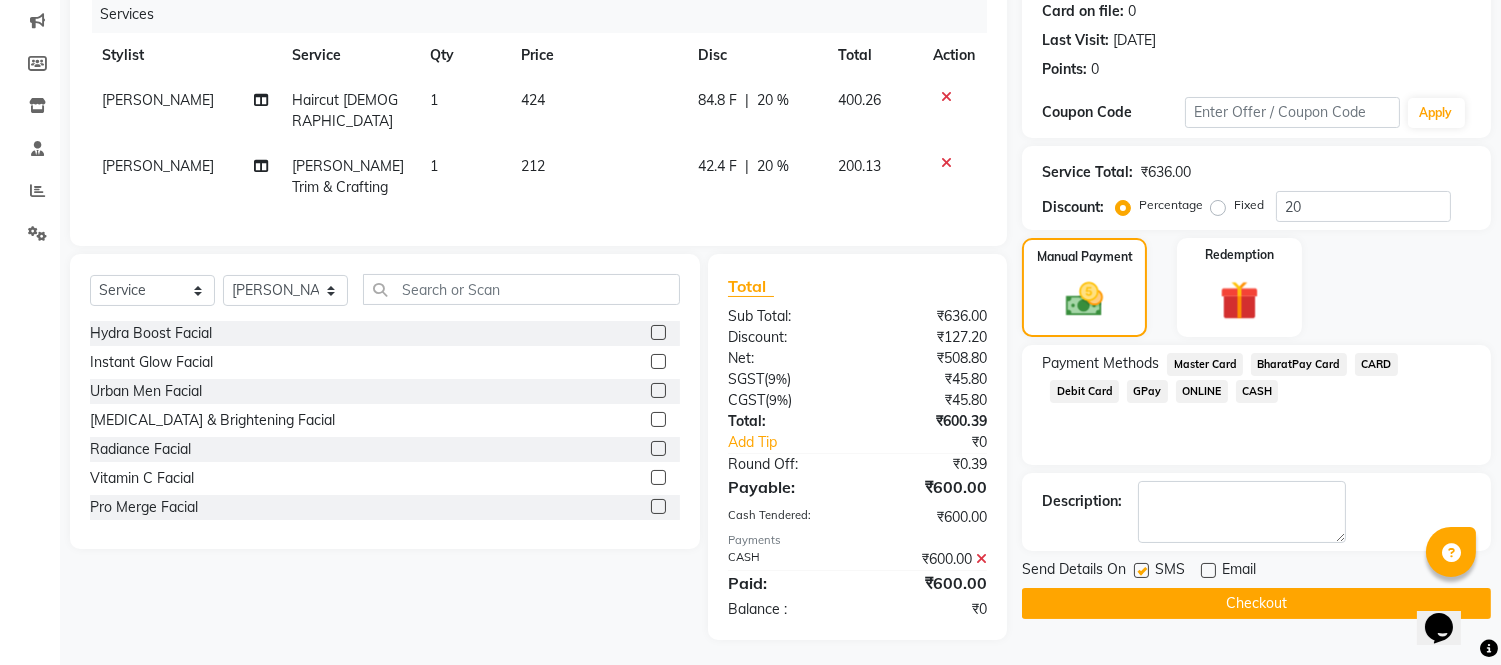click 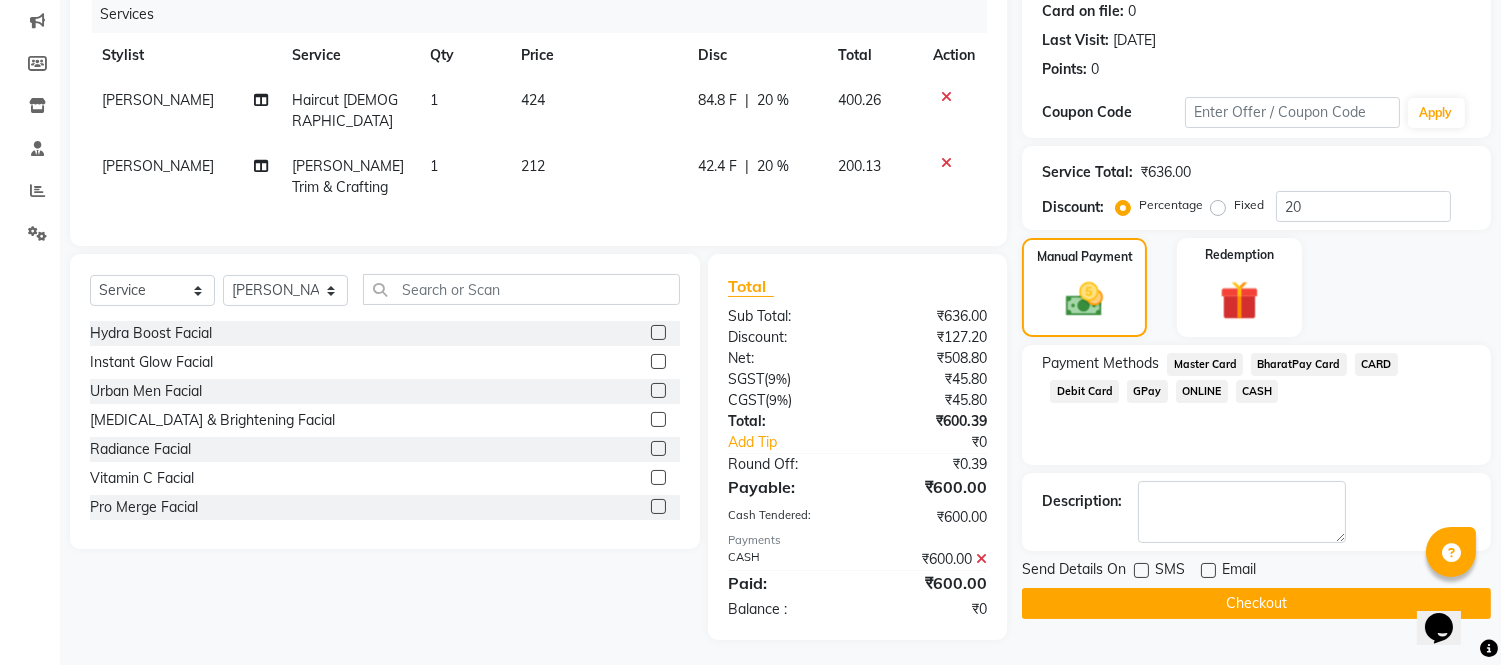 click on "Checkout" 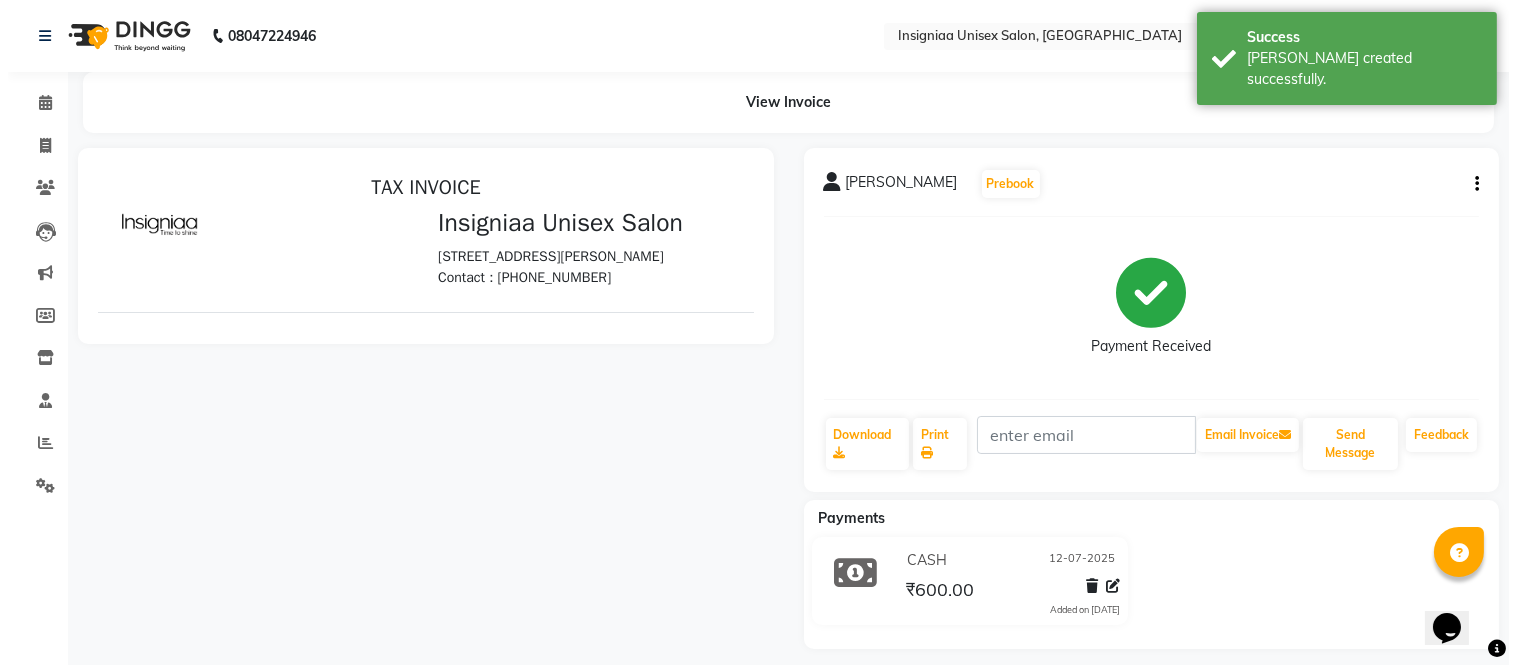 scroll, scrollTop: 0, scrollLeft: 0, axis: both 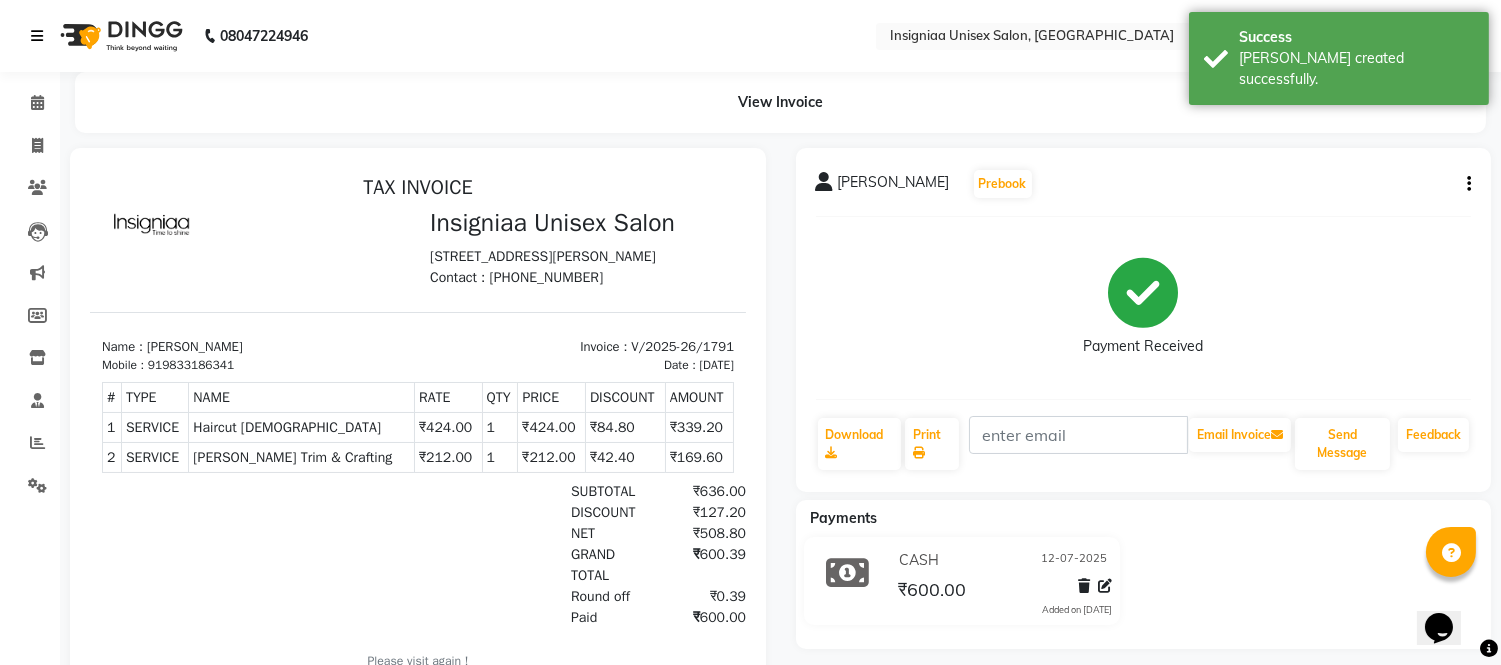 click at bounding box center (37, 36) 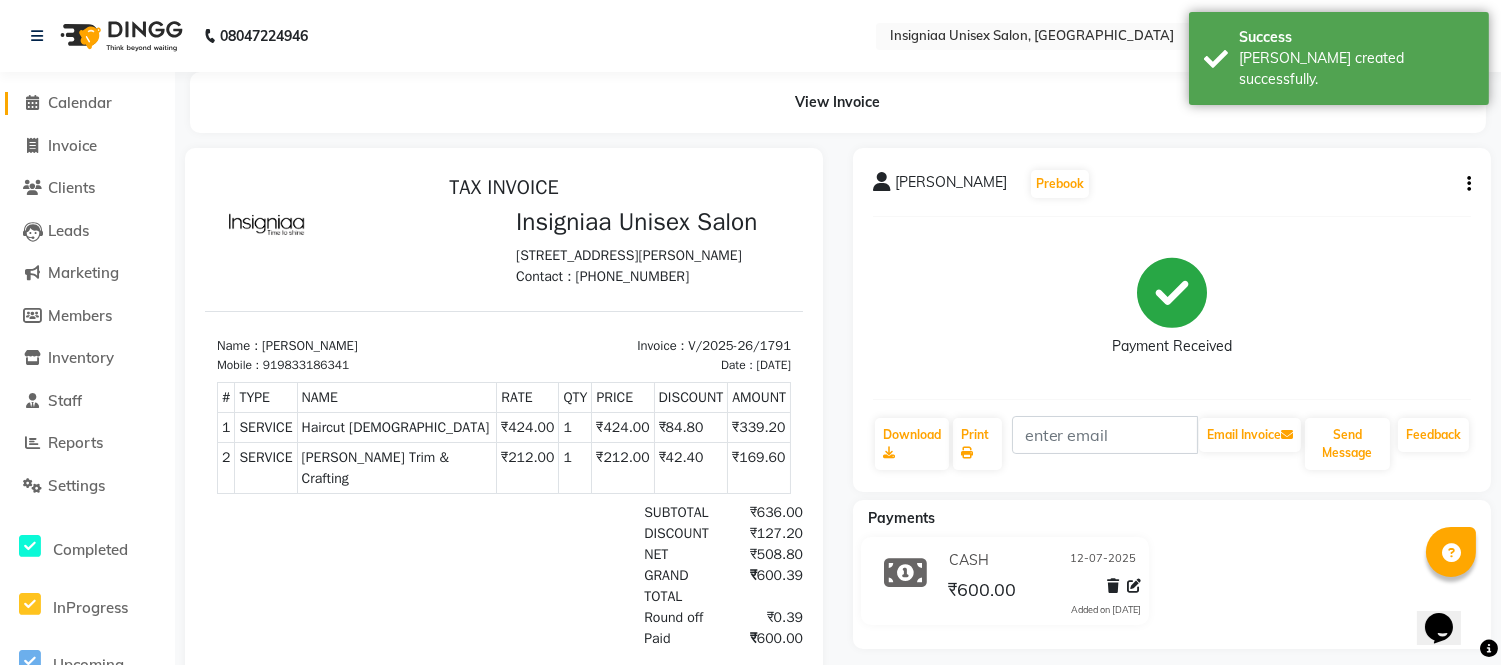 click on "Calendar" 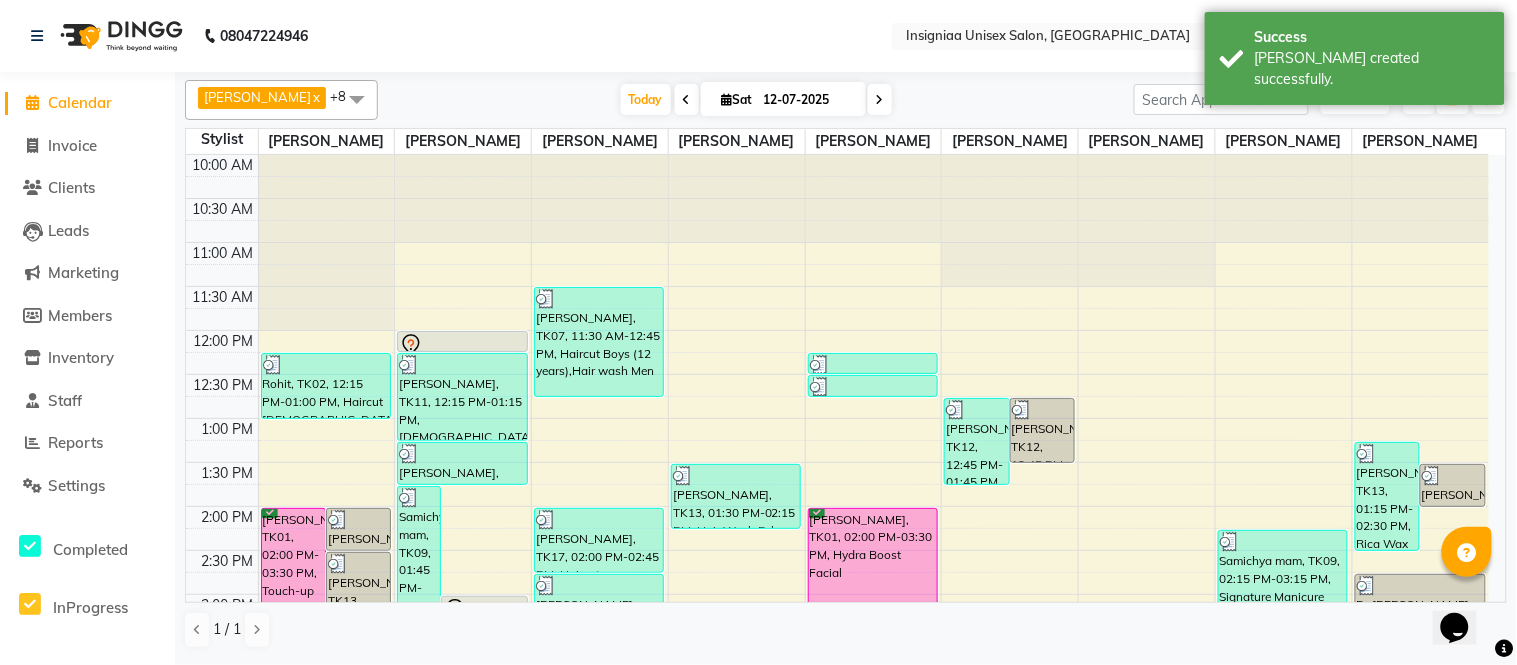 click on "08047224946" 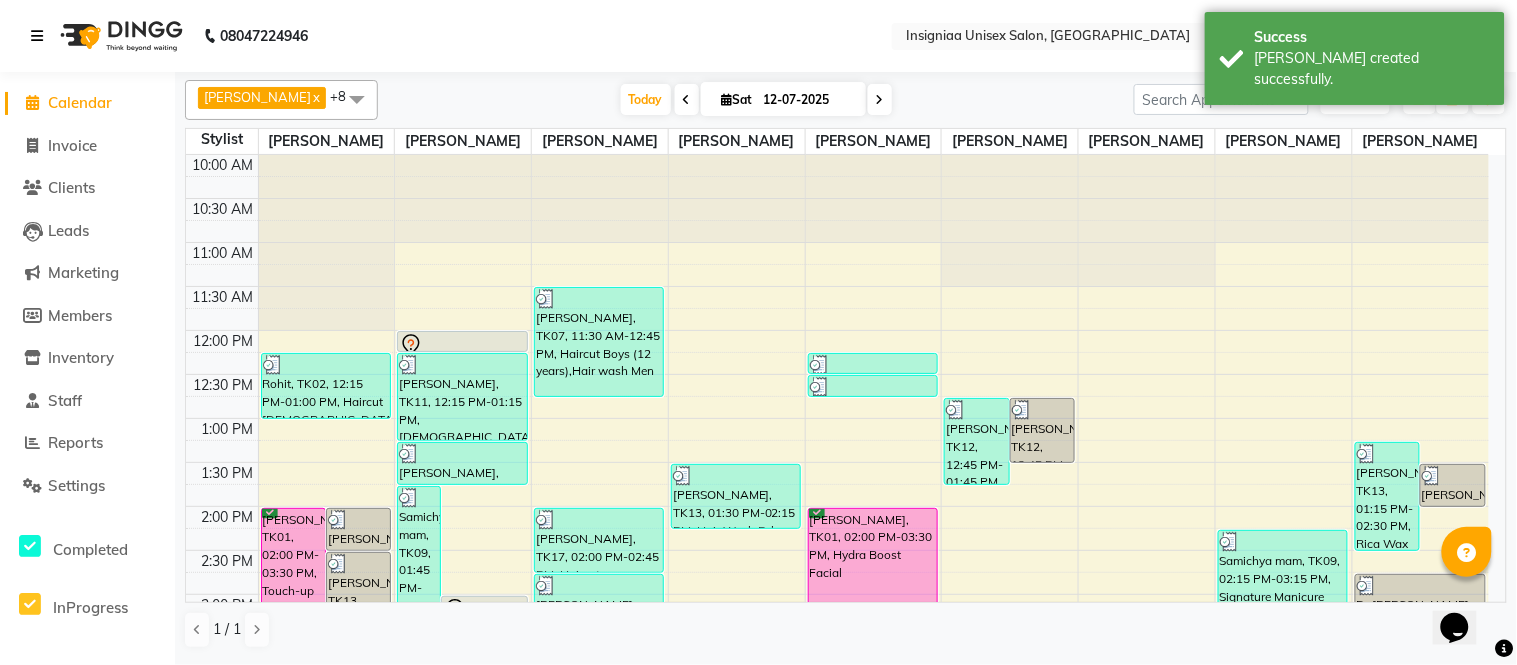 click at bounding box center [37, 36] 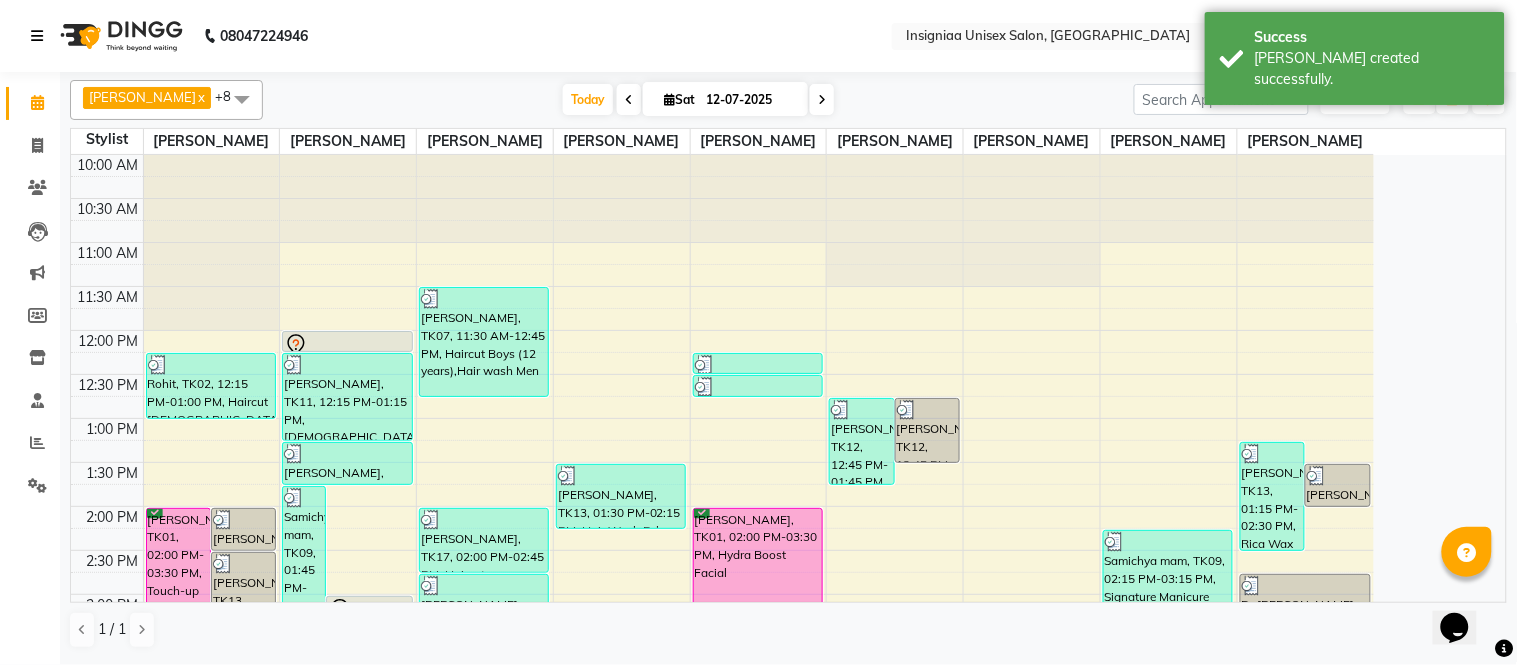 click at bounding box center [37, 36] 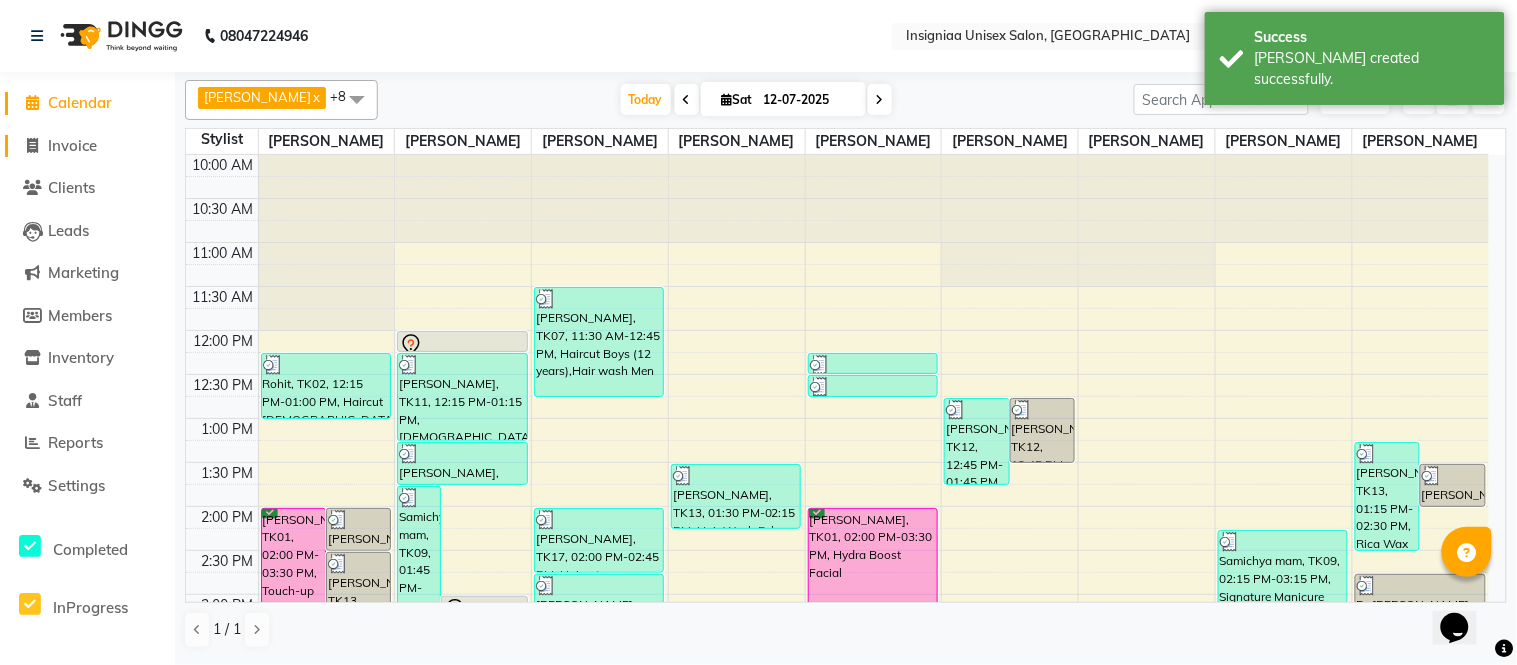 click on "Invoice" 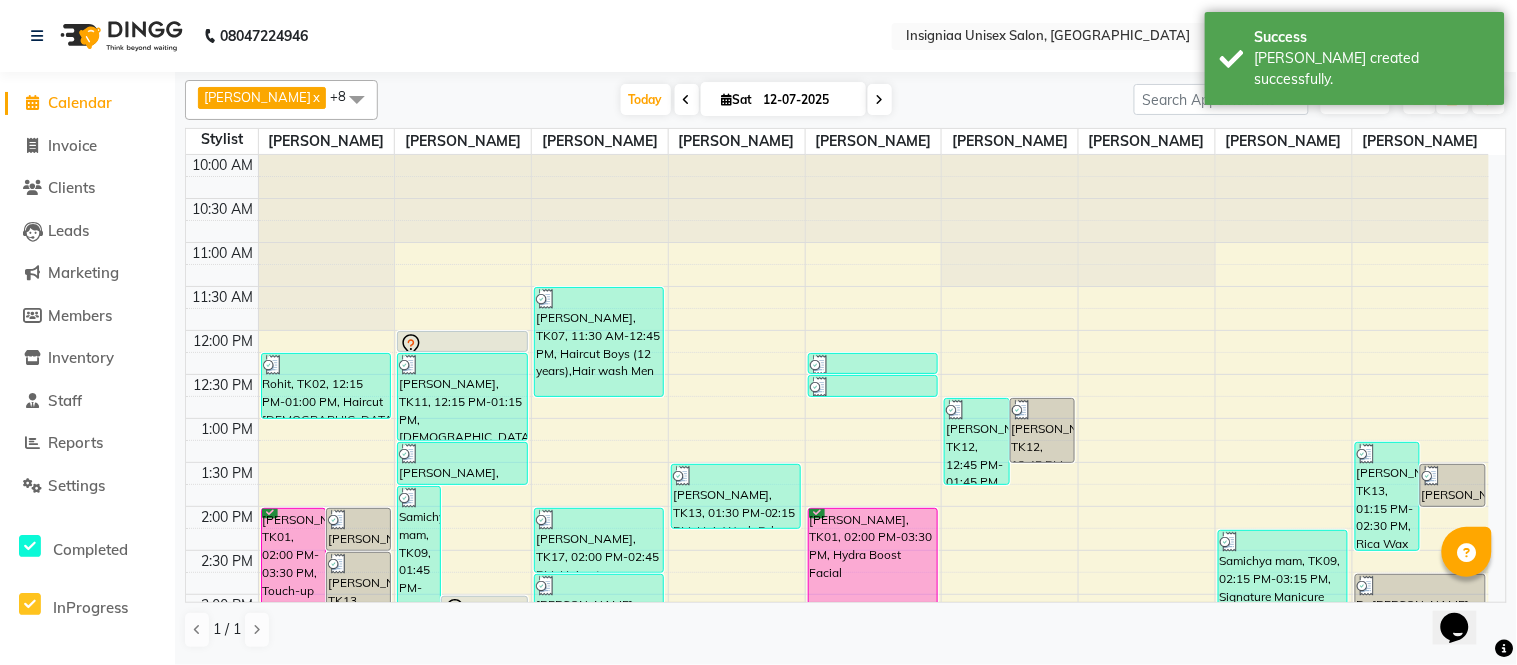 select on "service" 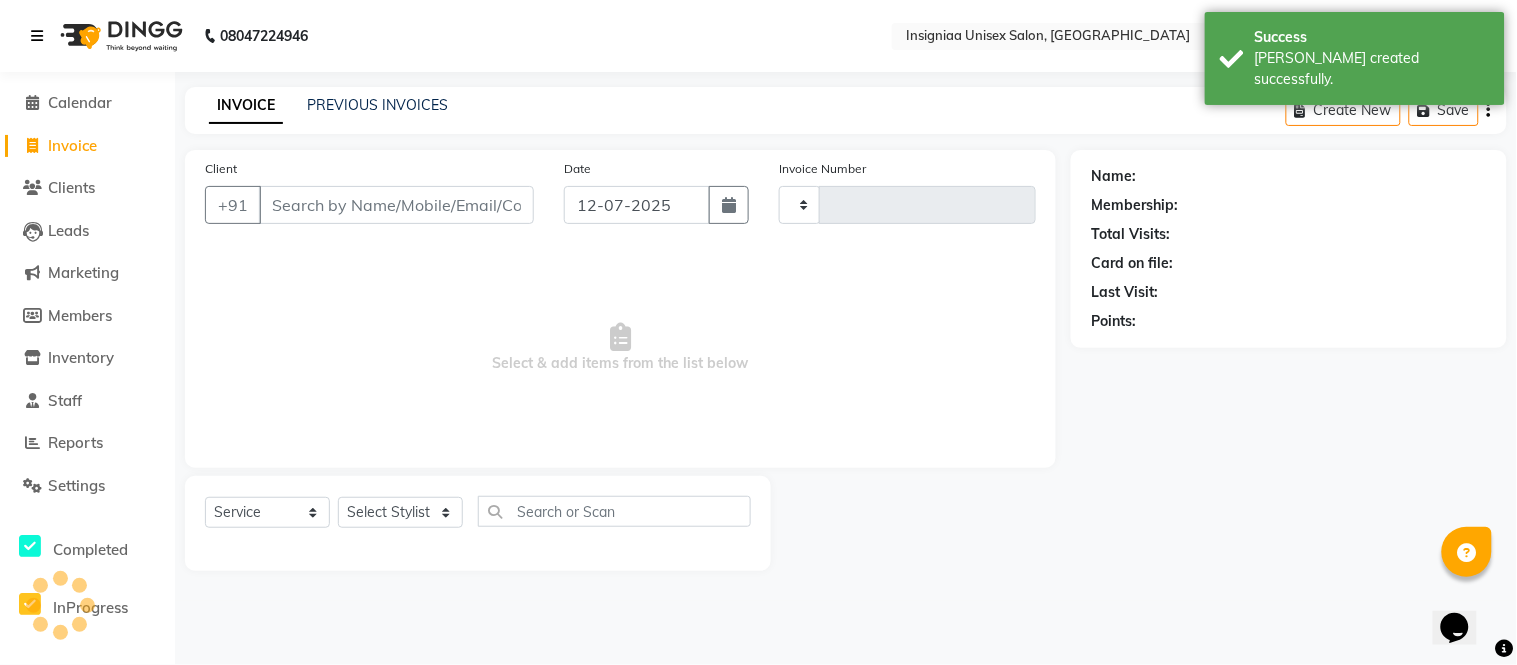 type on "1792" 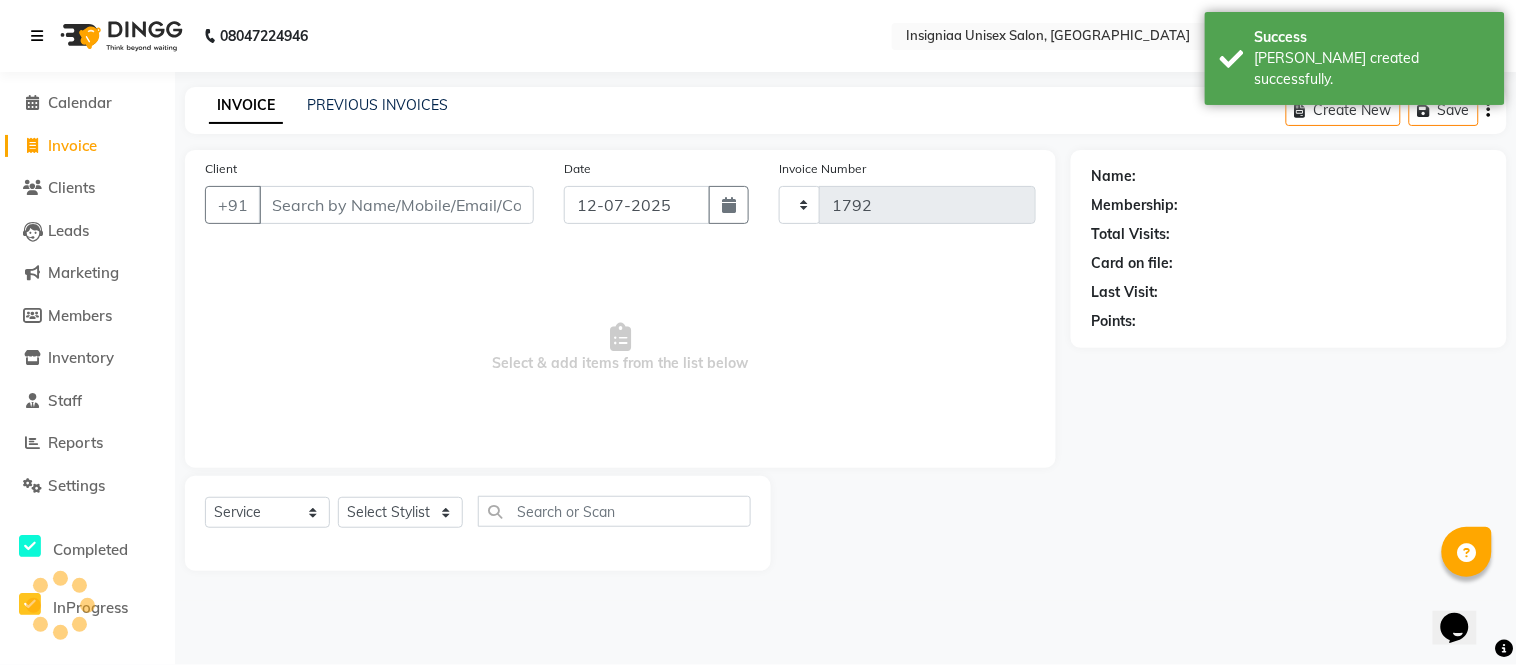 select on "6999" 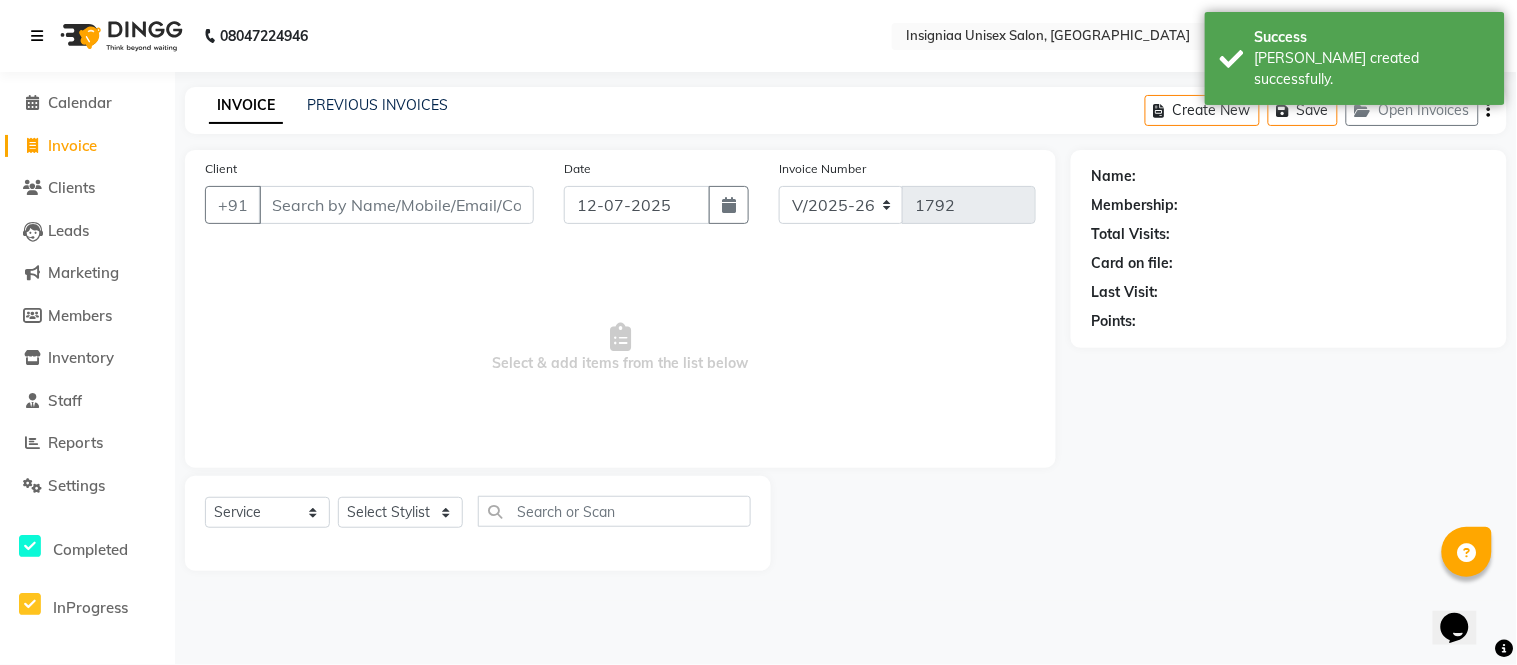 click at bounding box center (37, 36) 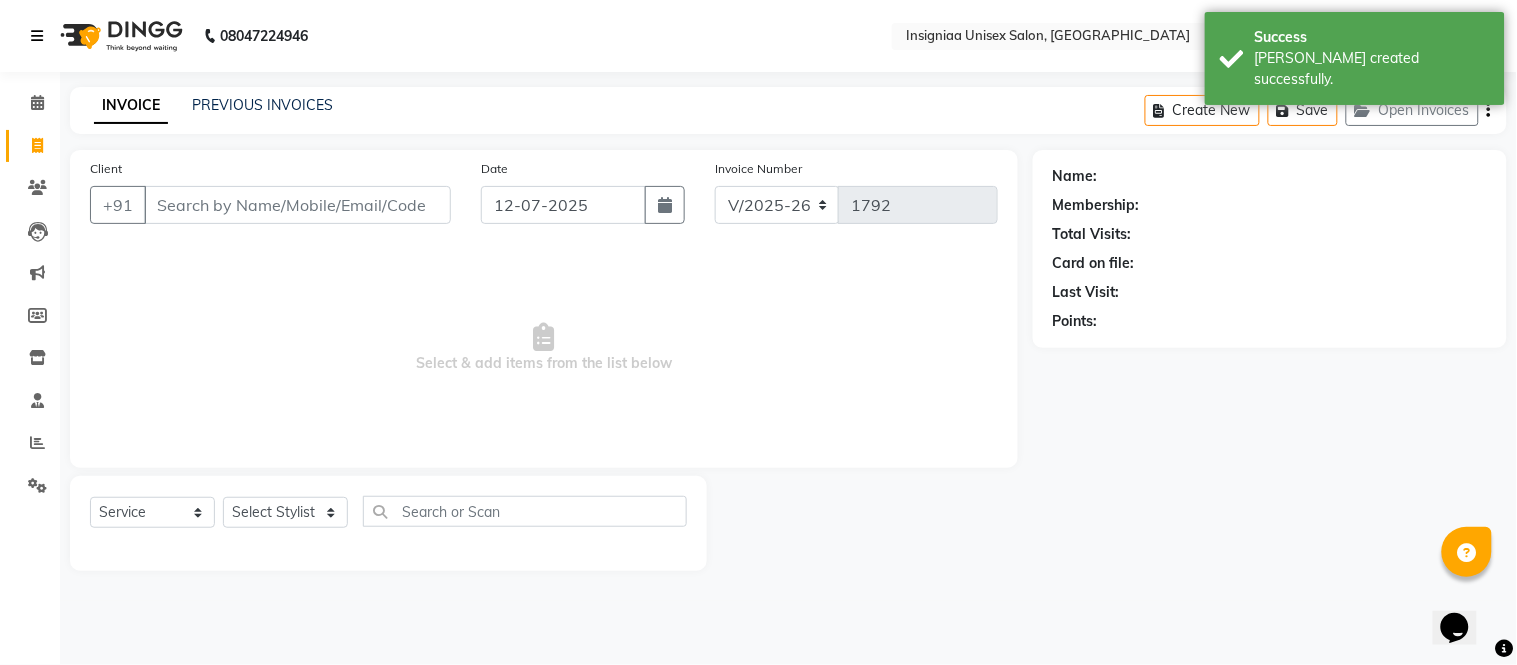 click at bounding box center (41, 36) 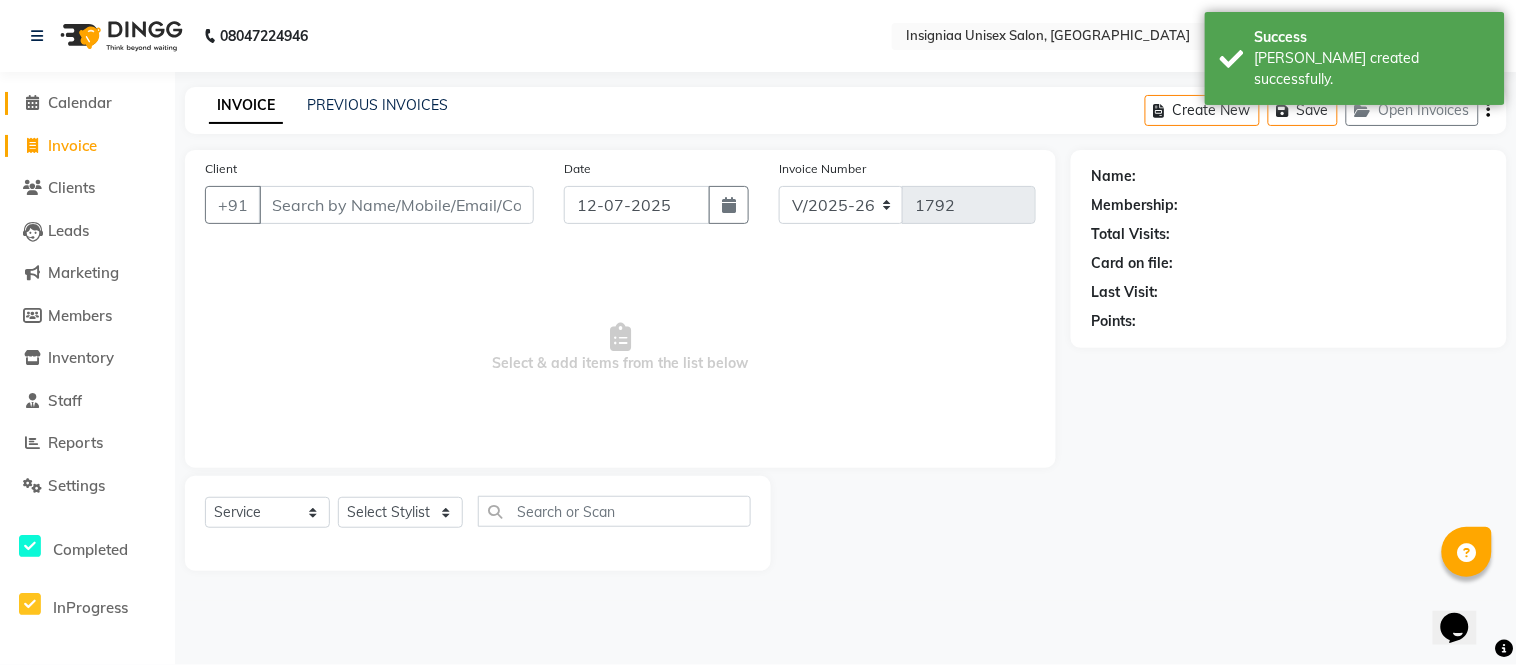 click on "Calendar" 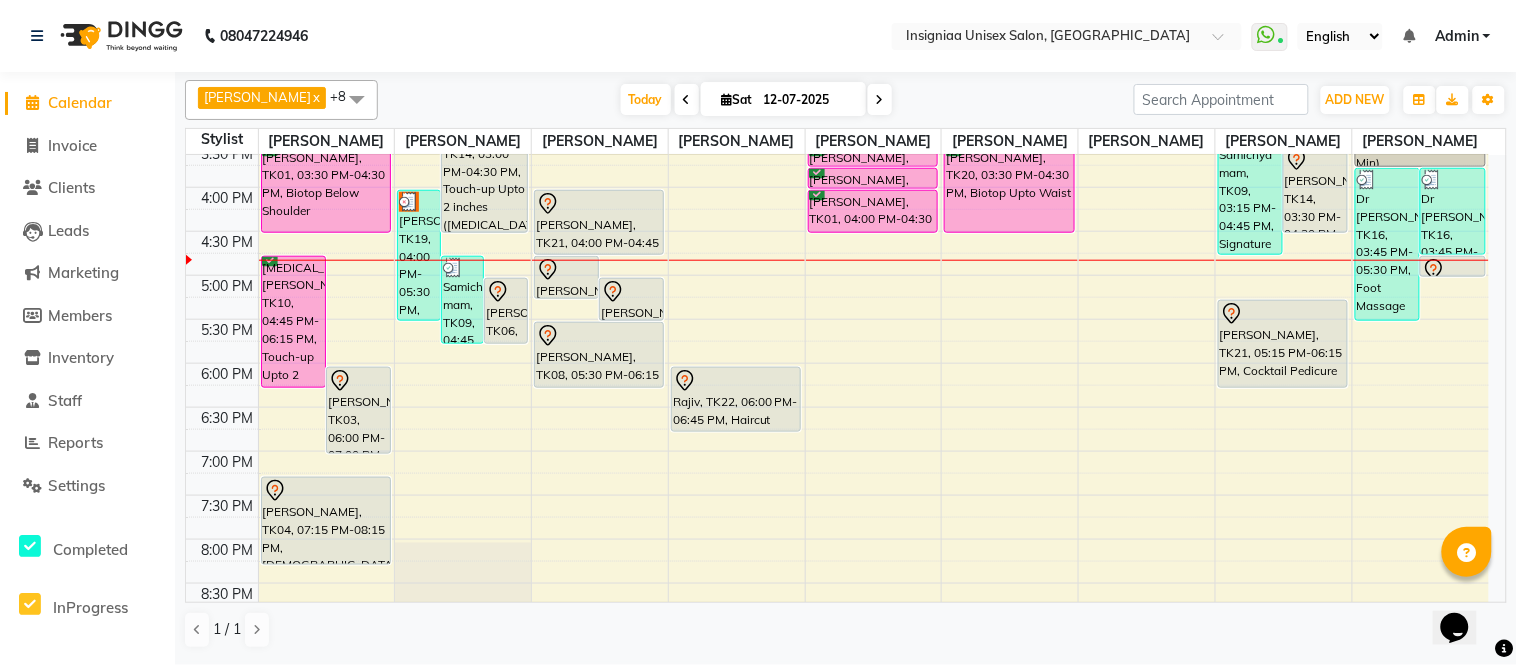 scroll, scrollTop: 444, scrollLeft: 0, axis: vertical 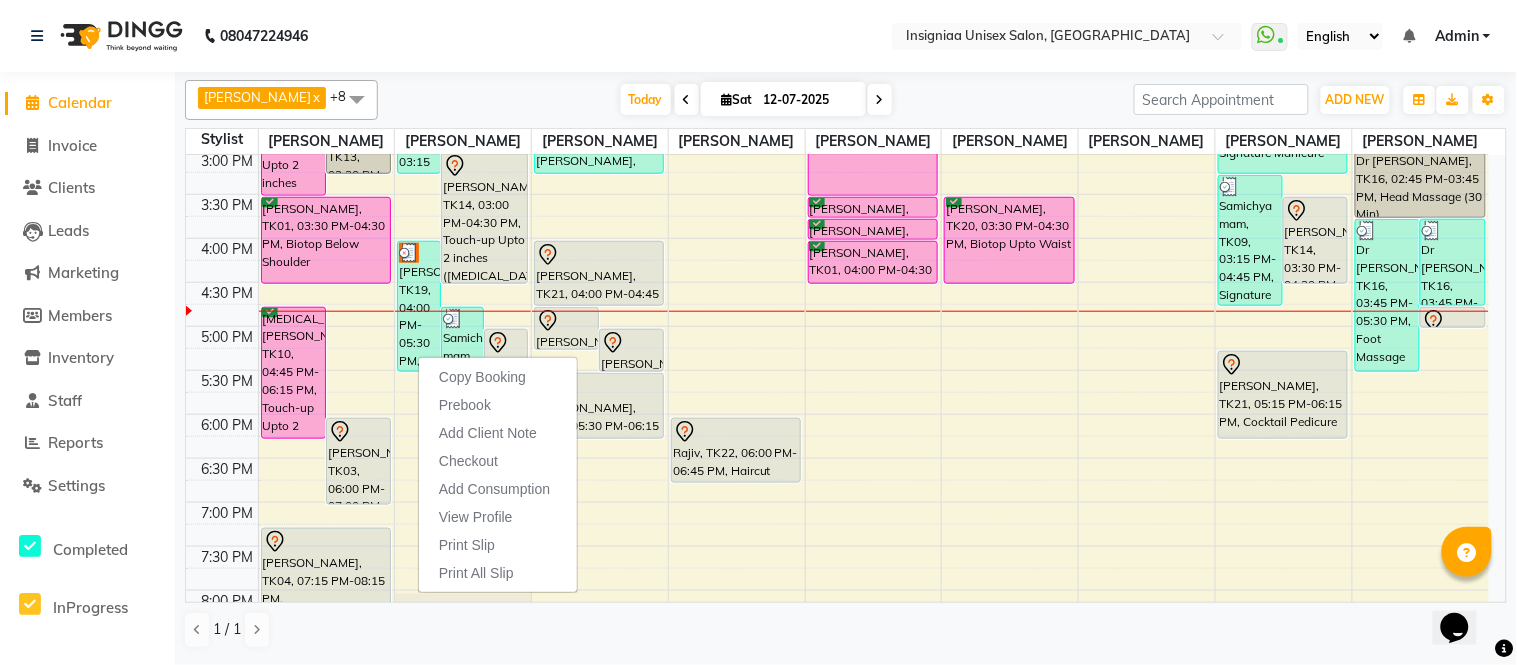 click on "Faizan Ansari  x Sainath Shinde  x Shankar Kshirsagar  x Sujeet Thakur  x Vijay Kharat  x Rupali Dhotre  x Sohail Khan  x Rahul Srivastav  x Rohini Waghmare  x +8 Select All Faizan Ansari Nilam Manke Rahul Srivastav Rohini Waghmare Rupali Dhotre Sainath Shinde Shankar Kshirsagar Sohail Khan Sujeet Thakur Vijay Kharat Today  Sat 12-07-2025 Toggle Dropdown Add Appointment Add Invoice Add Expense Add Attendance Add Client Add Transaction Toggle Dropdown Add Appointment Add Invoice Add Expense Add Attendance Add Client ADD NEW Toggle Dropdown Add Appointment Add Invoice Add Expense Add Attendance Add Client Add Transaction Faizan Ansari  x Sainath Shinde  x Shankar Kshirsagar  x Sujeet Thakur  x Vijay Kharat  x Rupali Dhotre  x Sohail Khan  x Rahul Srivastav  x Rohini Waghmare  x +8 Select All Faizan Ansari Nilam Manke Rahul Srivastav Rohini Waghmare Rupali Dhotre Sainath Shinde Shankar Kshirsagar Sohail Khan Sujeet Thakur Vijay Kharat Group By  Staff View   Room View  View as Vertical  List  9" 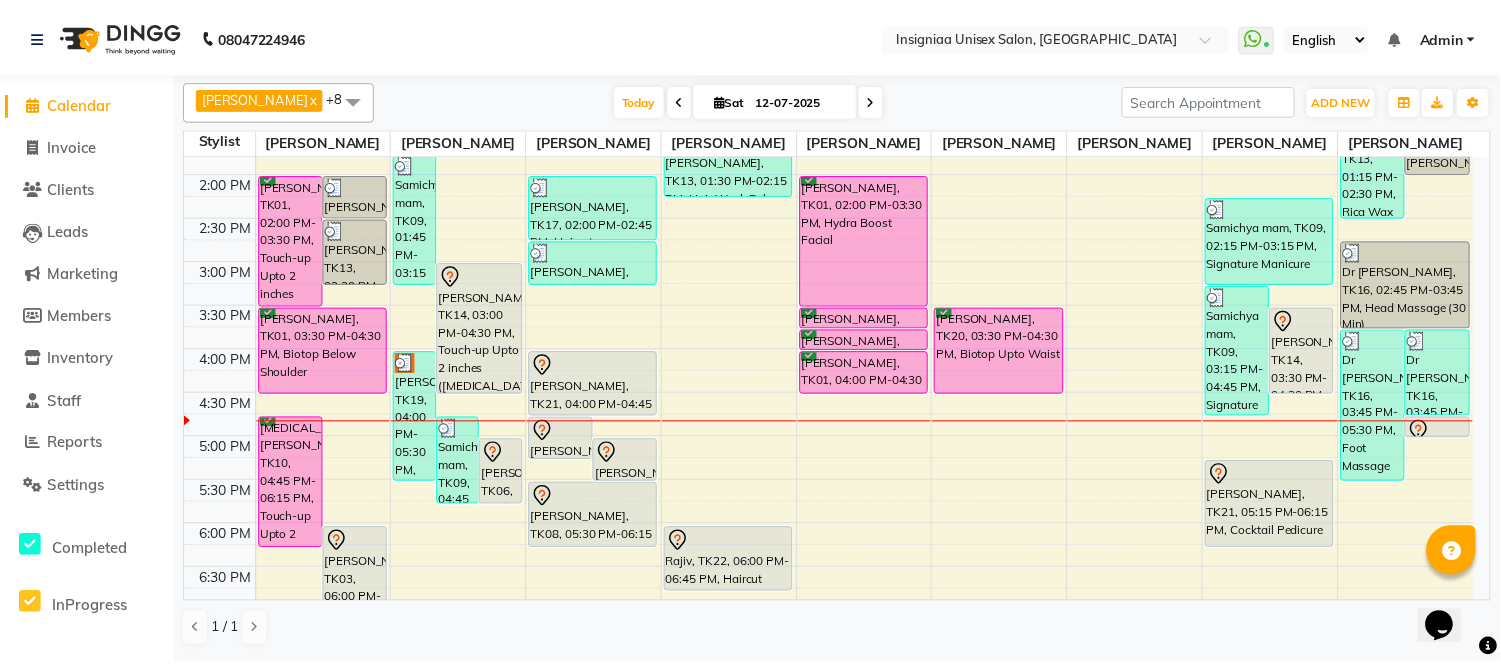 scroll, scrollTop: 333, scrollLeft: 0, axis: vertical 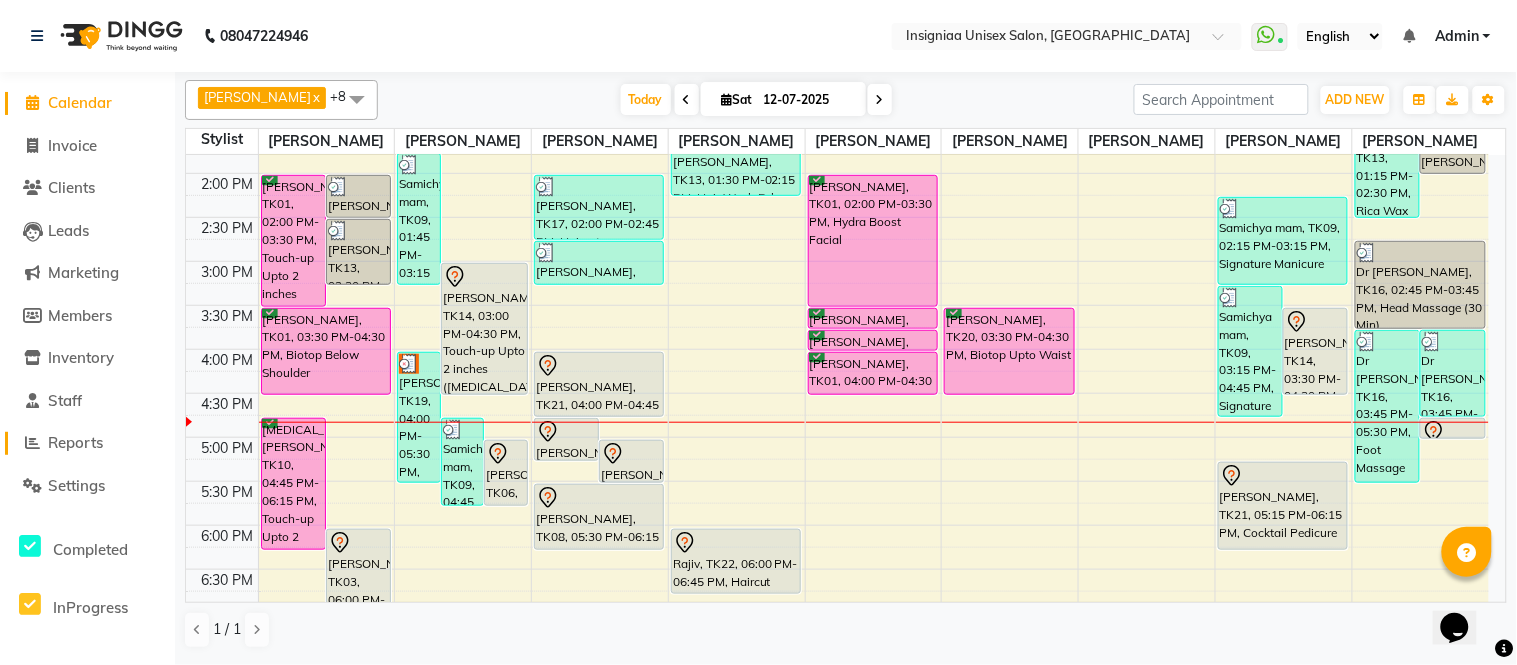 click on "Reports" 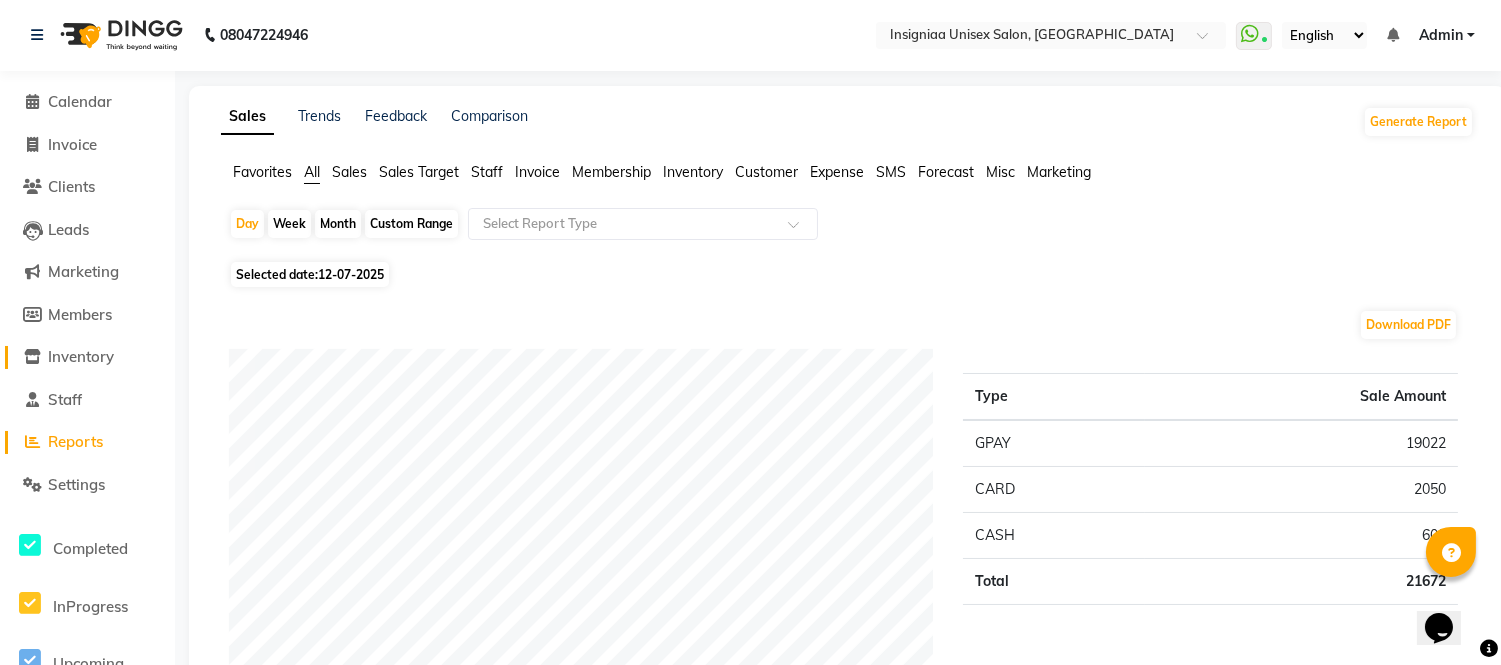 scroll, scrollTop: 0, scrollLeft: 0, axis: both 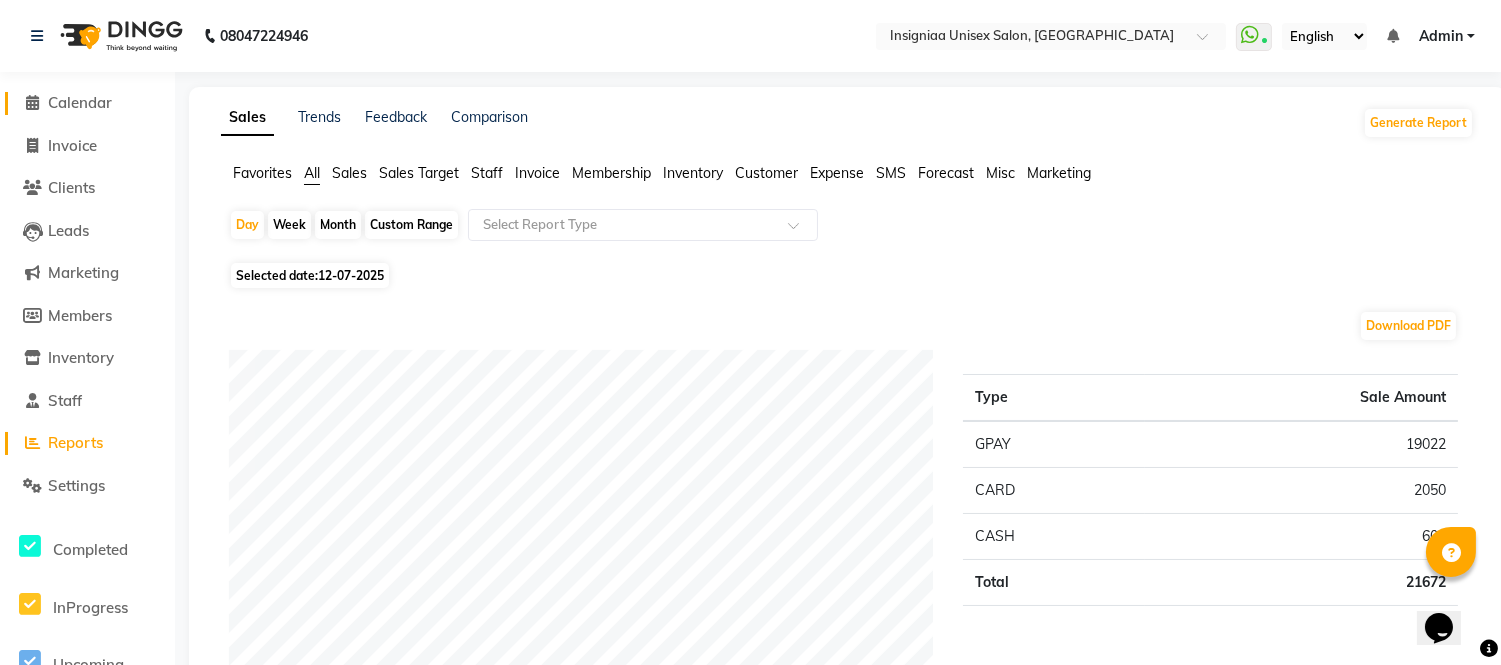 click on "Calendar" 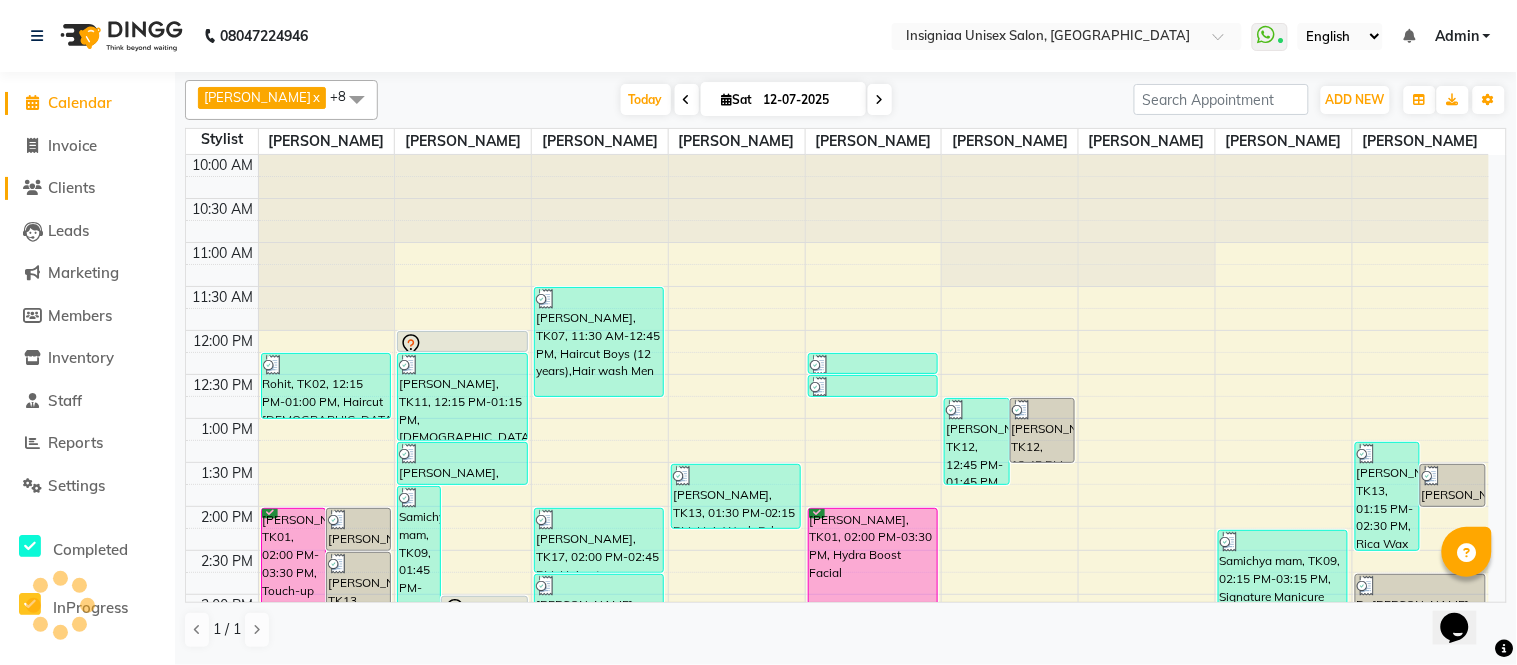 scroll, scrollTop: 531, scrollLeft: 0, axis: vertical 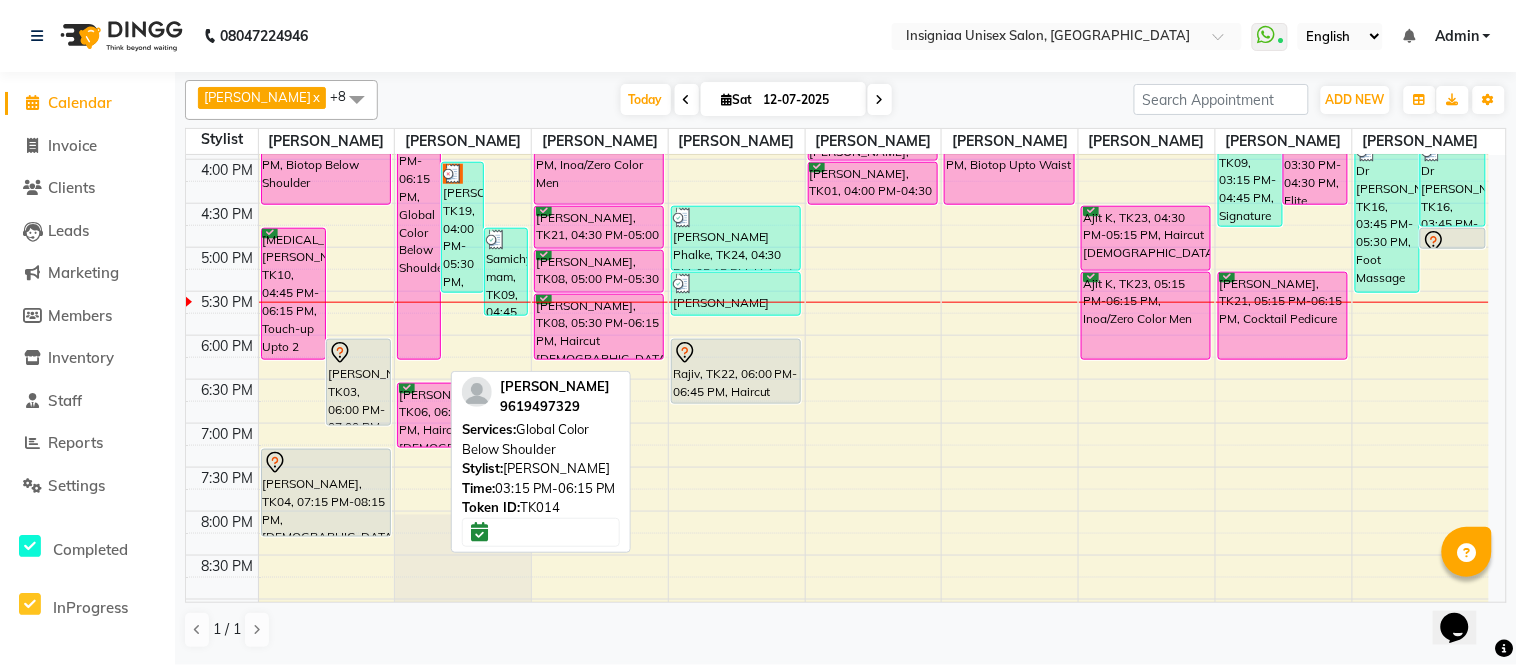 click on "Anjali Dhandwate, TK14, 03:15 PM-06:15 PM, Global Color Below Shoulder" at bounding box center (418, 228) 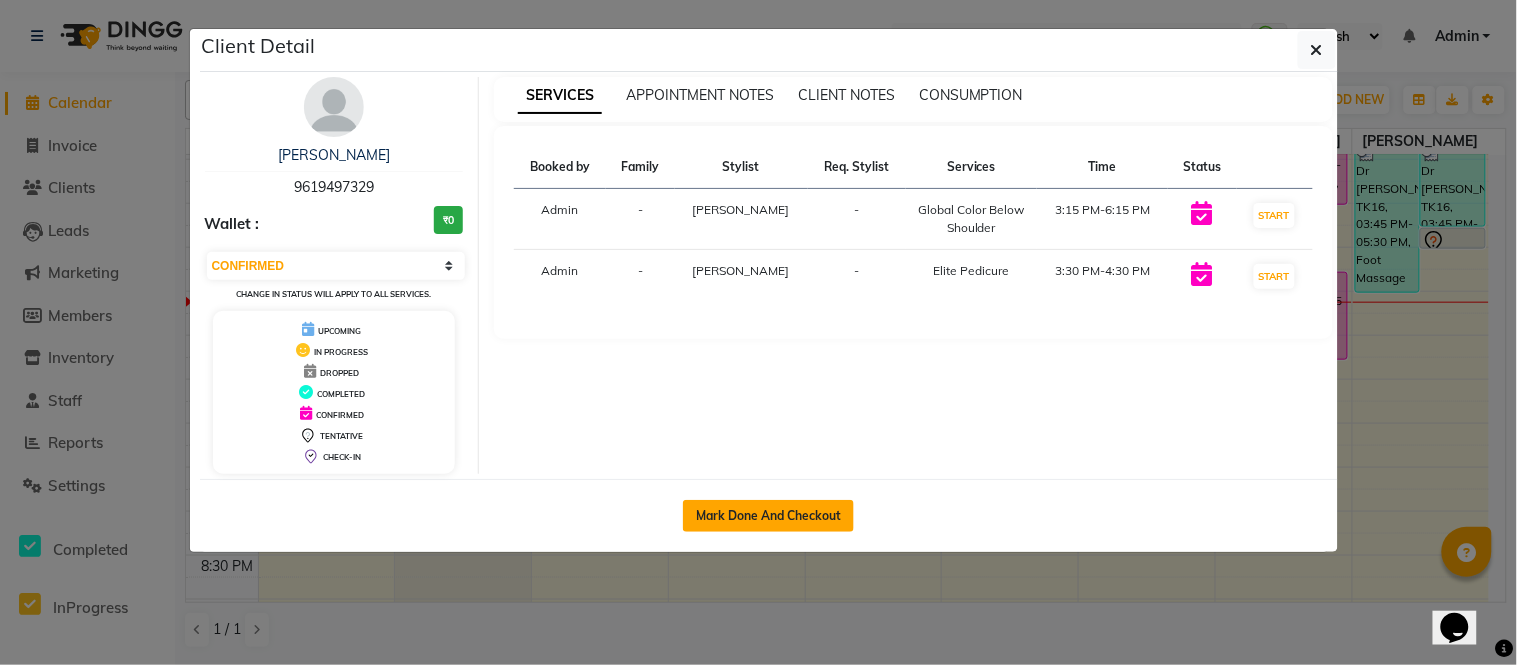 click on "Mark Done And Checkout" 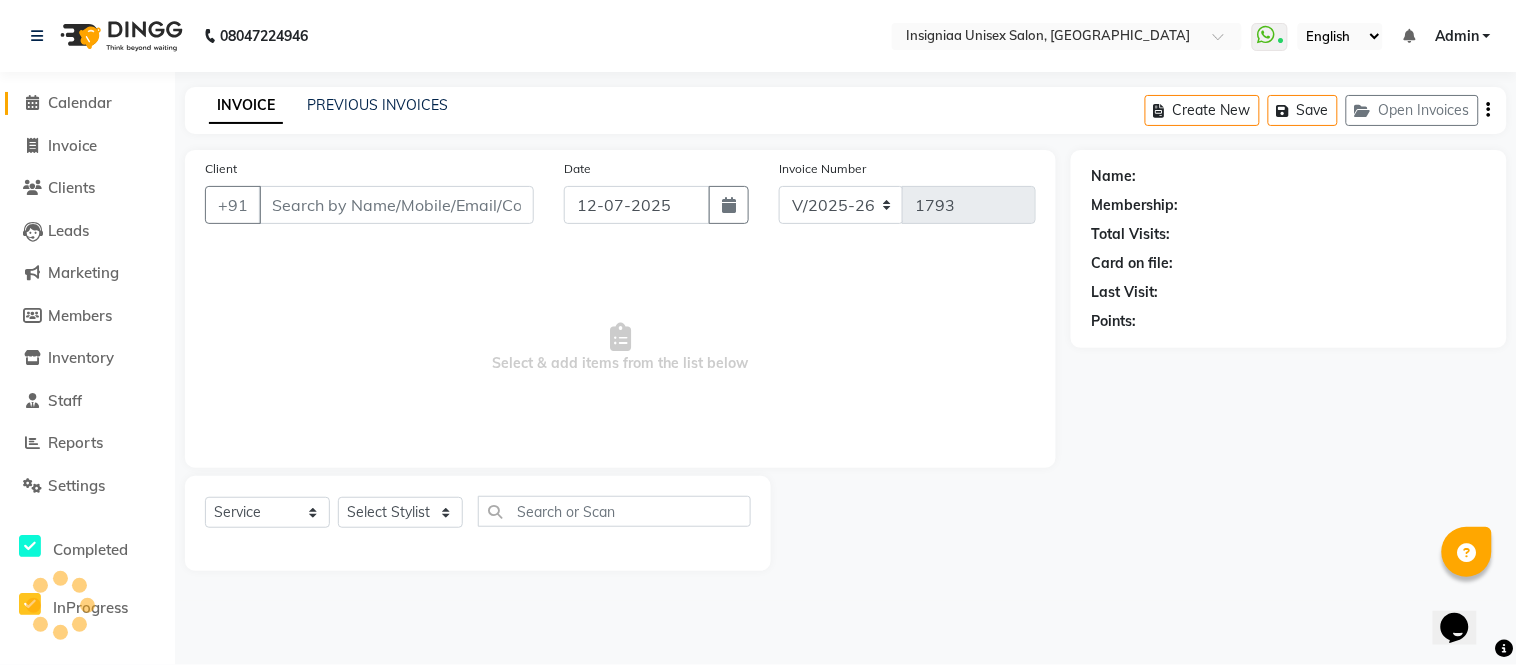 type on "9619497329" 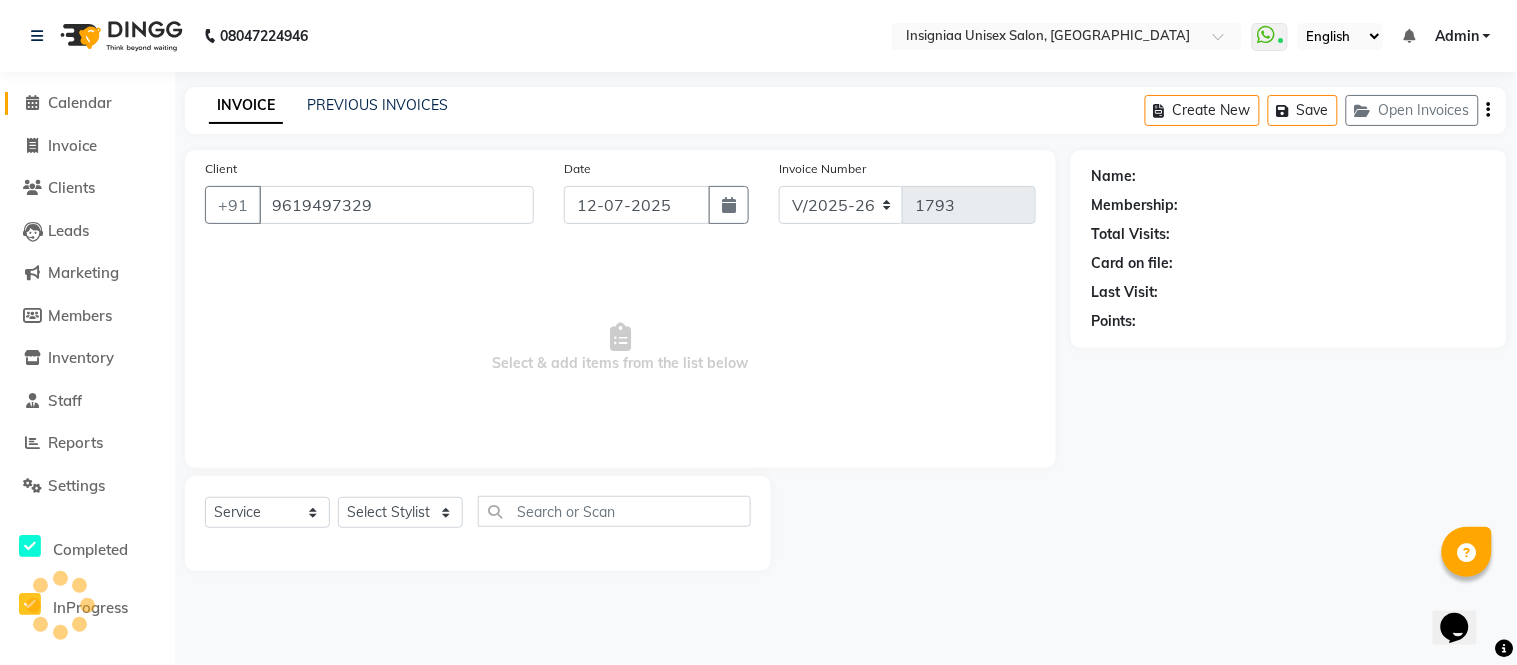 select on "58132" 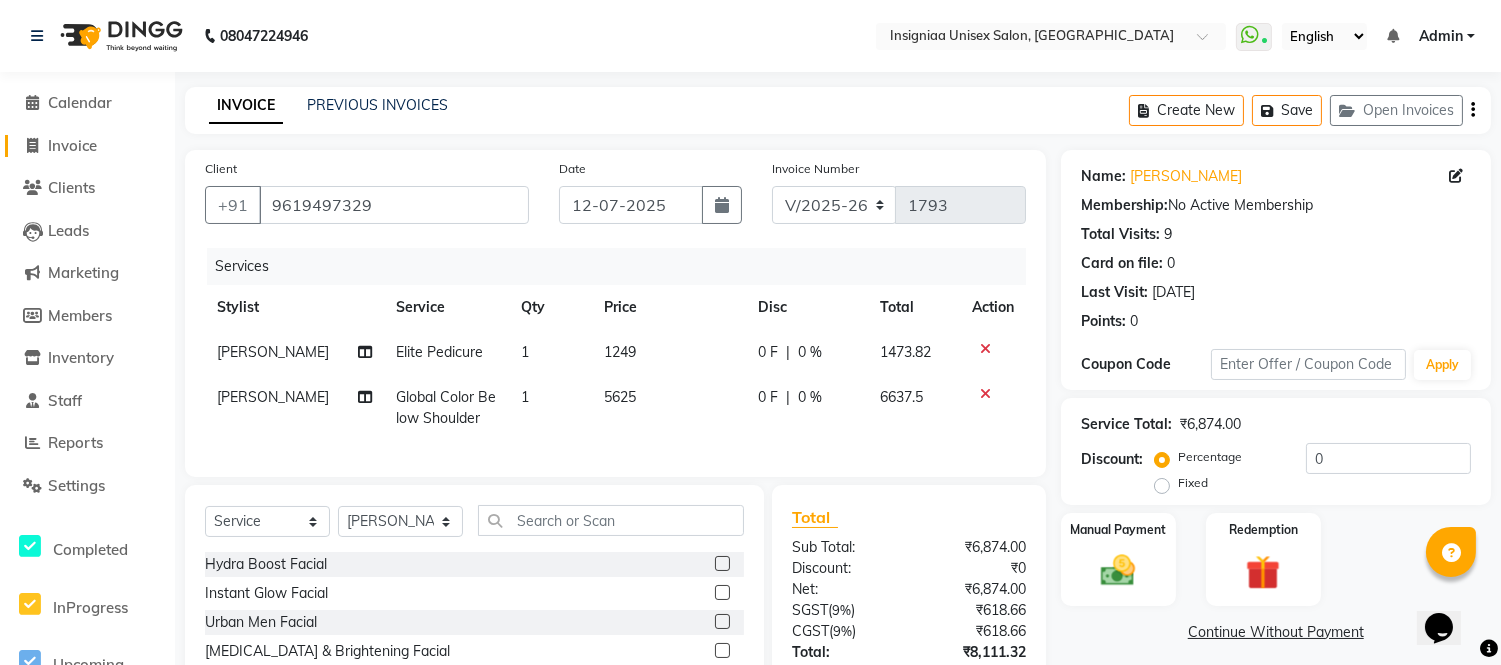 click on "Invoice" 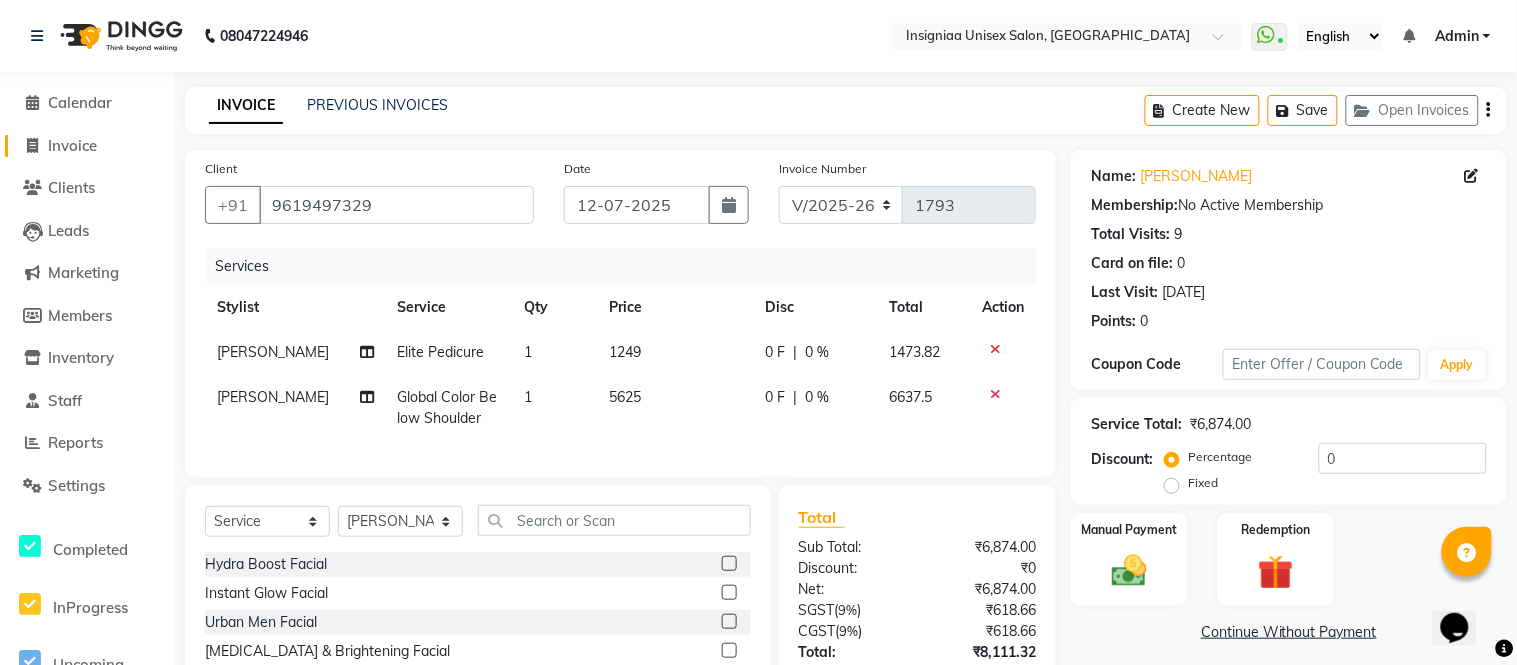select on "6999" 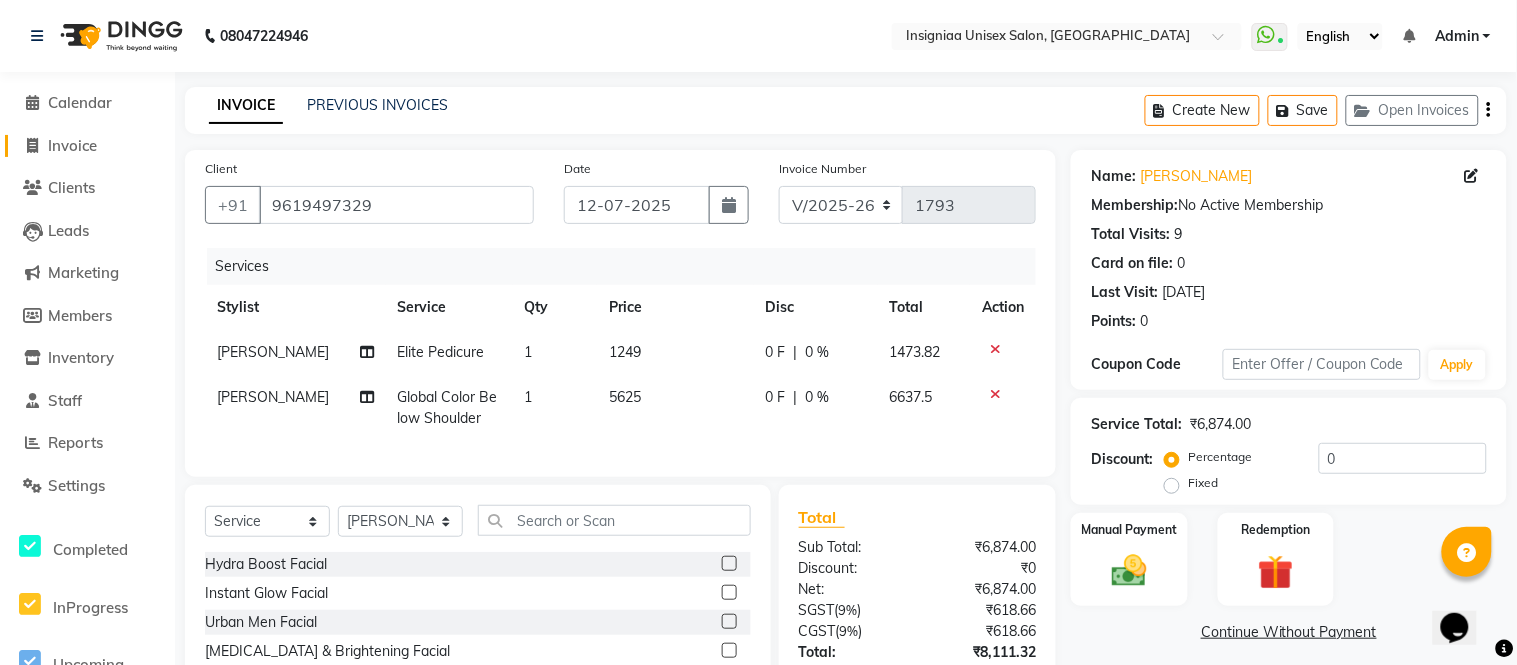 select on "service" 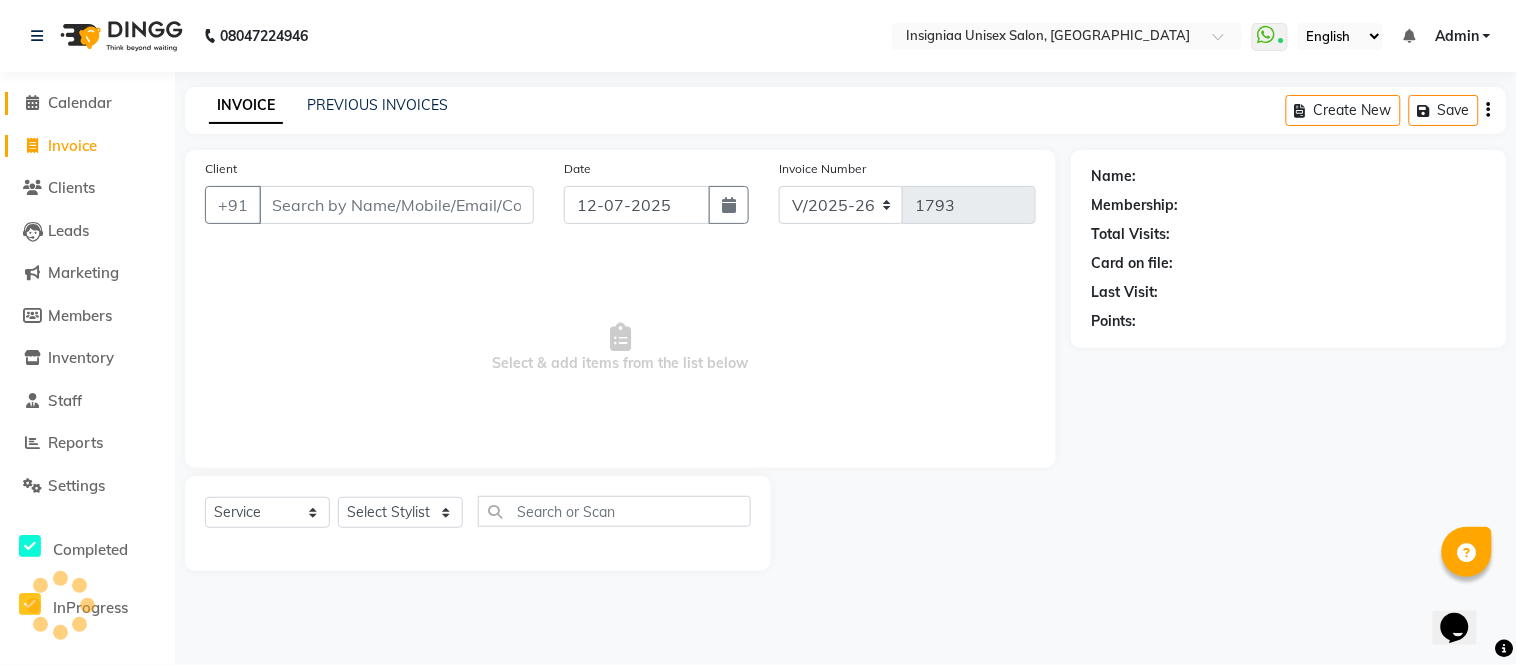 click on "Calendar" 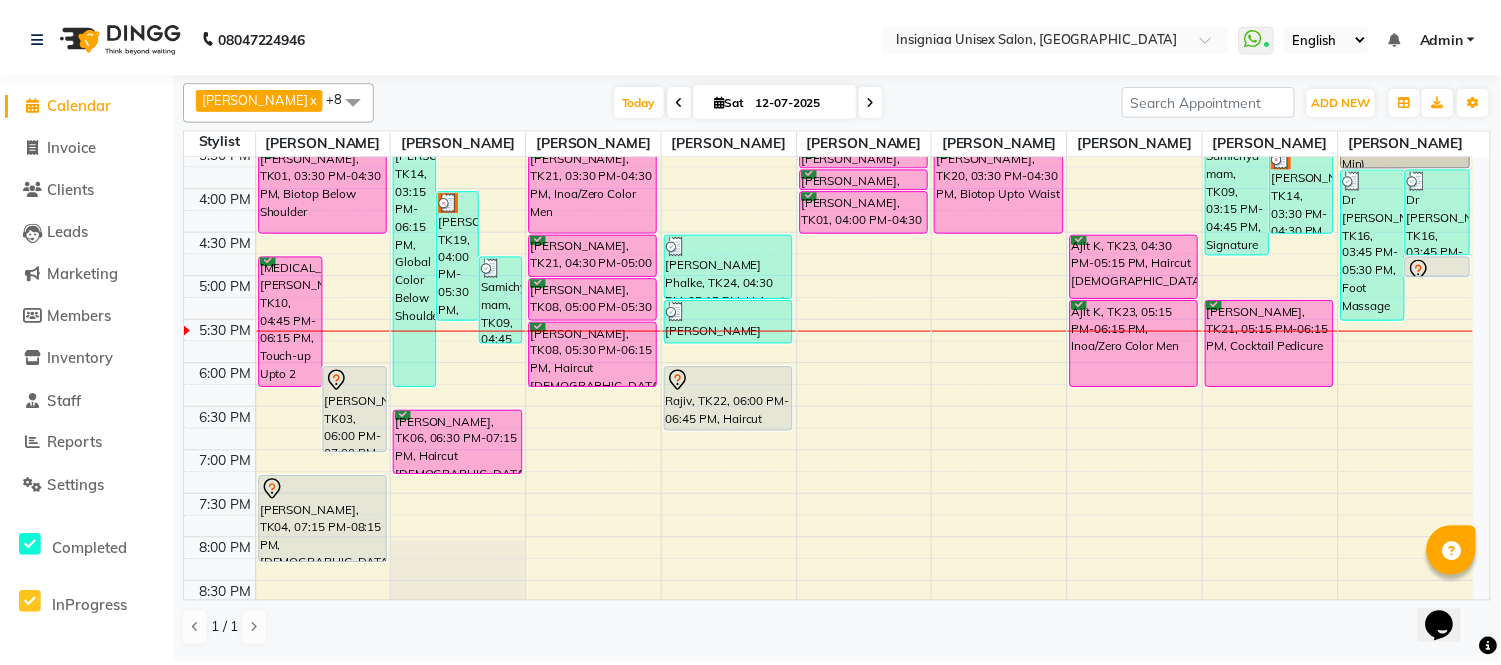 scroll, scrollTop: 444, scrollLeft: 0, axis: vertical 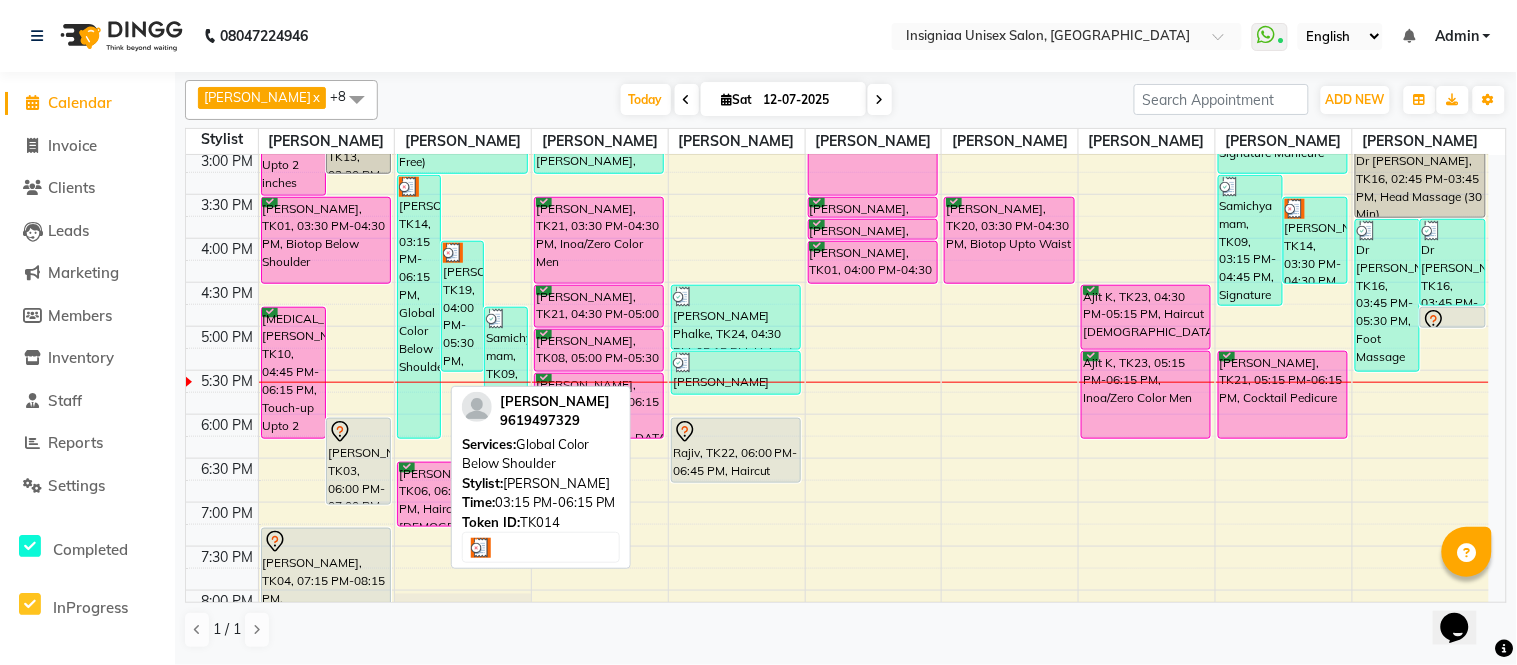 click on "Anjali Dhandwate, TK14, 03:15 PM-06:15 PM, Global Color Below Shoulder" at bounding box center [418, 307] 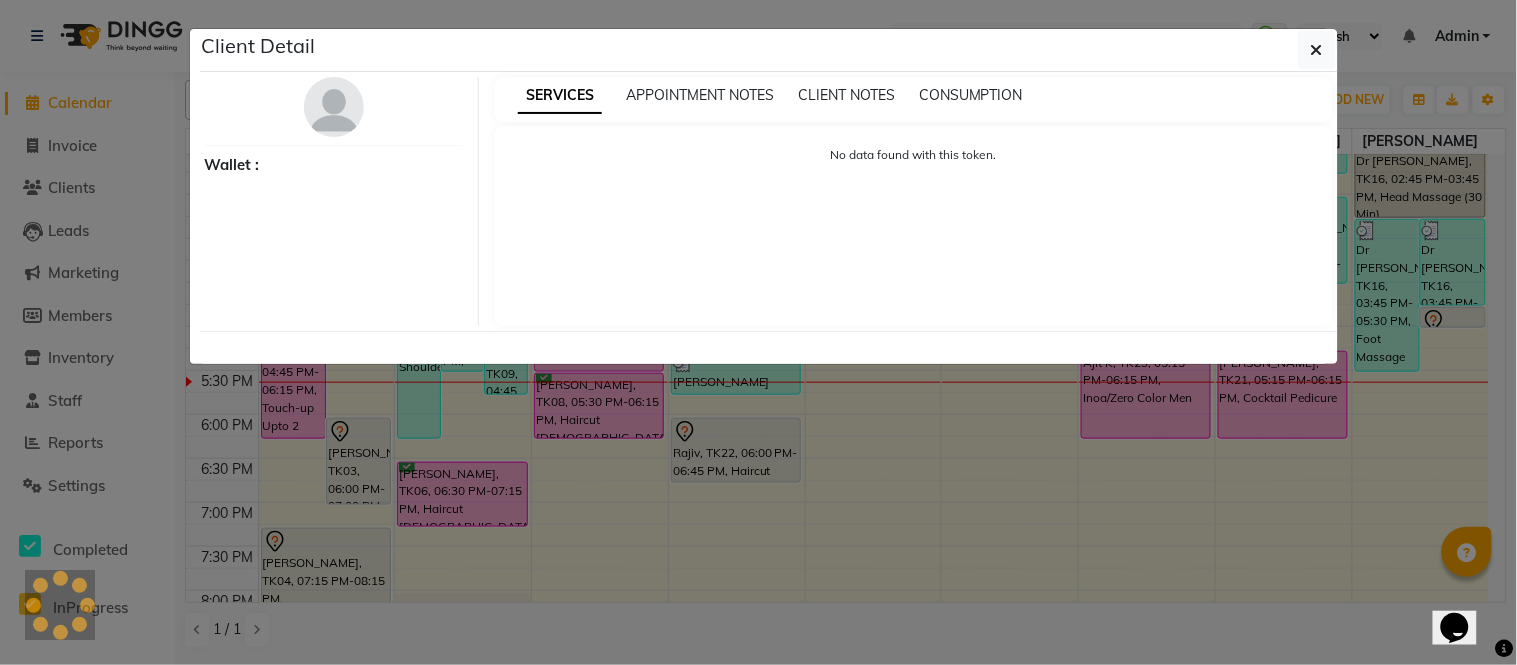 select on "3" 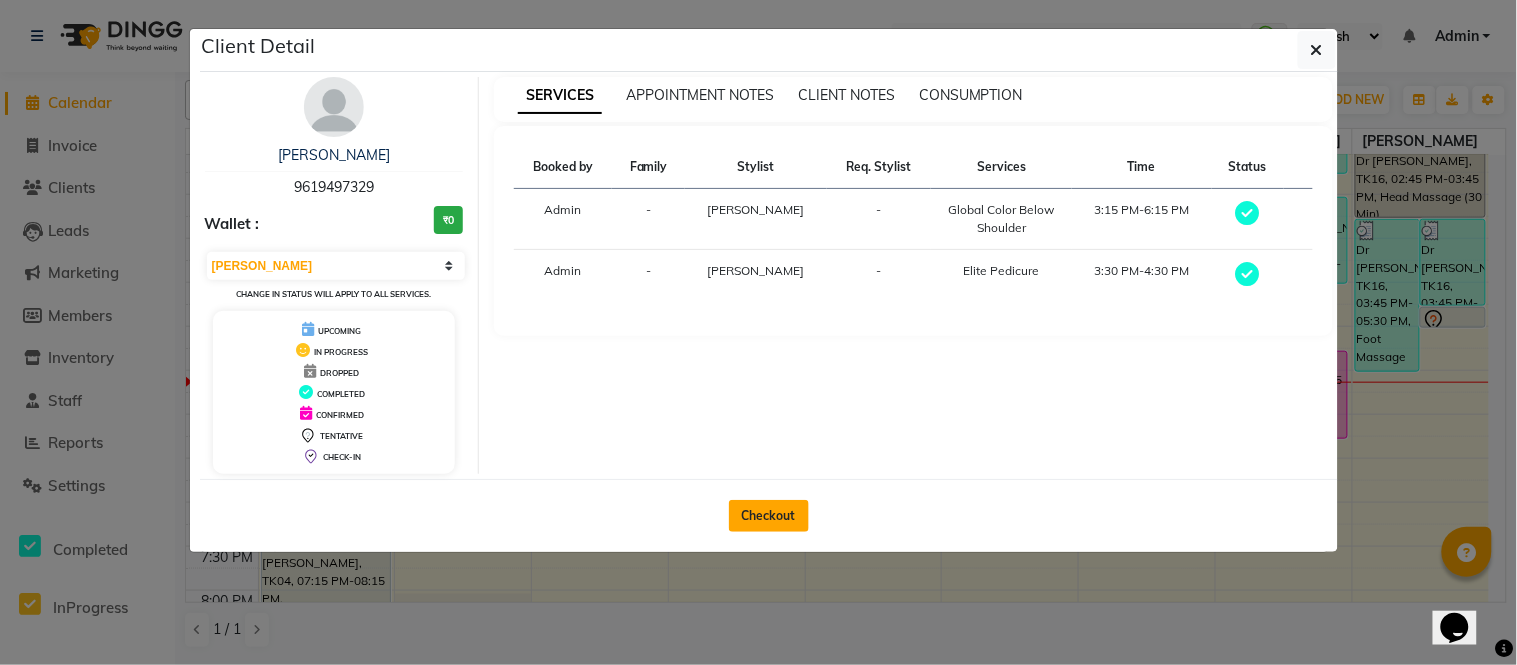 click on "Checkout" 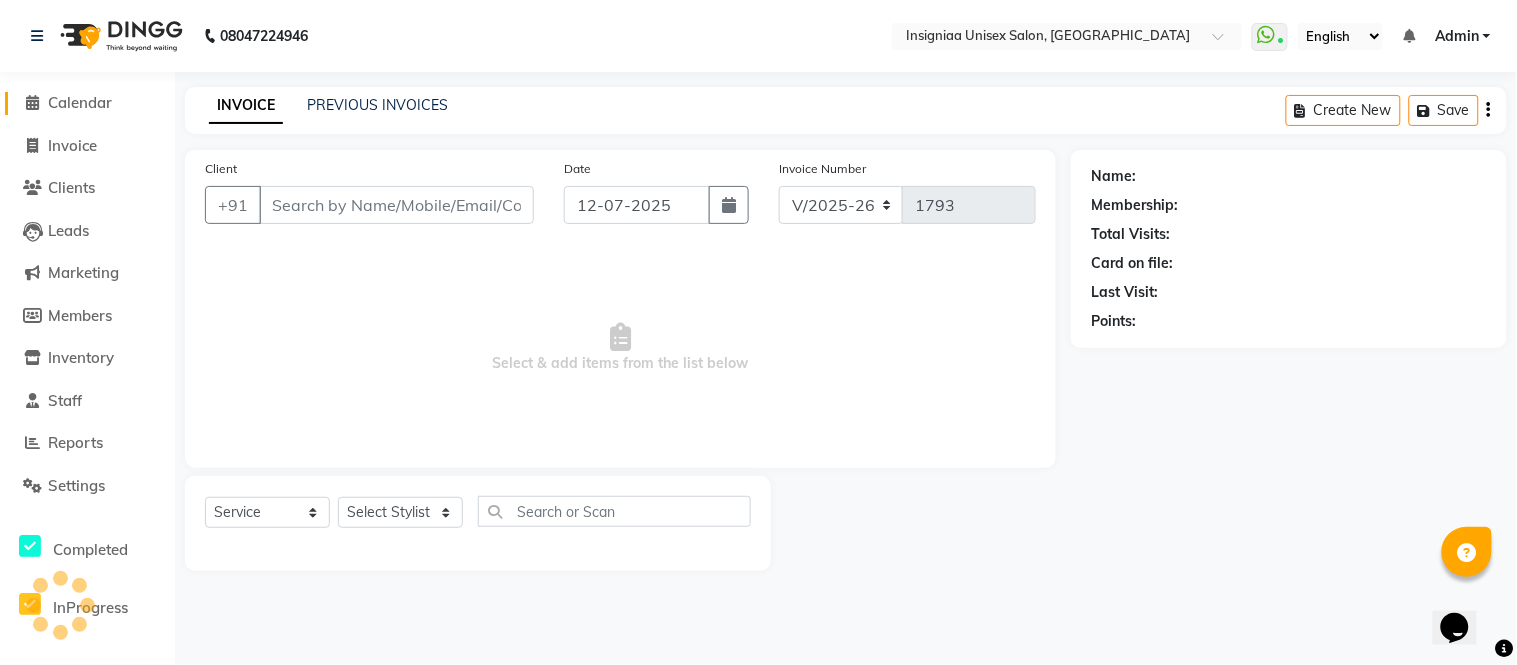 type on "9619497329" 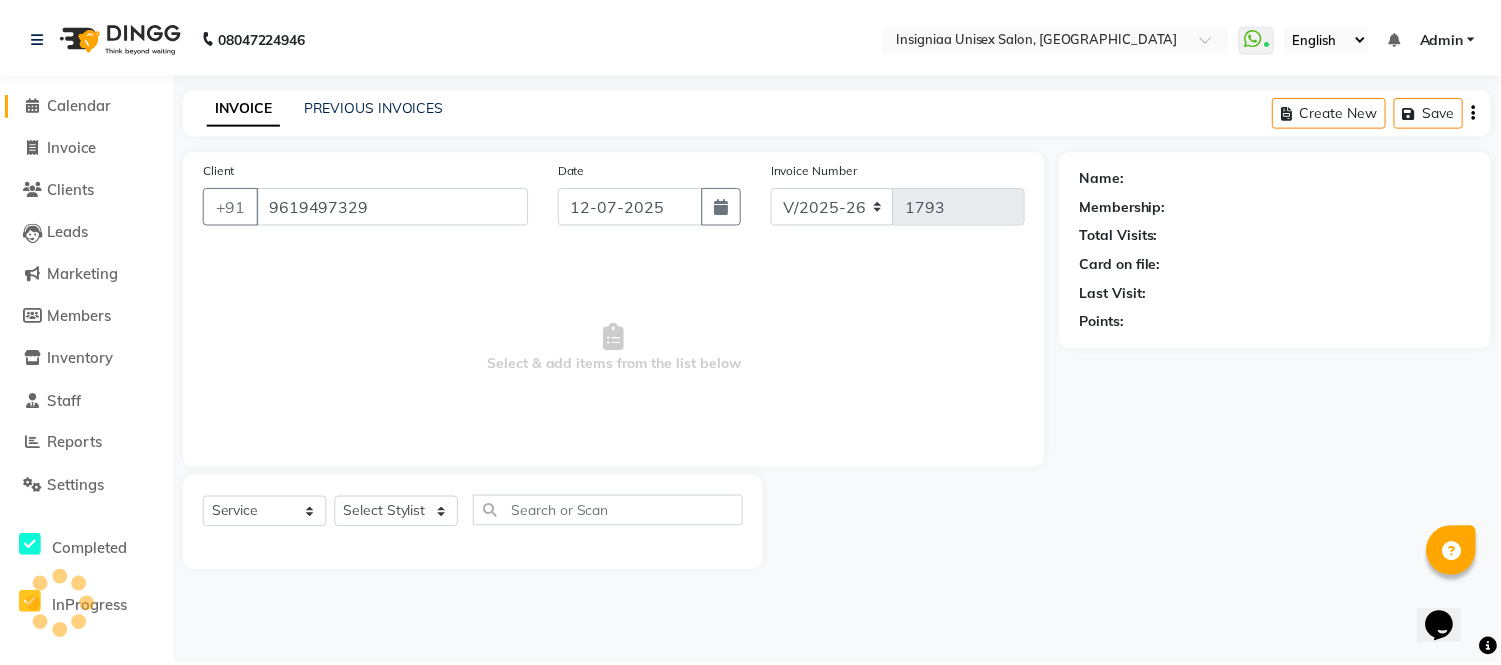 select on "58132" 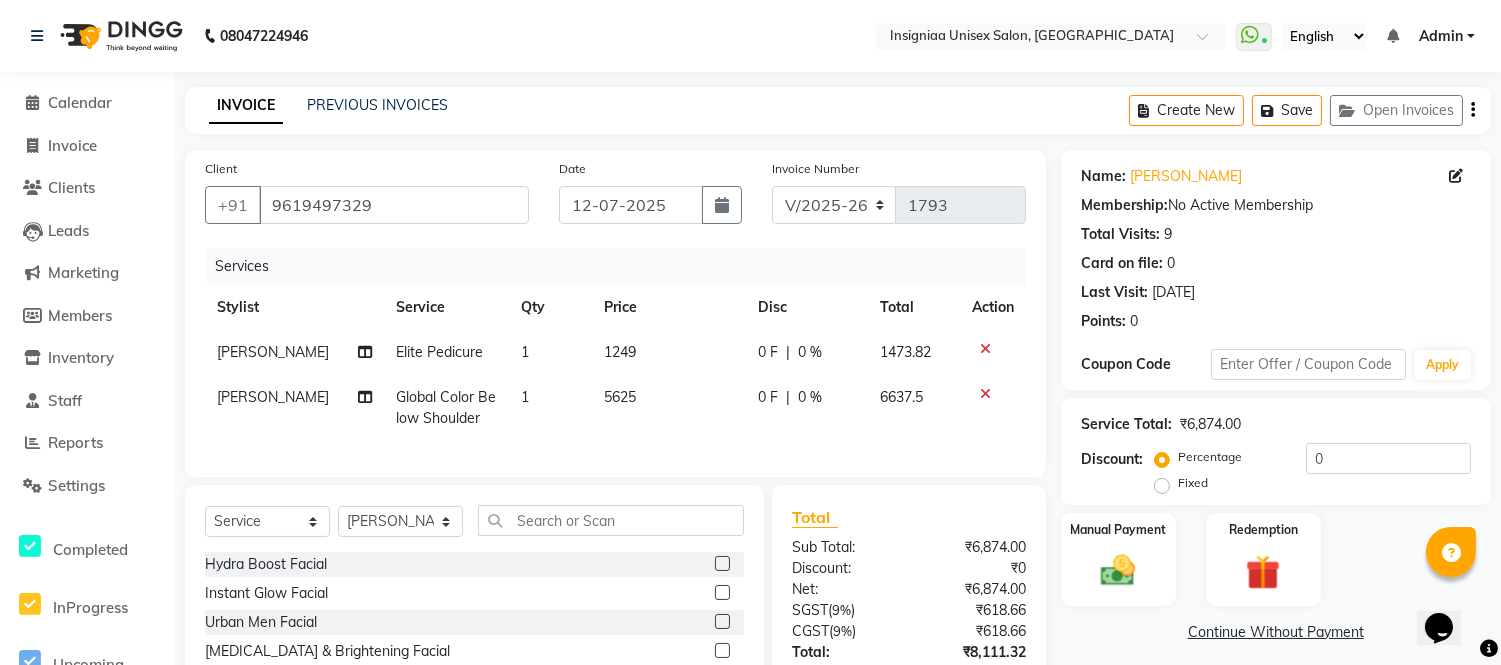 click 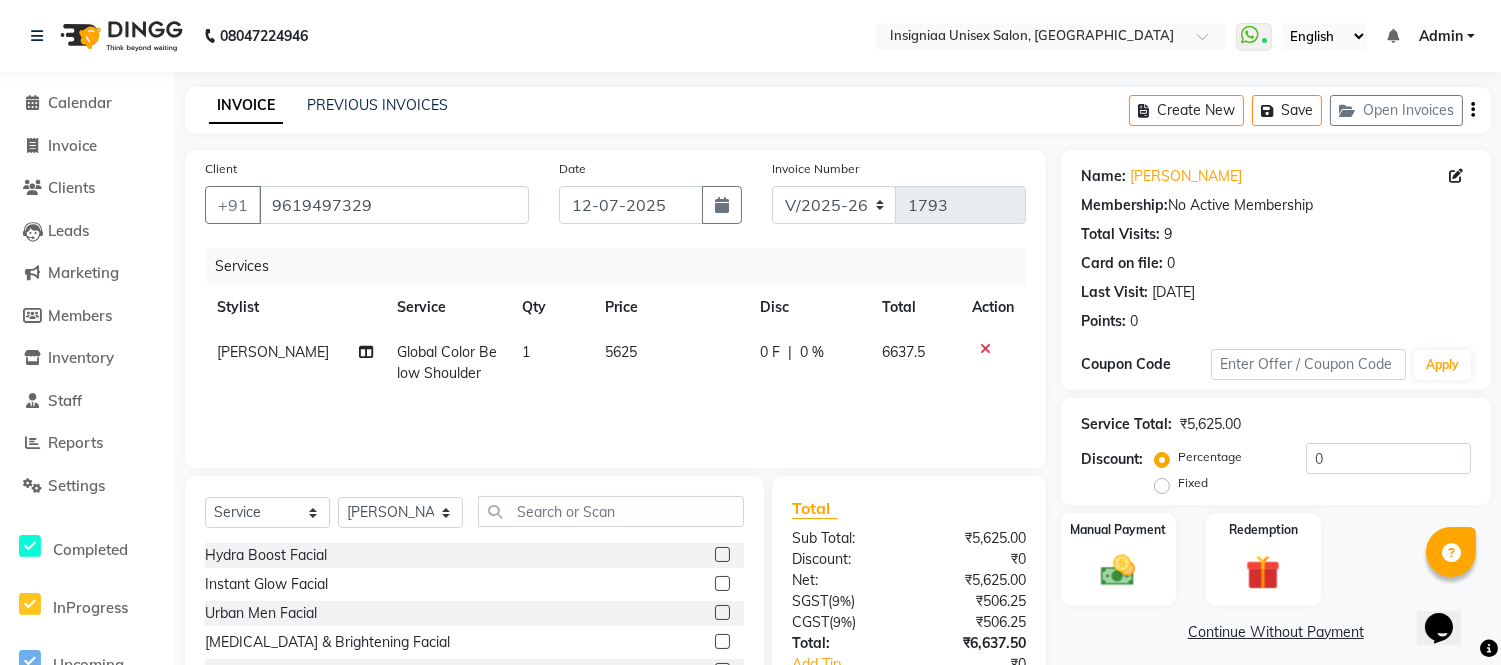 scroll, scrollTop: 155, scrollLeft: 0, axis: vertical 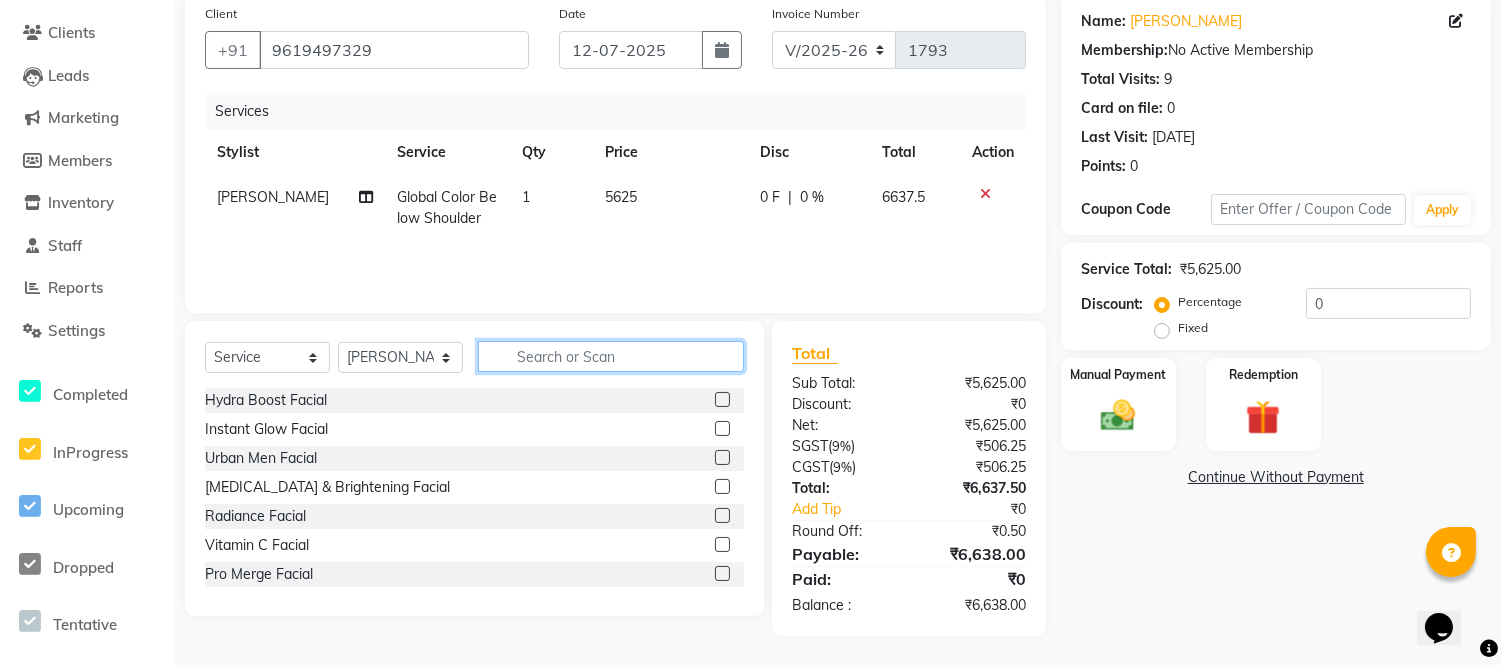click 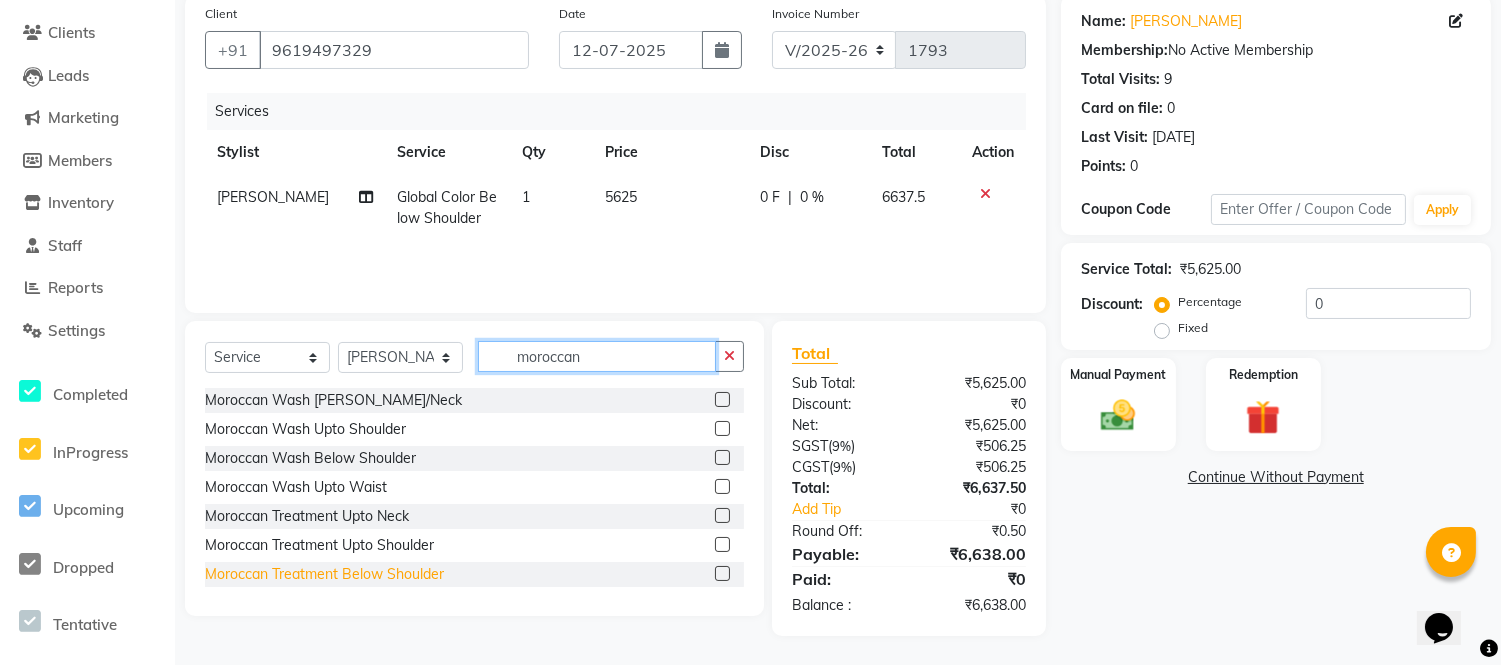 type on "moroccan" 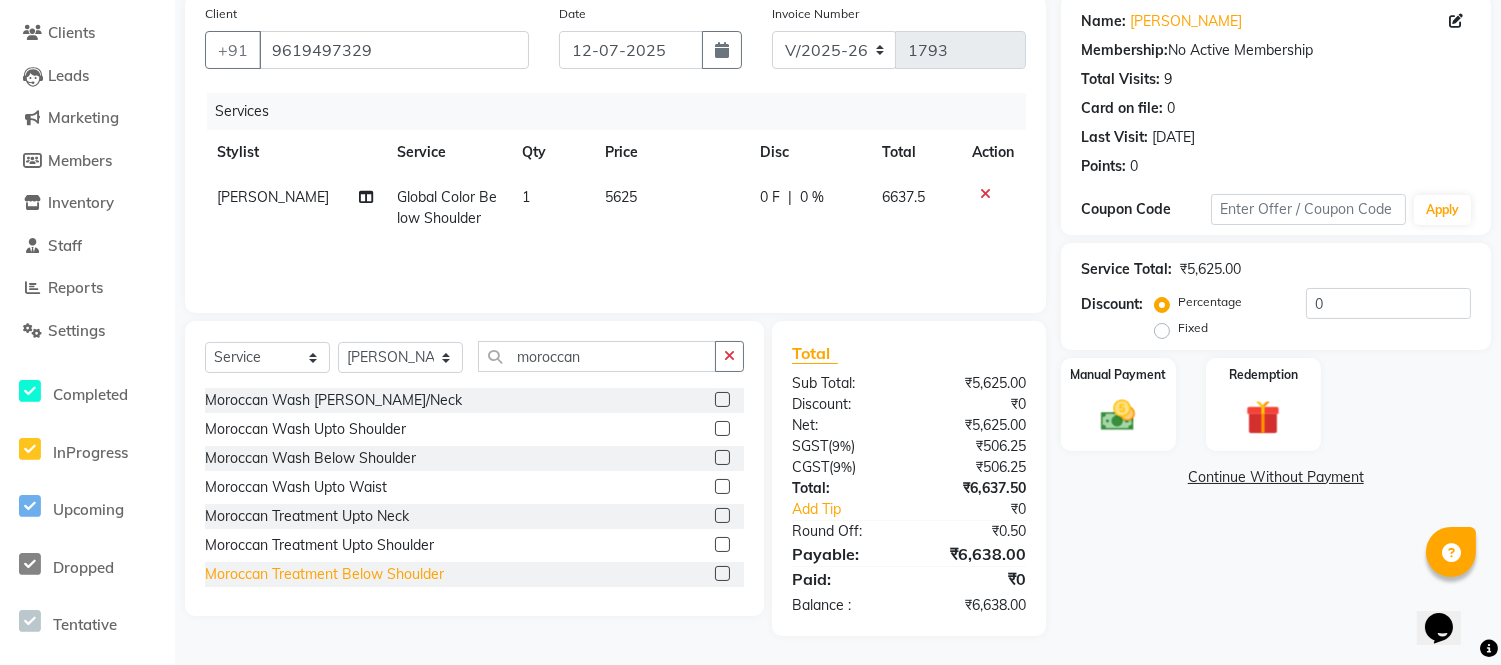 click on "Moroccan Treatment Below Shoulder" 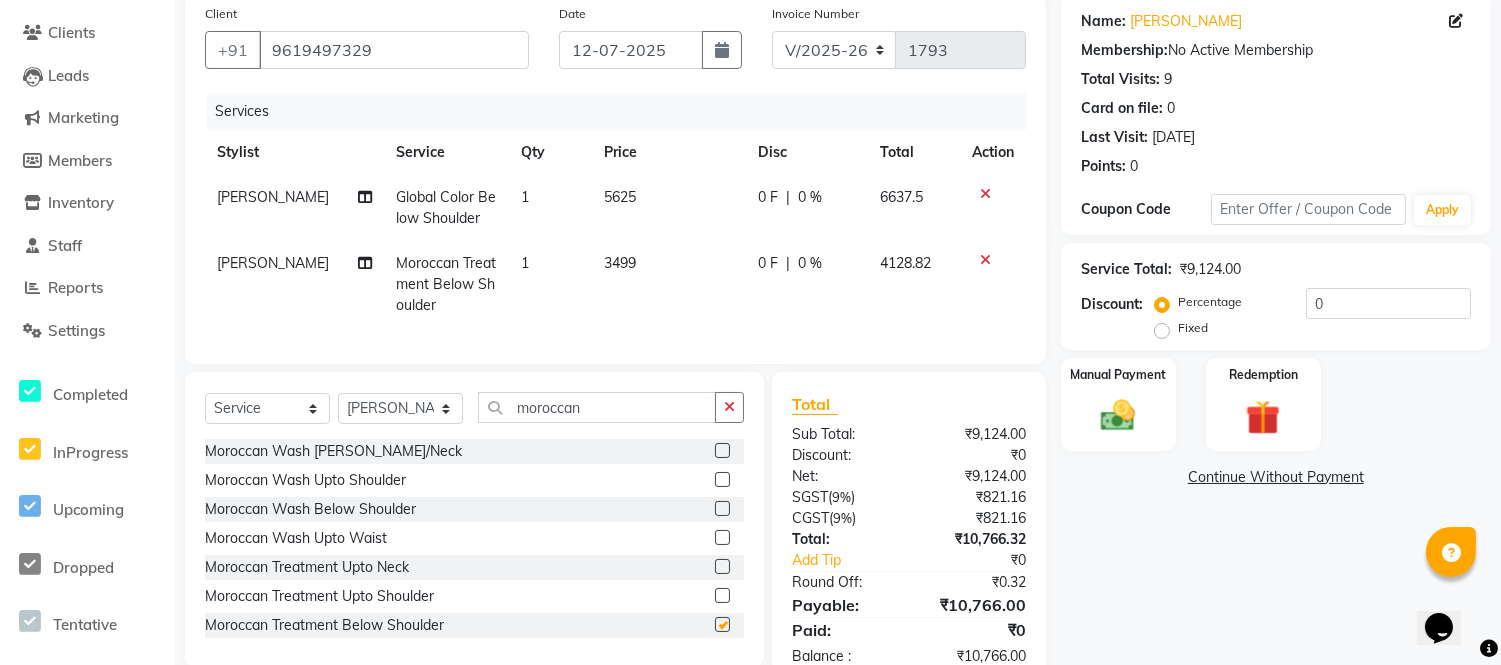 checkbox on "false" 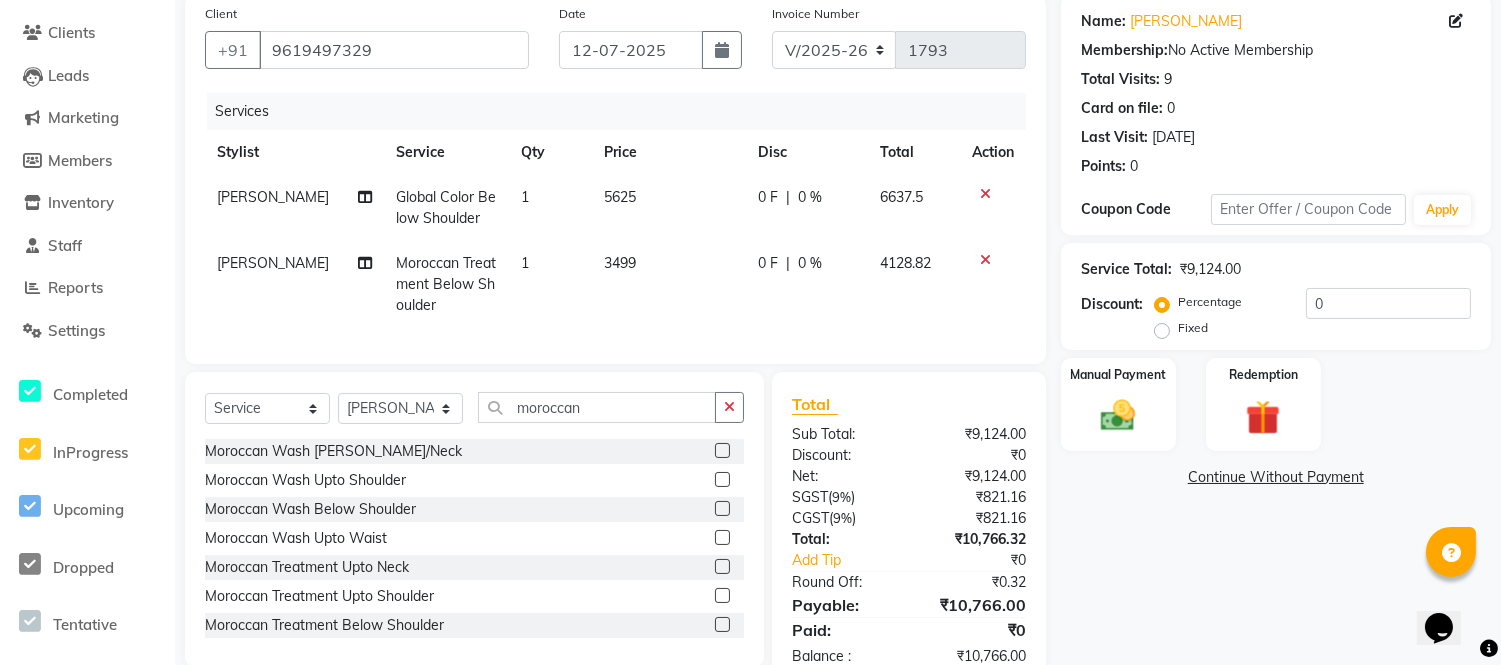 scroll, scrollTop: 112, scrollLeft: 0, axis: vertical 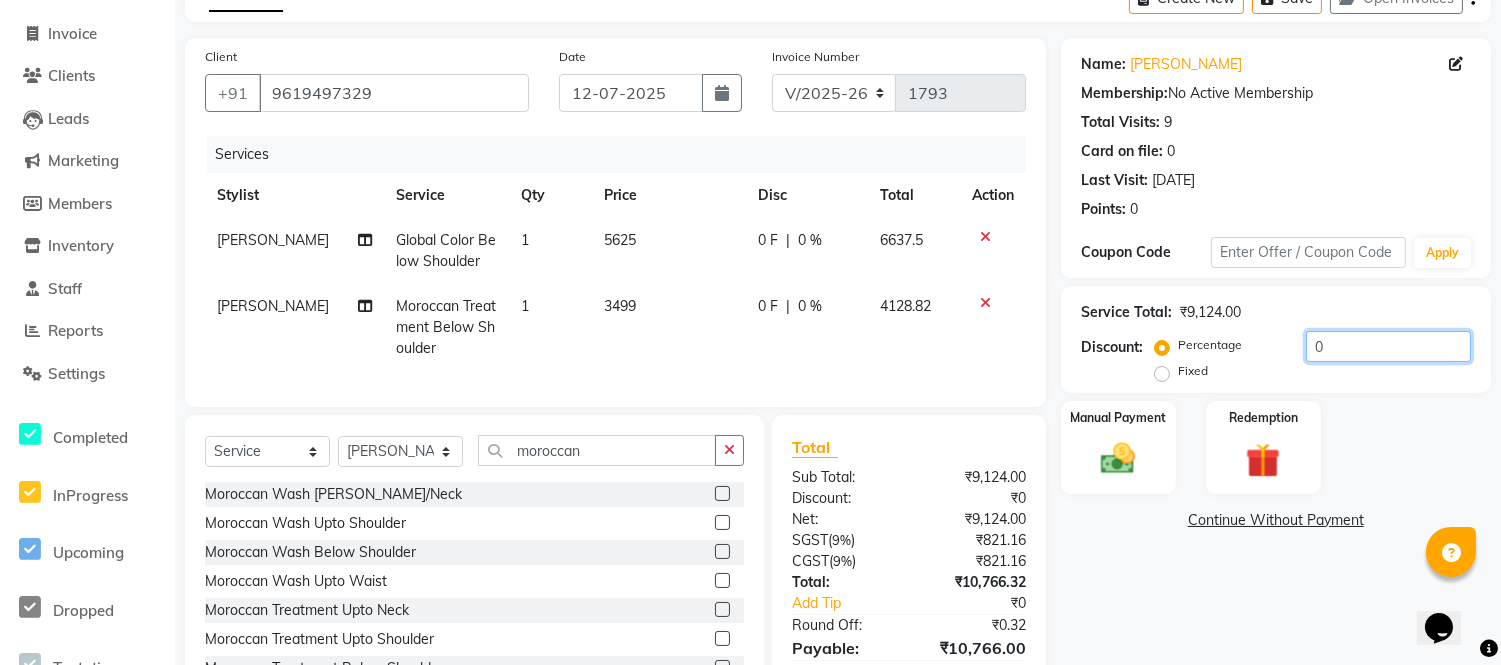drag, startPoint x: 1328, startPoint y: 350, endPoint x: 1260, endPoint y: 345, distance: 68.18358 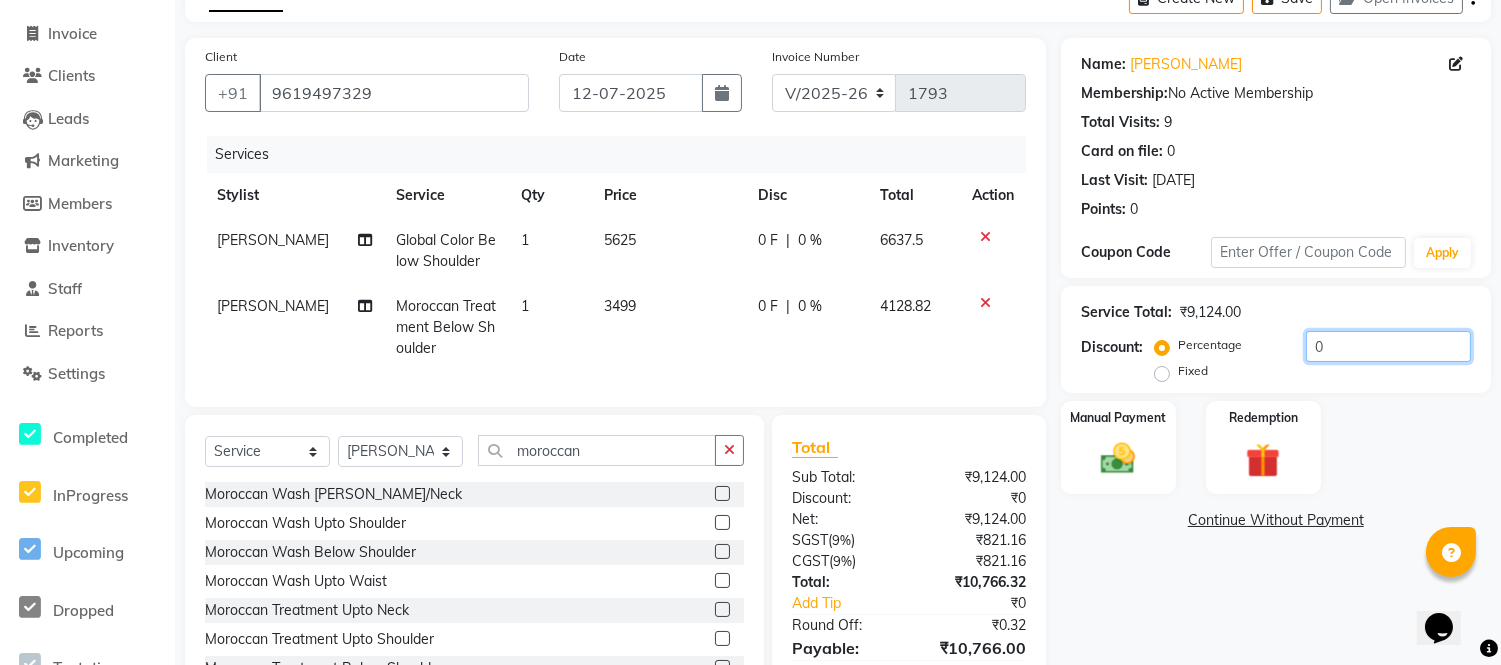 click on "Percentage   Fixed  0" 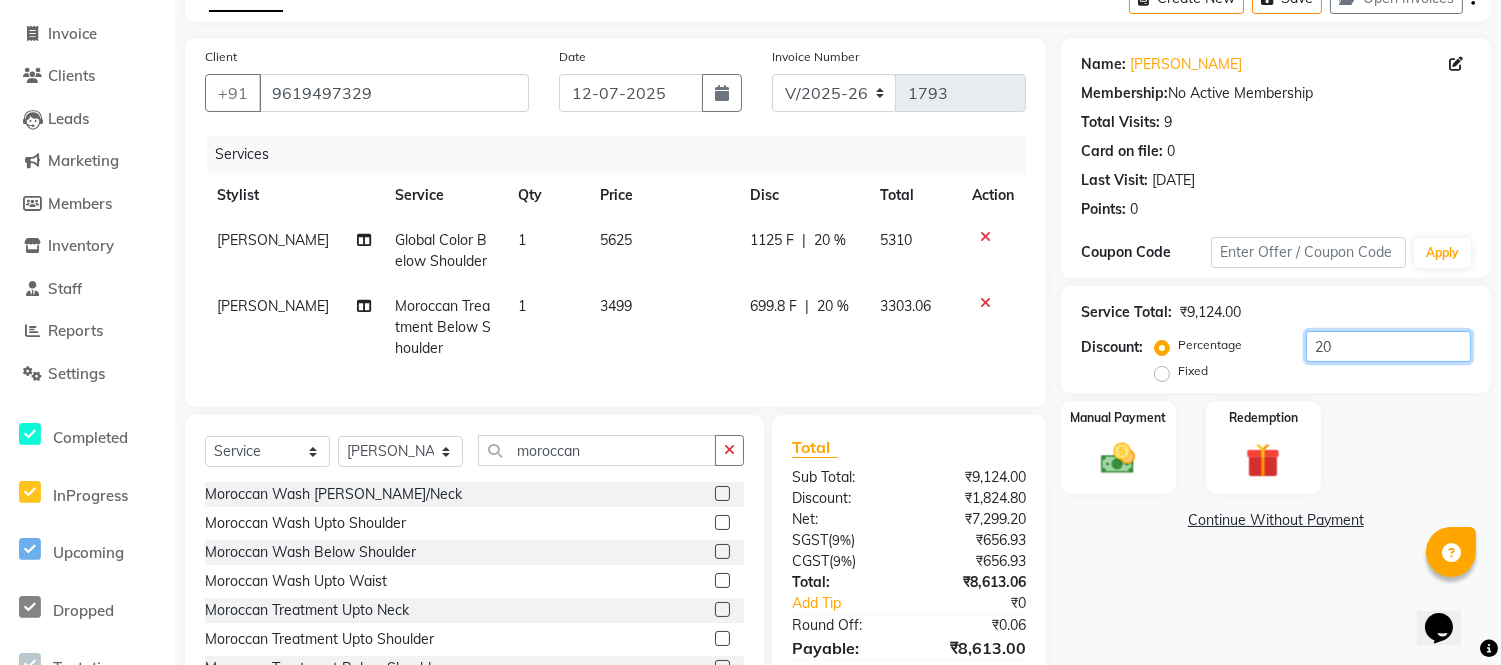 scroll, scrollTop: 223, scrollLeft: 0, axis: vertical 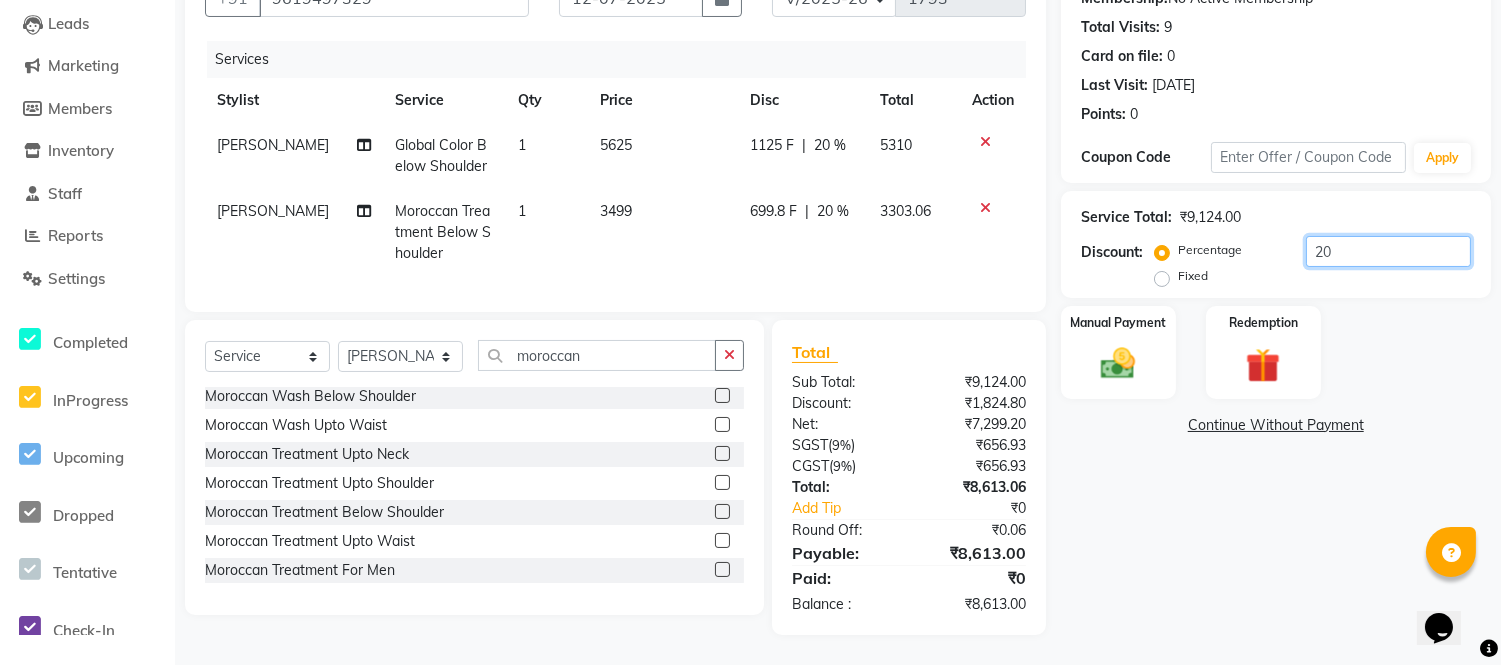 type on "20" 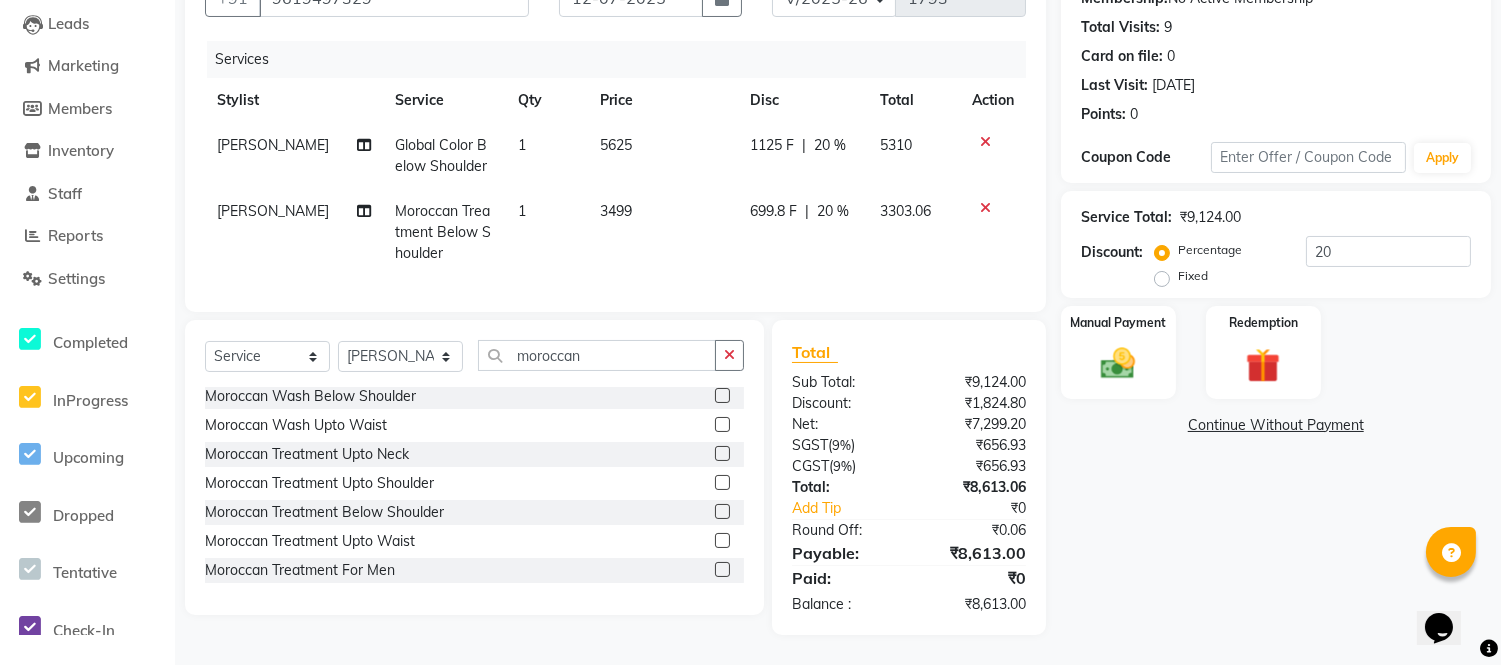 click on "Name: Anjali Dhandwate Membership:  No Active Membership  Total Visits:  9 Card on file:  0 Last Visit:   18-06-2025 Points:   0  Coupon Code Apply Service Total:  ₹9,124.00  Discount:  Percentage   Fixed  20 Manual Payment Redemption  Continue Without Payment" 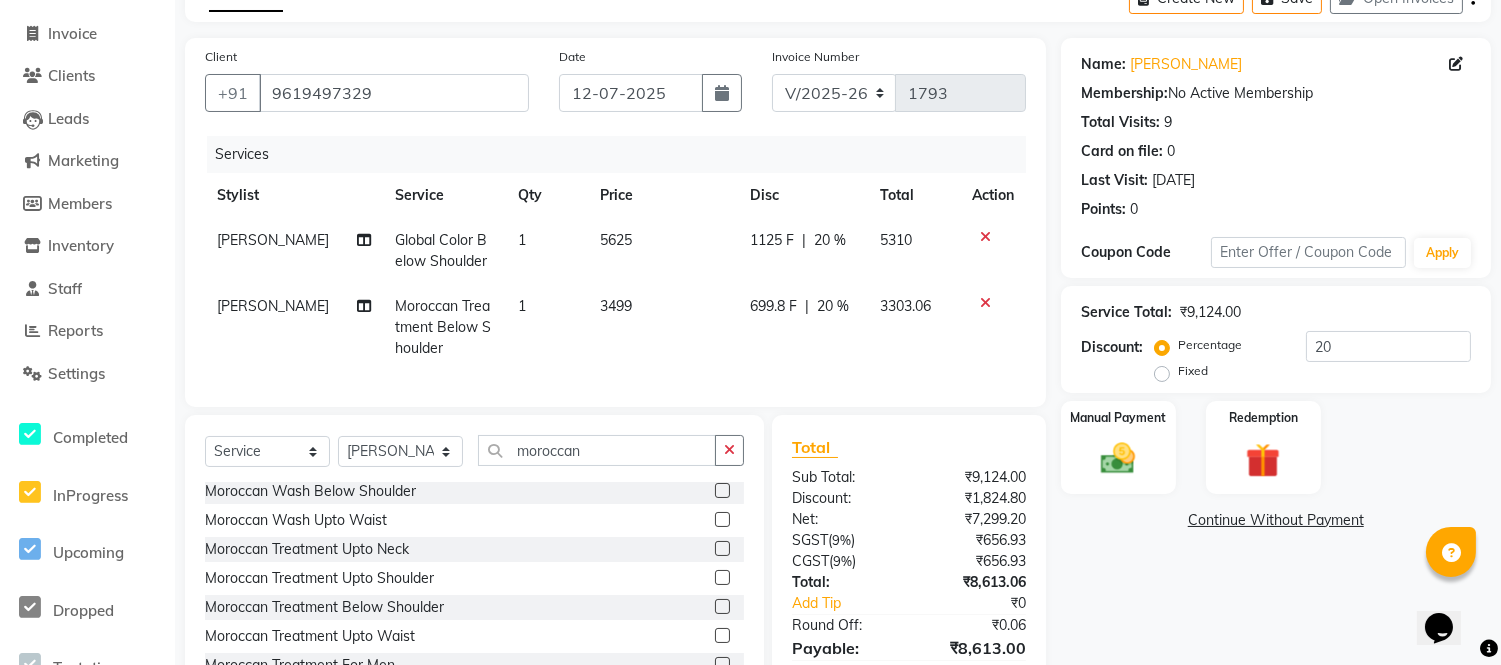 scroll, scrollTop: 223, scrollLeft: 0, axis: vertical 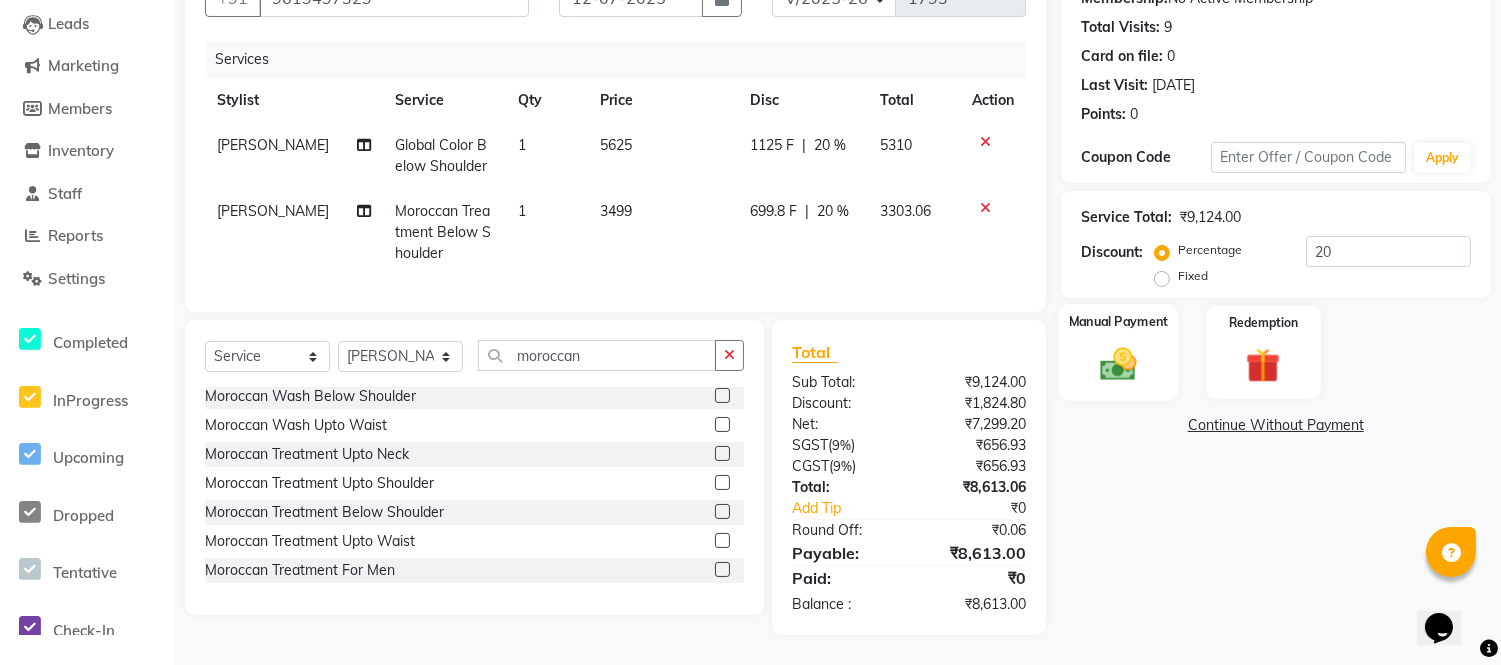 click on "Manual Payment" 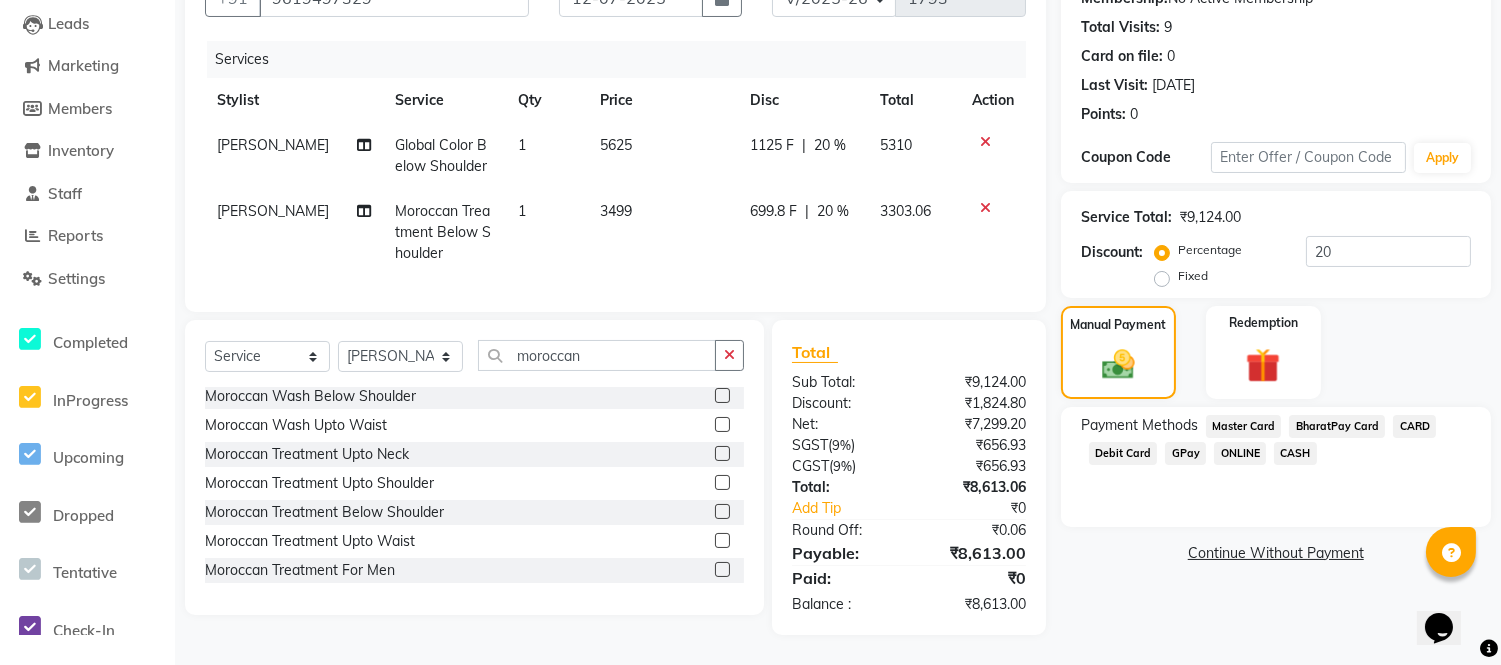 click on "CARD" 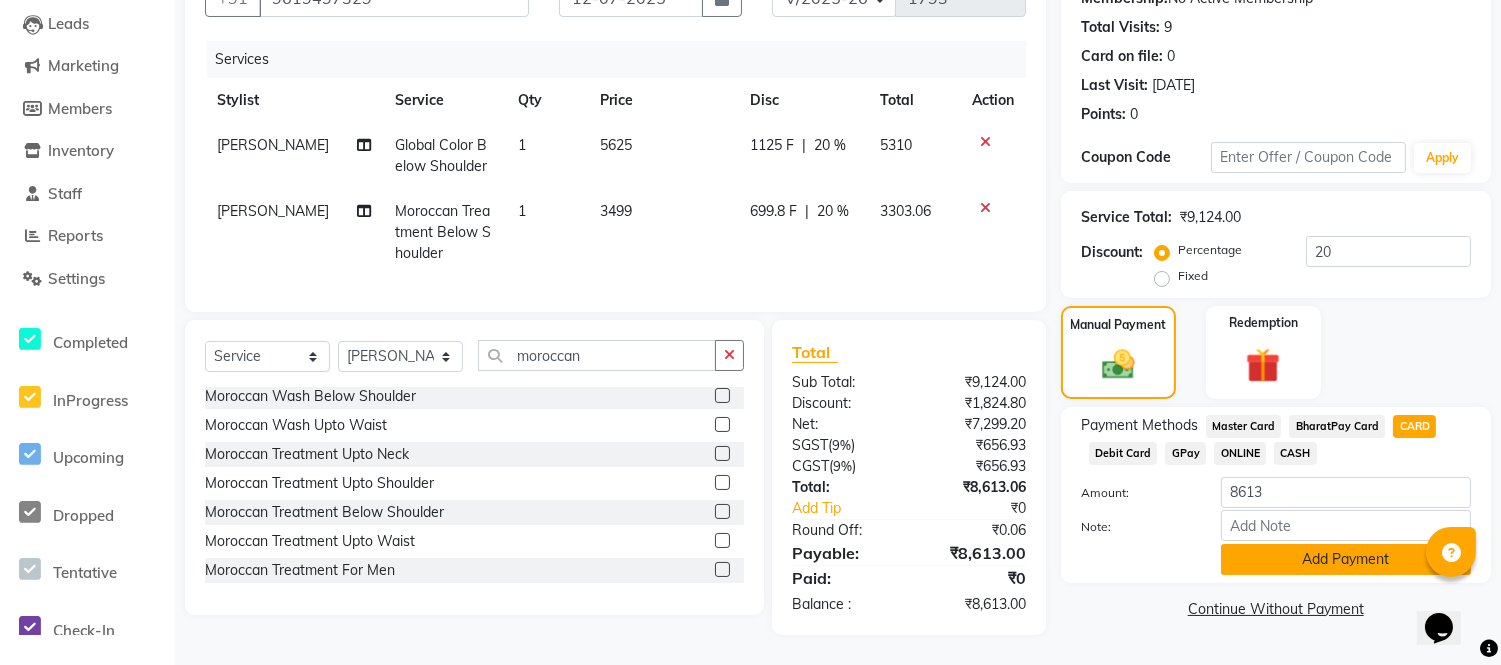 click on "Add Payment" 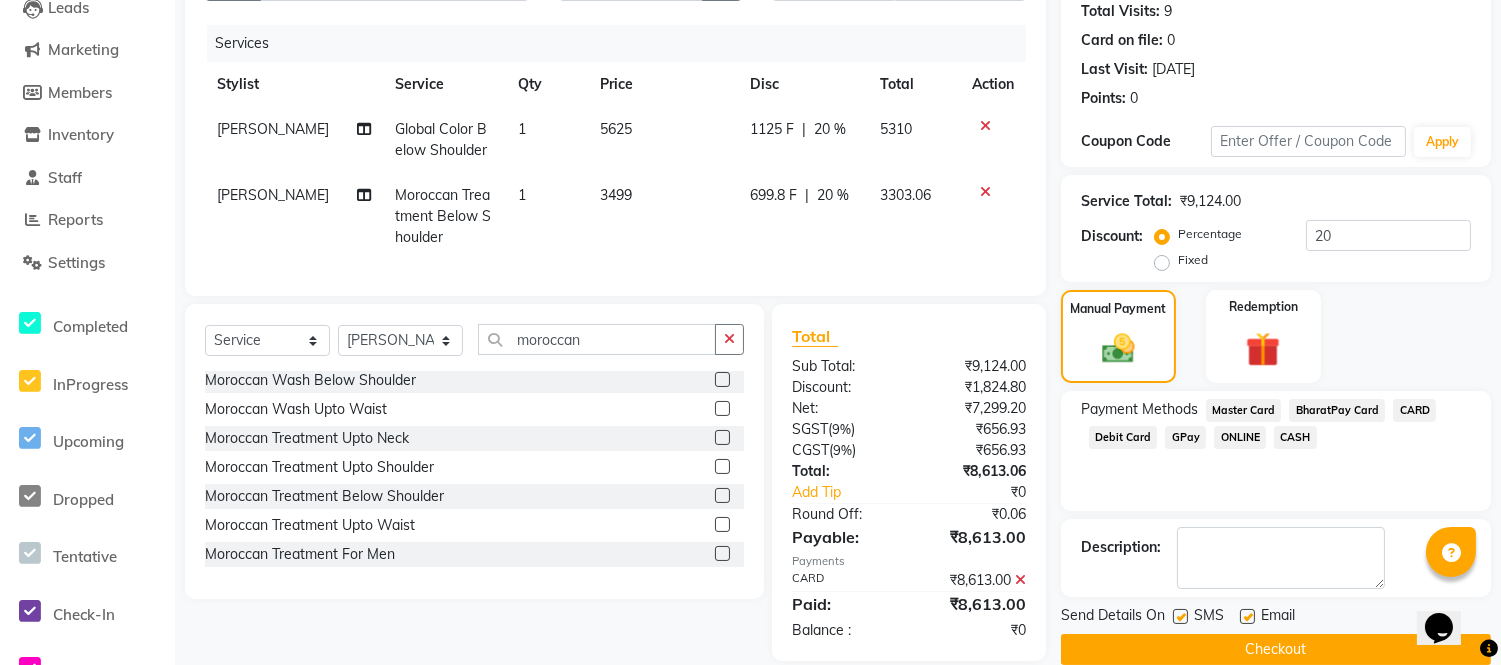 scroll, scrollTop: 265, scrollLeft: 0, axis: vertical 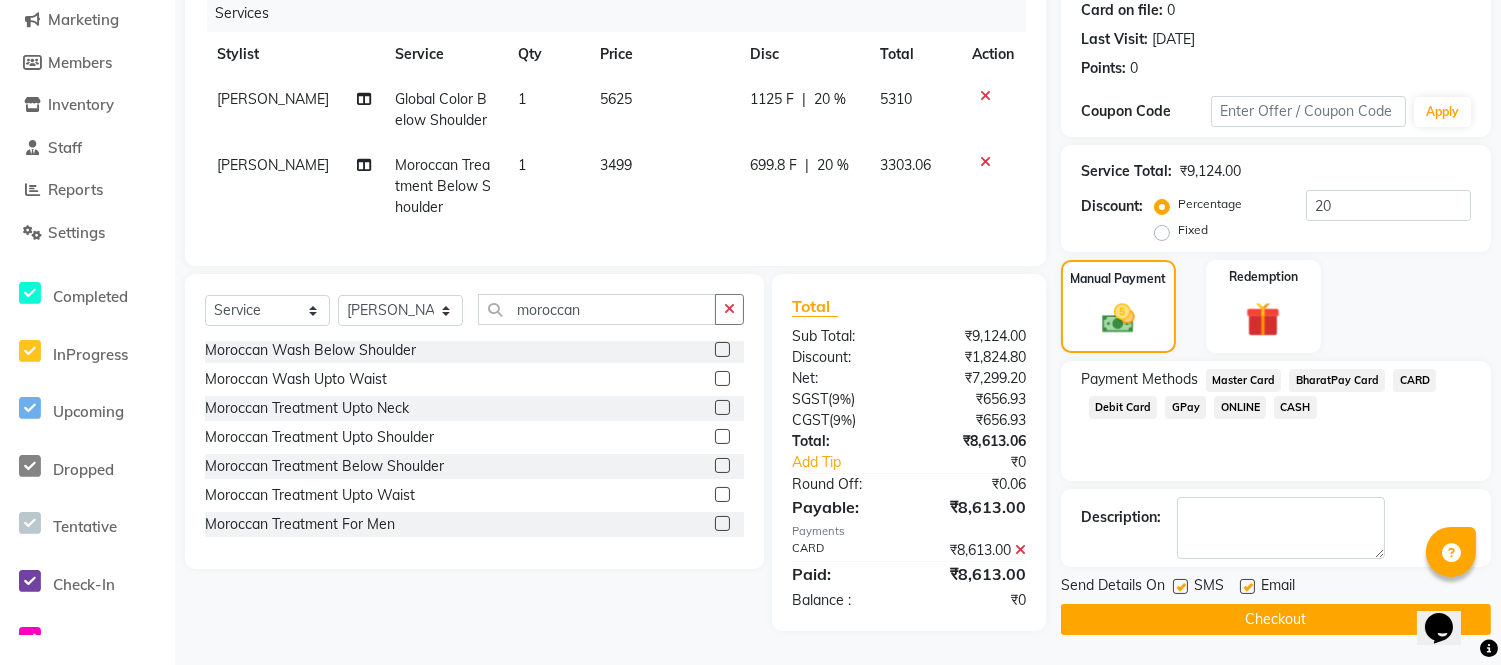 click 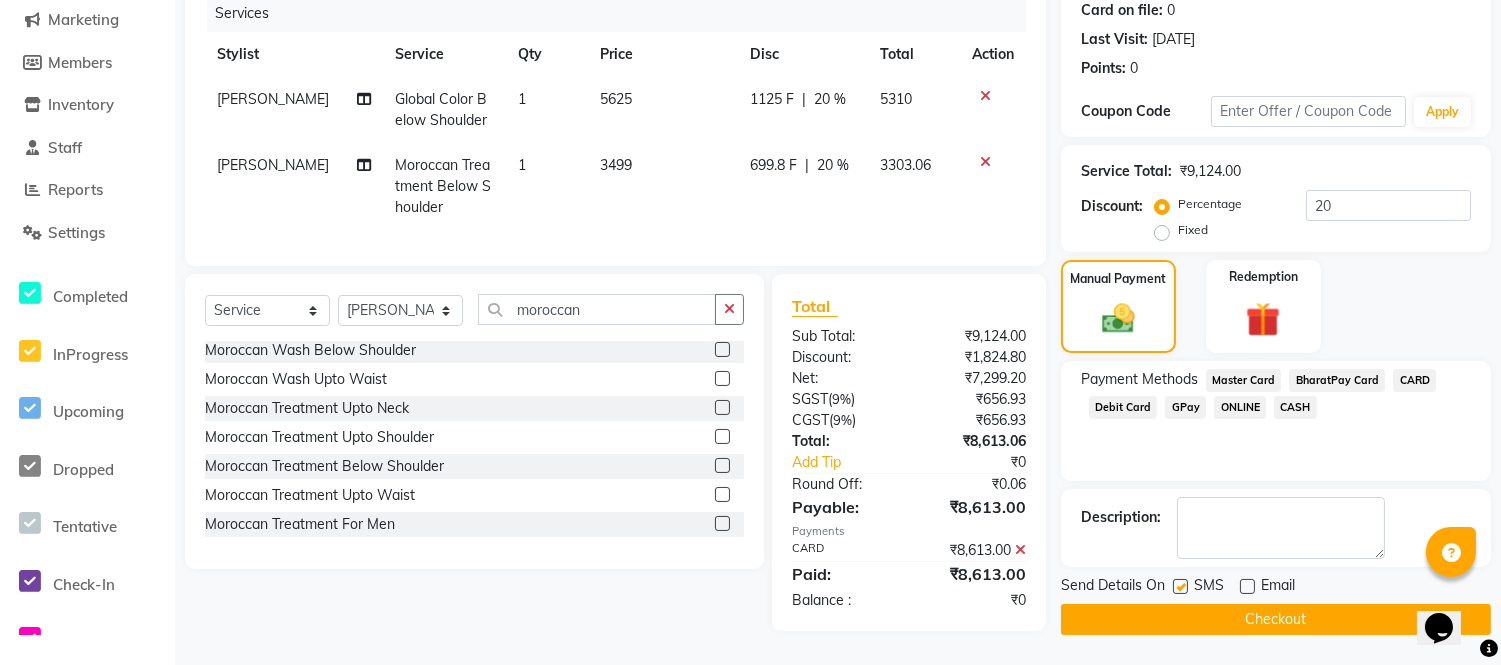 click 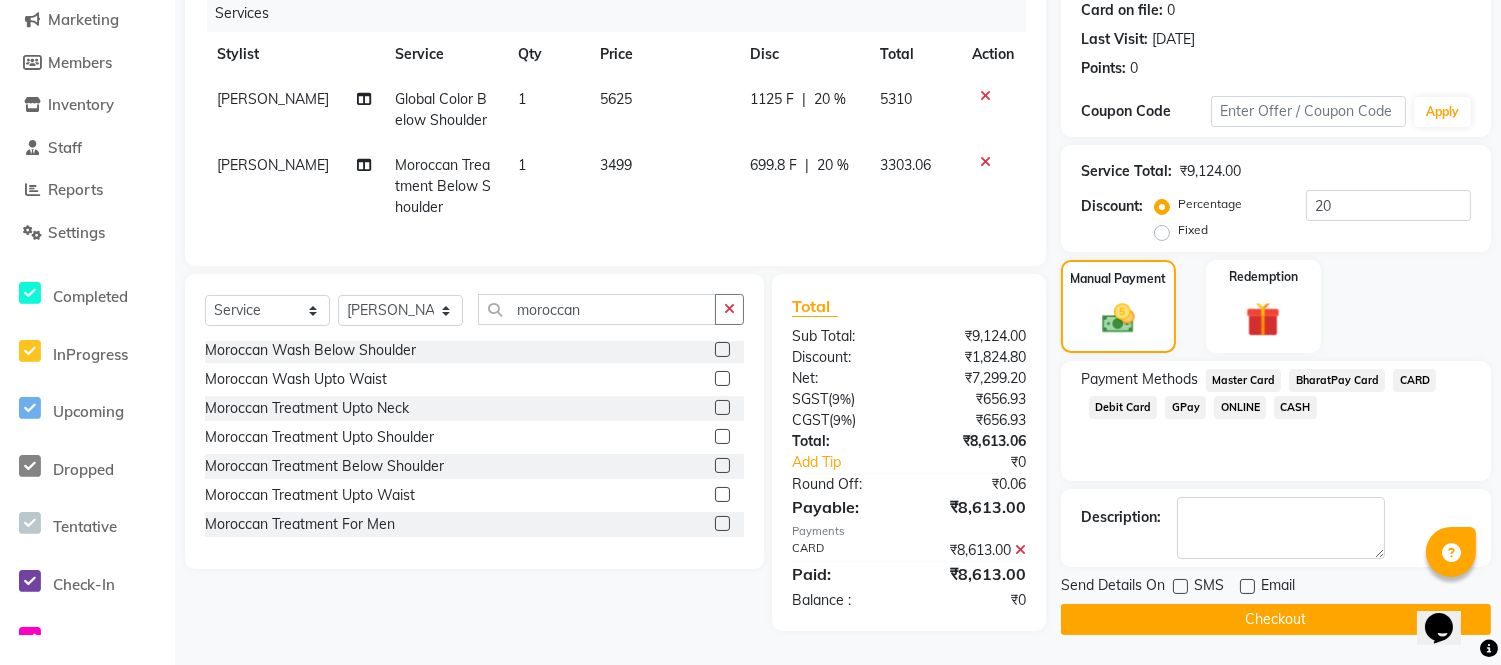 click on "Checkout" 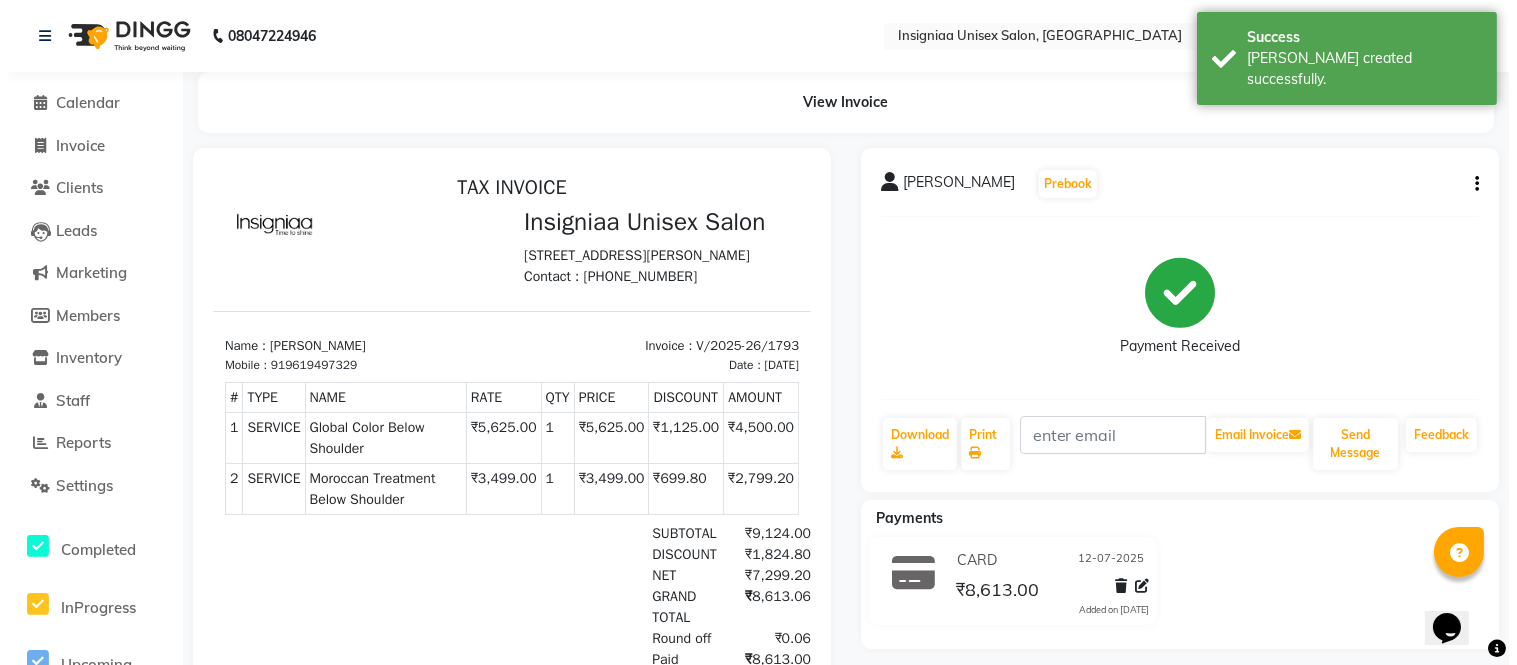 scroll, scrollTop: 0, scrollLeft: 0, axis: both 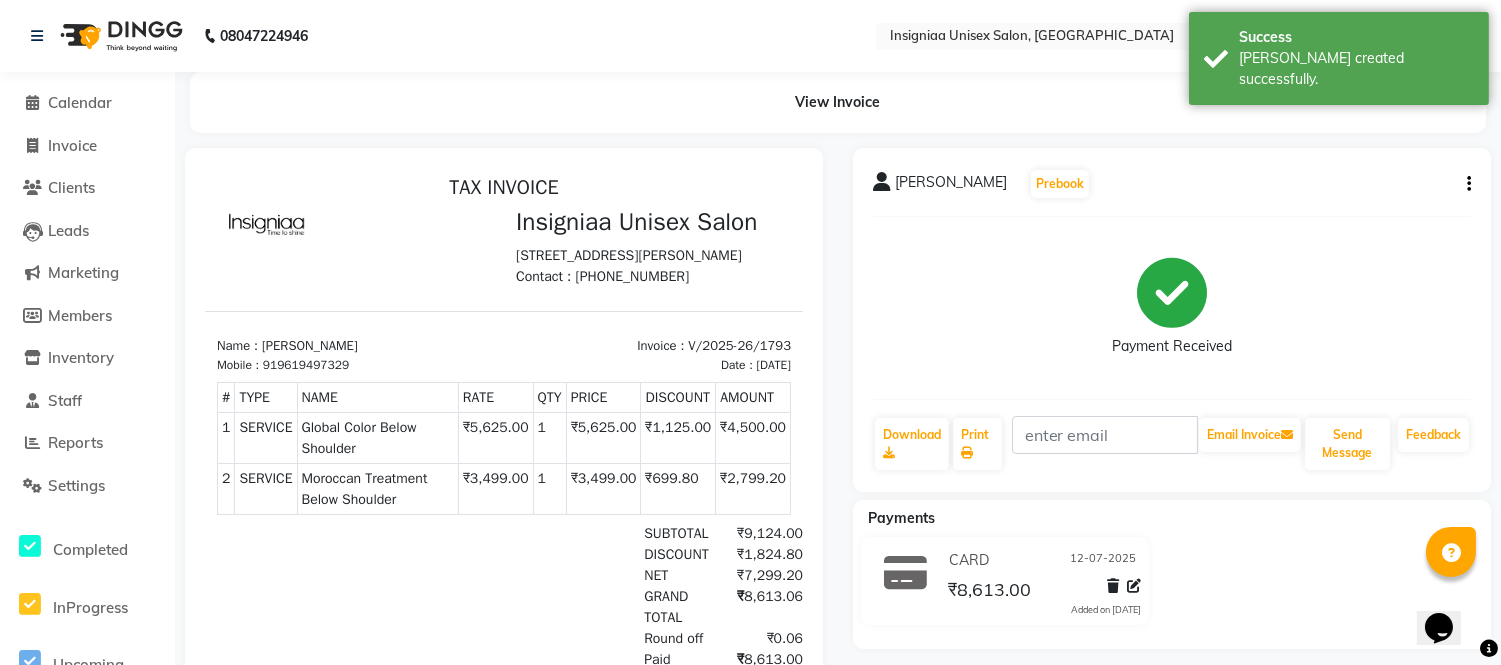 click on "Calendar" 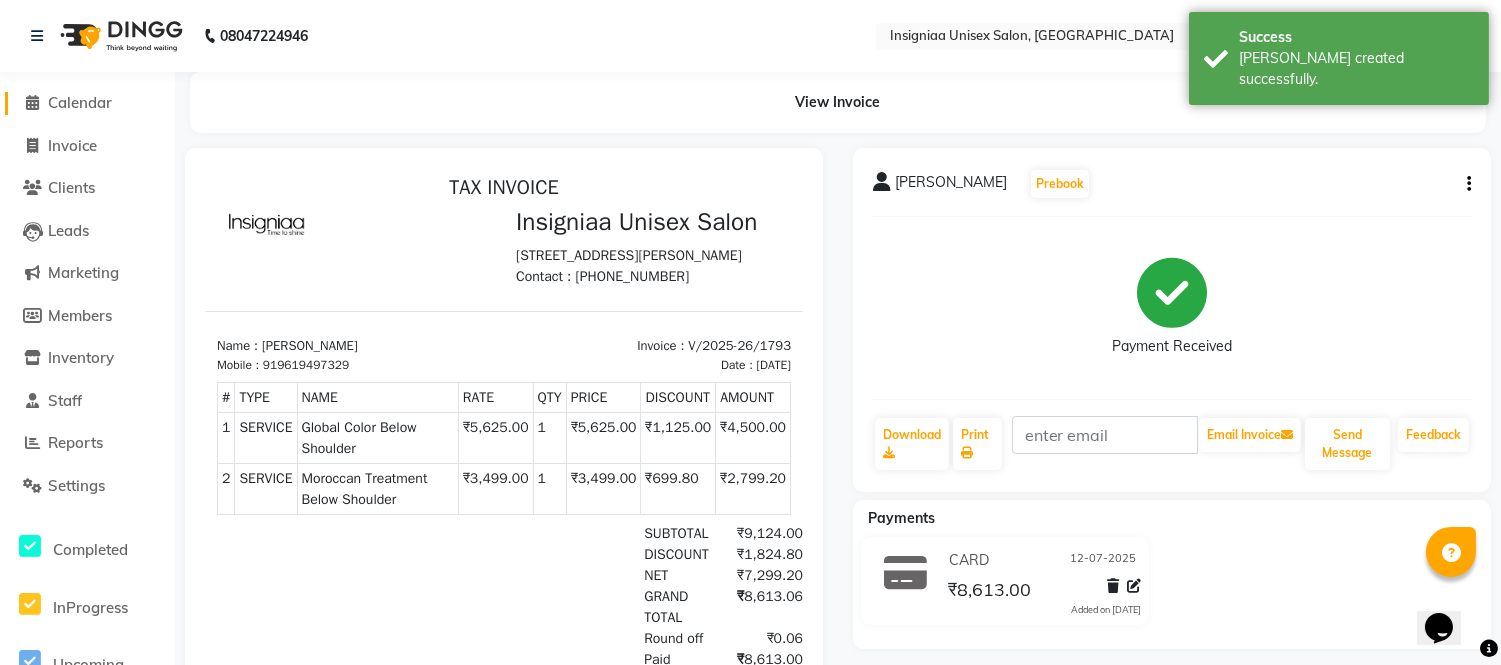 click on "Calendar" 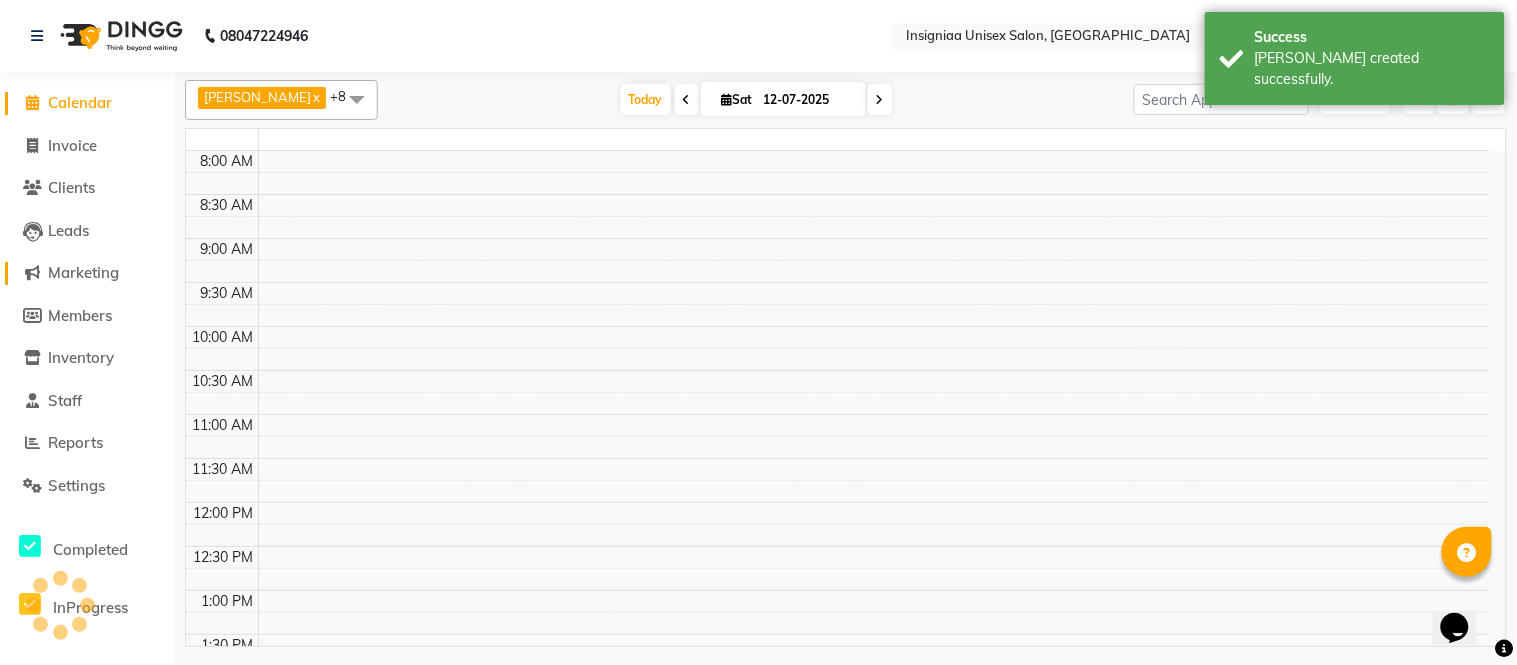 scroll, scrollTop: 0, scrollLeft: 0, axis: both 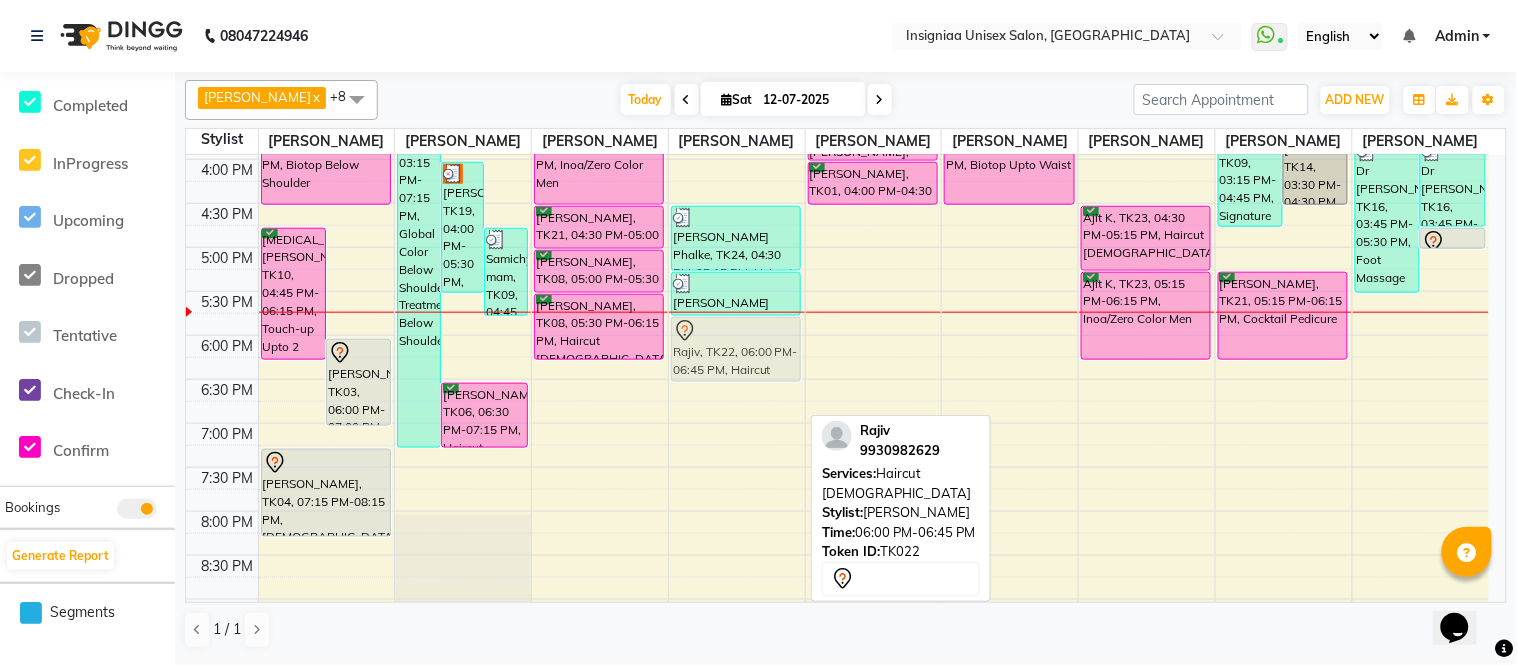 drag, startPoint x: 724, startPoint y: 383, endPoint x: 713, endPoint y: 360, distance: 25.495098 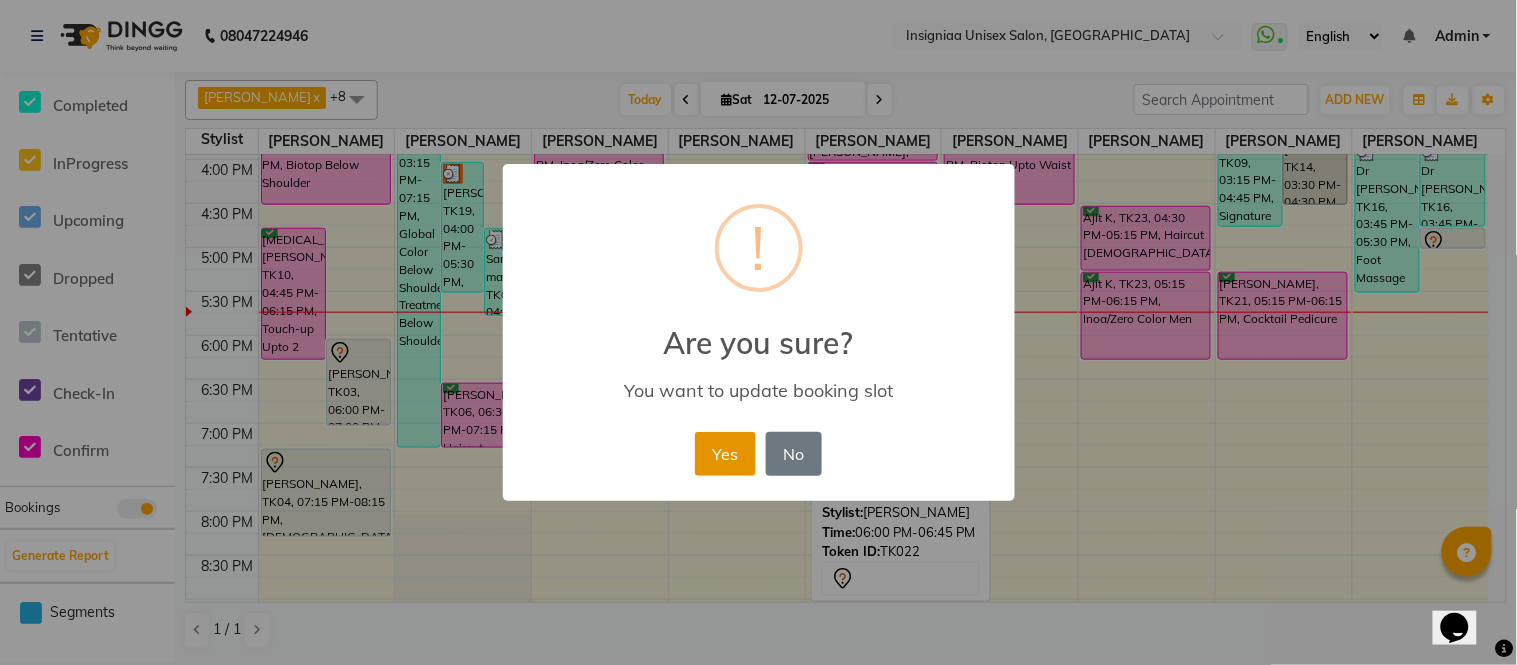 click on "Yes" at bounding box center (725, 454) 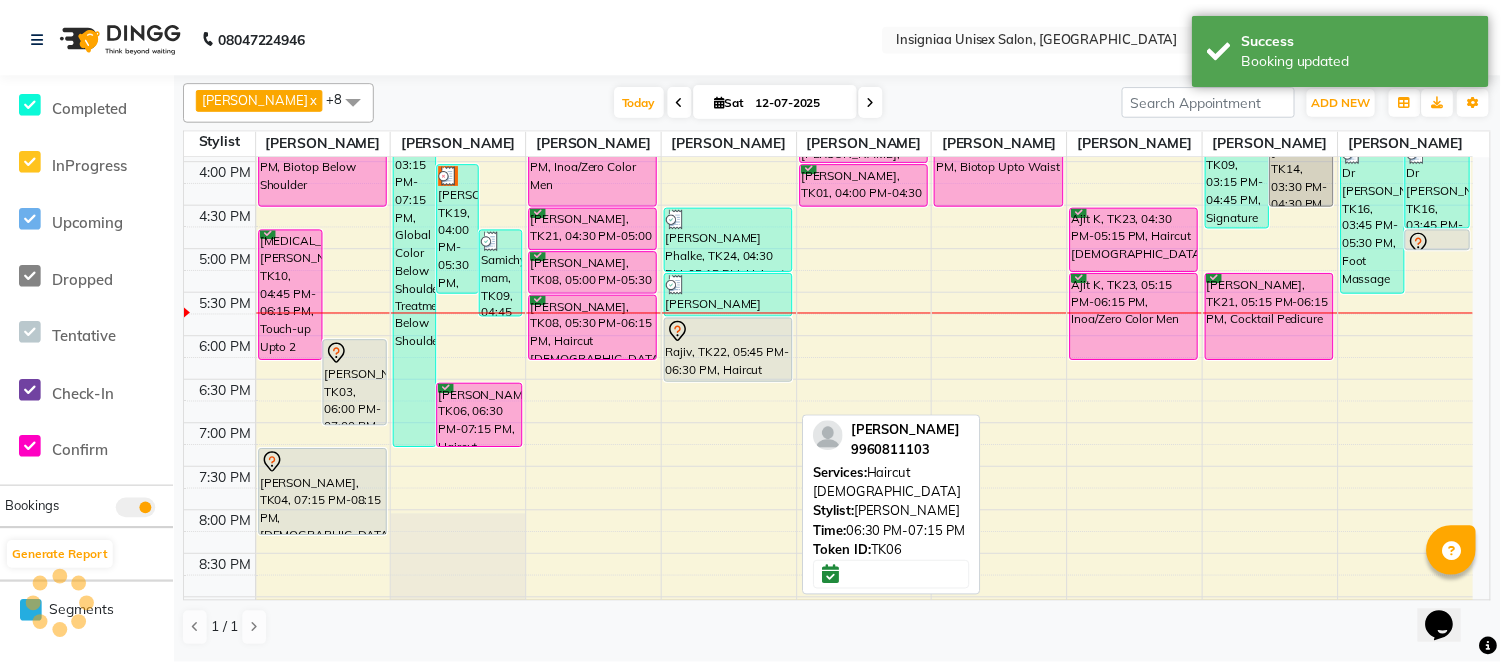 scroll, scrollTop: 0, scrollLeft: 0, axis: both 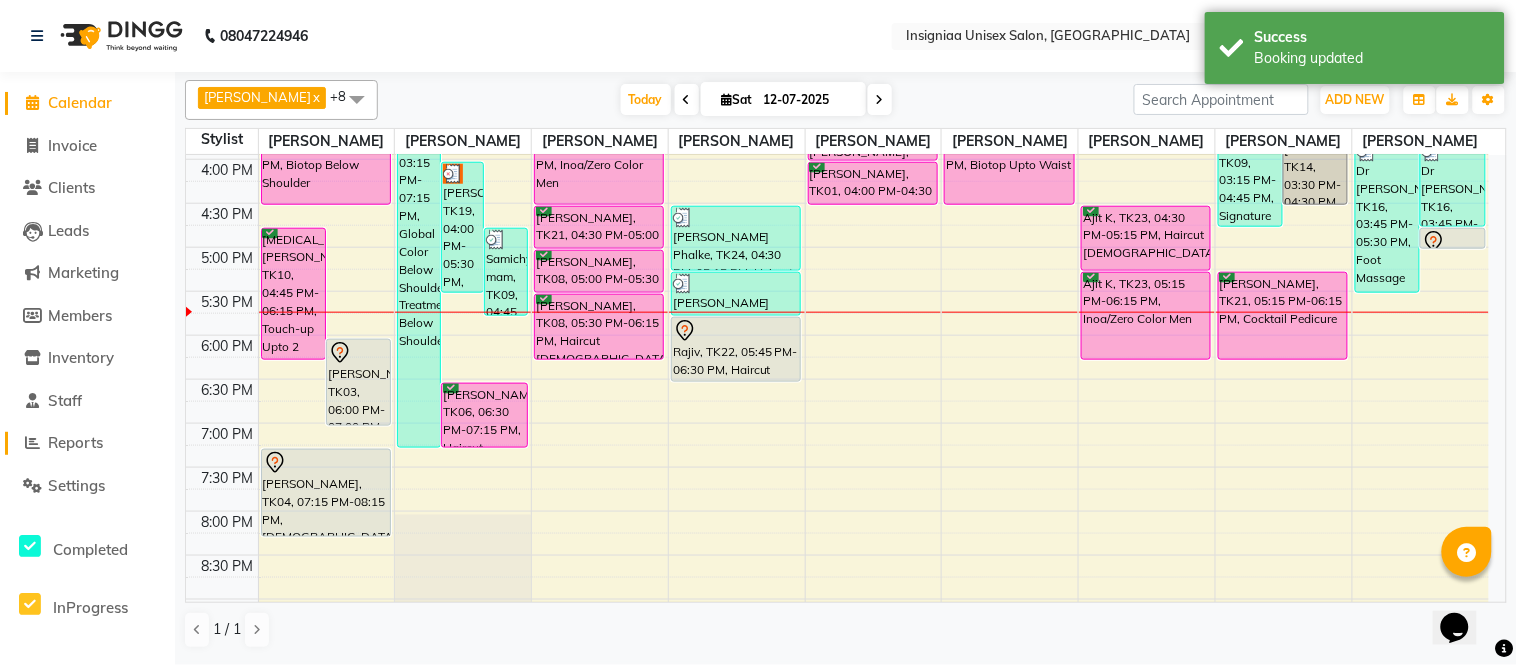 click on "Reports" 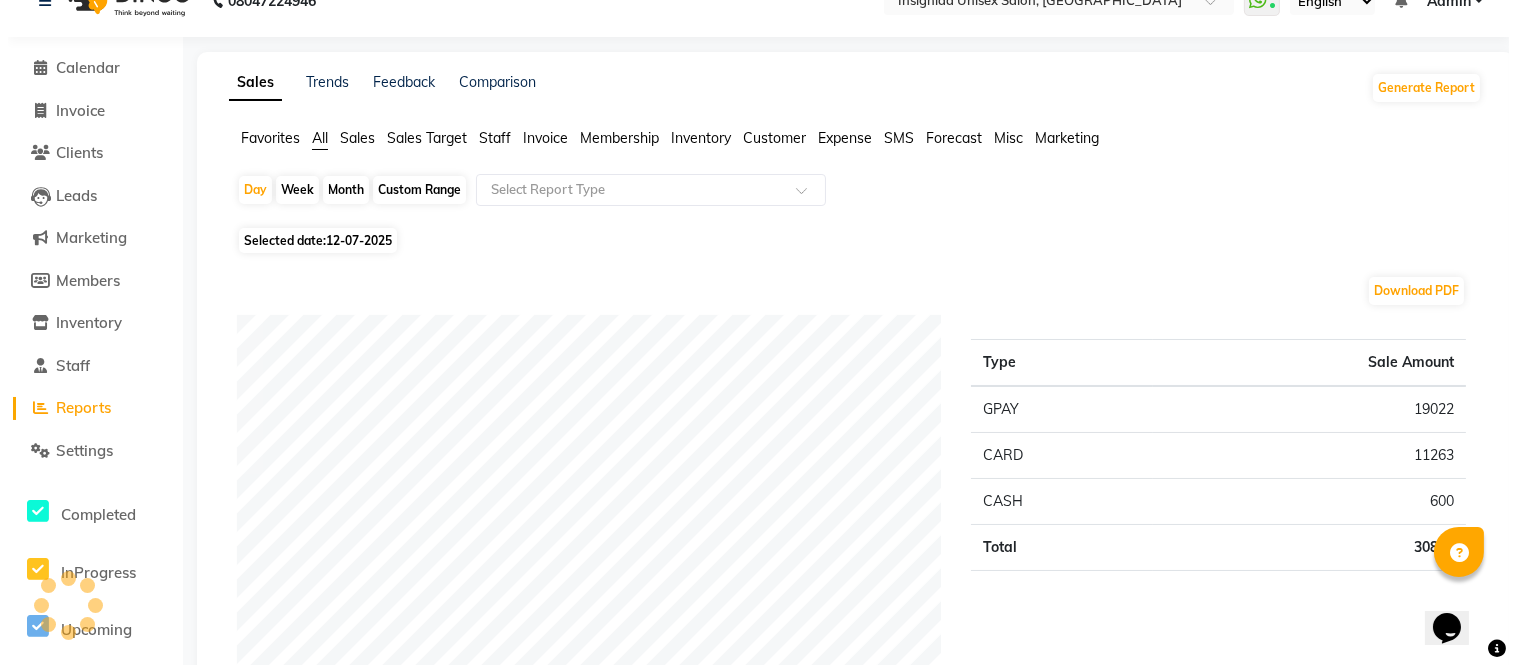 scroll, scrollTop: 0, scrollLeft: 0, axis: both 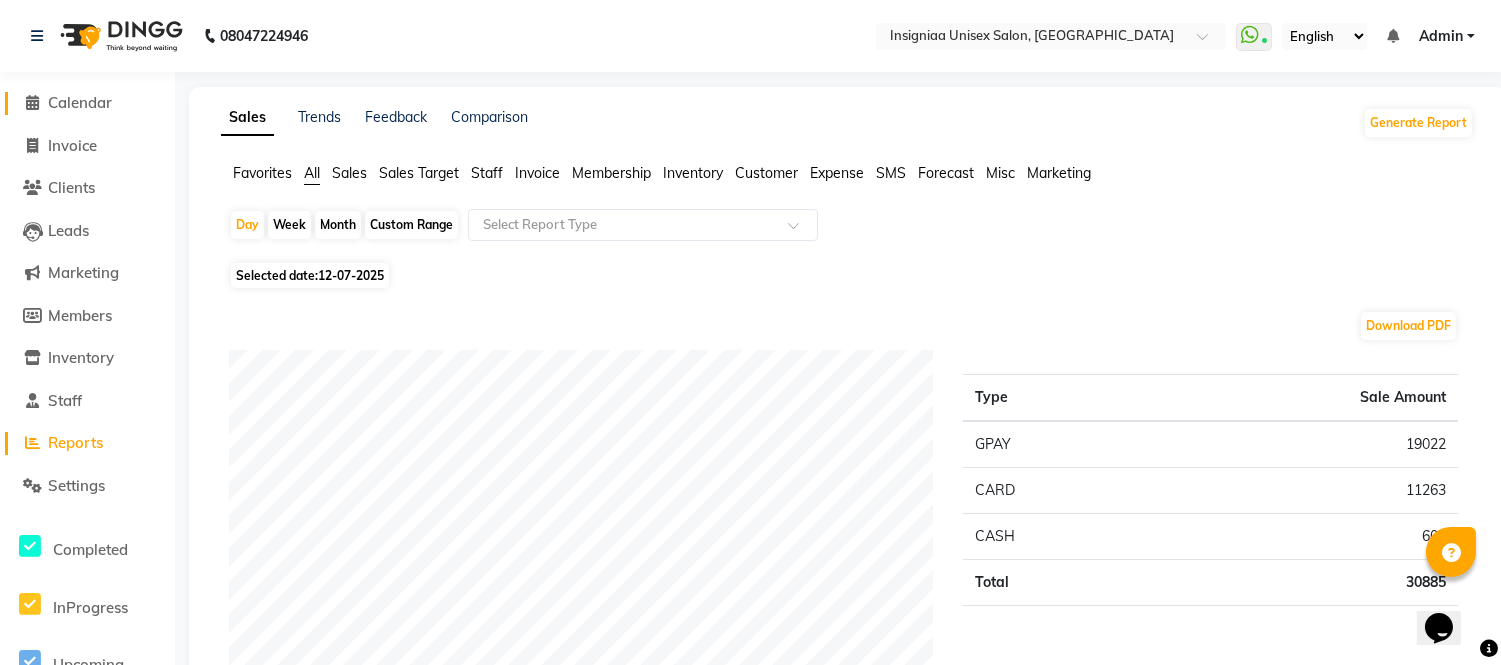 click on "Calendar" 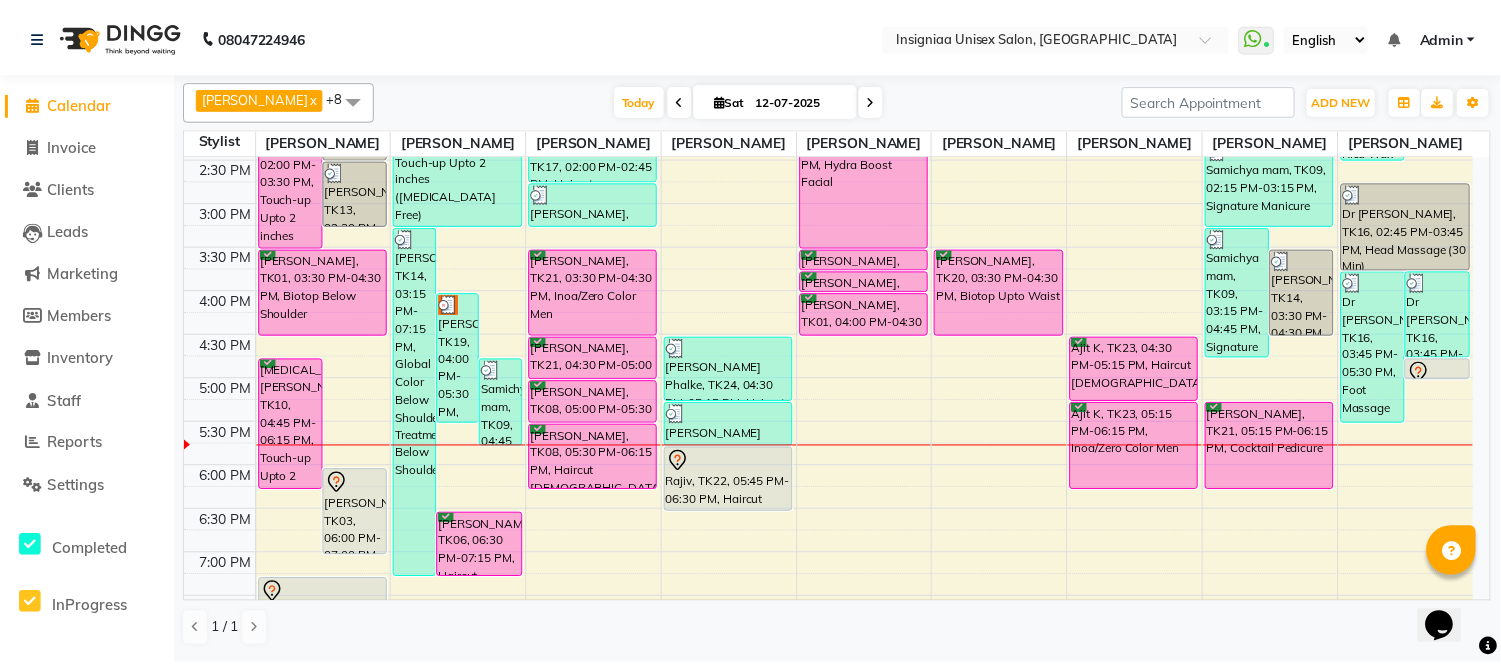 scroll, scrollTop: 444, scrollLeft: 0, axis: vertical 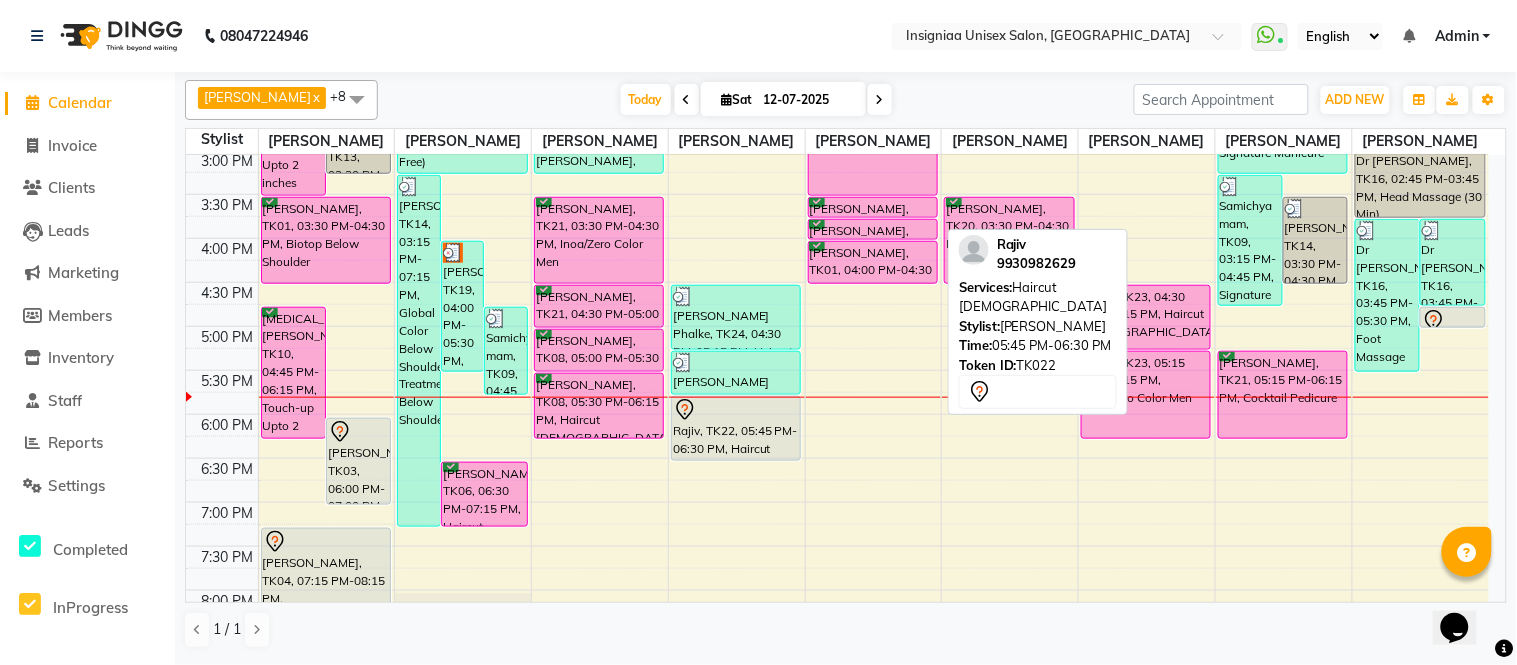 click at bounding box center (736, 410) 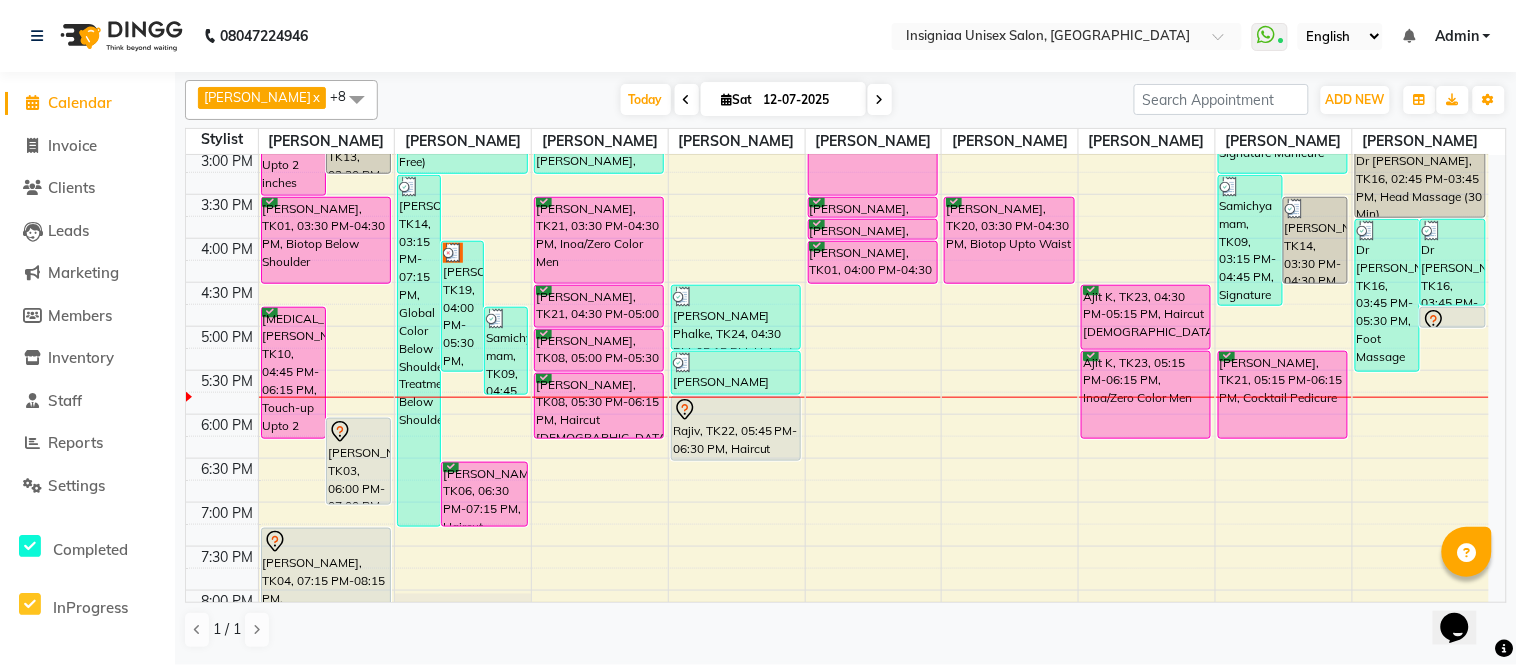 click on "Client Detail  Rajiv    9930982629 Wallet : ₹0 Select IN SERVICE CONFIRMED TENTATIVE CHECK IN MARK DONE DROPPED UPCOMING Change in status will apply to all services. UPCOMING IN PROGRESS DROPPED COMPLETED CONFIRMED TENTATIVE CHECK-IN SERVICES APPOINTMENT NOTES CLIENT NOTES CONSUMPTION Booked by Family Stylist Req. Stylist Services Time Status  Self  - Sujeet Thakur Sujeet Thakur  Haircut Male   5:45 PM-6:30 PM   START   Mark Done And Checkout" 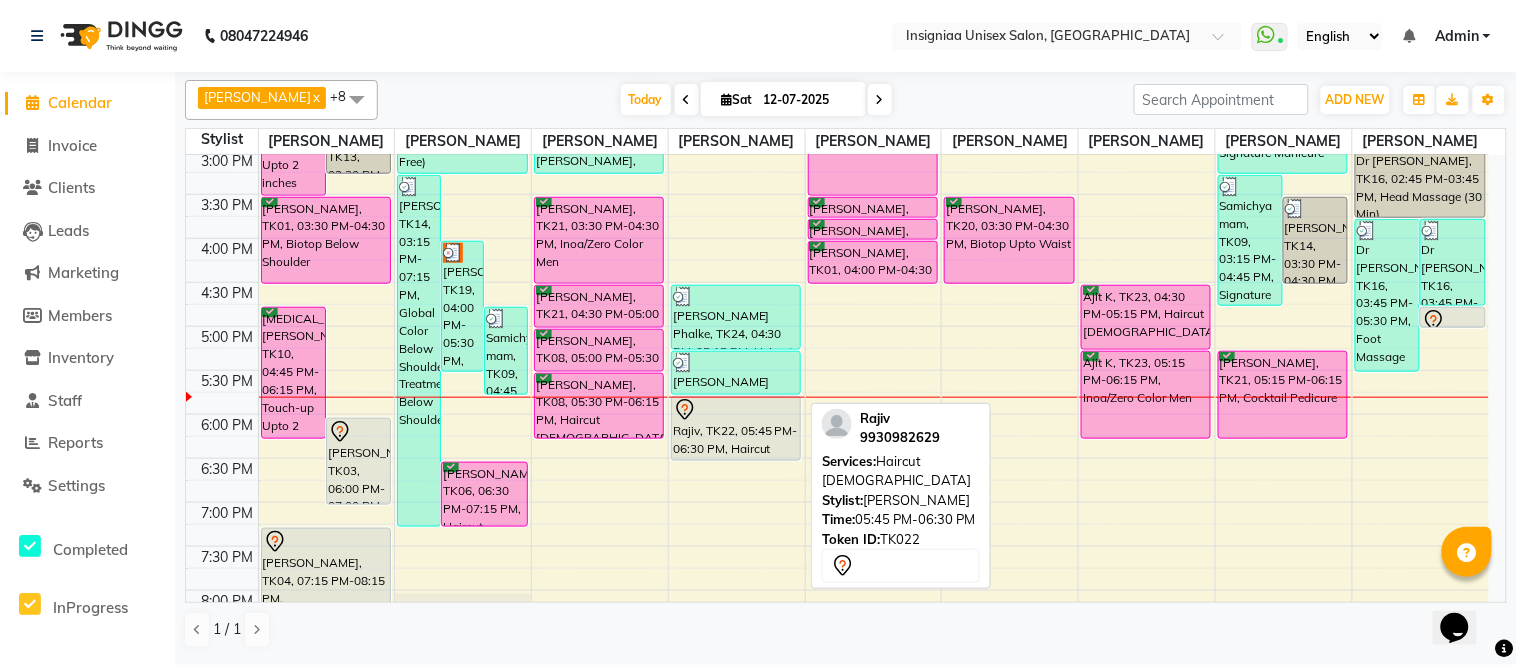 select on "7" 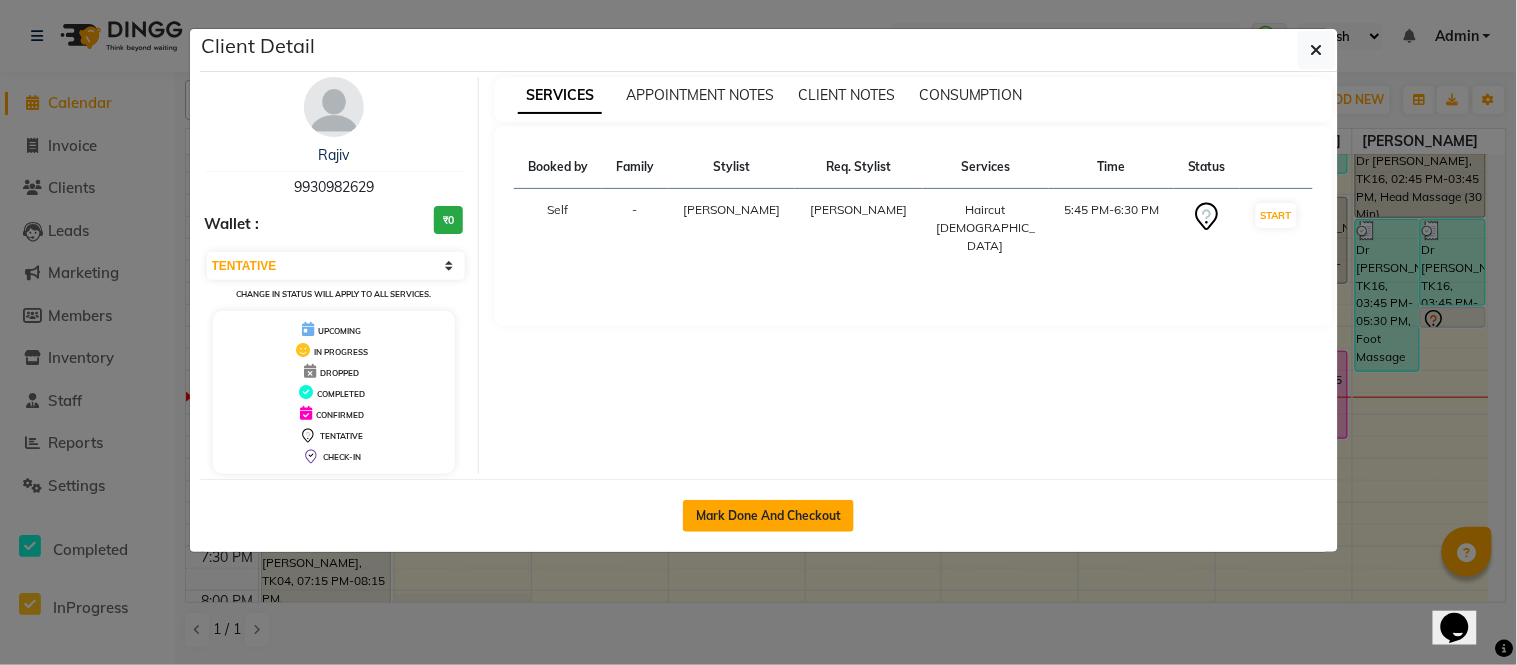 click on "Mark Done And Checkout" 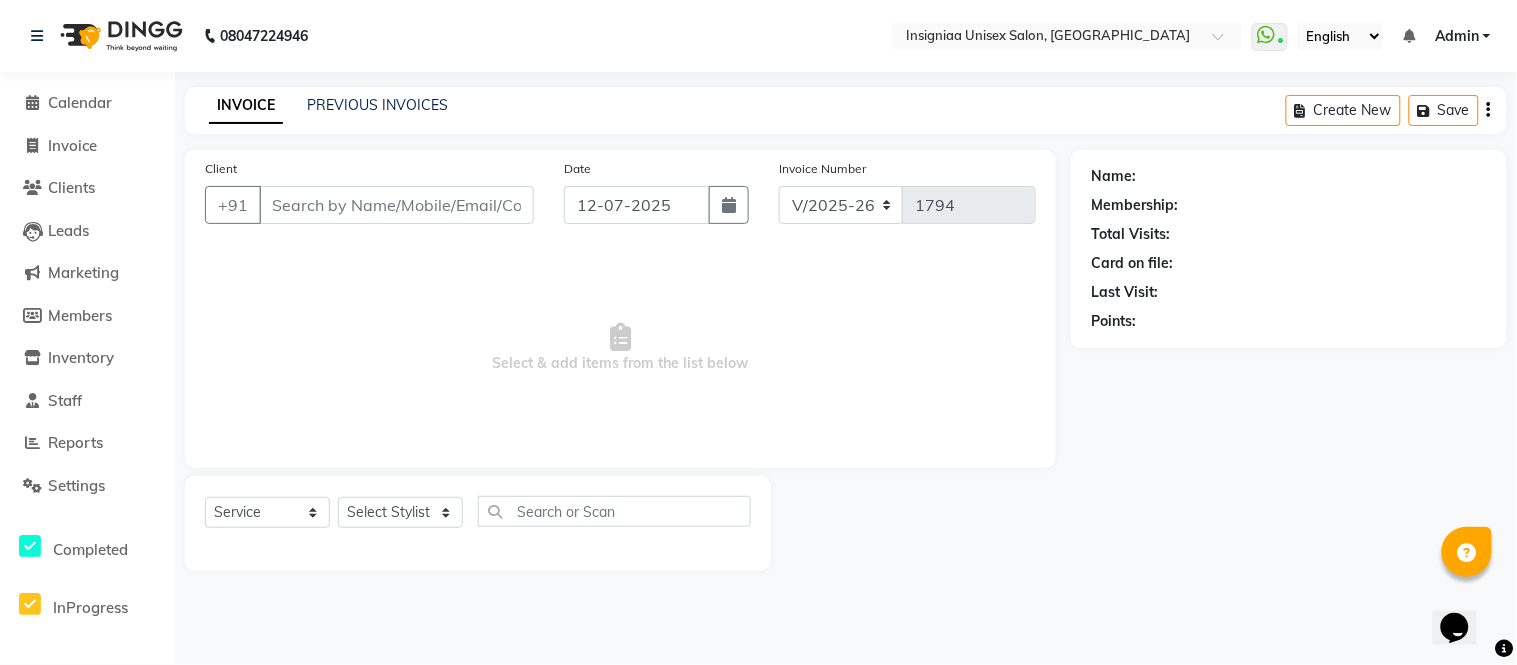 select on "3" 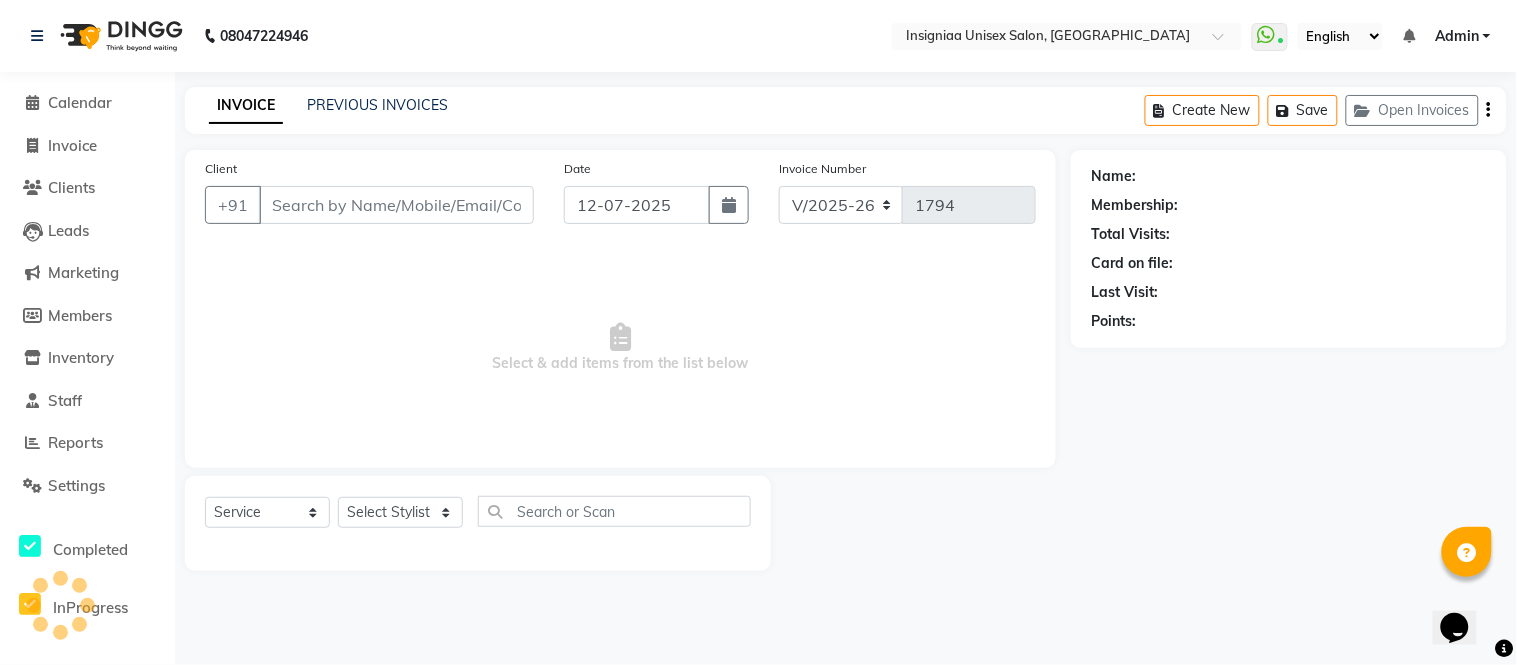 type on "9930982629" 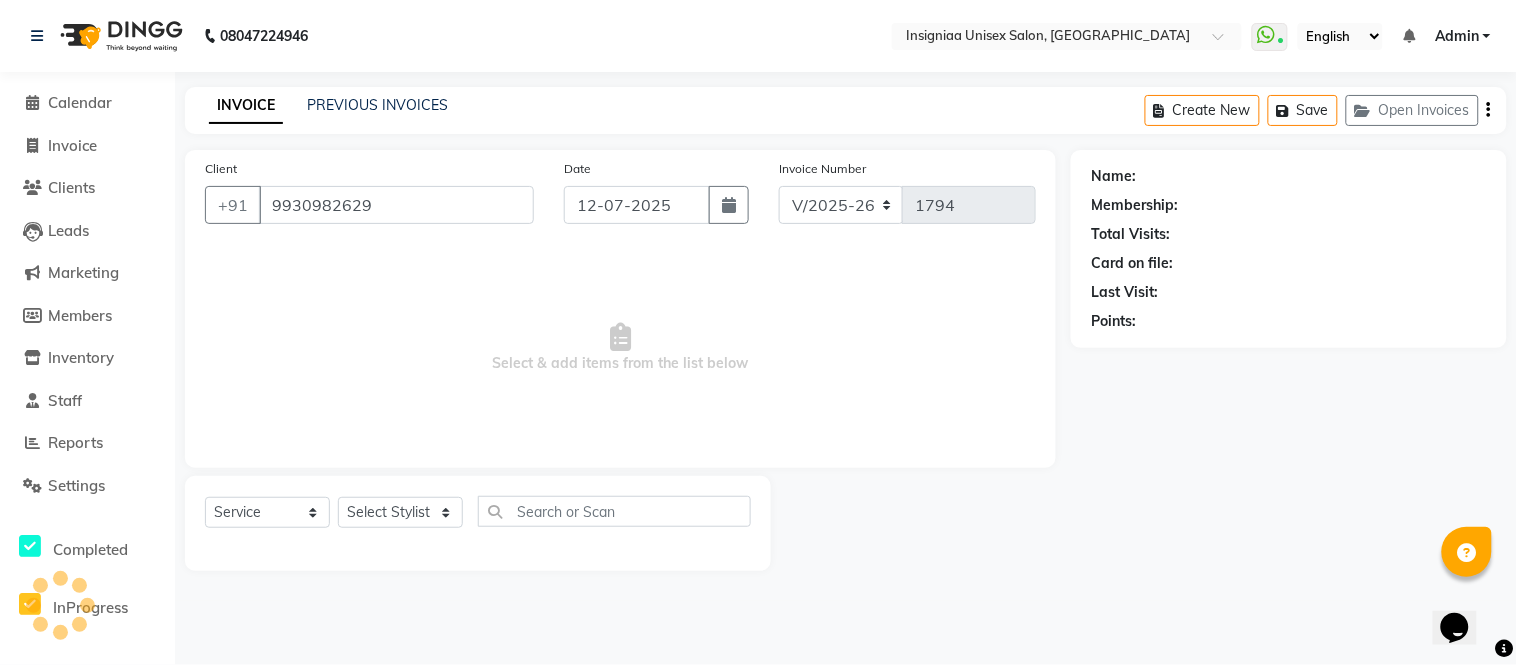 select on "58134" 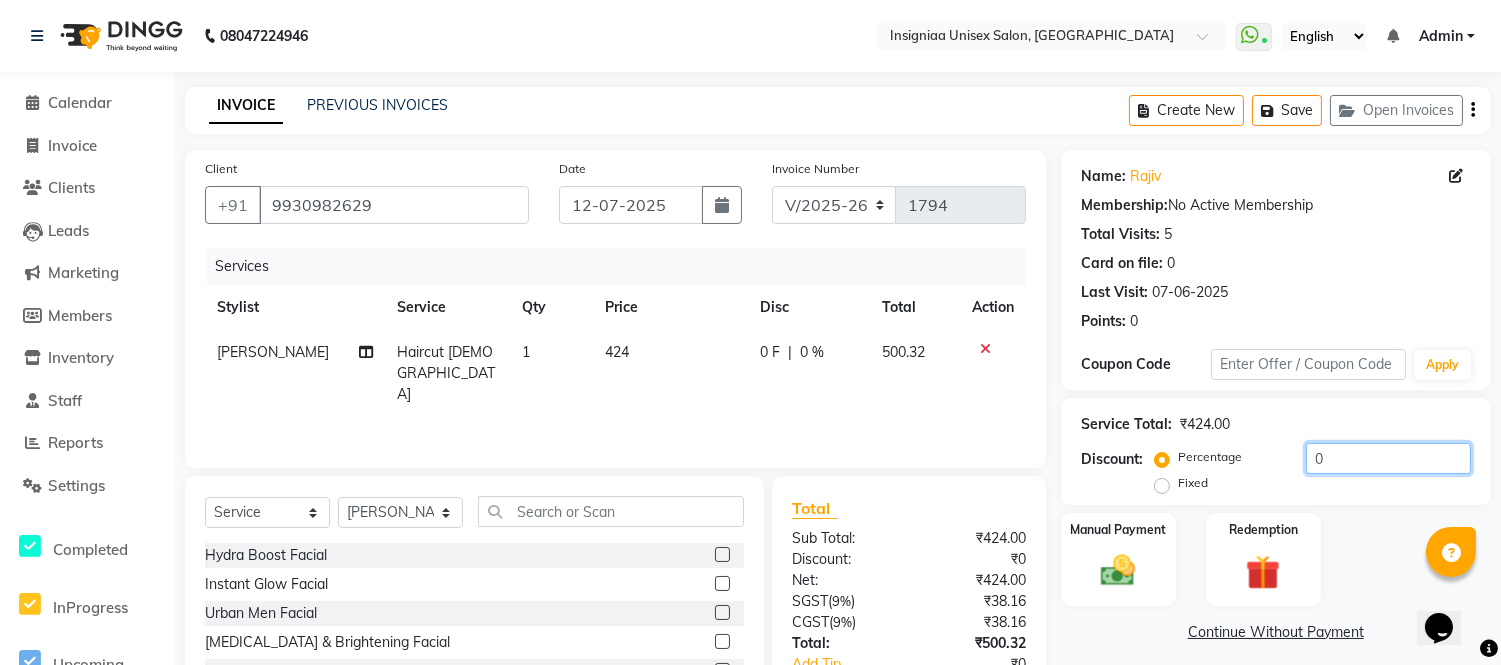 click on "0" 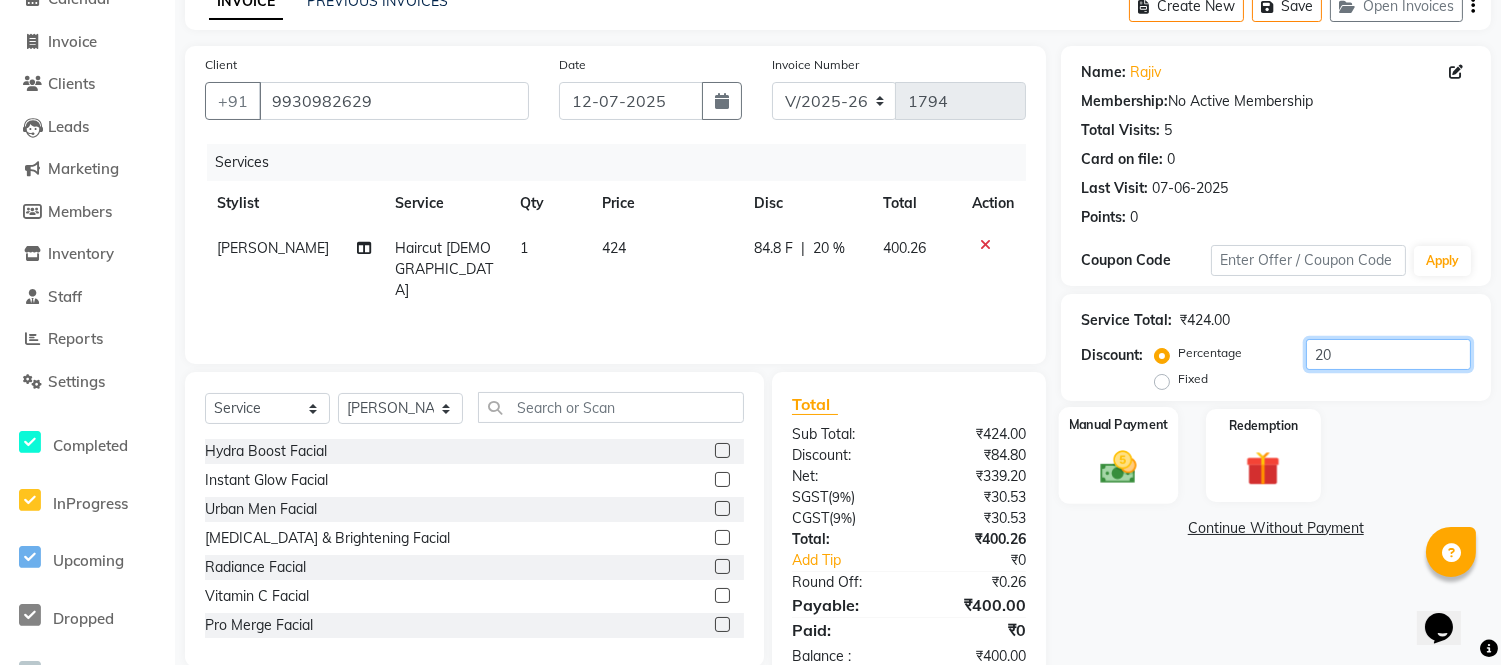scroll, scrollTop: 155, scrollLeft: 0, axis: vertical 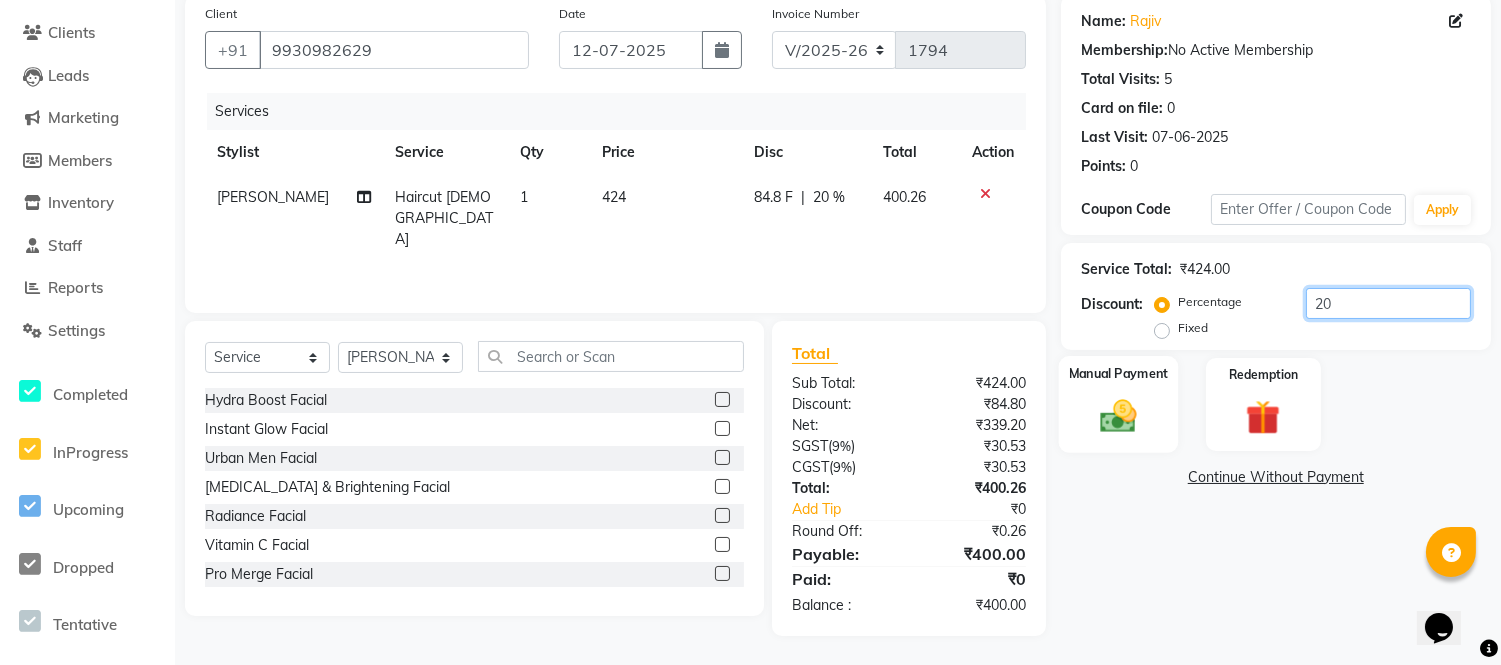 type on "20" 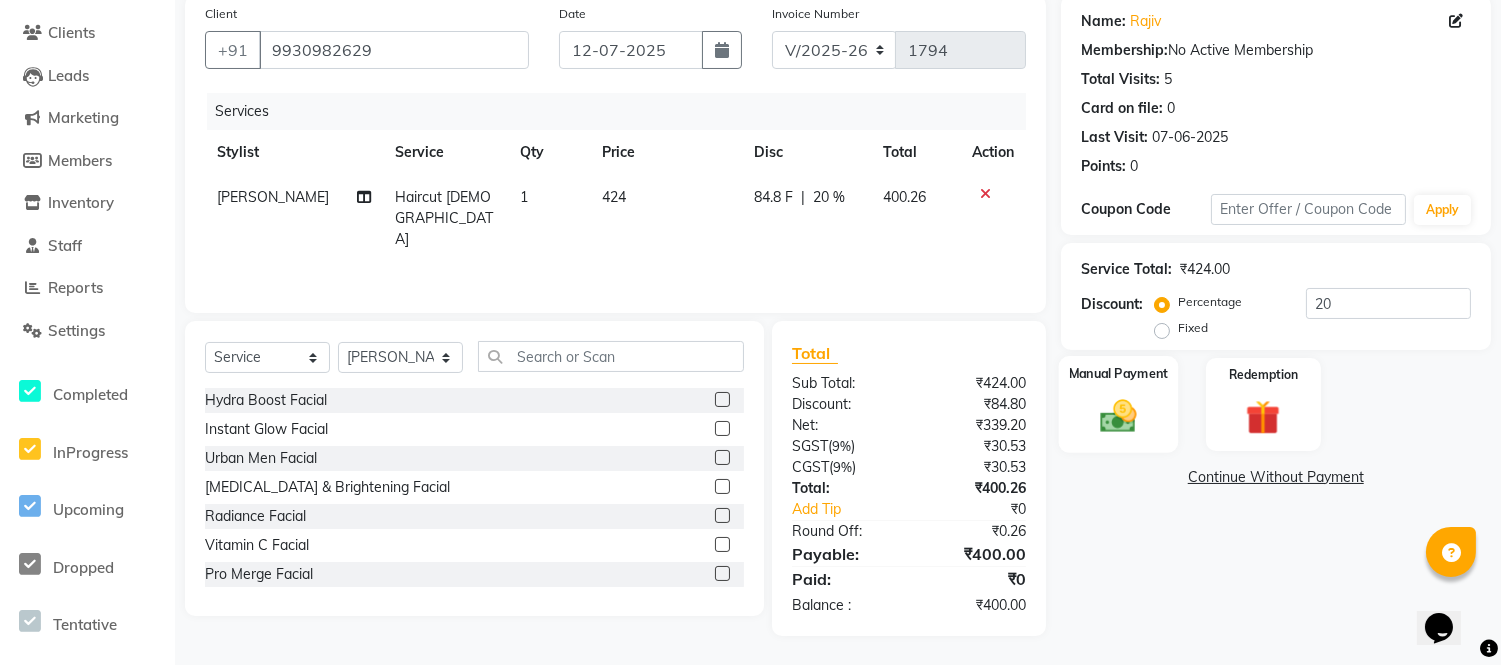 click 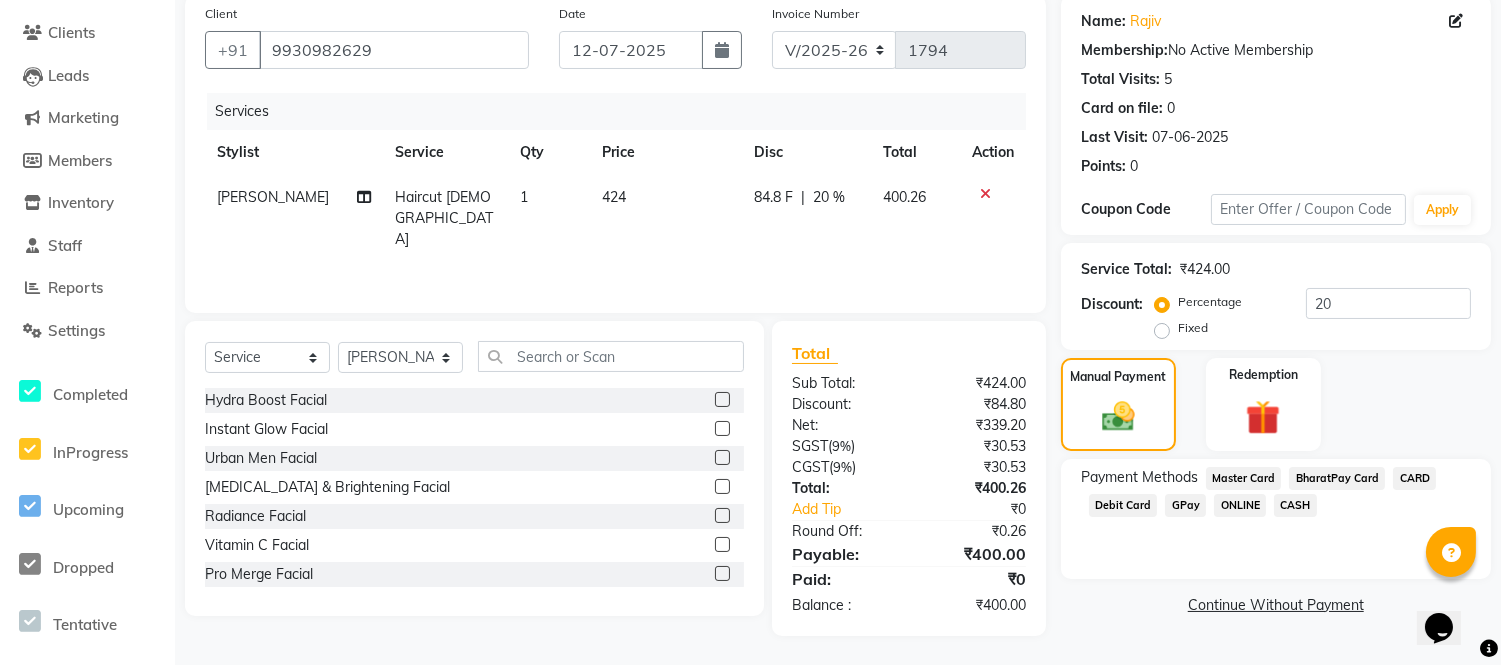 click on "CASH" 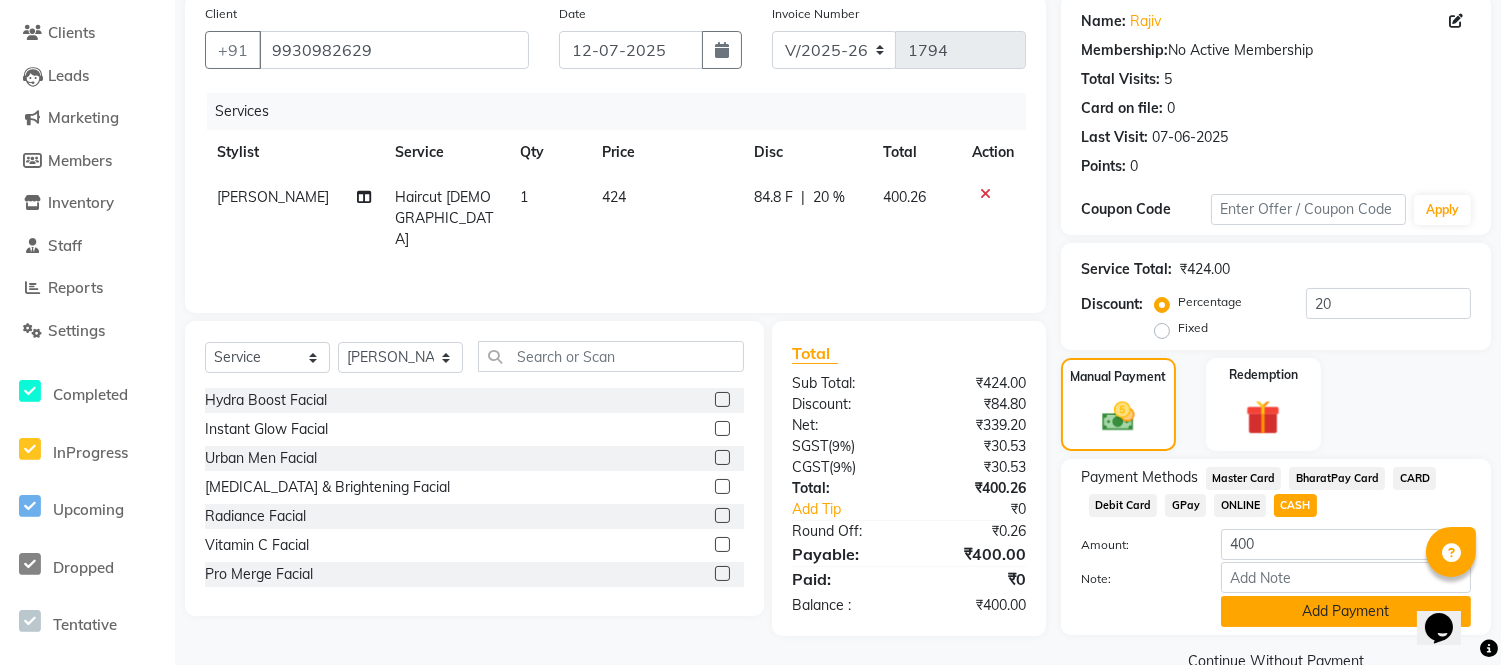 click on "Add Payment" 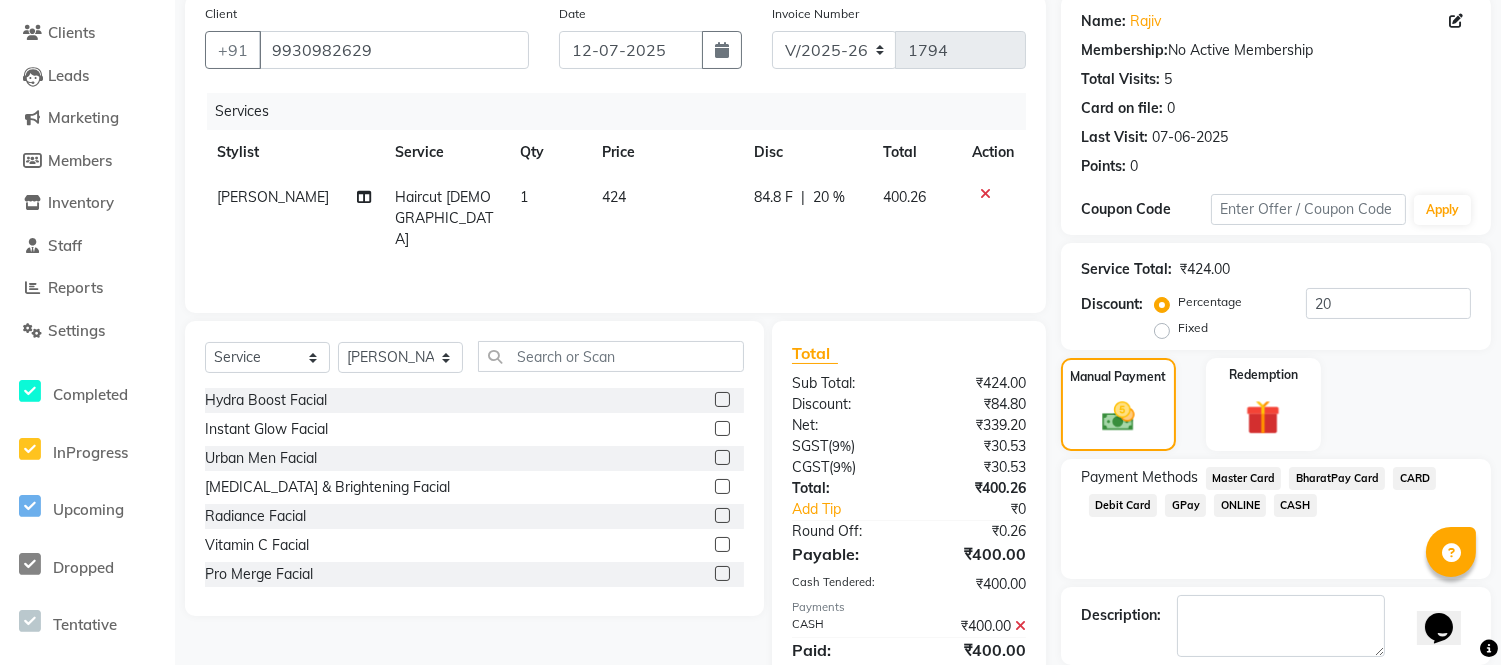 scroll, scrollTop: 252, scrollLeft: 0, axis: vertical 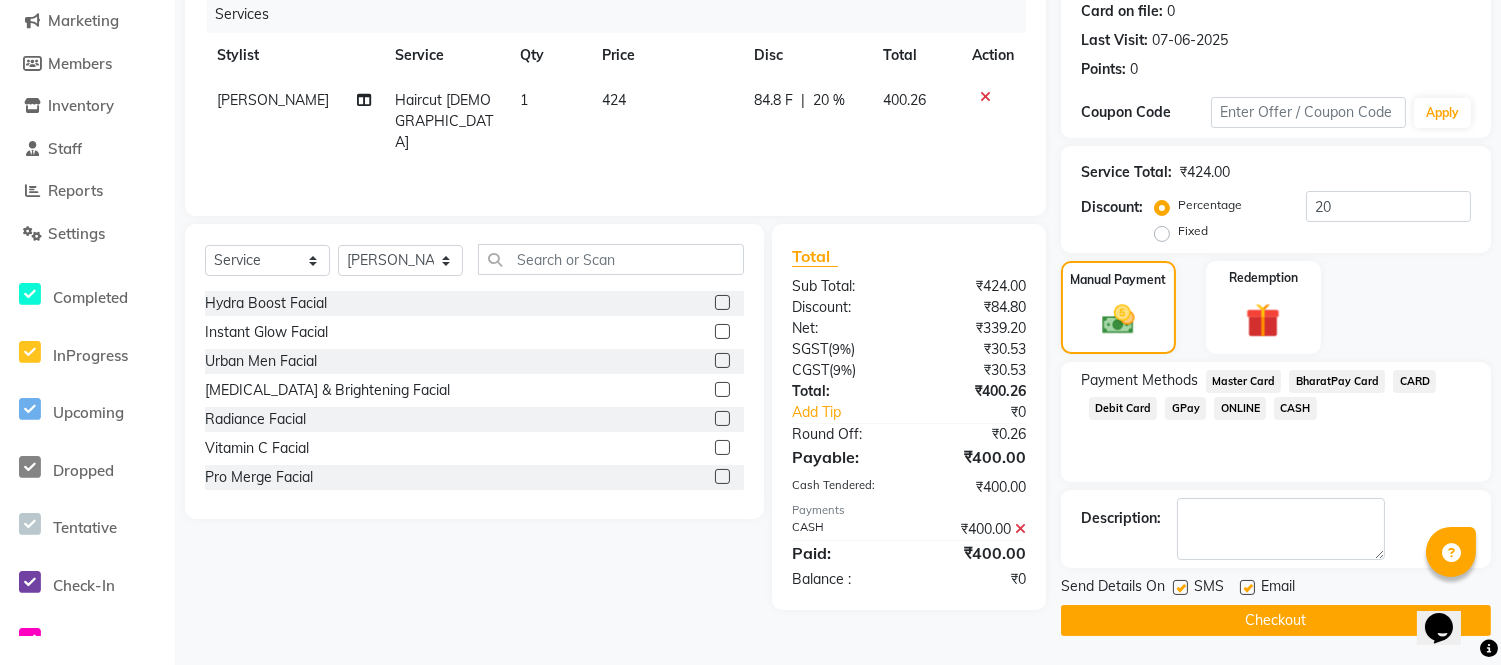 click 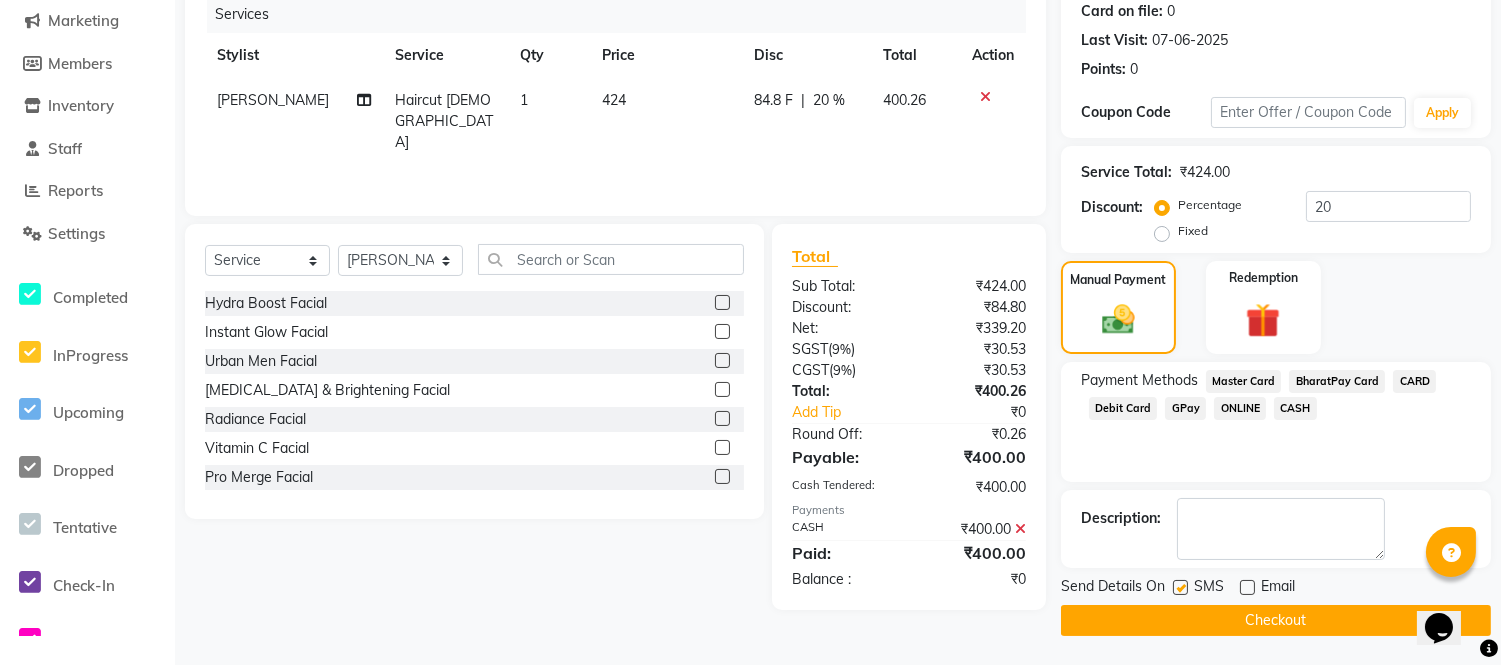 drag, startPoint x: 1176, startPoint y: 591, endPoint x: 1181, endPoint y: 602, distance: 12.083046 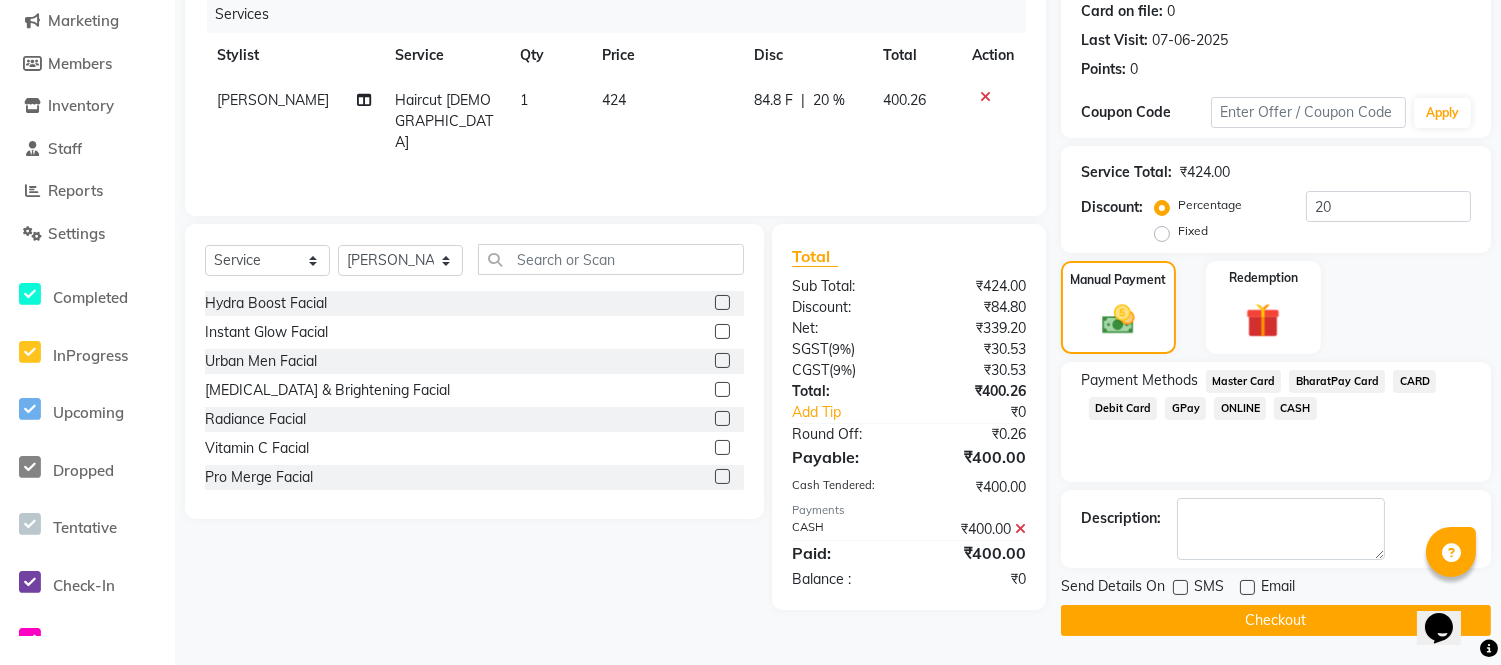 click on "Checkout" 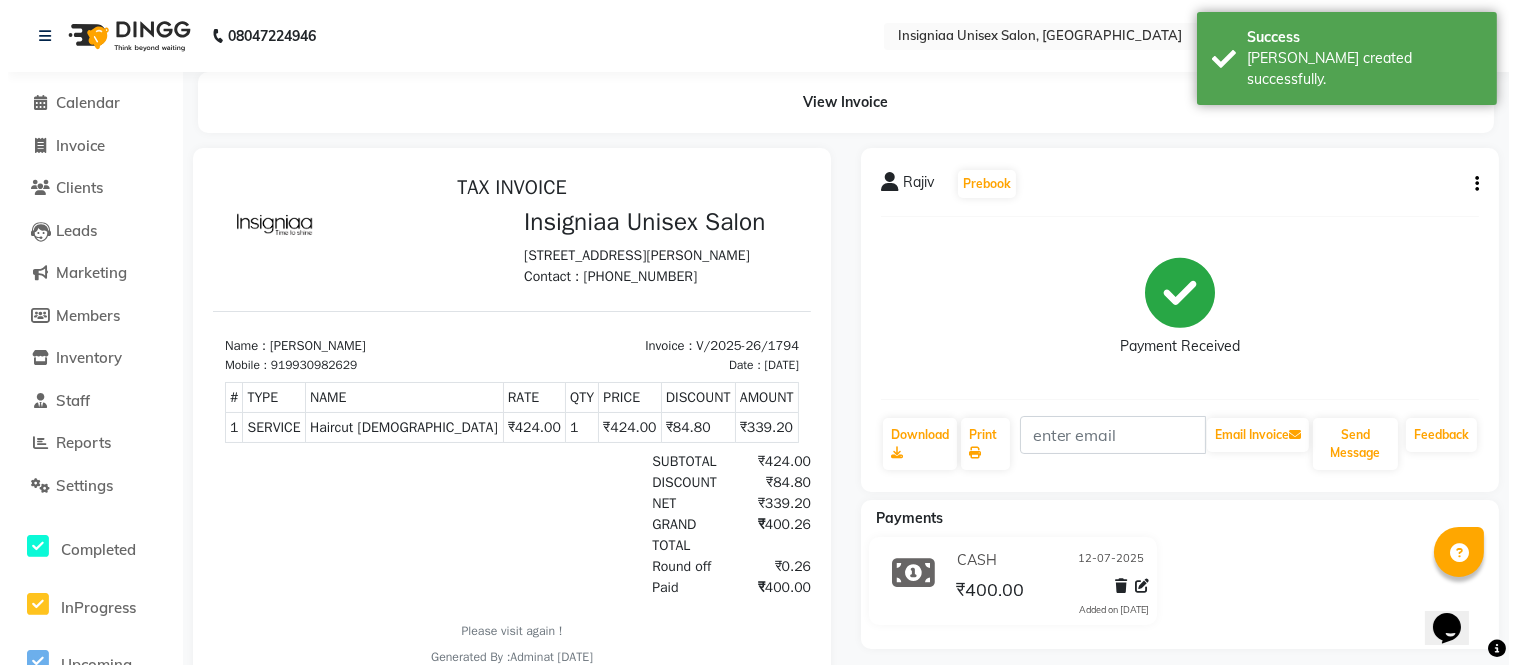 scroll, scrollTop: 0, scrollLeft: 0, axis: both 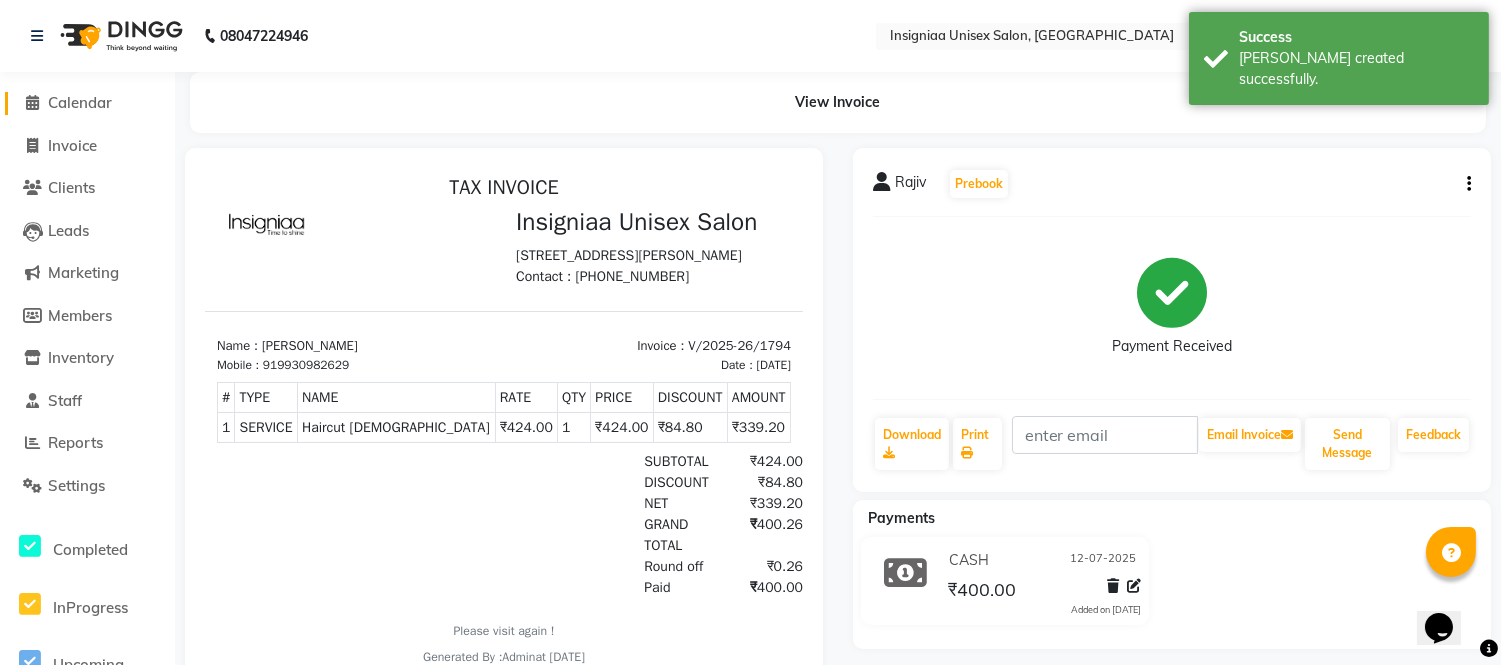 click on "Calendar" 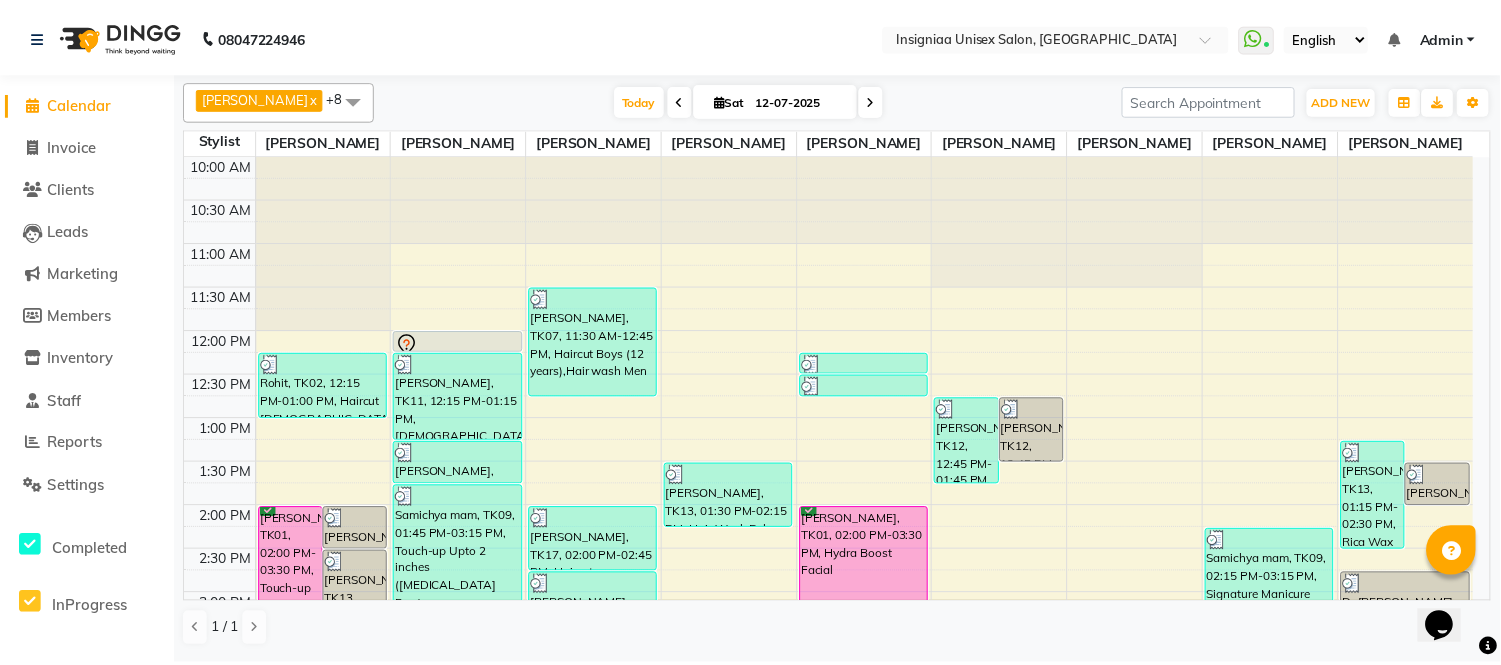 scroll, scrollTop: 333, scrollLeft: 0, axis: vertical 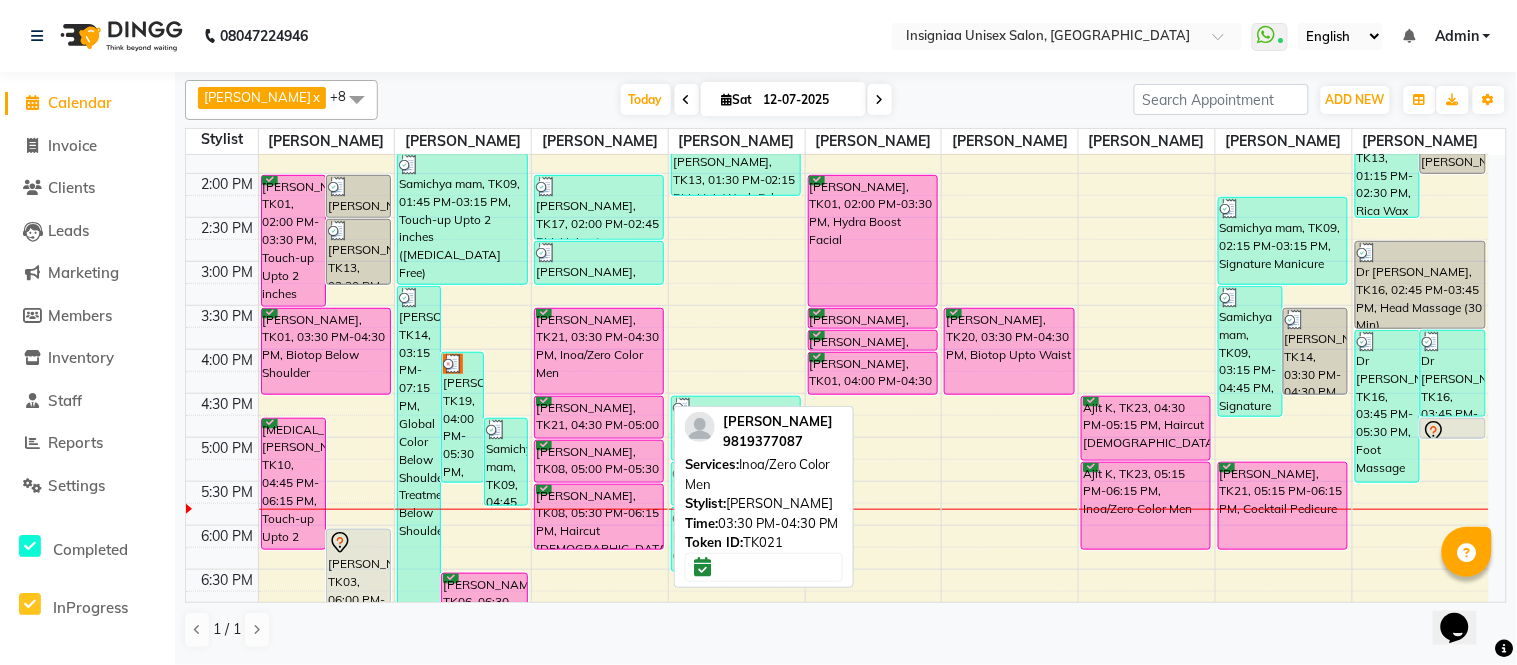 click on "[PERSON_NAME], TK21, 03:30 PM-04:30 PM, Inoa/Zero Color Men" at bounding box center [599, 351] 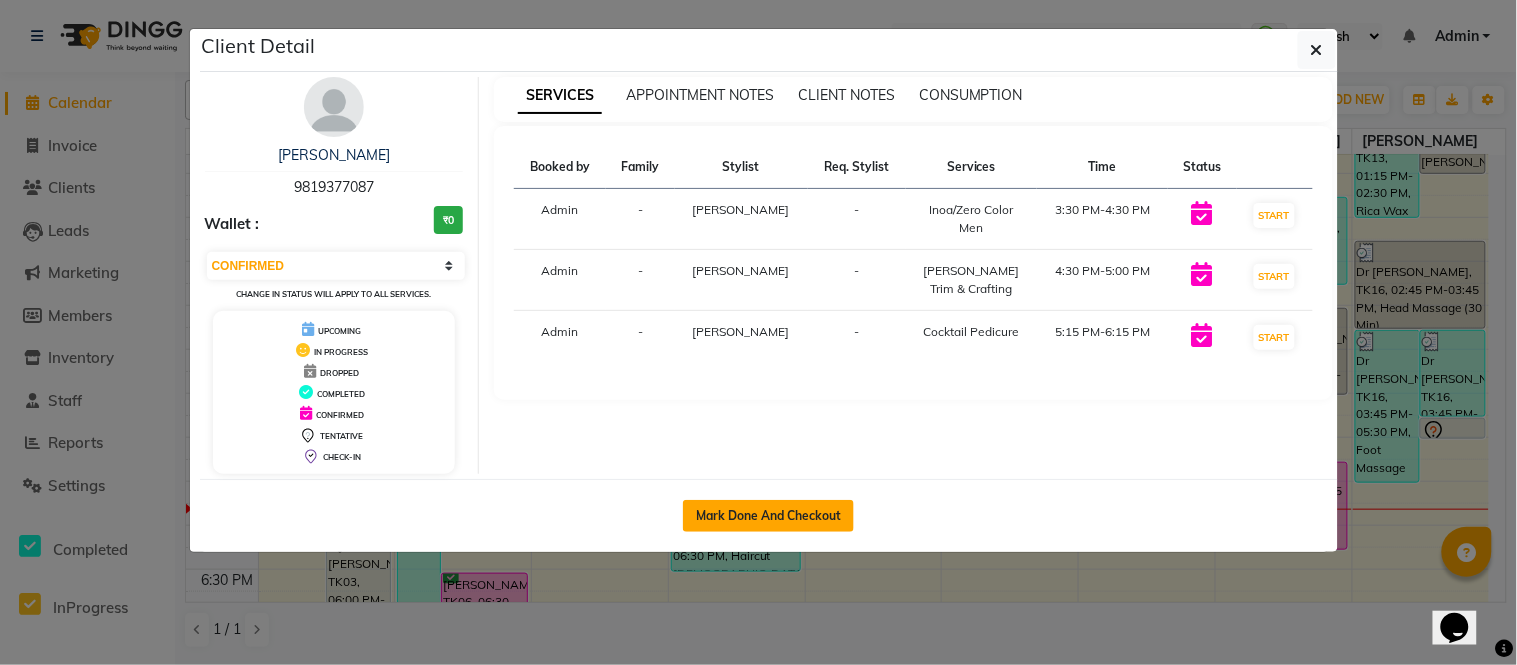 click on "Mark Done And Checkout" 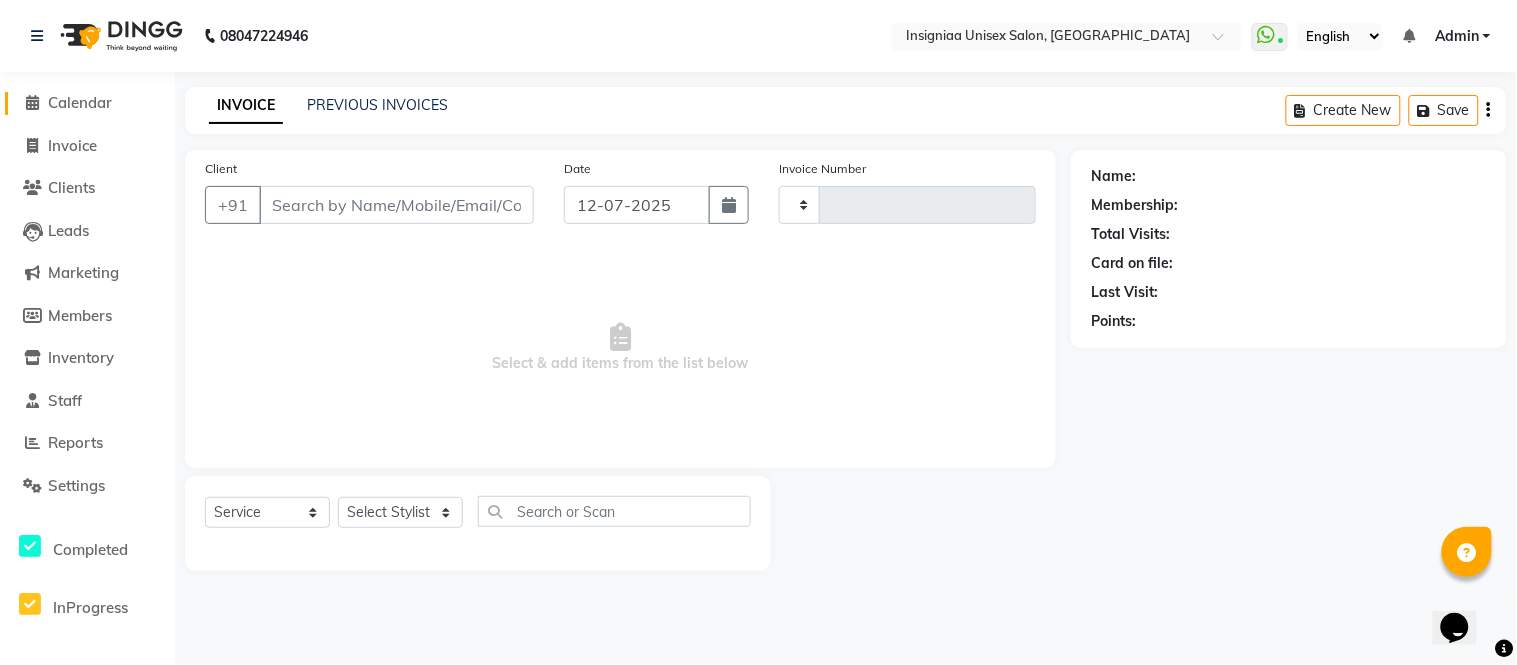 type on "1795" 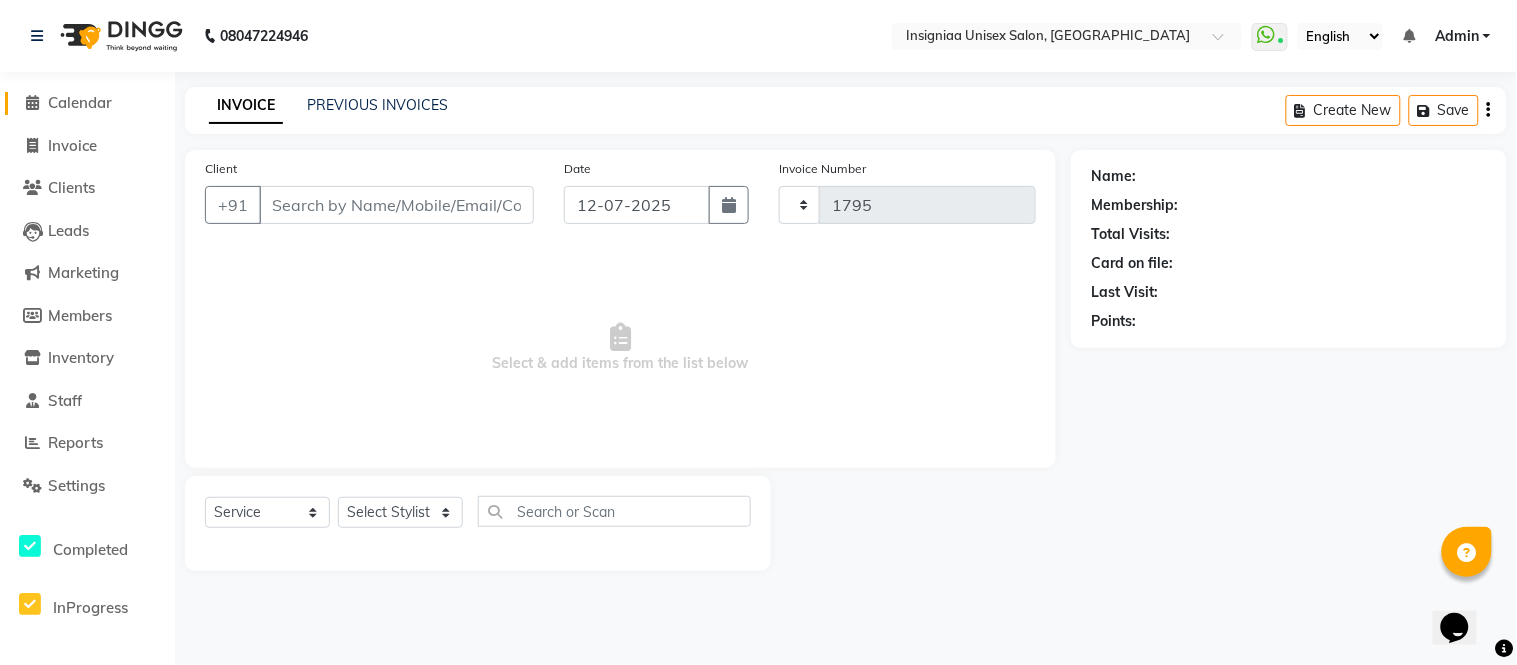 select on "select" 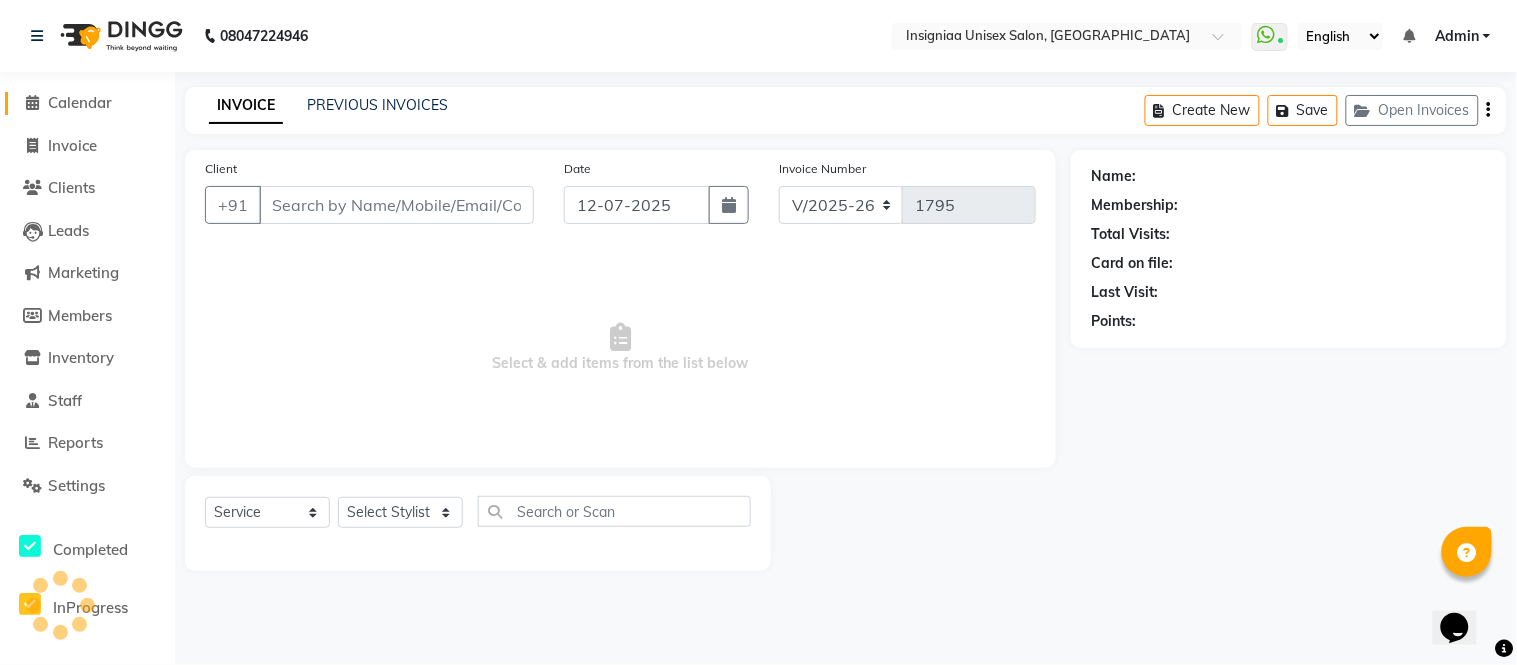 type on "9819377087" 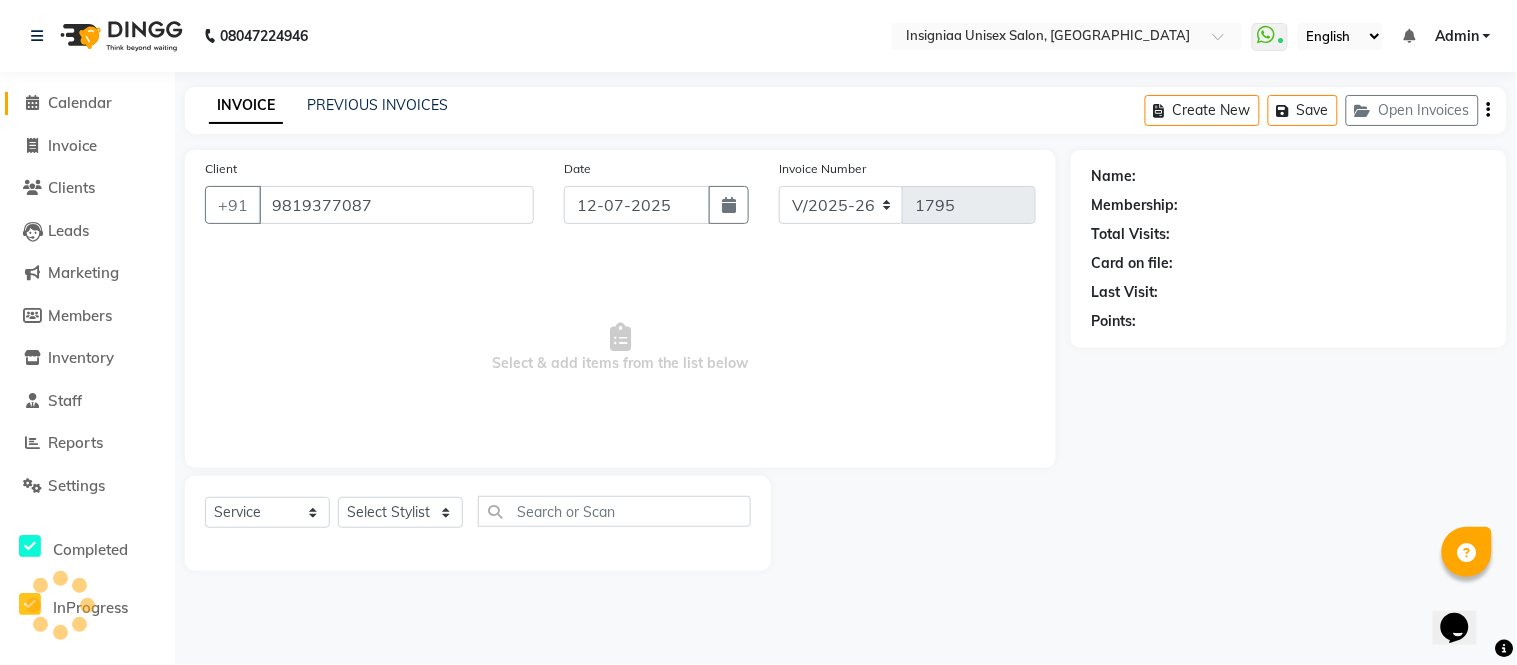 select on "58133" 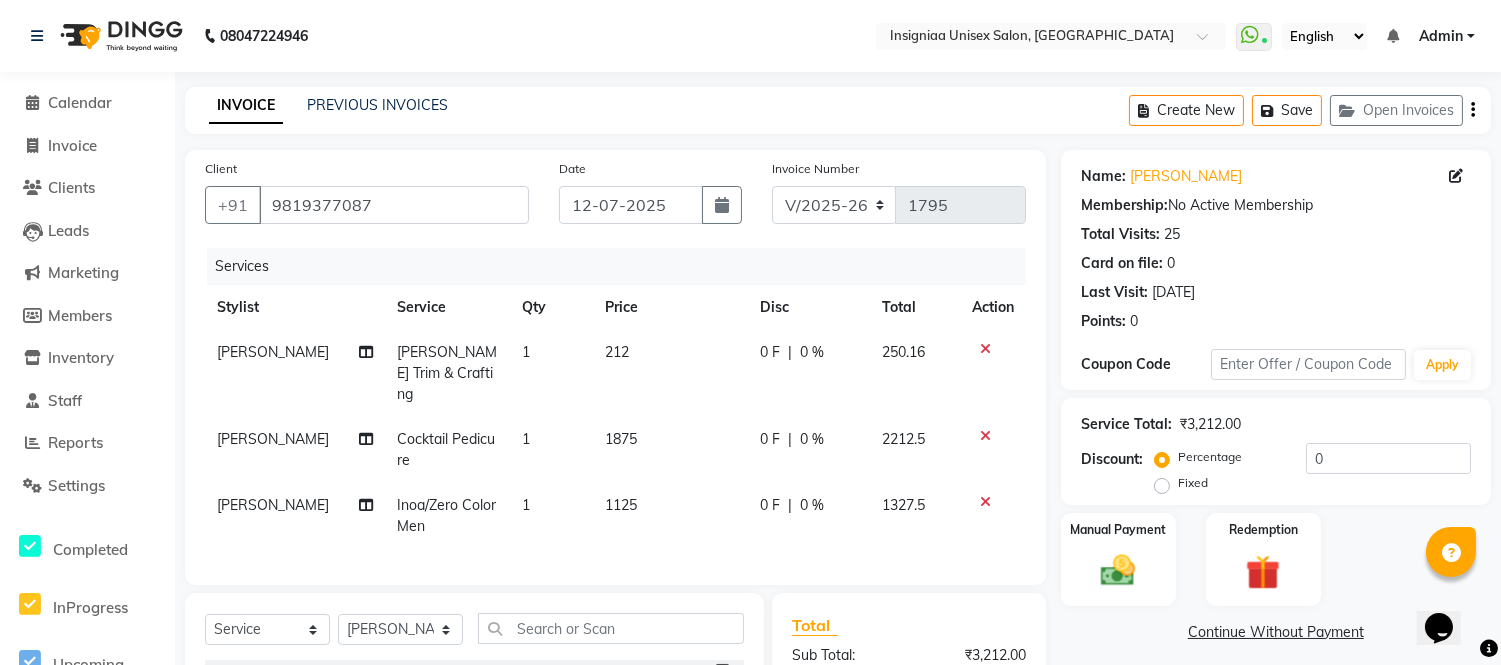 click 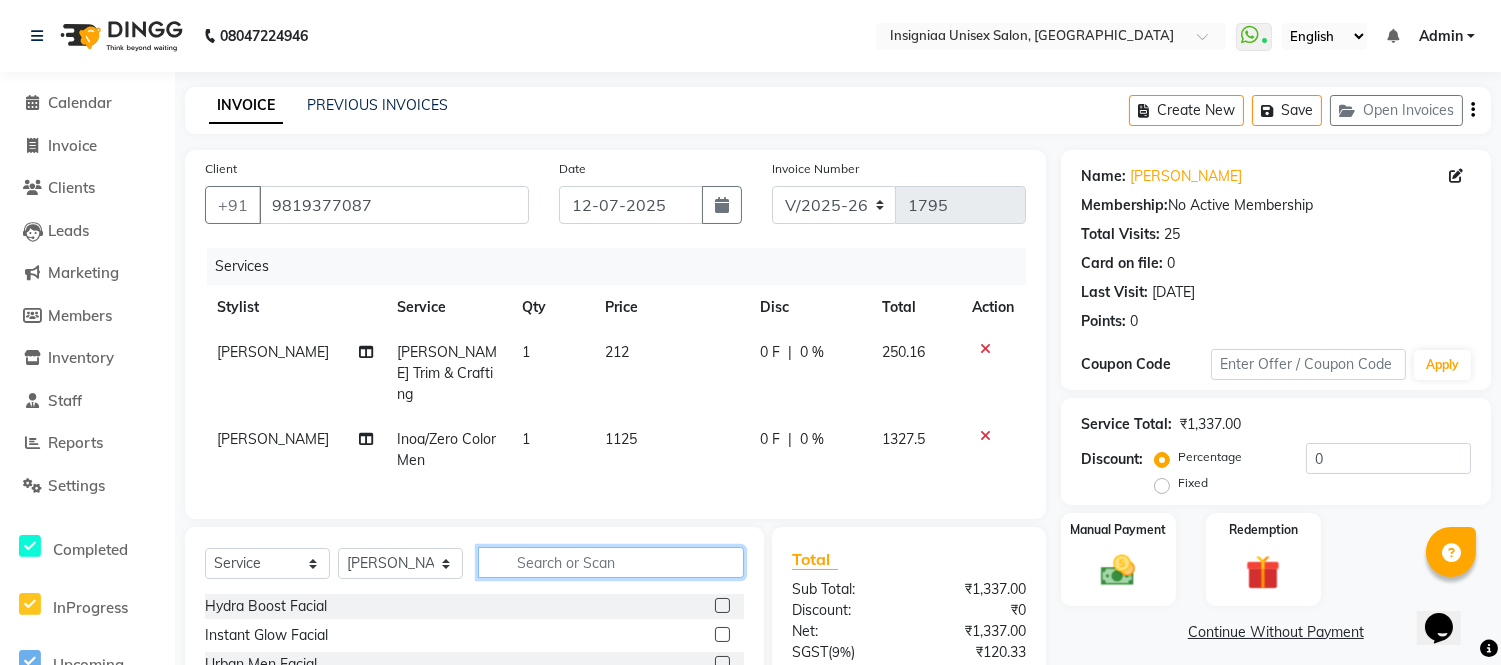click 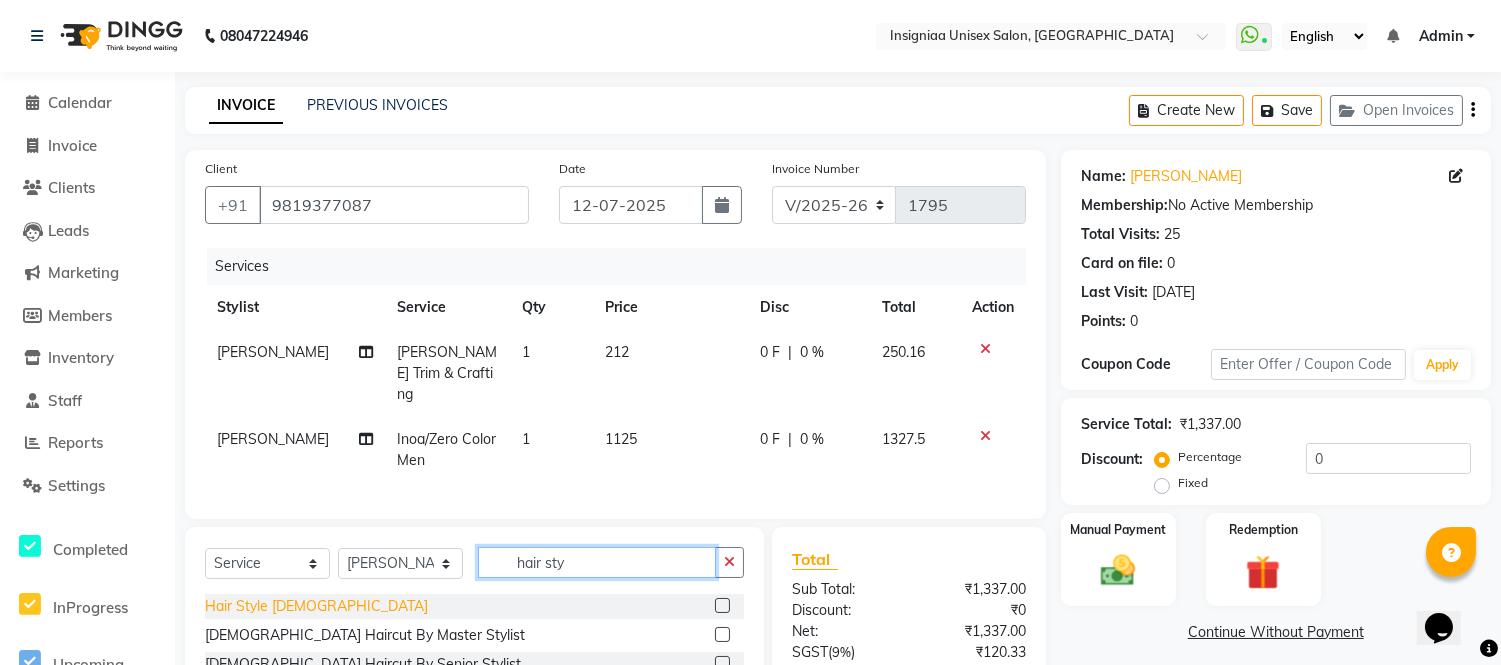 type on "hair sty" 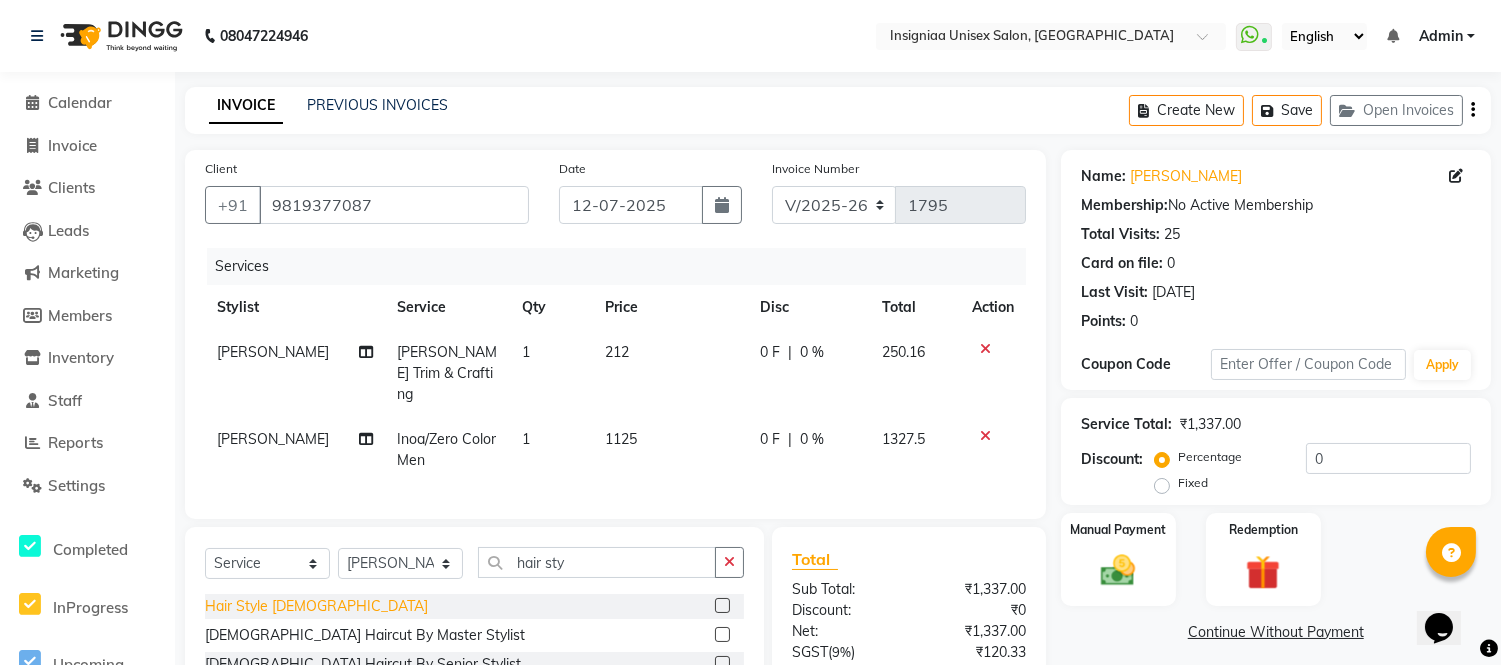 click on "Hair Style Male" 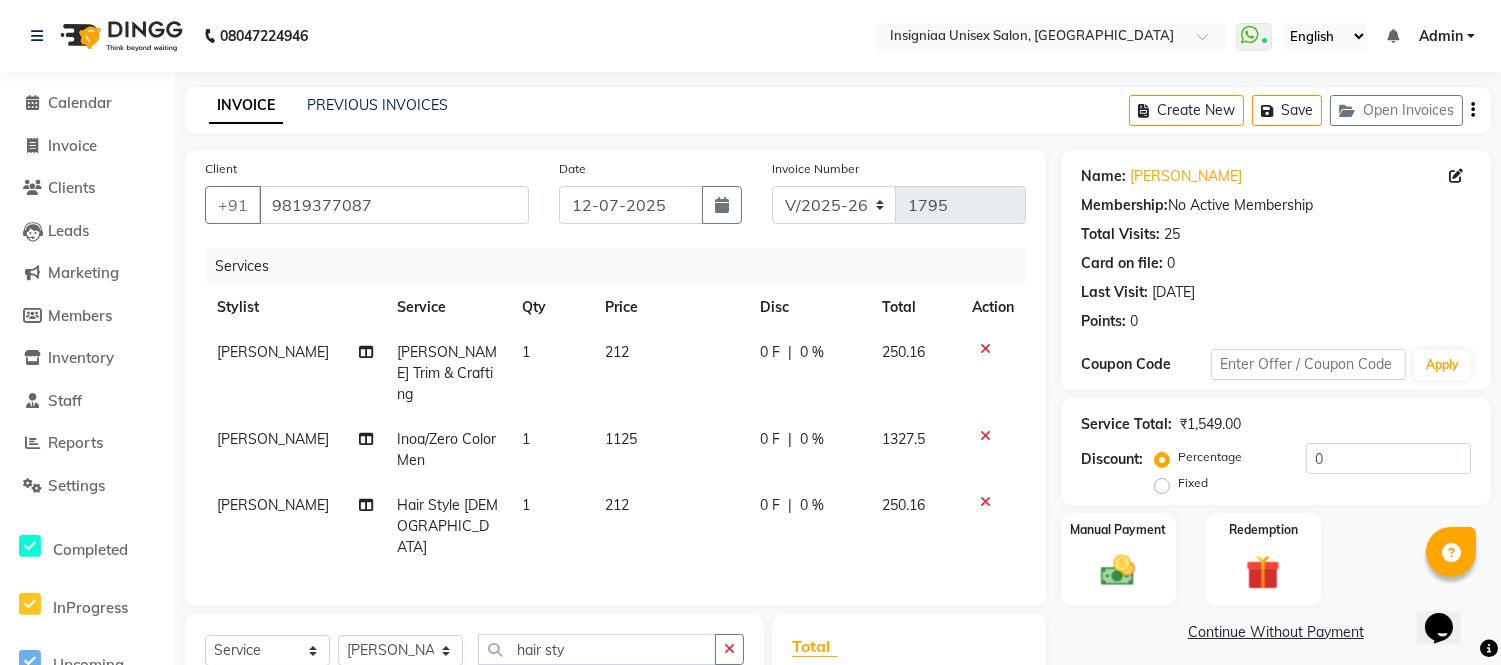 checkbox on "false" 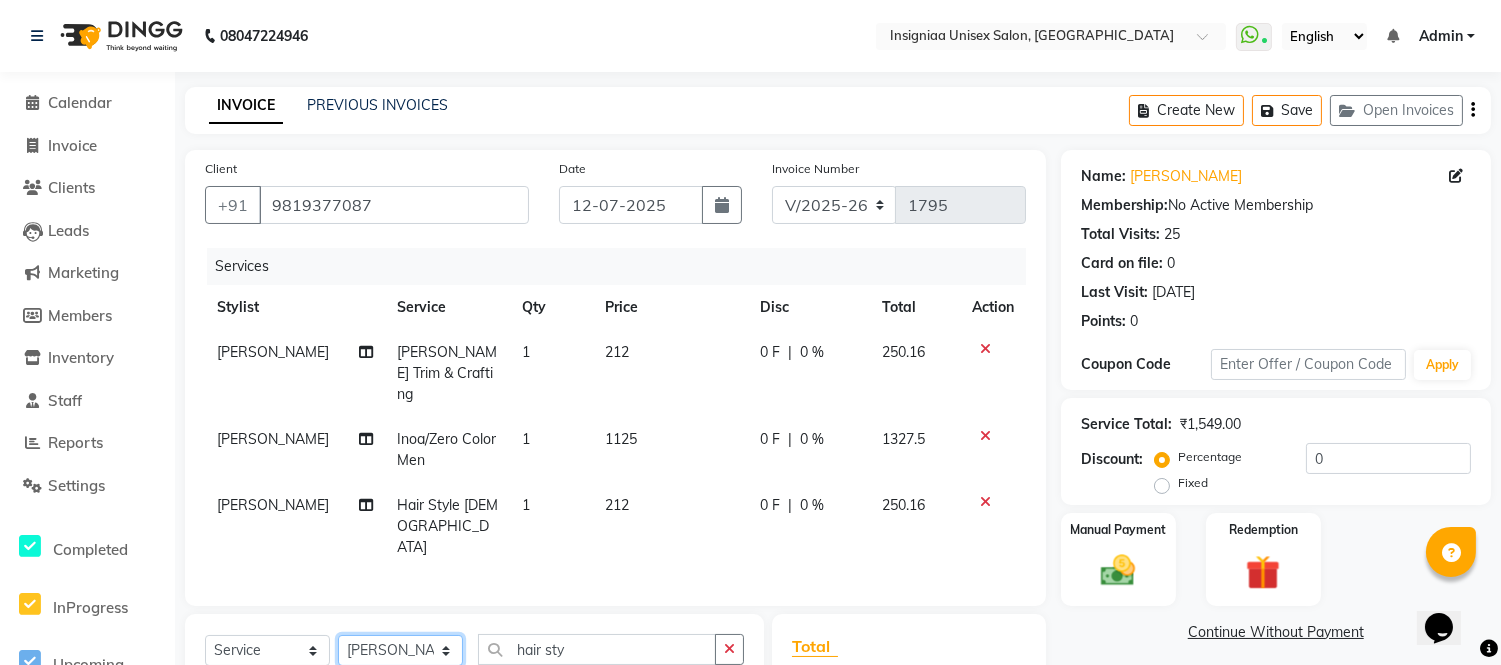 click on "Select Stylist Faizan Ansari Nilam Manke Rahul Srivastav Rohini Waghmare Rupali Dhotre Sainath Shinde Shankar Kshirsagar Sohail Khan Sujeet Thakur Vijay Kharat" 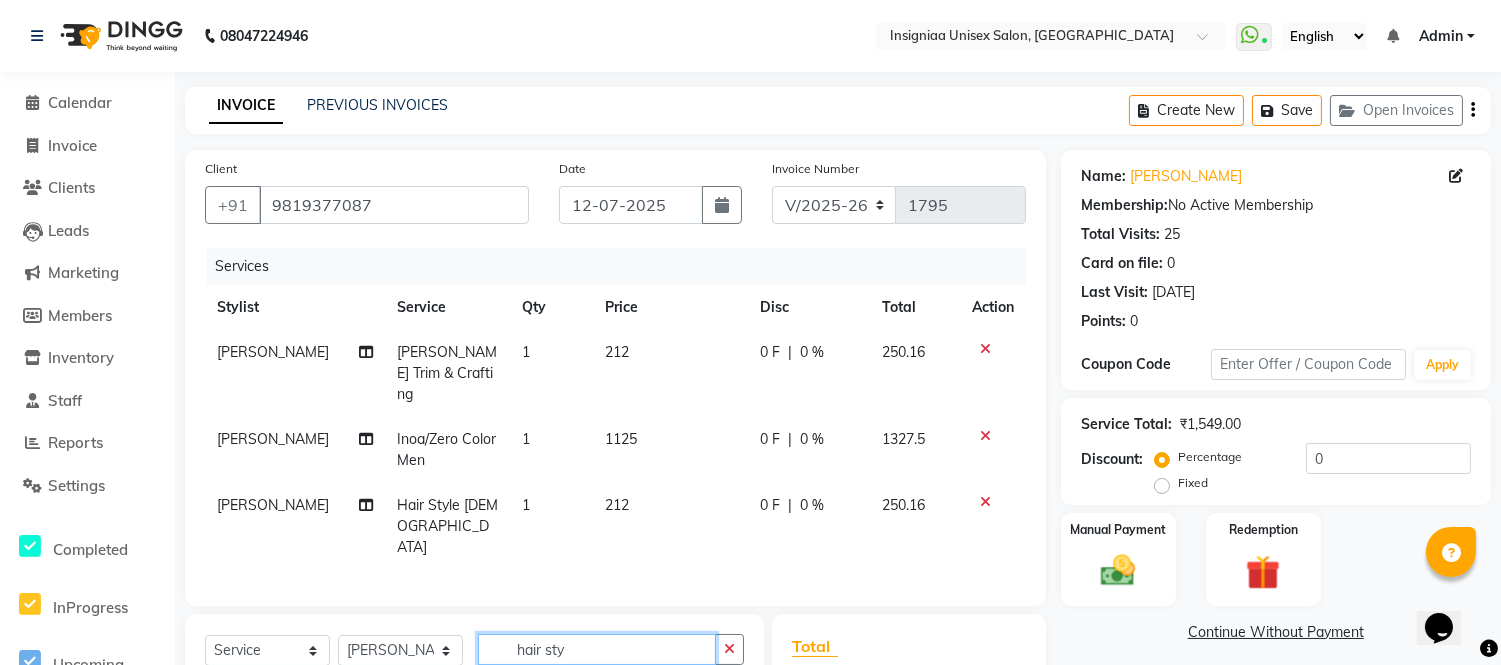 drag, startPoint x: 623, startPoint y: 610, endPoint x: 390, endPoint y: 606, distance: 233.03433 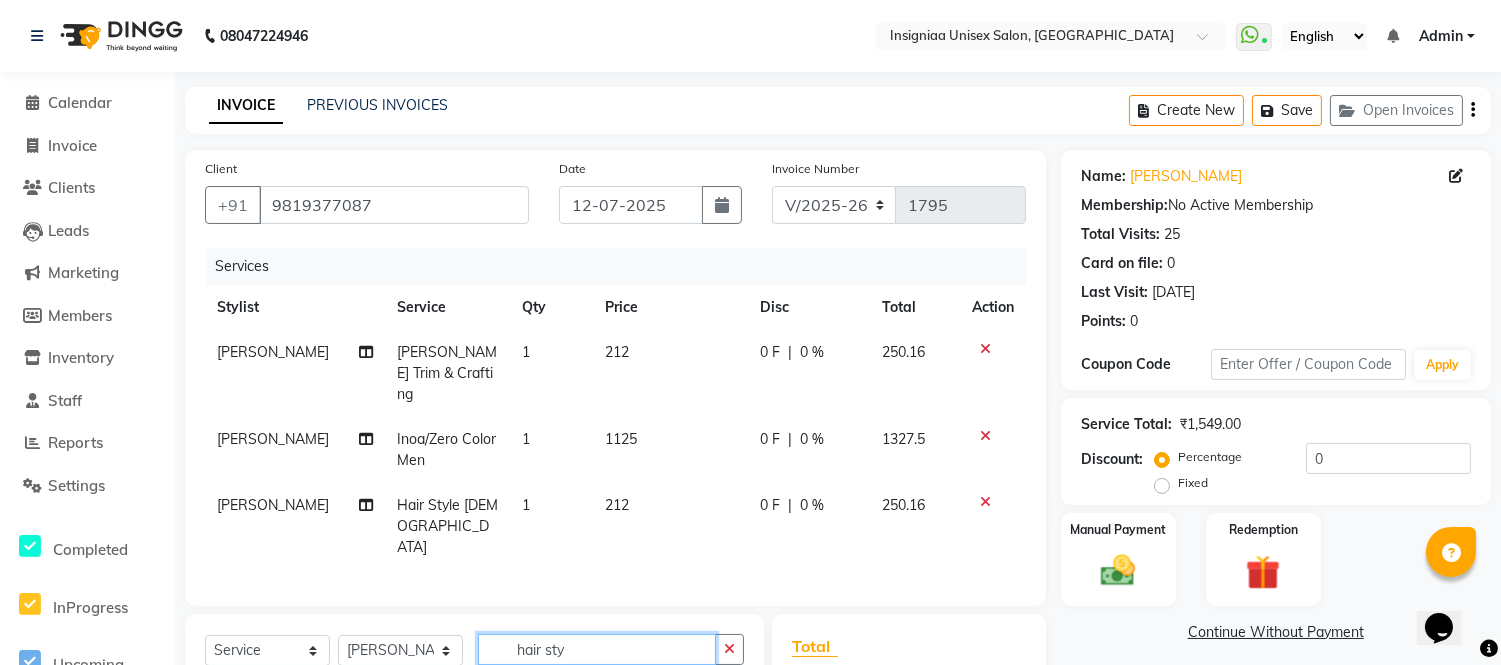 click on "Select  Service  Product  Membership  Package Voucher Prepaid Gift Card  Select Stylist Faizan Ansari Nilam Manke Rahul Srivastav Rohini Waghmare Rupali Dhotre Sainath Shinde Shankar Kshirsagar Sohail Khan Sujeet Thakur Vijay Kharat hair sty" 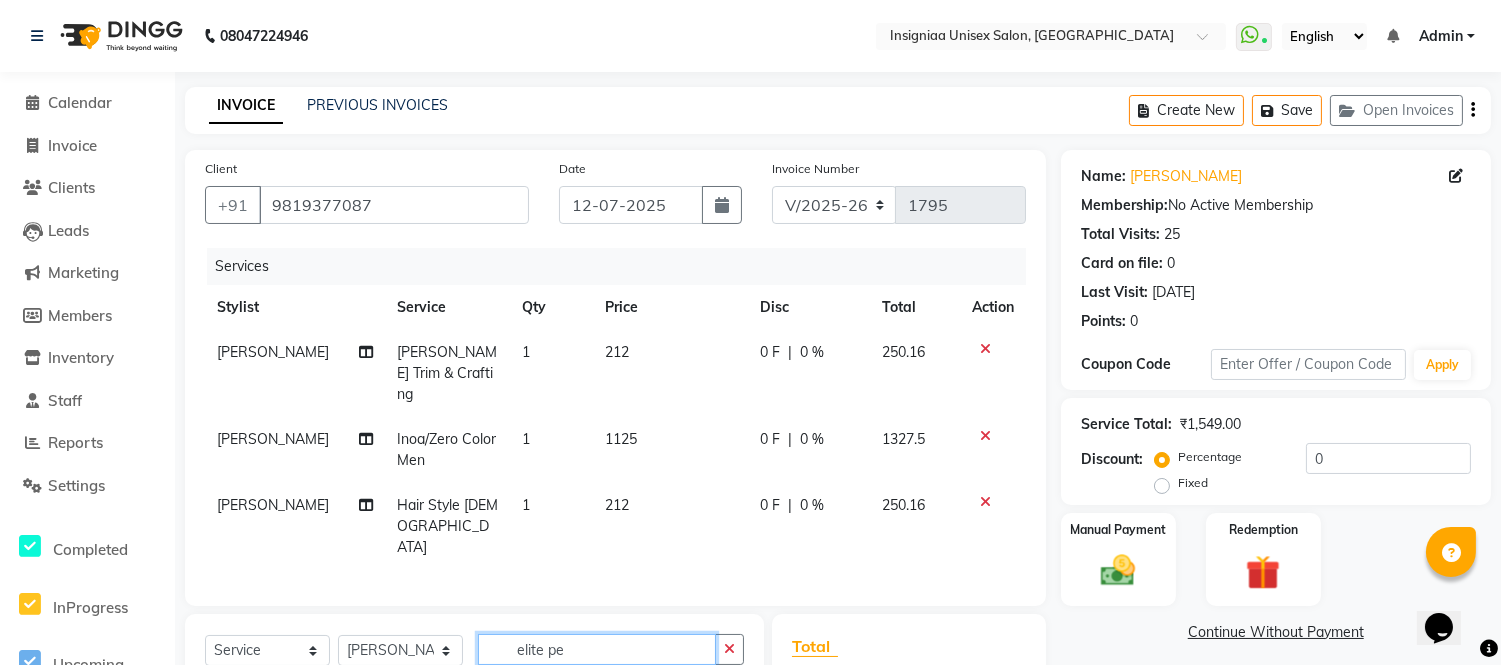type on "elite pe" 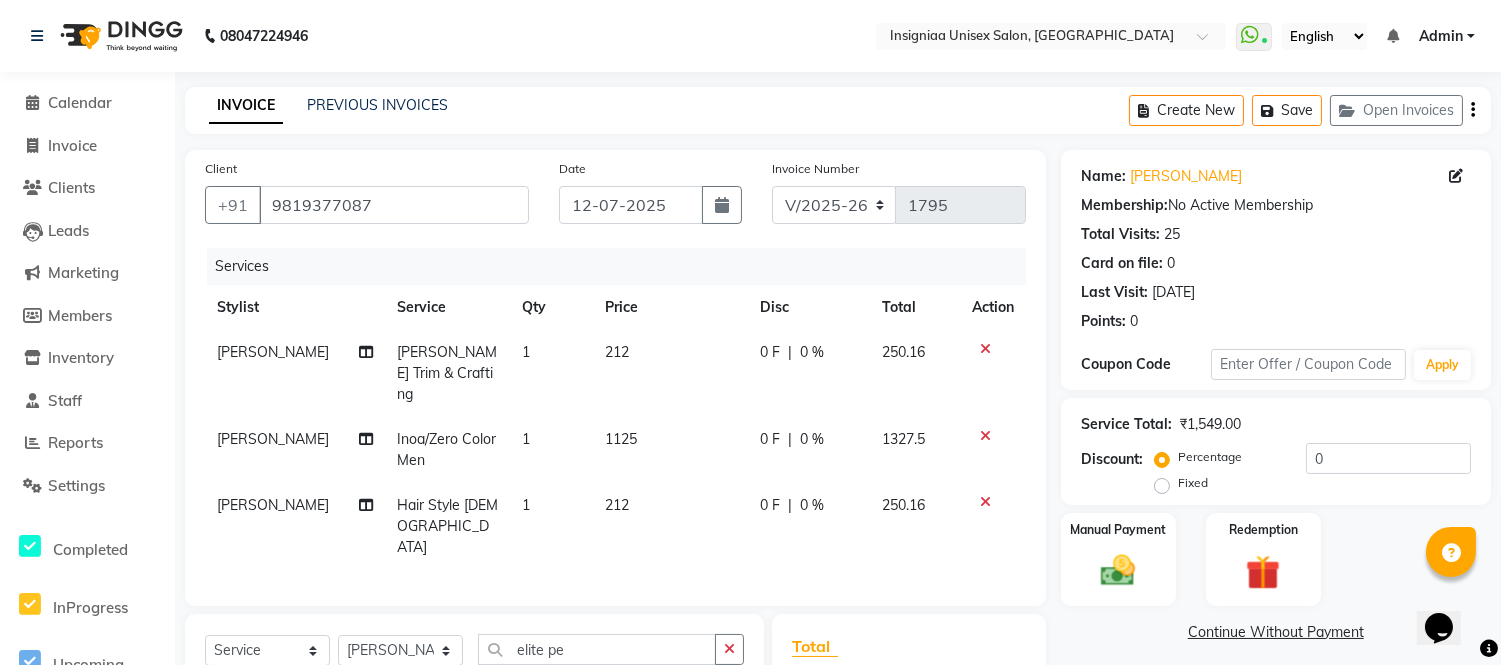 click on "Elite Pedicure" 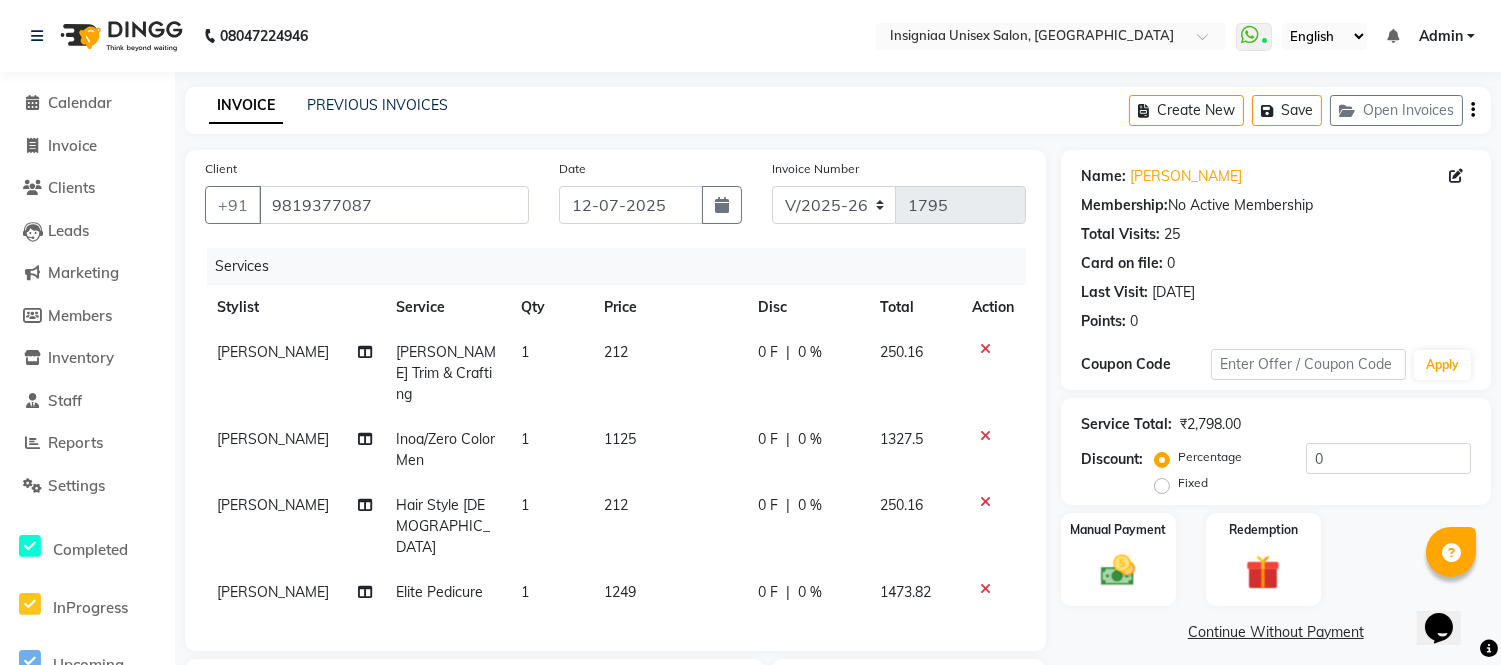checkbox on "false" 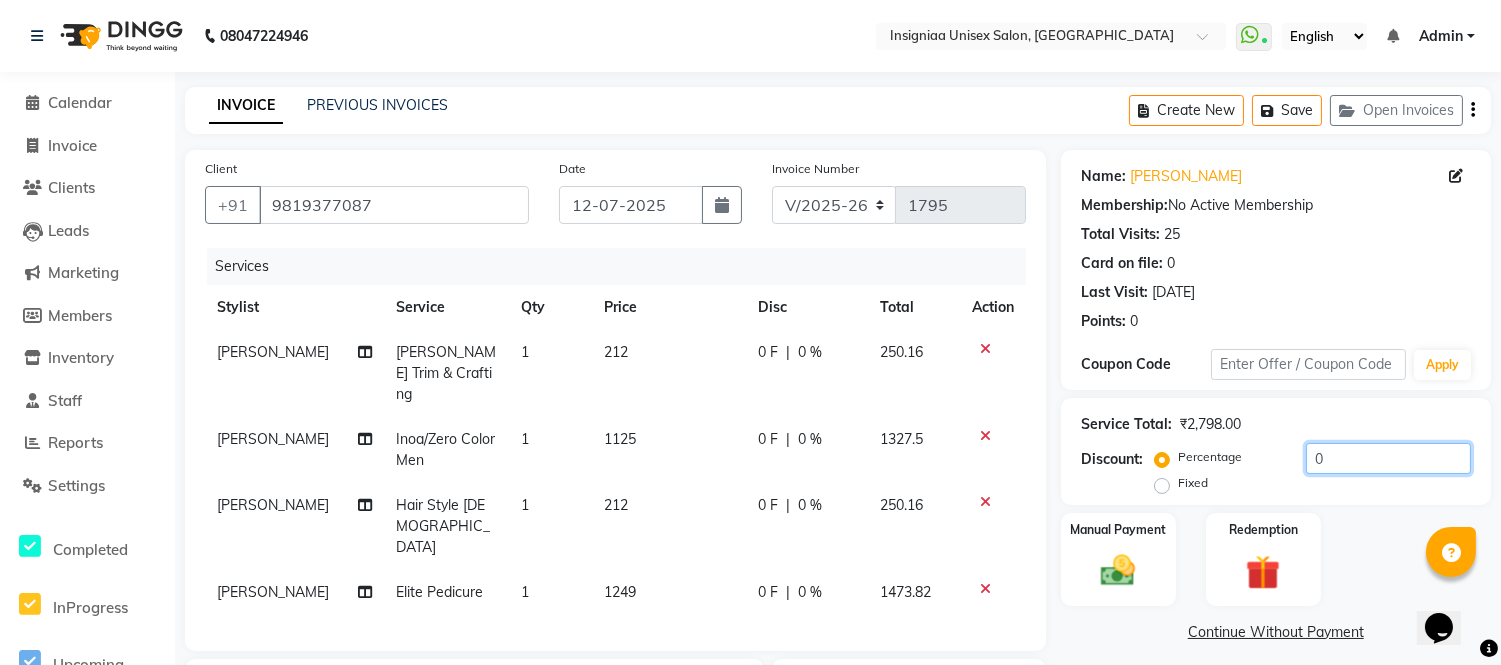 click on "0" 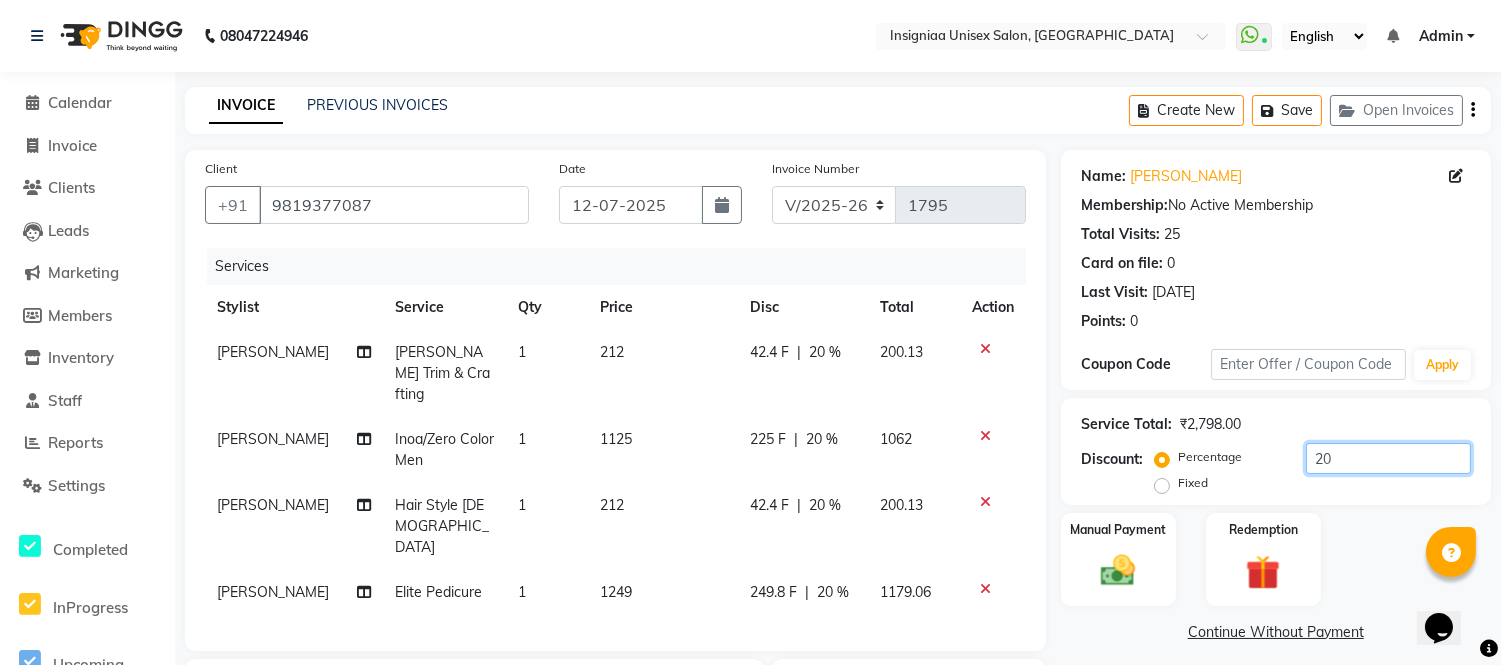 scroll, scrollTop: 292, scrollLeft: 0, axis: vertical 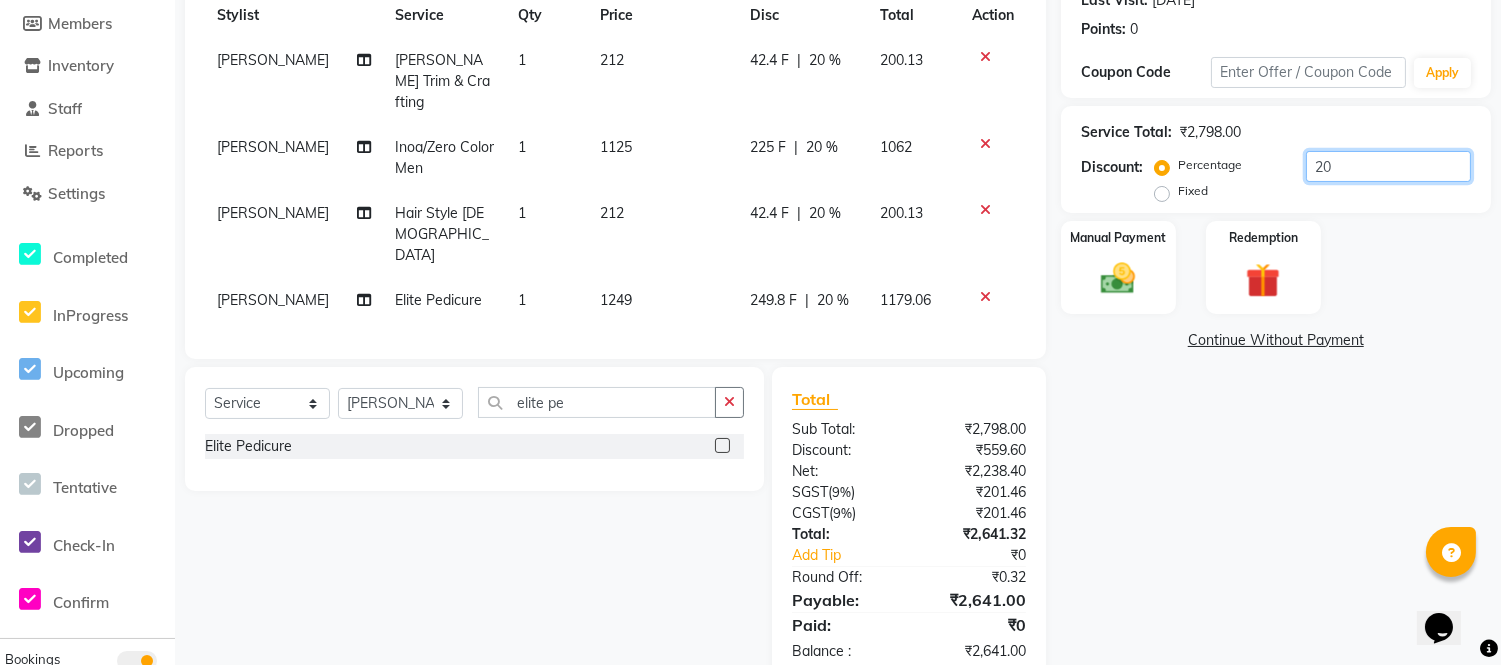 type on "20" 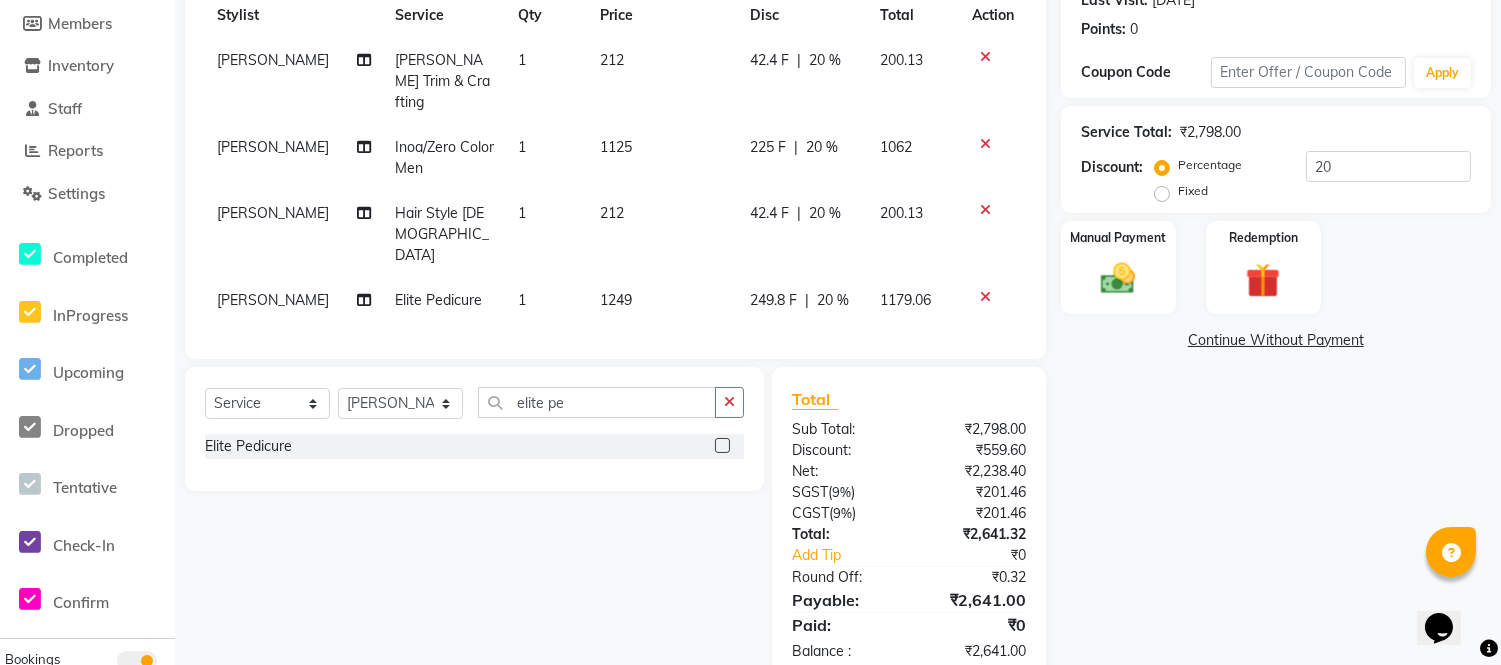 click on "20 %" 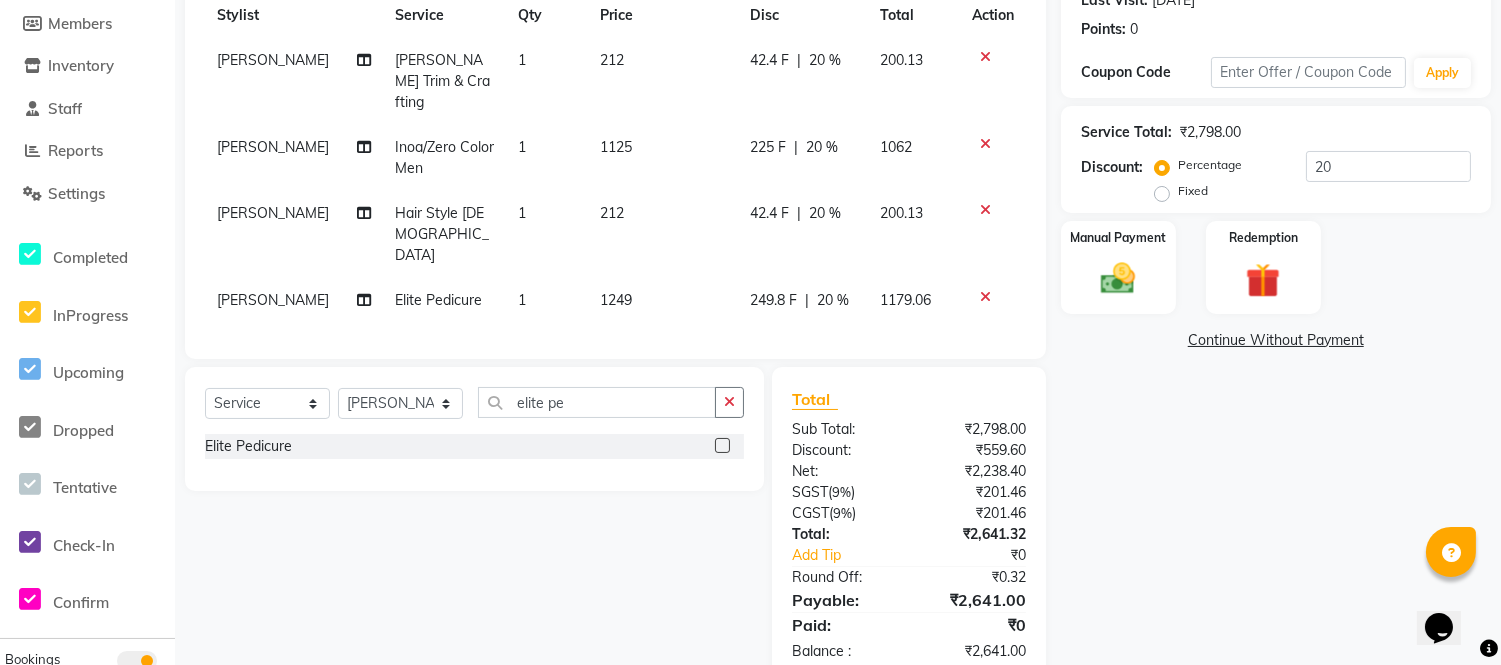 select on "75510" 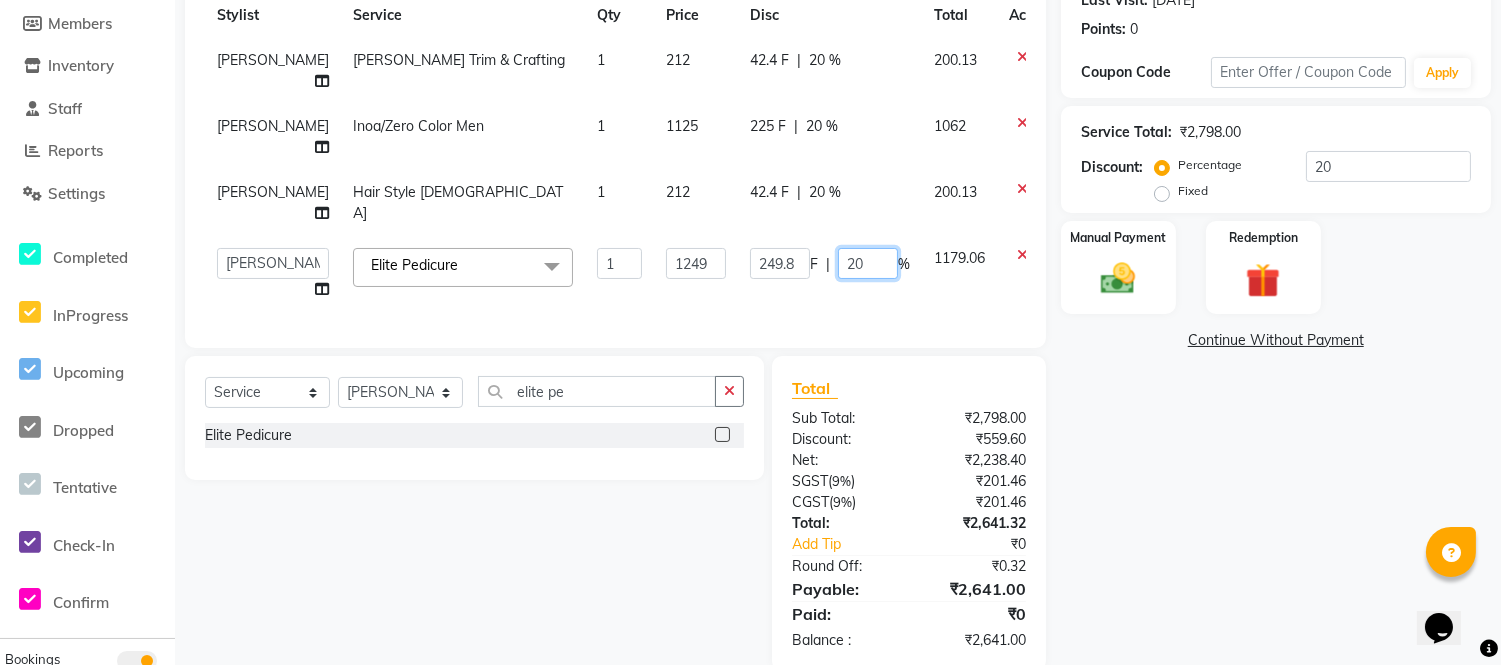 drag, startPoint x: 807, startPoint y: 262, endPoint x: 783, endPoint y: 261, distance: 24.020824 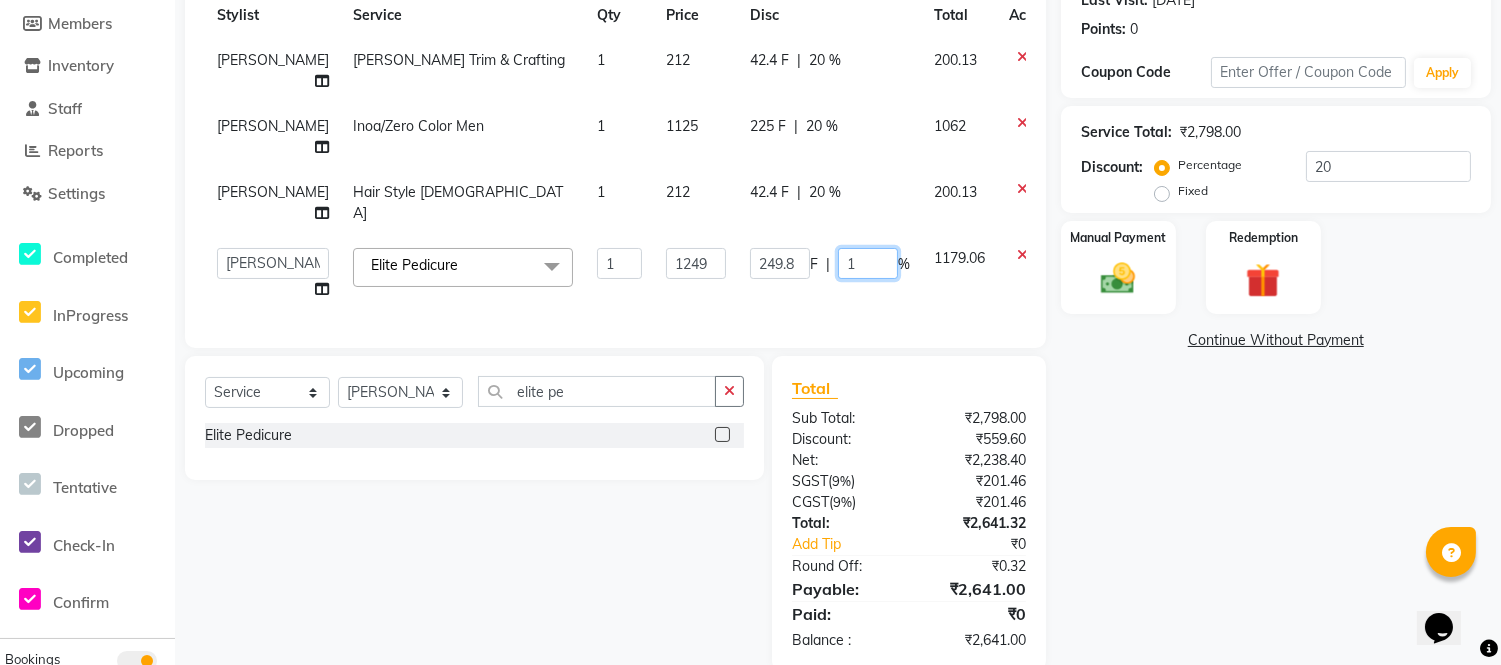 type on "18" 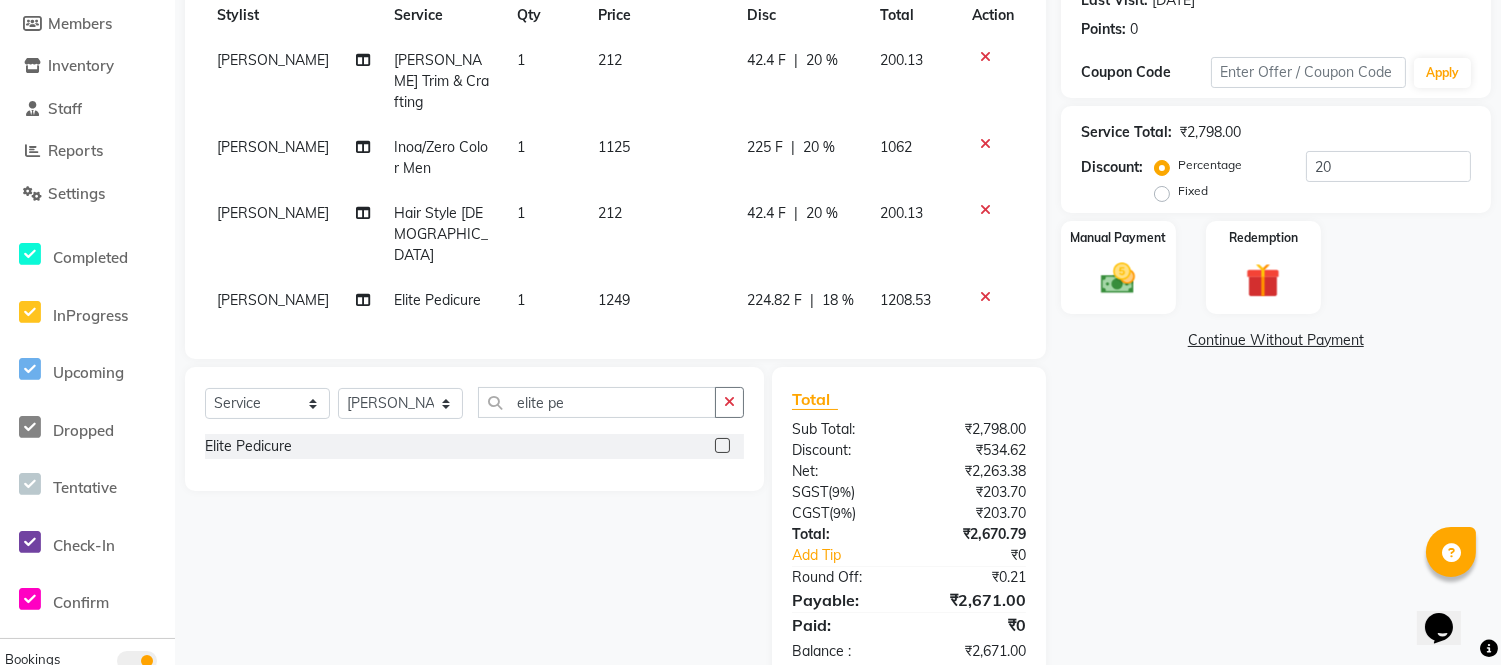click on "Sohail Khan Beard Trim & Crafting 1 212 42.4 F | 20 % 200.13 Sohail Khan Inoa/Zero Color Men 1 1125 225 F | 20 % 1062 Sohail Khan Hair Style Male 1 212 42.4 F | 20 % 200.13 Vijay Kharat Elite Pedicure 1 1249 224.82 F | 18 % 1208.53" 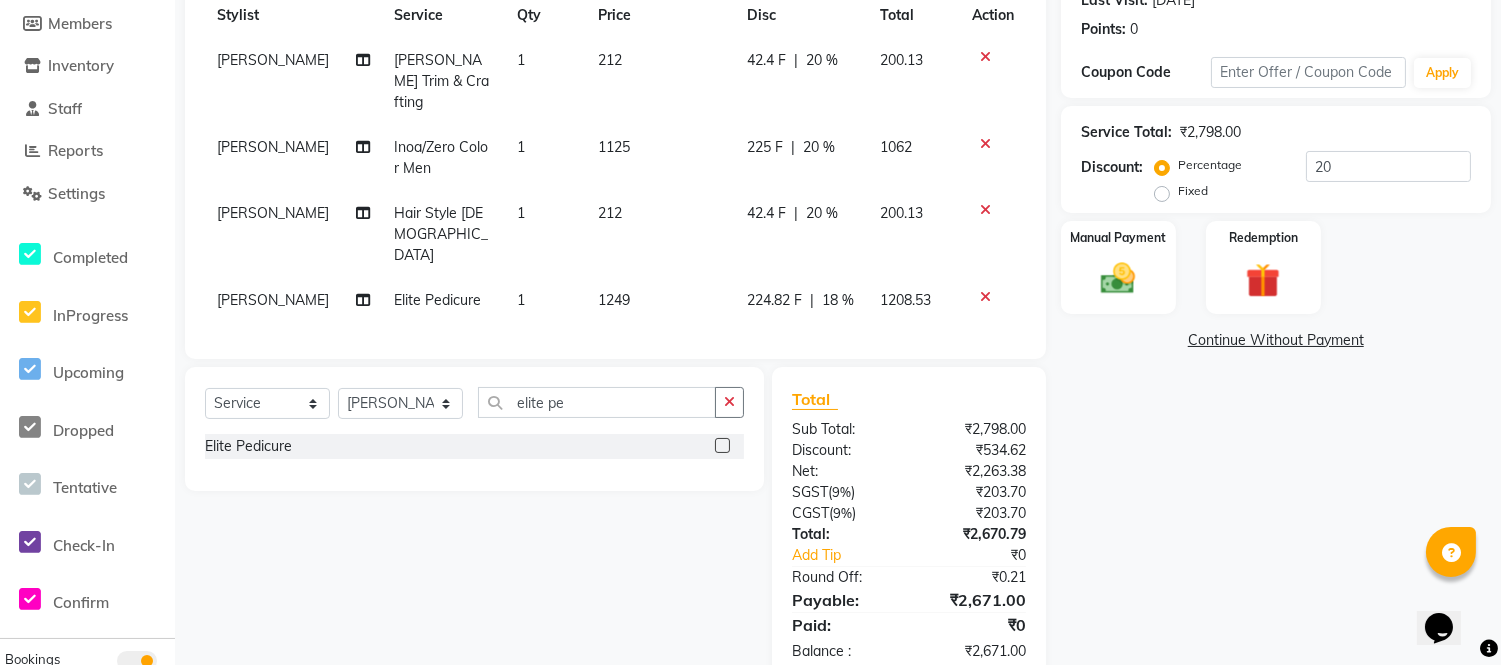 select on "75510" 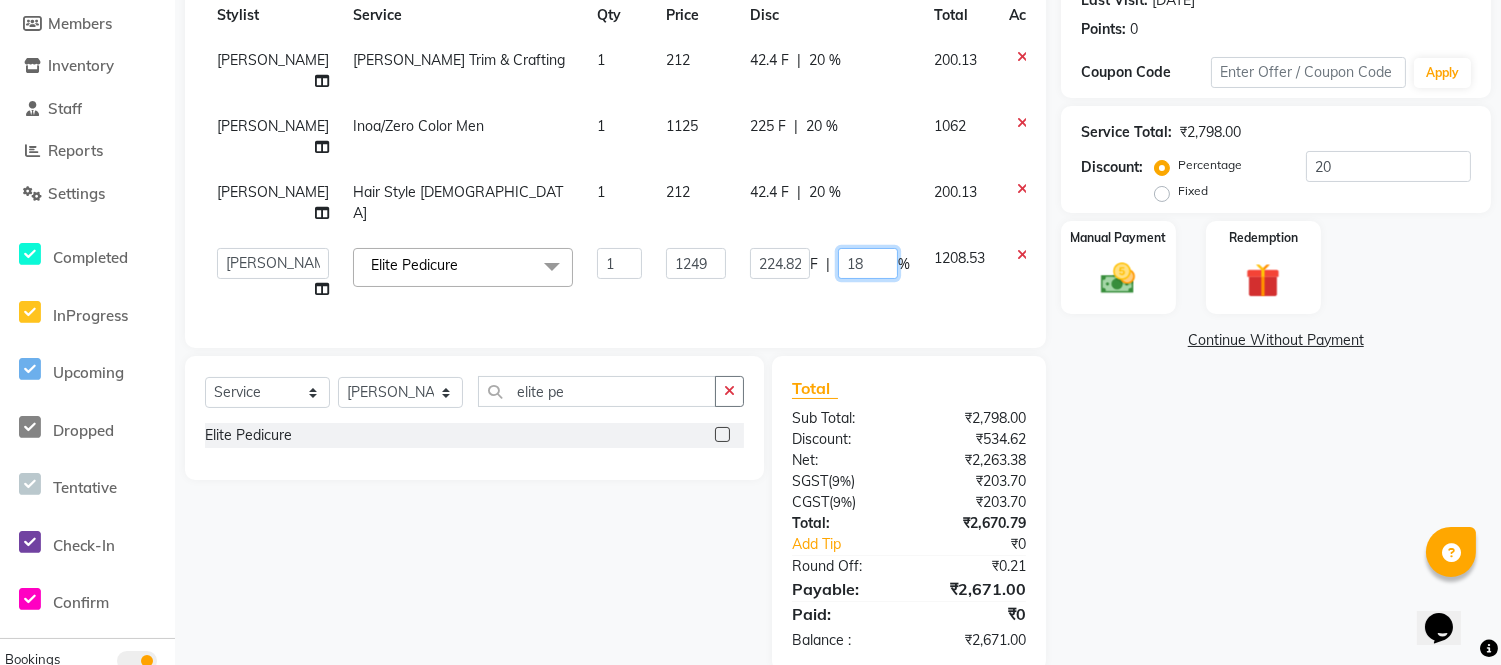 click on "18" 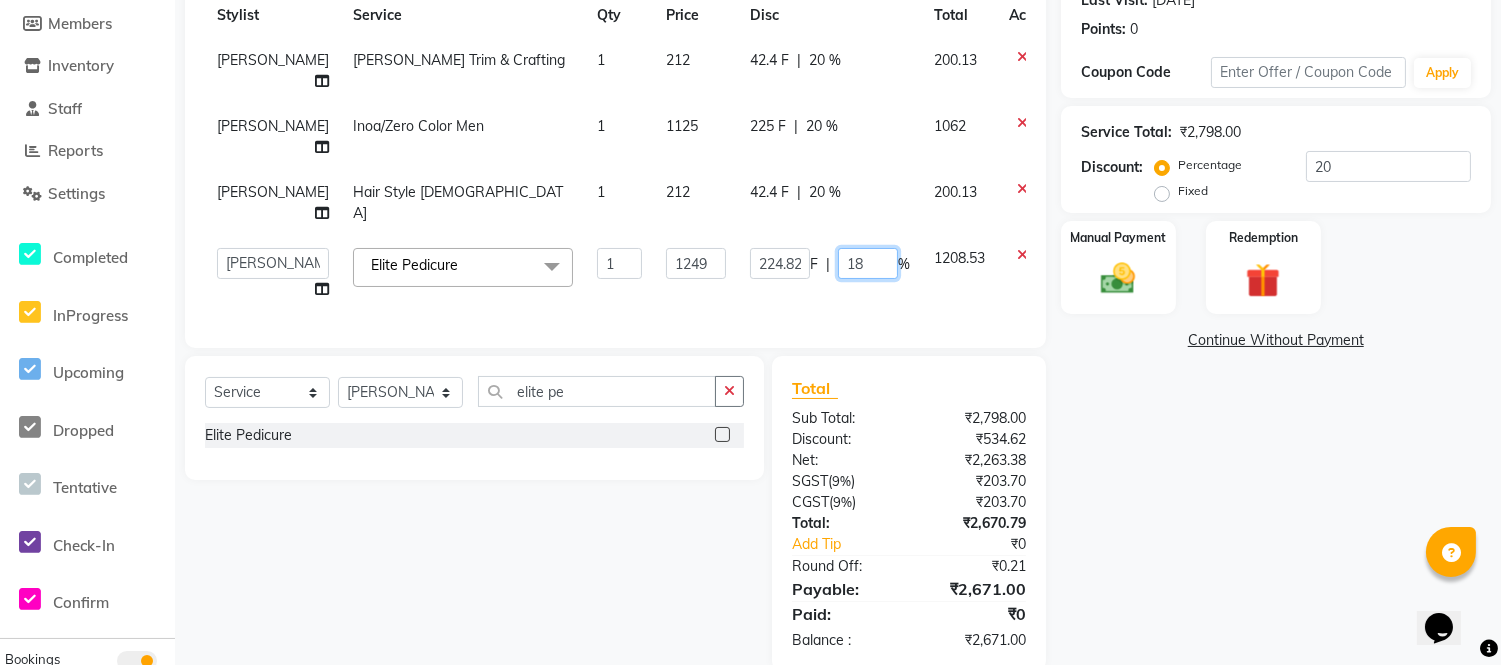 type on "18.6" 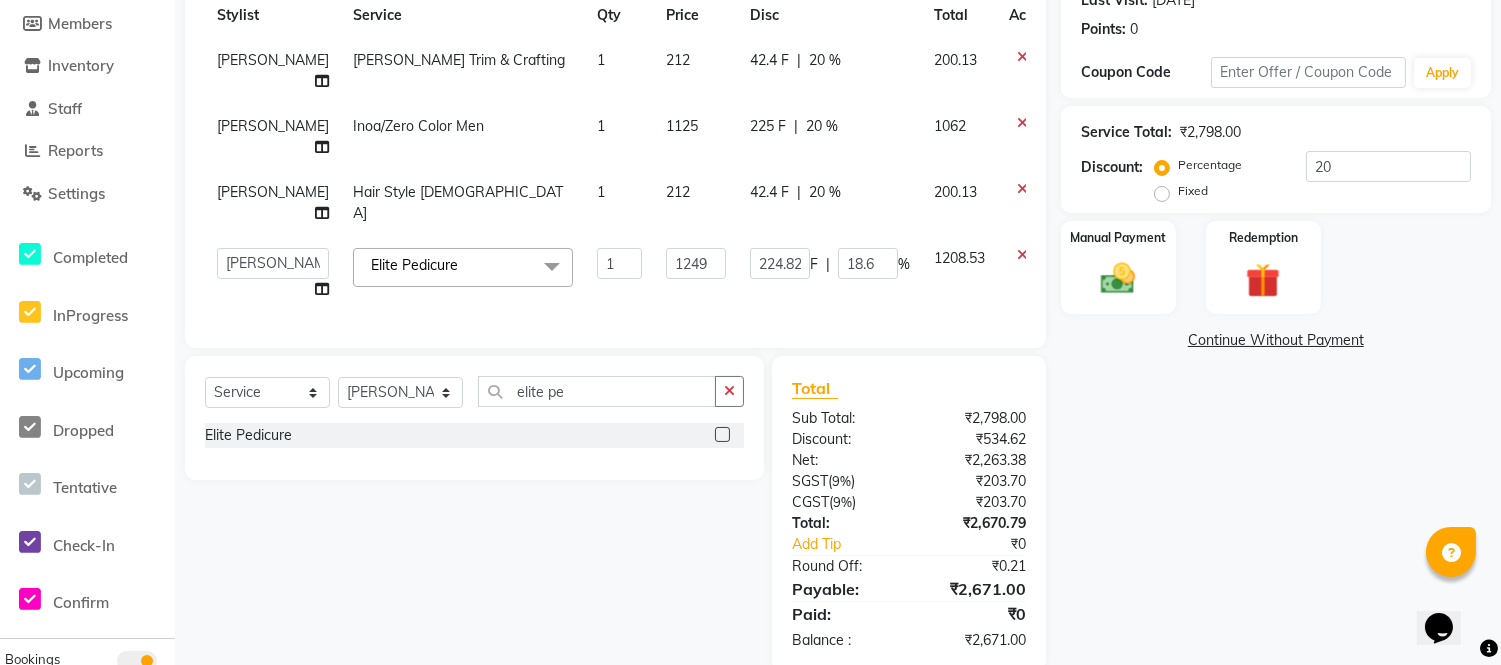 click on "Sohail Khan Beard Trim & Crafting 1 212 42.4 F | 20 % 200.13 Sohail Khan Inoa/Zero Color Men 1 1125 225 F | 20 % 1062 Sohail Khan Hair Style Male 1 212 42.4 F | 20 % 200.13  Faizan Ansari   Nilam Manke   Rahul Srivastav   Rohini Waghmare   Rupali Dhotre   Sainath Shinde   Shankar Kshirsagar   Sohail Khan   Sujeet Thakur   Vijay Kharat  Elite Pedicure  x Hydra Boost Facial Instant Glow Facial Urban Men Facial Whitening & Brightening Facial Radiance Facial  Vitamin C Facial Pro Merge Facial Kanpeki Blanch Facial Kanpeki Upendice Facial Agelock Marine Plant Facial Agelock Goji Brightening Facial Agelock Lightening Seboxy Facial Cut & Filing Cut & Filing With Polish Cut & Filing With French Polish Glitter nail art (per tip) Chrome nail art (per tip) Cat eye nail art (per tip) Foil nail art (per tip) Ombre nail art (per tip) Gel polish (10 tips) Gel Polish (5 tips) French Gel Polish (10 tips) French Gel Polish (5 tips) Gel Polish Removal (10 tips) Gel Polish Removal (5 tips) Gel Nail Extensions (10 tips) Eyebrow" 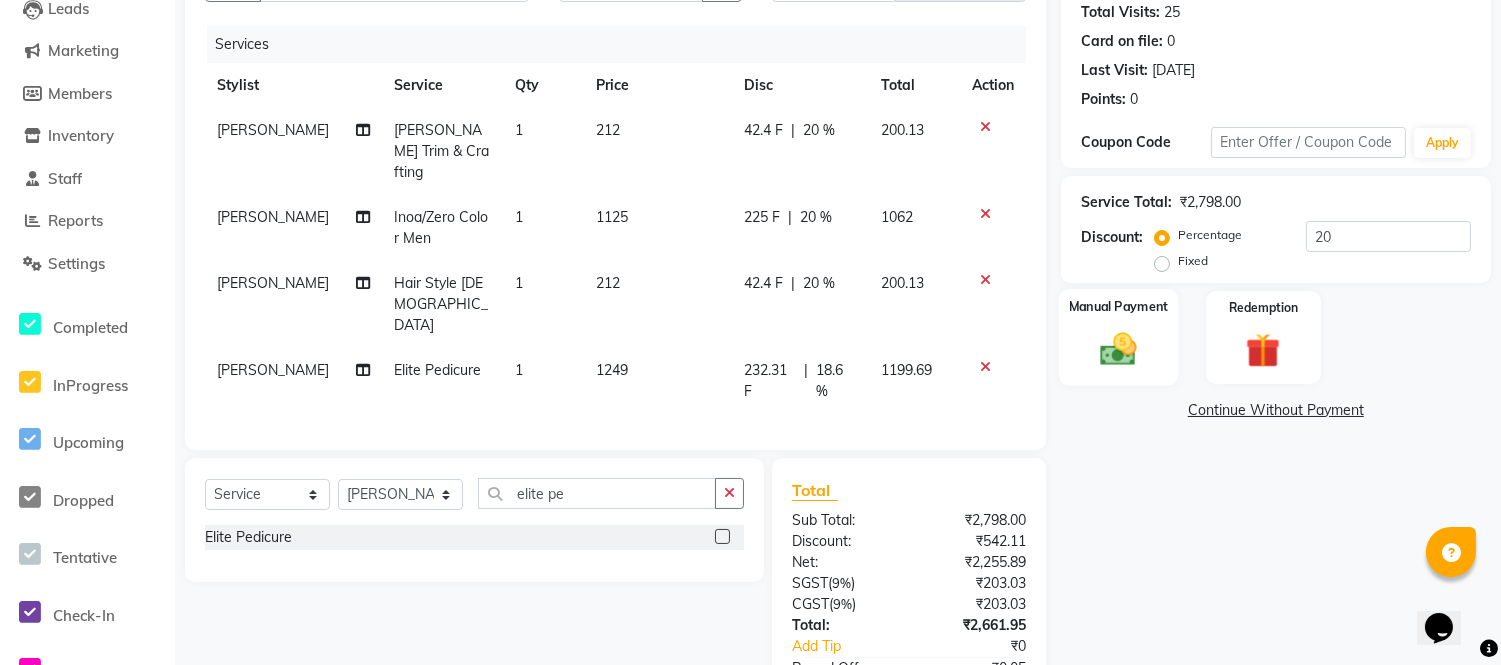 scroll, scrollTop: 313, scrollLeft: 0, axis: vertical 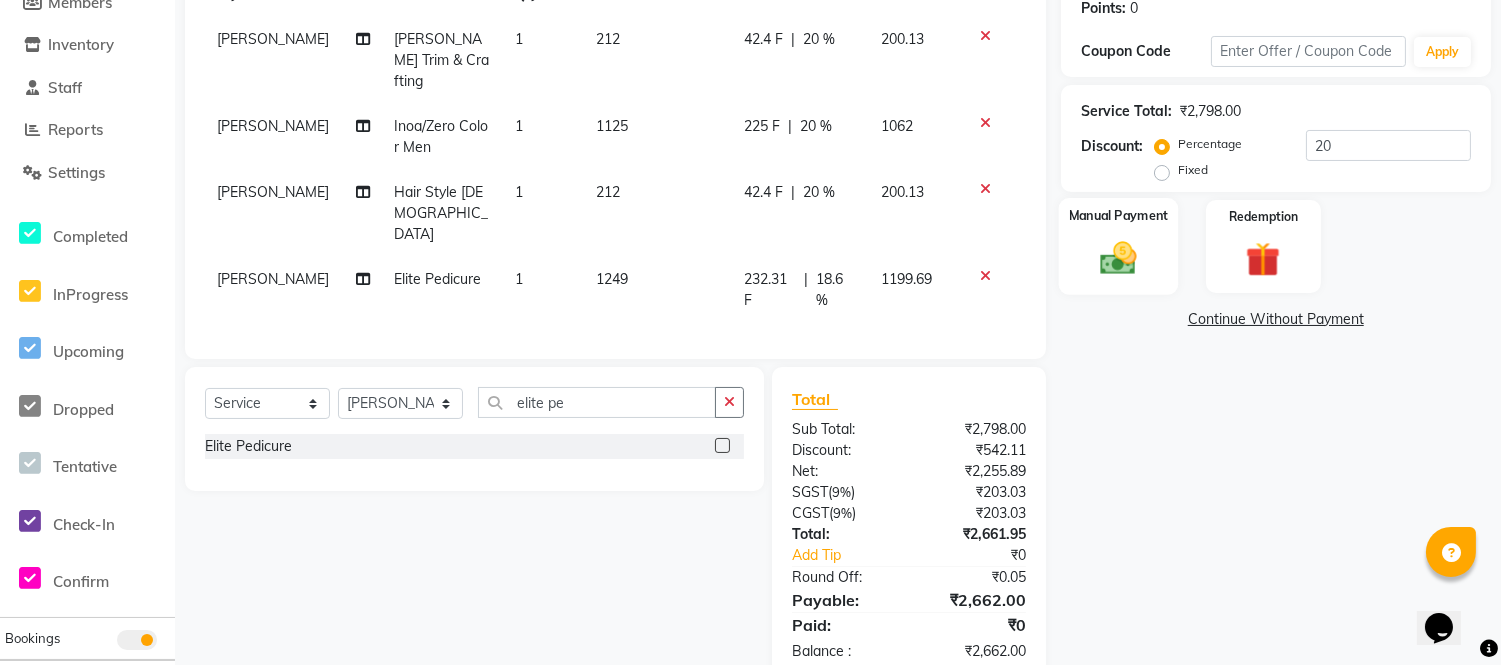 click 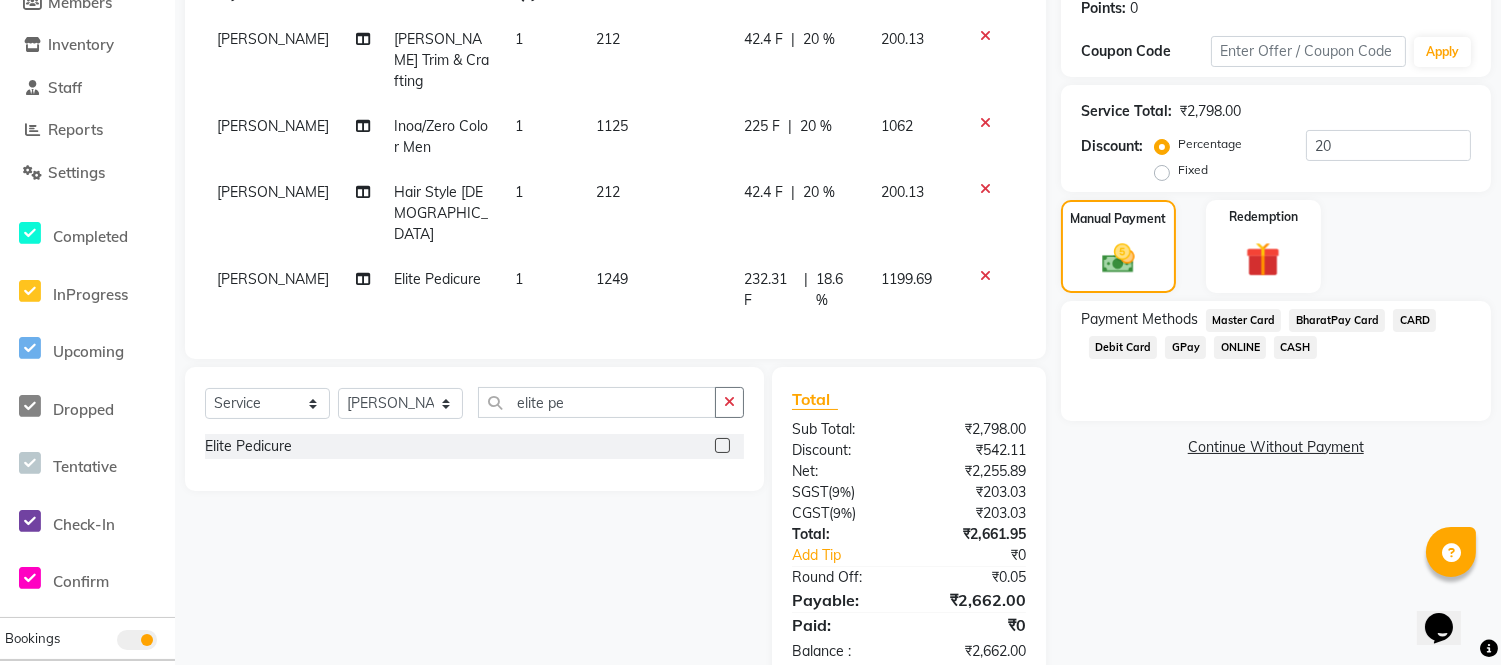 click on "CARD" 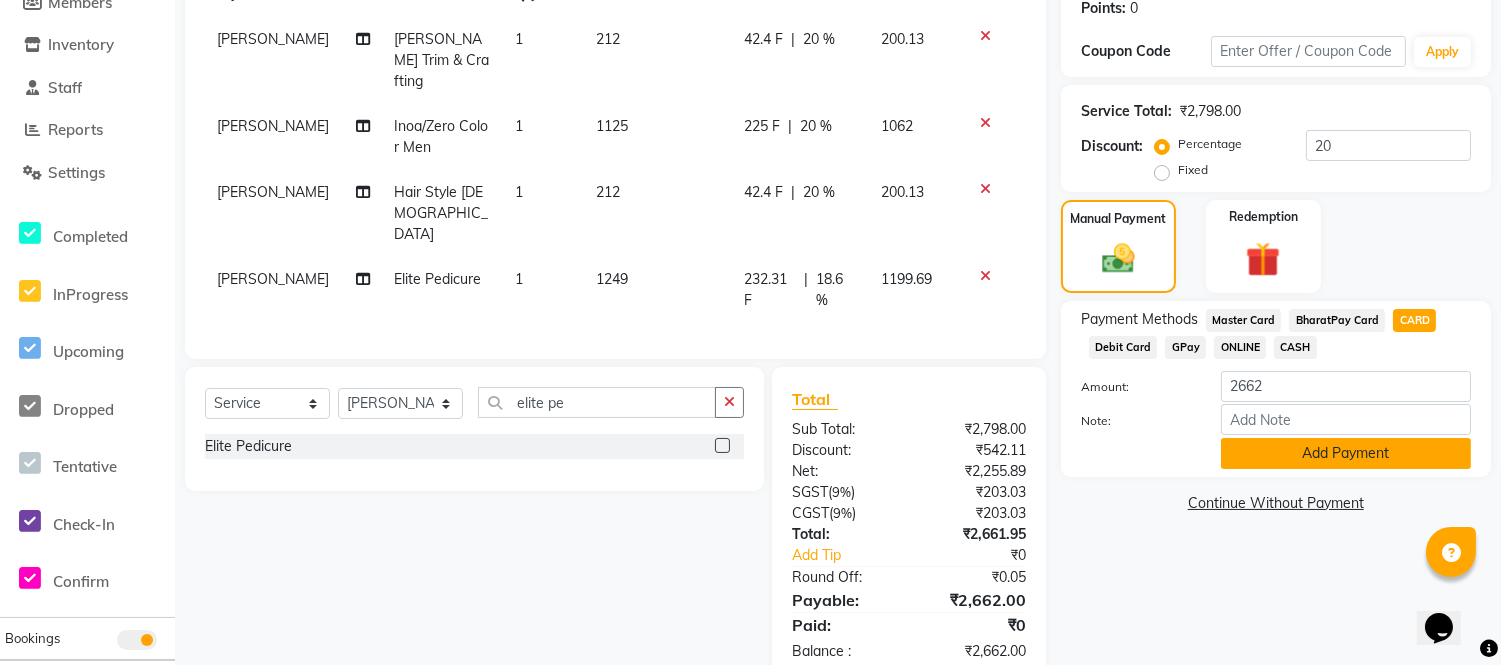 click on "Add Payment" 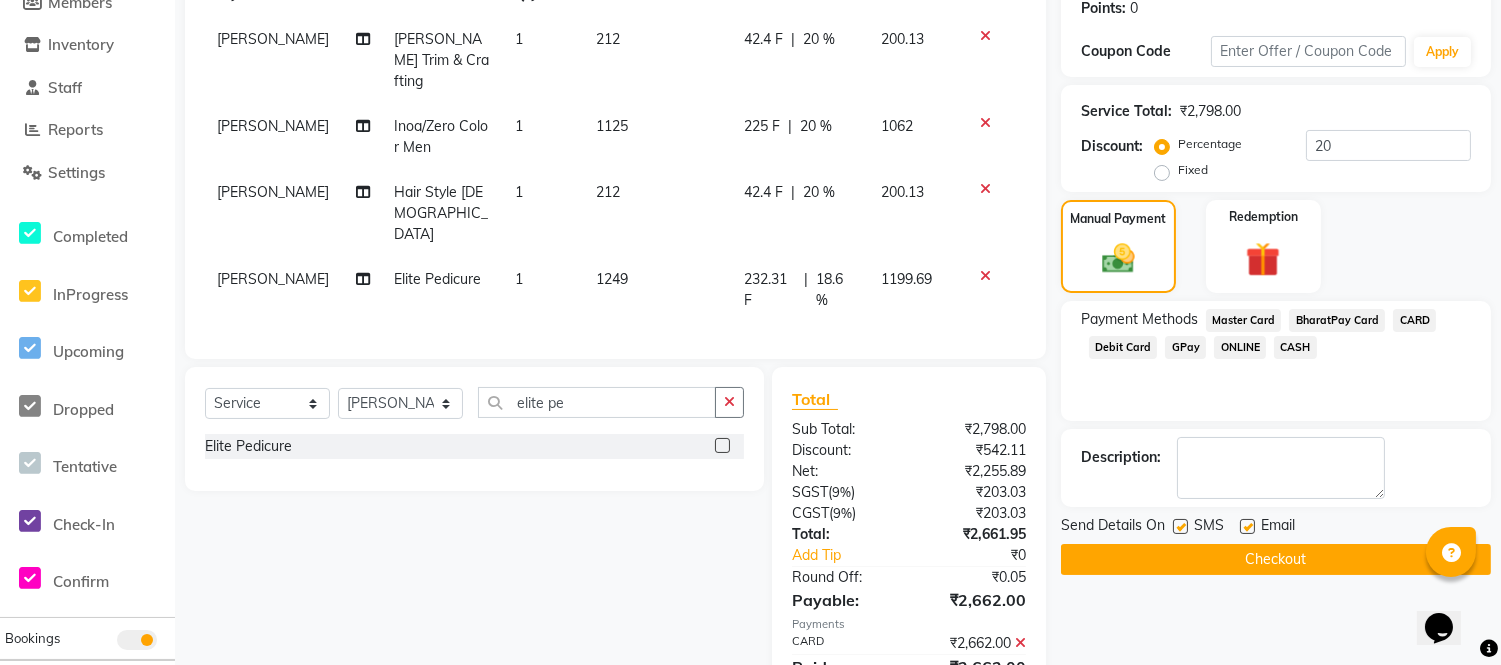 click 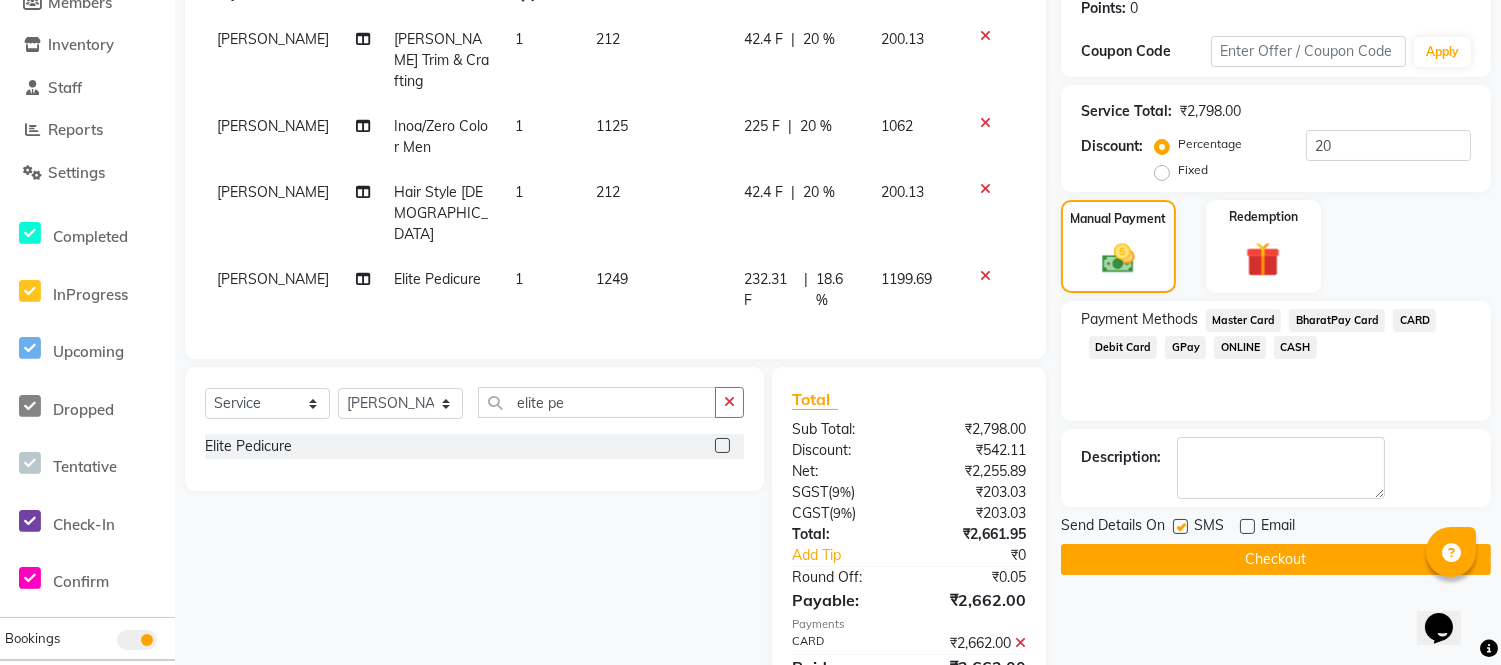 click 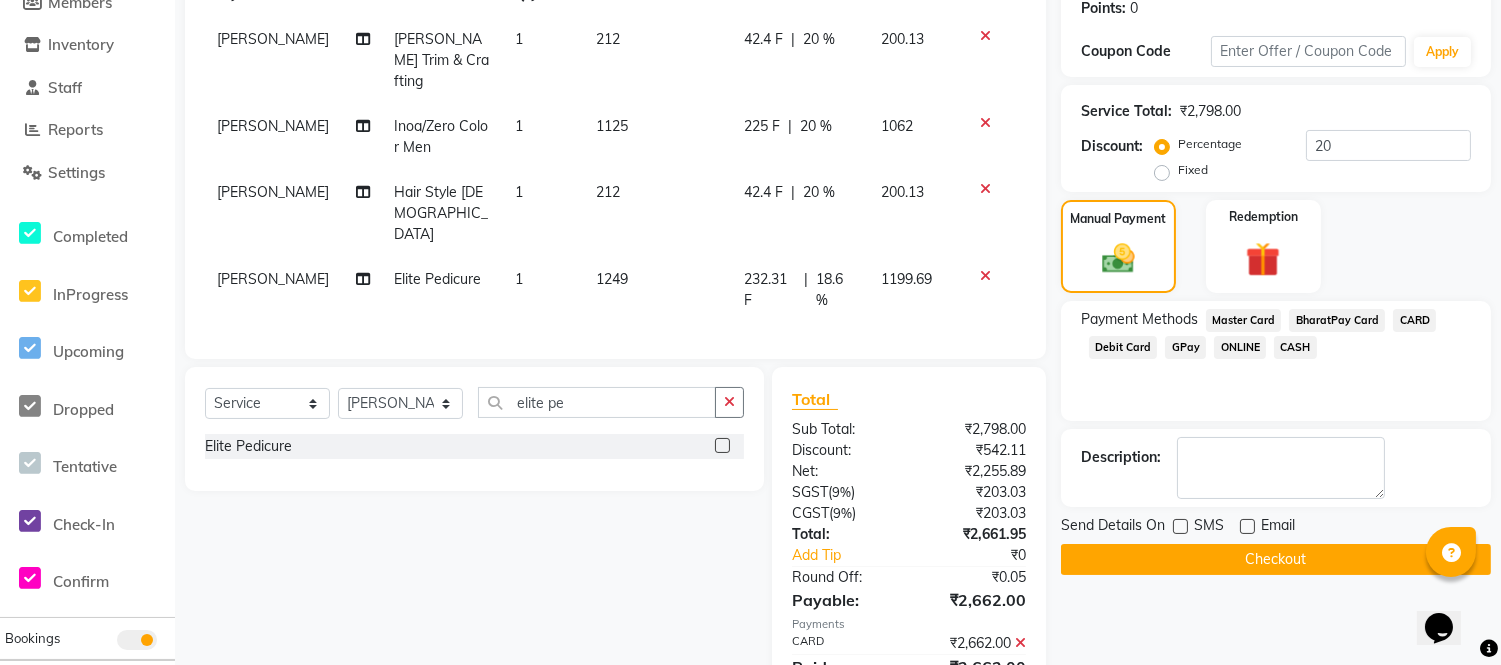 click on "Checkout" 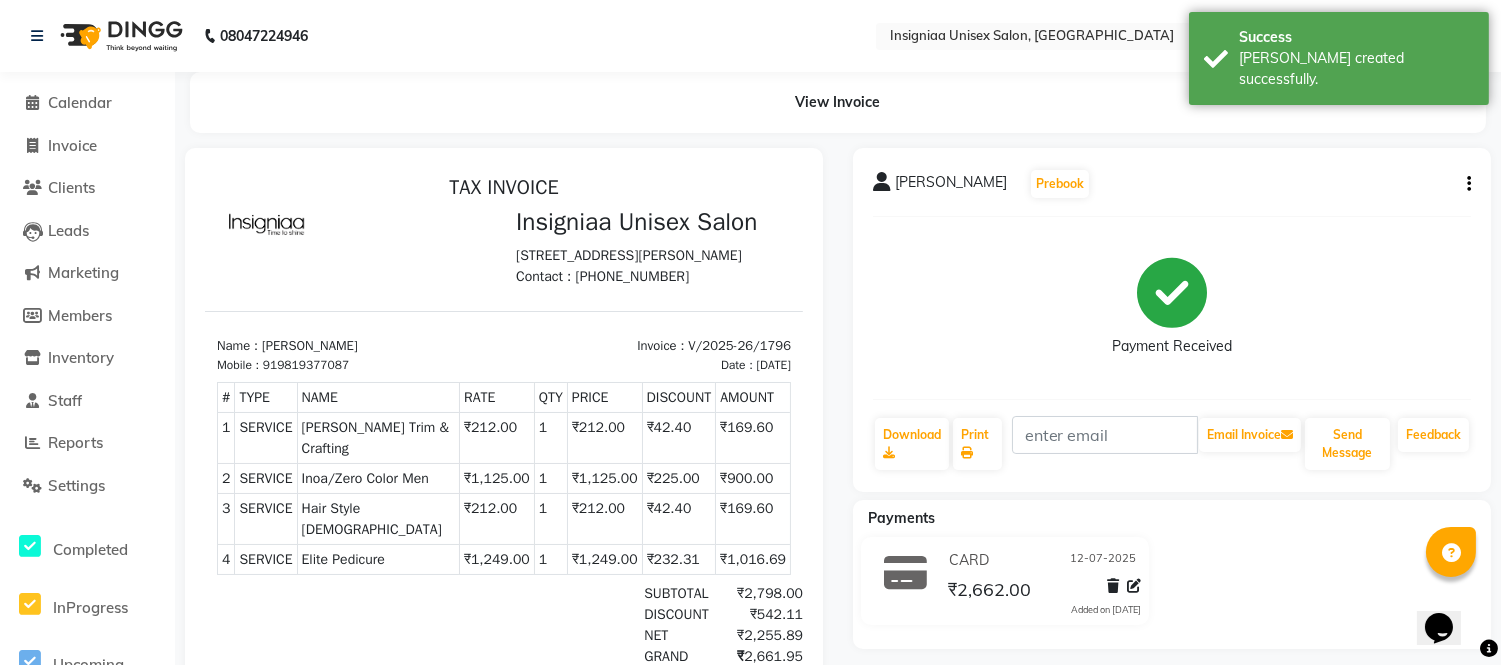 scroll, scrollTop: 0, scrollLeft: 0, axis: both 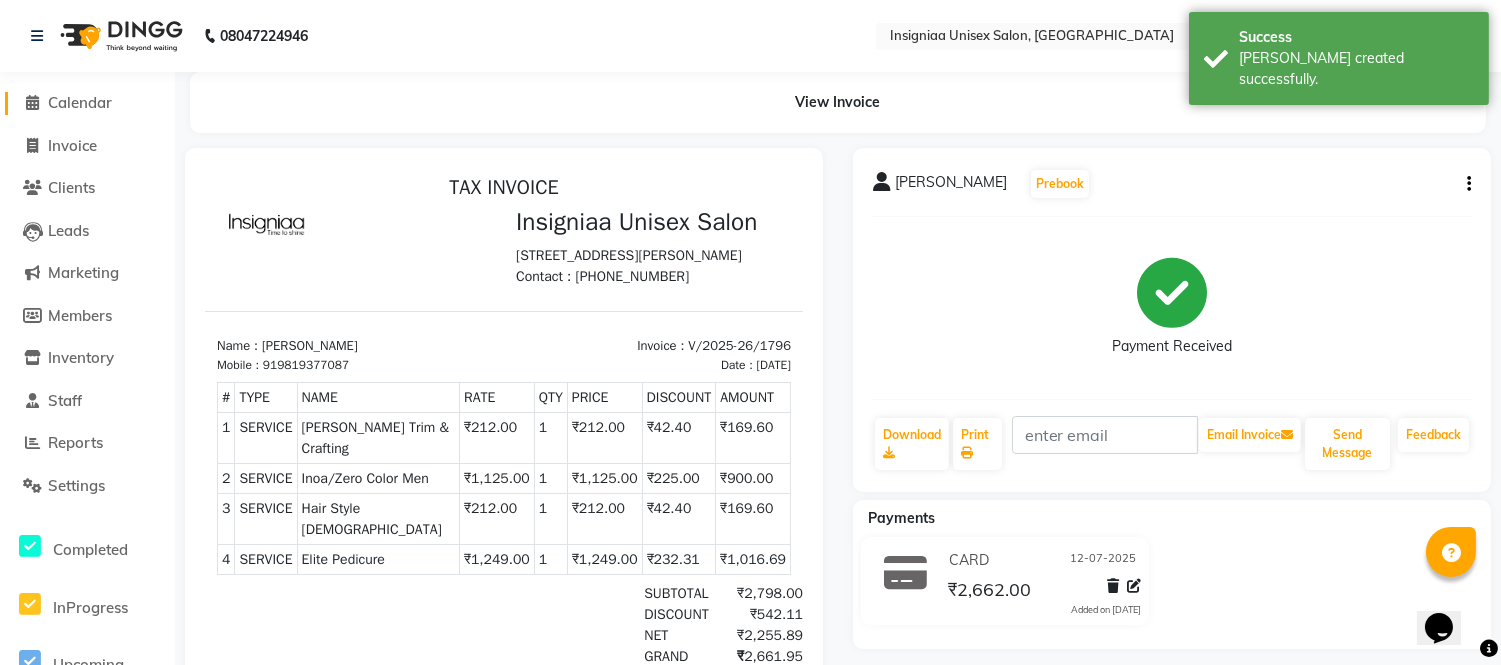 click on "Calendar" 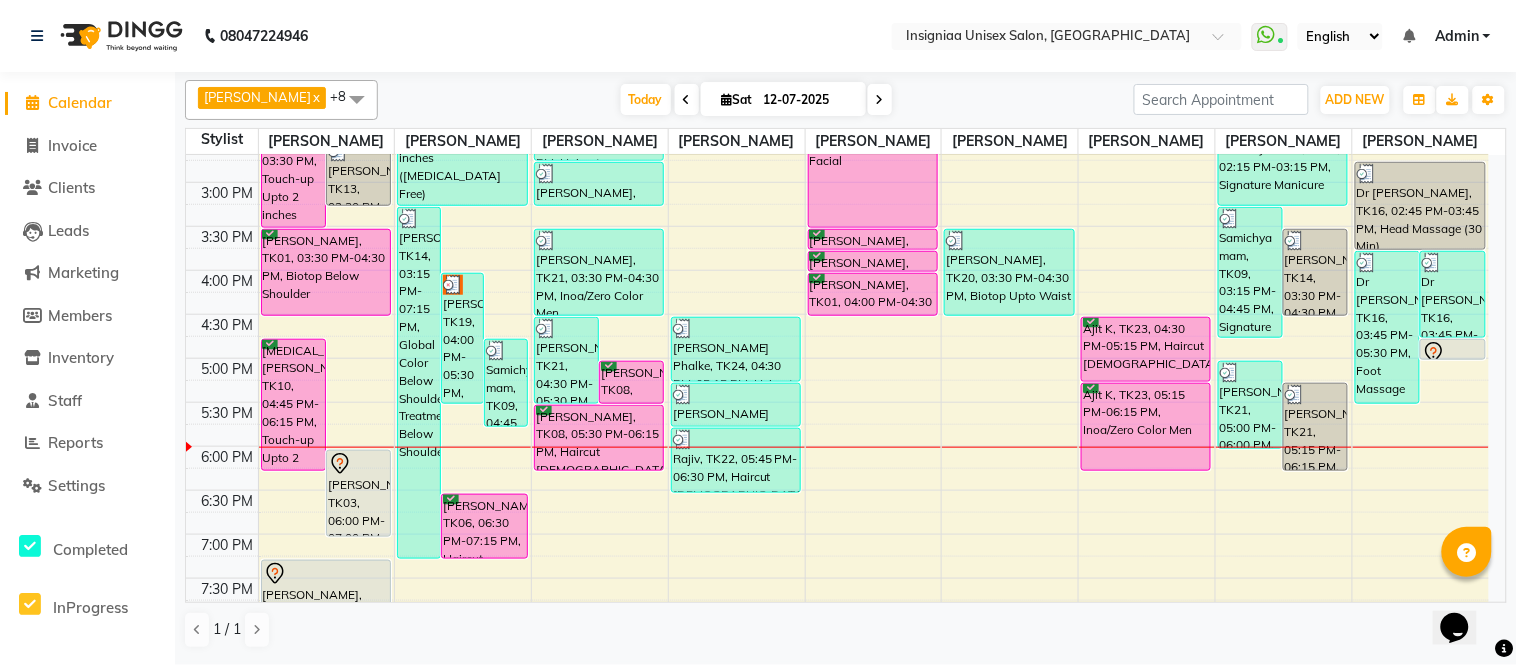 scroll, scrollTop: 301, scrollLeft: 0, axis: vertical 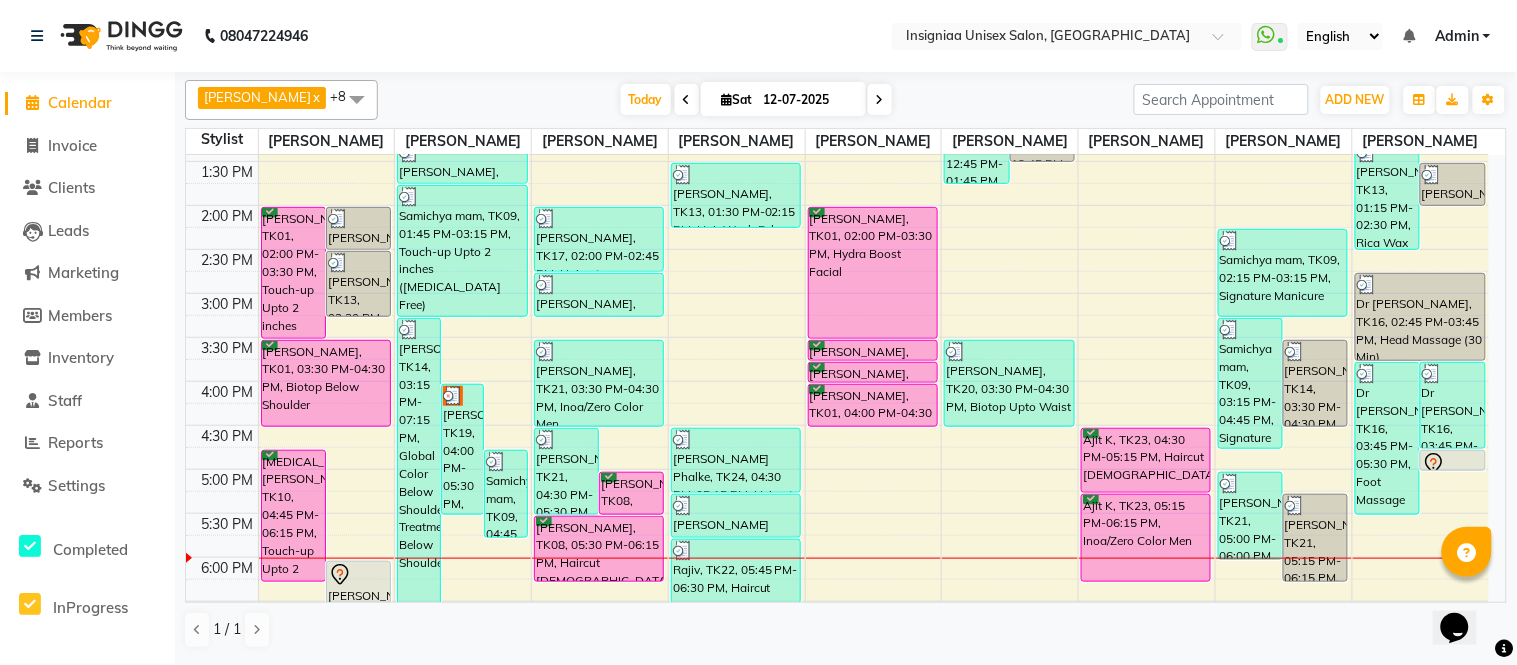 click at bounding box center (880, 99) 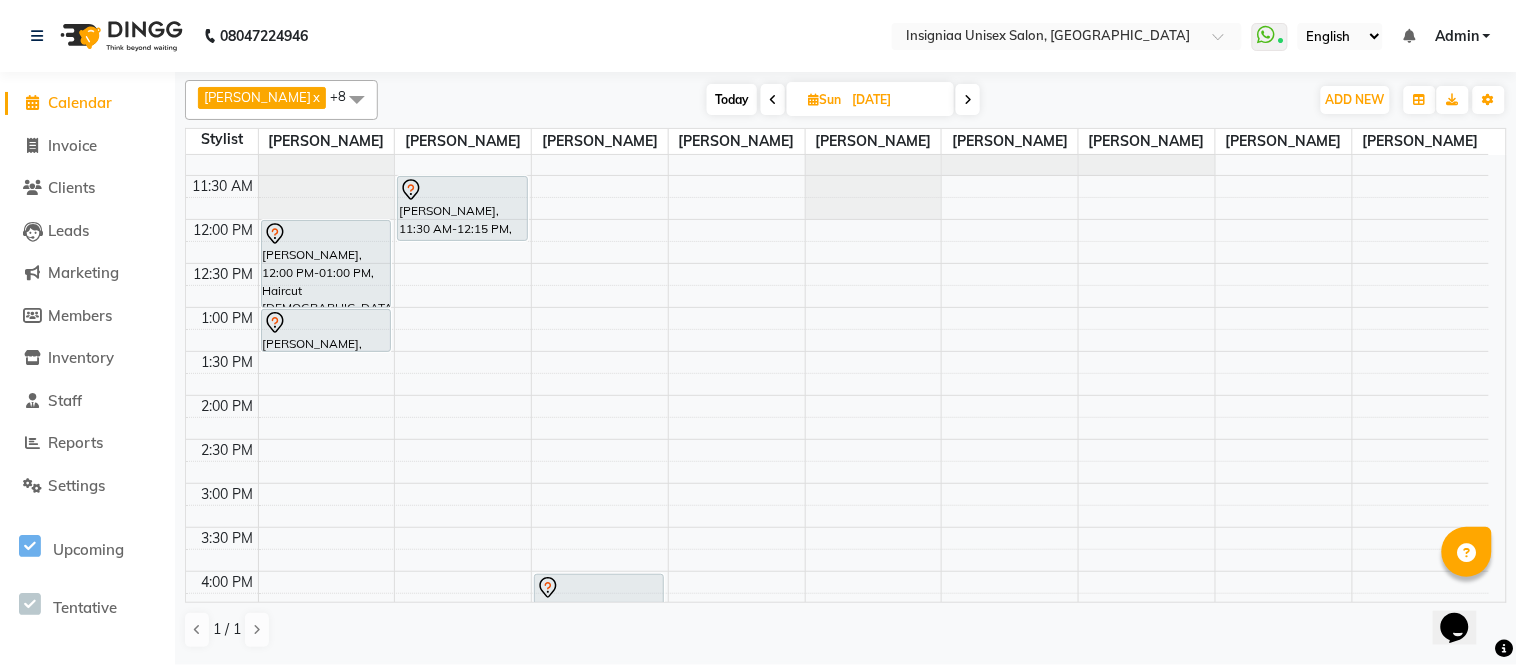 scroll, scrollTop: 111, scrollLeft: 0, axis: vertical 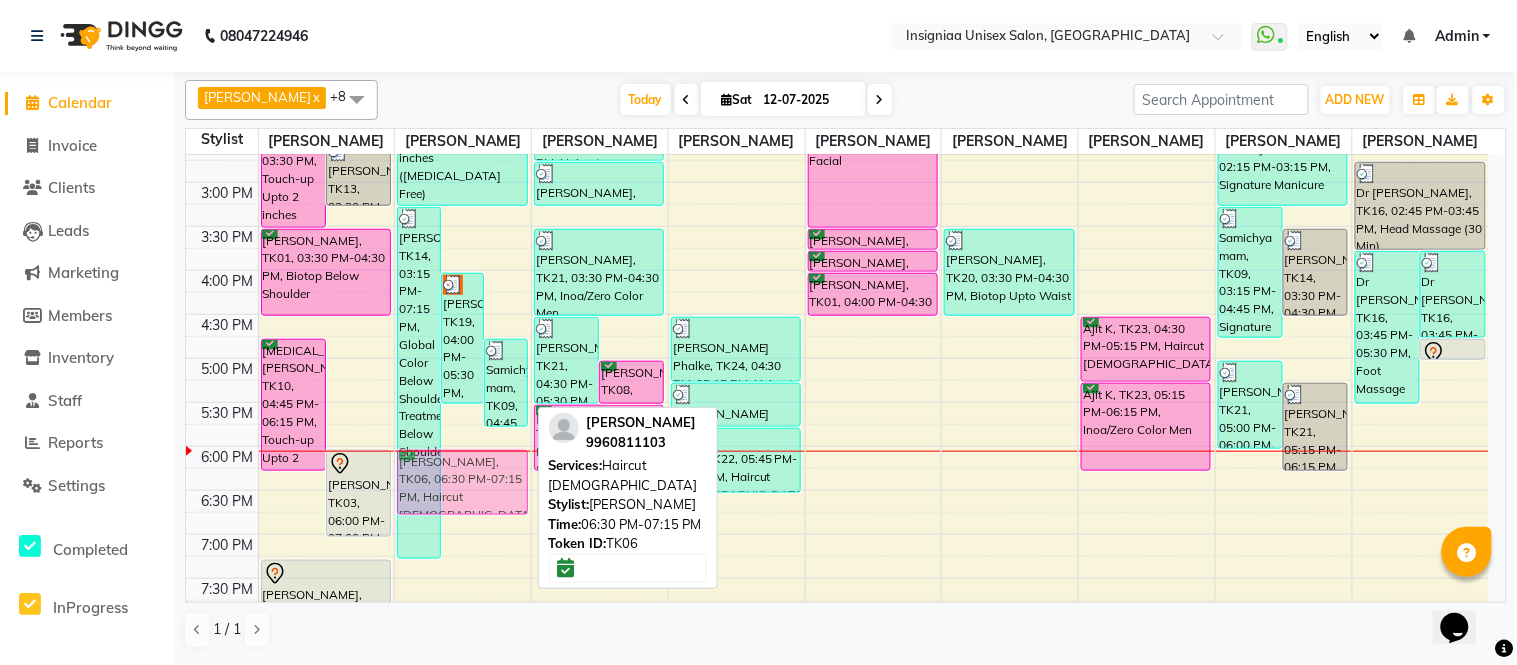drag, startPoint x: 486, startPoint y: 540, endPoint x: 481, endPoint y: 504, distance: 36.345562 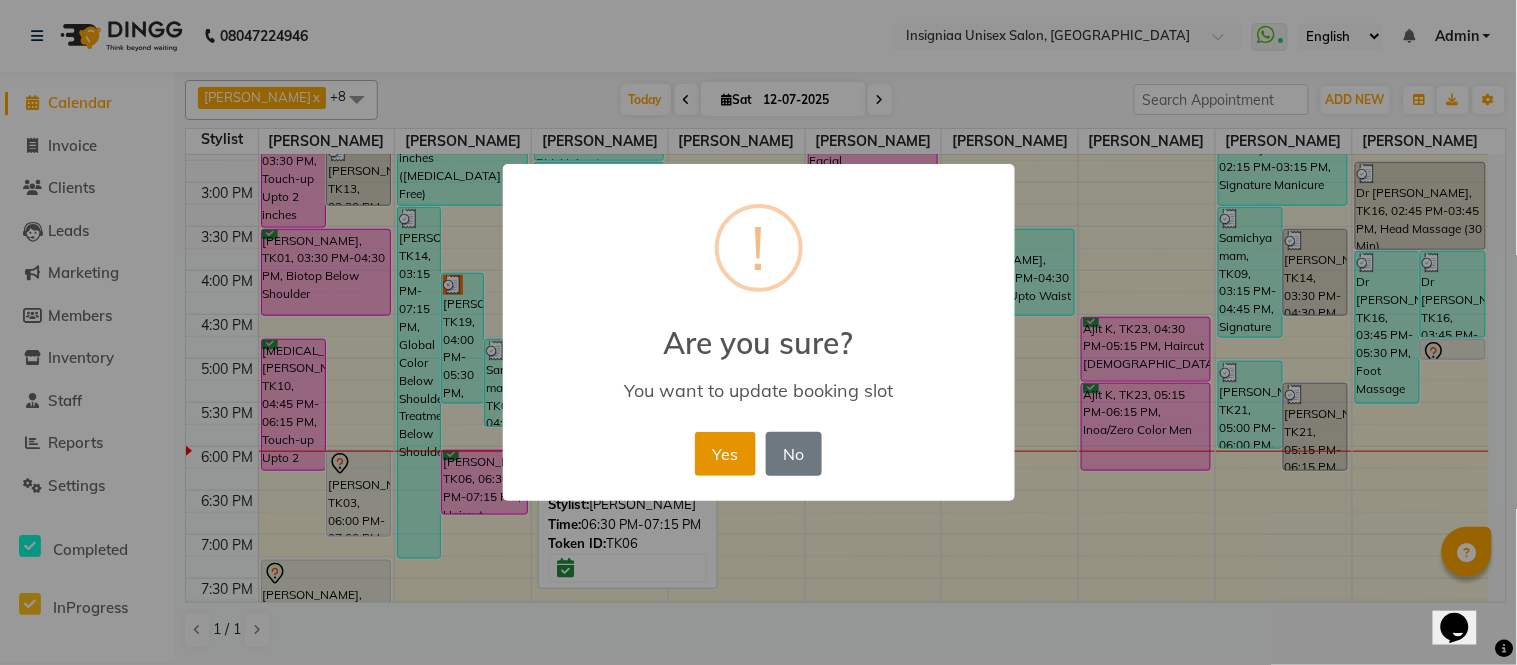 click on "Yes" at bounding box center (725, 454) 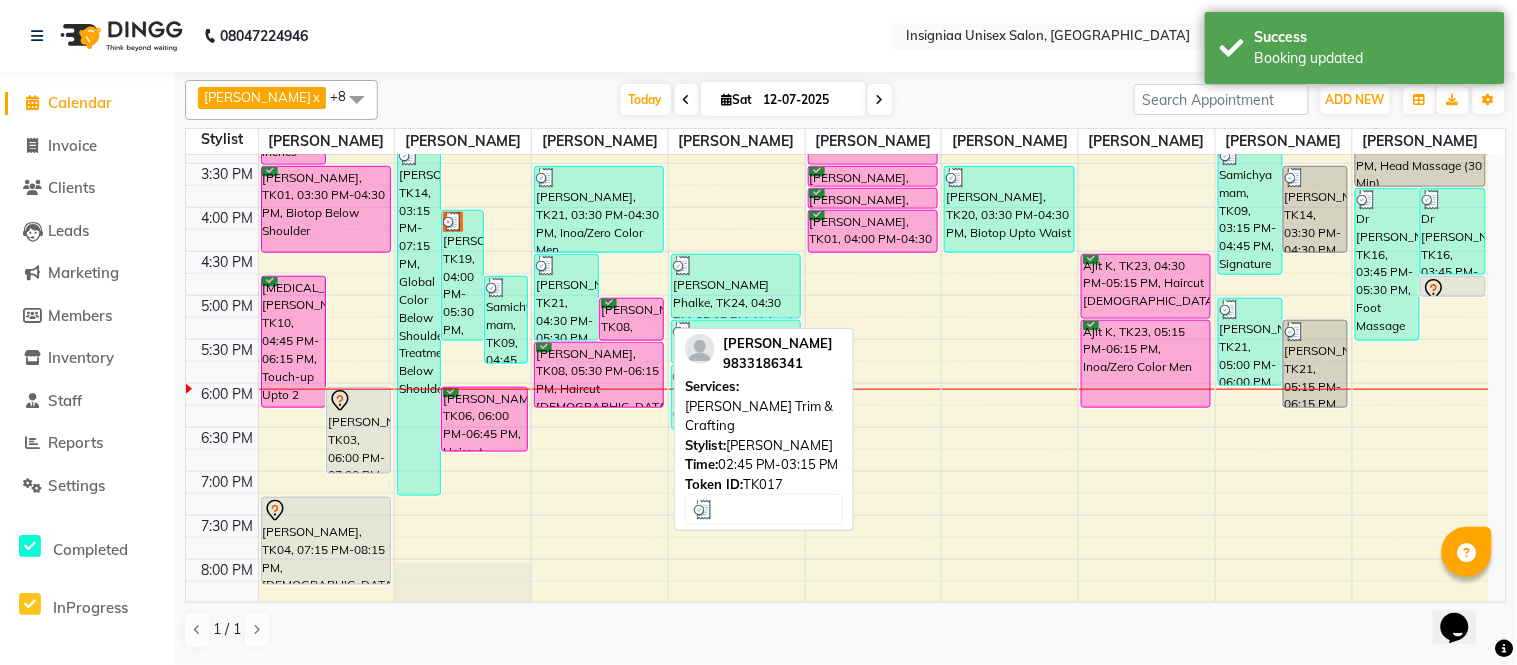 scroll, scrollTop: 523, scrollLeft: 0, axis: vertical 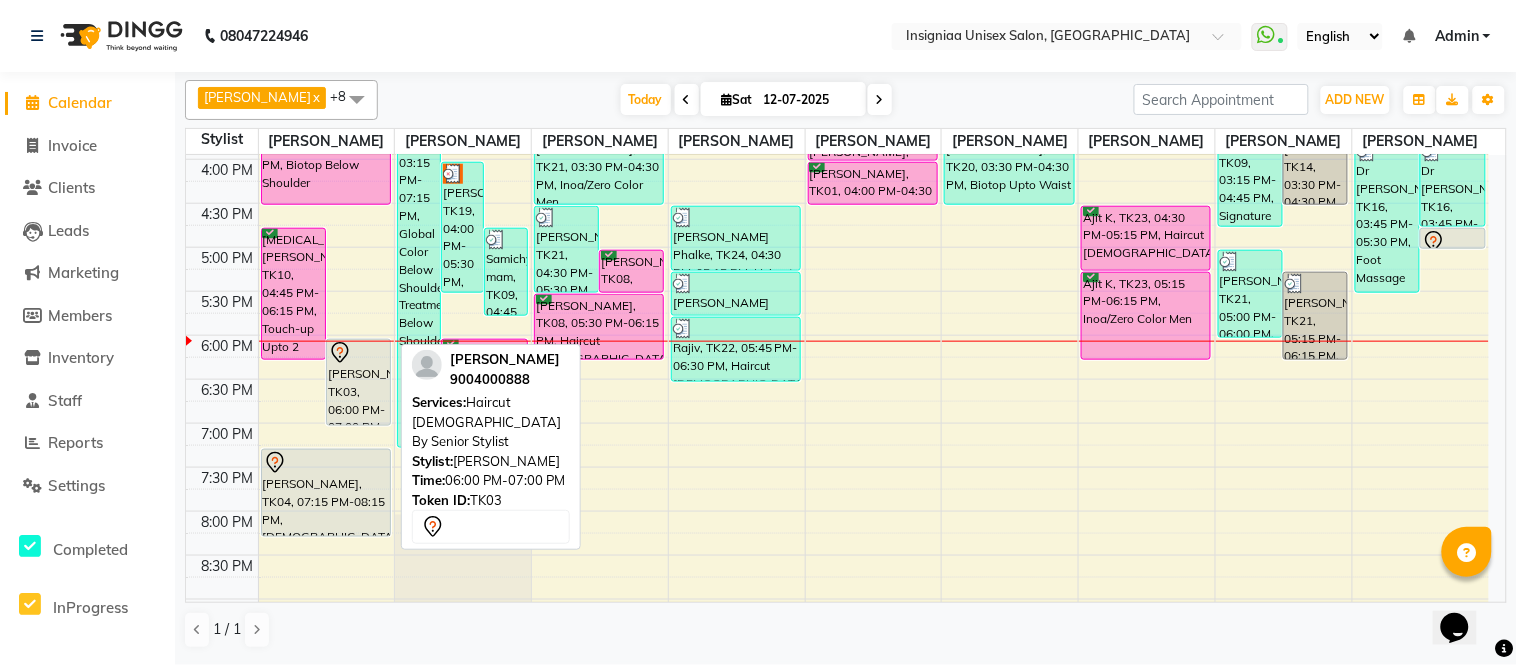 click on "[PERSON_NAME], TK03, 06:00 PM-07:00 PM, Haircut [DEMOGRAPHIC_DATA] By Senior Stylist" at bounding box center (358, 382) 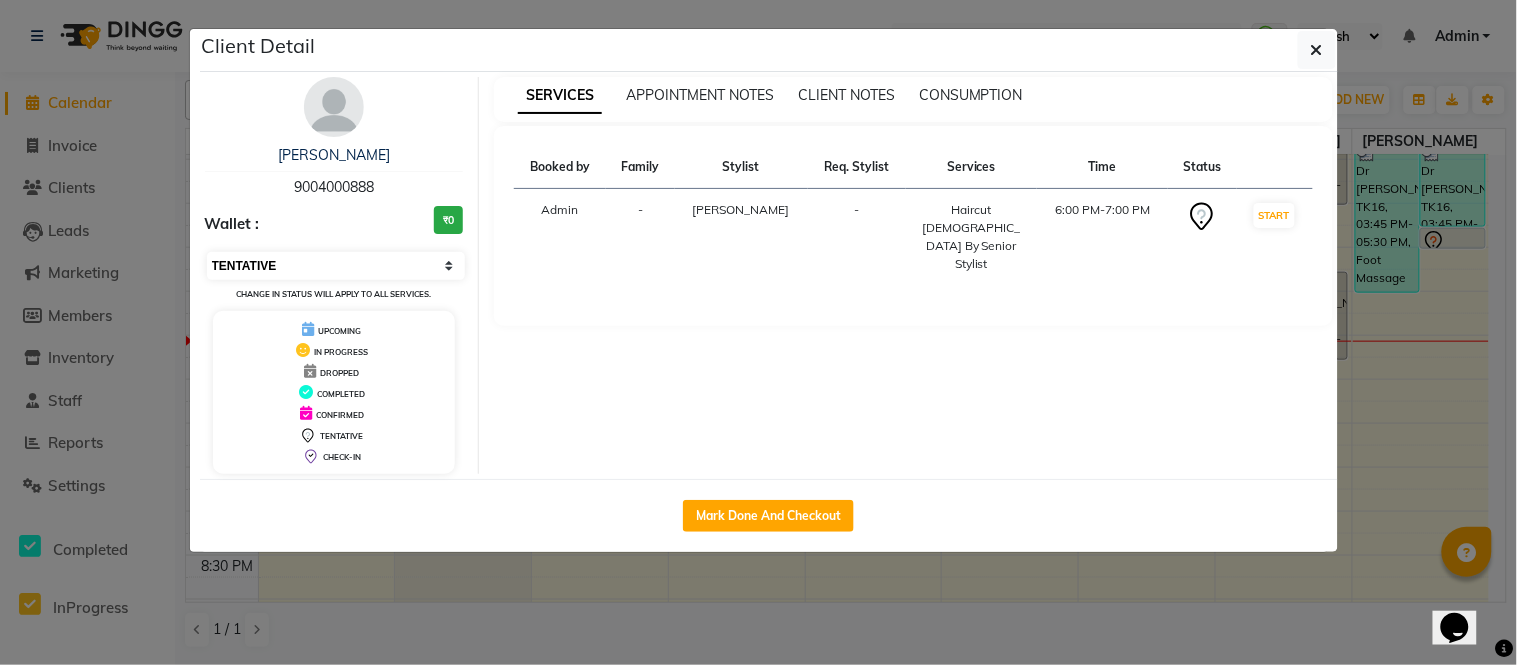 click on "Select IN SERVICE CONFIRMED TENTATIVE CHECK IN MARK DONE DROPPED UPCOMING" at bounding box center (336, 266) 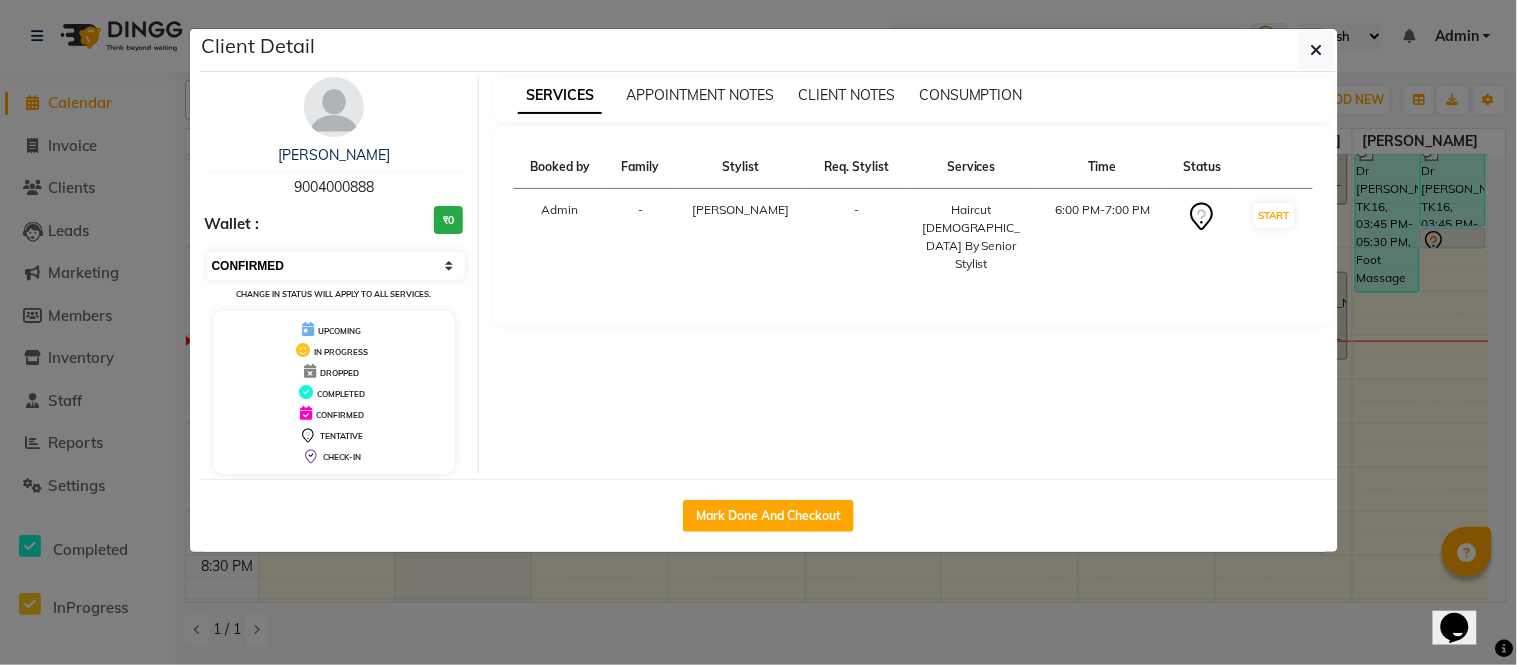 click on "Select IN SERVICE CONFIRMED TENTATIVE CHECK IN MARK DONE DROPPED UPCOMING" at bounding box center (336, 266) 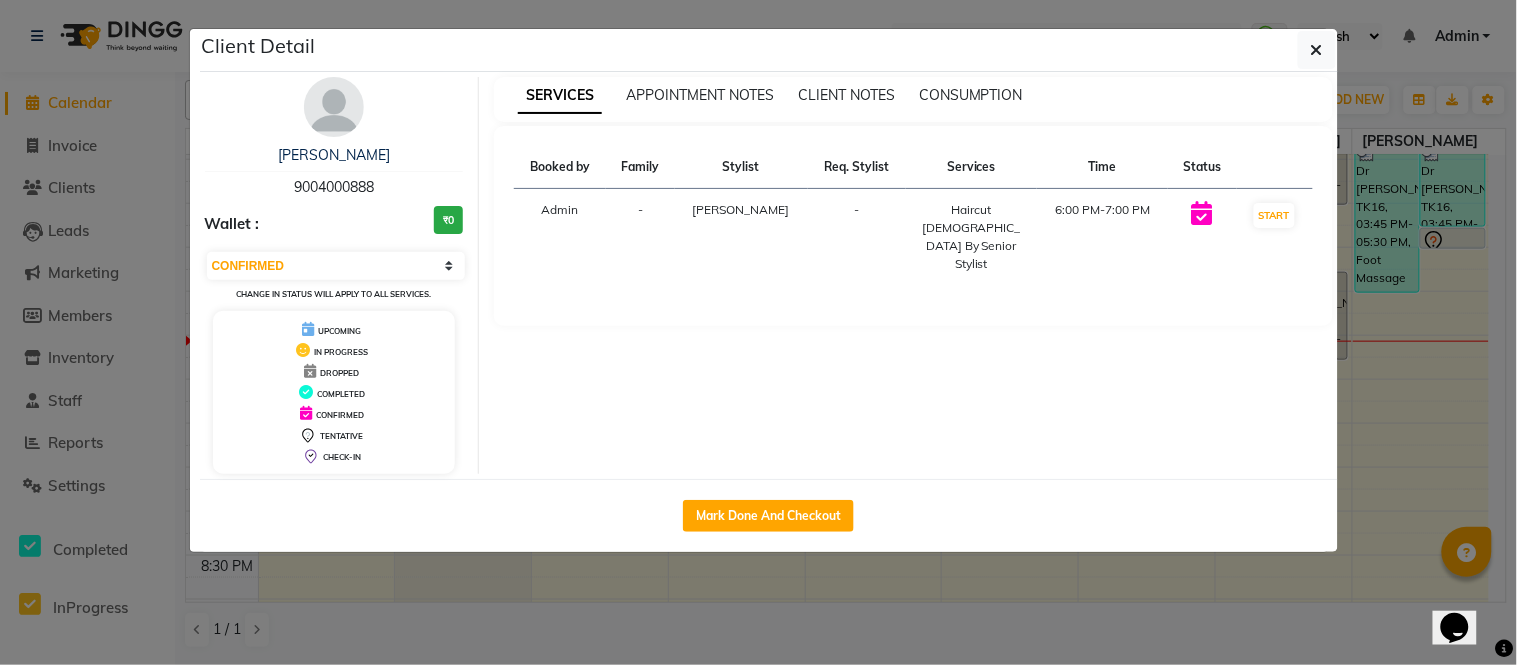click on "Client Detail  Himanshu Agarwal   9004000888 Wallet : ₹0 Select IN SERVICE CONFIRMED TENTATIVE CHECK IN MARK DONE DROPPED UPCOMING Change in status will apply to all services. UPCOMING IN PROGRESS DROPPED COMPLETED CONFIRMED TENTATIVE CHECK-IN SERVICES APPOINTMENT NOTES CLIENT NOTES CONSUMPTION Booked by Family Stylist Req. Stylist Services Time Status  Admin  - Shankar Kshirsagar -  Haircut Male By Senior Stylist   6:00 PM-7:00 PM   START   Mark Done And Checkout" 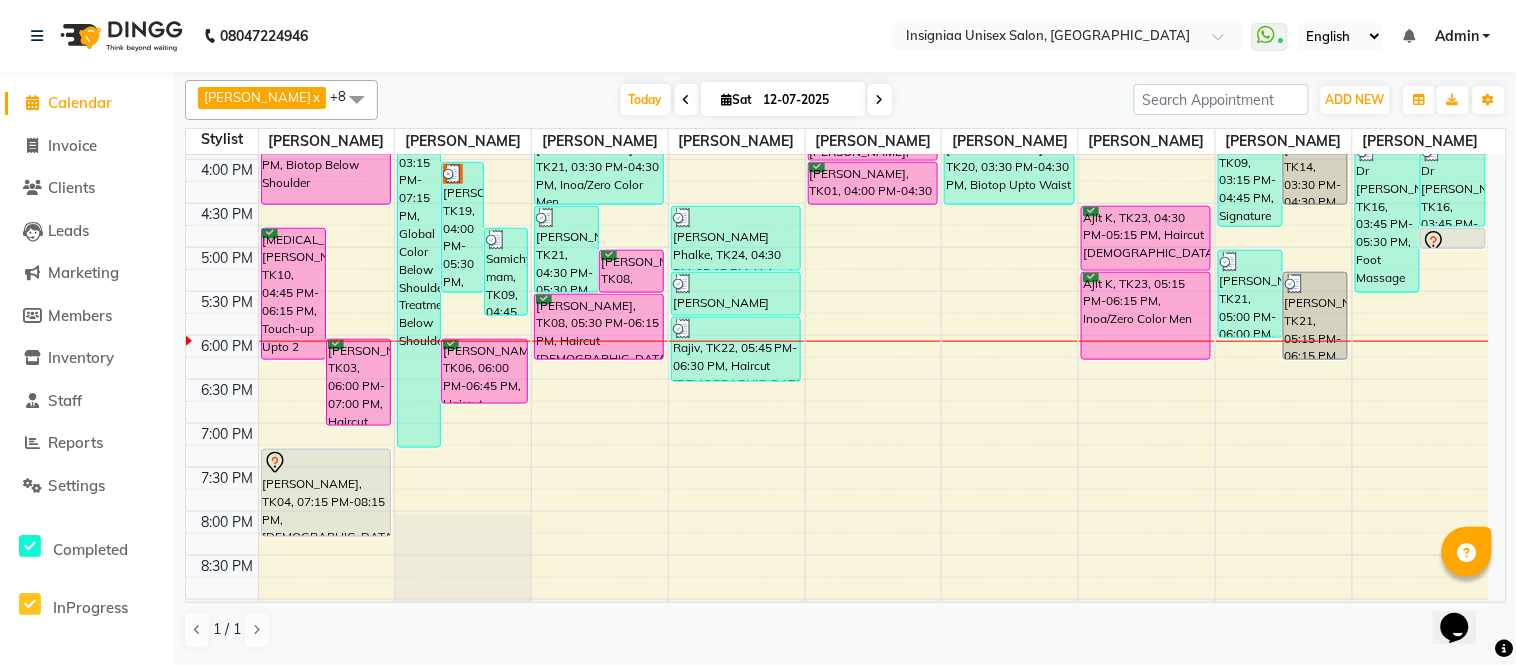 scroll, scrollTop: 523, scrollLeft: 0, axis: vertical 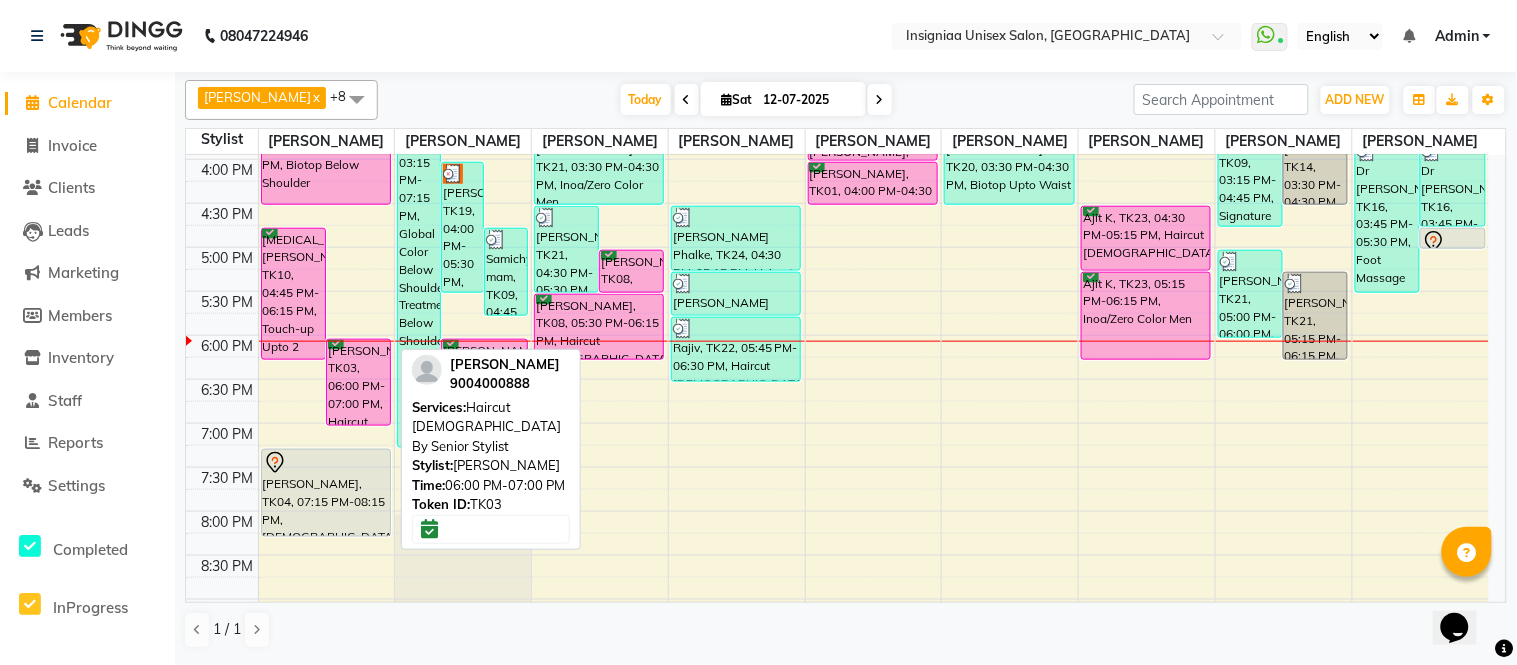 click on "[PERSON_NAME], TK03, 06:00 PM-07:00 PM, Haircut [DEMOGRAPHIC_DATA] By Senior Stylist" at bounding box center [358, 382] 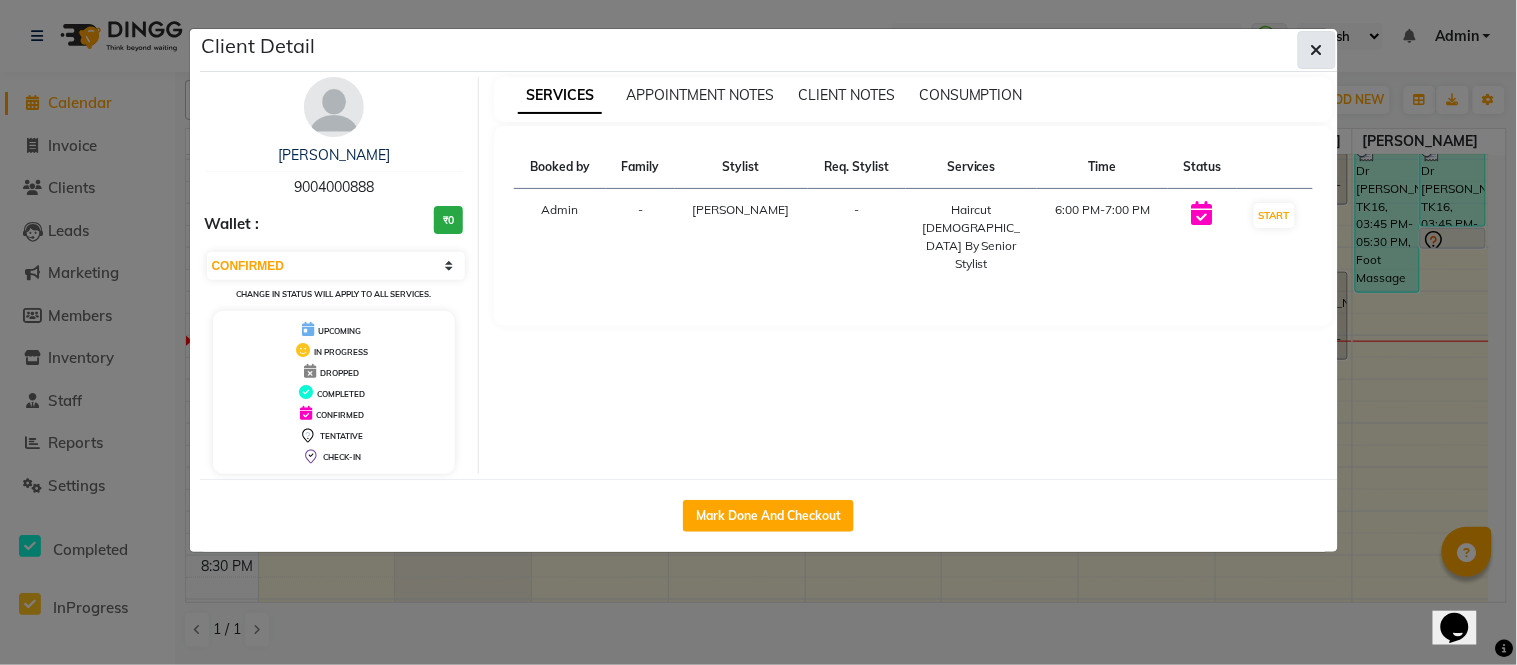 click 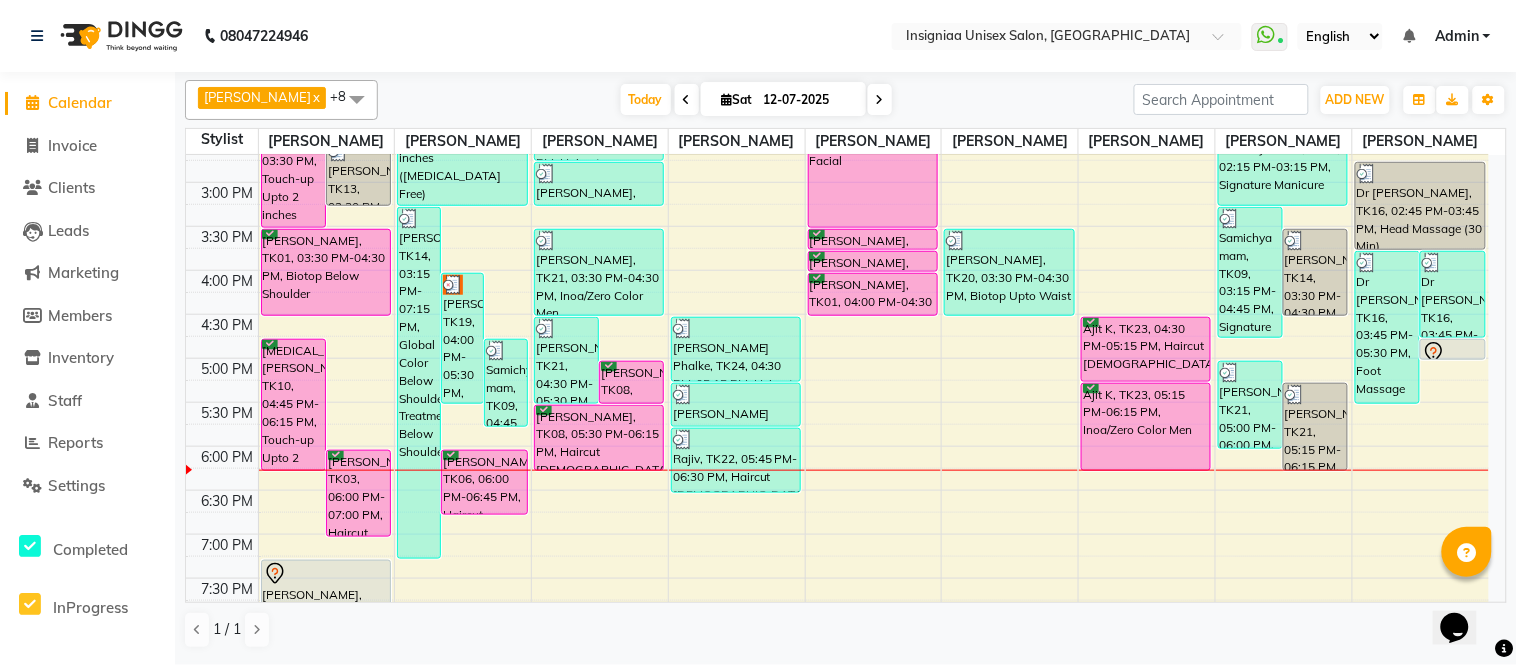 scroll, scrollTop: 523, scrollLeft: 0, axis: vertical 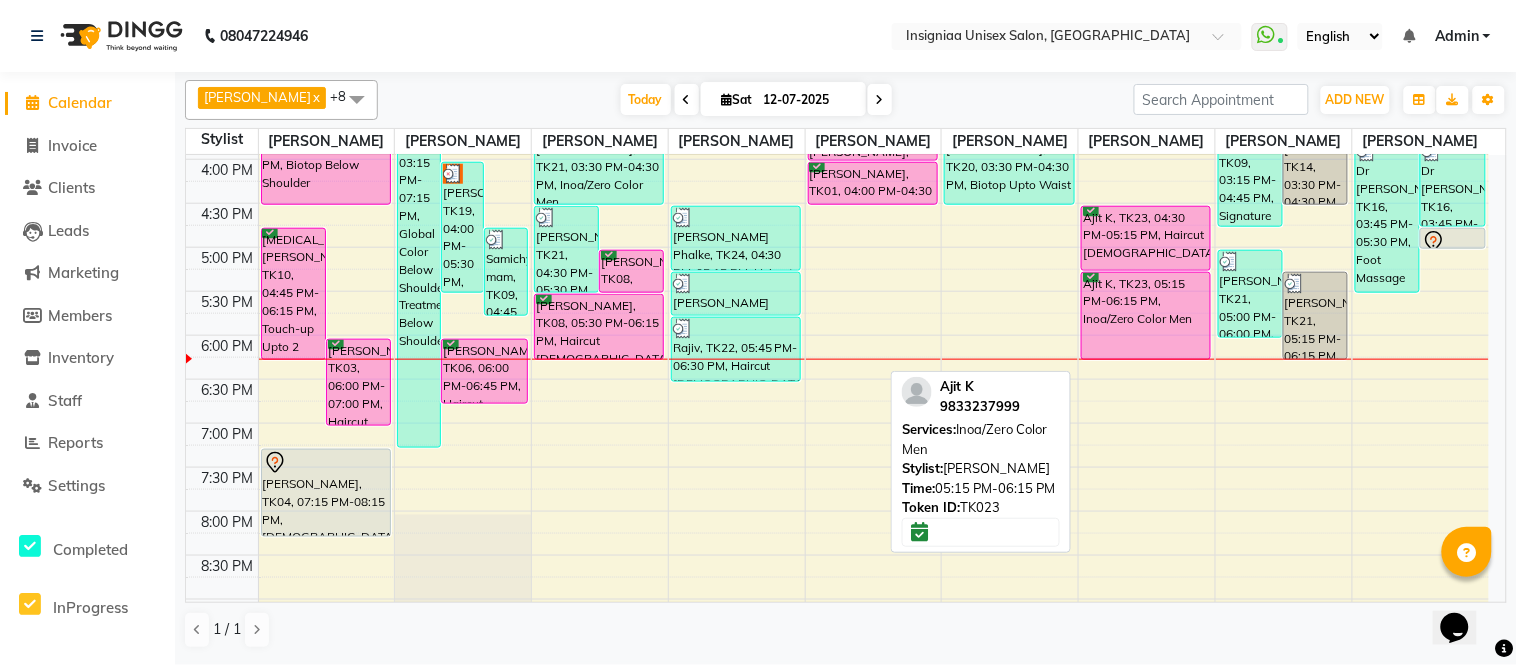 click on "Ajit K, TK23, 05:15 PM-06:15 PM, Inoa/Zero Color Men" at bounding box center (1146, 316) 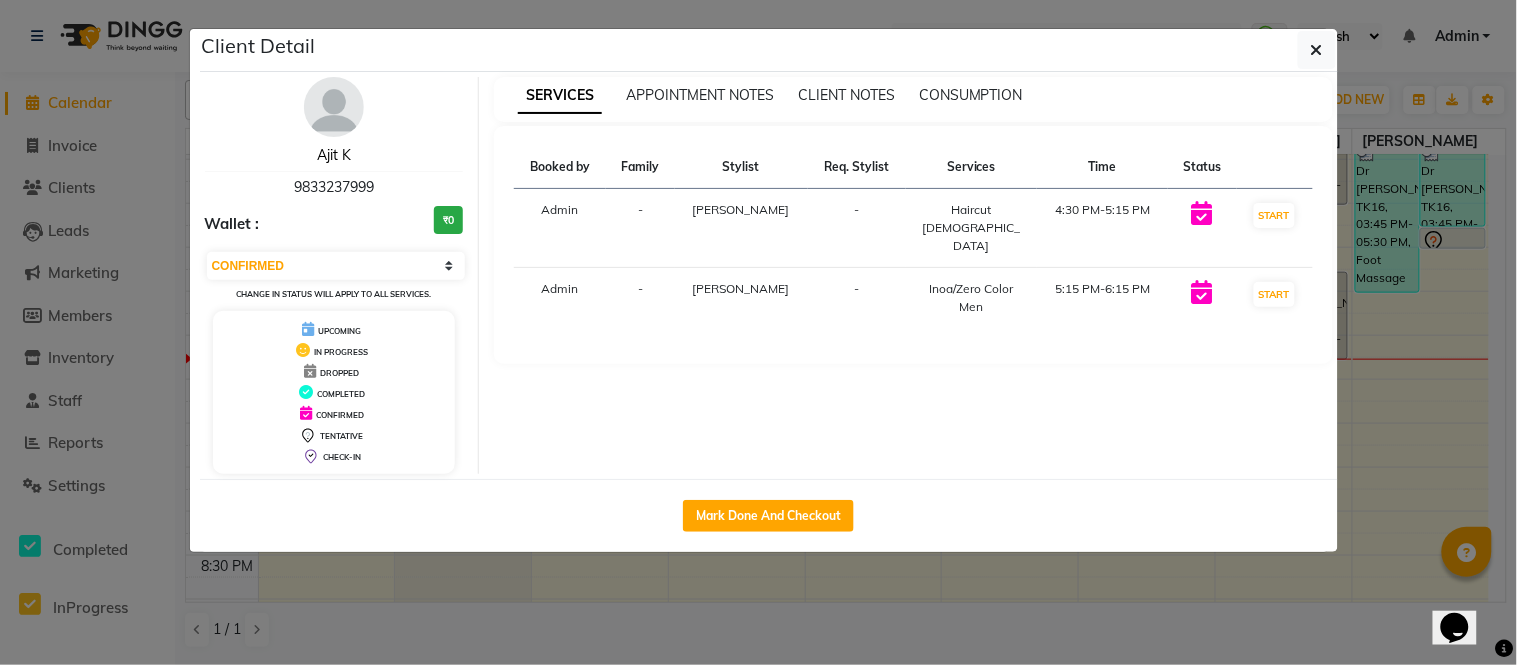 click on "Ajit K" at bounding box center (334, 155) 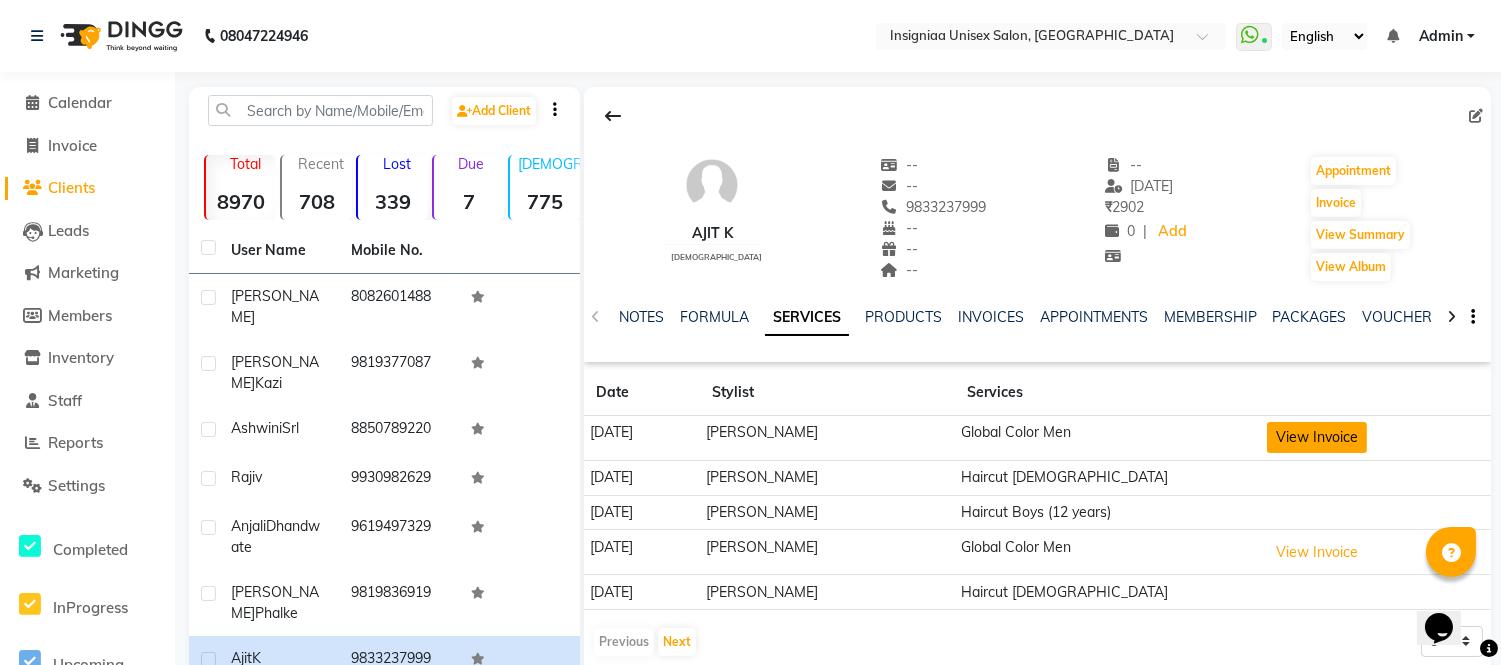 click on "View Invoice" 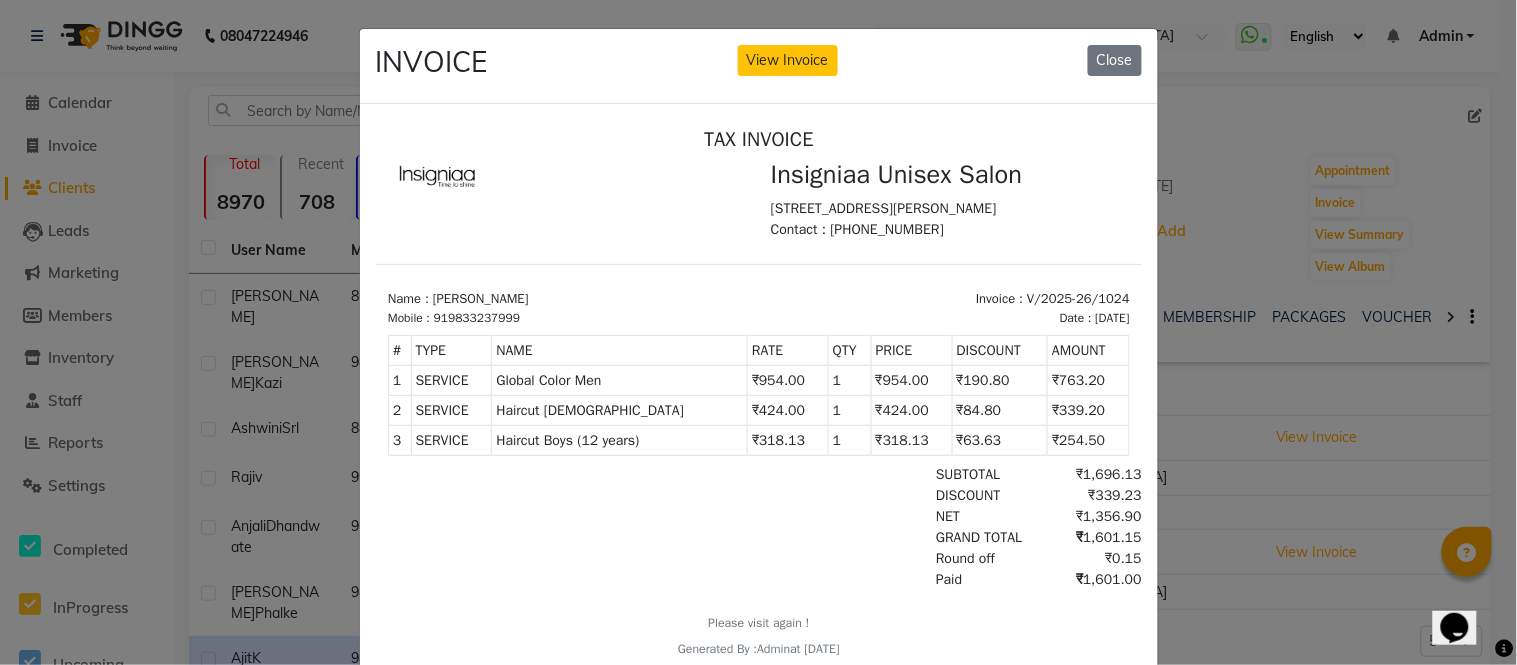 scroll, scrollTop: 15, scrollLeft: 0, axis: vertical 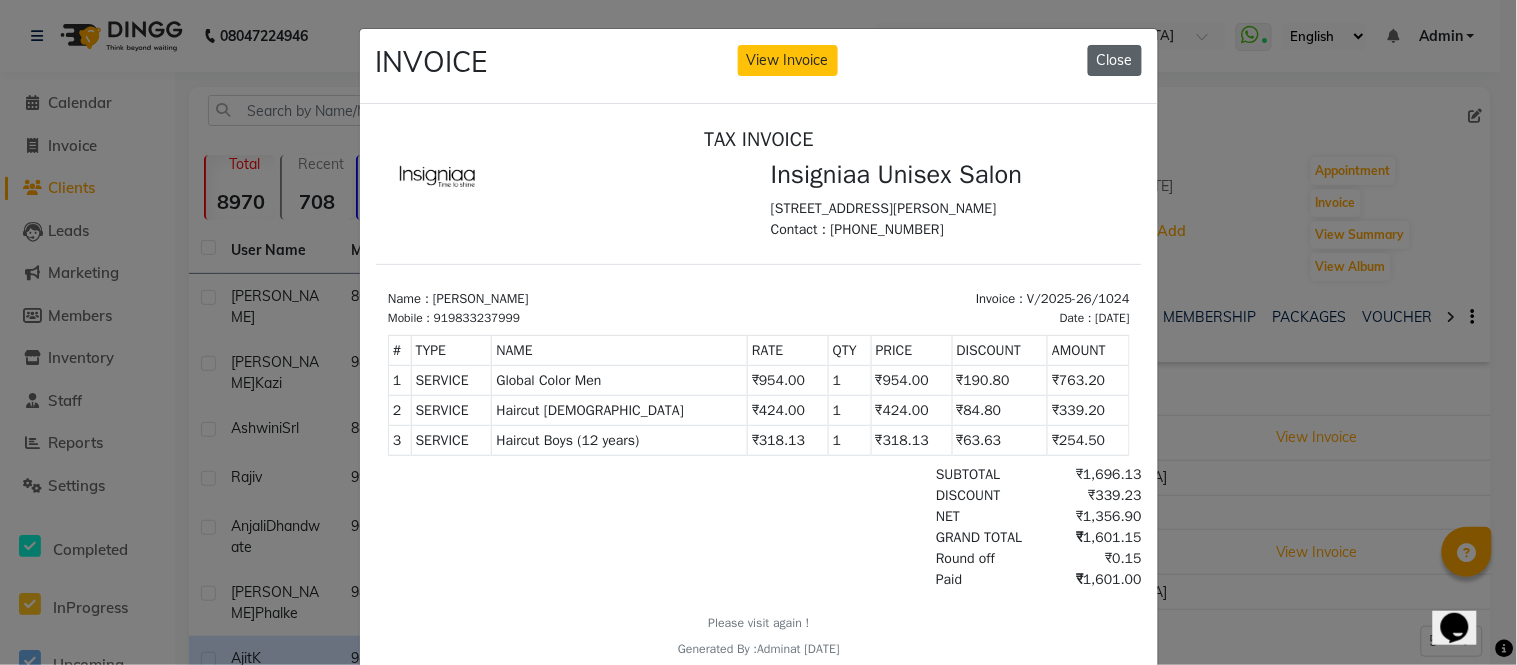 click on "Close" 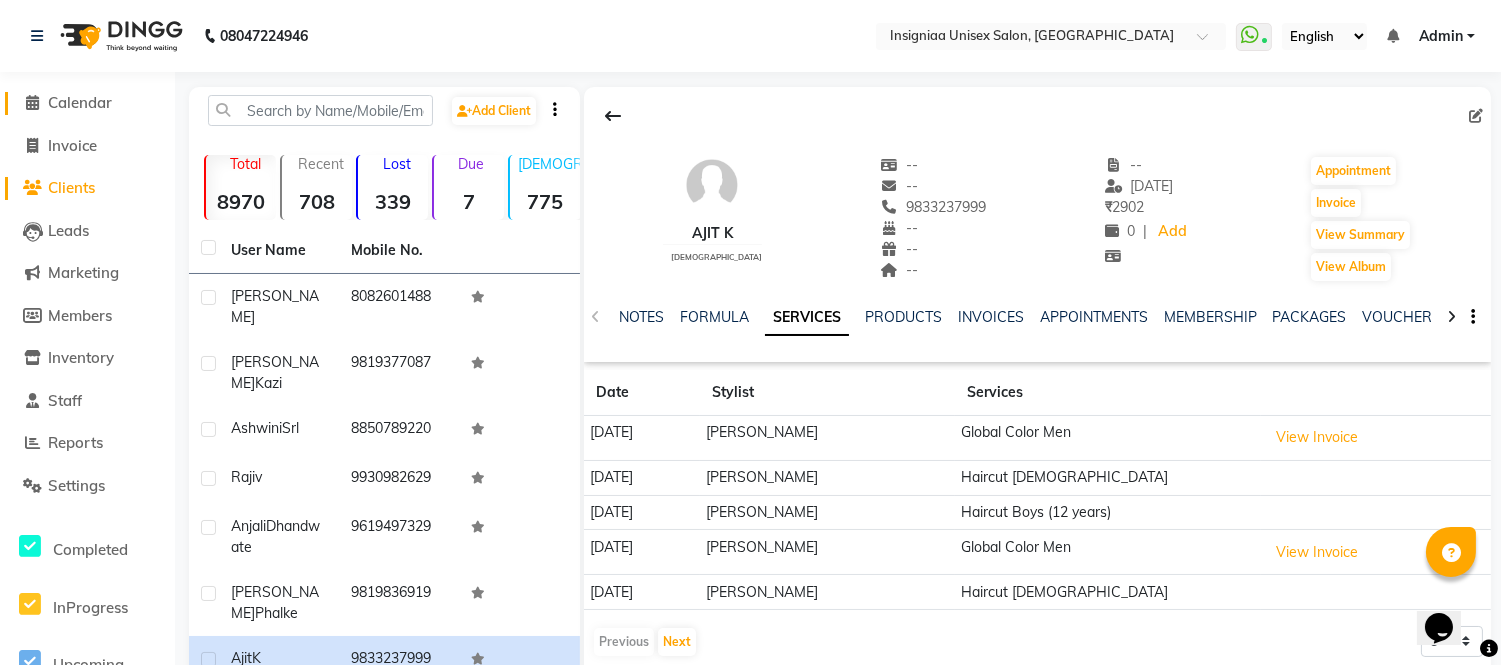 click on "Calendar" 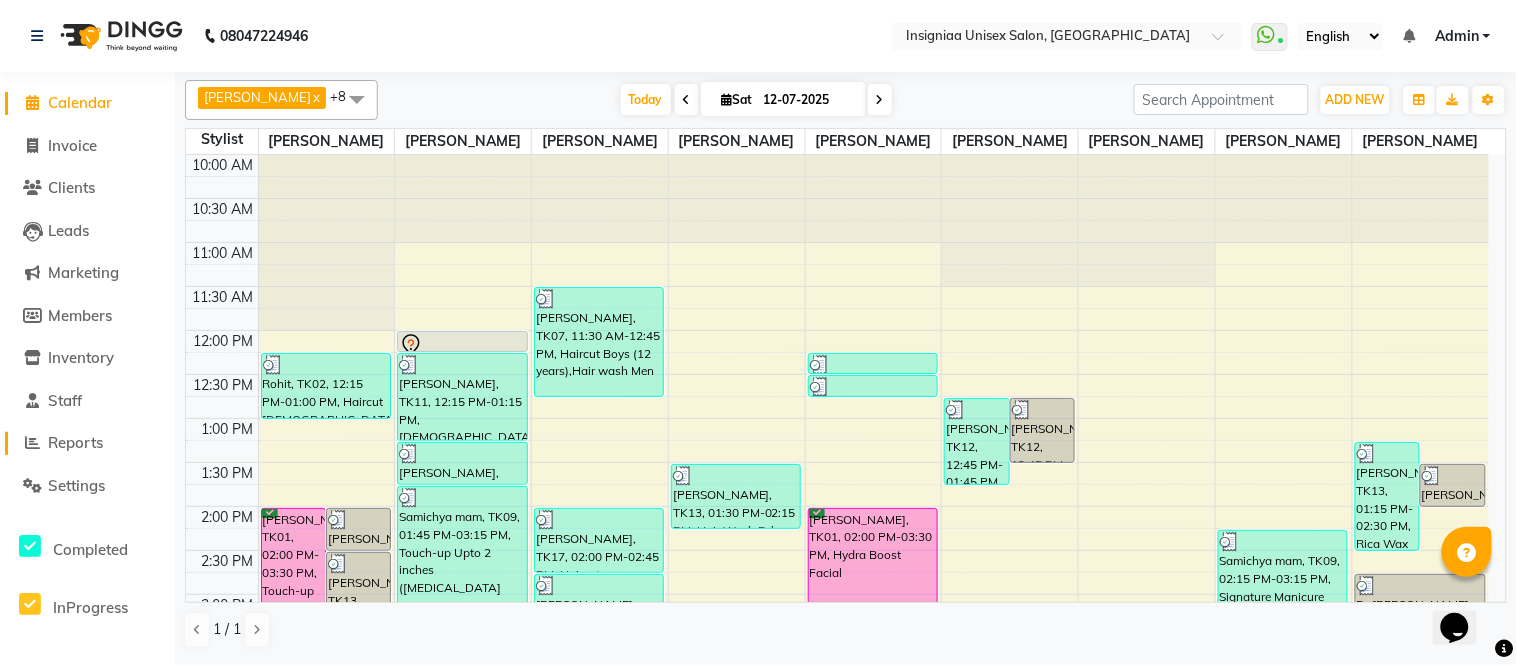 click on "Reports" 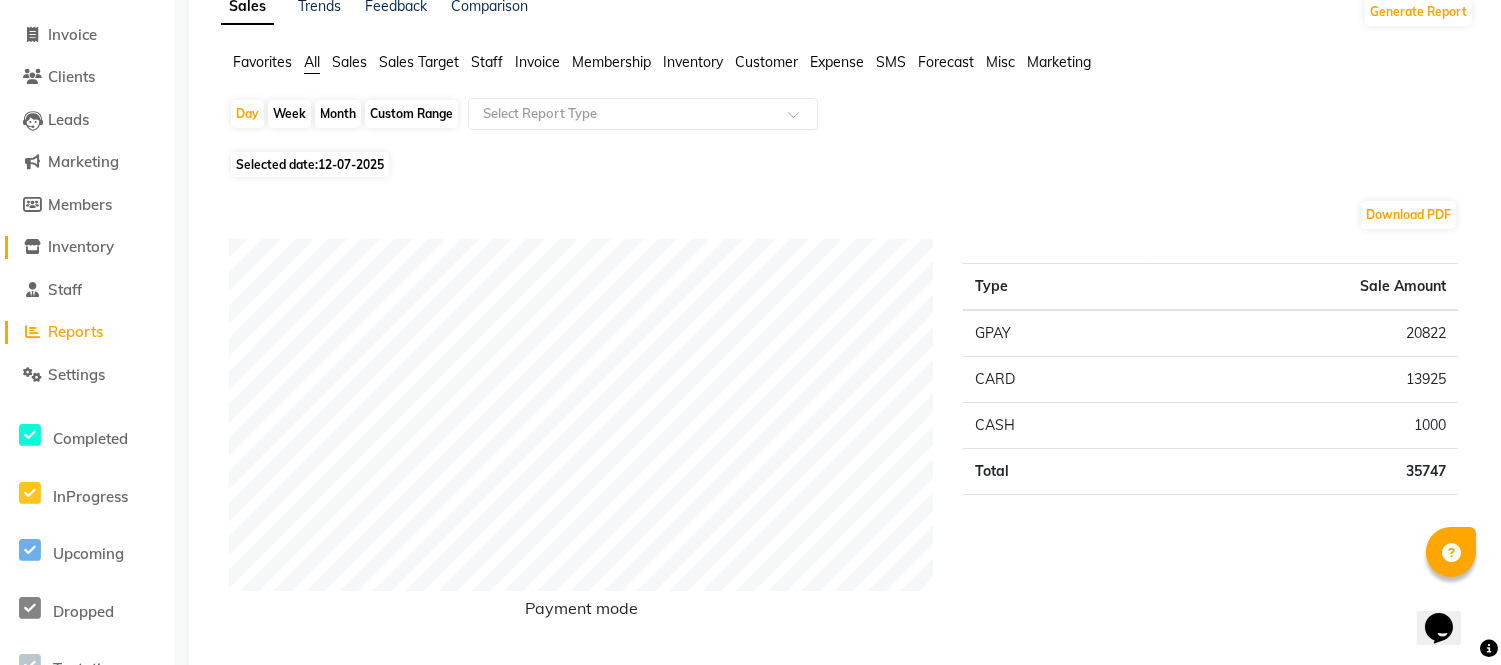 scroll, scrollTop: 0, scrollLeft: 0, axis: both 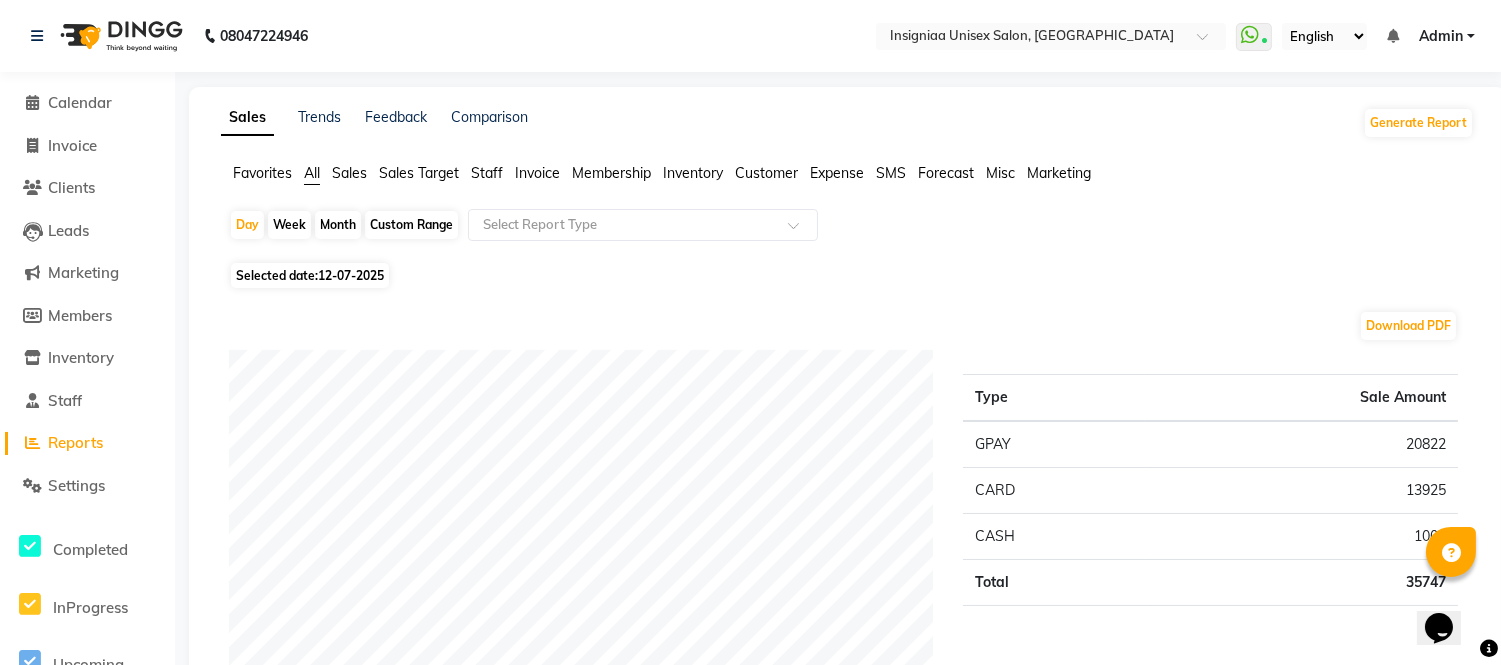 click on "Custom Range" 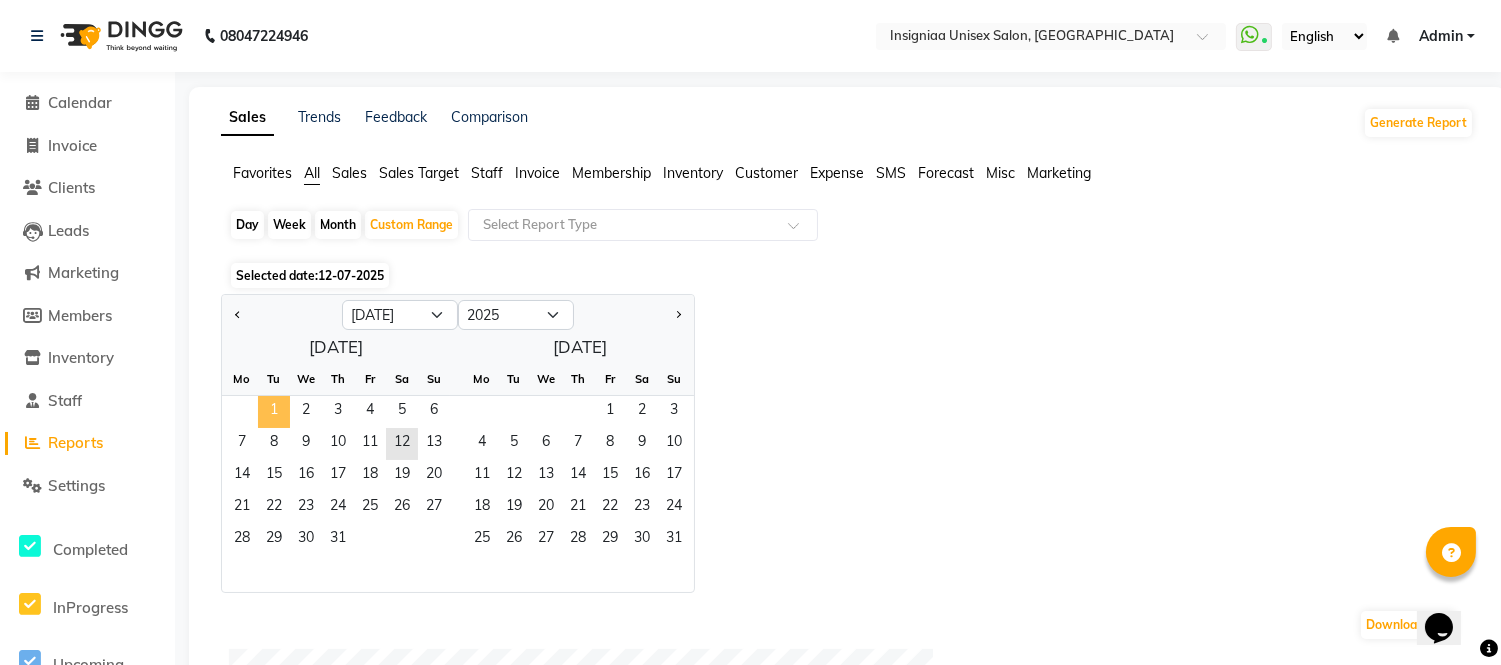 click on "1" 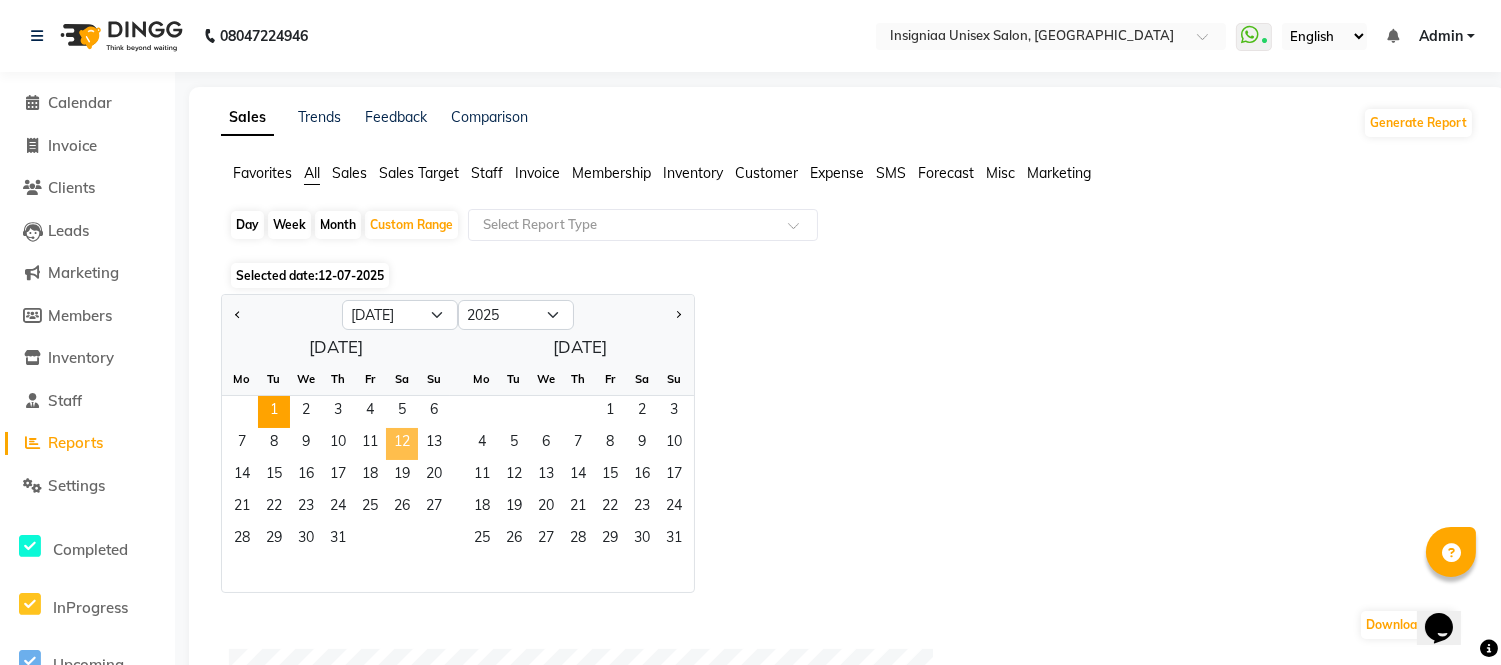 click on "12" 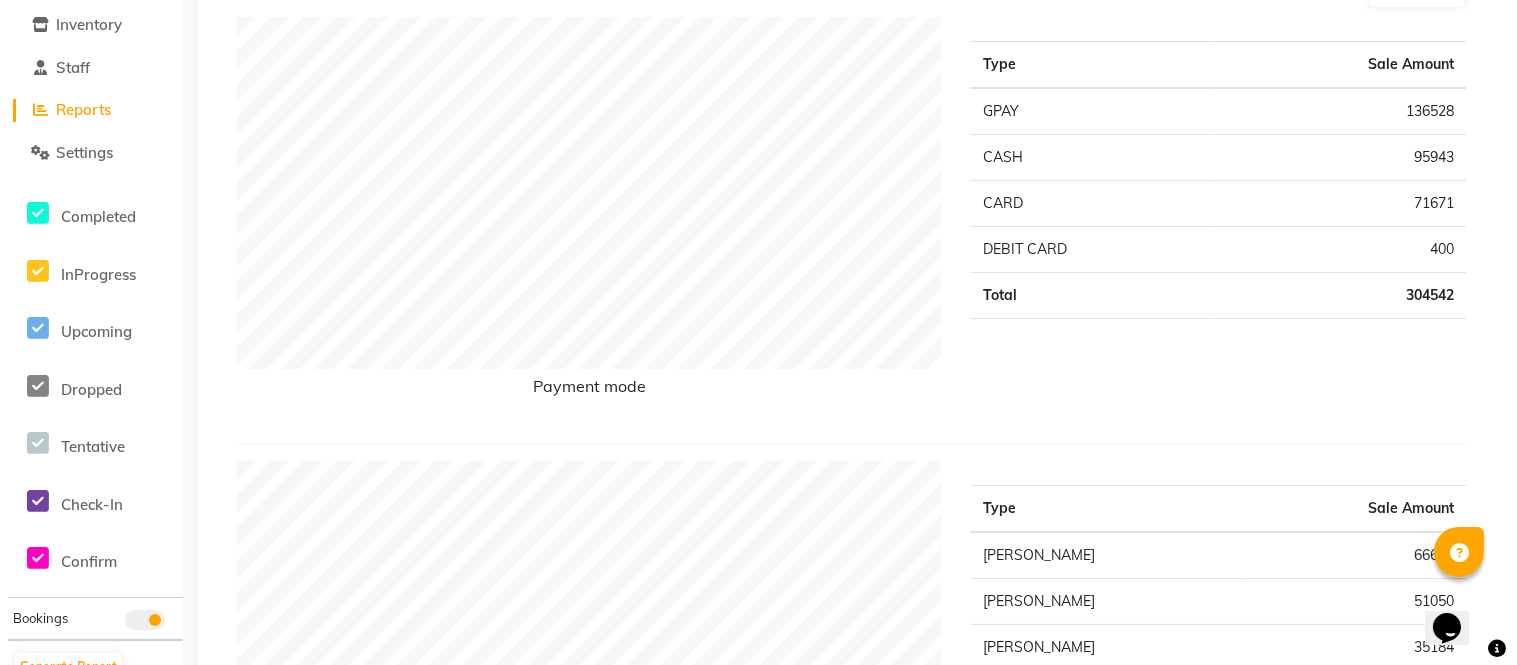 scroll, scrollTop: 0, scrollLeft: 0, axis: both 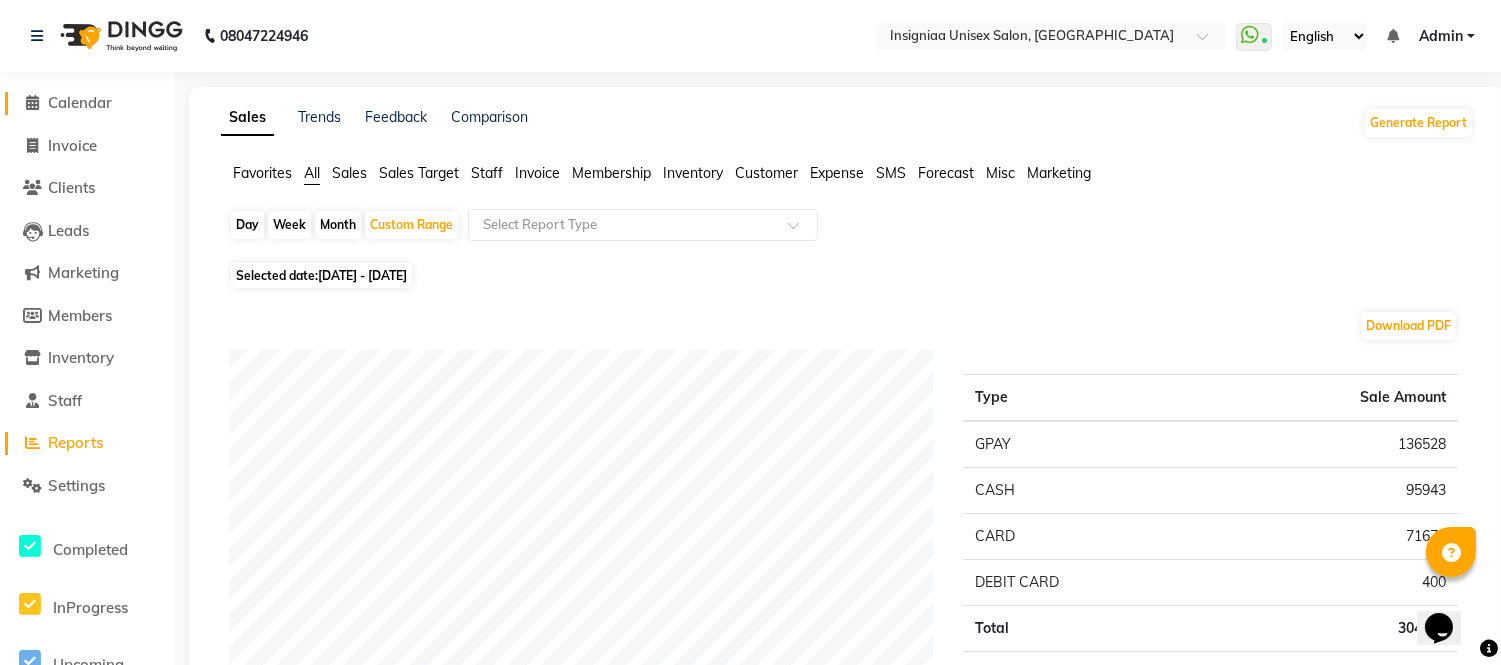 click on "Calendar" 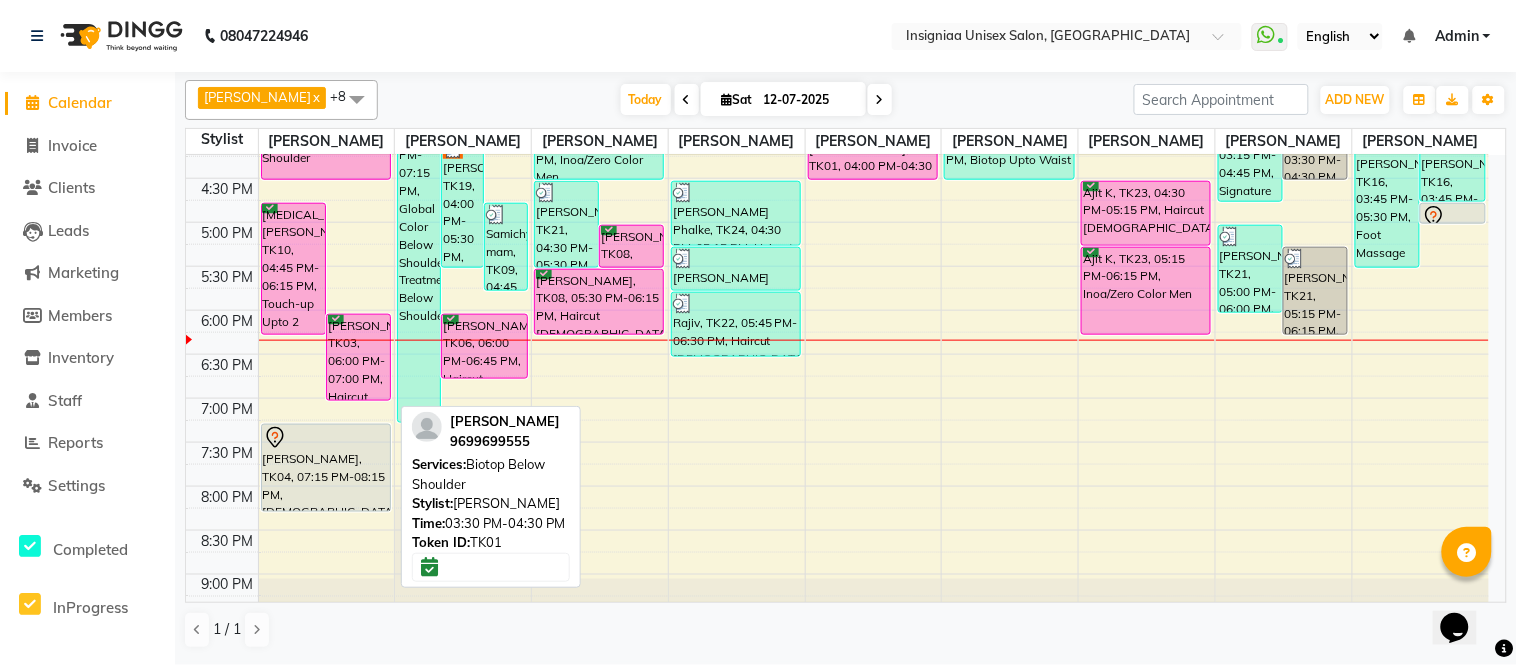 scroll, scrollTop: 555, scrollLeft: 0, axis: vertical 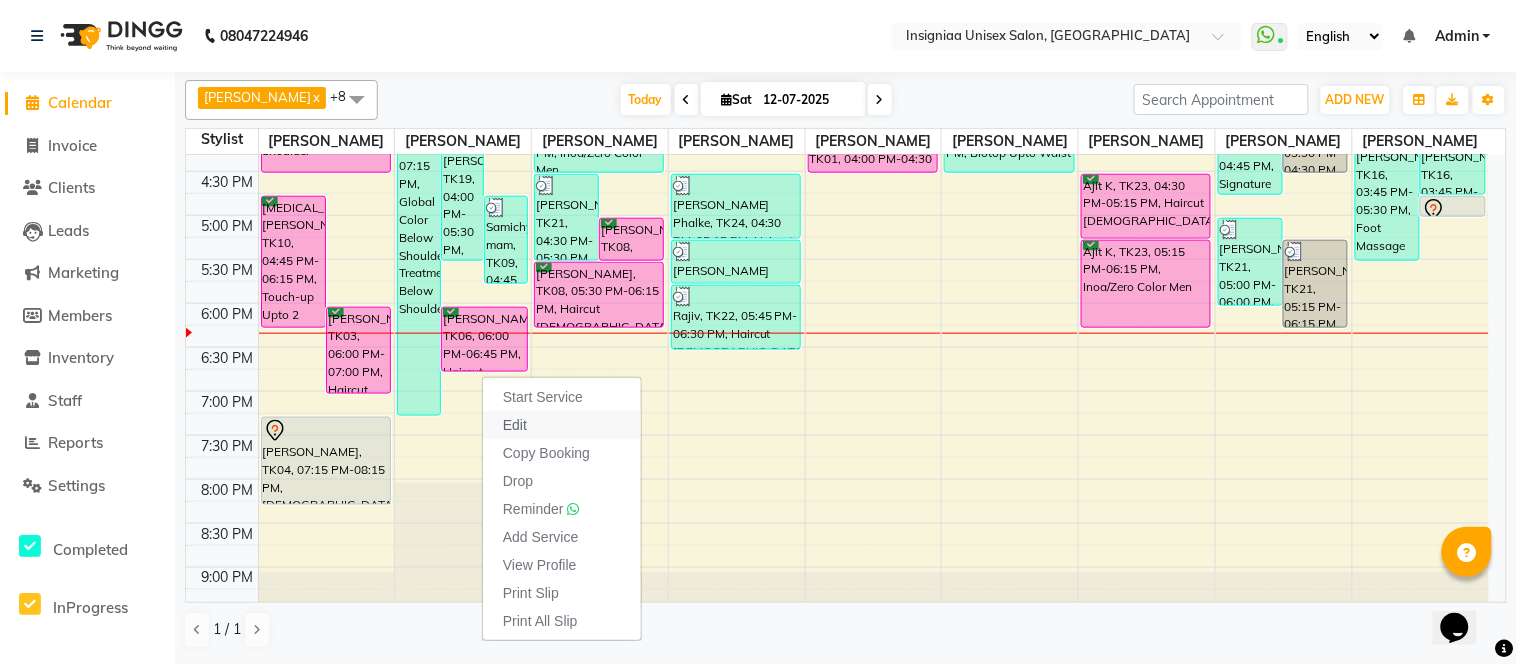 click on "Edit" at bounding box center (515, 425) 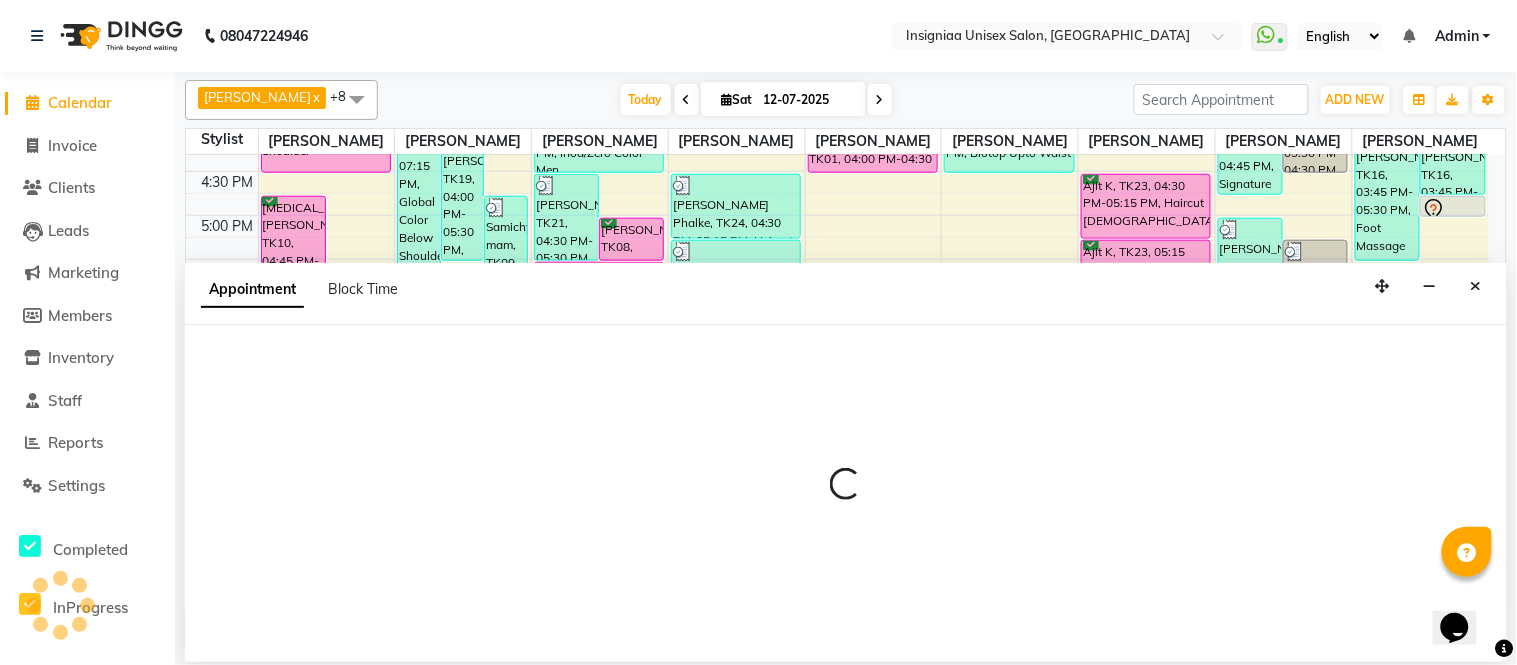 select on "confirm booking" 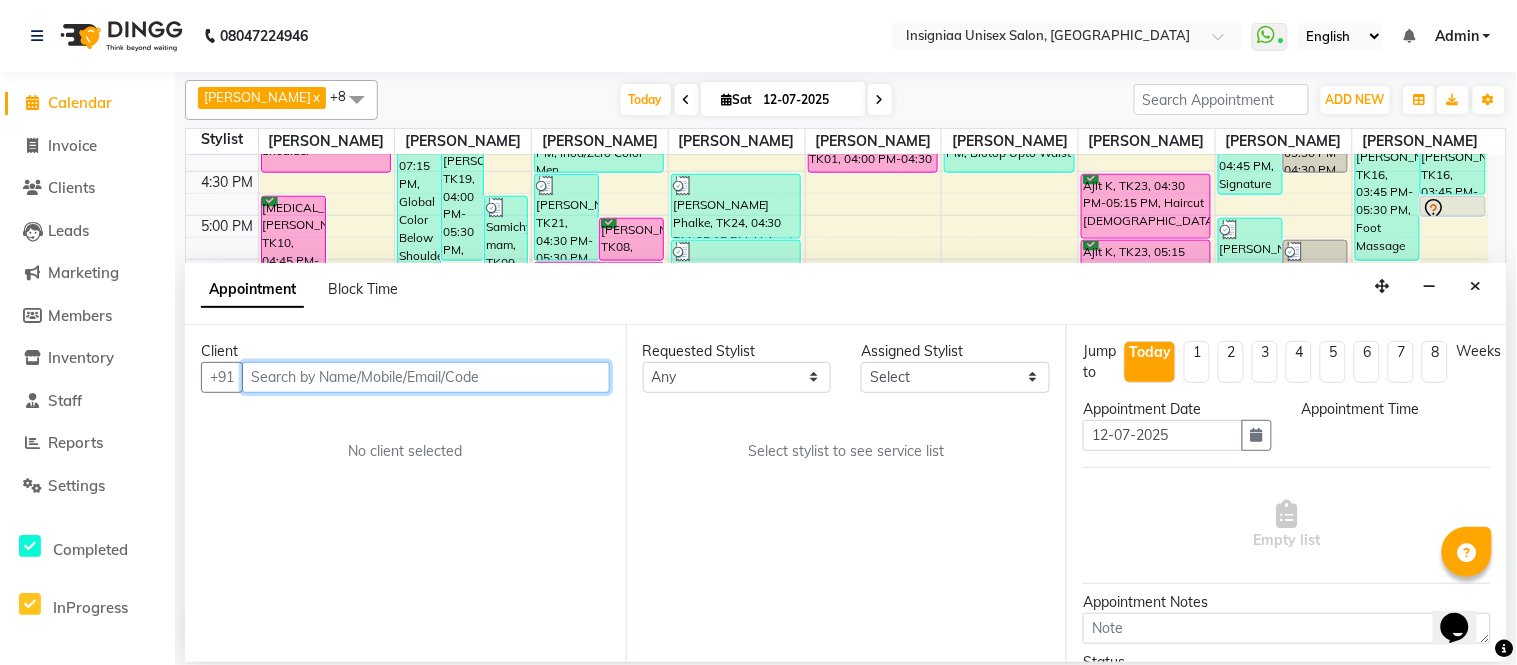 scroll, scrollTop: 634, scrollLeft: 0, axis: vertical 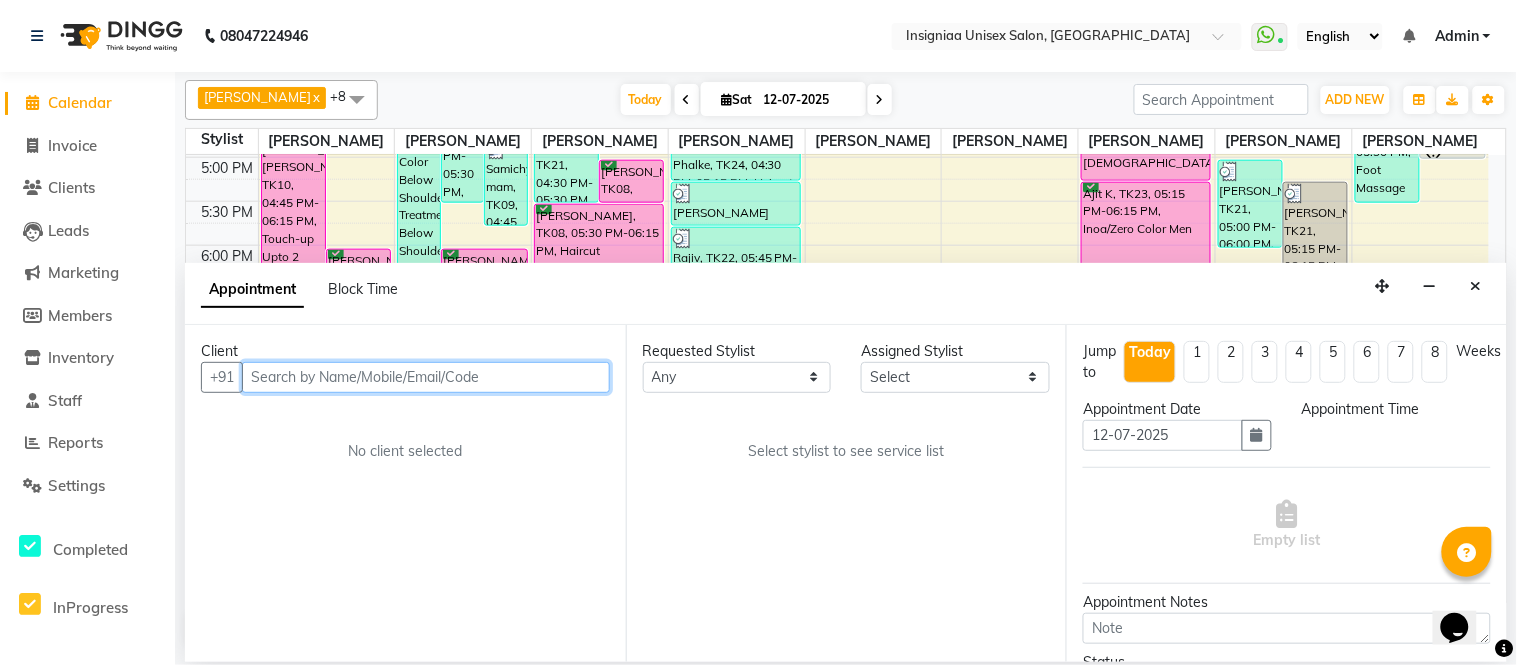 select on "58132" 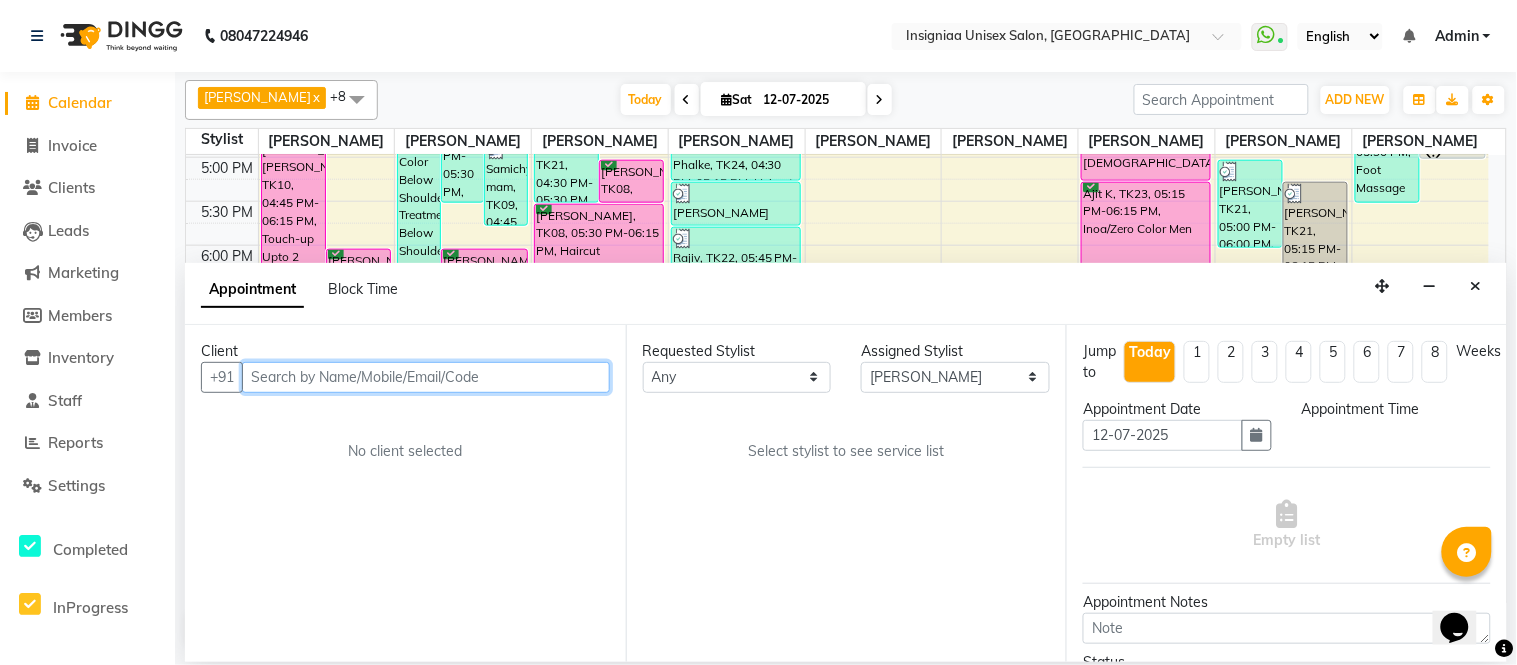 select on "1080" 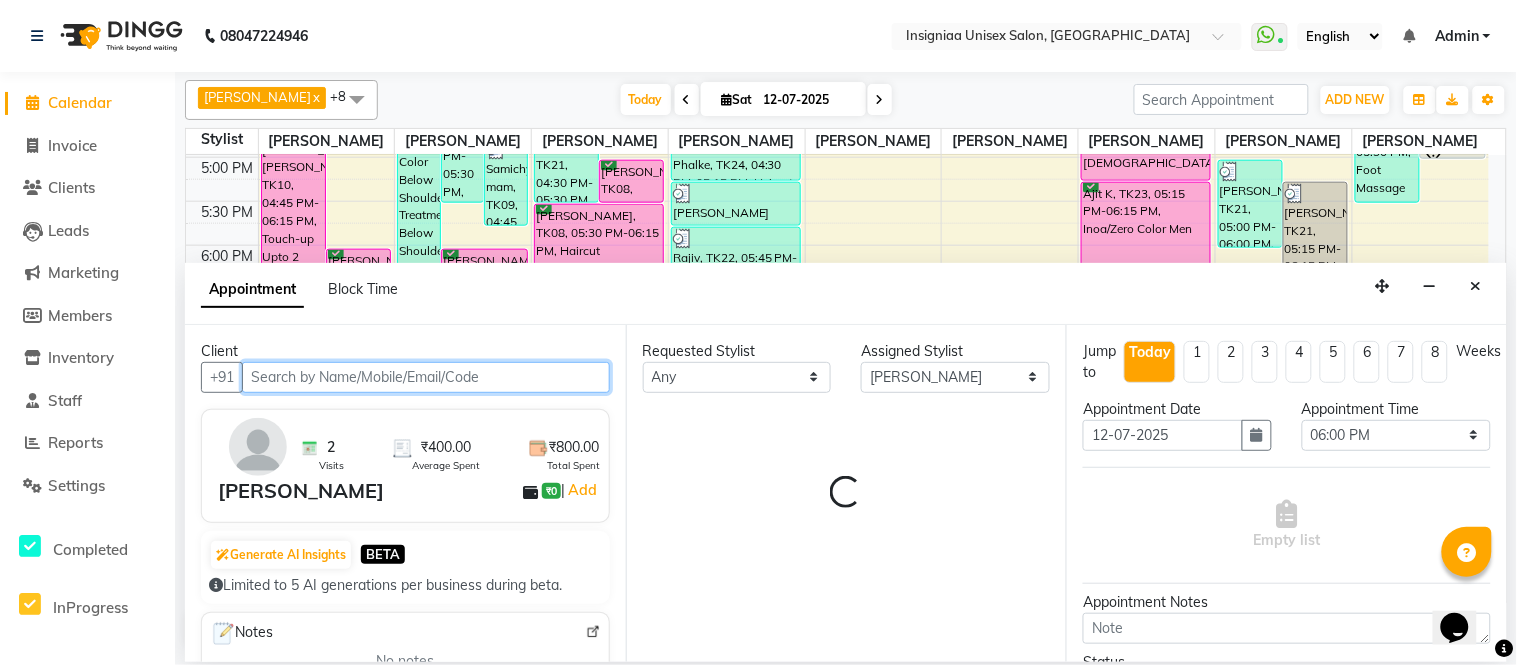 select on "3521" 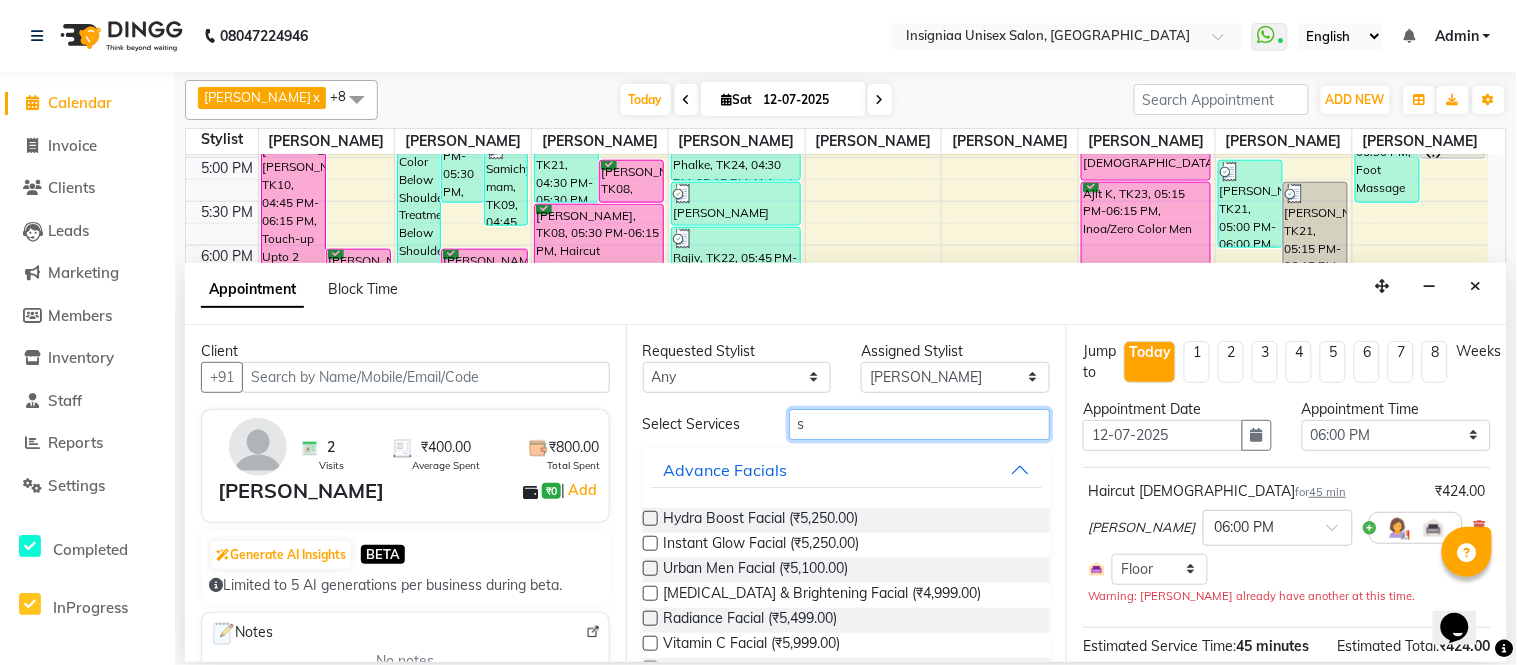 click on "s" at bounding box center (920, 424) 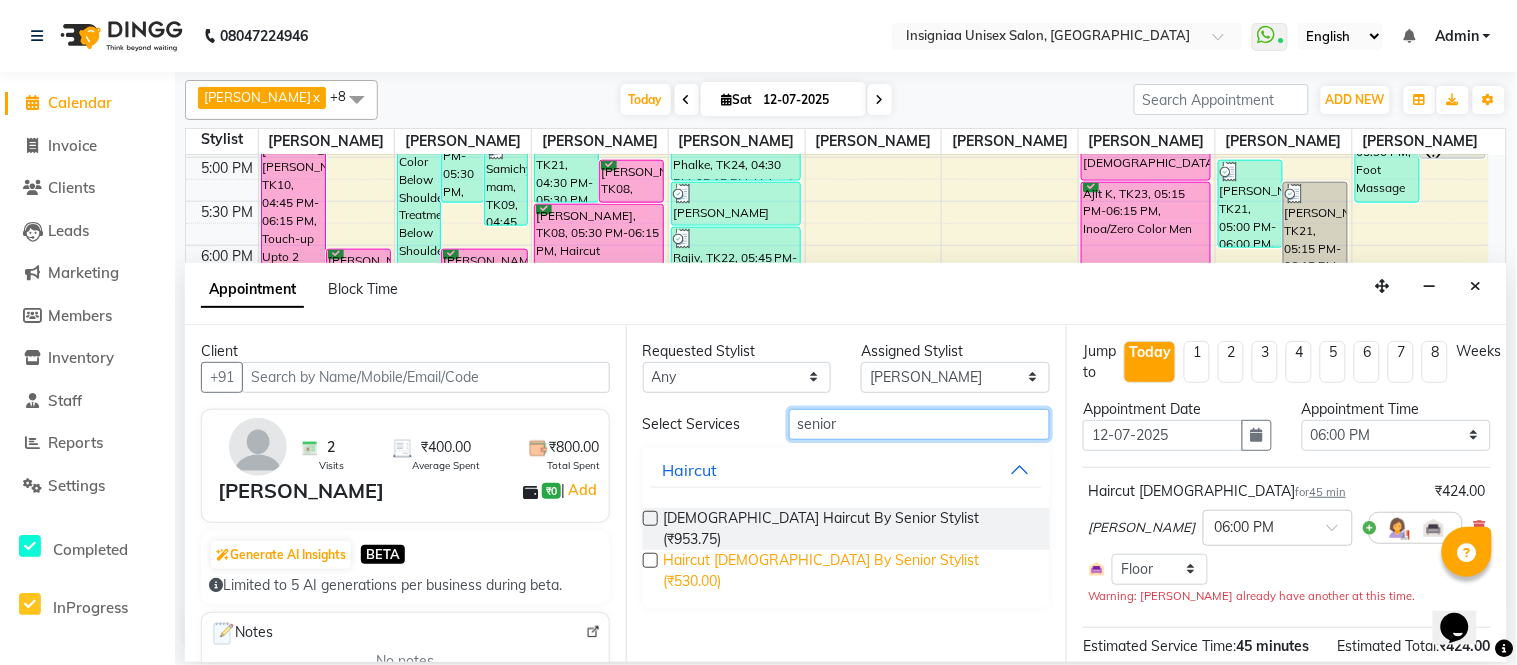 type on "senior" 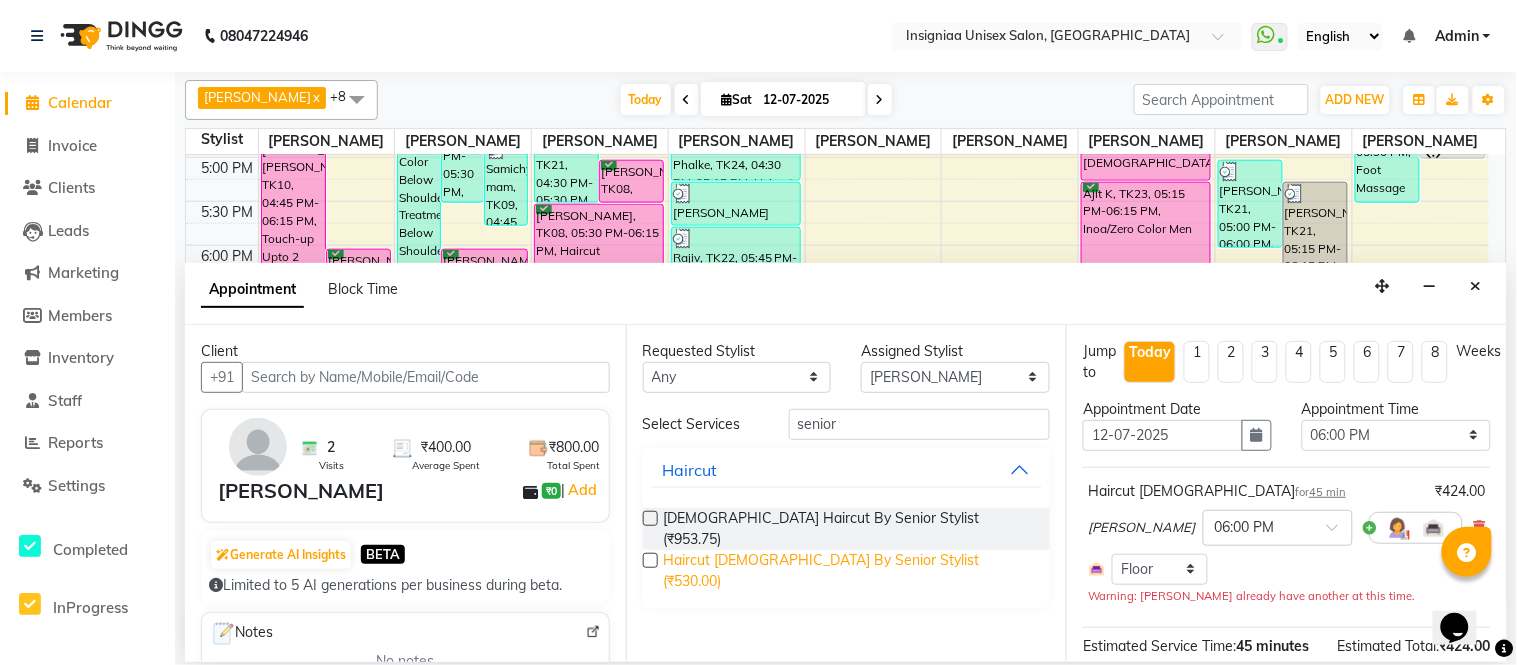 click on "Haircut Male By Senior Stylist (₹530.00)" at bounding box center (849, 571) 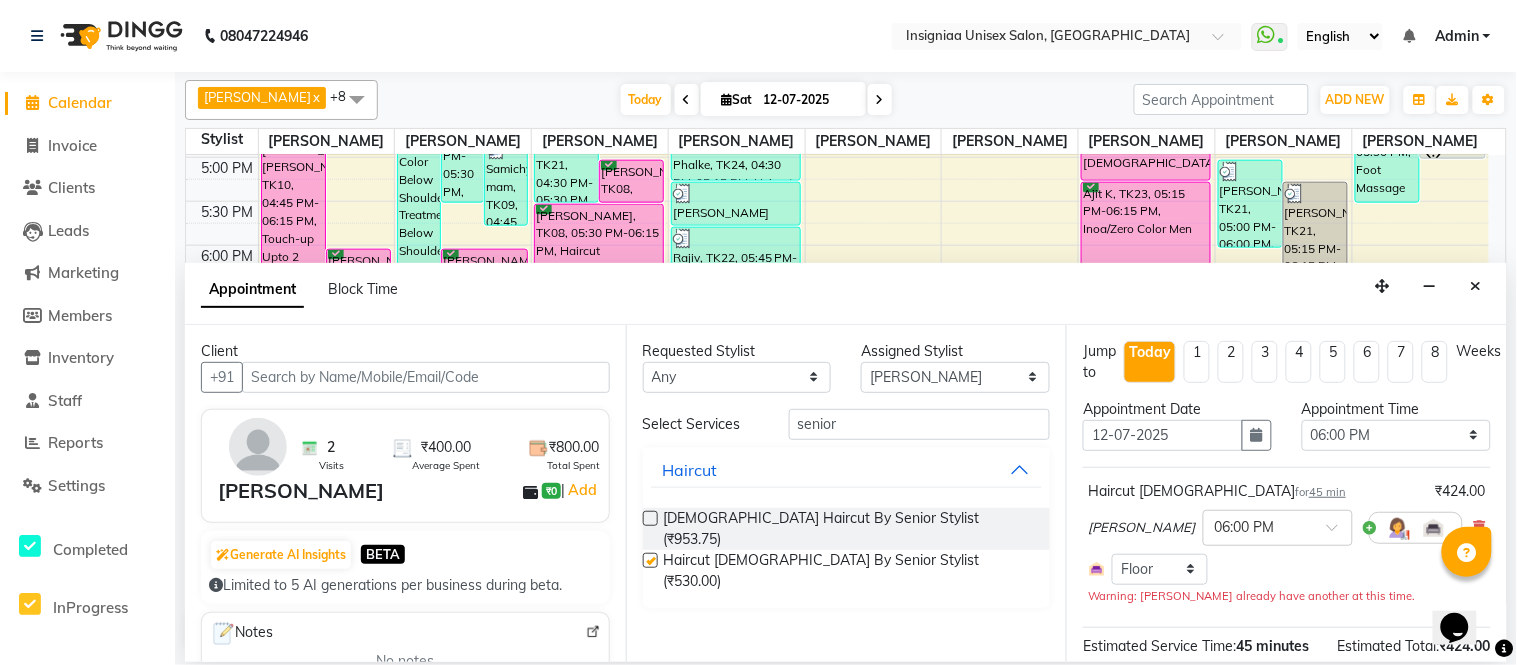 checkbox on "false" 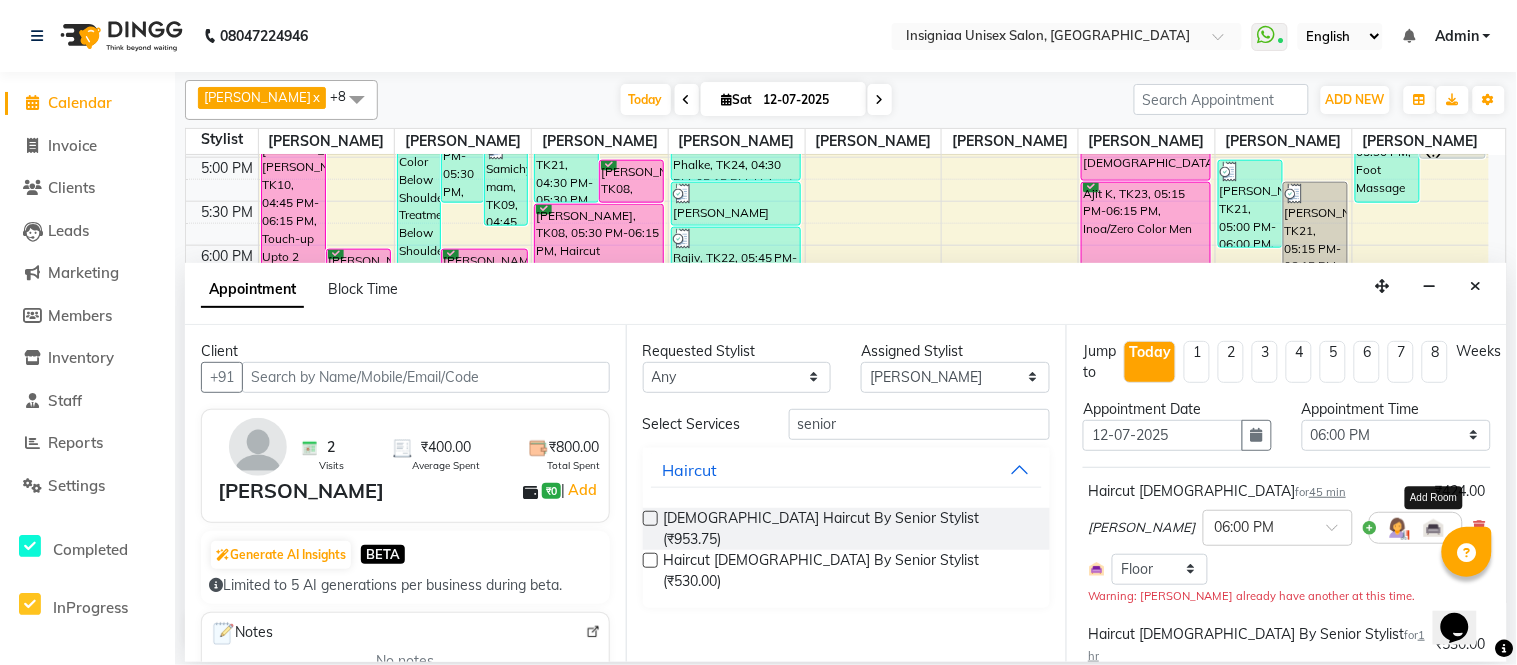 scroll, scrollTop: 111, scrollLeft: 0, axis: vertical 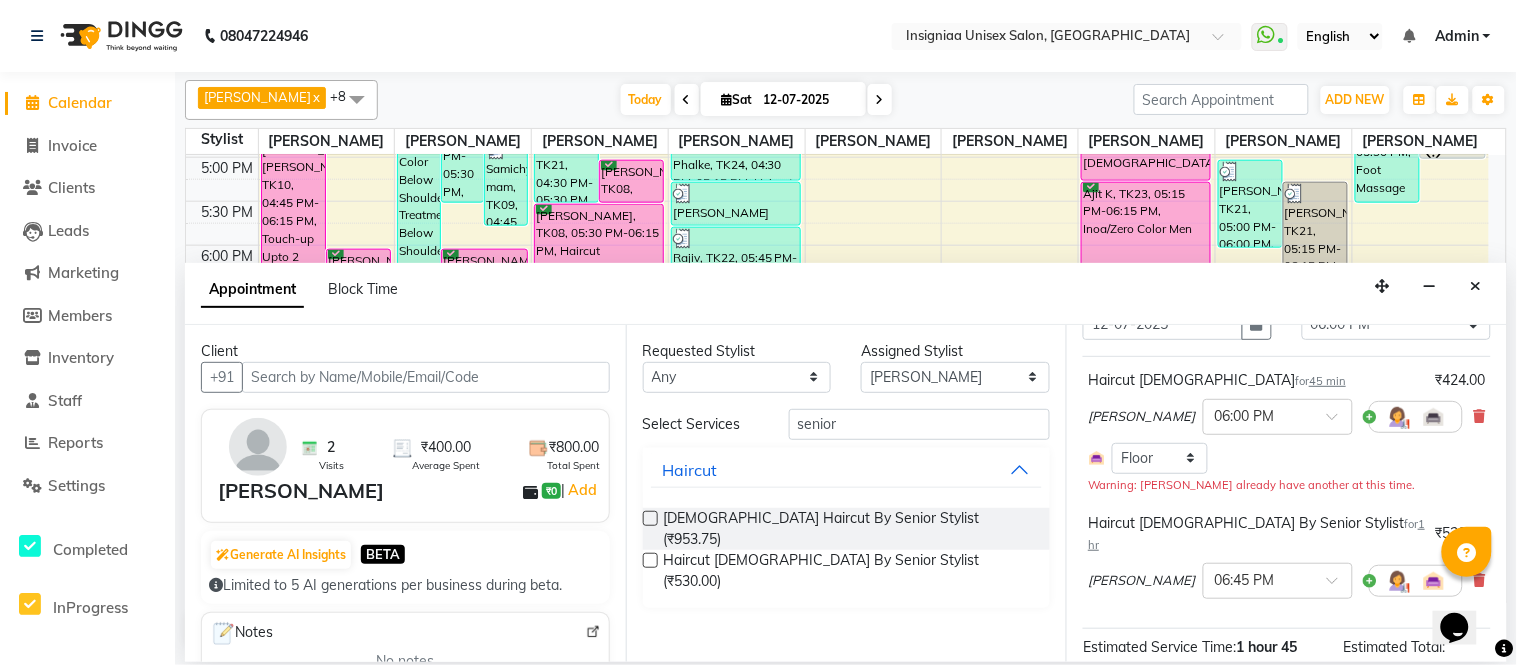 click on "Rahul Srivastav × 06:00 PM" at bounding box center [1287, 417] 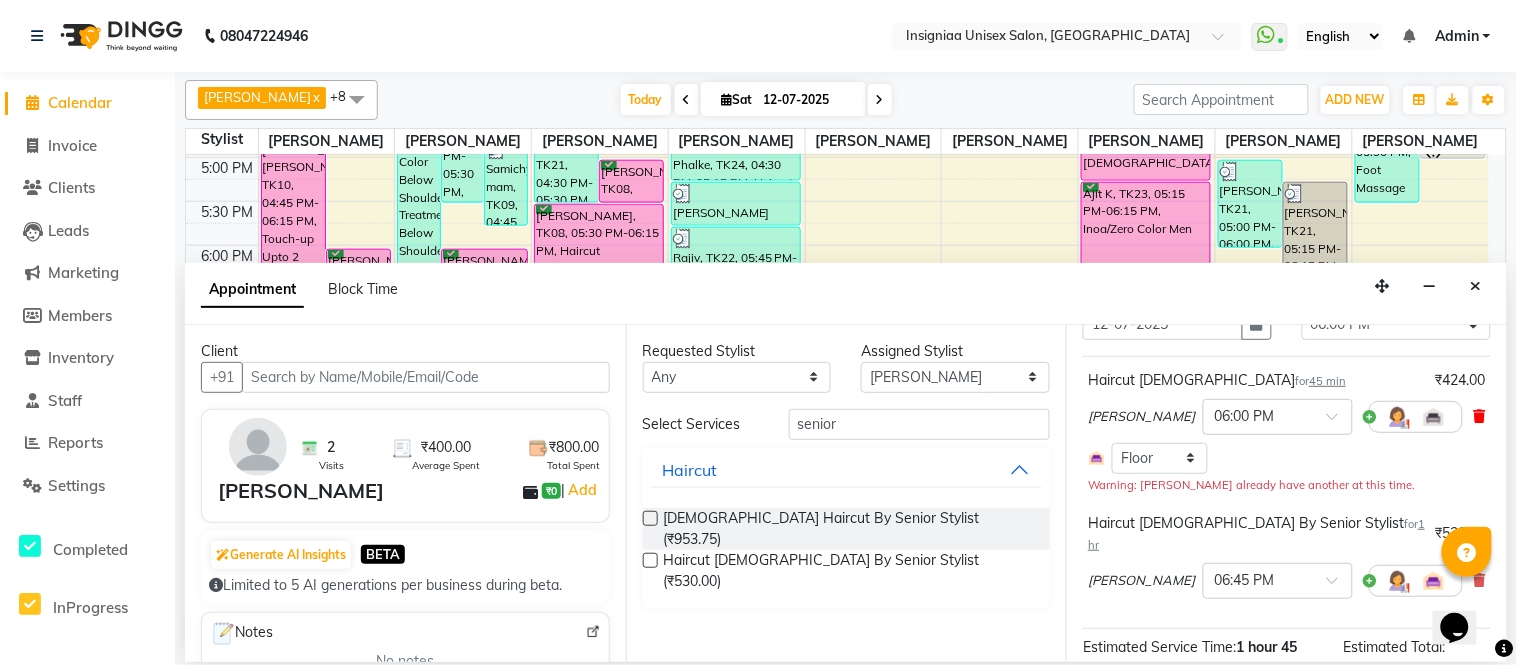 click at bounding box center (1480, 416) 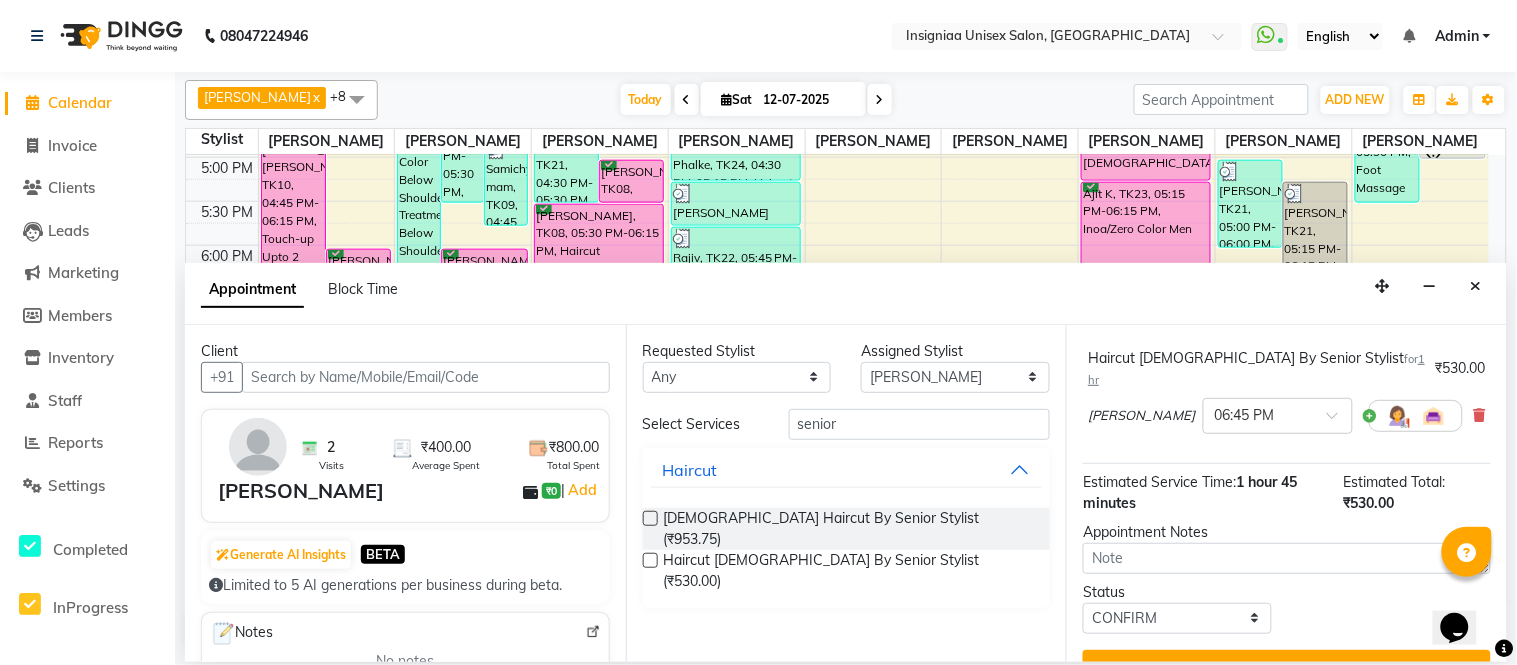 scroll, scrollTop: 172, scrollLeft: 0, axis: vertical 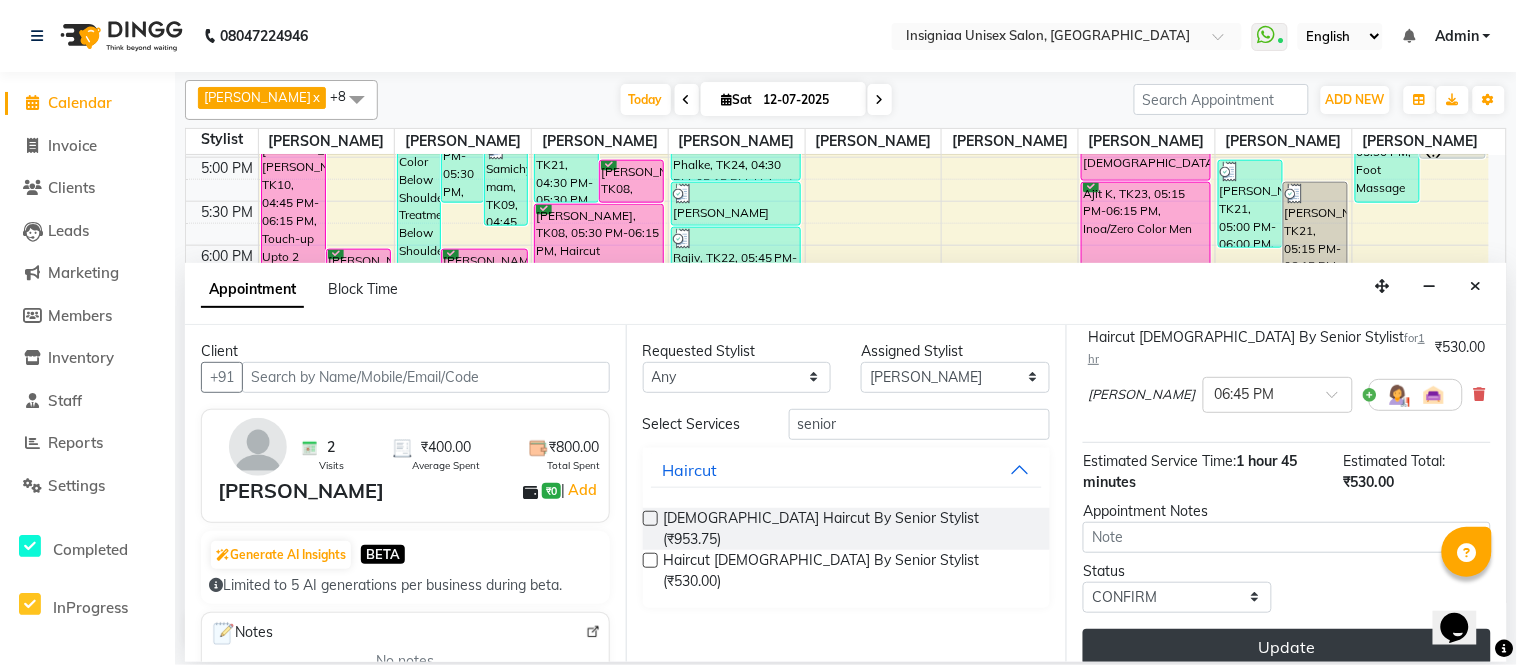 click on "Update" at bounding box center [1287, 647] 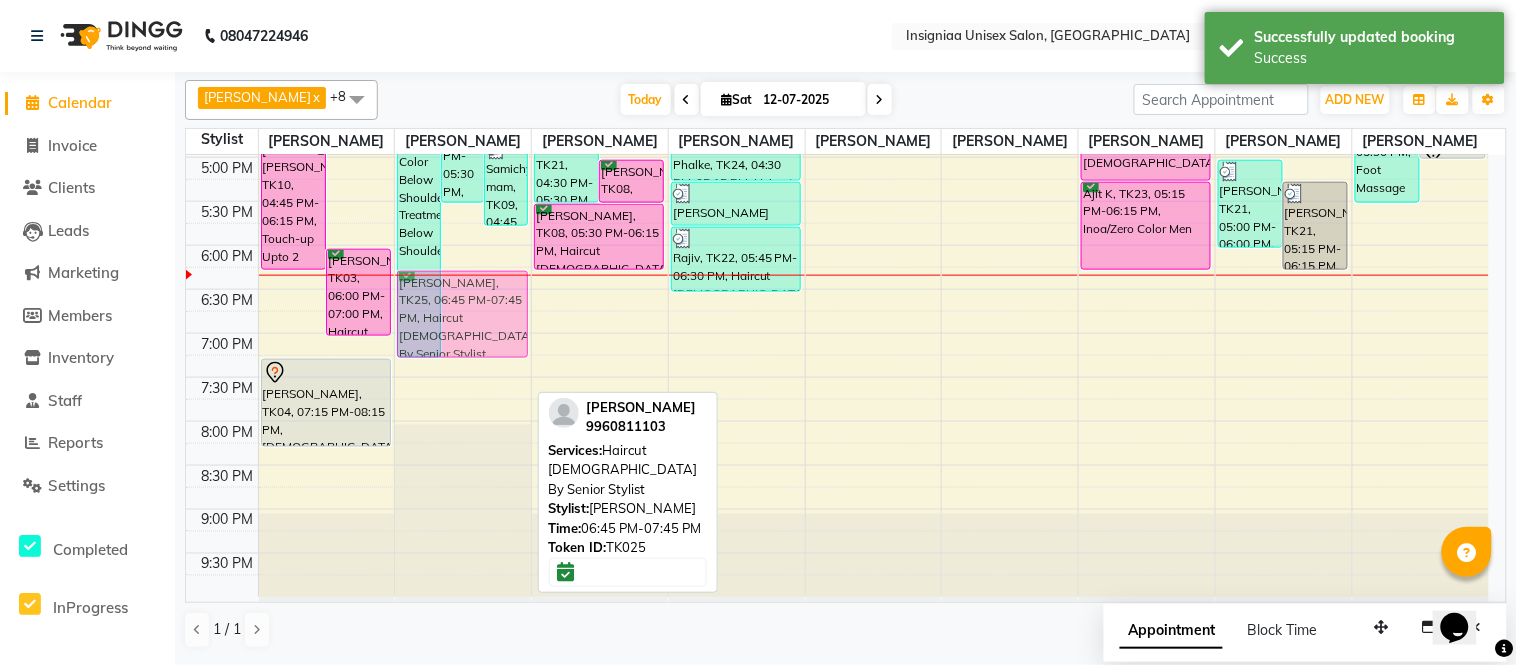 drag, startPoint x: 471, startPoint y: 358, endPoint x: 471, endPoint y: 317, distance: 41 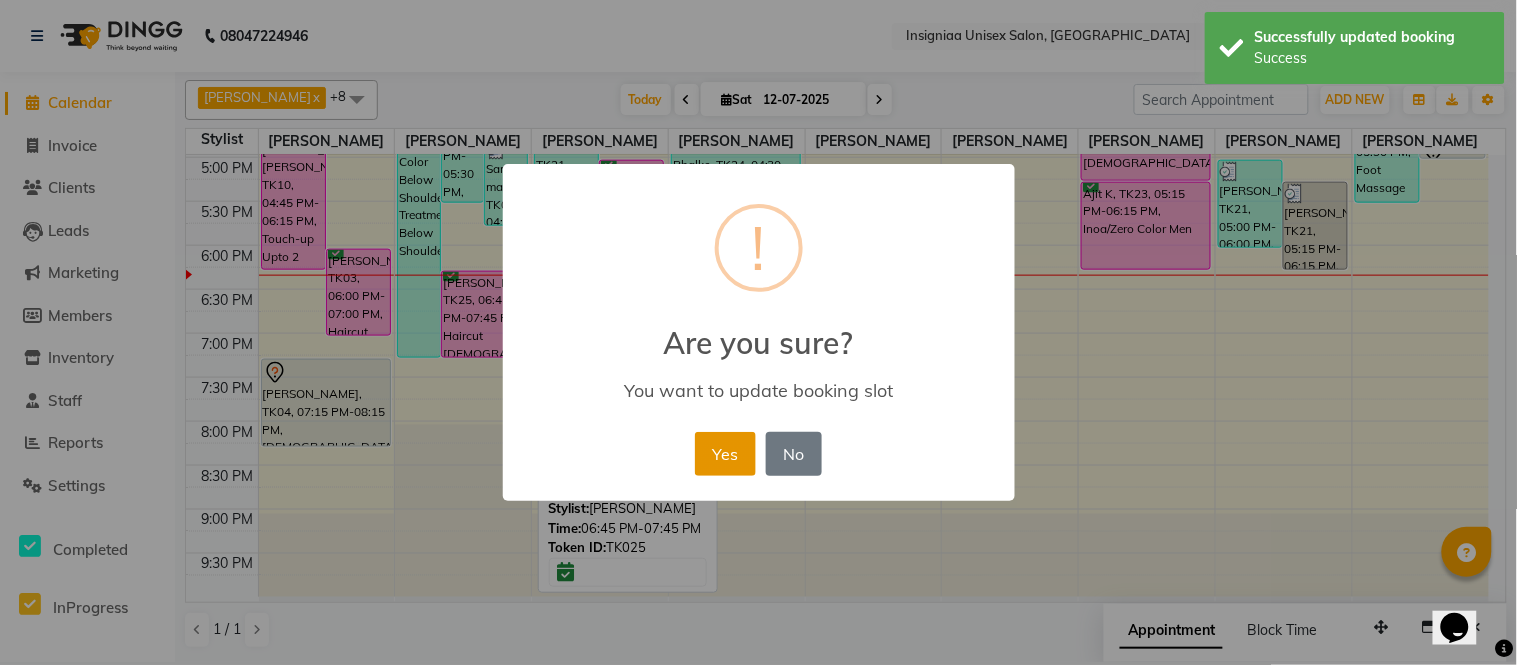 click on "Yes" at bounding box center [725, 454] 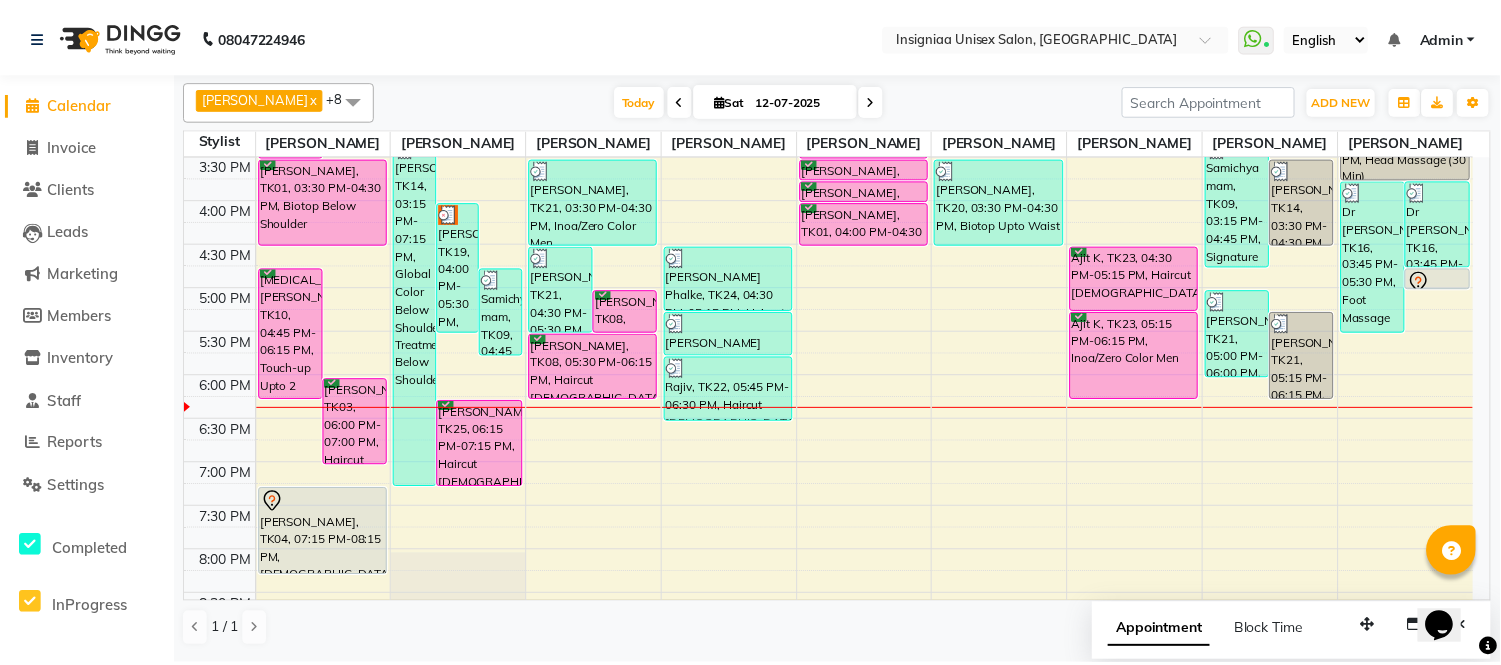 scroll, scrollTop: 412, scrollLeft: 0, axis: vertical 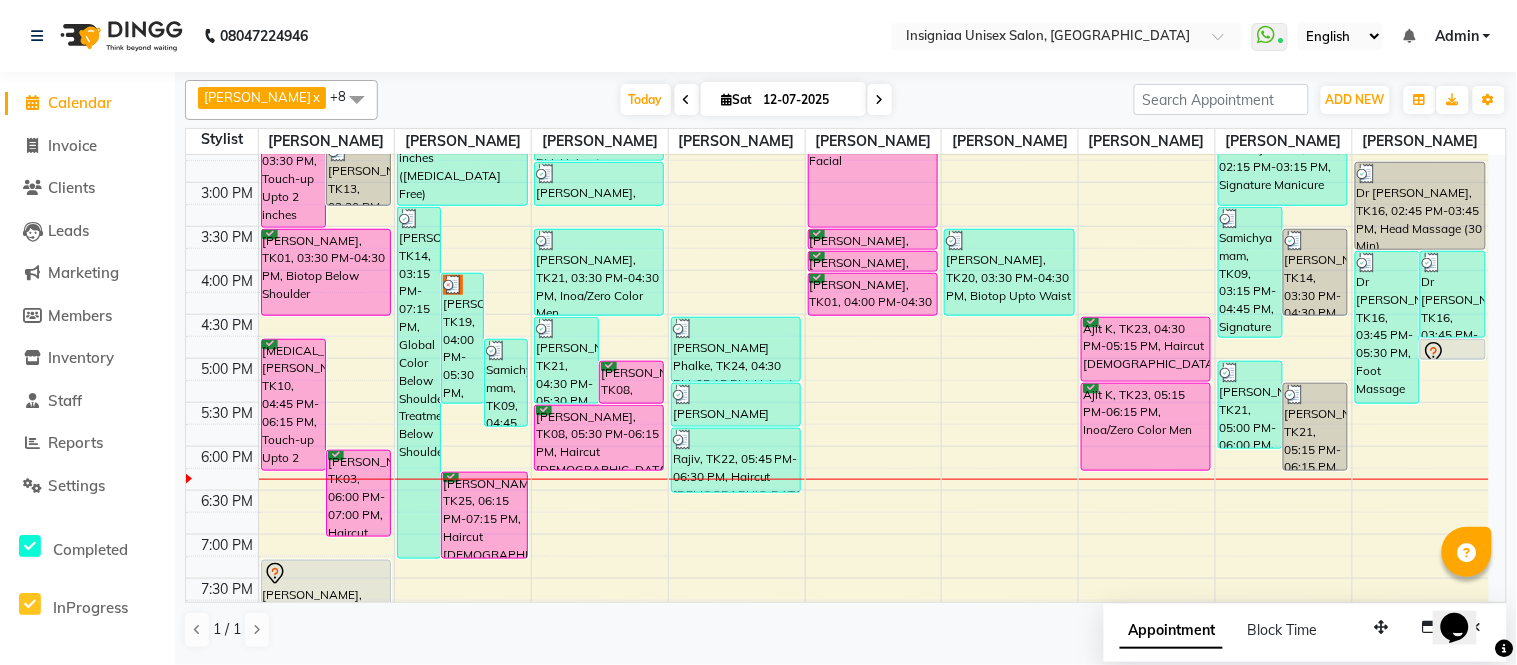 click on "Today  Sat 12-07-2025" at bounding box center [756, 100] 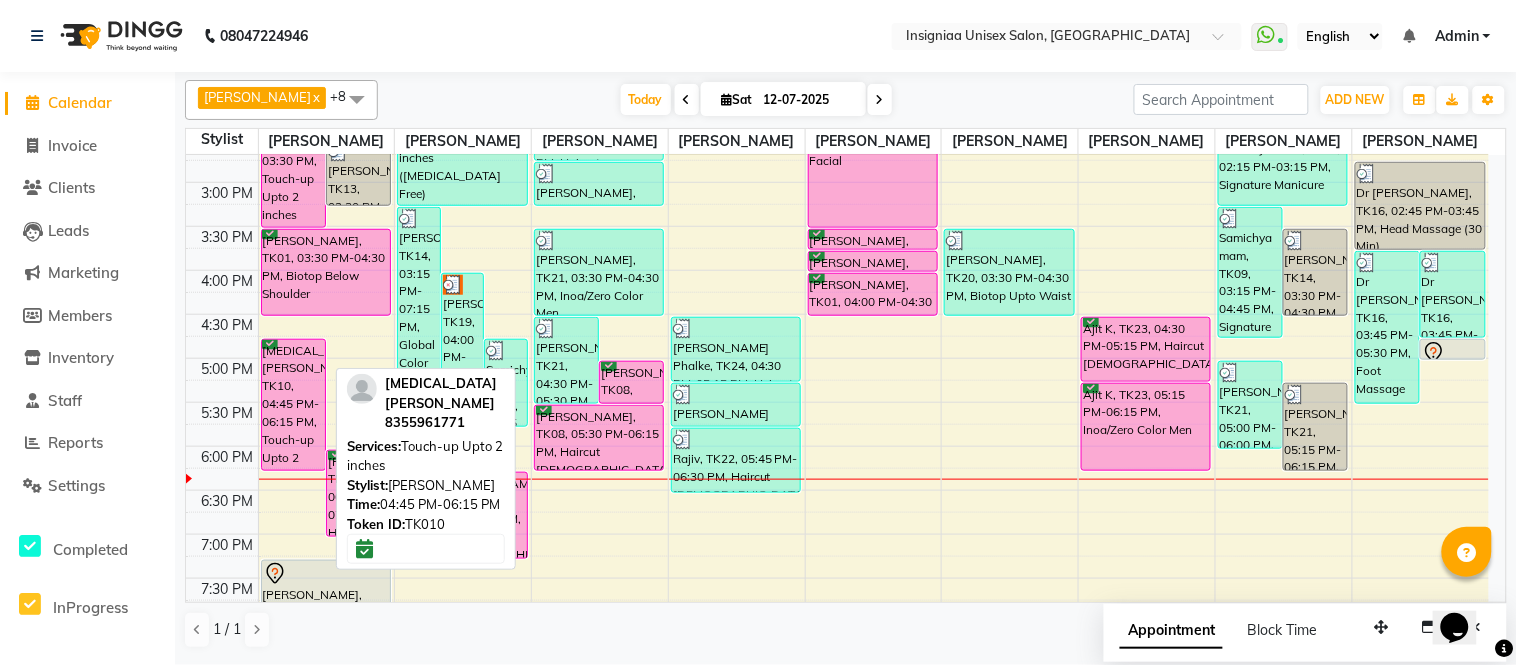 click on "[MEDICAL_DATA][PERSON_NAME], TK10, 04:45 PM-06:15 PM, Touch-up Upto 2 inches" at bounding box center (293, 405) 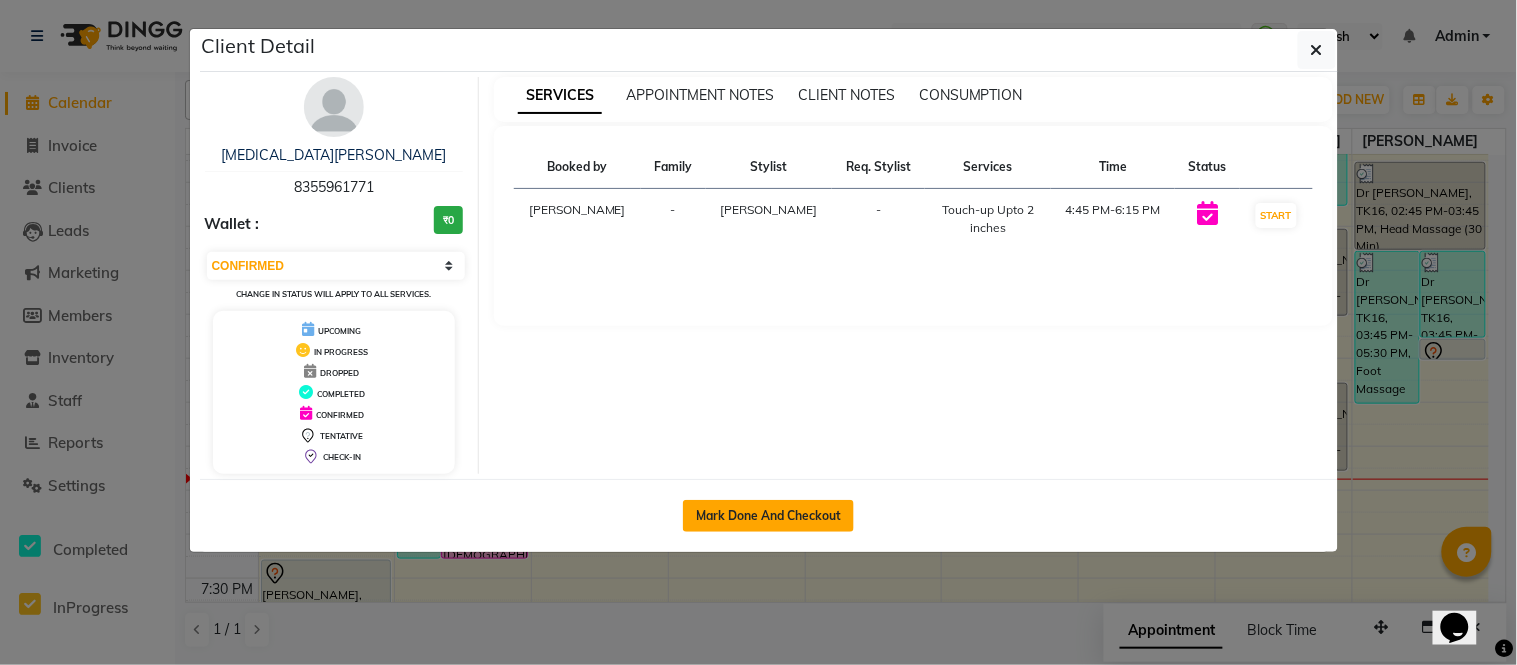 click on "Mark Done And Checkout" 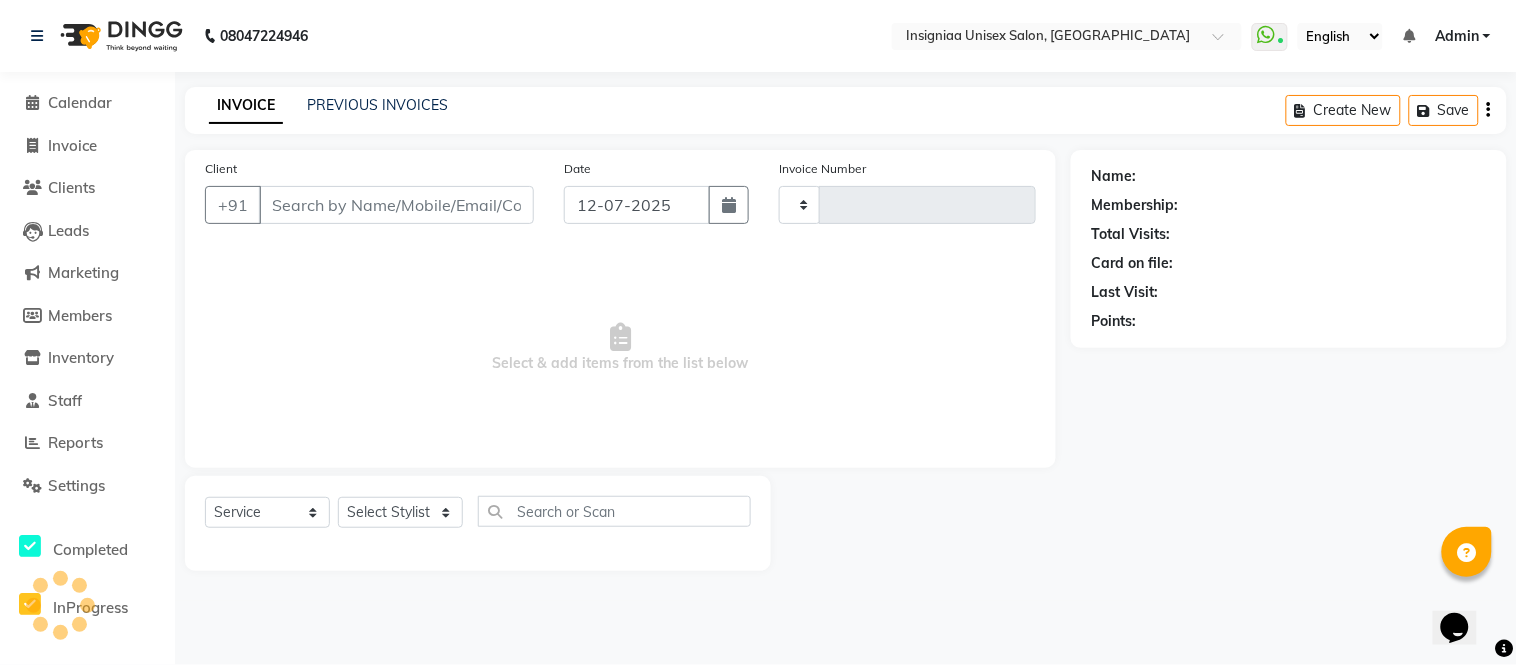 type on "1797" 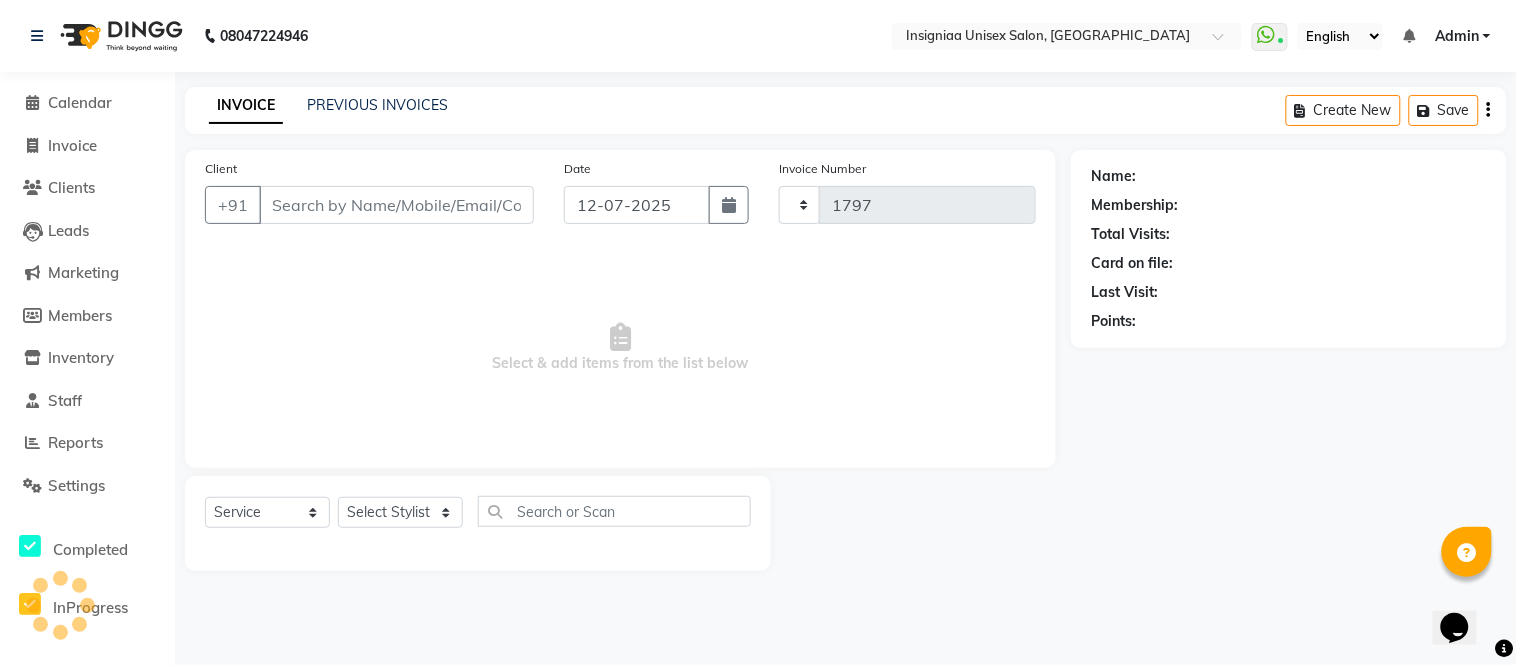 select on "6999" 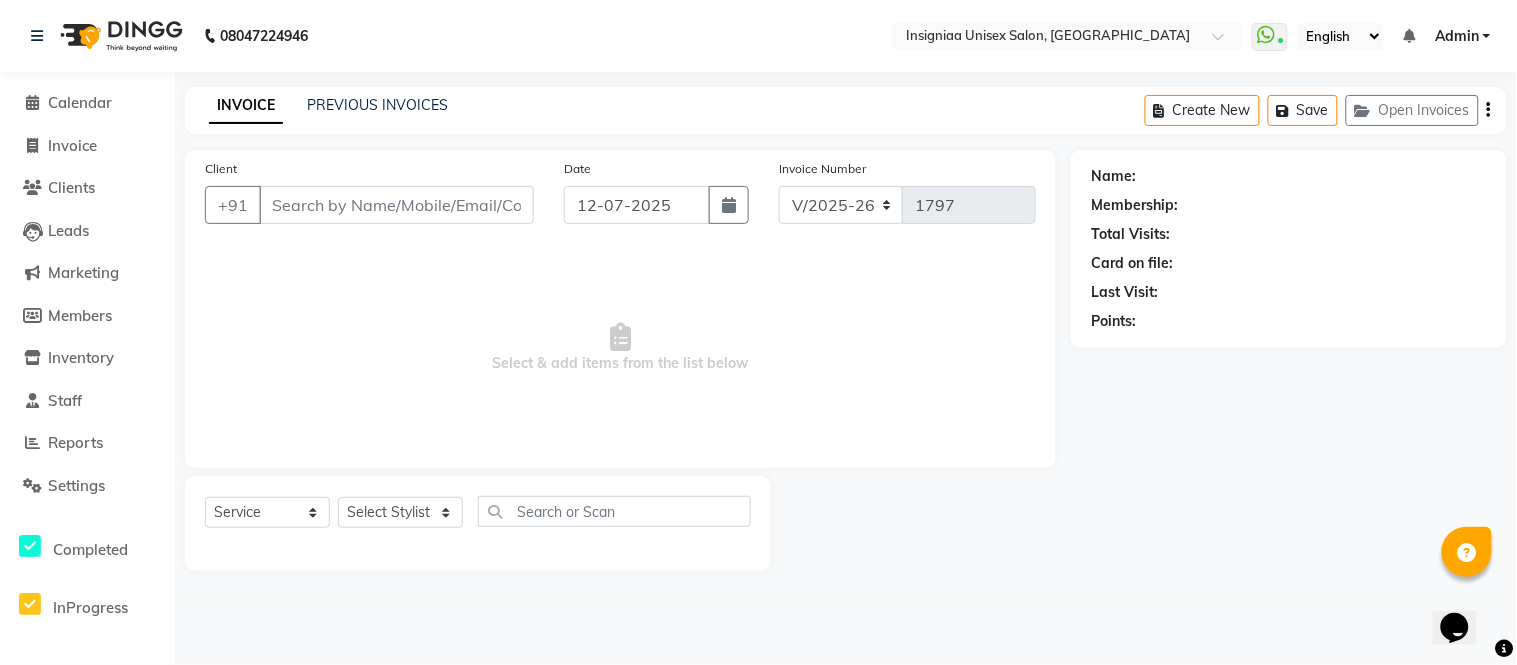 type on "8355961771" 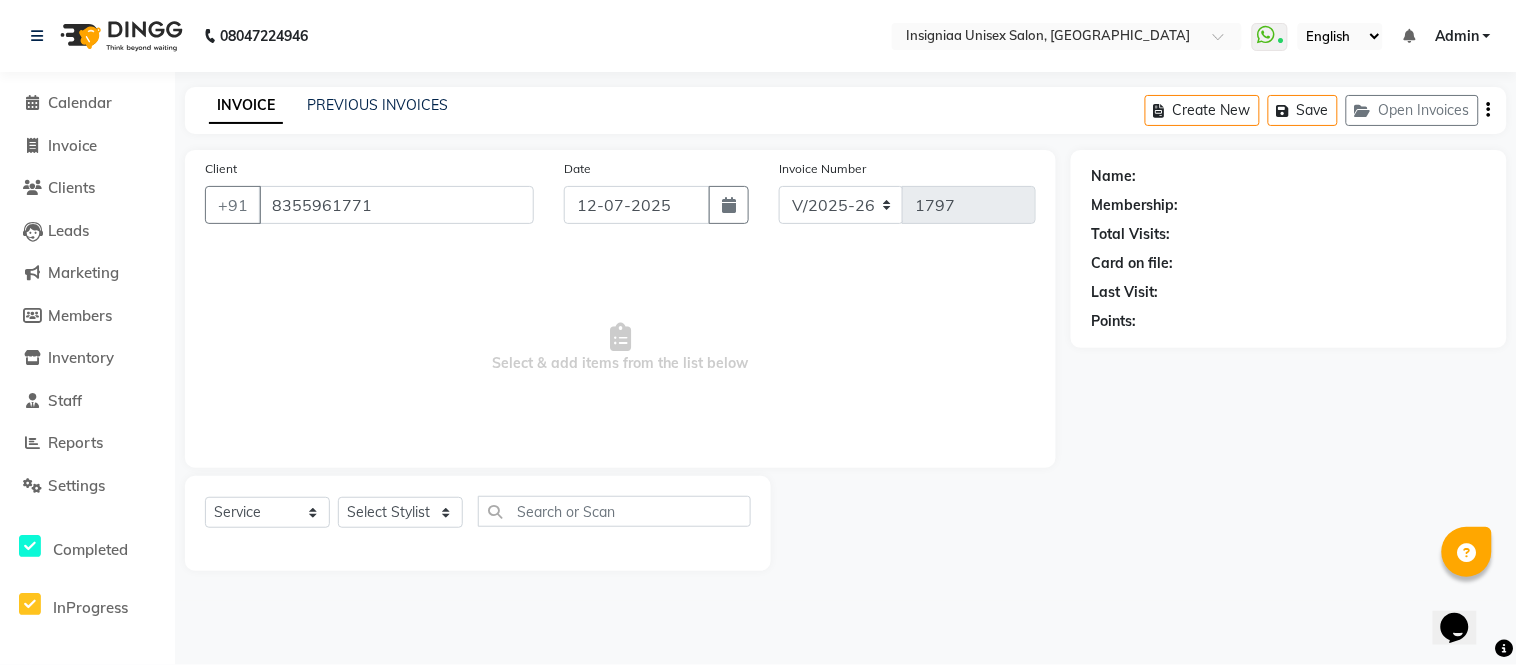 select on "58131" 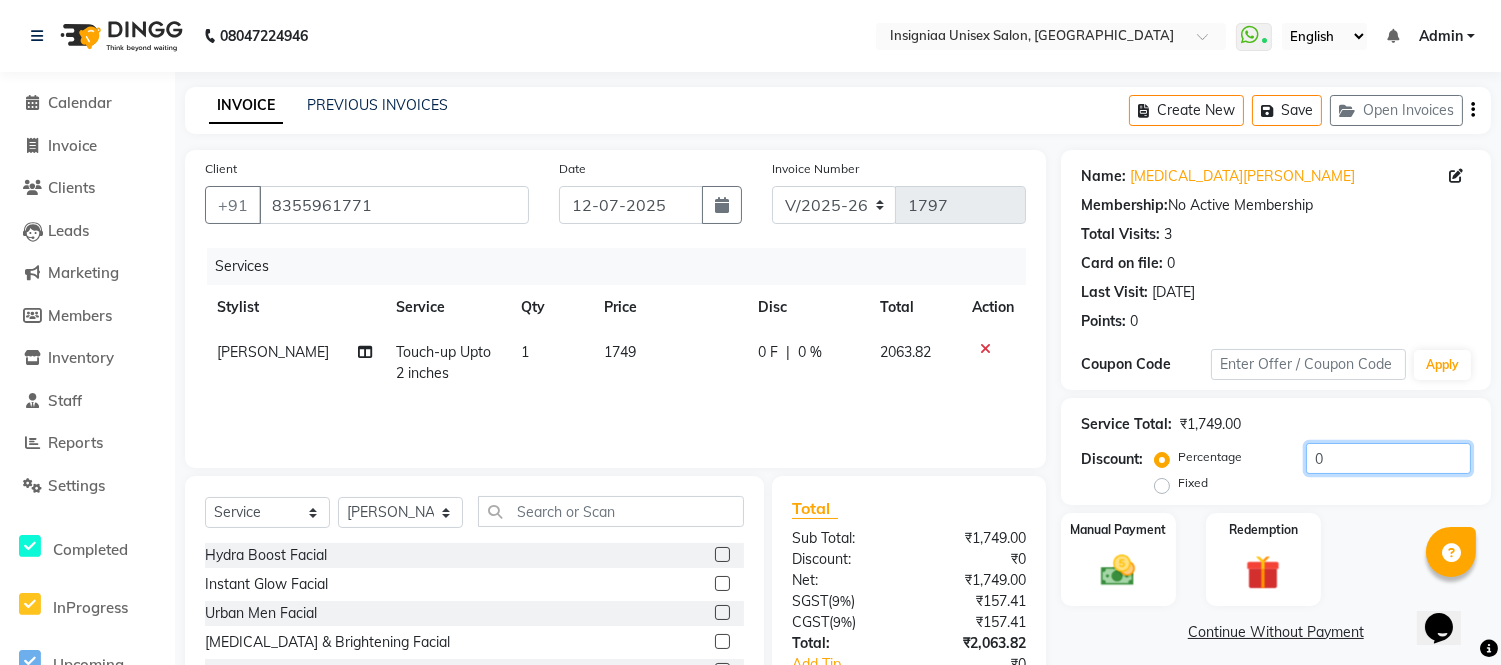 drag, startPoint x: 1304, startPoint y: 454, endPoint x: 1296, endPoint y: 461, distance: 10.630146 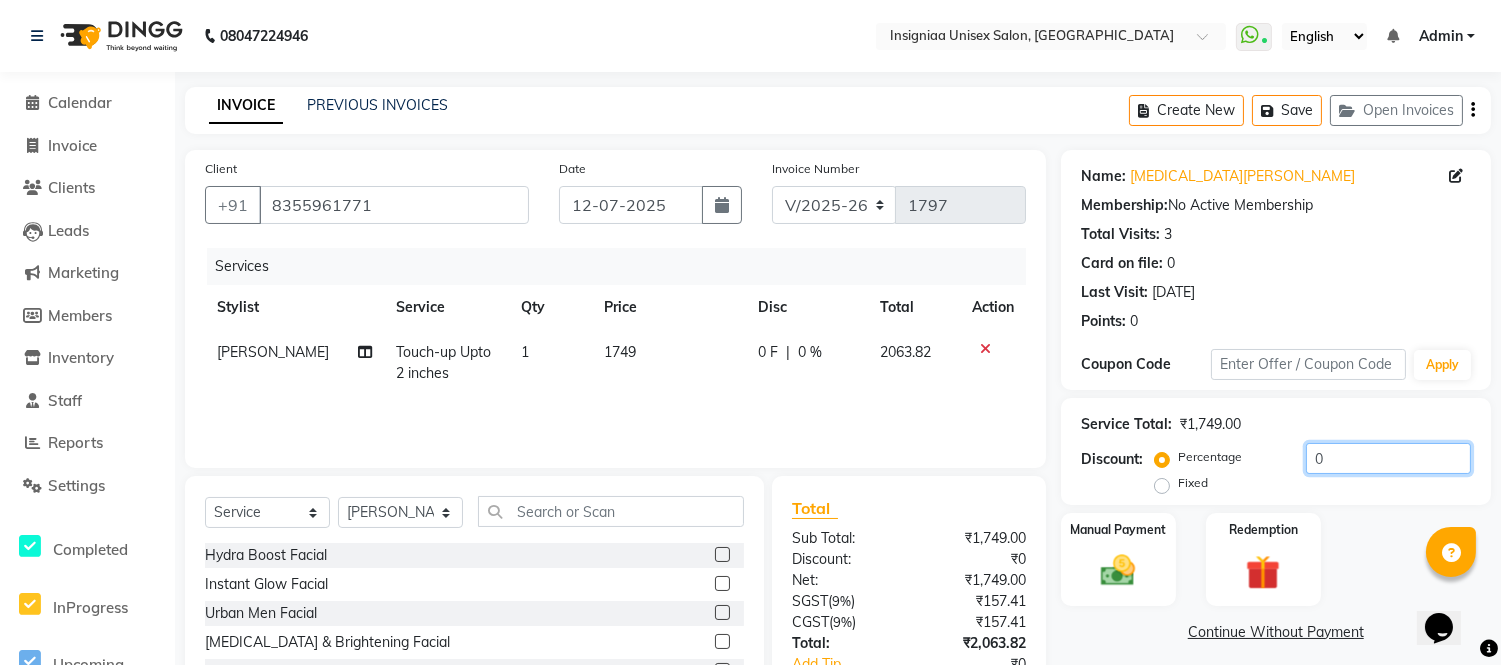 click on "0" 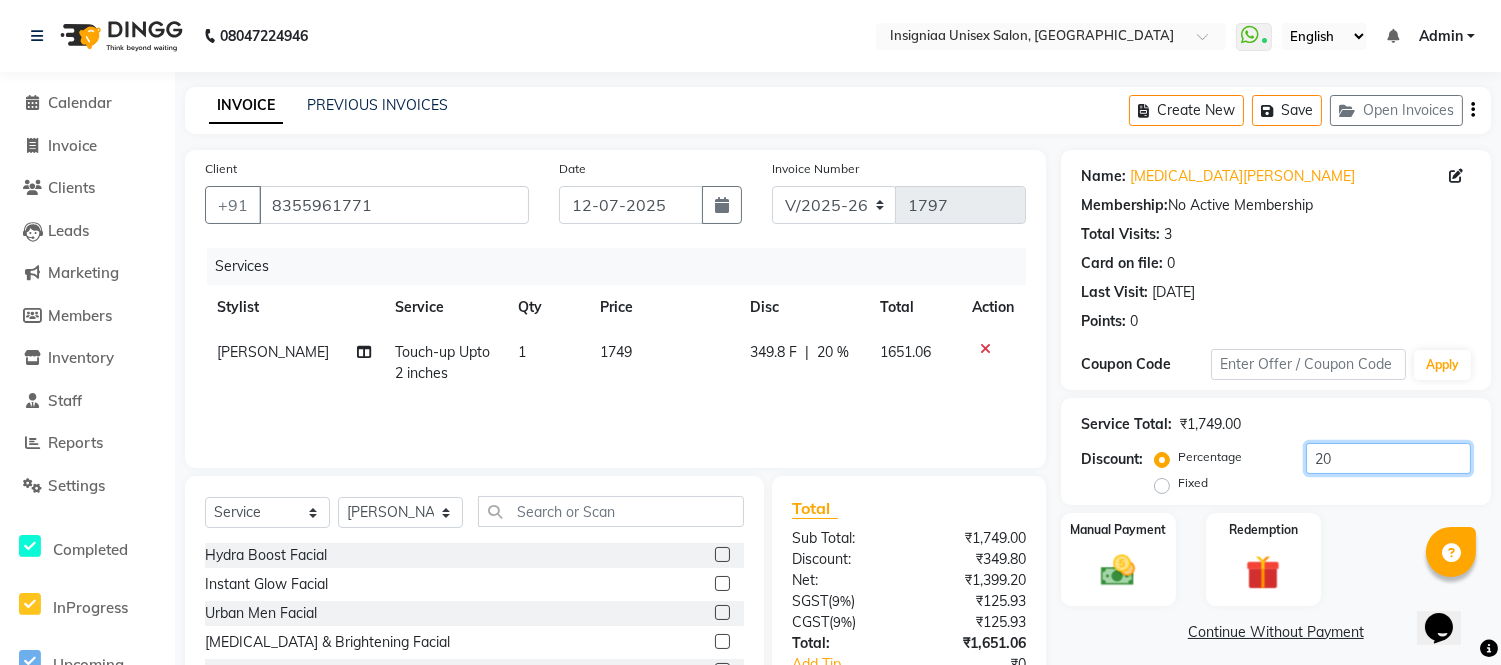 scroll, scrollTop: 44, scrollLeft: 0, axis: vertical 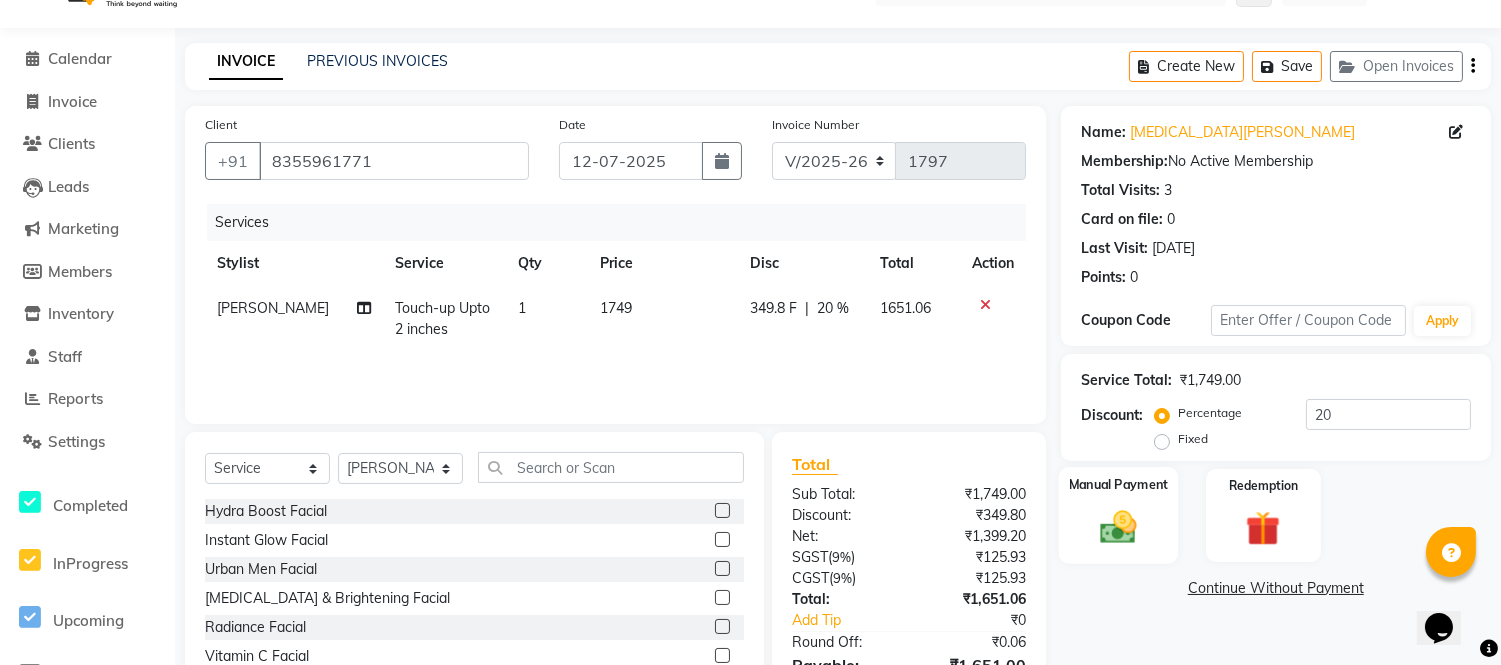 click 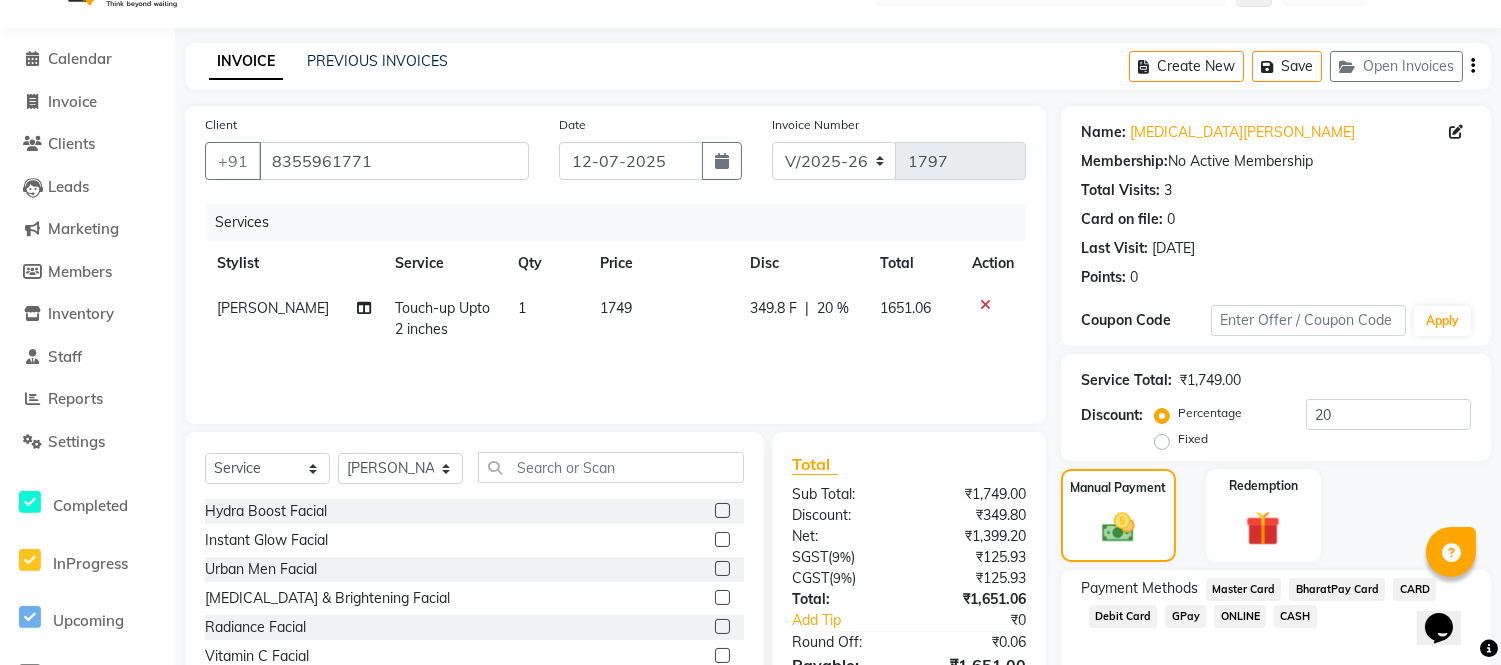 scroll, scrollTop: 155, scrollLeft: 0, axis: vertical 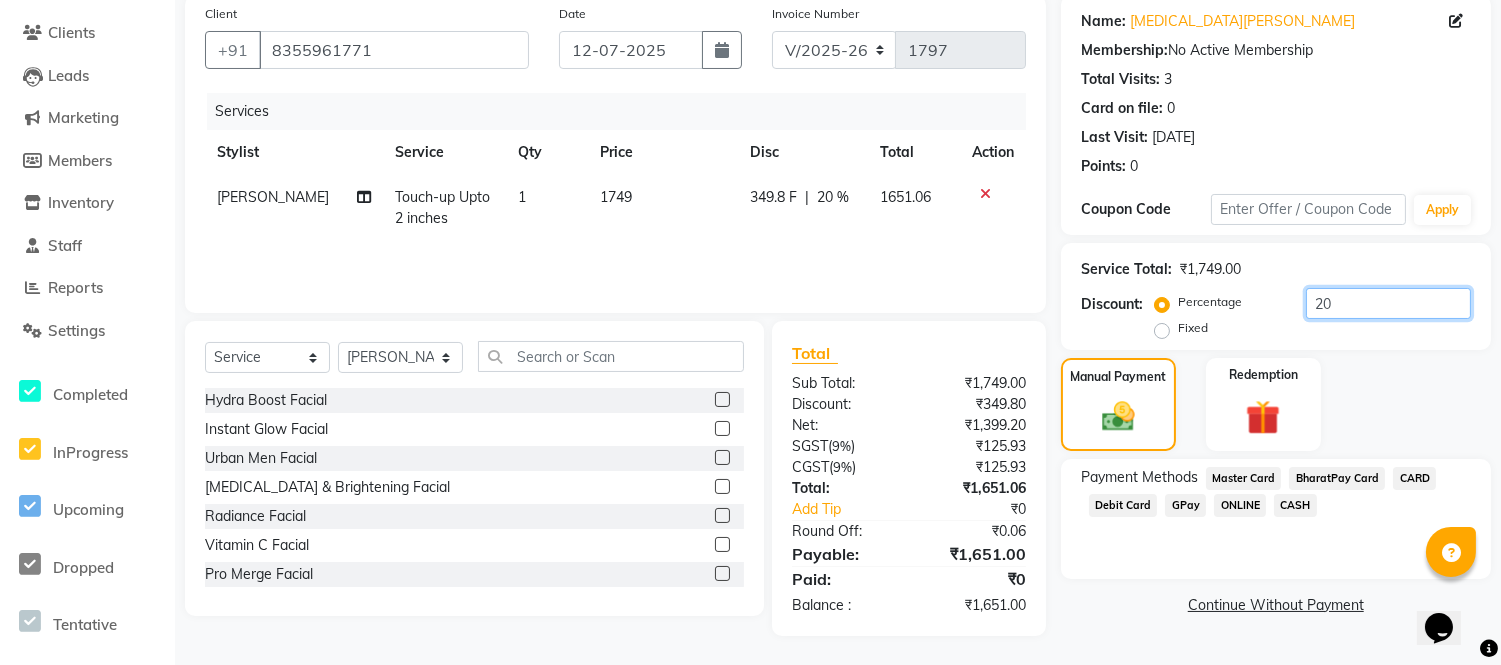 click on "20" 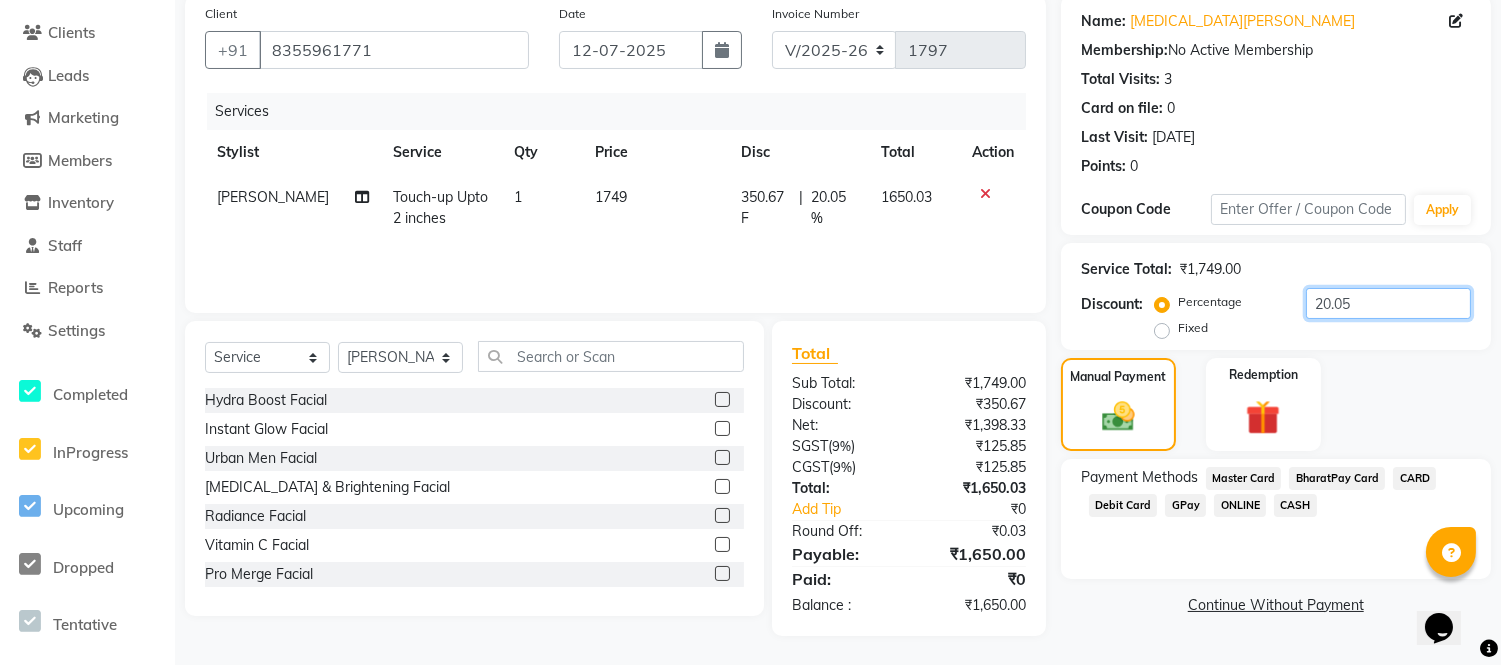 type on "20.05" 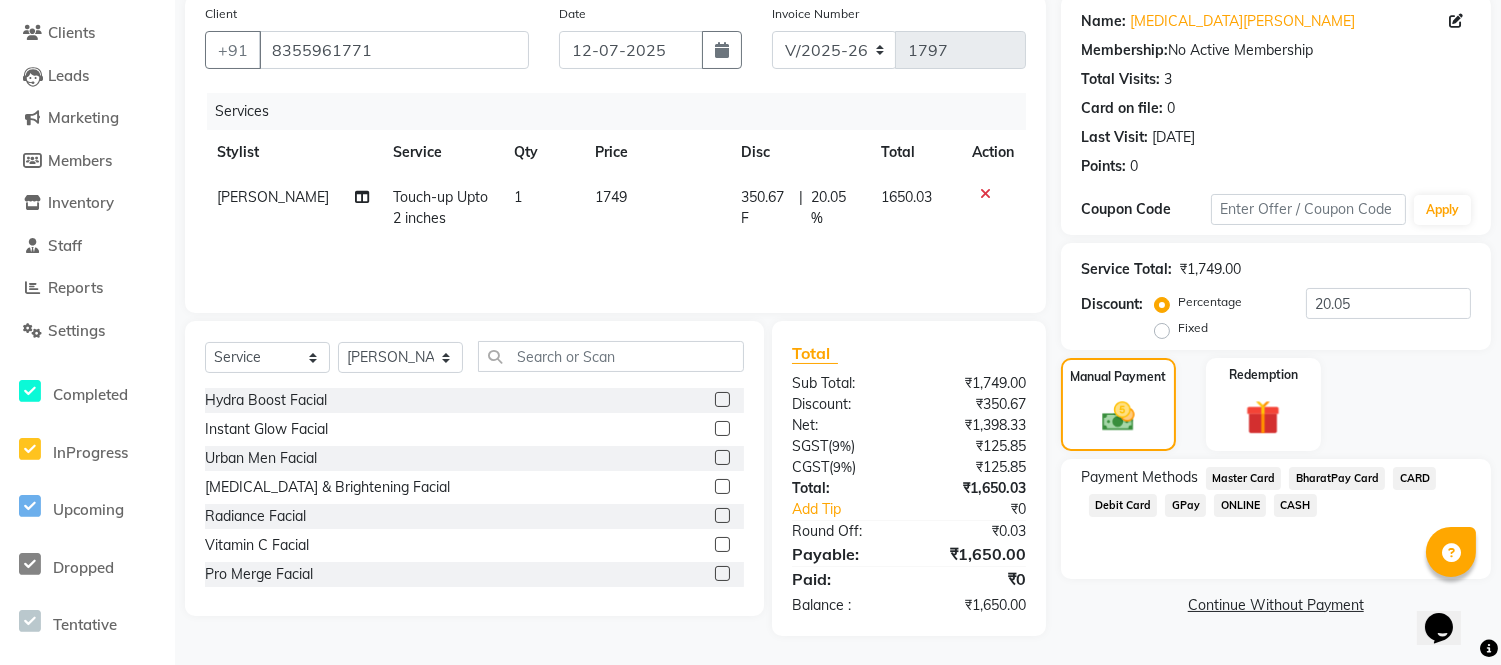 click on "CARD" 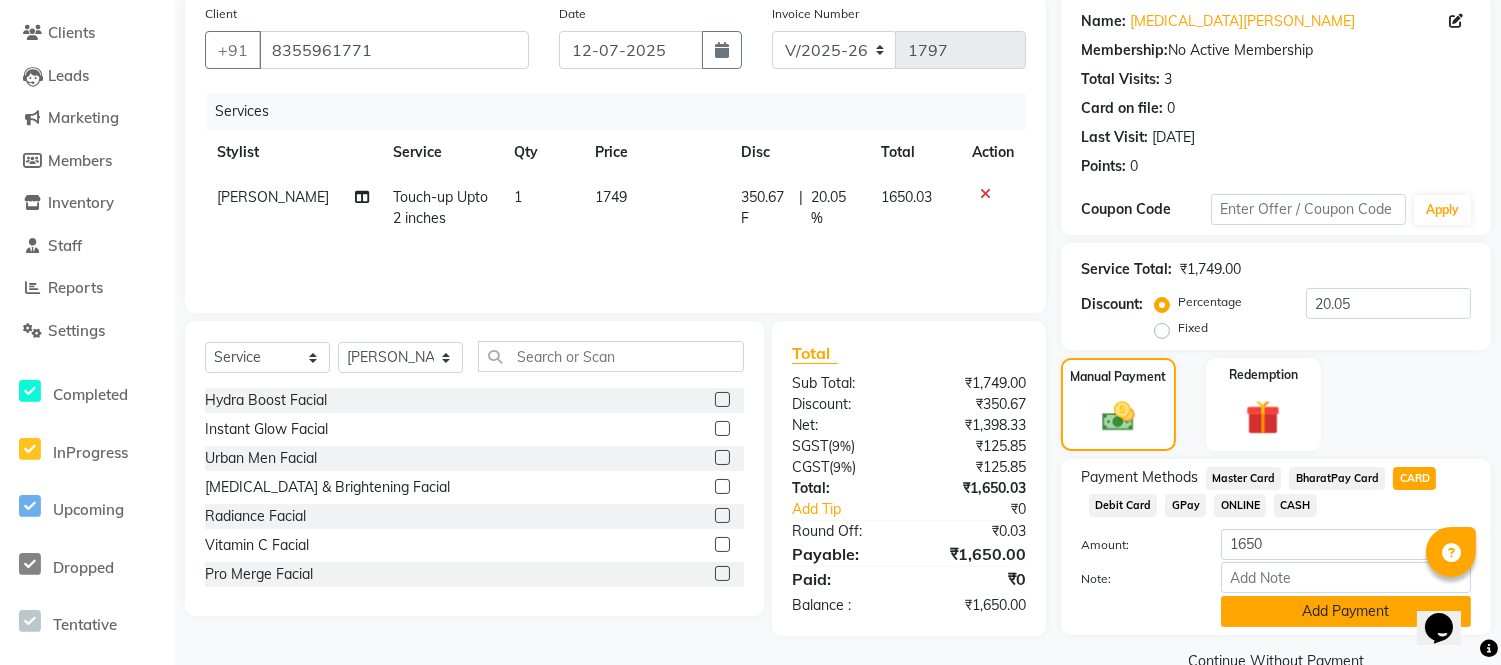 click on "Add Payment" 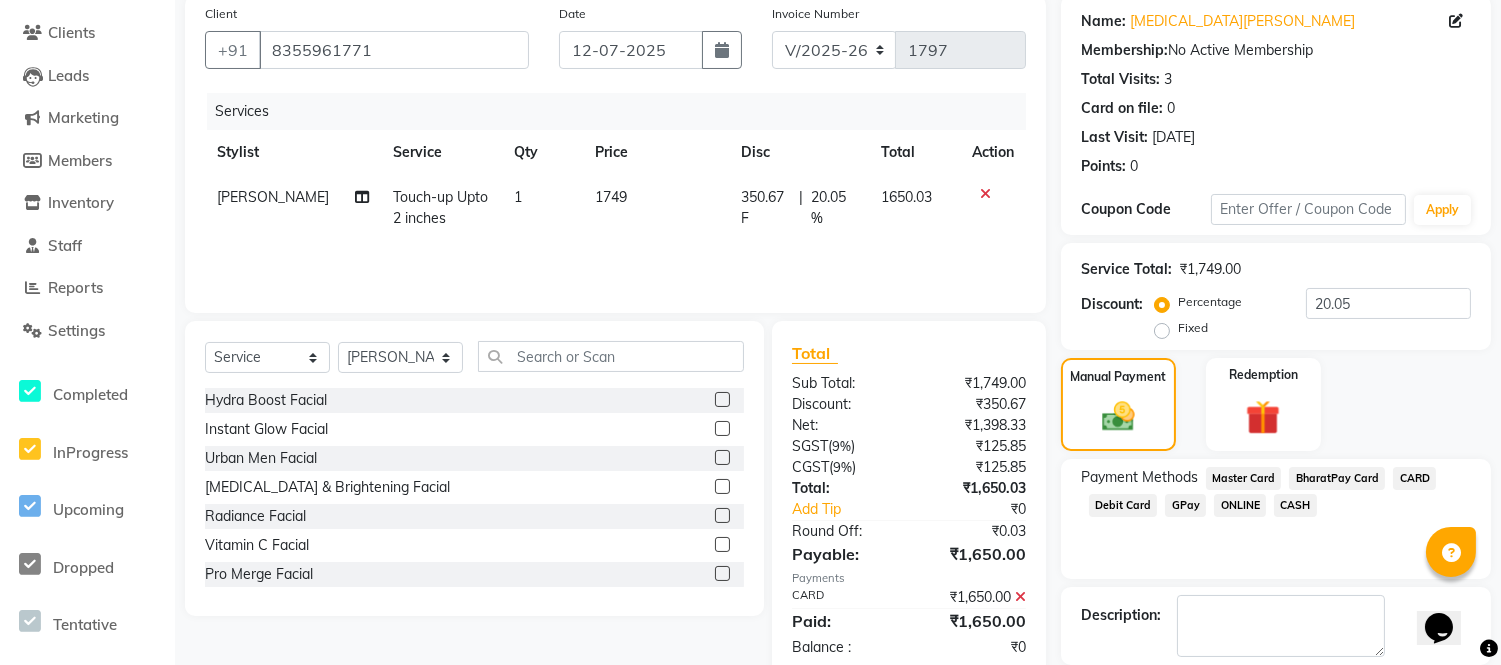 scroll, scrollTop: 252, scrollLeft: 0, axis: vertical 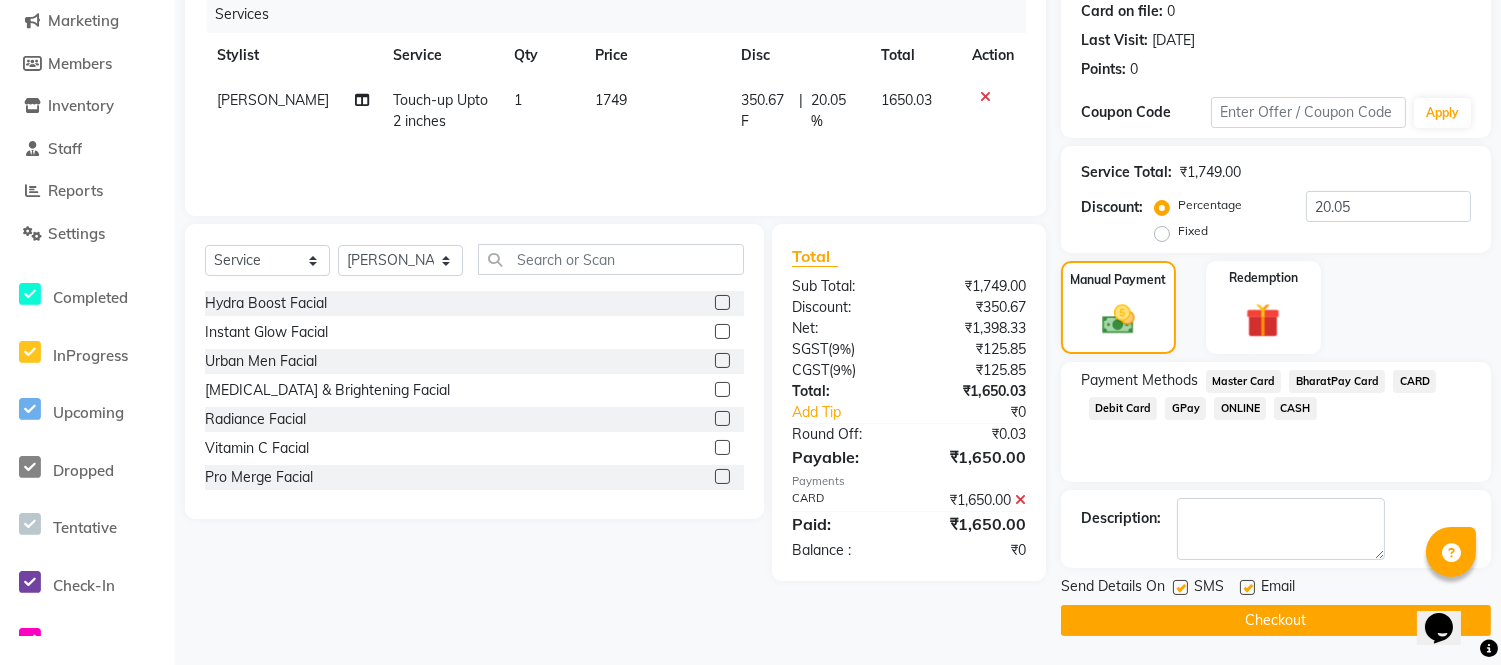 click 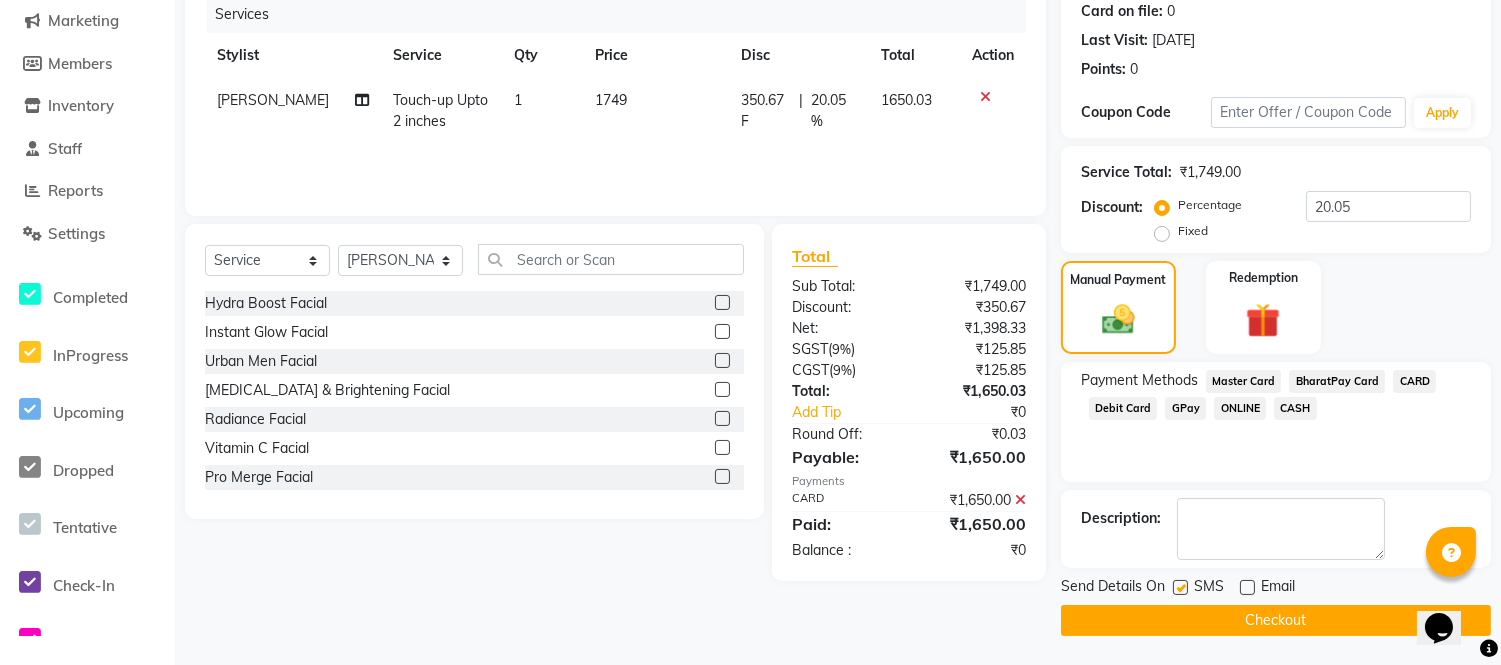 click 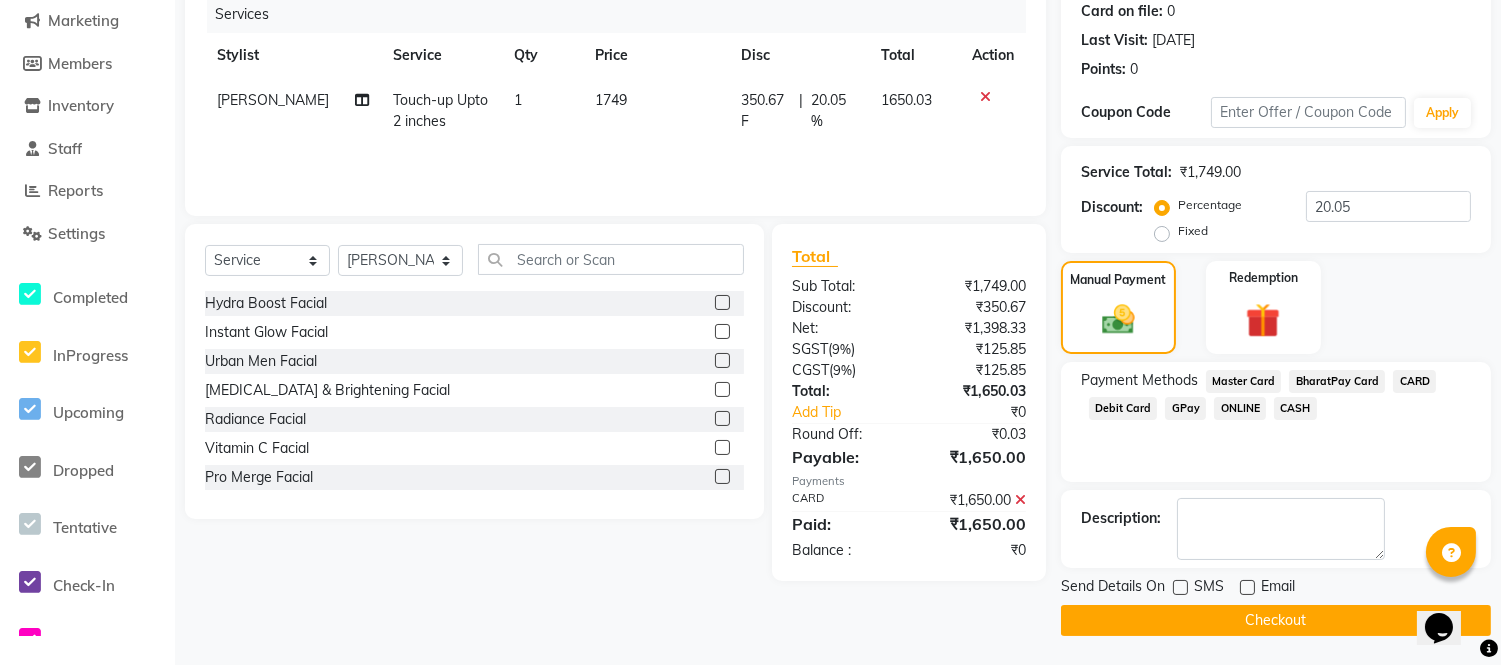 click on "Checkout" 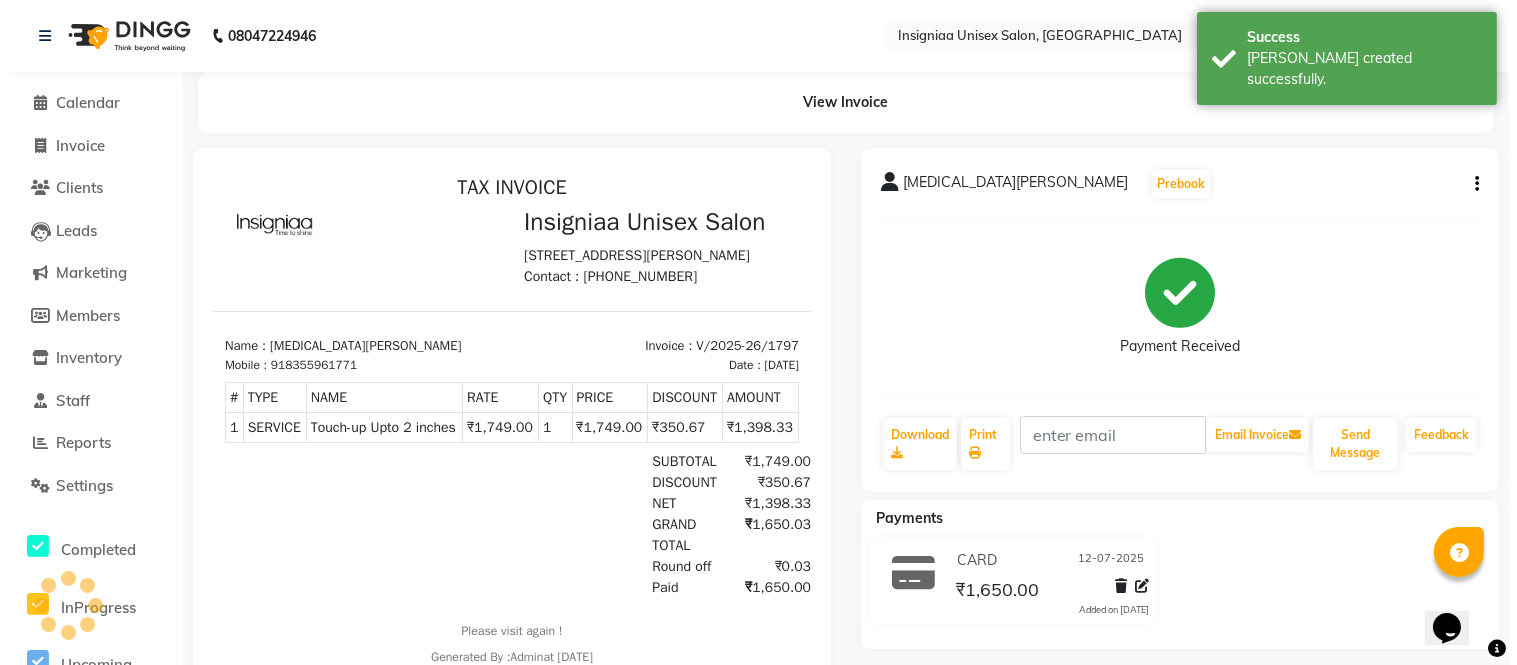 scroll, scrollTop: 0, scrollLeft: 0, axis: both 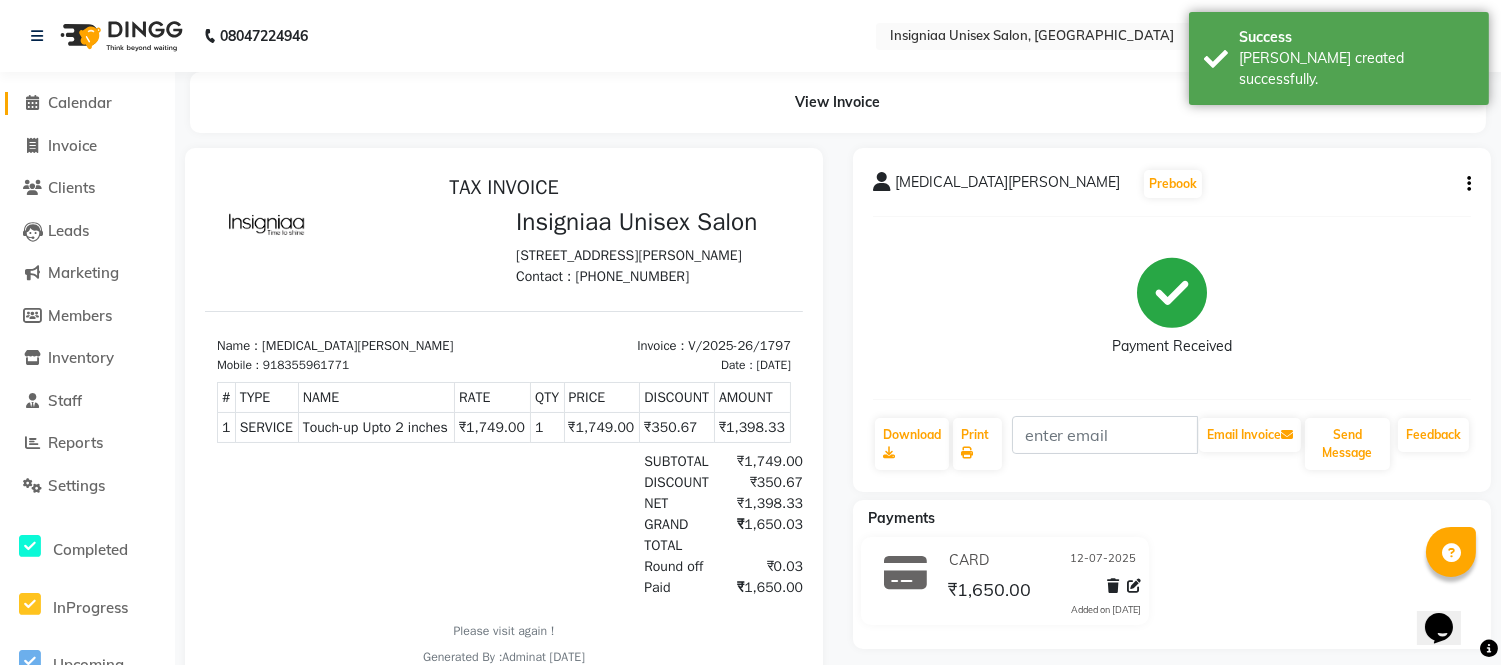 click on "Calendar" 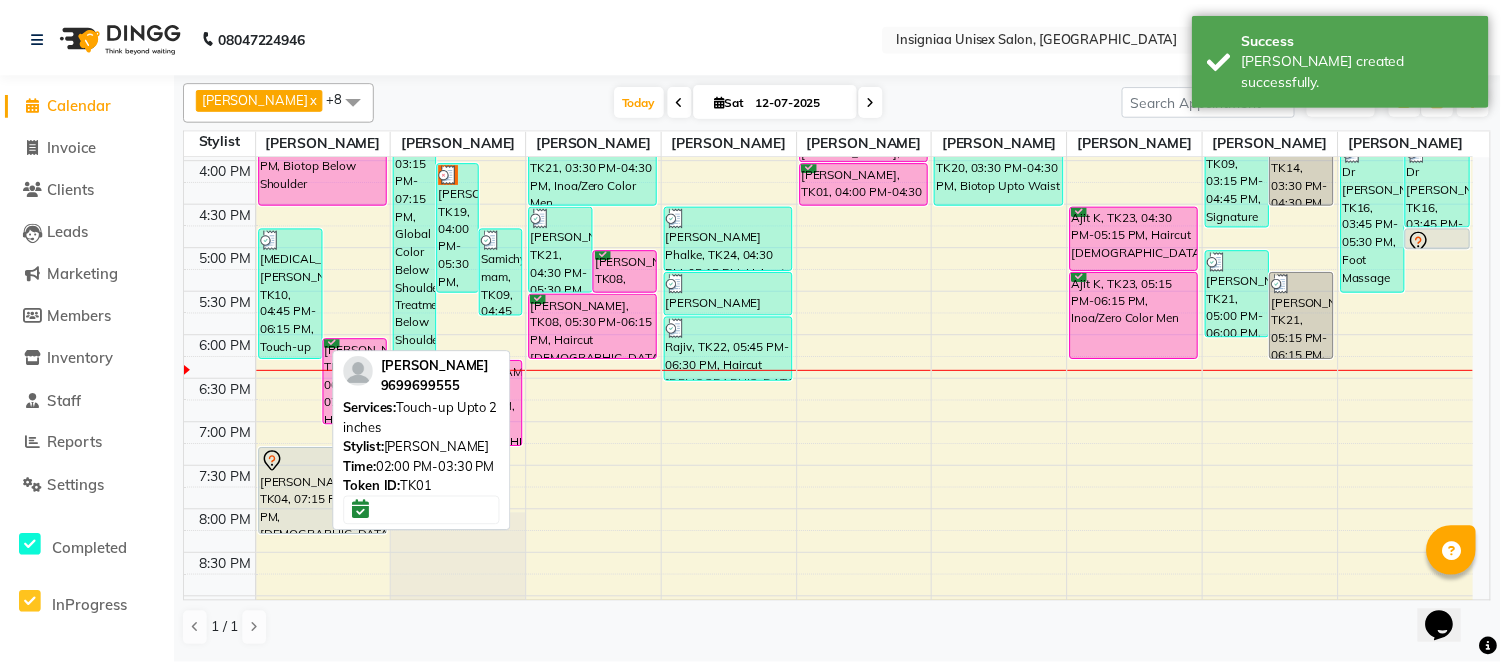 scroll, scrollTop: 634, scrollLeft: 0, axis: vertical 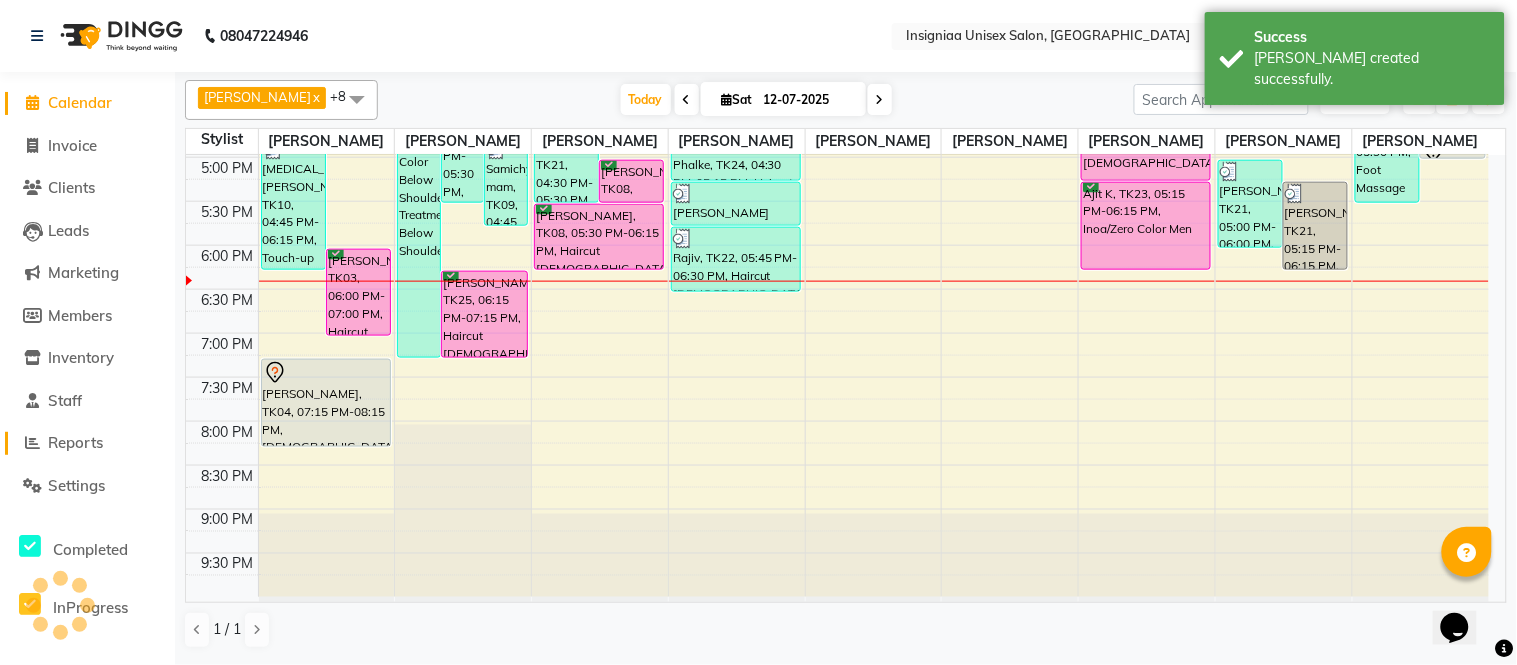 click on "Reports" 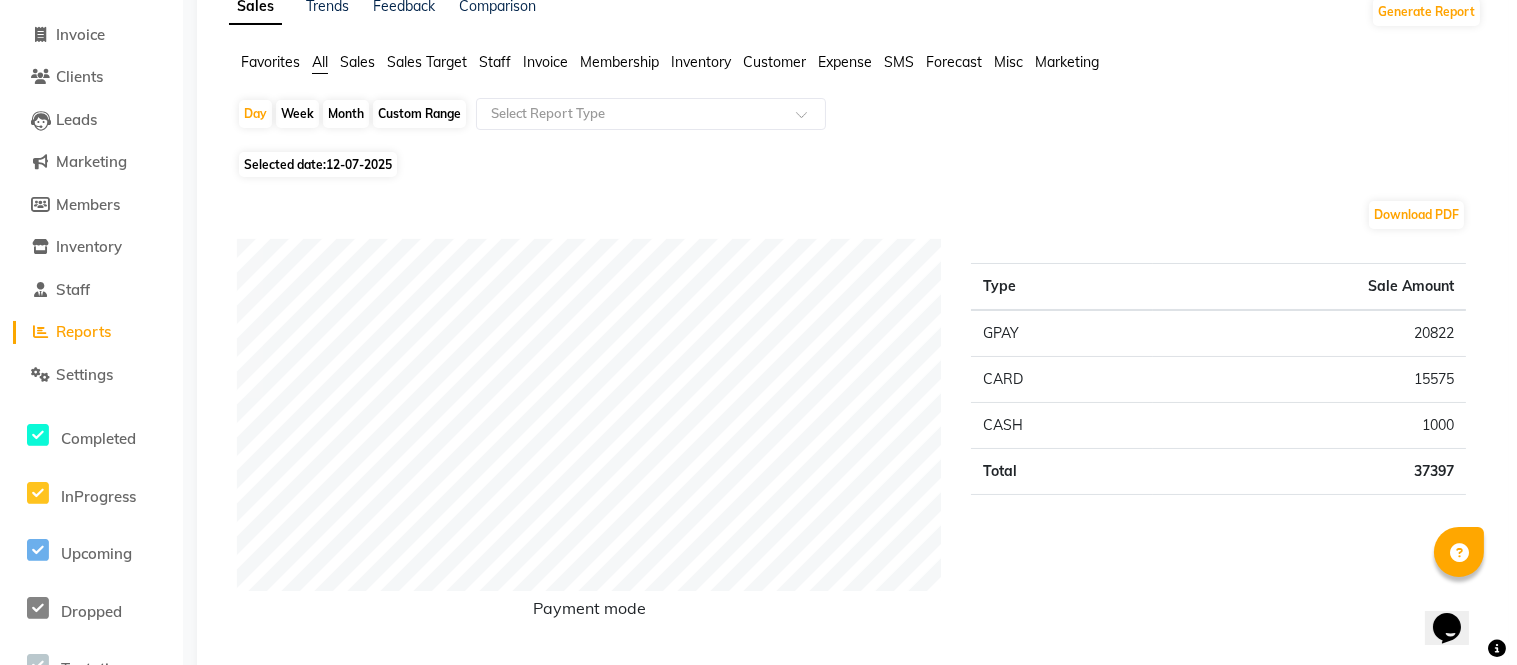 scroll, scrollTop: 0, scrollLeft: 0, axis: both 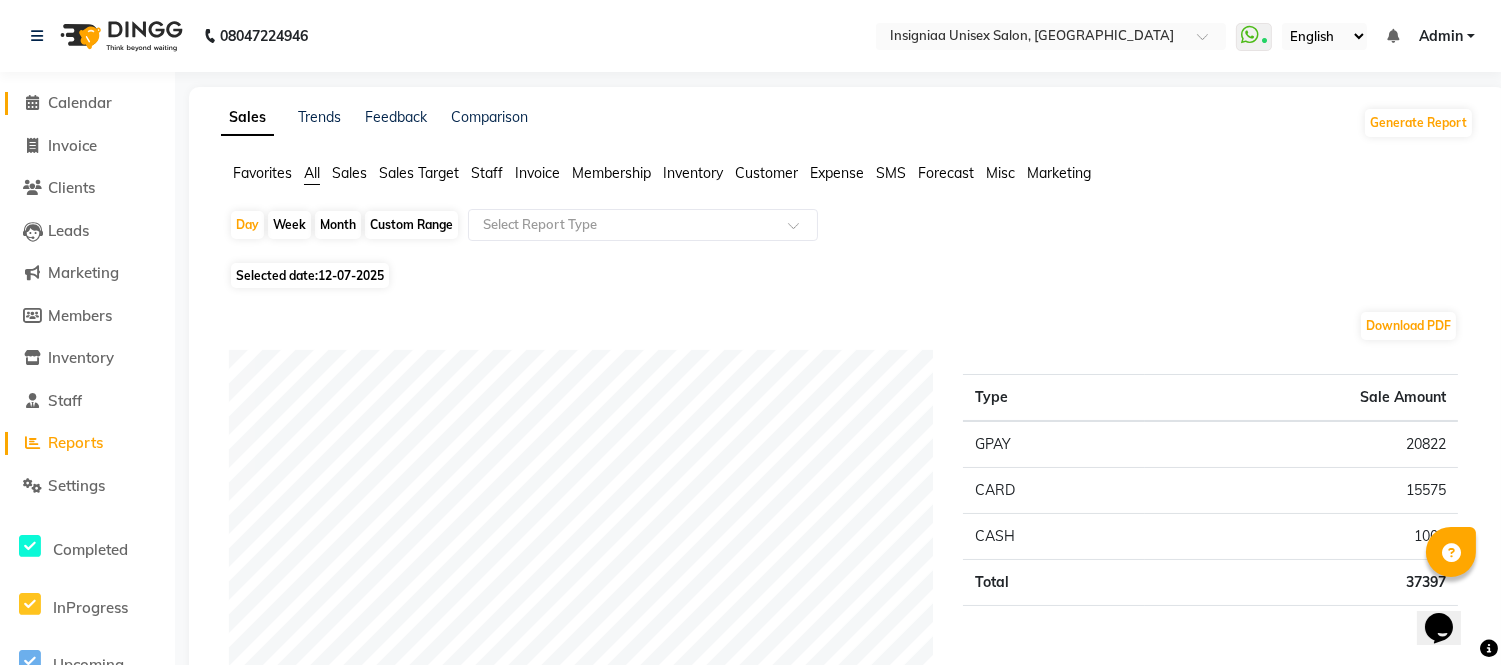 click on "Calendar" 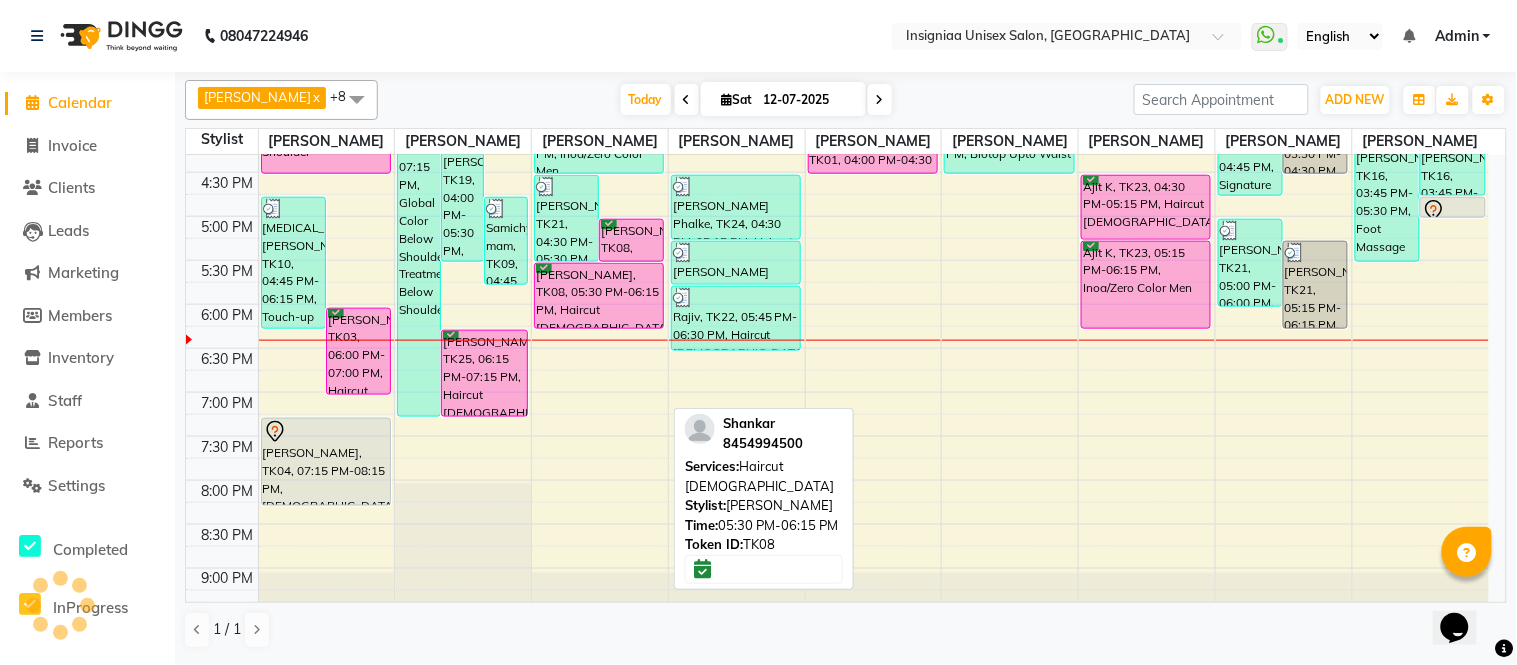 scroll, scrollTop: 555, scrollLeft: 0, axis: vertical 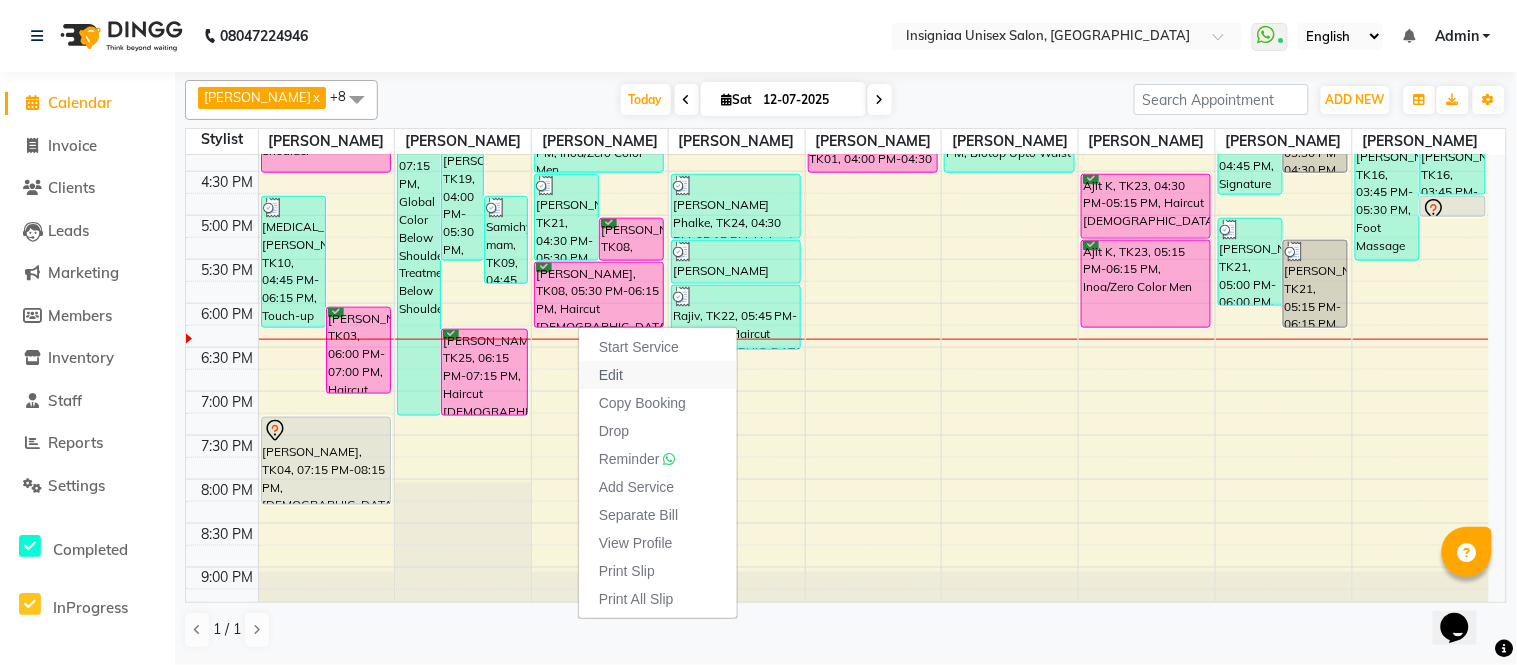 click on "Edit" at bounding box center (658, 375) 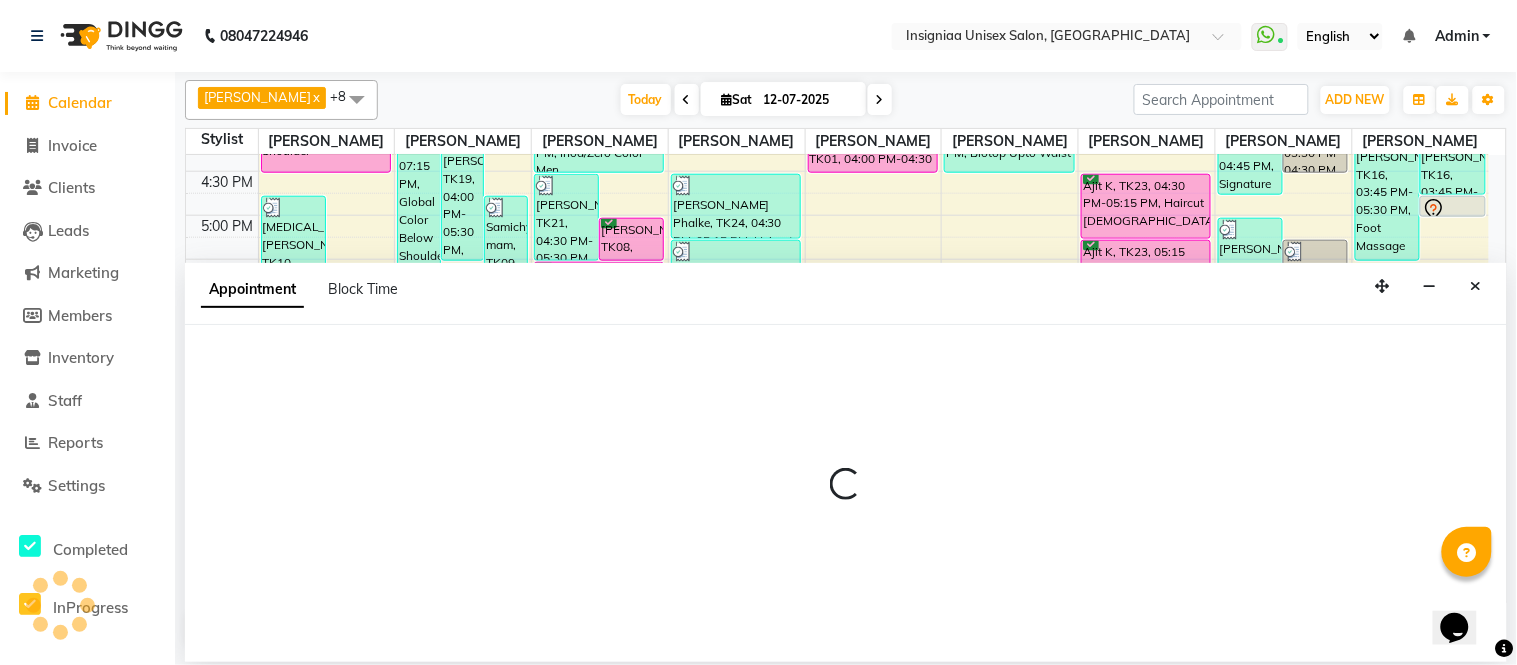 select on "58133" 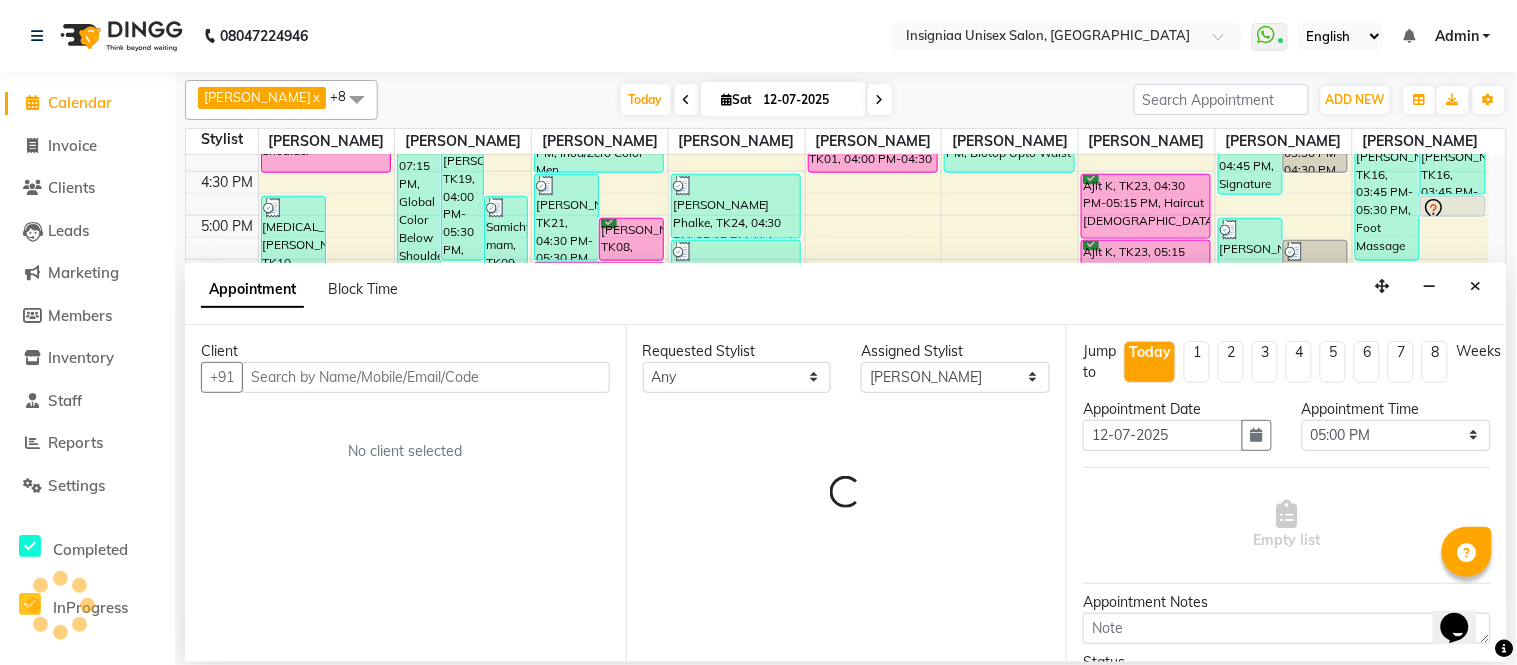 scroll, scrollTop: 634, scrollLeft: 0, axis: vertical 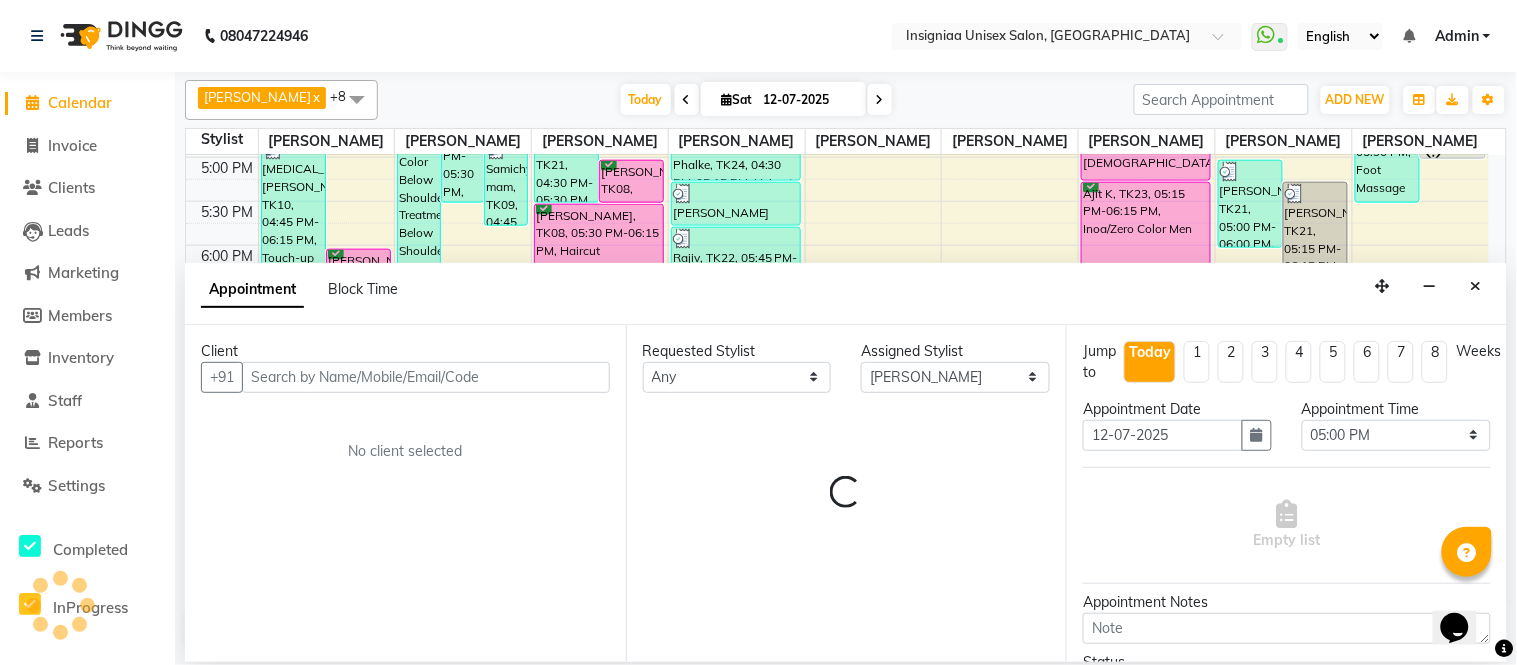 select on "3521" 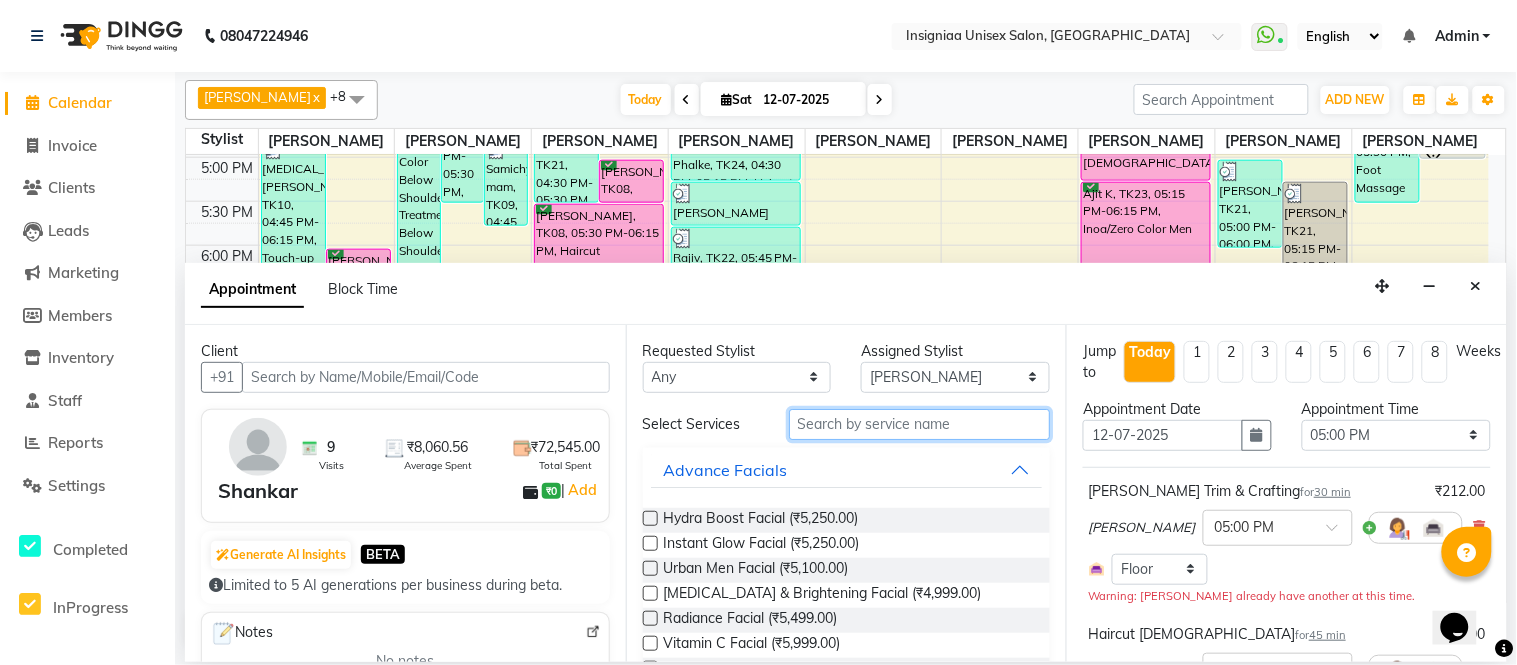click at bounding box center (920, 424) 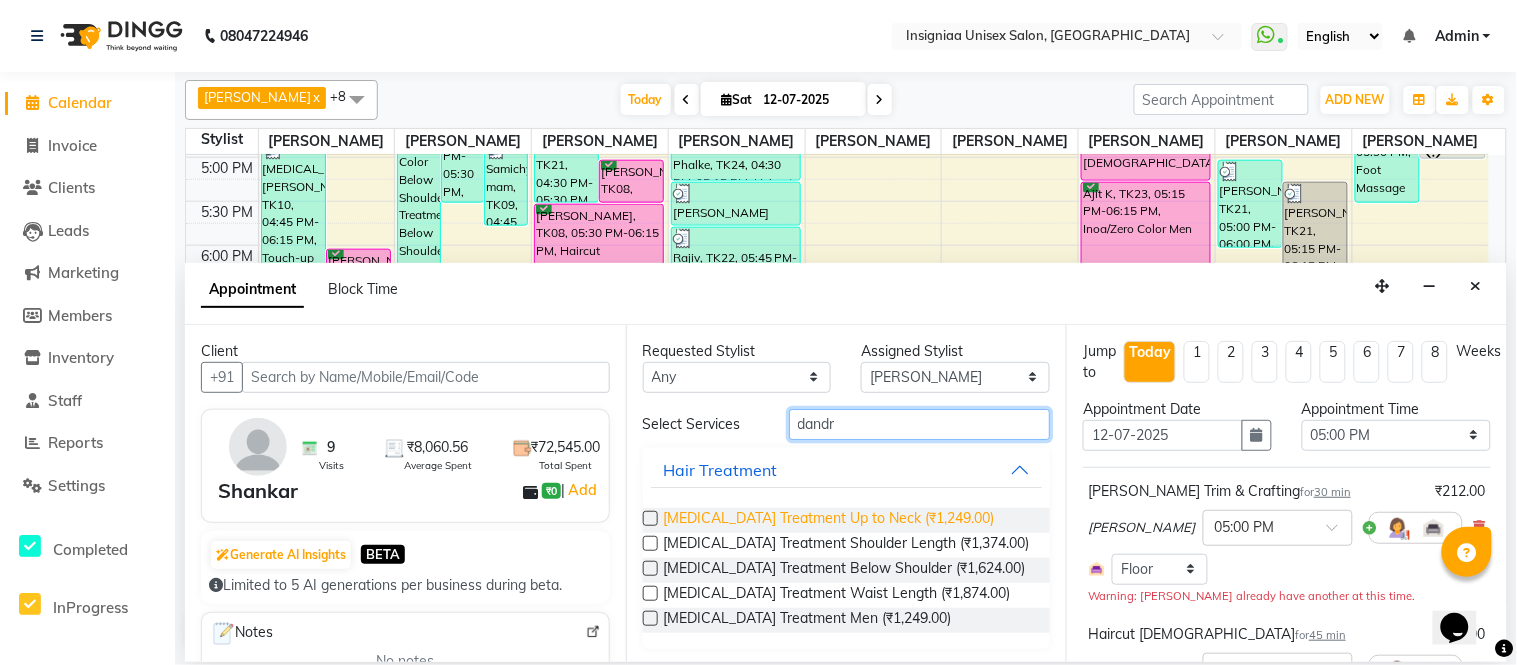 type on "dandr" 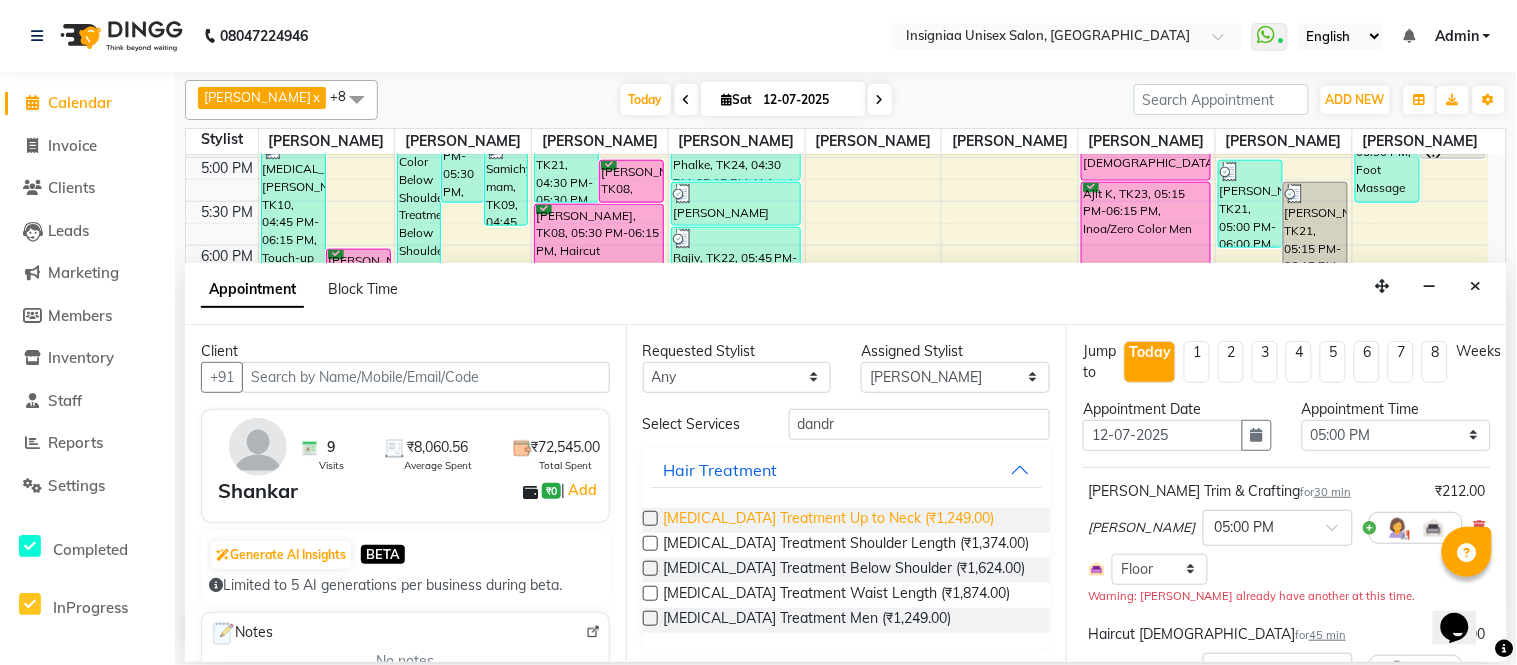 click on "Dandruff Treatment Up to Neck (₹1,249.00)" at bounding box center [829, 520] 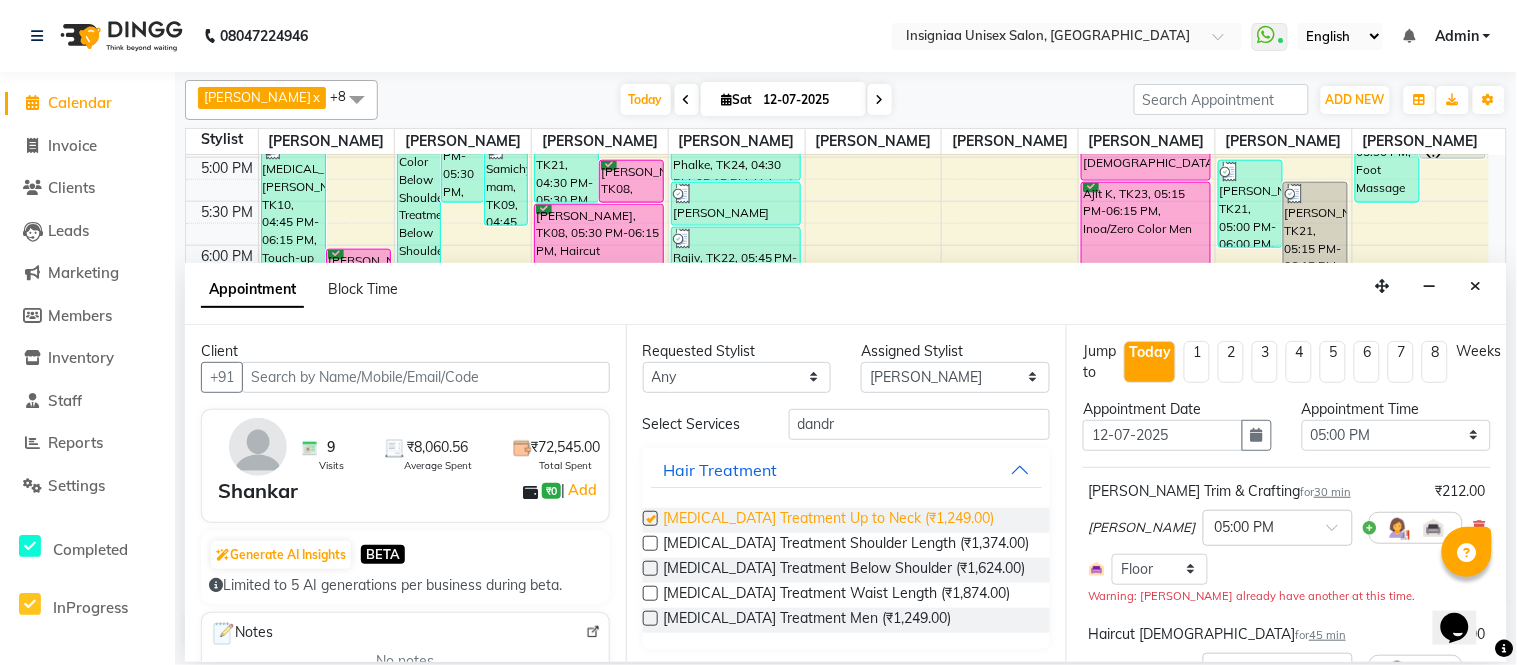 checkbox on "false" 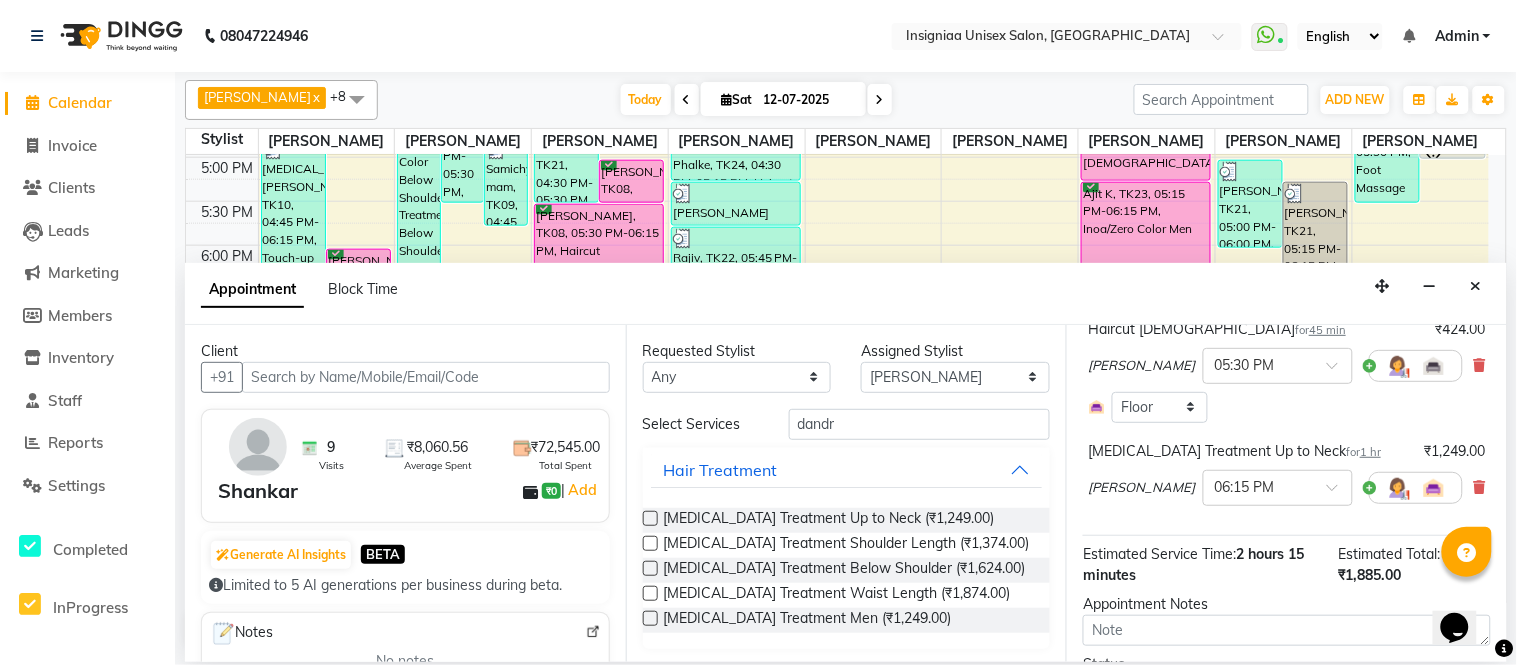 scroll, scrollTop: 416, scrollLeft: 0, axis: vertical 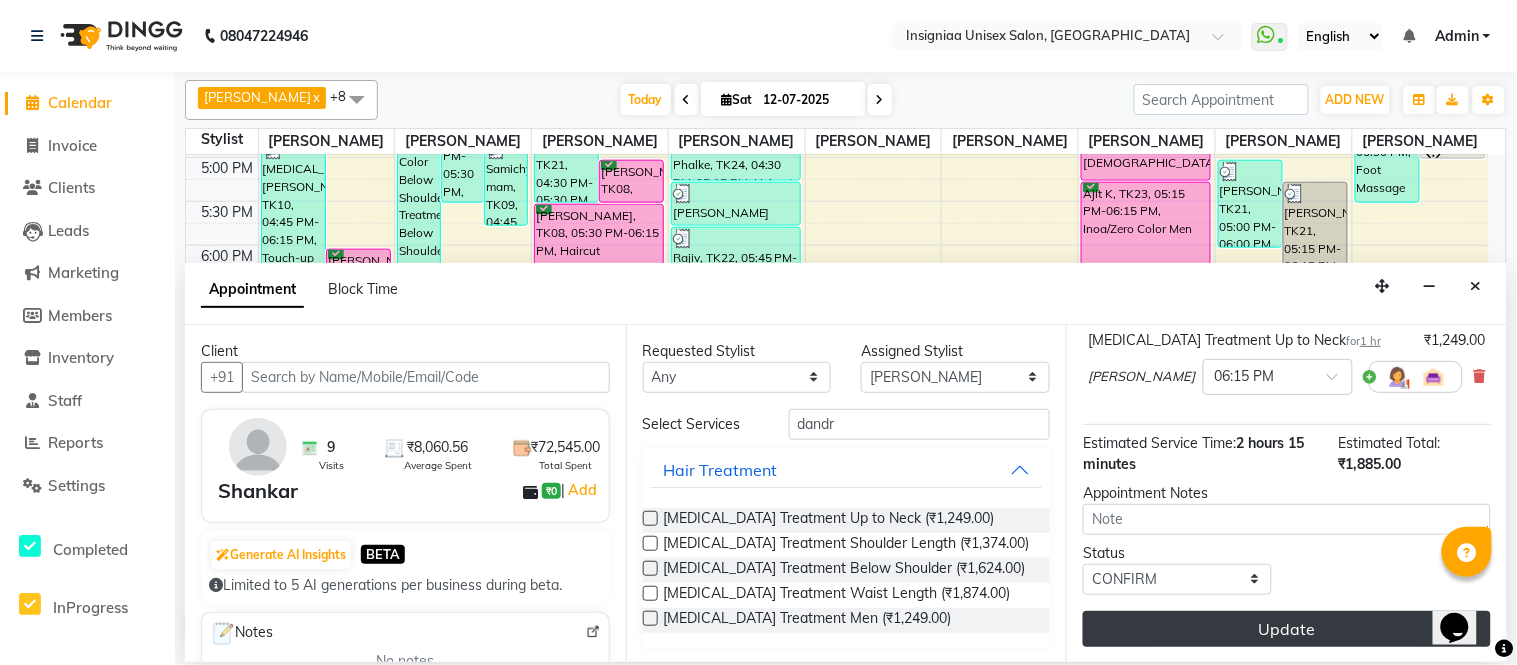 click on "Update" at bounding box center (1287, 629) 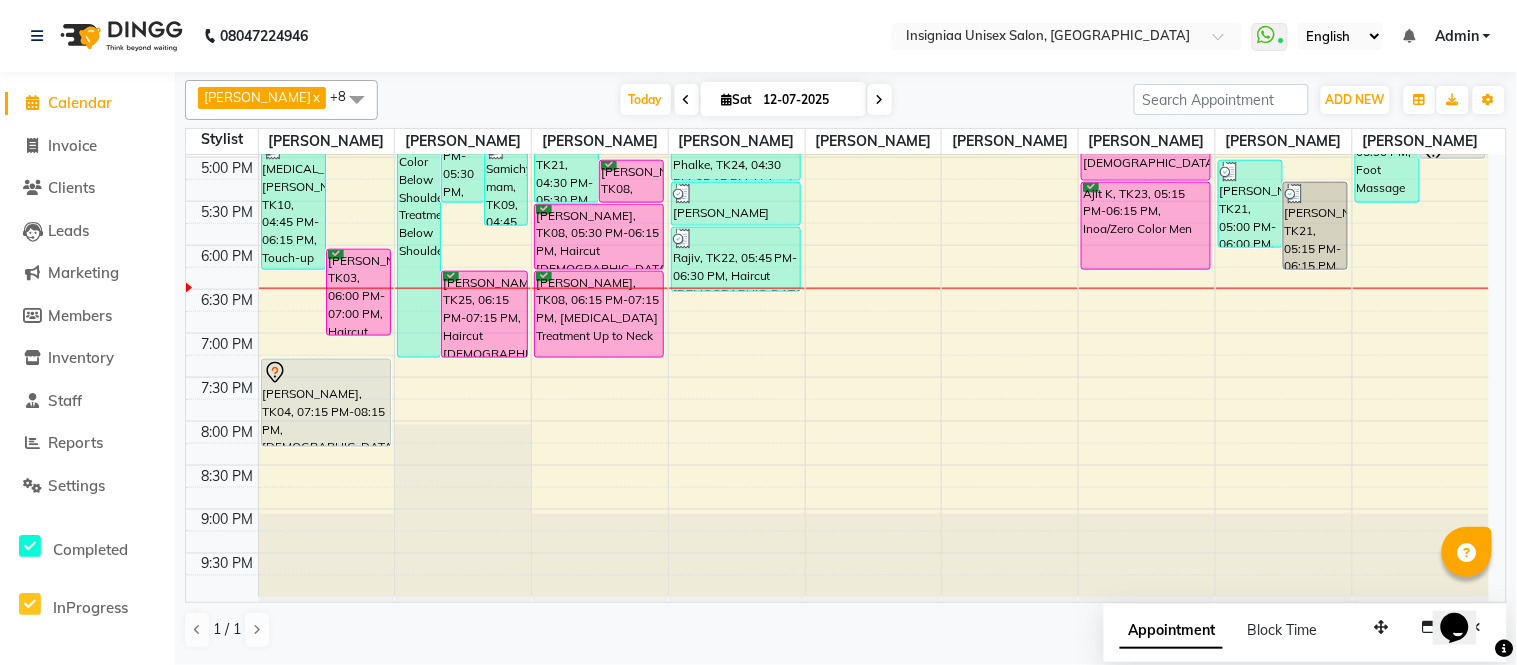 scroll, scrollTop: 523, scrollLeft: 0, axis: vertical 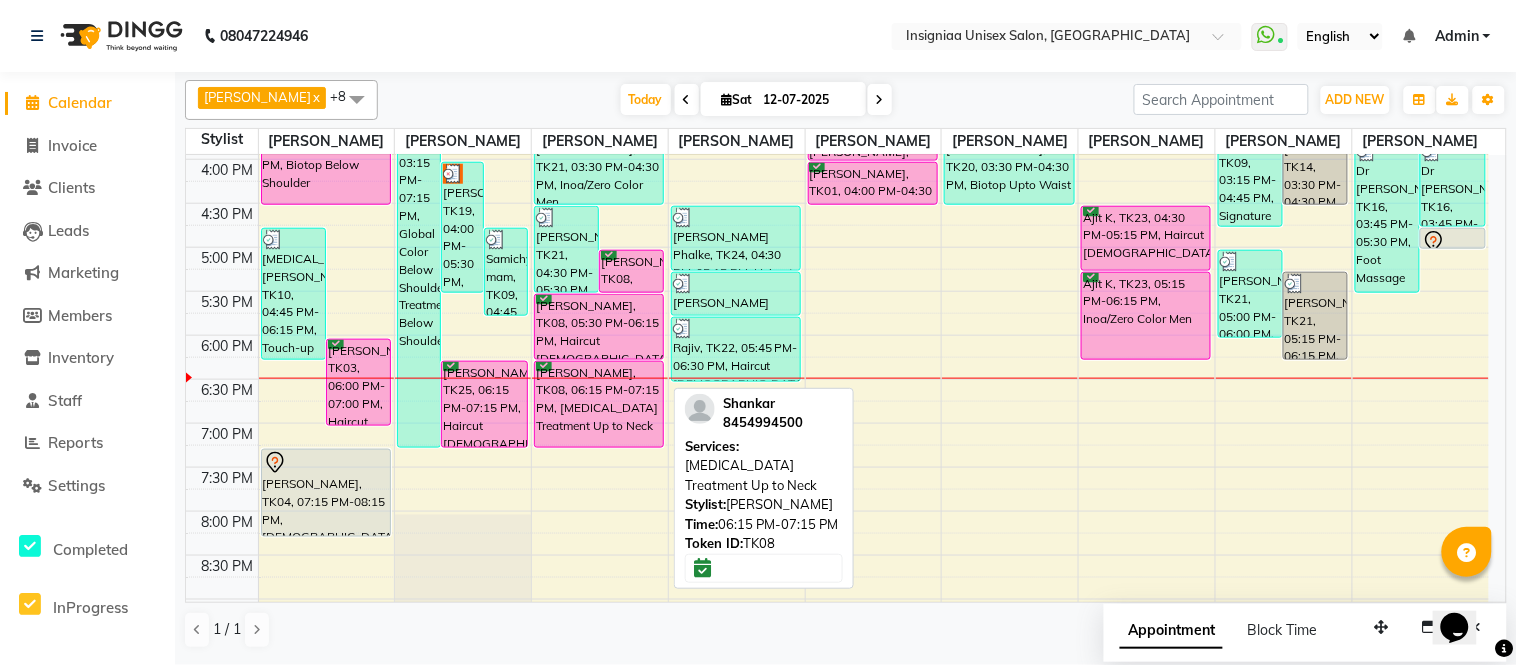 click on "[PERSON_NAME], TK08, 06:15 PM-07:15 PM, [MEDICAL_DATA] Treatment Up to Neck" at bounding box center (599, 404) 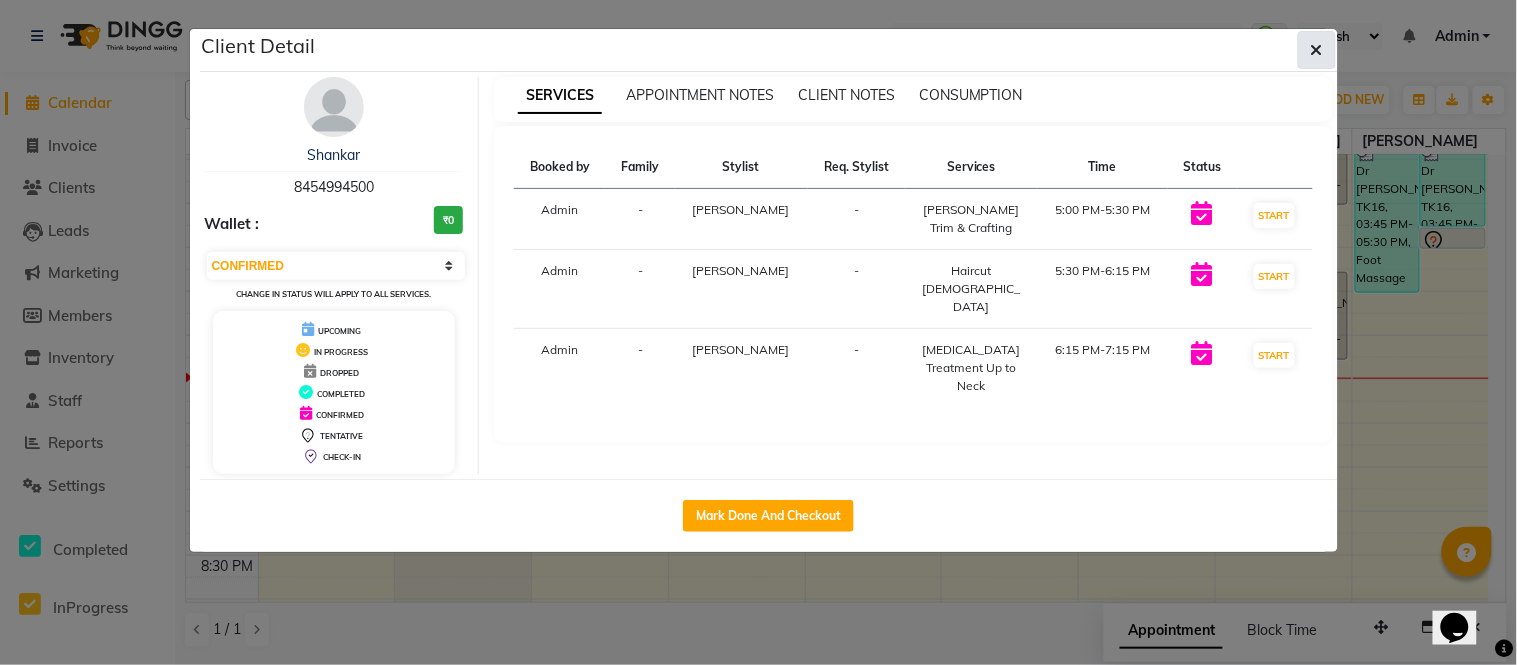 click 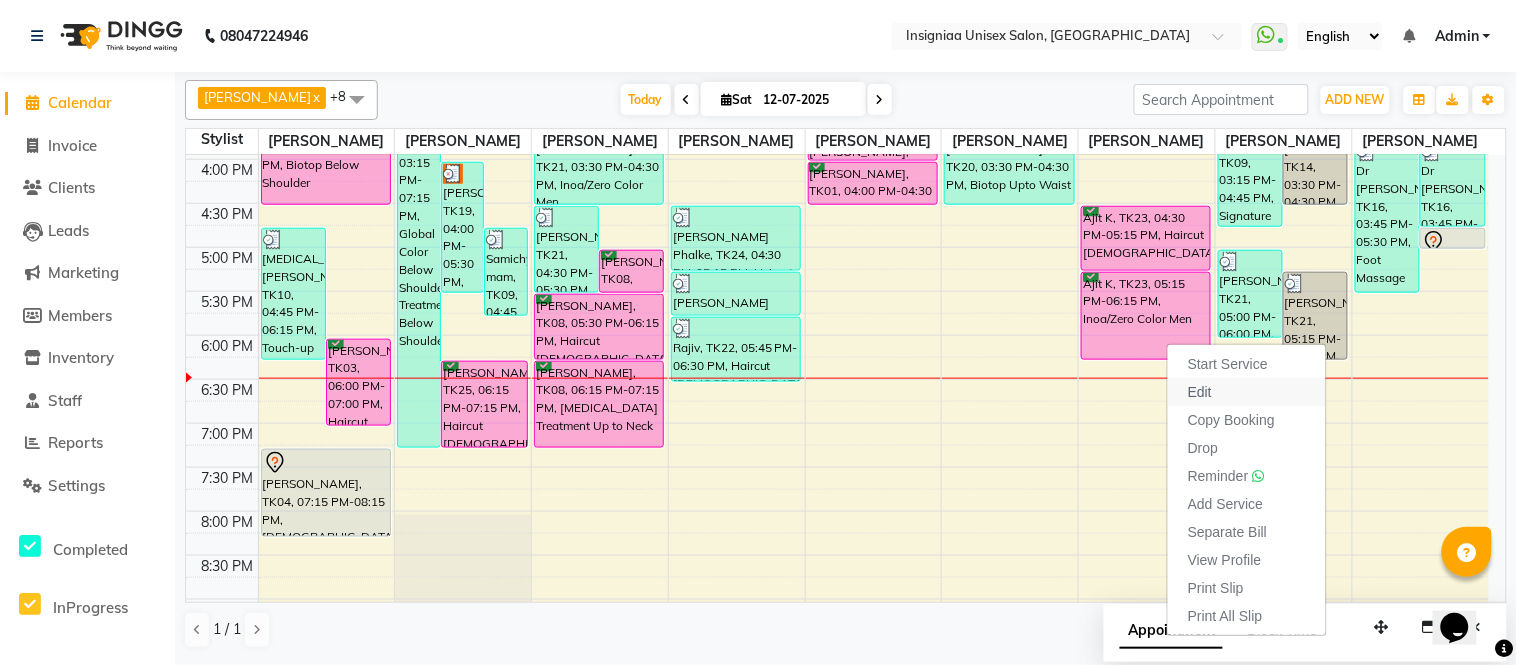 click on "Edit" at bounding box center [1200, 392] 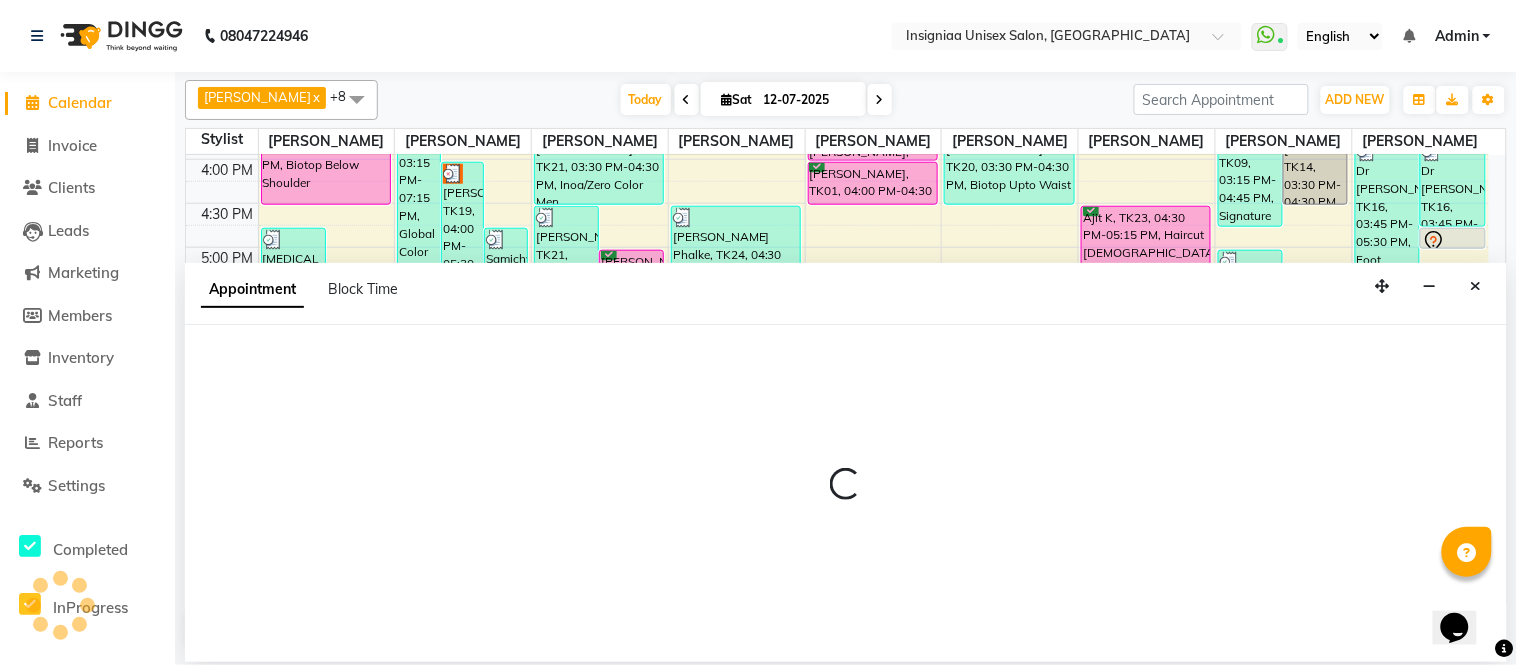 select on "67590" 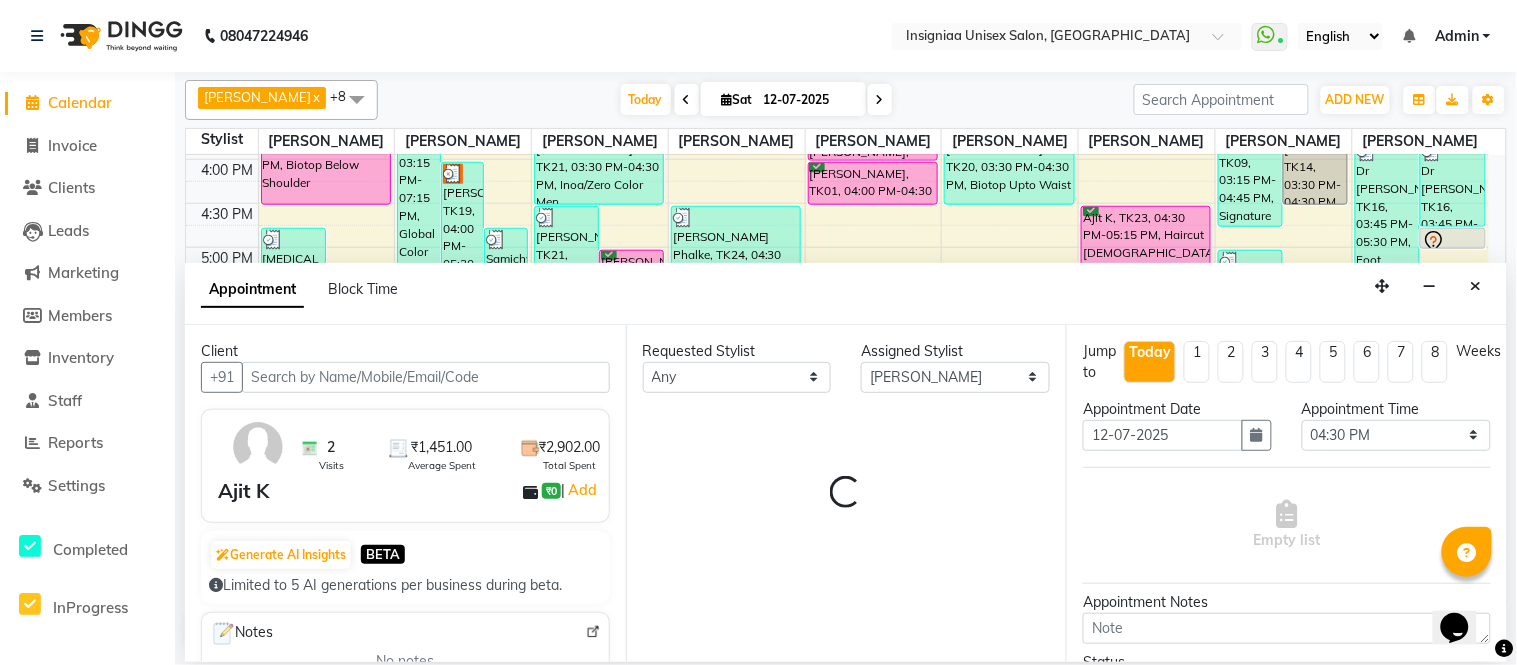scroll, scrollTop: 634, scrollLeft: 0, axis: vertical 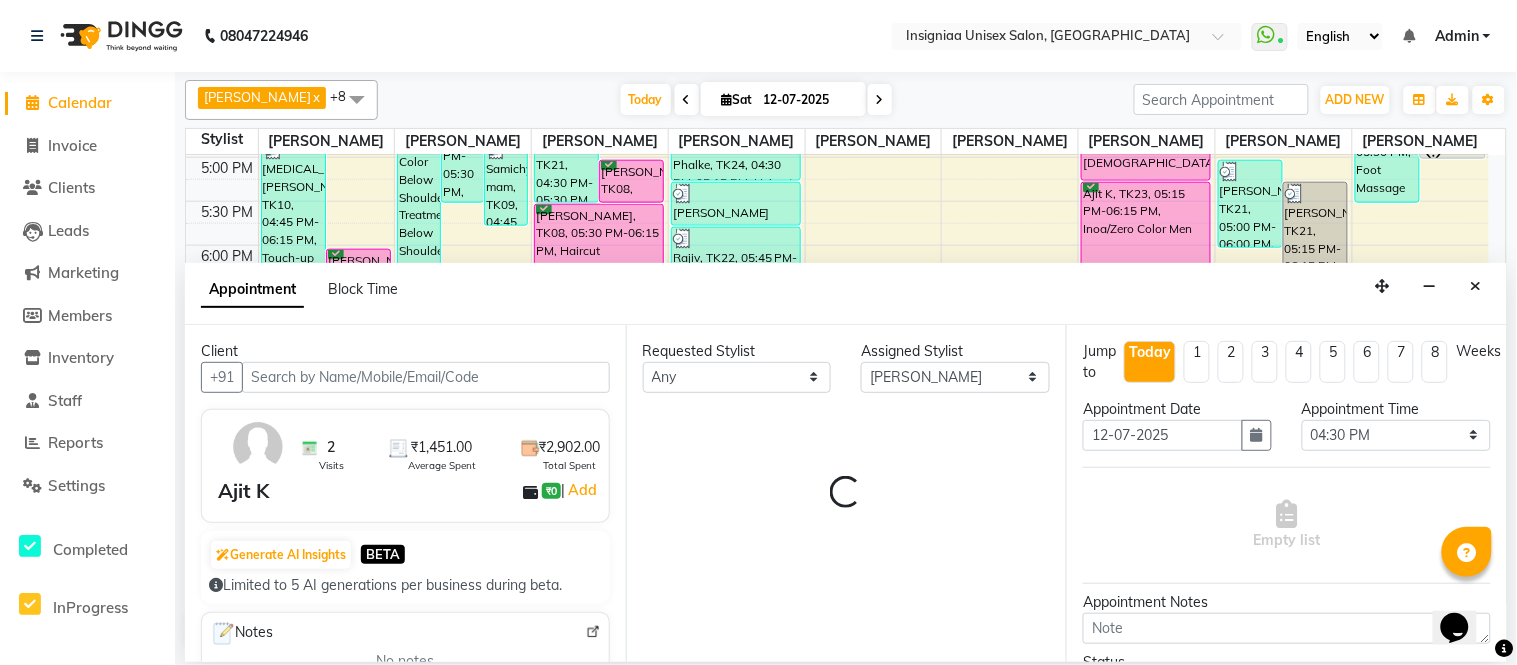 select on "3521" 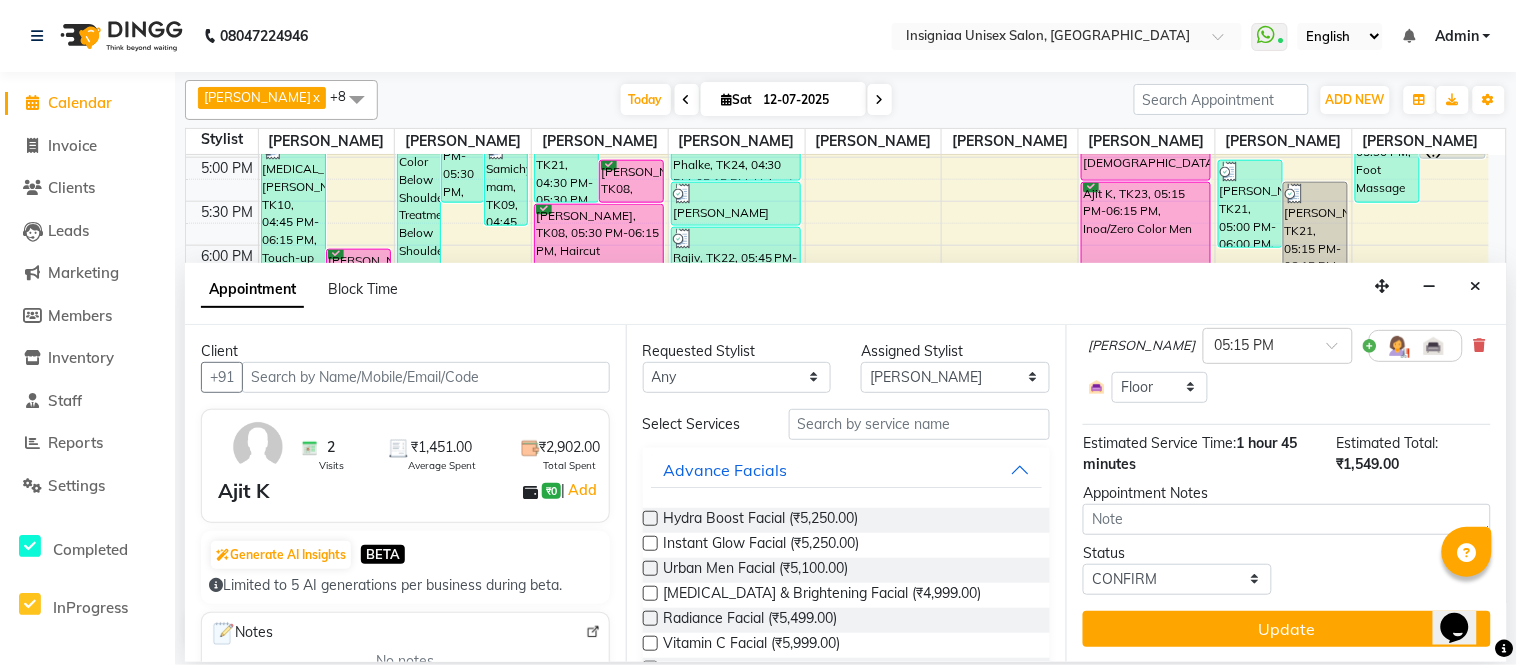 scroll, scrollTop: 193, scrollLeft: 0, axis: vertical 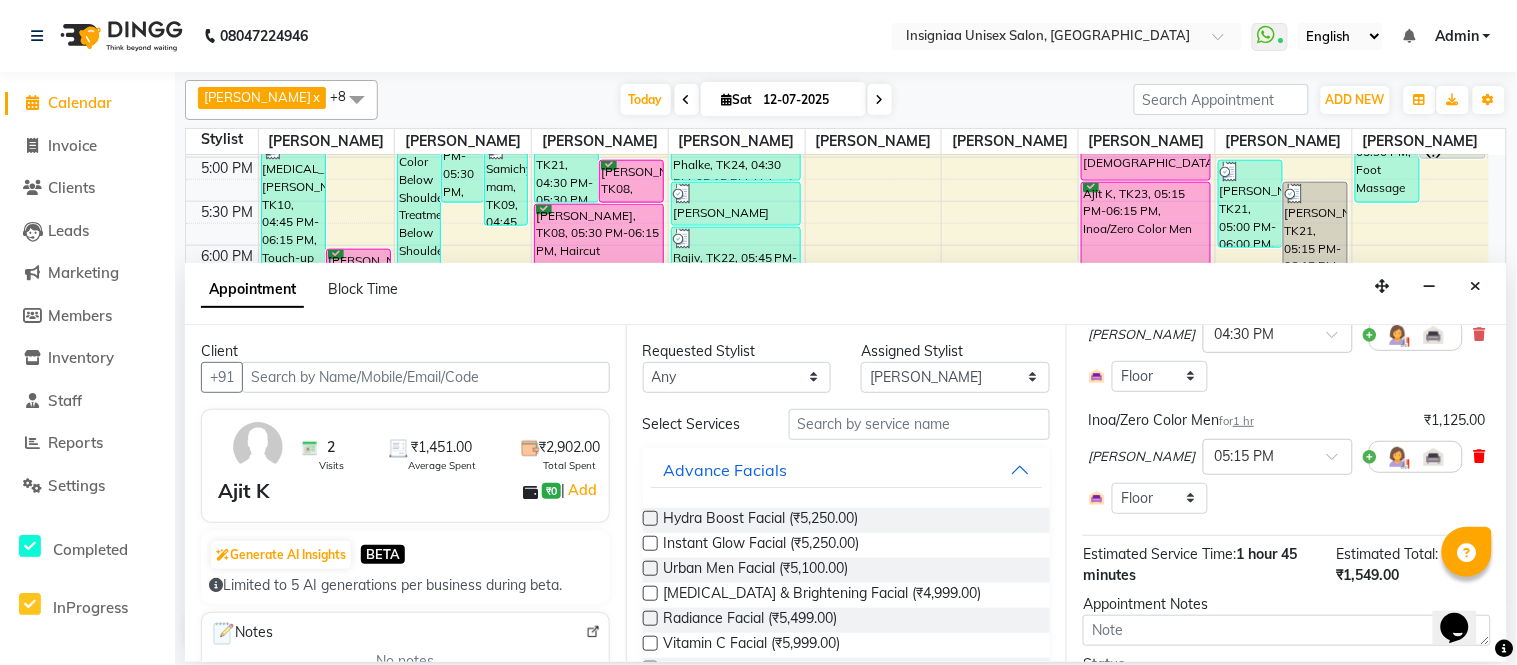 click at bounding box center [1480, 456] 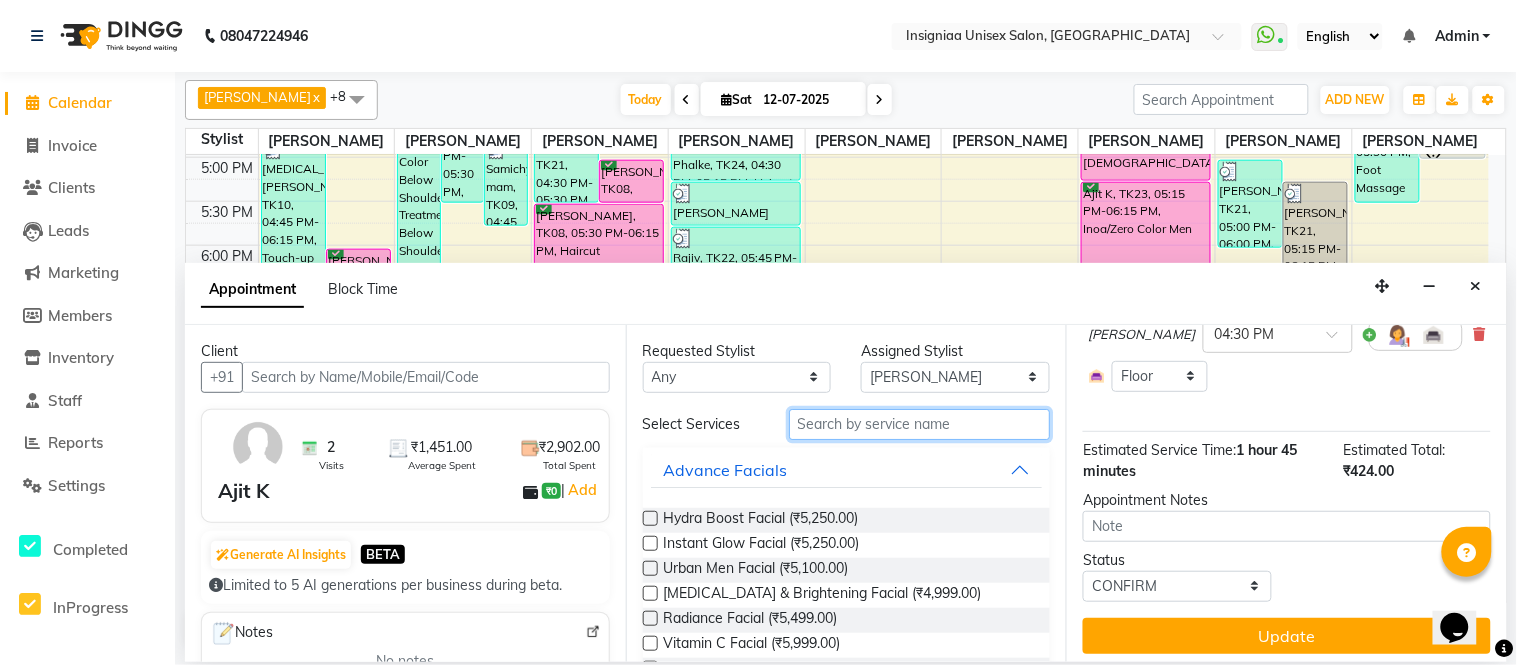 click at bounding box center [920, 424] 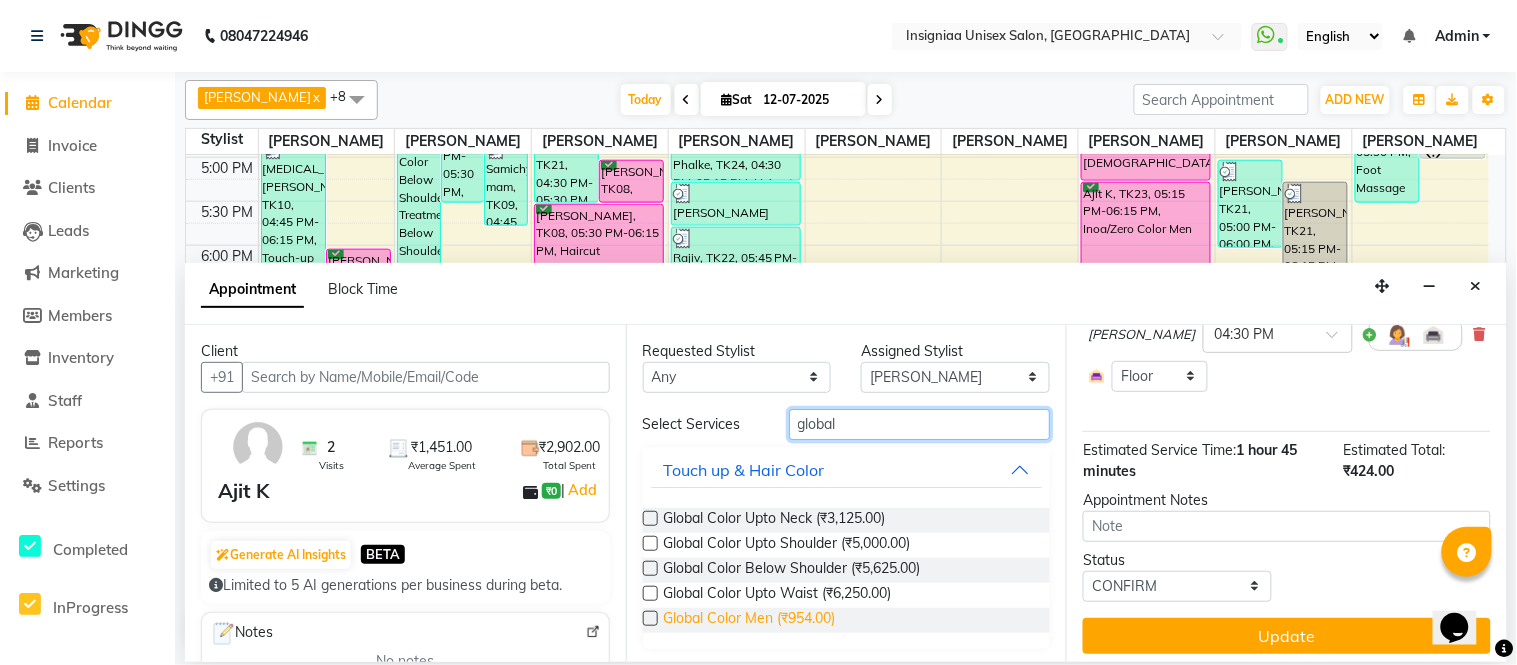 type on "global" 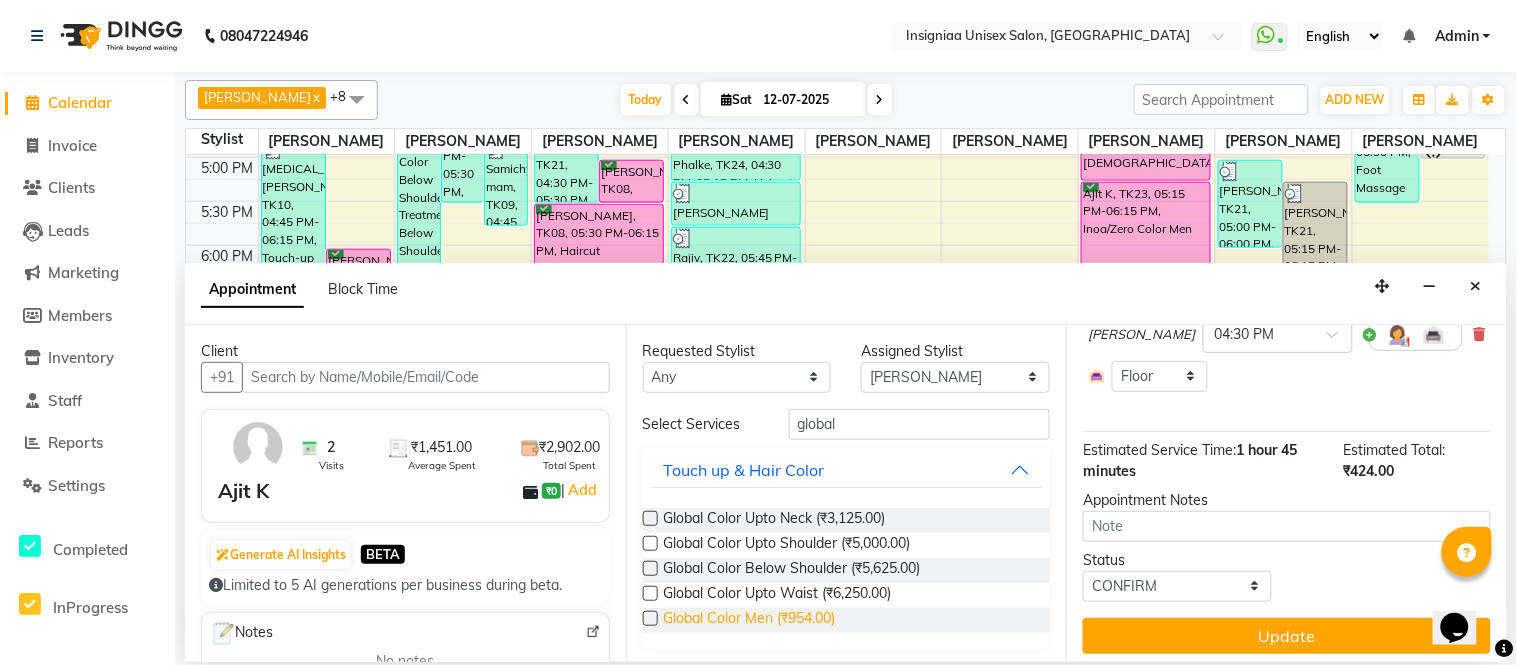click on "Global Color Men (₹954.00)" at bounding box center [750, 620] 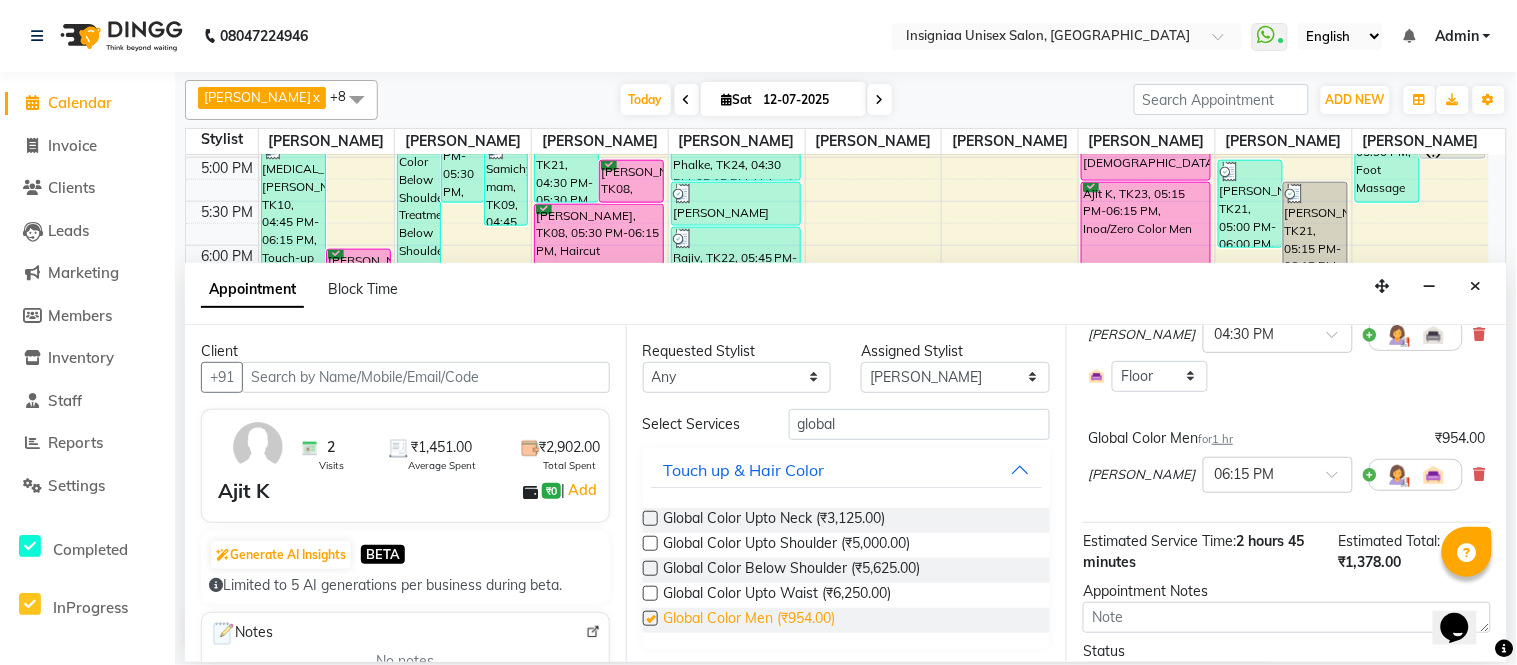 checkbox on "false" 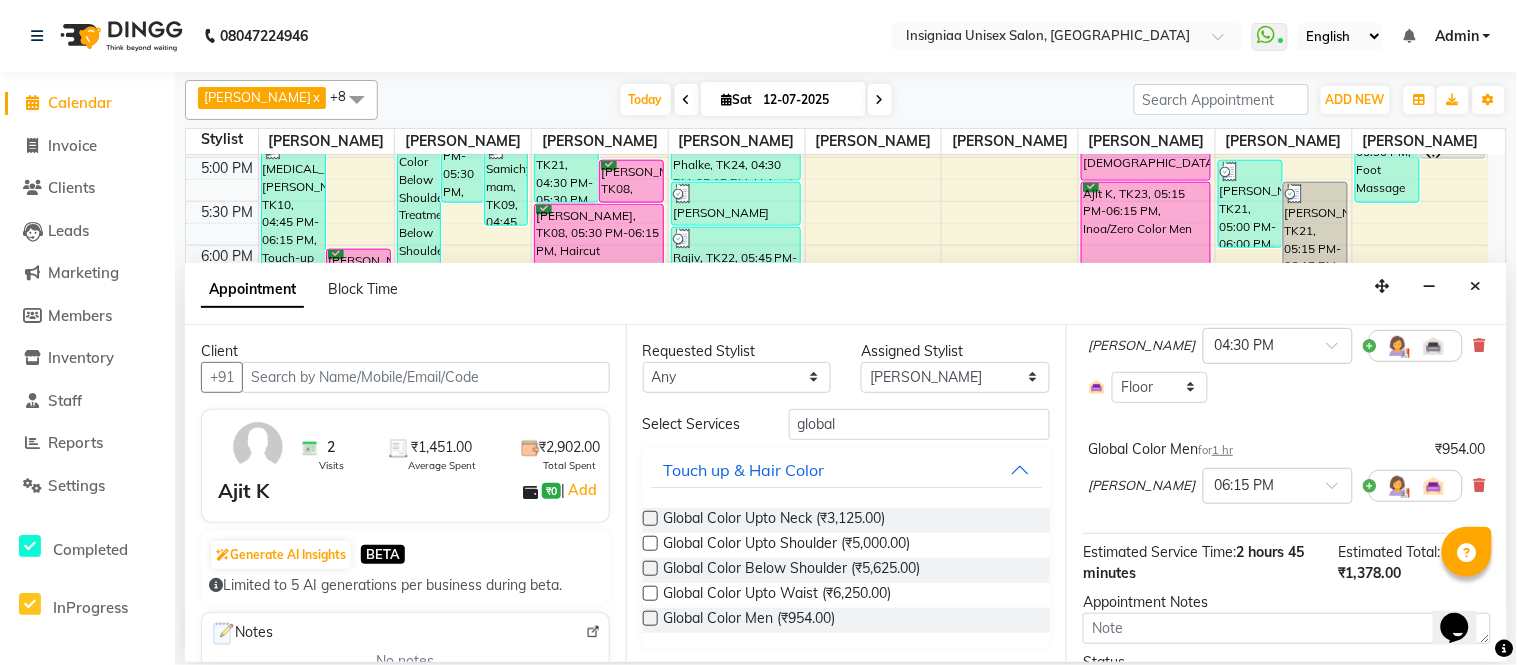 scroll, scrollTop: 291, scrollLeft: 0, axis: vertical 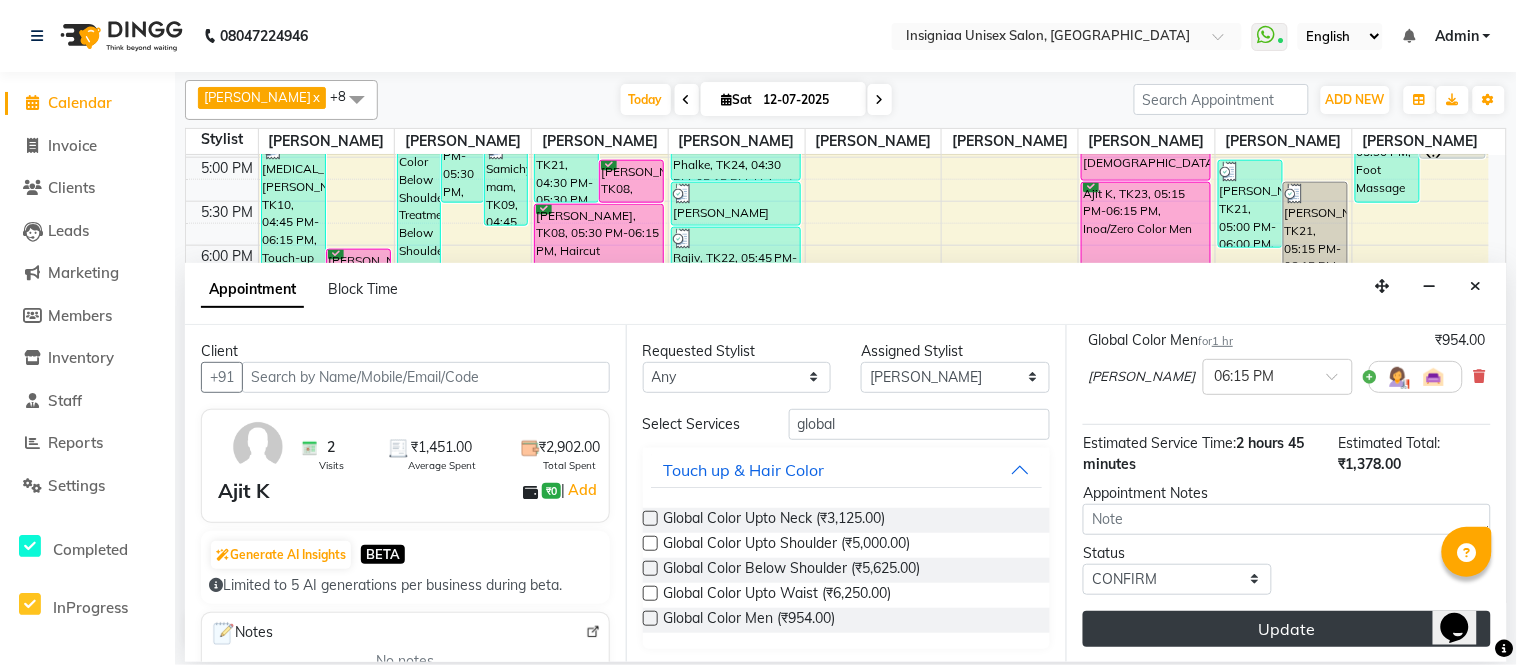click on "Update" at bounding box center [1287, 629] 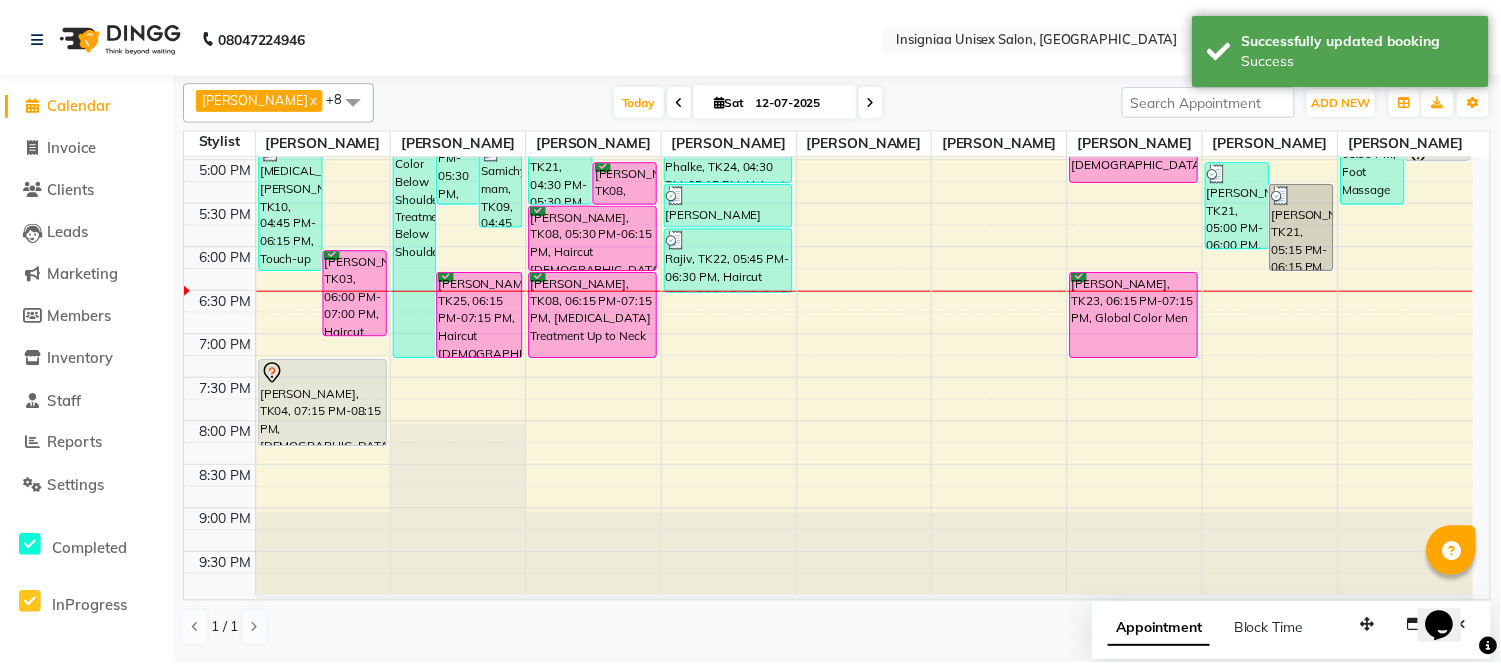 scroll, scrollTop: 523, scrollLeft: 0, axis: vertical 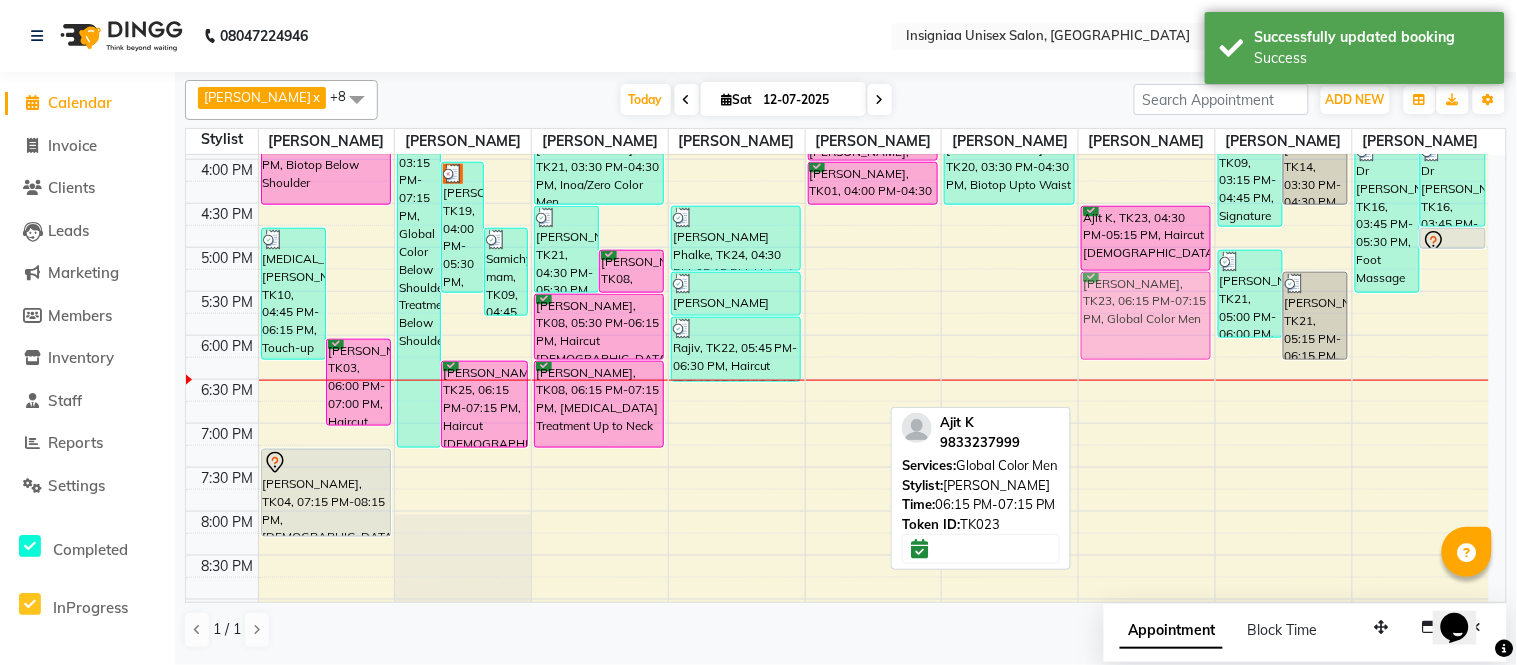 drag, startPoint x: 1157, startPoint y: 440, endPoint x: 1143, endPoint y: 362, distance: 79.24645 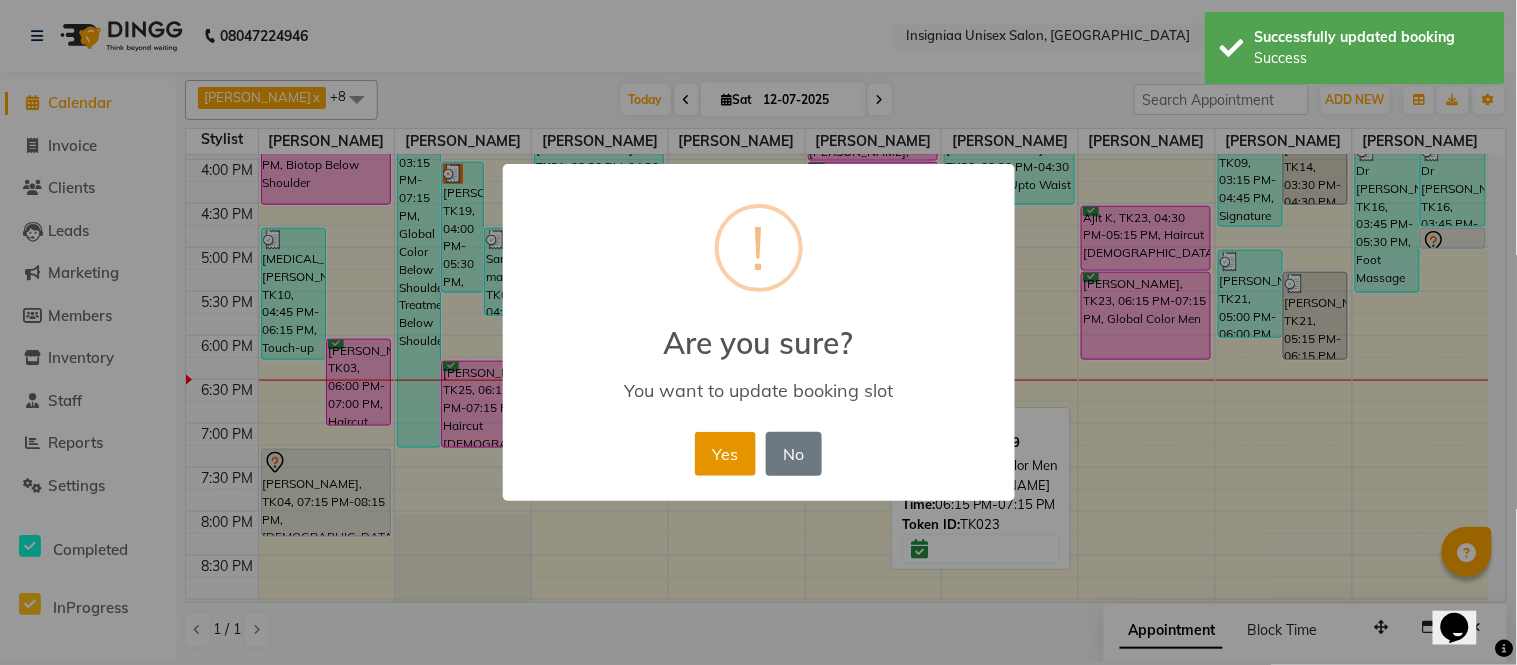 click on "Yes" at bounding box center [725, 454] 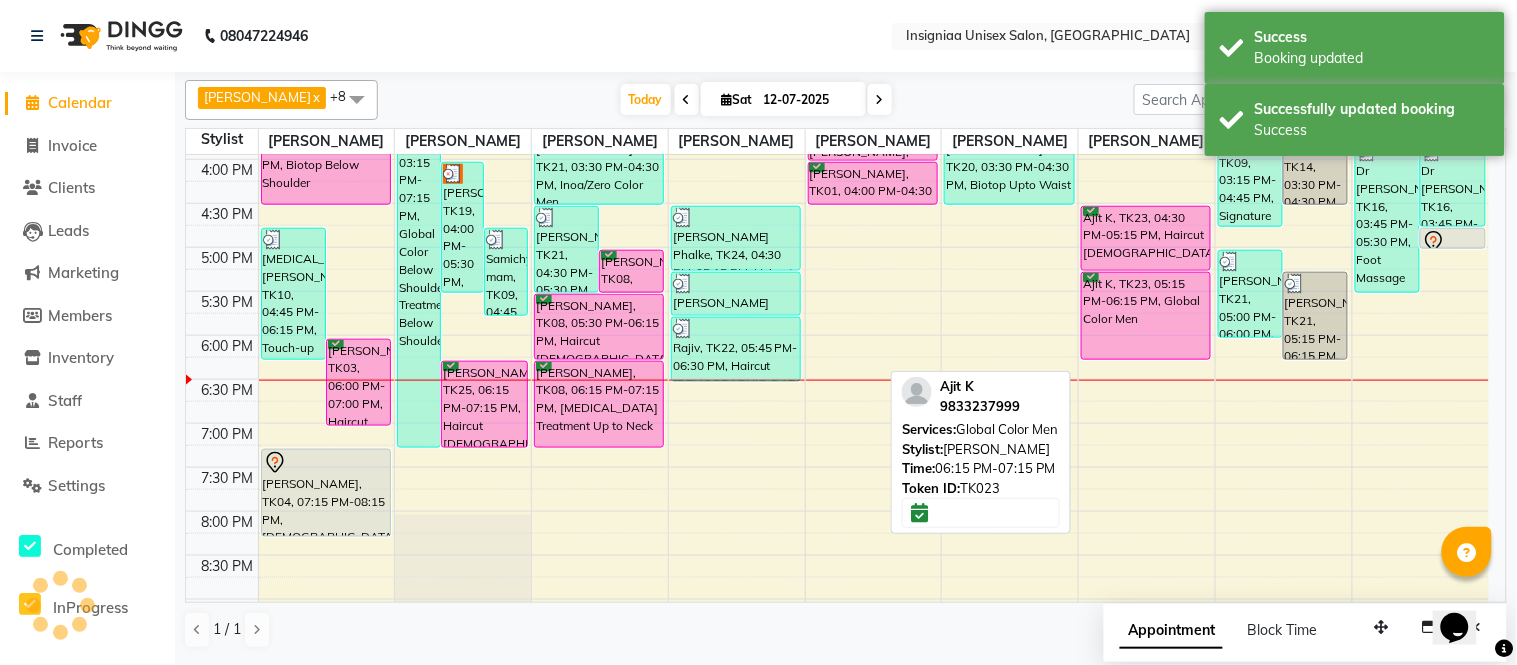click on "Ajit K, TK23, 05:15 PM-06:15 PM, Global Color Men" at bounding box center (1146, 316) 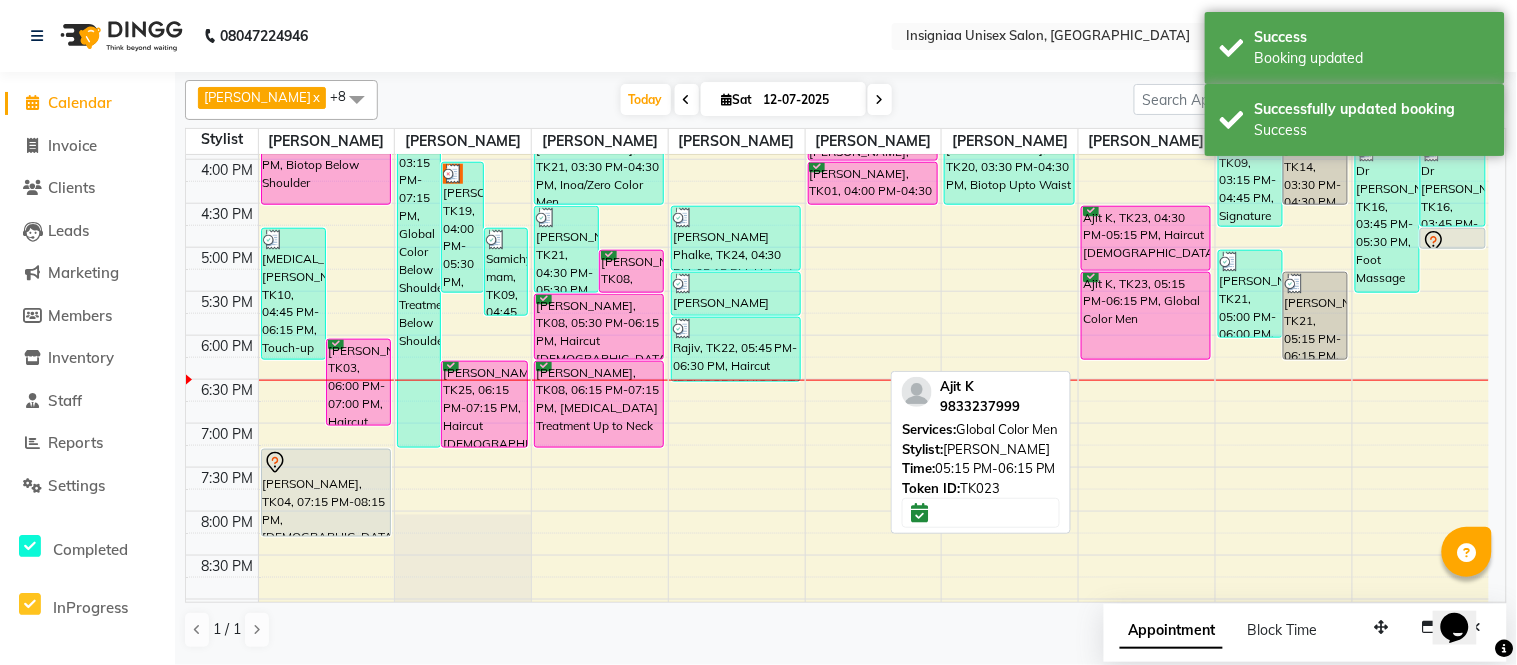 click on "Ajit K, TK23, 05:15 PM-06:15 PM, Global Color Men" at bounding box center [1146, 316] 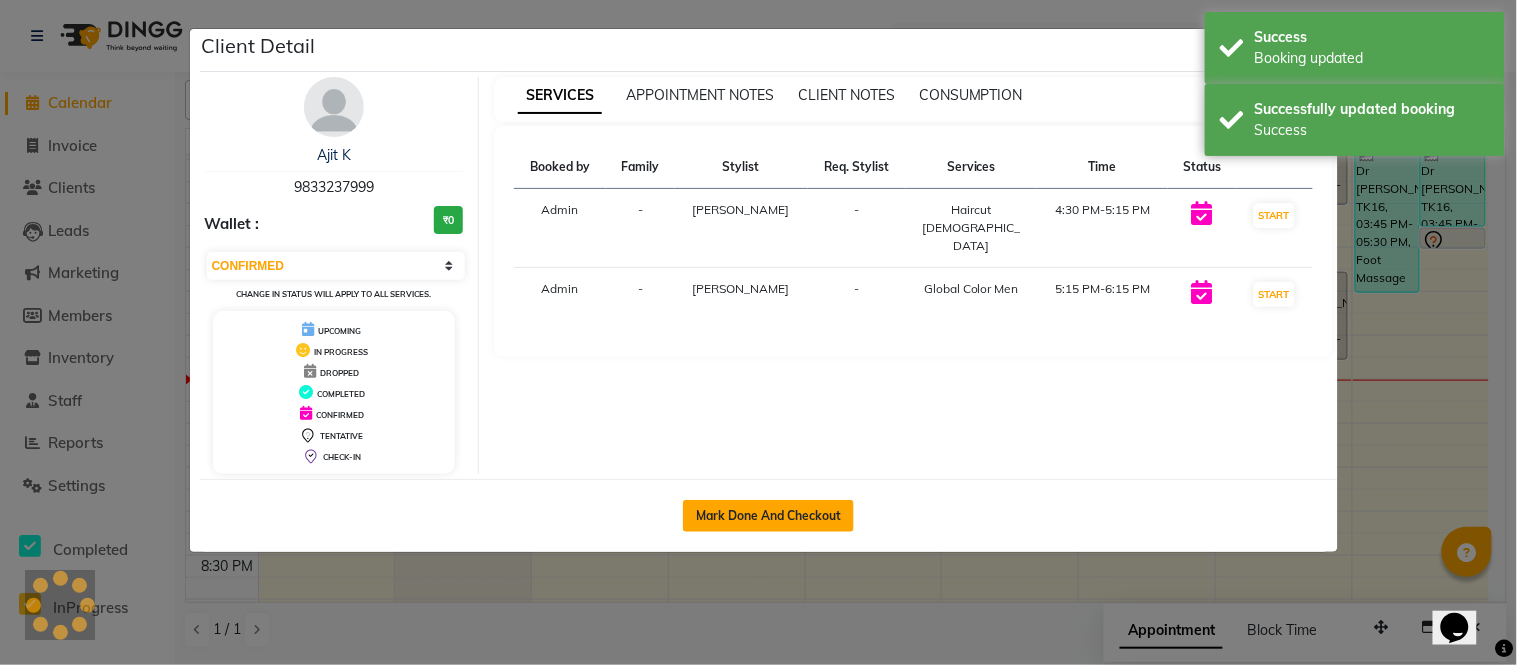 click on "Mark Done And Checkout" 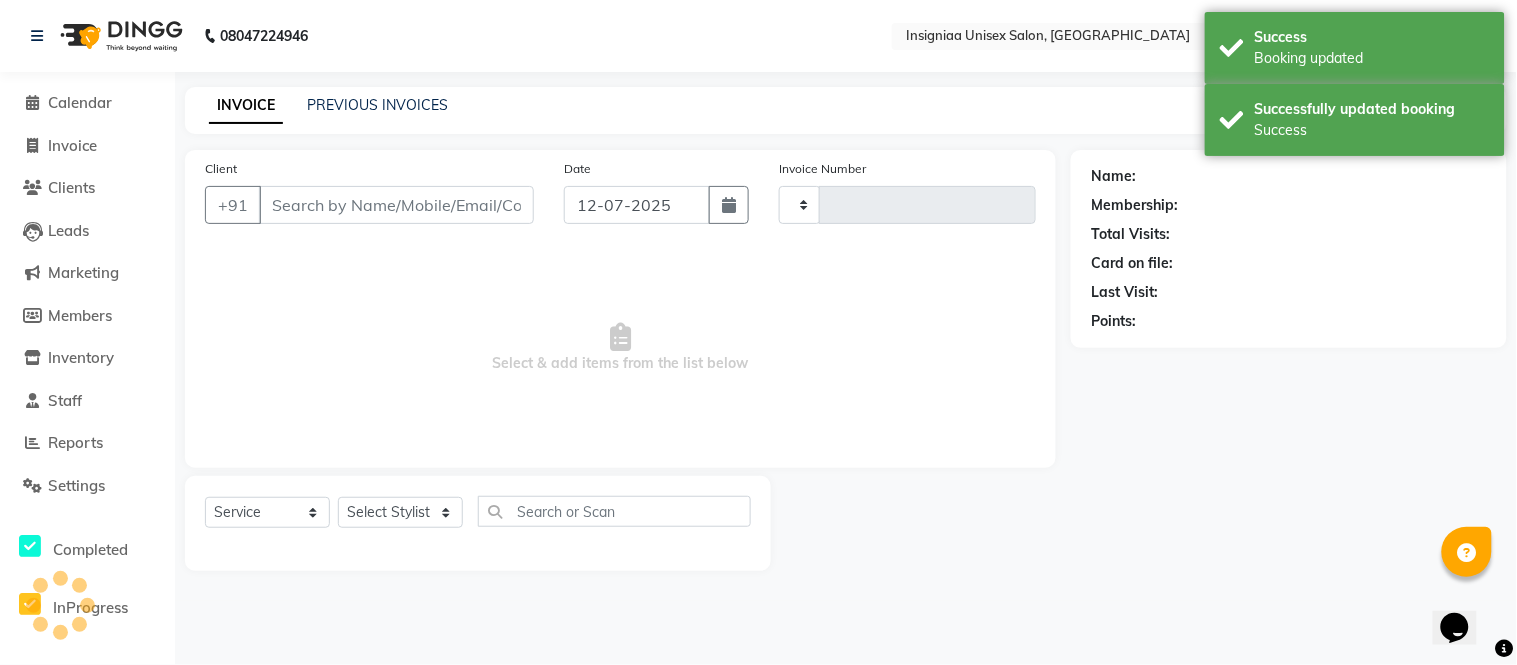type on "1798" 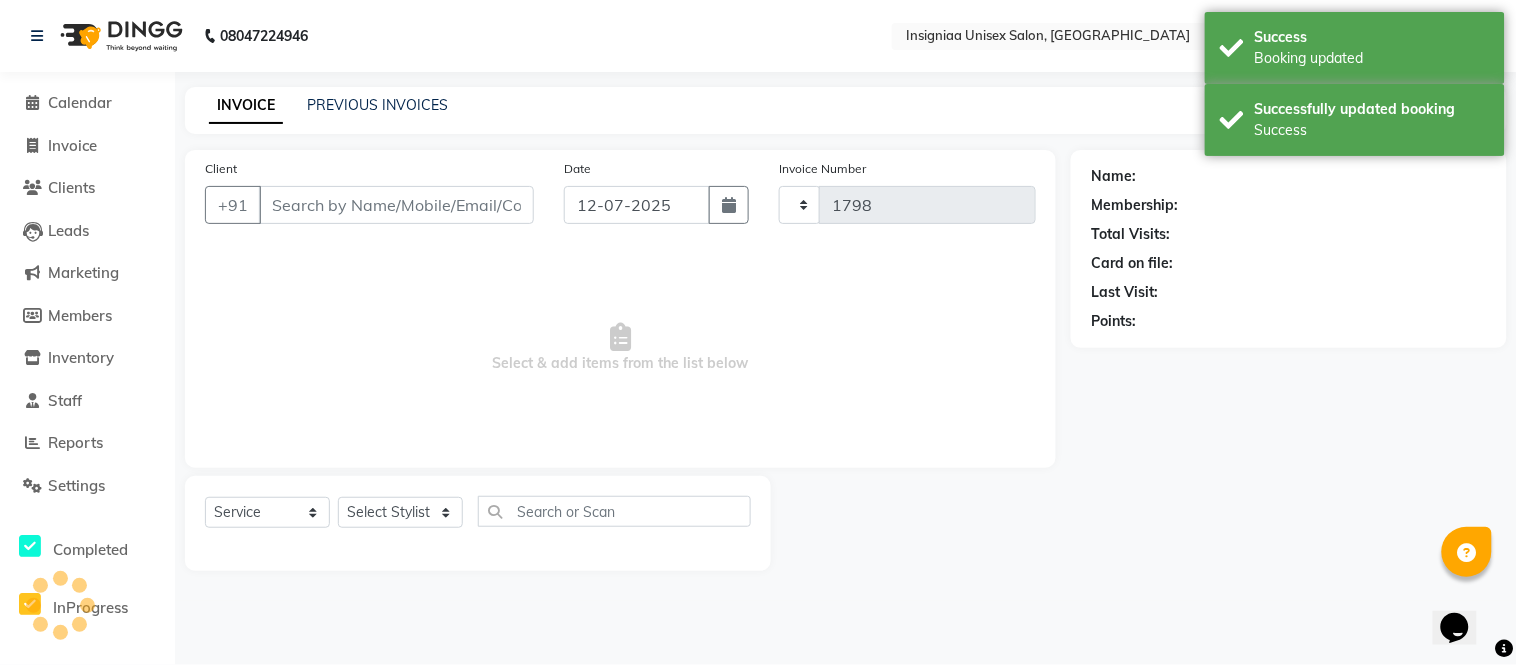 select on "3" 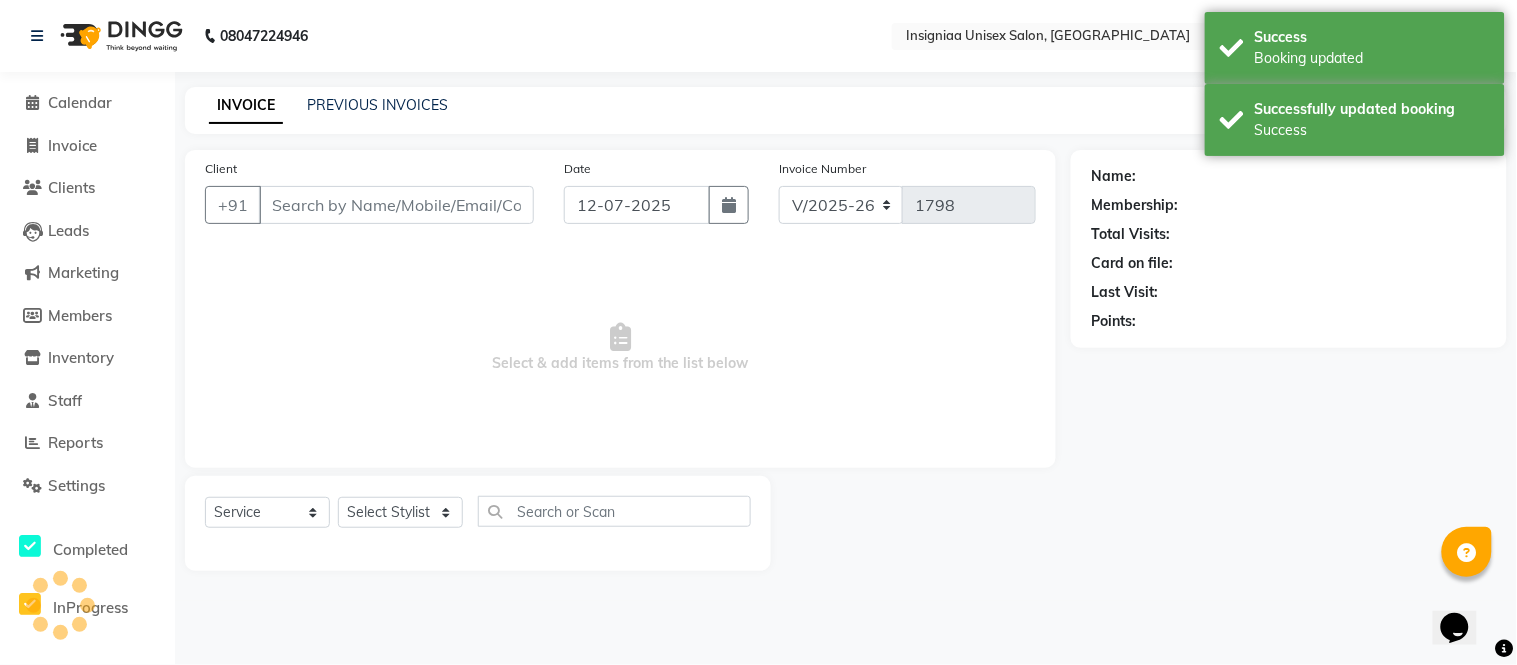type on "9833237999" 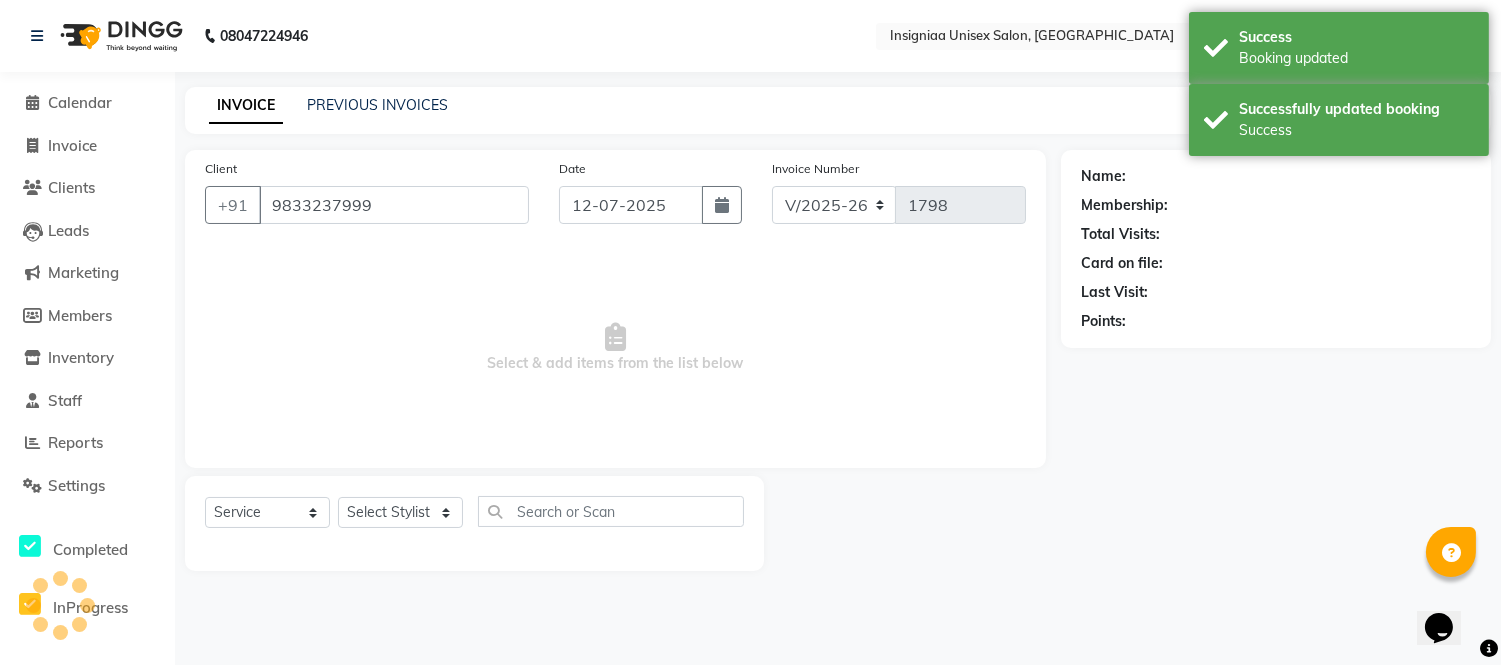 select on "67590" 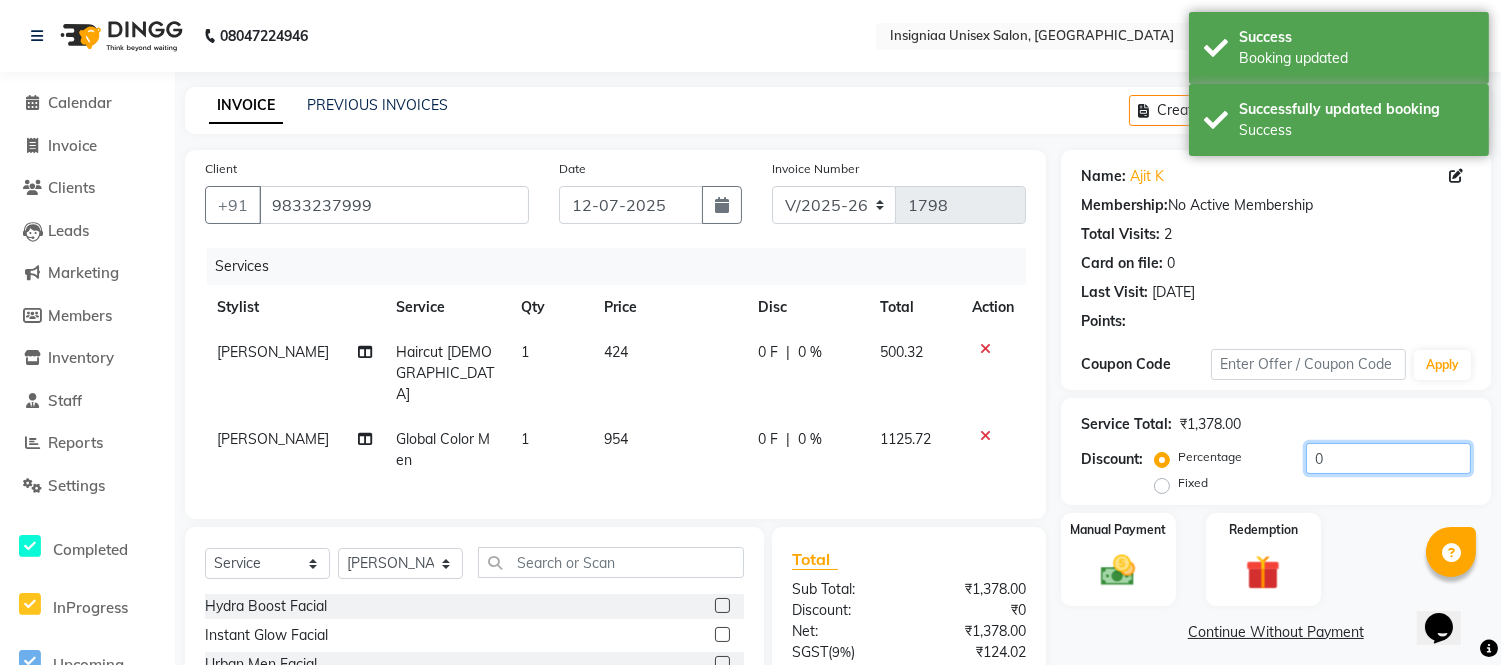 click on "0" 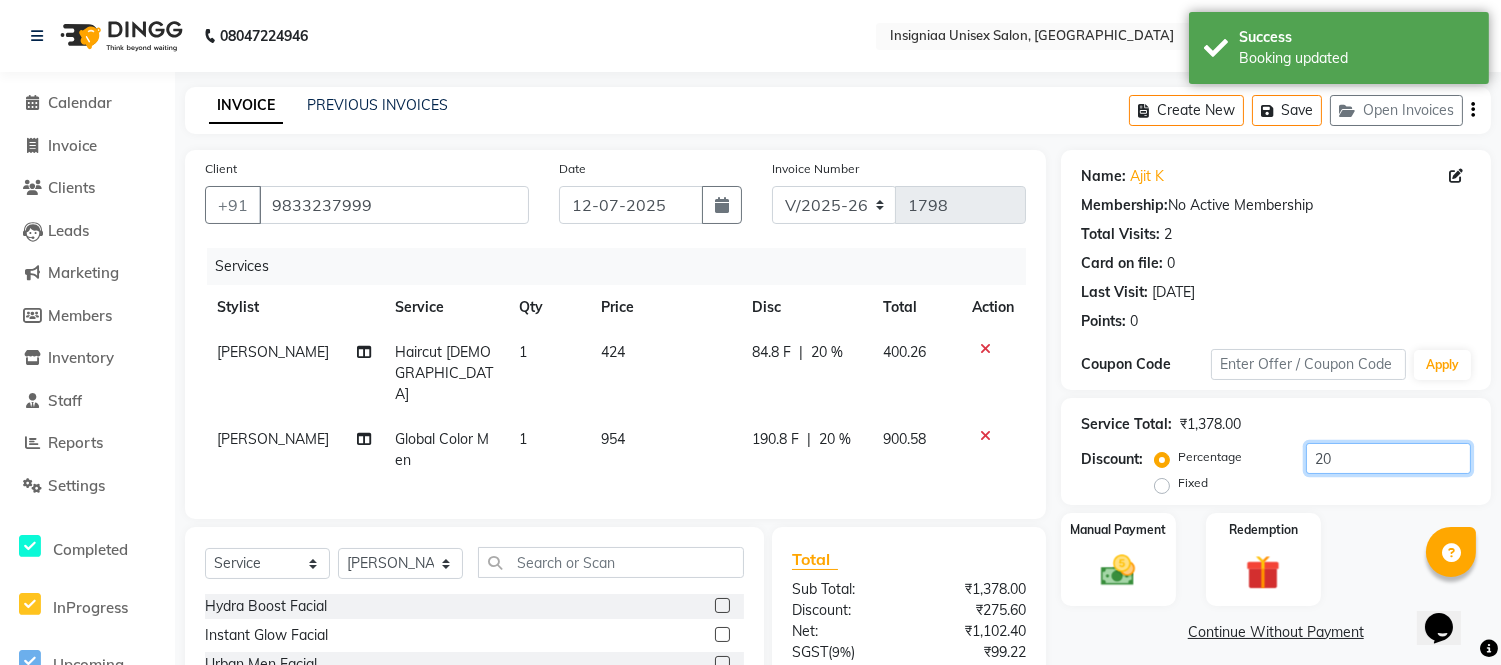 scroll, scrollTop: 181, scrollLeft: 0, axis: vertical 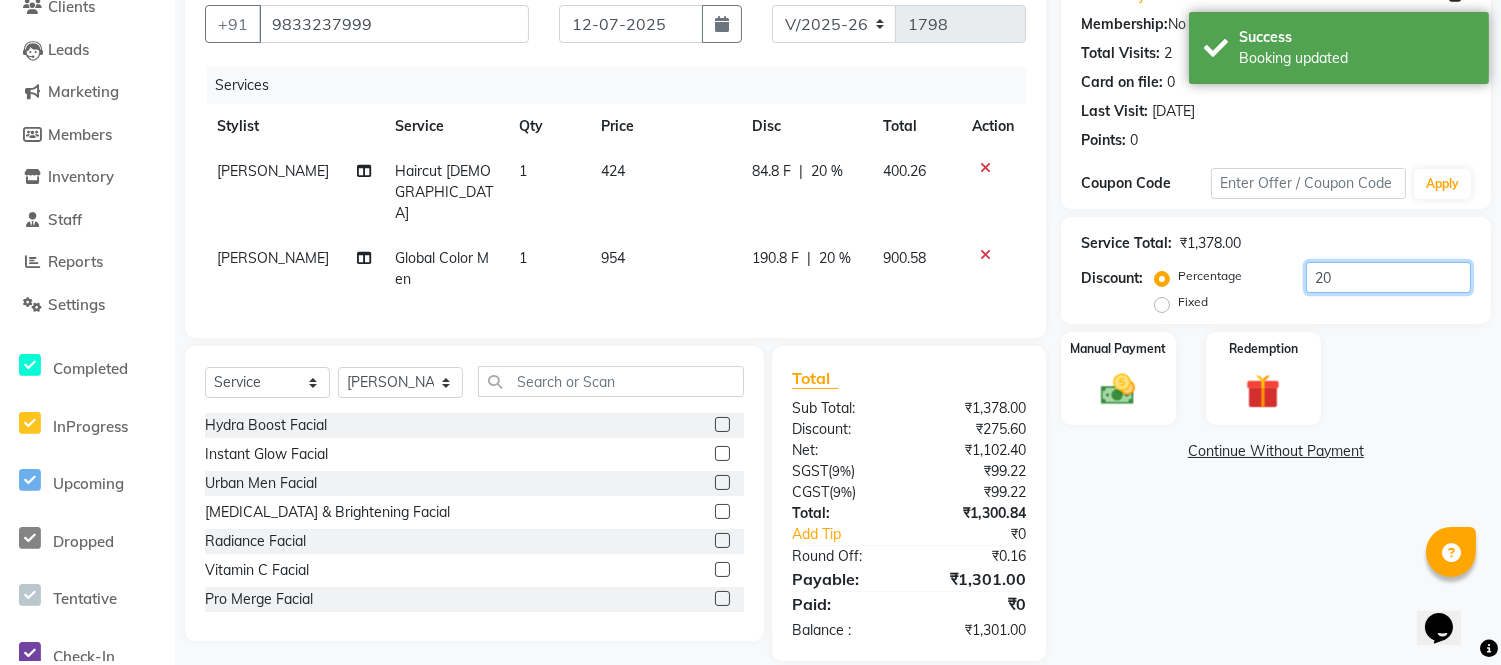 click on "20" 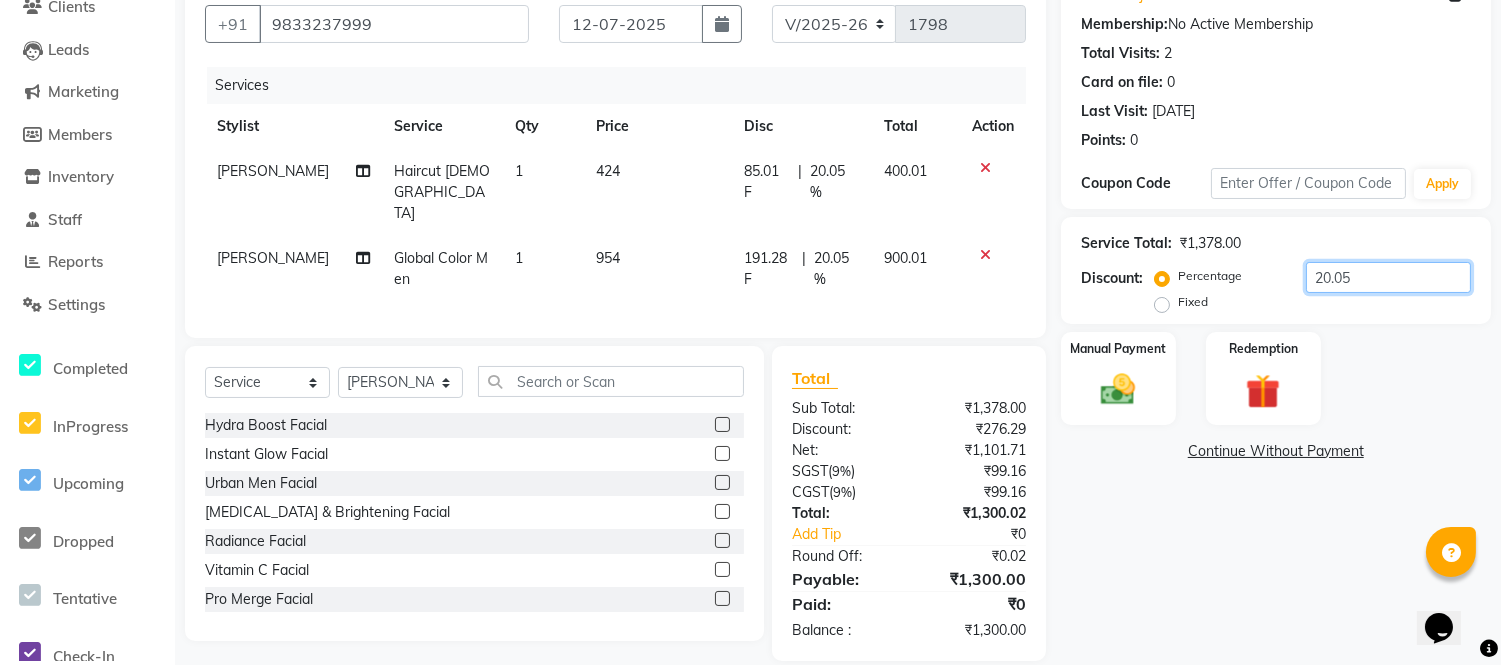 type on "20.05" 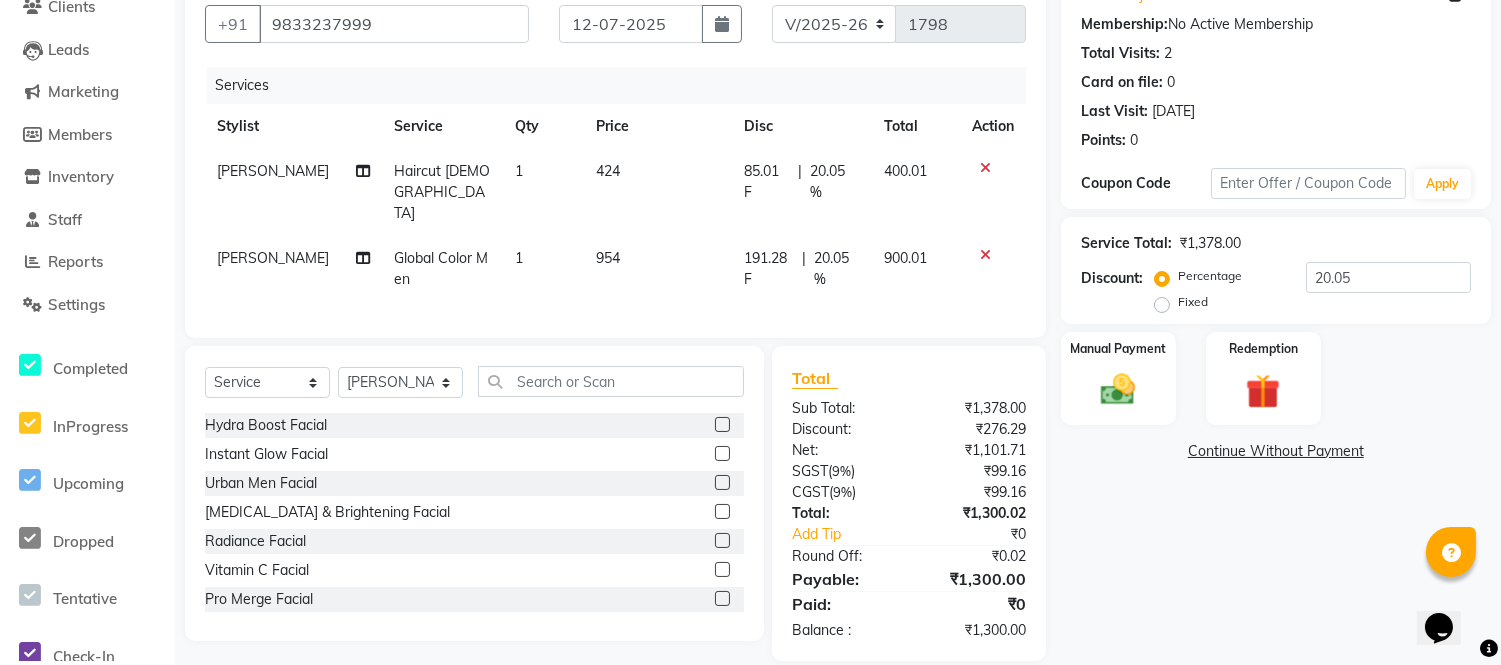 click on "Name: Ajit K Membership:  No Active Membership  Total Visits:  2 Card on file:  0 Last Visit:   31-05-2025 Points:   0  Coupon Code Apply Service Total:  ₹1,378.00  Discount:  Percentage   Fixed  20.05 Manual Payment Redemption  Continue Without Payment" 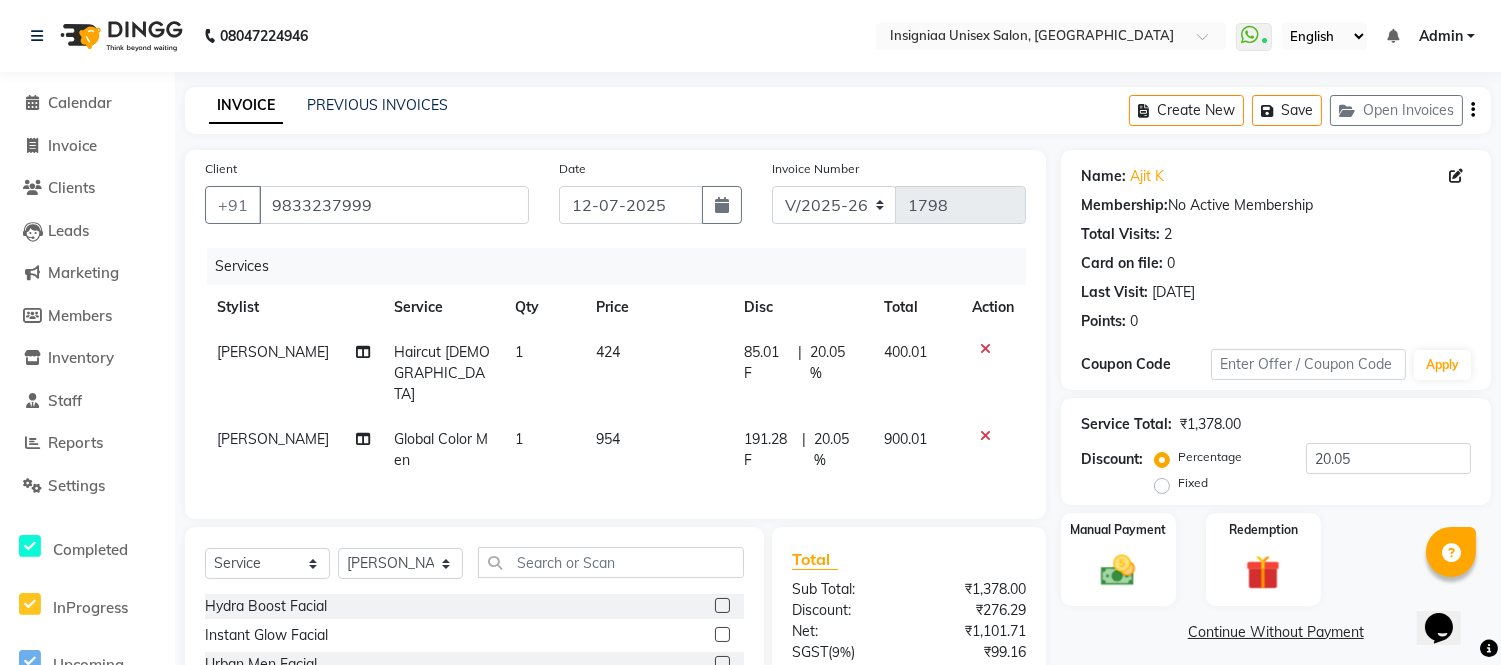 scroll, scrollTop: 202, scrollLeft: 0, axis: vertical 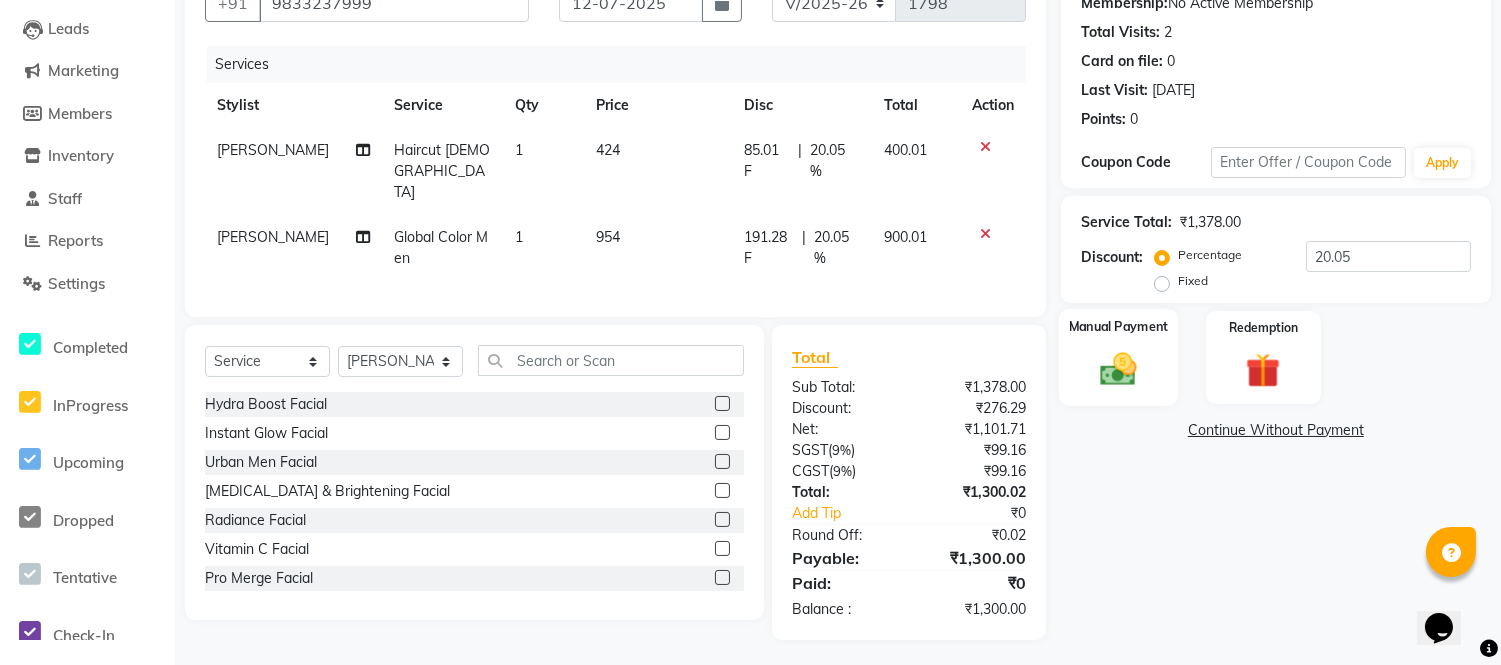click 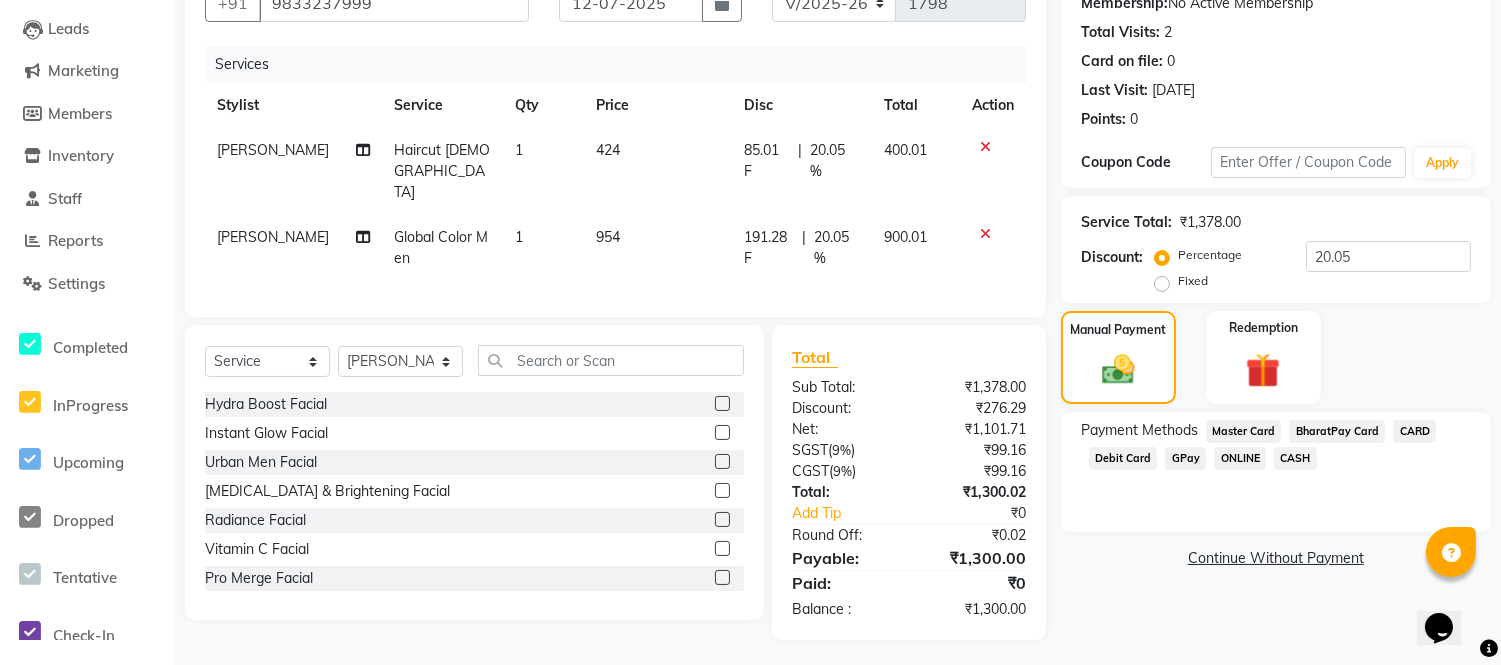 click on "CASH" 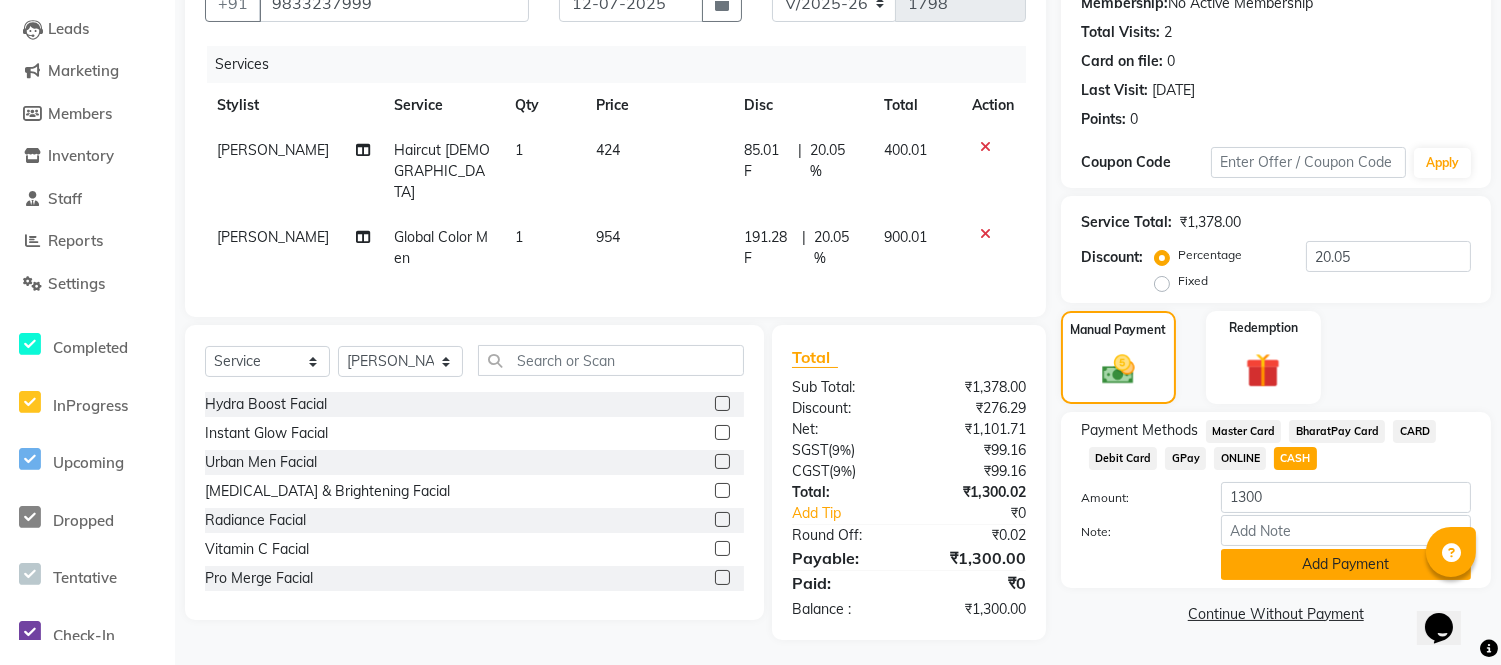 click on "Add Payment" 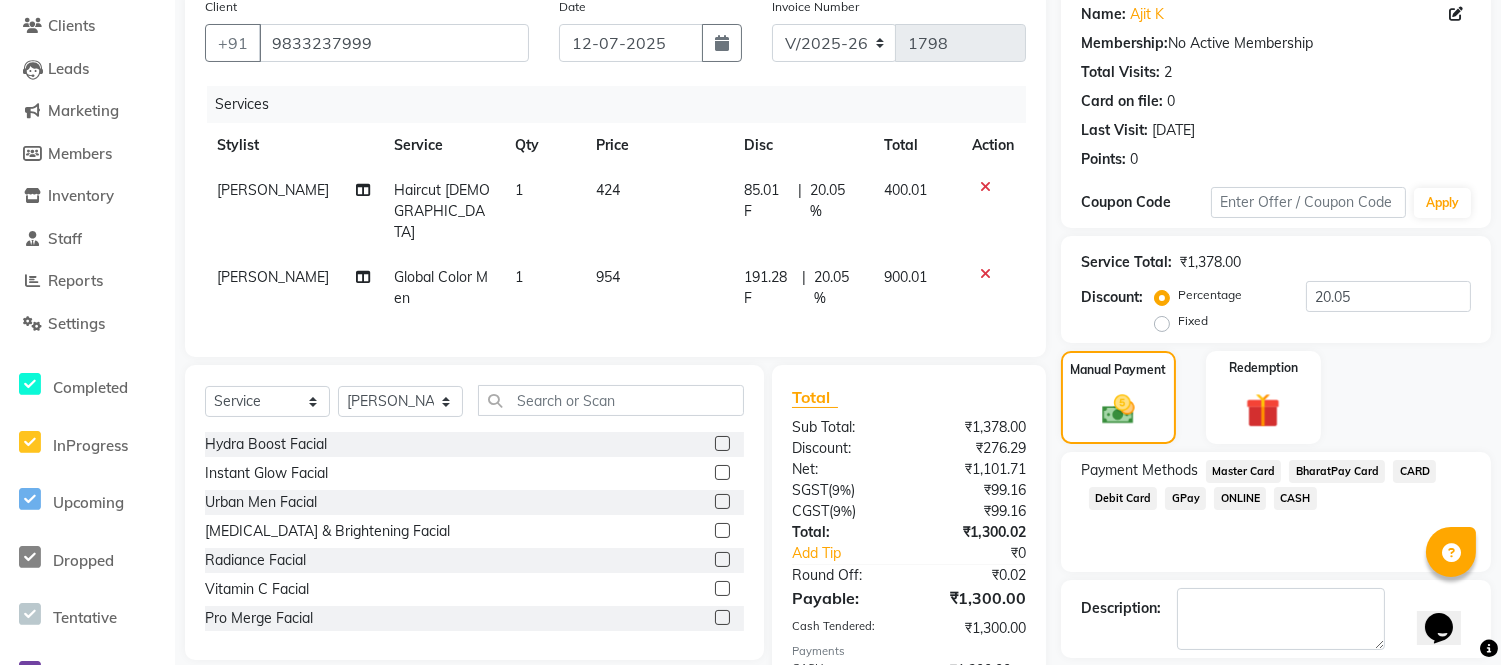 scroll, scrollTop: 267, scrollLeft: 0, axis: vertical 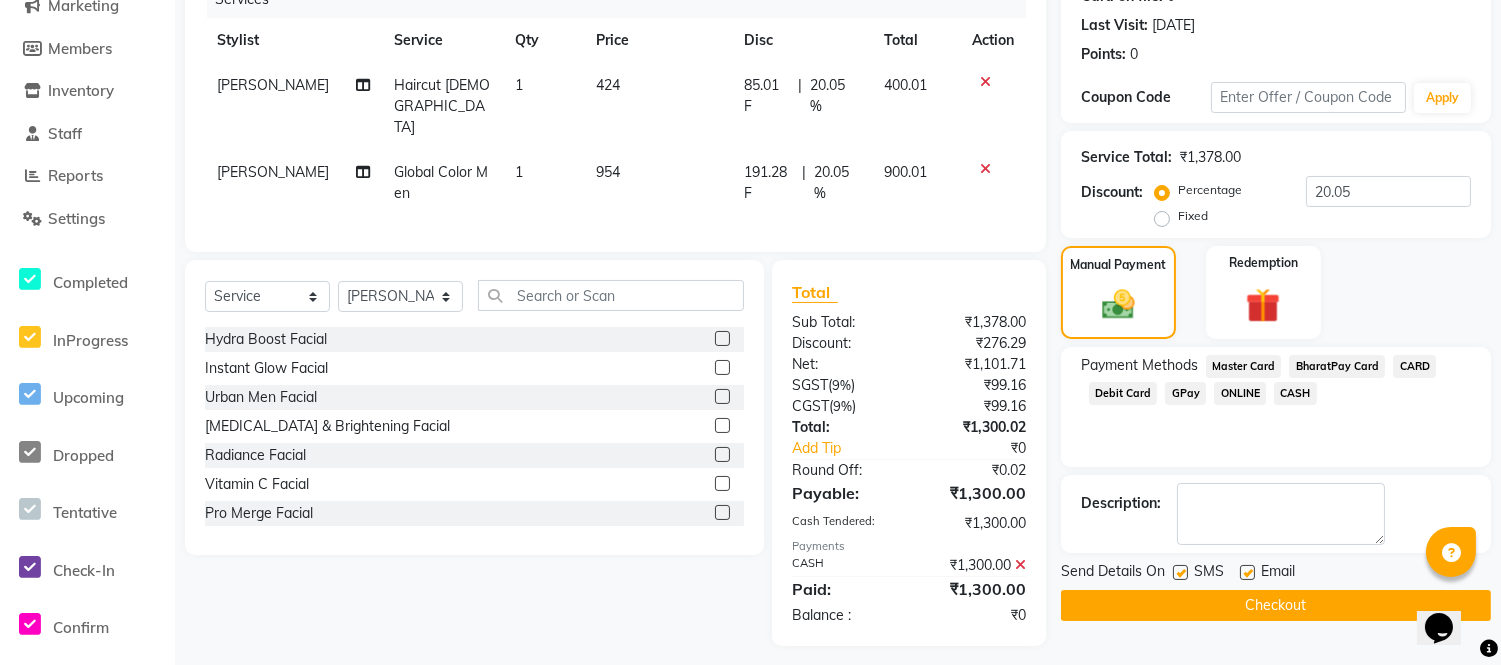 click 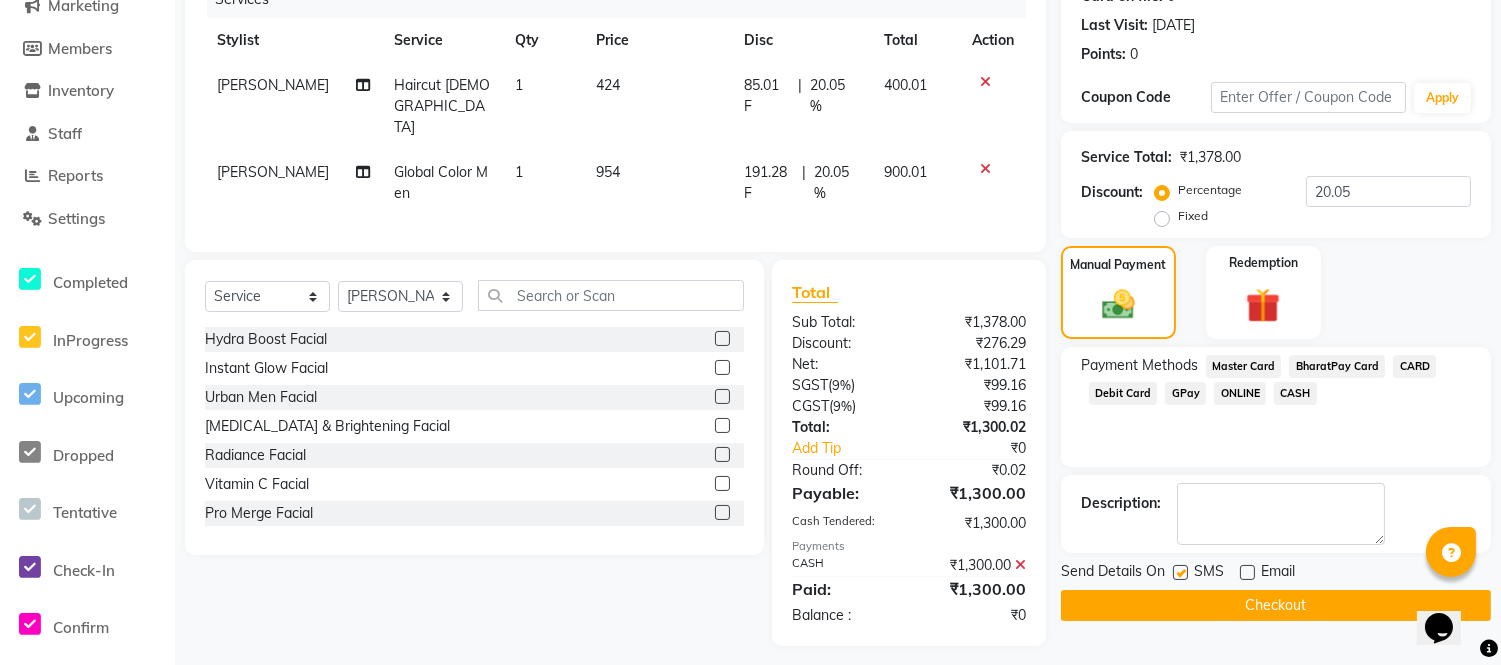 click 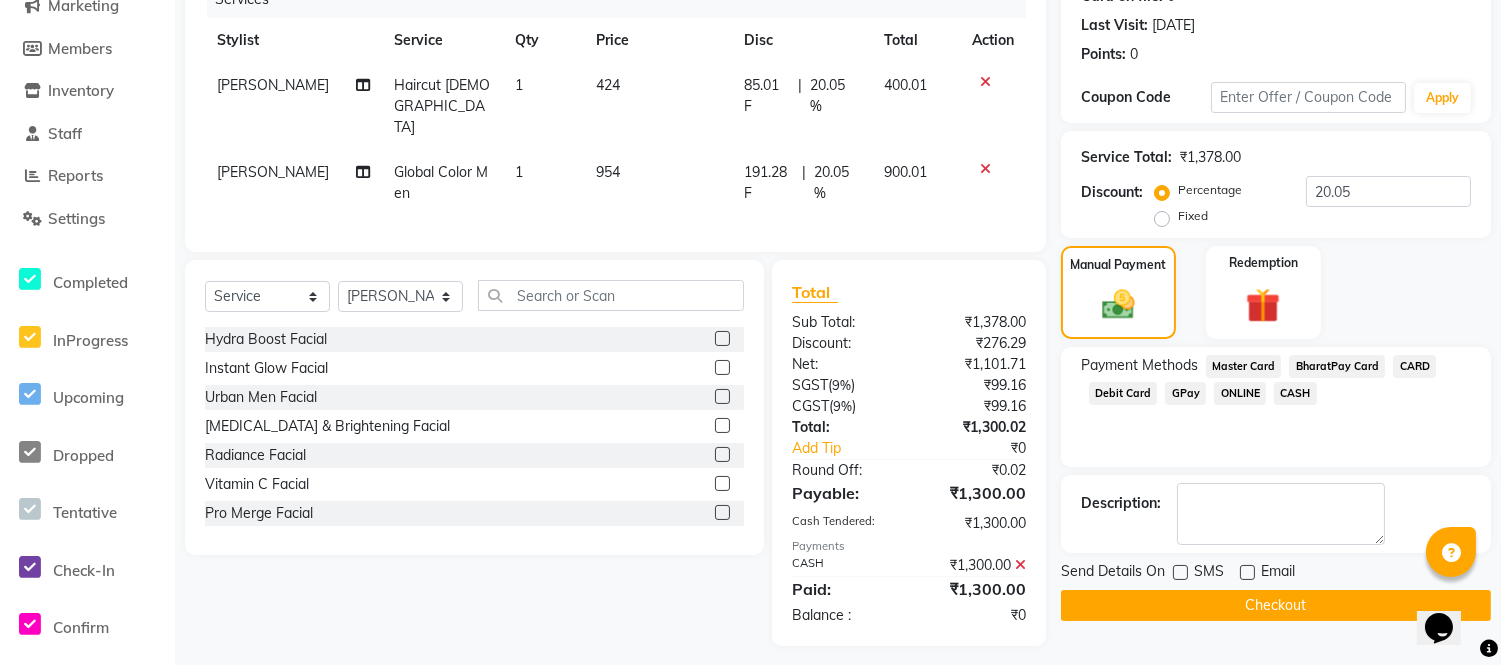 click on "Checkout" 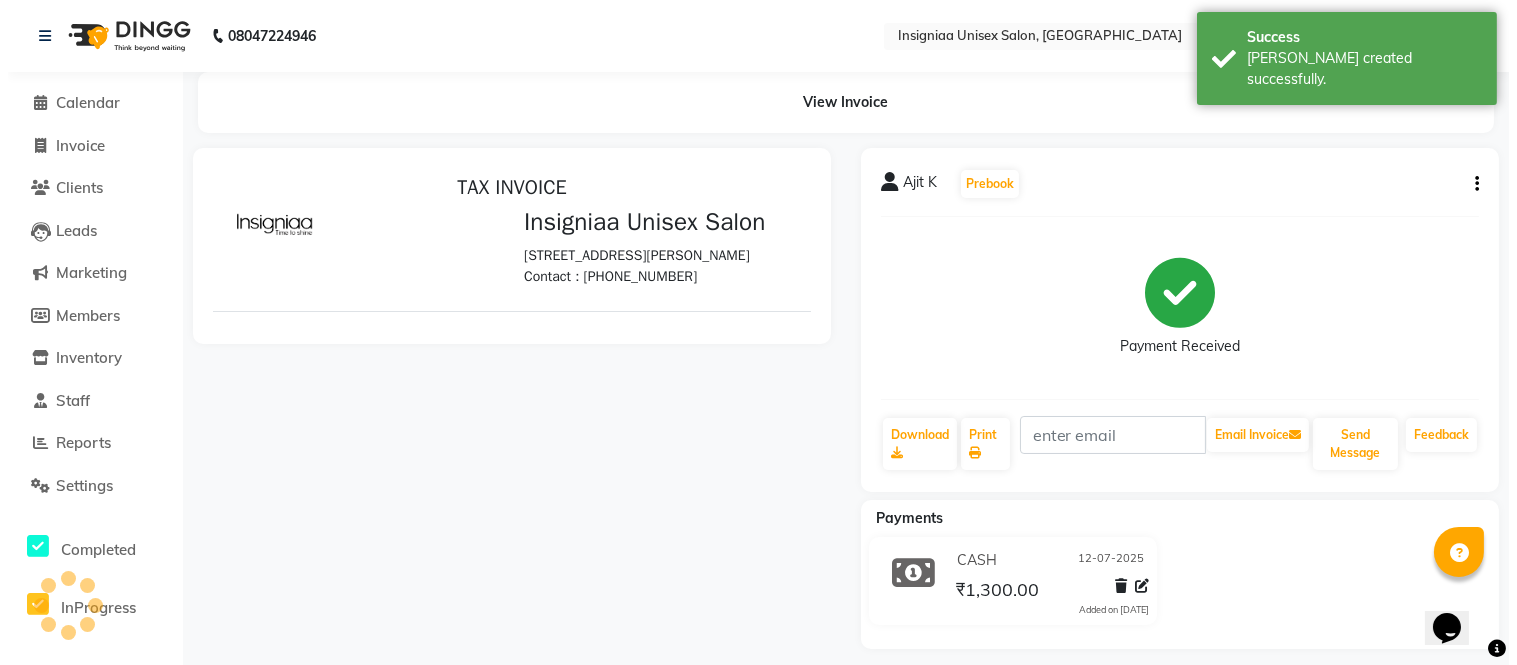 scroll, scrollTop: 0, scrollLeft: 0, axis: both 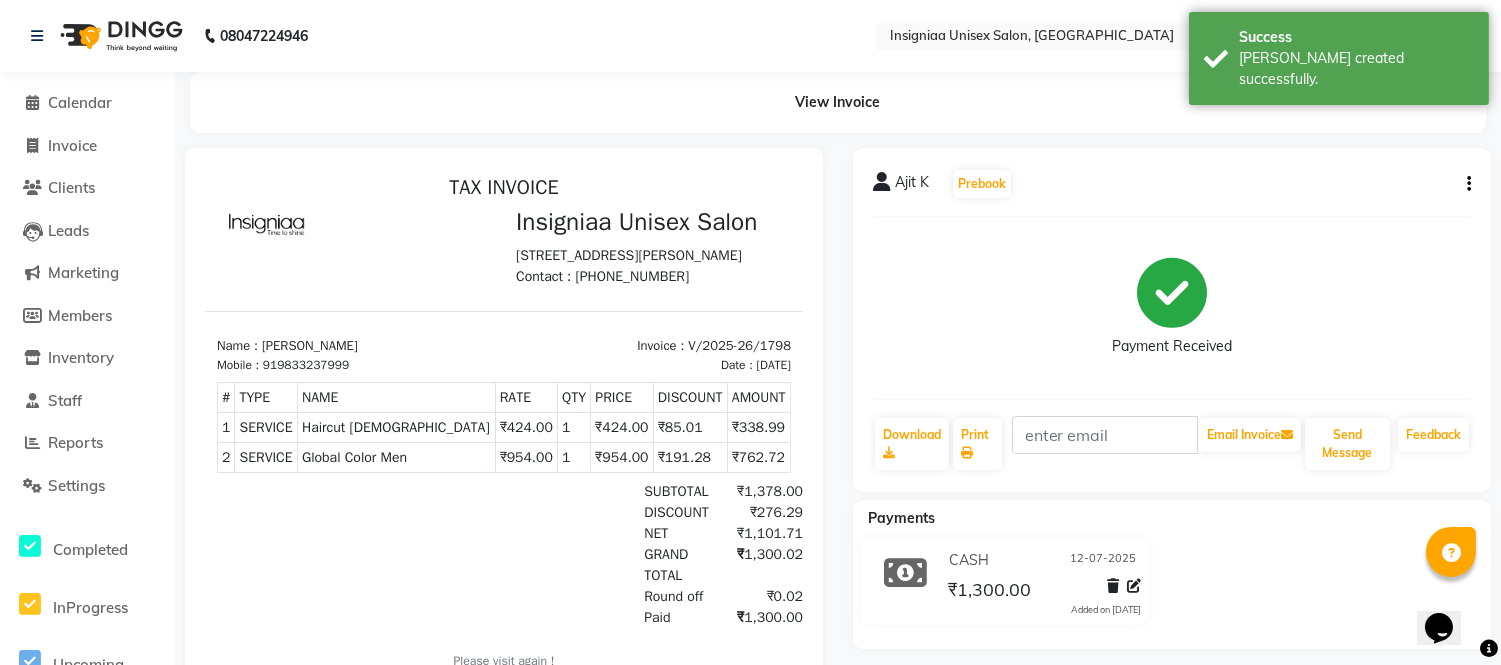 click on "Calendar" 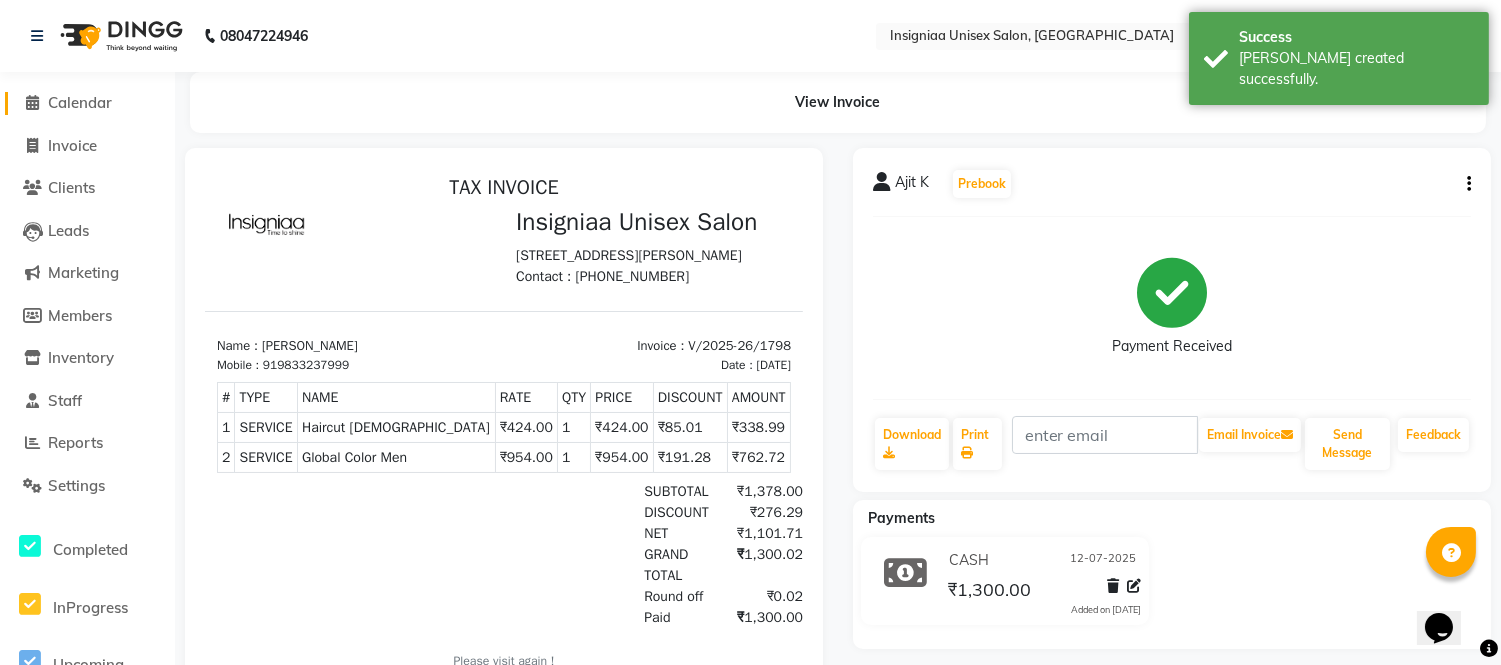 click on "Calendar" 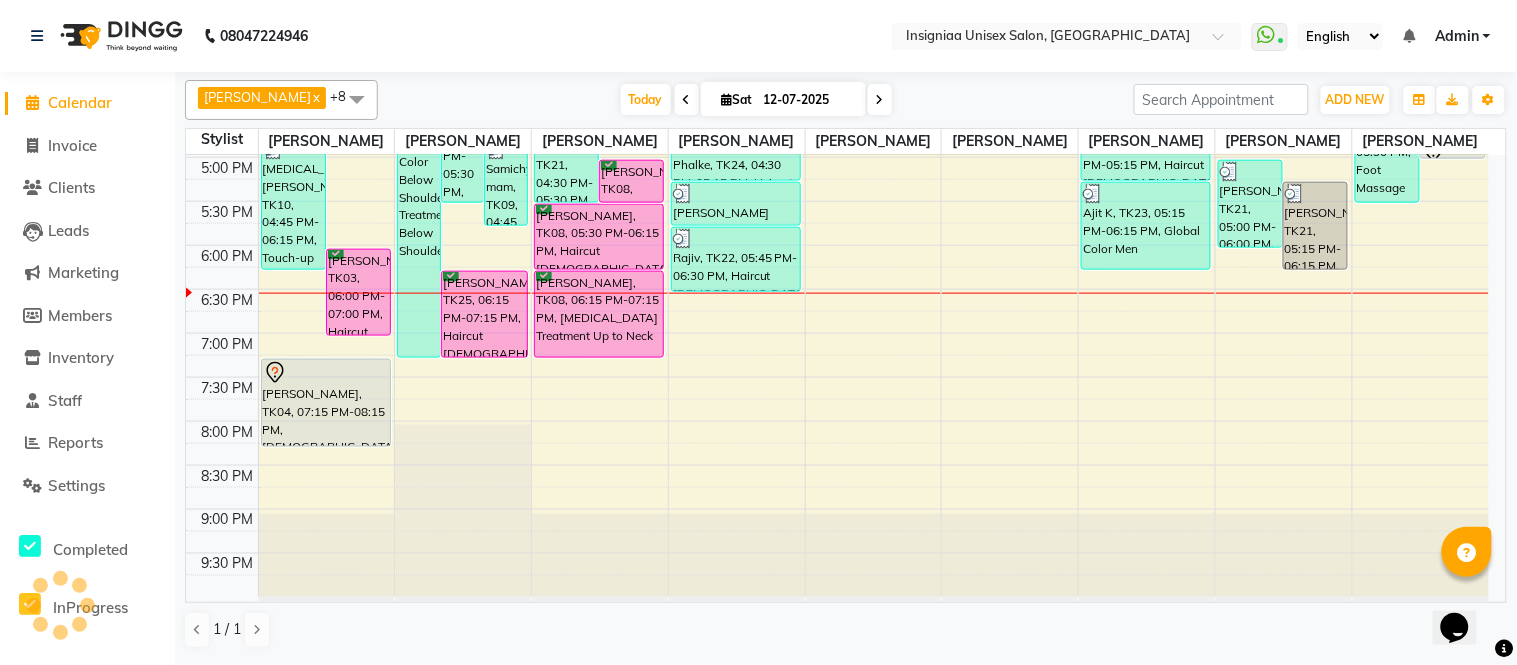 scroll, scrollTop: 0, scrollLeft: 0, axis: both 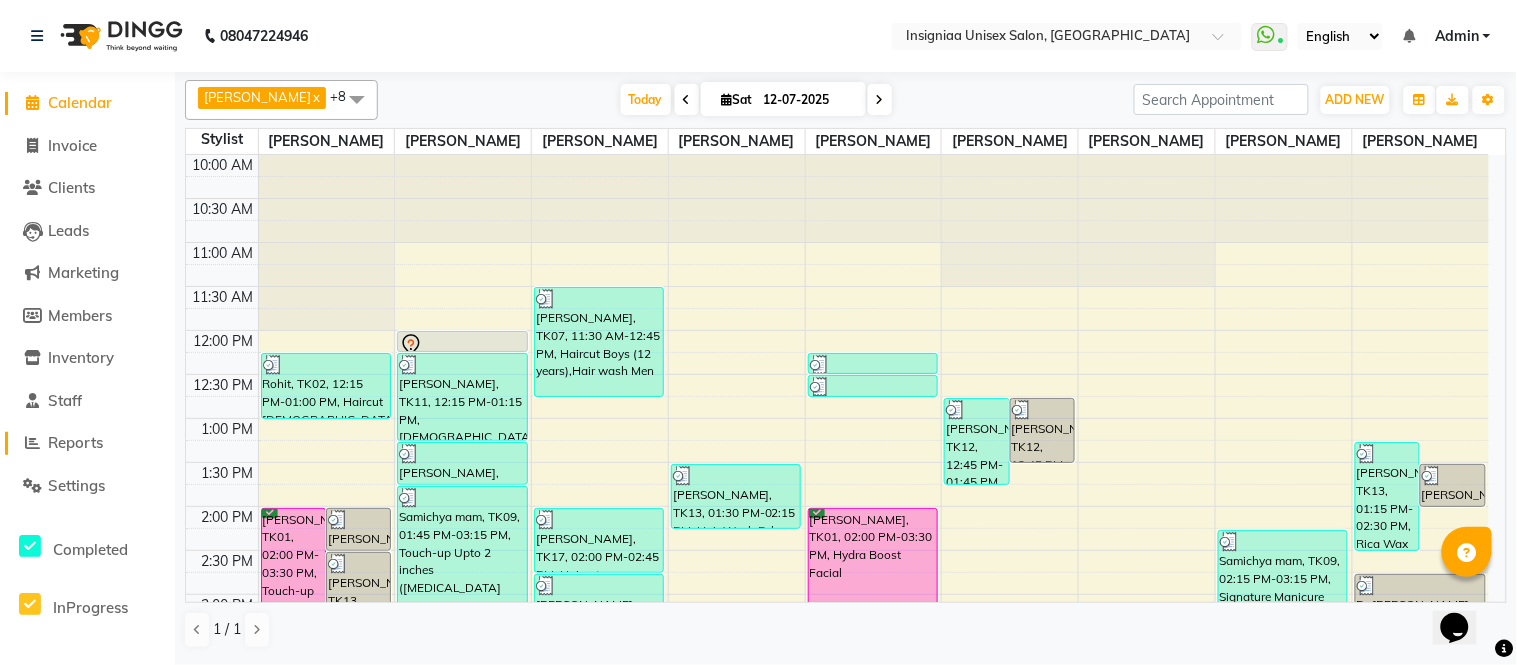 click on "Reports" 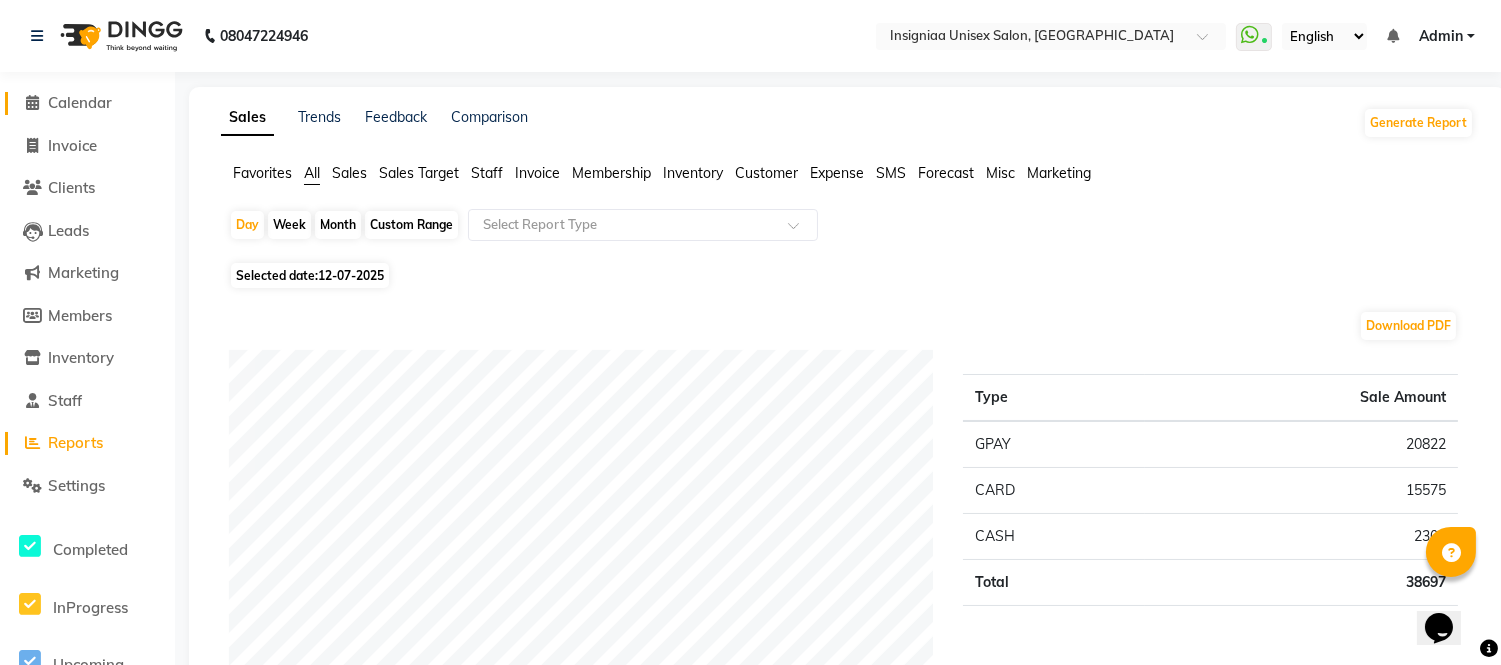 click on "Calendar" 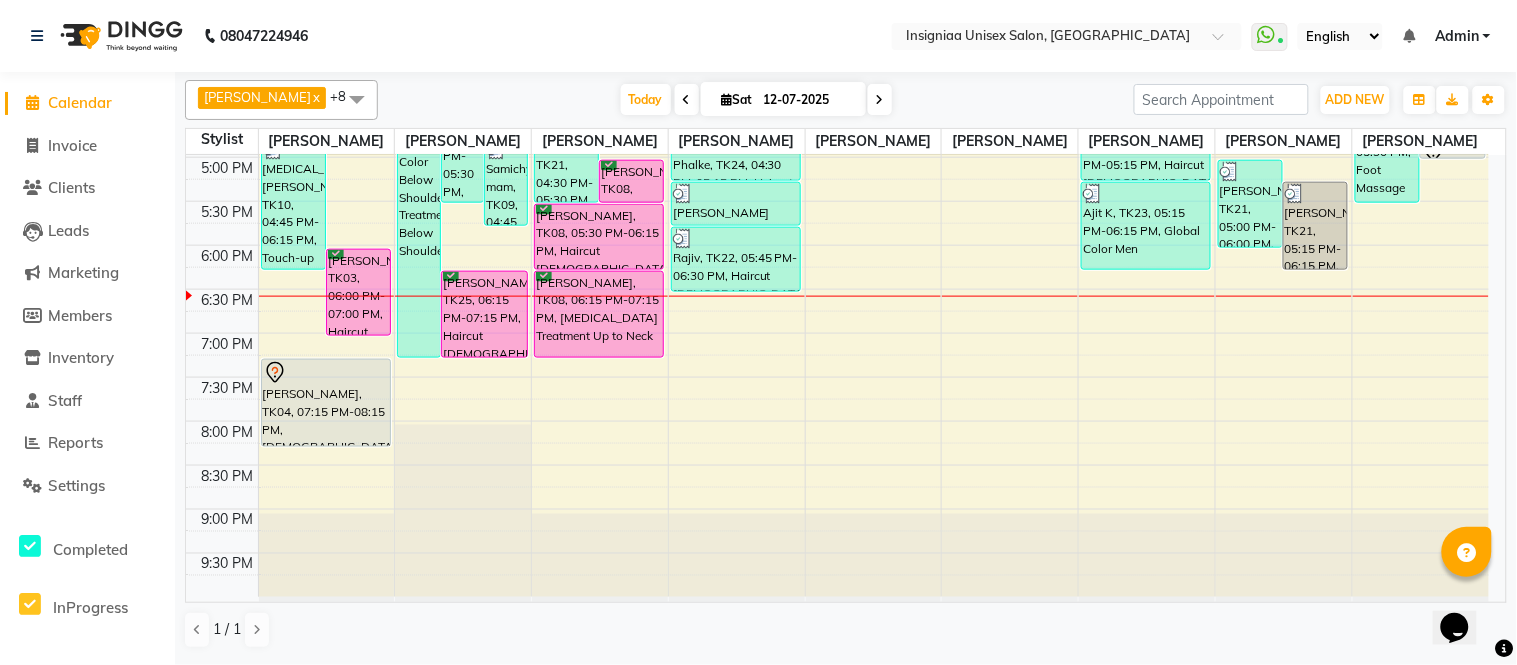 scroll, scrollTop: 634, scrollLeft: 0, axis: vertical 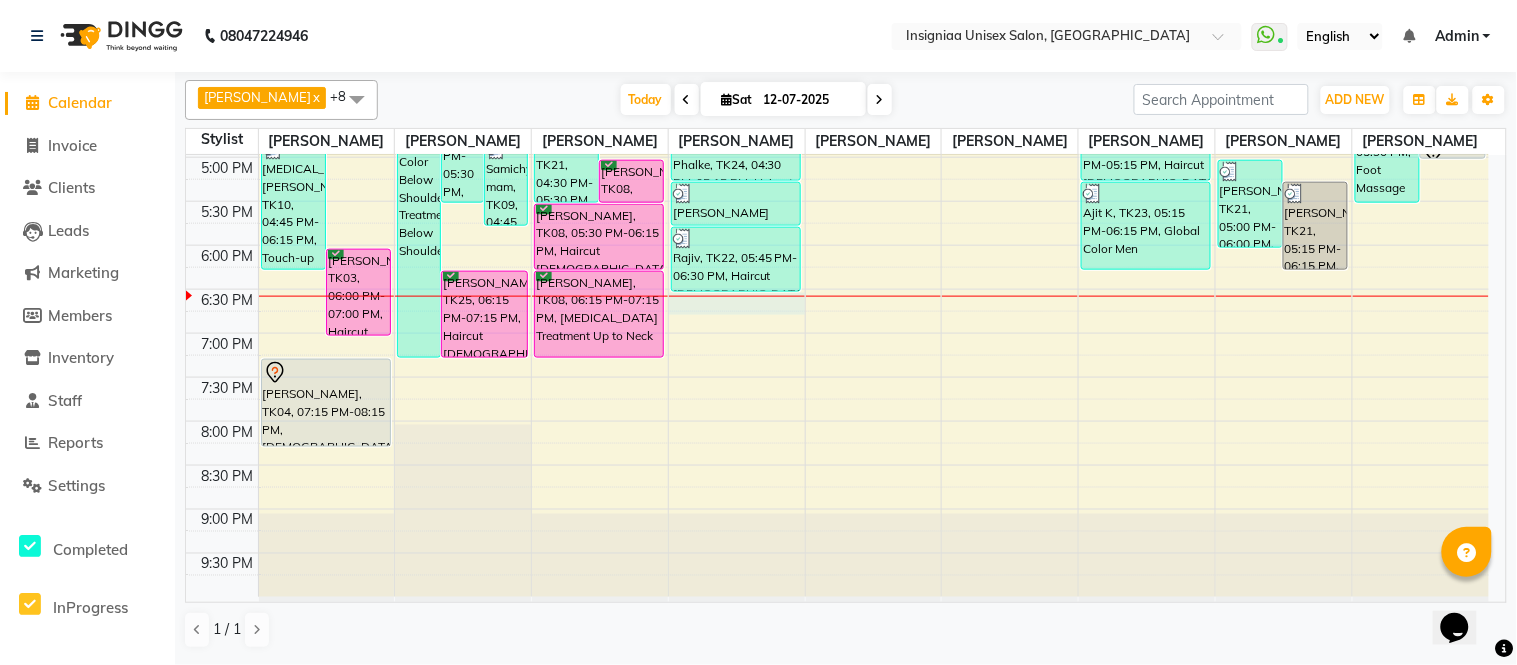 click on "10:00 AM 10:30 AM 11:00 AM 11:30 AM 12:00 PM 12:30 PM 1:00 PM 1:30 PM 2:00 PM 2:30 PM 3:00 PM 3:30 PM 4:00 PM 4:30 PM 5:00 PM 5:30 PM 6:00 PM 6:30 PM 7:00 PM 7:30 PM 8:00 PM 8:30 PM 9:00 PM 9:30 PM     Niki Jat, TK01, 02:00 PM-03:30 PM, Touch-up Upto 2 inches      Ramya Poddar, TK13, 02:00 PM-02:30 PM, Pre wash Female (without Conditioning)     Ramya Poddar, TK13, 02:30 PM-03:15 PM, Blow Dry Below Shoulder     Yasmin Mam, TK10, 04:45 PM-06:15 PM, Touch-up Upto 2 inches      Himanshu Agarwal, TK03, 06:00 PM-07:00 PM, Haircut Male By Senior Stylist     Rohit, TK02, 12:15 PM-01:00 PM, Haircut Male By Senior Stylist     Niki Jat, TK01, 03:30 PM-04:30 PM, Biotop Below Shoulder             Dattatray, TK04, 07:15 PM-08:15 PM, Female Haircut By Senior Stylist     Anjali Dhandwate, TK14, 03:15 PM-07:15 PM, Global Color Below Shoulder,Moroccan Treatment Below Shoulder     Seema Gopakumar, TK19, 04:00 PM-05:30 PM, Touch-up Upto 2 inches      Samichya mam, TK09, 04:45 PM-05:45 PM, Biotop Upto Waist" at bounding box center [837, 69] 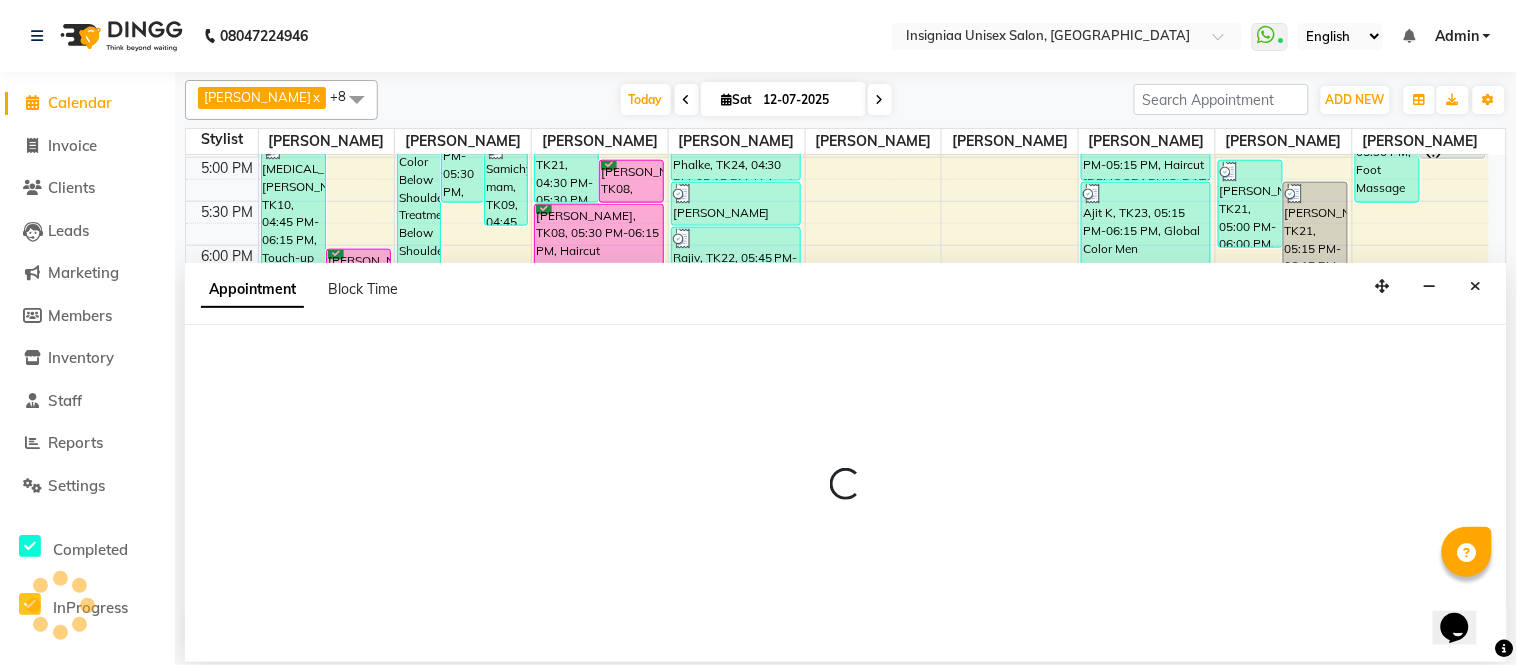 select on "58134" 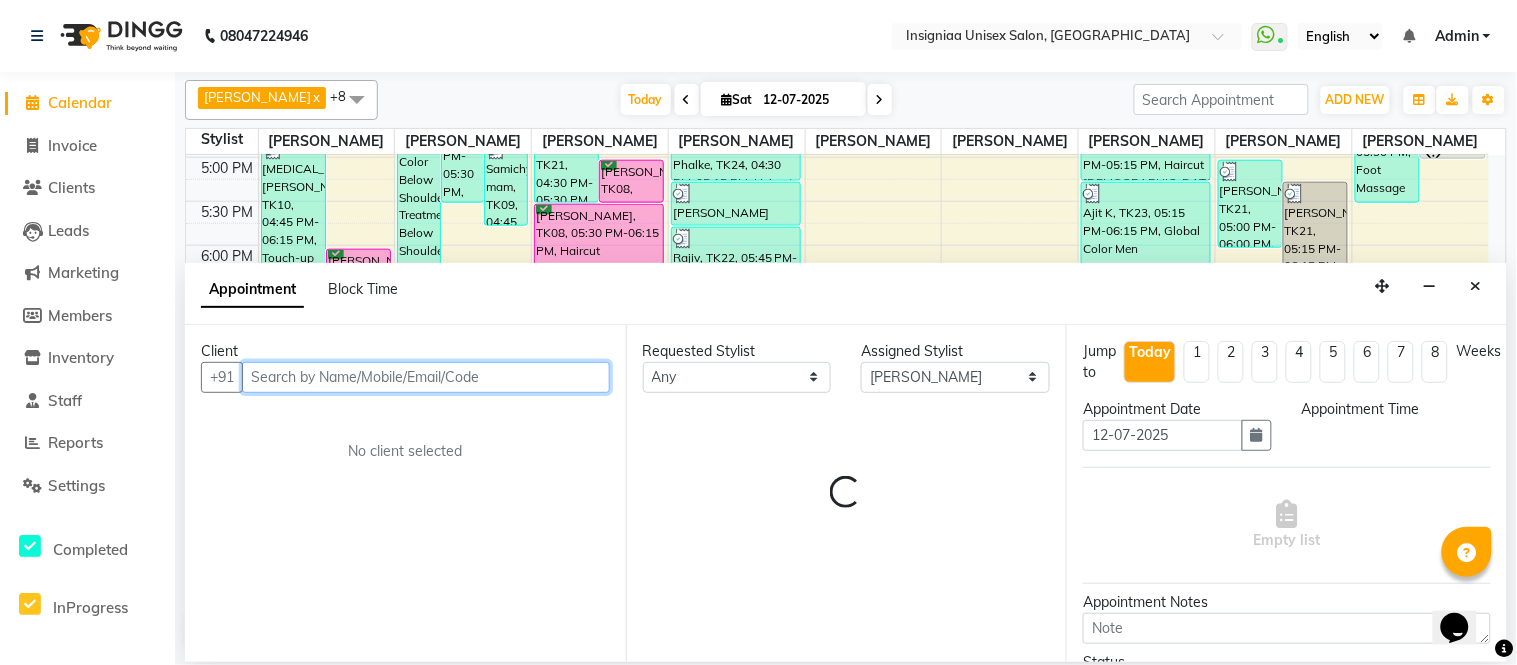 select on "1110" 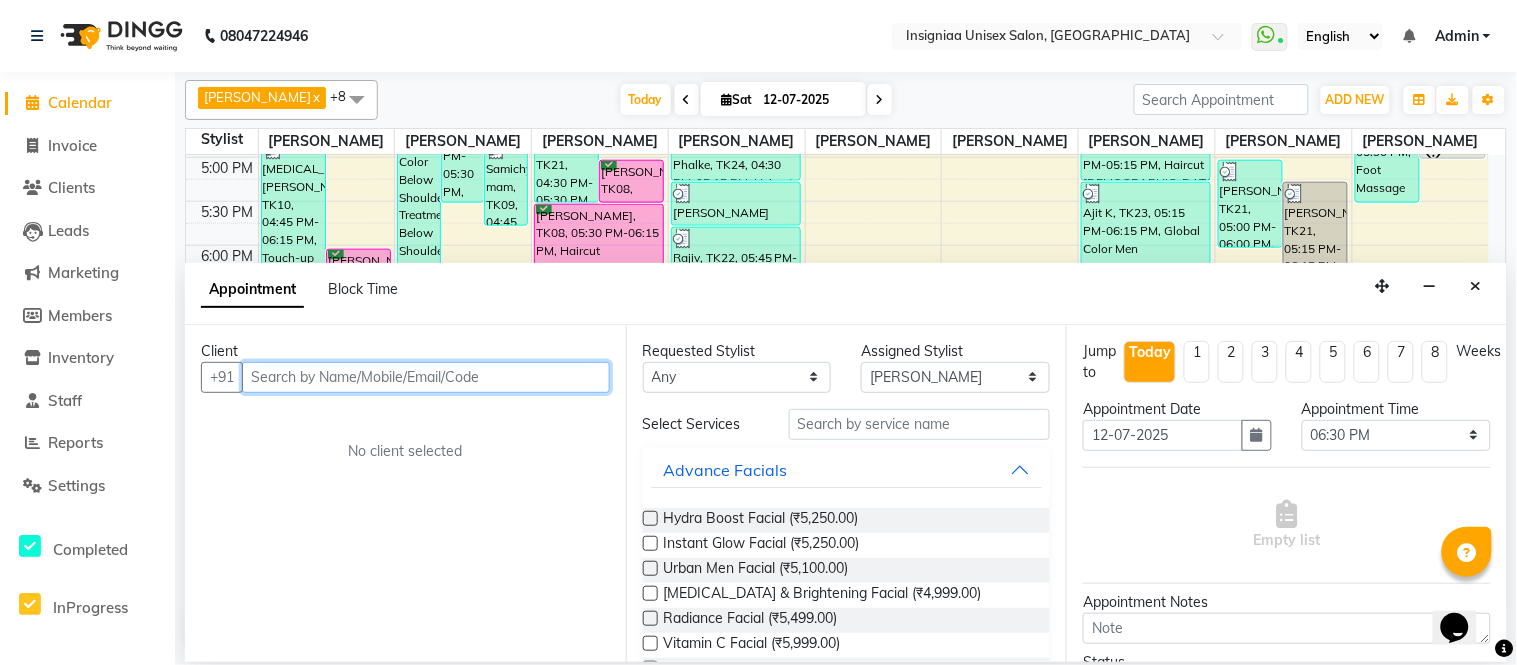 click at bounding box center [426, 377] 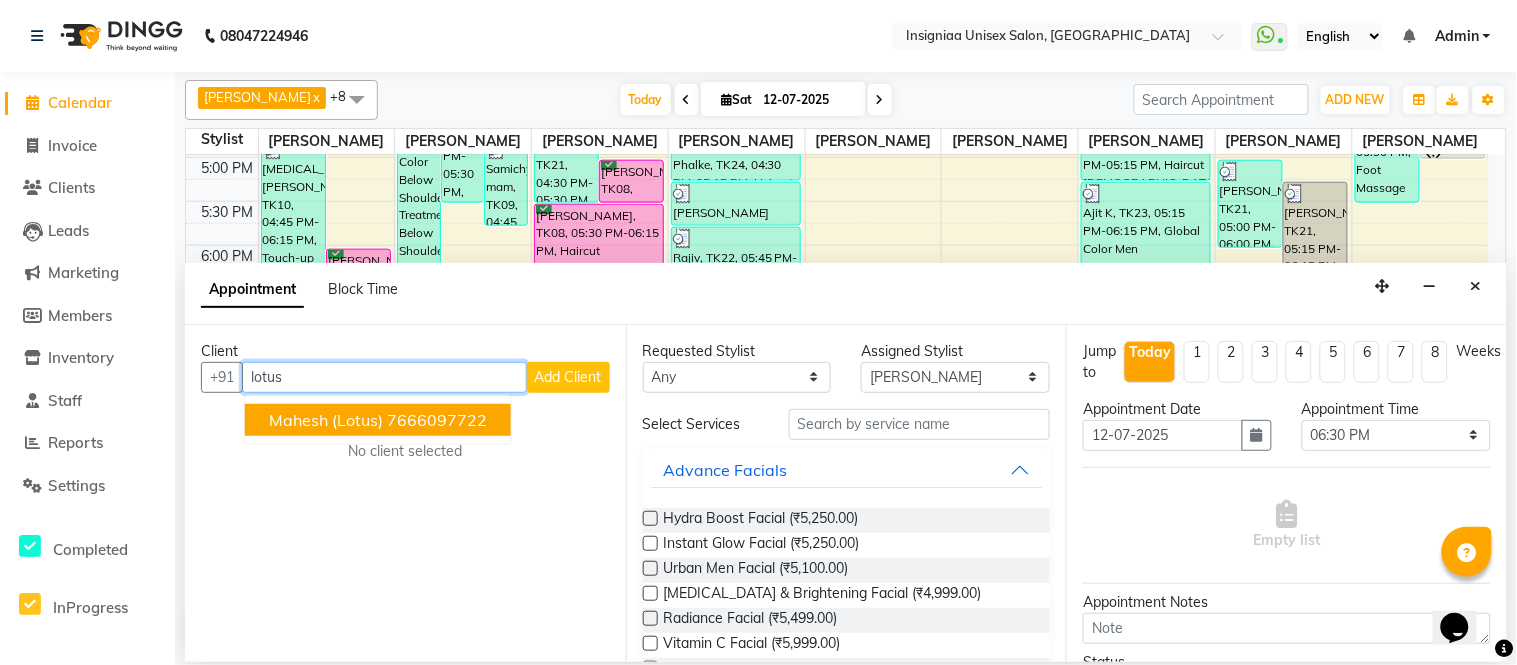 click on "7666097722" at bounding box center (437, 420) 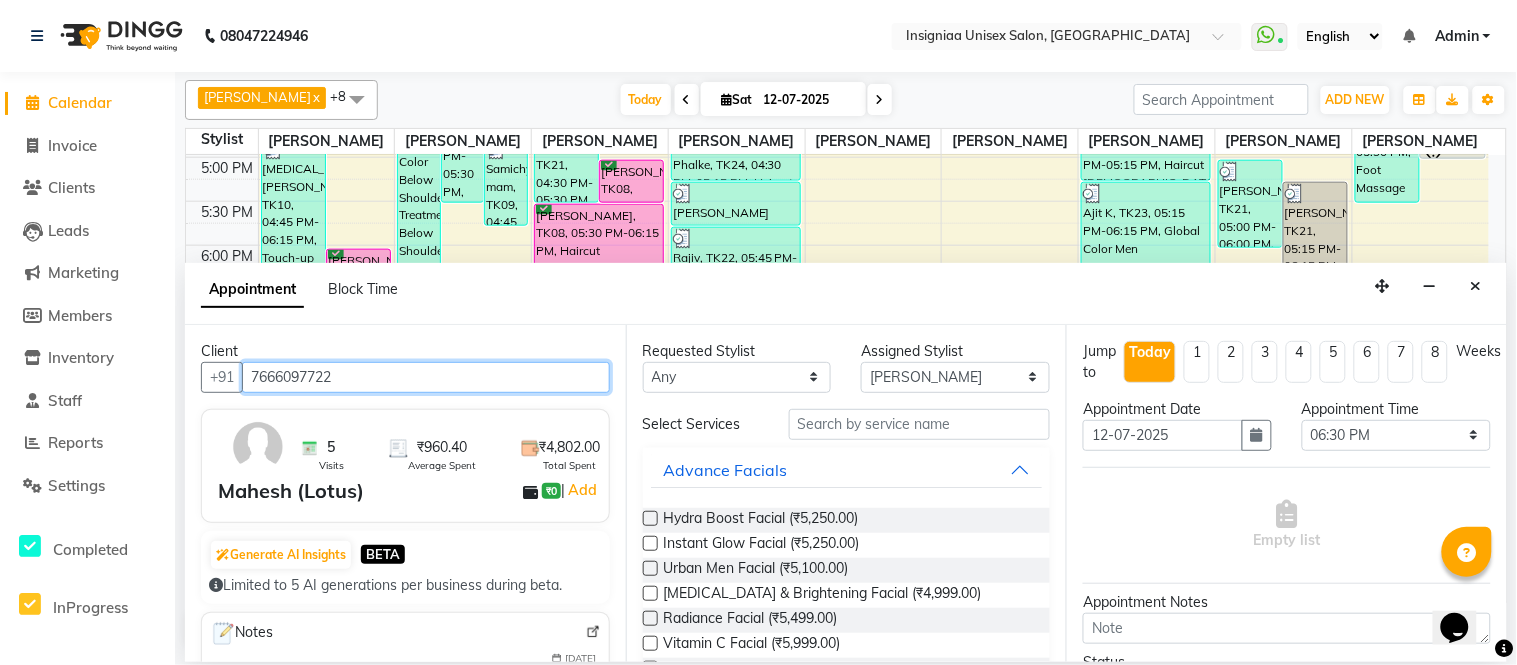type on "7666097722" 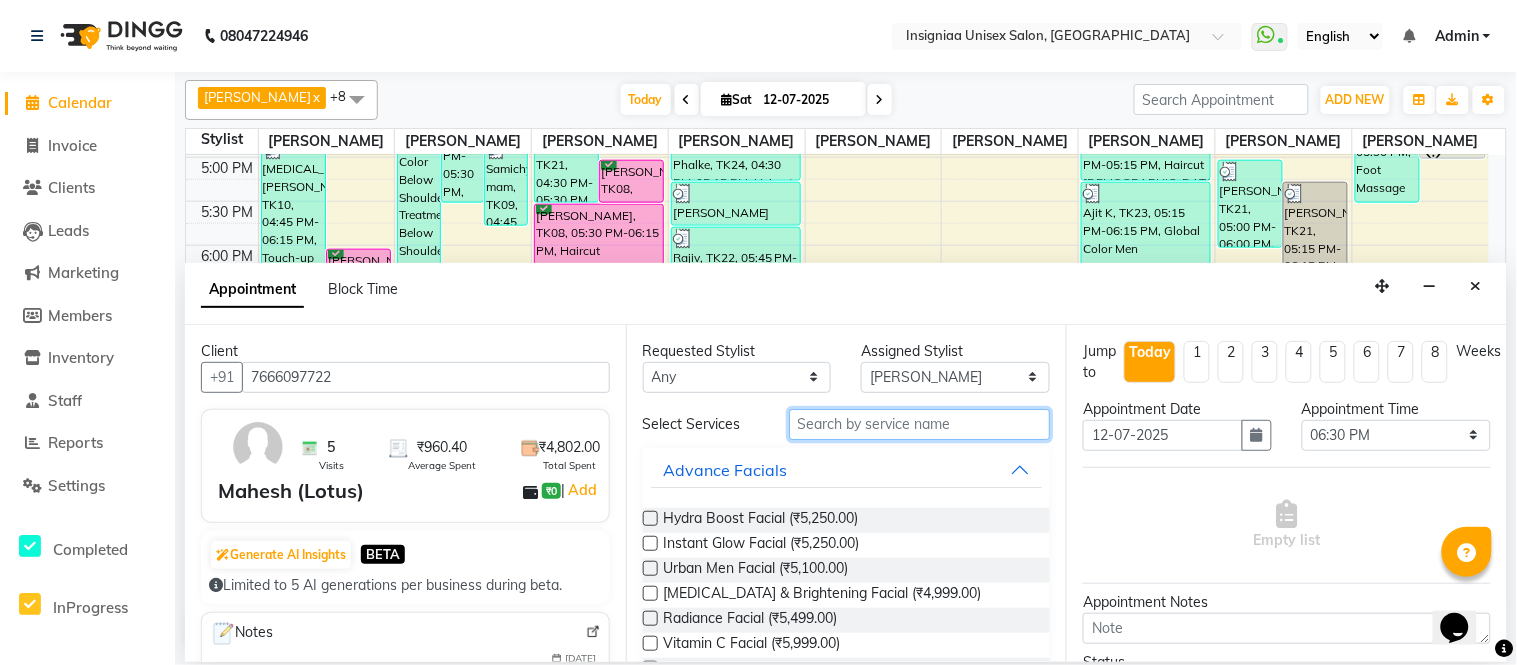 click at bounding box center [920, 424] 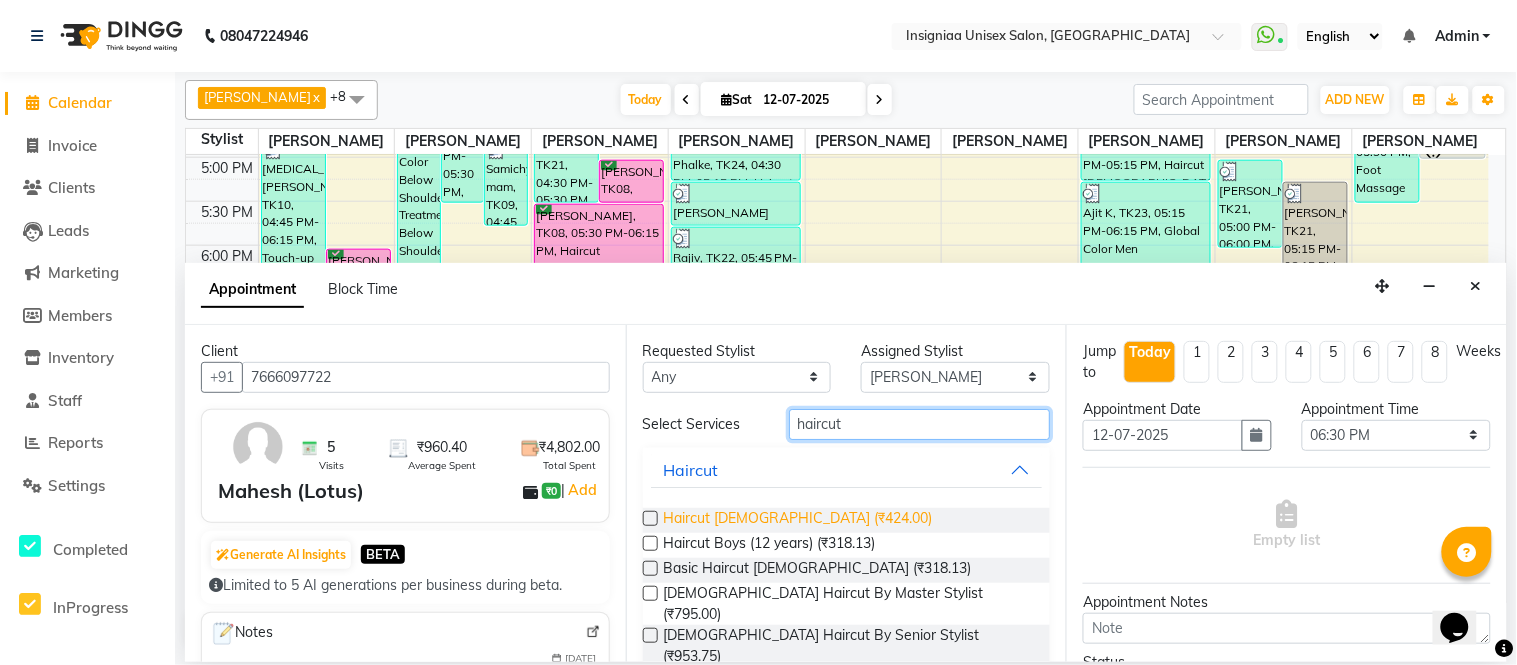type on "haircut" 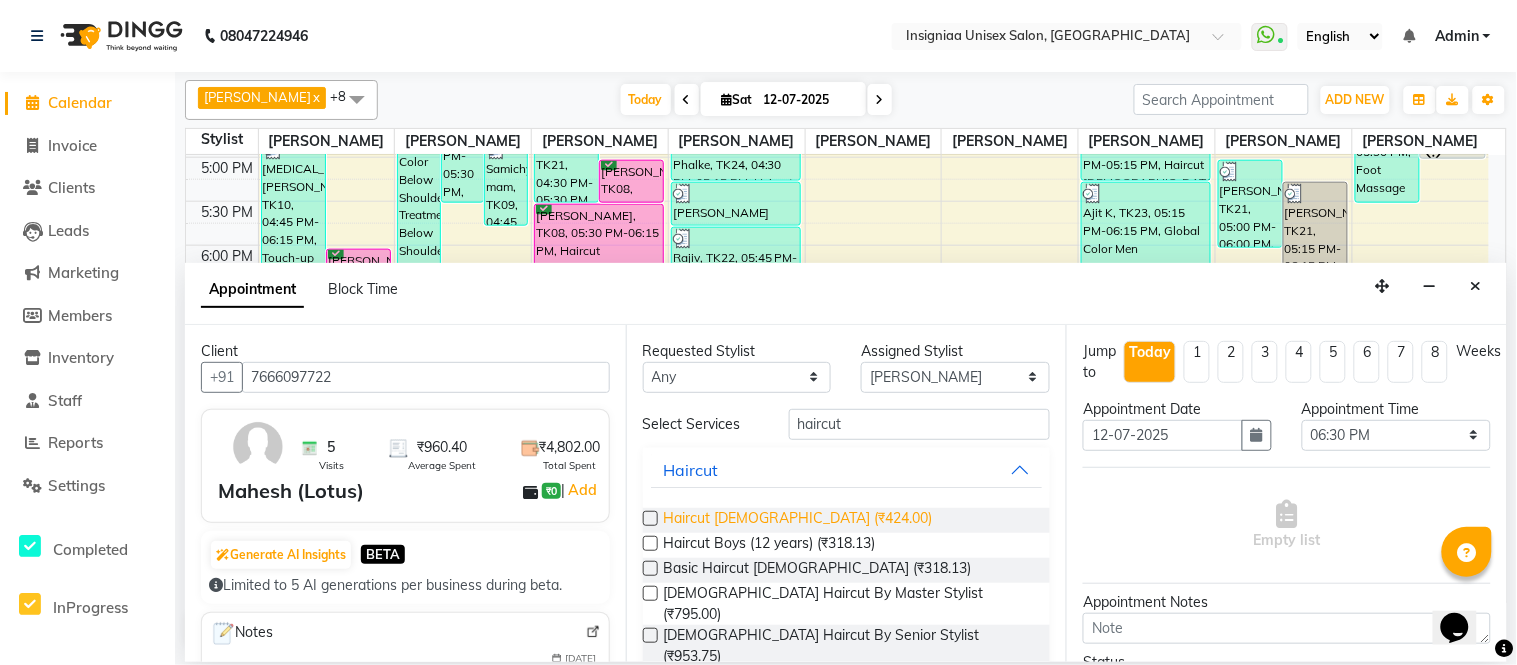 click on "Haircut Male (₹424.00)" at bounding box center (798, 520) 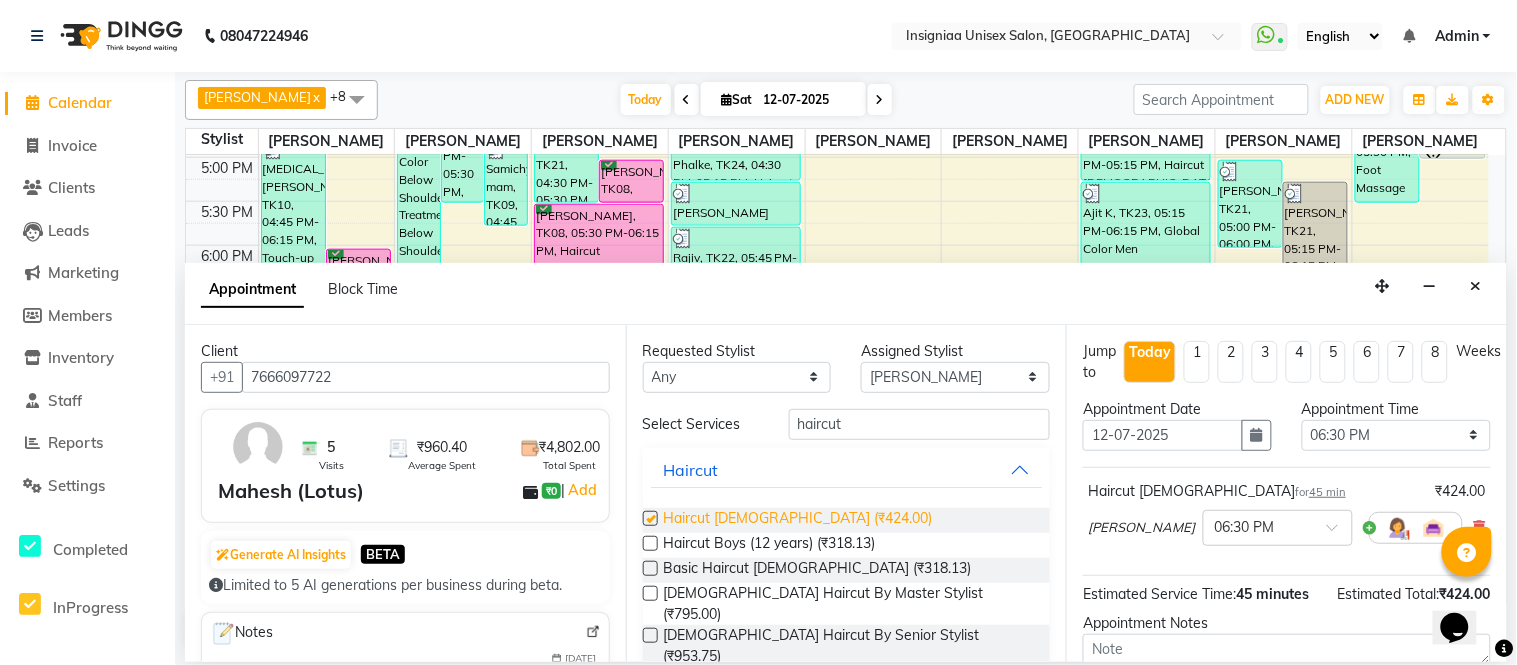checkbox on "false" 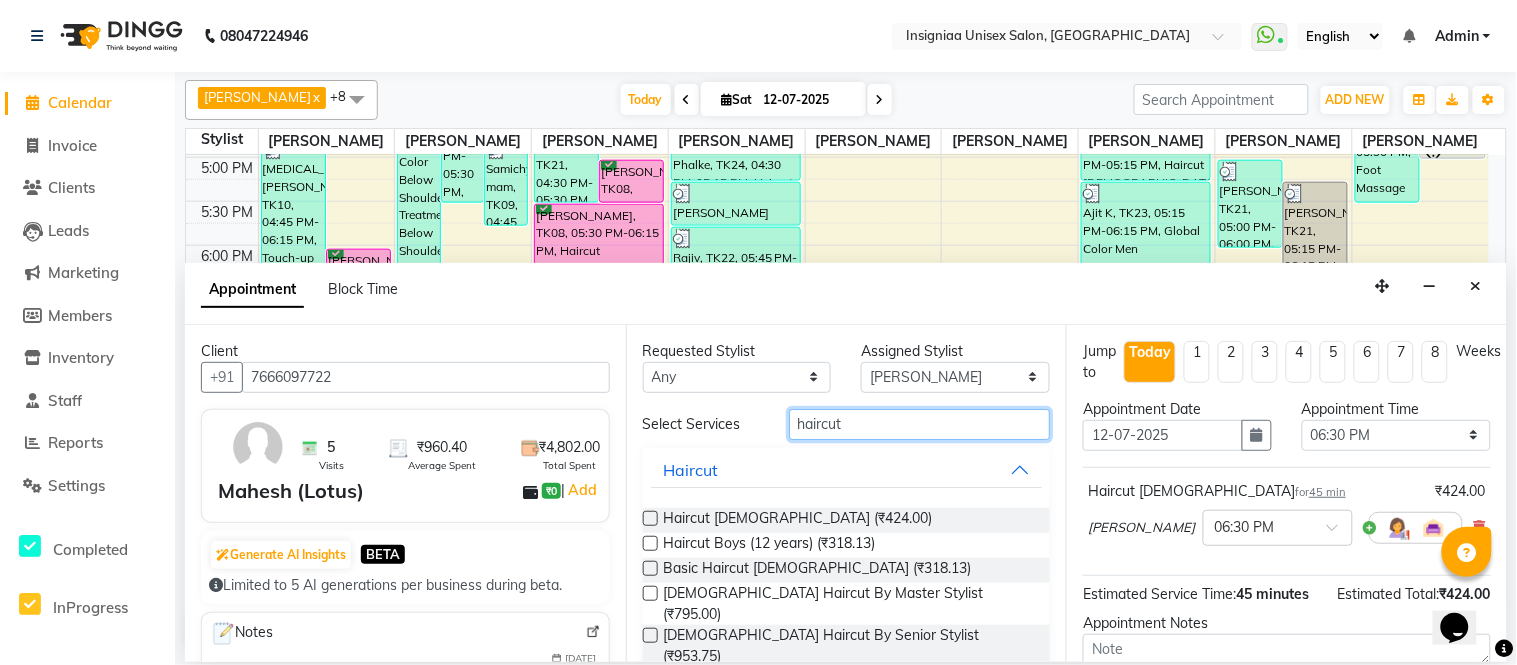 drag, startPoint x: 881, startPoint y: 433, endPoint x: 717, endPoint y: 407, distance: 166.04819 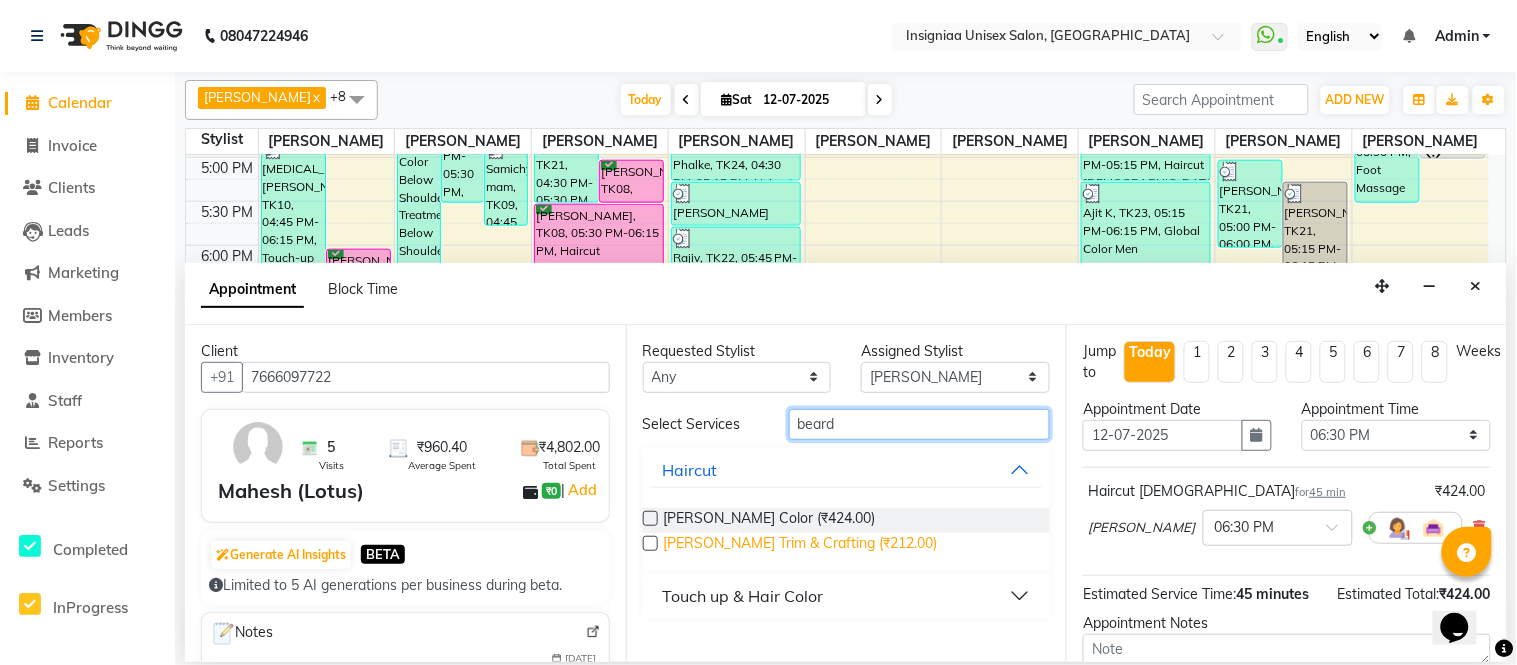 type on "beard" 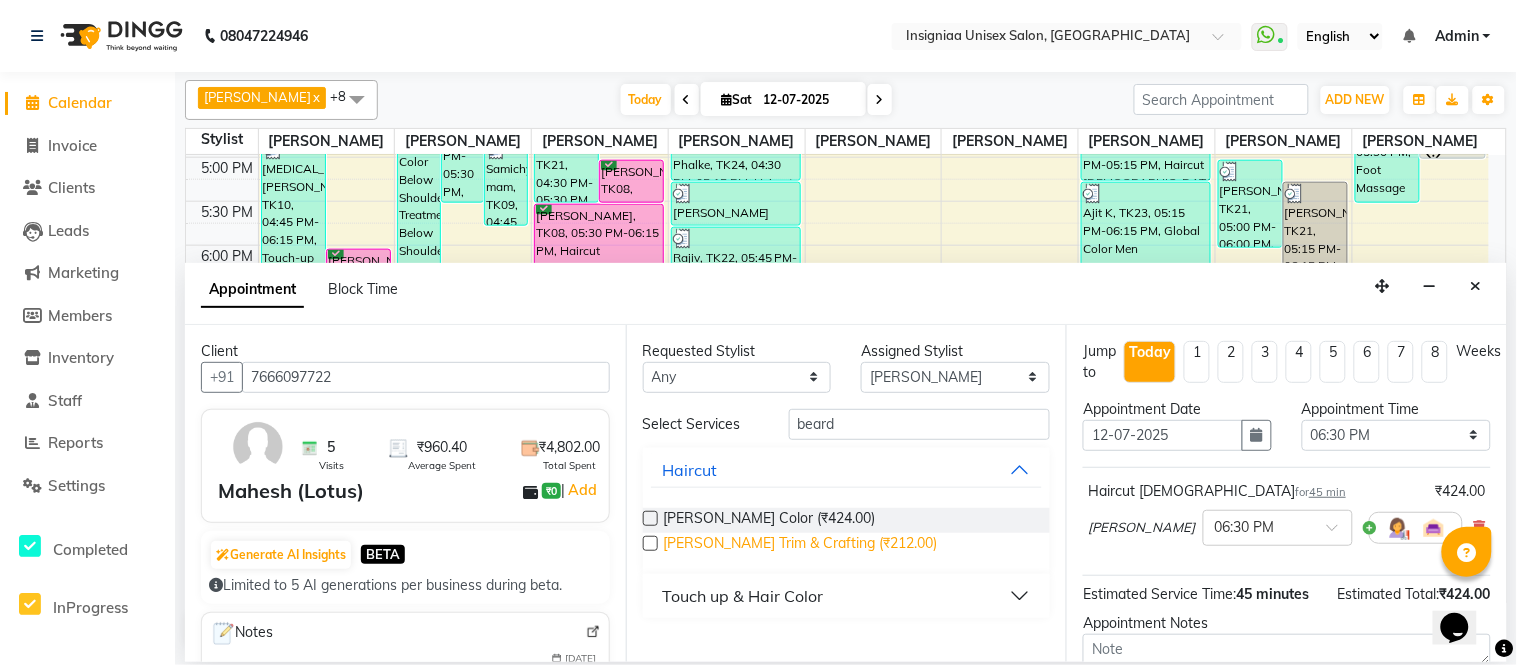 click on "Beard Trim & Crafting (₹212.00)" at bounding box center (801, 545) 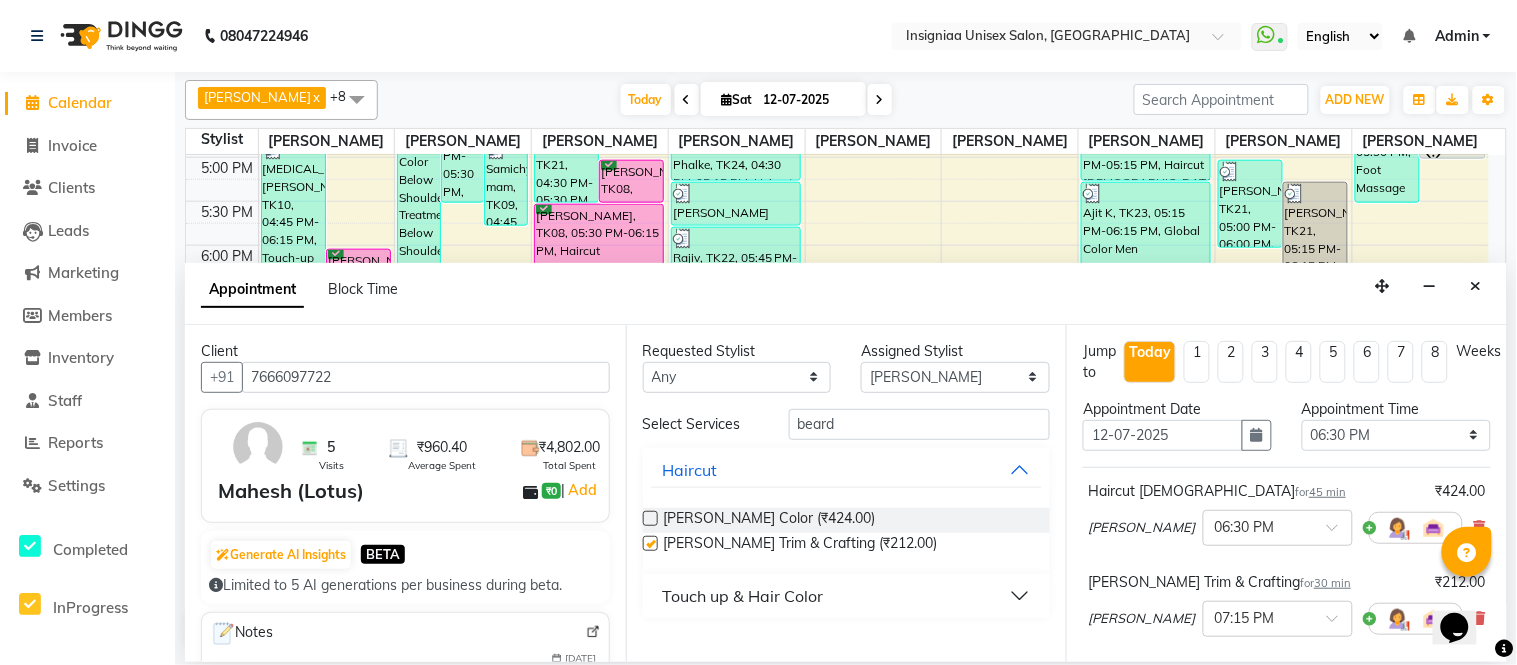 checkbox on "false" 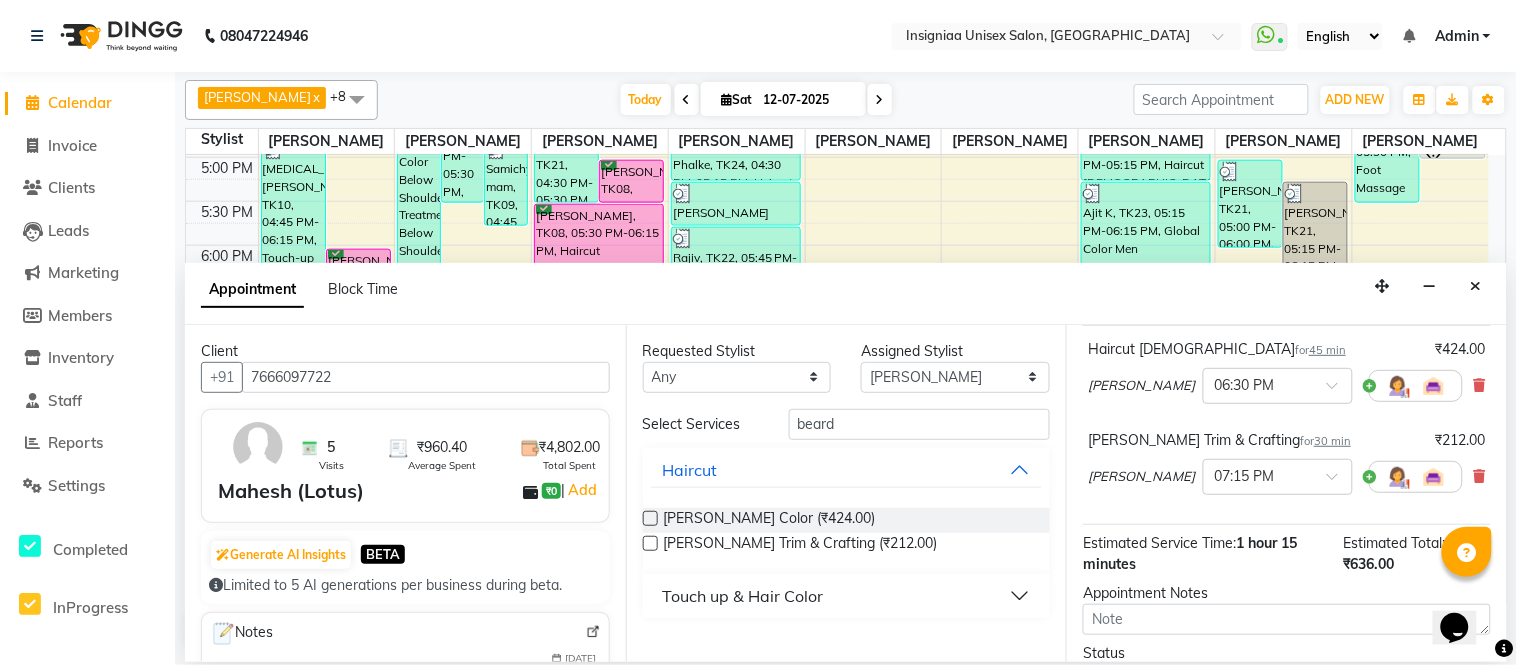 scroll, scrollTop: 300, scrollLeft: 0, axis: vertical 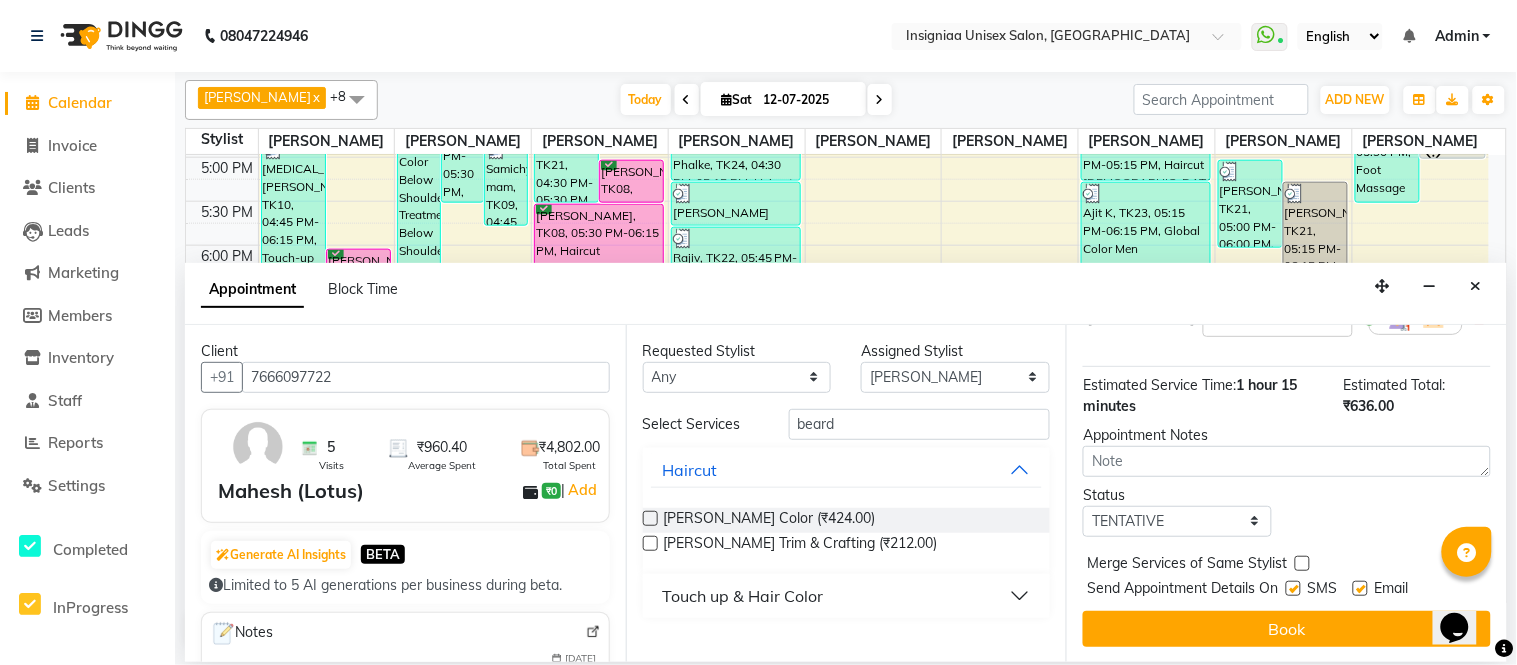 click at bounding box center [1360, 588] 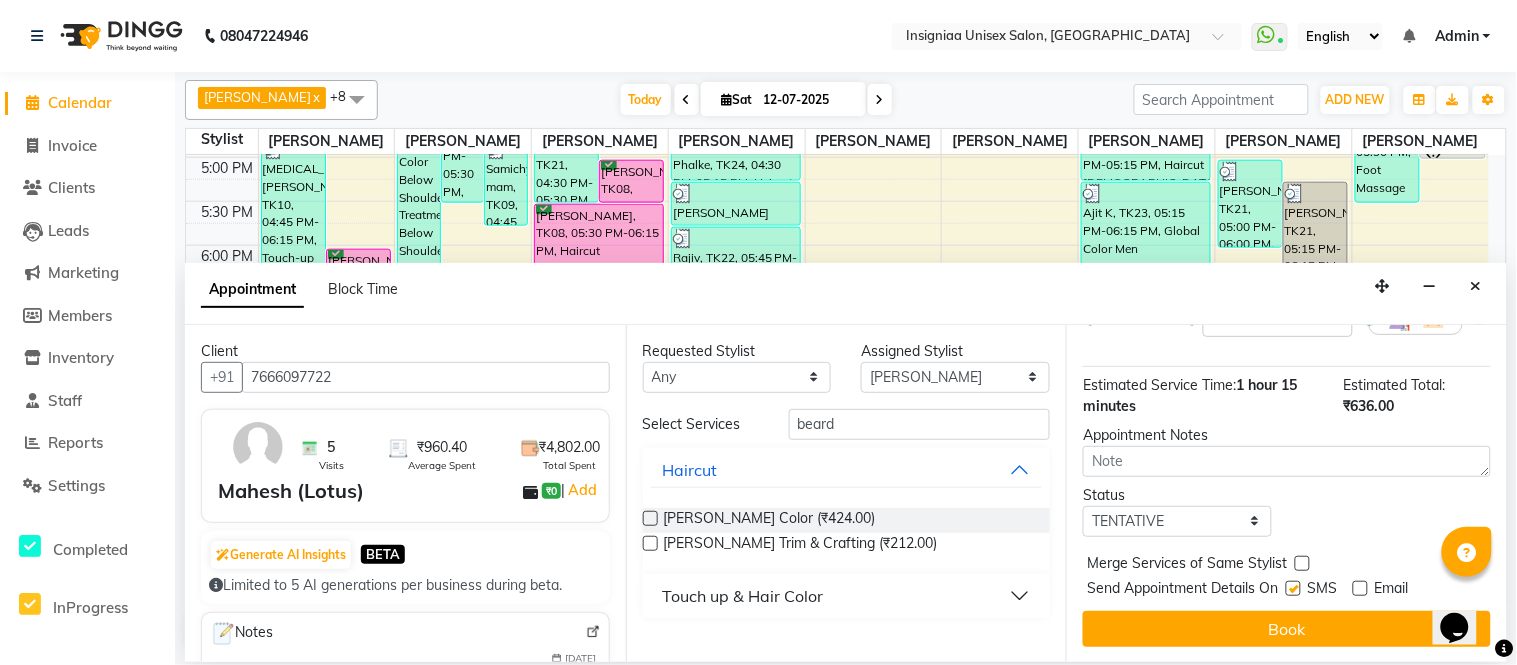 click at bounding box center (1293, 588) 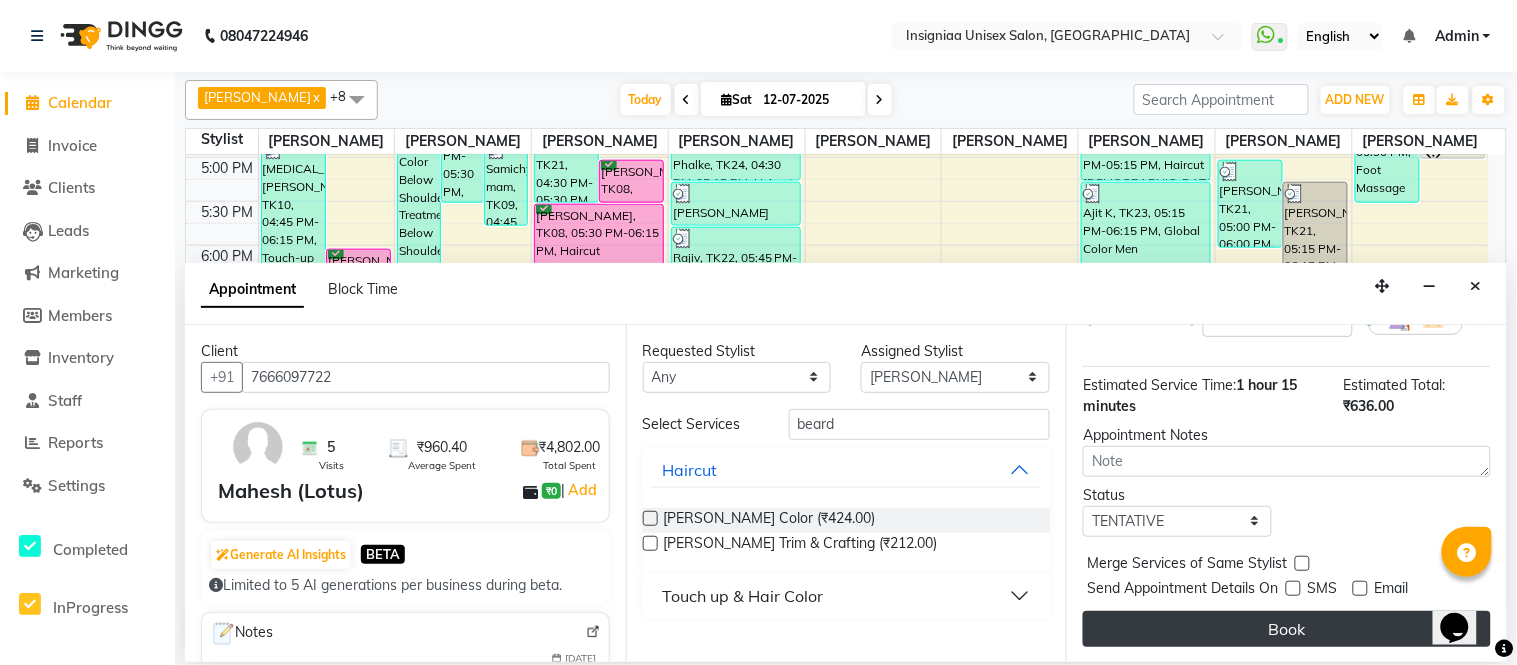 click on "Book" at bounding box center (1287, 629) 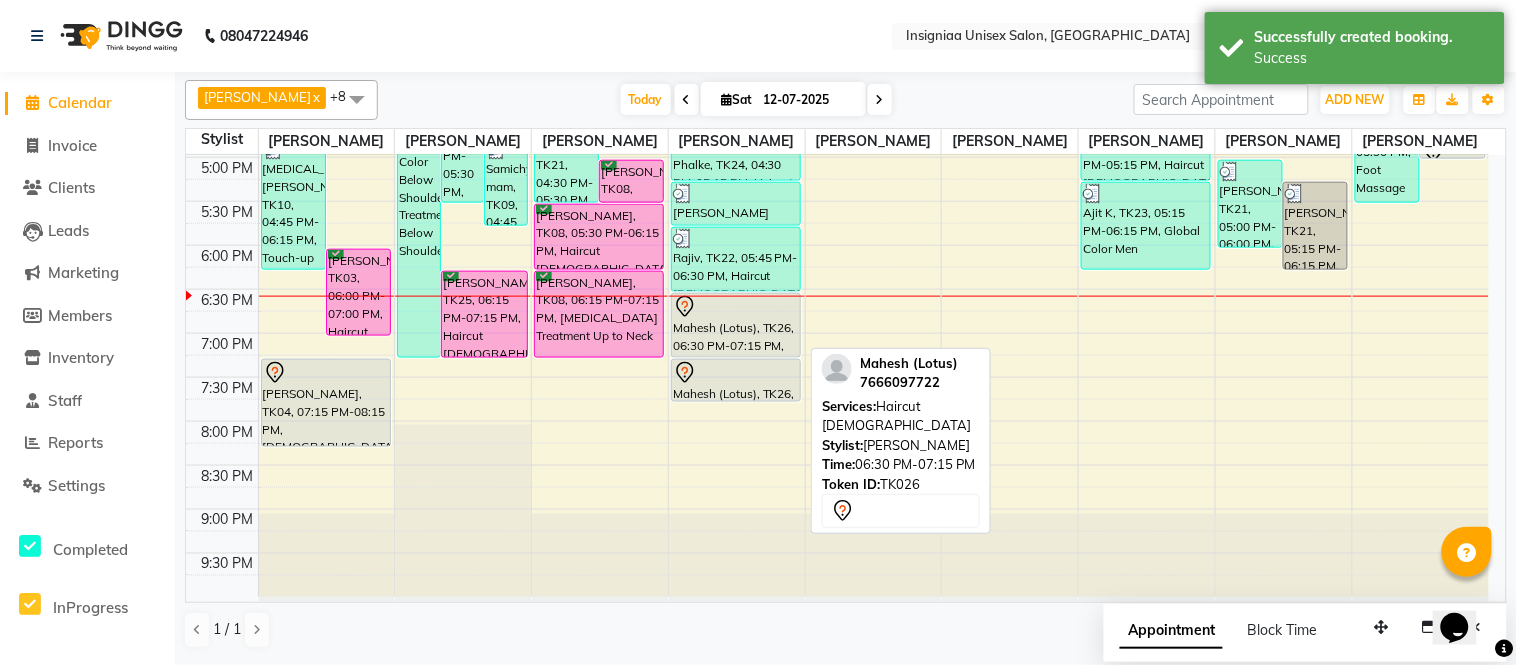 click at bounding box center [736, 307] 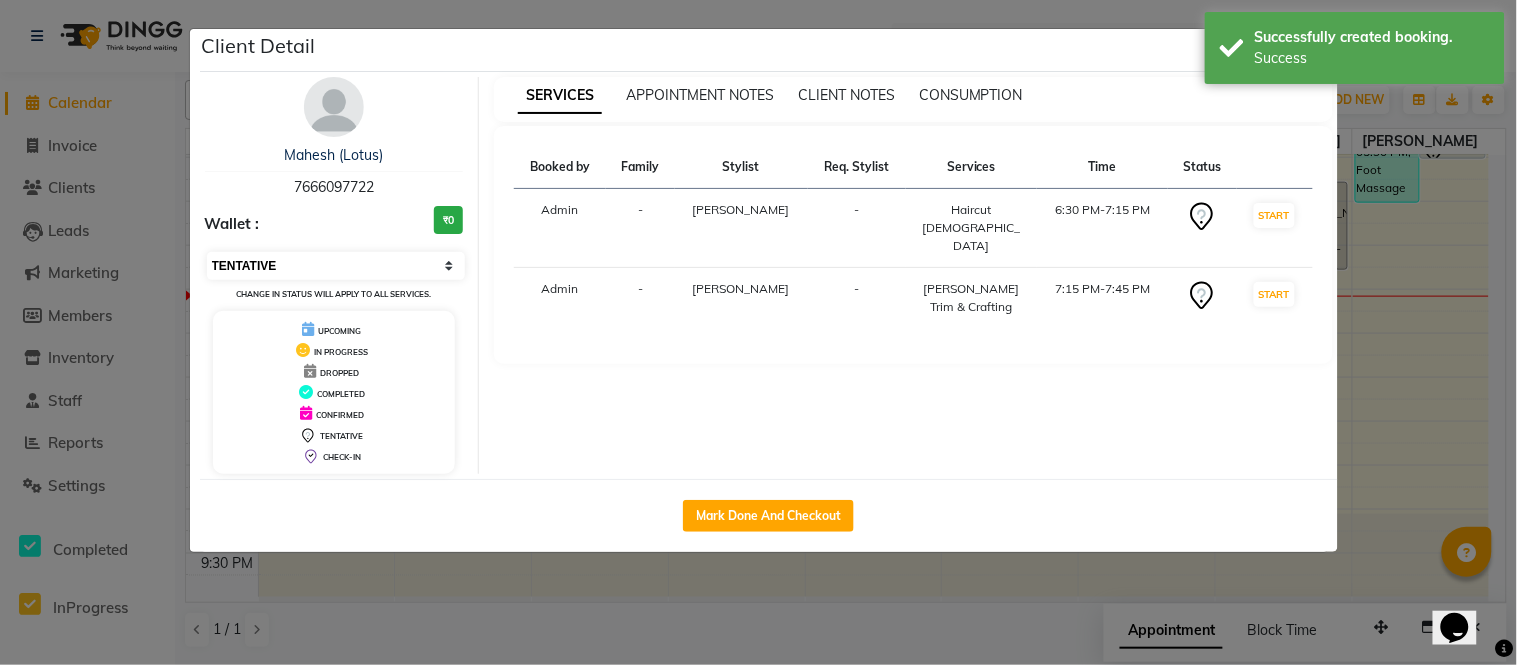 click on "Select IN SERVICE CONFIRMED TENTATIVE CHECK IN MARK DONE DROPPED UPCOMING" at bounding box center [336, 266] 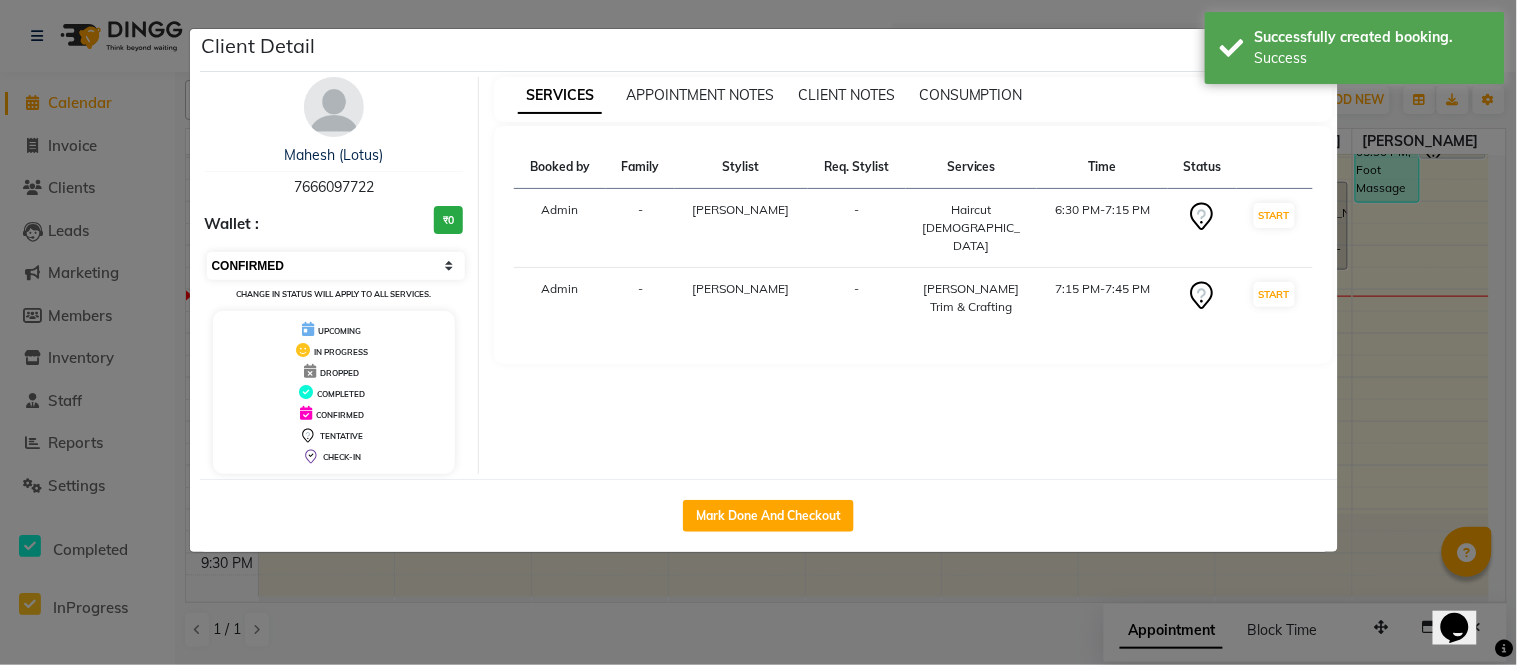 click on "Select IN SERVICE CONFIRMED TENTATIVE CHECK IN MARK DONE DROPPED UPCOMING" at bounding box center (336, 266) 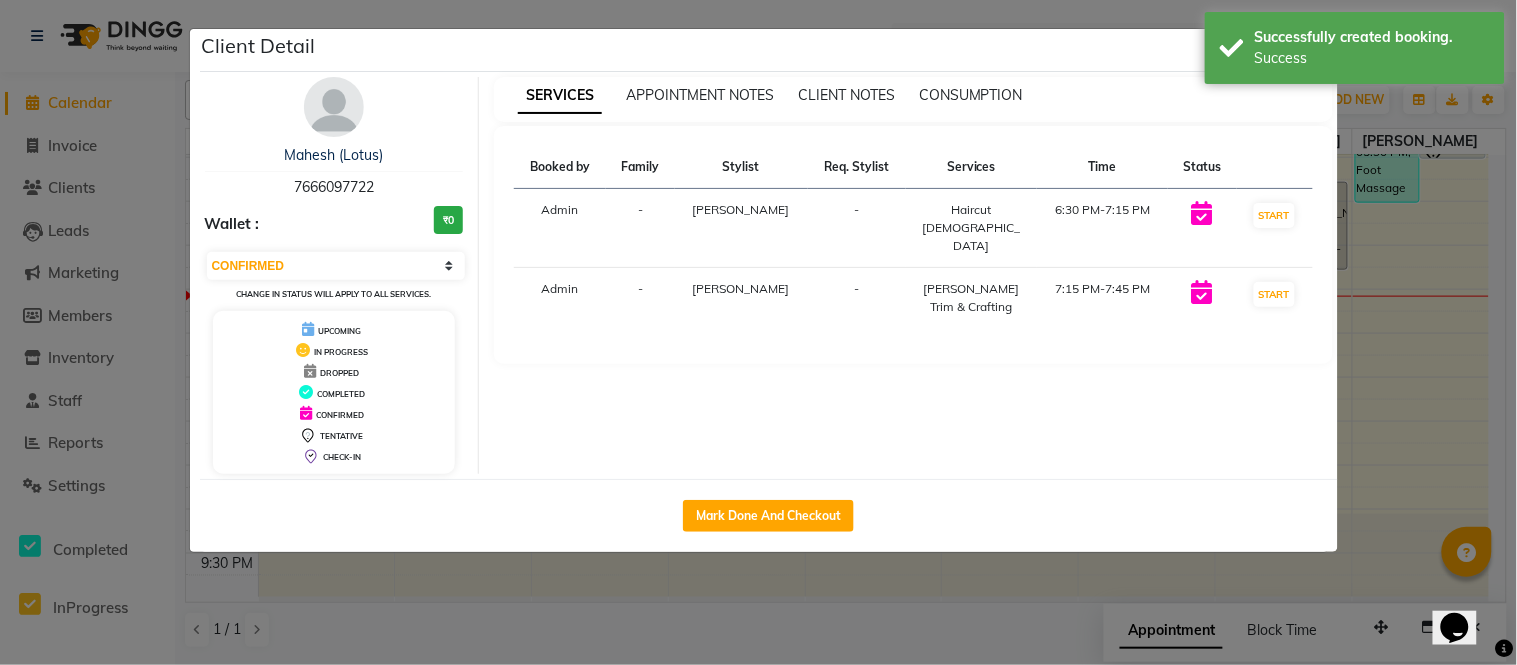 click on "Client Detail  Mahesh (Lotus)   7666097722 Wallet : ₹0 Select IN SERVICE CONFIRMED TENTATIVE CHECK IN MARK DONE DROPPED UPCOMING Change in status will apply to all services. UPCOMING IN PROGRESS DROPPED COMPLETED CONFIRMED TENTATIVE CHECK-IN SERVICES APPOINTMENT NOTES CLIENT NOTES CONSUMPTION Booked by Family Stylist Req. Stylist Services Time Status  Admin  - Sujeet Thakur -  Haircut Male   6:30 PM-7:15 PM   START   Admin  - Sujeet Thakur -  Beard Trim & Crafting   7:15 PM-7:45 PM   START   Mark Done And Checkout" 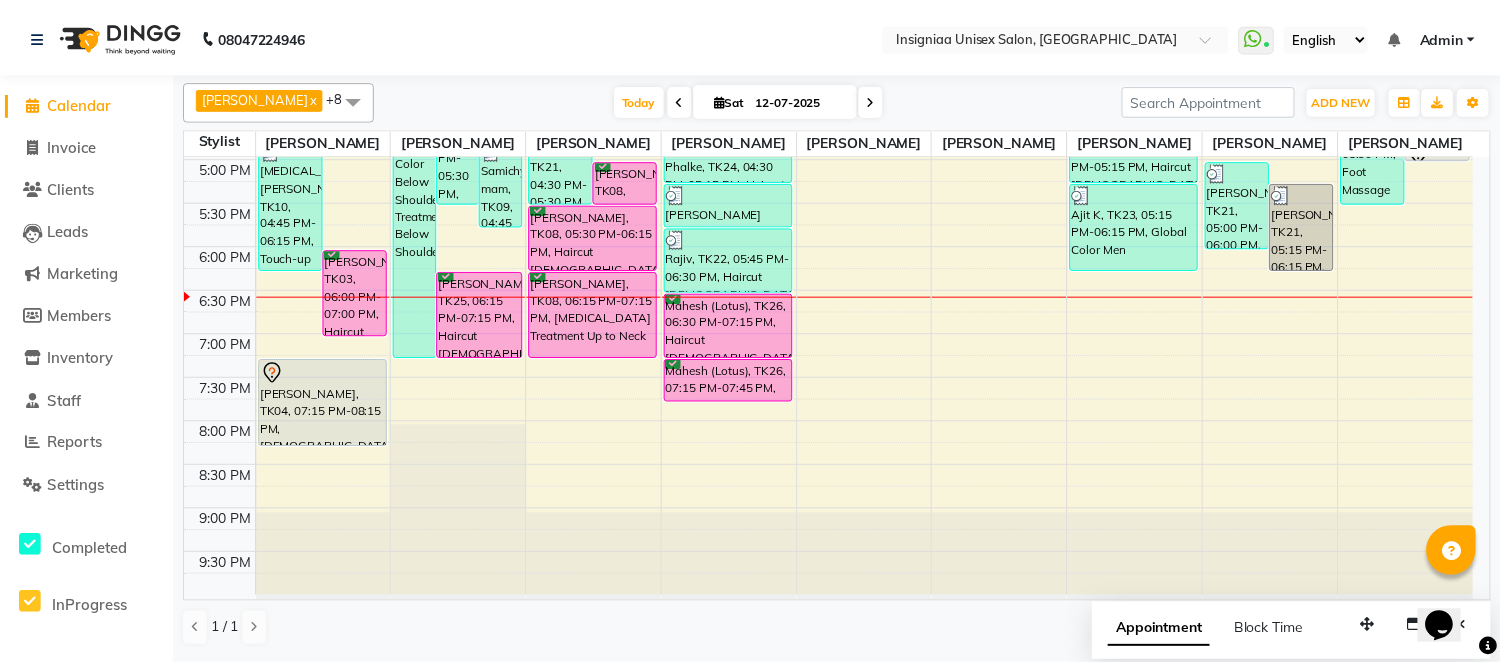 scroll, scrollTop: 523, scrollLeft: 0, axis: vertical 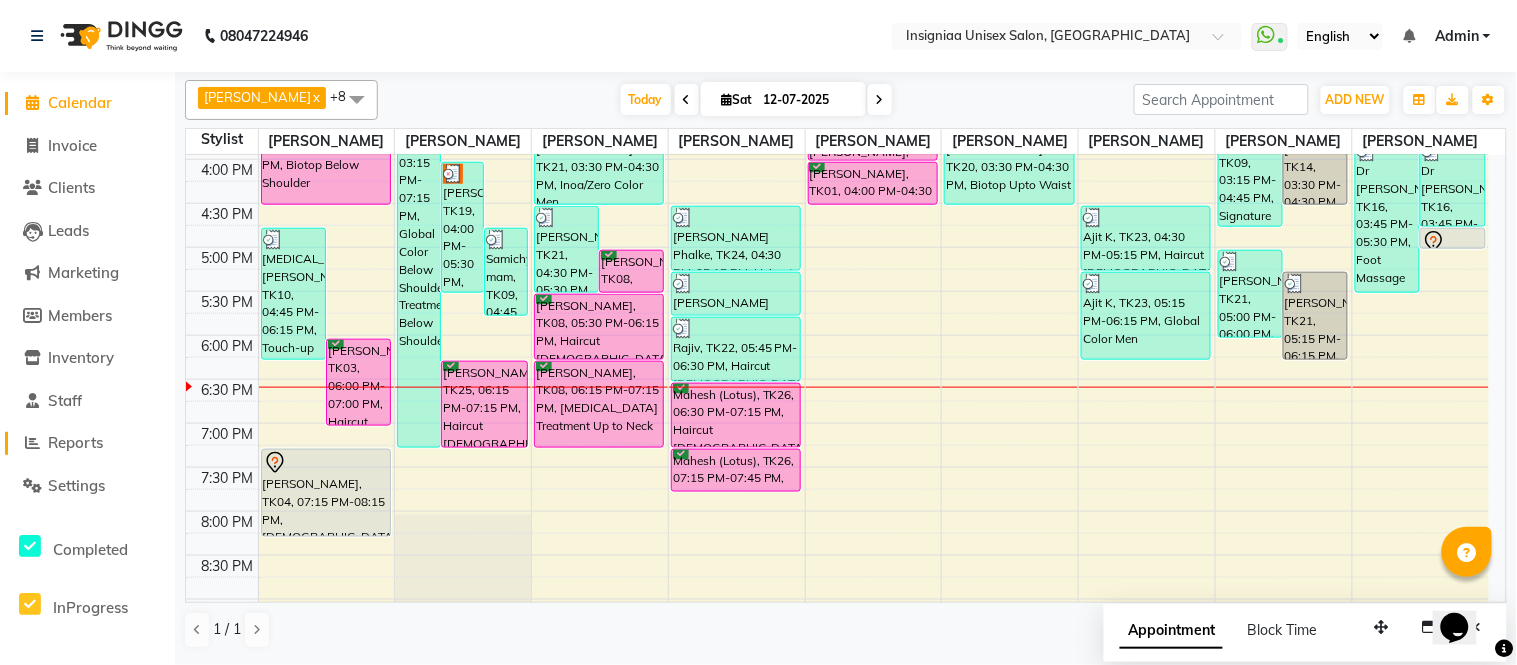 click on "Reports" 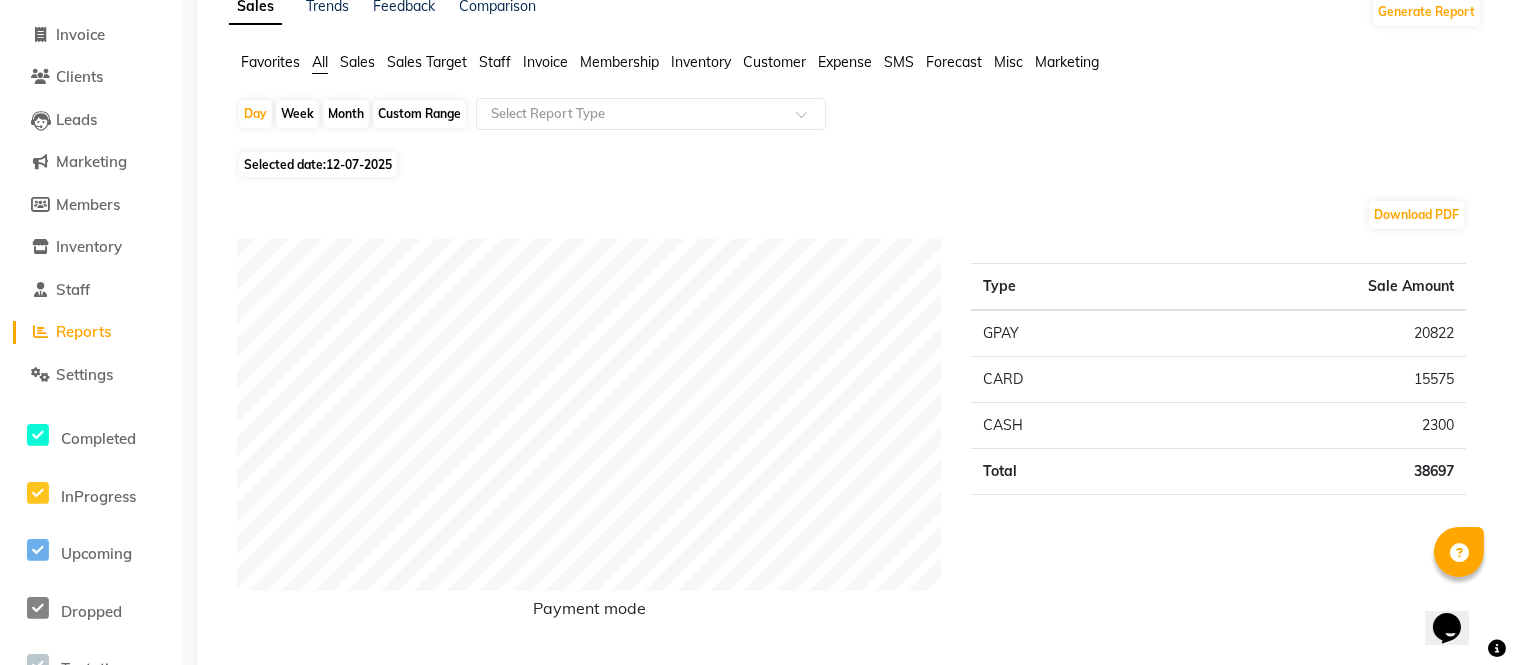 scroll, scrollTop: 0, scrollLeft: 0, axis: both 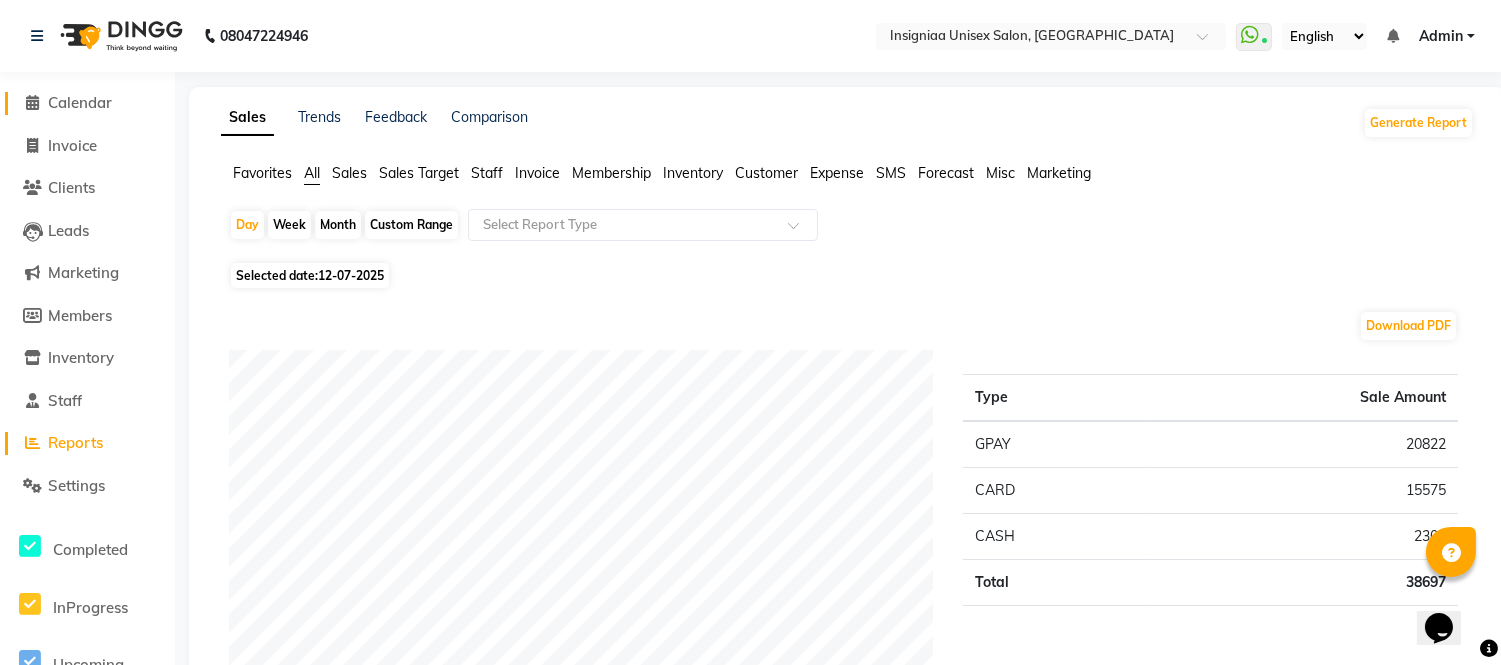 click on "Calendar" 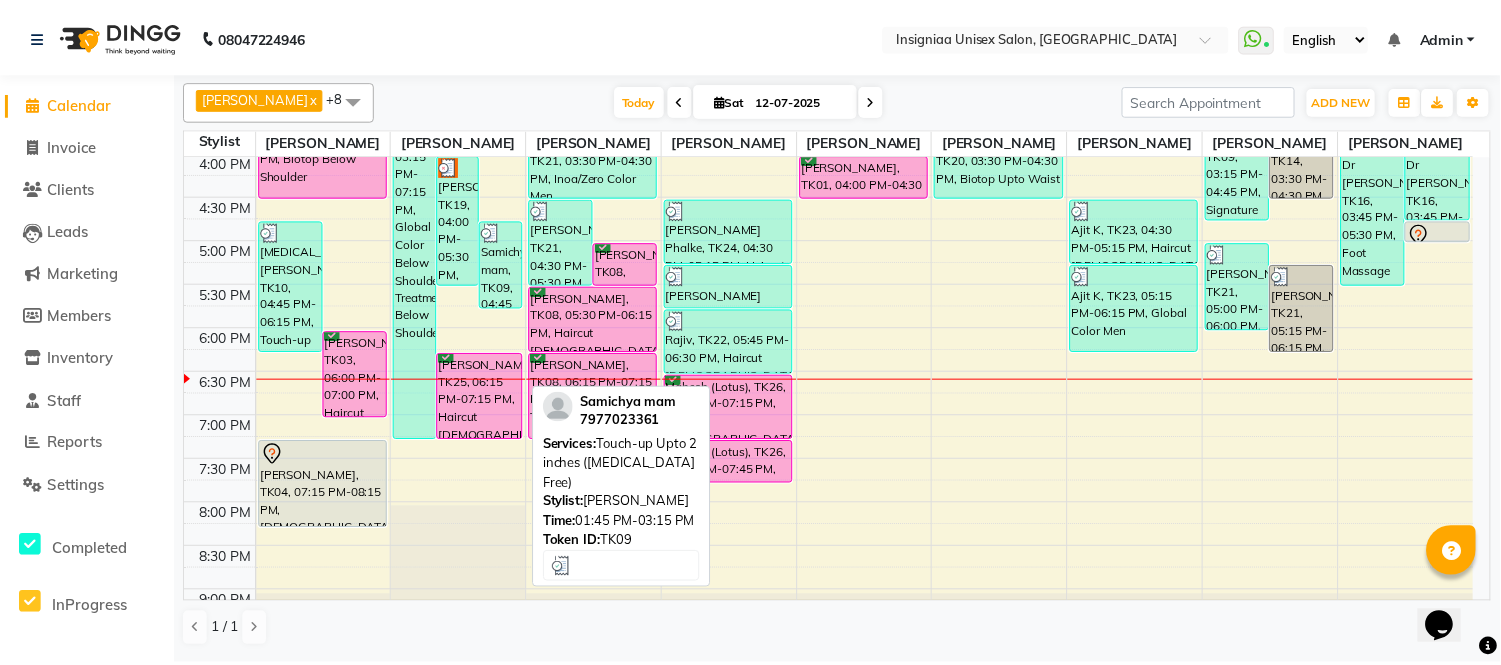 scroll, scrollTop: 634, scrollLeft: 0, axis: vertical 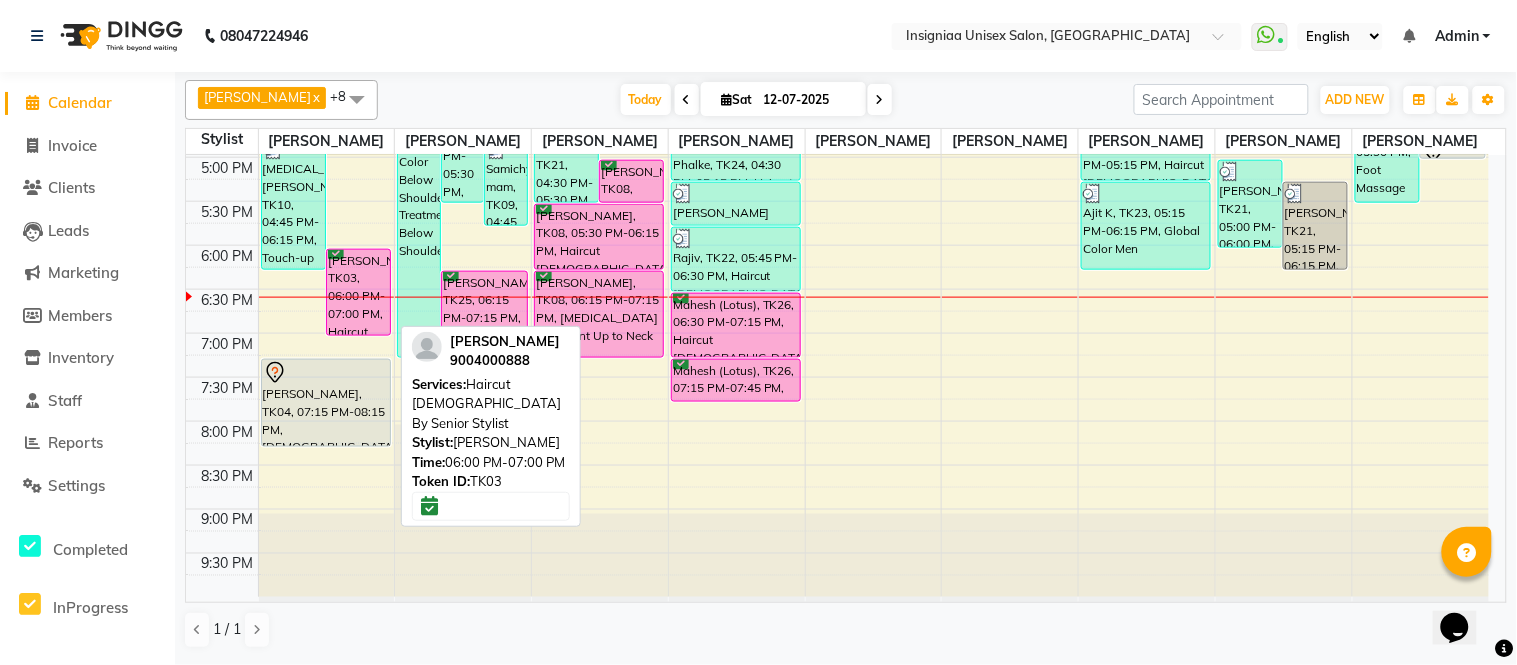 click on "[PERSON_NAME], TK03, 06:00 PM-07:00 PM, Haircut [DEMOGRAPHIC_DATA] By Senior Stylist" at bounding box center (358, 292) 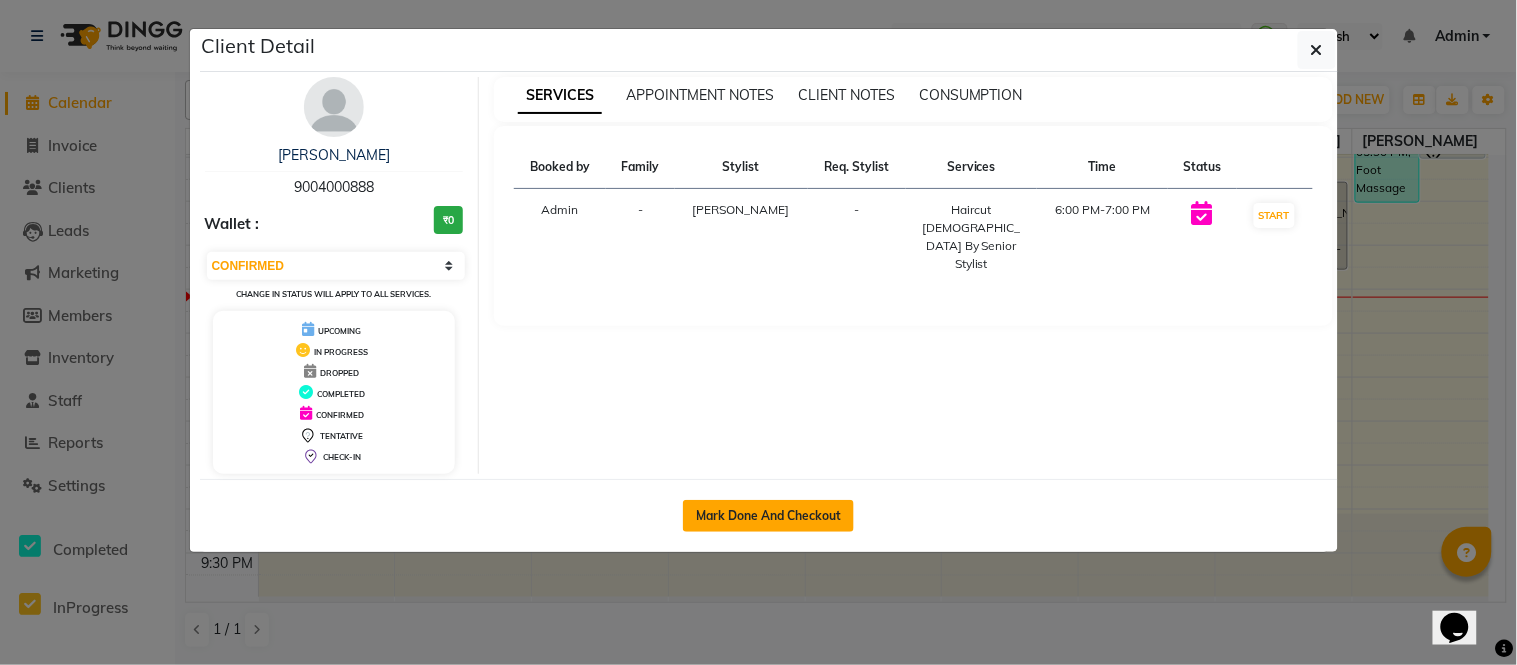 click on "Mark Done And Checkout" 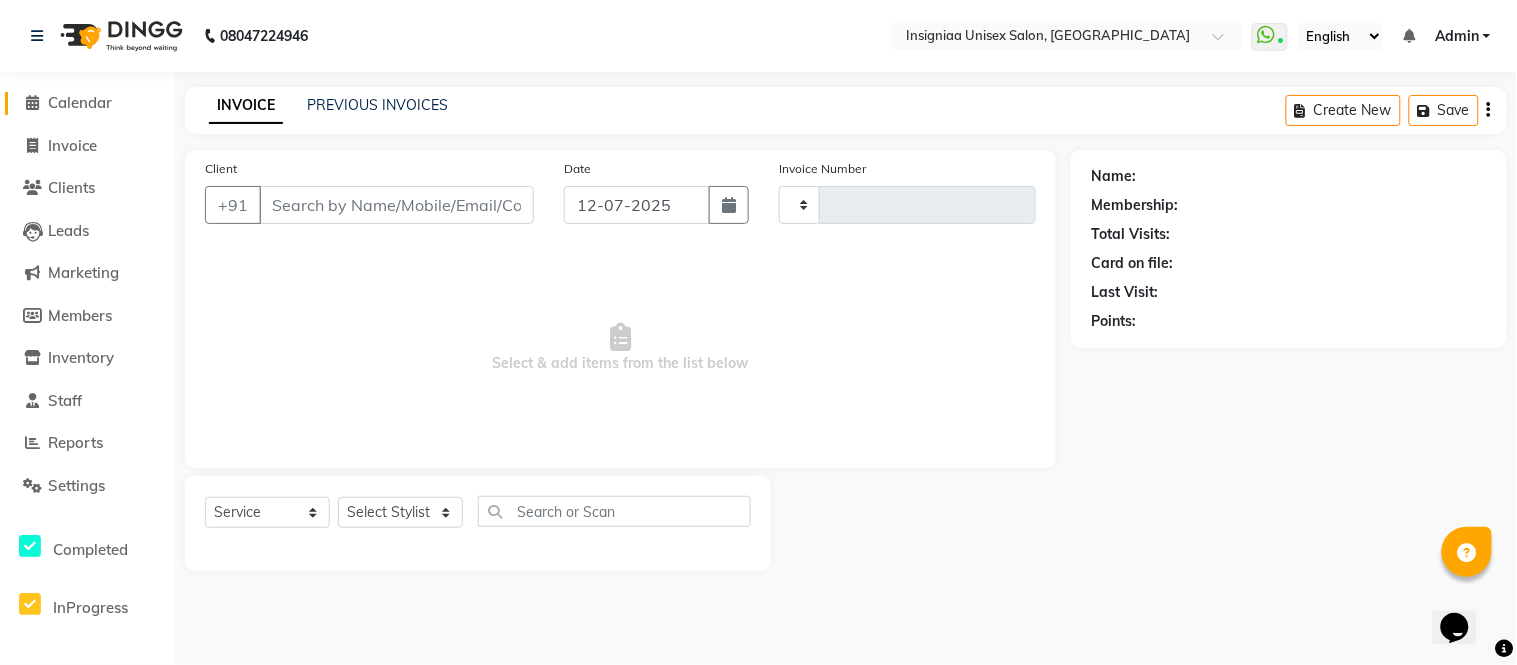 select on "3" 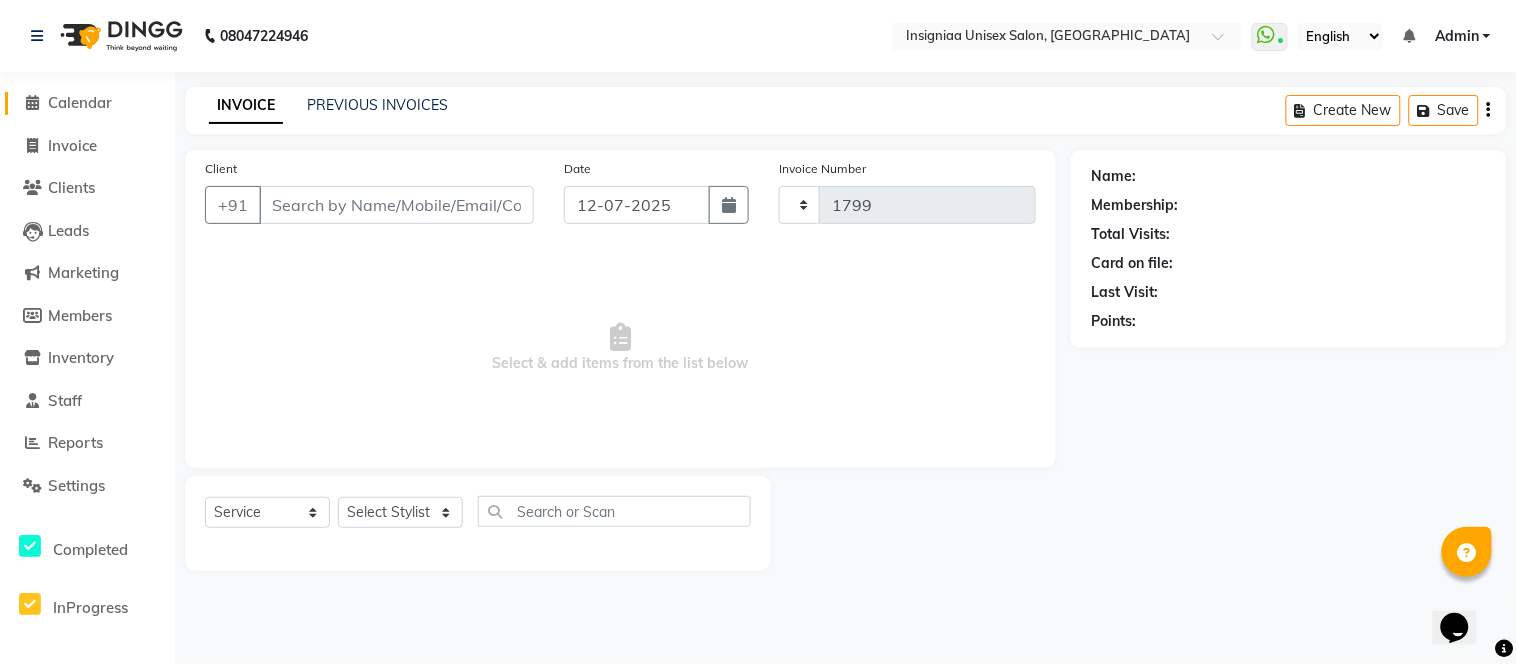 select on "6999" 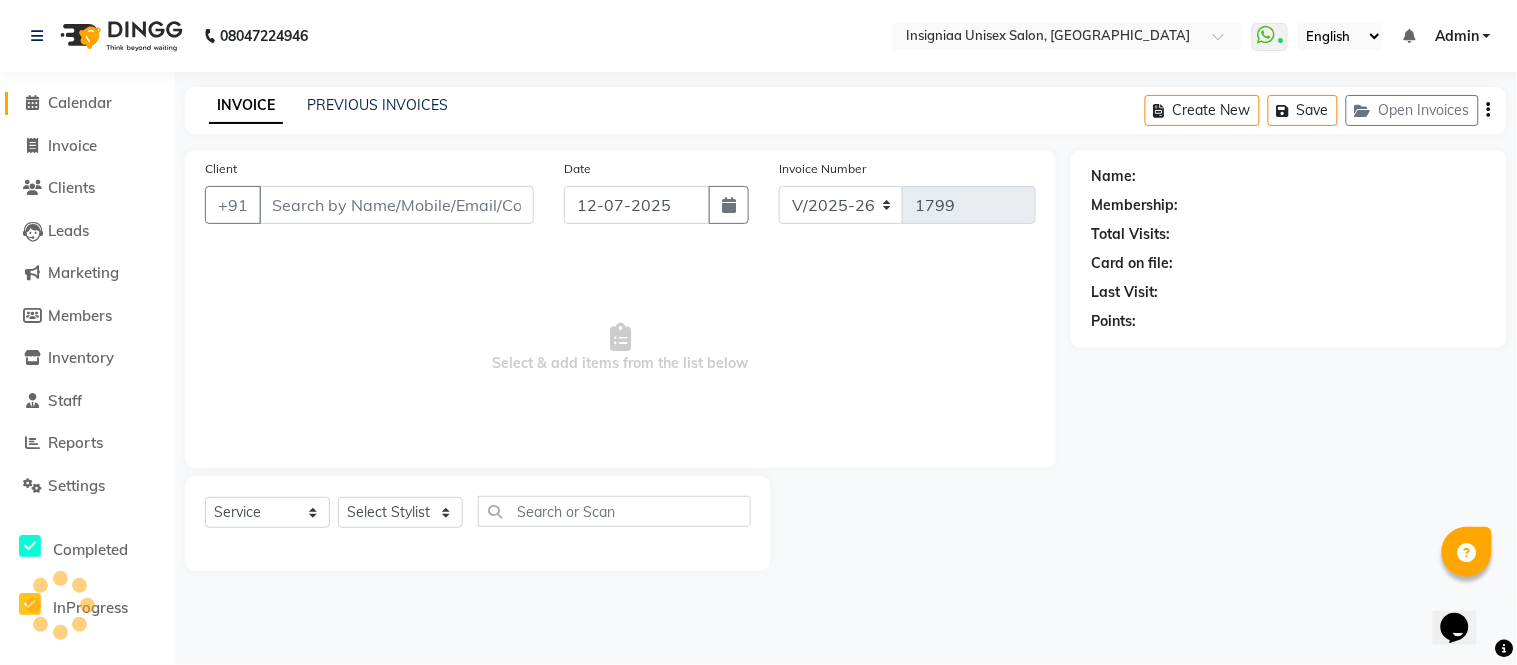 type on "9004000888" 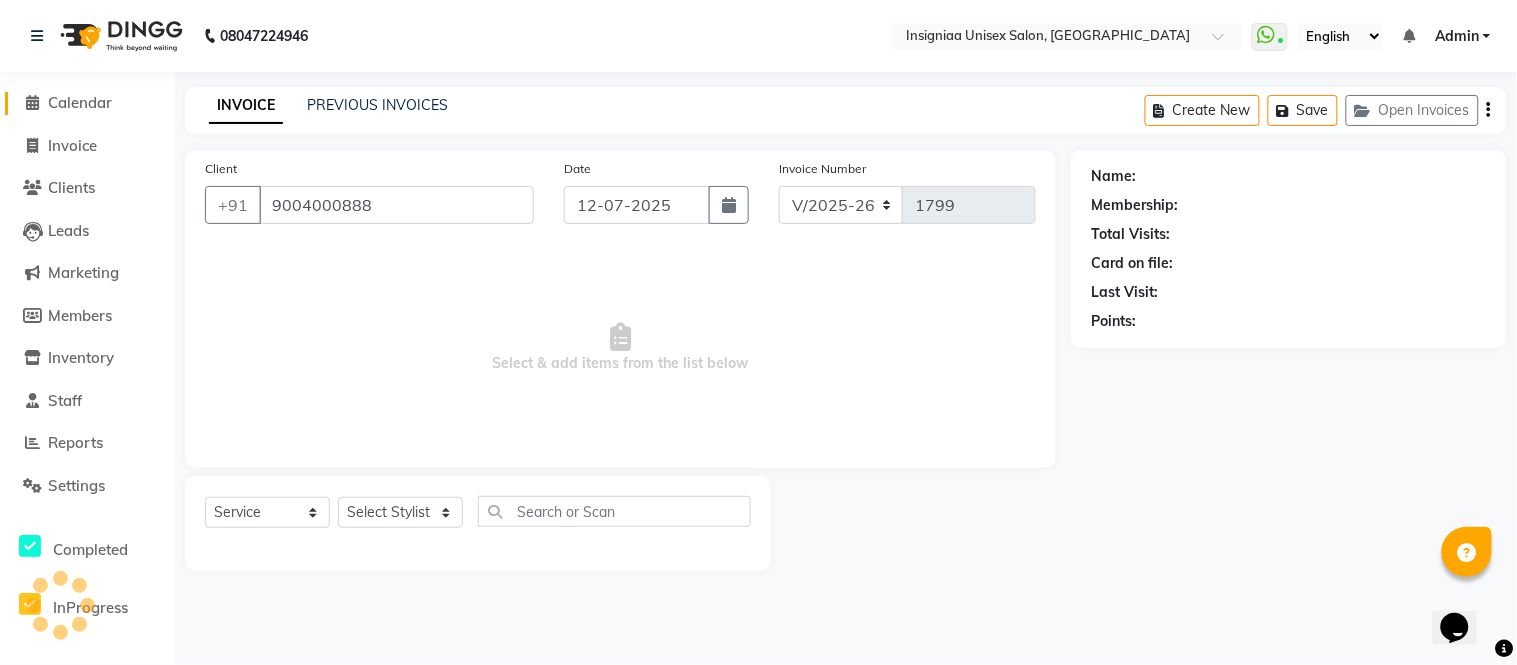 select on "58131" 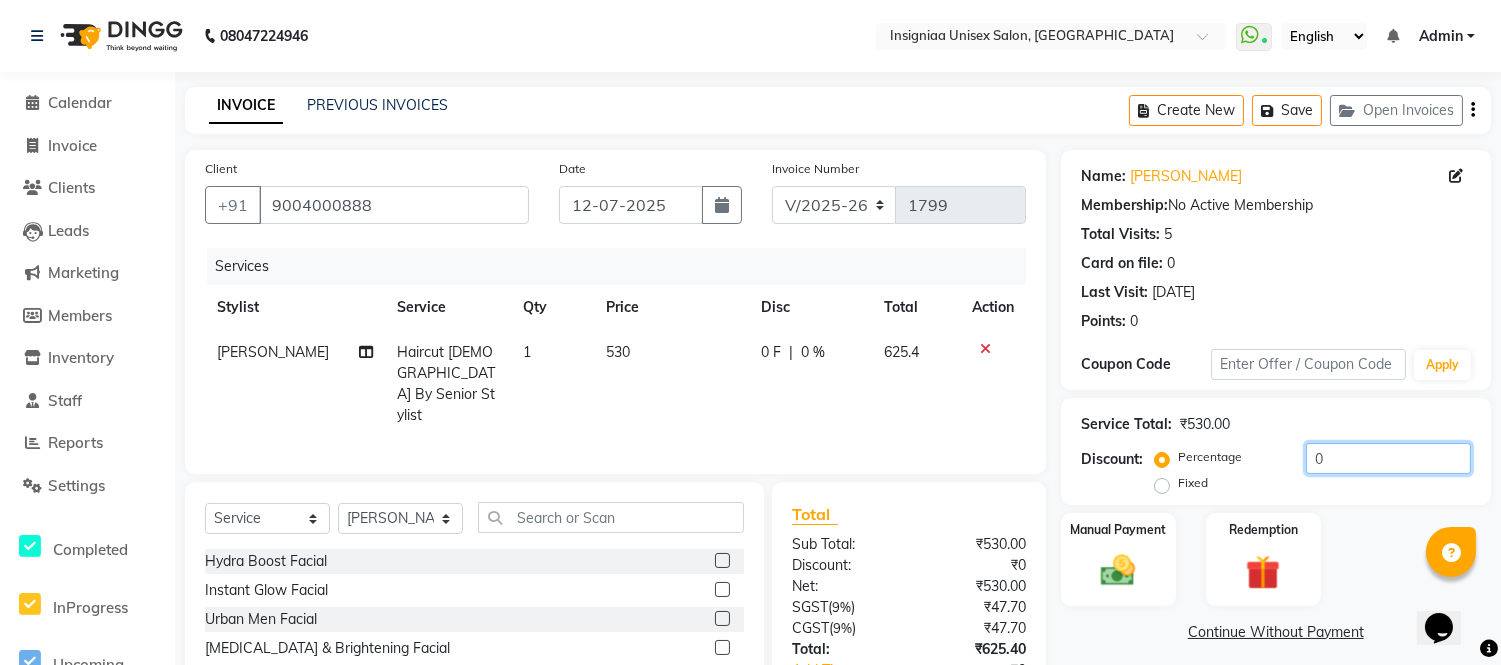 drag, startPoint x: 1310, startPoint y: 461, endPoint x: 1287, endPoint y: 496, distance: 41.880783 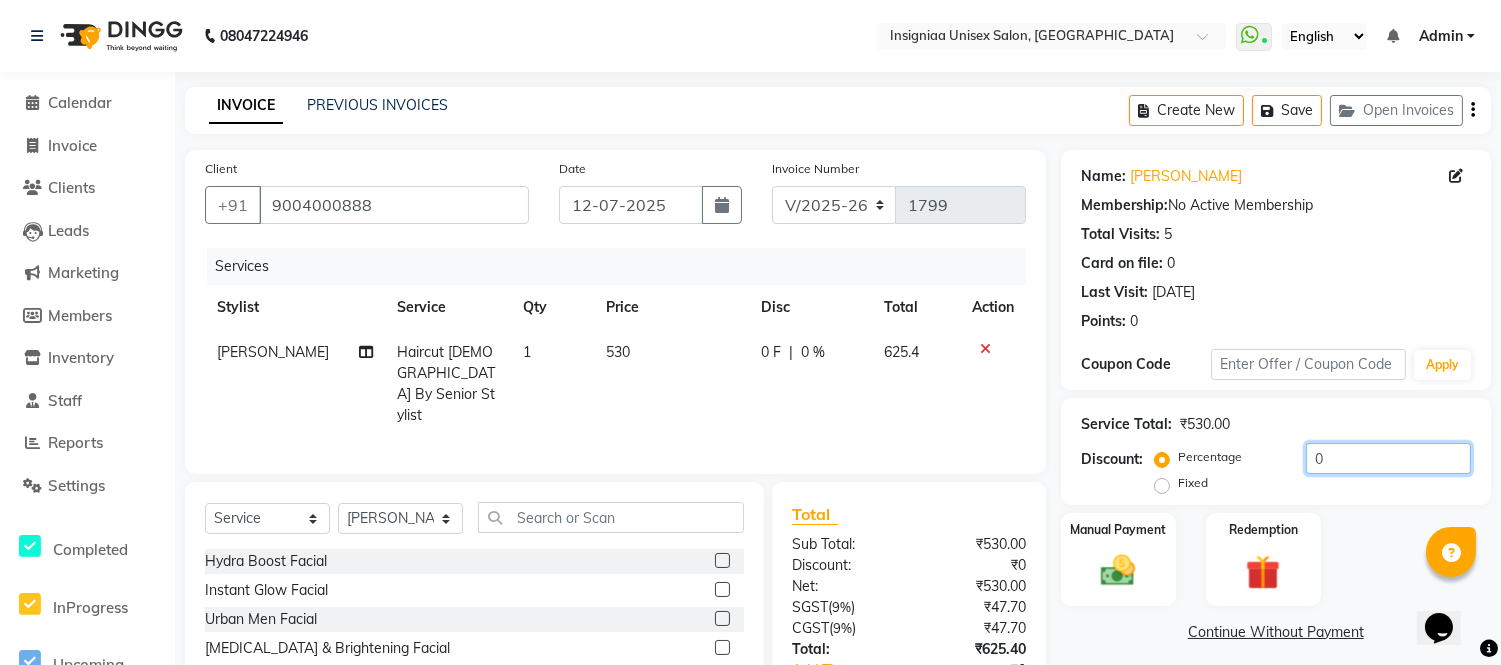 click on "Percentage   Fixed  0" 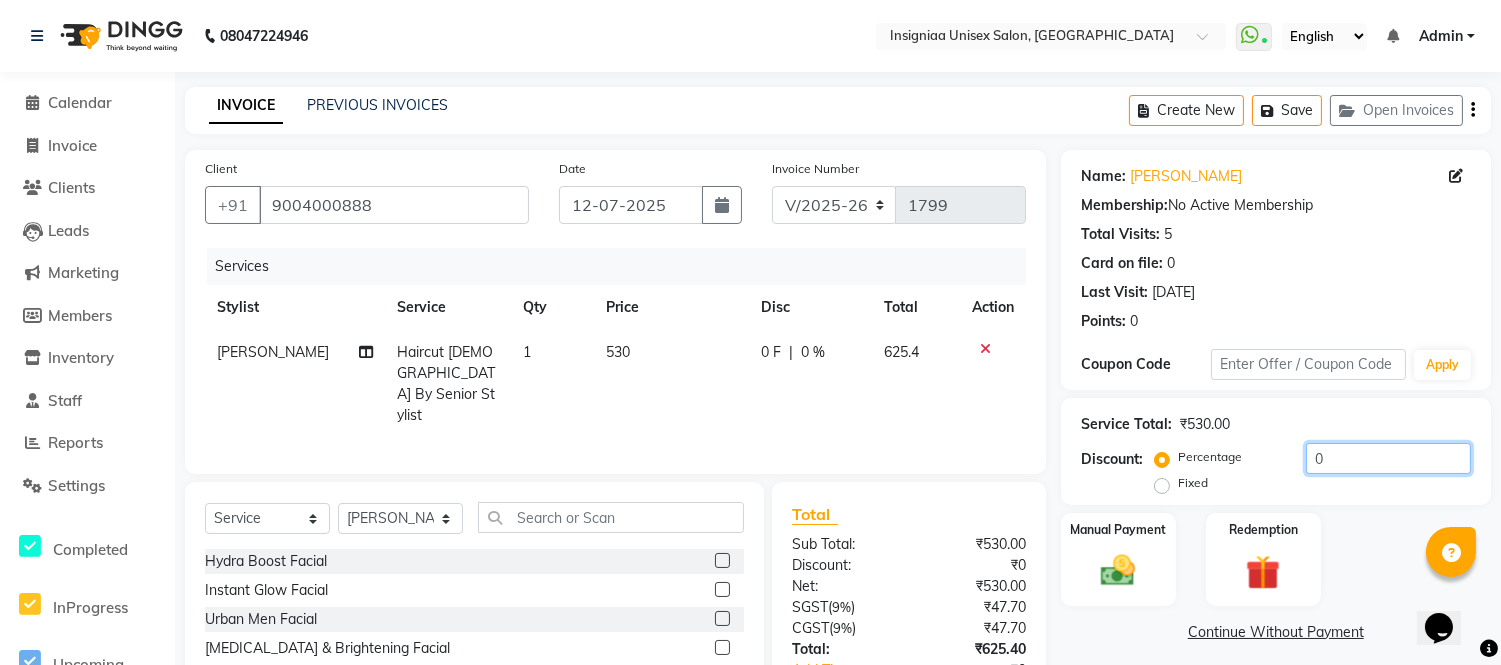 scroll, scrollTop: 111, scrollLeft: 0, axis: vertical 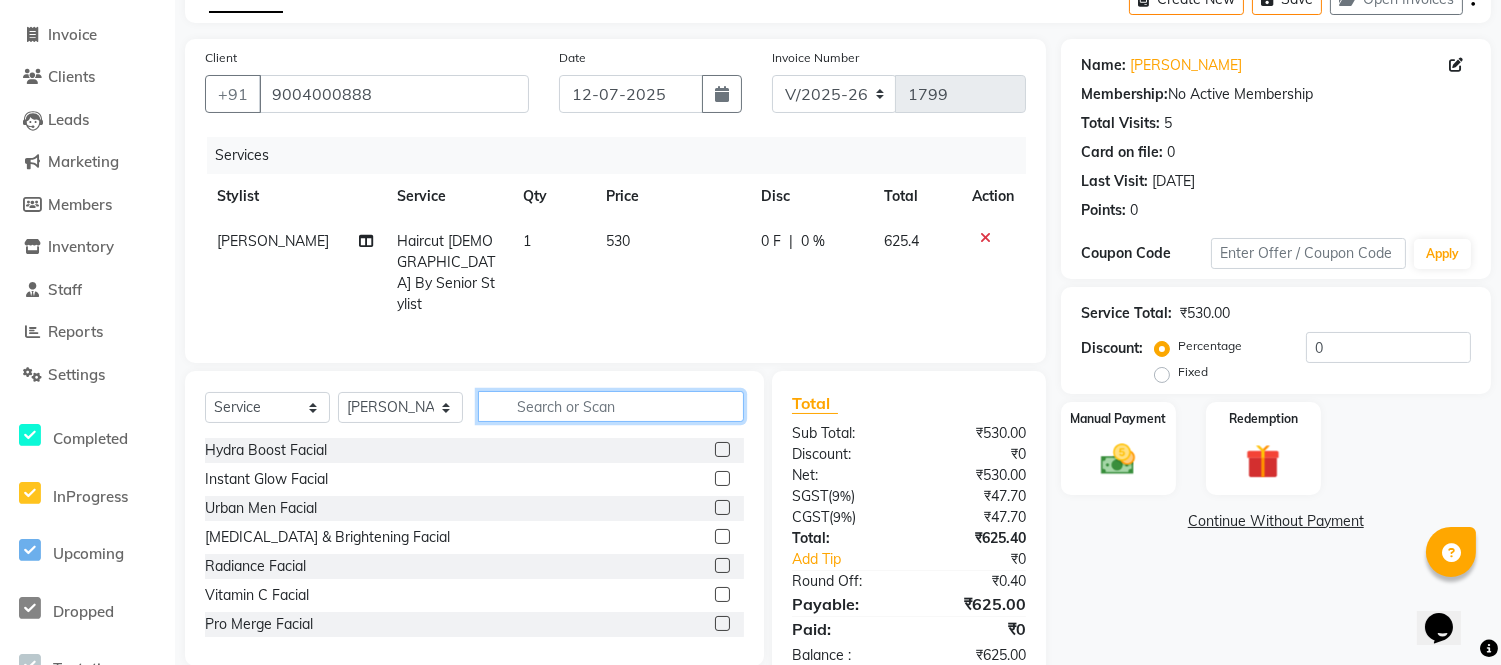 click 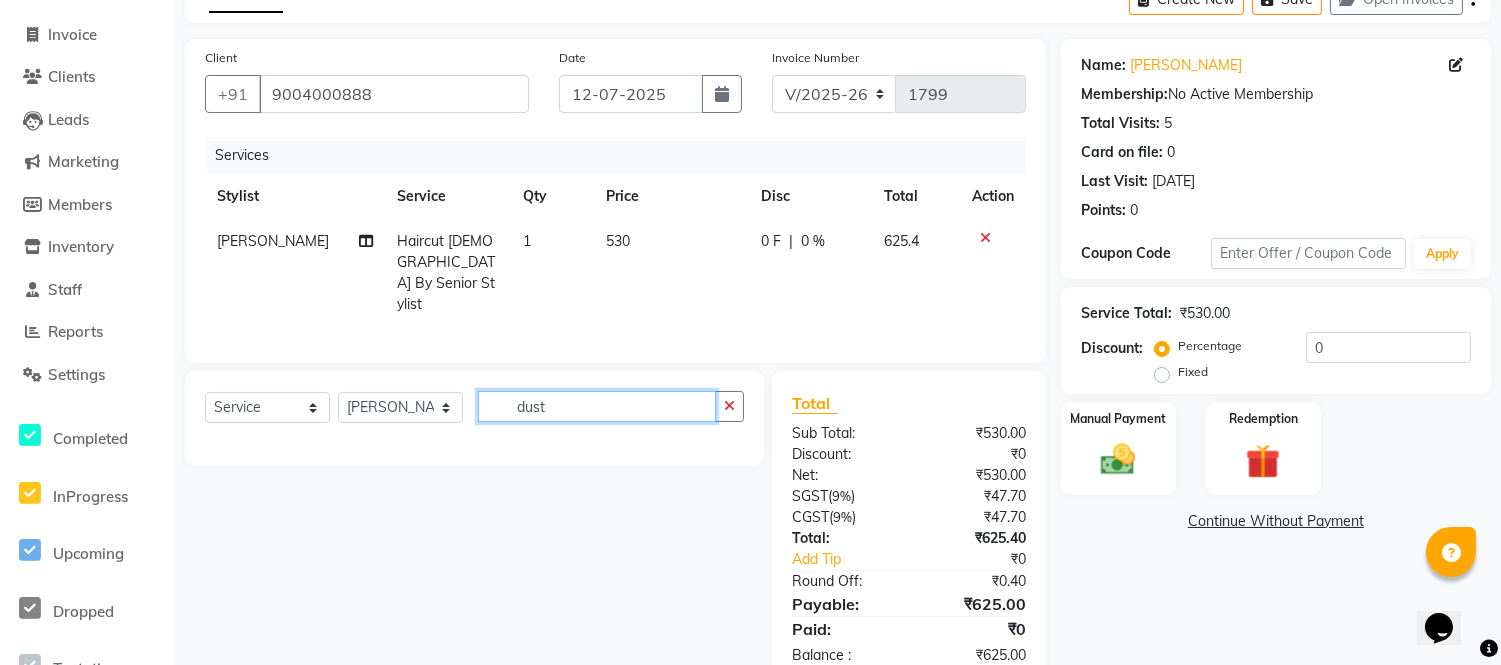 type on "dust" 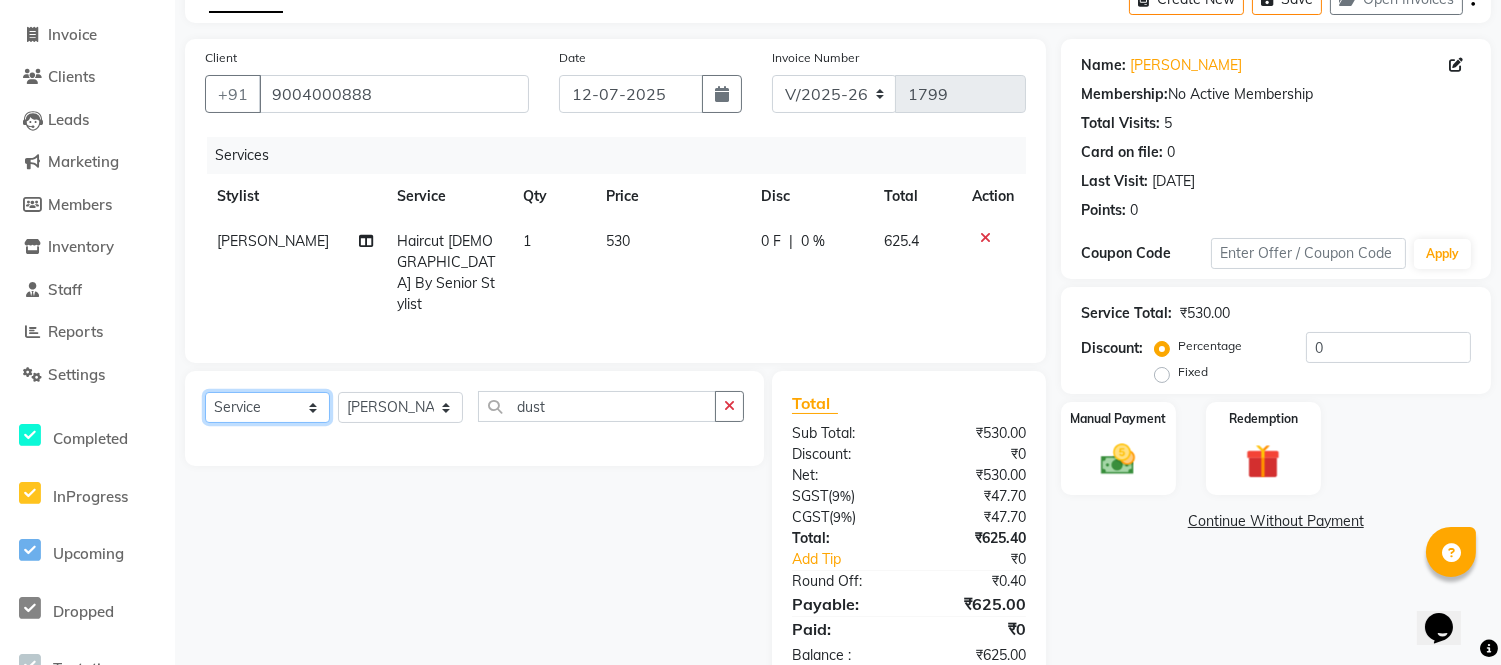 click on "Select  Service  Product  Membership  Package Voucher Prepaid Gift Card" 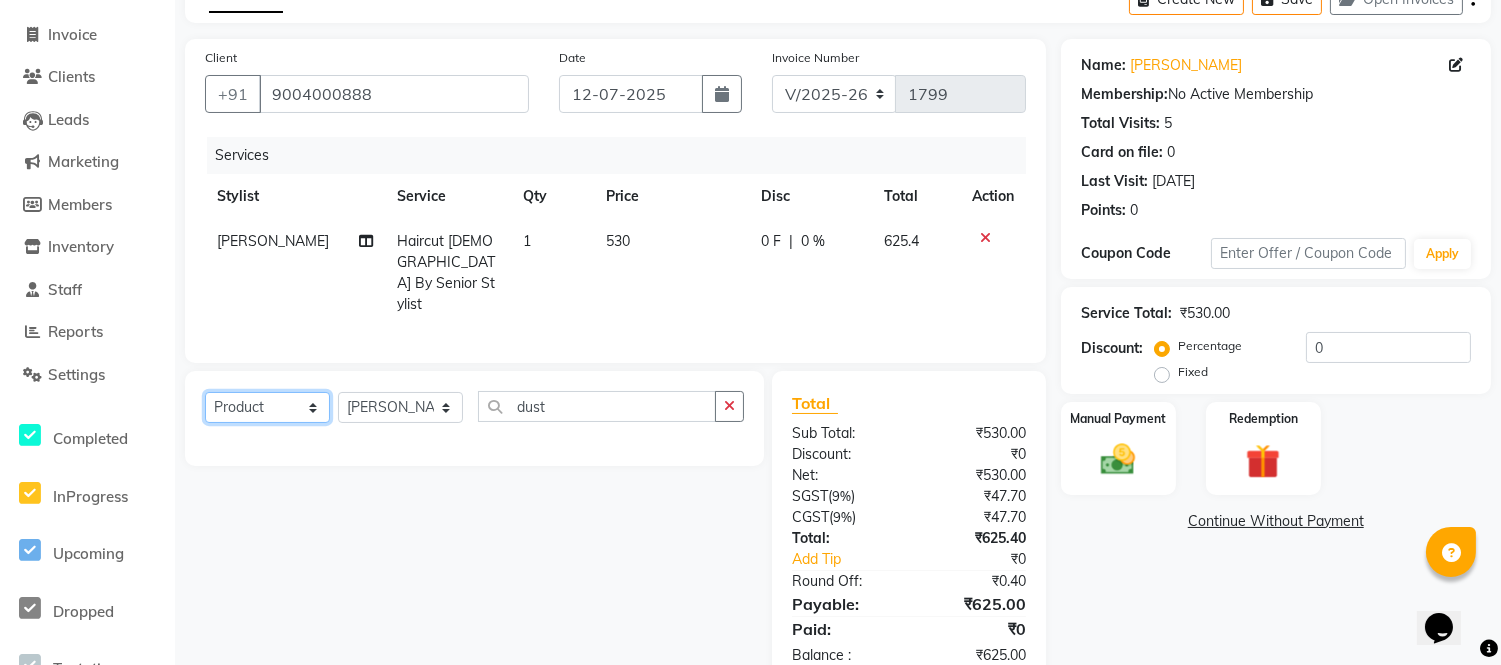 click on "Select  Service  Product  Membership  Package Voucher Prepaid Gift Card" 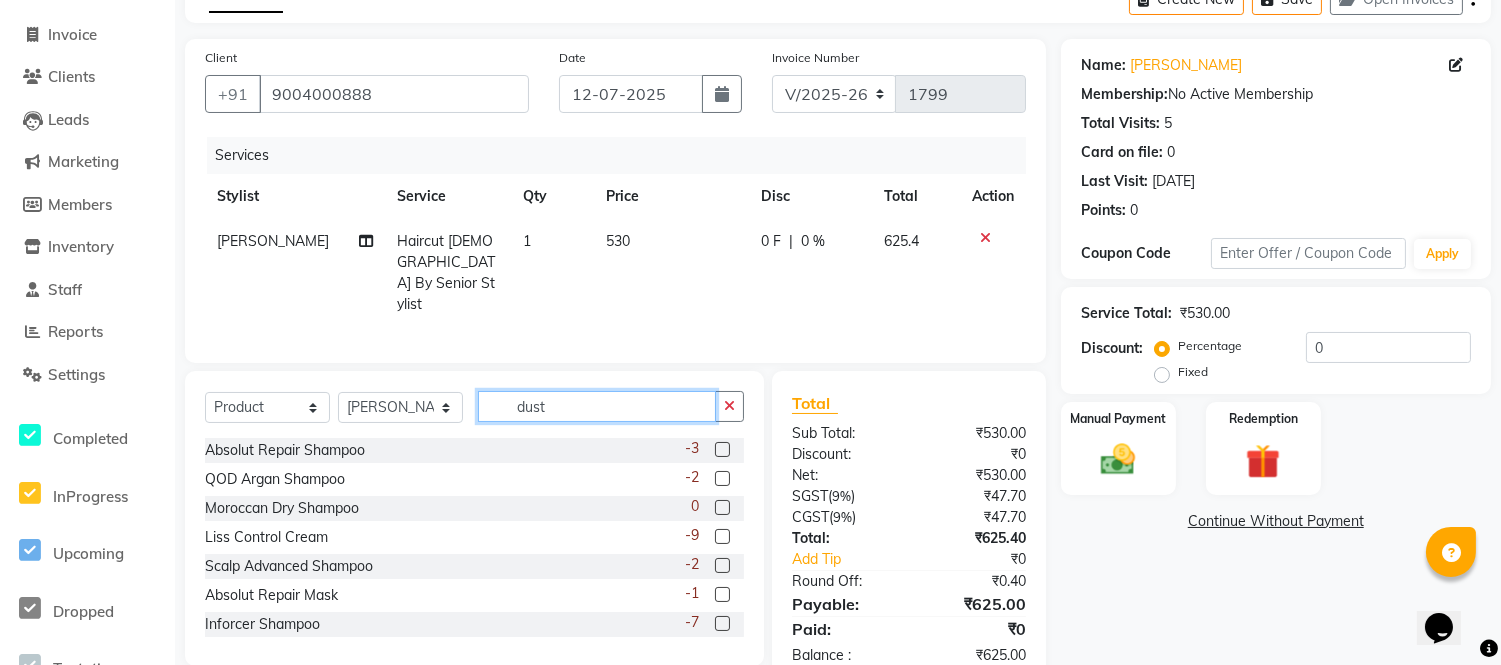 click on "dust" 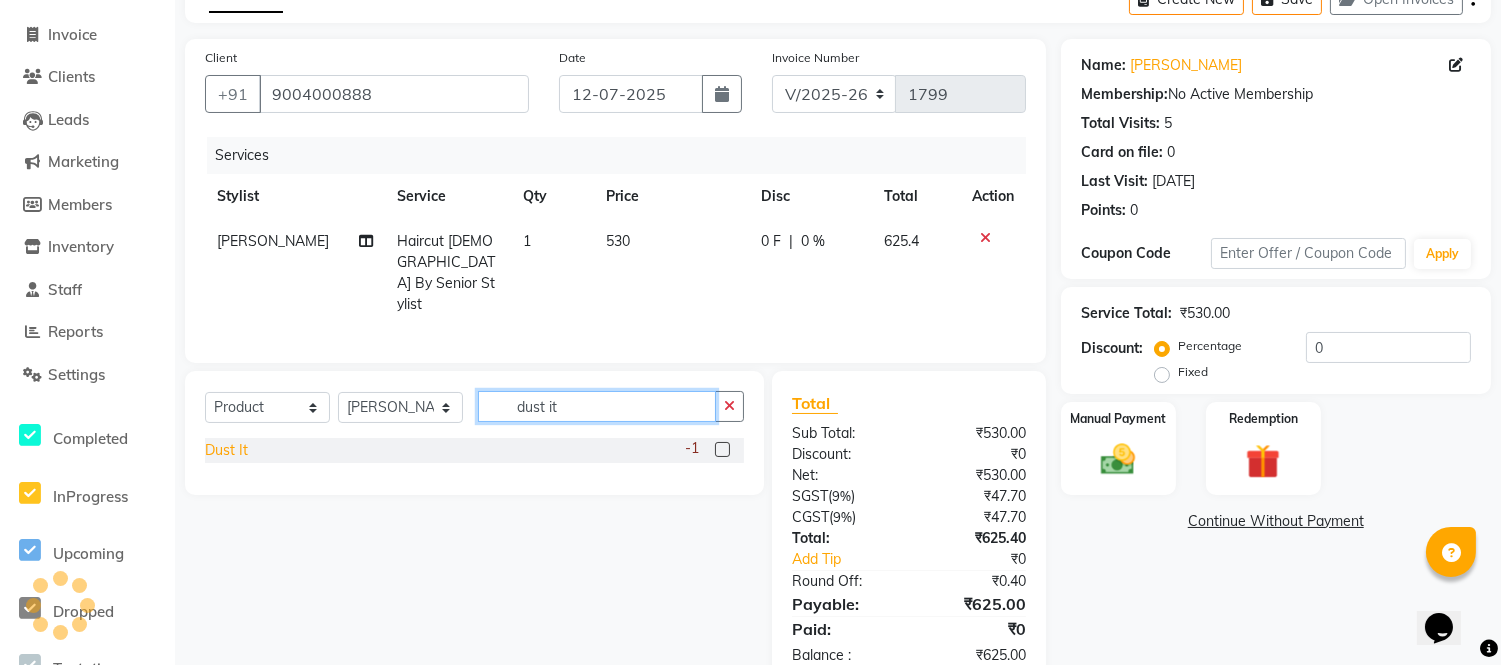 type on "dust it" 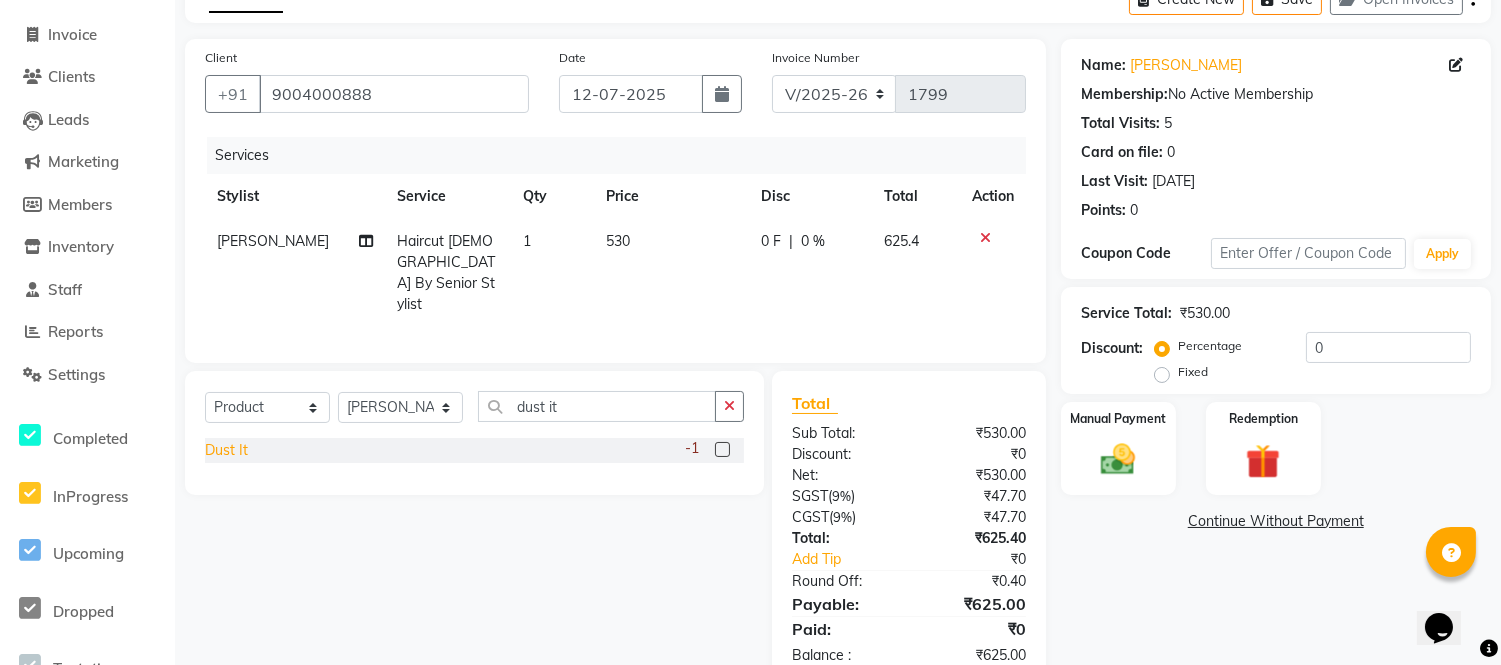 click on "Dust It" 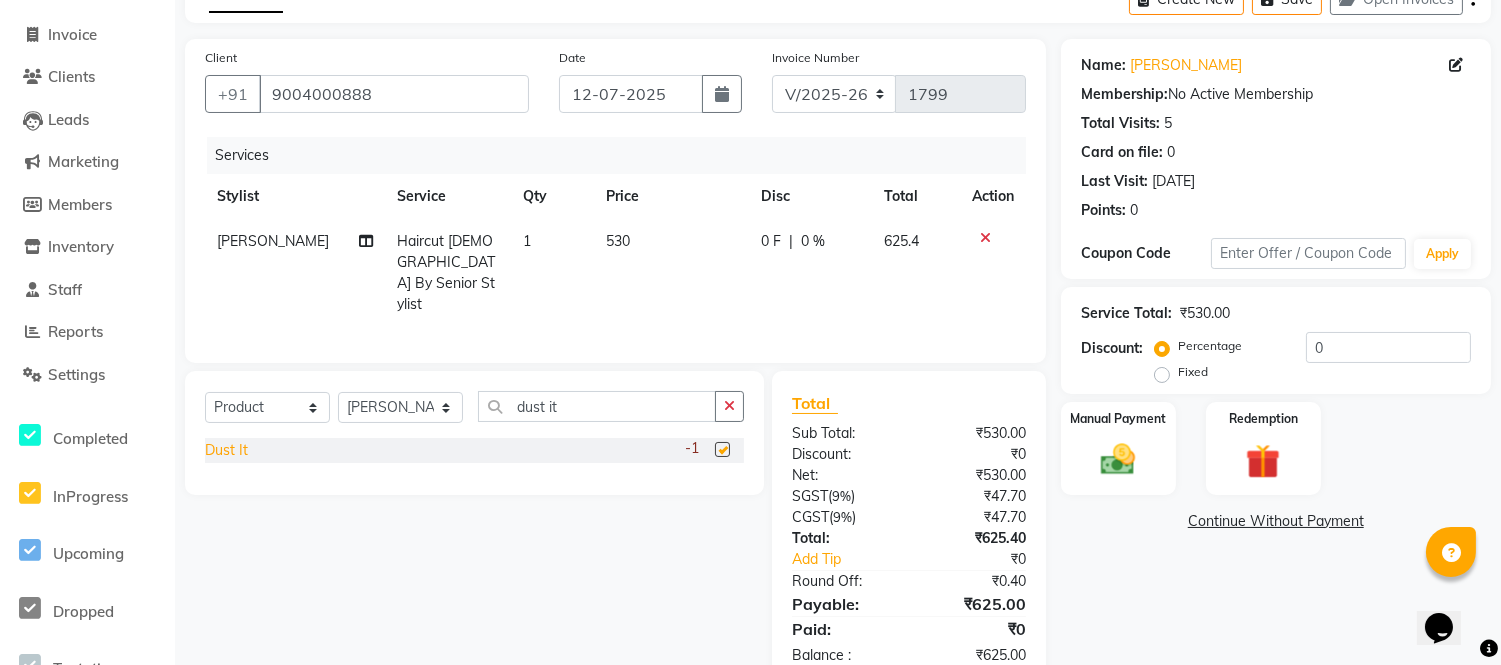 checkbox on "false" 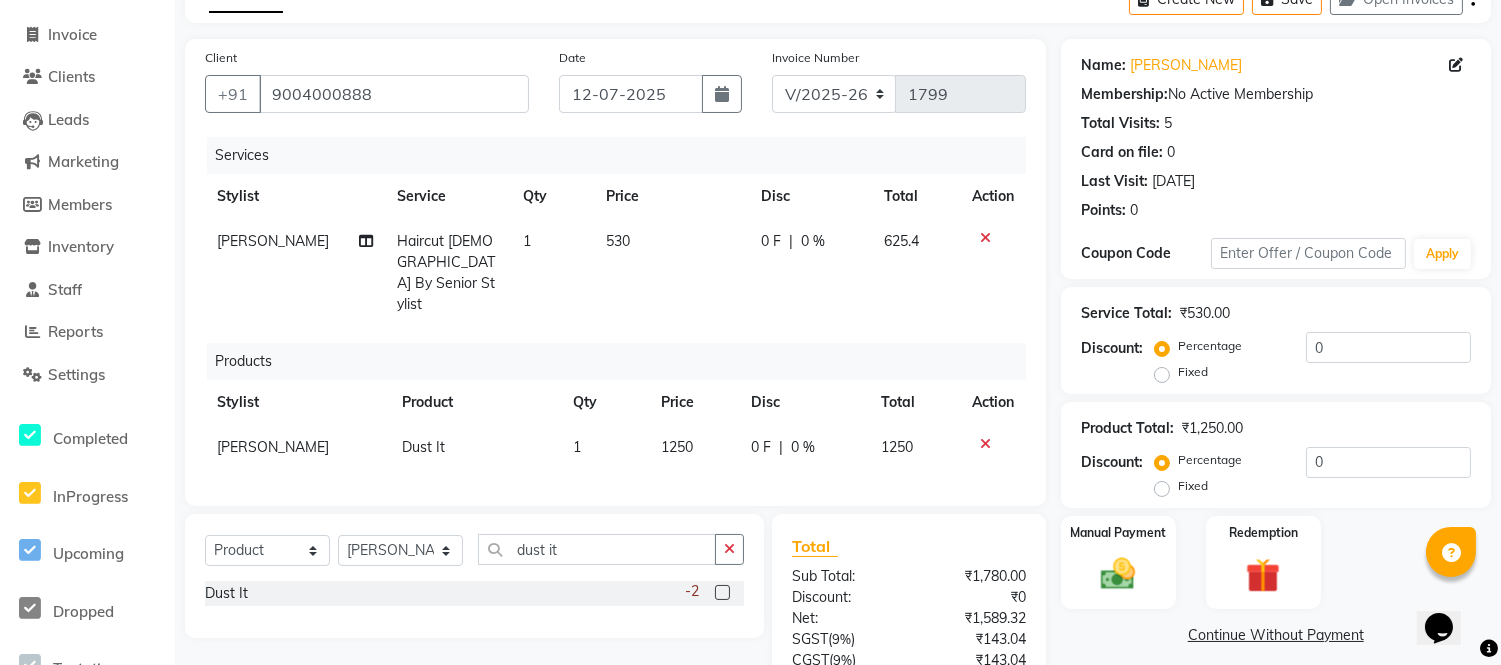 scroll, scrollTop: 222, scrollLeft: 0, axis: vertical 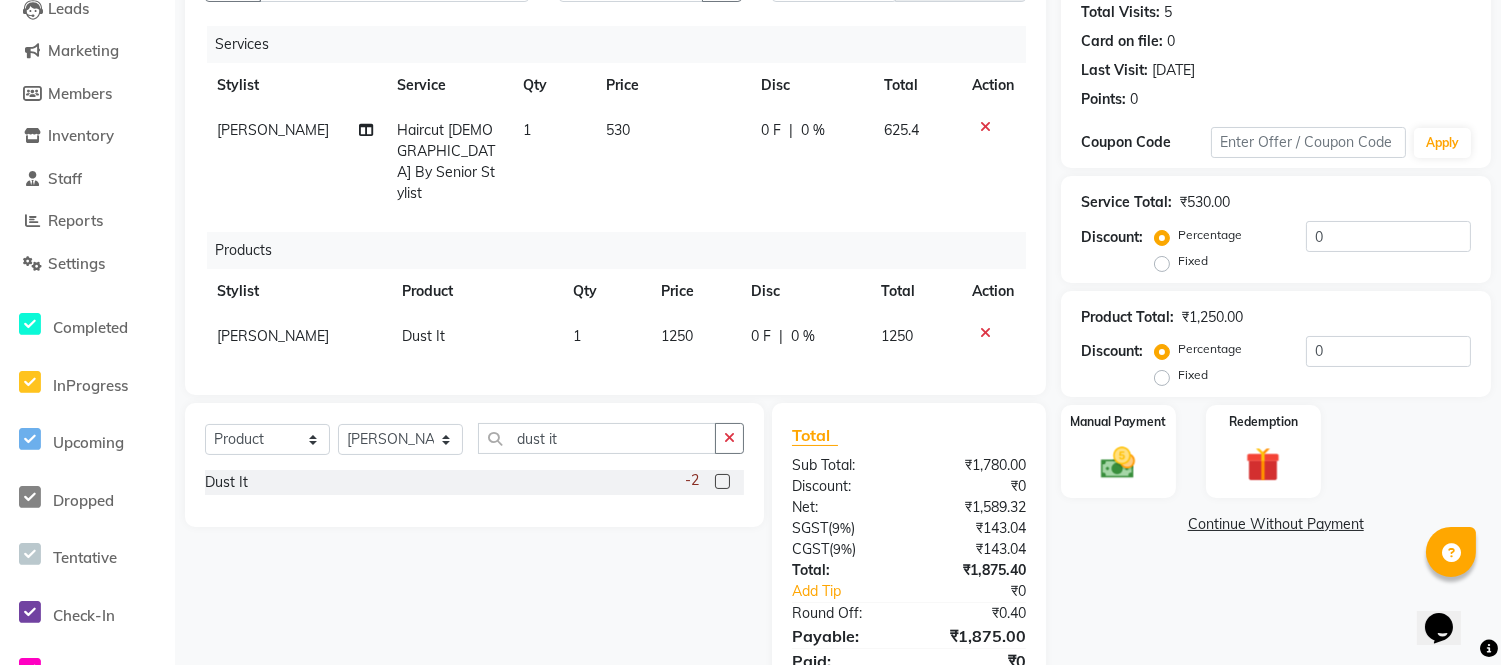 click on "1250" 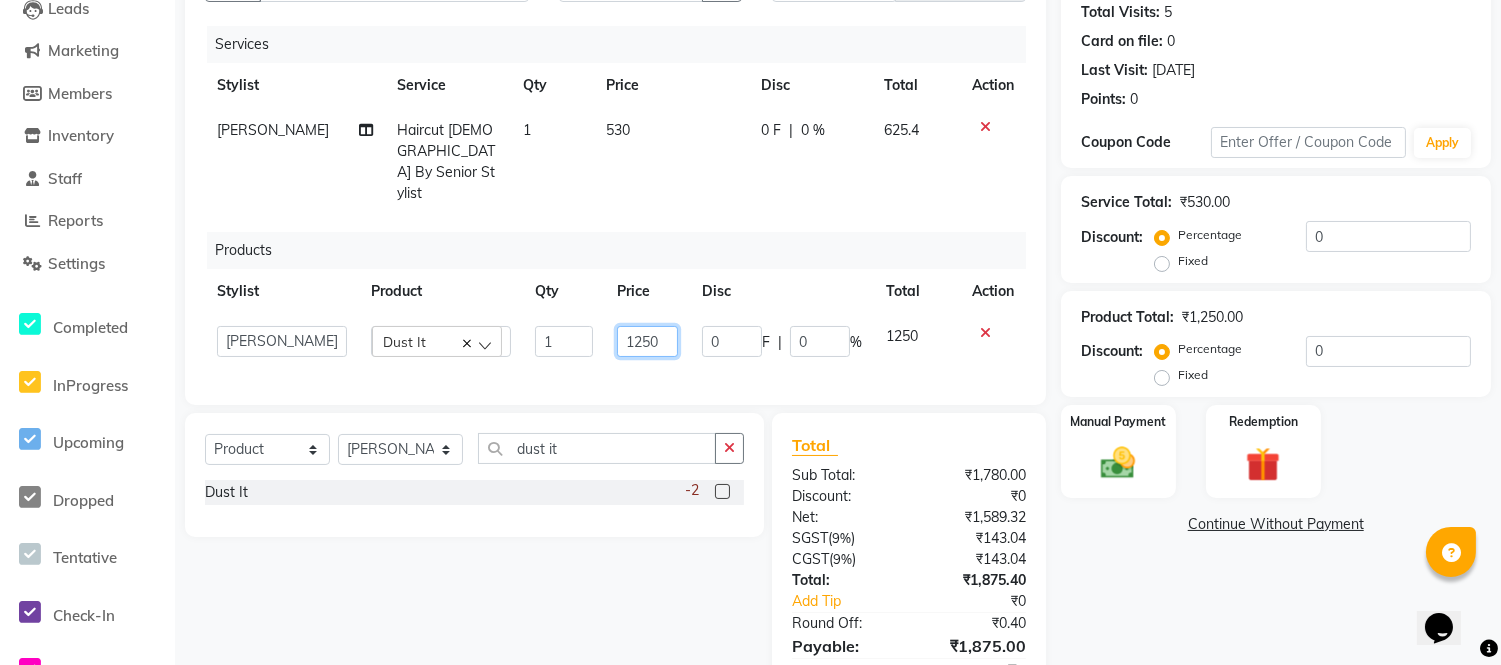 drag, startPoint x: 666, startPoint y: 298, endPoint x: 533, endPoint y: 330, distance: 136.79547 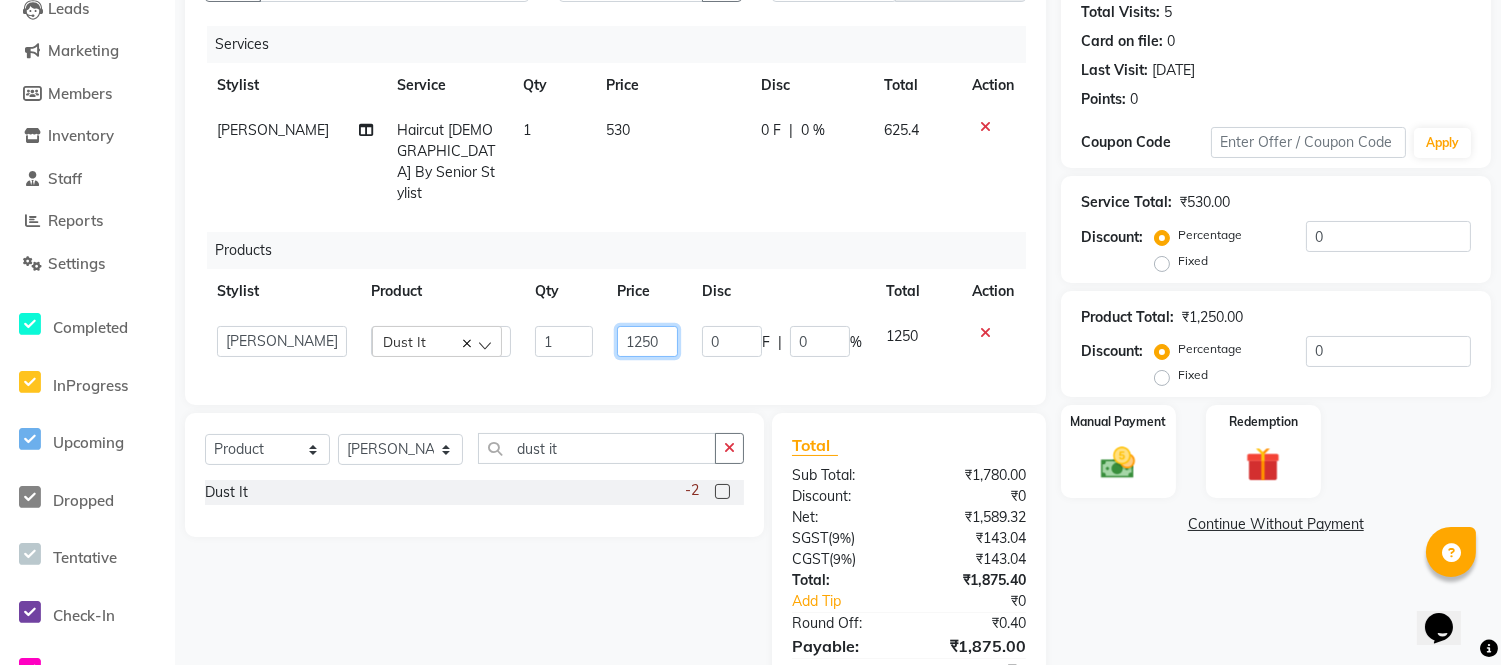 click on "Services Stylist Service Qty Price Disc Total Action Shankar Kshirsagar Haircut Male By Senior Stylist 1 530 0 F | 0 % 625.4 Products Stylist Product Qty Price Disc Total Action  Faizan Ansari   Nilam Manke   Rahul Srivastav   Rohini Waghmare   Rupali Dhotre   Sainath Shinde   Shankar Kshirsagar   Sohail Khan   Sujeet Thakur   Vijay Kharat   Dust It  1 1250 0 F | 0 % 1250" 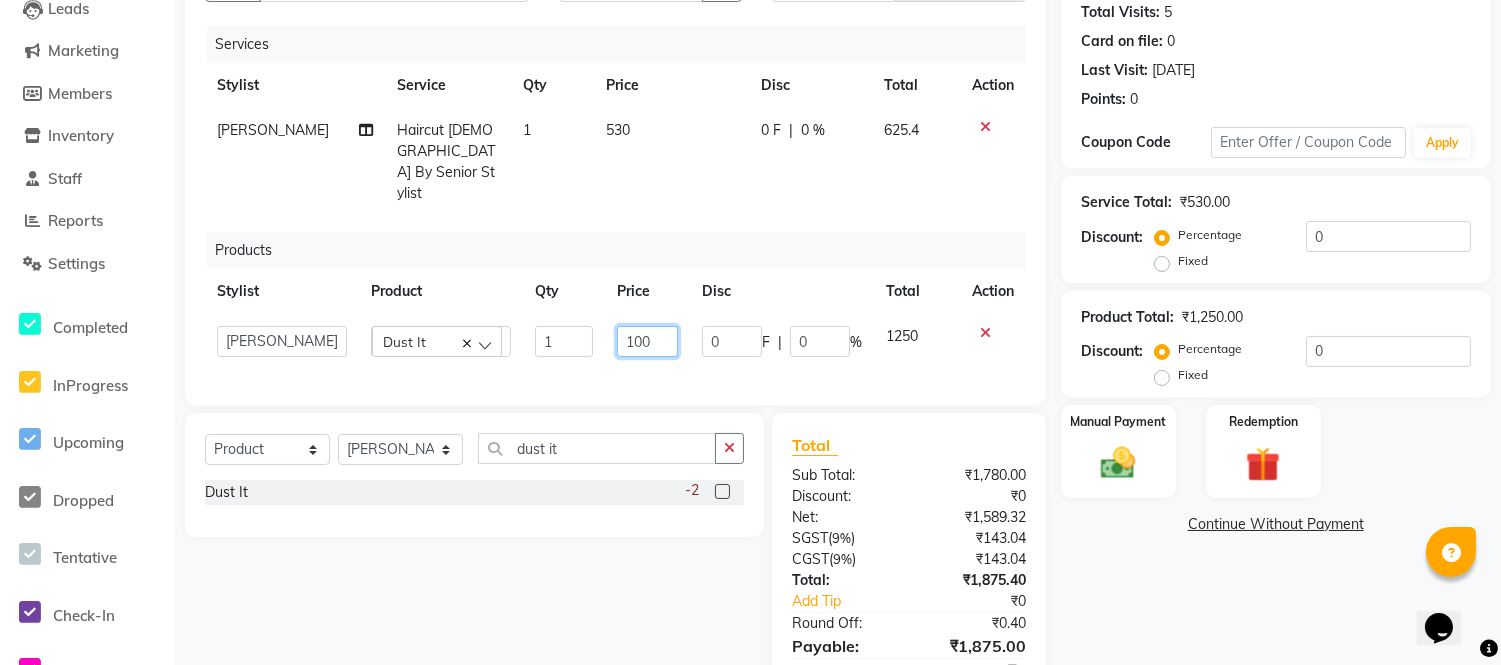 type on "1000" 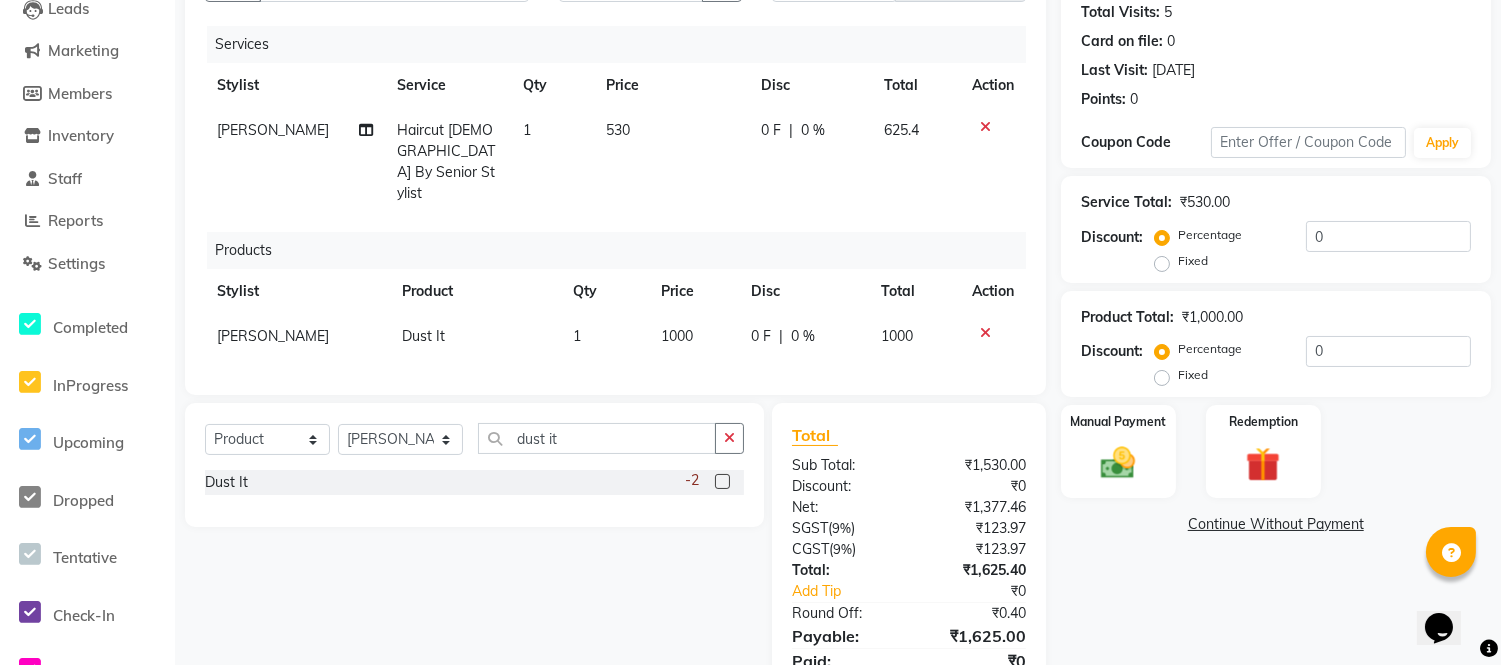 click on "Services Stylist Service Qty Price Disc Total Action Shankar Kshirsagar Haircut Male By Senior Stylist 1 530 0 F | 0 % 625.4 Products Stylist Product Qty Price Disc Total Action Shankar Kshirsagar Dust It 1 1000 0 F | 0 % 1000" 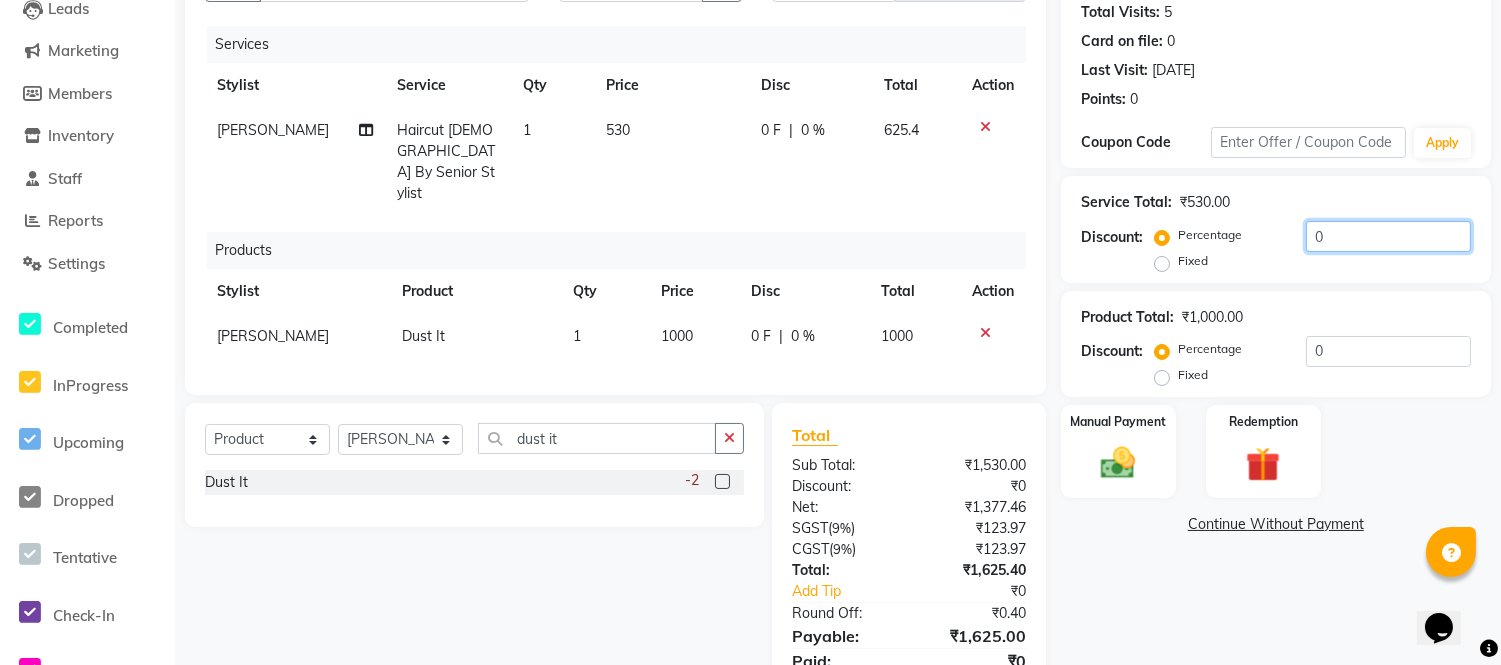 click on "0" 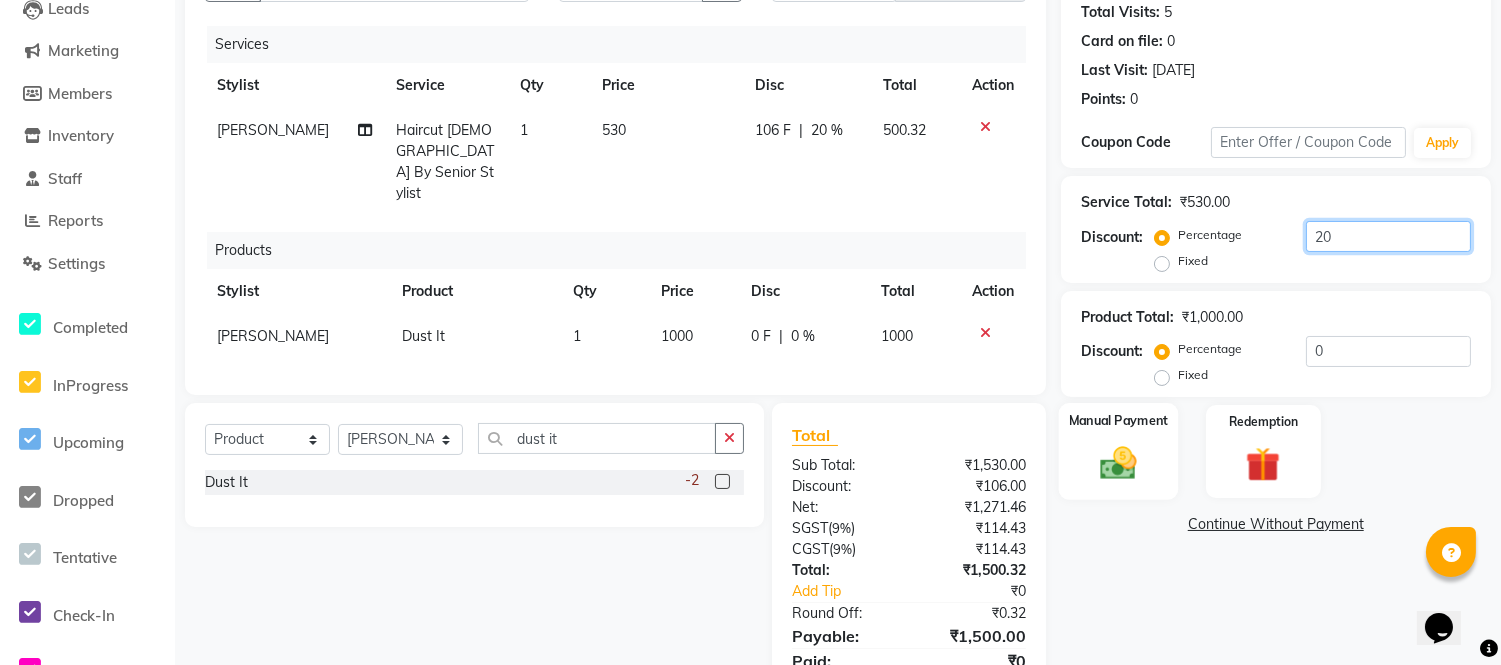 type on "20" 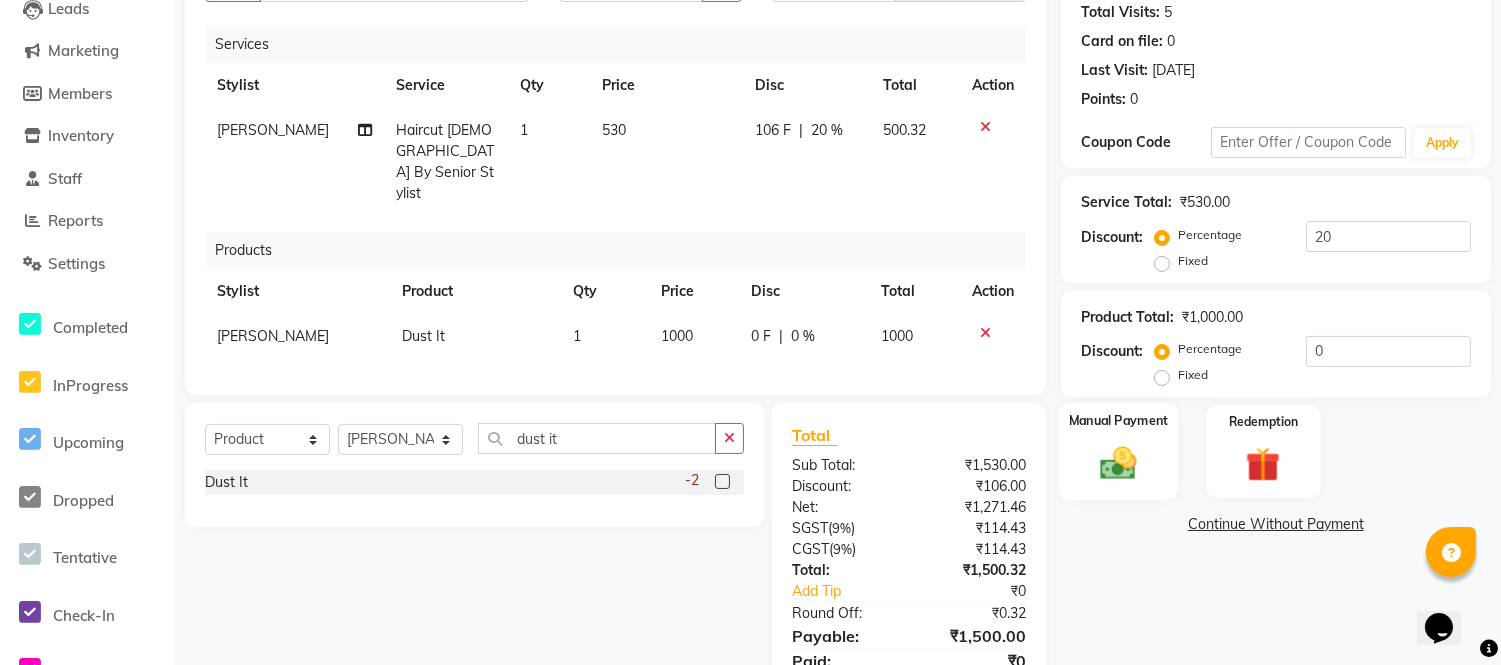 click 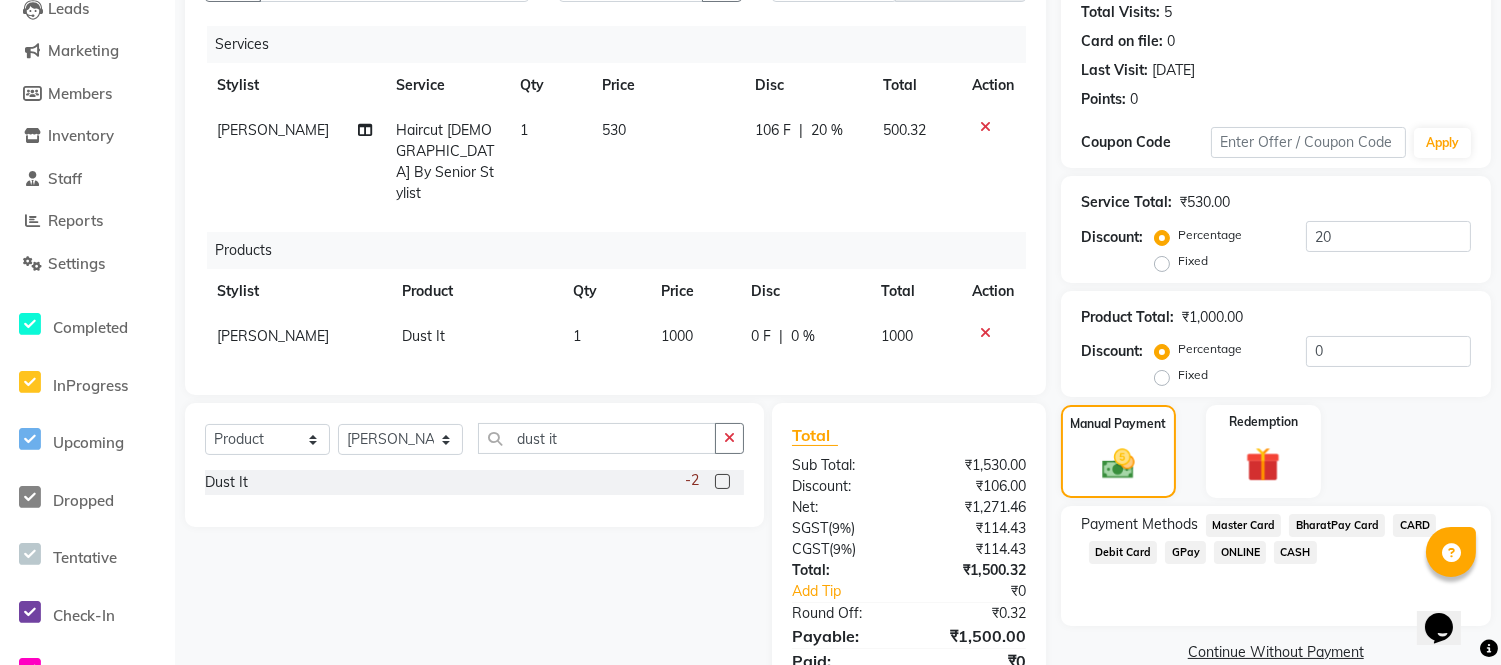 scroll, scrollTop: 278, scrollLeft: 0, axis: vertical 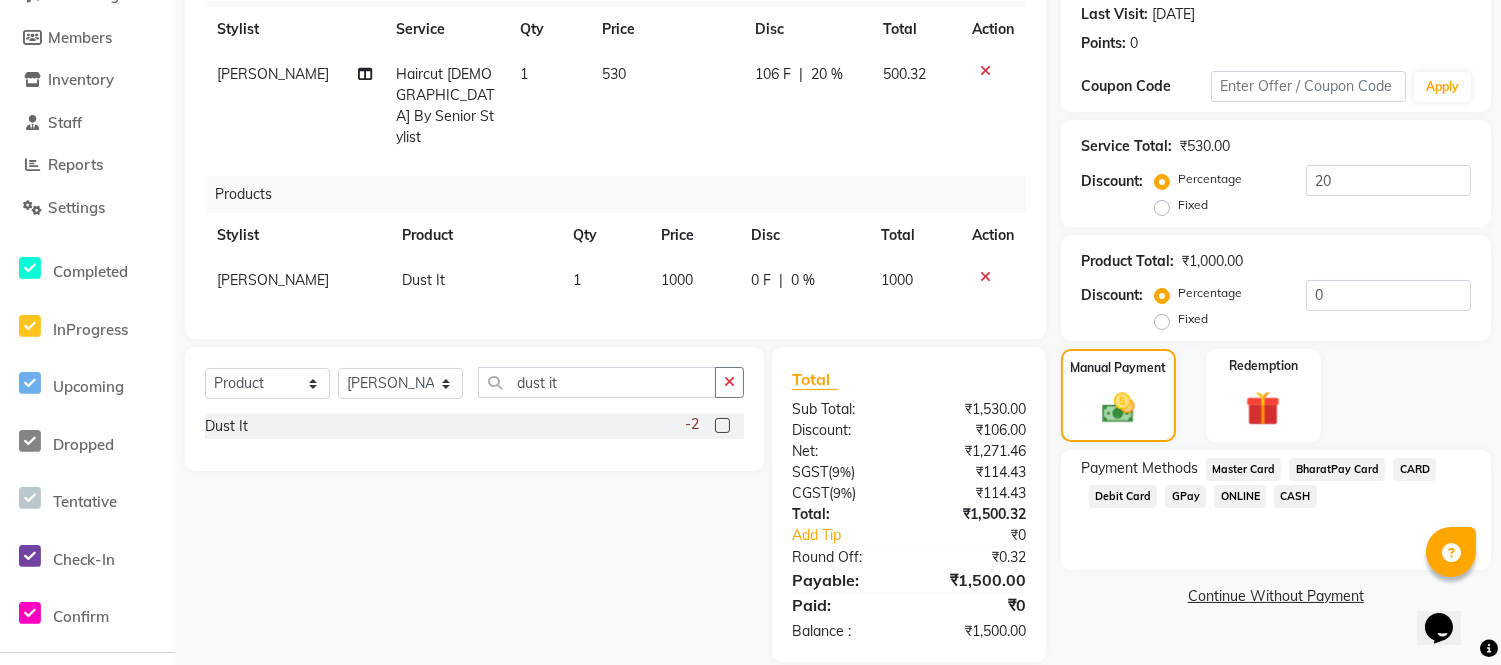 click on "CASH" 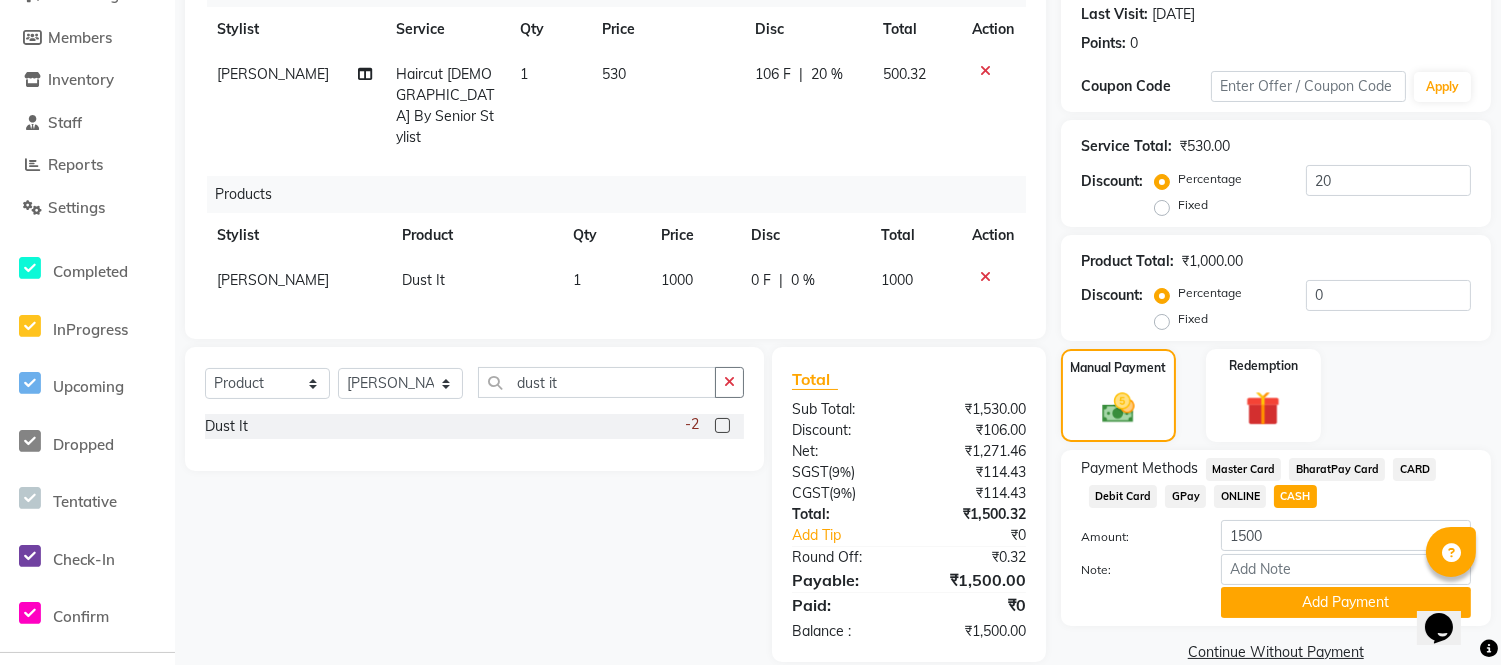 scroll, scrollTop: 311, scrollLeft: 0, axis: vertical 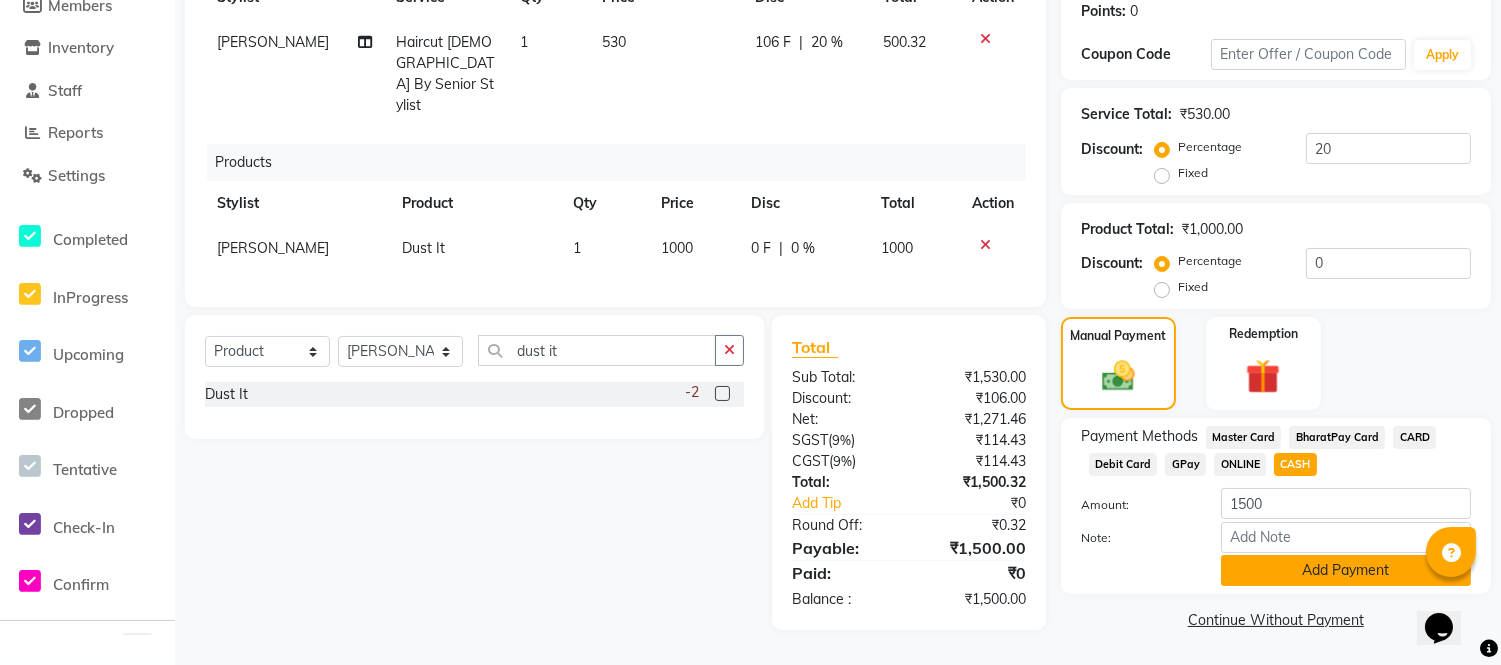 click on "Add Payment" 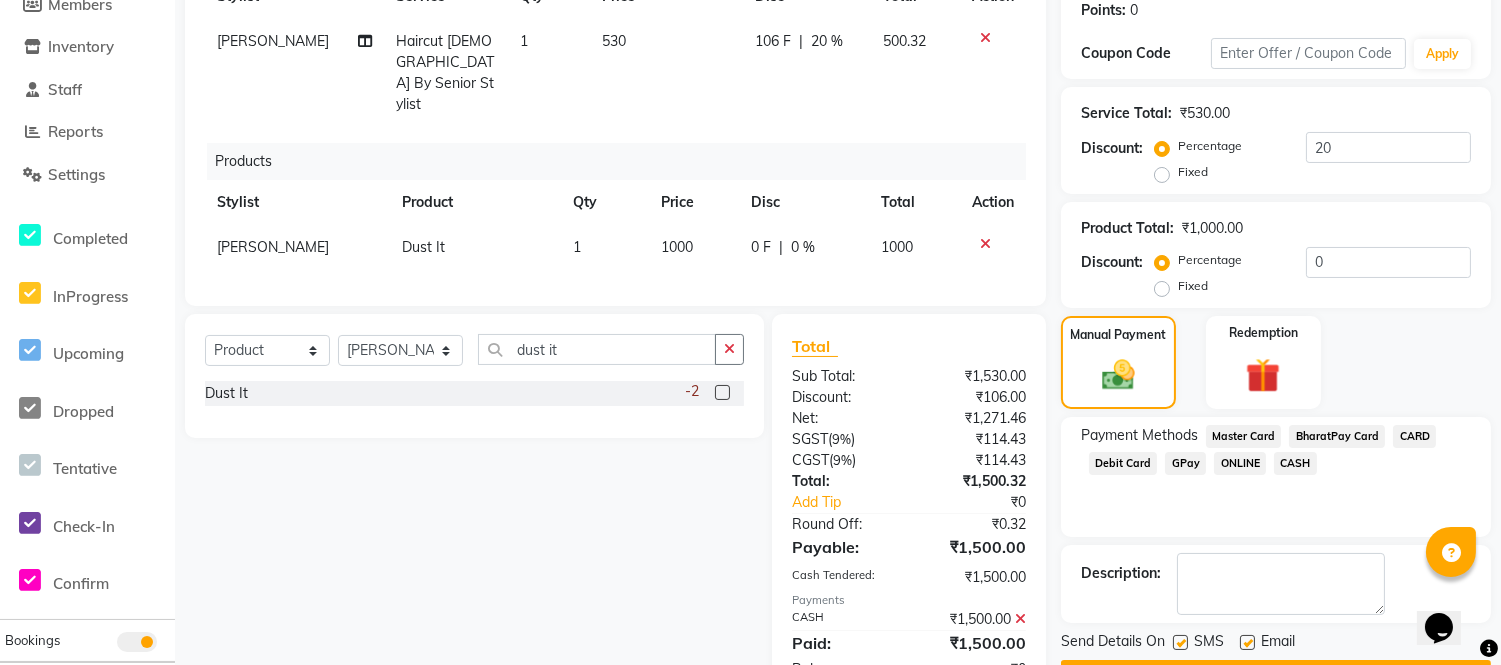 scroll, scrollTop: 367, scrollLeft: 0, axis: vertical 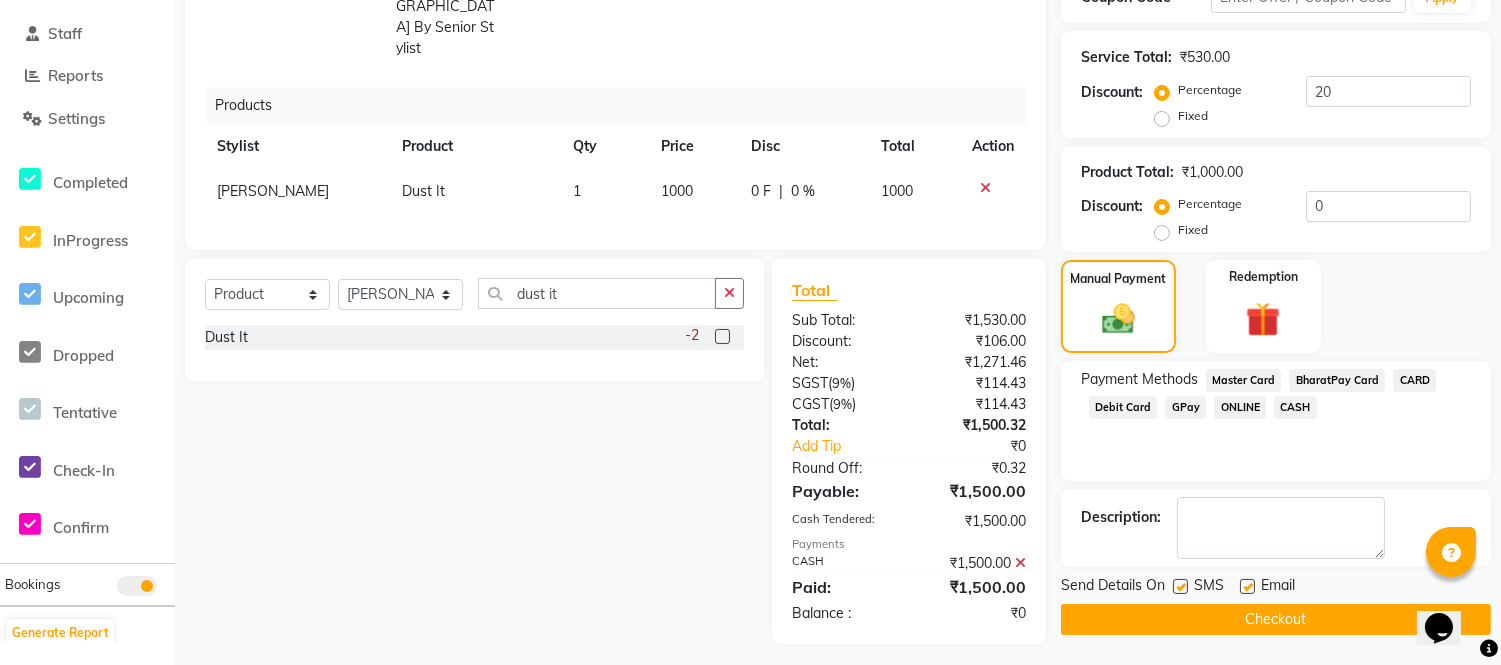 click 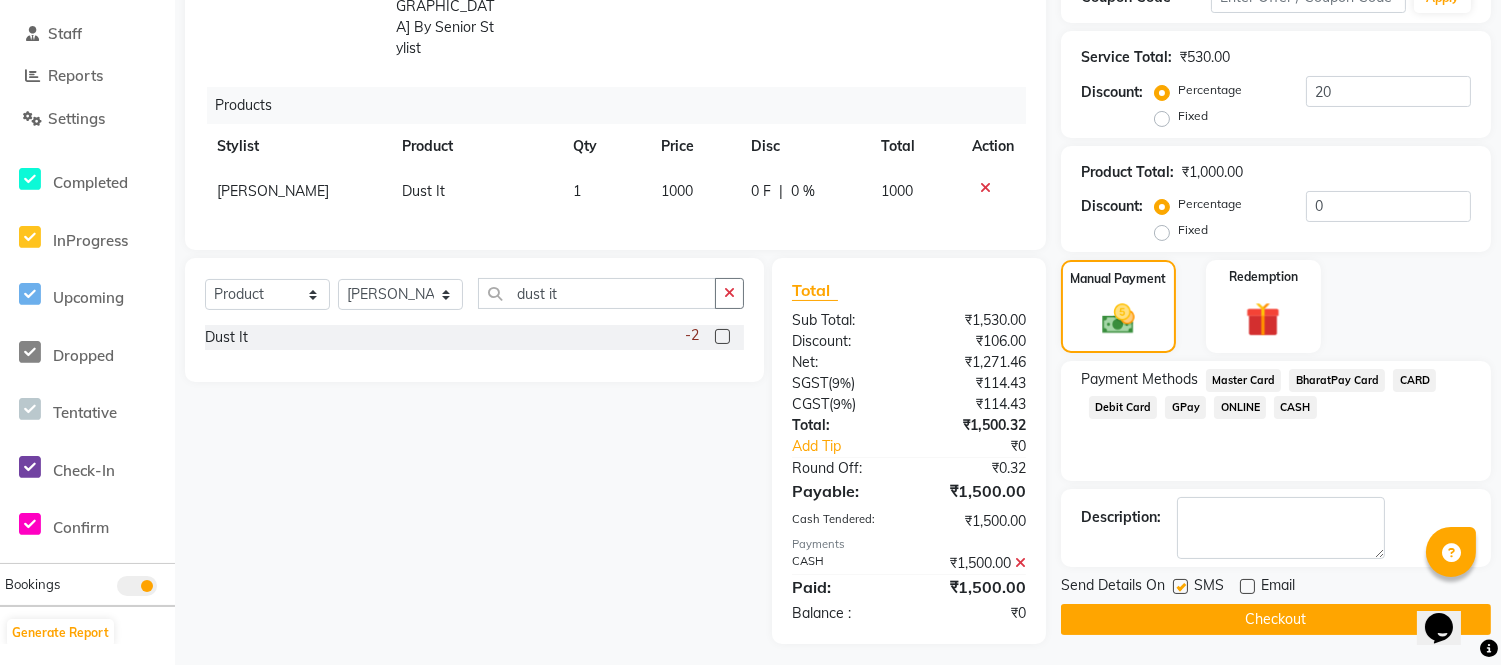 click 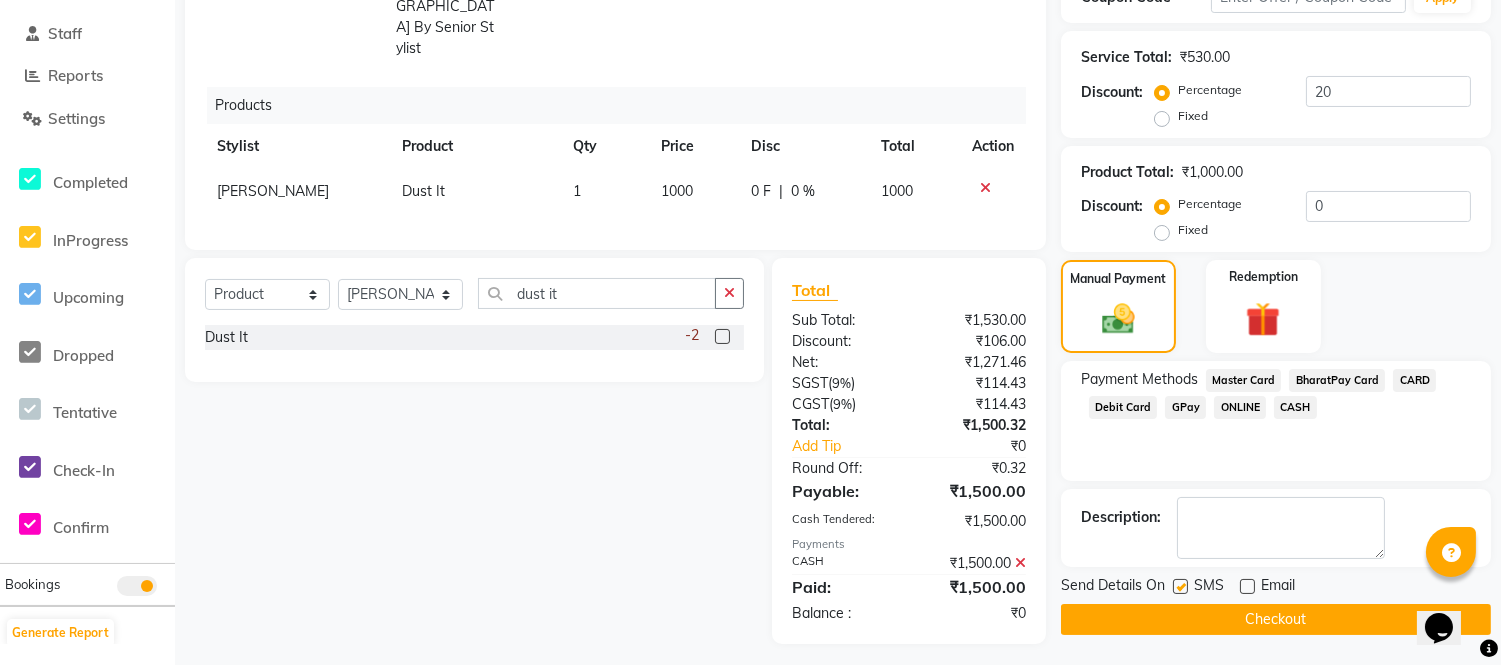 click at bounding box center [1179, 587] 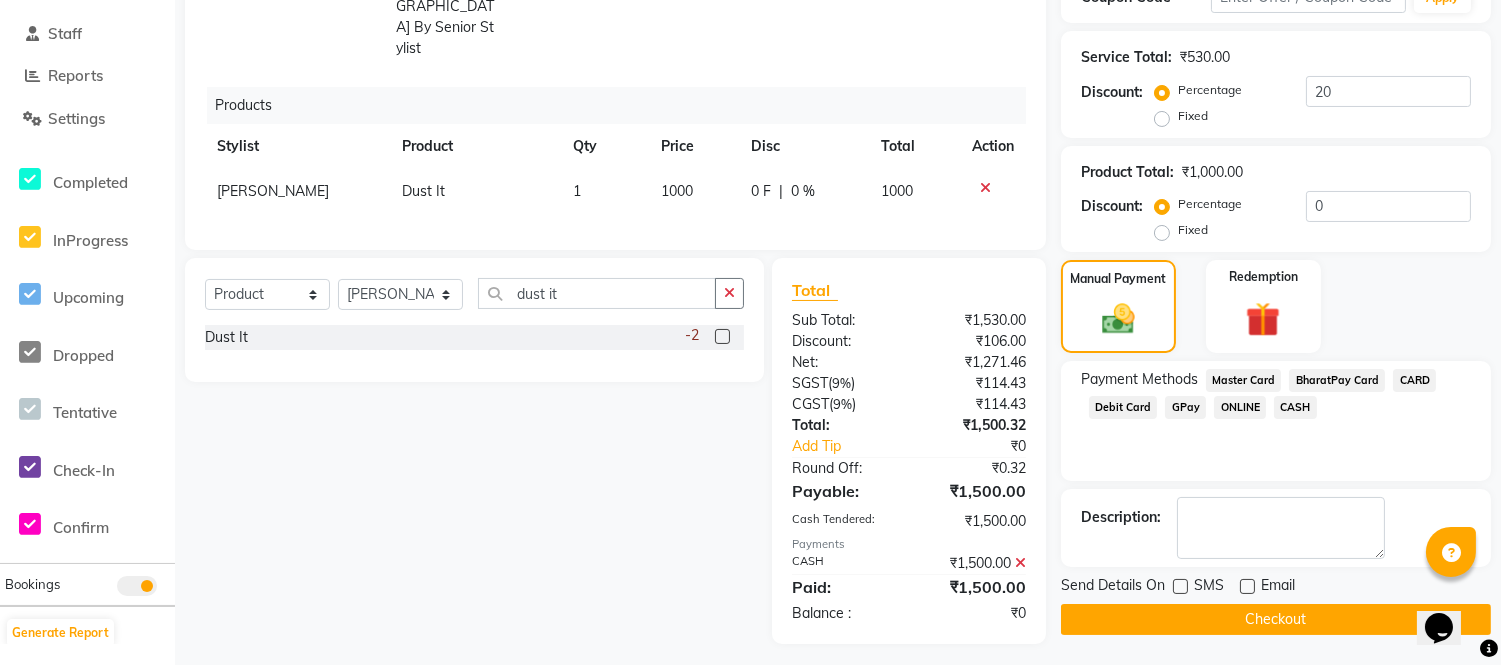 click on "Checkout" 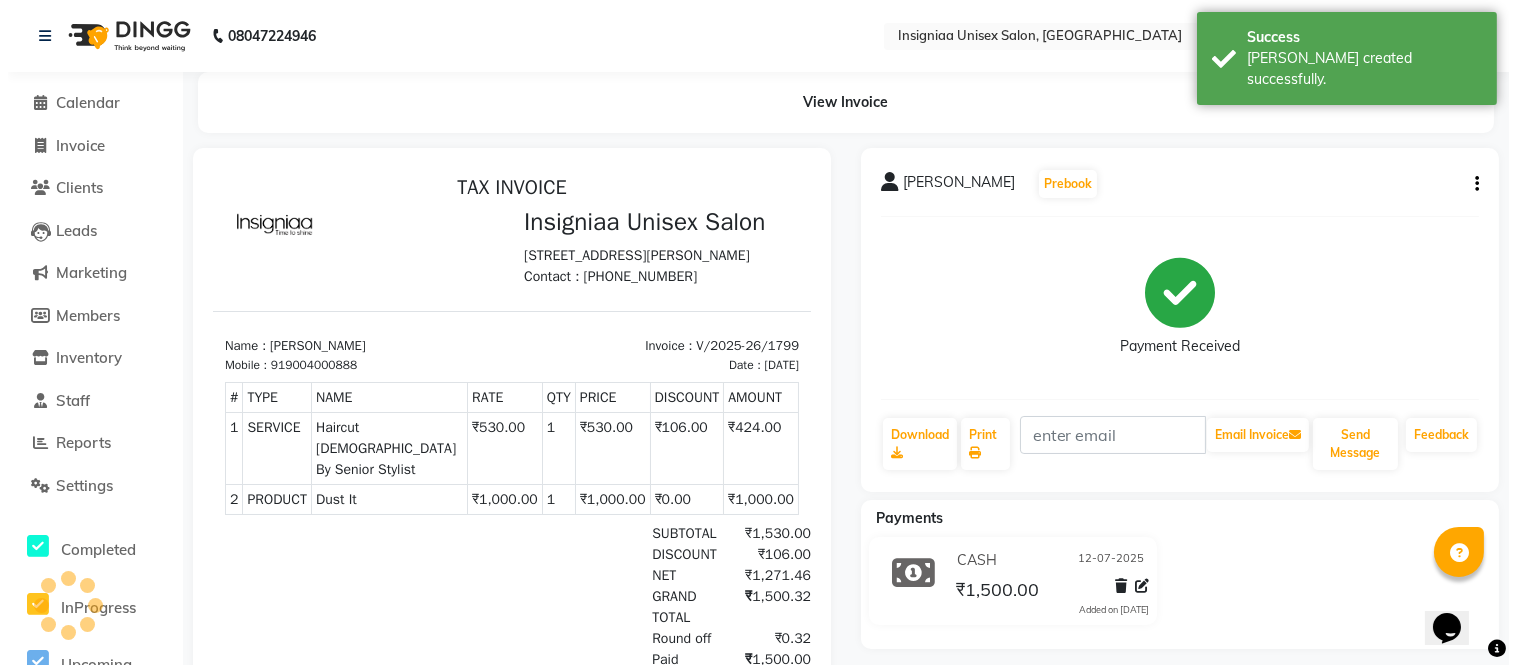 scroll, scrollTop: 0, scrollLeft: 0, axis: both 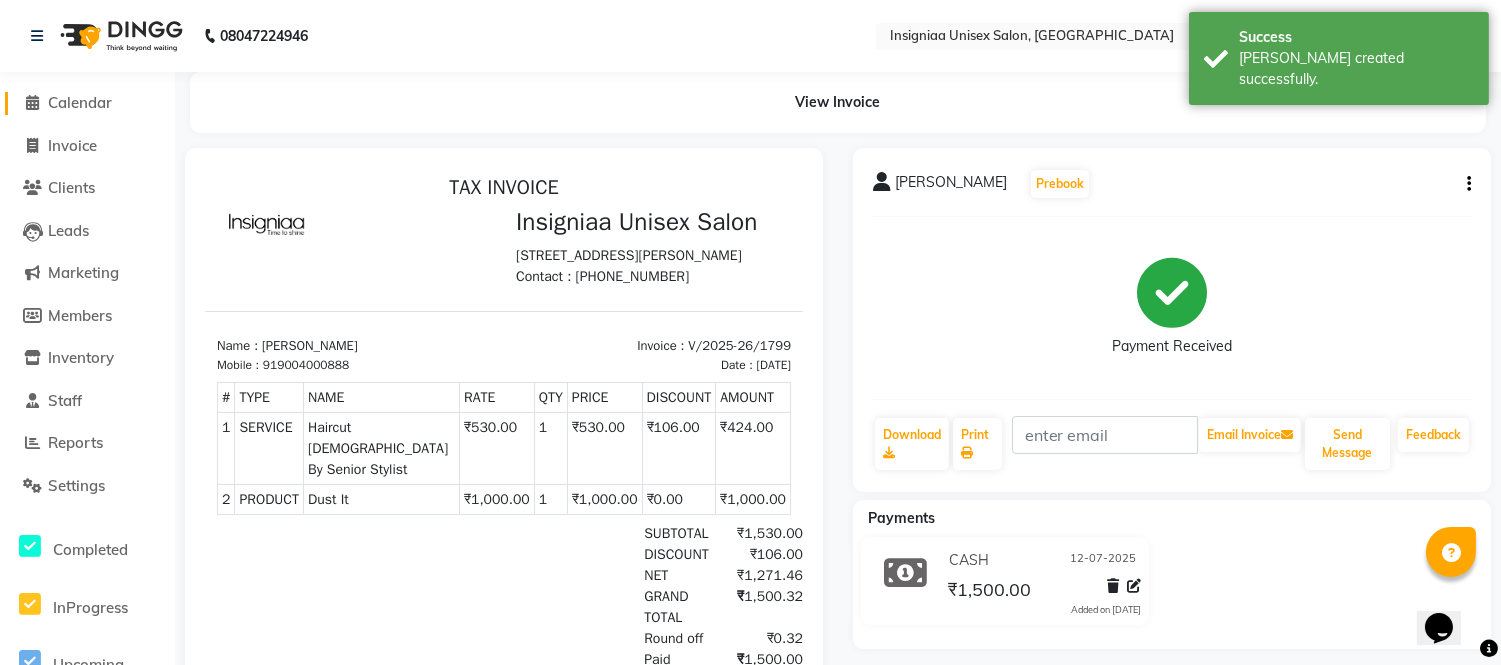 click on "Calendar" 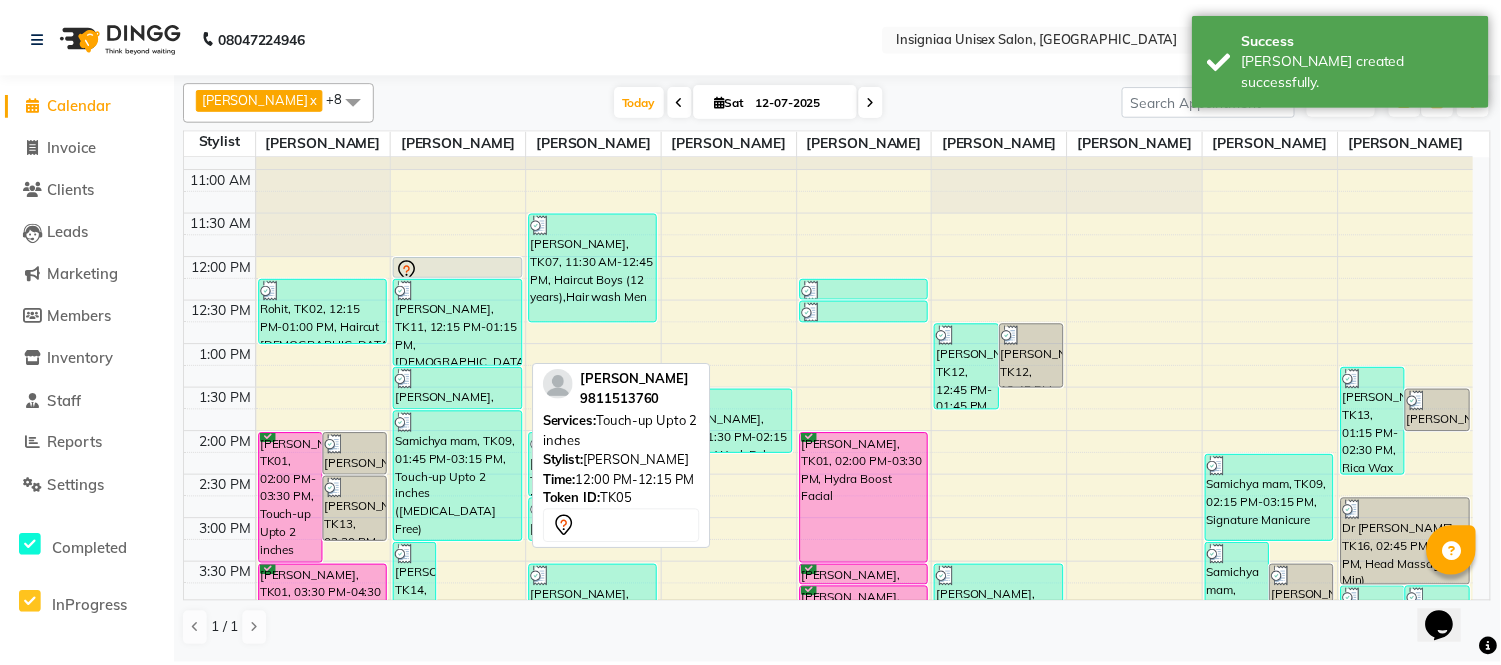 scroll, scrollTop: 222, scrollLeft: 0, axis: vertical 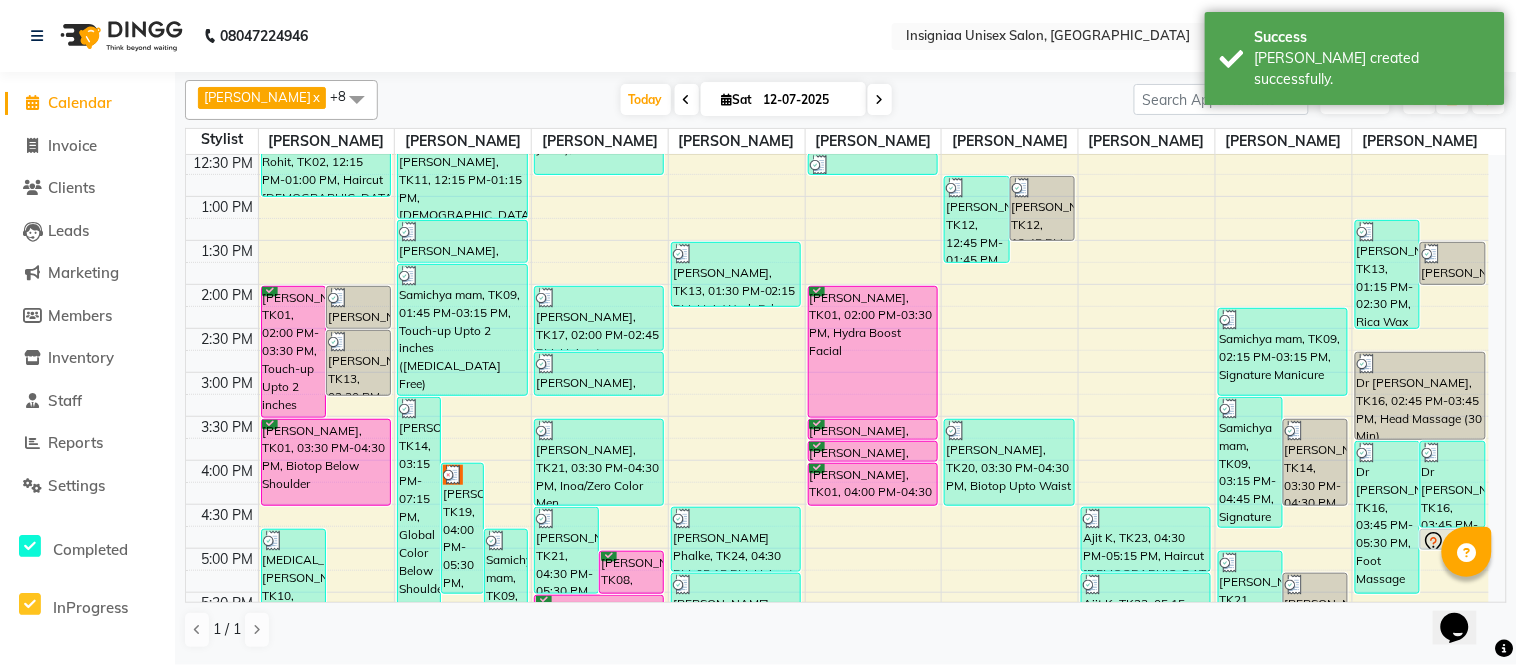 click on "Staff" 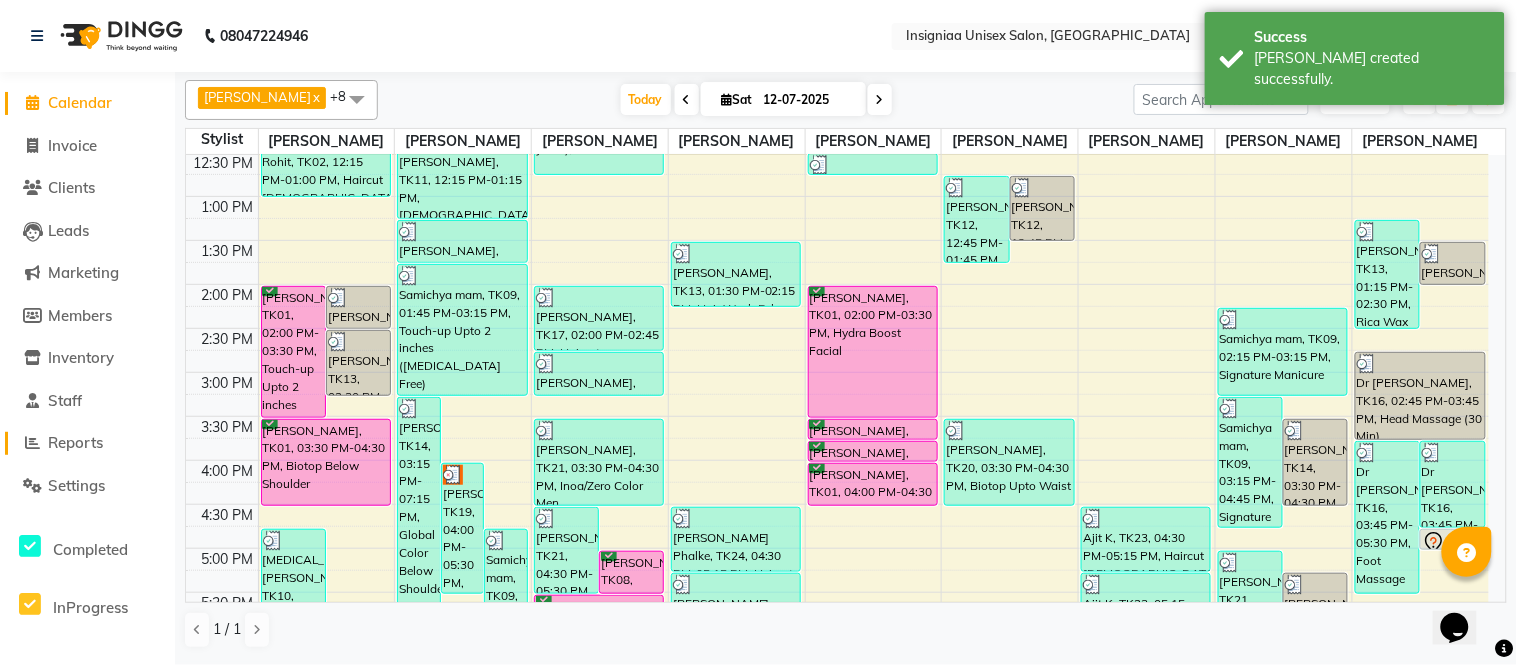 click on "Reports" 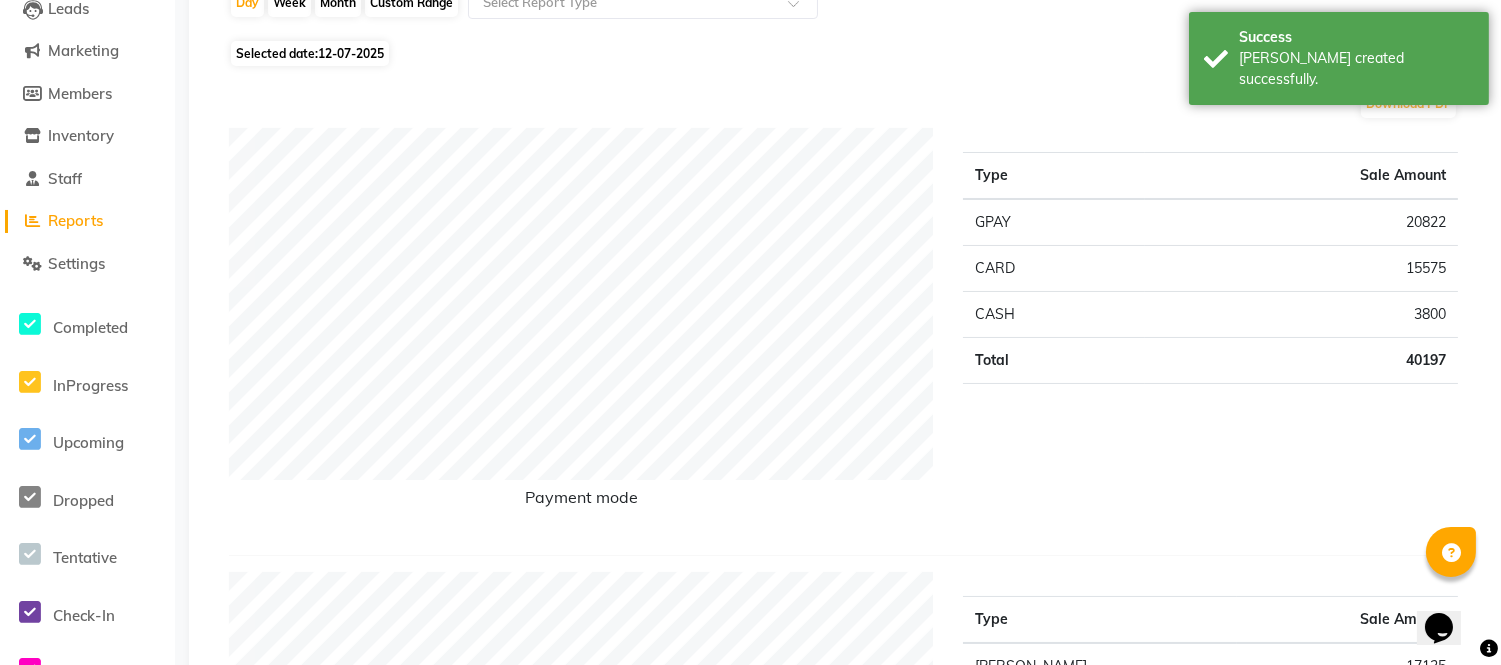 scroll, scrollTop: 0, scrollLeft: 0, axis: both 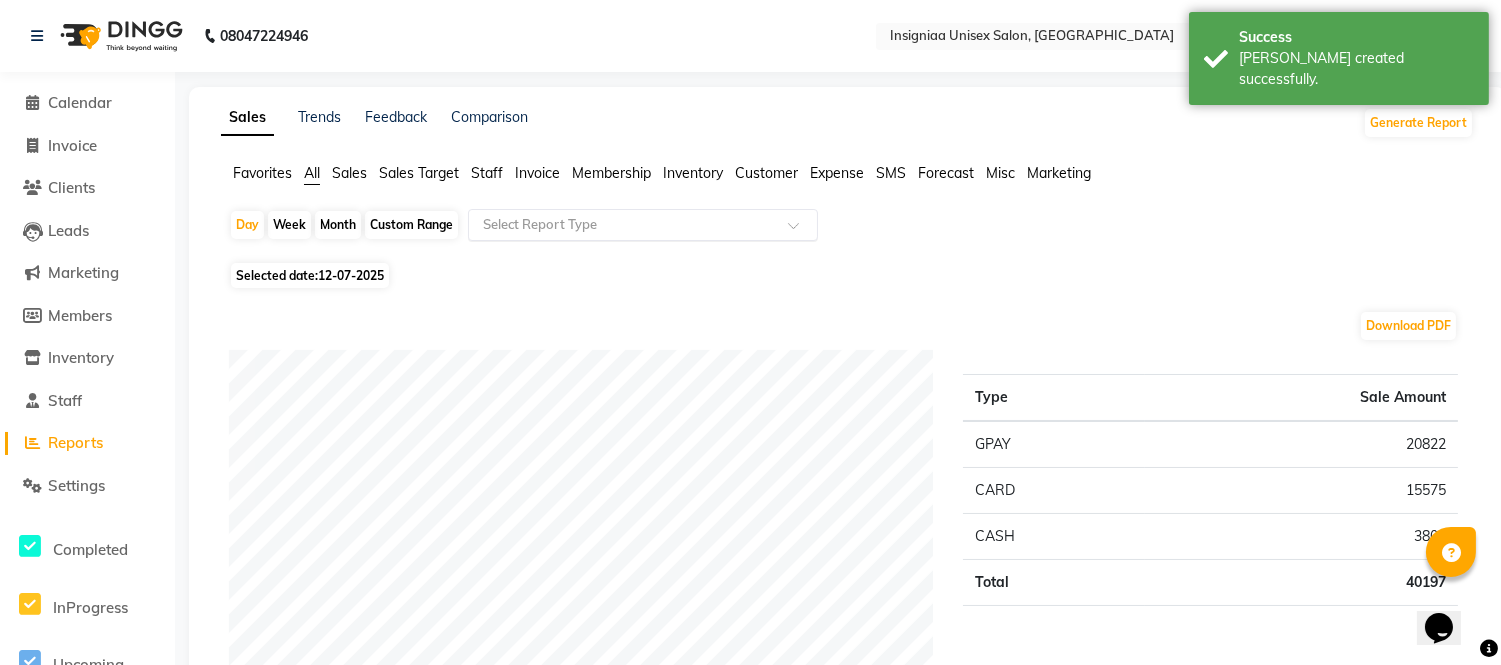click 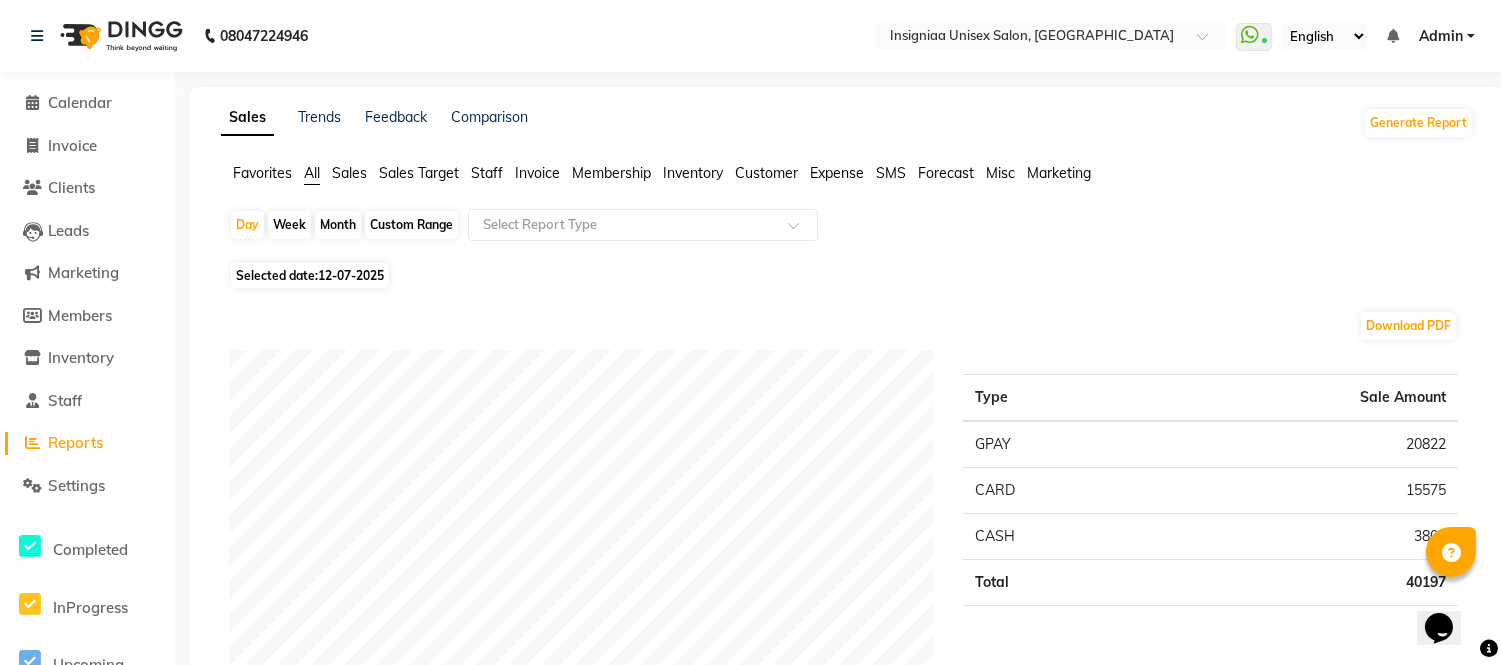 click on "Download PDF Payment mode Type Sale Amount GPAY 20822 CARD 15575 CASH 3800 Total 40197 Staff summary Type Sale Amount Rahul Srivastav 17135 Shankar Kshirsagar 5300 Sainath Shinde 4798 Vijay Kharat 4720 Rohini Waghmare 2909 Sohail Khan 2463 Sujeet Thakur 1471 Faizan Ansari 1300 Rupali Dhotre 100 Total 40196 Sales summary Type Sale Amount Memberships 0 Prepaid 0 Vouchers 0 Gift card 0 Packages 0 Tips 0 Services 34219 Products 5980 Fee 0 Total 40199 Service by category Type Sale Amount Touch up & Hair Color  10726 Hair Treatment 7187 Haircut 4952 Hair Spa 3303 Pedicure 3073 Manicure 1646 Waxing 1298 Hair Wash 1292 Massage 590 Threading 150 Total 34217 Service sales Type Sale Amount Global Color Below Shoulder 5310 Biotop Upto Waist 4188 Moroccan Treatment Below Shoulder 3303 Repairing Treatment Below Shoulder 2999 Signature Pedicure 1873 Touch-up Upto 2 inches (Ammonia Free) 1803 Touch-up Upto 2 inches  1650 Signature Manicure 1646 Haircut Male 1600 Elite Pedicure 1199 Others 8642 Total 34213" 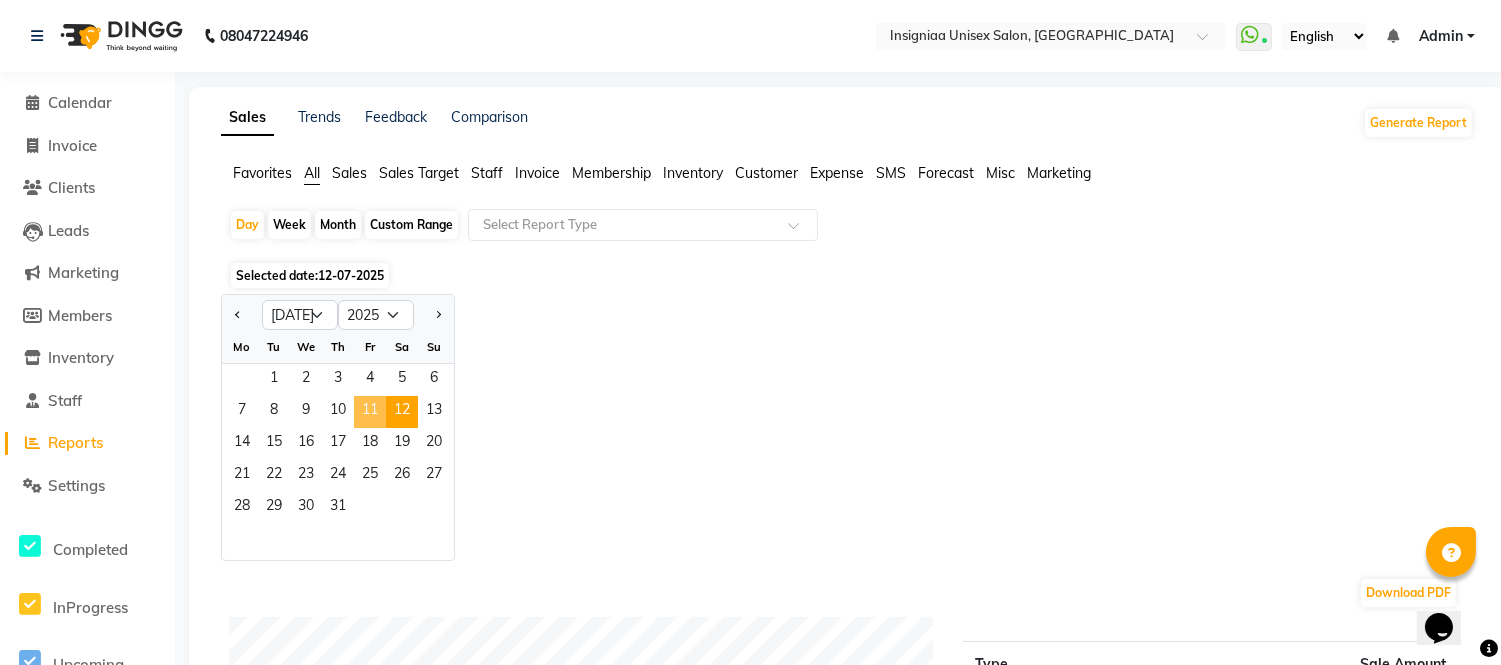 click on "11" 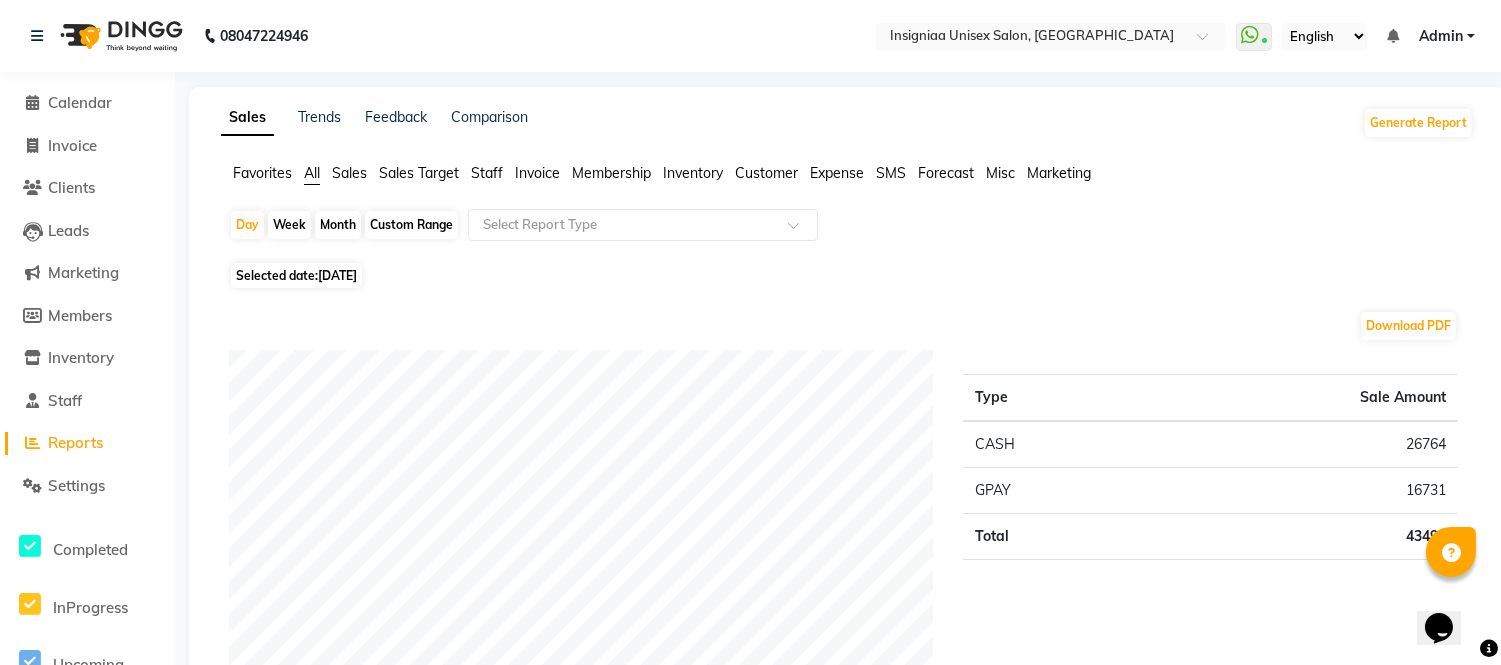 scroll, scrollTop: 111, scrollLeft: 0, axis: vertical 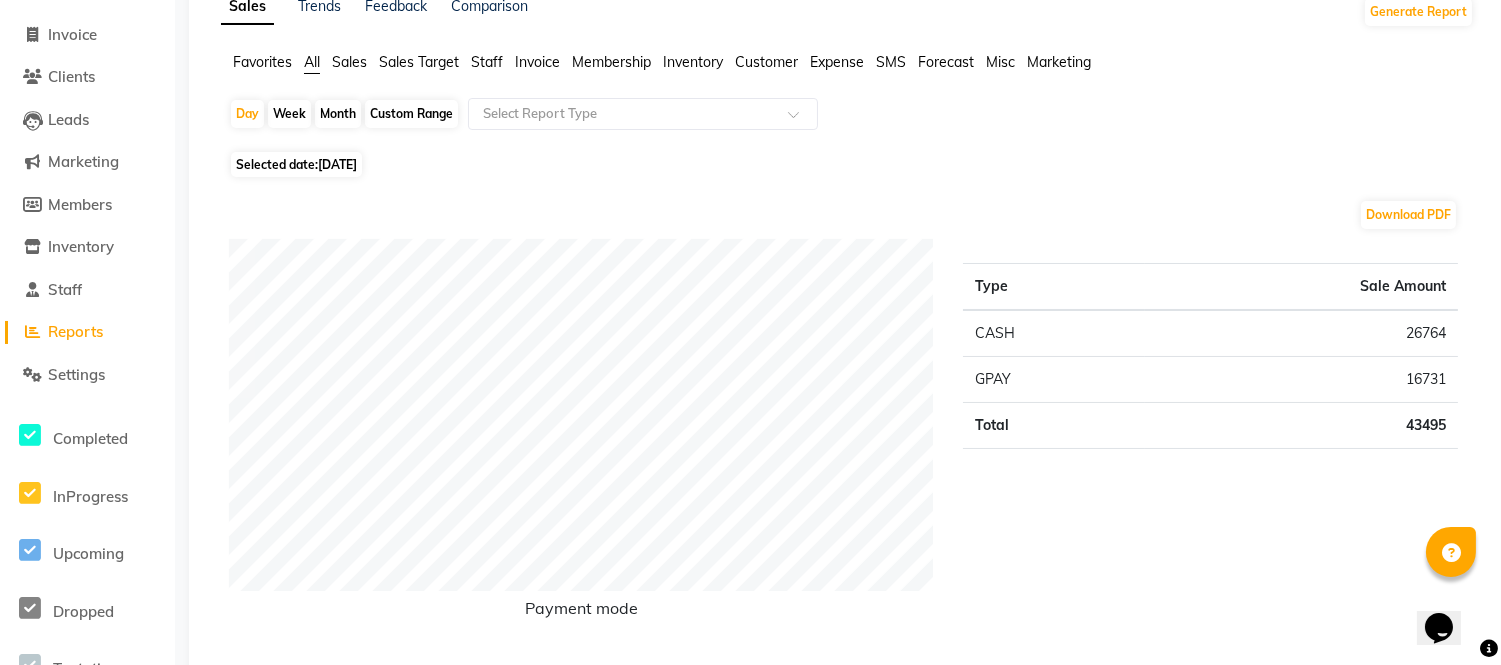 click on "11-07-2025" 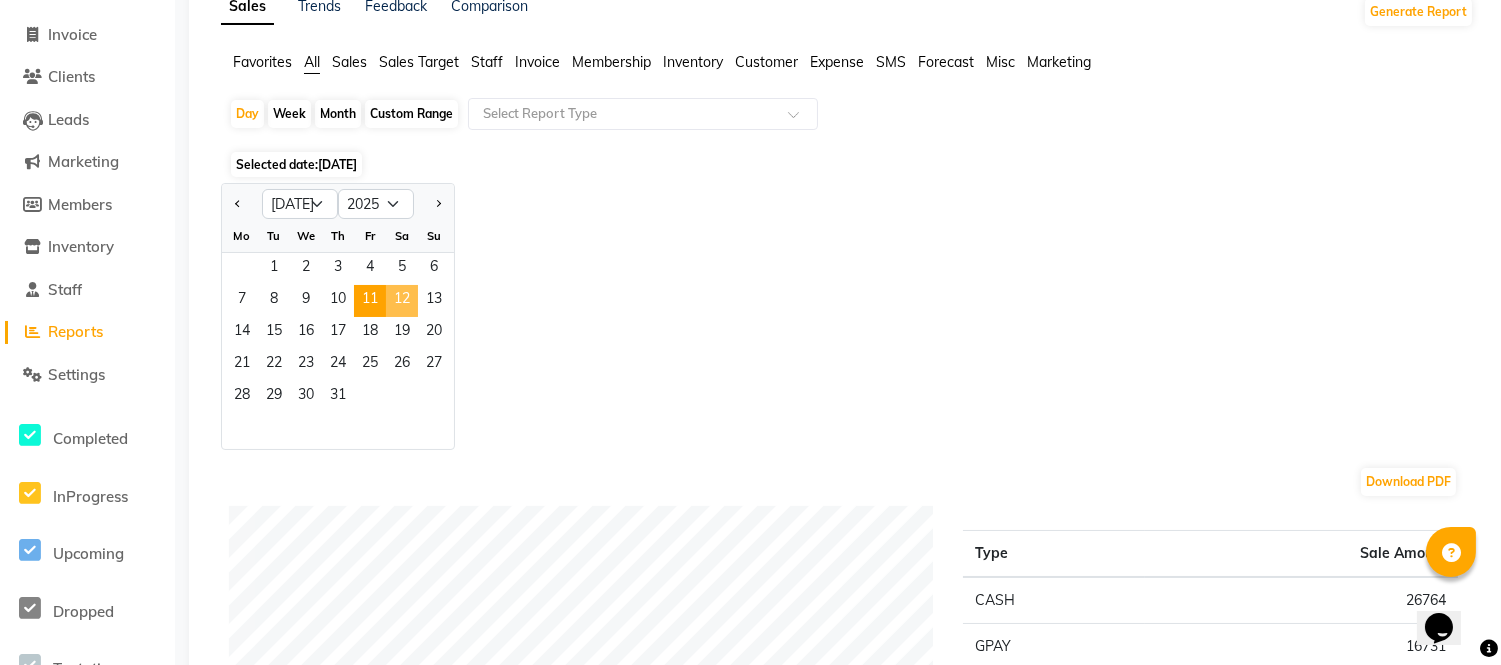 click on "12" 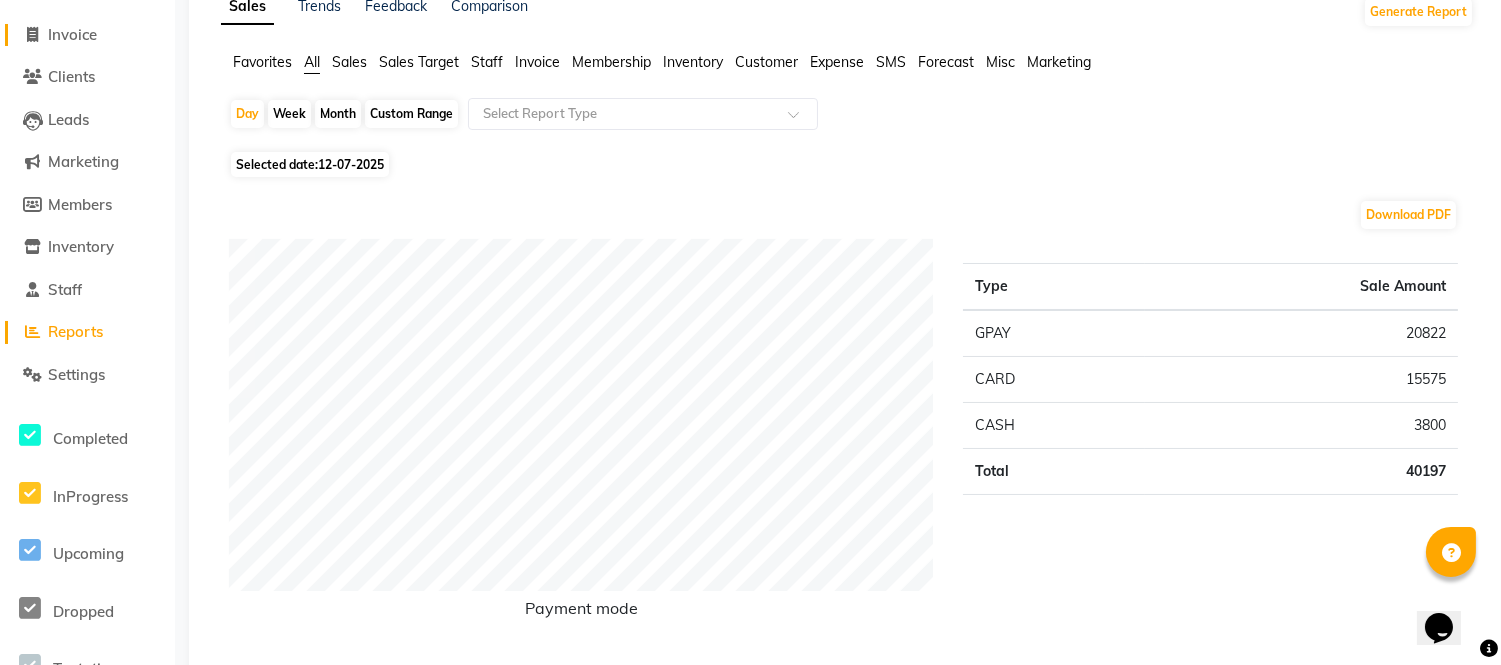 click on "Invoice" 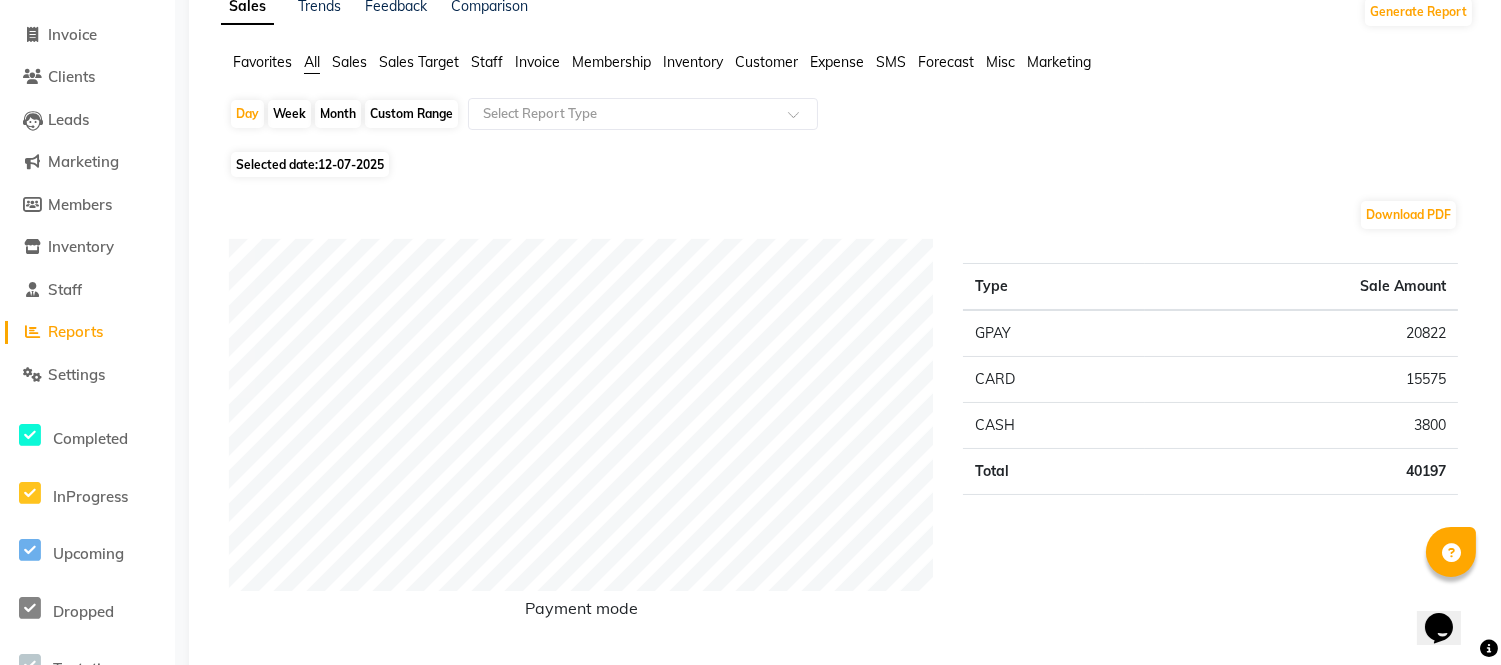 select on "6999" 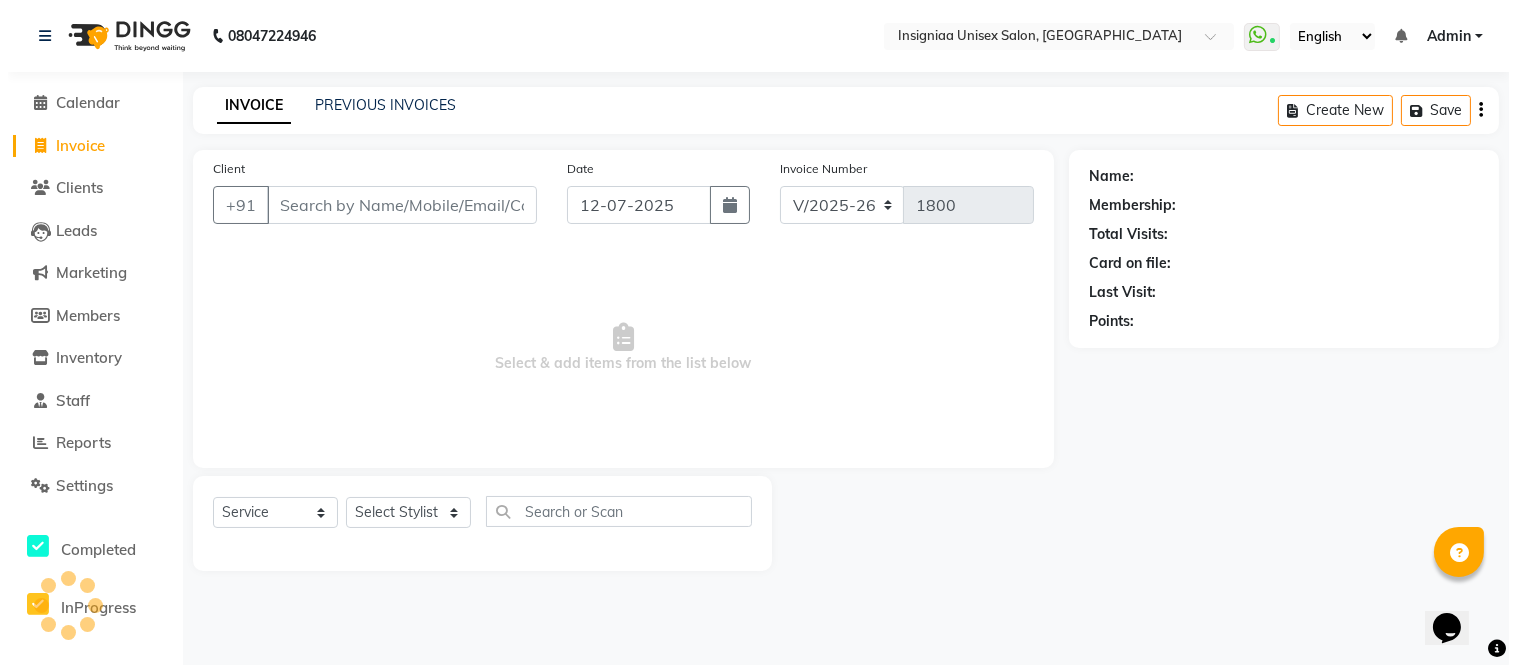 scroll, scrollTop: 0, scrollLeft: 0, axis: both 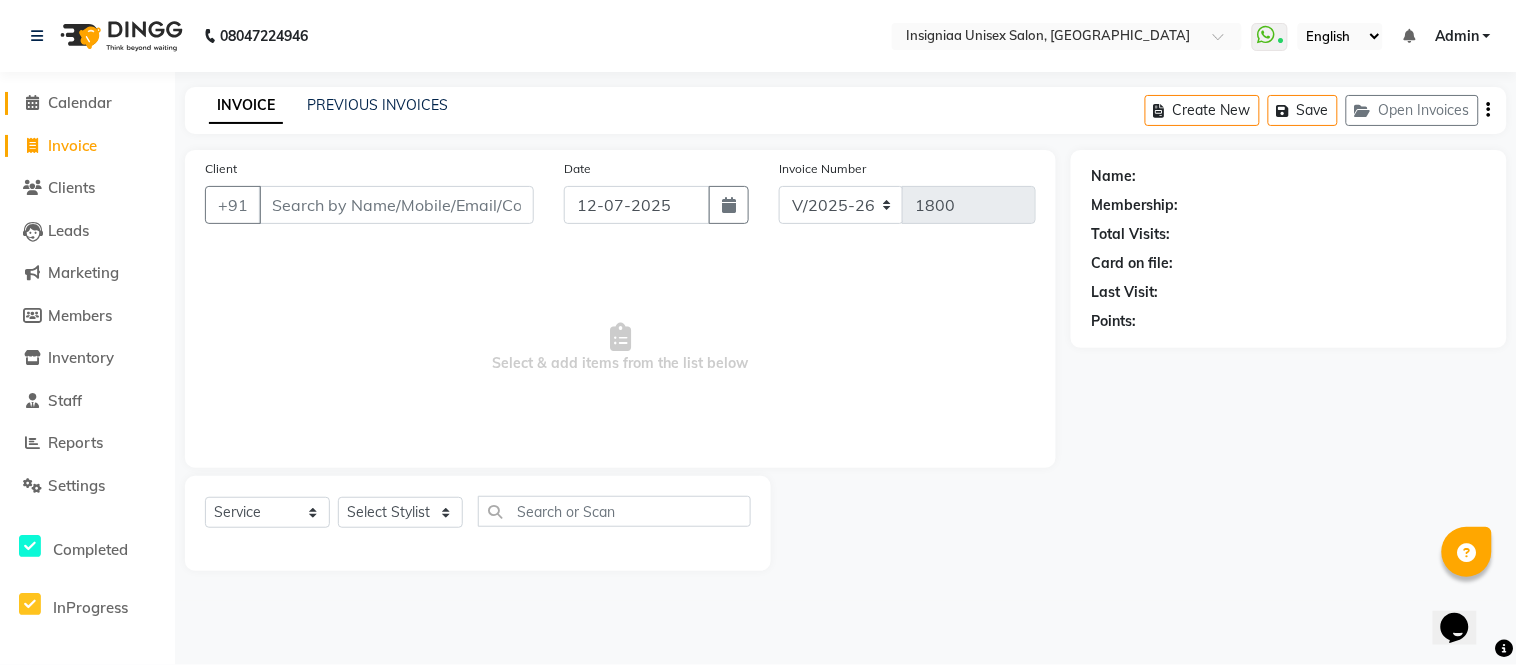 click on "Calendar" 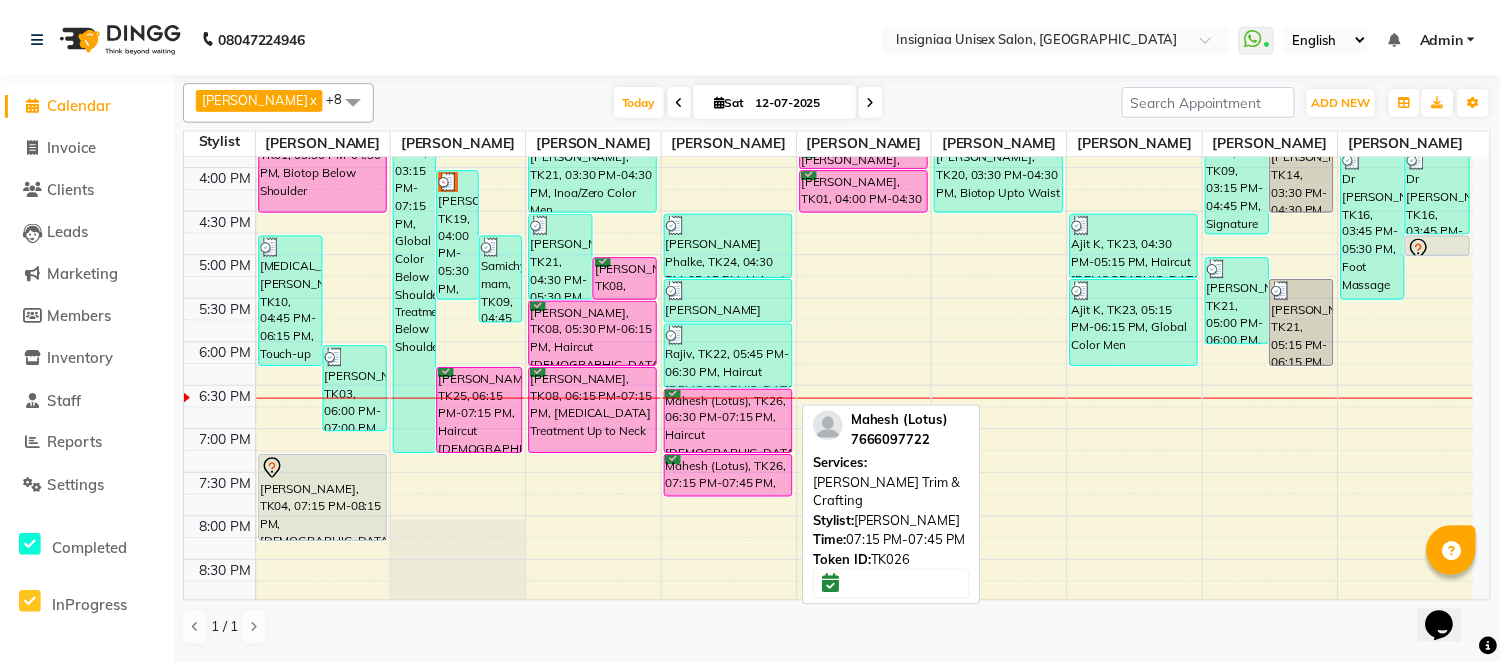 scroll, scrollTop: 555, scrollLeft: 0, axis: vertical 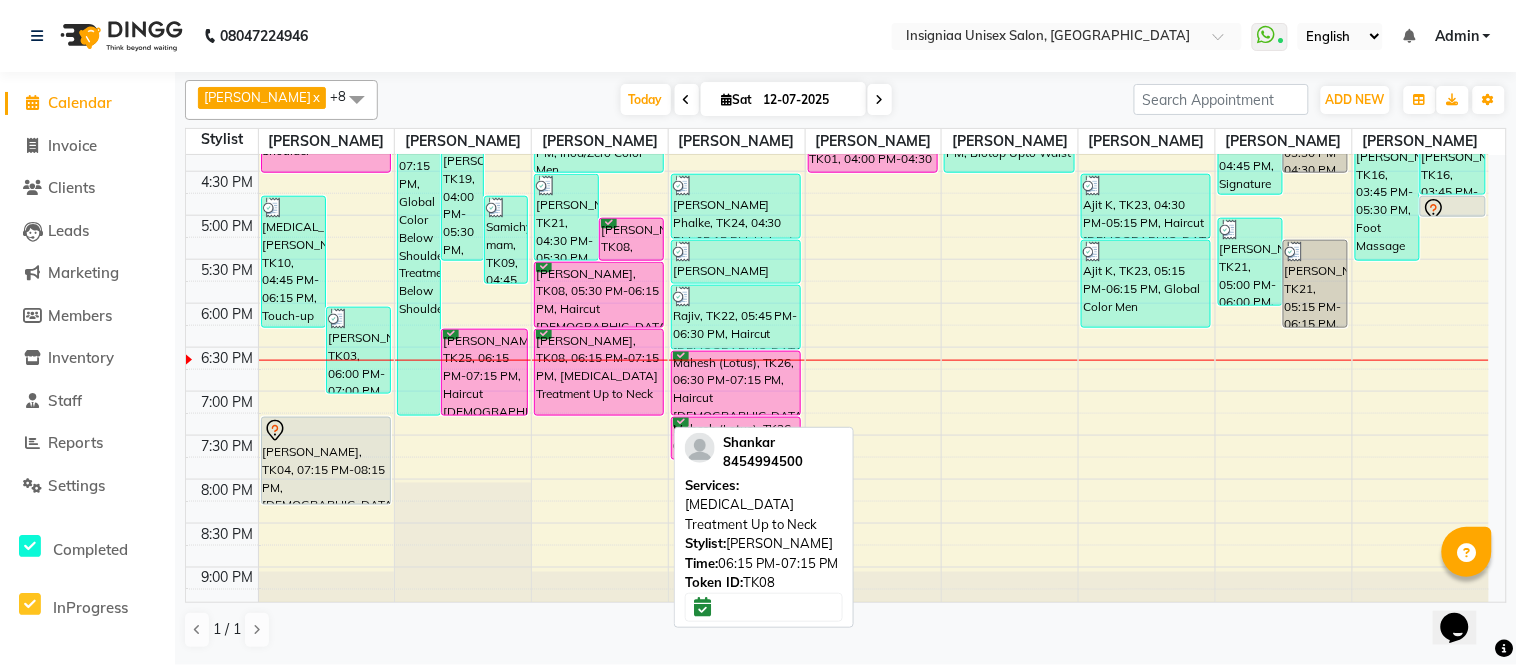 click on "[PERSON_NAME], TK08, 06:15 PM-07:15 PM, [MEDICAL_DATA] Treatment Up to Neck" at bounding box center (599, 372) 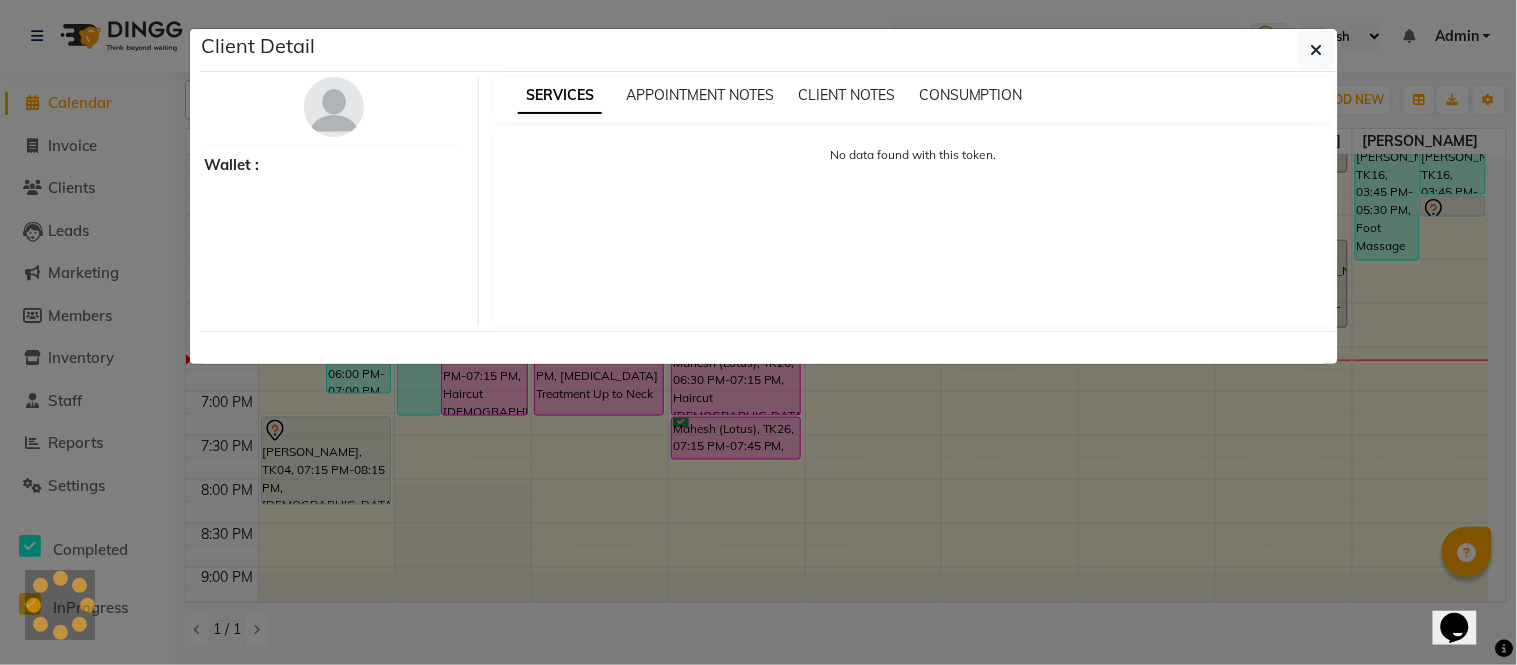 select on "6" 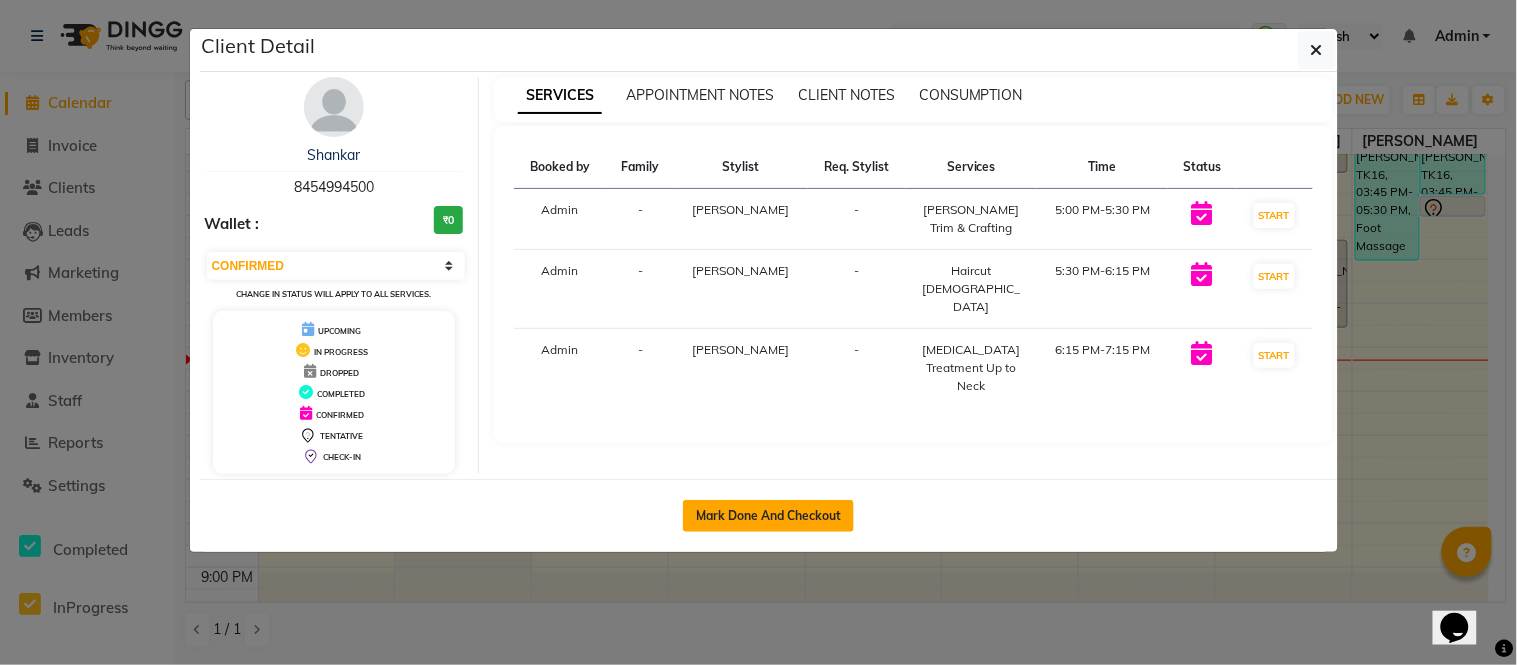 click on "Mark Done And Checkout" 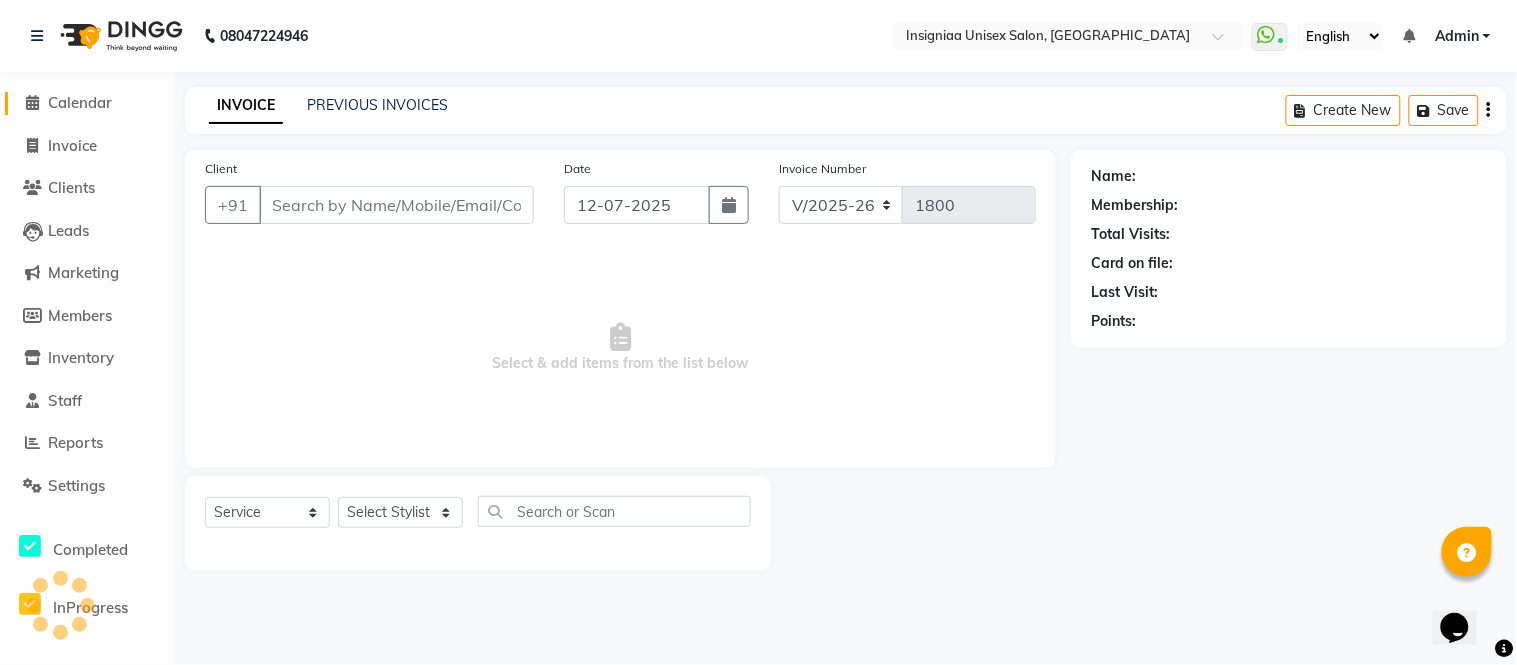 type on "8454994500" 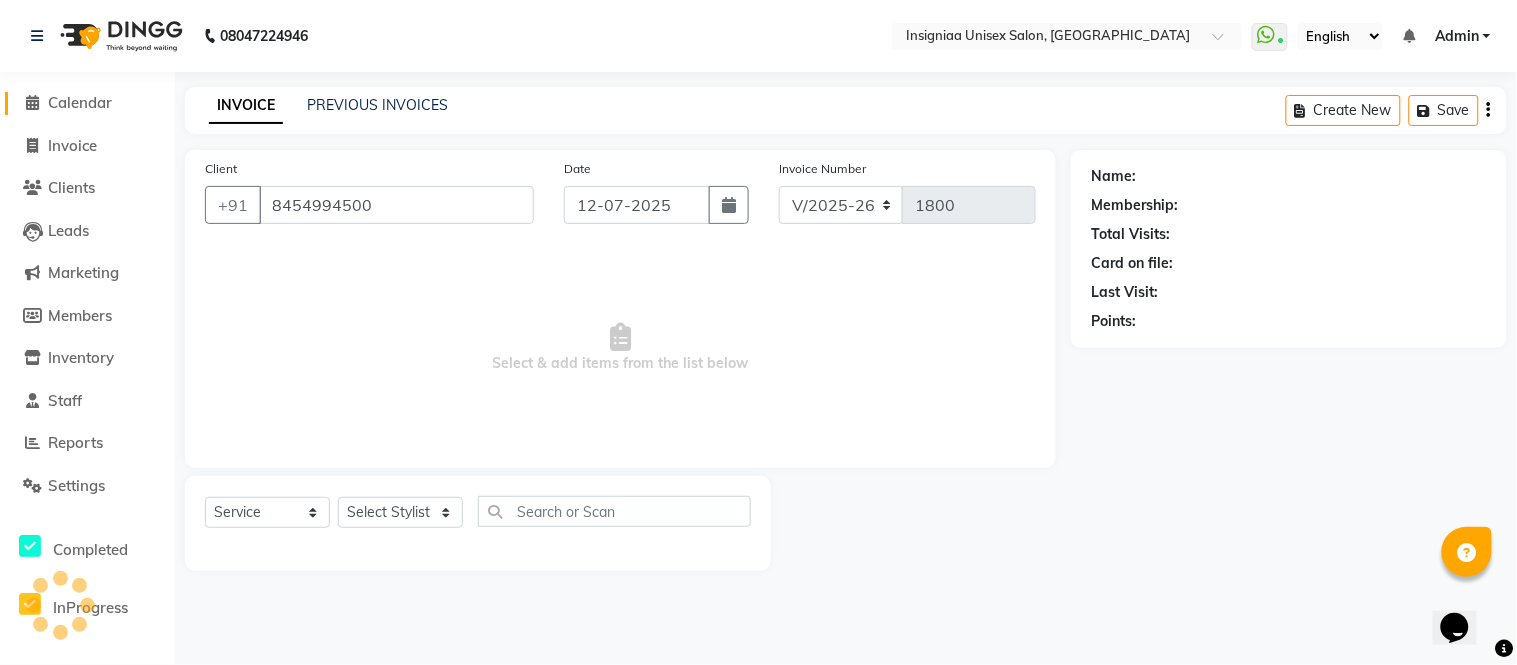 select on "58133" 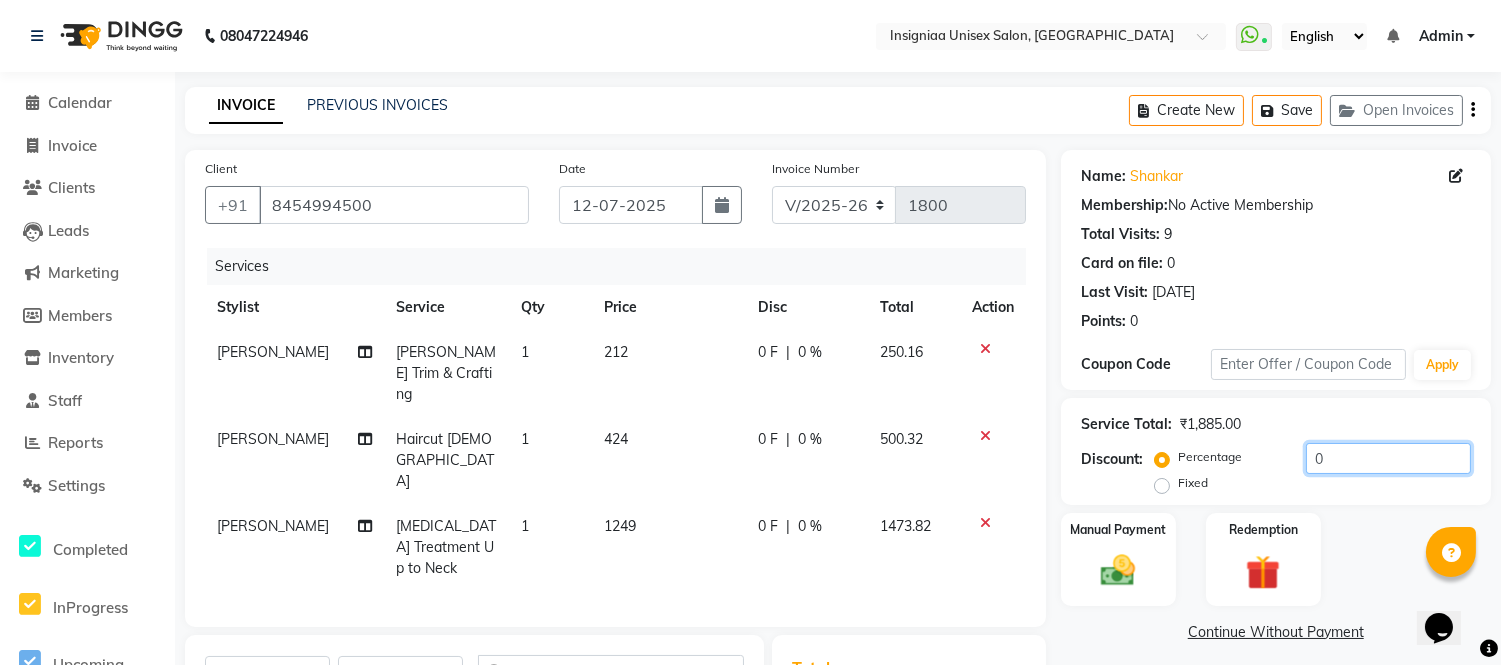 drag, startPoint x: 1302, startPoint y: 463, endPoint x: 1294, endPoint y: 564, distance: 101.31634 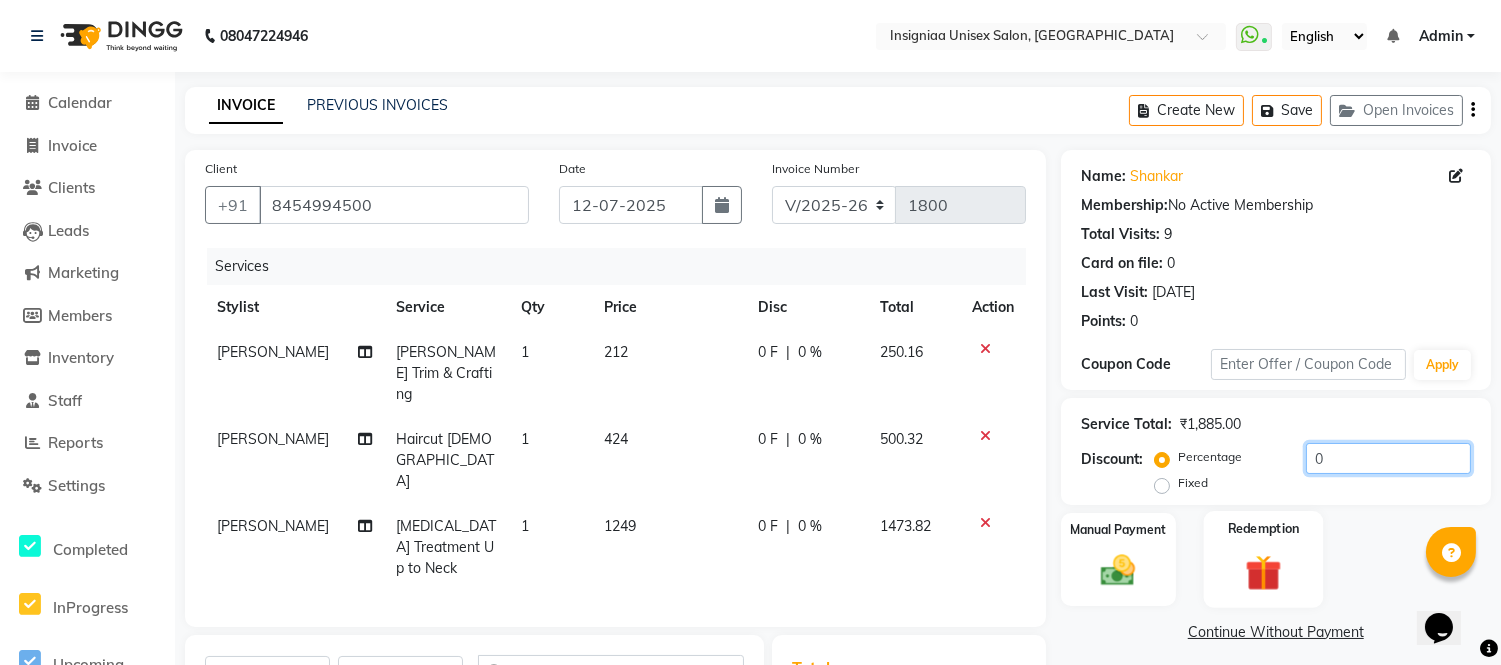 click on "0" 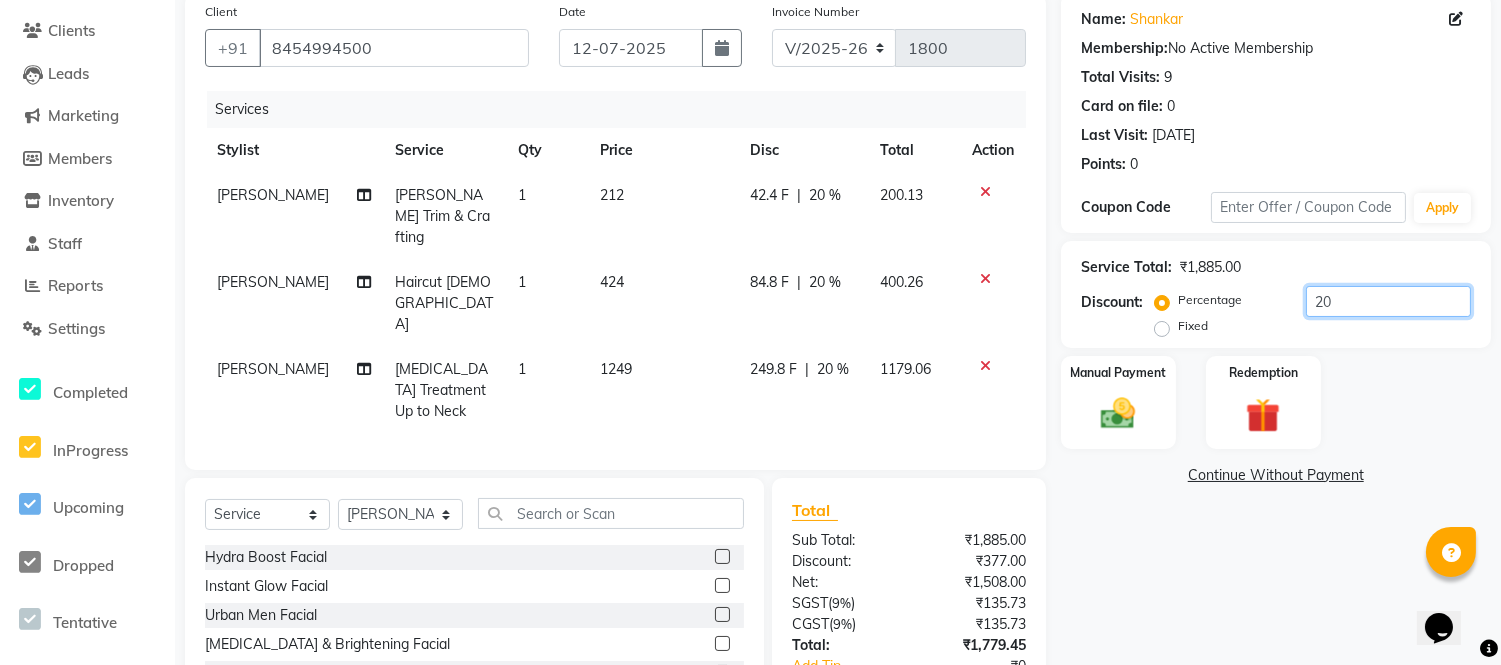 scroll, scrollTop: 268, scrollLeft: 0, axis: vertical 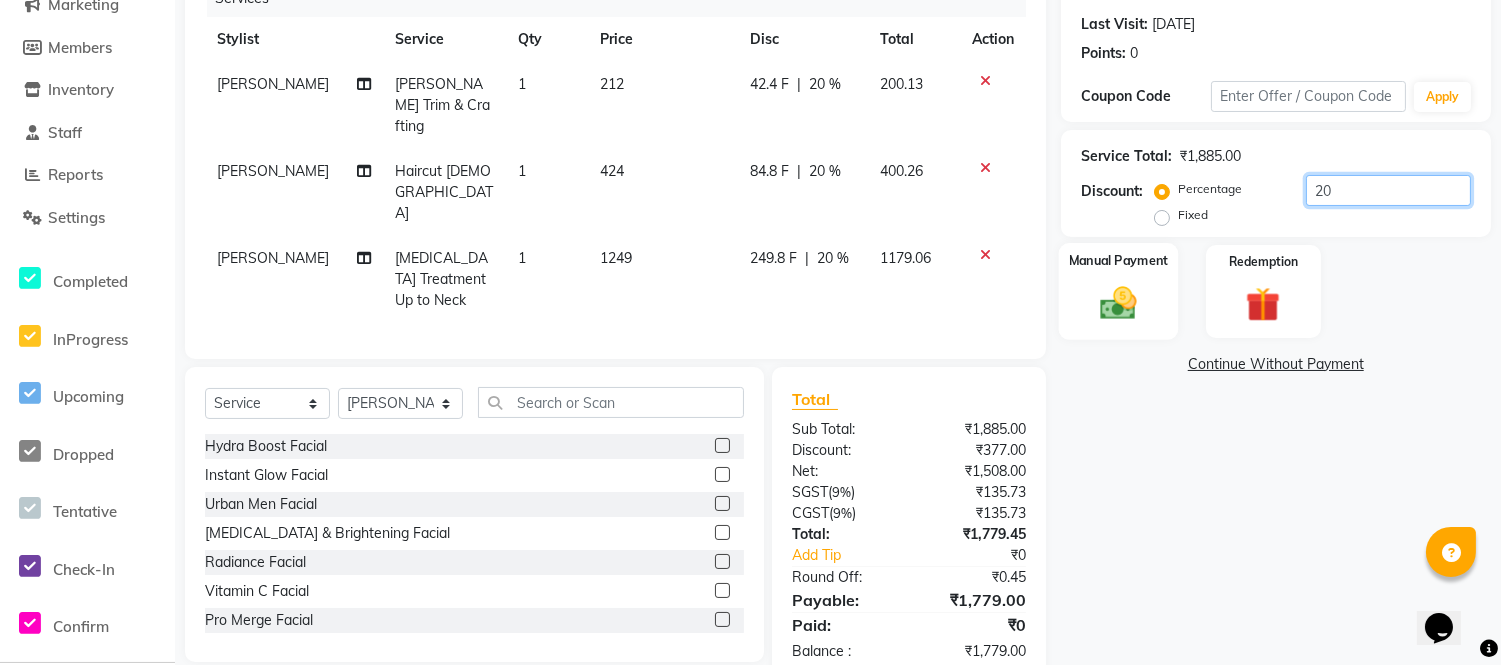 type on "20" 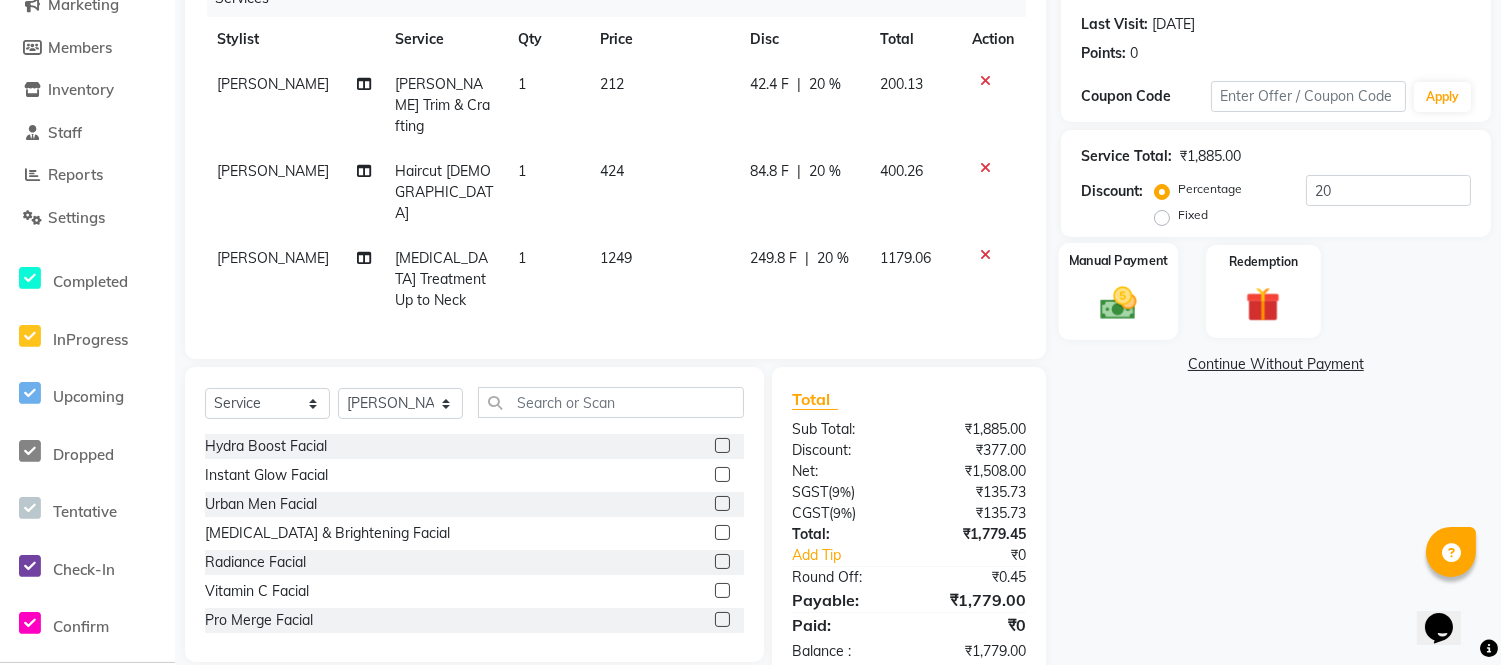 click on "Manual Payment" 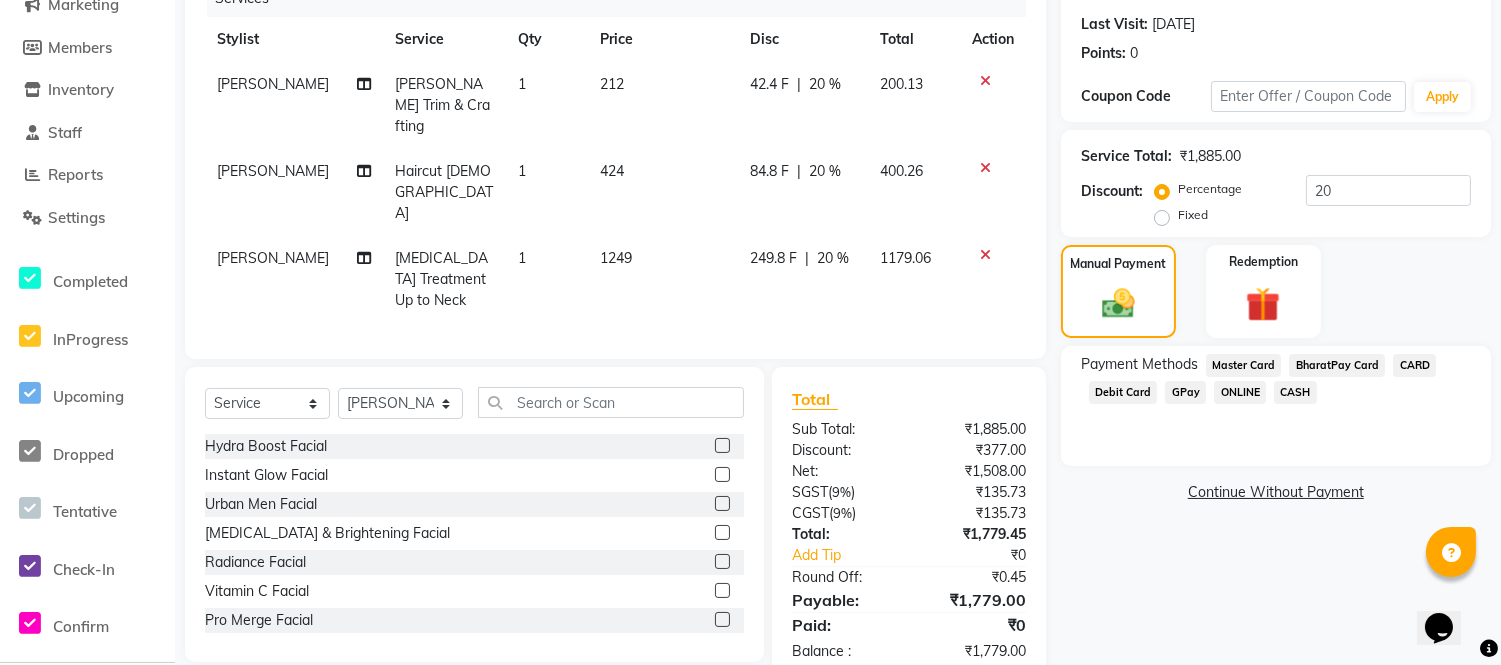 click on "CARD" 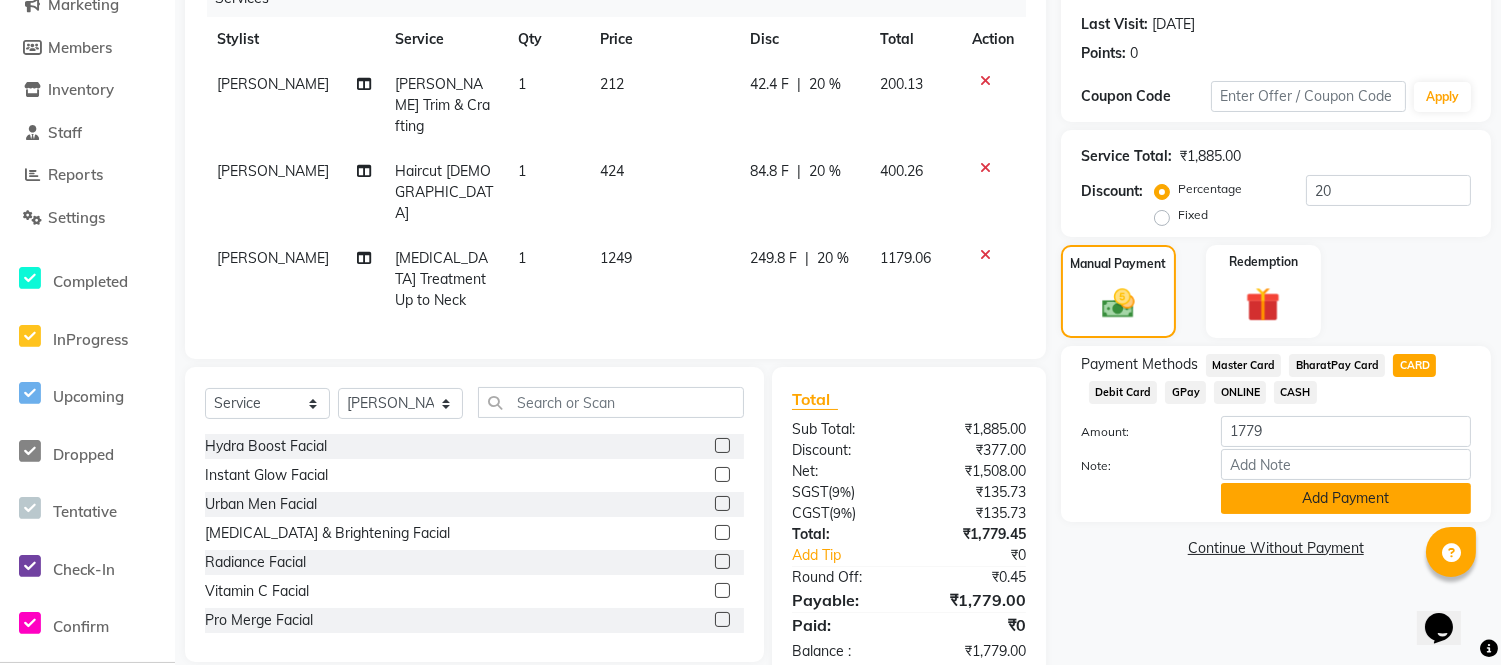 click on "Add Payment" 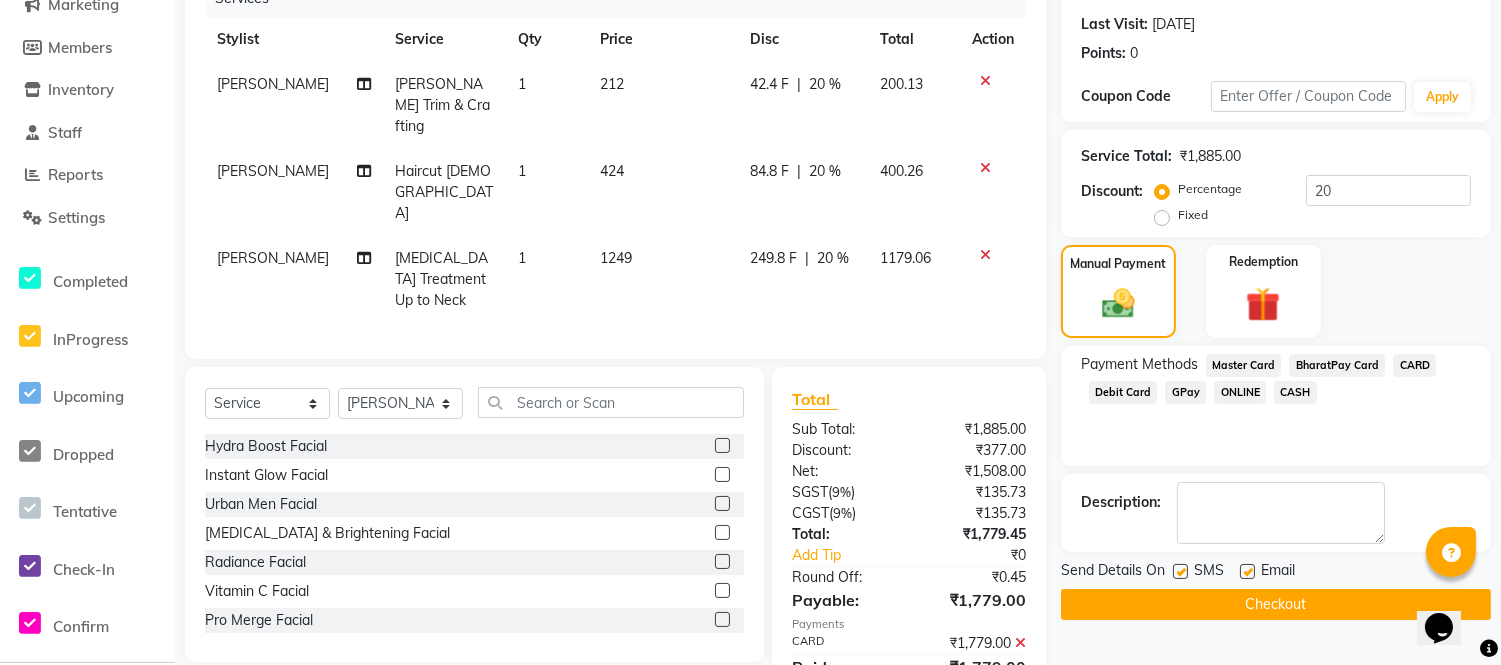 scroll, scrollTop: 310, scrollLeft: 0, axis: vertical 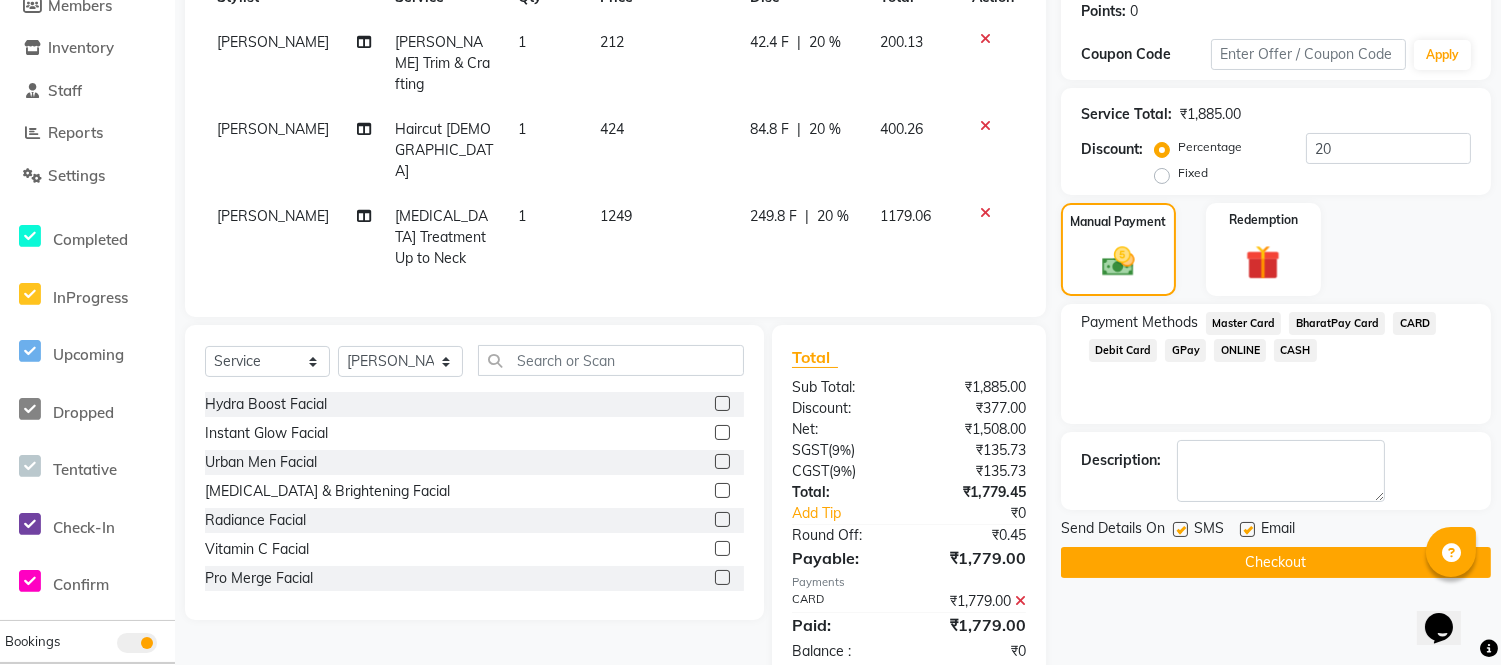 click 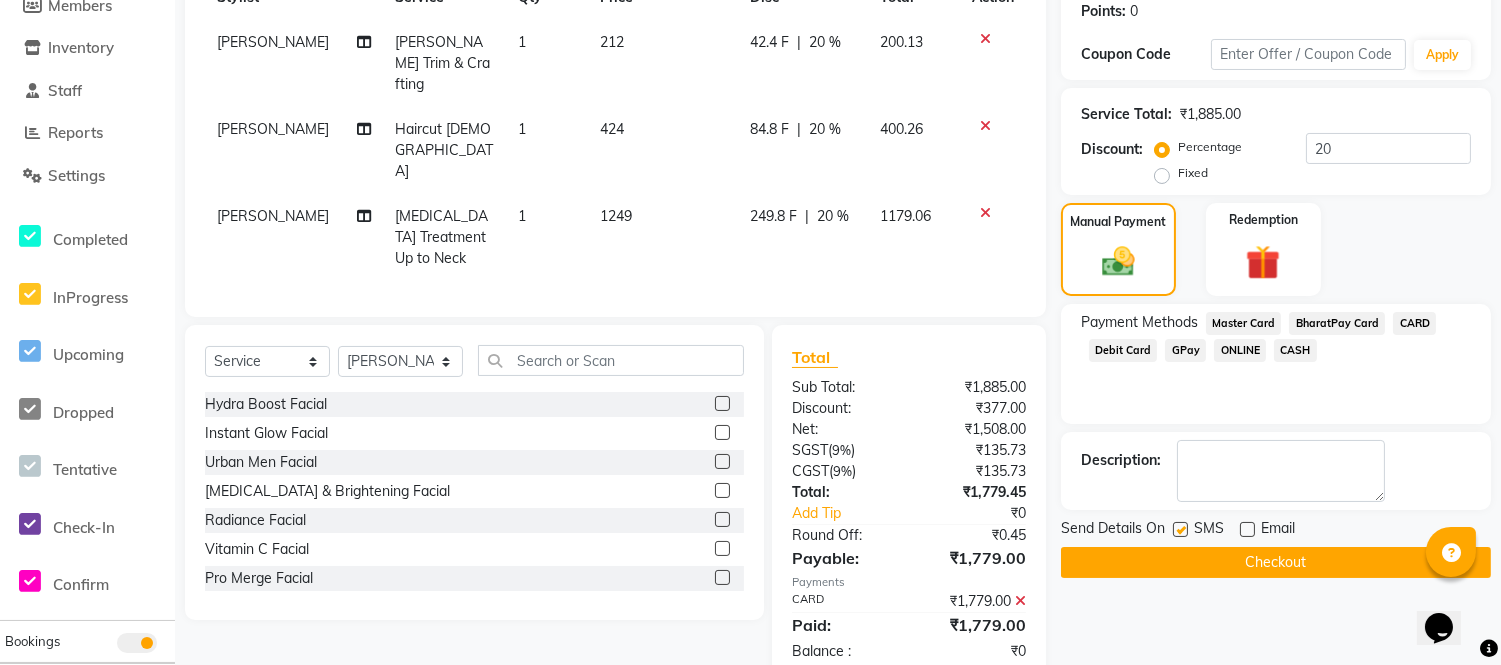 click 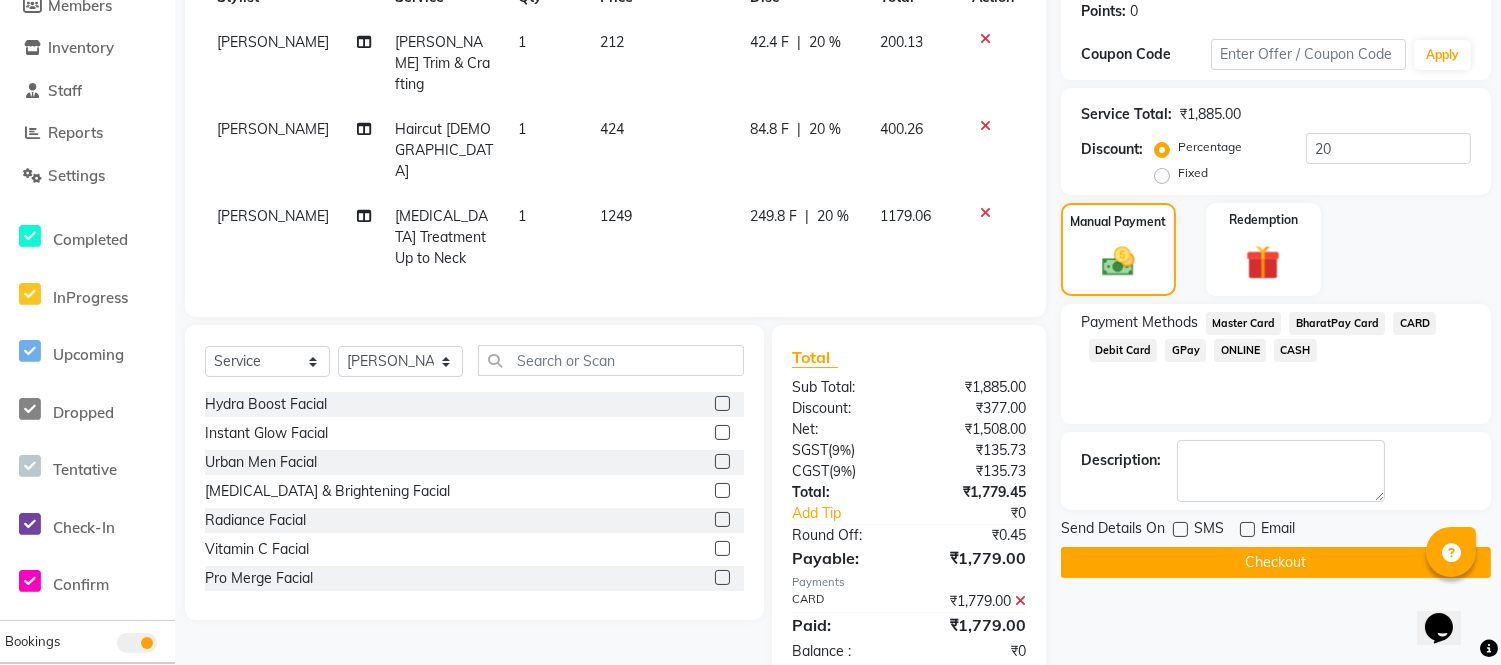click on "Checkout" 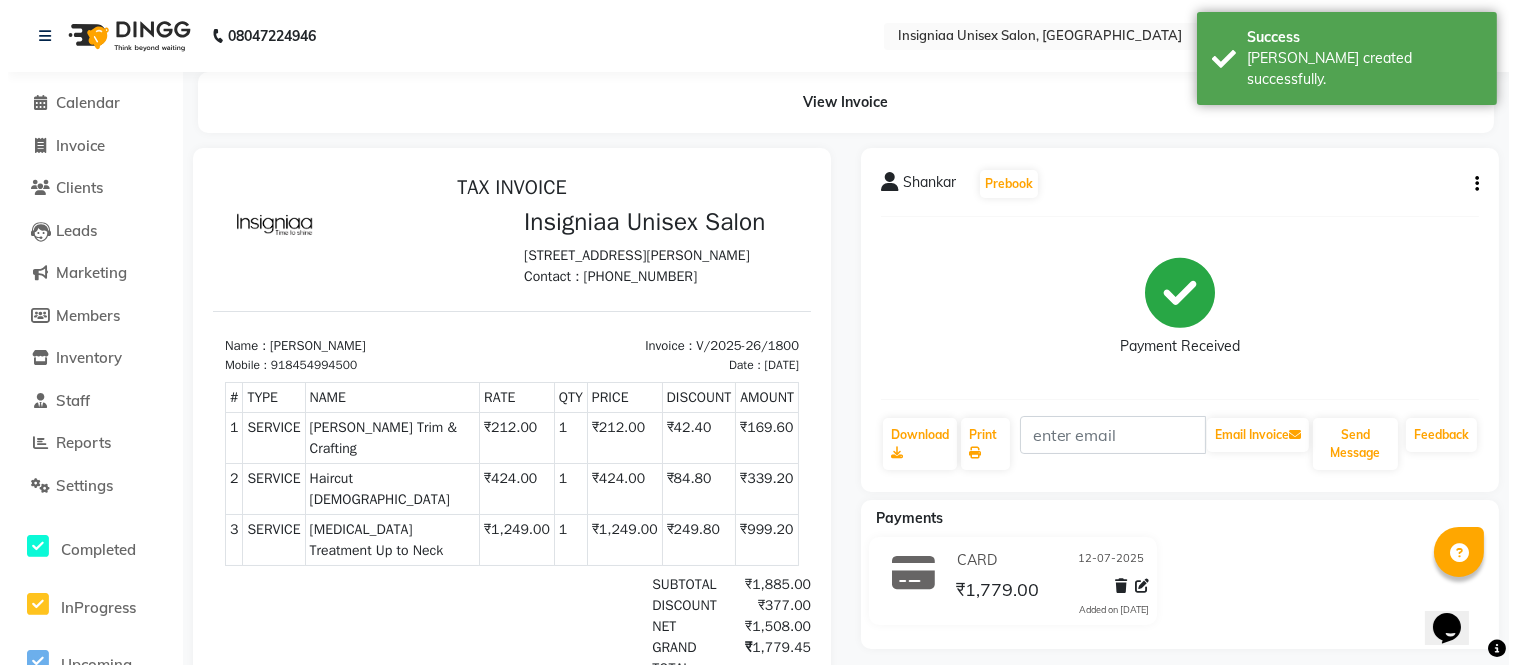 scroll, scrollTop: 0, scrollLeft: 0, axis: both 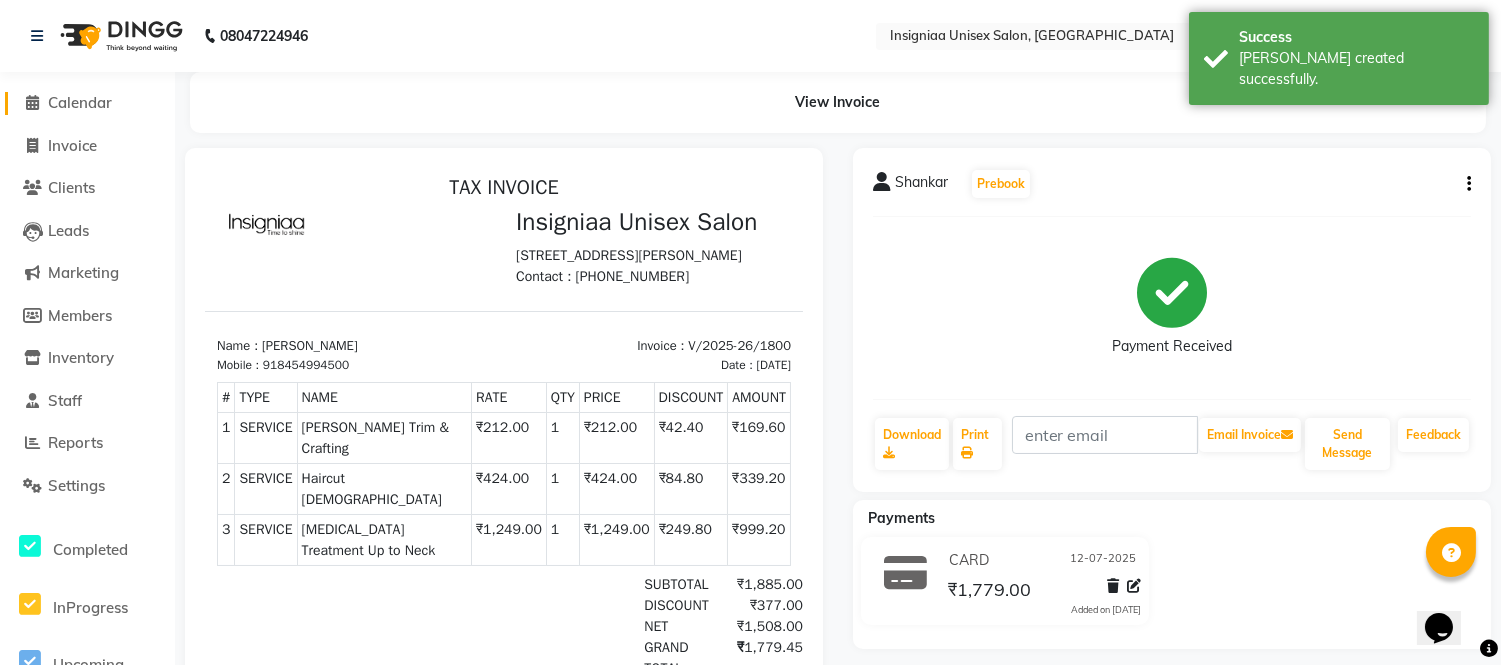 click on "Calendar" 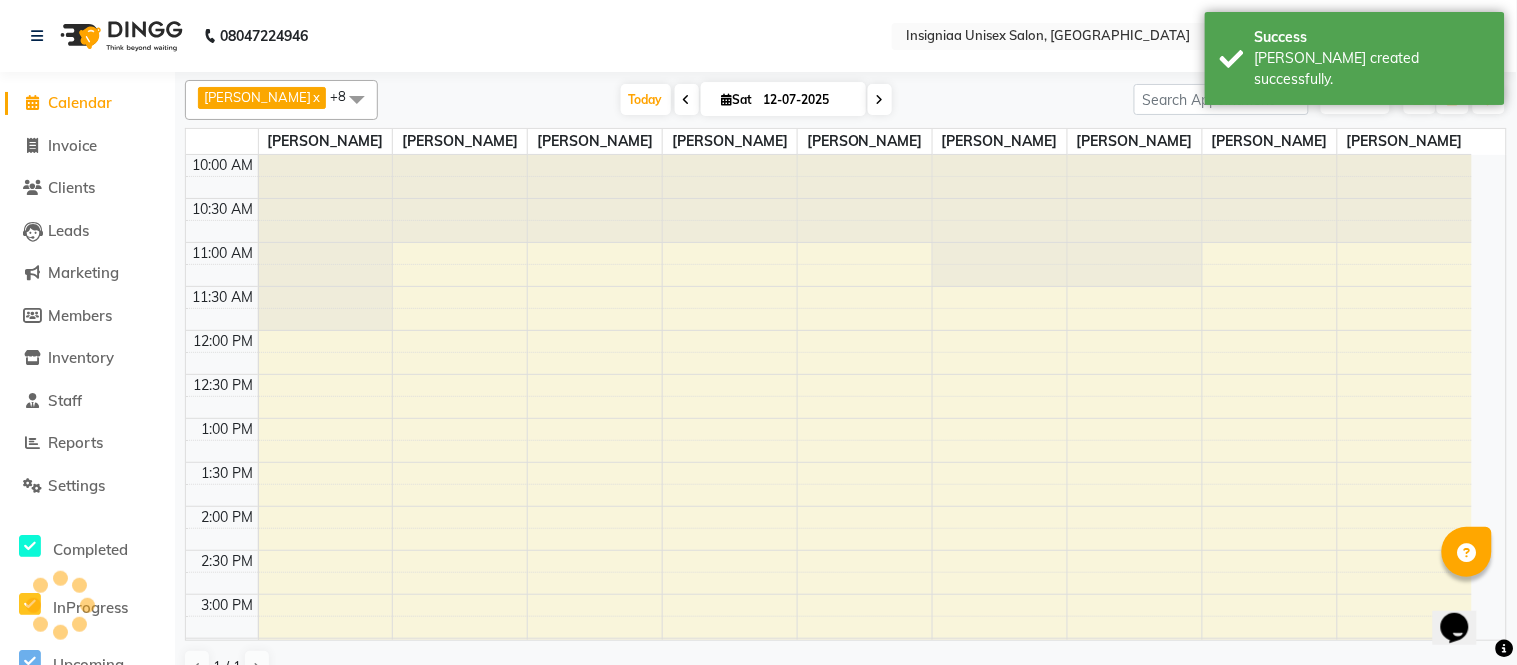 scroll, scrollTop: 0, scrollLeft: 0, axis: both 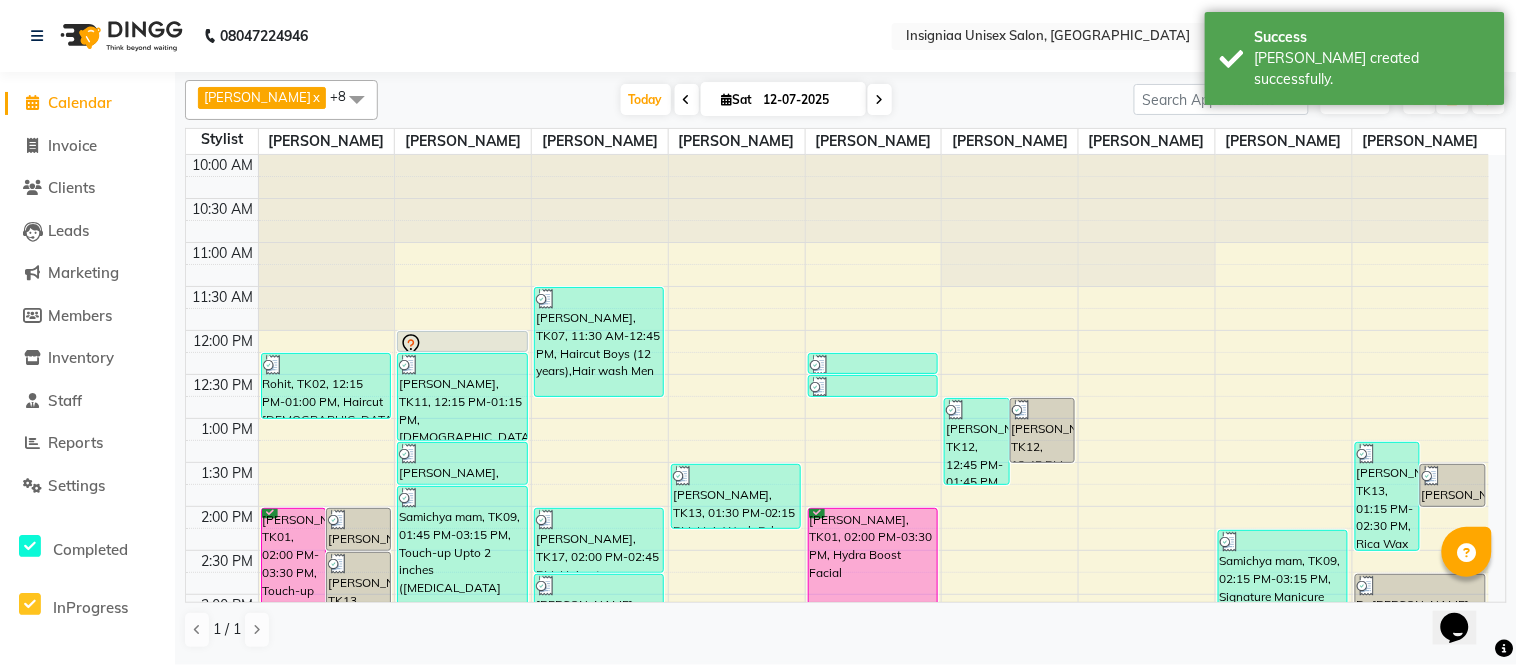 click on "12-07-2025" at bounding box center [808, 100] 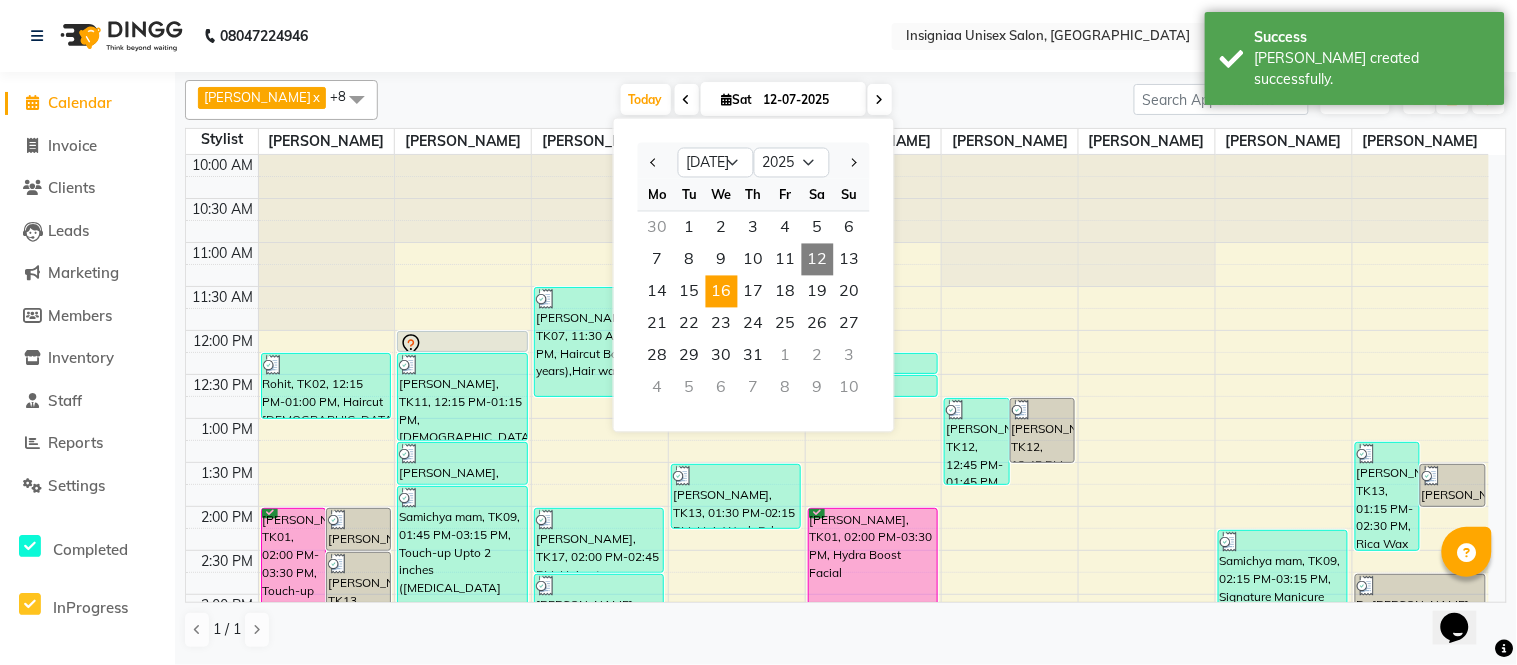 click on "16" at bounding box center [722, 292] 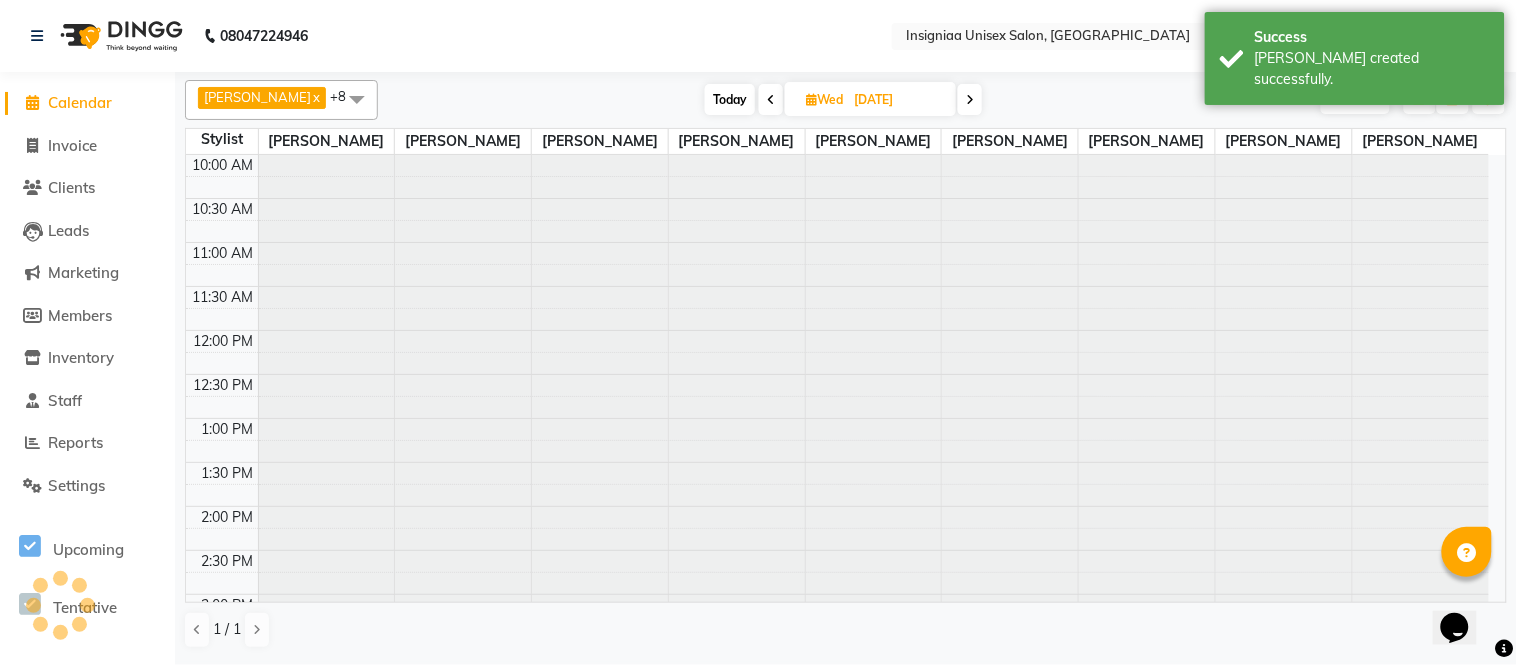 scroll, scrollTop: 545, scrollLeft: 0, axis: vertical 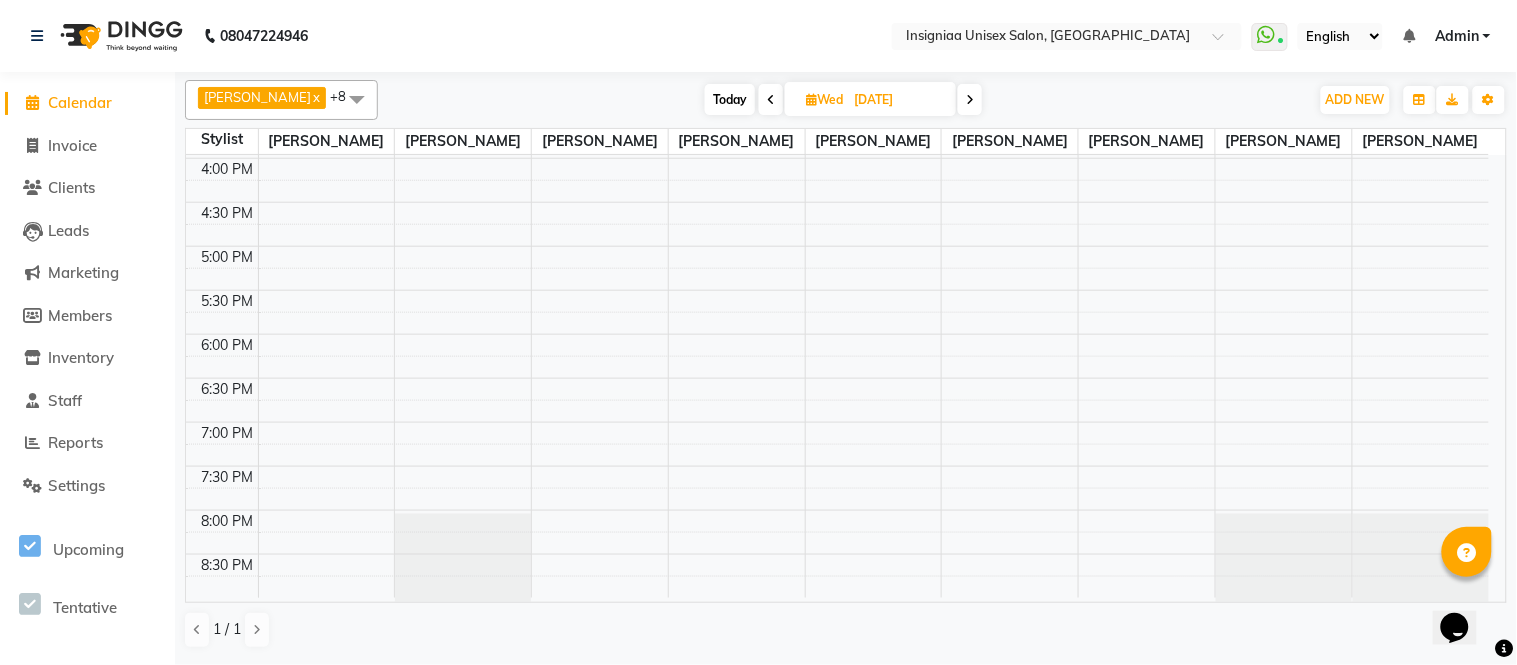 click on "10:00 AM 10:30 AM 11:00 AM 11:30 AM 12:00 PM 12:30 PM 1:00 PM 1:30 PM 2:00 PM 2:30 PM 3:00 PM 3:30 PM 4:00 PM 4:30 PM 5:00 PM 5:30 PM 6:00 PM 6:30 PM 7:00 PM 7:30 PM 8:00 PM 8:30 PM" at bounding box center (837, 114) 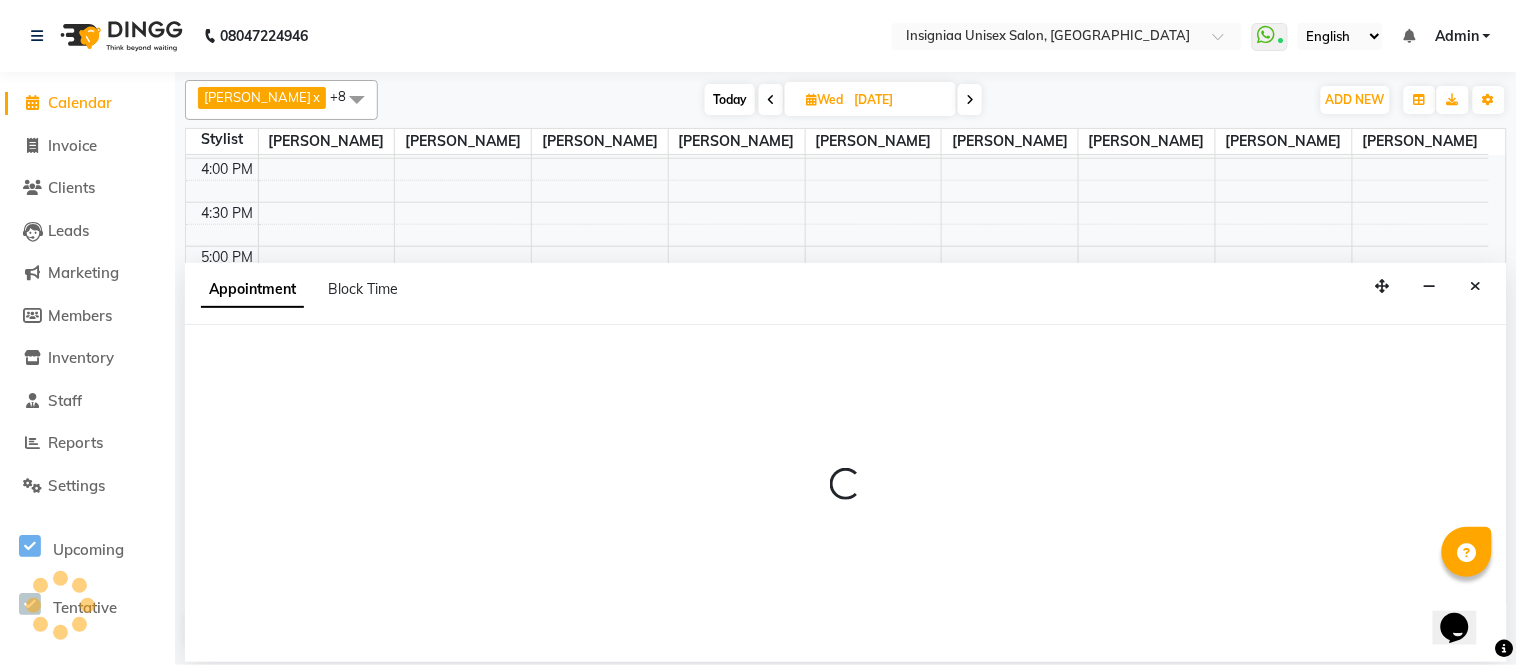 select on "58132" 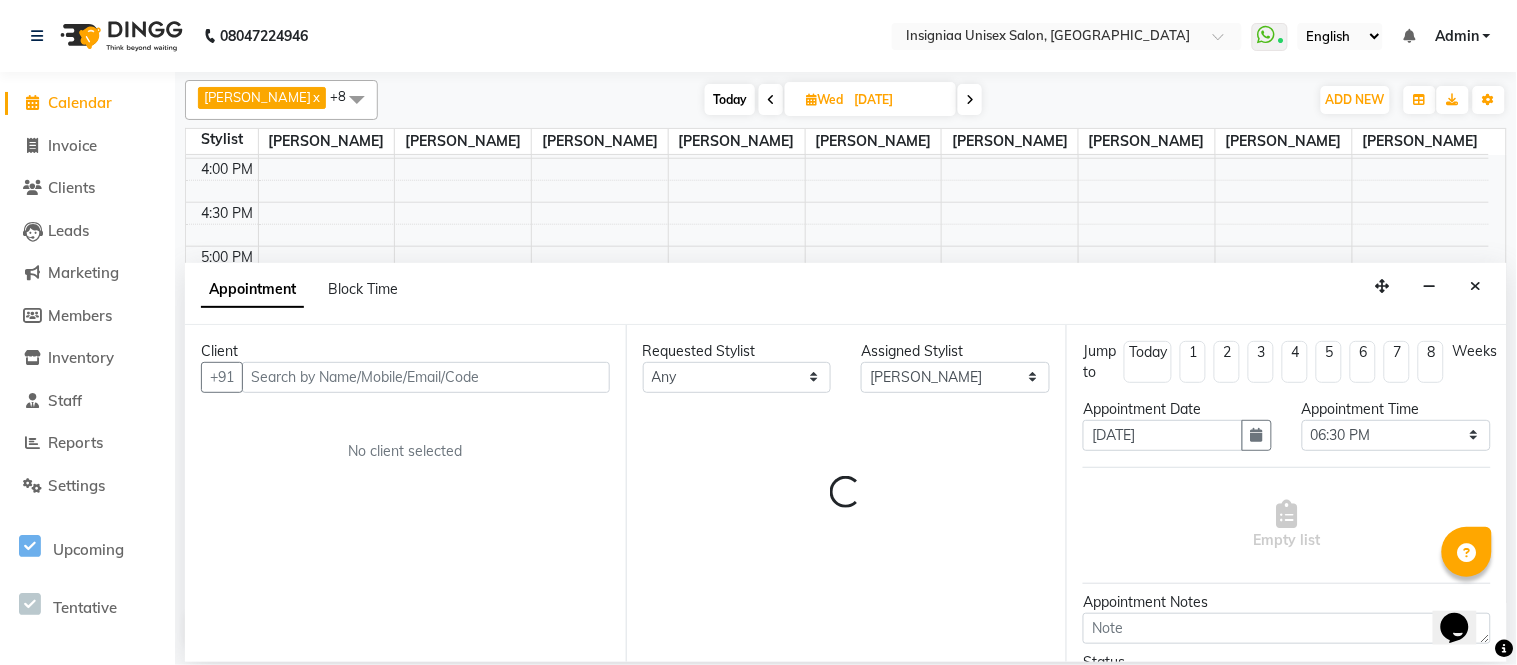 click at bounding box center (426, 377) 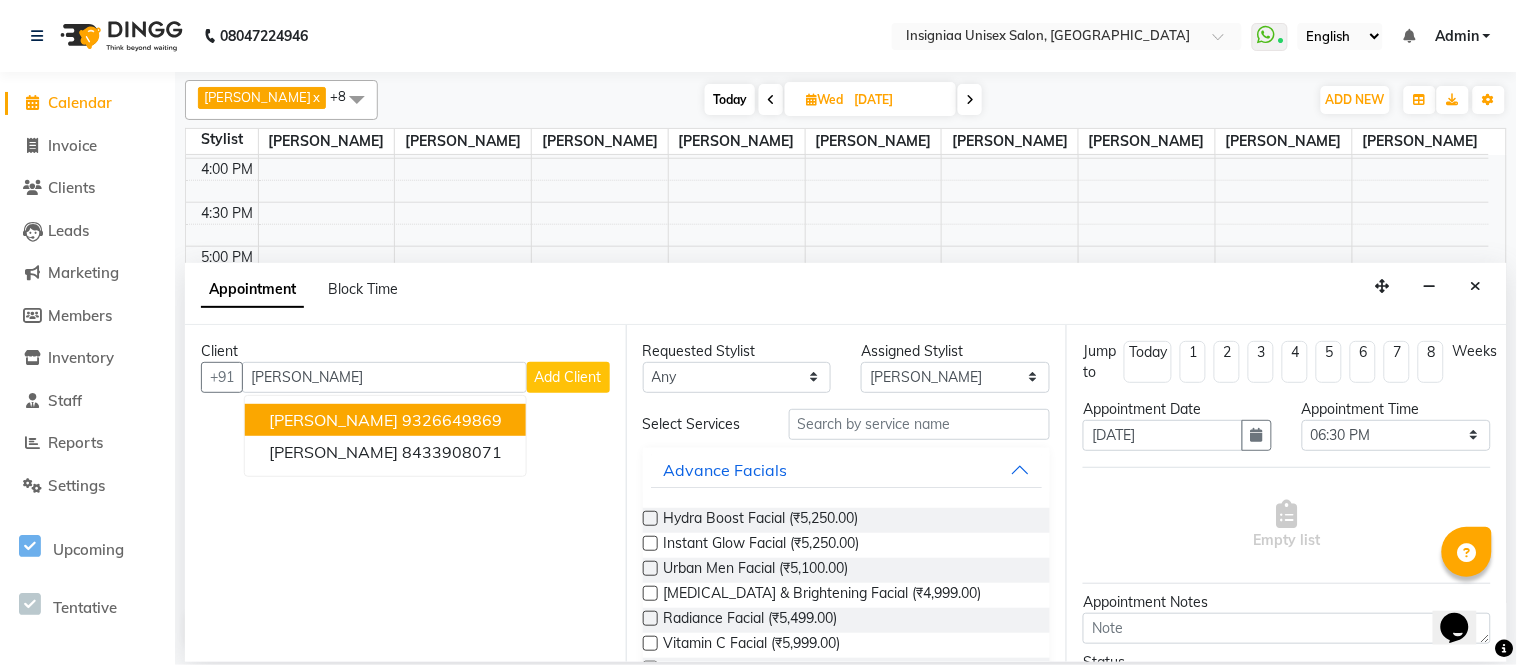 click on "9326649869" at bounding box center (452, 420) 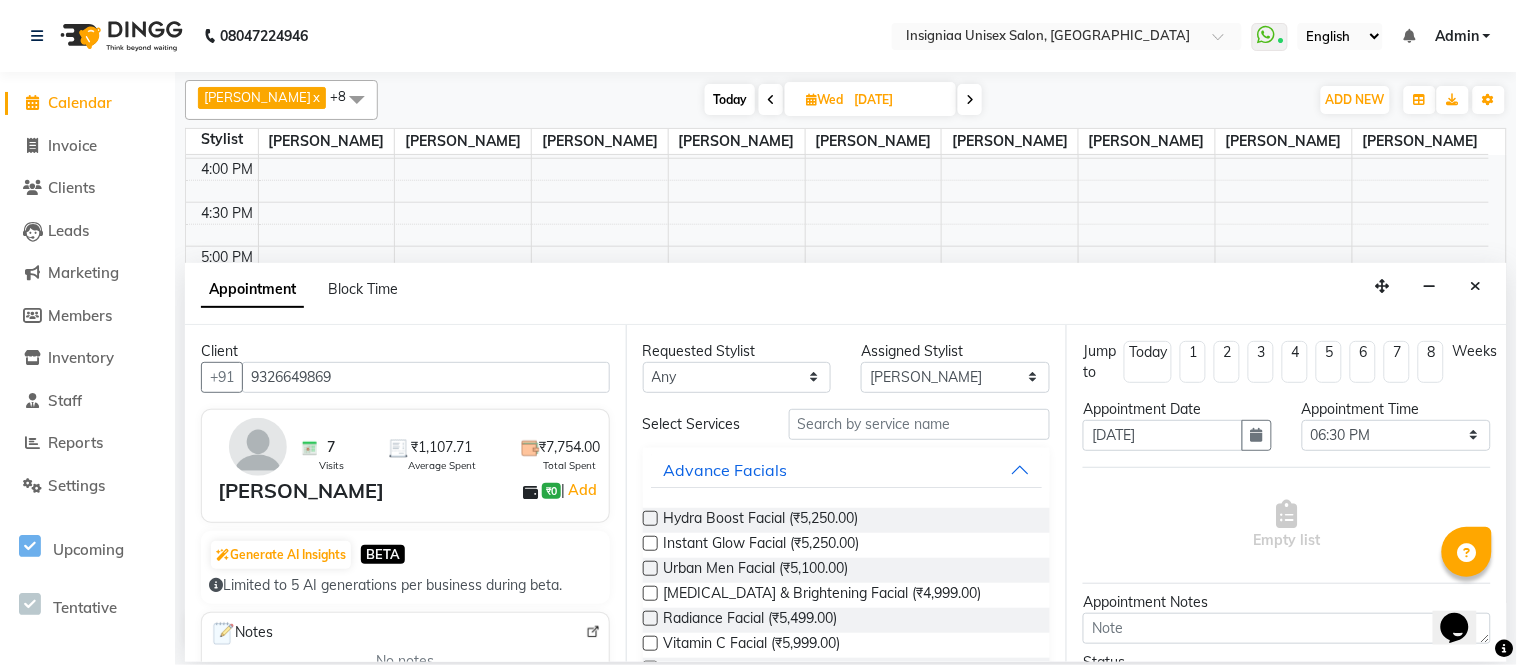 type on "9326649869" 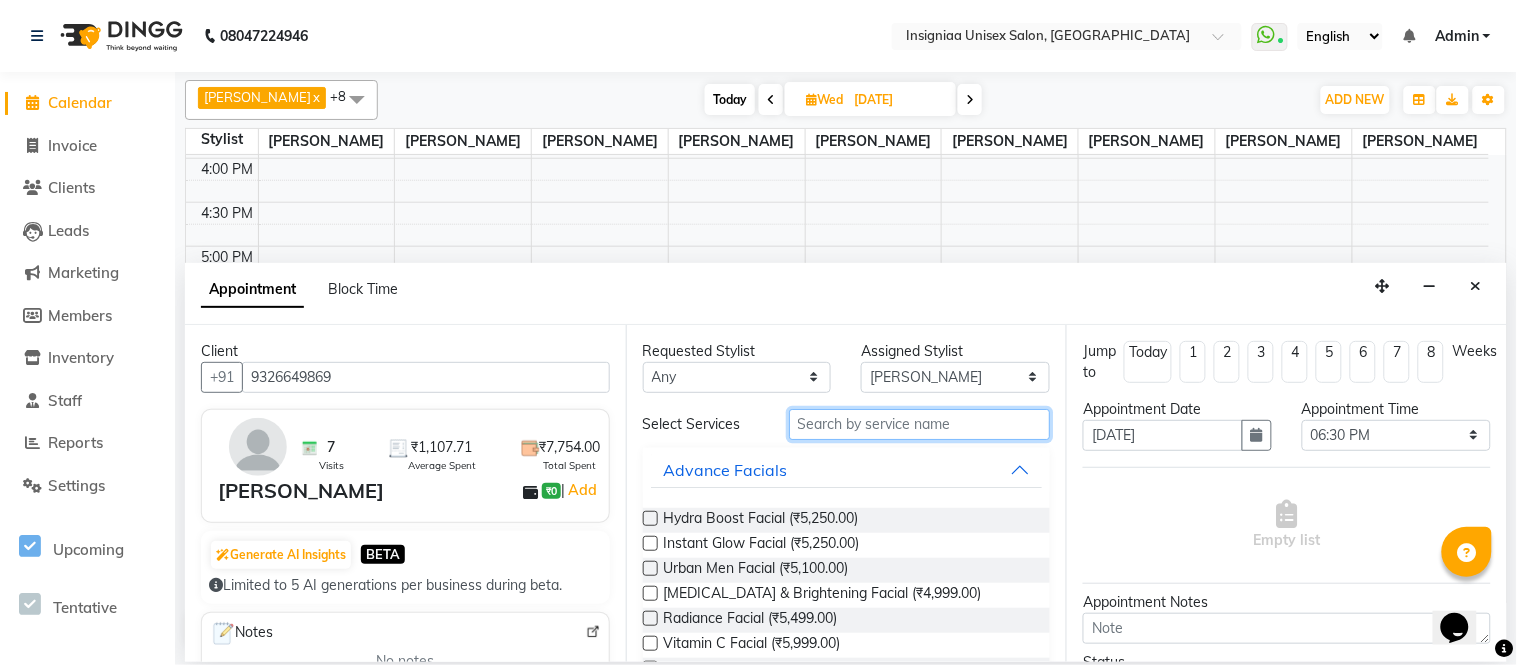 click at bounding box center (920, 424) 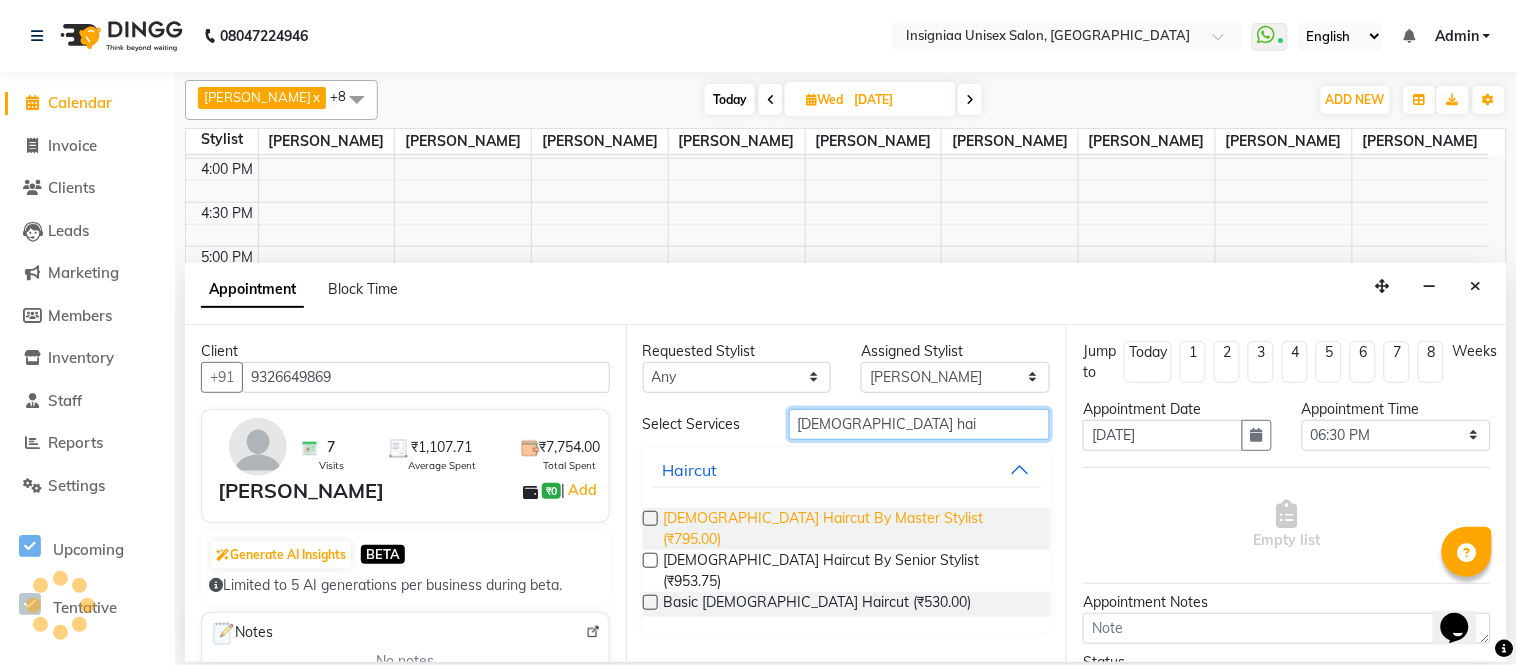 type on "female hai" 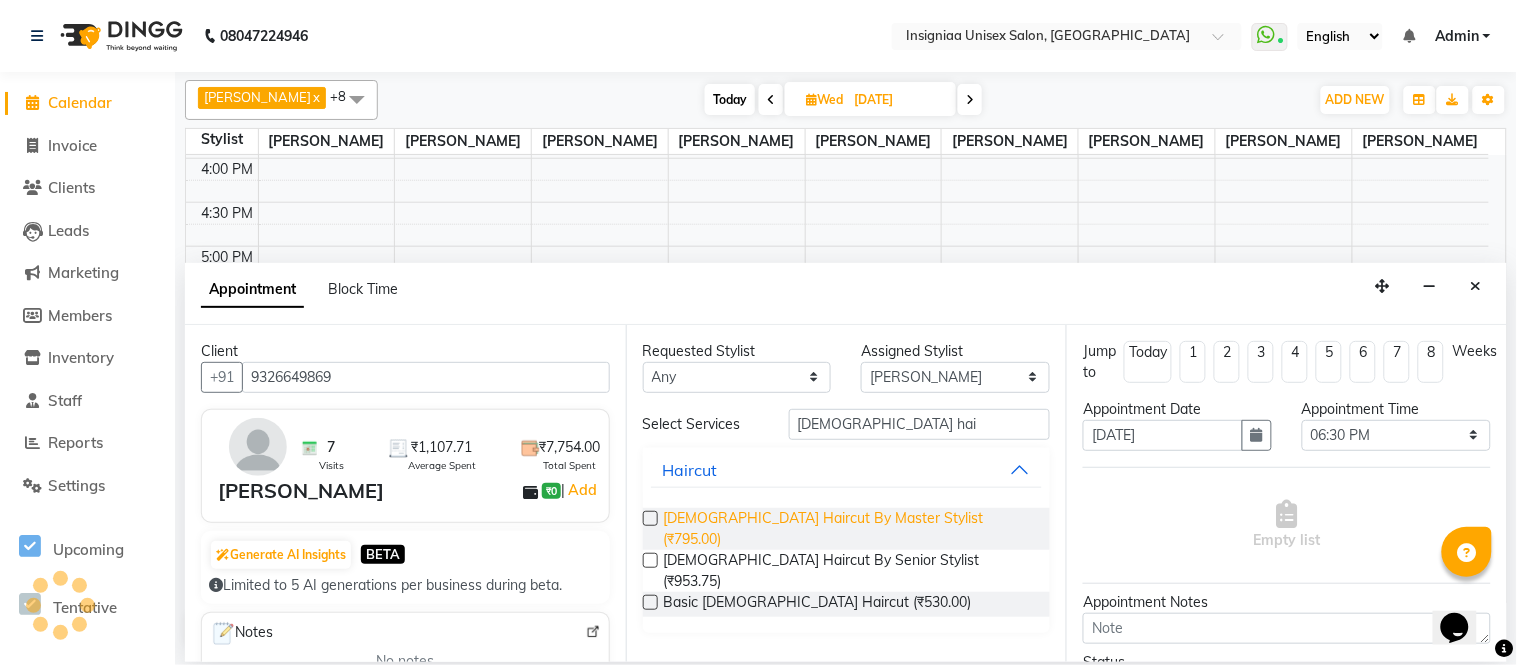 click on "Female Haircut By Master Stylist (₹795.00)" at bounding box center [849, 529] 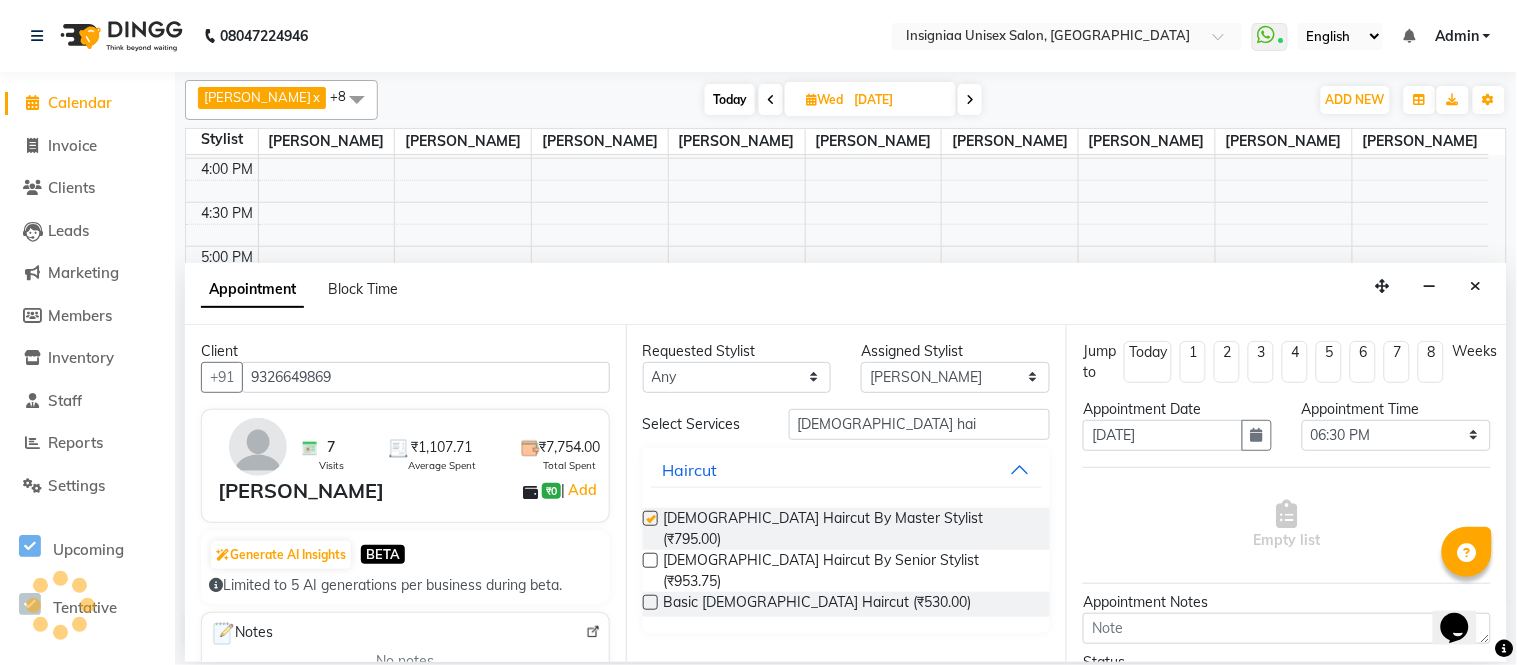 checkbox on "false" 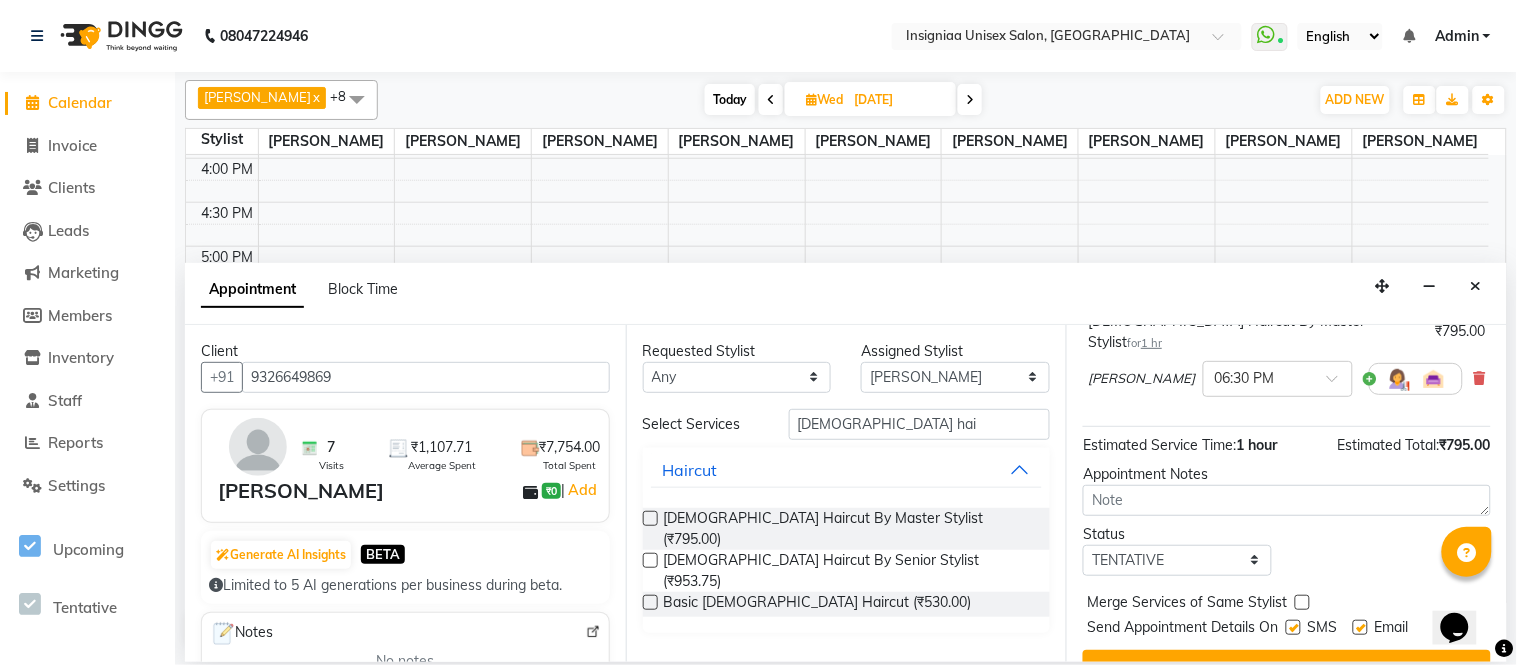 scroll, scrollTop: 191, scrollLeft: 0, axis: vertical 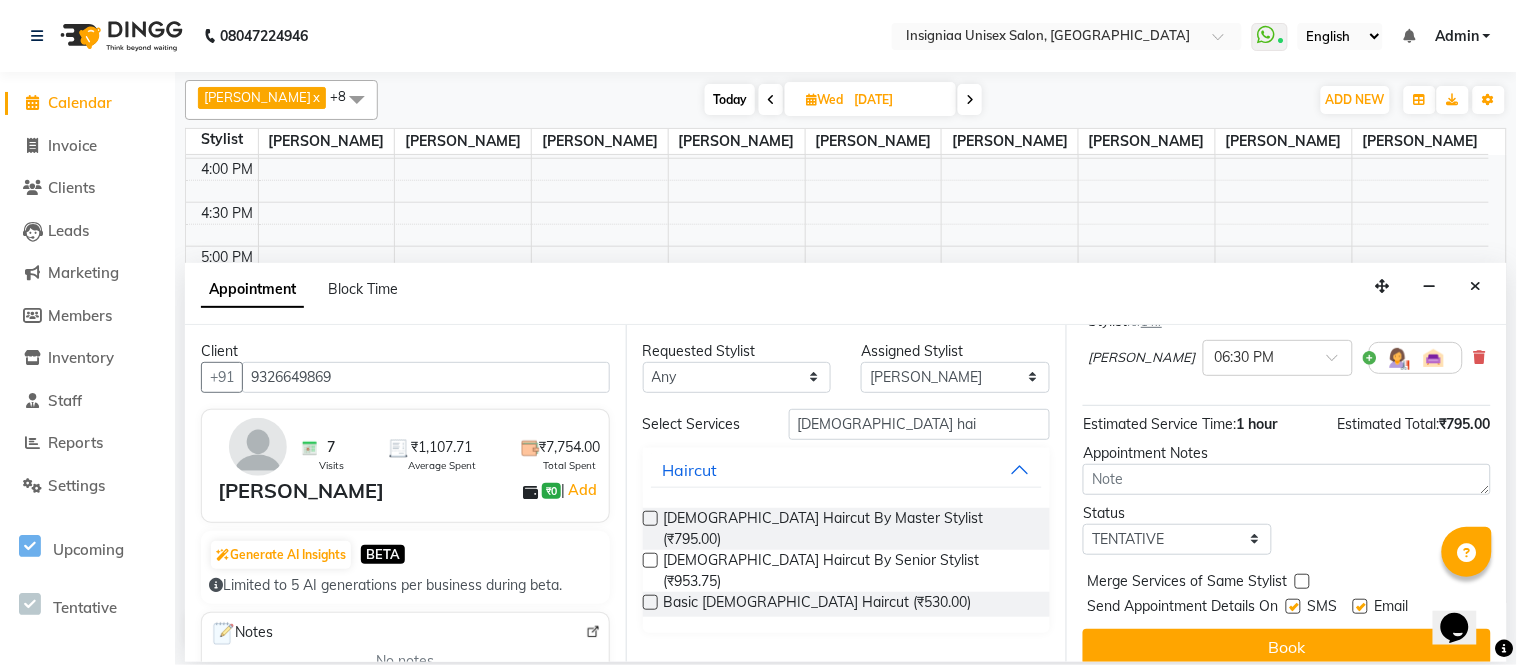 click at bounding box center (1360, 606) 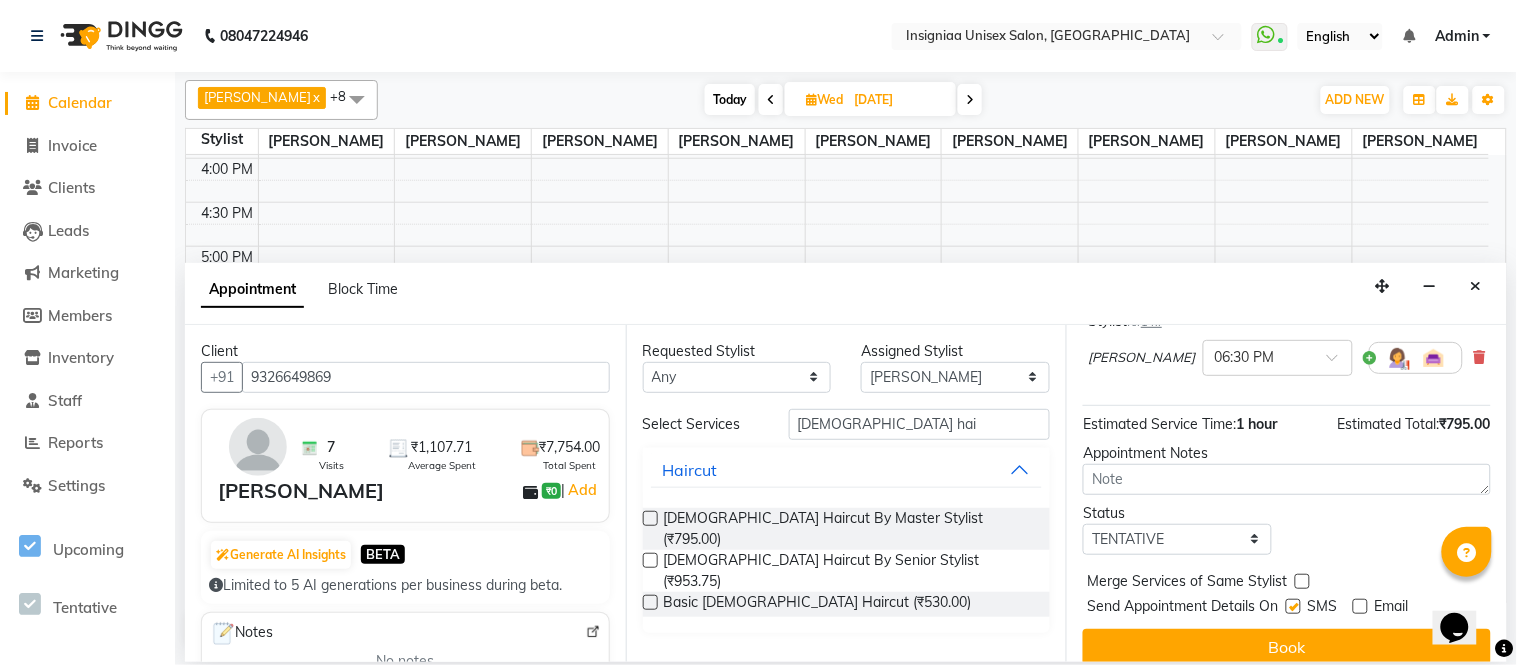 click at bounding box center [1293, 606] 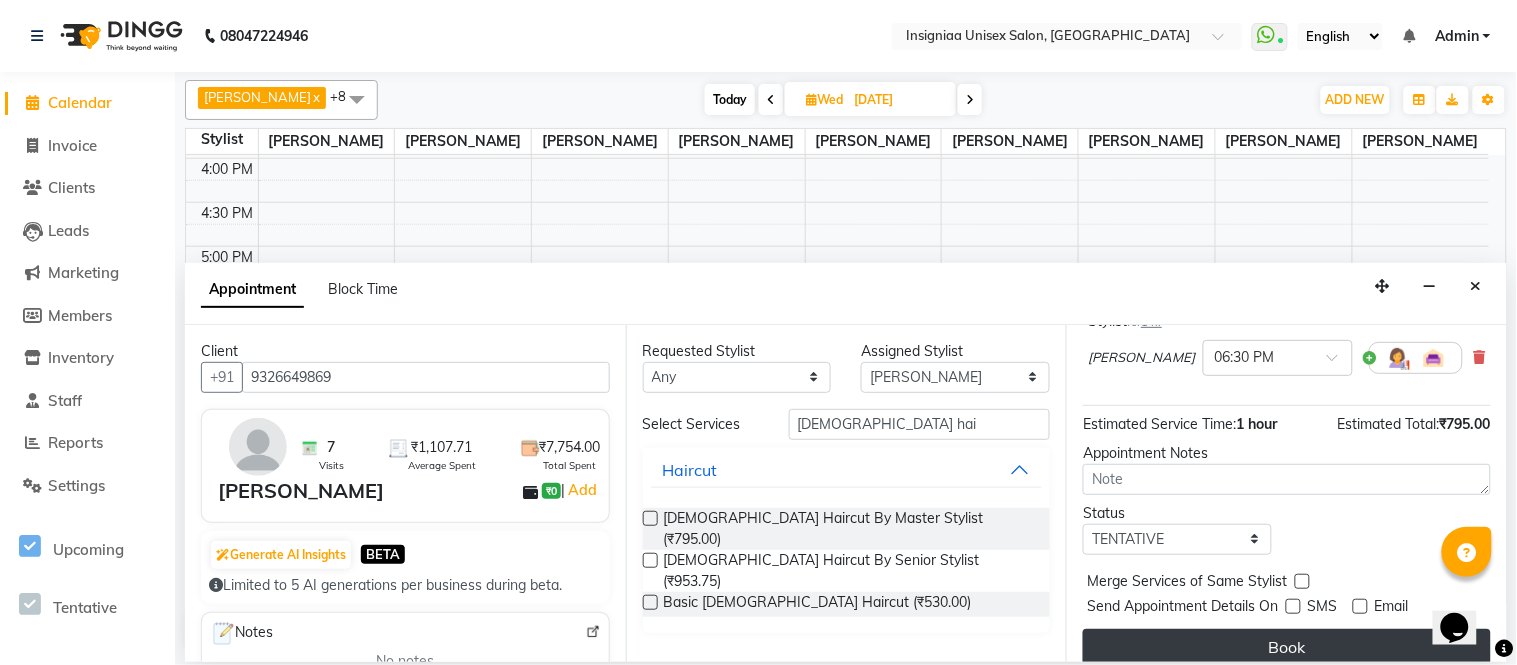 click on "Book" at bounding box center (1287, 647) 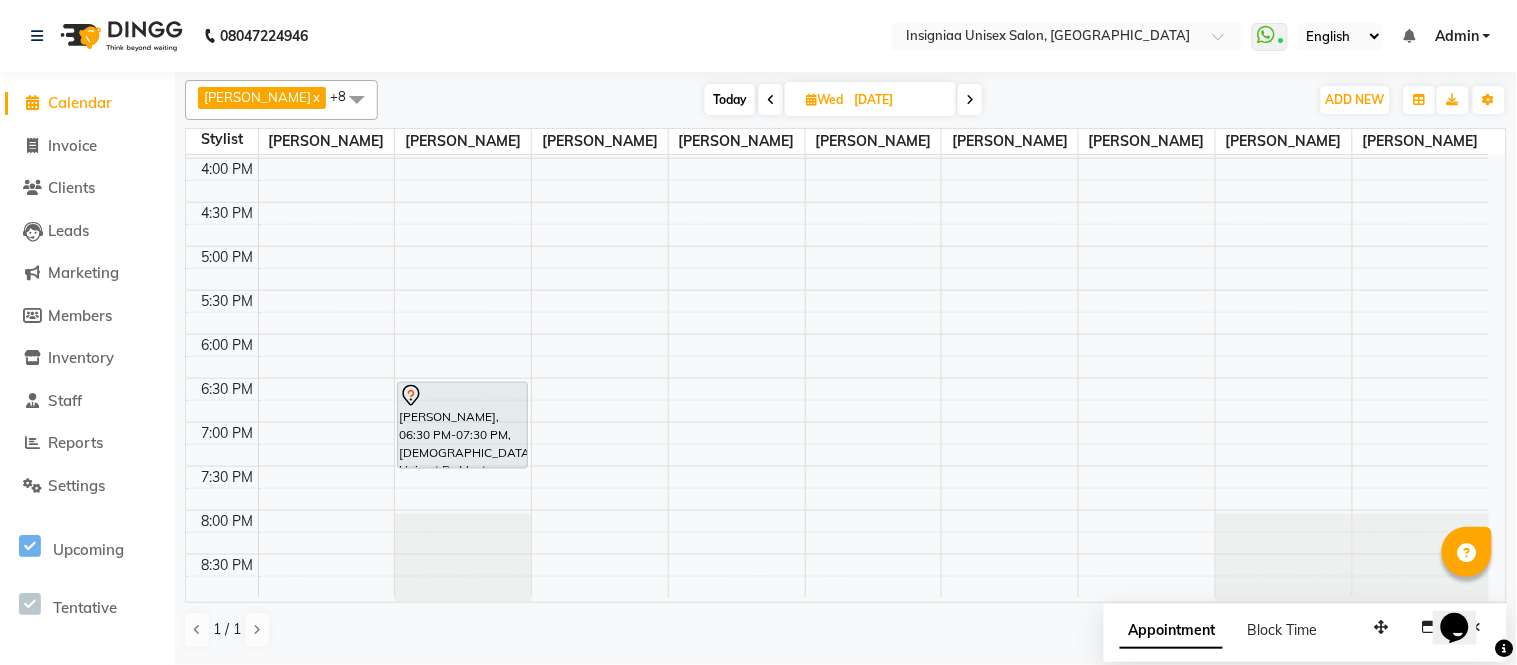 click on "Today" at bounding box center [730, 99] 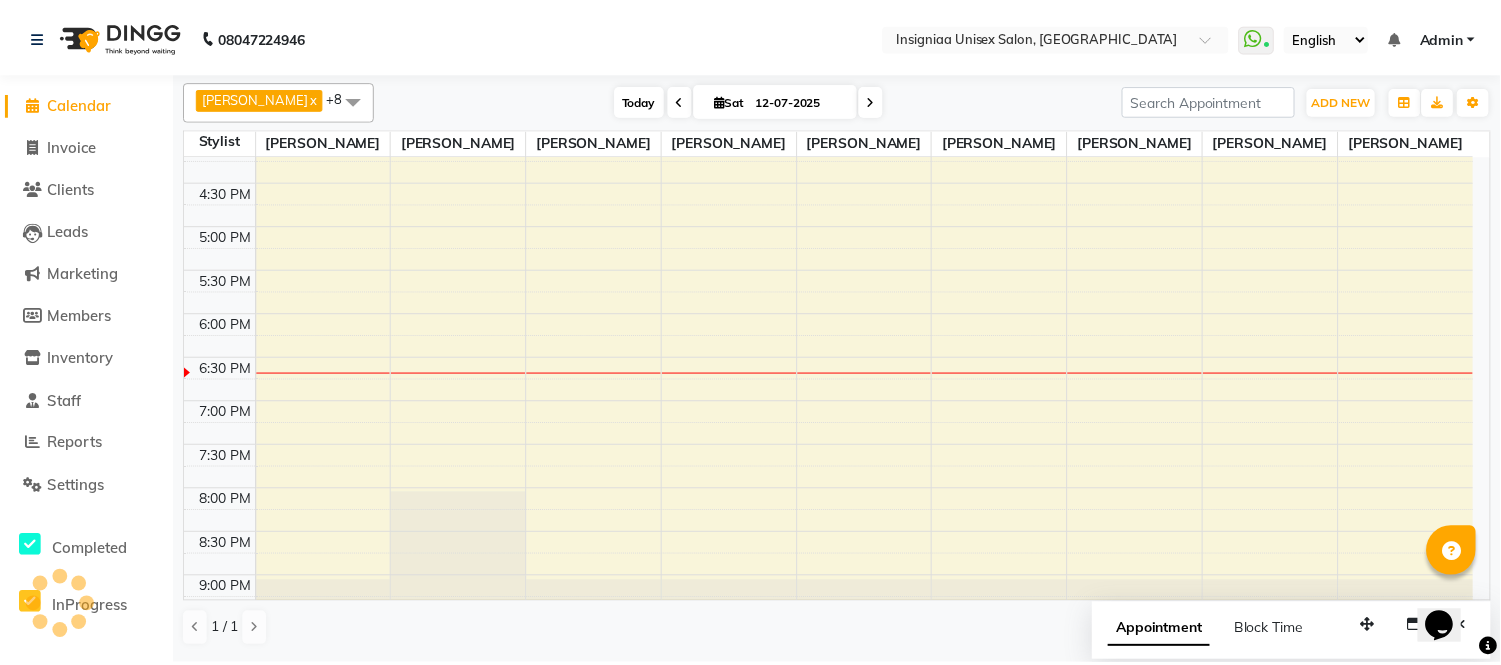 scroll, scrollTop: 634, scrollLeft: 0, axis: vertical 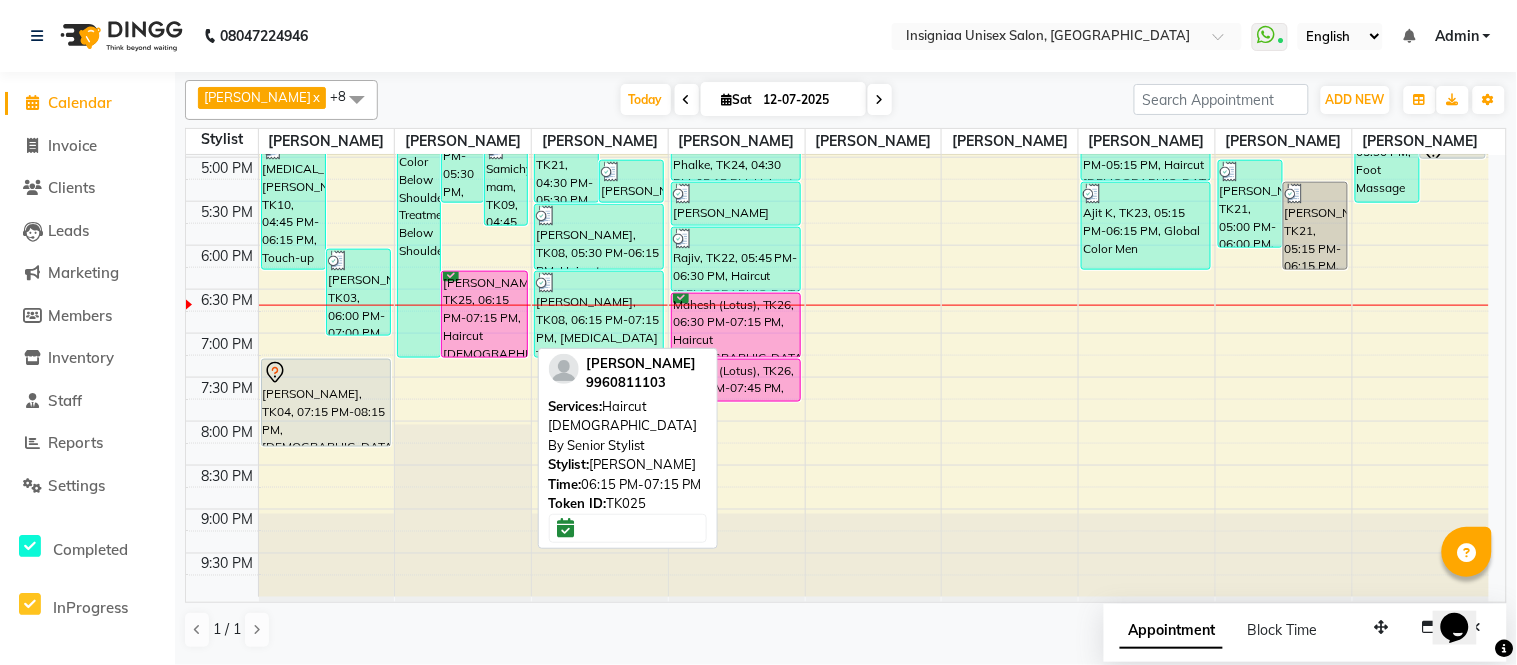 click on "[PERSON_NAME], TK25, 06:15 PM-07:15 PM, Haircut [DEMOGRAPHIC_DATA] By Senior Stylist" at bounding box center (484, 314) 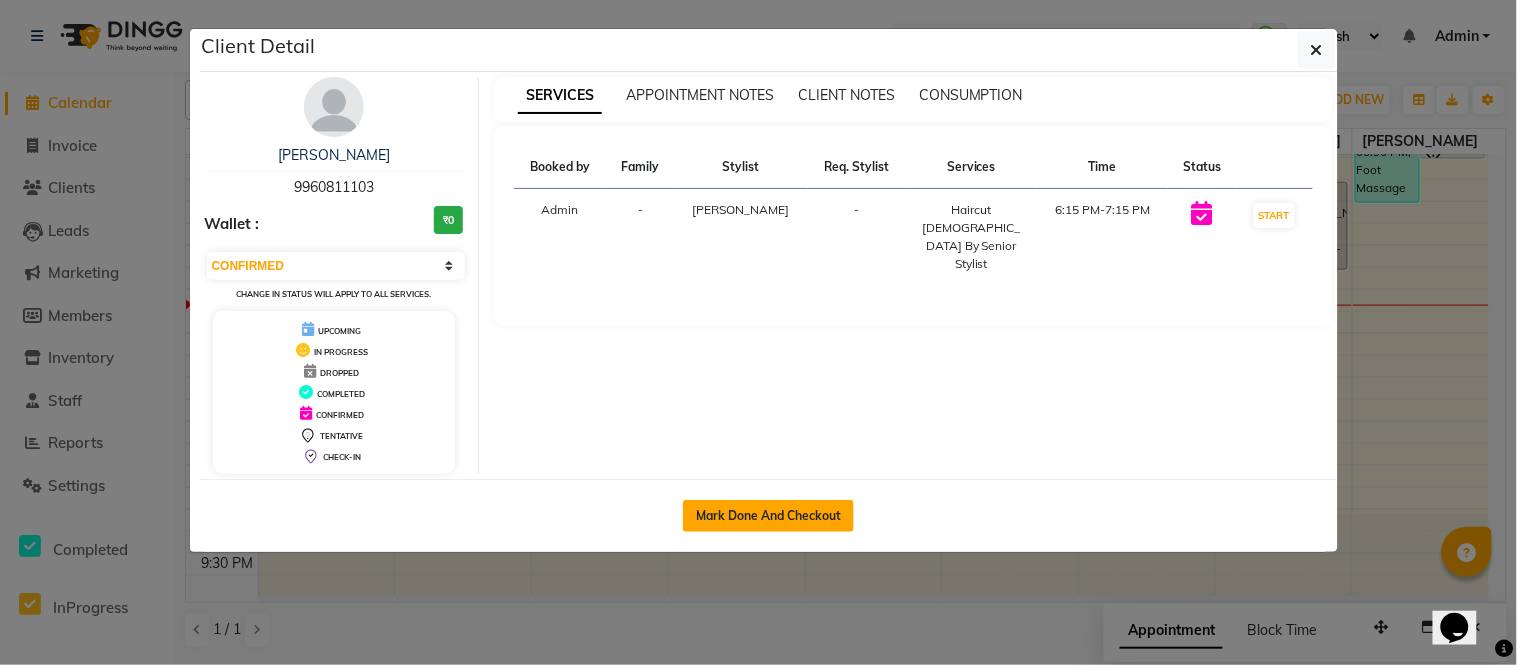 click on "Mark Done And Checkout" 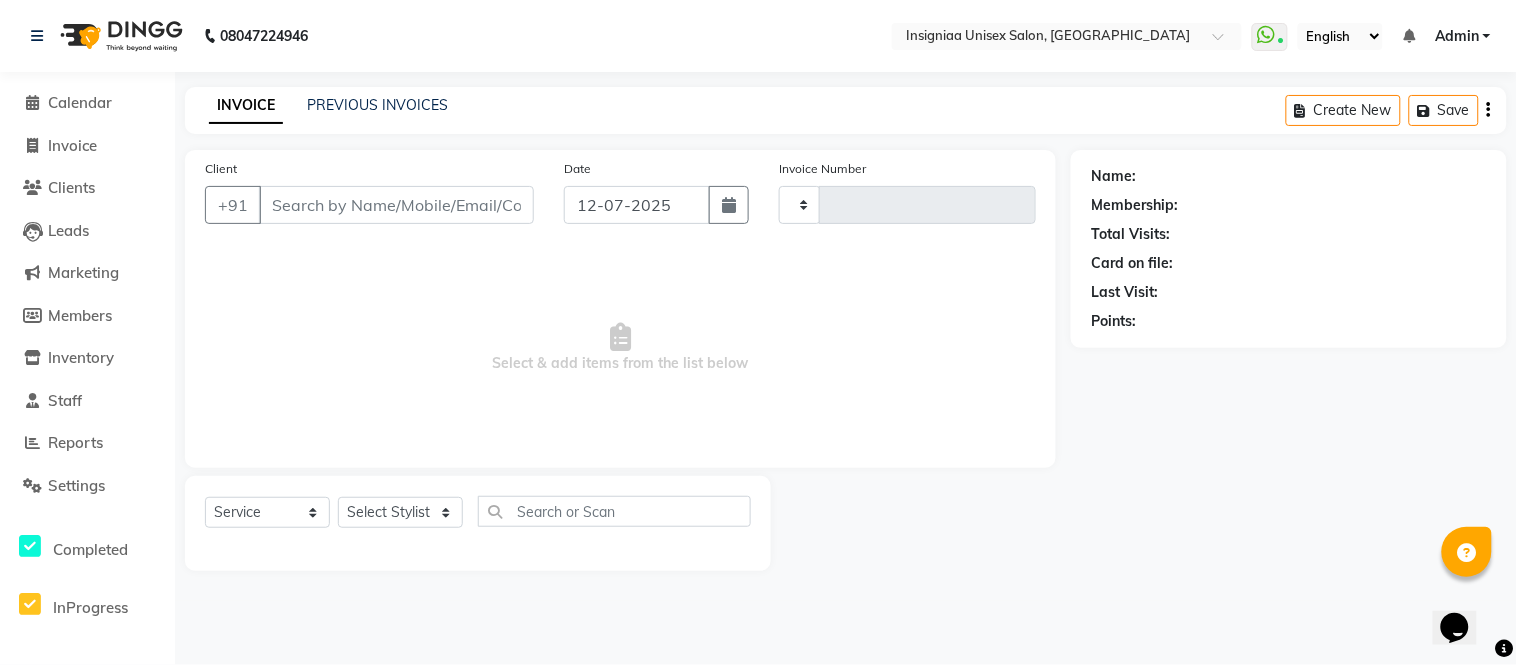 type on "1801" 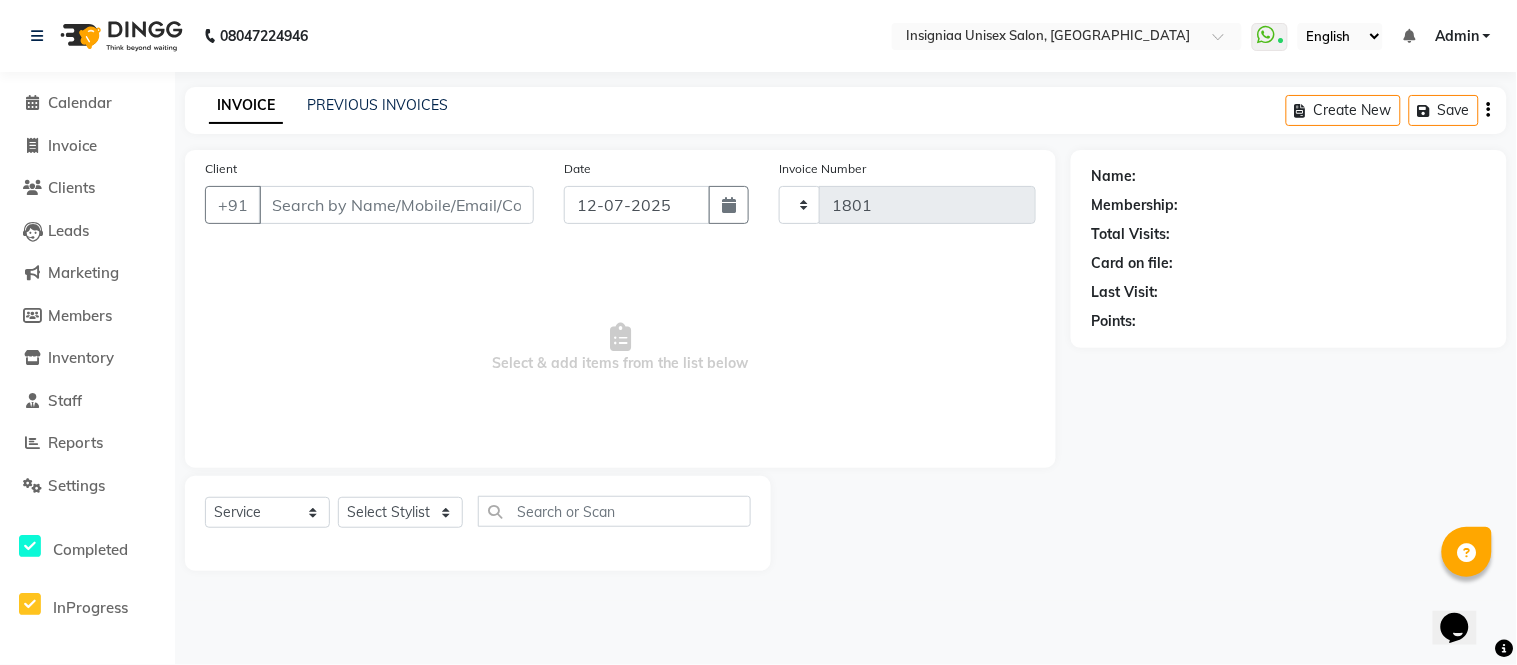 select on "3" 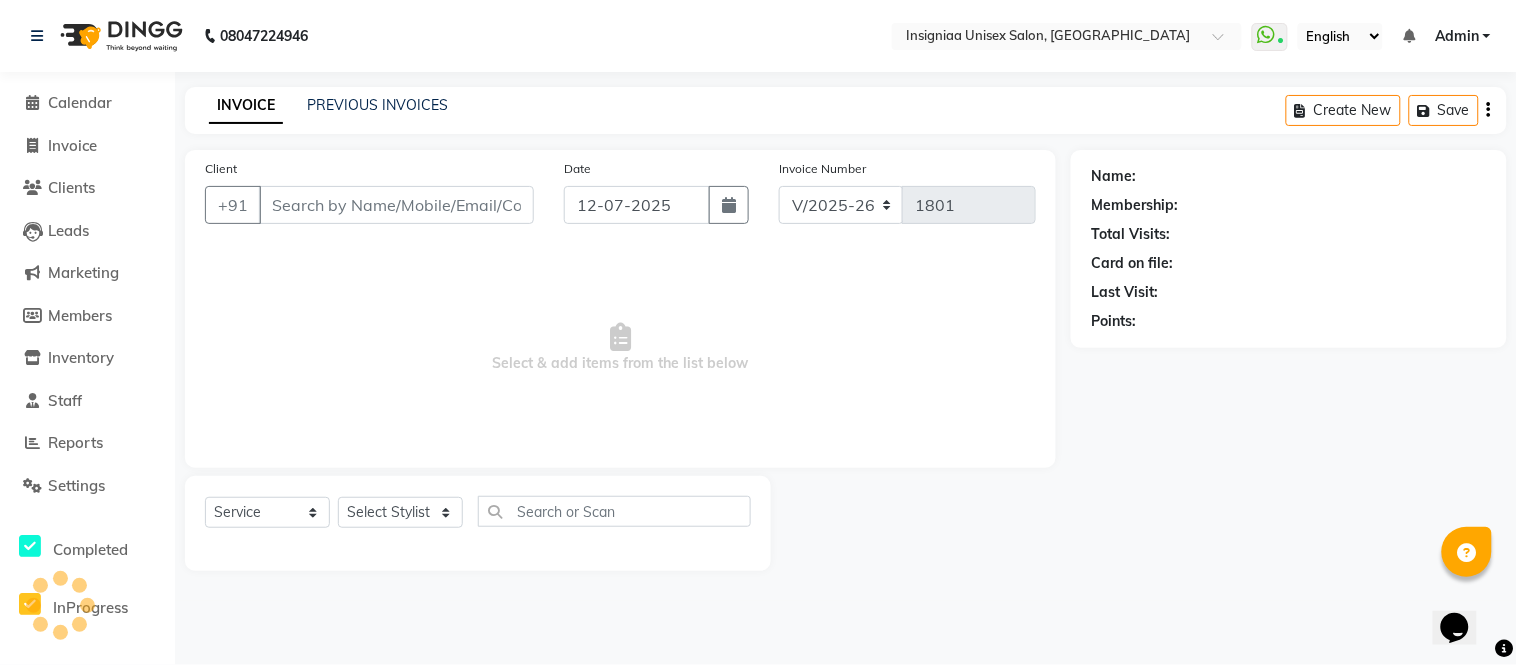 type on "9960811103" 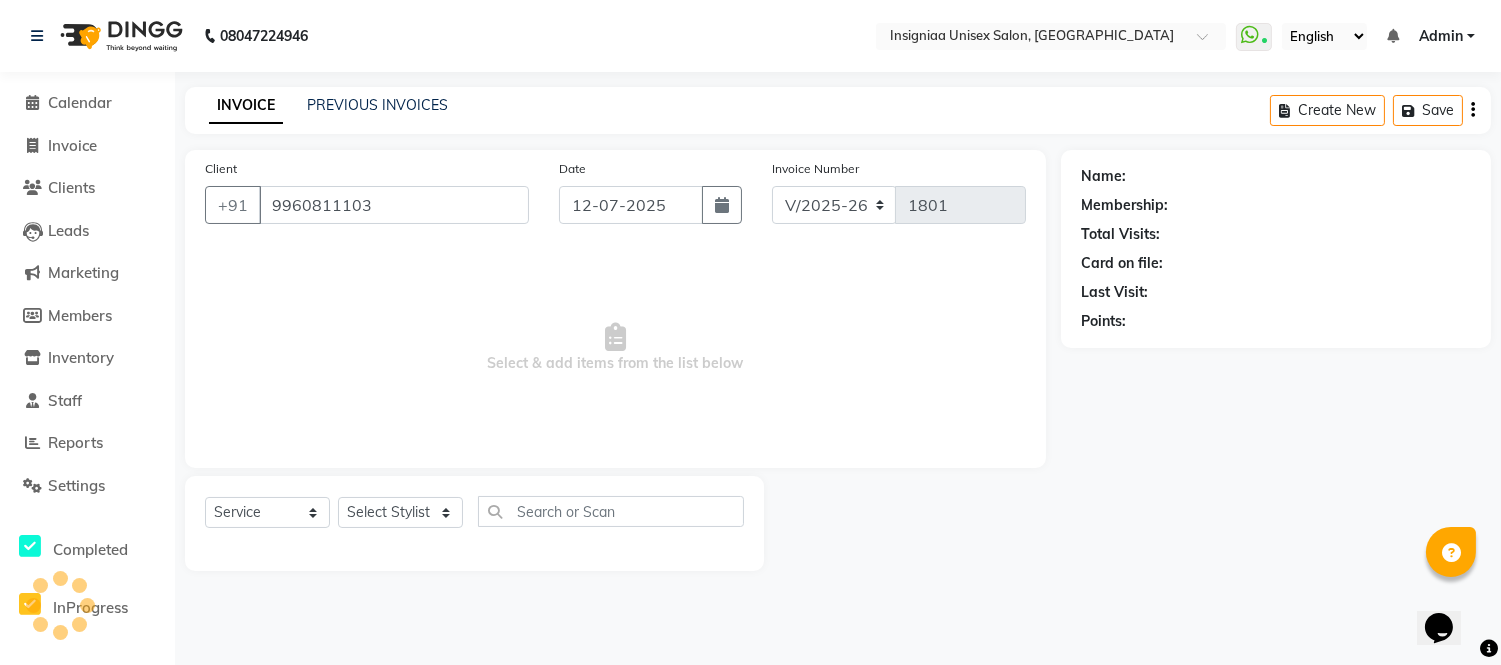 select on "58132" 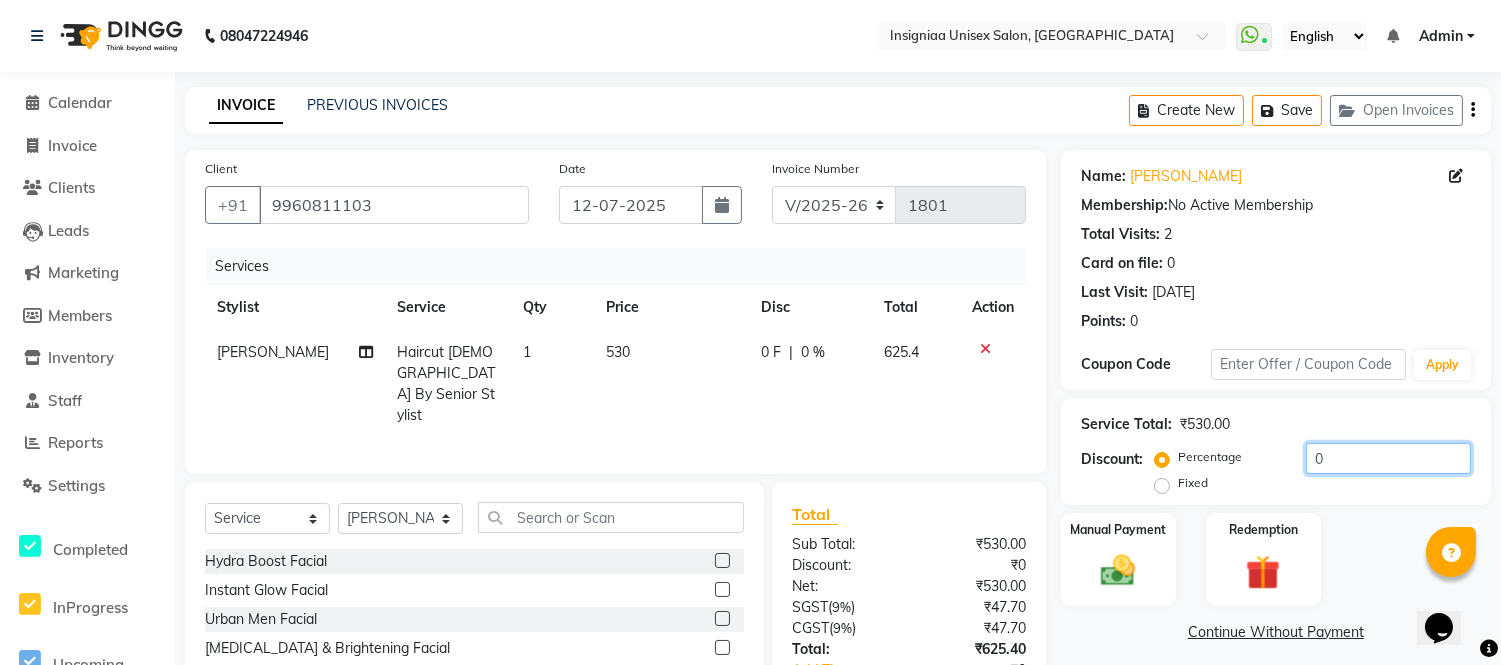 drag, startPoint x: 1308, startPoint y: 463, endPoint x: 1305, endPoint y: 493, distance: 30.149628 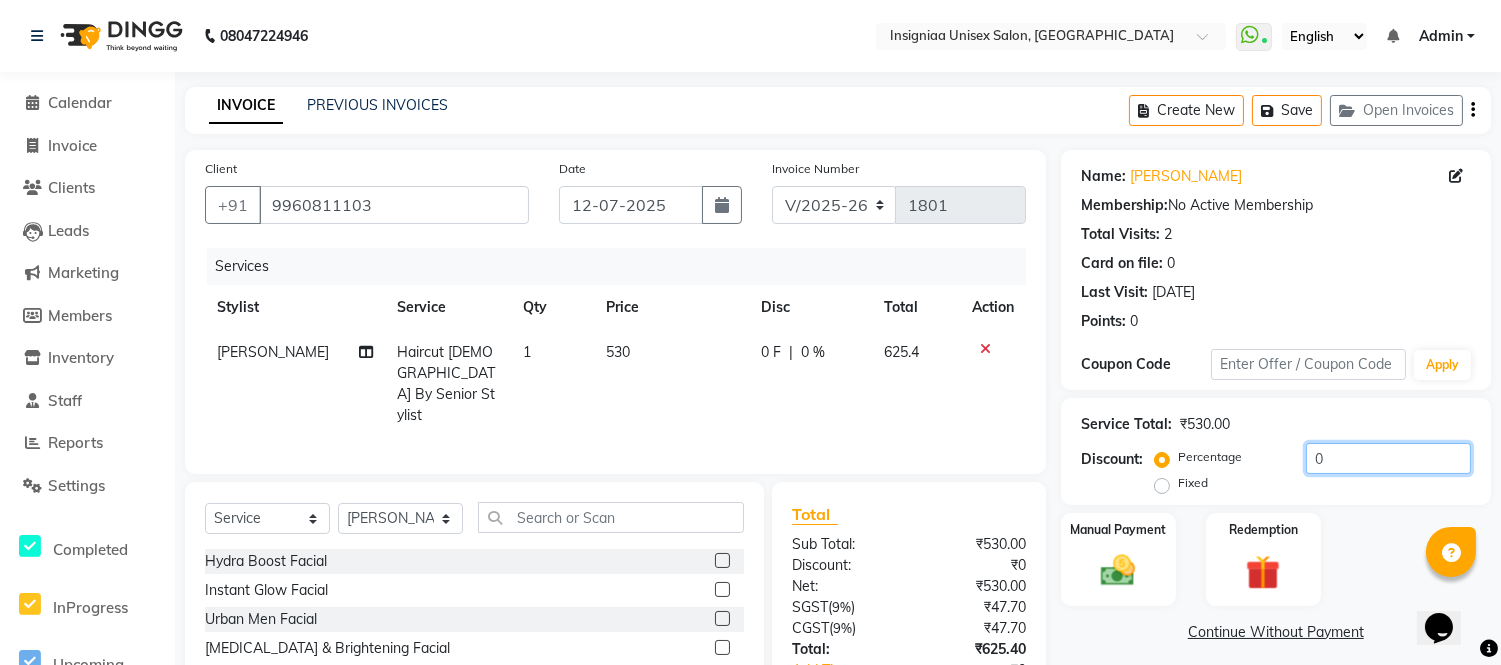 click on "0" 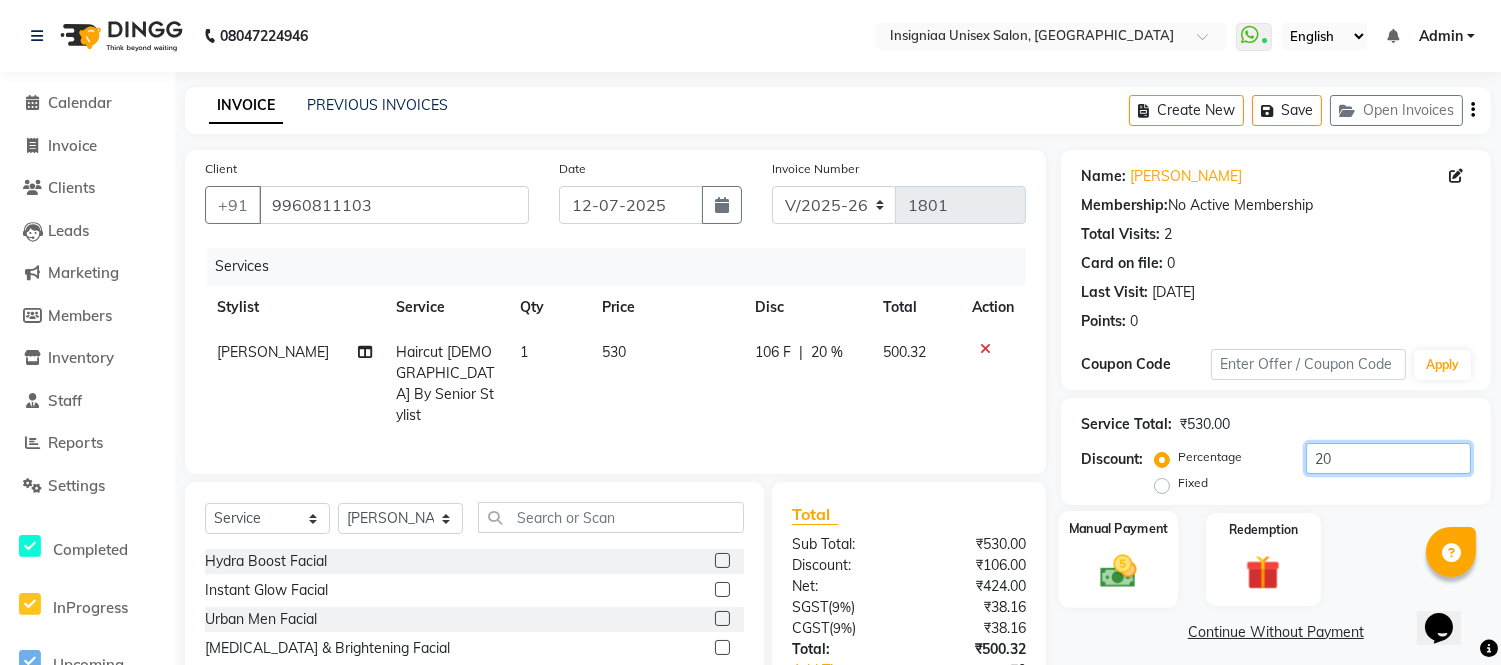 type on "20" 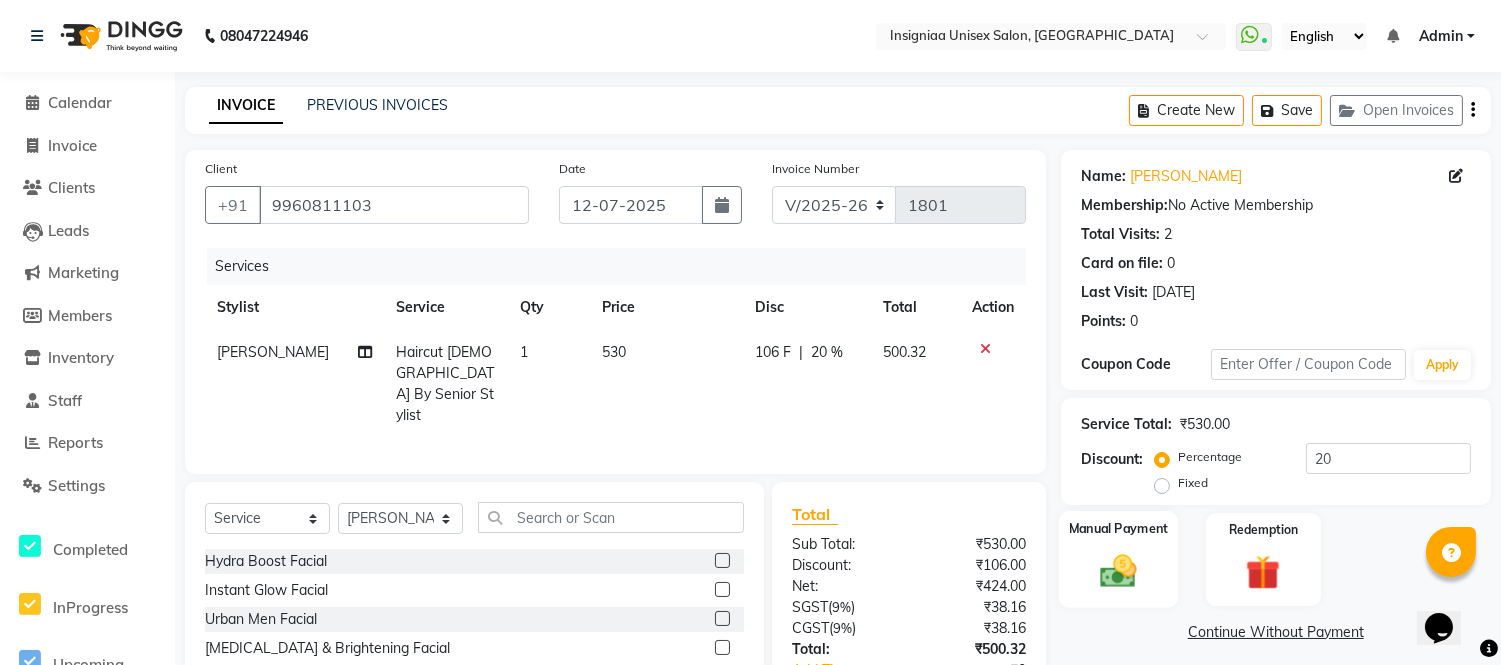 click 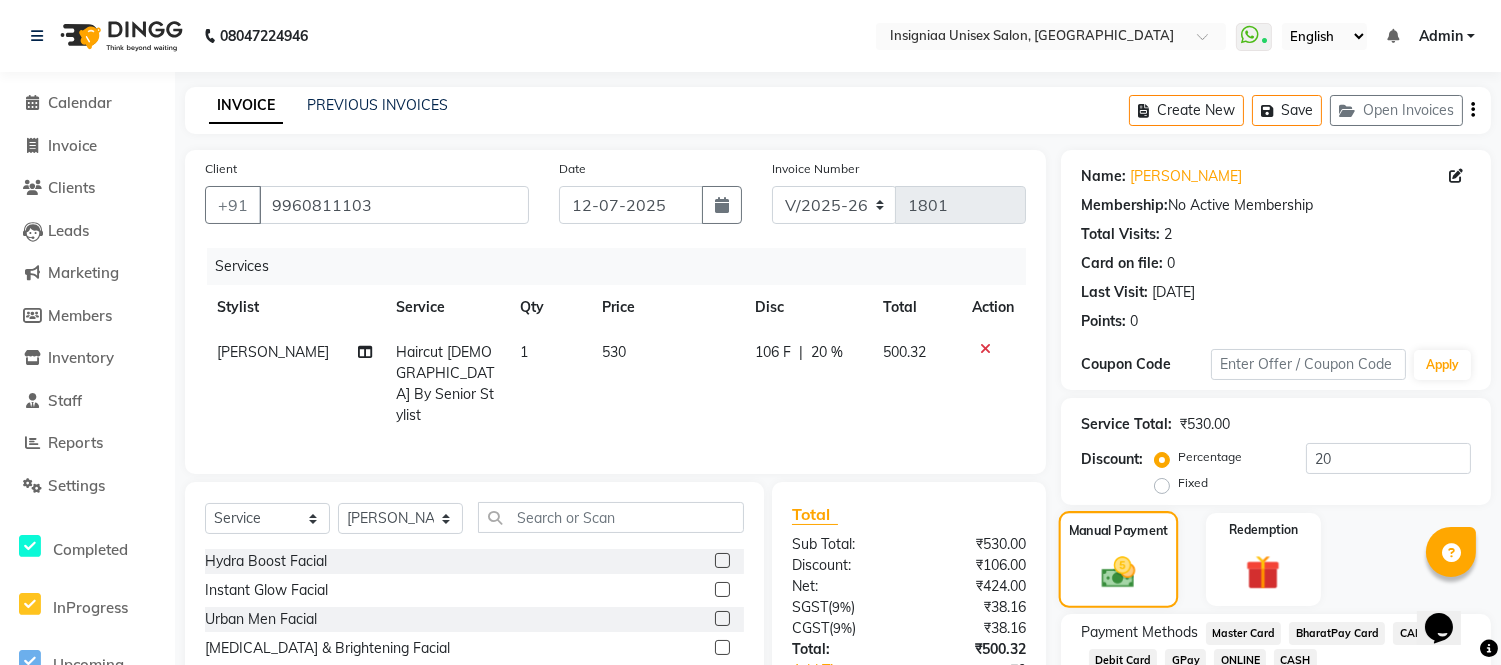 scroll, scrollTop: 155, scrollLeft: 0, axis: vertical 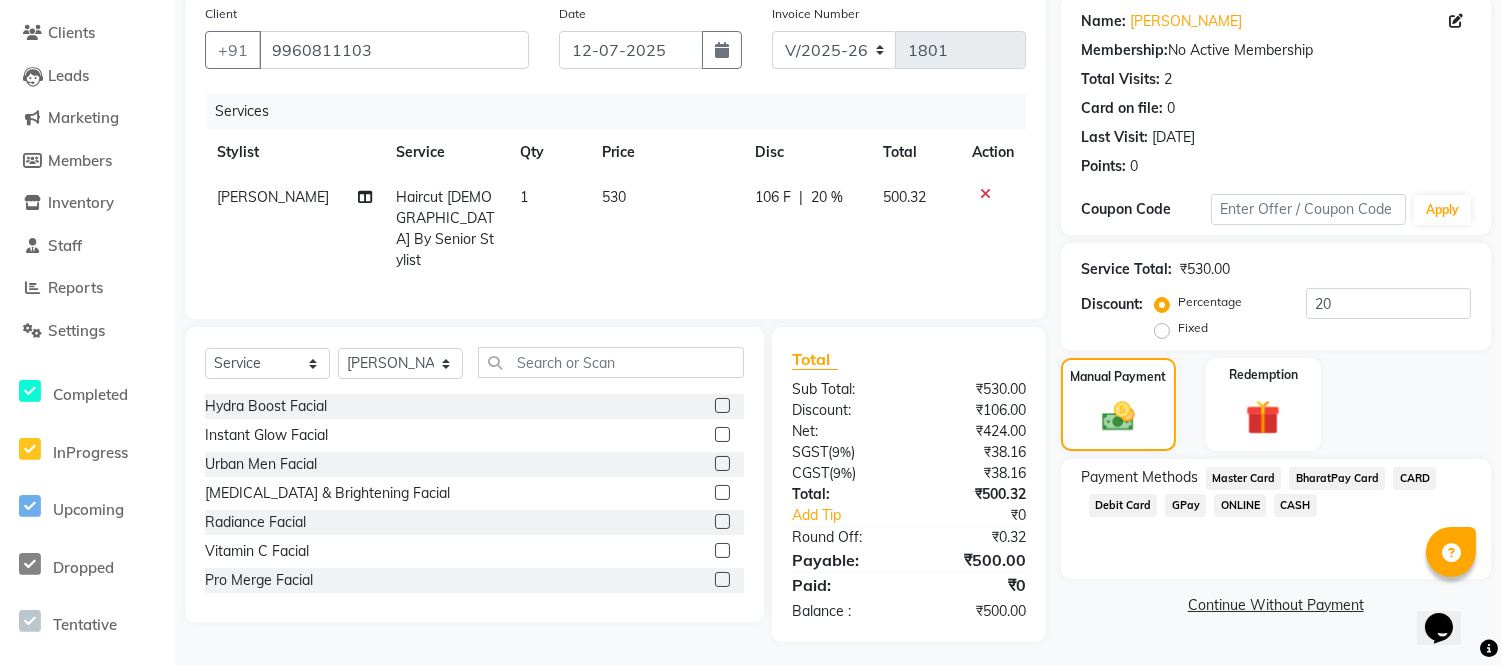 click on "GPay" 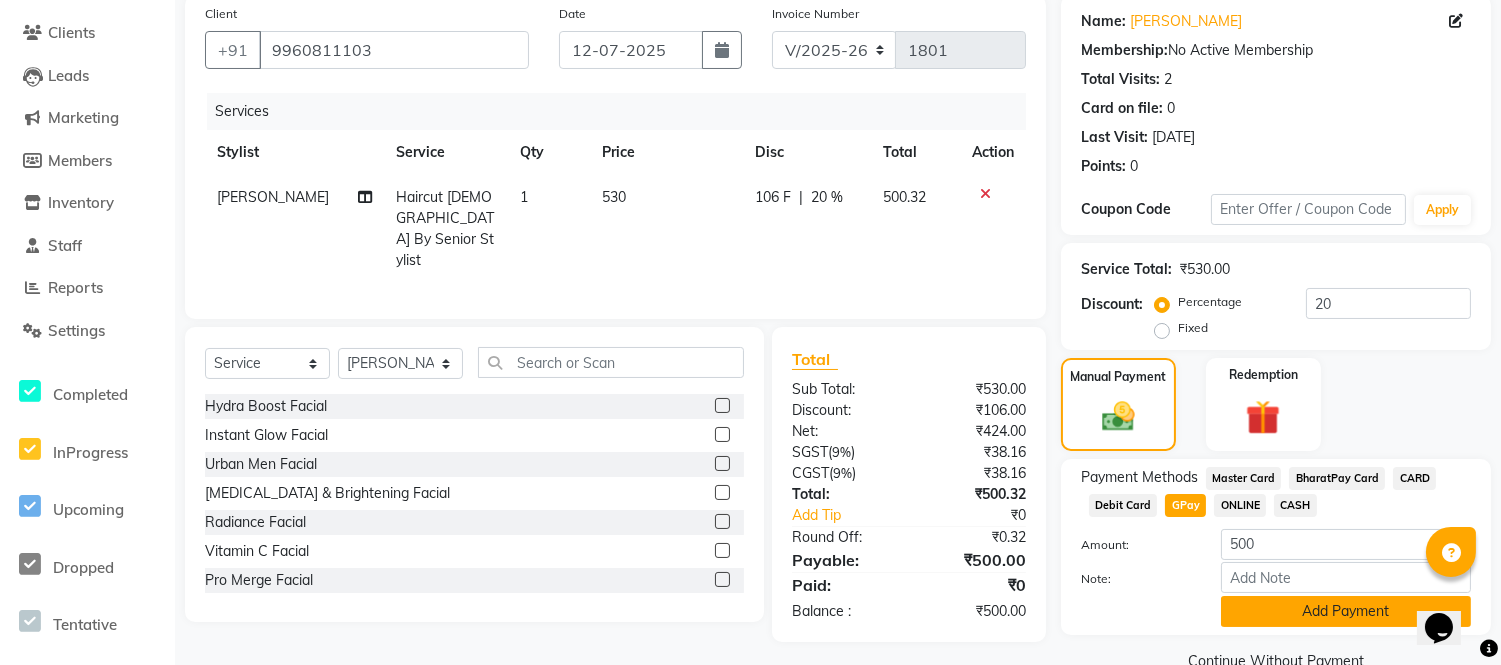 click on "Add Payment" 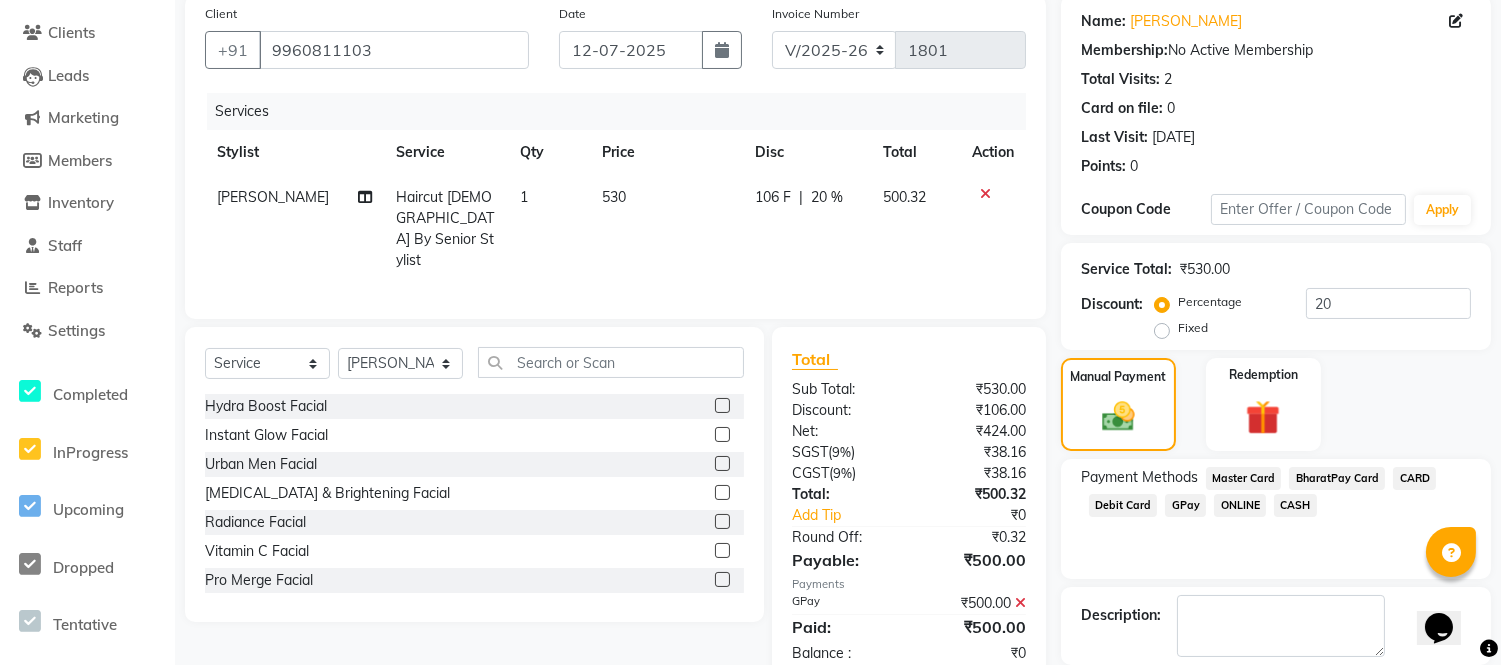 scroll, scrollTop: 252, scrollLeft: 0, axis: vertical 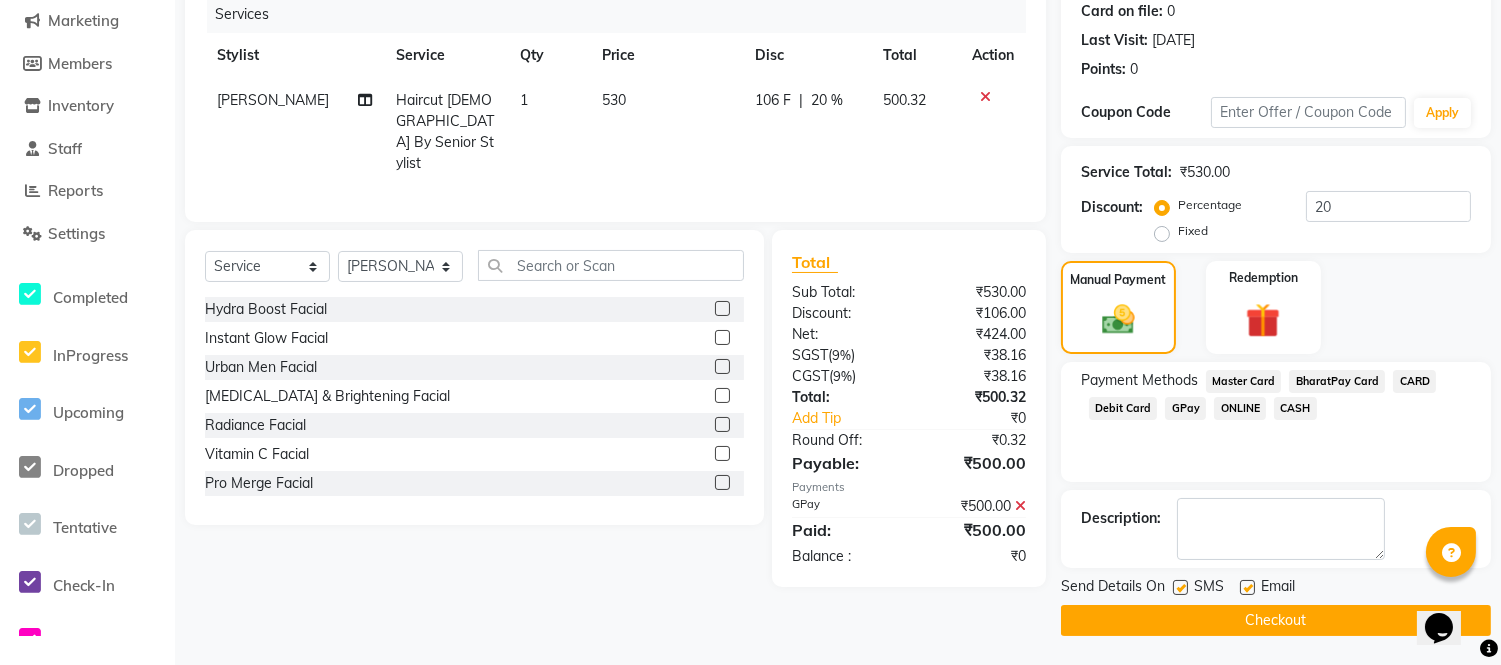 drag, startPoint x: 1247, startPoint y: 586, endPoint x: 1225, endPoint y: 586, distance: 22 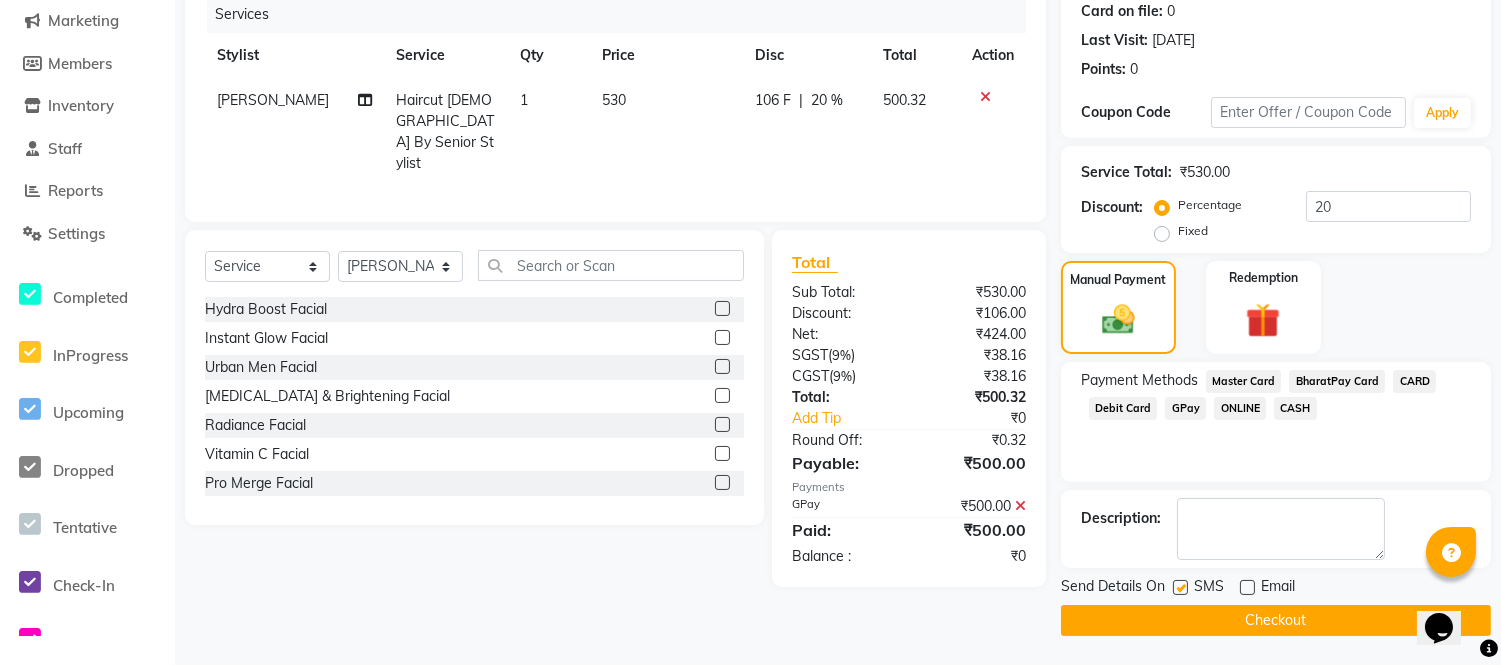 click 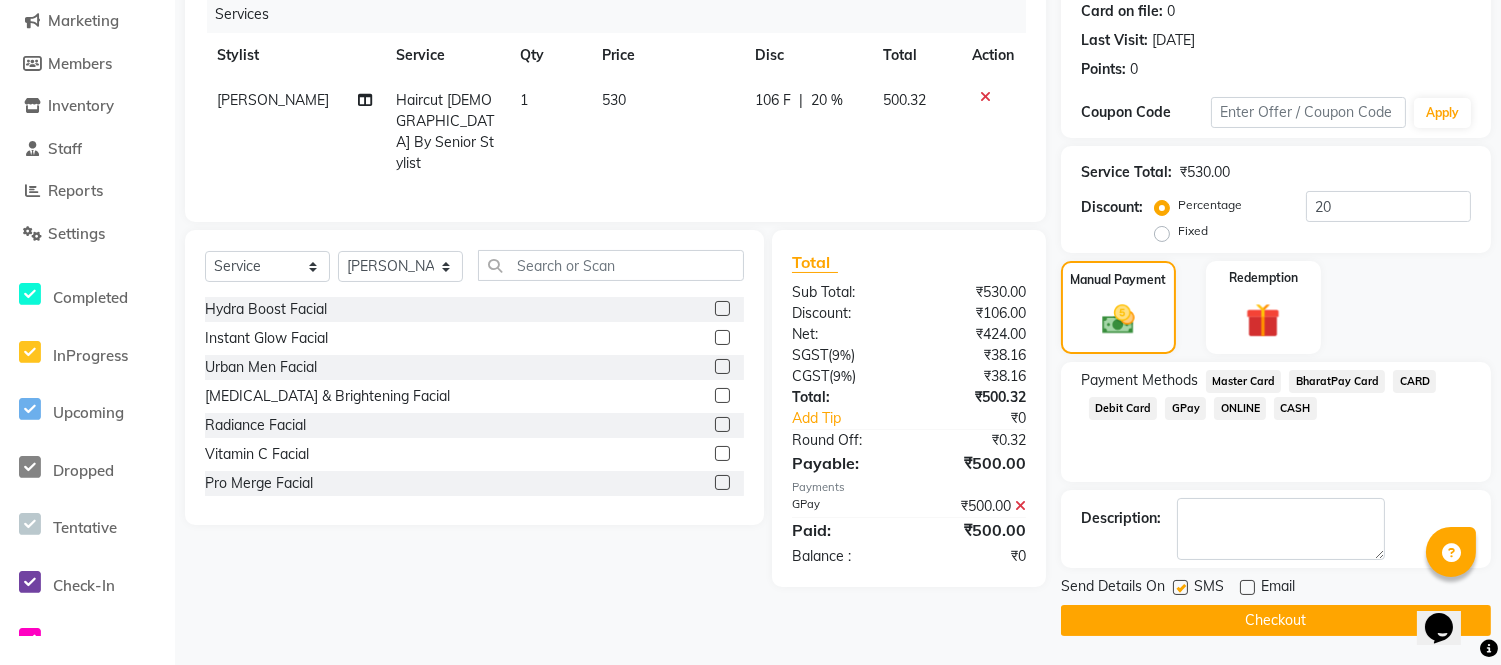 click at bounding box center (1179, 588) 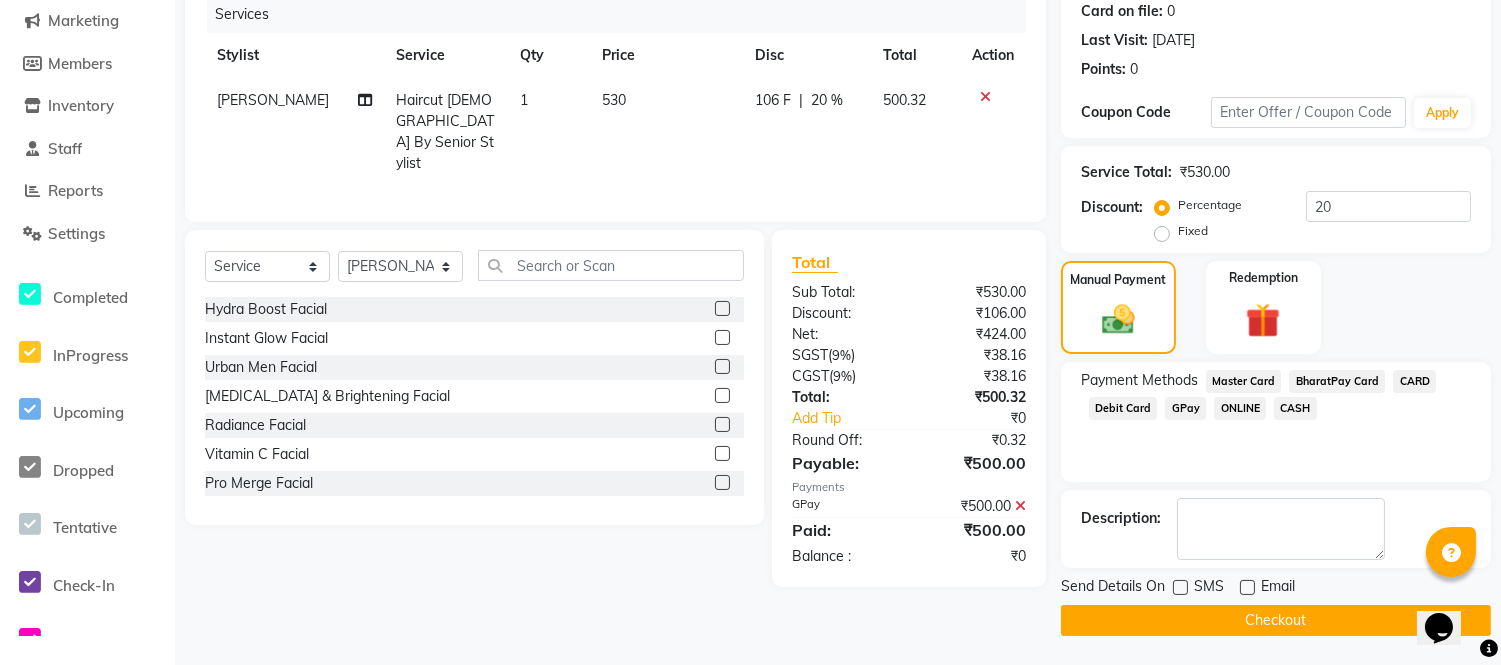 click on "Checkout" 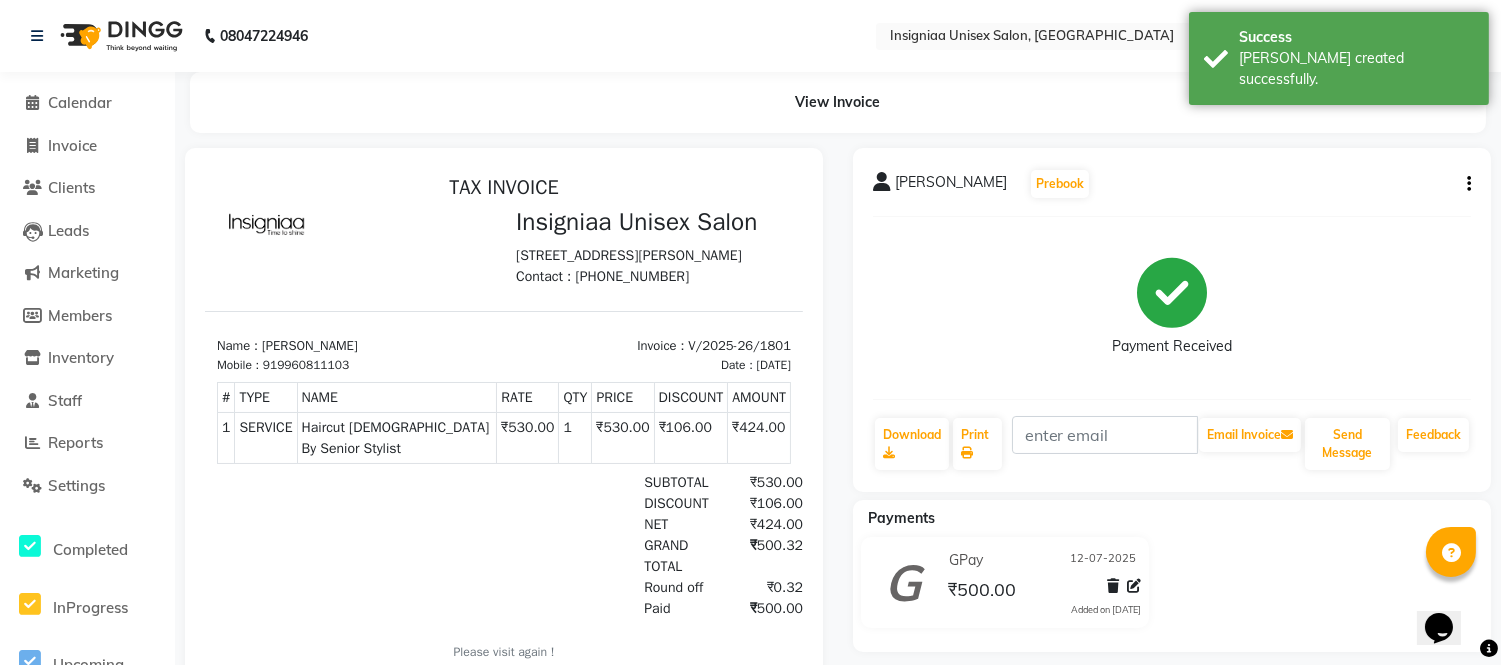 scroll, scrollTop: 0, scrollLeft: 0, axis: both 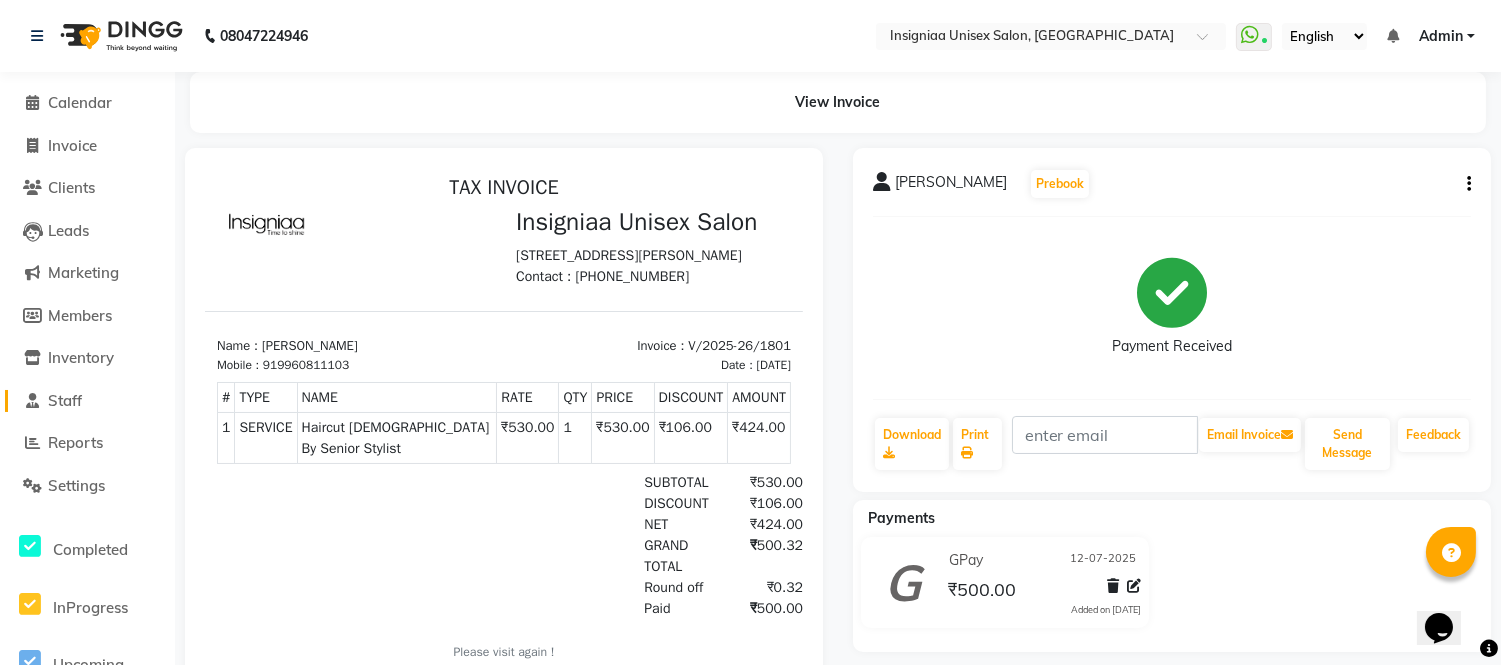click on "Staff" 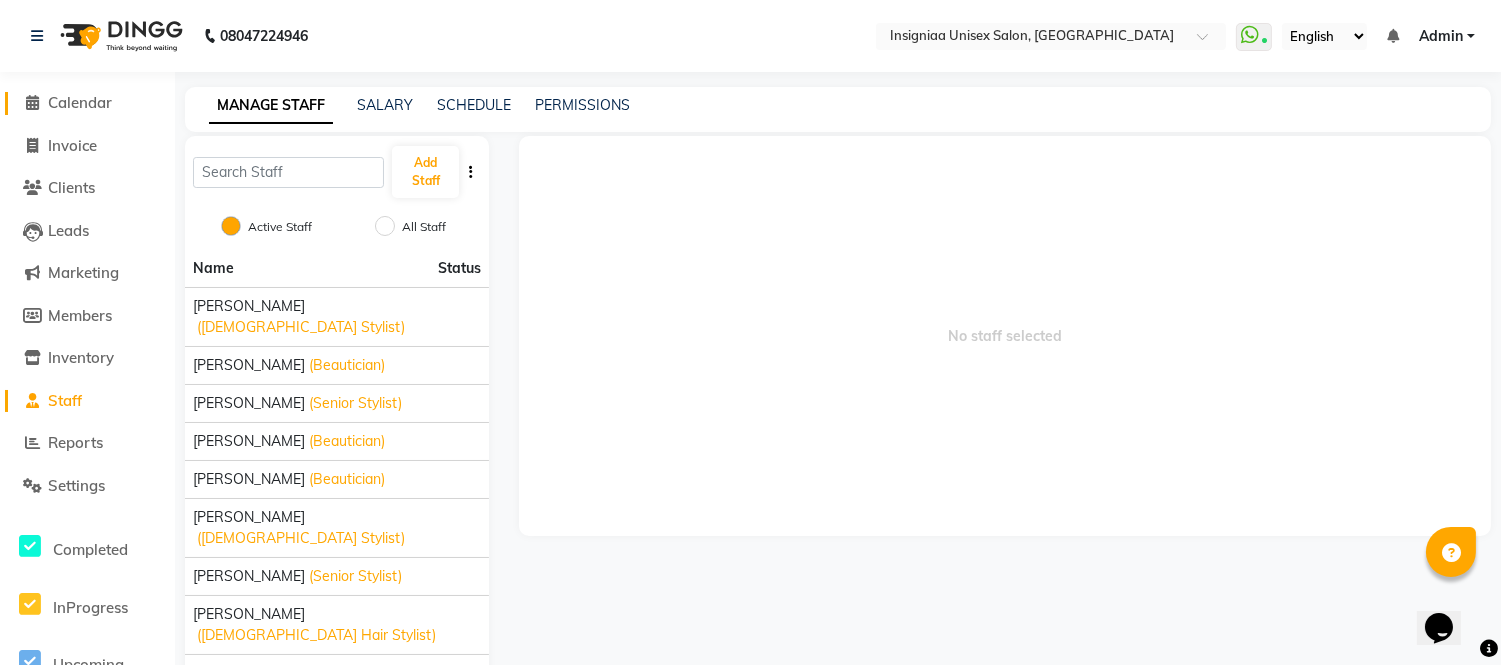 click on "Calendar" 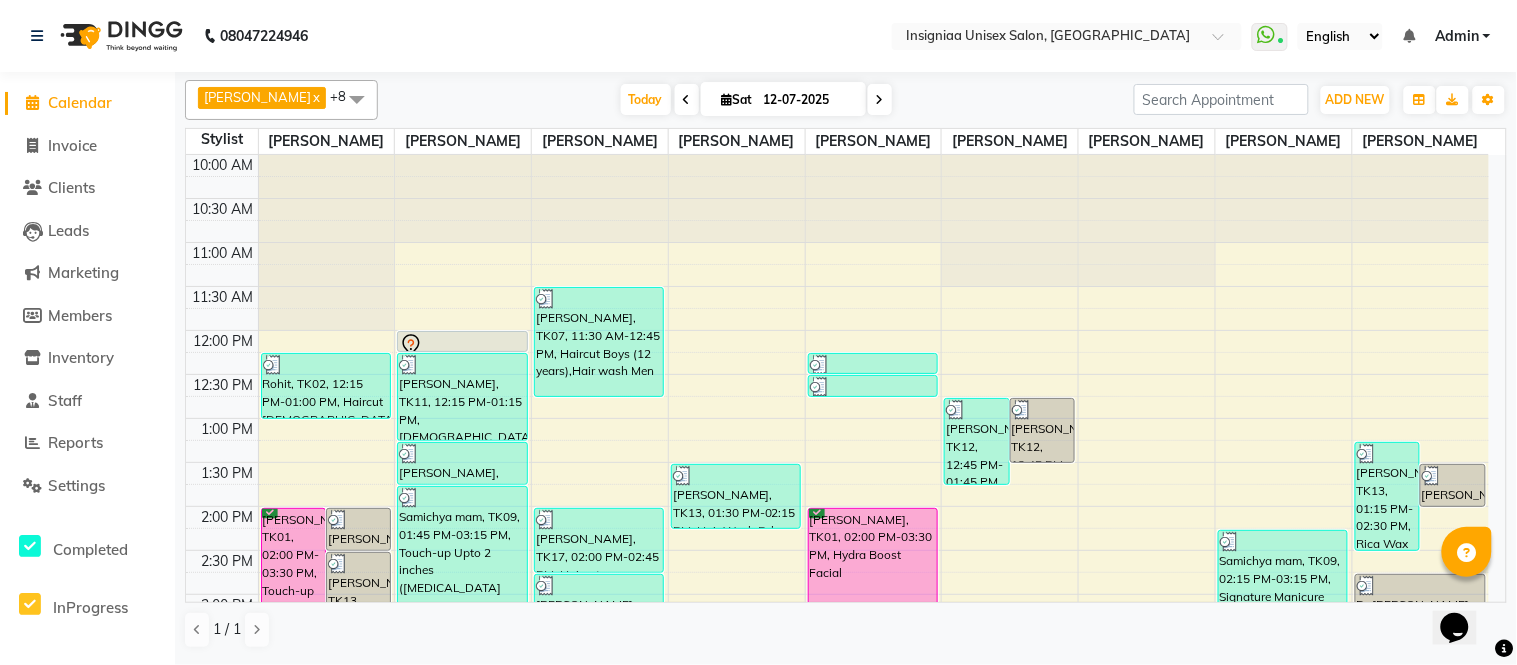 click on "Reports" 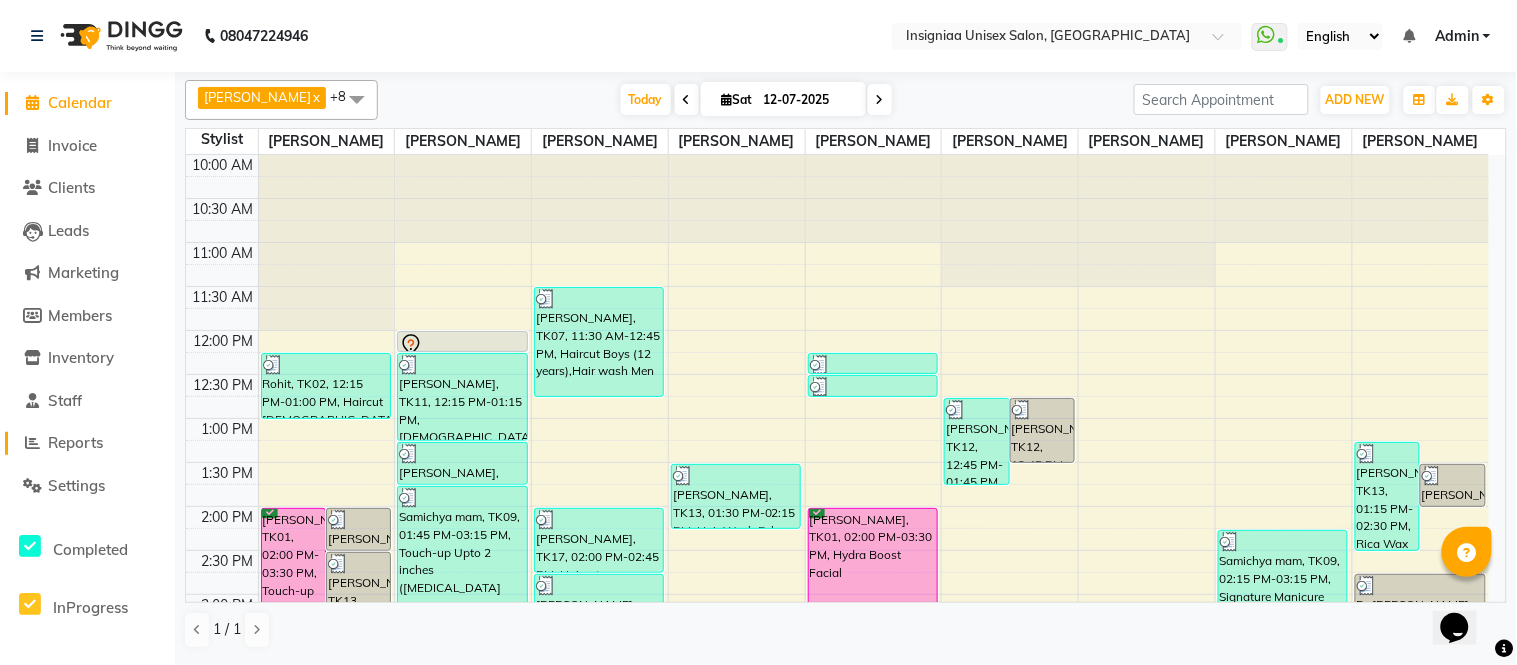 click on "Reports" 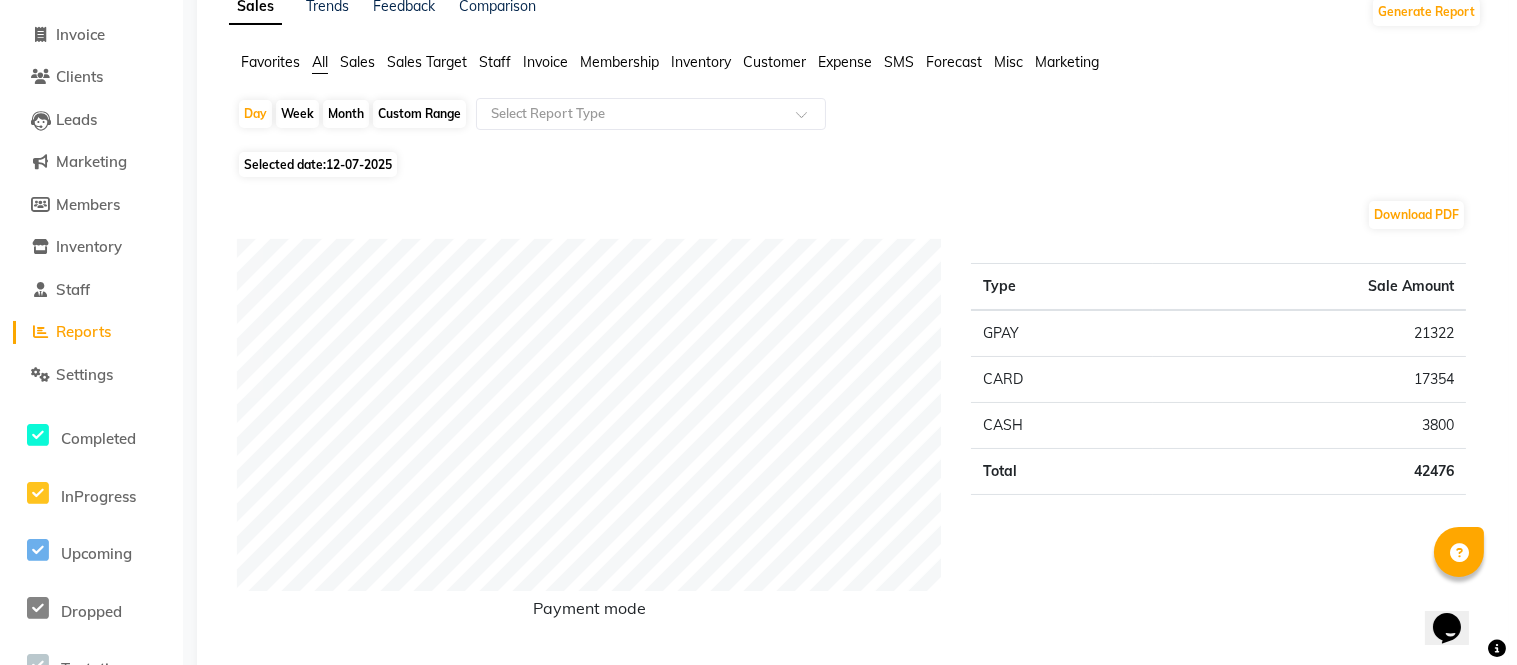 scroll, scrollTop: 0, scrollLeft: 0, axis: both 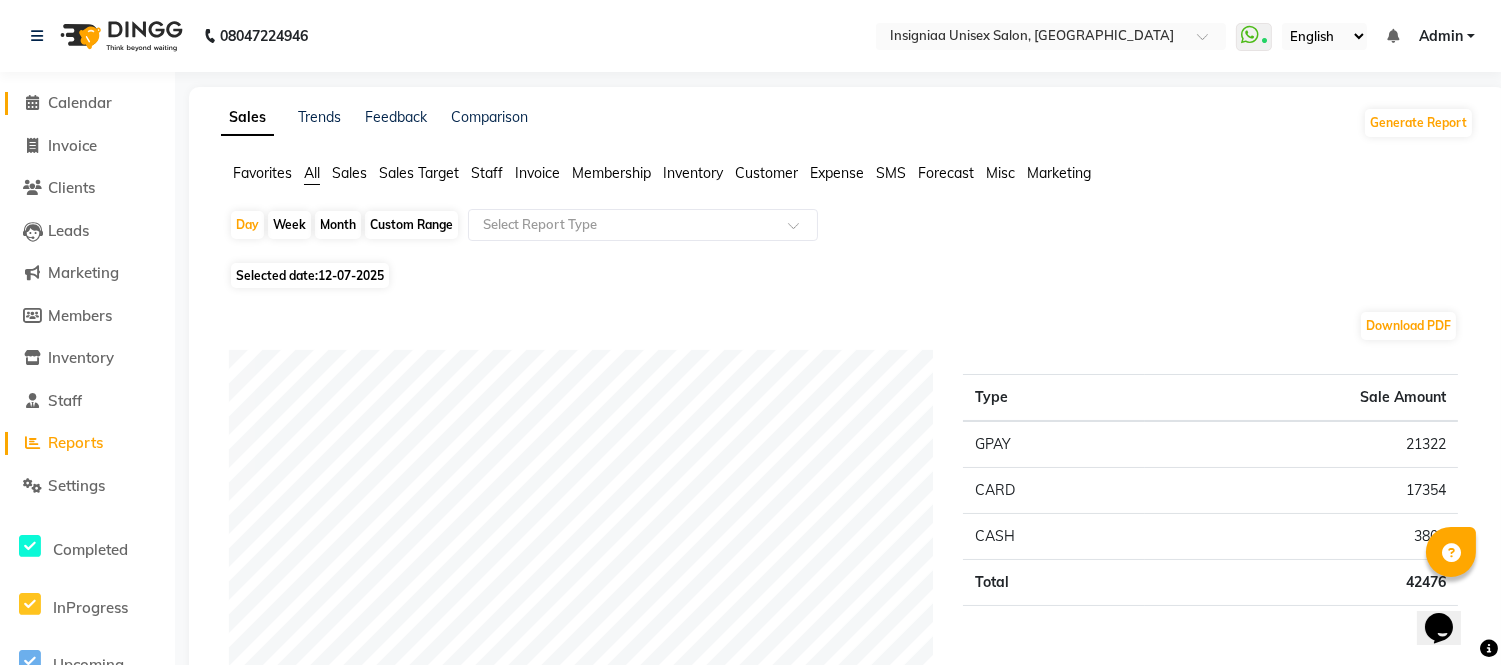 click on "Calendar" 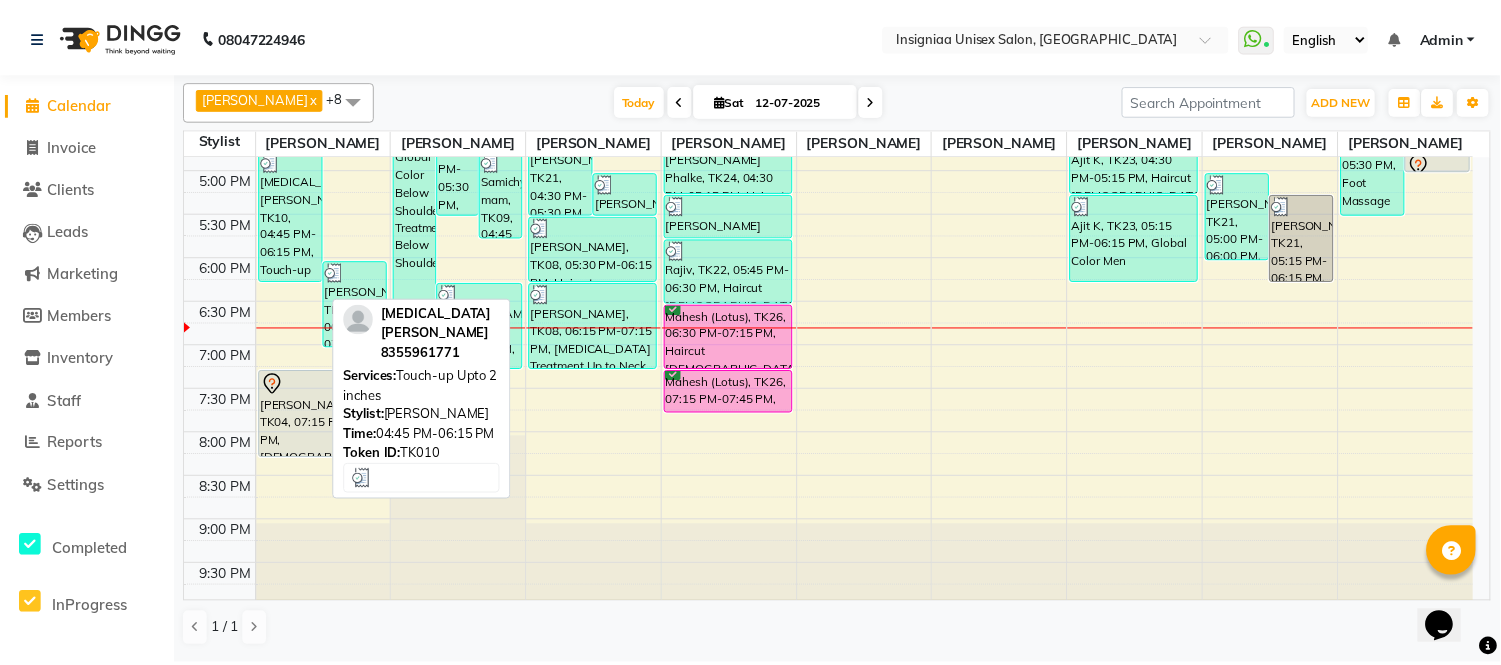 scroll, scrollTop: 634, scrollLeft: 0, axis: vertical 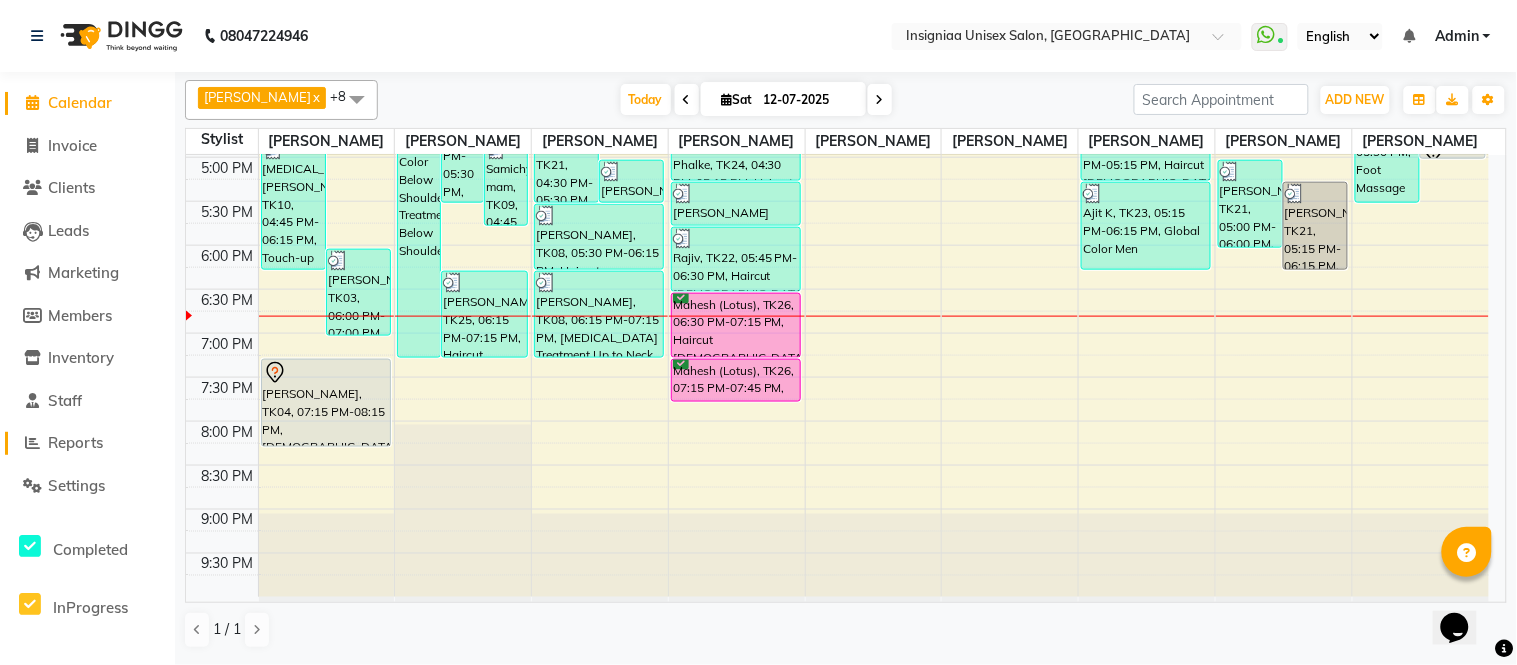 click on "Reports" 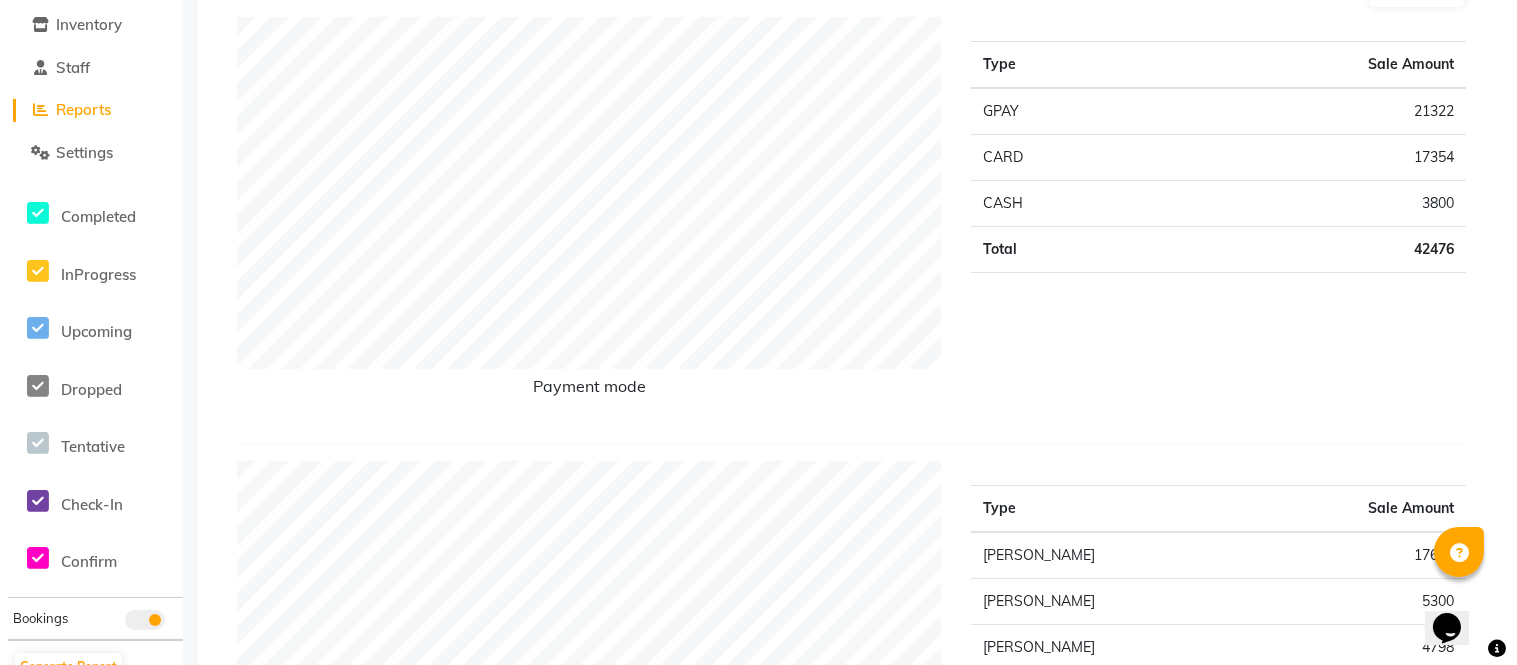scroll, scrollTop: 0, scrollLeft: 0, axis: both 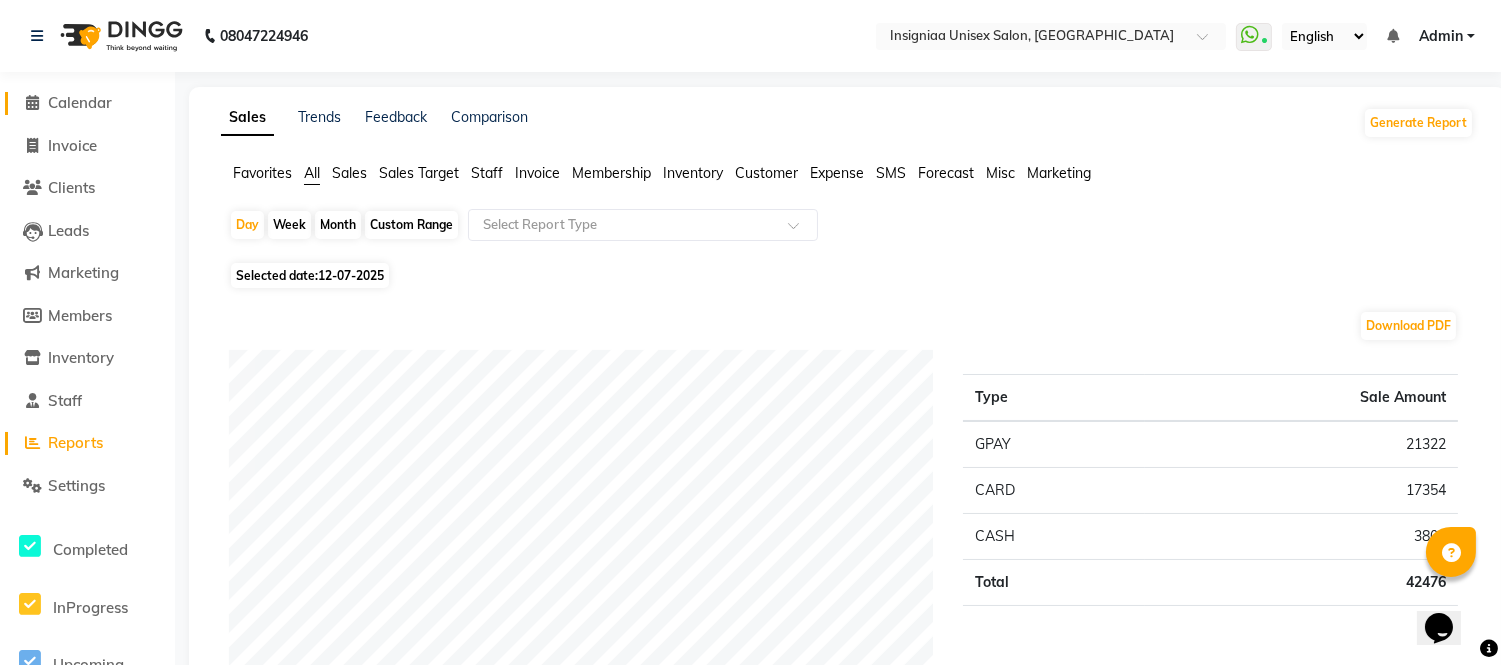 click on "Calendar" 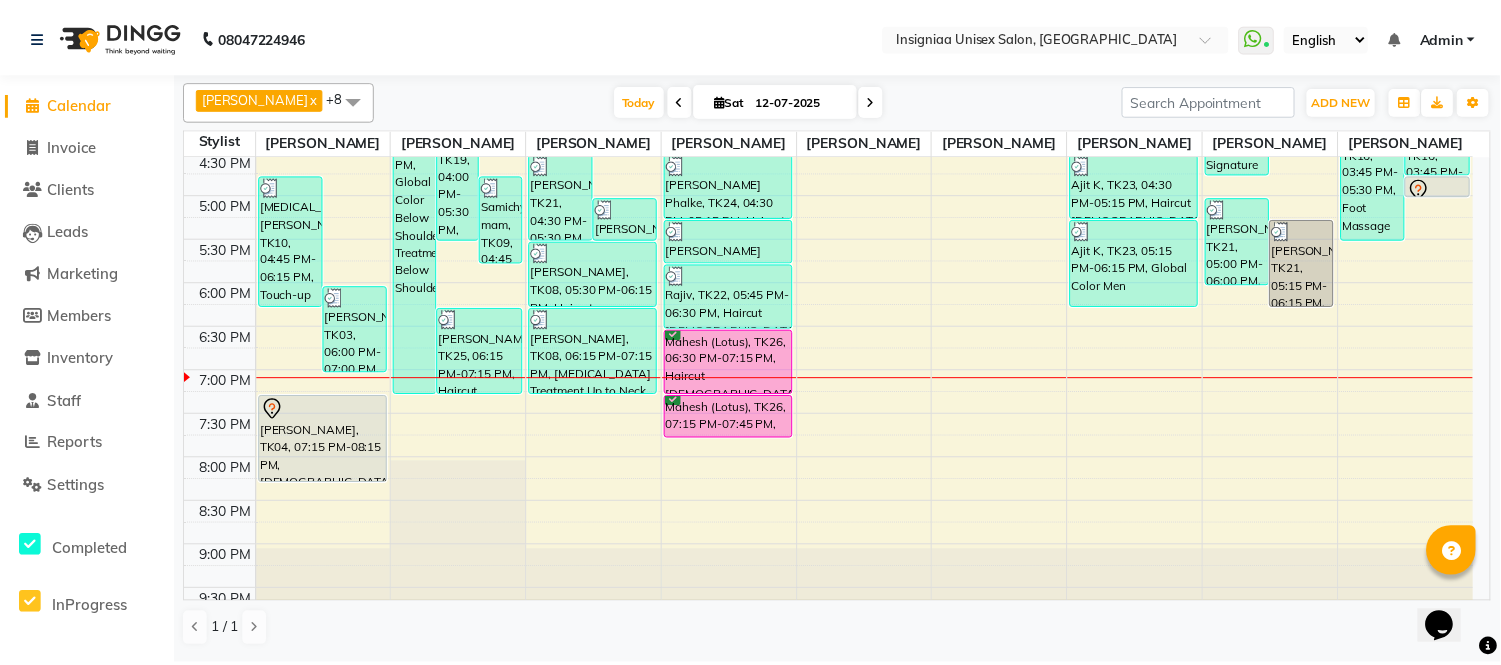 scroll, scrollTop: 523, scrollLeft: 0, axis: vertical 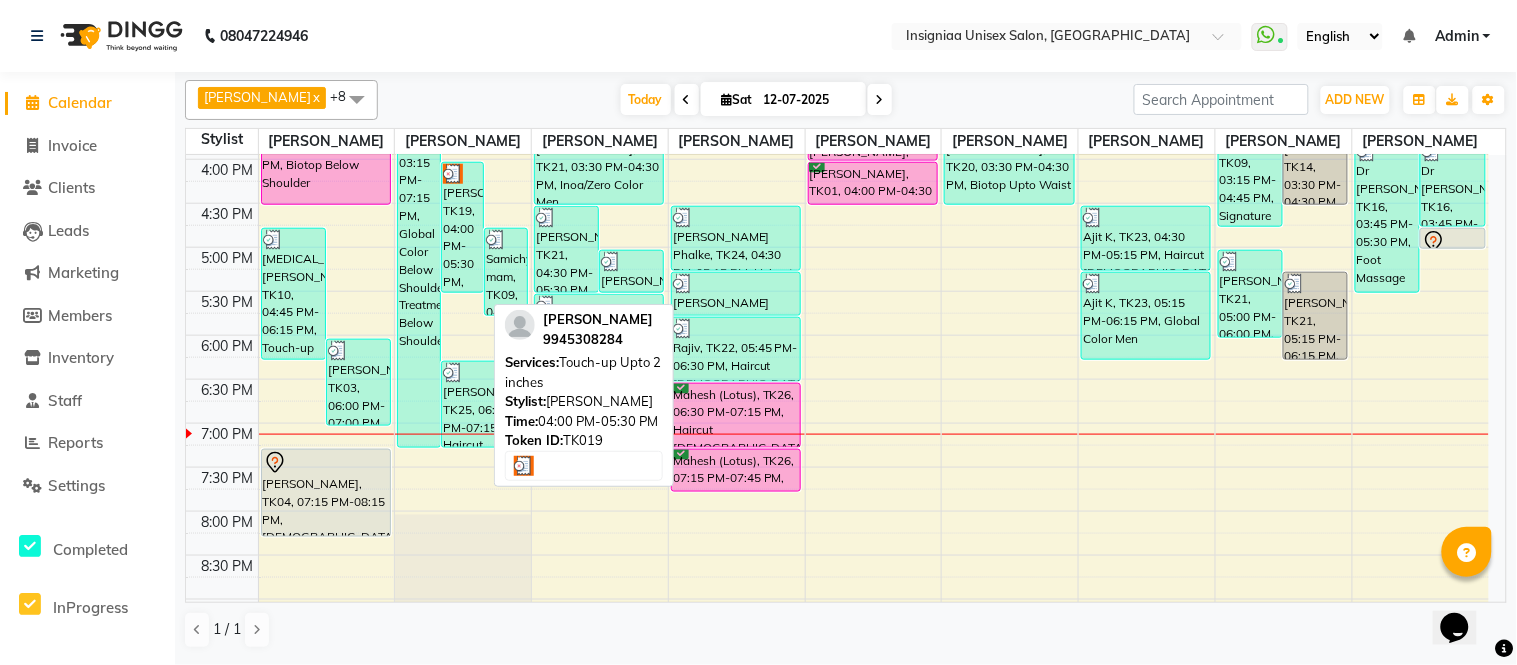 click on "[PERSON_NAME], TK19, 04:00 PM-05:30 PM, Touch-up Upto 2 inches" at bounding box center [462, 227] 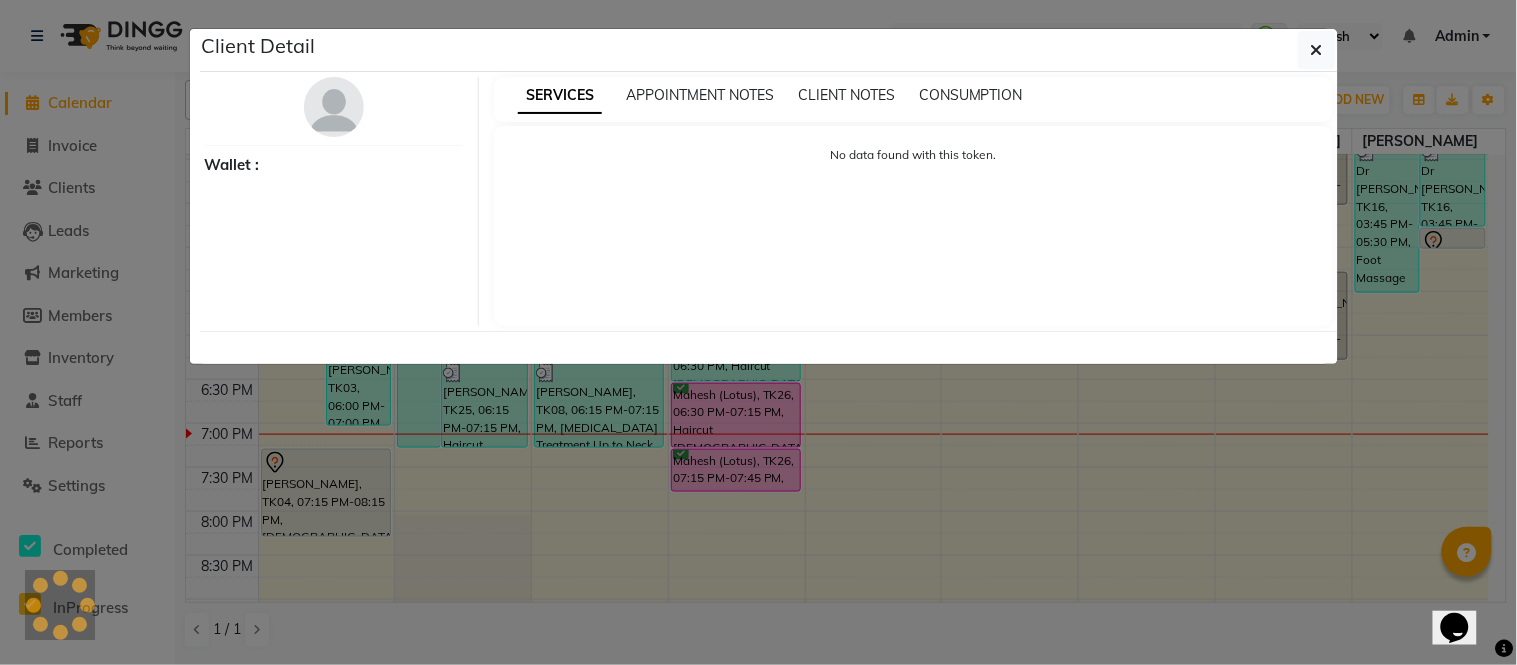 select on "3" 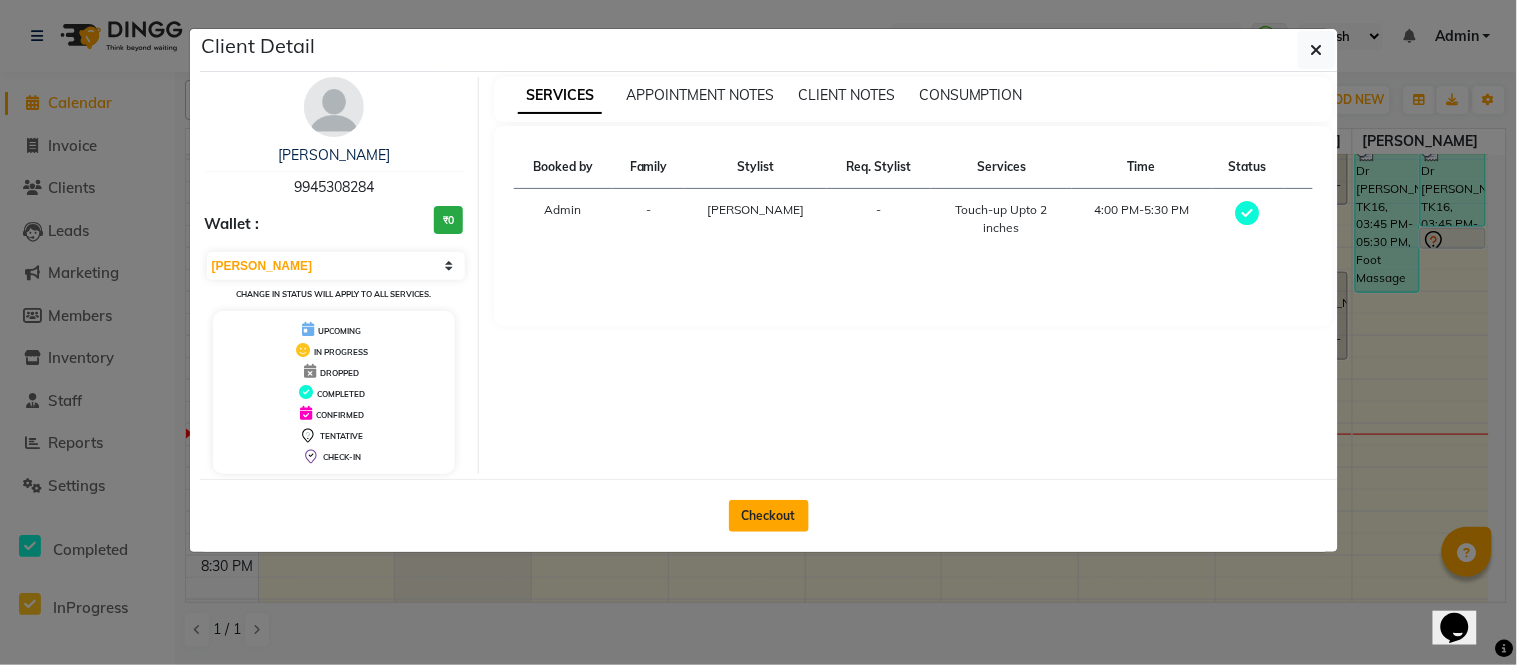 click on "Checkout" 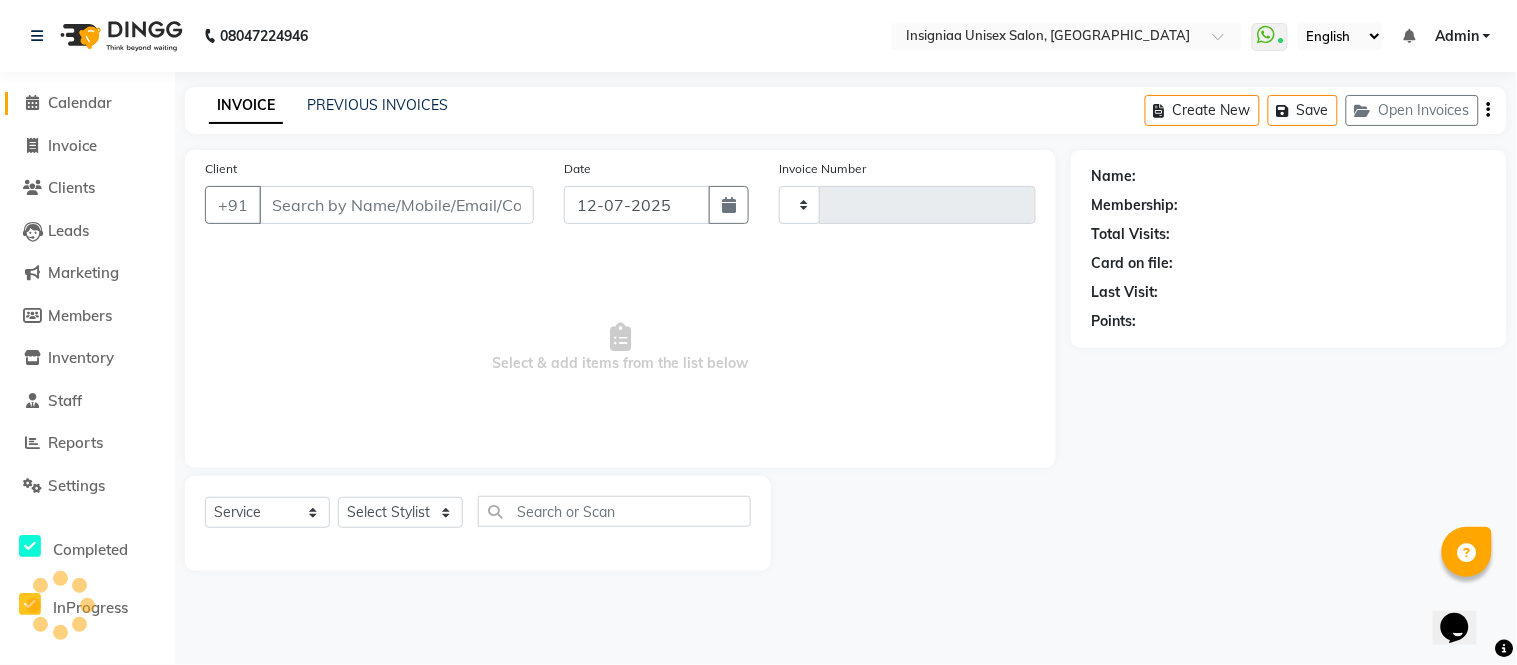 type on "1802" 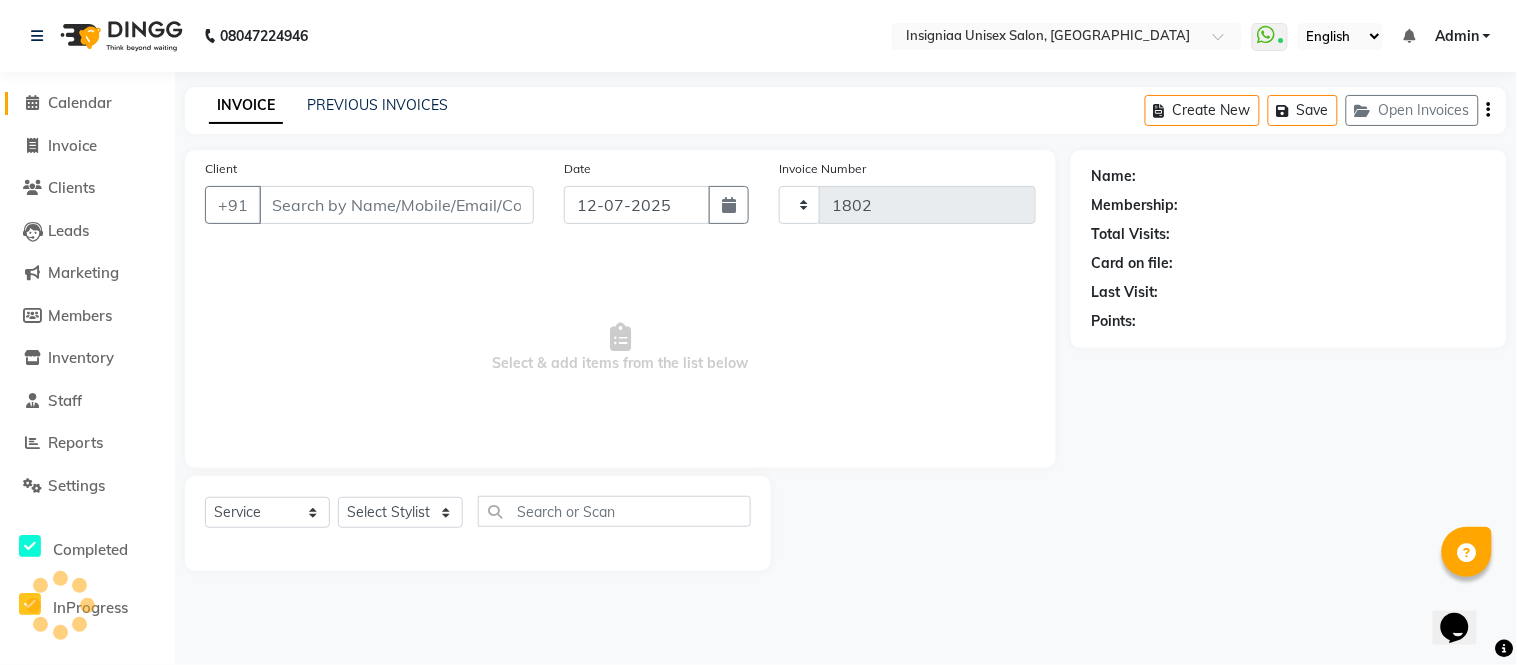 select on "6999" 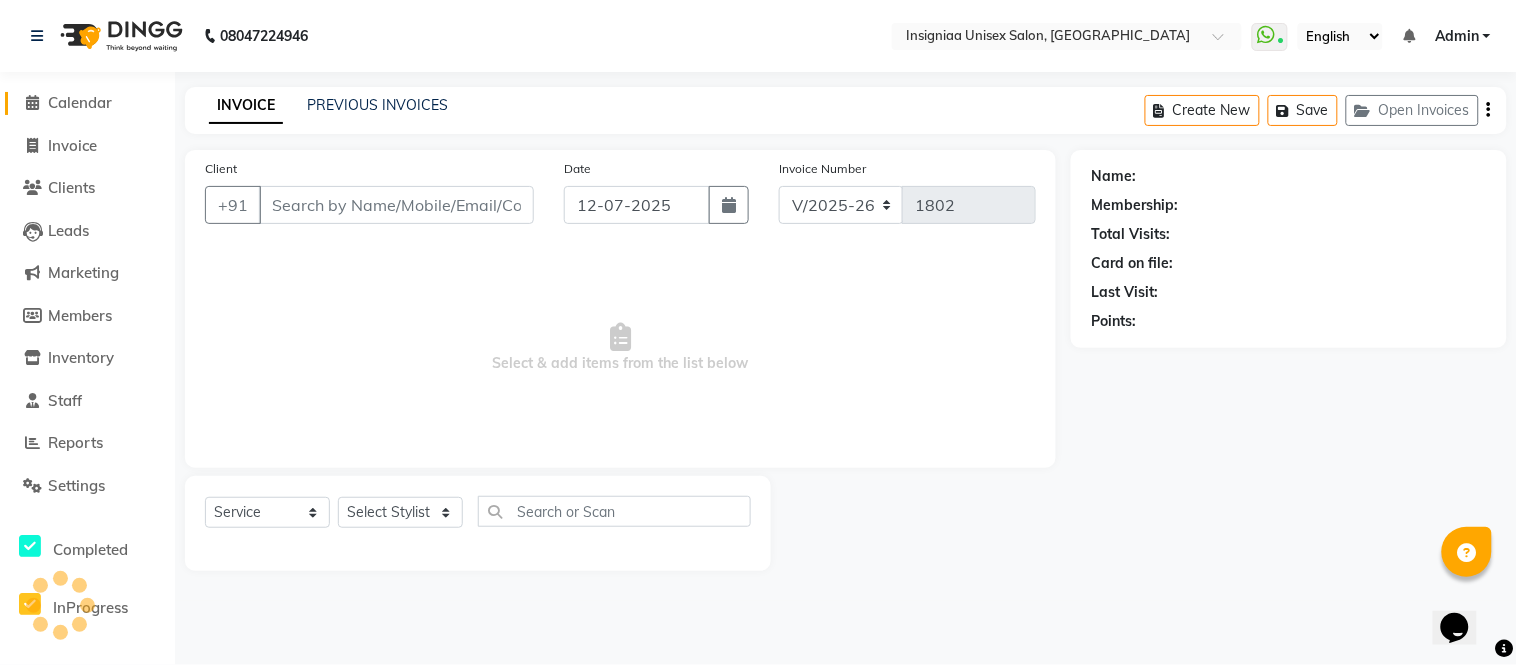 type on "9945308284" 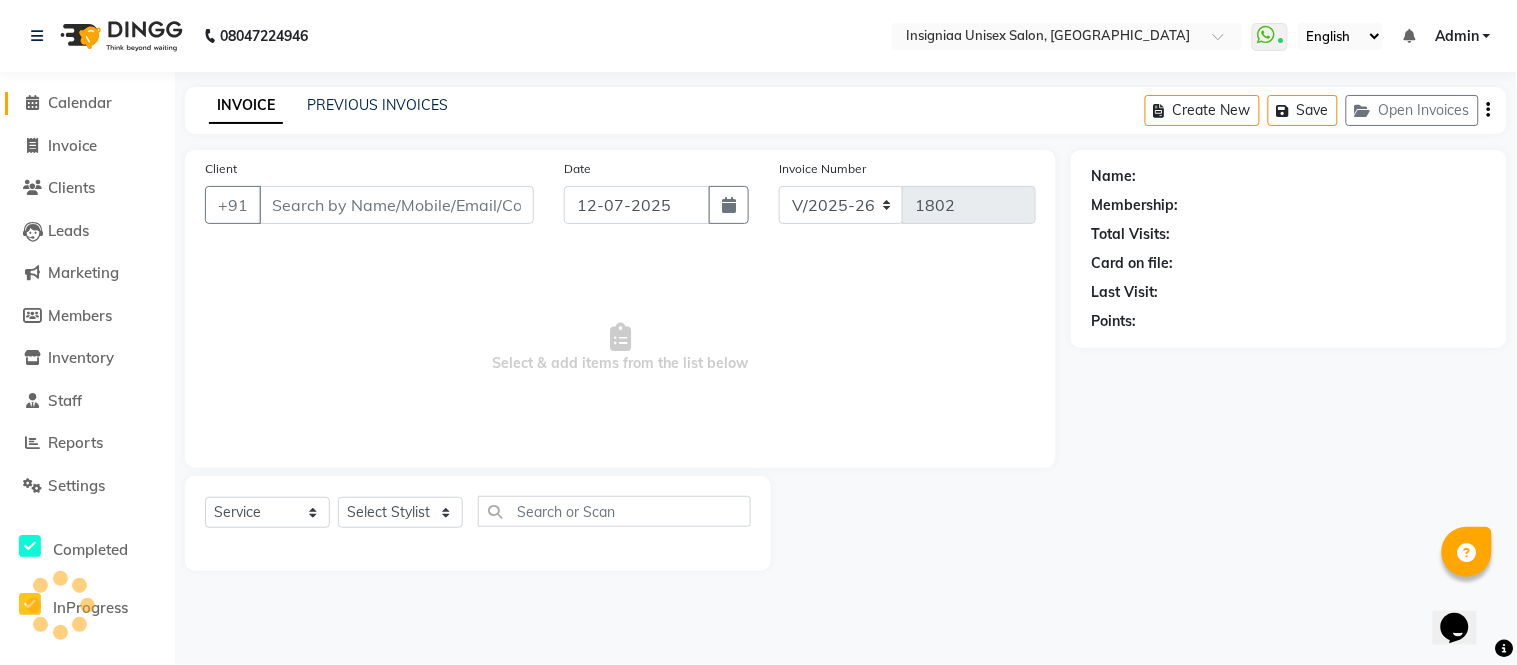 select on "58132" 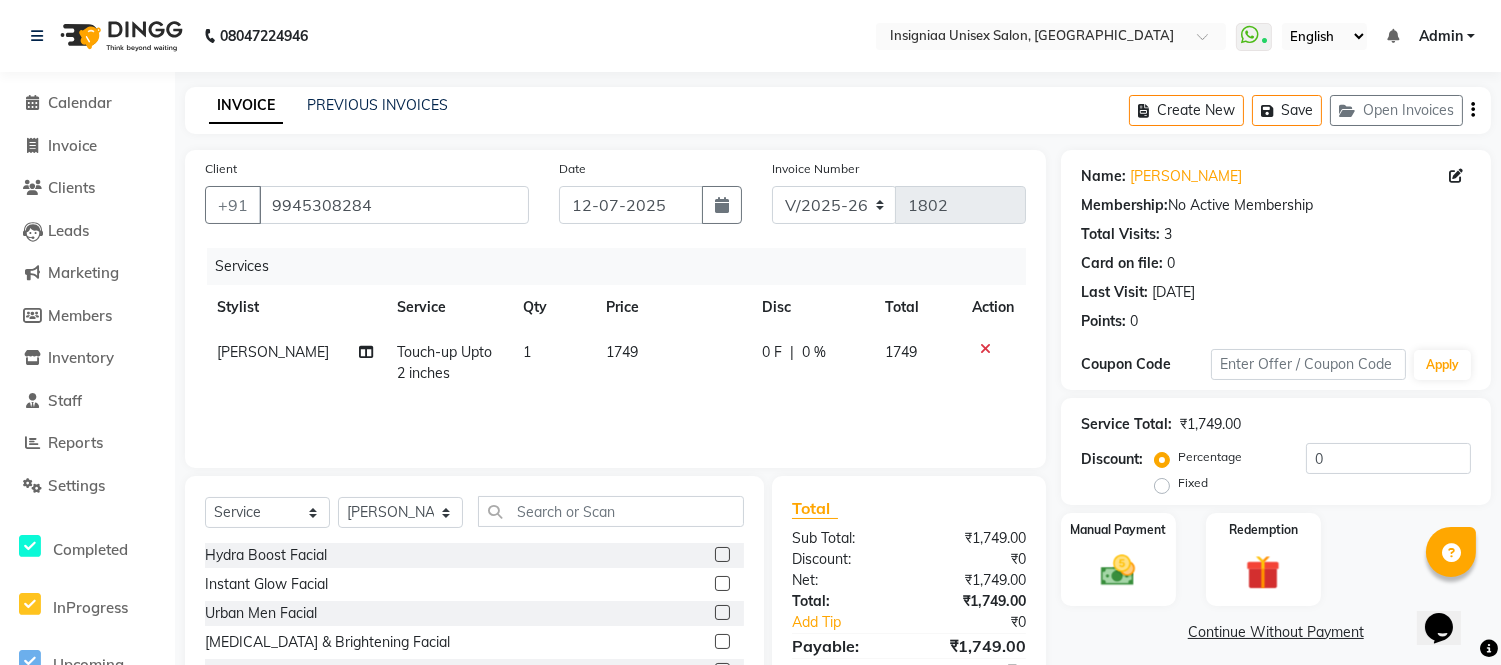 click on "[PERSON_NAME]" 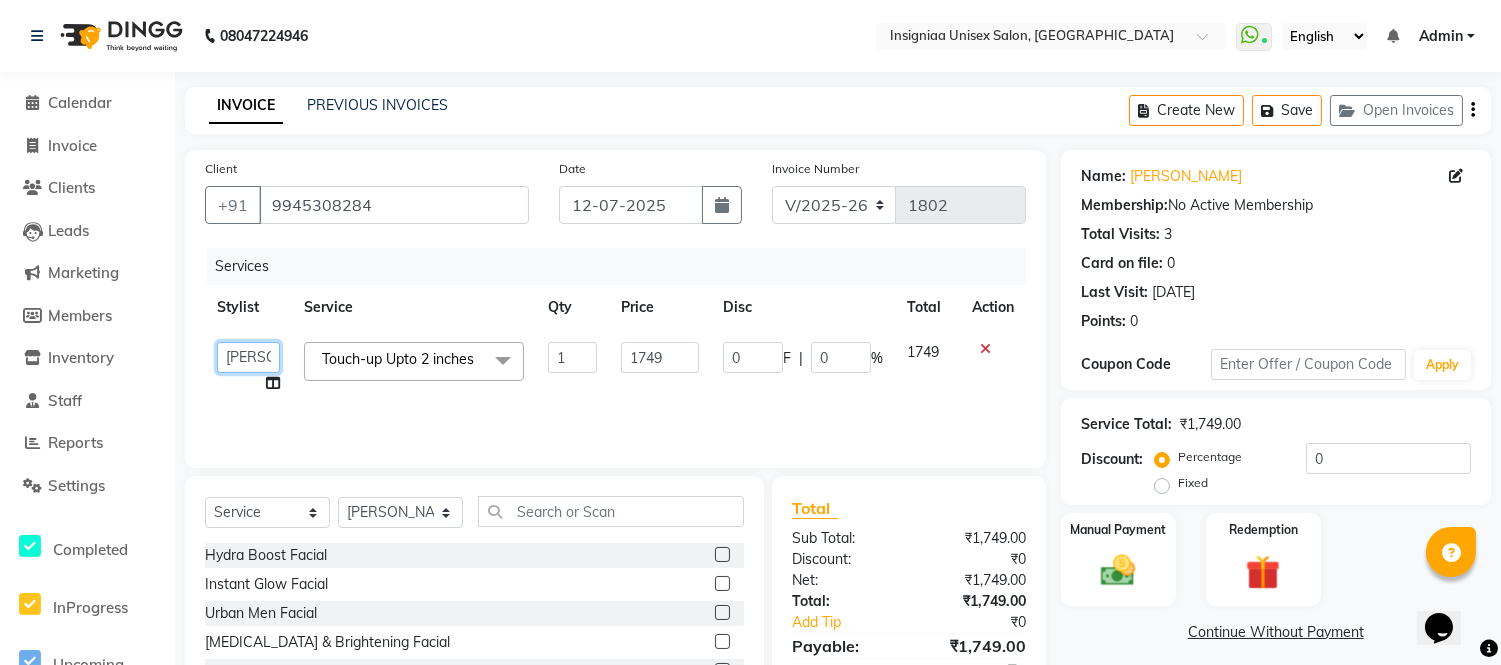 click on "Faizan Ansari   Nilam Manke   Rahul Srivastav   Rohini Waghmare   Rupali Dhotre   Sainath Shinde   Shankar Kshirsagar   Sohail Khan   Sujeet Thakur   Vijay Kharat" 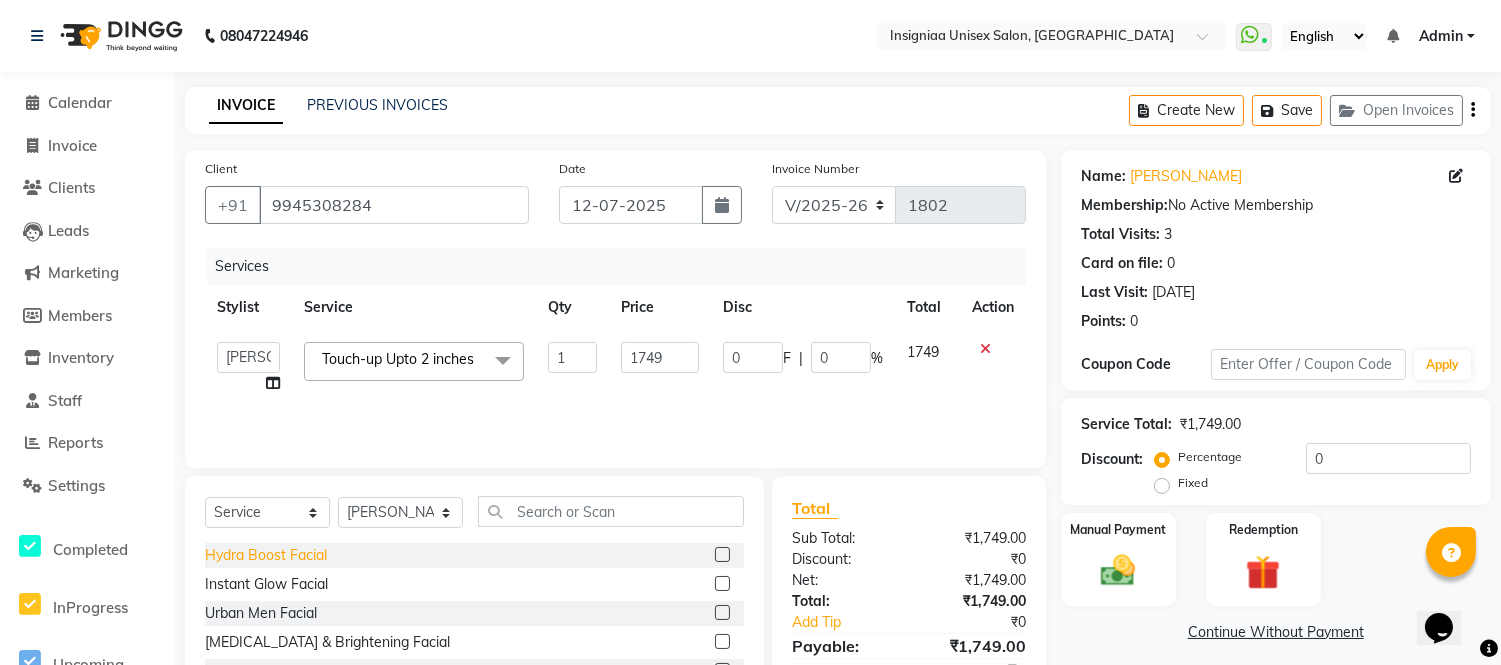select on "58131" 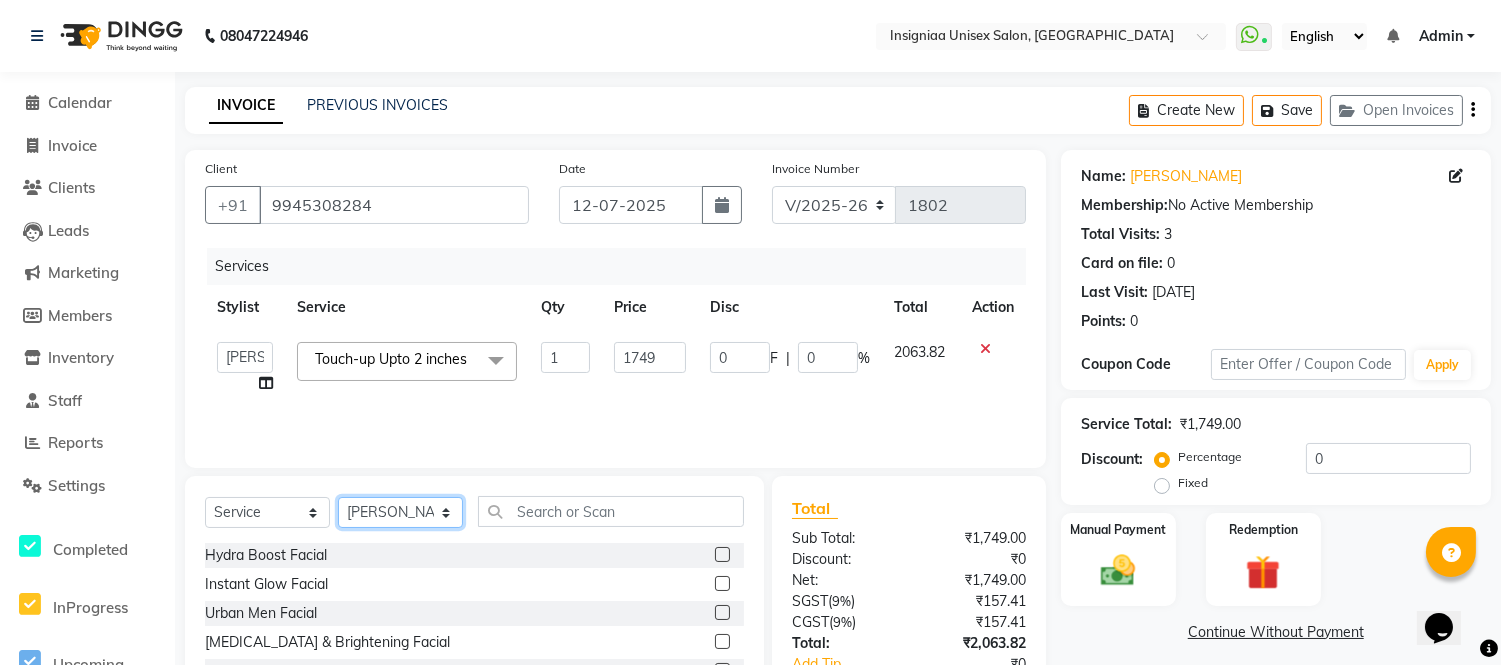 click on "Select Stylist Faizan Ansari Nilam Manke Rahul Srivastav Rohini Waghmare Rupali Dhotre Sainath Shinde Shankar Kshirsagar Sohail Khan Sujeet Thakur Vijay Kharat" 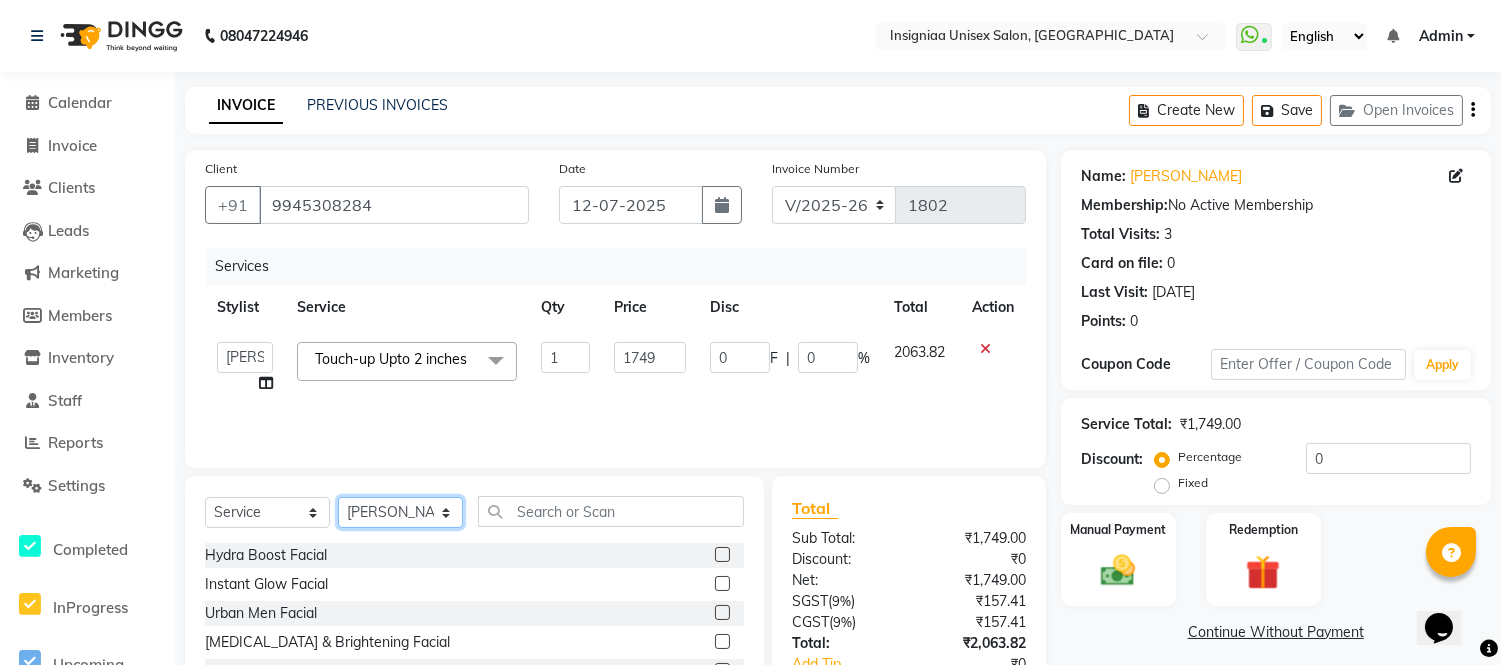 select on "58134" 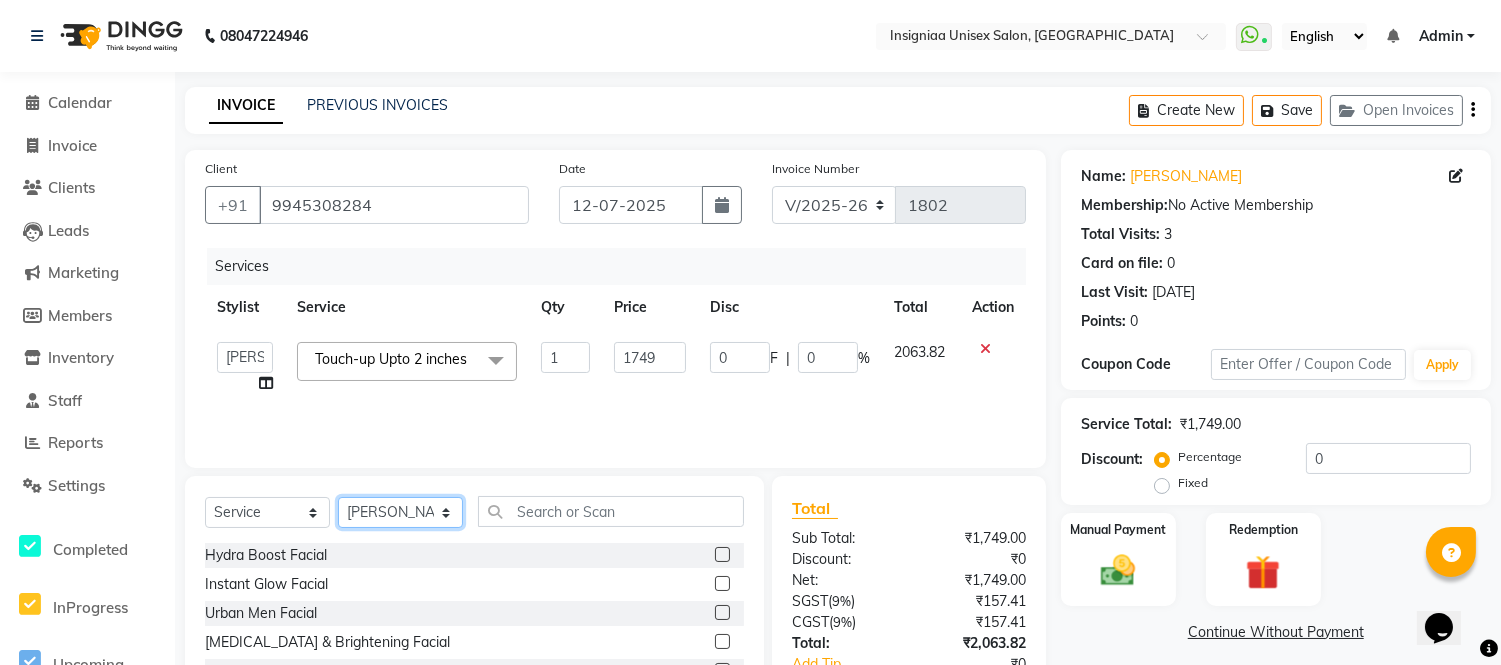 click on "Select Stylist Faizan Ansari Nilam Manke Rahul Srivastav Rohini Waghmare Rupali Dhotre Sainath Shinde Shankar Kshirsagar Sohail Khan Sujeet Thakur Vijay Kharat" 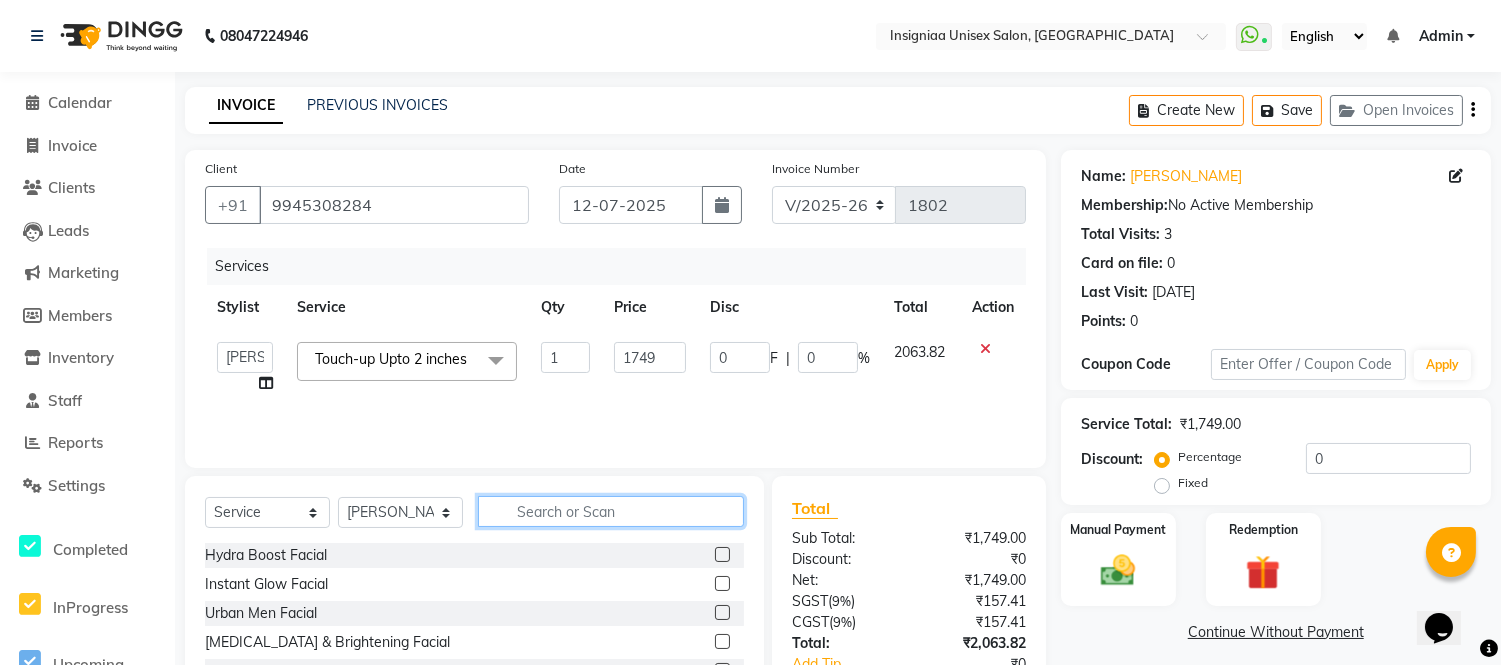 click 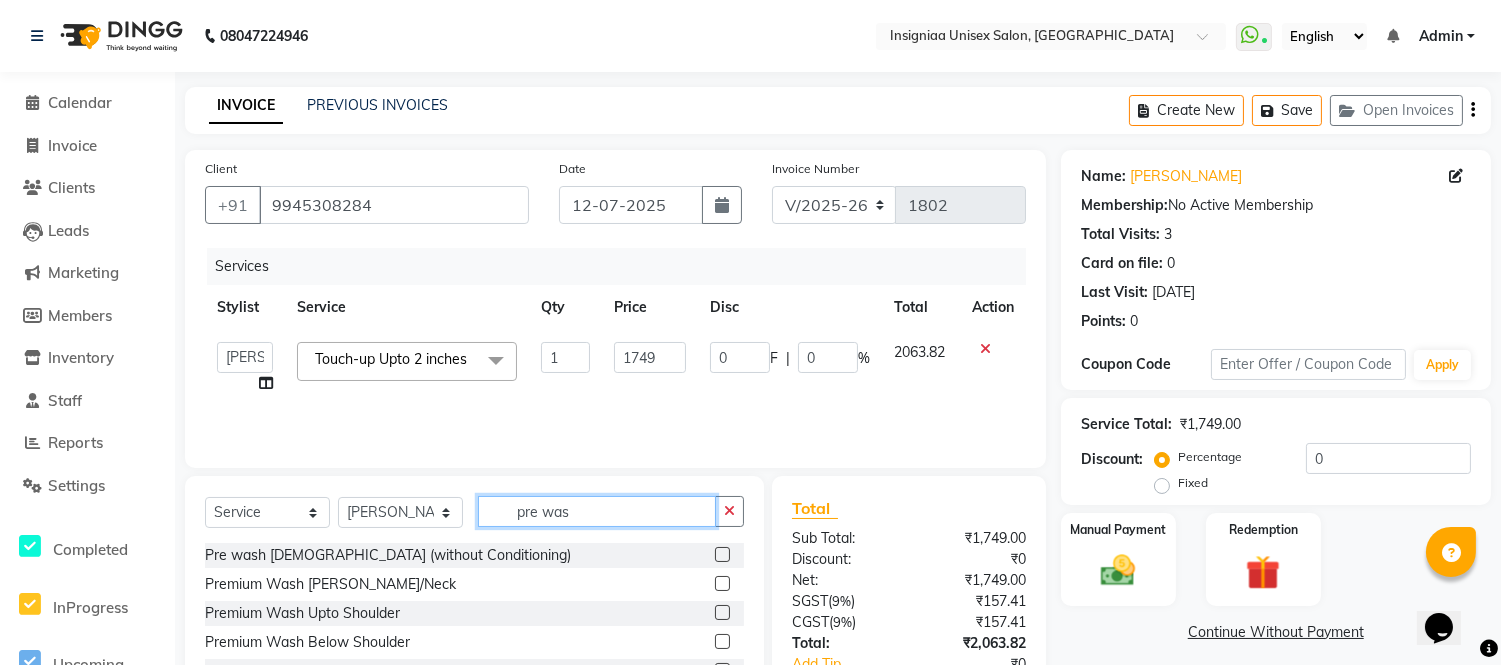 scroll, scrollTop: 155, scrollLeft: 0, axis: vertical 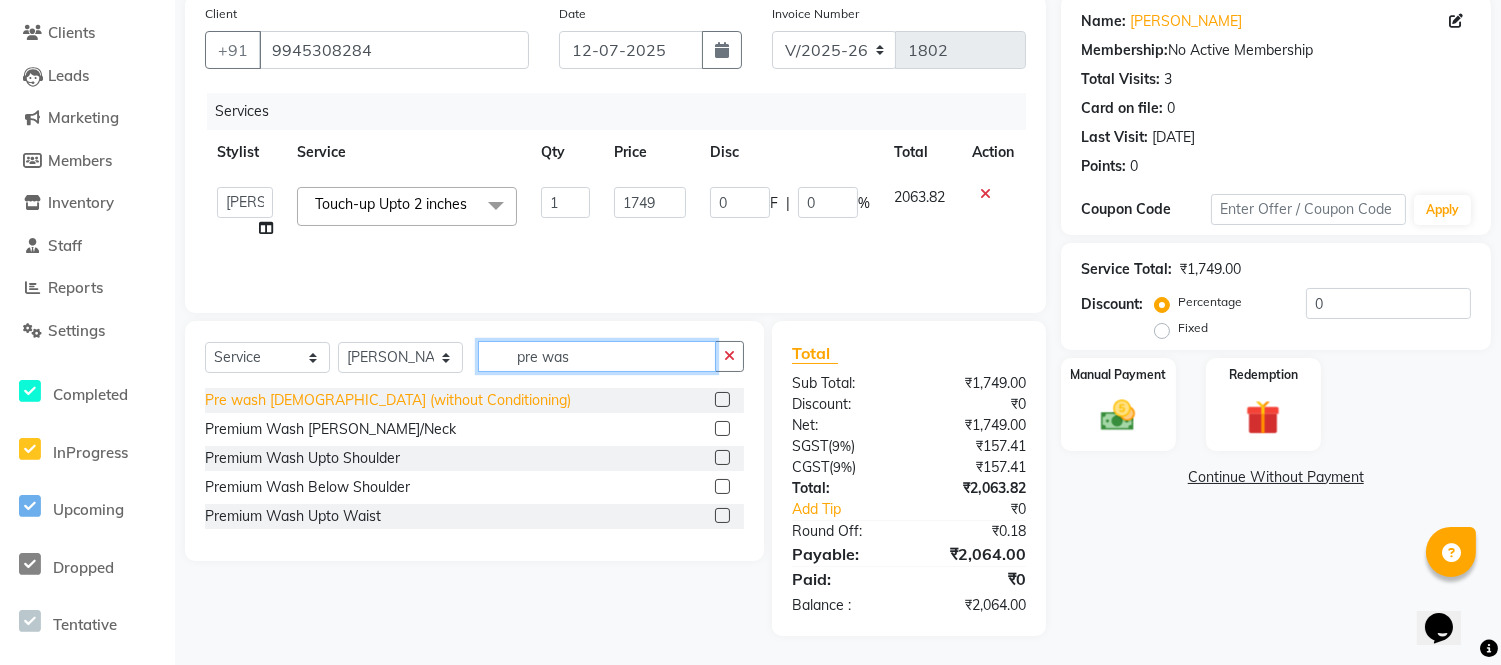 type on "pre was" 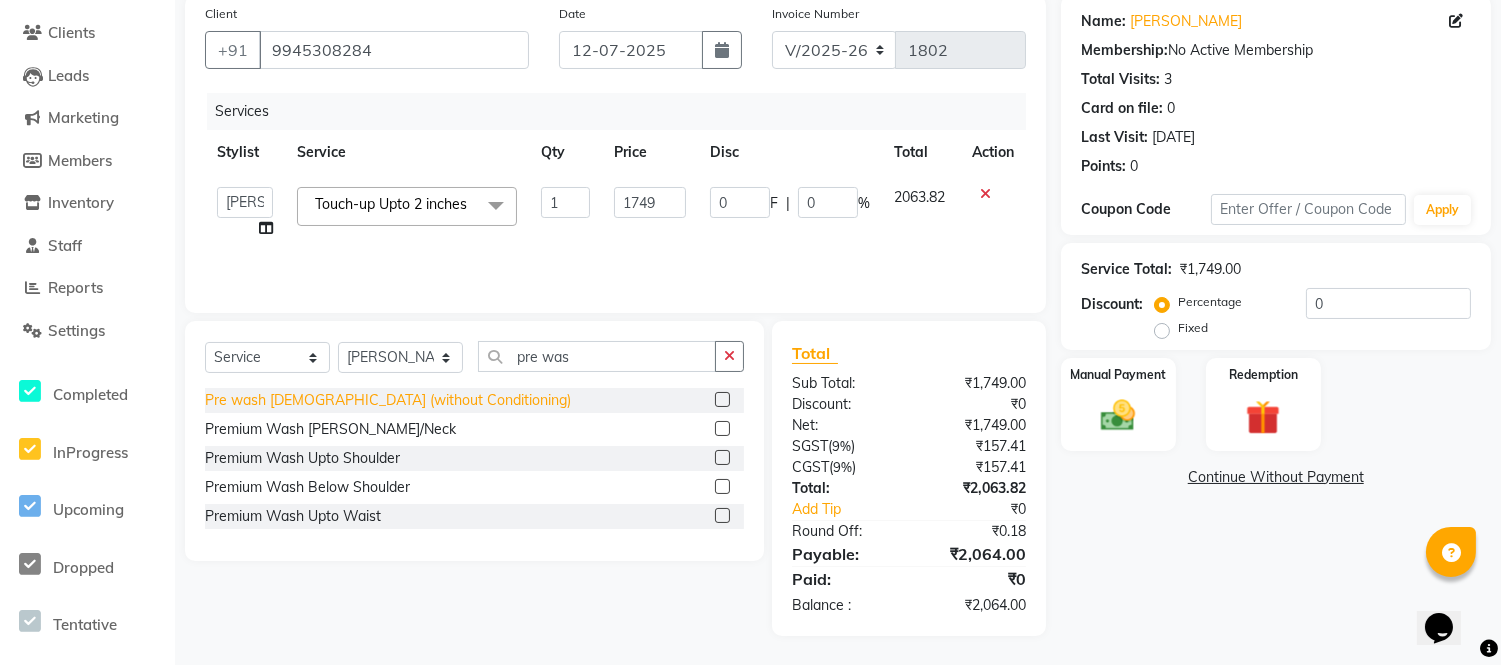click on "Pre wash Female (without Conditioning)" 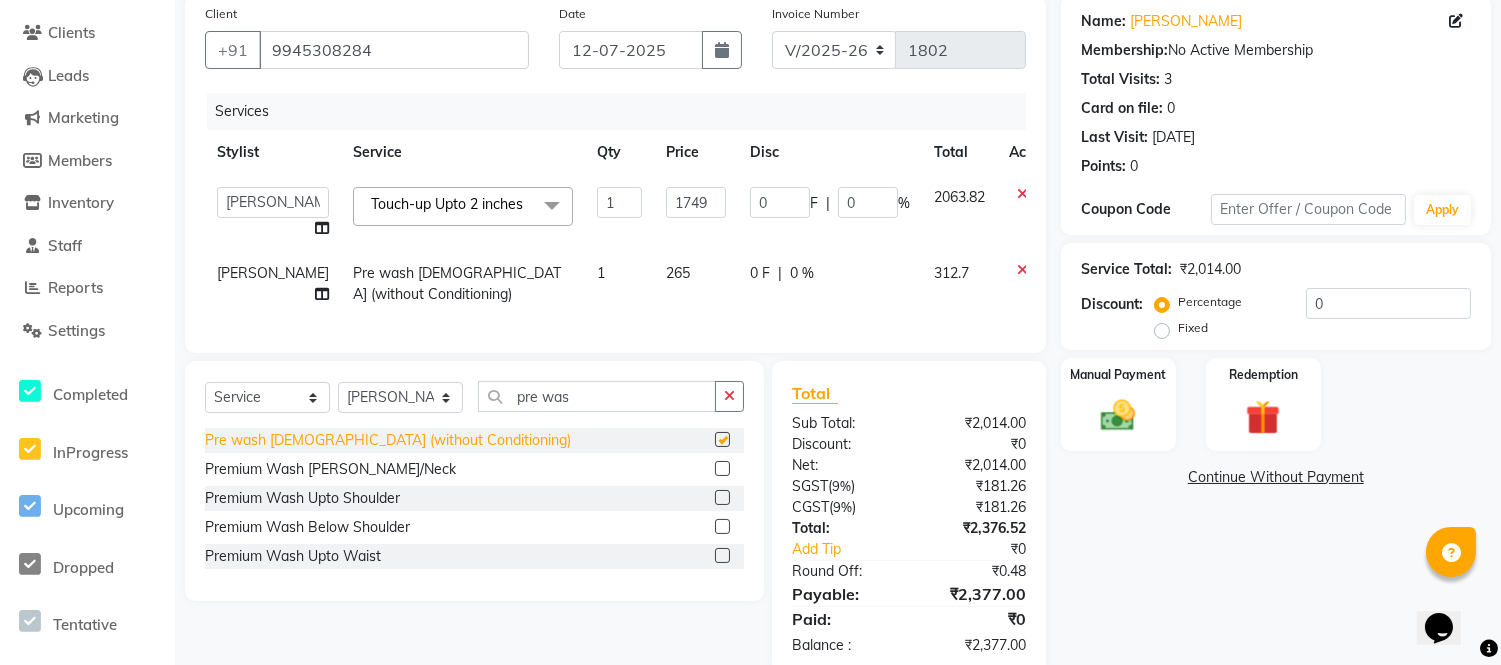 checkbox on "false" 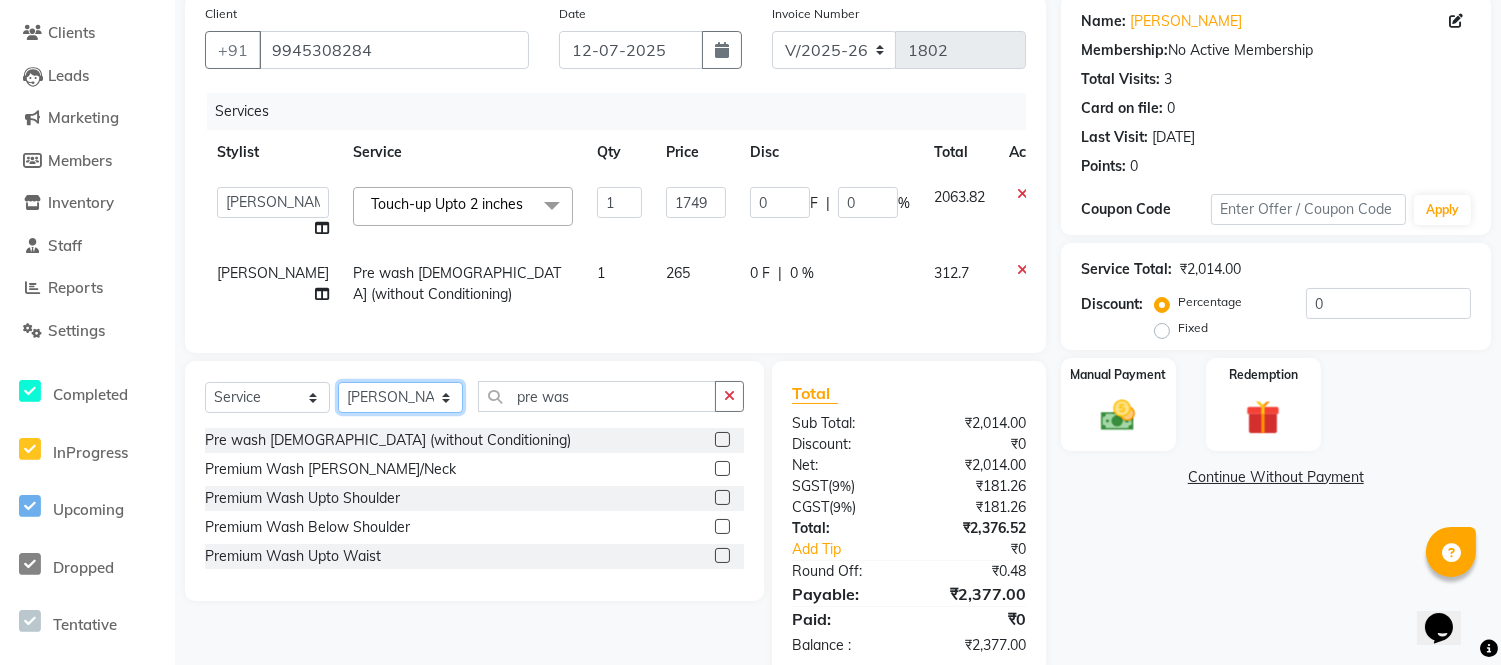 click on "Select Stylist Faizan Ansari Nilam Manke Rahul Srivastav Rohini Waghmare Rupali Dhotre Sainath Shinde Shankar Kshirsagar Sohail Khan Sujeet Thakur Vijay Kharat" 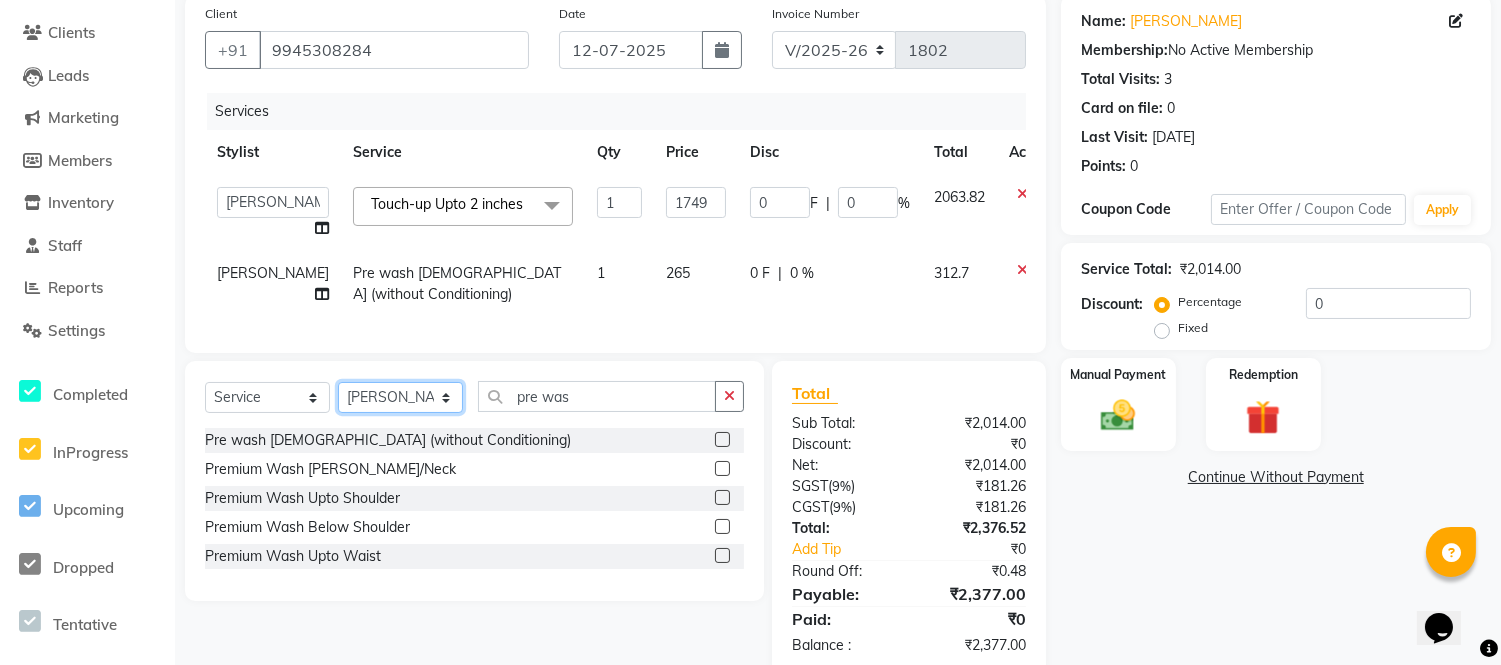 select on "80714" 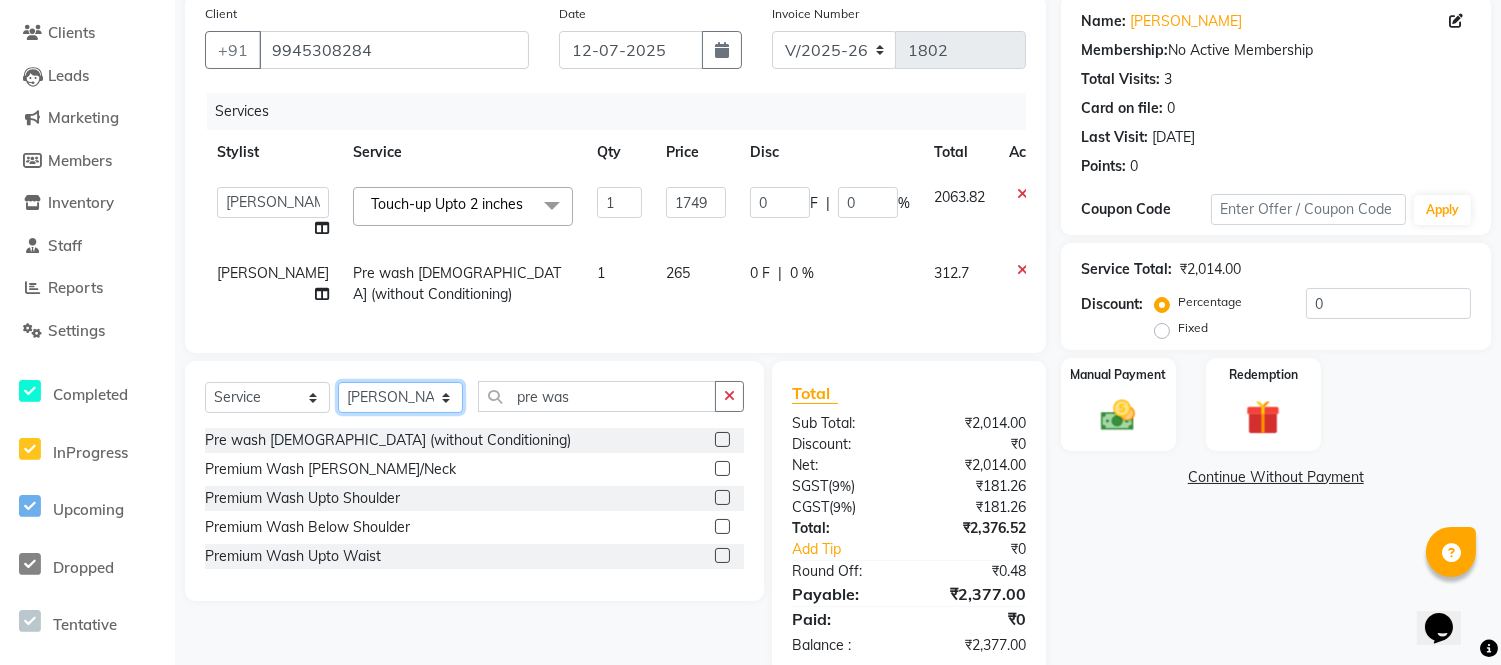 click on "Select Stylist Faizan Ansari Nilam Manke Rahul Srivastav Rohini Waghmare Rupali Dhotre Sainath Shinde Shankar Kshirsagar Sohail Khan Sujeet Thakur Vijay Kharat" 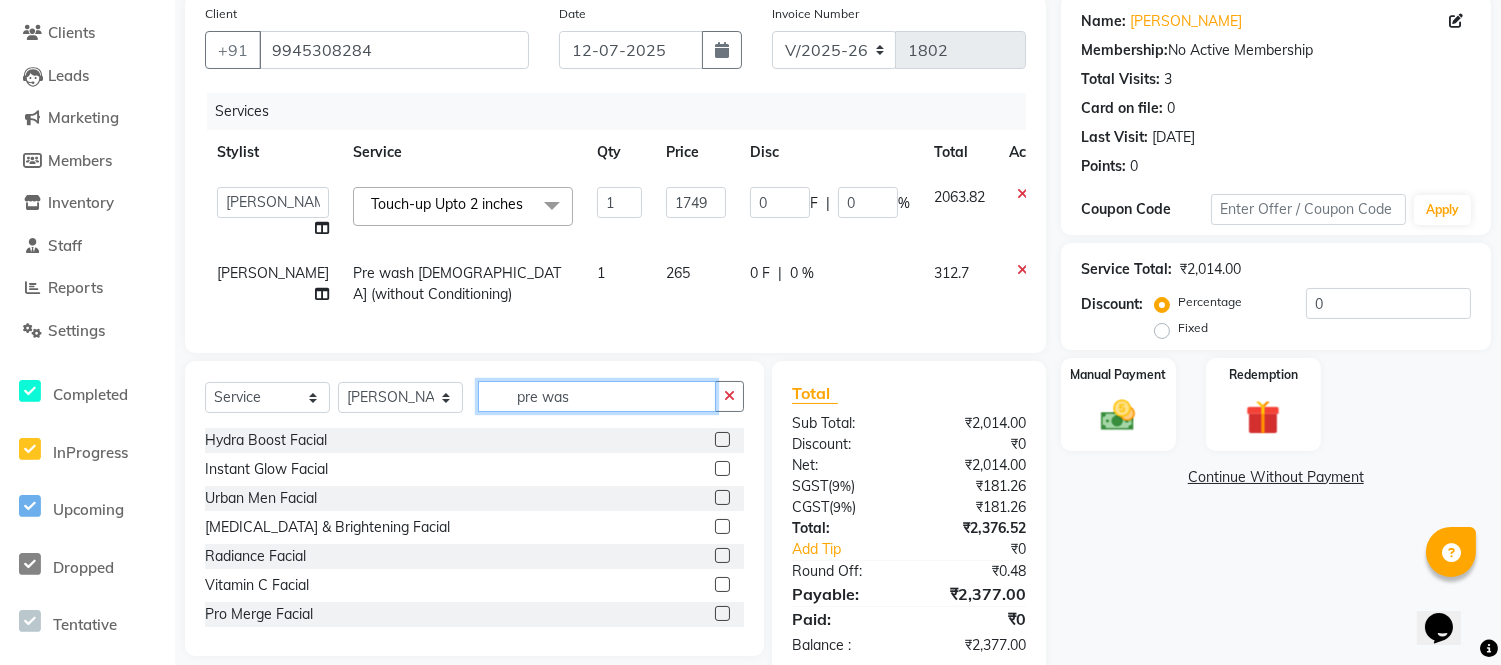 drag, startPoint x: 615, startPoint y: 448, endPoint x: 417, endPoint y: 456, distance: 198.16154 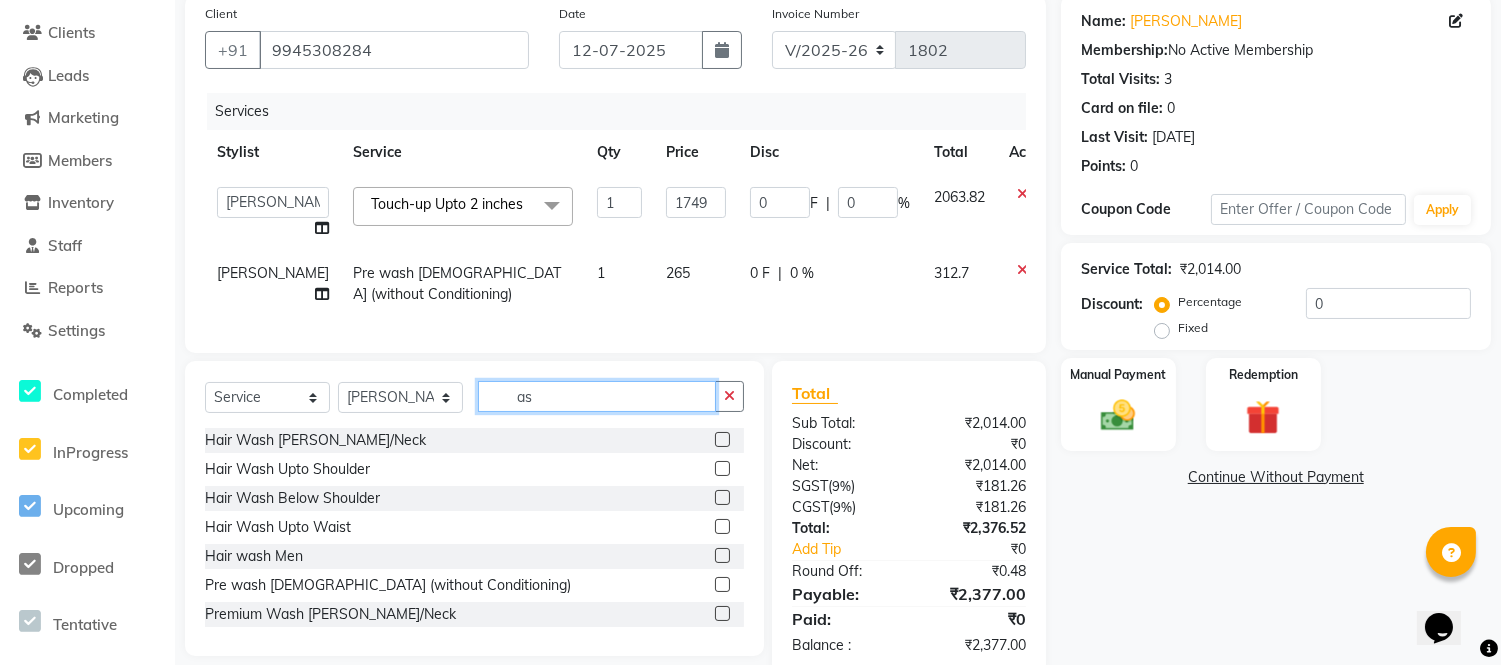 type on "a" 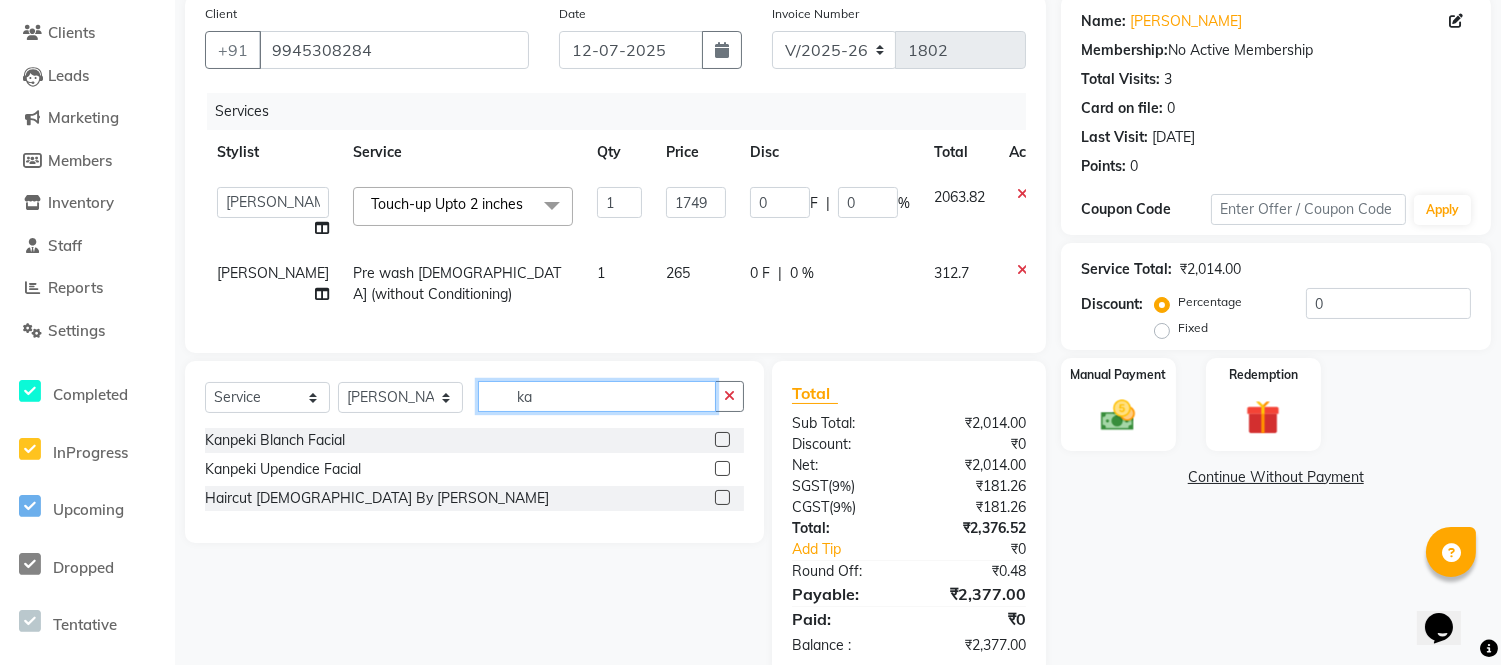 type on "k" 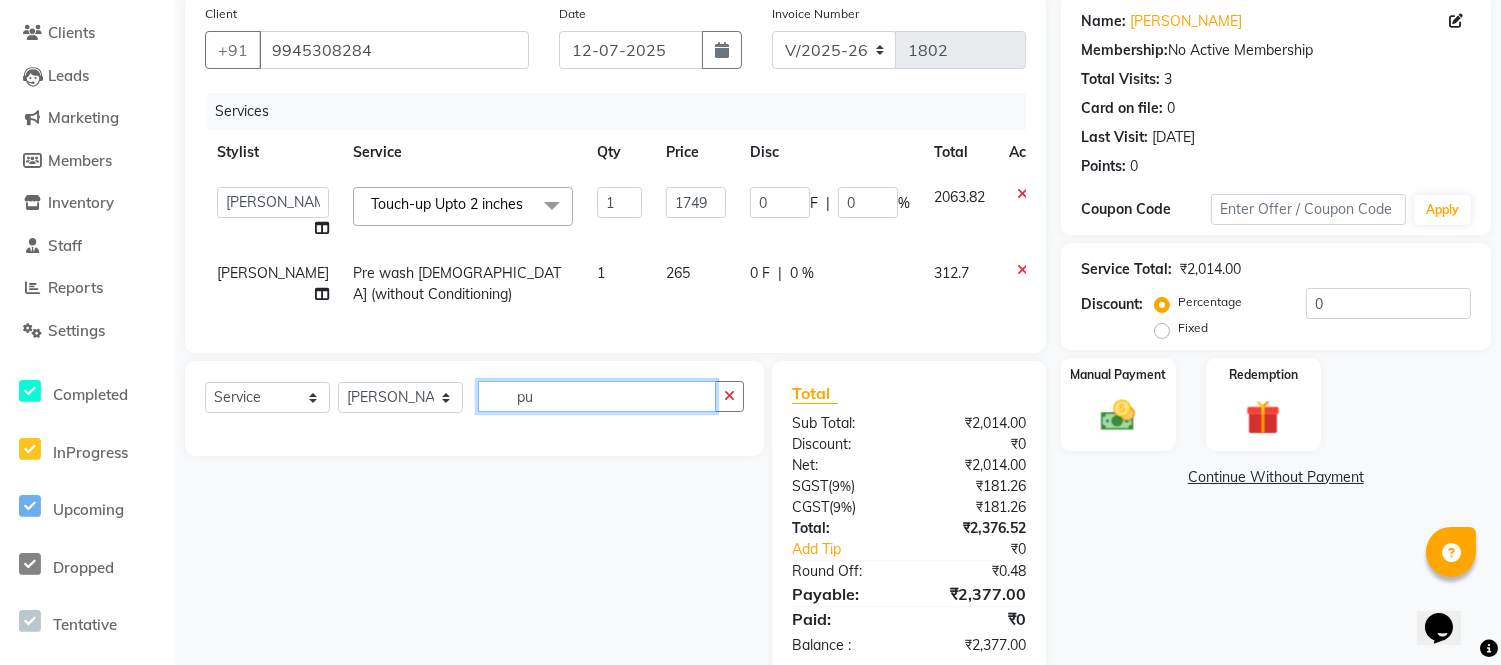 type on "p" 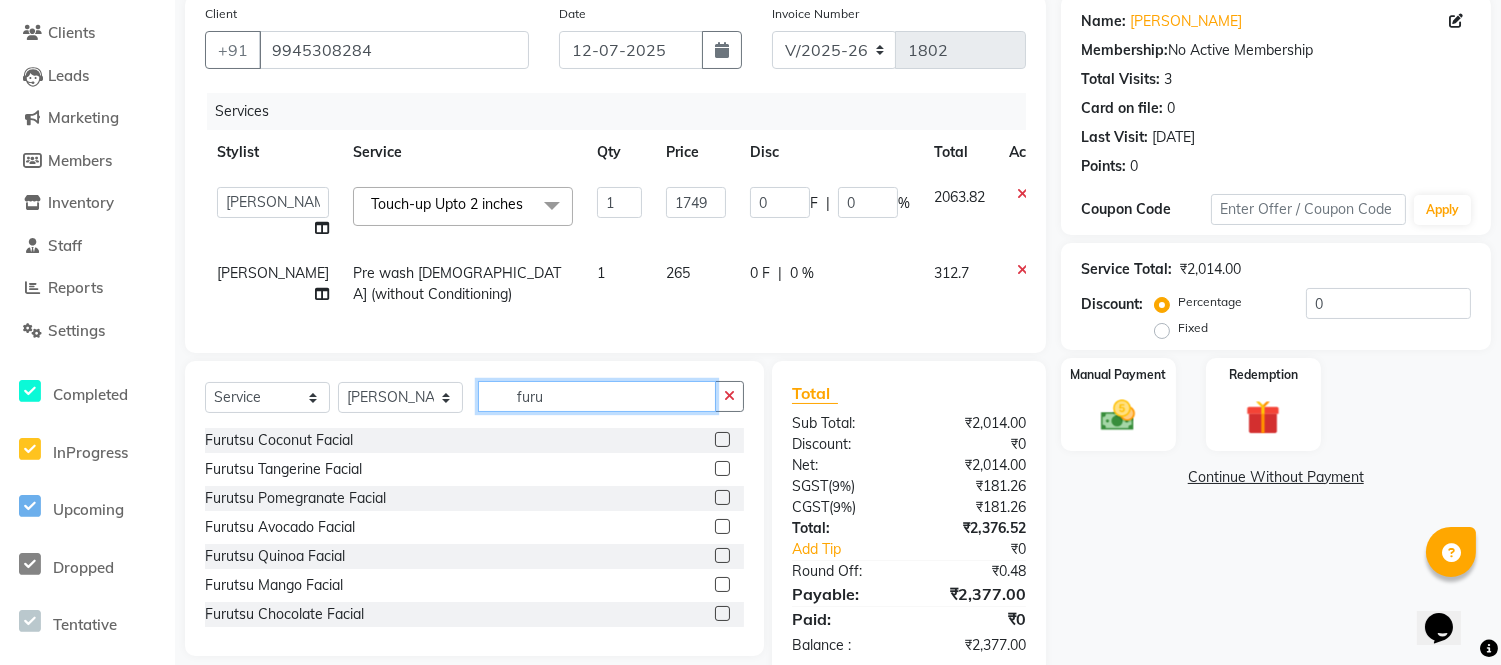 scroll, scrollTop: 3, scrollLeft: 0, axis: vertical 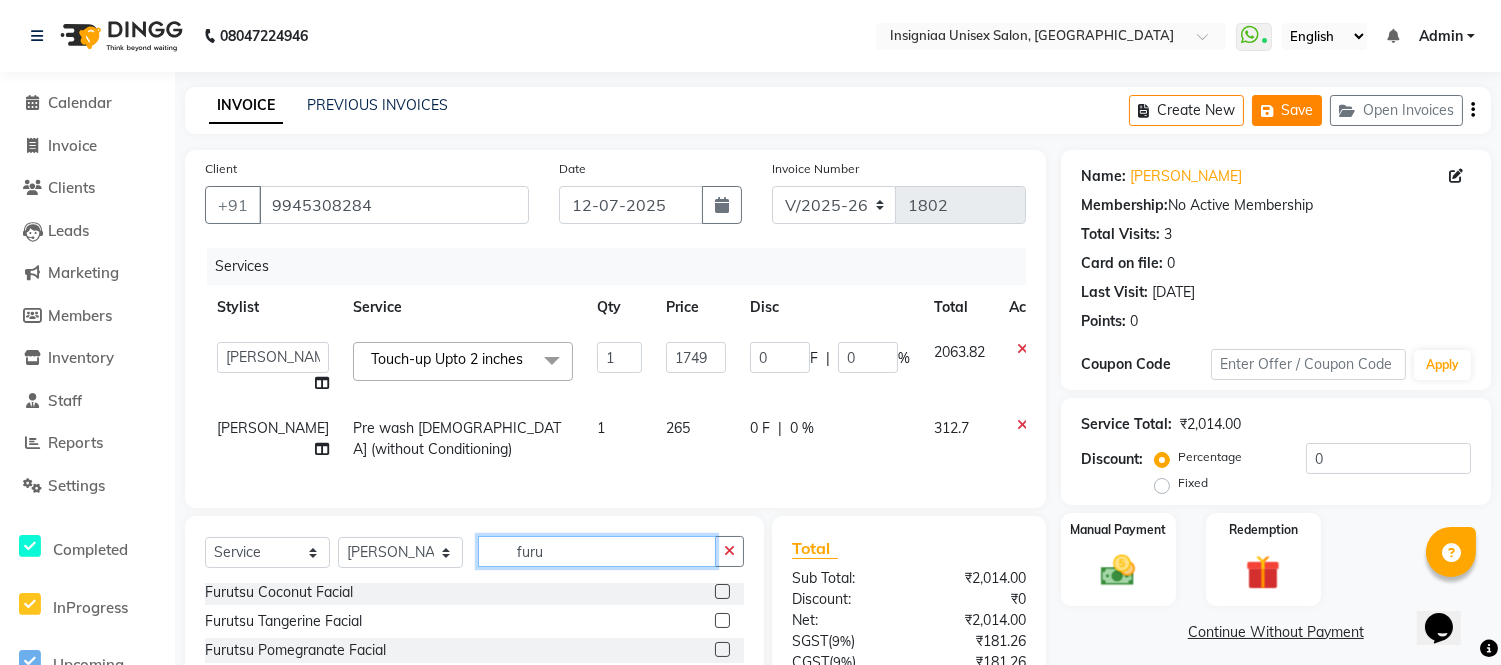 type on "furu" 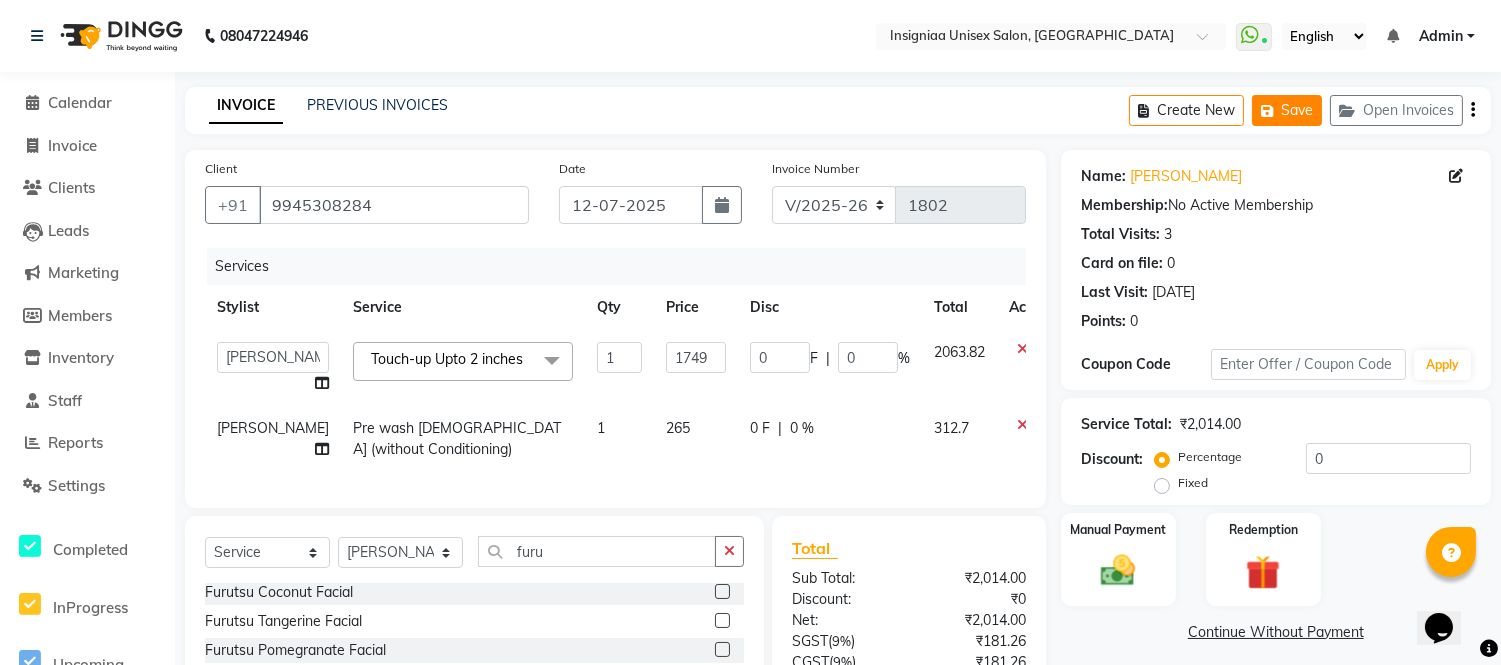 click on "Save" 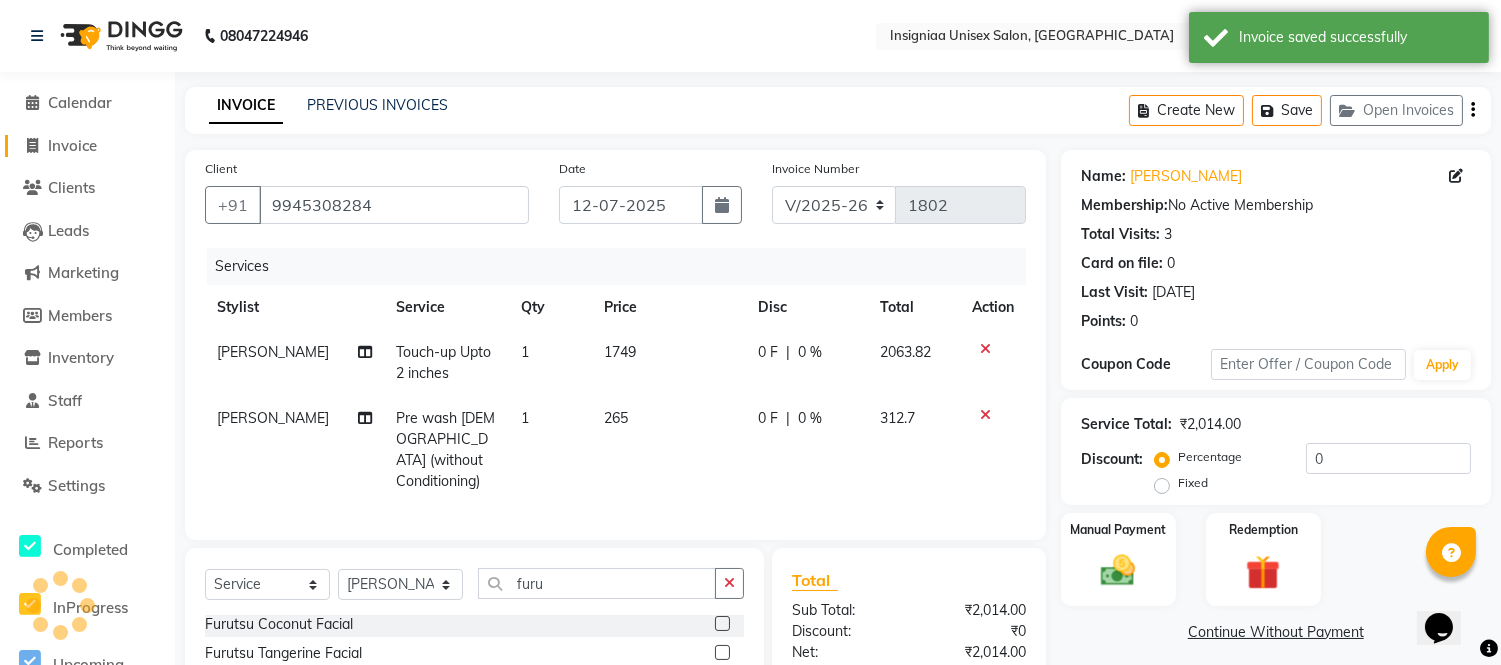 click on "Invoice" 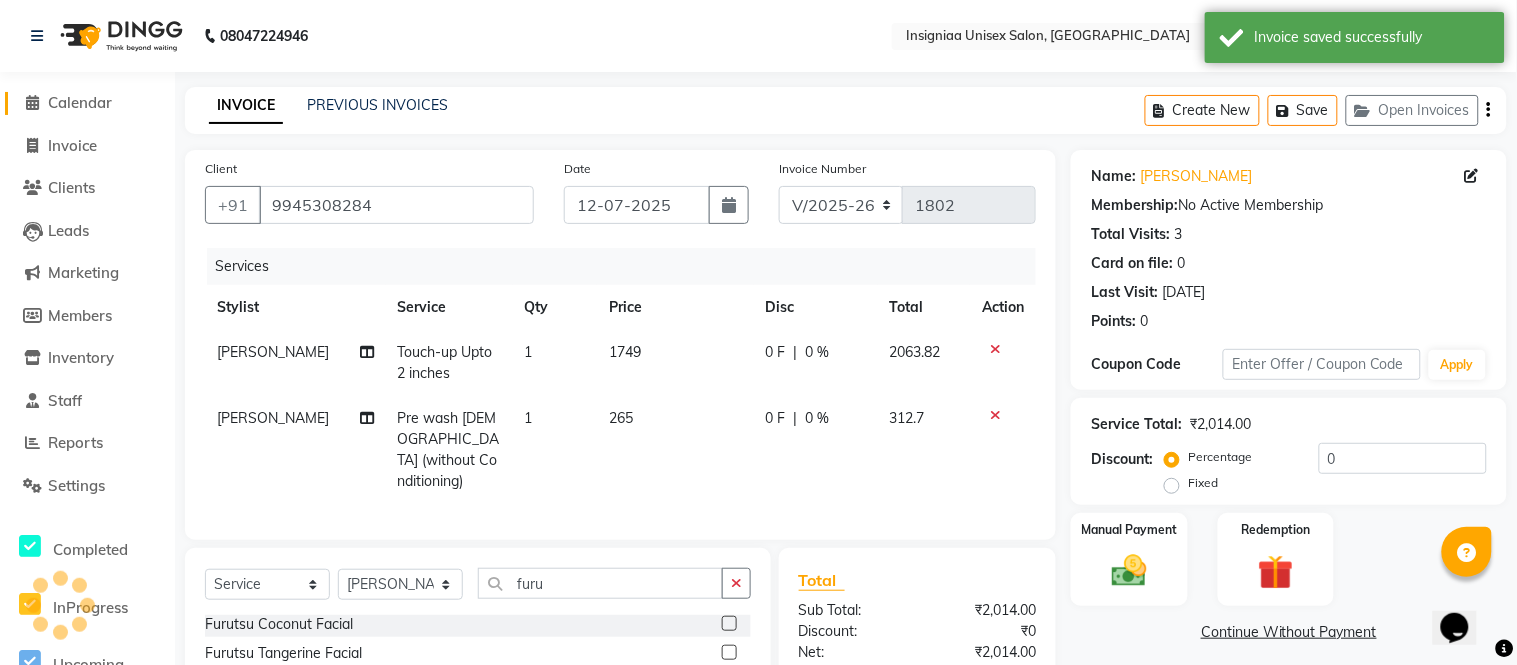 select on "service" 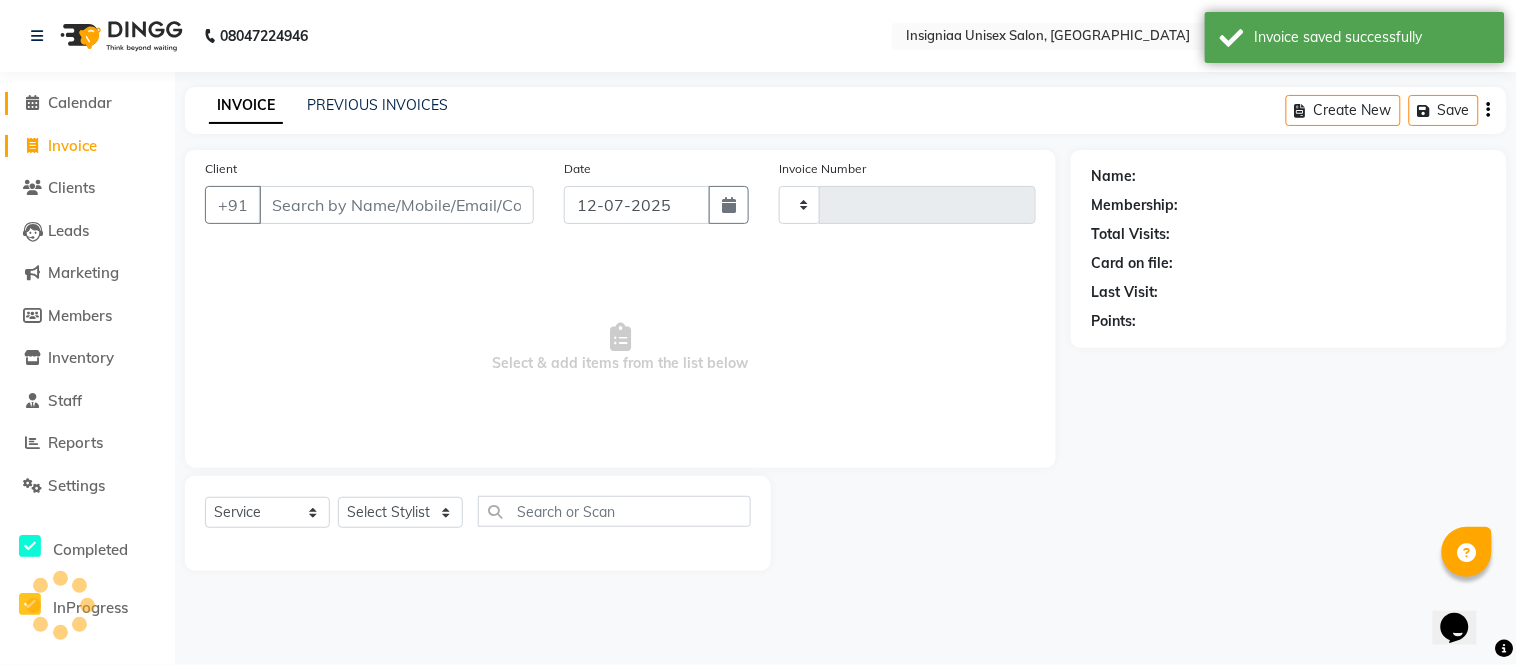 type on "1802" 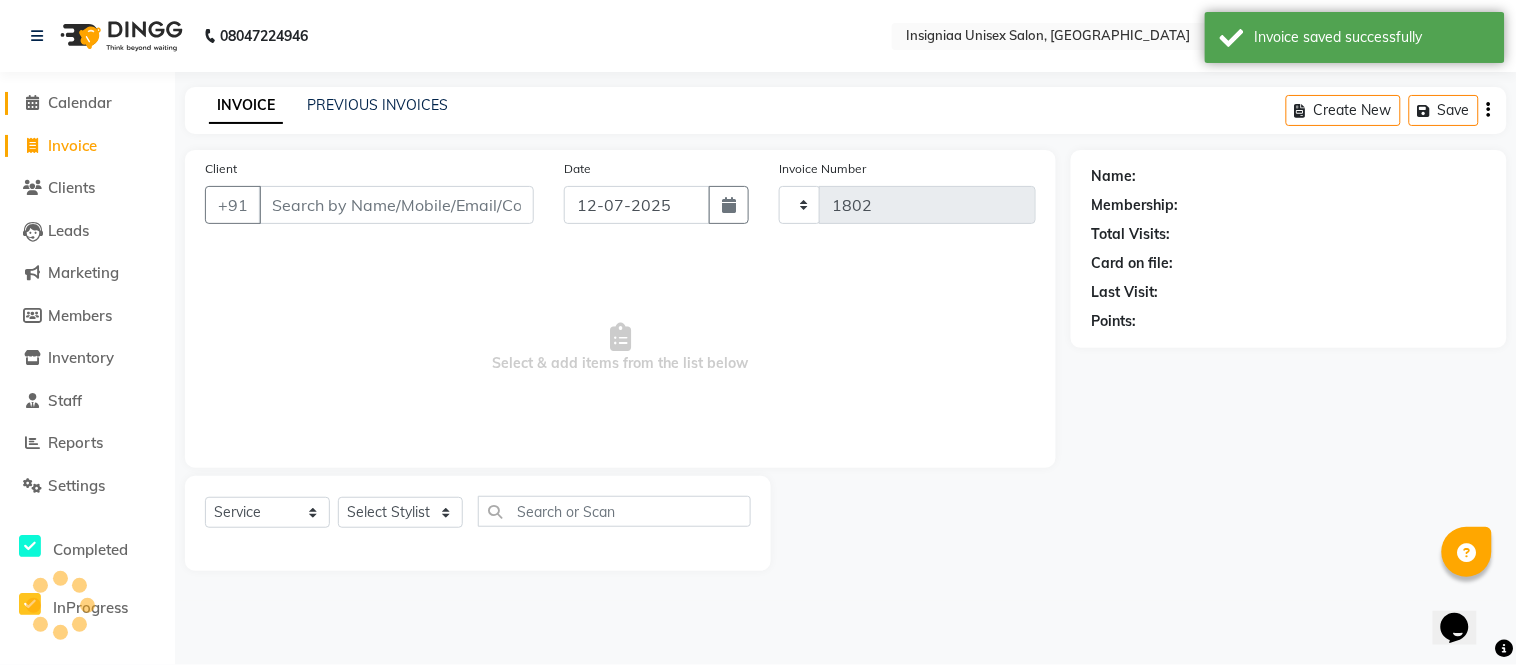 select on "6999" 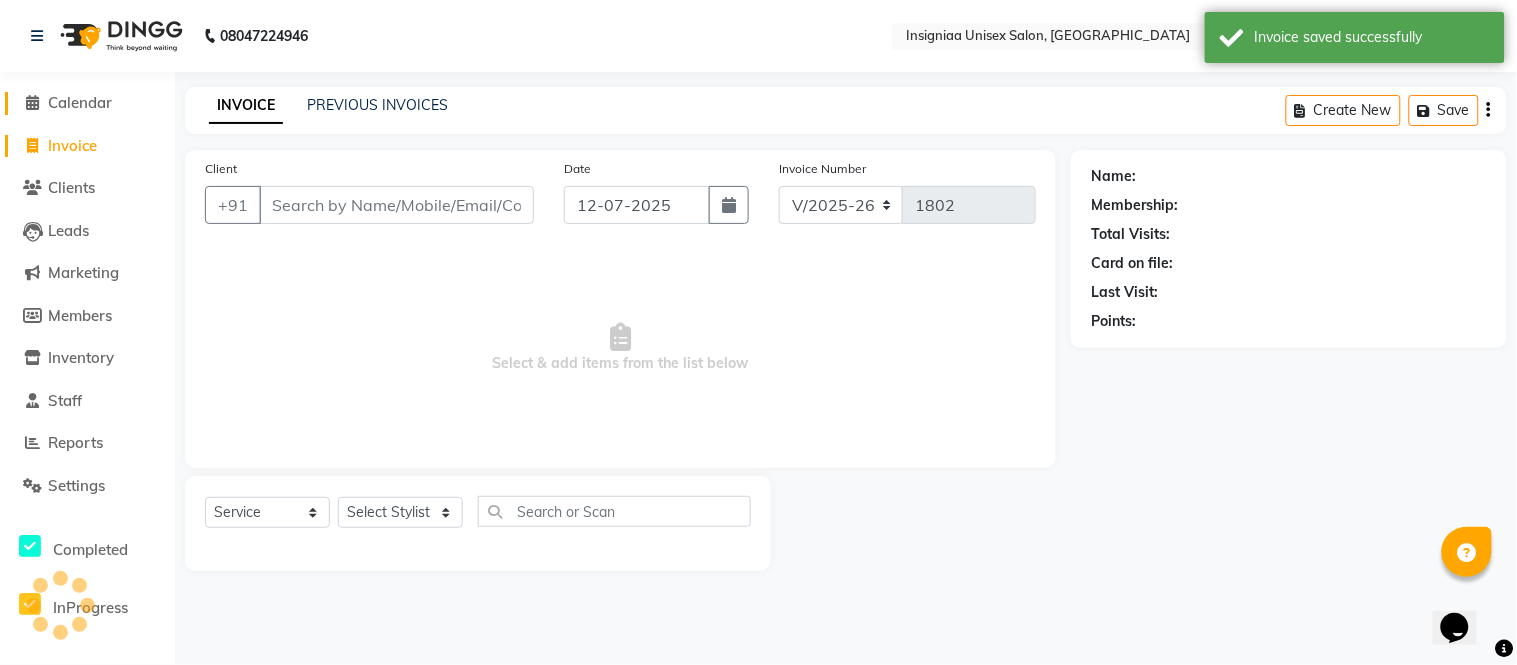 click on "Calendar" 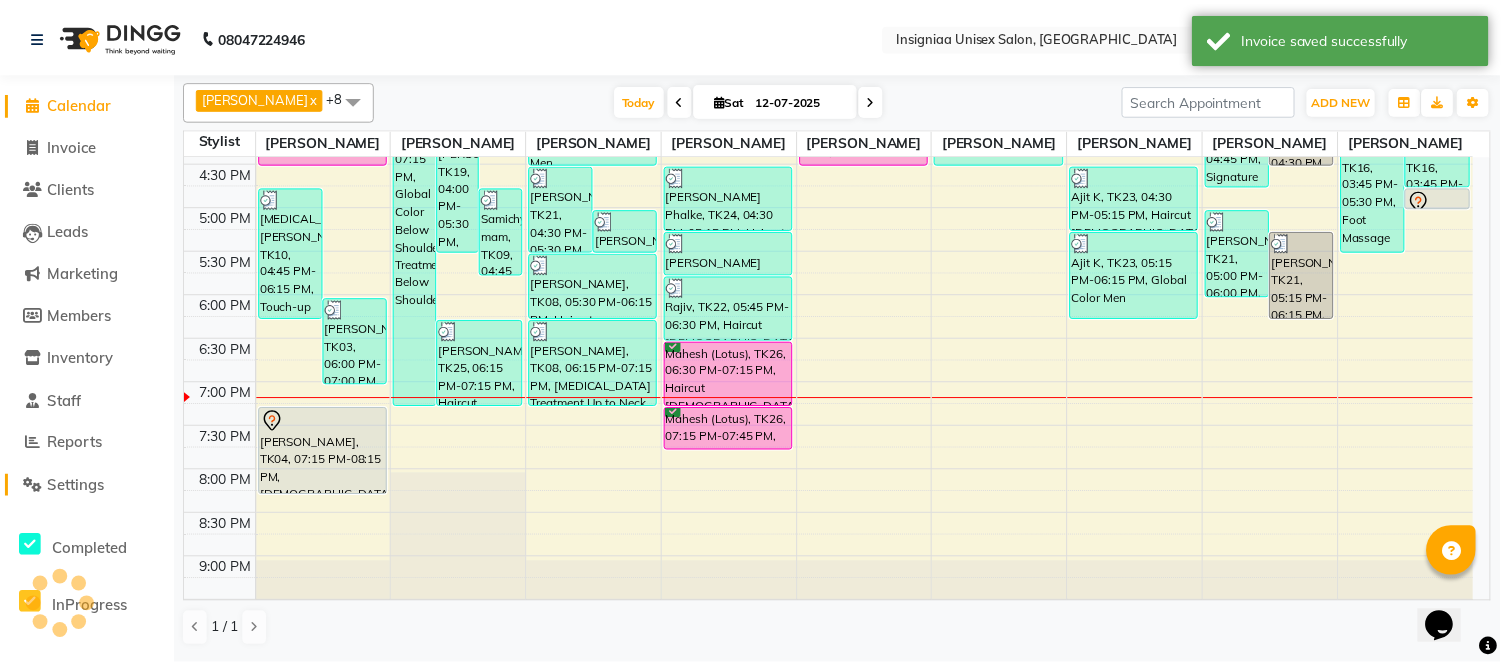 scroll, scrollTop: 0, scrollLeft: 0, axis: both 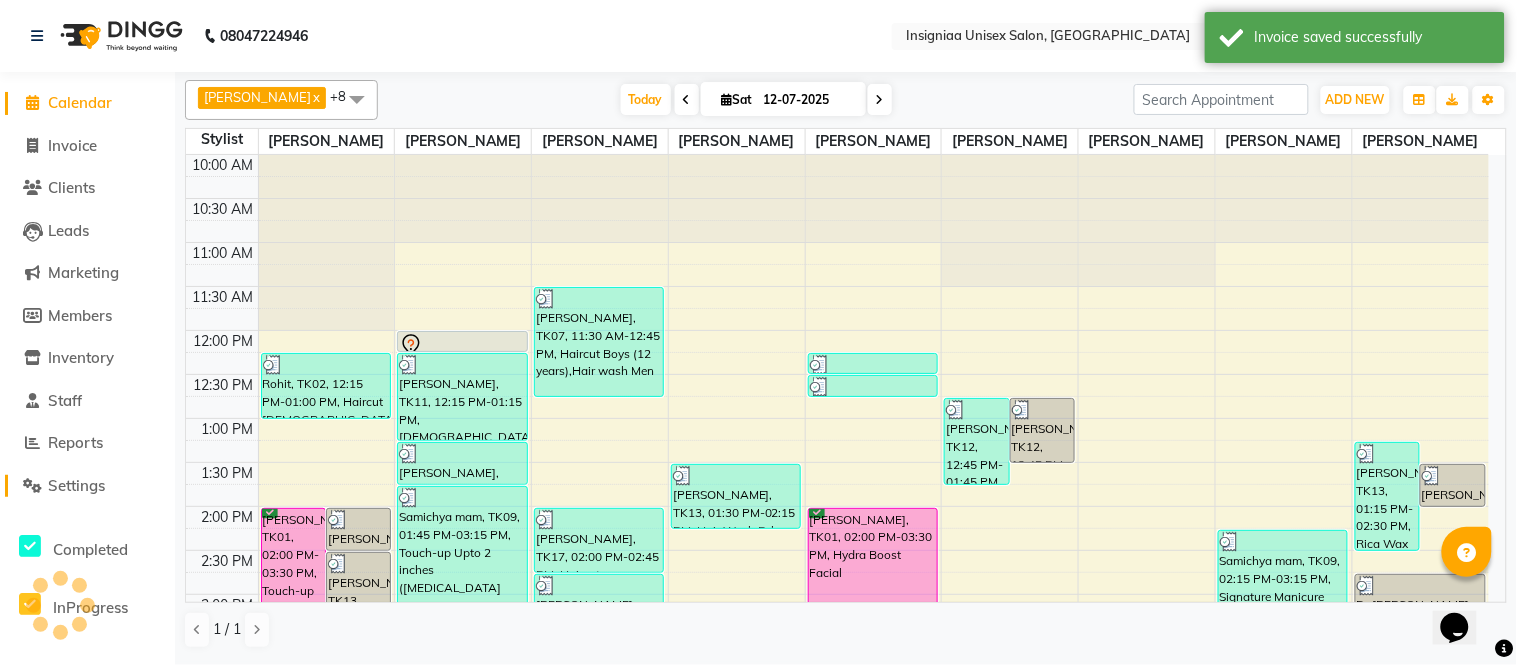 click on "Settings" 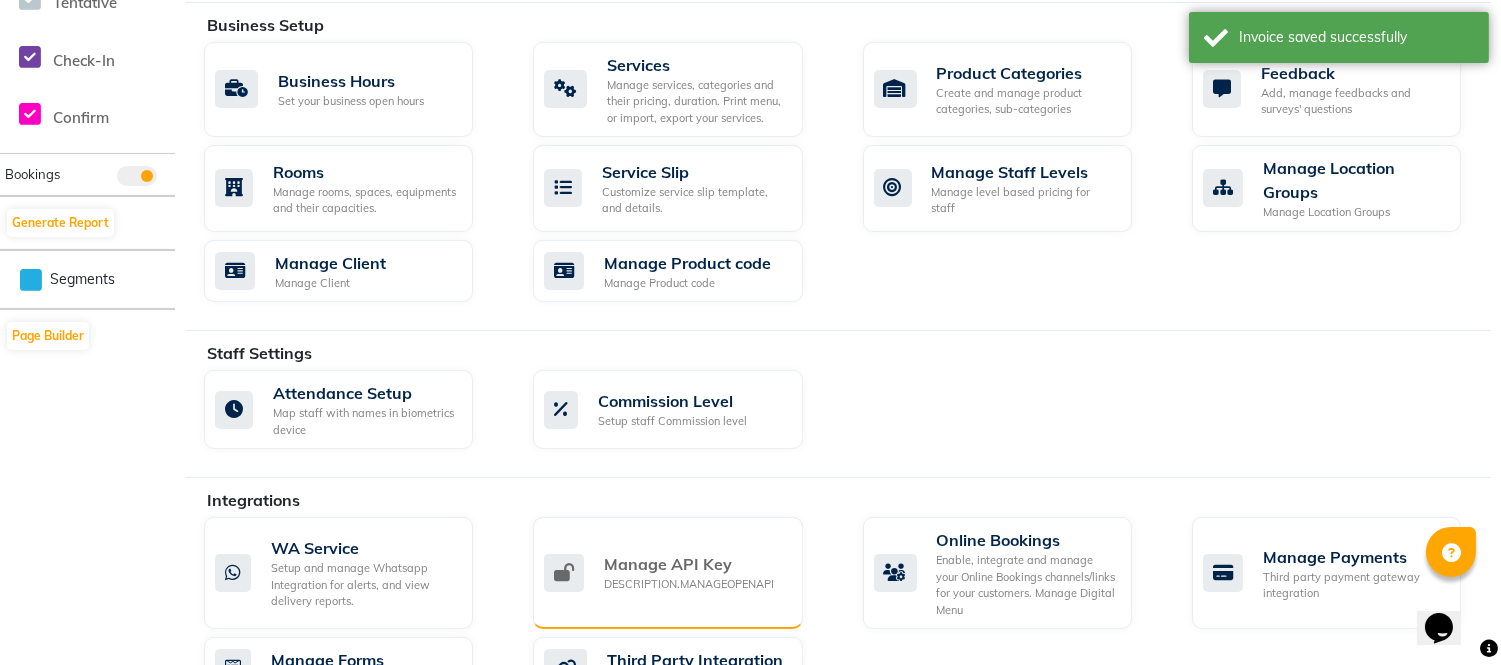 scroll, scrollTop: 783, scrollLeft: 0, axis: vertical 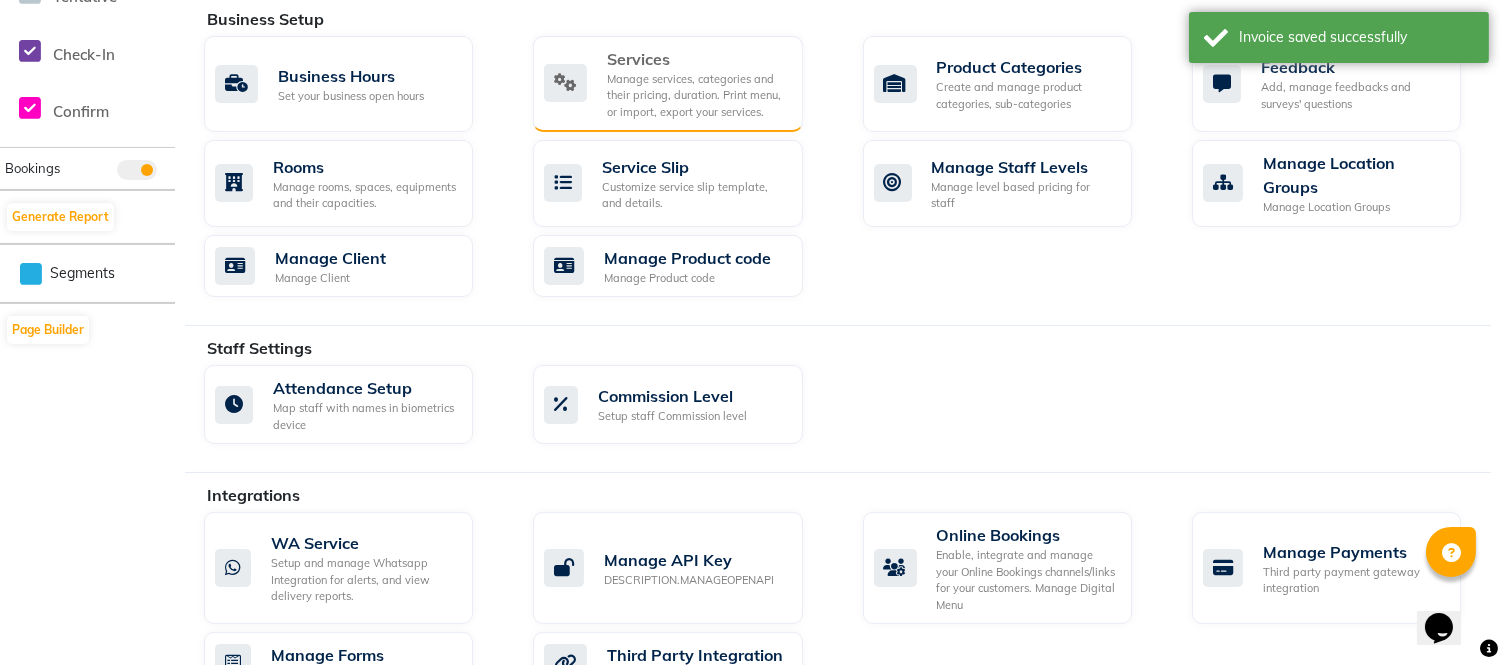 click on "Manage services, categories and their pricing, duration. Print menu, or import, export your services." 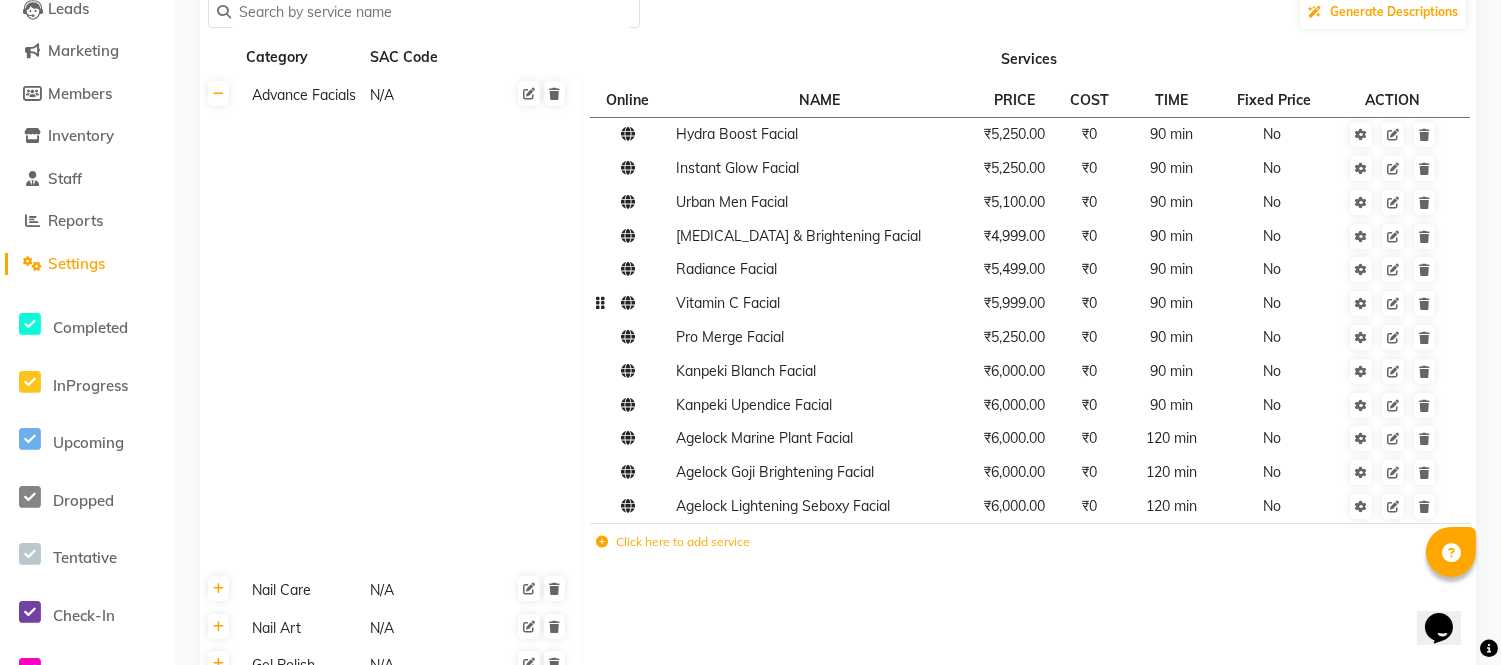 scroll, scrollTop: 111, scrollLeft: 0, axis: vertical 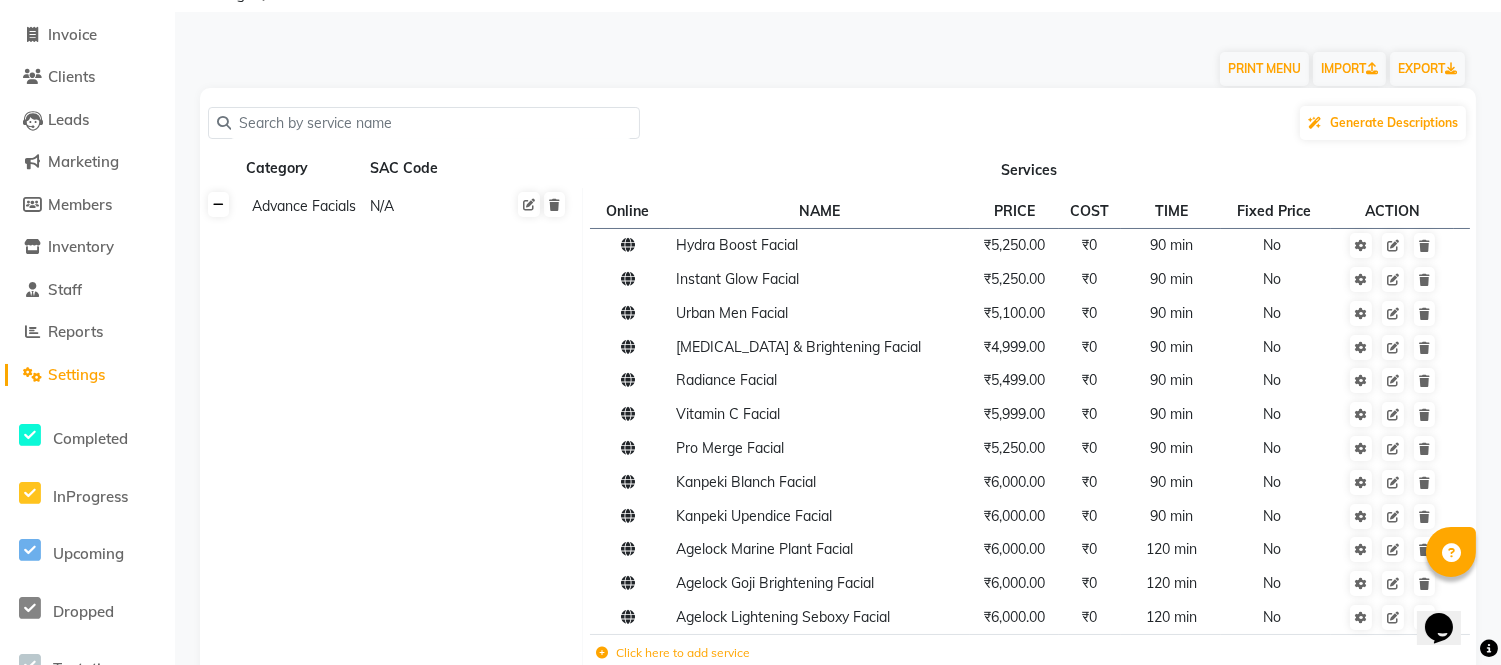 click 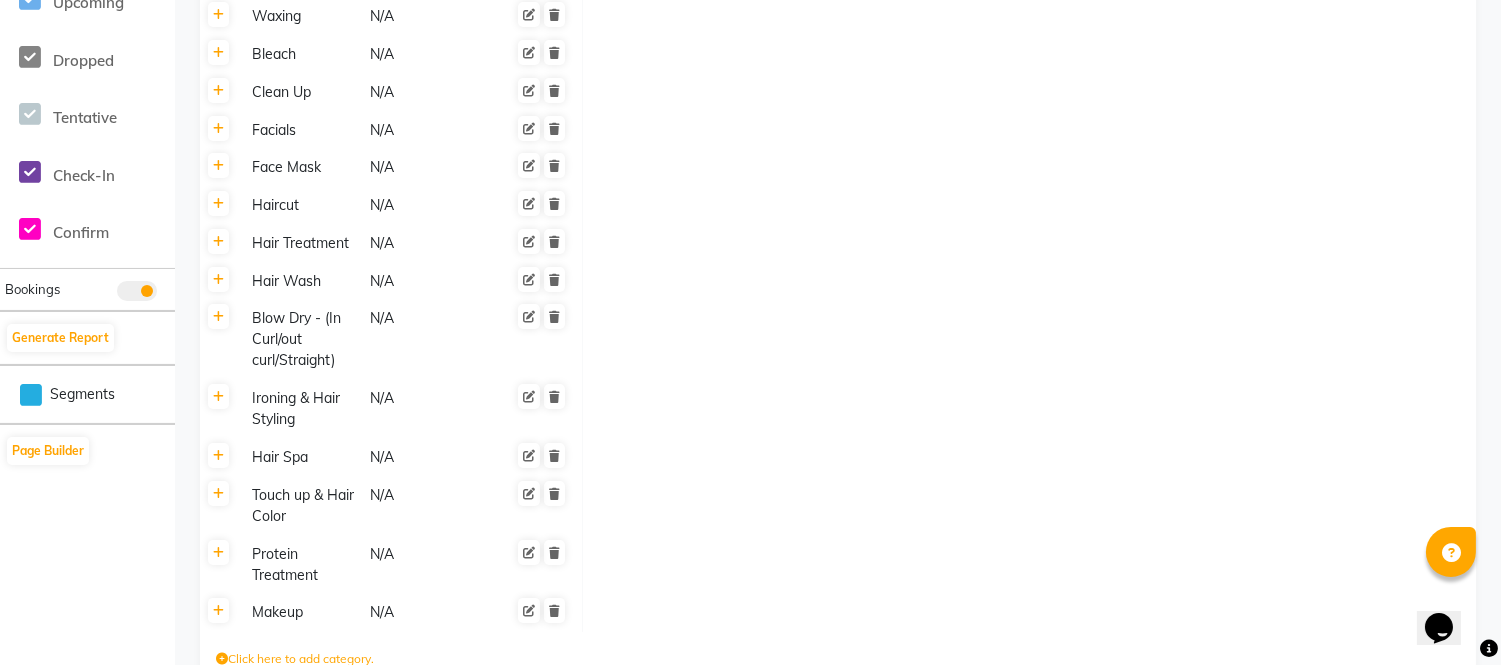 scroll, scrollTop: 555, scrollLeft: 0, axis: vertical 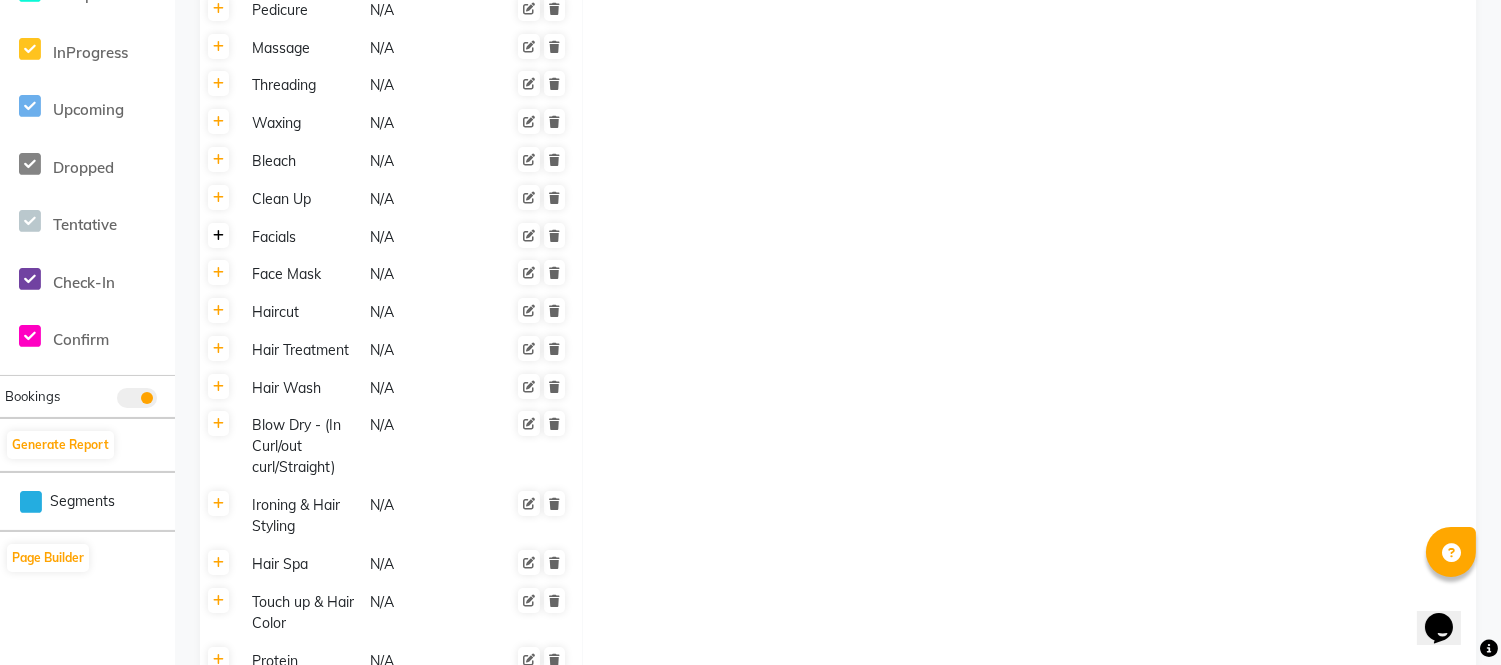 click 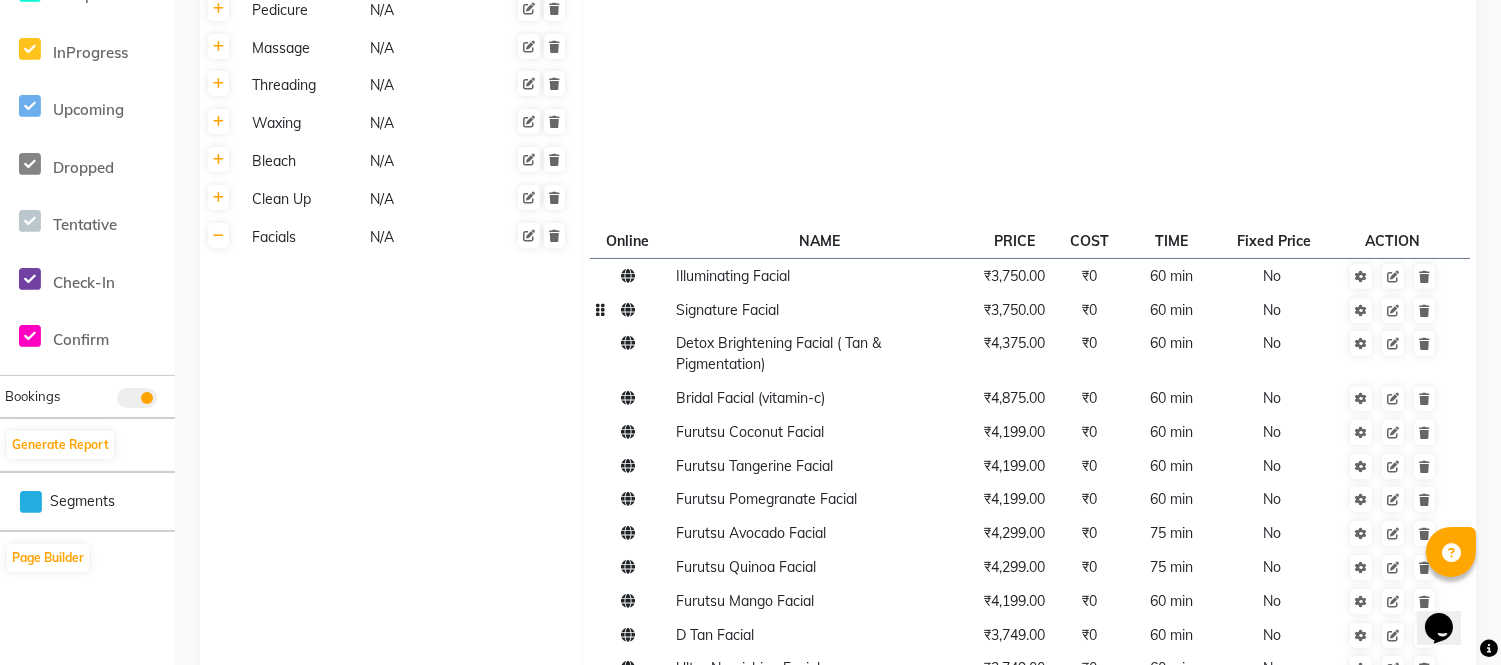 scroll, scrollTop: 888, scrollLeft: 0, axis: vertical 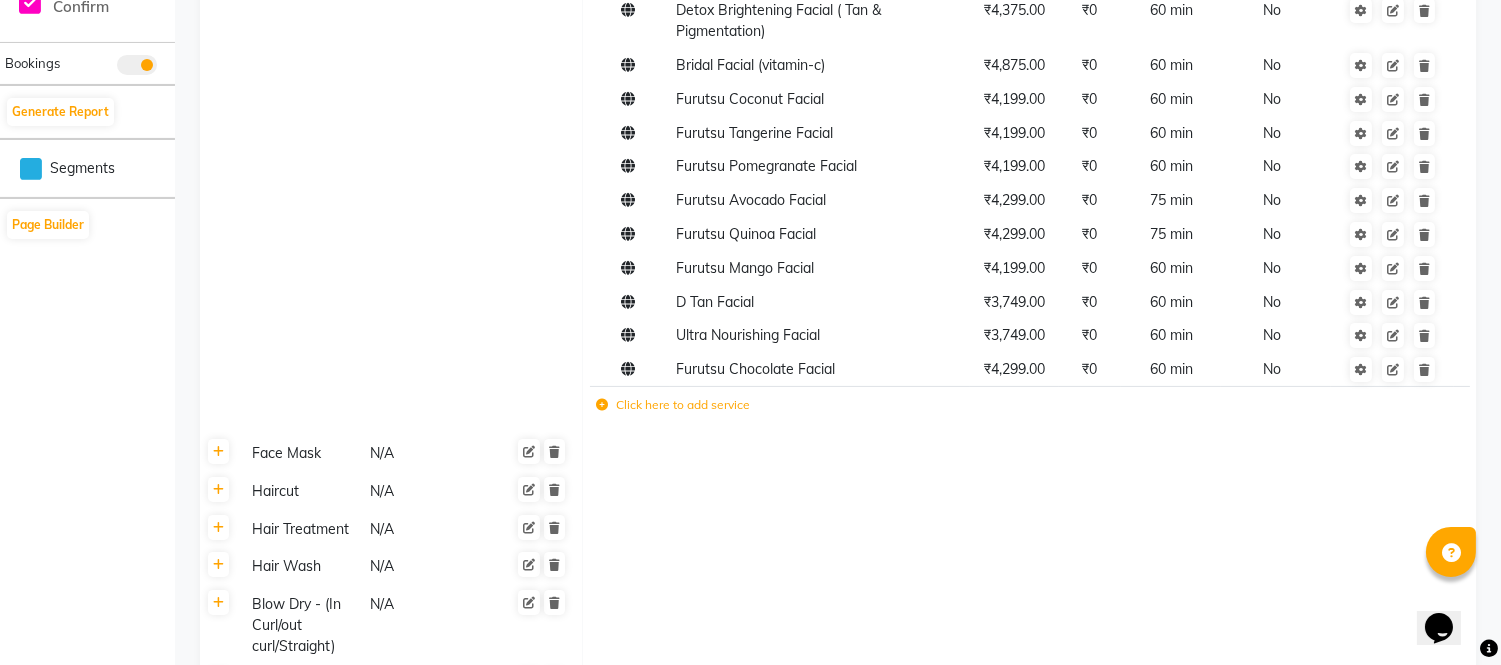 click on "Click here to add service" 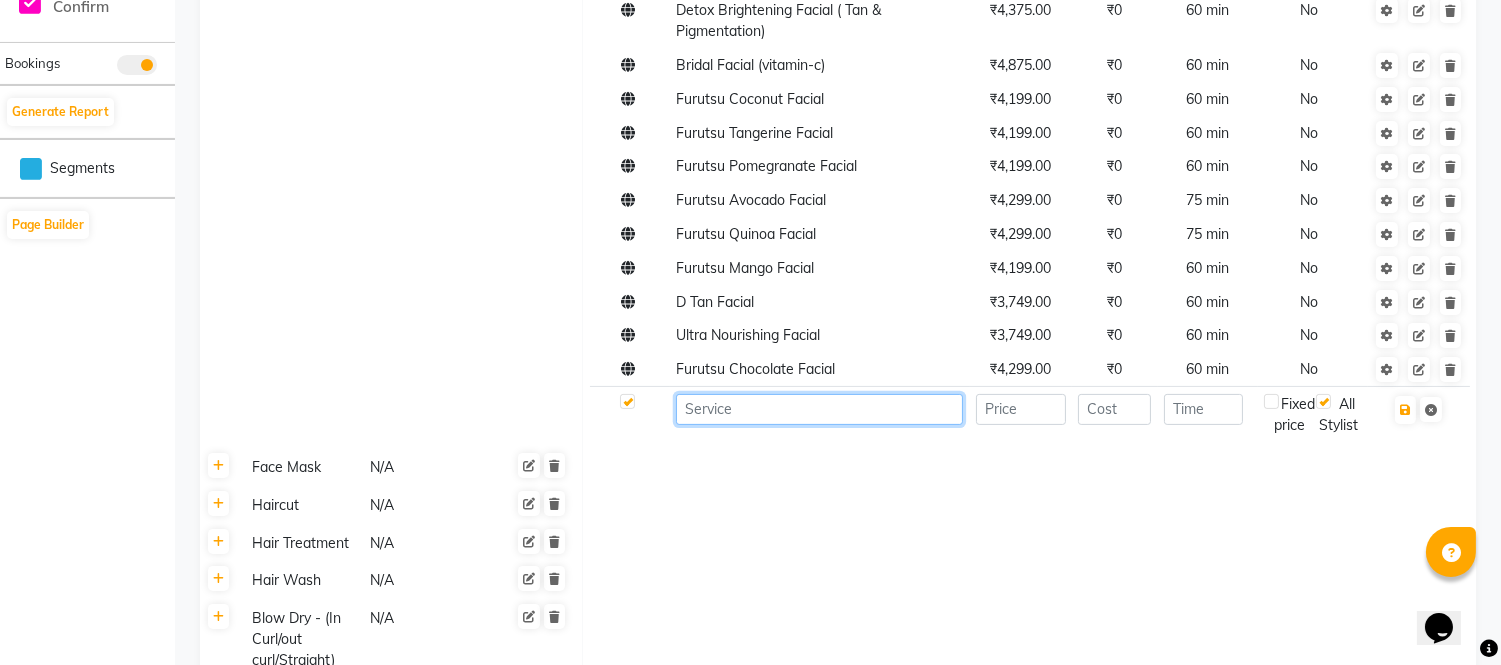 click 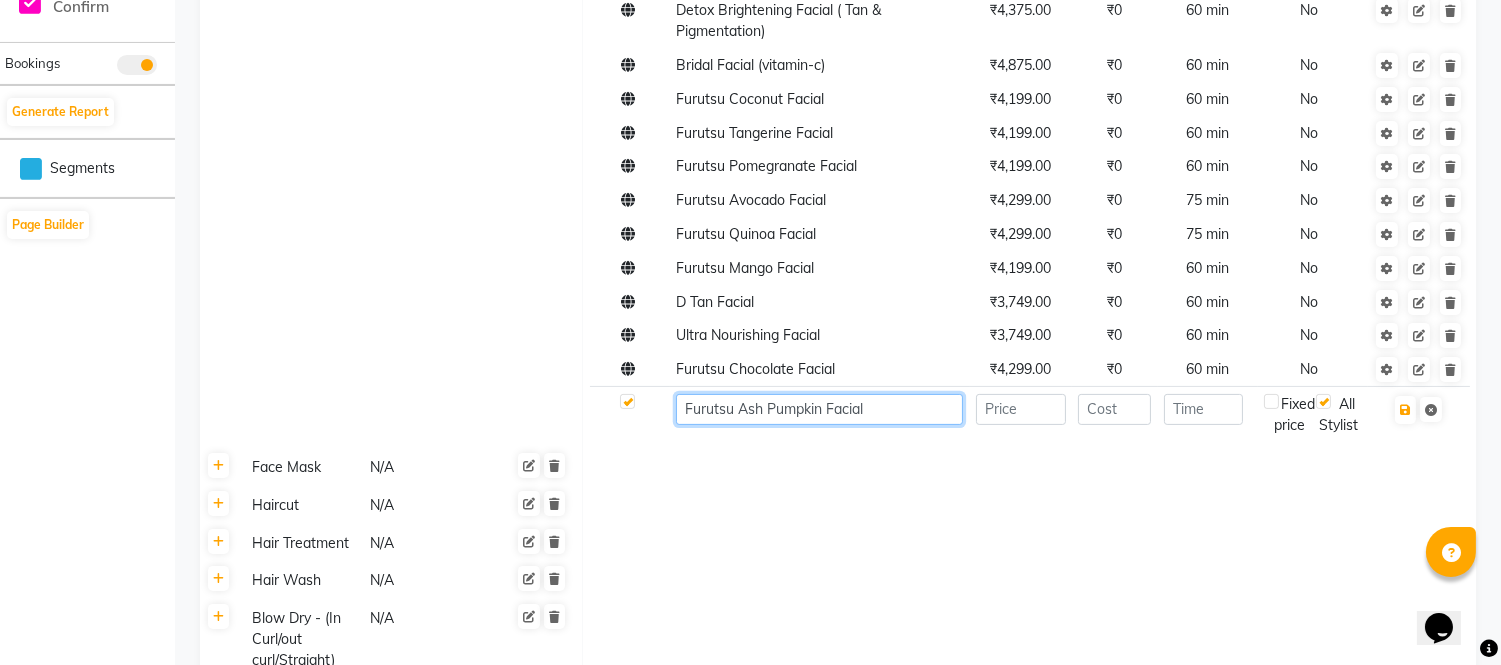 type on "Furutsu Ash Pumpkin Facial" 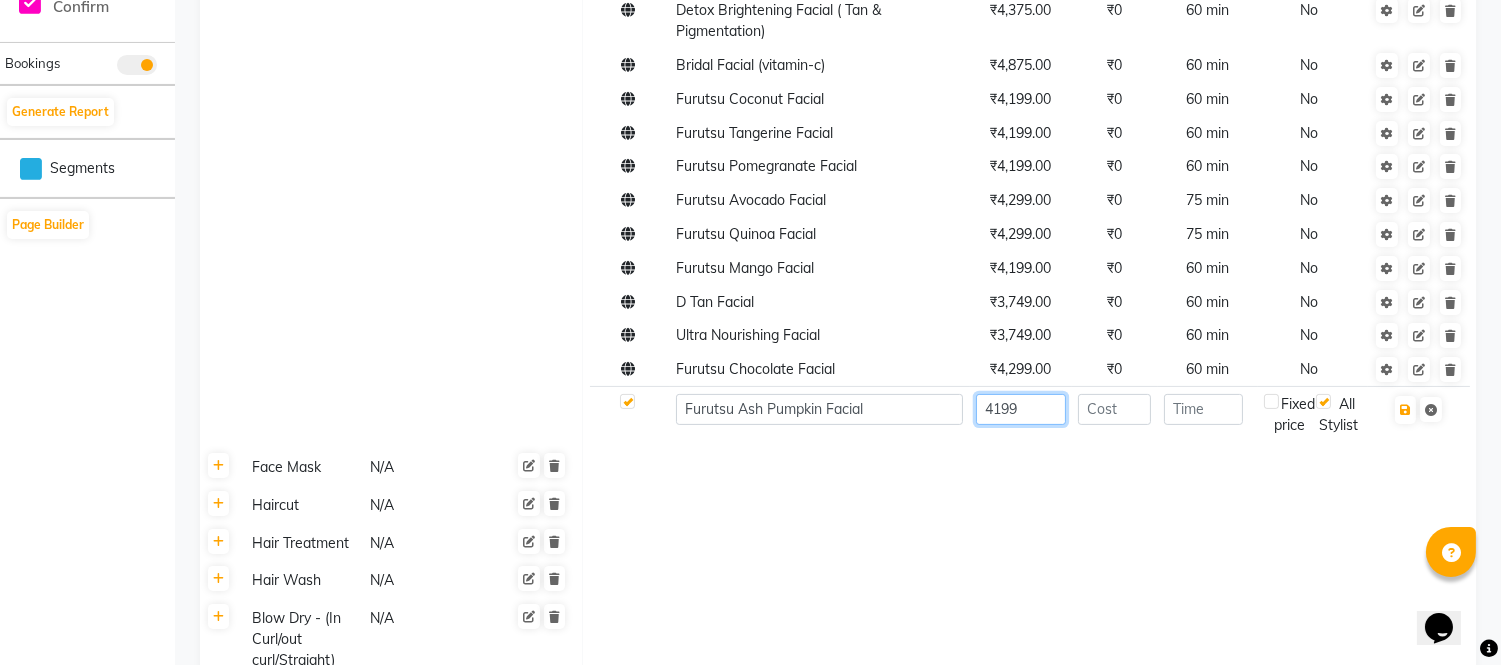 type on "4199" 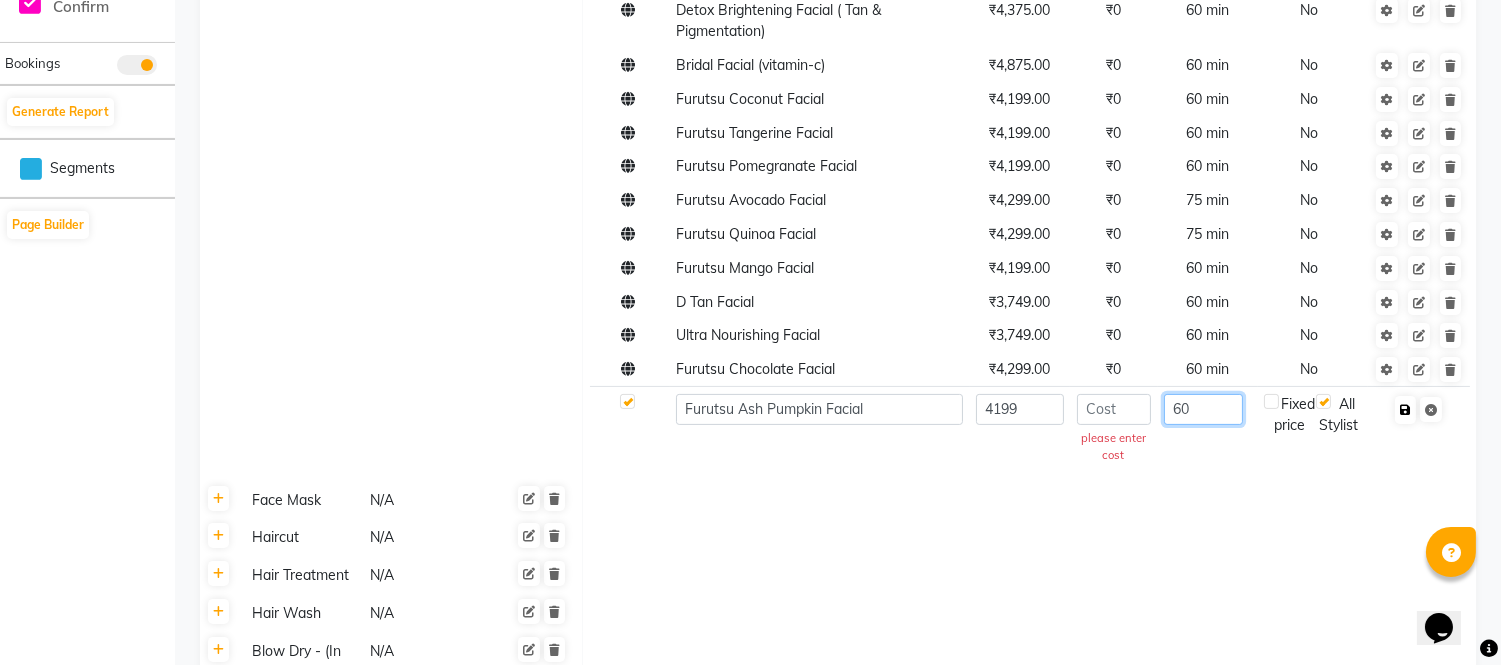 type on "60" 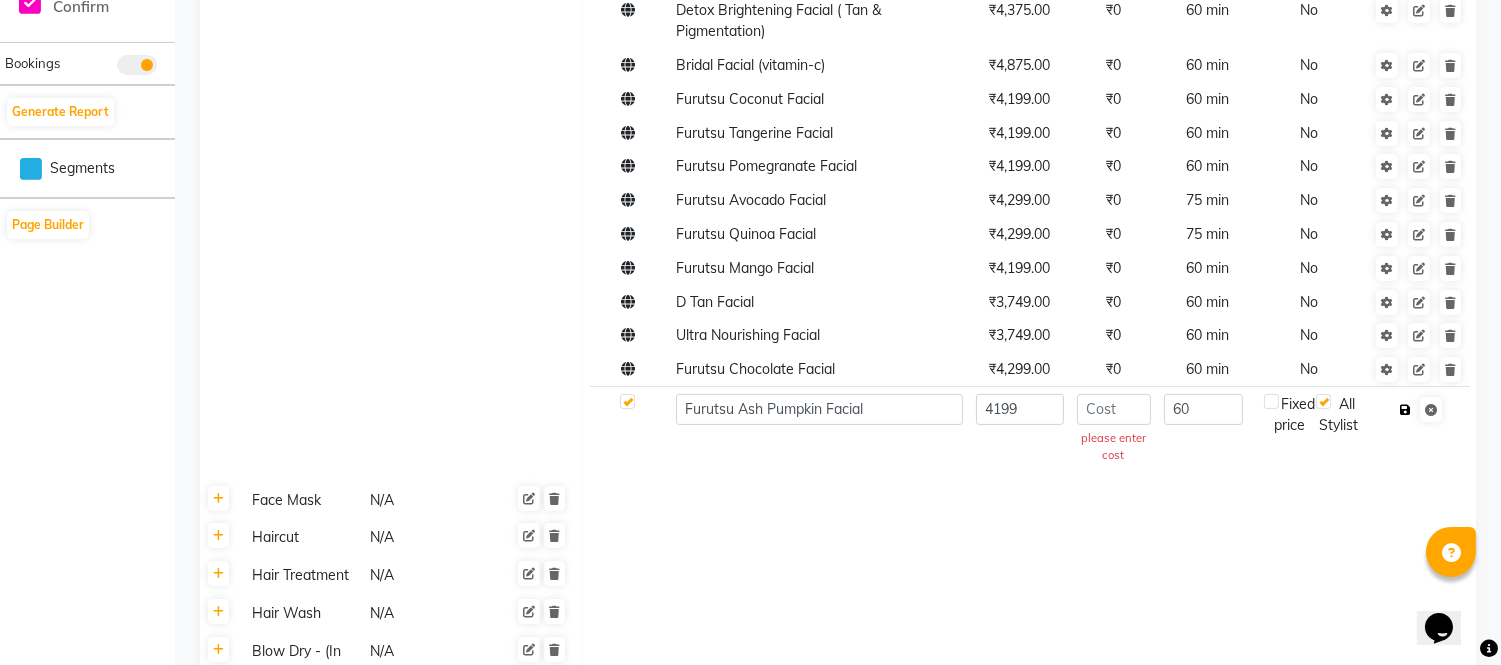 click at bounding box center [1405, 410] 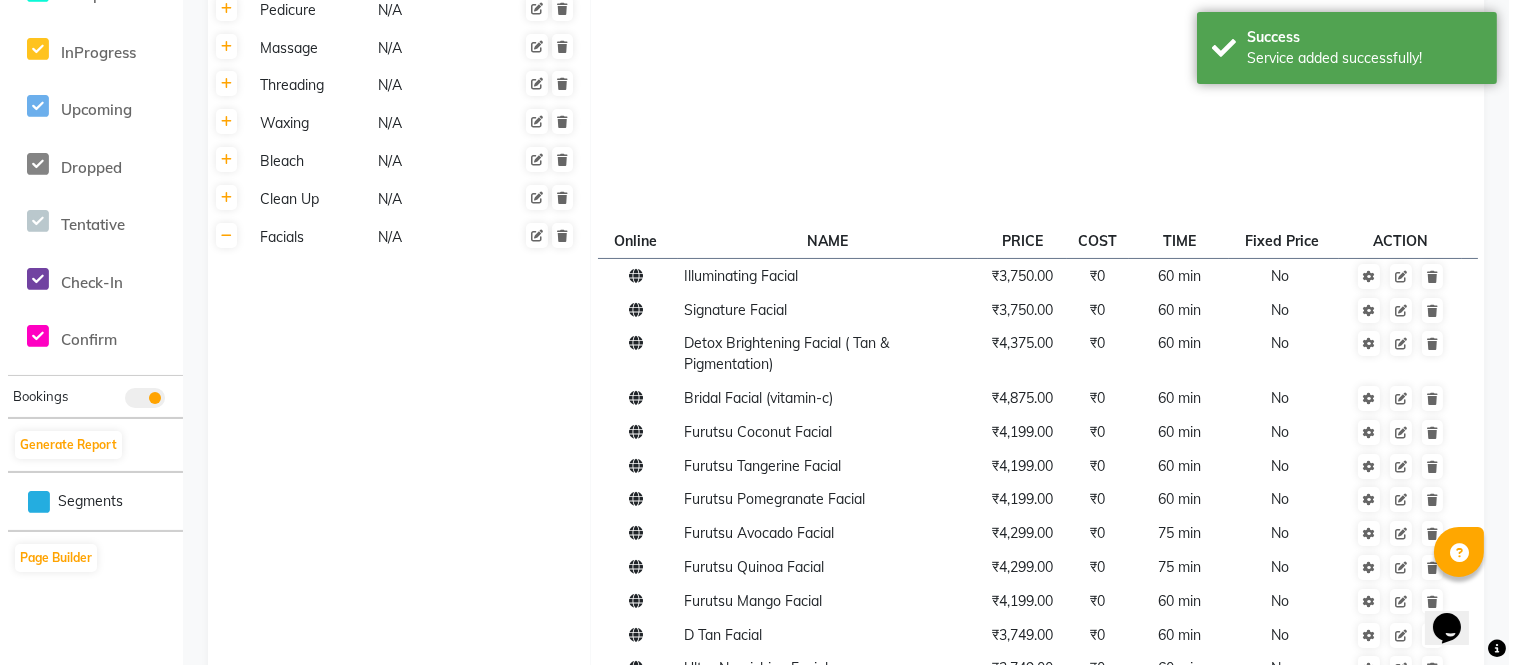 scroll, scrollTop: 0, scrollLeft: 0, axis: both 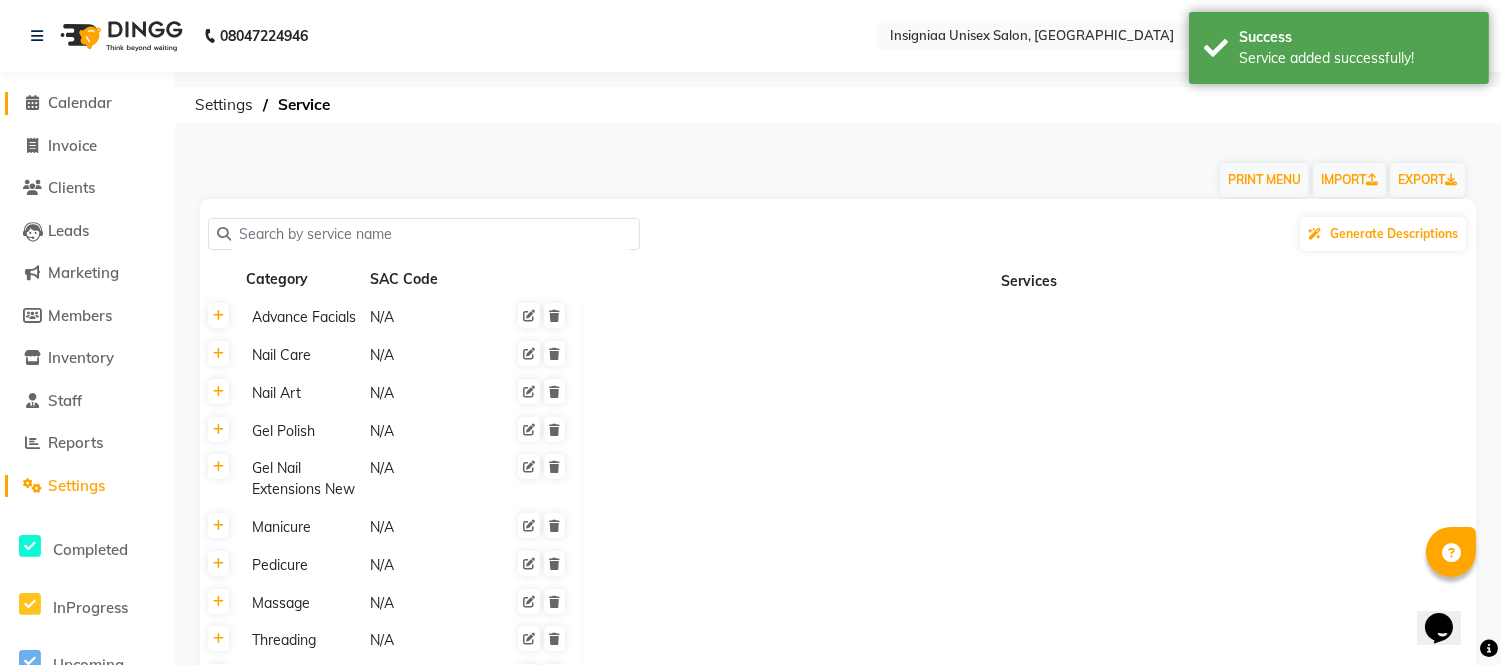 click on "Calendar" 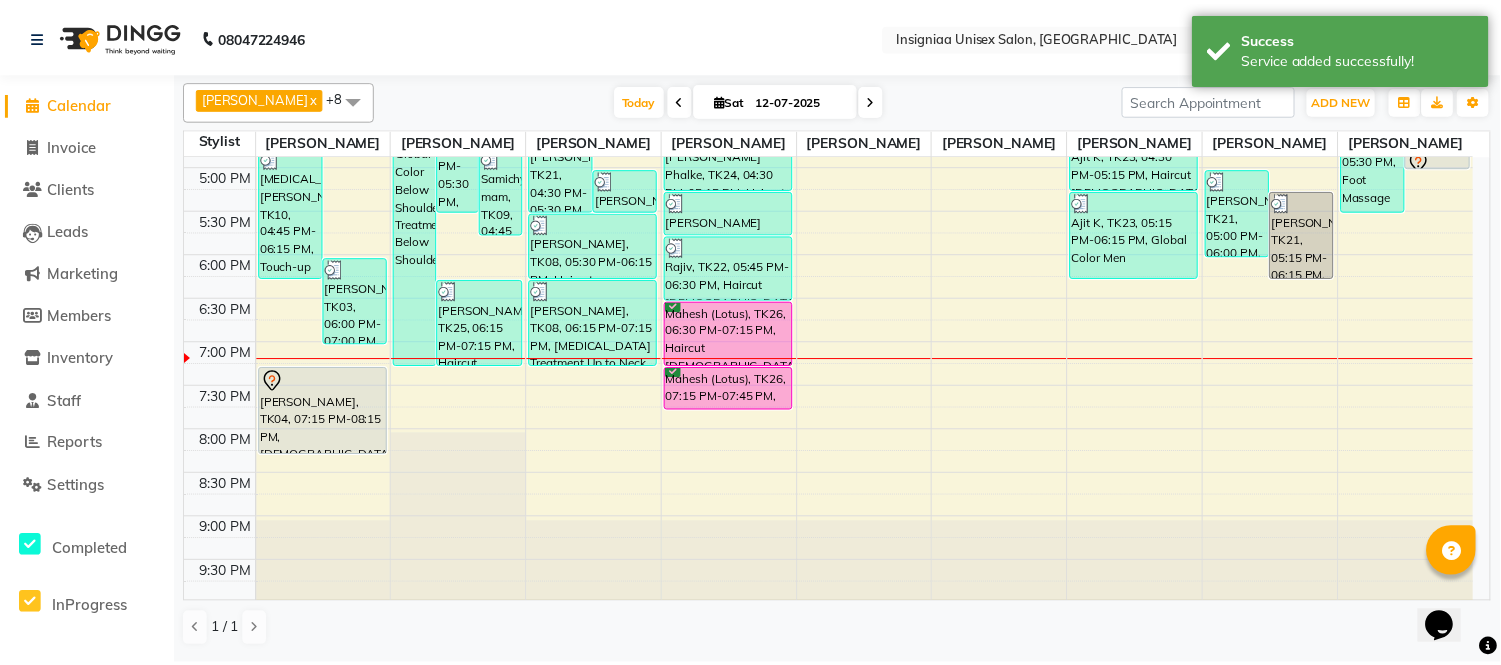 scroll, scrollTop: 523, scrollLeft: 0, axis: vertical 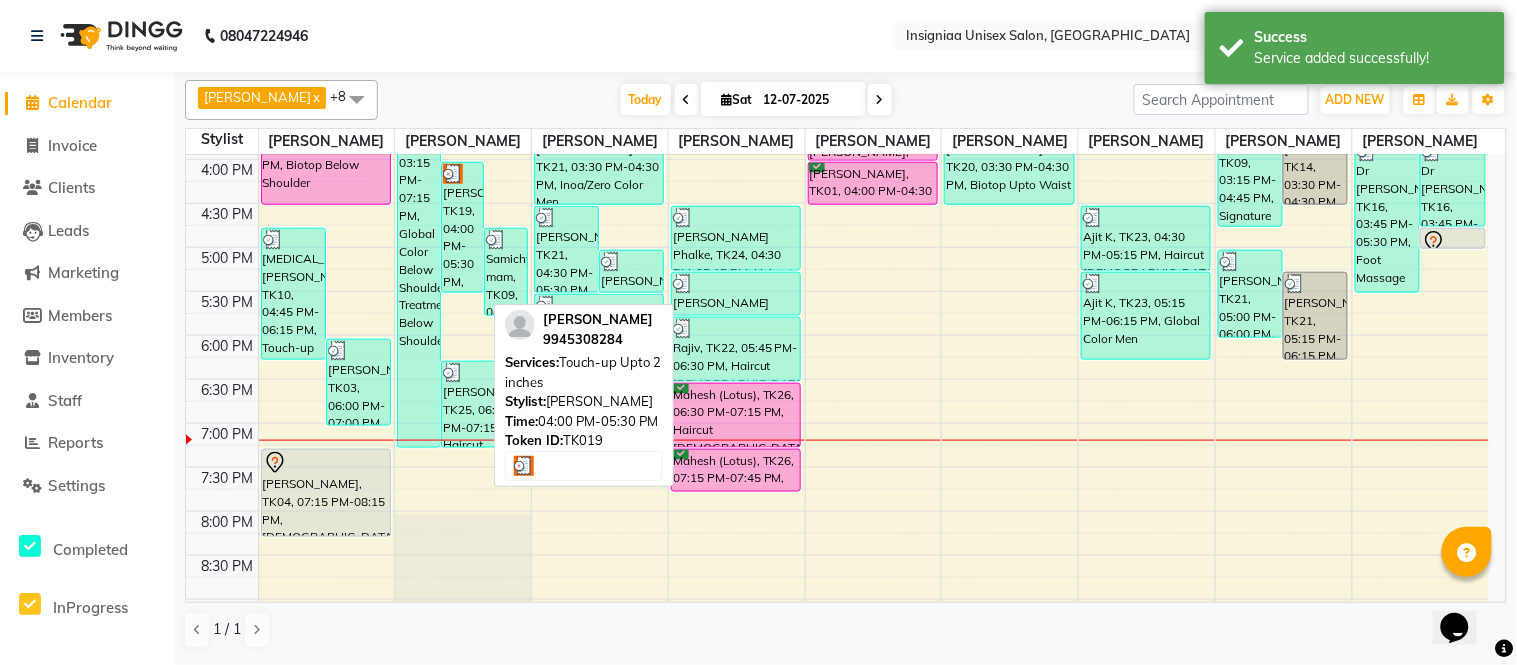 click on "[PERSON_NAME], TK19, 04:00 PM-05:30 PM, Touch-up Upto 2 inches" at bounding box center [462, 227] 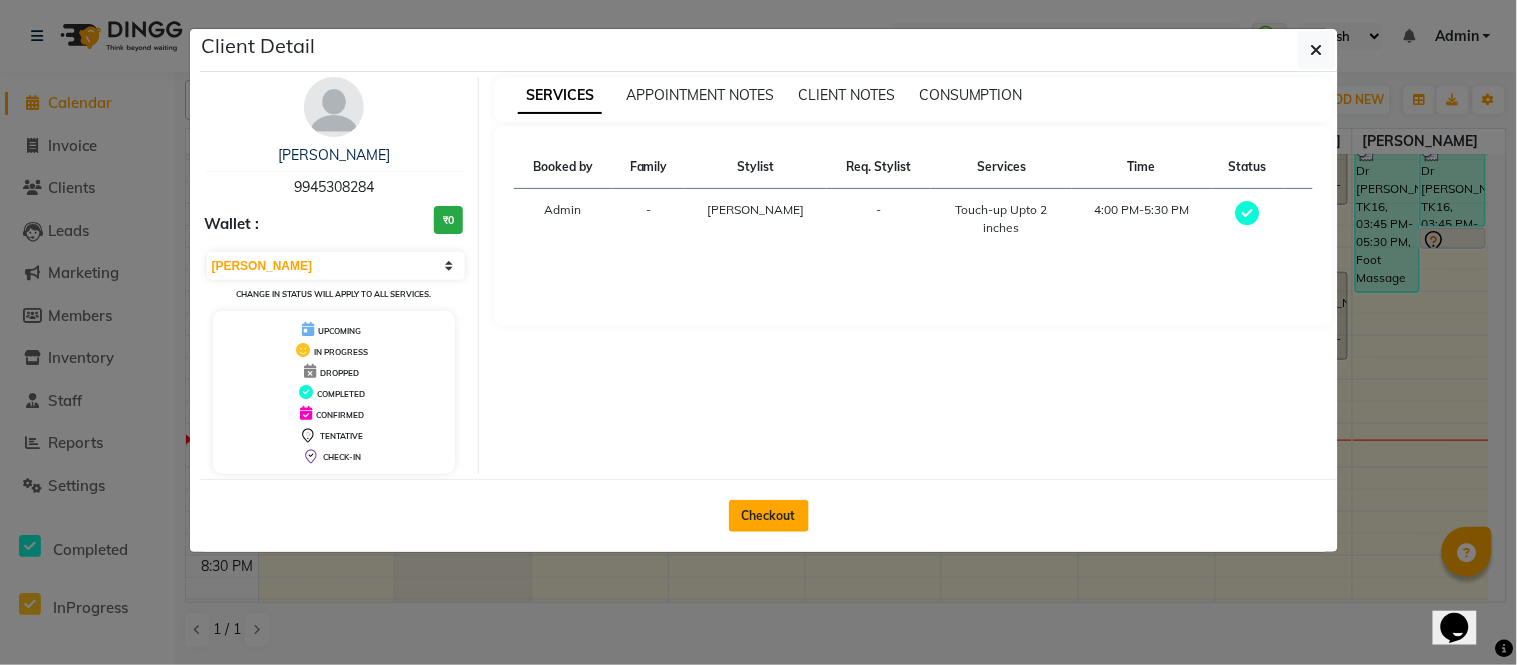 click on "Checkout" 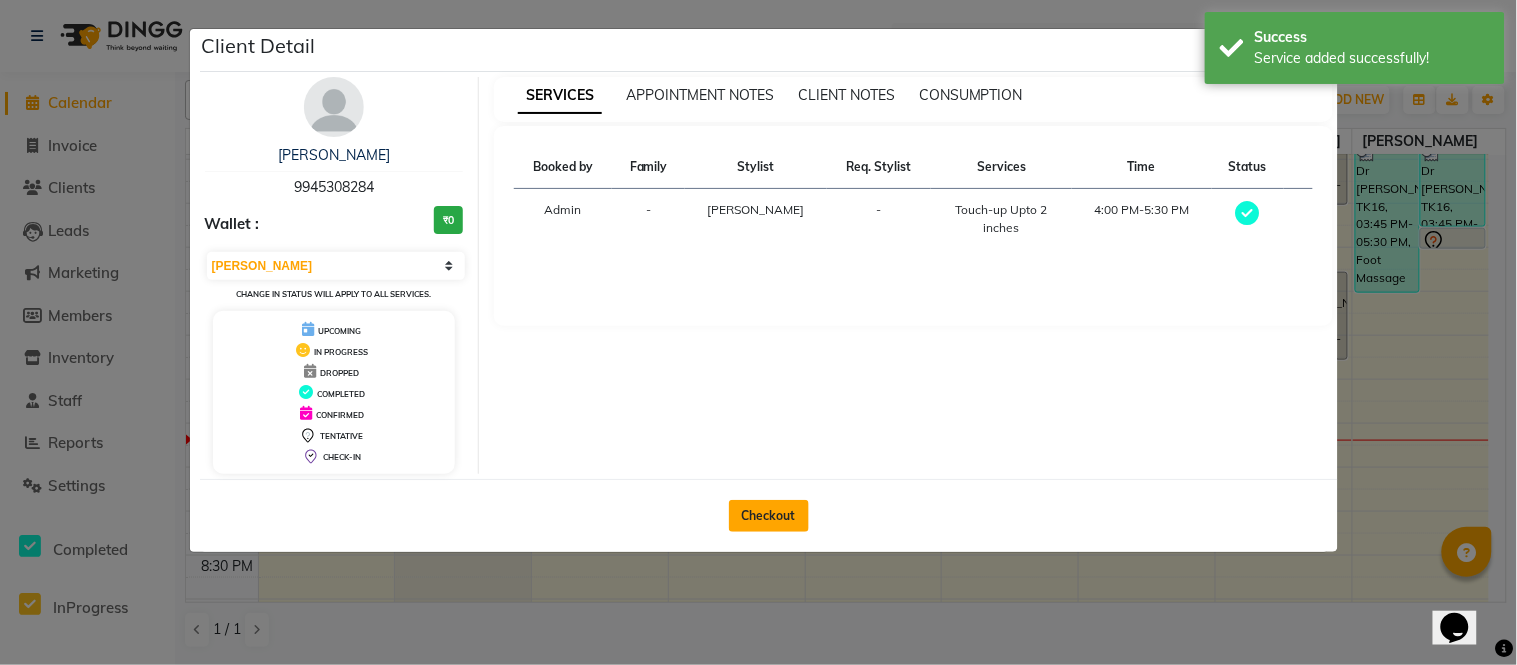select on "service" 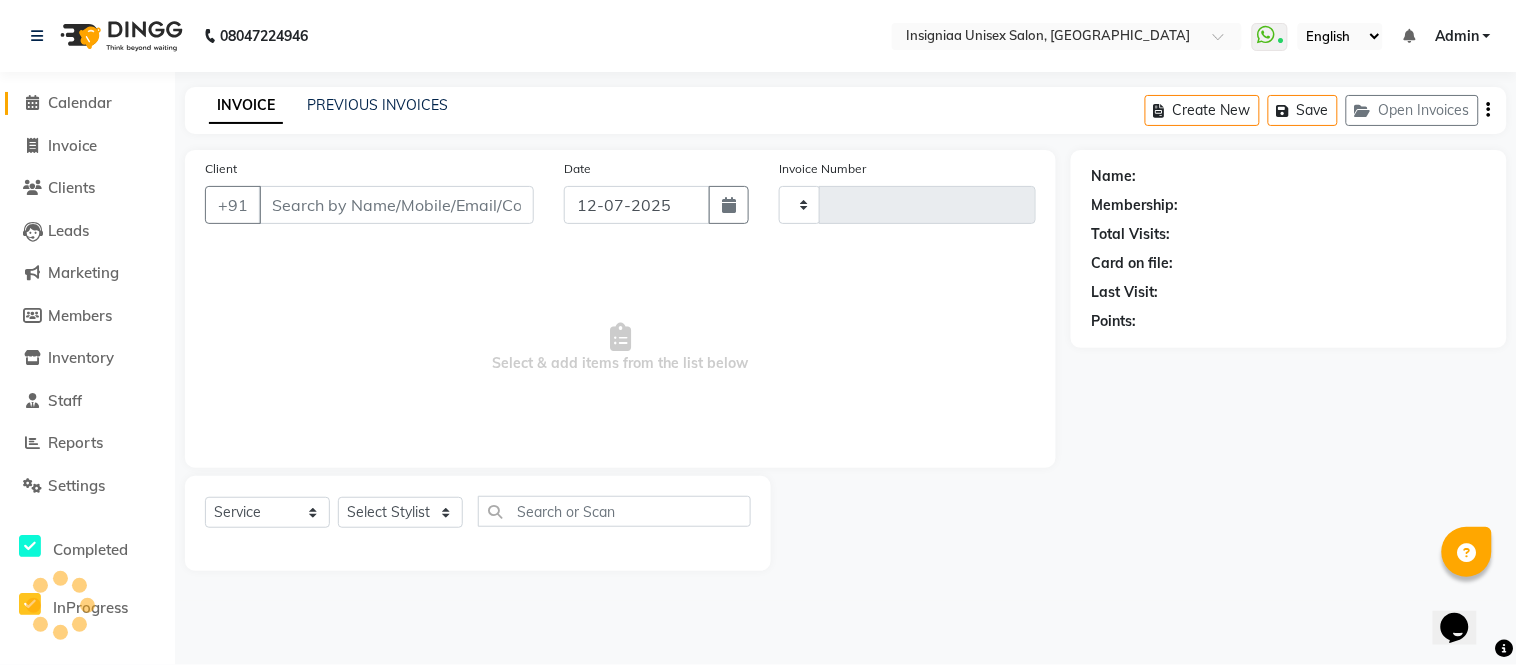type on "1802" 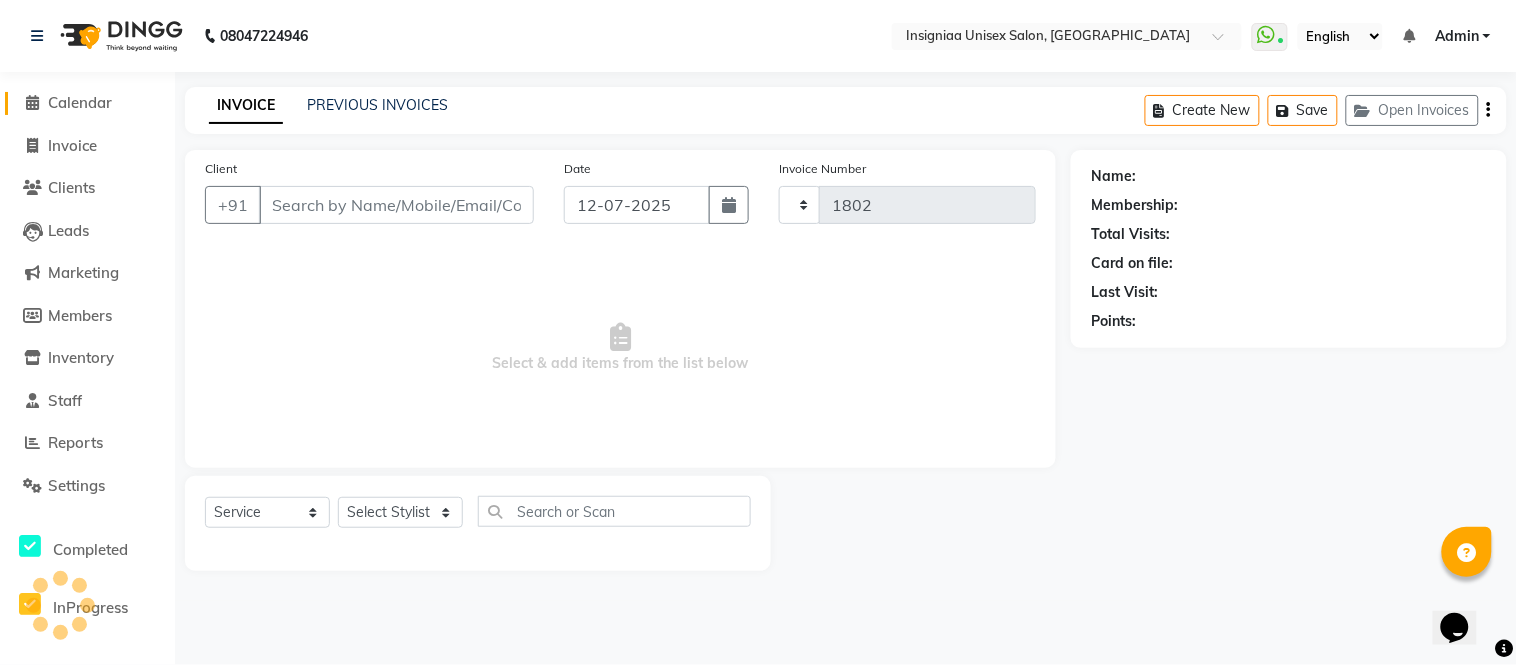 select on "6999" 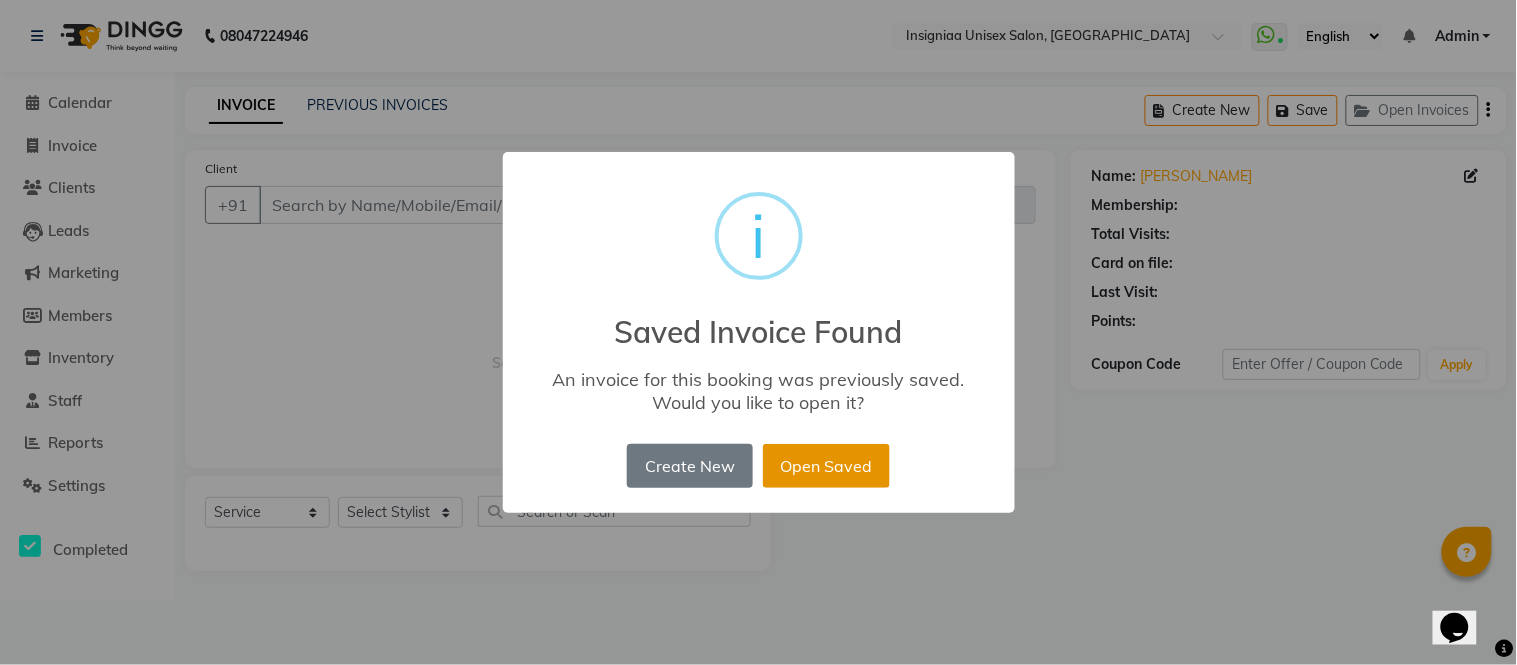 click on "Open Saved" at bounding box center [826, 466] 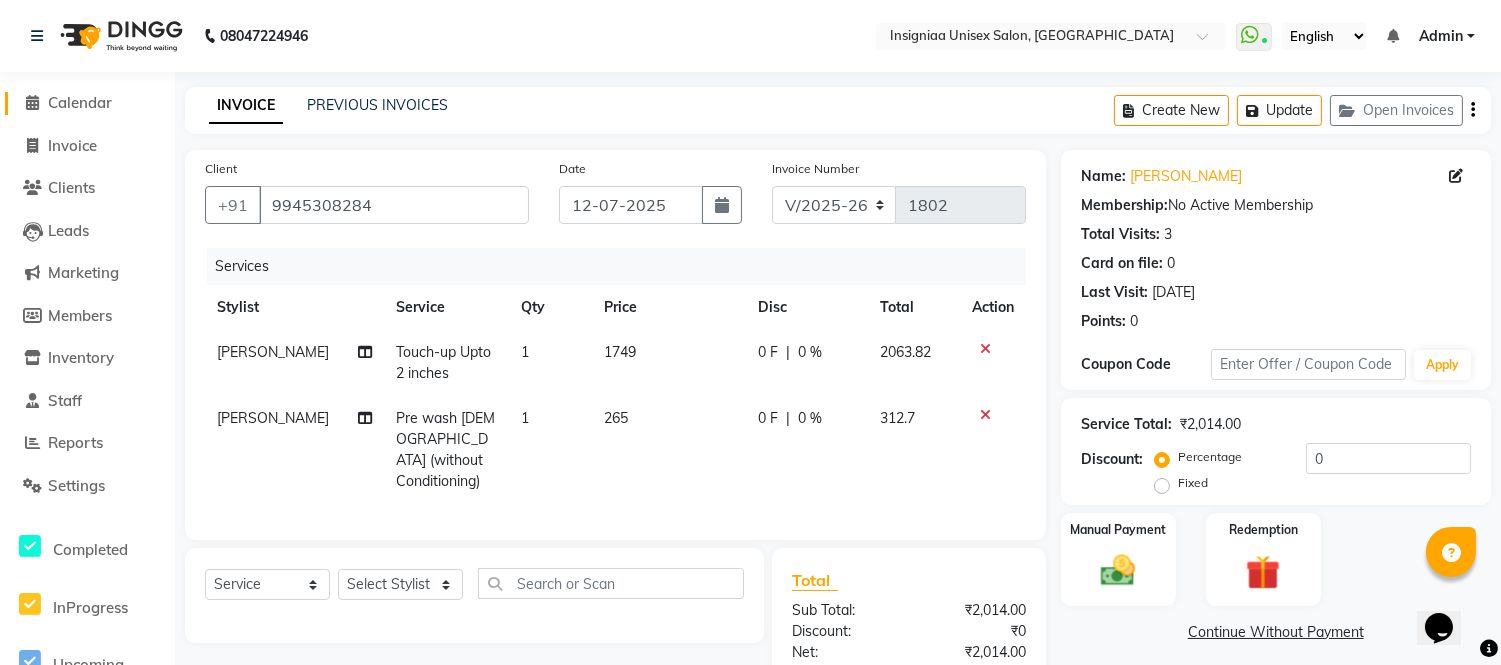 scroll, scrollTop: 223, scrollLeft: 0, axis: vertical 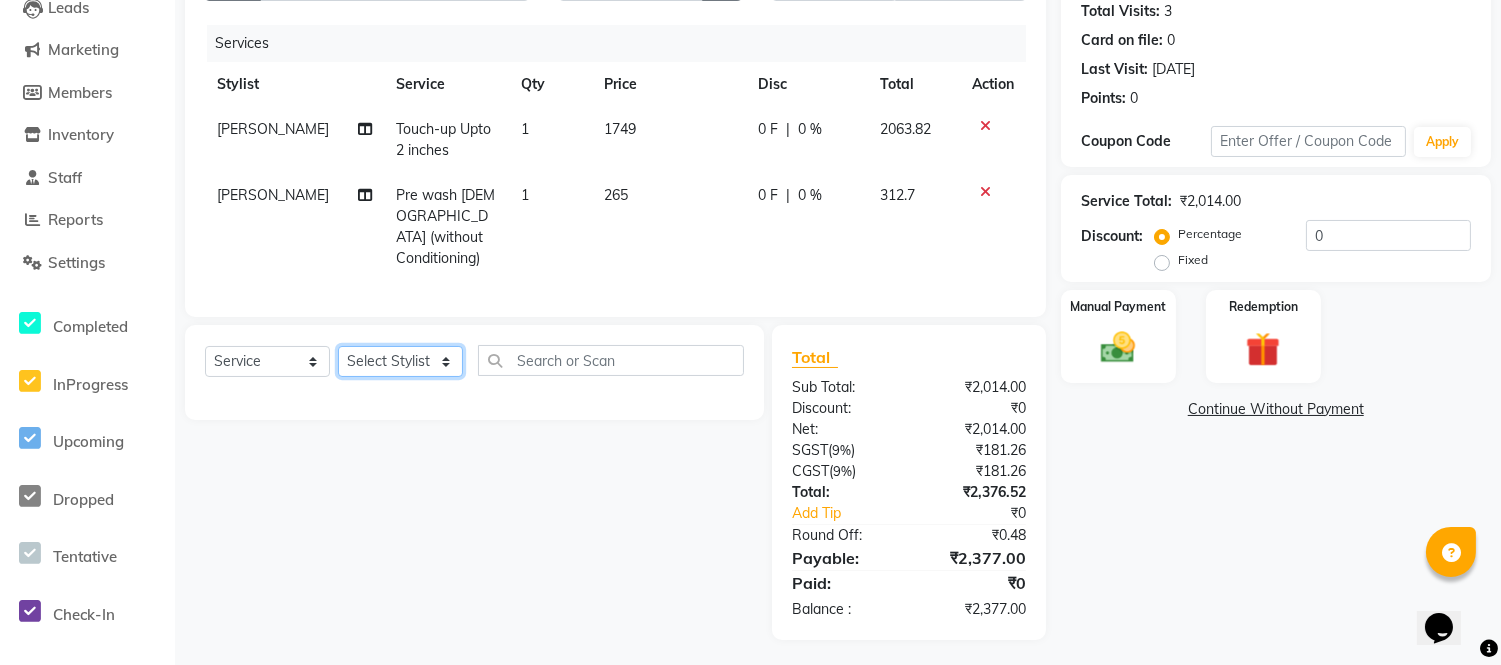 click on "Select Stylist Faizan Ansari Nilam Manke Rahul Srivastav Rohini Waghmare Rupali Dhotre Sainath Shinde Shankar Kshirsagar Sohail Khan Sujeet Thakur Vijay Kharat" 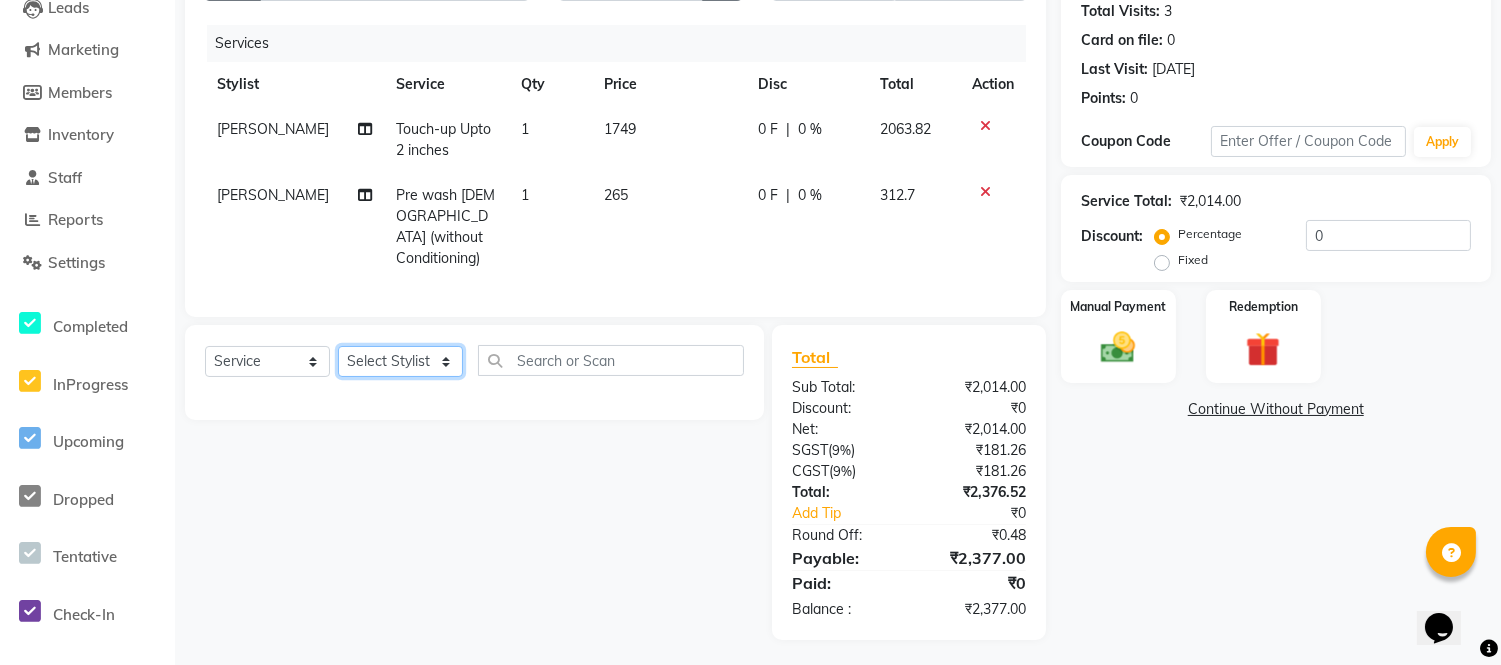 select on "80714" 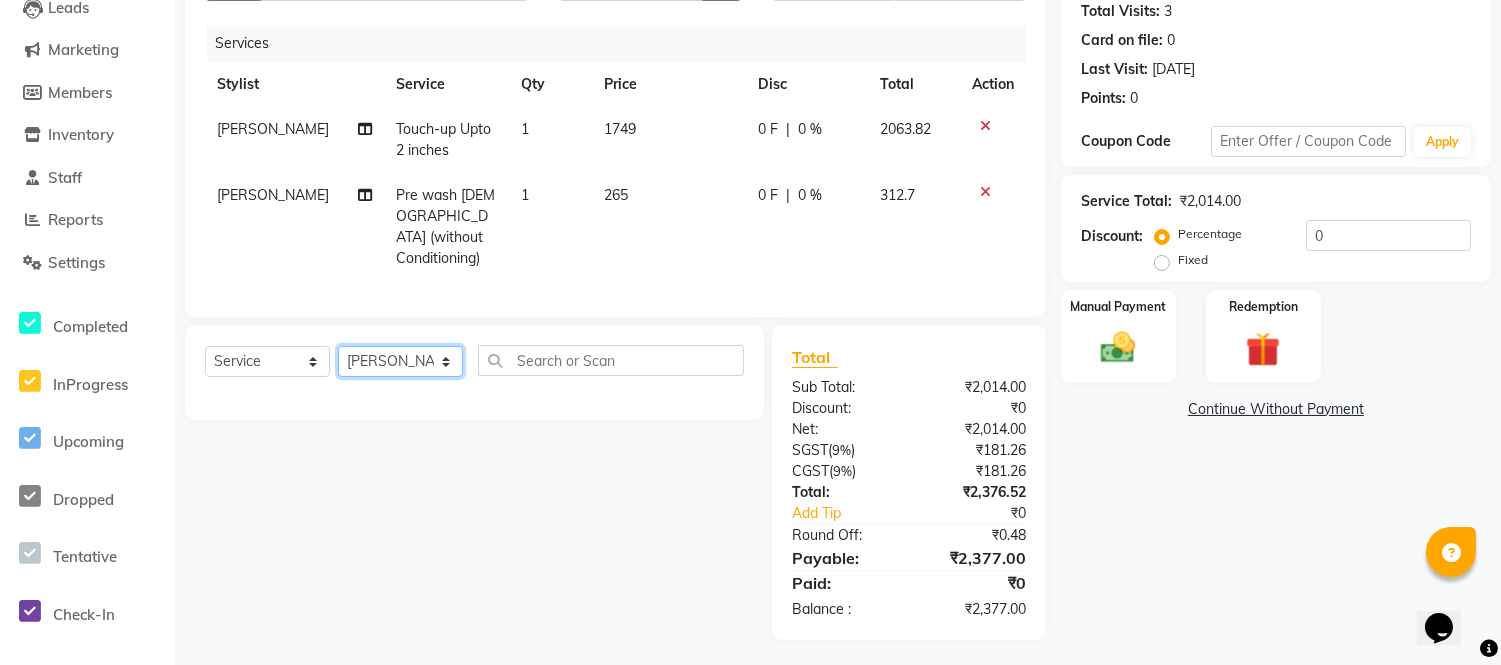 click on "Select Stylist Faizan Ansari Nilam Manke Rahul Srivastav Rohini Waghmare Rupali Dhotre Sainath Shinde Shankar Kshirsagar Sohail Khan Sujeet Thakur Vijay Kharat" 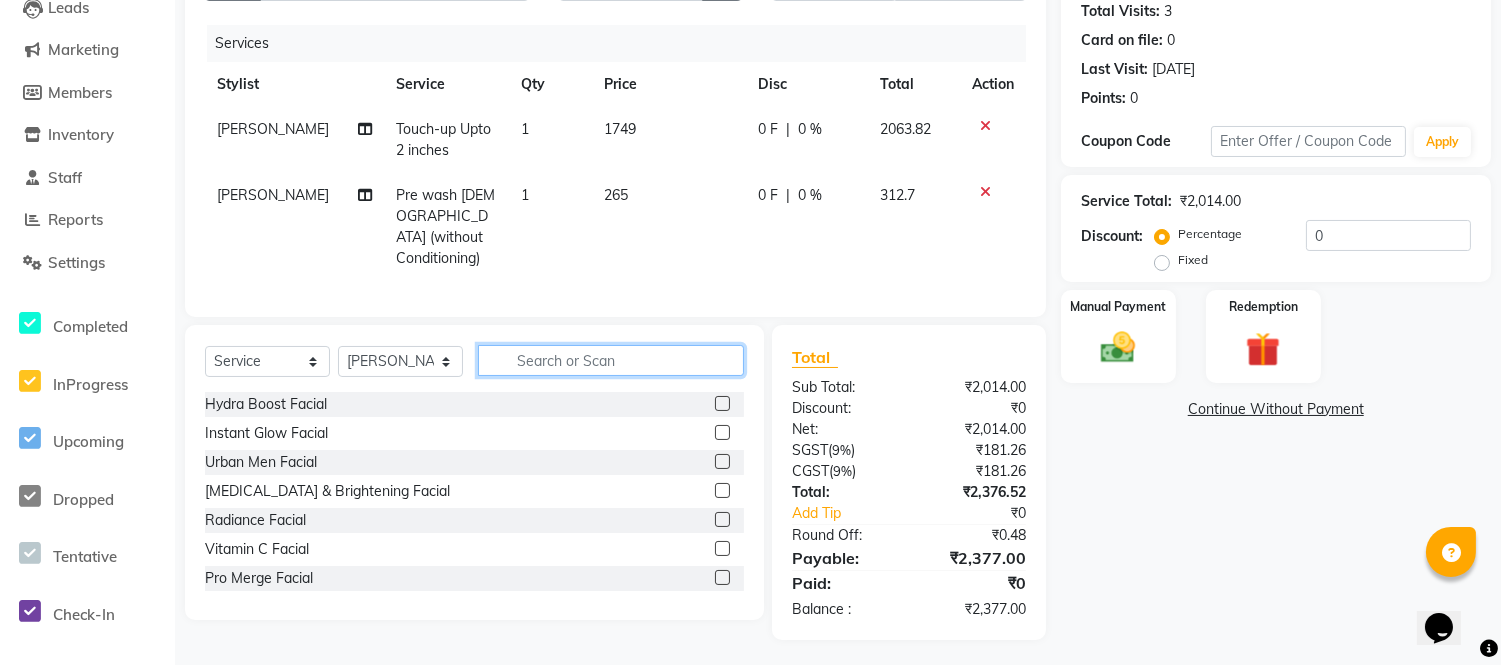click 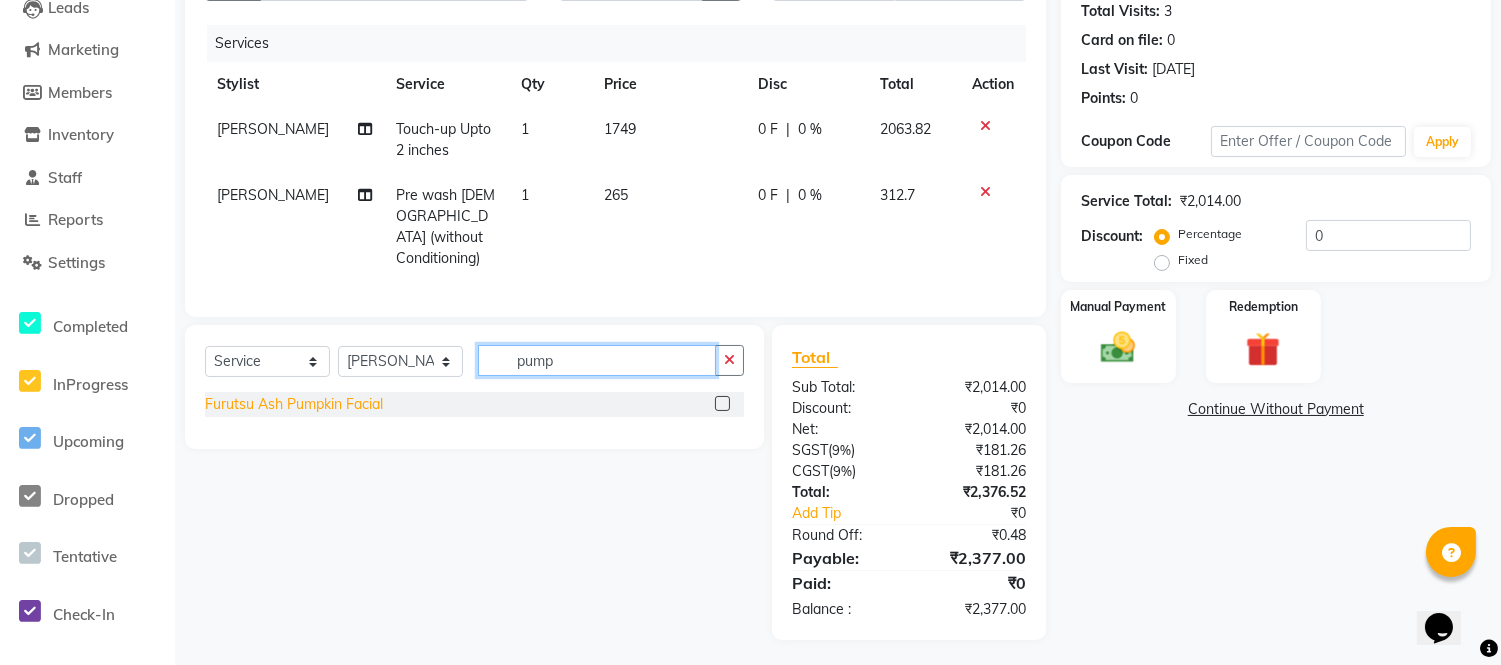 type on "pump" 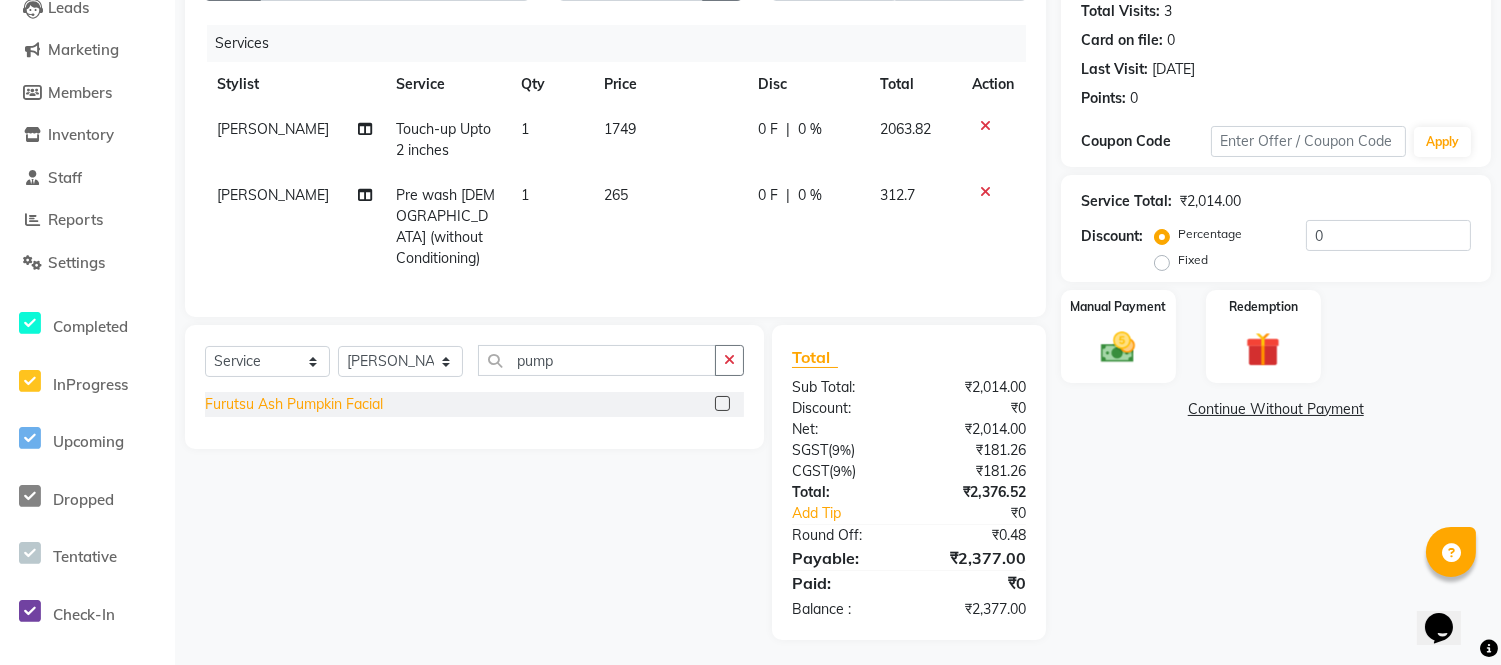 click on "Furutsu Ash Pumpkin Facial" 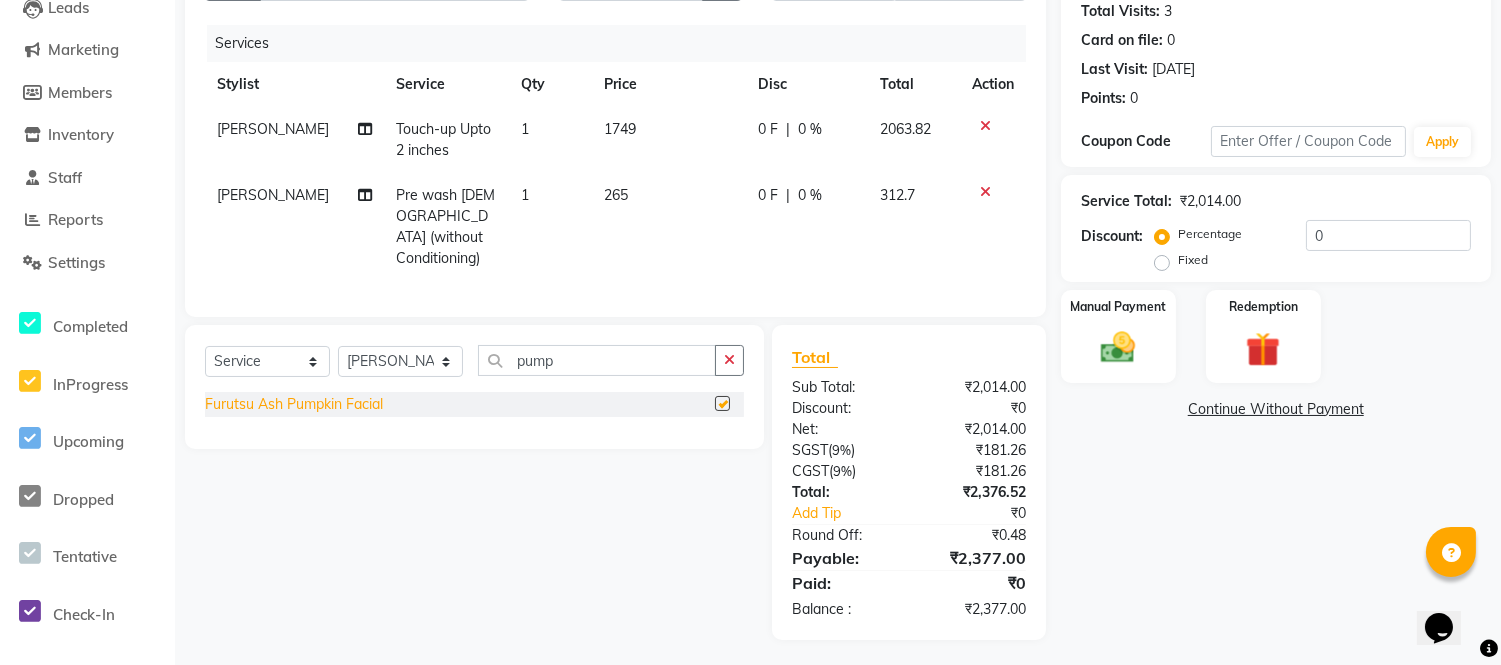 checkbox on "false" 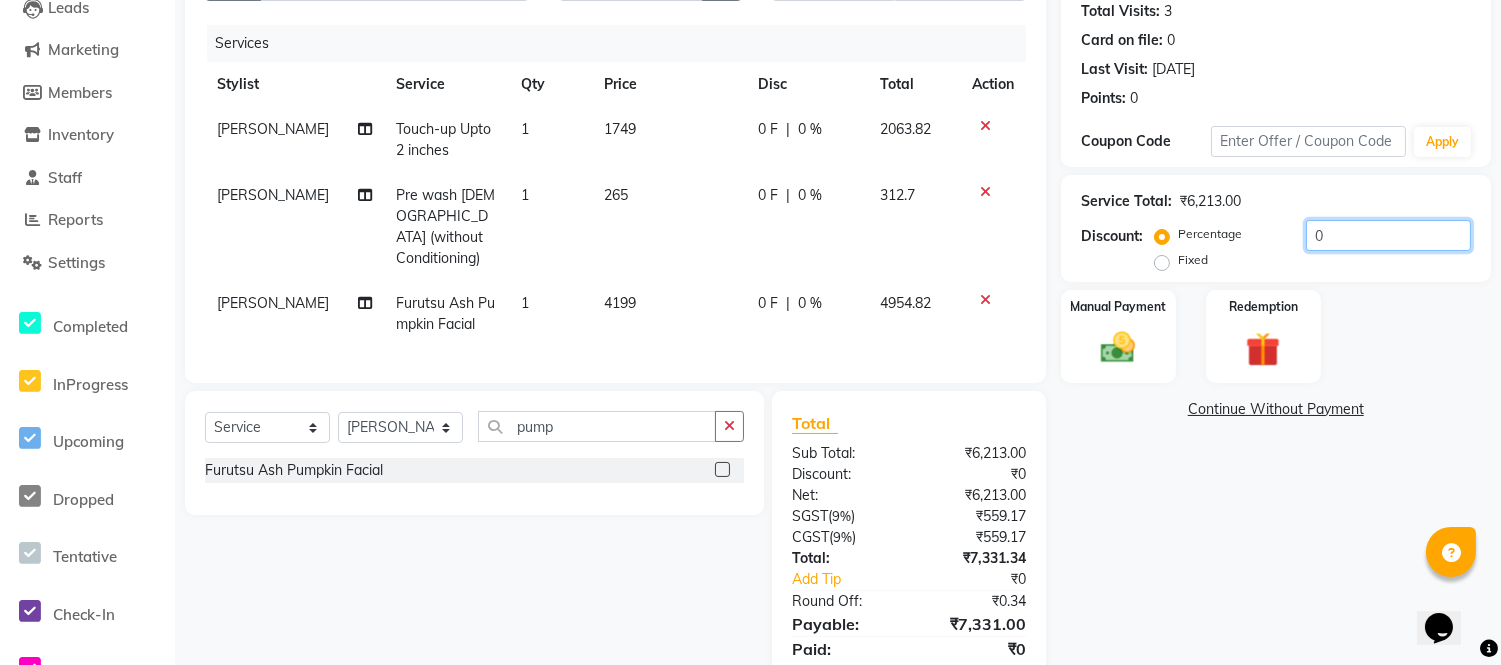 click on "0" 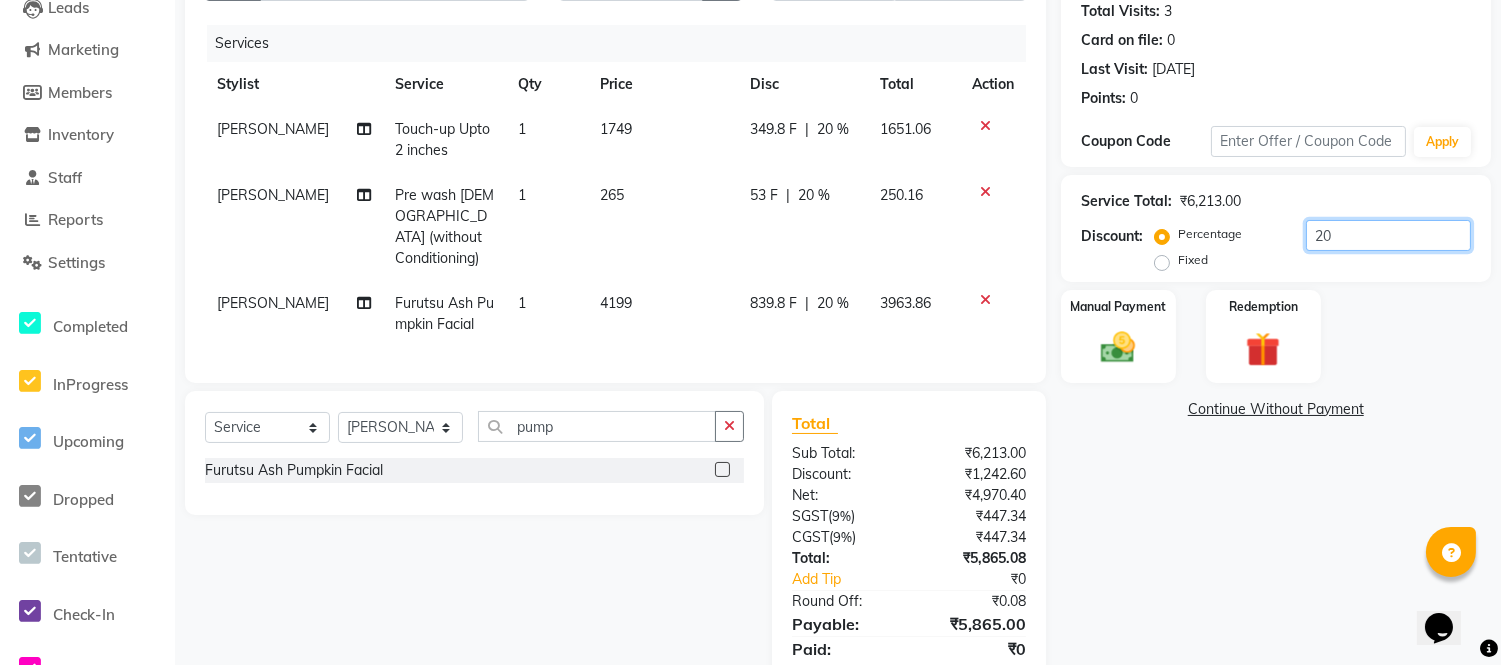 type on "20" 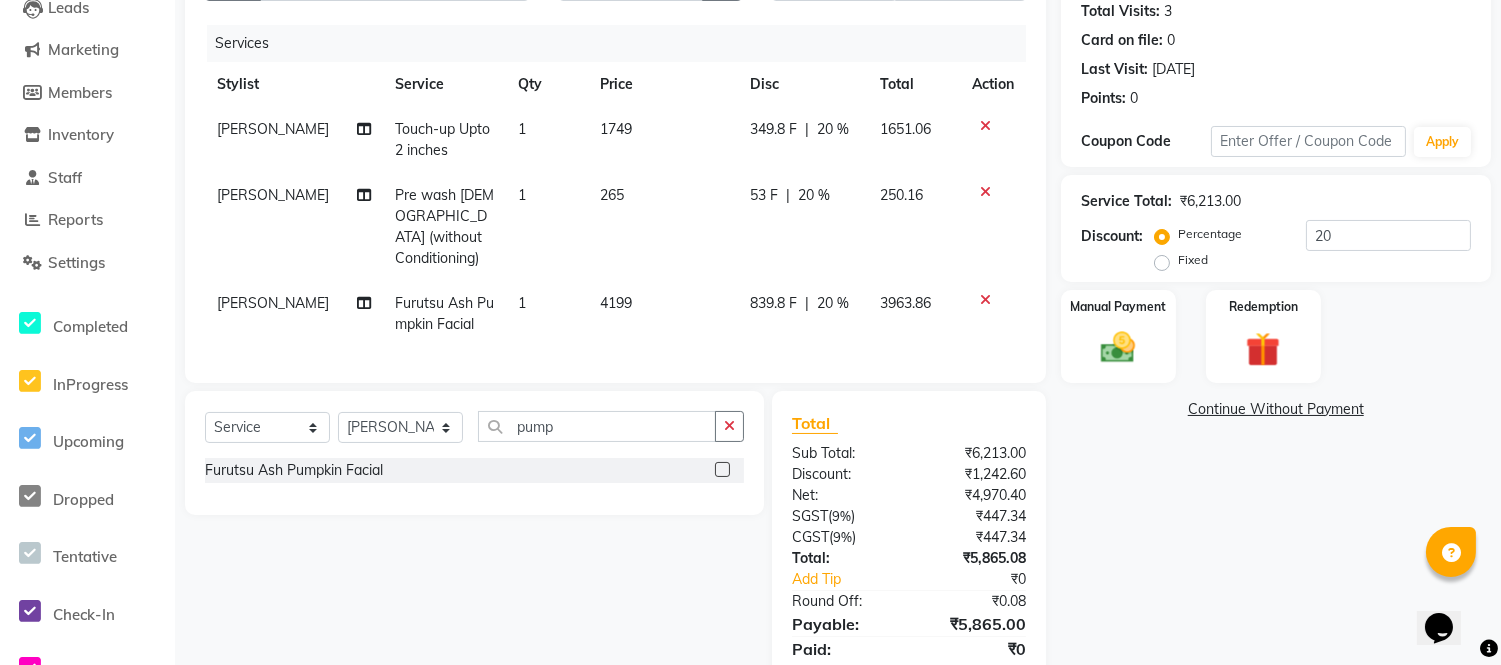 click on "839.8 F | 20 %" 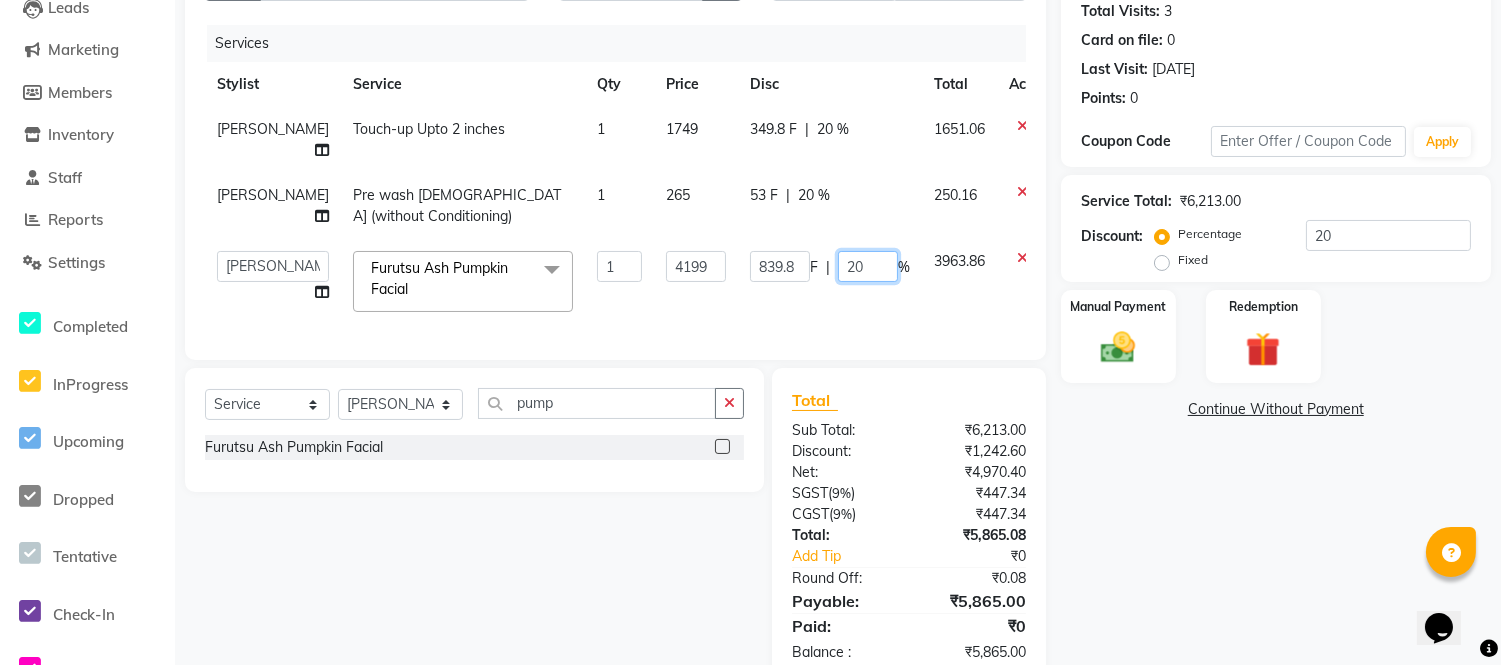 drag, startPoint x: 830, startPoint y: 290, endPoint x: 847, endPoint y: 313, distance: 28.600698 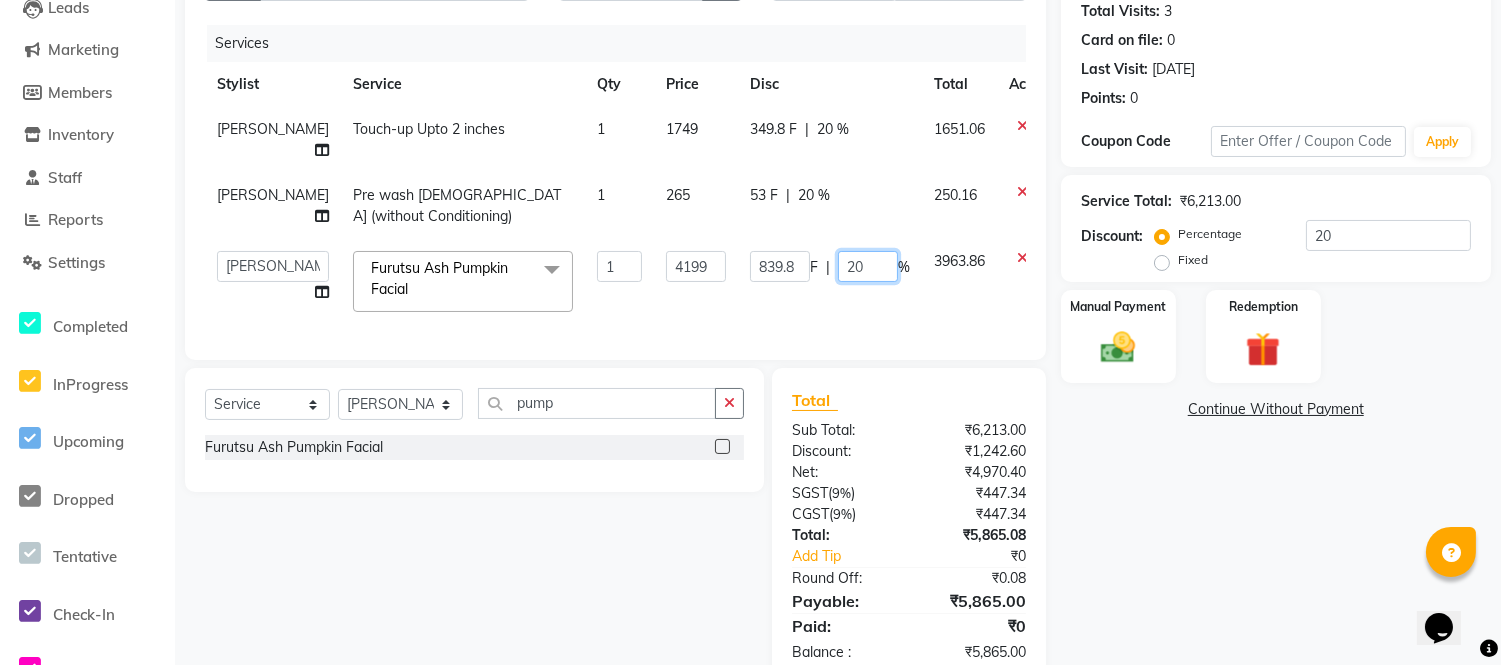 click on "20" 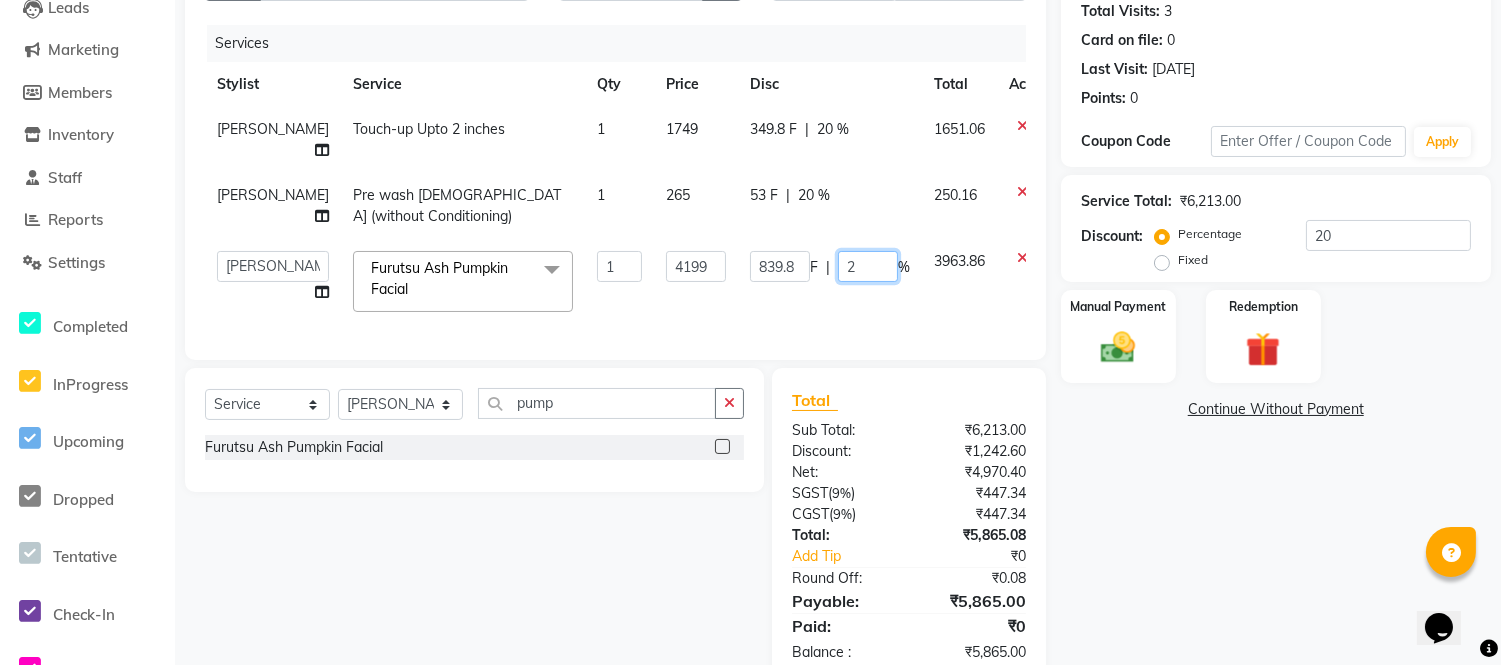 type on "25" 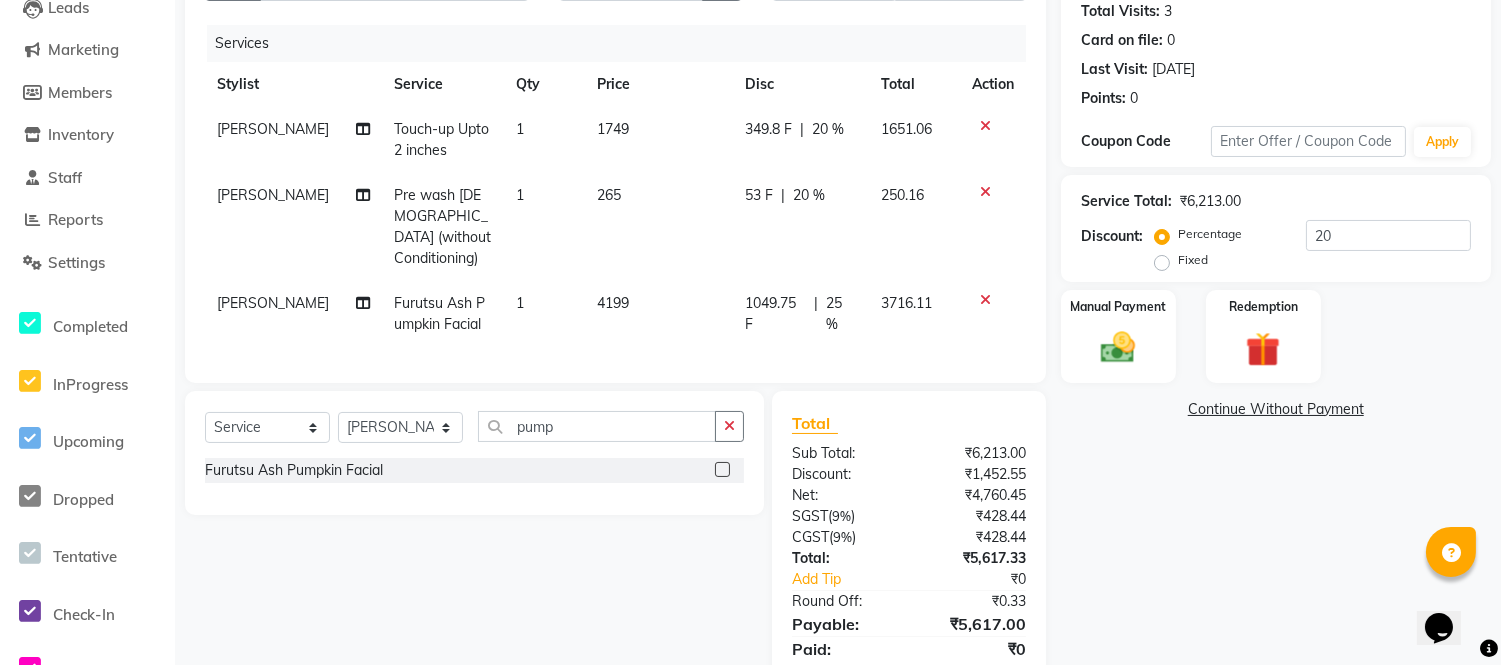 click on "53 F | 20 %" 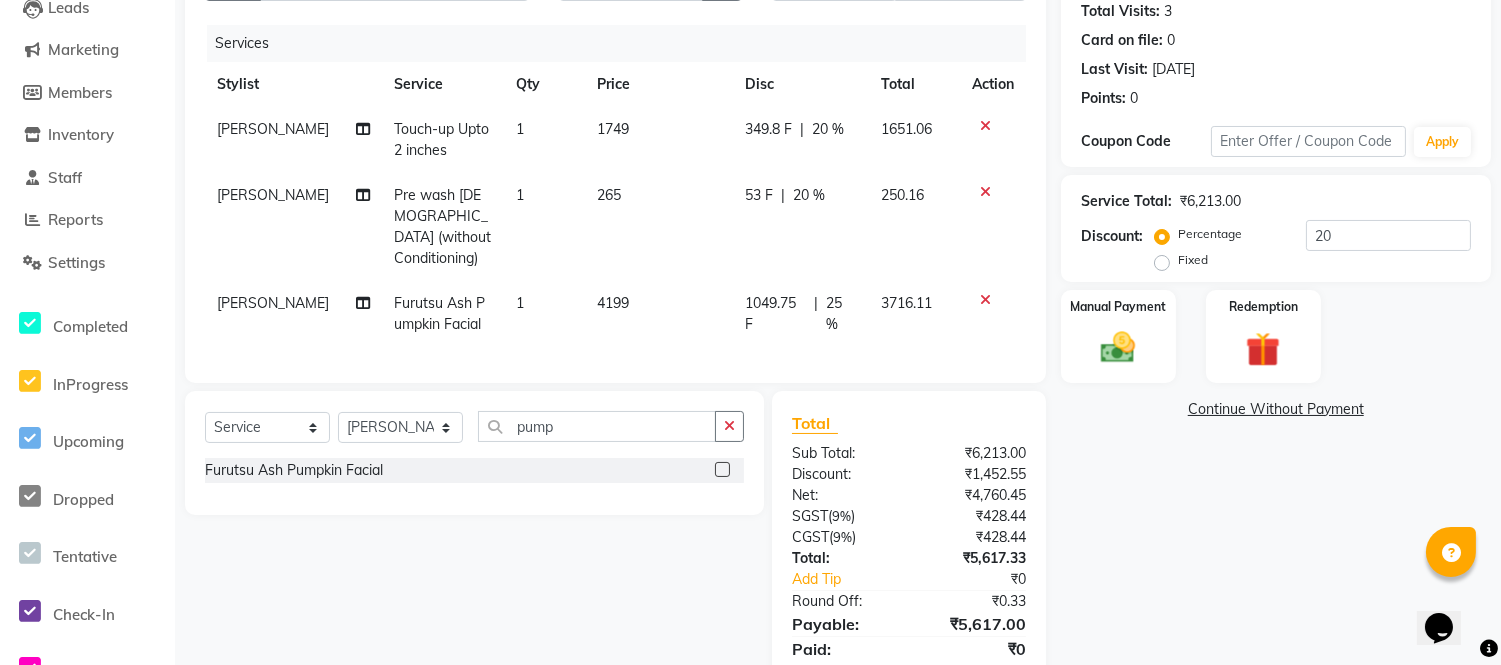 select on "58134" 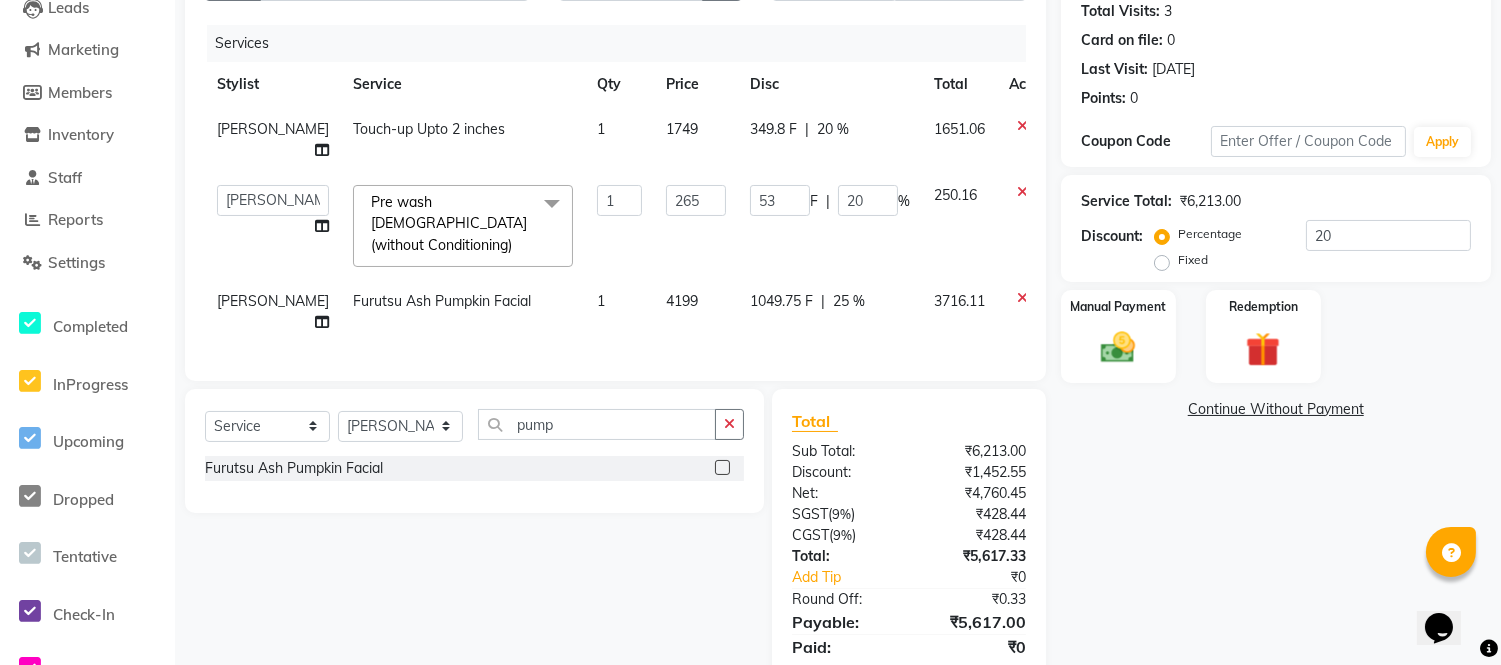 click on "1049.75 F | 25 %" 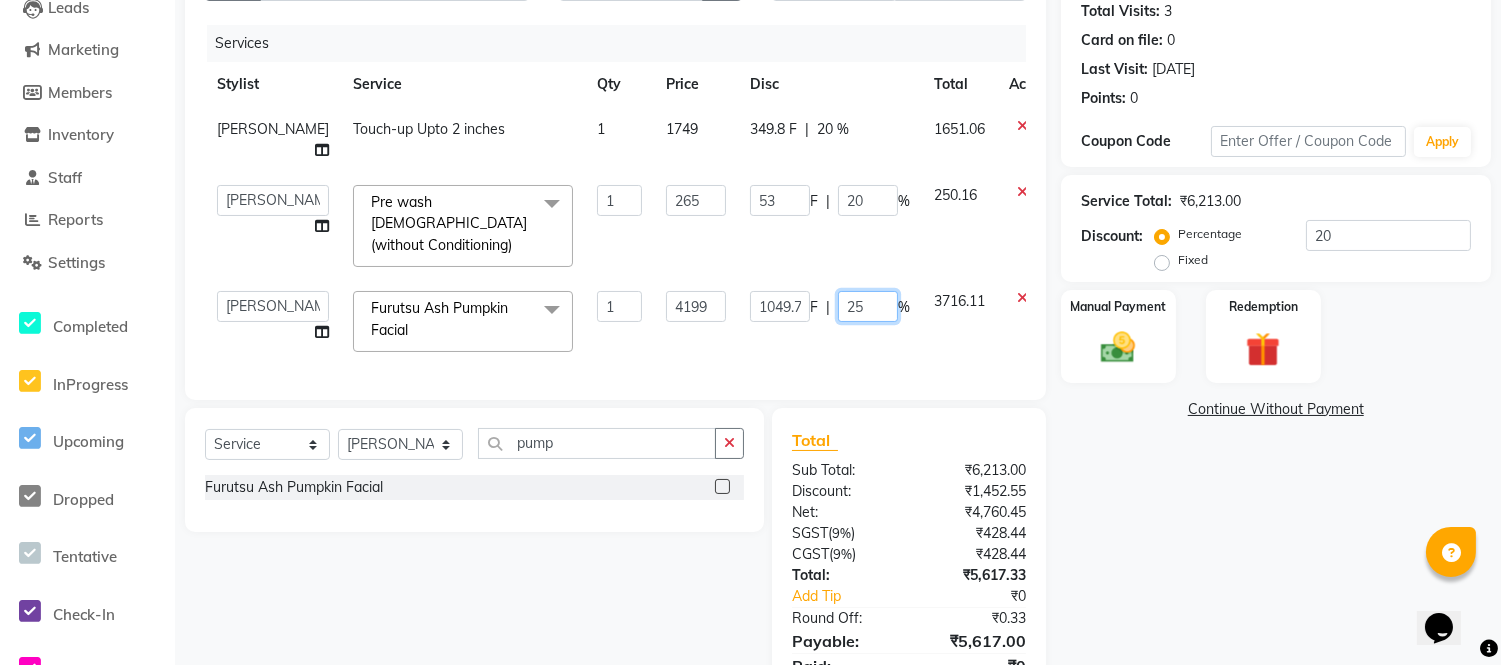click on "25" 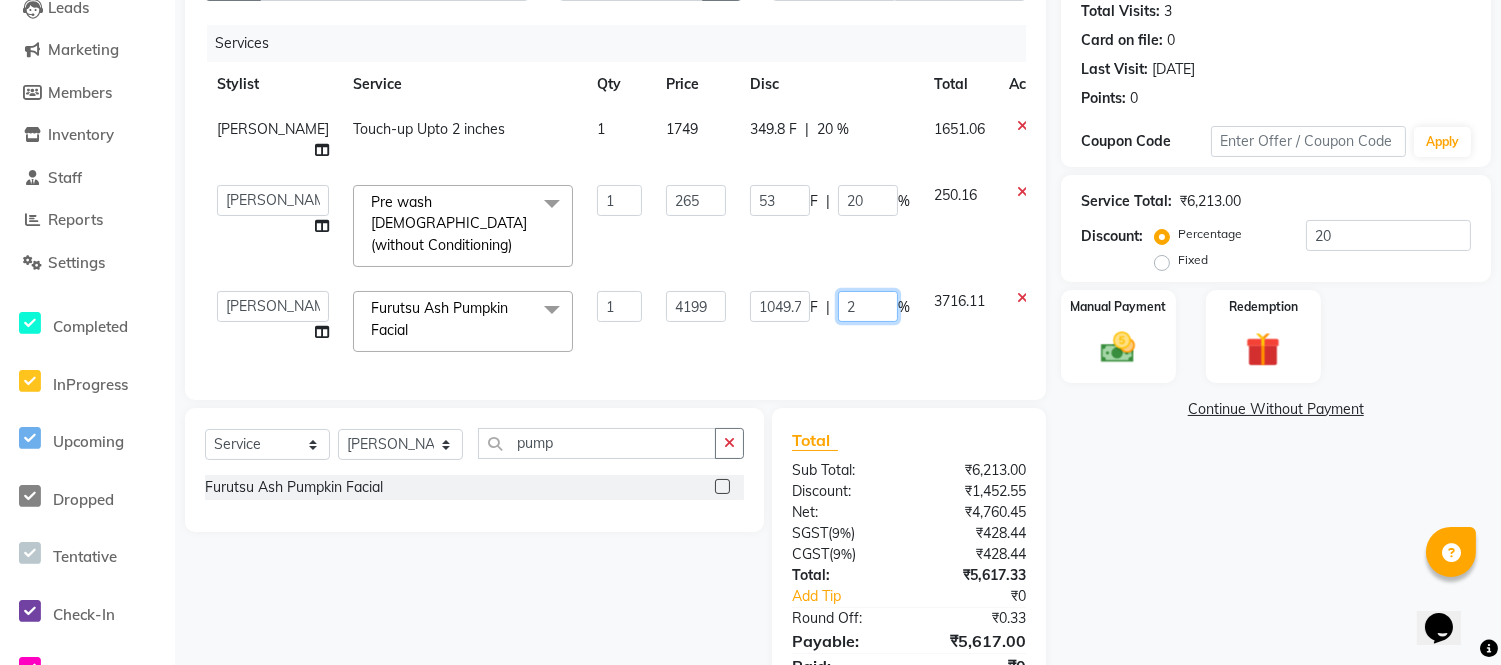 type on "27" 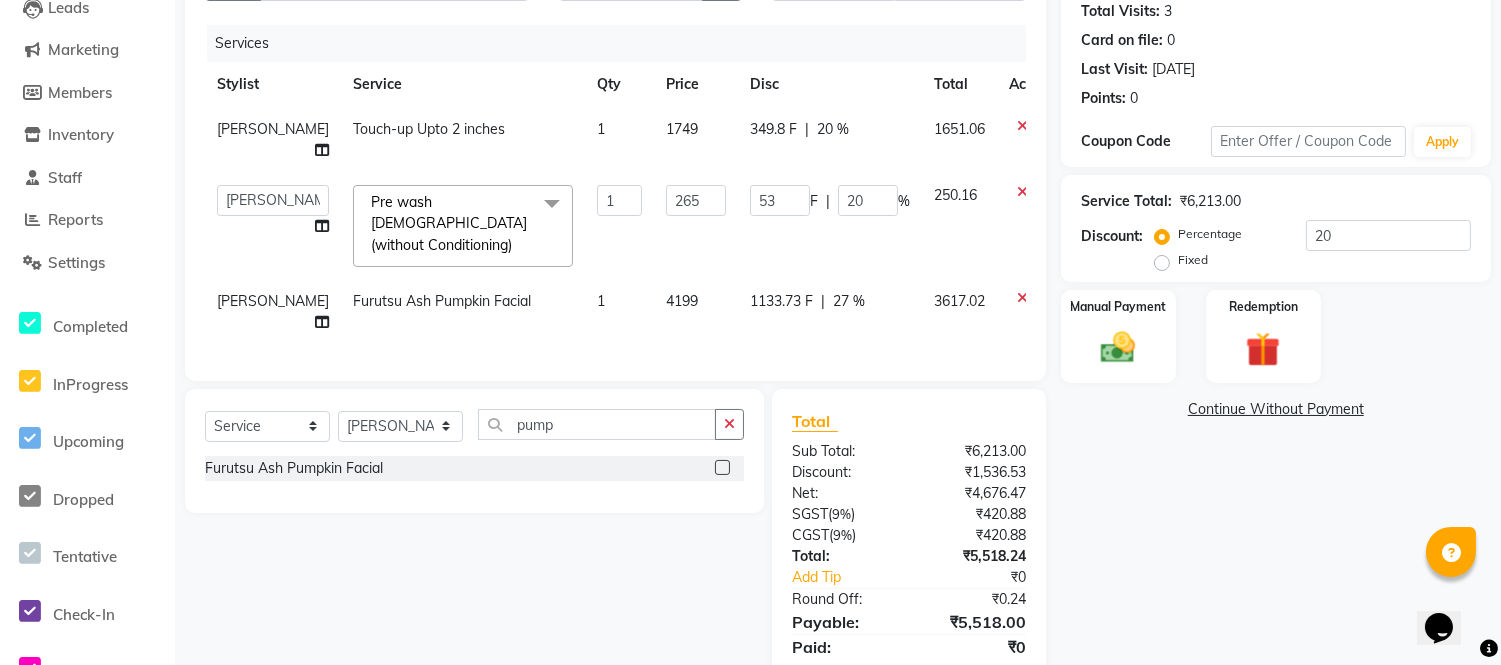 click on "53 F | 20 %" 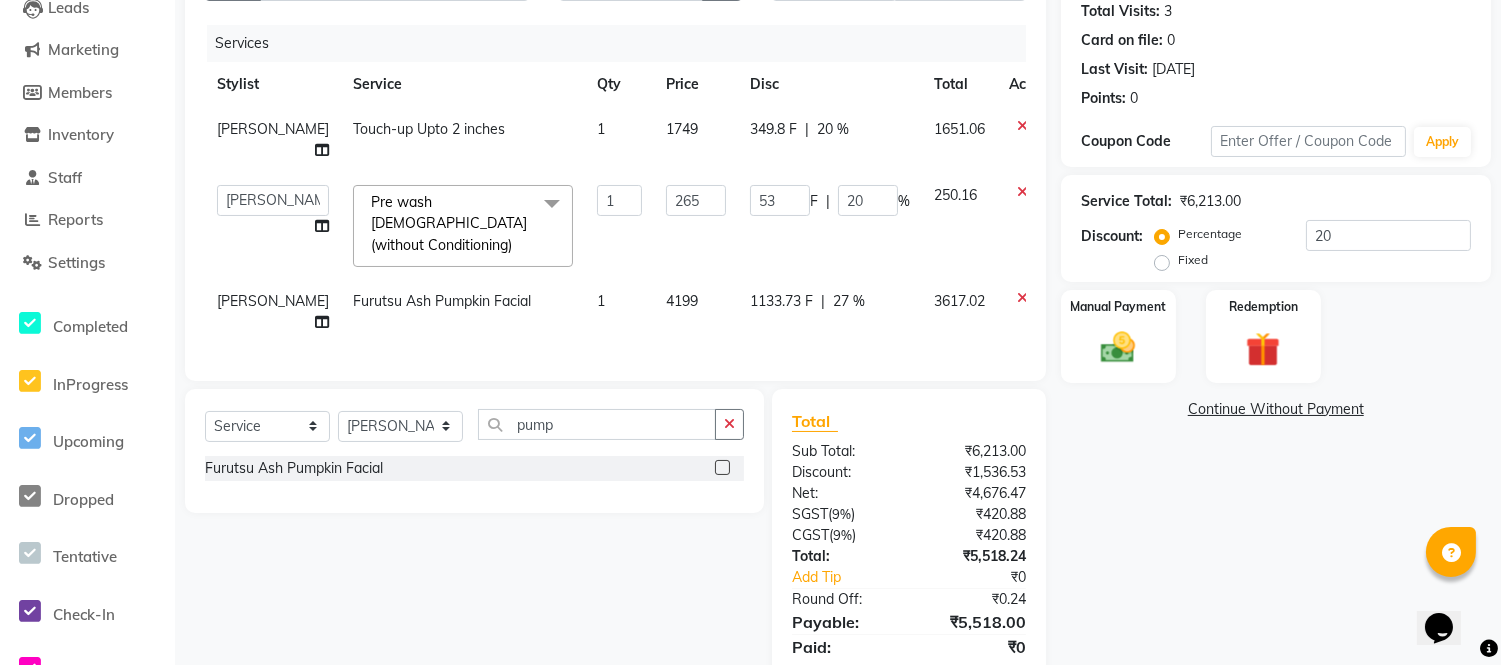 select on "80714" 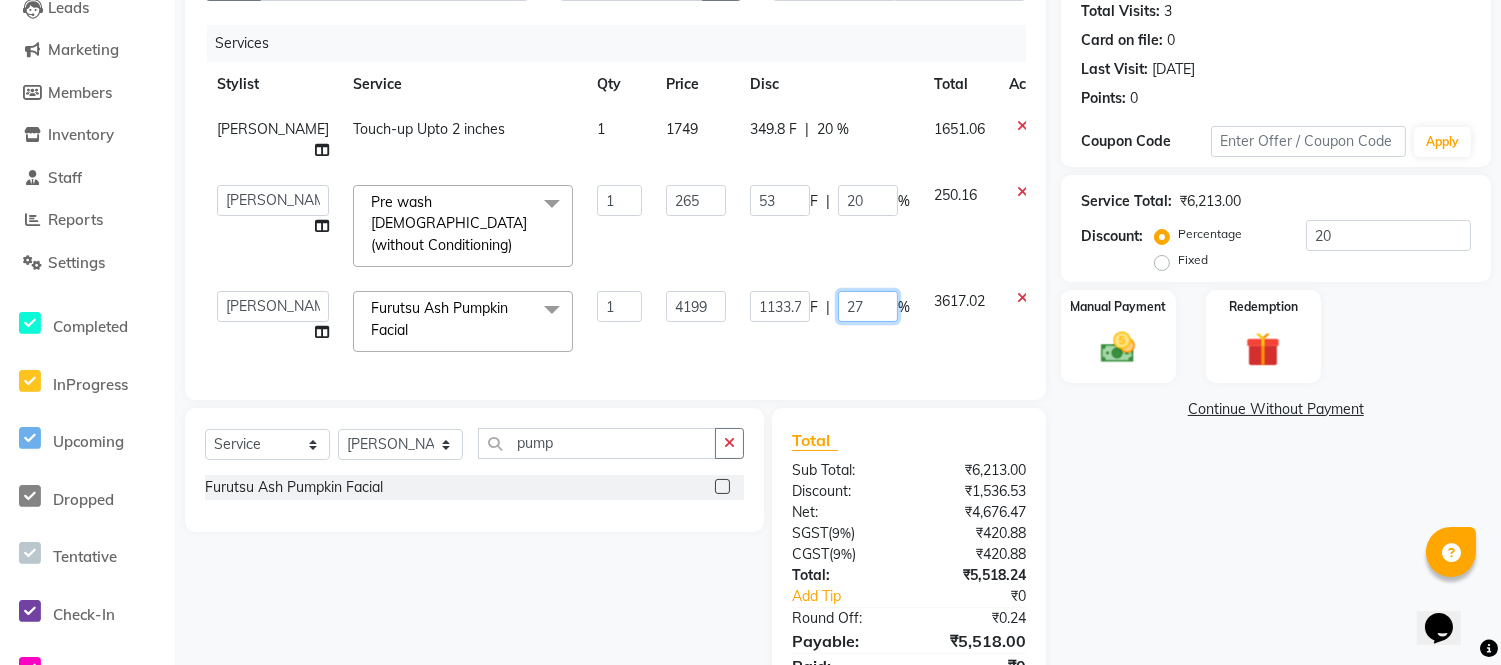 click on "27" 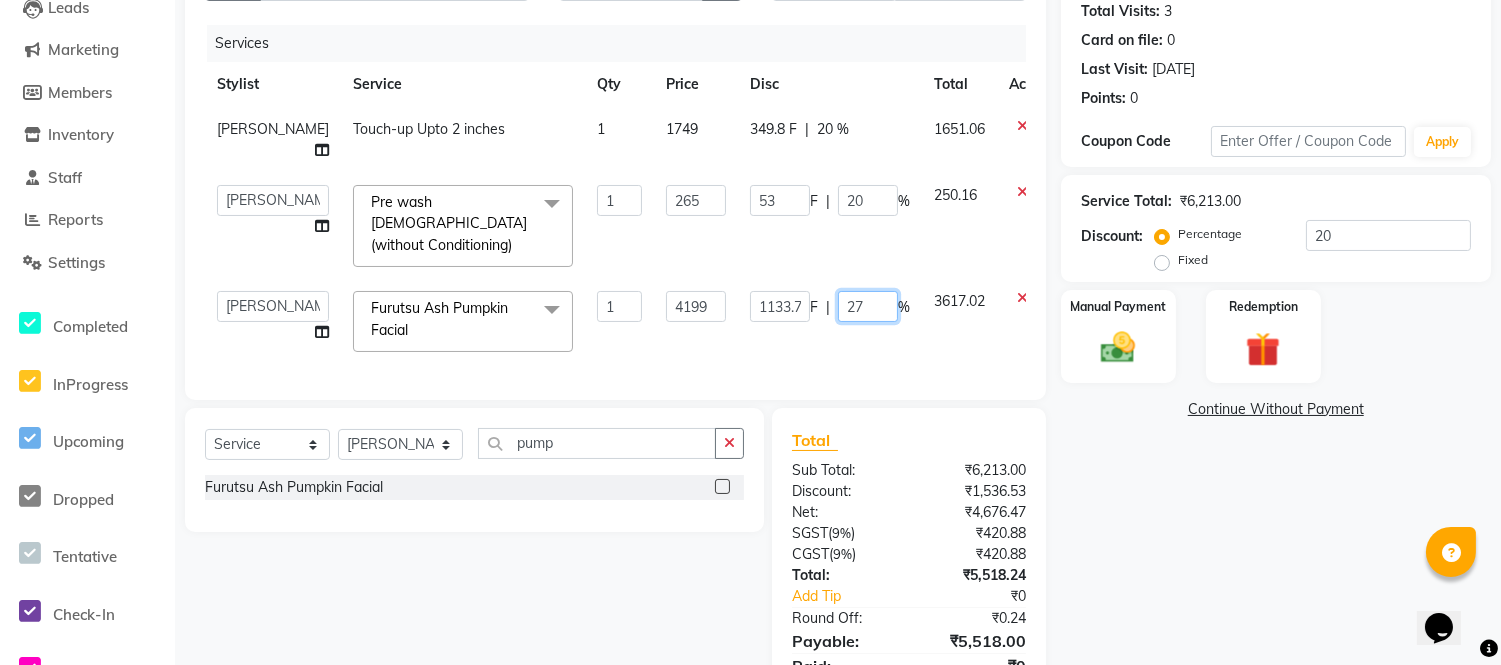 type on "27.2" 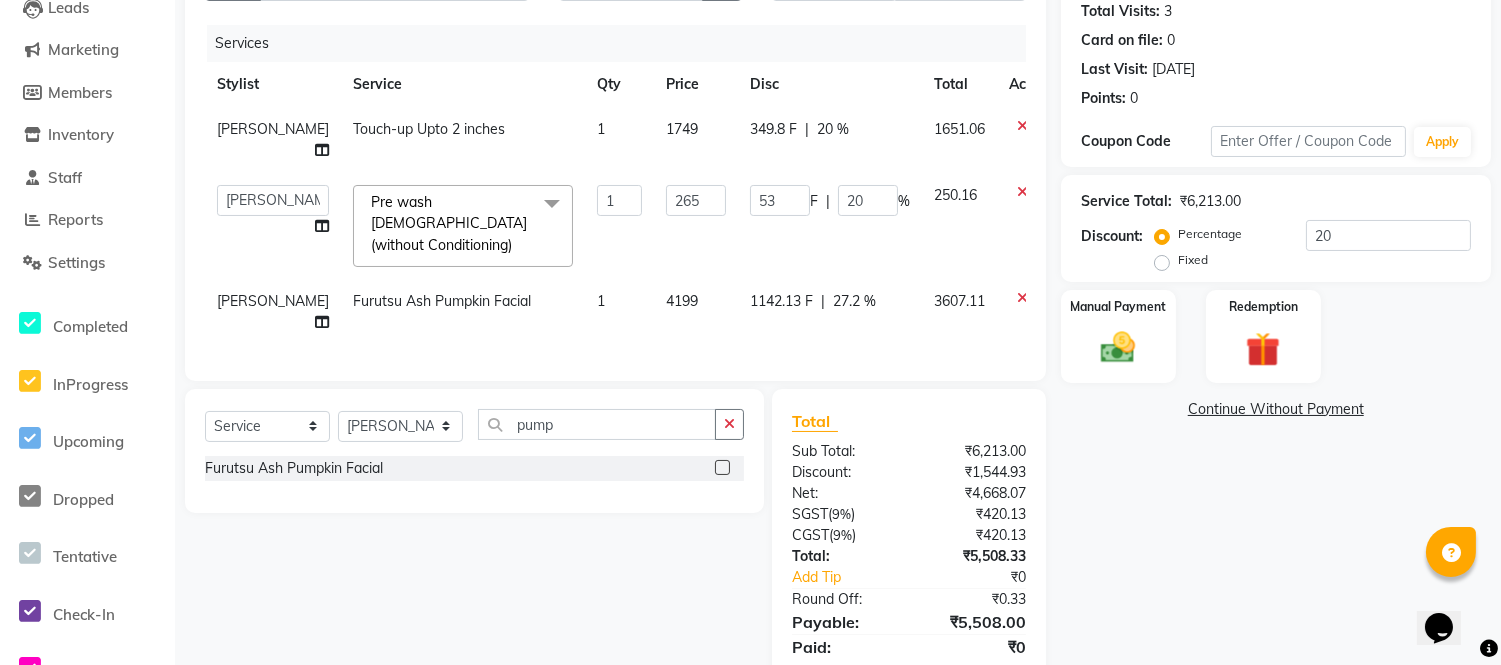 click on "53 F | 20 %" 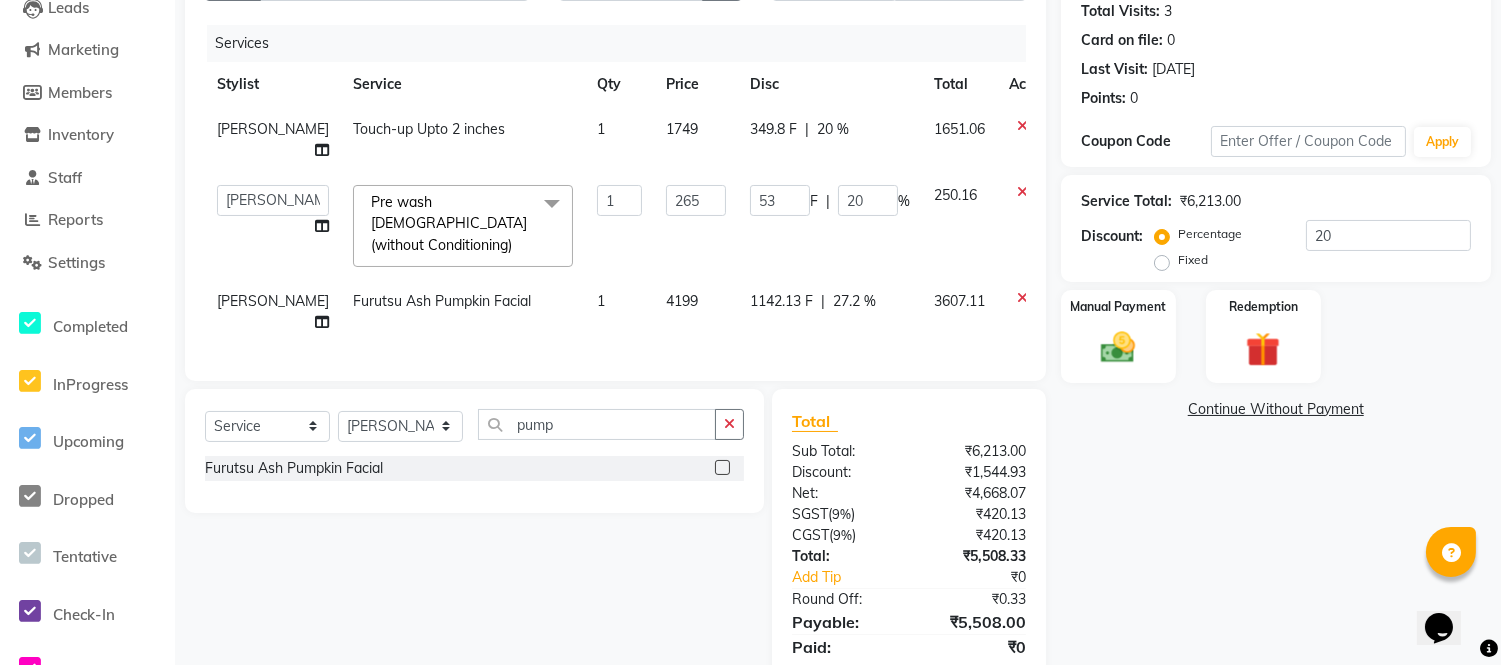 select on "80714" 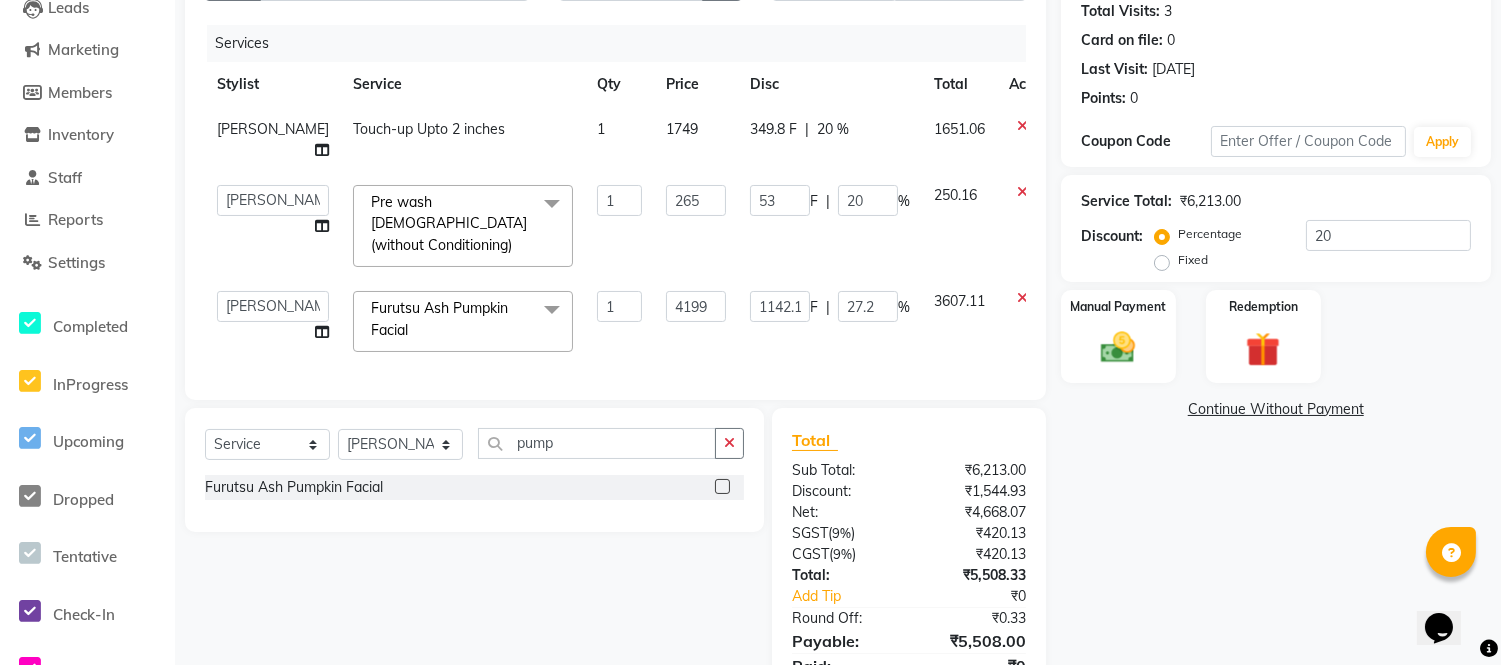 click on "1142.13 F | 27.2 %" 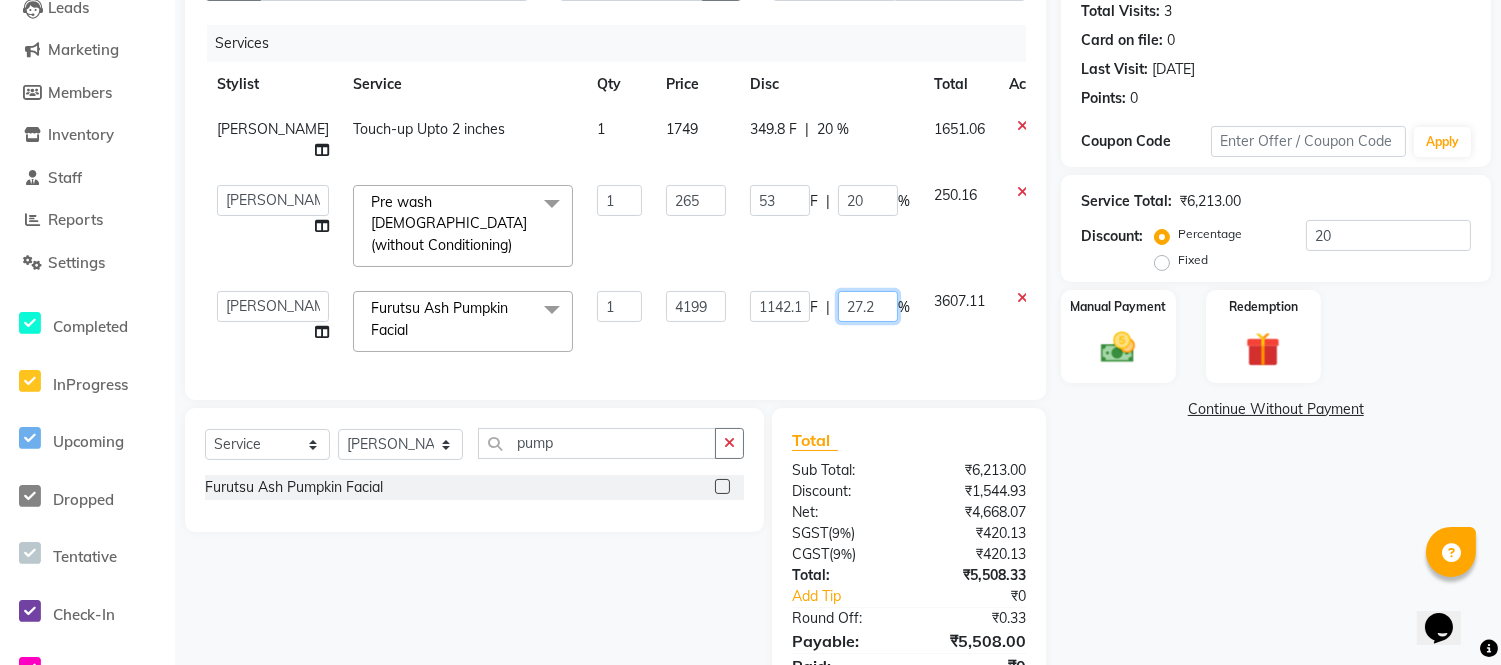 click on "27.2" 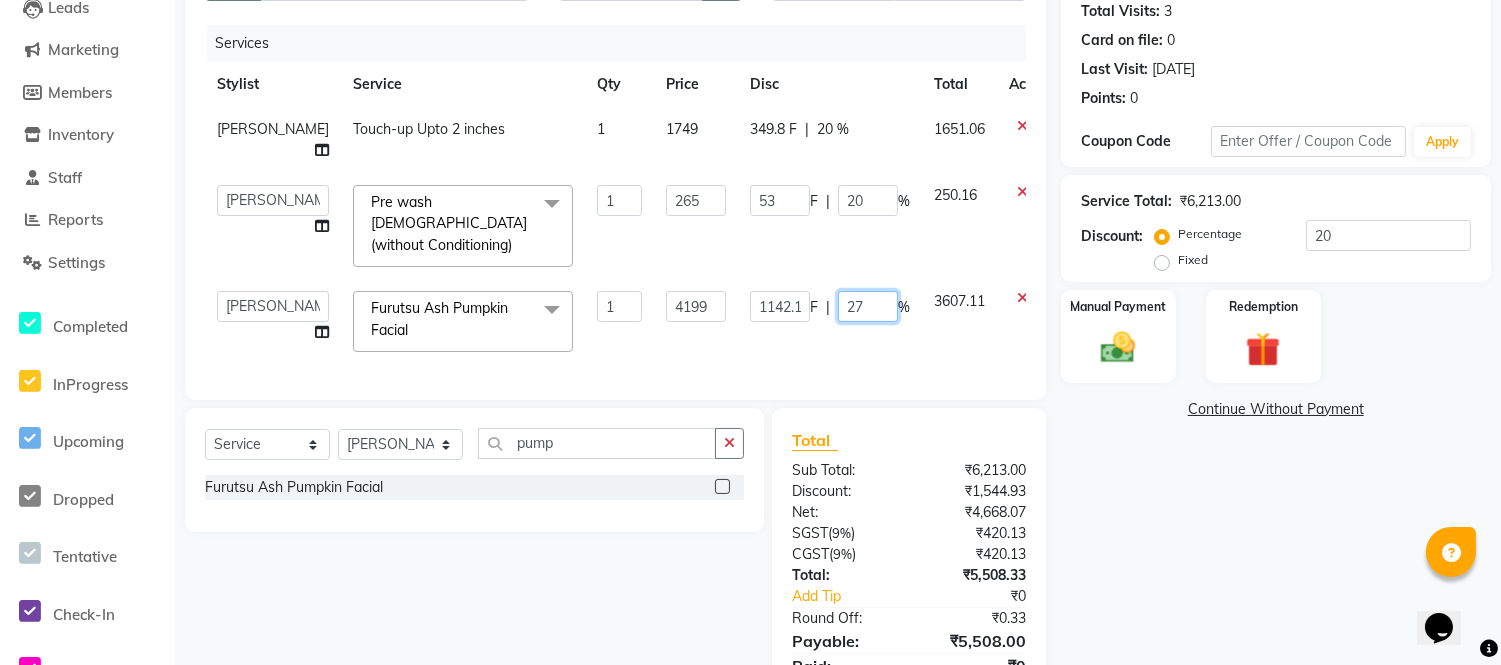 type on "27.4" 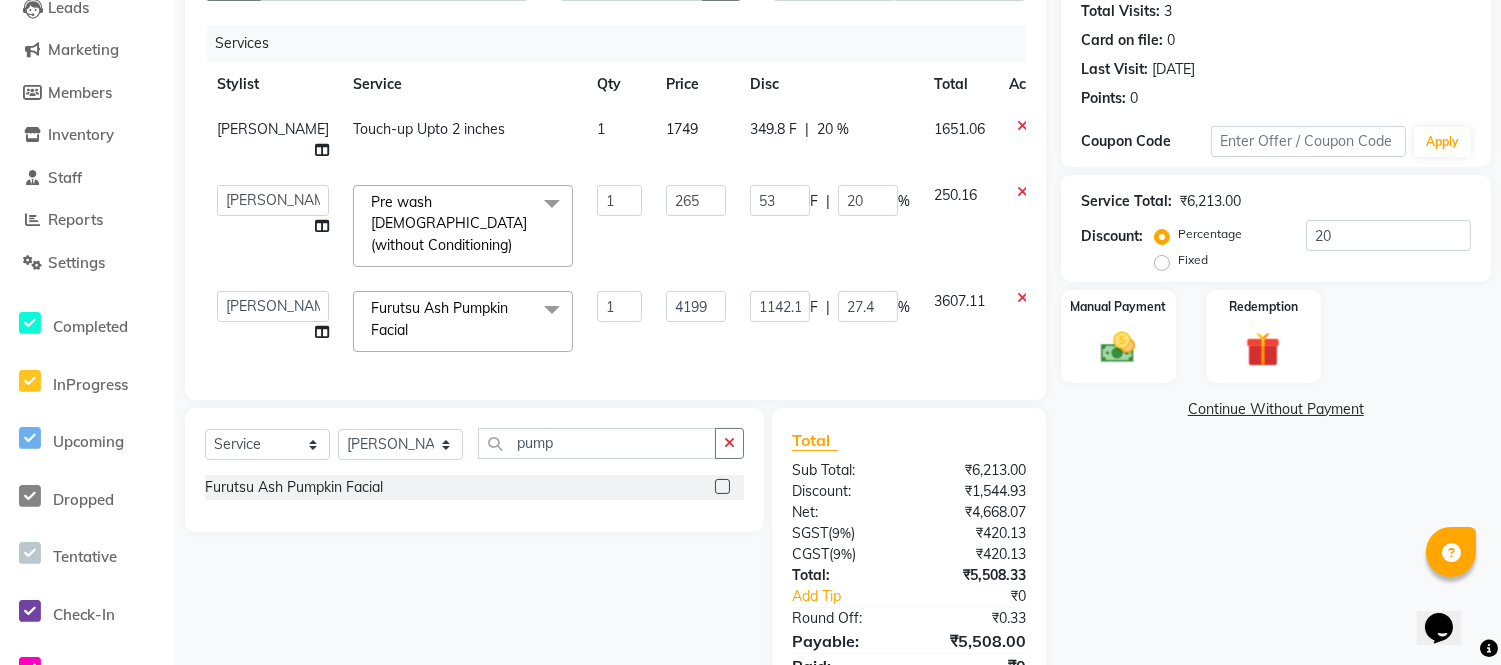 click on "53 F | 20 %" 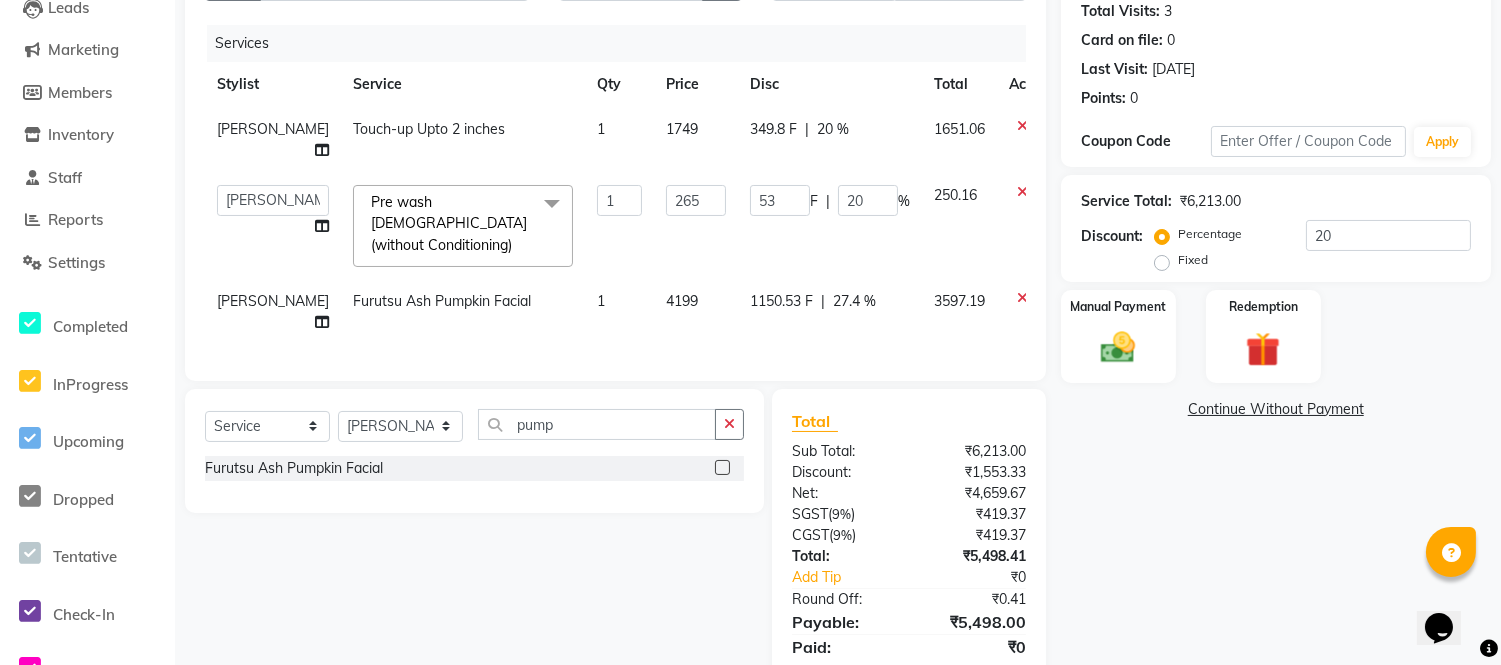click on "27.4 %" 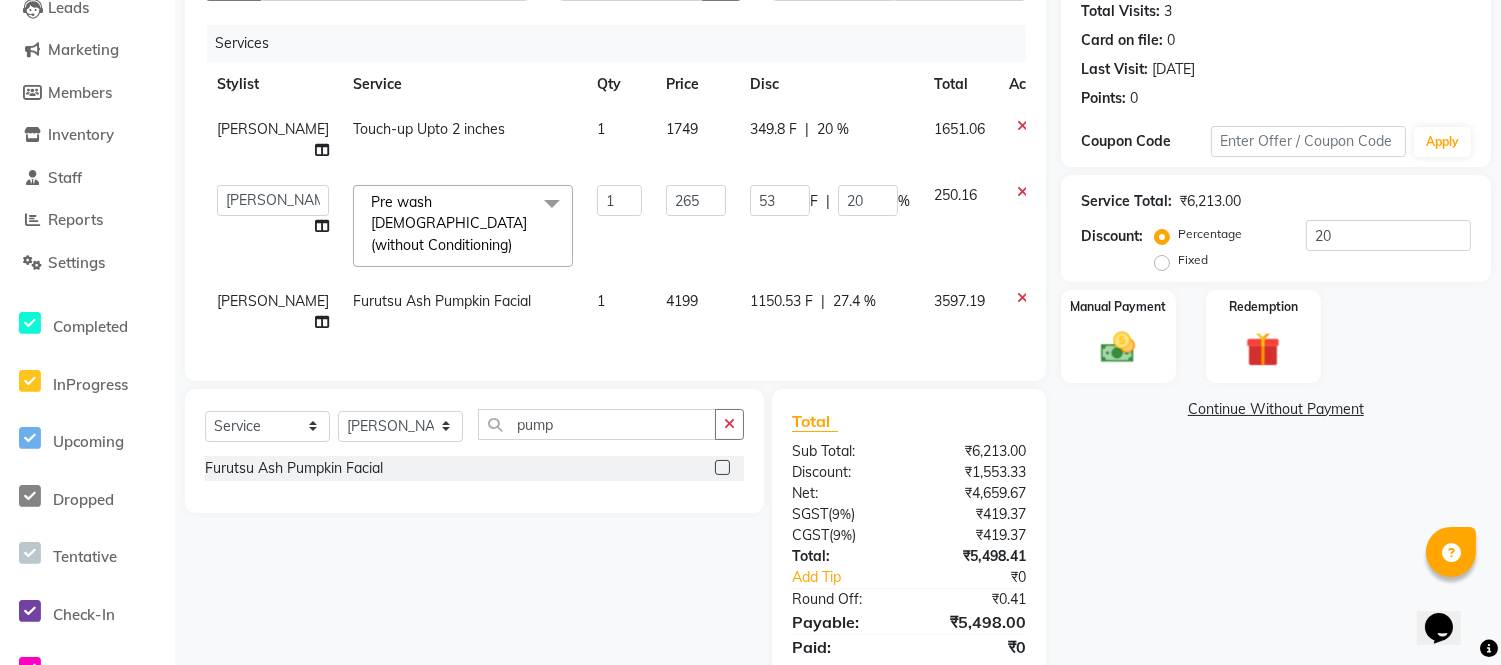 select on "80714" 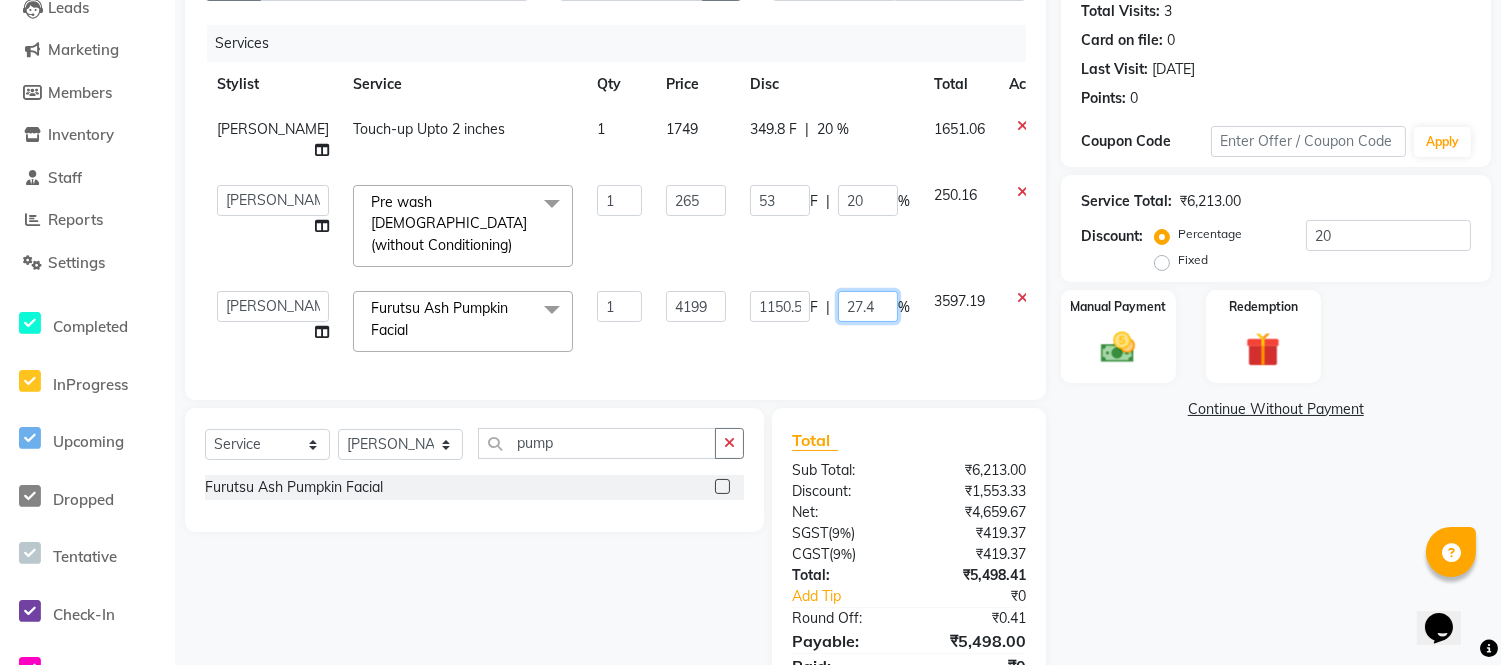 click on "27.4" 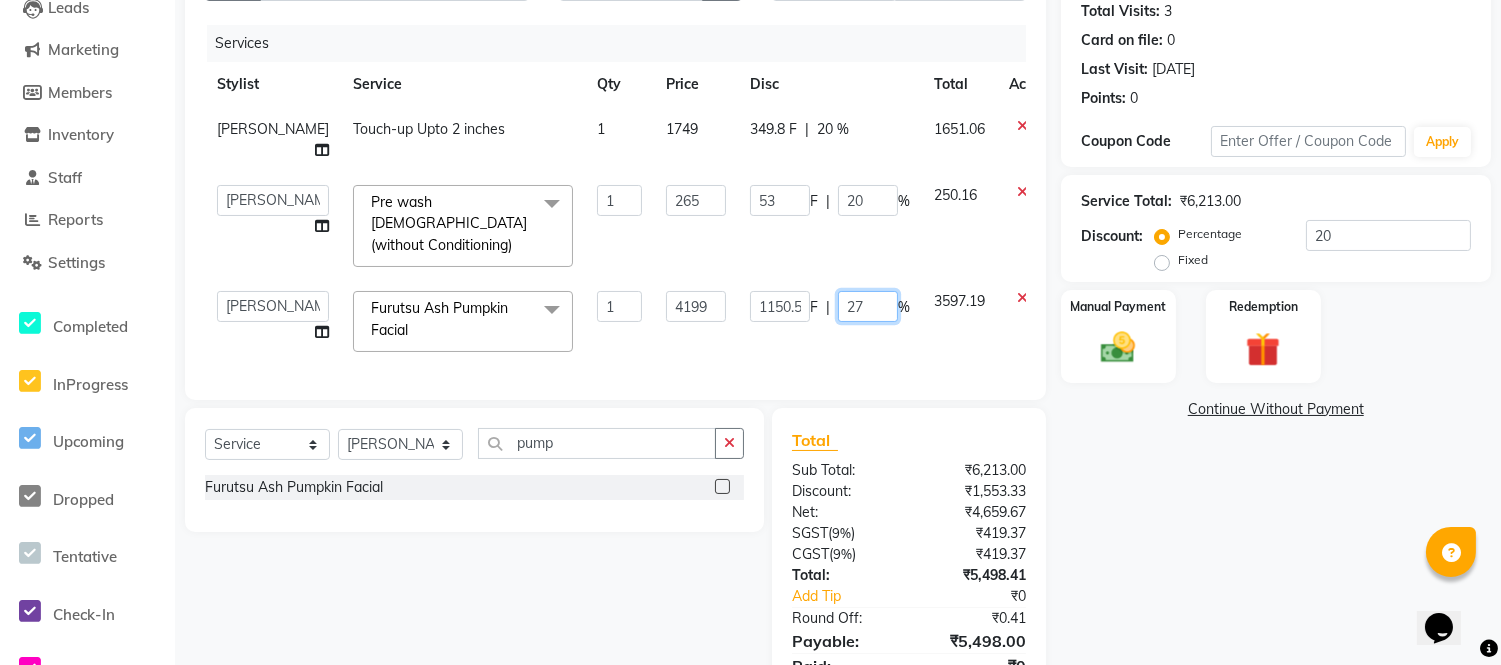 type on "27.3" 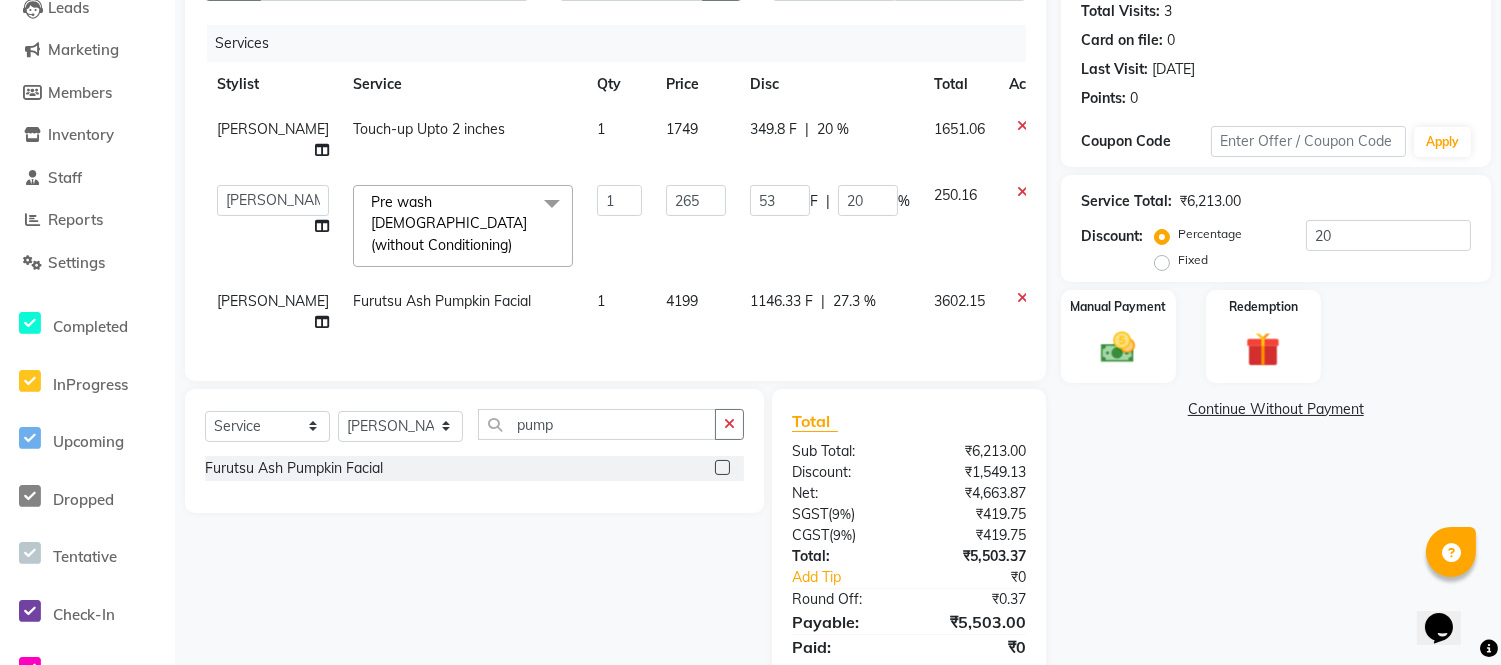click on "53 F | 20 %" 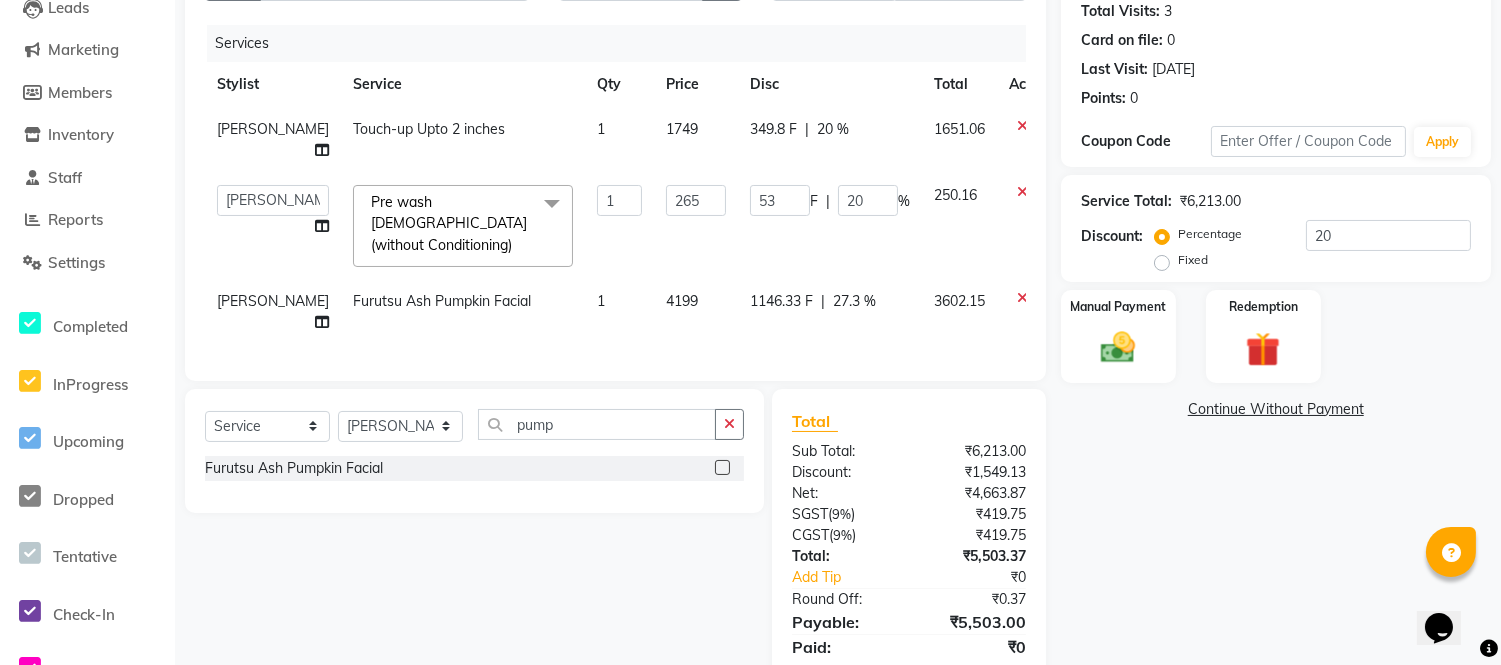 select on "80714" 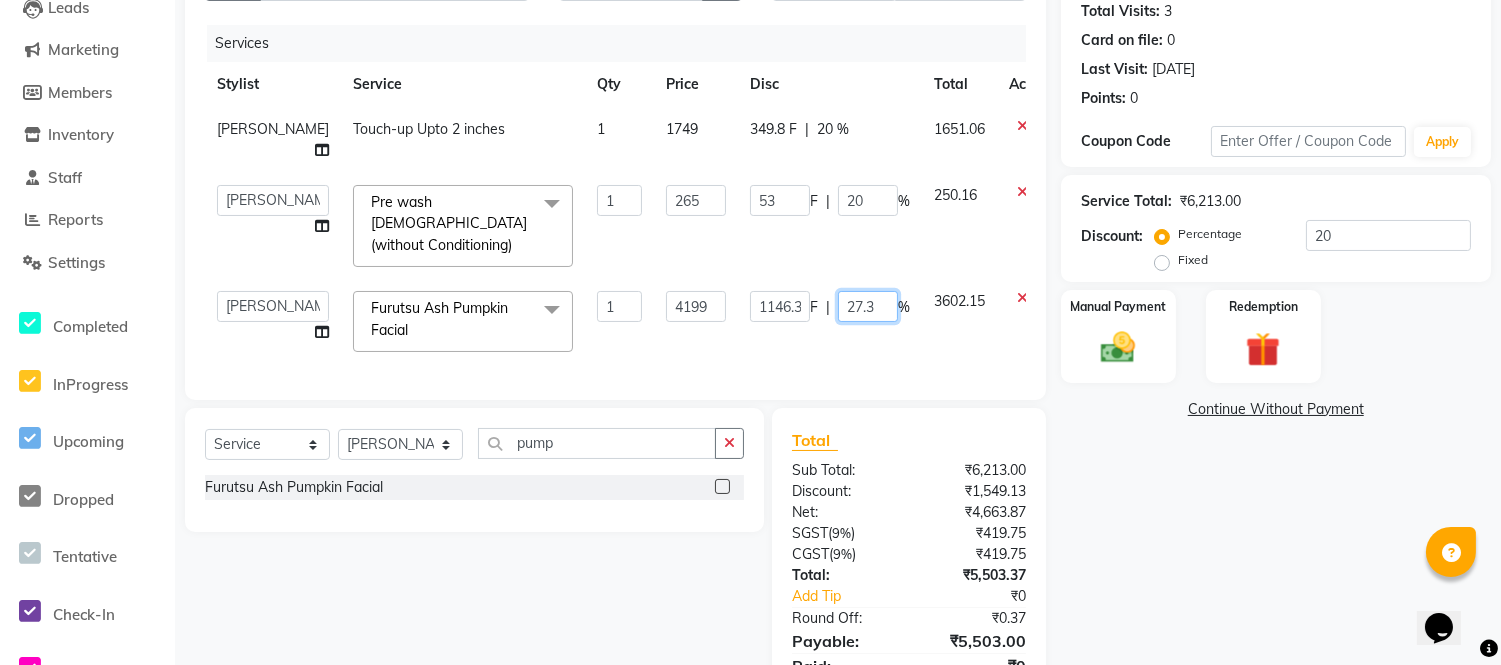click on "27.3" 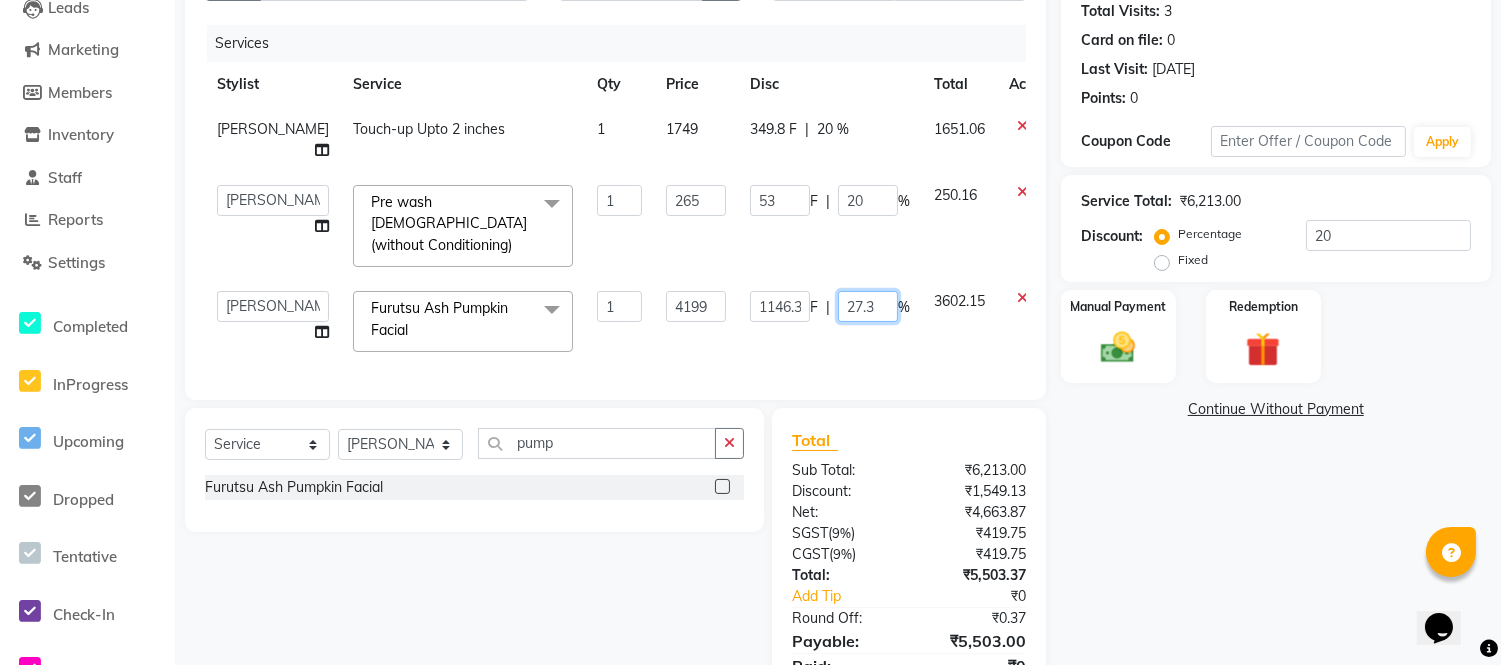 type on "27.31" 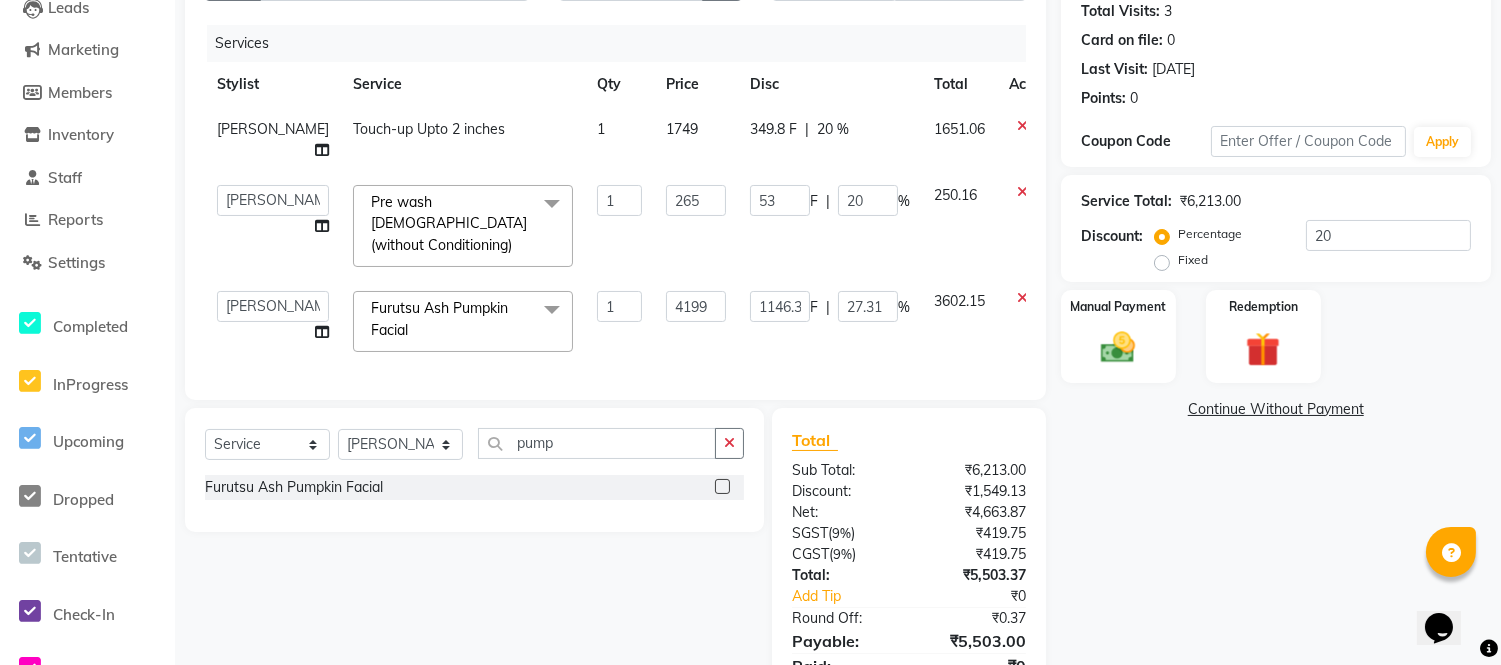click on "53 F | 20 %" 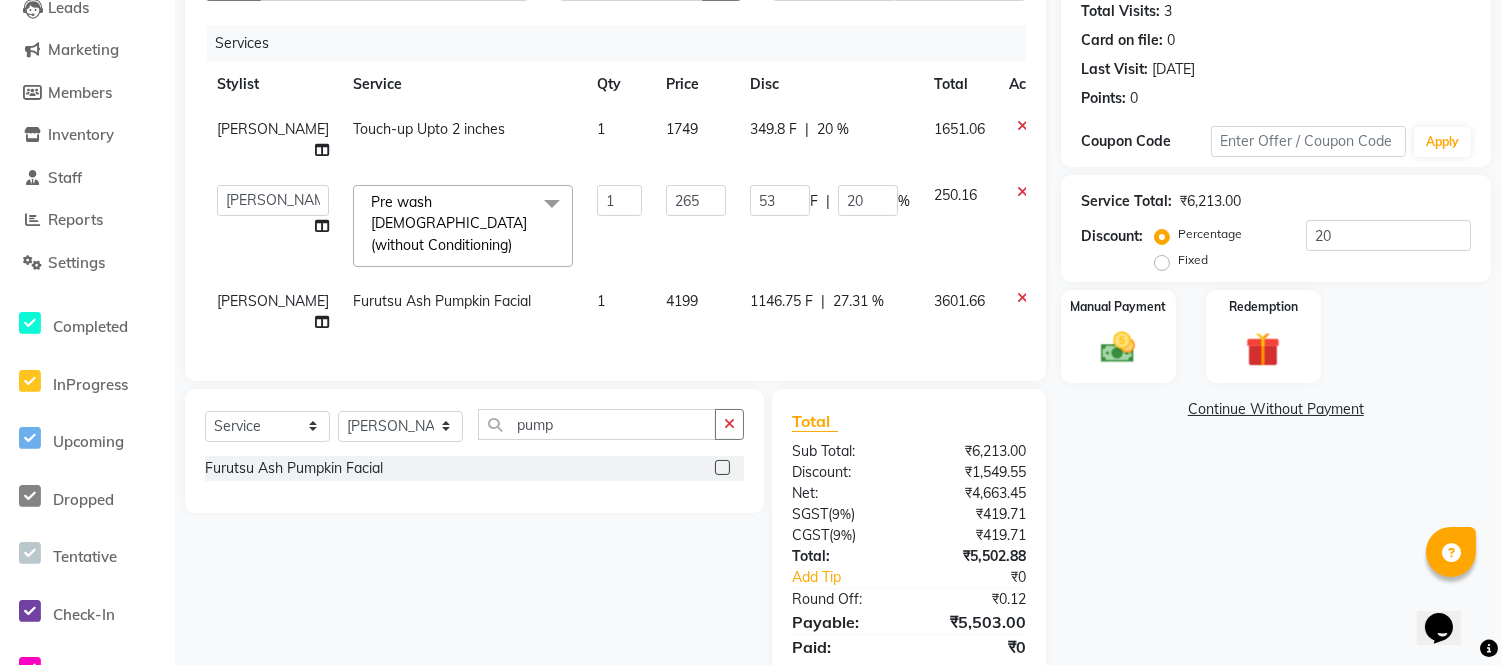click on "27.31 %" 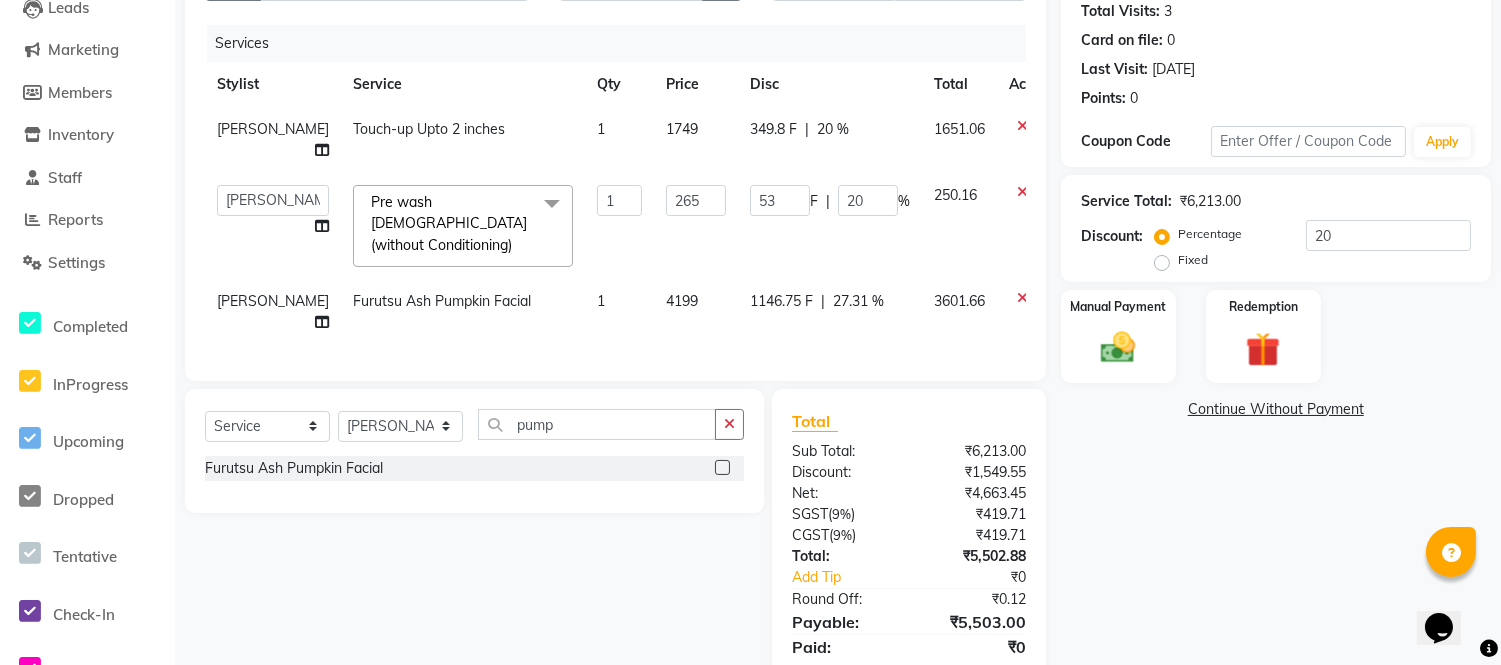 select on "80714" 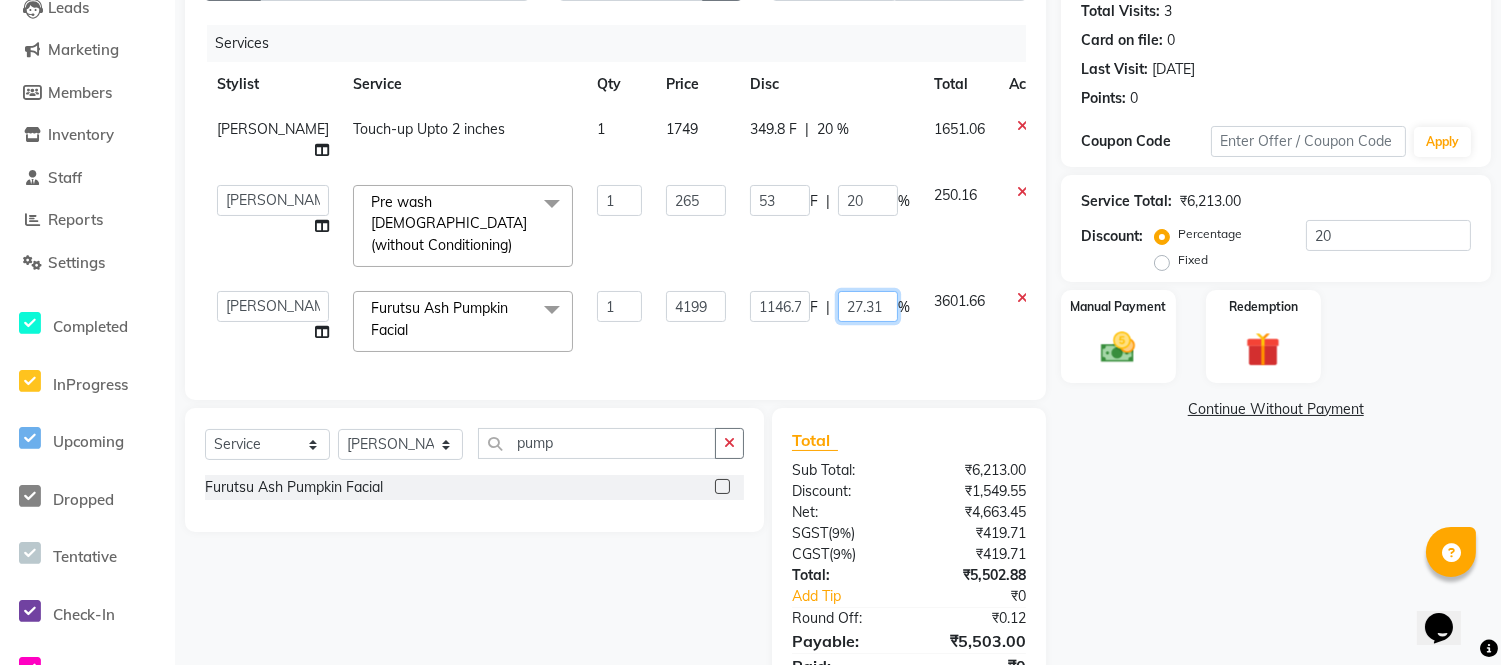 click on "27.31" 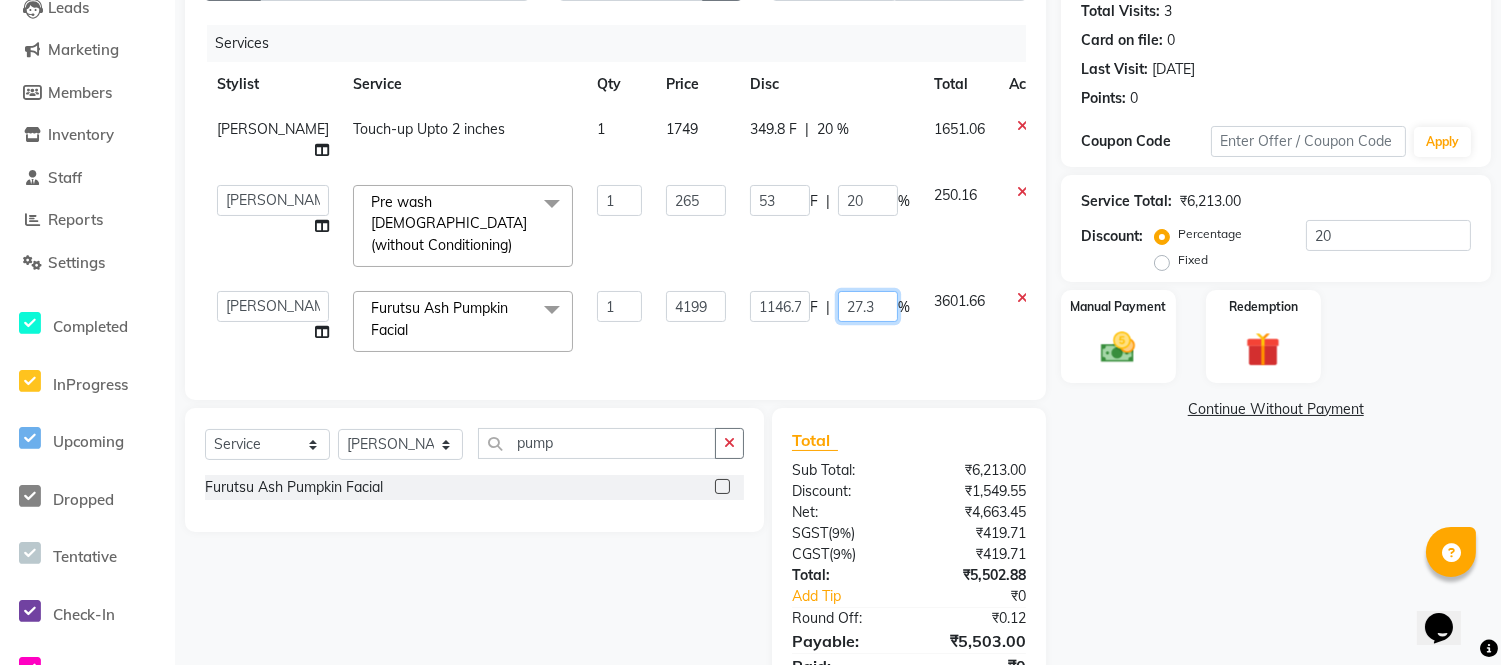 type on "27.33" 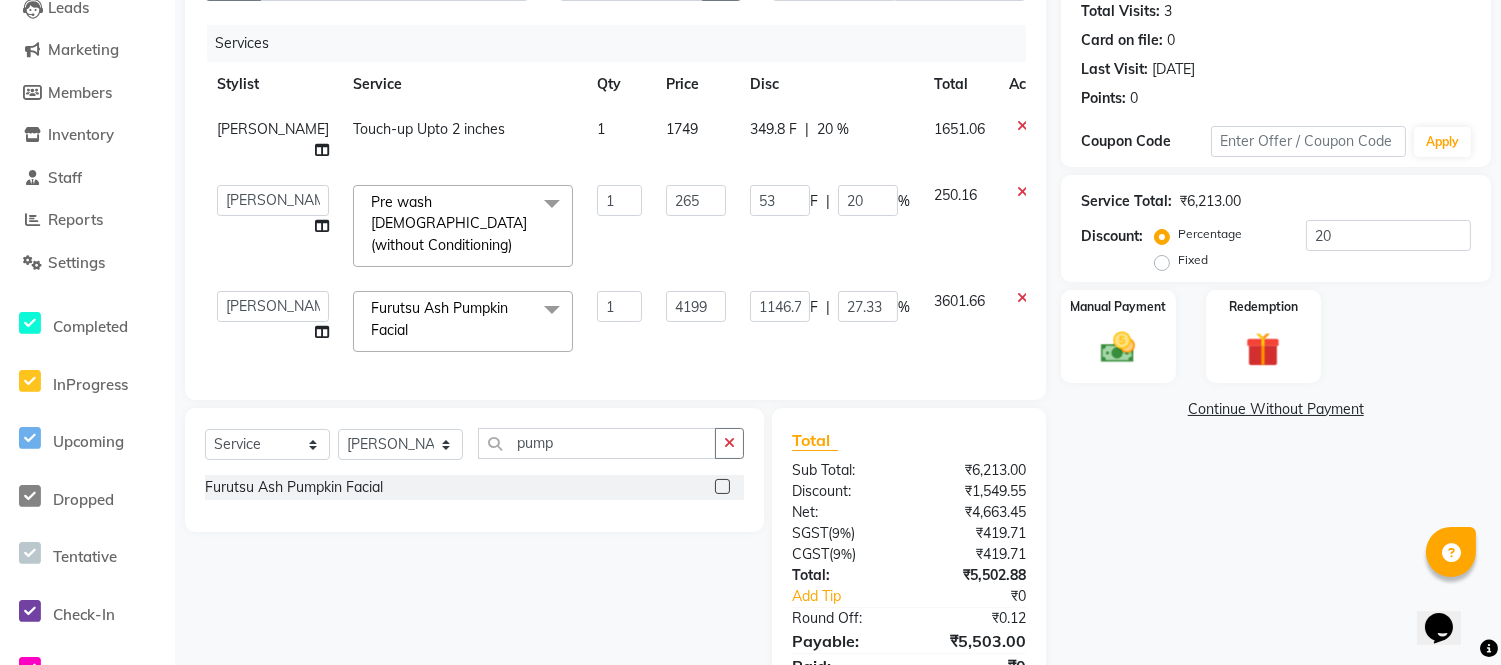 click on "53 F | 20 %" 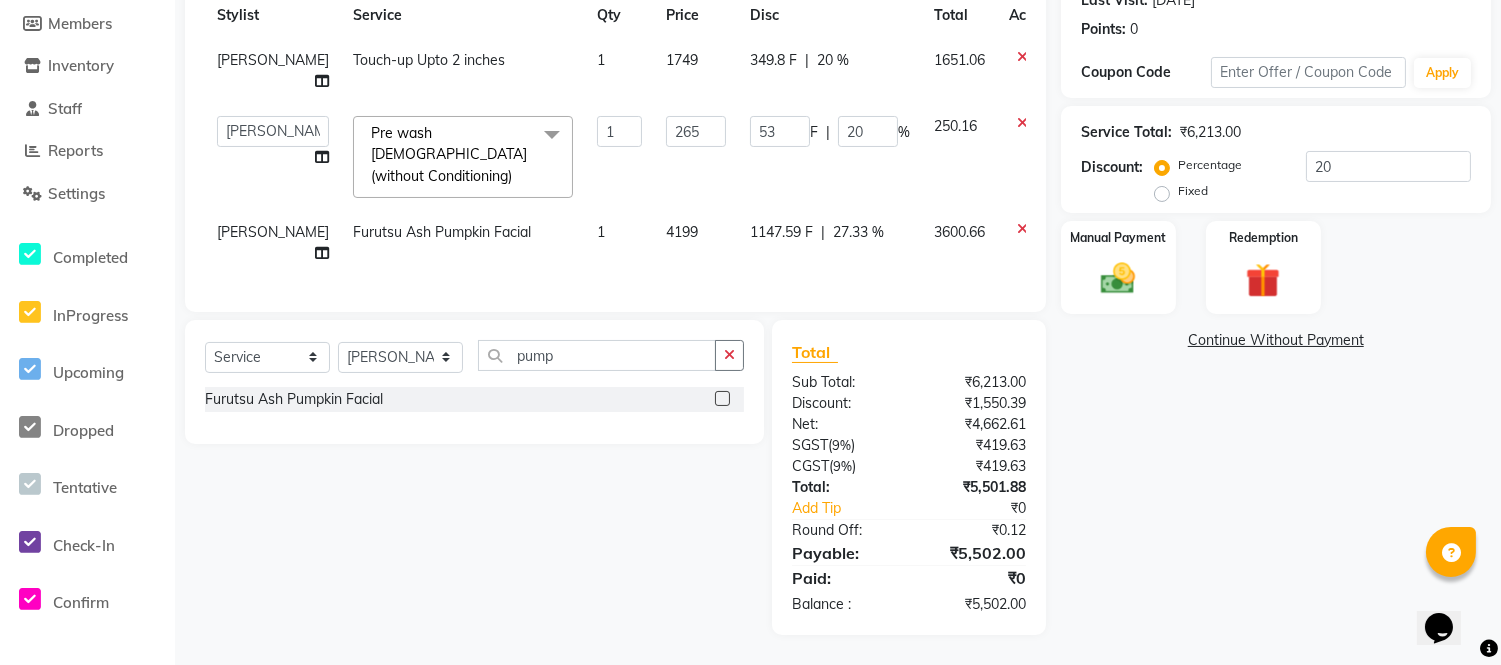 scroll, scrollTop: 217, scrollLeft: 0, axis: vertical 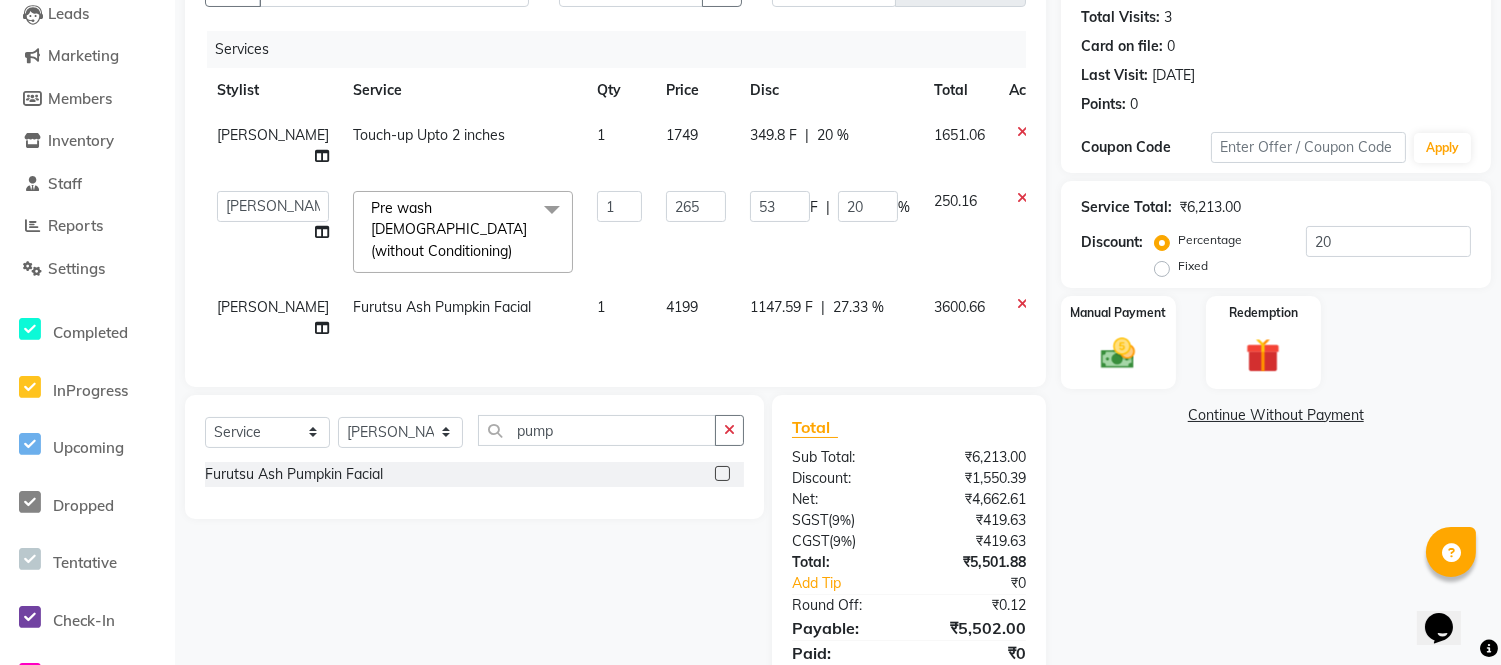 click on "Touch-up Upto 2 inches" 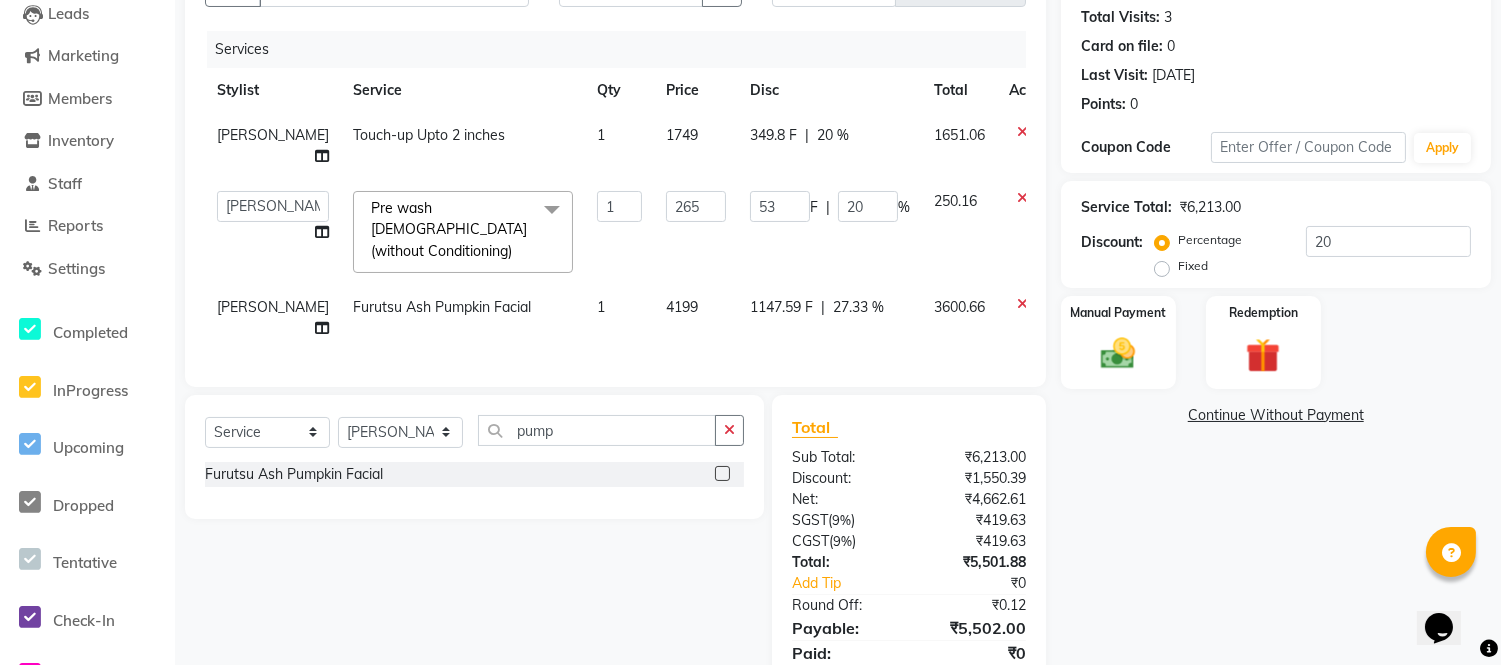 type 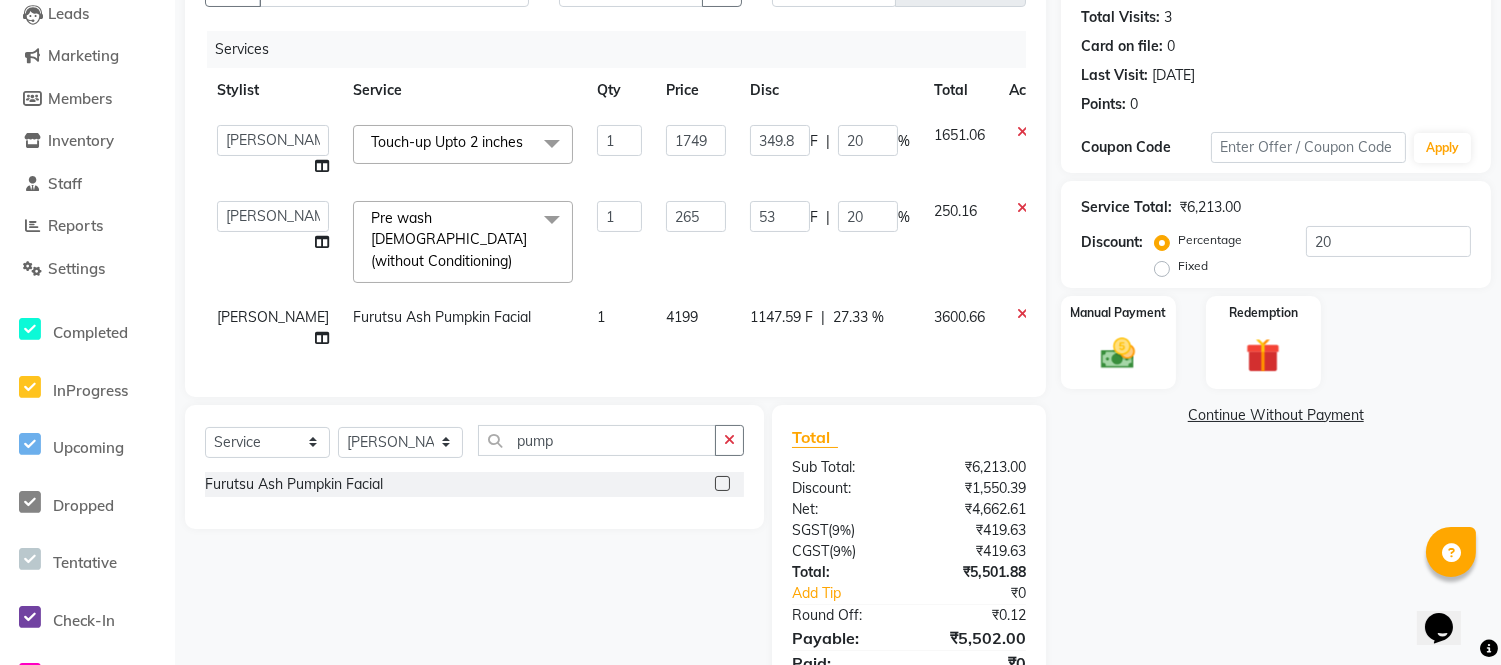 click on "Touch-up Upto 2 inches" 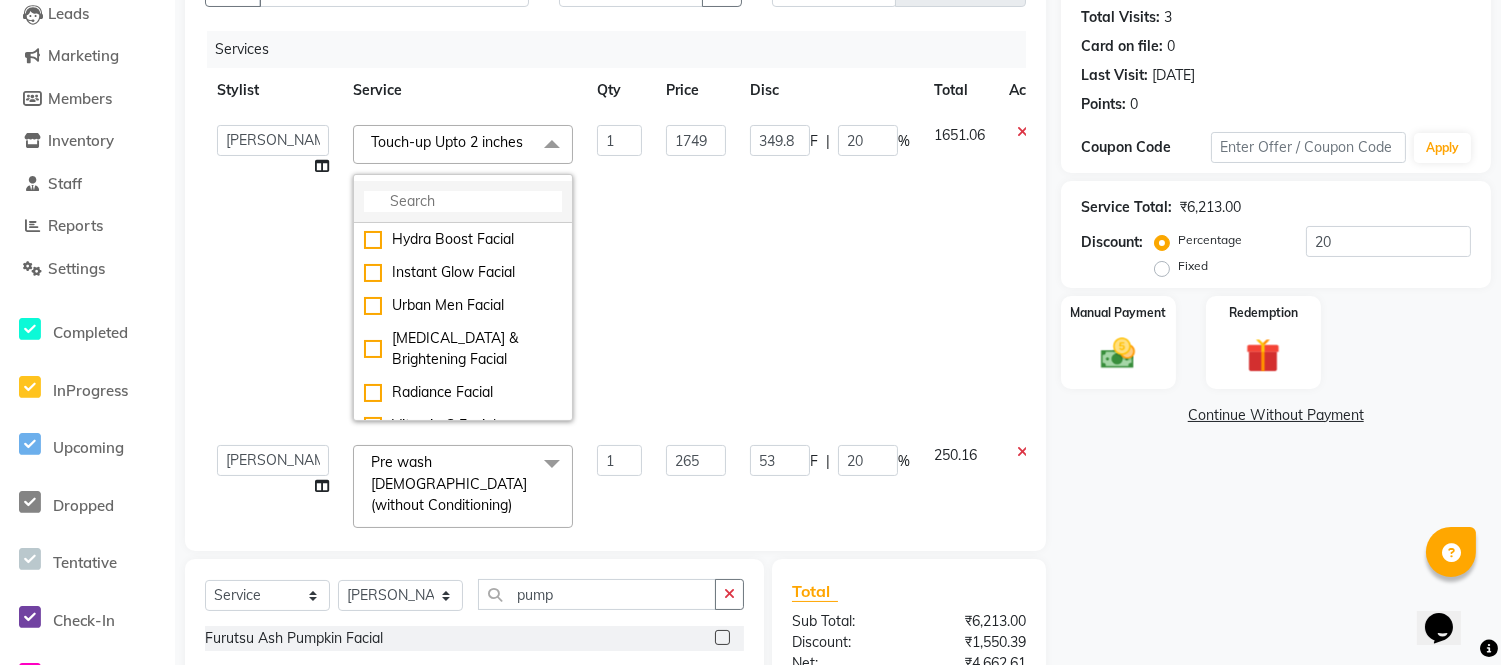 click 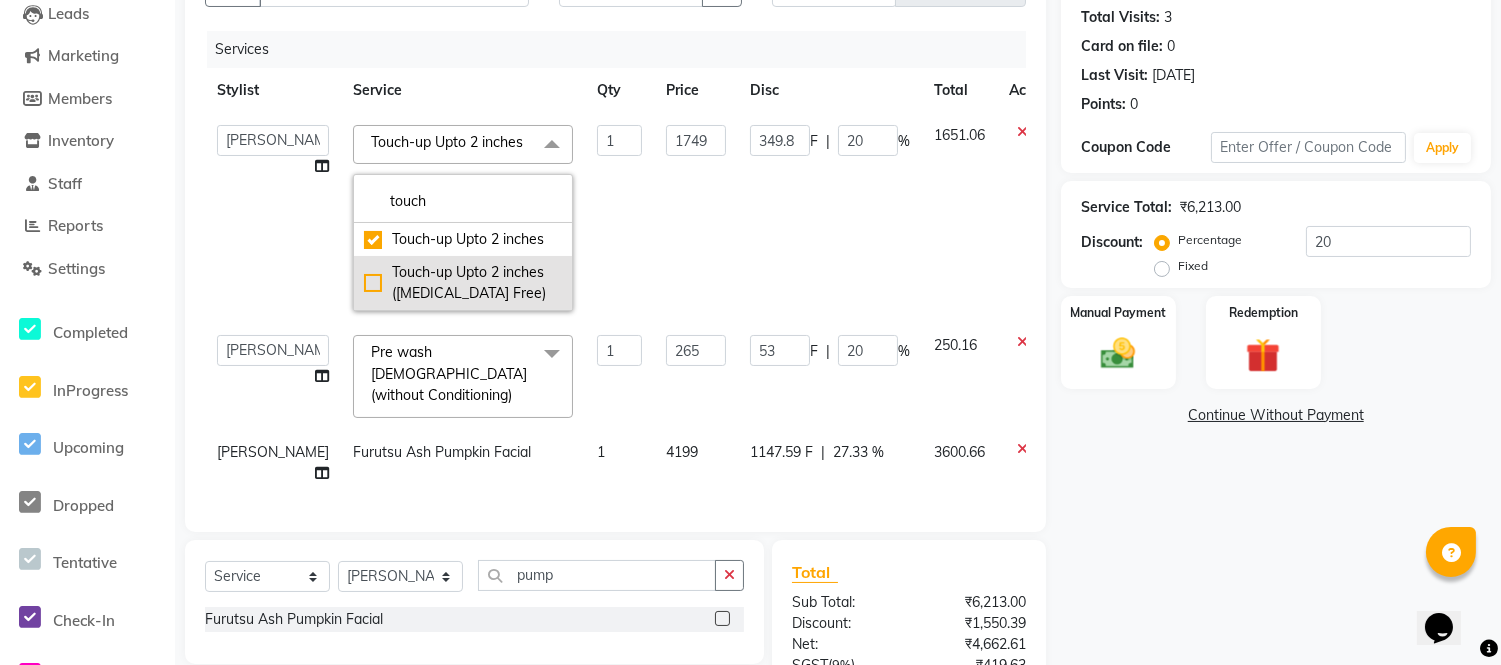 click on "Touch-up Upto 2 inches (Ammonia Free)" 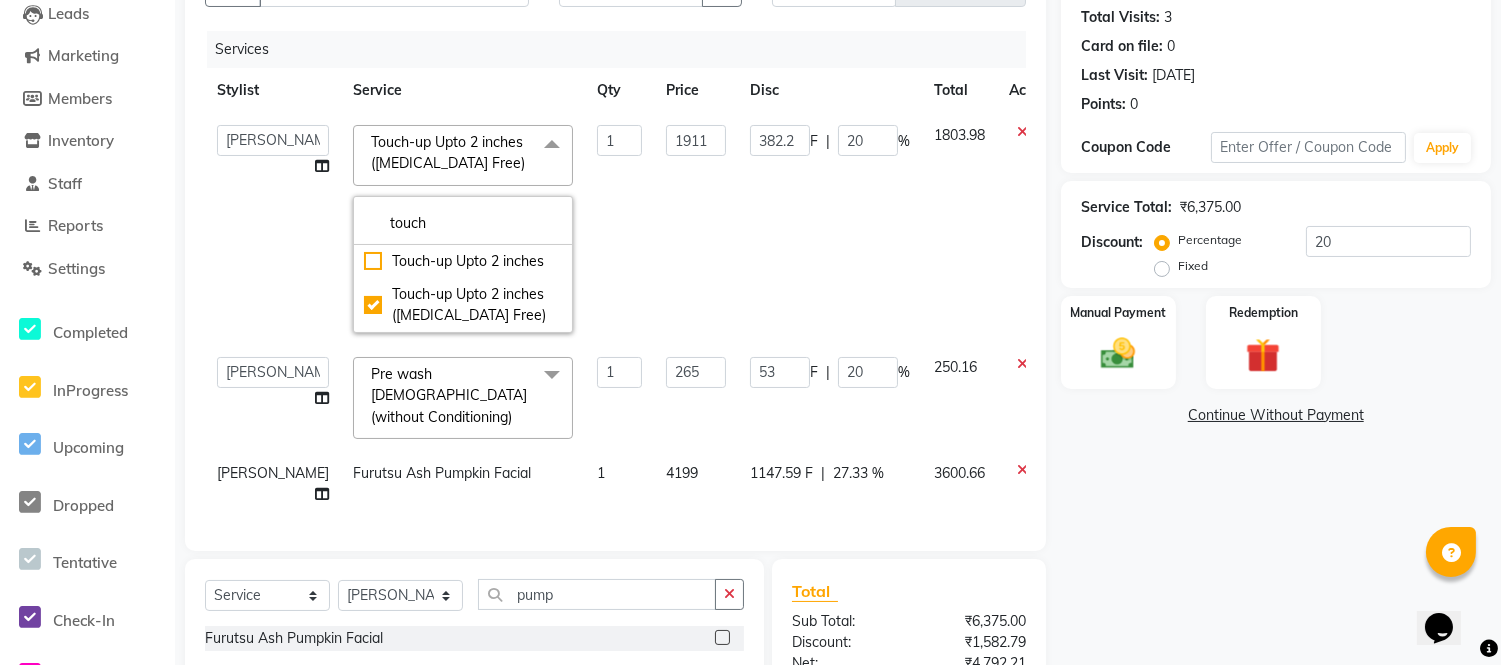 click on "Service" 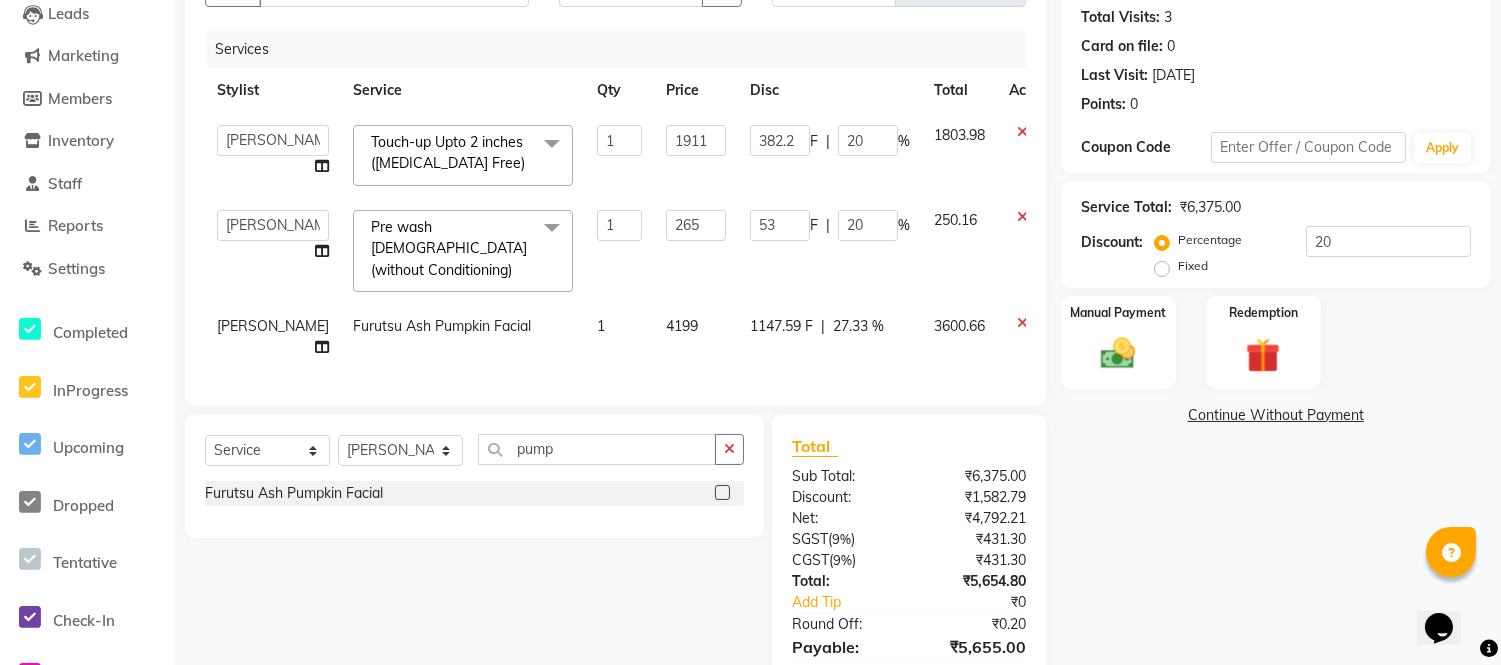 scroll, scrollTop: 216, scrollLeft: 0, axis: vertical 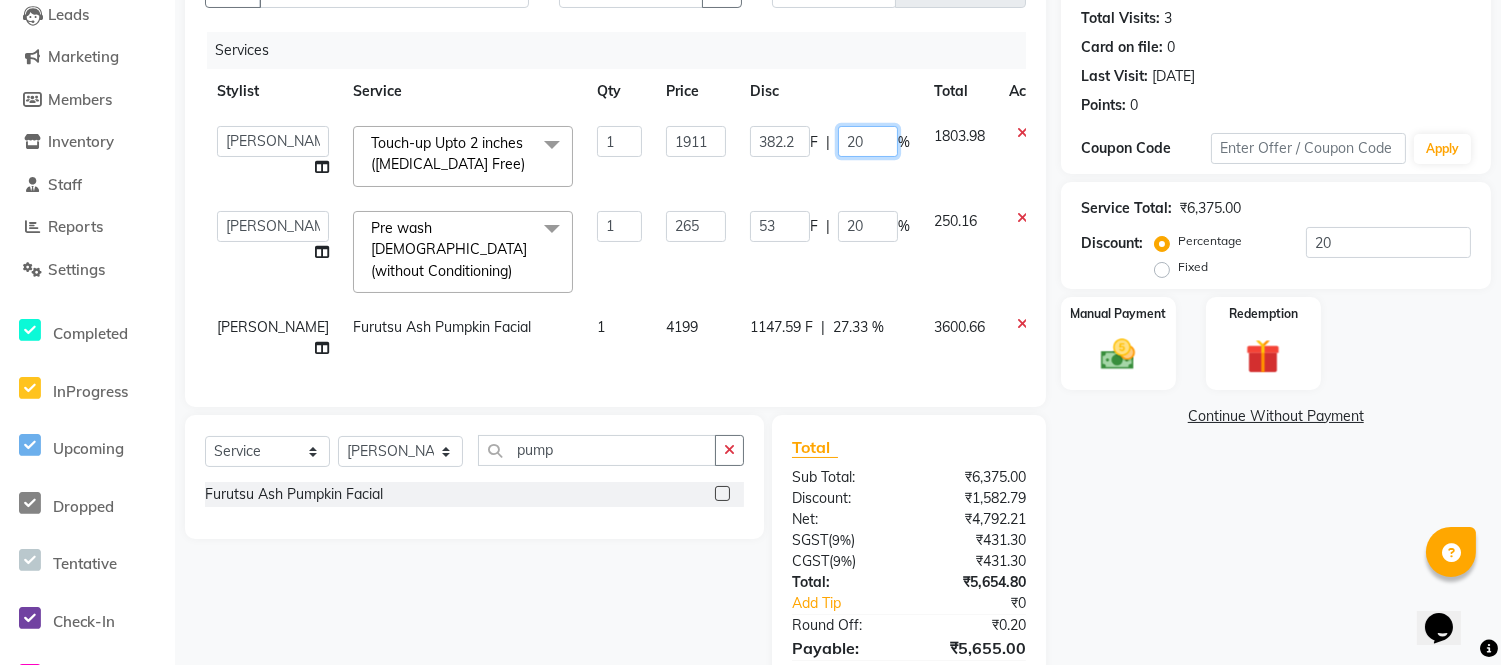 click on "20" 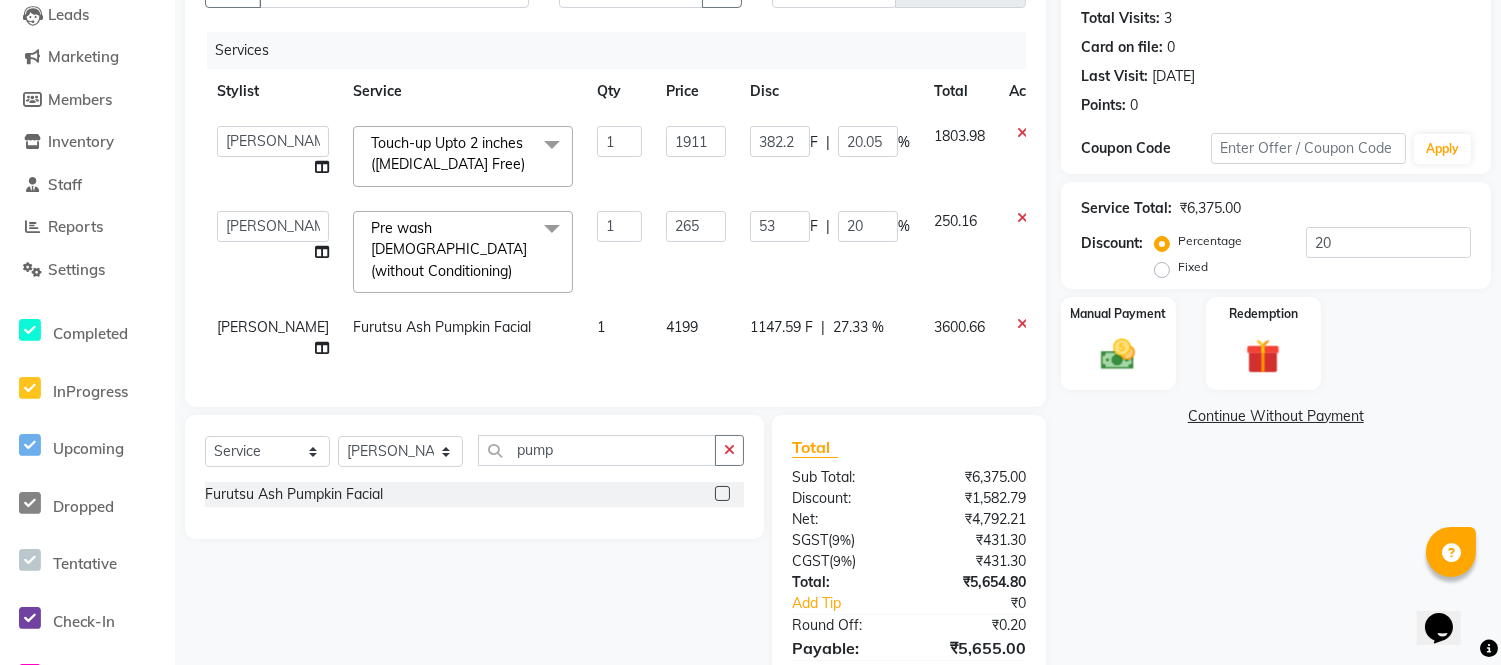 click on "382.2 F | 20.05 %" 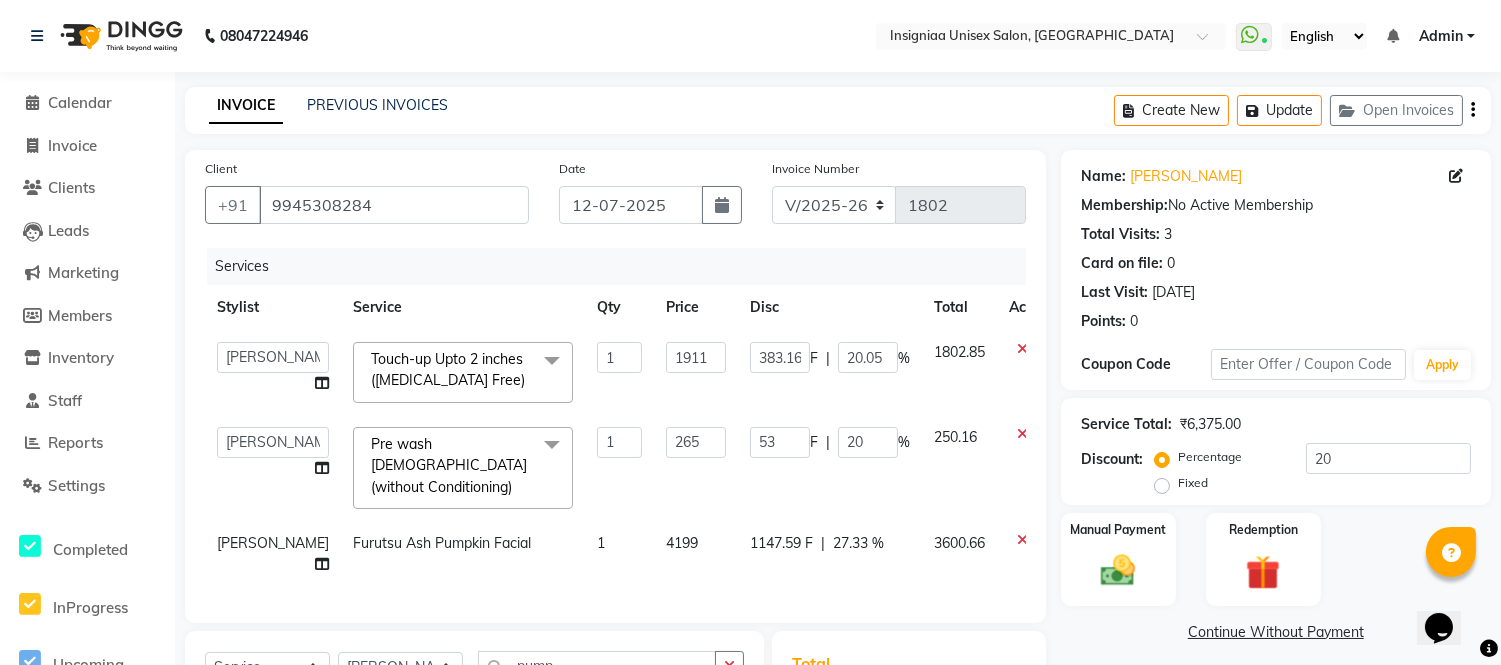 scroll, scrollTop: 111, scrollLeft: 0, axis: vertical 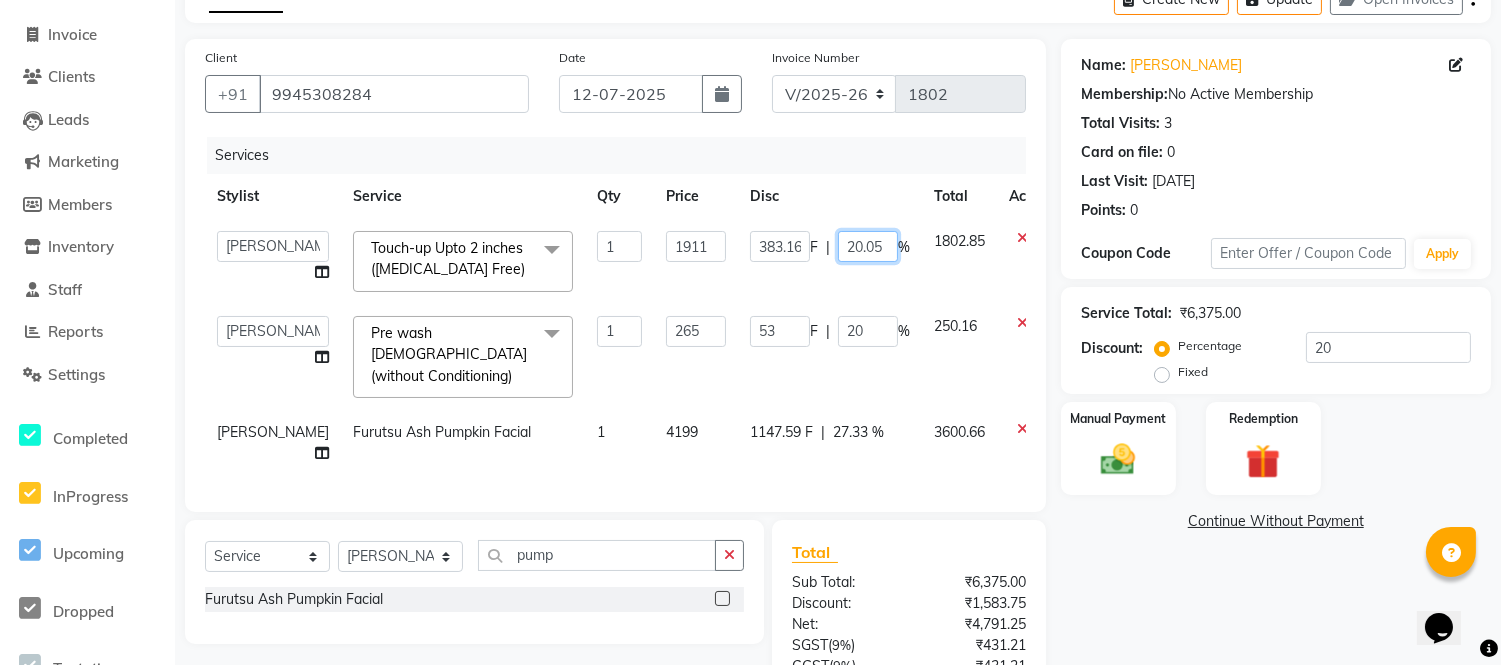 drag, startPoint x: 845, startPoint y: 253, endPoint x: 858, endPoint y: 276, distance: 26.41969 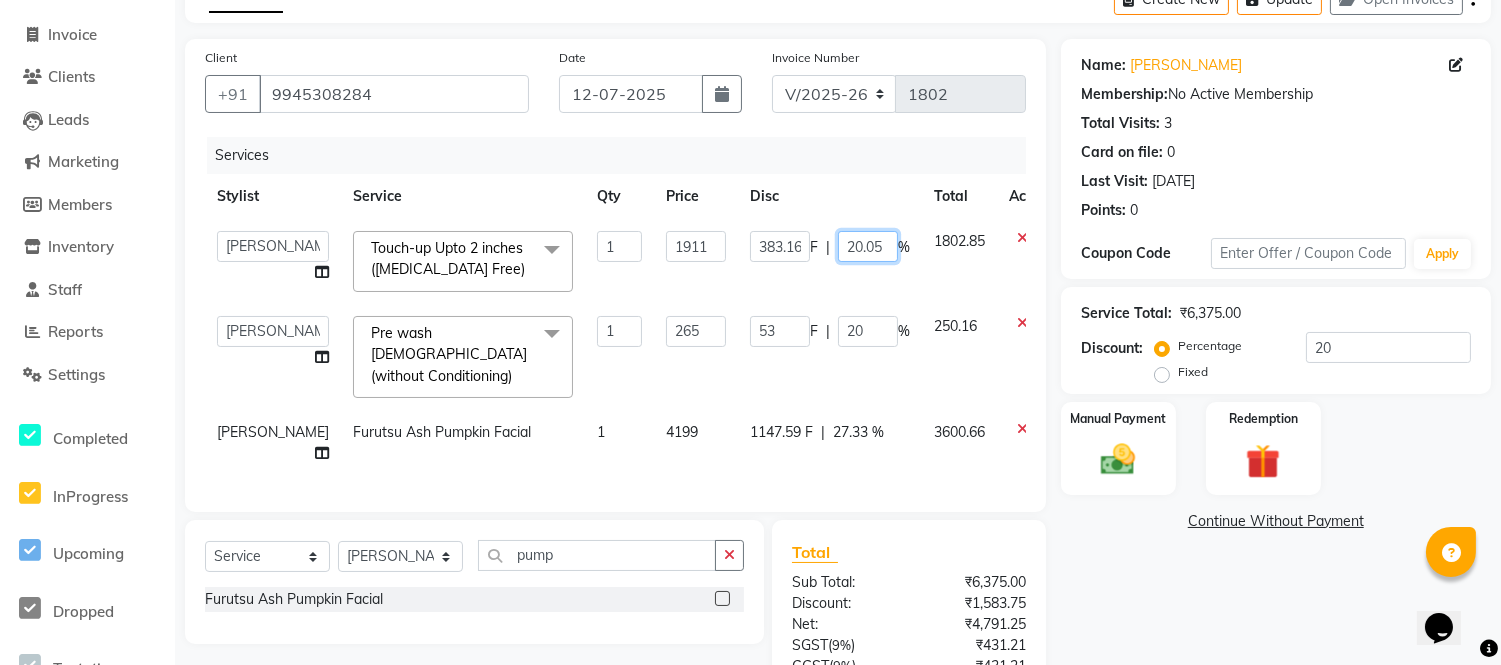 click on "20.05" 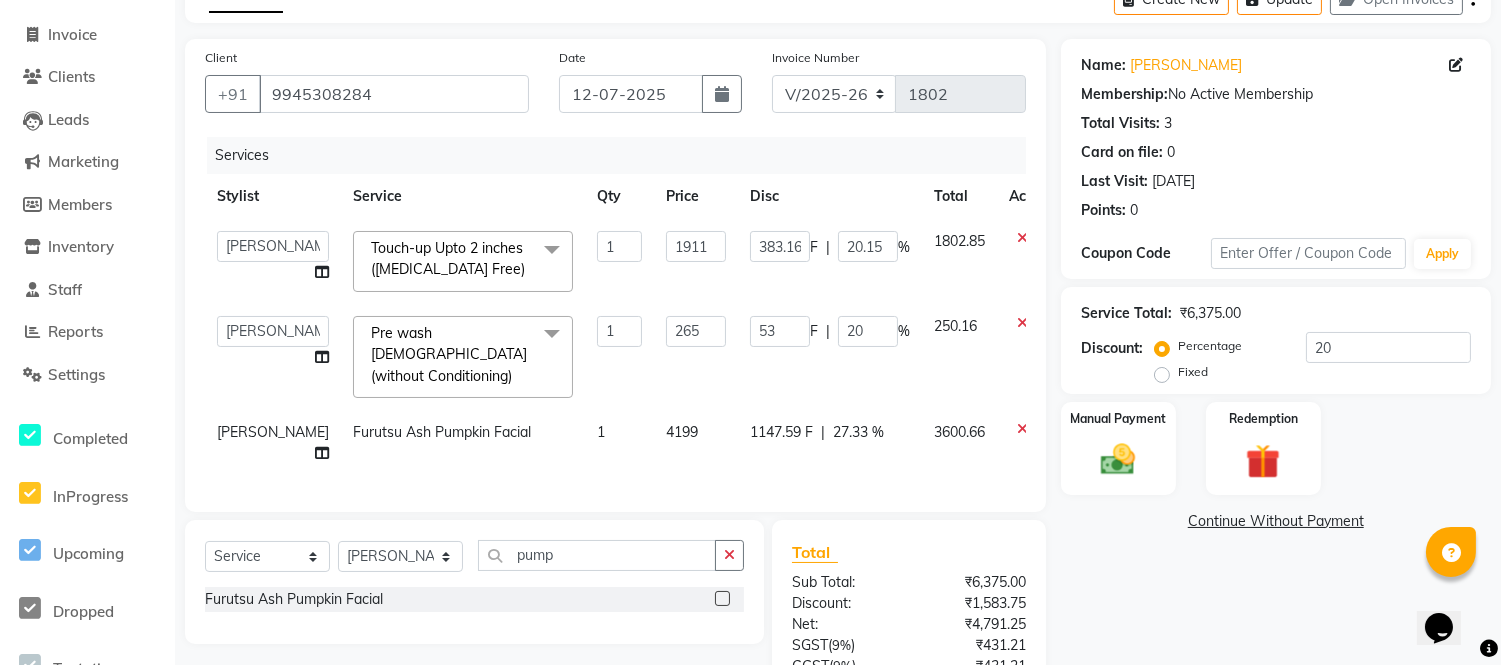 click on "383.16 F | 20.15 %" 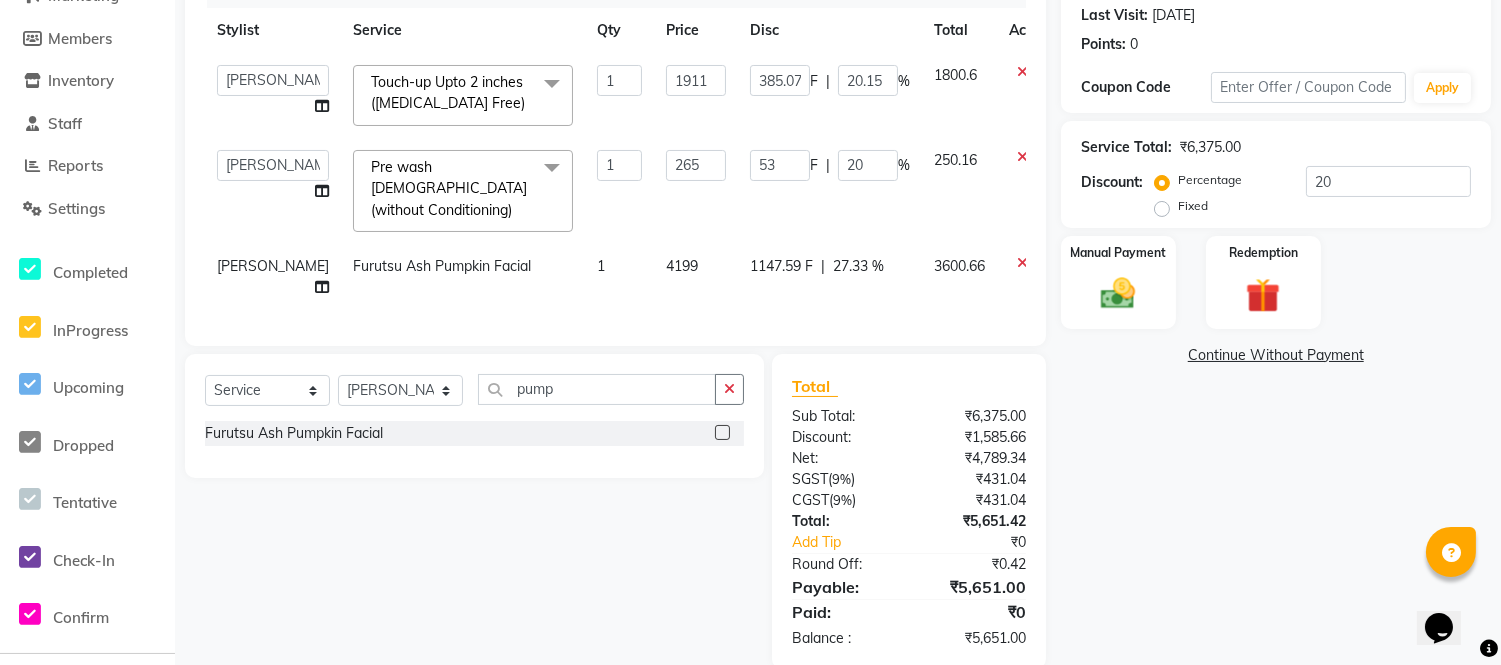 scroll, scrollTop: 280, scrollLeft: 0, axis: vertical 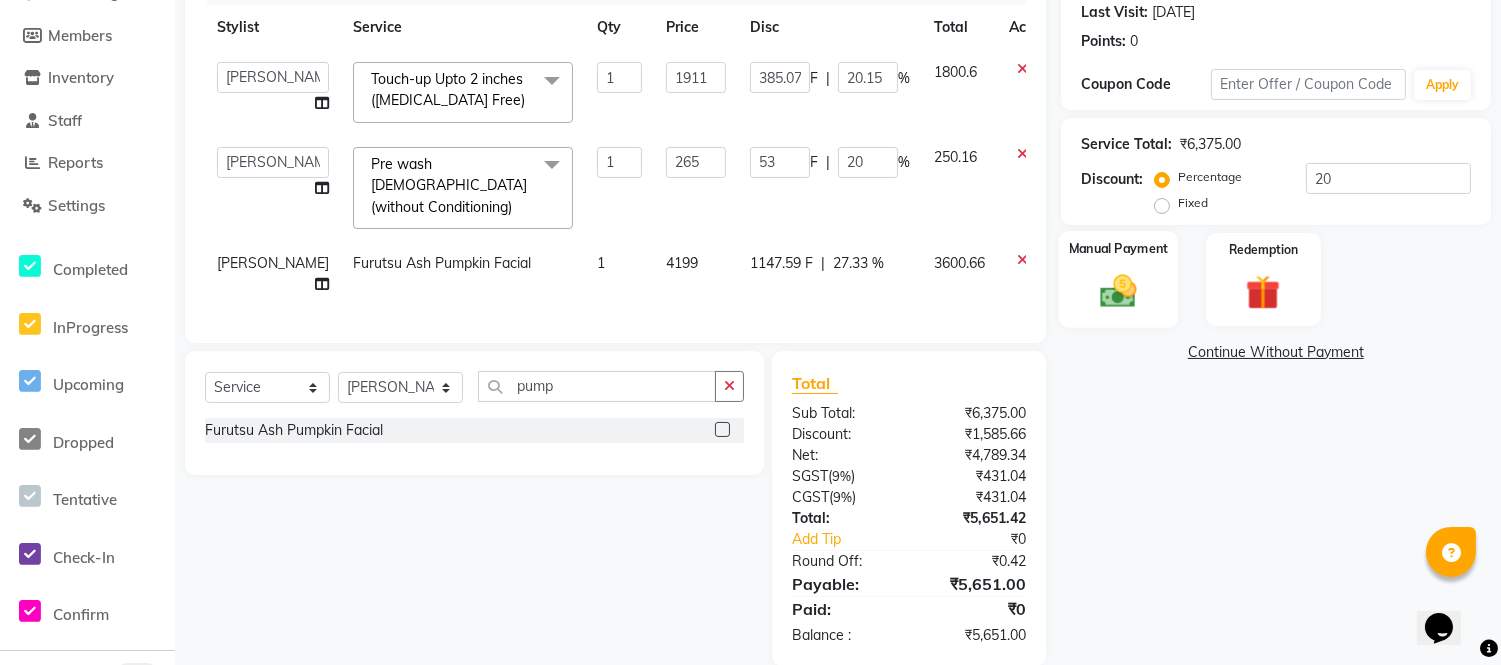 click on "Manual Payment" 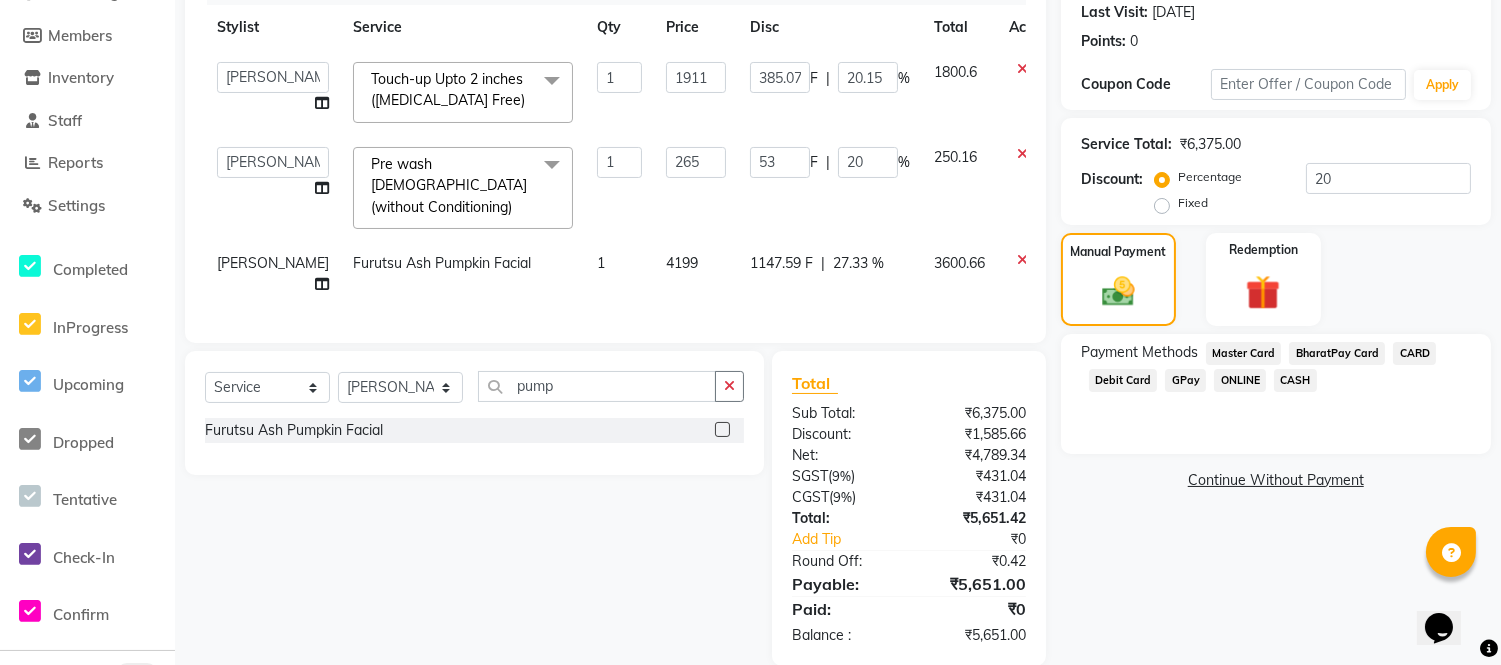click on "CASH" 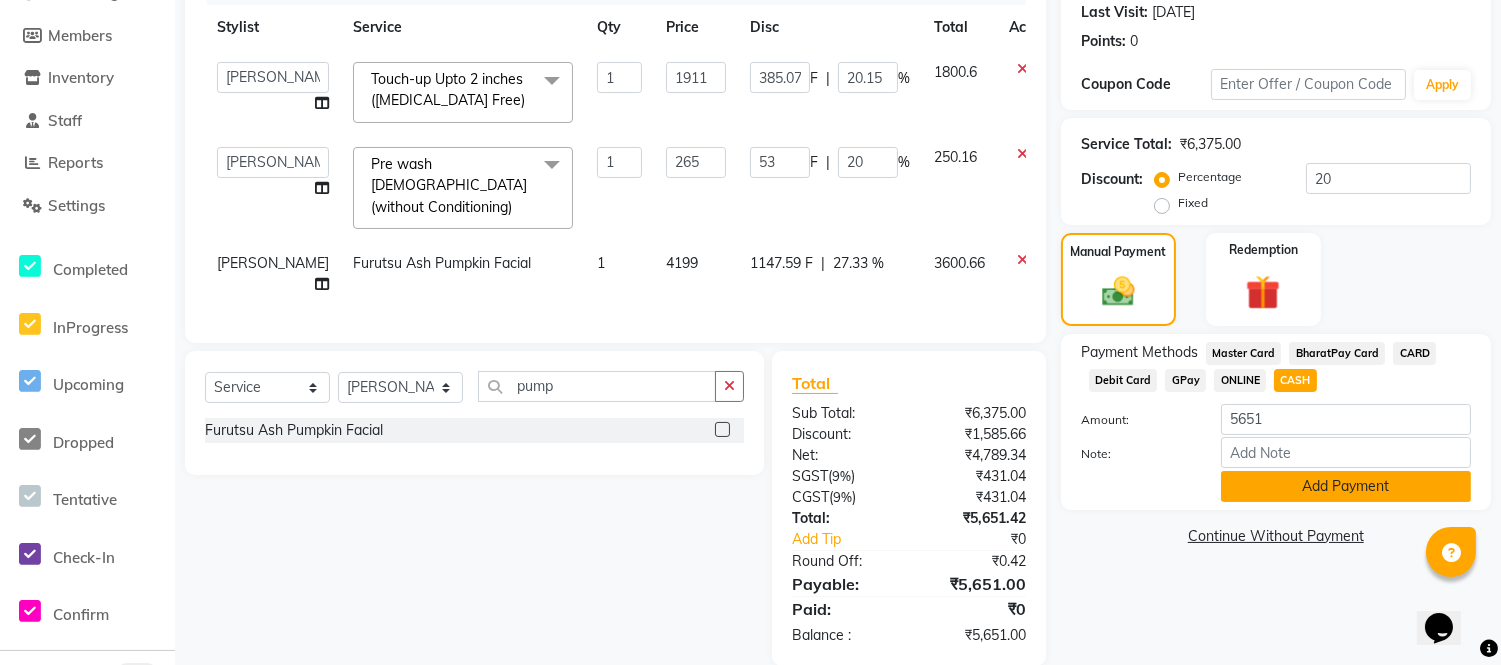 click on "Add Payment" 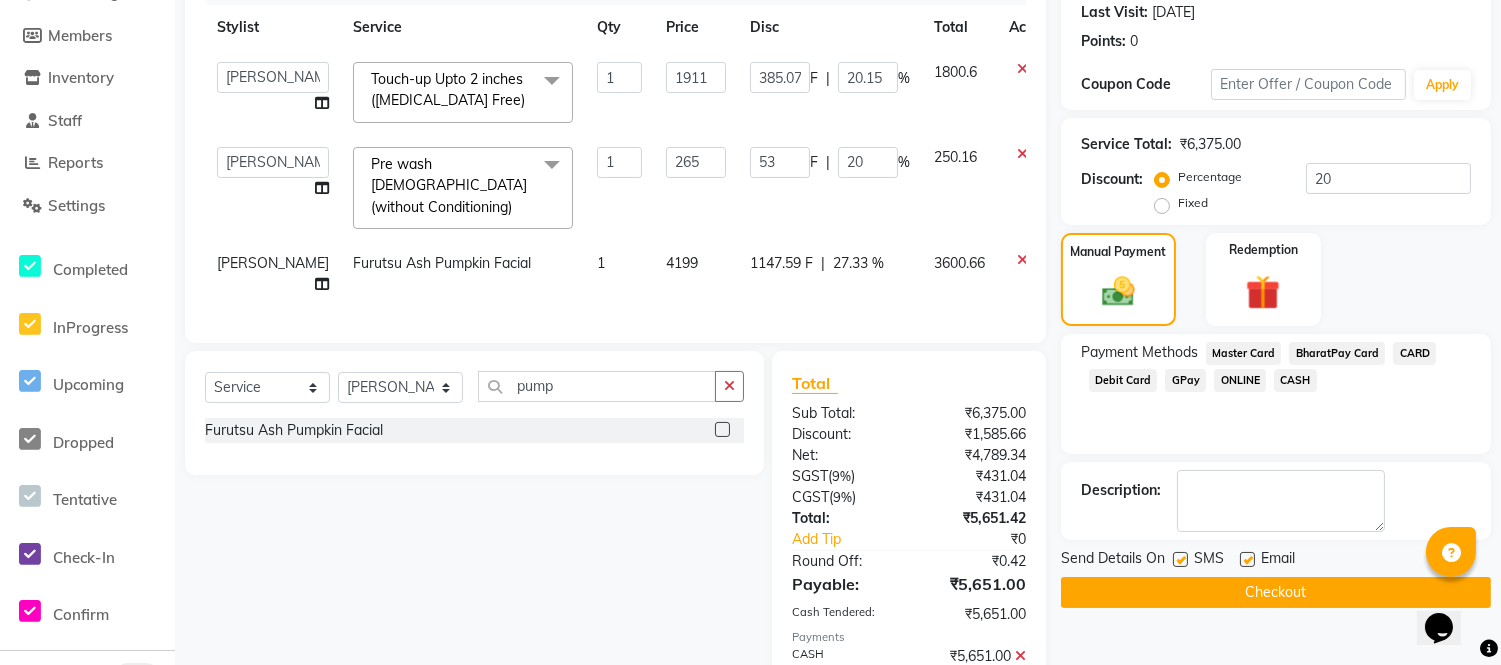 scroll, scrollTop: 397, scrollLeft: 0, axis: vertical 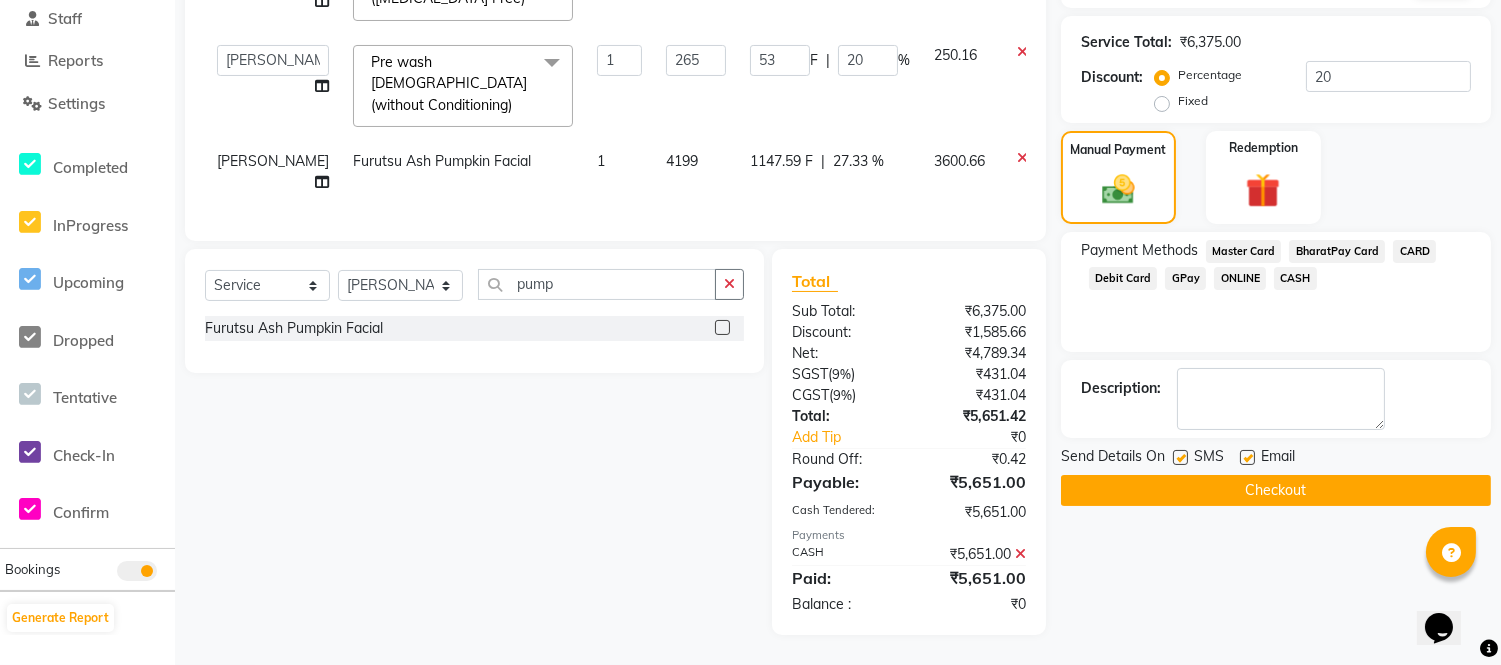 click on "SMS" 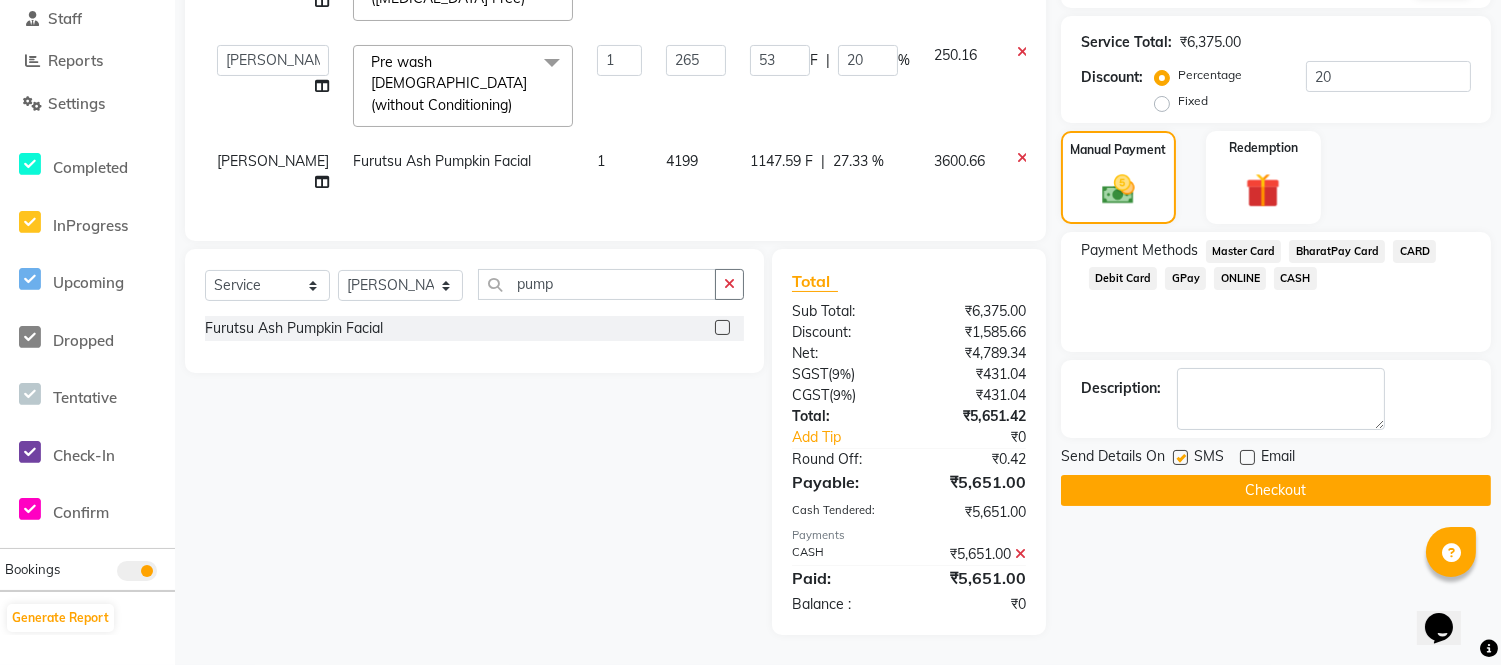 click 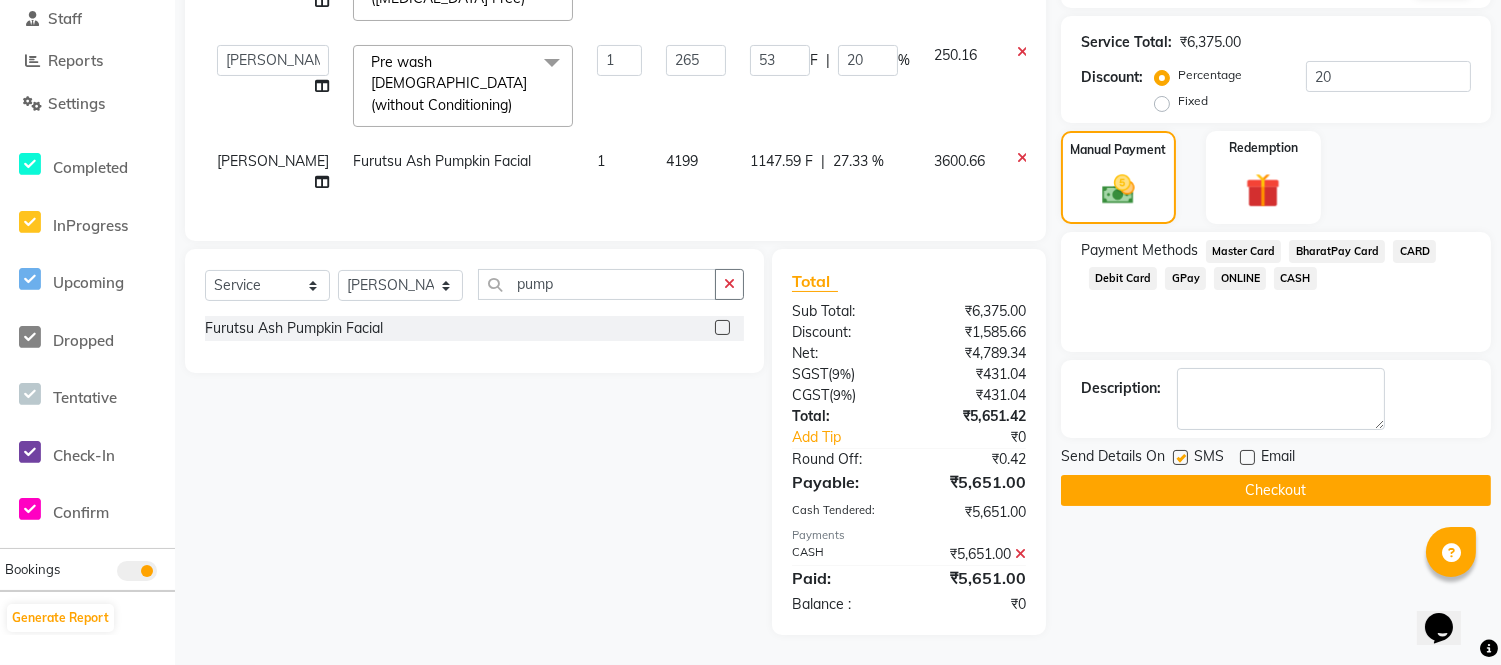 click at bounding box center [1179, 458] 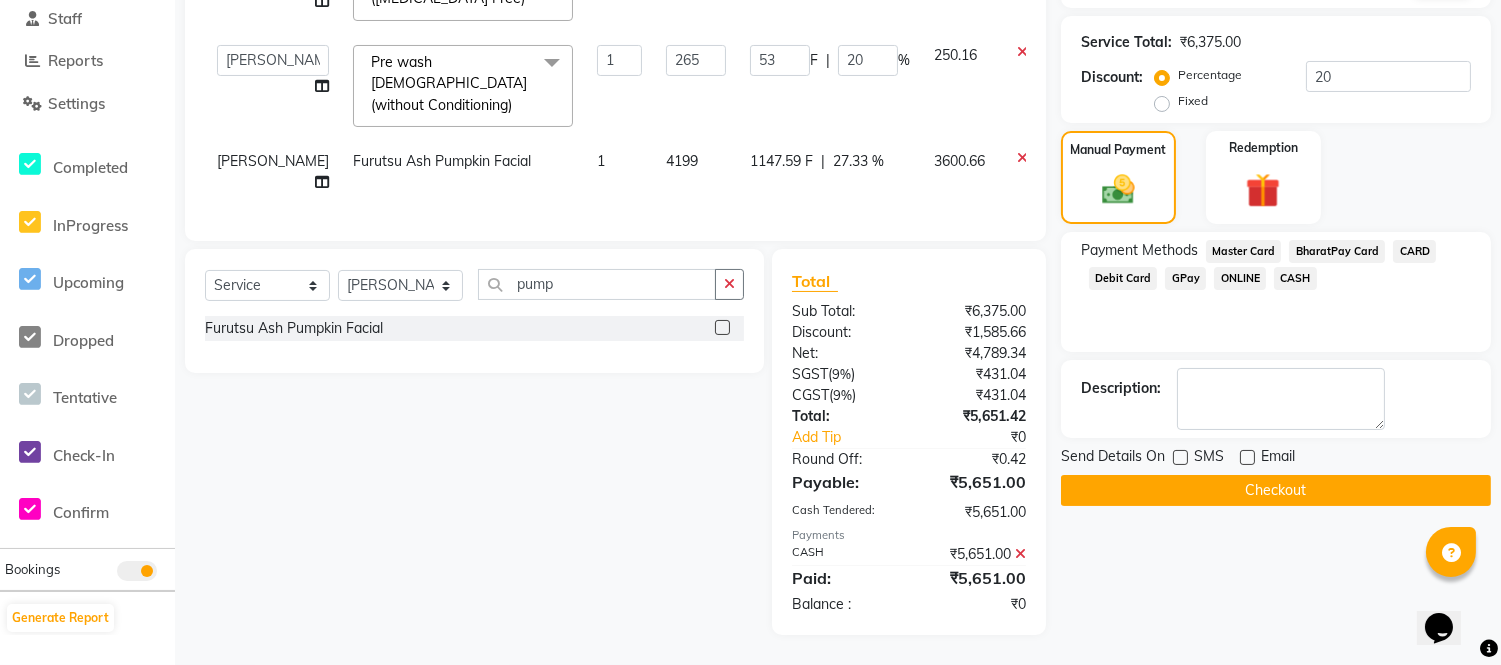 click on "Checkout" 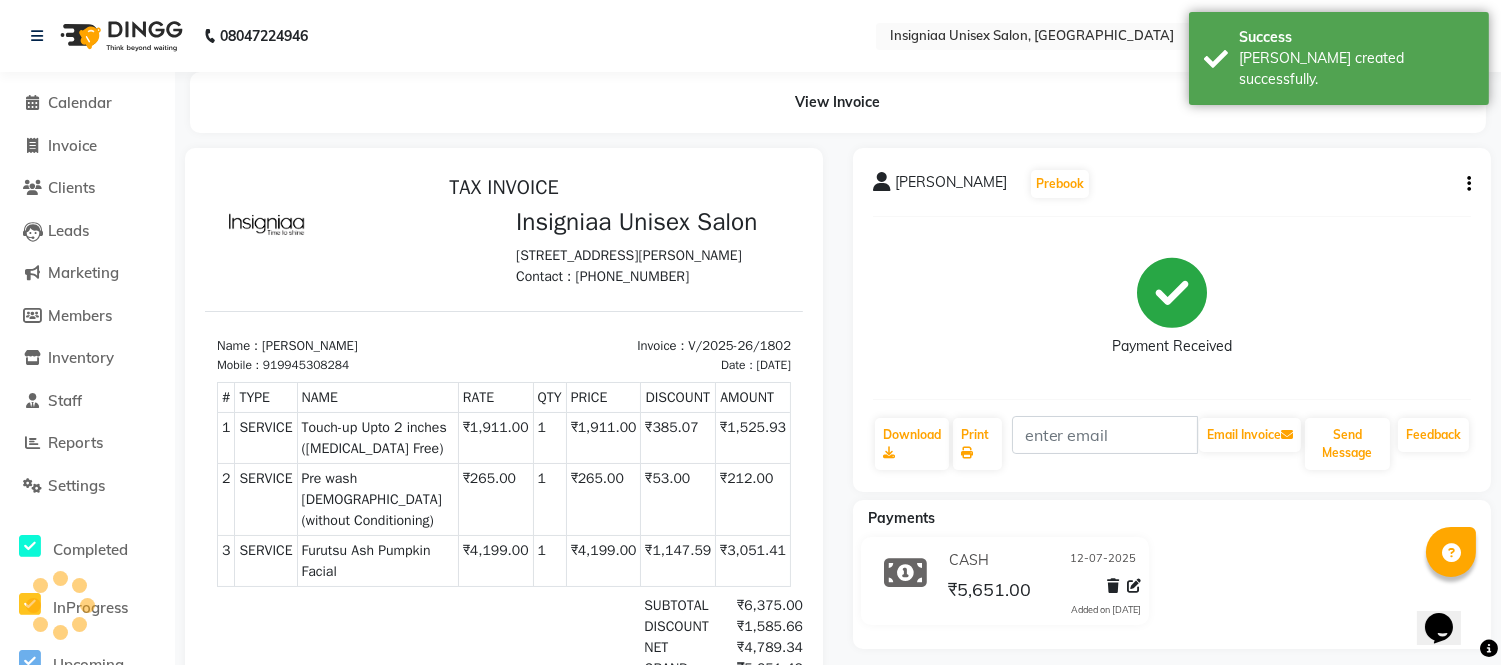 scroll, scrollTop: 0, scrollLeft: 0, axis: both 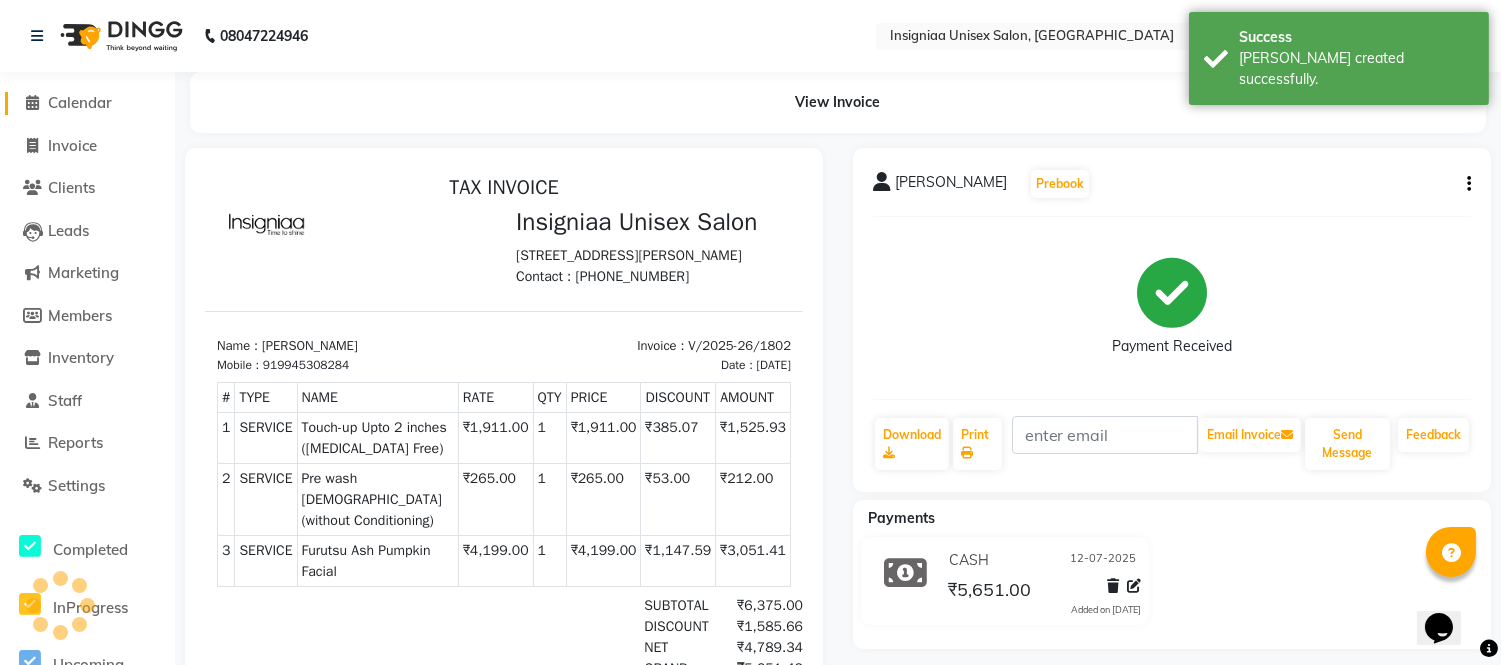 click on "Calendar" 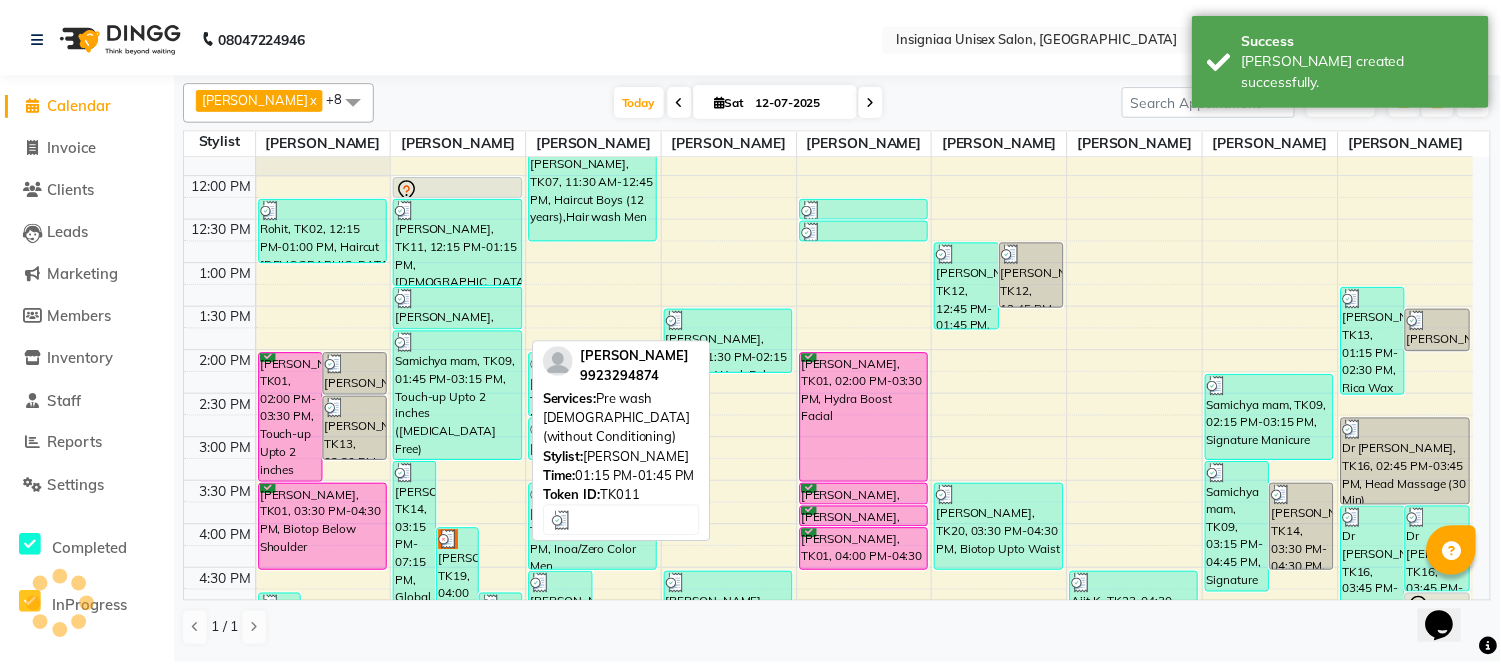 scroll, scrollTop: 634, scrollLeft: 0, axis: vertical 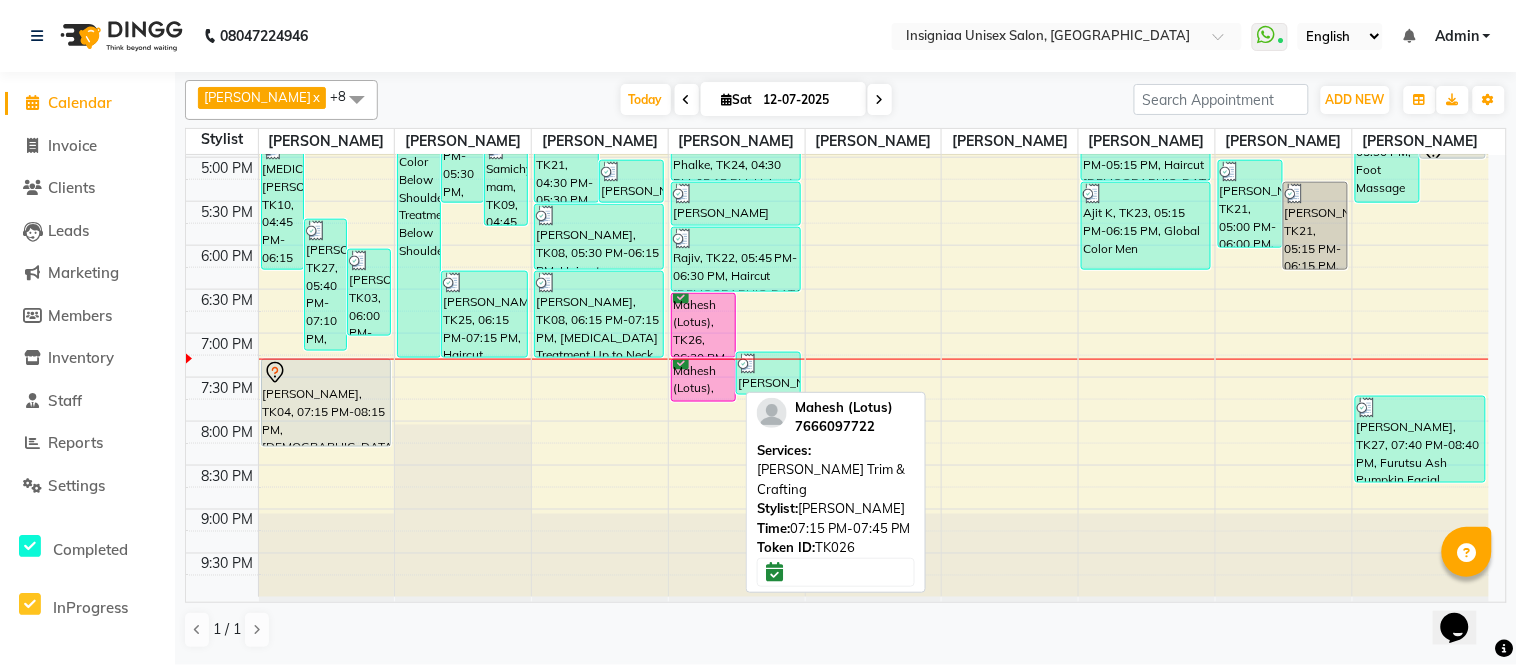 click on "Mahesh (Lotus), TK26, 07:15 PM-07:45 PM, [PERSON_NAME] Trim & Crafting" at bounding box center (703, 380) 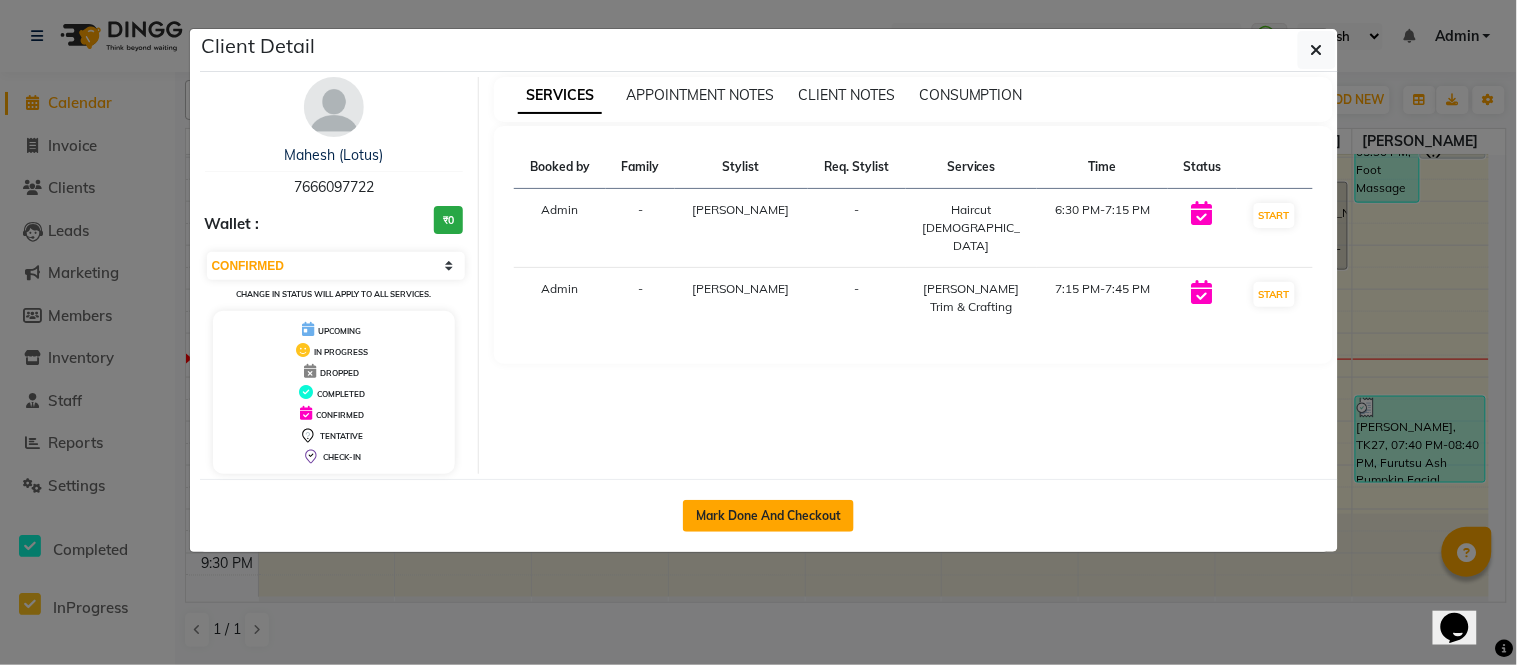 click on "Mark Done And Checkout" 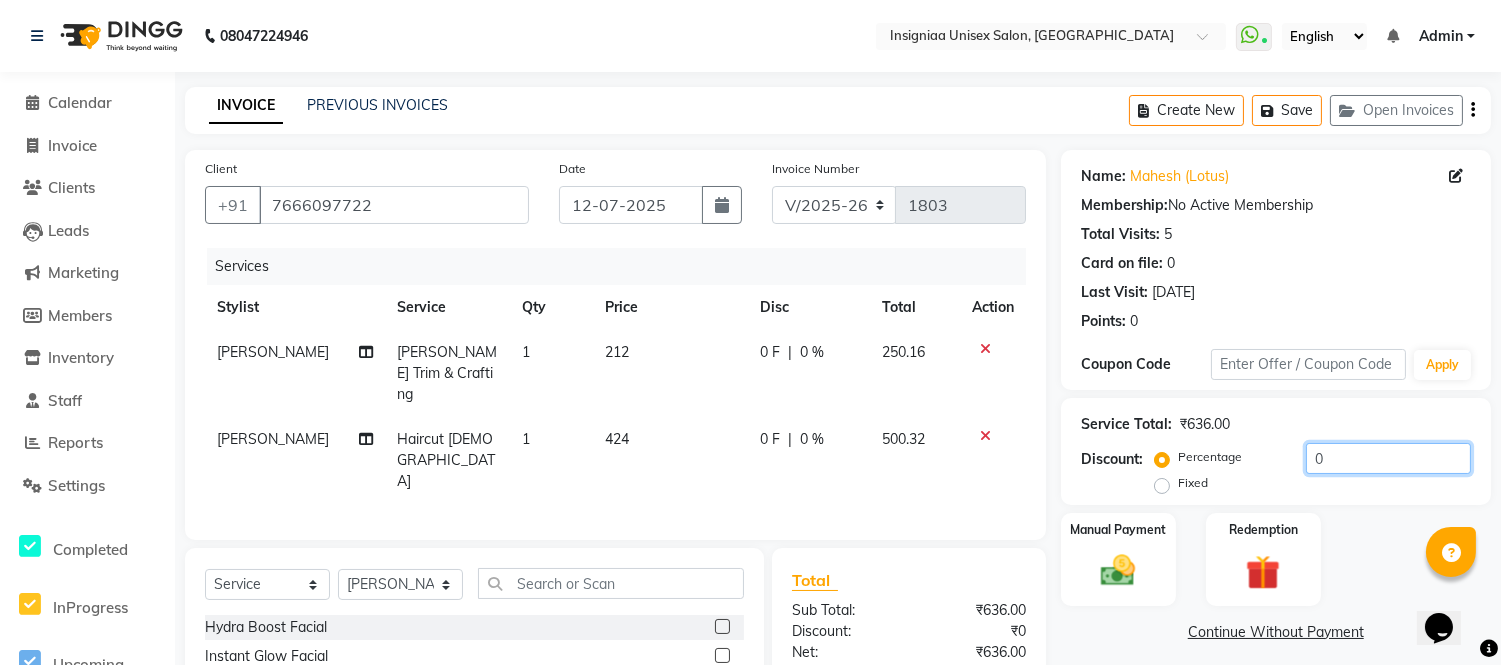 click on "0" 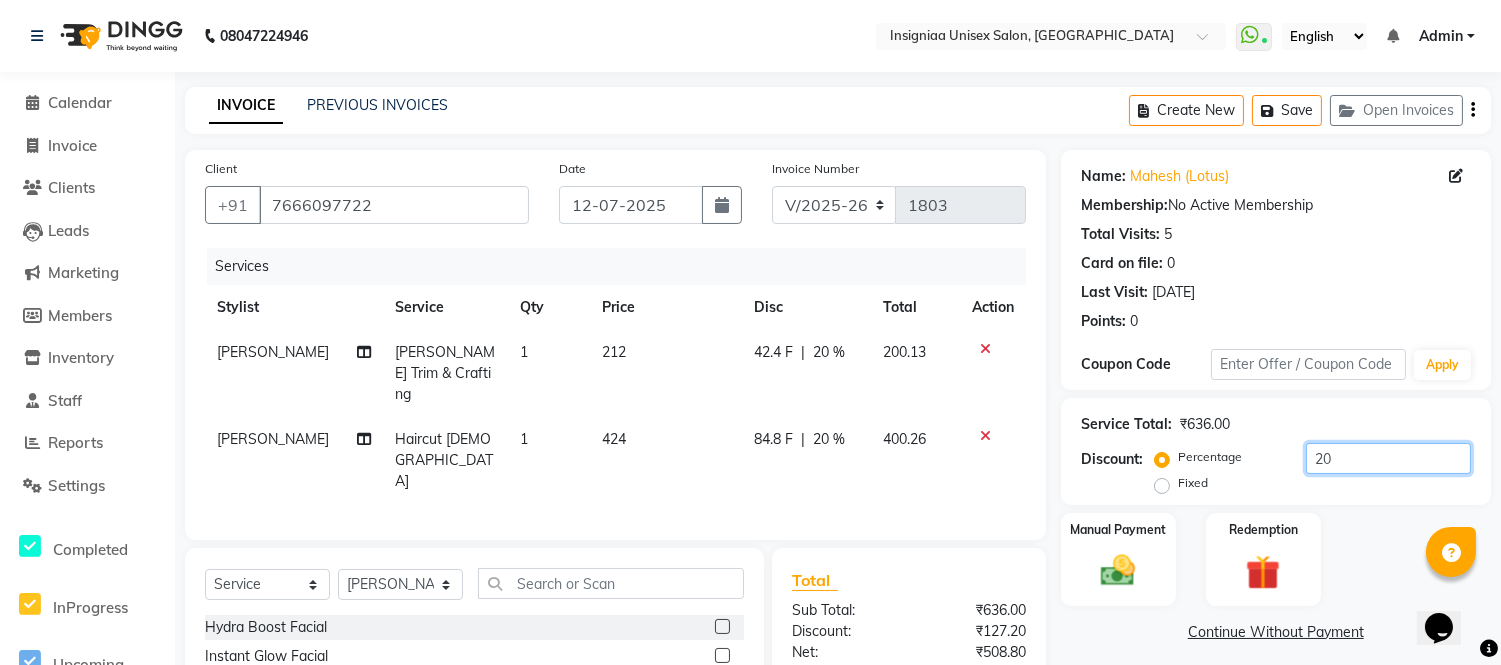 scroll, scrollTop: 181, scrollLeft: 0, axis: vertical 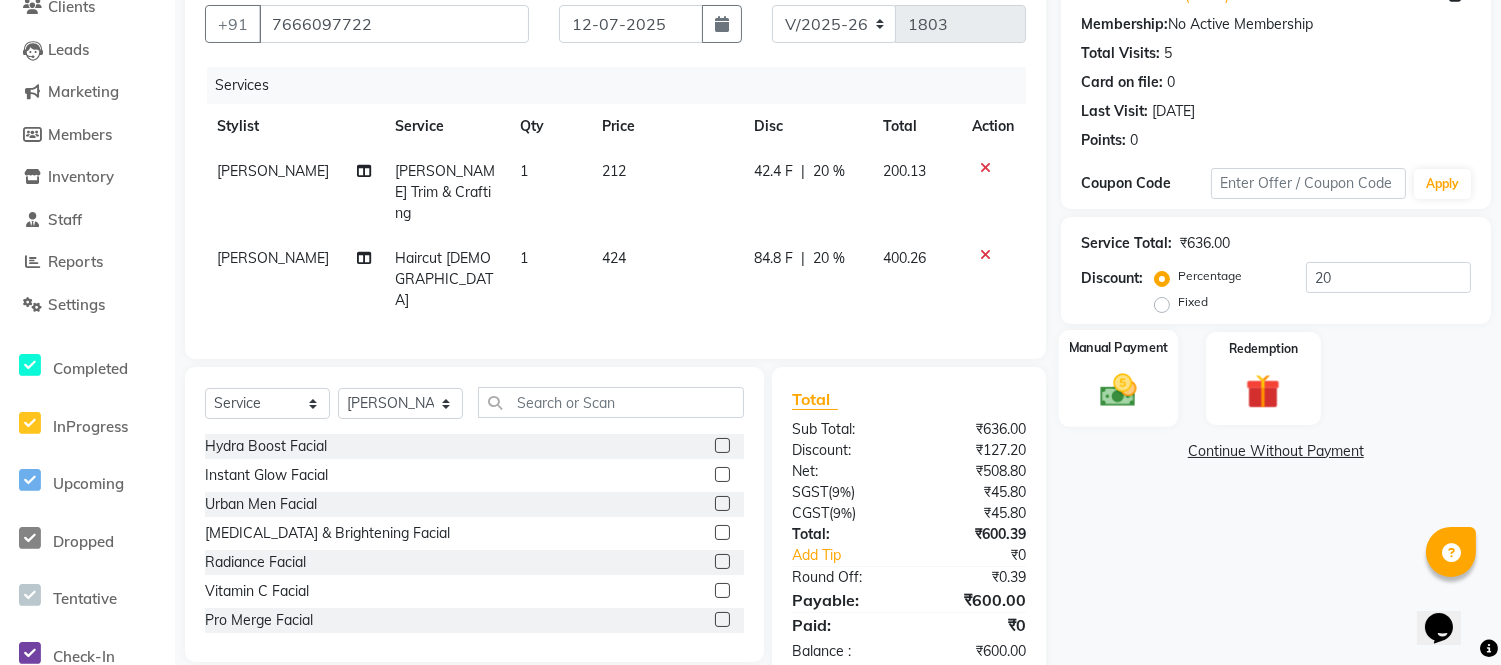 click 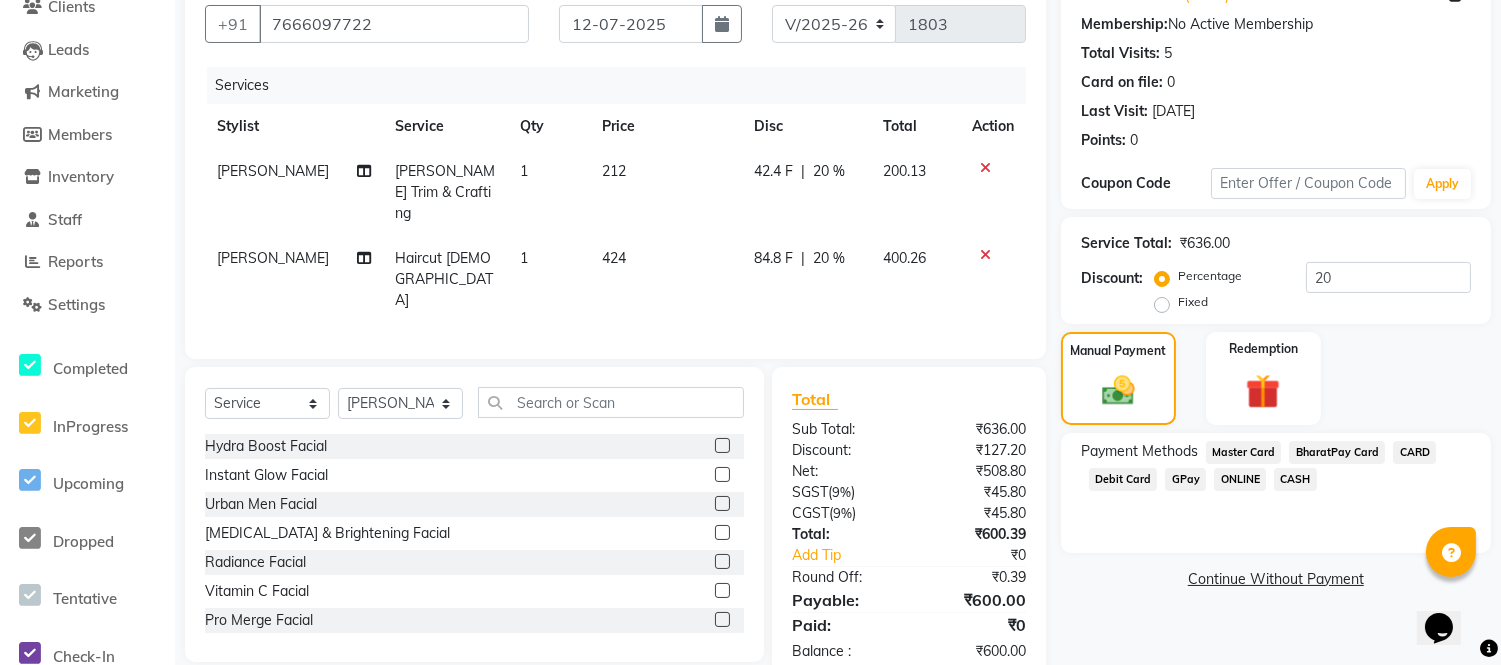 click on "CASH" 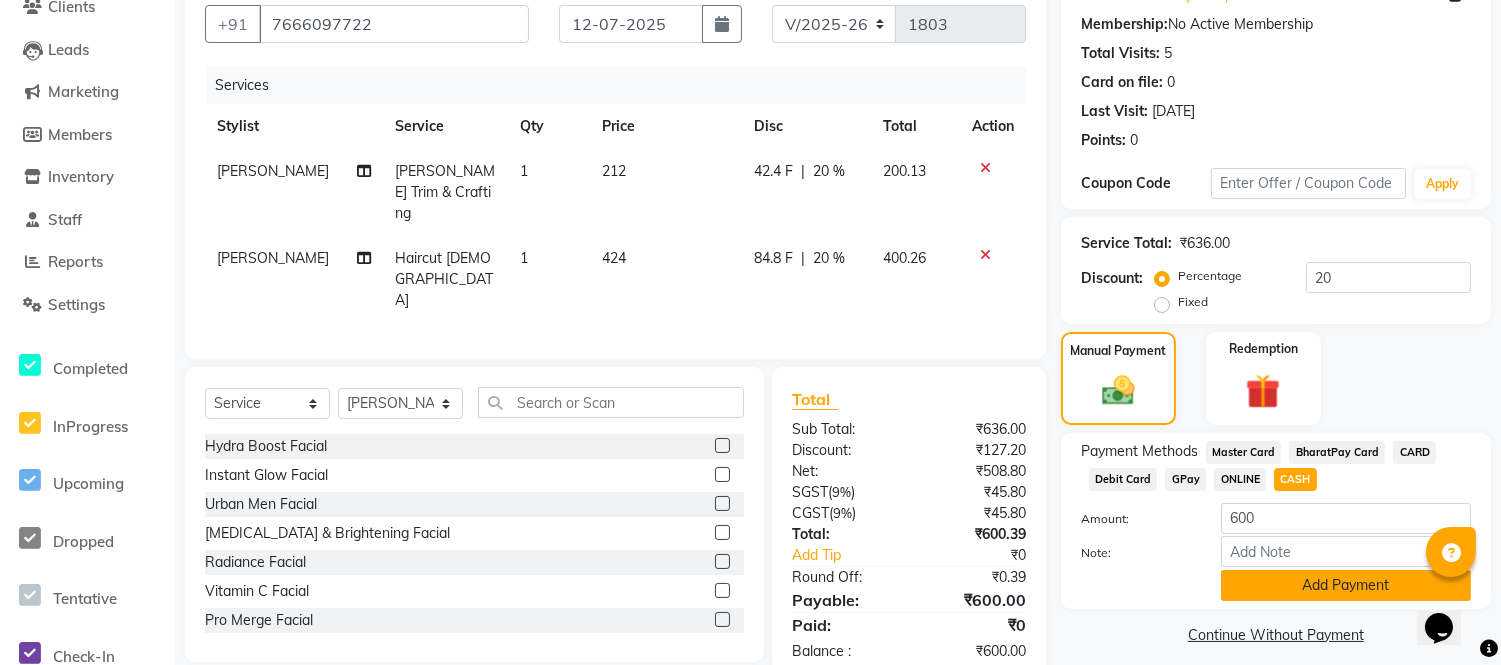 click on "Add Payment" 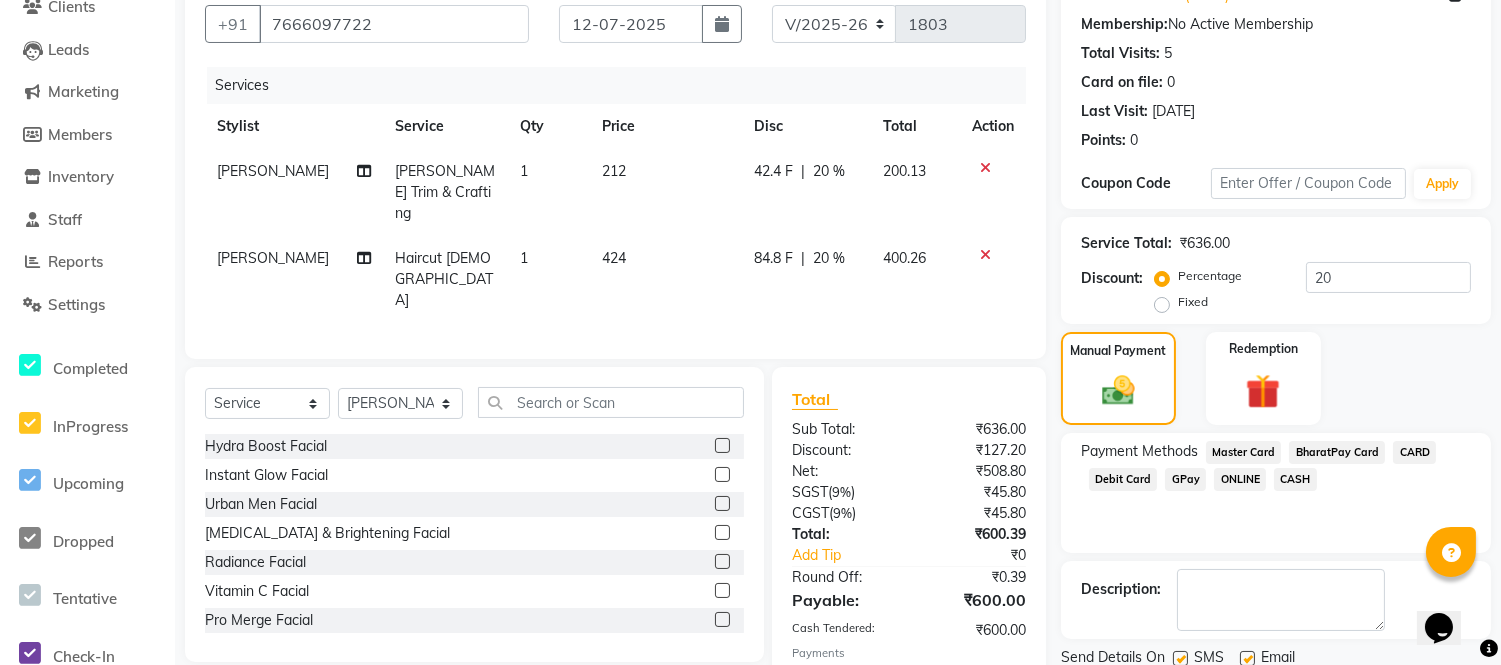 scroll, scrollTop: 252, scrollLeft: 0, axis: vertical 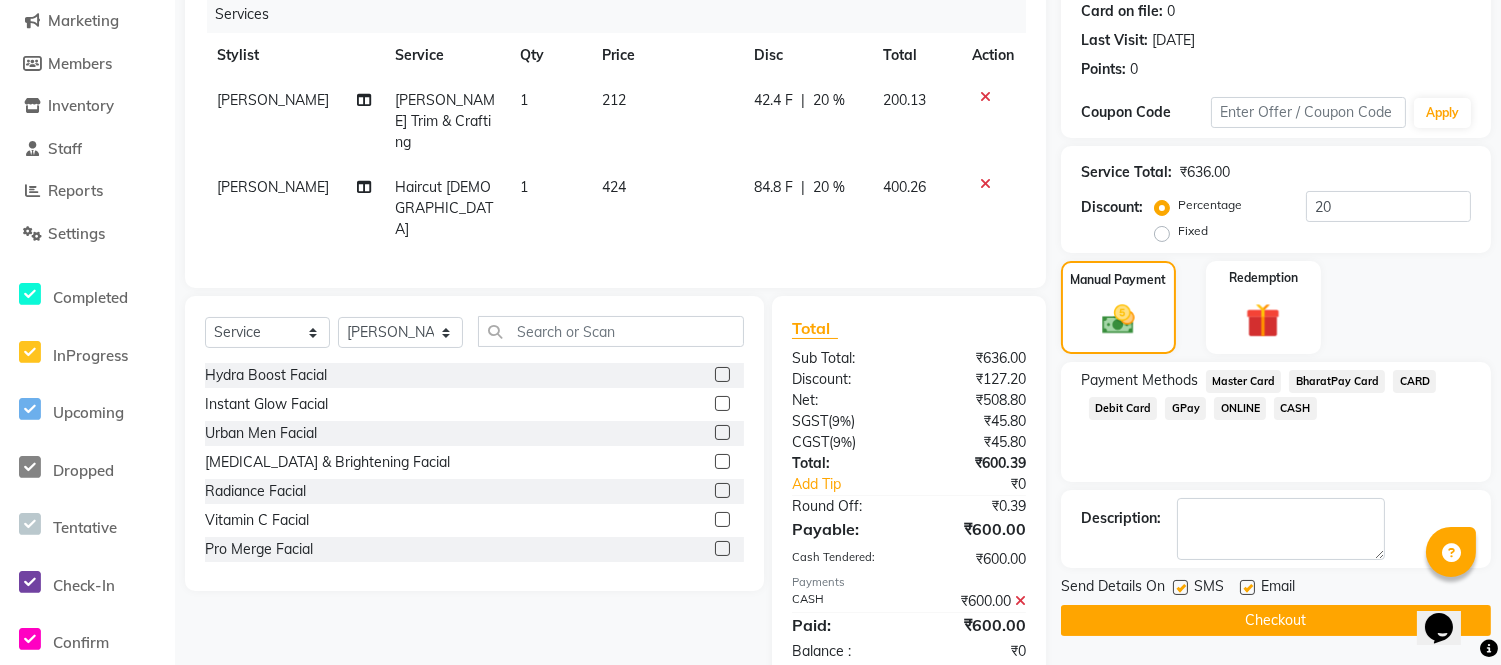 click 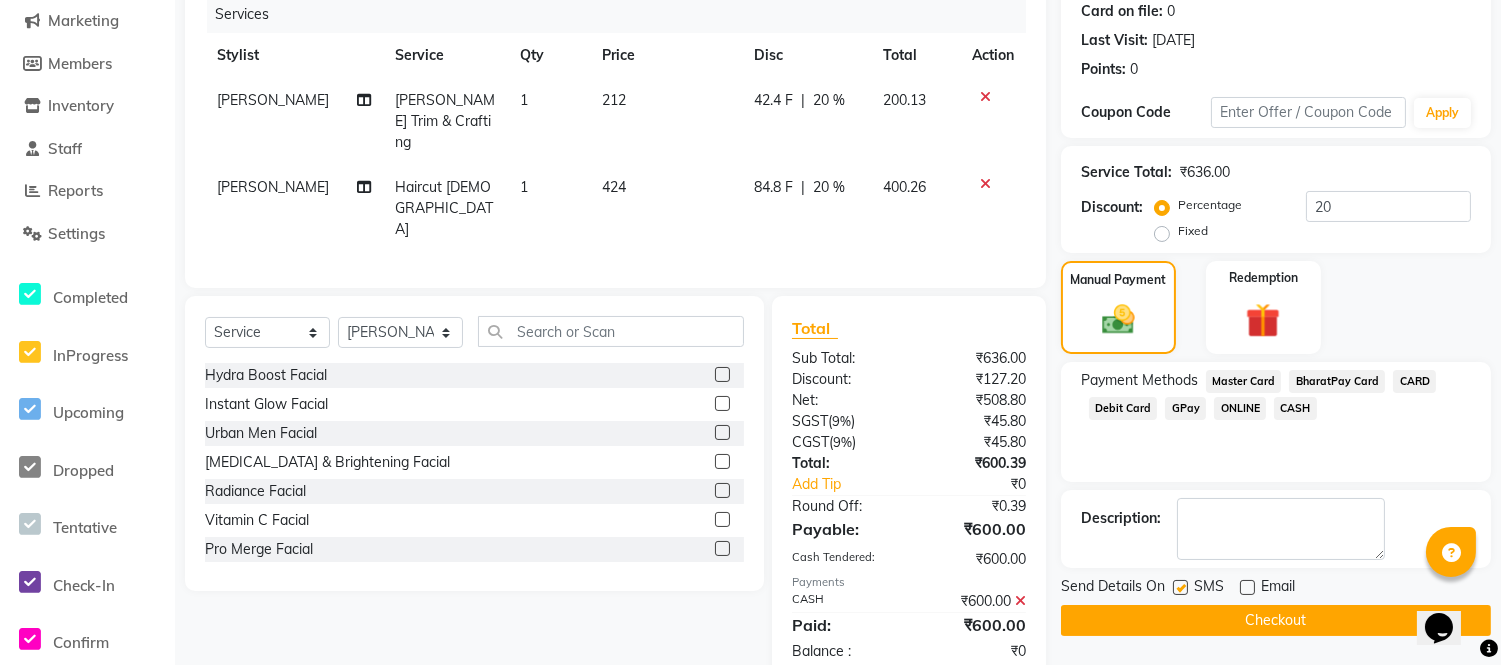 click 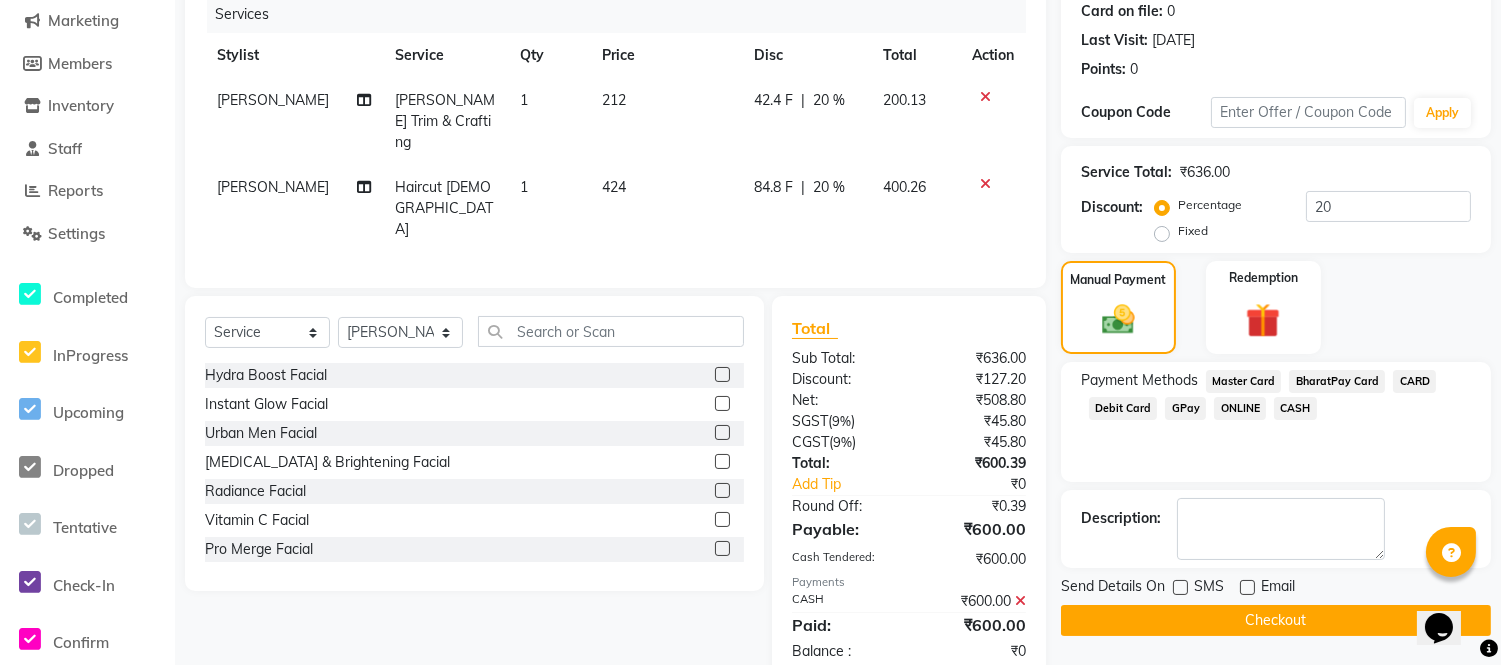 click on "Checkout" 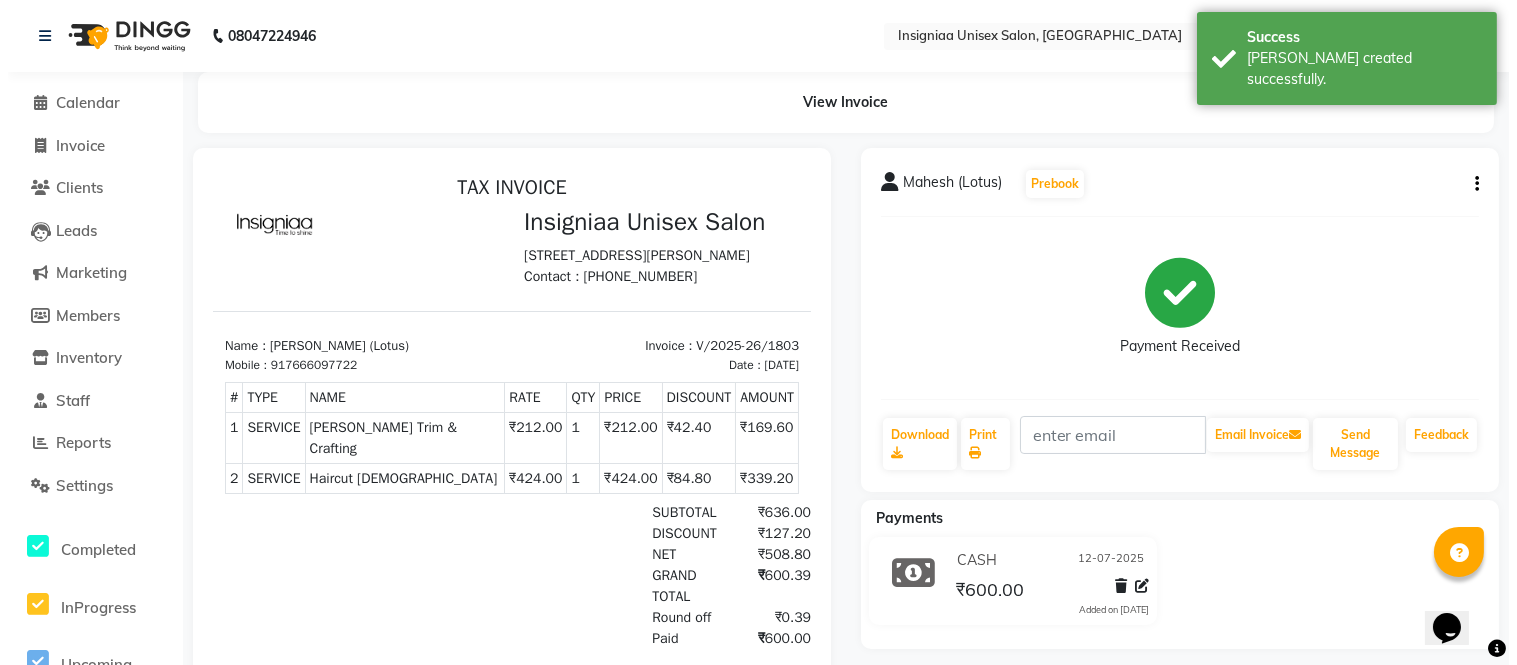scroll, scrollTop: 0, scrollLeft: 0, axis: both 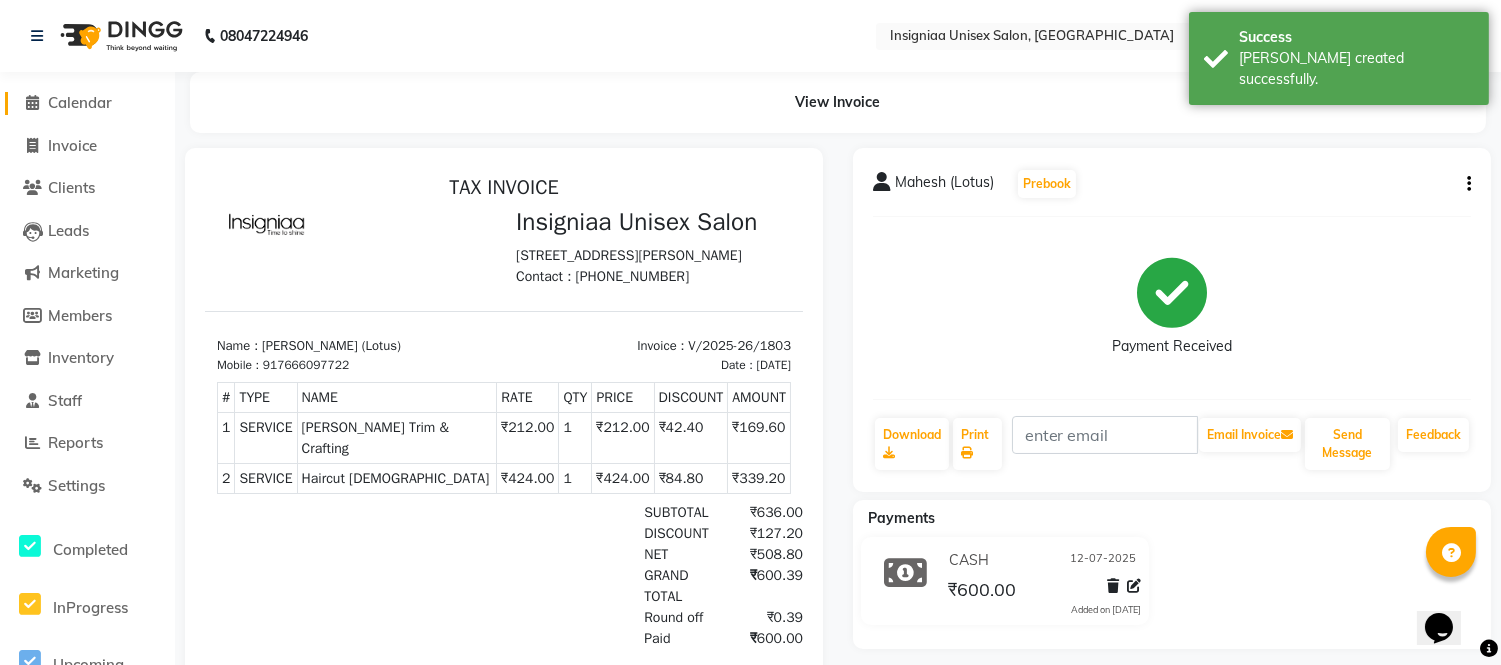 click on "Calendar" 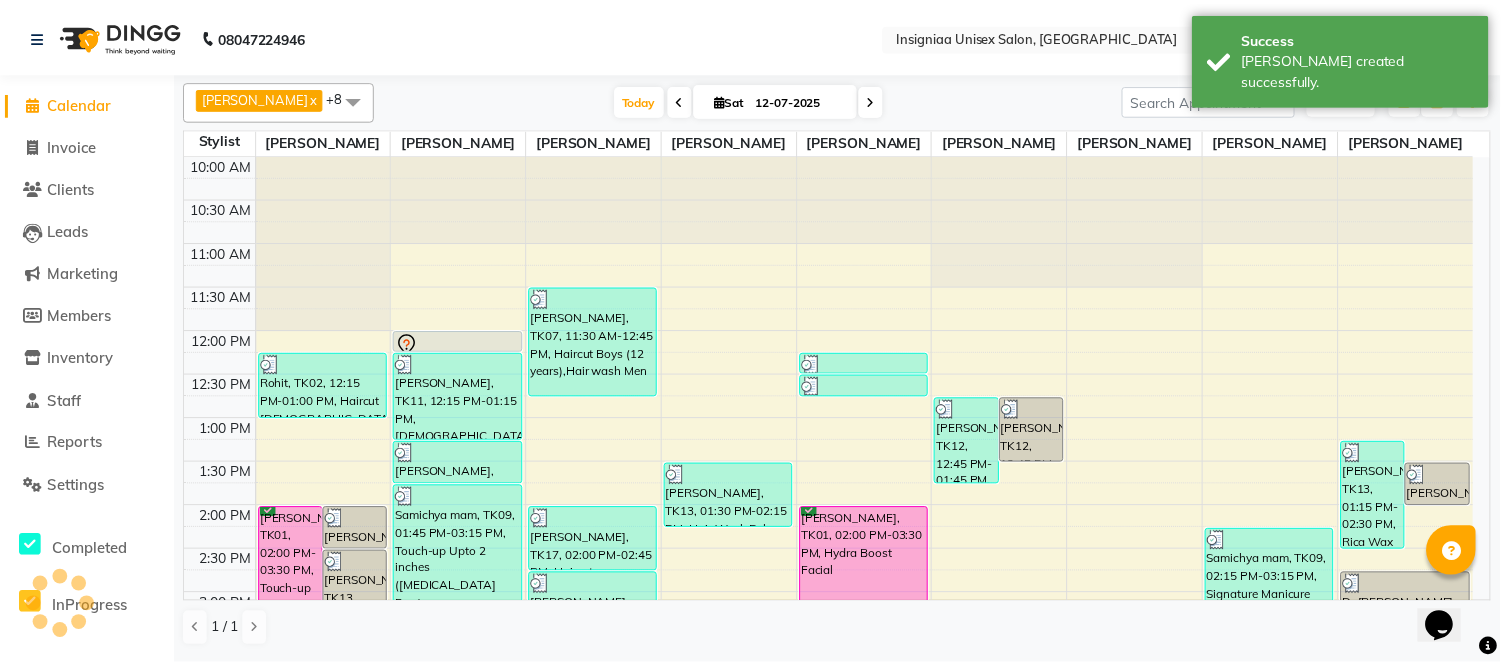 scroll, scrollTop: 596, scrollLeft: 0, axis: vertical 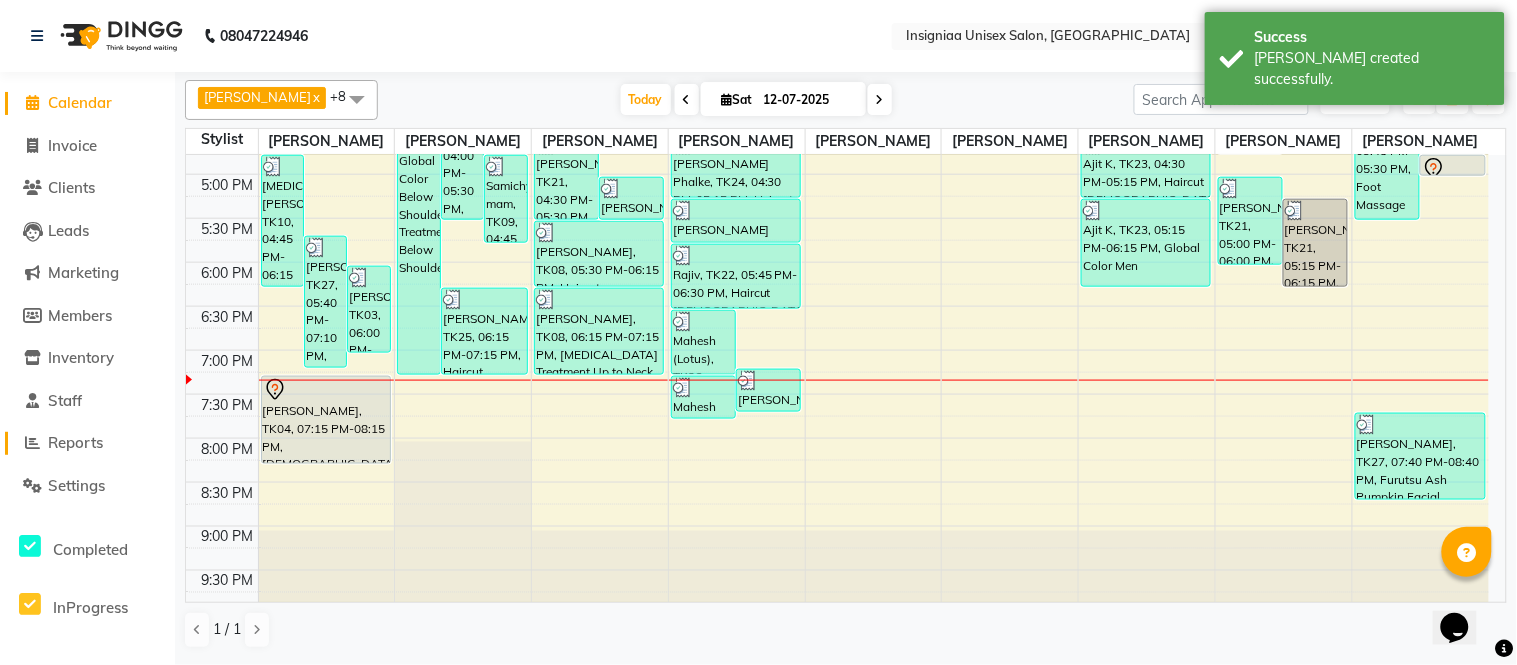 click on "Reports" 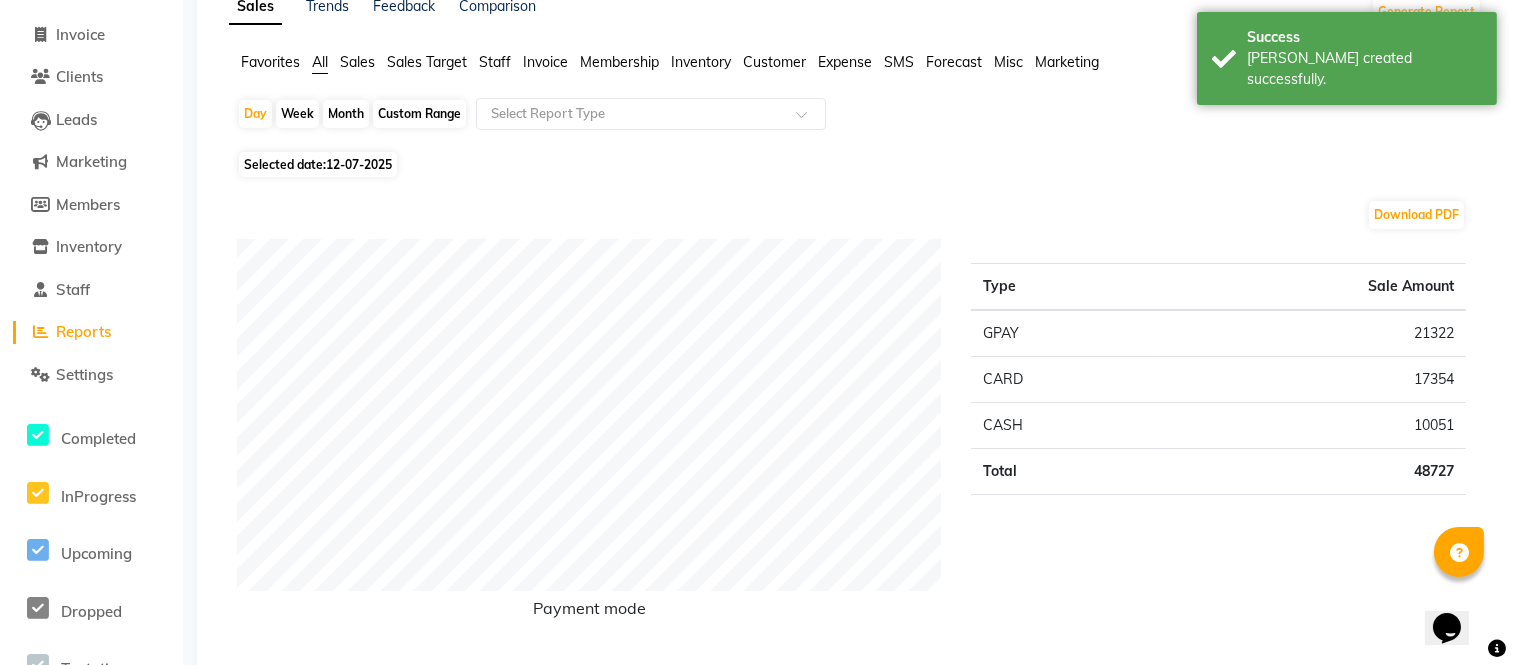 scroll, scrollTop: 0, scrollLeft: 0, axis: both 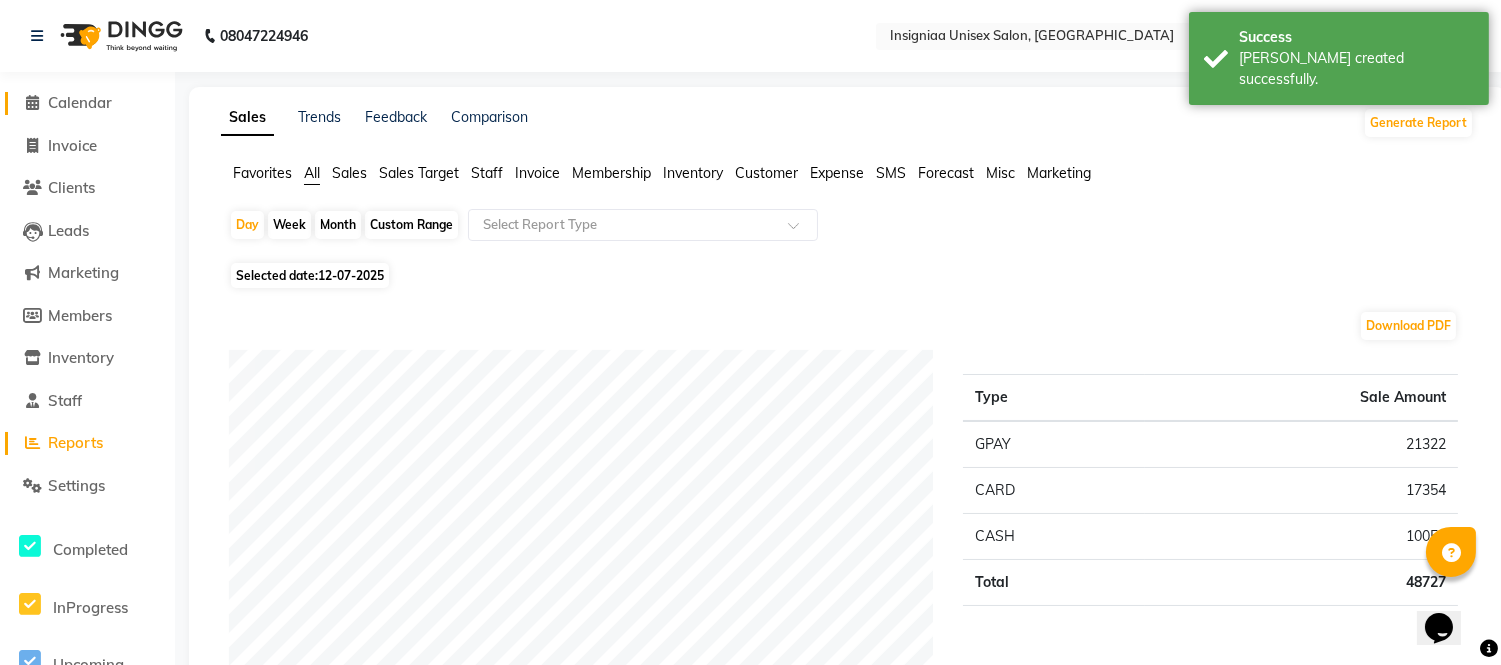 click on "Calendar" 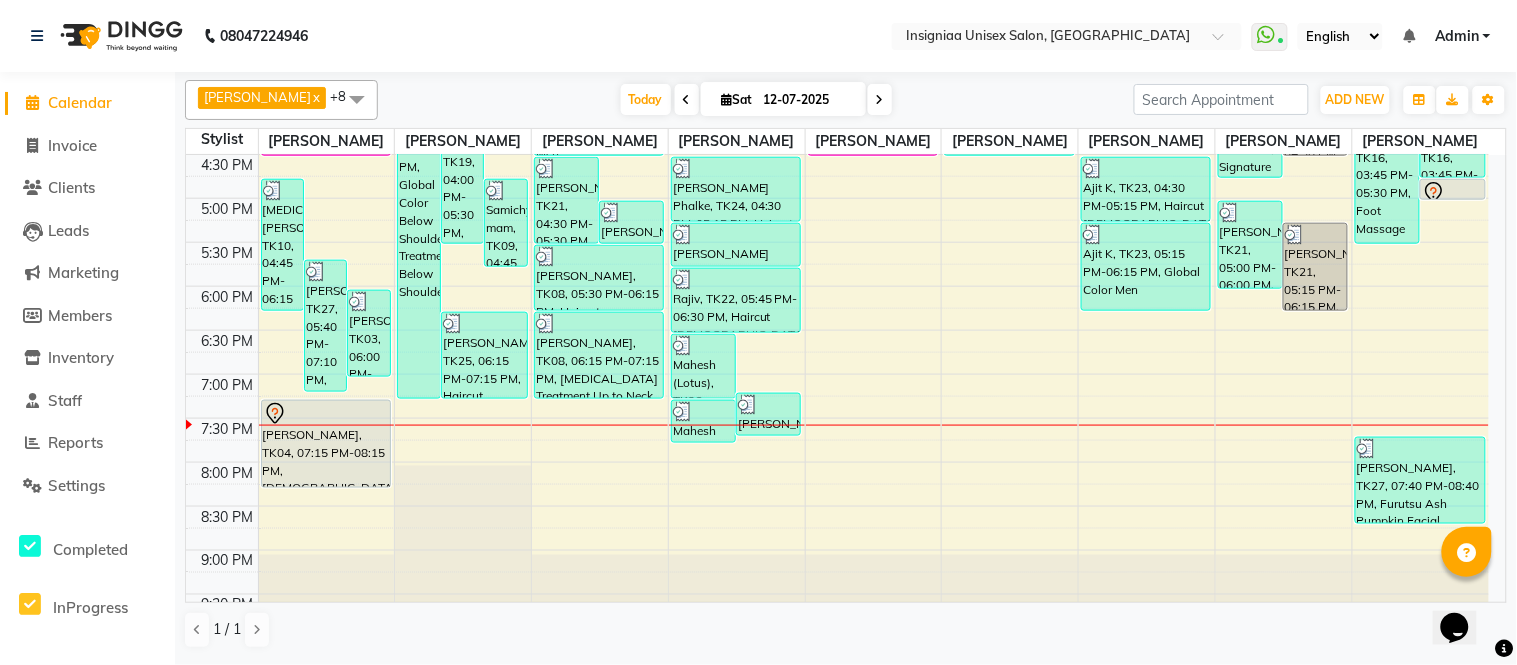 scroll, scrollTop: 523, scrollLeft: 0, axis: vertical 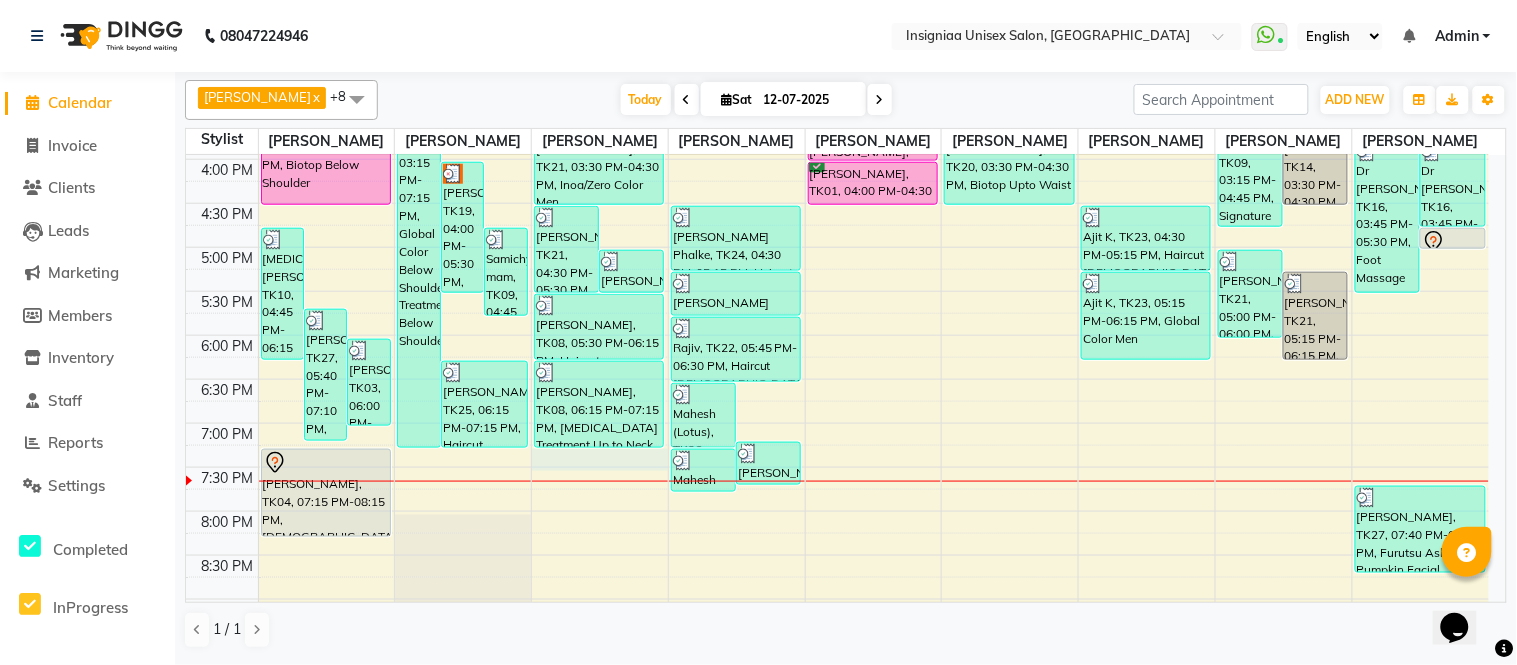 click on "10:00 AM 10:30 AM 11:00 AM 11:30 AM 12:00 PM 12:30 PM 1:00 PM 1:30 PM 2:00 PM 2:30 PM 3:00 PM 3:30 PM 4:00 PM 4:30 PM 5:00 PM 5:30 PM 6:00 PM 6:30 PM 7:00 PM 7:30 PM 8:00 PM 8:30 PM 9:00 PM 9:30 PM     Yasmin Mam, TK10, 04:45 PM-06:15 PM, Touch-up Upto 2 inches      Seema Gopakumar, TK27, 05:40 PM-07:10 PM, Touch-up Upto 2 inches (Ammonia Free)     Himanshu Agarwal, TK03, 06:00 PM-07:00 PM, Haircut Male By Senior Stylist     Niki Jat, TK01, 02:00 PM-03:30 PM, Touch-up Upto 2 inches      Ramya Poddar, TK13, 02:00 PM-02:30 PM, Pre wash Female (without Conditioning)     Ramya Poddar, TK13, 02:30 PM-03:15 PM, Blow Dry Below Shoulder     Rohit, TK02, 12:15 PM-01:00 PM, Haircut Male By Senior Stylist     Niki Jat, TK01, 03:30 PM-04:30 PM, Biotop Below Shoulder             Dattatray, TK04, 07:15 PM-08:15 PM, Female Haircut By Senior Stylist     Anjali Dhandwate, TK14, 03:15 PM-07:15 PM, Global Color Below Shoulder,Moroccan Treatment Below Shoulder     Seema Gopakumar, TK19, 04:00 PM-05:30 PM, Touch-up Upto 2 inches" at bounding box center [837, 159] 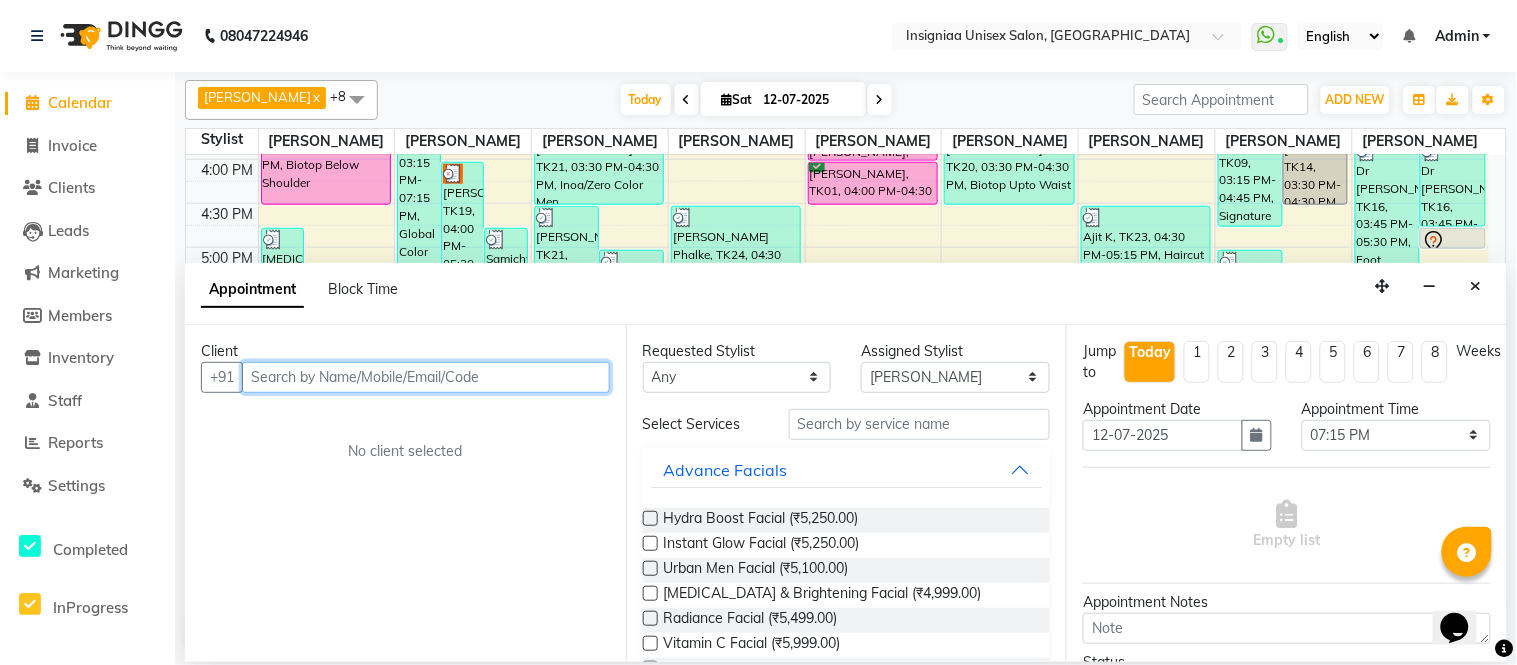 click at bounding box center [426, 377] 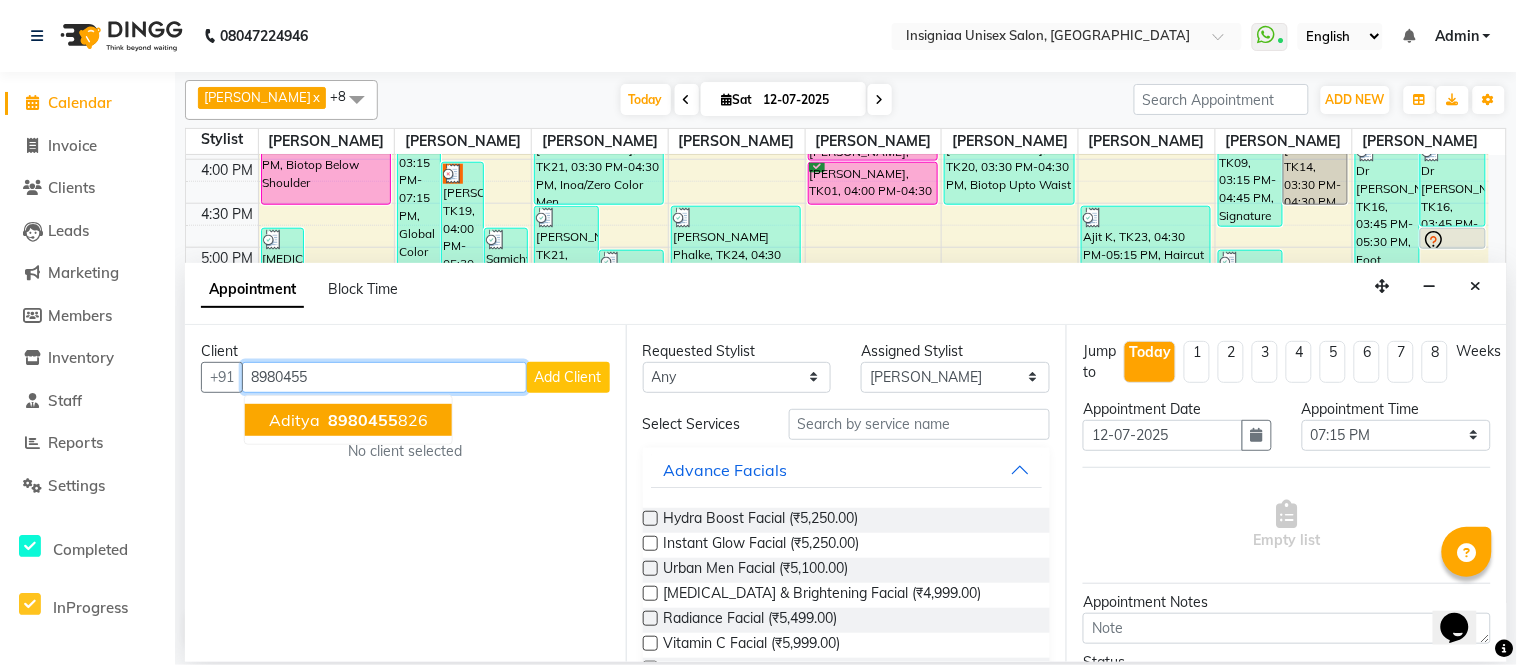 click on "aditya" at bounding box center [294, 420] 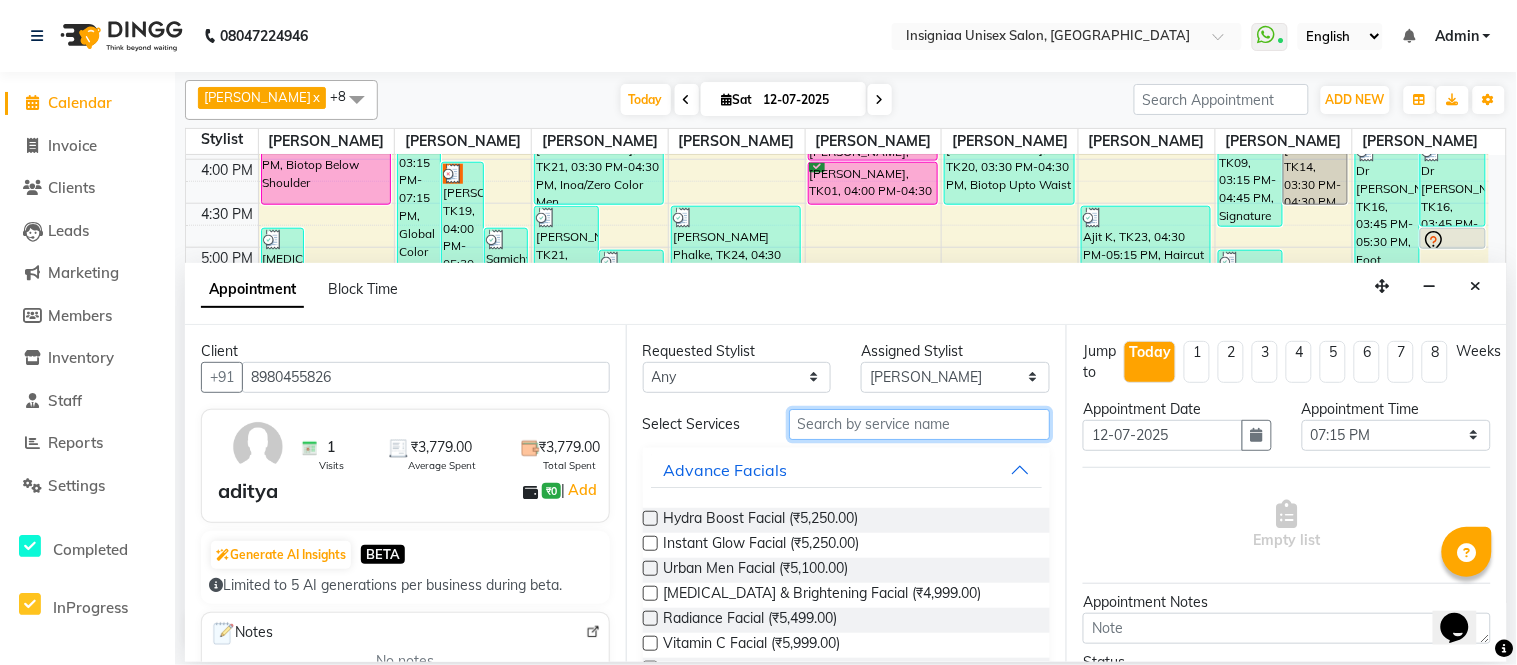 click at bounding box center [920, 424] 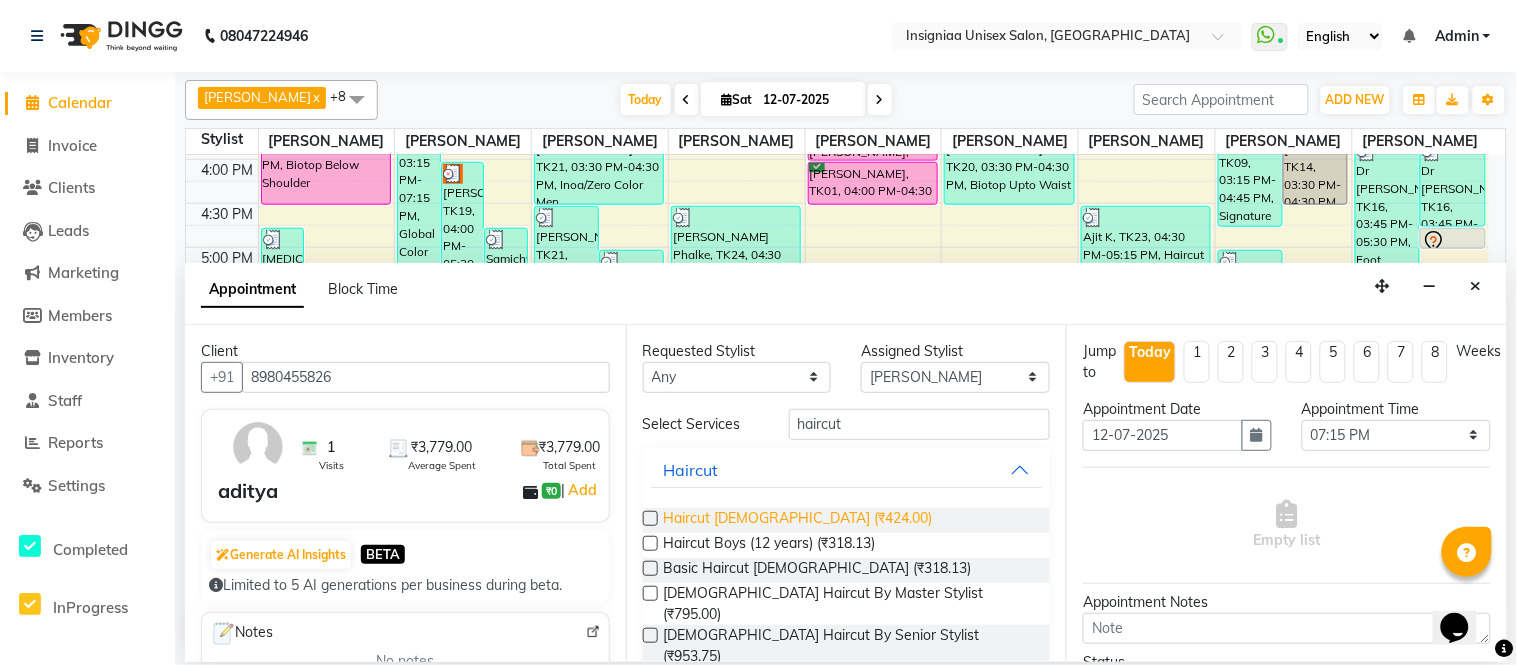 click on "Haircut Male (₹424.00)" at bounding box center (798, 520) 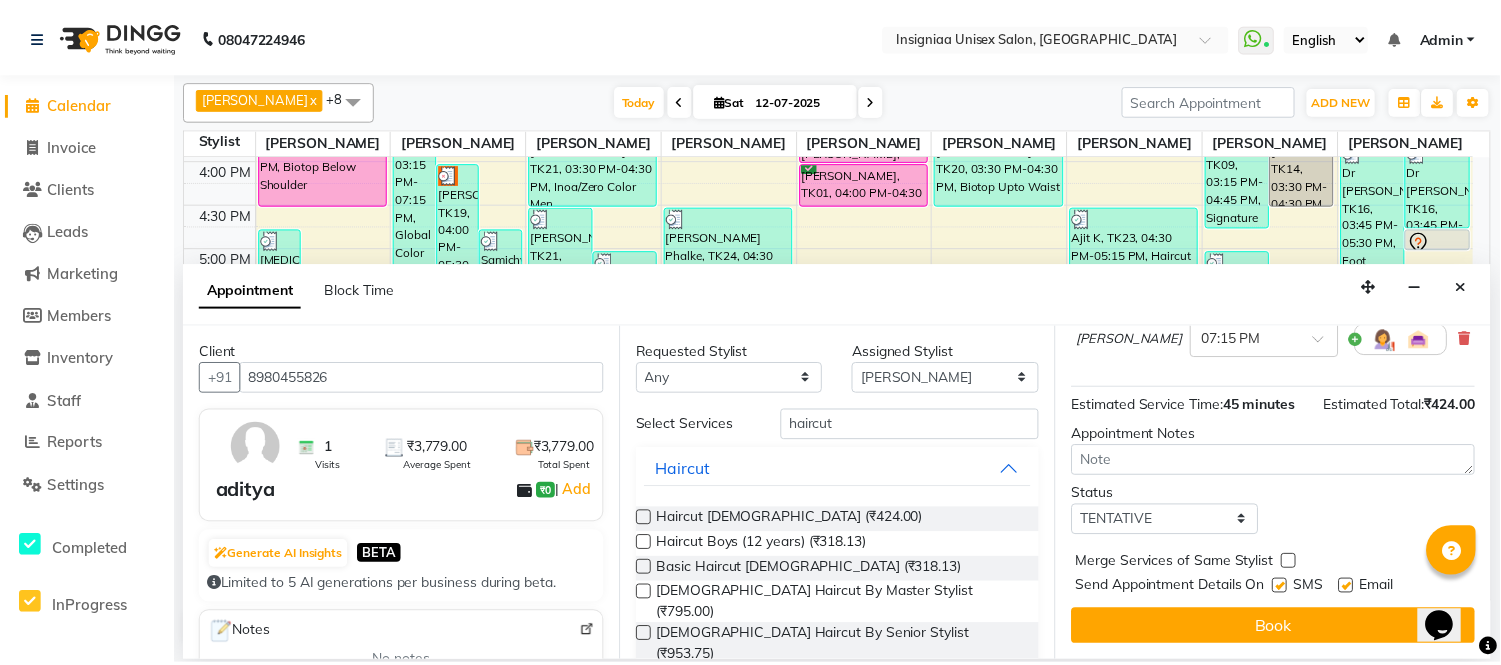 scroll, scrollTop: 210, scrollLeft: 0, axis: vertical 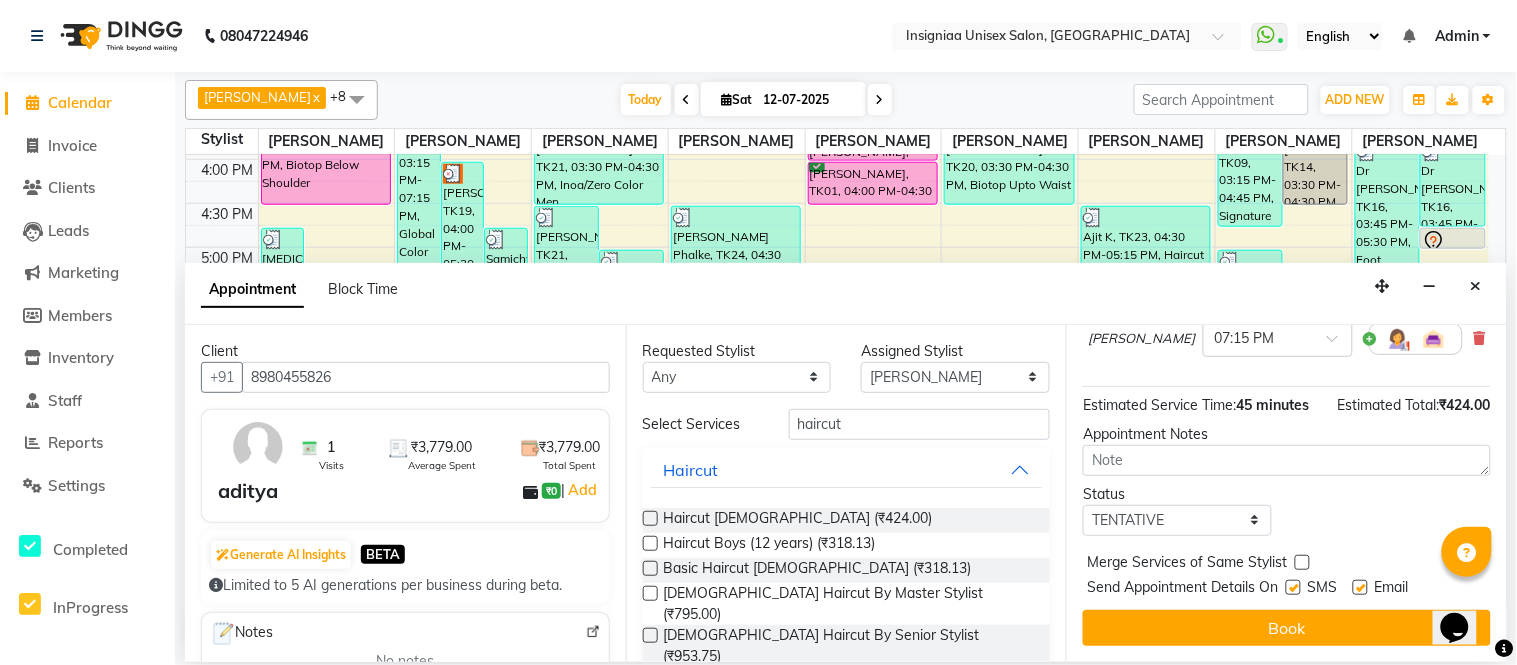 click at bounding box center [1360, 587] 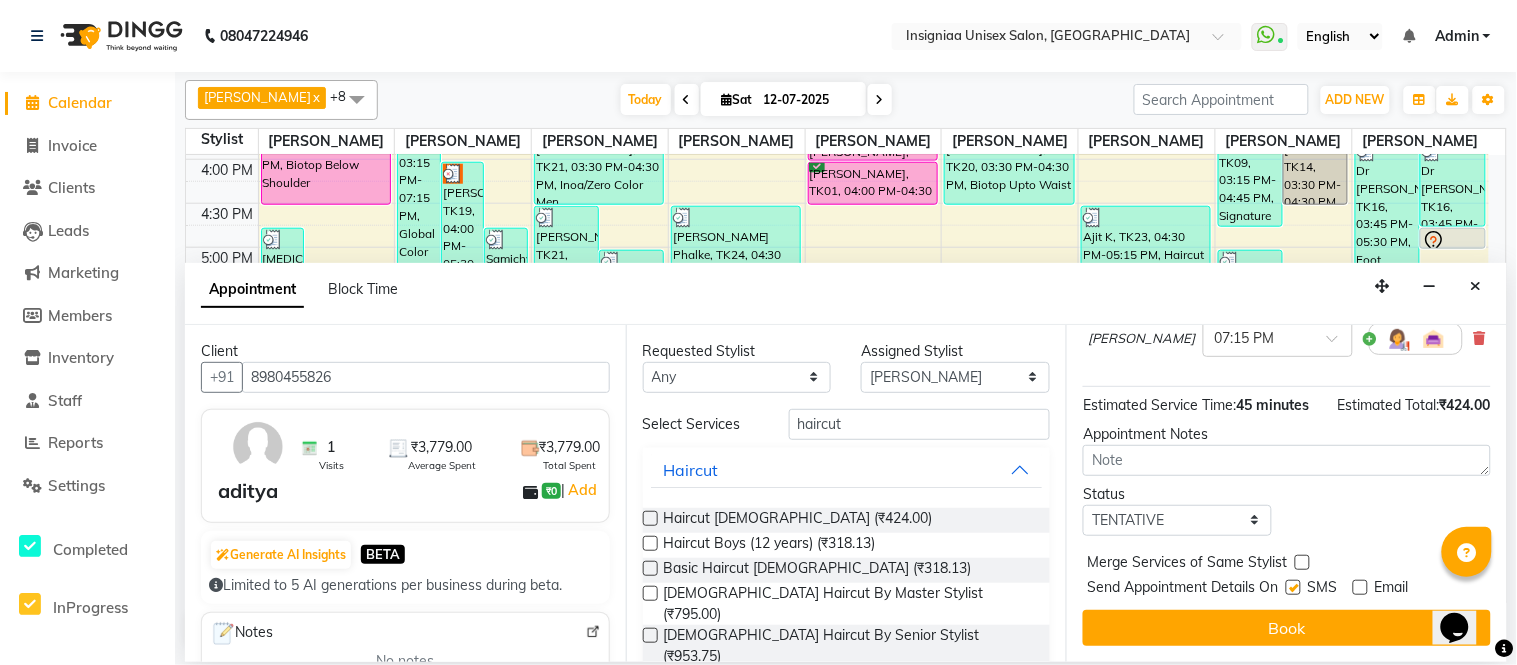 click at bounding box center [1293, 587] 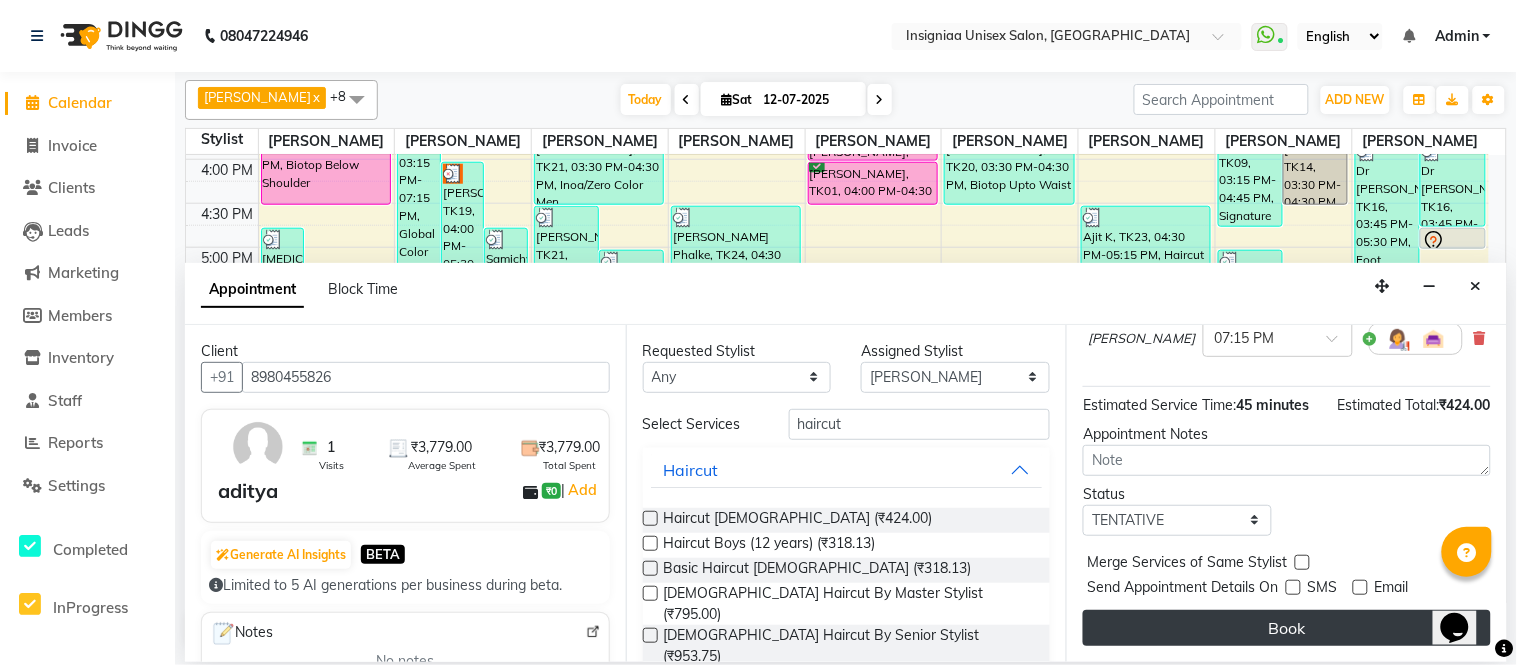 click on "Book" at bounding box center (1287, 628) 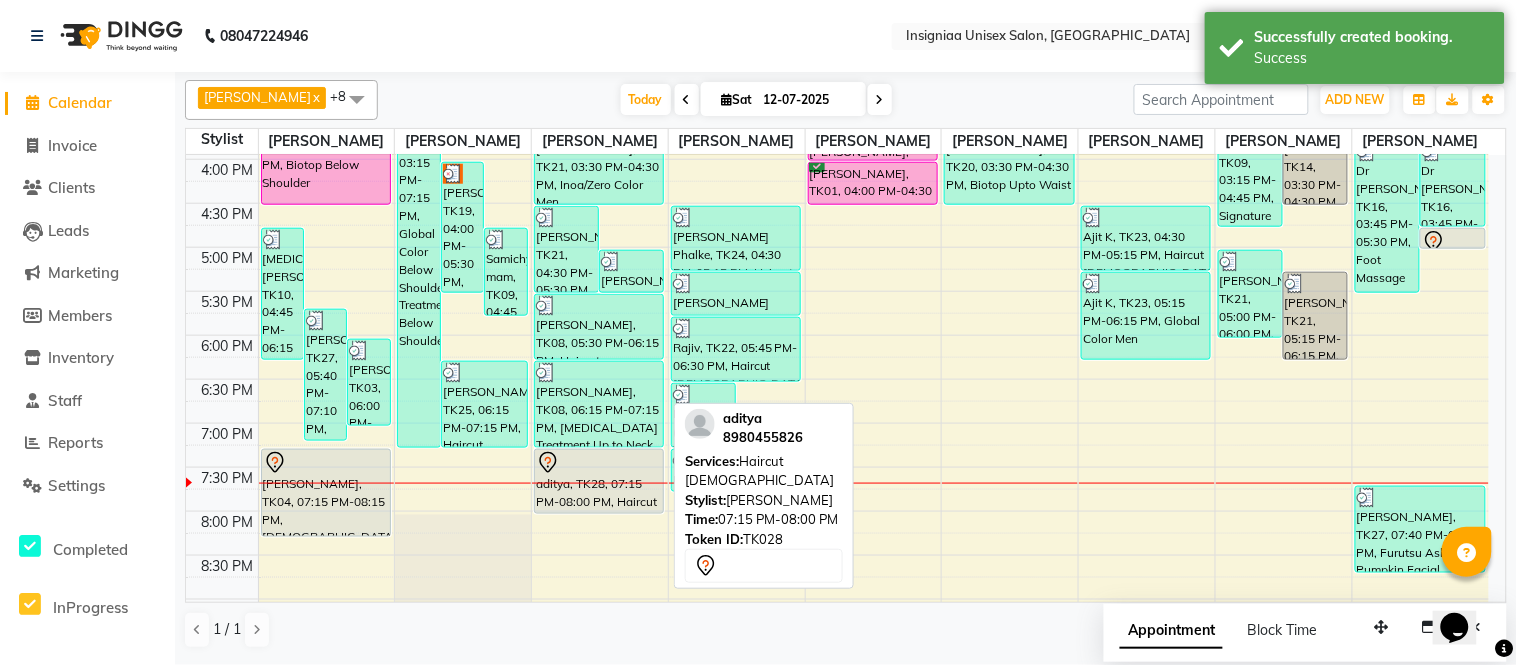click at bounding box center [599, 463] 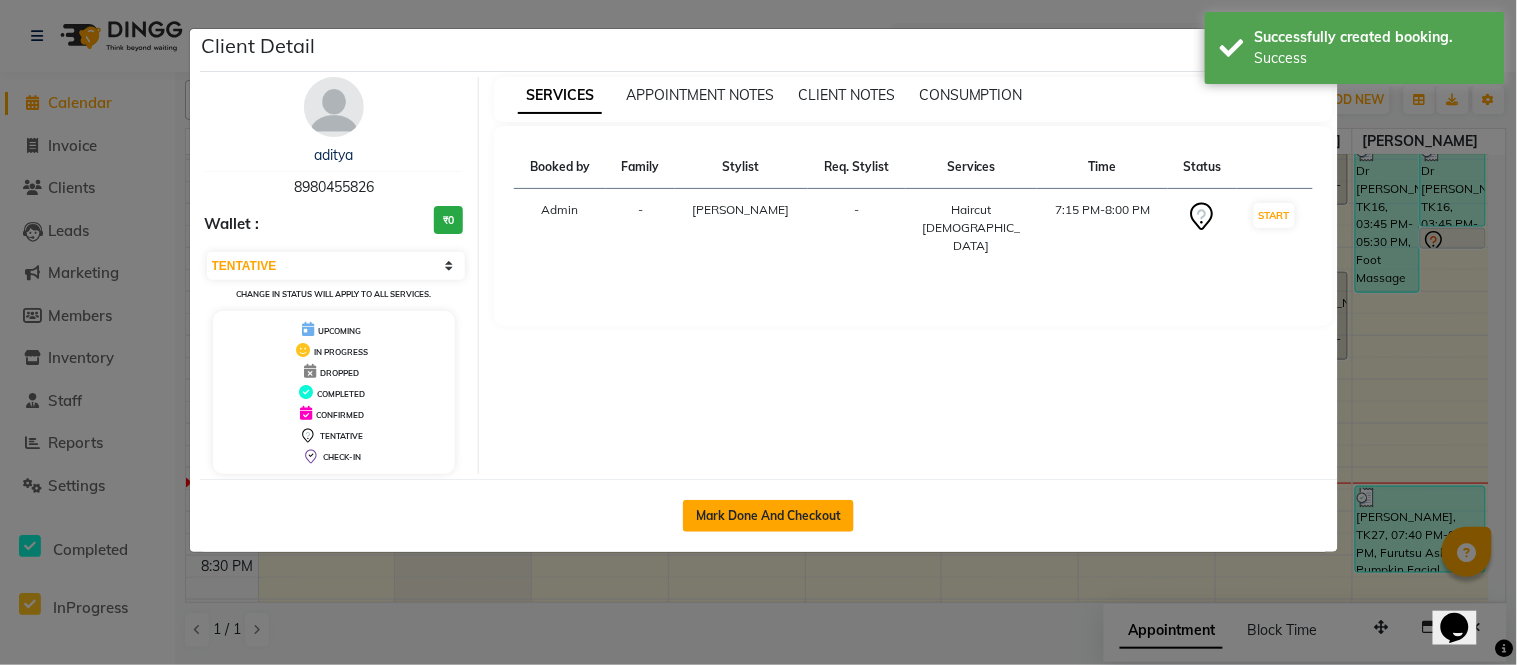 click on "Mark Done And Checkout" 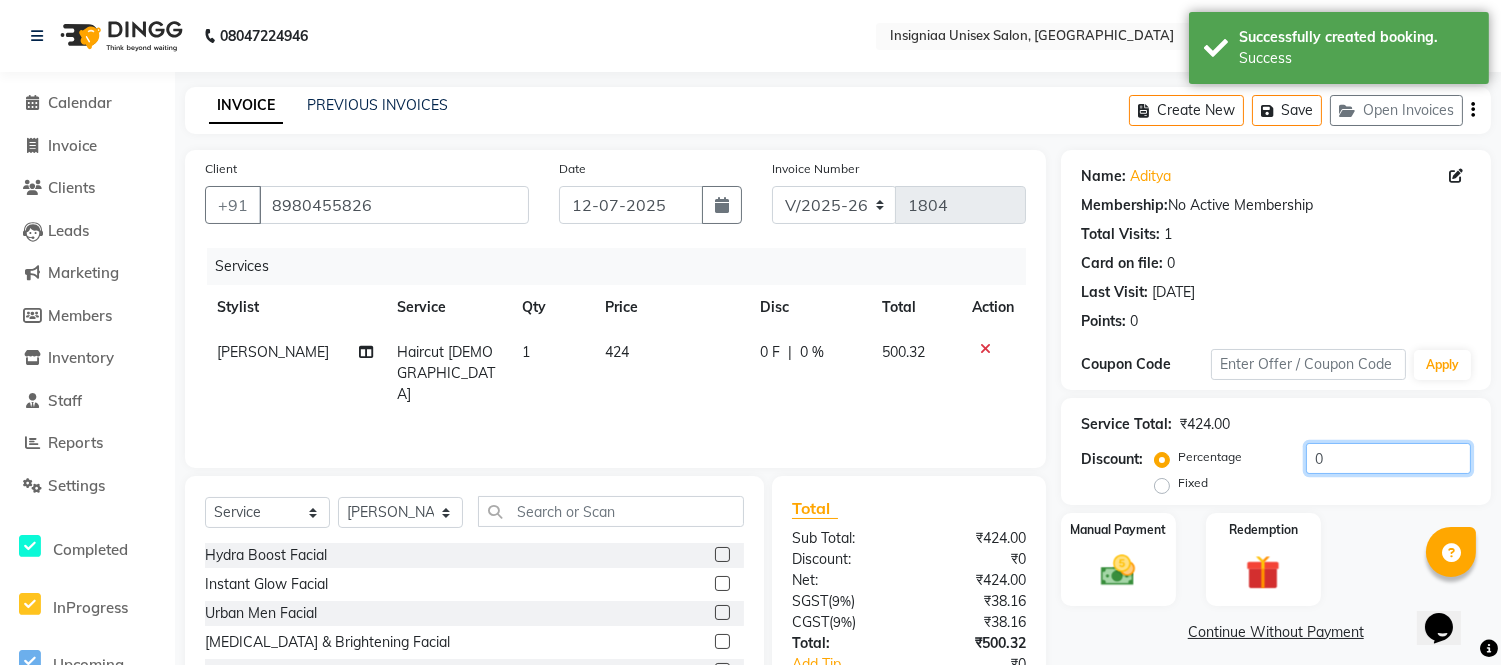click on "0" 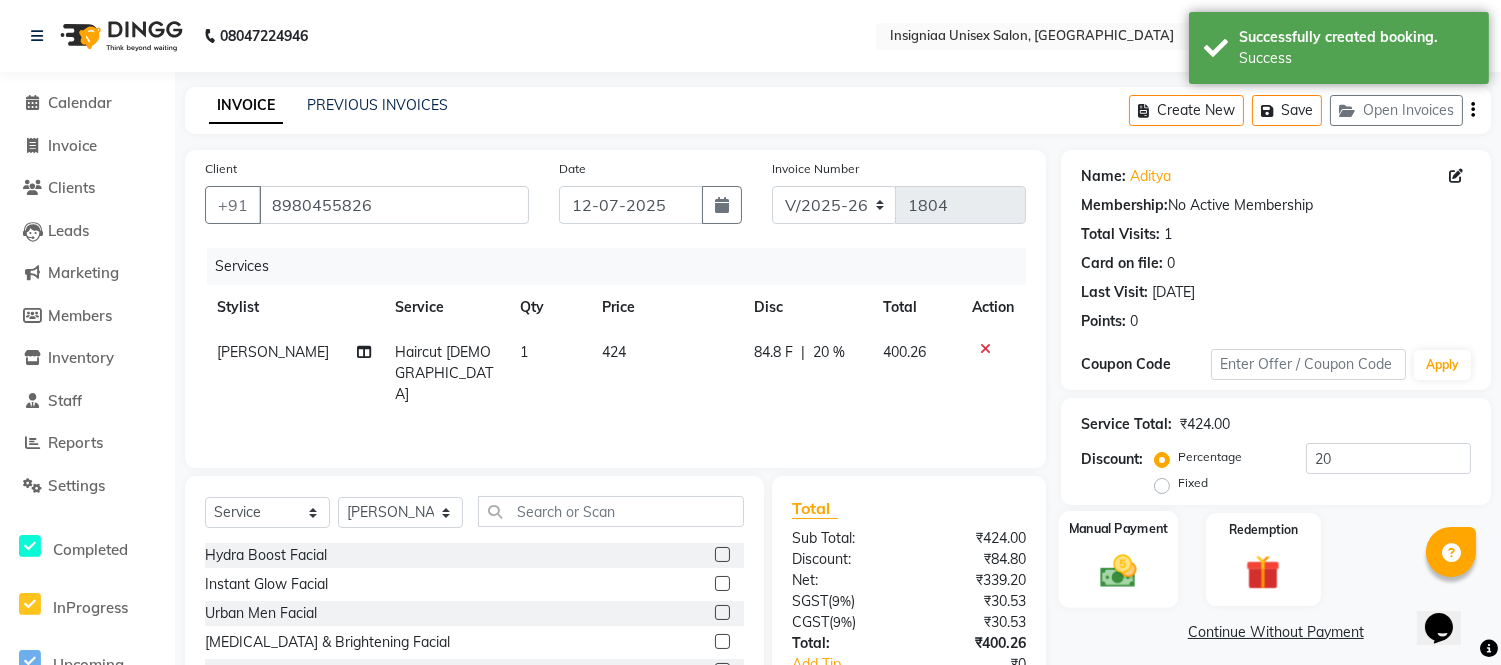 click 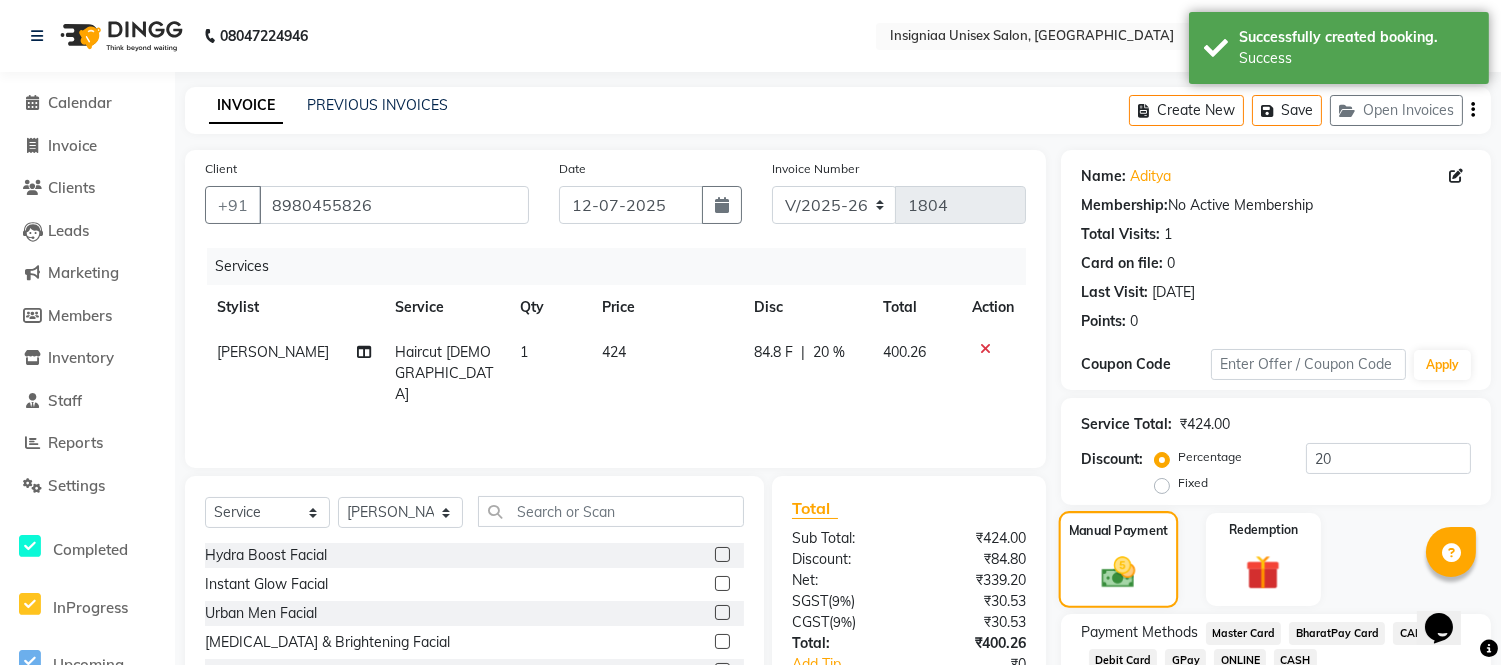 scroll, scrollTop: 111, scrollLeft: 0, axis: vertical 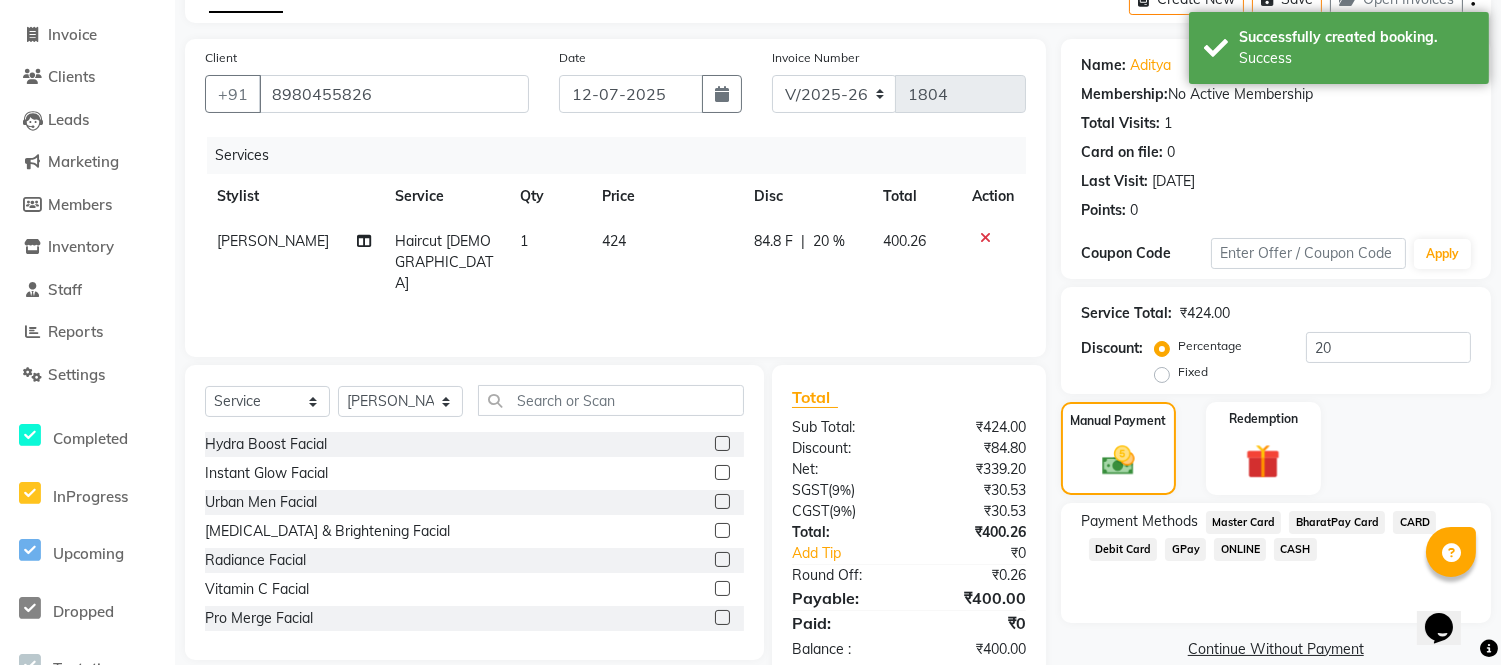 click on "GPay" 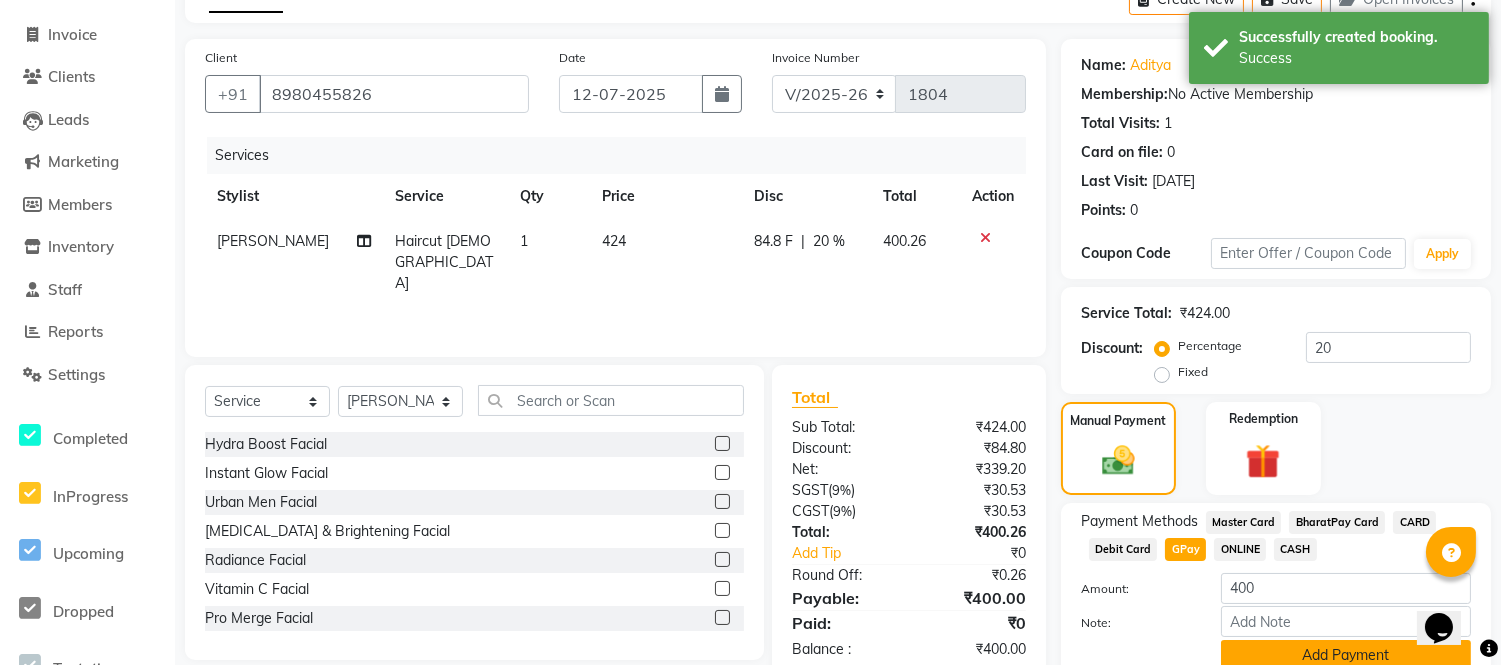 click on "Add Payment" 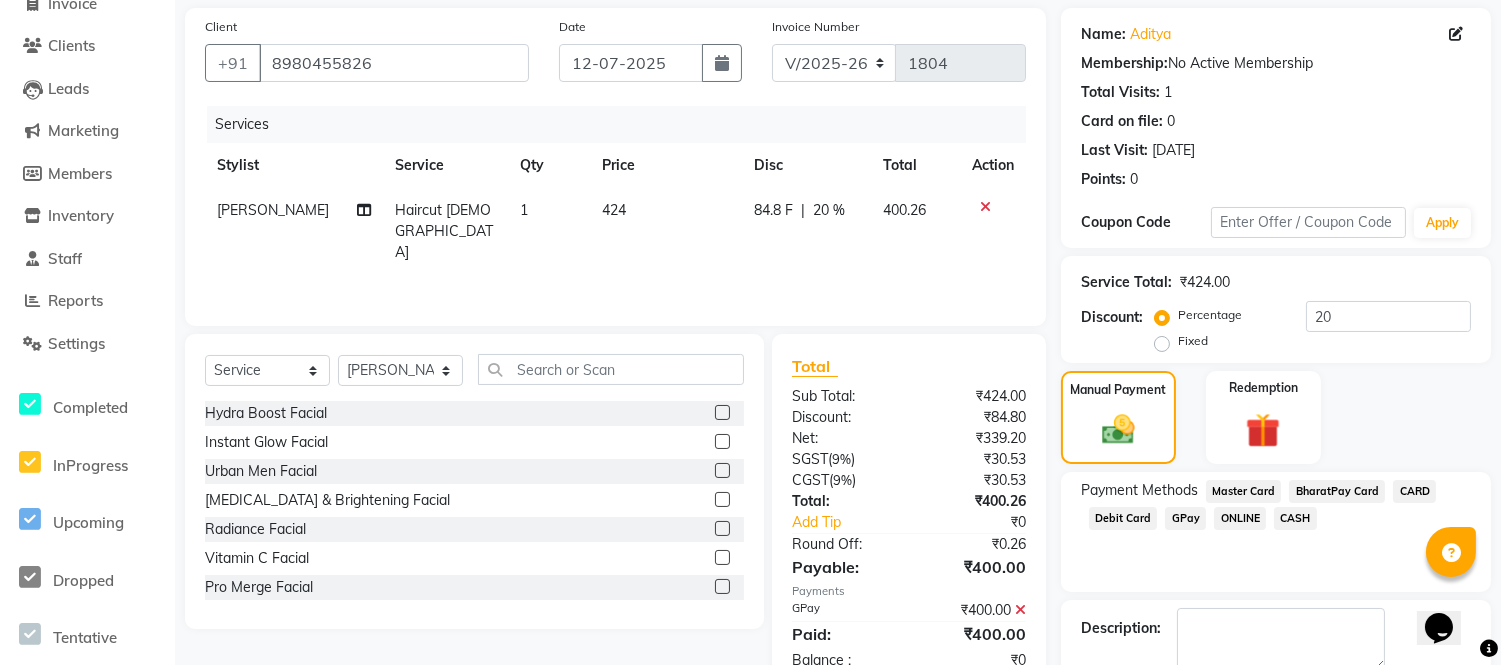 scroll, scrollTop: 252, scrollLeft: 0, axis: vertical 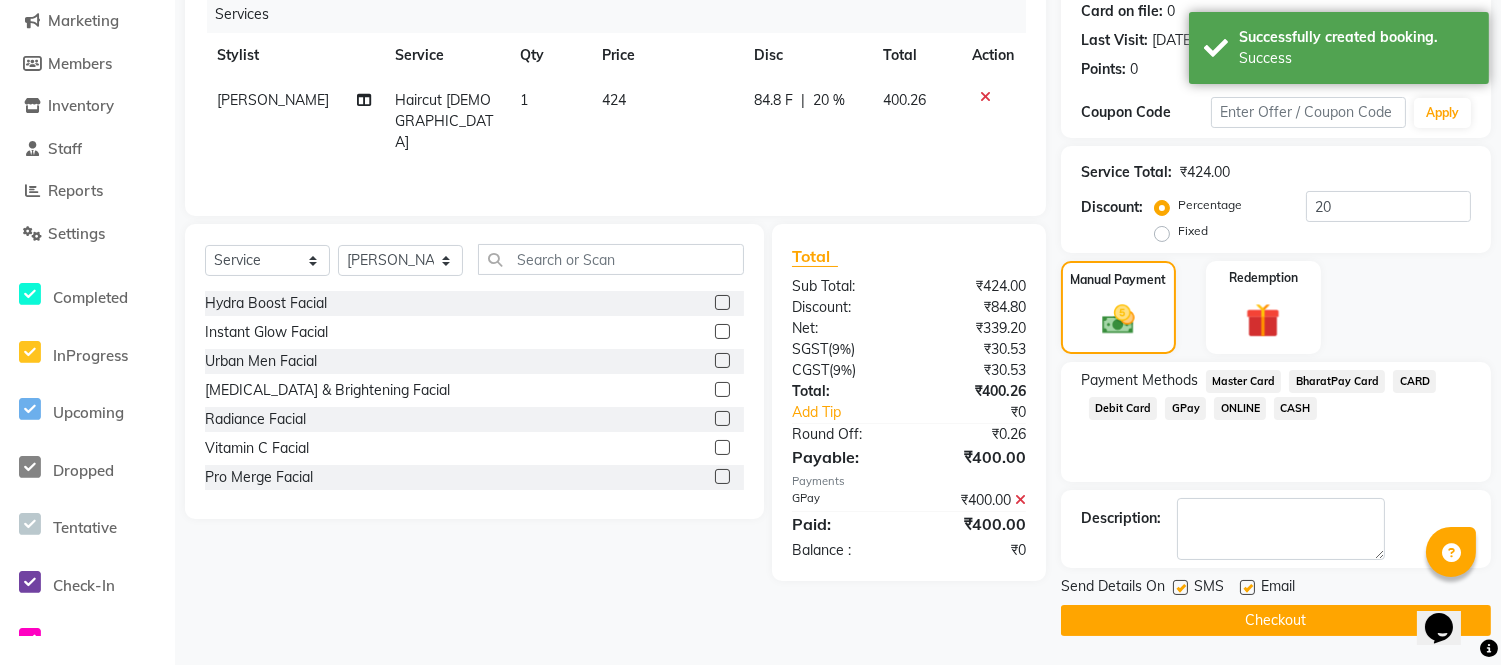 click 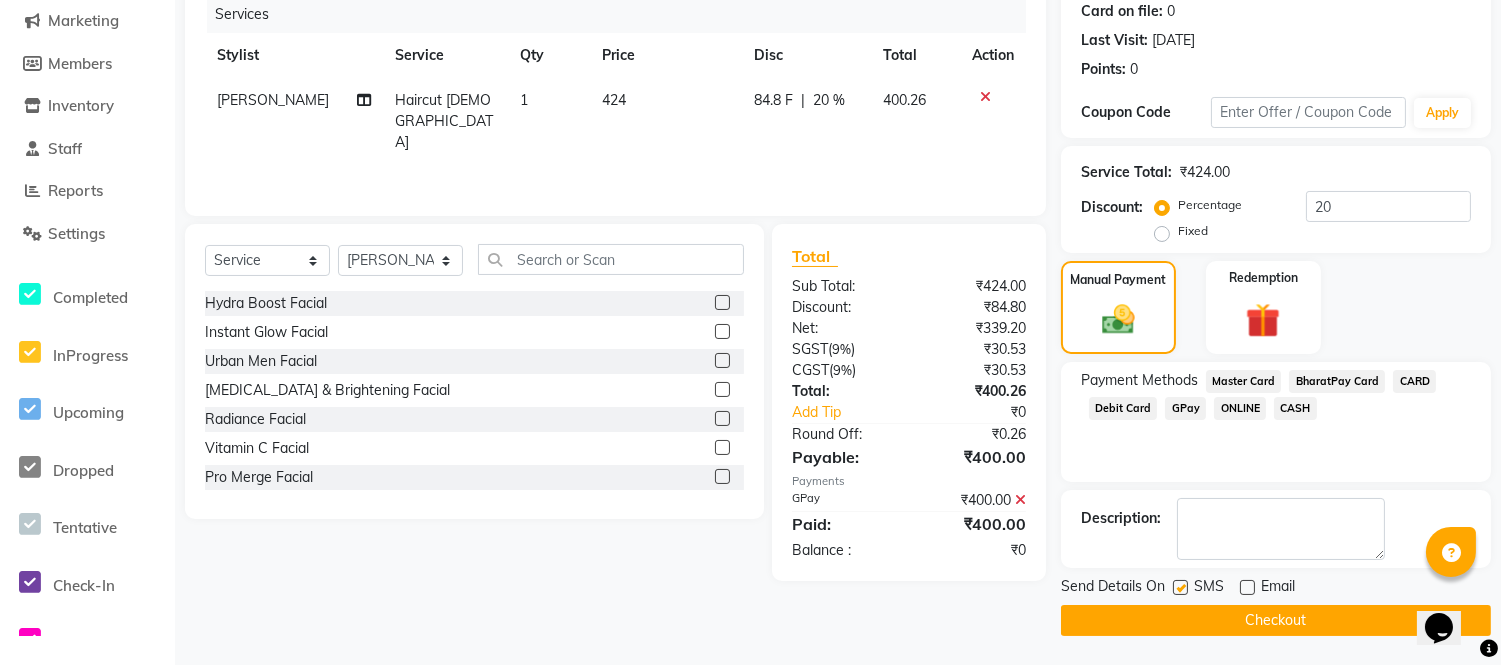 click 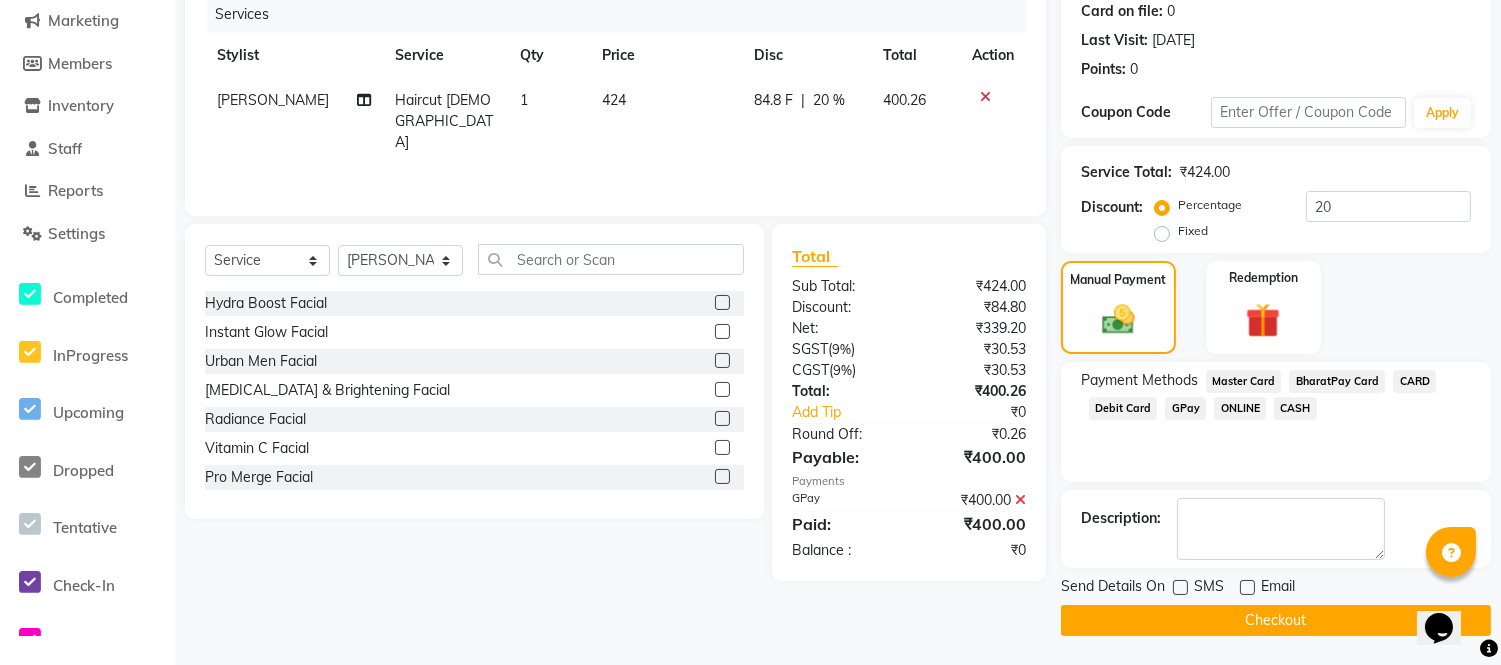 click on "Checkout" 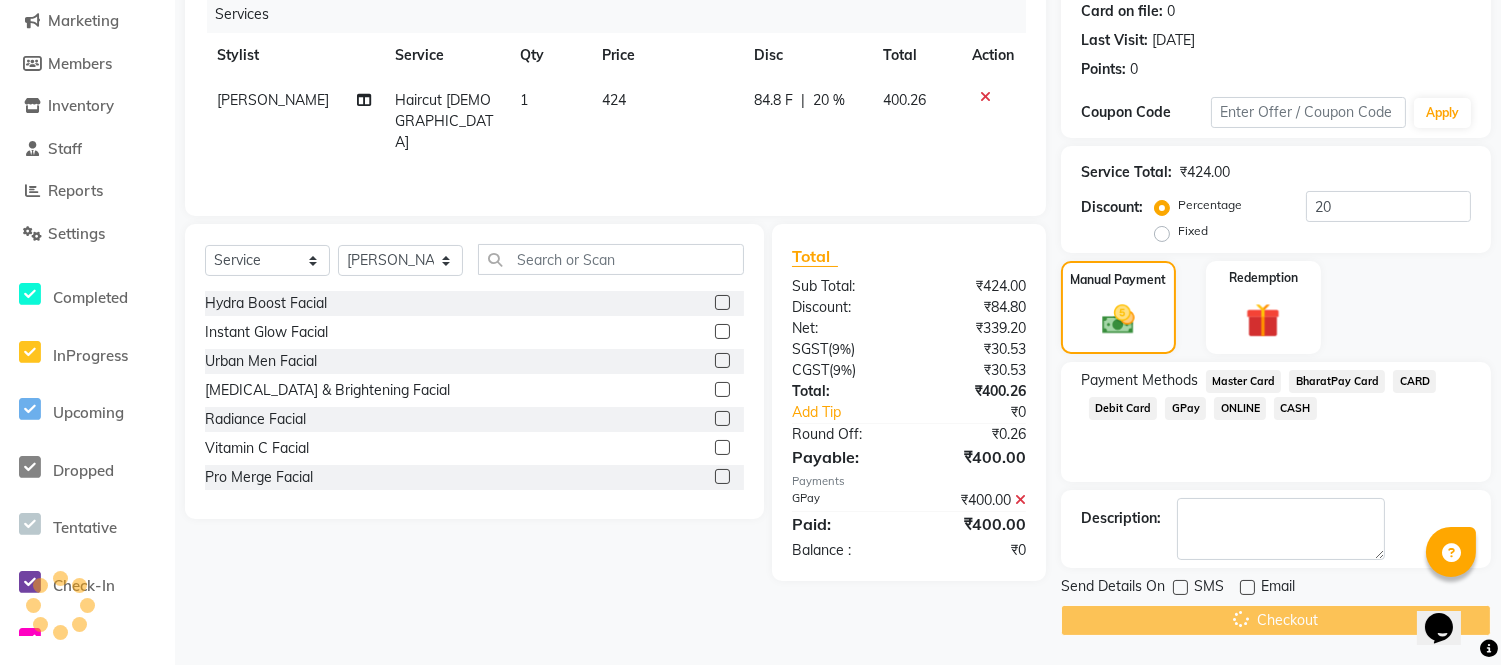 scroll, scrollTop: 0, scrollLeft: 0, axis: both 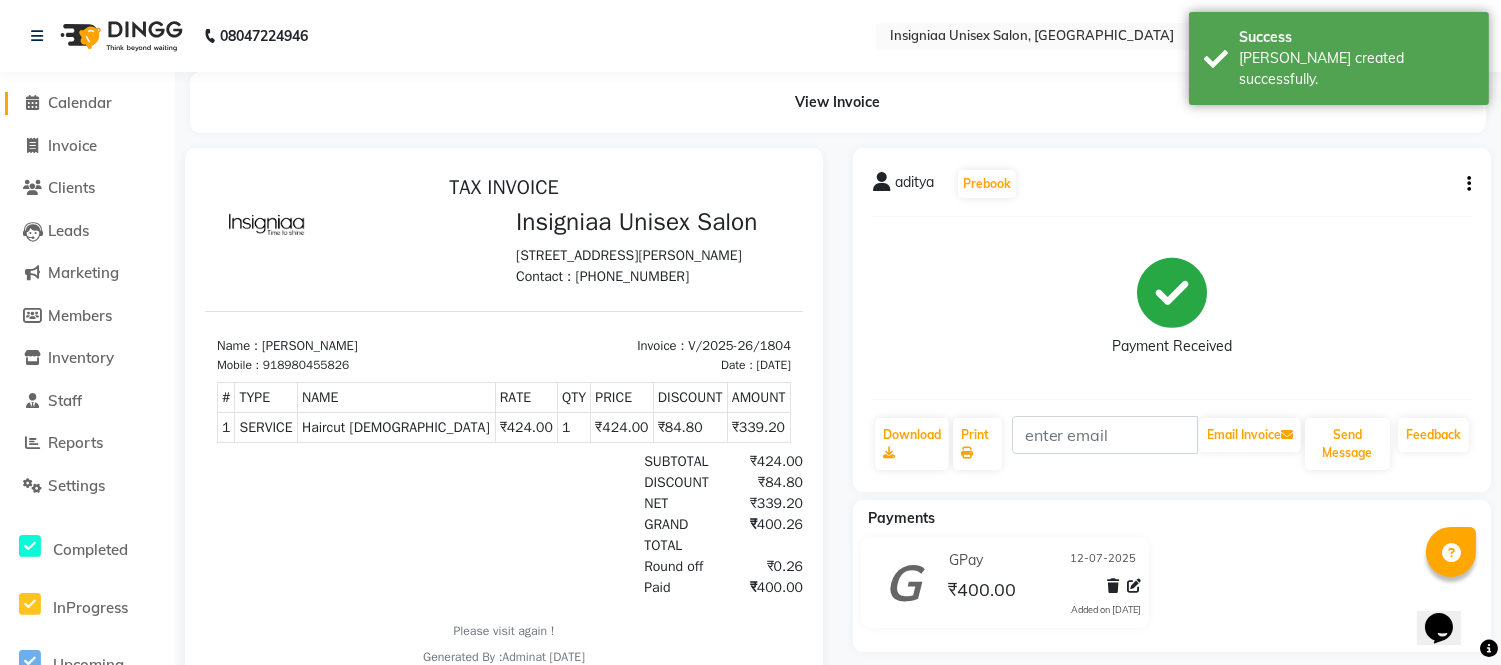 click on "Calendar" 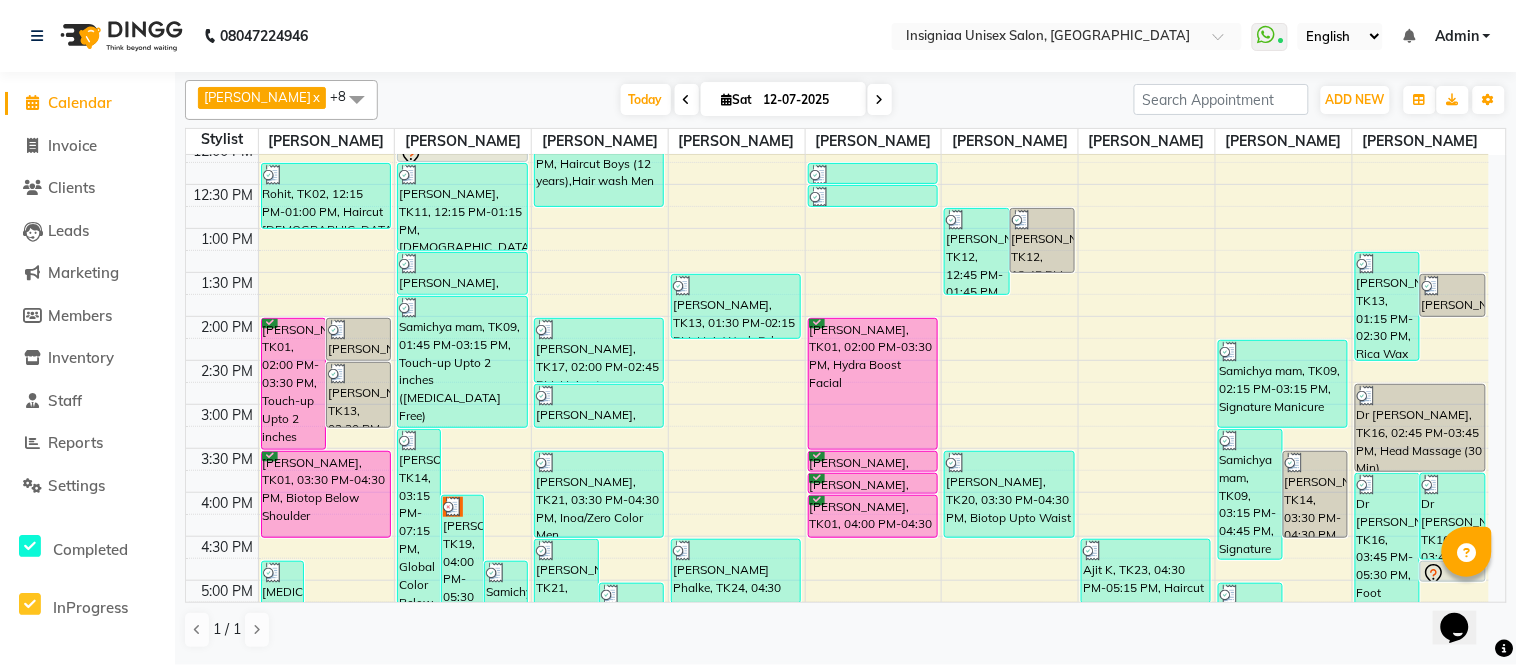 scroll, scrollTop: 634, scrollLeft: 0, axis: vertical 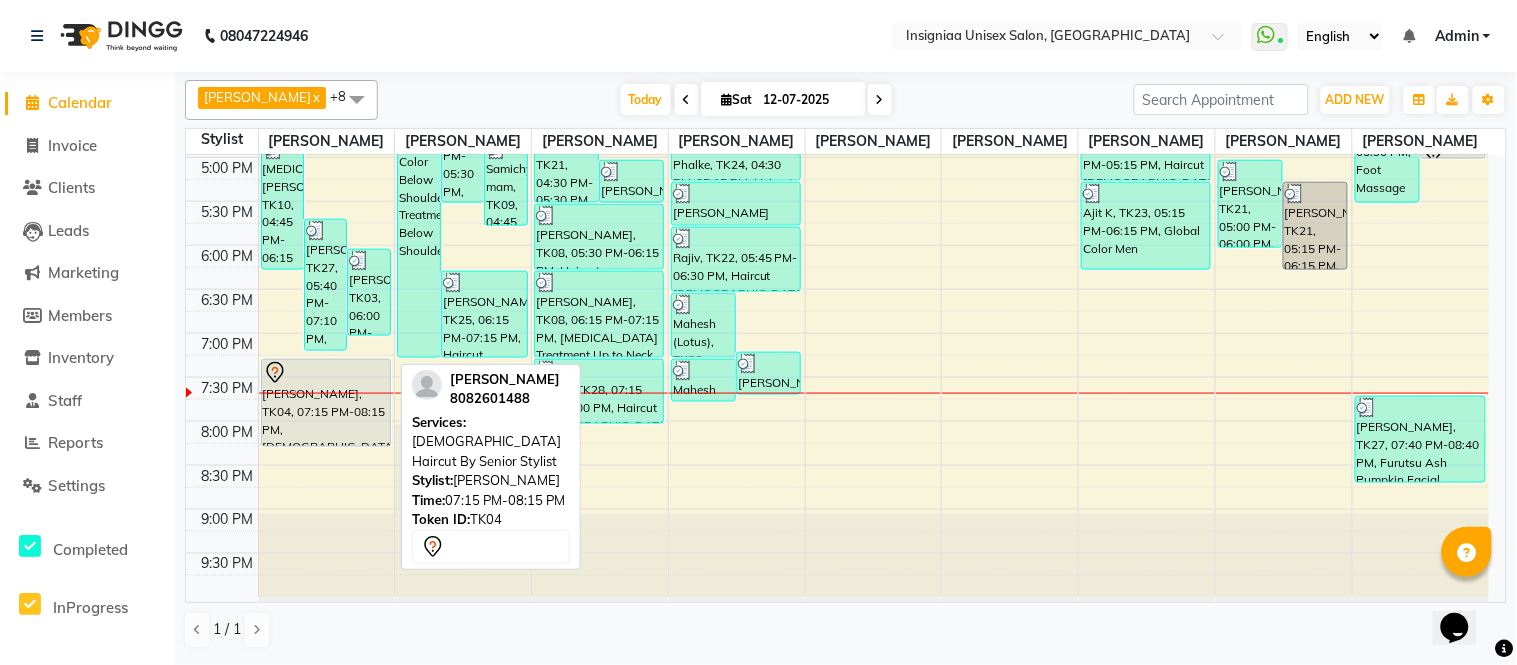 click on "Dattatray, TK04, 07:15 PM-08:15 PM, Female Haircut By Senior Stylist" at bounding box center [326, 403] 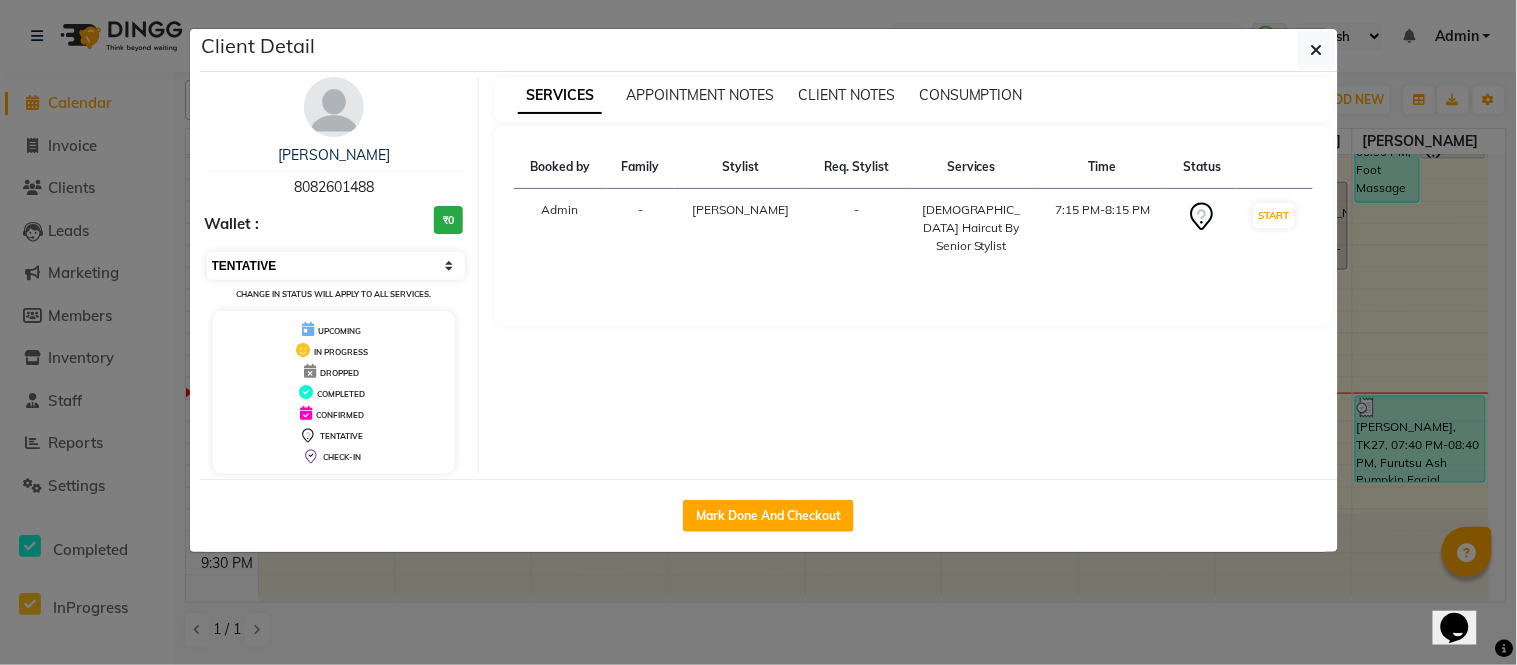 click on "Select IN SERVICE CONFIRMED TENTATIVE CHECK IN MARK DONE DROPPED UPCOMING" at bounding box center [336, 266] 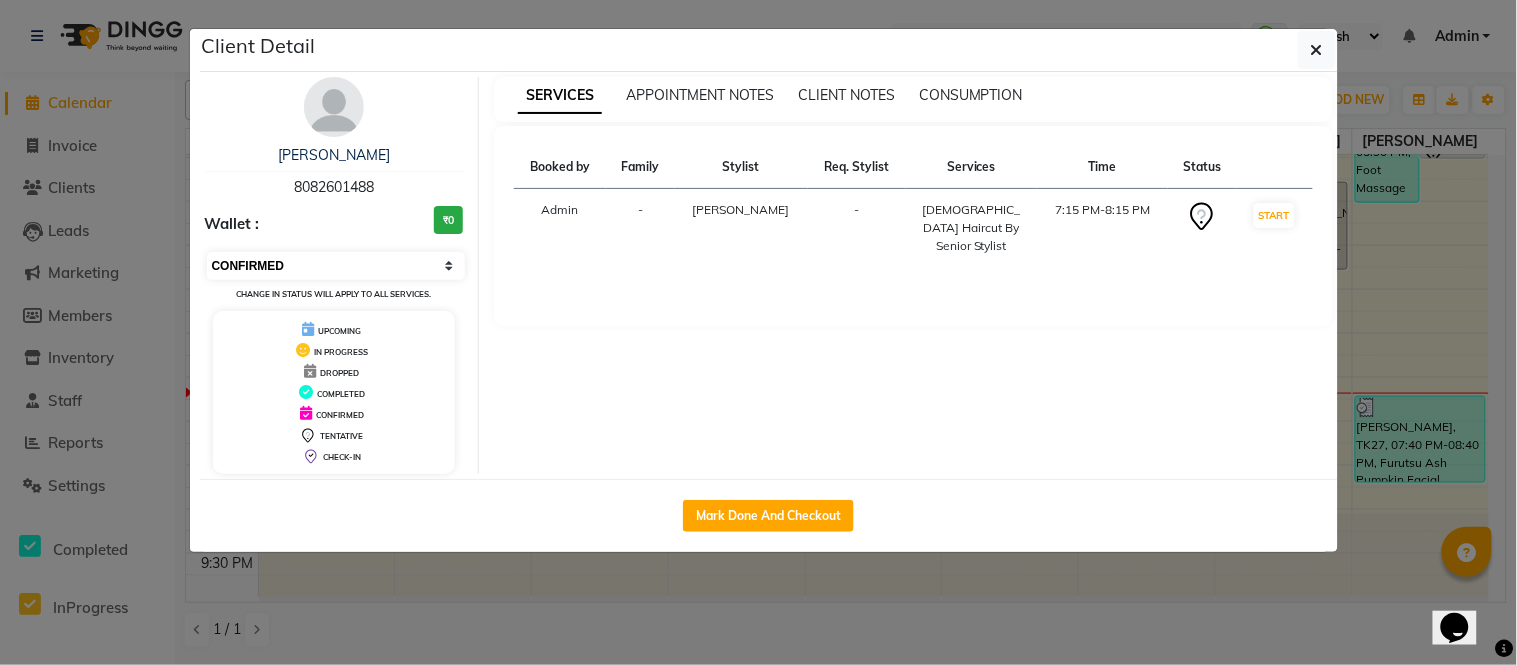 click on "Select IN SERVICE CONFIRMED TENTATIVE CHECK IN MARK DONE DROPPED UPCOMING" at bounding box center (336, 266) 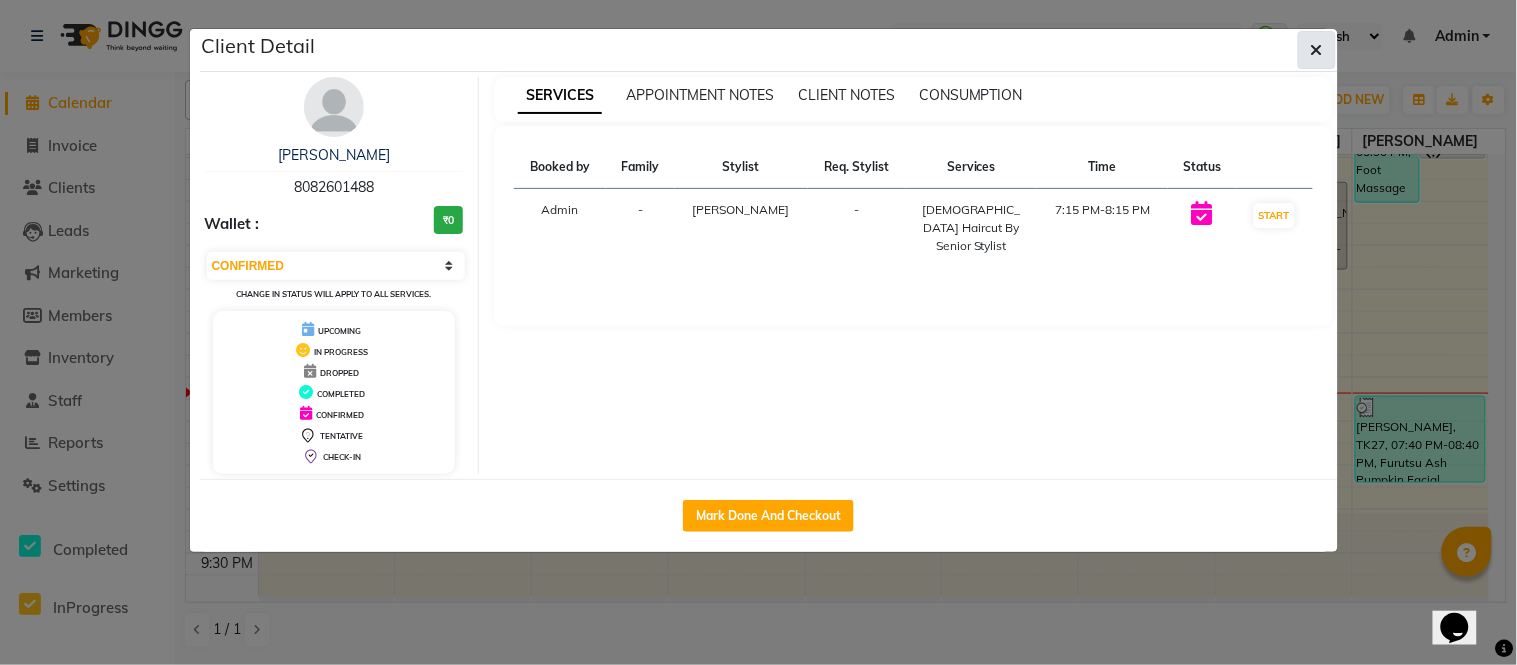 click 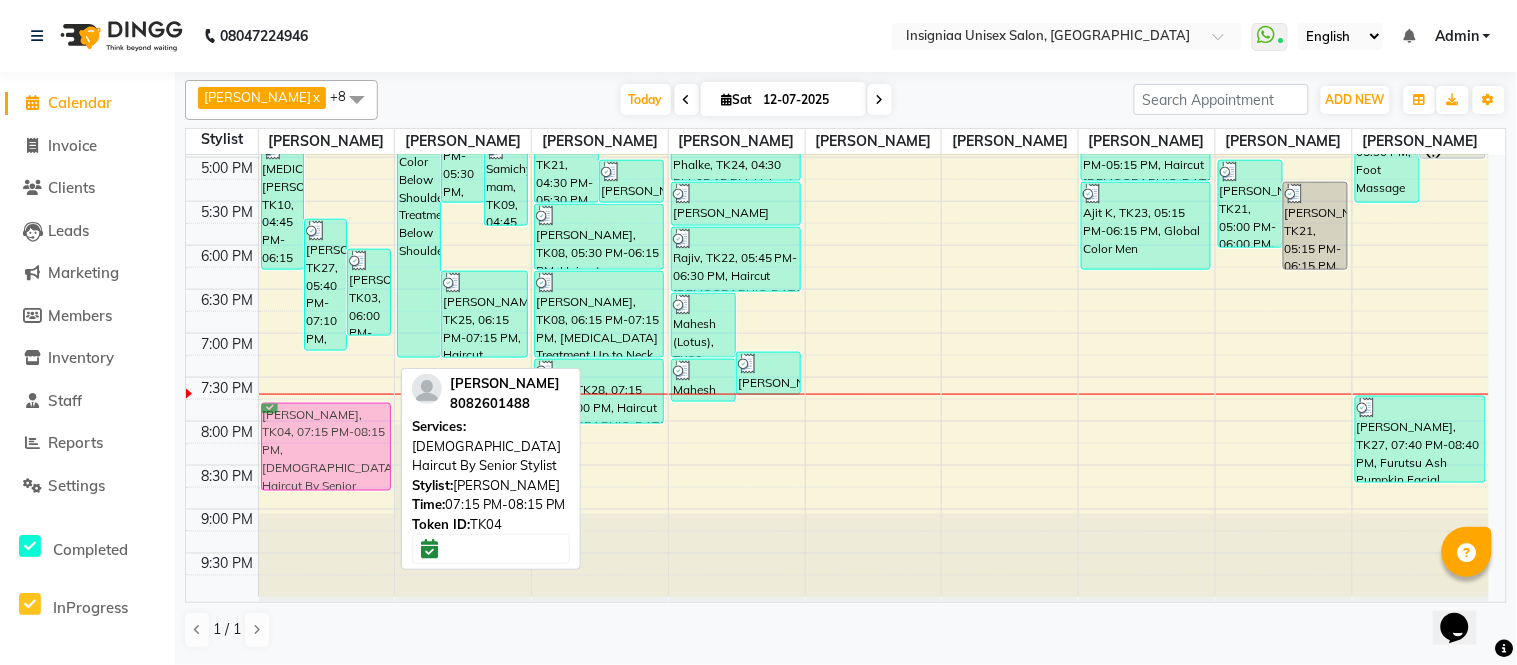 drag, startPoint x: 325, startPoint y: 420, endPoint x: 341, endPoint y: 461, distance: 44.011364 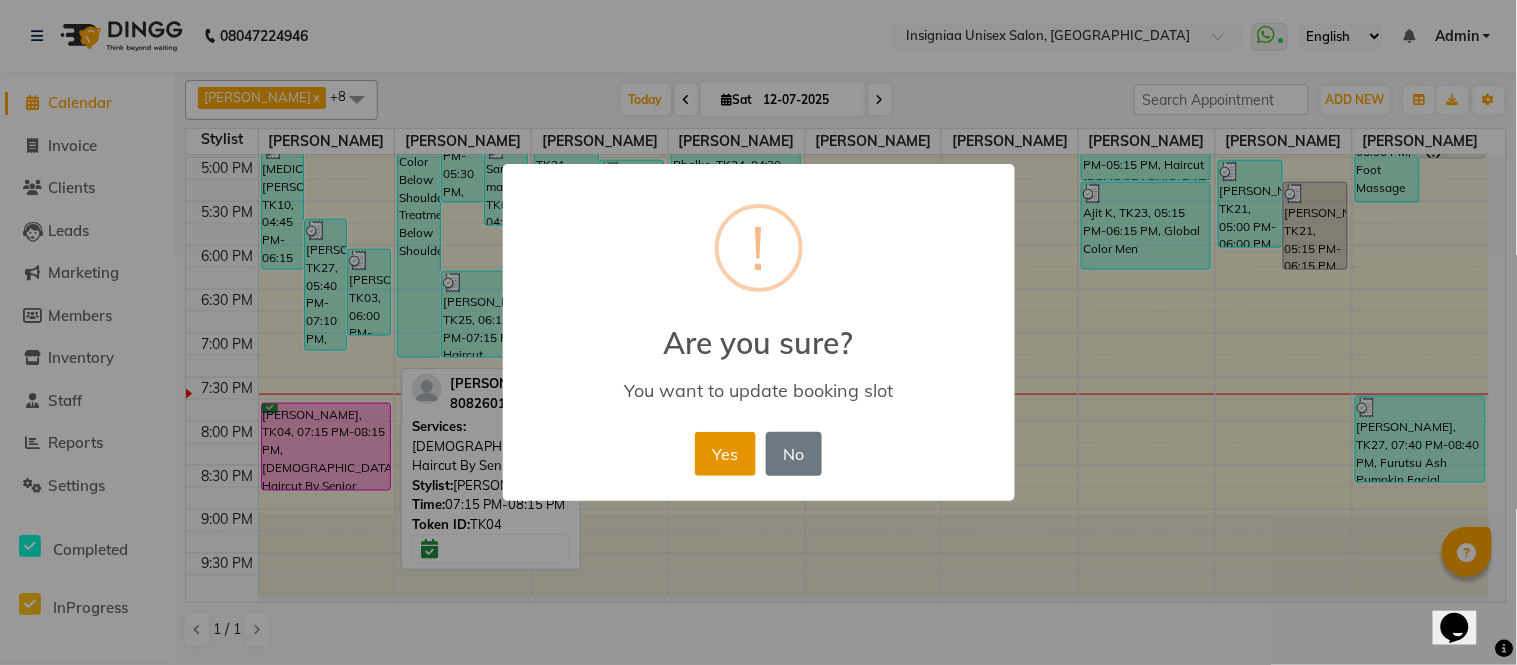 click on "Yes" at bounding box center [725, 454] 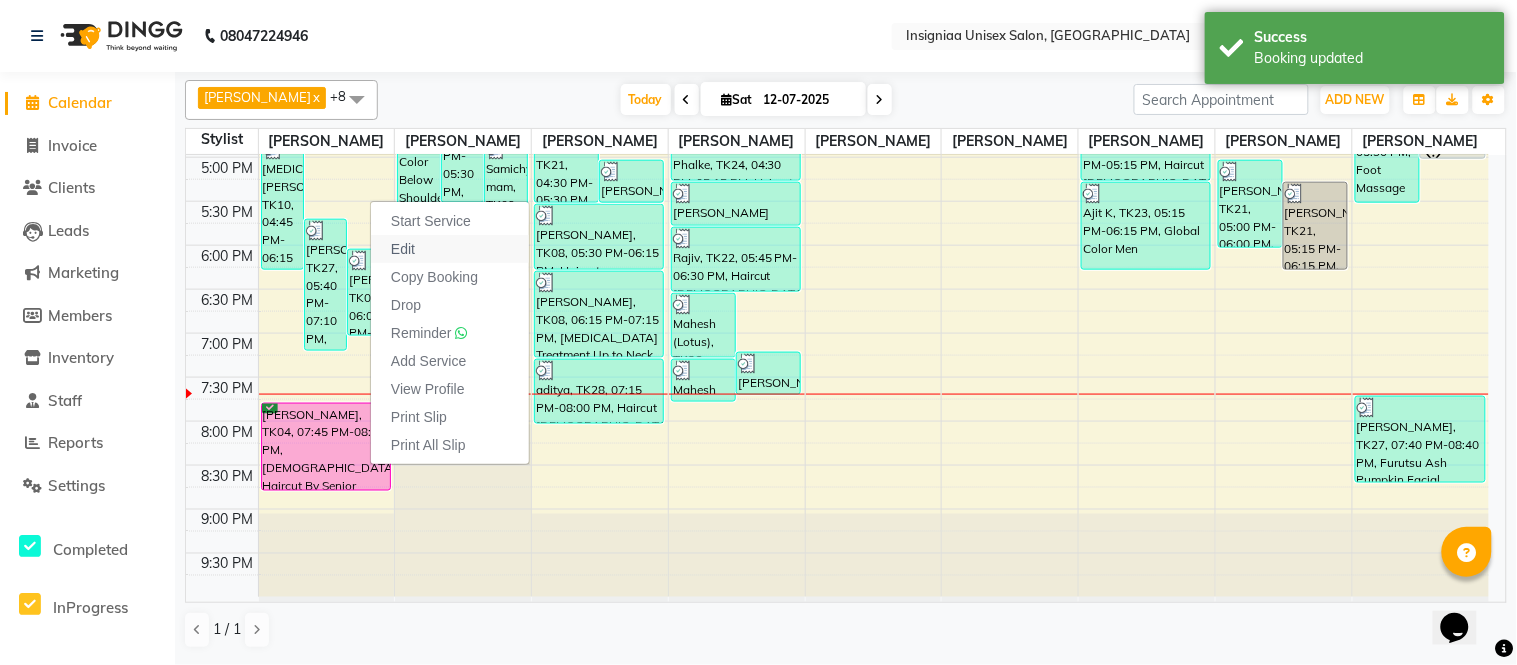 click on "Edit" at bounding box center (403, 249) 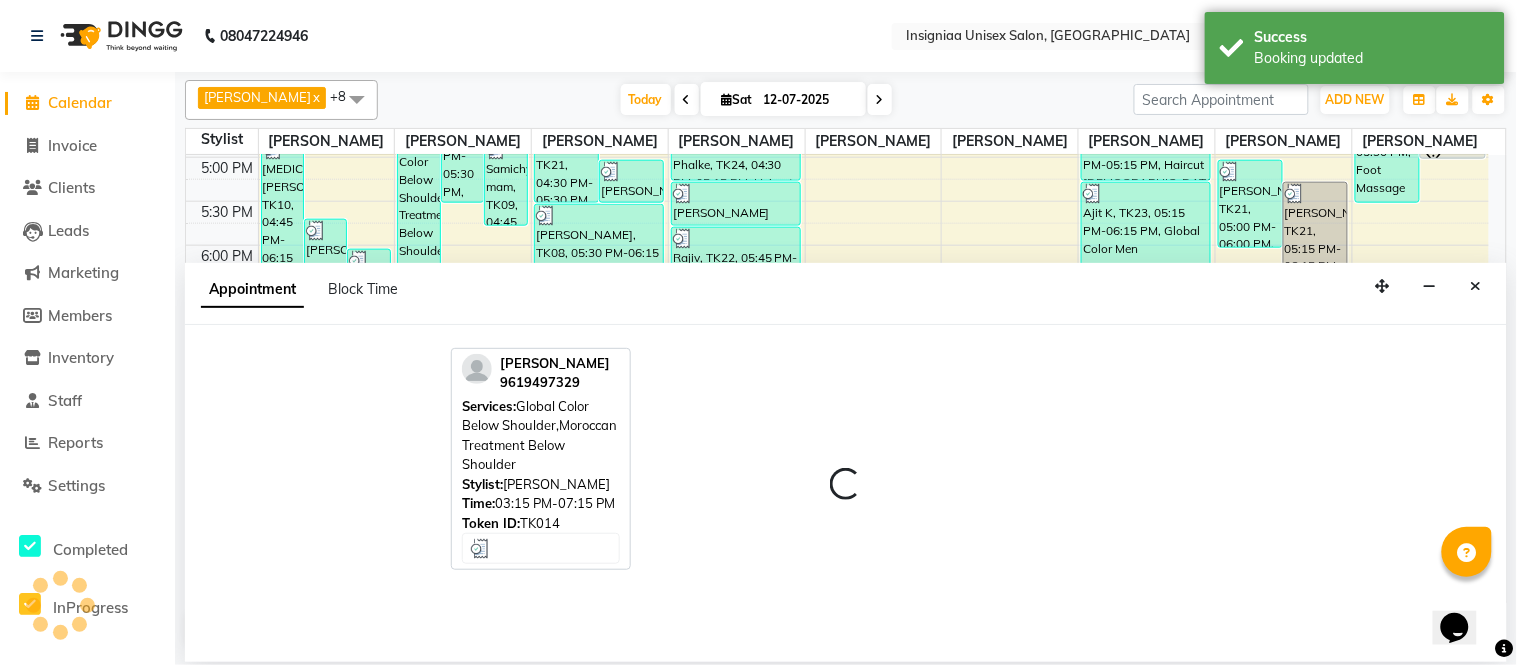 scroll, scrollTop: 634, scrollLeft: 0, axis: vertical 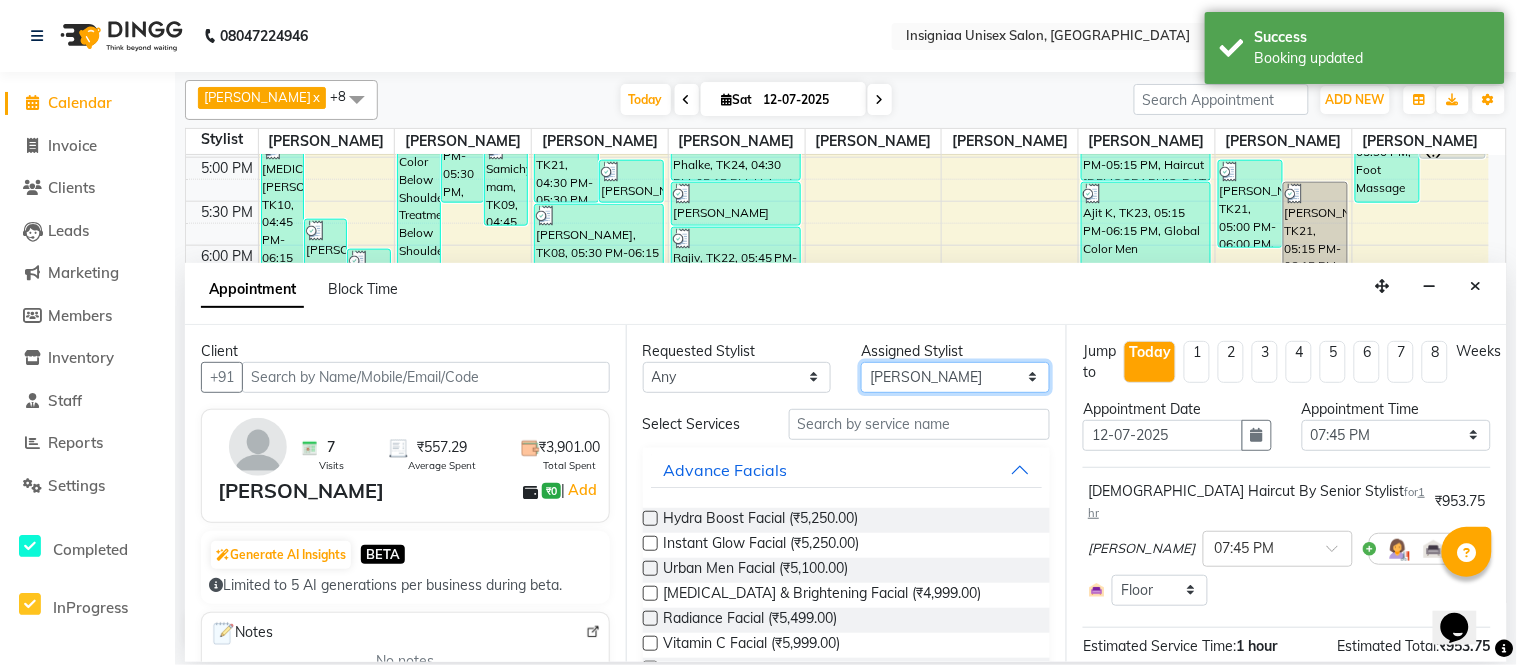 click on "Select Faizan Ansari Nilam Manke Rahul Srivastav Rohini Waghmare Rupali Dhotre Sainath Shinde Shankar Kshirsagar Sohail Khan Sujeet Thakur Vijay Kharat" at bounding box center (955, 377) 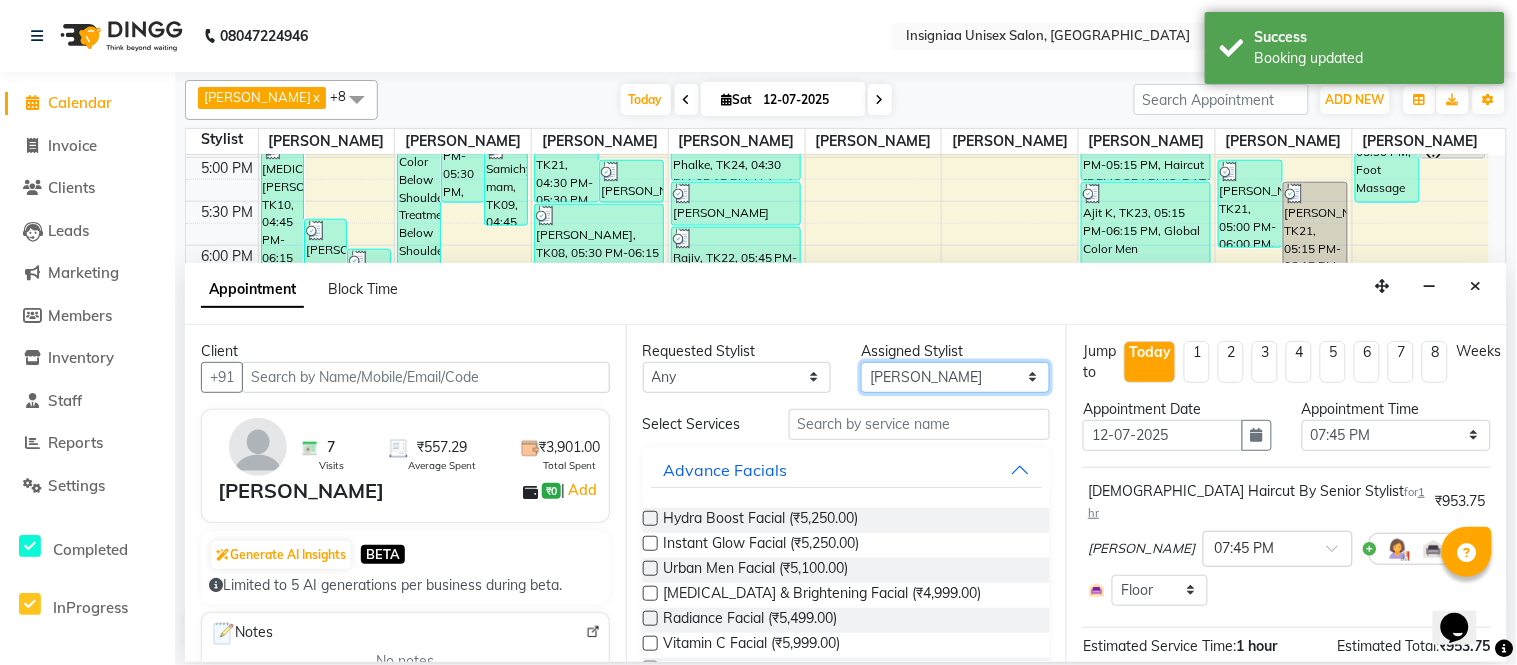 click on "Select Faizan Ansari Nilam Manke Rahul Srivastav Rohini Waghmare Rupali Dhotre Sainath Shinde Shankar Kshirsagar Sohail Khan Sujeet Thakur Vijay Kharat" at bounding box center (955, 377) 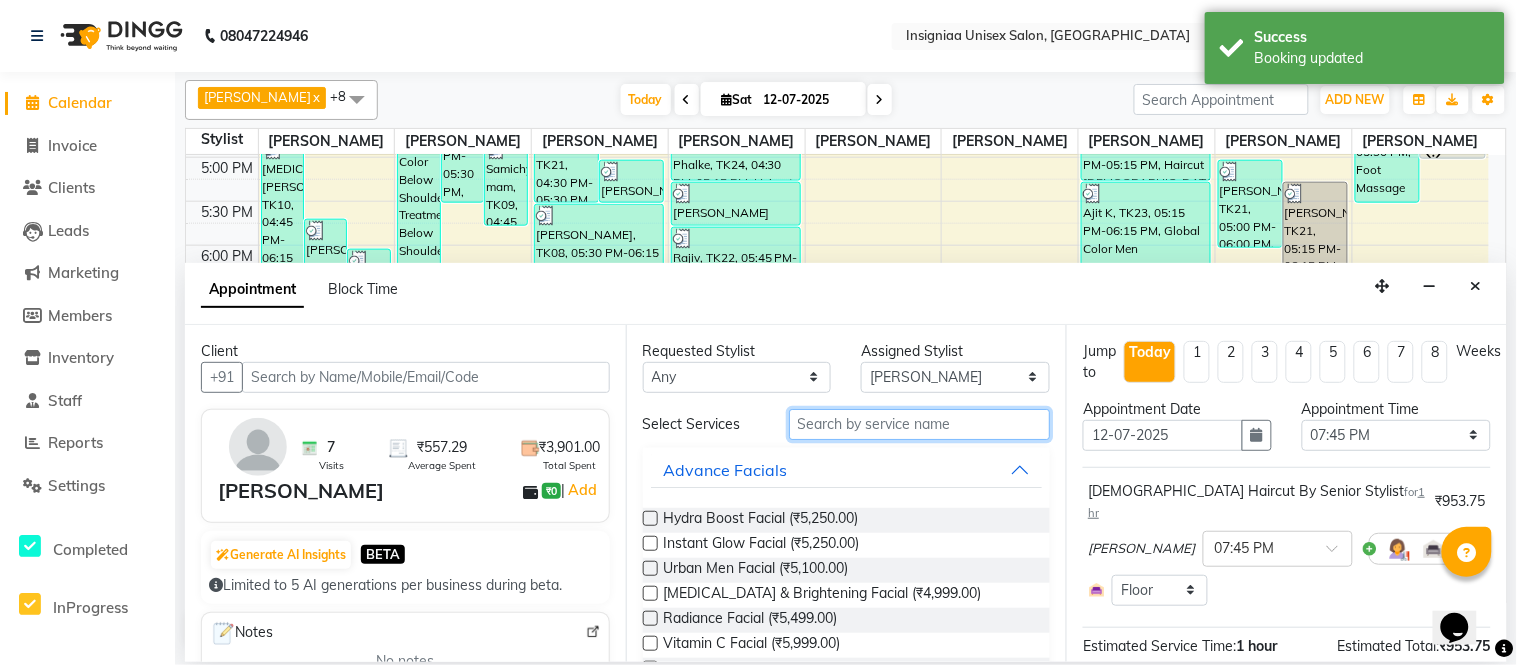 click at bounding box center (920, 424) 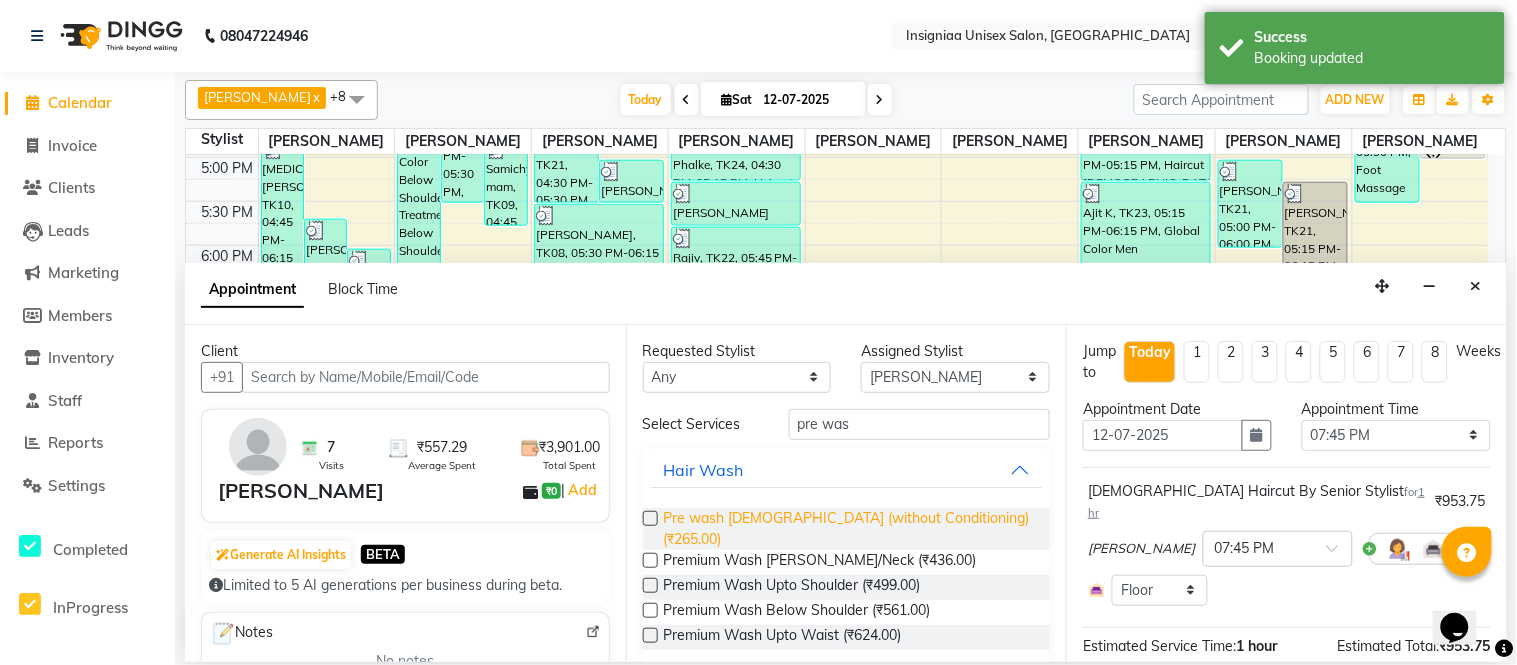 click on "Pre wash Female (without Conditioning) (₹265.00)" at bounding box center (849, 529) 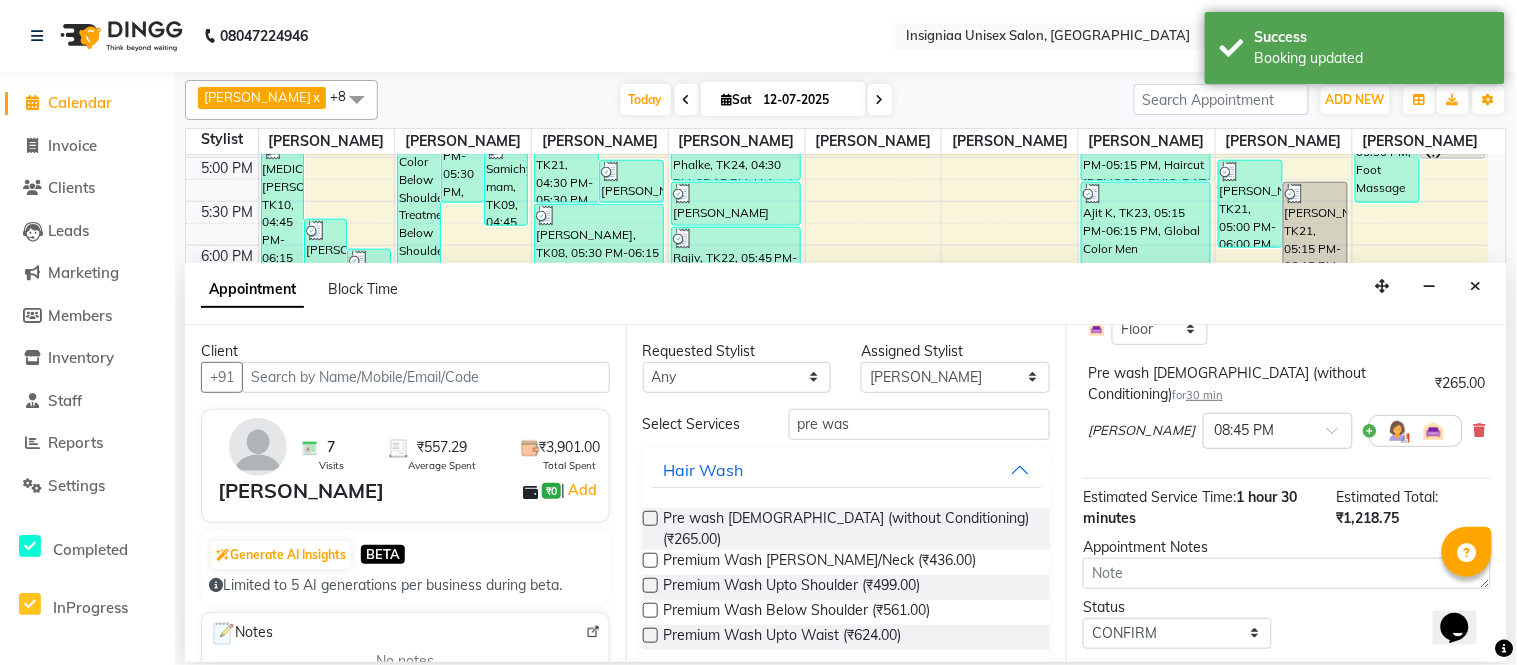 scroll, scrollTop: 276, scrollLeft: 0, axis: vertical 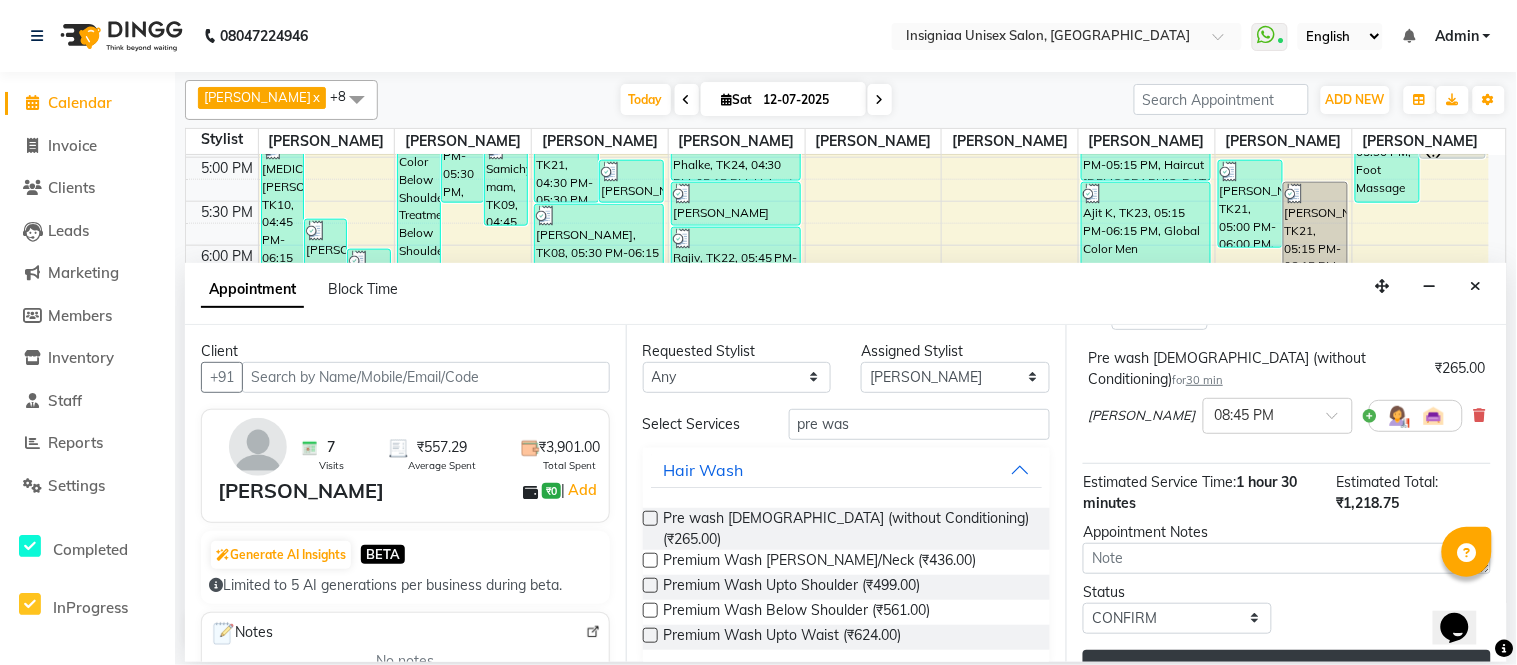click on "Update" at bounding box center [1287, 668] 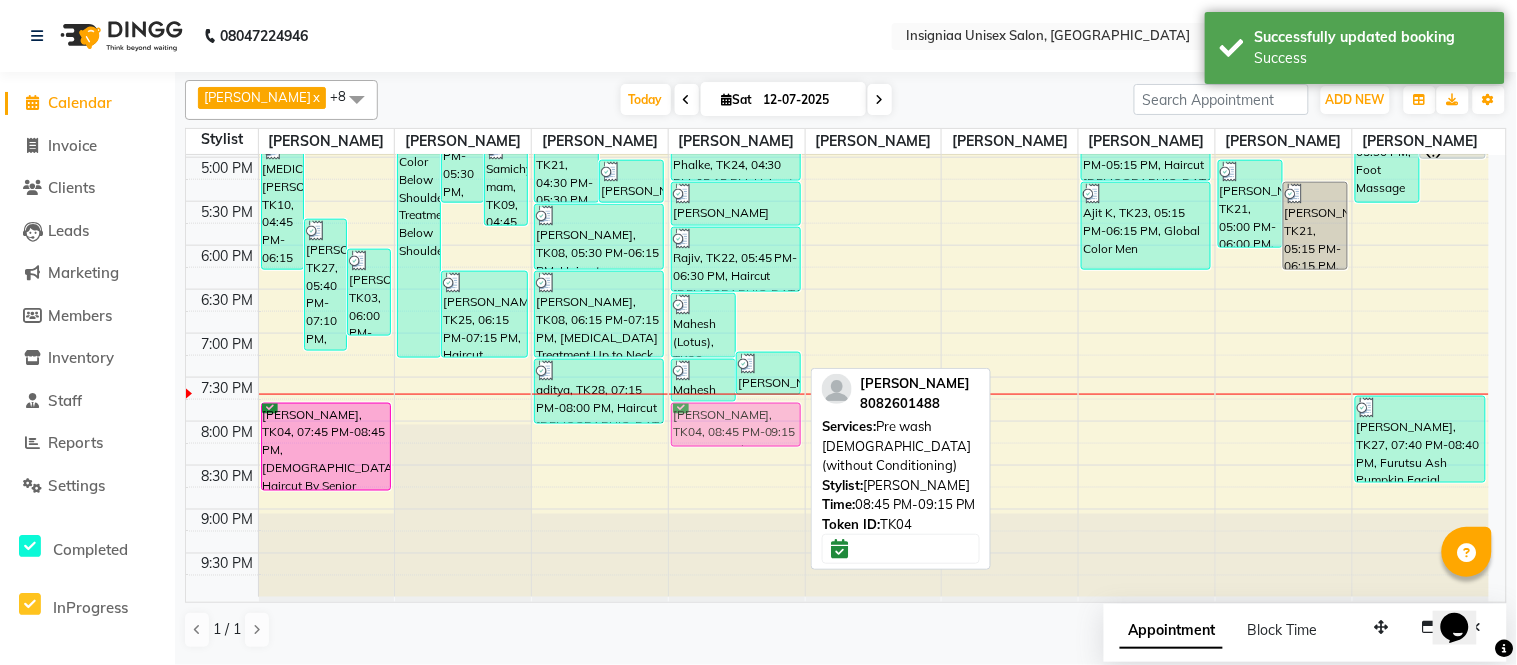 drag, startPoint x: 713, startPoint y: 498, endPoint x: 723, endPoint y: 415, distance: 83.60024 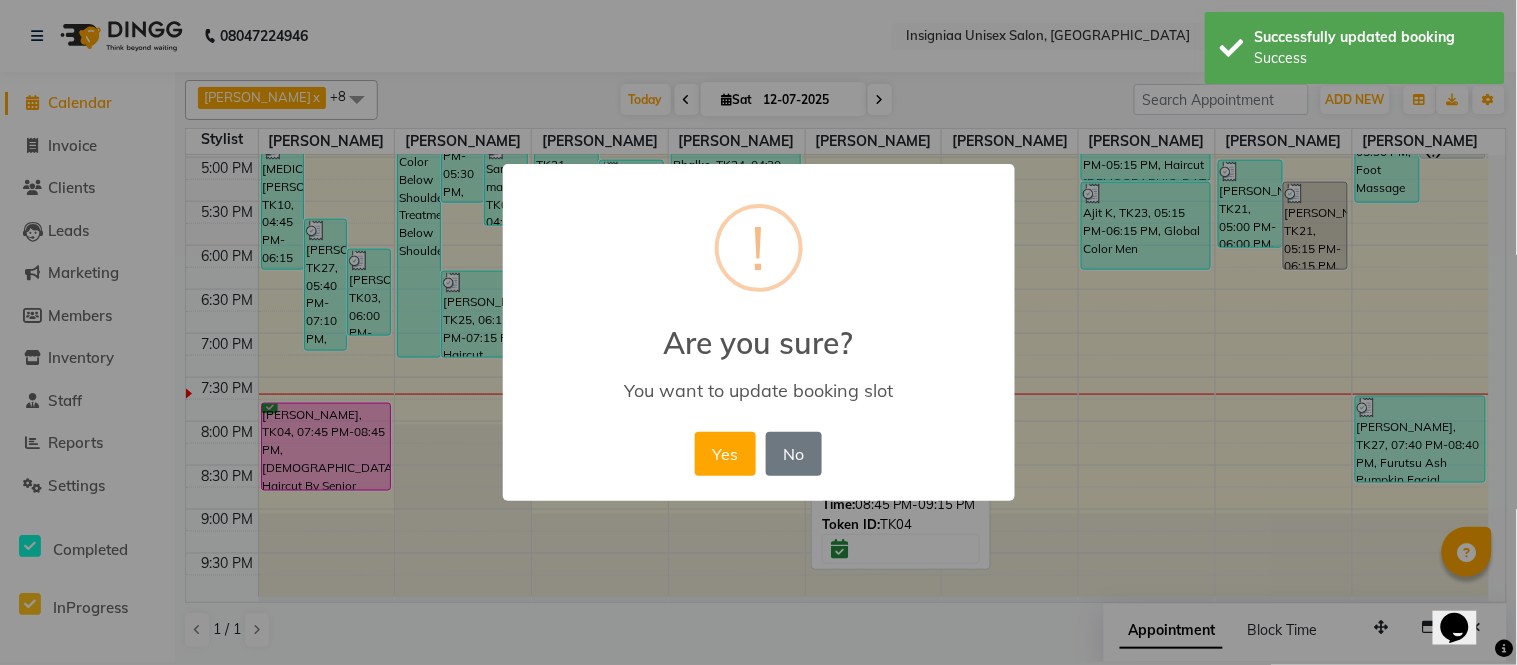 drag, startPoint x: 725, startPoint y: 460, endPoint x: 630, endPoint y: 523, distance: 113.99123 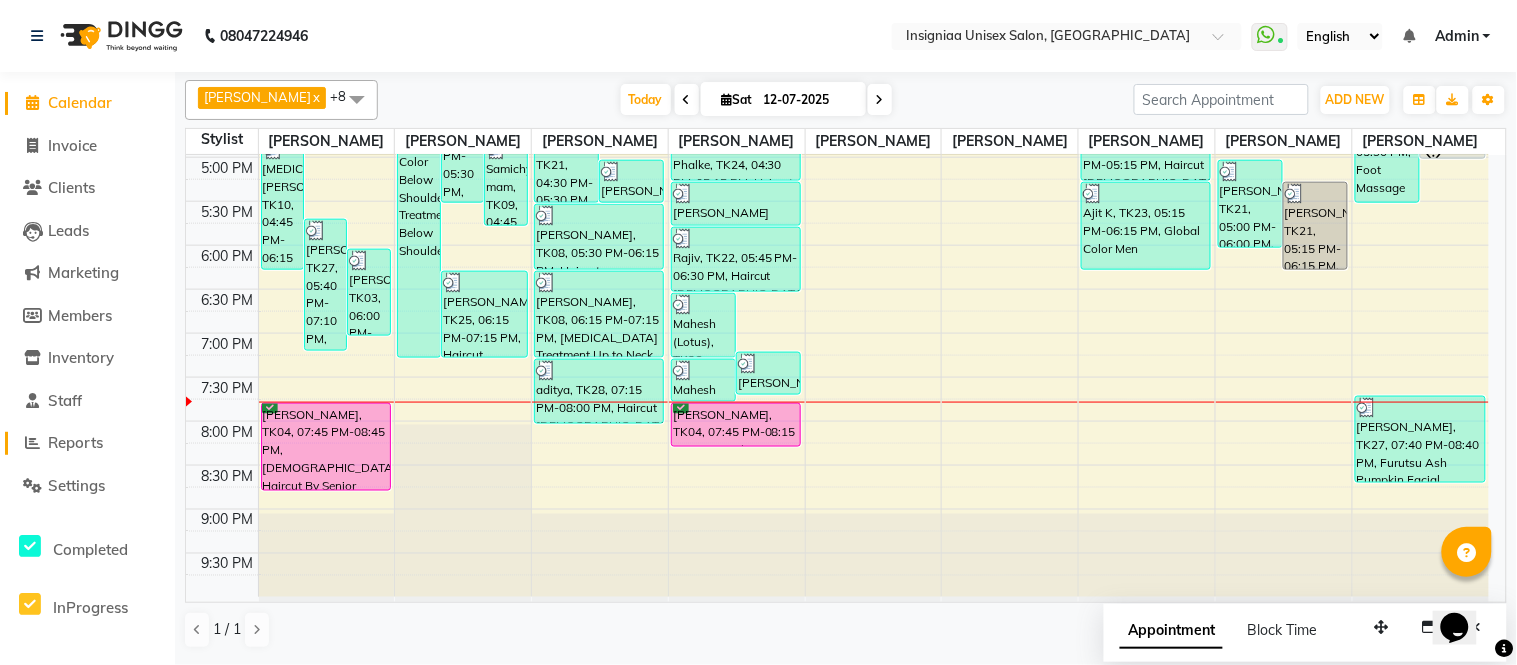 click on "Reports" 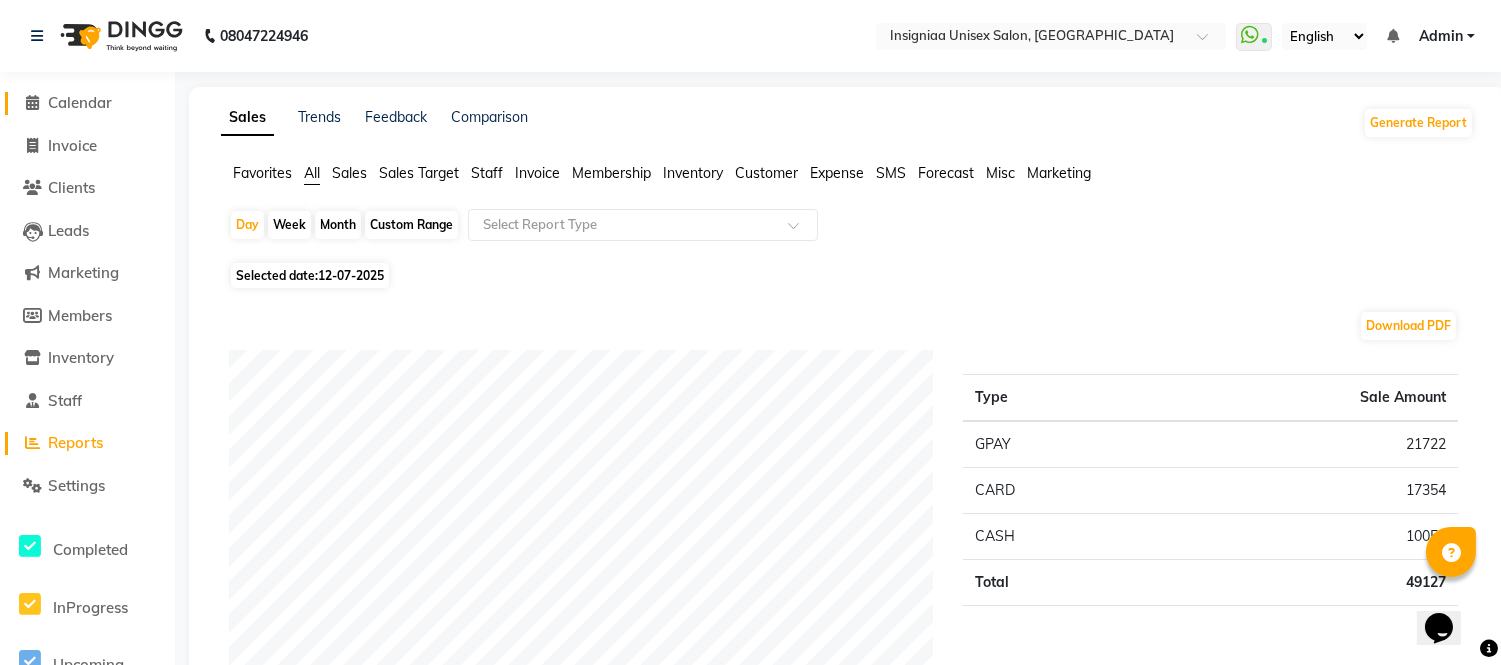 click on "Calendar" 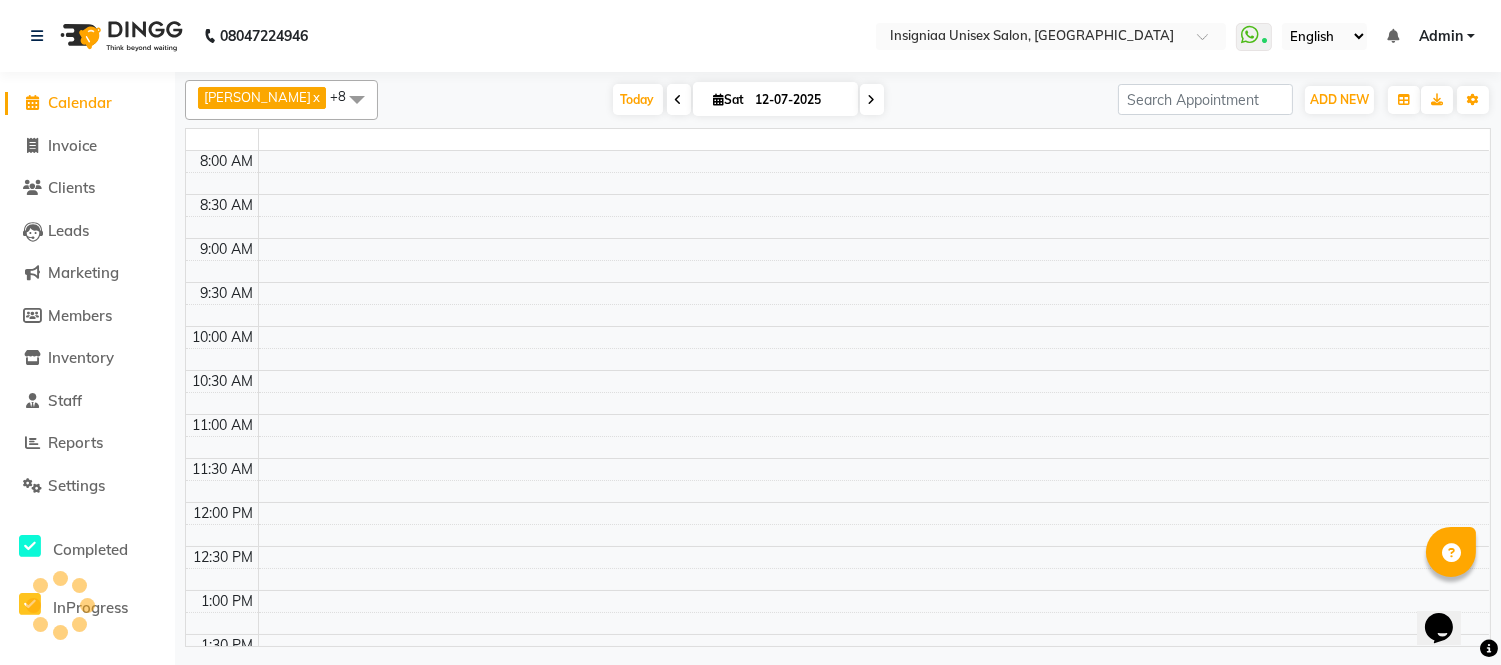 scroll, scrollTop: 596, scrollLeft: 0, axis: vertical 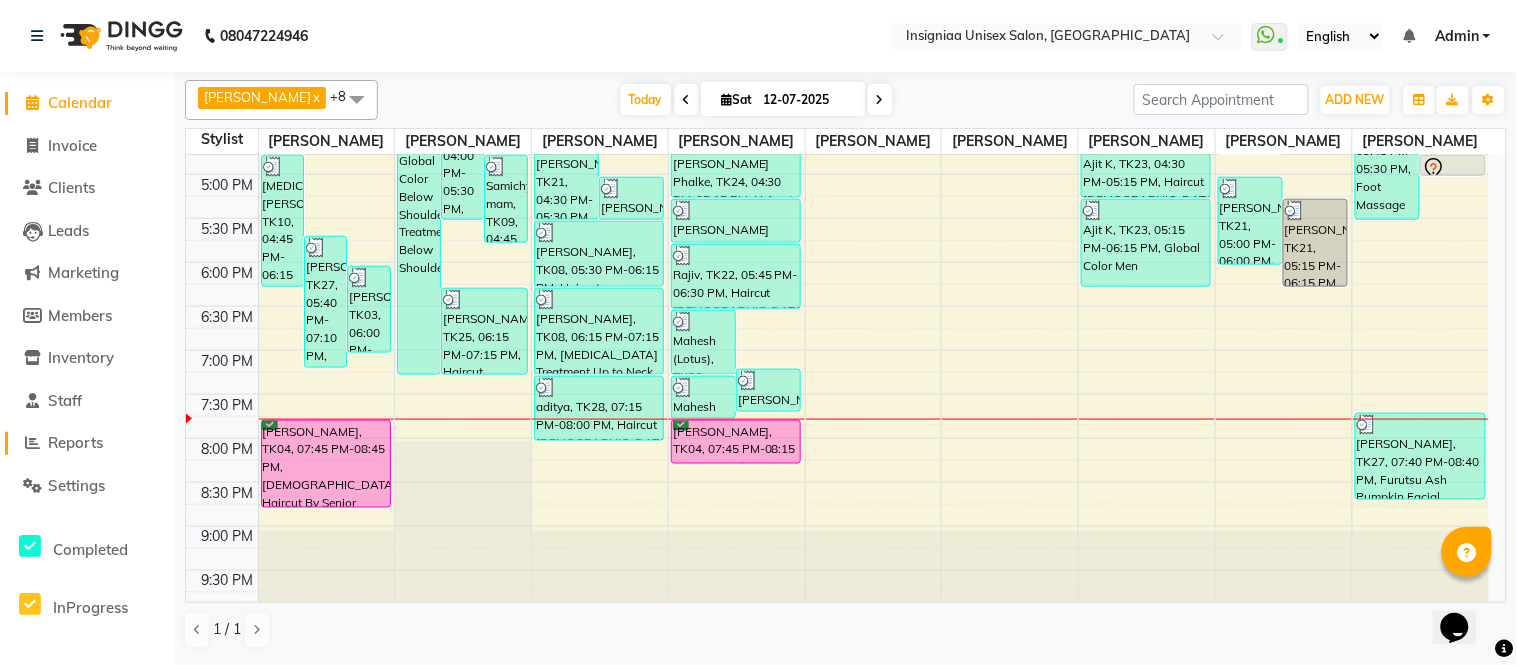 click on "Reports" 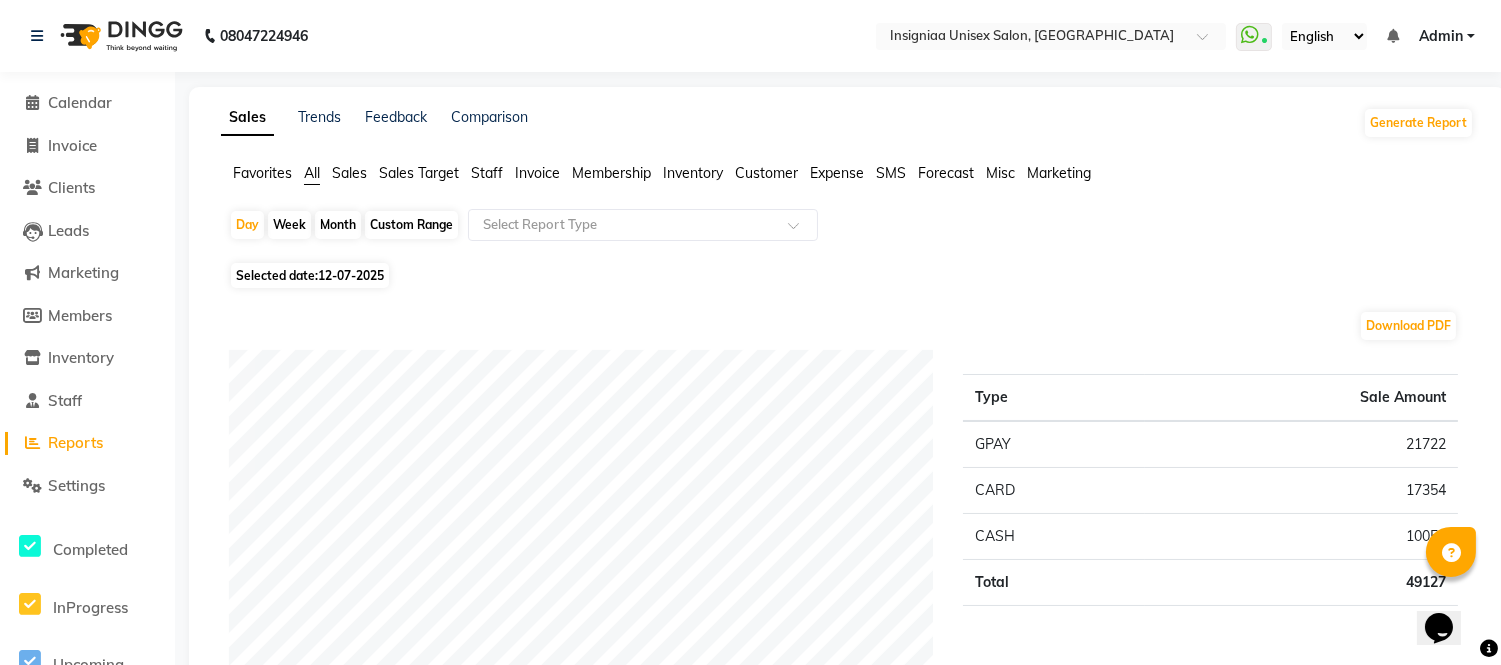 scroll, scrollTop: 111, scrollLeft: 0, axis: vertical 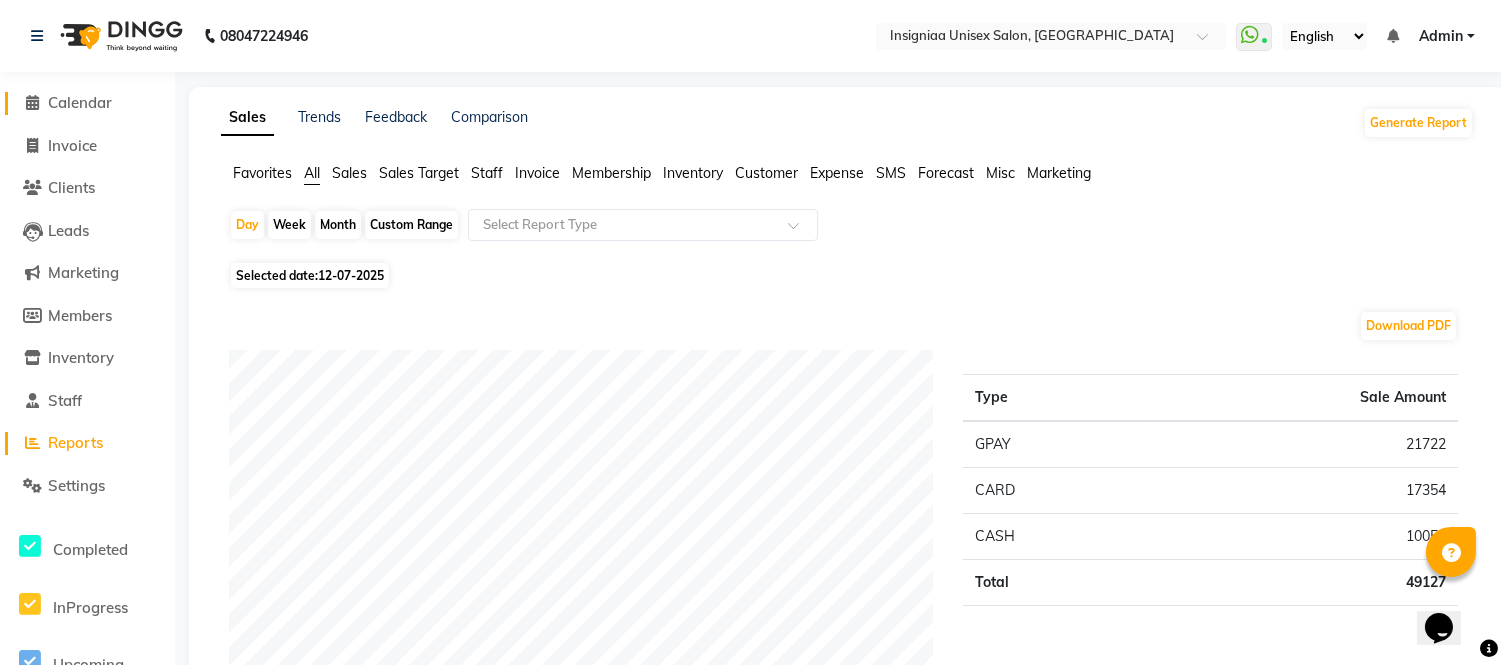 click on "Calendar" 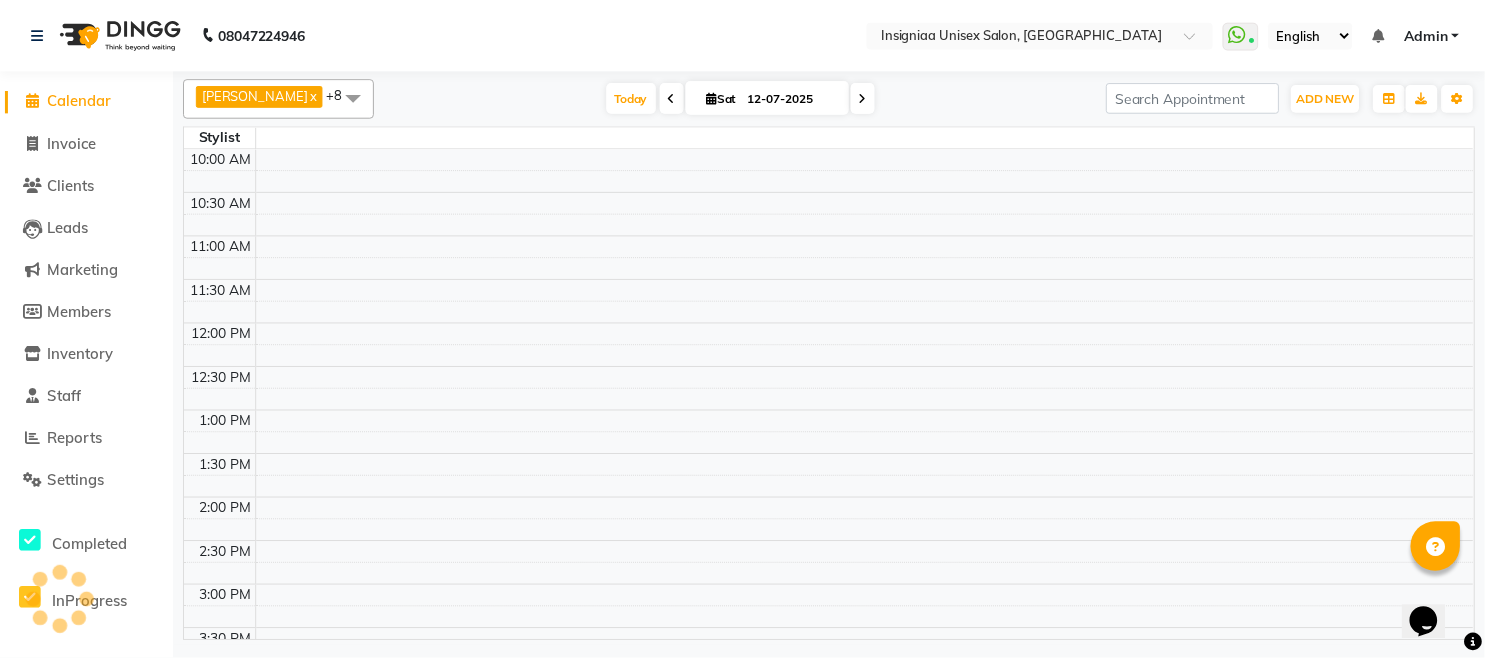 scroll, scrollTop: 0, scrollLeft: 0, axis: both 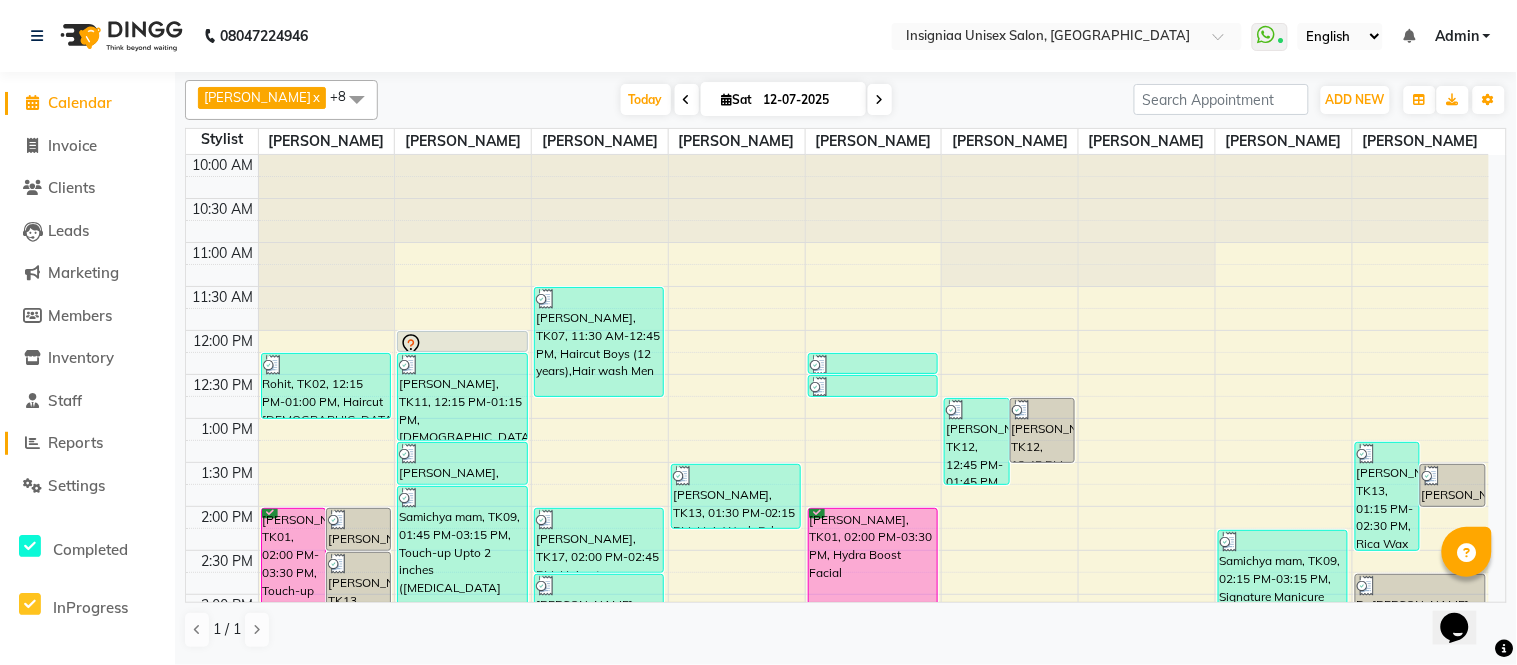 click on "Reports" 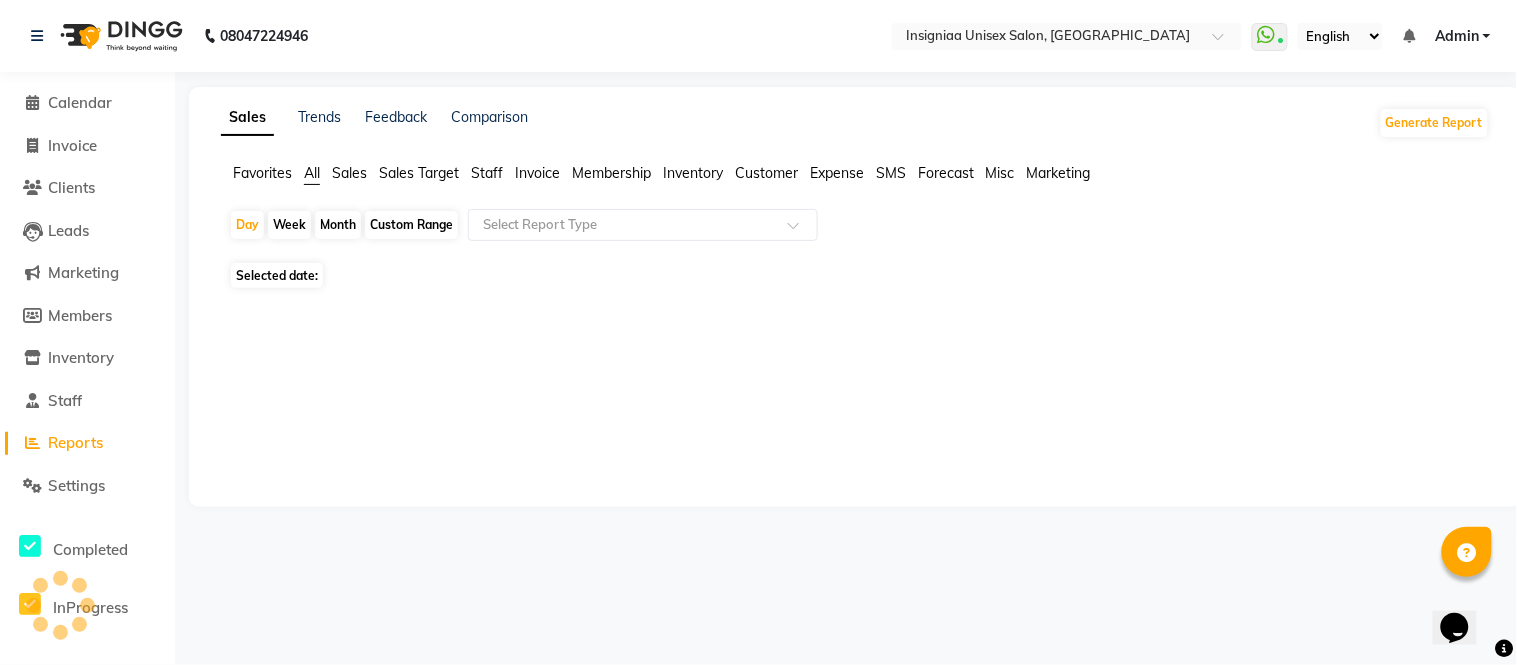 click on "Favorites All Sales Sales Target Staff Invoice Membership Inventory Customer Expense SMS Forecast Misc Marketing" 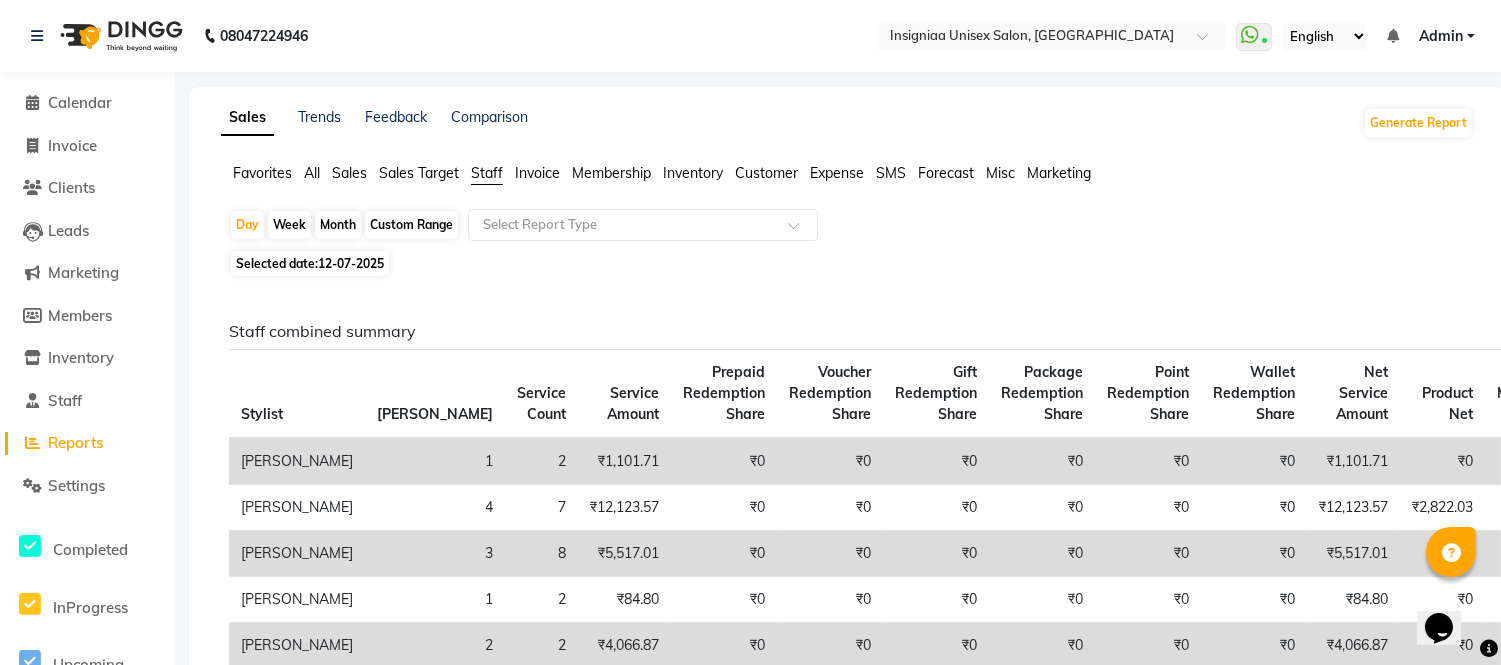 click on "Custom Range" 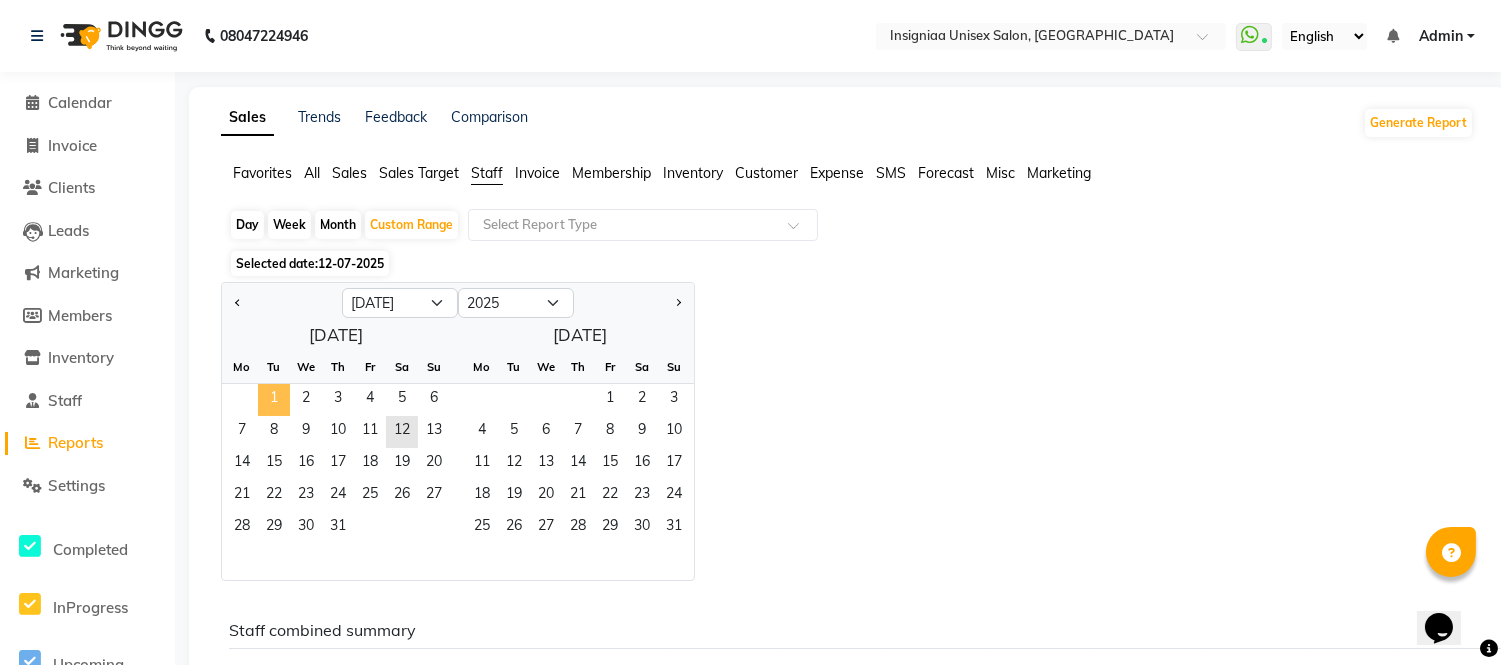 click on "1" 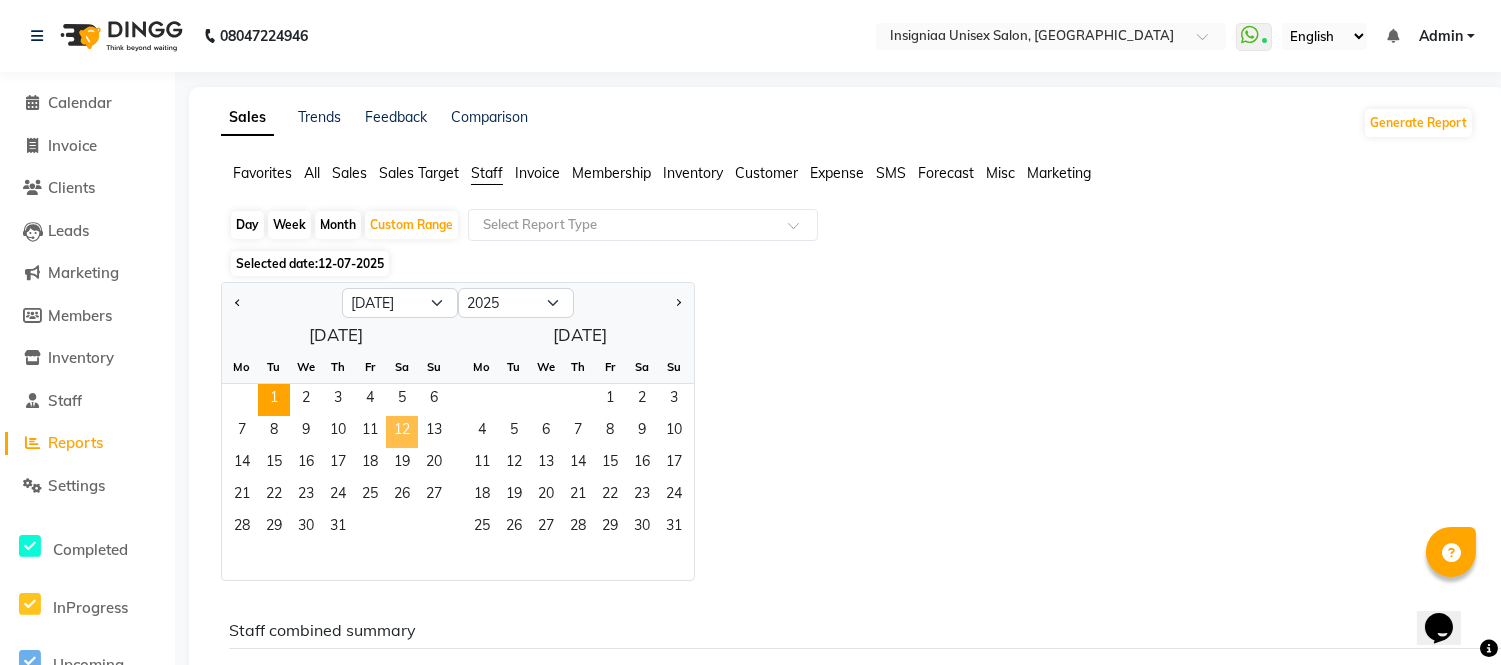 click on "12" 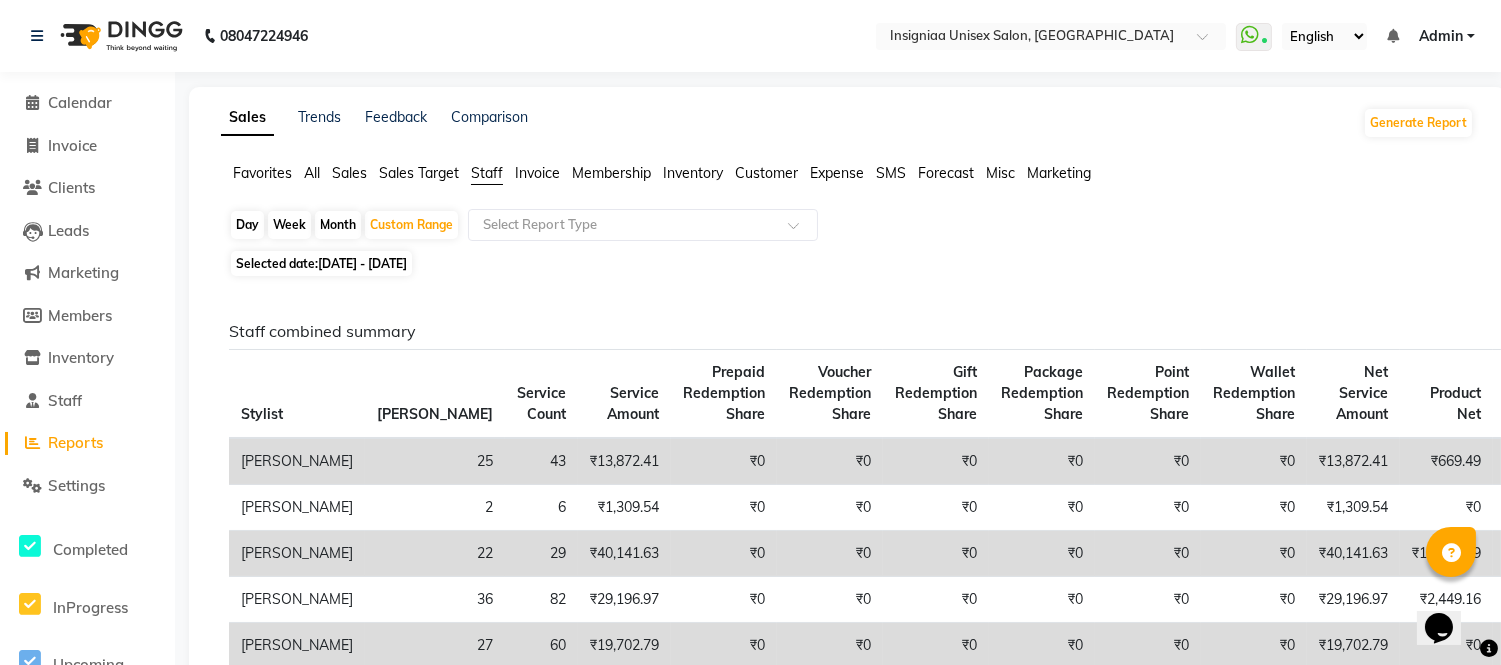 scroll, scrollTop: 222, scrollLeft: 0, axis: vertical 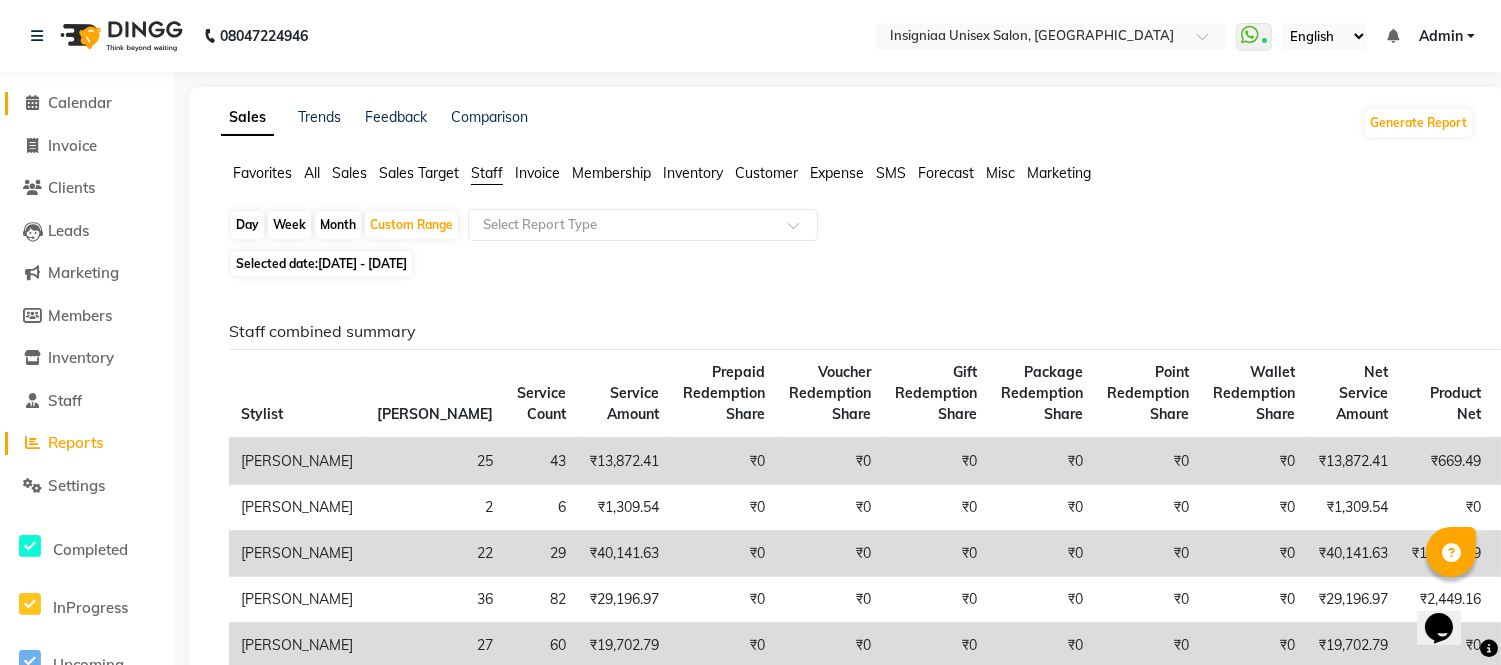 click on "Calendar" 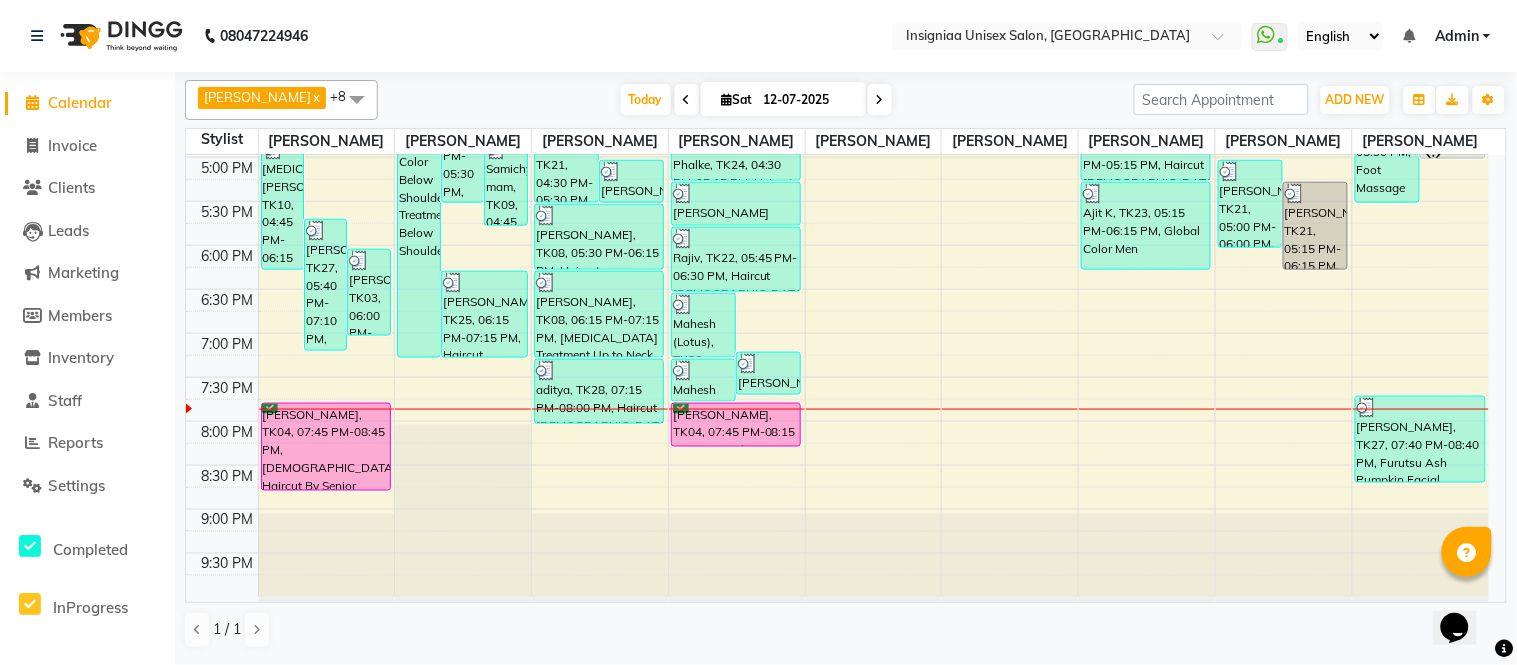 click at bounding box center (687, 99) 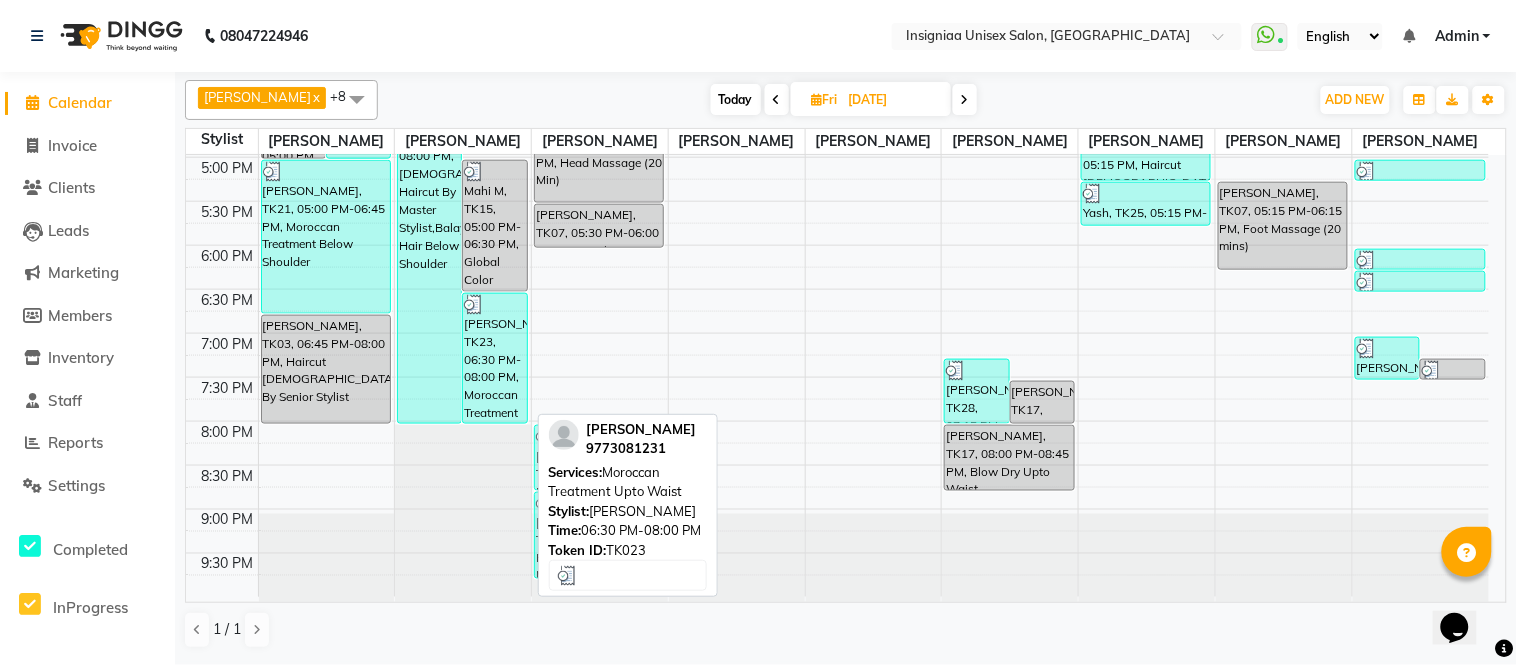 scroll, scrollTop: 634, scrollLeft: 0, axis: vertical 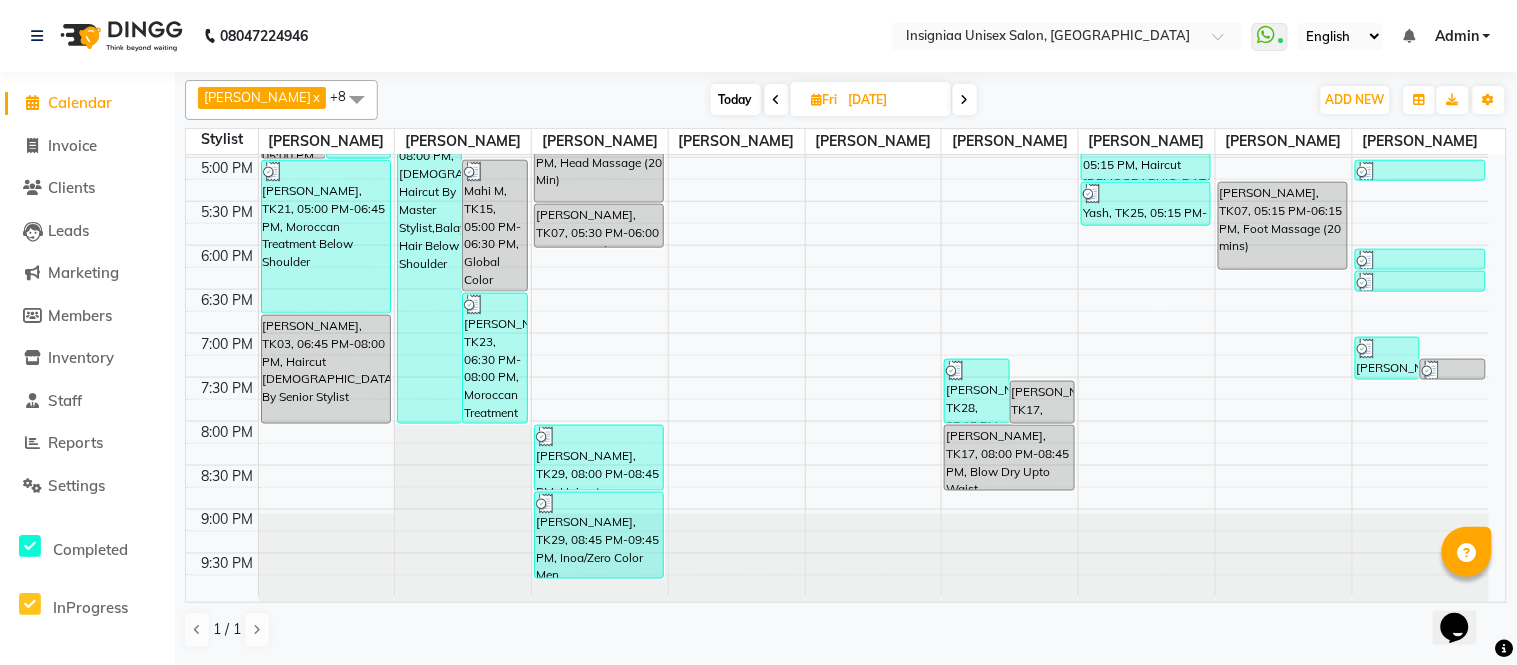 click at bounding box center (965, 99) 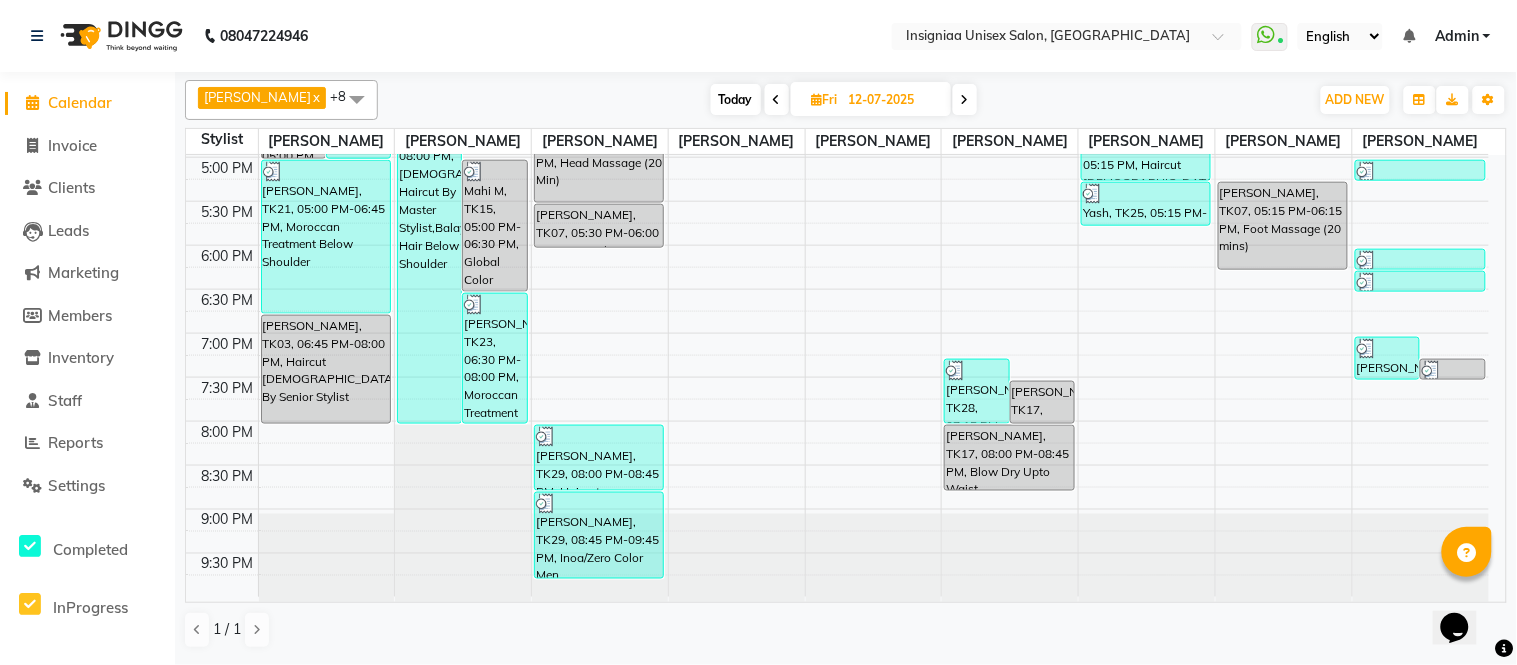 scroll, scrollTop: 634, scrollLeft: 0, axis: vertical 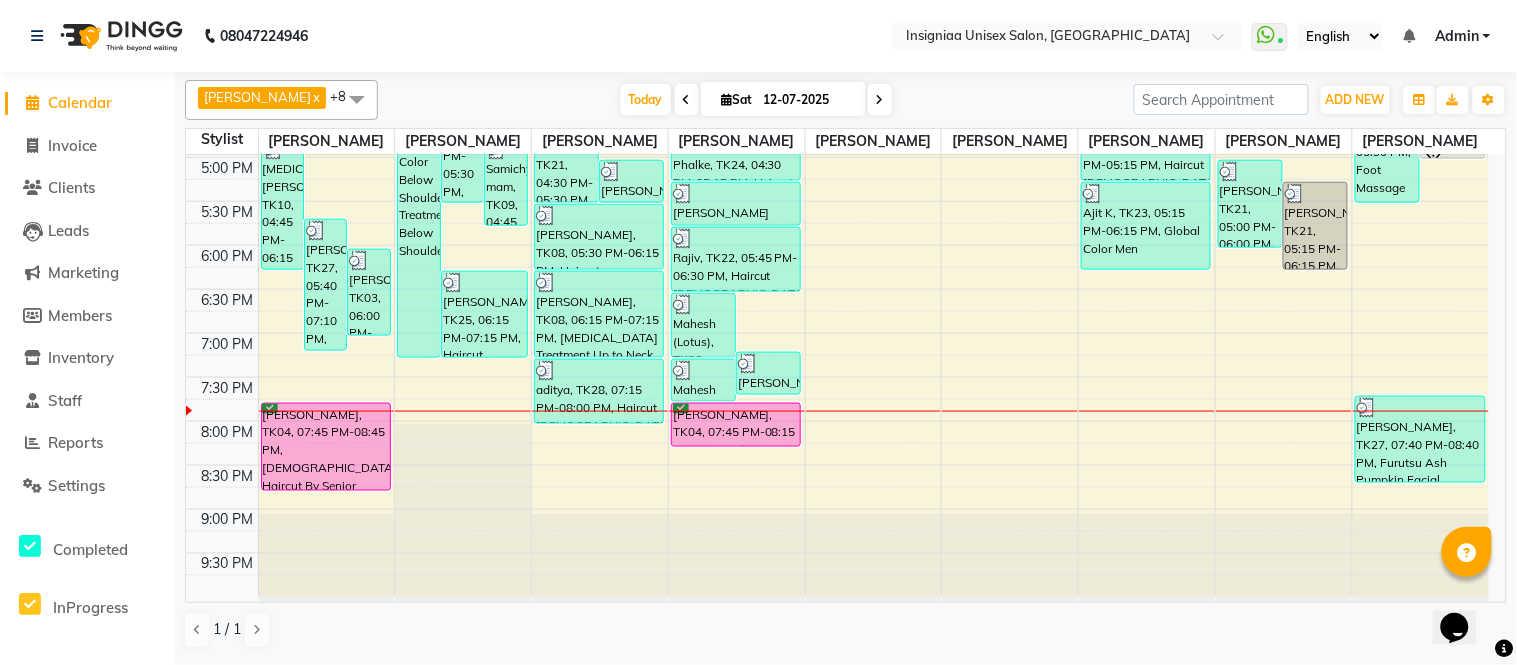 click at bounding box center [880, 99] 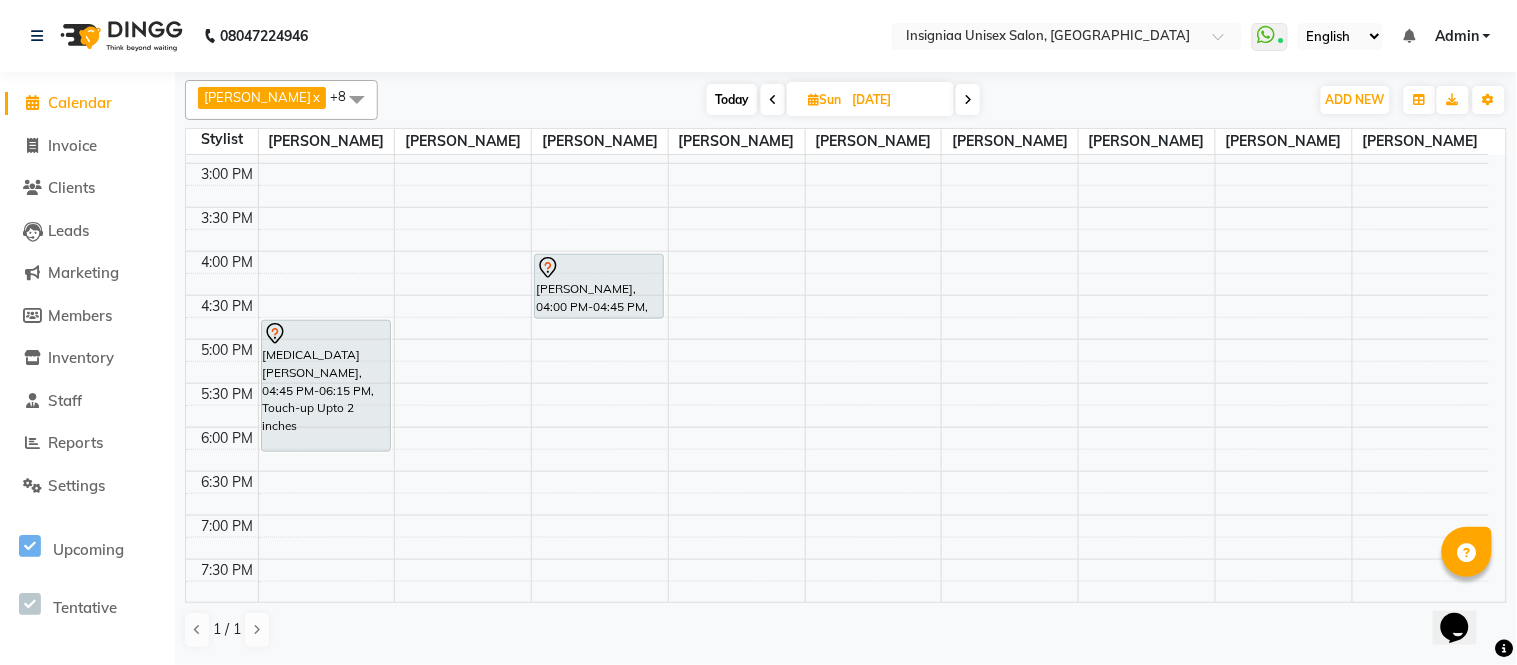 scroll, scrollTop: 412, scrollLeft: 0, axis: vertical 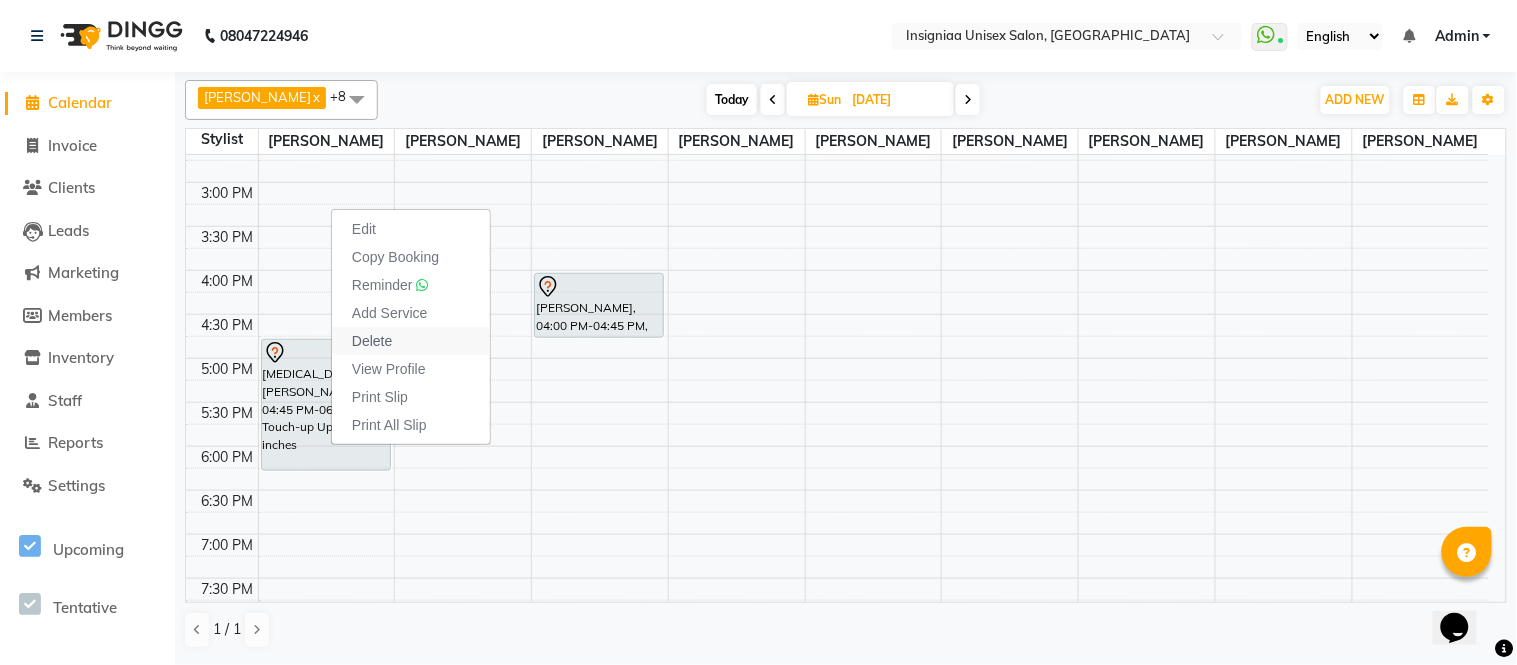 click on "Delete" at bounding box center [372, 341] 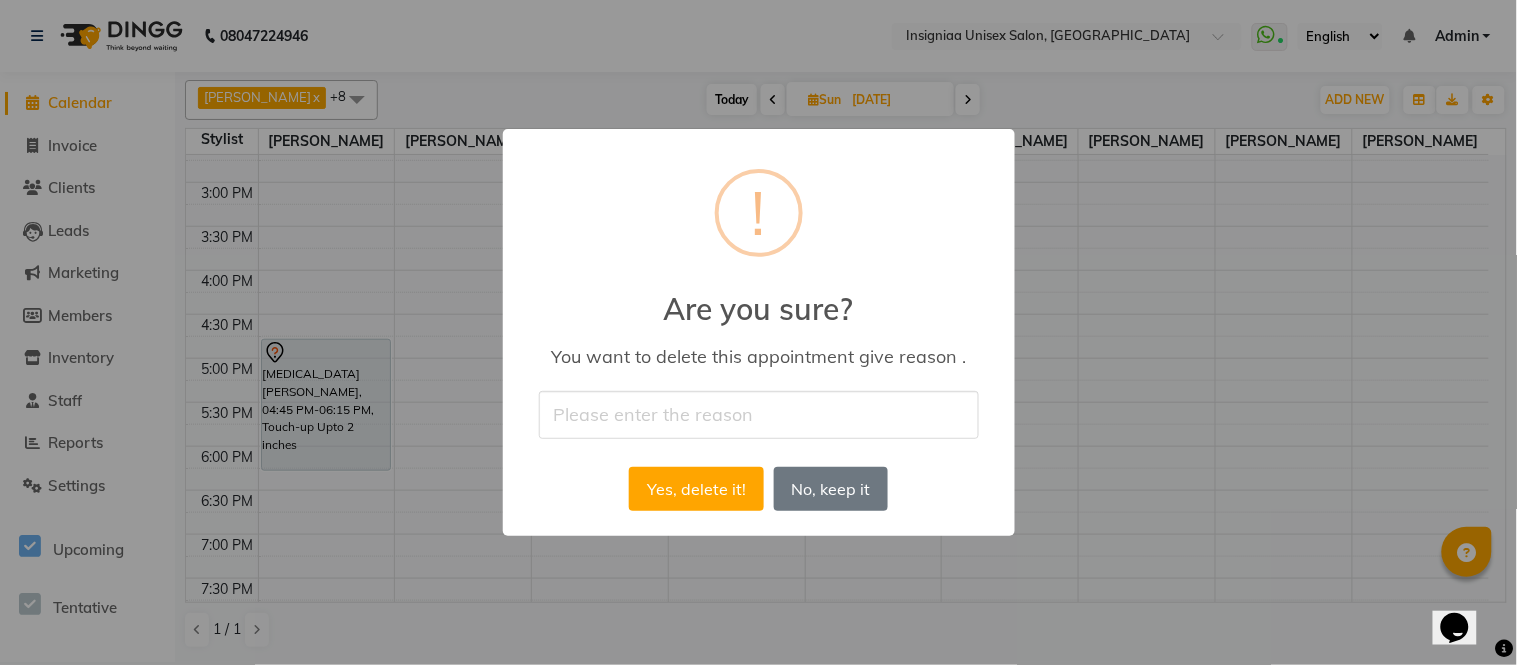 click at bounding box center (759, 414) 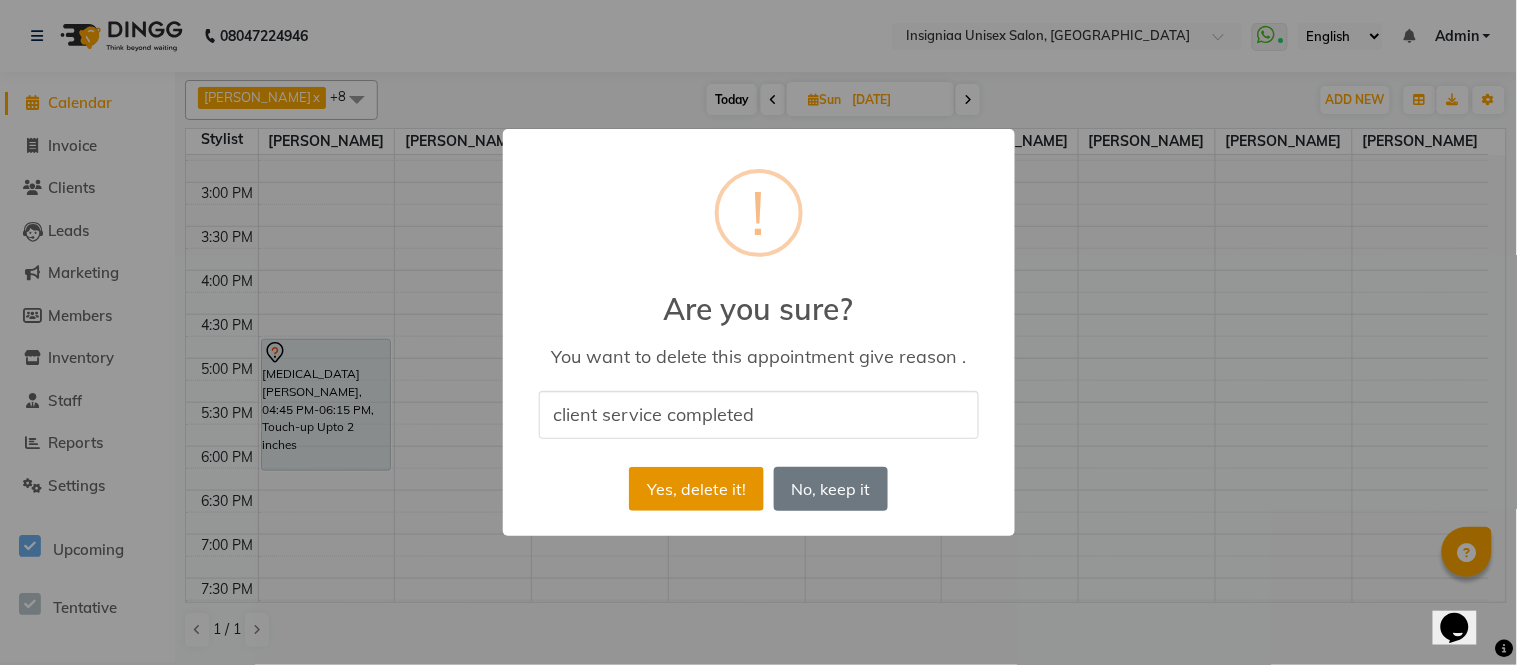 click on "Yes, delete it!" at bounding box center (696, 489) 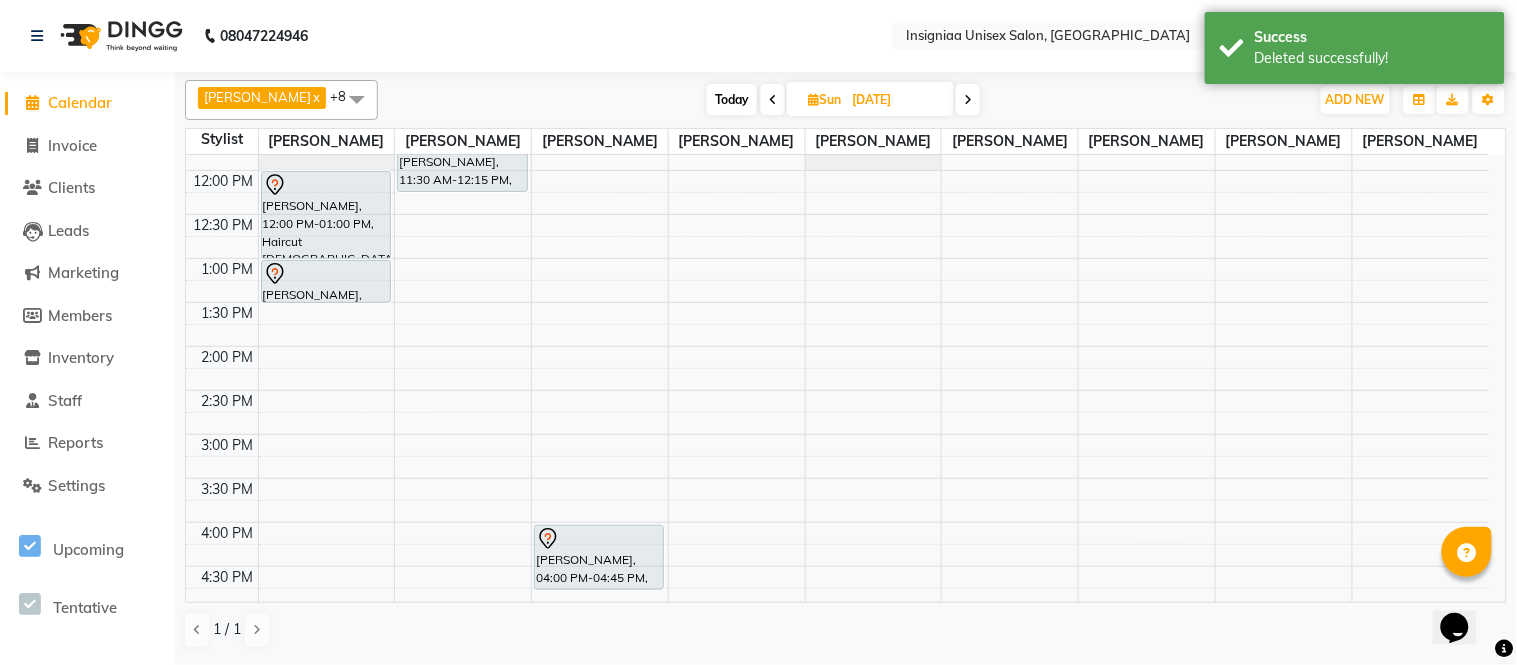scroll, scrollTop: 333, scrollLeft: 0, axis: vertical 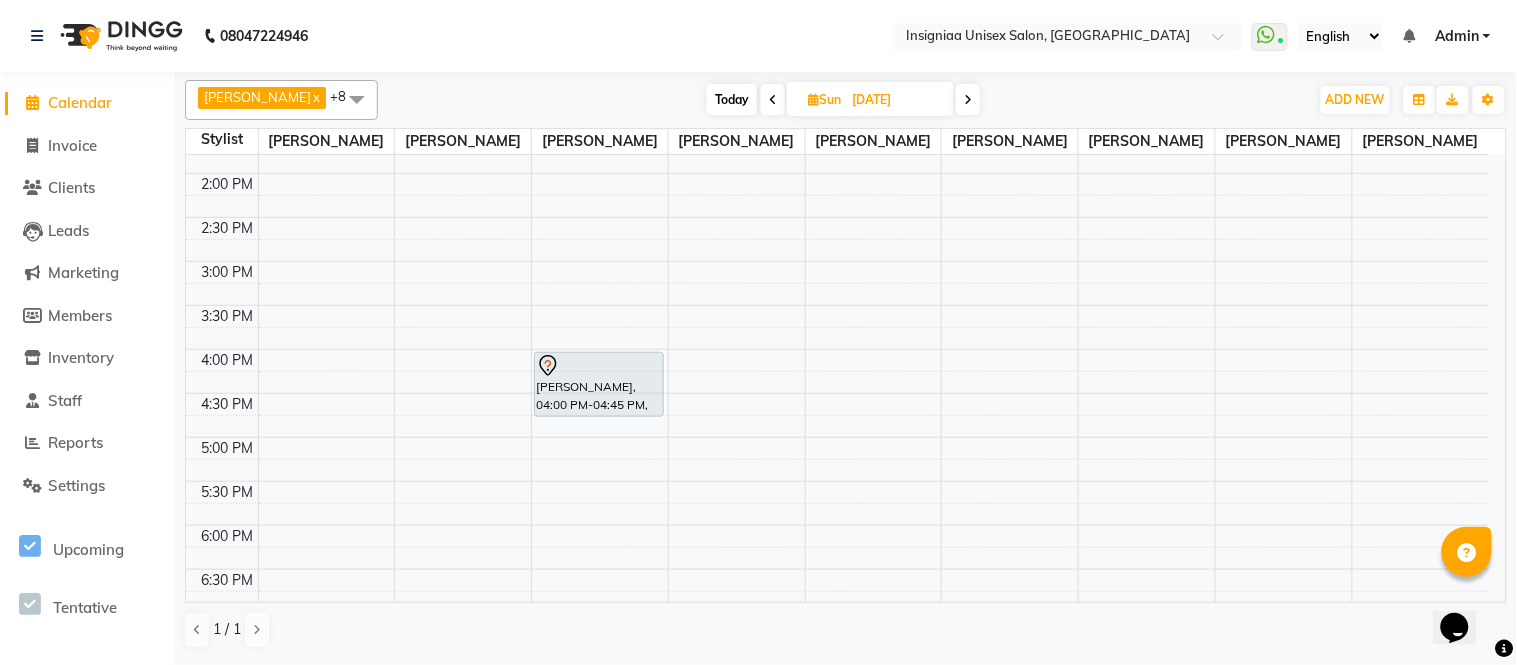 click at bounding box center (773, 99) 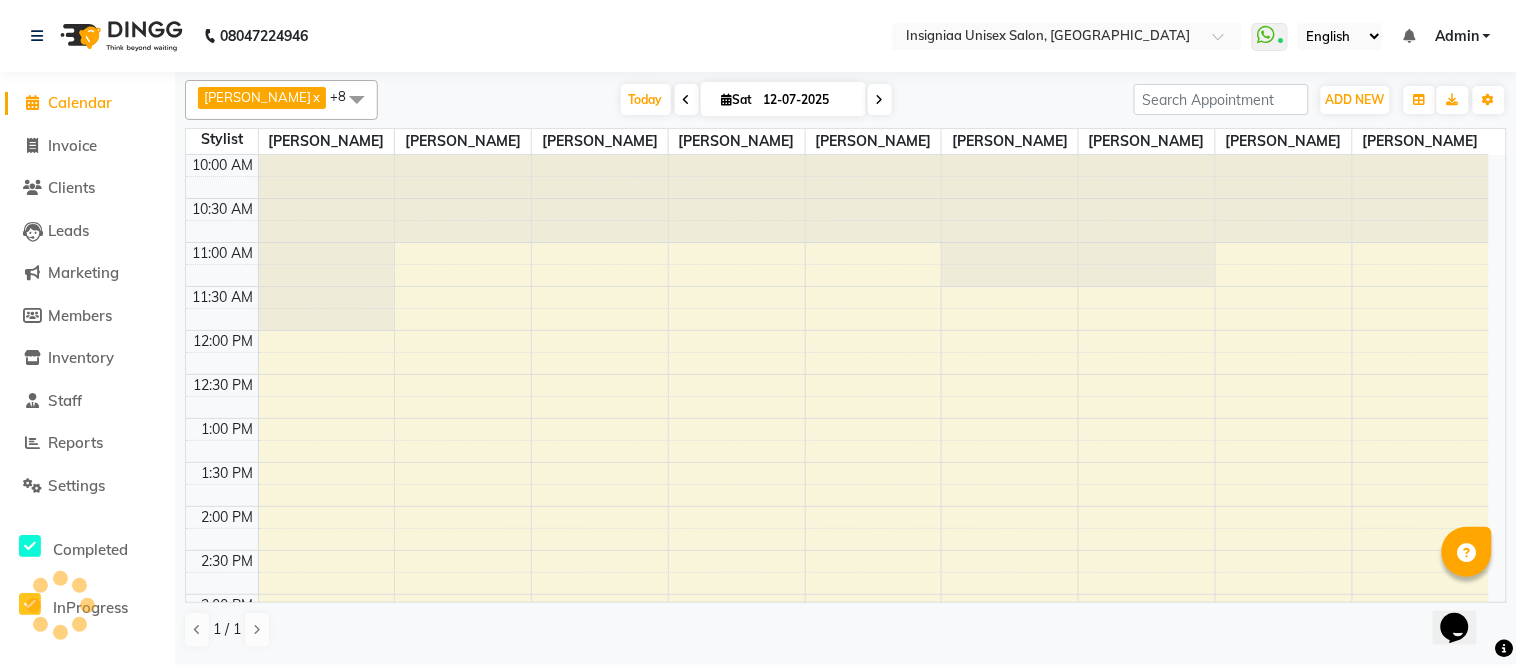 scroll, scrollTop: 634, scrollLeft: 0, axis: vertical 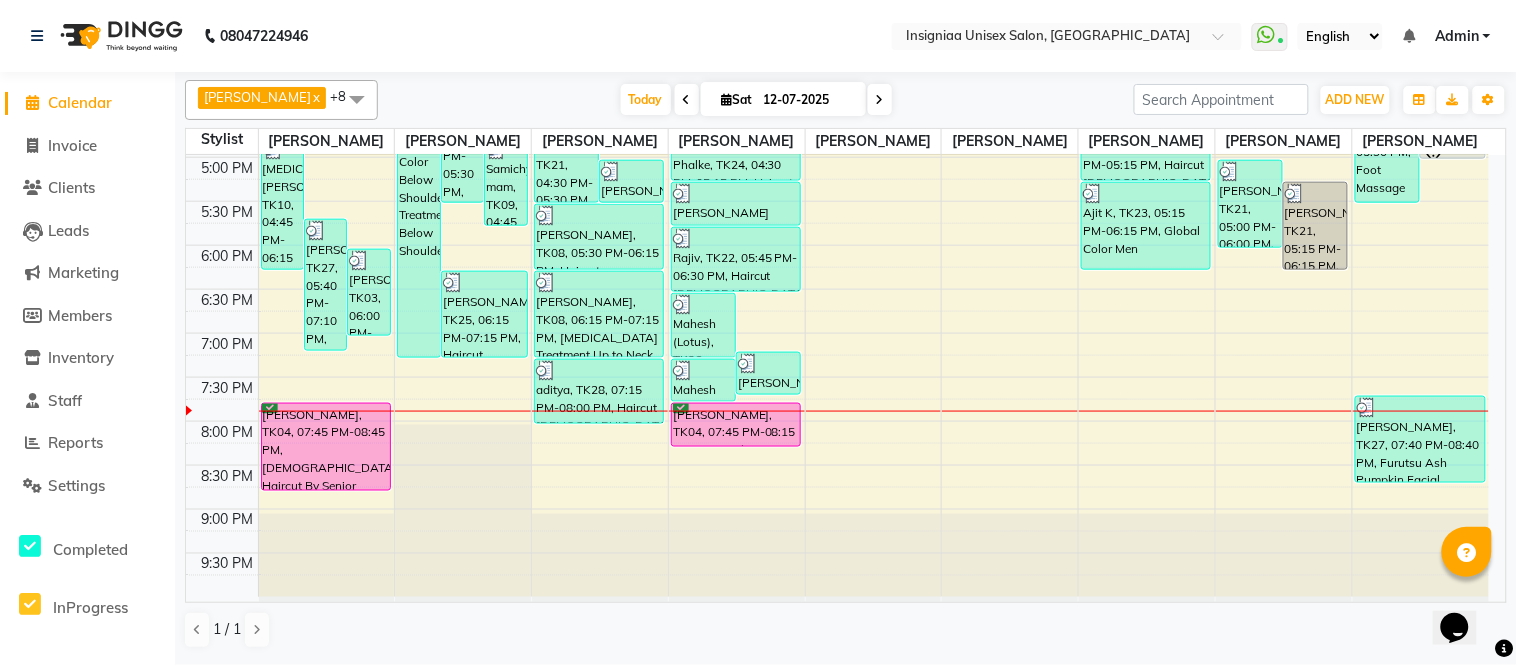 click at bounding box center (880, 100) 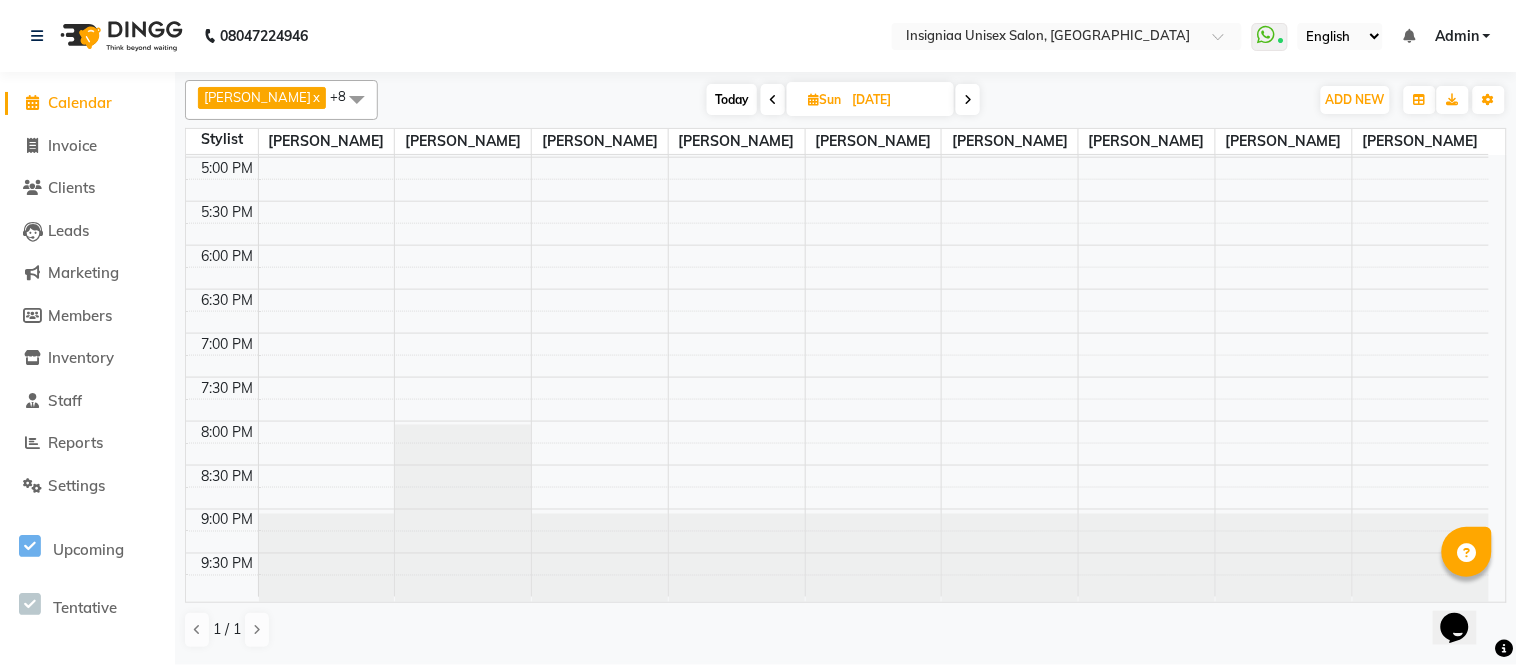 scroll, scrollTop: 634, scrollLeft: 0, axis: vertical 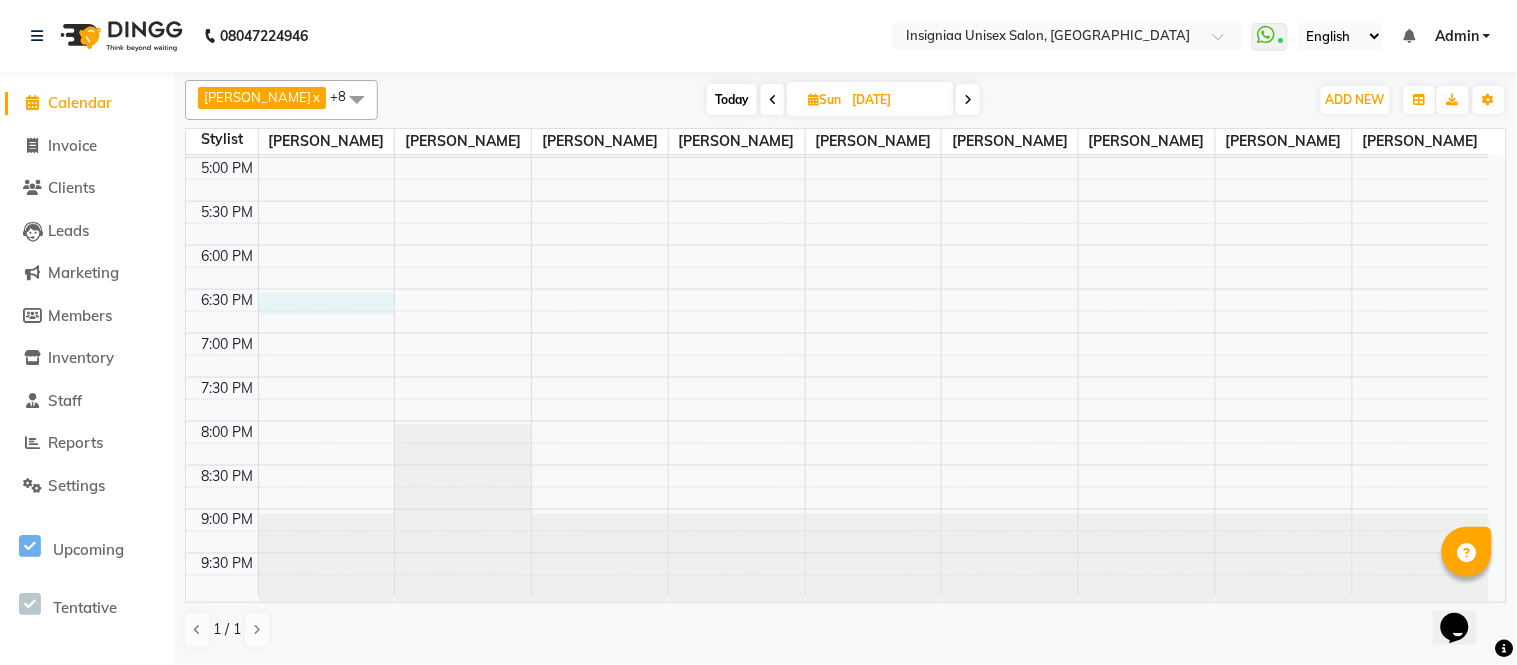click on "10:00 AM 10:30 AM 11:00 AM 11:30 AM 12:00 PM 12:30 PM 1:00 PM 1:30 PM 2:00 PM 2:30 PM 3:00 PM 3:30 PM 4:00 PM 4:30 PM 5:00 PM 5:30 PM 6:00 PM 6:30 PM 7:00 PM 7:30 PM 8:00 PM 8:30 PM 9:00 PM 9:30 PM             Sagar Patel, 12:00 PM-01:00 PM, Haircut Male By Senior Stylist             Sagar Patel, 01:00 PM-01:30 PM, Beard Trim & Crafting             Ashish varun, 11:30 AM-12:15 PM, Haircut Male             Pawan Borade, 04:00 PM-04:45 PM, Haircut Male" at bounding box center [837, 69] 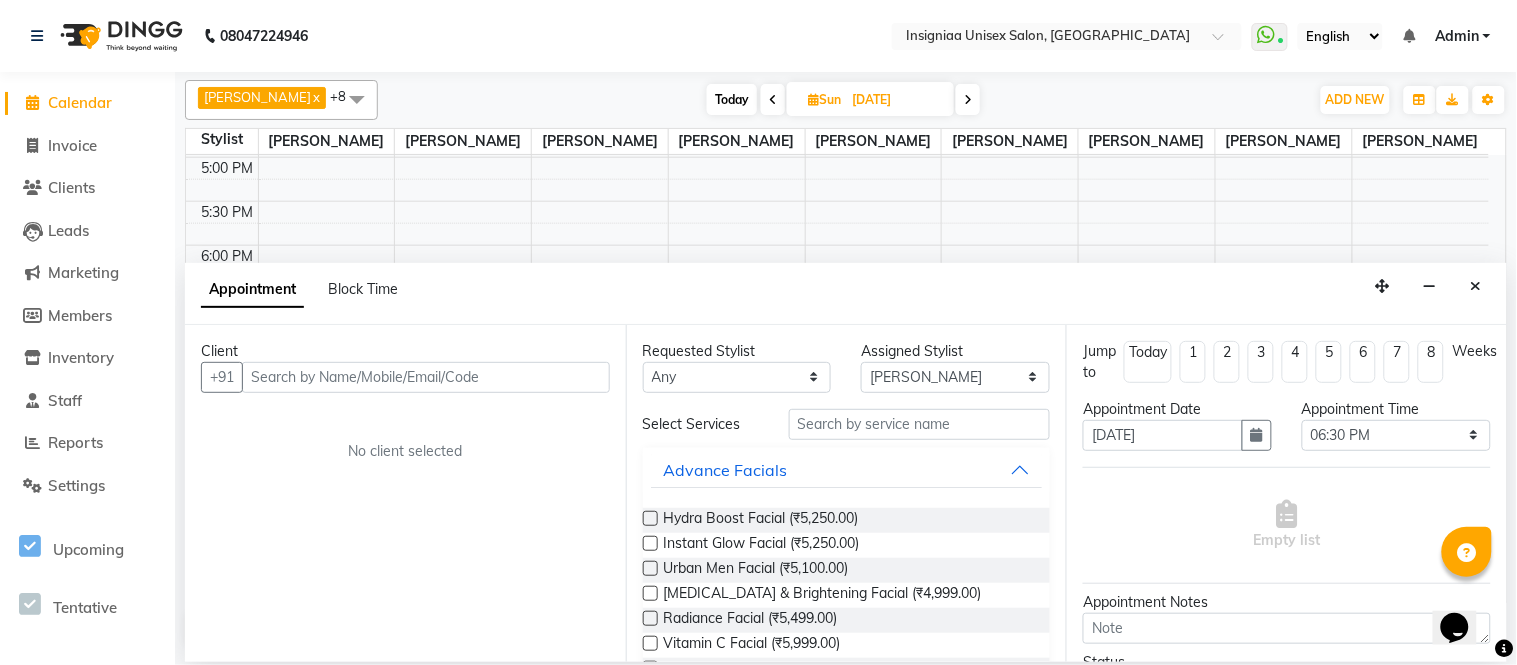 click at bounding box center (426, 377) 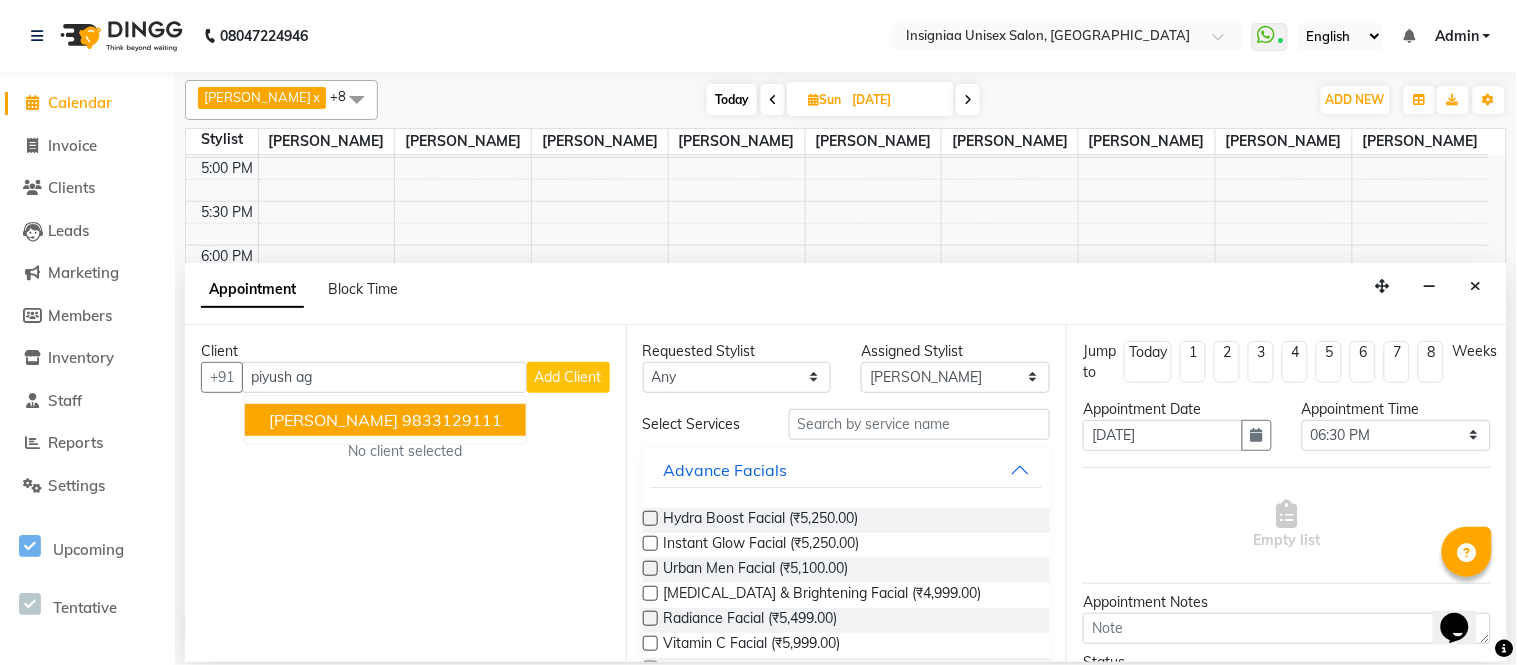 click on "9833129111" at bounding box center (452, 420) 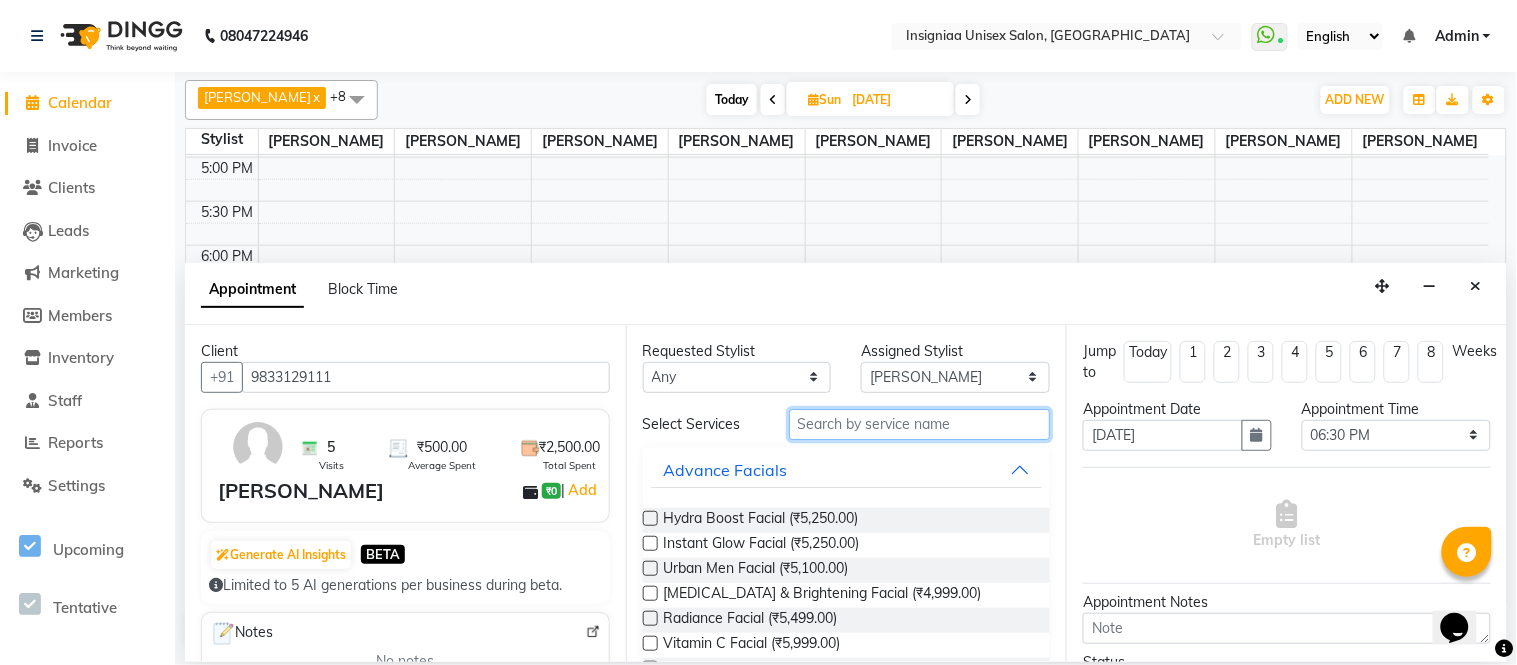click at bounding box center (920, 424) 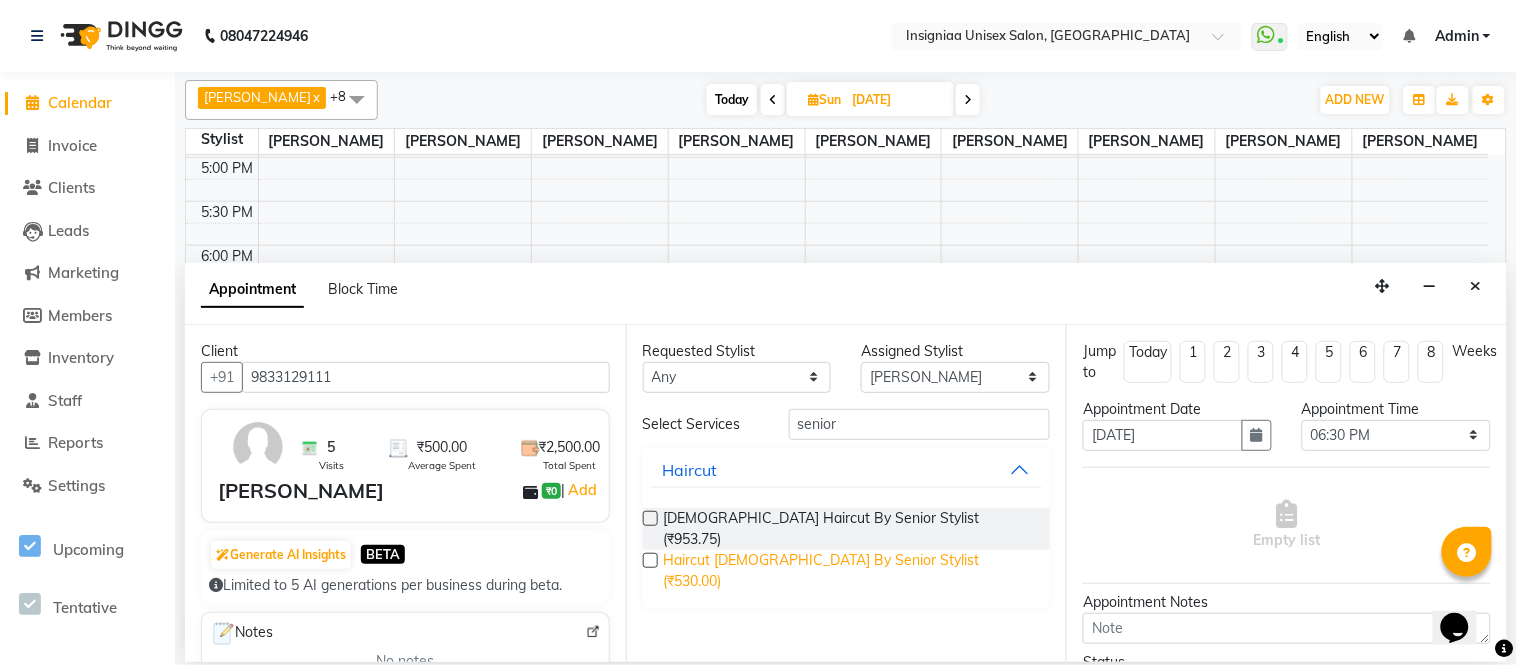 click on "Haircut Male By Senior Stylist (₹530.00)" at bounding box center [849, 571] 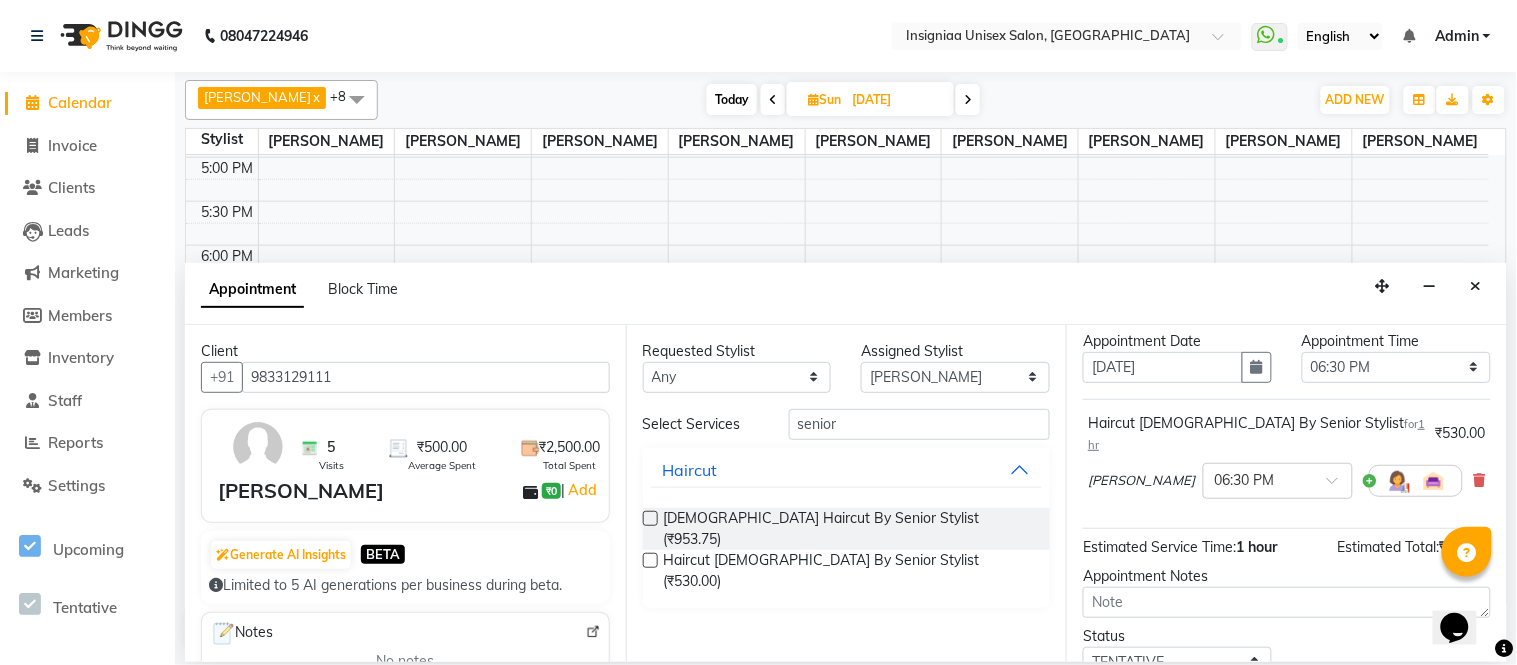 scroll, scrollTop: 191, scrollLeft: 0, axis: vertical 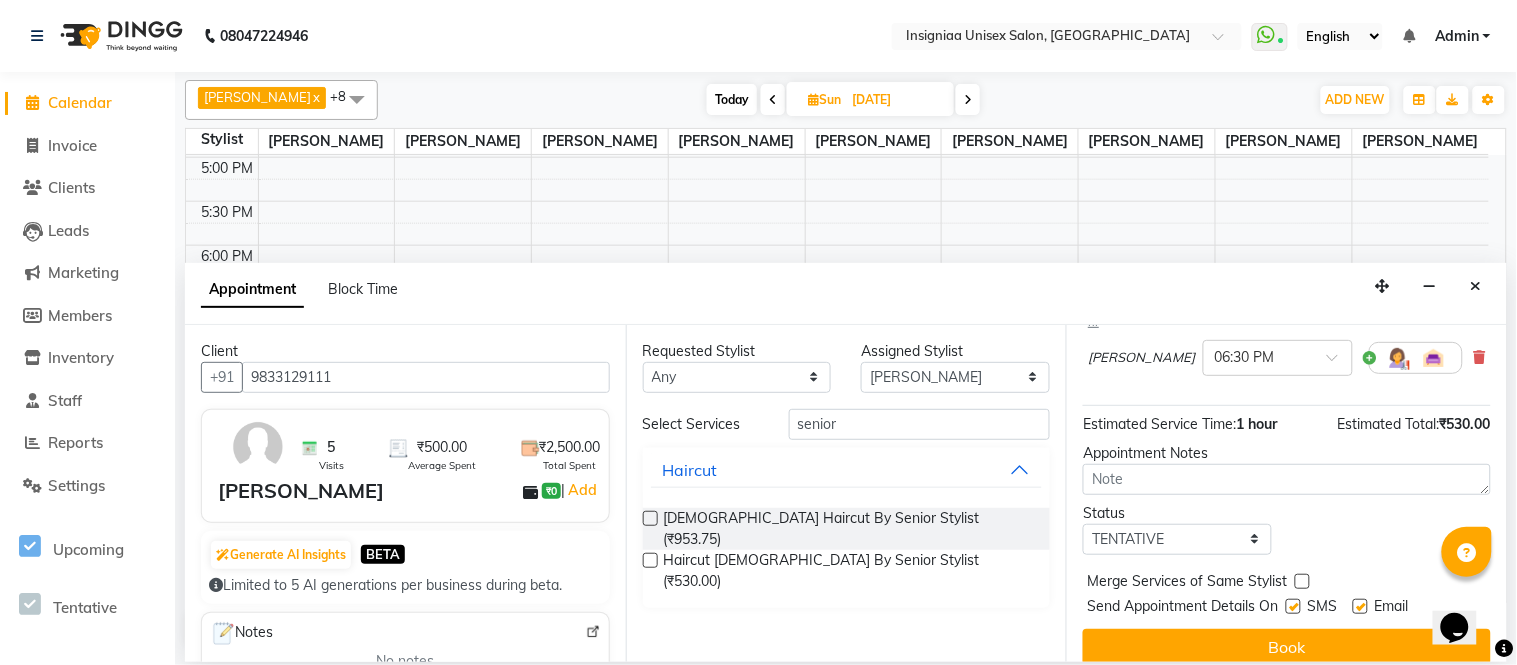drag, startPoint x: 1363, startPoint y: 590, endPoint x: 1267, endPoint y: 593, distance: 96.04687 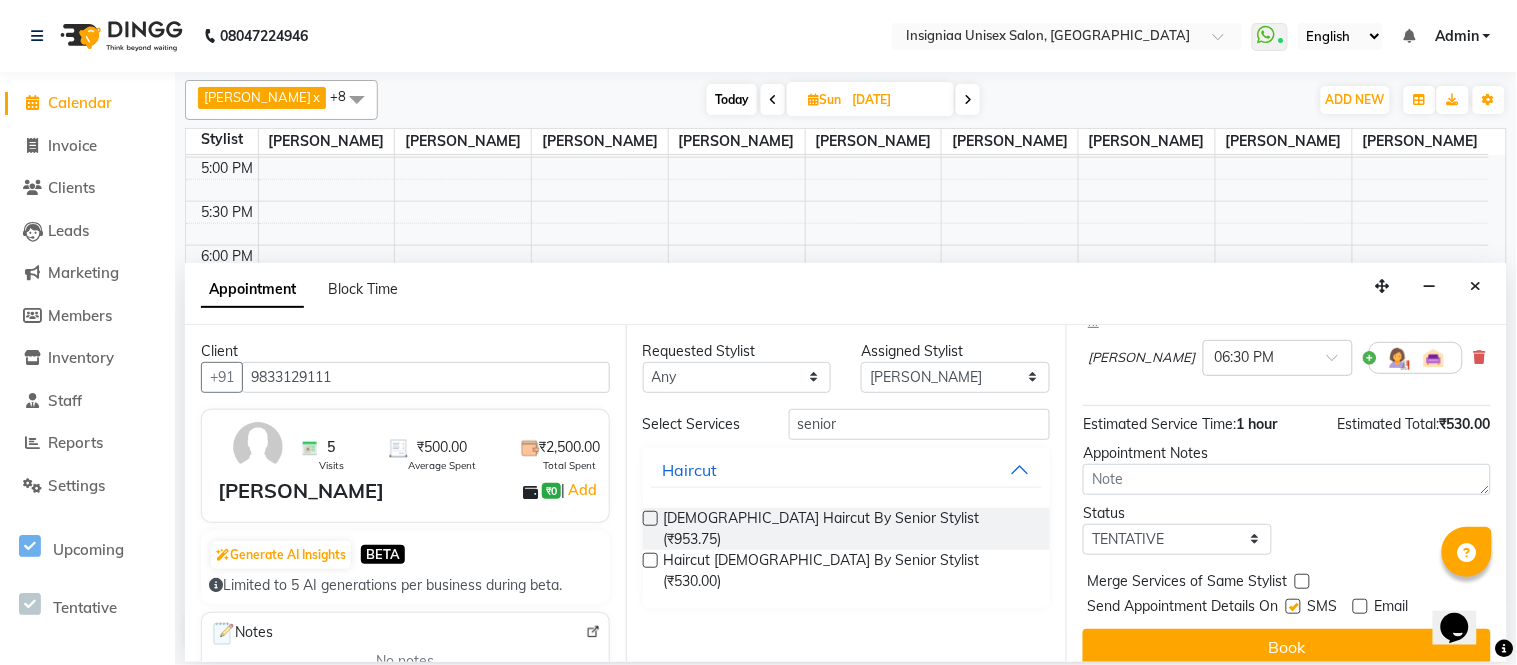 click at bounding box center [1293, 606] 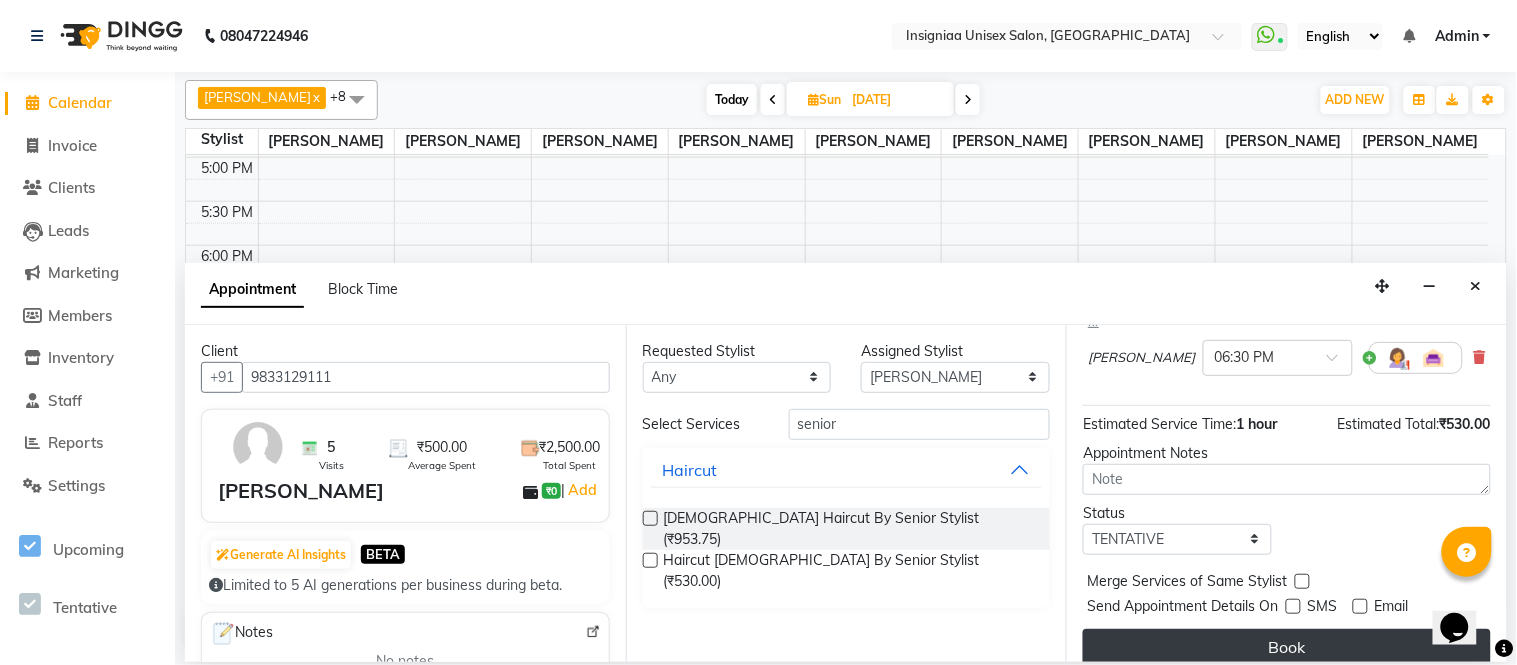 click on "Book" at bounding box center (1287, 647) 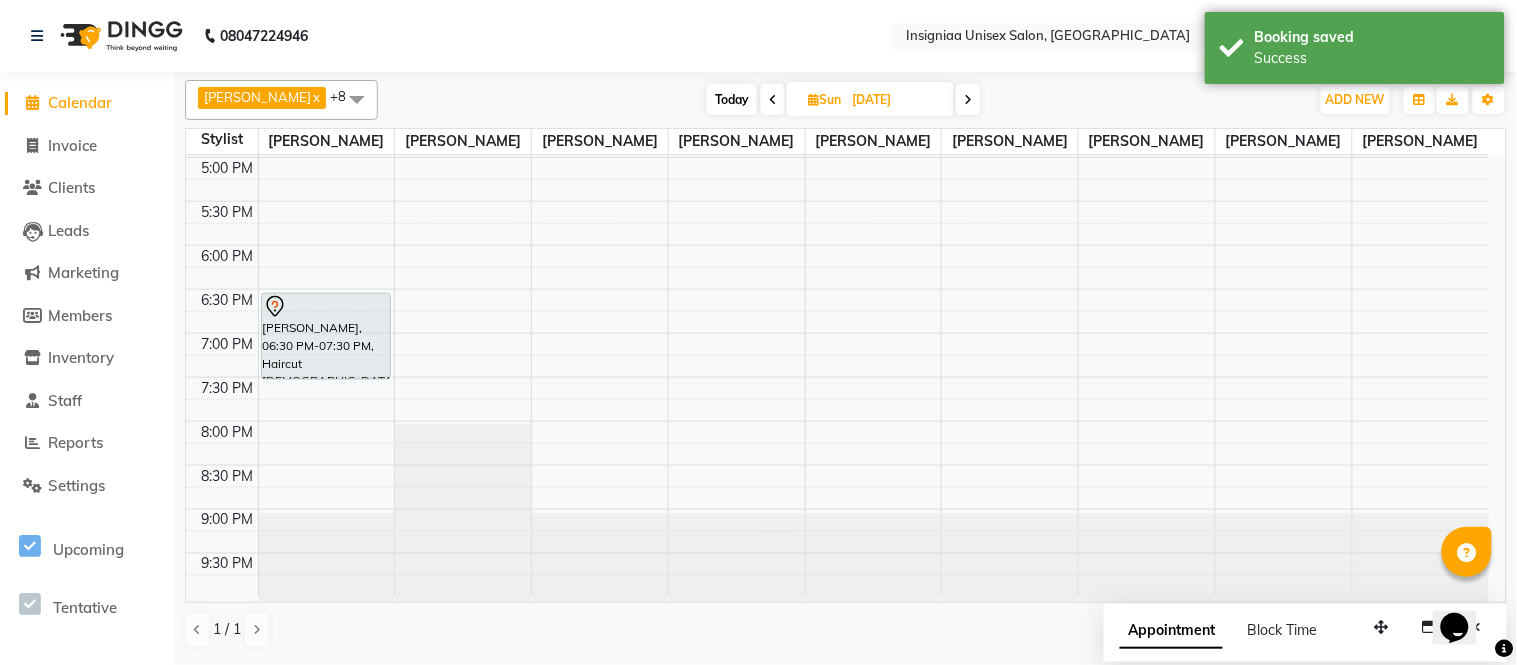 click on "Today" at bounding box center [732, 99] 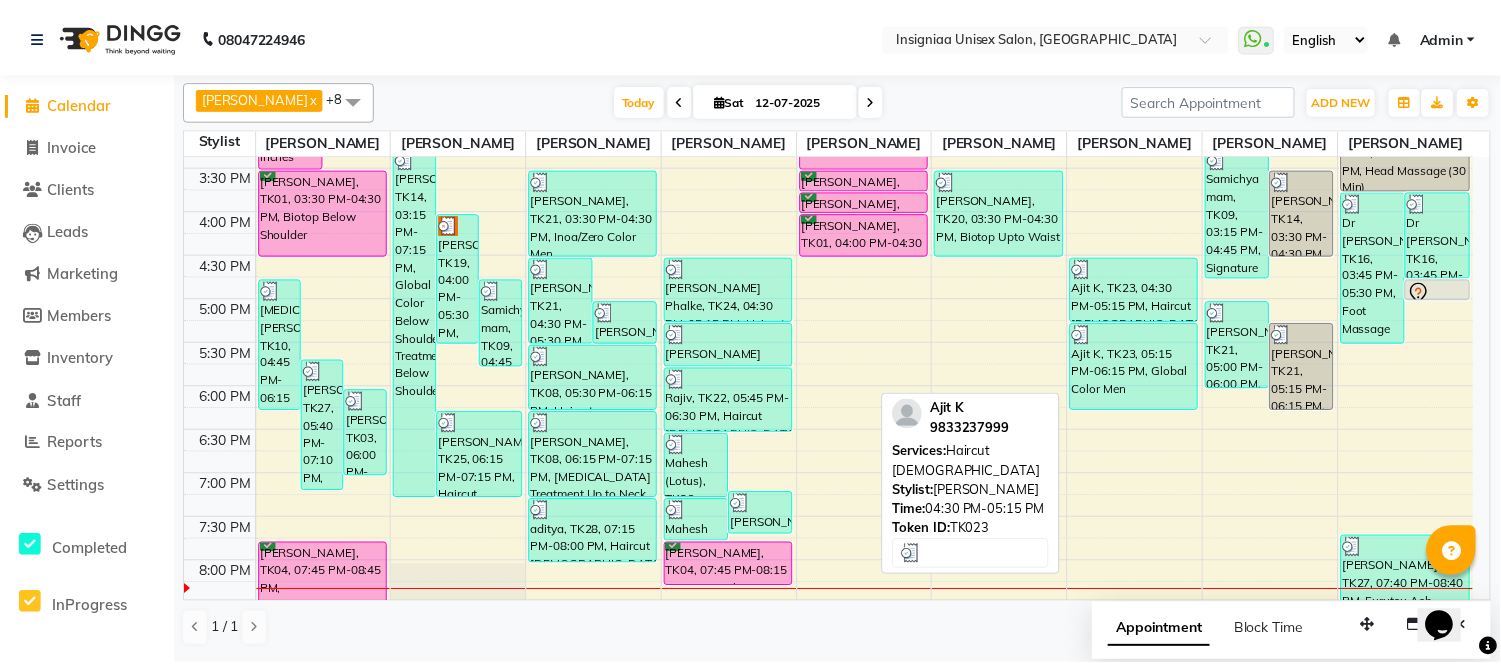 scroll, scrollTop: 634, scrollLeft: 0, axis: vertical 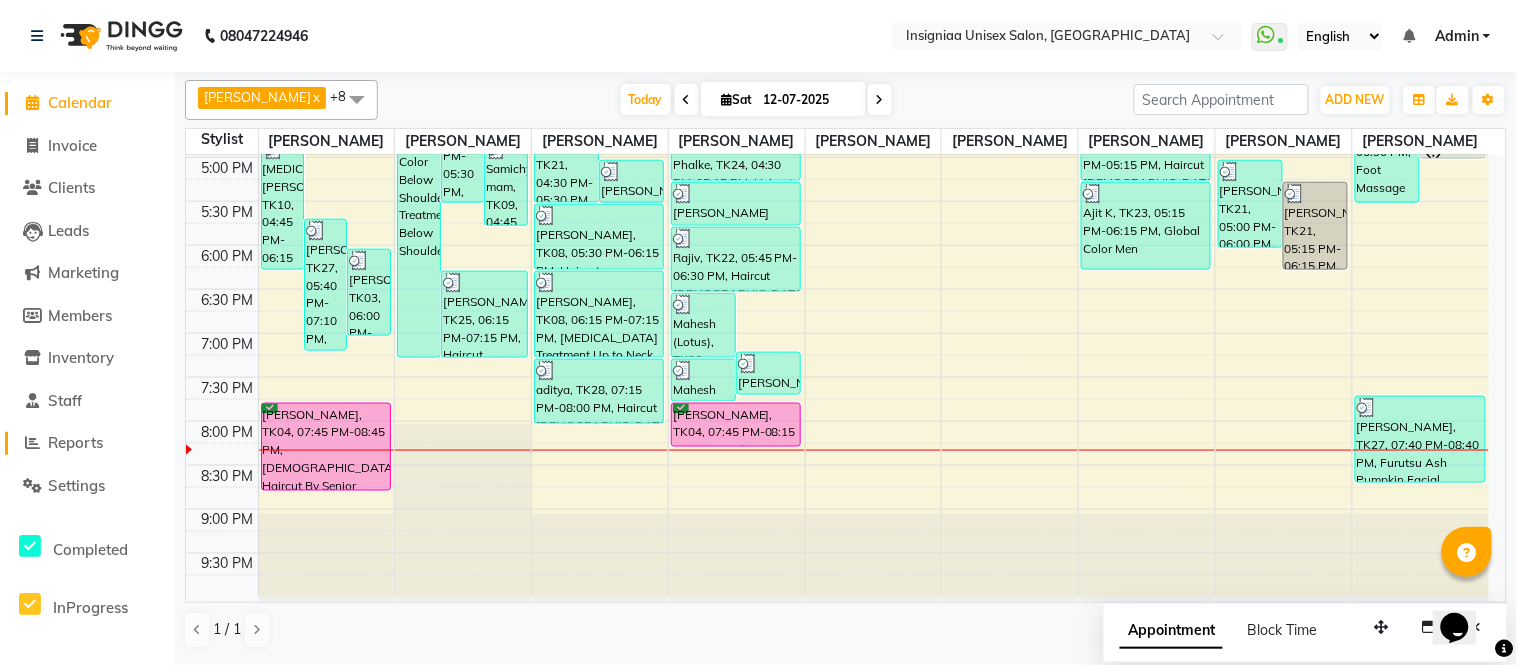 click on "Reports" 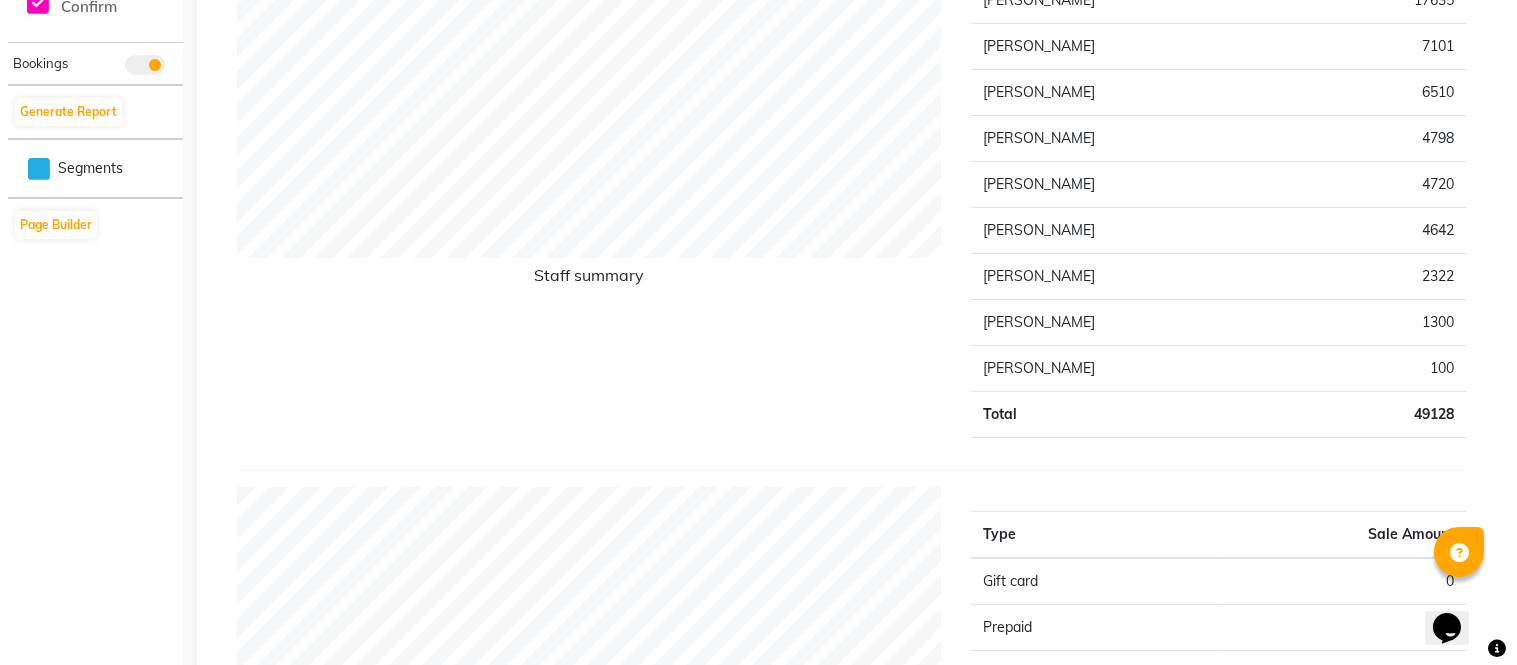 scroll, scrollTop: 0, scrollLeft: 0, axis: both 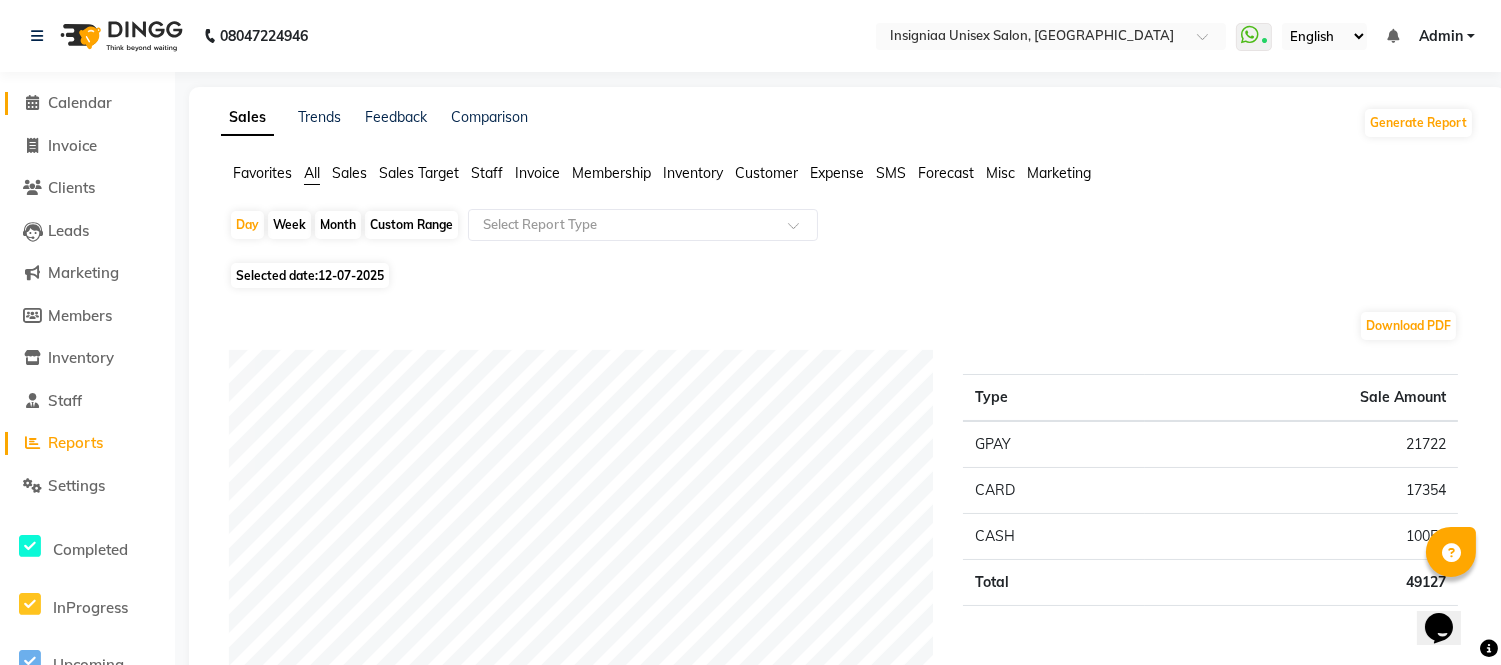 click on "Calendar" 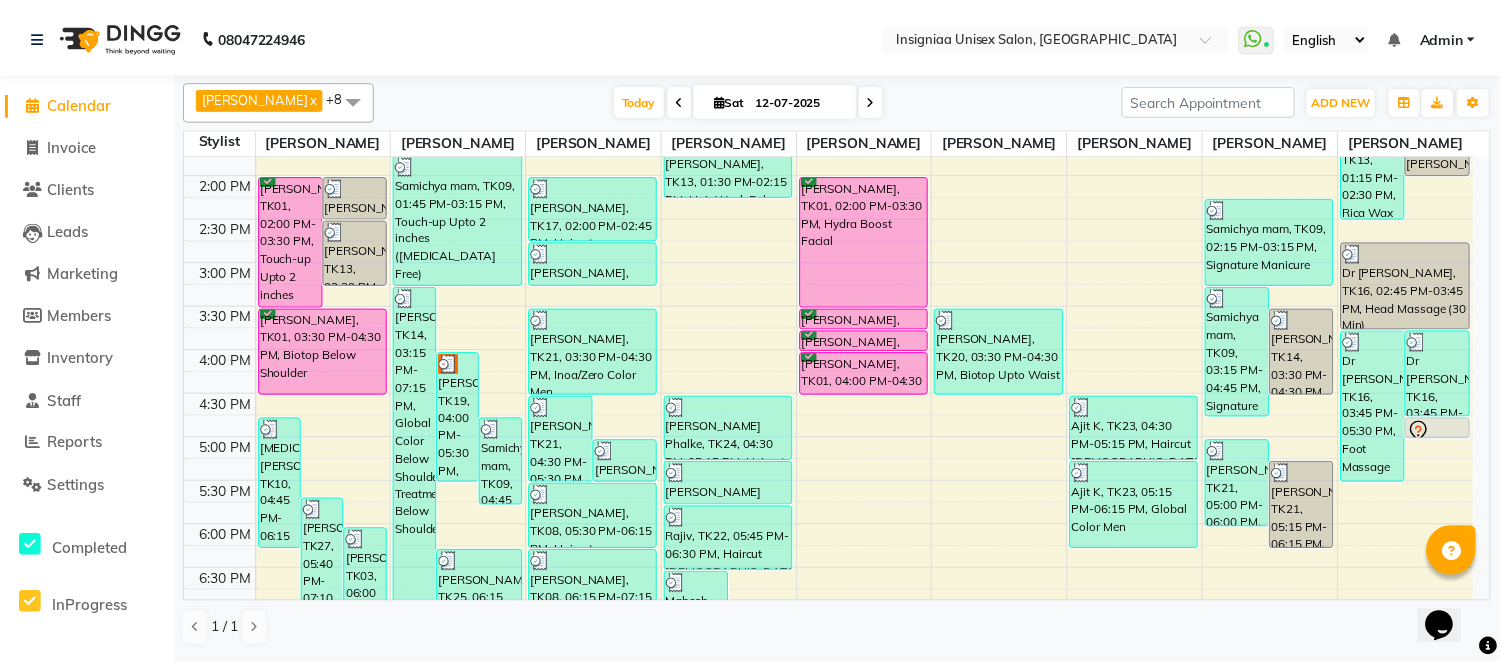 scroll, scrollTop: 634, scrollLeft: 0, axis: vertical 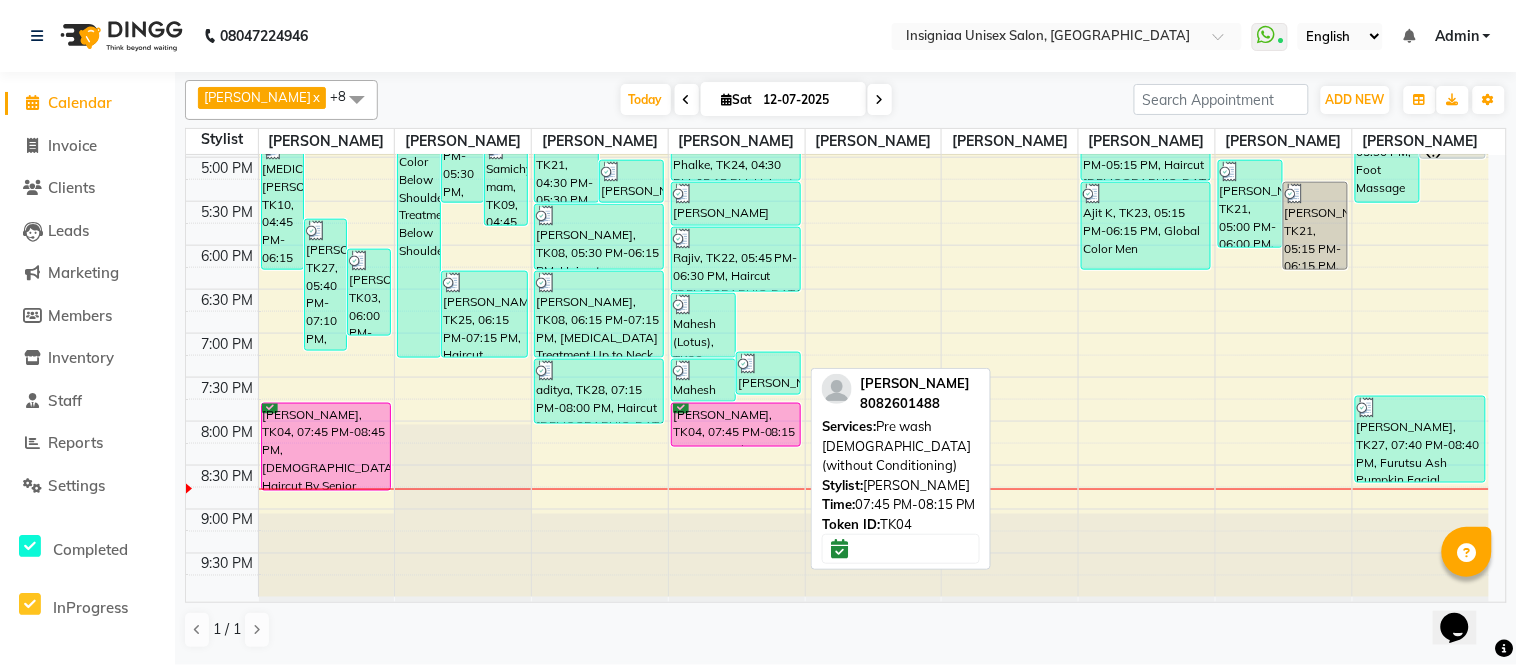 click on "[PERSON_NAME], TK04, 07:45 PM-08:15 PM, Pre wash [DEMOGRAPHIC_DATA] (without Conditioning)" at bounding box center (736, 425) 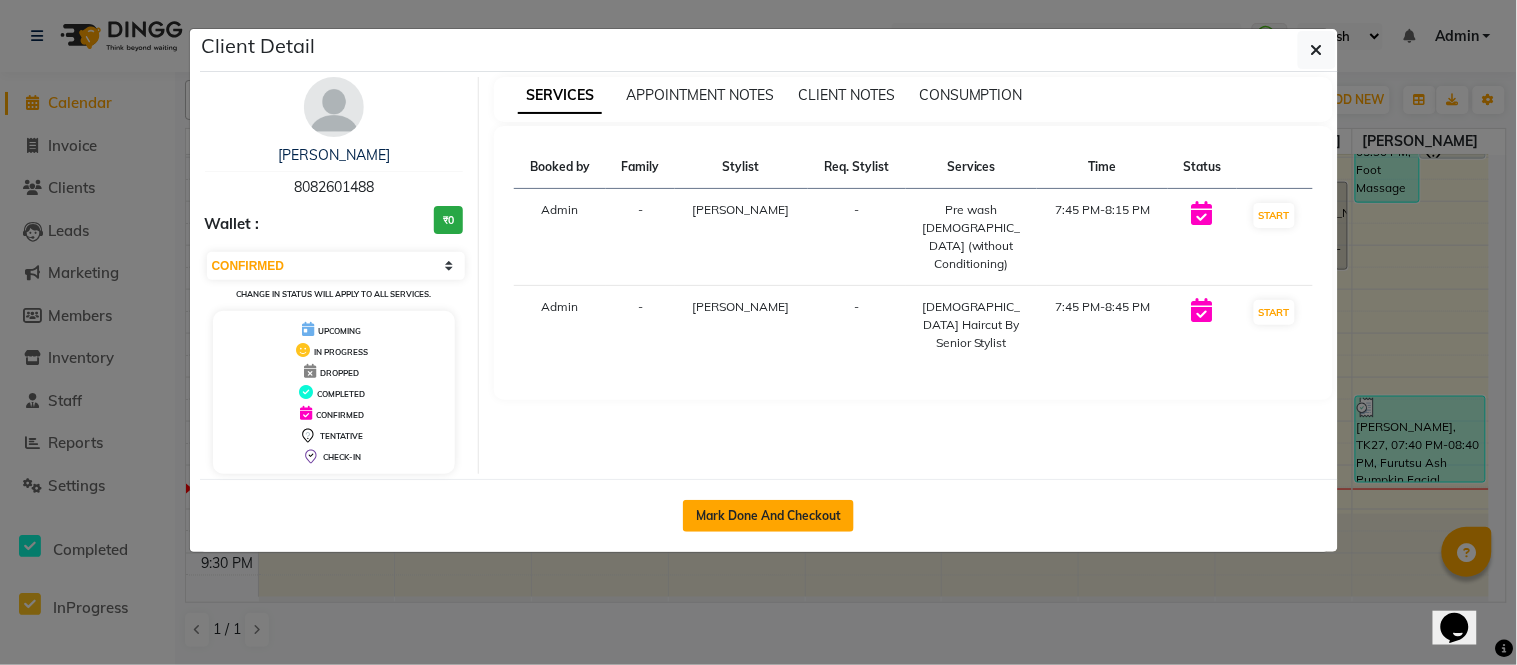 click on "Mark Done And Checkout" 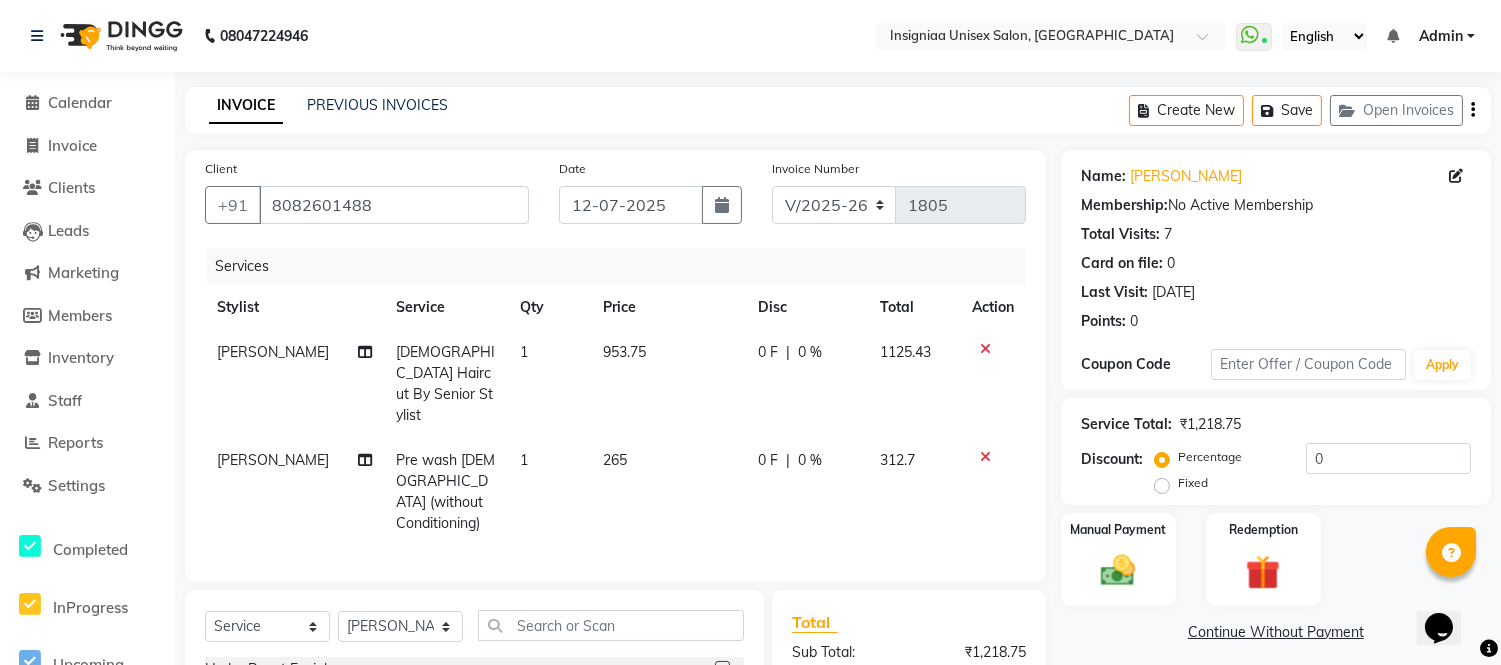 click on "Female Haircut By Senior Stylist" 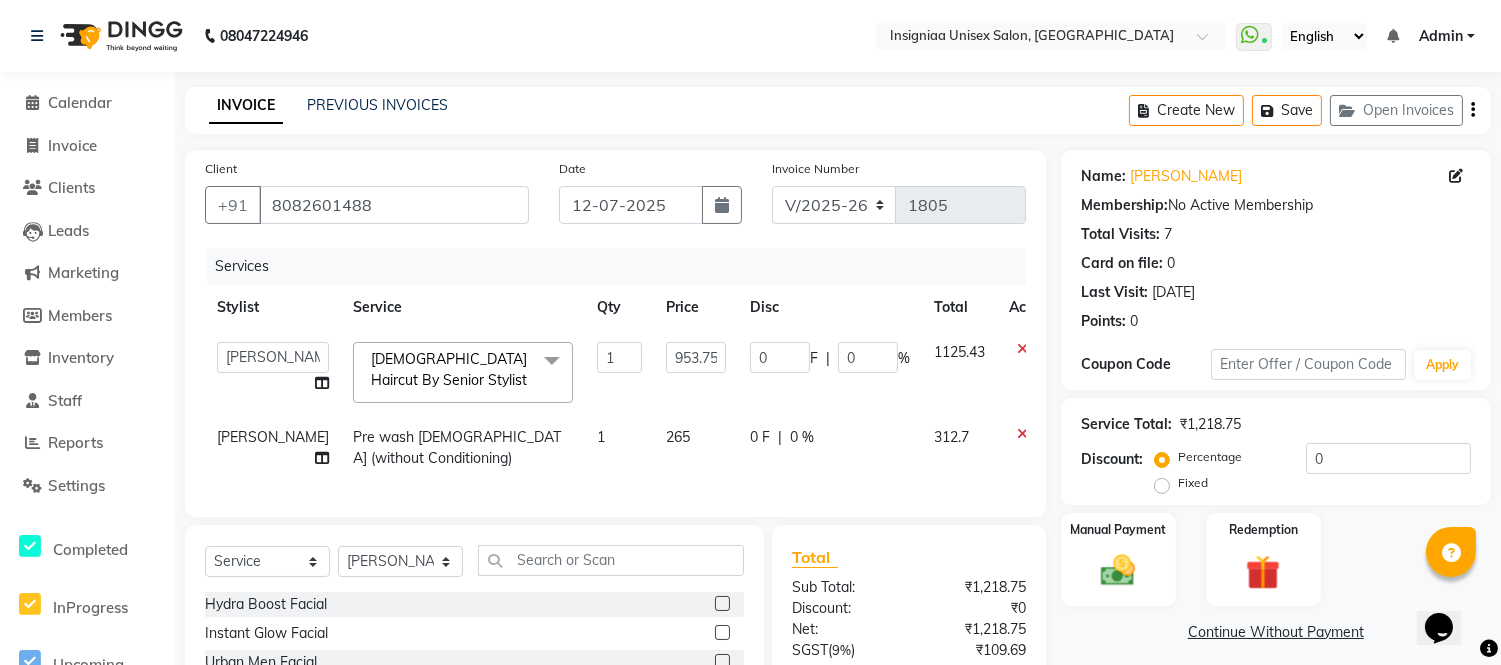 click on "Female Haircut By Senior Stylist" 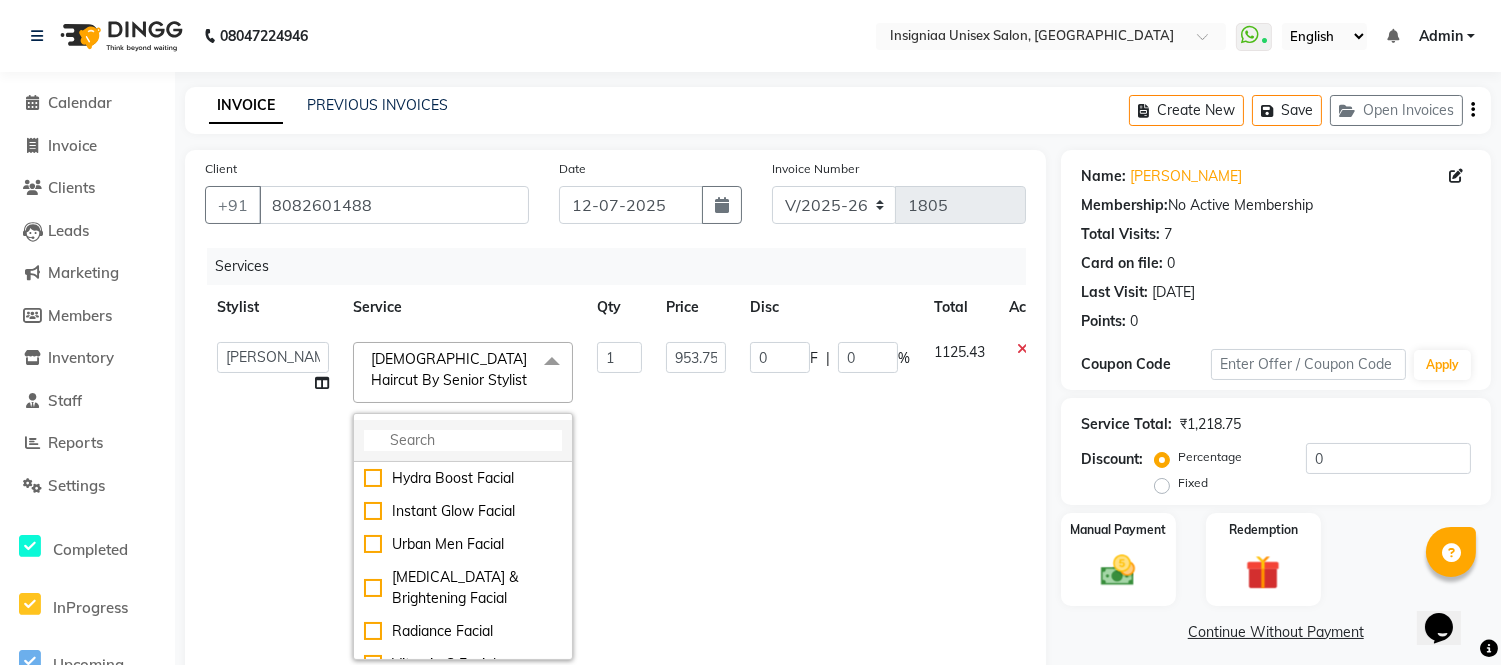 click 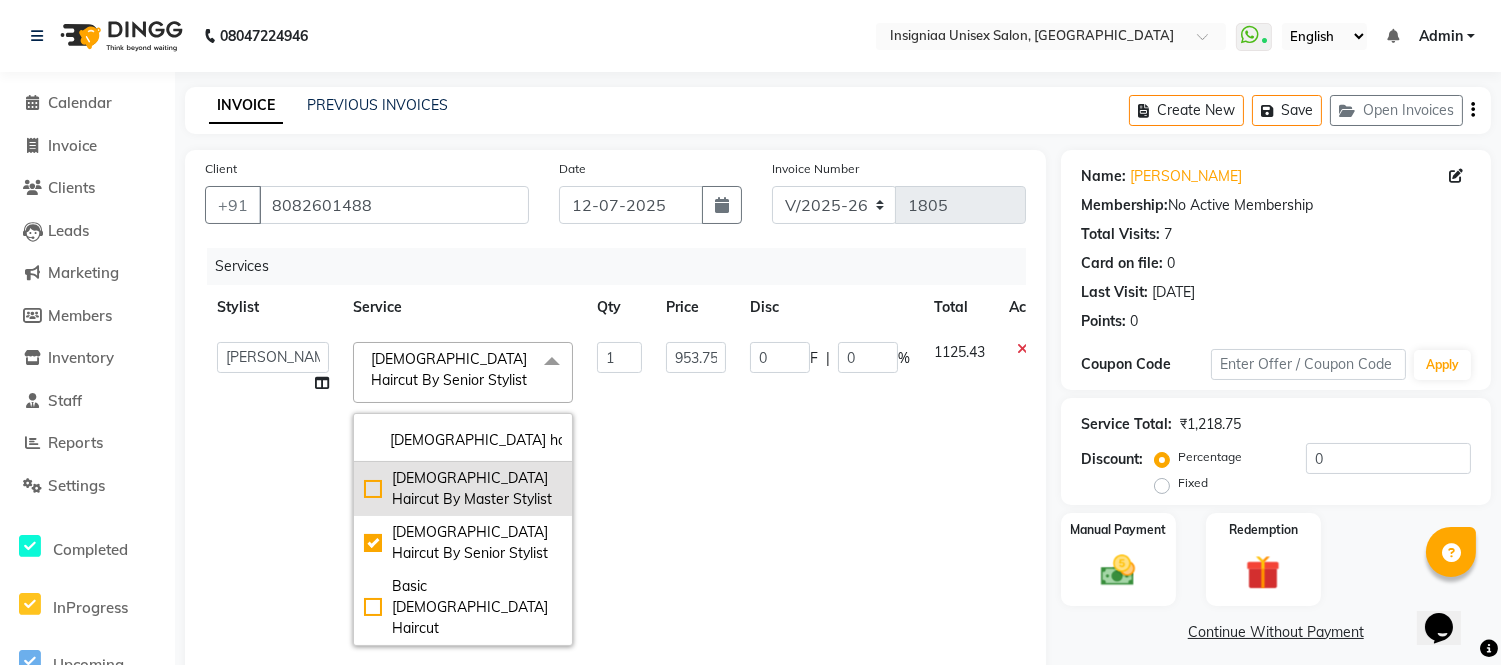 click on "Female Haircut By Master Stylist" 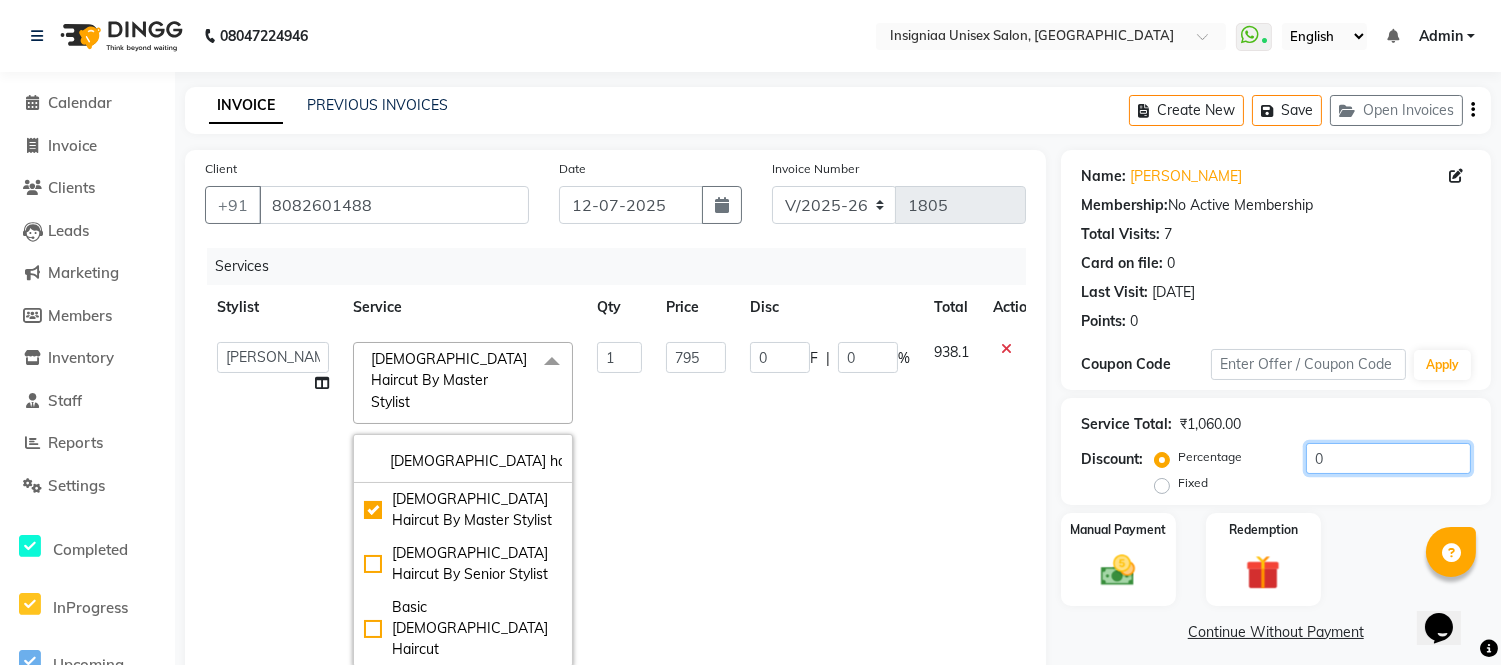 click on "0" 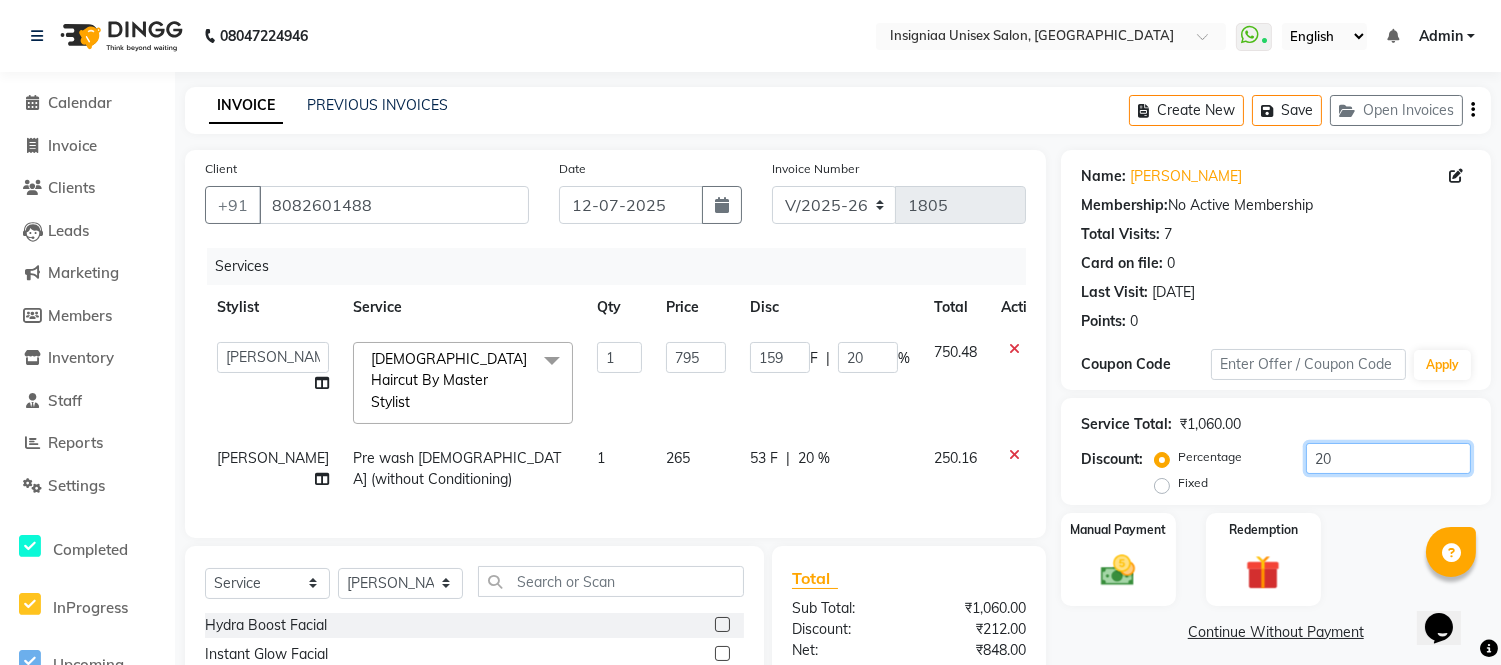 scroll, scrollTop: 221, scrollLeft: 0, axis: vertical 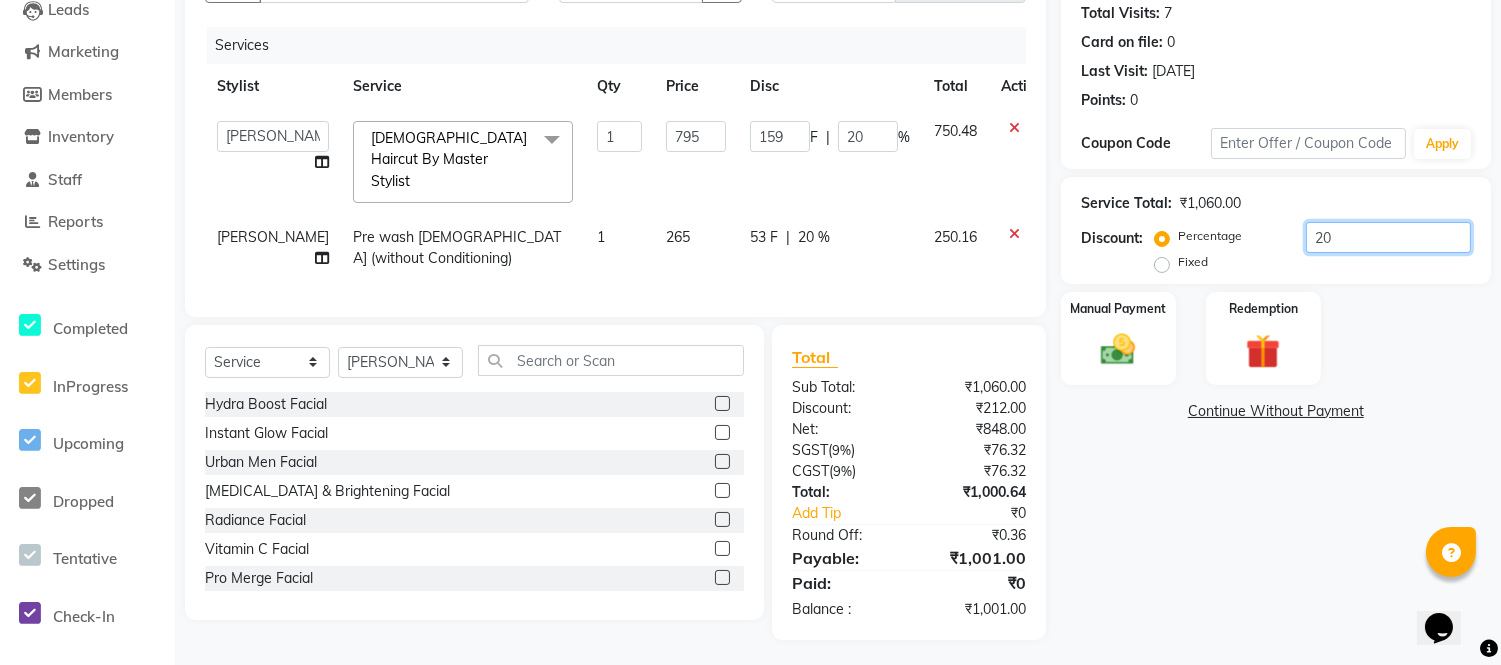 click on "20" 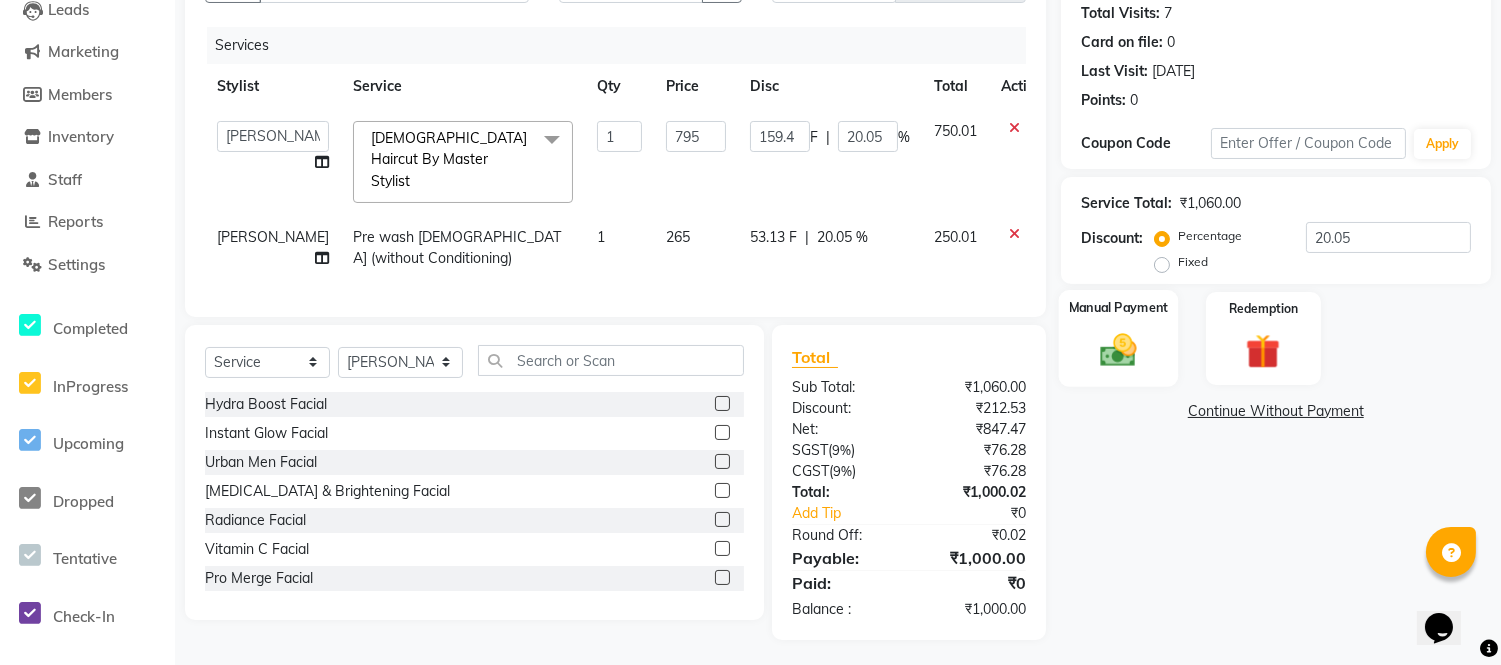 click 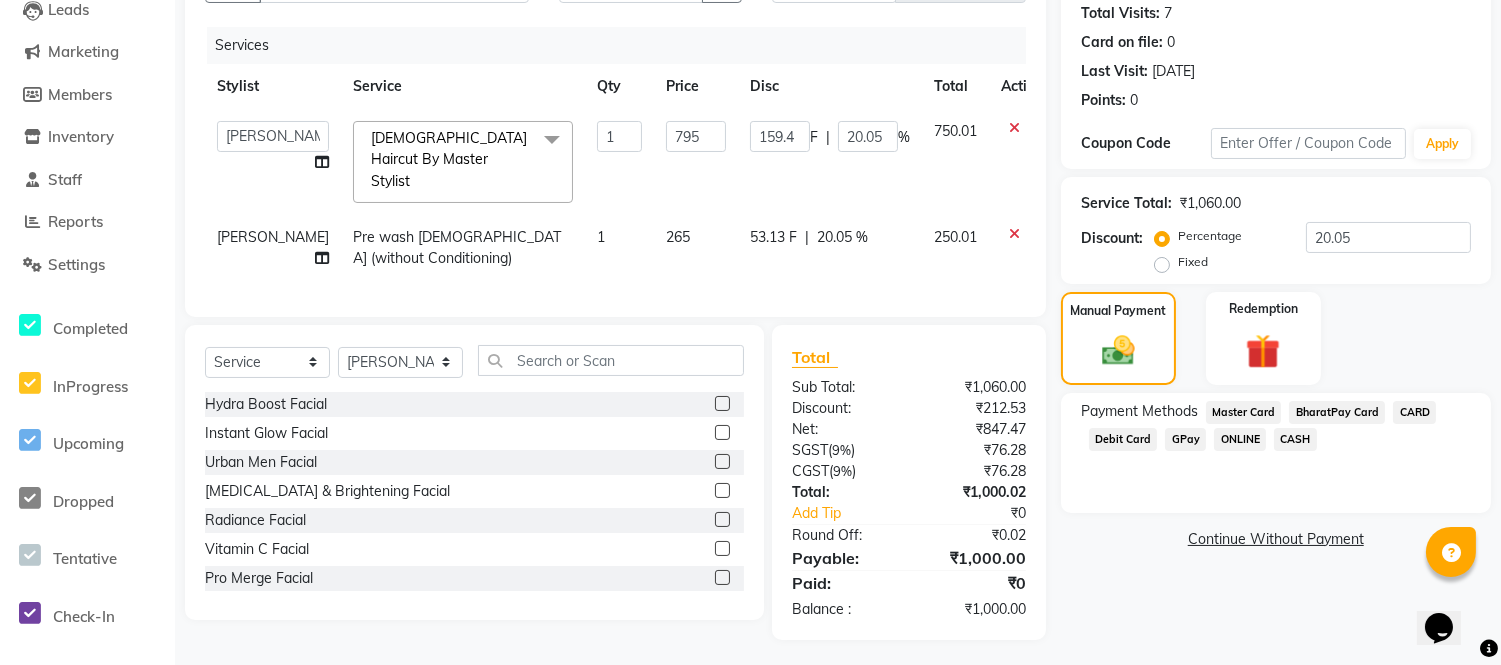 click on "CASH" 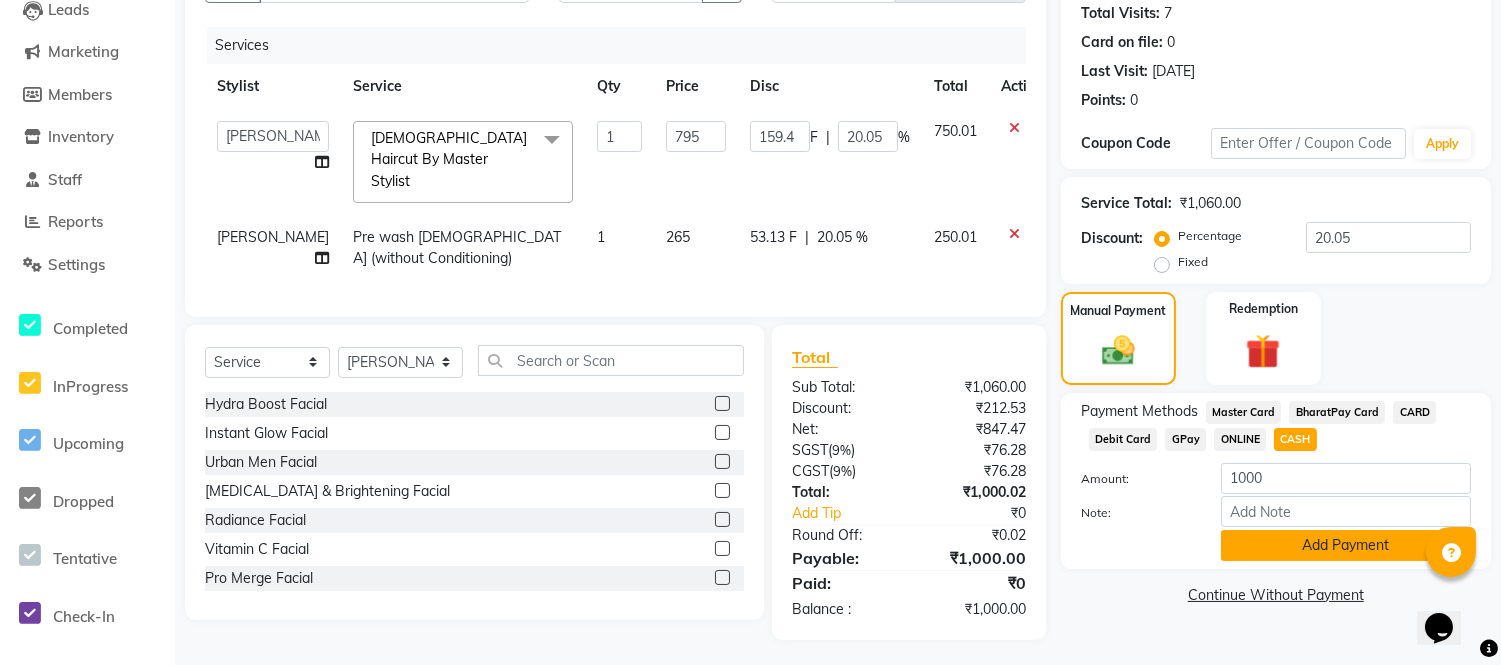 click on "Add Payment" 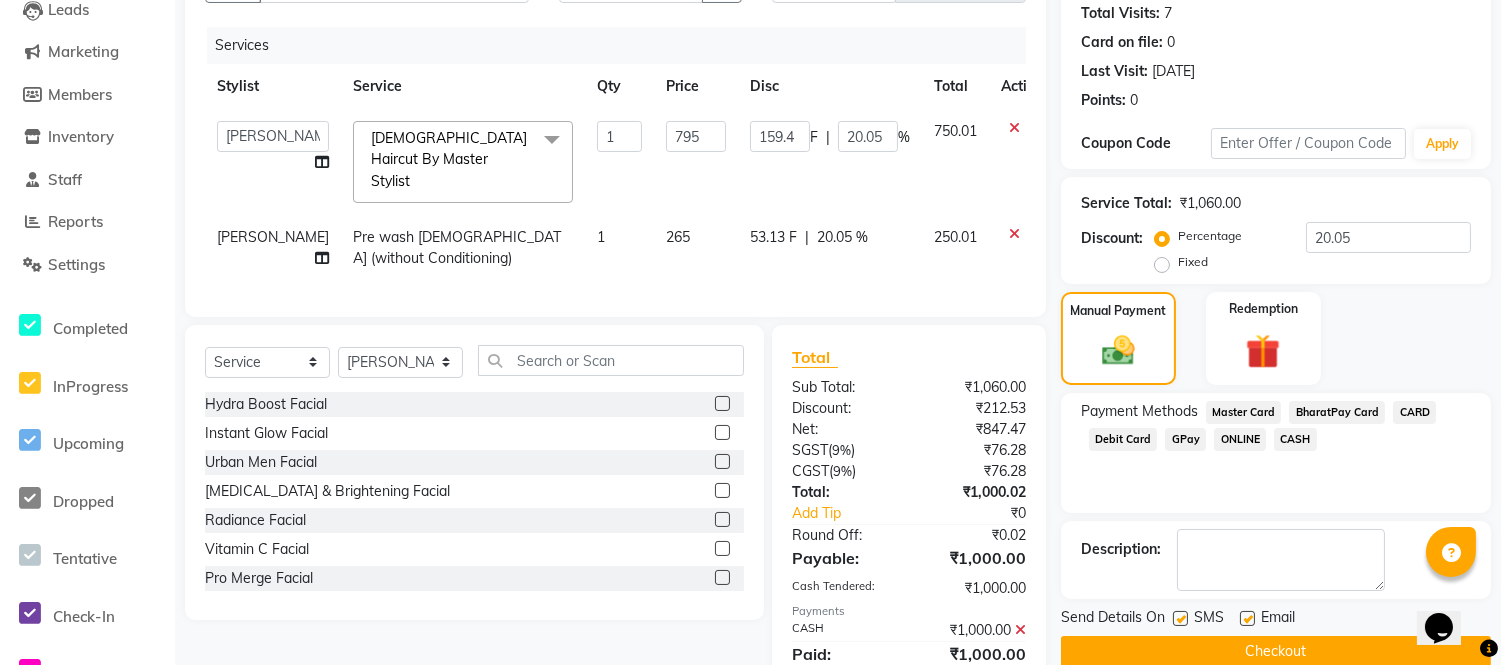 scroll, scrollTop: 292, scrollLeft: 0, axis: vertical 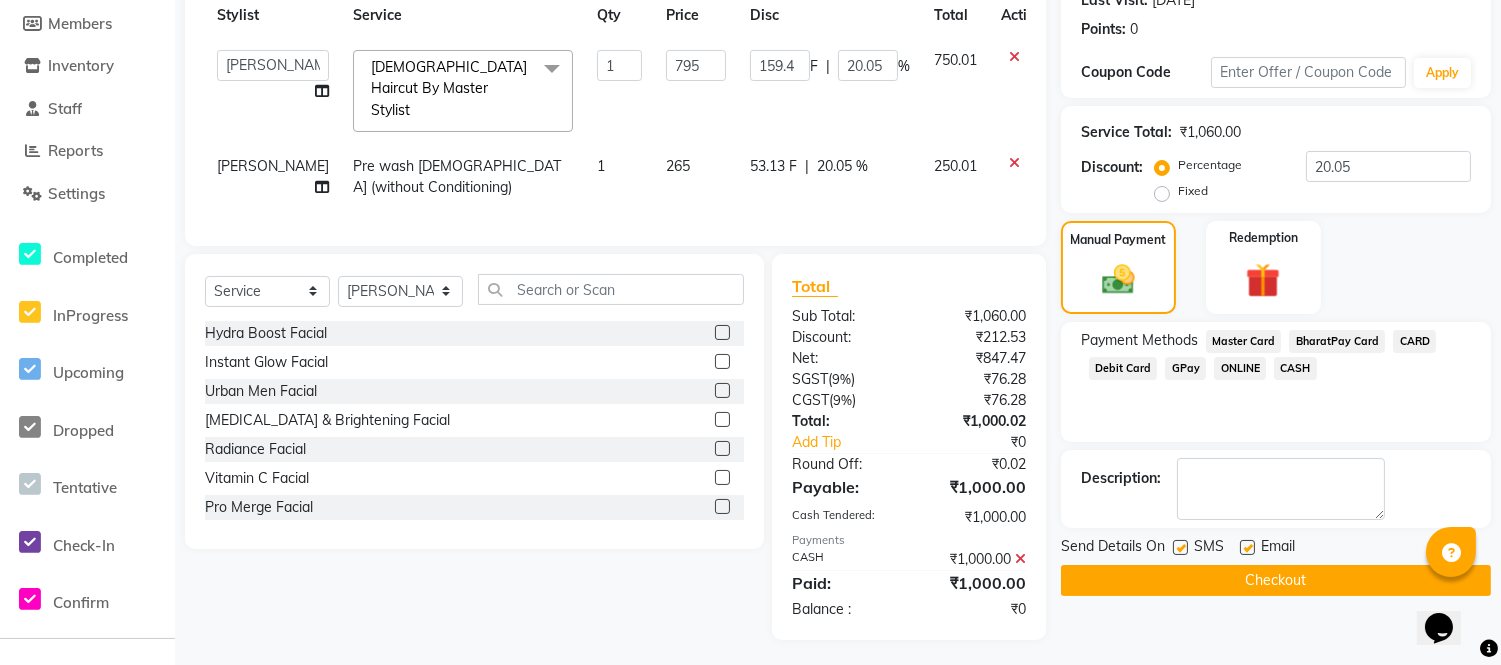 drag, startPoint x: 1246, startPoint y: 544, endPoint x: 1207, endPoint y: 546, distance: 39.051247 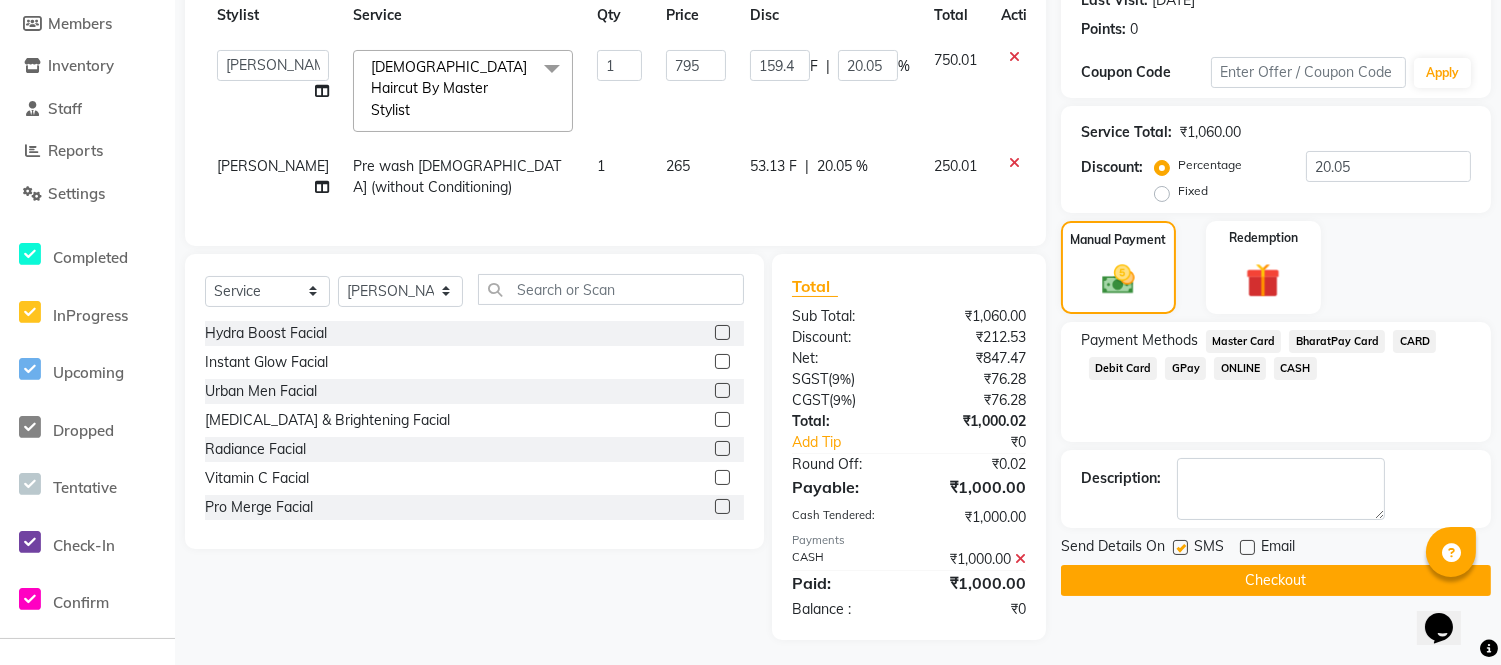 click 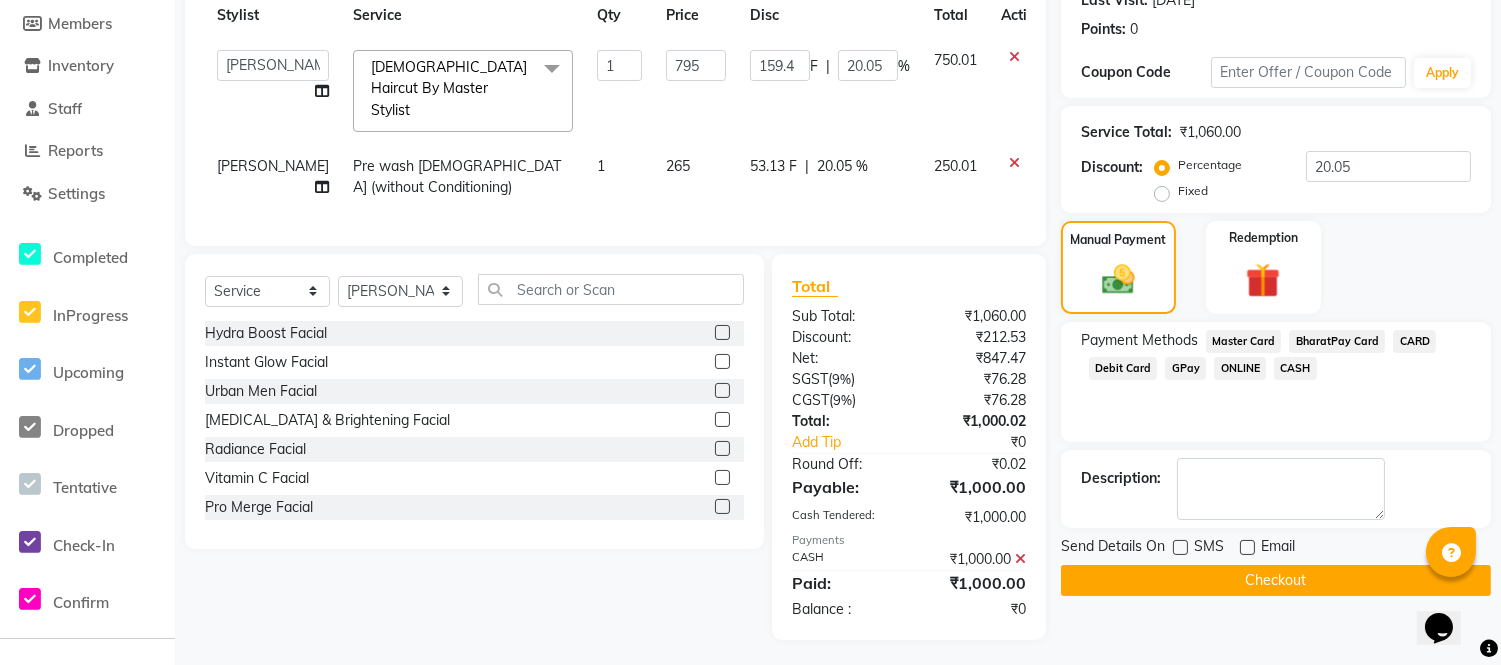 click on "Checkout" 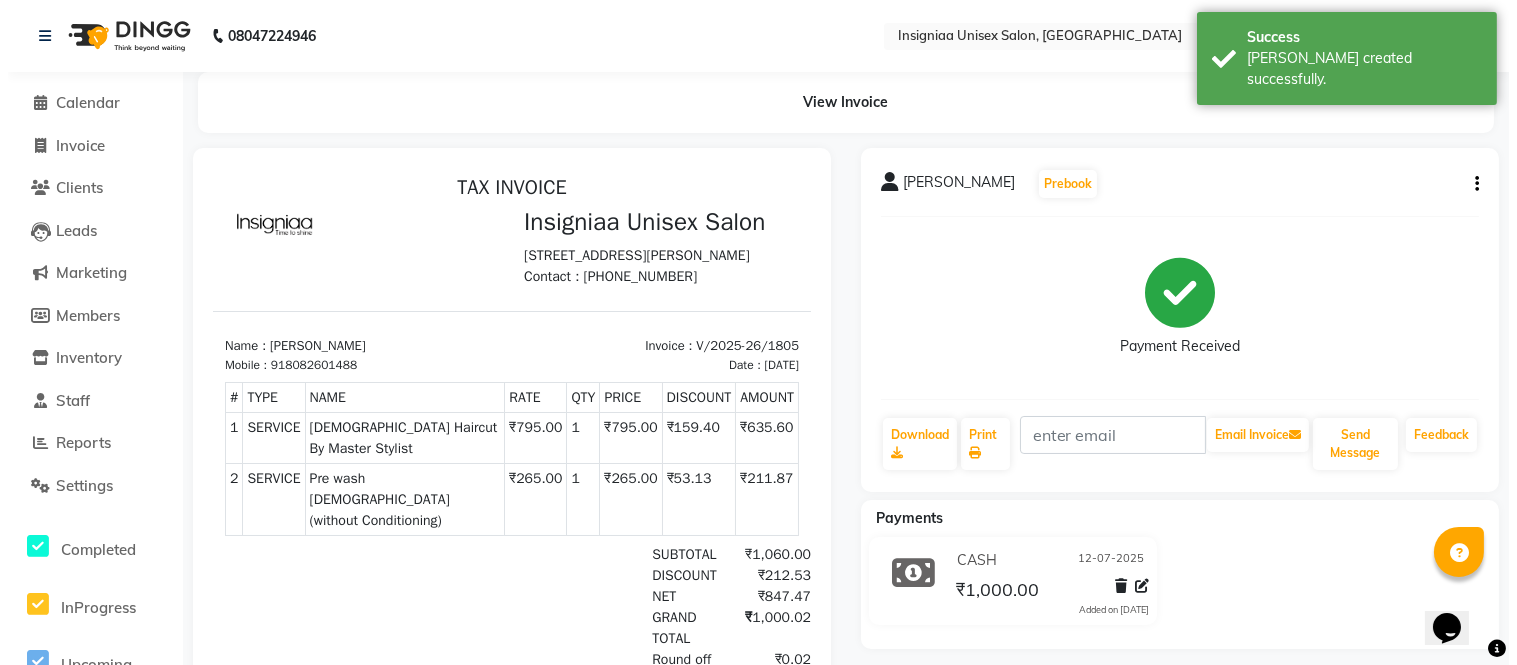 scroll, scrollTop: 0, scrollLeft: 0, axis: both 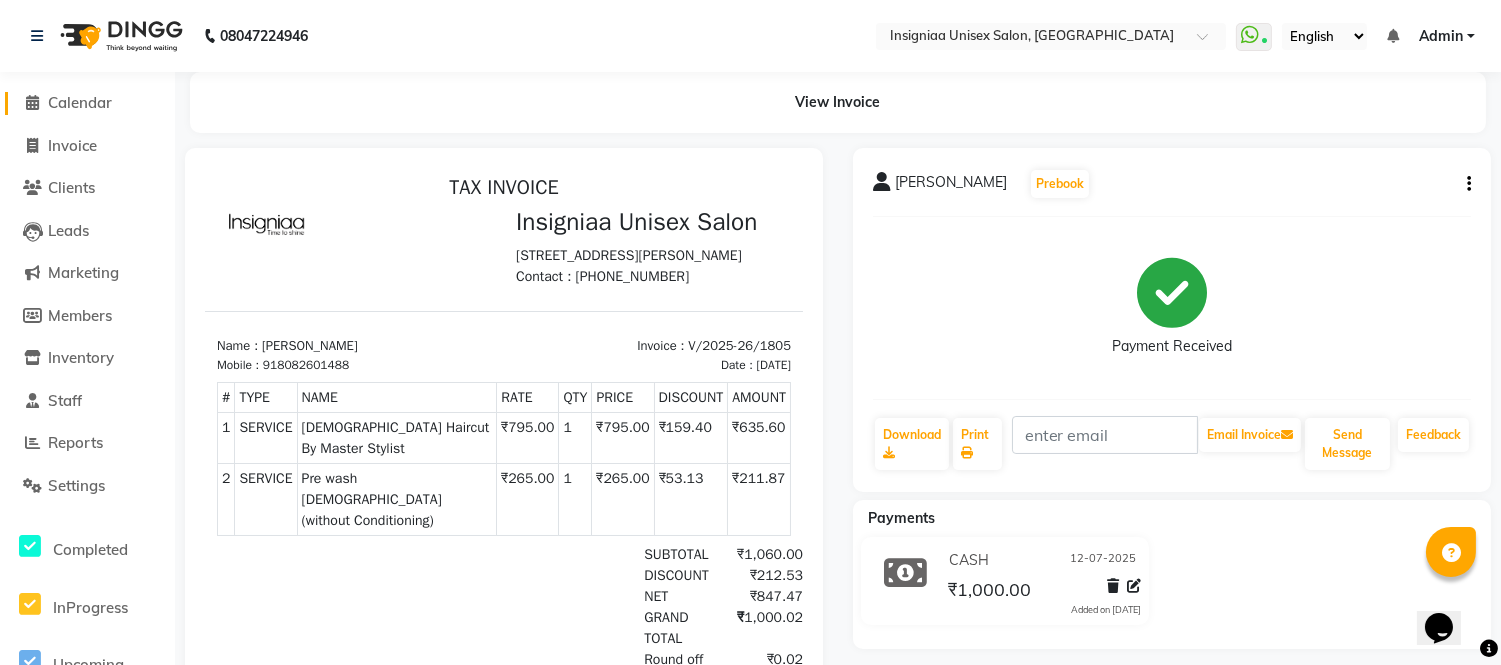click on "Calendar" 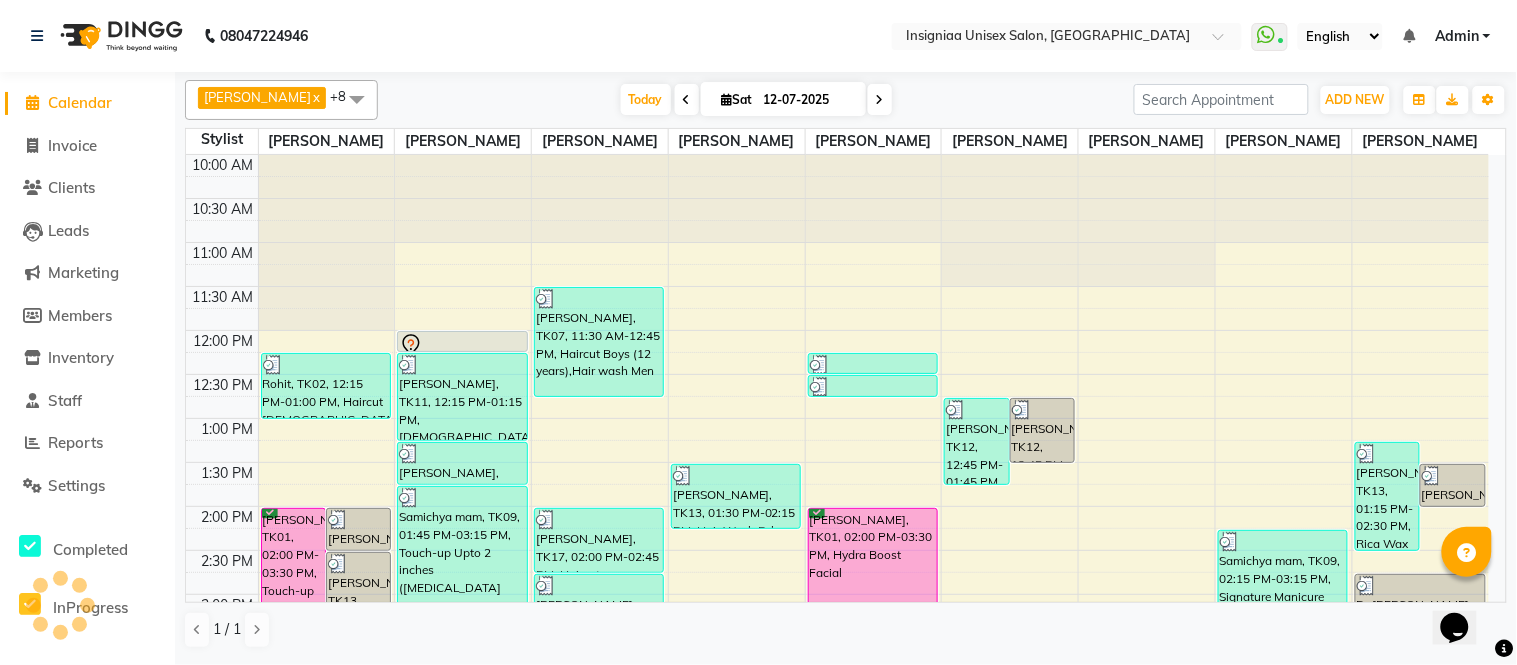 scroll, scrollTop: 596, scrollLeft: 0, axis: vertical 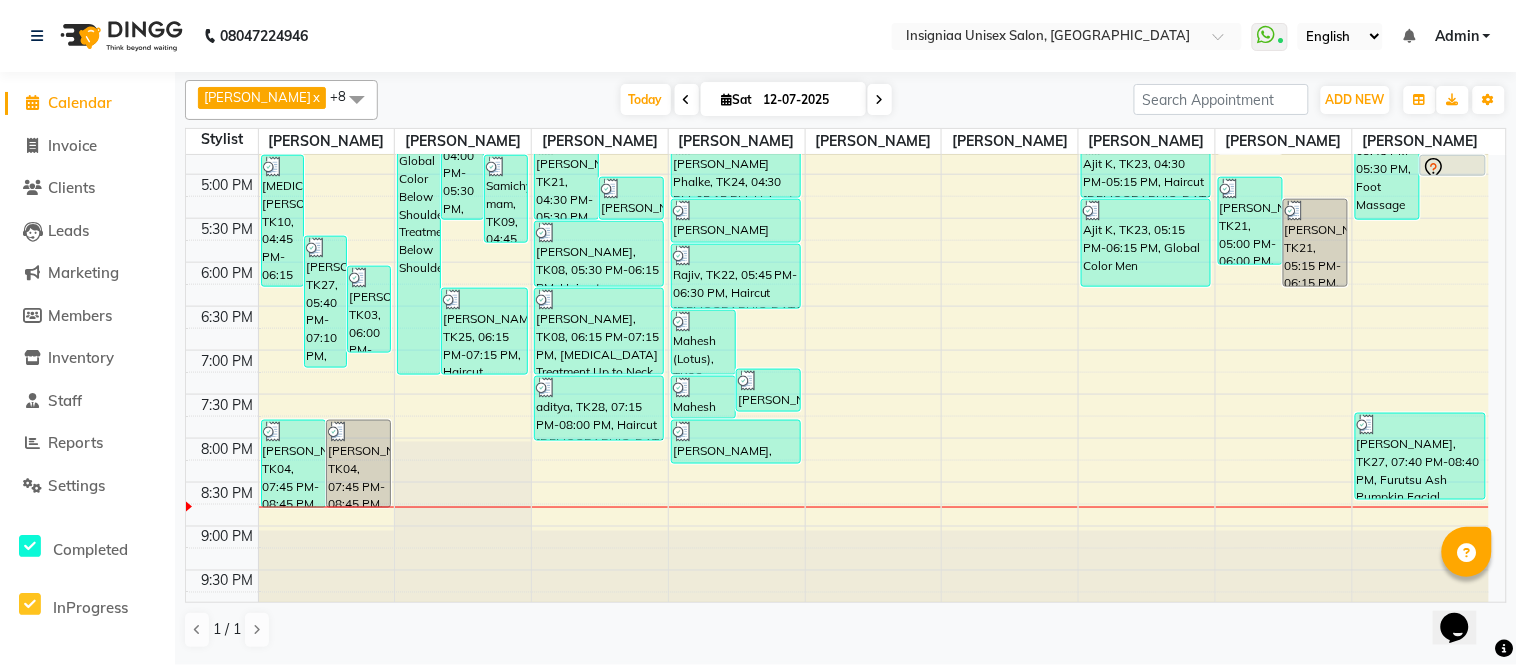 click at bounding box center (880, 100) 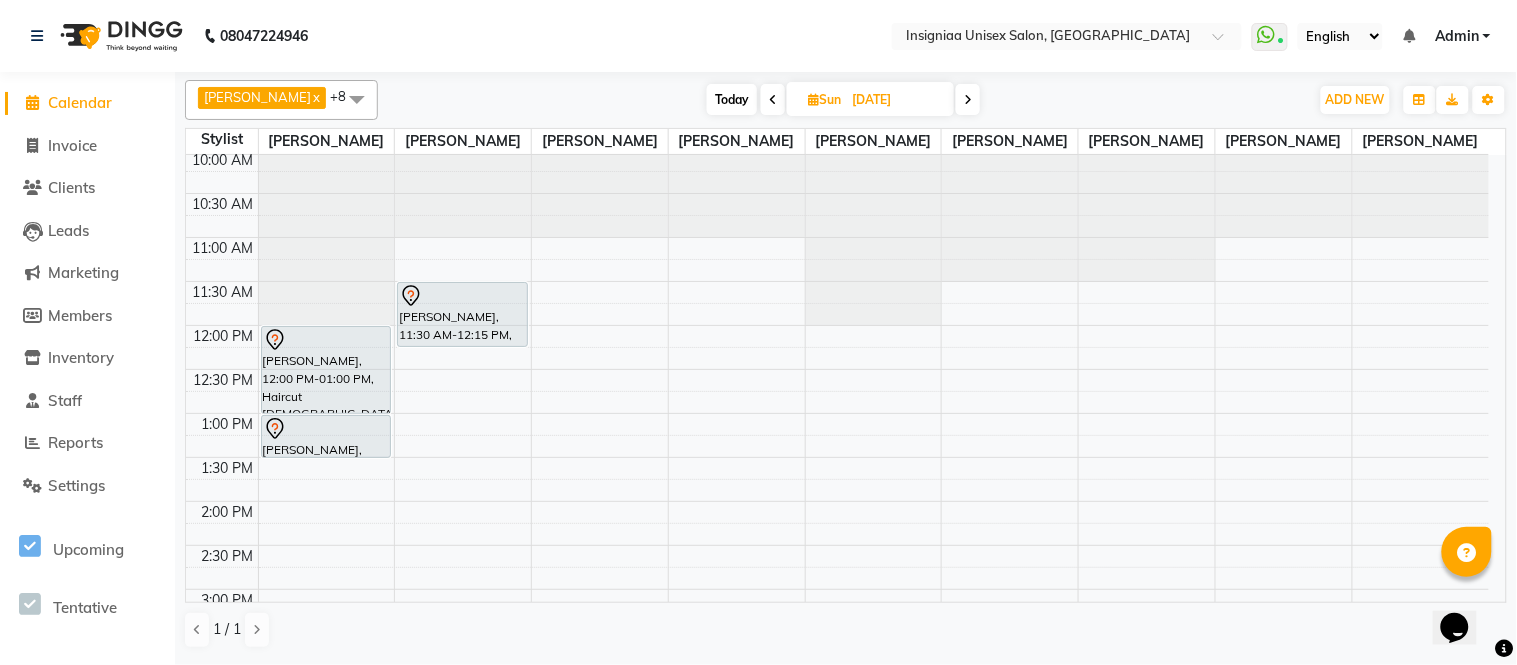 scroll, scrollTop: 0, scrollLeft: 0, axis: both 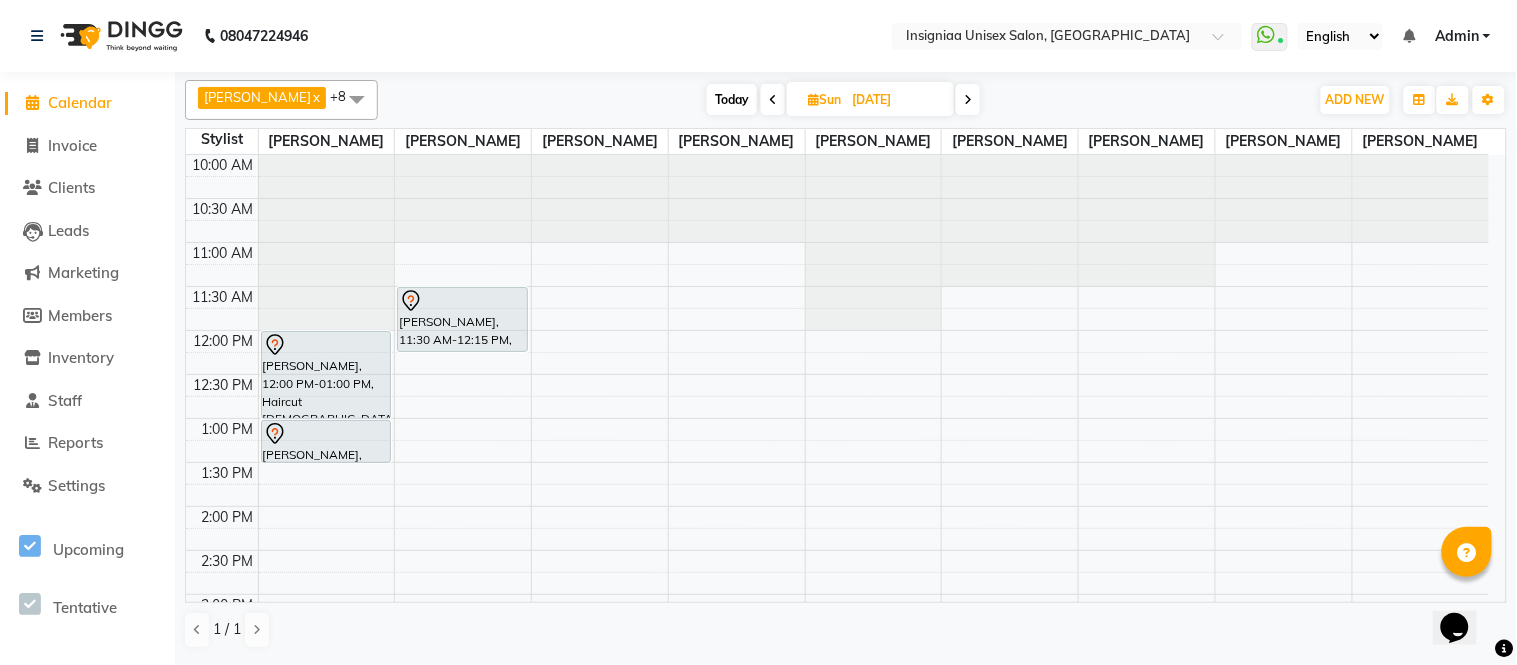 click on "10:00 AM 10:30 AM 11:00 AM 11:30 AM 12:00 PM 12:30 PM 1:00 PM 1:30 PM 2:00 PM 2:30 PM 3:00 PM 3:30 PM 4:00 PM 4:30 PM 5:00 PM 5:30 PM 6:00 PM 6:30 PM 7:00 PM 7:30 PM 8:00 PM 8:30 PM 9:00 PM 9:30 PM             Sagar Patel, 12:00 PM-01:00 PM, Haircut Male By Senior Stylist             Sagar Patel, 01:00 PM-01:30 PM, Beard Trim & Crafting             Piyush Agarawal, 06:30 PM-07:30 PM, Haircut Male By Senior Stylist             Ashish varun, 11:30 AM-12:15 PM, Haircut Male             Pawan Borade, 04:00 PM-04:45 PM, Haircut Male" at bounding box center [837, 682] 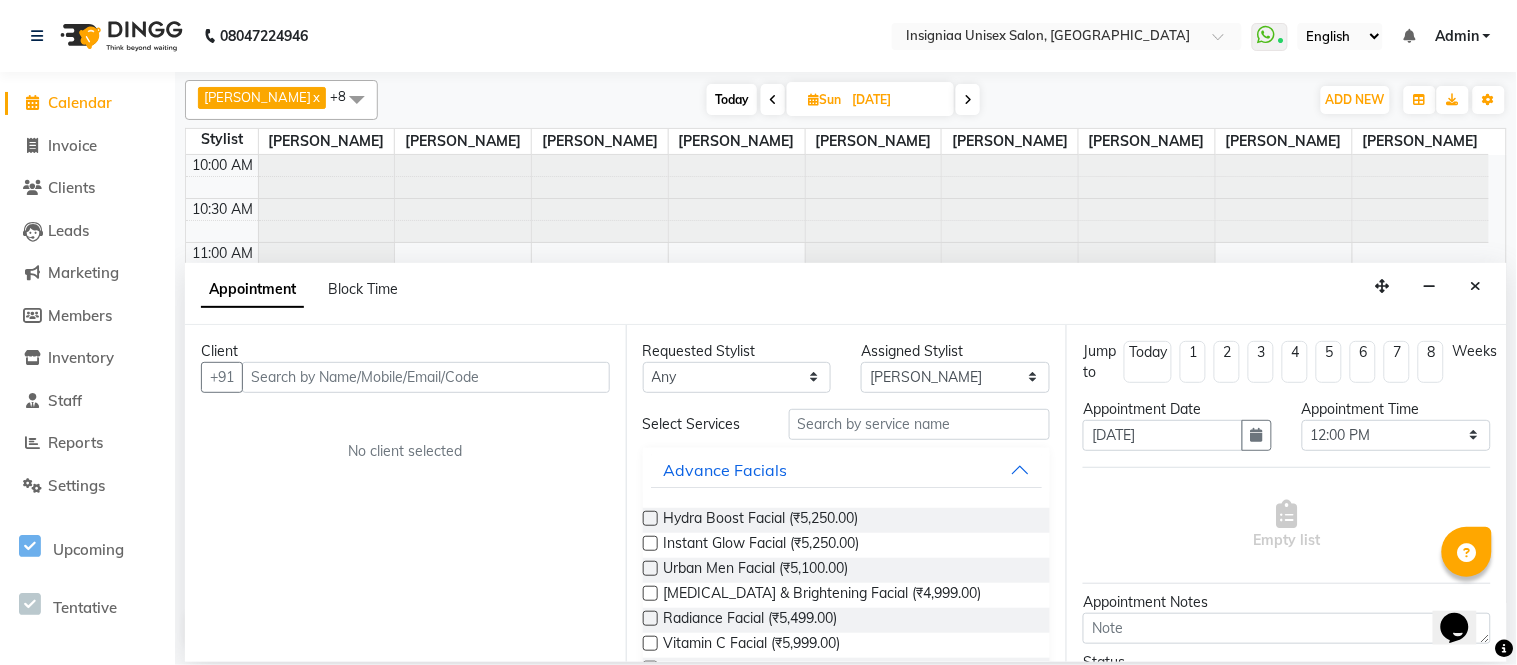 click at bounding box center [426, 377] 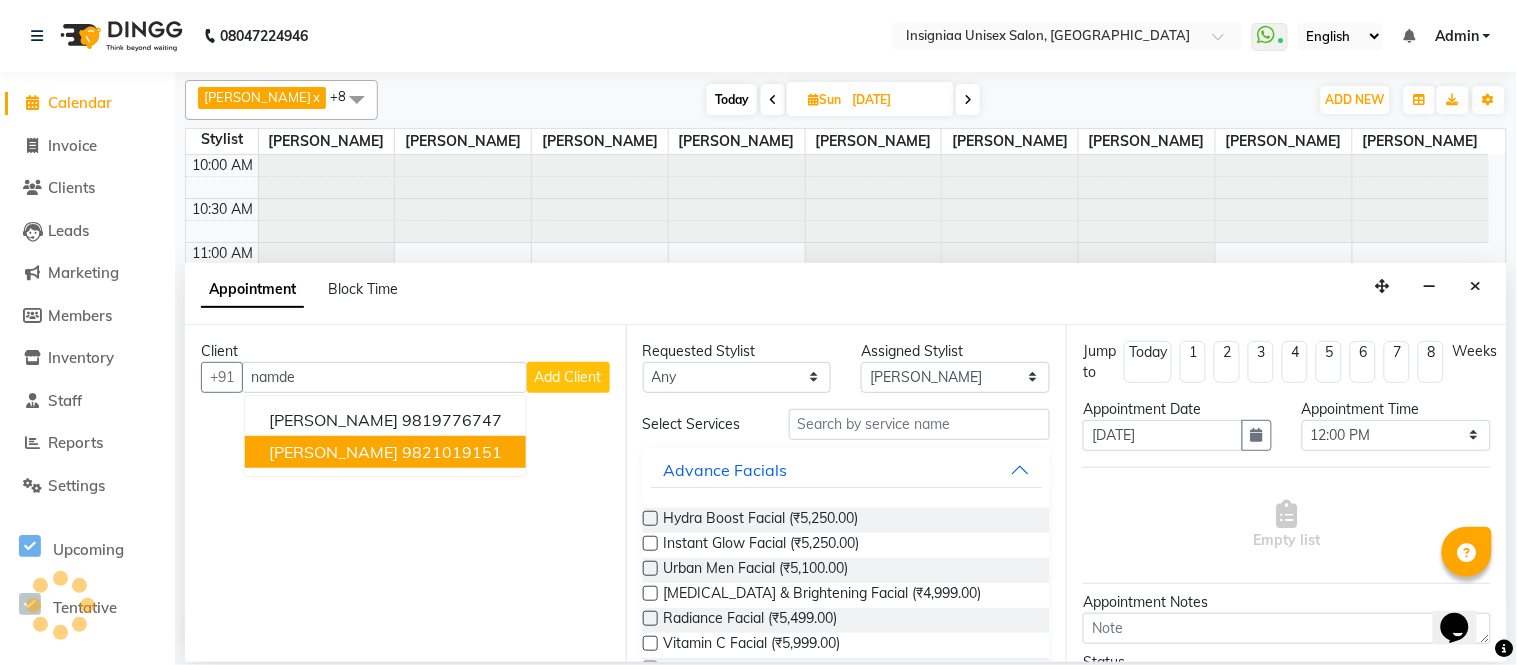 click on "Namdev Salunke  9821019151" at bounding box center [385, 452] 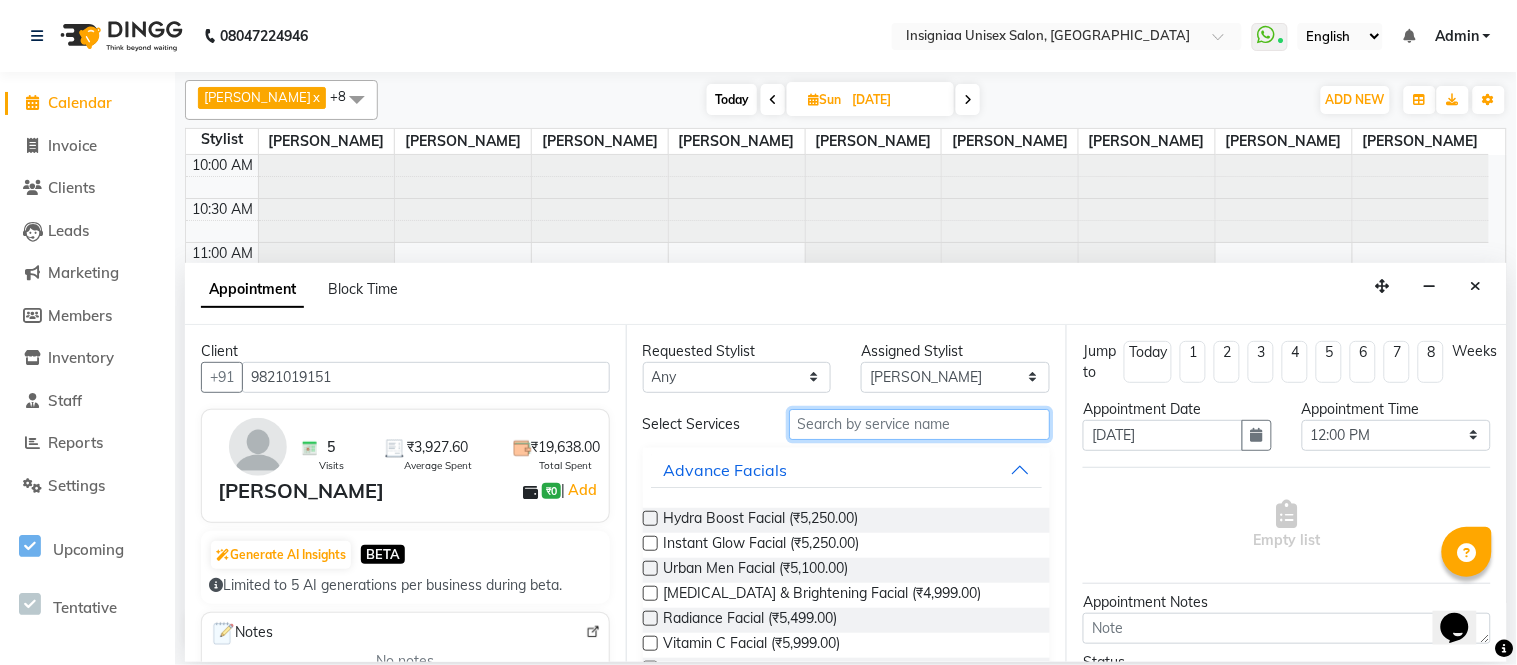 click at bounding box center [920, 424] 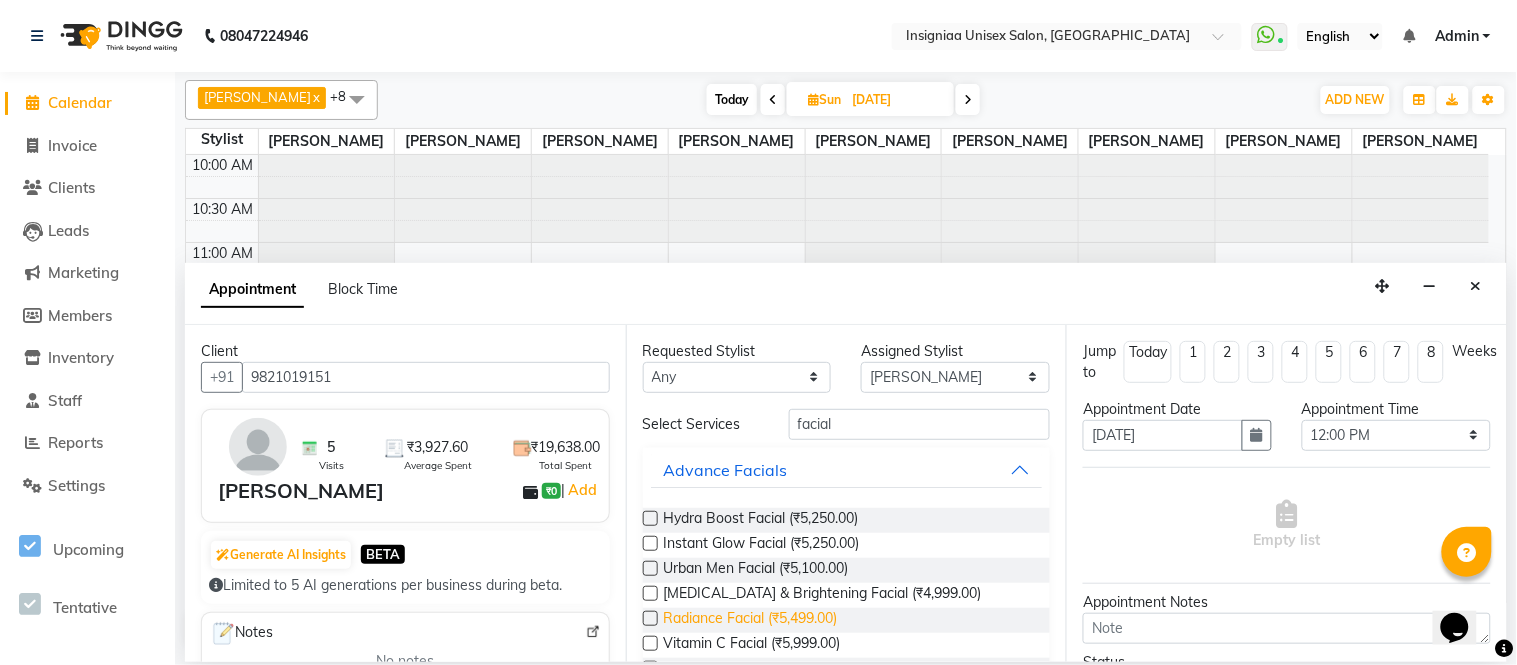 click on "Radiance Facial  (₹5,499.00)" at bounding box center [751, 620] 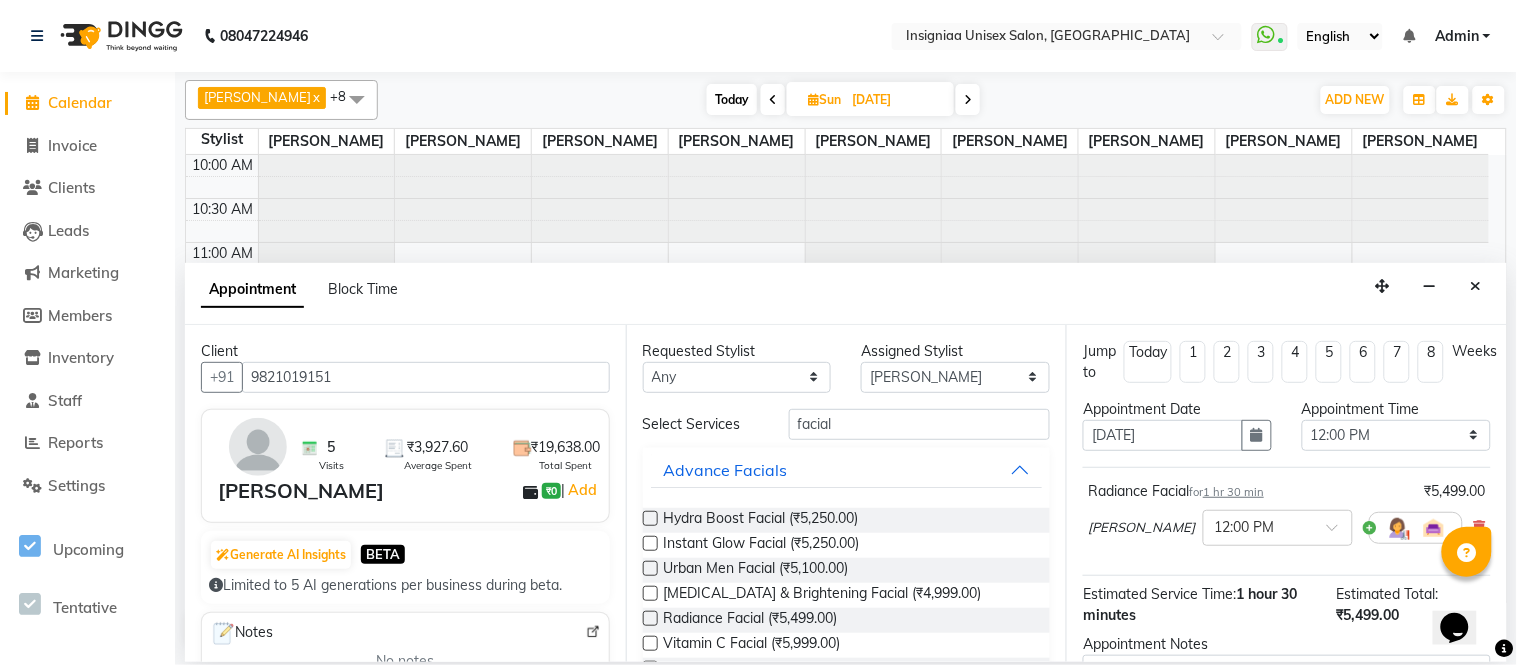 click on "Rupali Dhotre × 12:00 PM" at bounding box center [1275, 528] 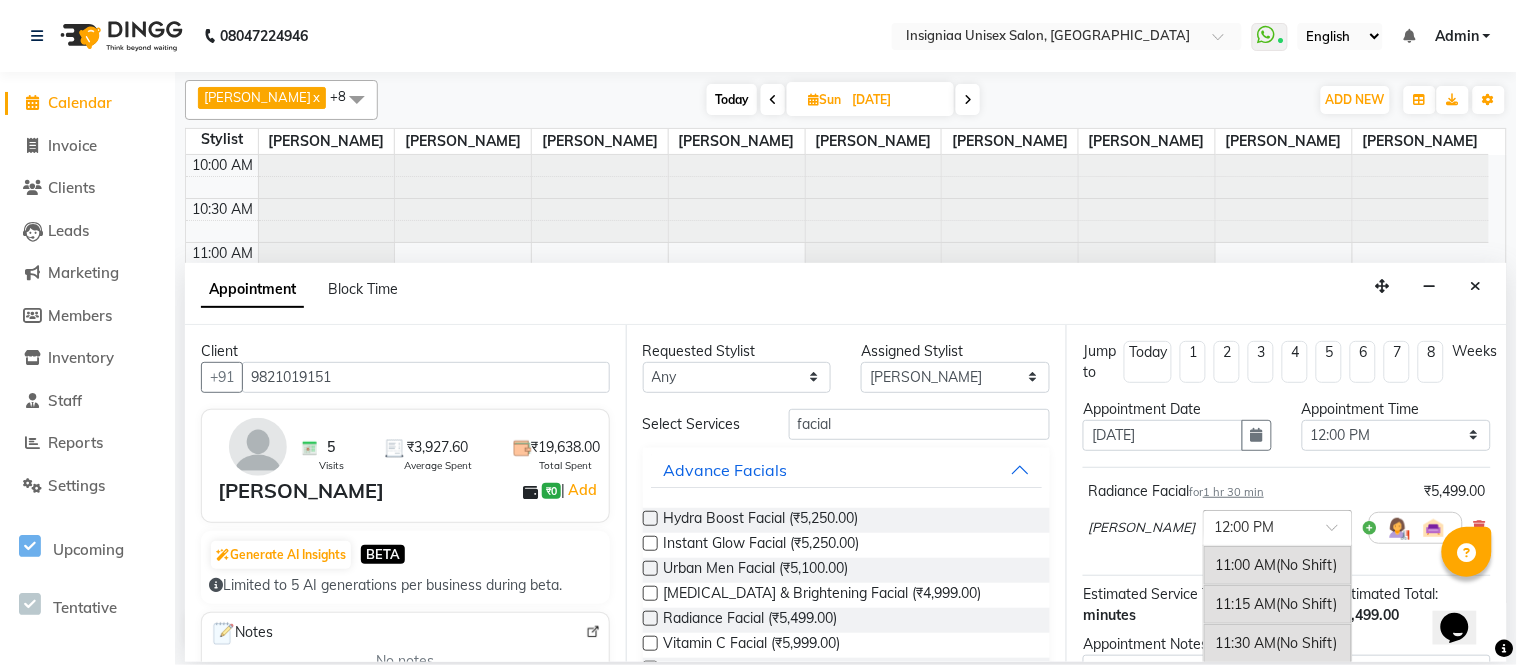 click on "× 12:00 PM" at bounding box center [1278, 528] 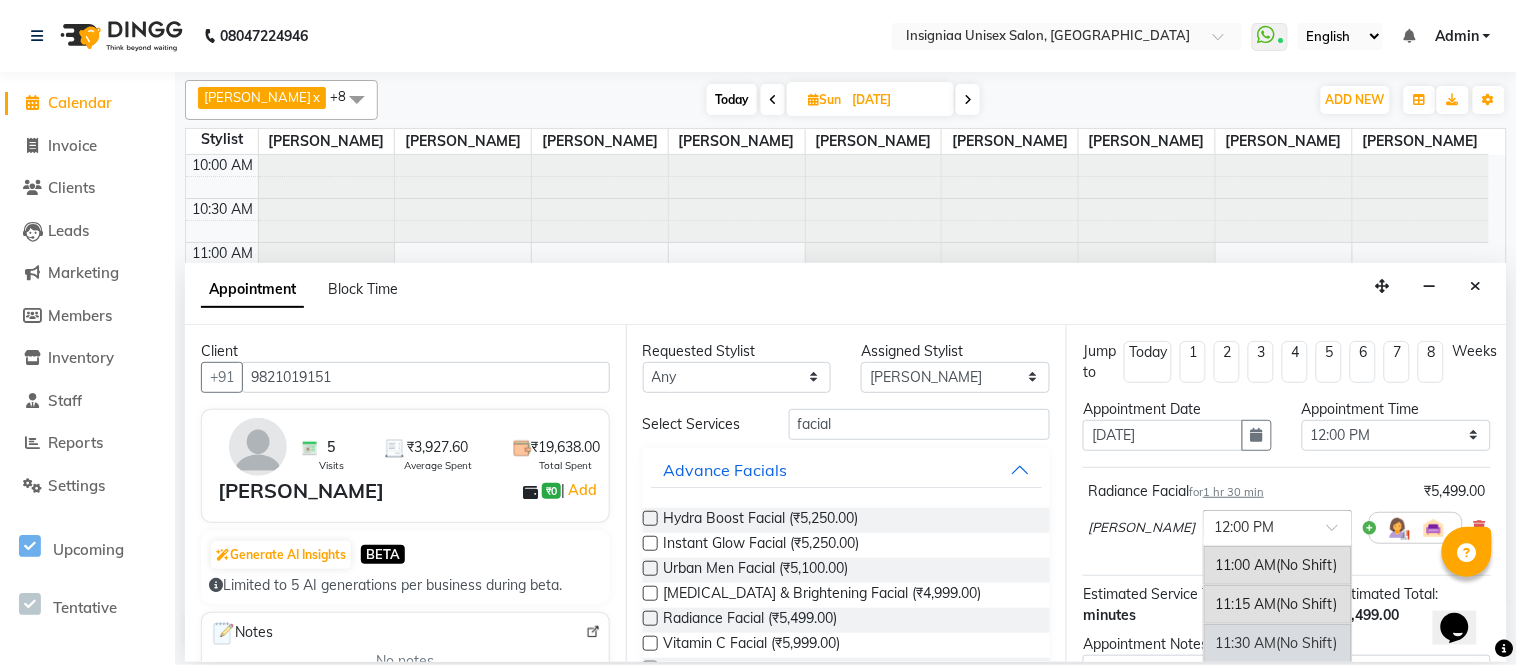 click on "11:30 AM   (No Shift)" at bounding box center (1278, 643) 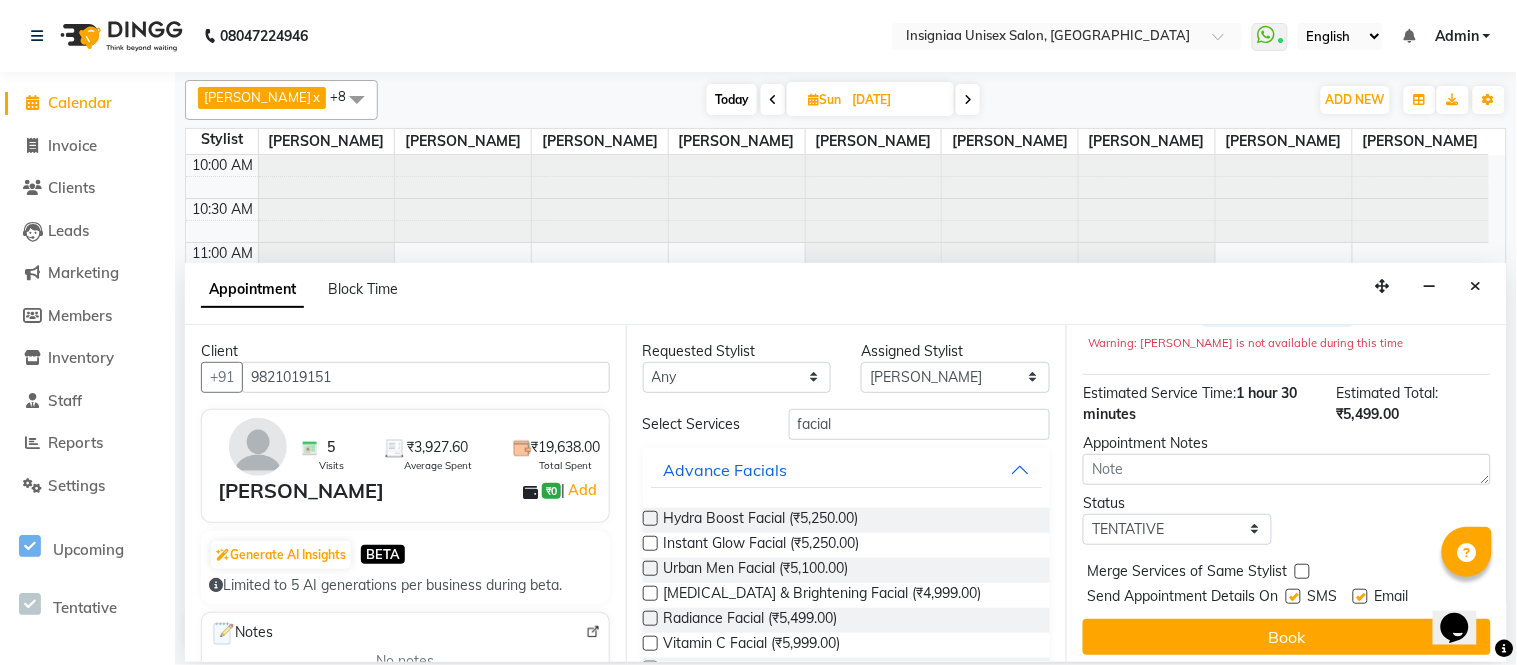 scroll, scrollTop: 230, scrollLeft: 0, axis: vertical 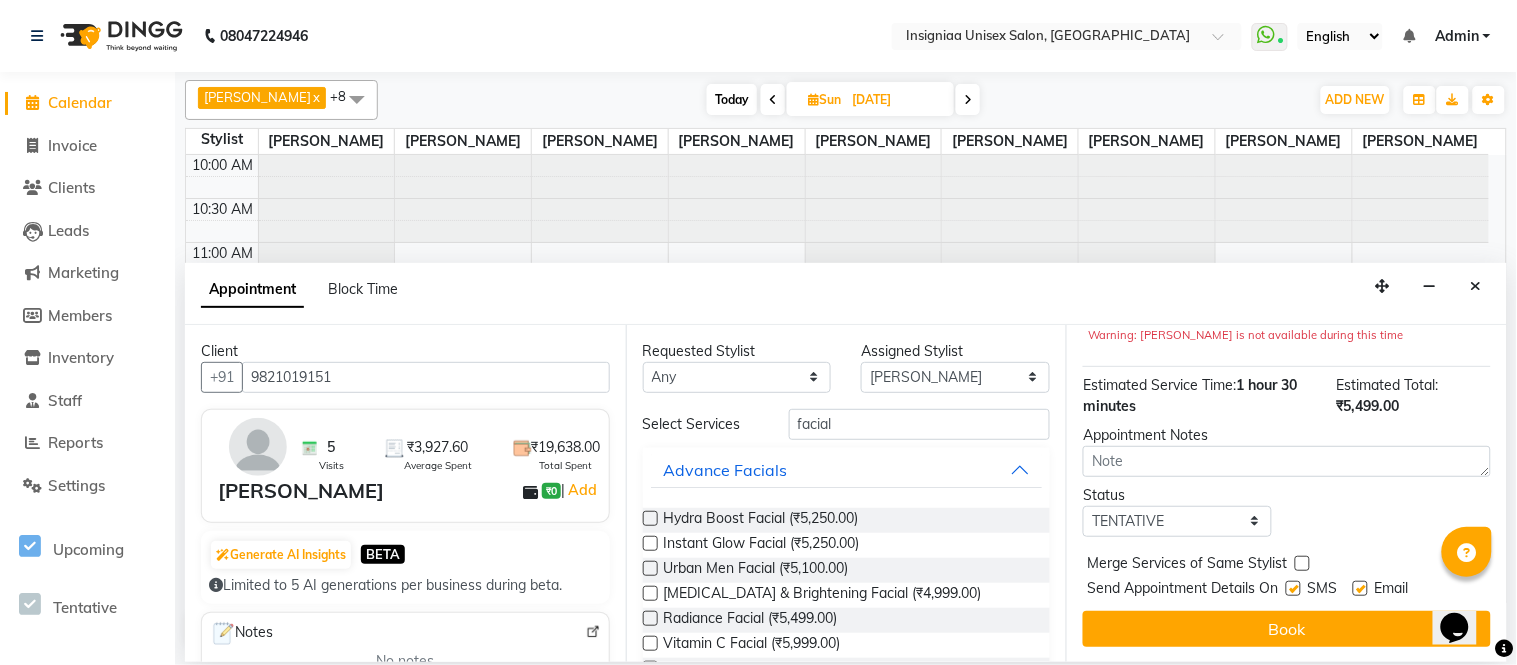 drag, startPoint x: 1364, startPoint y: 591, endPoint x: 1346, endPoint y: 620, distance: 34.132095 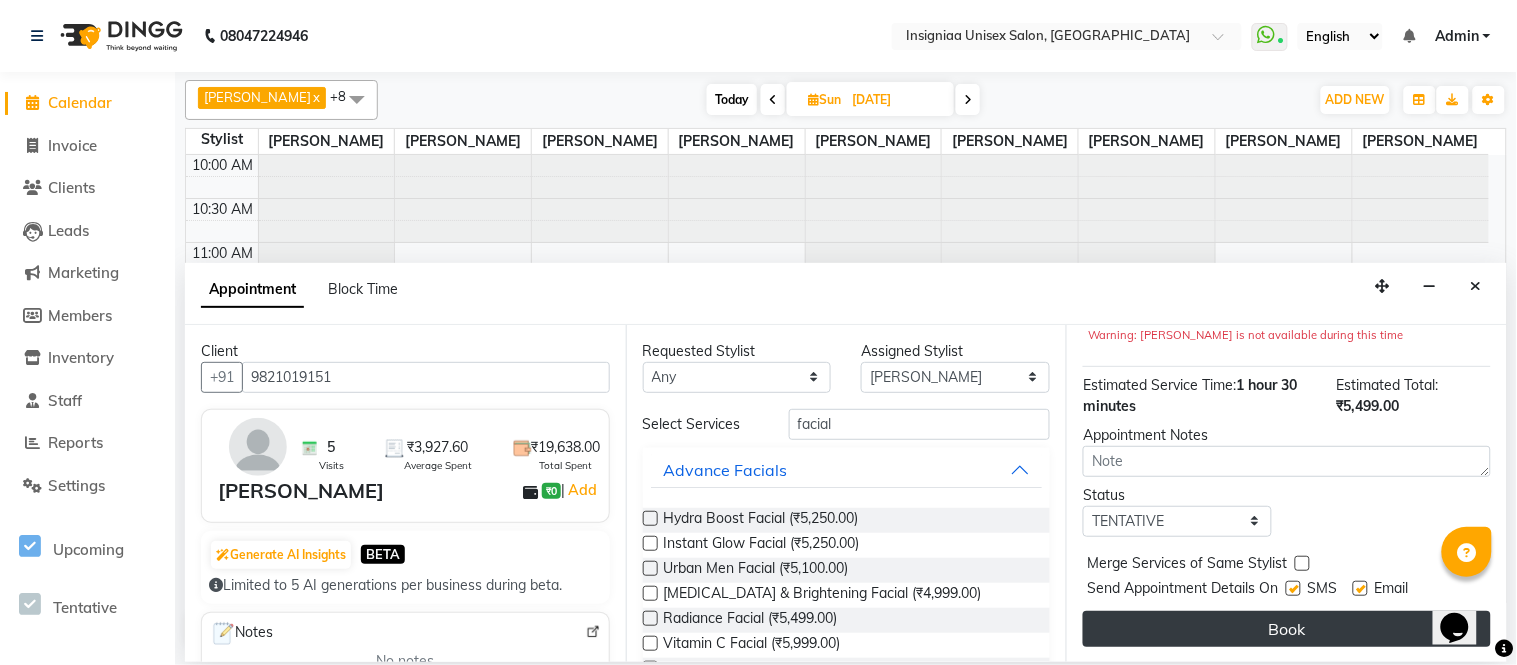 click at bounding box center (1360, 588) 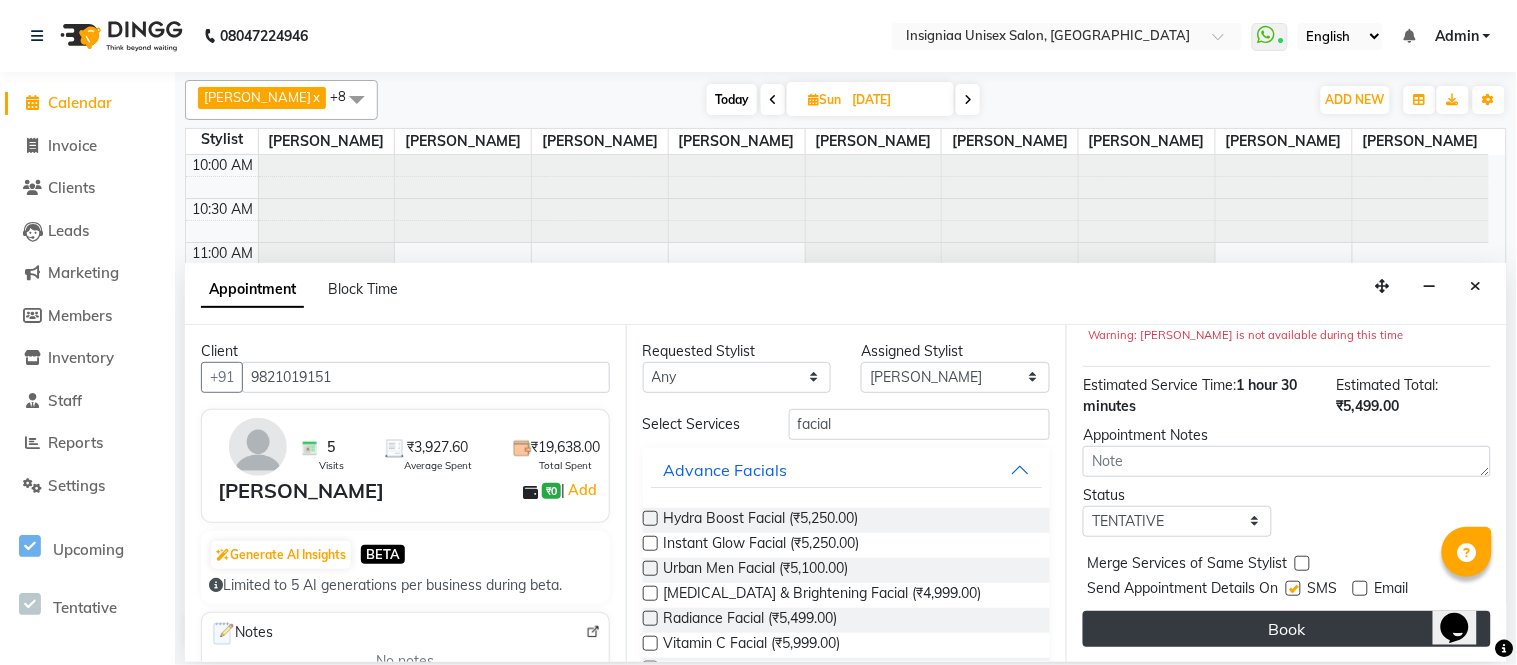 click on "Book" at bounding box center [1287, 629] 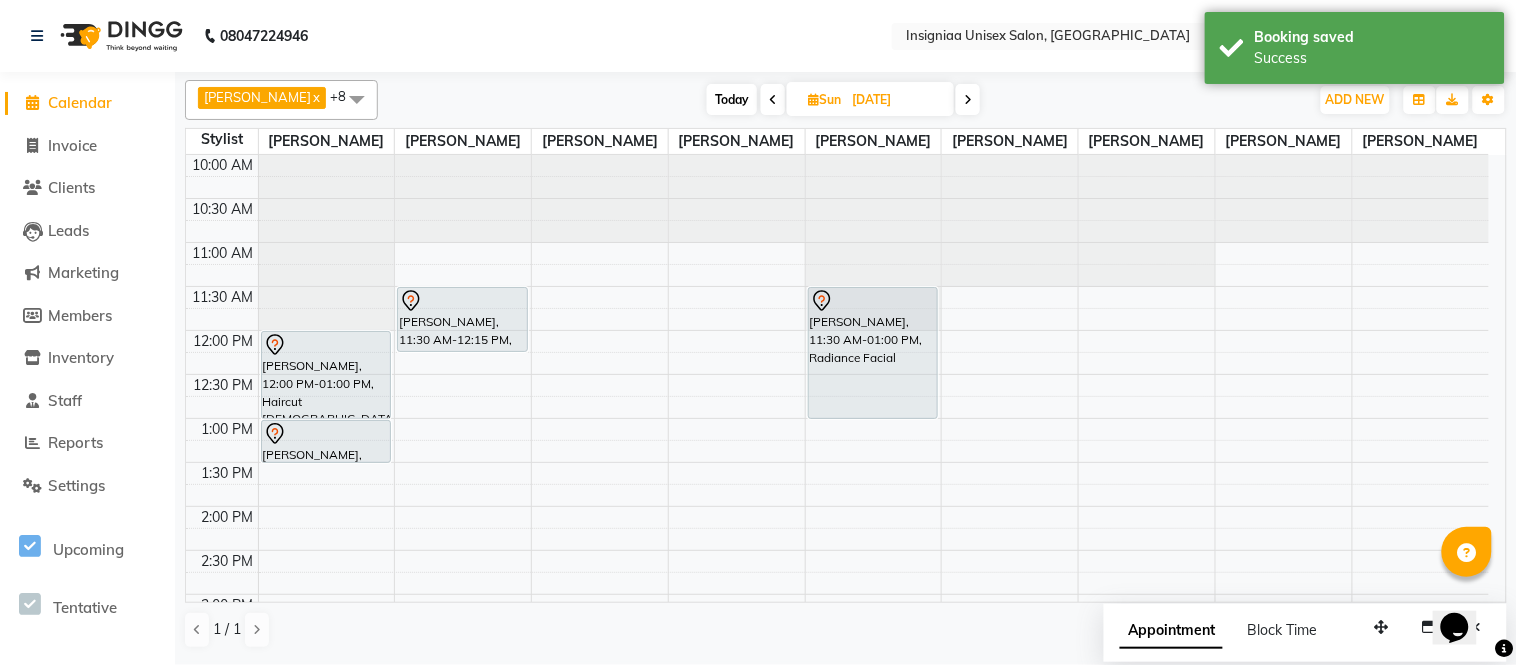 click on "Today" at bounding box center (732, 99) 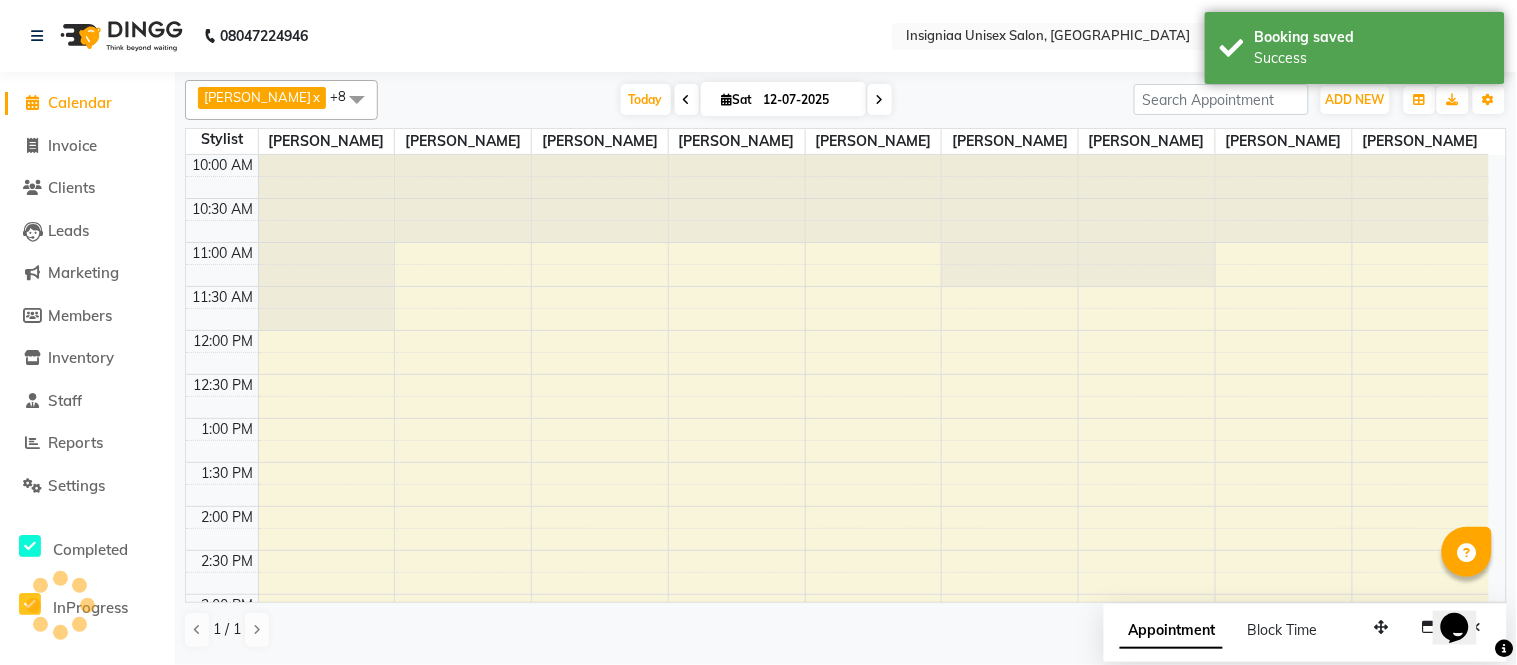 scroll, scrollTop: 634, scrollLeft: 0, axis: vertical 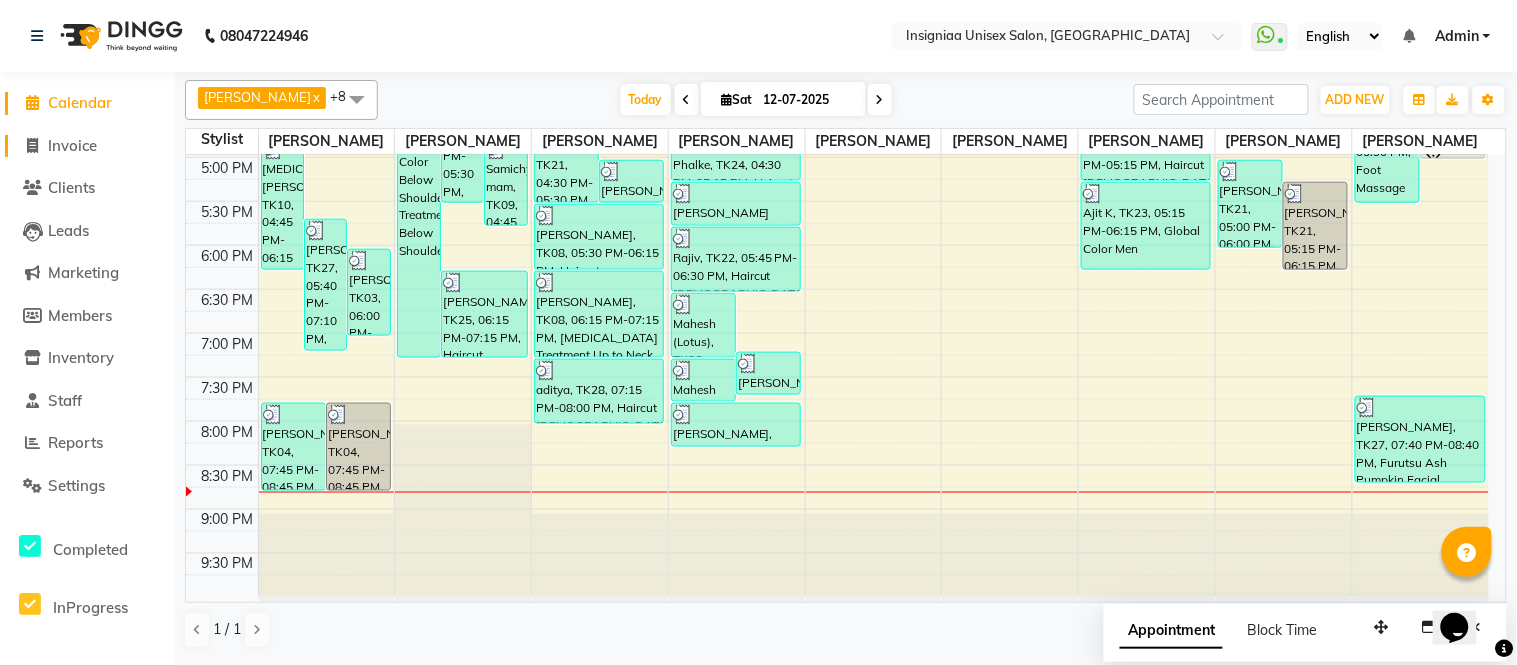 click on "Invoice" 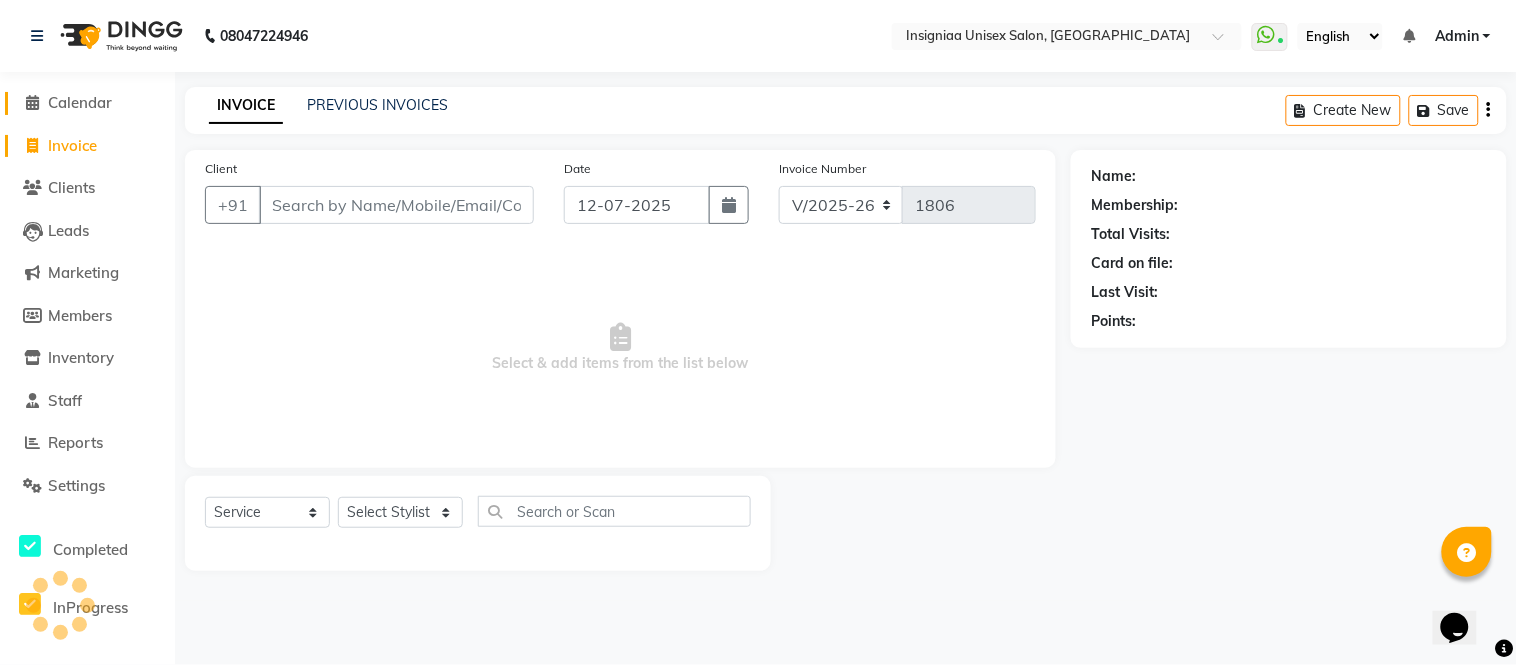 click on "Calendar" 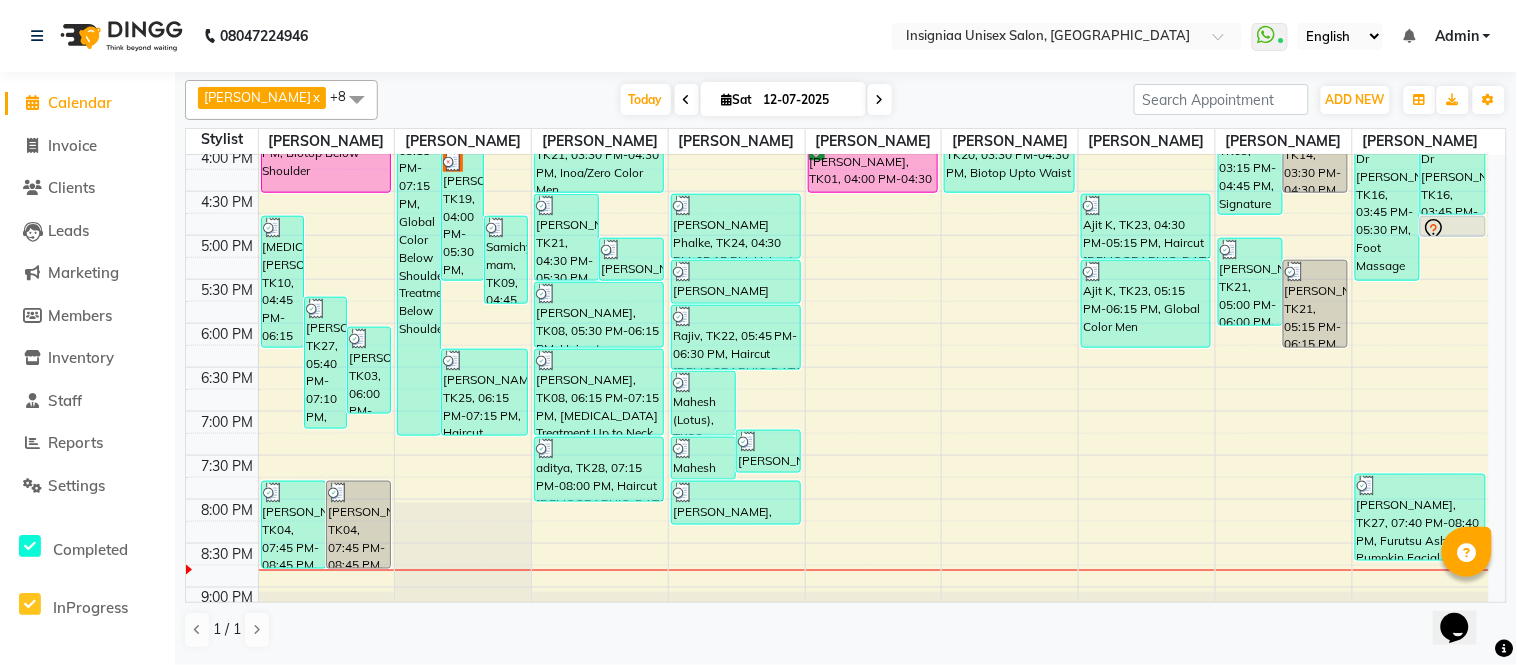 scroll, scrollTop: 634, scrollLeft: 0, axis: vertical 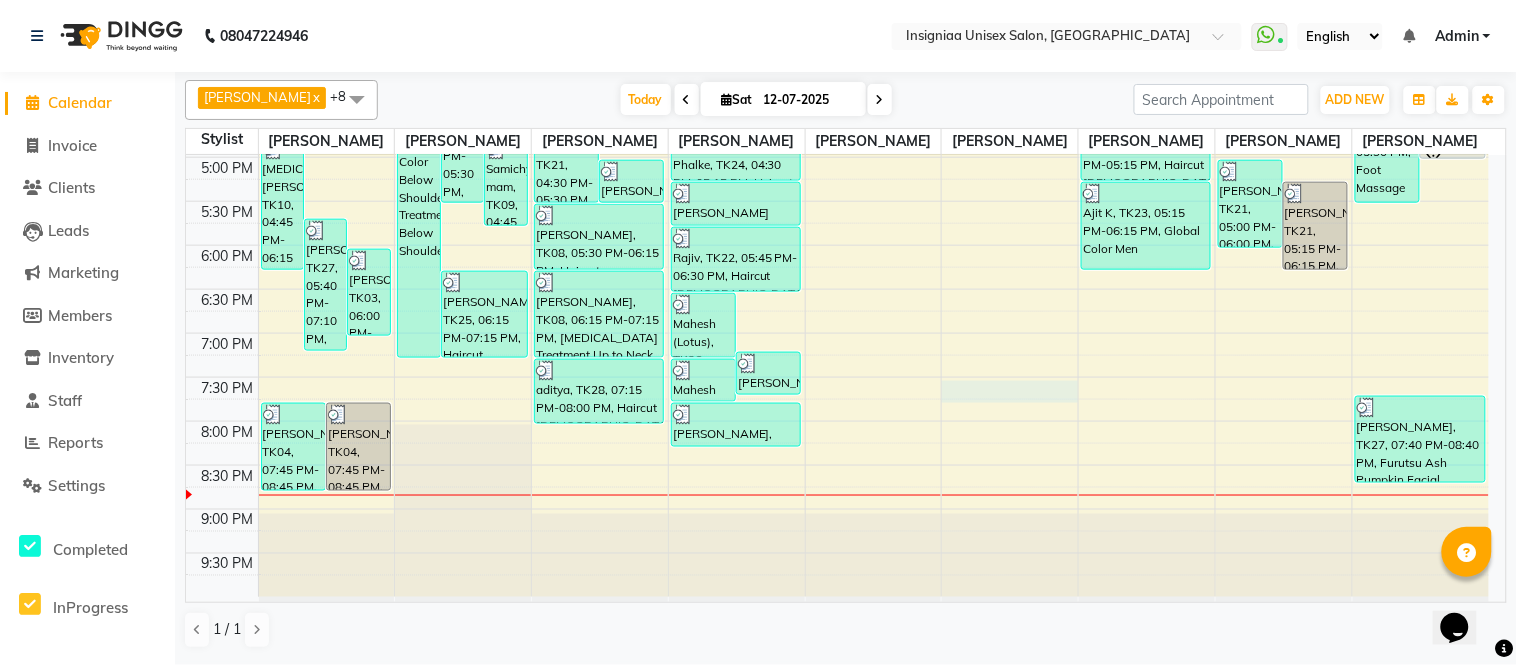 click on "10:00 AM 10:30 AM 11:00 AM 11:30 AM 12:00 PM 12:30 PM 1:00 PM 1:30 PM 2:00 PM 2:30 PM 3:00 PM 3:30 PM 4:00 PM 4:30 PM 5:00 PM 5:30 PM 6:00 PM 6:30 PM 7:00 PM 7:30 PM 8:00 PM 8:30 PM 9:00 PM 9:30 PM     Yasmin Mam, TK10, 04:45 PM-06:15 PM, Touch-up Upto 2 inches      Seema Gopakumar, TK27, 05:40 PM-07:10 PM, Touch-up Upto 2 inches (Ammonia Free)     Himanshu Agarwal, TK03, 06:00 PM-07:00 PM, Haircut Male By Senior Stylist     Niki Jat, TK01, 02:00 PM-03:30 PM, Touch-up Upto 2 inches      Ramya Poddar, TK13, 02:00 PM-02:30 PM, Pre wash Female (without Conditioning)     Ramya Poddar, TK13, 02:30 PM-03:15 PM, Blow Dry Below Shoulder     Dattatray, TK04, 07:45 PM-08:45 PM, Female Haircut By Master Stylist     Dattatray, TK04, 07:45 PM-08:45 PM, Female Haircut By Senior Stylist     Rohit, TK02, 12:15 PM-01:00 PM, Haircut Male By Senior Stylist     Niki Jat, TK01, 03:30 PM-04:30 PM, Biotop Below Shoulder     Anjali Dhandwate, TK14, 03:15 PM-07:15 PM, Global Color Below Shoulder,Moroccan Treatment Below Shoulder" at bounding box center [837, 69] 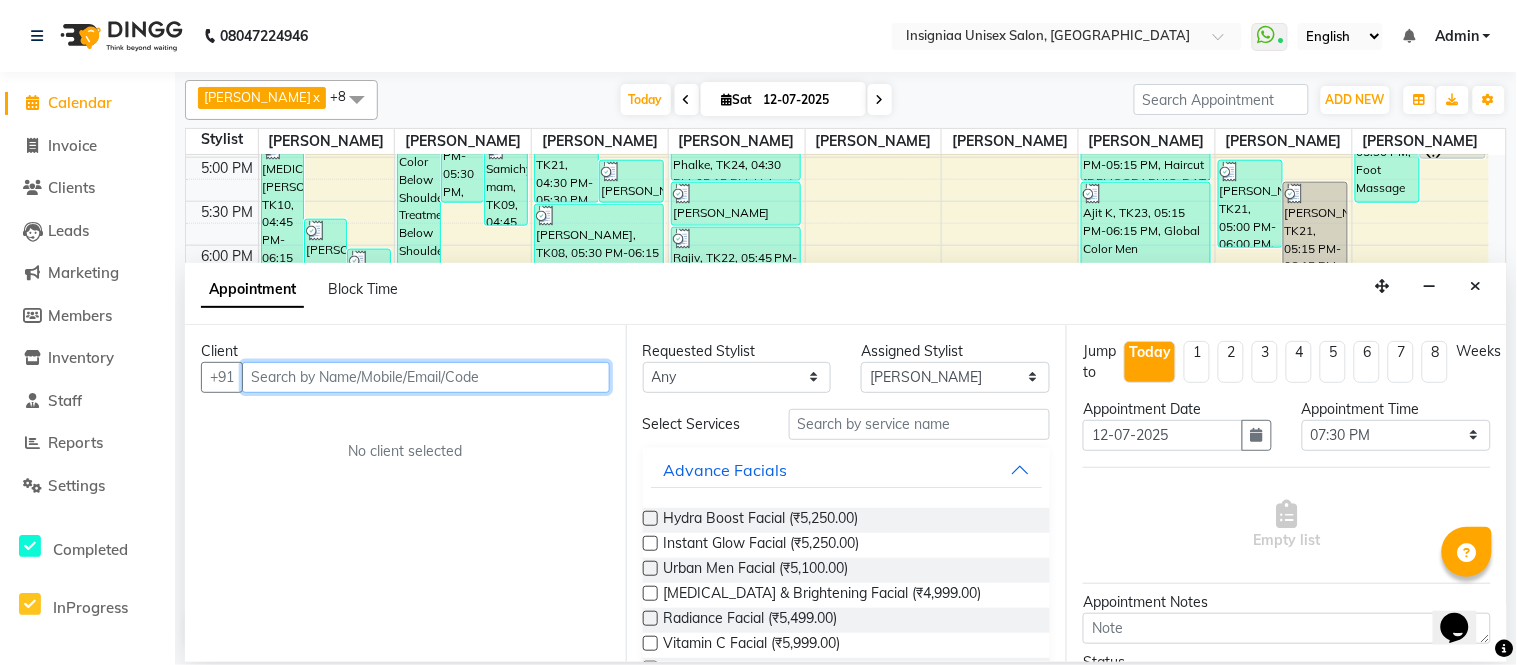 click at bounding box center [426, 377] 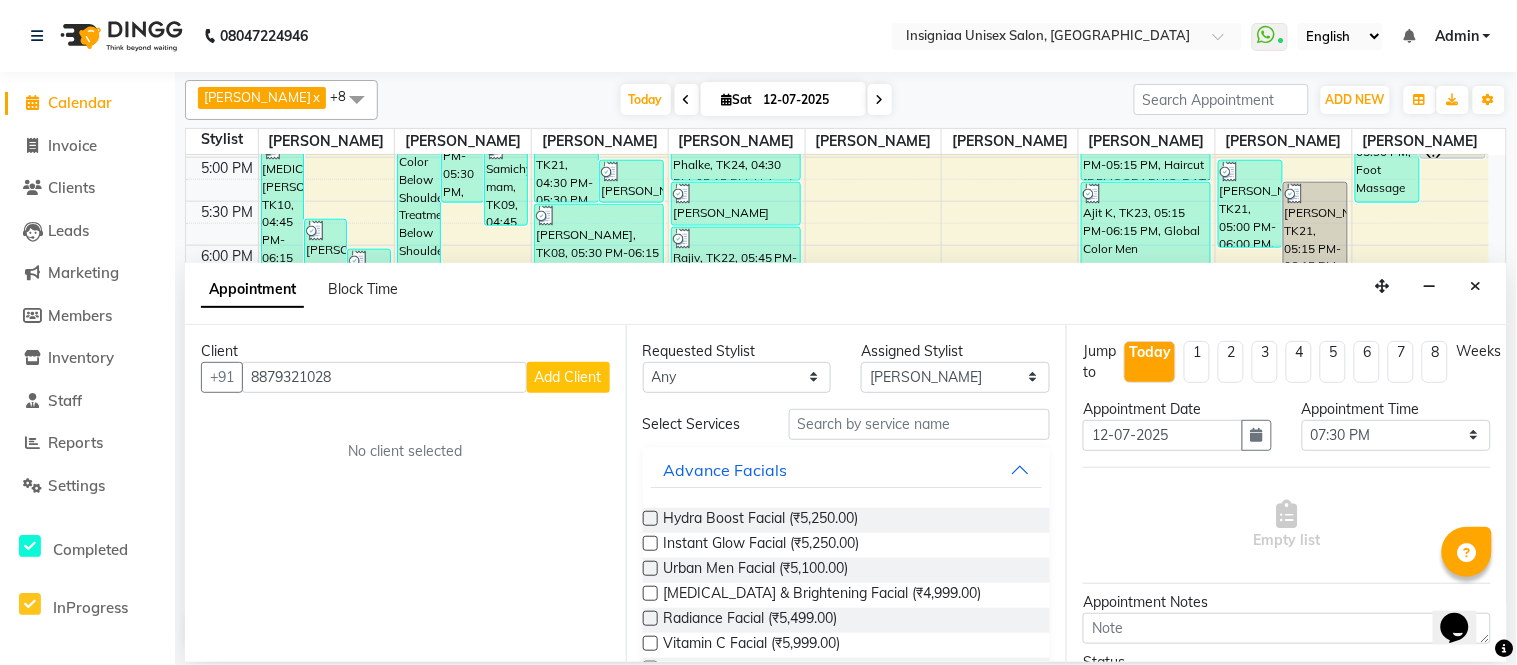 click on "Add Client" at bounding box center [568, 377] 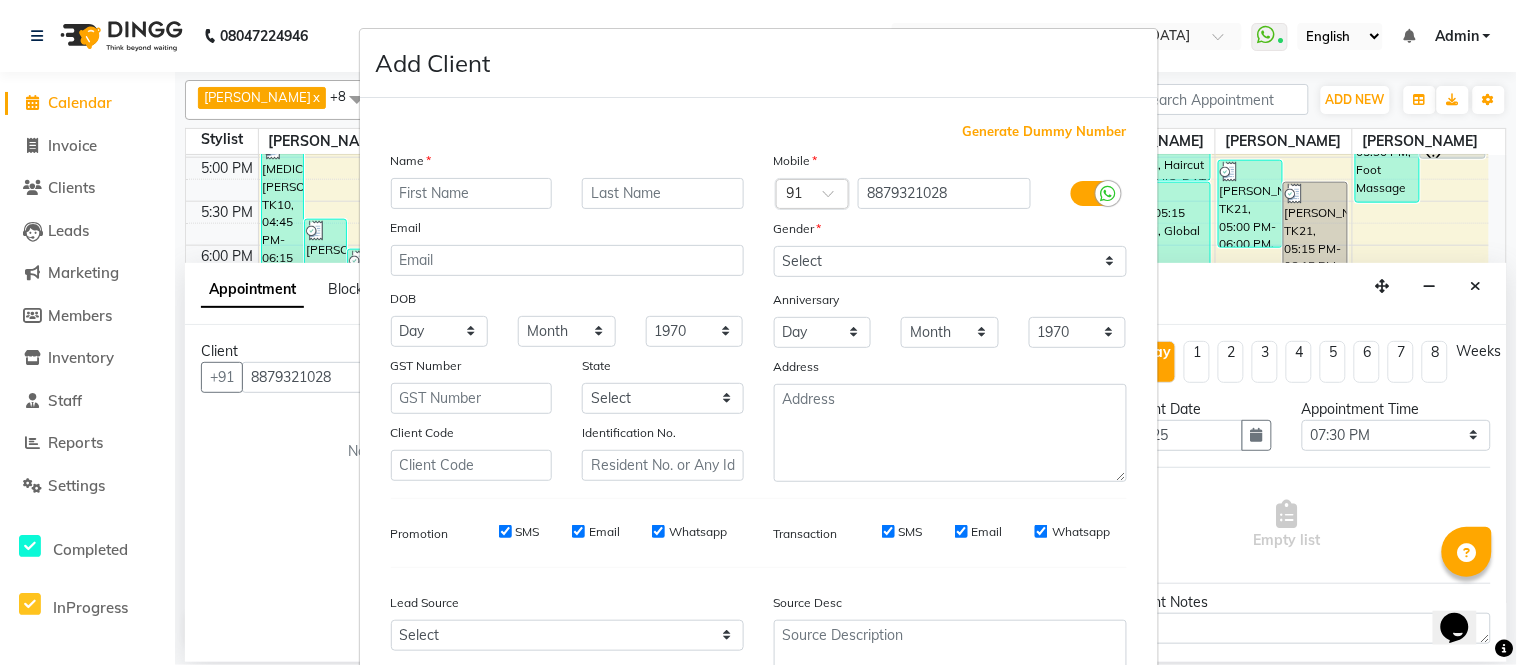 click on "Name Email DOB Day 01 02 03 04 05 06 07 08 09 10 11 12 13 14 15 16 17 18 19 20 21 22 23 24 25 26 27 28 29 30 31 Month January February March April May June July August September October November December 1940 1941 1942 1943 1944 1945 1946 1947 1948 1949 1950 1951 1952 1953 1954 1955 1956 1957 1958 1959 1960 1961 1962 1963 1964 1965 1966 1967 1968 1969 1970 1971 1972 1973 1974 1975 1976 1977 1978 1979 1980 1981 1982 1983 1984 1985 1986 1987 1988 1989 1990 1991 1992 1993 1994 1995 1996 1997 1998 1999 2000 2001 2002 2003 2004 2005 2006 2007 2008 2009 2010 2011 2012 2013 2014 2015 2016 2017 2018 2019 2020 2021 2022 2023 2024 GST Number State Select Andaman and Nicobar Islands Andhra Pradesh Arunachal Pradesh Assam Bihar Chandigarh Chhattisgarh Dadra and Nagar Haveli Daman and Diu Delhi Goa Gujarat Haryana Himachal Pradesh Jammu and Kashmir Jharkhand Karnataka Kerala Lakshadweep Madhya Pradesh Maharashtra Manipur Meghalaya Mizoram Nagaland Odisha Pondicherry Punjab Rajasthan Sikkim Tamil Nadu Telangana Tripura" at bounding box center [567, 316] 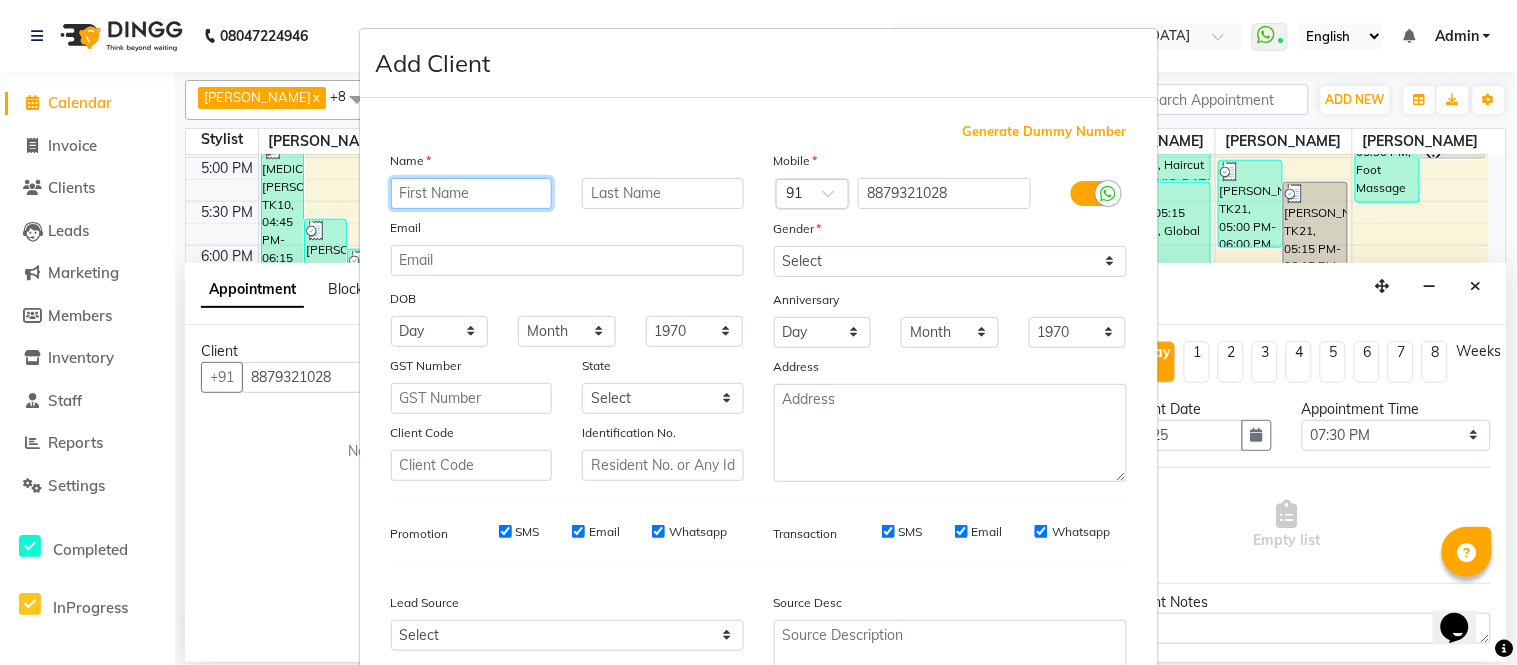 click at bounding box center [472, 193] 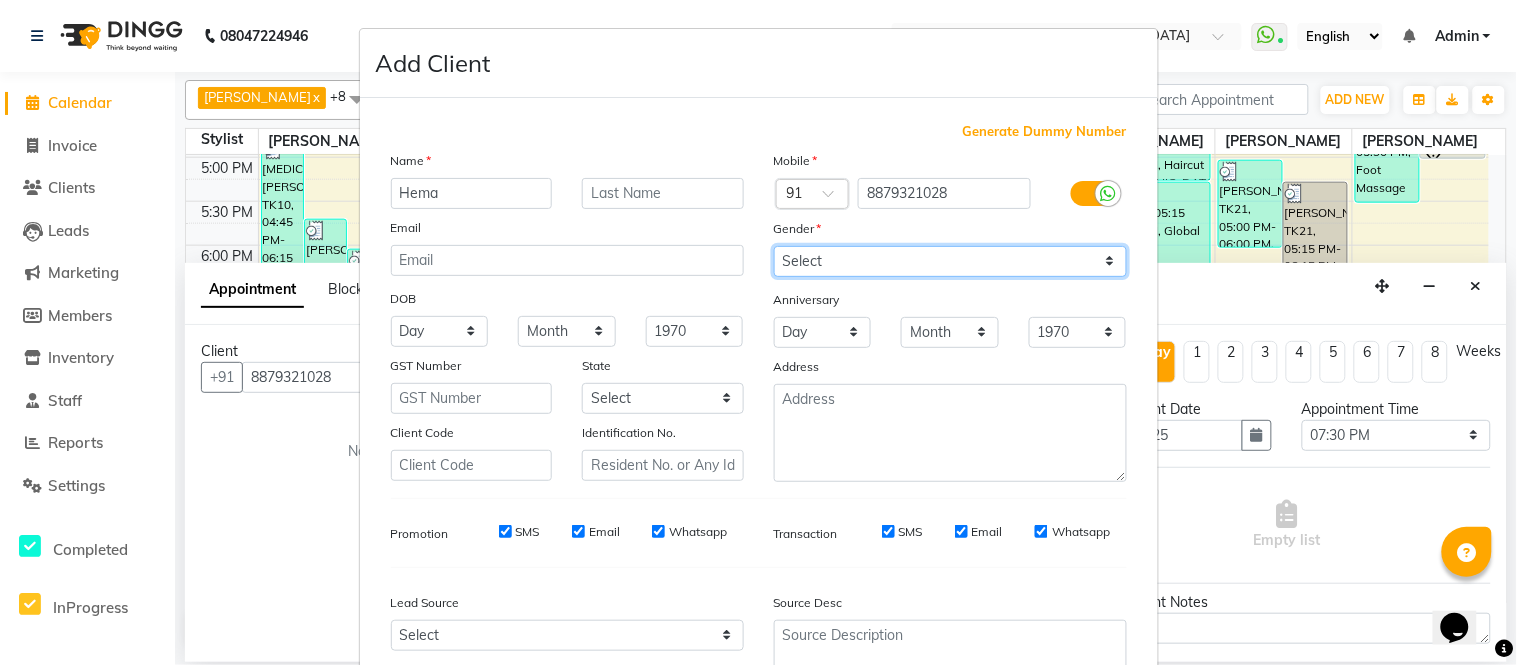 click on "Select Male Female Other Prefer Not To Say" at bounding box center (950, 261) 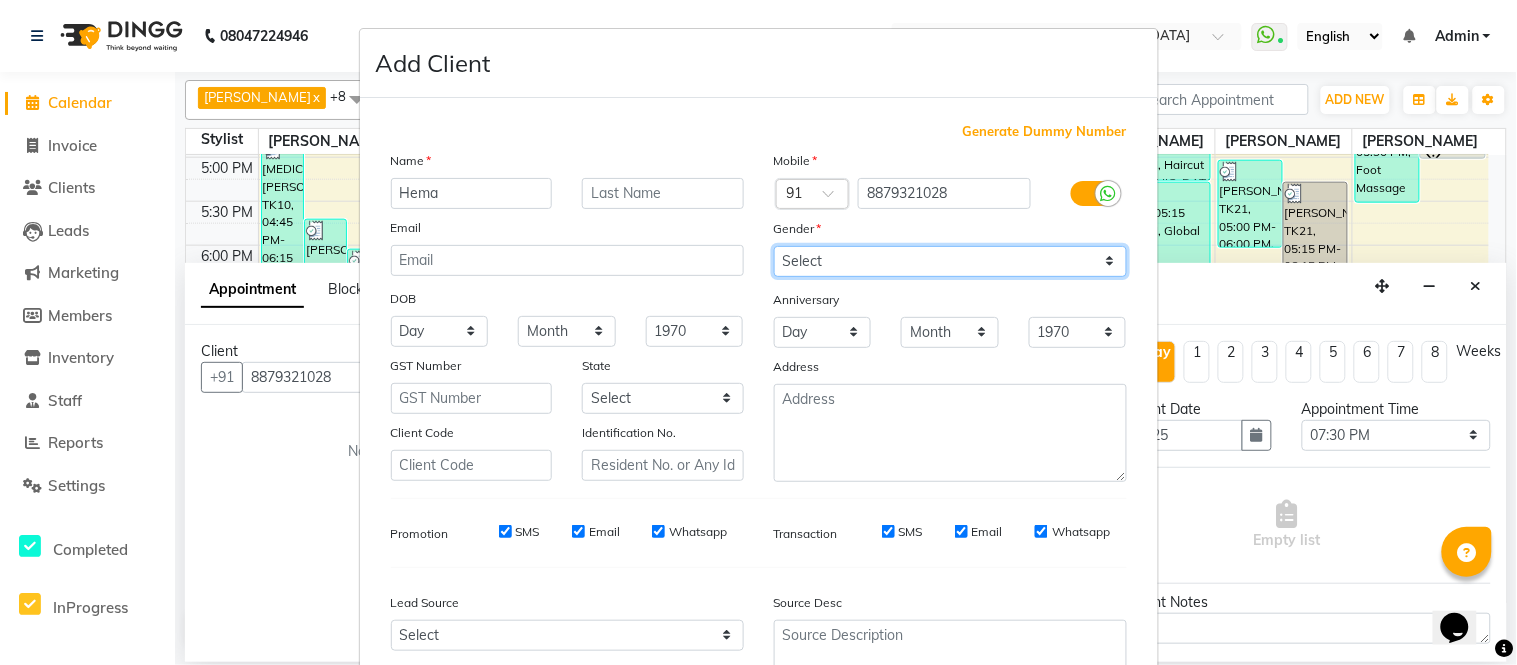 click on "Select Male Female Other Prefer Not To Say" at bounding box center (950, 261) 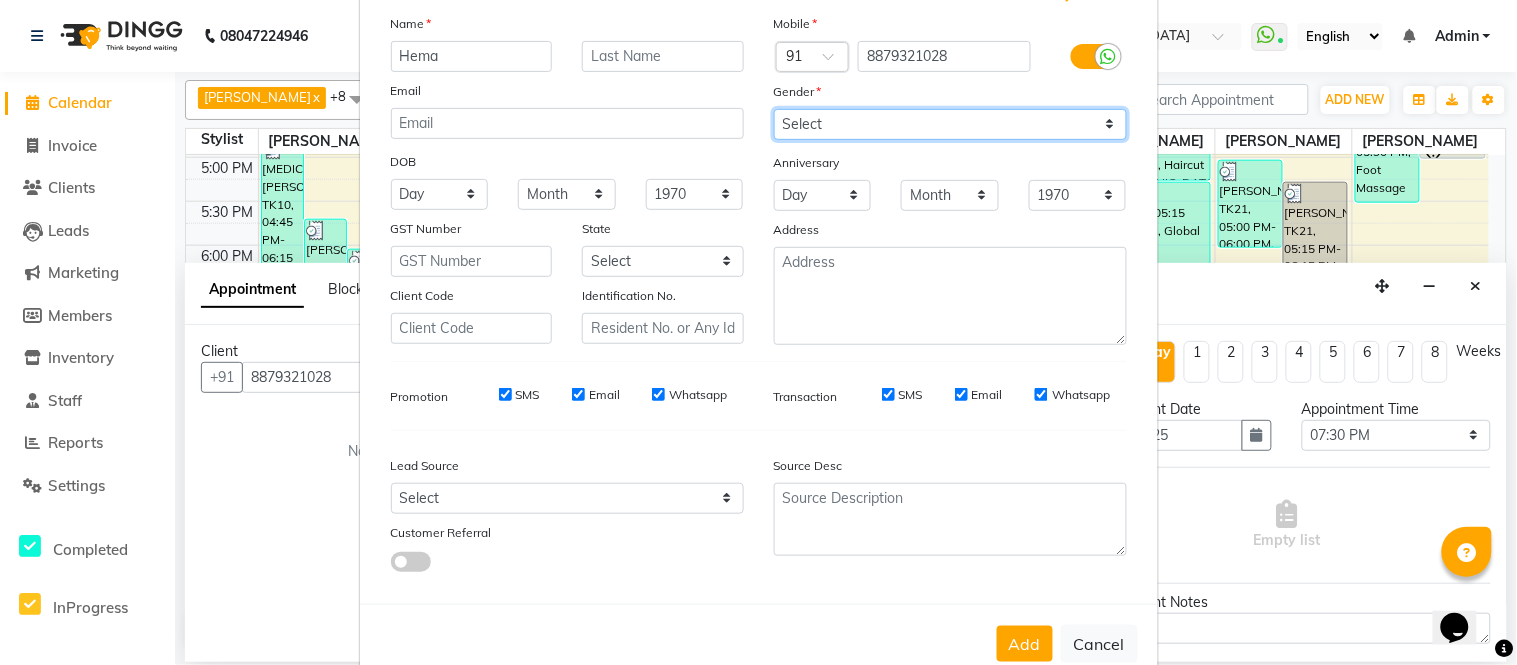 scroll, scrollTop: 185, scrollLeft: 0, axis: vertical 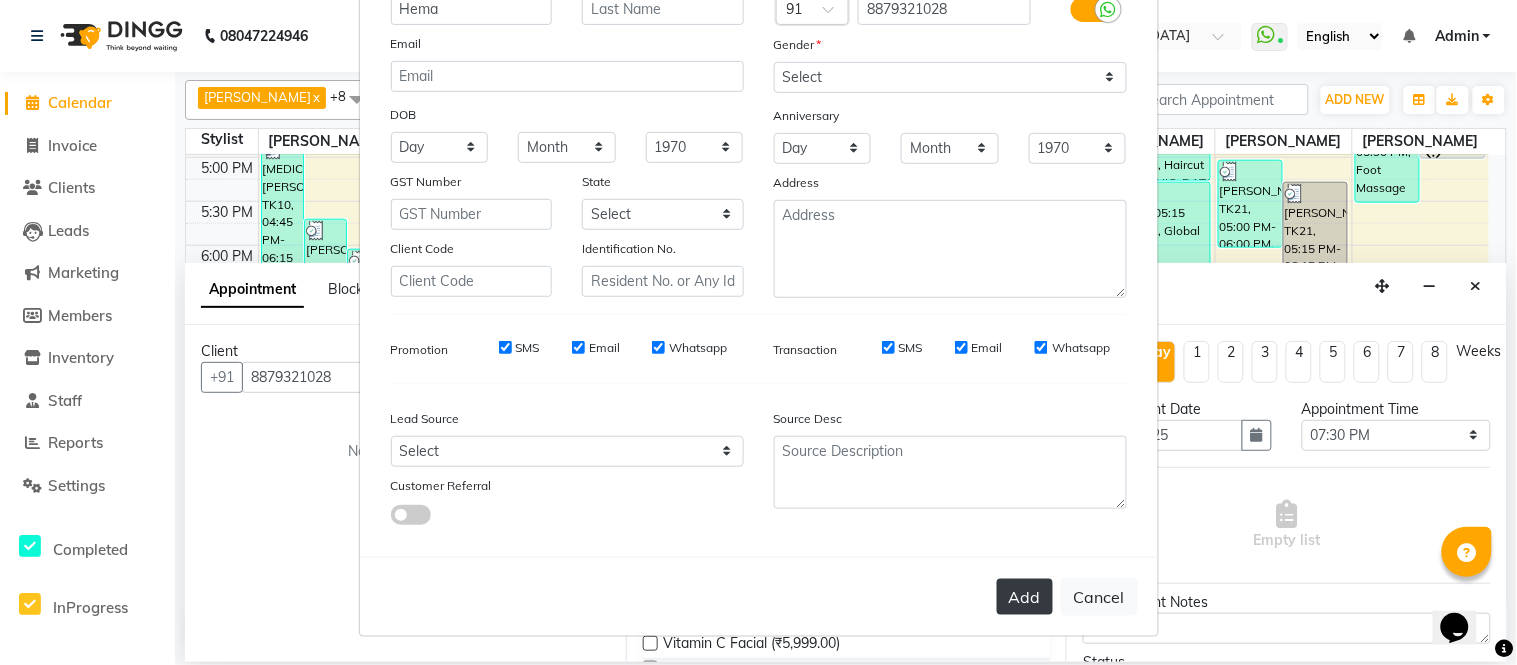 click on "Add" at bounding box center [1025, 597] 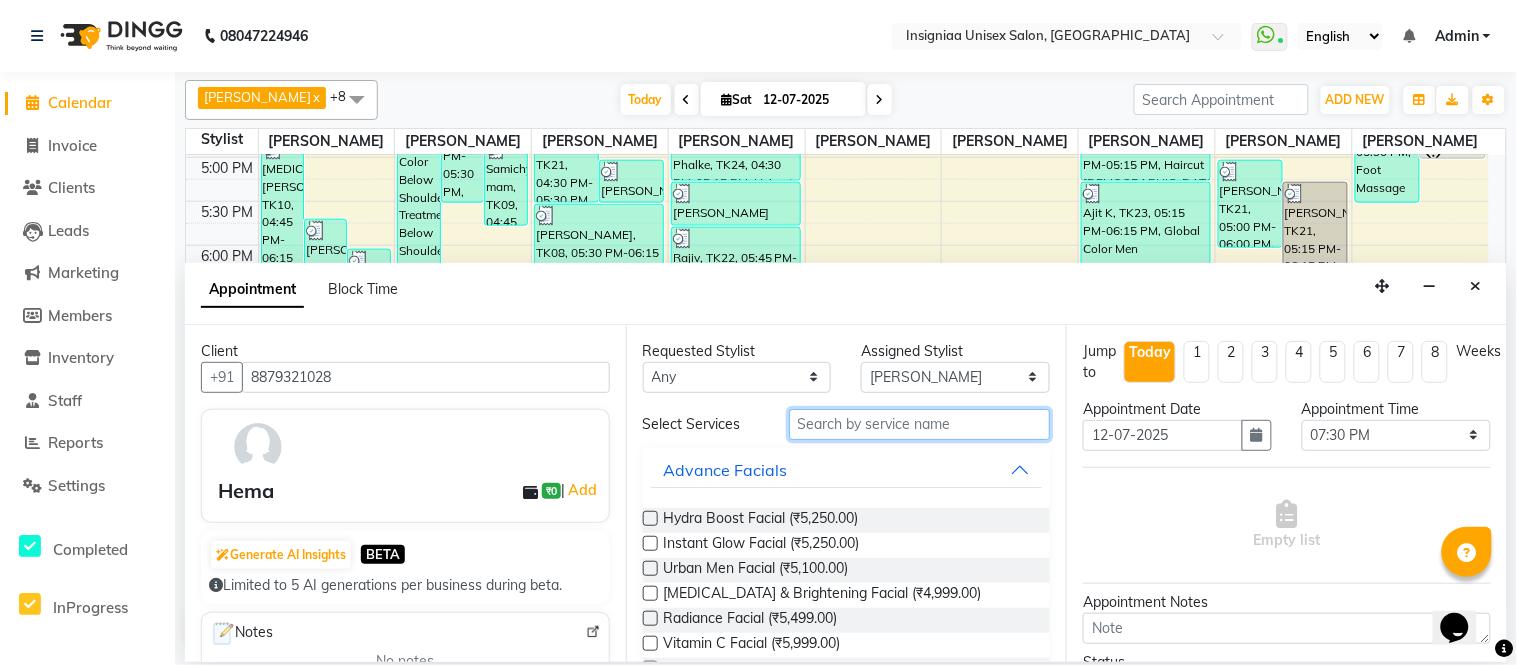 click at bounding box center (920, 424) 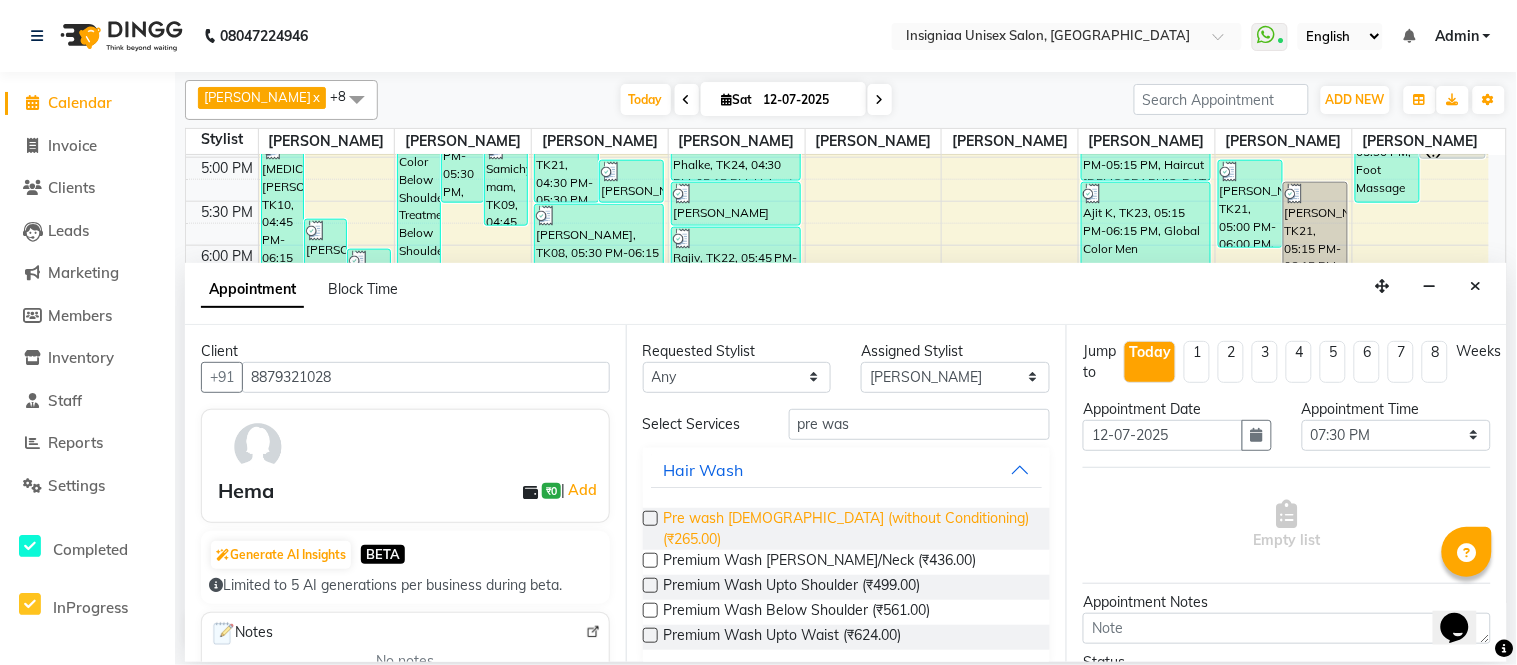 click on "Pre wash Female (without Conditioning) (₹265.00)" at bounding box center (849, 529) 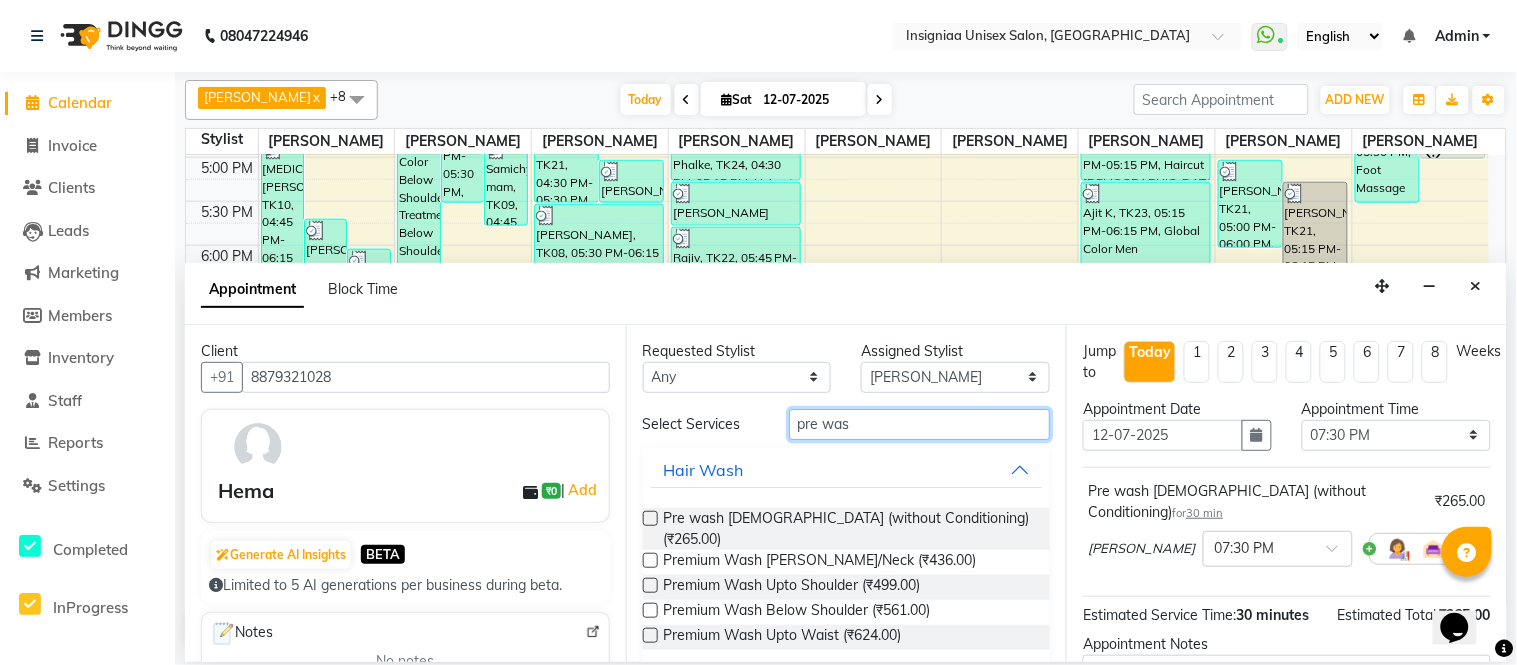 drag, startPoint x: 883, startPoint y: 417, endPoint x: 632, endPoint y: 415, distance: 251.00797 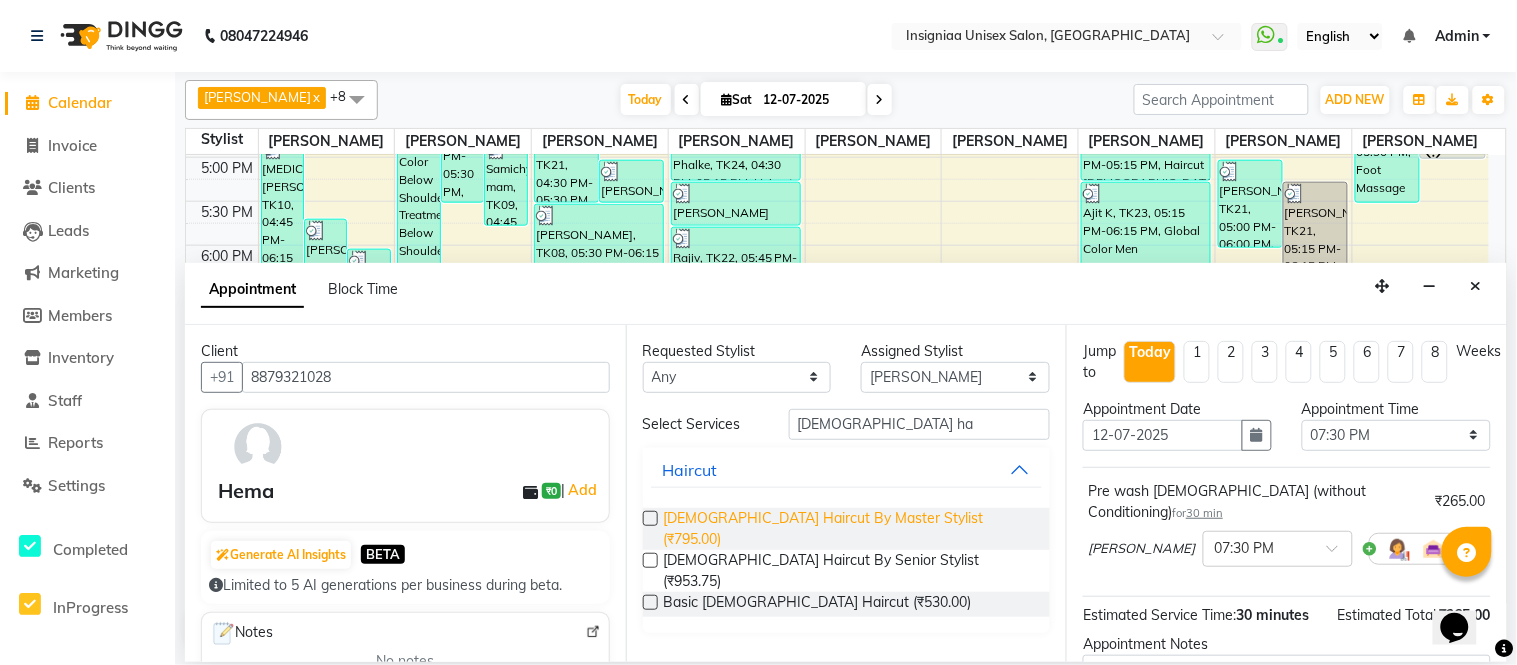 click on "Female Haircut By Master Stylist (₹795.00)" at bounding box center [849, 529] 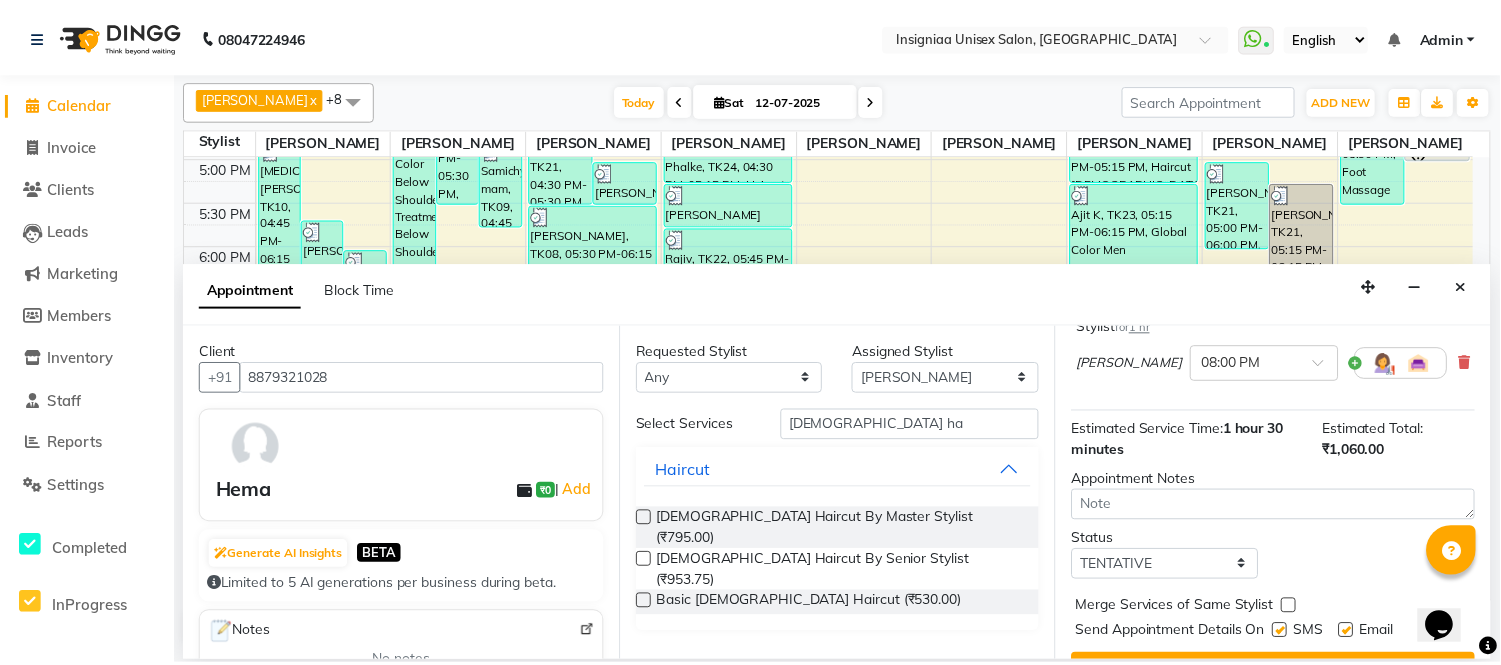 scroll, scrollTop: 300, scrollLeft: 0, axis: vertical 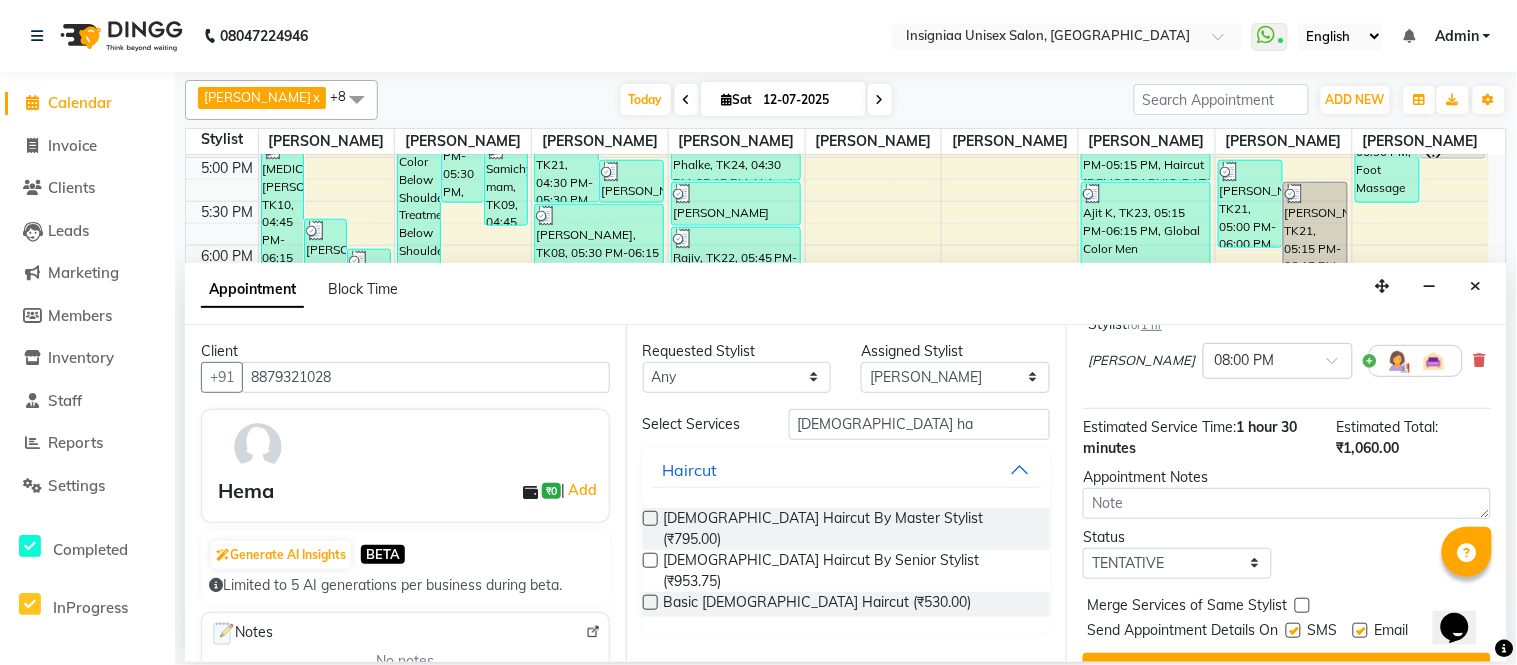 click on "SMS" at bounding box center [1319, 632] 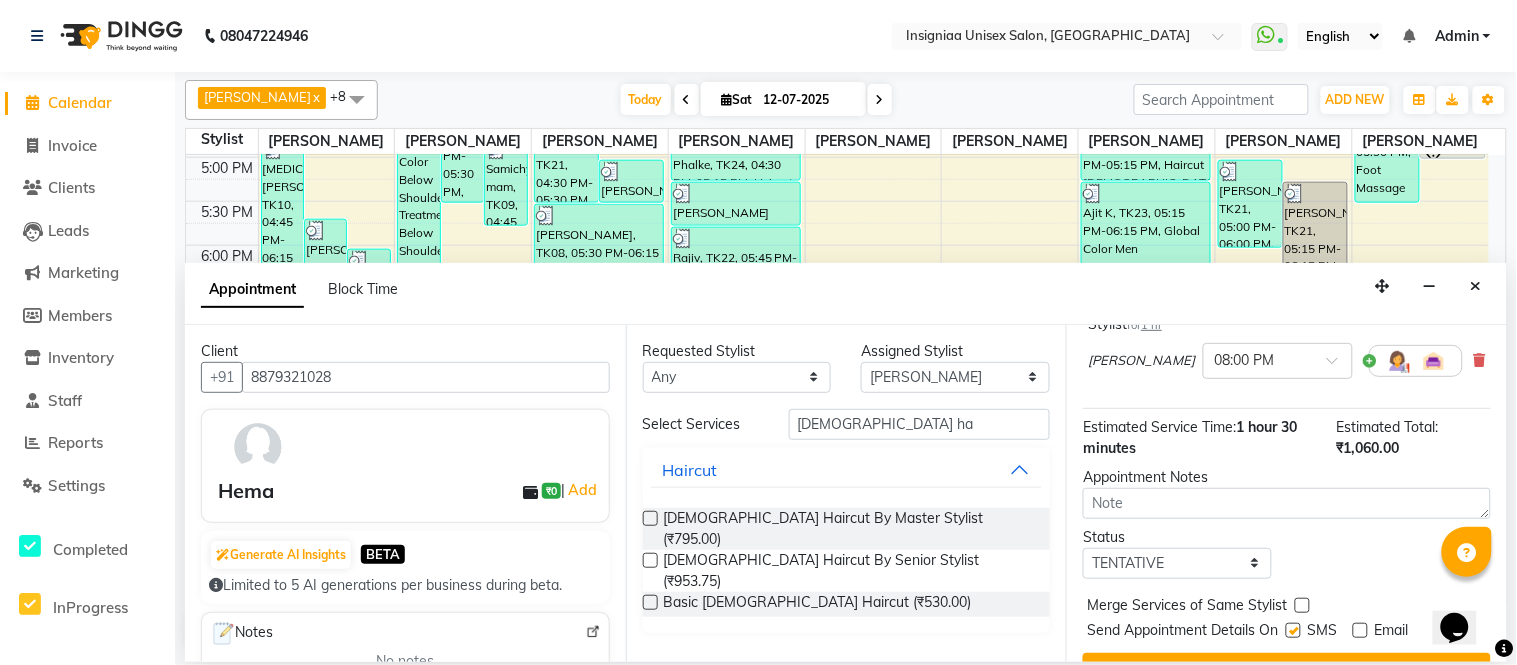 click at bounding box center [1293, 630] 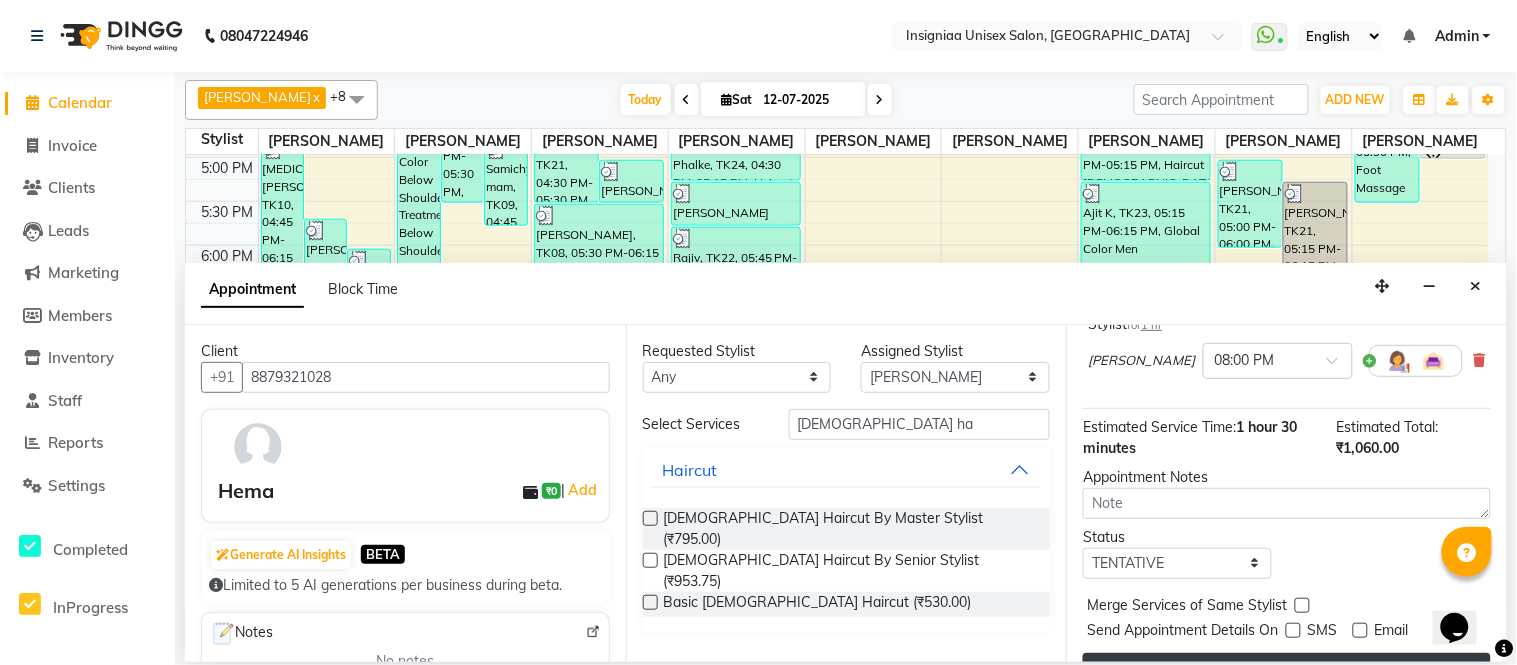 click on "Book" at bounding box center (1287, 671) 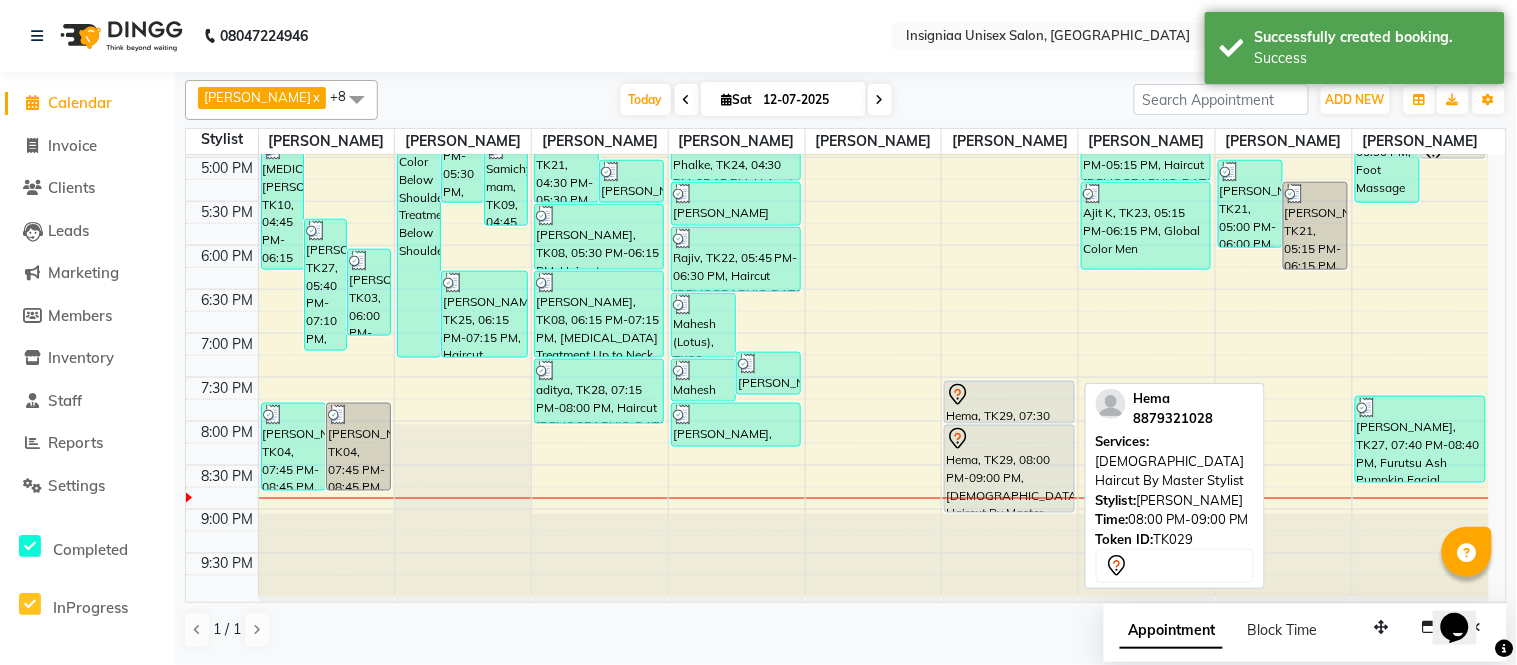 click on "Hema, TK29, 08:00 PM-09:00 PM, [DEMOGRAPHIC_DATA] Haircut By Master Stylist" at bounding box center (1009, 469) 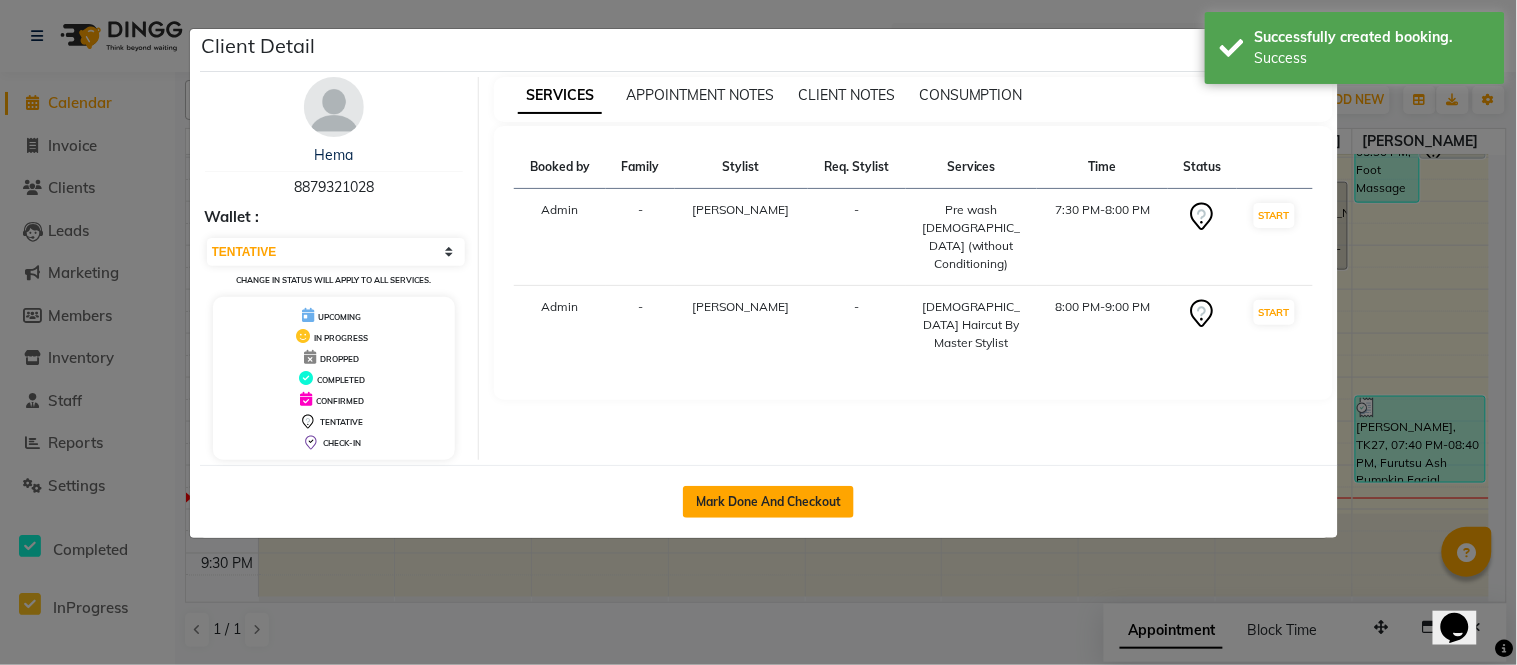 click on "Mark Done And Checkout" 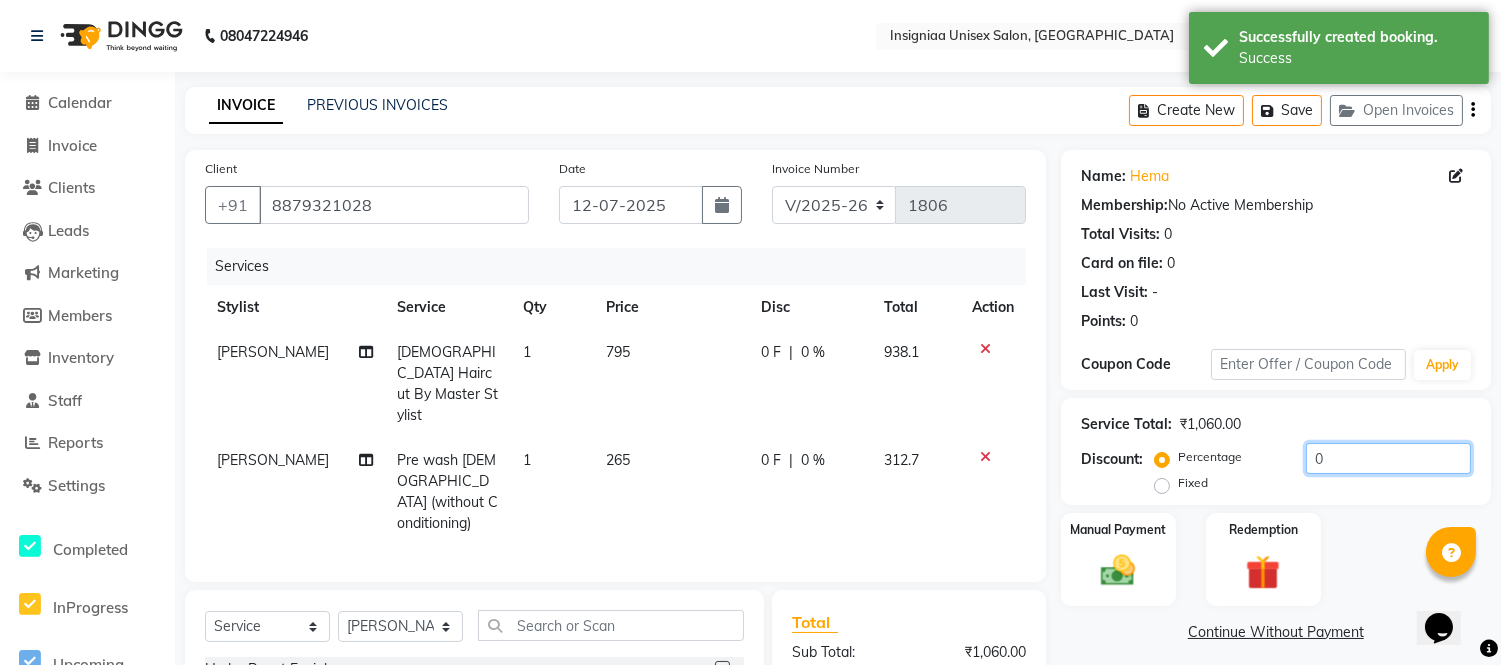 click on "0" 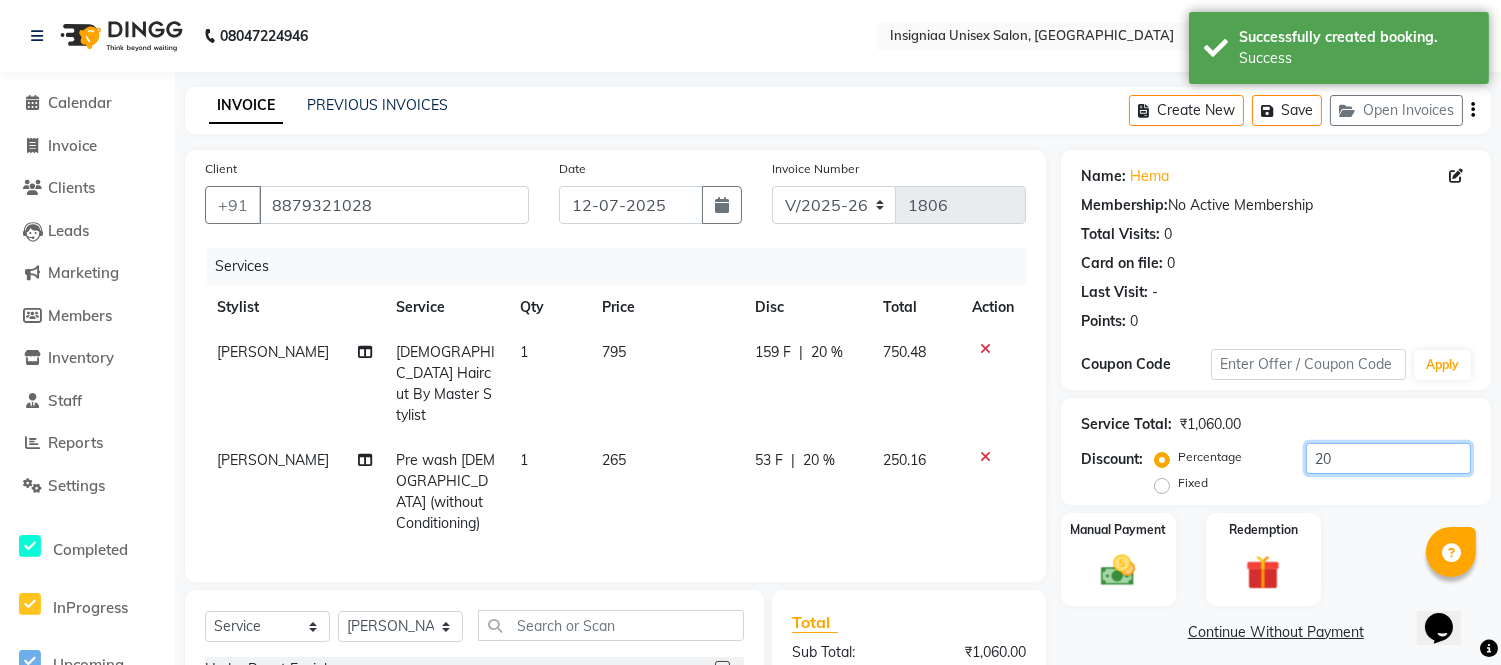 scroll, scrollTop: 244, scrollLeft: 0, axis: vertical 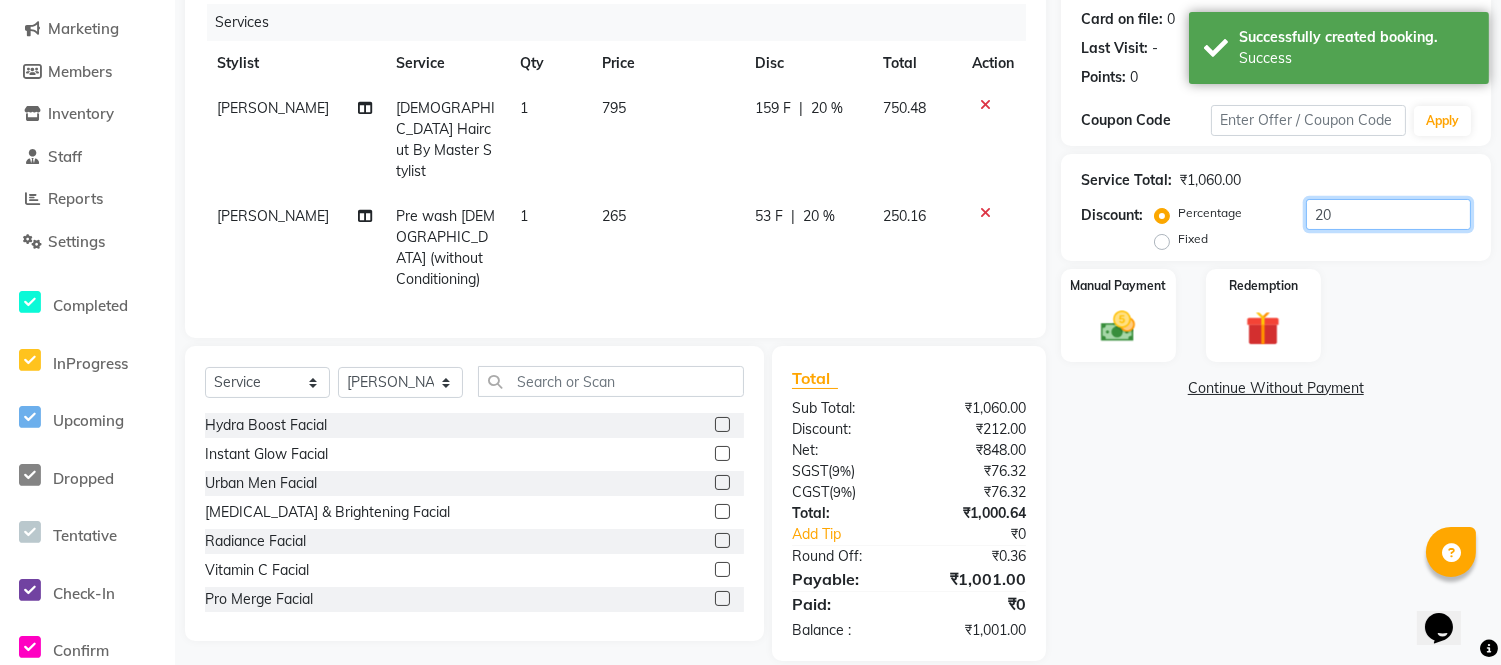 click on "20" 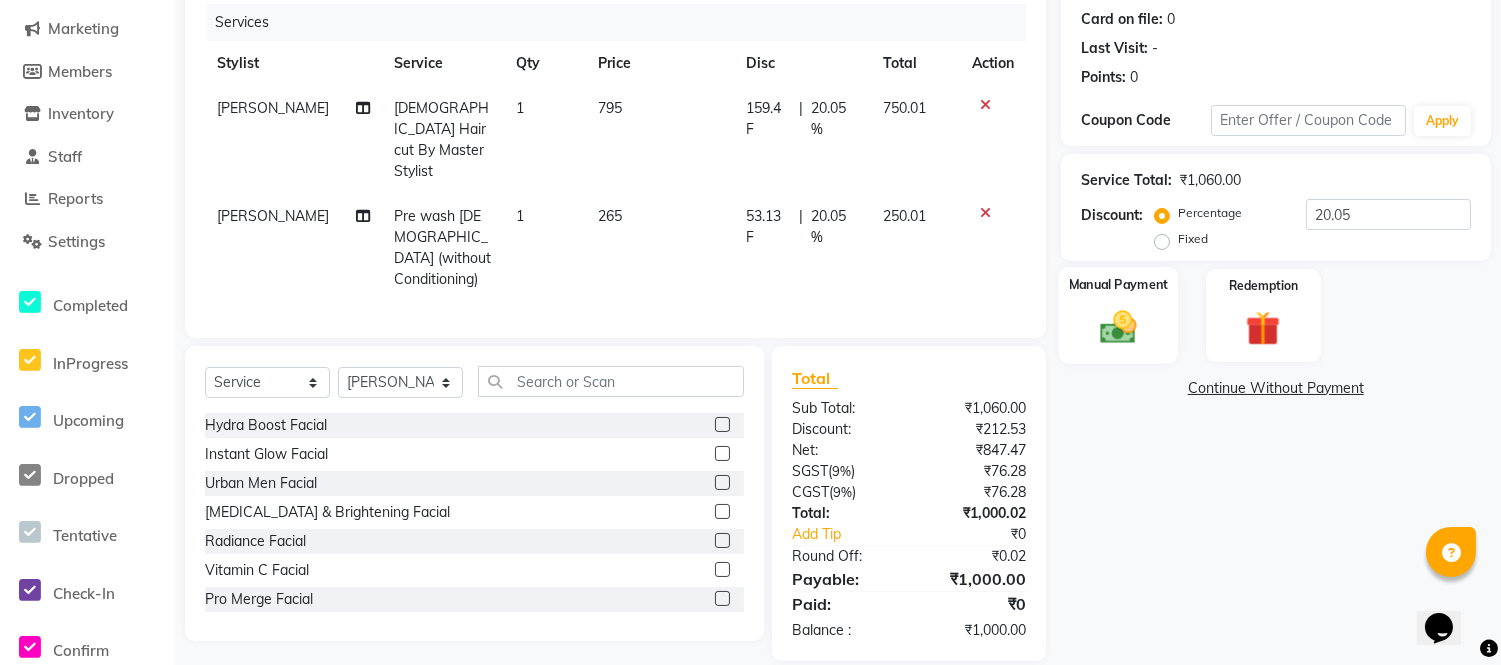 click 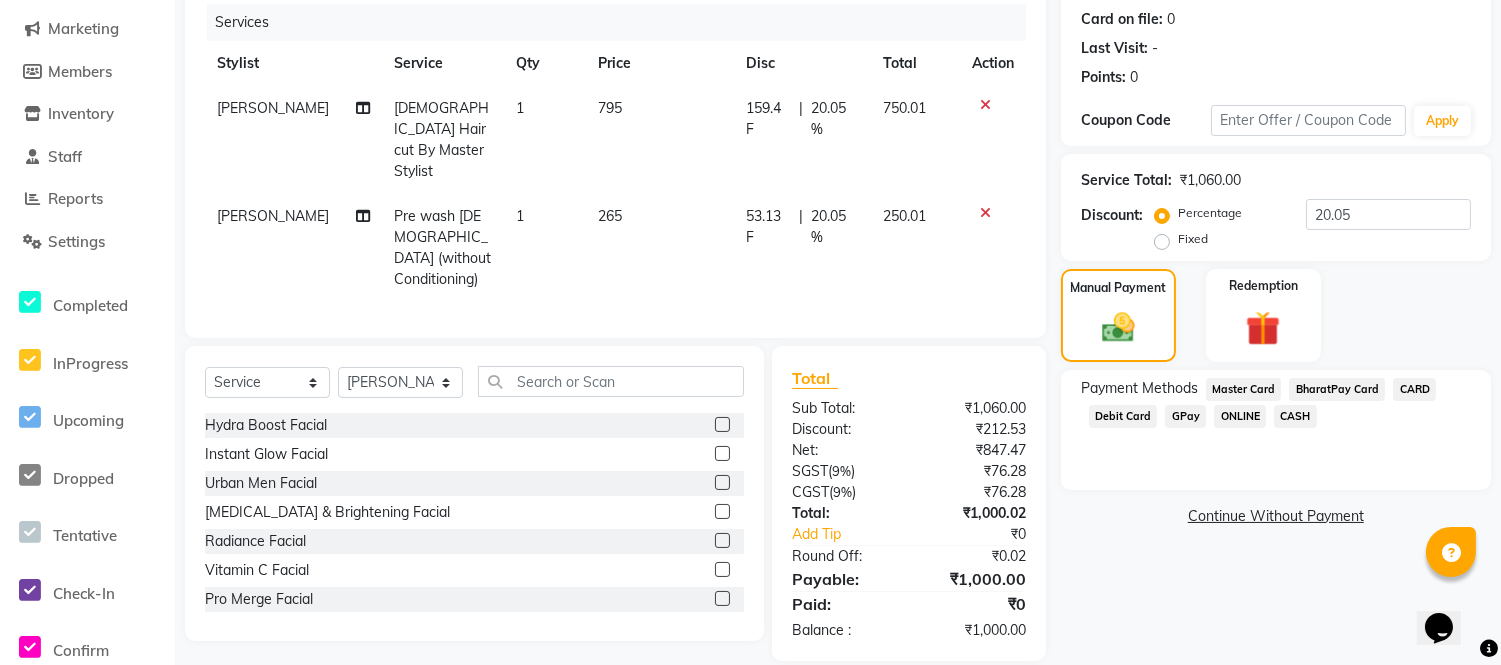 click on "CARD" 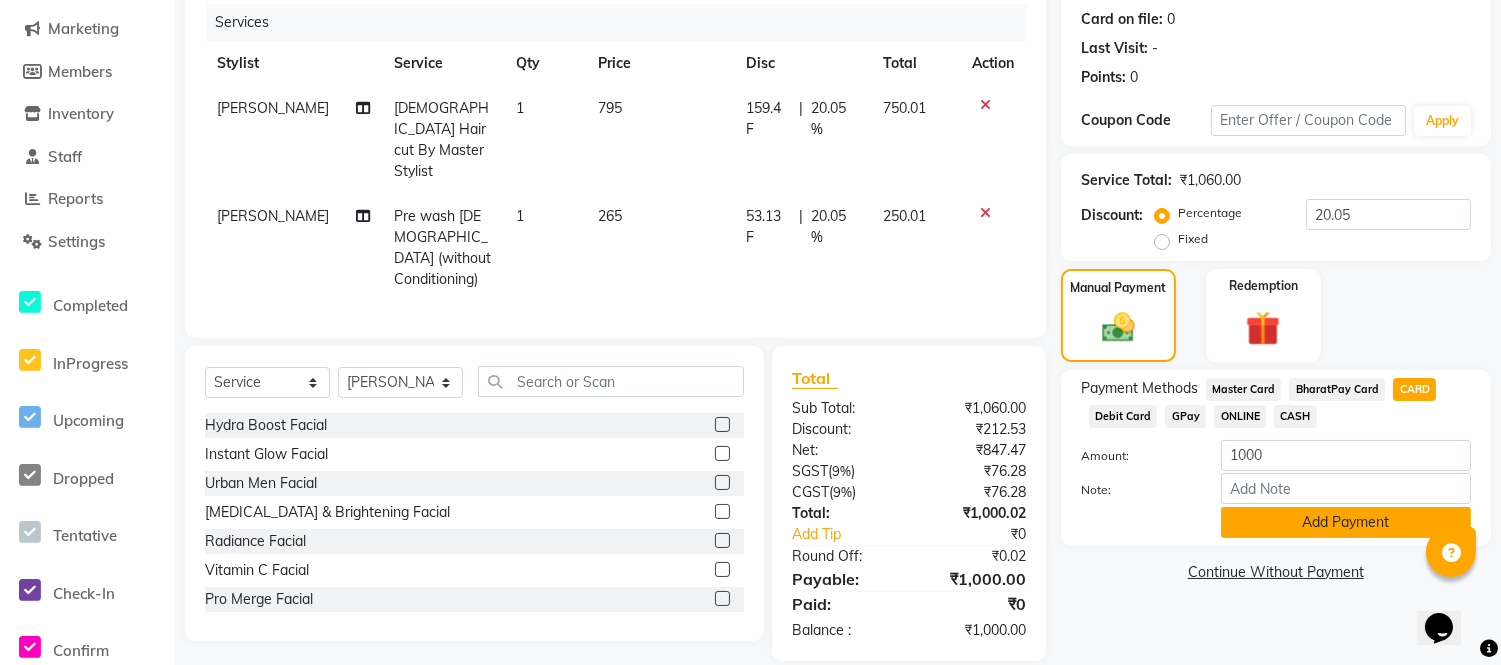 click on "Add Payment" 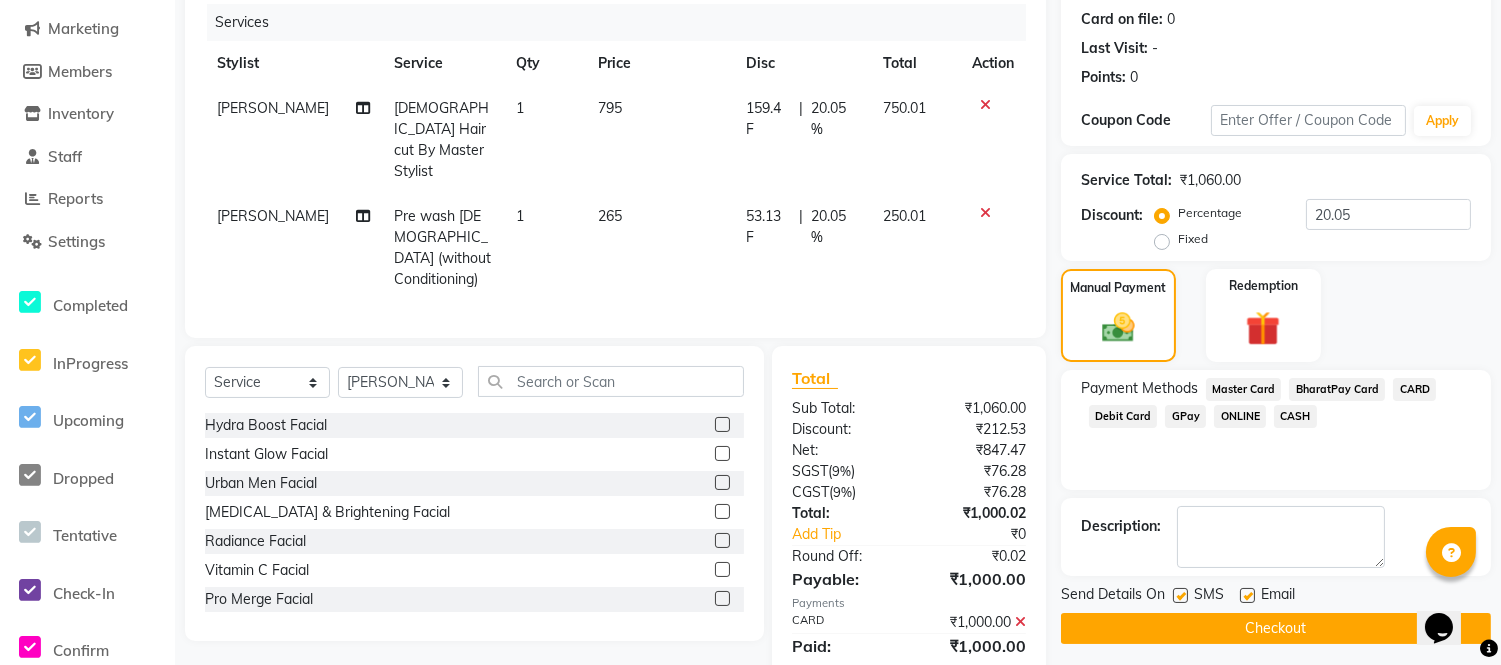 scroll, scrollTop: 286, scrollLeft: 0, axis: vertical 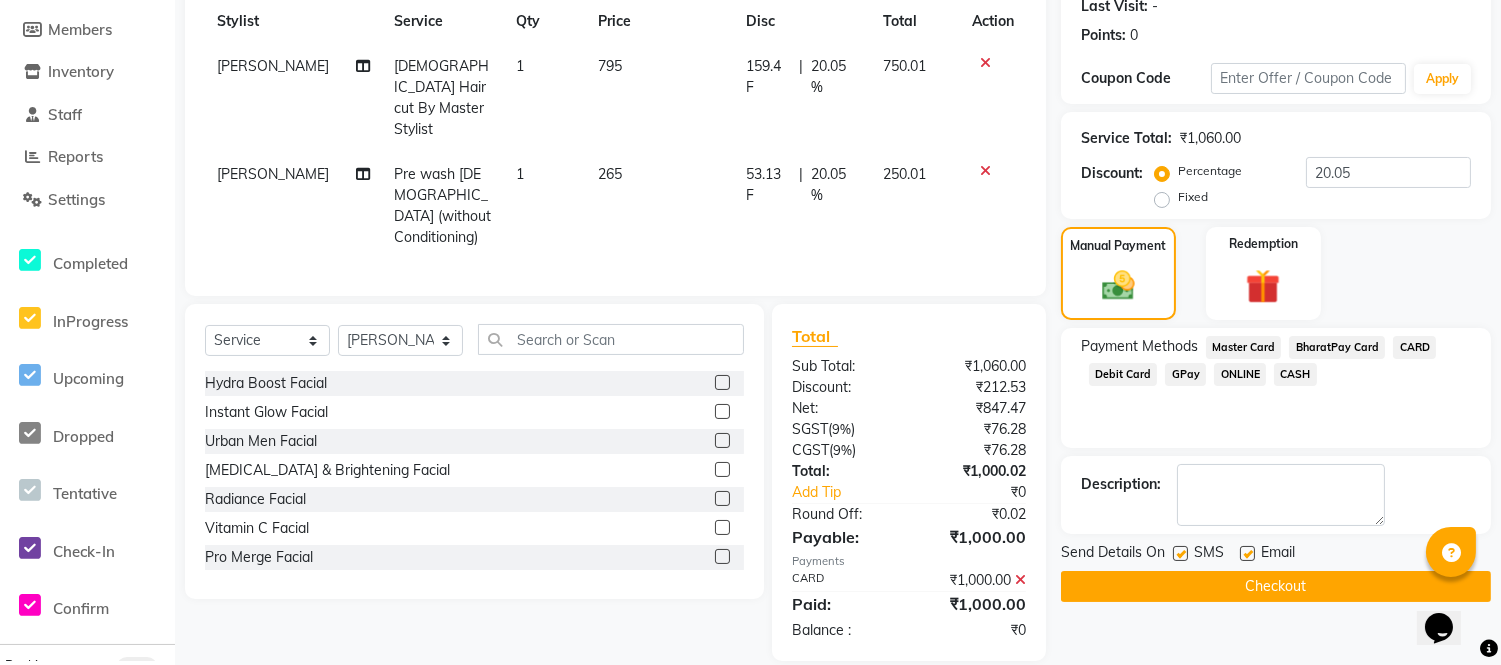 click 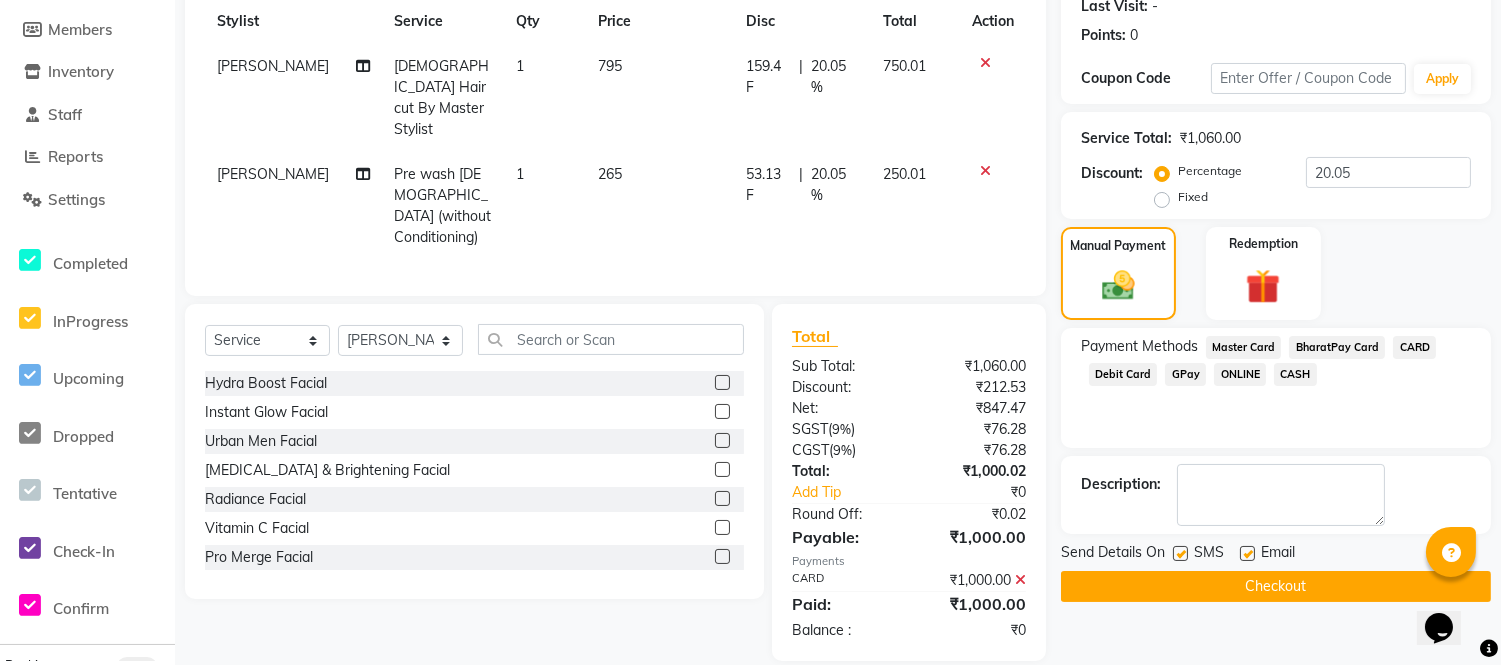 click at bounding box center [1246, 554] 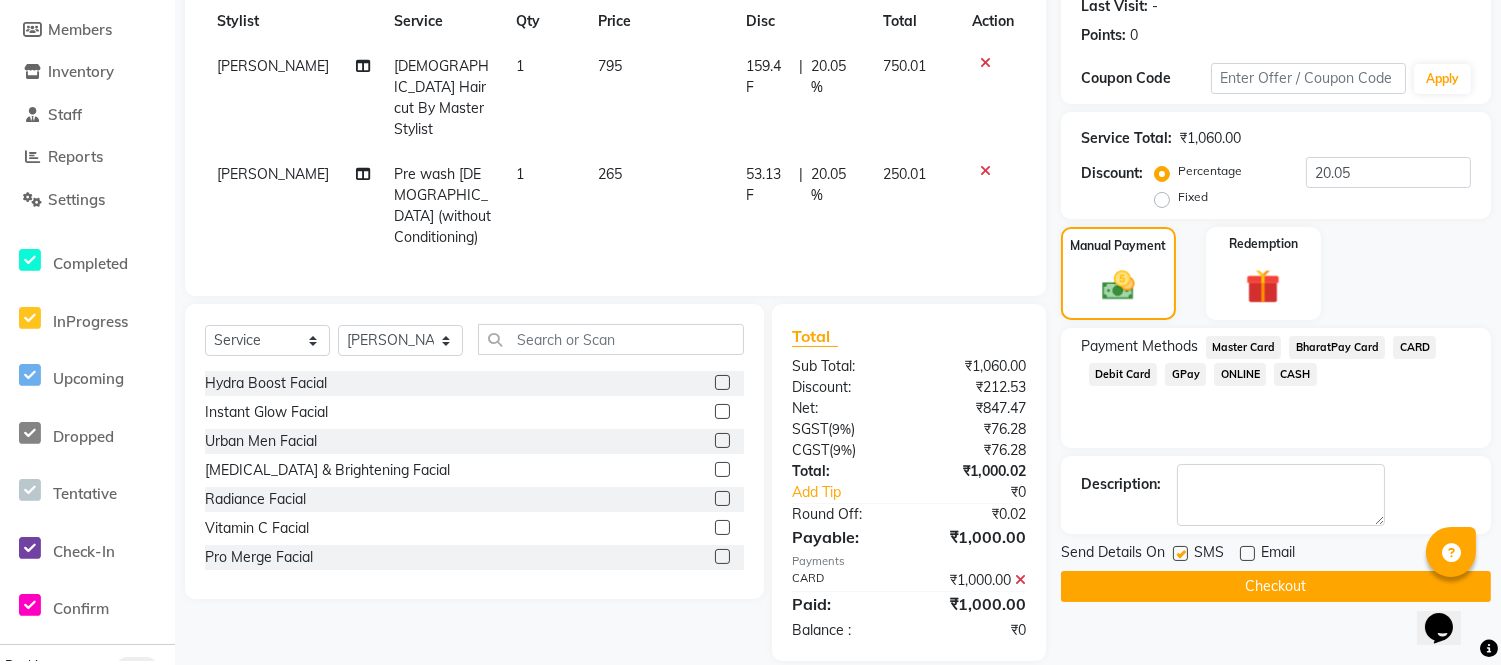 click 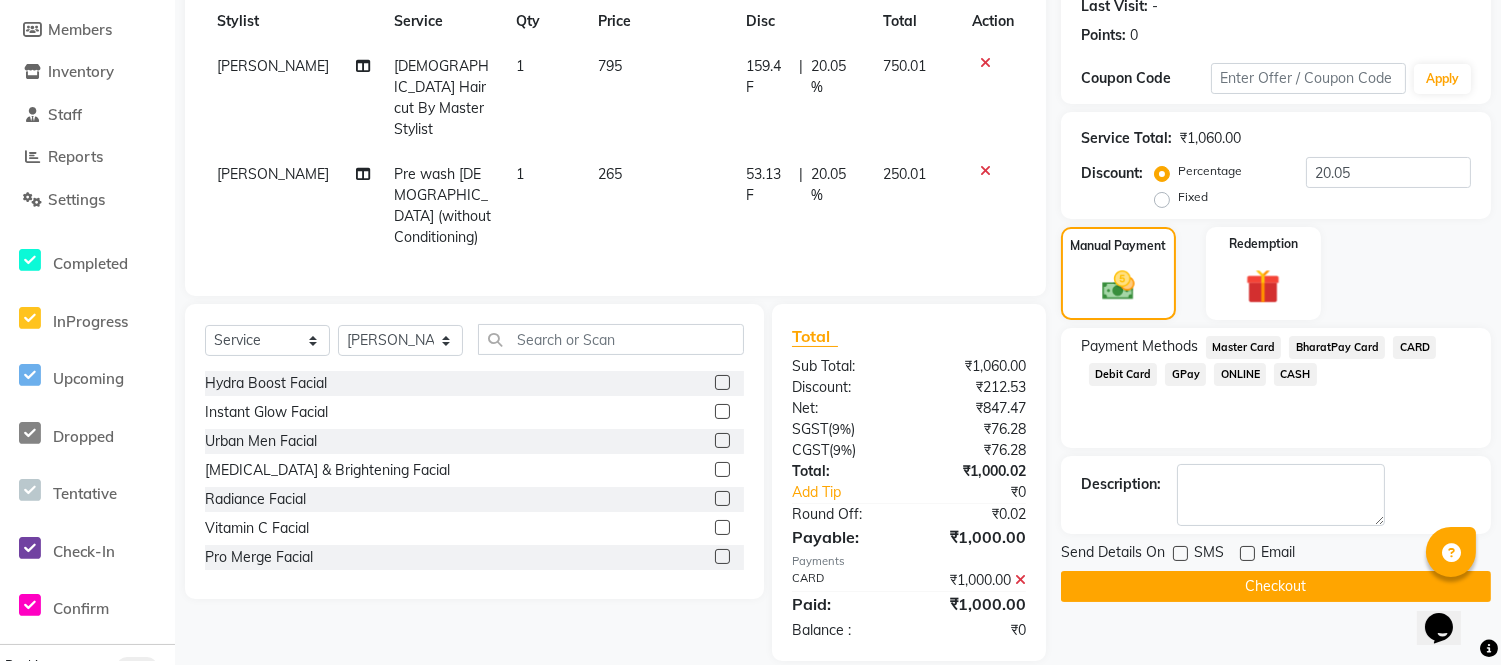click on "Checkout" 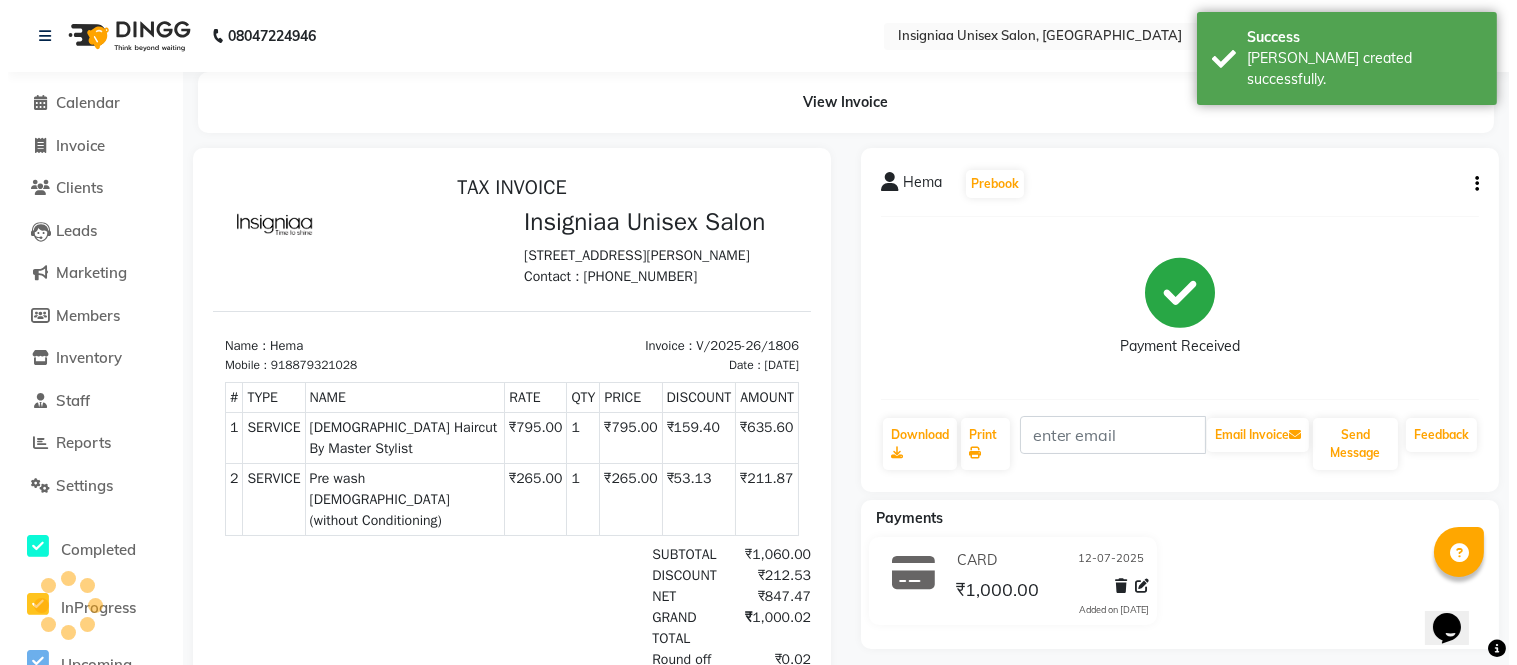 scroll, scrollTop: 0, scrollLeft: 0, axis: both 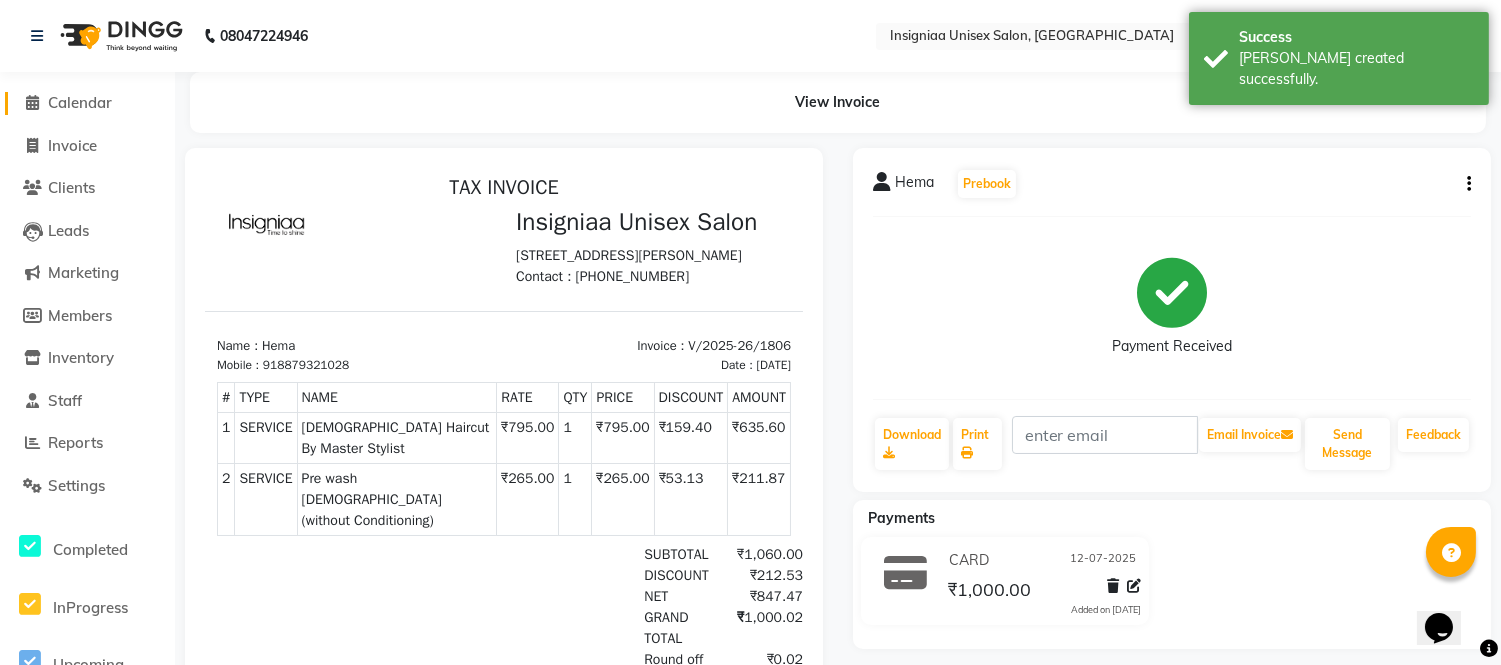 click on "Calendar" 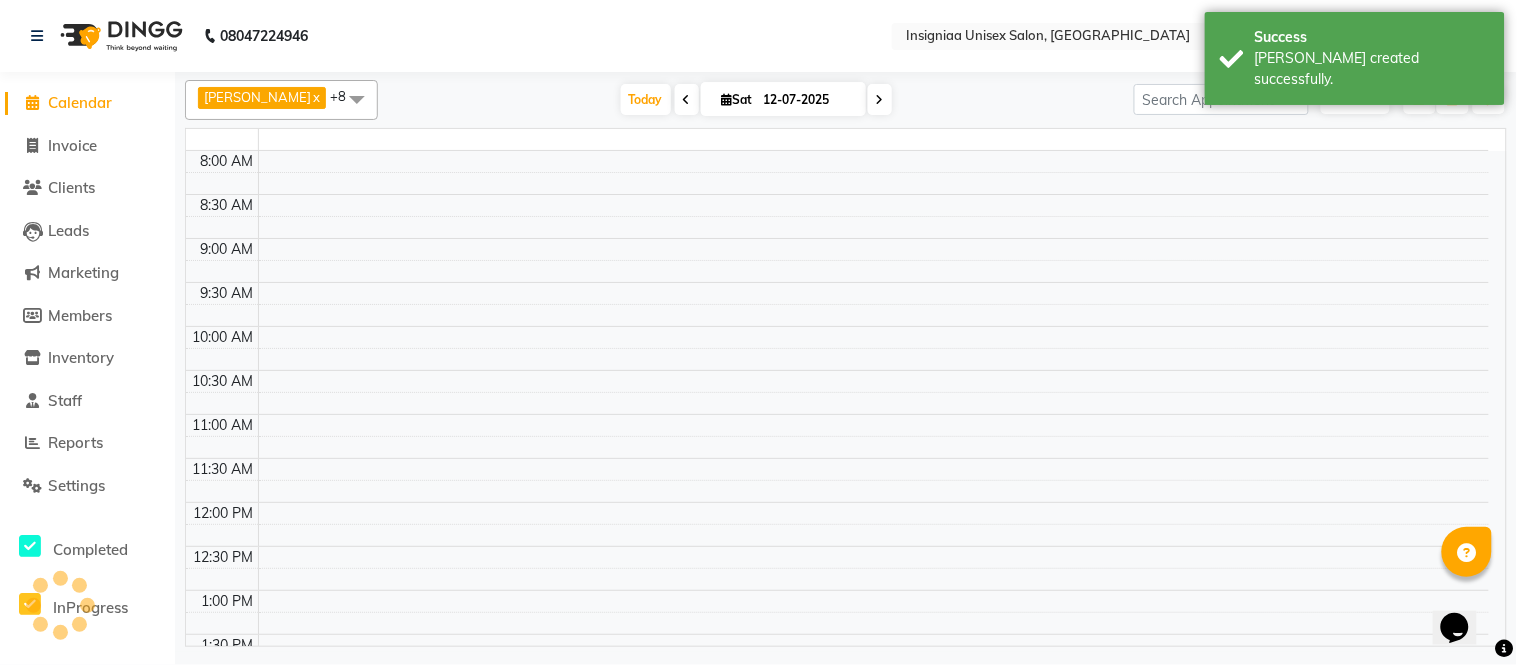 scroll, scrollTop: 596, scrollLeft: 0, axis: vertical 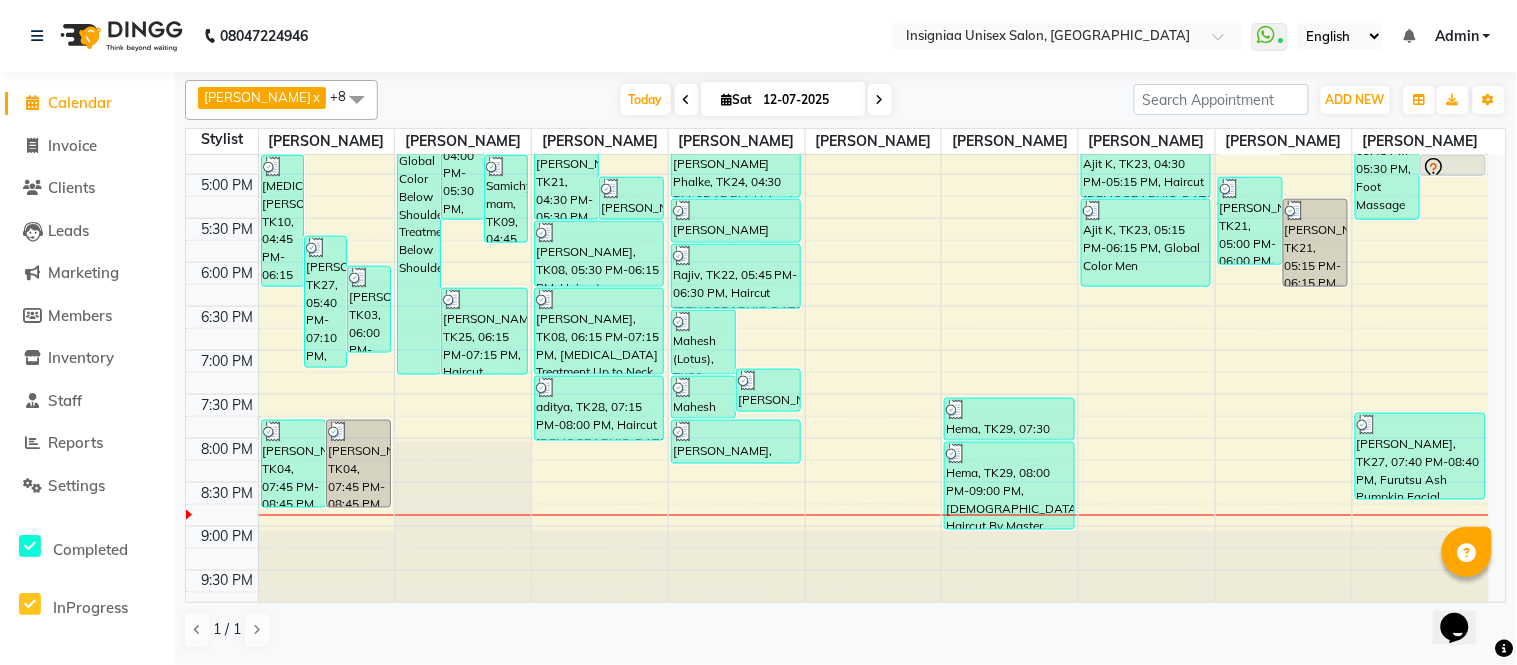 click at bounding box center [880, 99] 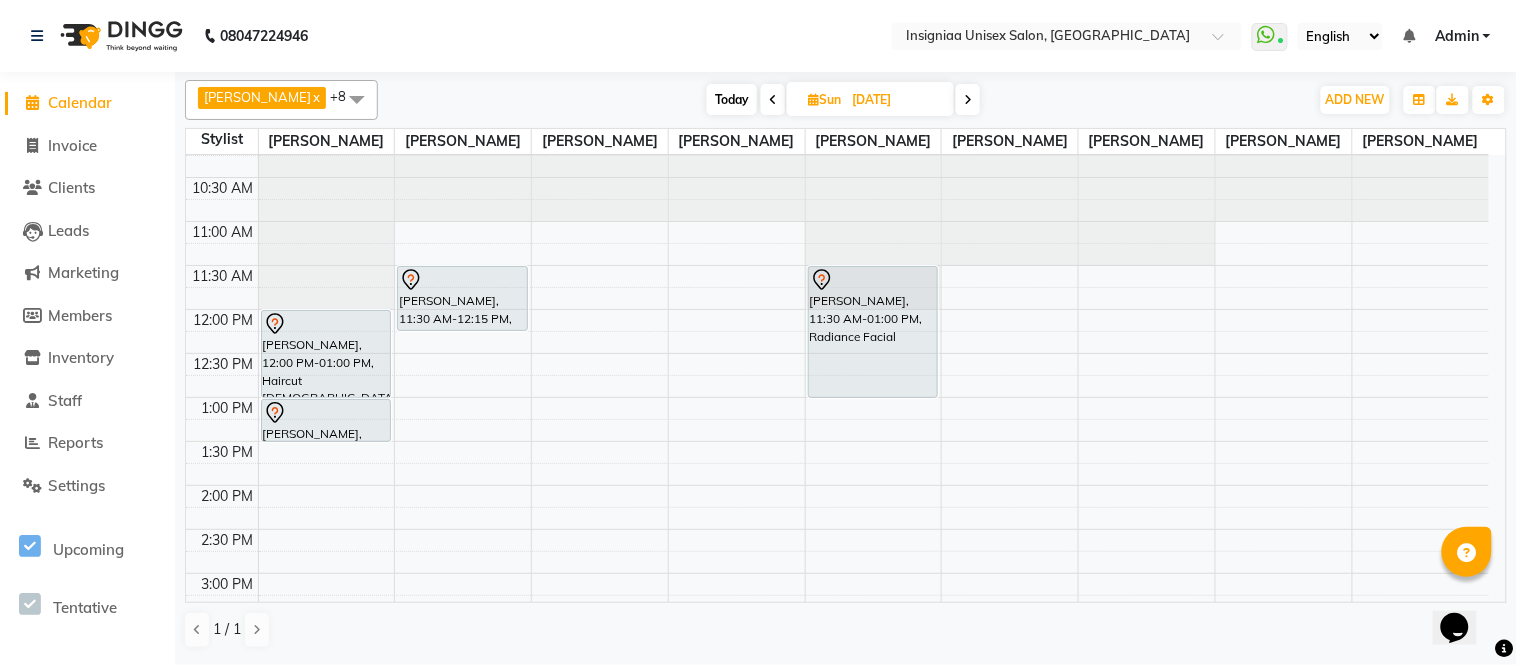 scroll, scrollTop: 0, scrollLeft: 0, axis: both 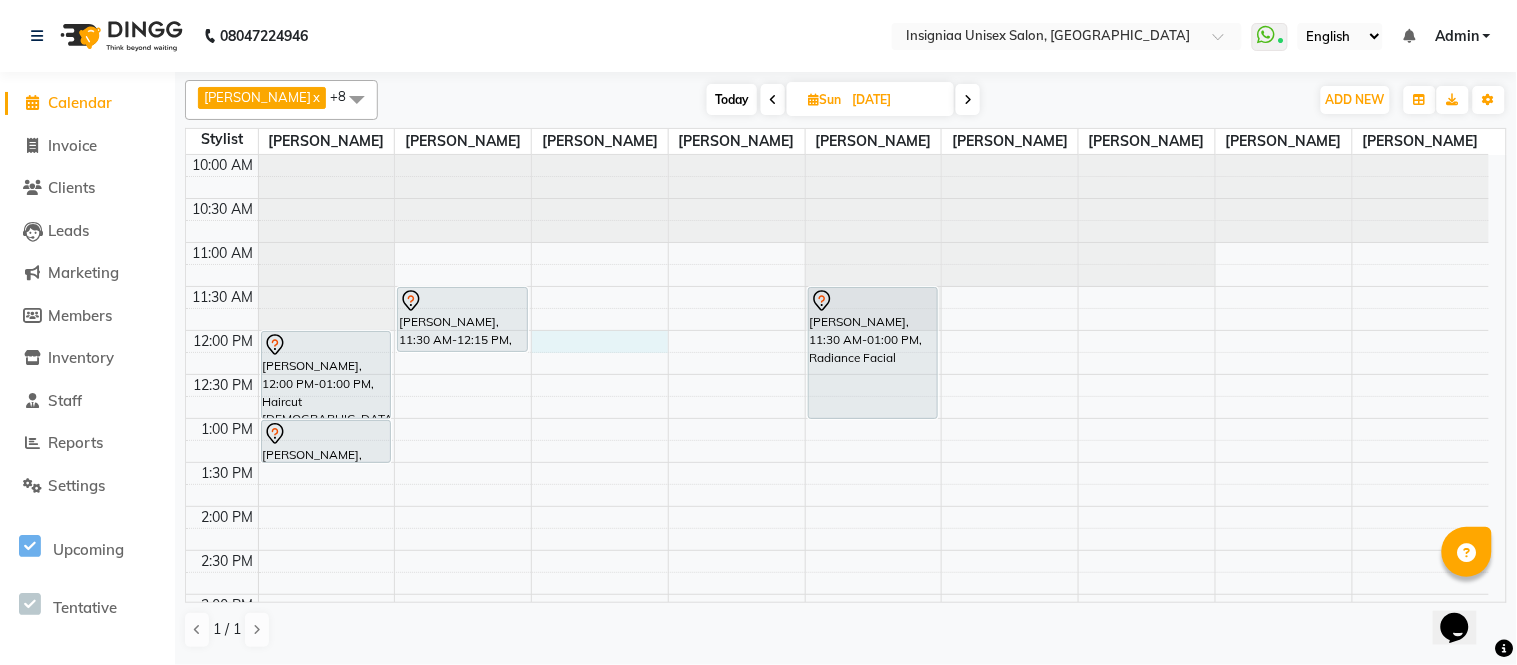 click on "10:00 AM 10:30 AM 11:00 AM 11:30 AM 12:00 PM 12:30 PM 1:00 PM 1:30 PM 2:00 PM 2:30 PM 3:00 PM 3:30 PM 4:00 PM 4:30 PM 5:00 PM 5:30 PM 6:00 PM 6:30 PM 7:00 PM 7:30 PM 8:00 PM 8:30 PM 9:00 PM 9:30 PM             Sagar Patel, 12:00 PM-01:00 PM, Haircut Male By Senior Stylist             Sagar Patel, 01:00 PM-01:30 PM, Beard Trim & Crafting             Piyush Agarawal, 06:30 PM-07:30 PM, Haircut Male By Senior Stylist             Ashish varun, 11:30 AM-12:15 PM, Haircut Male             Pawan Borade, 04:00 PM-04:45 PM, Haircut Male             Namdev Salunke, 11:30 AM-01:00 PM, Radiance Facial" at bounding box center [837, 682] 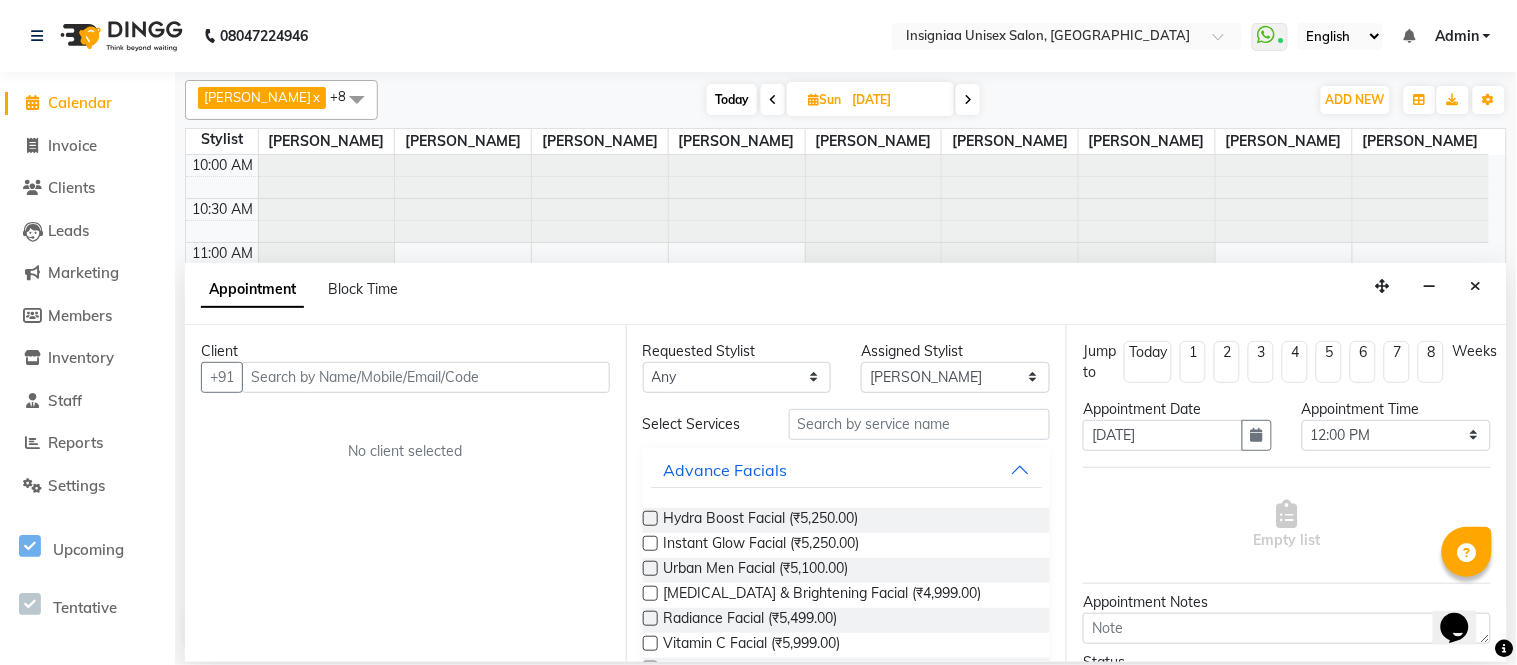 click at bounding box center [426, 377] 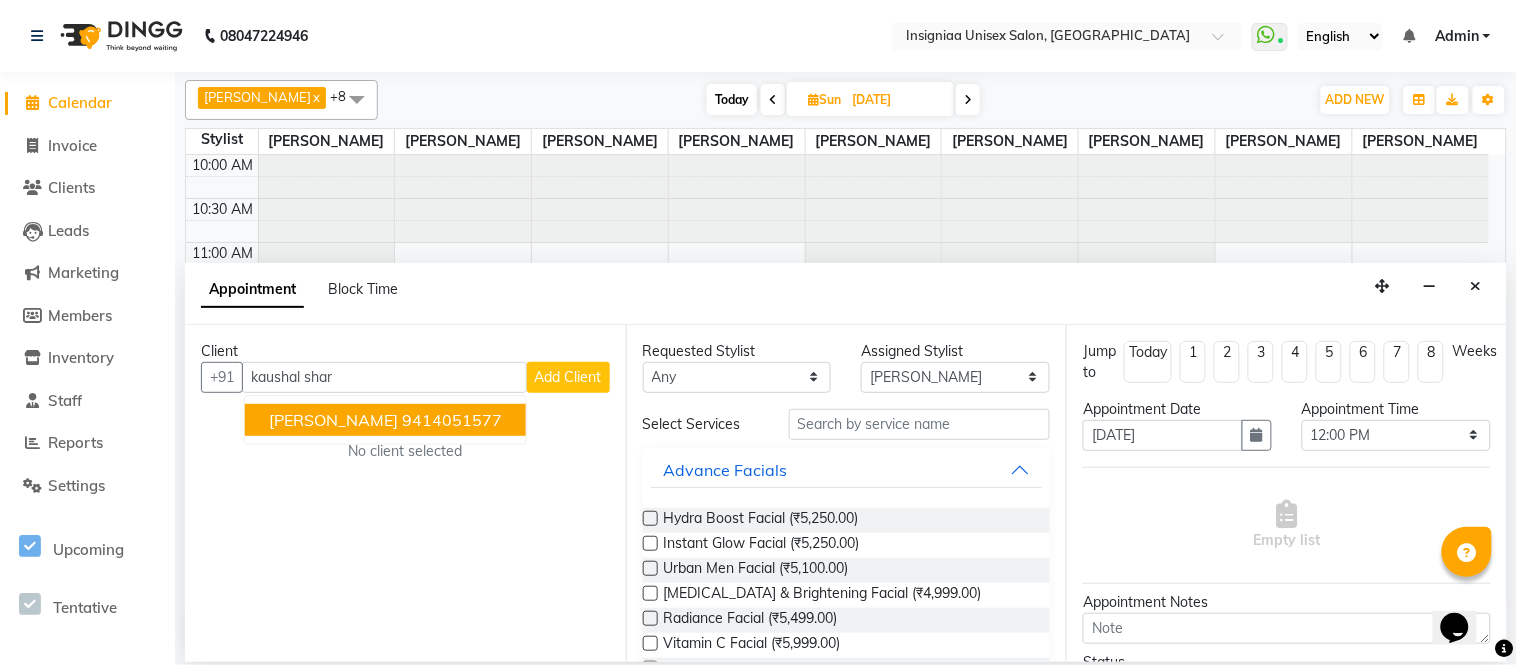 click on "Kaushal Sharma" at bounding box center [333, 420] 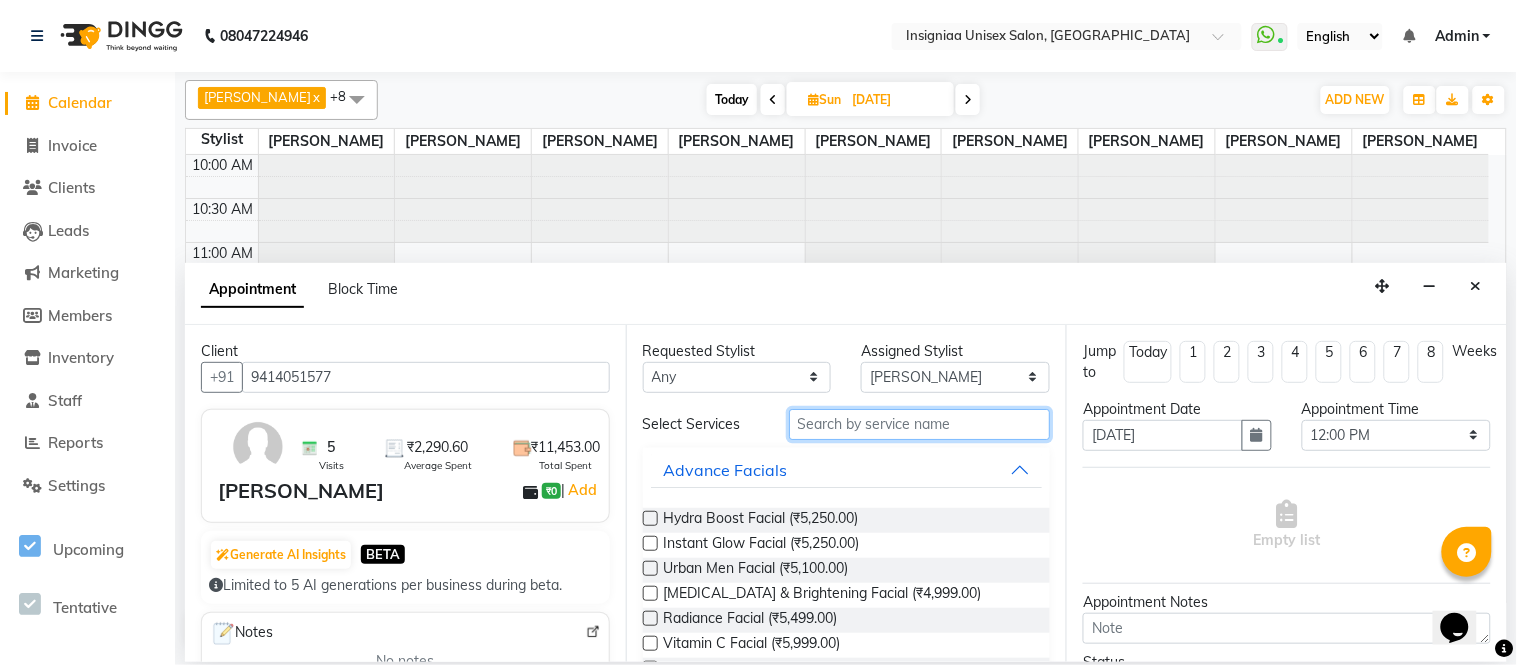 click at bounding box center [920, 424] 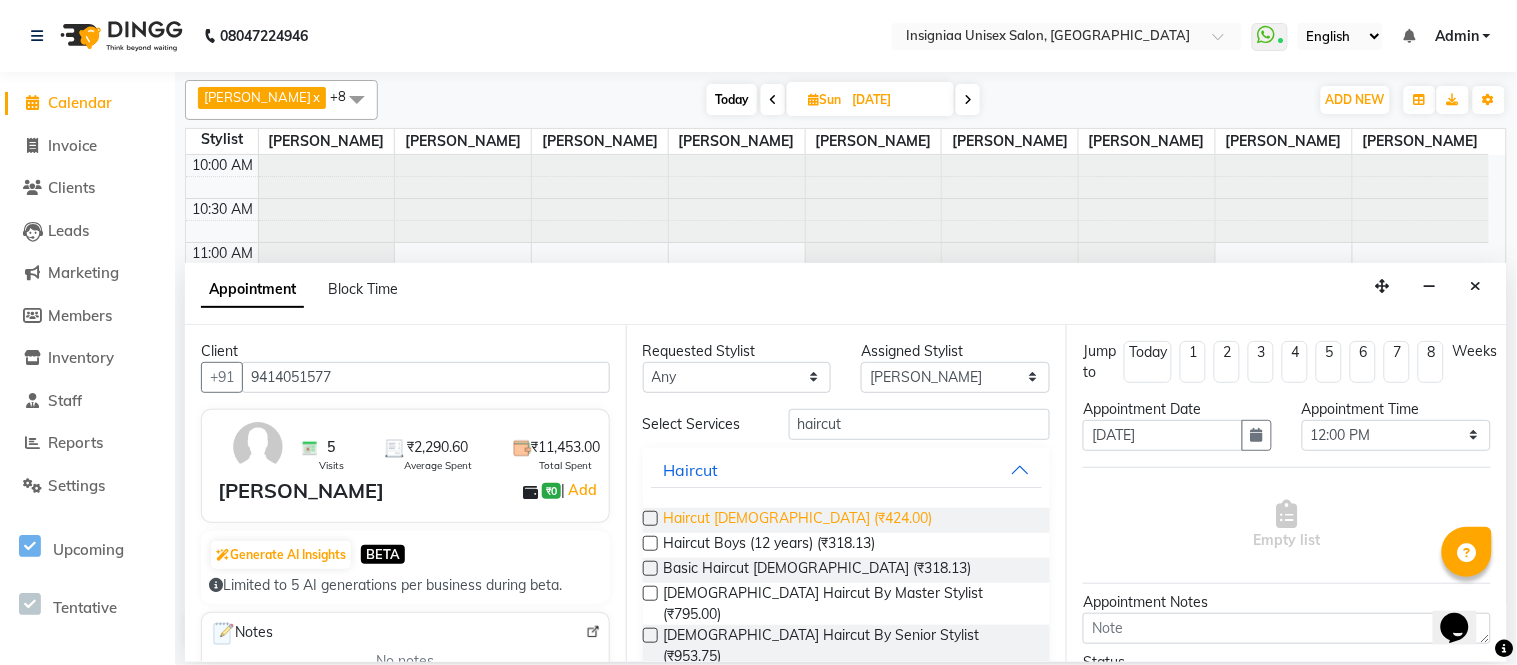click on "Haircut Male (₹424.00)" at bounding box center [798, 520] 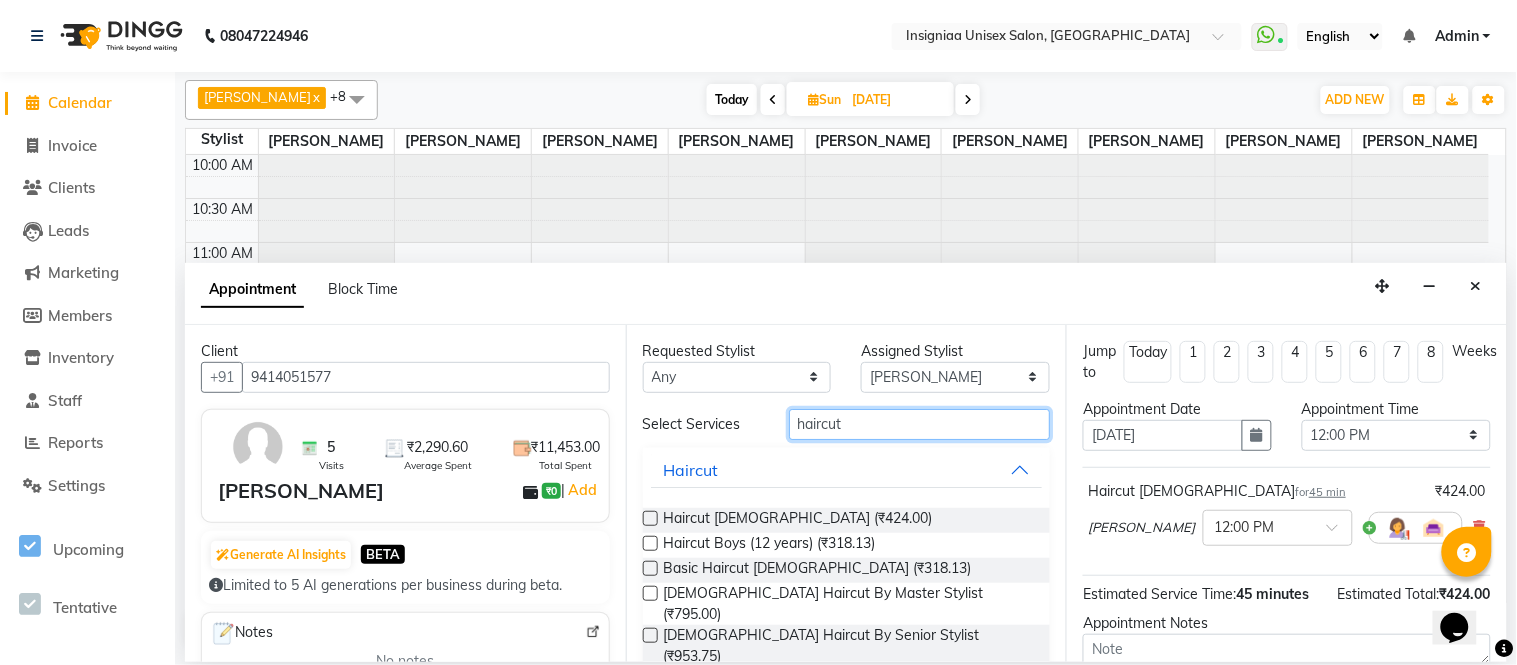 drag, startPoint x: 902, startPoint y: 432, endPoint x: 582, endPoint y: 427, distance: 320.03906 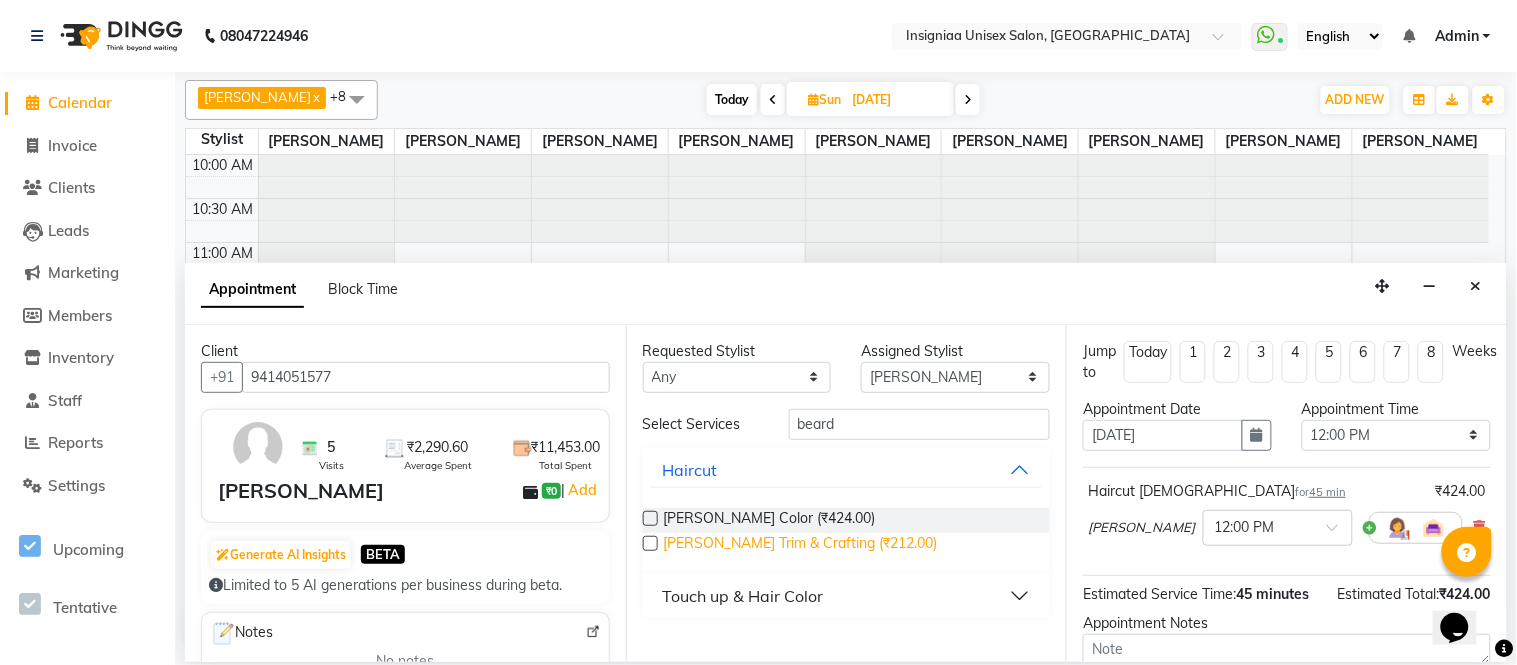 click on "Beard Trim & Crafting (₹212.00)" at bounding box center [801, 545] 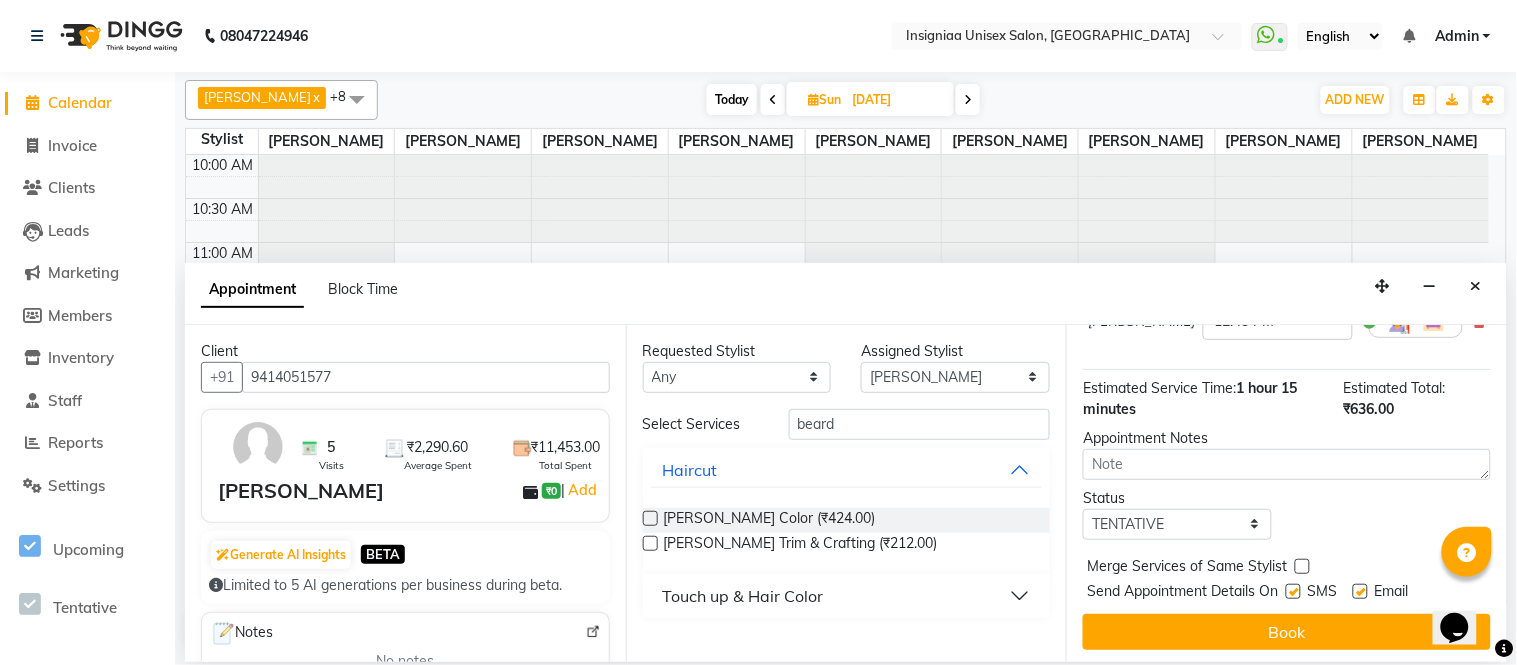 scroll, scrollTop: 300, scrollLeft: 0, axis: vertical 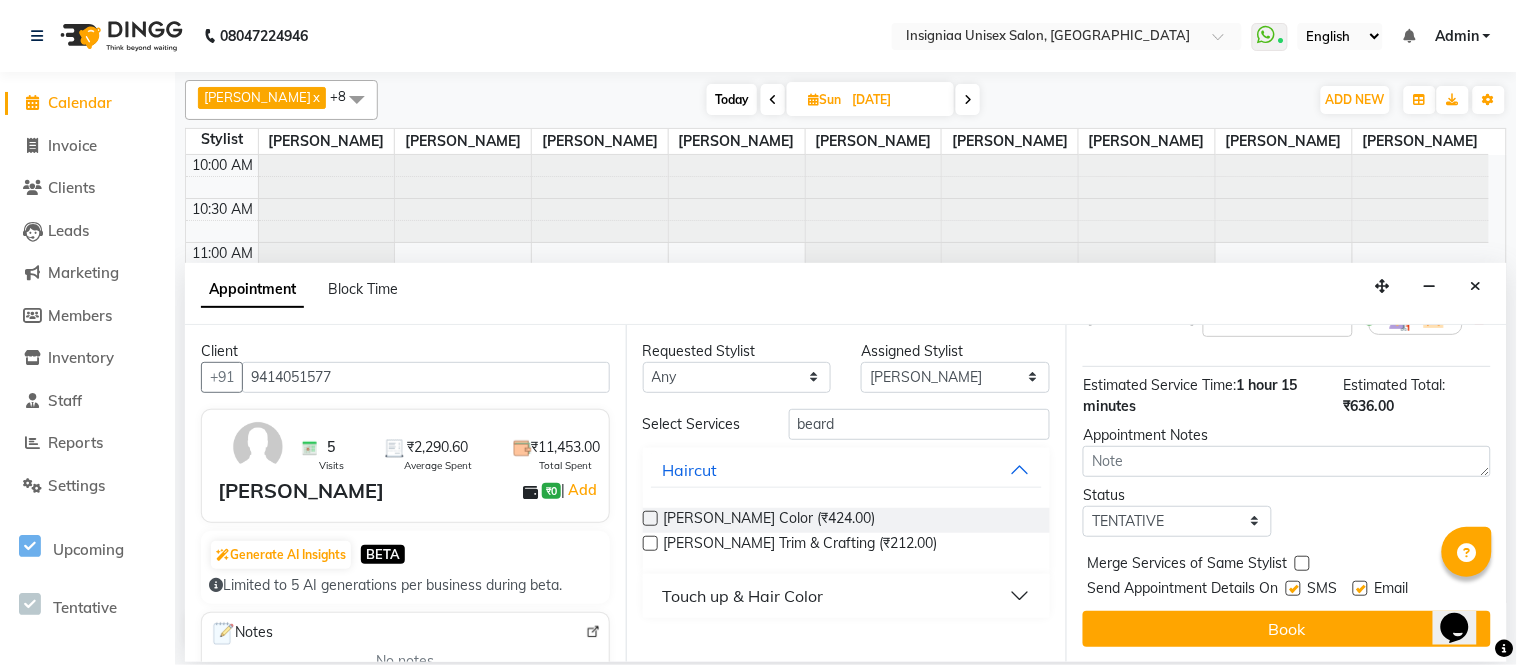 drag, startPoint x: 1358, startPoint y: 585, endPoint x: 1326, endPoint y: 585, distance: 32 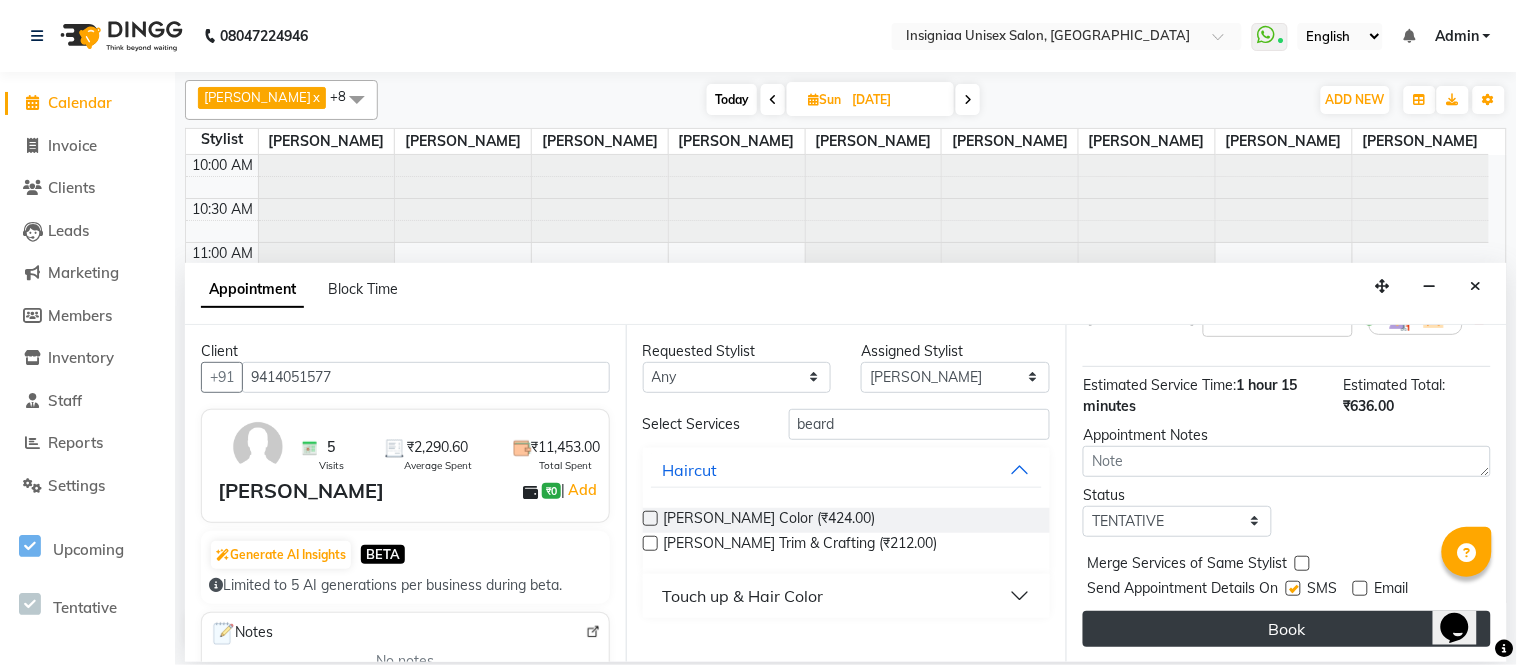 drag, startPoint x: 1298, startPoint y: 584, endPoint x: 1292, endPoint y: 631, distance: 47.38143 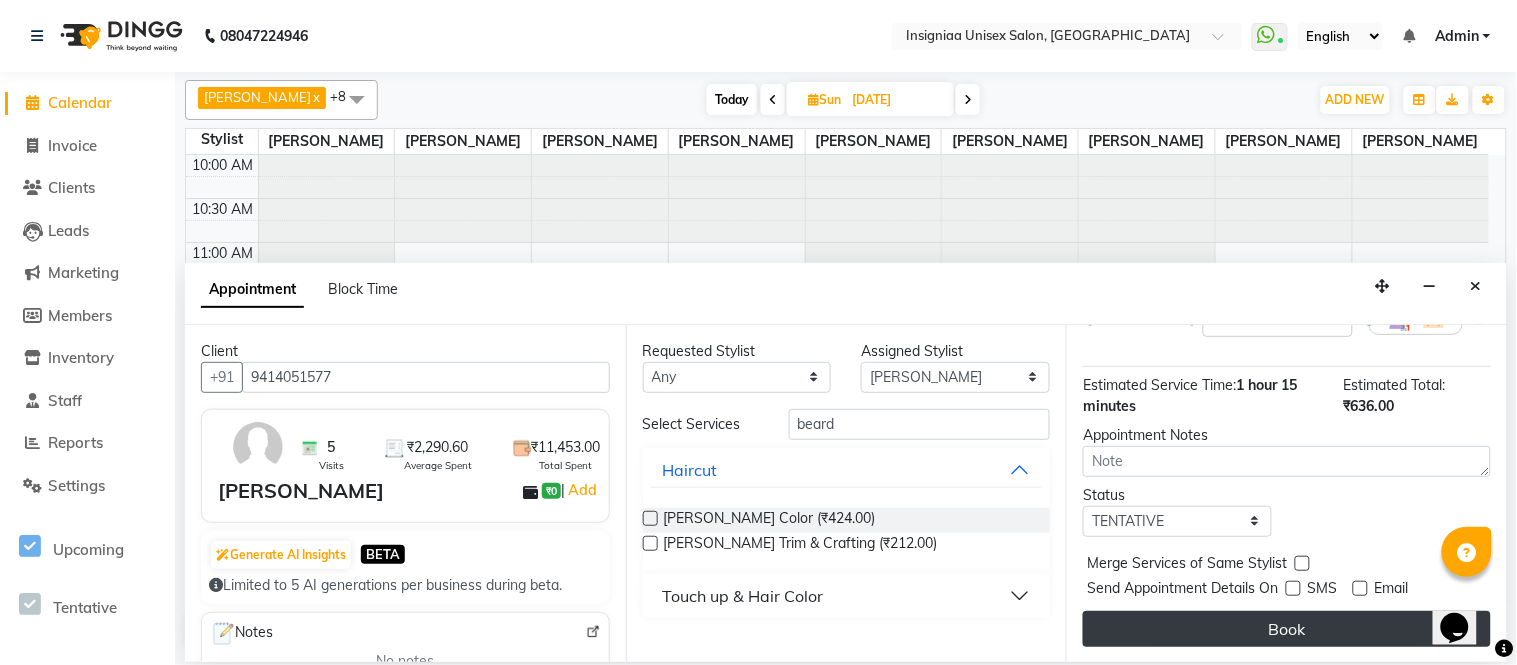 click on "Book" at bounding box center (1287, 629) 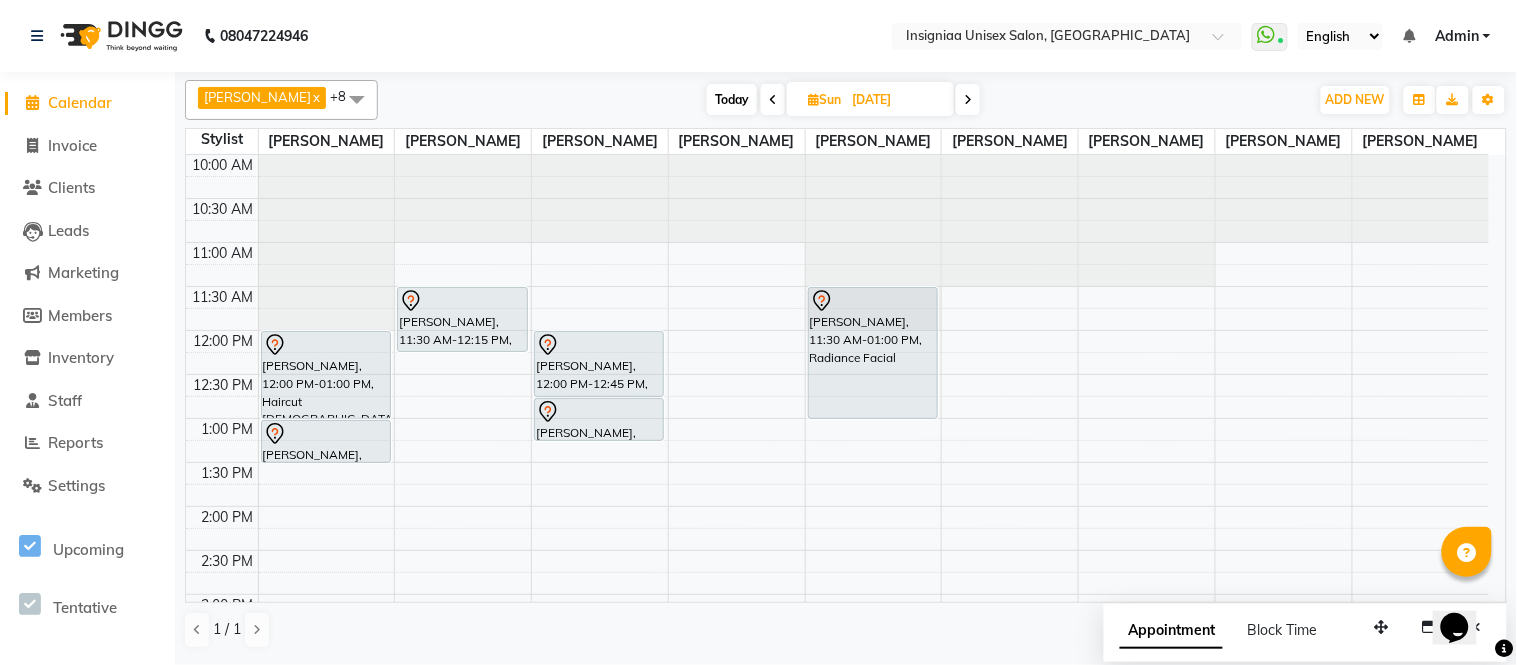 click on "Today" at bounding box center [732, 99] 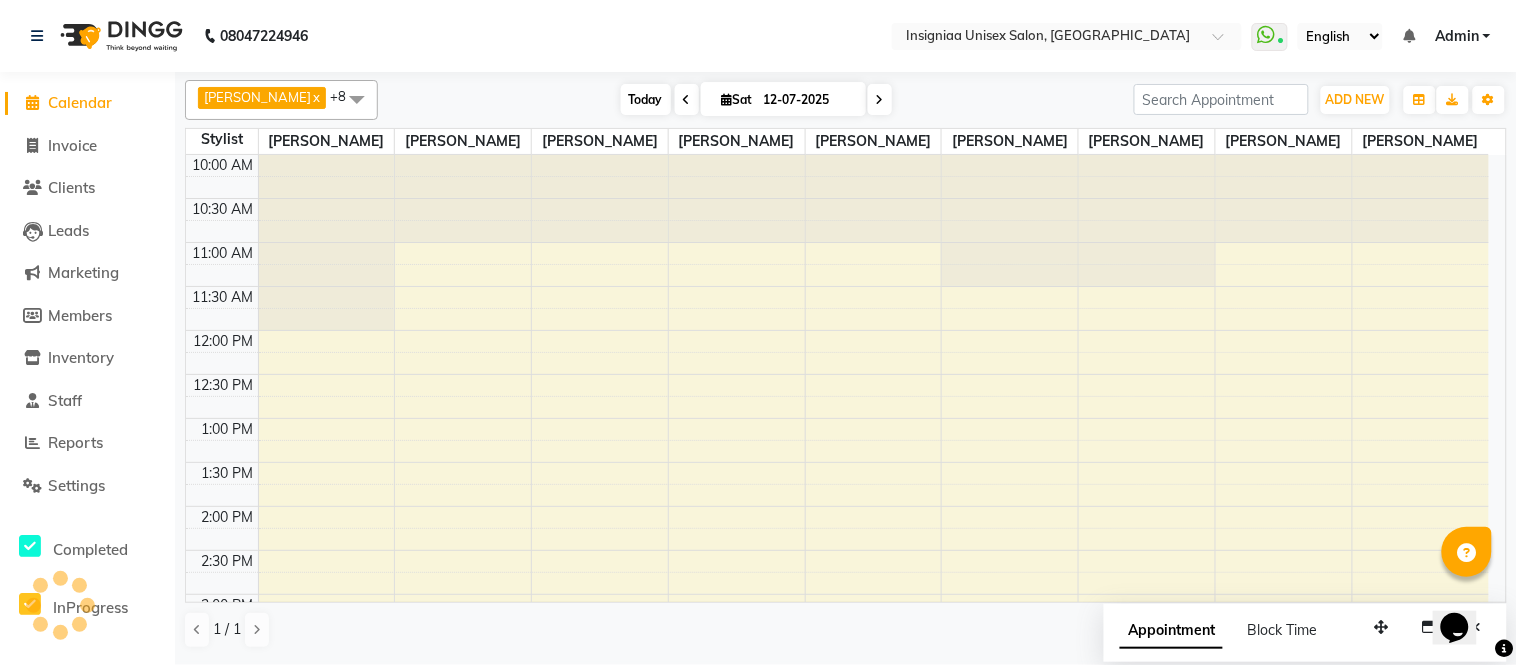 scroll, scrollTop: 634, scrollLeft: 0, axis: vertical 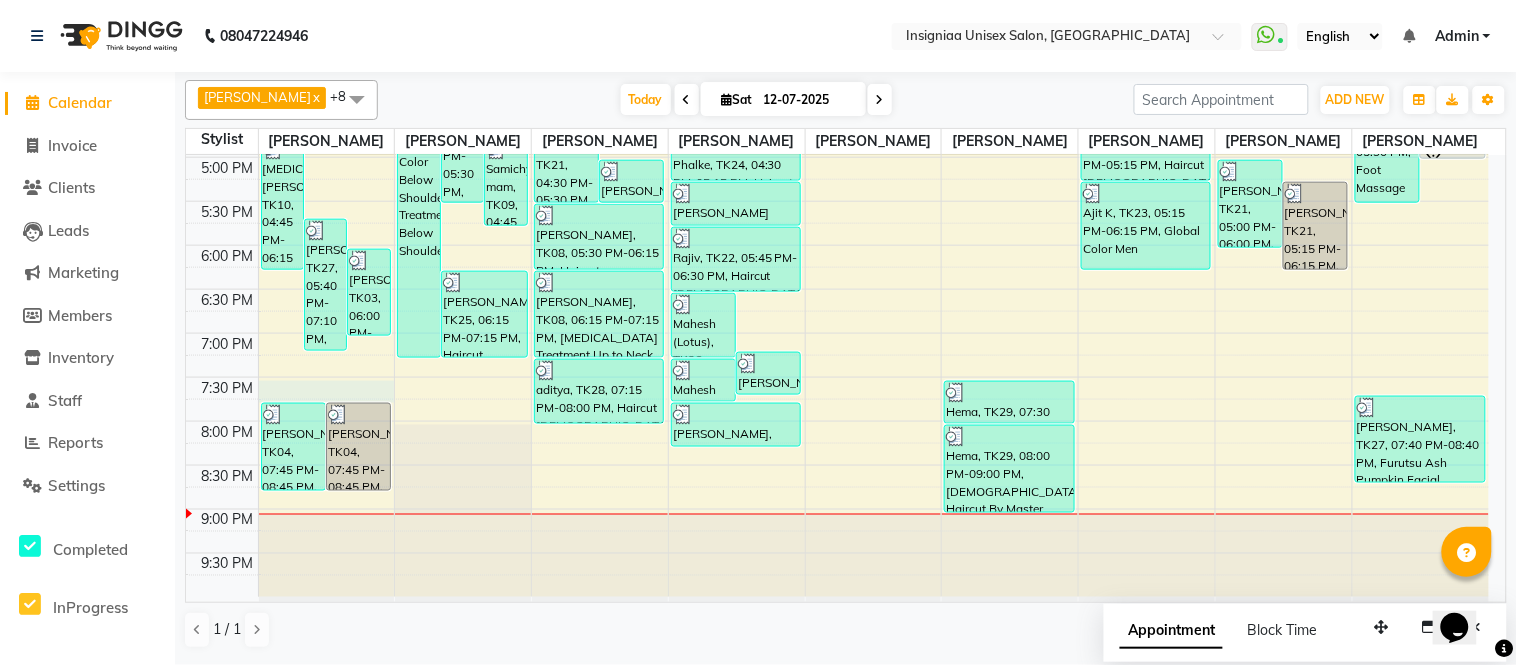 click on "10:00 AM 10:30 AM 11:00 AM 11:30 AM 12:00 PM 12:30 PM 1:00 PM 1:30 PM 2:00 PM 2:30 PM 3:00 PM 3:30 PM 4:00 PM 4:30 PM 5:00 PM 5:30 PM 6:00 PM 6:30 PM 7:00 PM 7:30 PM 8:00 PM 8:30 PM 9:00 PM 9:30 PM     Yasmin Mam, TK10, 04:45 PM-06:15 PM, Touch-up Upto 2 inches      Seema Gopakumar, TK27, 05:40 PM-07:10 PM, Touch-up Upto 2 inches (Ammonia Free)     Himanshu Agarwal, TK03, 06:00 PM-07:00 PM, Haircut Male By Senior Stylist     Niki Jat, TK01, 02:00 PM-03:30 PM, Touch-up Upto 2 inches      Ramya Poddar, TK13, 02:00 PM-02:30 PM, Pre wash Female (without Conditioning)     Ramya Poddar, TK13, 02:30 PM-03:15 PM, Blow Dry Below Shoulder     Dattatray, TK04, 07:45 PM-08:45 PM, Female Haircut By Master Stylist     Dattatray, TK04, 07:45 PM-08:45 PM, Female Haircut By Senior Stylist     Rohit, TK02, 12:15 PM-01:00 PM, Haircut Male By Senior Stylist     Niki Jat, TK01, 03:30 PM-04:30 PM, Biotop Below Shoulder     Anjali Dhandwate, TK14, 03:15 PM-07:15 PM, Global Color Below Shoulder,Moroccan Treatment Below Shoulder" at bounding box center (837, 69) 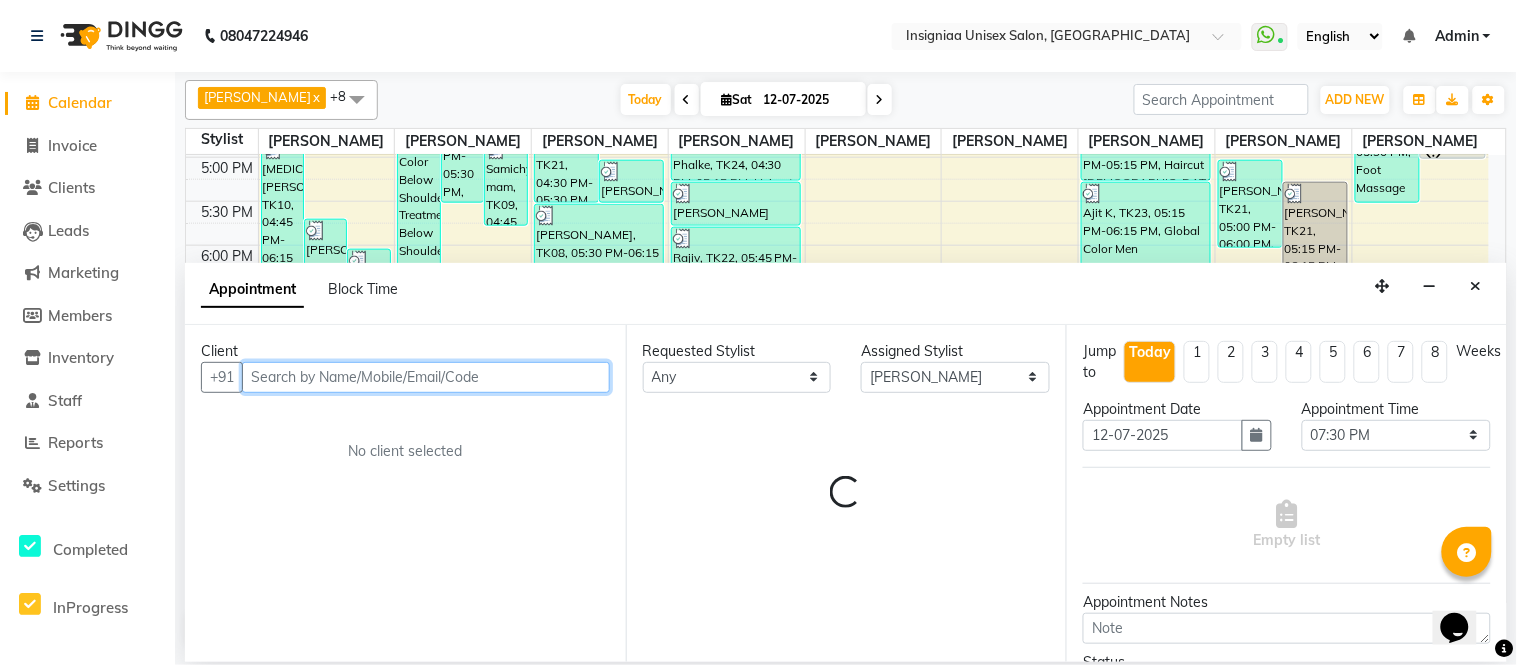click at bounding box center [426, 377] 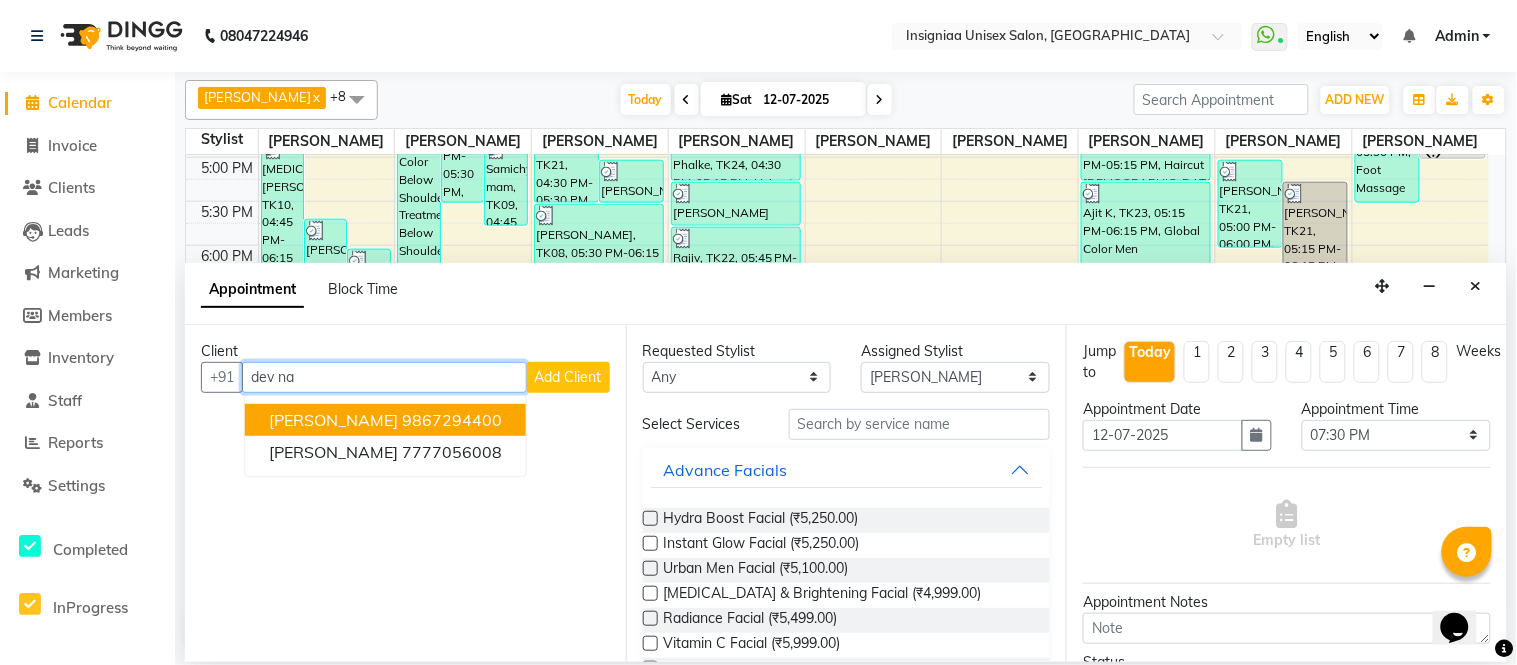 click on "9867294400" at bounding box center (452, 420) 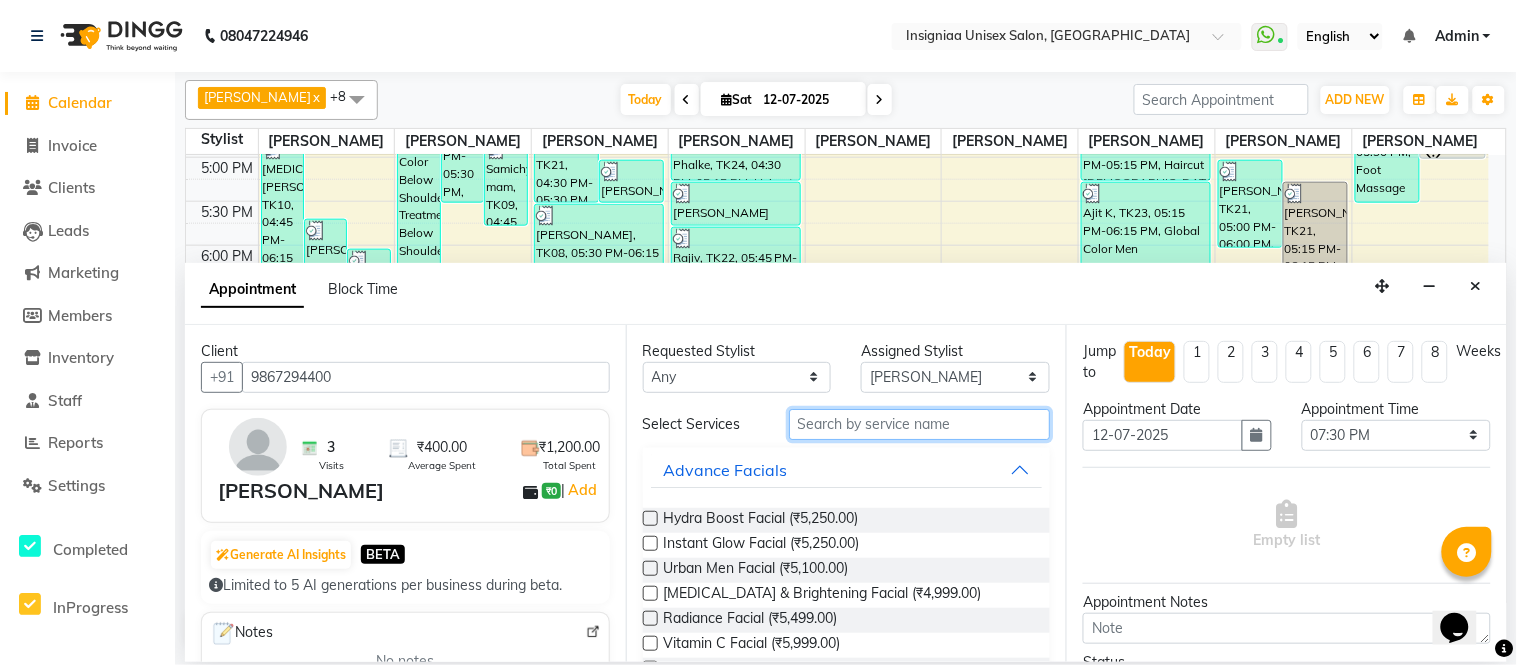 click at bounding box center [920, 424] 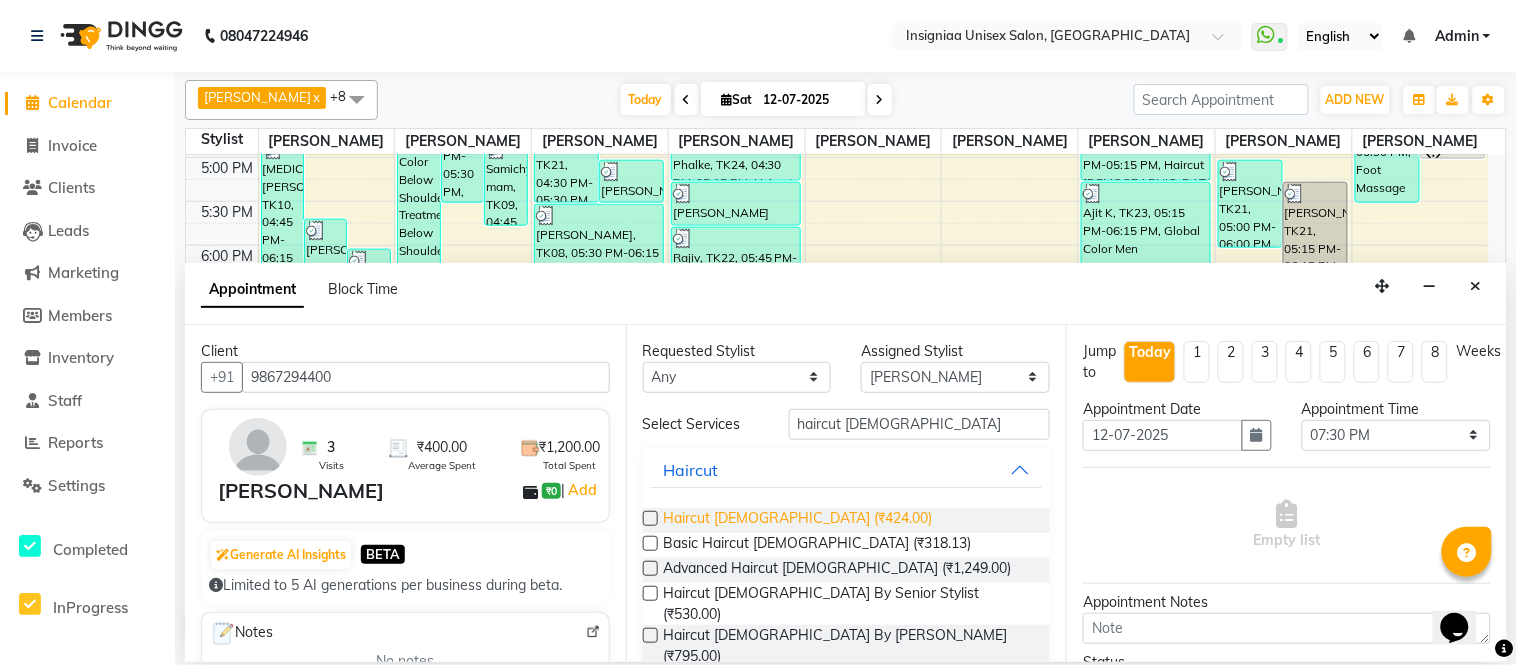 click on "Haircut Male (₹424.00)" at bounding box center [798, 520] 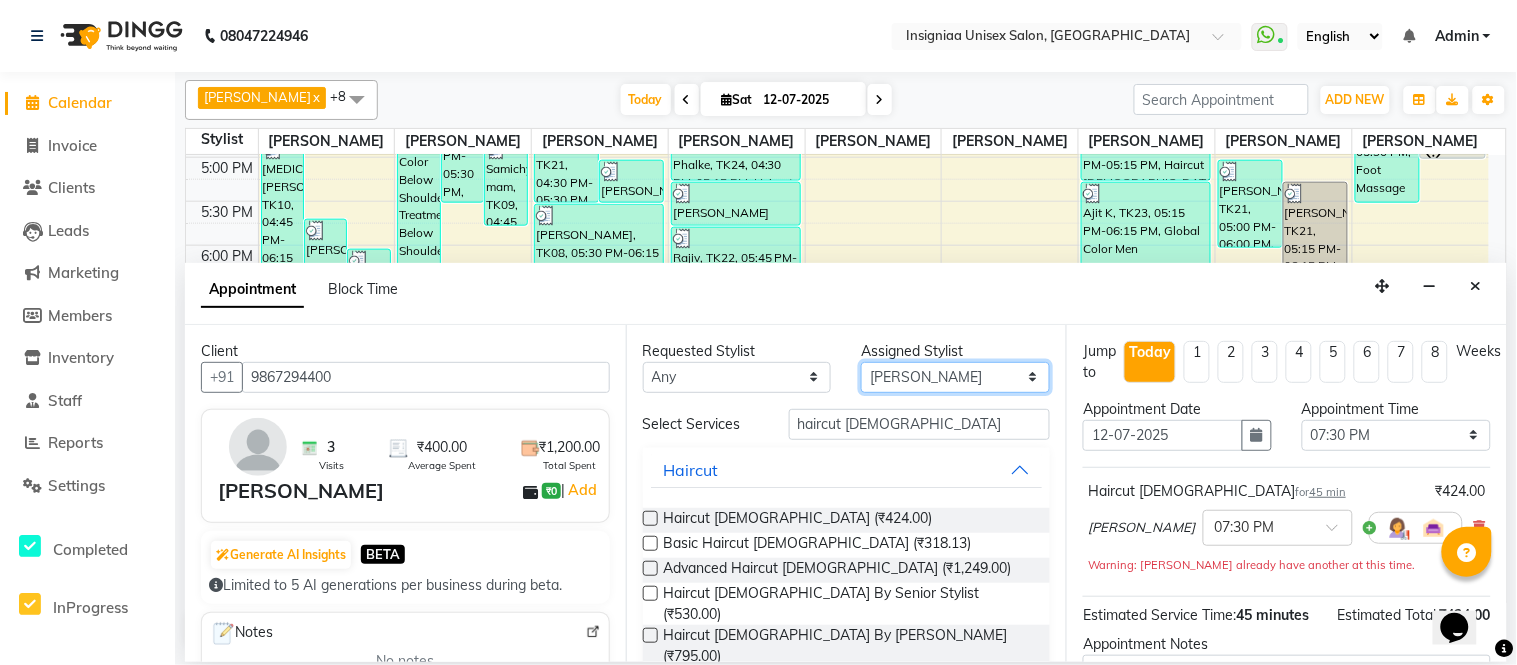 click on "Select Faizan Ansari Nilam Manke Rahul Srivastav Rohini Waghmare Rupali Dhotre Sainath Shinde Shankar Kshirsagar Sohail Khan Sujeet Thakur Vijay Kharat" at bounding box center (955, 377) 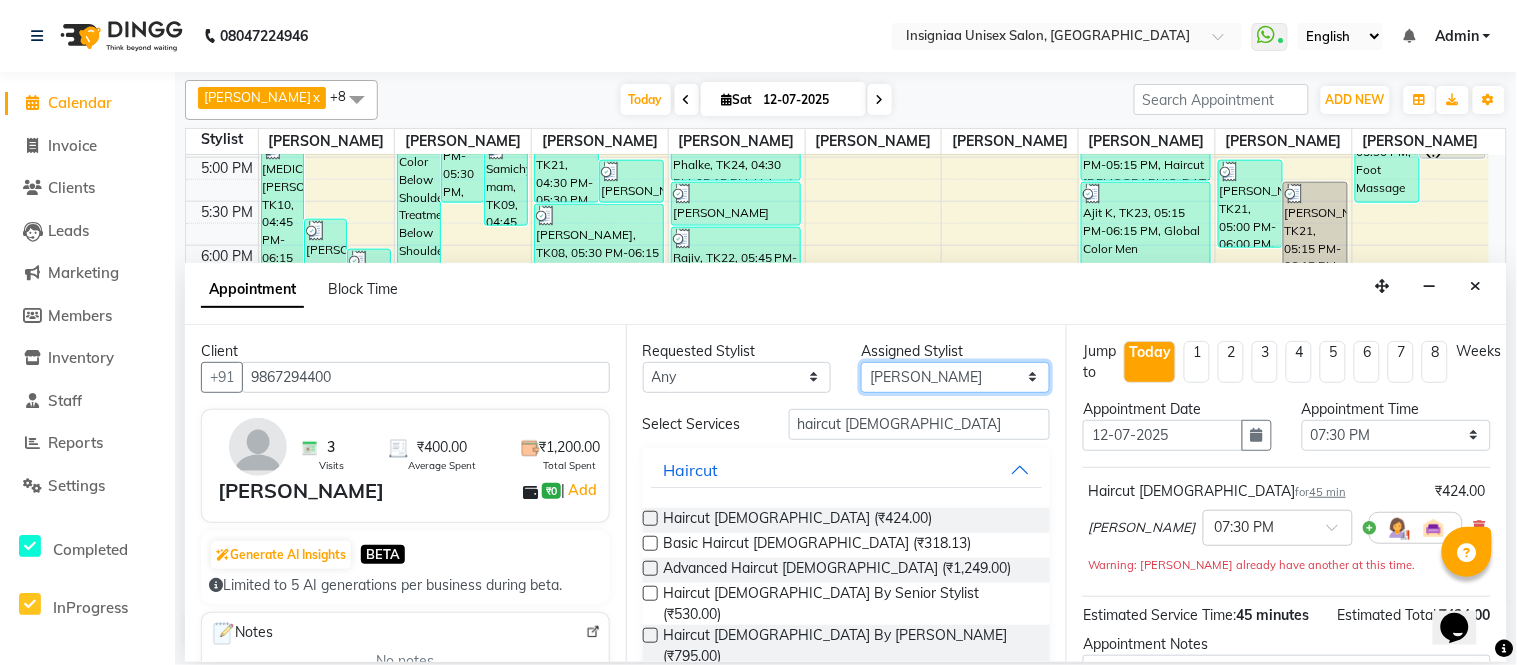 click on "Select Faizan Ansari Nilam Manke Rahul Srivastav Rohini Waghmare Rupali Dhotre Sainath Shinde Shankar Kshirsagar Sohail Khan Sujeet Thakur Vijay Kharat" at bounding box center (955, 377) 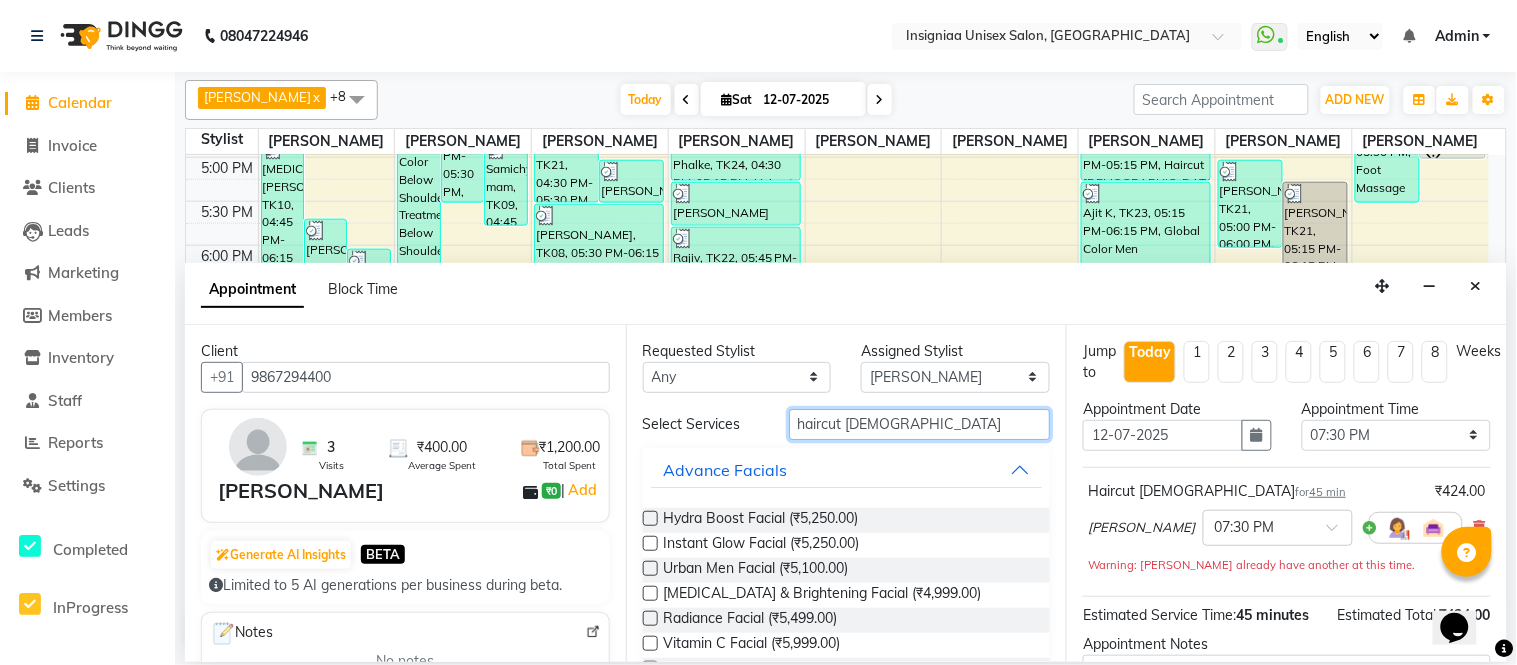 drag, startPoint x: 860, startPoint y: 431, endPoint x: 683, endPoint y: 436, distance: 177.0706 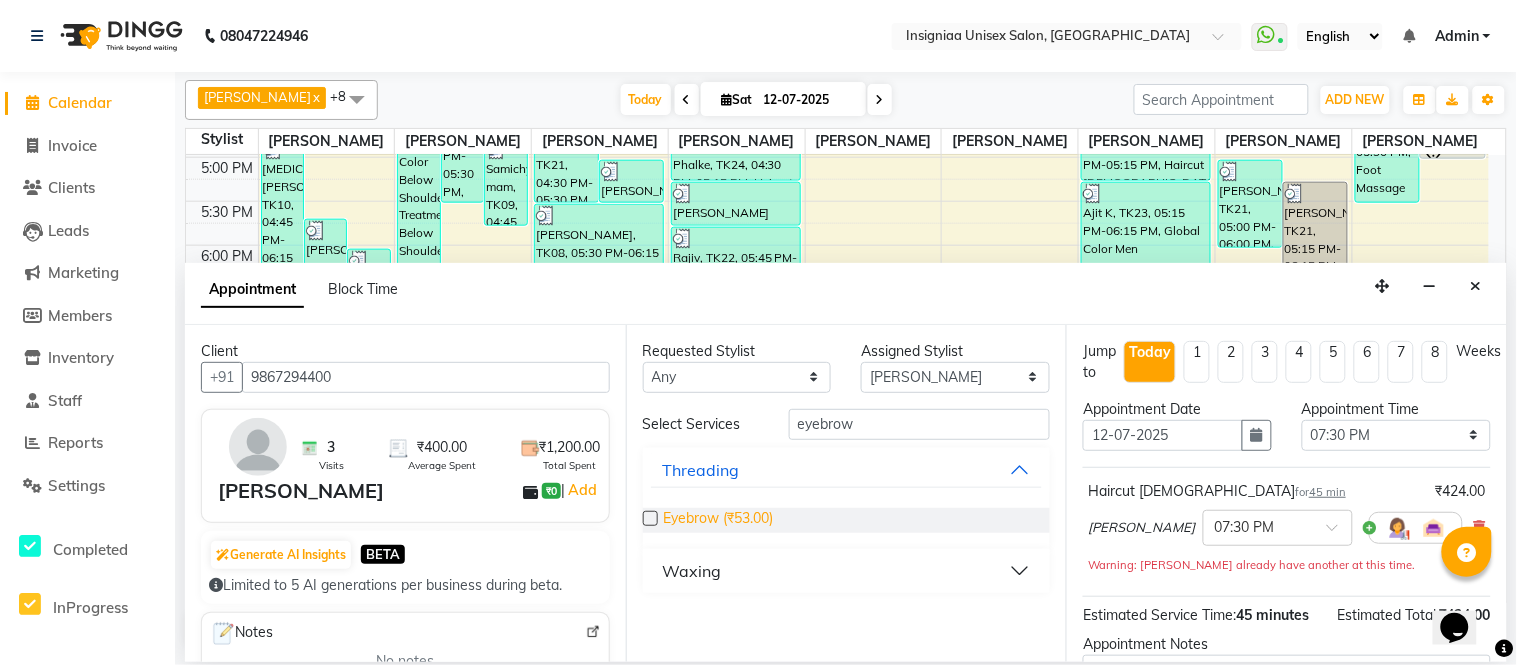click on "Eyebrow (₹53.00)" at bounding box center [719, 520] 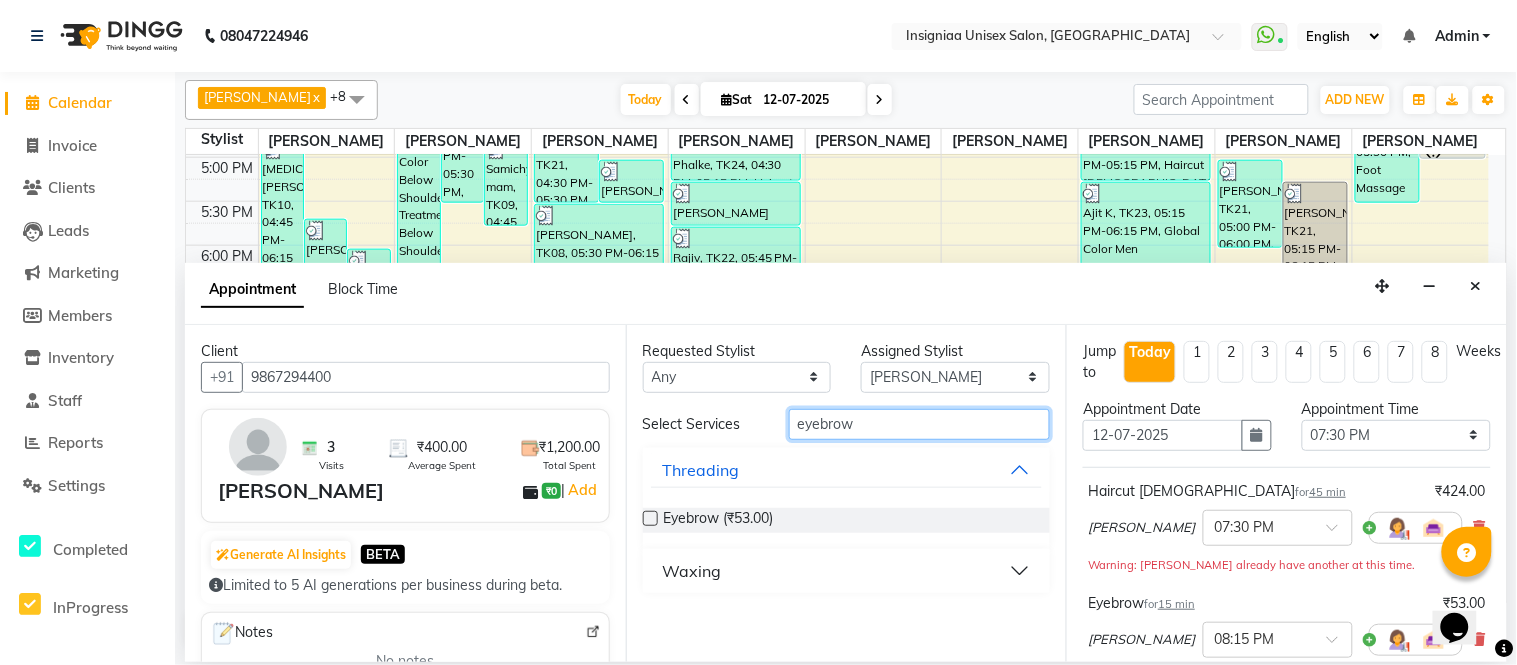 drag, startPoint x: 898, startPoint y: 422, endPoint x: 533, endPoint y: 427, distance: 365.03424 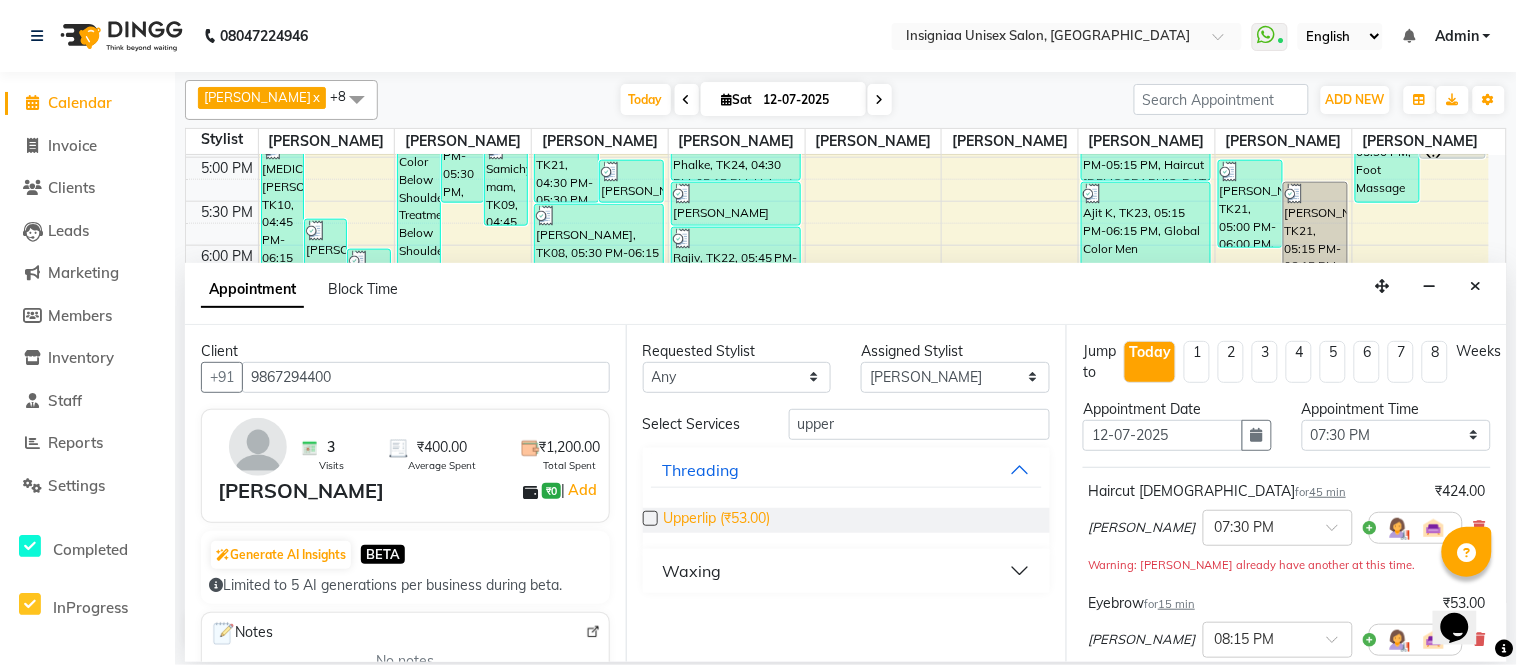 click on "Upperlip (₹53.00)" at bounding box center (717, 520) 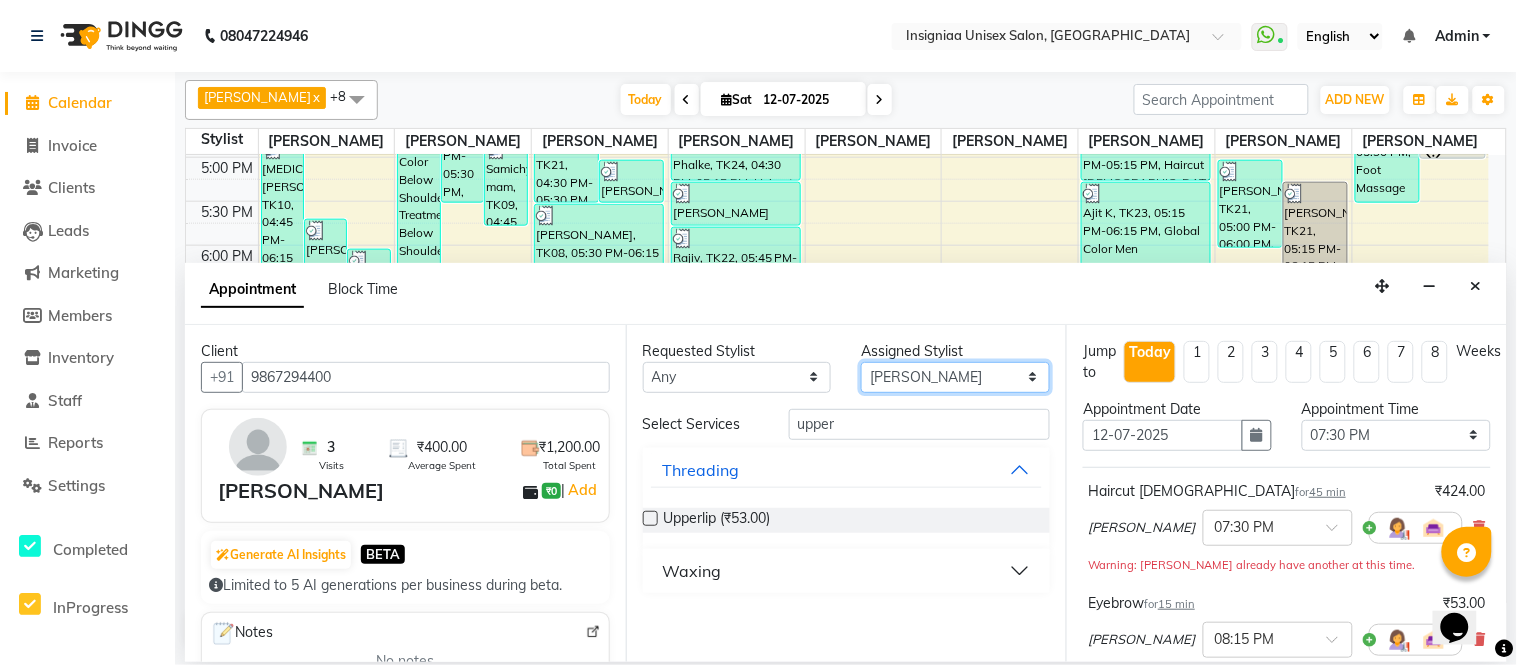 click on "Select Faizan Ansari Nilam Manke Rahul Srivastav Rohini Waghmare Rupali Dhotre Sainath Shinde Shankar Kshirsagar Sohail Khan Sujeet Thakur Vijay Kharat" at bounding box center [955, 377] 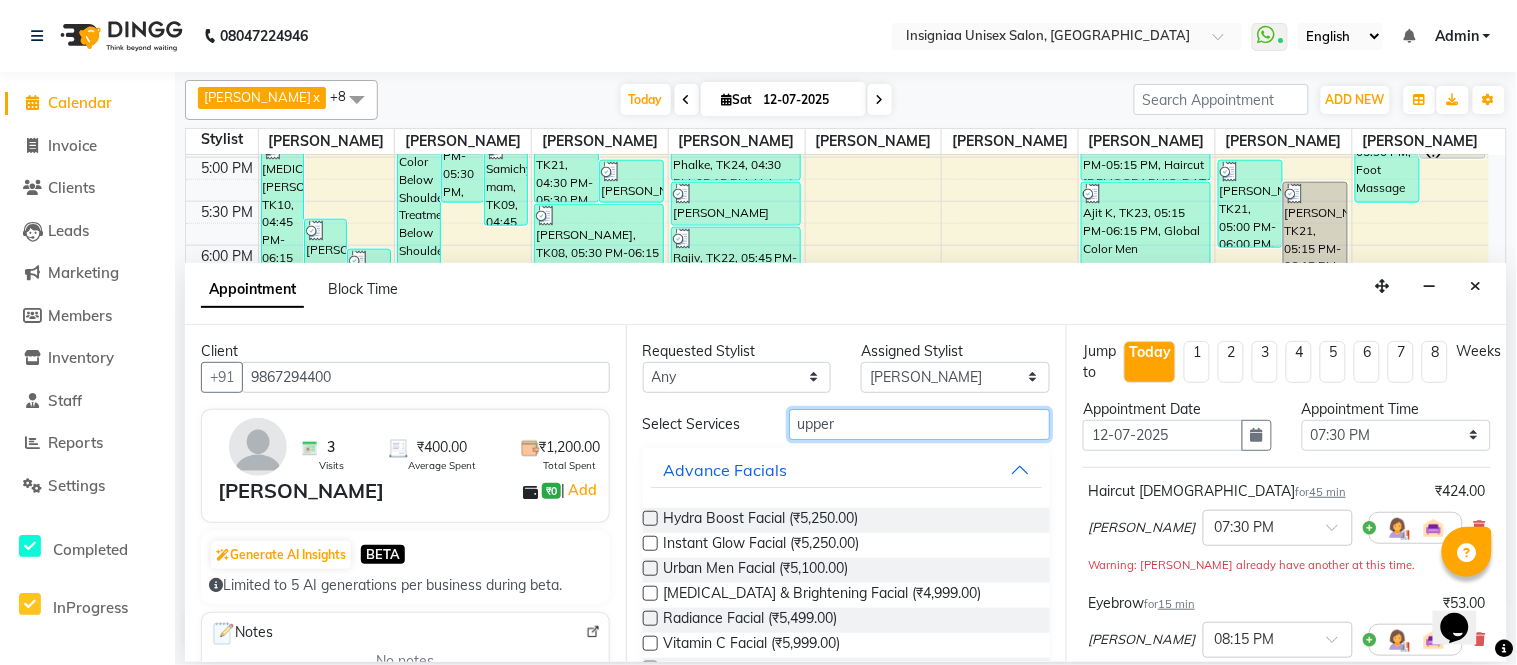 drag, startPoint x: 881, startPoint y: 426, endPoint x: 615, endPoint y: 426, distance: 266 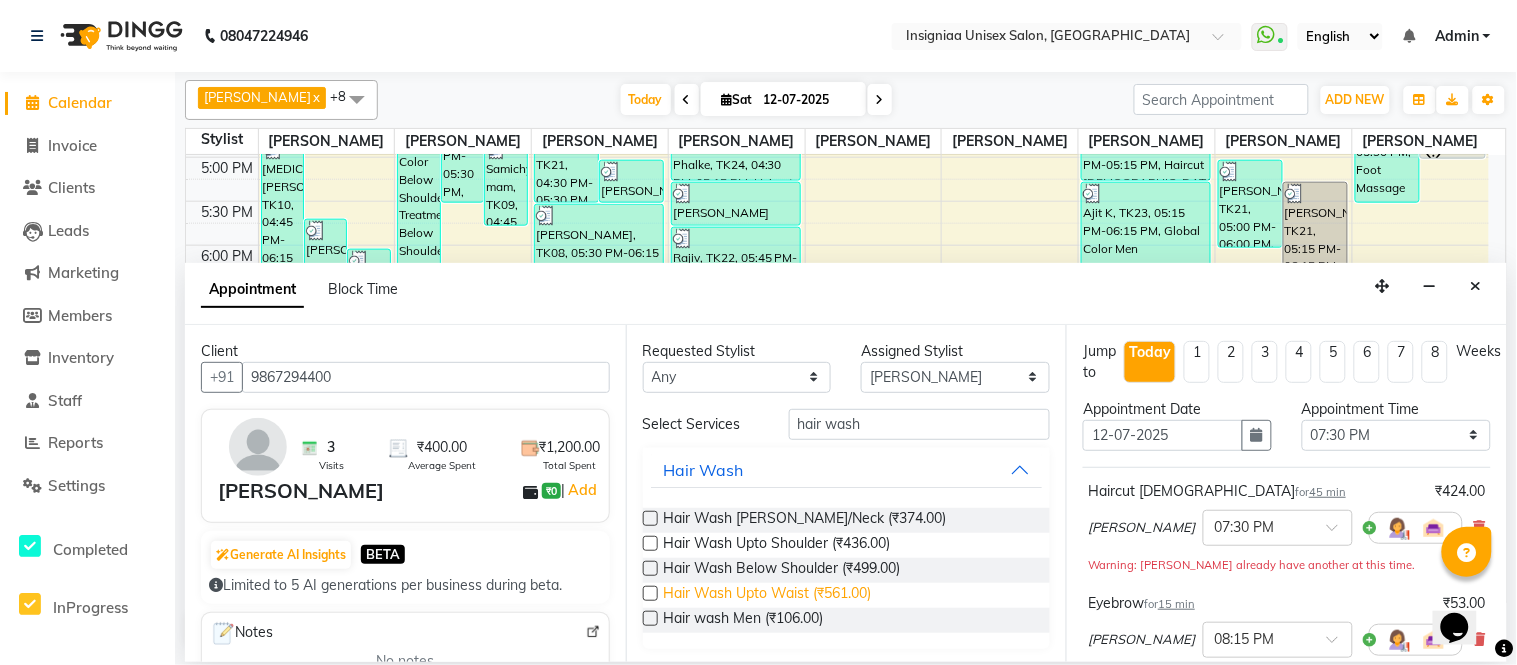 click on "Hair Wash Upto Waist (₹561.00)" at bounding box center (768, 595) 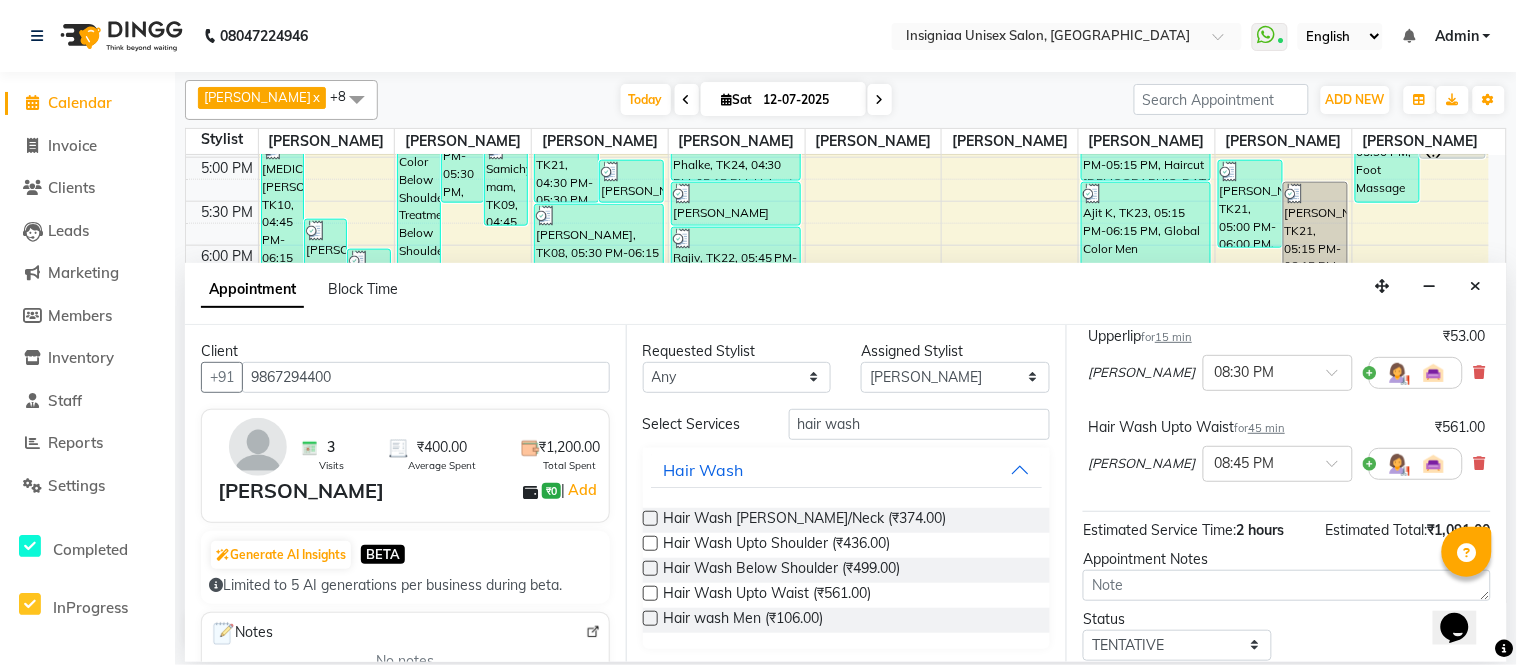 scroll, scrollTop: 444, scrollLeft: 0, axis: vertical 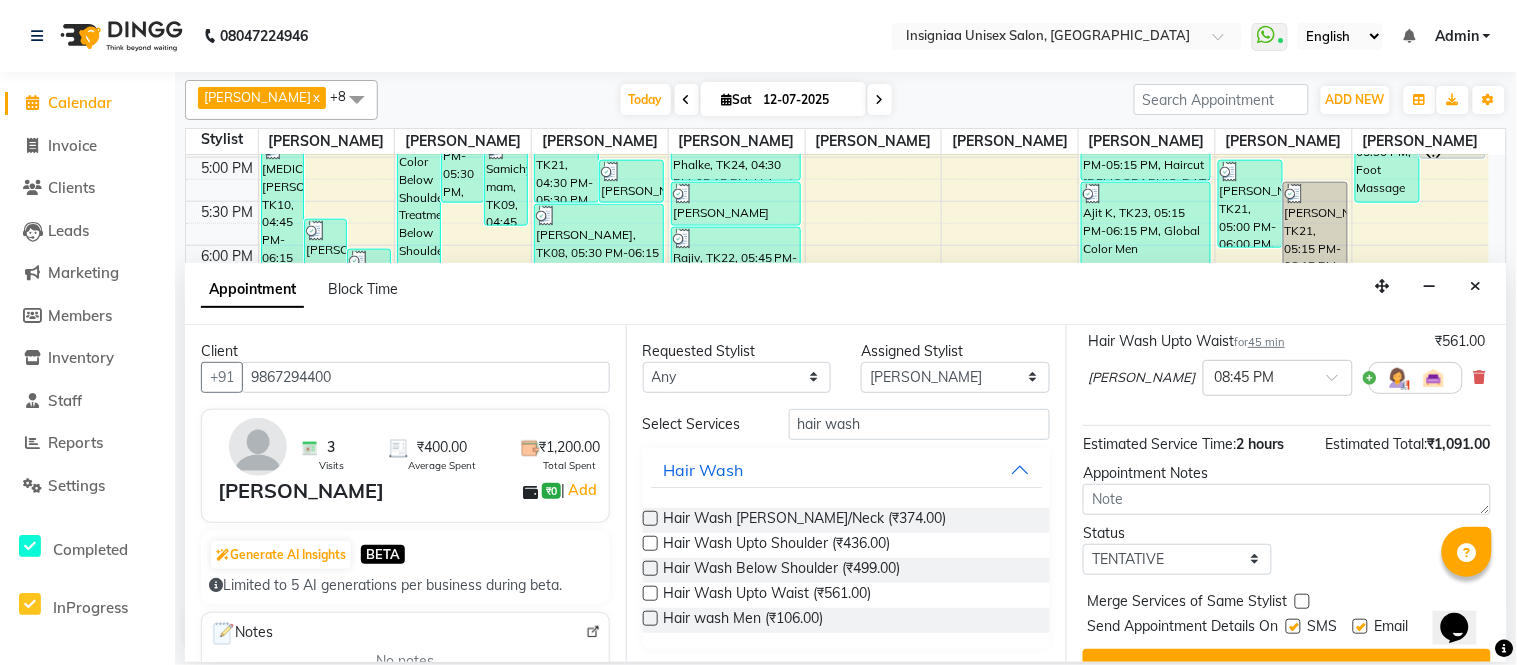 click at bounding box center (1360, 626) 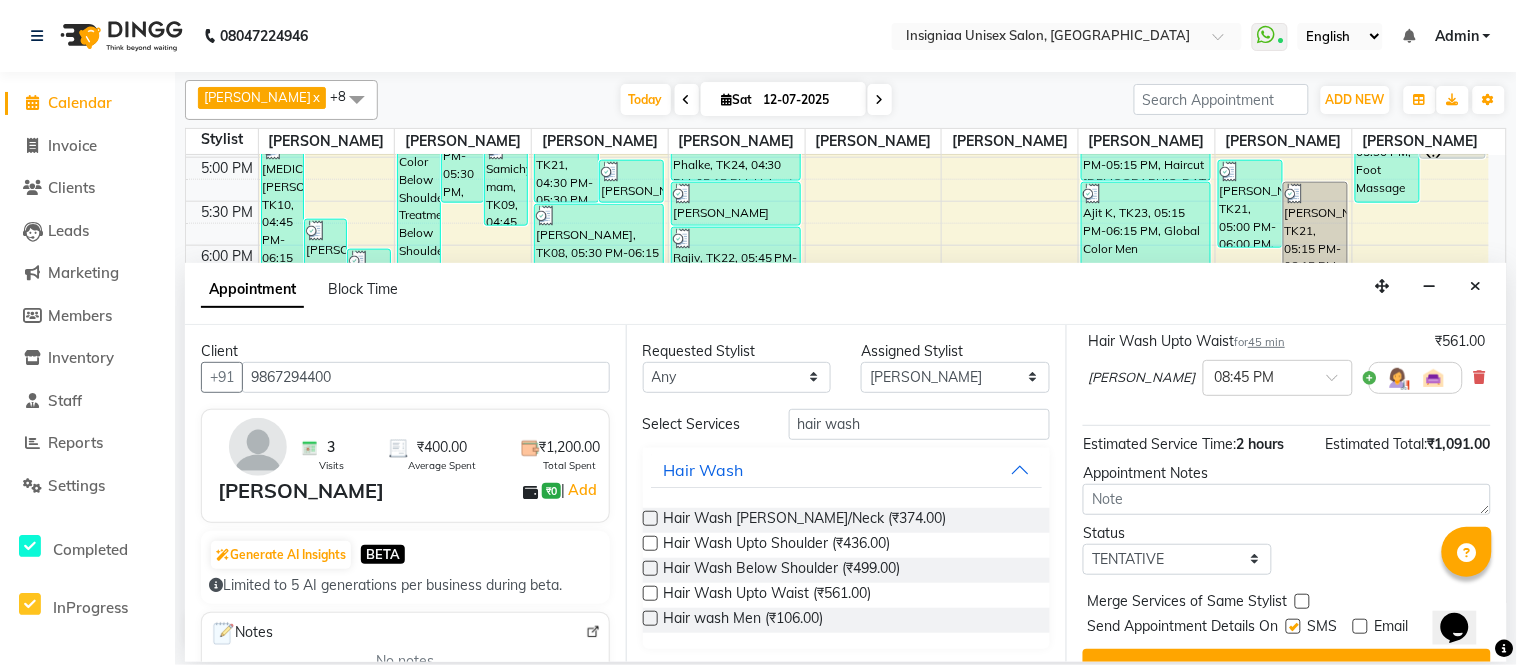 click at bounding box center [1293, 626] 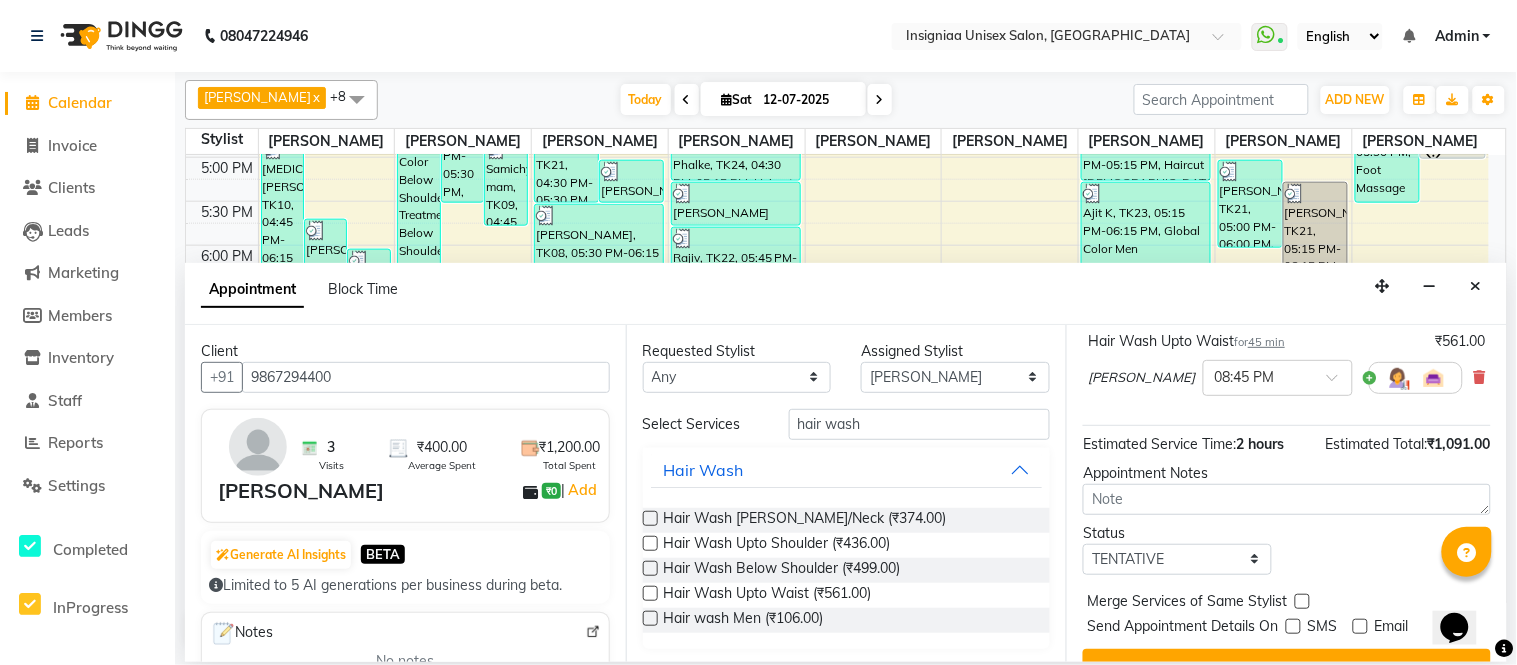 scroll, scrollTop: 491, scrollLeft: 0, axis: vertical 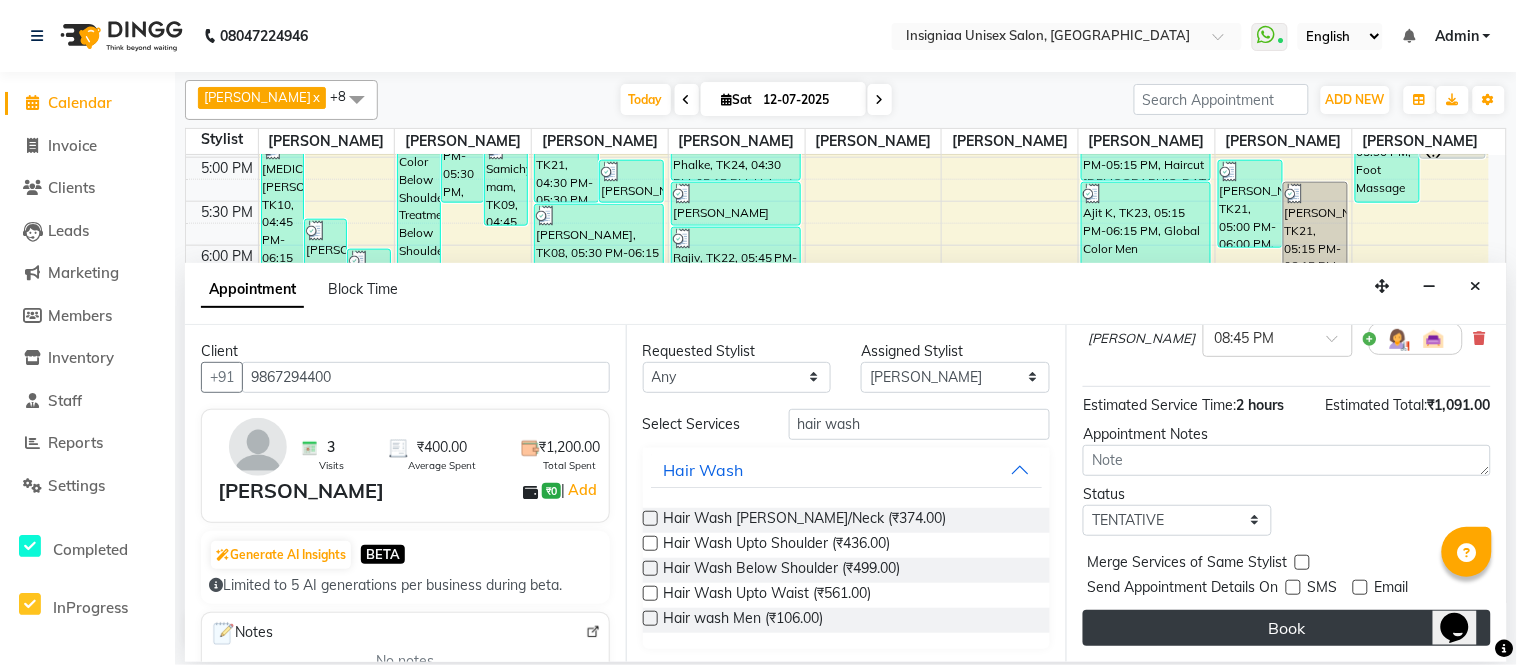 click on "Book" at bounding box center [1287, 628] 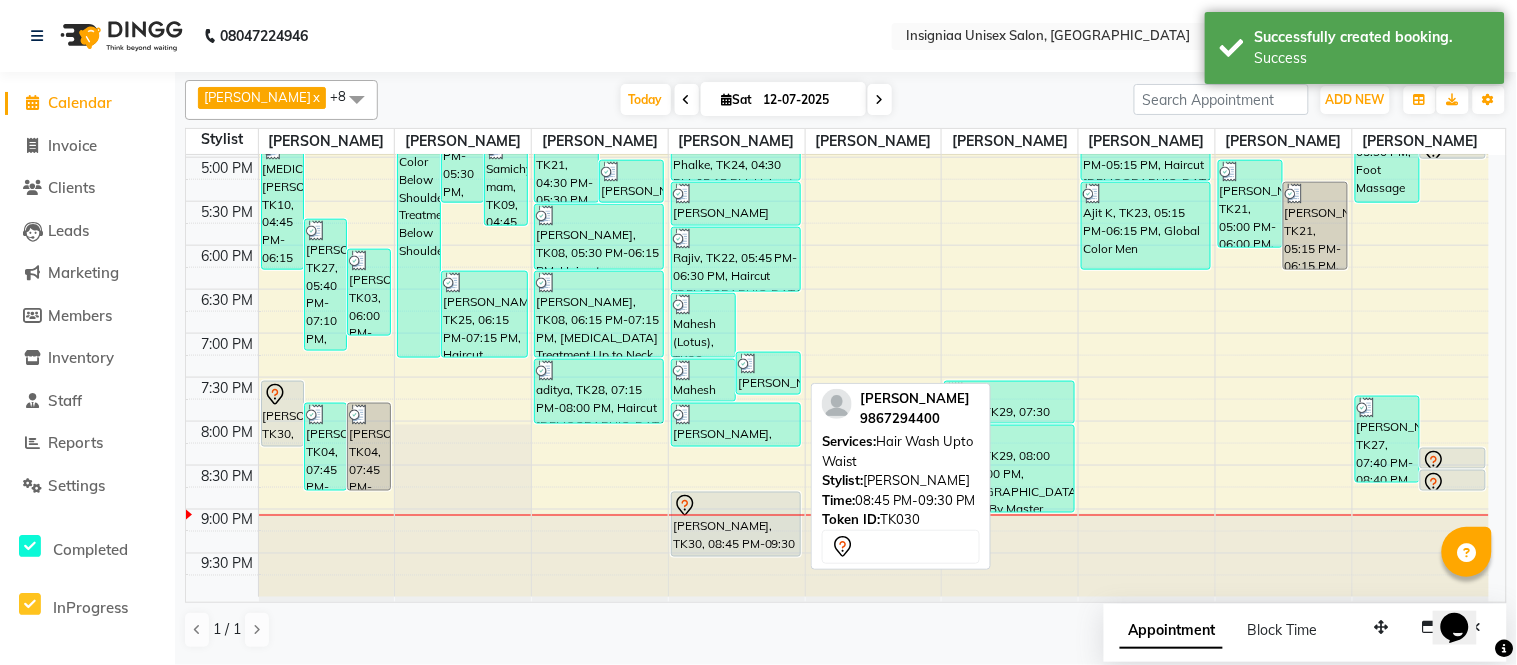 click on "[PERSON_NAME], TK30, 08:45 PM-09:30 PM, Hair Wash Upto Waist" at bounding box center [736, 524] 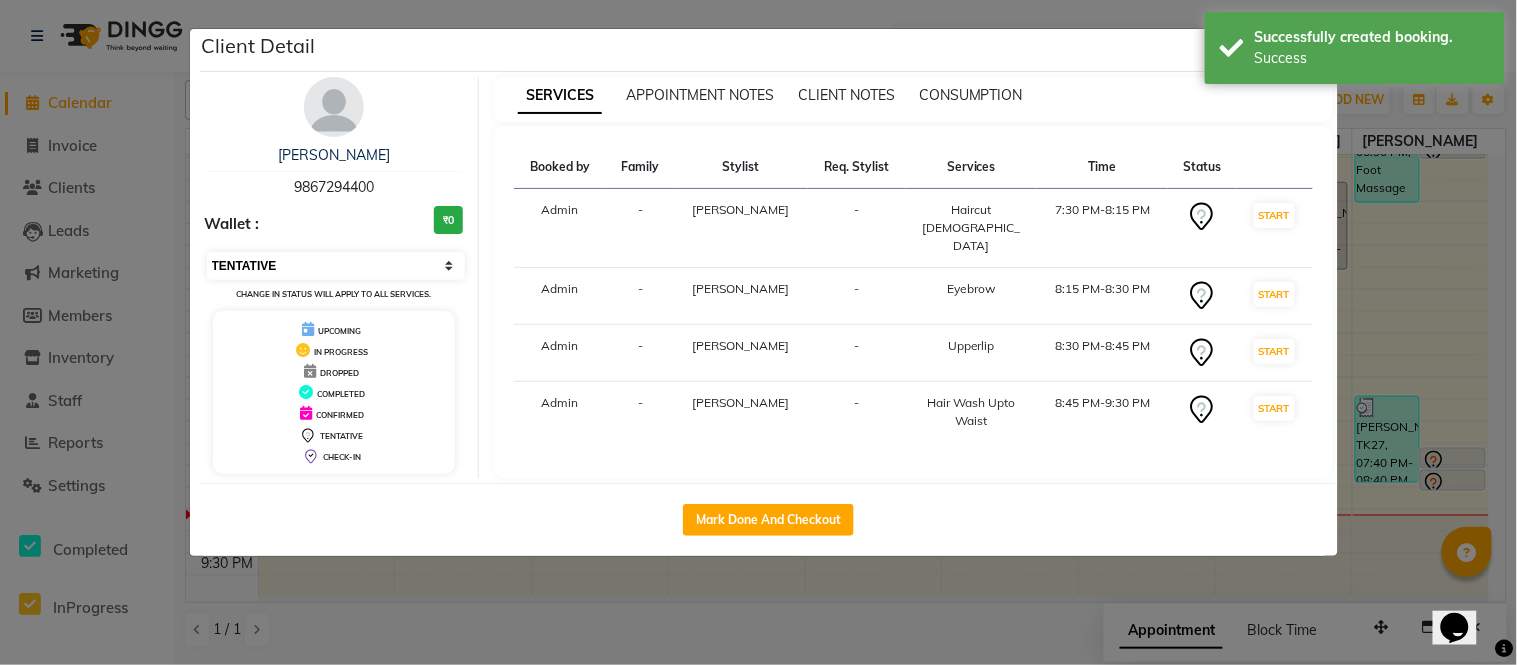 click on "Select IN SERVICE CONFIRMED TENTATIVE CHECK IN MARK DONE DROPPED UPCOMING" at bounding box center (336, 266) 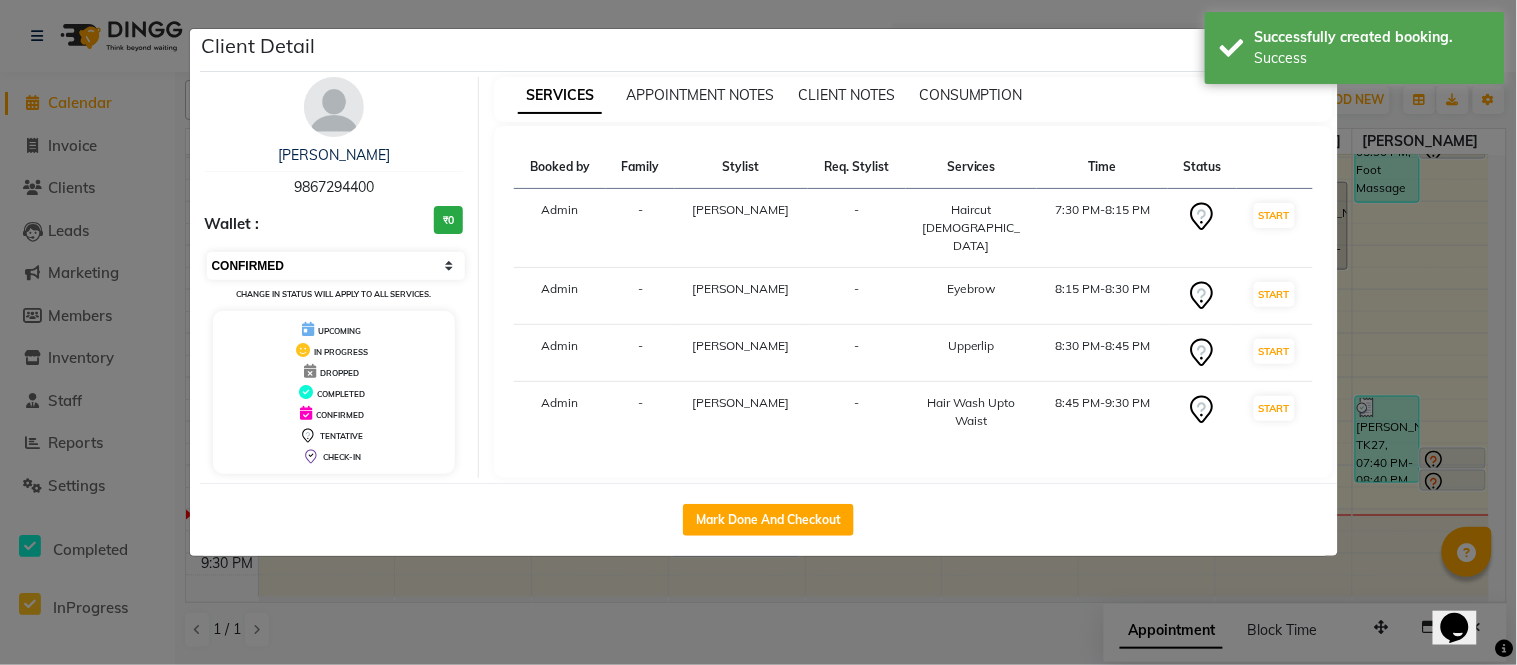 click on "Select IN SERVICE CONFIRMED TENTATIVE CHECK IN MARK DONE DROPPED UPCOMING" at bounding box center [336, 266] 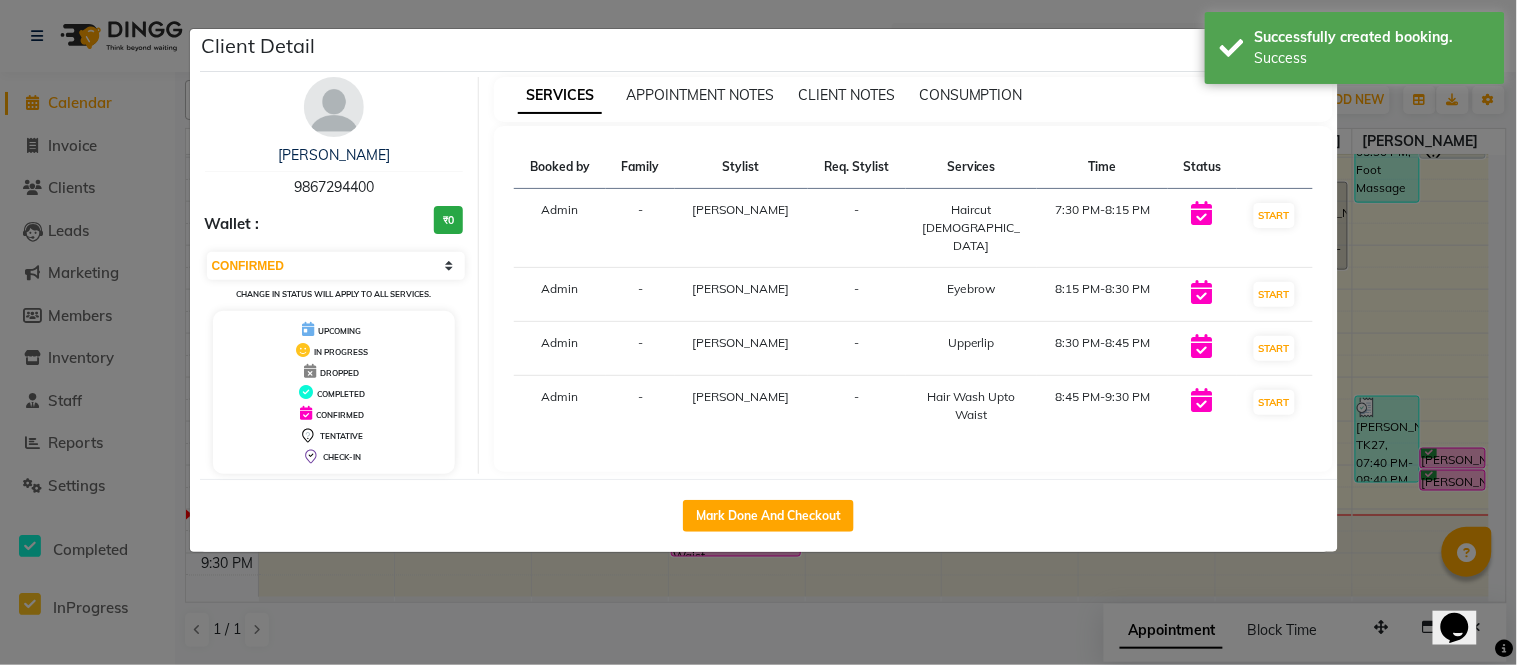 click on "Client Detail  Dev Narayan   9867294400 Wallet : ₹0 Select IN SERVICE CONFIRMED TENTATIVE CHECK IN MARK DONE DROPPED UPCOMING Change in status will apply to all services. UPCOMING IN PROGRESS DROPPED COMPLETED CONFIRMED TENTATIVE CHECK-IN SERVICES APPOINTMENT NOTES CLIENT NOTES CONSUMPTION Booked by Family Stylist Req. Stylist Services Time Status  Admin  - Shankar Kshirsagar -  Haircut Male   7:30 PM-8:15 PM   START   Admin  - Rohini Waghmare -  Eyebrow   8:15 PM-8:30 PM   START   Admin  - Rohini Waghmare -  Upperlip   8:30 PM-8:45 PM   START   Admin  - Sujeet Thakur -  Hair Wash Upto Waist   8:45 PM-9:30 PM   START   Mark Done And Checkout" 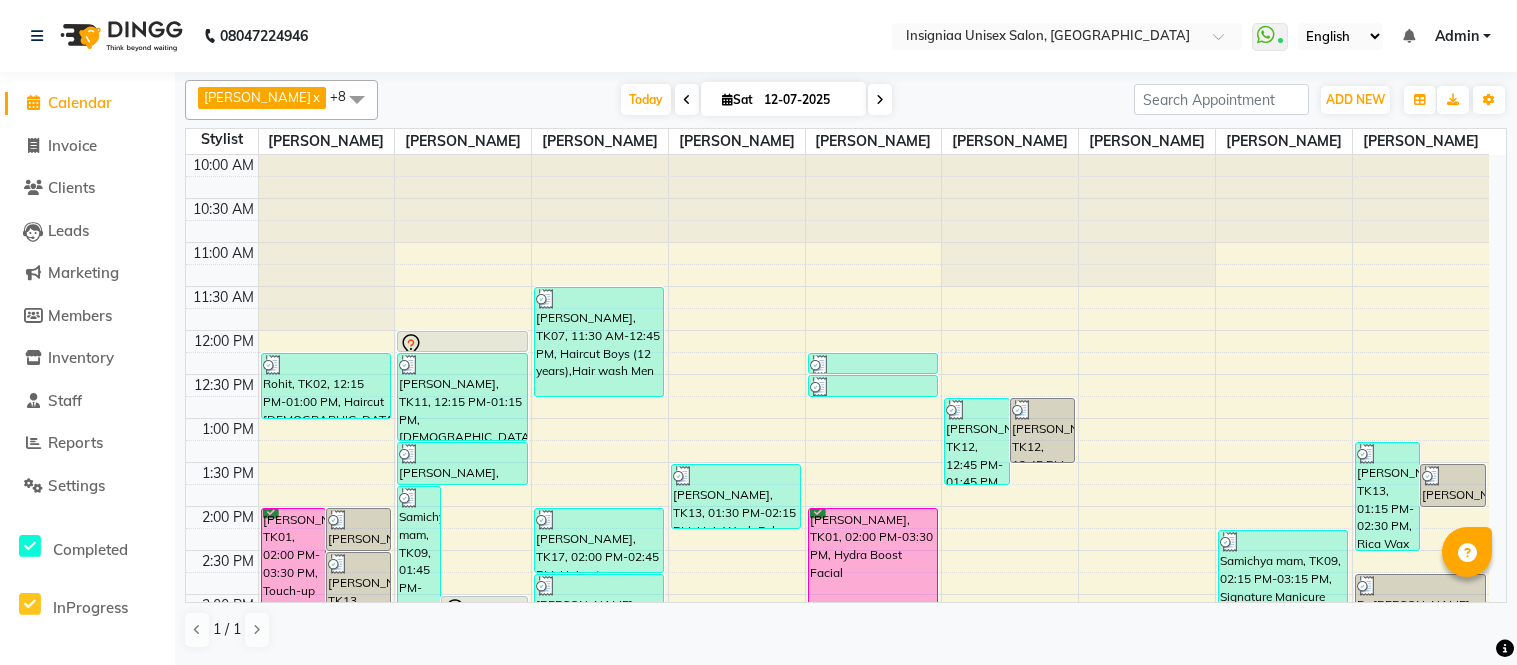scroll, scrollTop: 0, scrollLeft: 0, axis: both 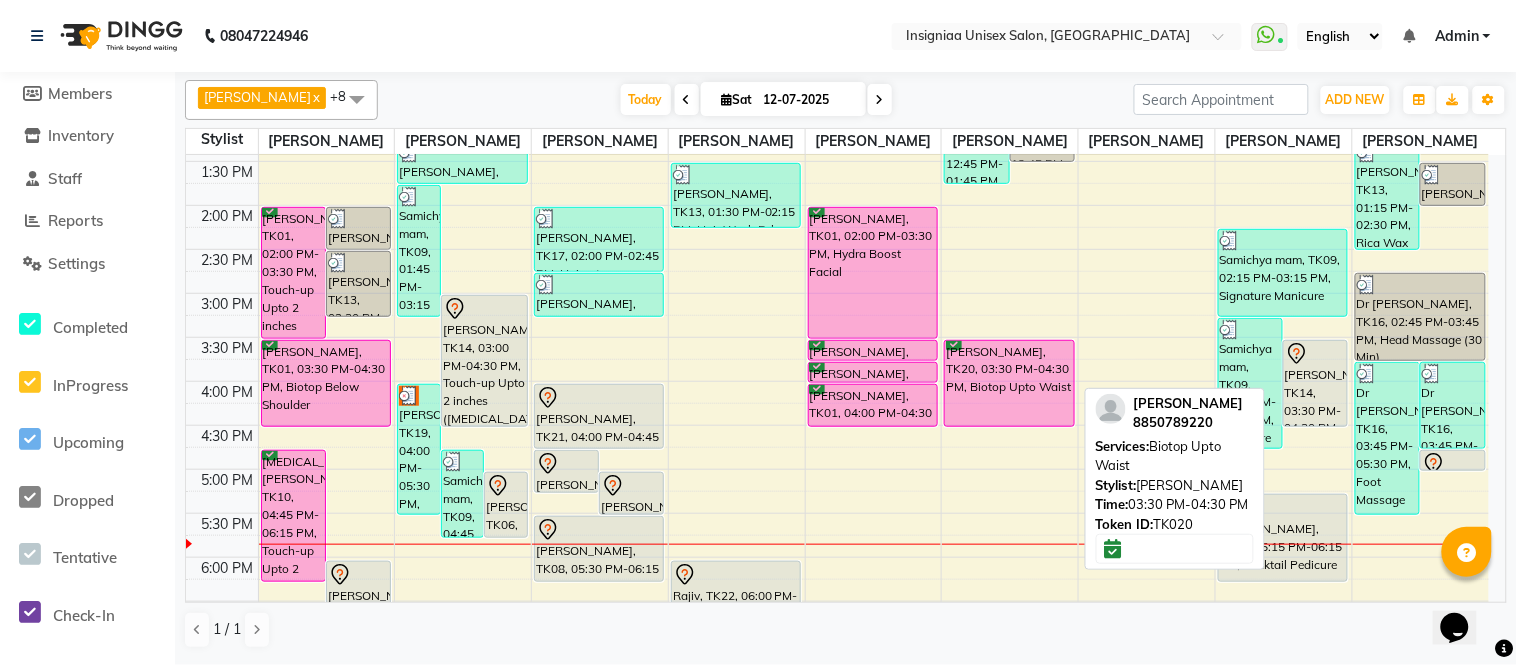 click on "[PERSON_NAME], TK20, 03:30 PM-04:30 PM, Biotop Upto Waist" at bounding box center [1009, 383] 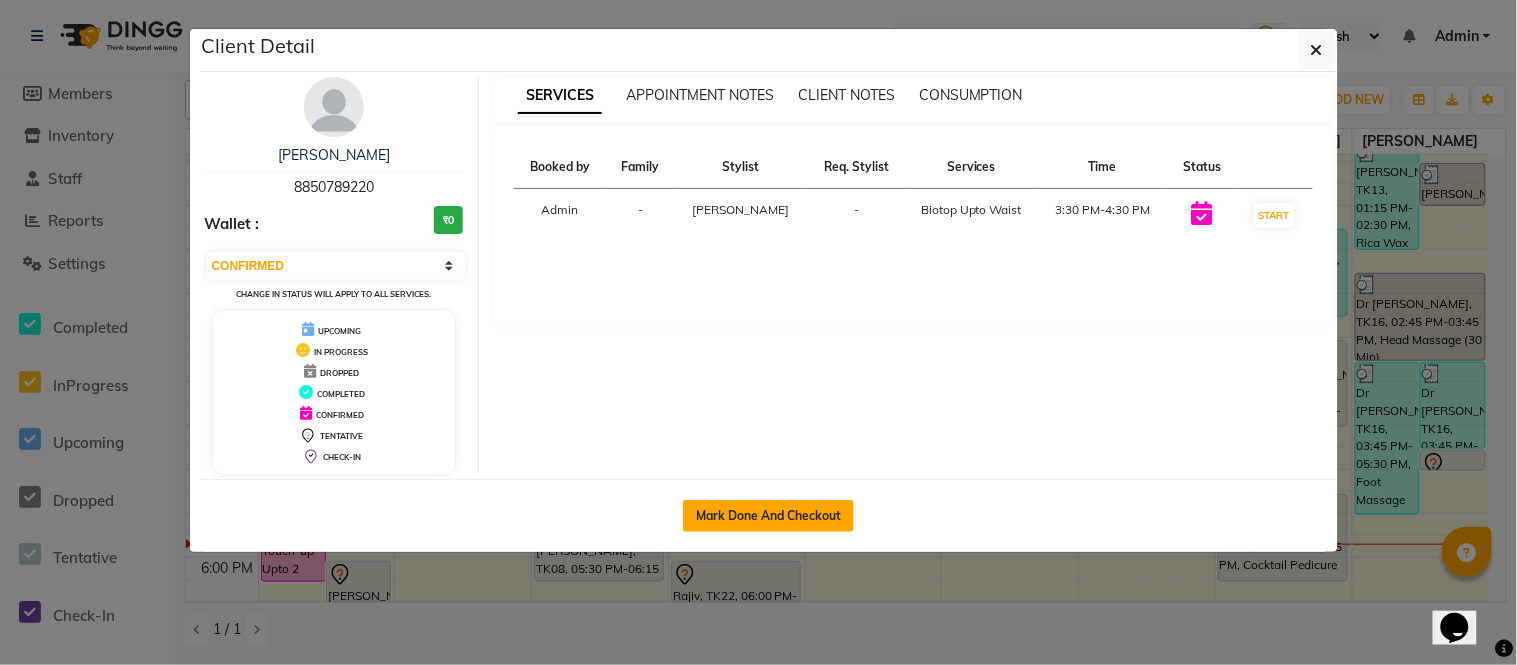 click on "Mark Done And Checkout" 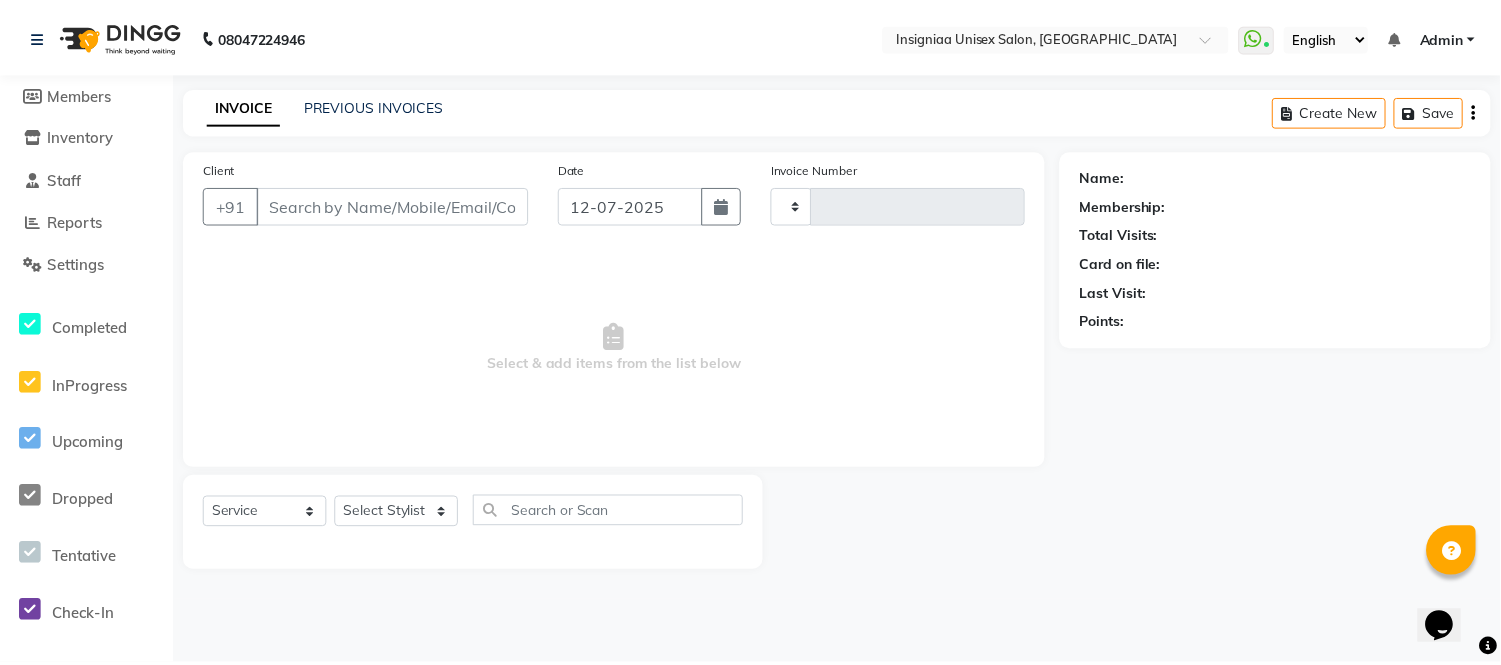 scroll, scrollTop: 0, scrollLeft: 0, axis: both 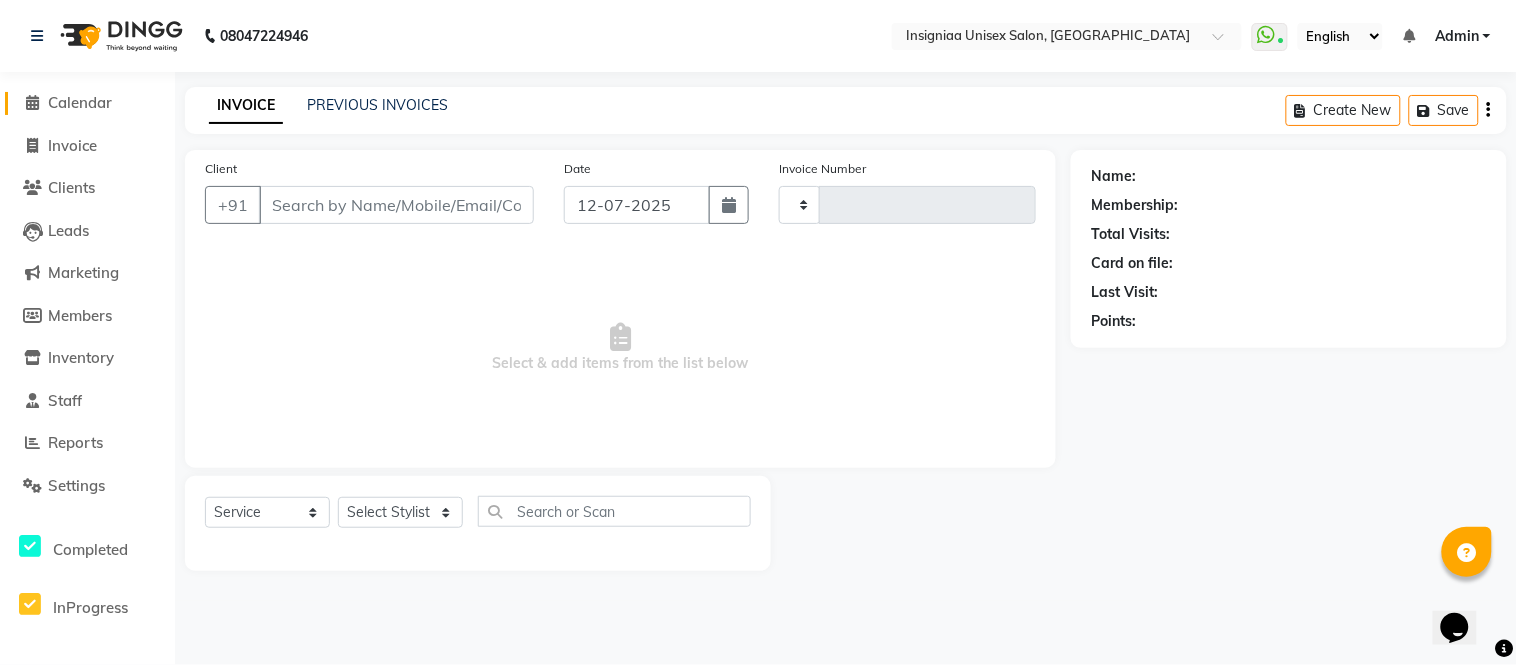 type on "1795" 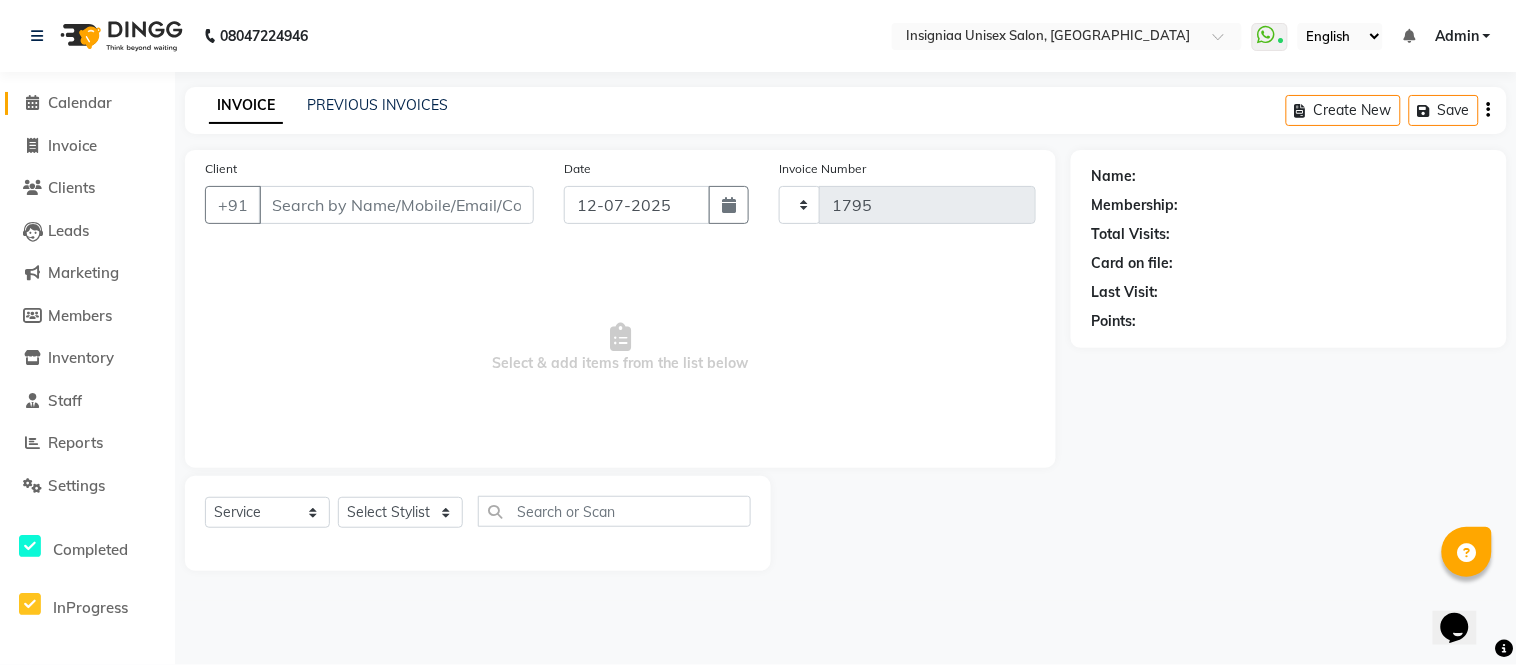 select on "6999" 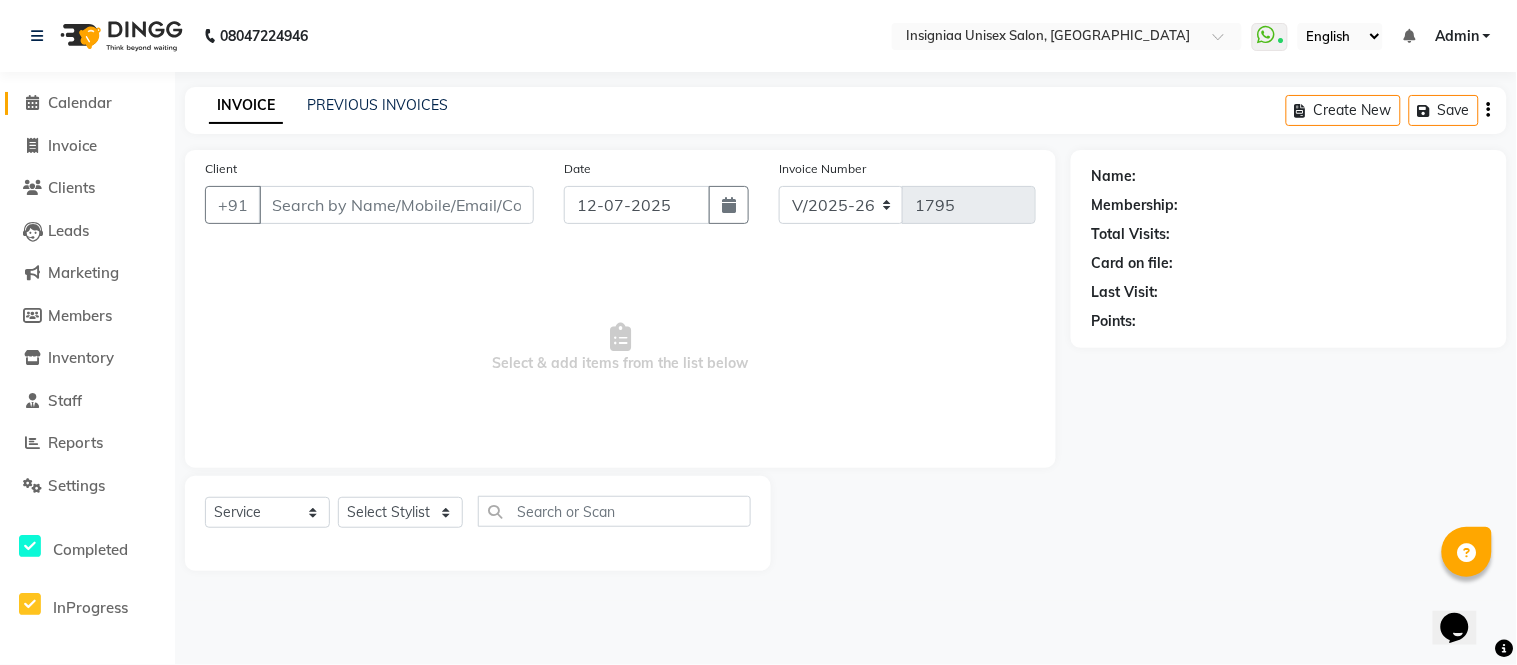 type on "8850789220" 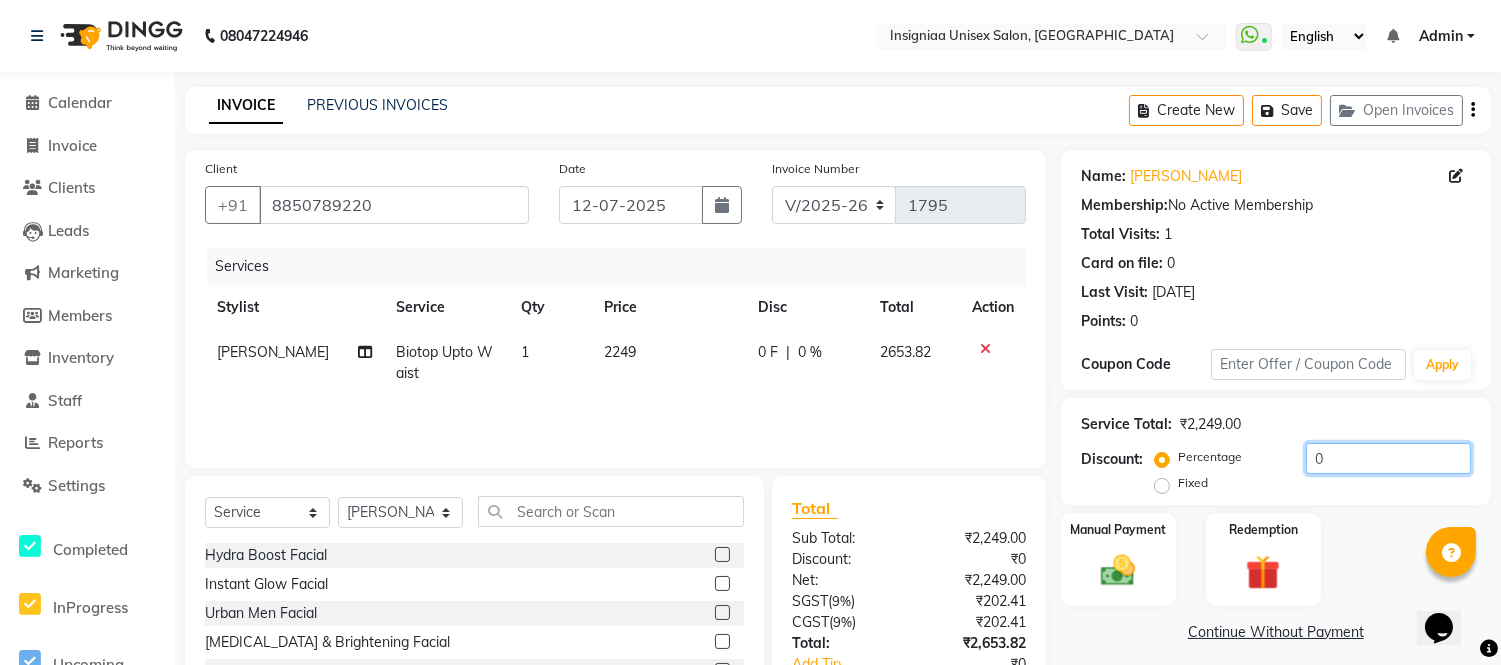 drag, startPoint x: 1341, startPoint y: 464, endPoint x: 1207, endPoint y: 468, distance: 134.0597 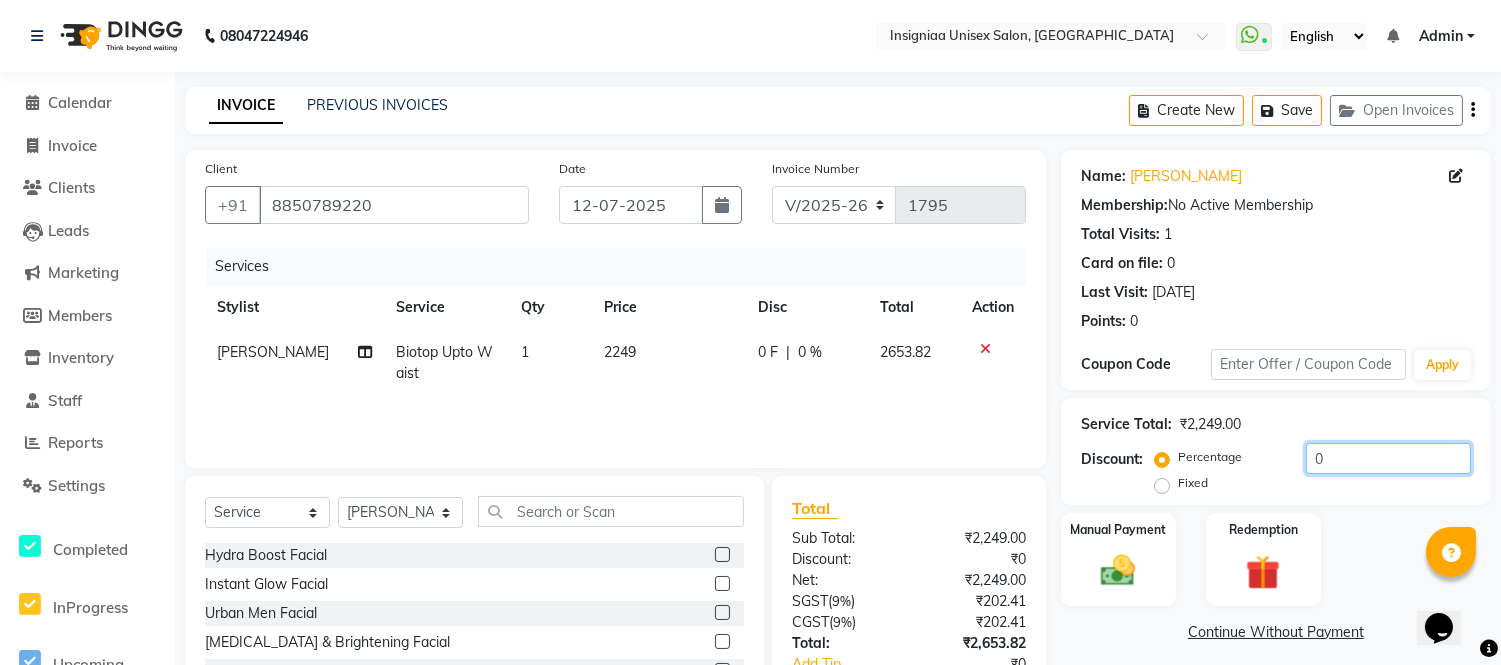 click on "Percentage   Fixed  0" 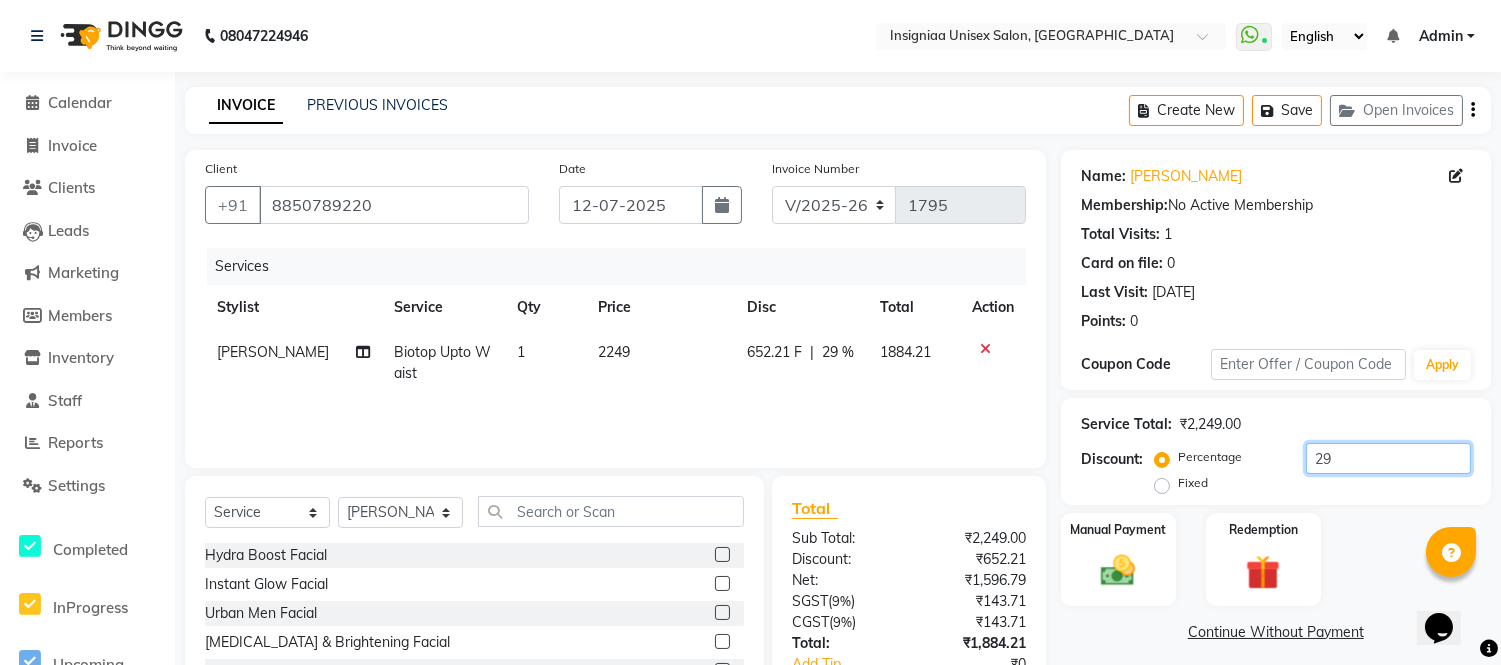 type on "2" 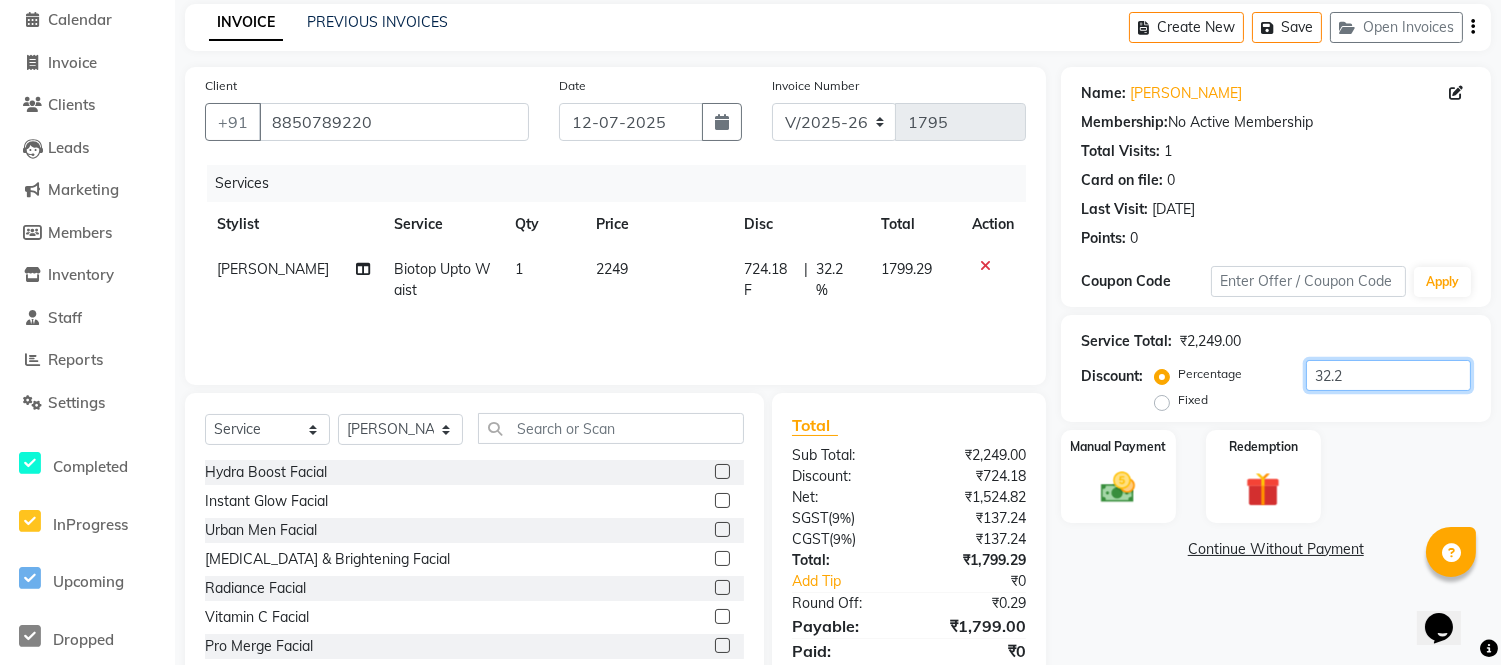scroll, scrollTop: 155, scrollLeft: 0, axis: vertical 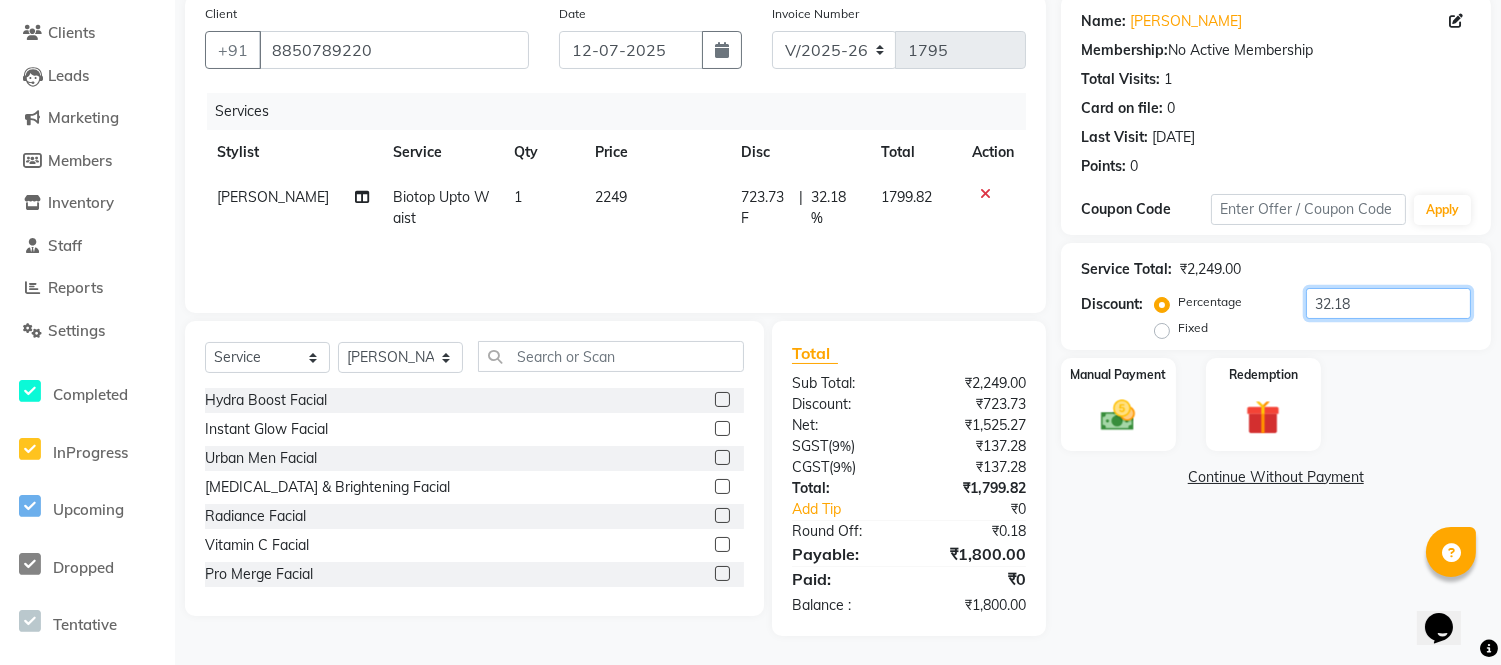 type on "32.18" 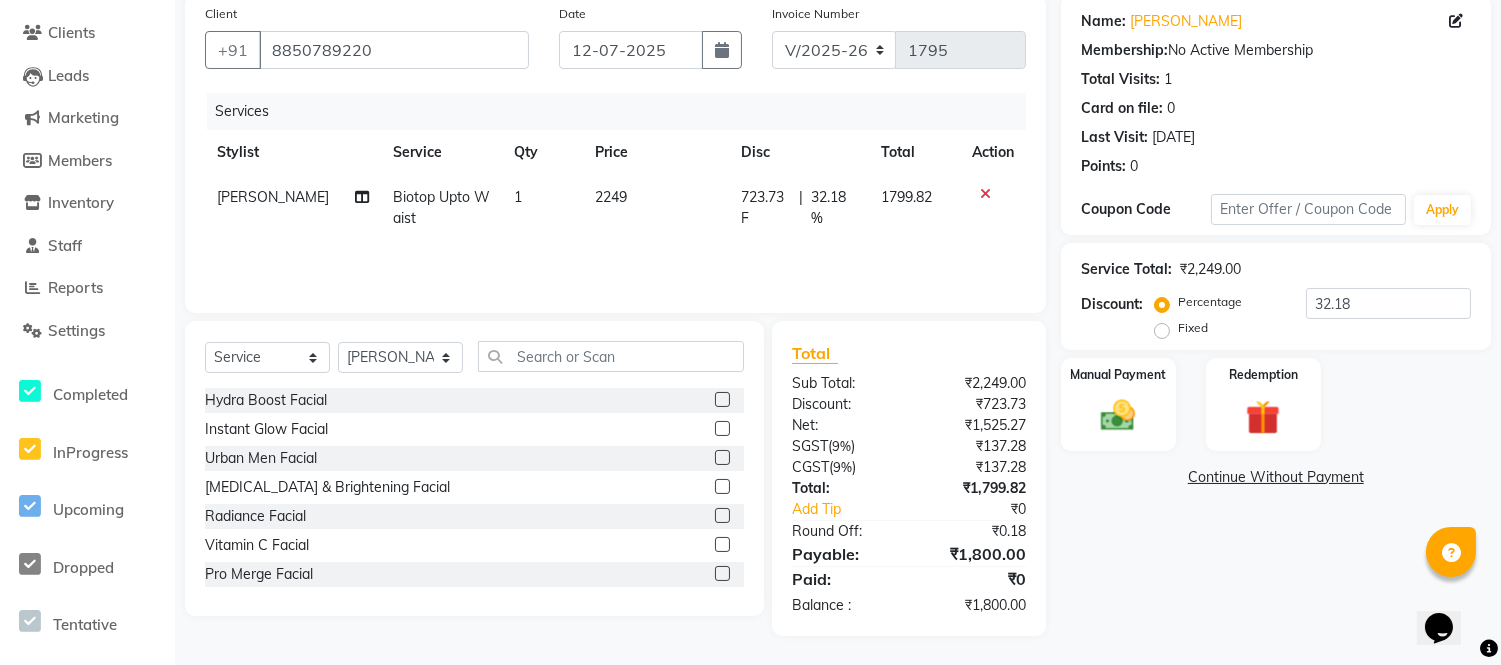 click on "Name: [PERSON_NAME] Membership:  No Active Membership  Total Visits:  1 Card on file:  0 Last Visit:   [DATE] Points:   0  Coupon Code Apply Service Total:  ₹2,249.00  Discount:  Percentage   Fixed  32.18 Manual Payment Redemption  Continue Without Payment" 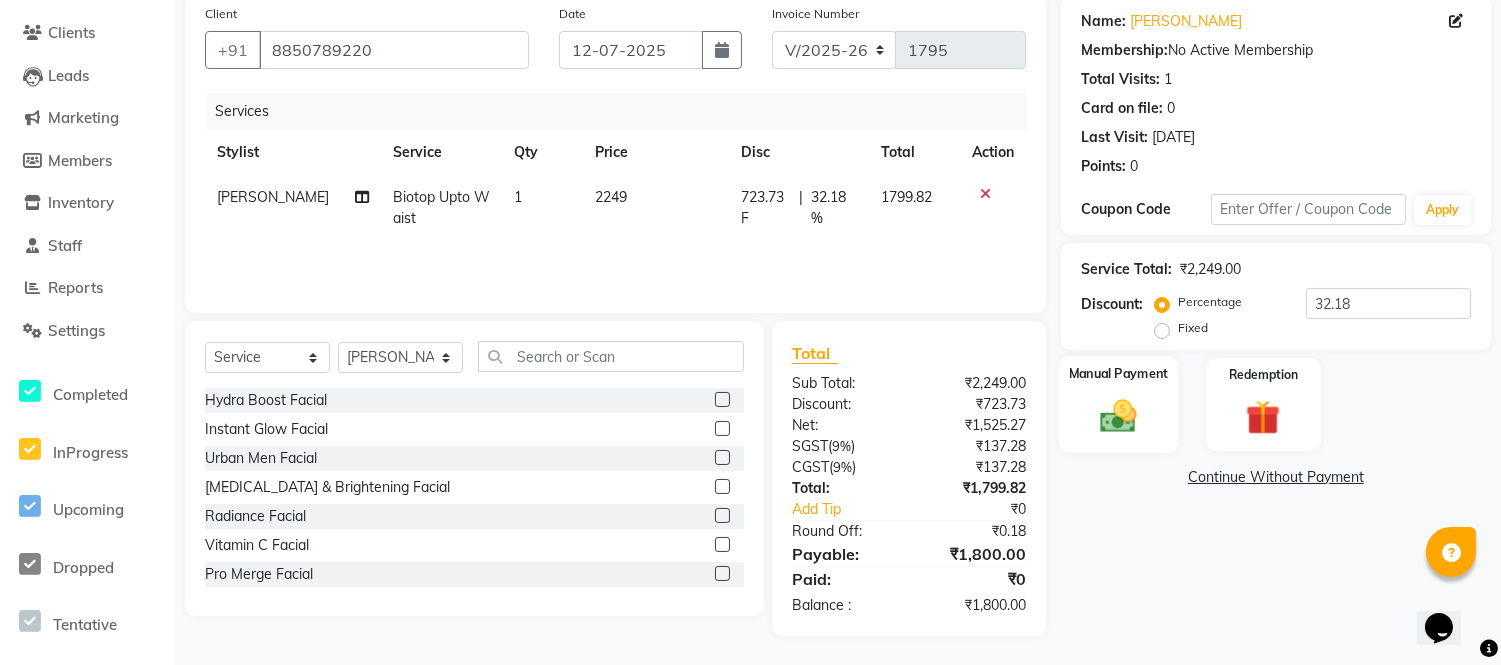click 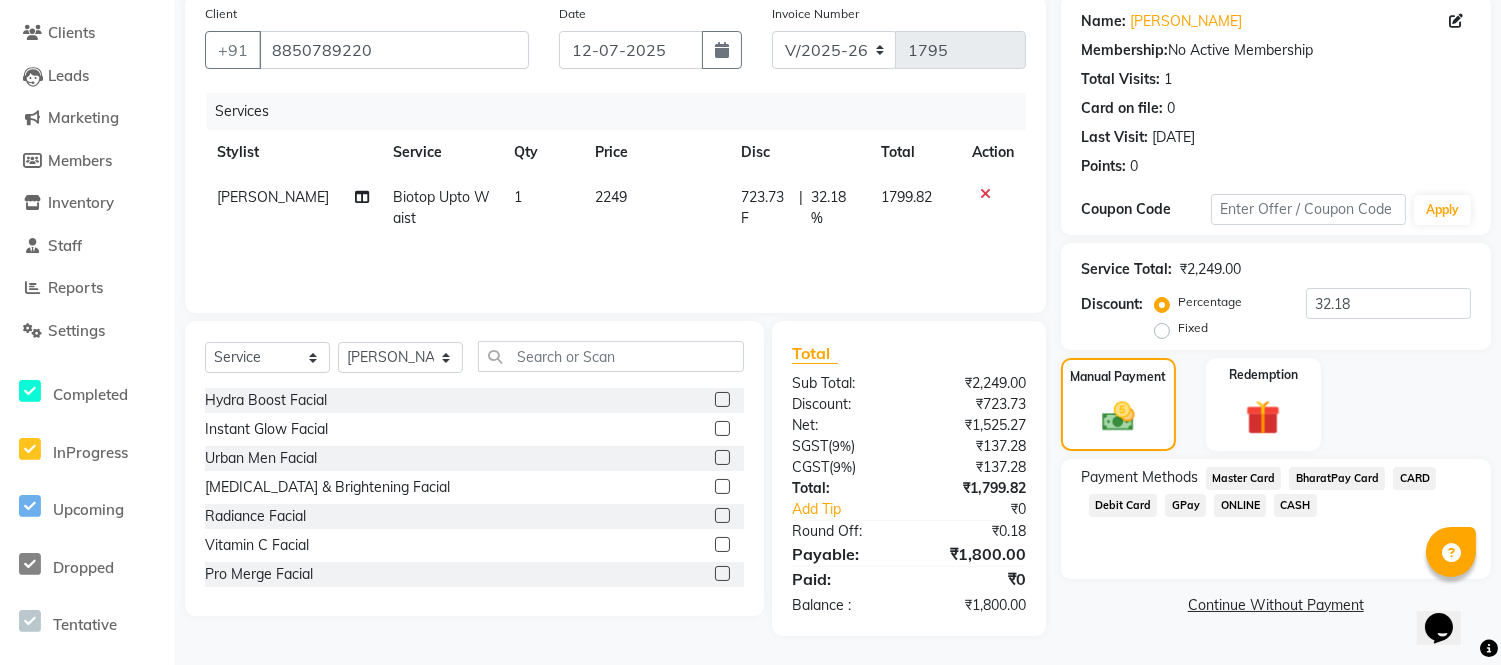 click on "GPay" 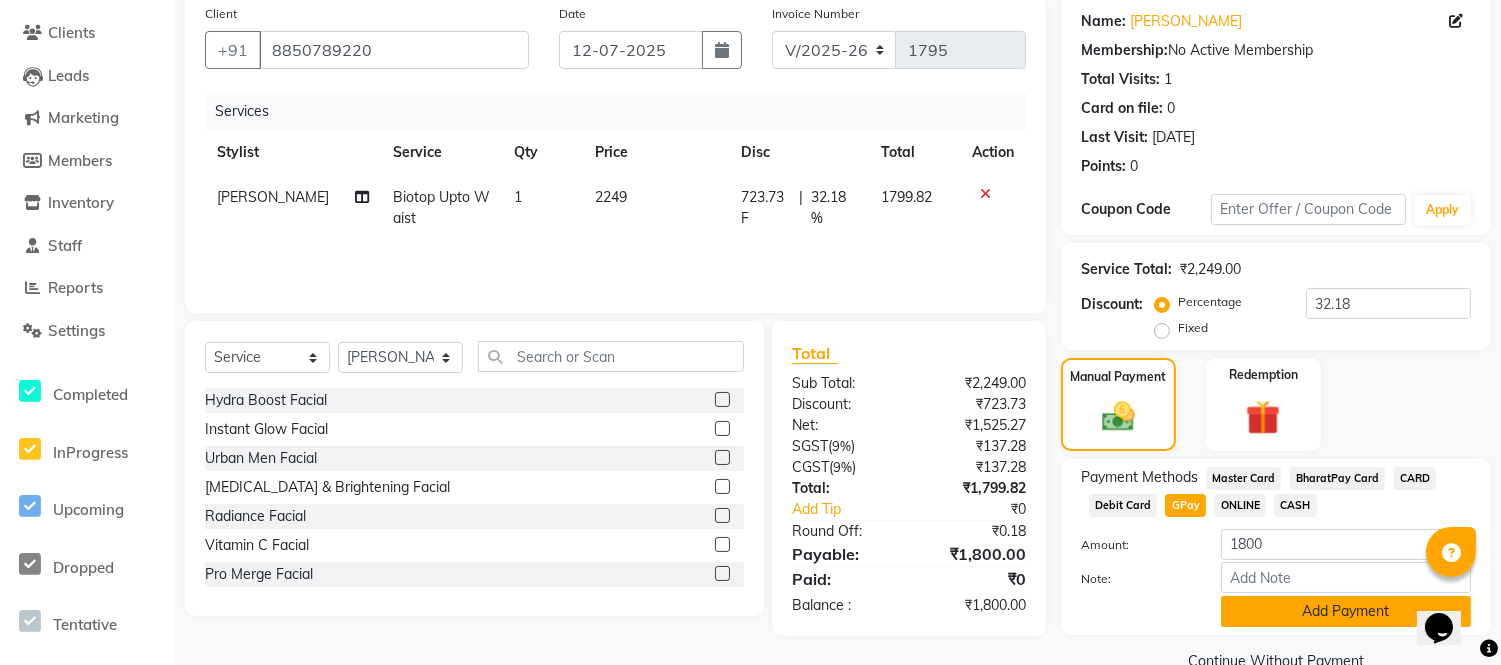 click on "Add Payment" 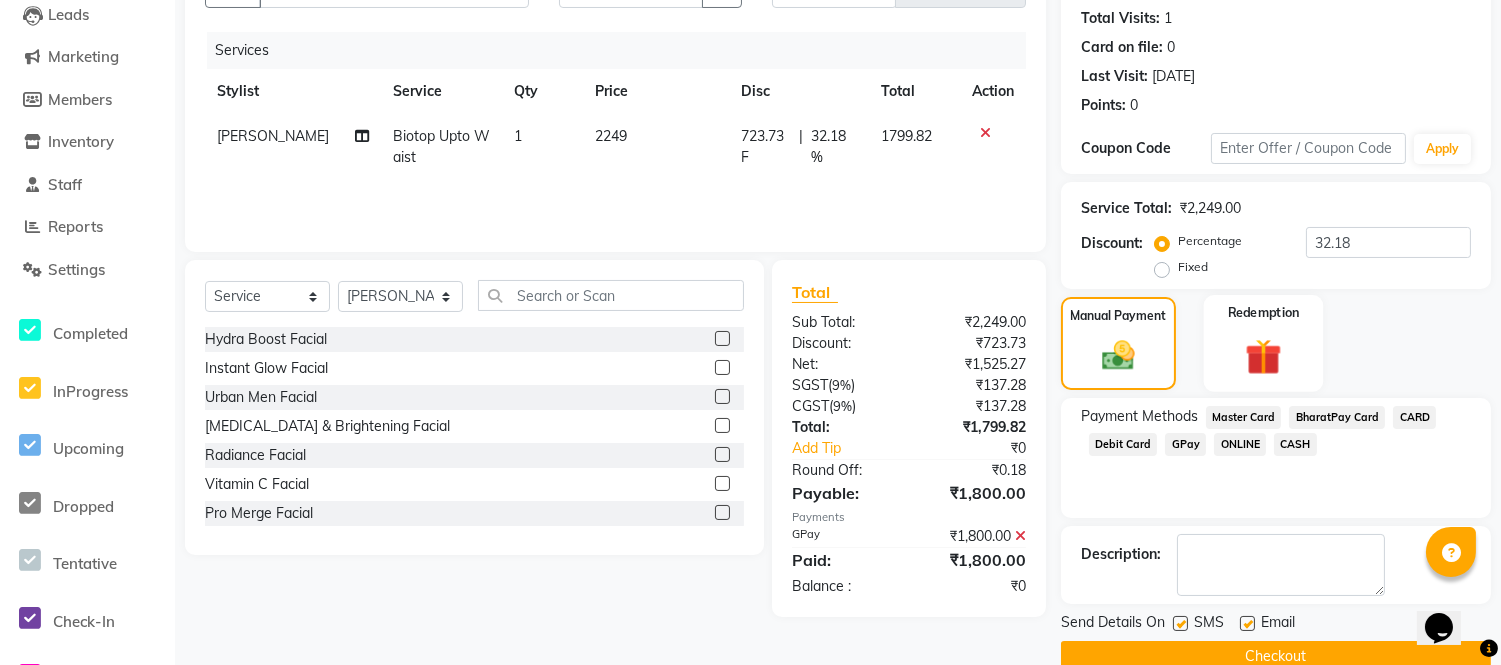 scroll, scrollTop: 252, scrollLeft: 0, axis: vertical 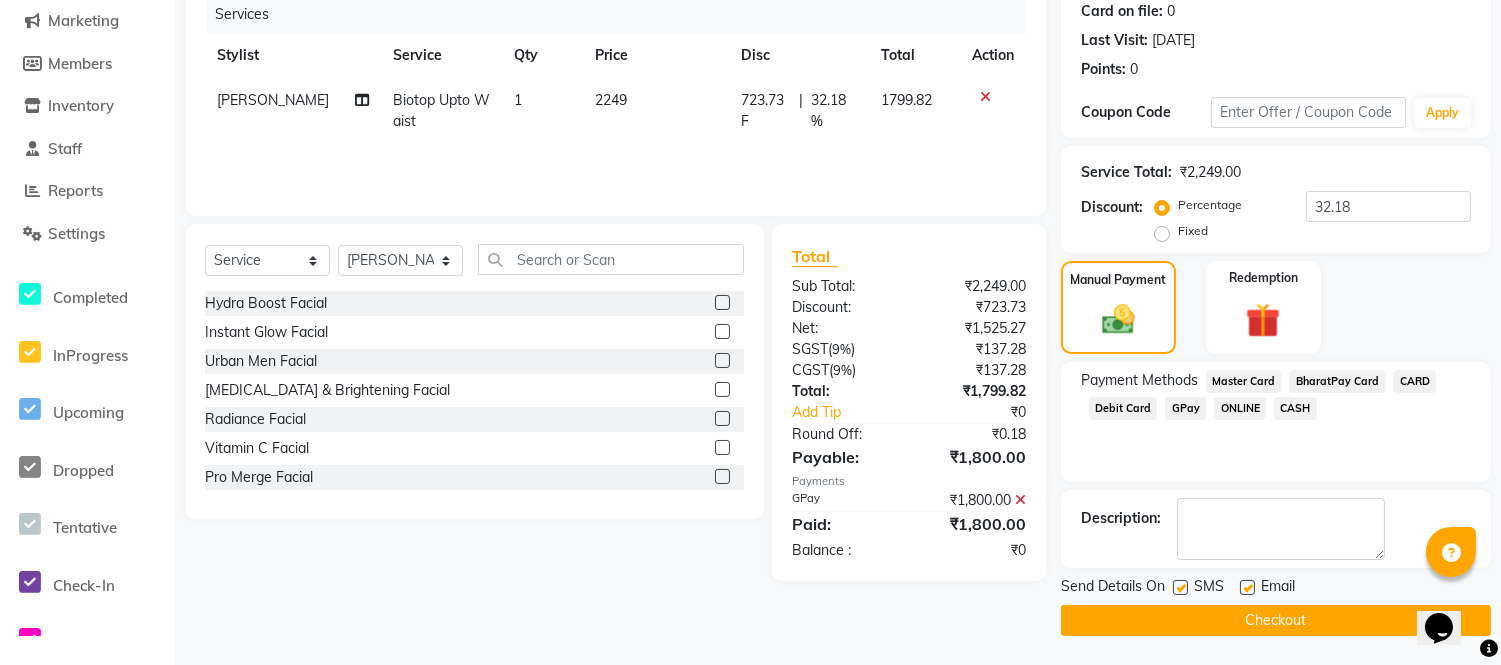 click 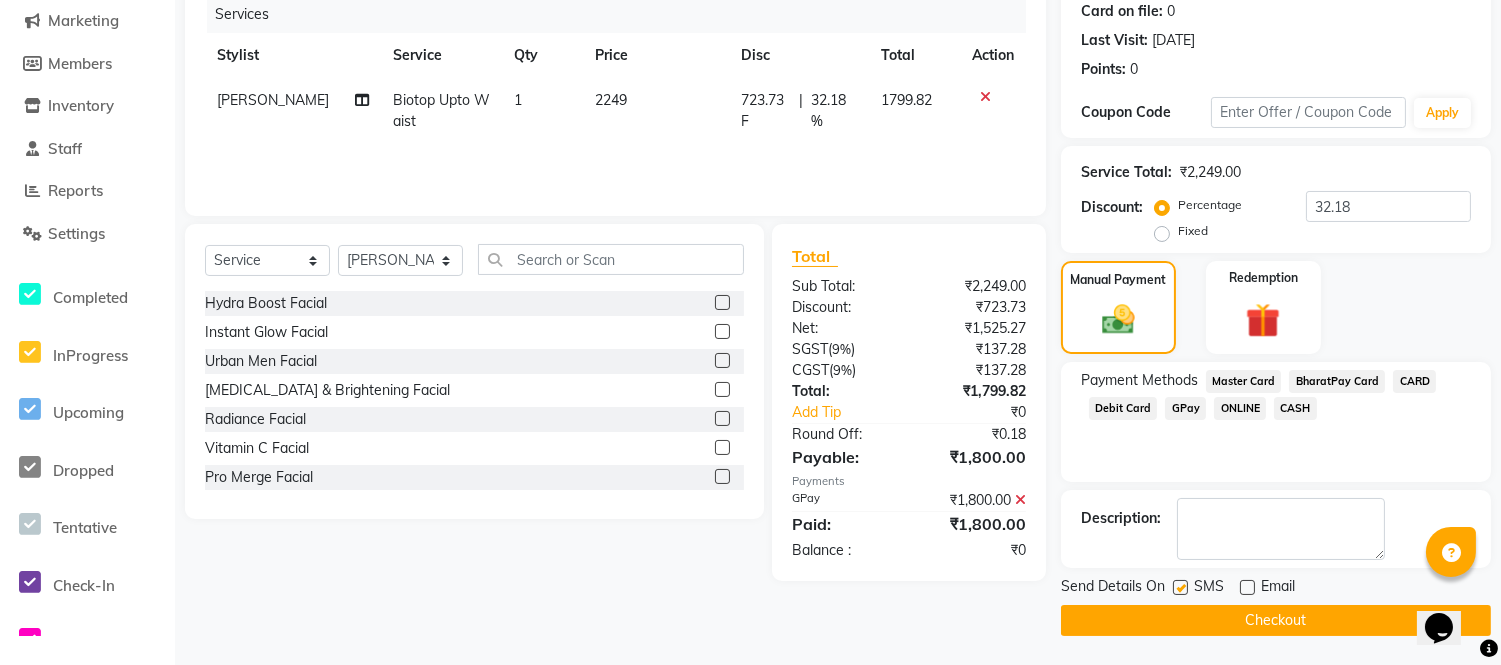 click 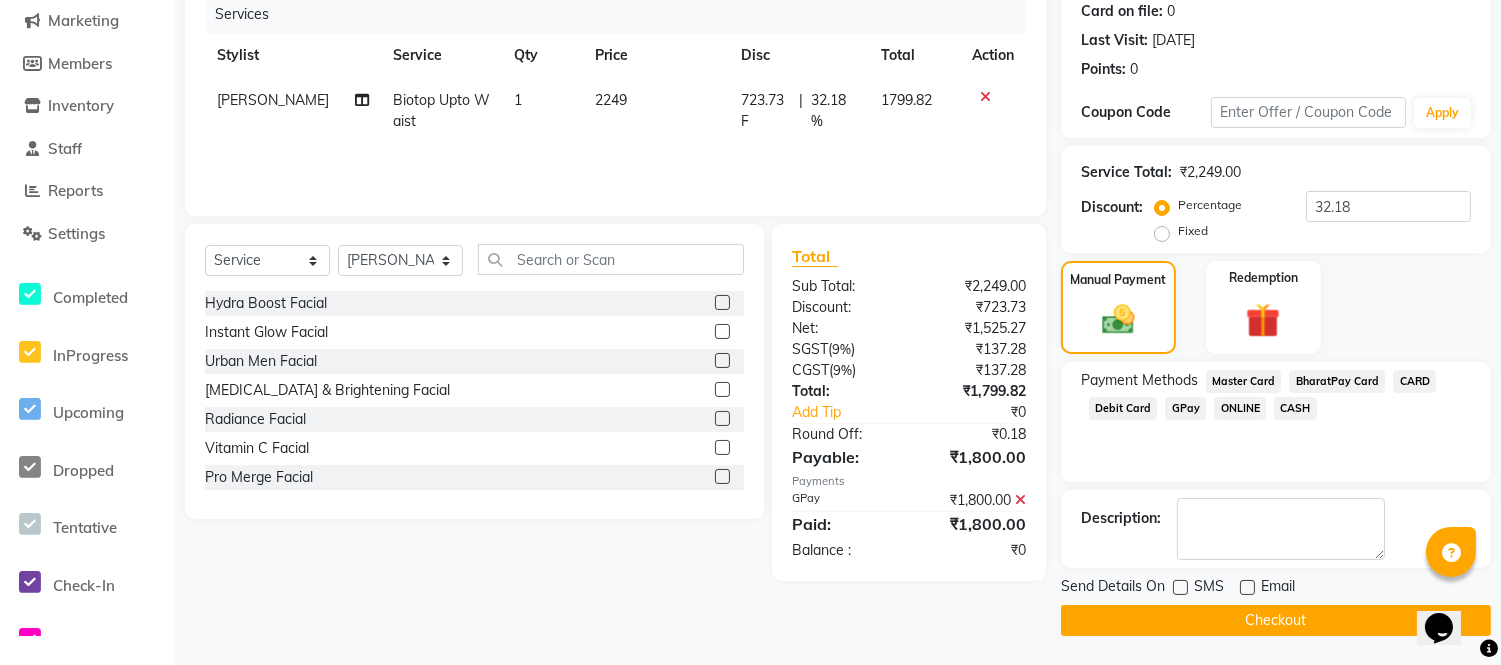click on "Checkout" 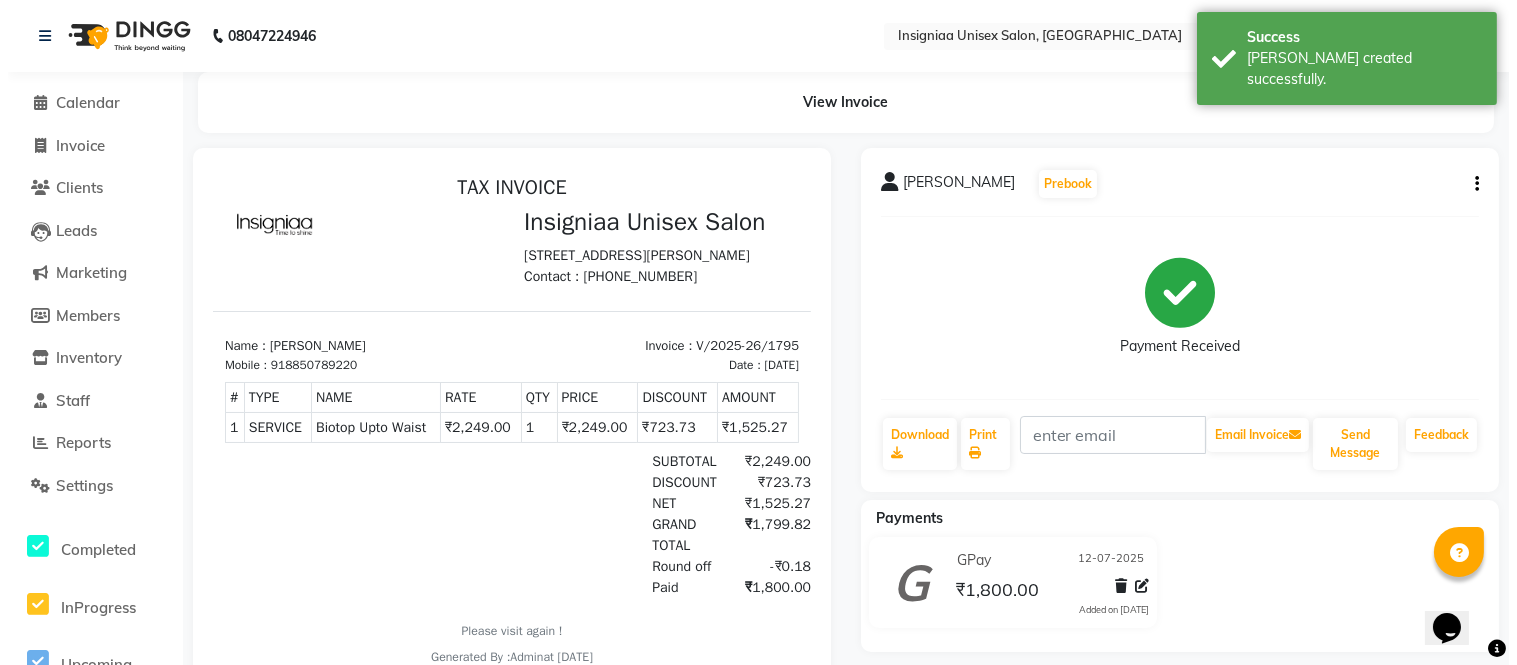 scroll, scrollTop: 0, scrollLeft: 0, axis: both 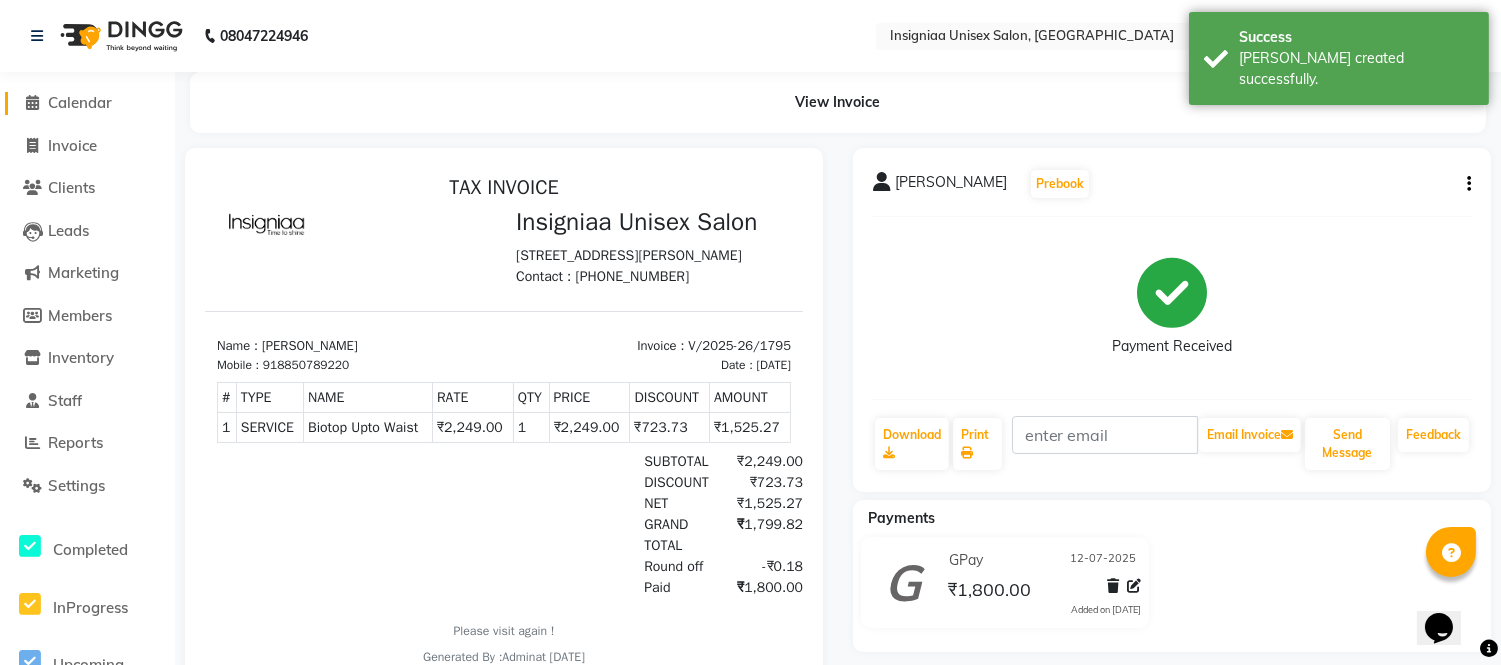 click on "Calendar" 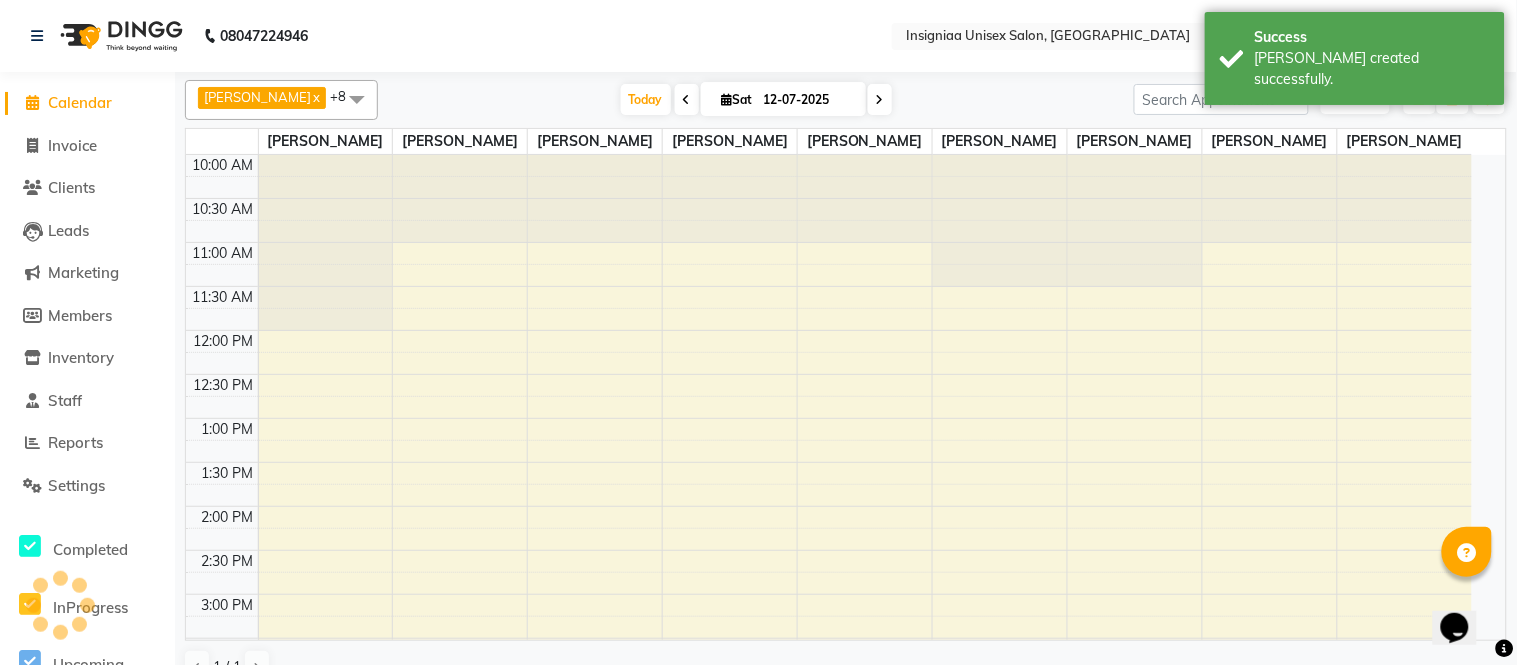 scroll, scrollTop: 596, scrollLeft: 0, axis: vertical 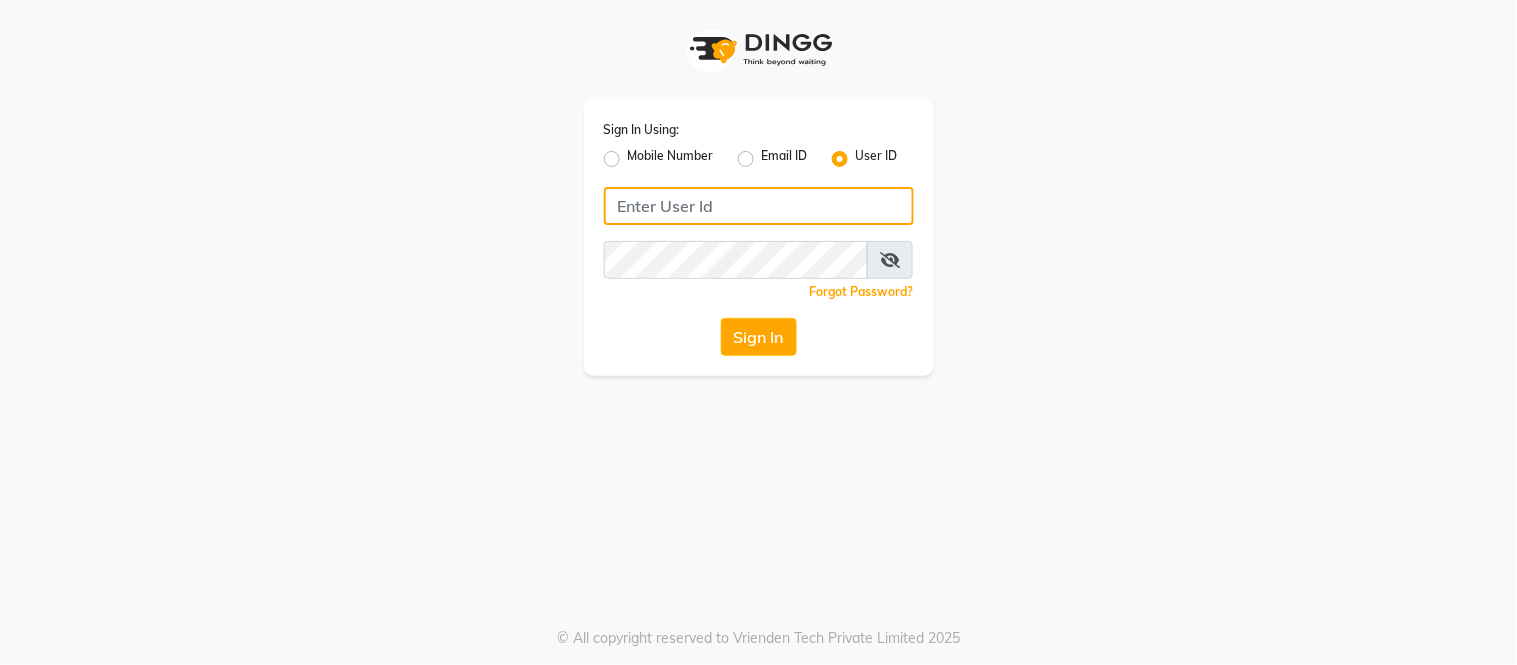 type on "[EMAIL_ADDRESS][DOMAIN_NAME]" 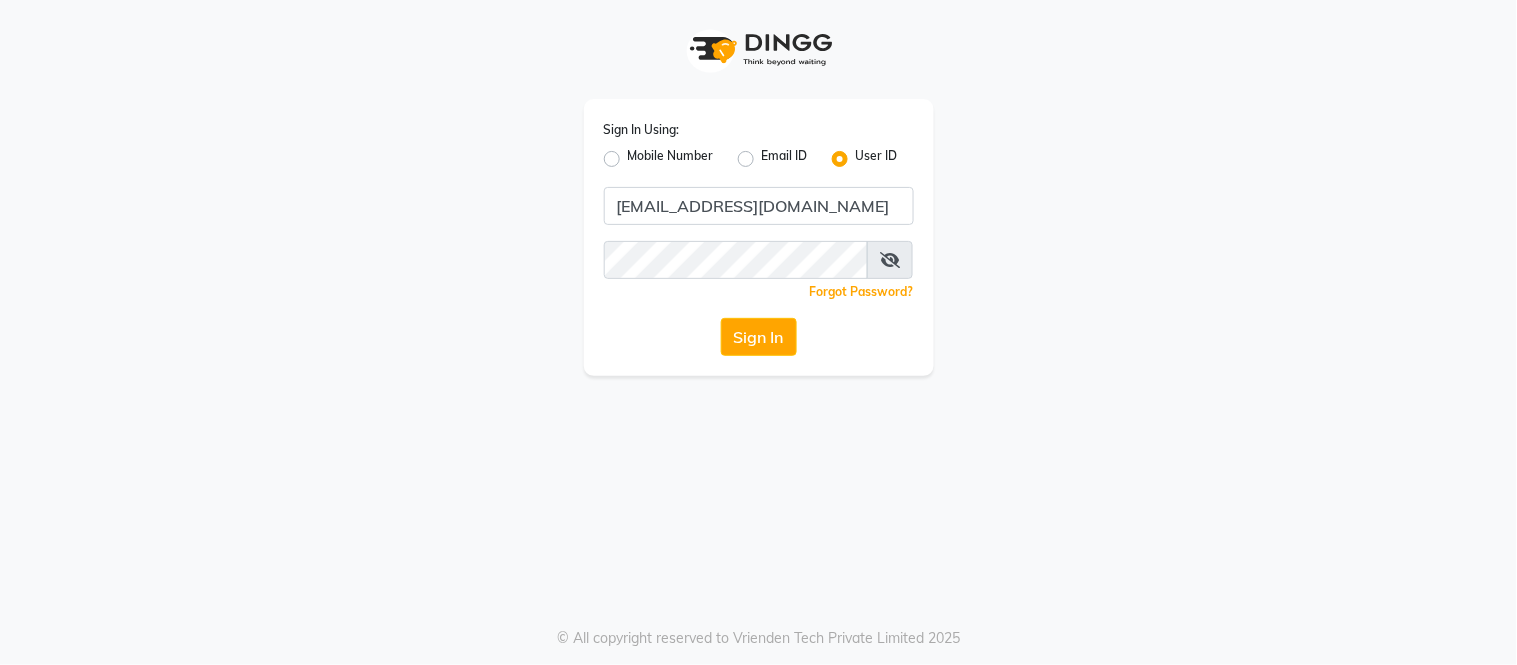 click on "Sign In" 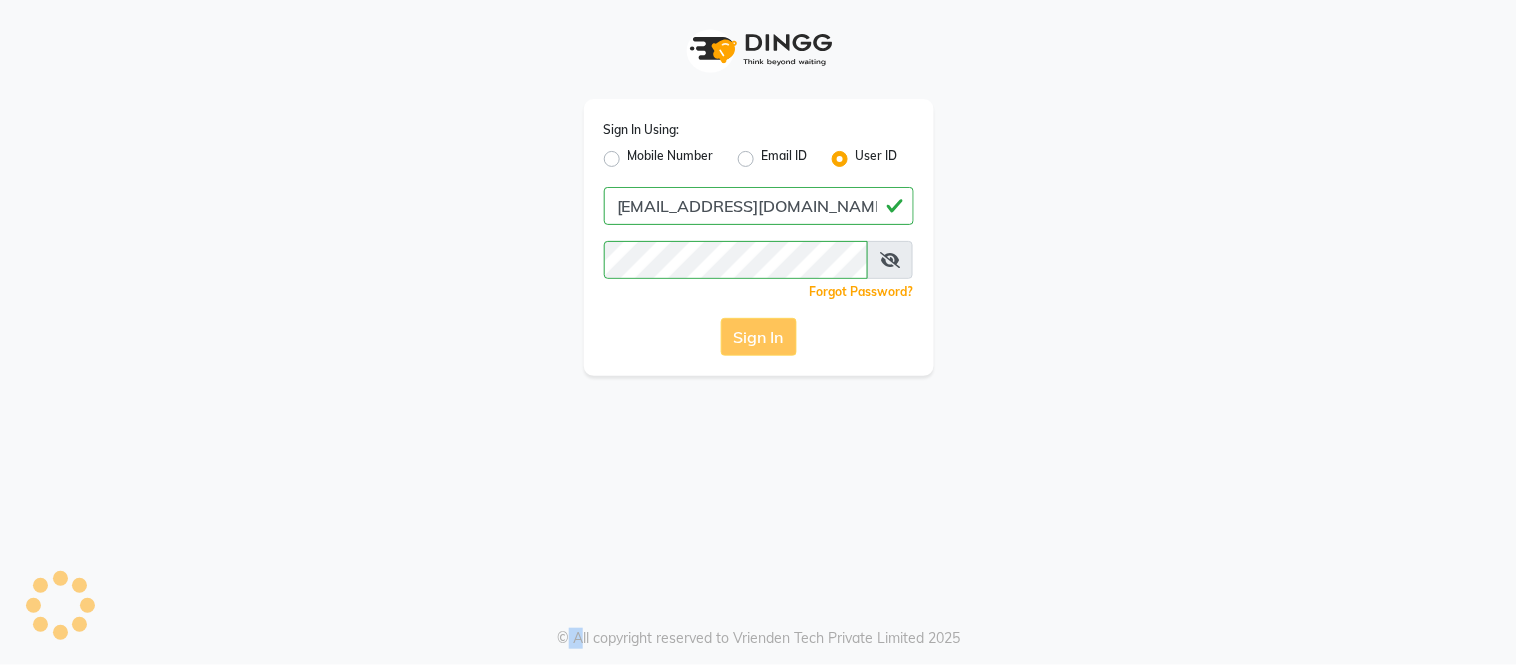 click on "Sign In" 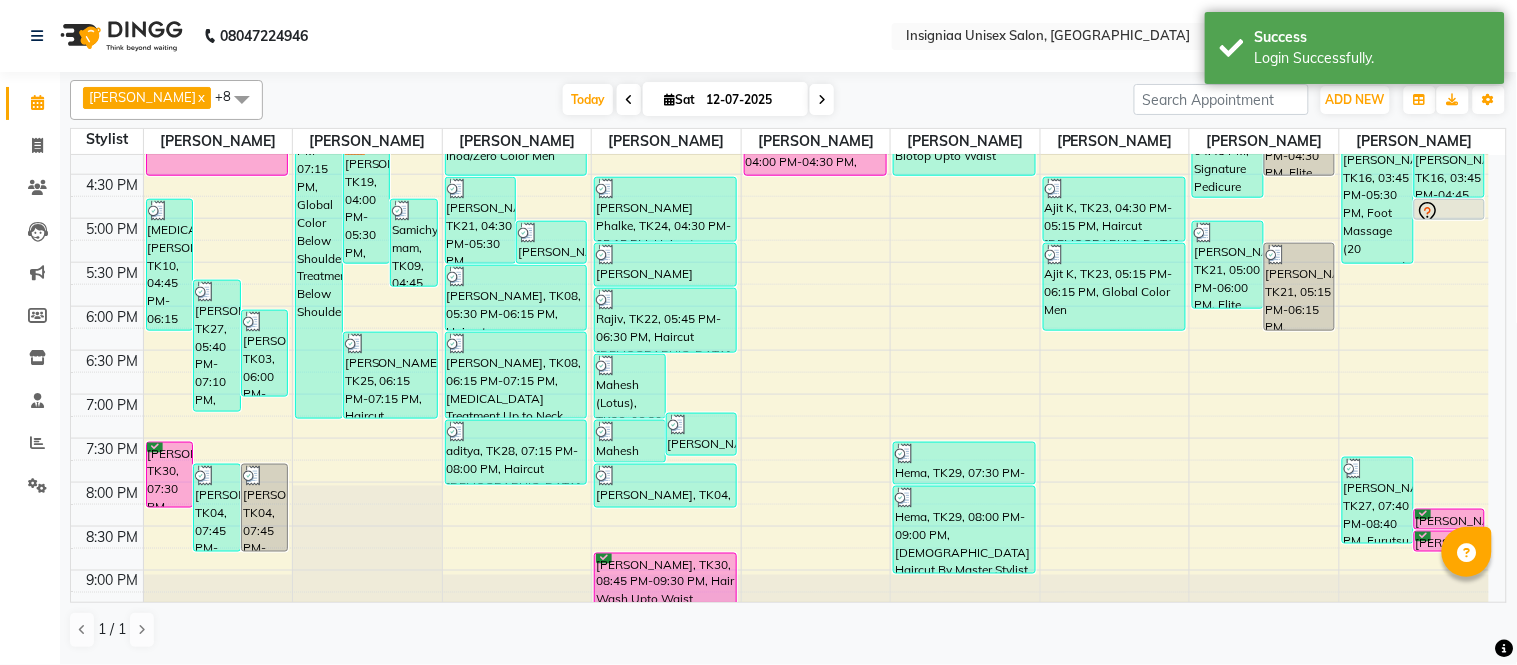 scroll, scrollTop: 286, scrollLeft: 0, axis: vertical 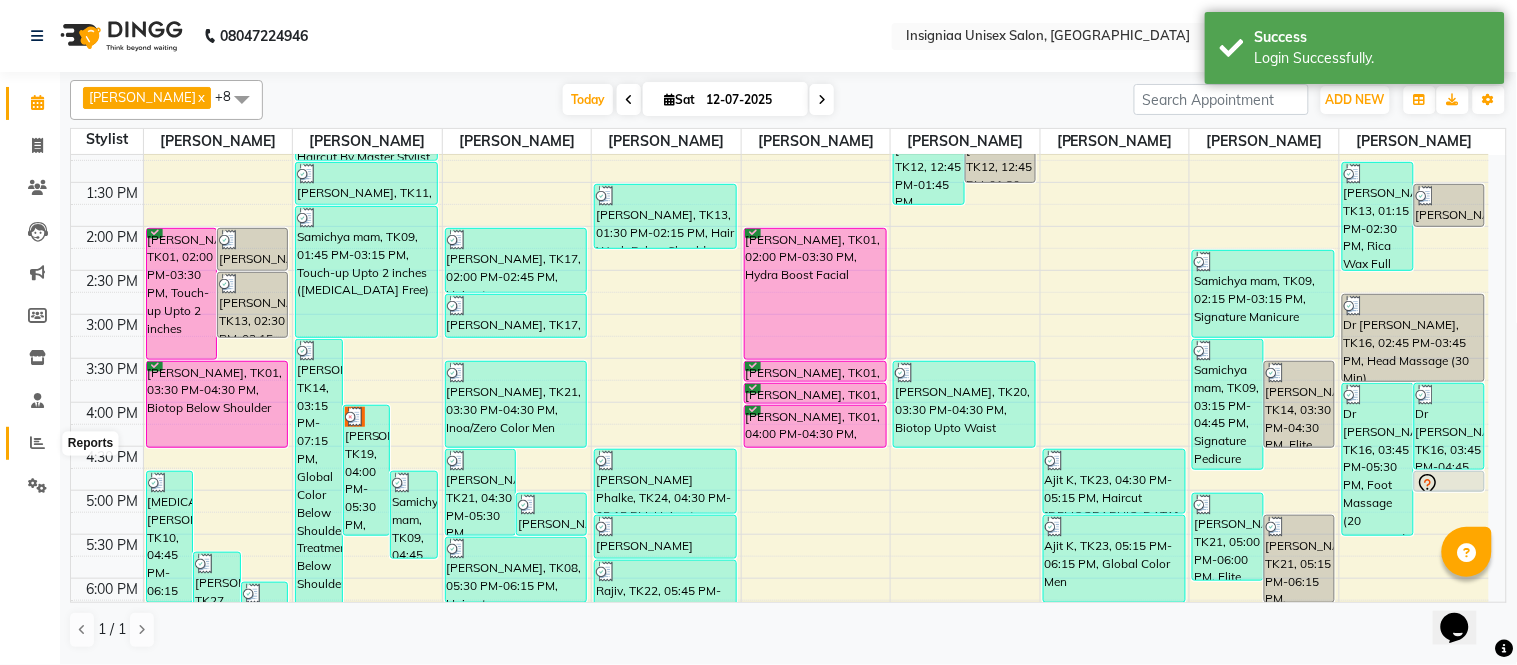 click 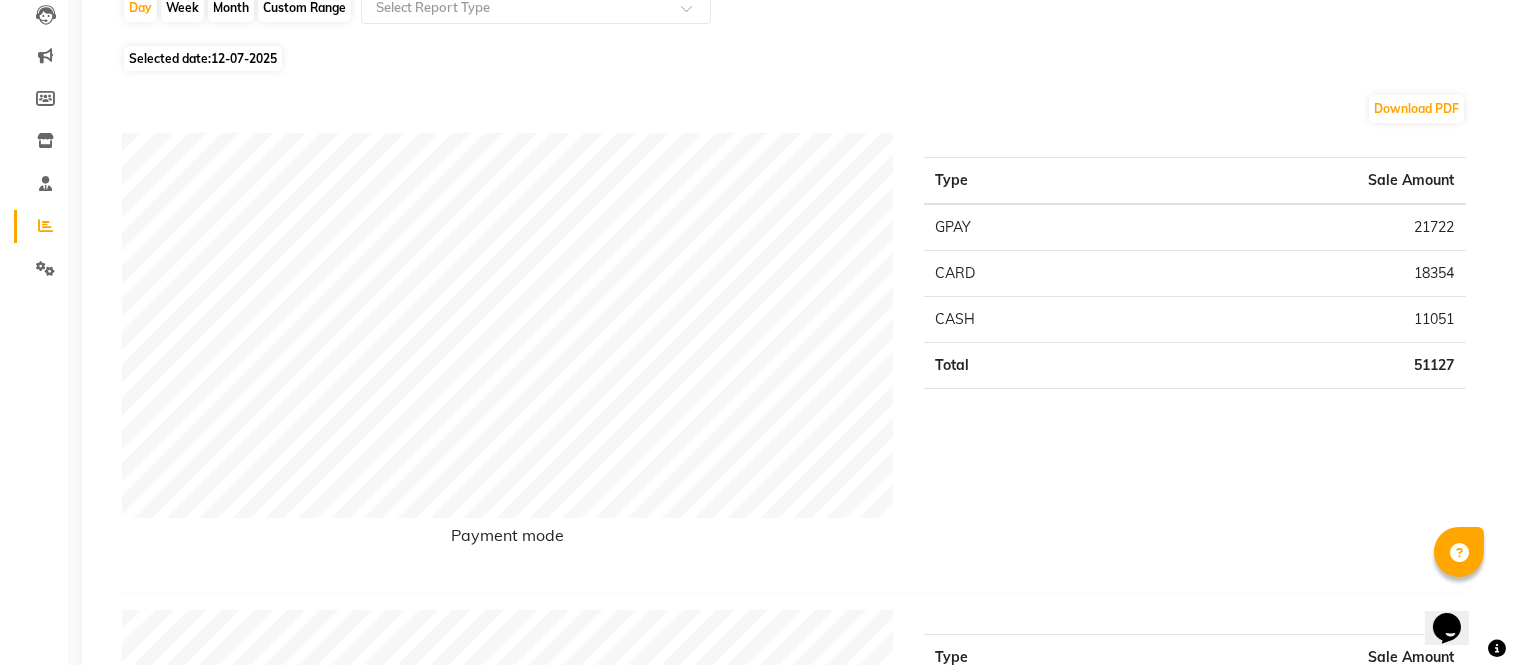 scroll, scrollTop: 0, scrollLeft: 0, axis: both 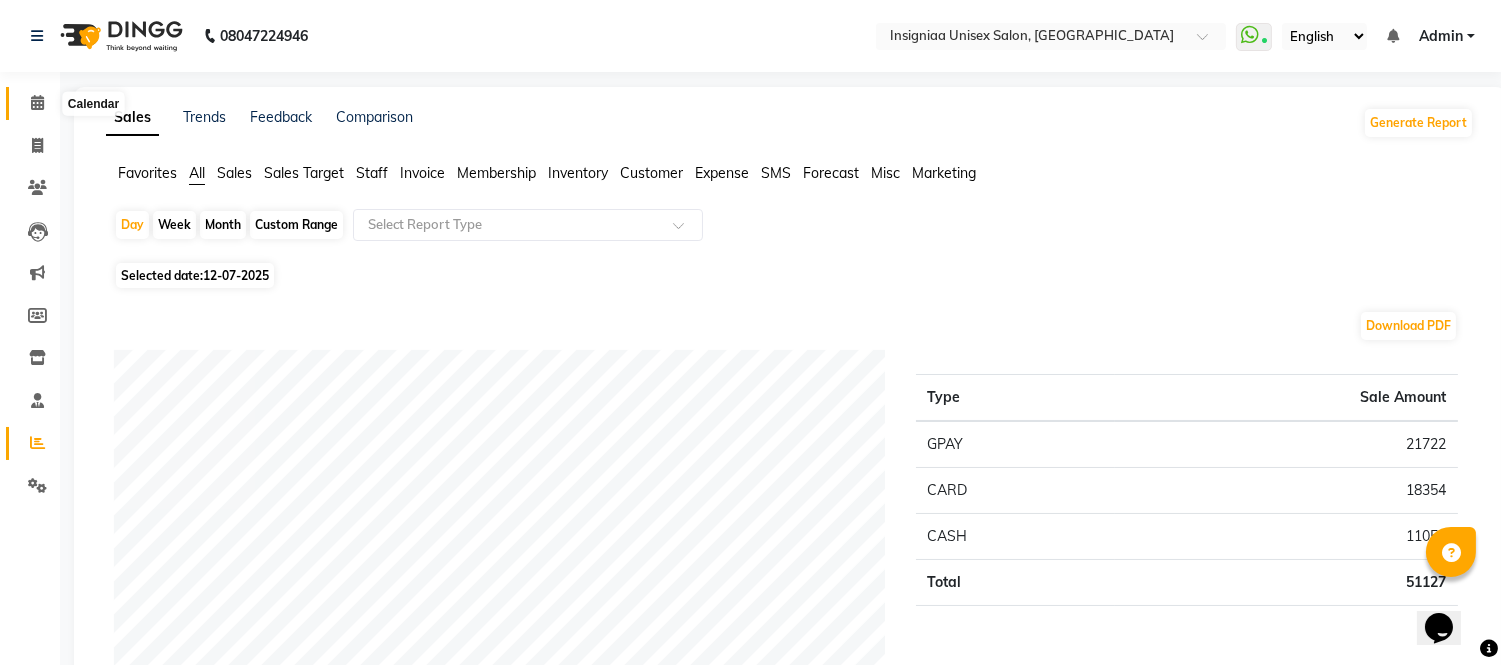 click 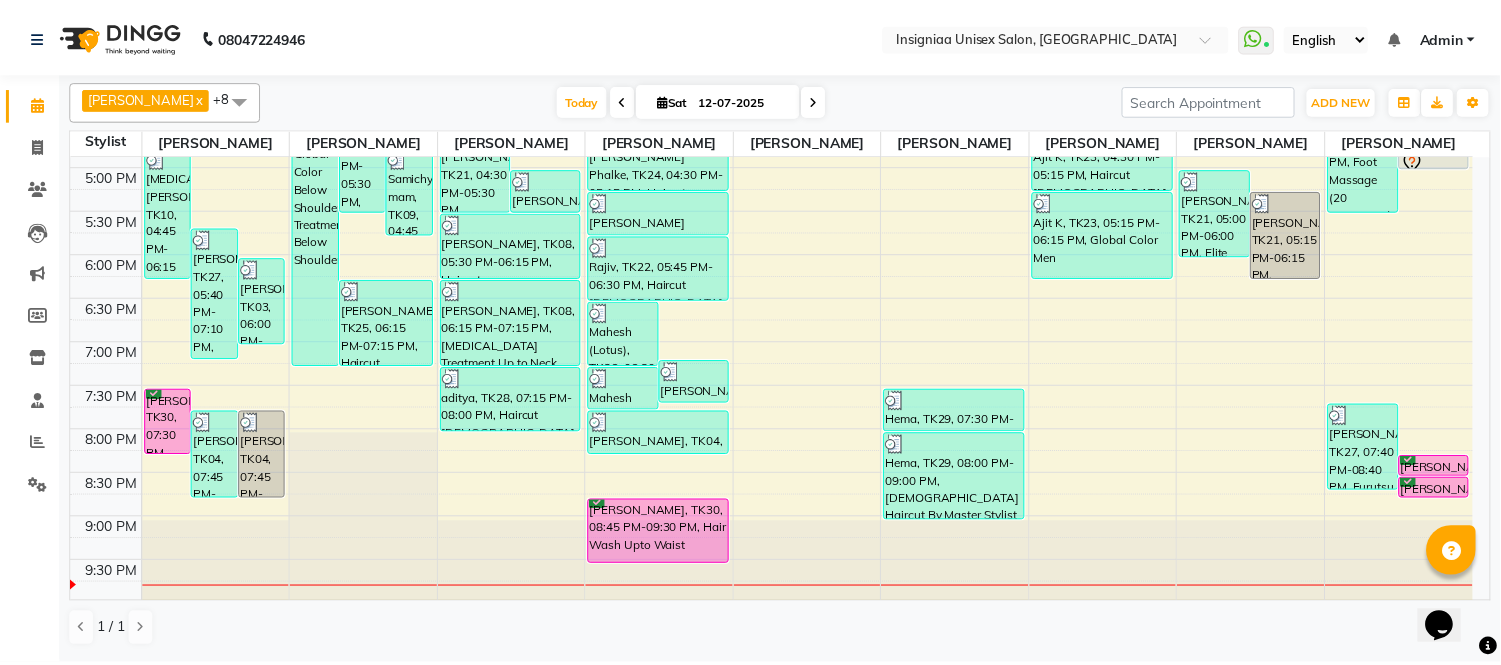 scroll, scrollTop: 613, scrollLeft: 0, axis: vertical 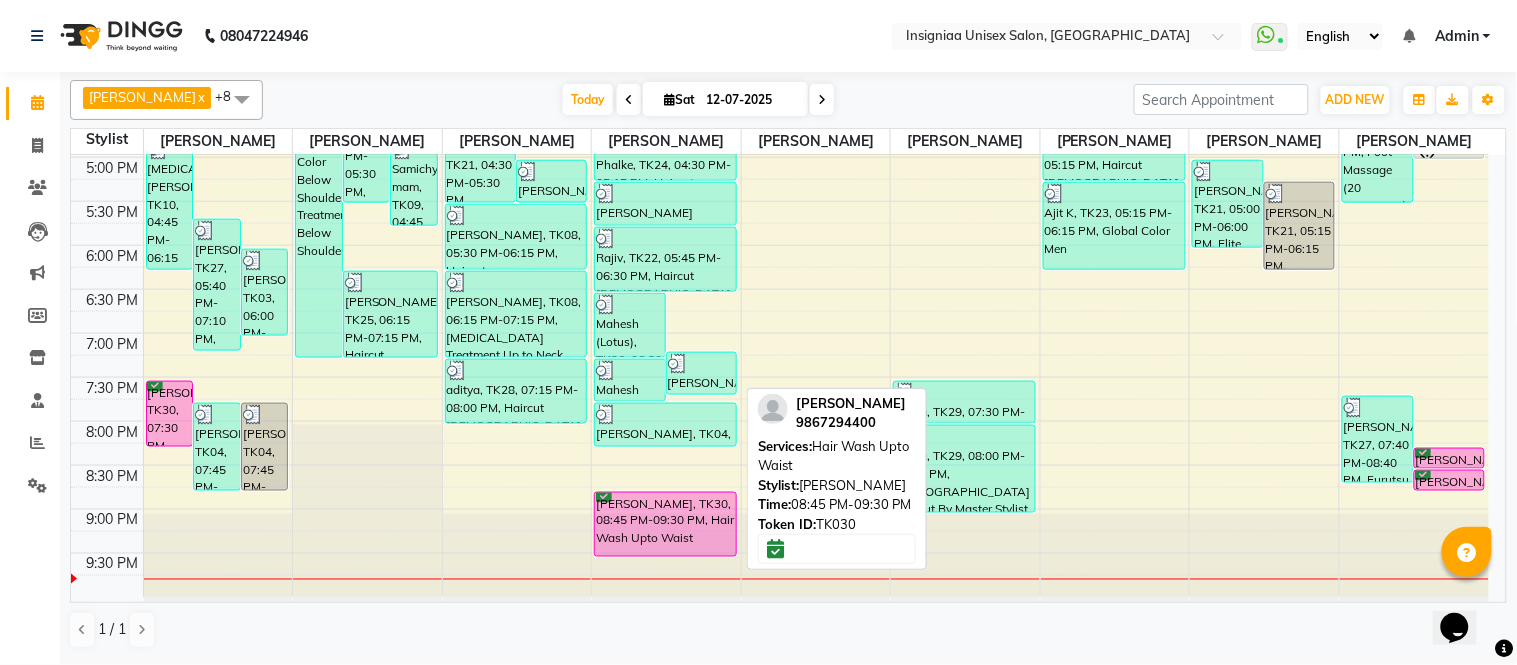 click on "[PERSON_NAME], TK30, 08:45 PM-09:30 PM, Hair Wash Upto Waist" at bounding box center [665, 524] 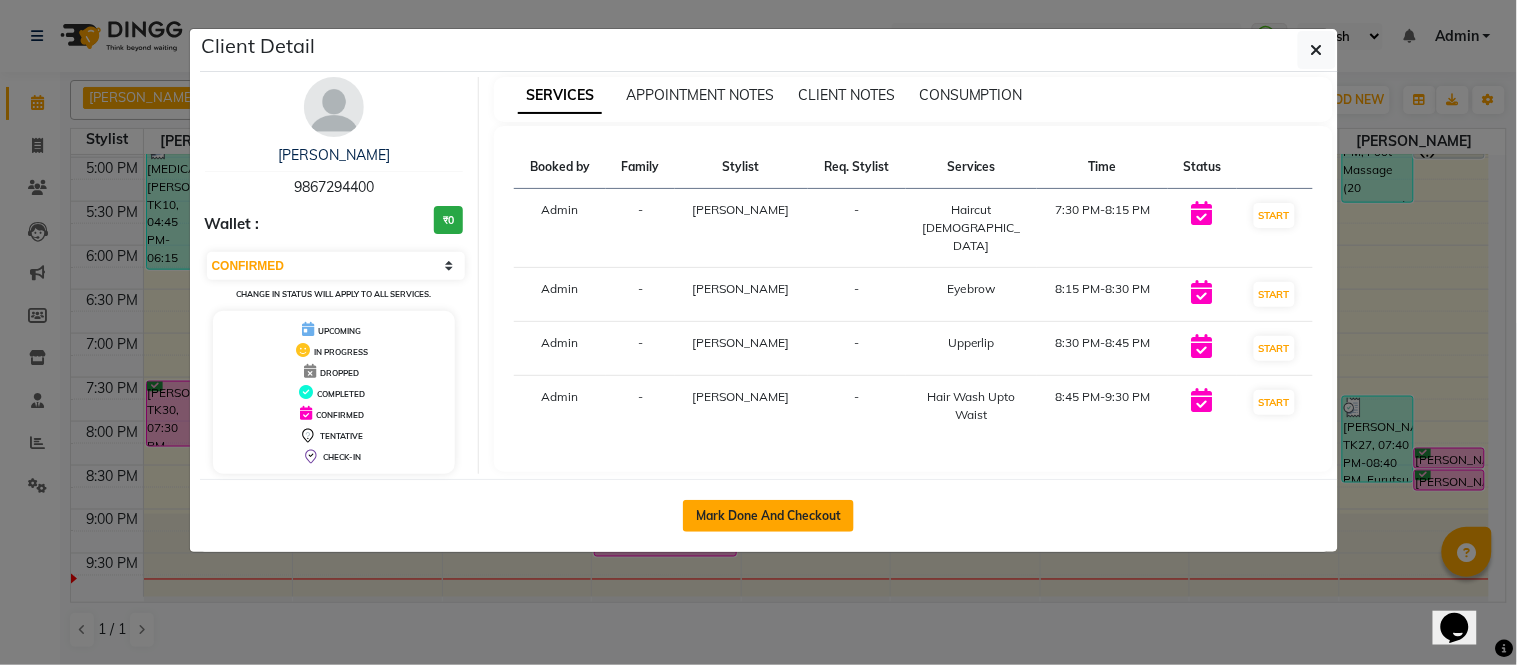 click on "Mark Done And Checkout" 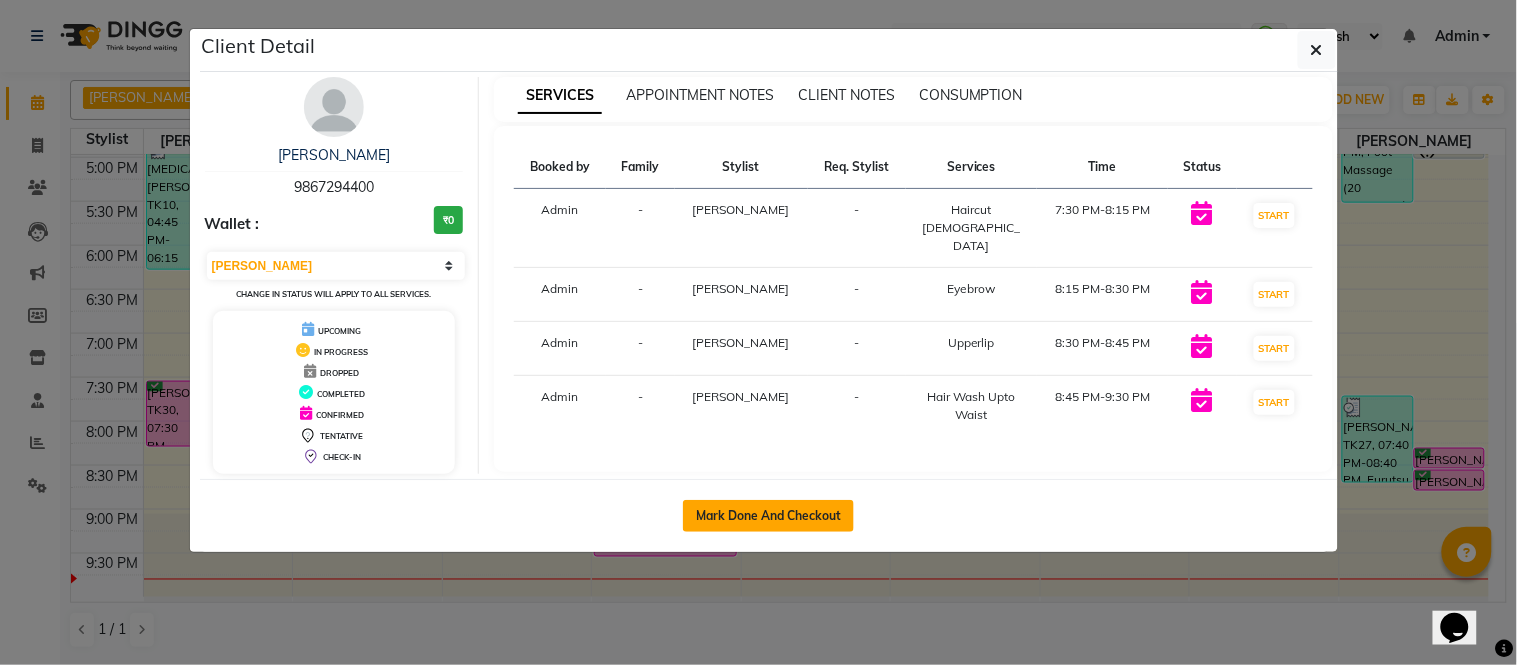select on "6999" 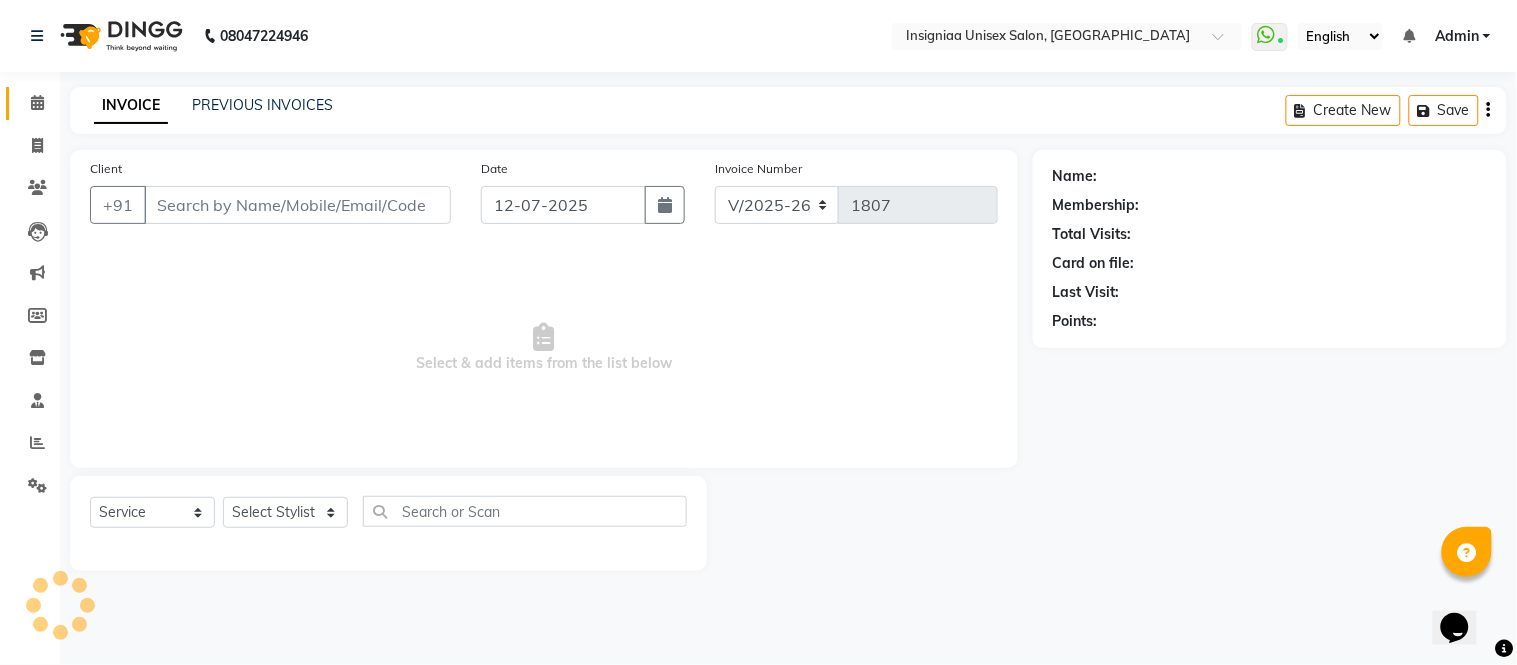 type on "9867294400" 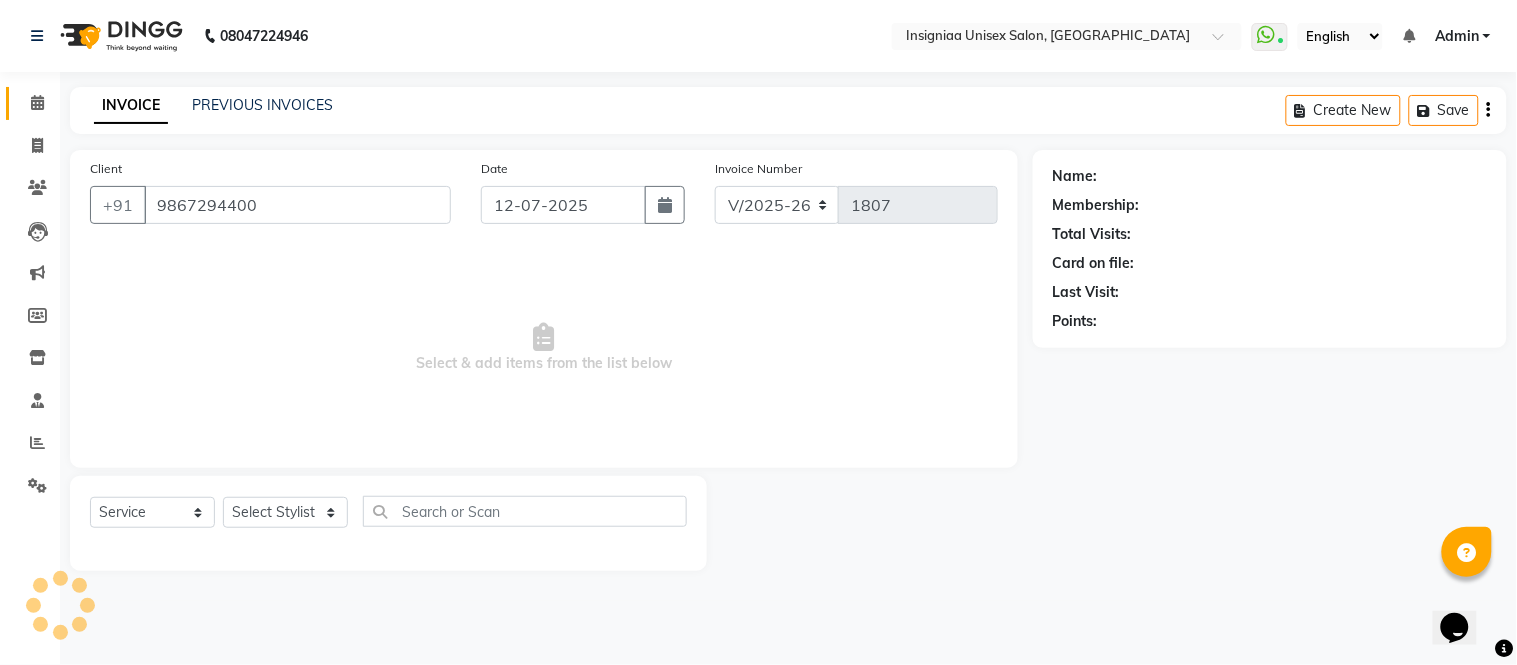select on "80714" 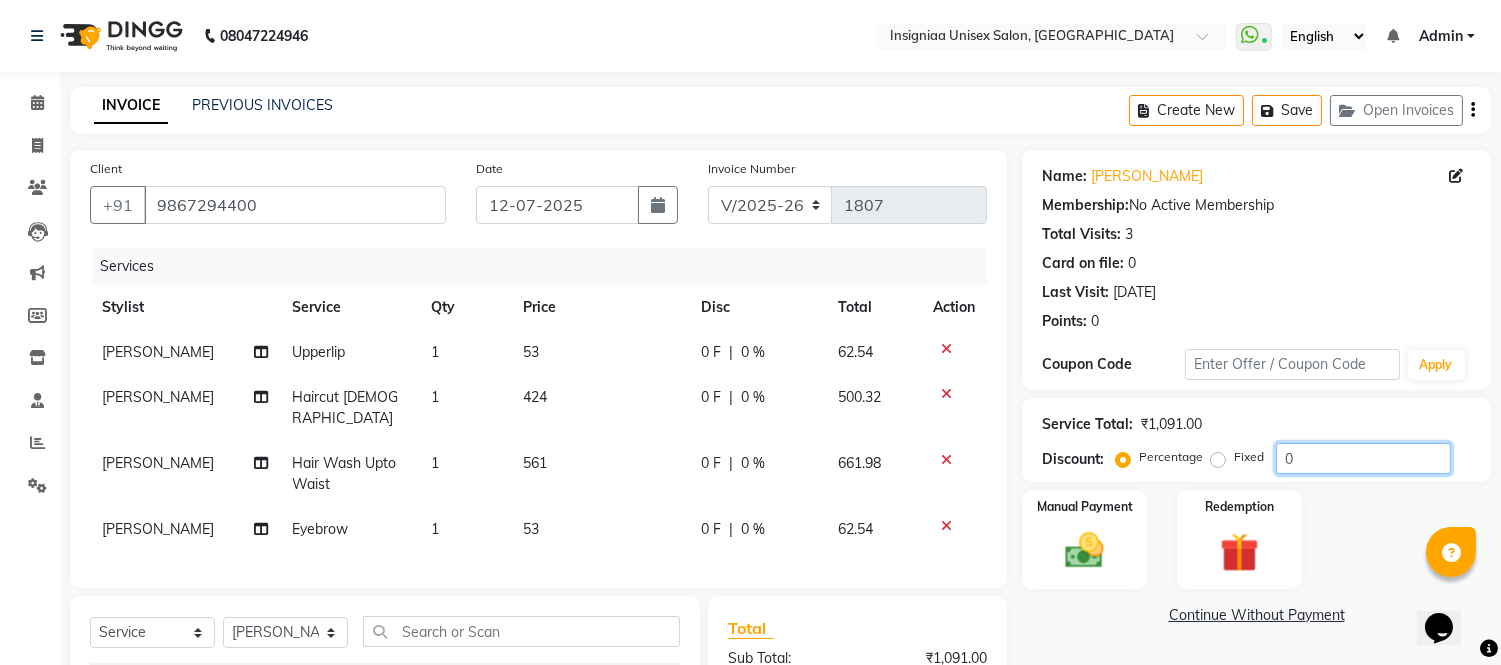click on "0" 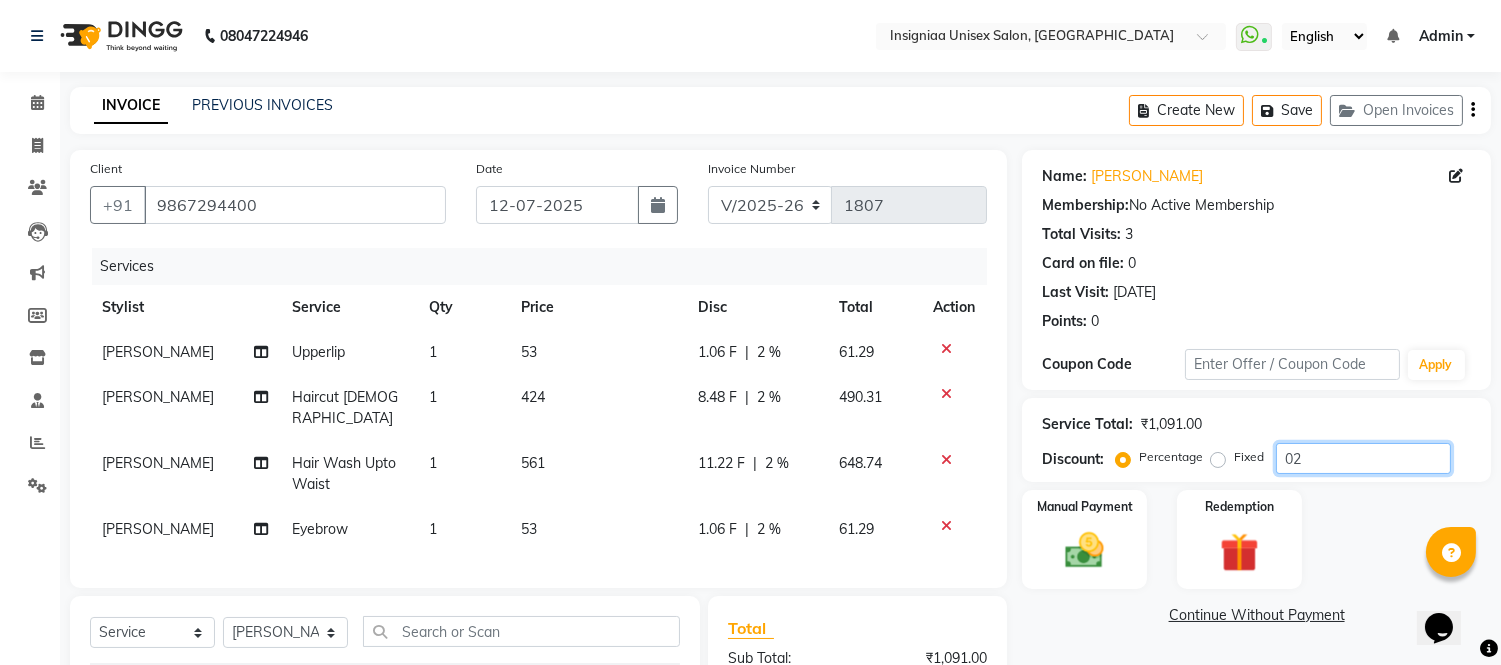 type on "0" 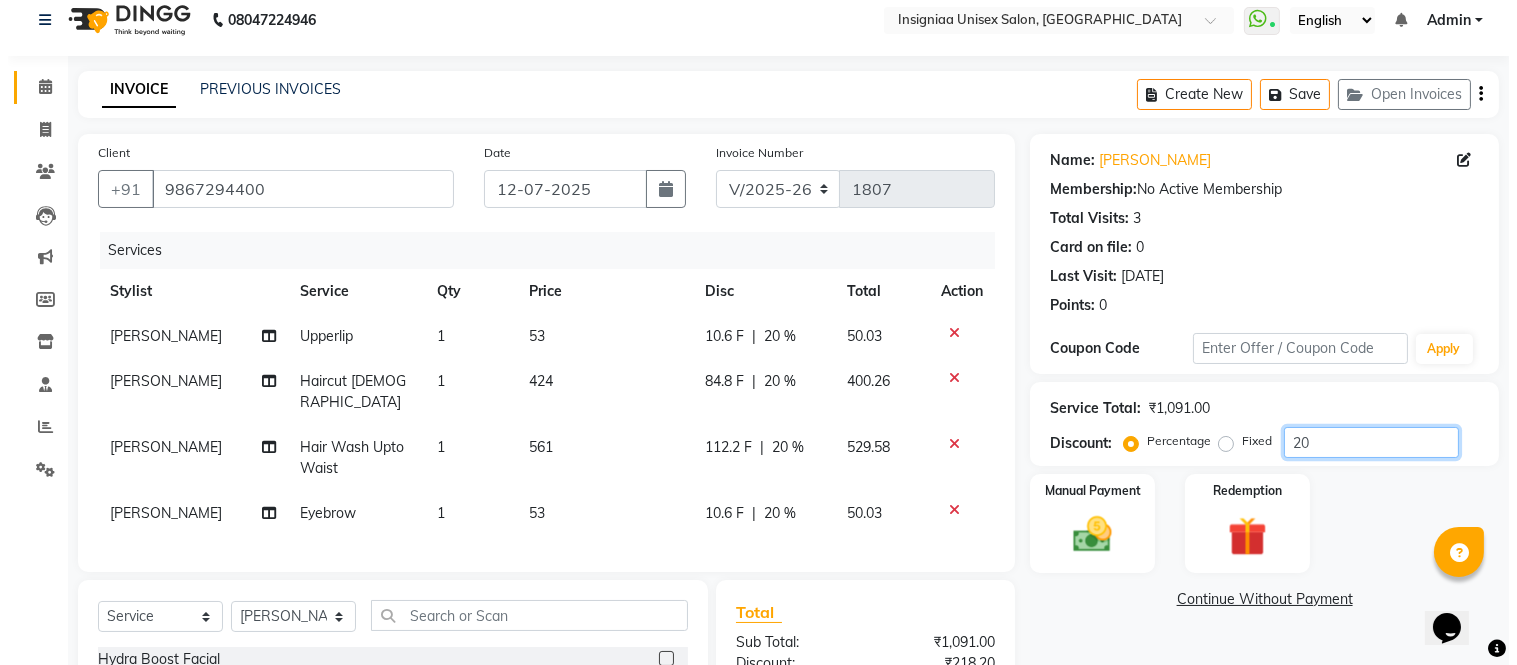 scroll, scrollTop: 0, scrollLeft: 0, axis: both 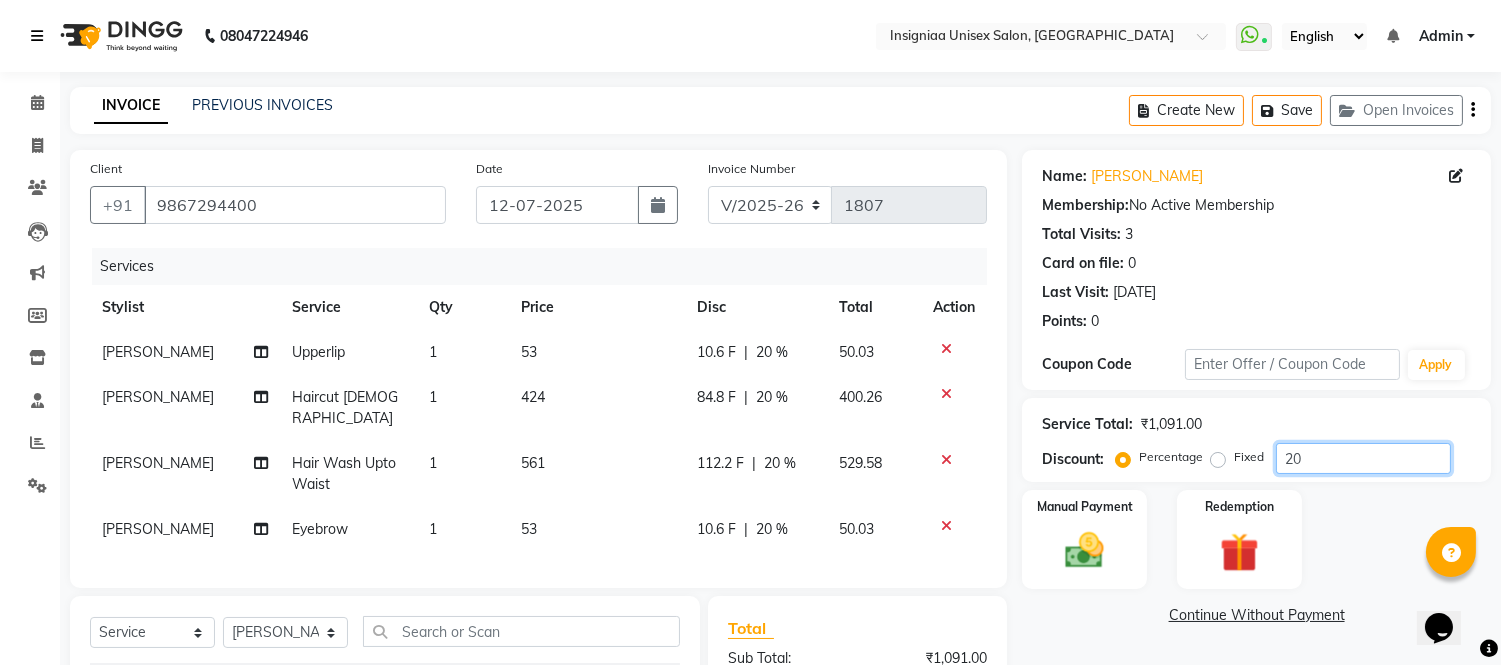 type on "20" 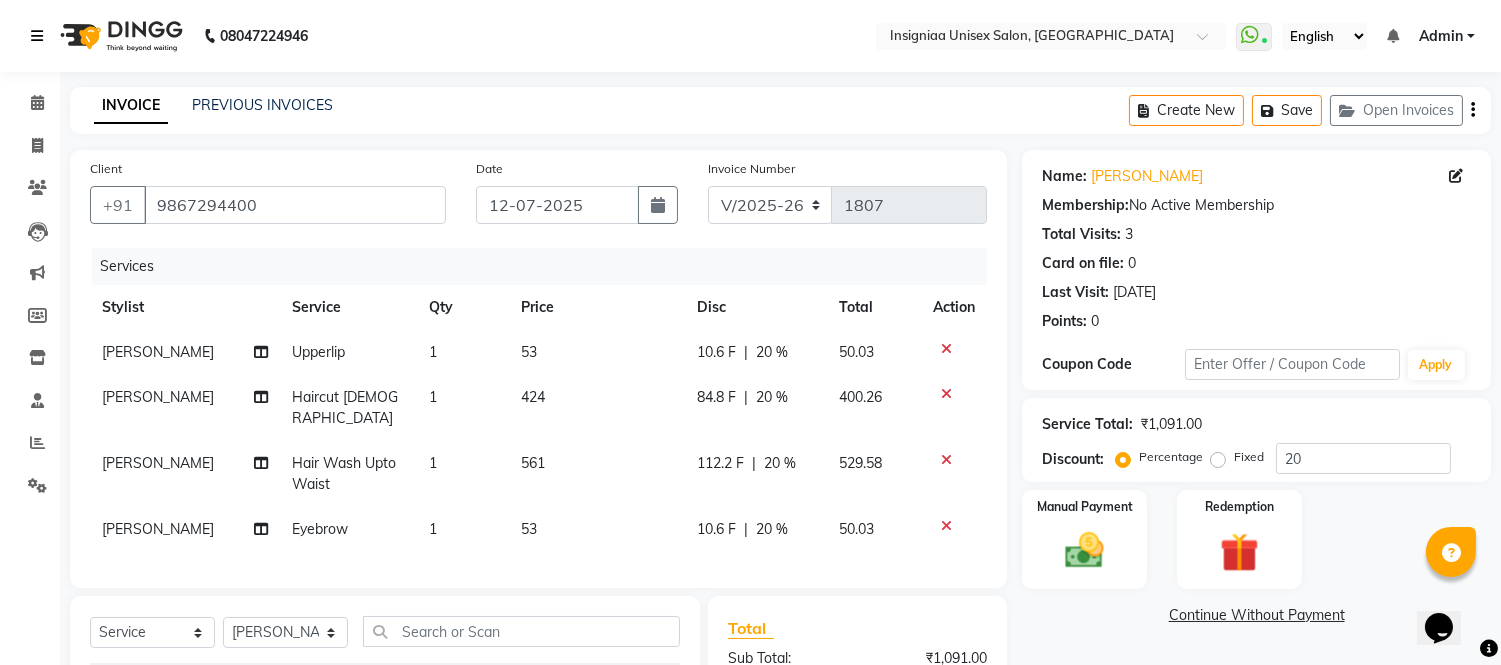 click at bounding box center [37, 36] 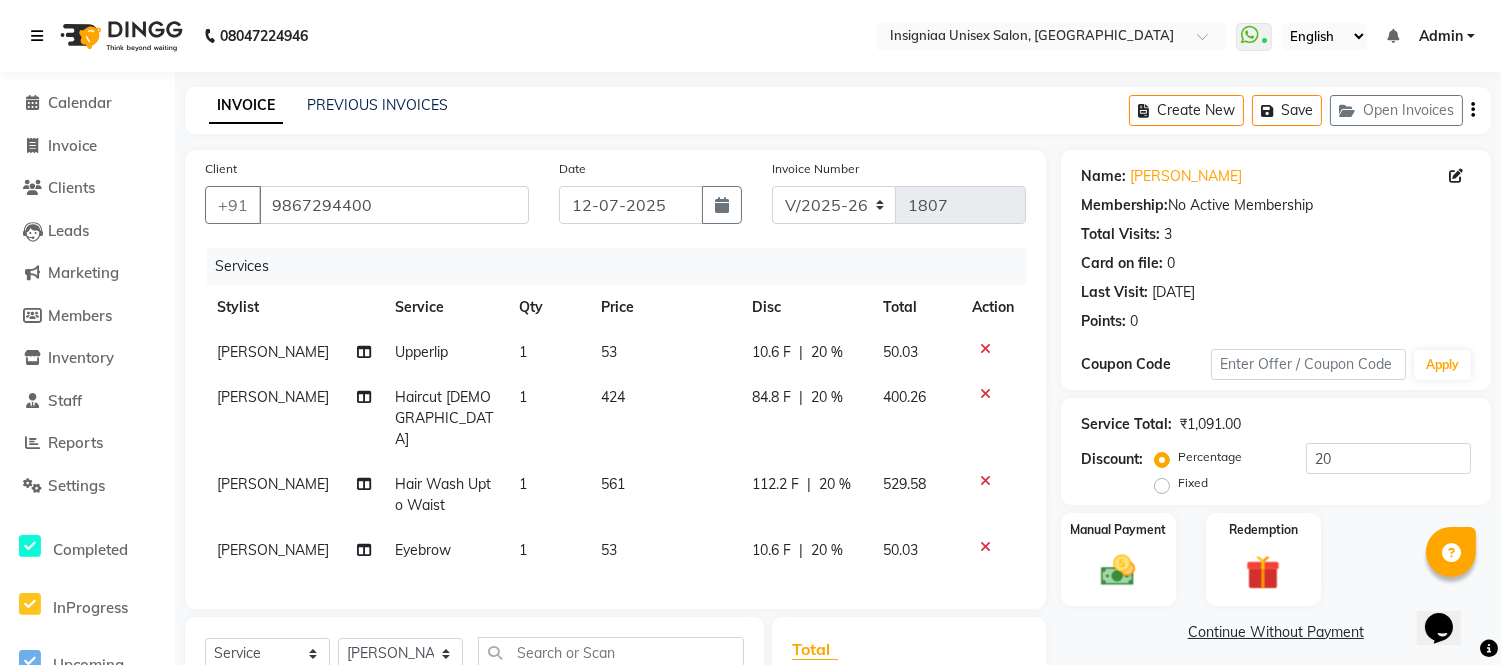 click at bounding box center [37, 36] 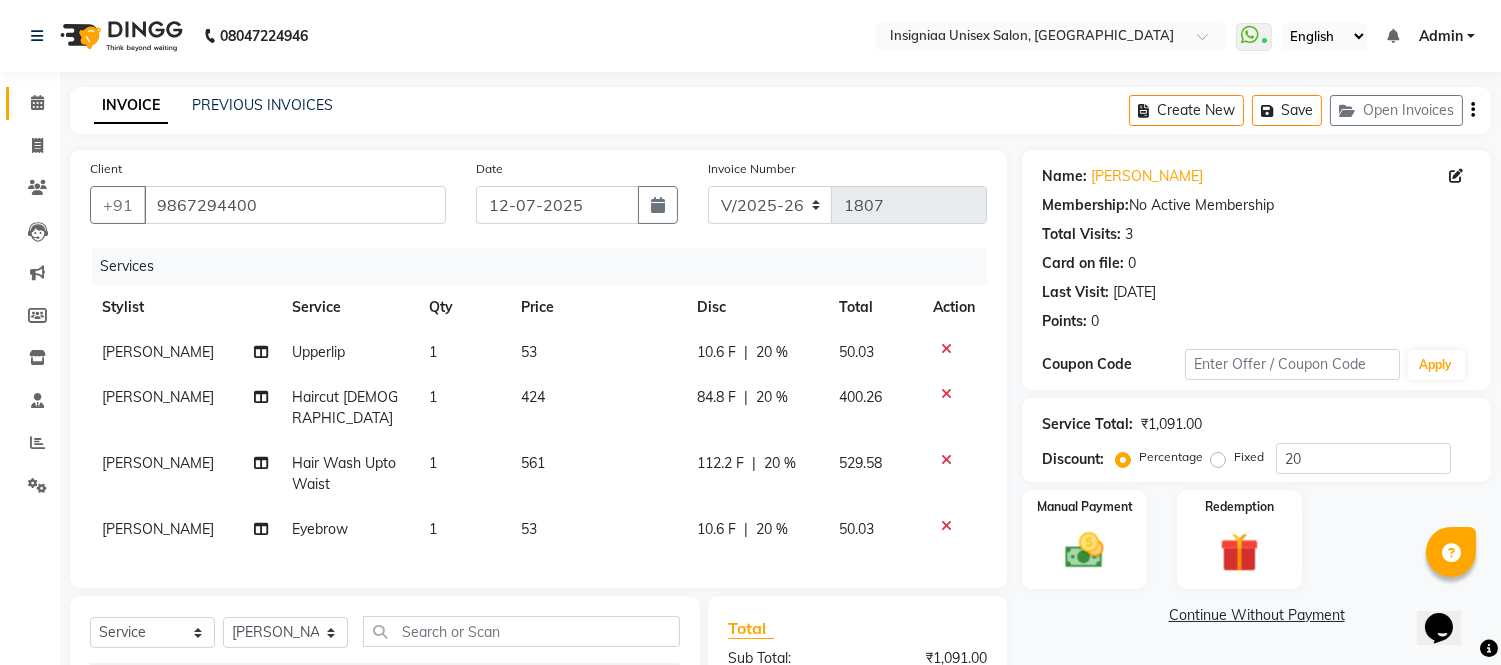click on "Calendar" 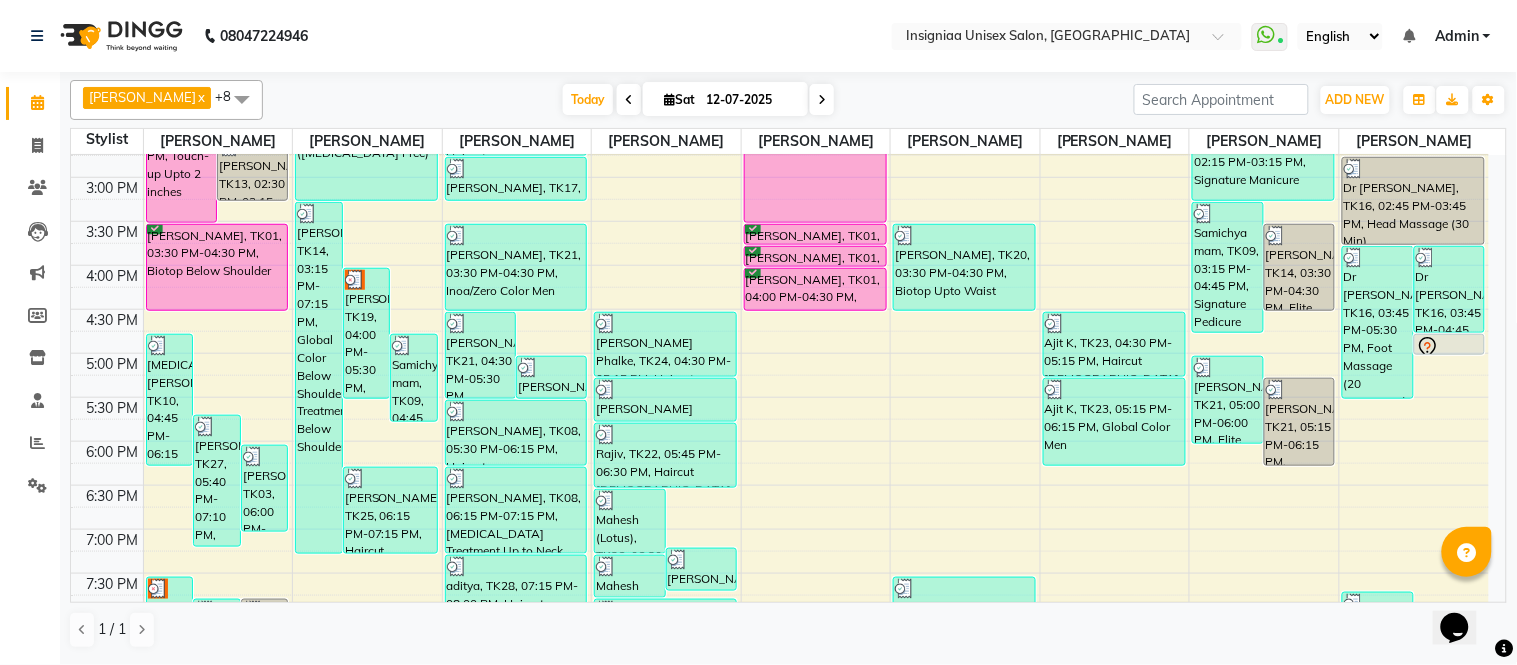 scroll, scrollTop: 444, scrollLeft: 0, axis: vertical 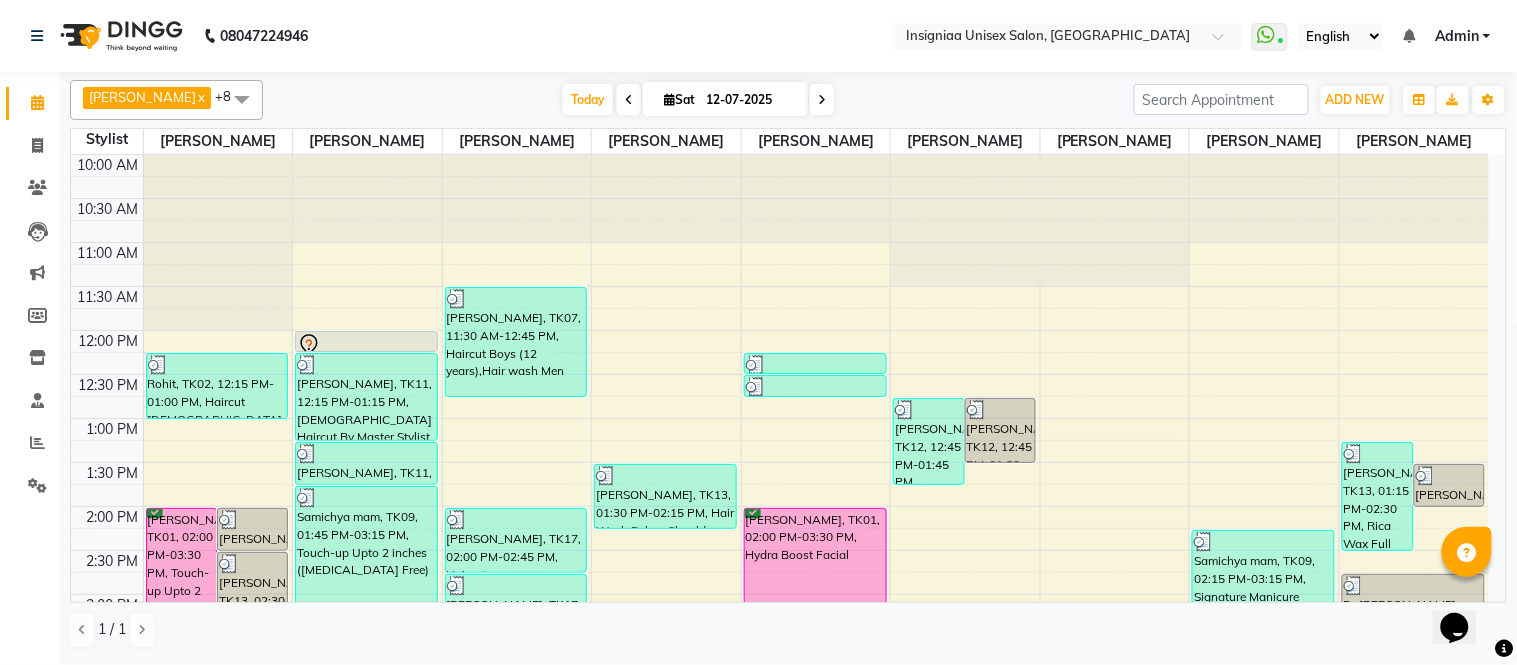click at bounding box center (822, 99) 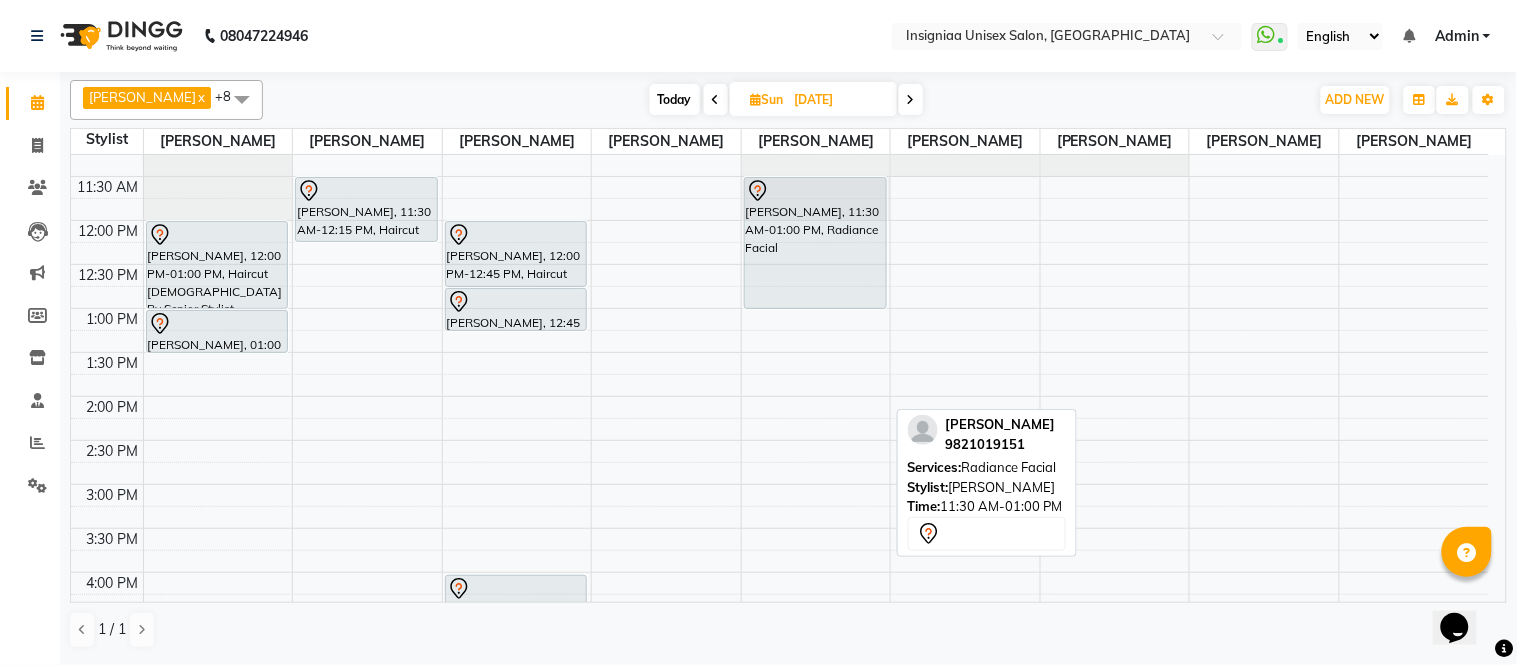 scroll, scrollTop: 111, scrollLeft: 0, axis: vertical 